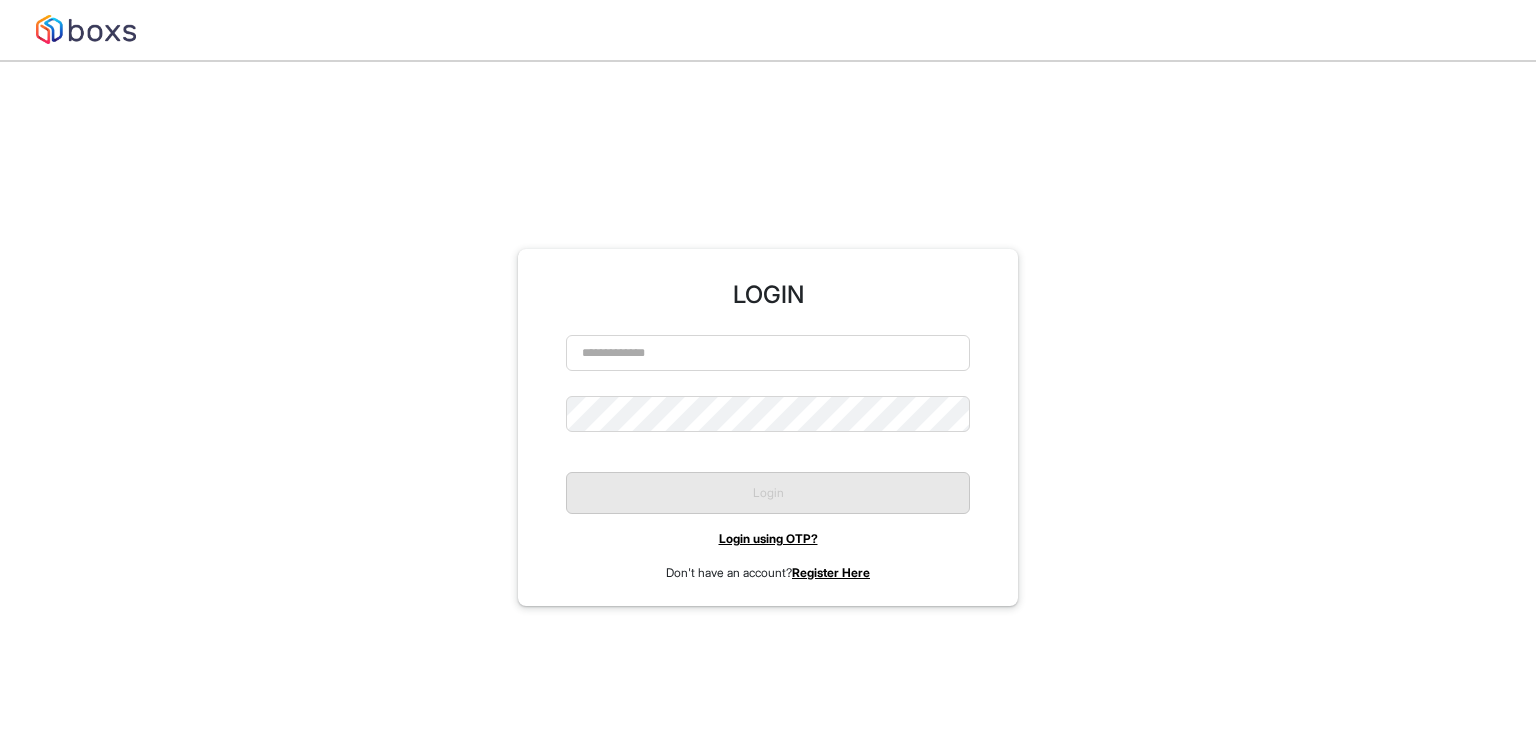 scroll, scrollTop: 0, scrollLeft: 0, axis: both 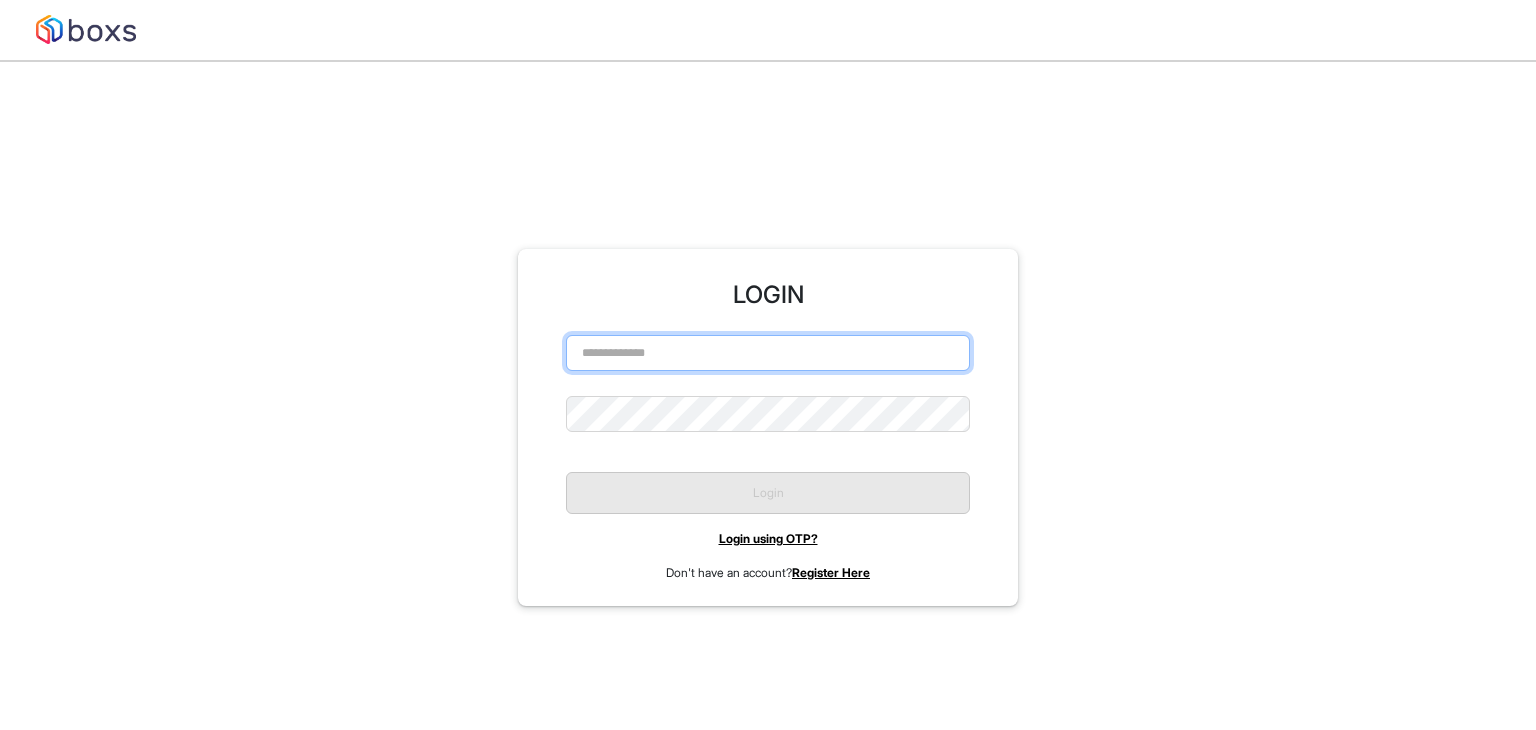 type on "**********" 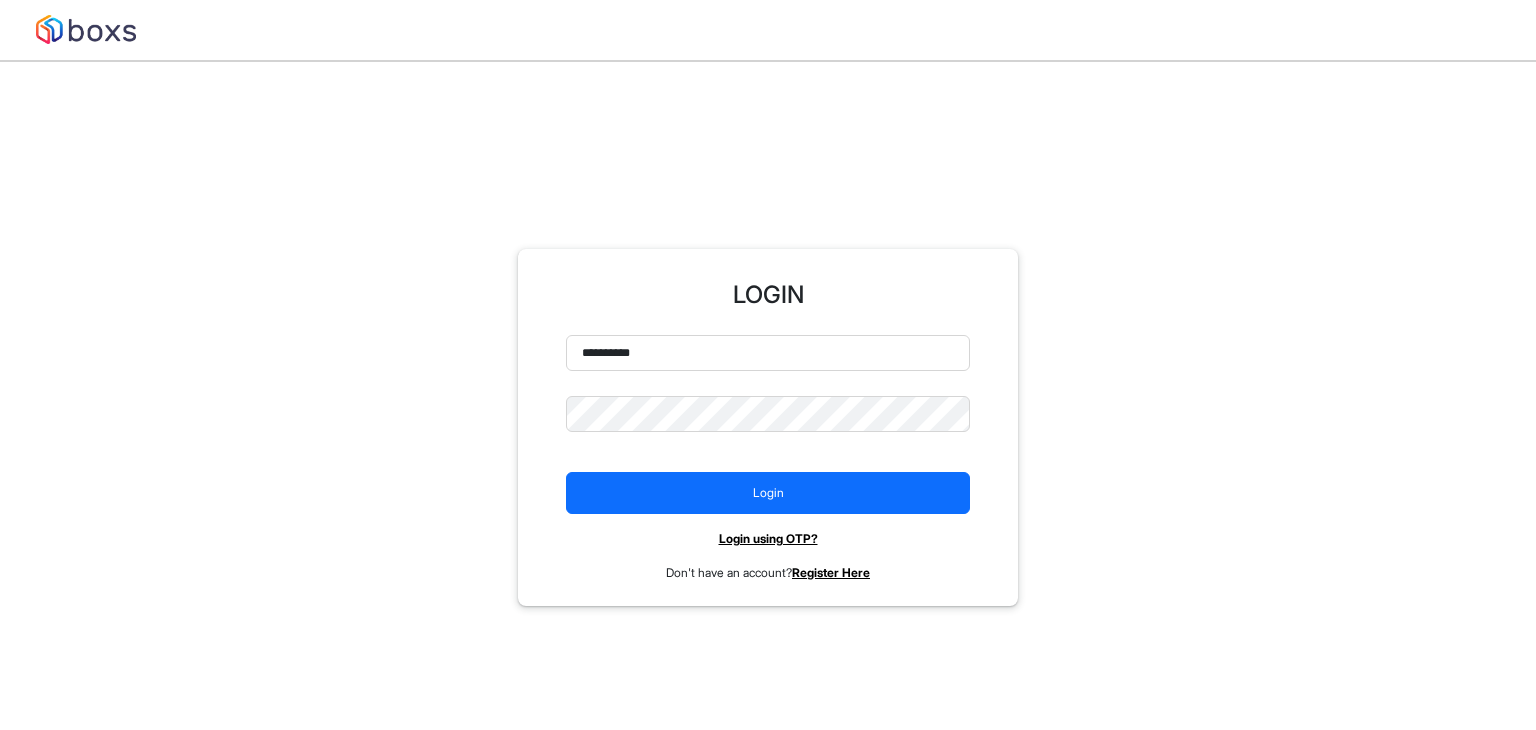 click on "Login" at bounding box center [768, 485] 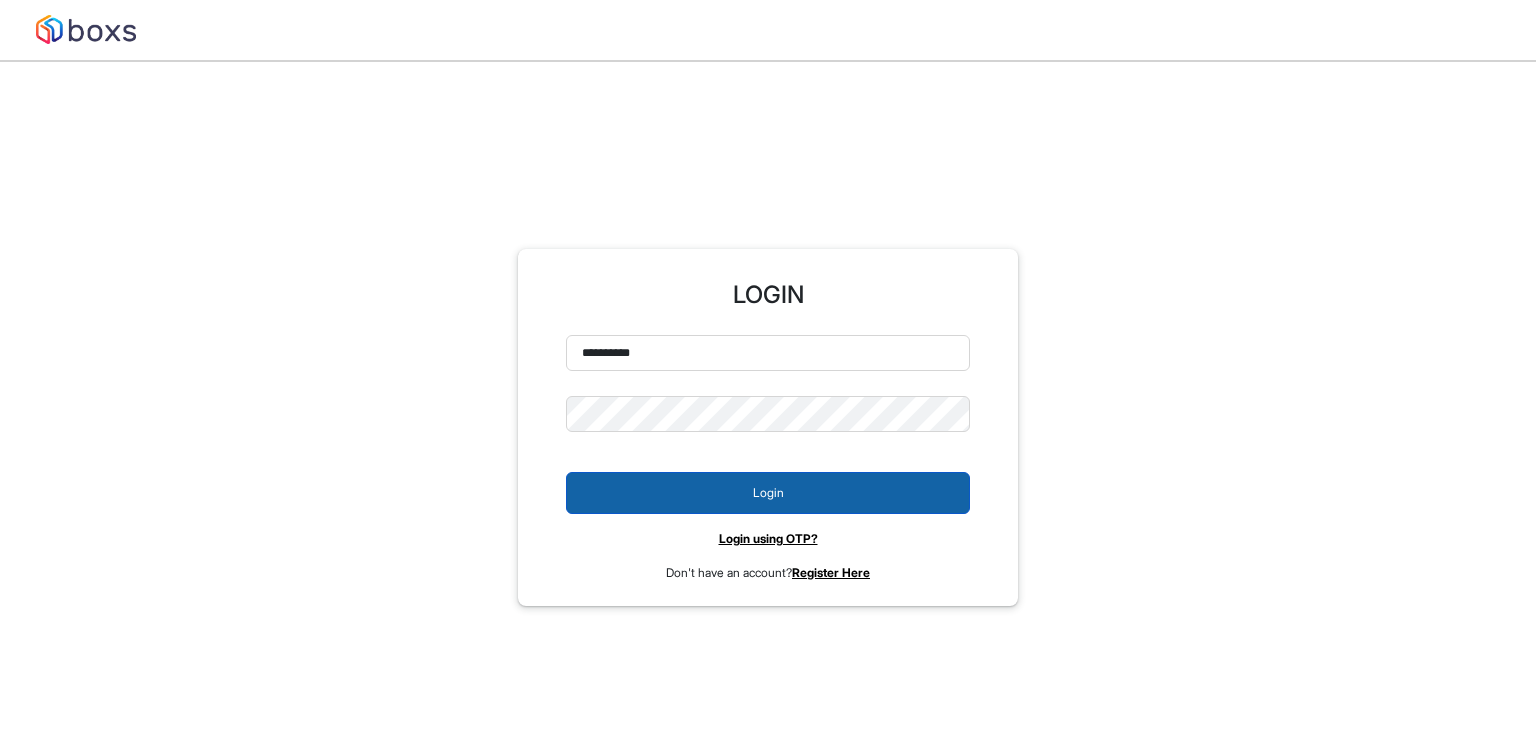 click on "Login" at bounding box center [768, 493] 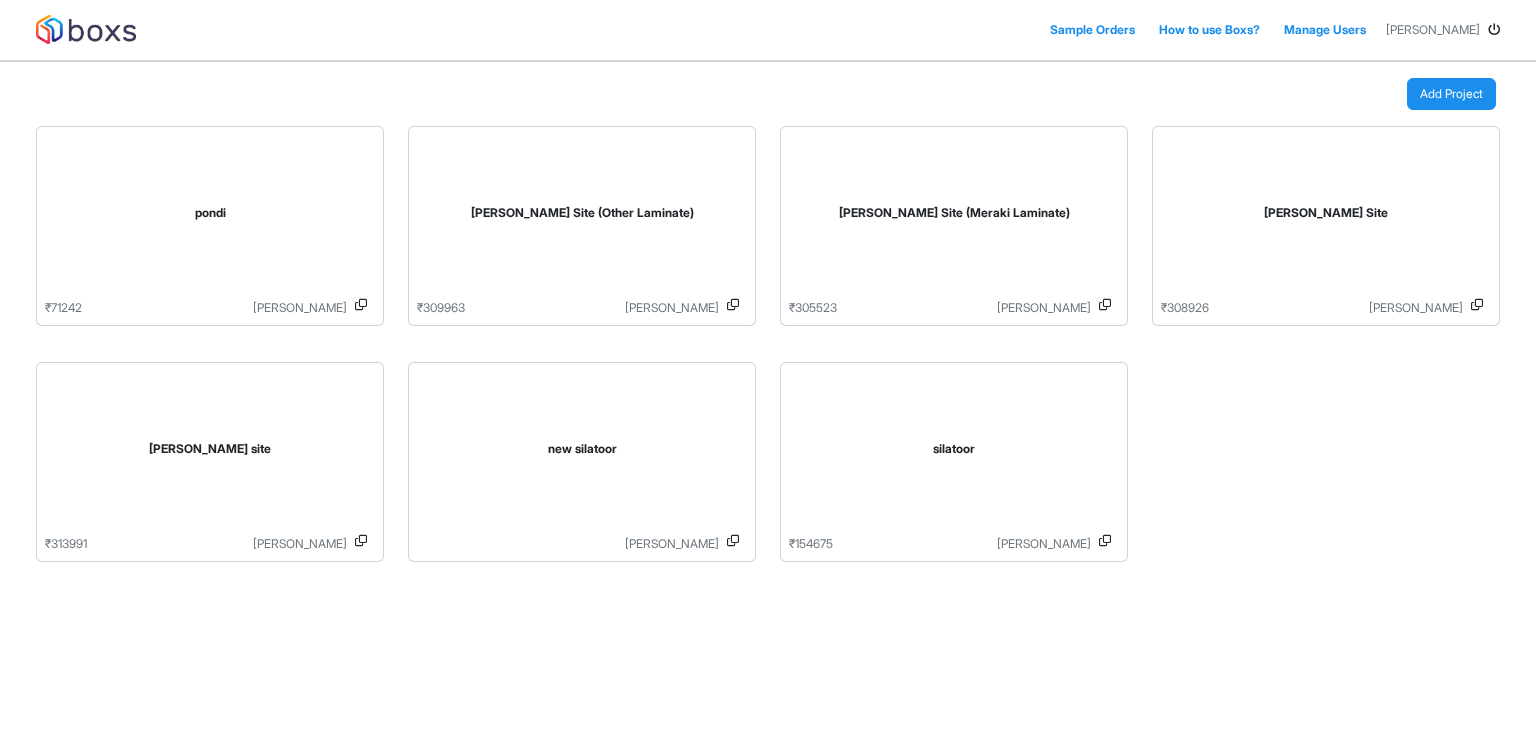 click on "Add Project" at bounding box center (1451, 94) 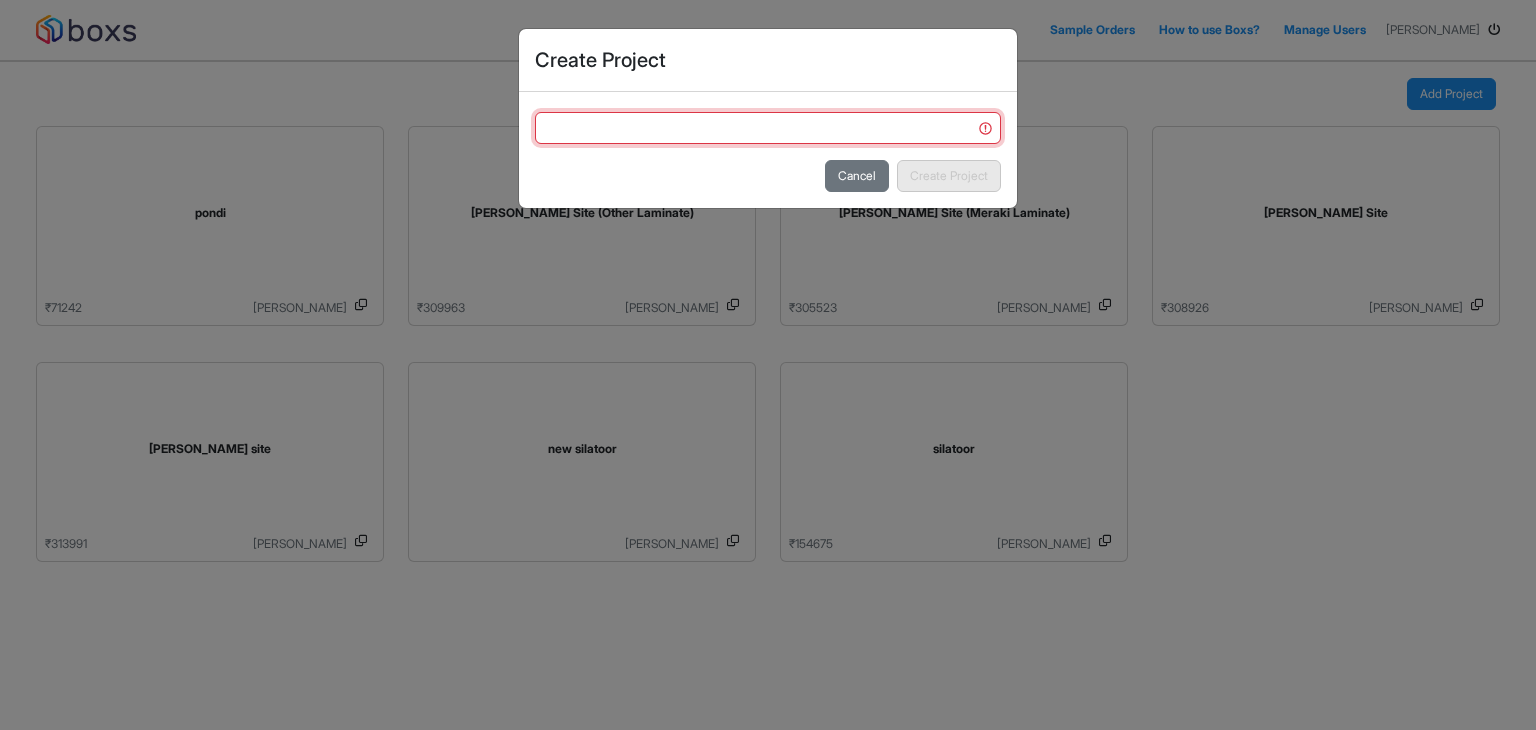click at bounding box center [768, 128] 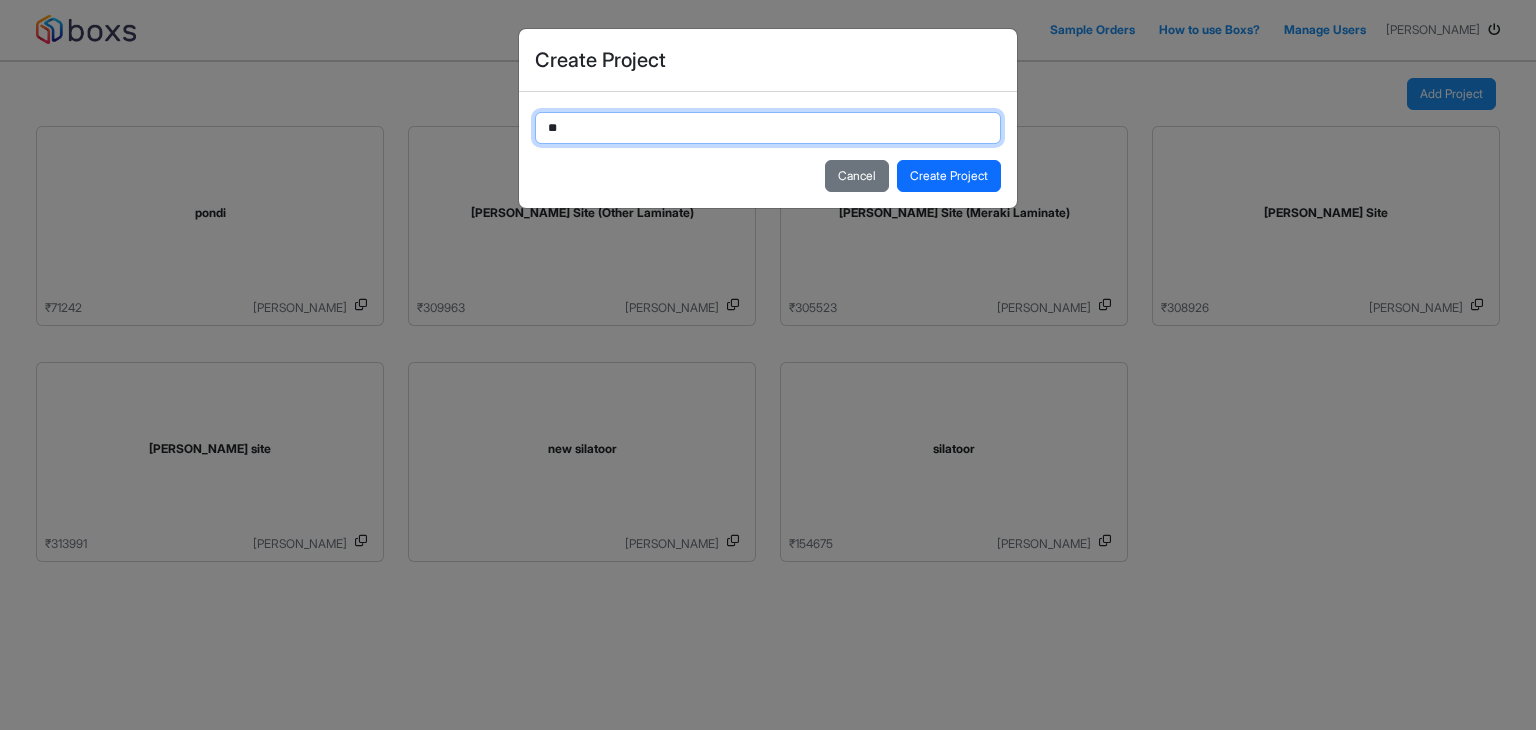type on "*" 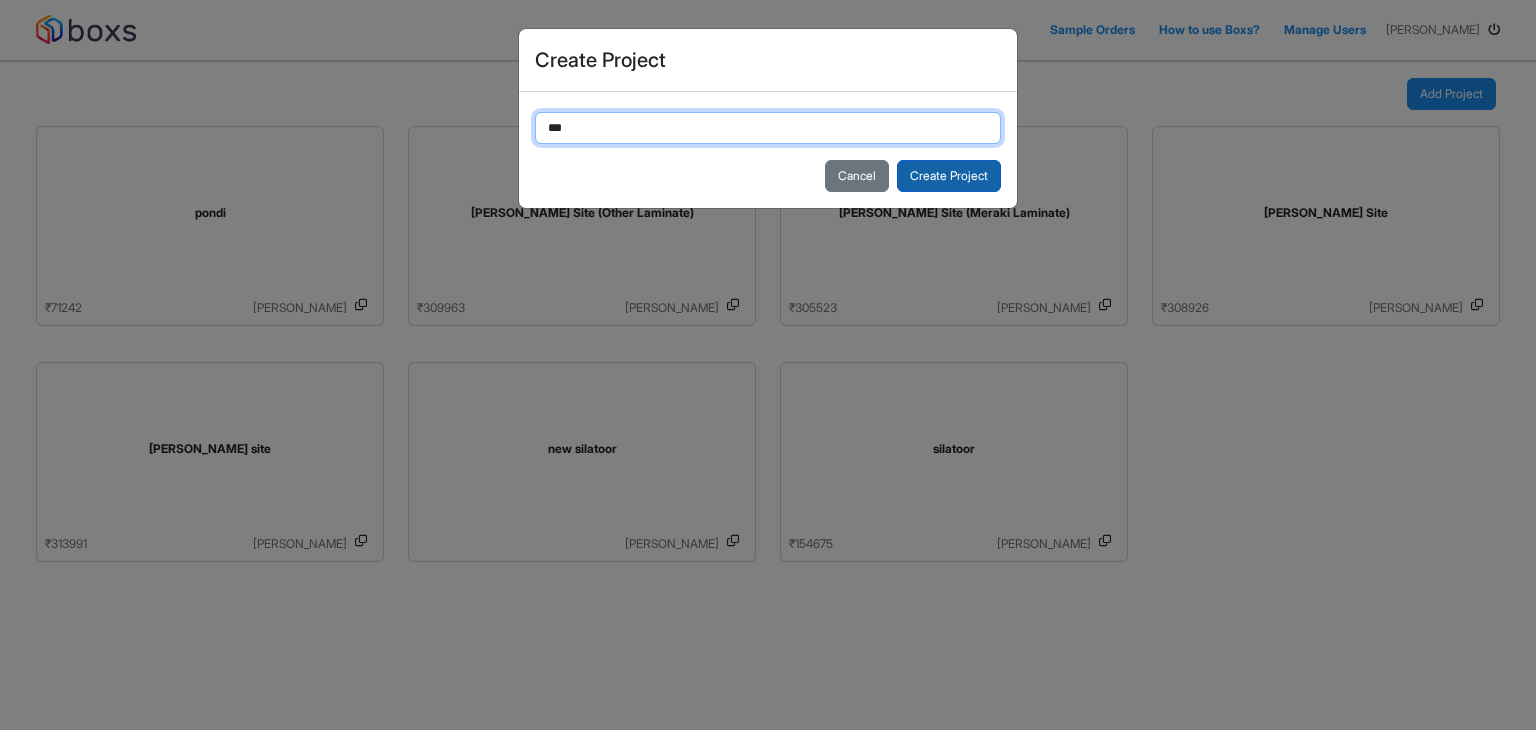 type on "***" 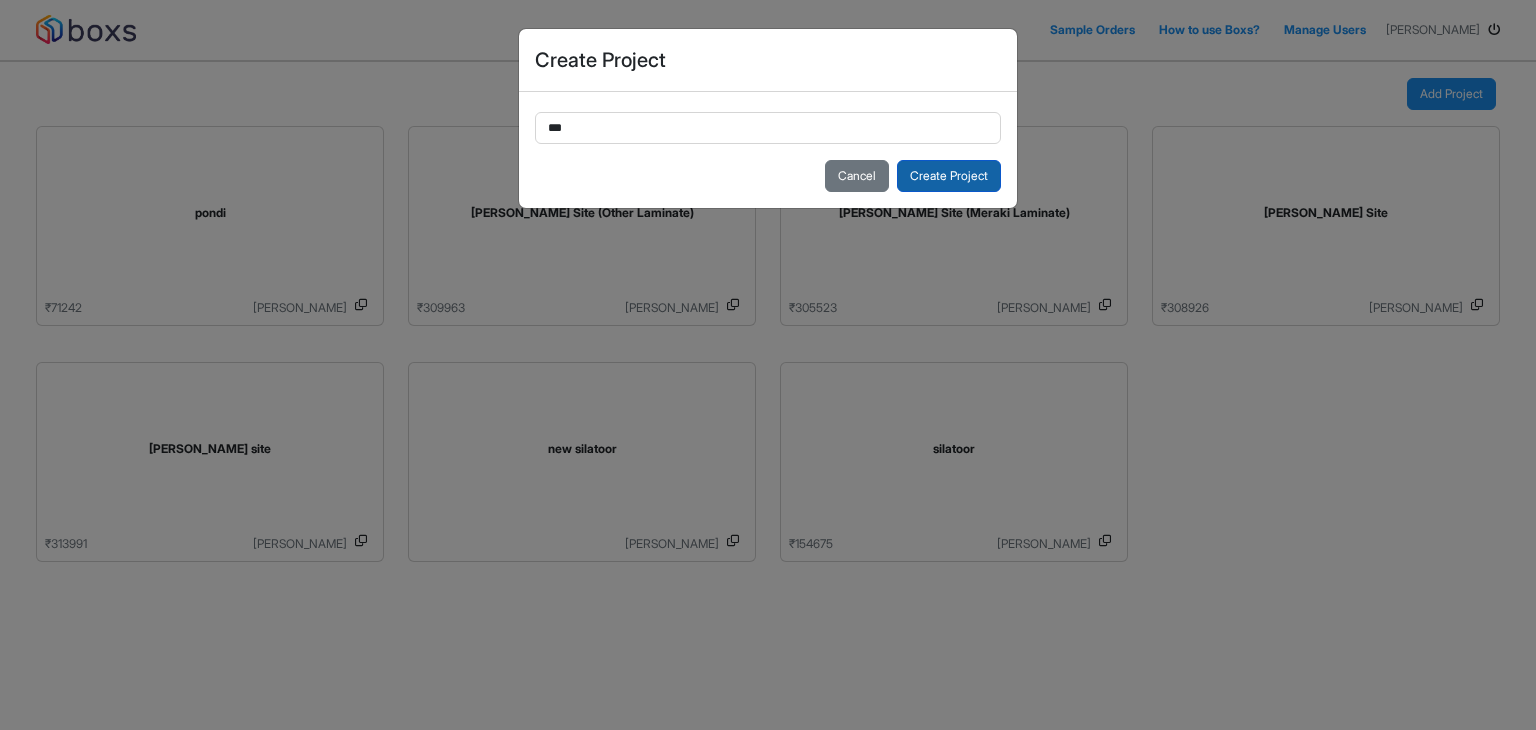 click on "Create Project" at bounding box center [949, 176] 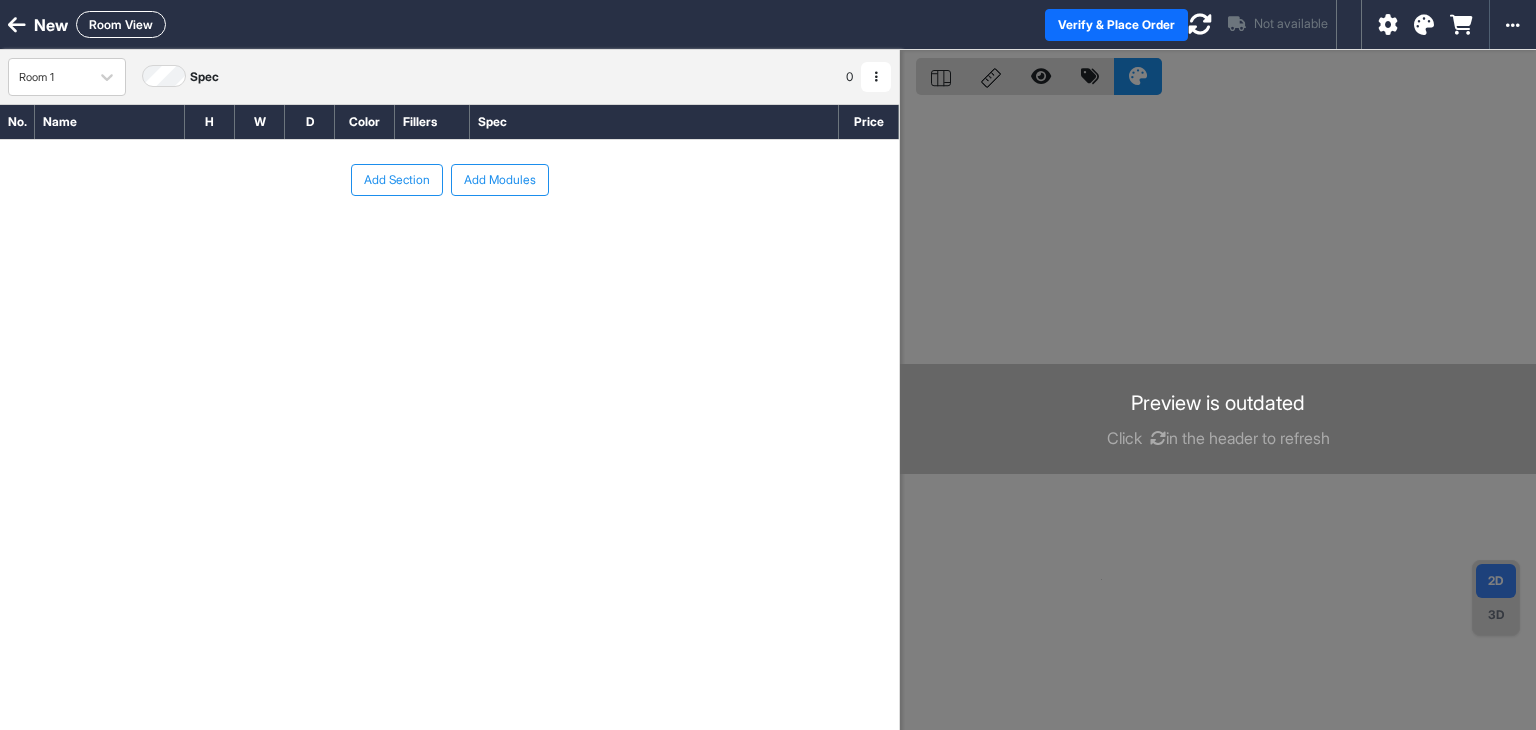 click on "Room View" at bounding box center (121, 24) 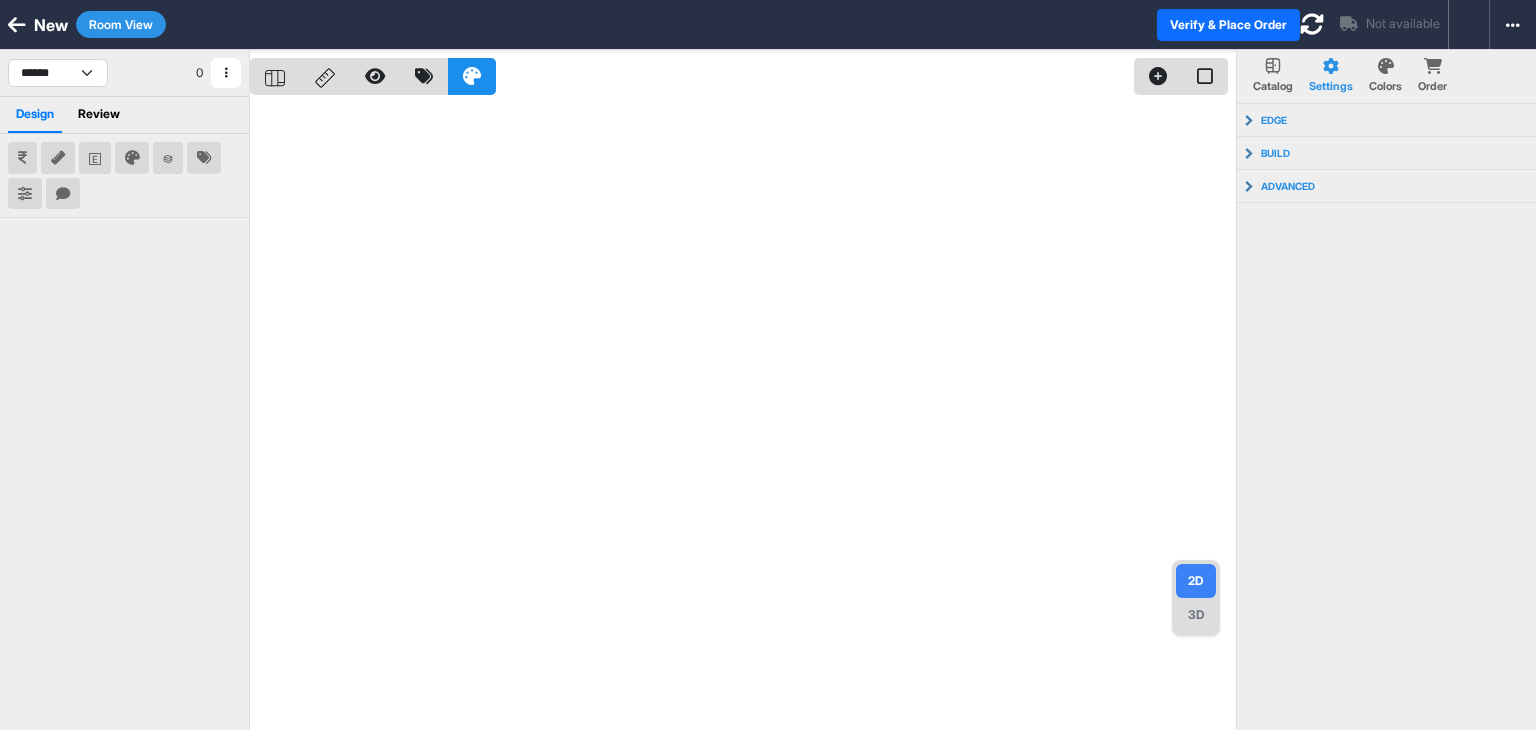 click on "Room View" at bounding box center (121, 24) 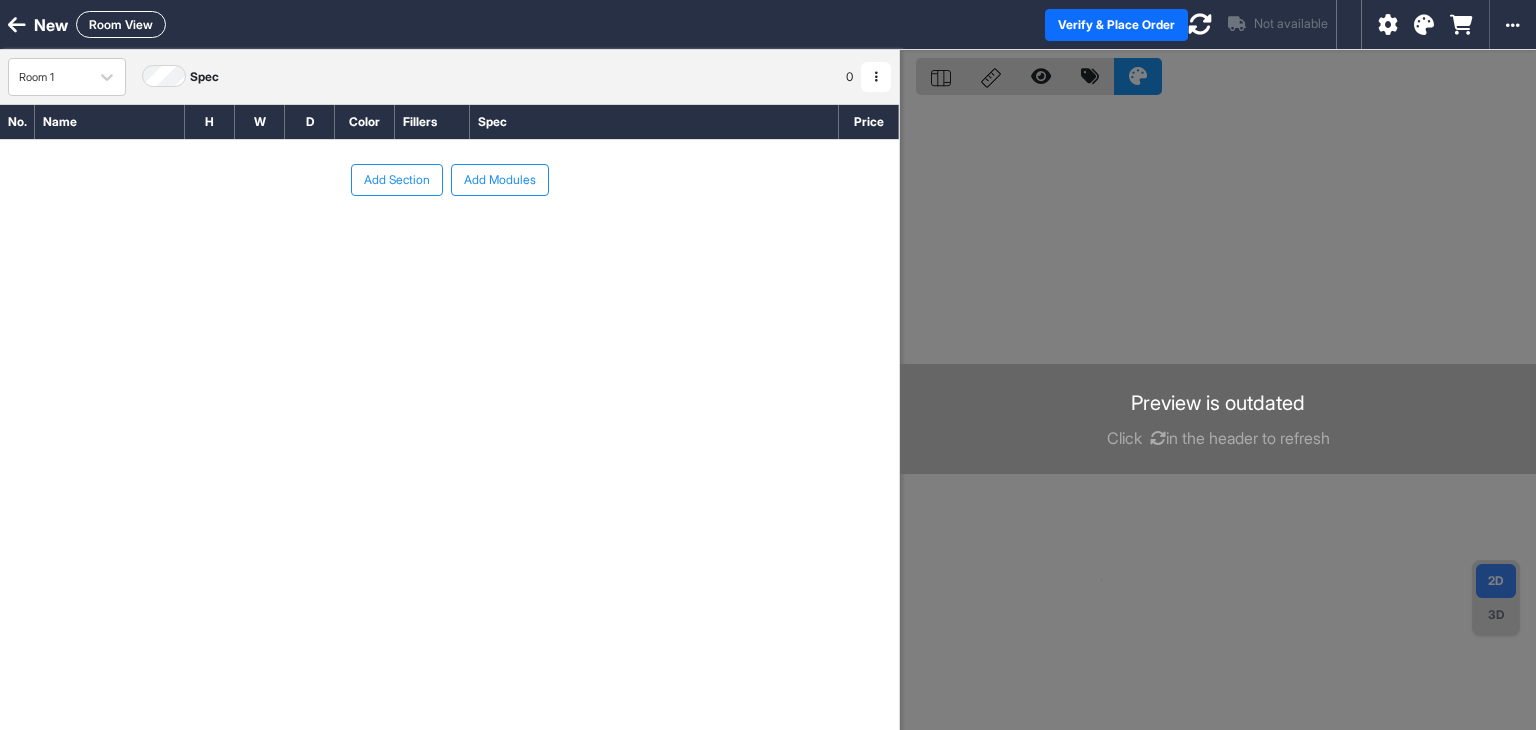 click on "Add Section" at bounding box center (397, 180) 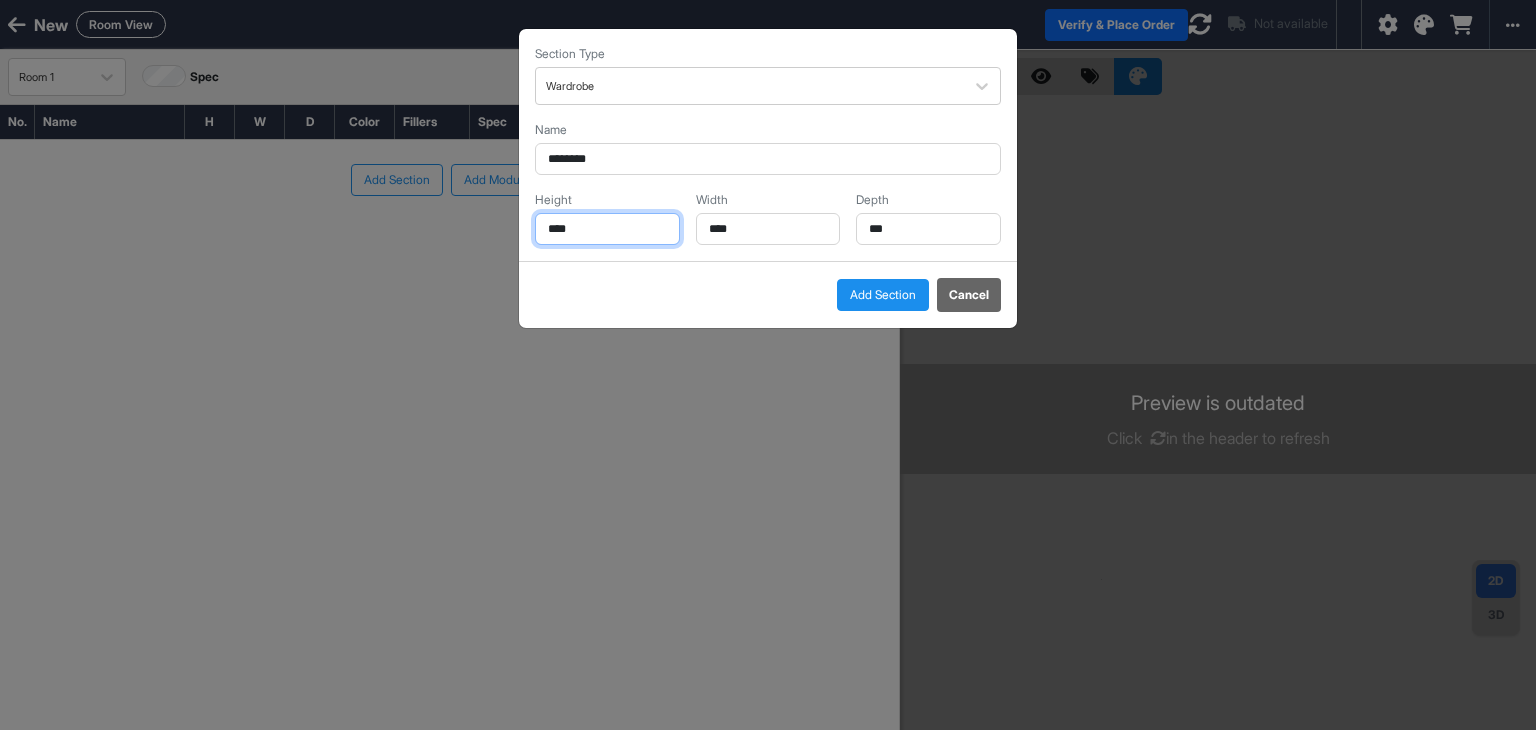 click on "****" at bounding box center (607, 229) 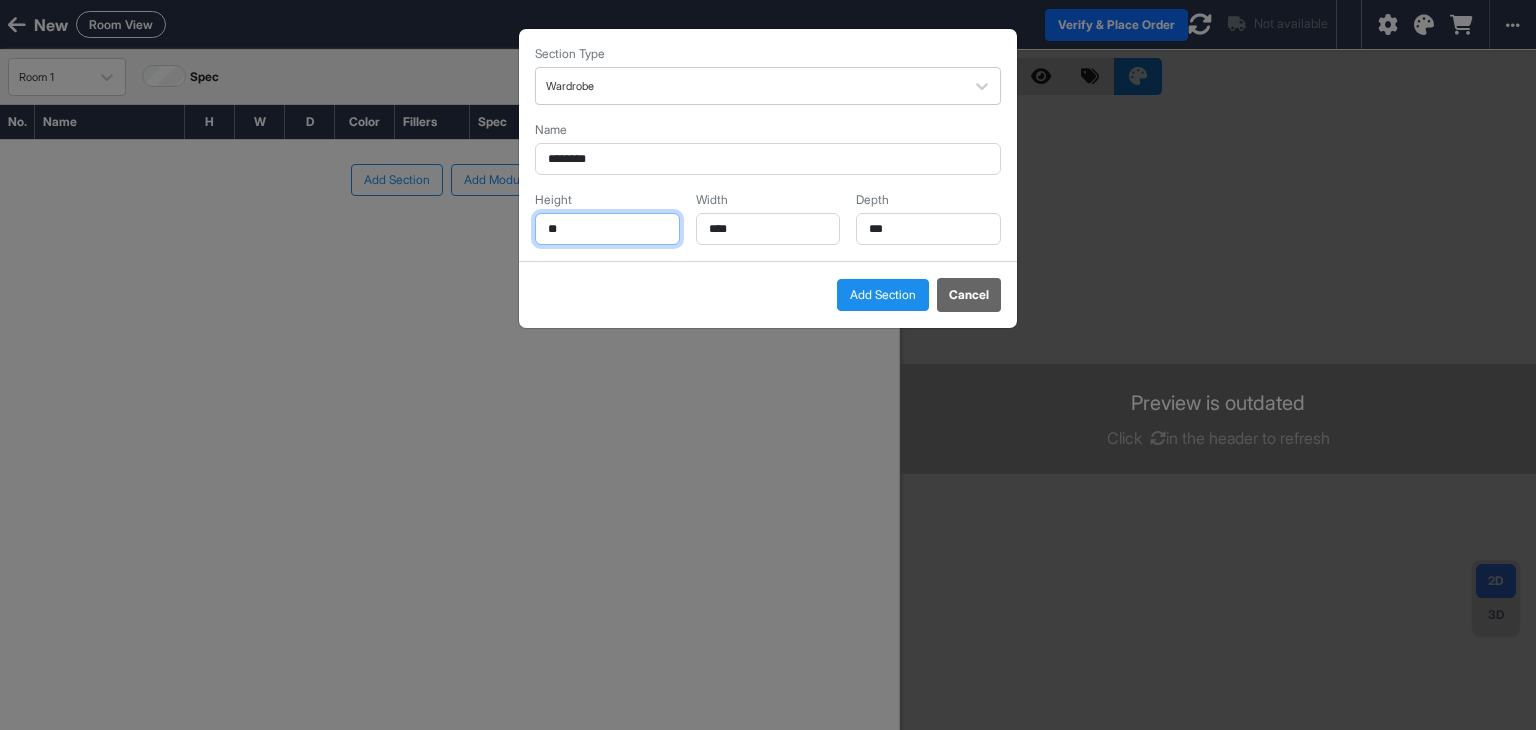 type on "*" 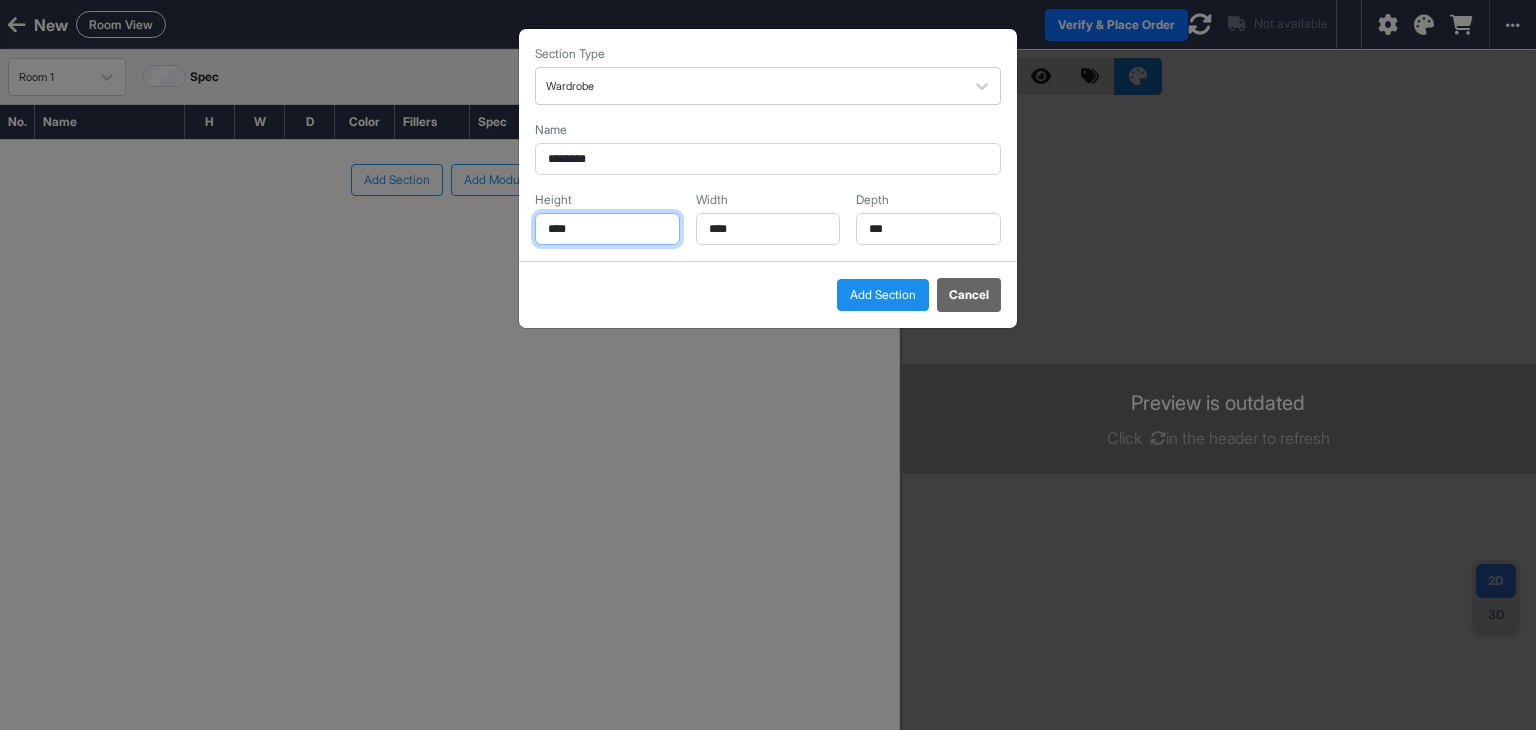type on "****" 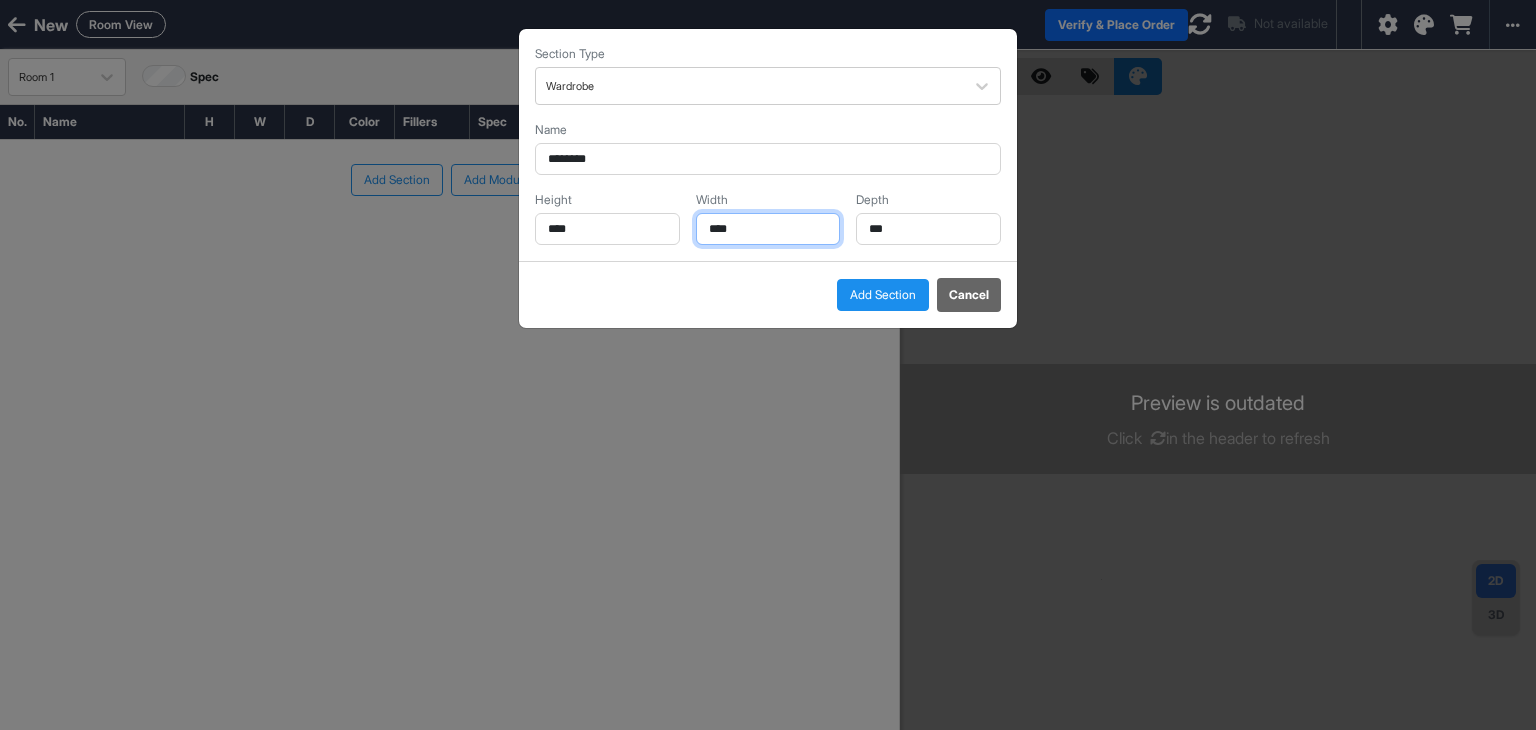 click on "****" at bounding box center (768, 229) 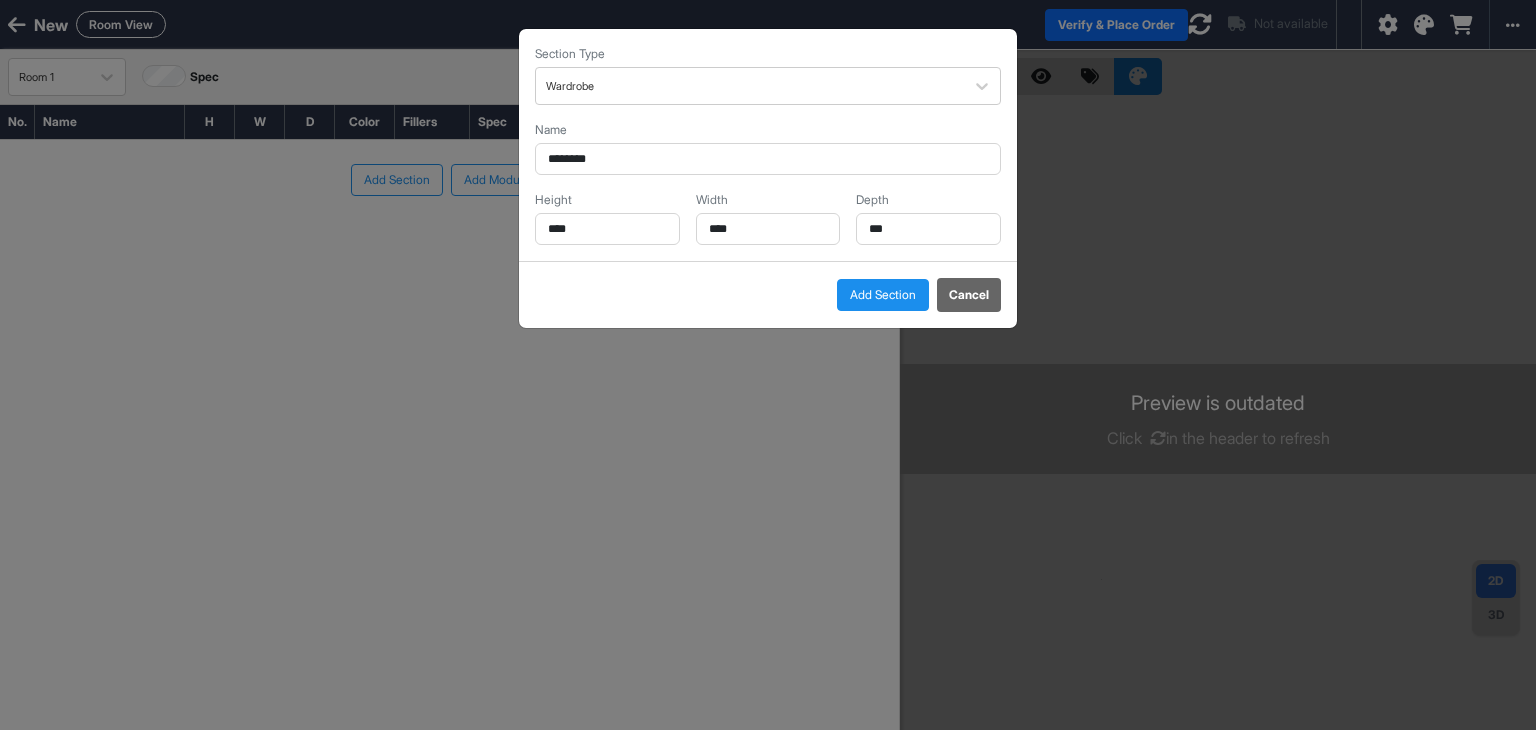 click on "Add Section" at bounding box center [883, 295] 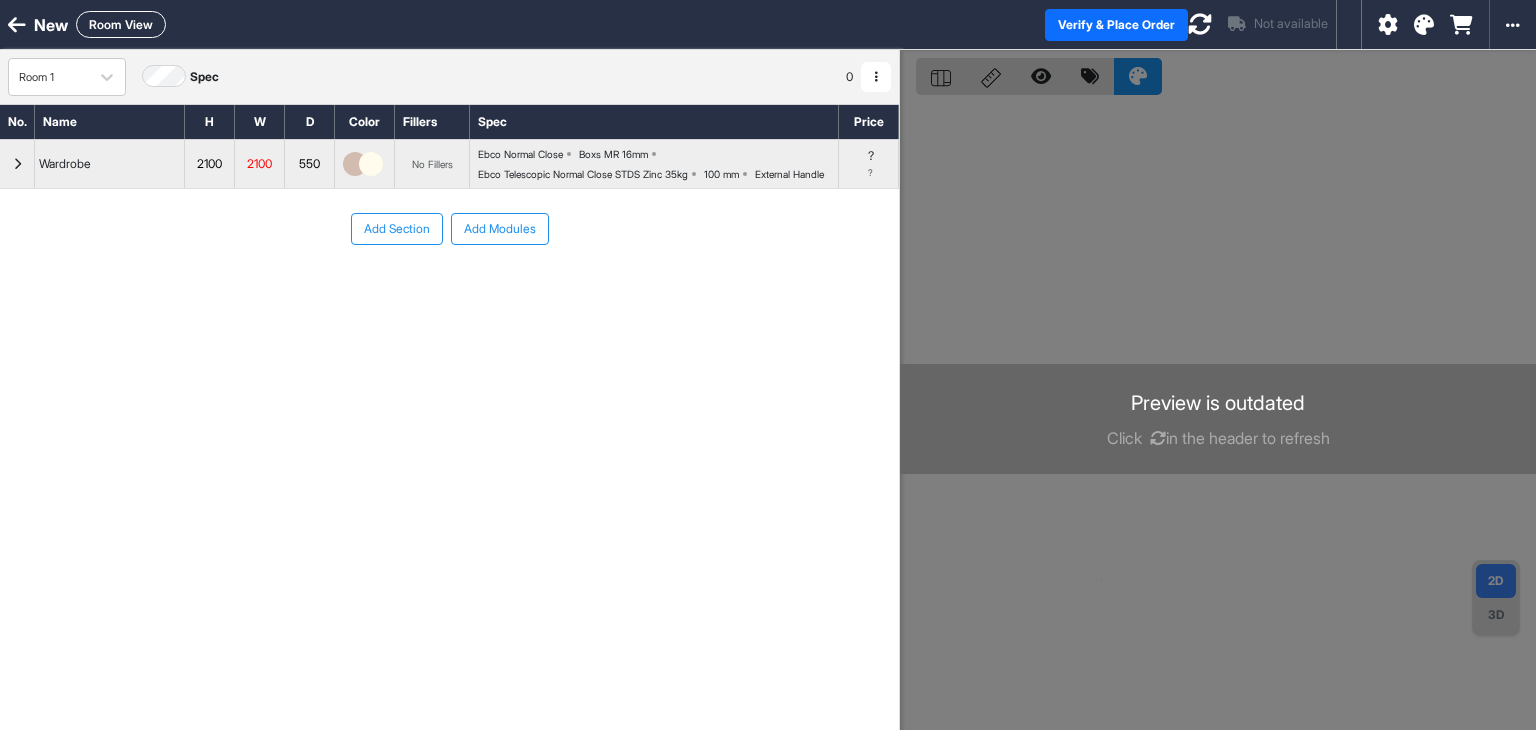 click on "Add Modules" at bounding box center [500, 229] 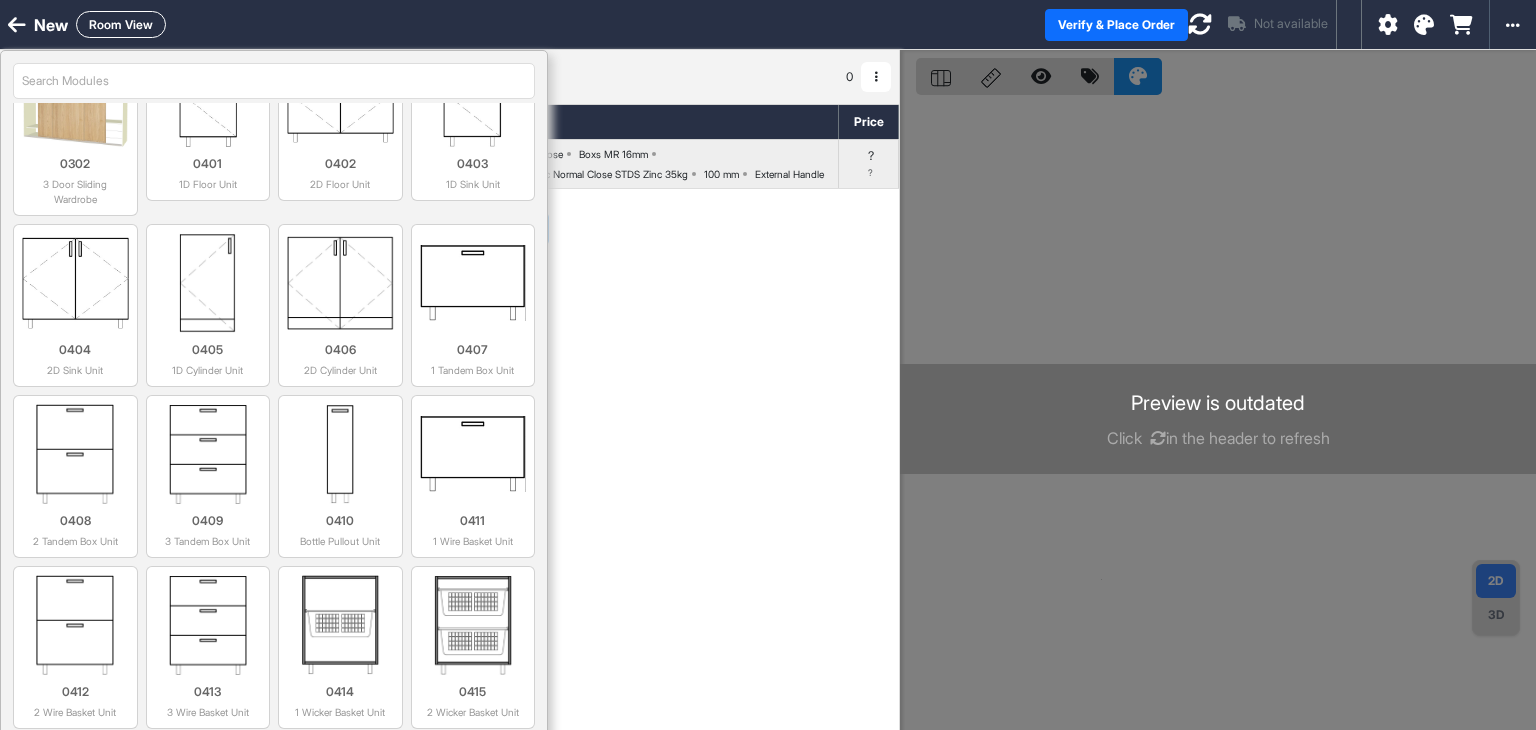 scroll, scrollTop: 1300, scrollLeft: 0, axis: vertical 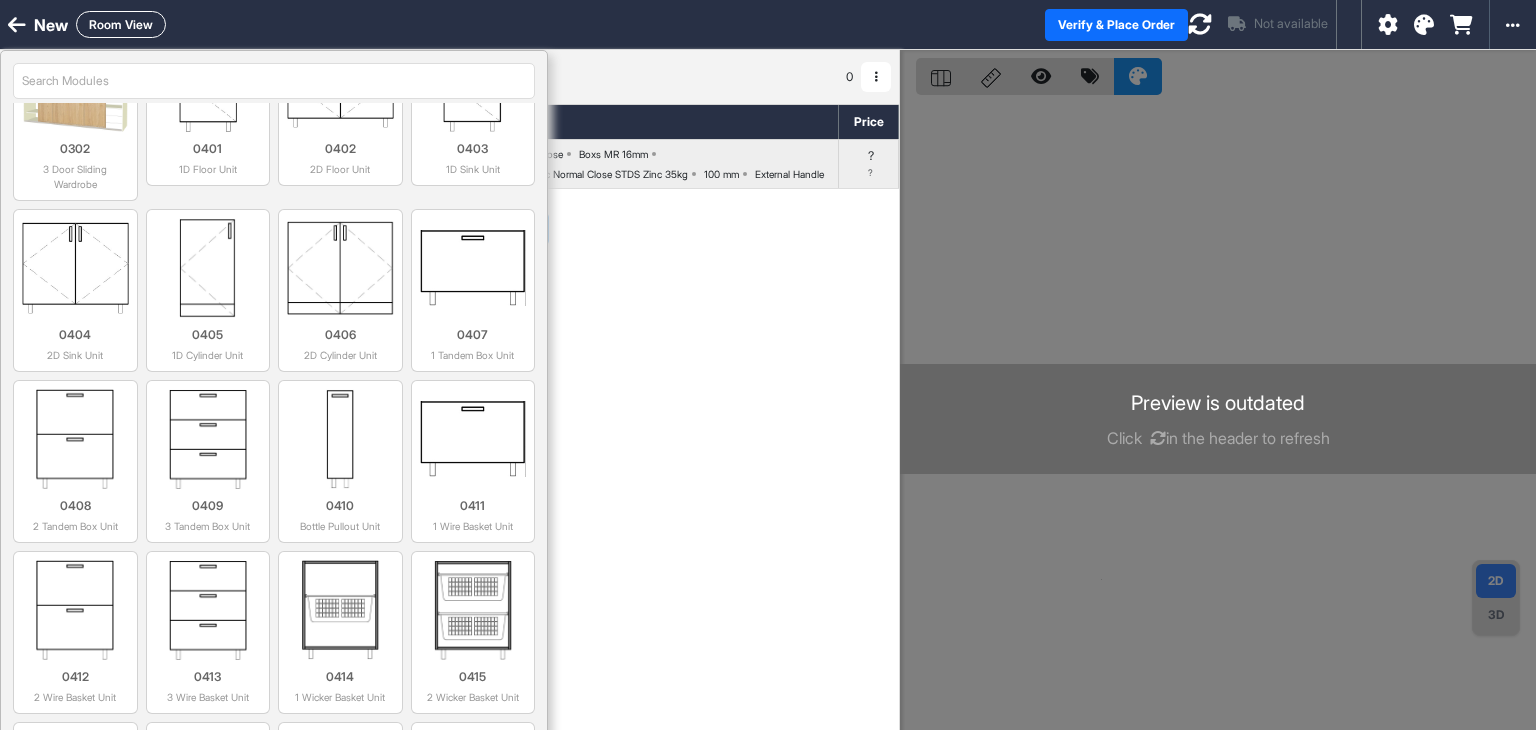 click on "Add Section Add Modules" at bounding box center (449, 289) 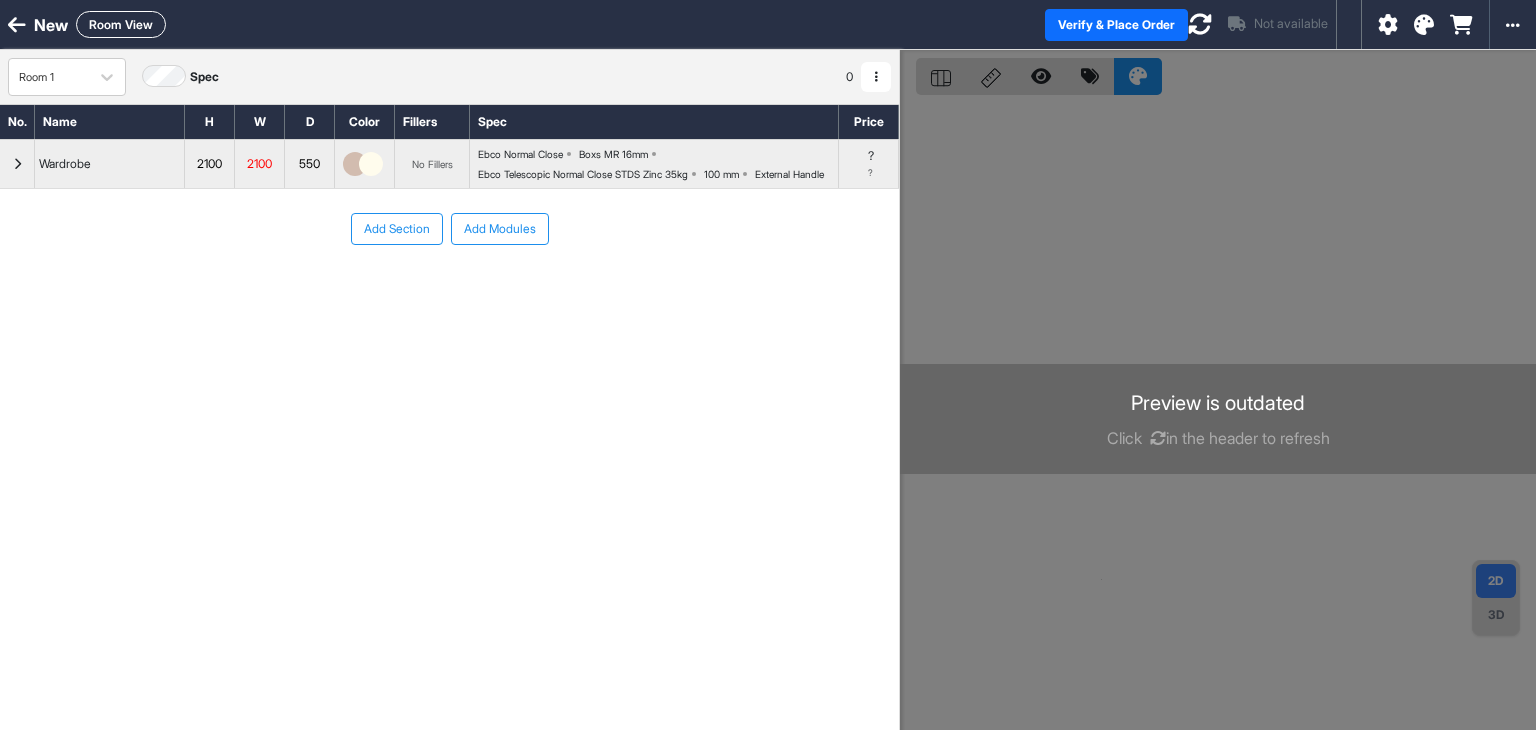 click on "Add Section" at bounding box center [397, 229] 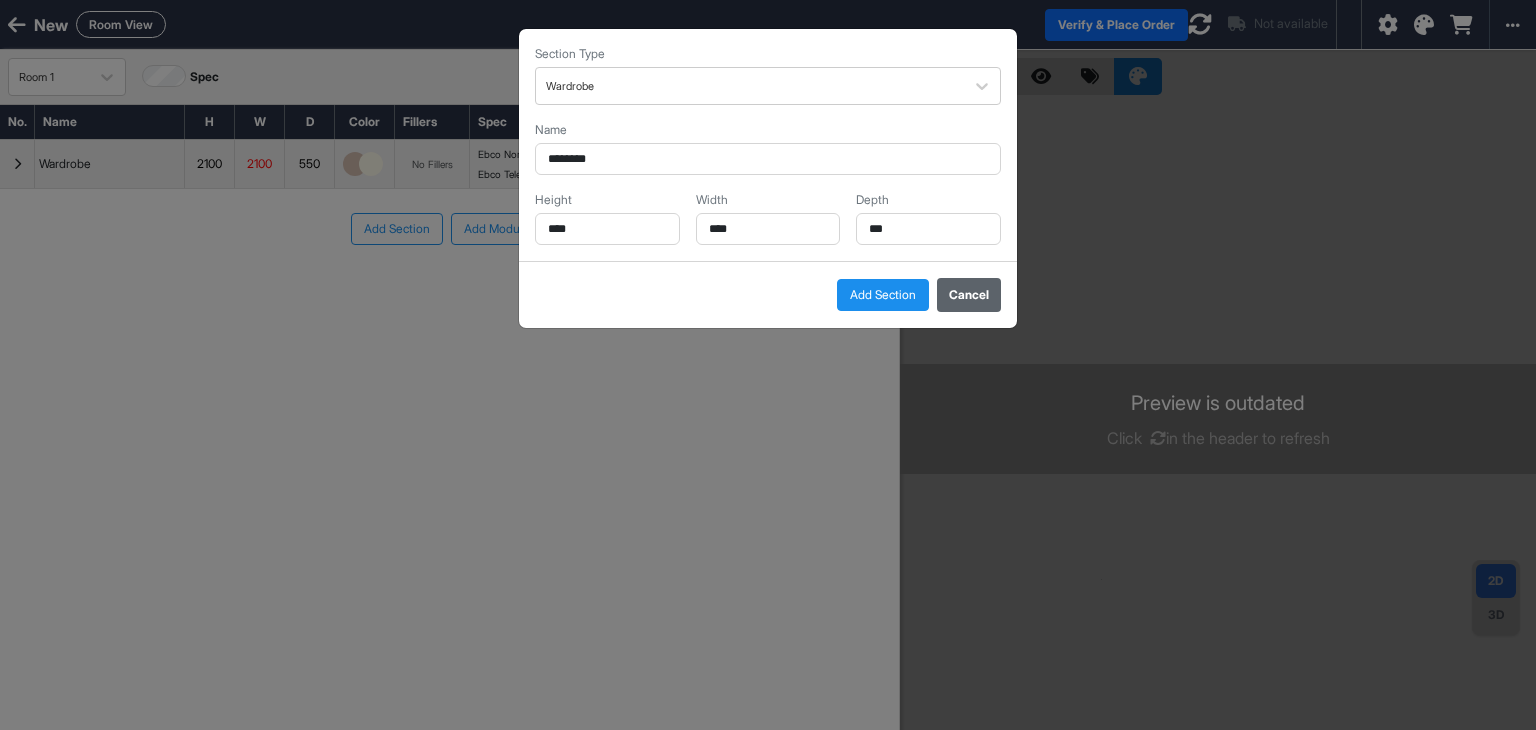 click on "Cancel" at bounding box center [969, 295] 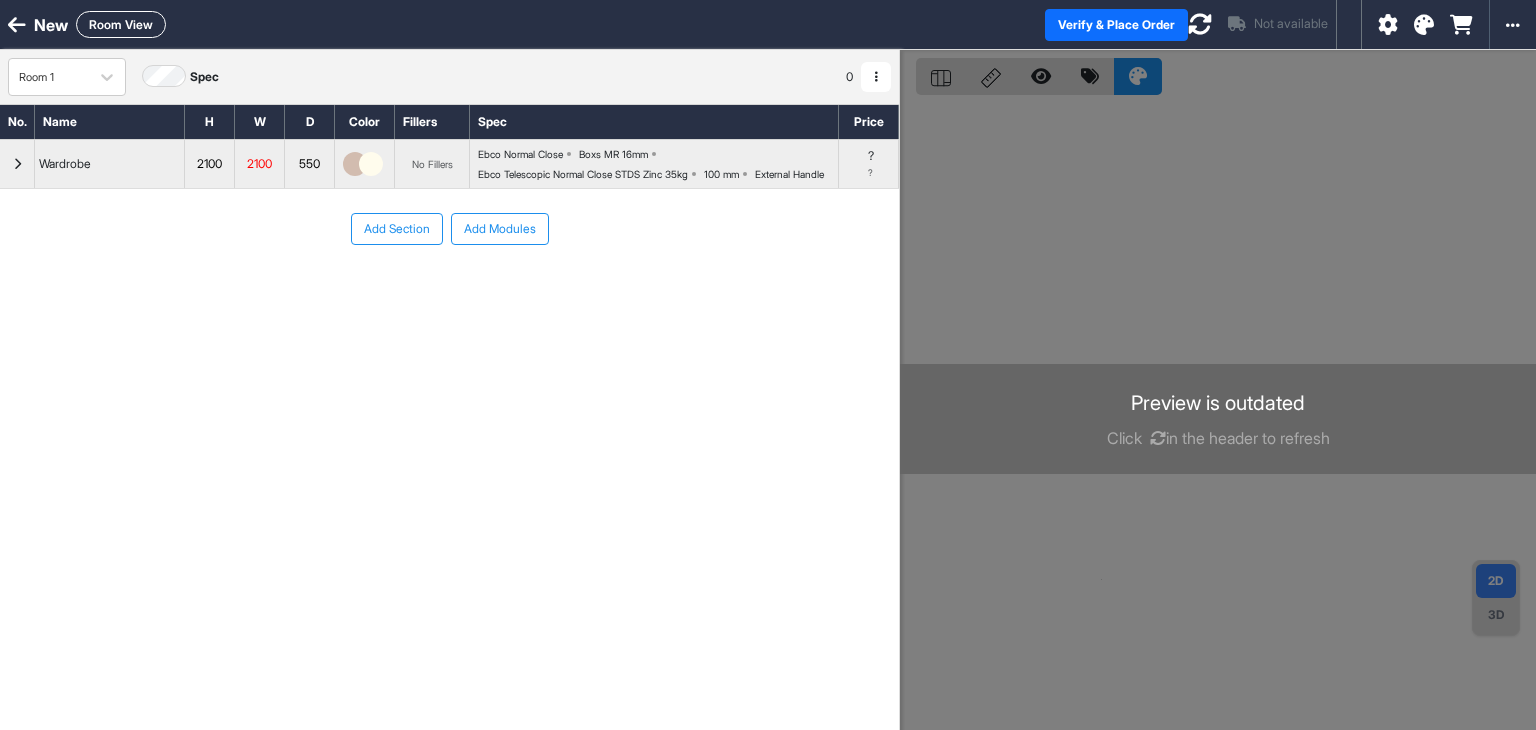 click on "Add Modules" at bounding box center (500, 229) 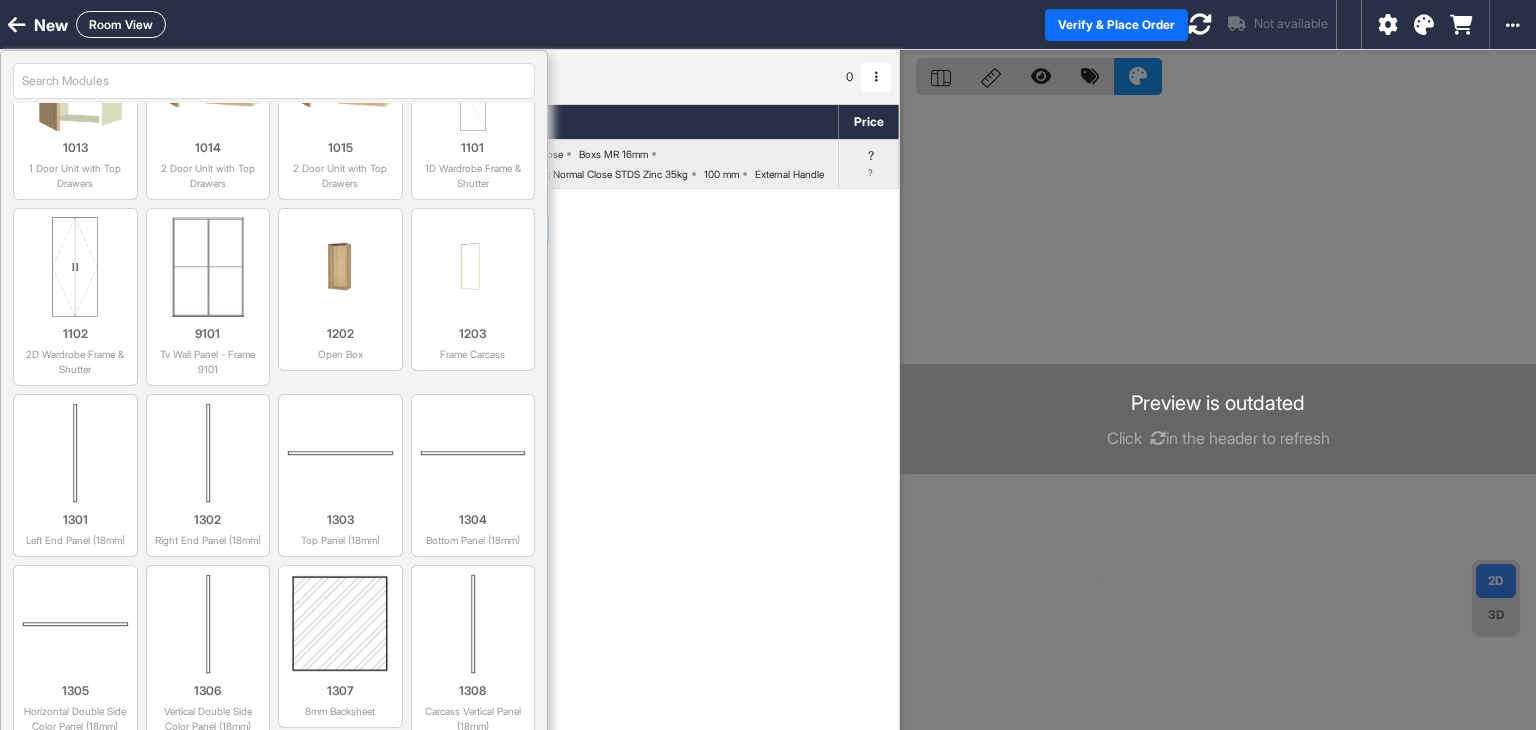 scroll, scrollTop: 3300, scrollLeft: 0, axis: vertical 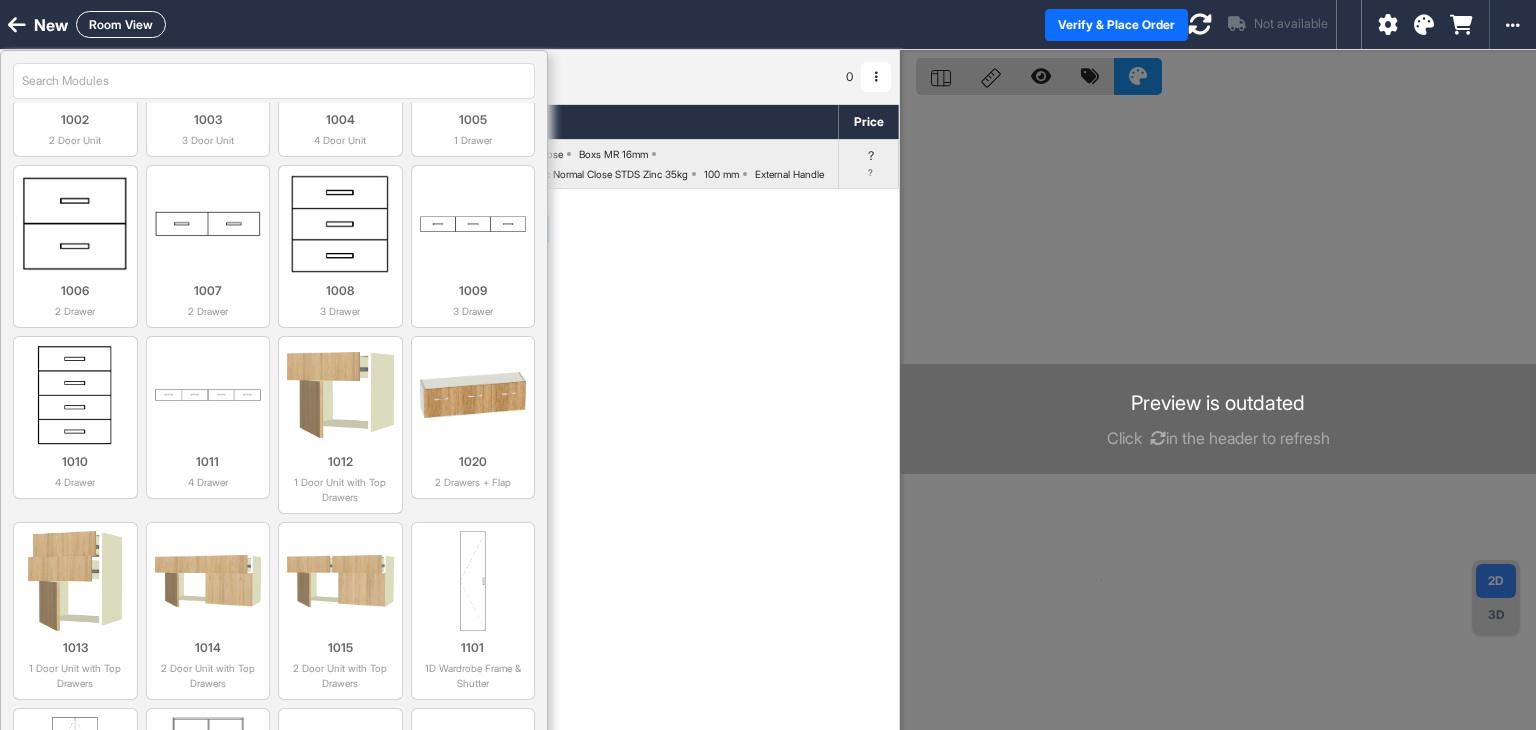 click at bounding box center (274, 81) 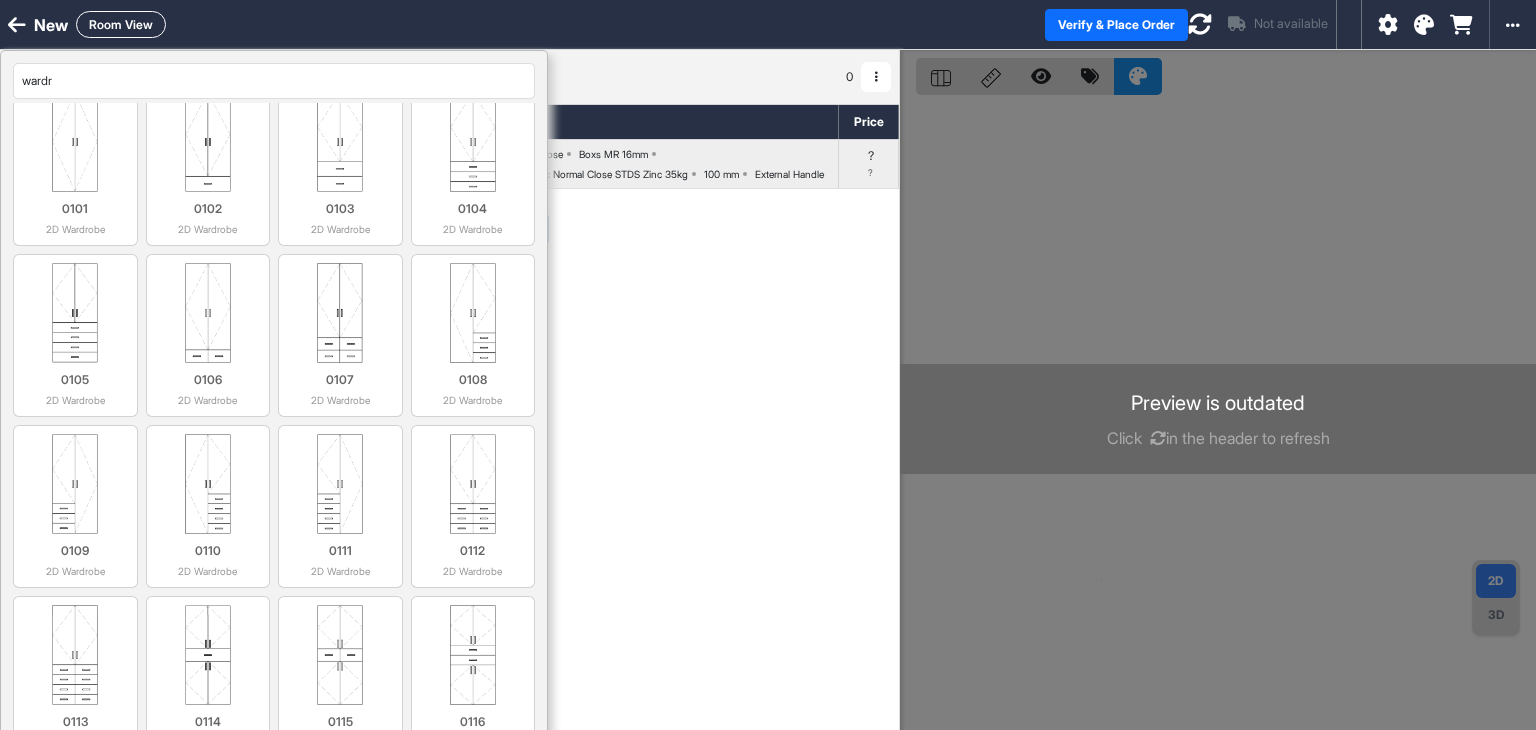 scroll, scrollTop: 0, scrollLeft: 0, axis: both 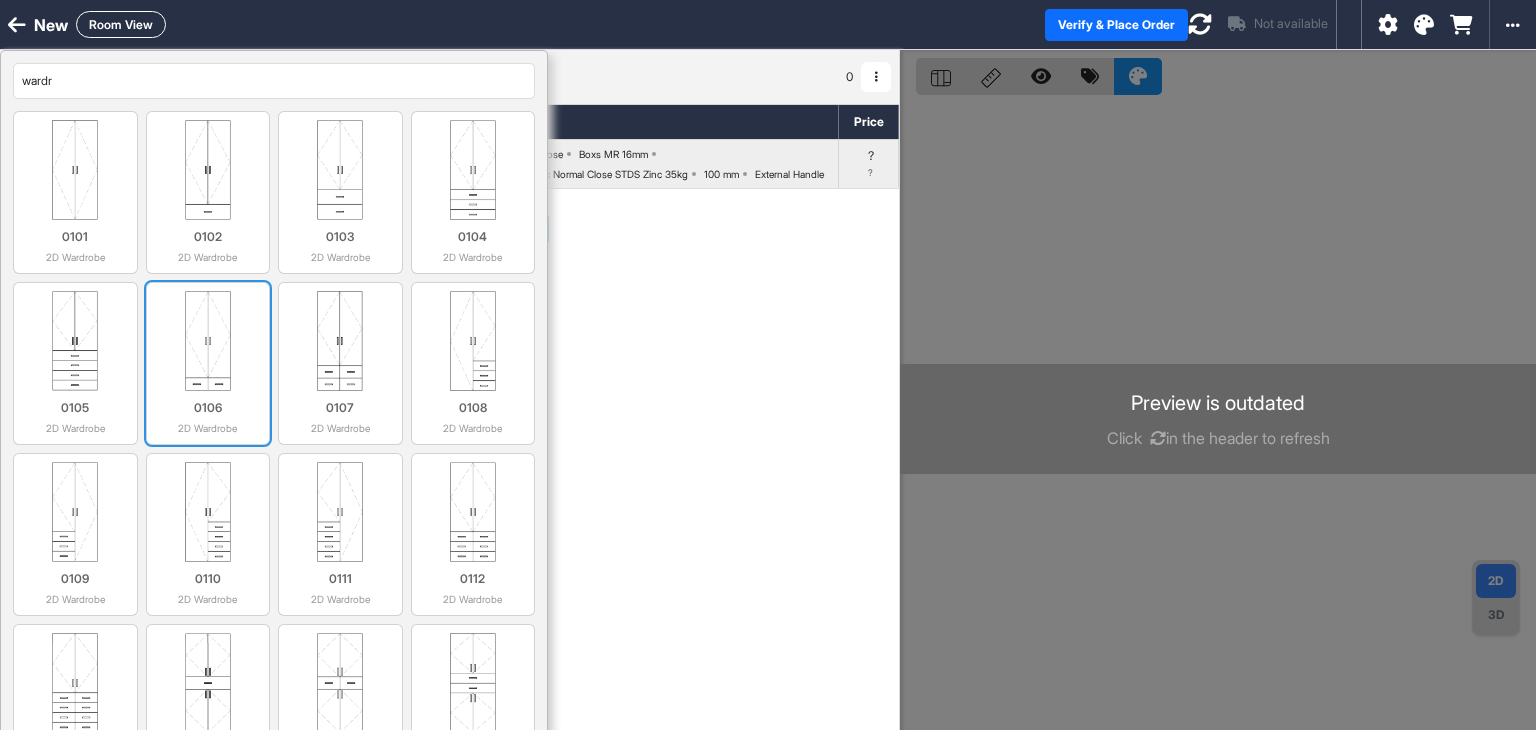 type on "wardr" 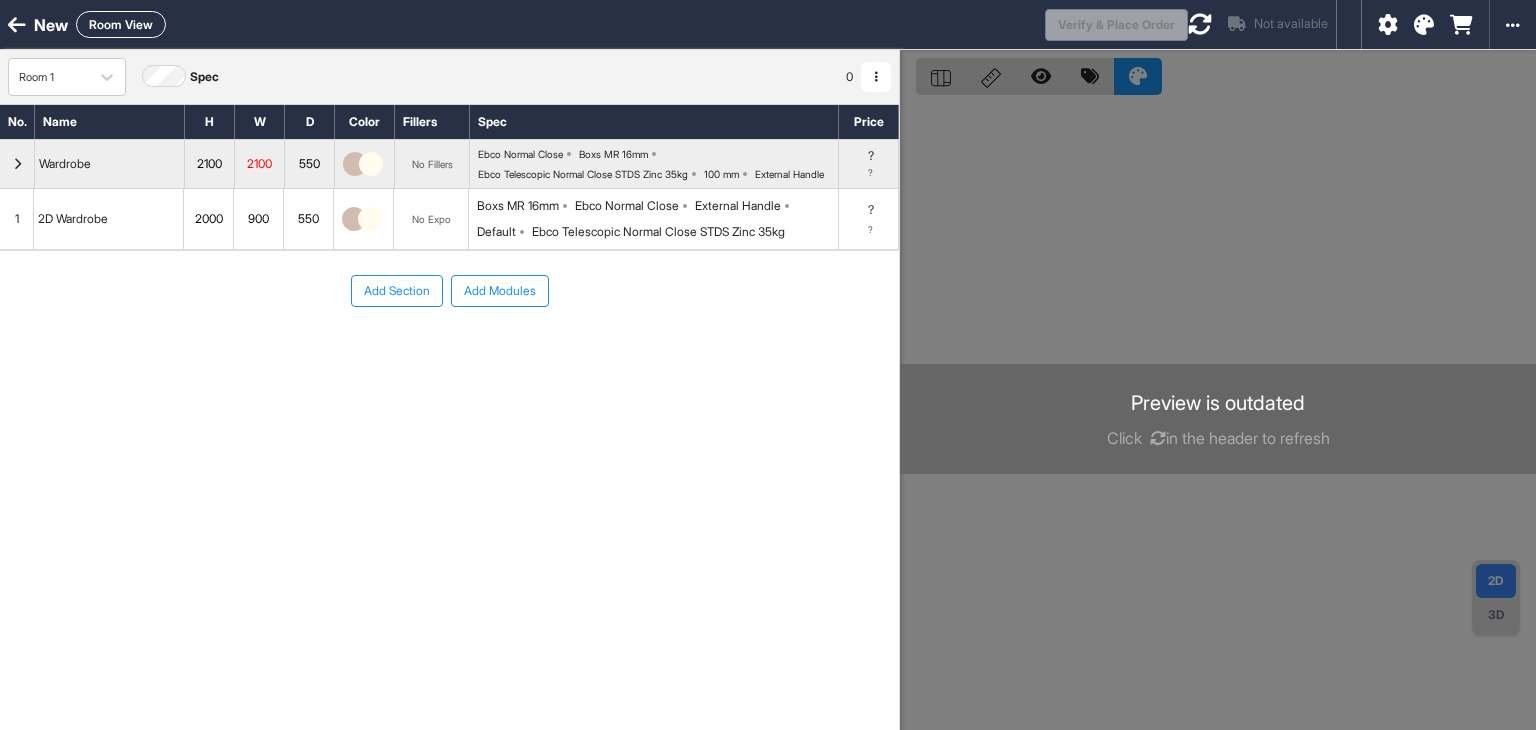 click on "Add Section" at bounding box center (397, 291) 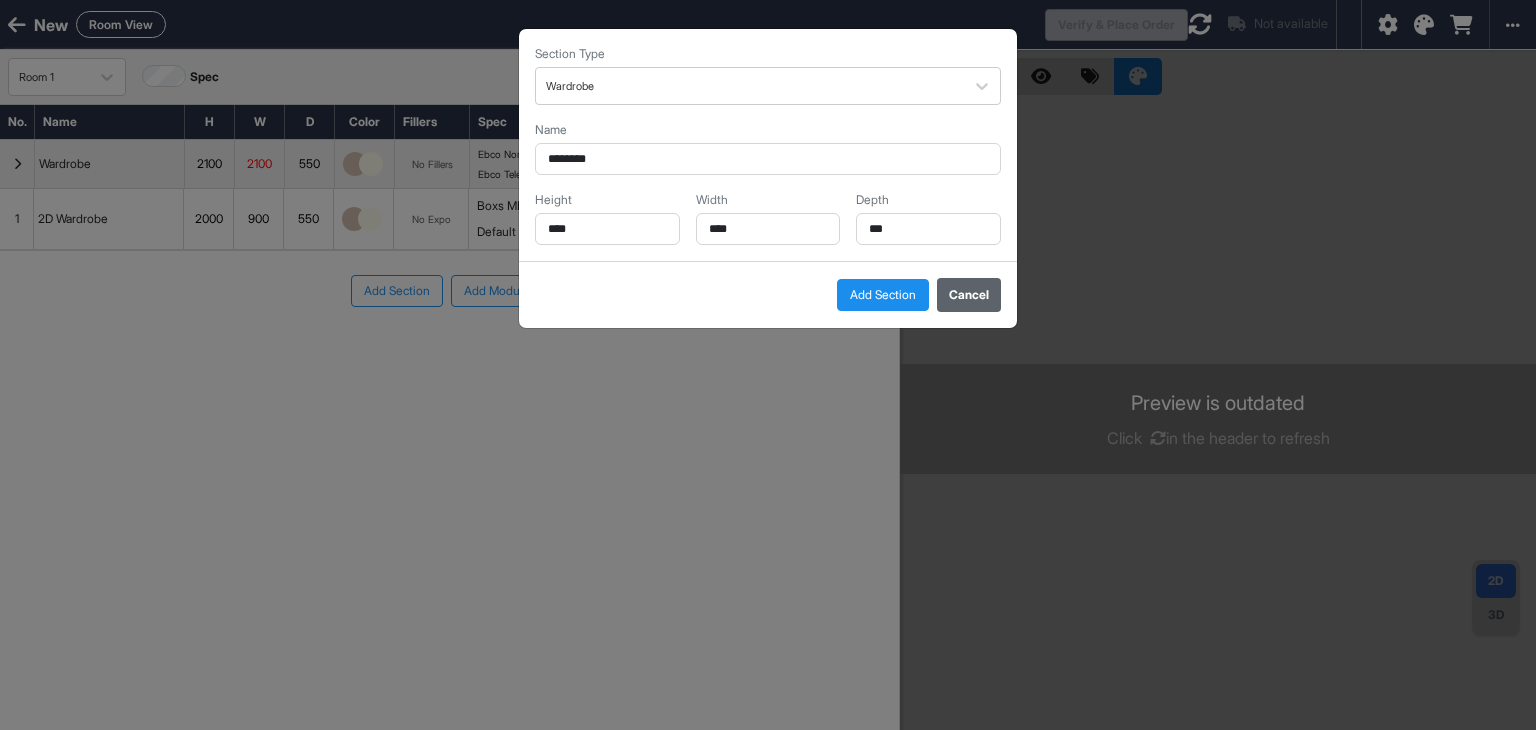 click on "Cancel" at bounding box center [969, 295] 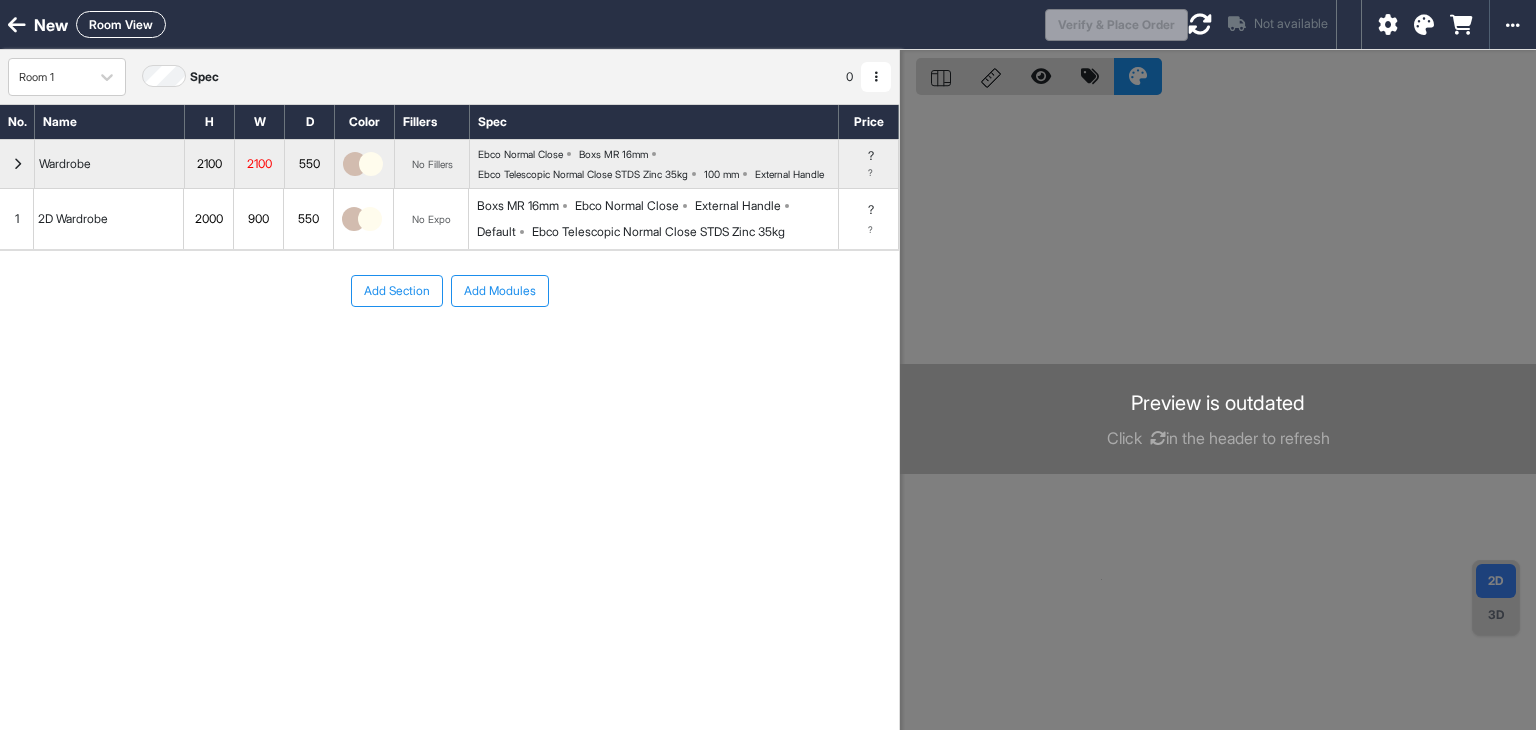 click on "Add Modules" at bounding box center (500, 291) 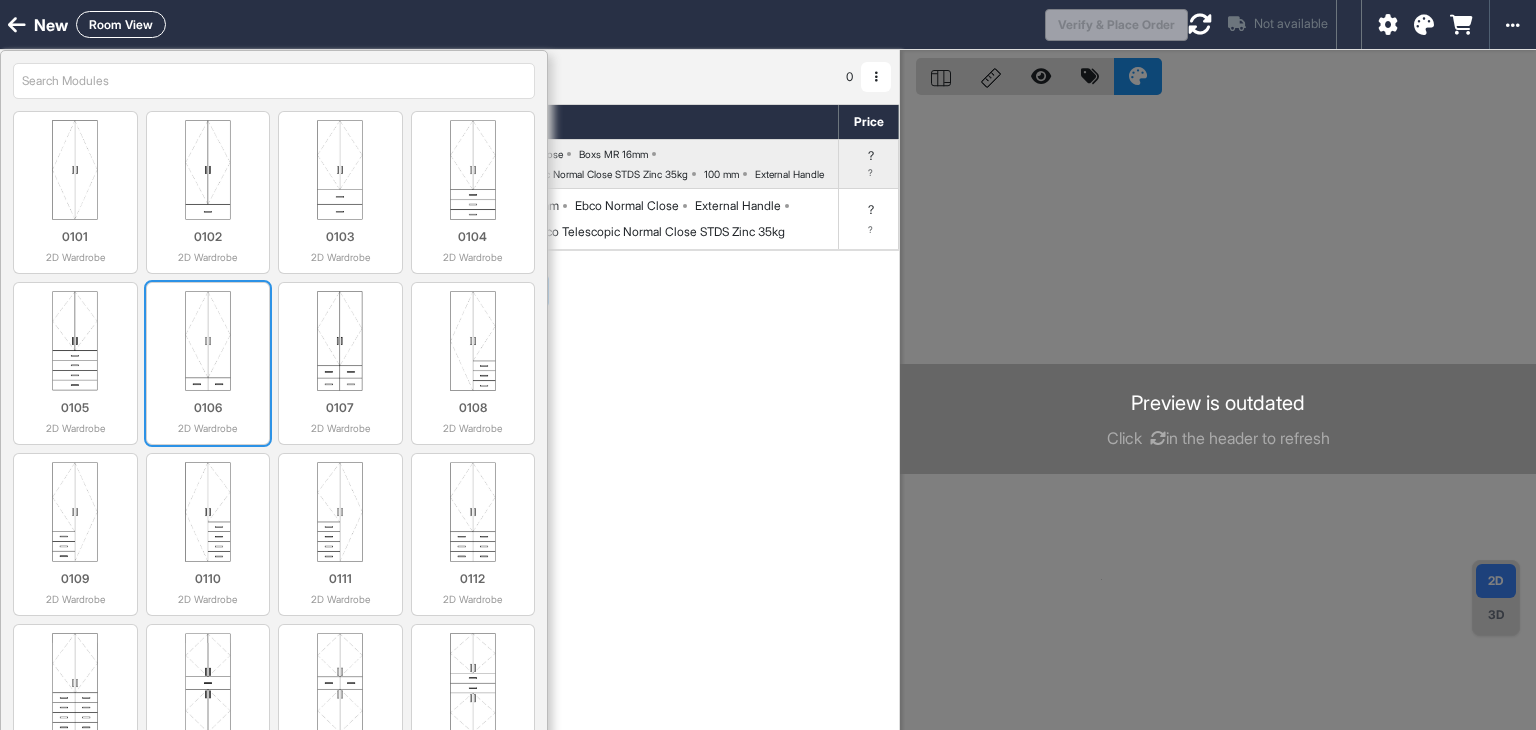 click at bounding box center [208, 341] 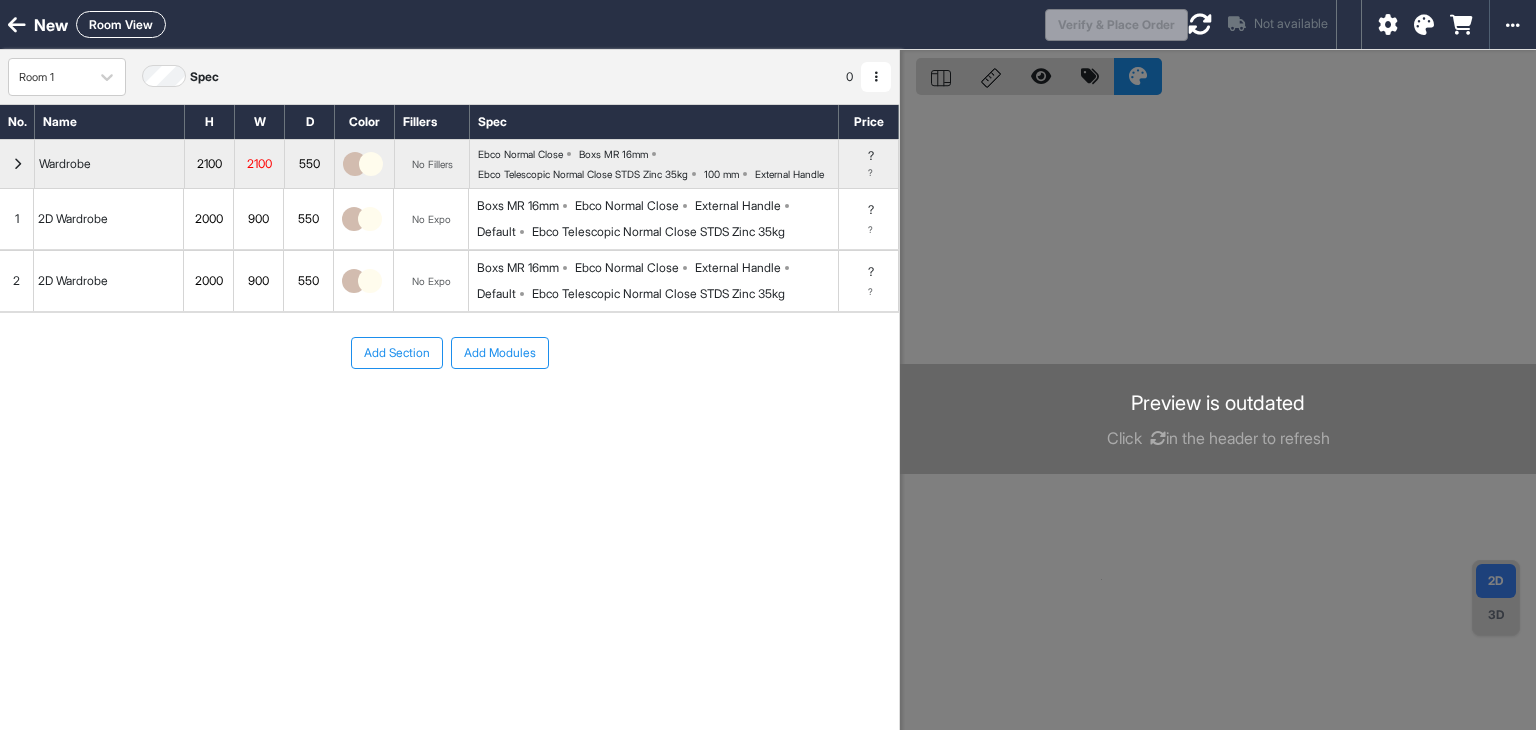 click on "Click   in the header to refresh" at bounding box center (1218, 438) 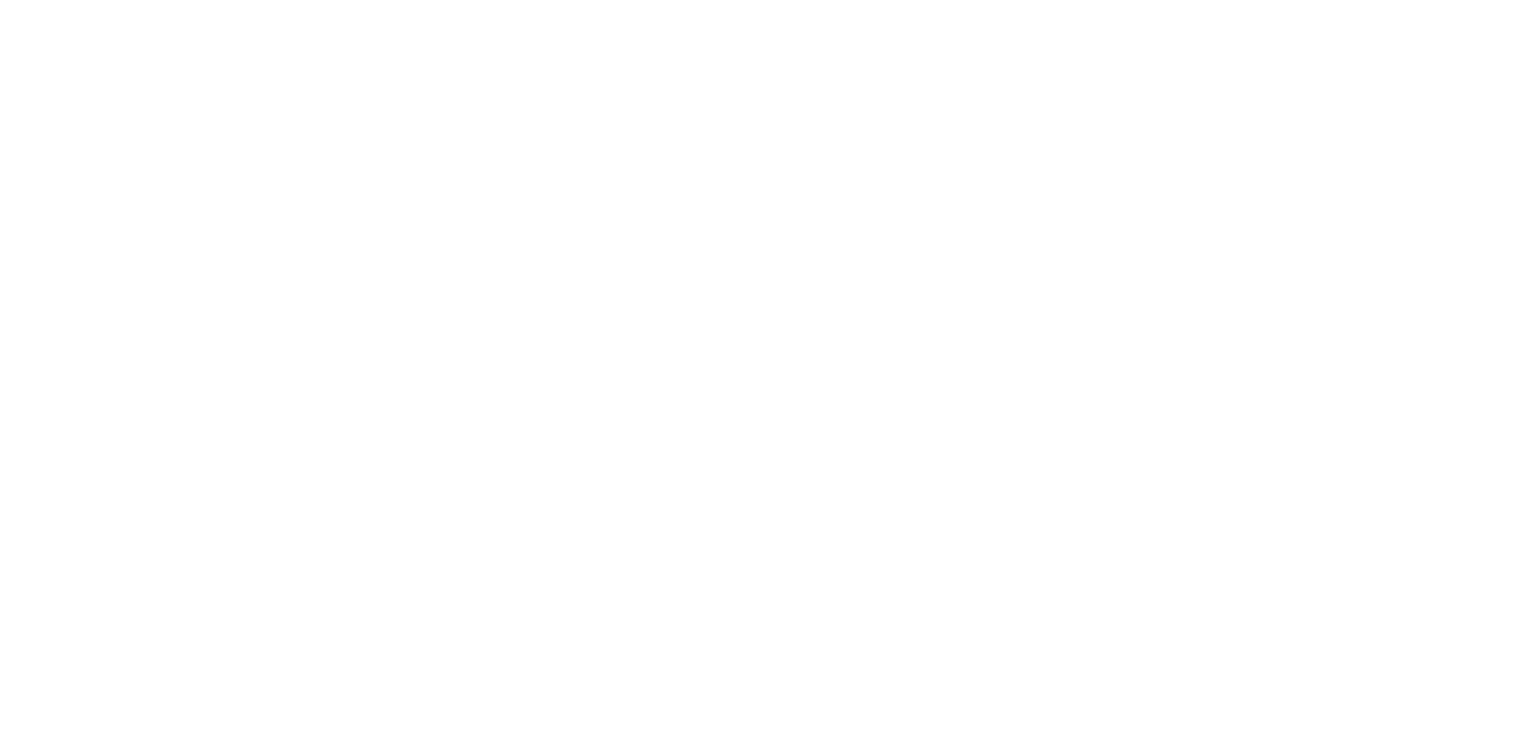 scroll, scrollTop: 0, scrollLeft: 0, axis: both 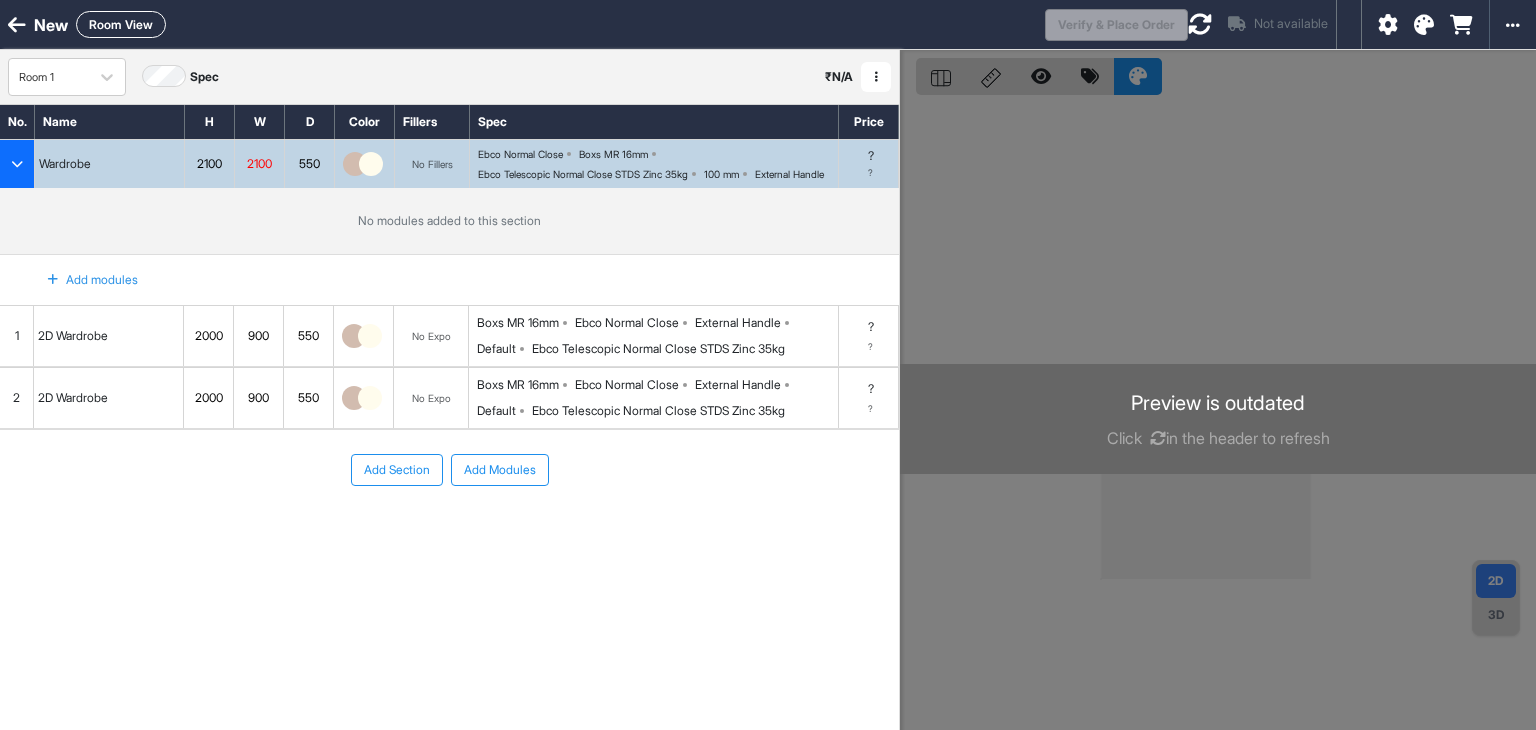 click on "Click   in the header to refresh" at bounding box center (1218, 438) 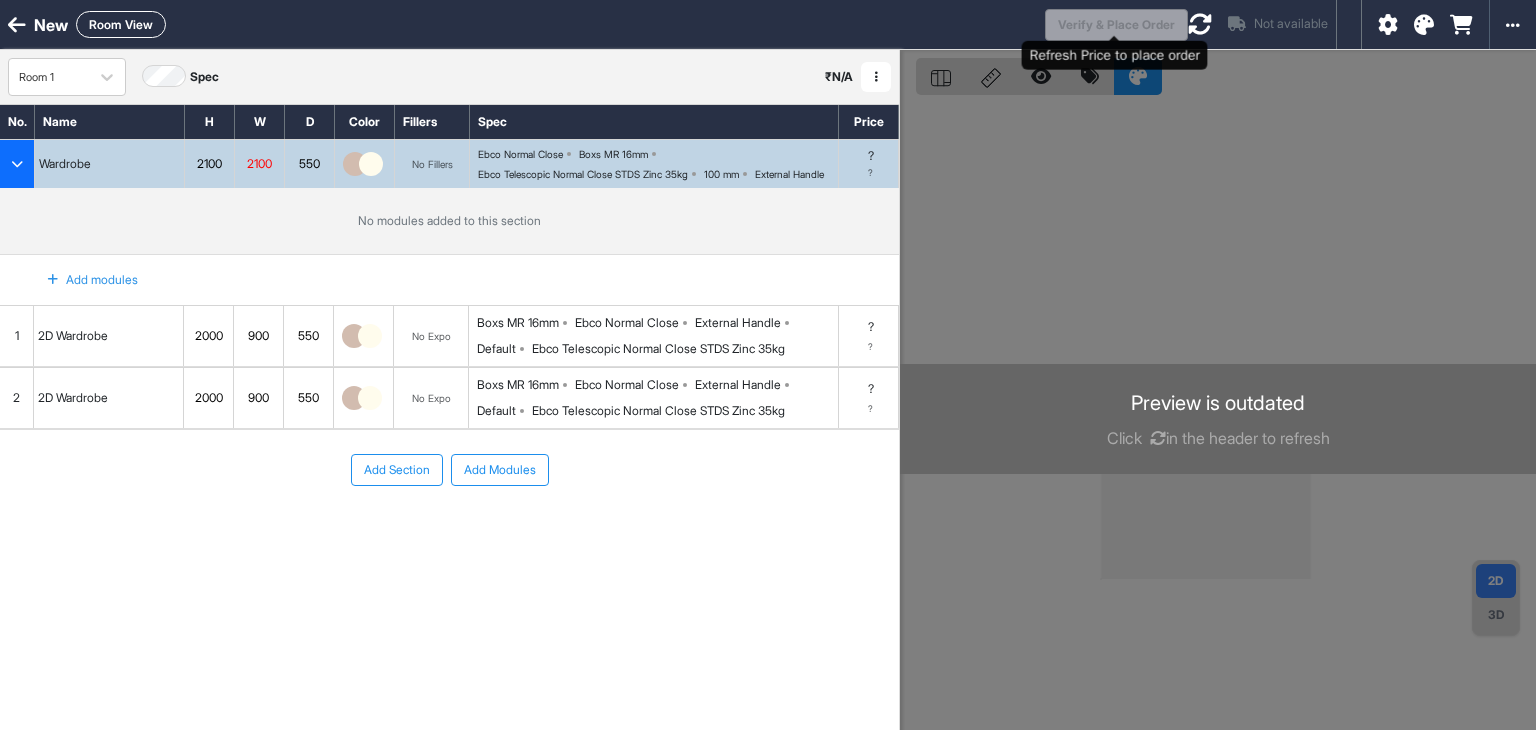 click on "Verify & Place Order" at bounding box center [1116, 25] 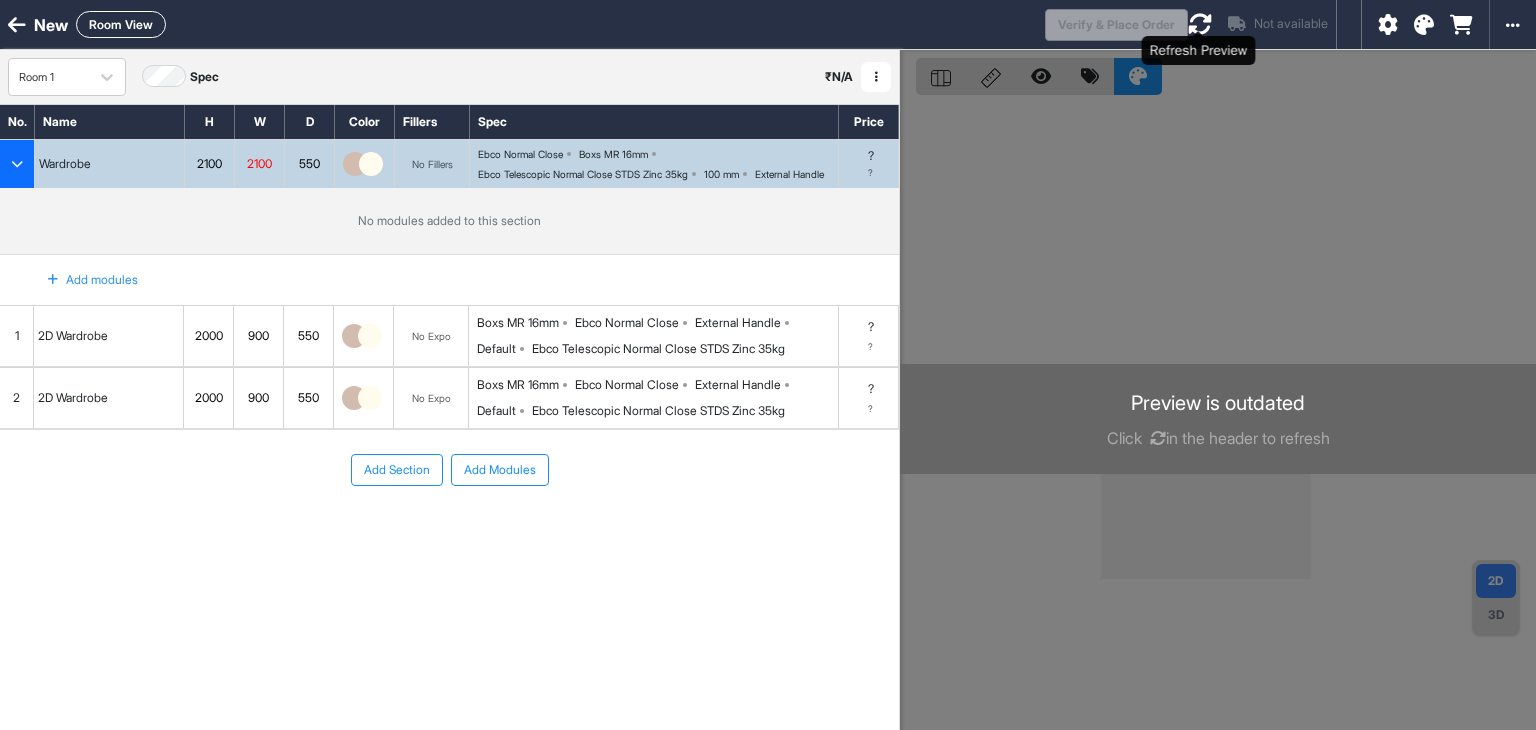 click at bounding box center [1200, 24] 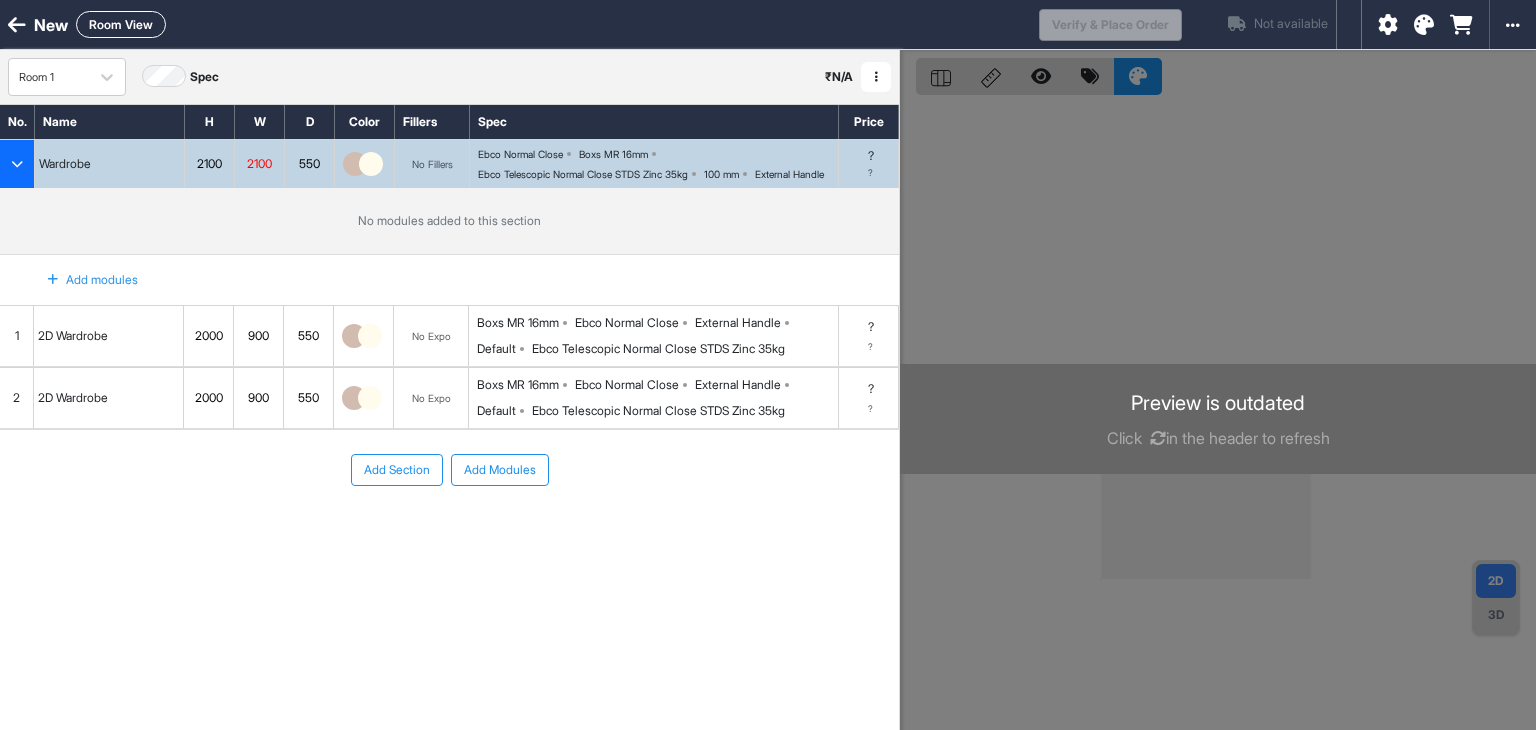click on "Room View" at bounding box center [121, 24] 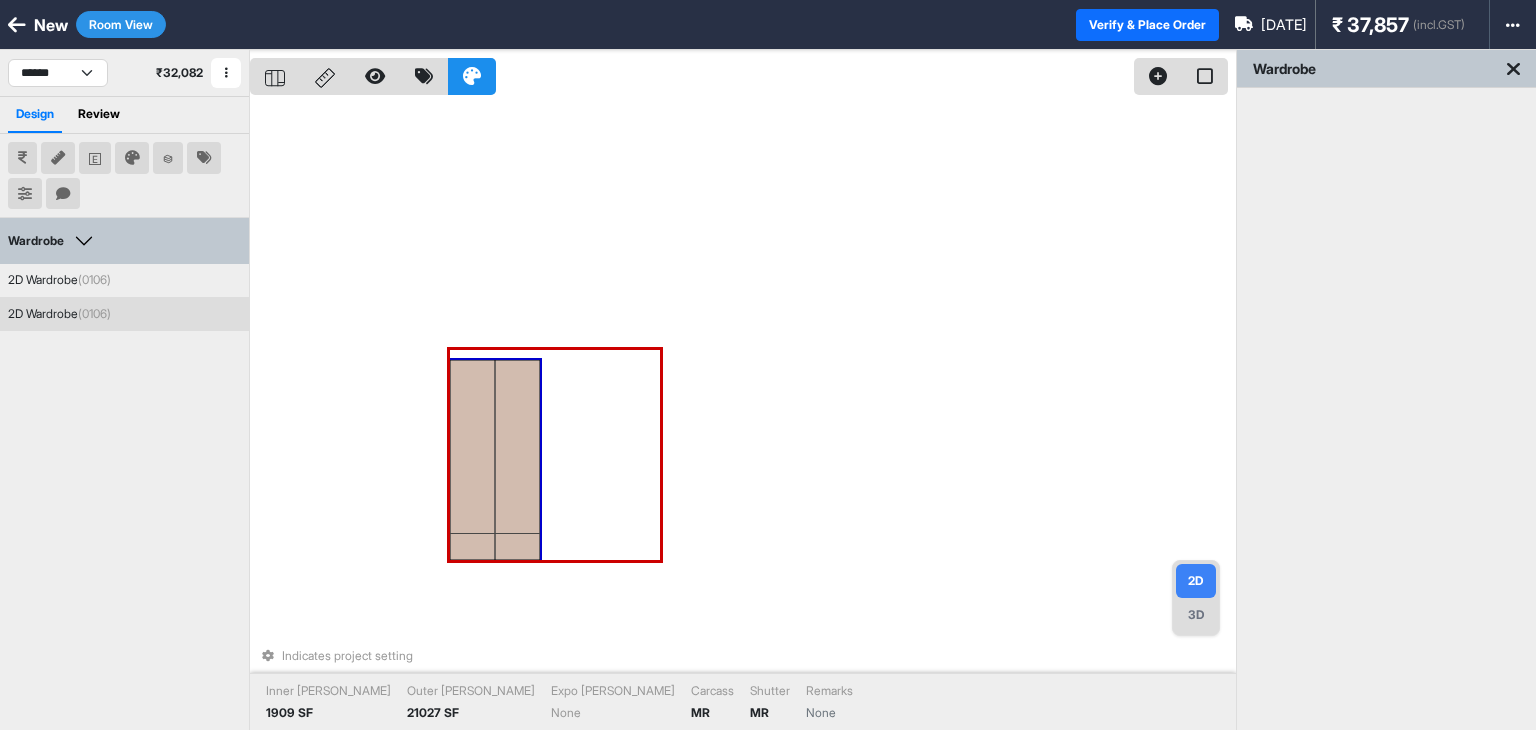 click at bounding box center (517, 447) 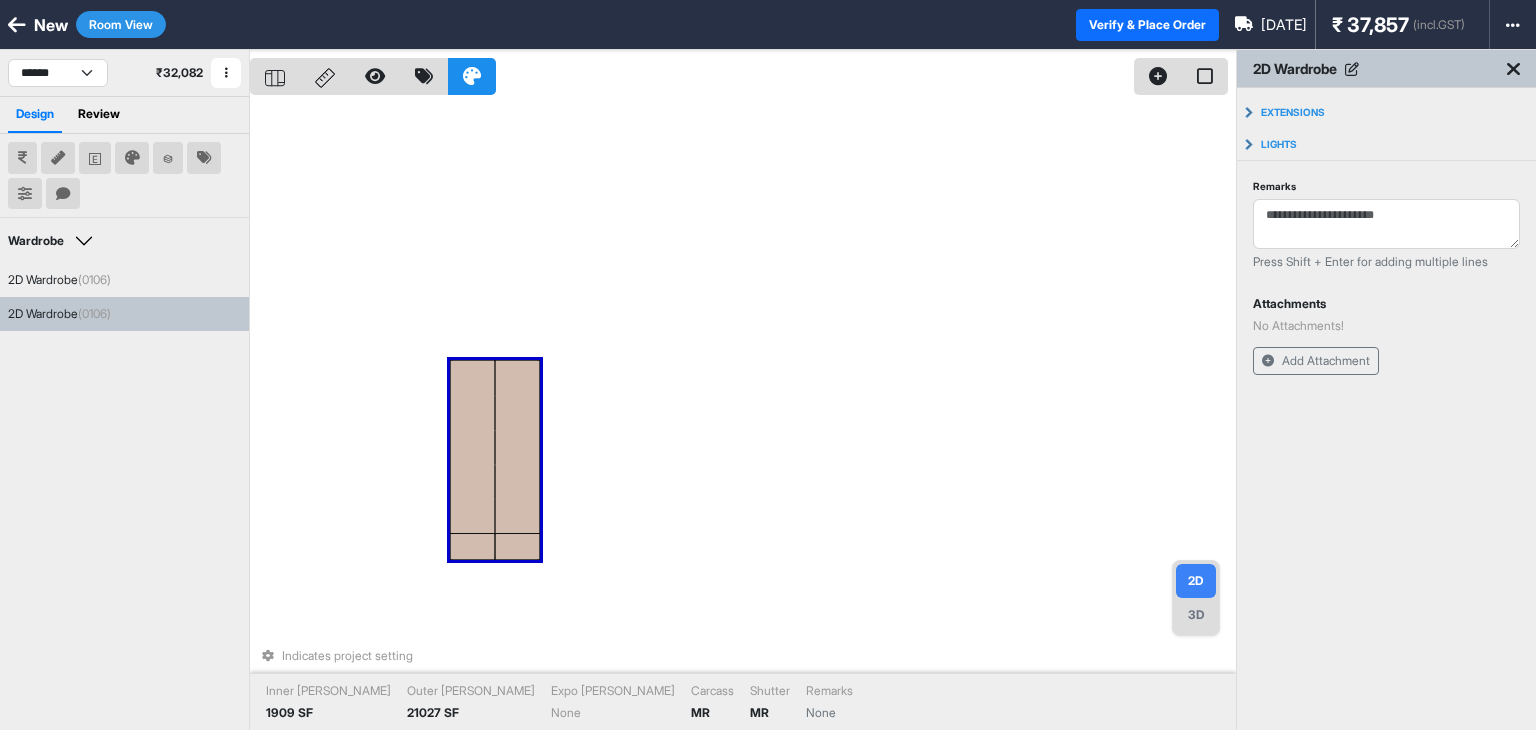 click on "3D" at bounding box center [1196, 615] 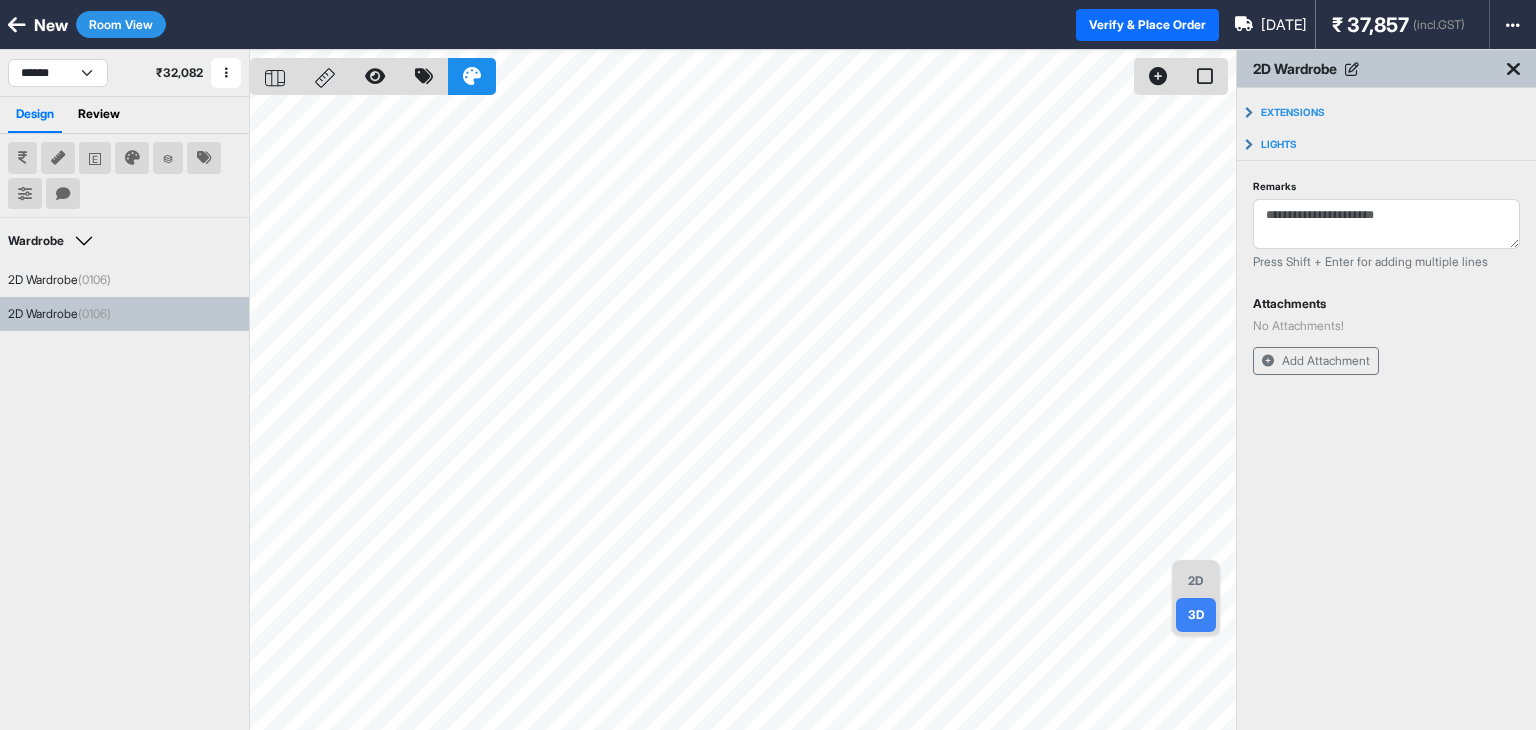 click on "2D" at bounding box center (1196, 581) 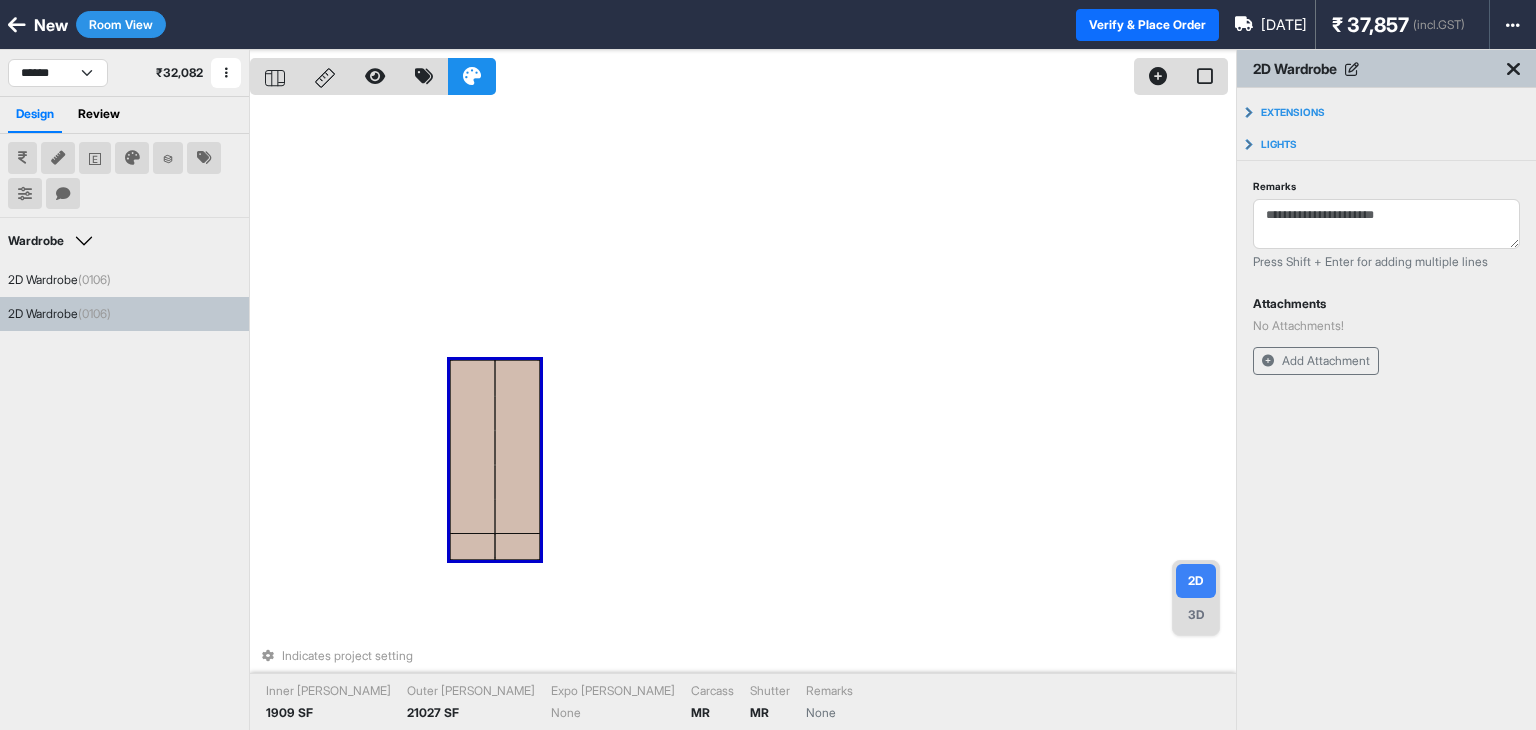 click at bounding box center (17, 25) 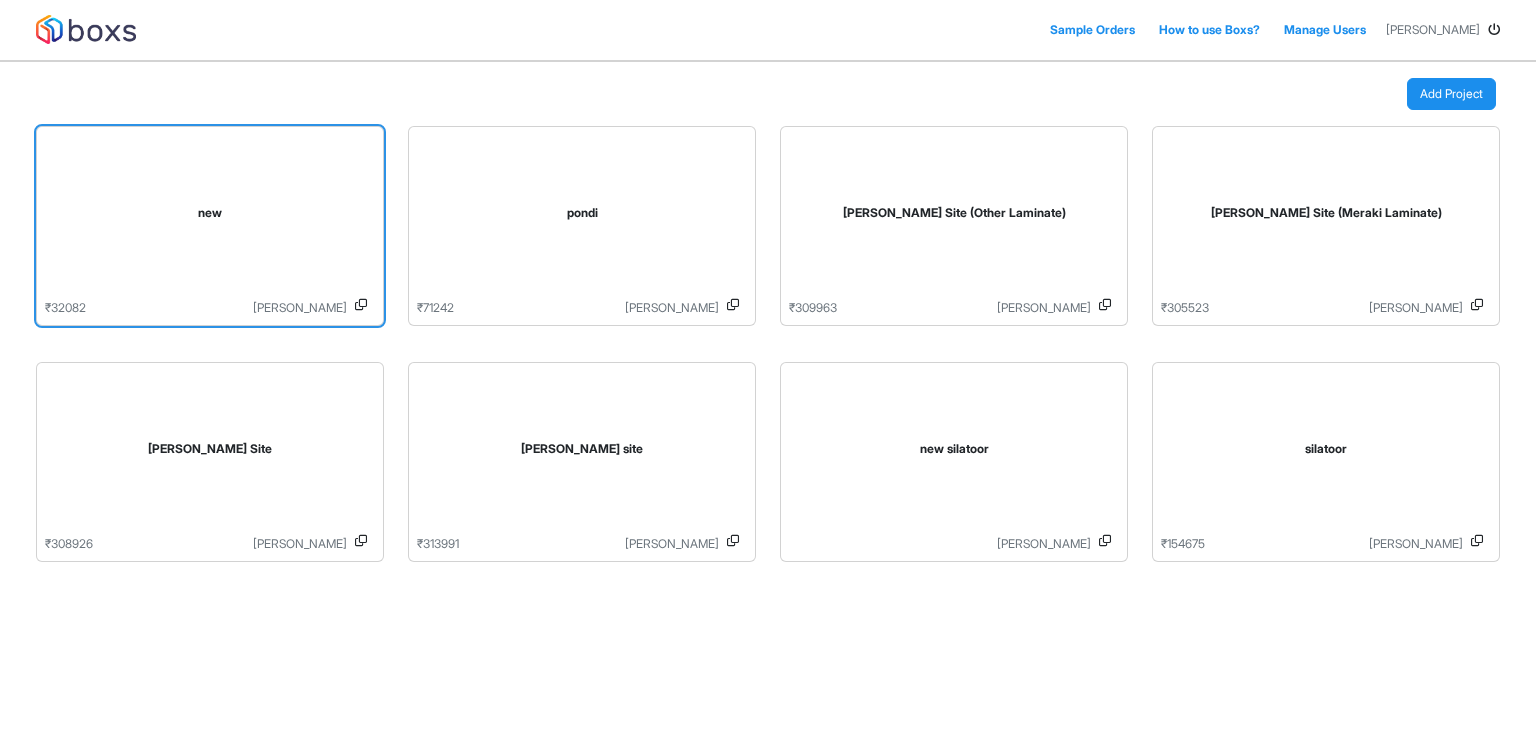 click on "new" at bounding box center (210, 217) 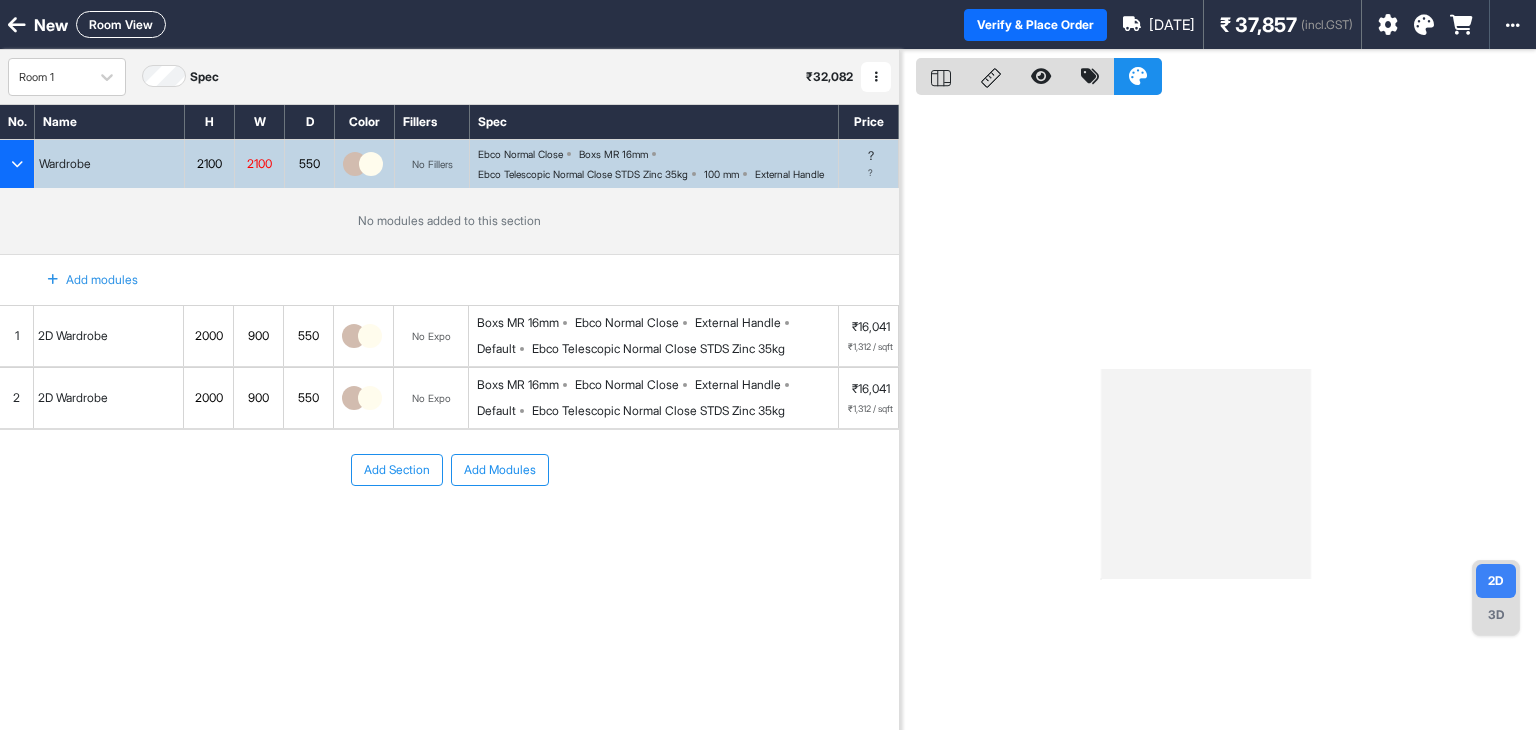 click at bounding box center [1218, 415] 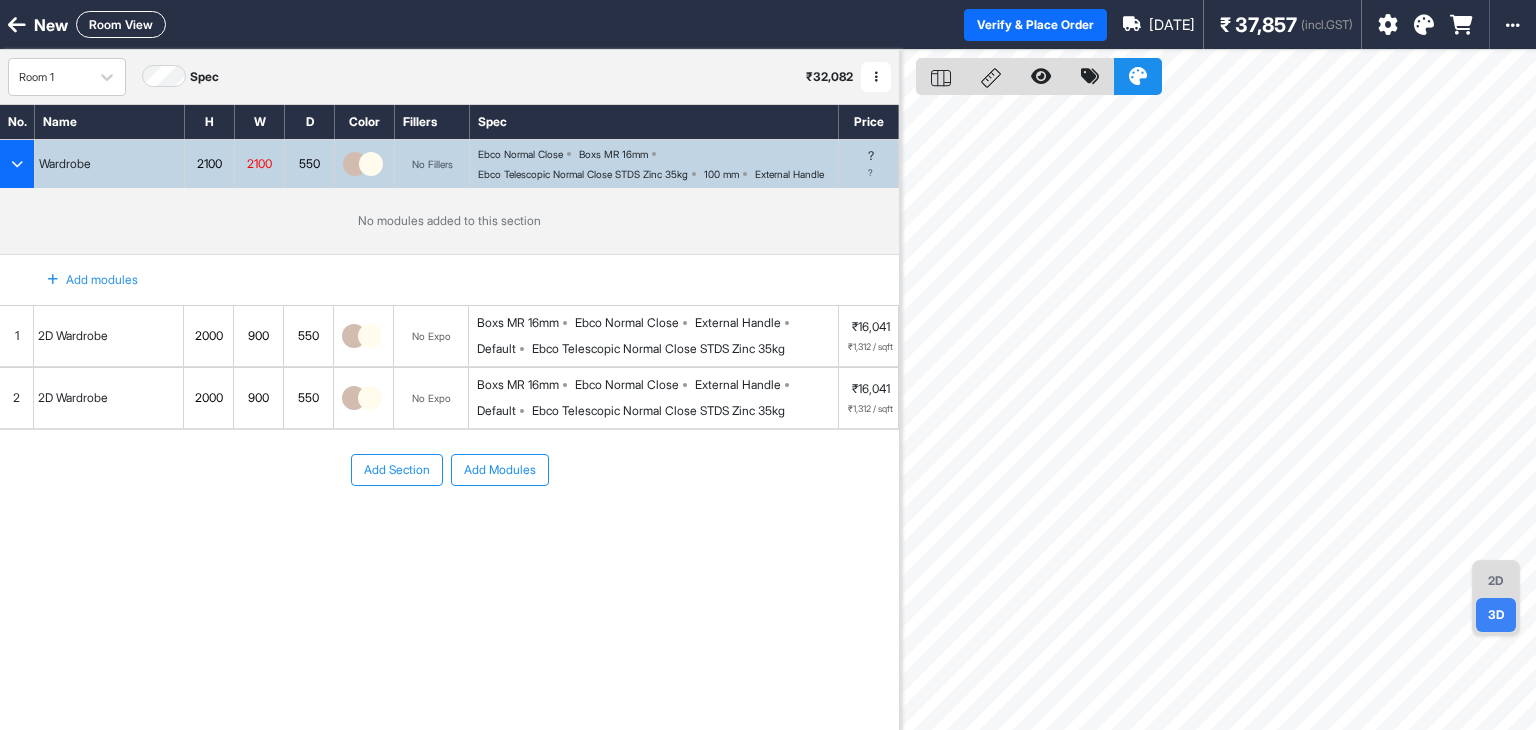 click on "External Handle" at bounding box center (738, 323) 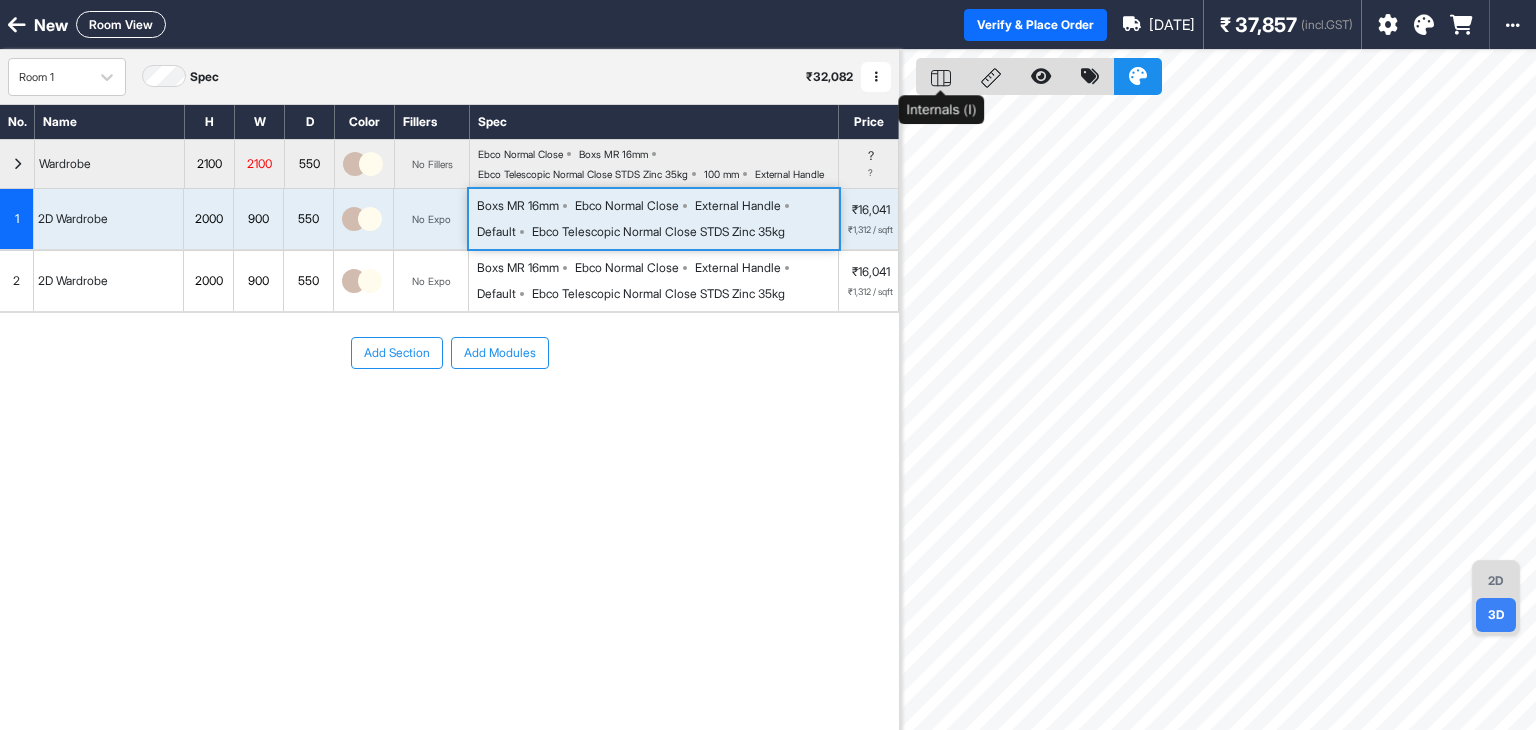click 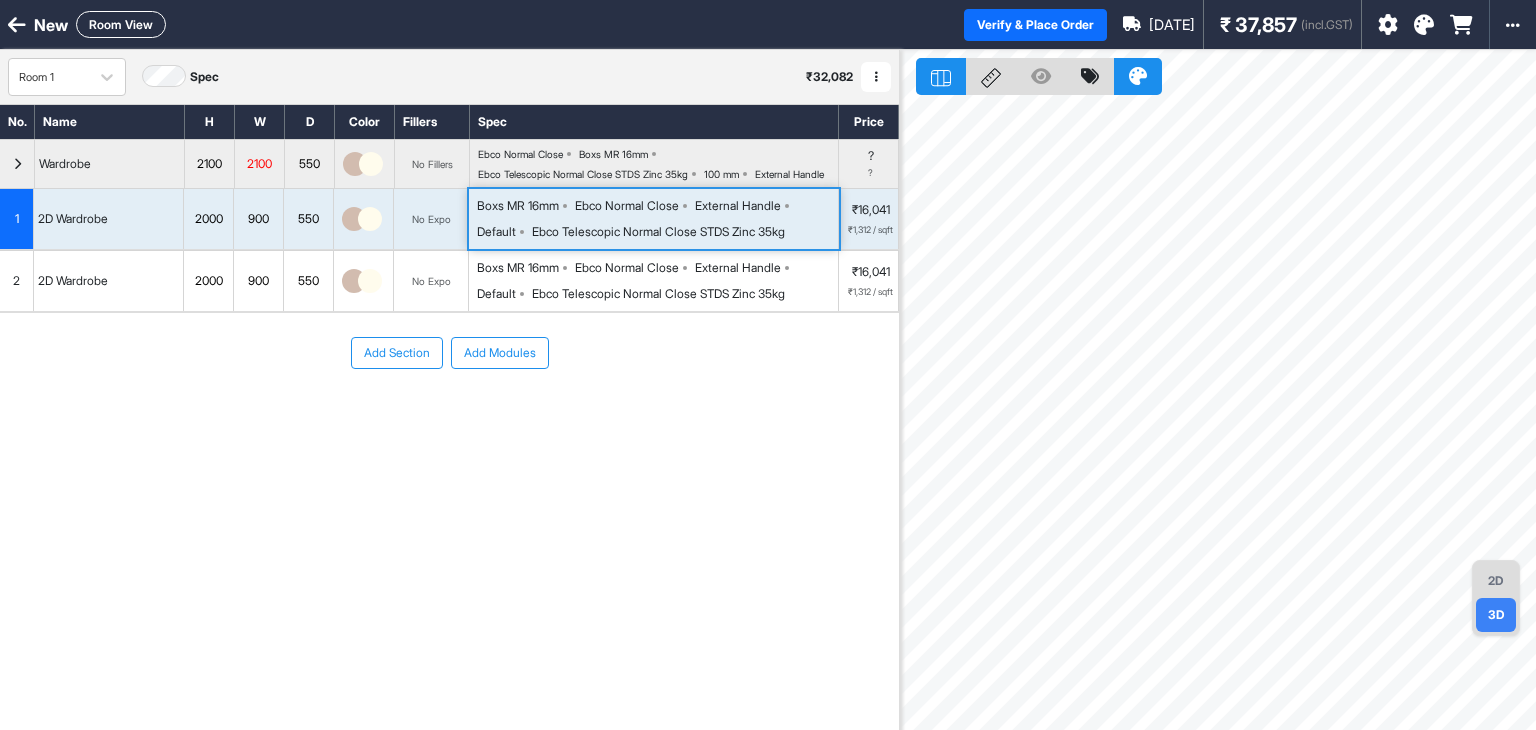 click on "Add Section Add Modules" at bounding box center (449, 413) 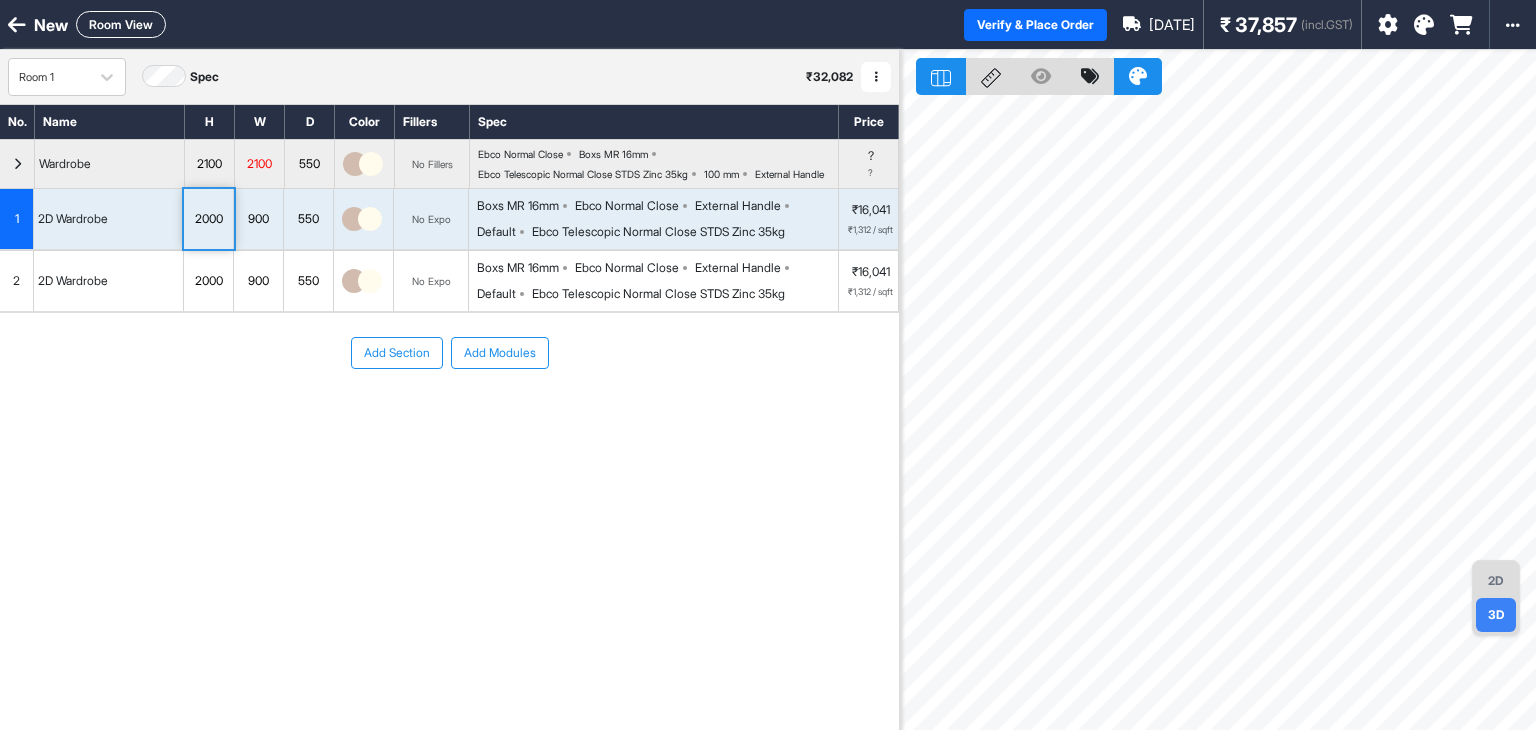 click on "2000" at bounding box center [208, 219] 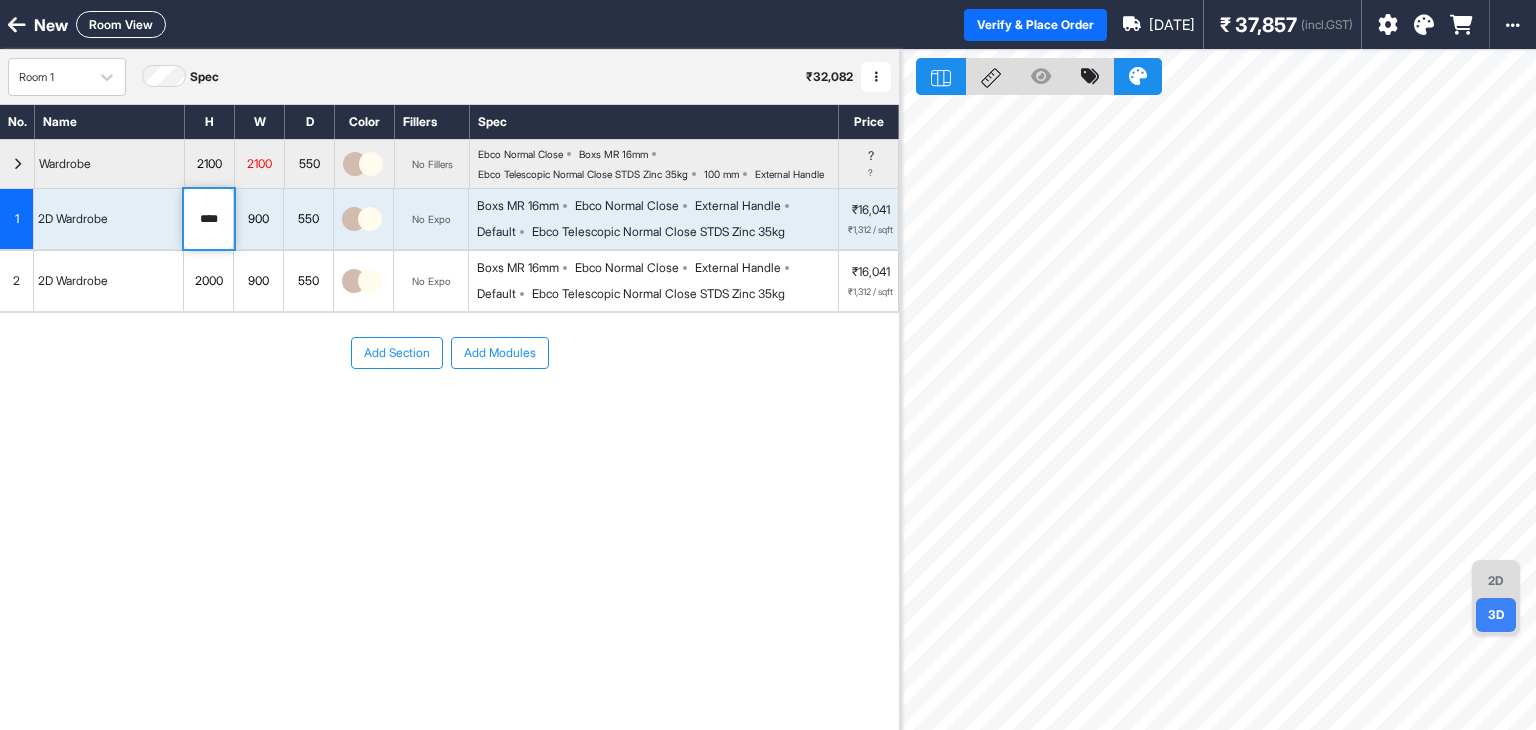 type on "****" 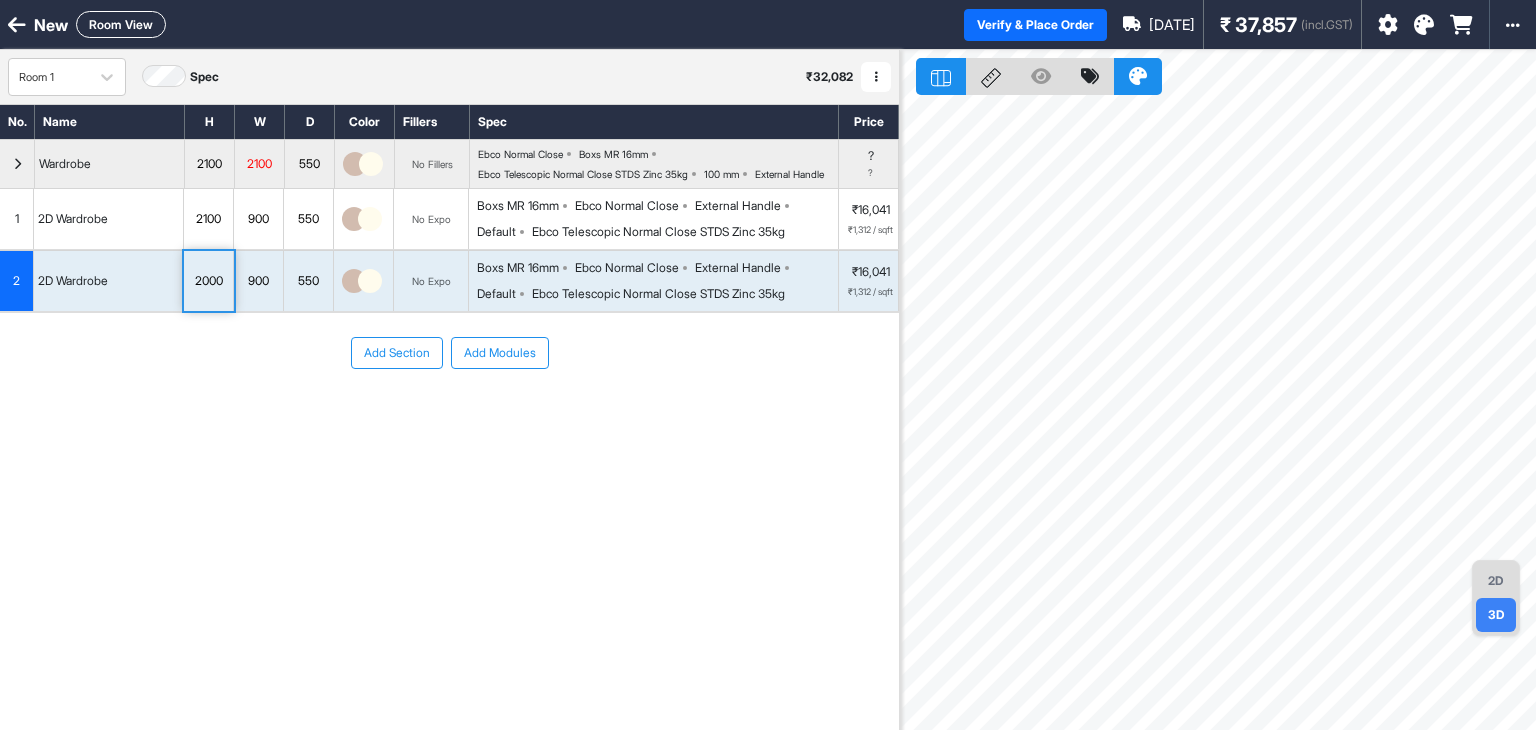 click on "2000" at bounding box center (208, 281) 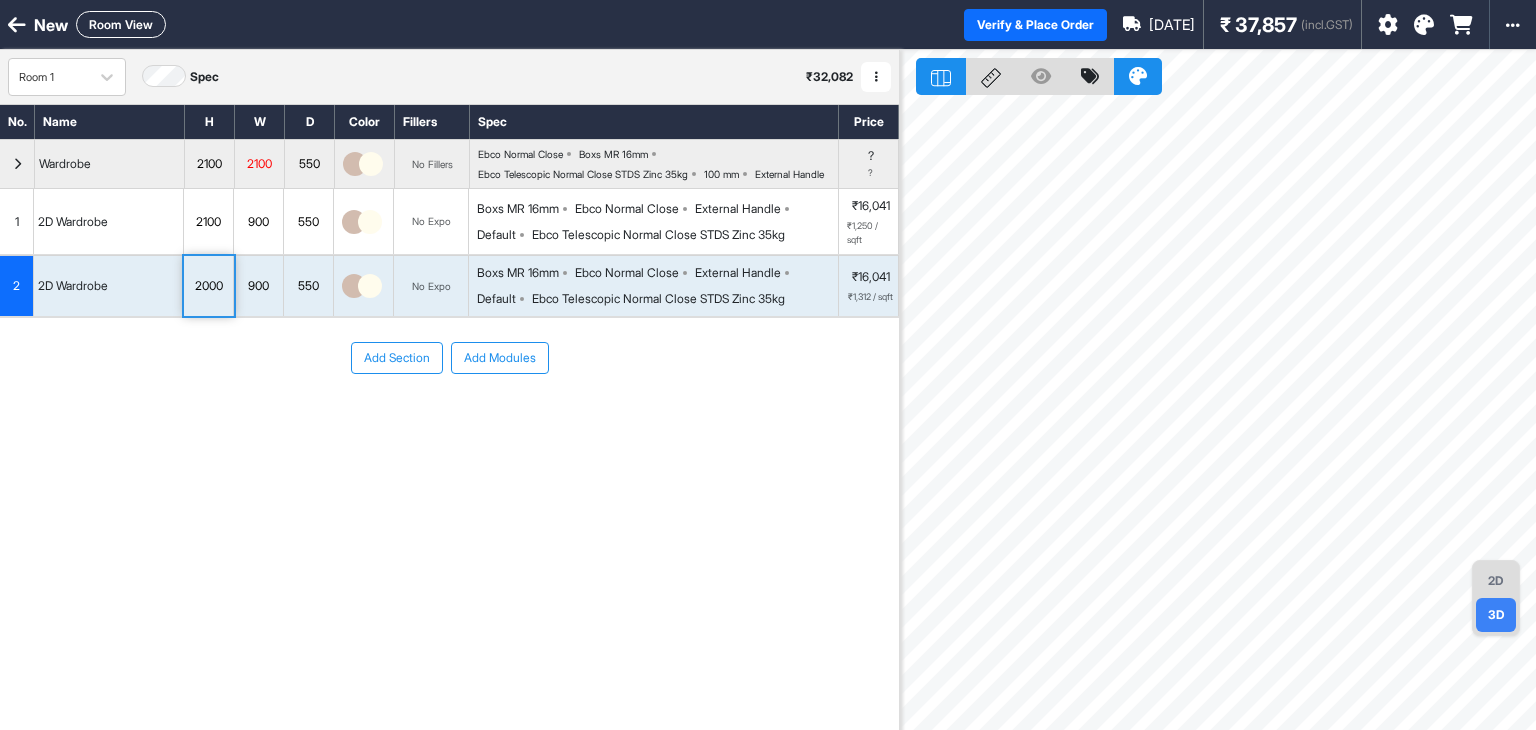 click on "2000" at bounding box center (208, 286) 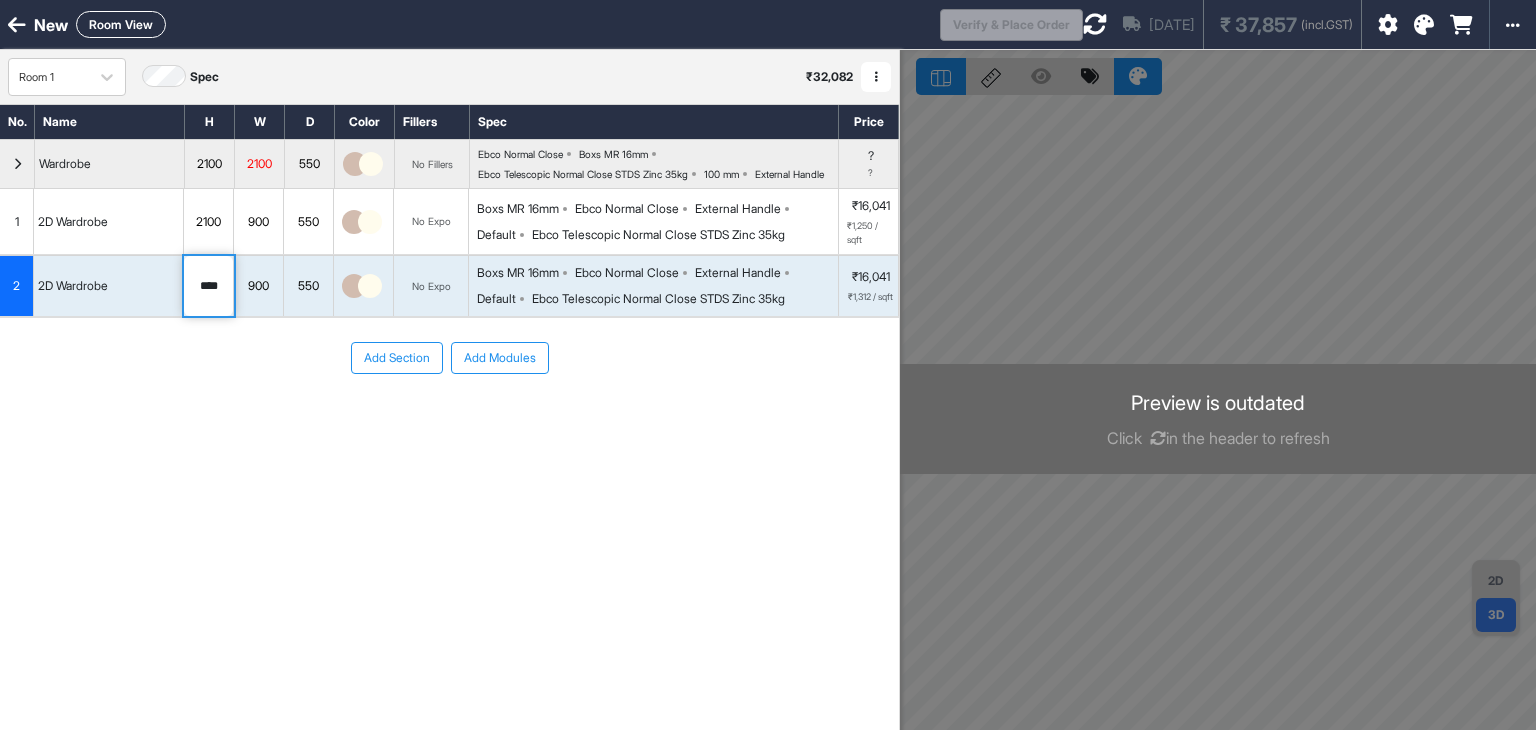 type on "****" 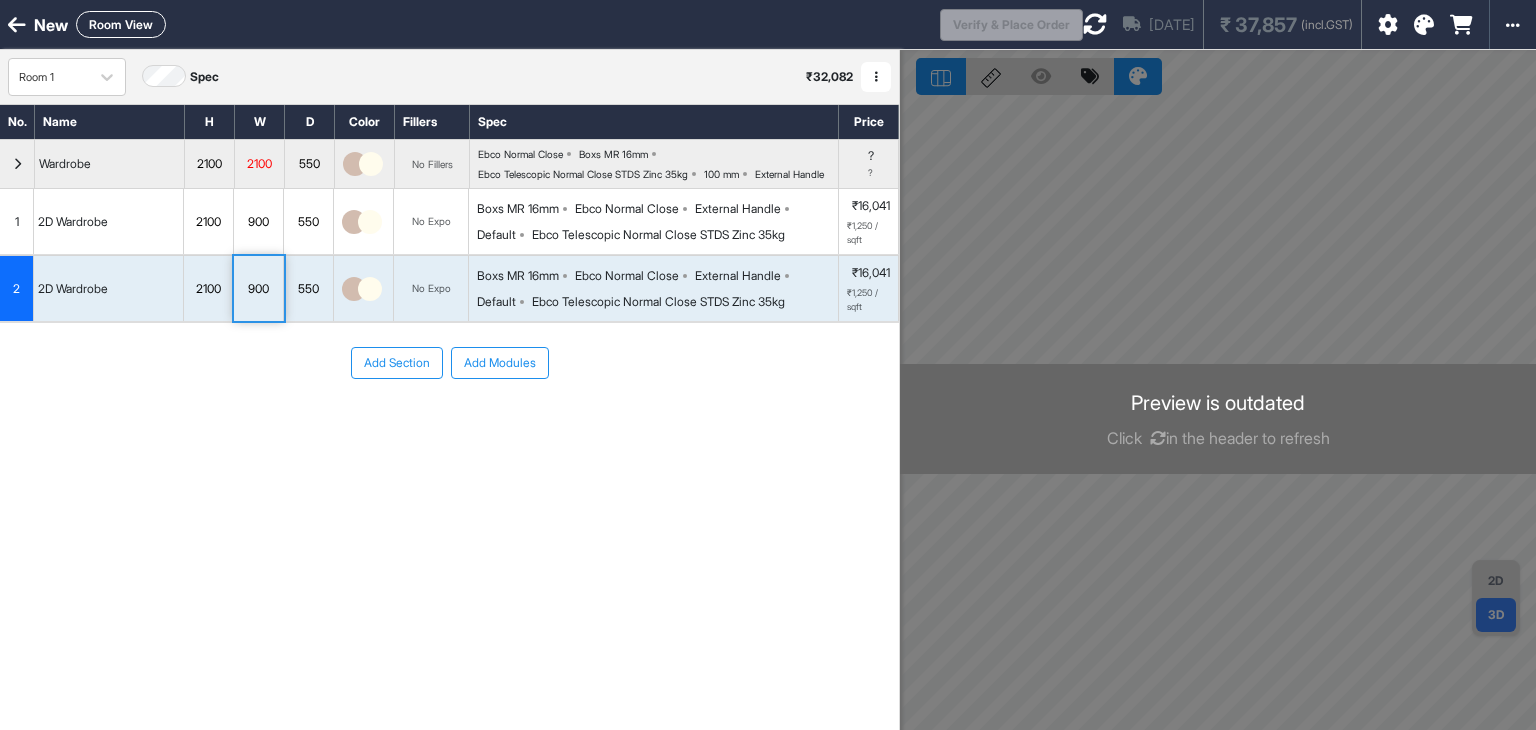 click on "Add Section Add Modules" at bounding box center [449, 423] 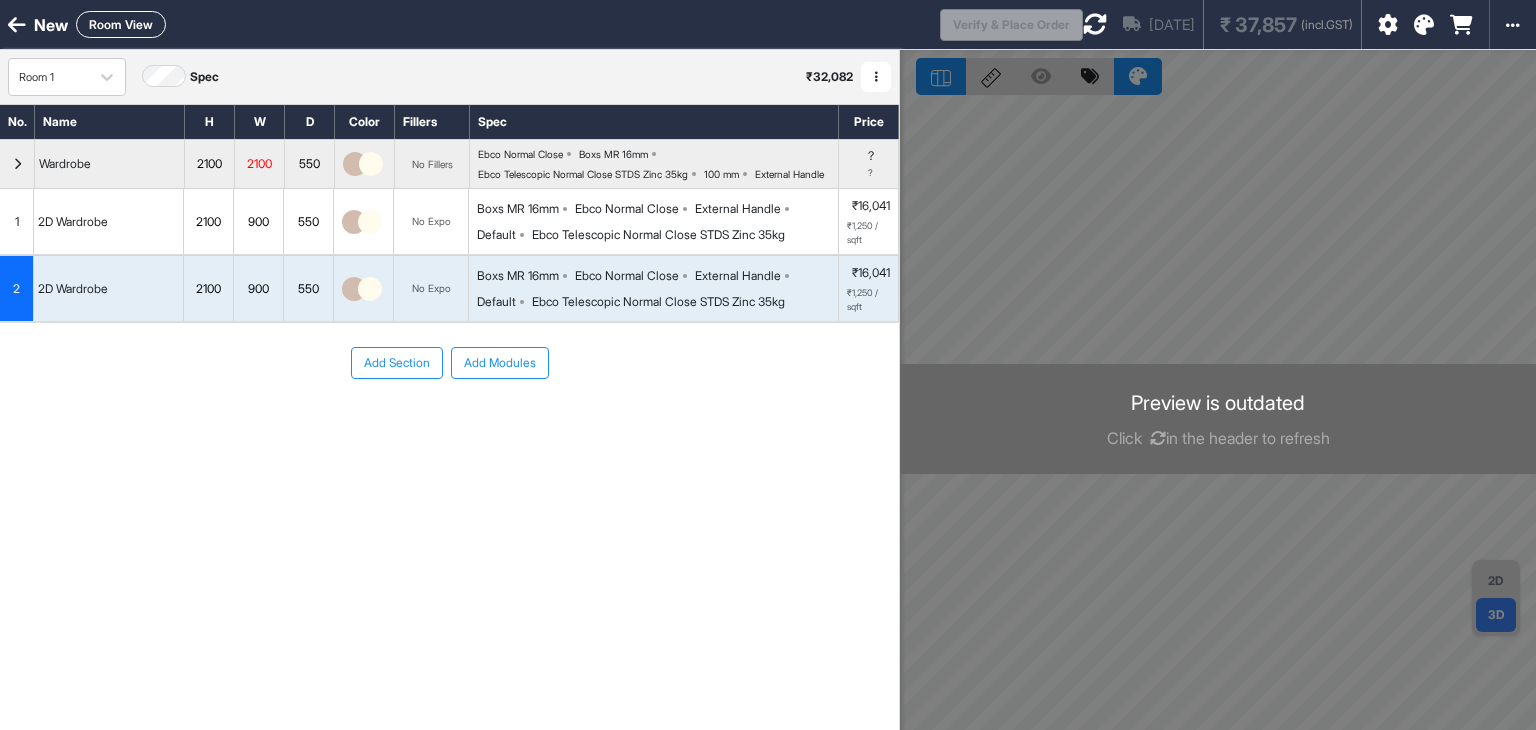 click on "Preview is outdated Click   in the header to refresh" at bounding box center [1218, 419] 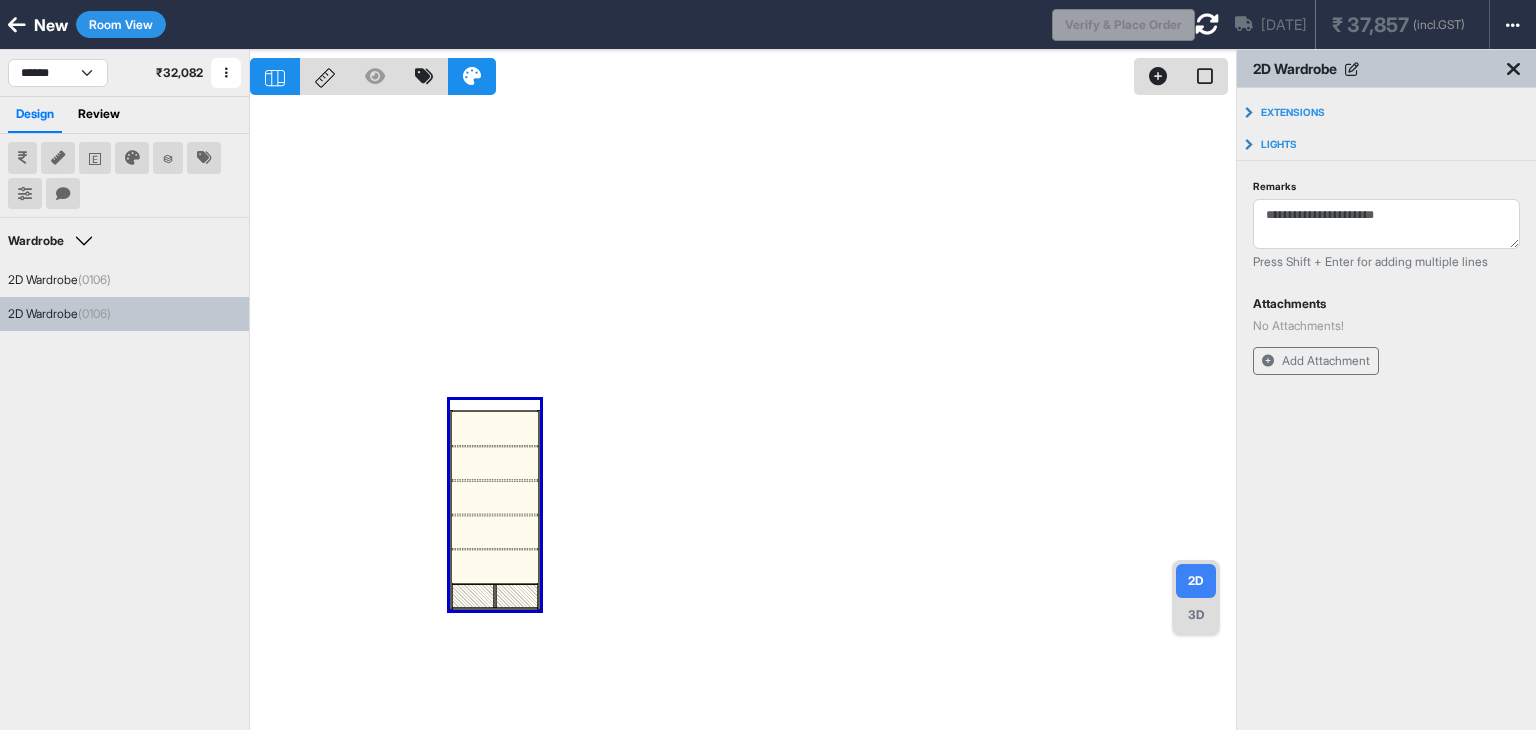 click at bounding box center [743, 415] 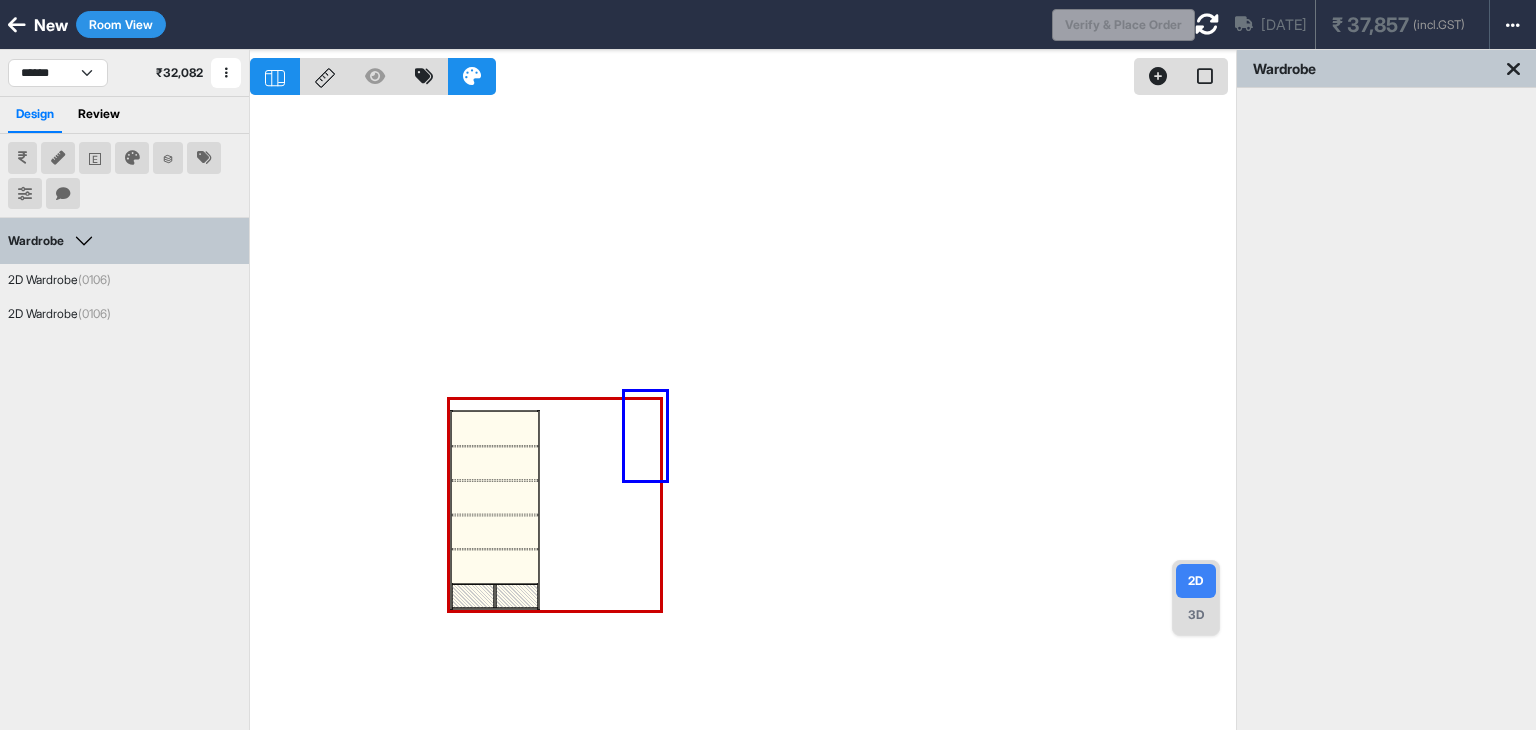 click at bounding box center (743, 415) 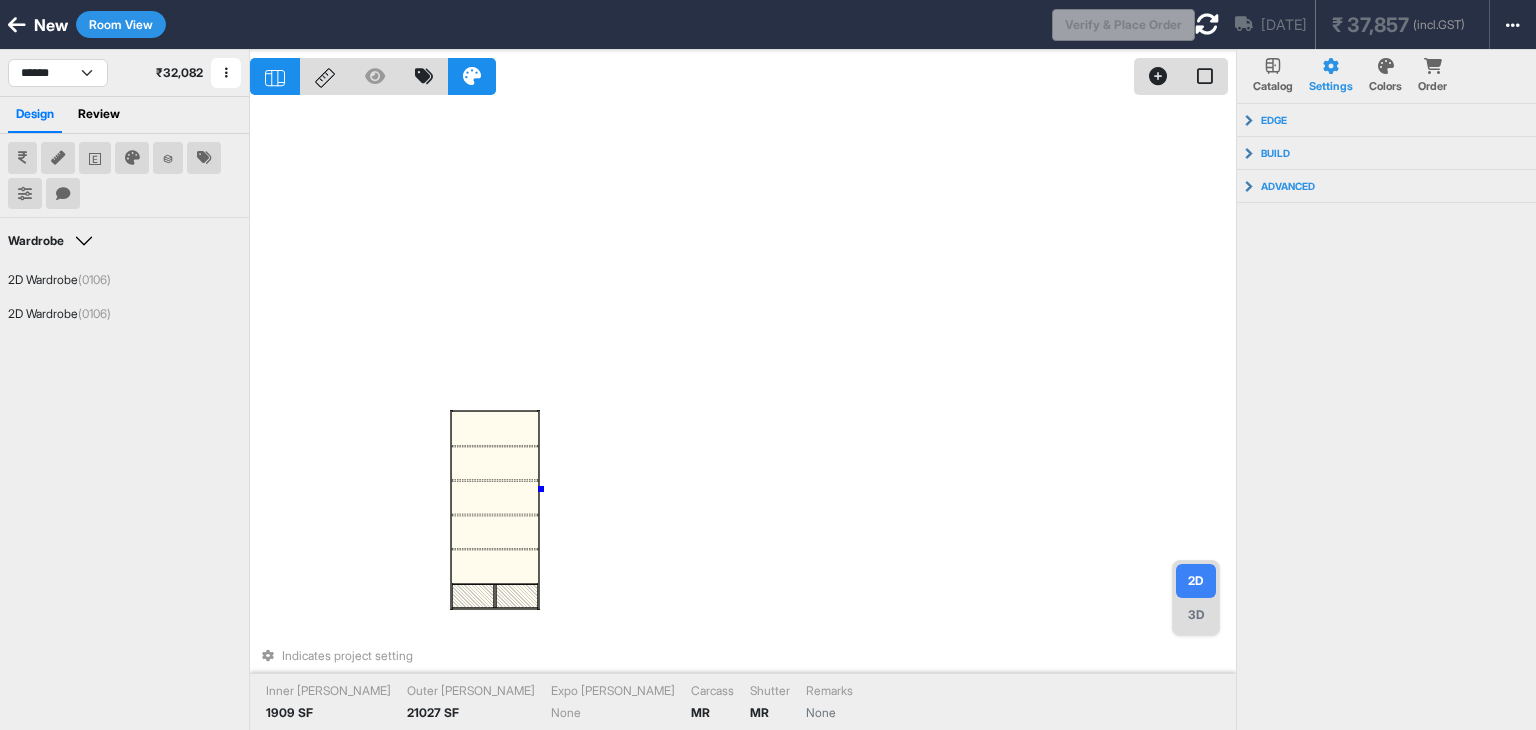 click on "Indicates project setting Inner Lam 1909 SF Outer Lam 21027 SF Expo Lam None Carcass MR Shutter MR Remarks None" at bounding box center (743, 415) 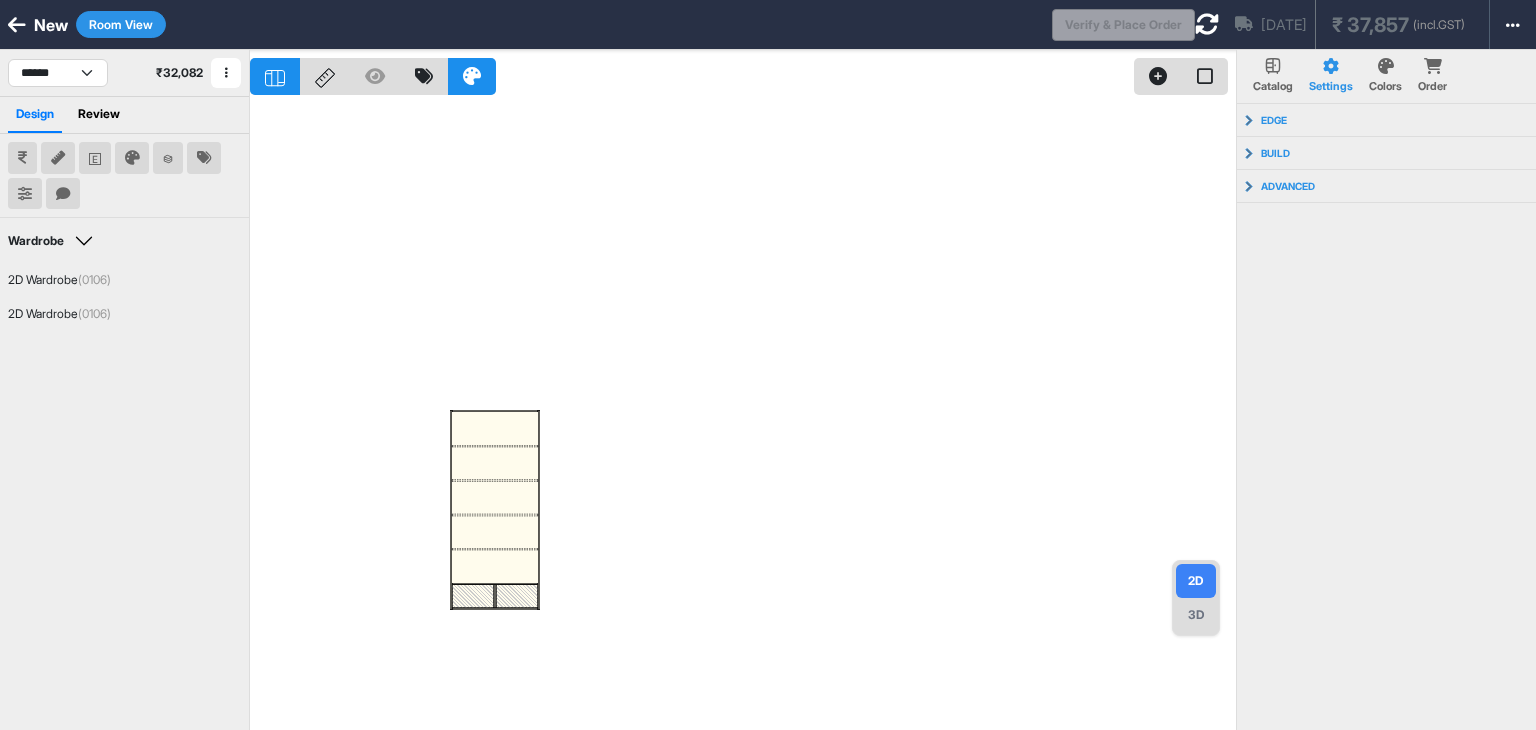click on "Room View" at bounding box center (121, 24) 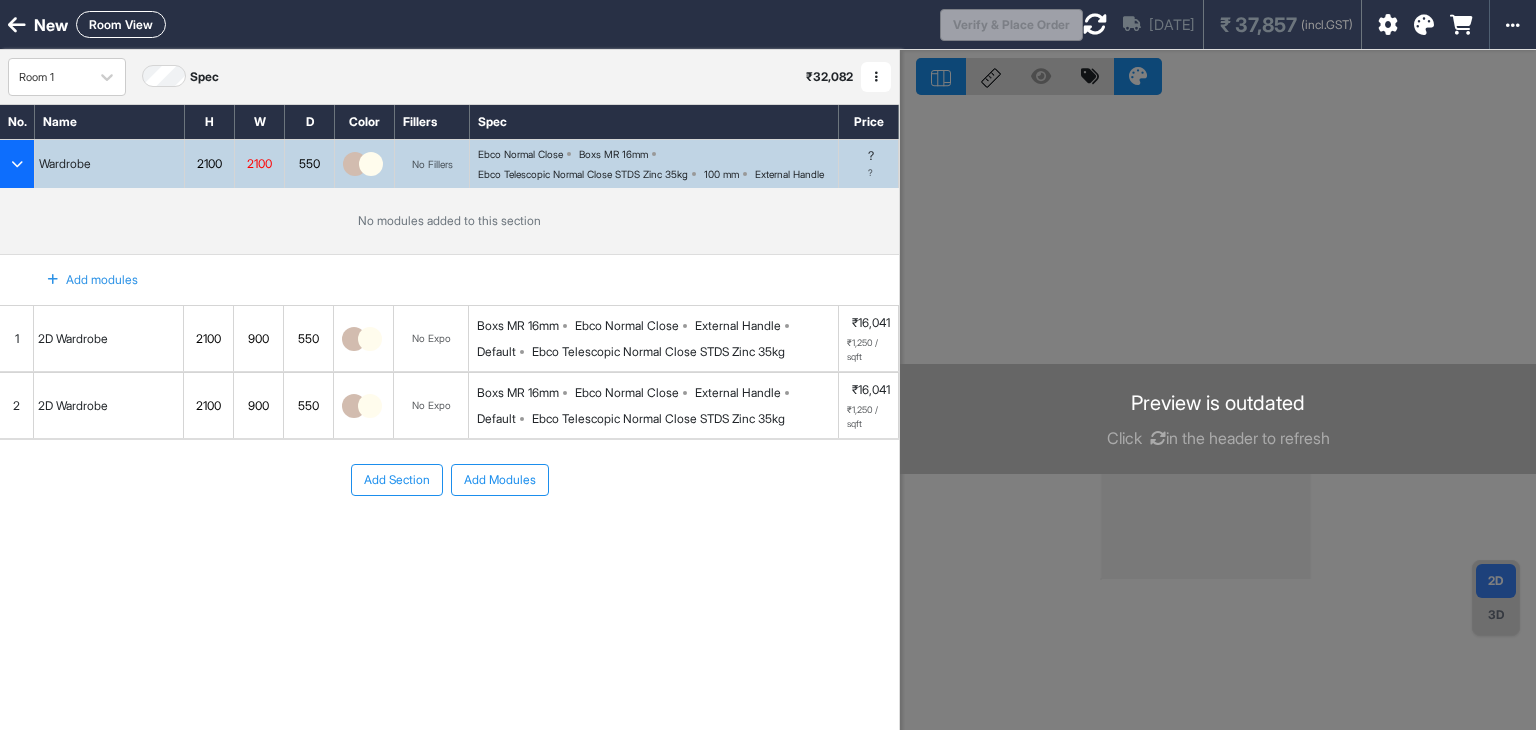 click at bounding box center [1158, 438] 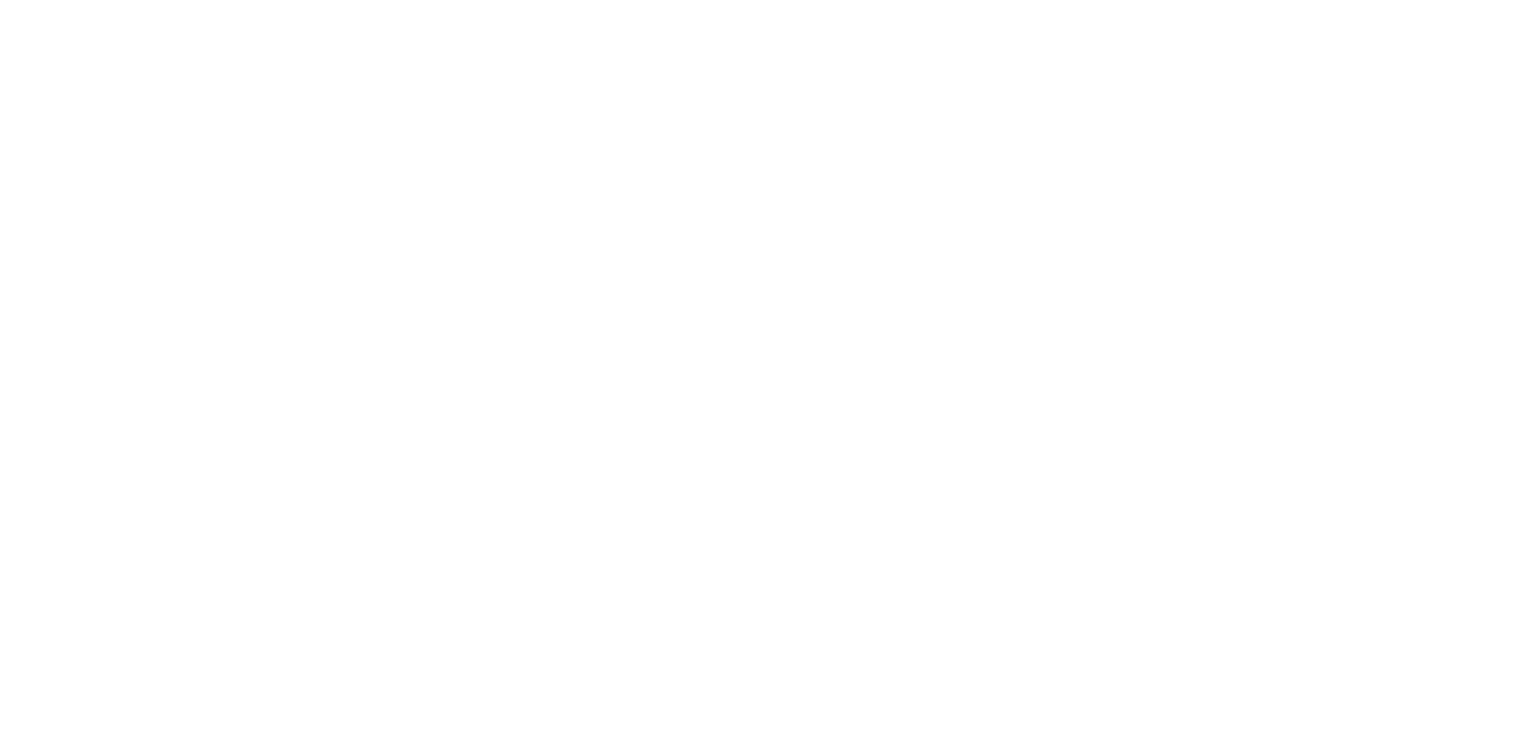 scroll, scrollTop: 0, scrollLeft: 0, axis: both 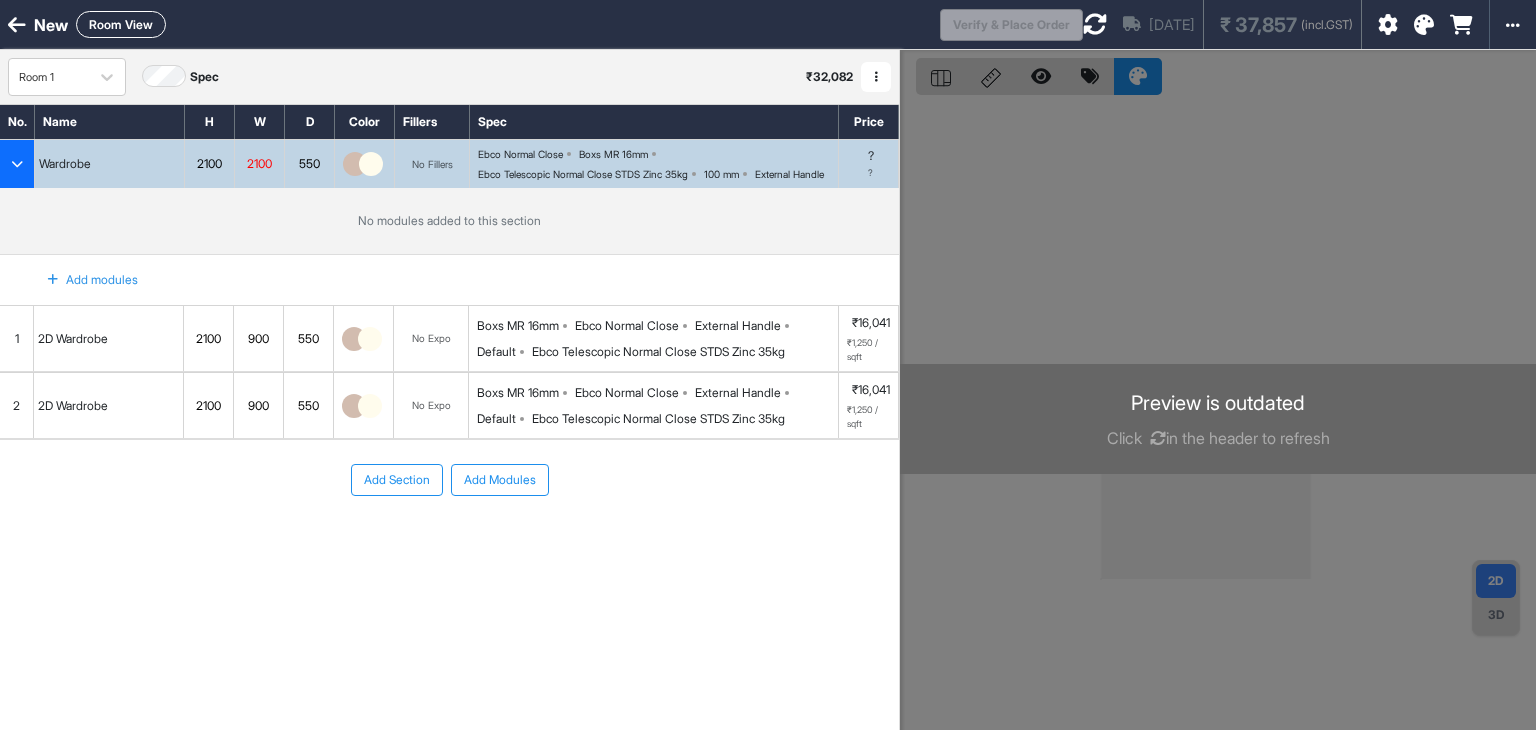 click on "[DATE]" at bounding box center [1159, 24] 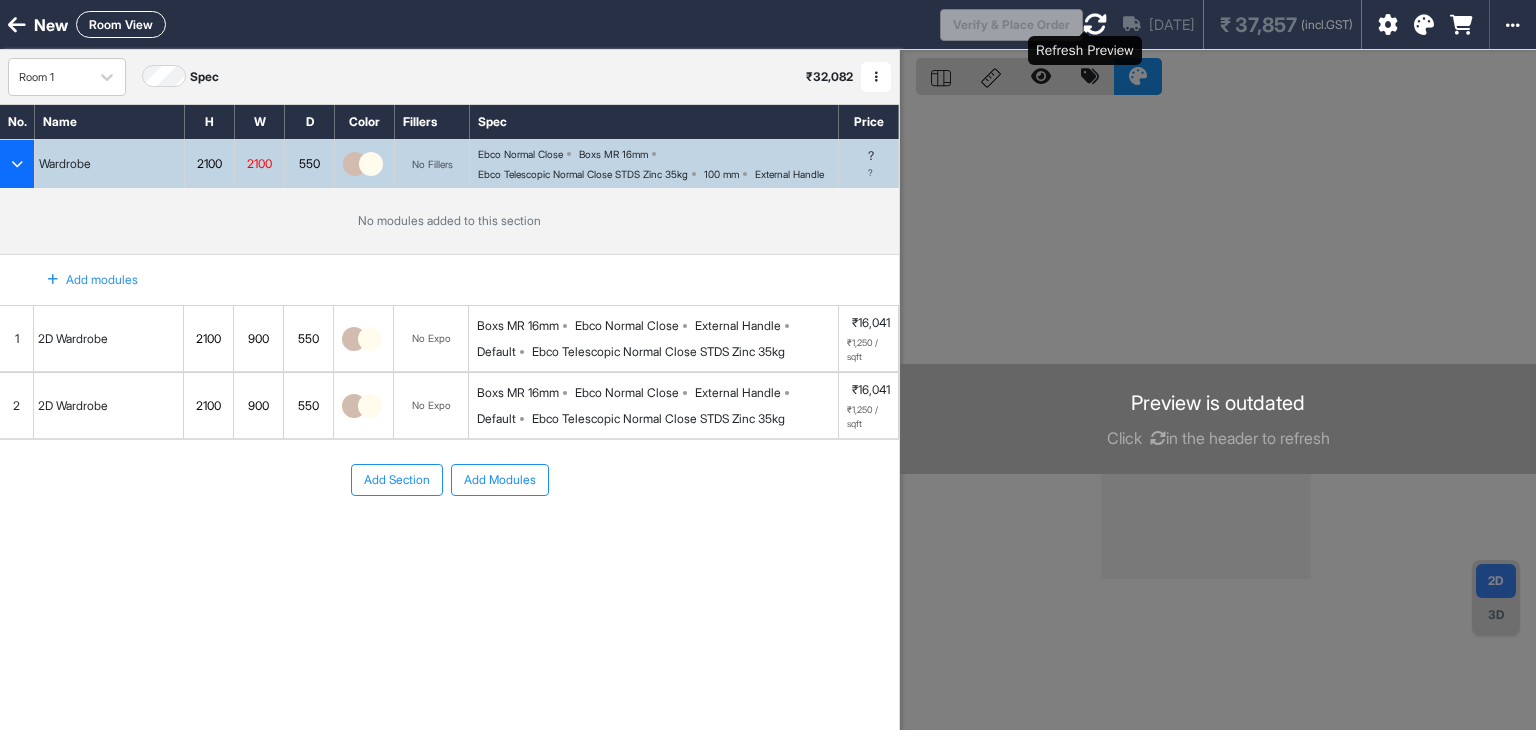 click at bounding box center (1095, 24) 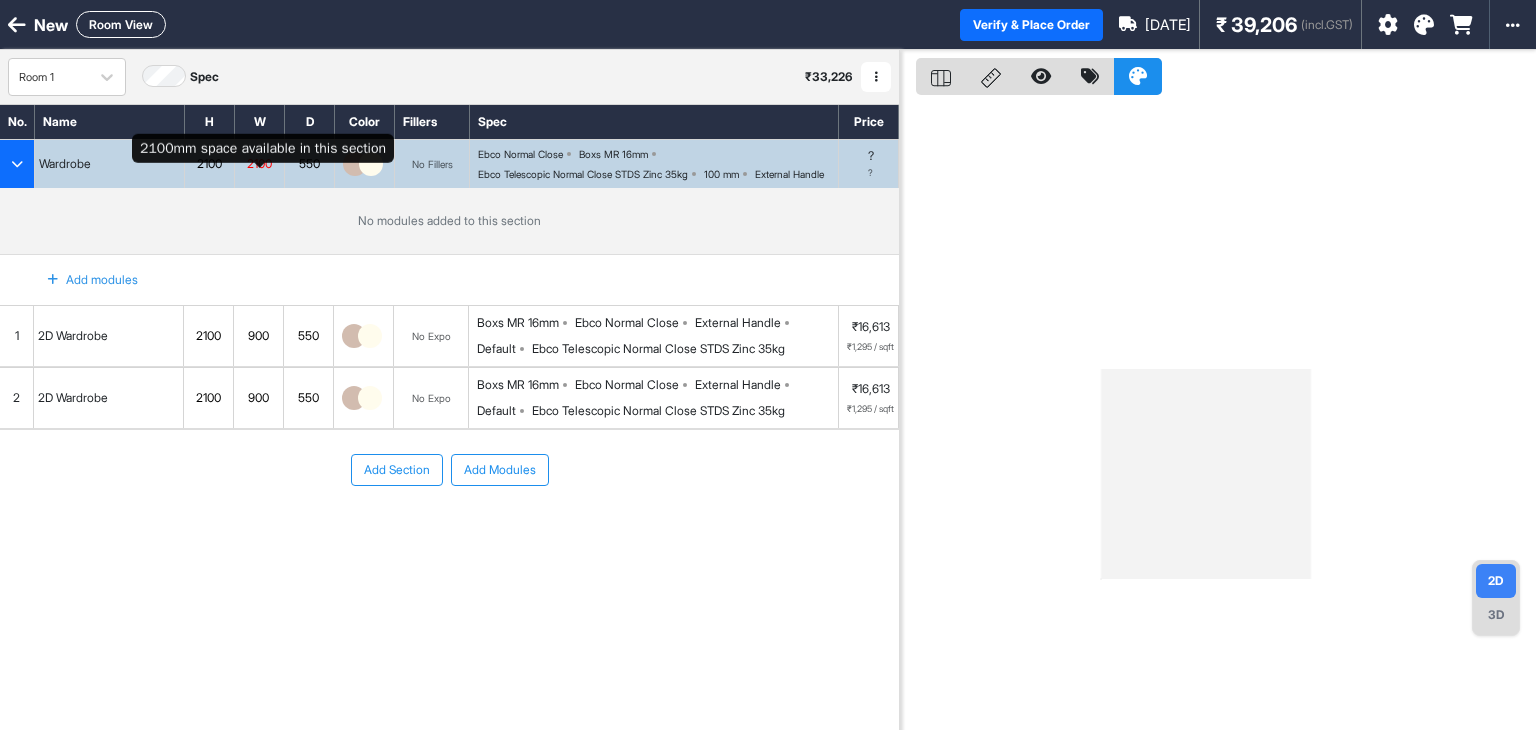 click on "2100" at bounding box center [259, 164] 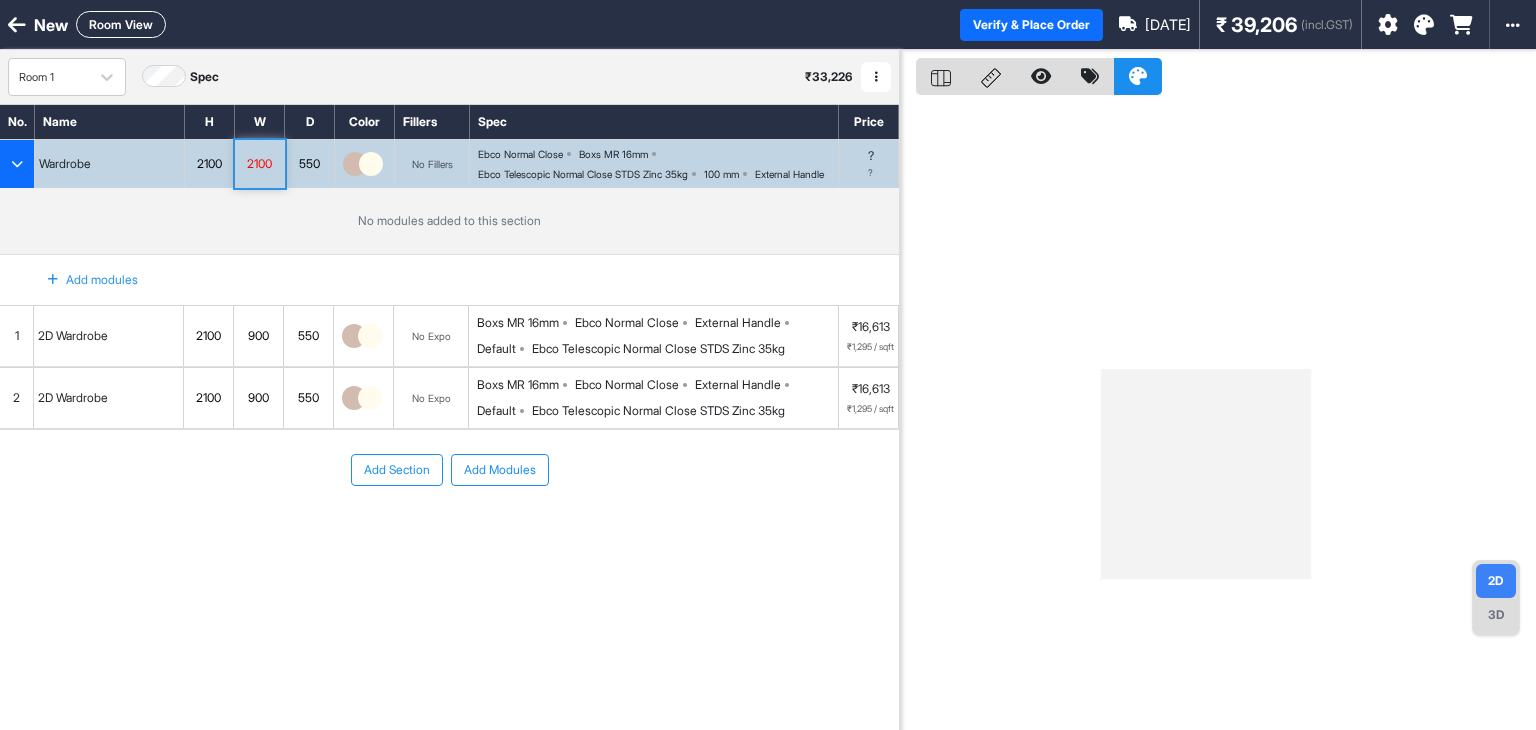 click on "900" at bounding box center (258, 336) 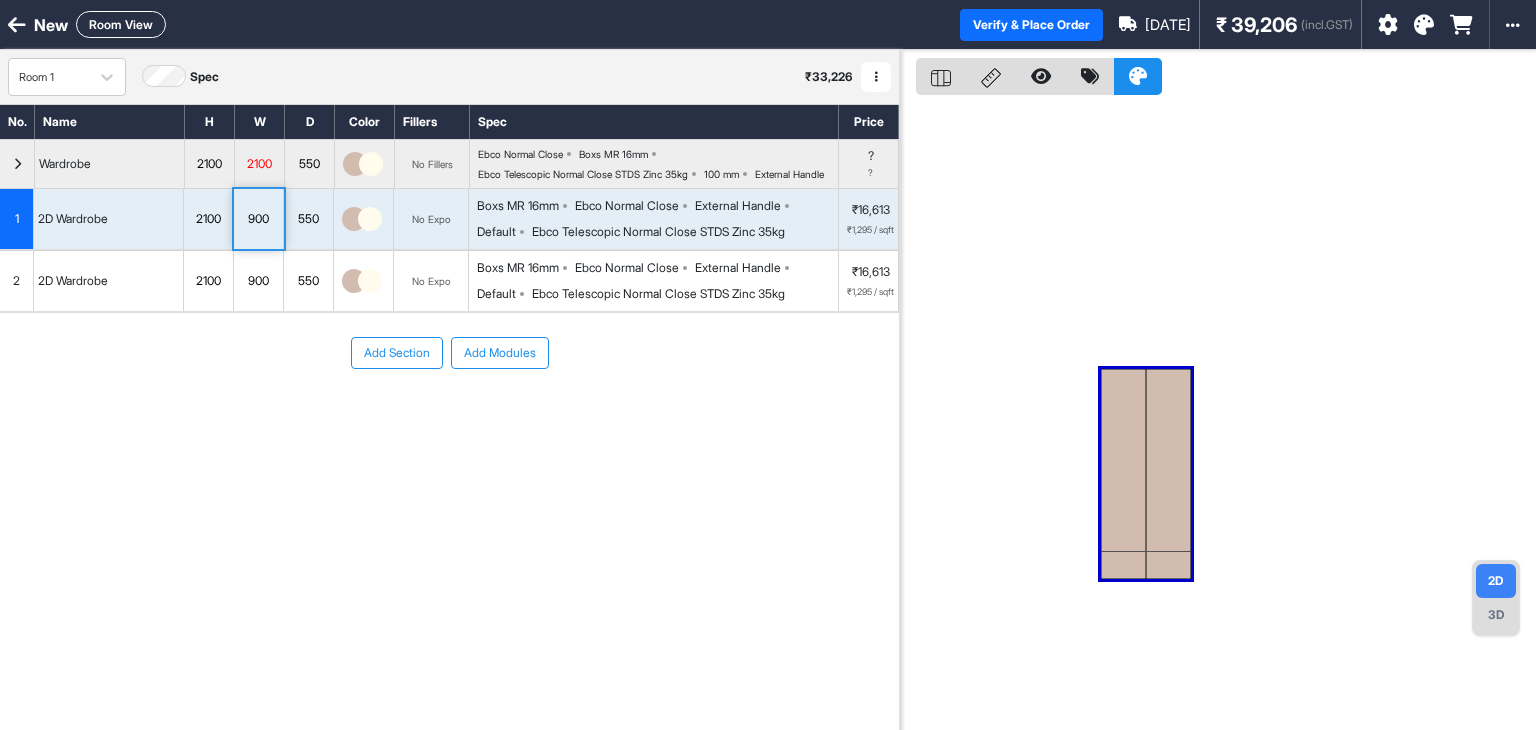 click on "900" at bounding box center [258, 281] 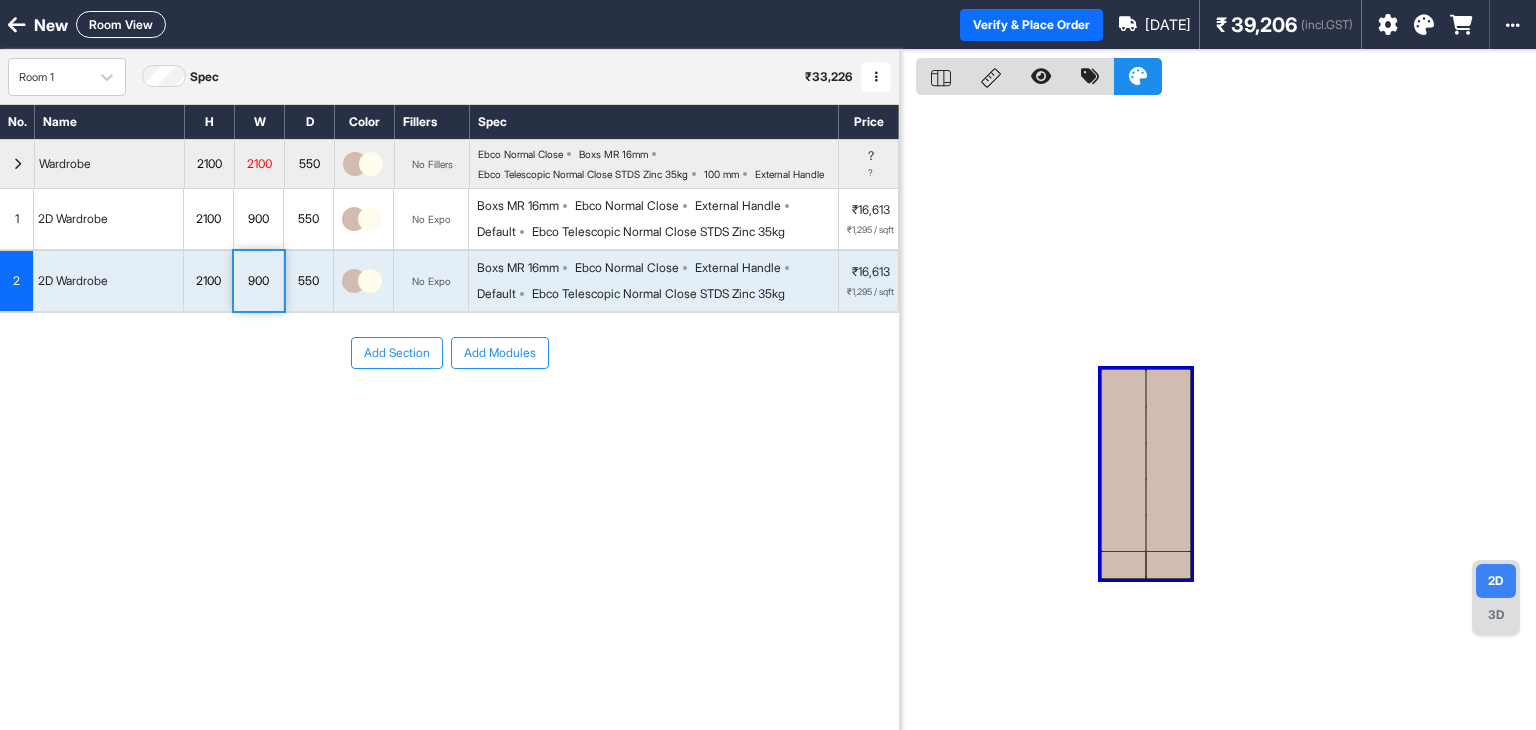 click on "Add Section Add Modules" at bounding box center (449, 413) 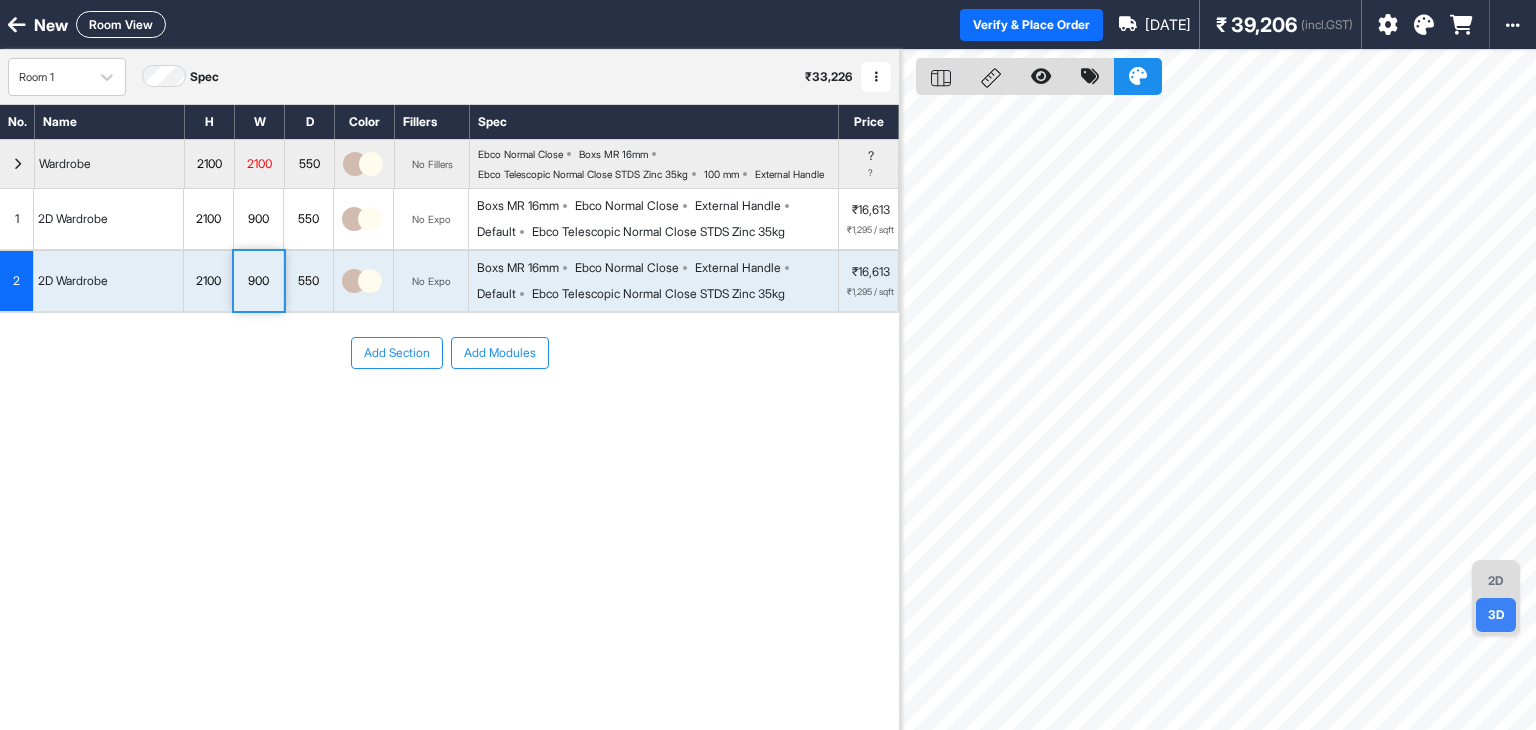 click on "Add Section Add Modules" at bounding box center [449, 413] 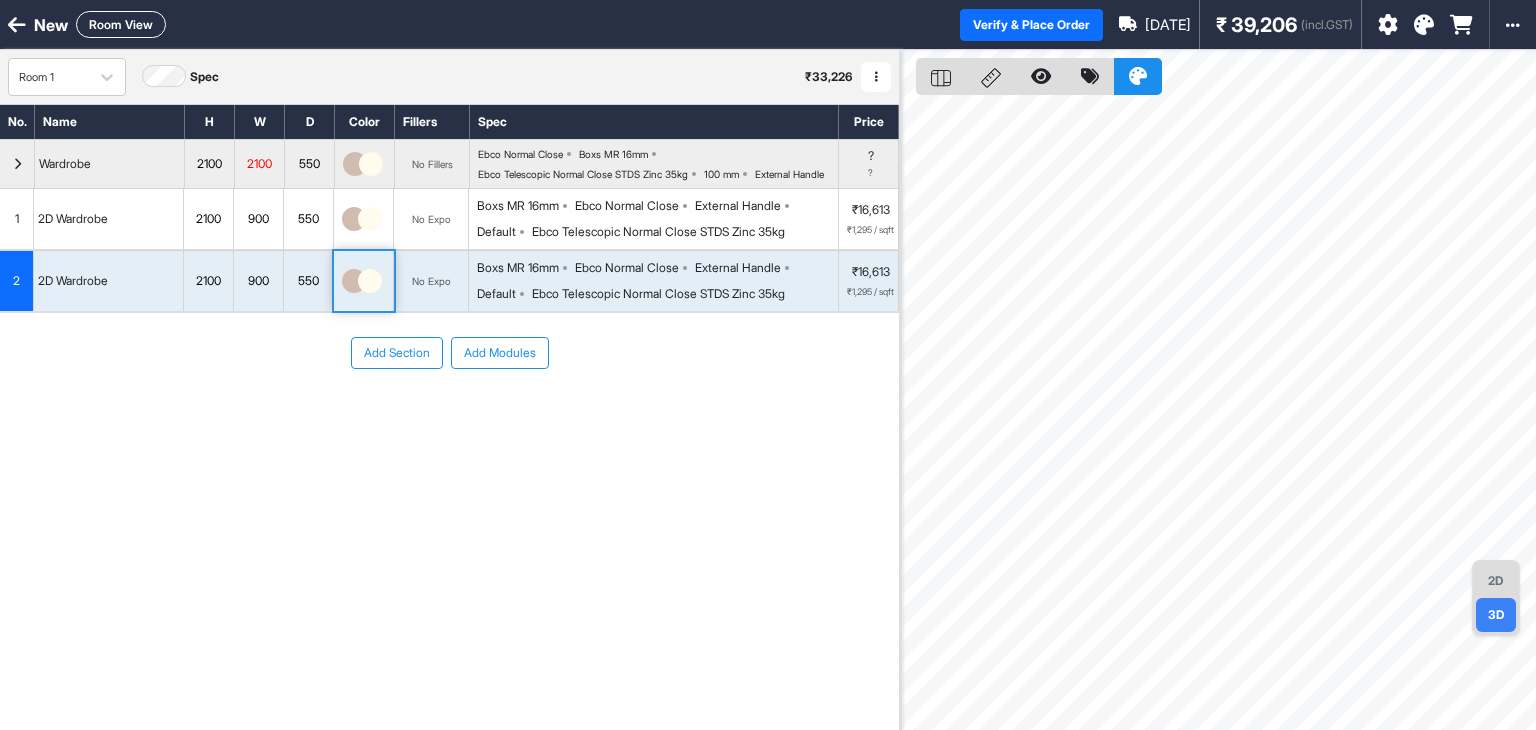 click on "No Expo" at bounding box center (431, 281) 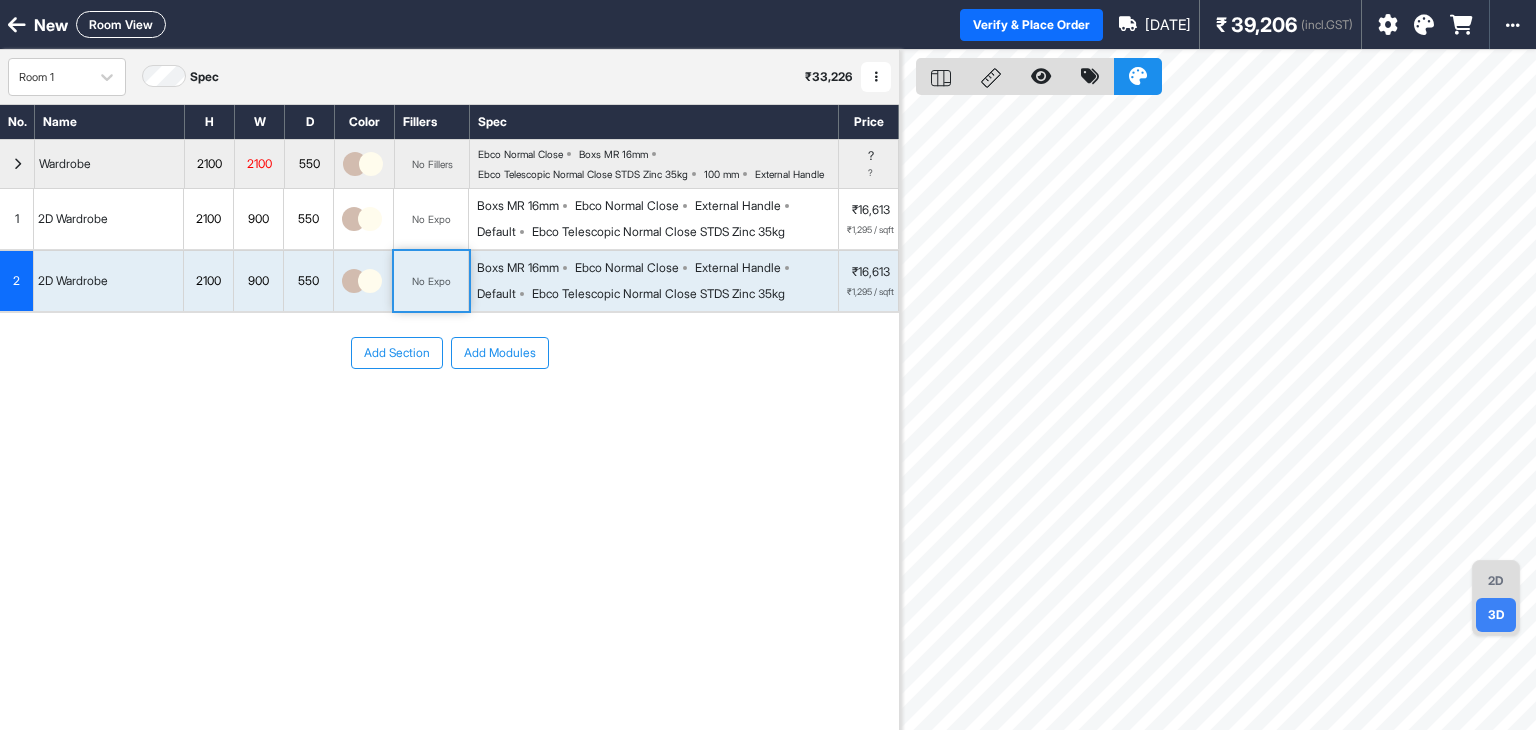 click on "No Expo" at bounding box center (431, 281) 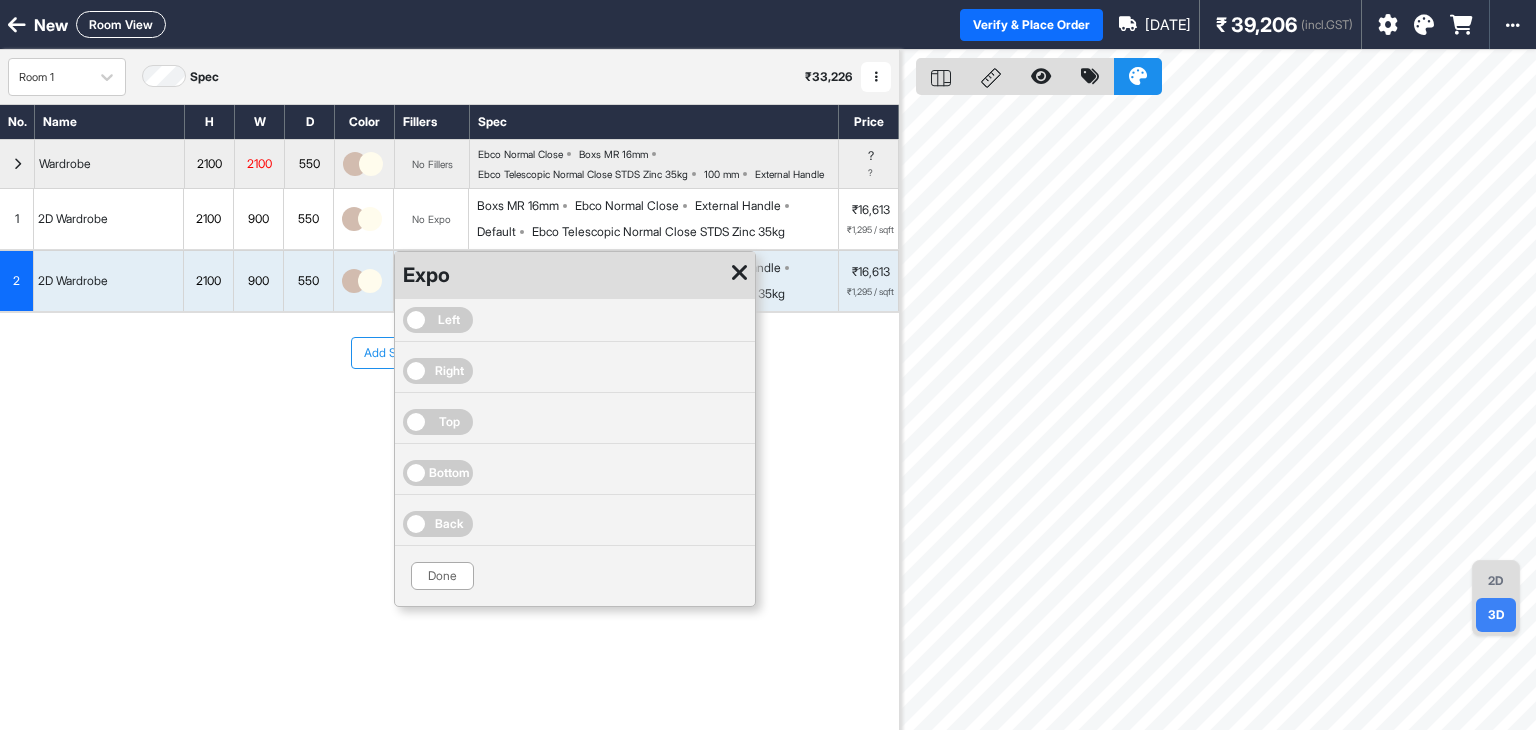 click on "Left" at bounding box center (438, 320) 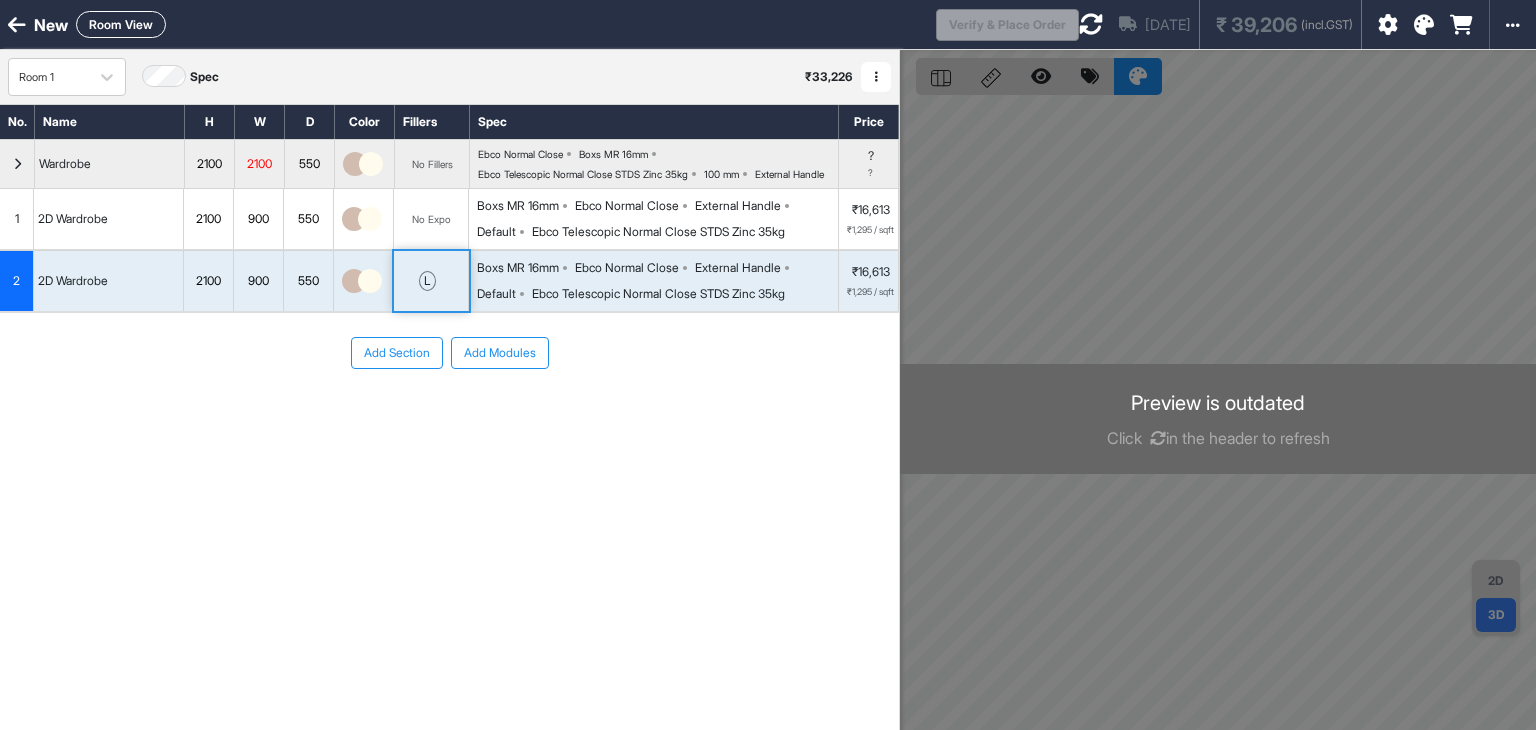 click on "No Expo" at bounding box center [431, 219] 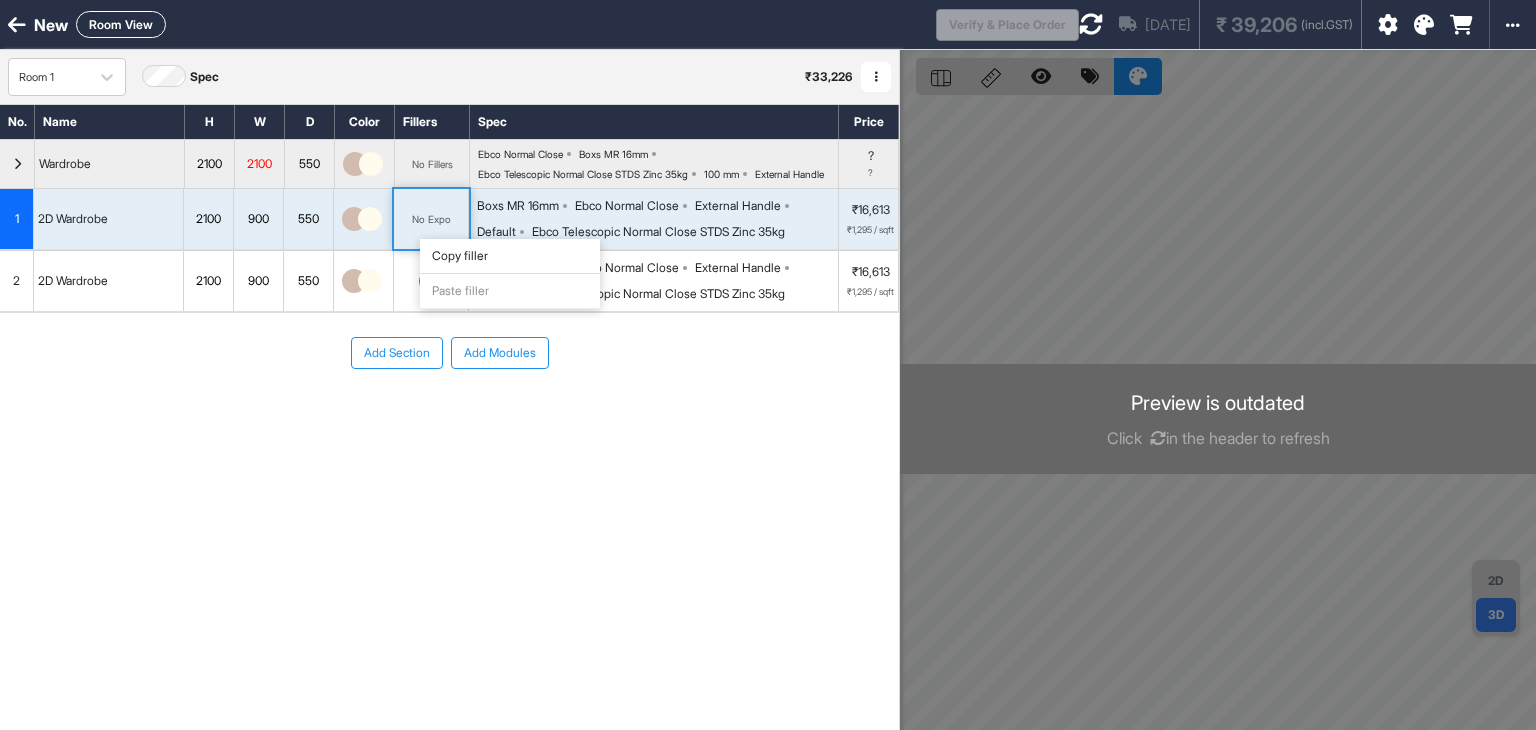 click on "No Expo" at bounding box center (431, 219) 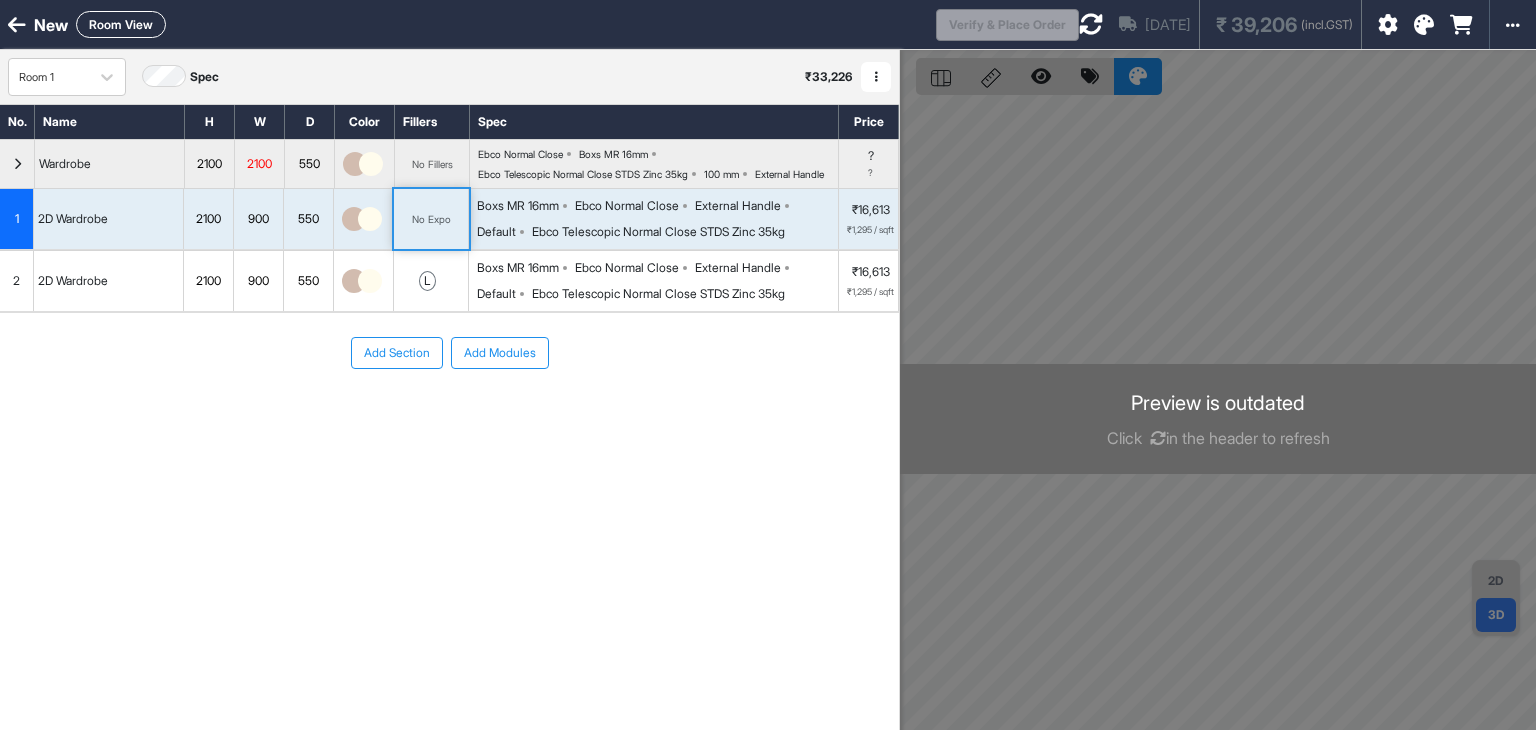click on "No Expo" at bounding box center [431, 219] 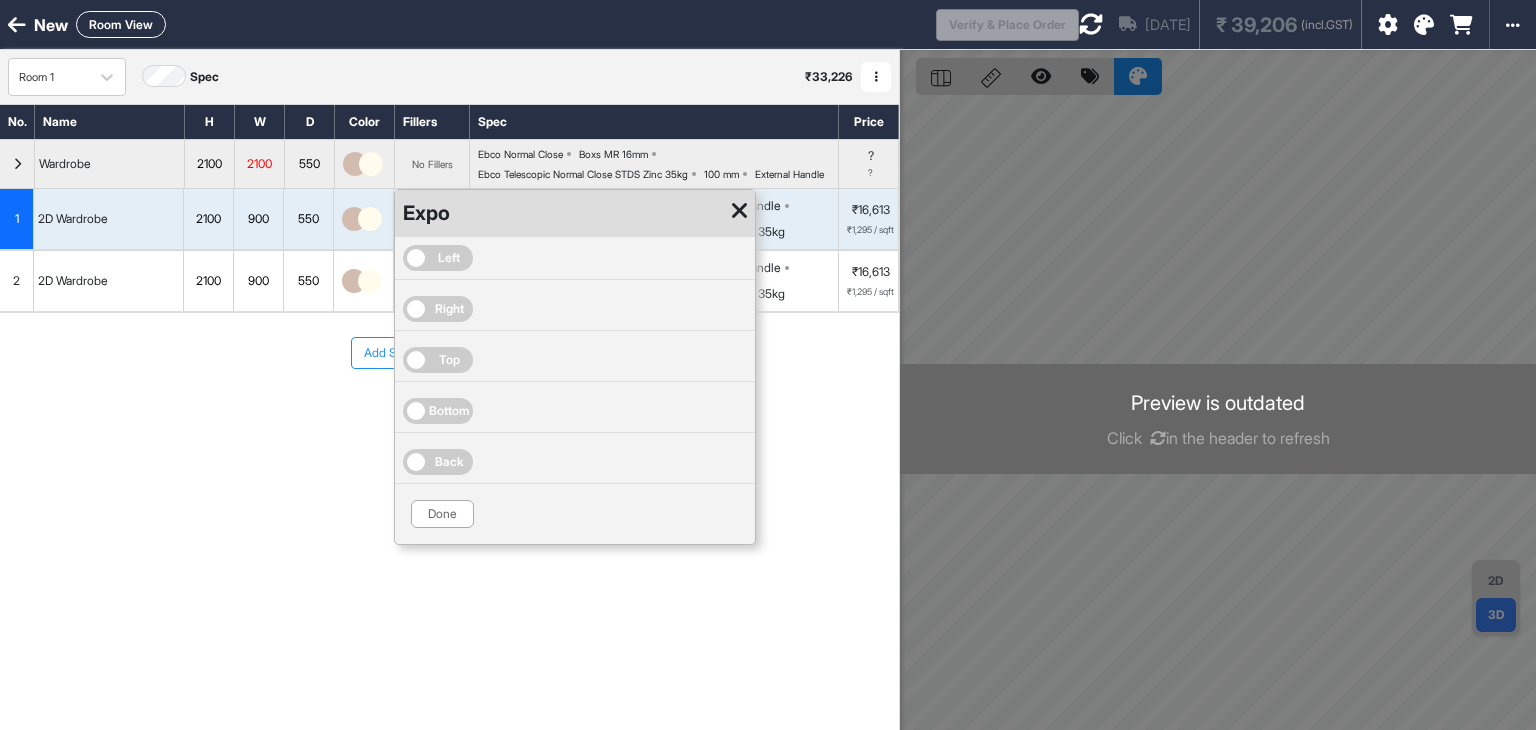 click on "Right" at bounding box center [438, 309] 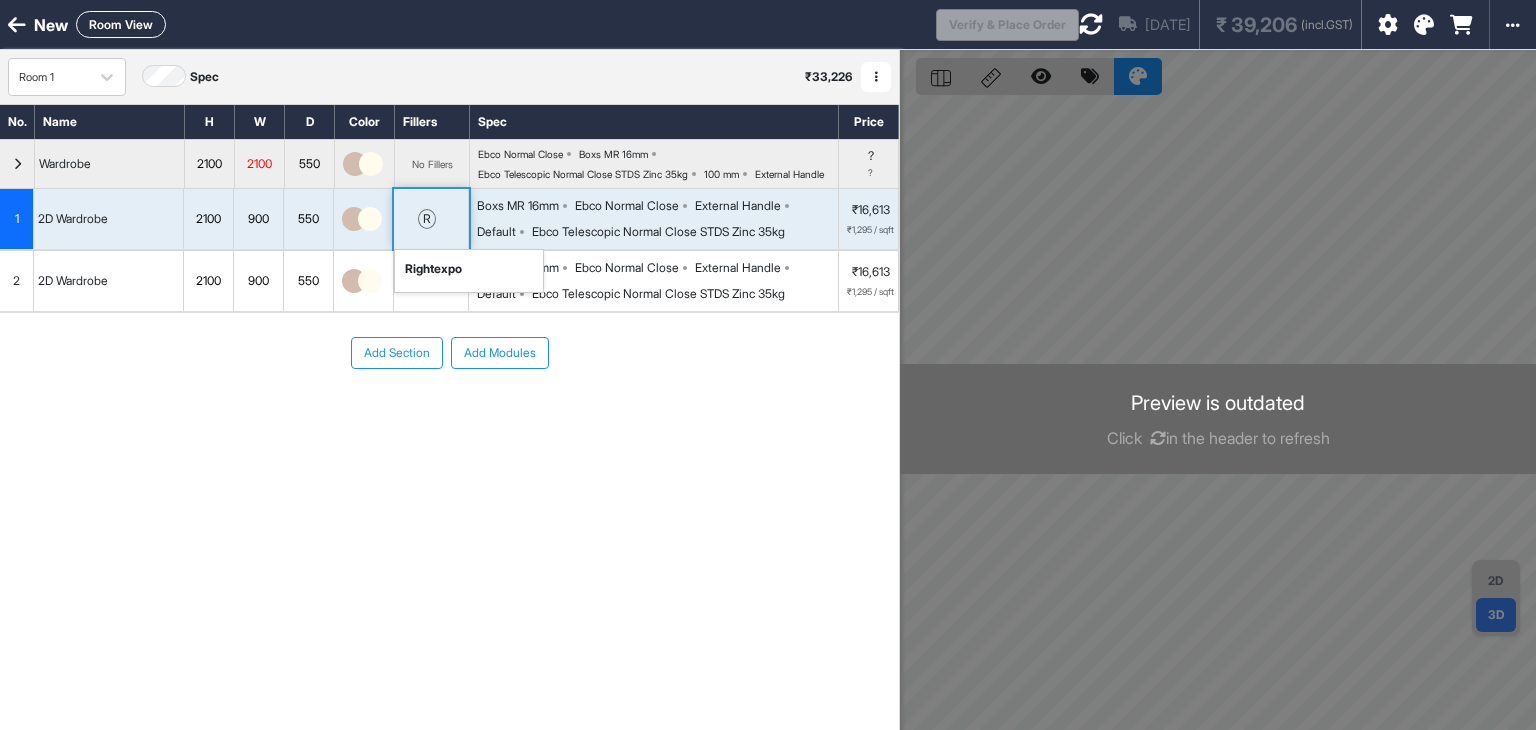 click on "Add Section Add Modules" at bounding box center [449, 413] 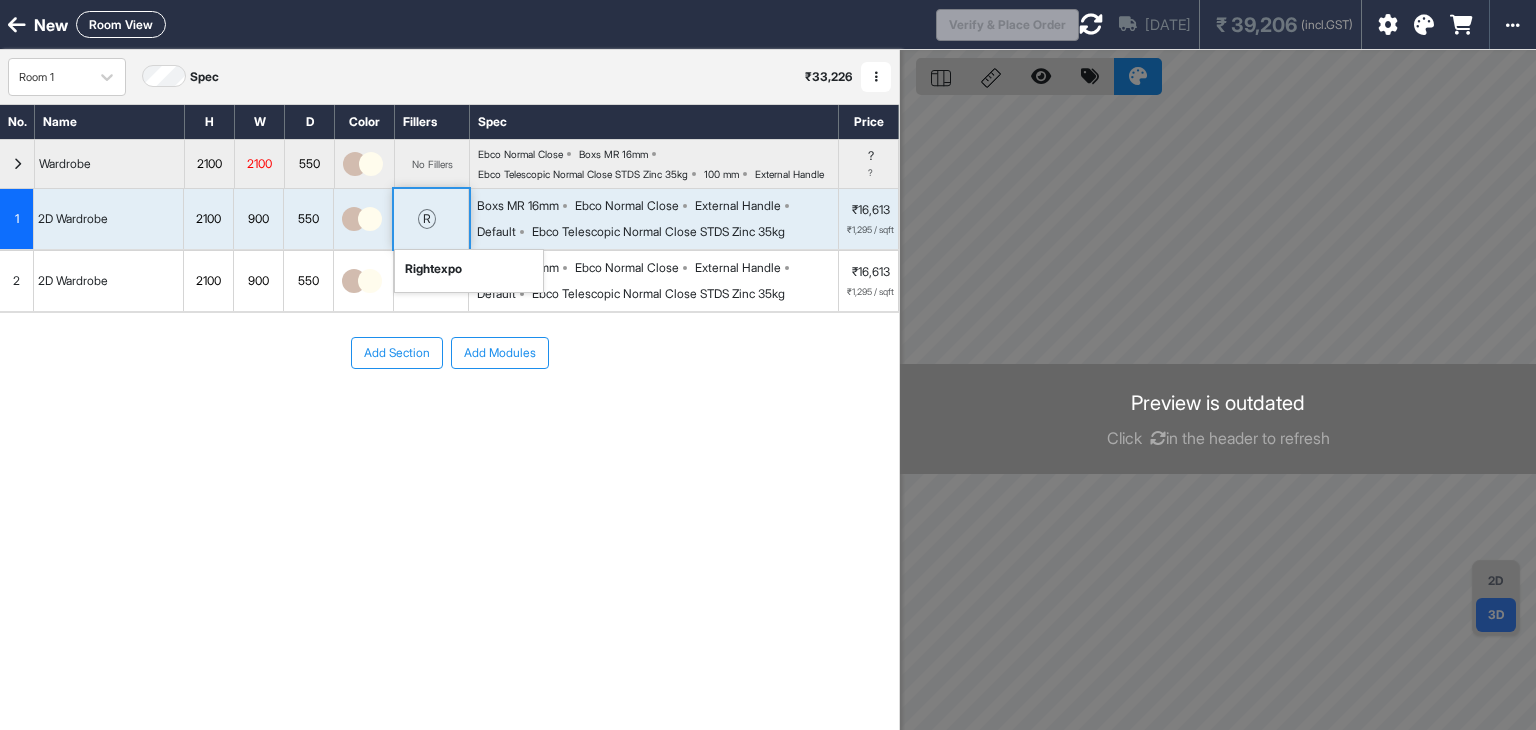click at bounding box center [1091, 24] 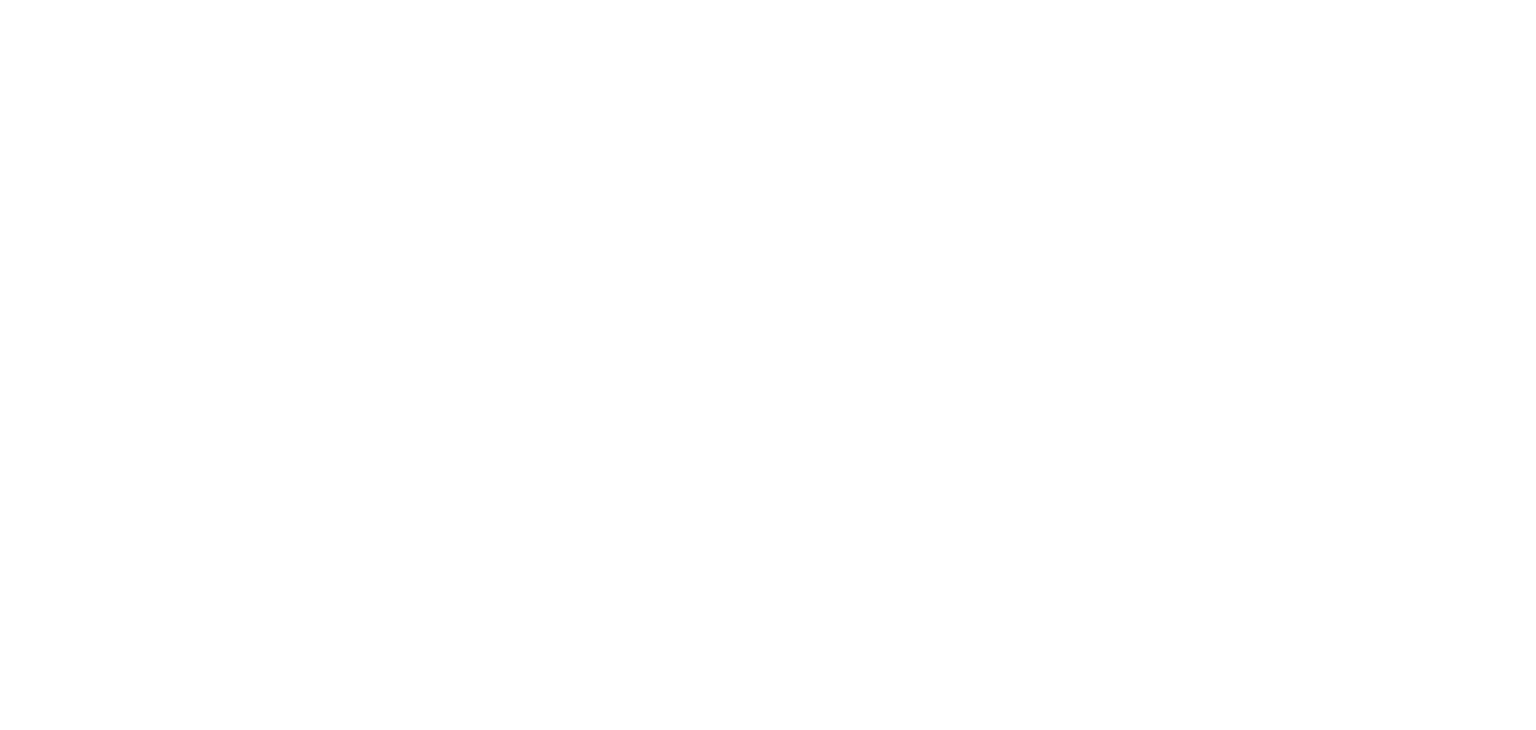scroll, scrollTop: 0, scrollLeft: 0, axis: both 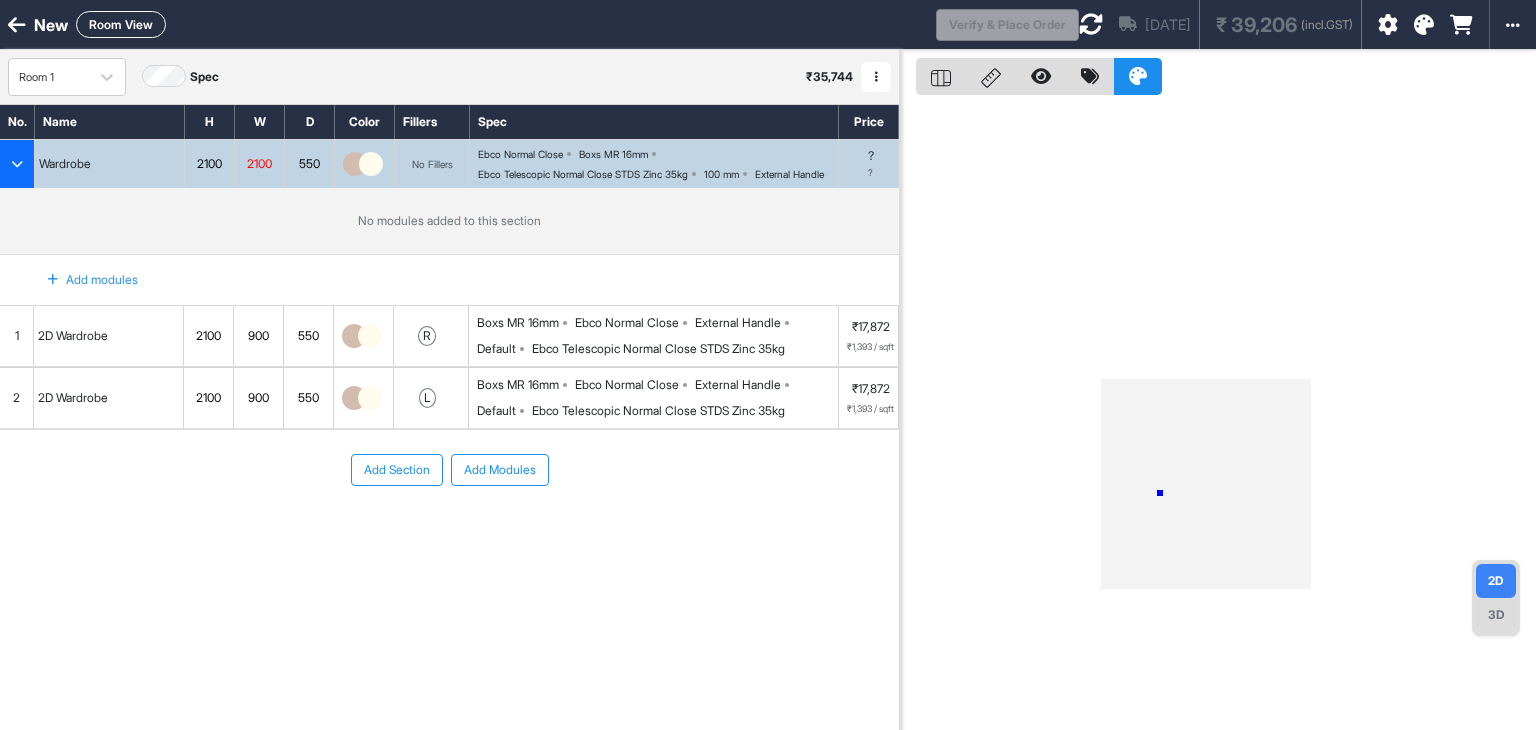 drag, startPoint x: 1160, startPoint y: 493, endPoint x: 1184, endPoint y: 594, distance: 103.81233 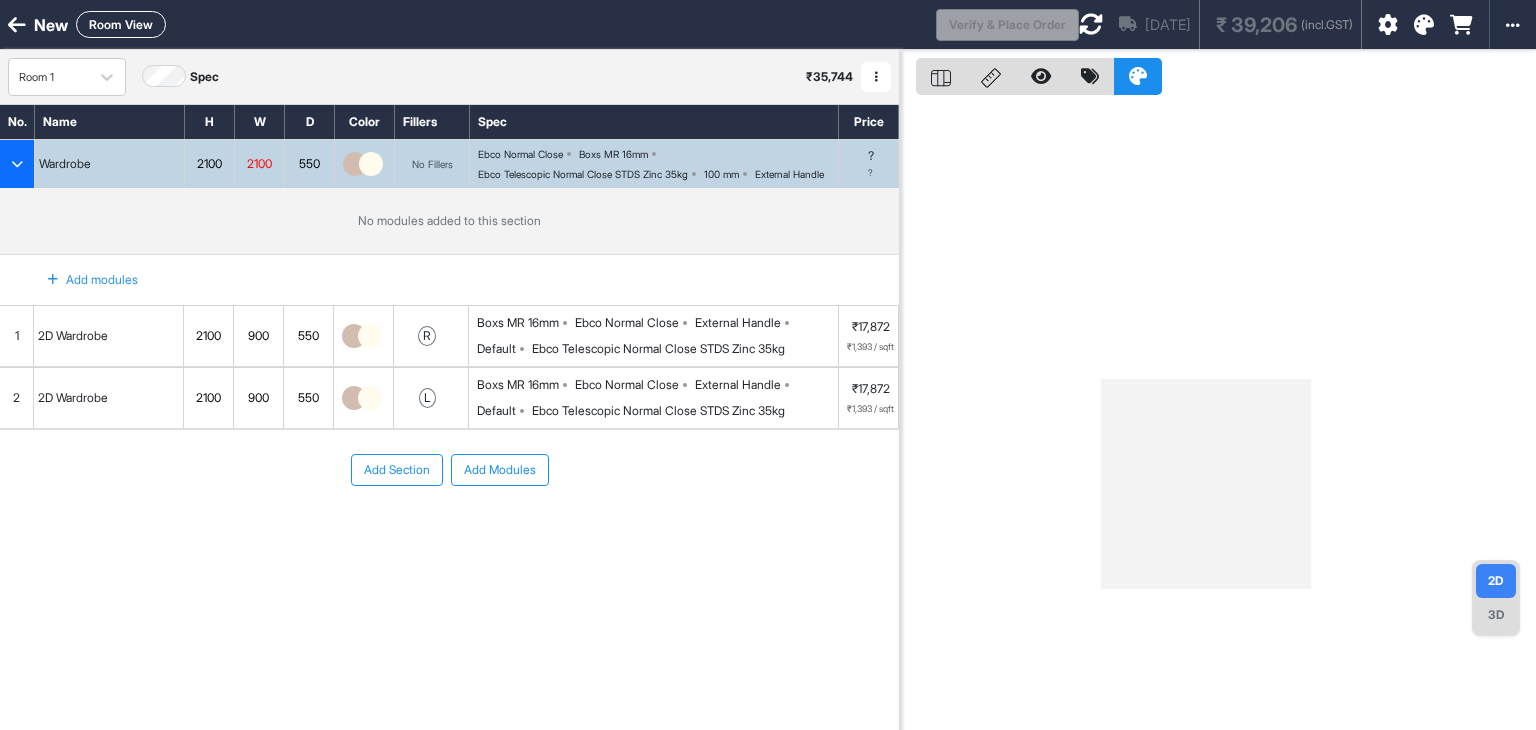 click on "3D" at bounding box center [1496, 615] 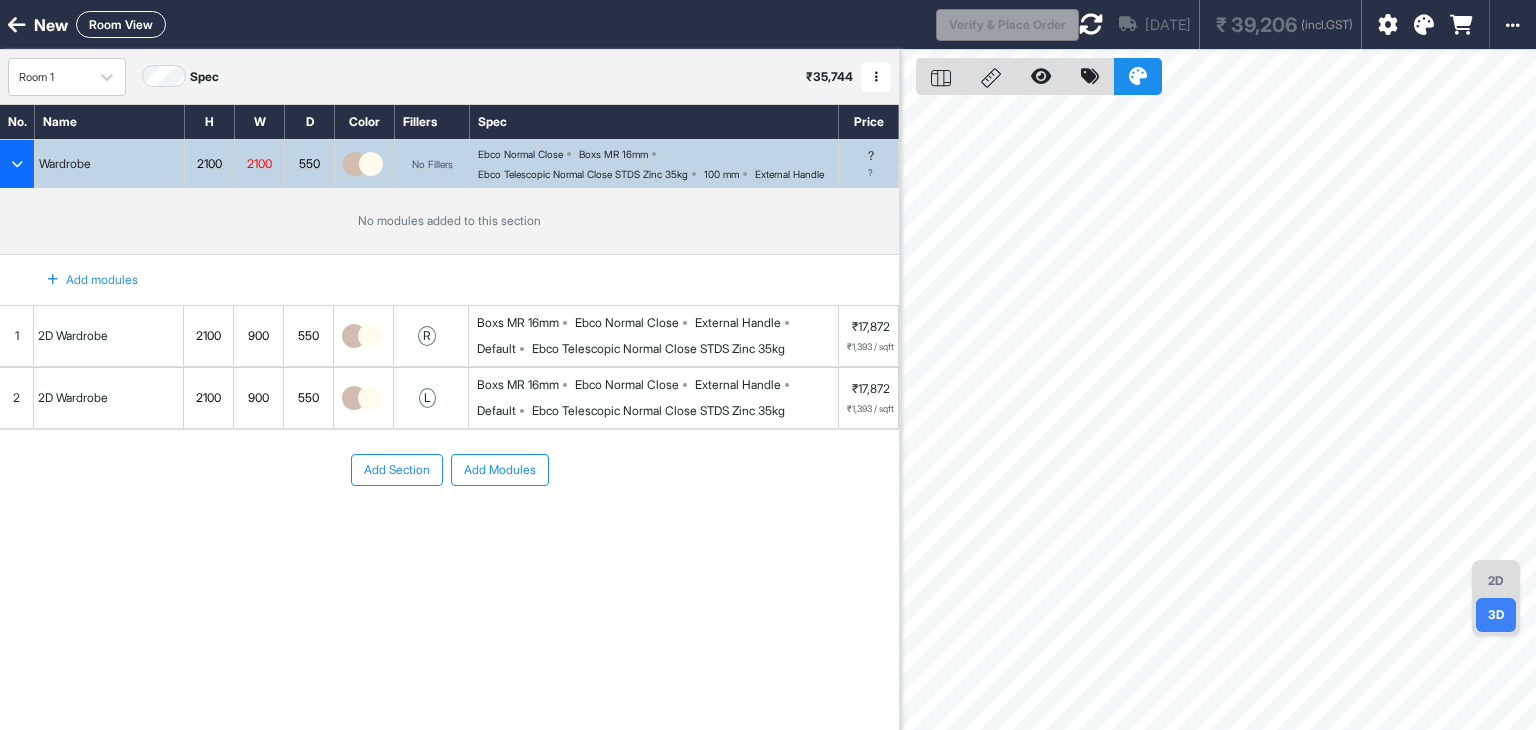 click on "No modules added to this section" at bounding box center (449, 221) 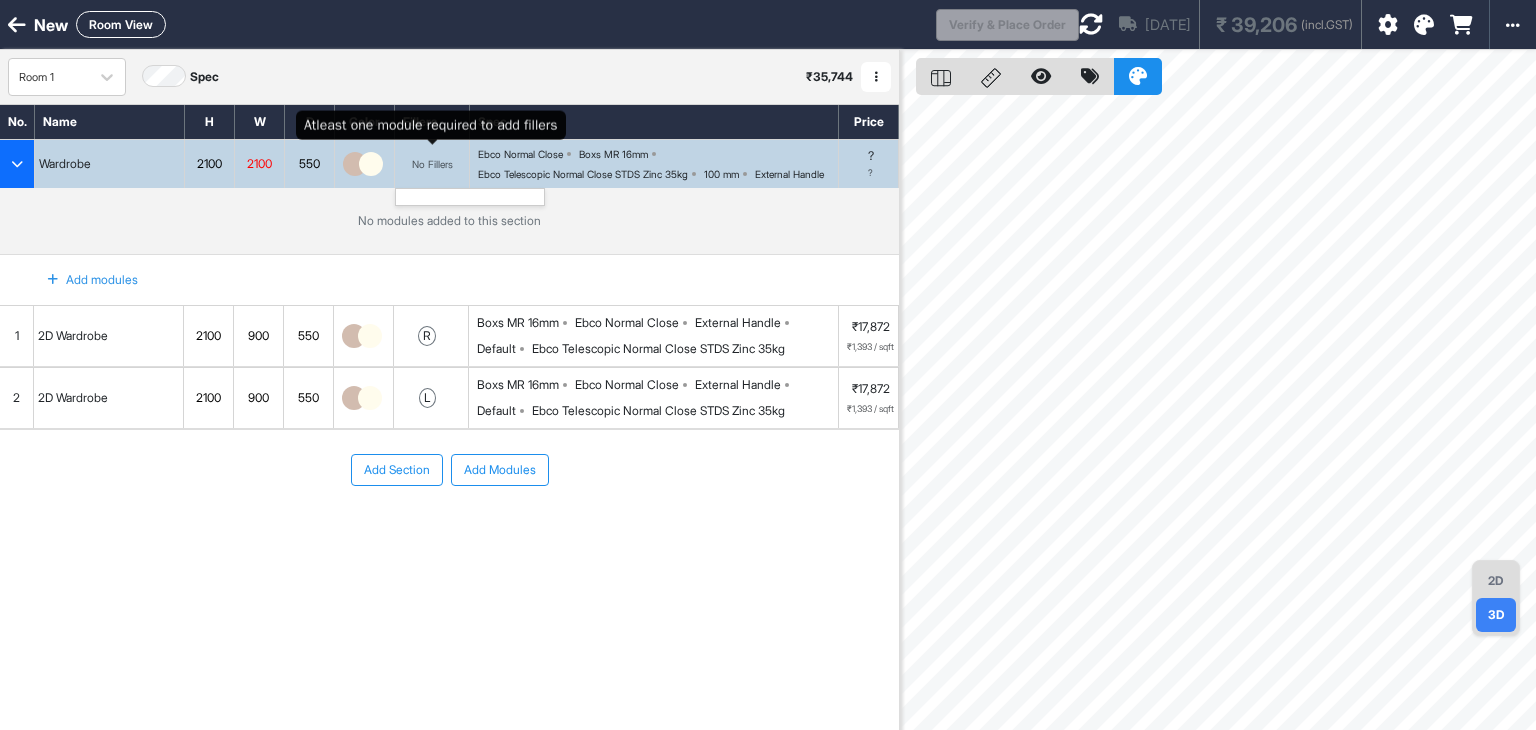 click on "No Fillers" at bounding box center (432, 164) 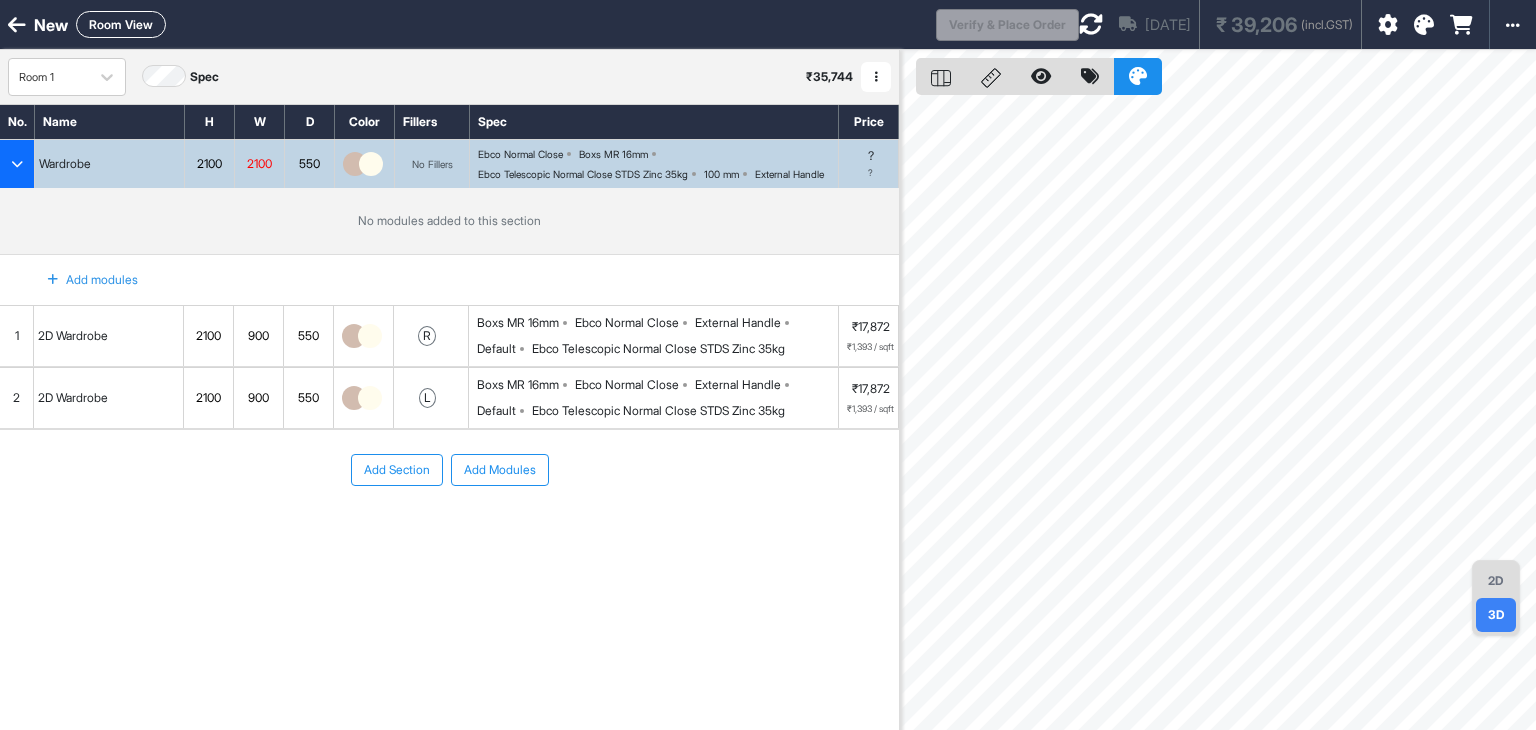 click at bounding box center [53, 280] 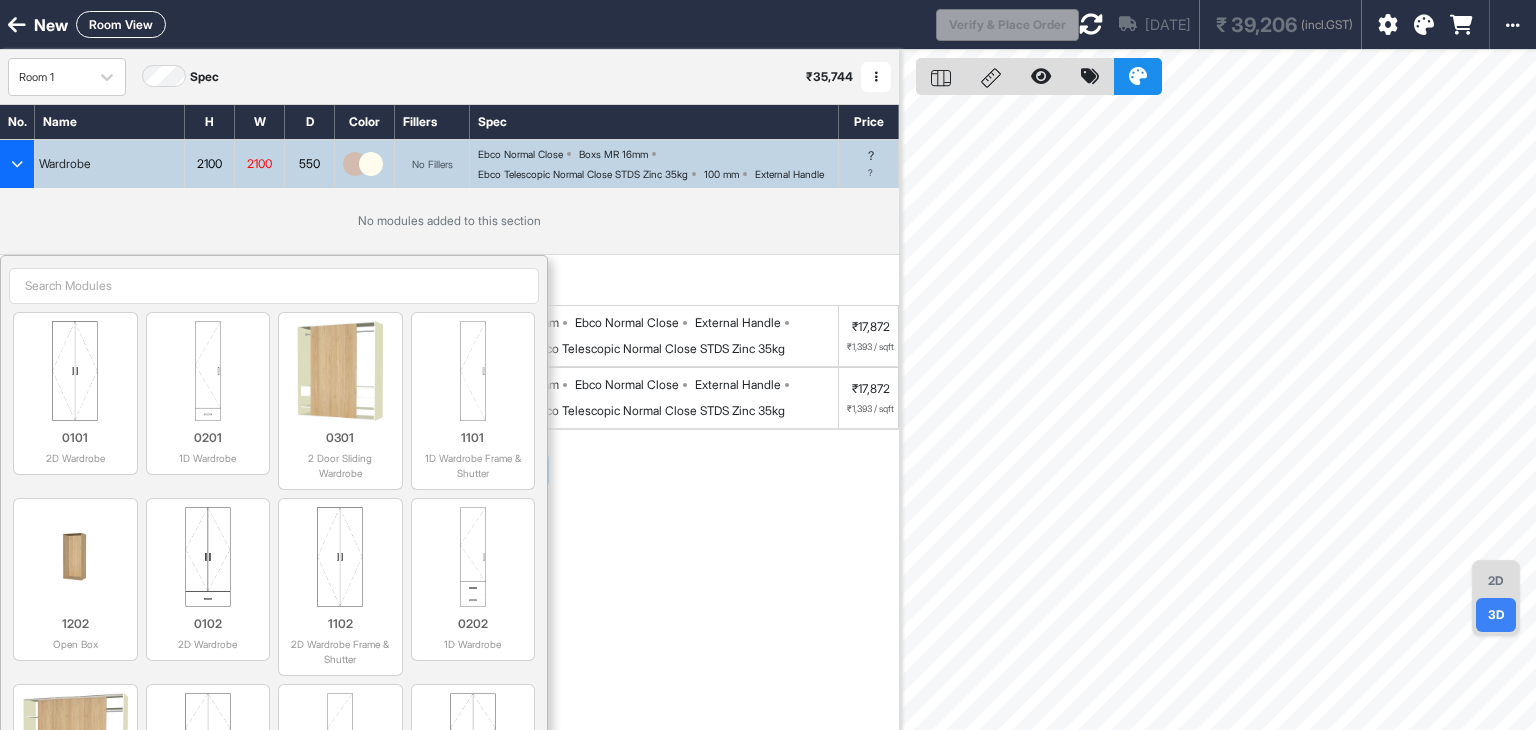 click on "Add Section Add Modules" at bounding box center (449, 530) 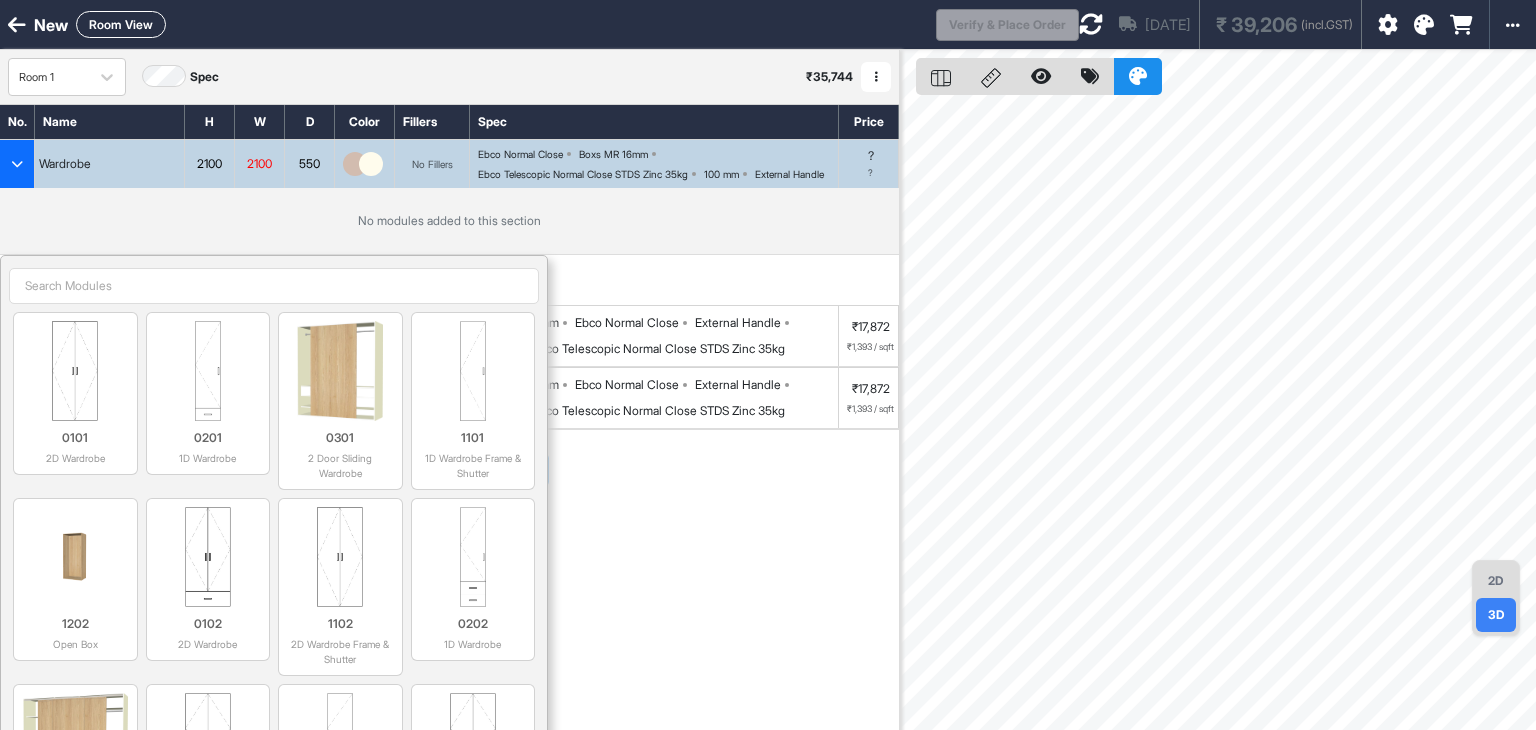 click on "Ebco Normal Close Boxs MR 16mm Ebco Telescopic Normal Close STDS Zinc 35kg 100 mm External Handle" at bounding box center (658, 164) 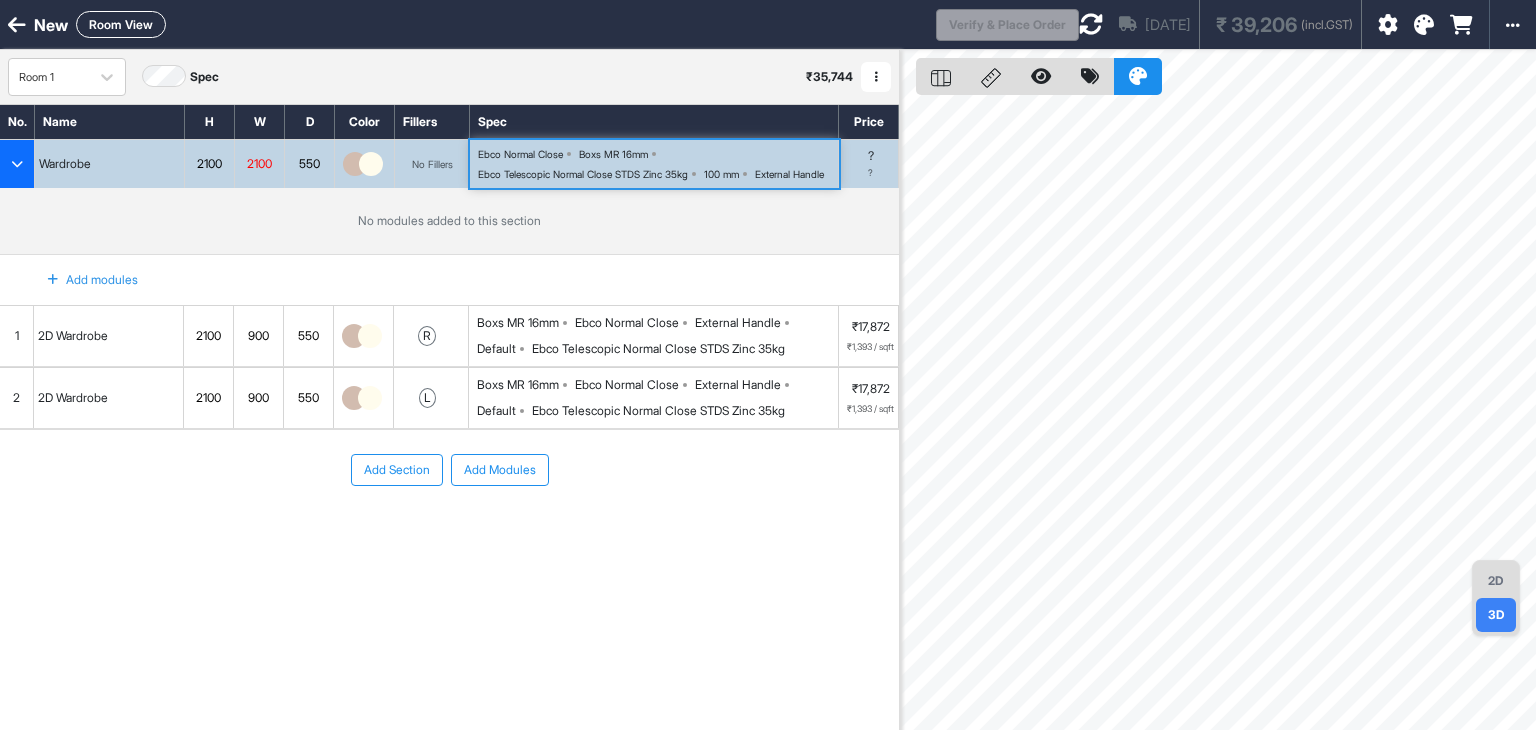 click on "No modules added to this section" at bounding box center [449, 221] 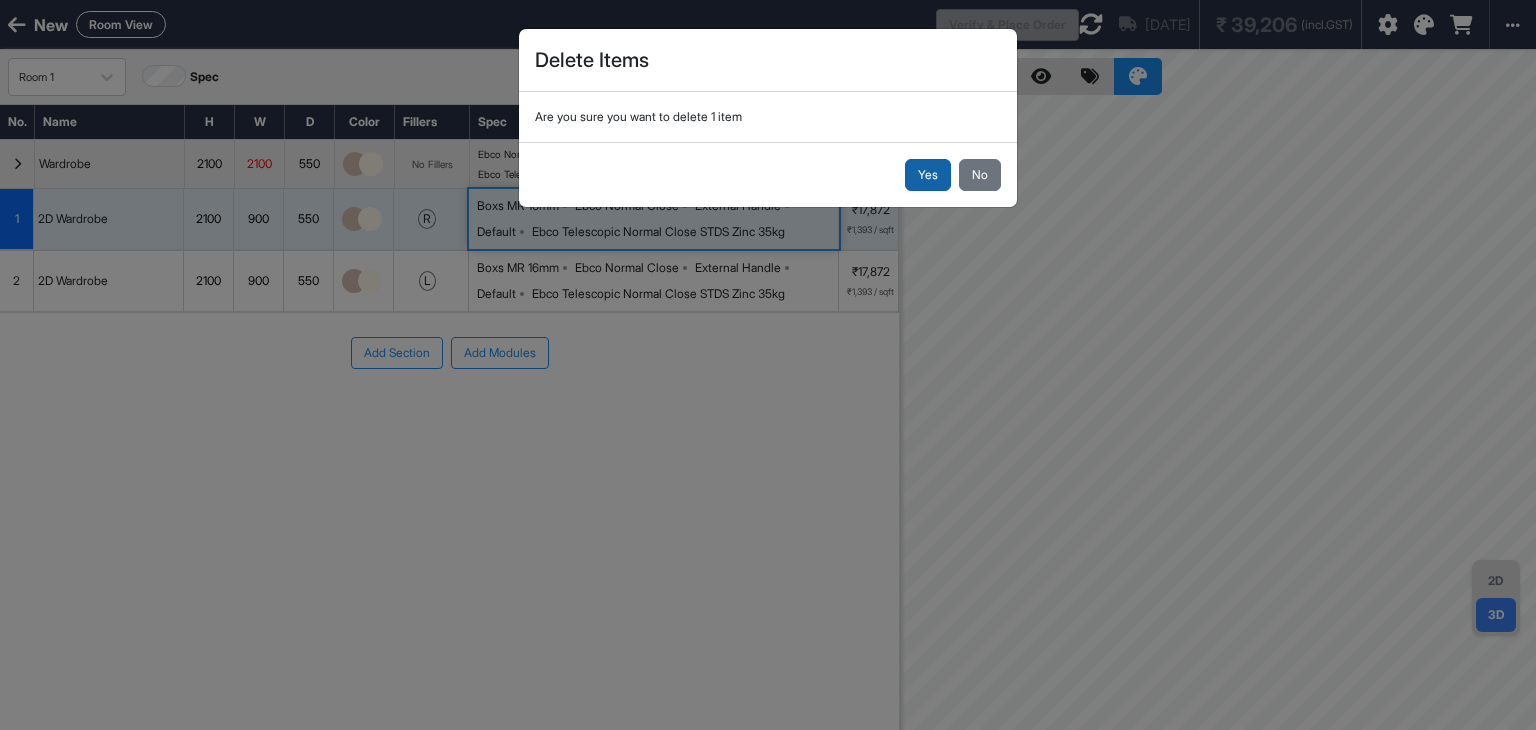 click on "Yes" at bounding box center [928, 175] 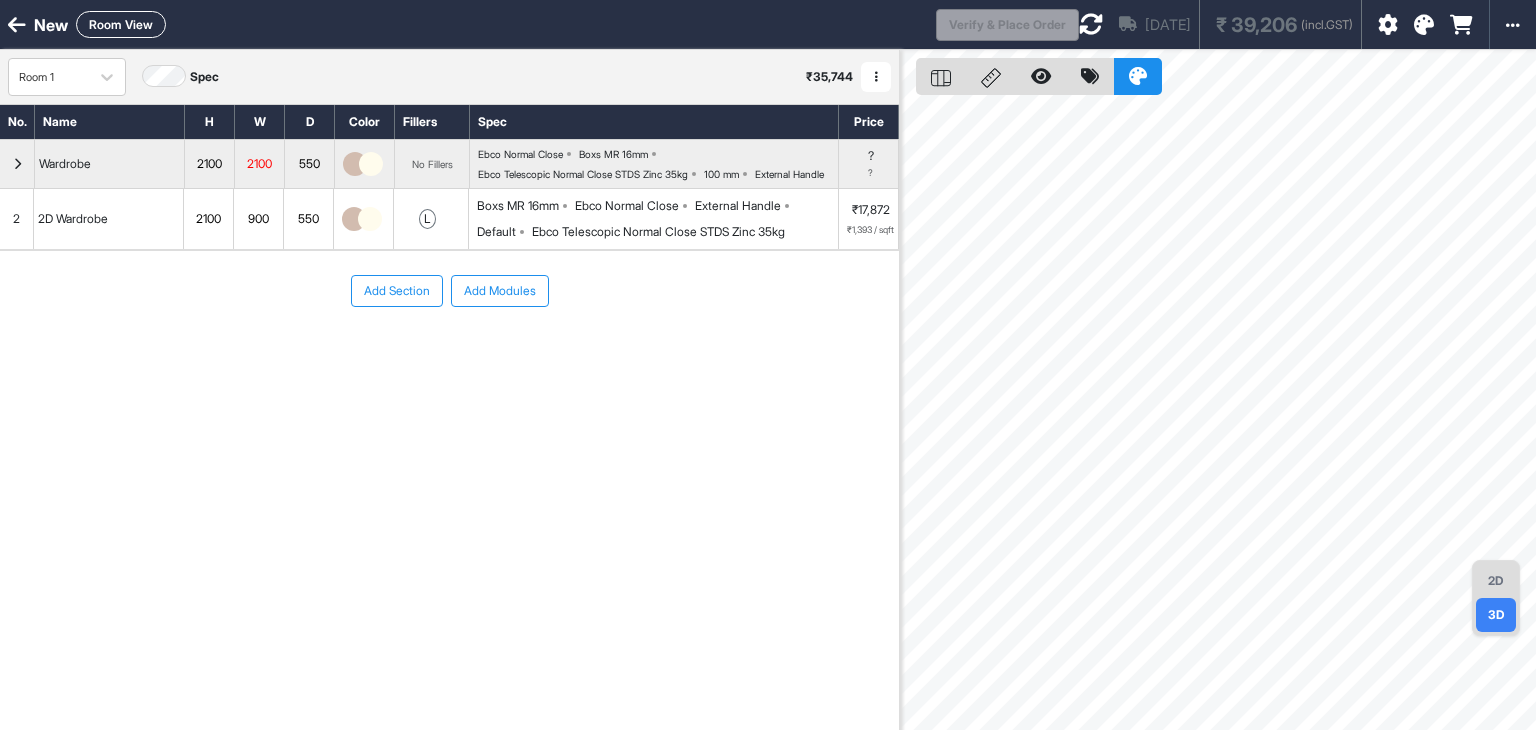 click on "2" at bounding box center [16, 219] 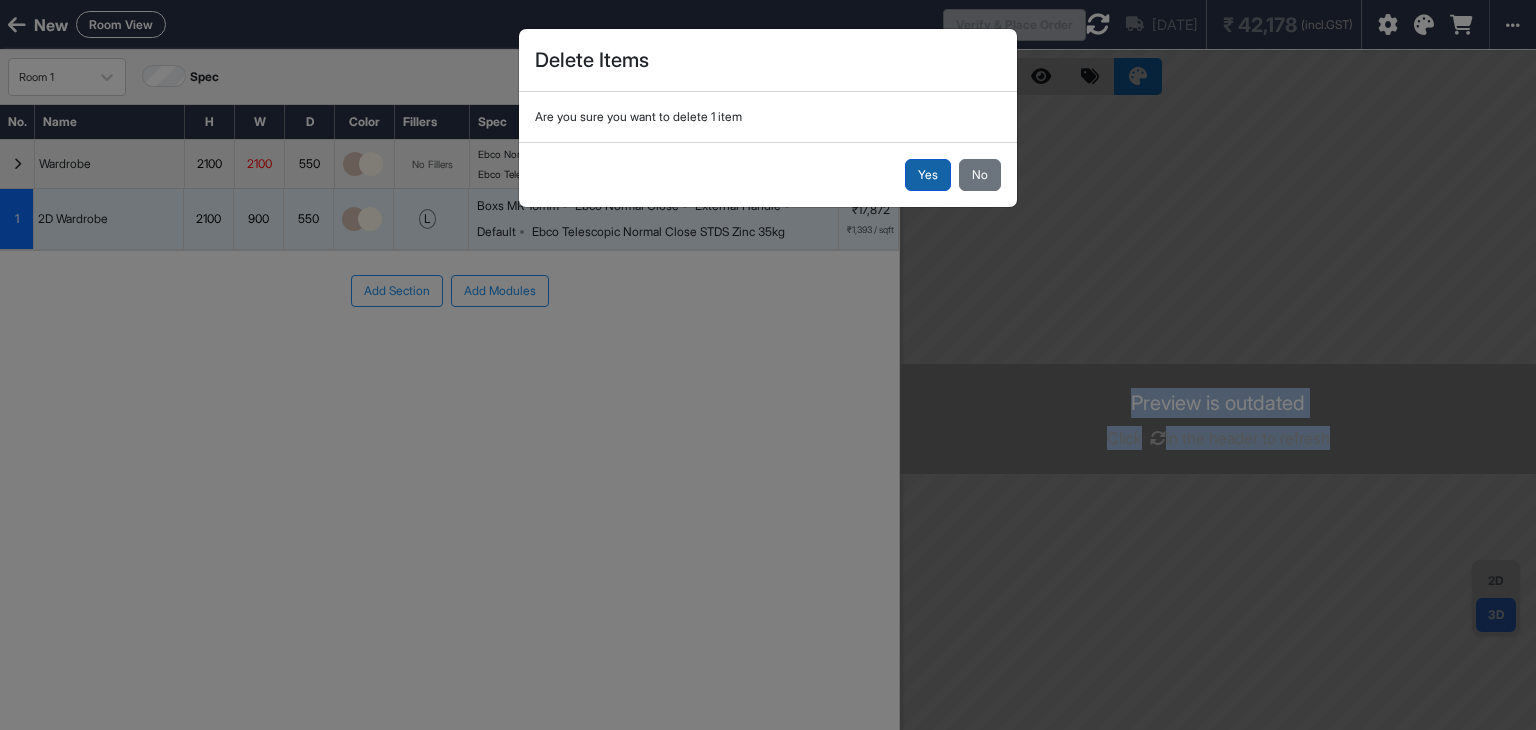 click on "Yes" at bounding box center [928, 175] 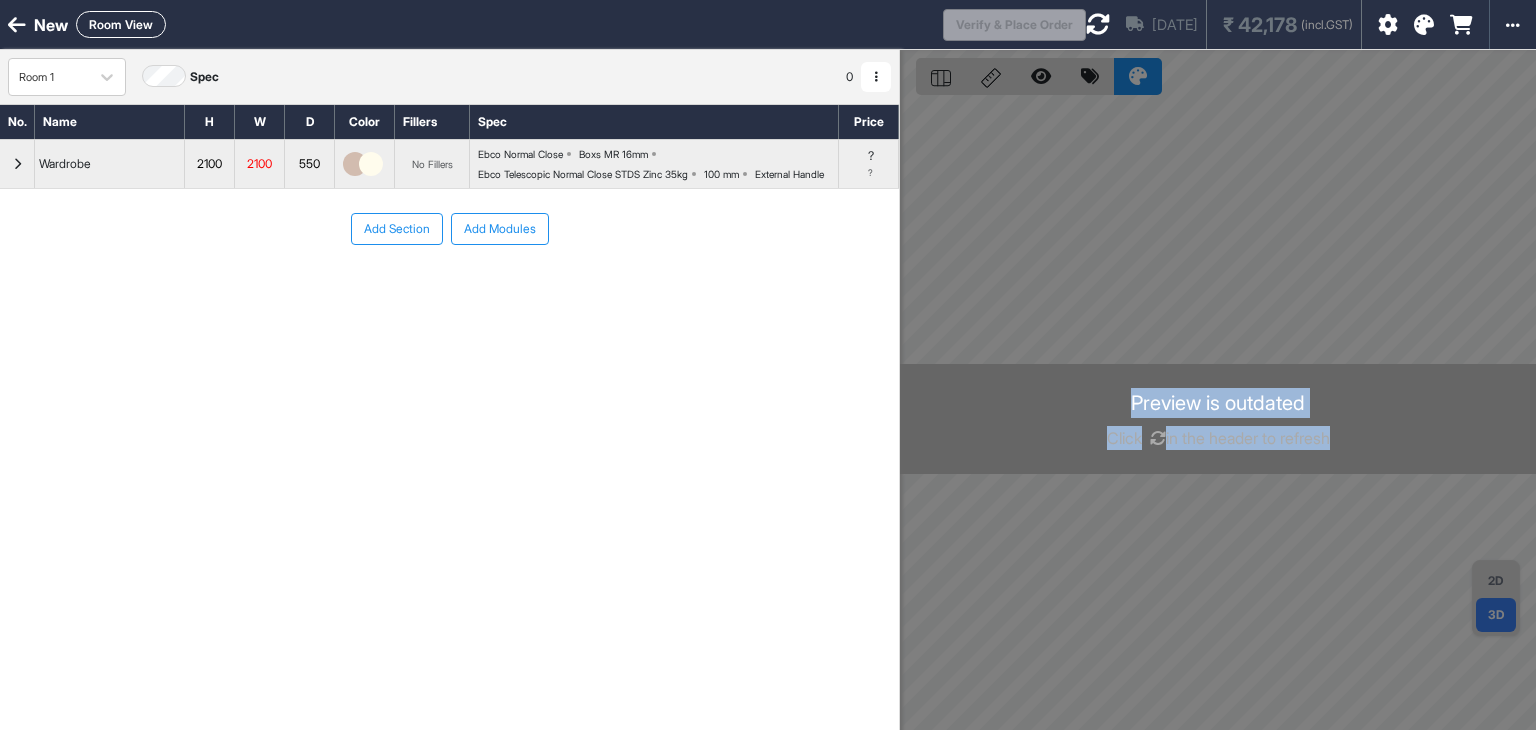 click at bounding box center (17, 164) 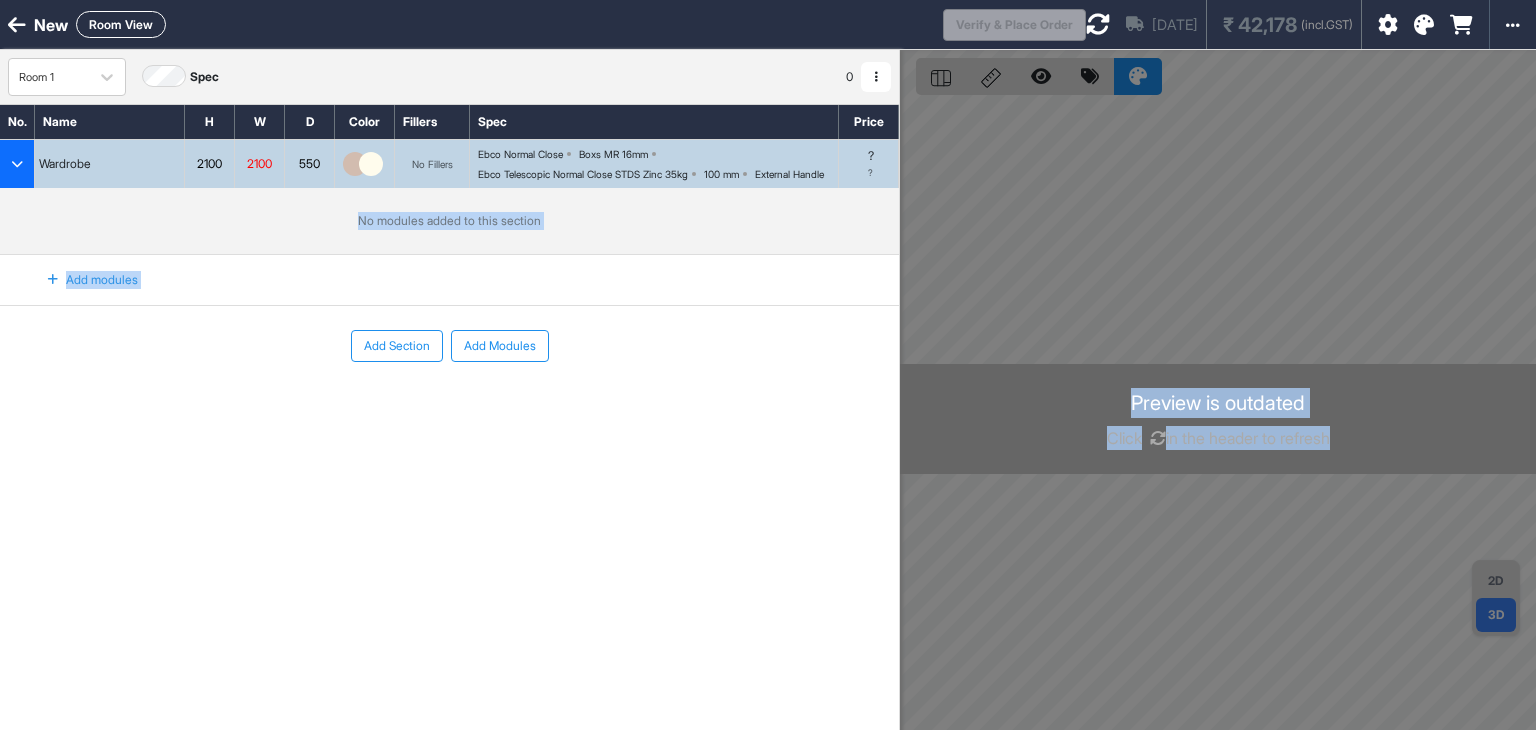click on "Add Modules" at bounding box center [500, 346] 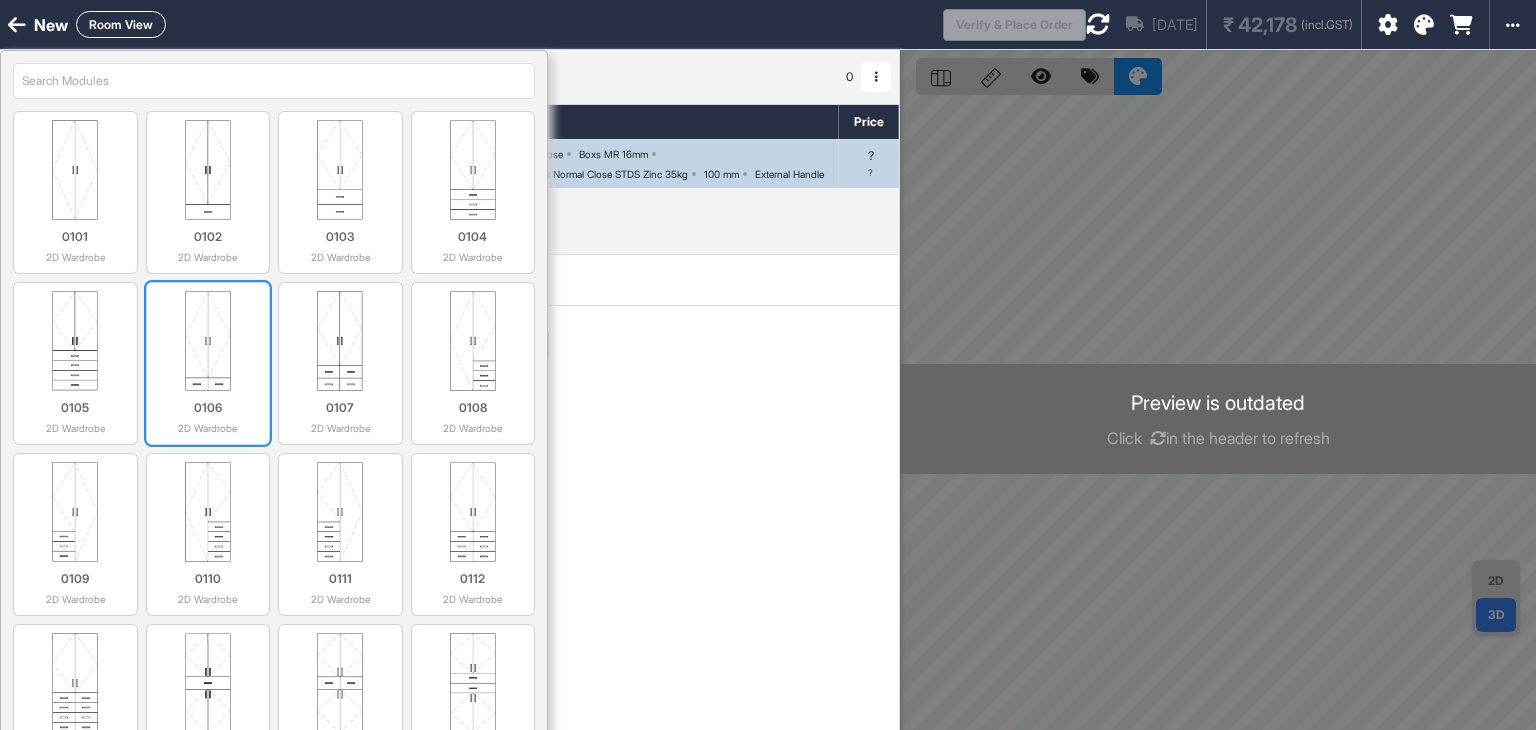 click on "0106" at bounding box center [208, 408] 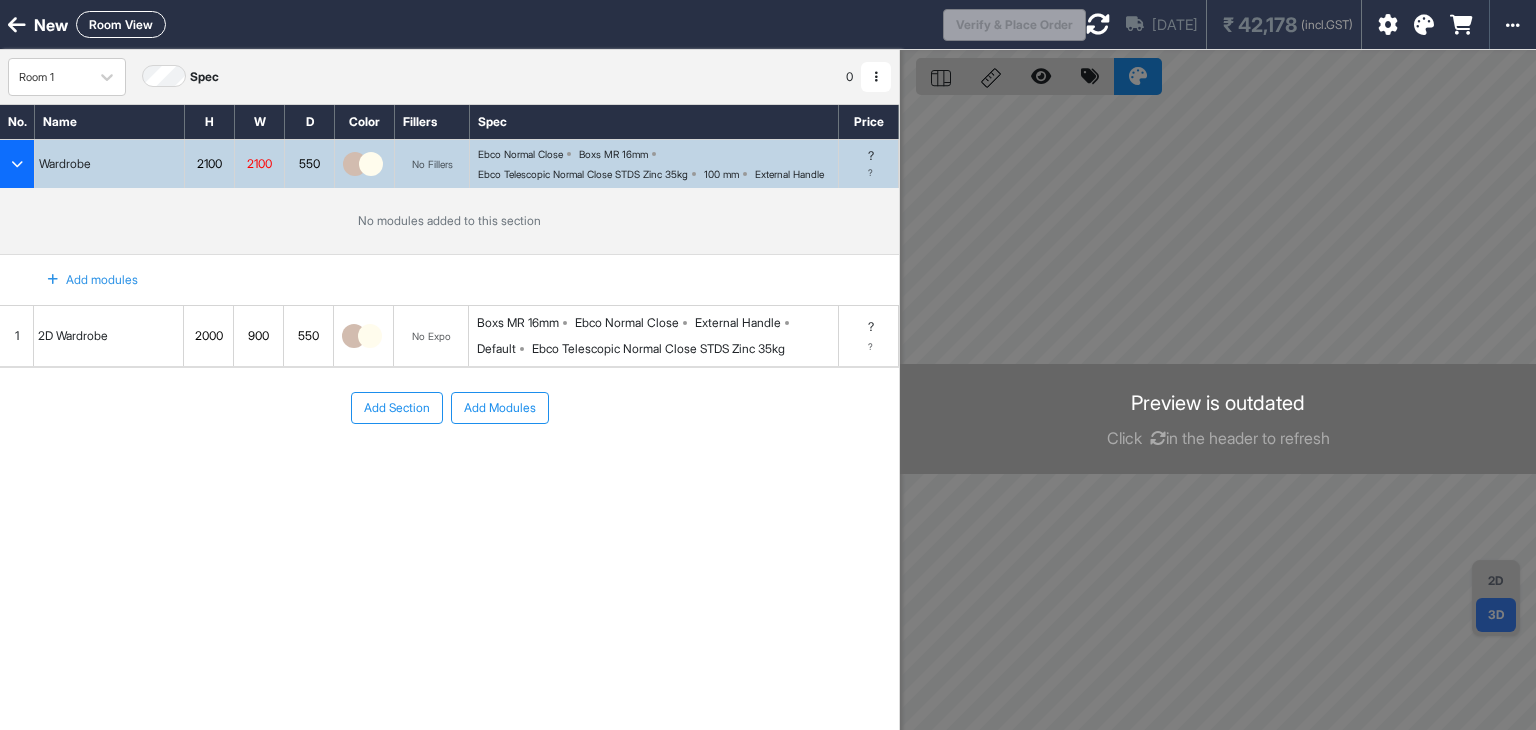 click on "2000" at bounding box center [208, 336] 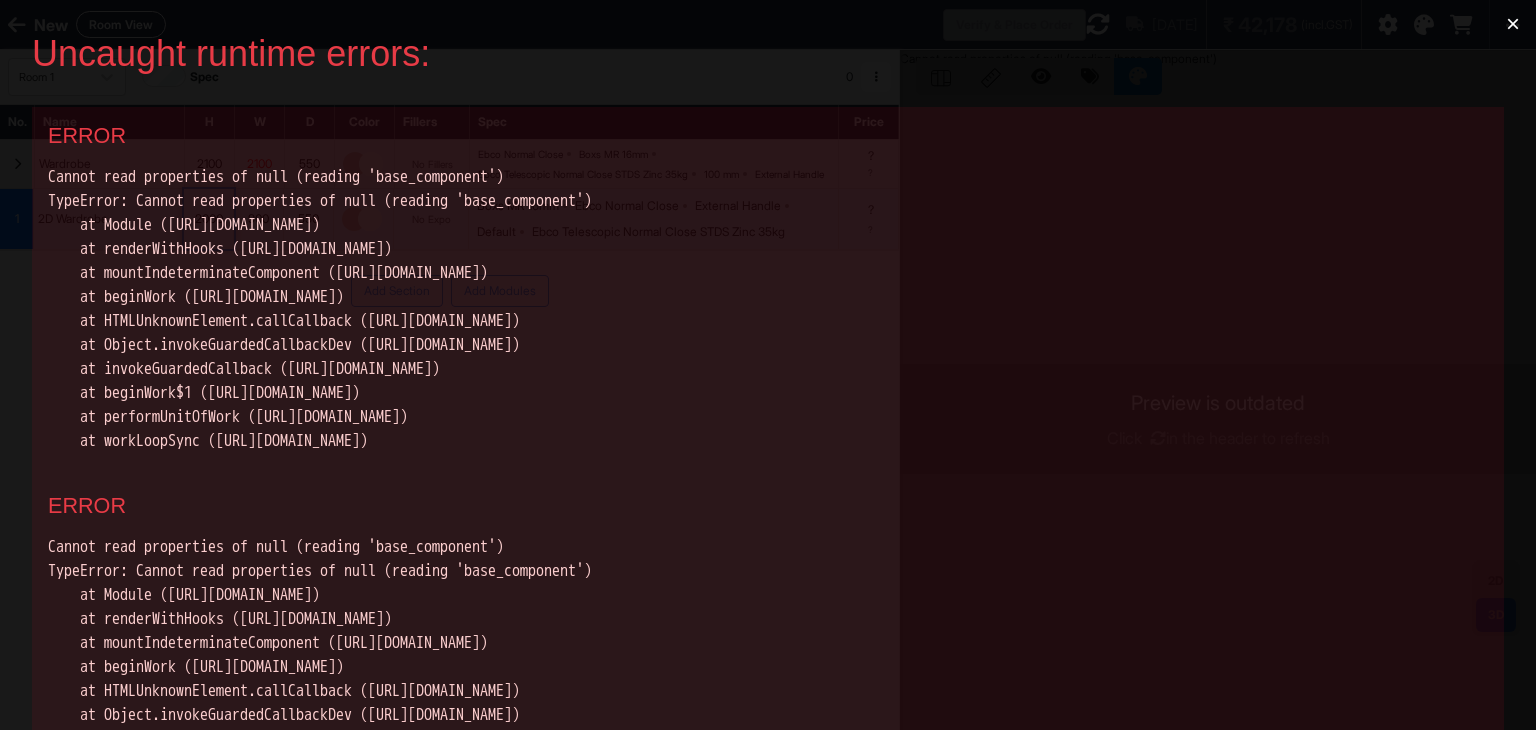 scroll, scrollTop: 0, scrollLeft: 0, axis: both 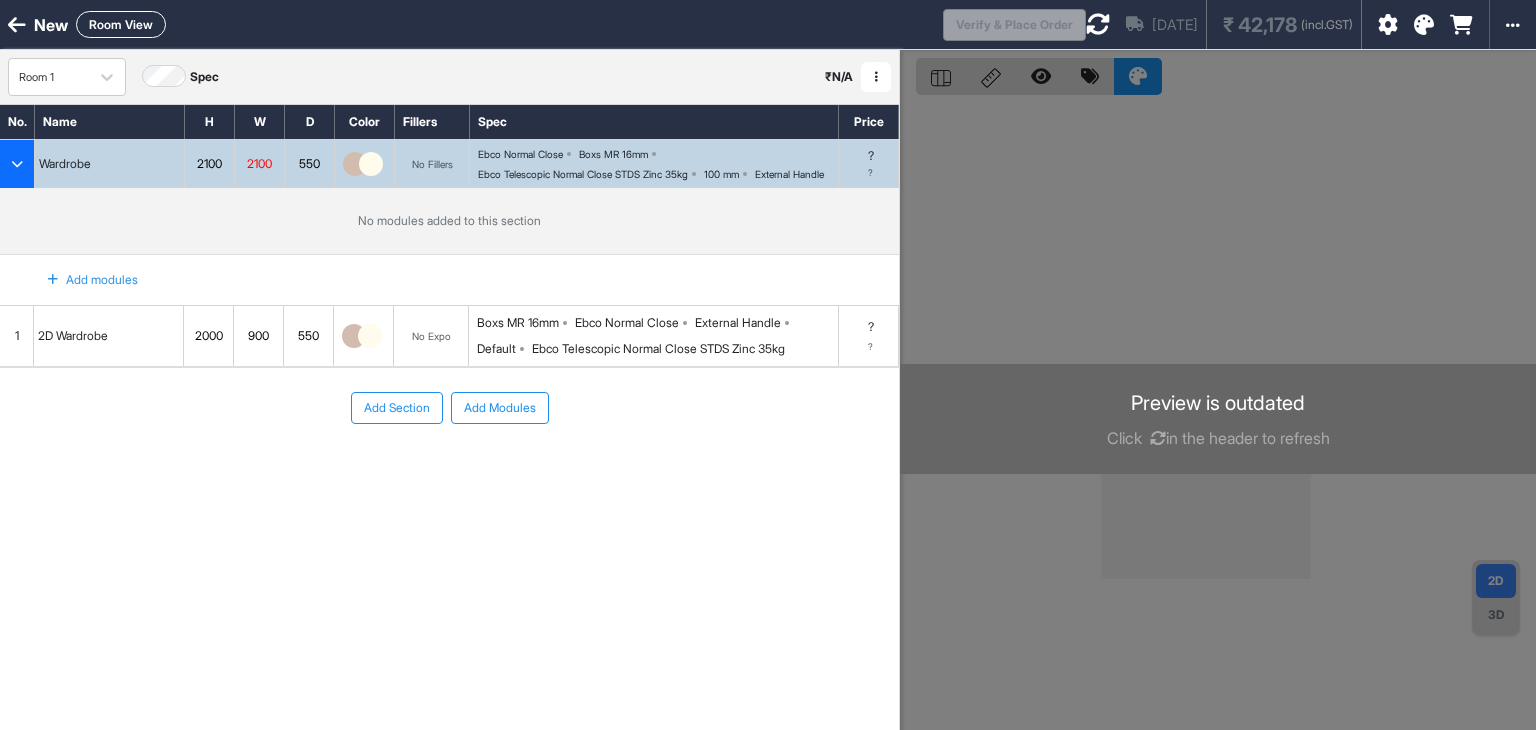 click on "2000" at bounding box center (208, 336) 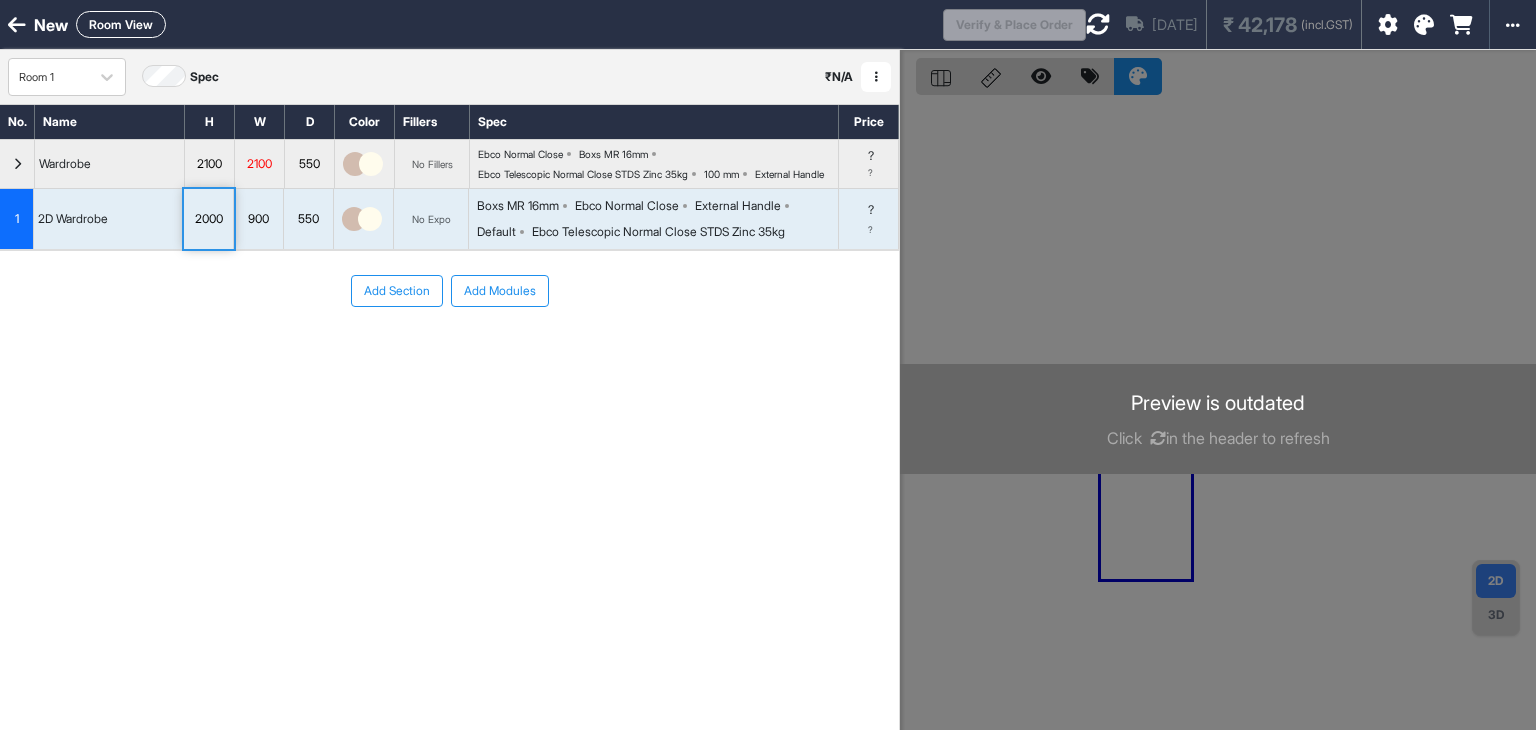 click on "2000" at bounding box center (208, 219) 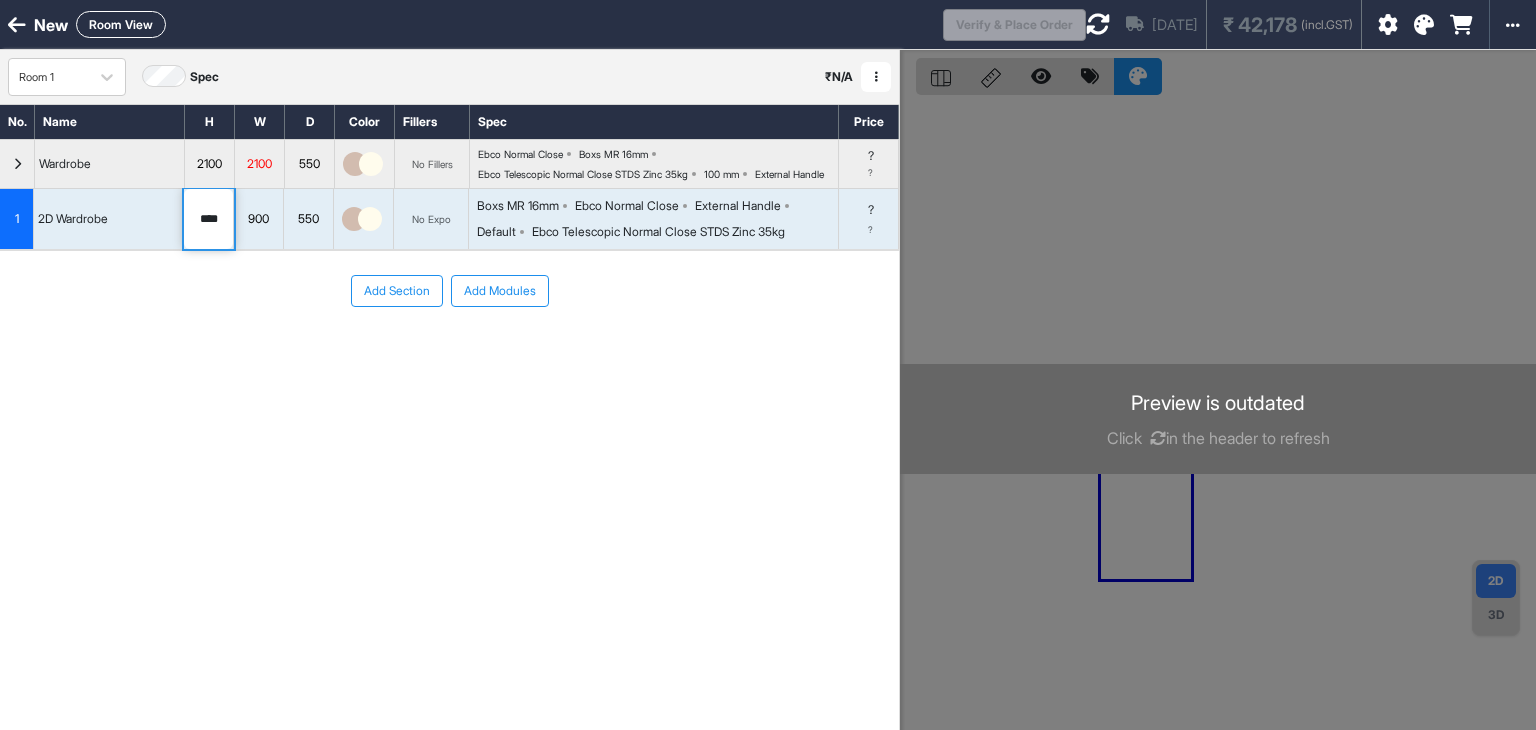 click at bounding box center [17, 164] 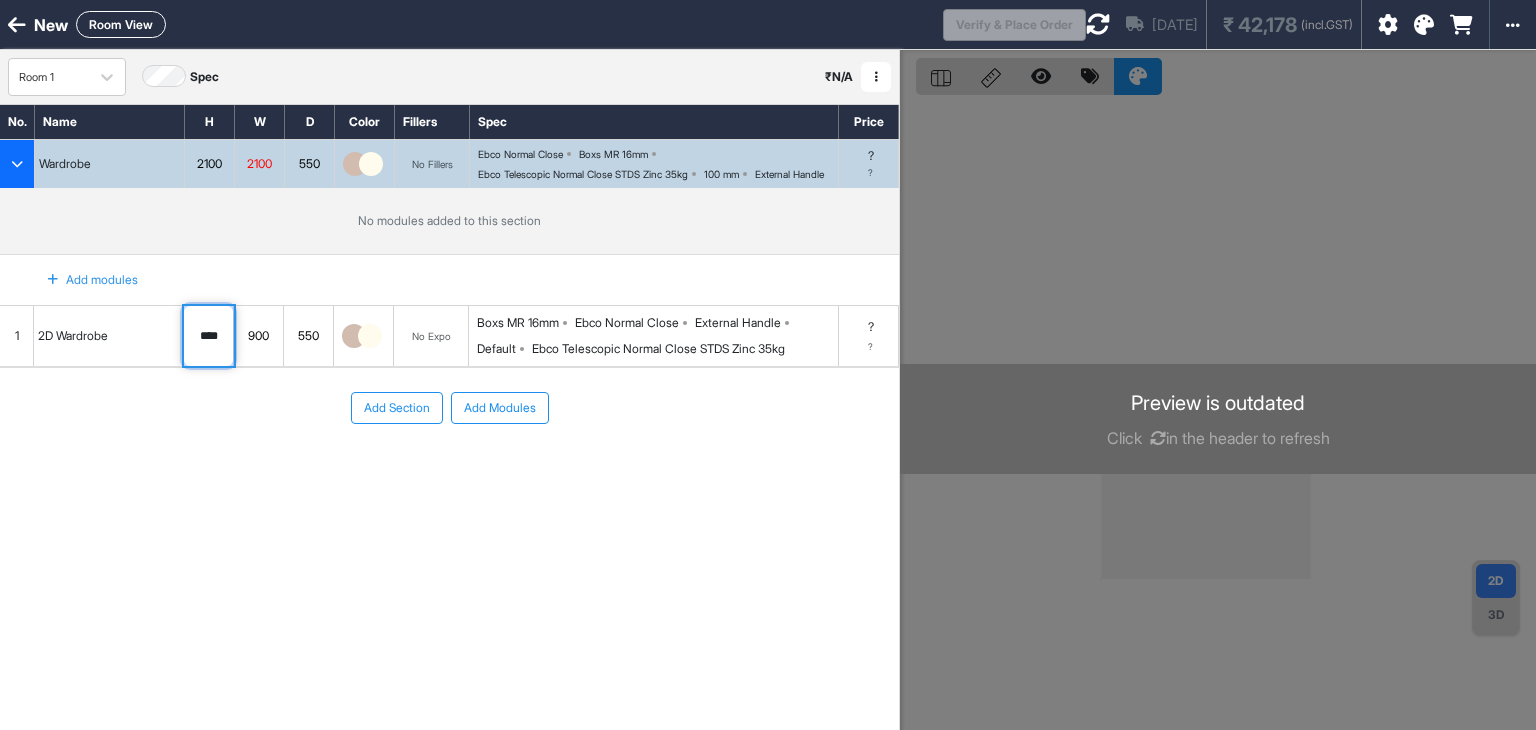 click on "****" at bounding box center (208, 336) 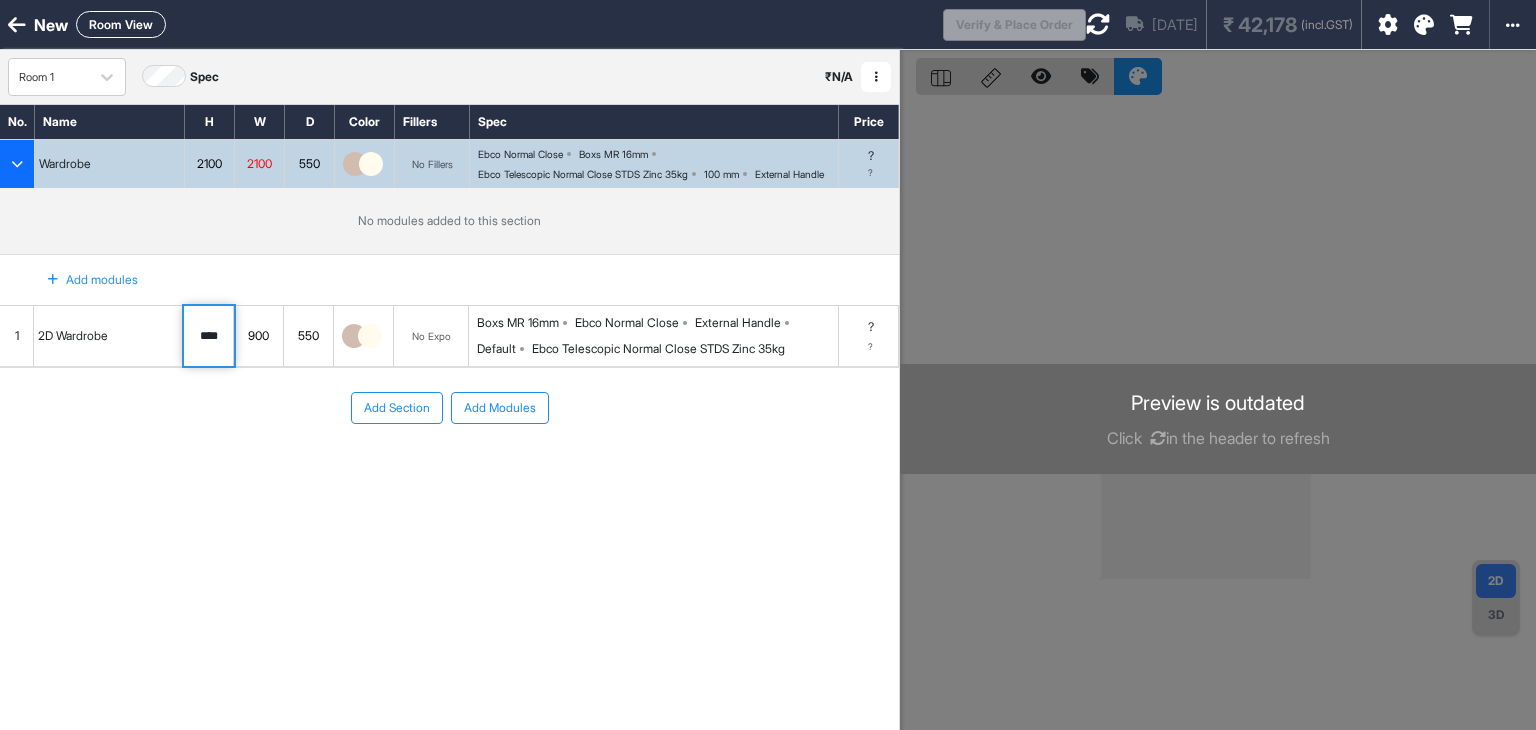 click on "Add Section Add Modules" at bounding box center (449, 468) 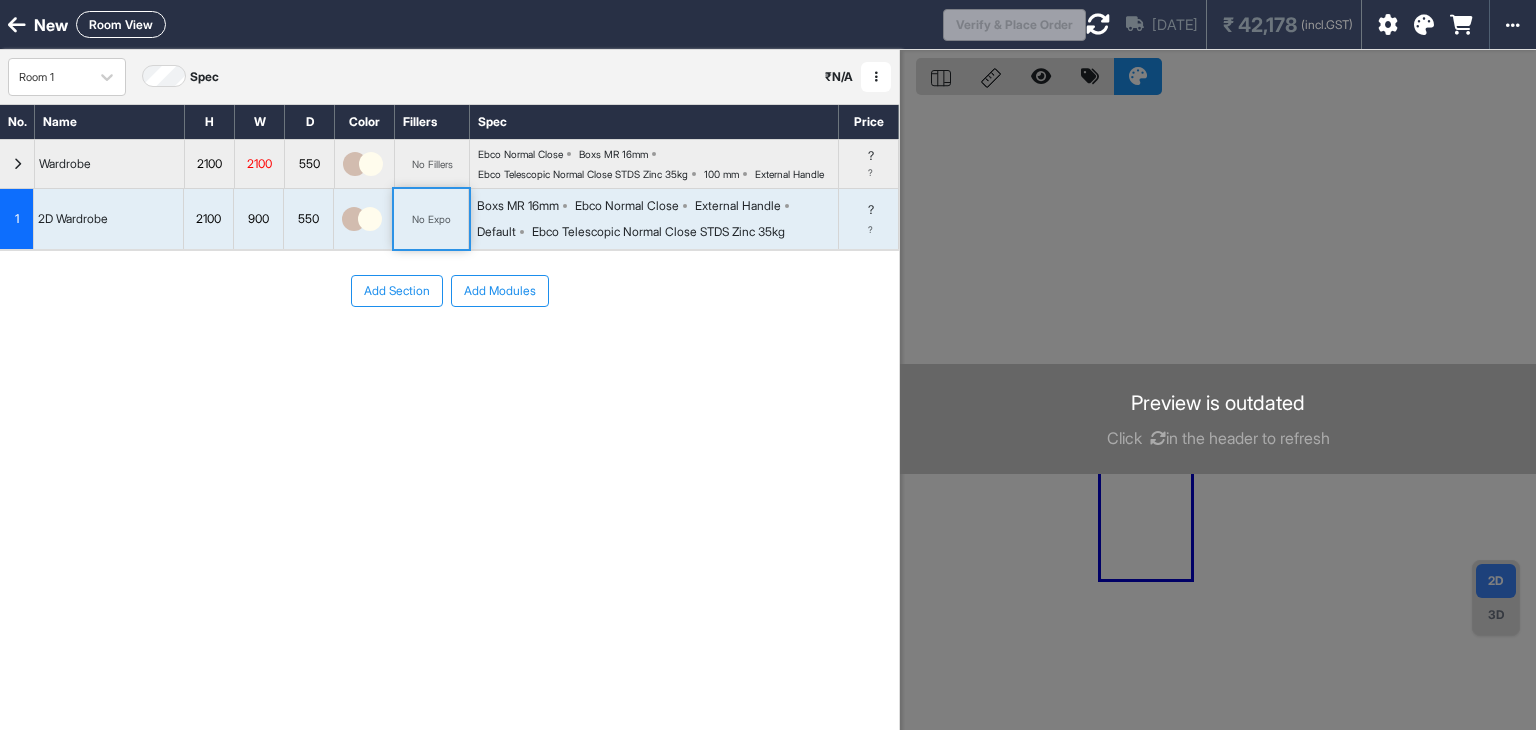 click on "No Expo" at bounding box center (431, 219) 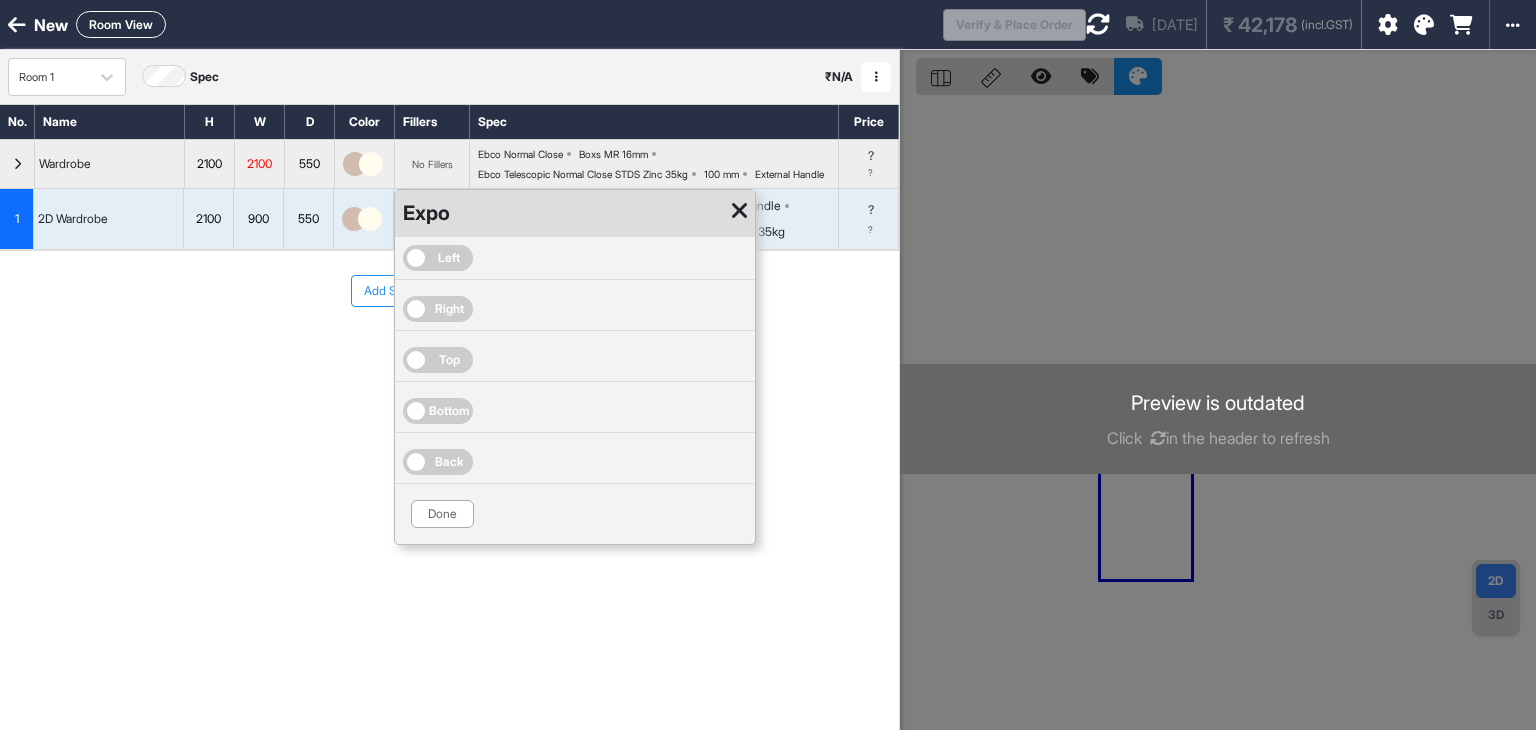 click on "Left" at bounding box center [438, 258] 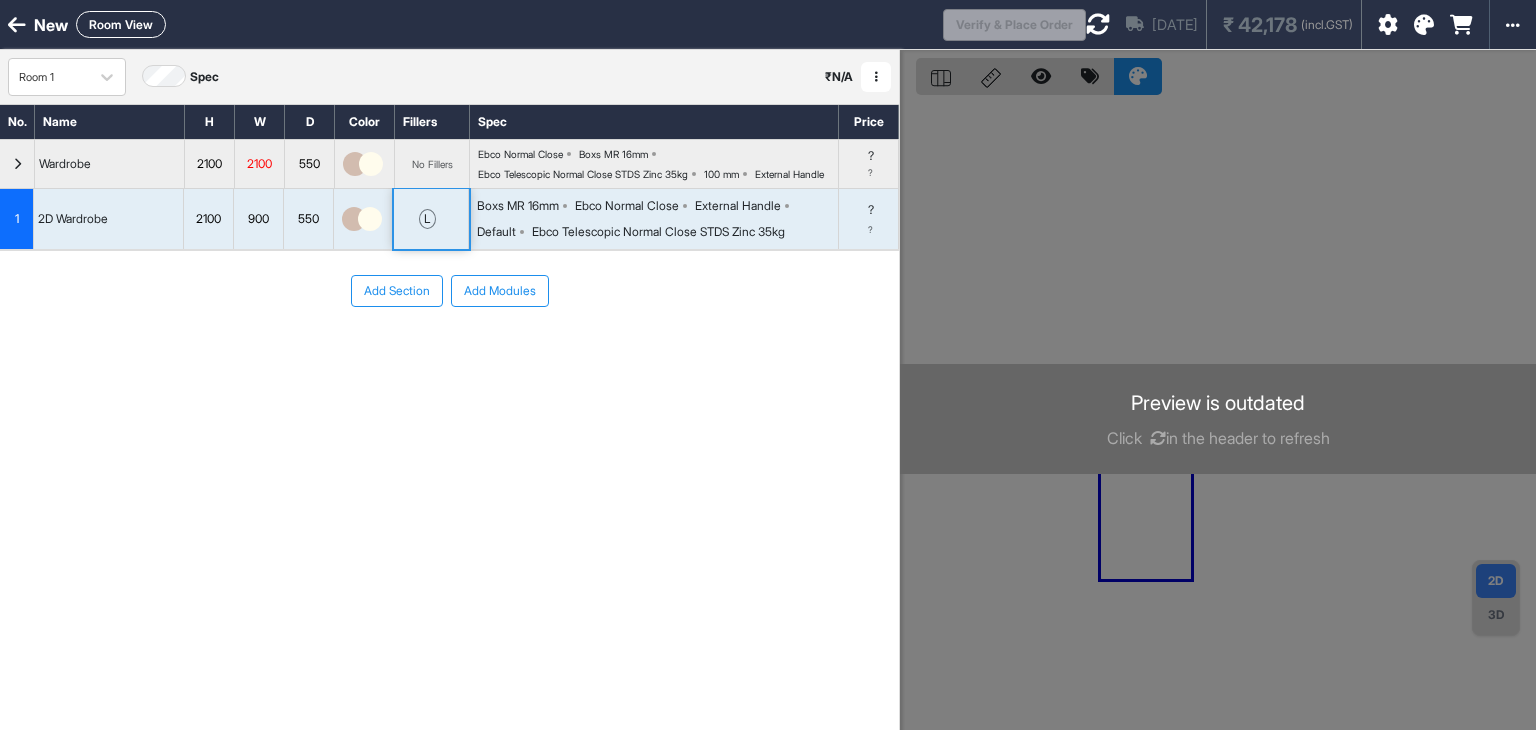 click at bounding box center (17, 164) 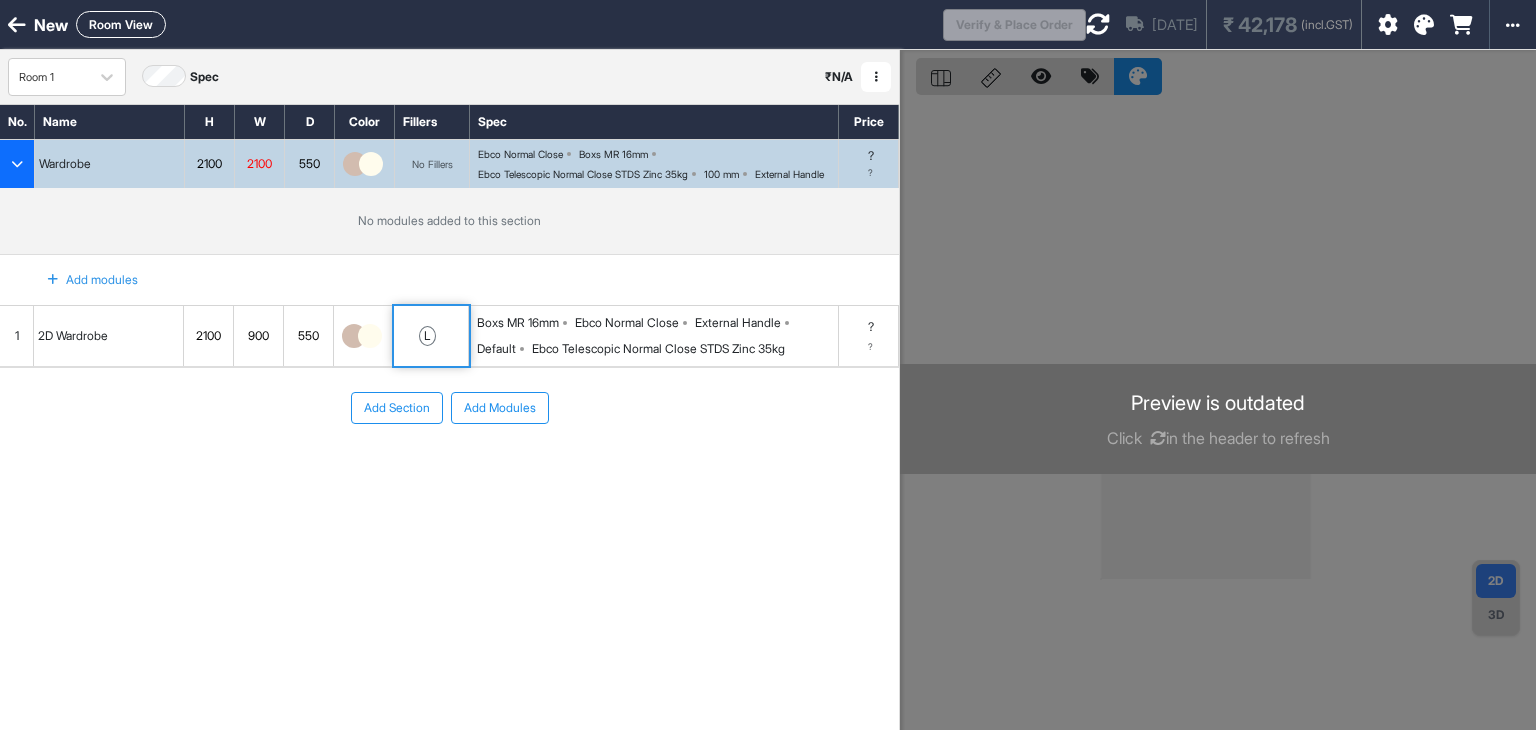 click on "Add Modules" at bounding box center (500, 408) 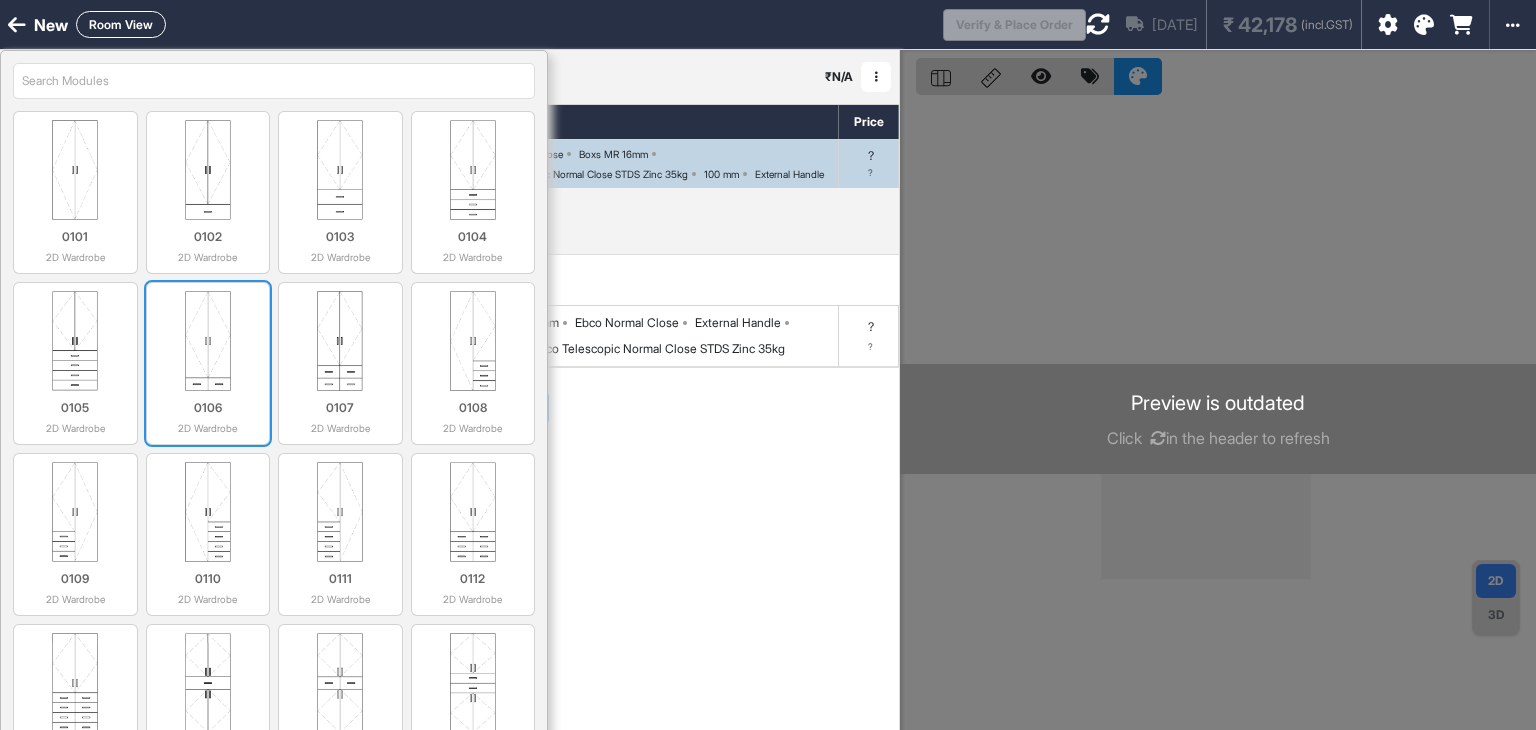 click on "0106 2D Wardrobe" at bounding box center [208, 413] 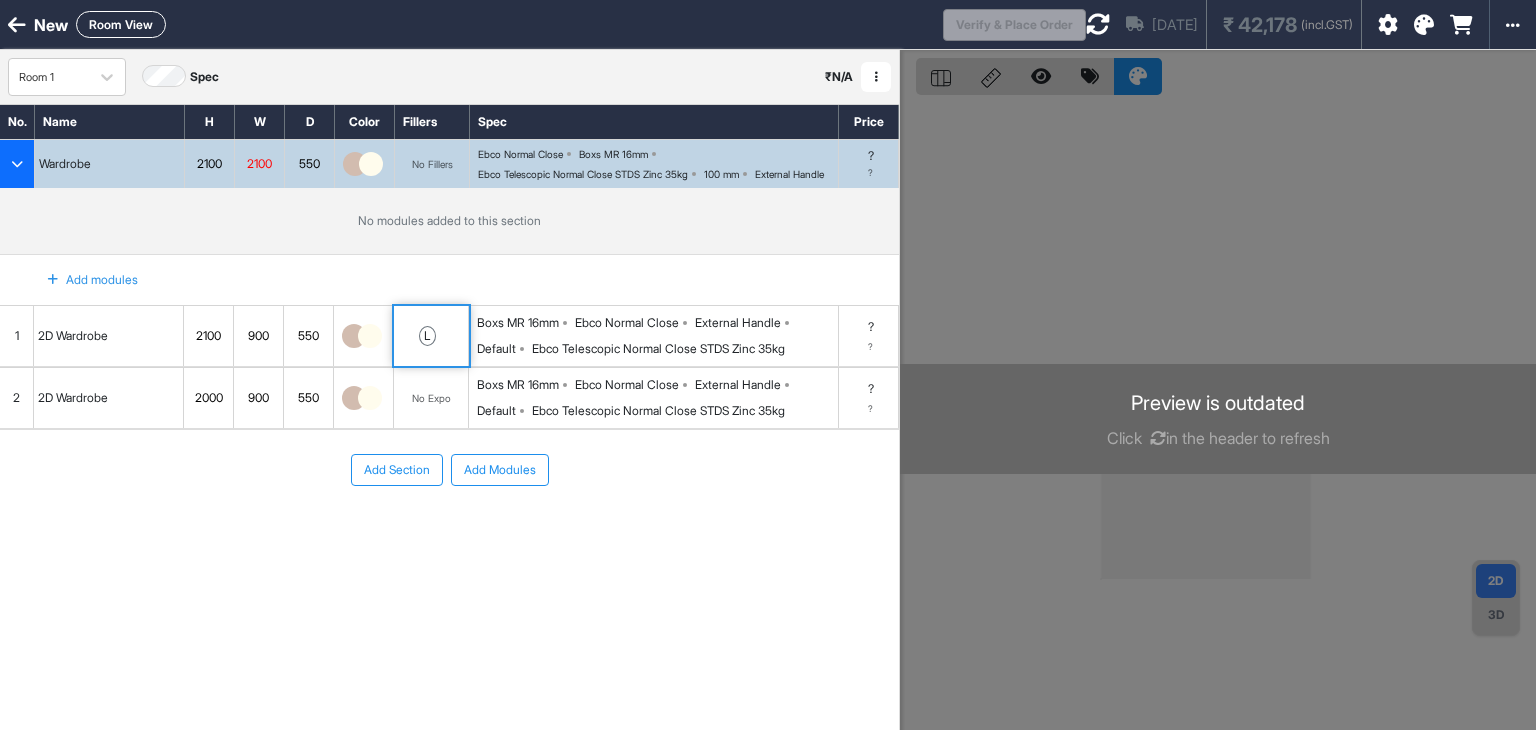 click on "No Expo" at bounding box center (431, 398) 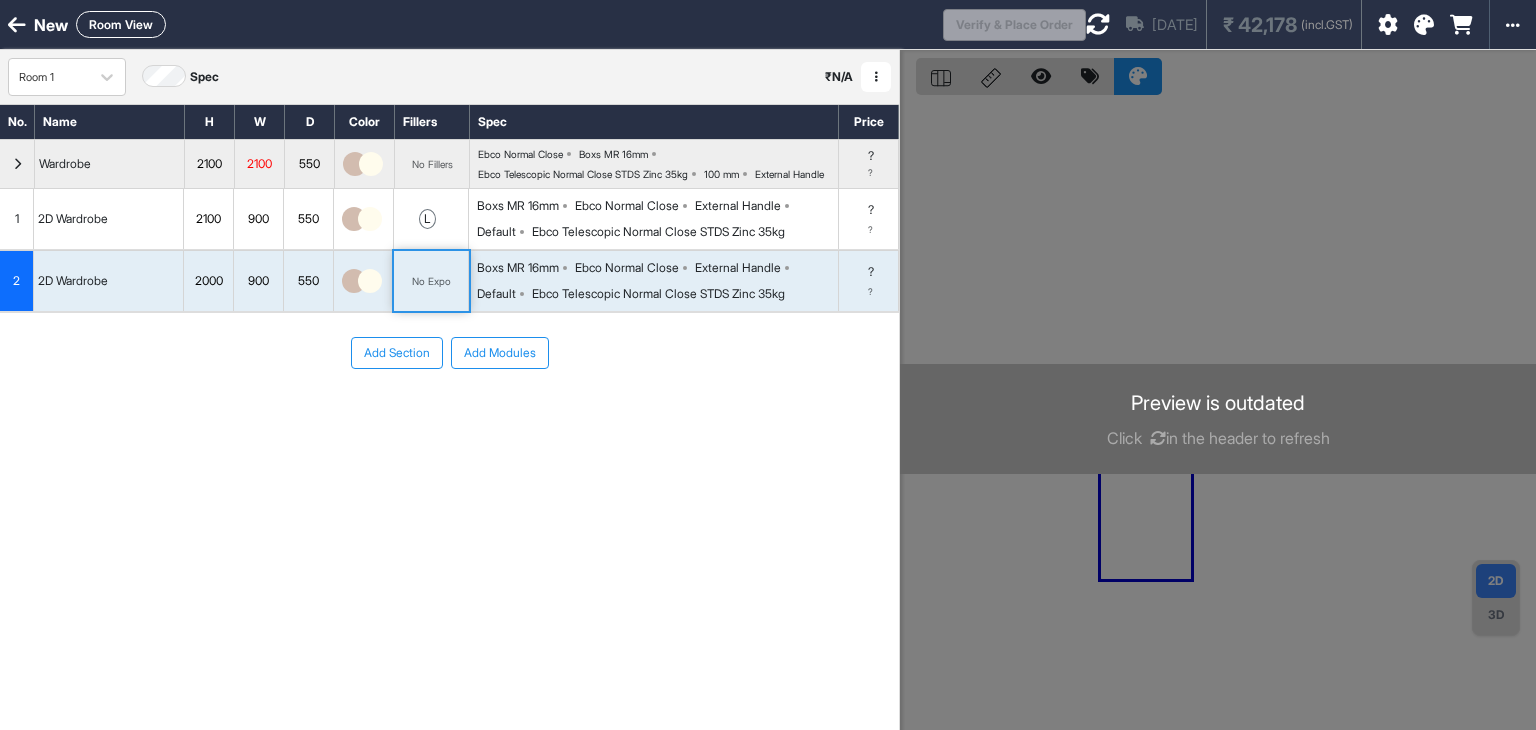 click on "No Expo" at bounding box center (431, 281) 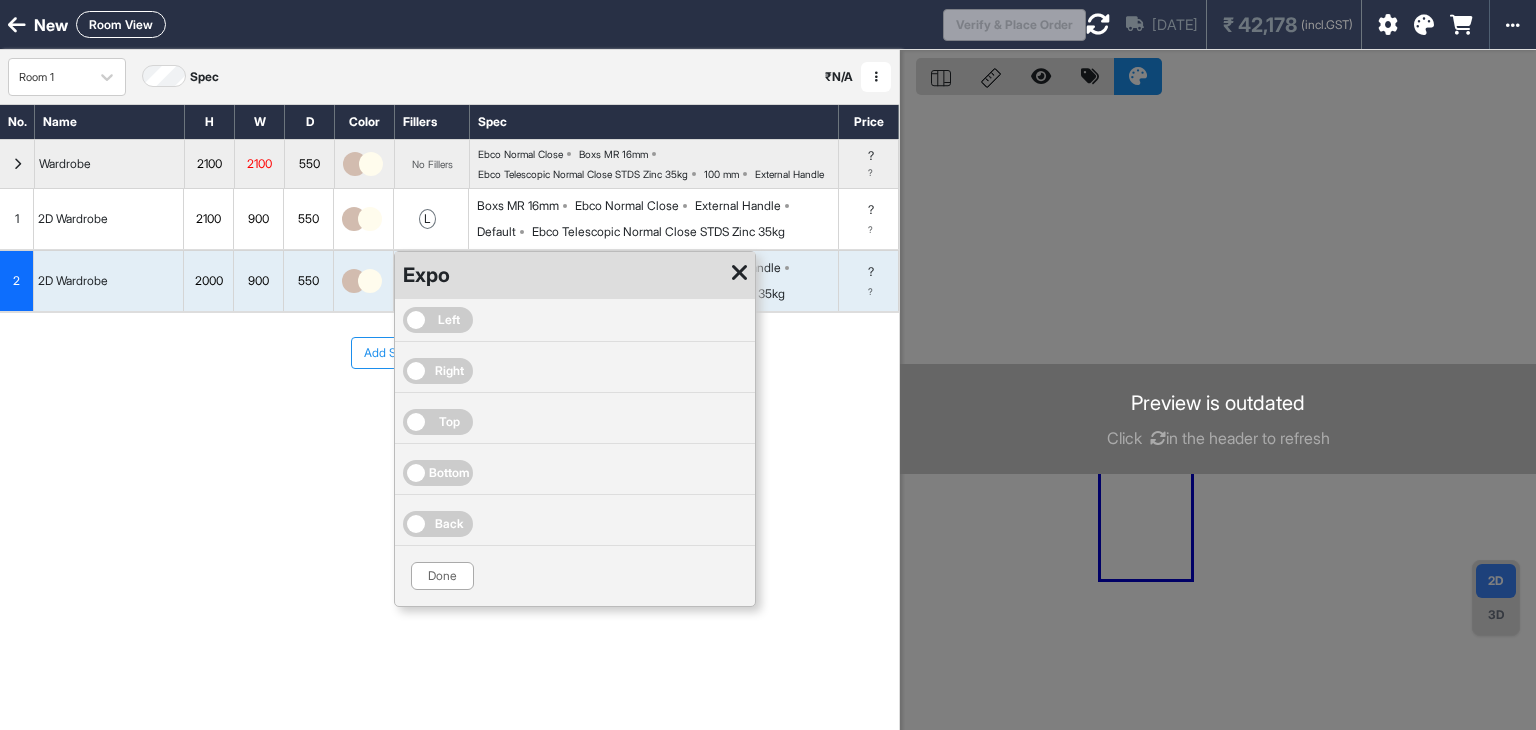 click on "Right" at bounding box center [438, 371] 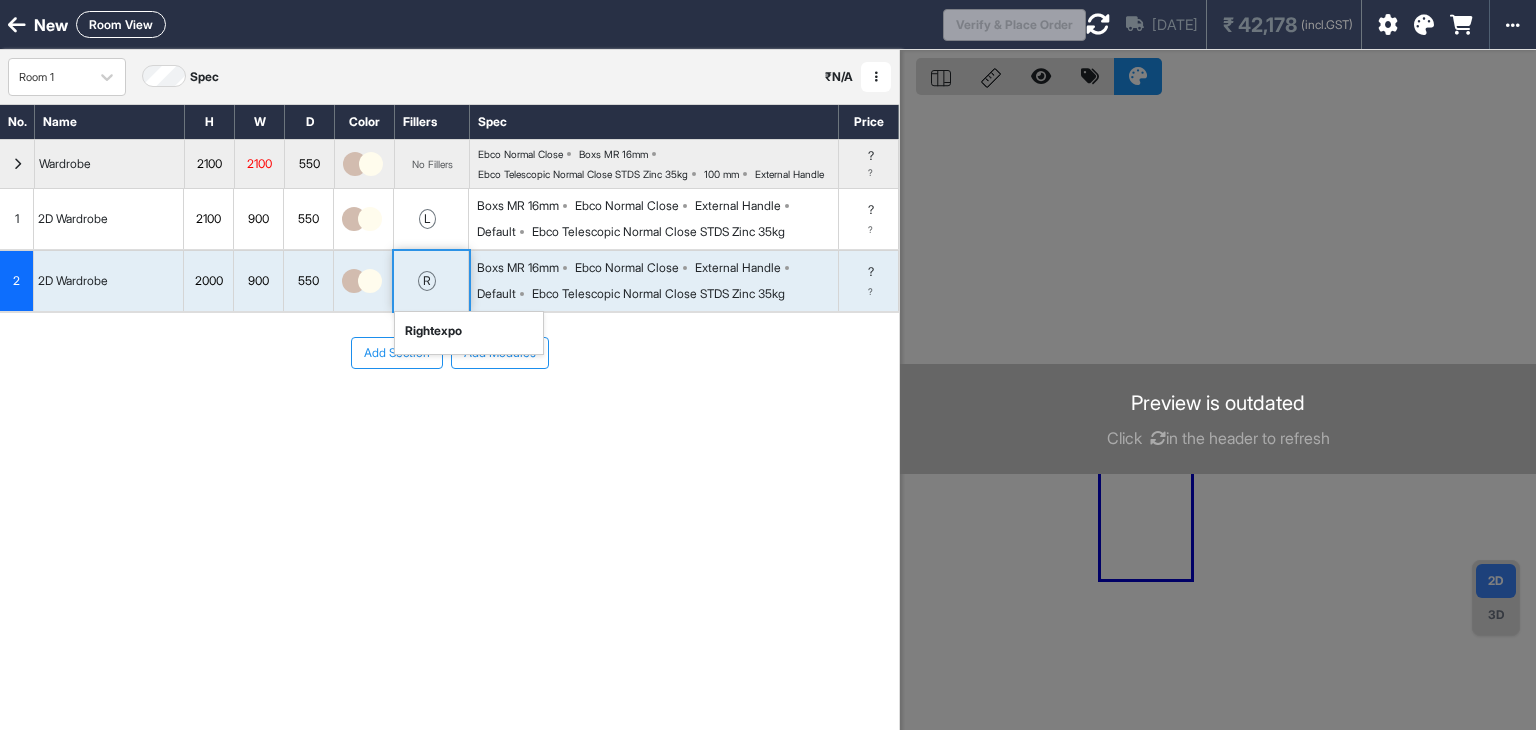 click on "Add Section Add Modules" at bounding box center (449, 413) 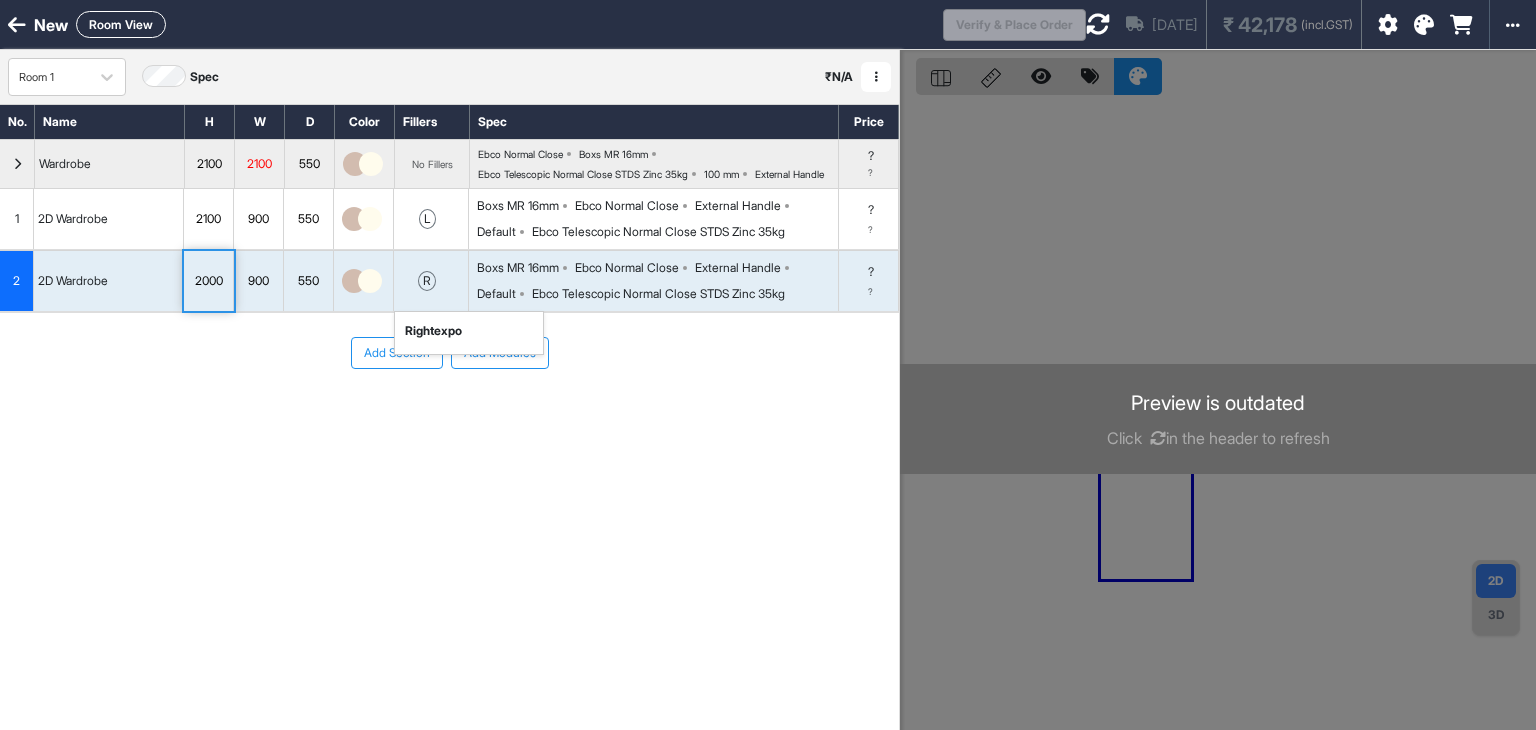 click on "2000" at bounding box center (208, 281) 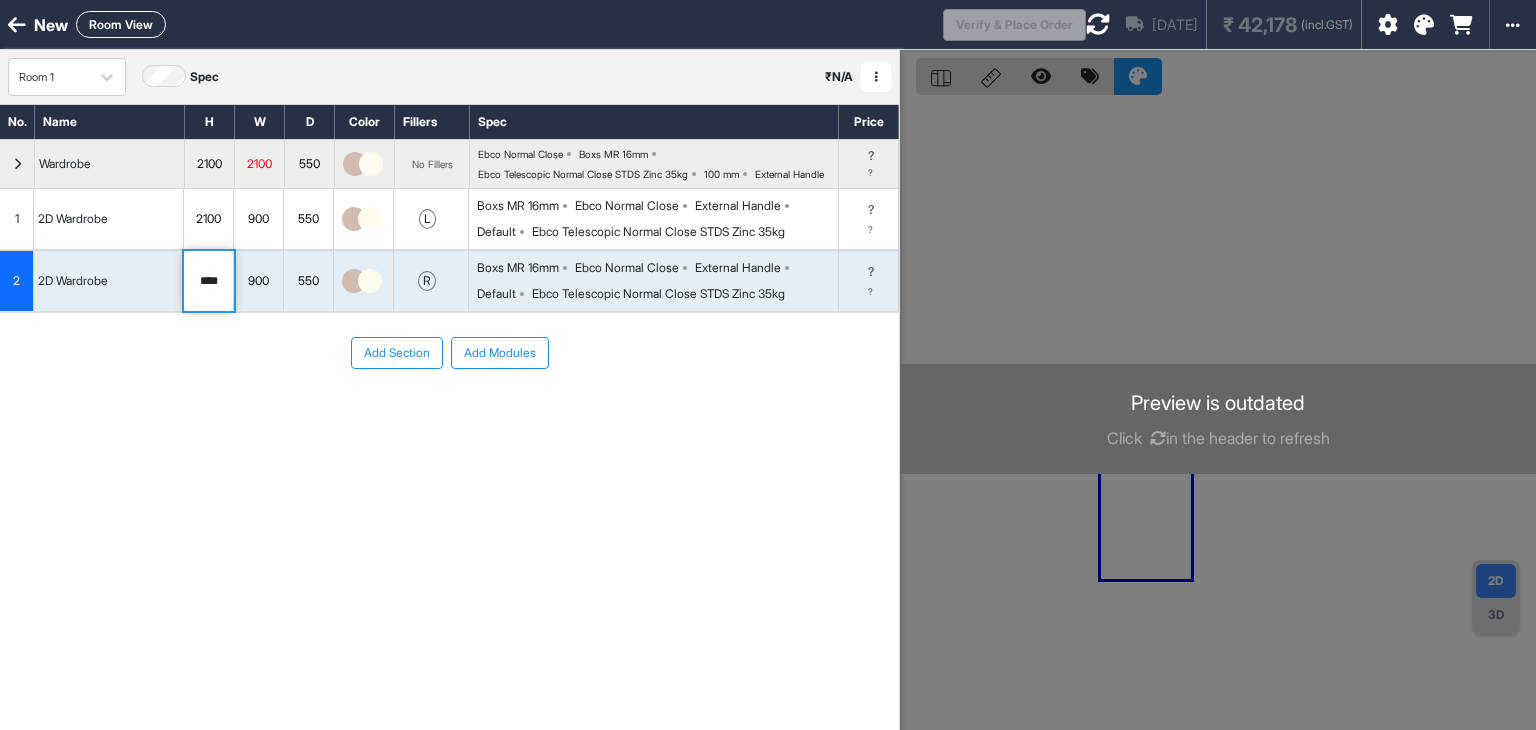 type on "****" 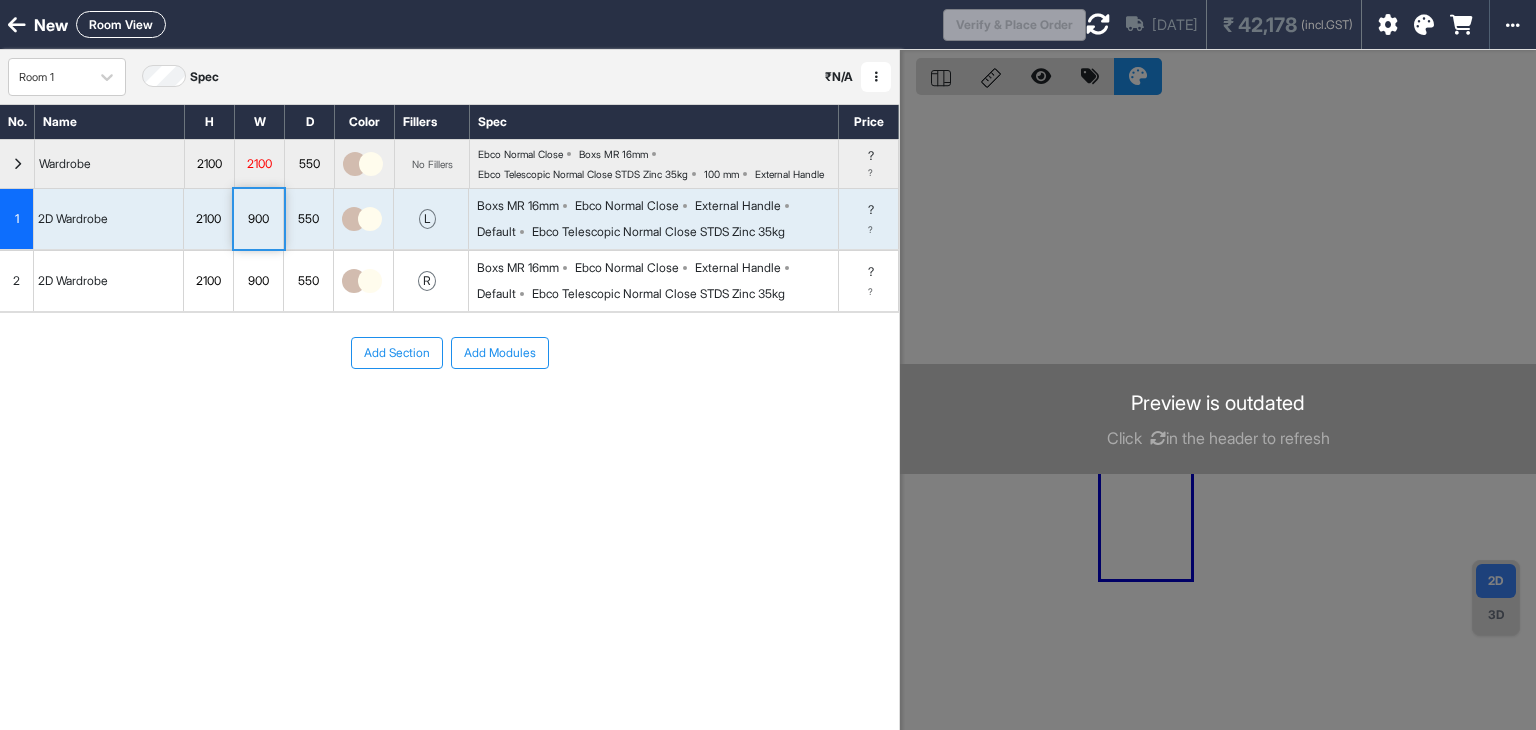 click on "Add Section Add Modules" at bounding box center [449, 413] 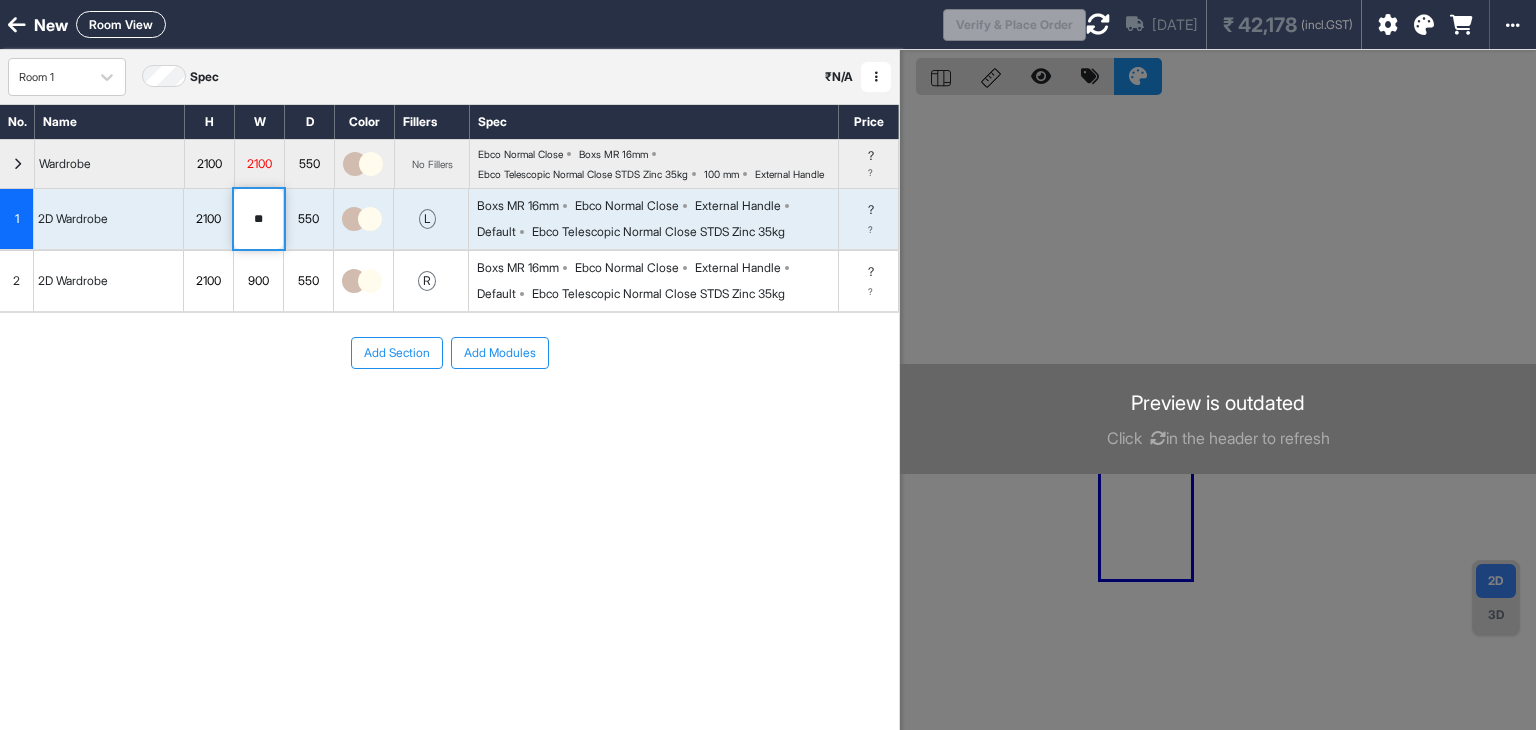 type on "*" 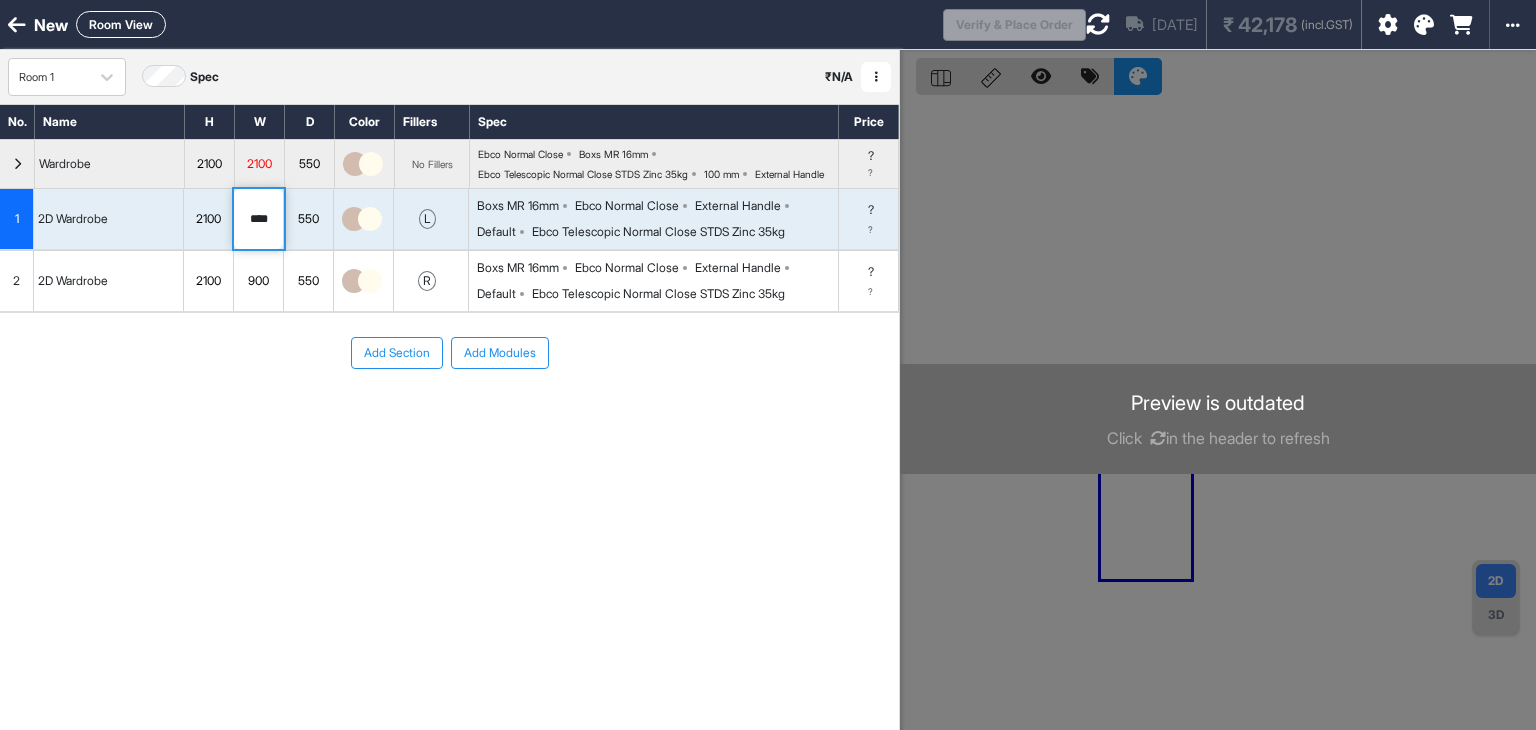 type on "****" 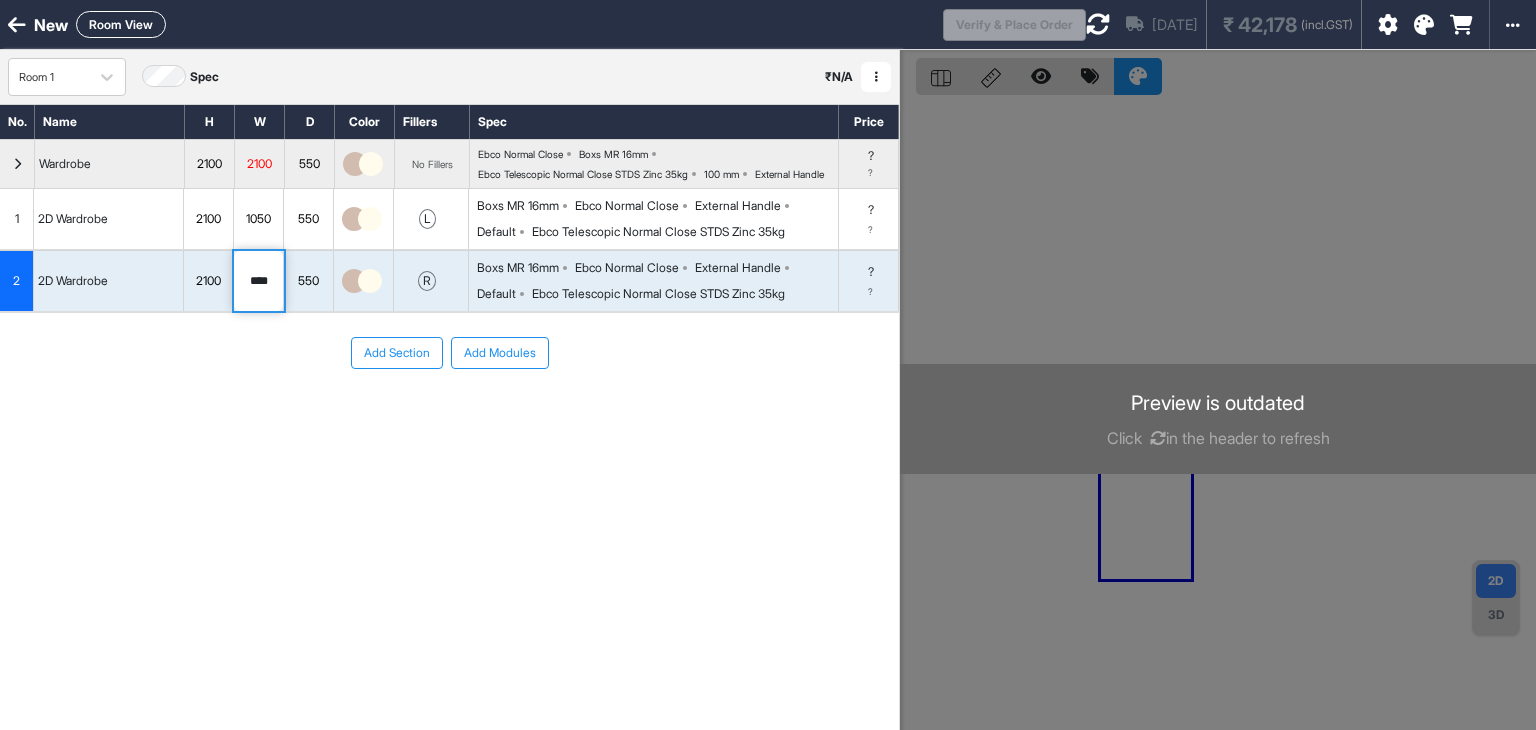 type on "****" 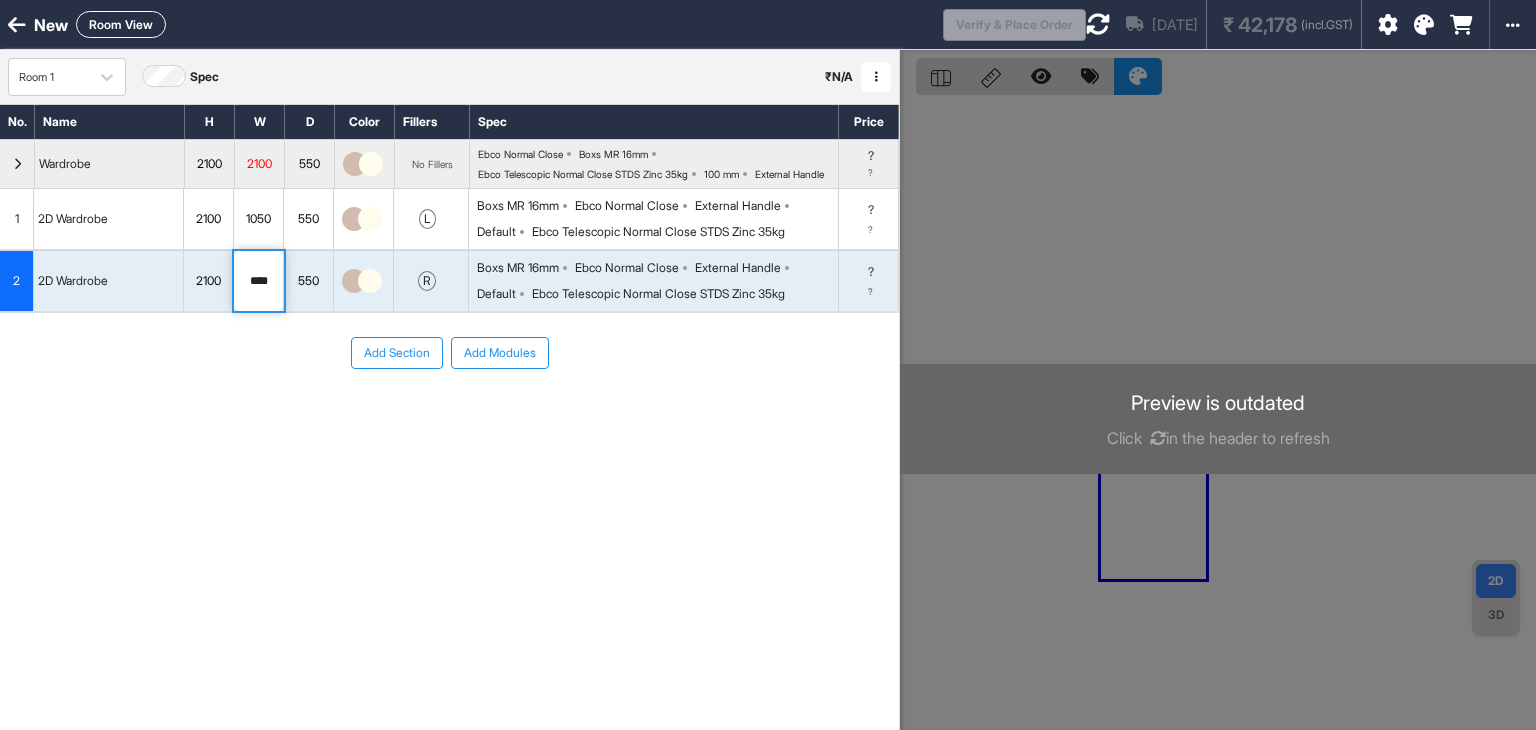 click on "Add Section Add Modules" at bounding box center (449, 413) 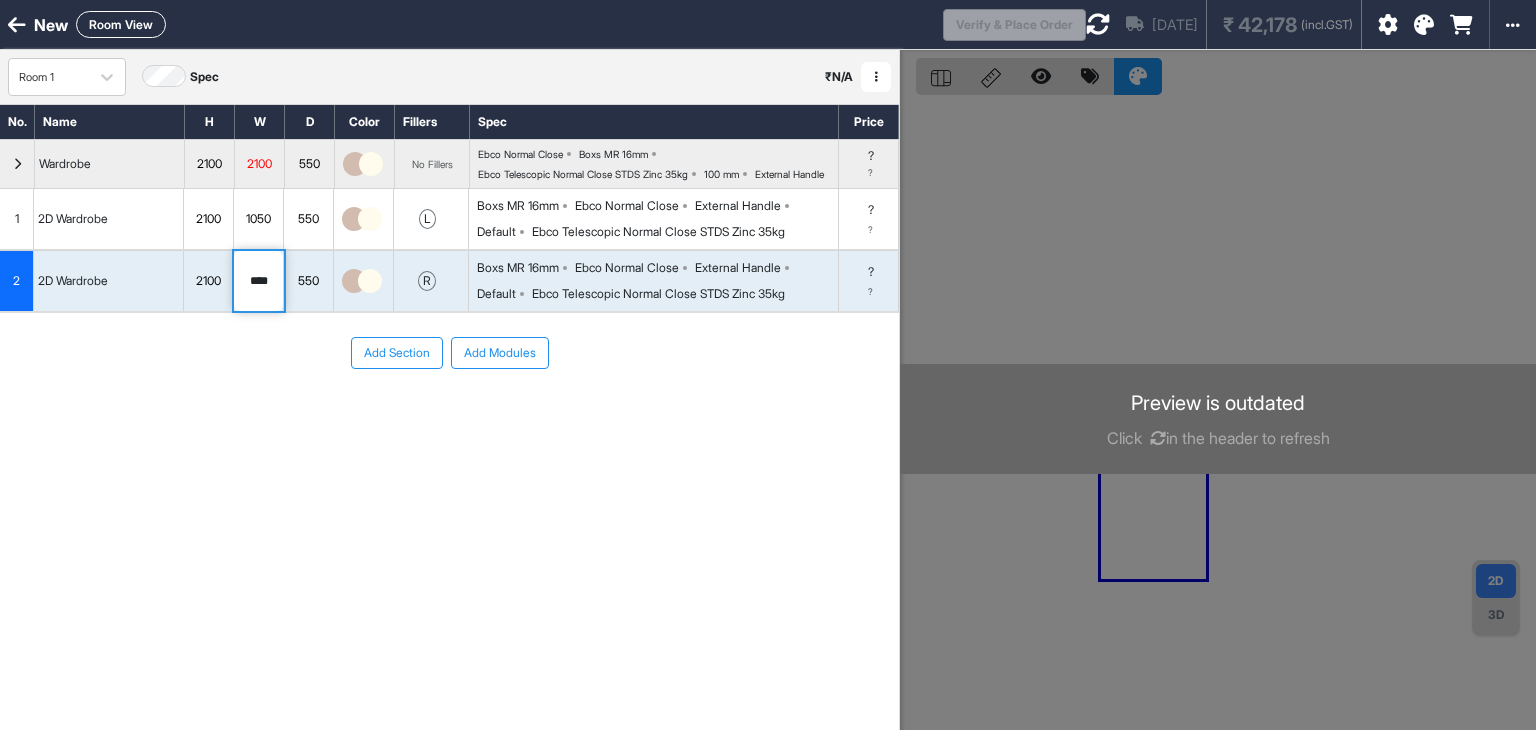 click on "2D Wardrobe" at bounding box center [73, 219] 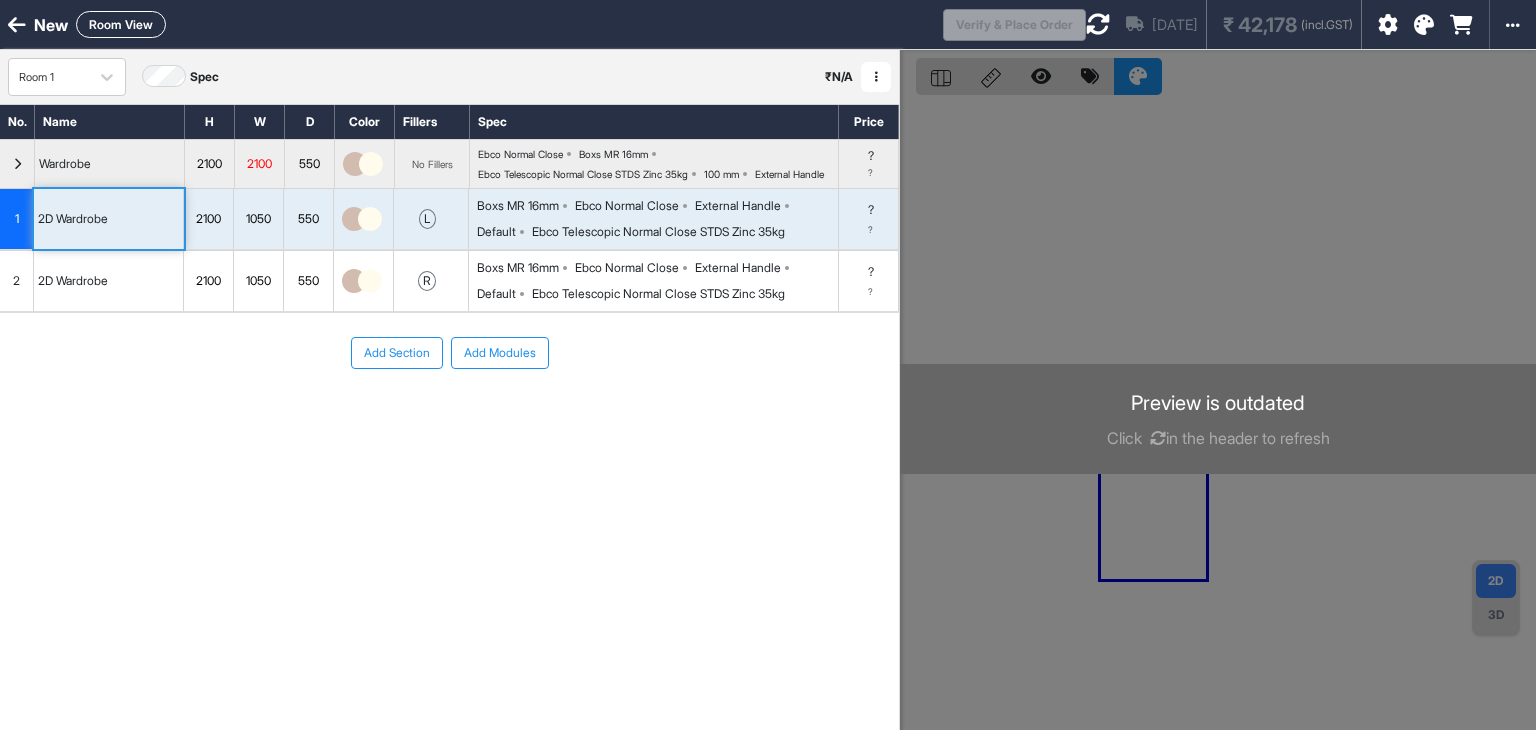 click on "Add Section Add Modules" at bounding box center (449, 413) 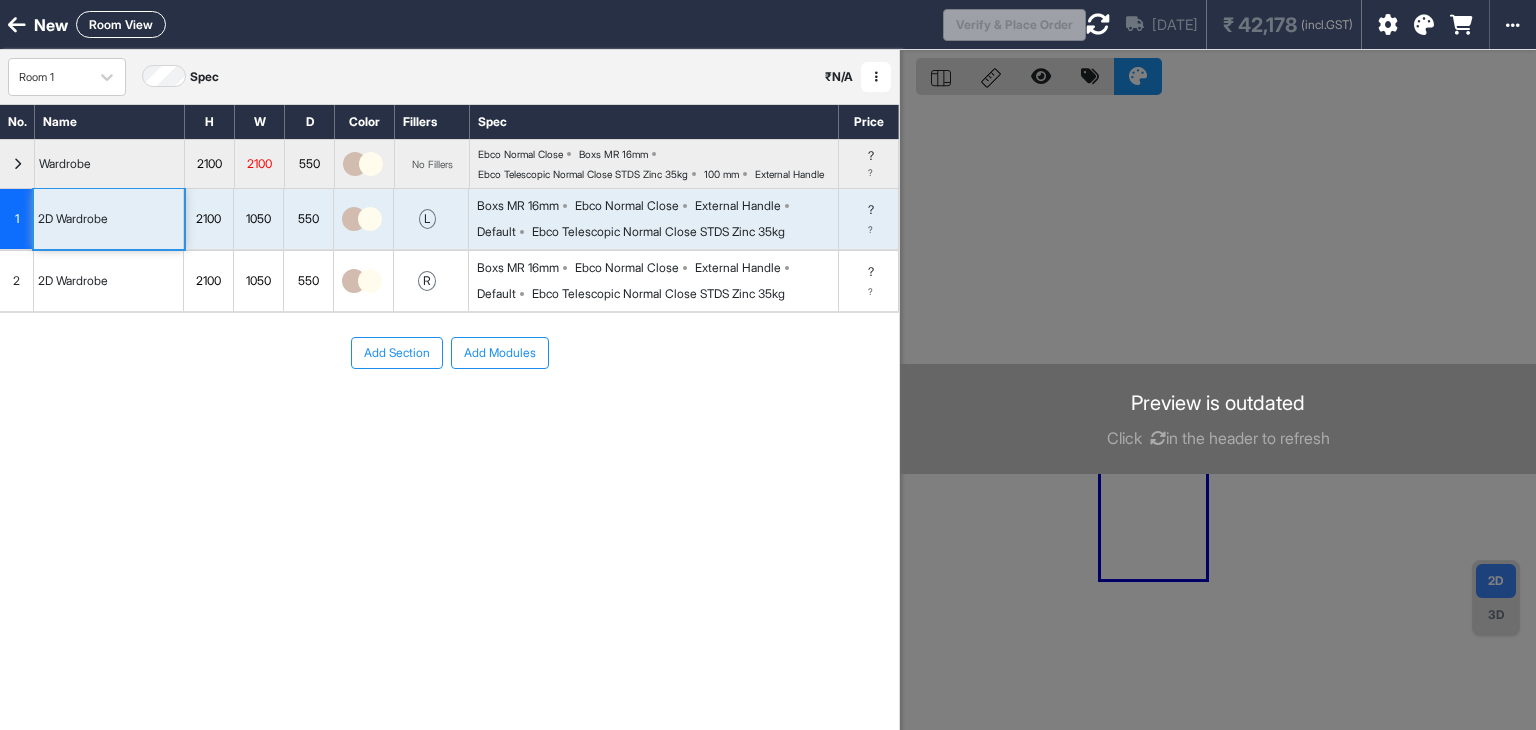 click on "2100" at bounding box center [259, 164] 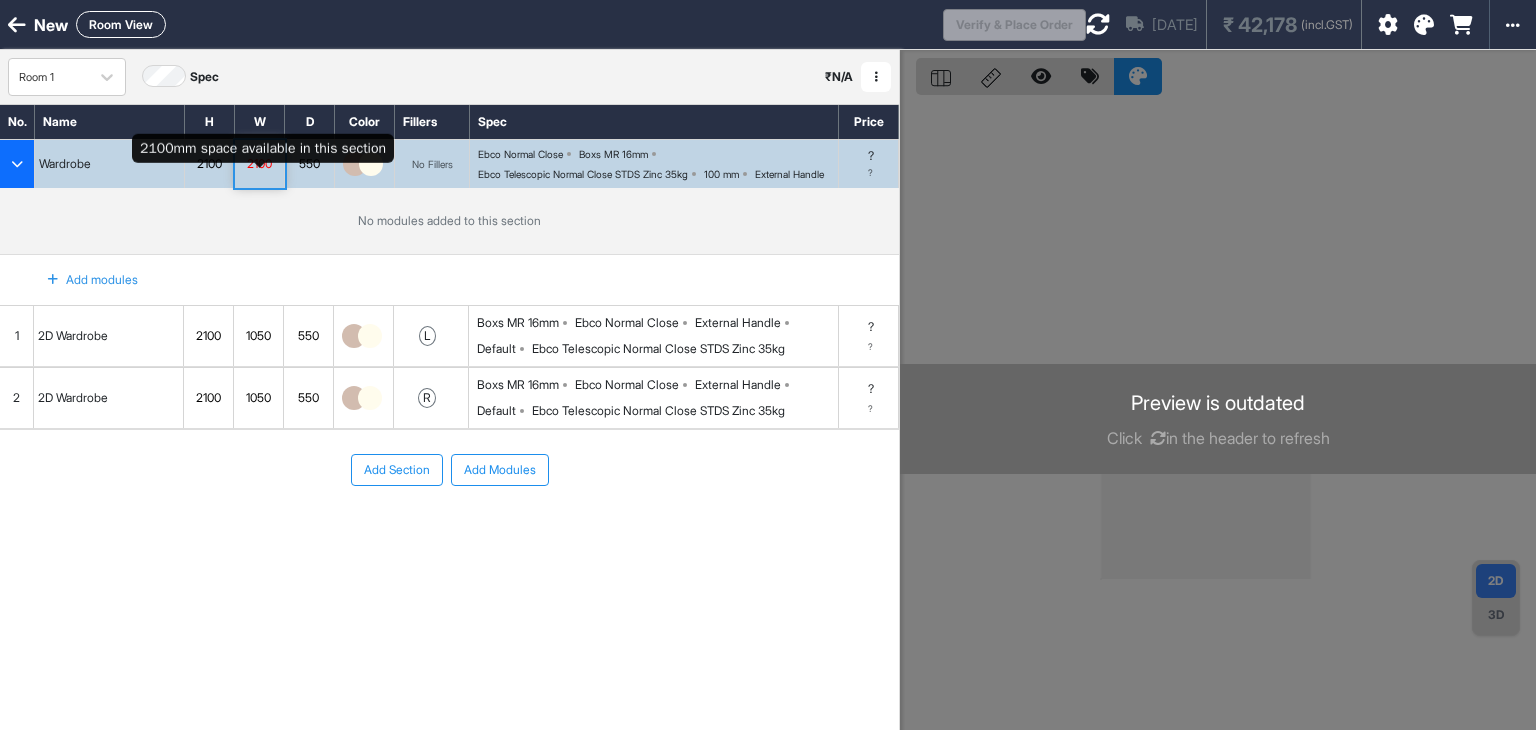 click on "2100" at bounding box center (259, 164) 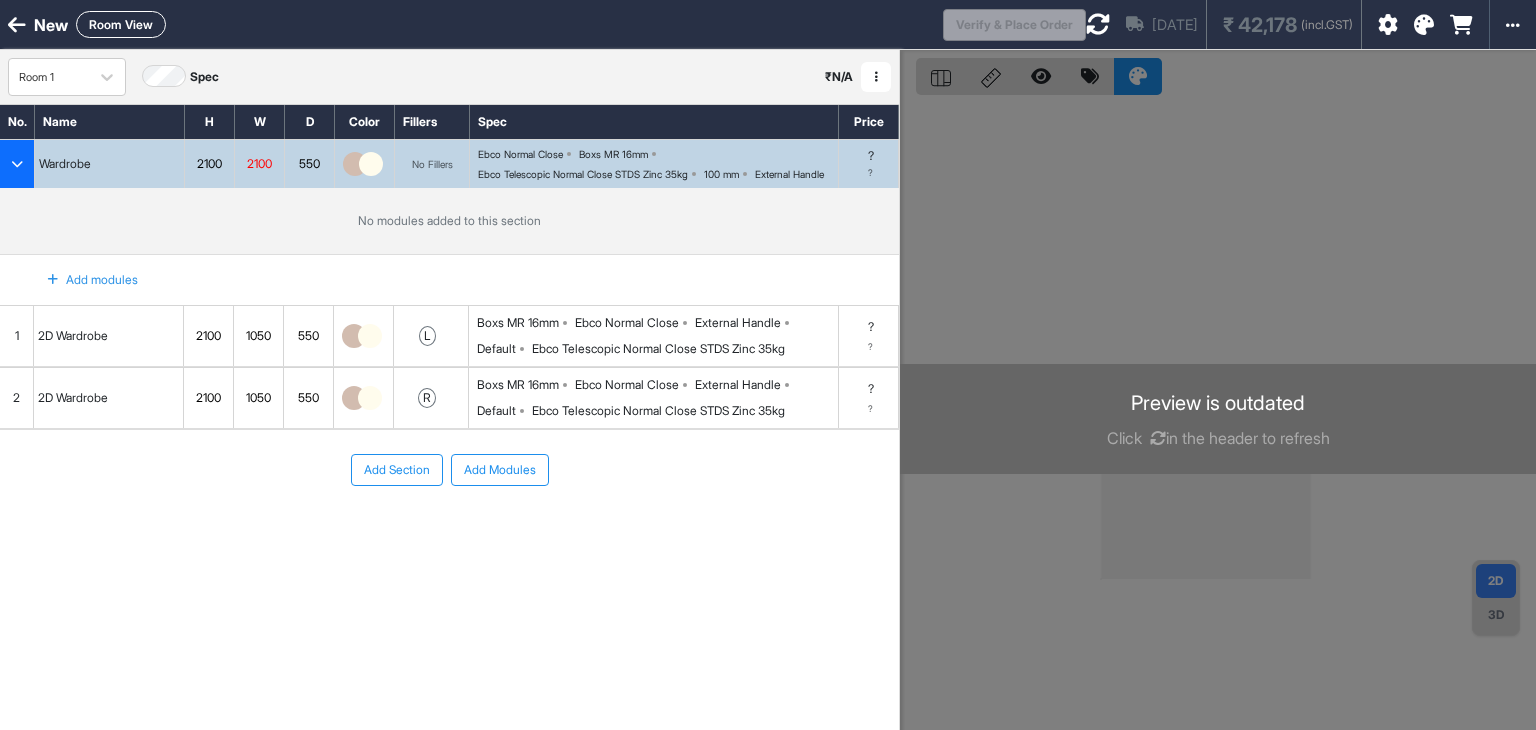 click on "Add Section Add Modules" at bounding box center (449, 530) 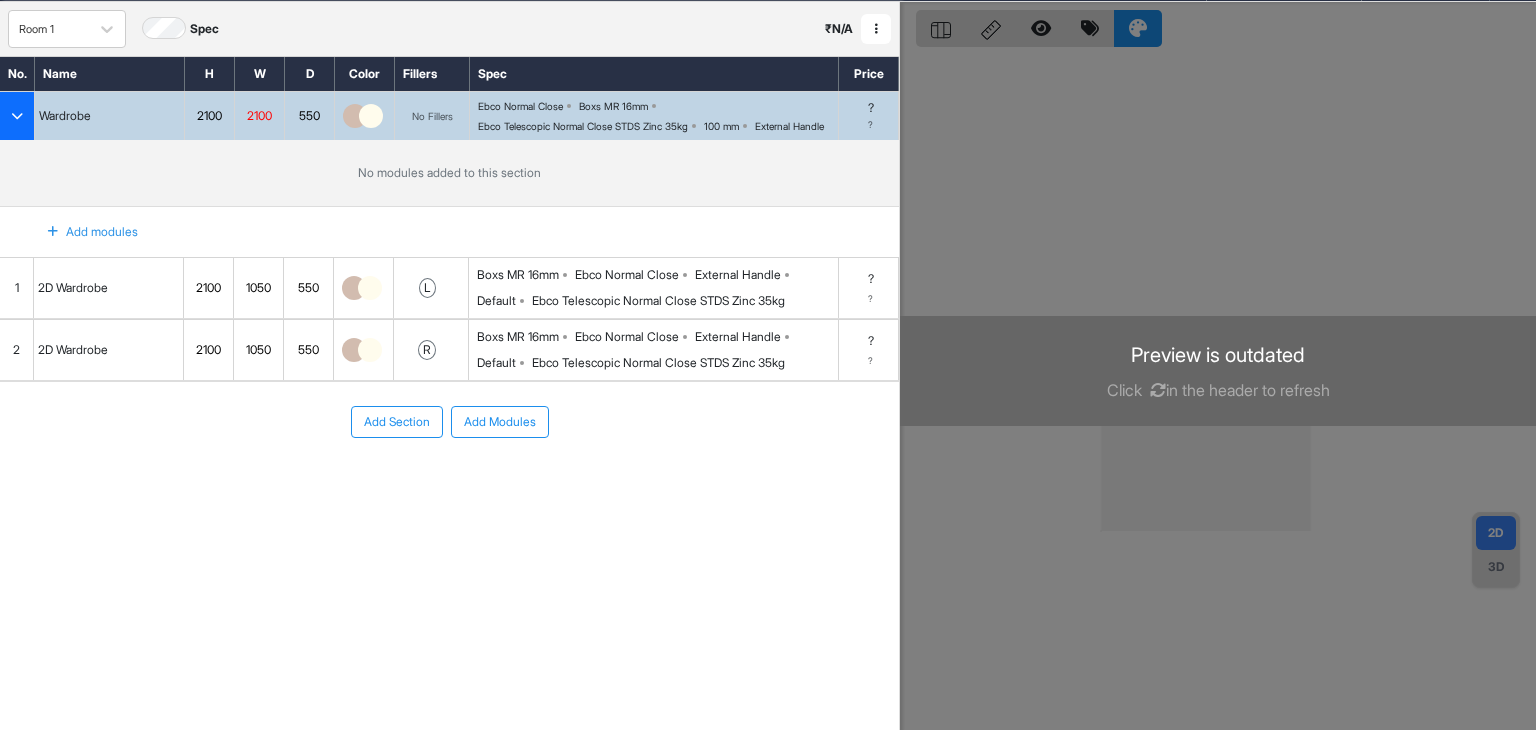 scroll, scrollTop: 50, scrollLeft: 0, axis: vertical 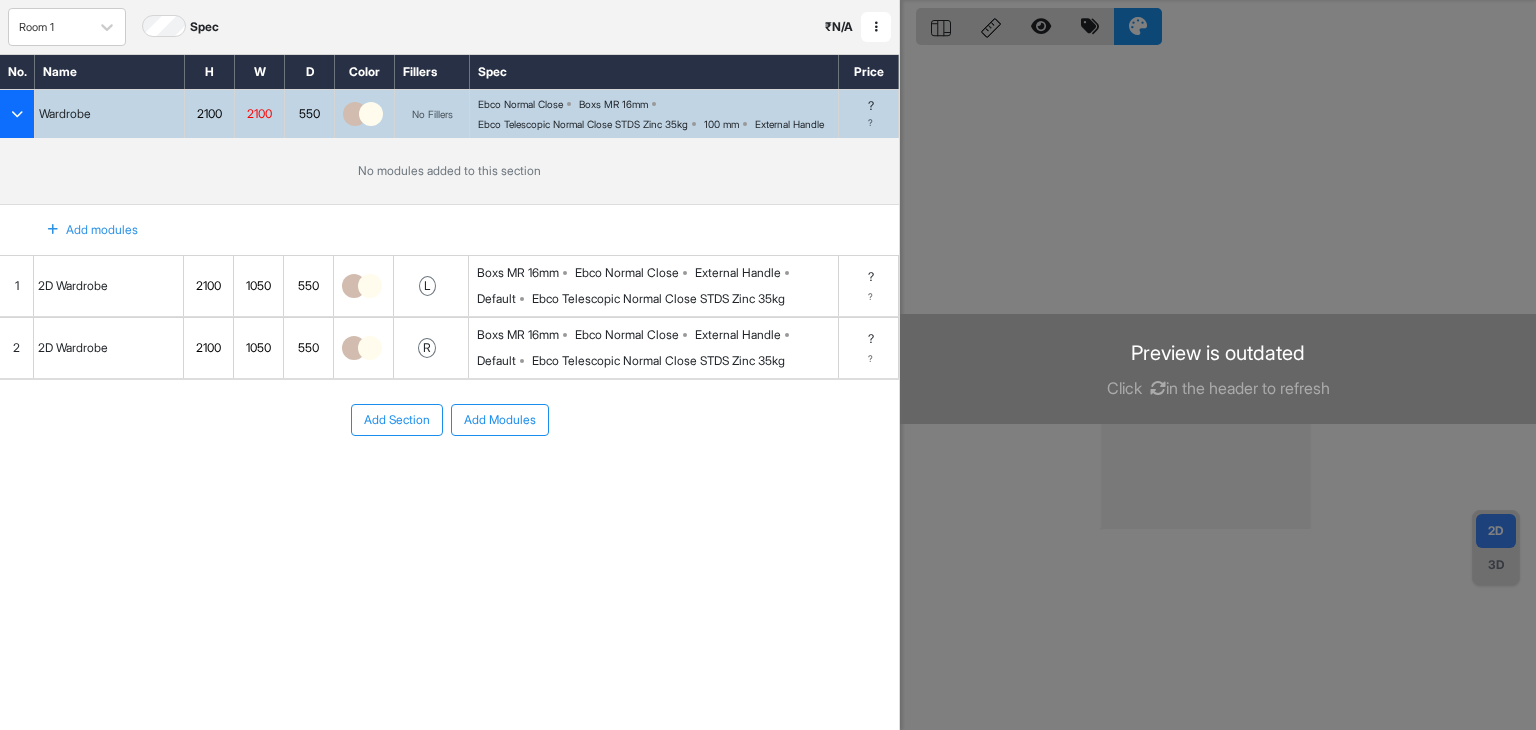 click on "Add Section Add Modules" at bounding box center (449, 480) 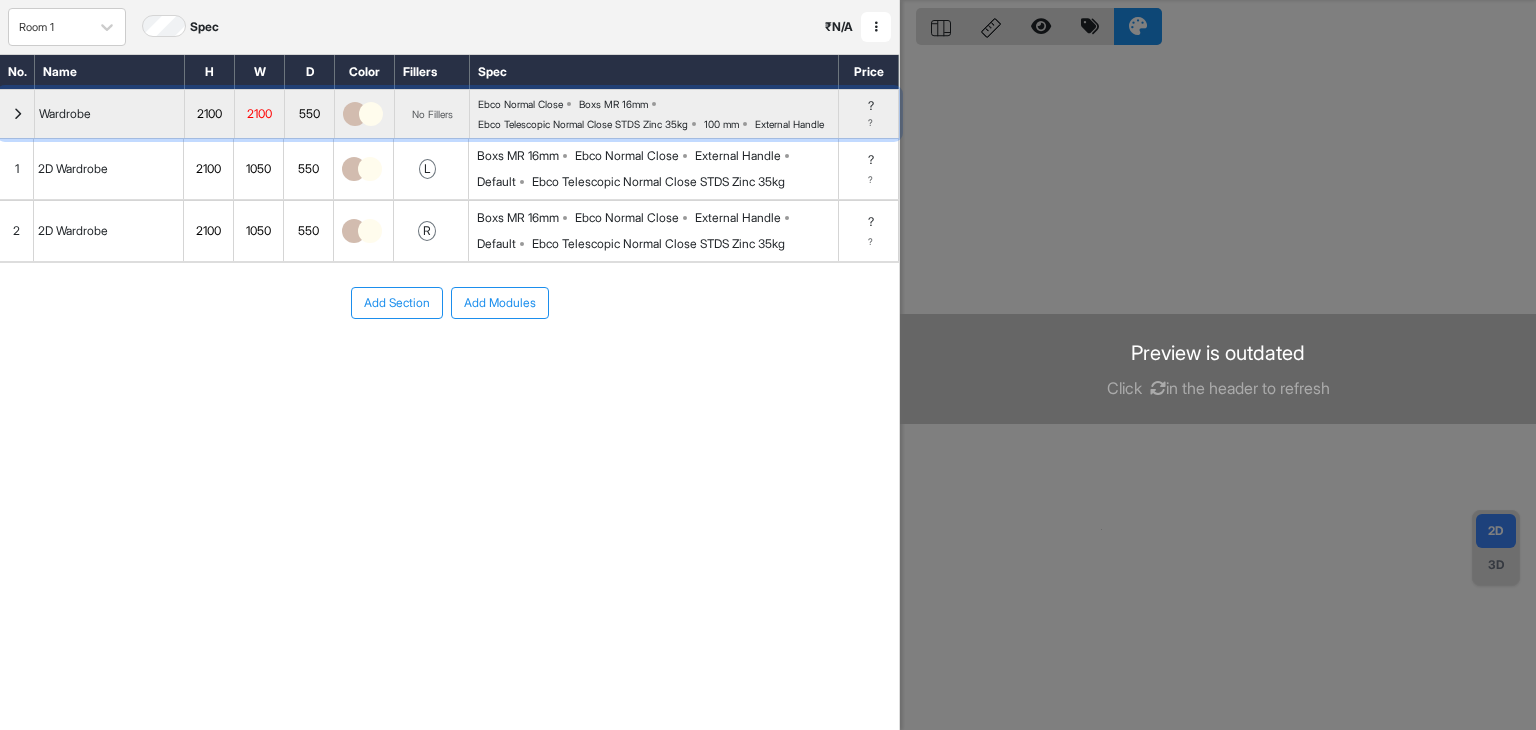 click at bounding box center (17, 114) 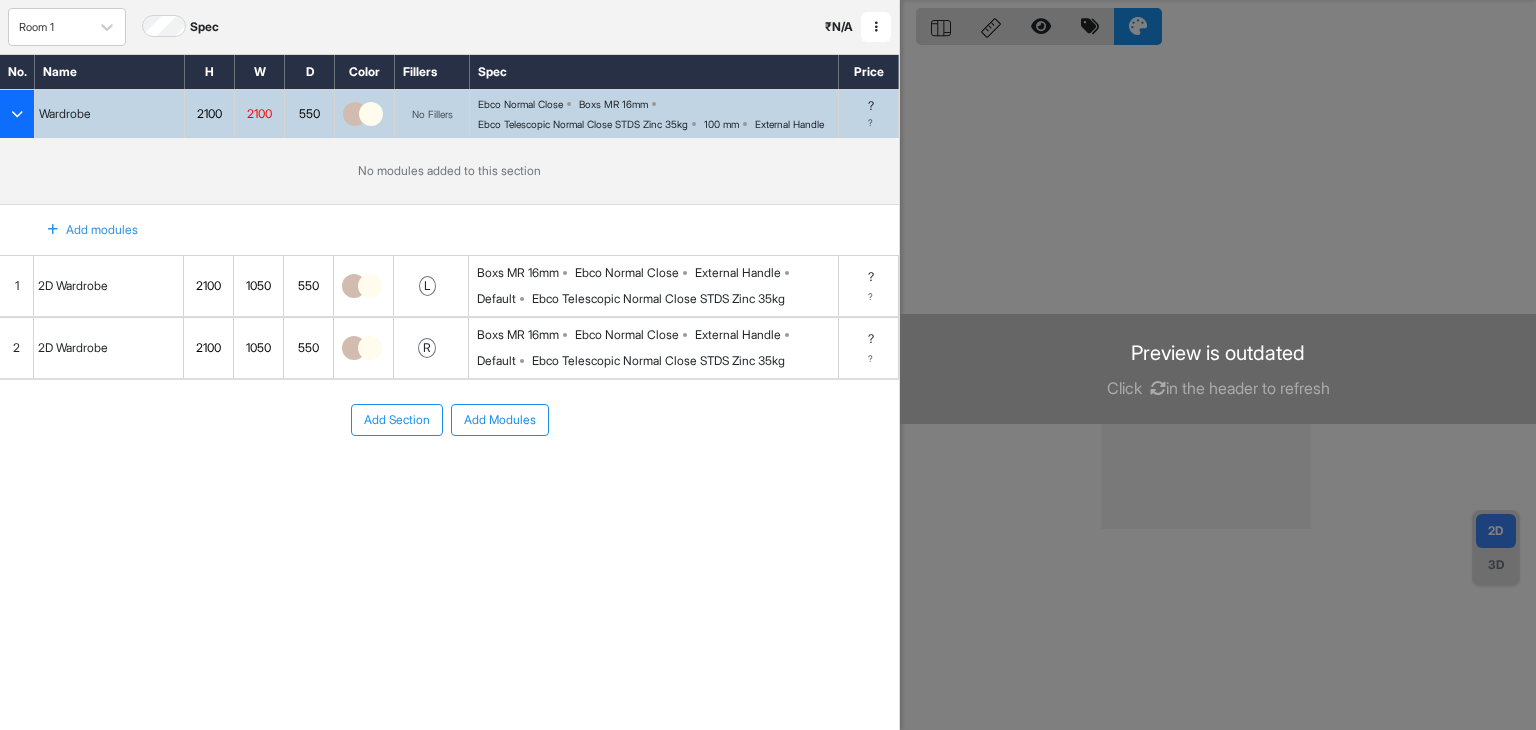 click on "No modules added to this section" at bounding box center [449, 171] 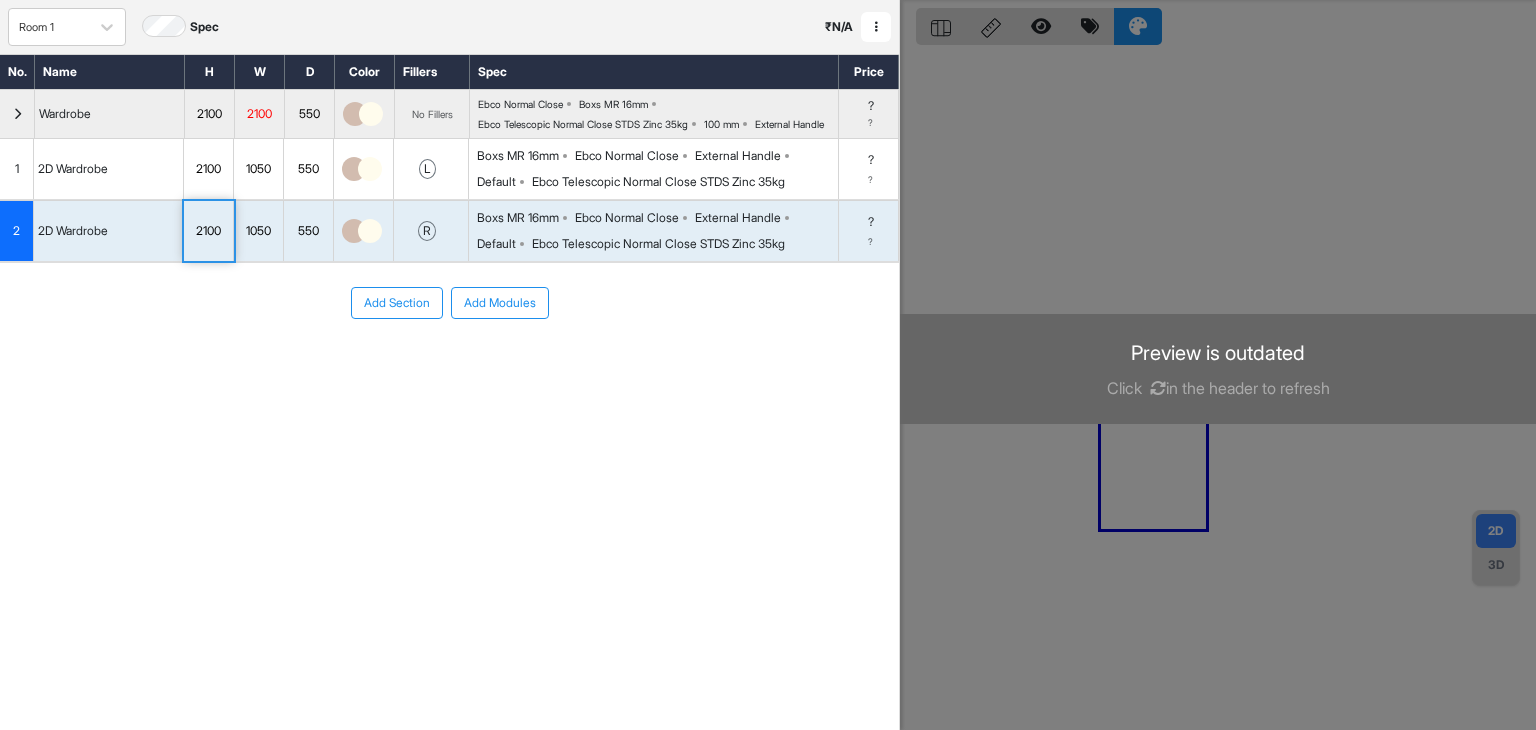 click on "Wardrobe" at bounding box center (110, 114) 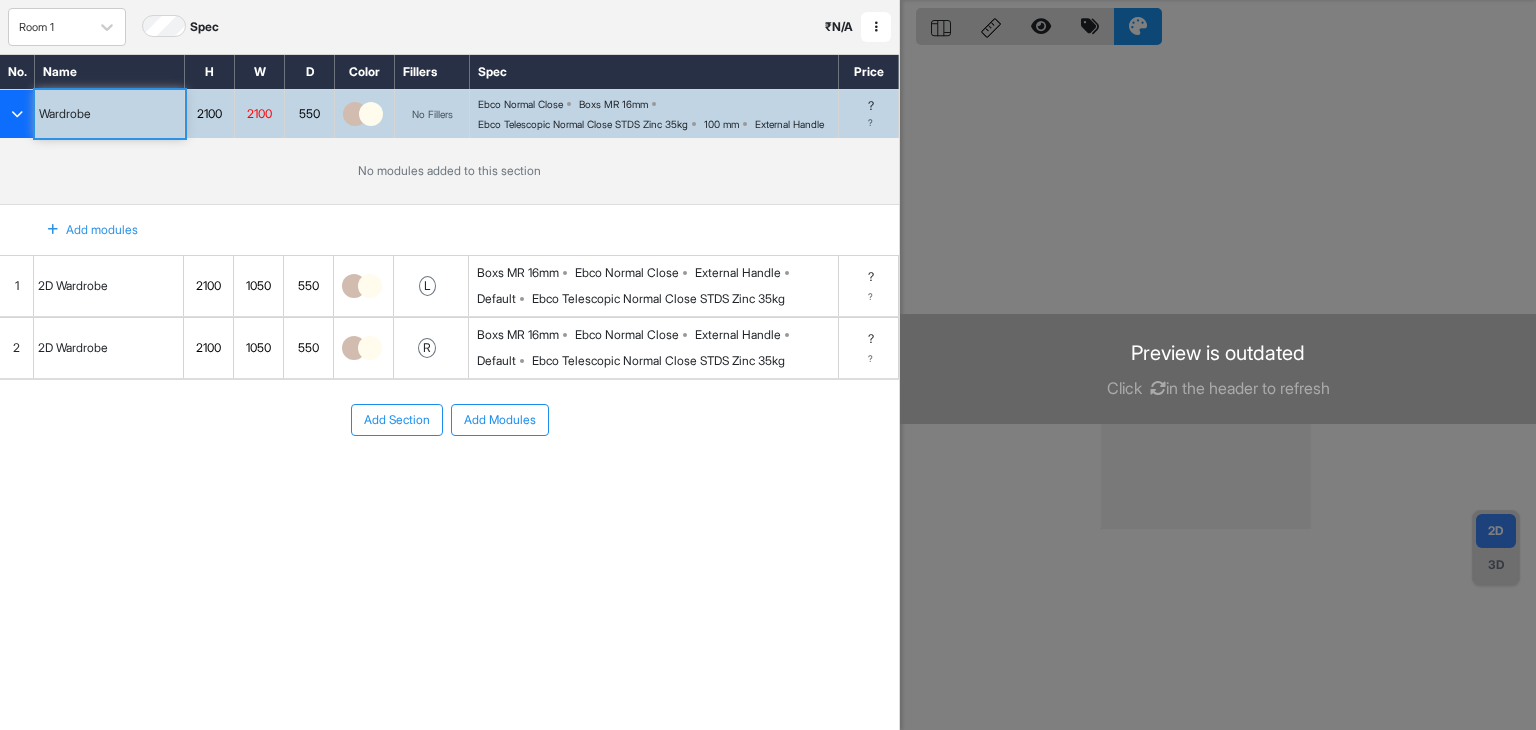 click on "No modules added to this section" at bounding box center [449, 171] 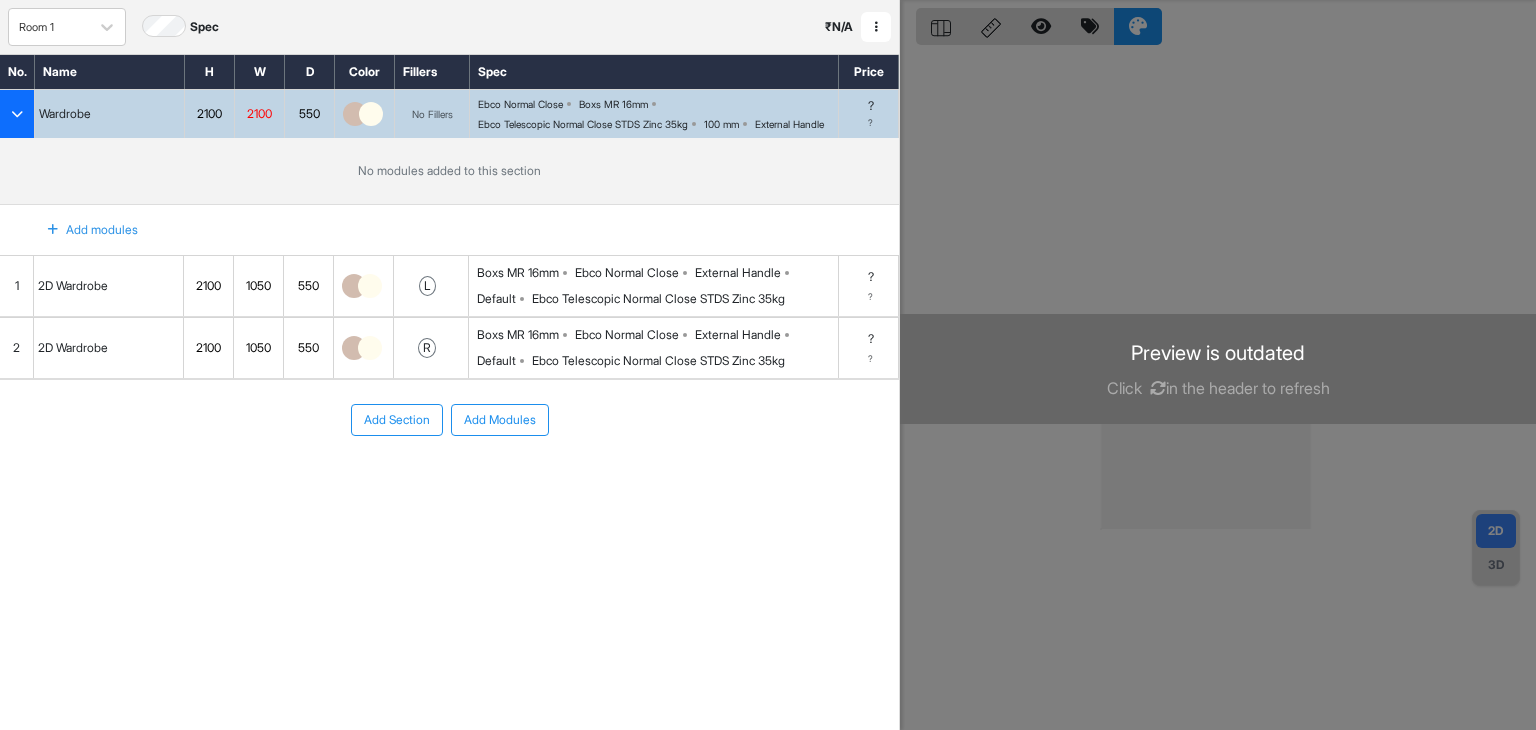 click on "Add Section Add Modules" at bounding box center (449, 480) 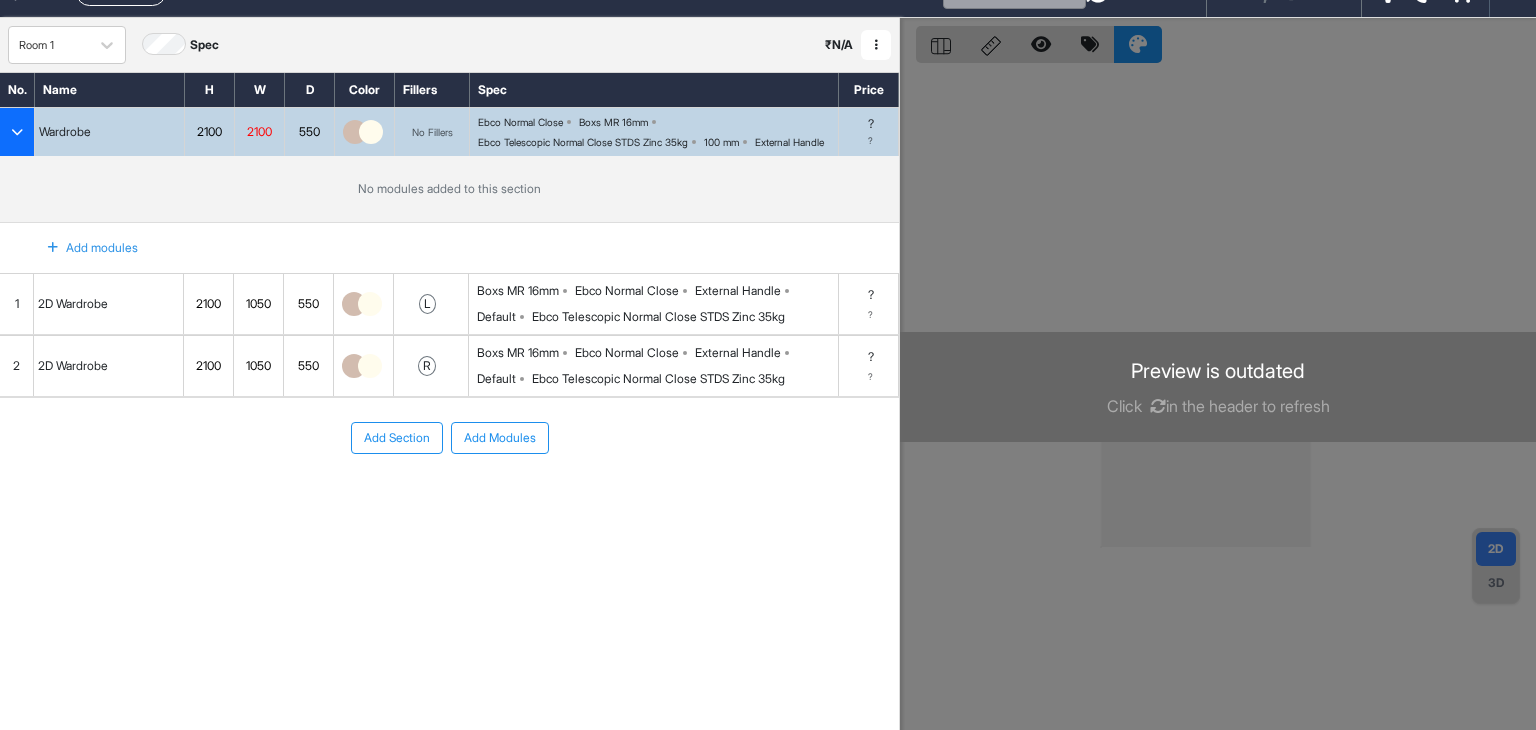 scroll, scrollTop: 0, scrollLeft: 0, axis: both 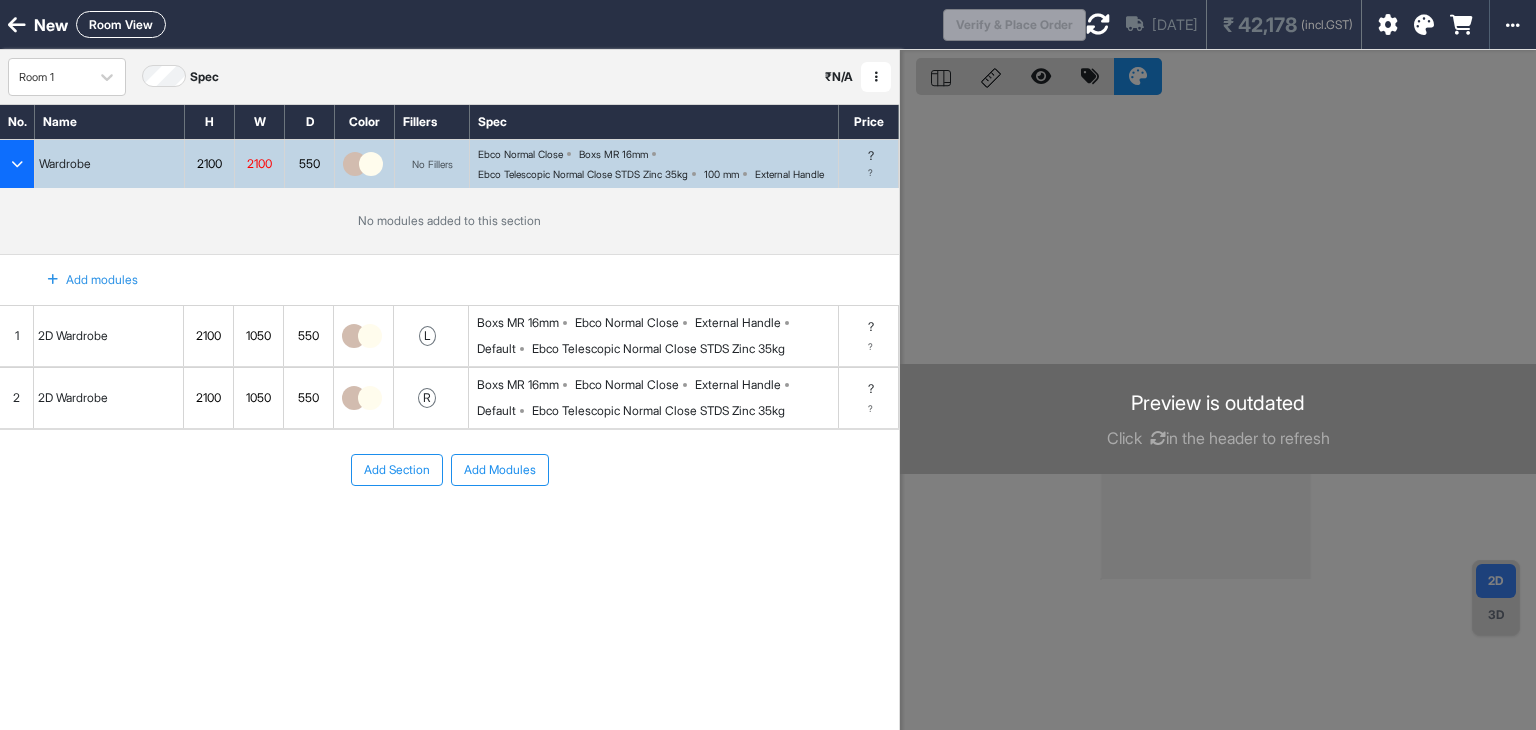 click on "Room View" at bounding box center [121, 24] 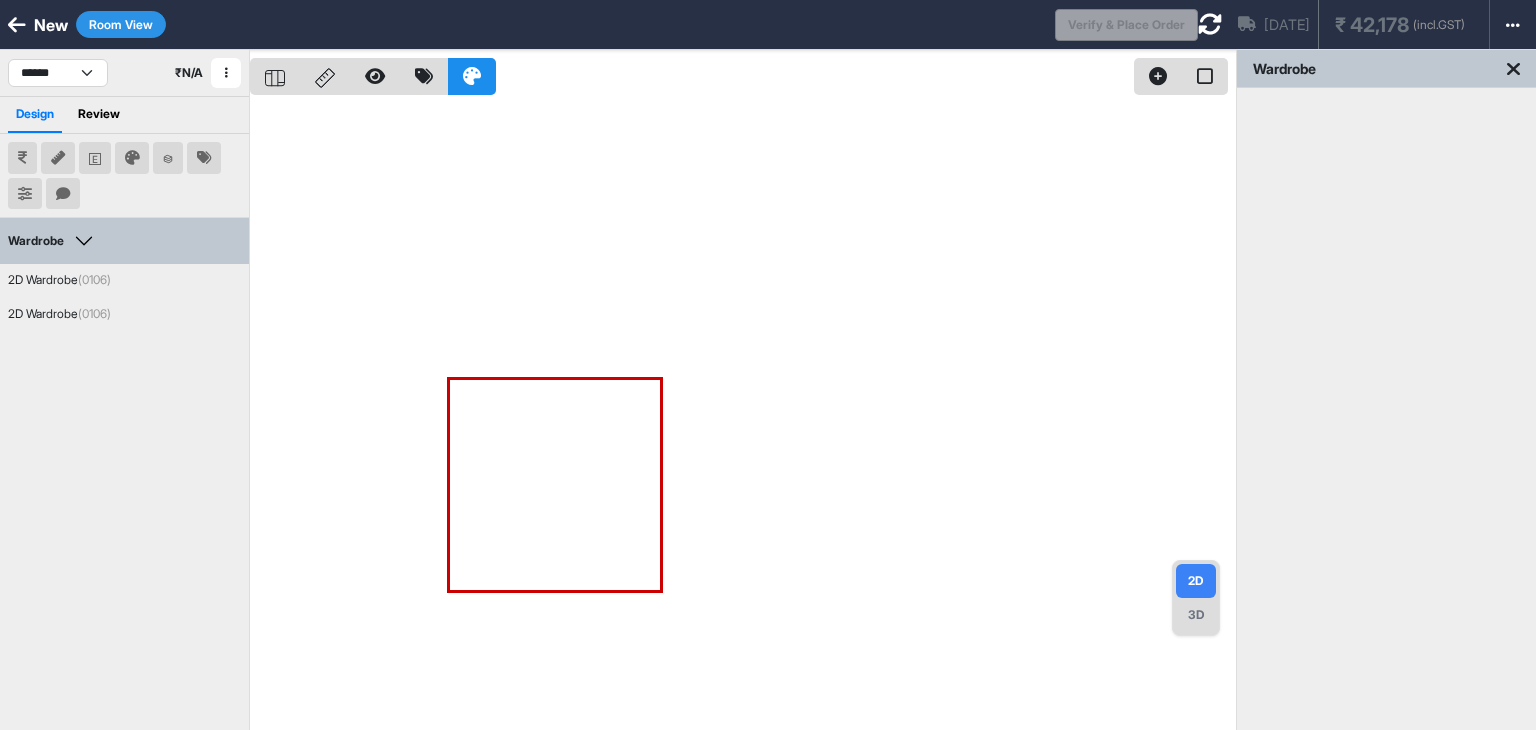 click on "3D" at bounding box center (1196, 615) 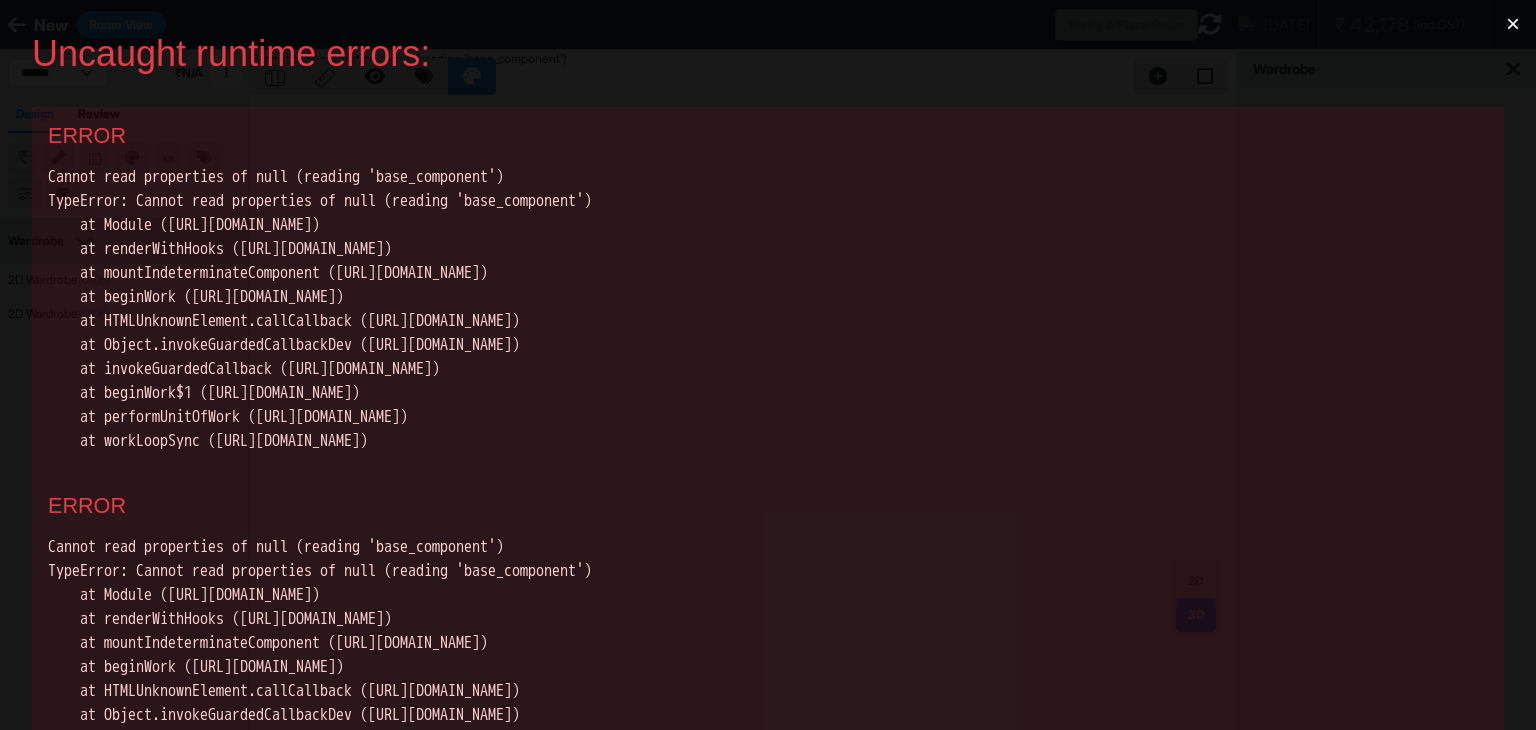 scroll, scrollTop: 0, scrollLeft: 0, axis: both 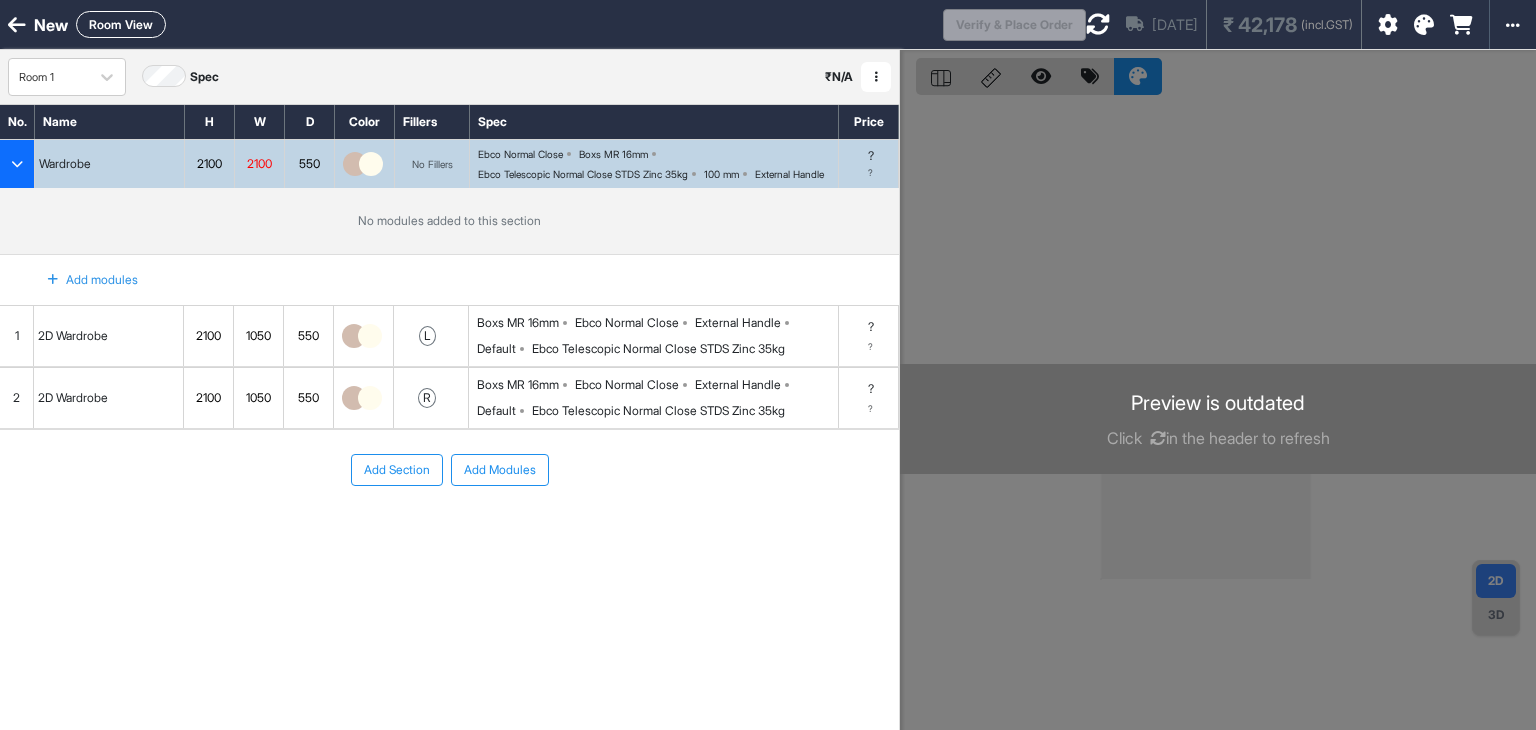 click on "Room View" at bounding box center [121, 24] 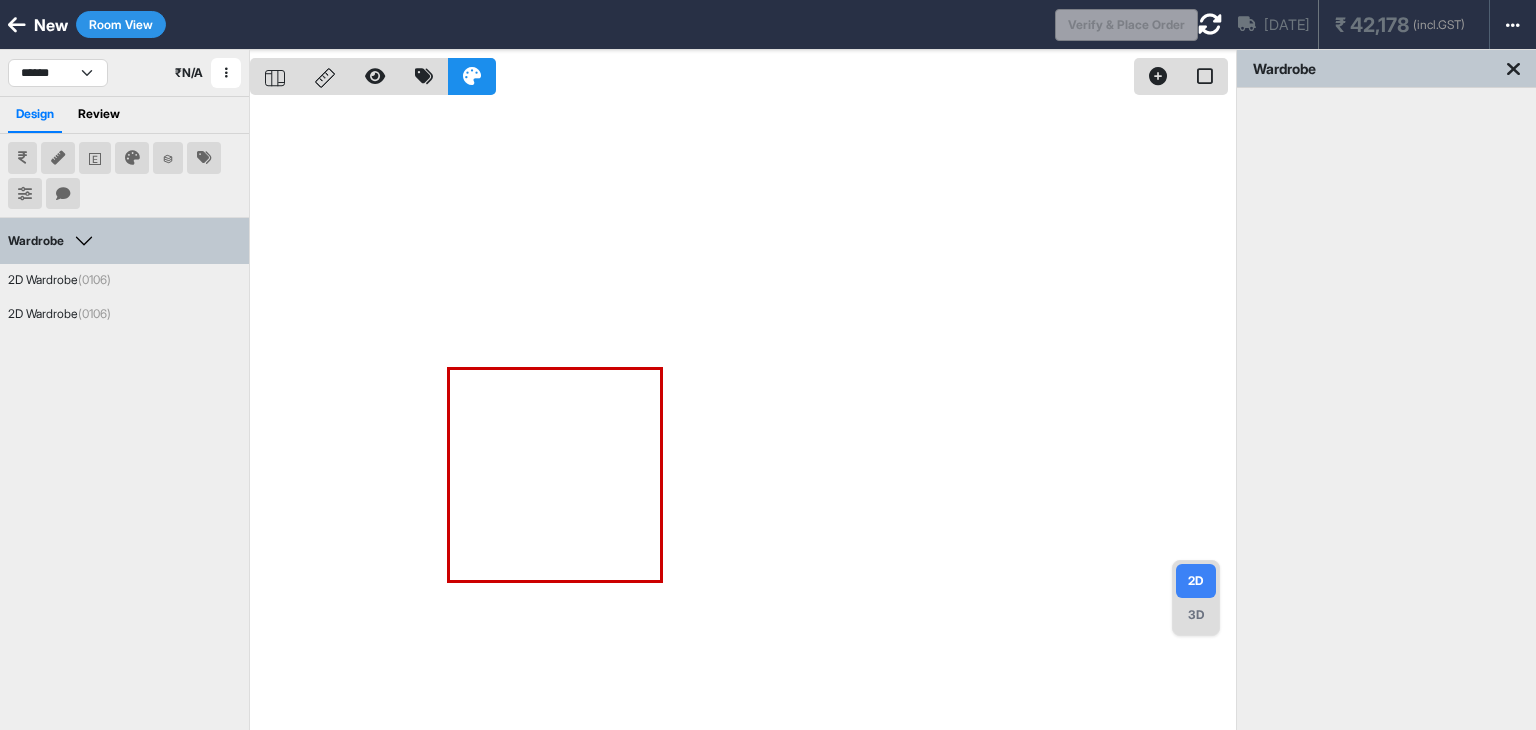 click on "3D" at bounding box center (1196, 615) 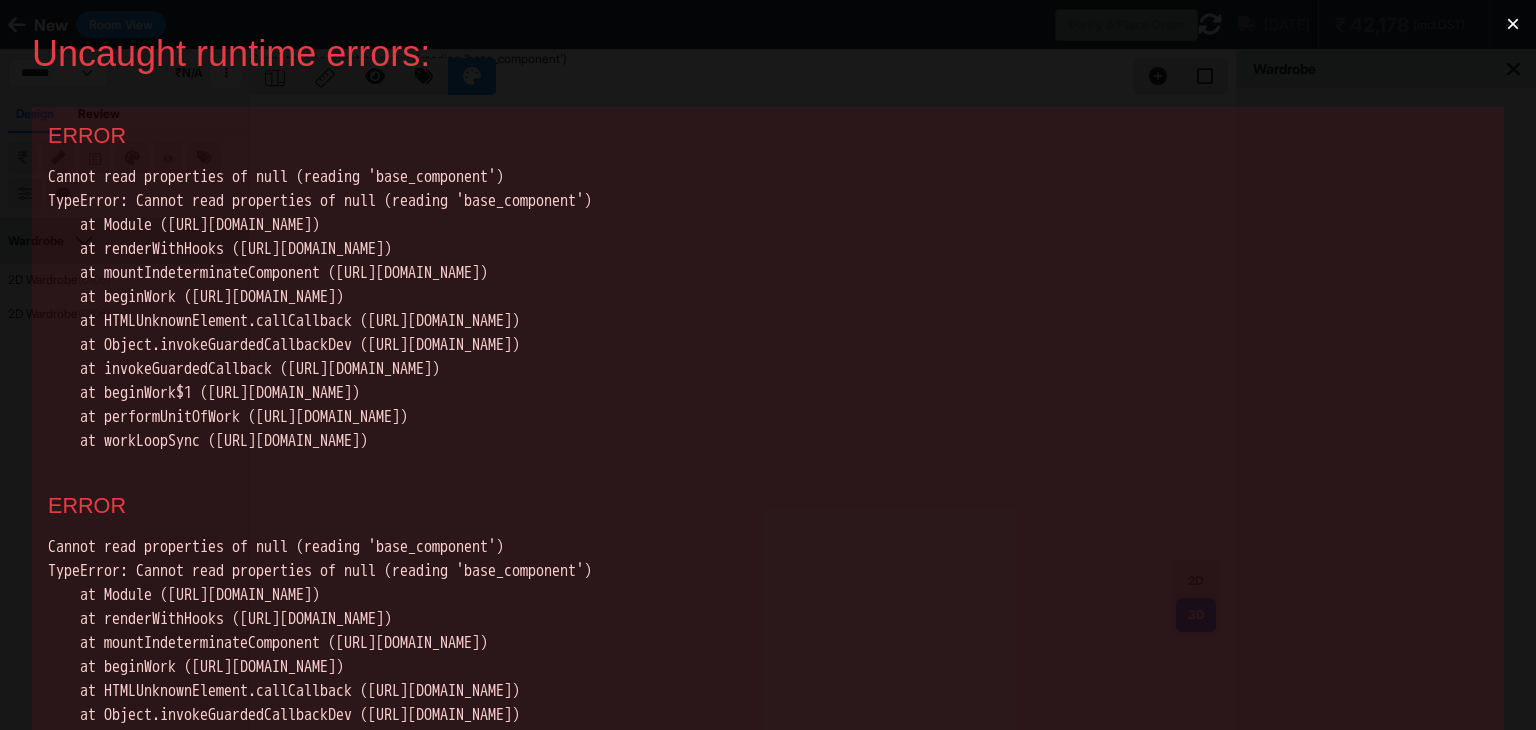 scroll, scrollTop: 0, scrollLeft: 0, axis: both 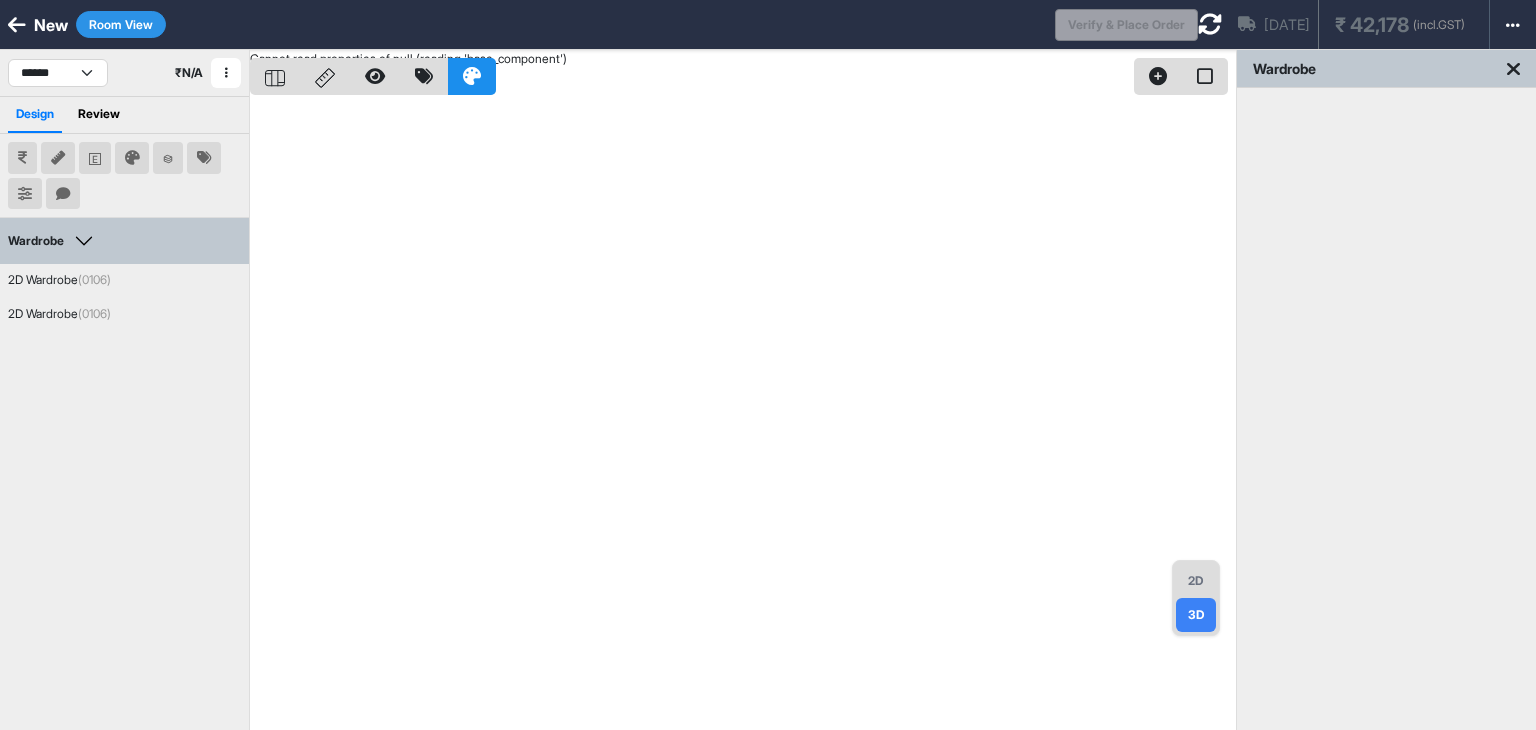 drag, startPoint x: 764, startPoint y: 401, endPoint x: 600, endPoint y: 377, distance: 165.7468 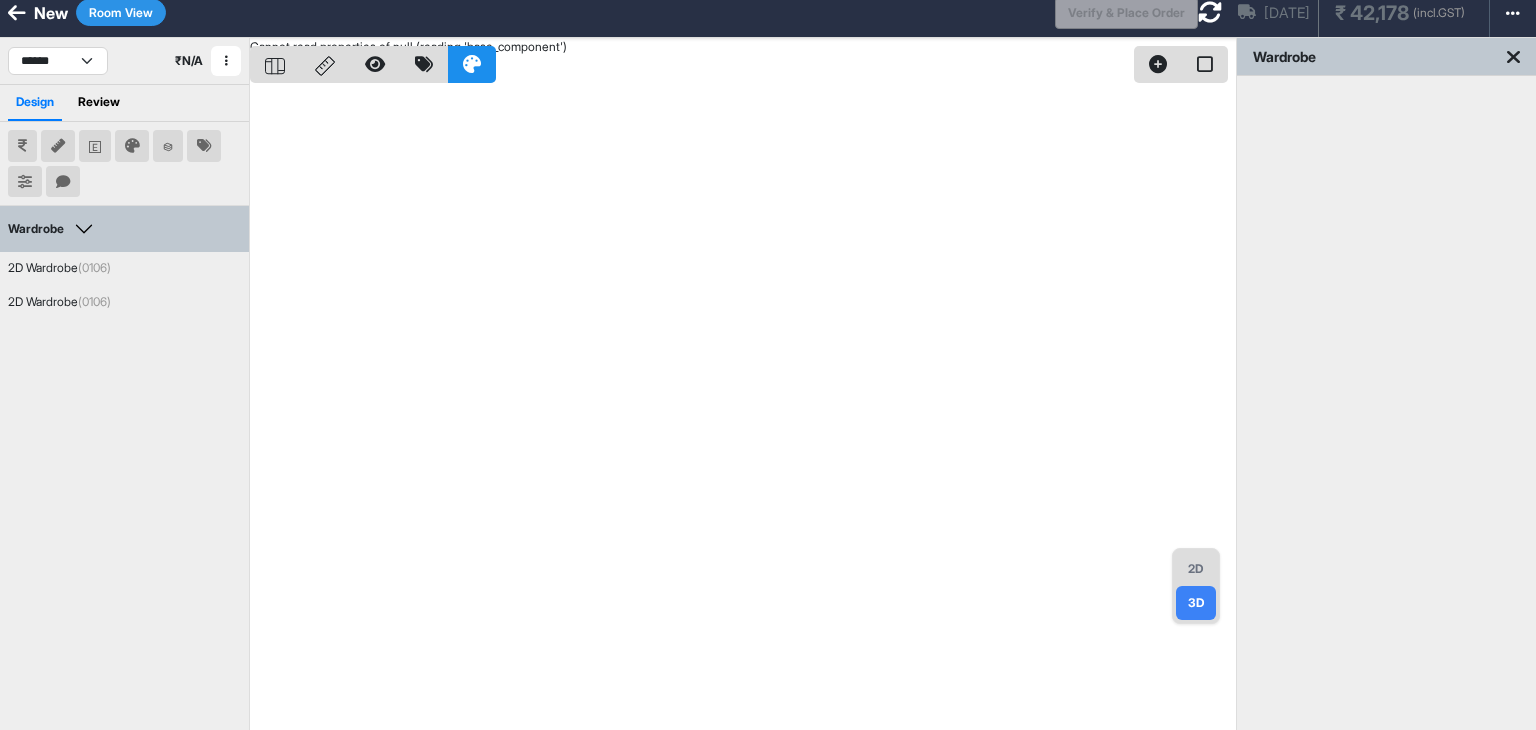 scroll, scrollTop: 0, scrollLeft: 0, axis: both 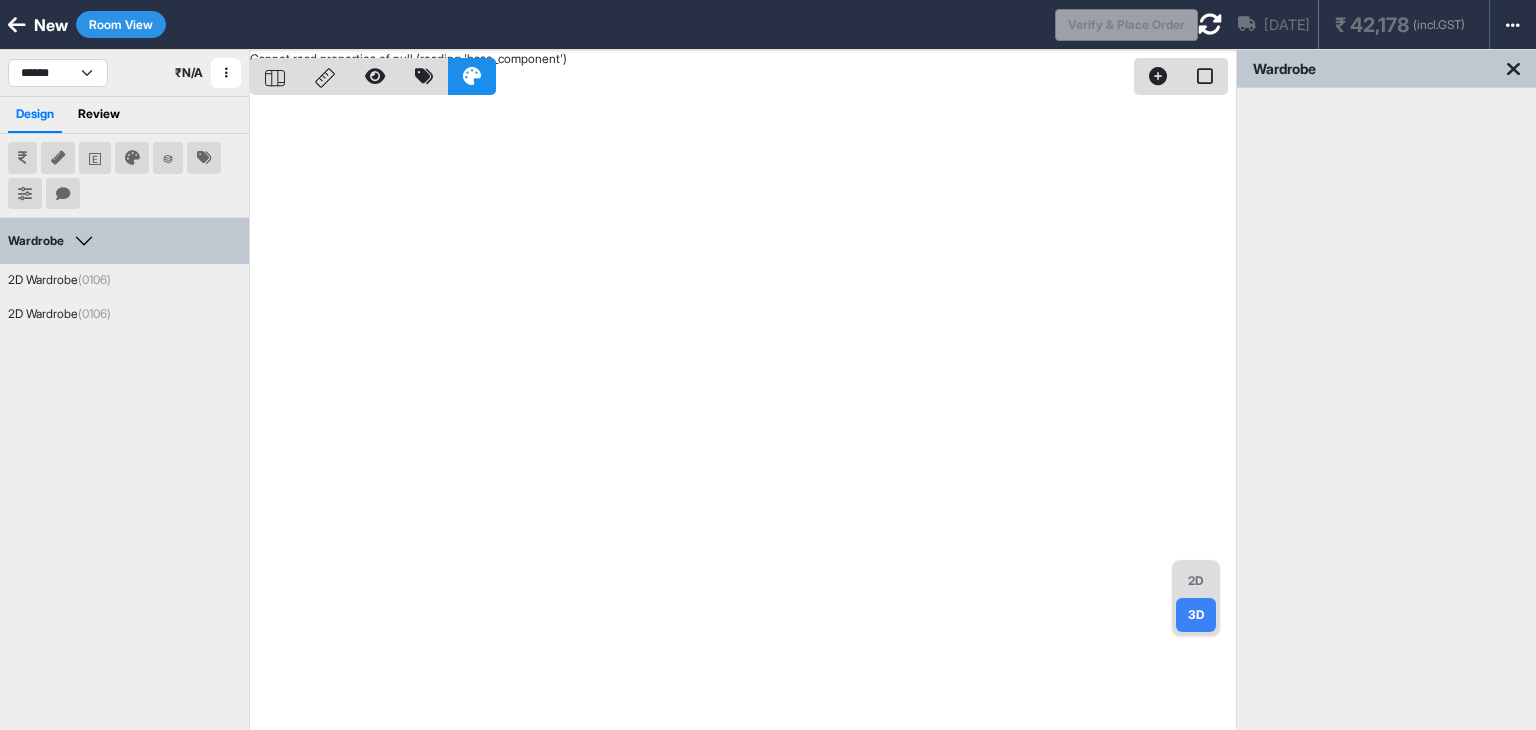click on "Wardrobe" at bounding box center (36, 241) 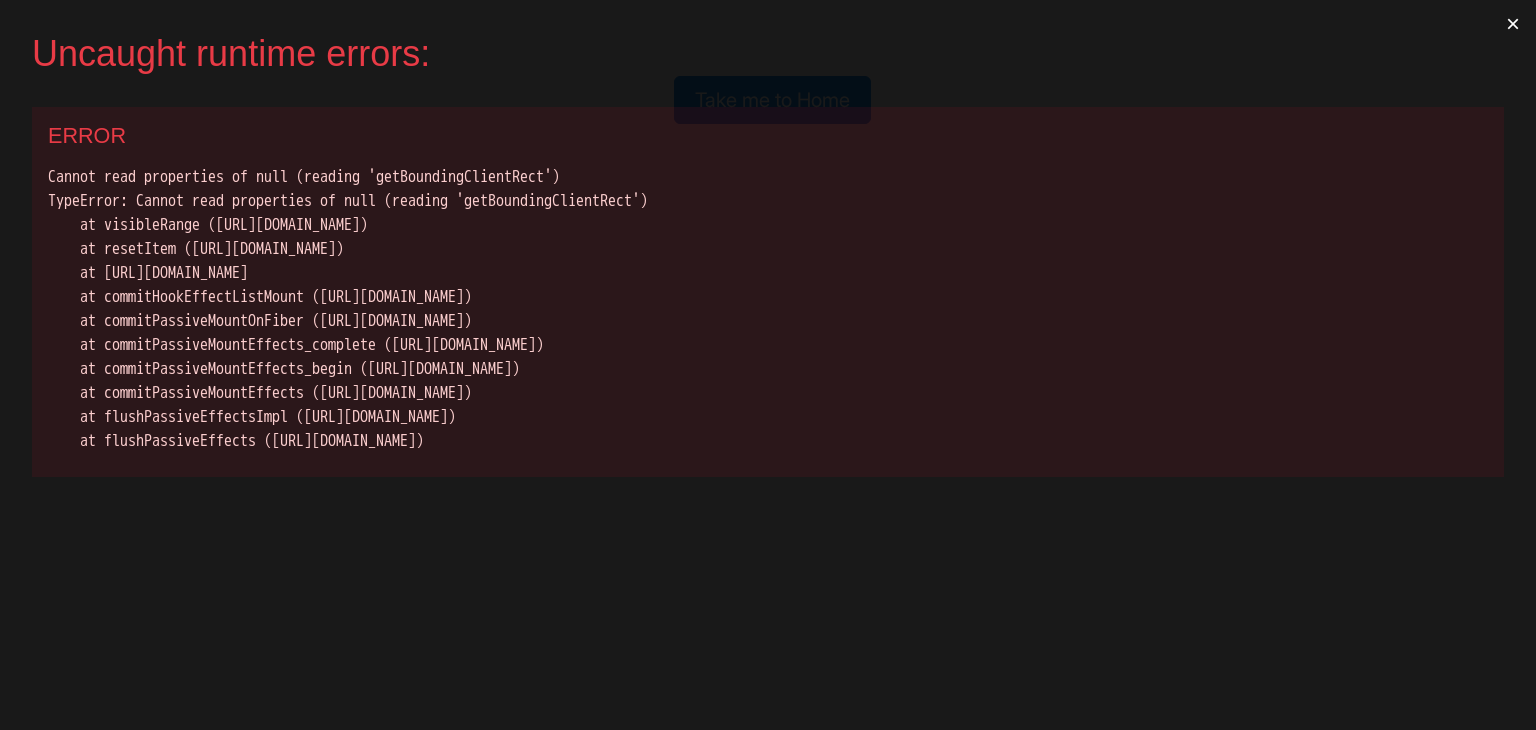 scroll, scrollTop: 0, scrollLeft: 0, axis: both 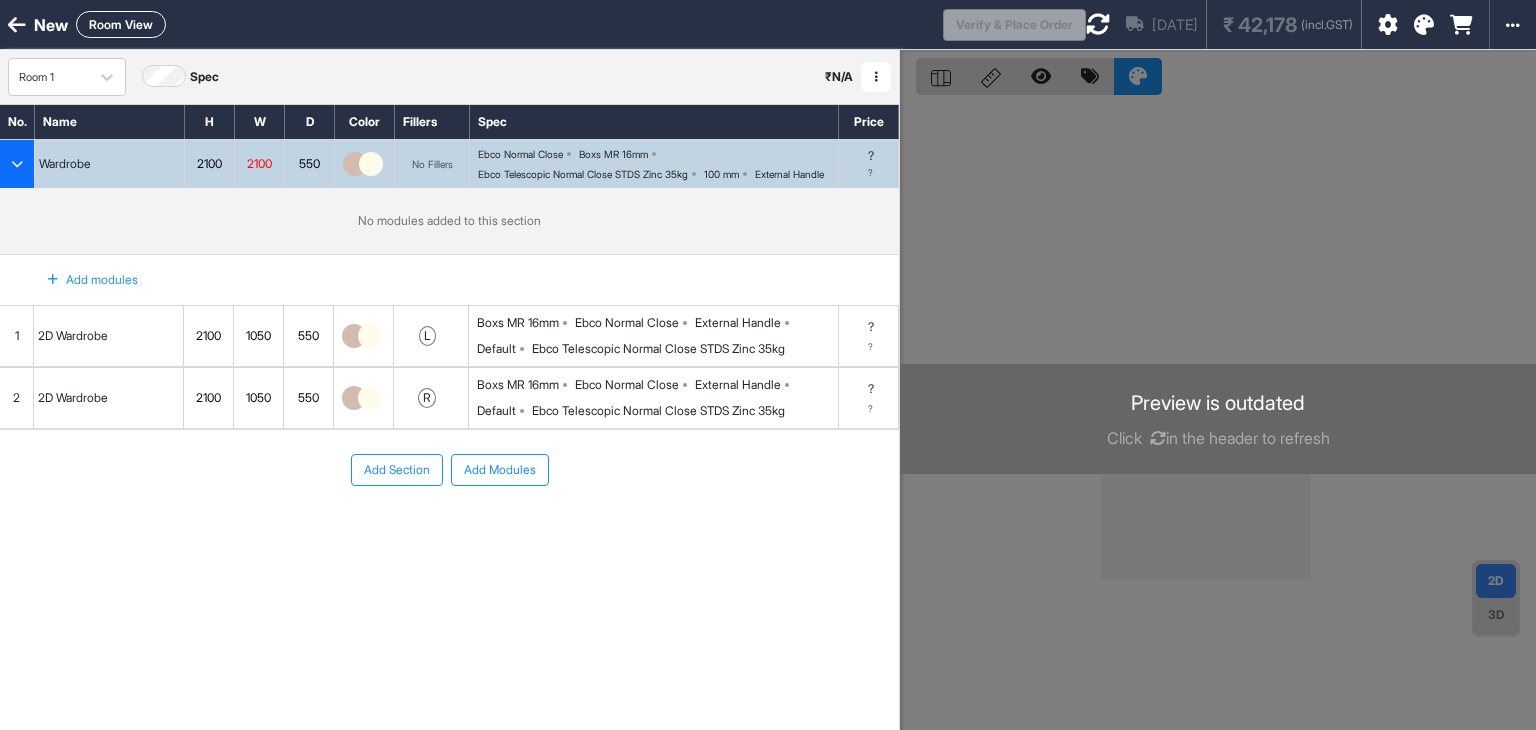 click on "Click   in the header to refresh" at bounding box center [1218, 438] 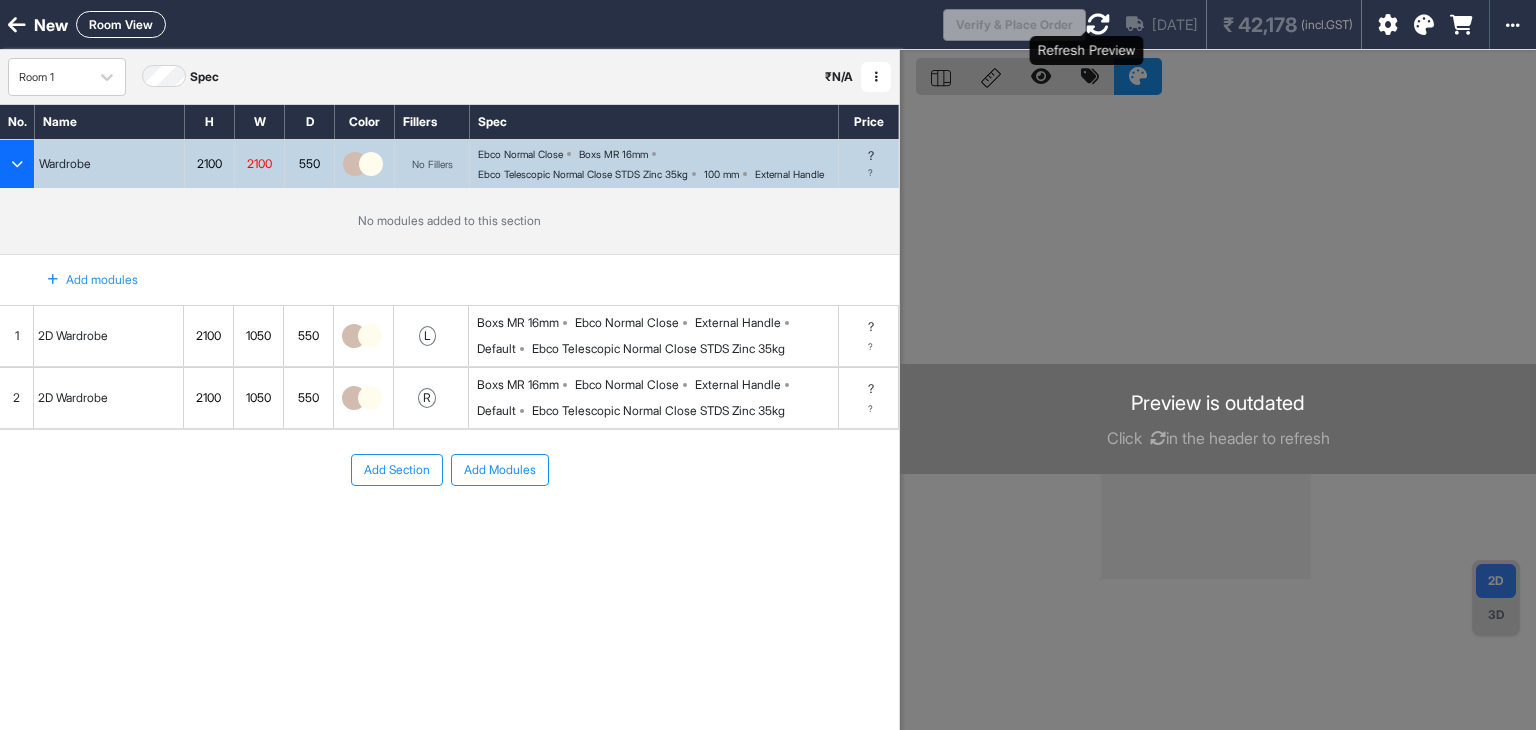 click at bounding box center [1098, 24] 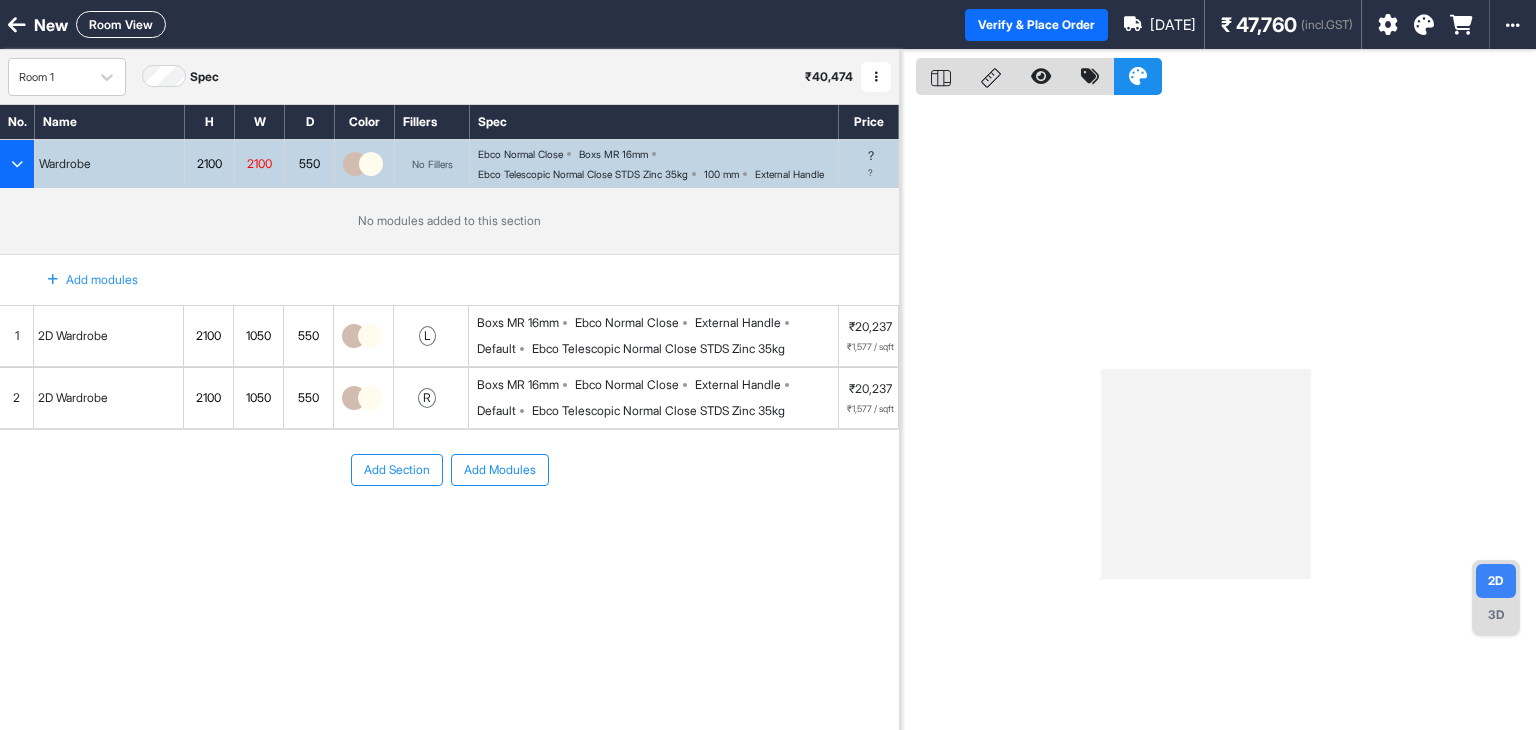 click on "3D" at bounding box center [1496, 615] 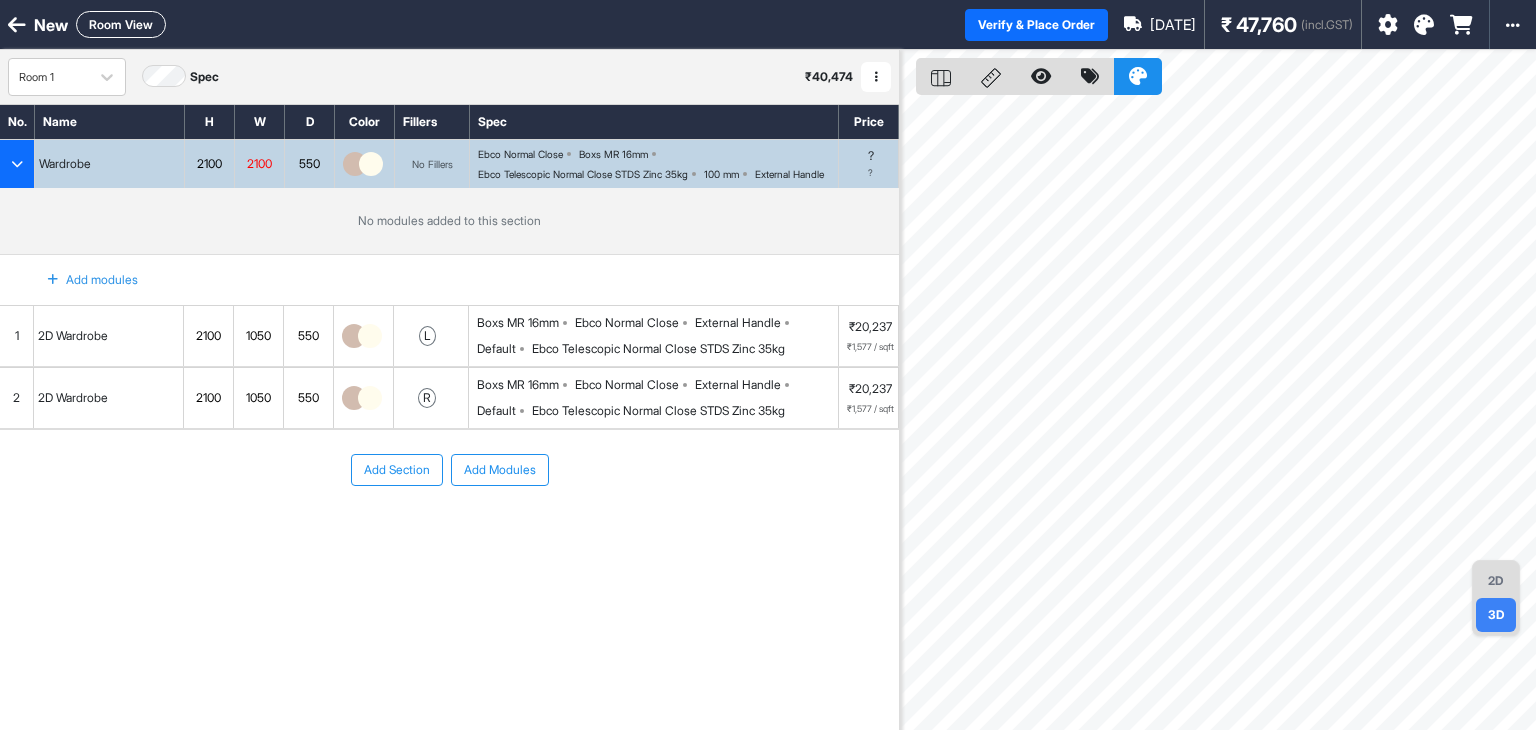 click at bounding box center (17, 164) 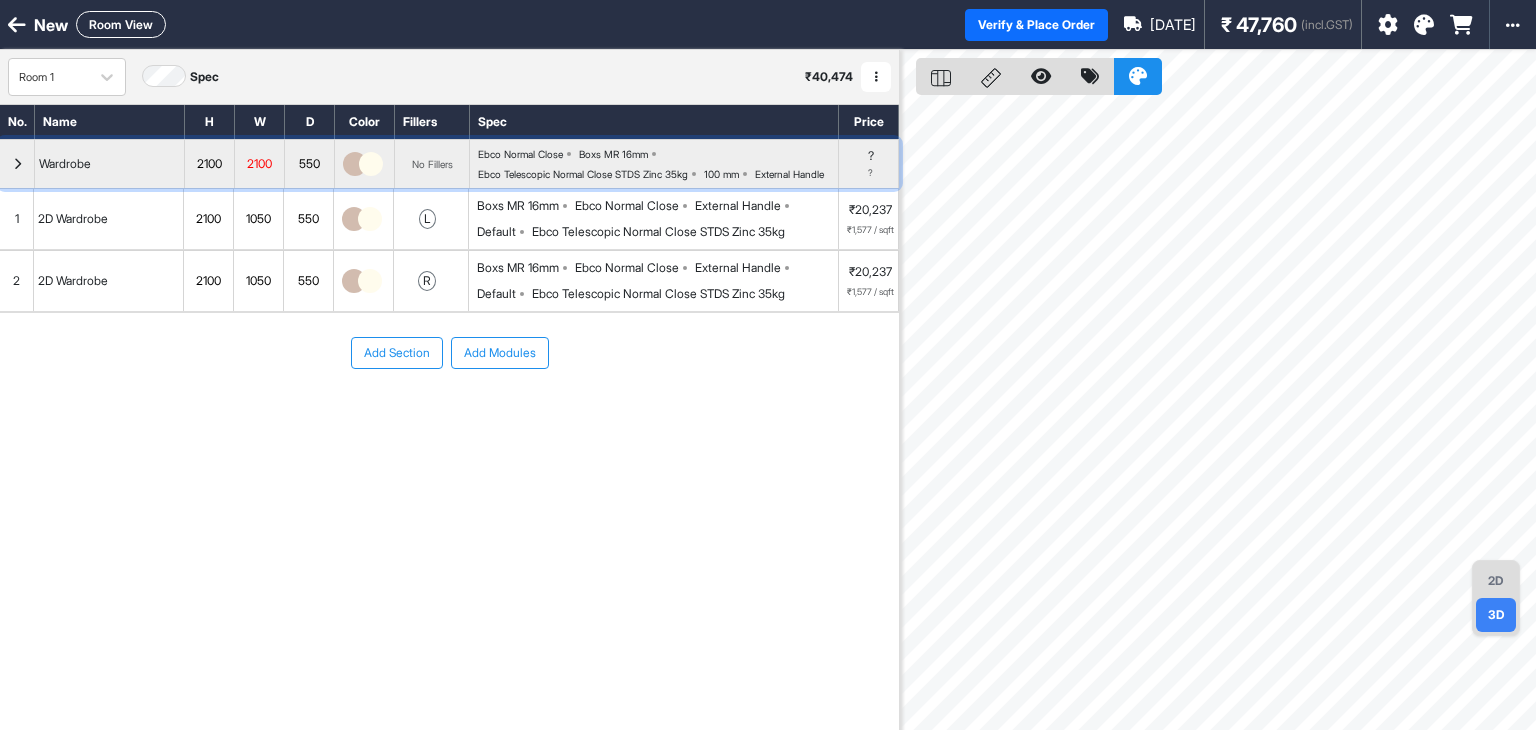 click at bounding box center (17, 164) 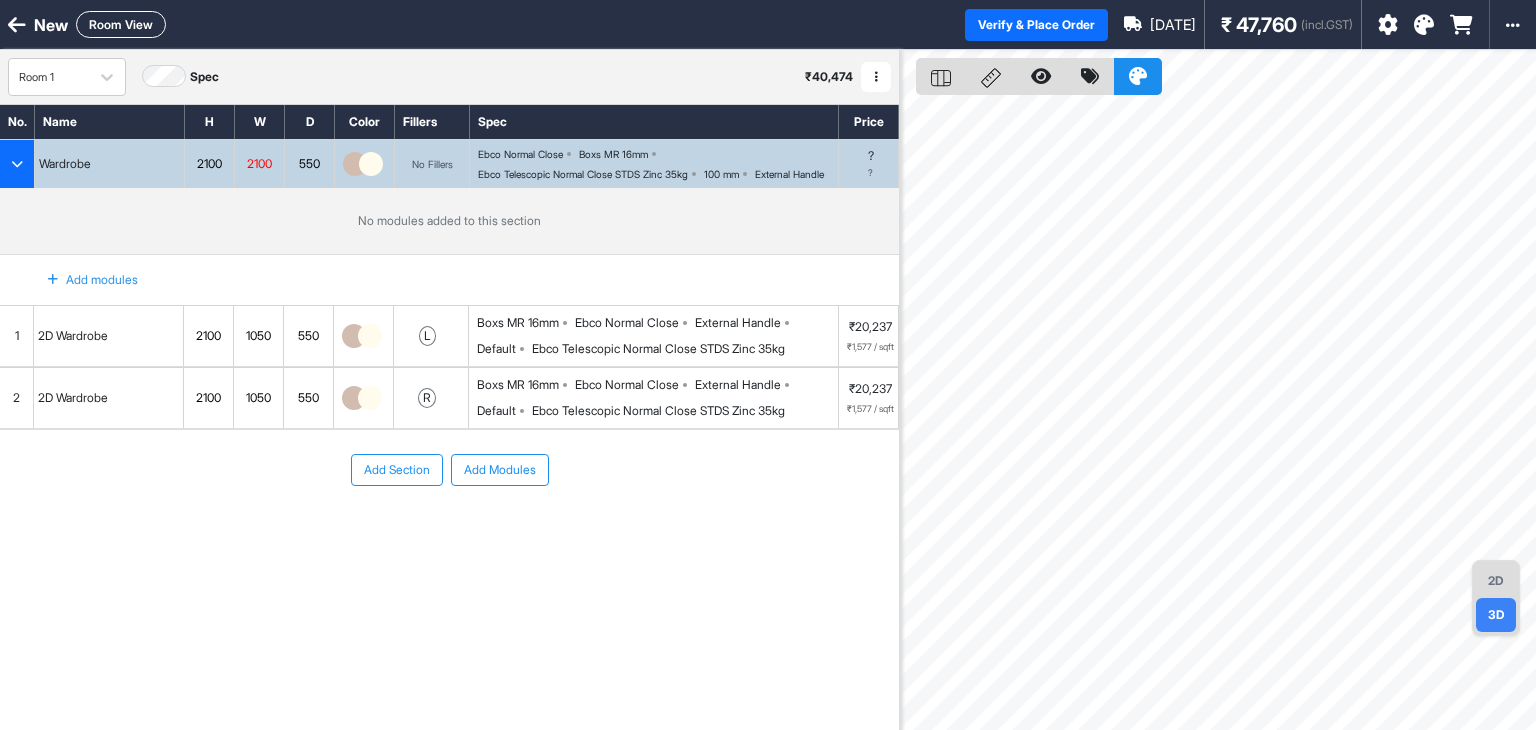 click on "No modules added to this section" at bounding box center [449, 221] 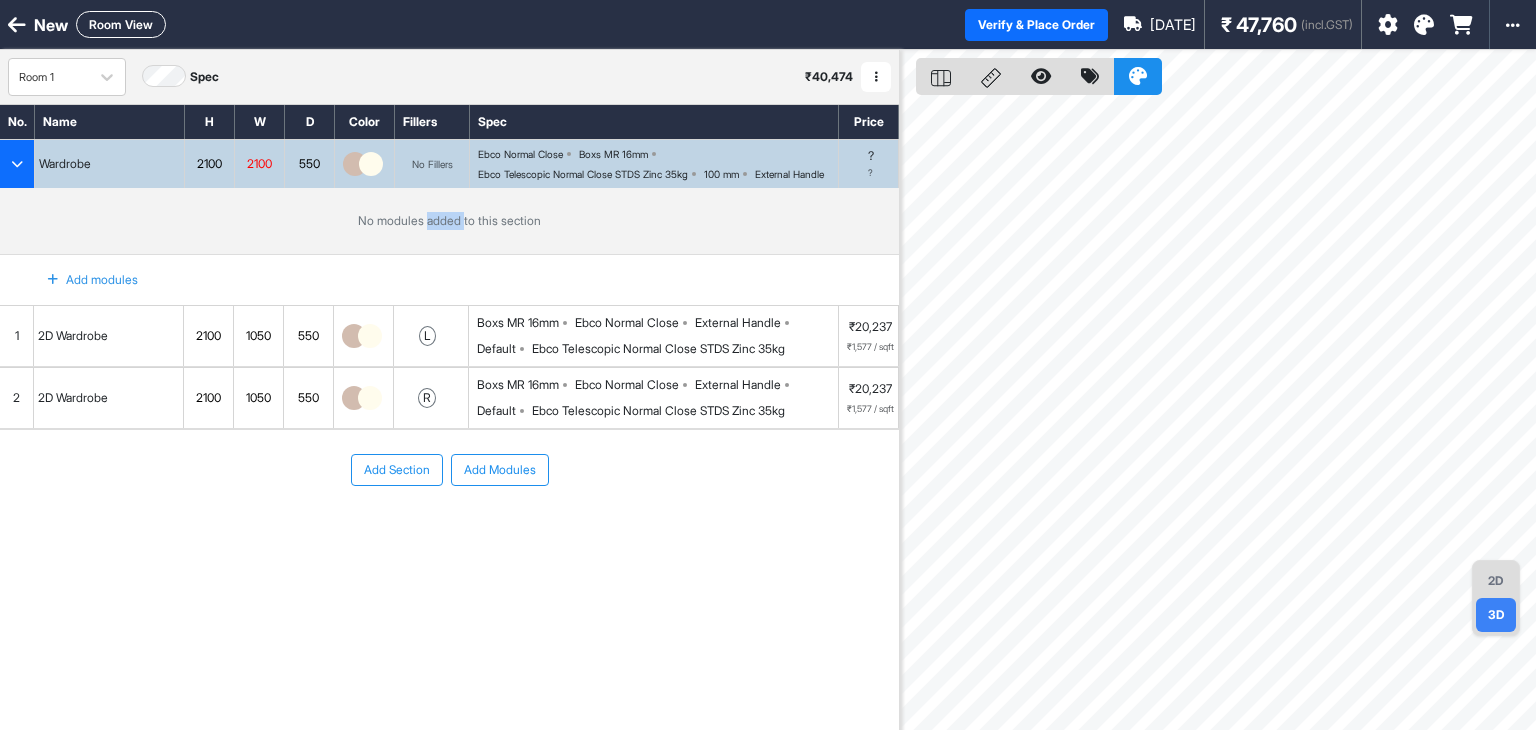 click on "No modules added to this section" at bounding box center (449, 221) 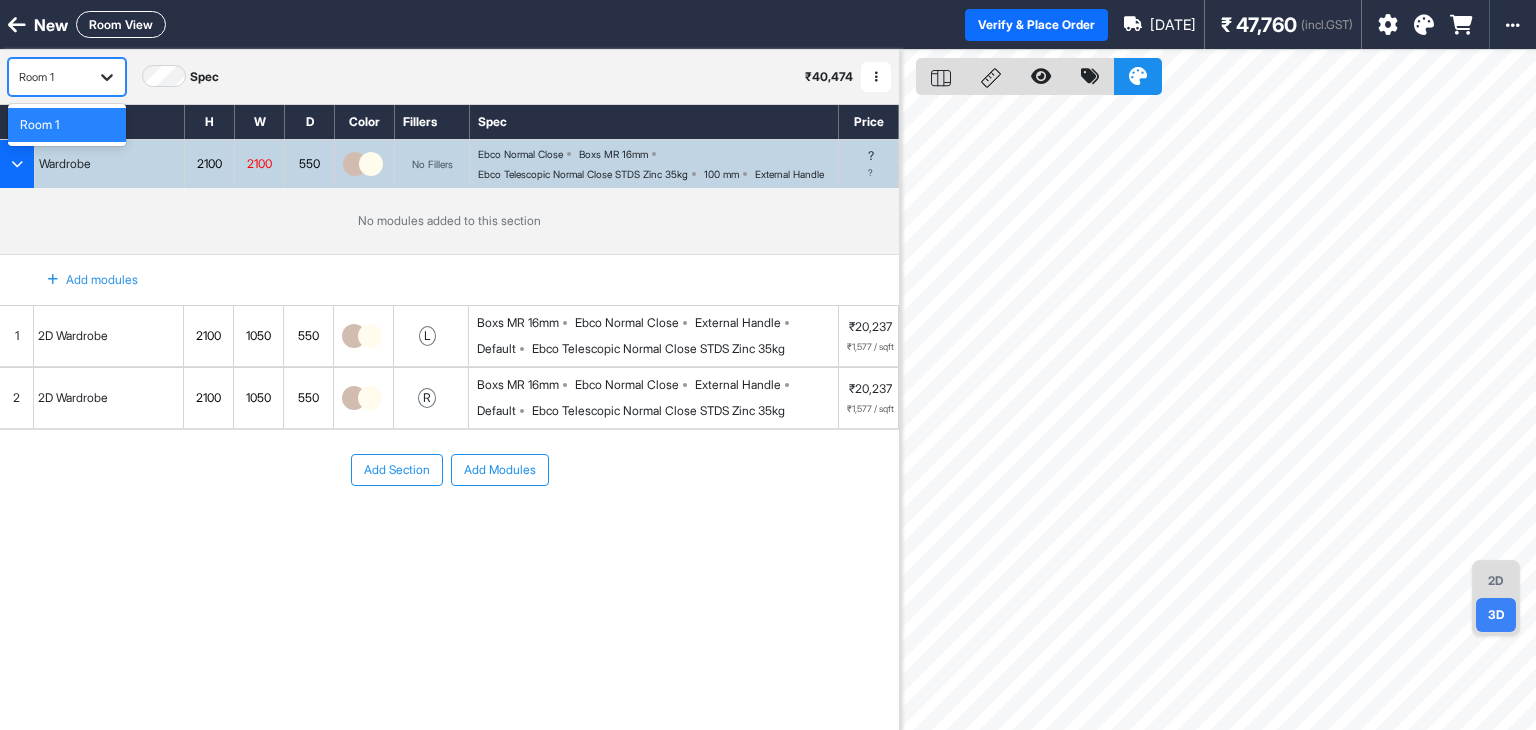 click 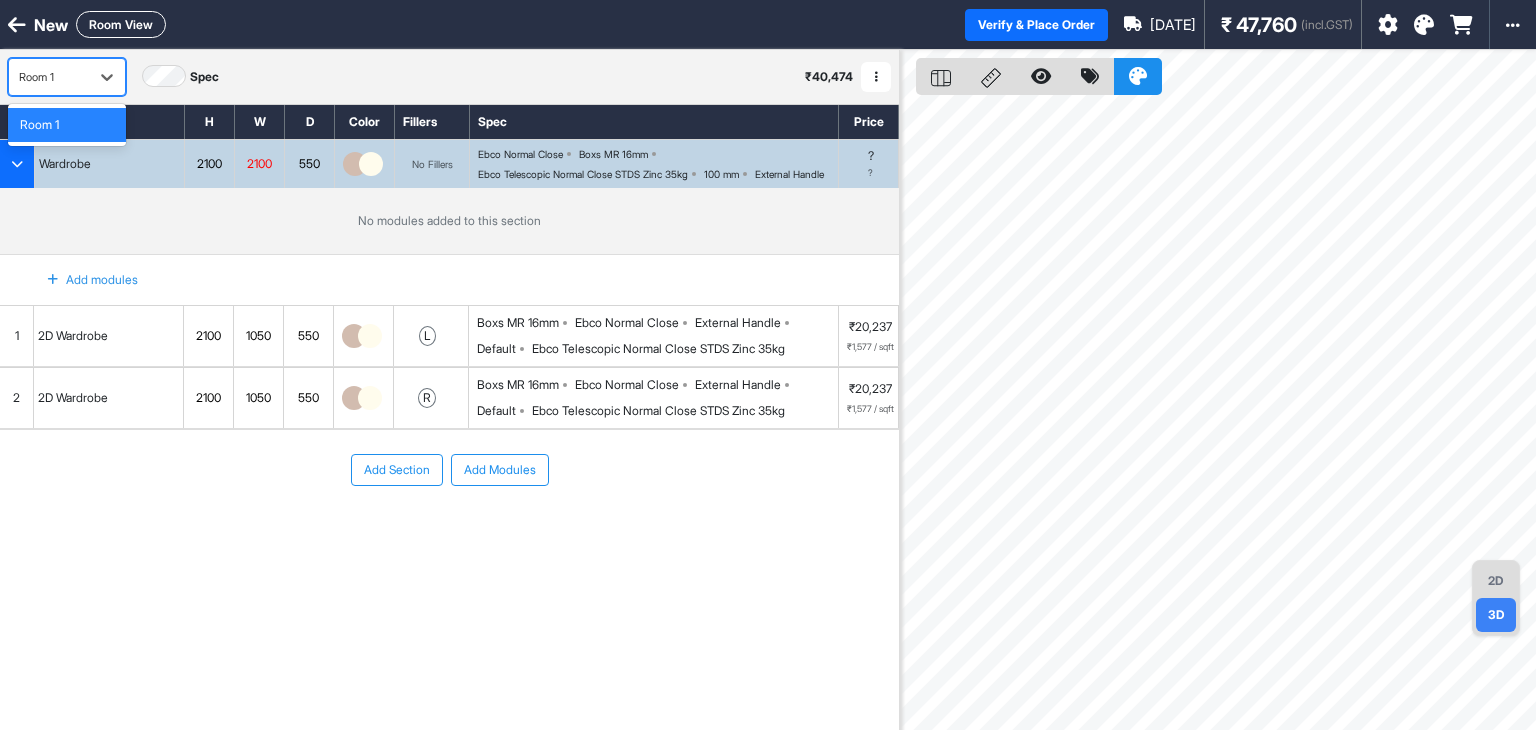 click on "Room 1" at bounding box center [67, 125] 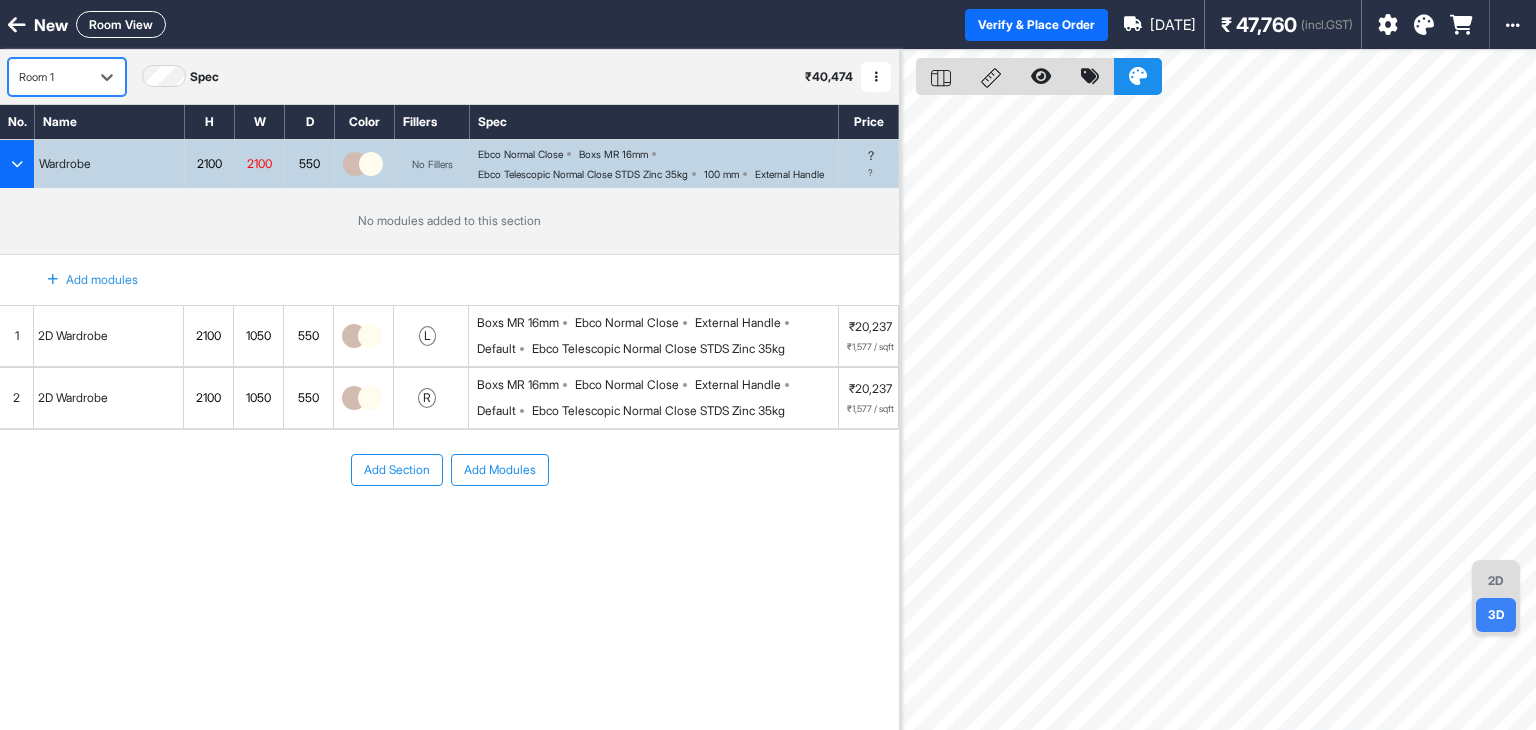 click at bounding box center (17, 164) 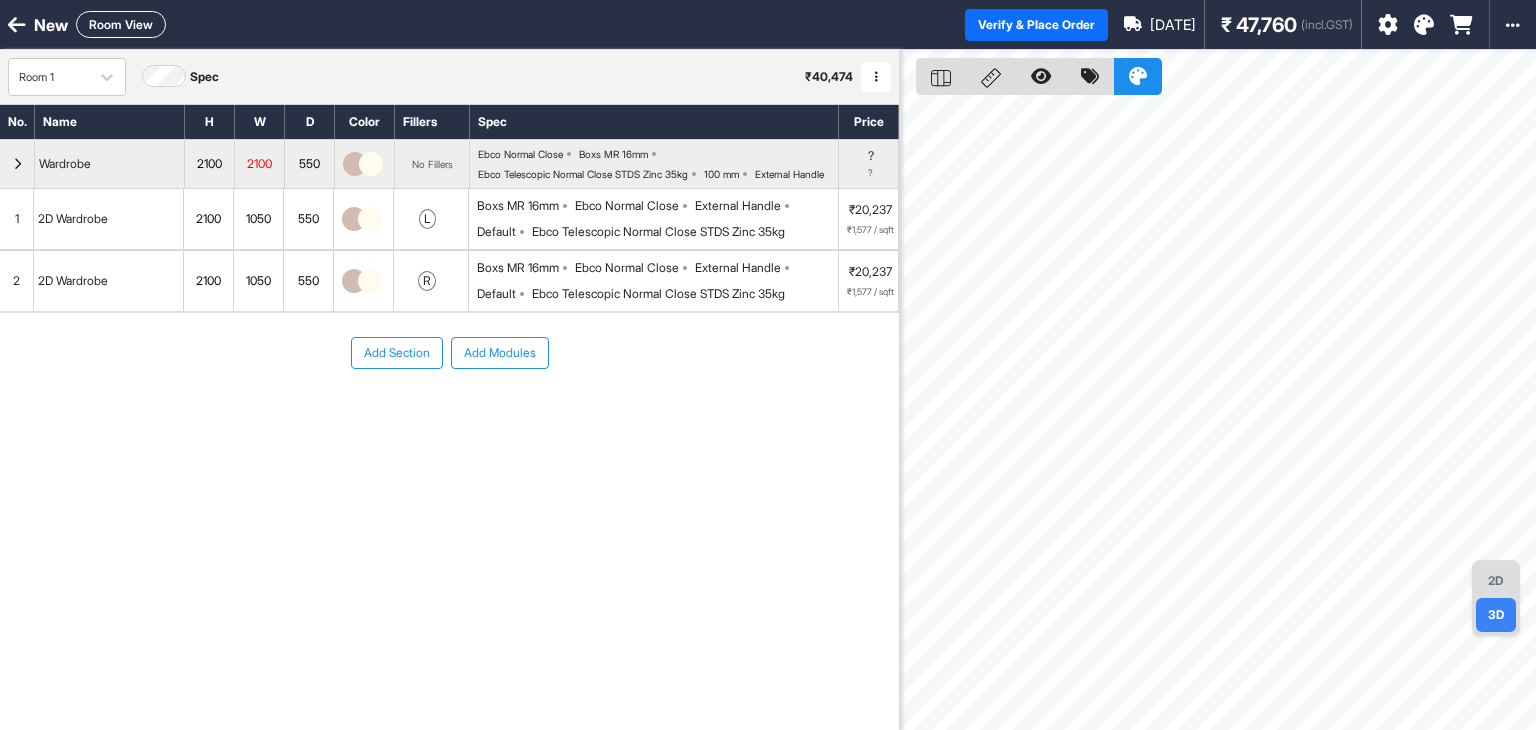 click on "Add Section Add Modules" at bounding box center [449, 413] 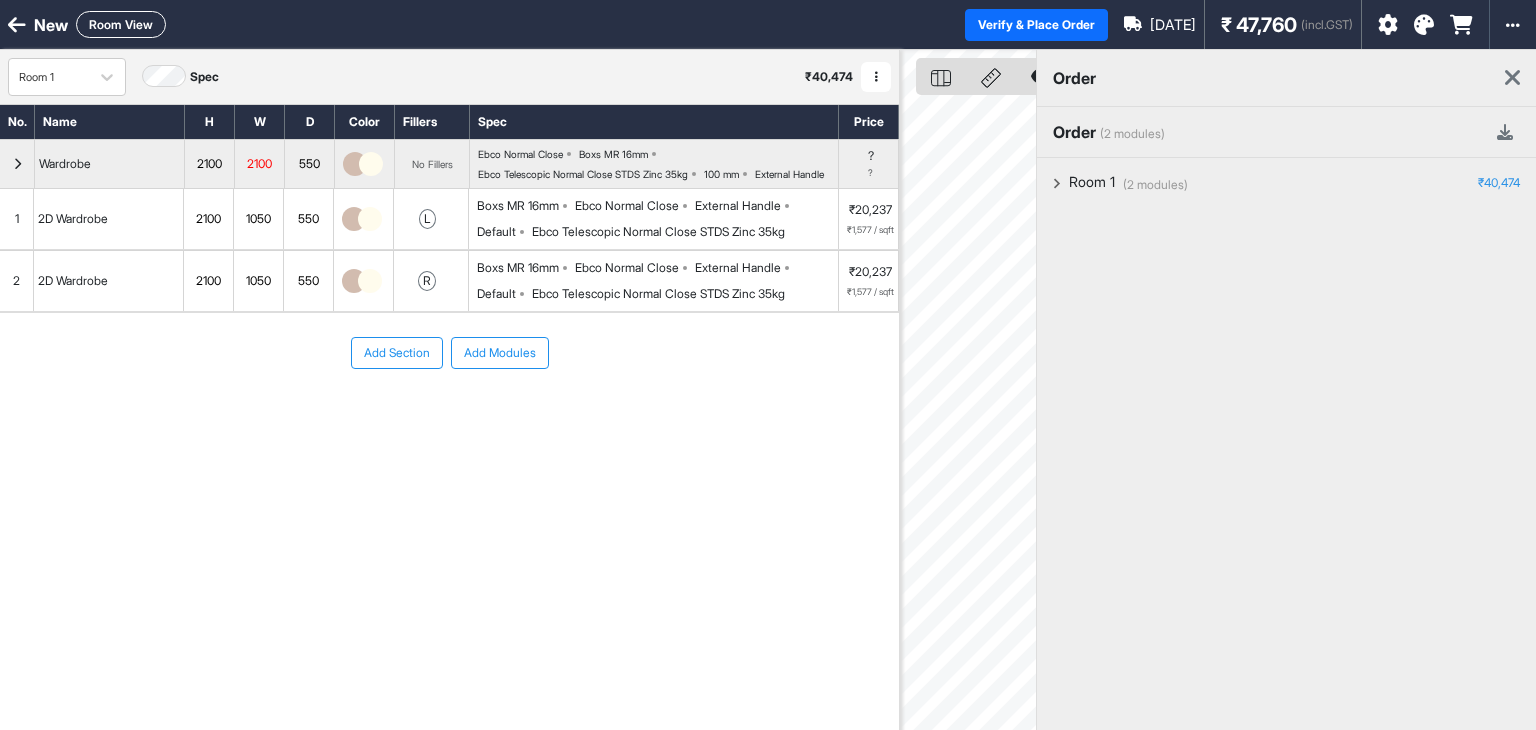 click on "(incl.GST)" at bounding box center [1327, 25] 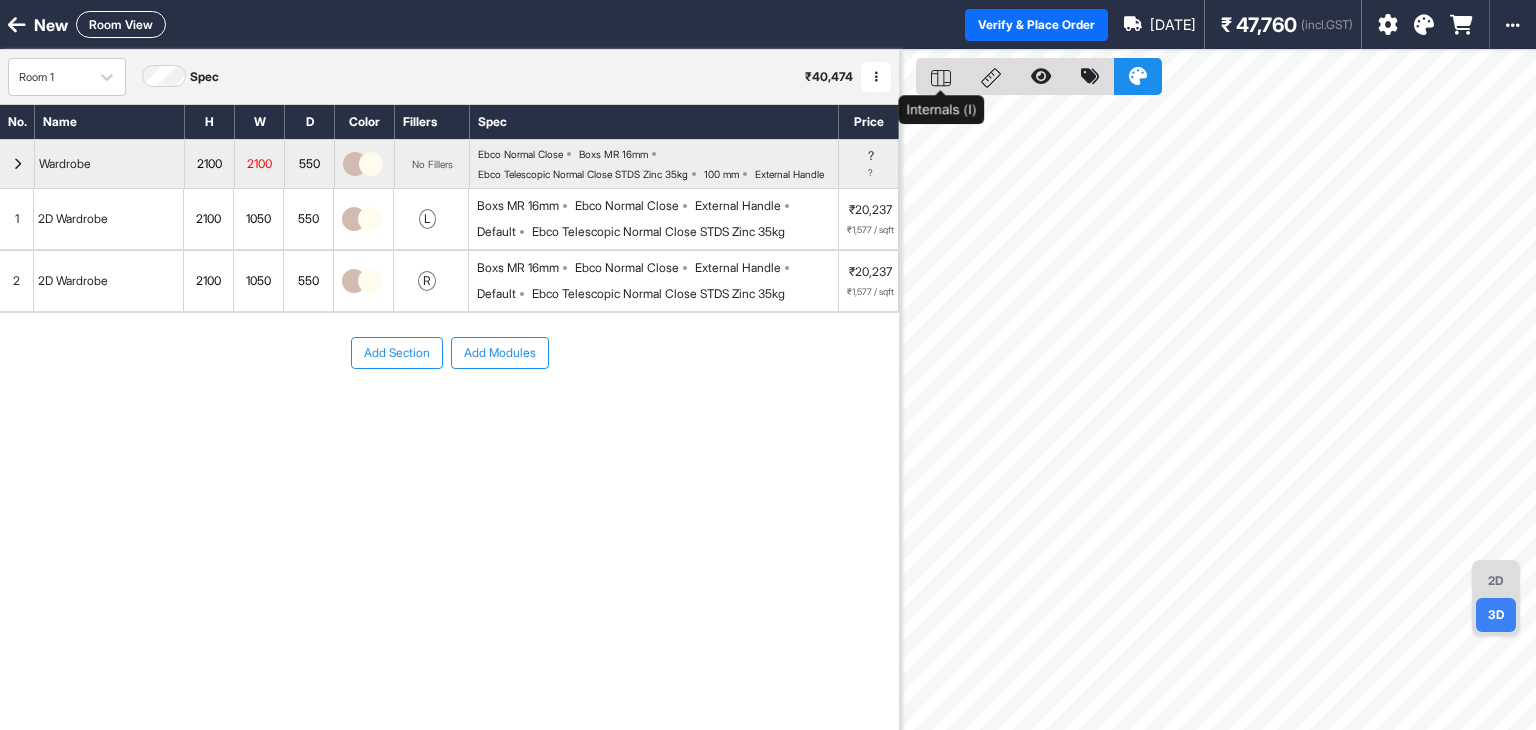 click 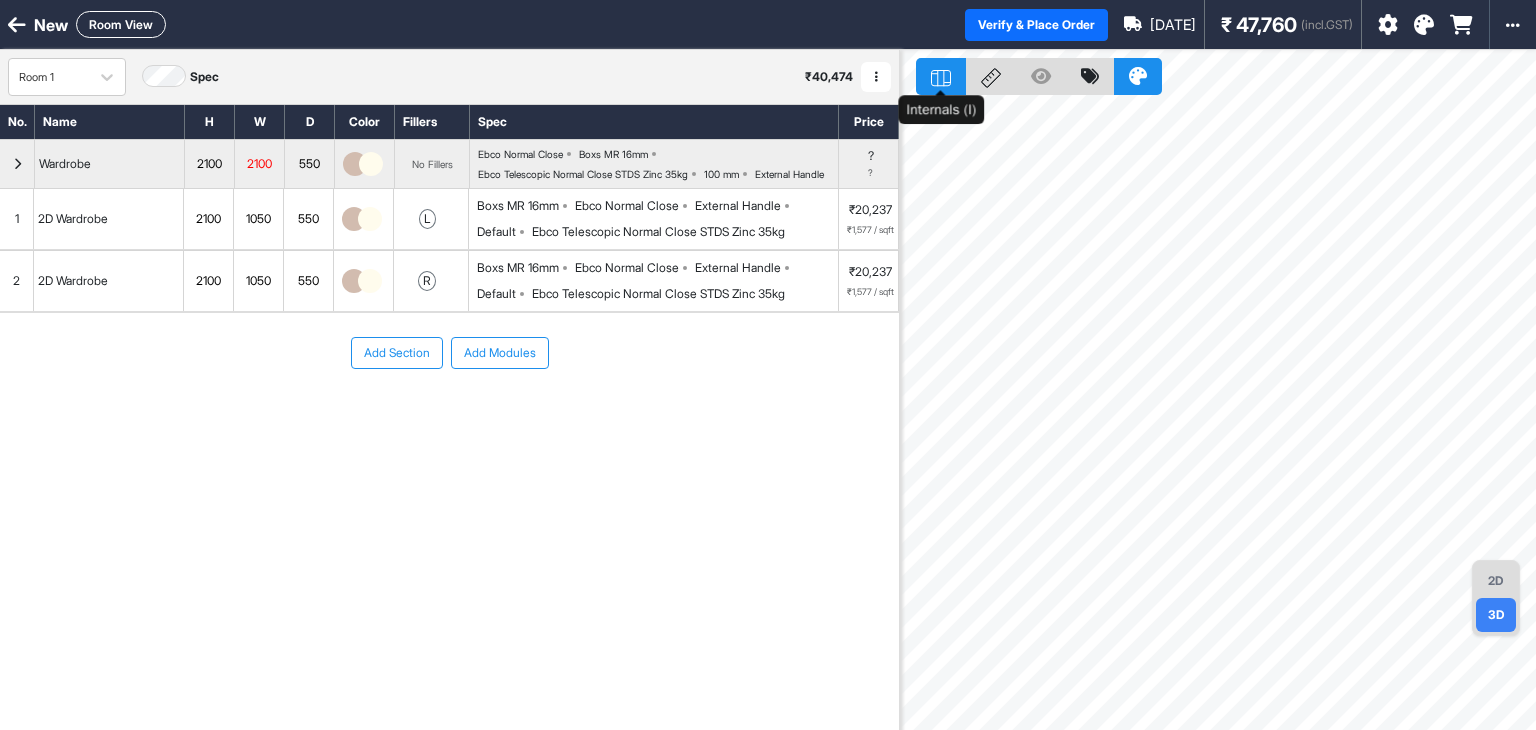 click at bounding box center [941, 76] 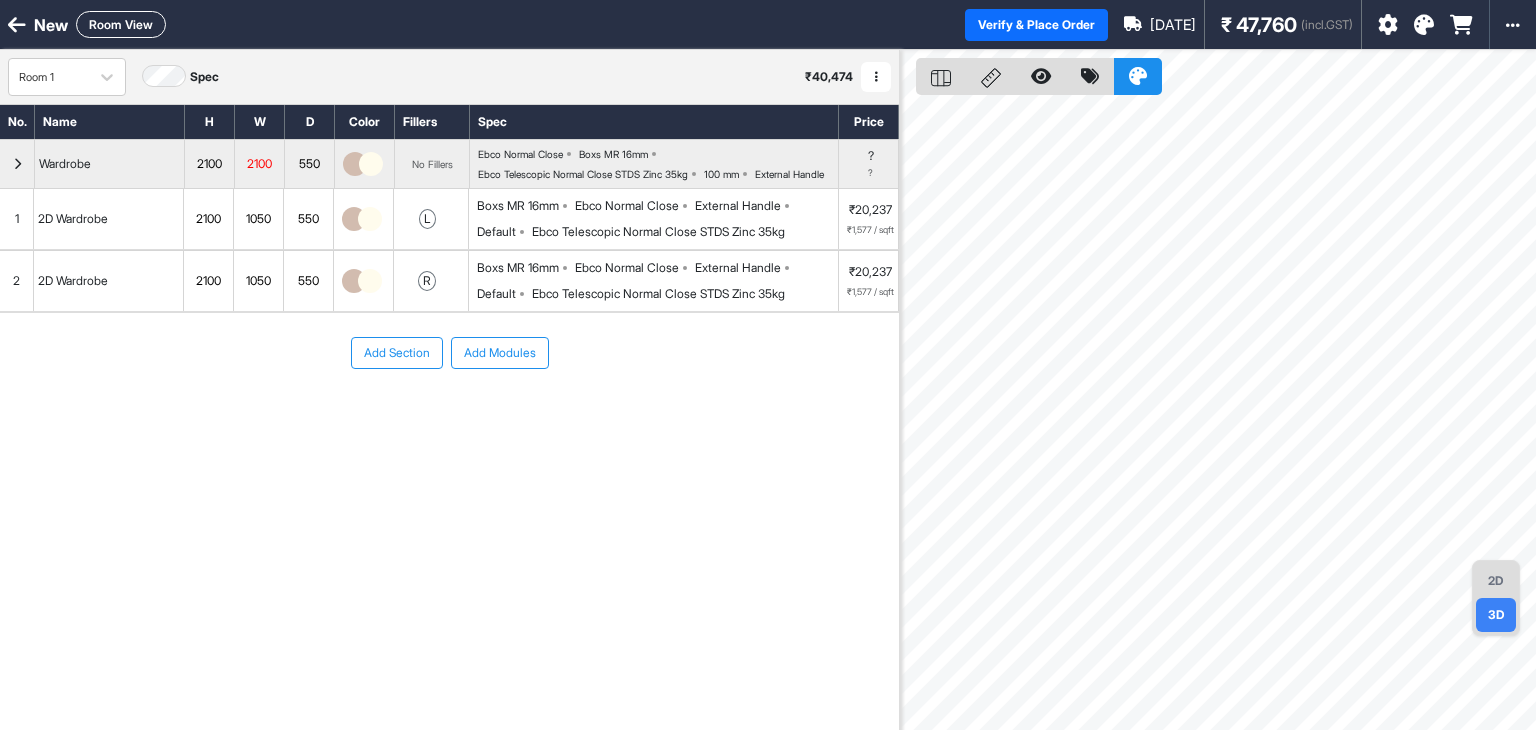 click on "2D" at bounding box center (1496, 581) 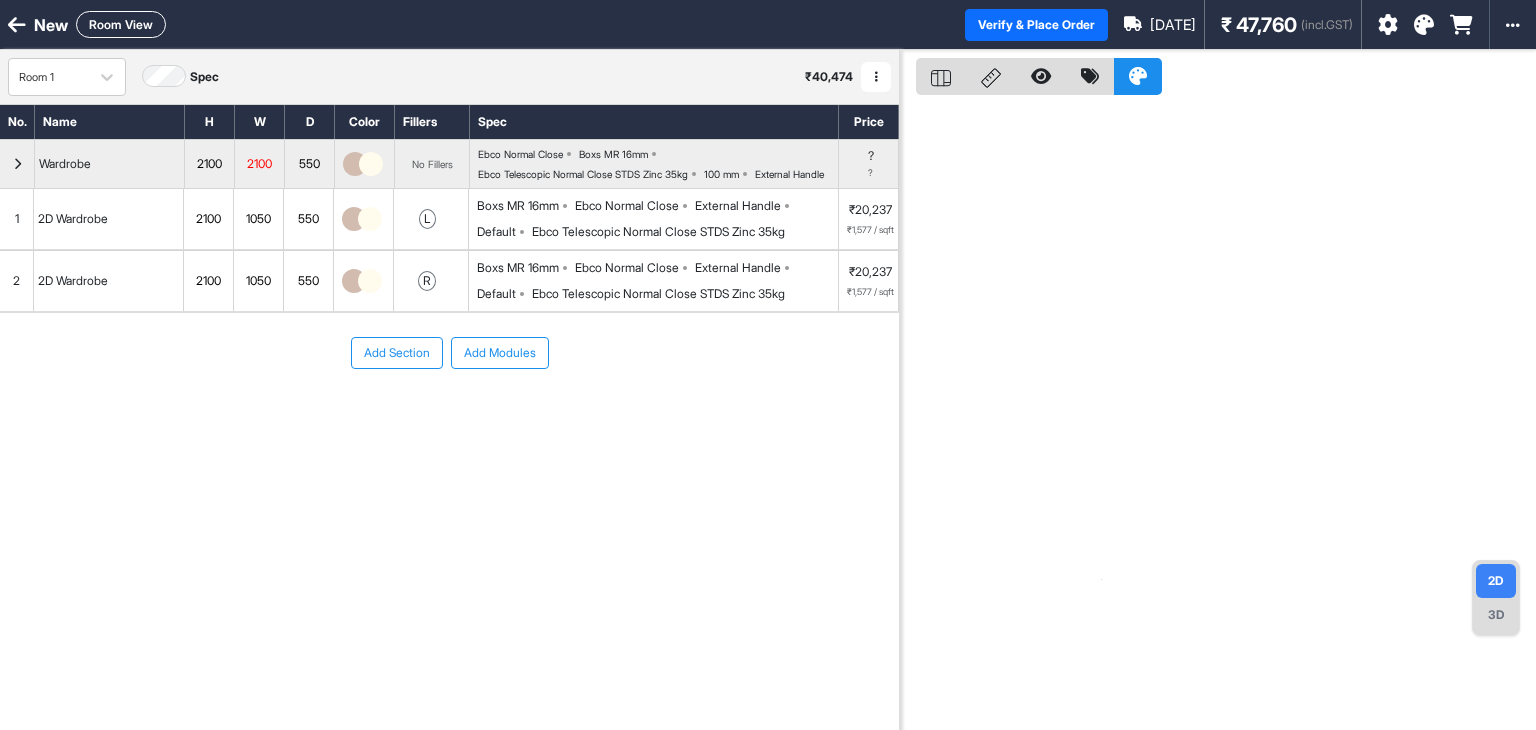 click at bounding box center (1218, 415) 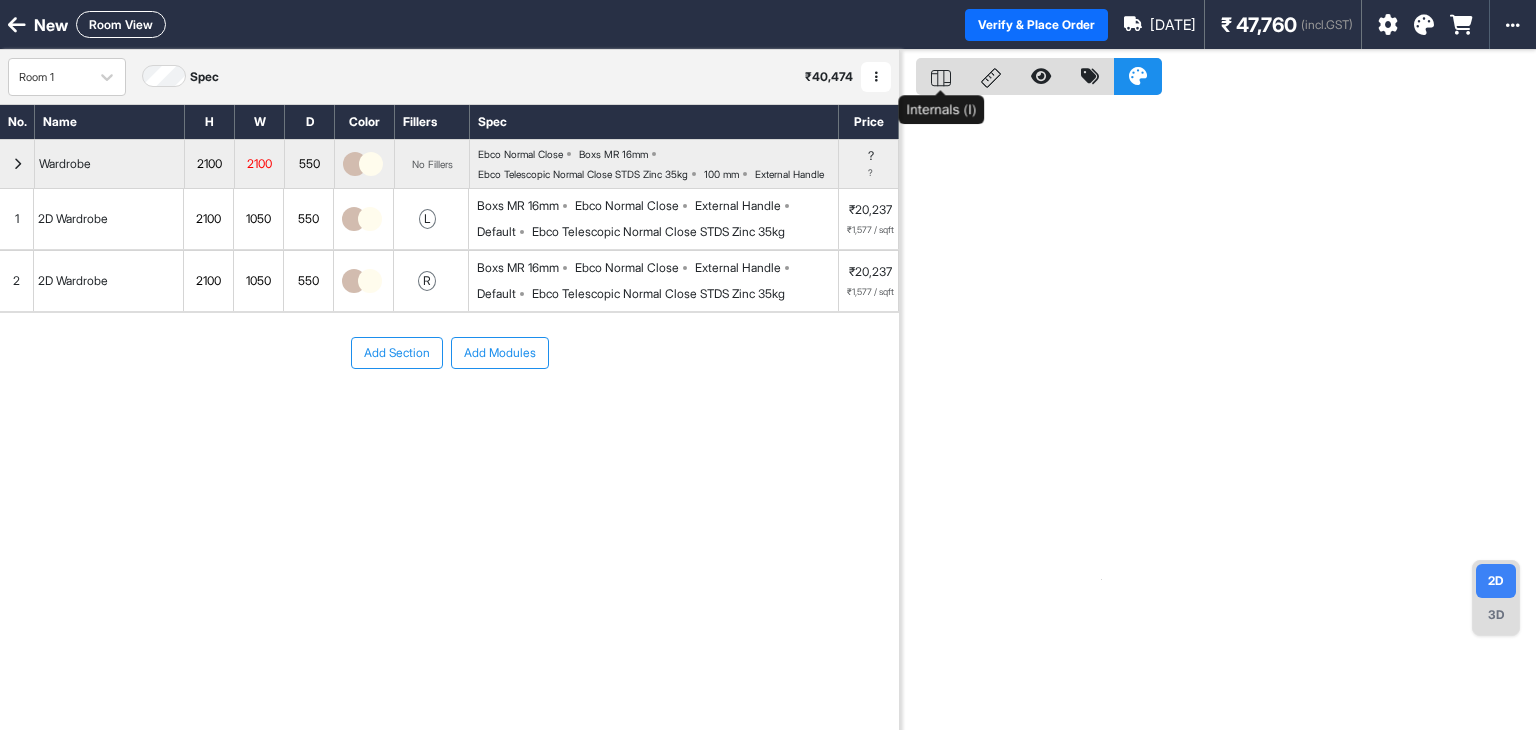 click 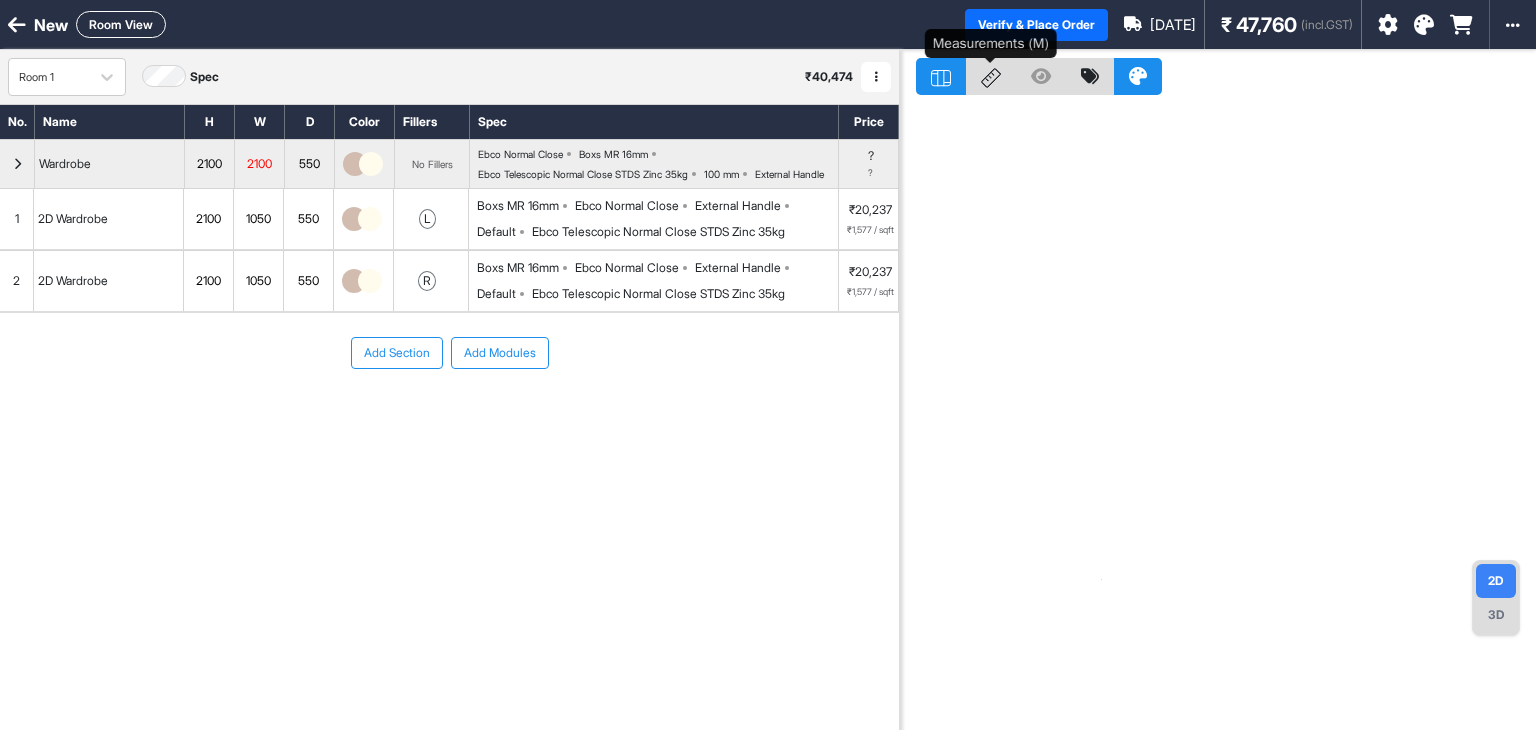 click 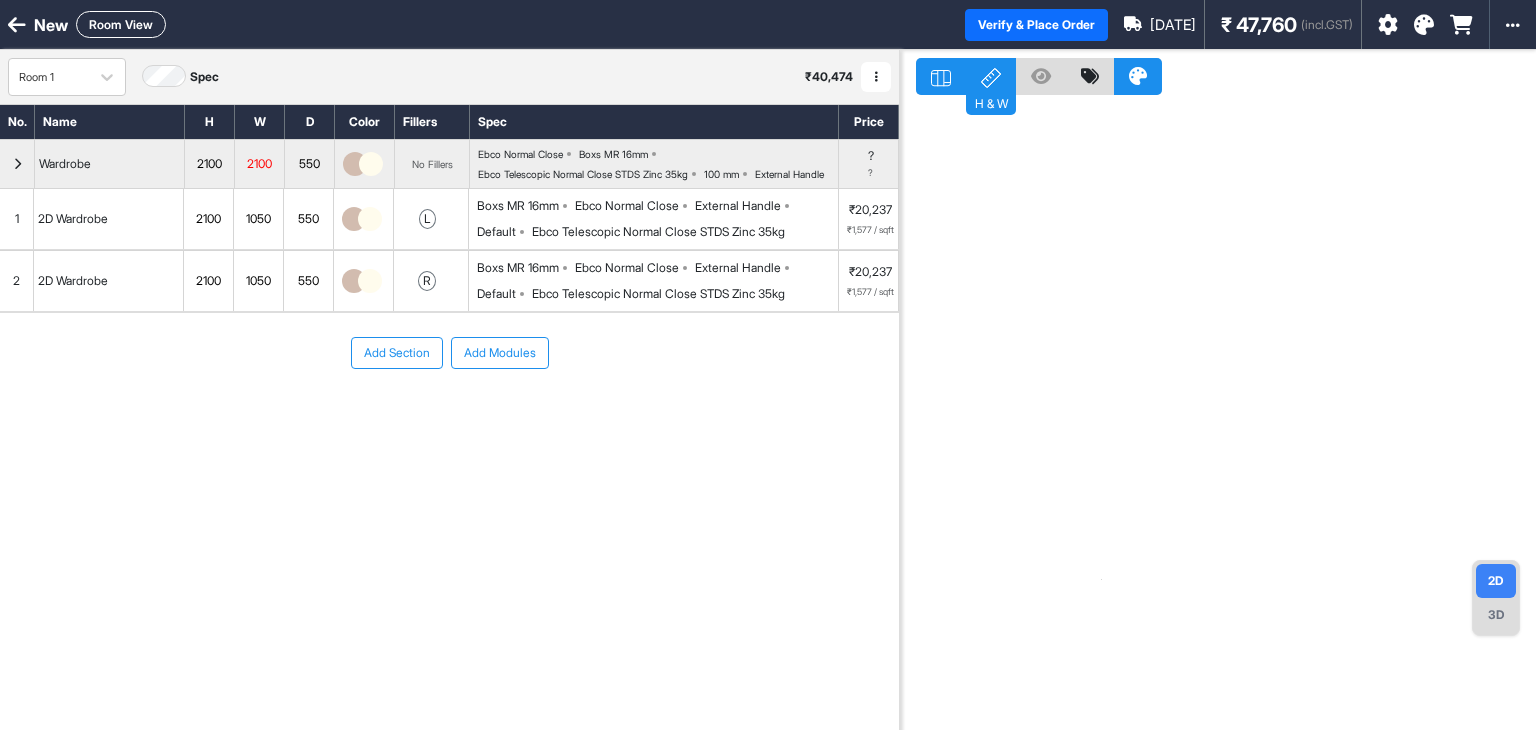 click on "Room View" at bounding box center (121, 24) 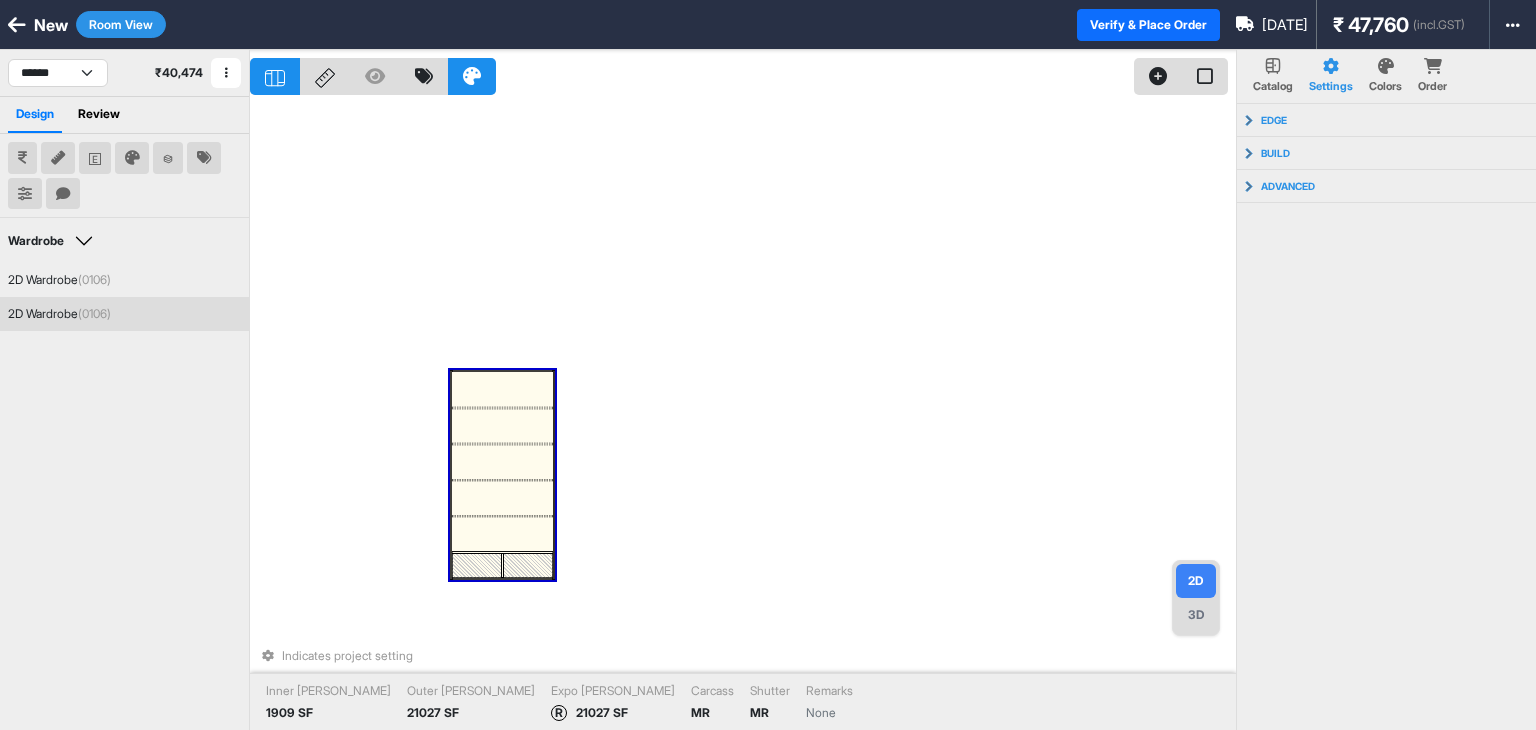 click at bounding box center (502, 534) 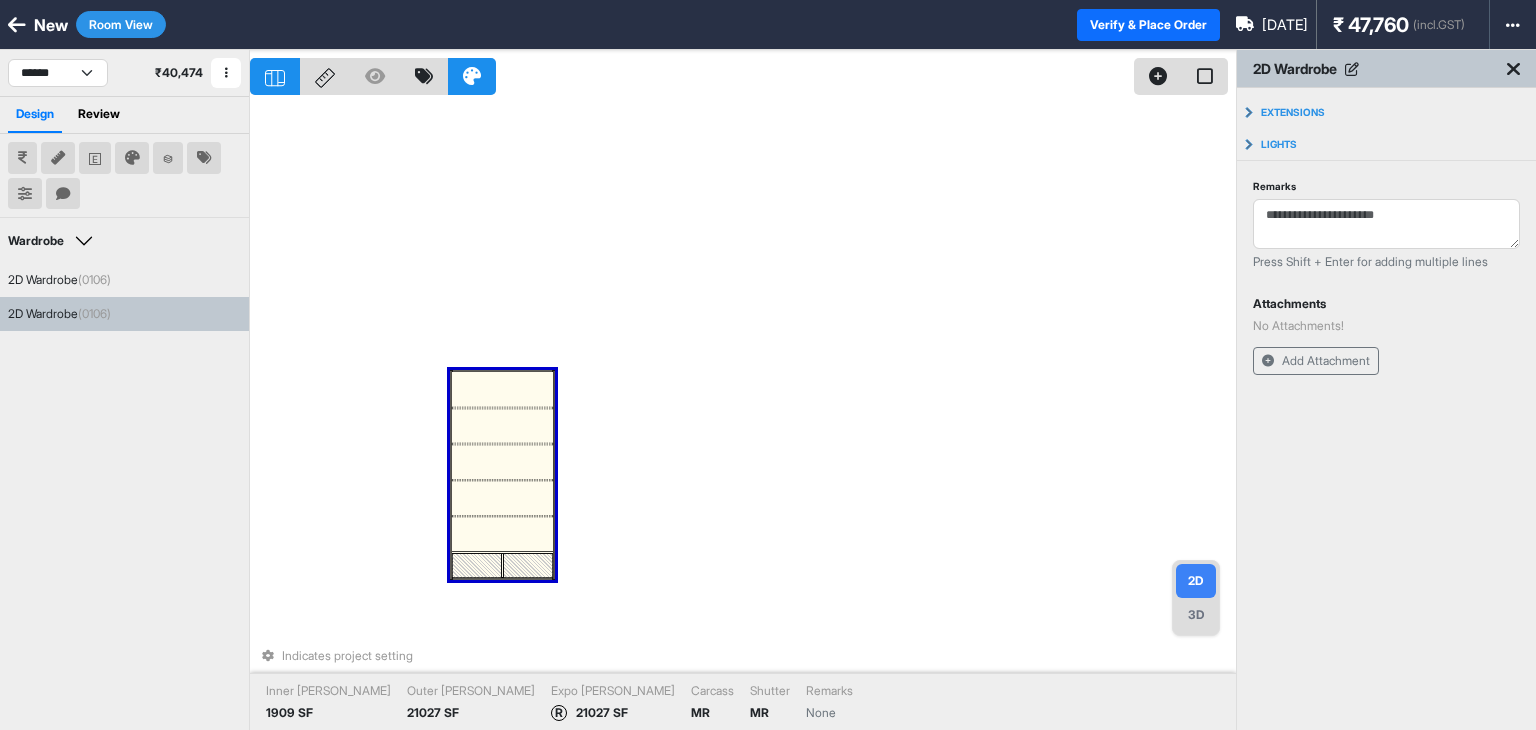 click at bounding box center (502, 534) 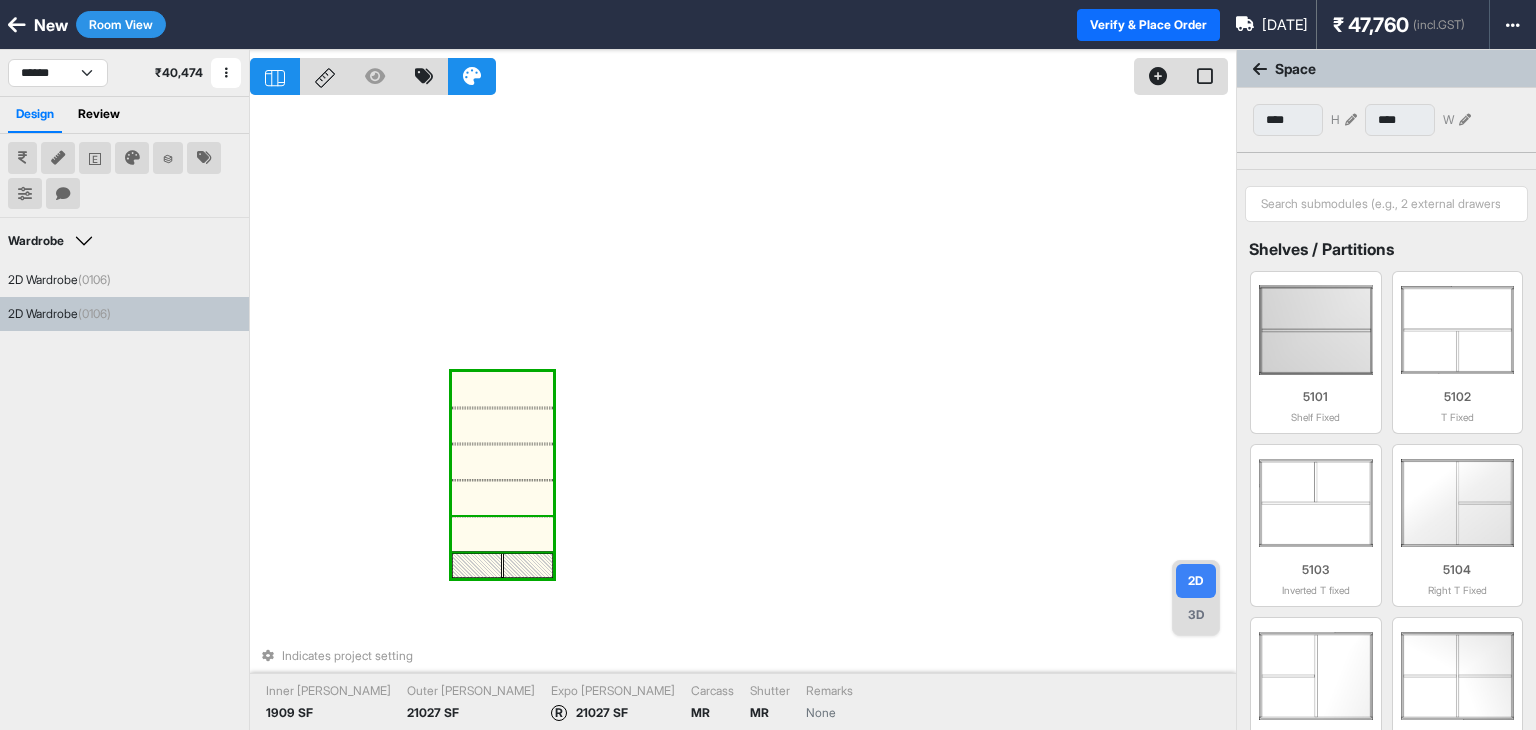 click at bounding box center [502, 534] 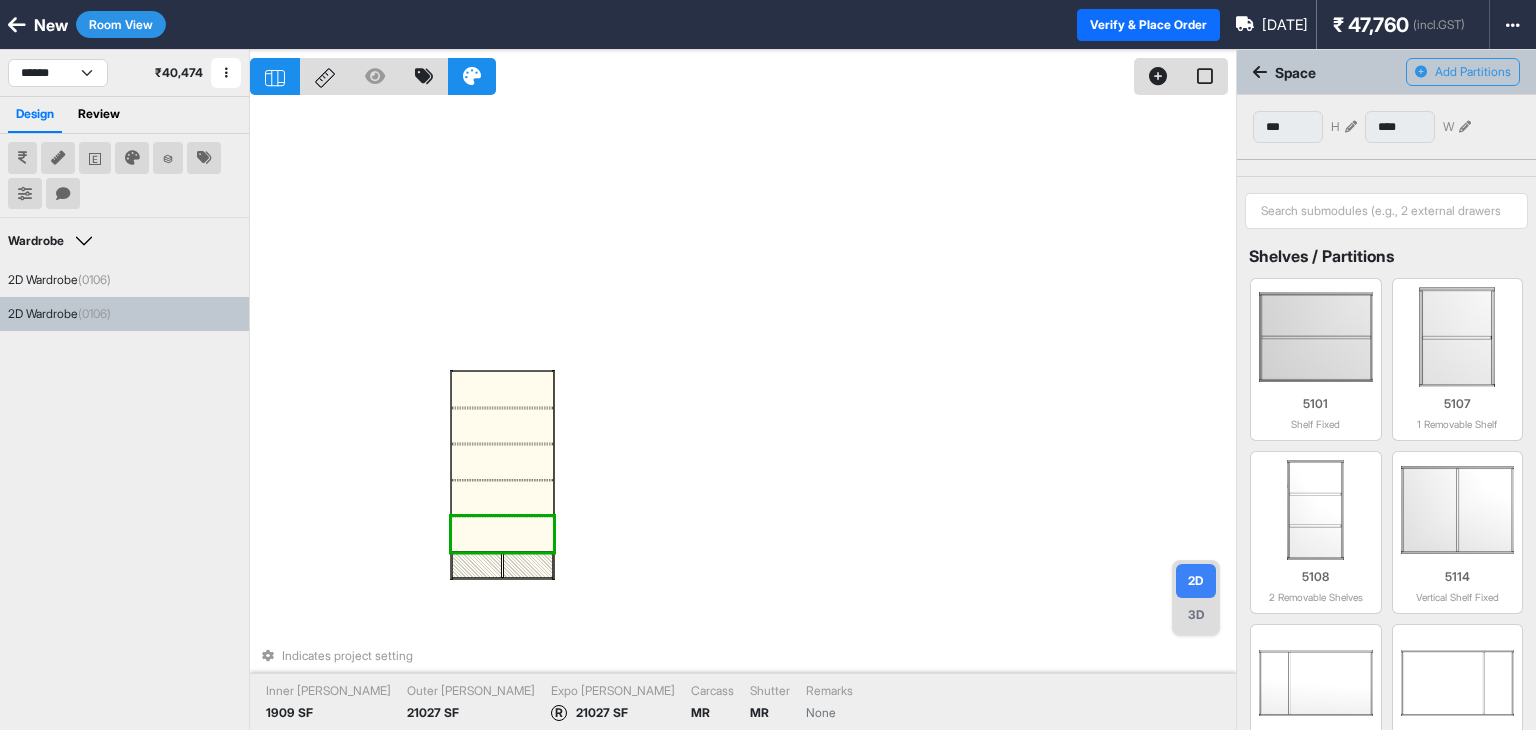 click at bounding box center (502, 534) 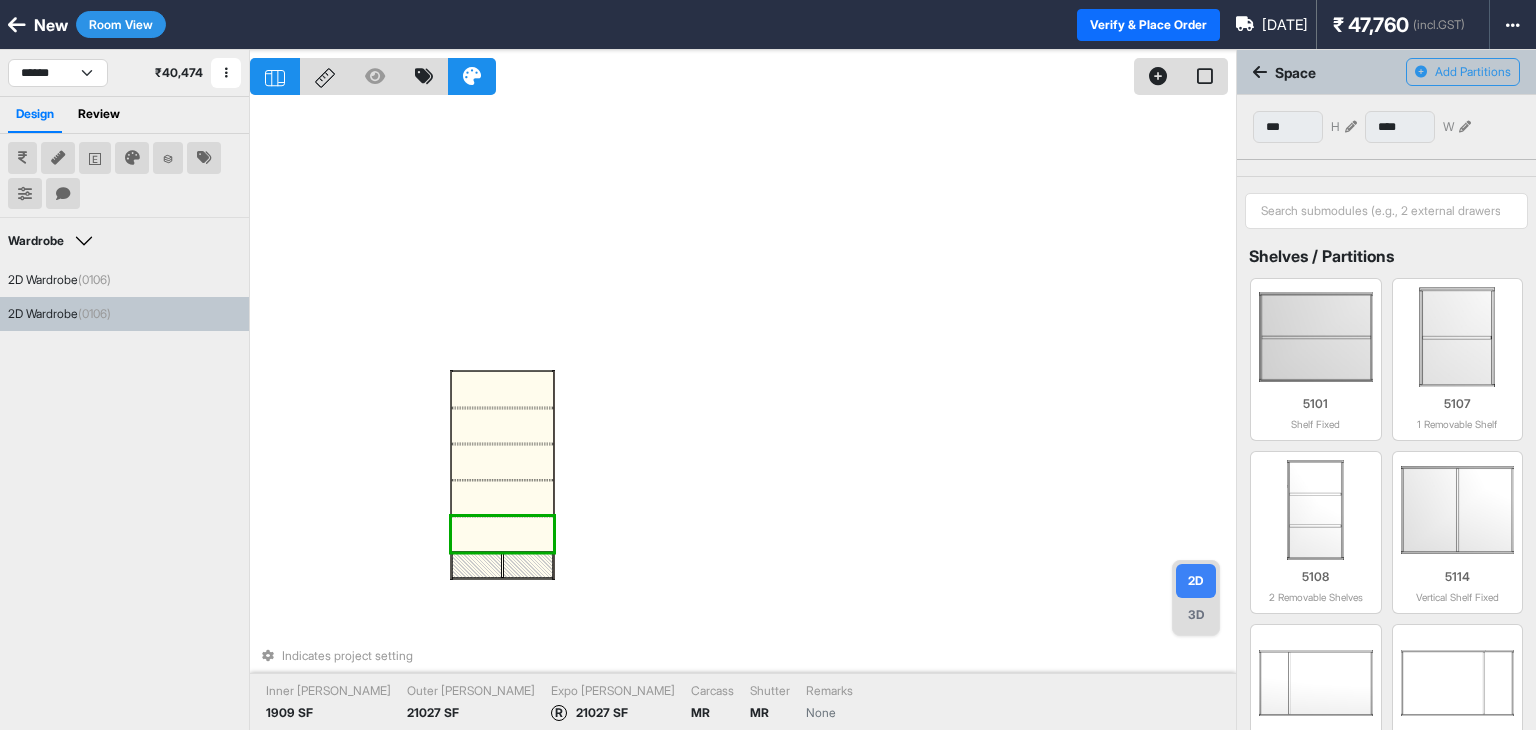 click at bounding box center [502, 462] 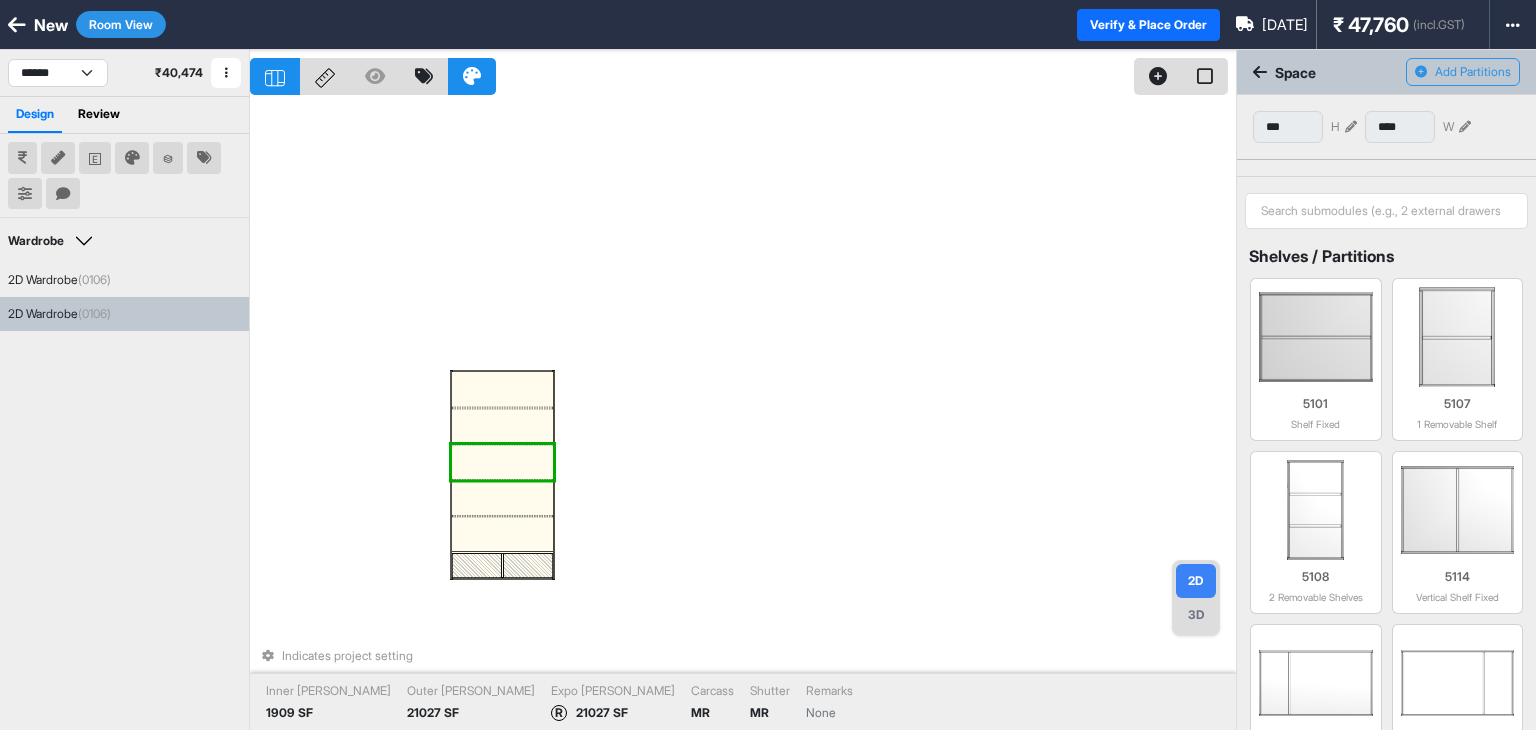 click at bounding box center (502, 426) 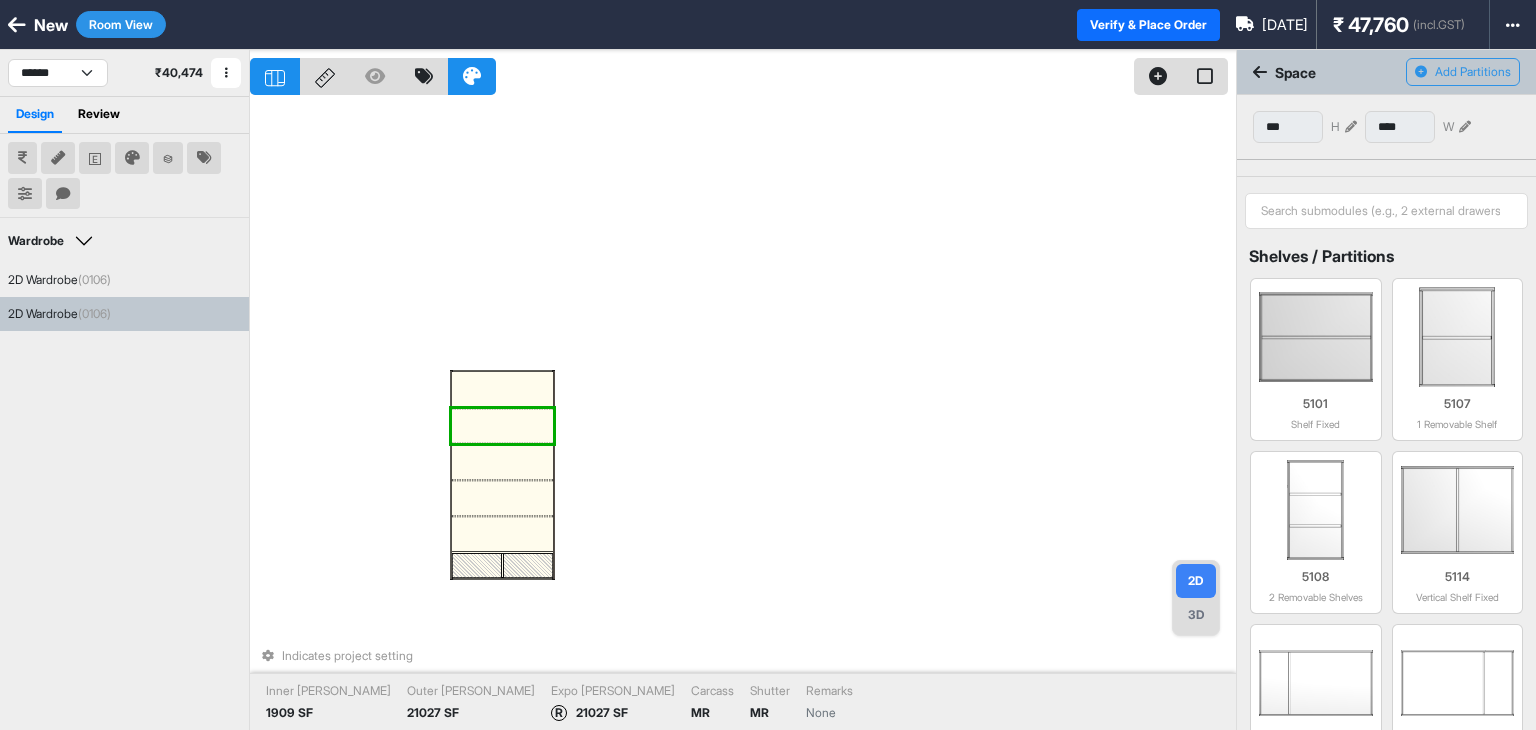 click at bounding box center [17, 25] 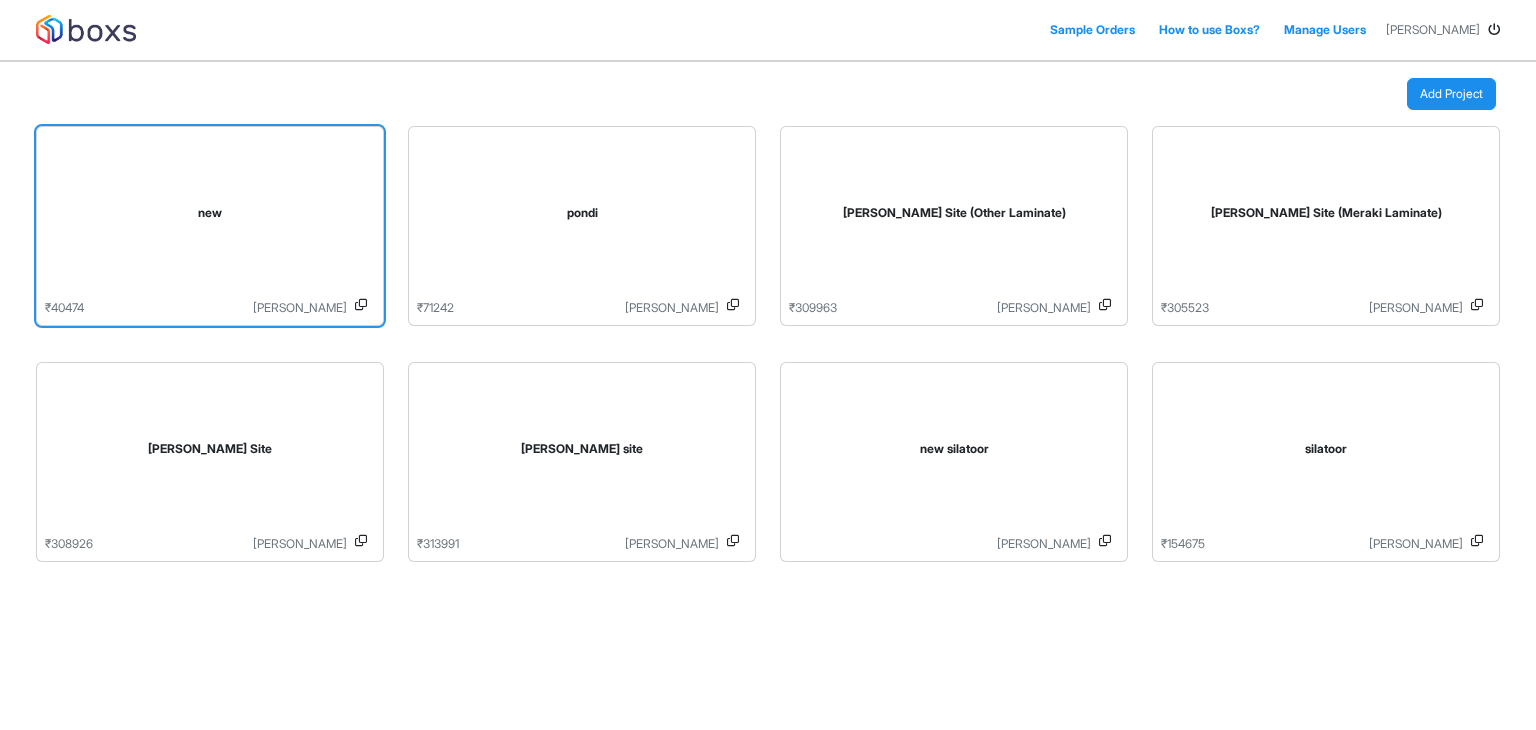 click on "new" at bounding box center (210, 213) 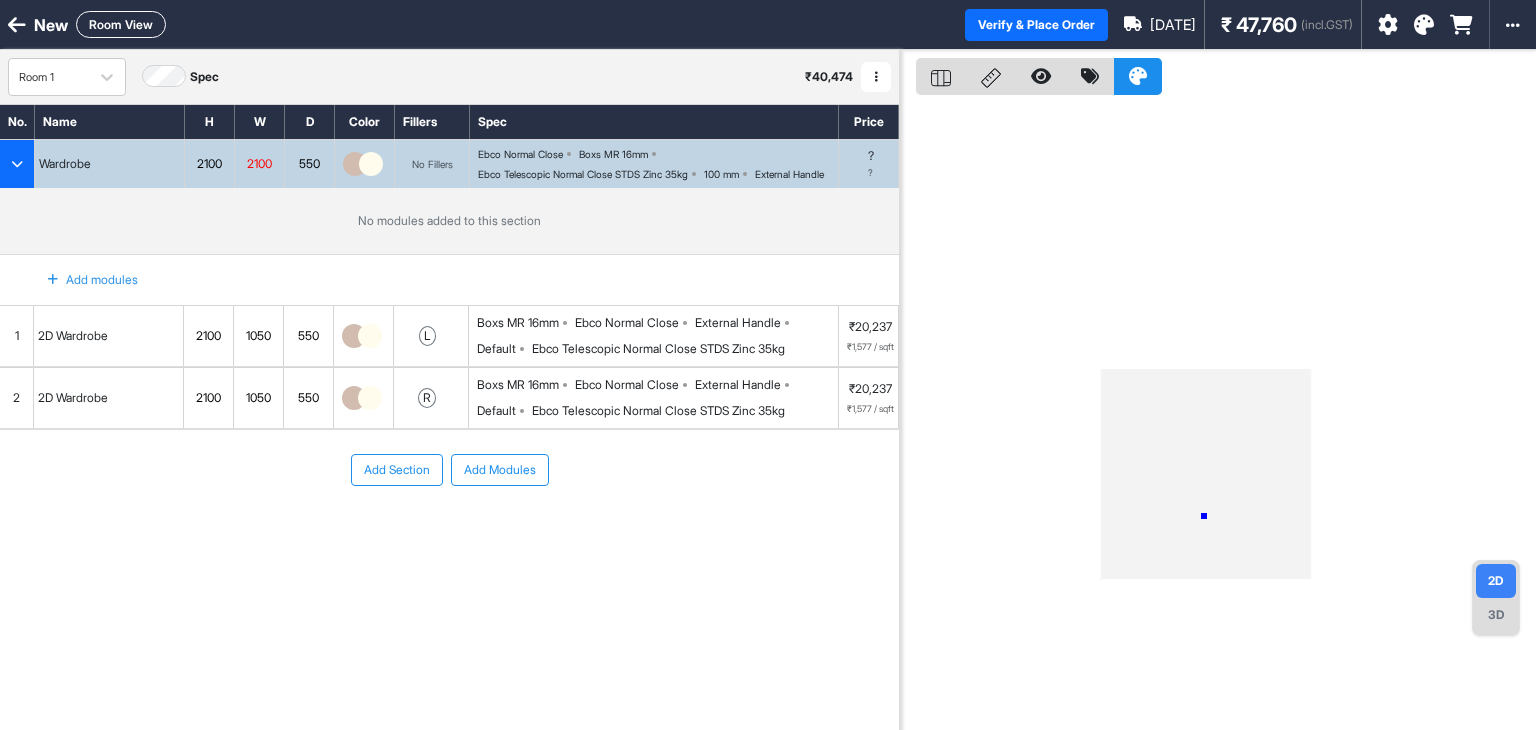 click at bounding box center [1218, 415] 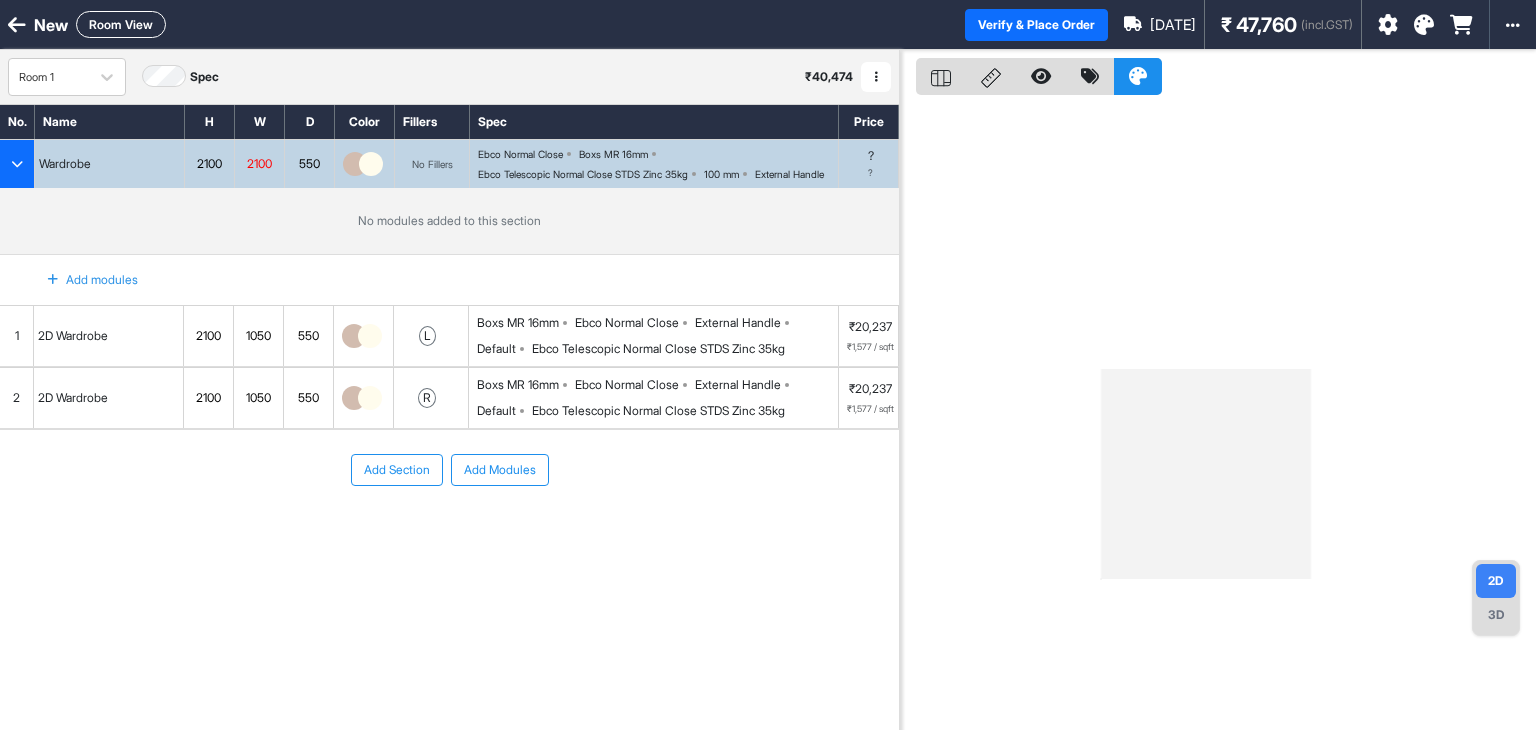 click at bounding box center (1218, 415) 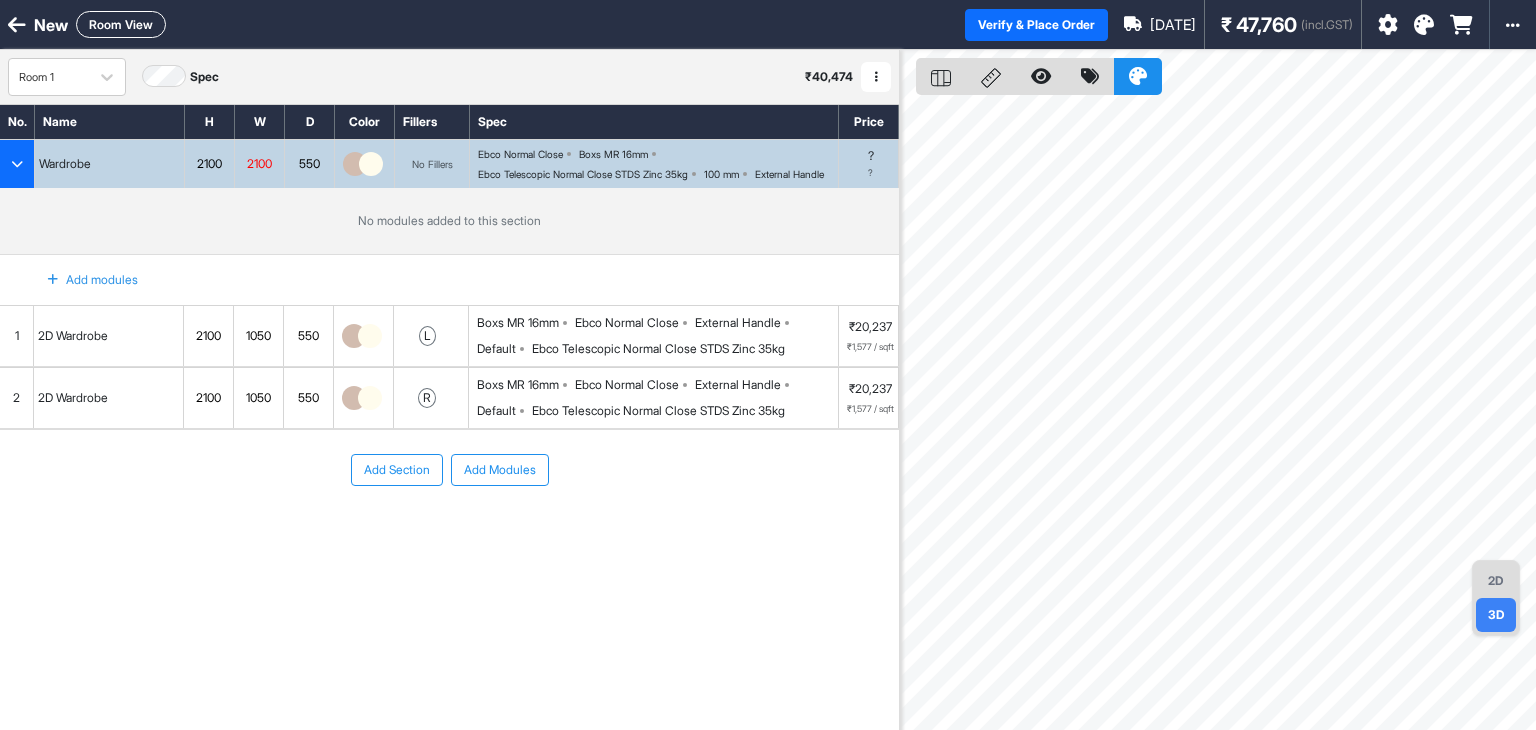 click on "Room View" at bounding box center (121, 24) 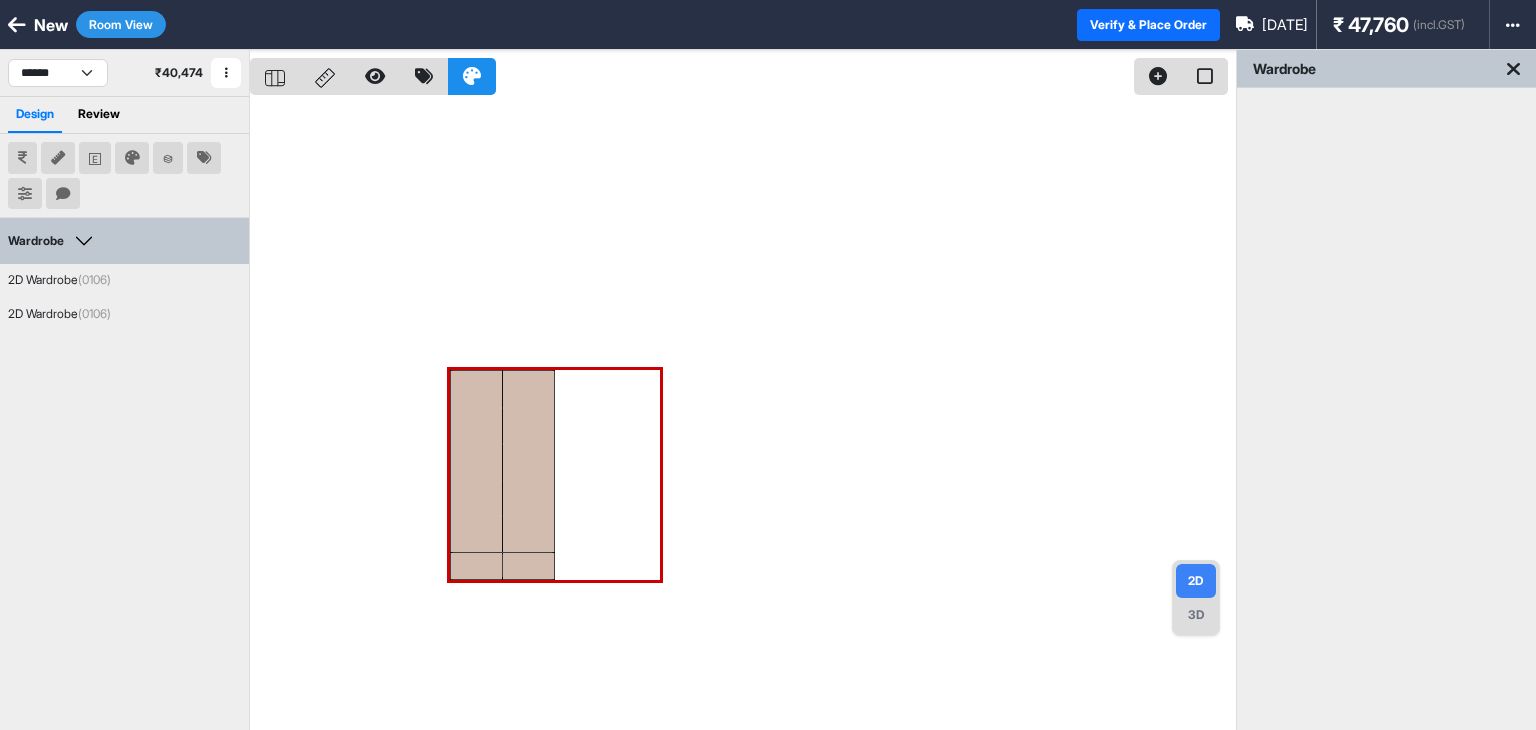 click at bounding box center [743, 415] 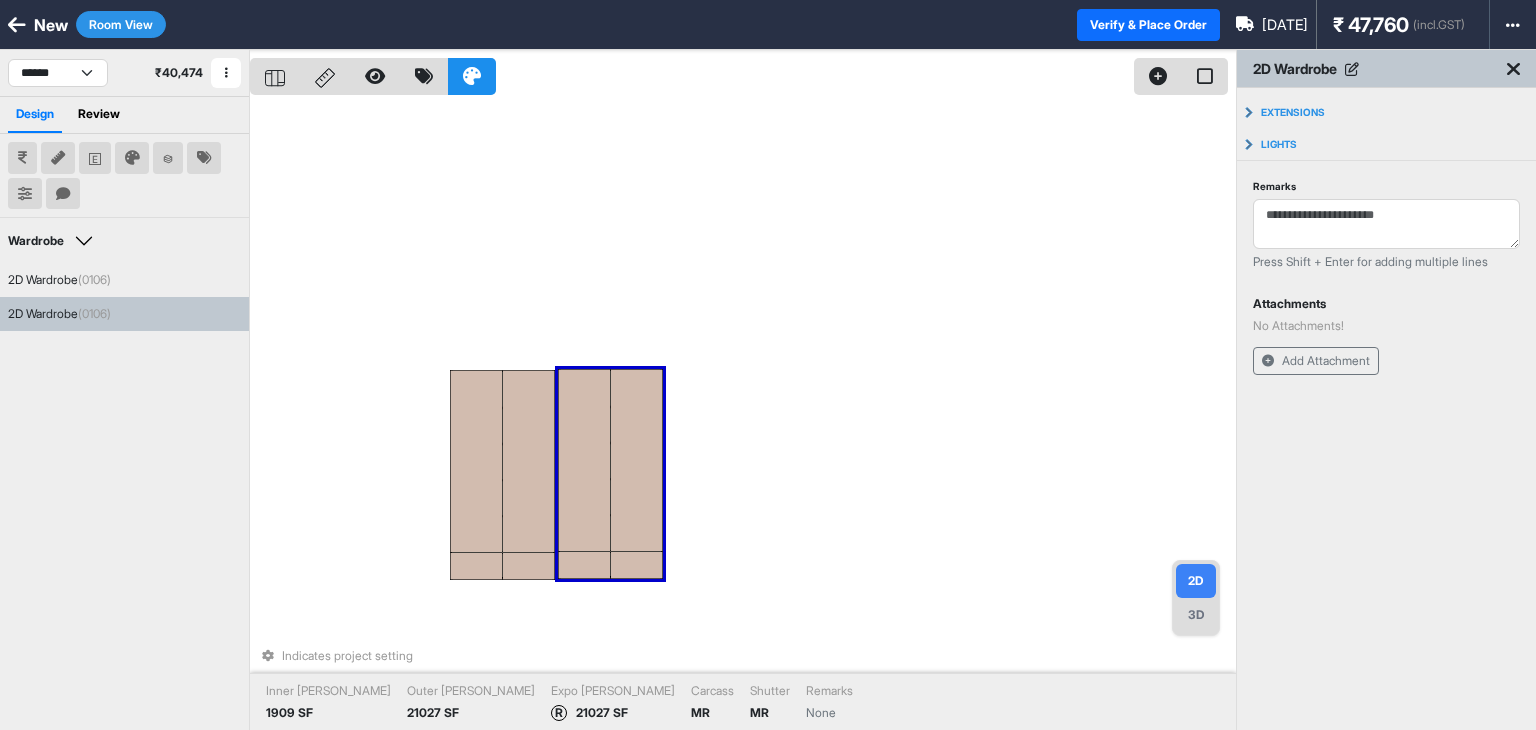 drag, startPoint x: 512, startPoint y: 469, endPoint x: 620, endPoint y: 468, distance: 108.00463 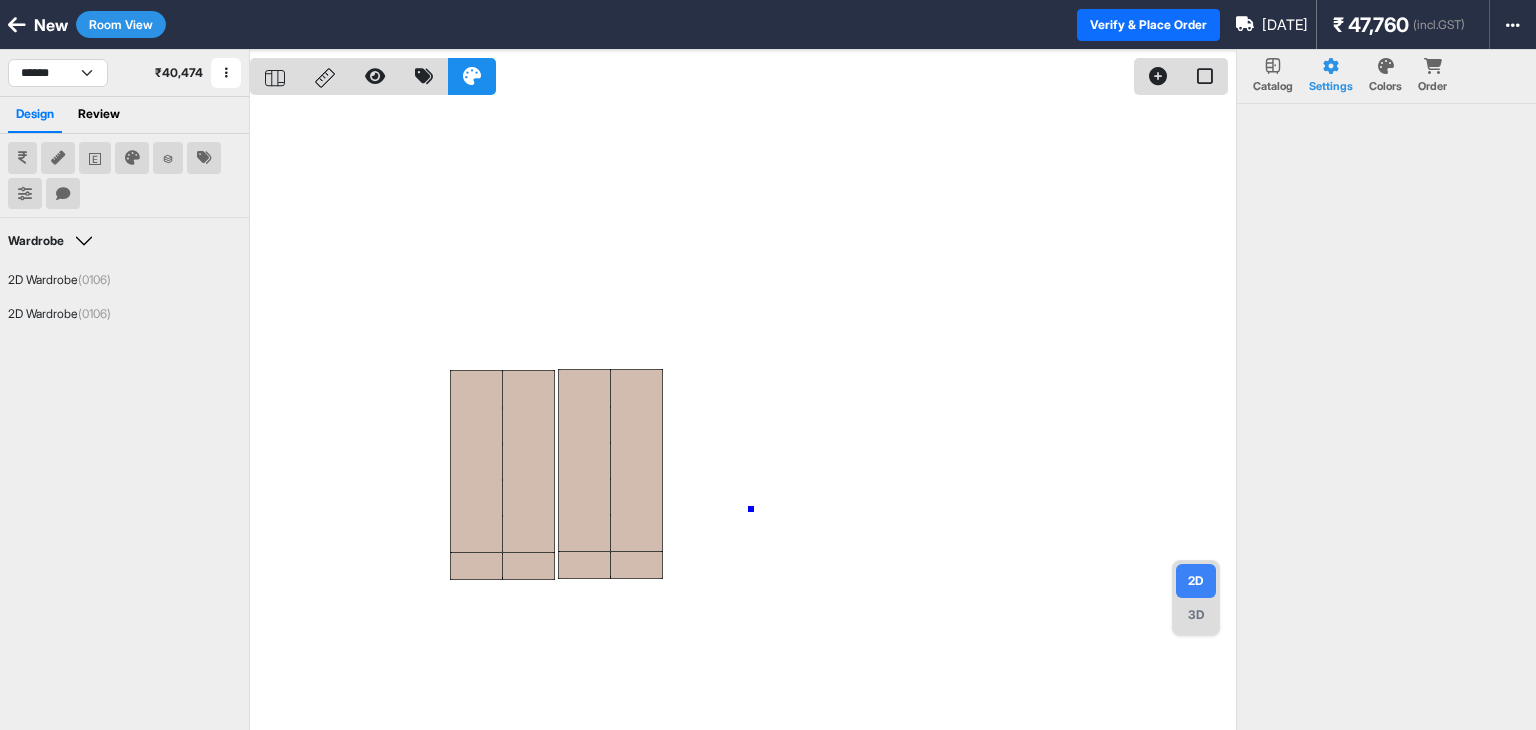 click at bounding box center (743, 415) 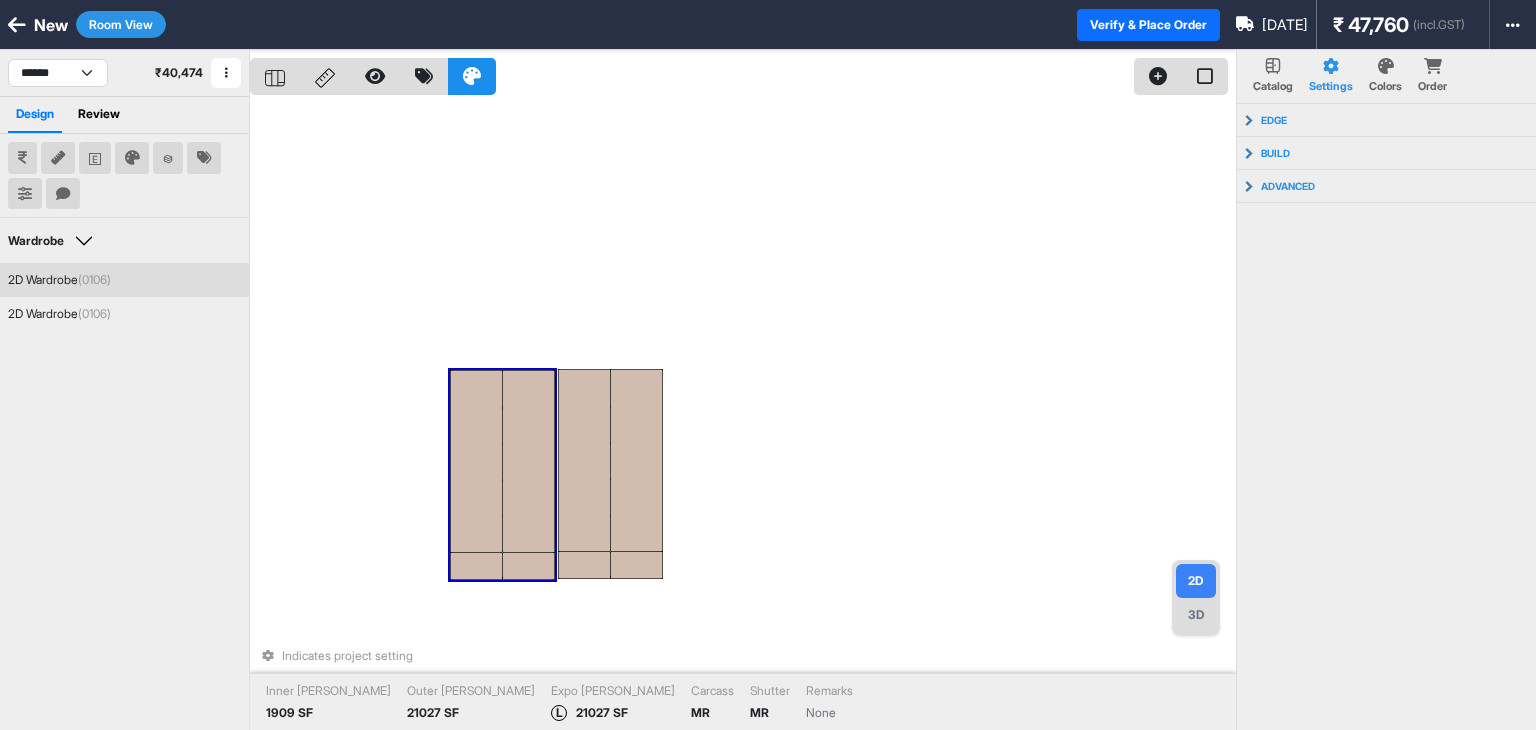 click at bounding box center (529, 461) 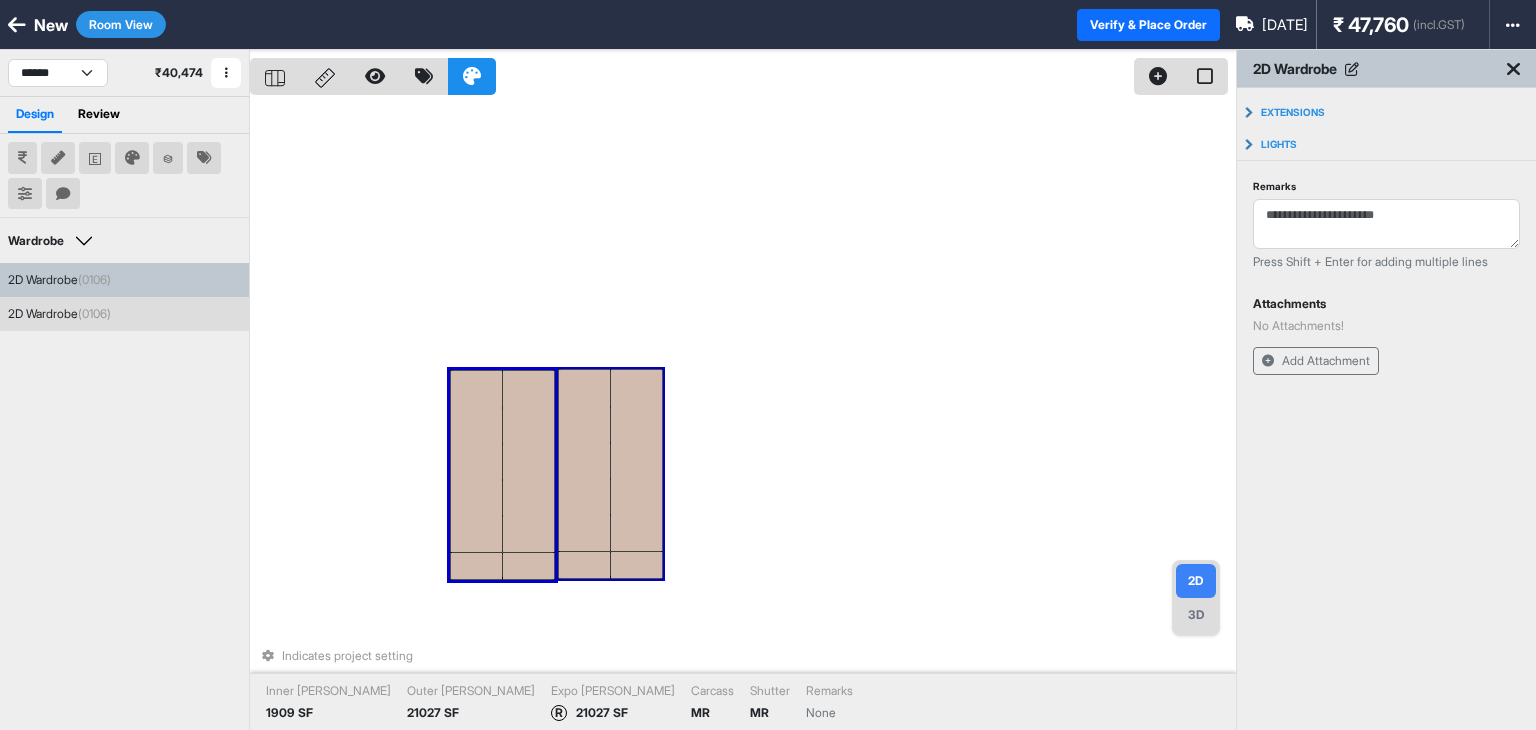click at bounding box center [637, 460] 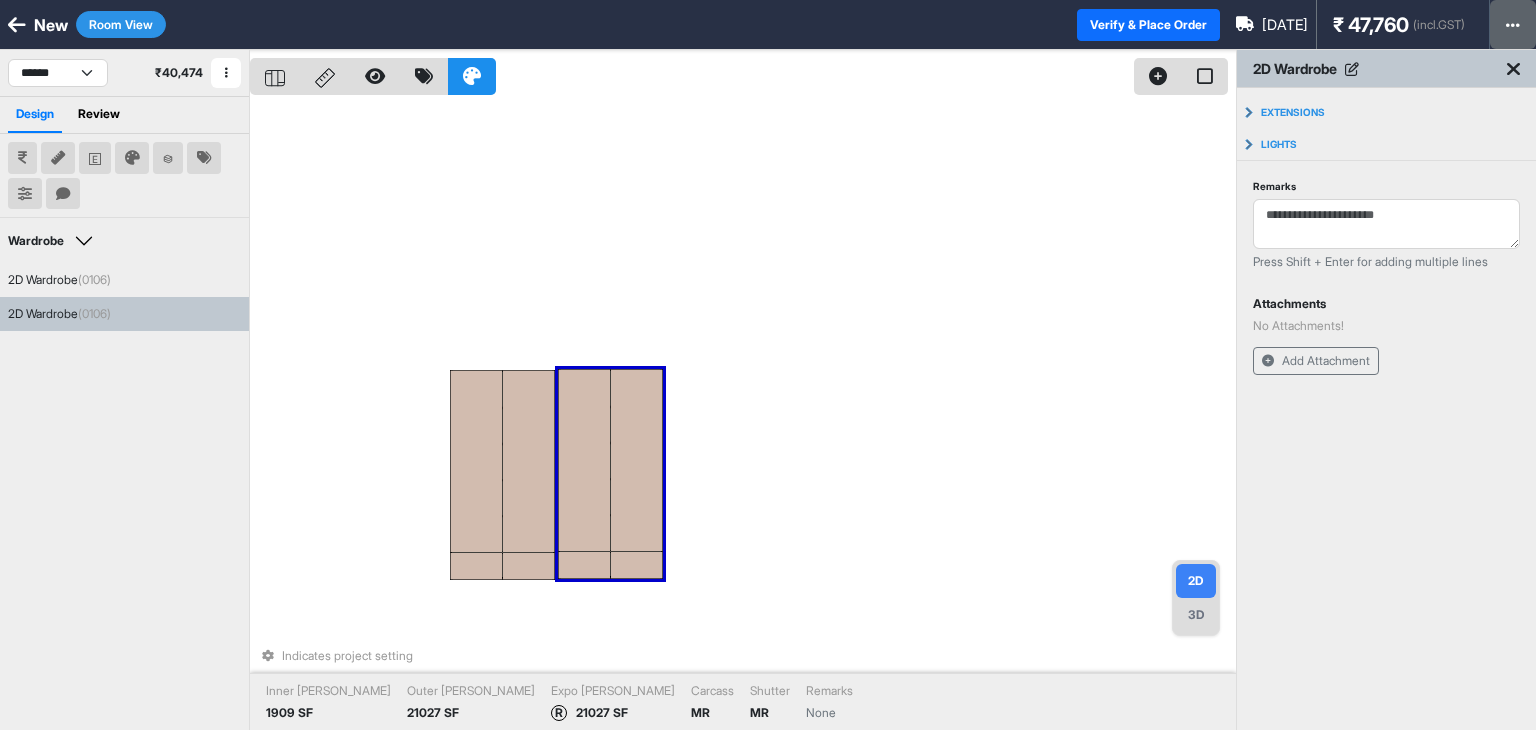 click at bounding box center (1513, 25) 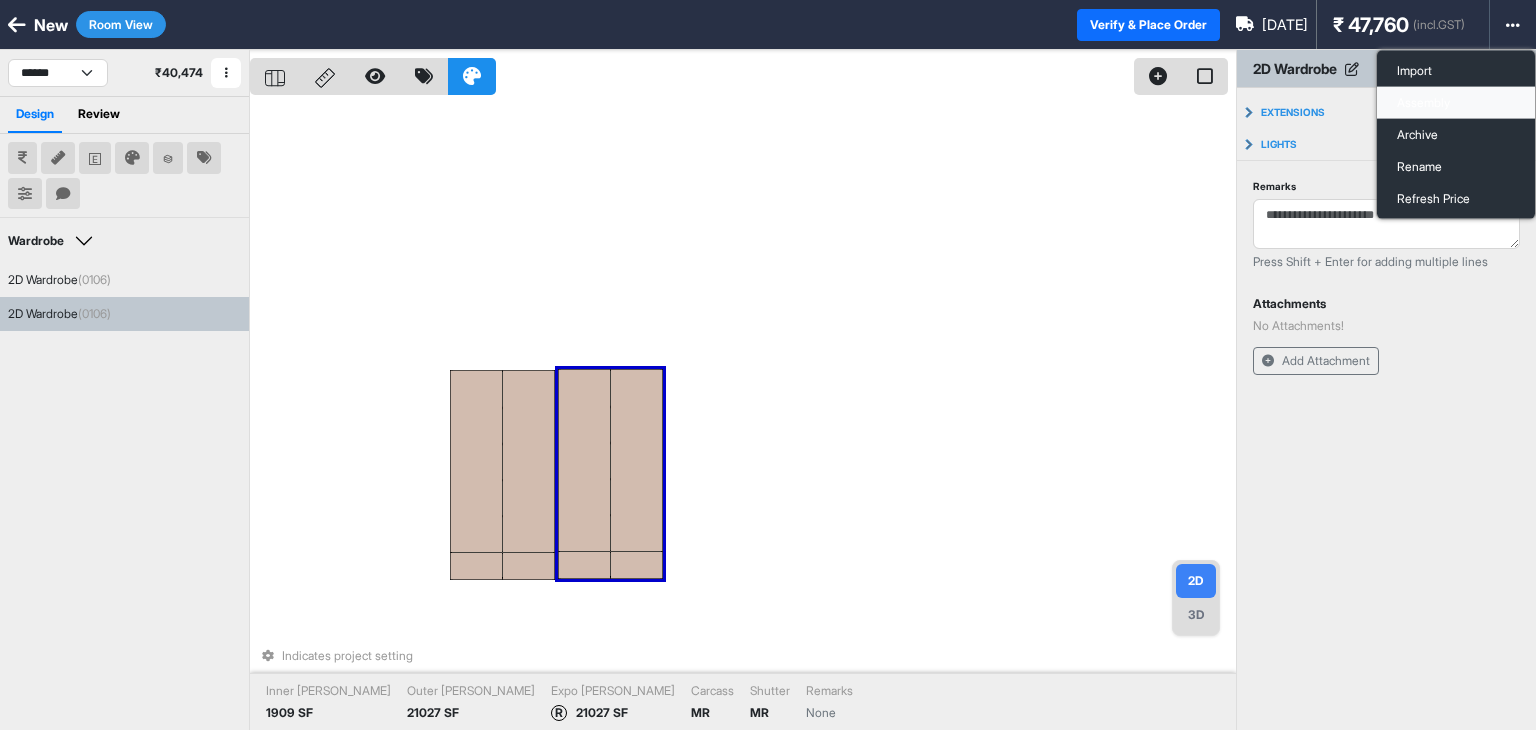click on "Assembly" at bounding box center (1456, 103) 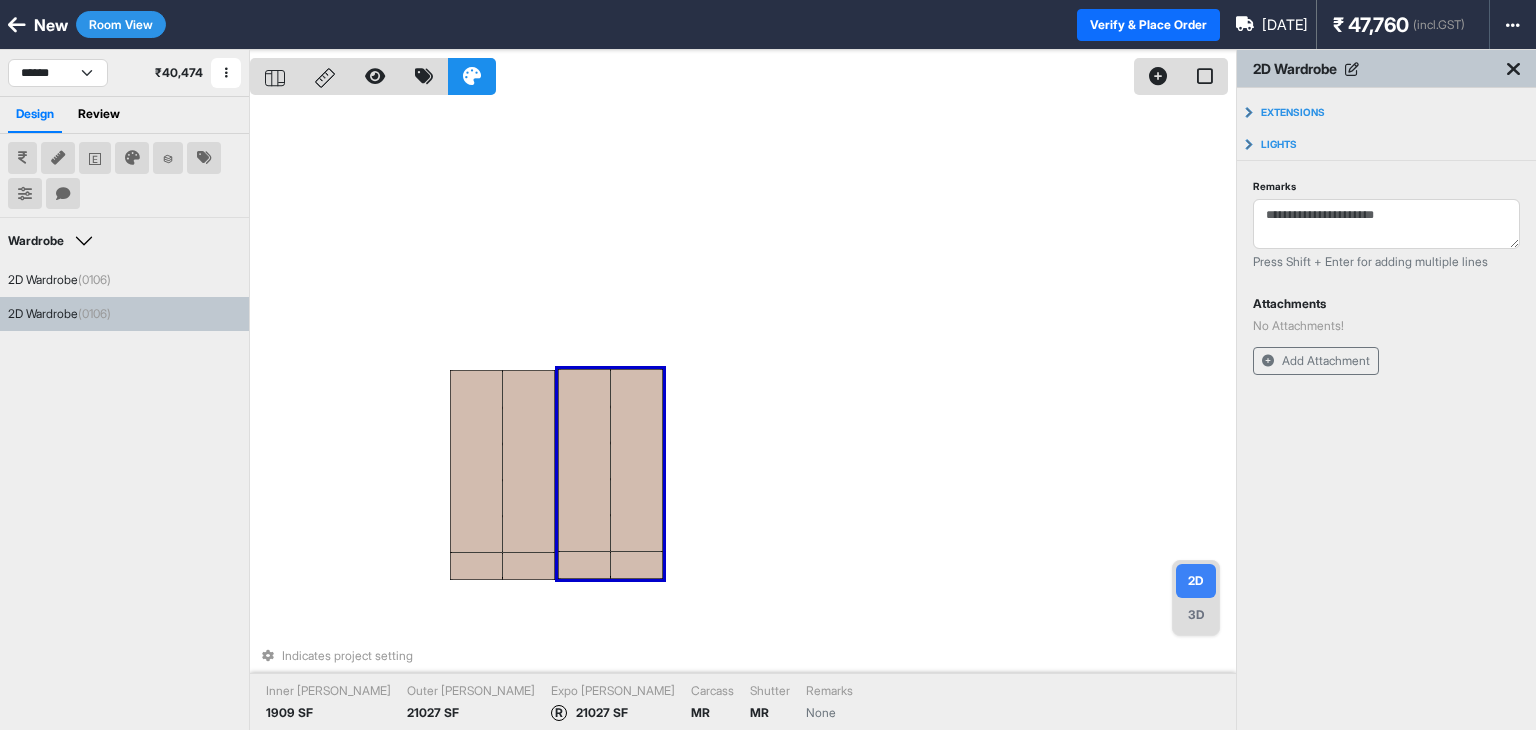 click on "Indicates project setting Inner [PERSON_NAME] 1909 SF Outer [PERSON_NAME] 21027 SF Expo [PERSON_NAME] R 21027 SF Carcass MR [PERSON_NAME] MR Remarks None" at bounding box center [743, 415] 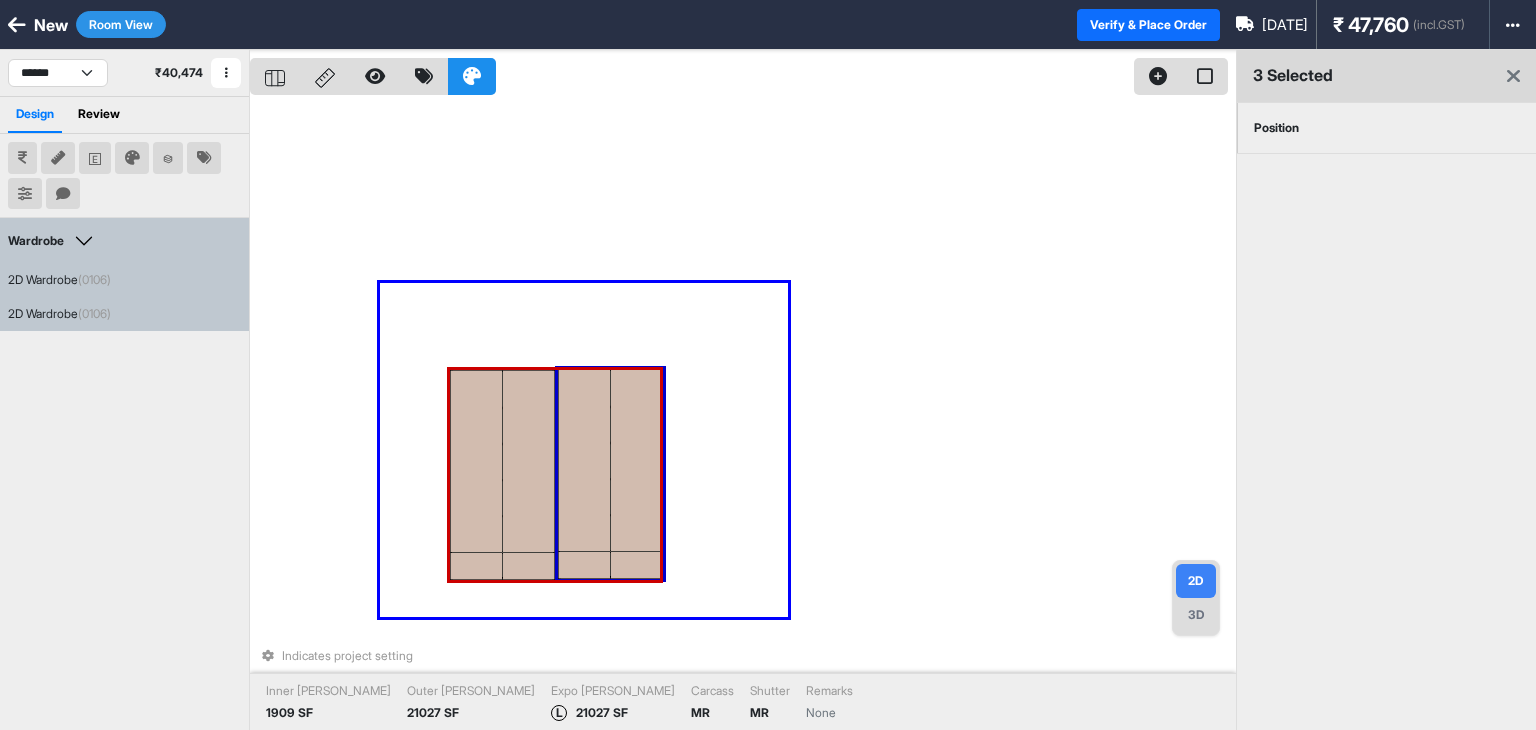 drag, startPoint x: 788, startPoint y: 617, endPoint x: 345, endPoint y: 239, distance: 582.35126 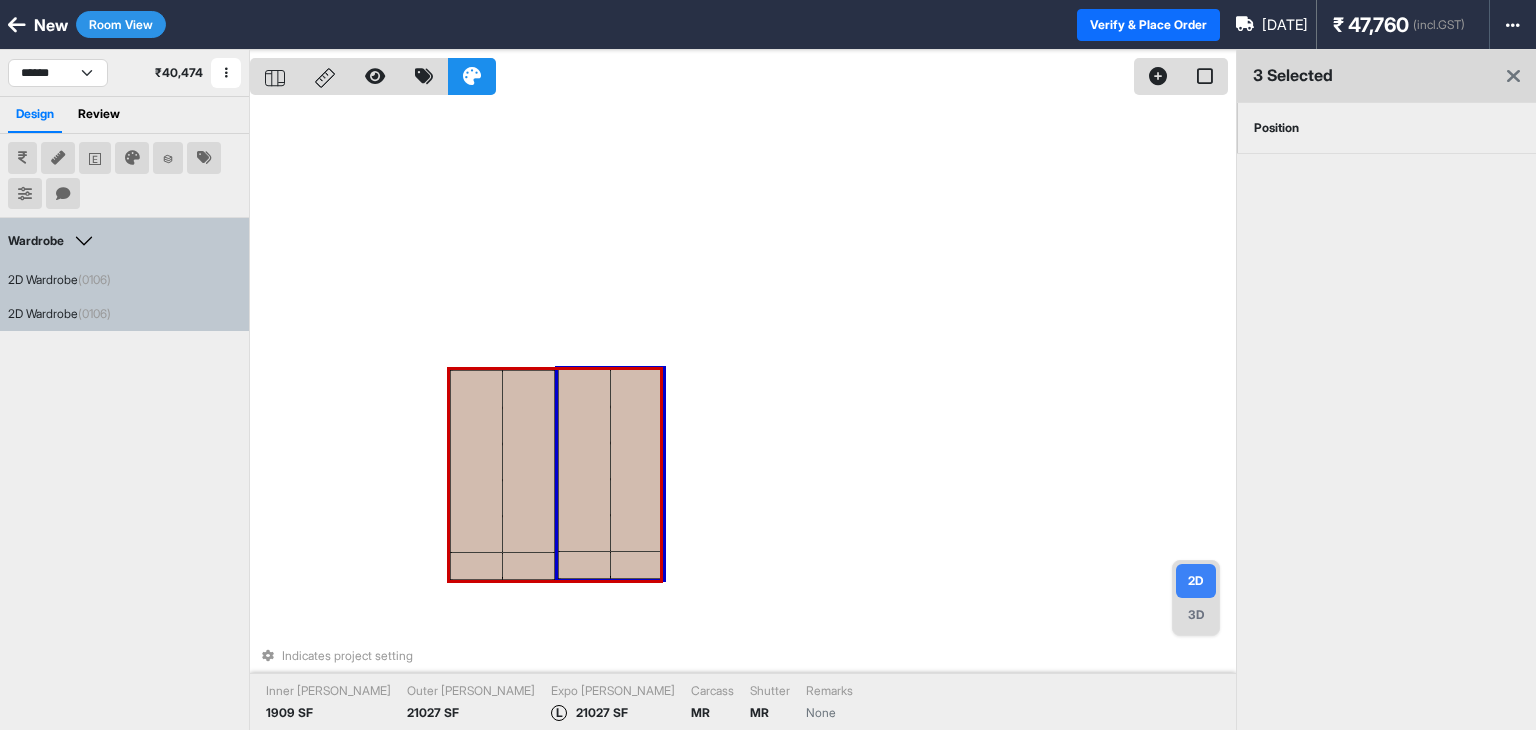 click on "Position" at bounding box center (1276, 128) 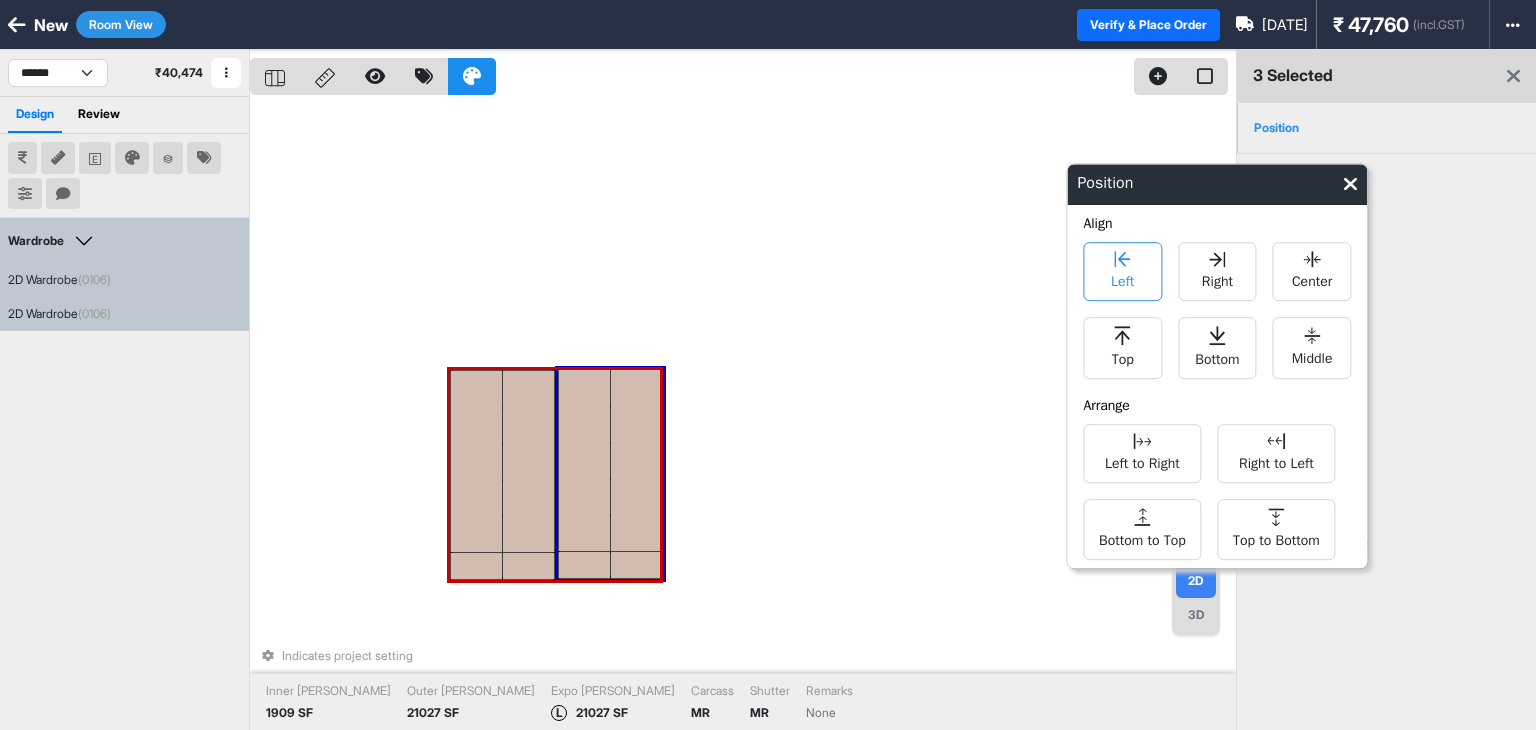 click on "Left" at bounding box center (1122, 279) 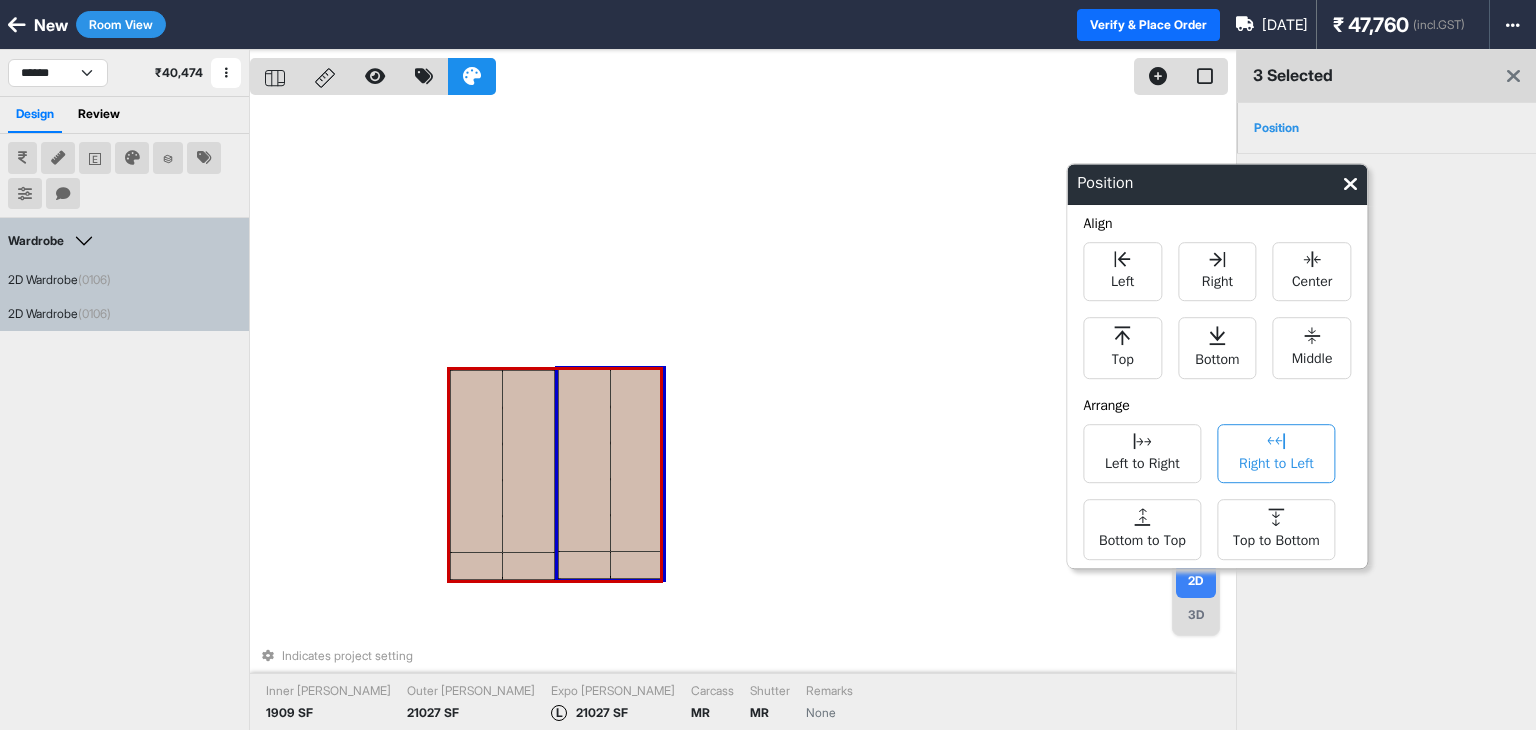 click on "Right to Left" at bounding box center (1276, 453) 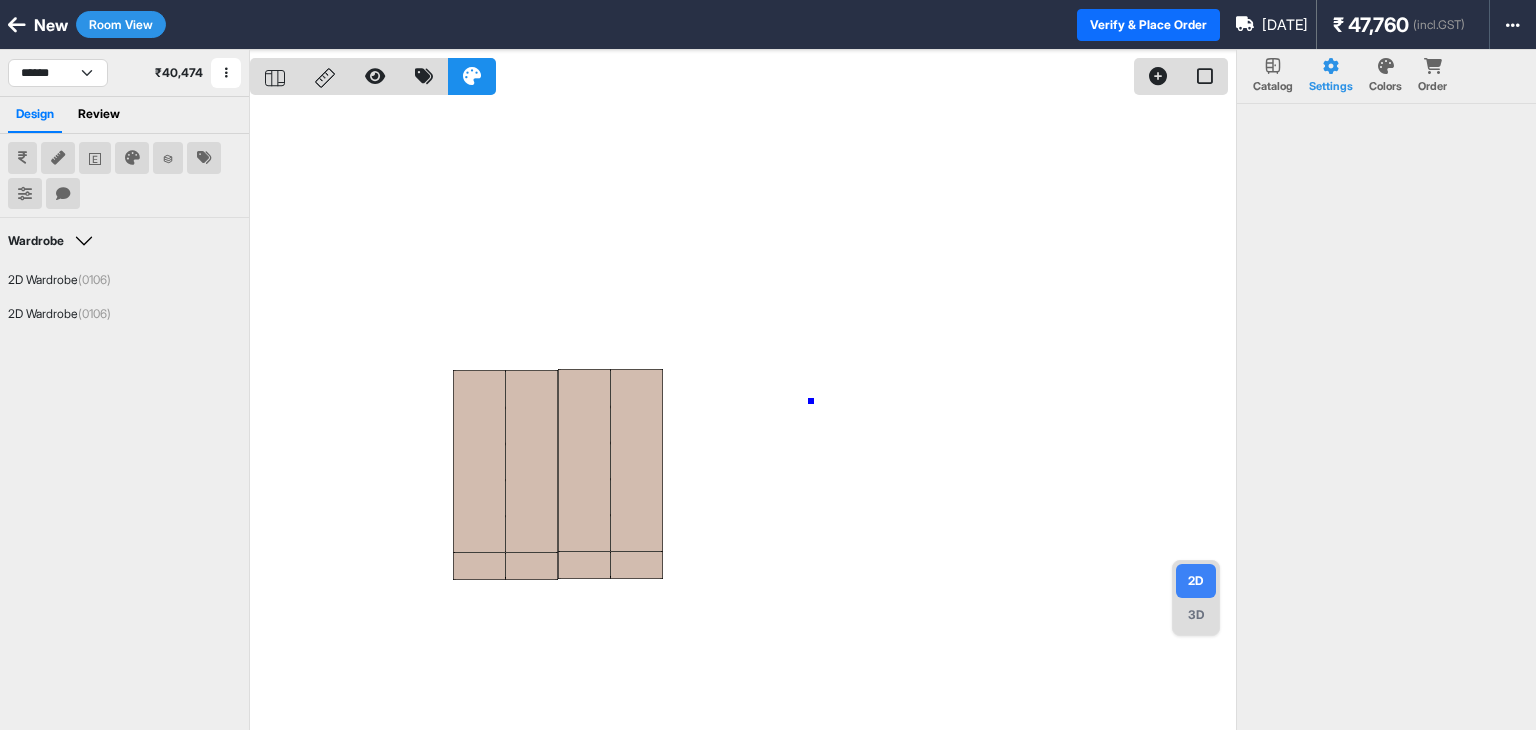 click at bounding box center [743, 415] 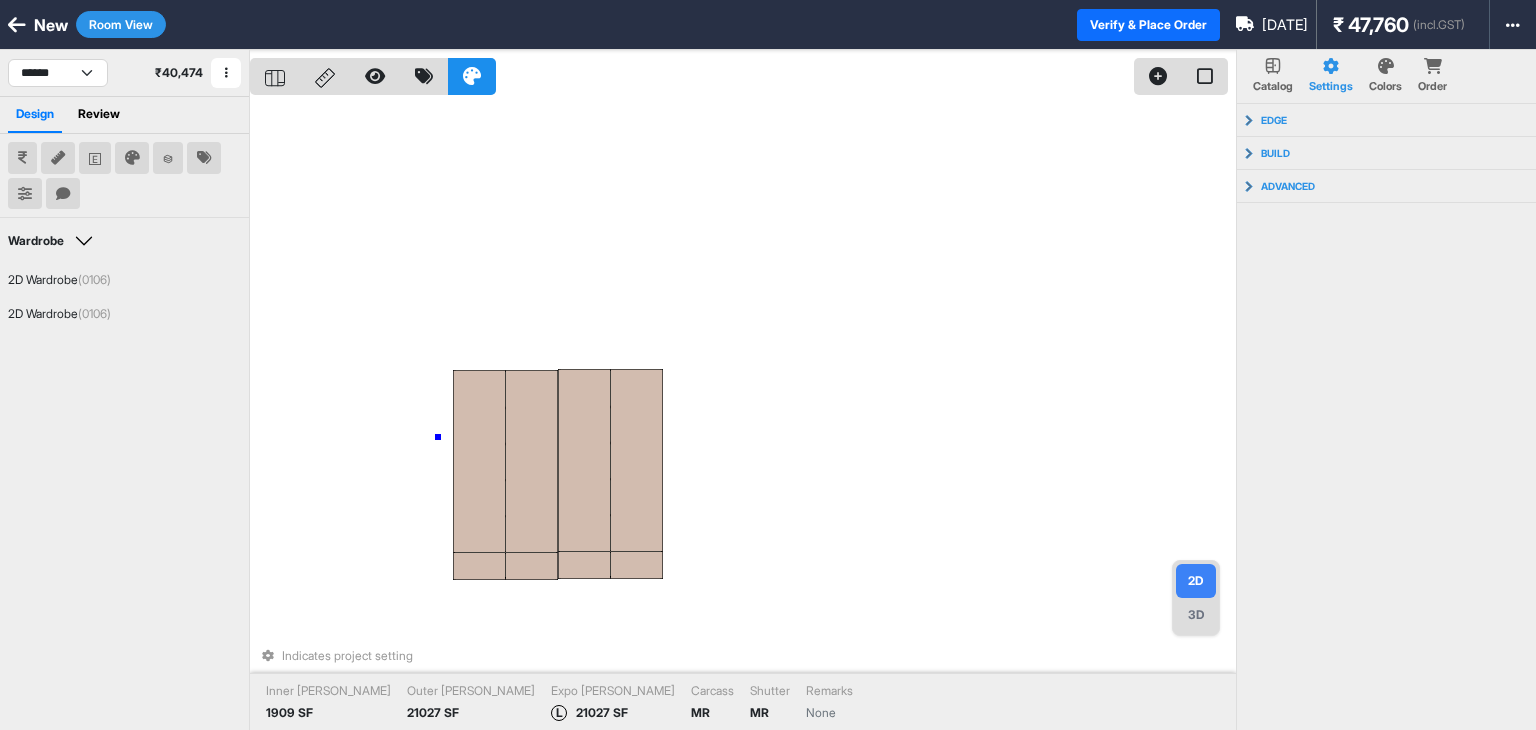 click on "Indicates project setting Inner Lam 1909 SF Outer Lam 21027 SF Expo Lam L 21027 SF Carcass MR Shutter MR Remarks None" at bounding box center [743, 415] 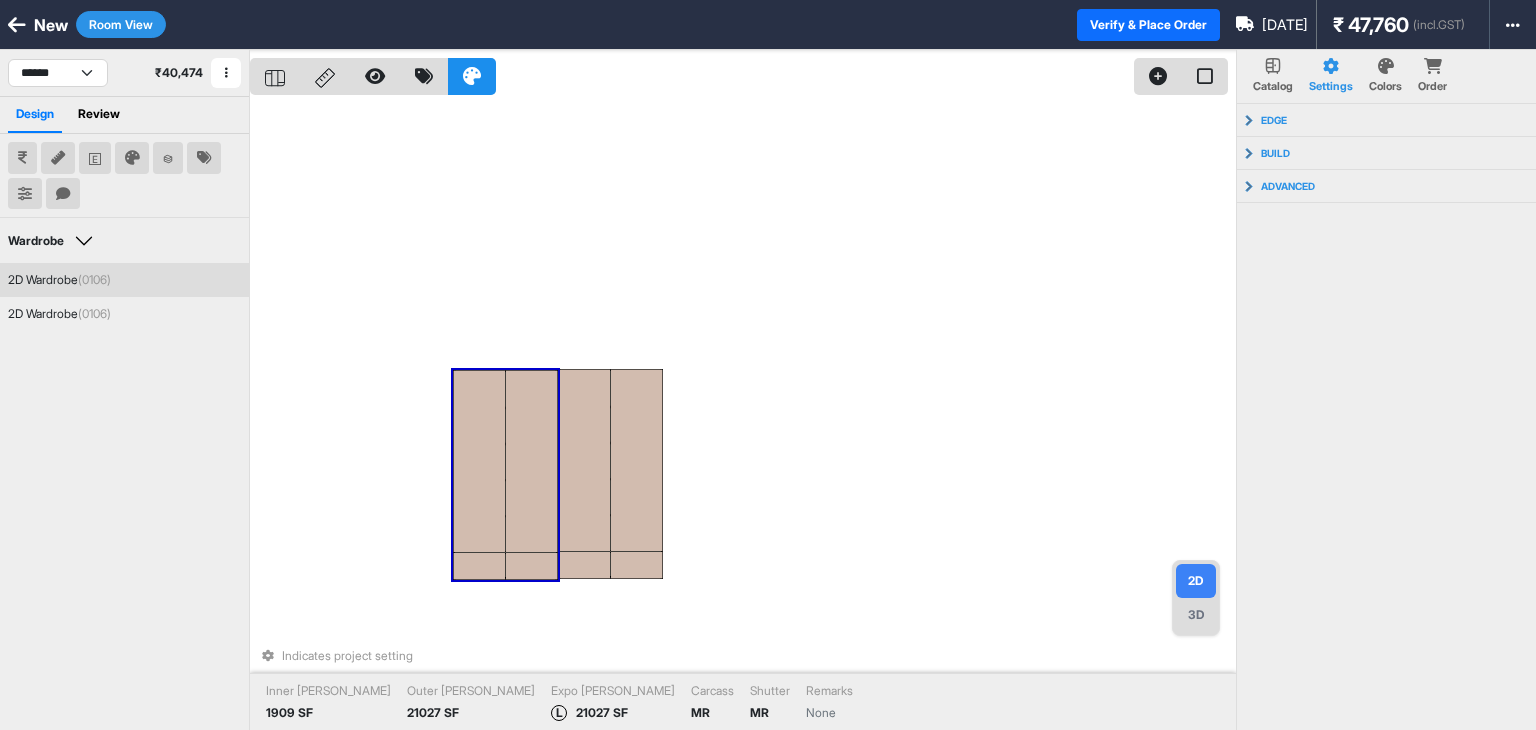 click at bounding box center (532, 461) 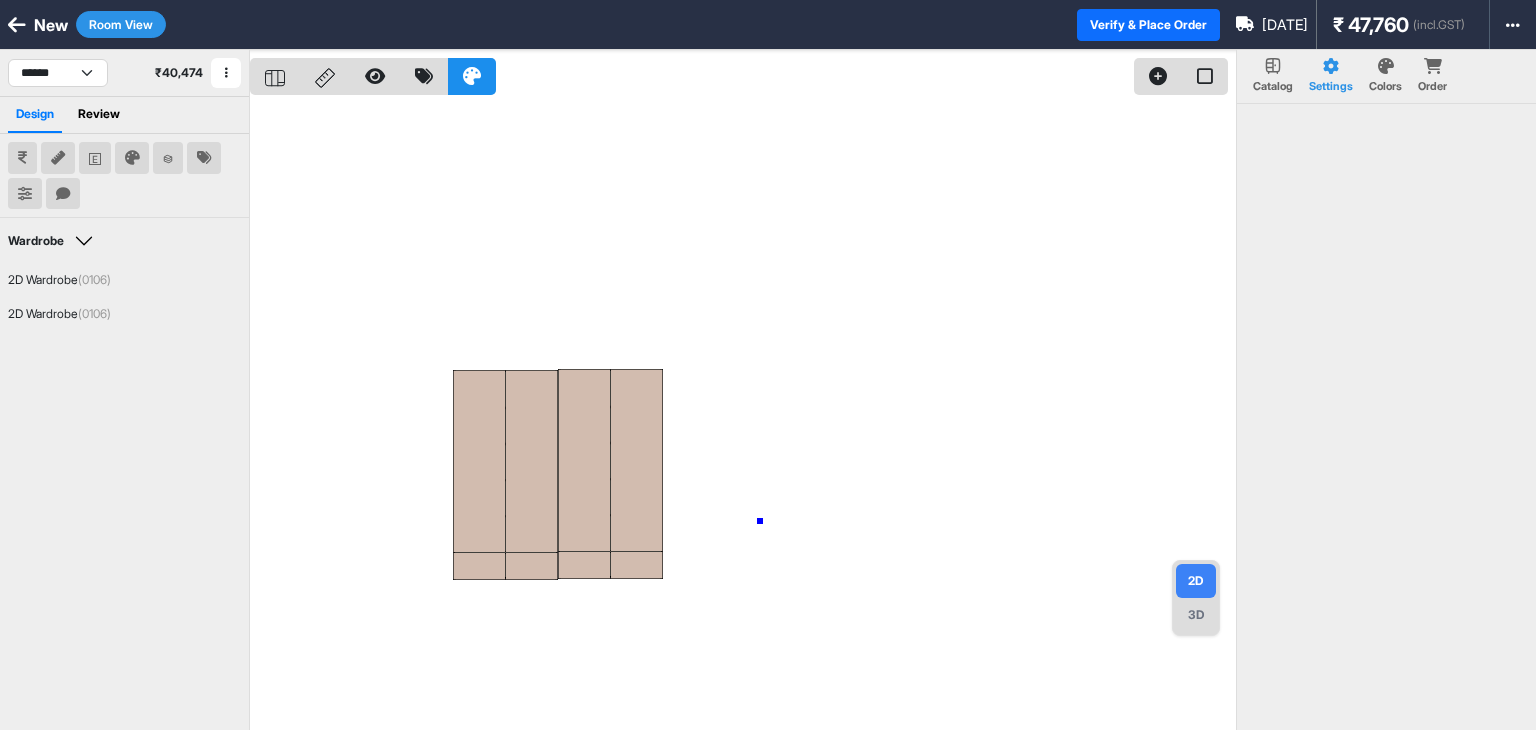 click at bounding box center [743, 415] 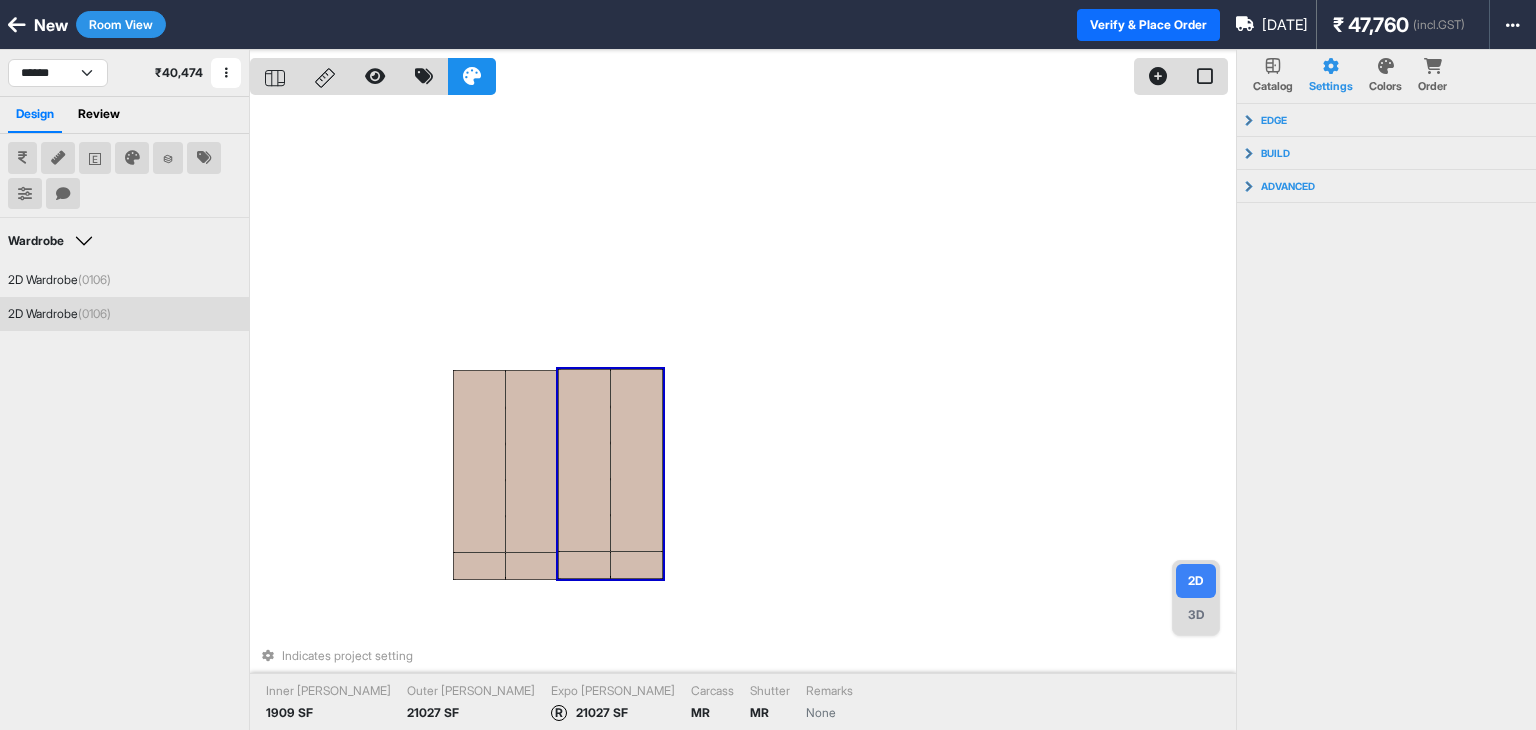 click at bounding box center [584, 460] 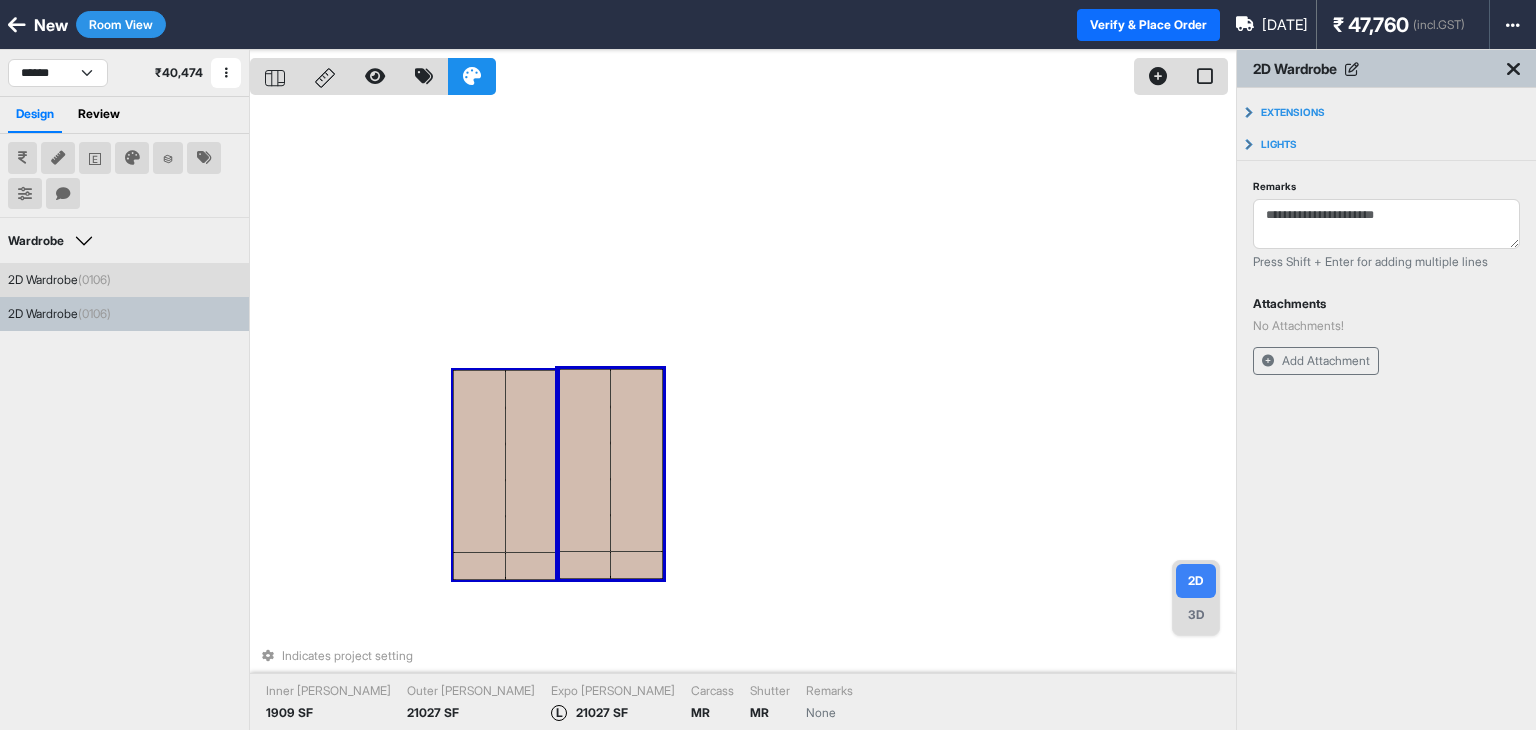 click at bounding box center [479, 566] 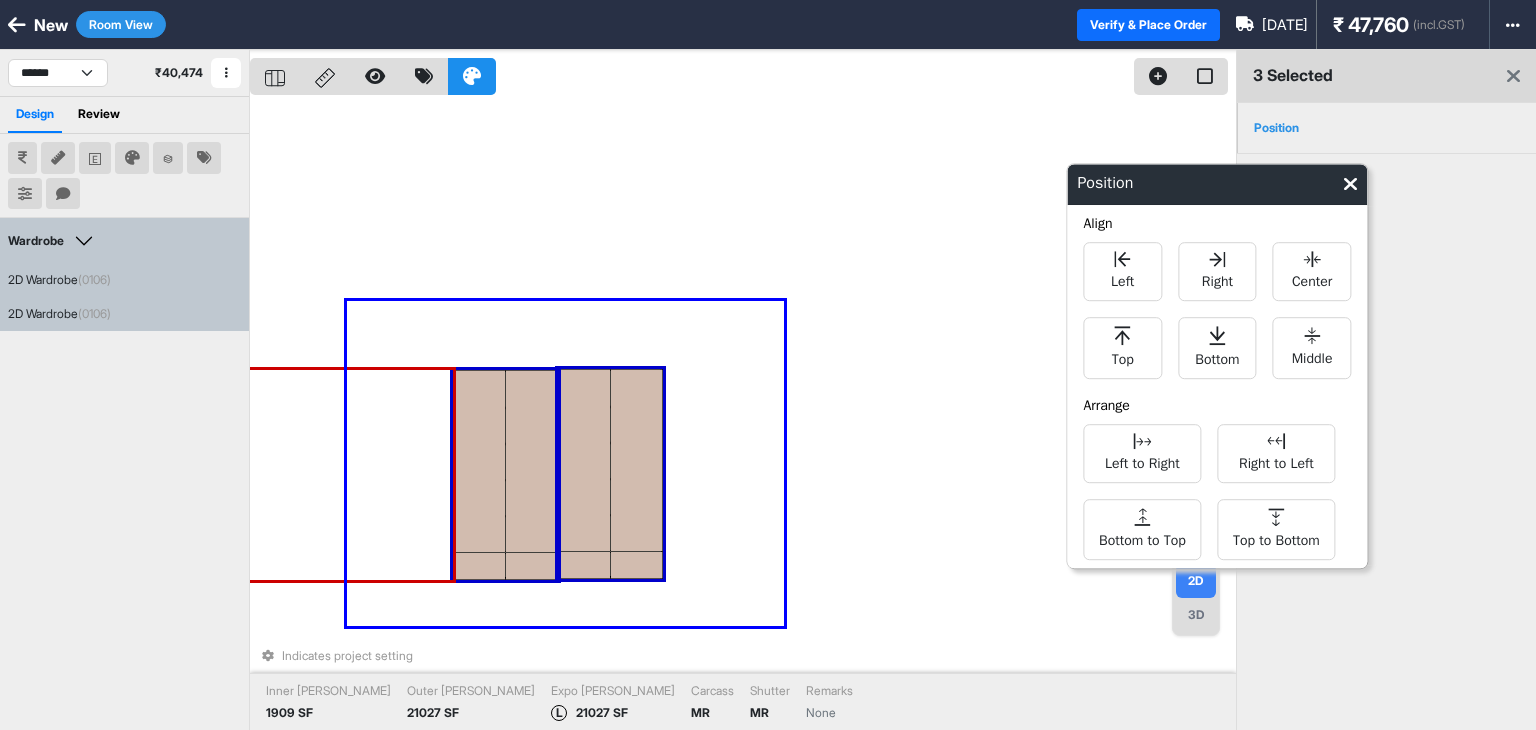 drag, startPoint x: 784, startPoint y: 626, endPoint x: 332, endPoint y: 253, distance: 586.03156 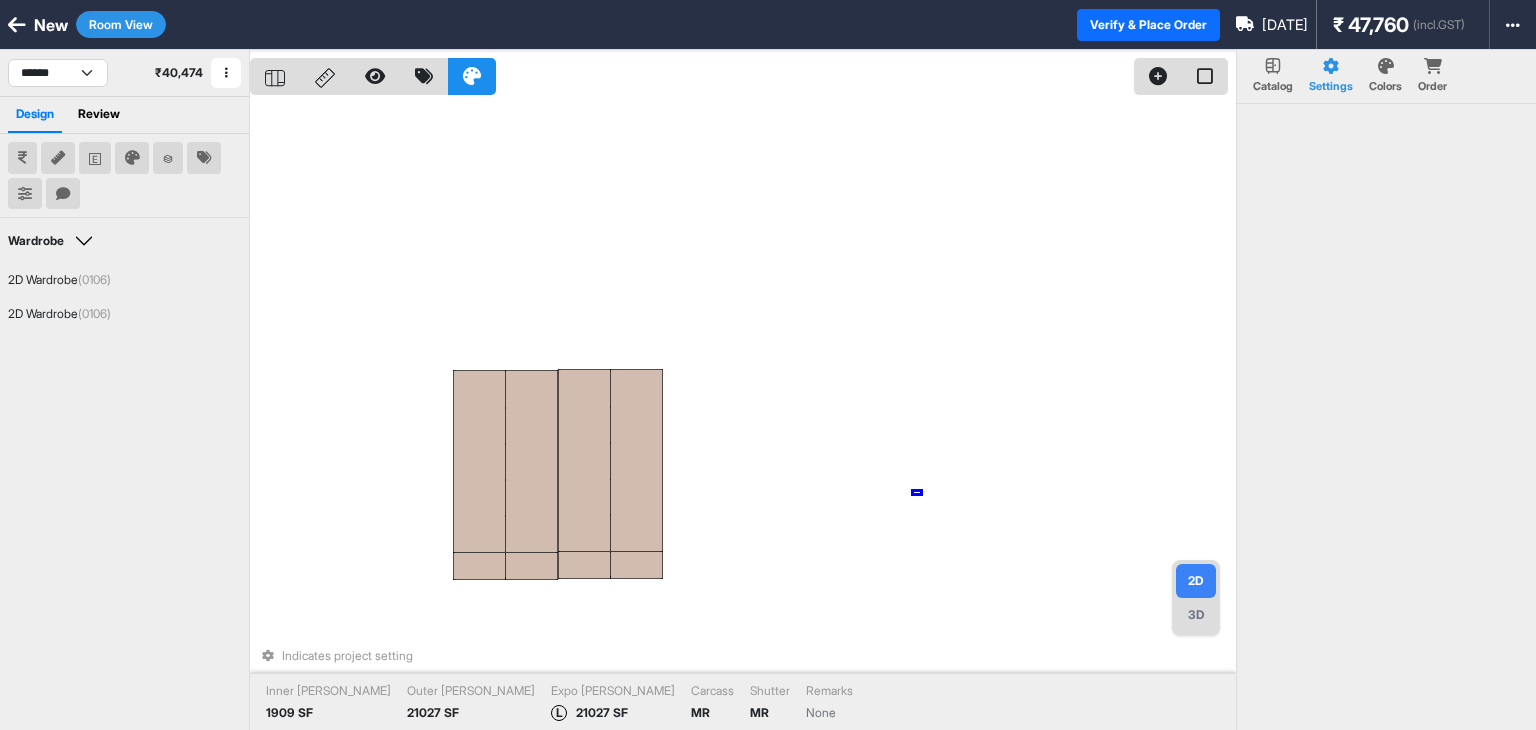 click on "Indicates project setting Inner Lam 1909 SF Outer Lam 21027 SF Expo Lam L 21027 SF Carcass MR Shutter MR Remarks None" at bounding box center [743, 415] 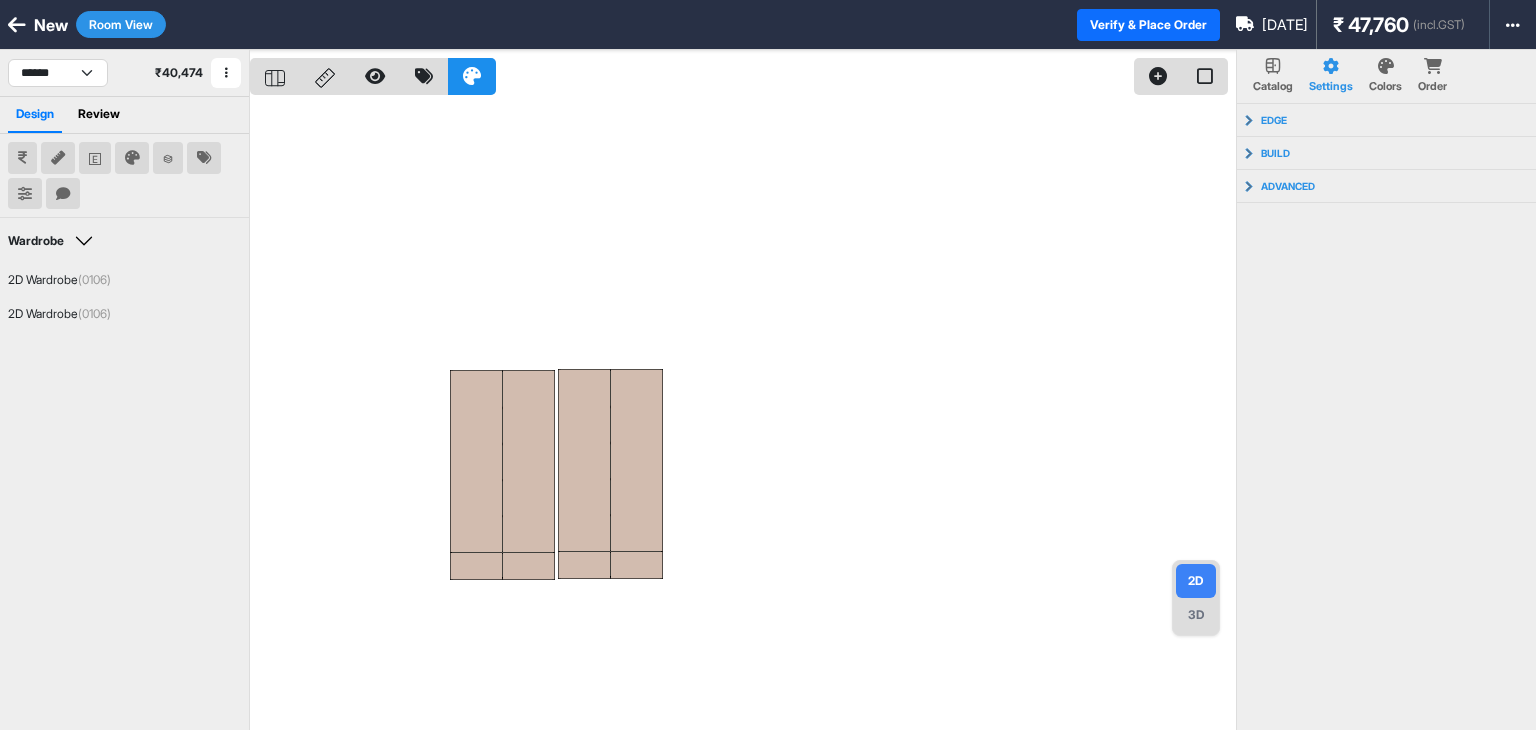 click at bounding box center [743, 415] 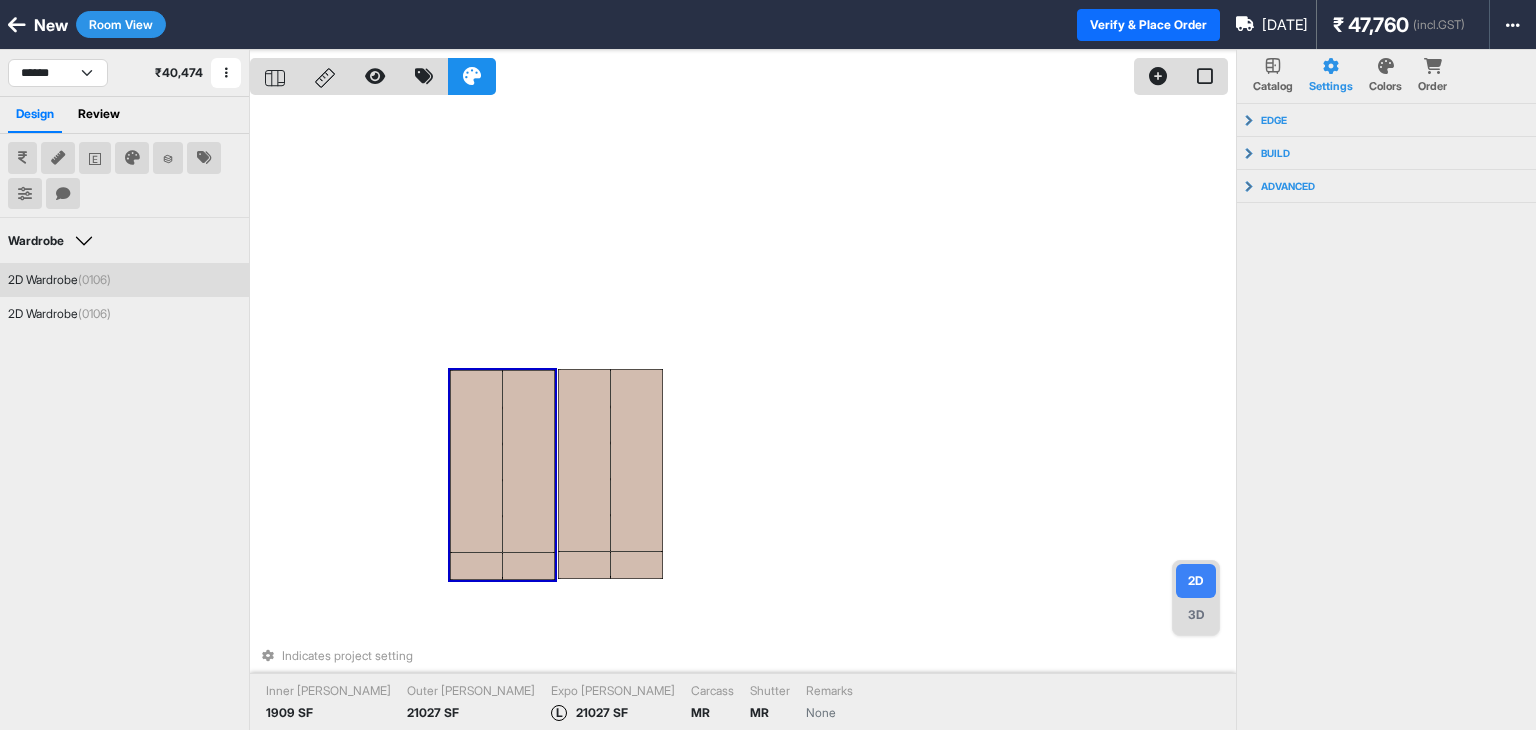 click at bounding box center (529, 461) 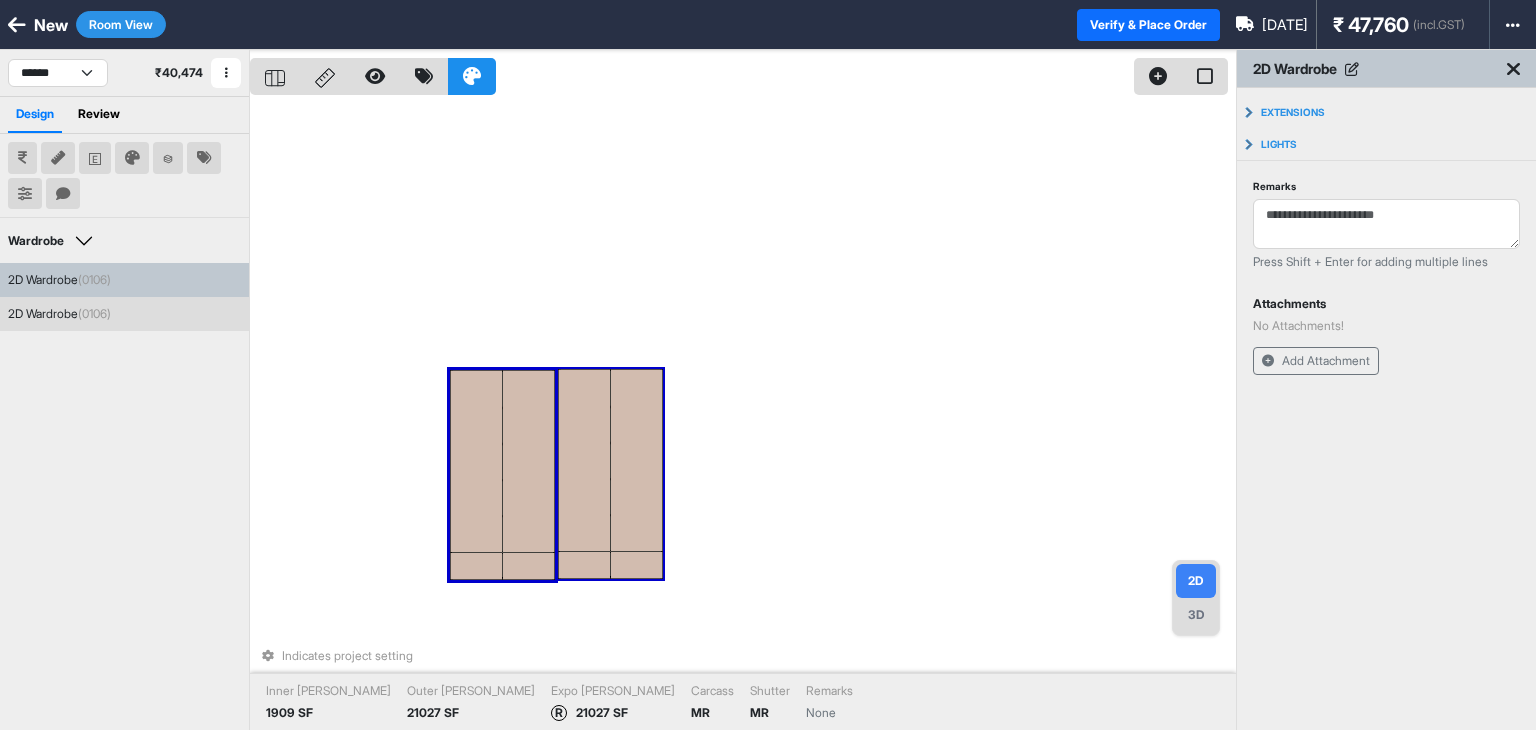 click at bounding box center (584, 565) 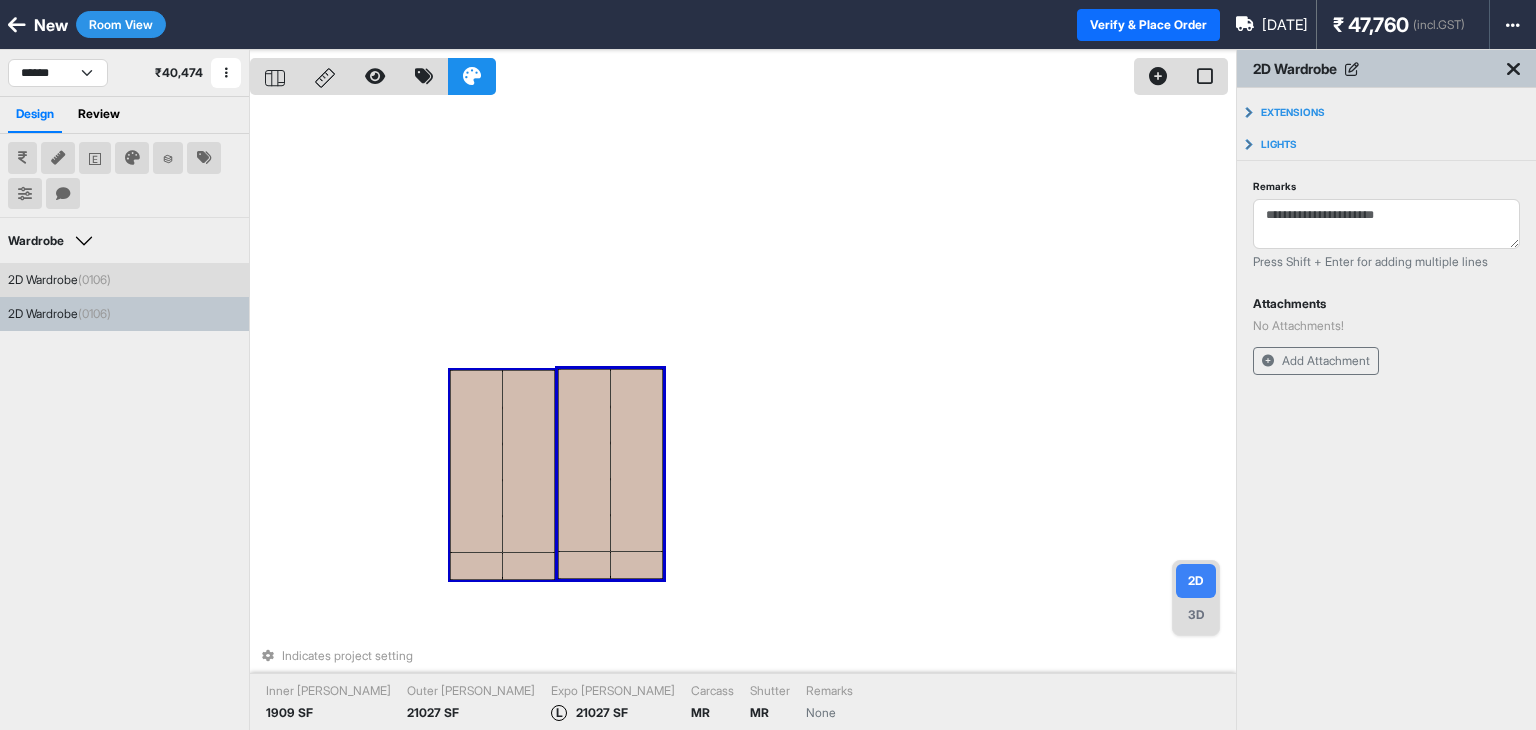 click at bounding box center (476, 461) 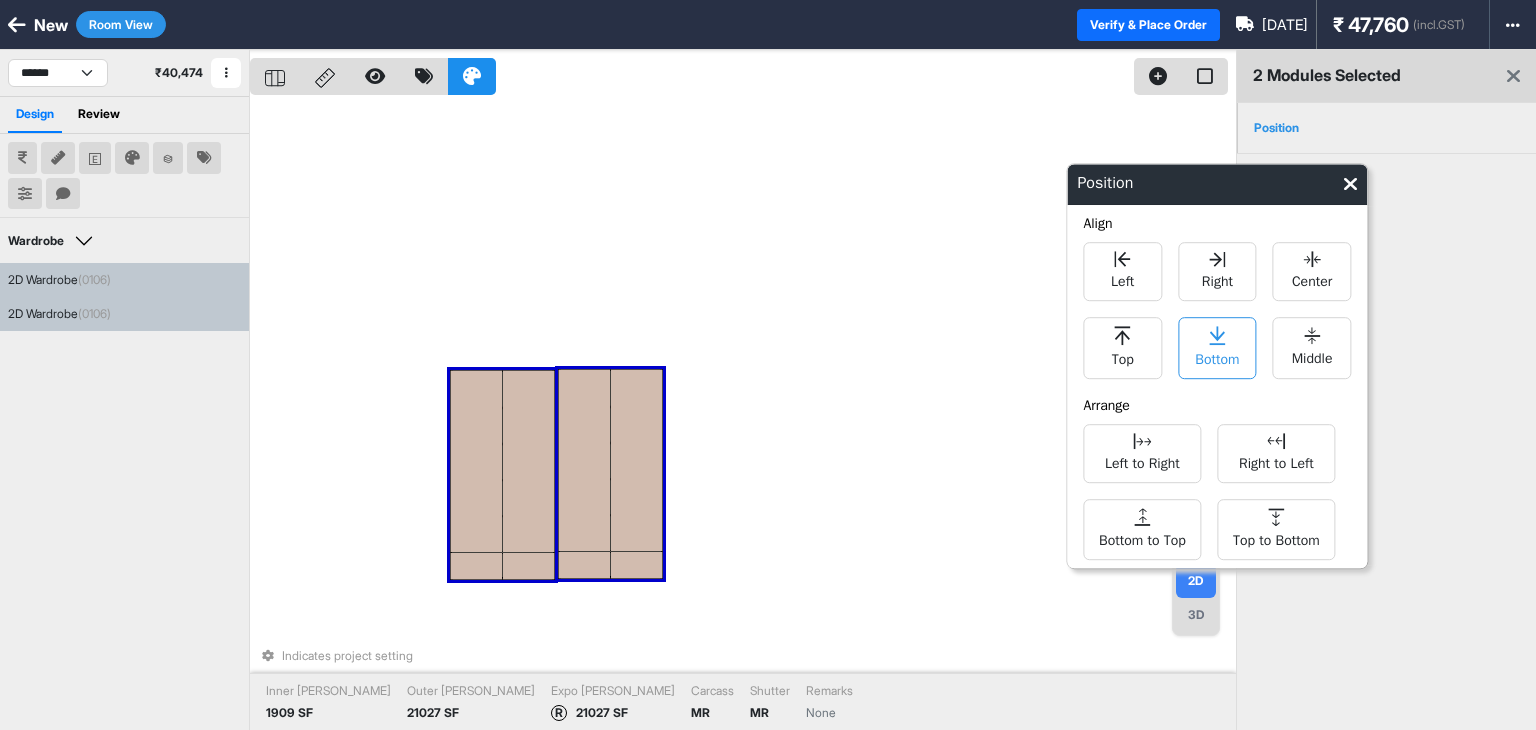 click on "Bottom" at bounding box center [1217, 357] 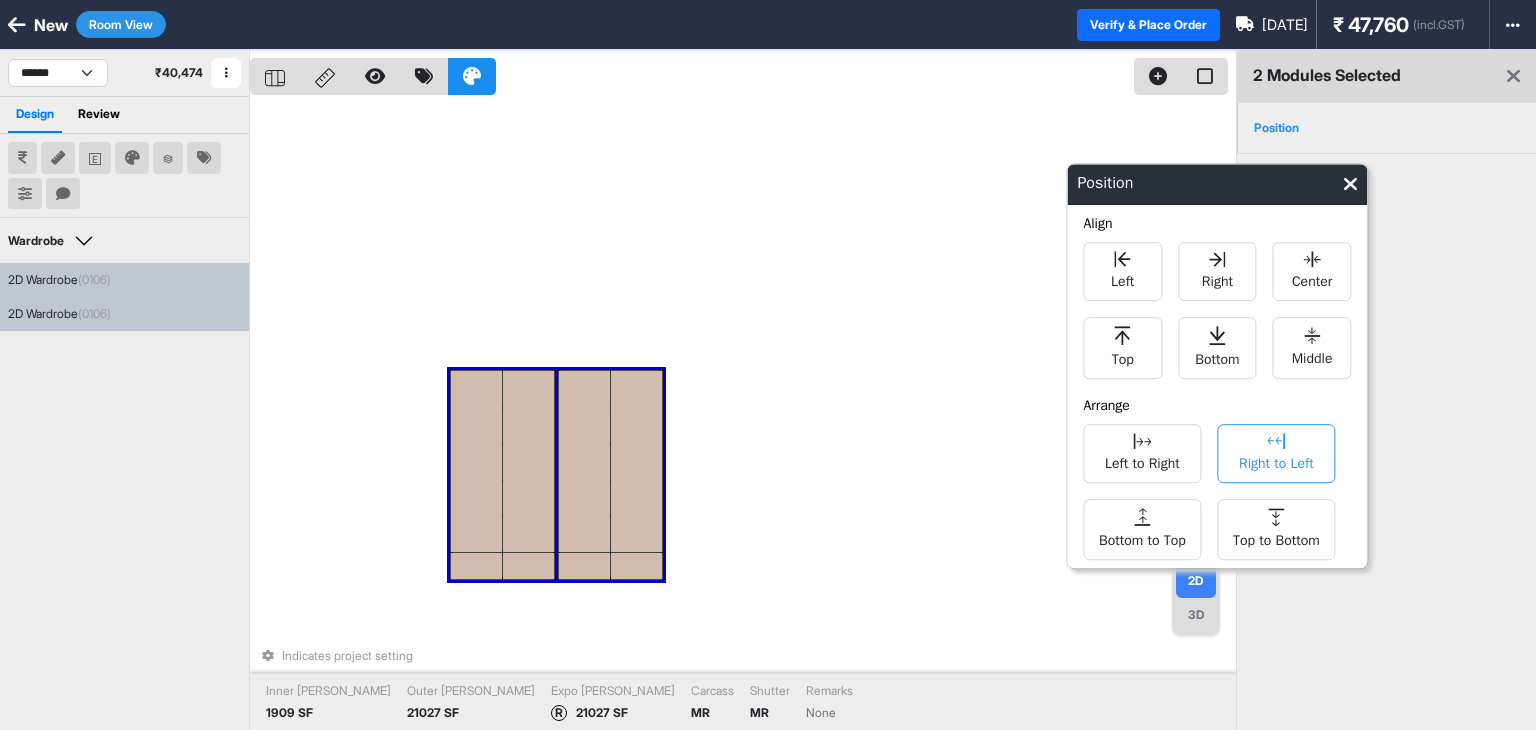click on "Right to Left" at bounding box center (1276, 453) 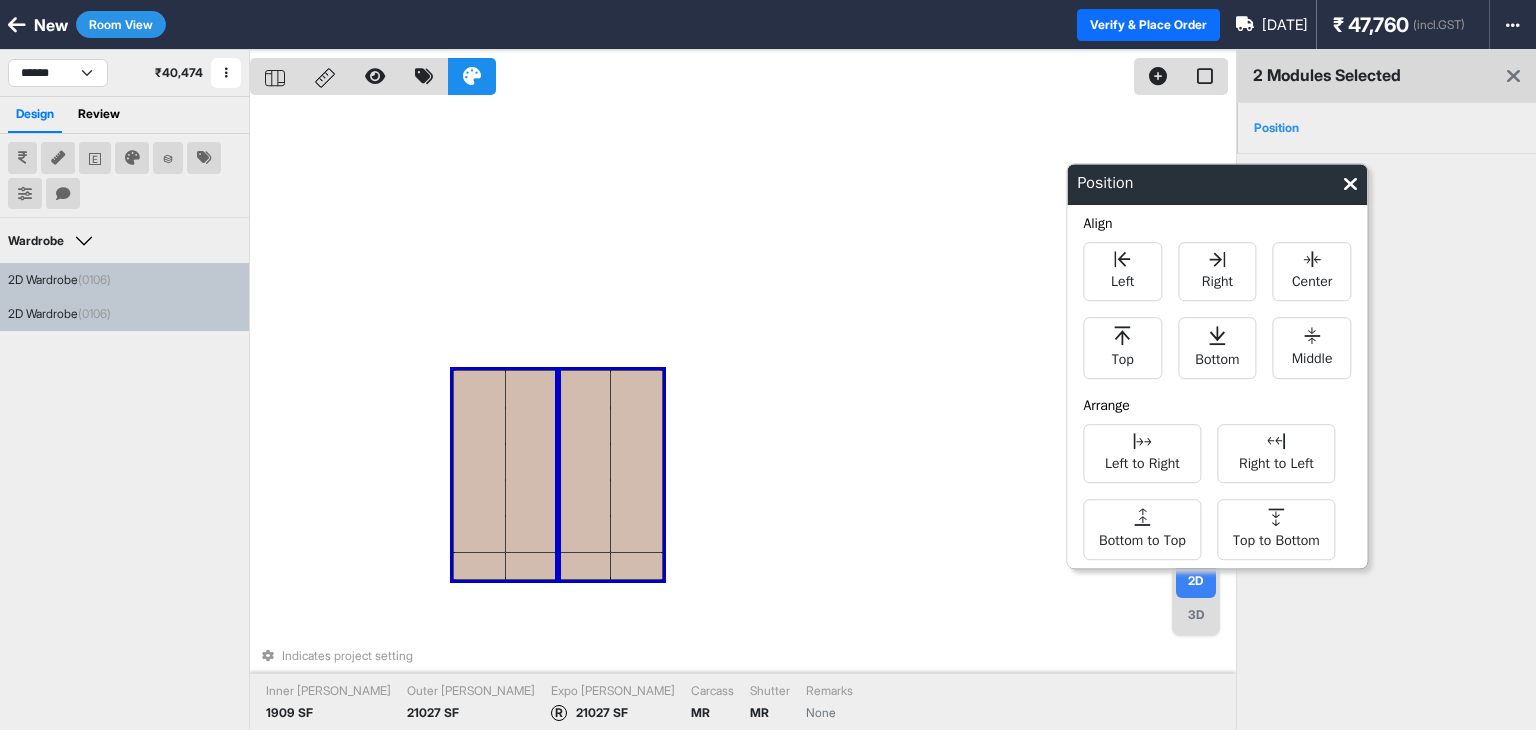 click on "Indicates project setting Inner Lam 1909 SF Outer Lam 21027 SF Expo Lam R 21027 SF Carcass MR Shutter MR Remarks None" at bounding box center [743, 415] 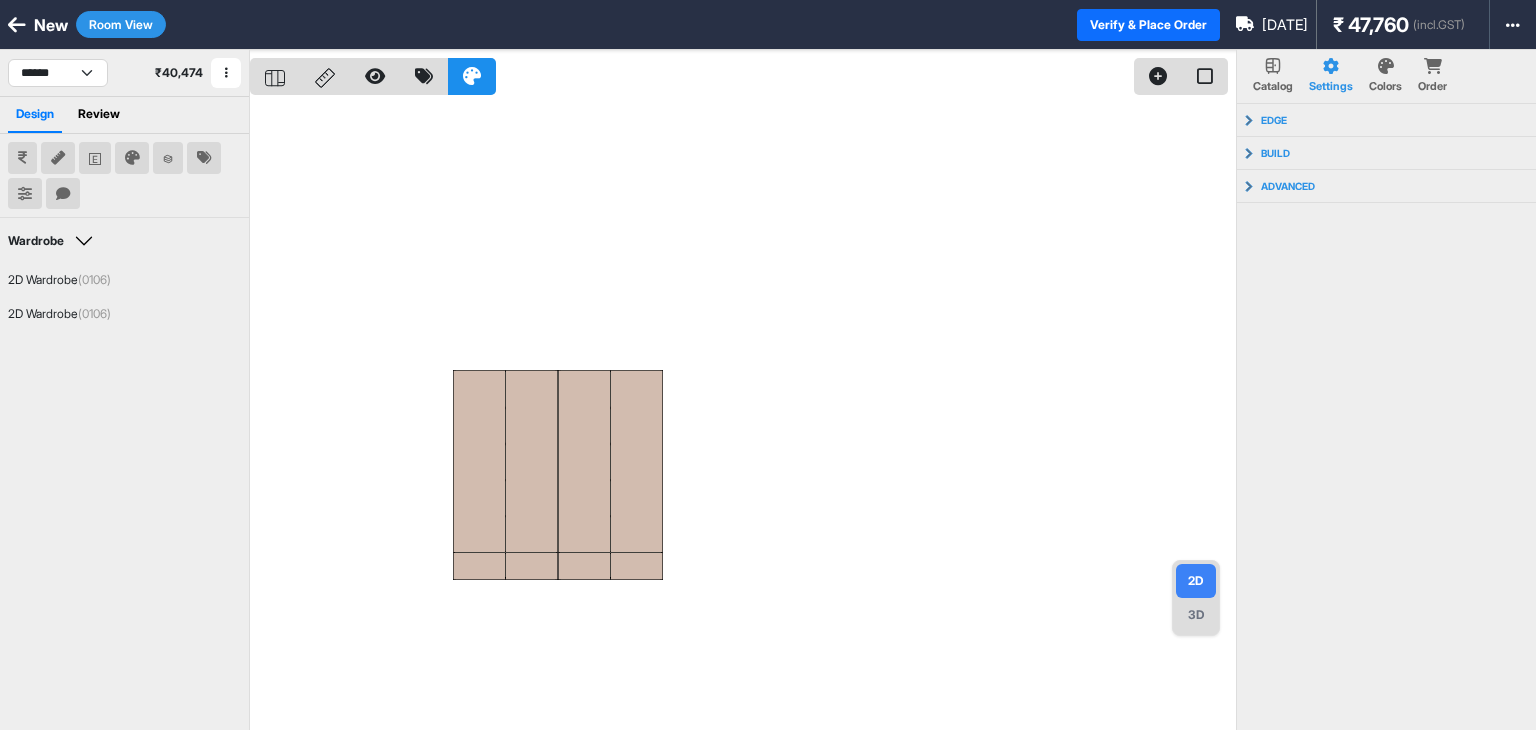 click on "3D" at bounding box center [1196, 615] 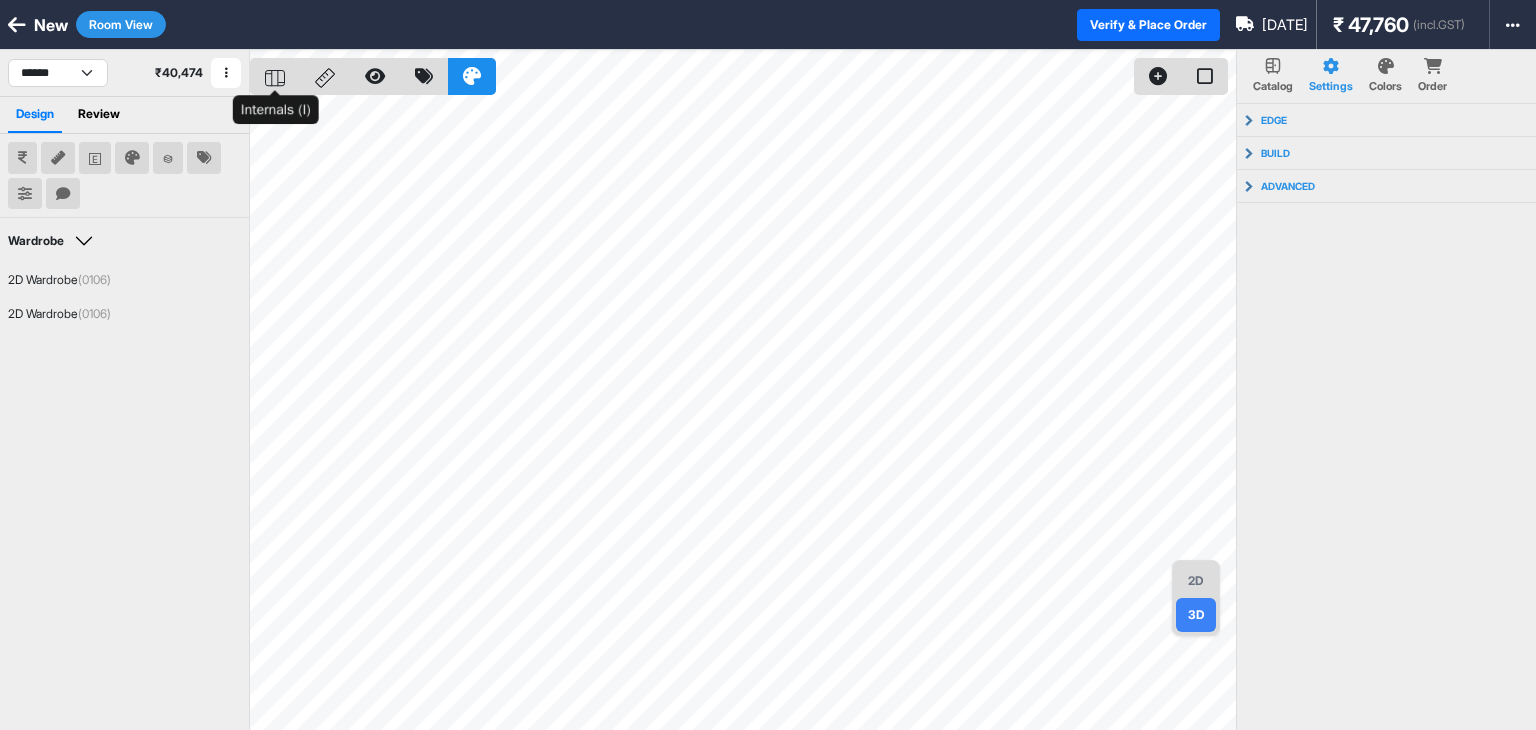 click 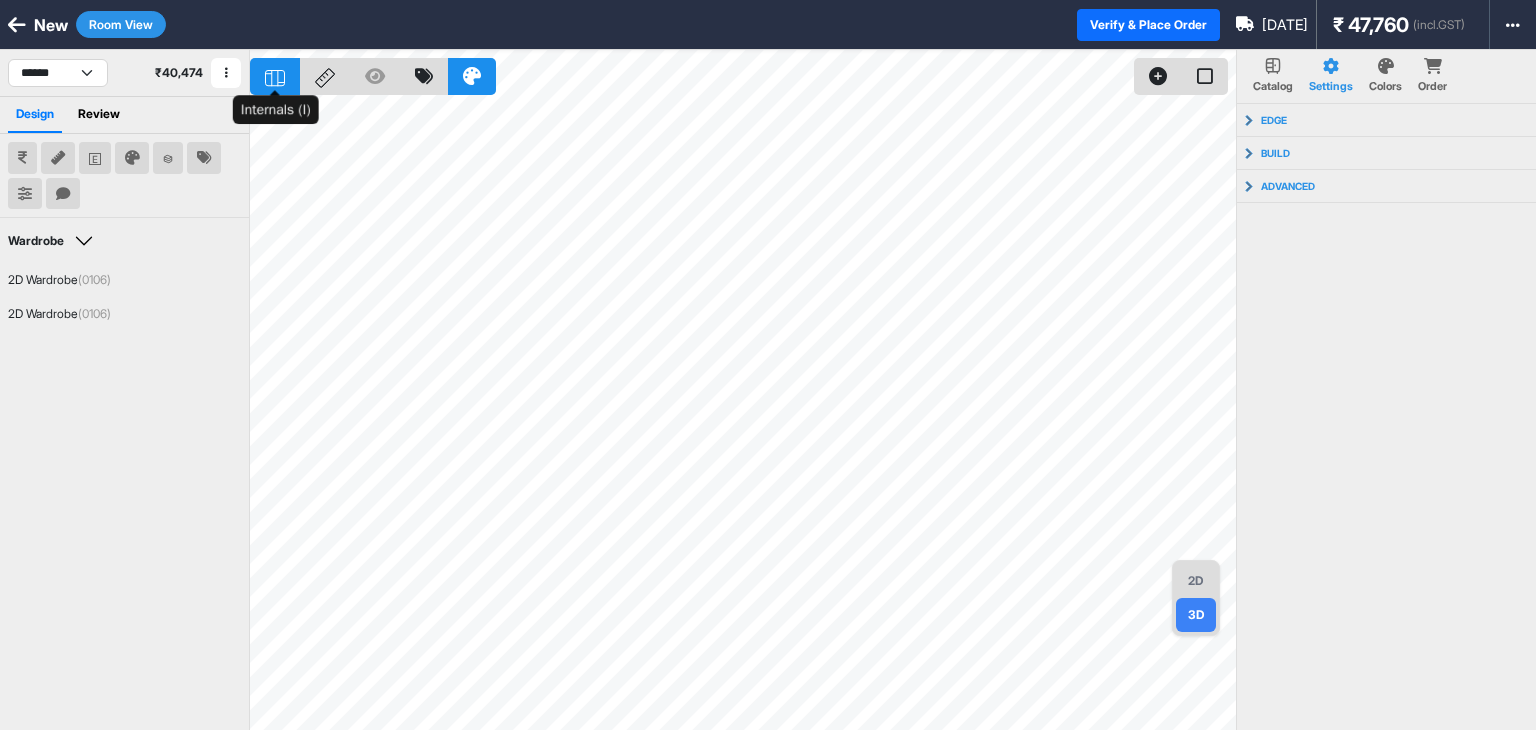 click 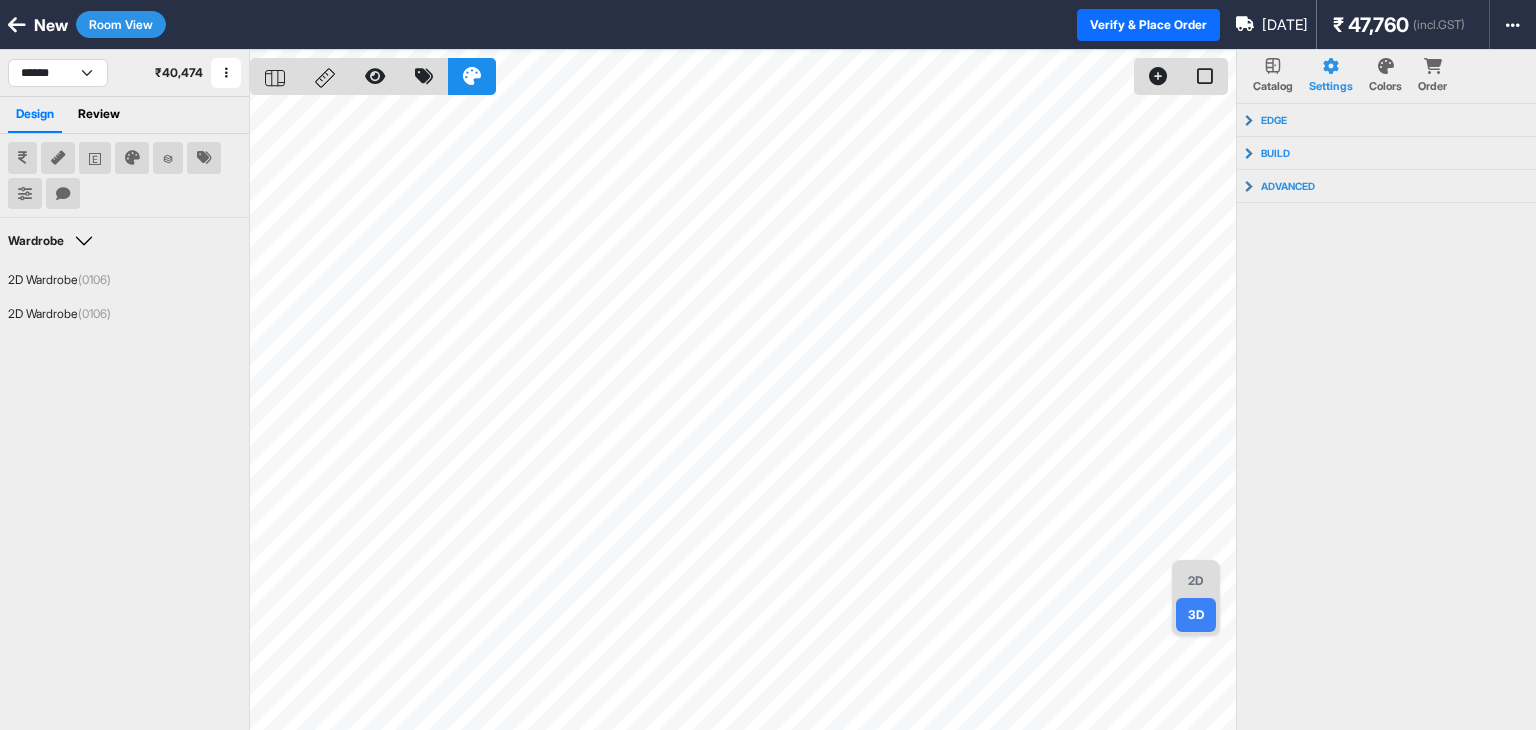 click on "2D" at bounding box center (1196, 581) 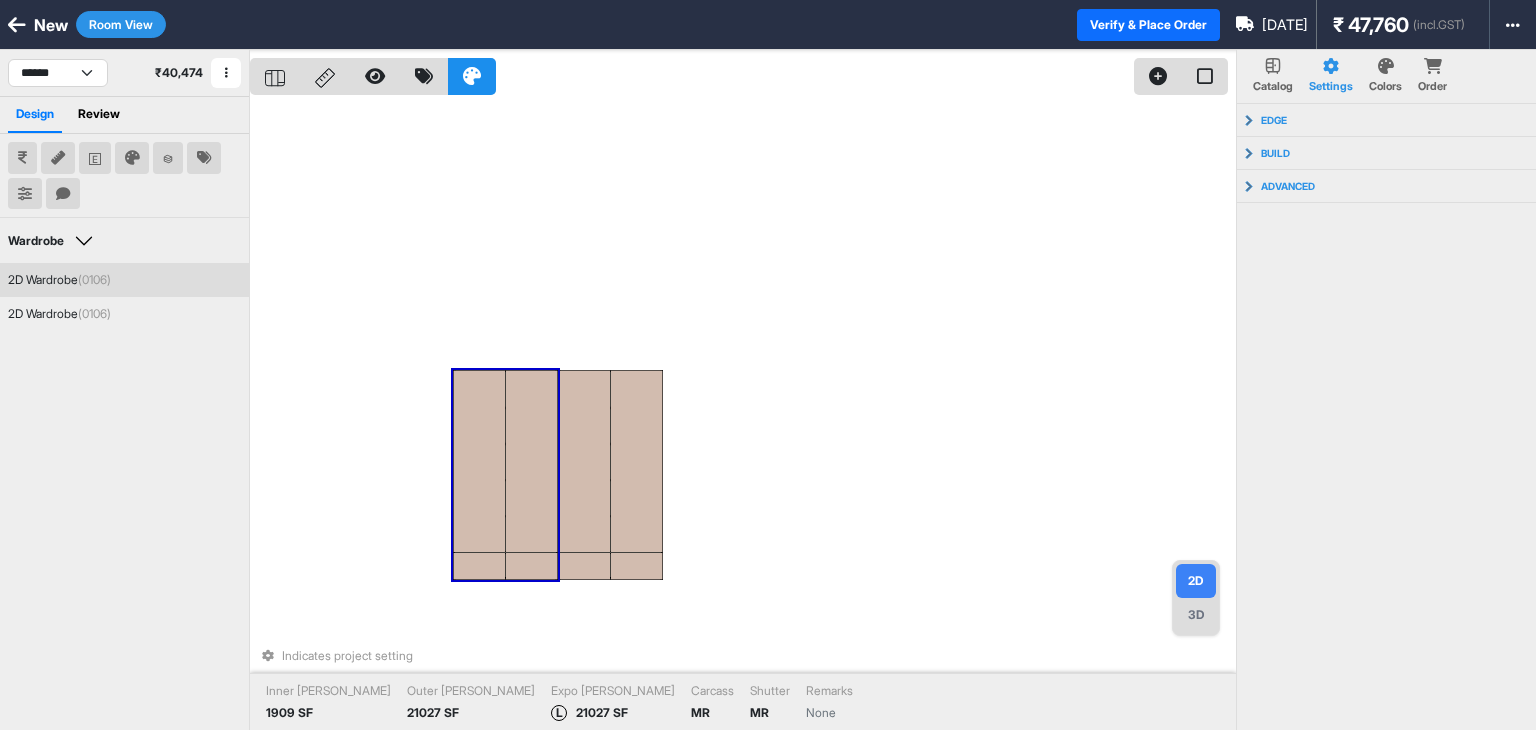 click at bounding box center [532, 461] 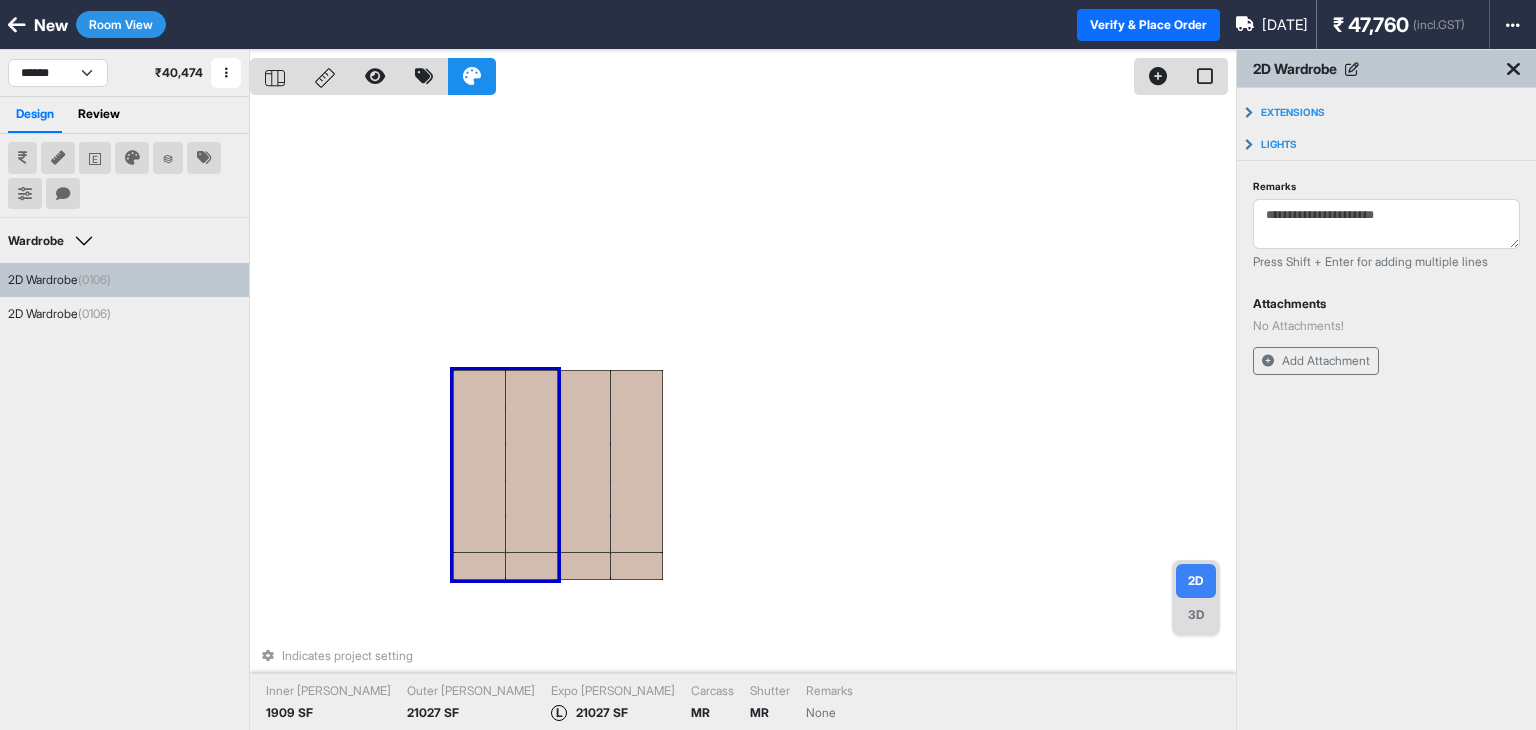 click at bounding box center [532, 461] 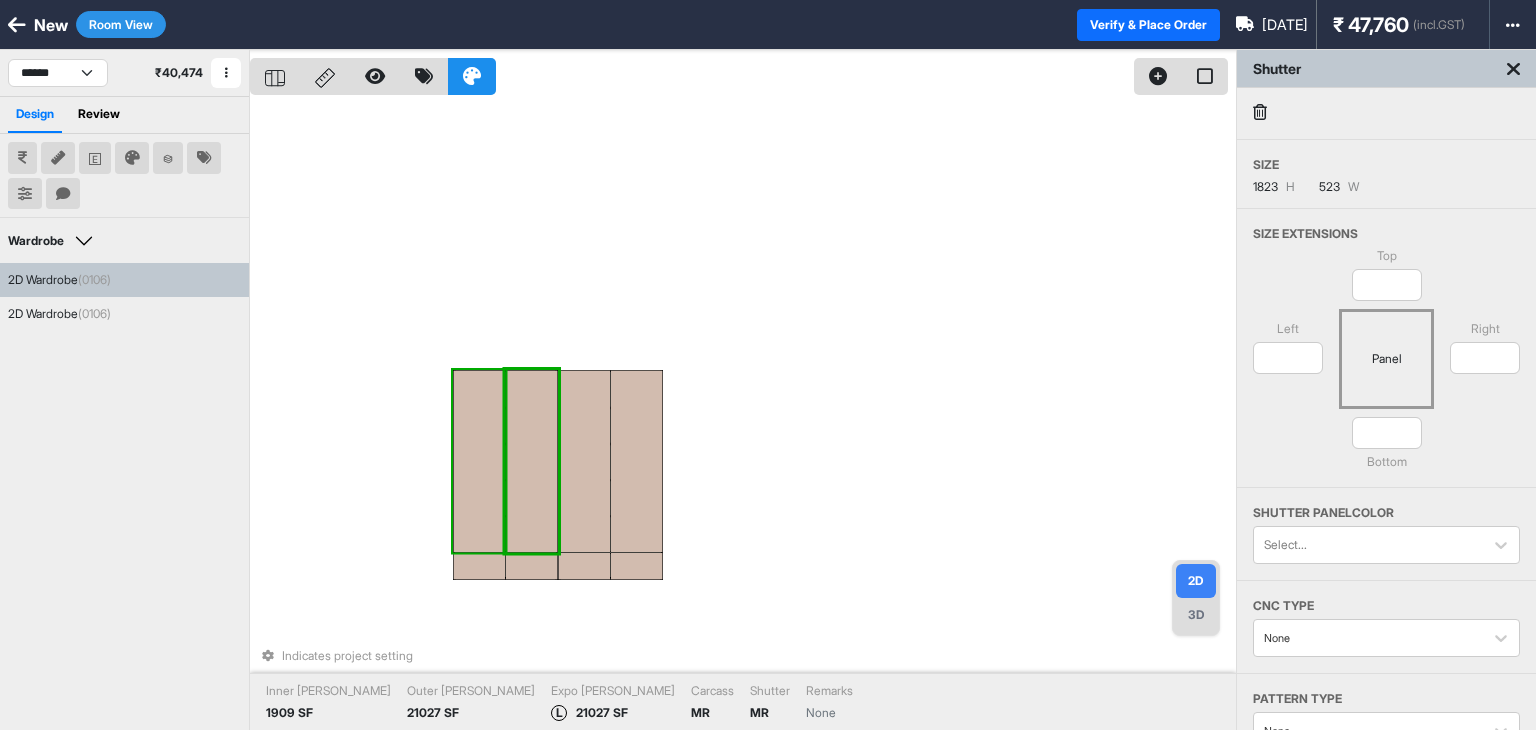 click at bounding box center (479, 461) 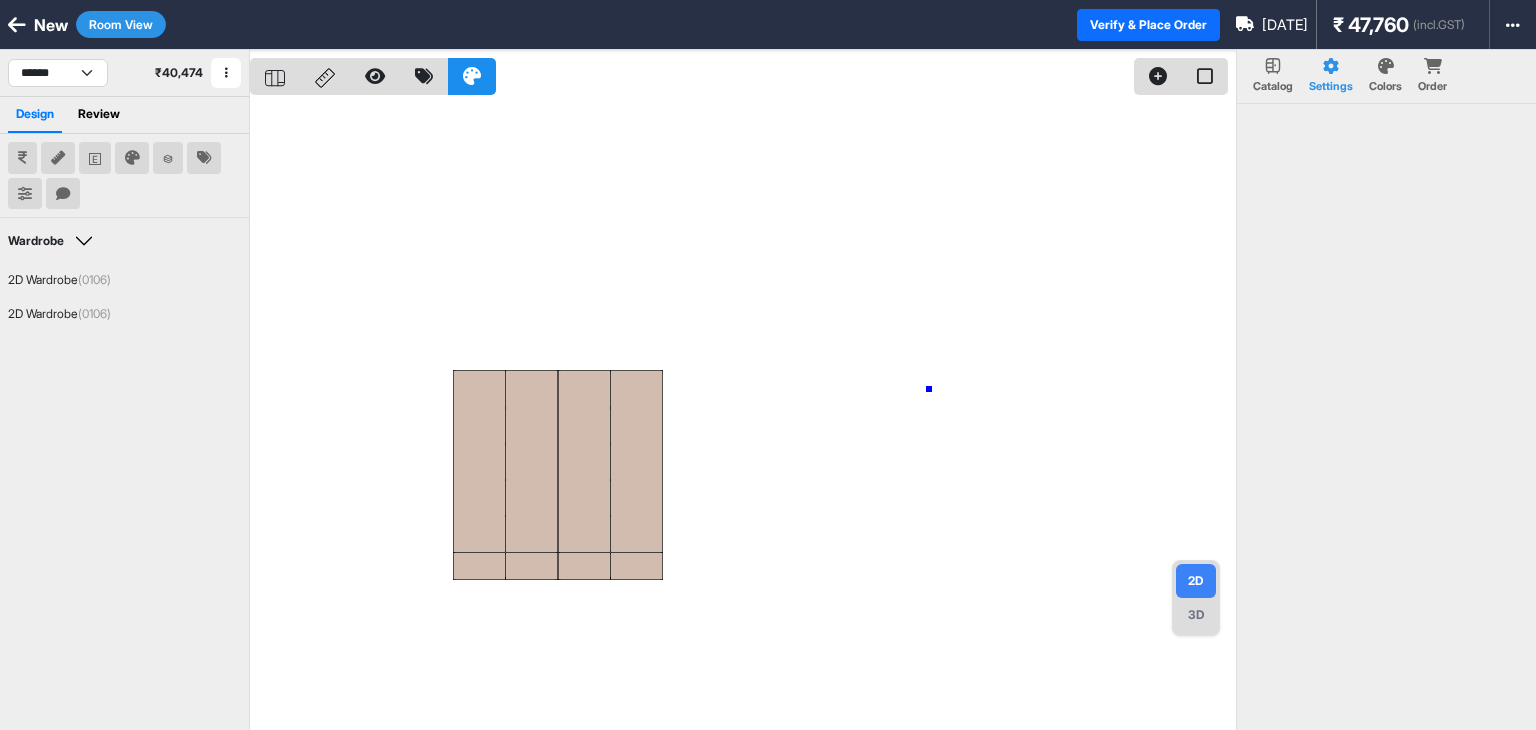 click at bounding box center (743, 415) 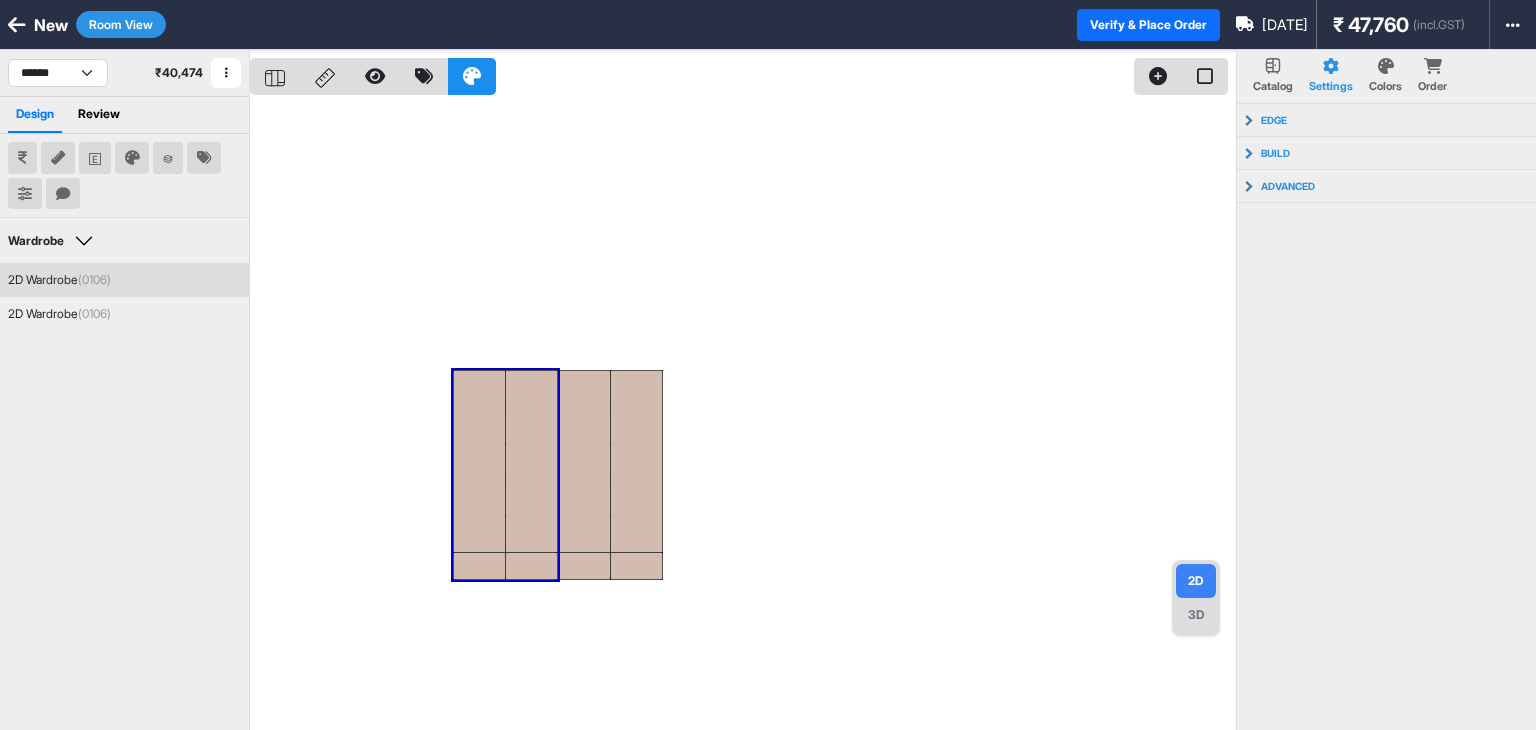 click on "(0106)" at bounding box center [94, 279] 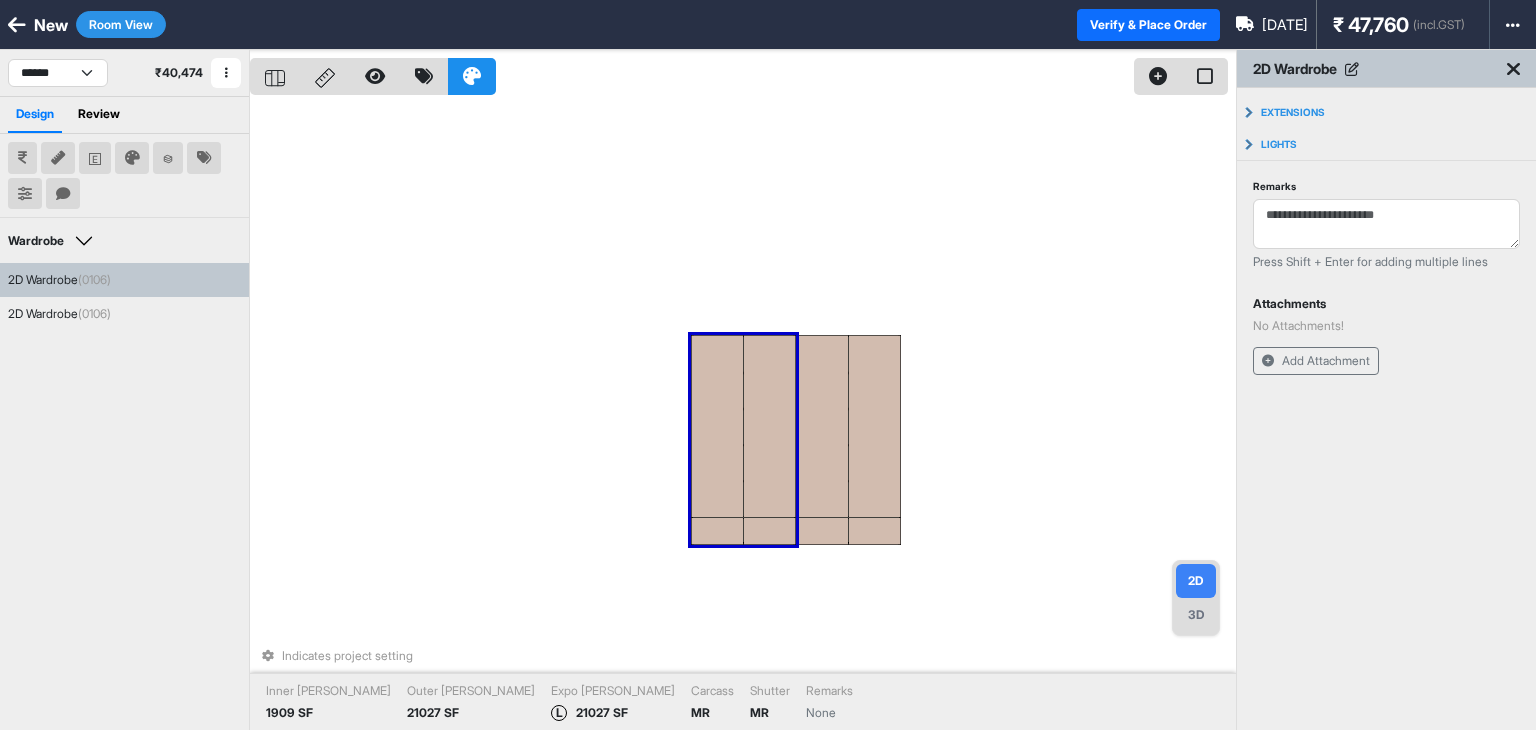 click on "Room View" at bounding box center [121, 24] 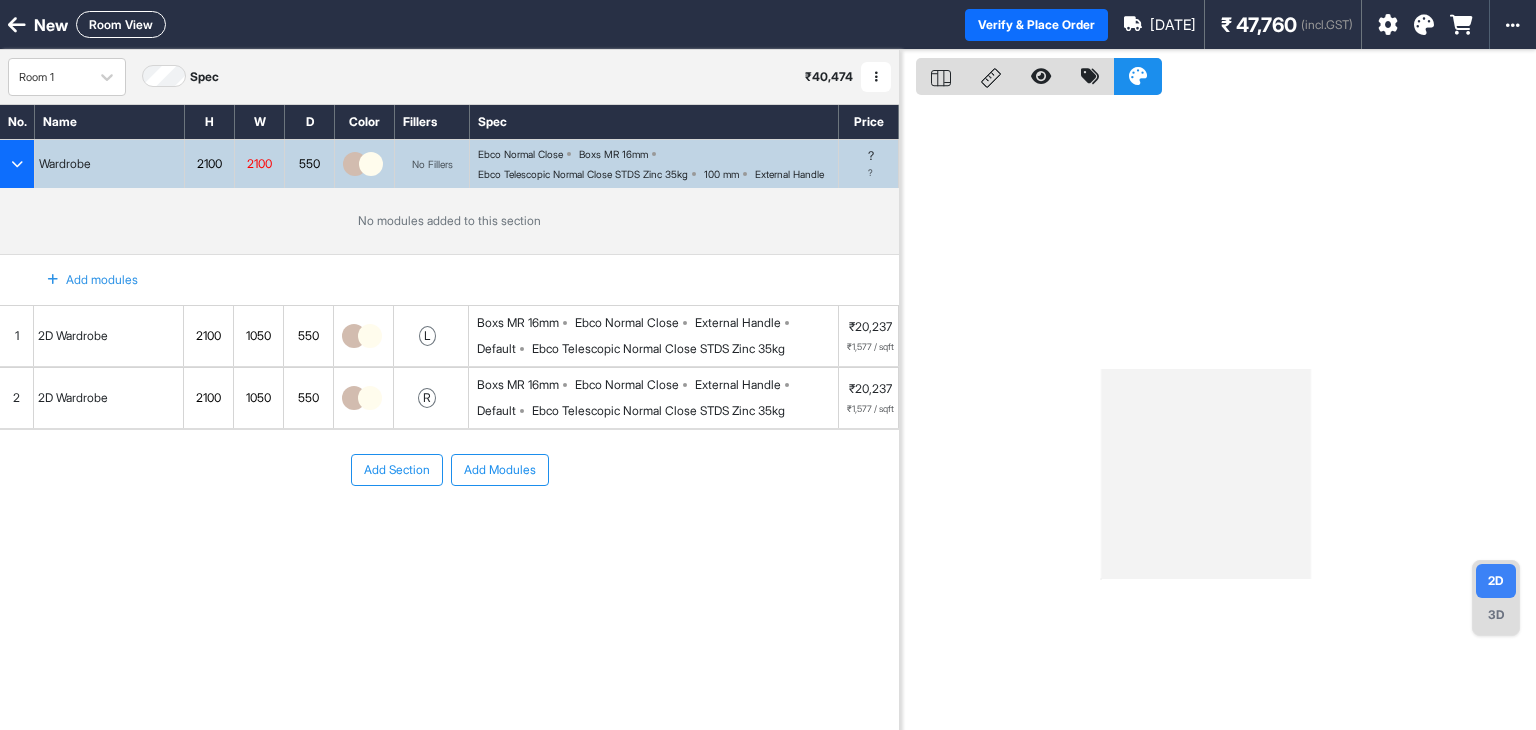 click at bounding box center (1218, 415) 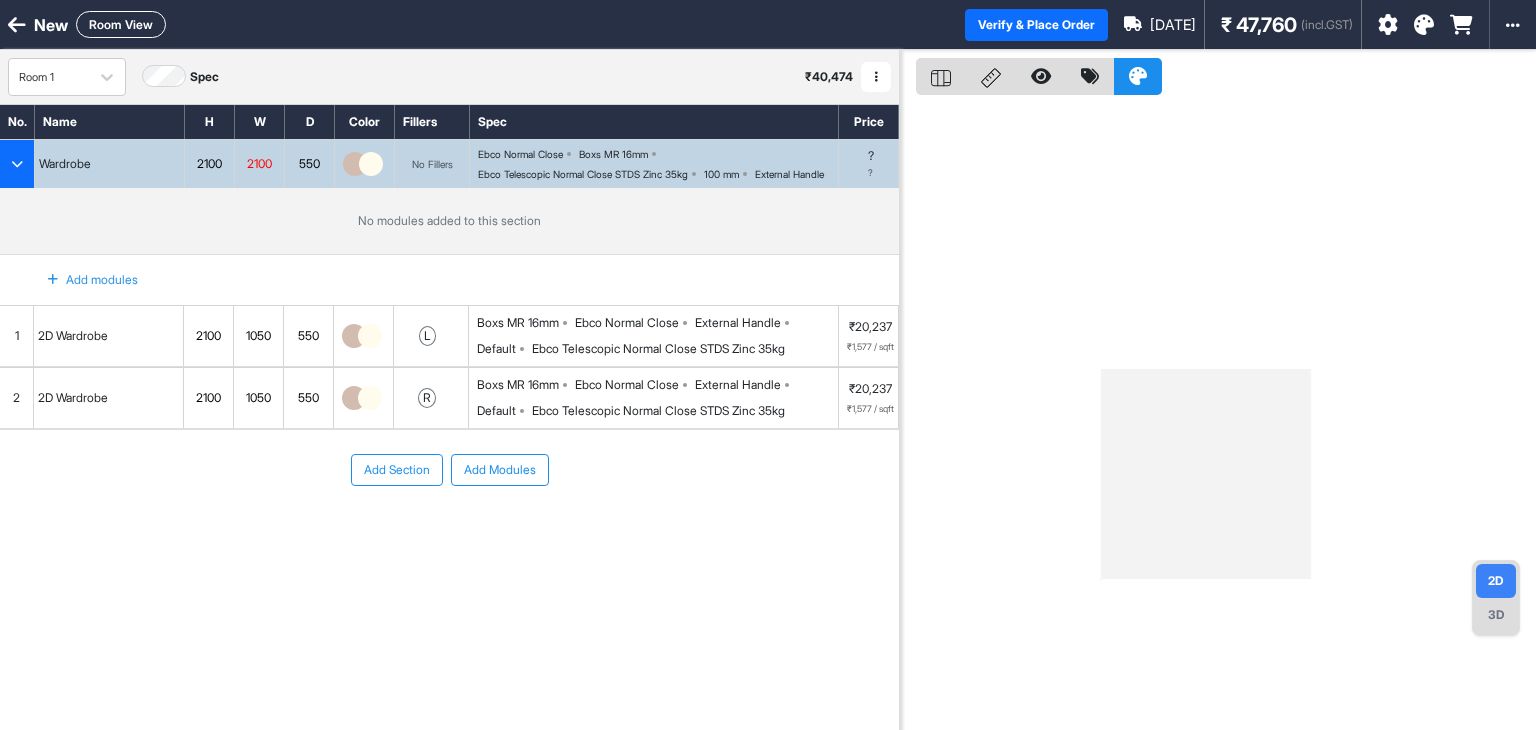 click on "3D" at bounding box center [1496, 615] 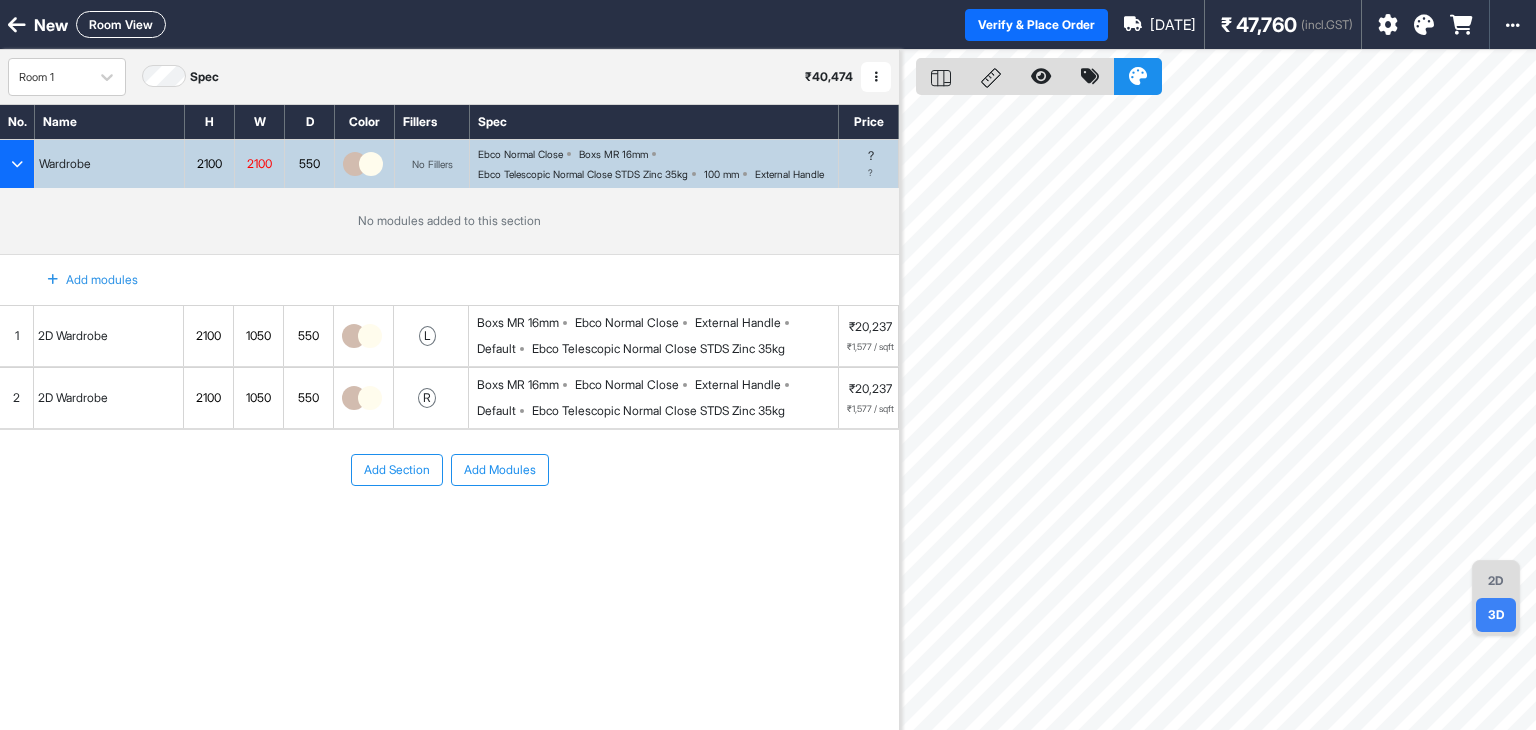 click on "1" at bounding box center [17, 336] 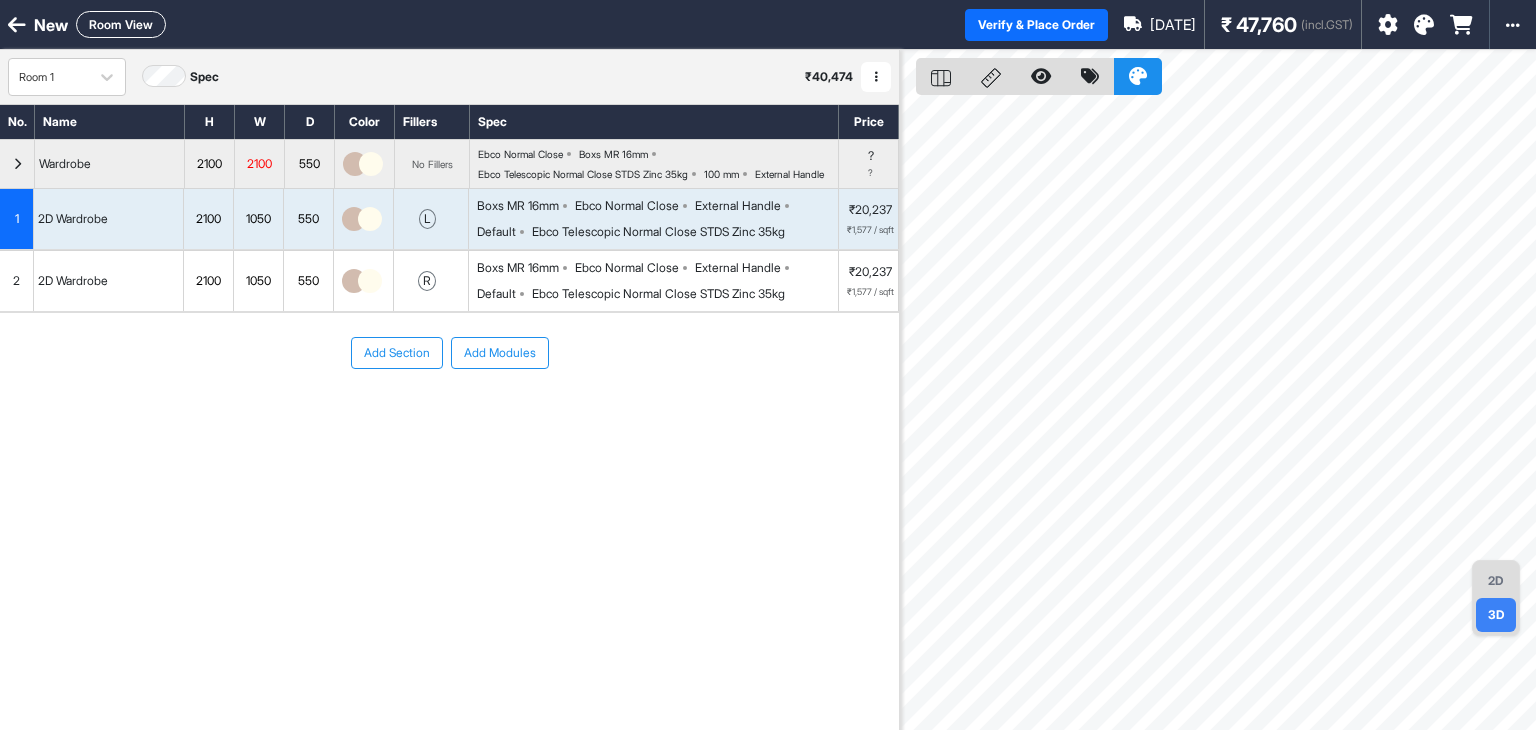 click on "2D" at bounding box center (1496, 581) 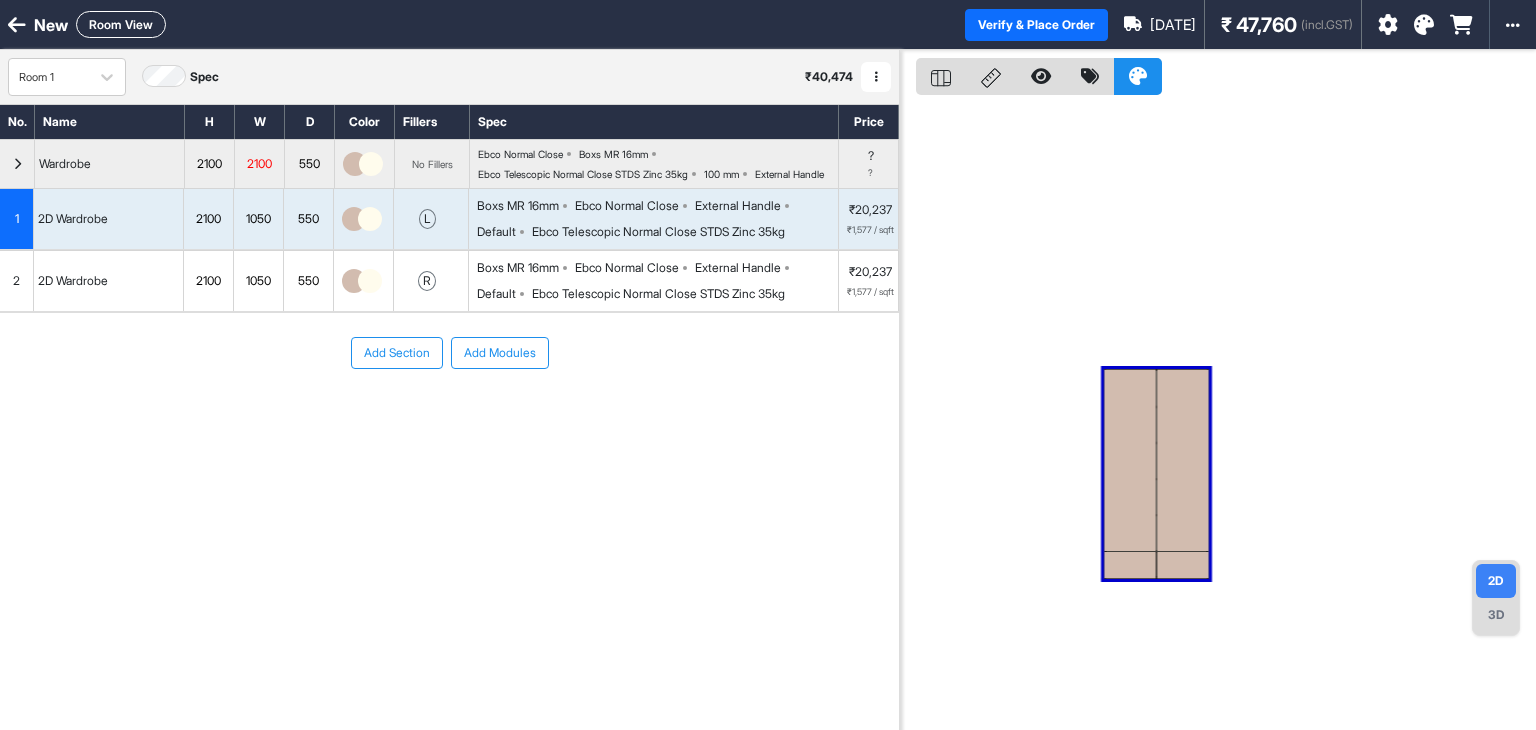 click at bounding box center (1183, 460) 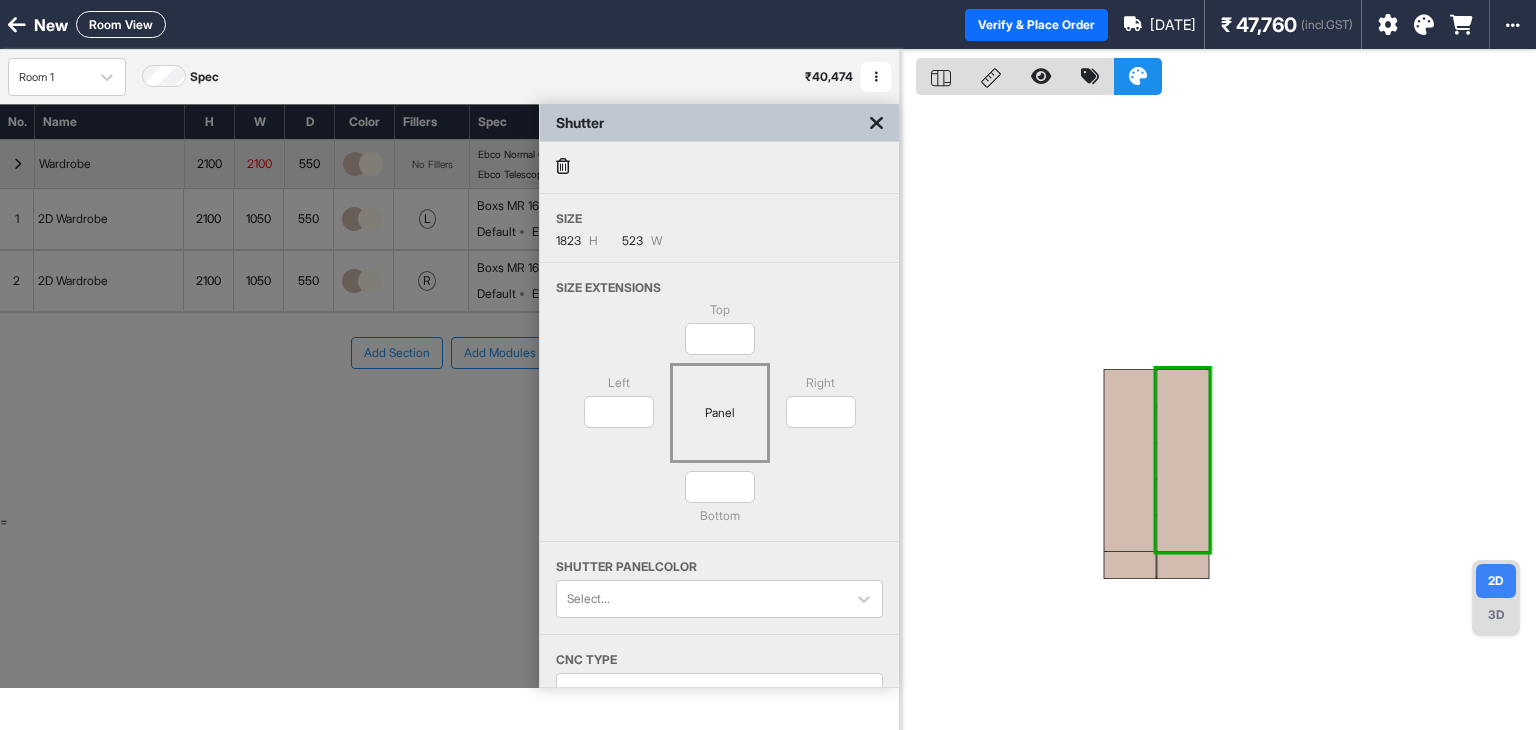 click at bounding box center [1183, 460] 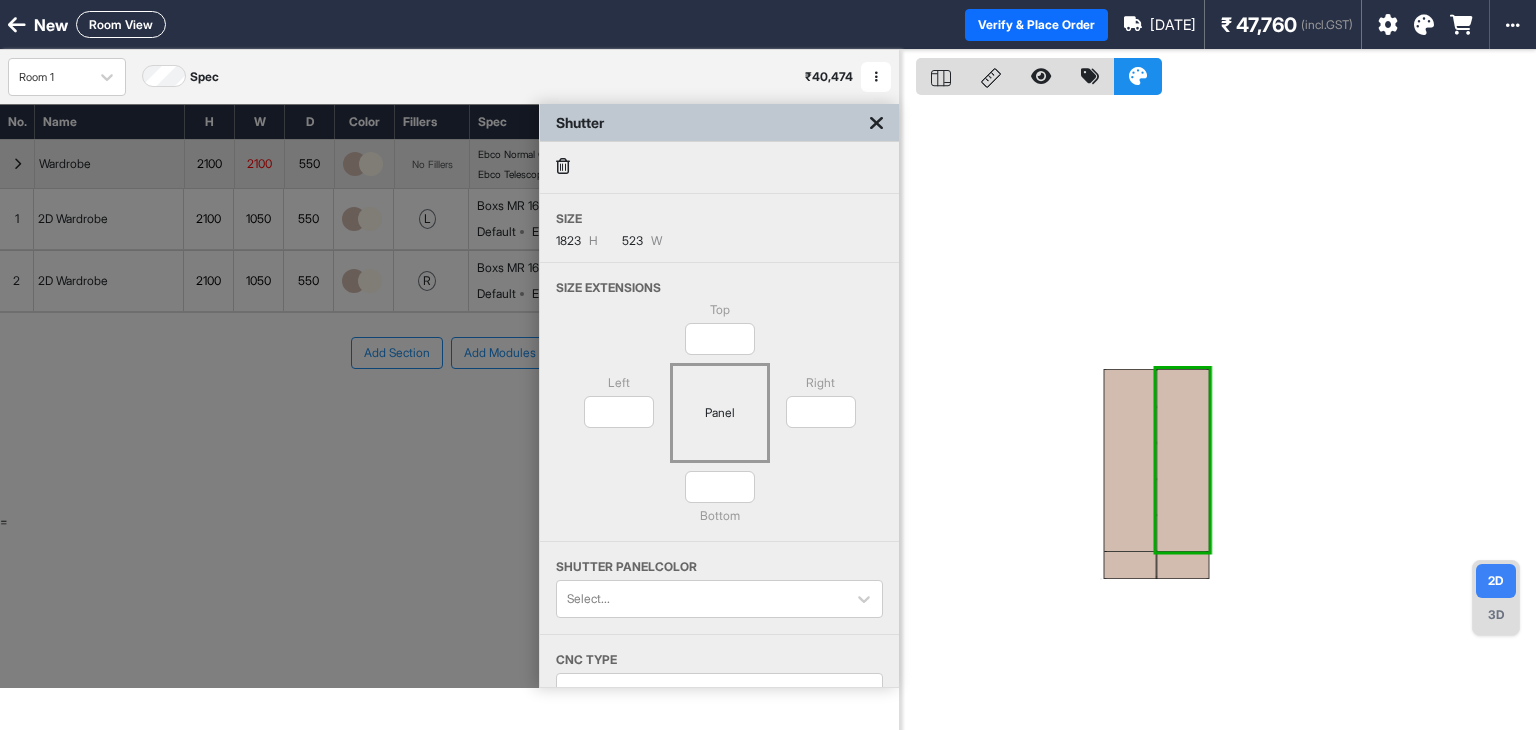 click on "3D" at bounding box center [1496, 615] 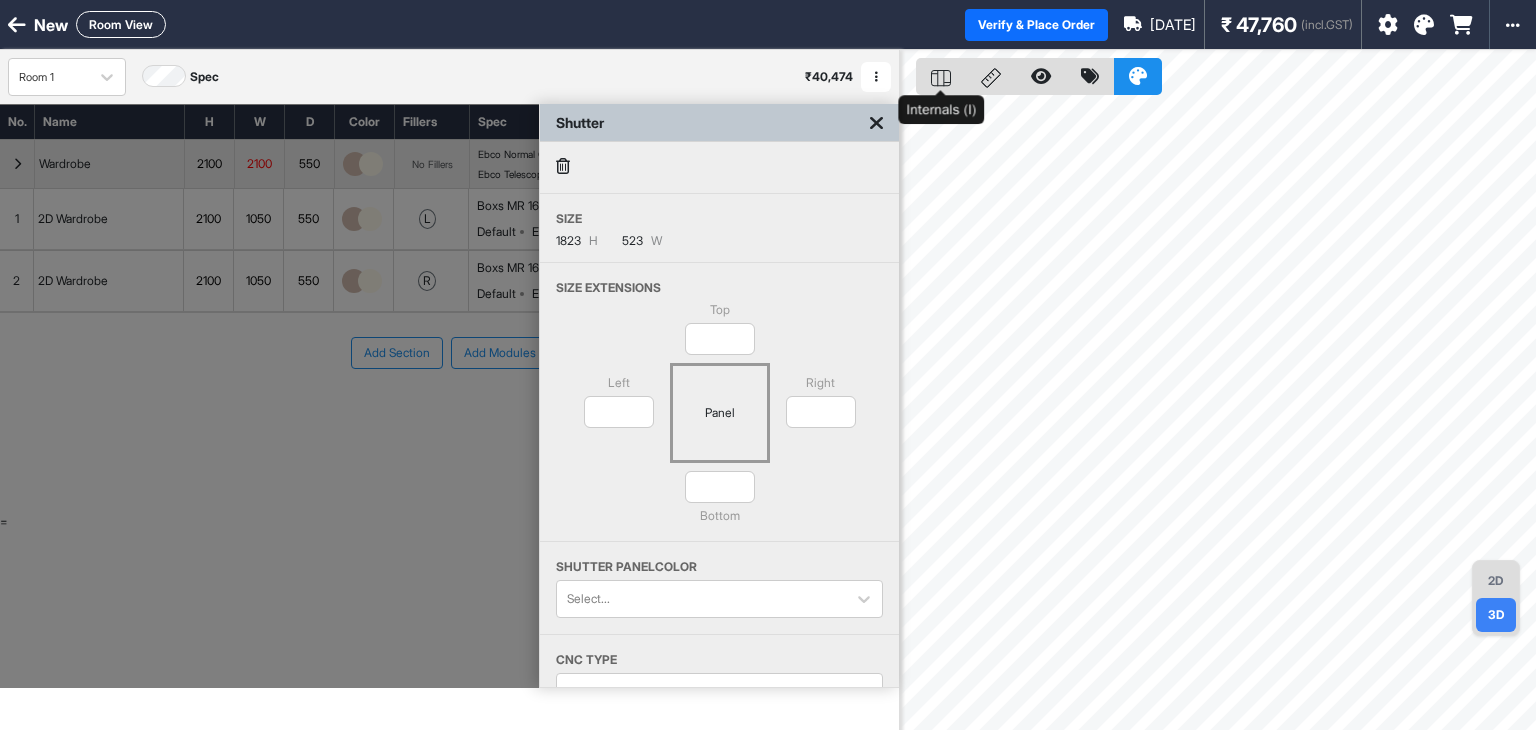 click at bounding box center [941, 76] 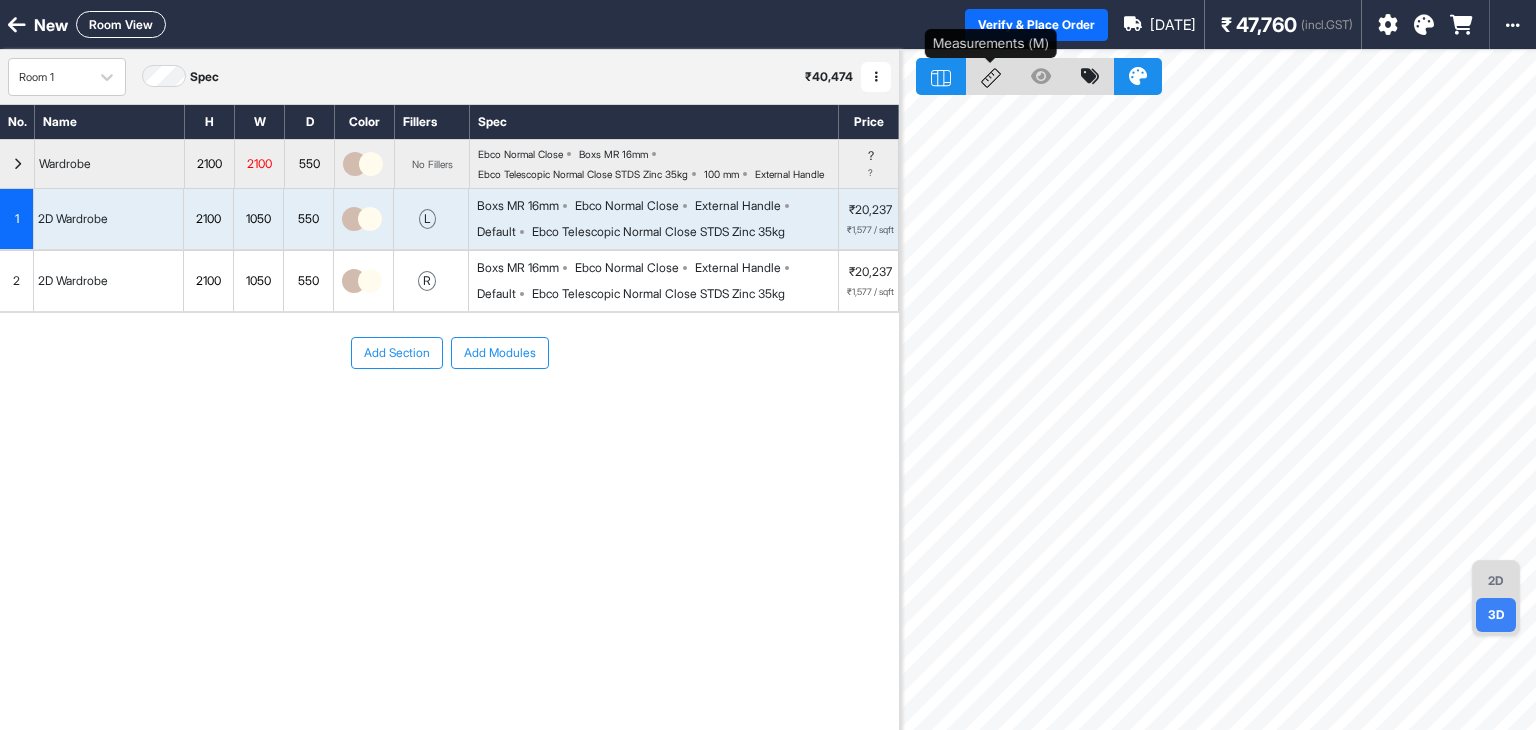 click 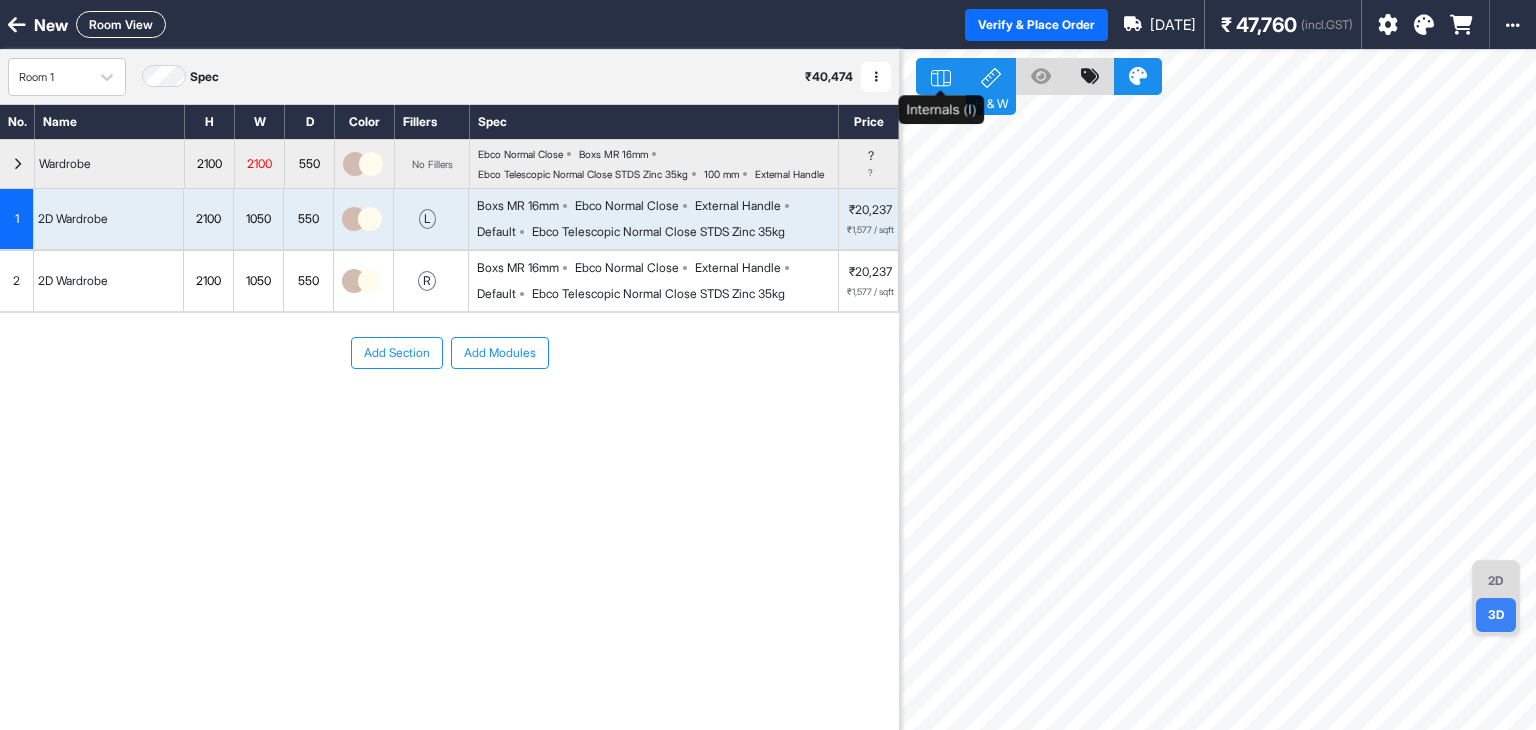 click 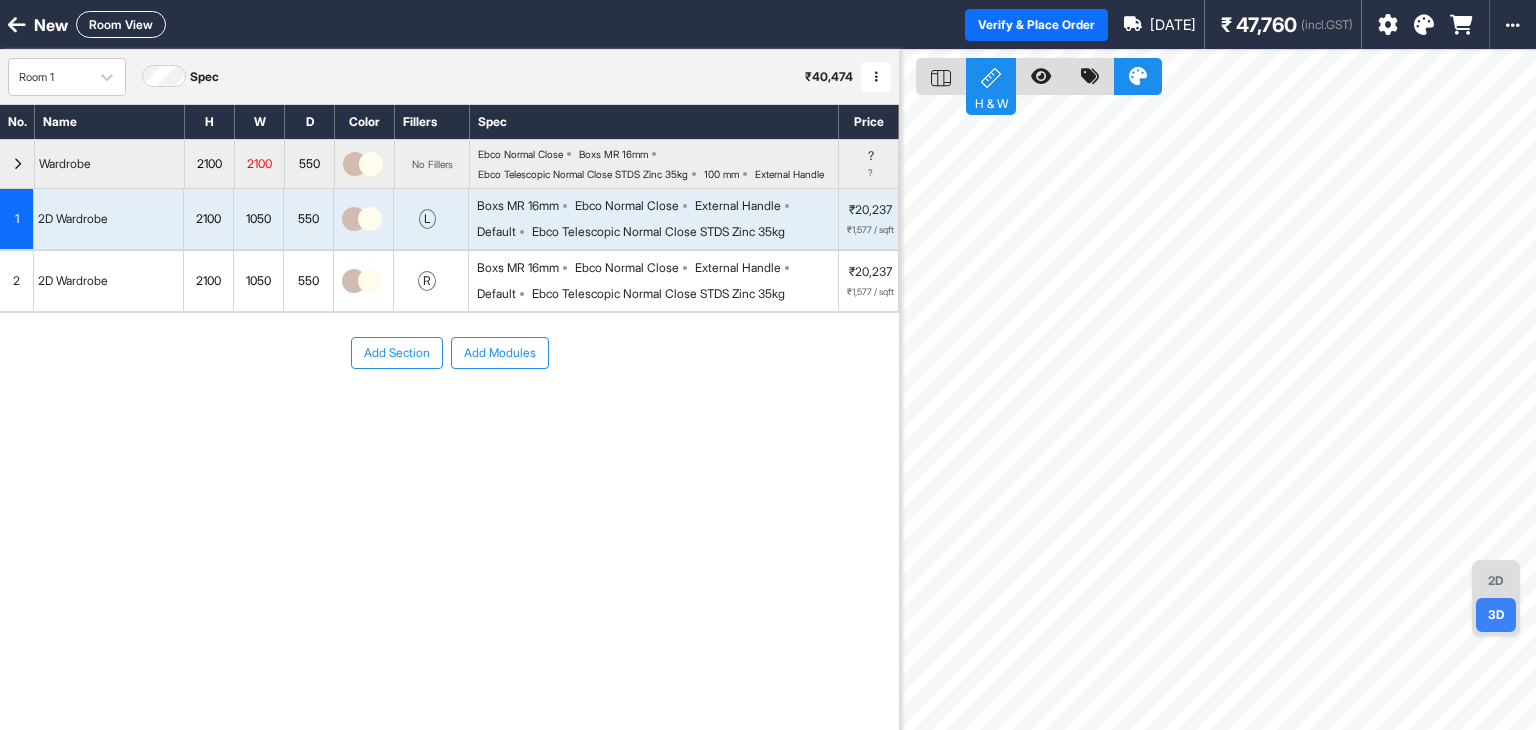 click at bounding box center [17, 164] 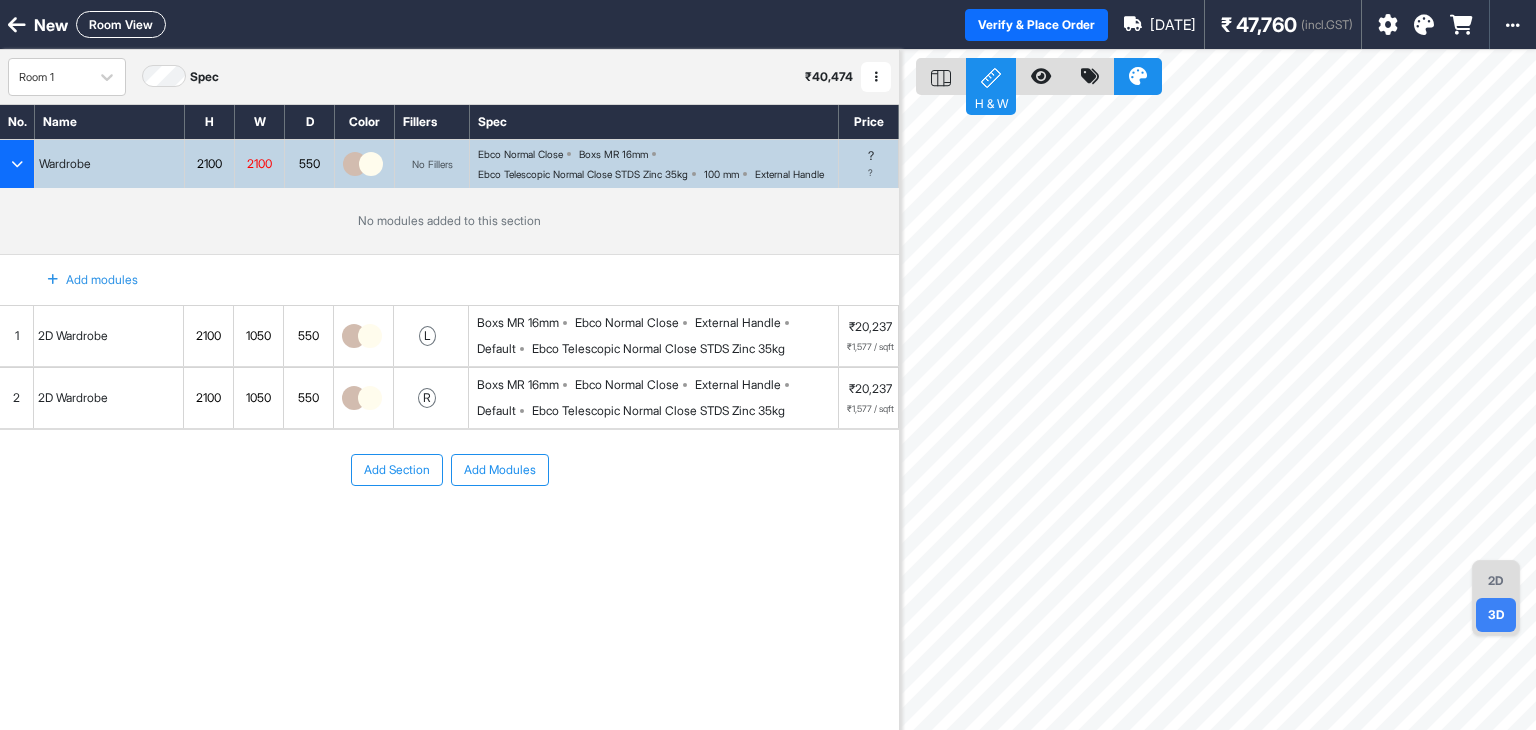 click on "Room View" at bounding box center [121, 24] 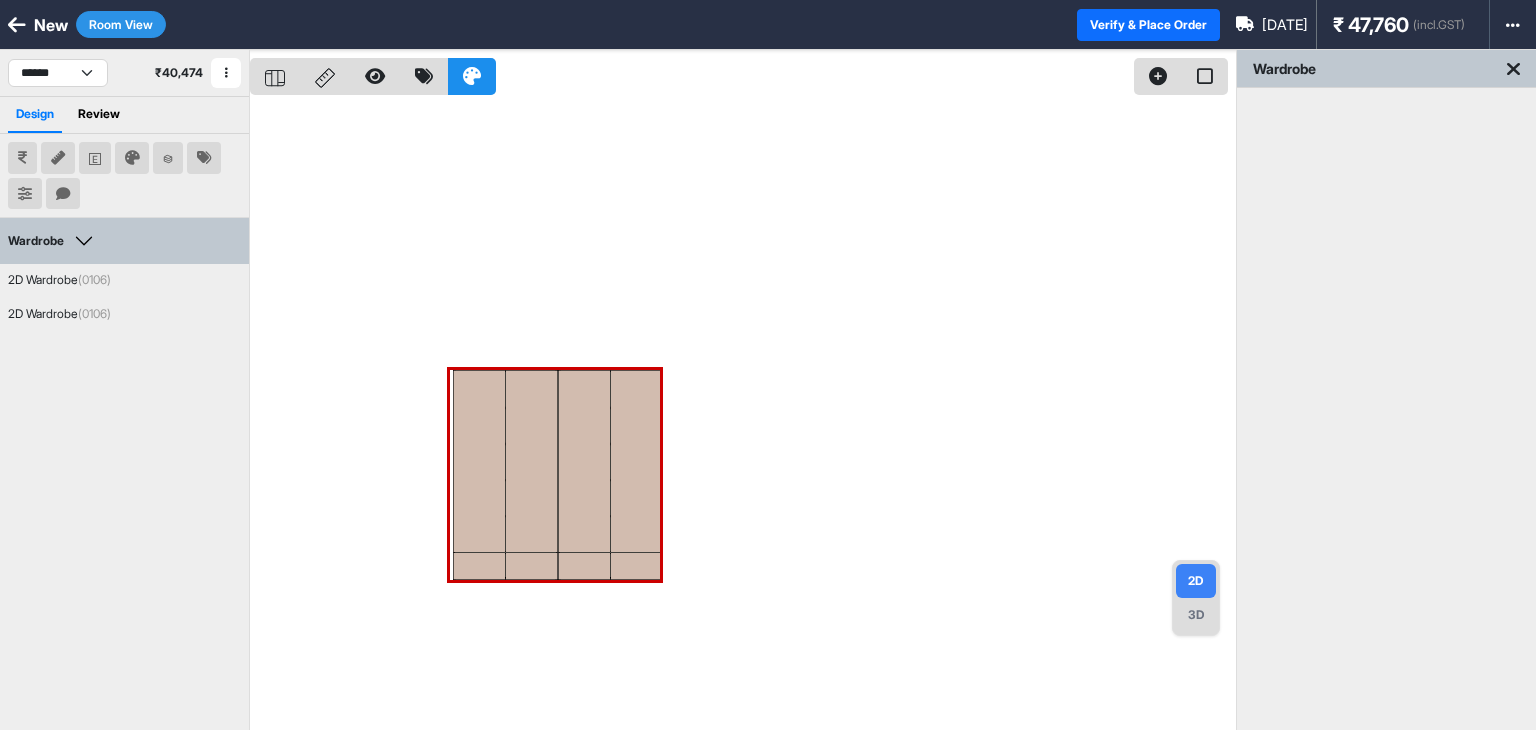 click at bounding box center [743, 415] 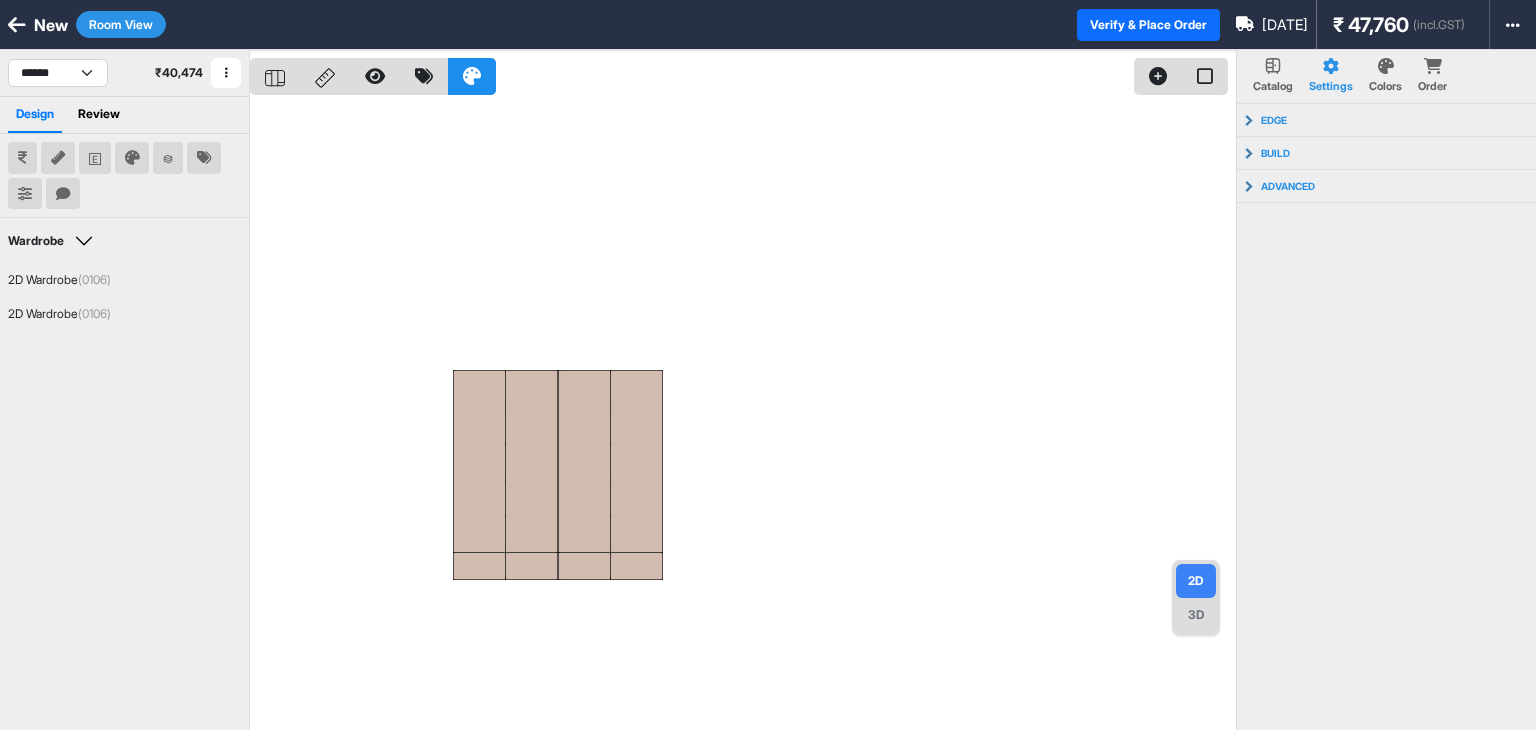 click on "3D" at bounding box center (1196, 615) 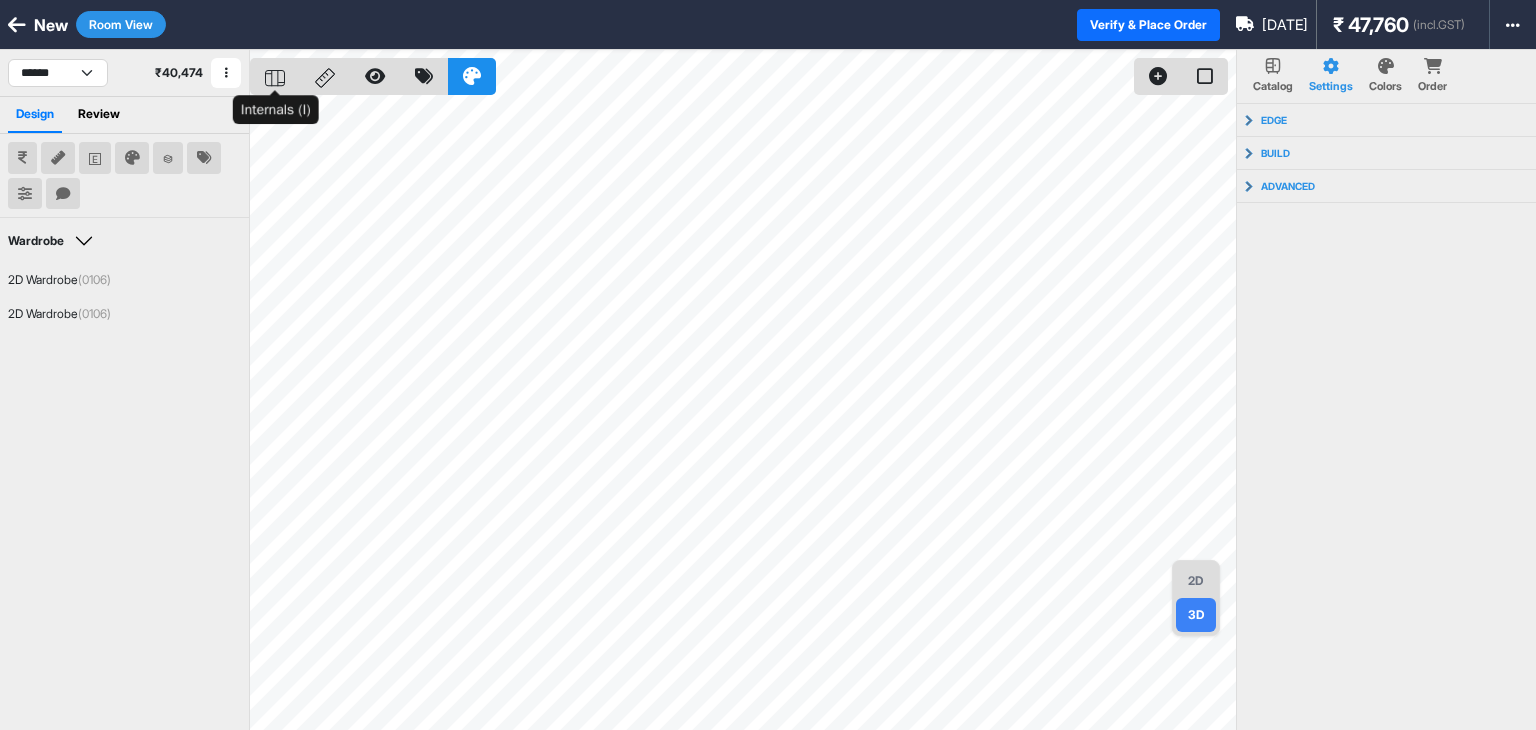 click at bounding box center [275, 76] 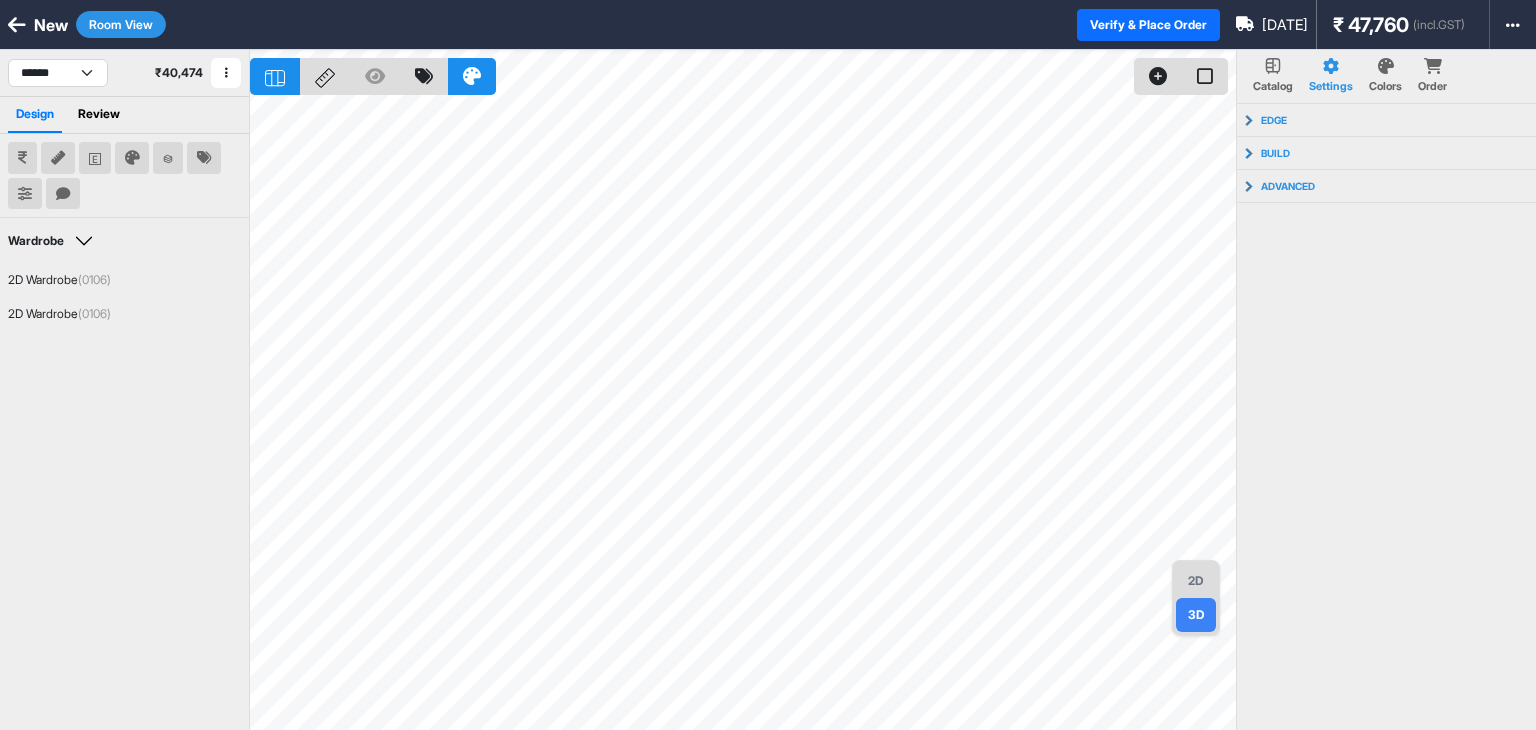 click on "Settings" at bounding box center (1331, 76) 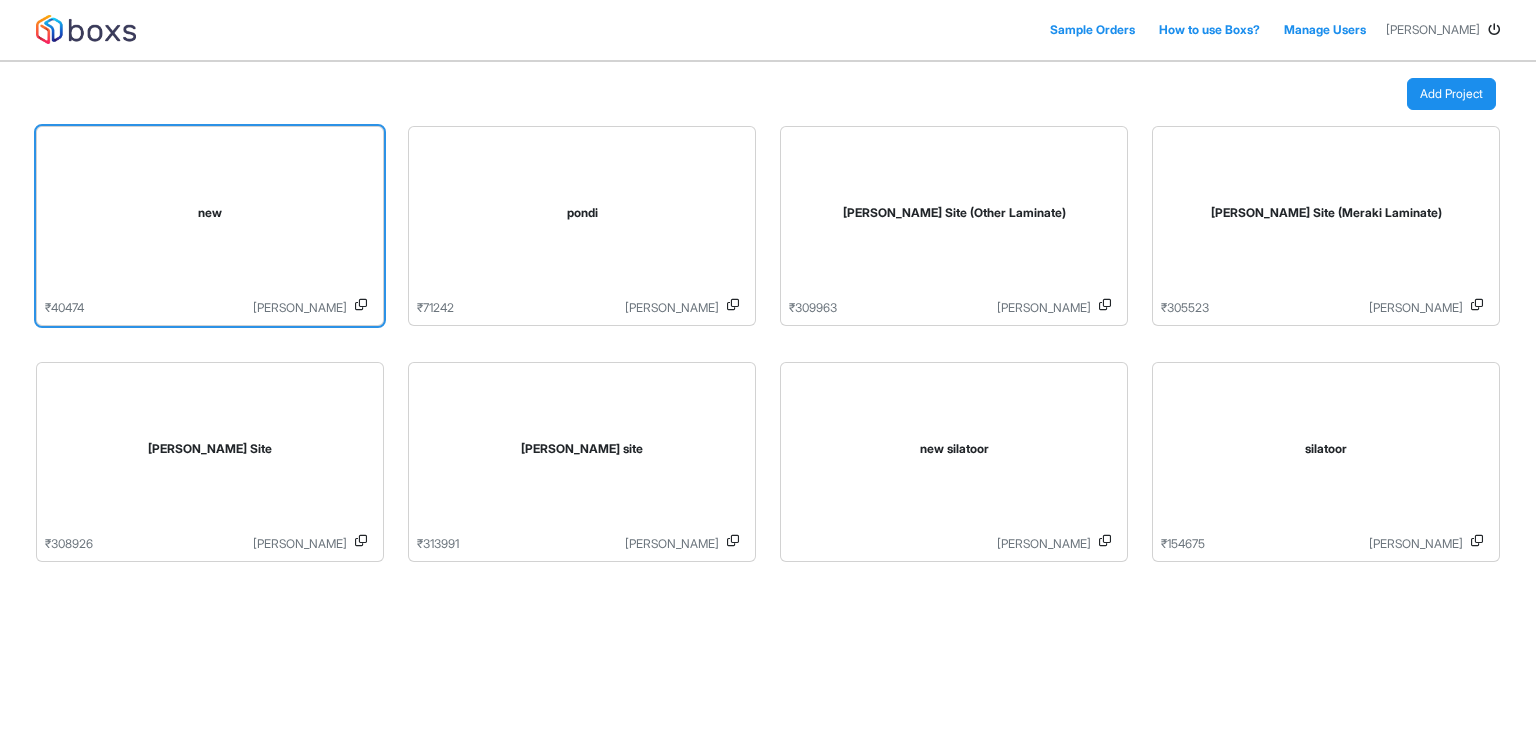 click on "new" at bounding box center [210, 217] 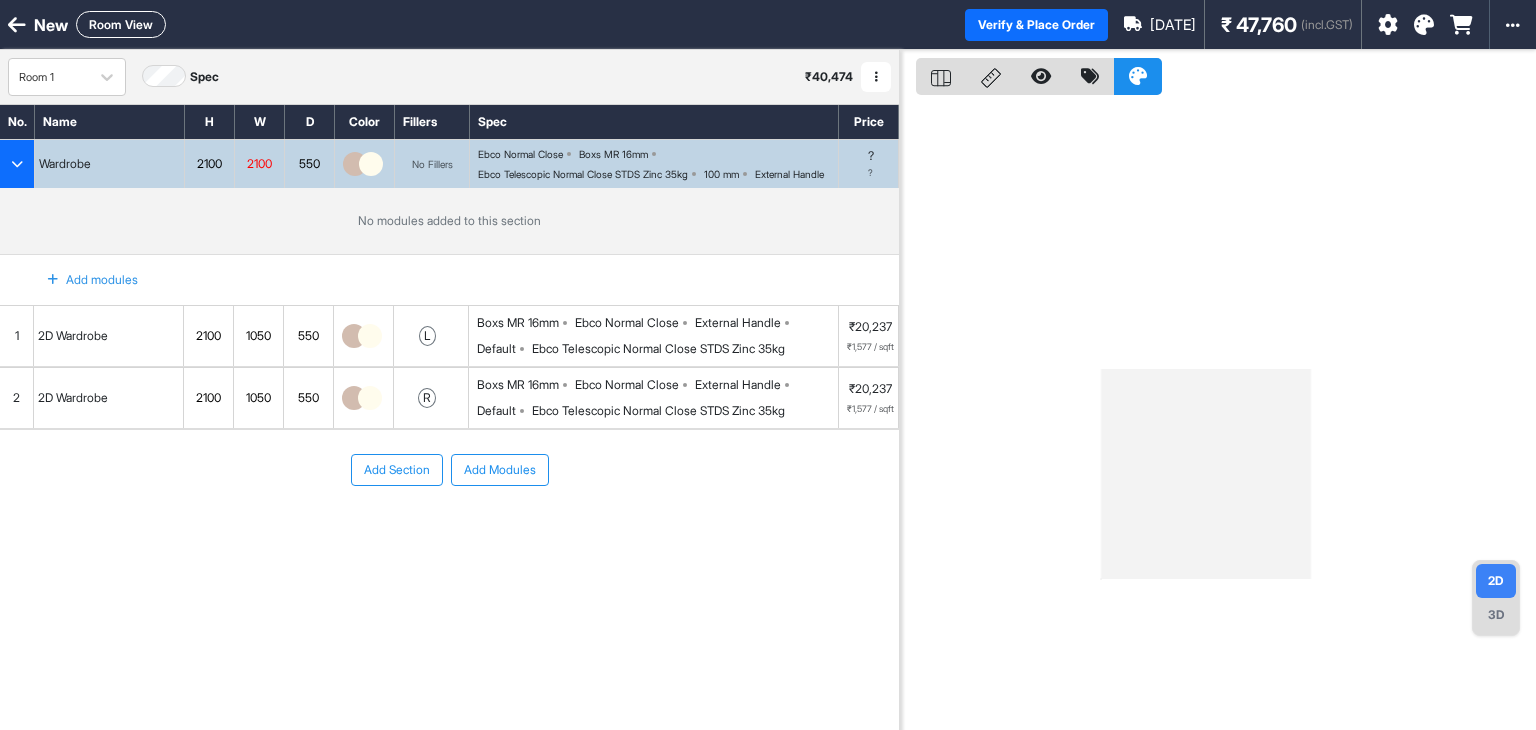 click at bounding box center [355, 164] 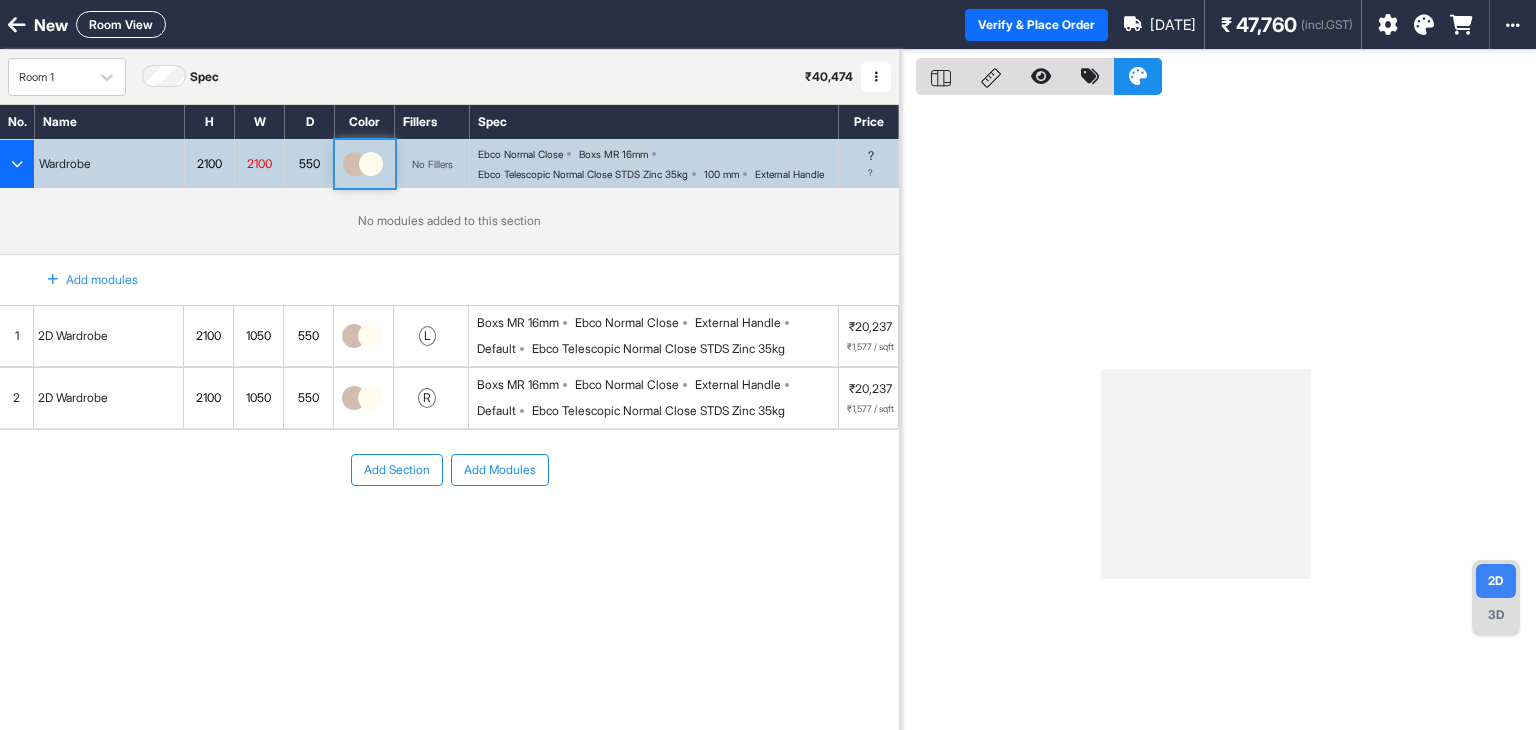 click at bounding box center (355, 164) 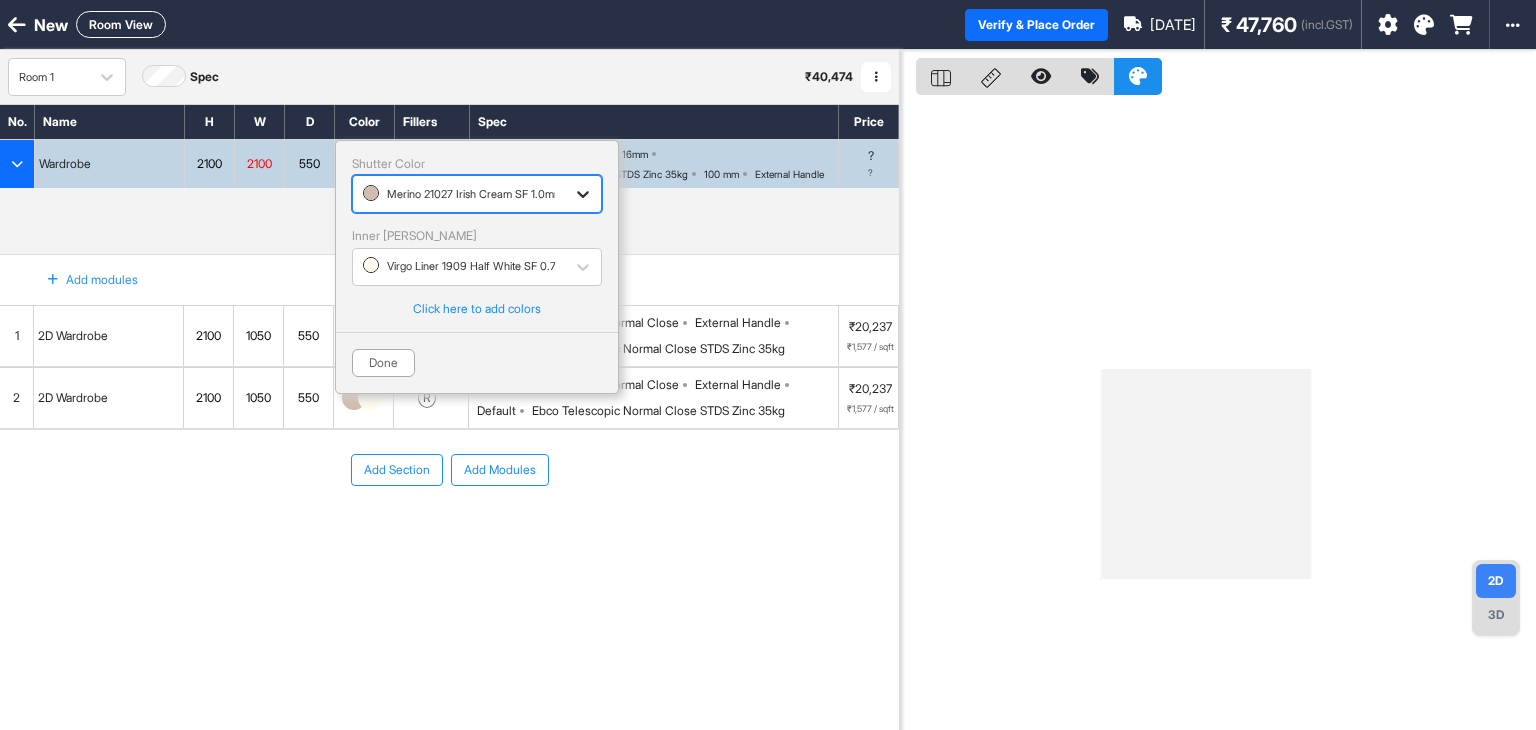 click 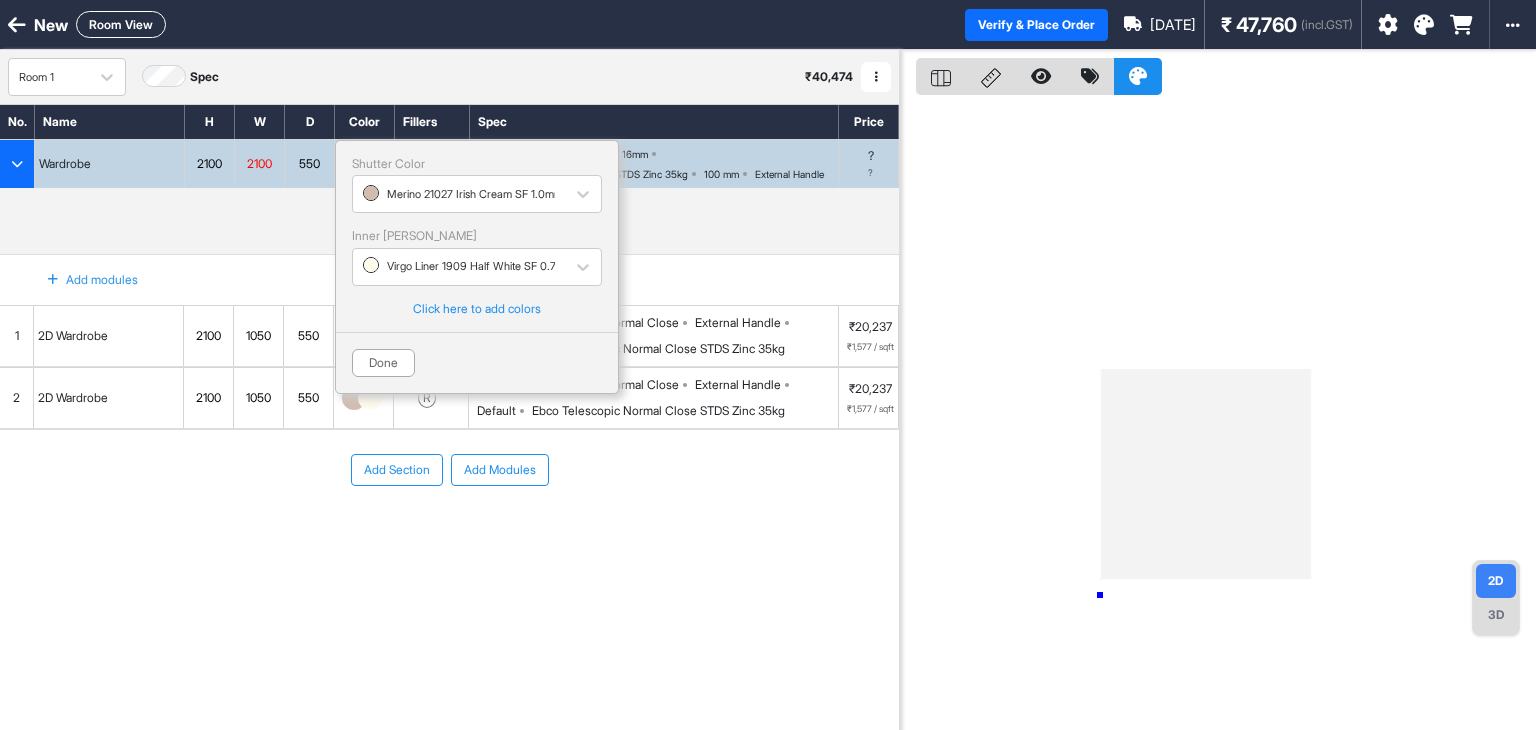 click at bounding box center (1218, 415) 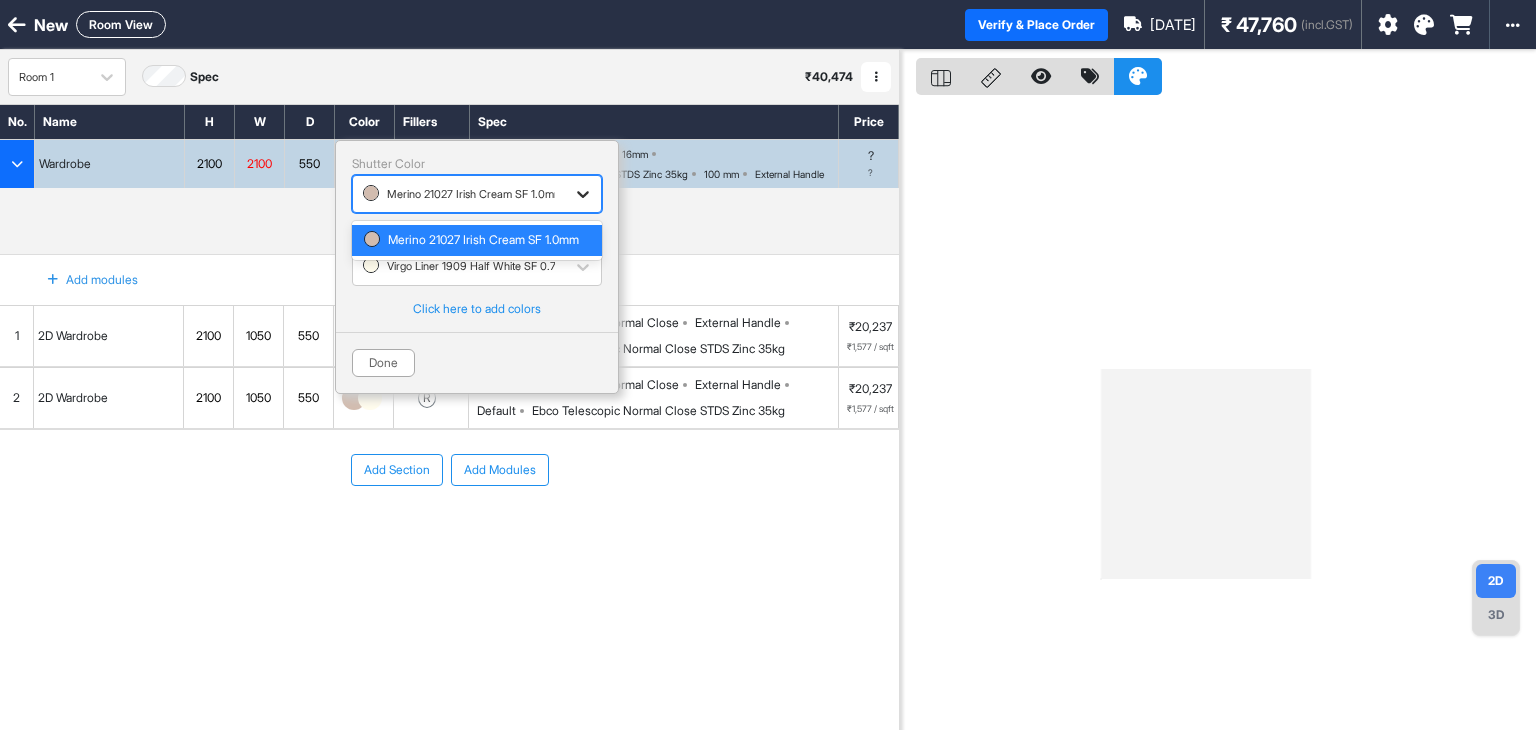 click 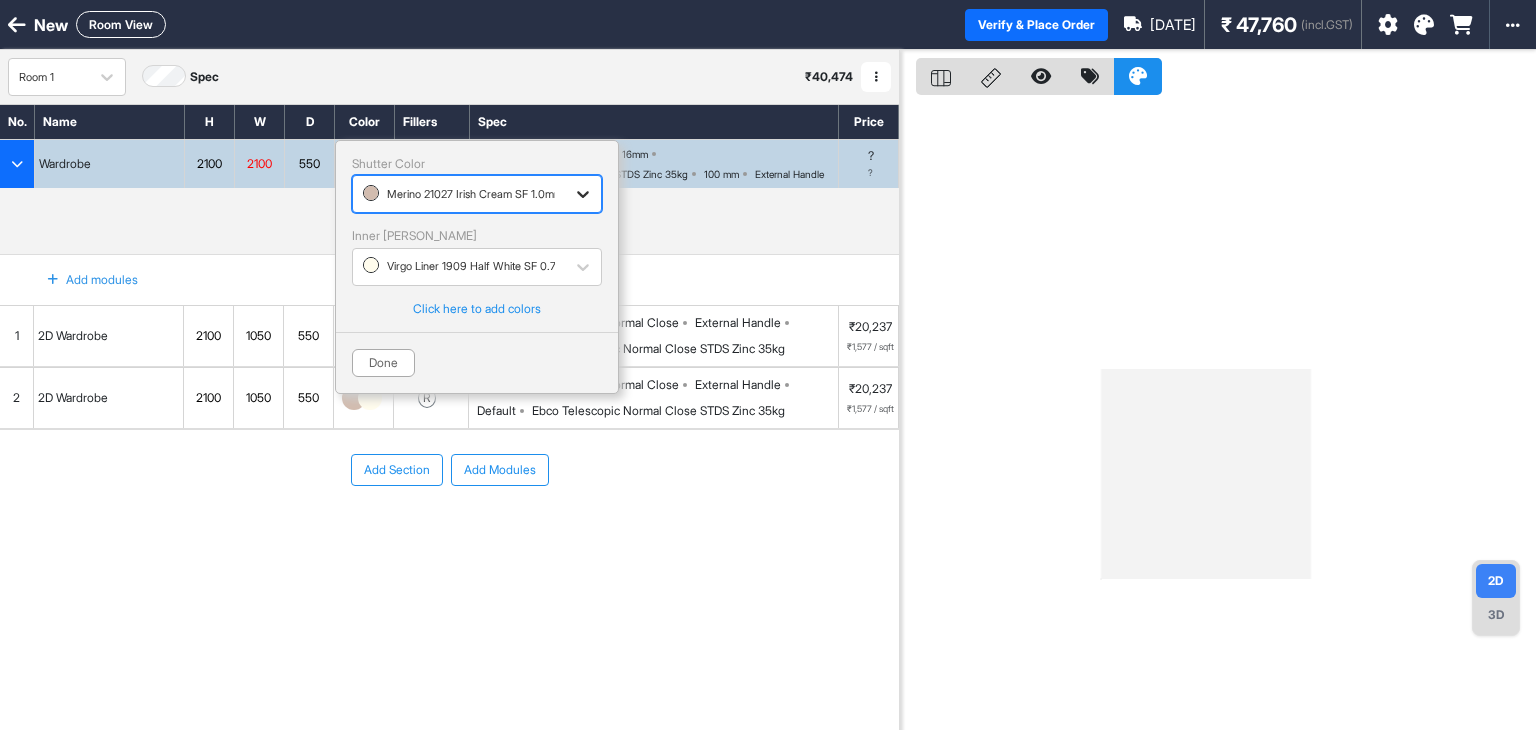 click 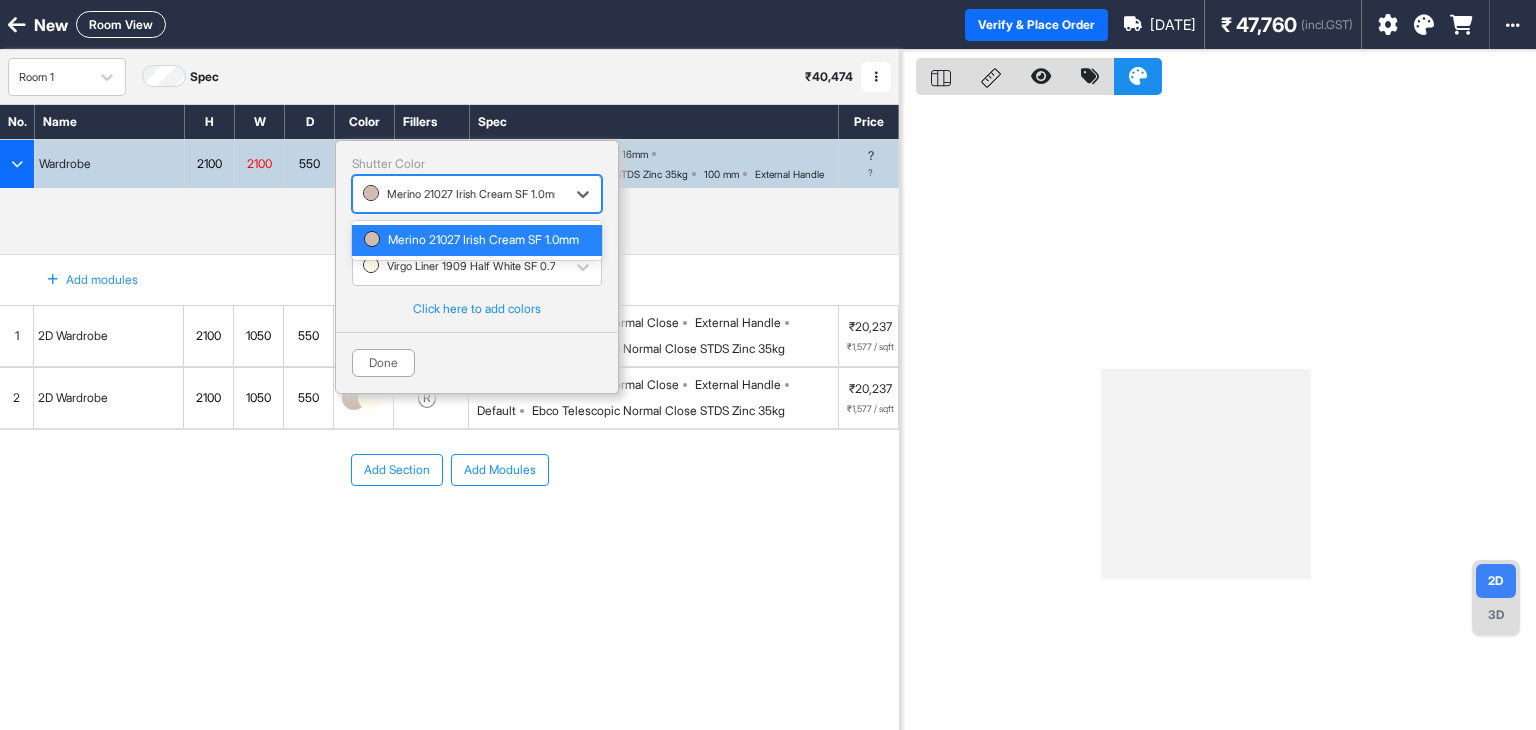 click on "Add Section Add Modules" at bounding box center (449, 530) 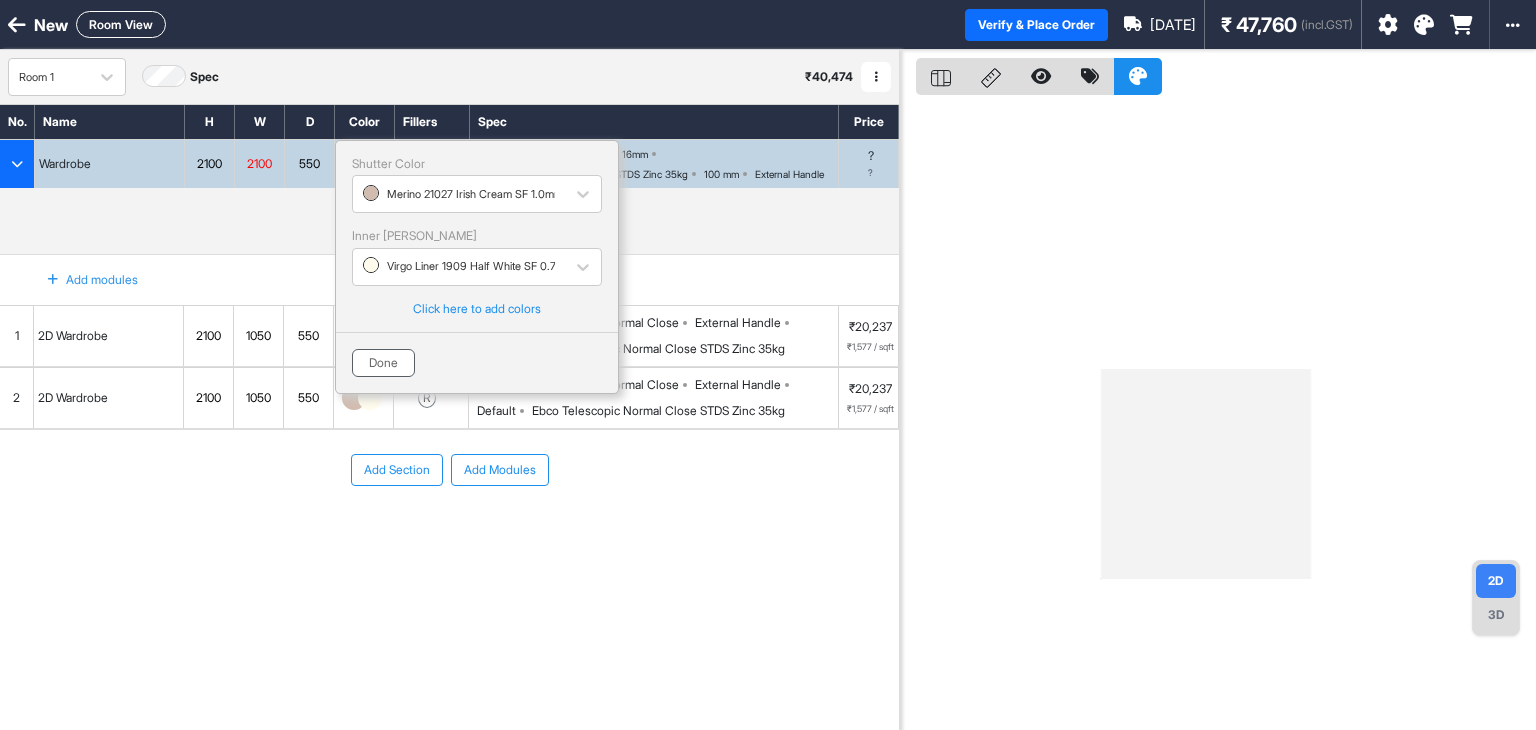 click on "Done" at bounding box center (383, 363) 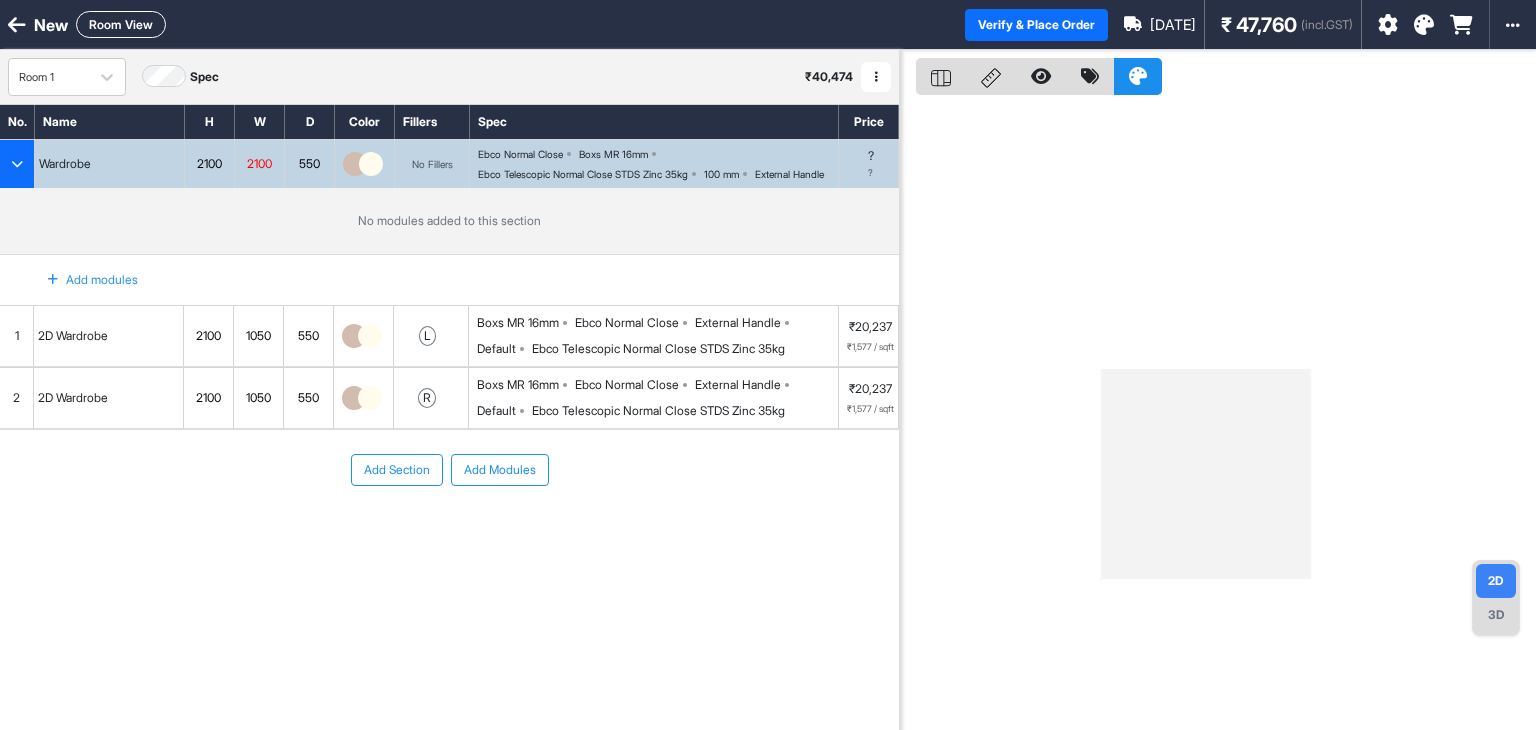 click on "Ebco Normal Close" at bounding box center (627, 323) 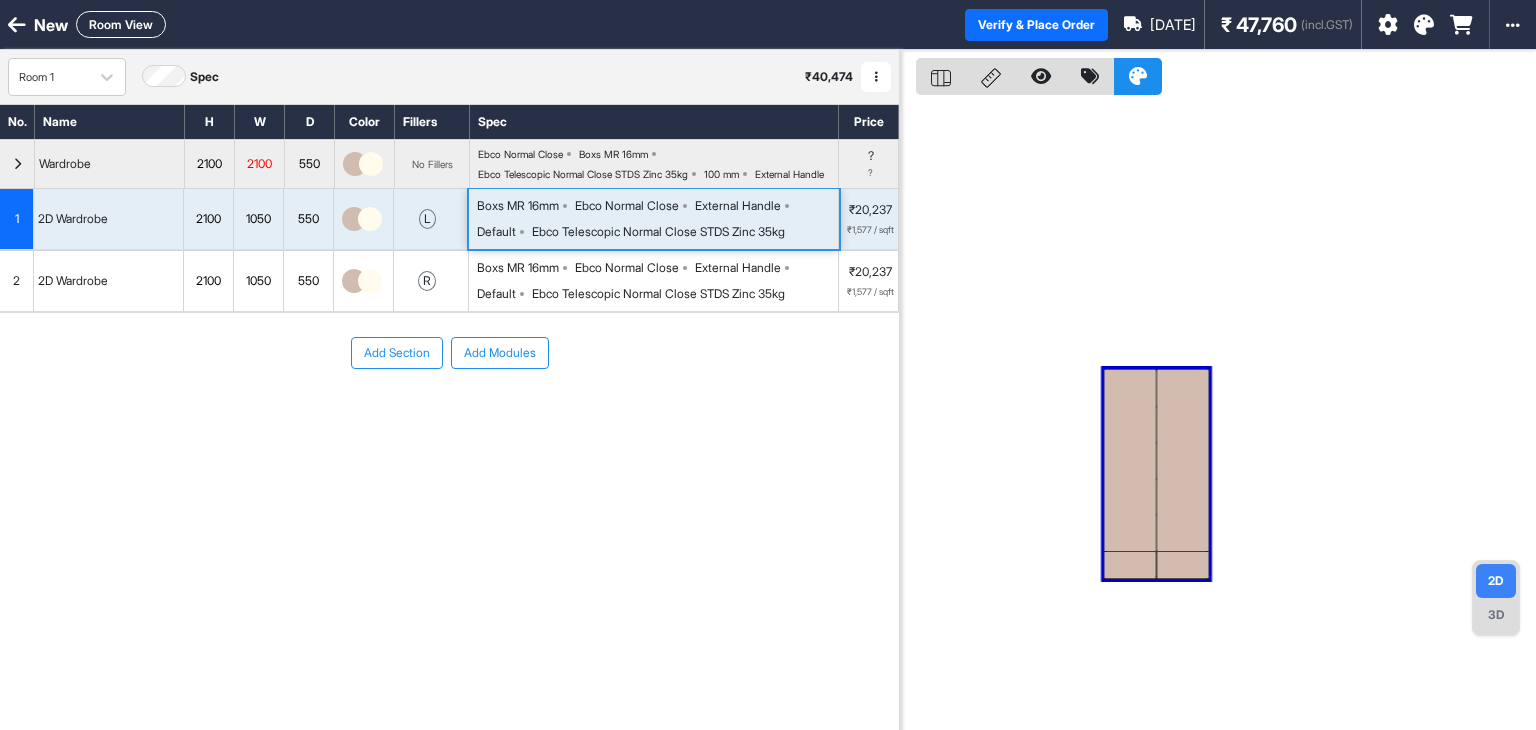 click on "Boxs MR 16mm Ebco Normal Close External Handle Default Ebco Telescopic Normal Close STDS Zinc 35kg" at bounding box center (657, 219) 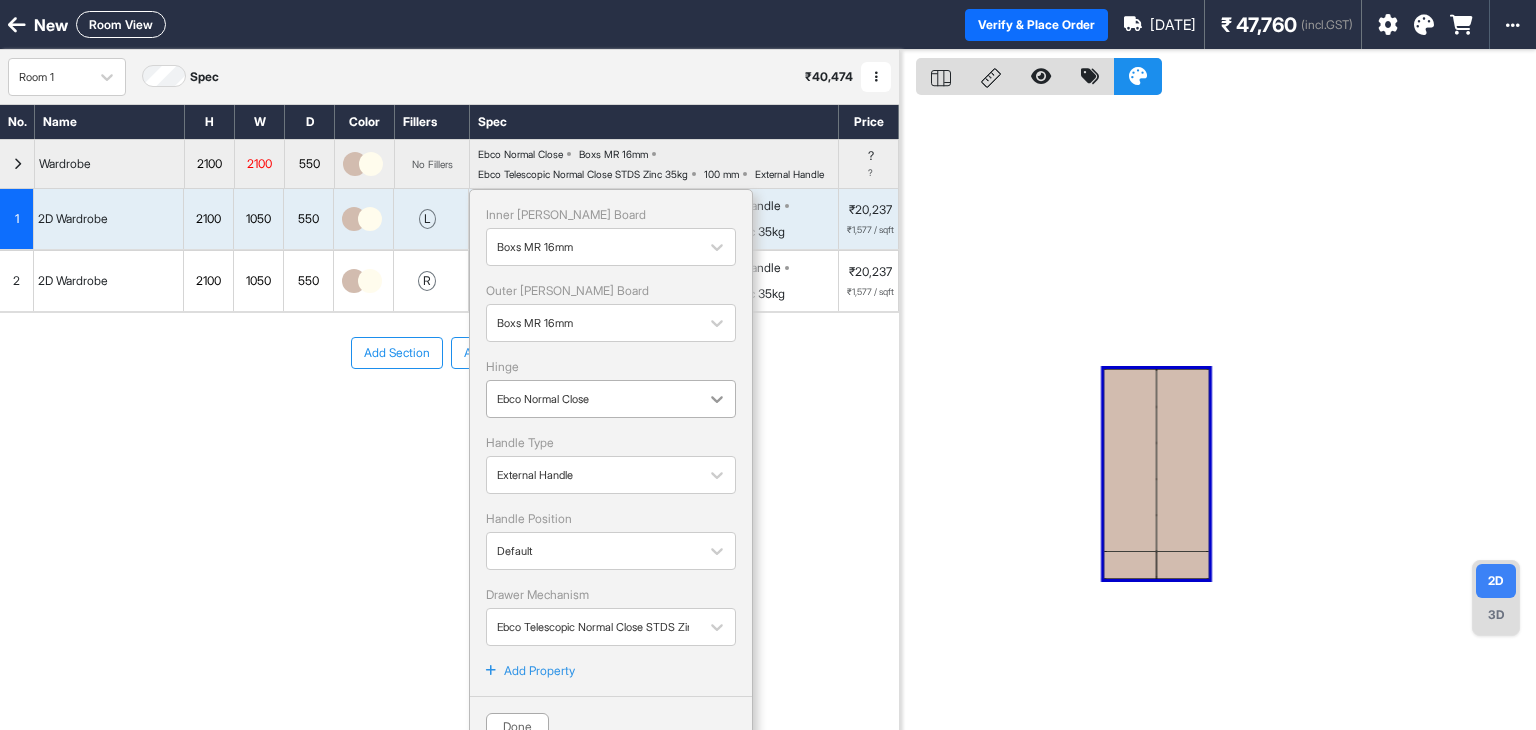 click 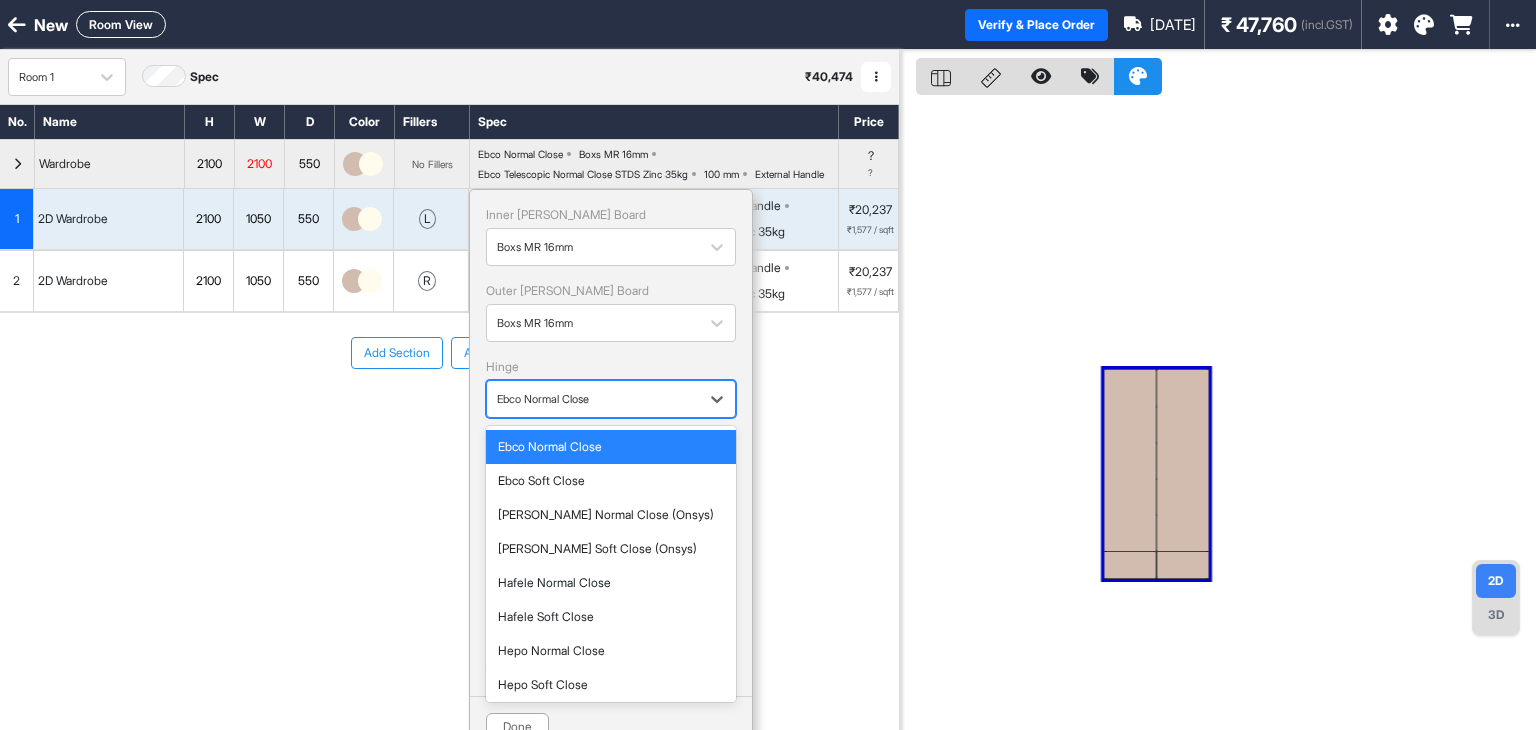 click on "Ebco Normal Close" at bounding box center (611, 447) 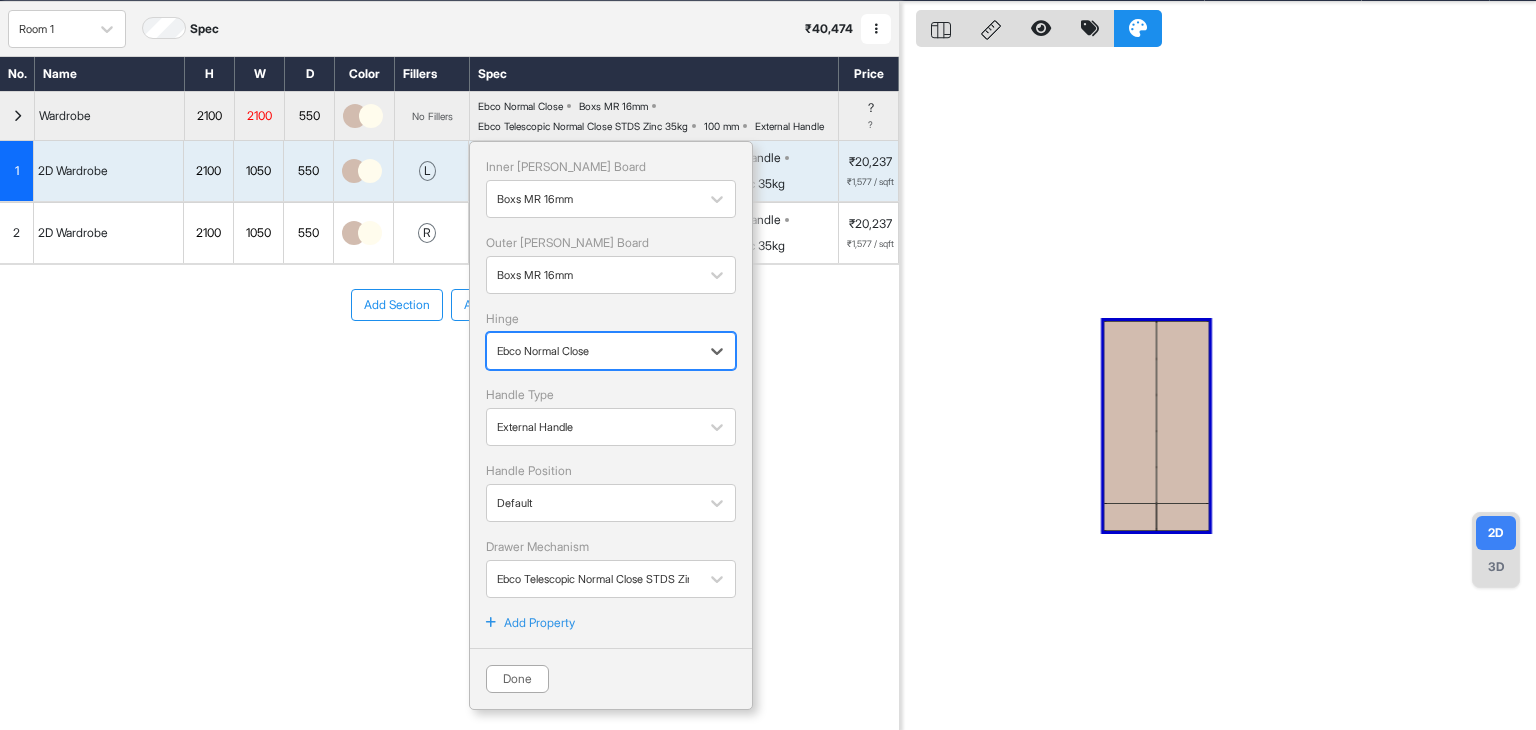 scroll, scrollTop: 50, scrollLeft: 0, axis: vertical 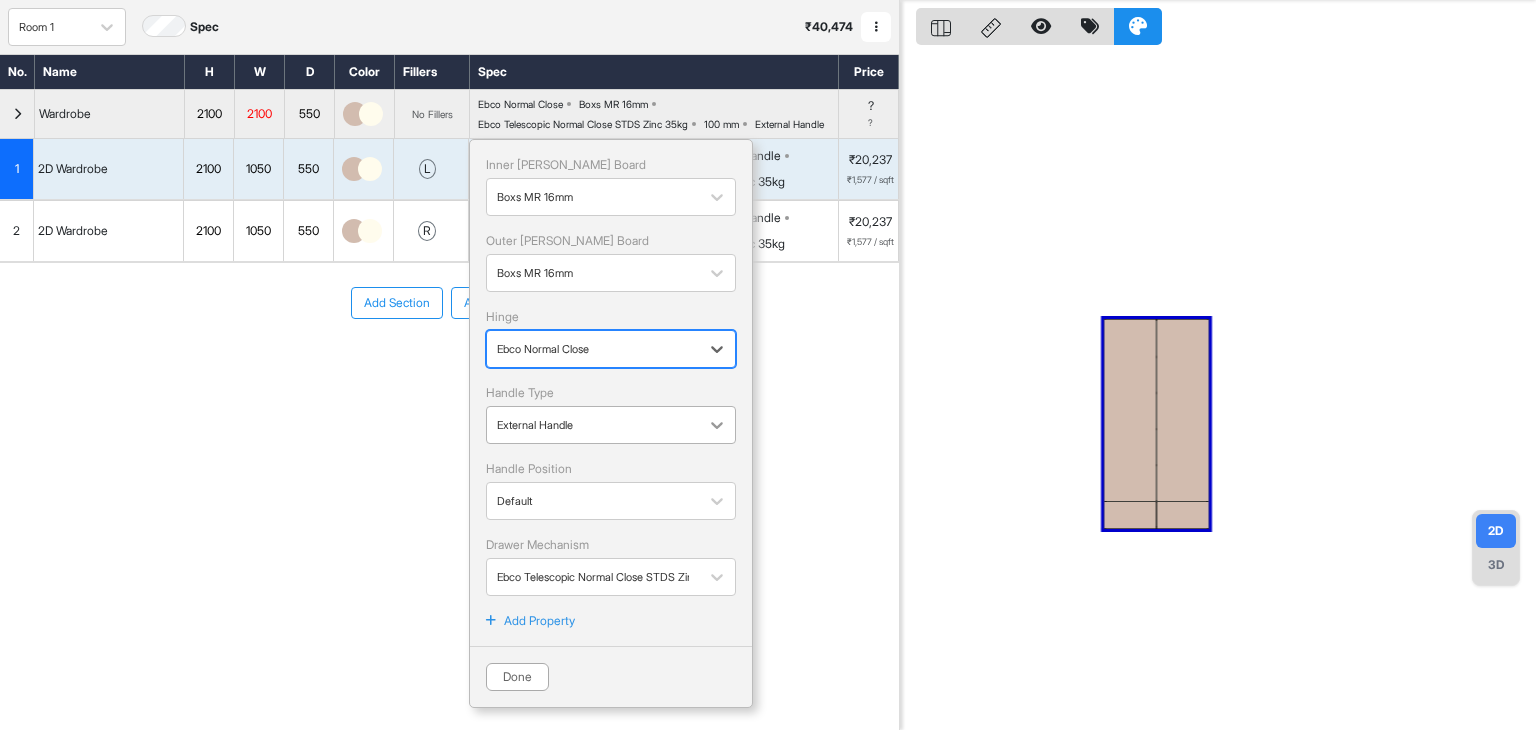 click 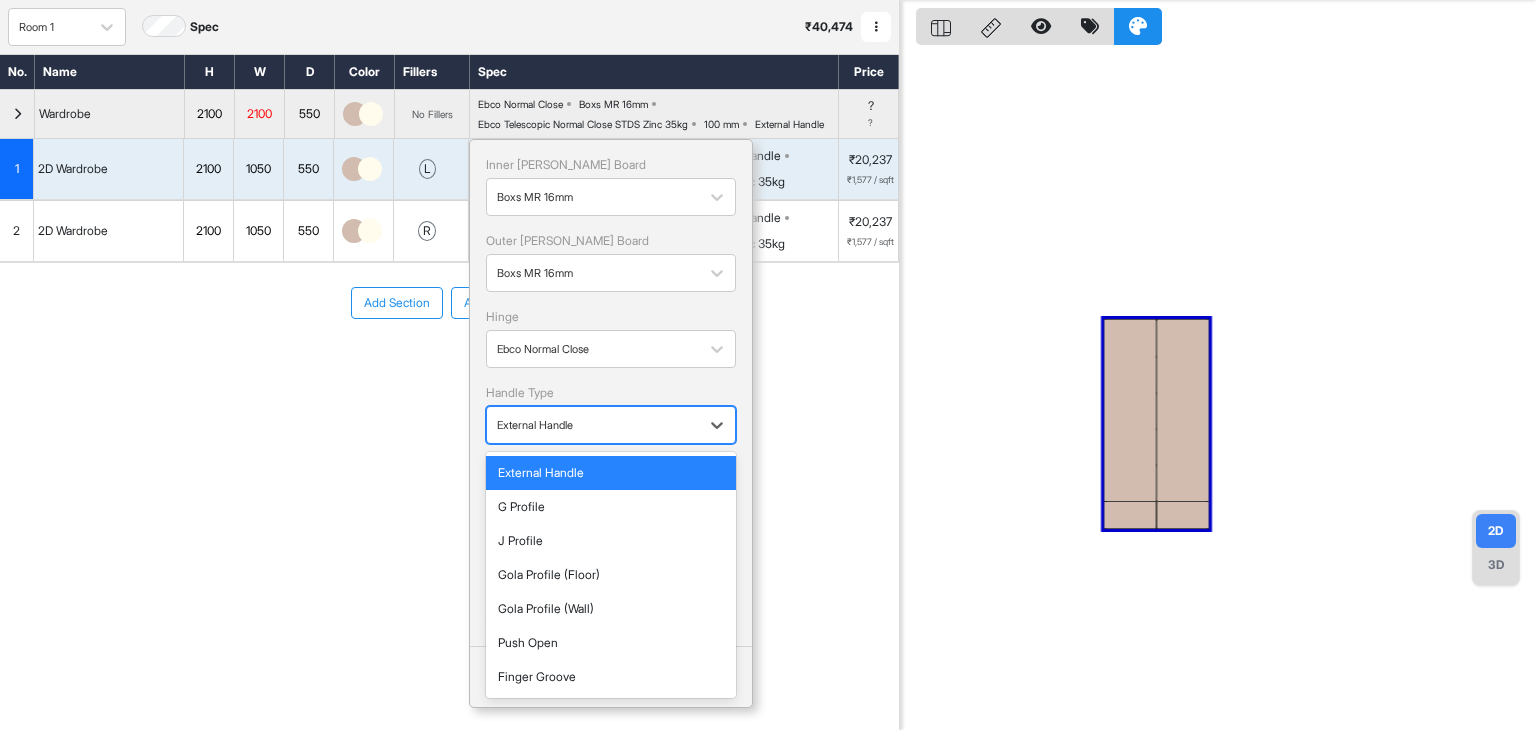 click on "External Handle" at bounding box center [611, 473] 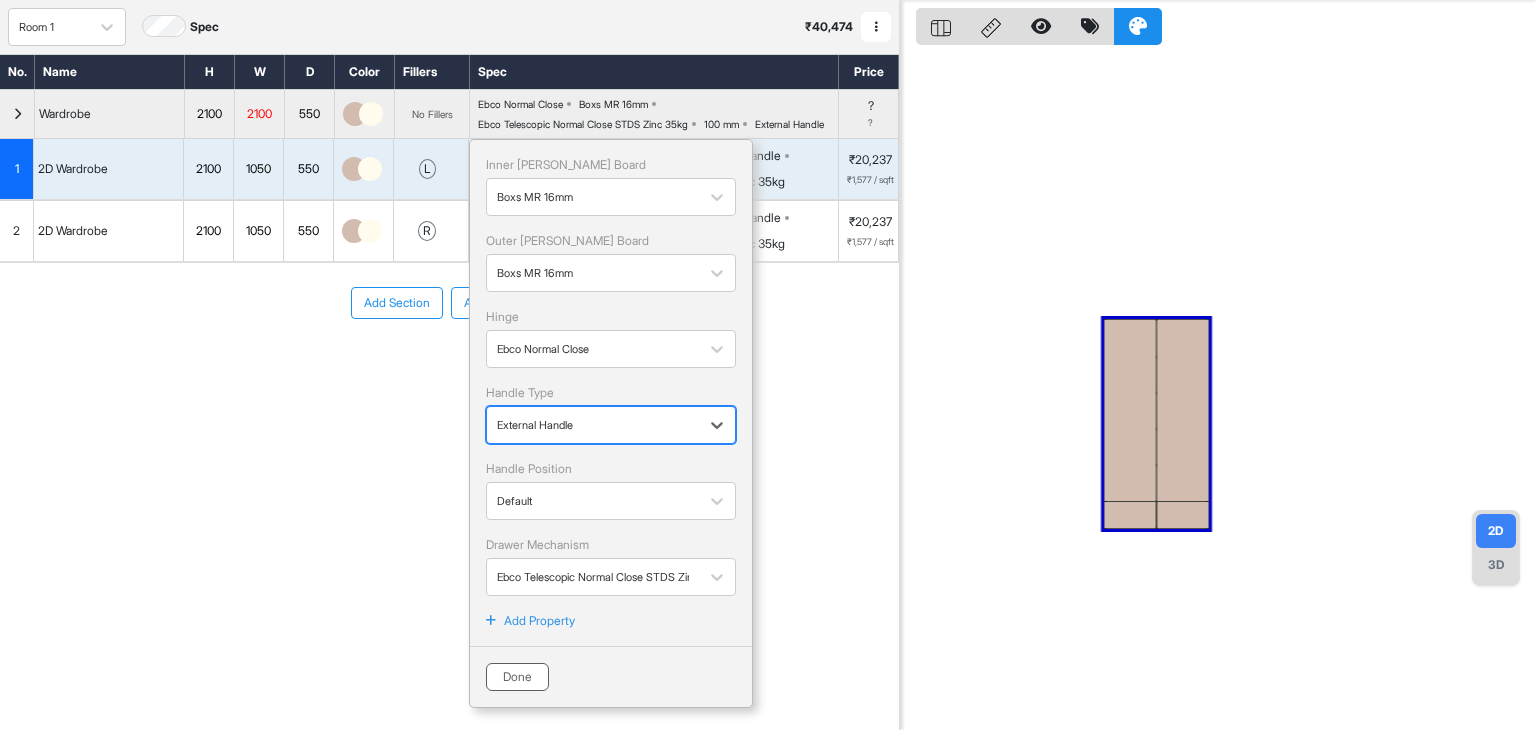 click on "Done" at bounding box center [517, 677] 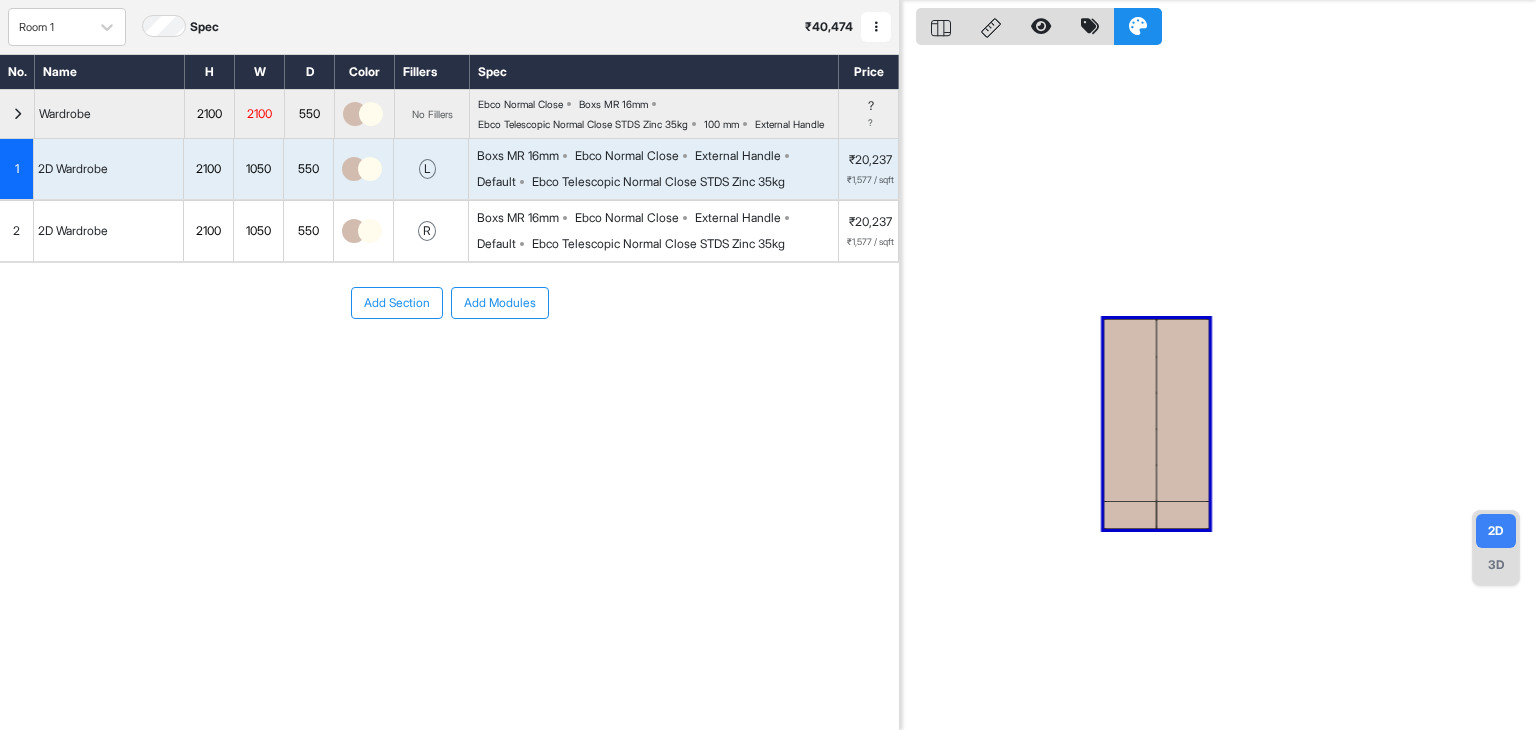 click at bounding box center [1183, 410] 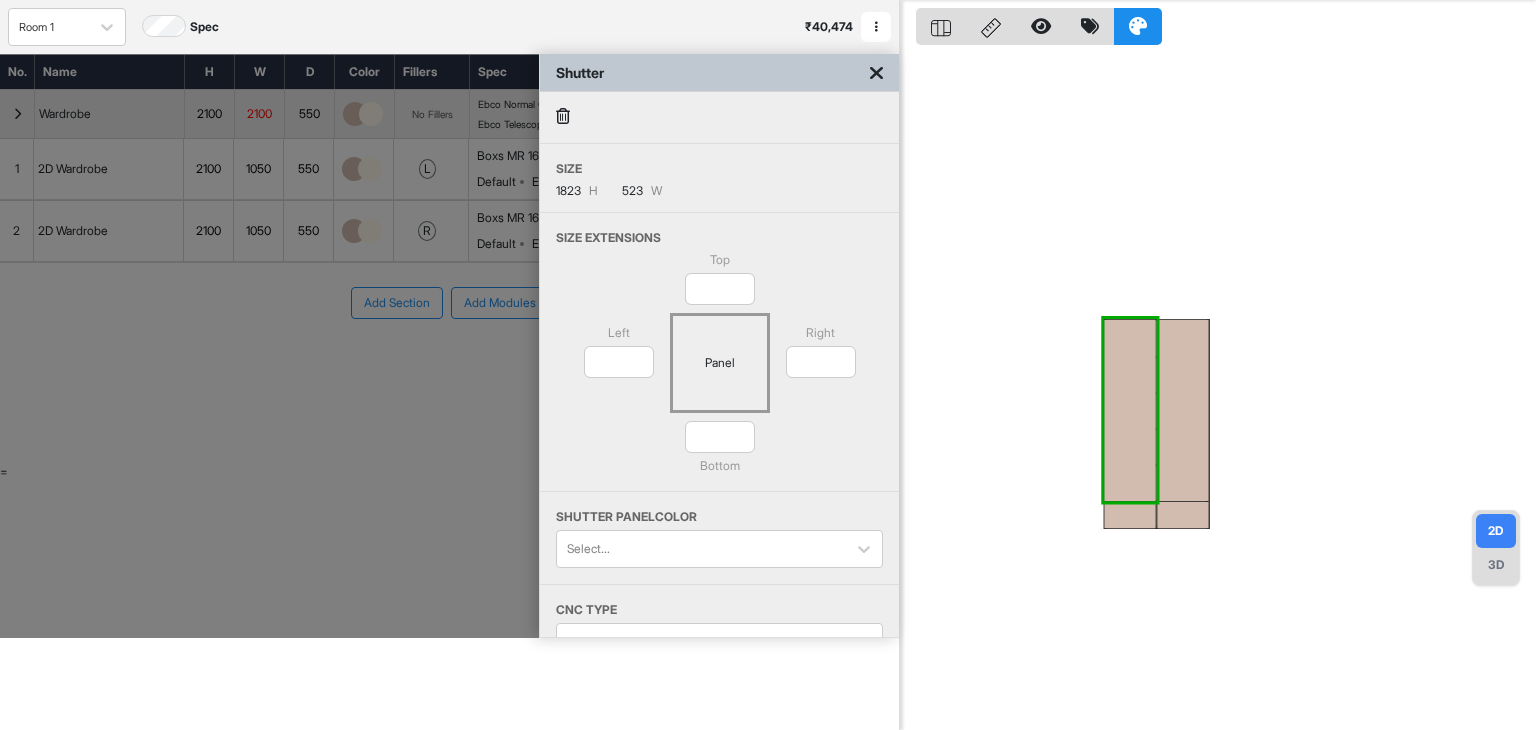click at bounding box center [1130, 410] 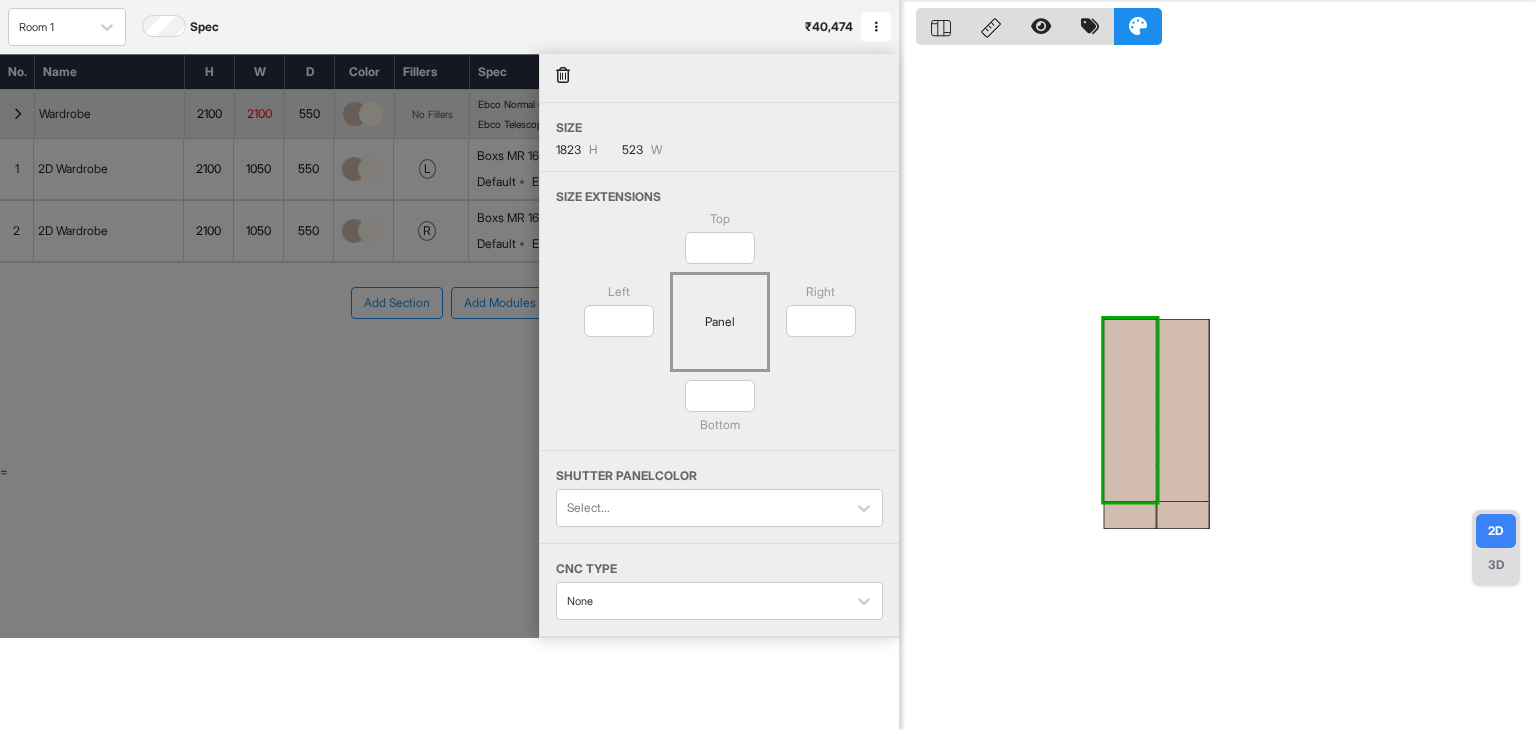scroll, scrollTop: 146, scrollLeft: 0, axis: vertical 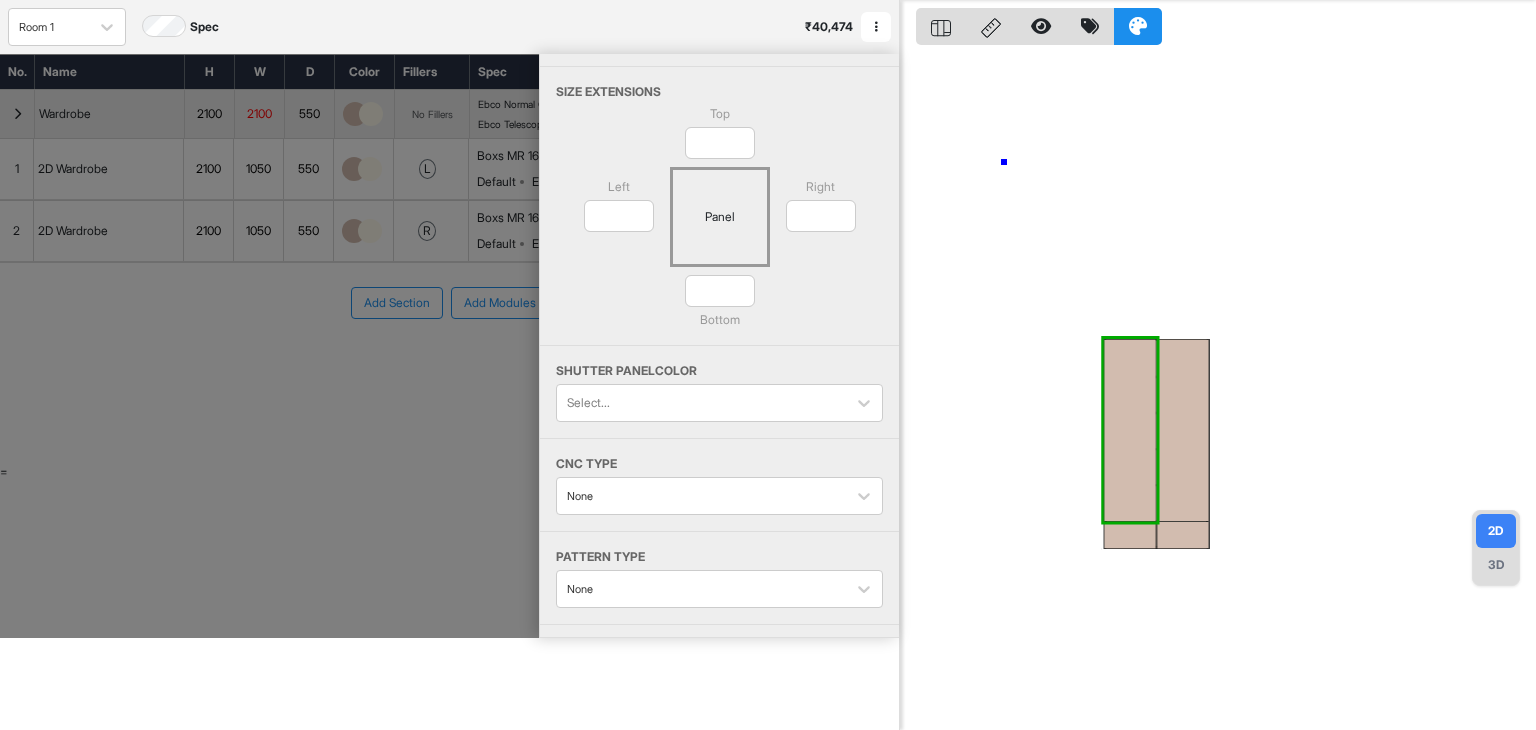 click at bounding box center (1218, 365) 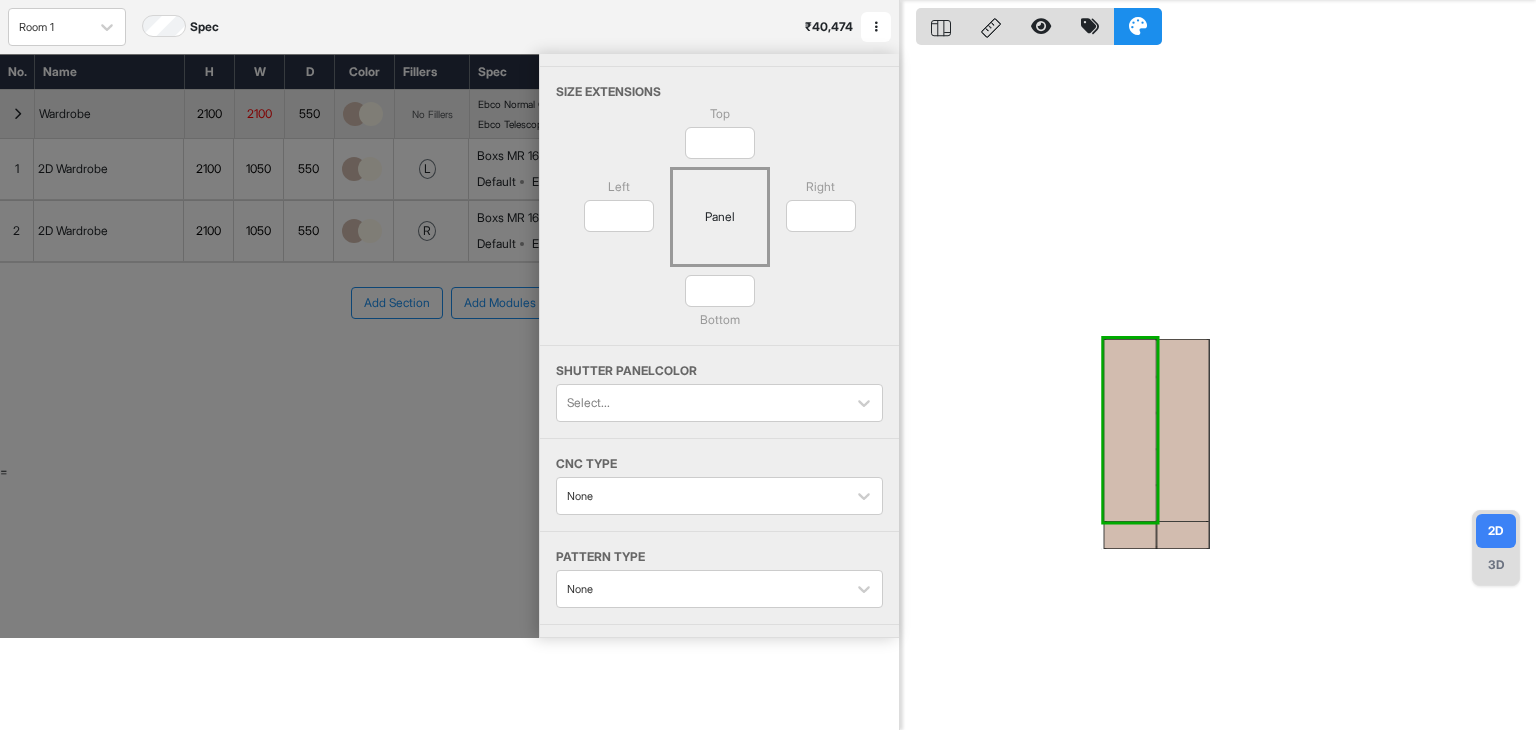 click at bounding box center [269, 346] 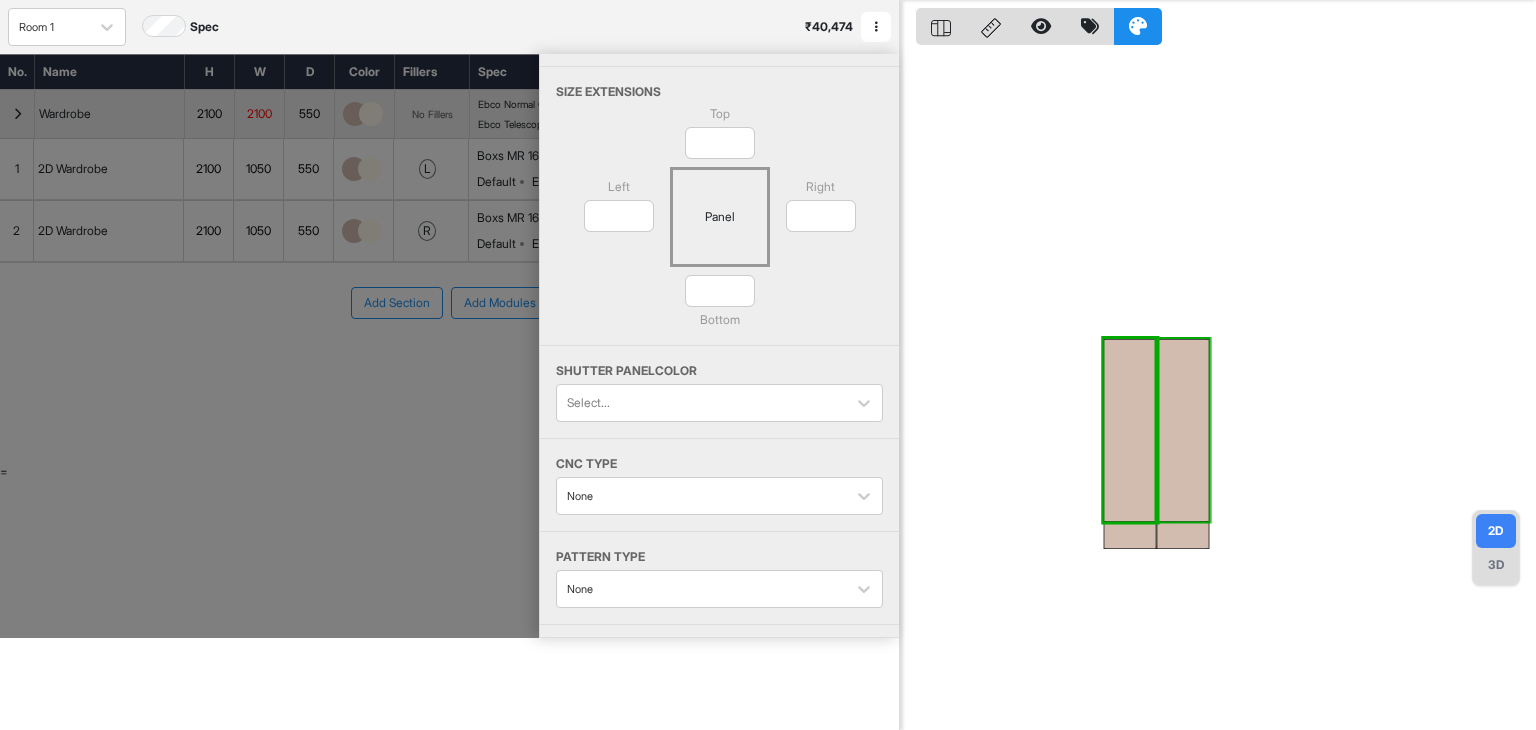 click on "3D" at bounding box center (1496, 565) 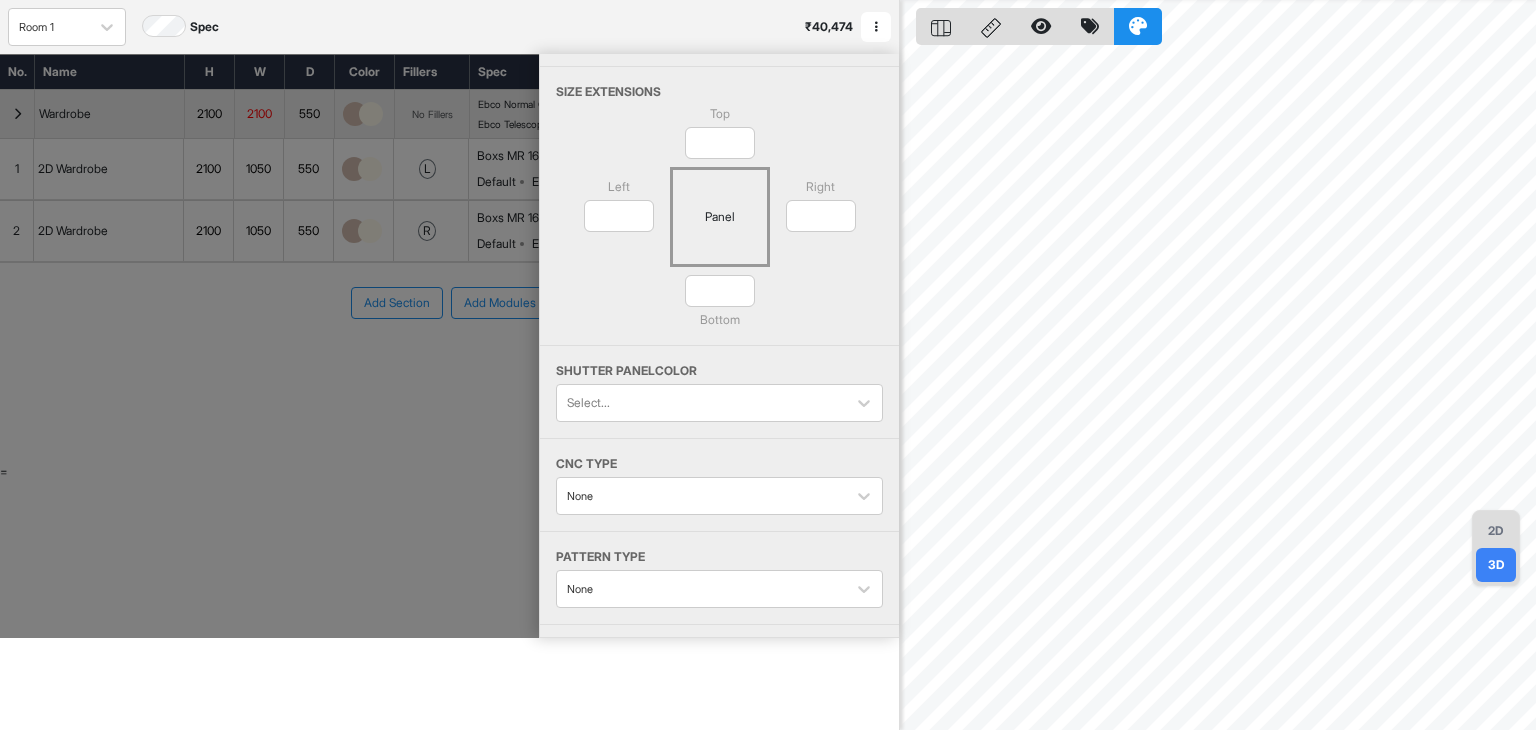 click at bounding box center (269, 346) 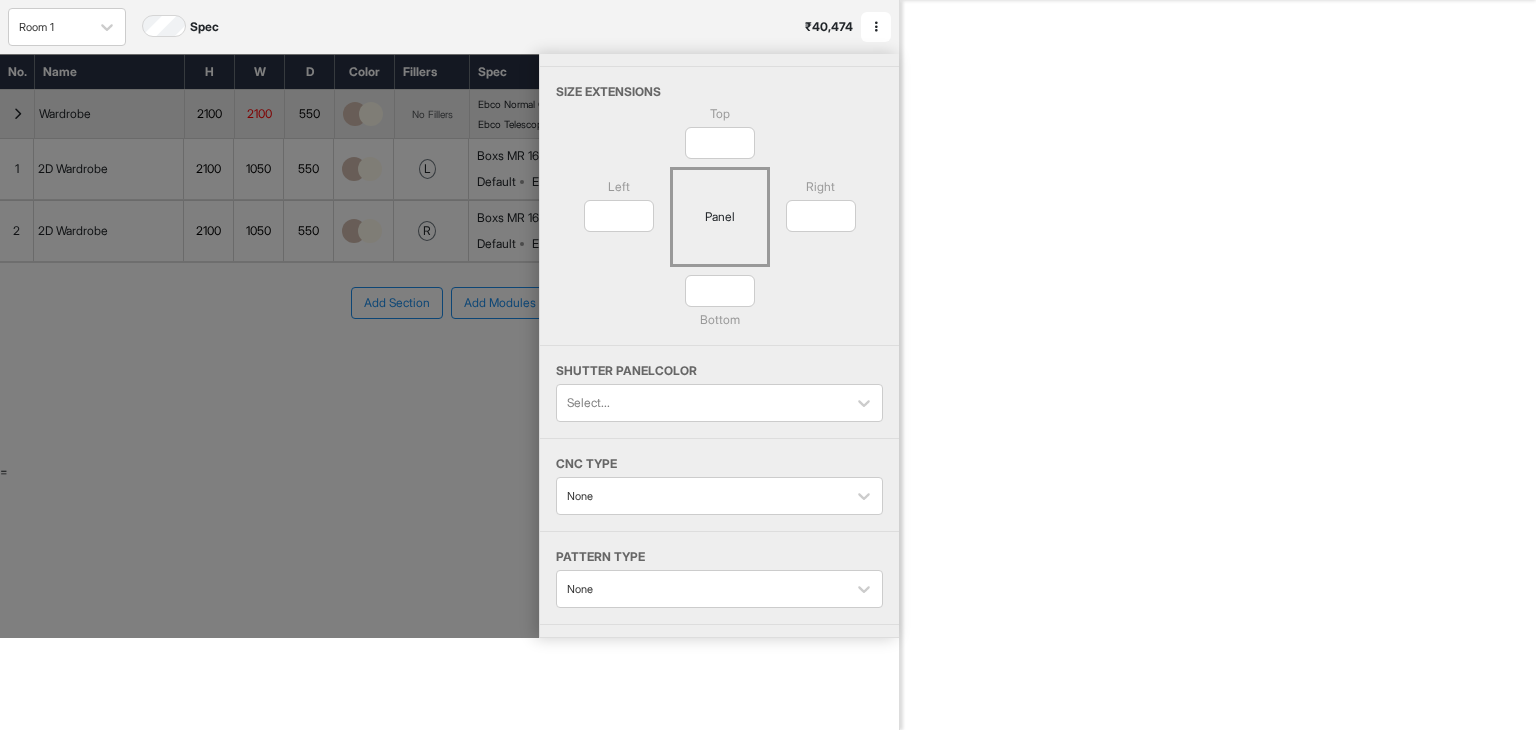 click at bounding box center (876, 27) 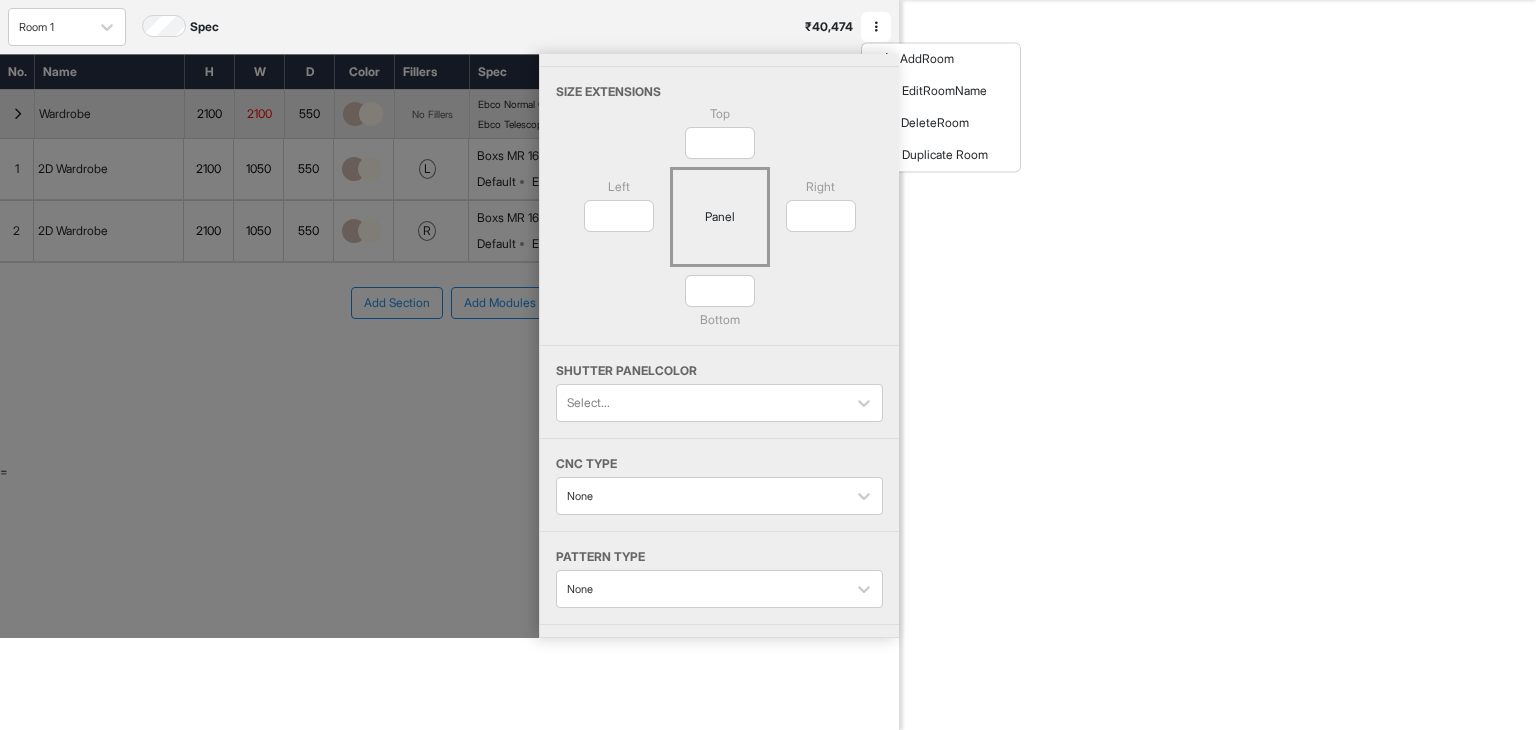 click at bounding box center (1218, 365) 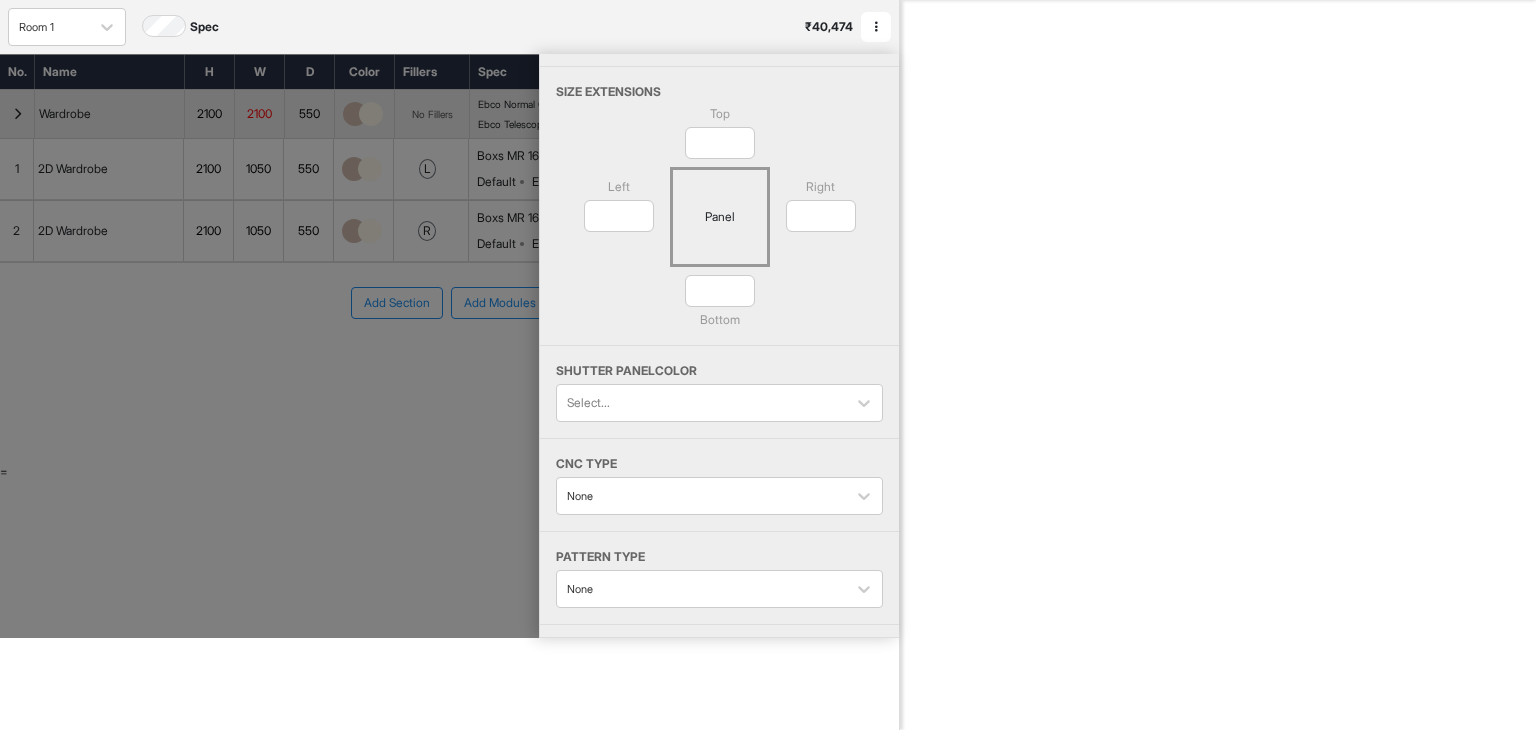 click at bounding box center (269, 346) 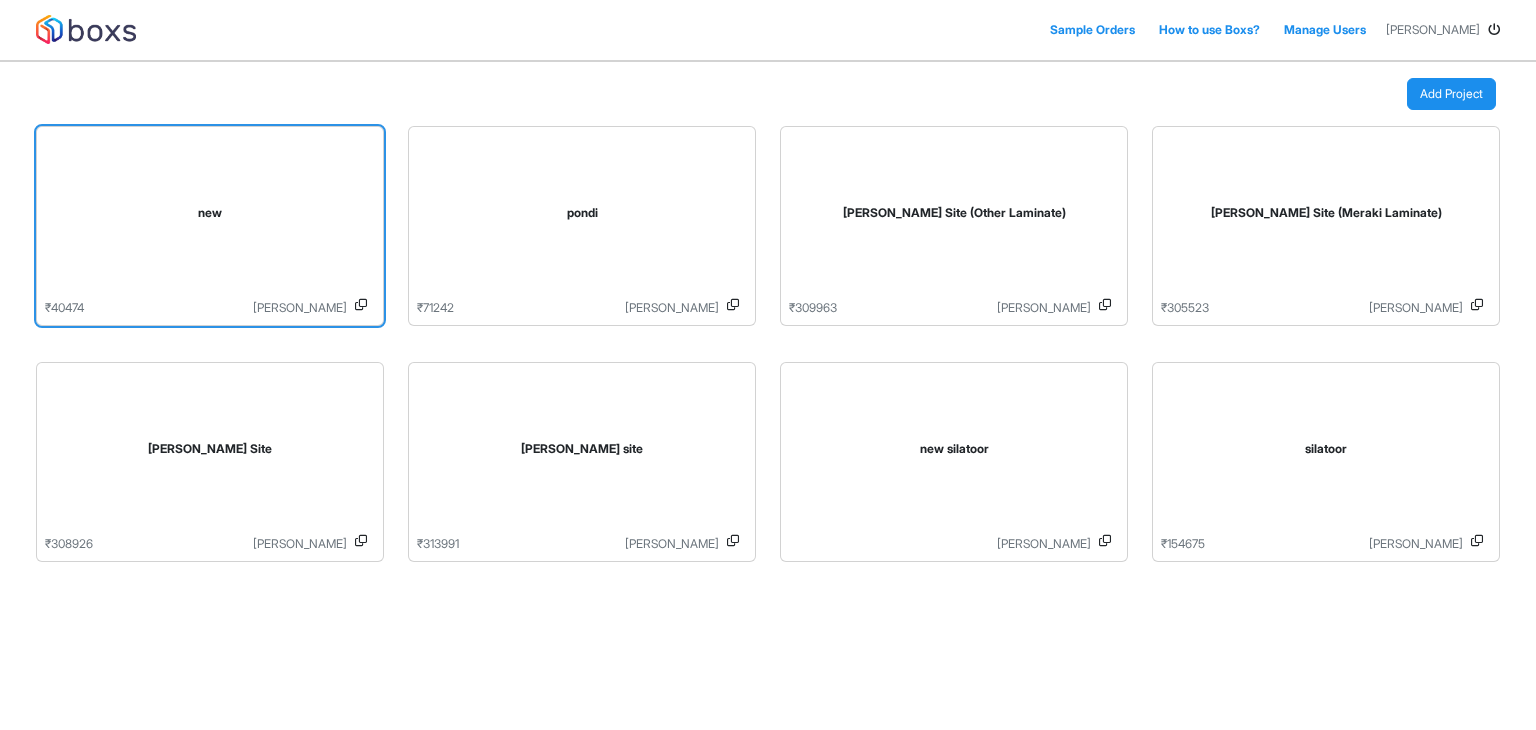 click on "new" at bounding box center [210, 217] 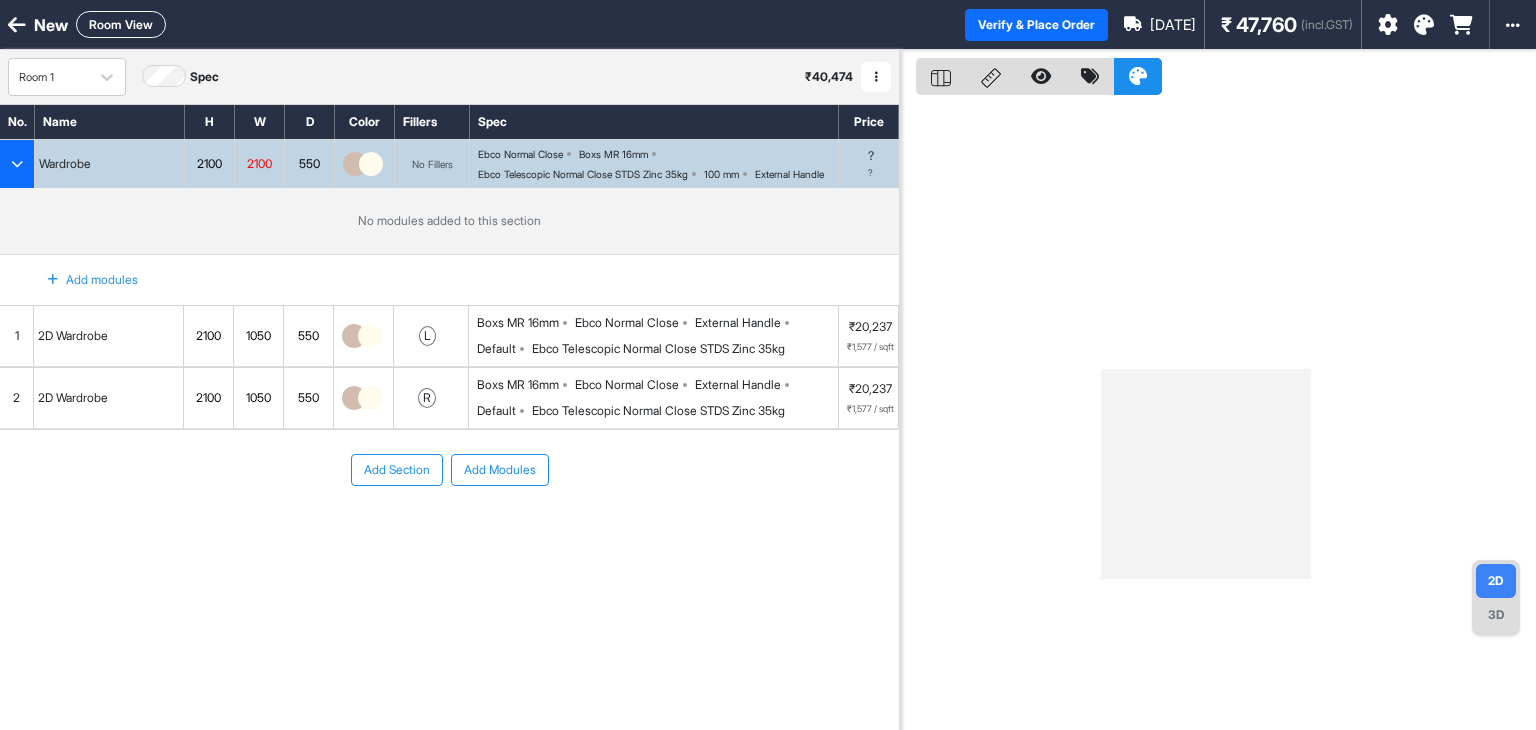 click on "? ?" at bounding box center [869, 164] 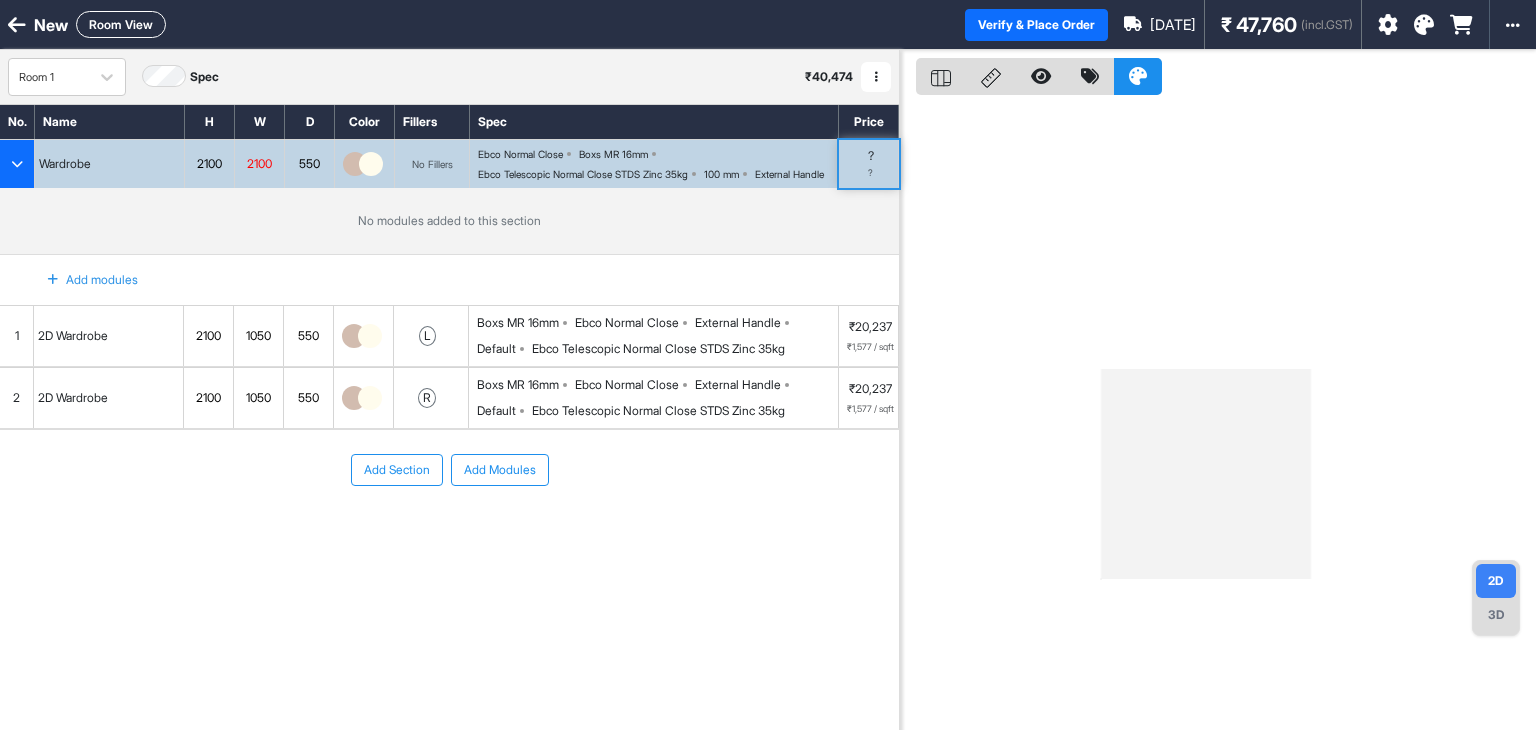 click on "? ?" at bounding box center (869, 164) 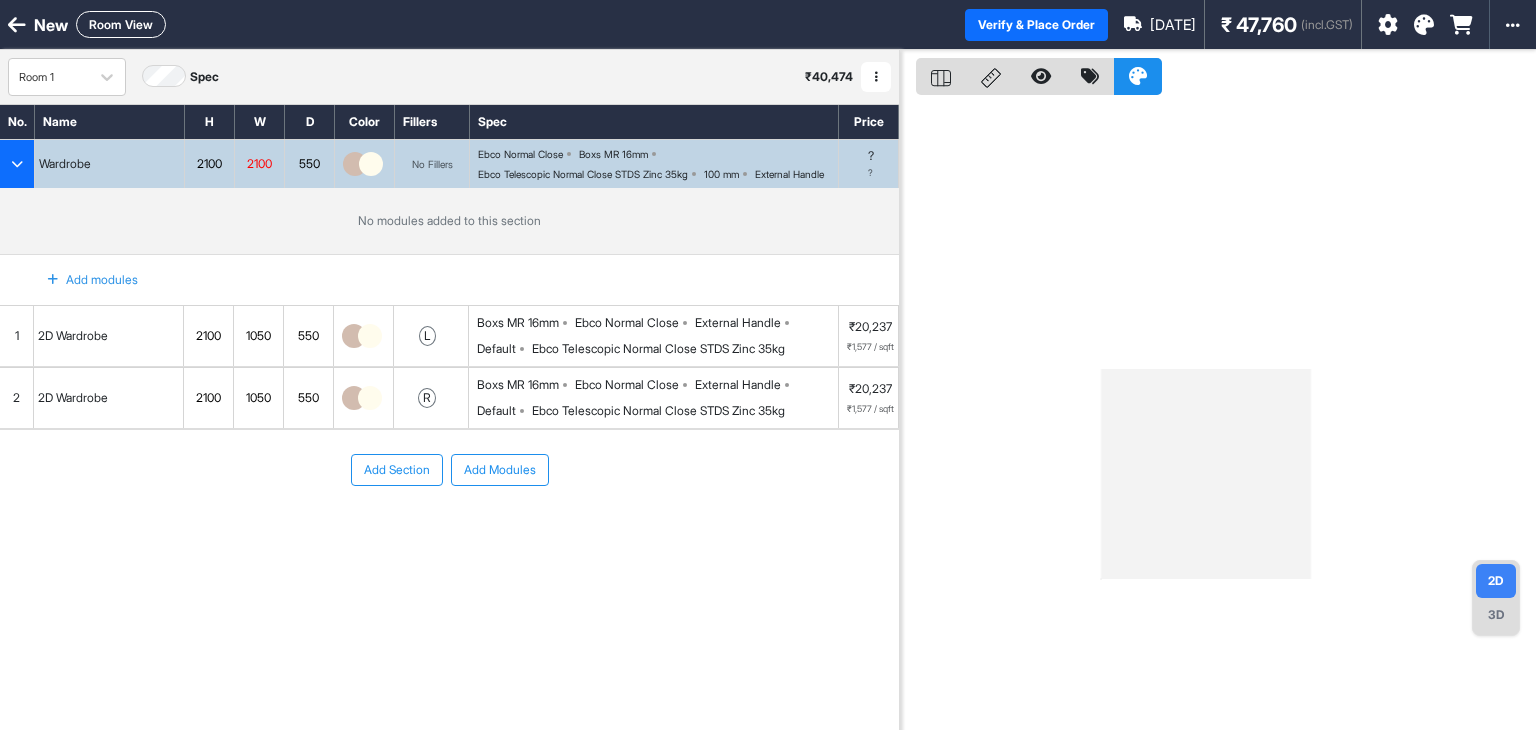 click on "? ?" at bounding box center (869, 164) 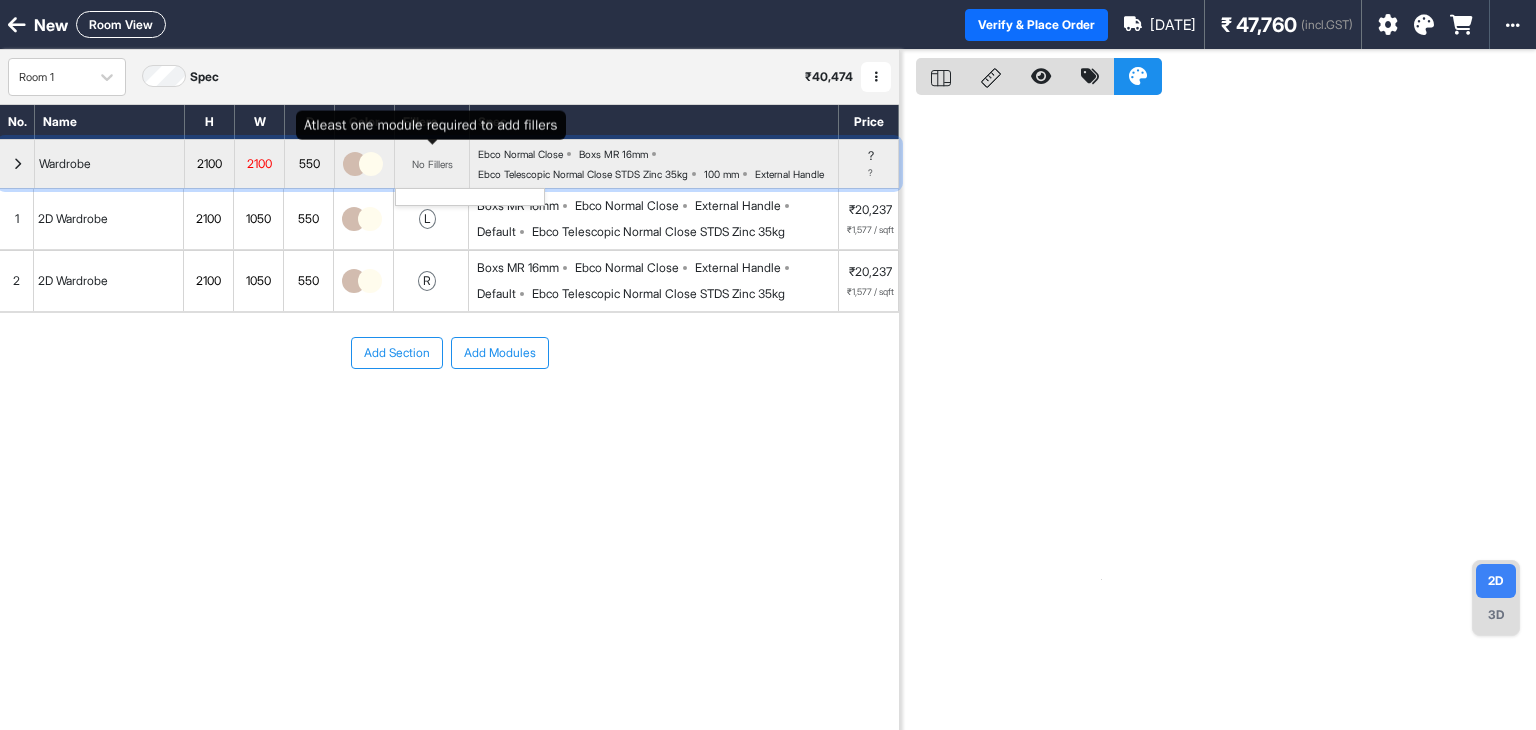 click on "No Fillers" at bounding box center (432, 164) 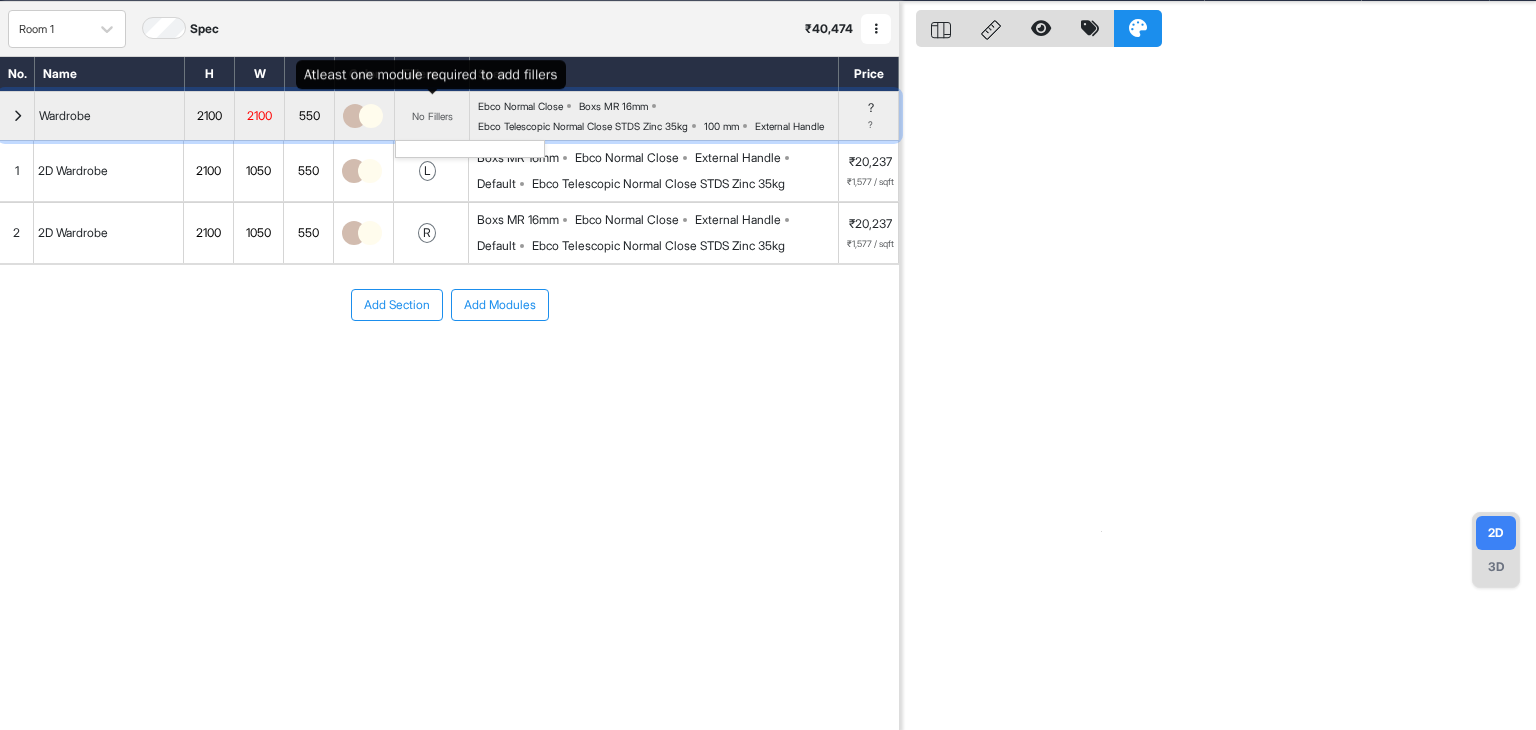 scroll, scrollTop: 50, scrollLeft: 0, axis: vertical 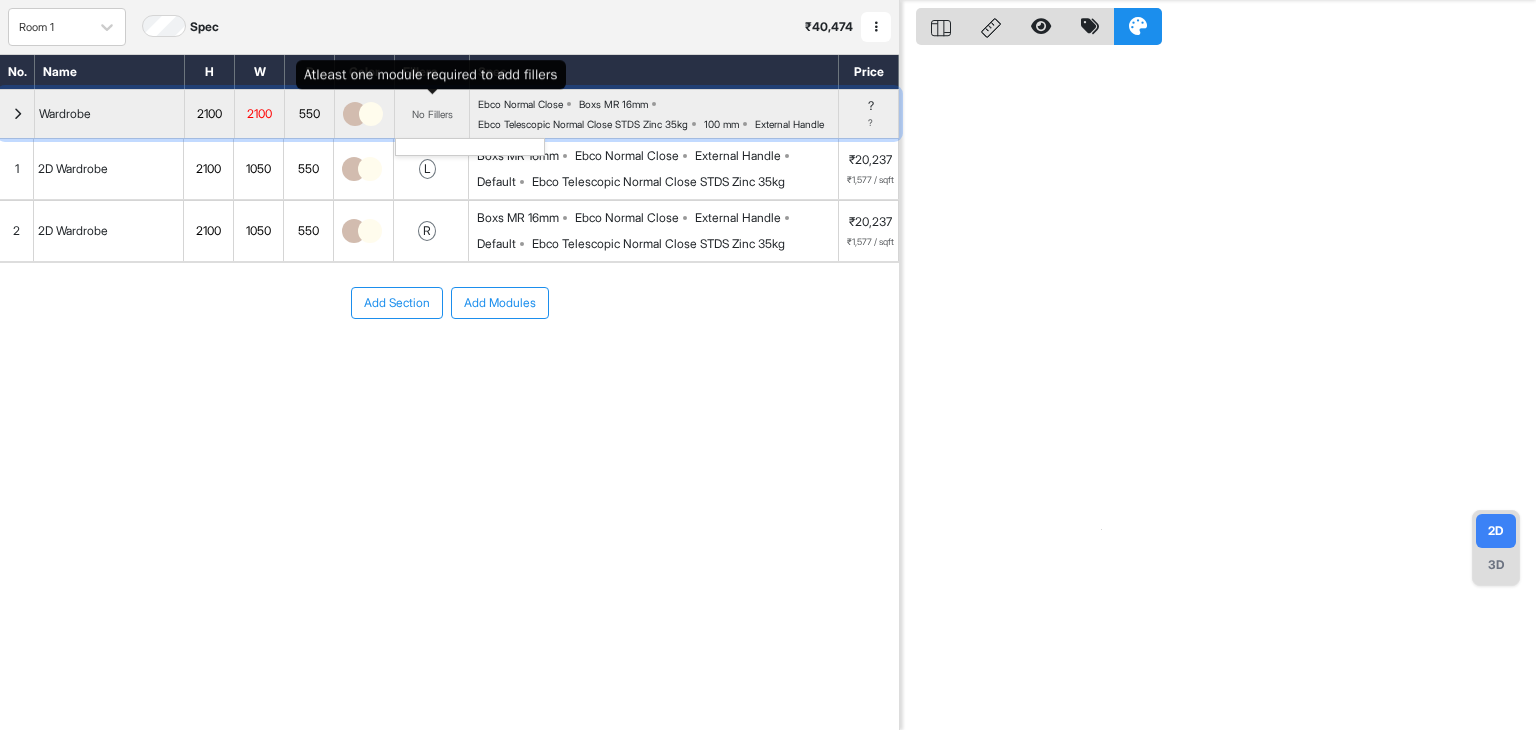 click on "No Fillers" at bounding box center (432, 114) 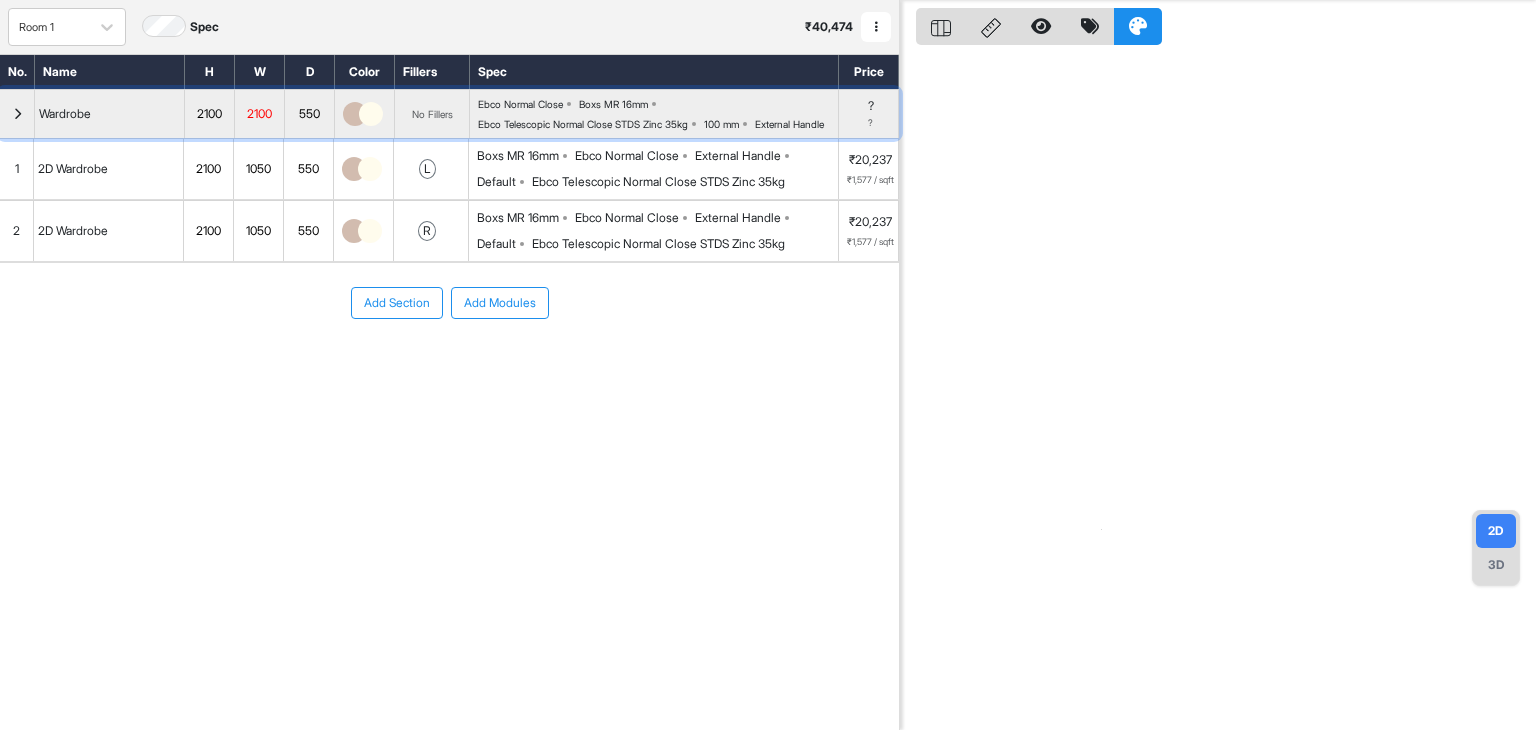 click on "Ebco Normal Close Boxs MR 16mm Ebco Telescopic Normal Close STDS Zinc 35kg 100 mm External Handle" at bounding box center (658, 114) 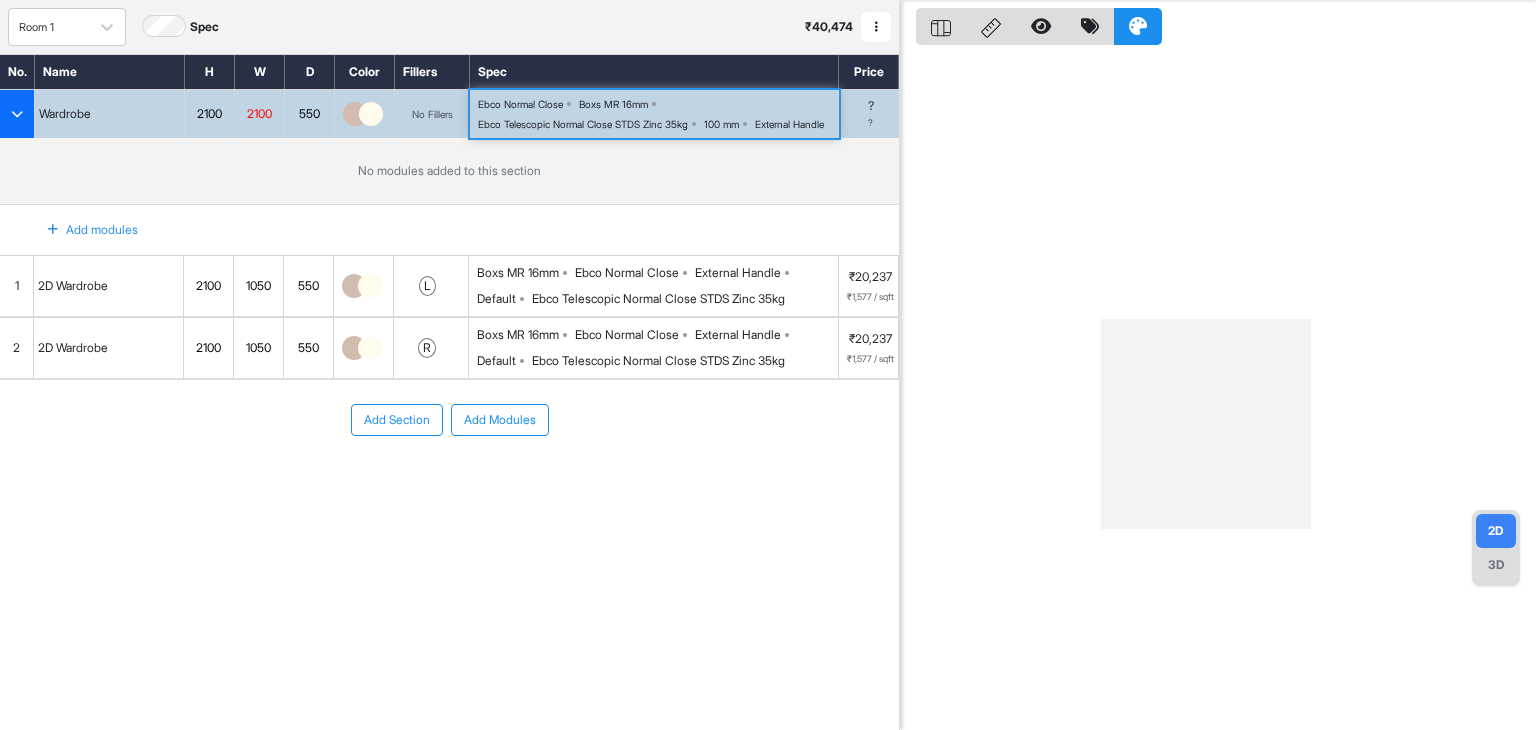 click on "Add Section Add Modules" at bounding box center [449, 480] 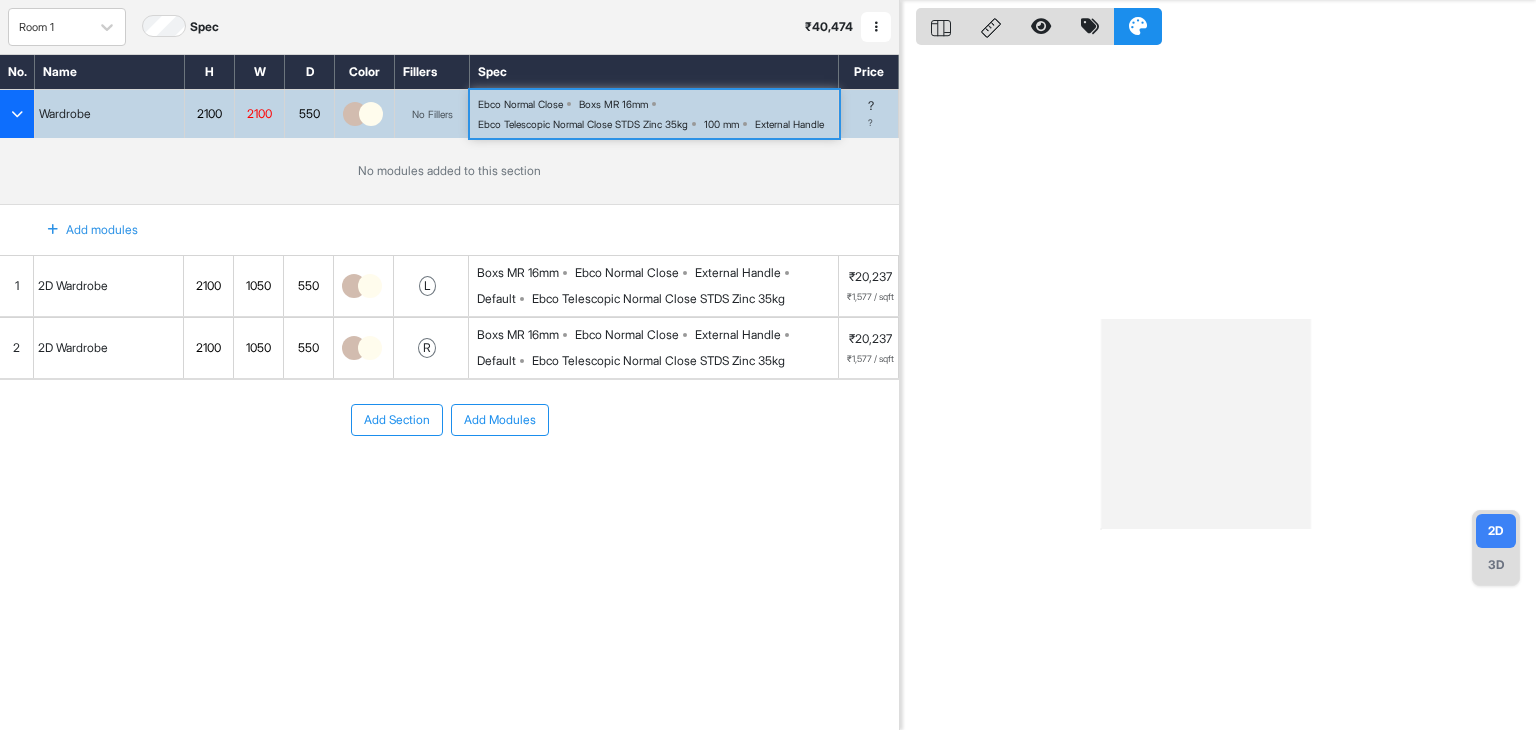 click at bounding box center [17, 114] 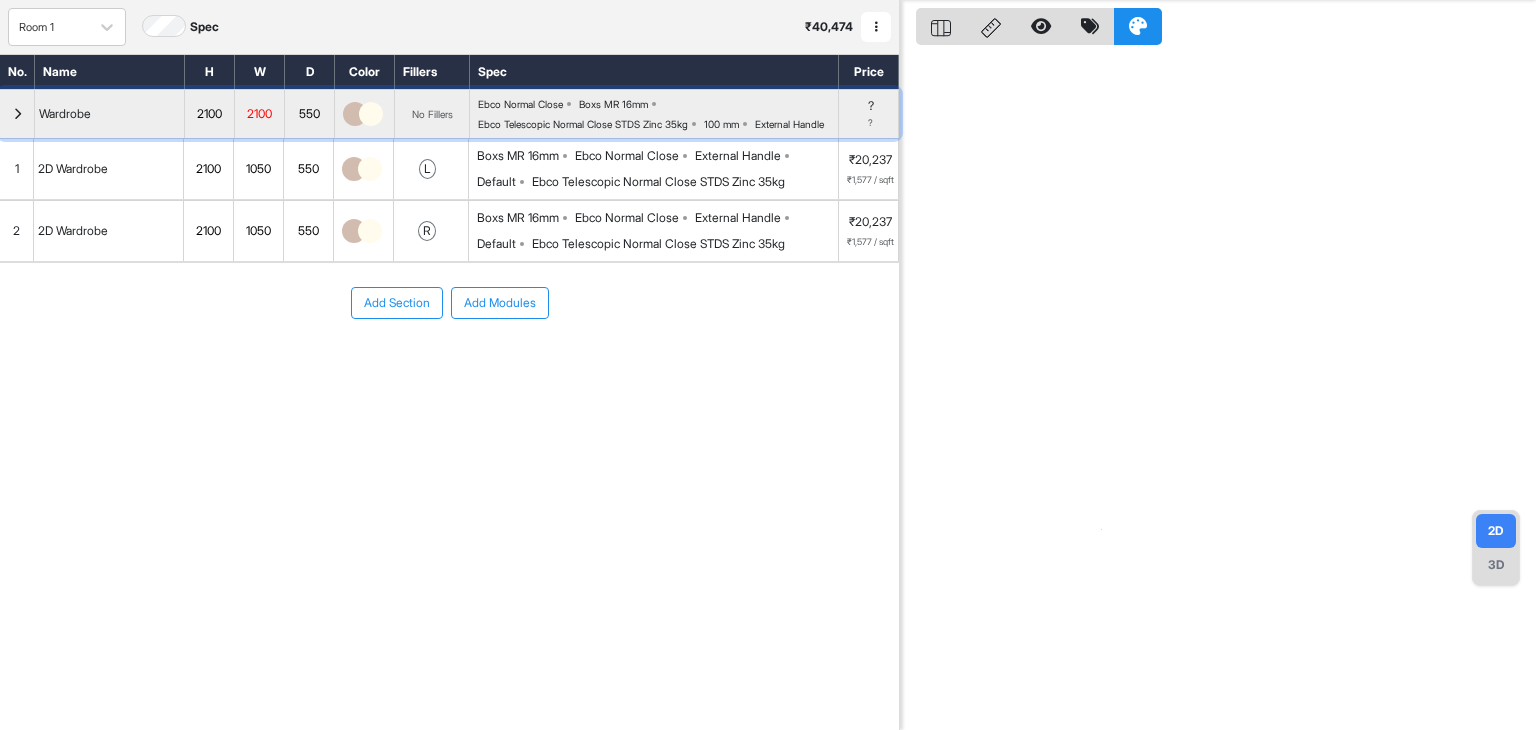 click at bounding box center [17, 114] 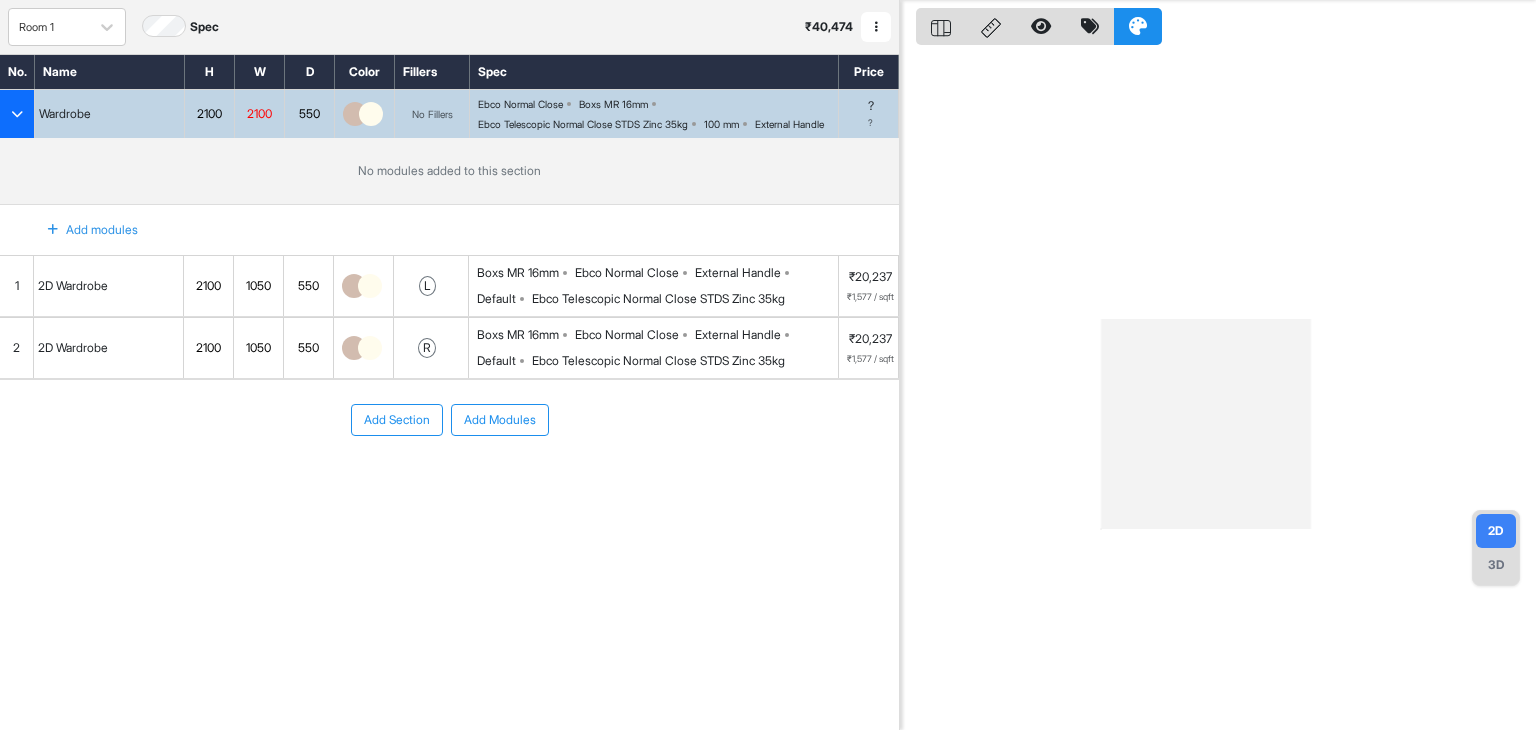 click at bounding box center (17, 114) 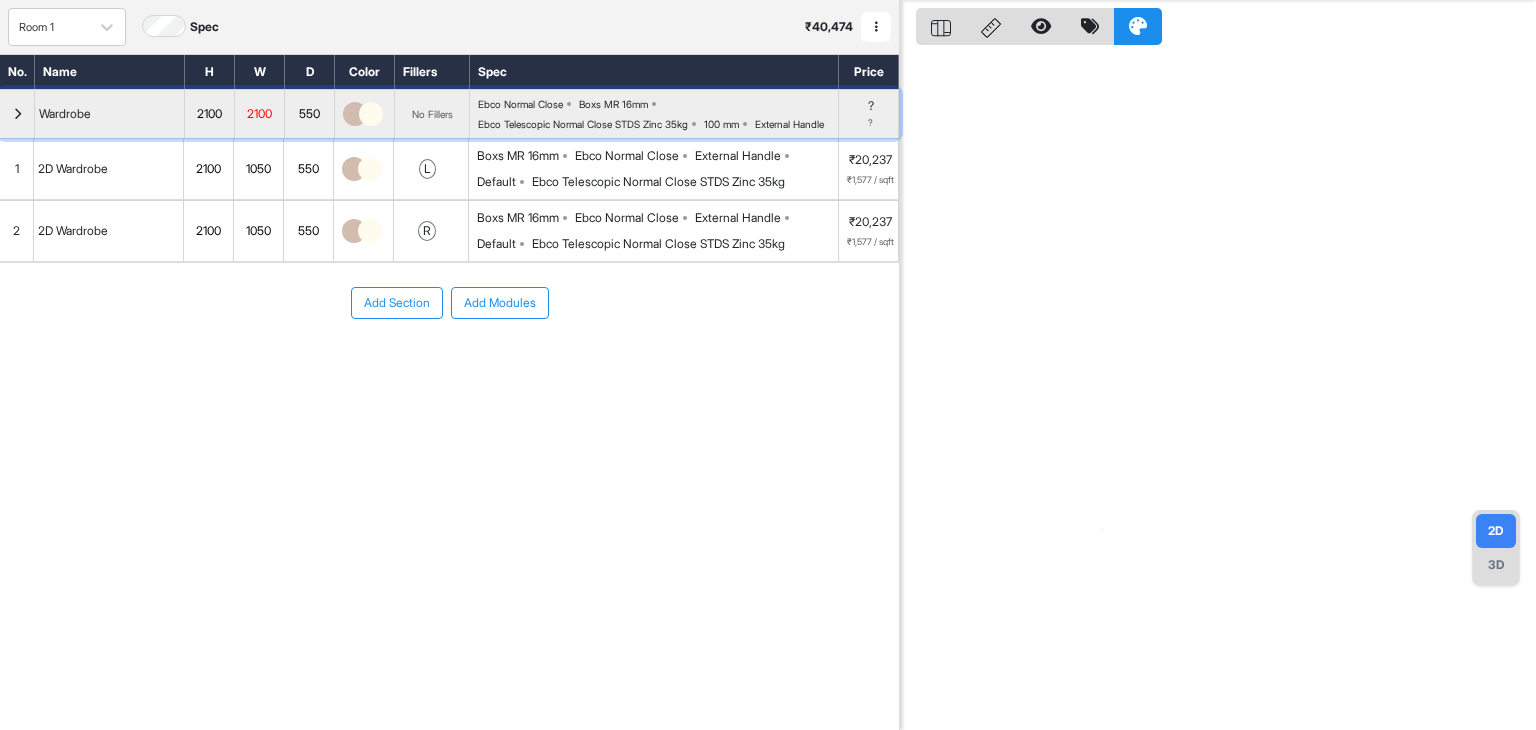 click at bounding box center (17, 114) 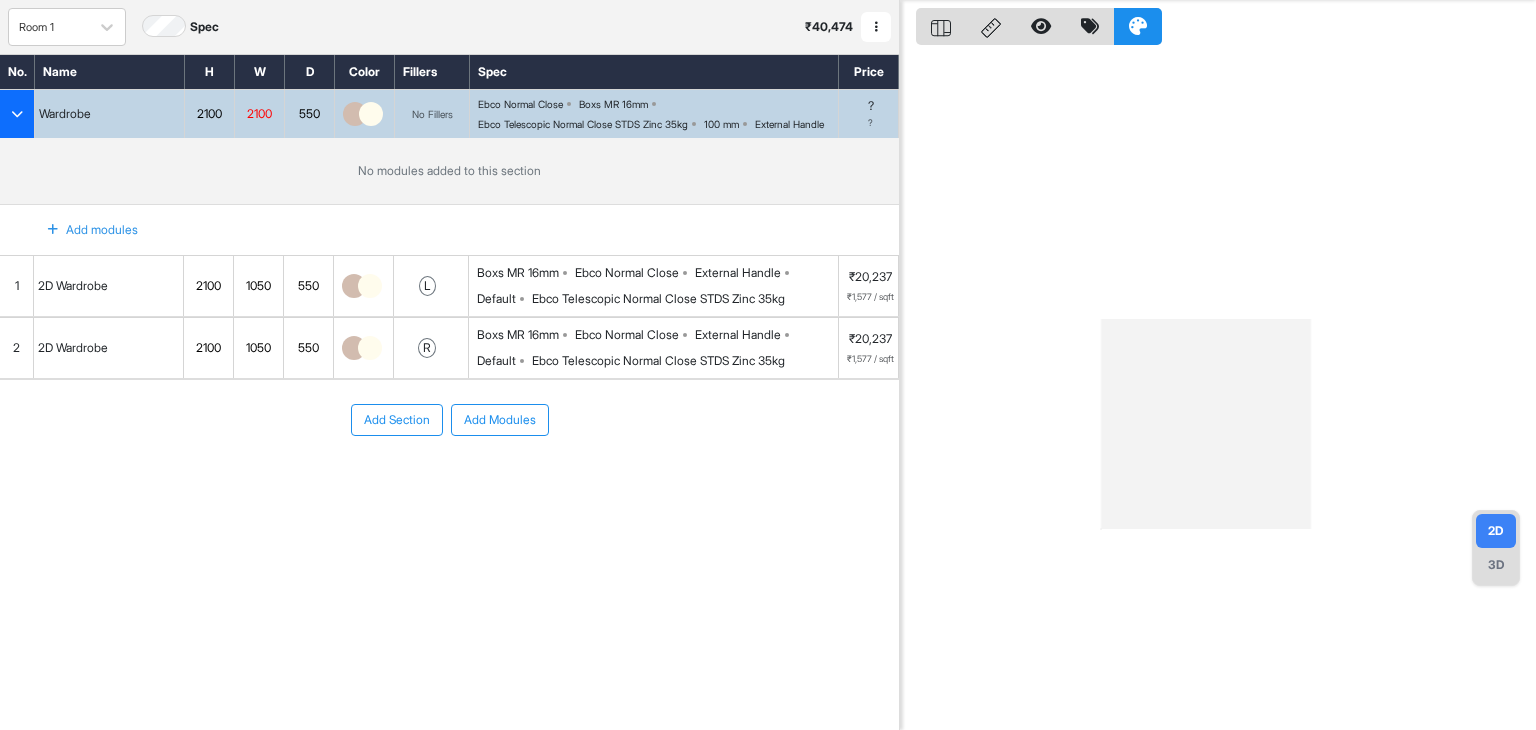 type 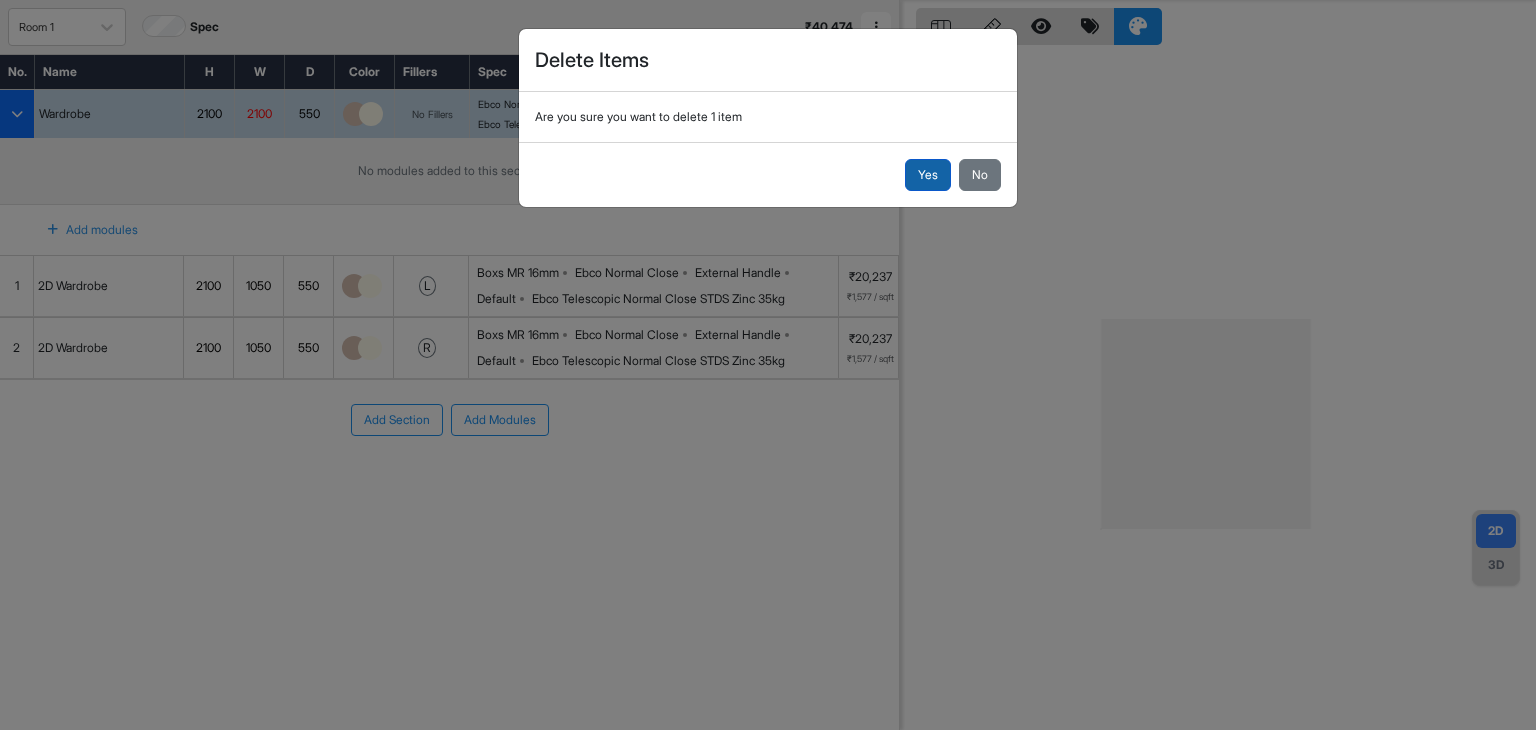 click on "Yes" at bounding box center [928, 175] 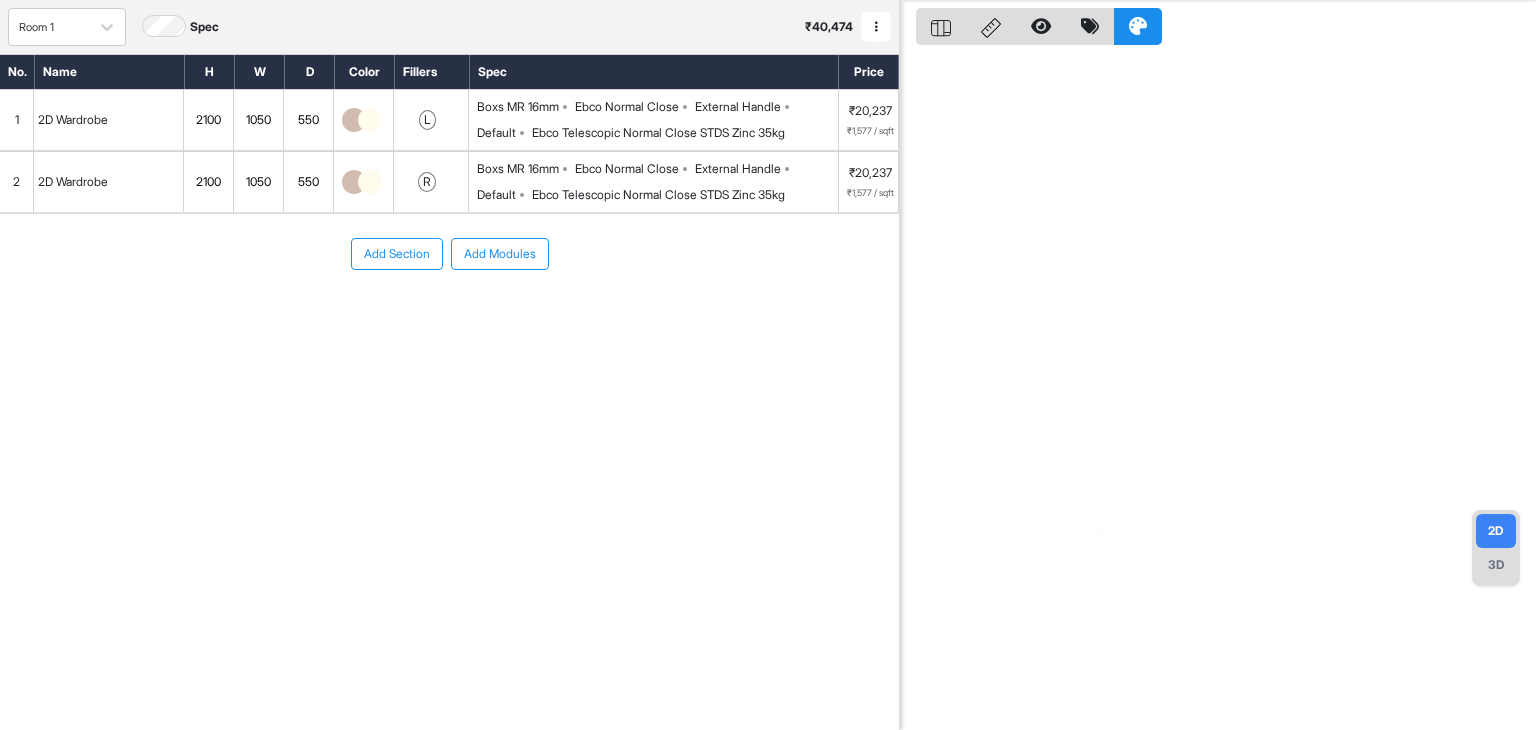 click on "No. Name H W D Color Fillers Spec Price 1 2D Wardrobe 2100 1050 550 l Boxs MR 16mm Ebco Normal Close External Handle Default Ebco Telescopic Normal Close STDS Zinc 35kg ₹20,237 ₹1,577 / sqft 2 2D Wardrobe 2100 1050 550 r Boxs MR 16mm Ebco Normal Close External Handle Default Ebco Telescopic Normal Close STDS Zinc 35kg ₹20,237 ₹1,577 / sqft
To pick up a draggable item, press the space bar.
While dragging, use the arrow keys to move the item.
Press space again to drop the item in its new position, or press escape to cancel.
Add Section Add Modules" at bounding box center (449, 346) 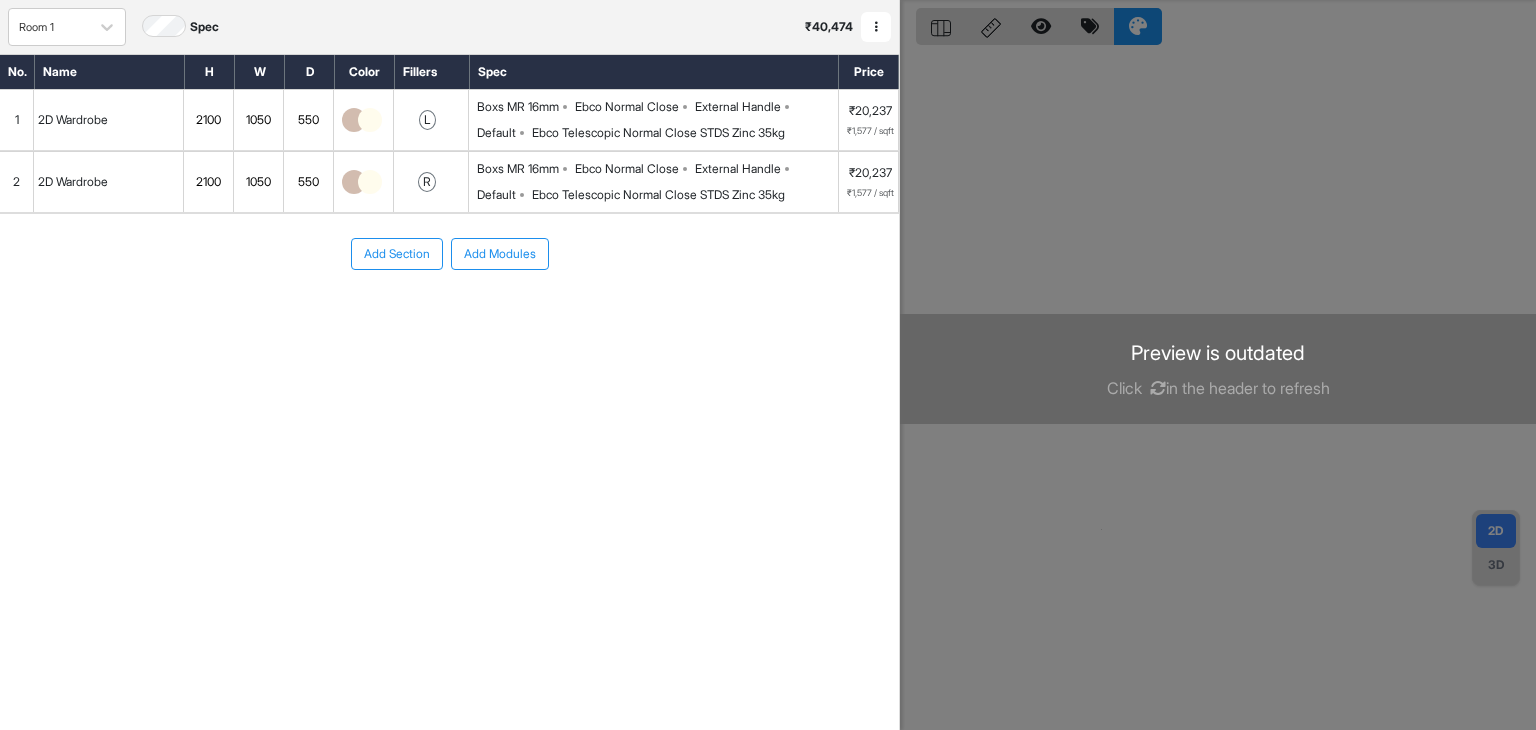 click on "No. Name H W D Color Fillers Spec Price 1 2D Wardrobe 2100 1050 550 l Boxs MR 16mm Ebco Normal Close External Handle Default Ebco Telescopic Normal Close STDS Zinc 35kg ₹20,237 ₹1,577 / sqft 2 2D Wardrobe 2100 1050 550 r Boxs MR 16mm Ebco Normal Close External Handle Default Ebco Telescopic Normal Close STDS Zinc 35kg ₹20,237 ₹1,577 / sqft
To pick up a draggable item, press the space bar.
While dragging, use the arrow keys to move the item.
Press space again to drop the item in its new position, or press escape to cancel.
Add Section Add Modules" at bounding box center [449, 346] 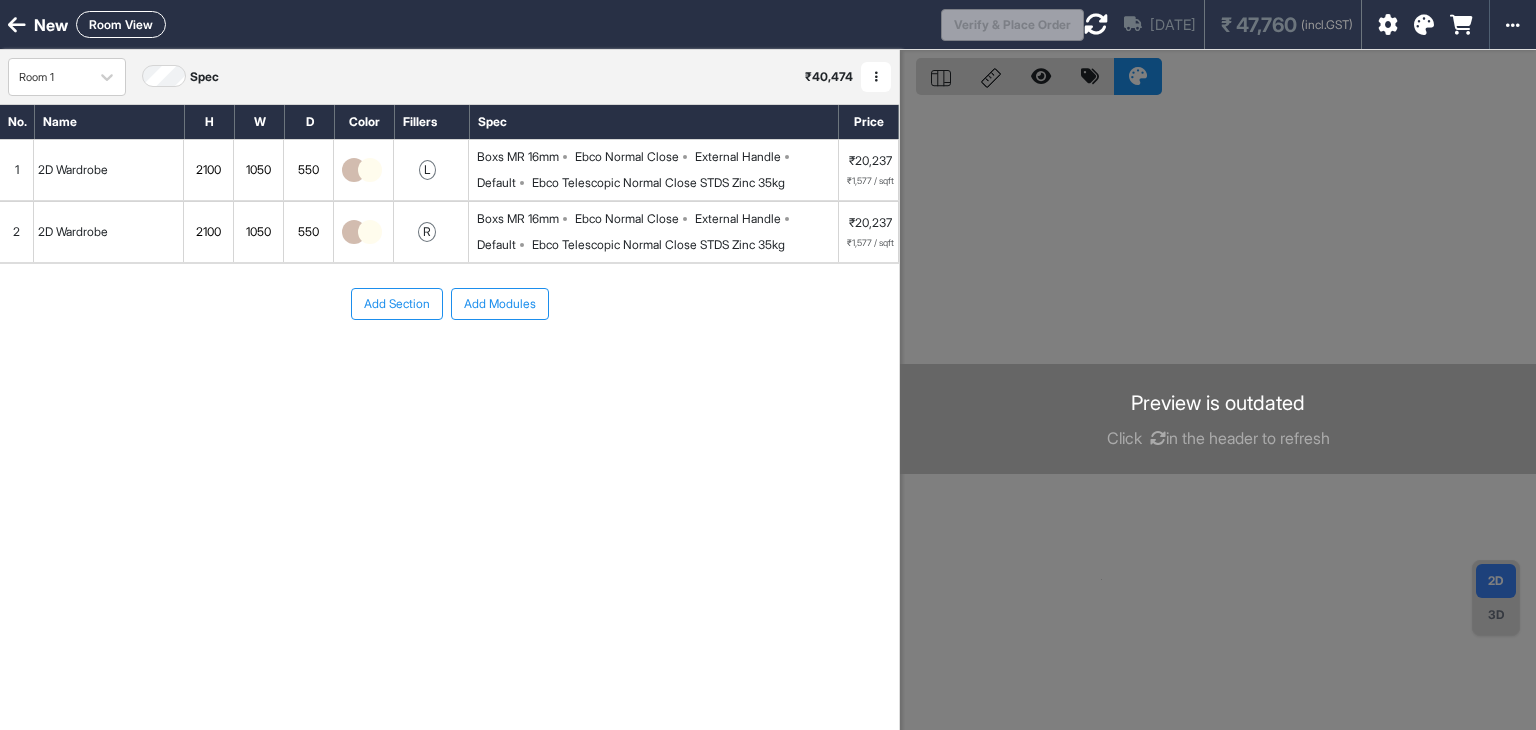 scroll, scrollTop: 0, scrollLeft: 0, axis: both 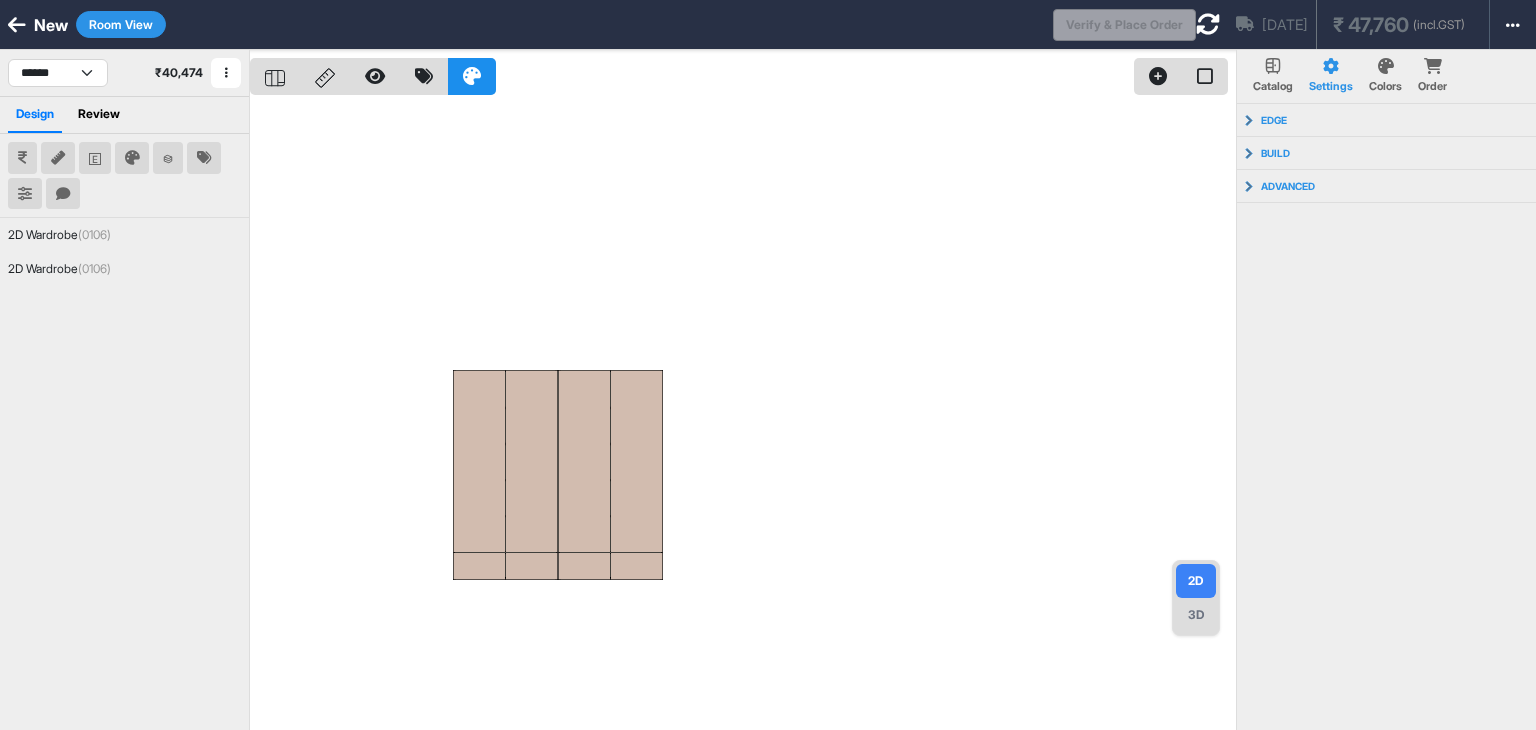 click at bounding box center [743, 415] 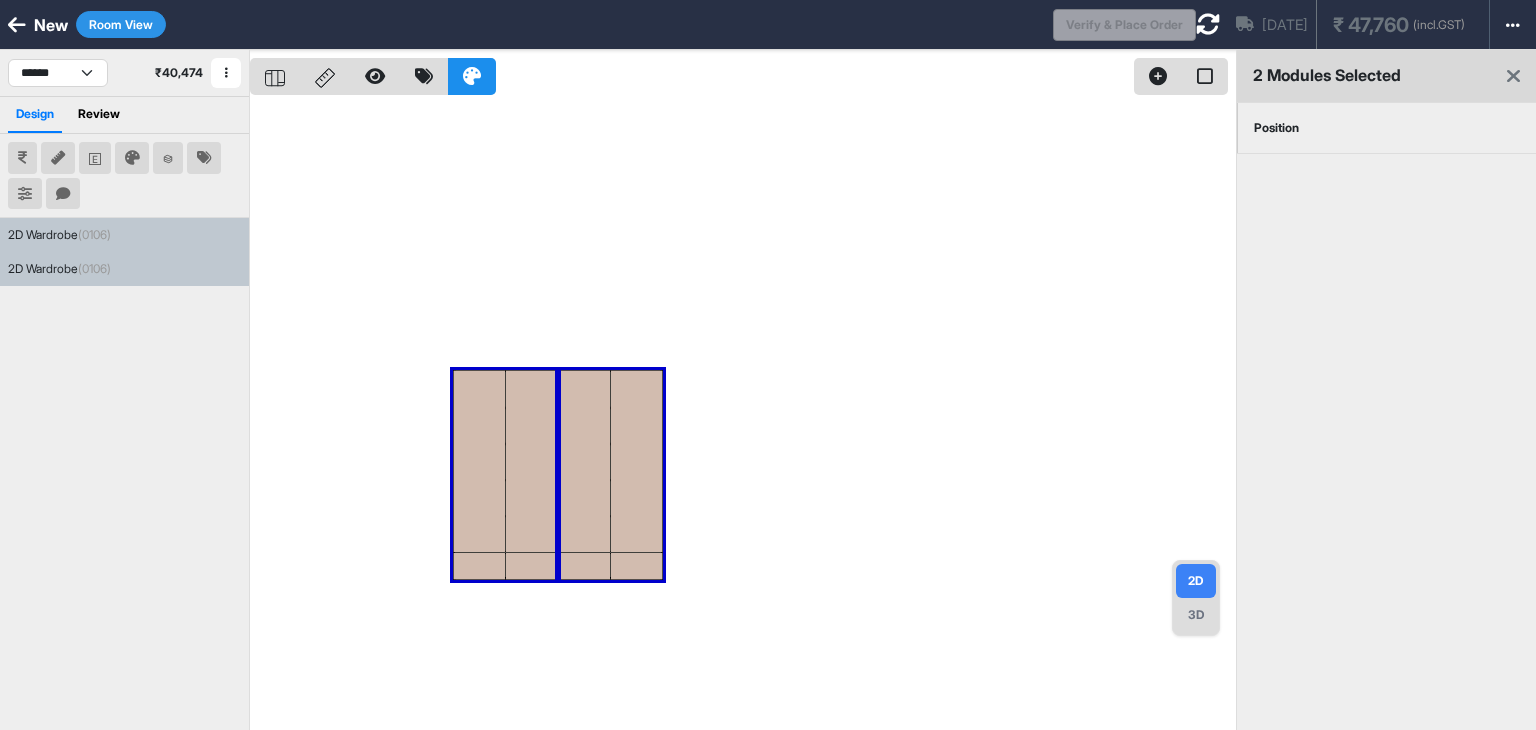 click at bounding box center (743, 415) 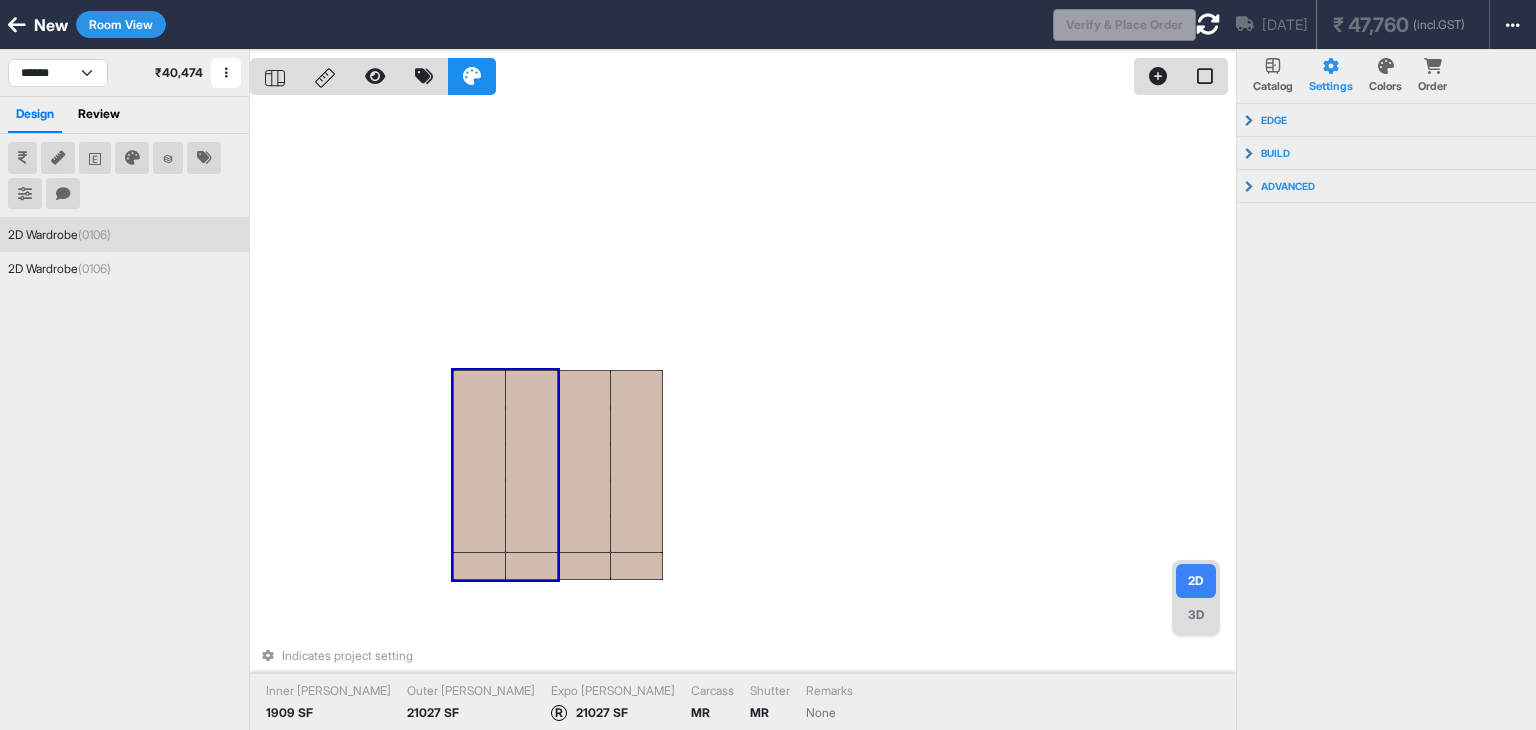 click on "2D Wardrobe  (0106)" at bounding box center [124, 235] 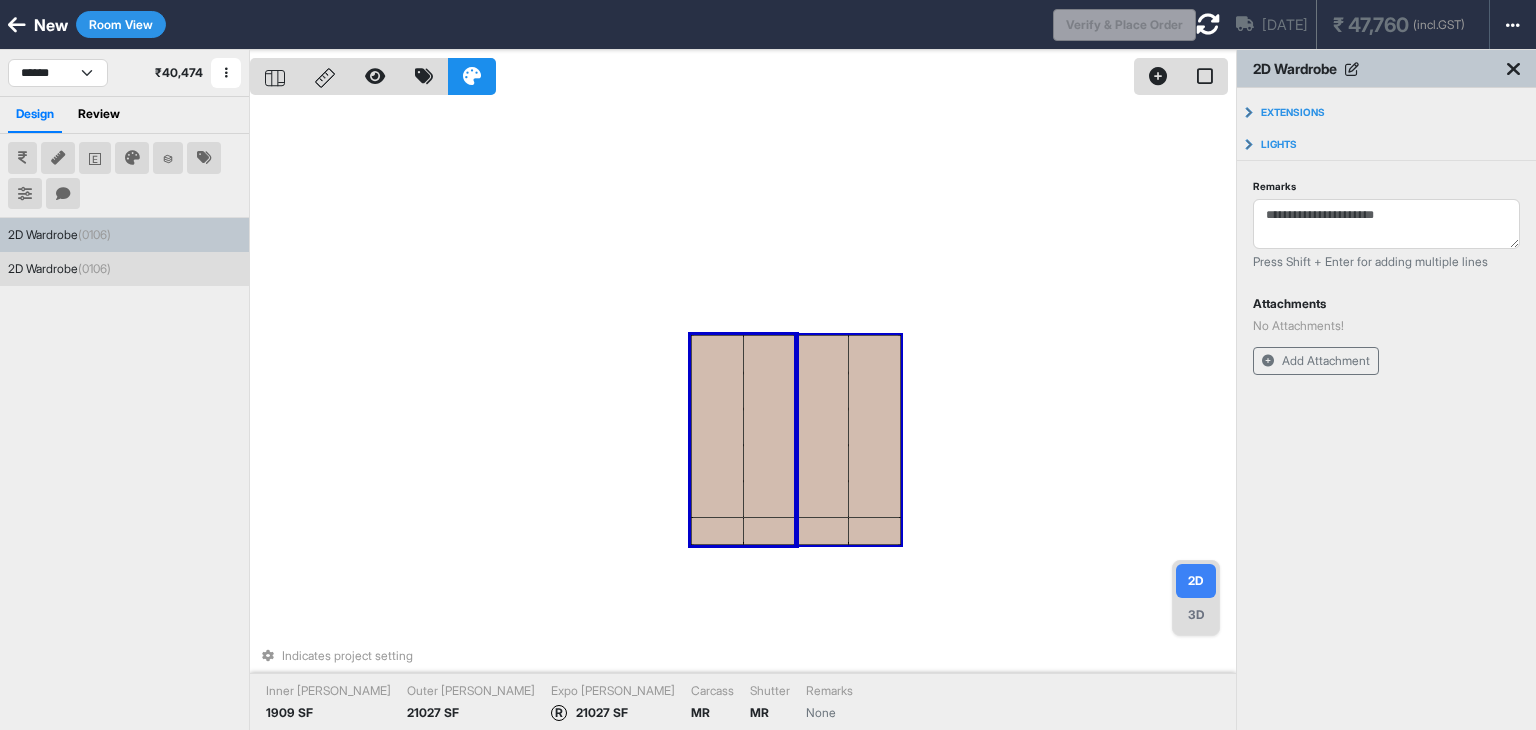 click on "2D Wardrobe  (0106)" at bounding box center [124, 269] 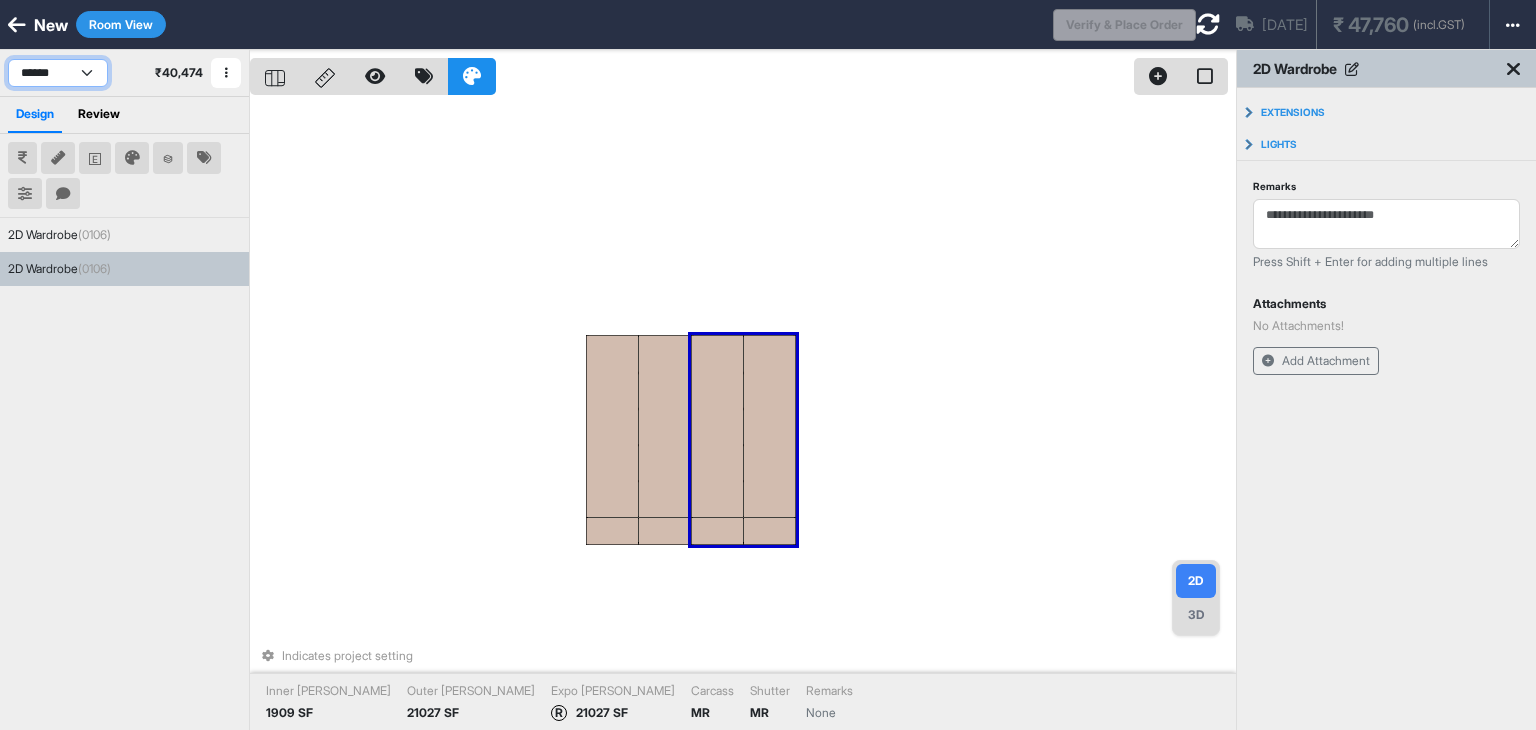 click on "******" at bounding box center [58, 73] 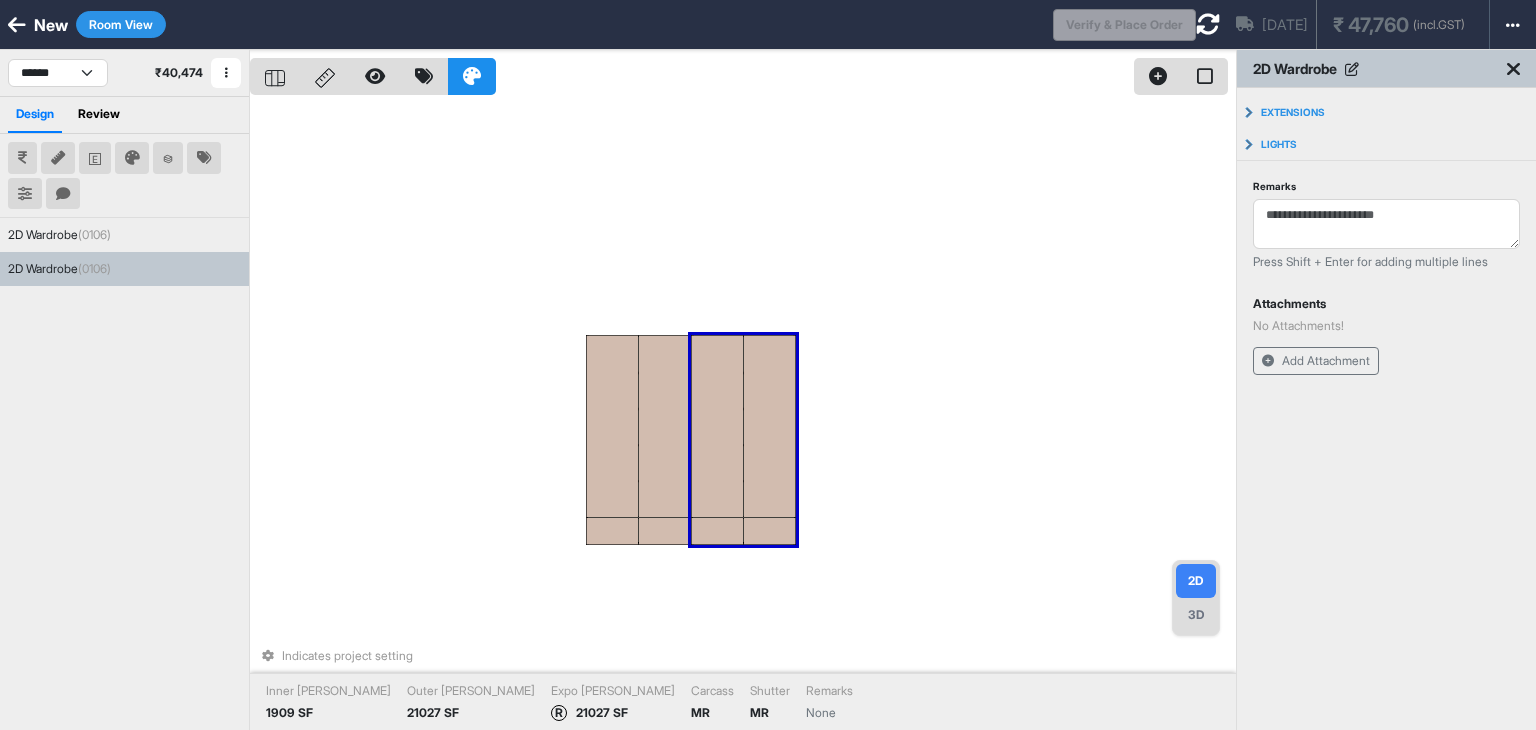 click at bounding box center [17, 25] 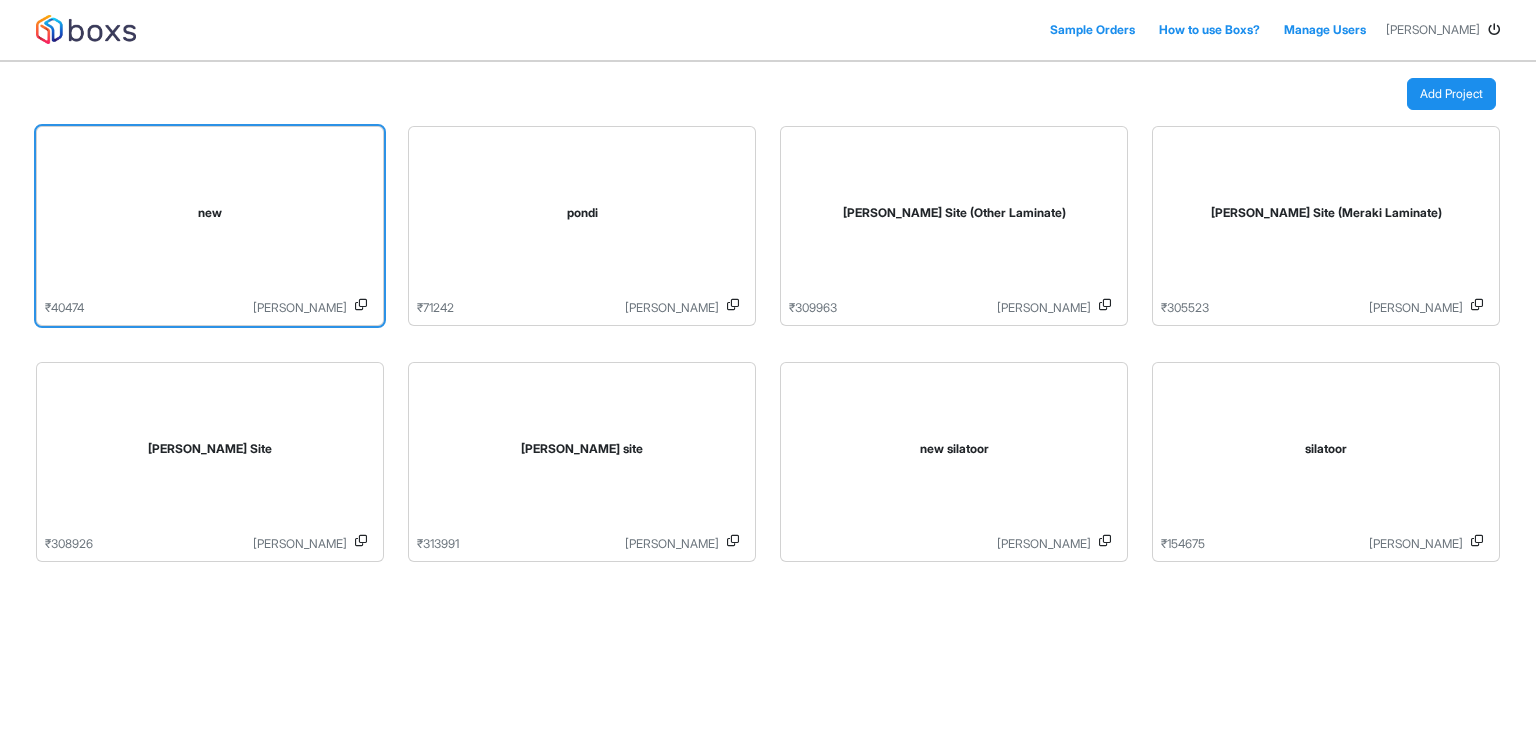 click on "new" at bounding box center (210, 213) 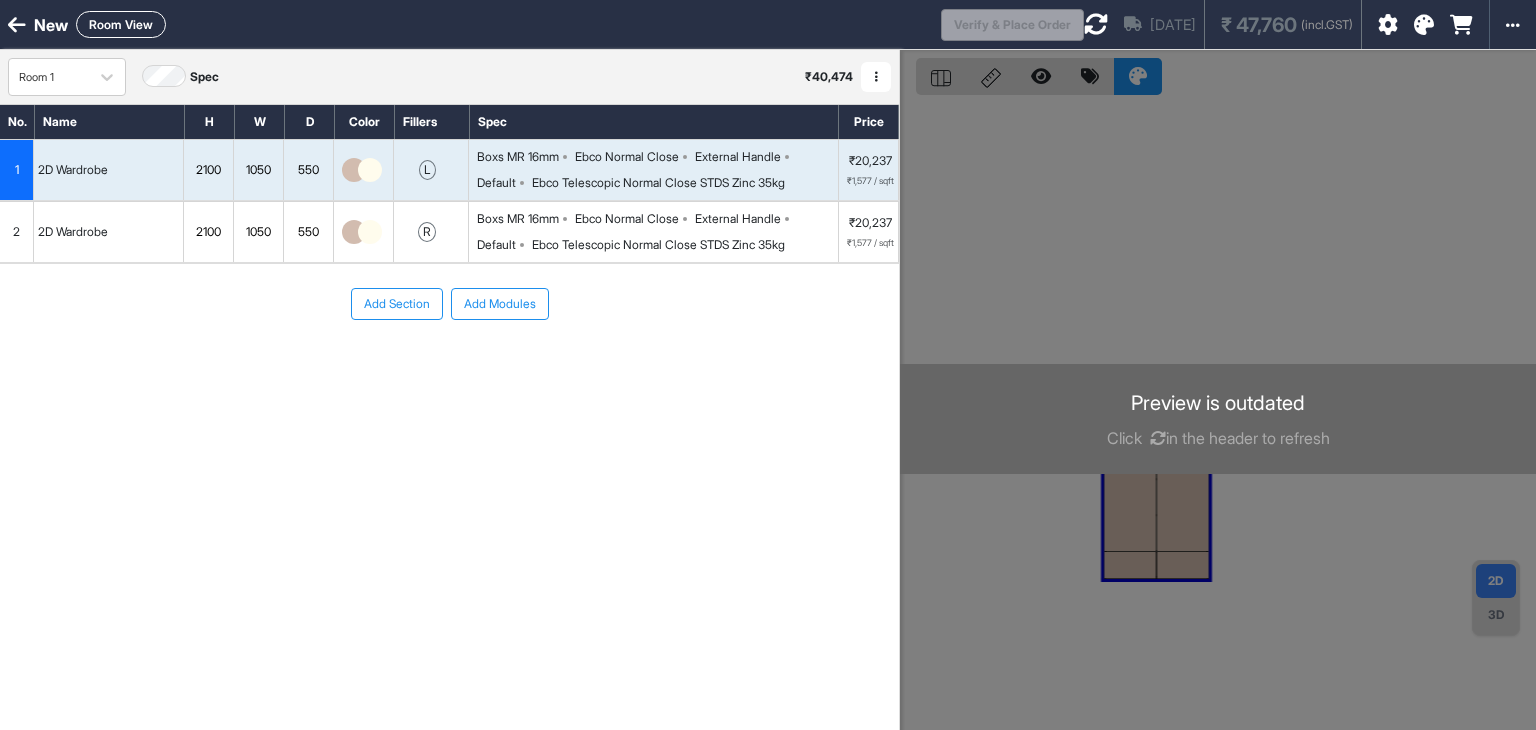 click on "1" at bounding box center [17, 170] 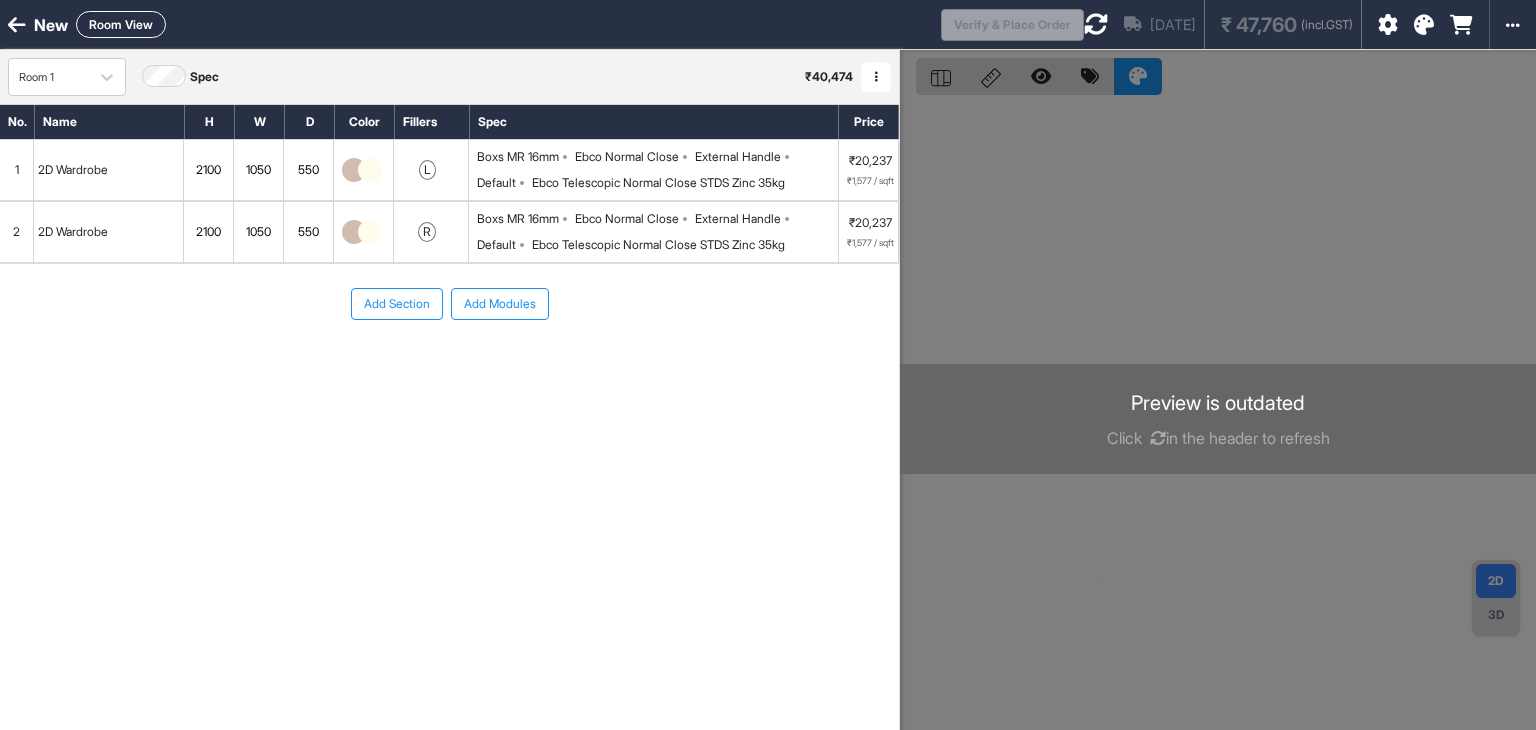 click on "1" at bounding box center [17, 170] 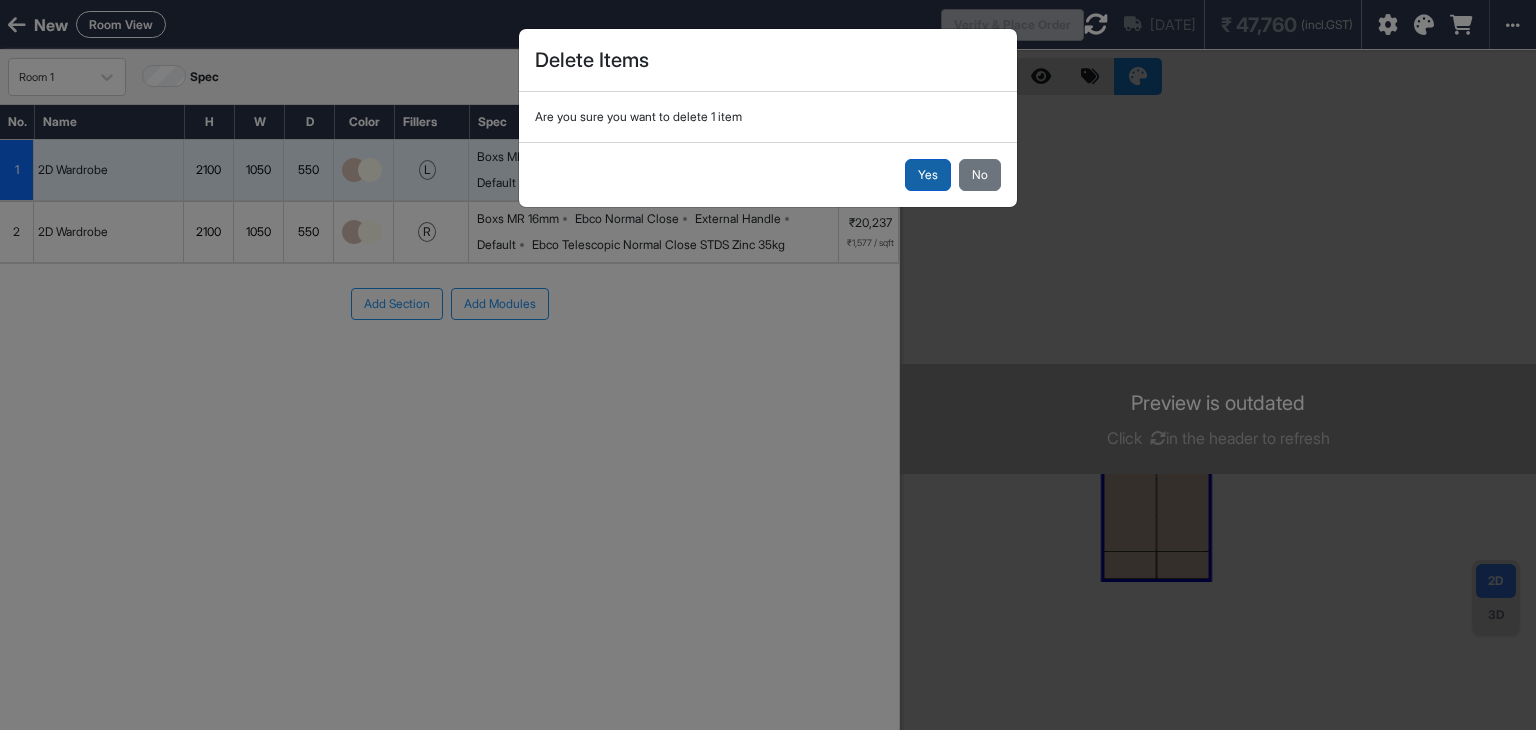 click on "Yes" at bounding box center [928, 175] 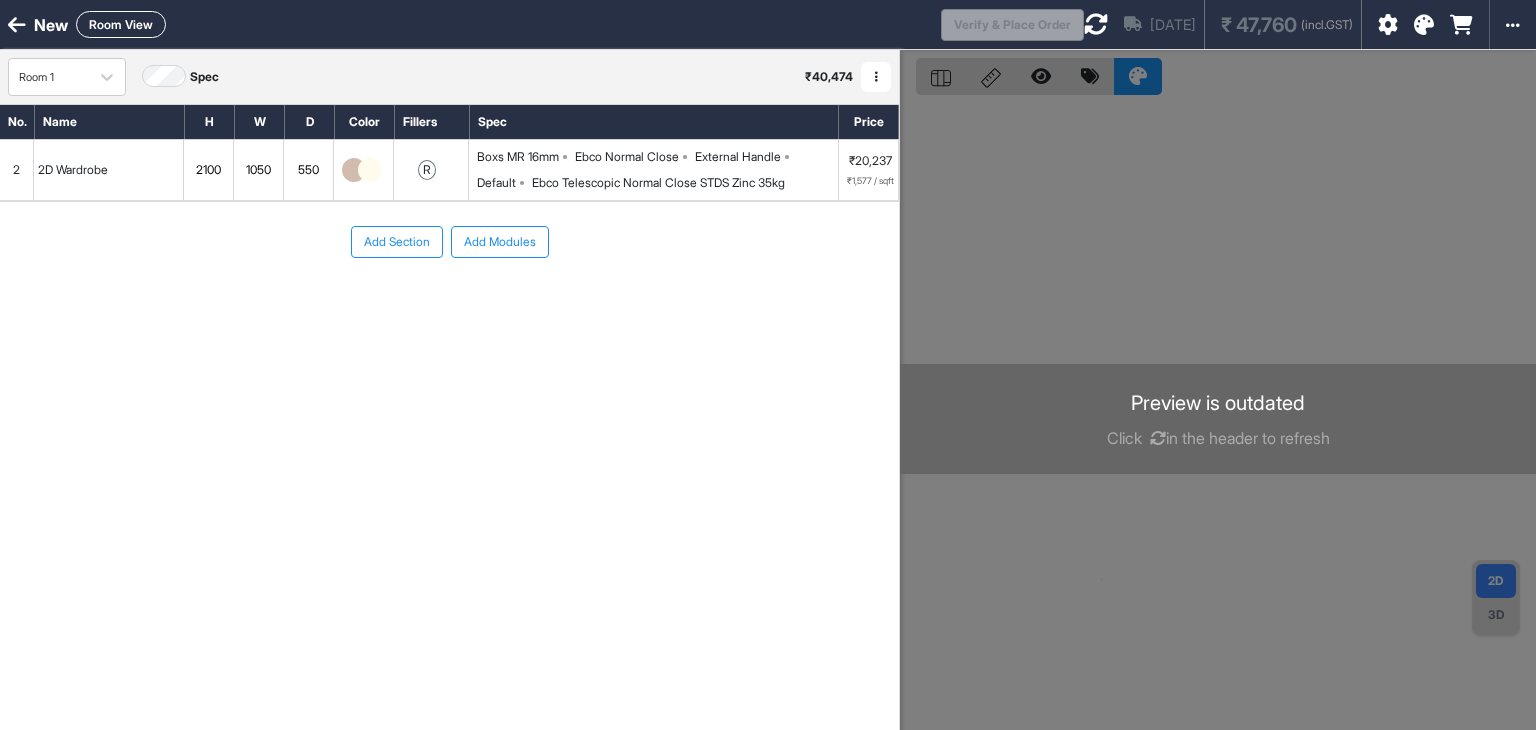 click on "2" at bounding box center [17, 170] 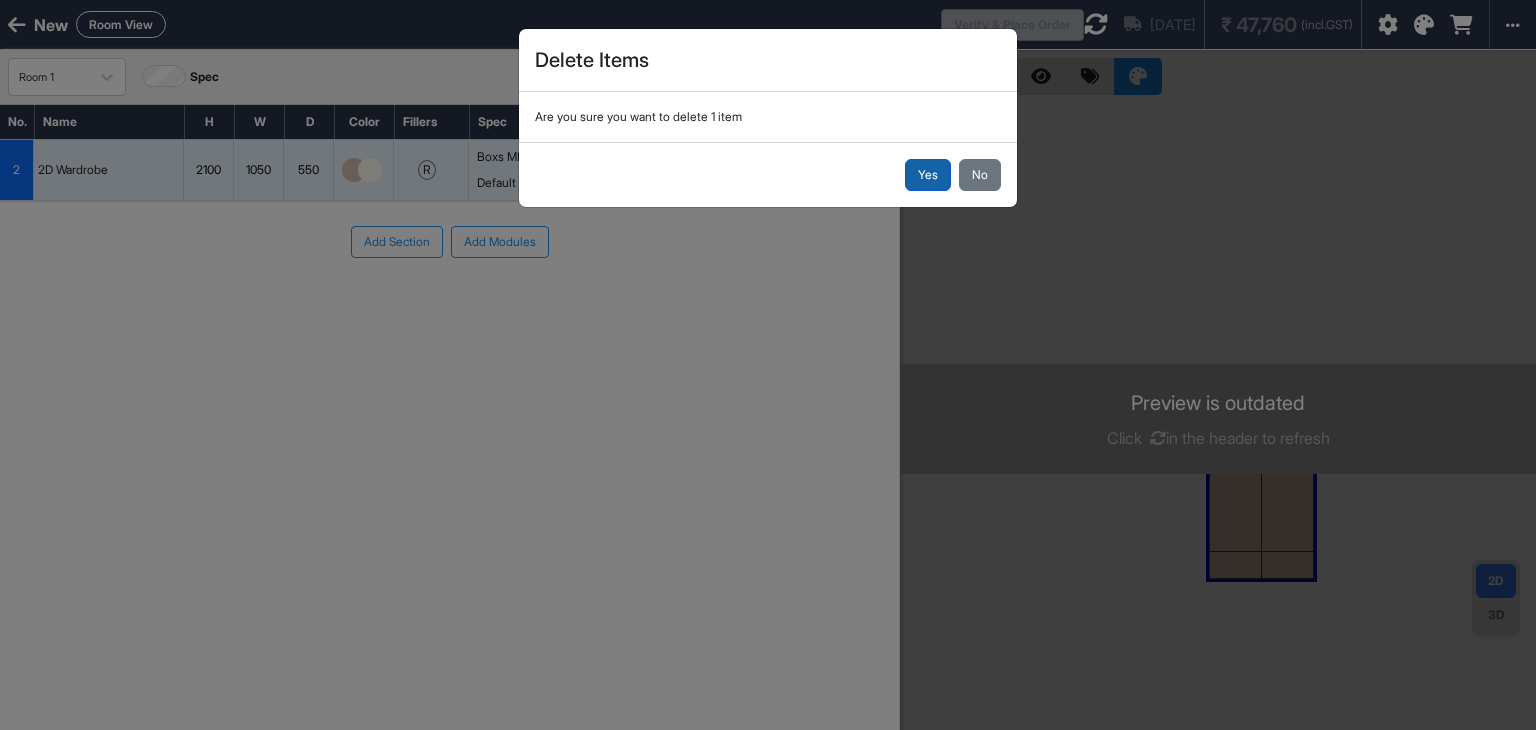 click on "Yes" at bounding box center (928, 175) 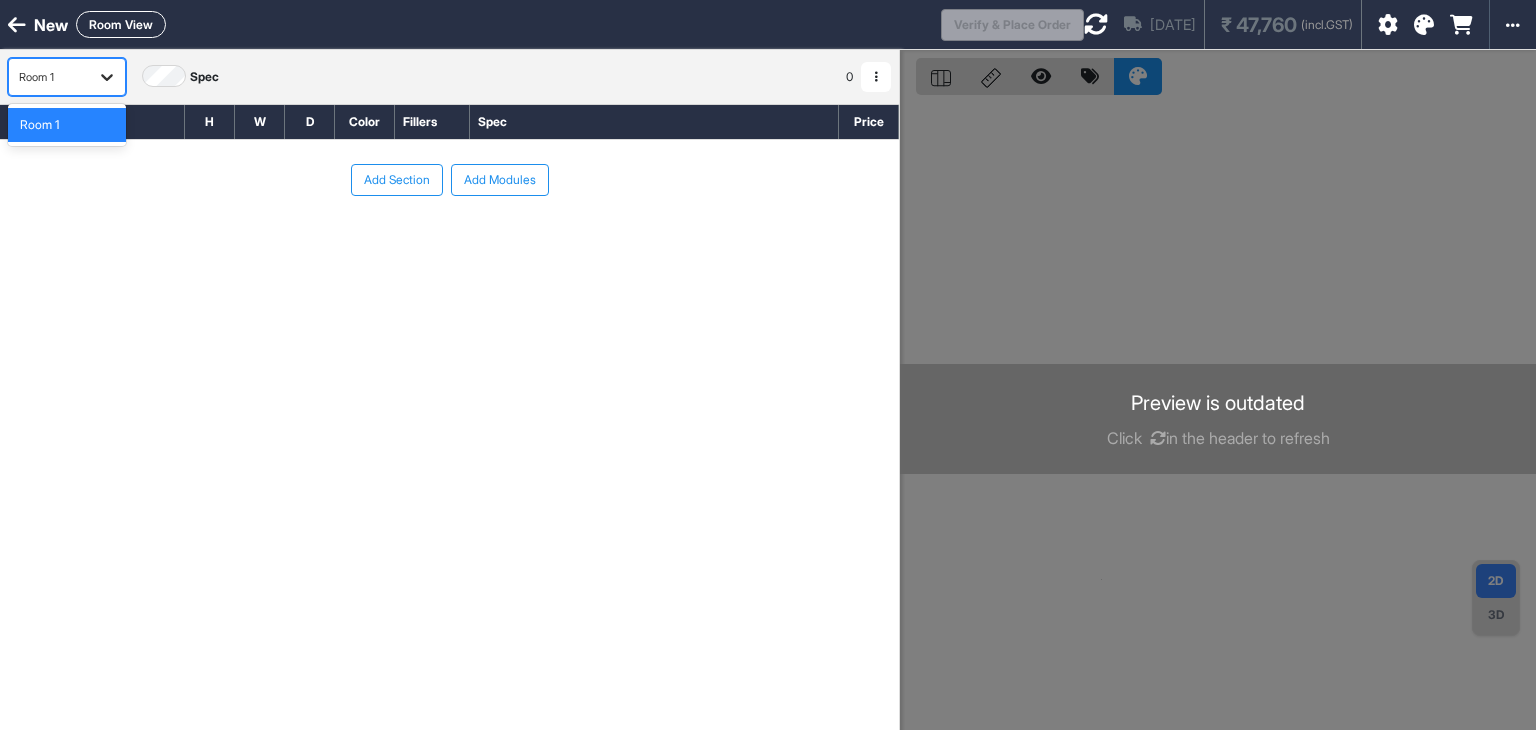 click 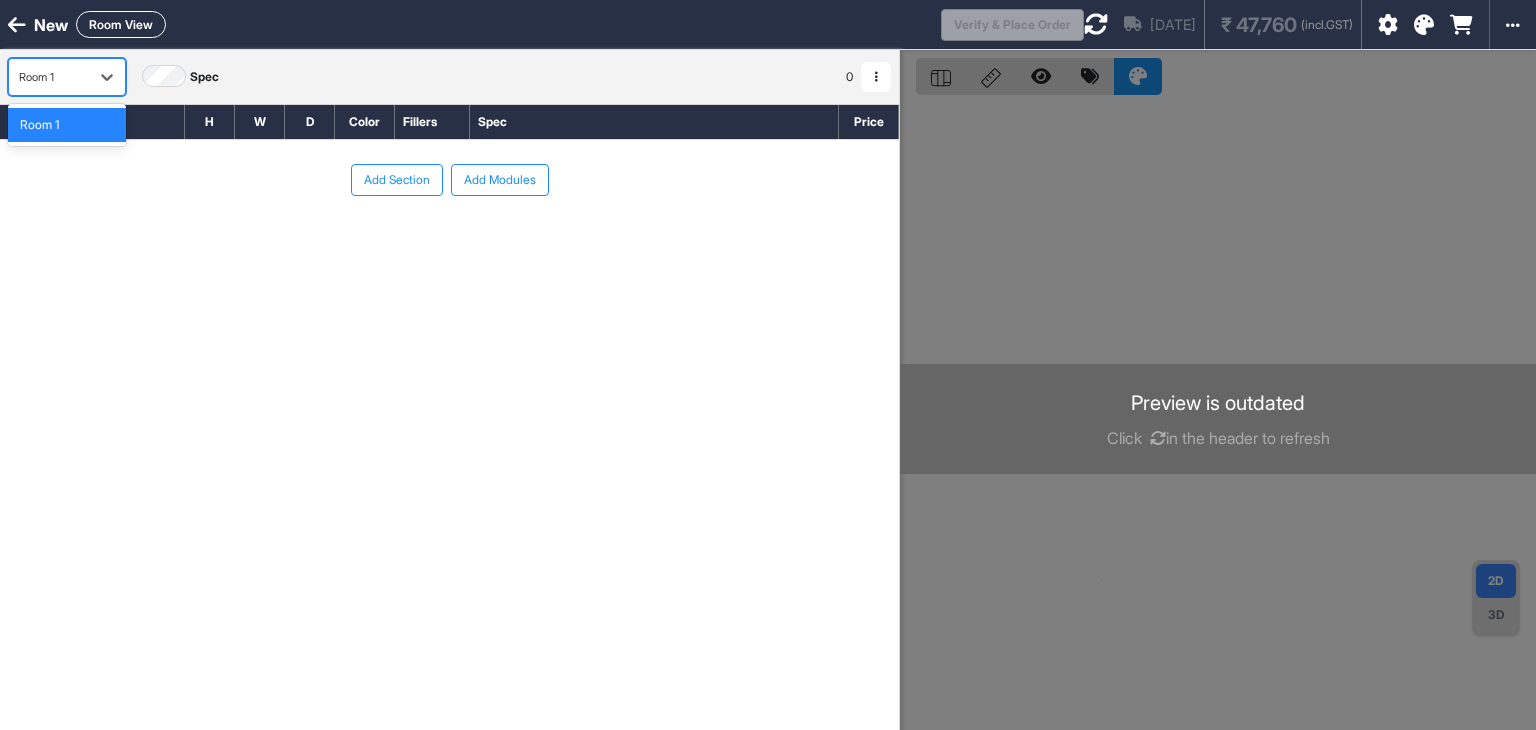 click on "Room 1" at bounding box center [67, 125] 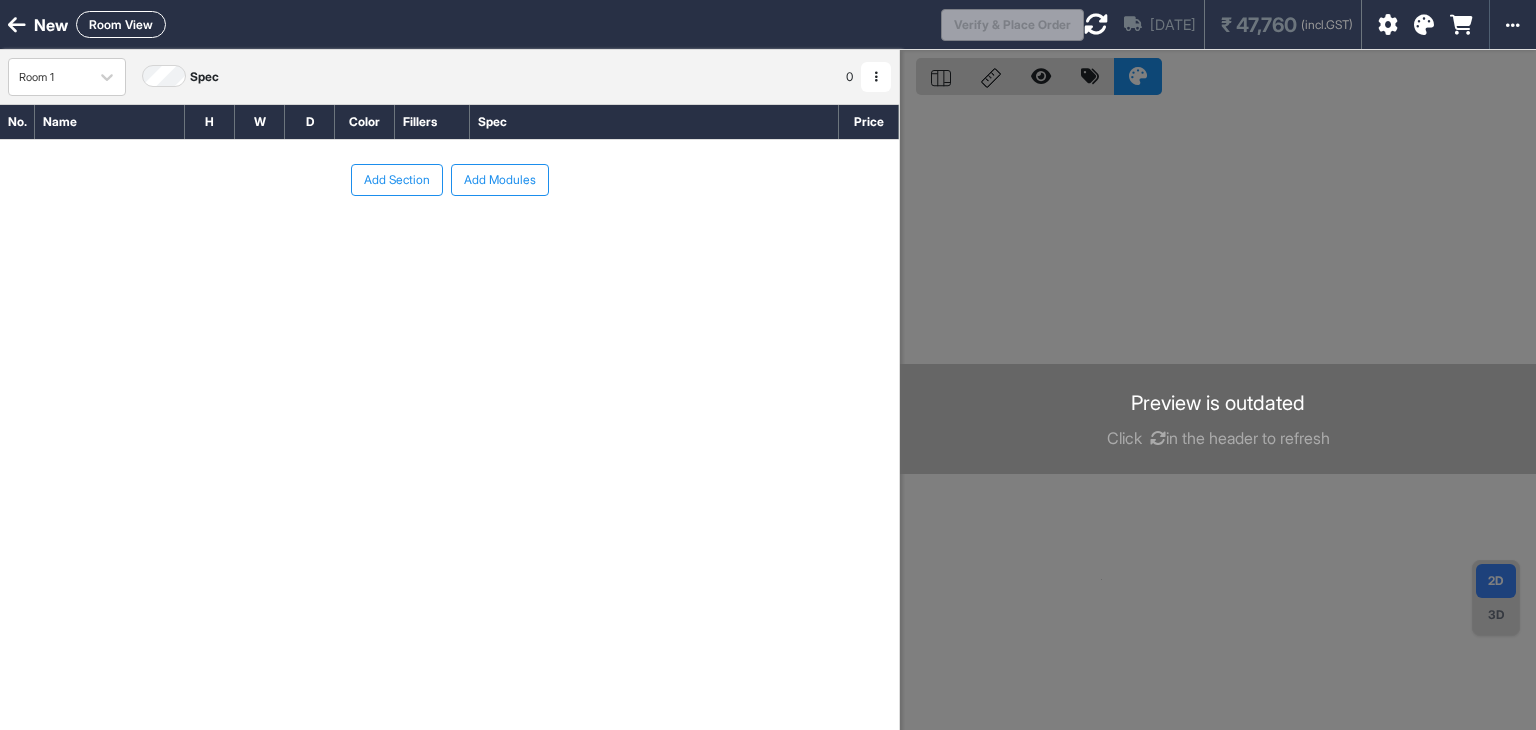 click on "Add Section" at bounding box center (397, 180) 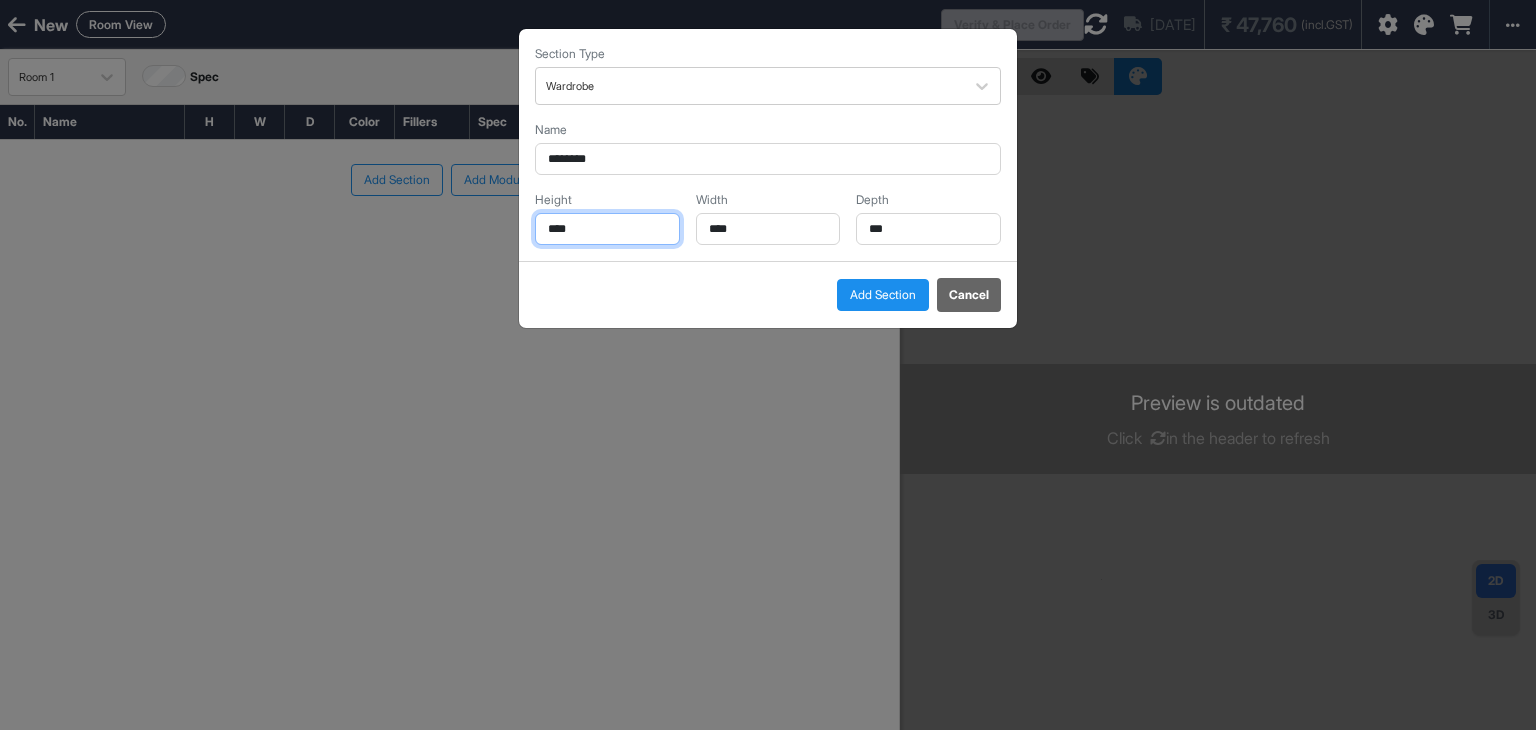 click on "****" at bounding box center [607, 229] 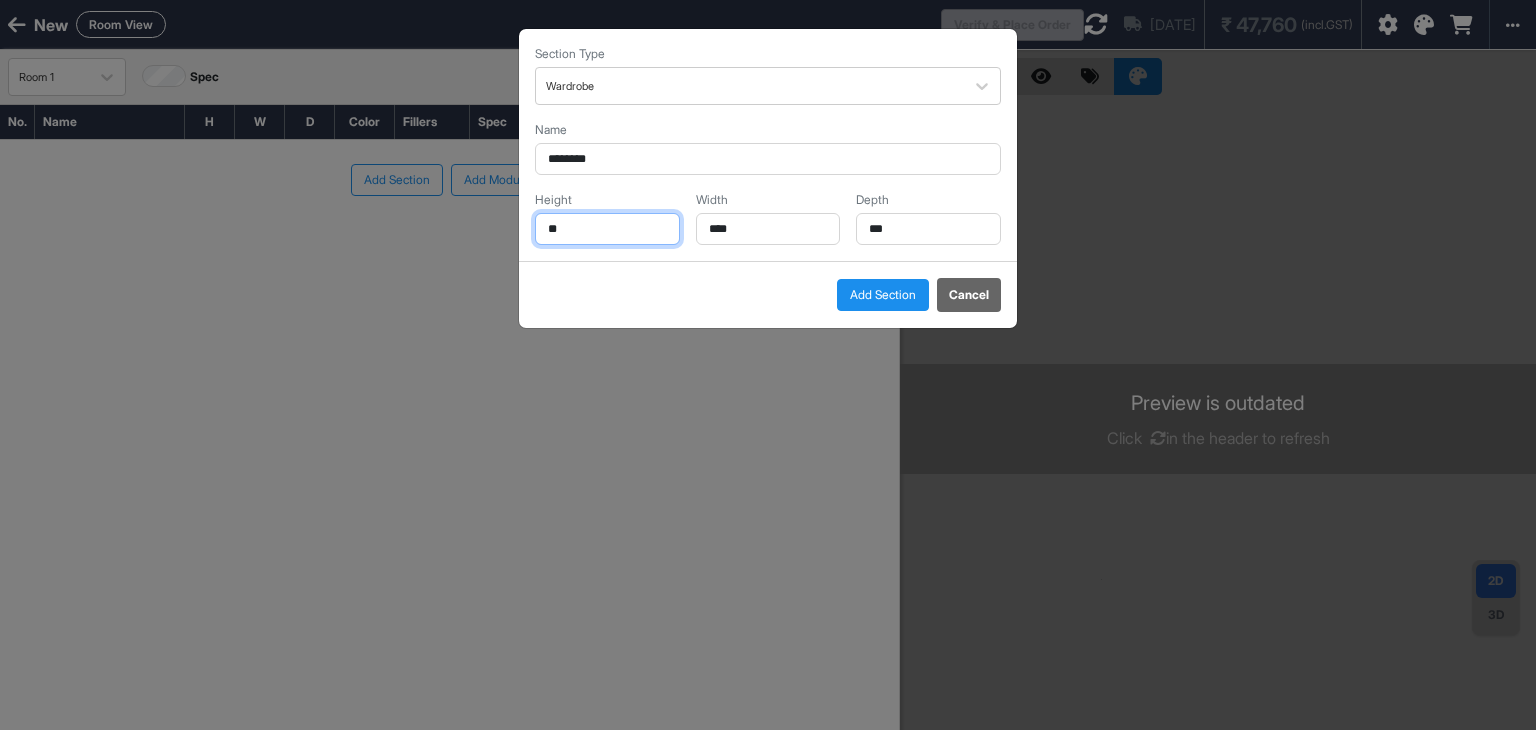 type on "*" 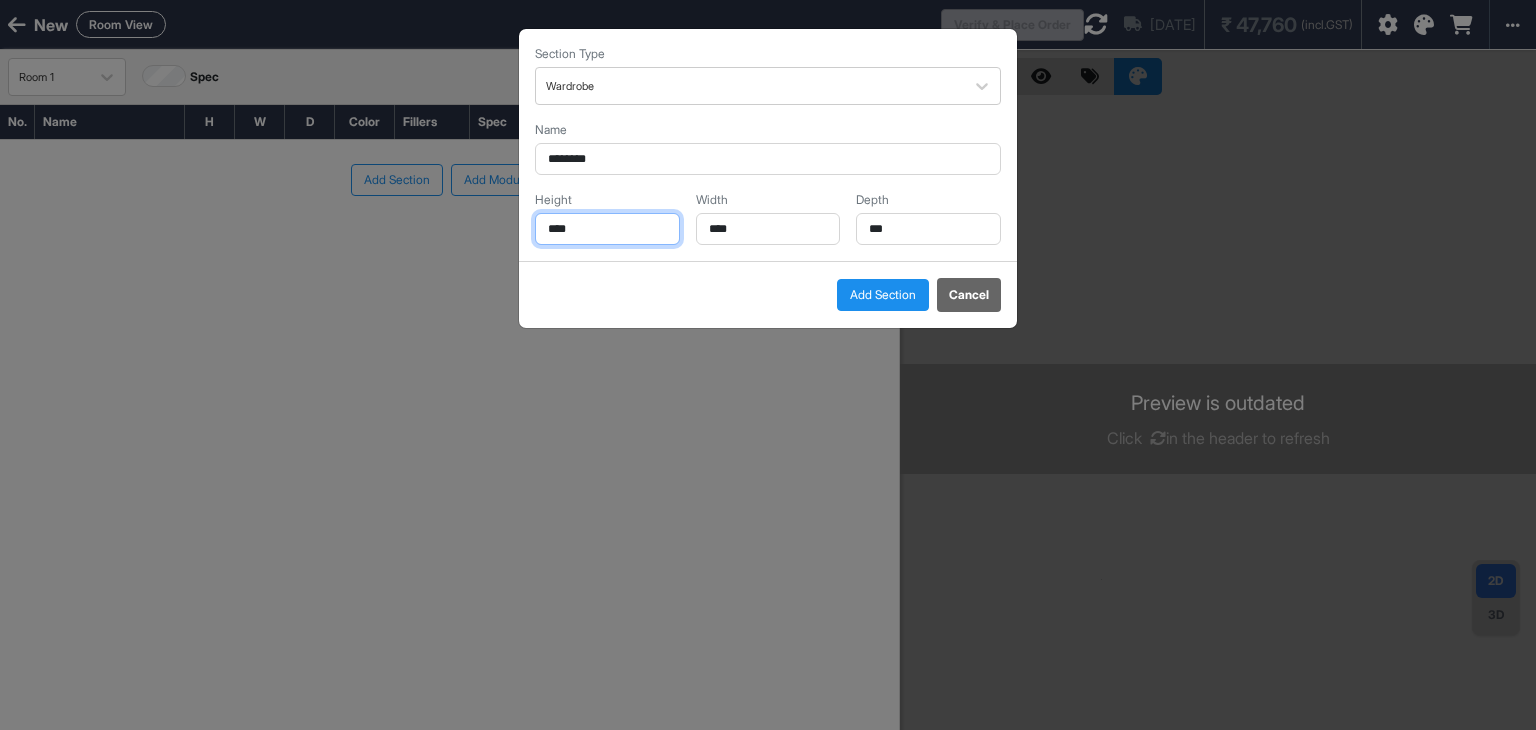 type on "****" 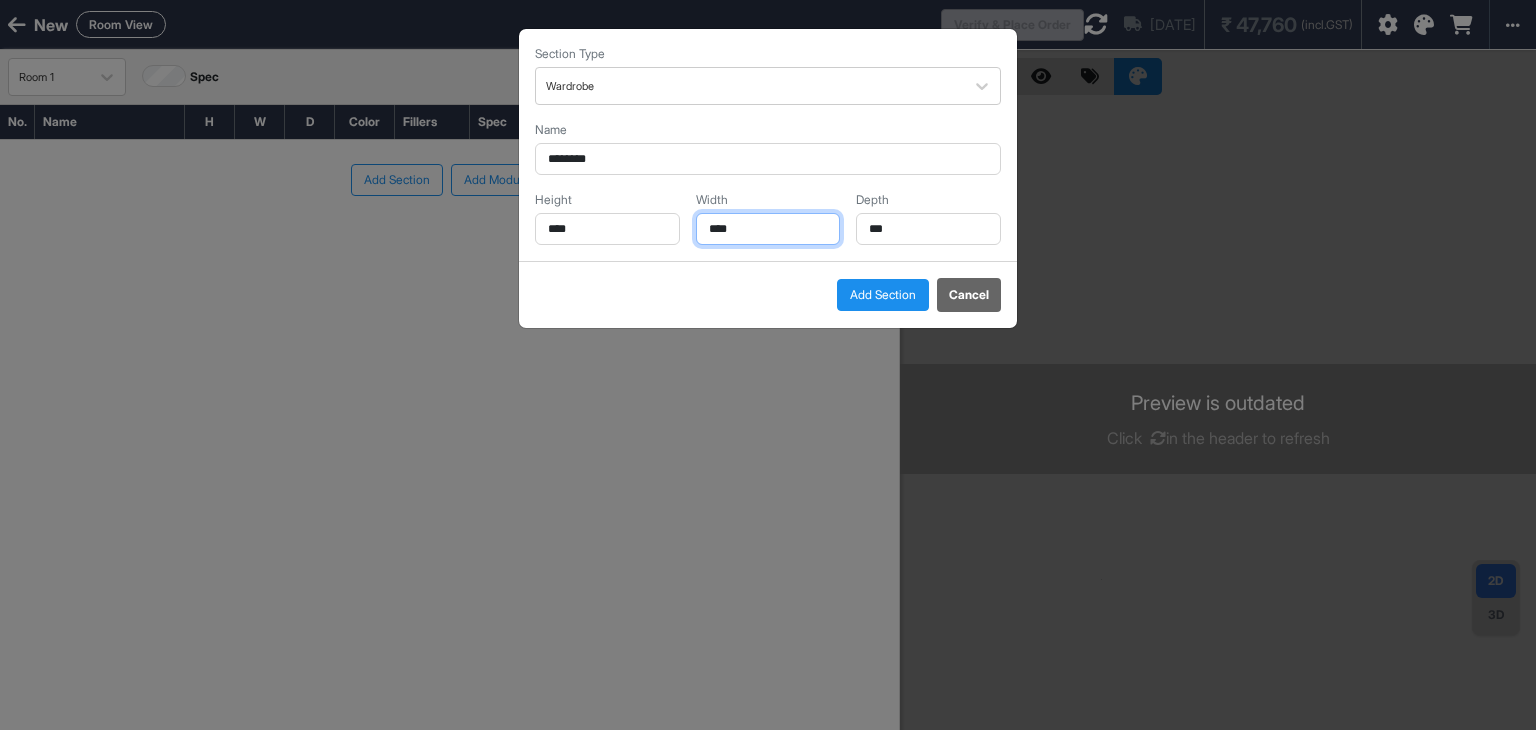 click on "****" at bounding box center [768, 229] 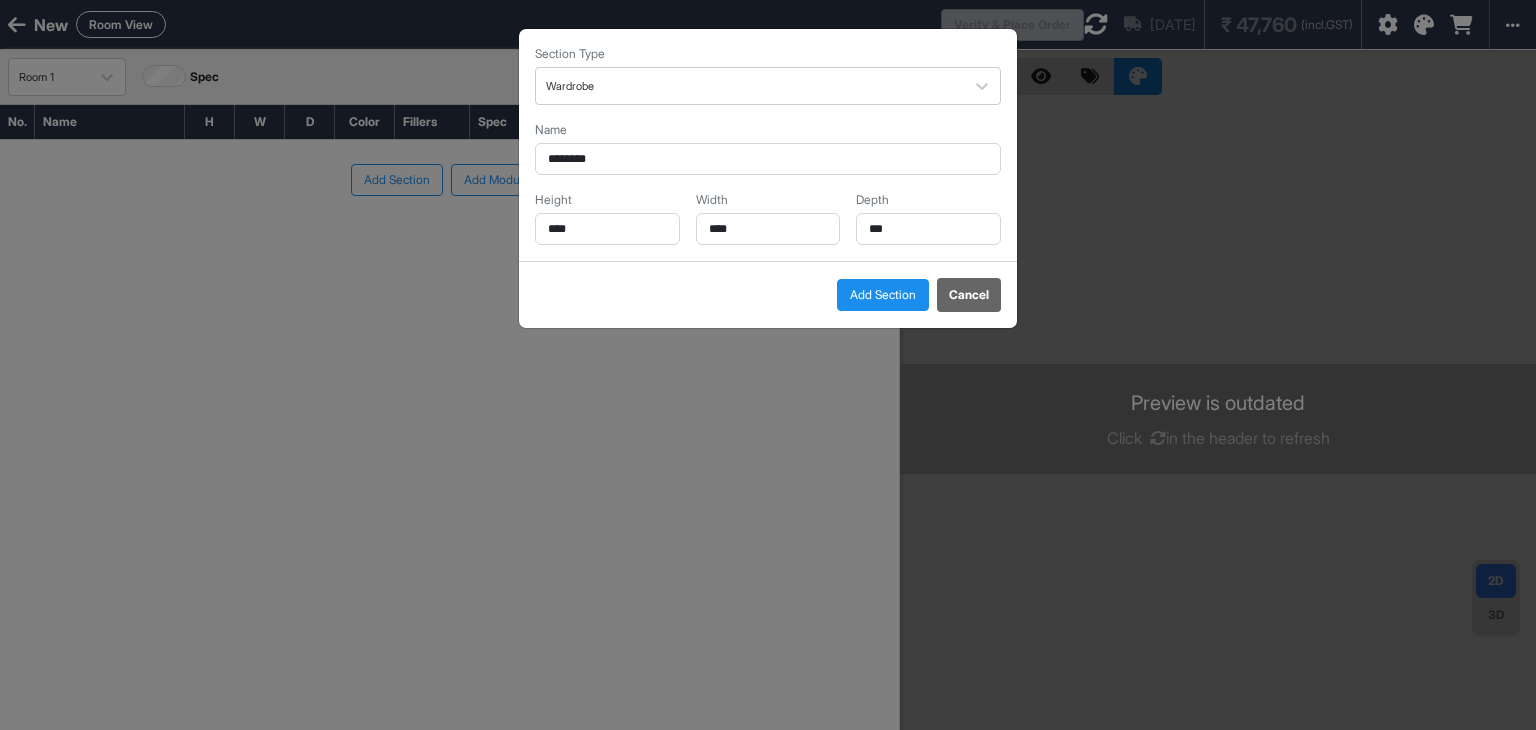 click on "Add Section" at bounding box center [883, 295] 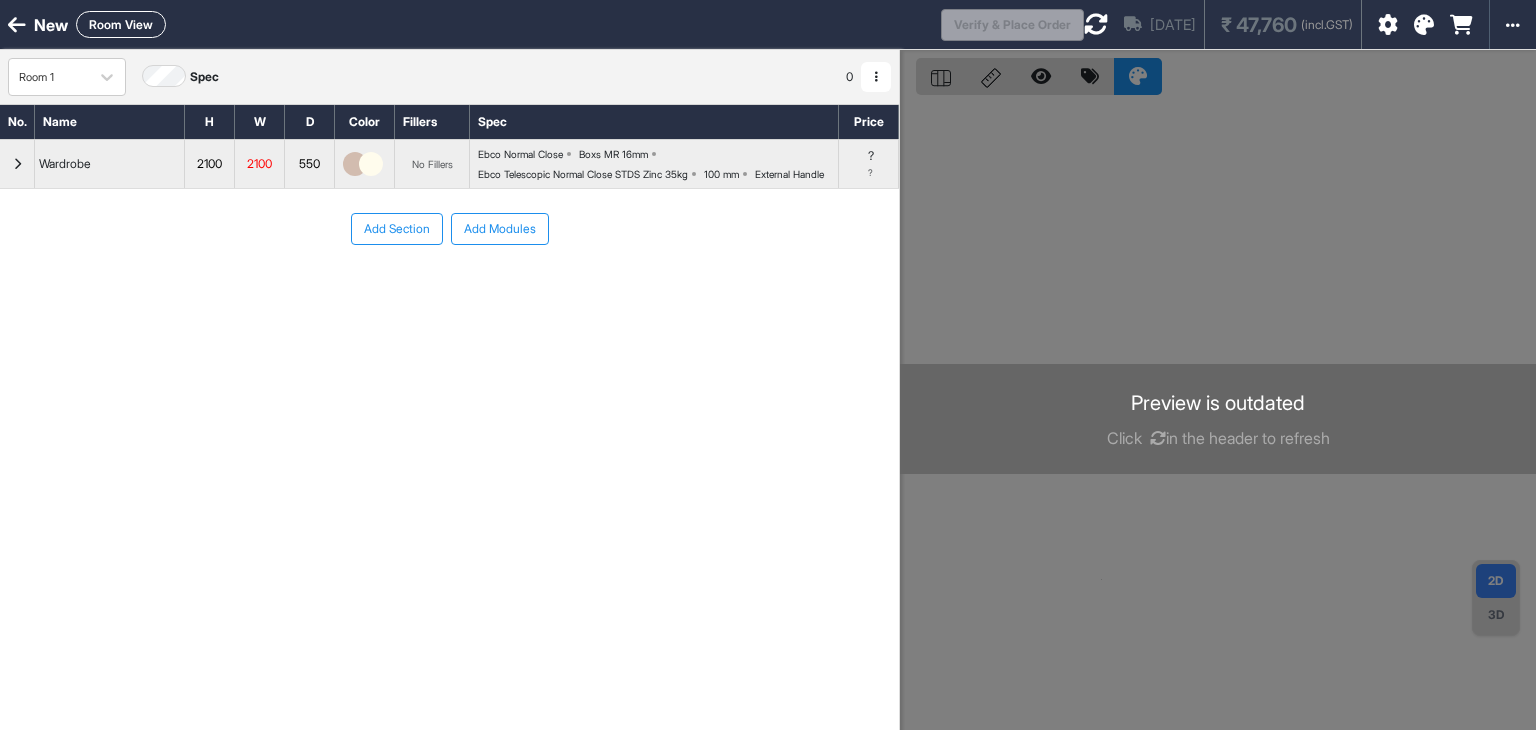 click on "550" at bounding box center [309, 164] 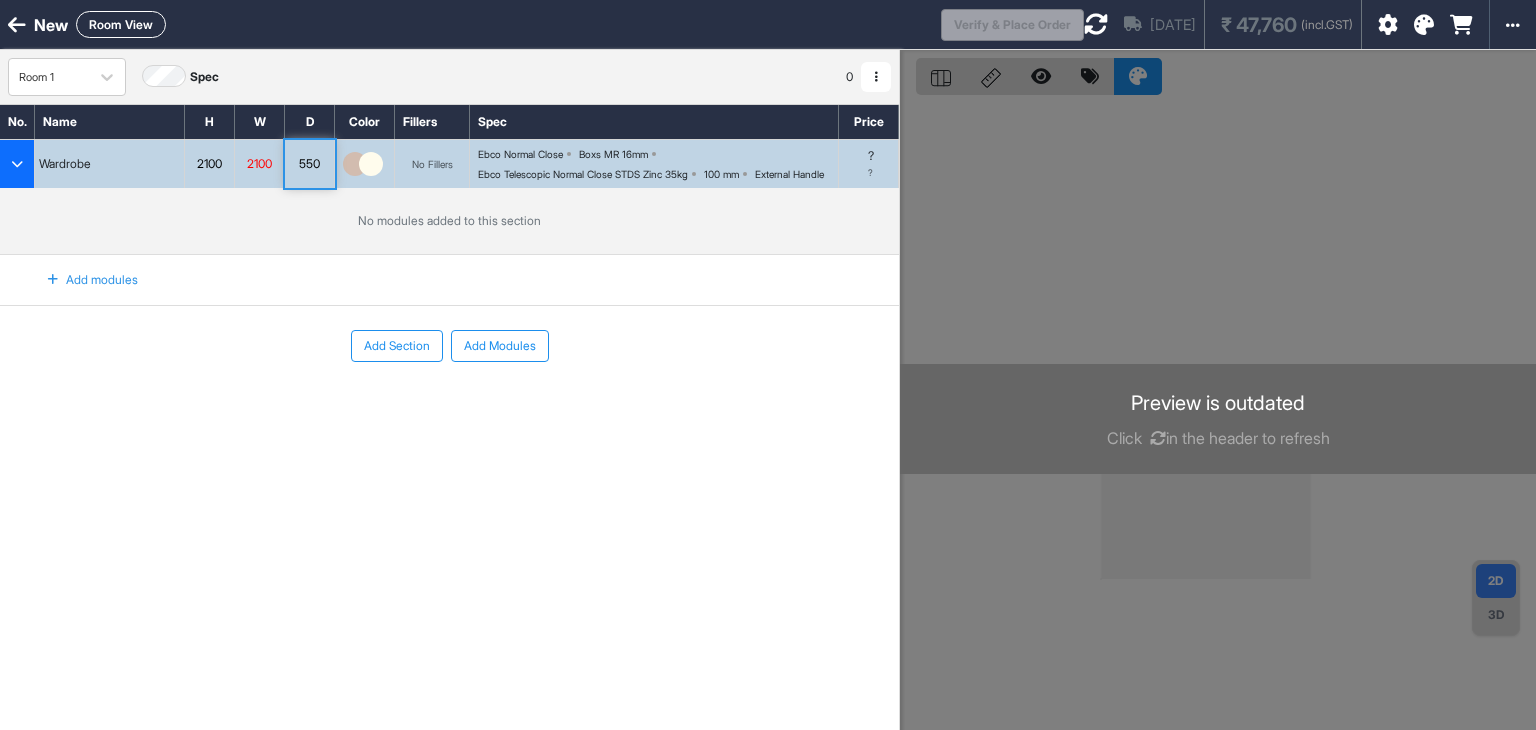 click at bounding box center (17, 164) 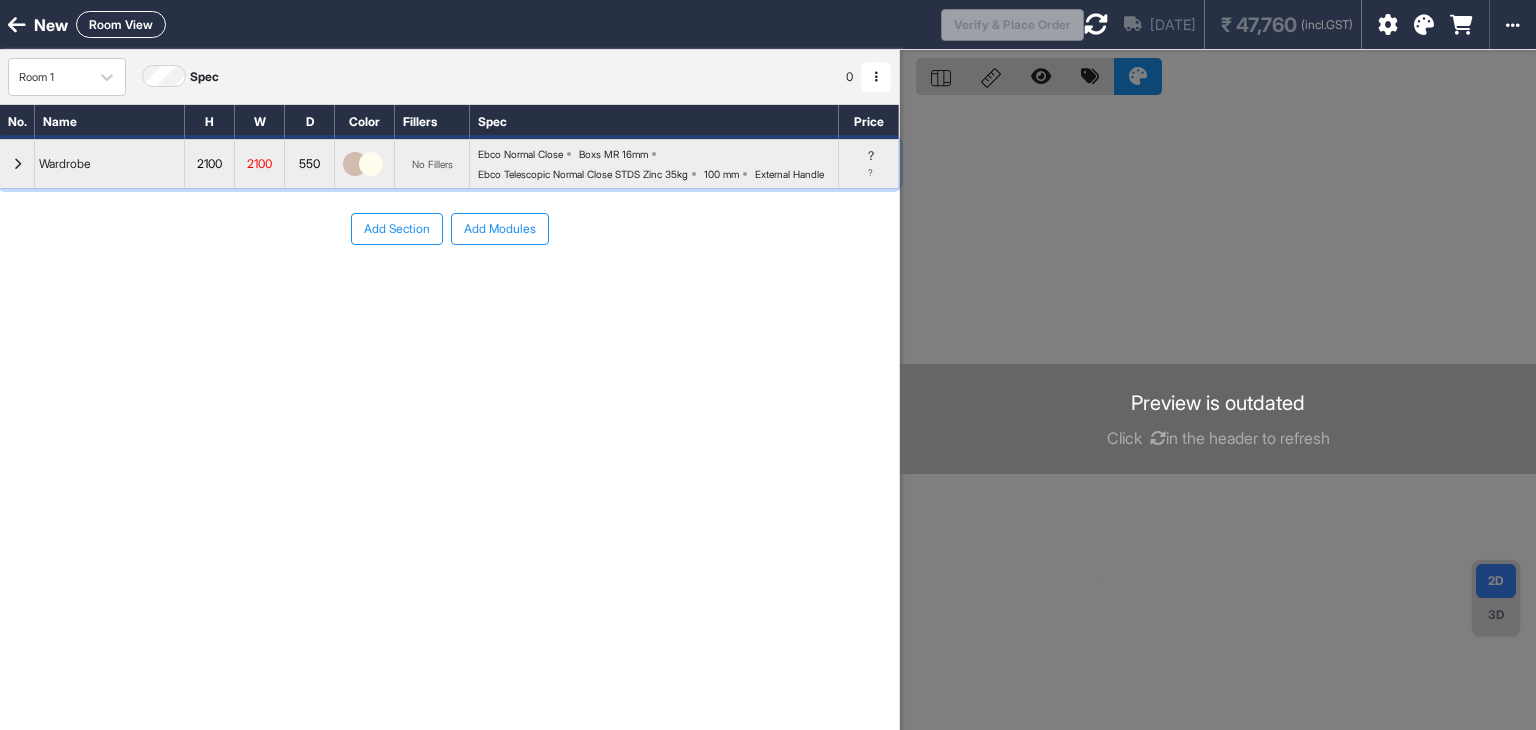 click at bounding box center [17, 164] 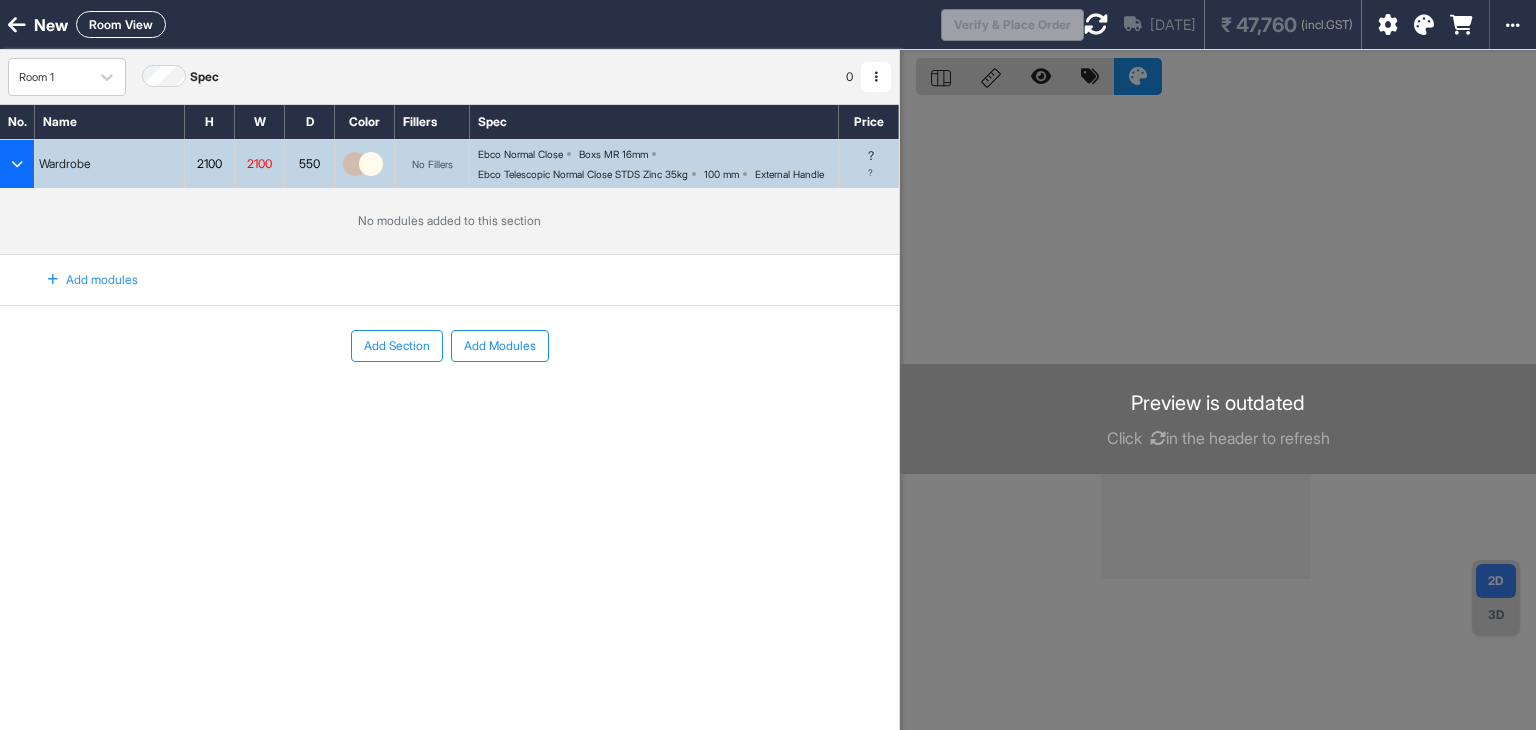 click at bounding box center (17, 164) 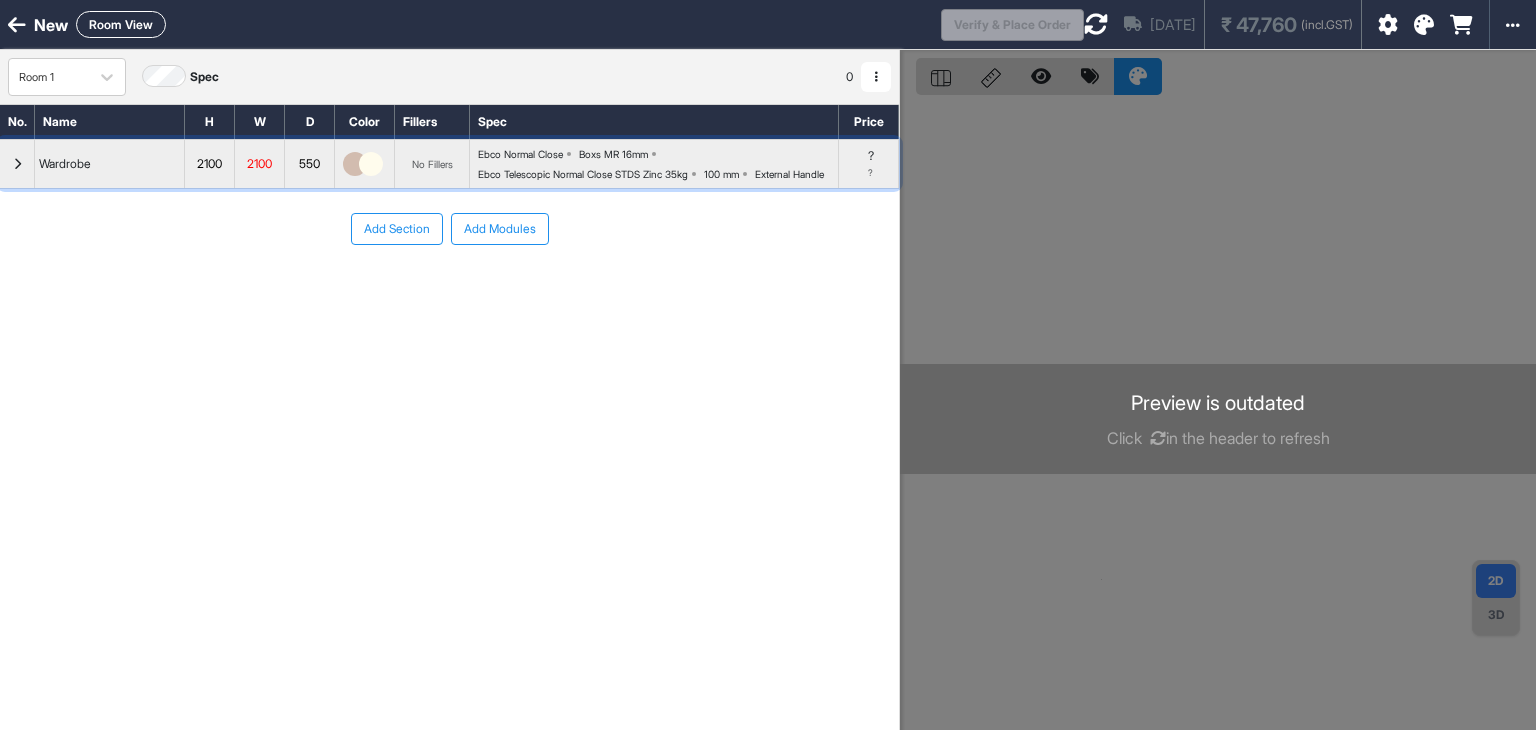click at bounding box center [17, 164] 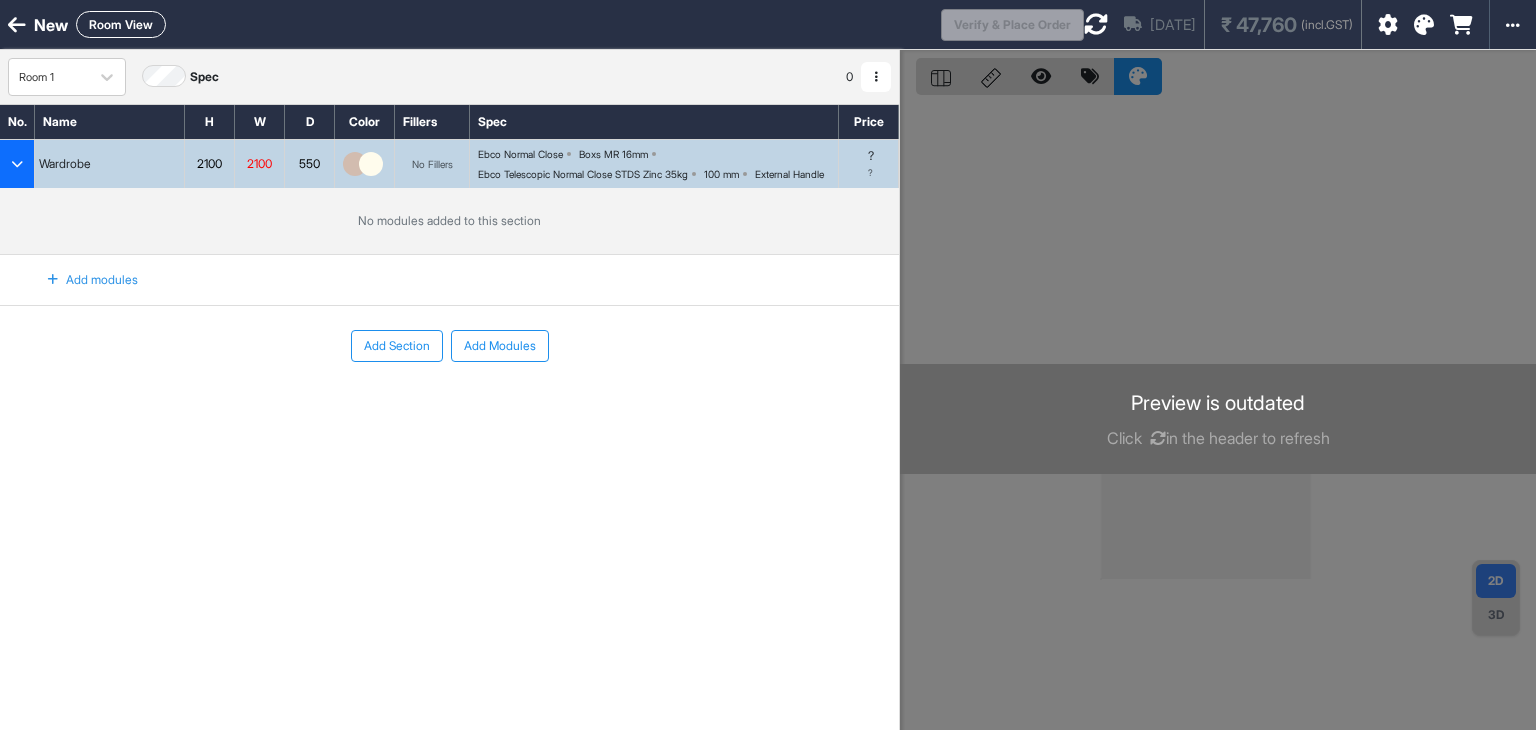 click at bounding box center (53, 280) 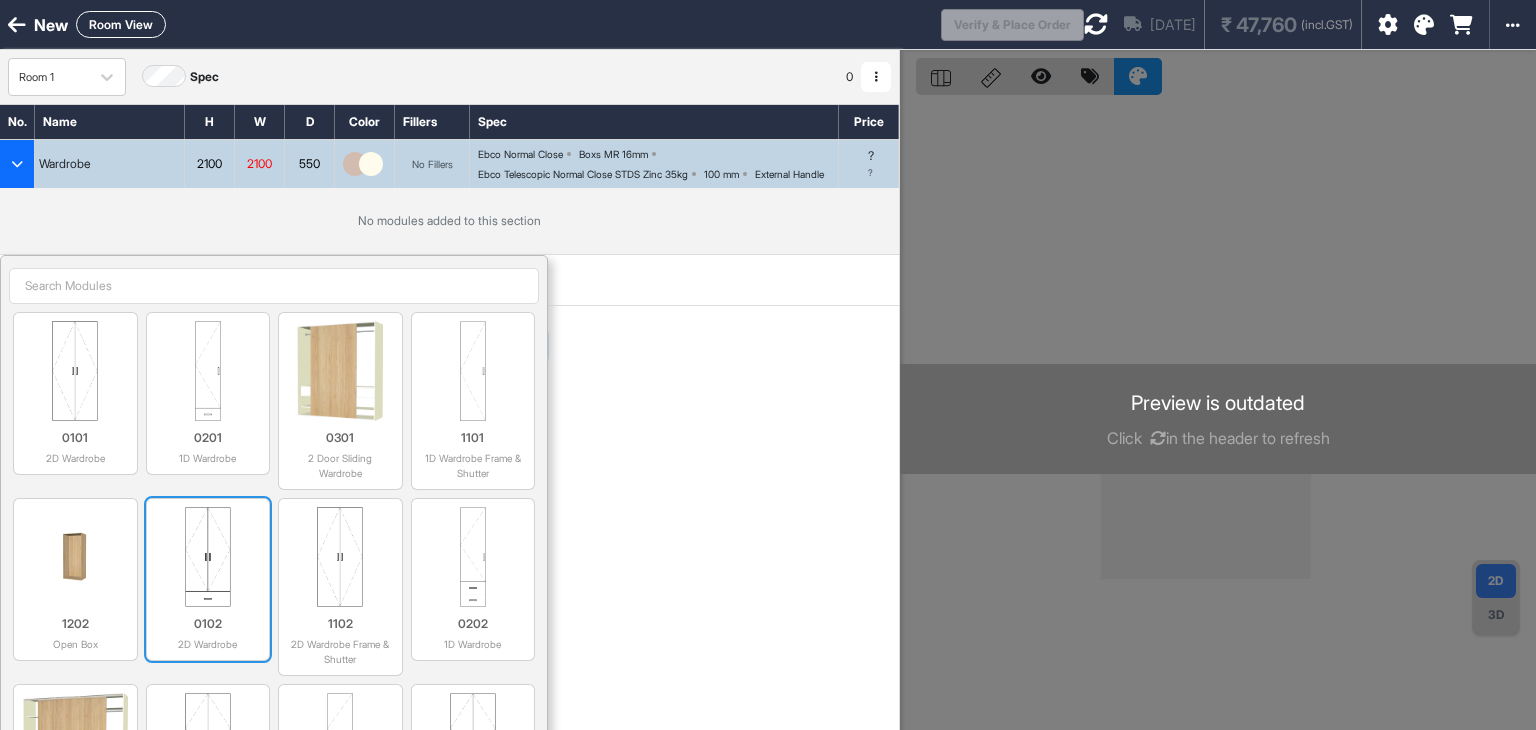 click at bounding box center (208, 557) 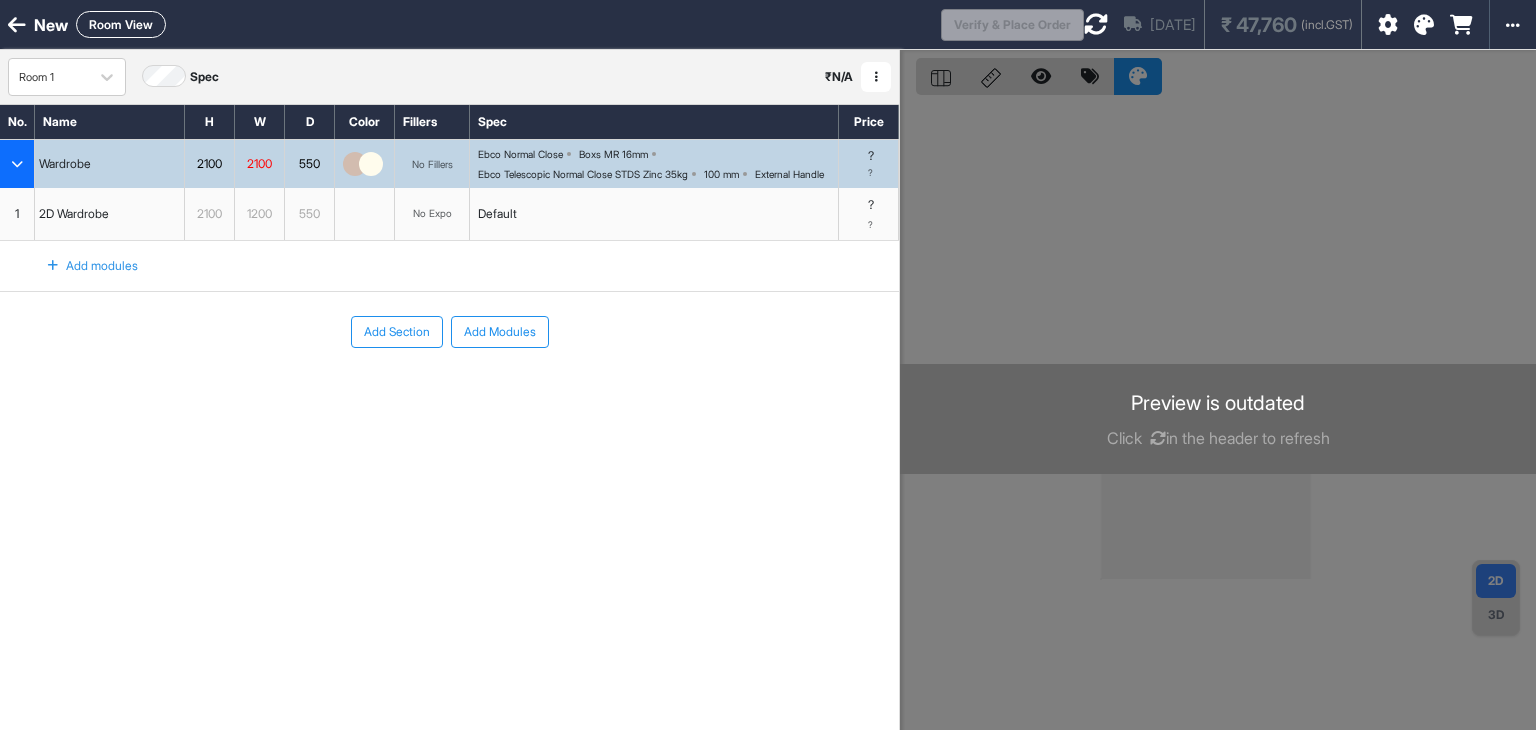 click at bounding box center (53, 266) 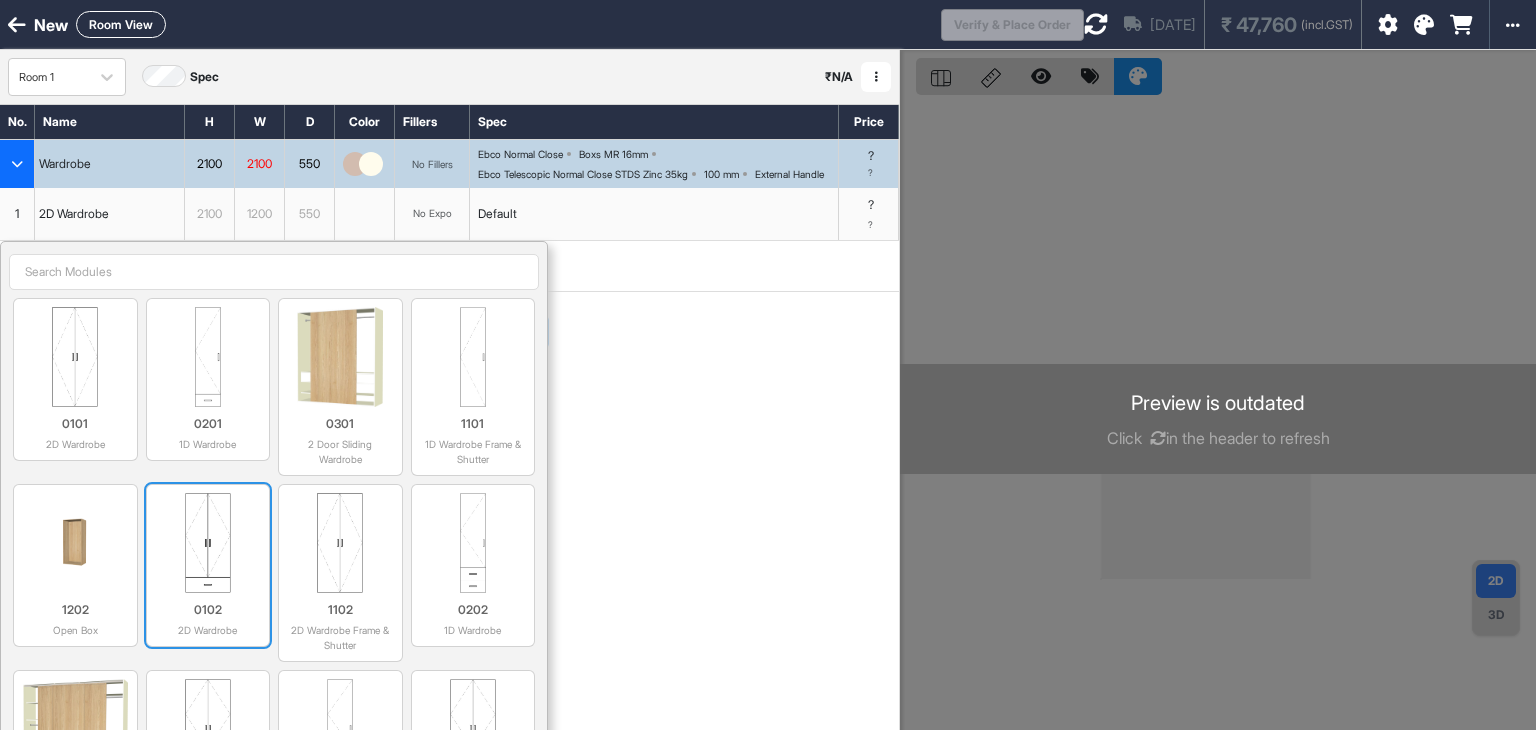 click at bounding box center [208, 543] 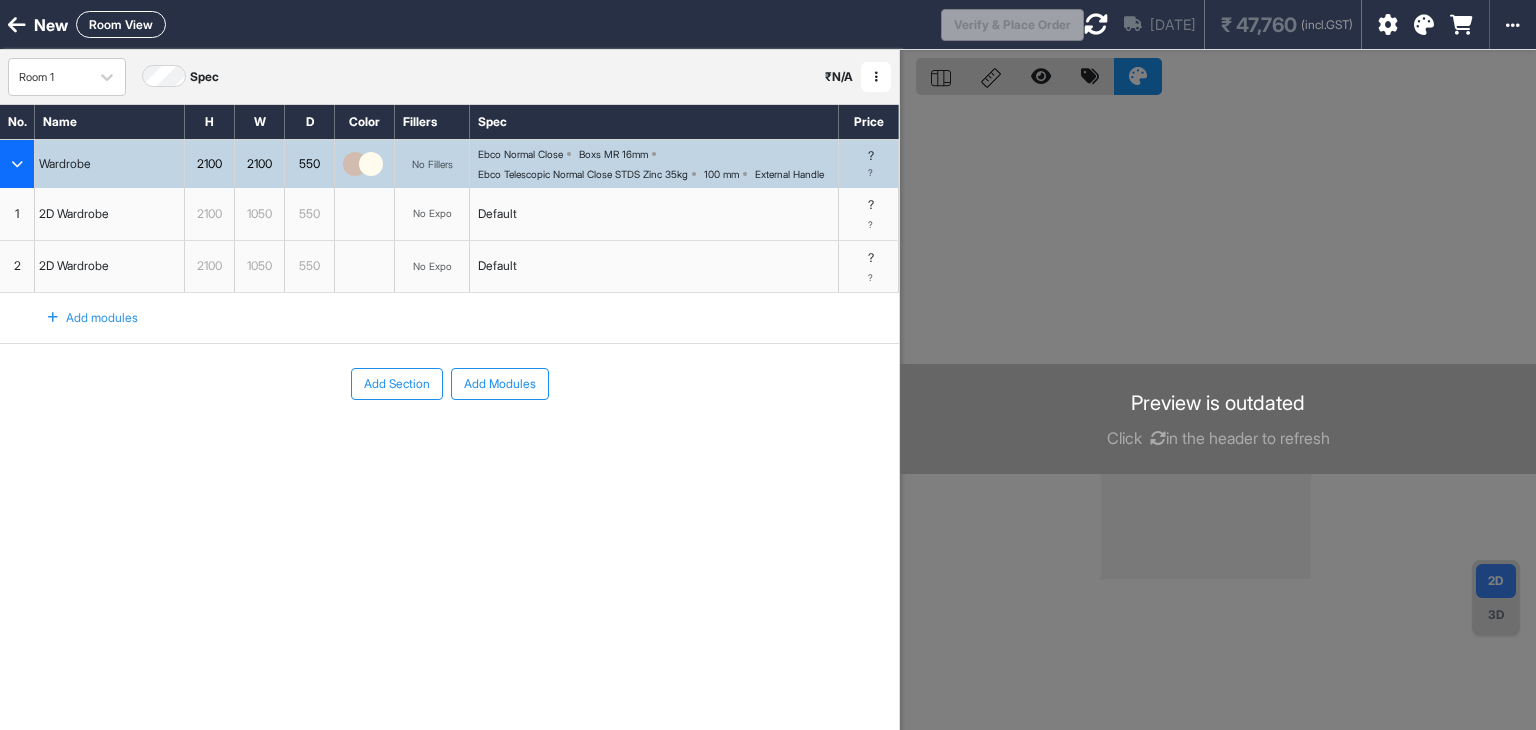 click on "No Expo" at bounding box center (432, 213) 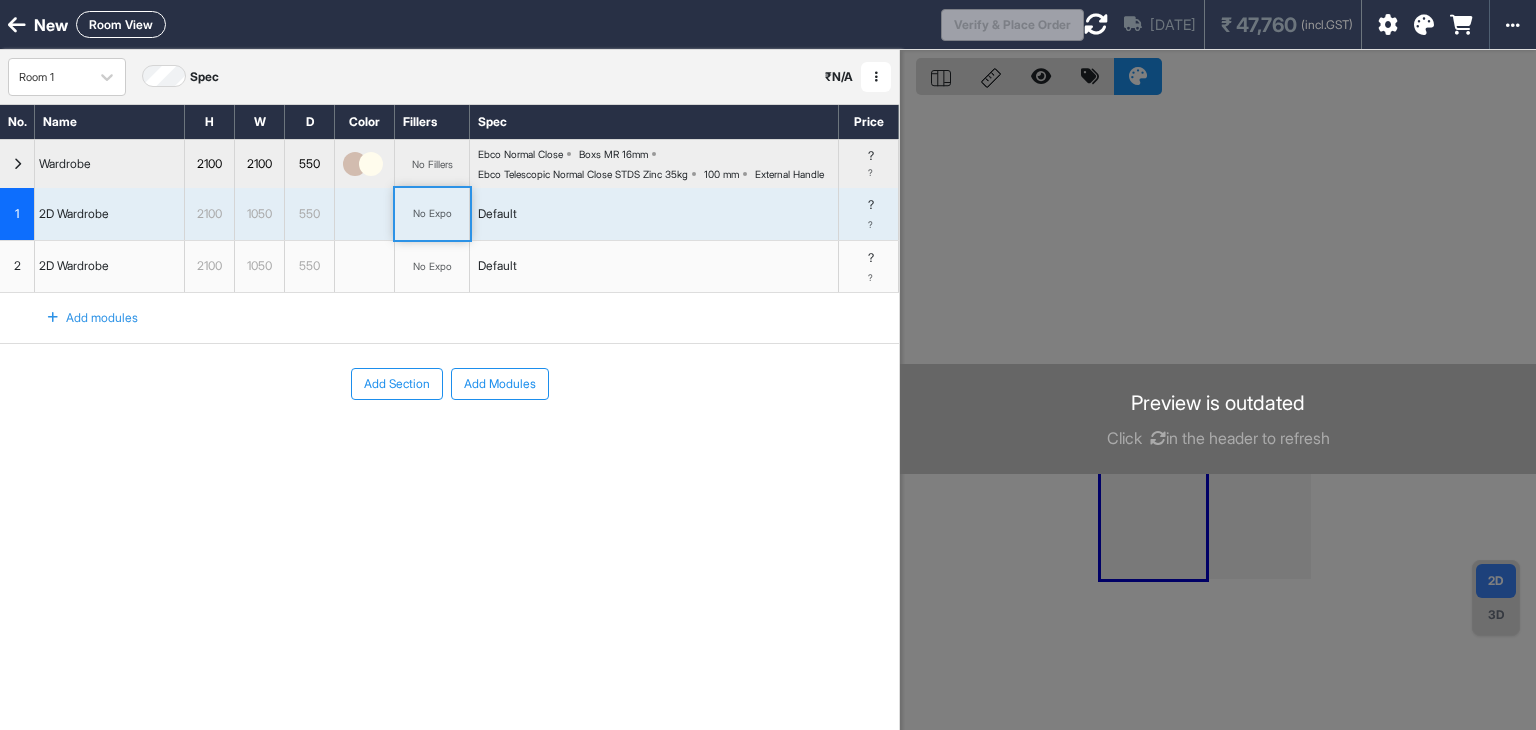 click on "No Expo" at bounding box center [432, 213] 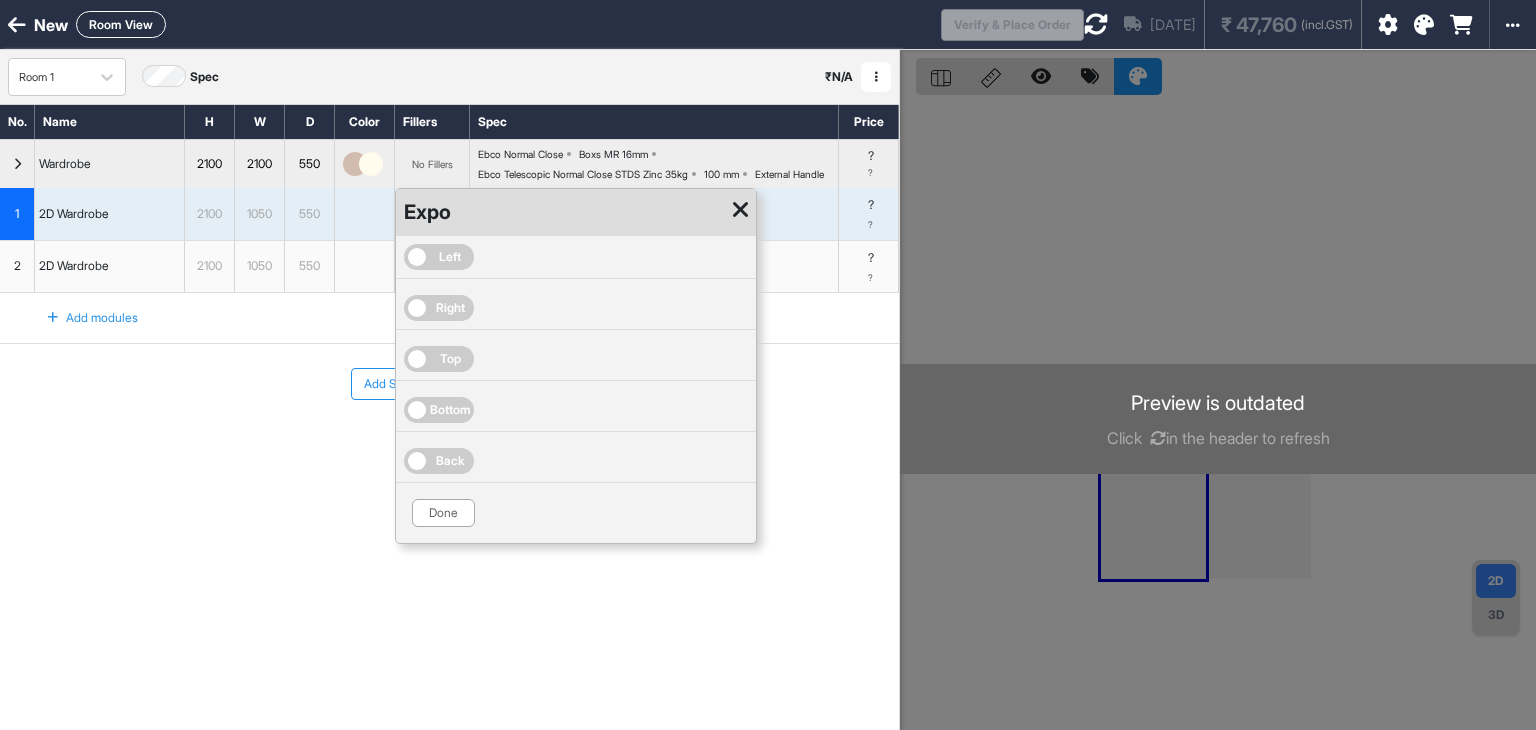 click on "Left" at bounding box center (439, 257) 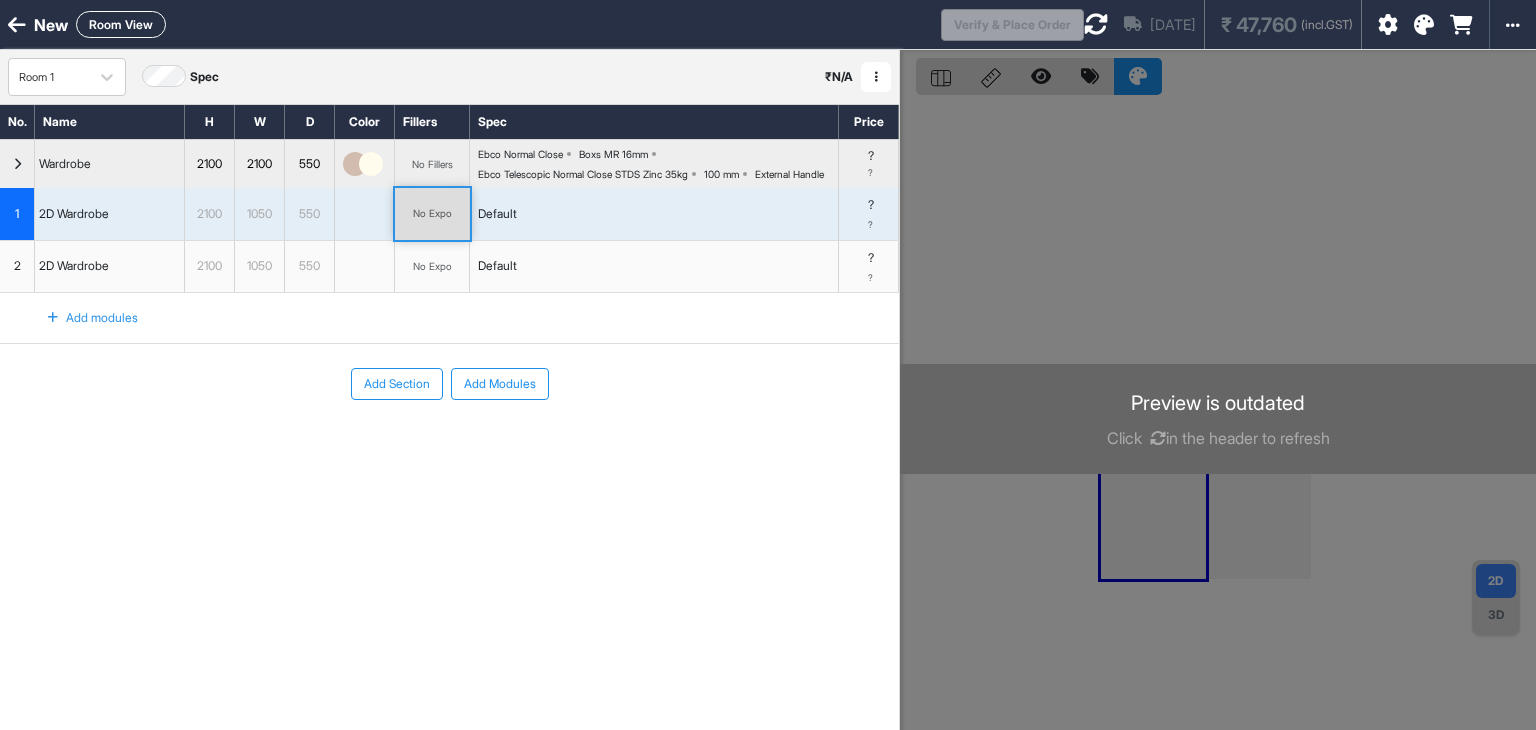 click on "No Expo" at bounding box center (432, 266) 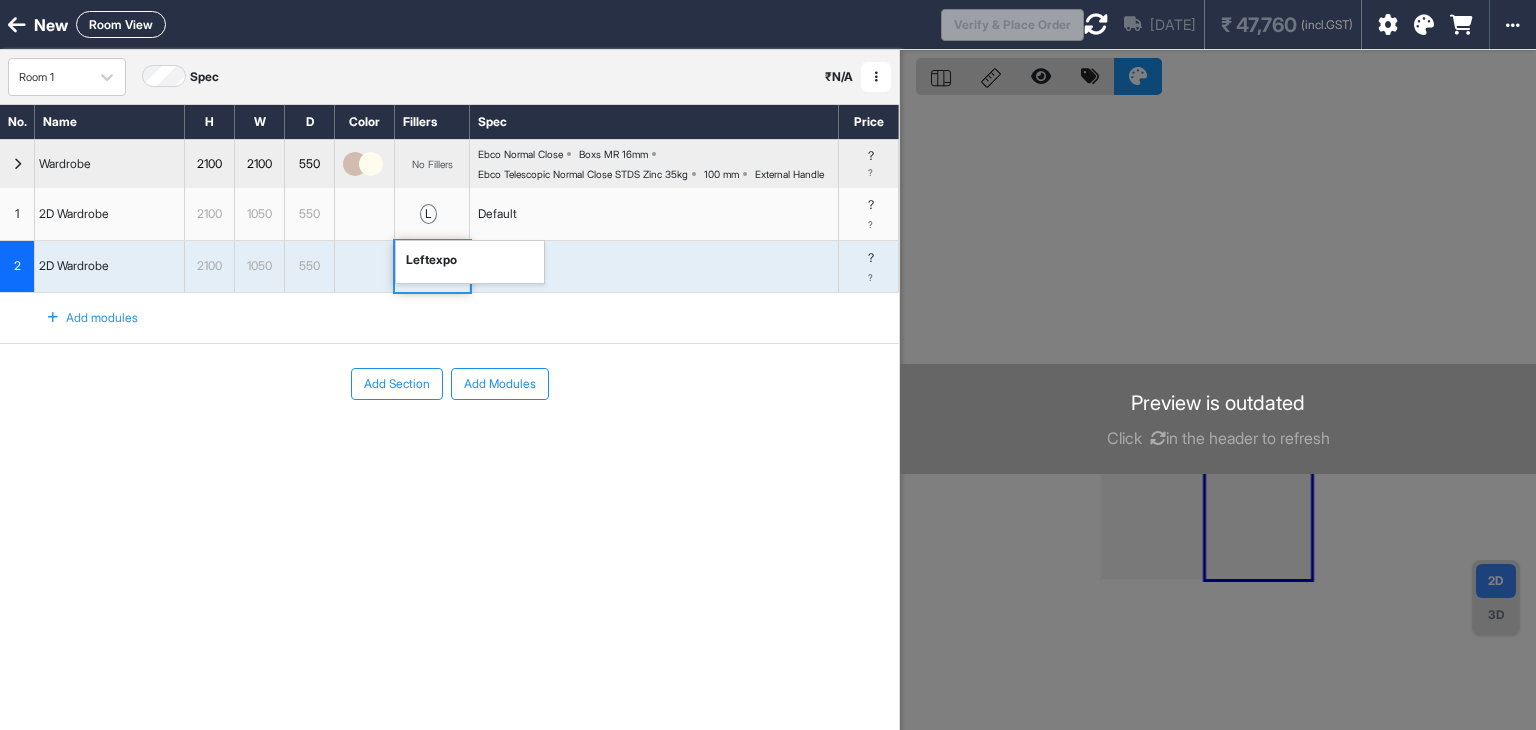 click on "left  expo" at bounding box center (431, 260) 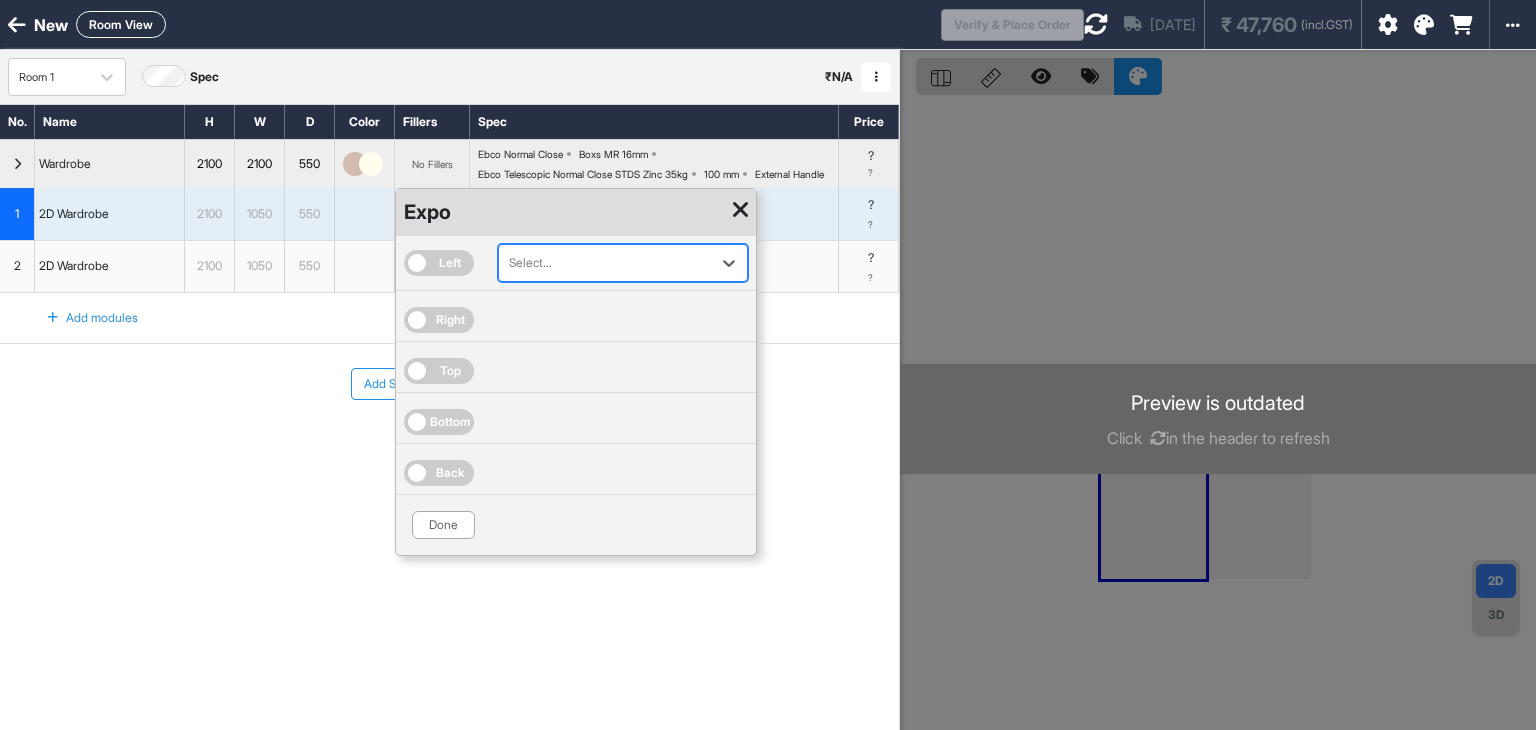 click on "Right" at bounding box center (439, 320) 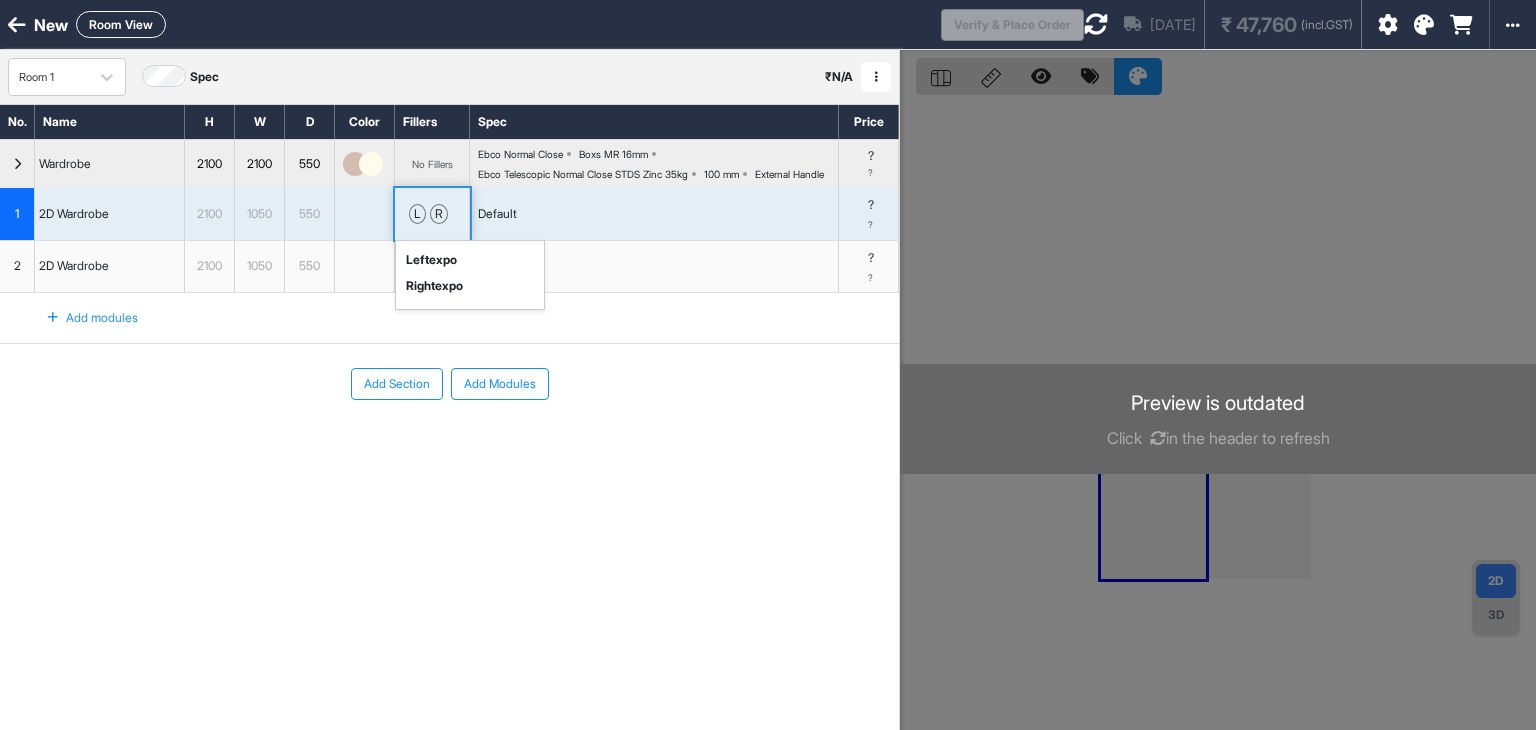 click on "r" at bounding box center (439, 214) 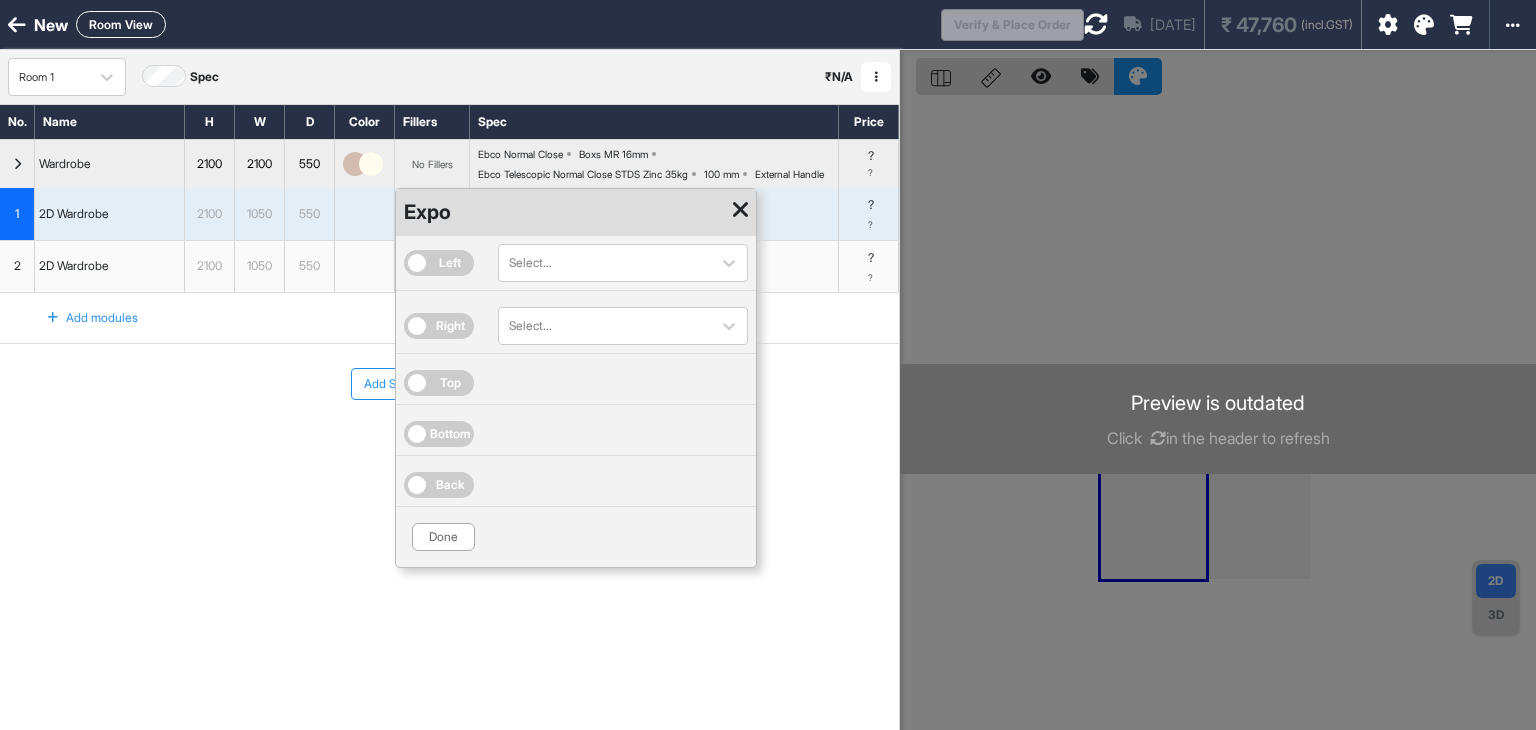 click on "Right" at bounding box center [439, 326] 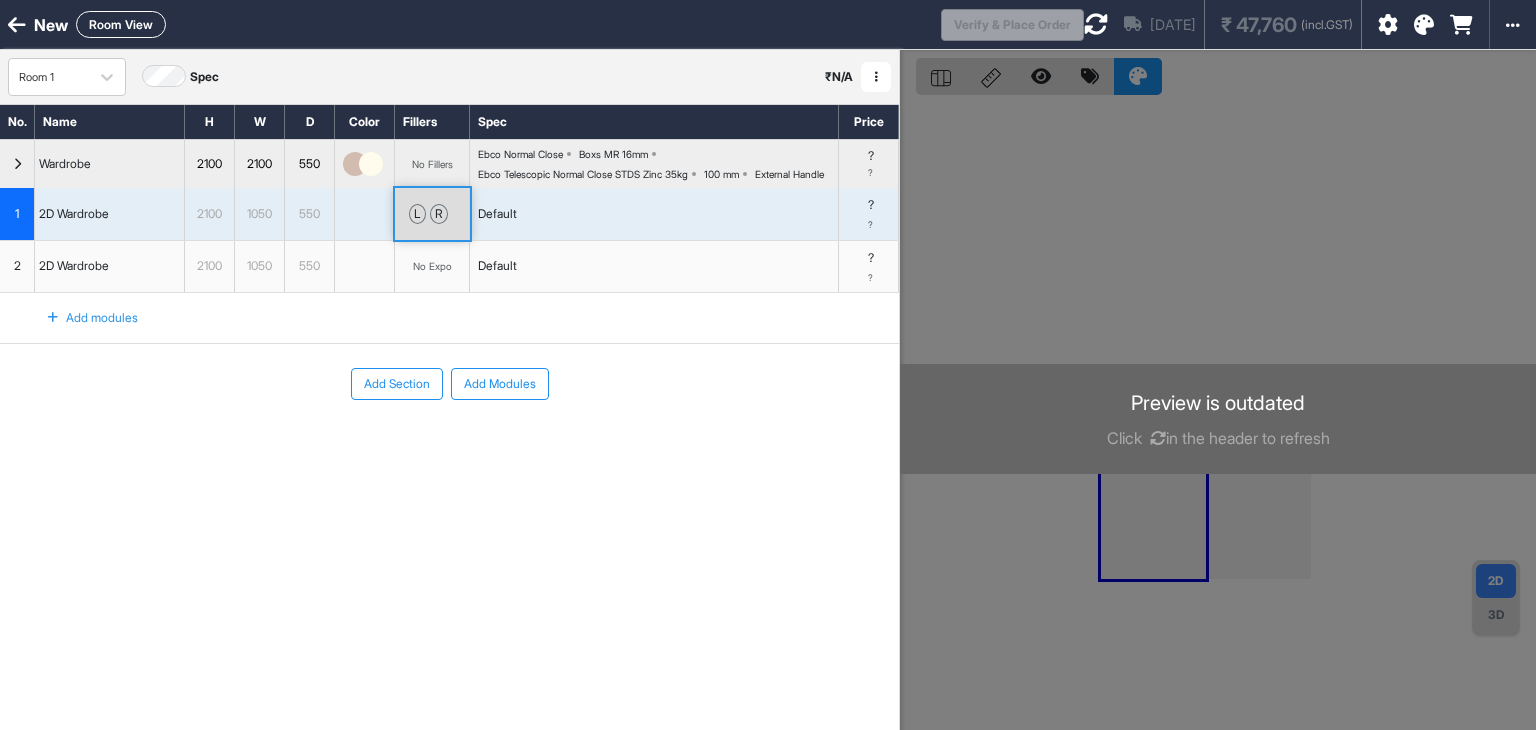 click on "Add modules" at bounding box center (449, 318) 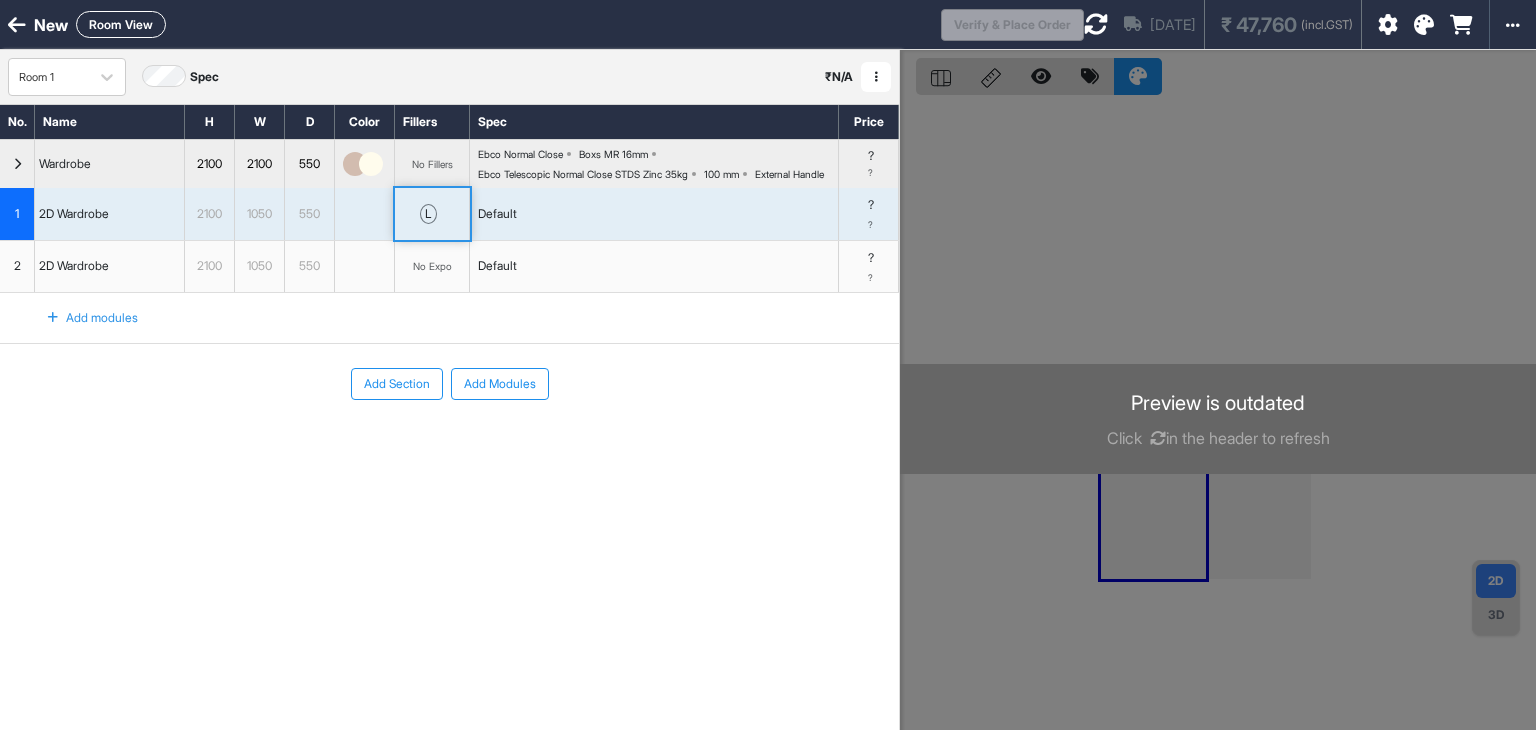 click on "No Expo" at bounding box center [432, 266] 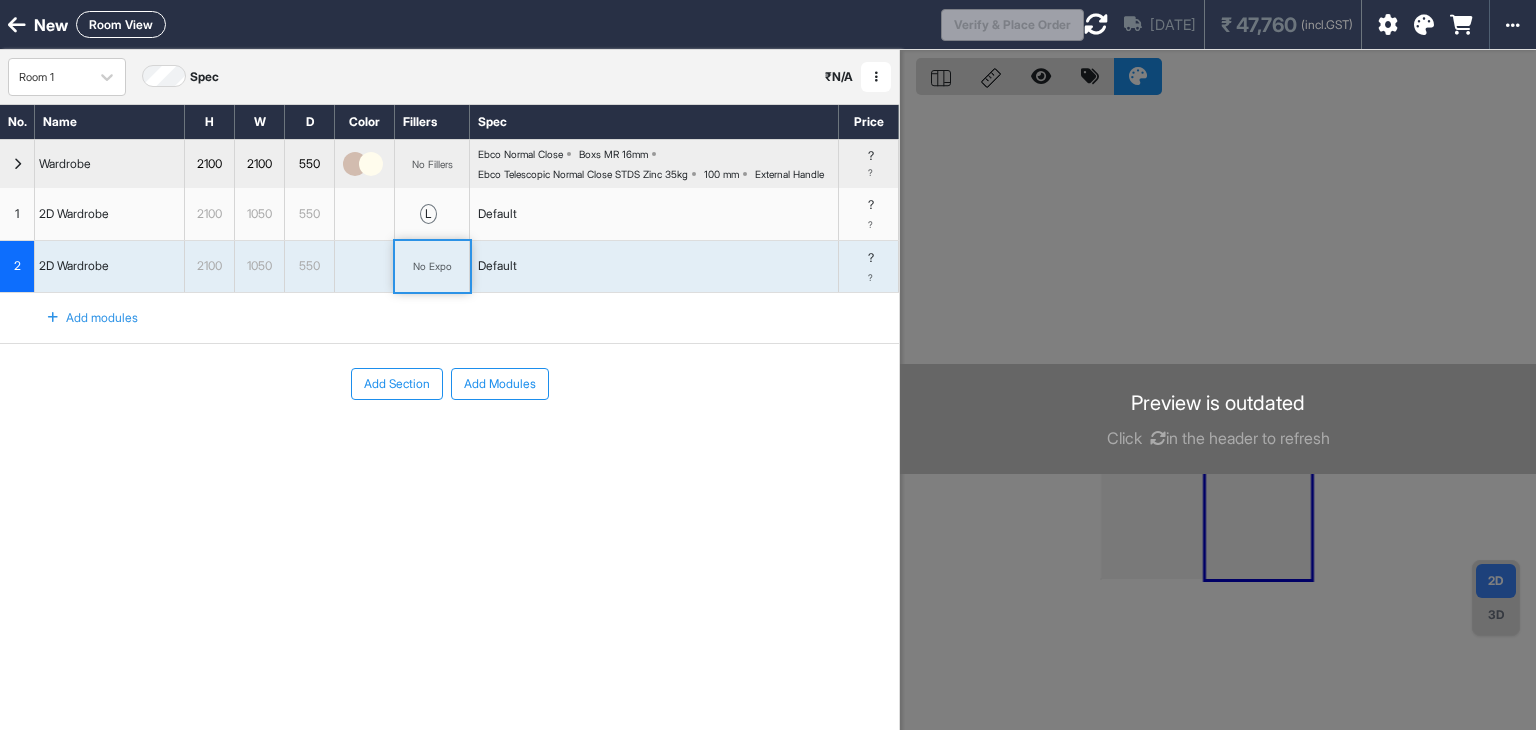 click on "No Expo" at bounding box center (432, 266) 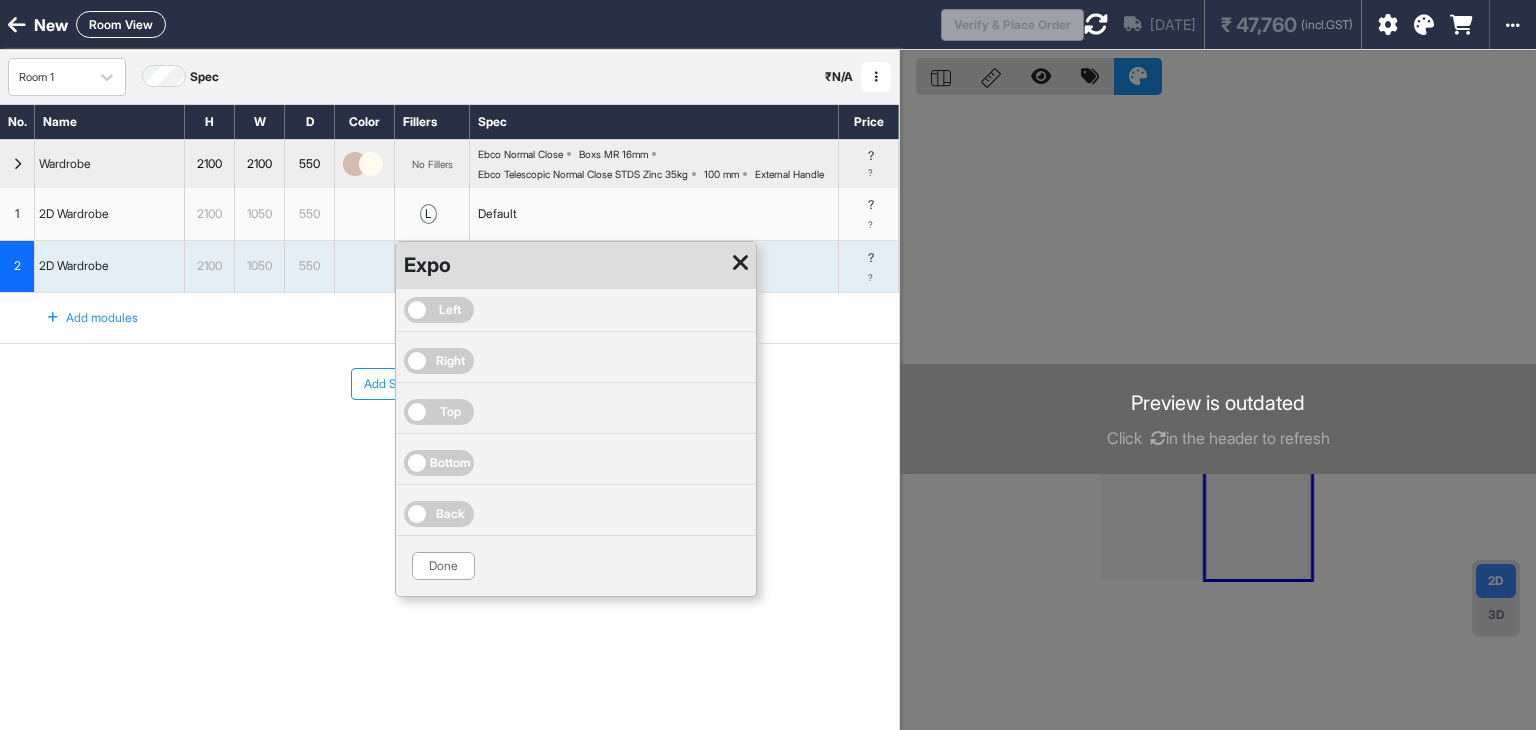 click on "Right" at bounding box center (439, 361) 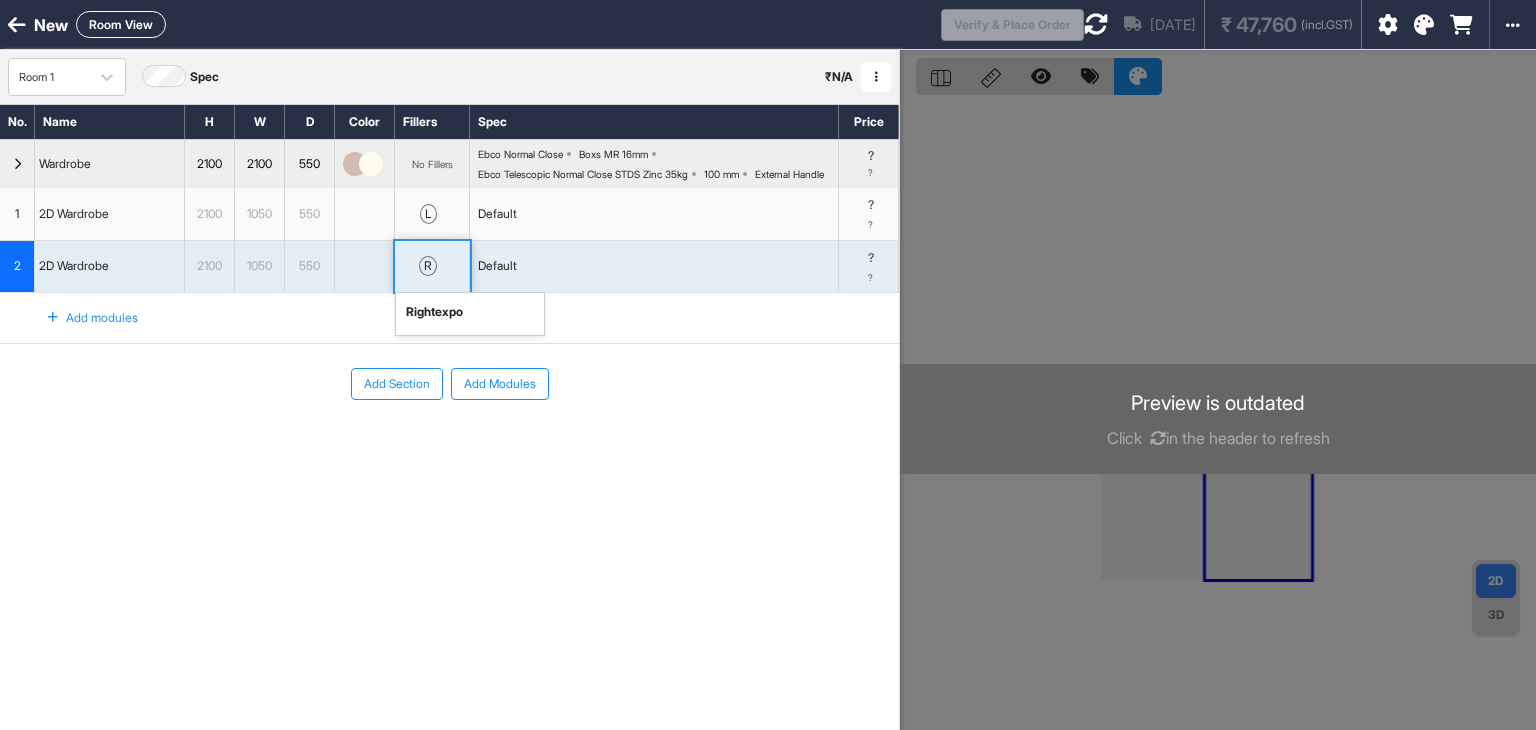 click on "Add Section Add Modules" at bounding box center [449, 444] 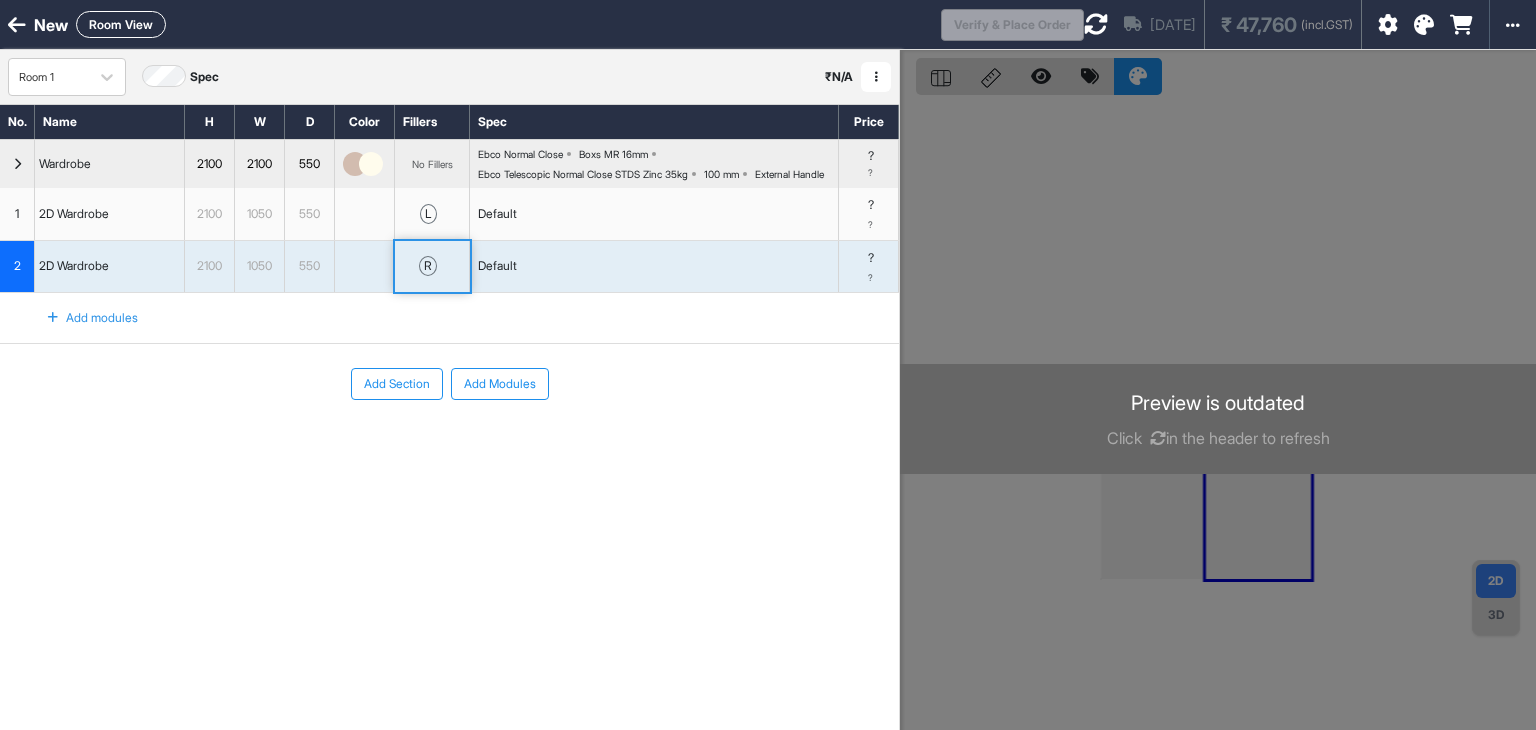 click on "Add Section Add Modules" at bounding box center (449, 444) 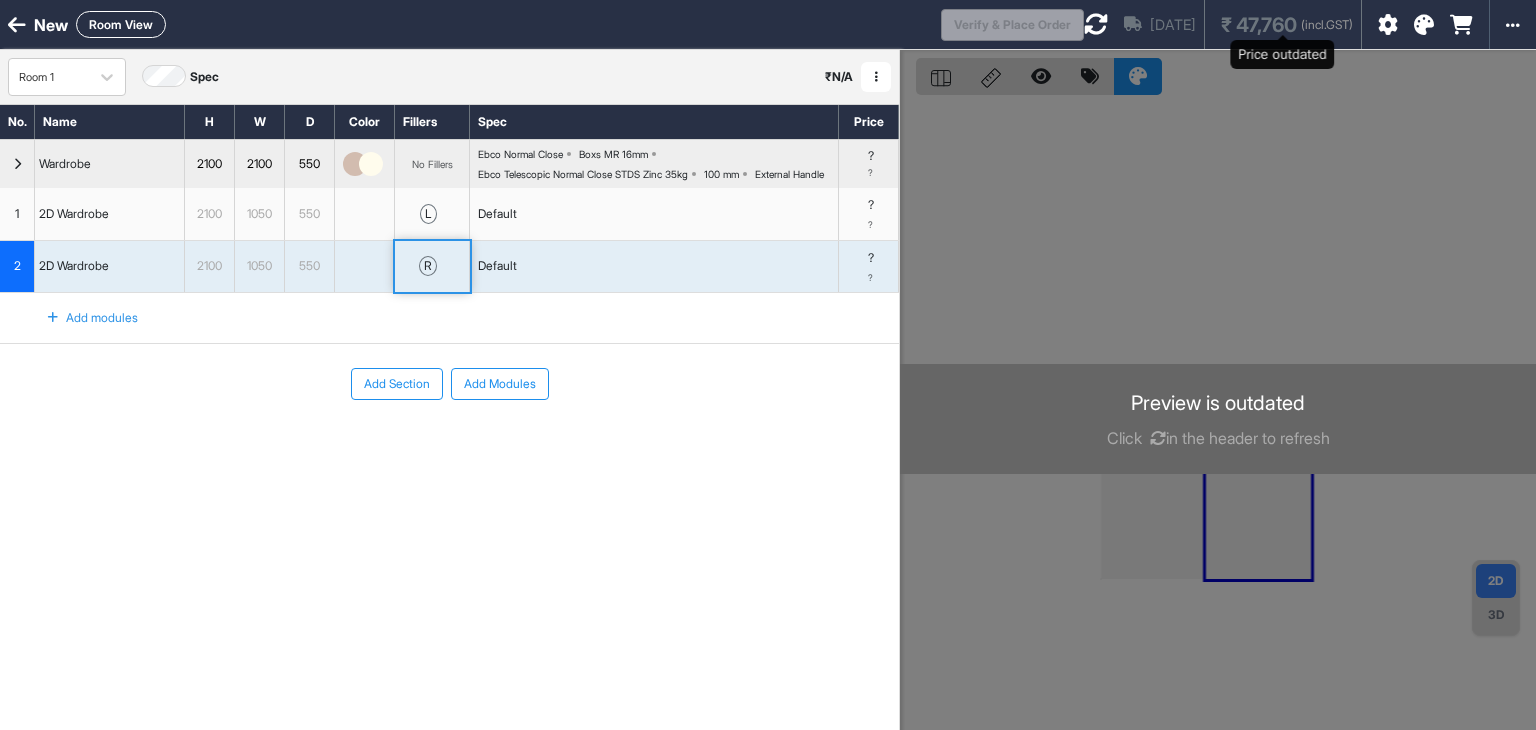 click on "₹   47,760" at bounding box center (1259, 25) 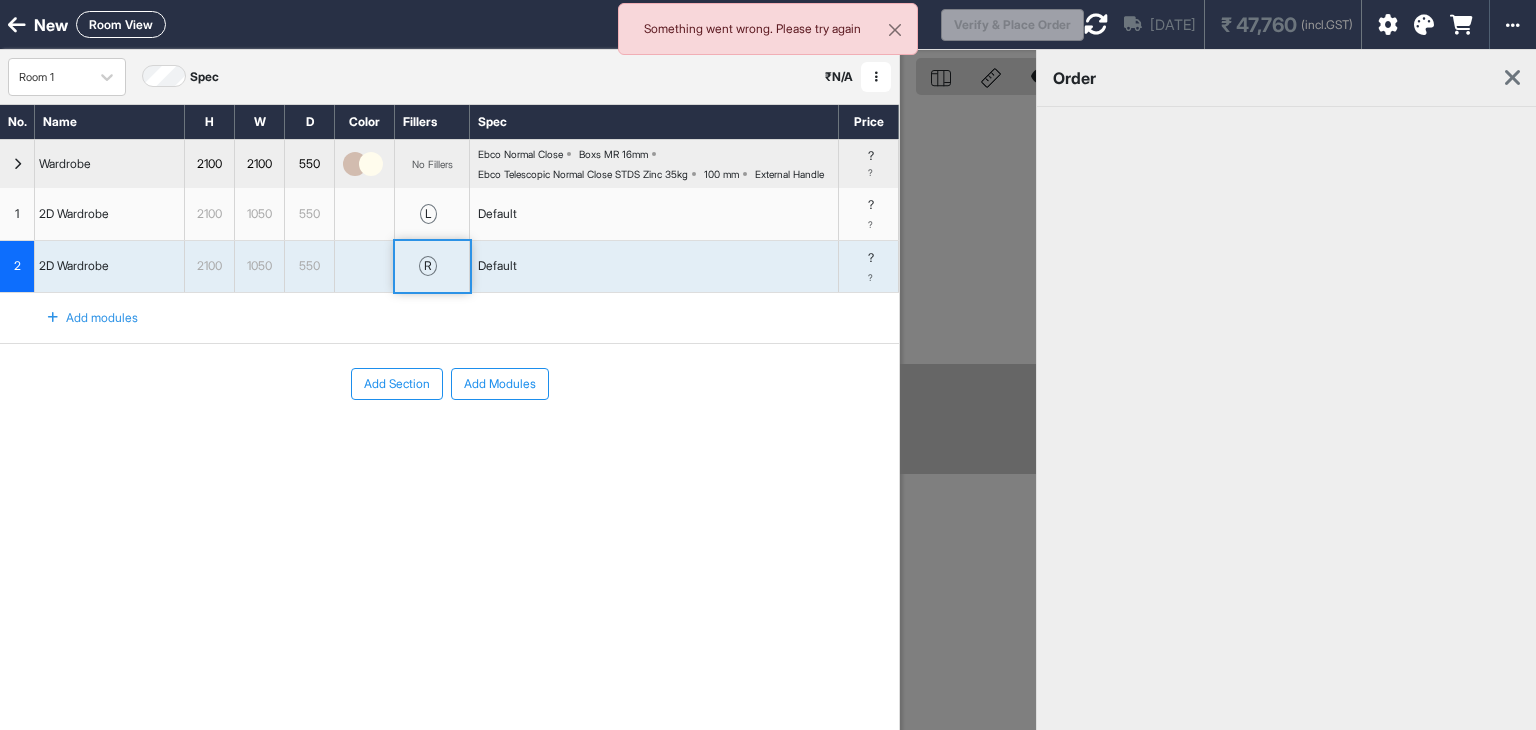 click on "Add Section Add Modules" at bounding box center (449, 444) 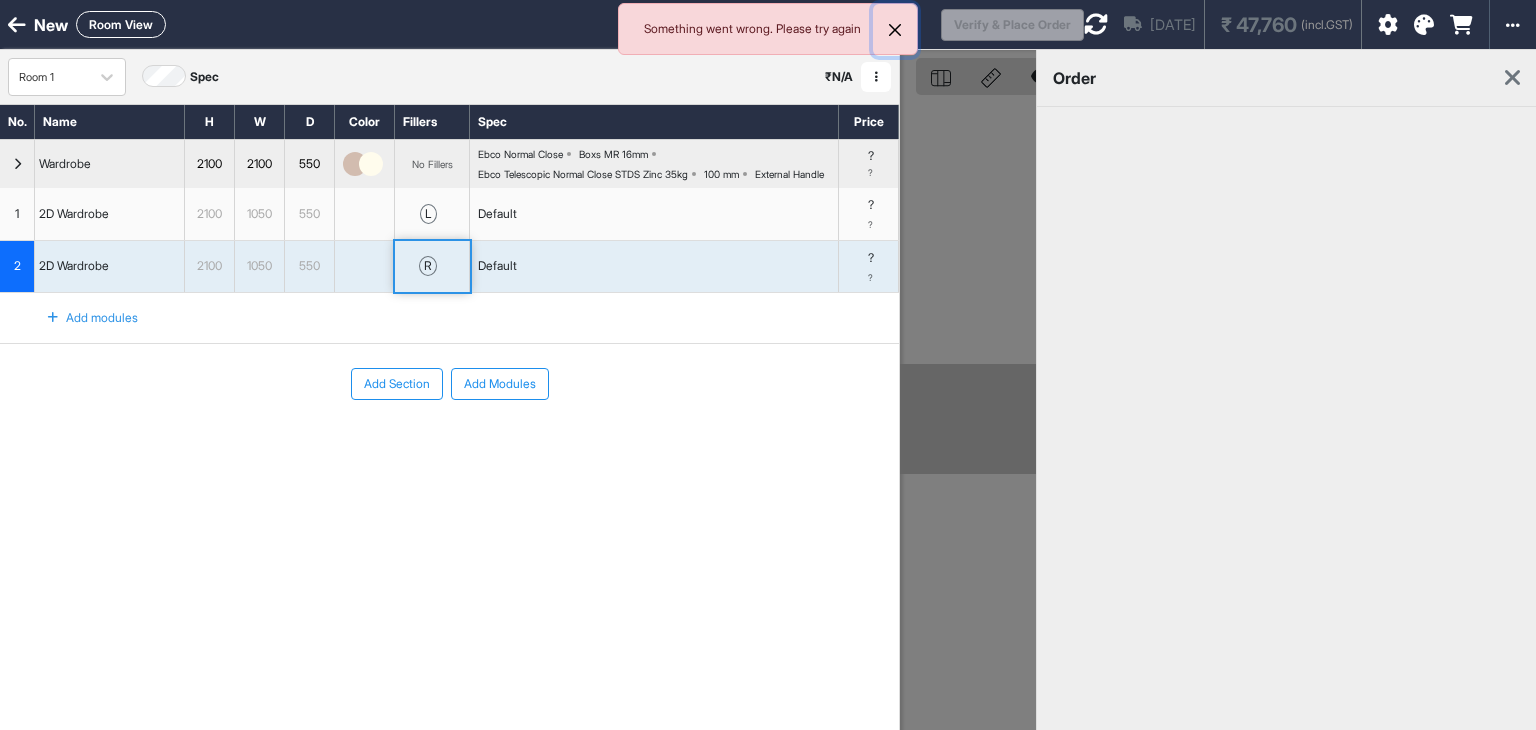 click at bounding box center (895, 30) 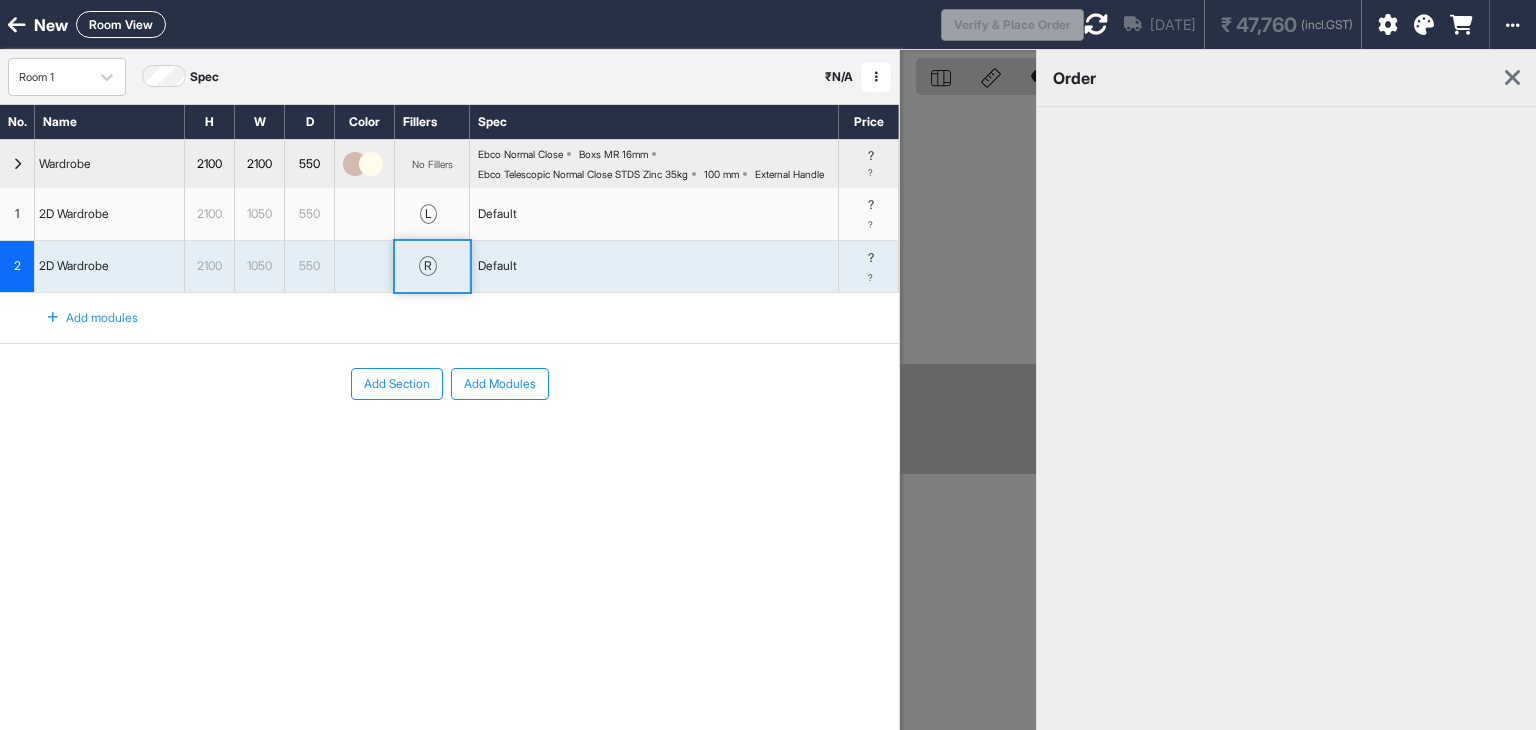 click on "Room View" at bounding box center (121, 24) 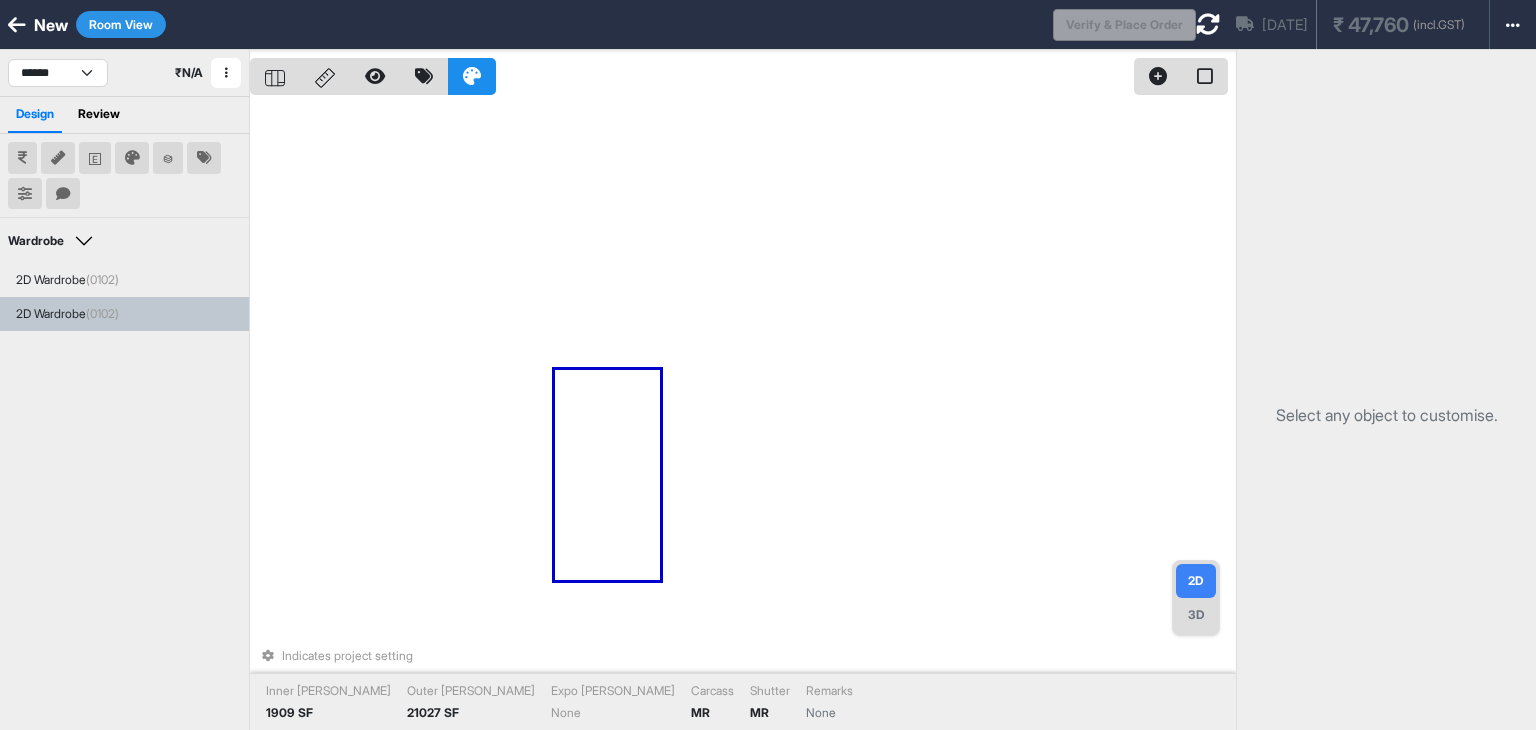 click on "3D" at bounding box center [1196, 615] 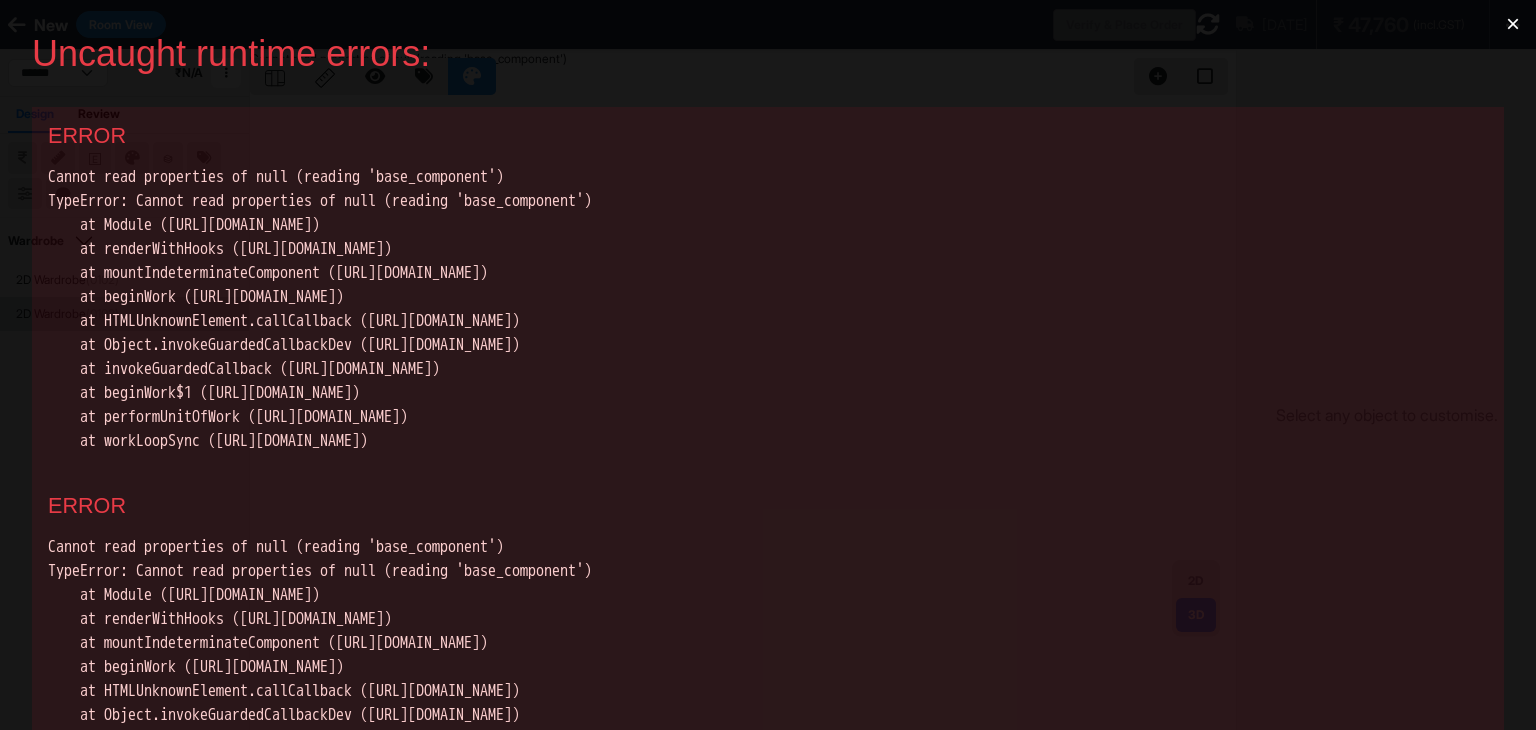 scroll, scrollTop: 0, scrollLeft: 0, axis: both 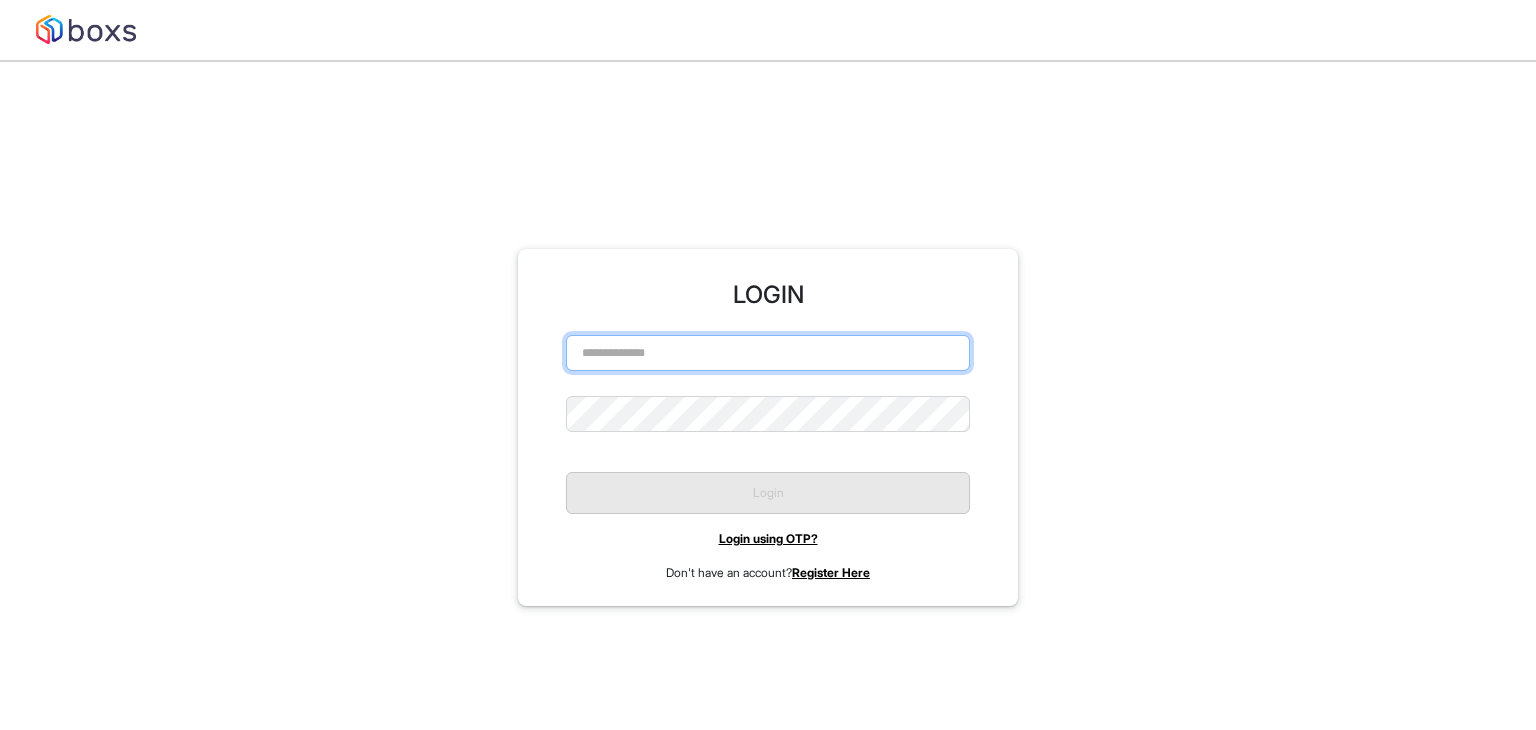 type on "**********" 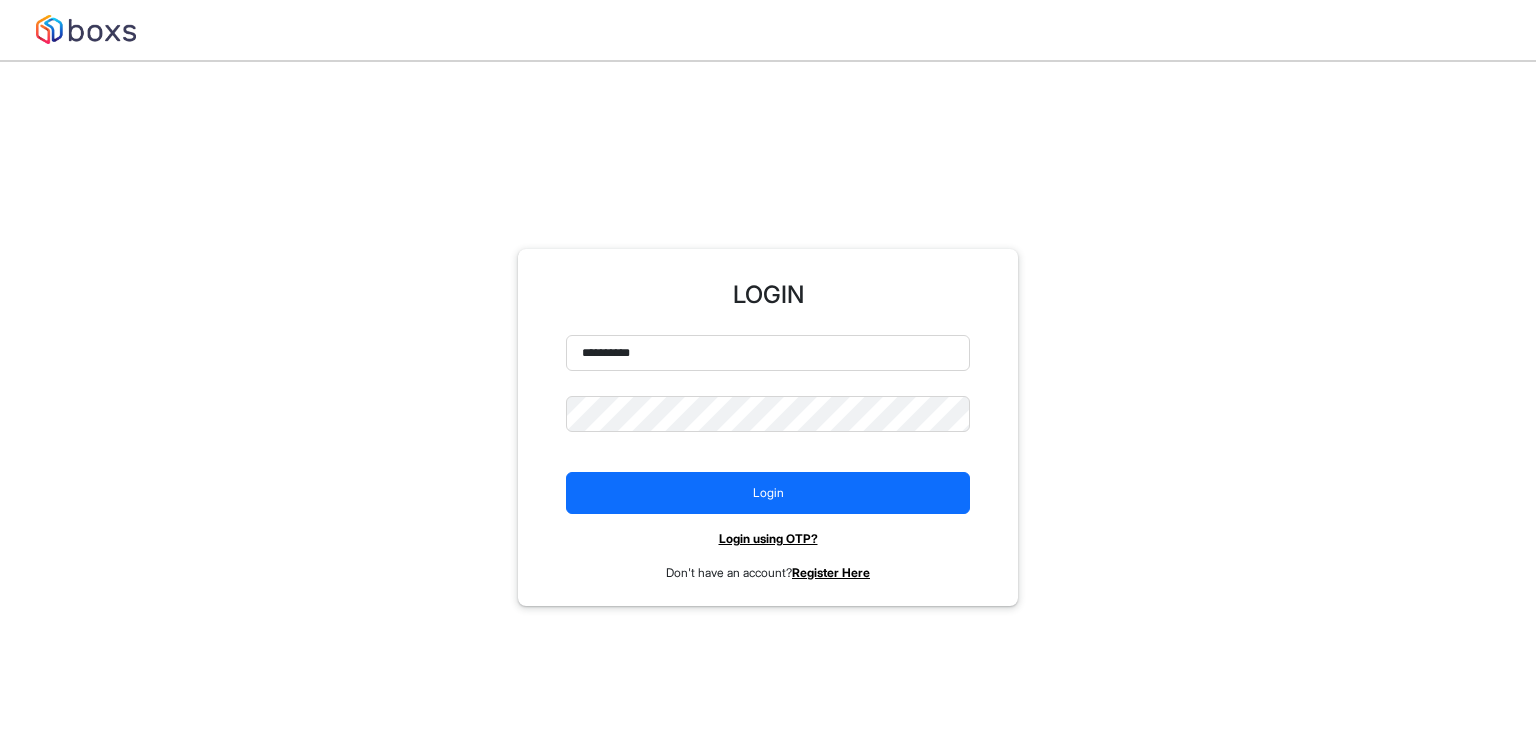 click on "**********" at bounding box center (768, 458) 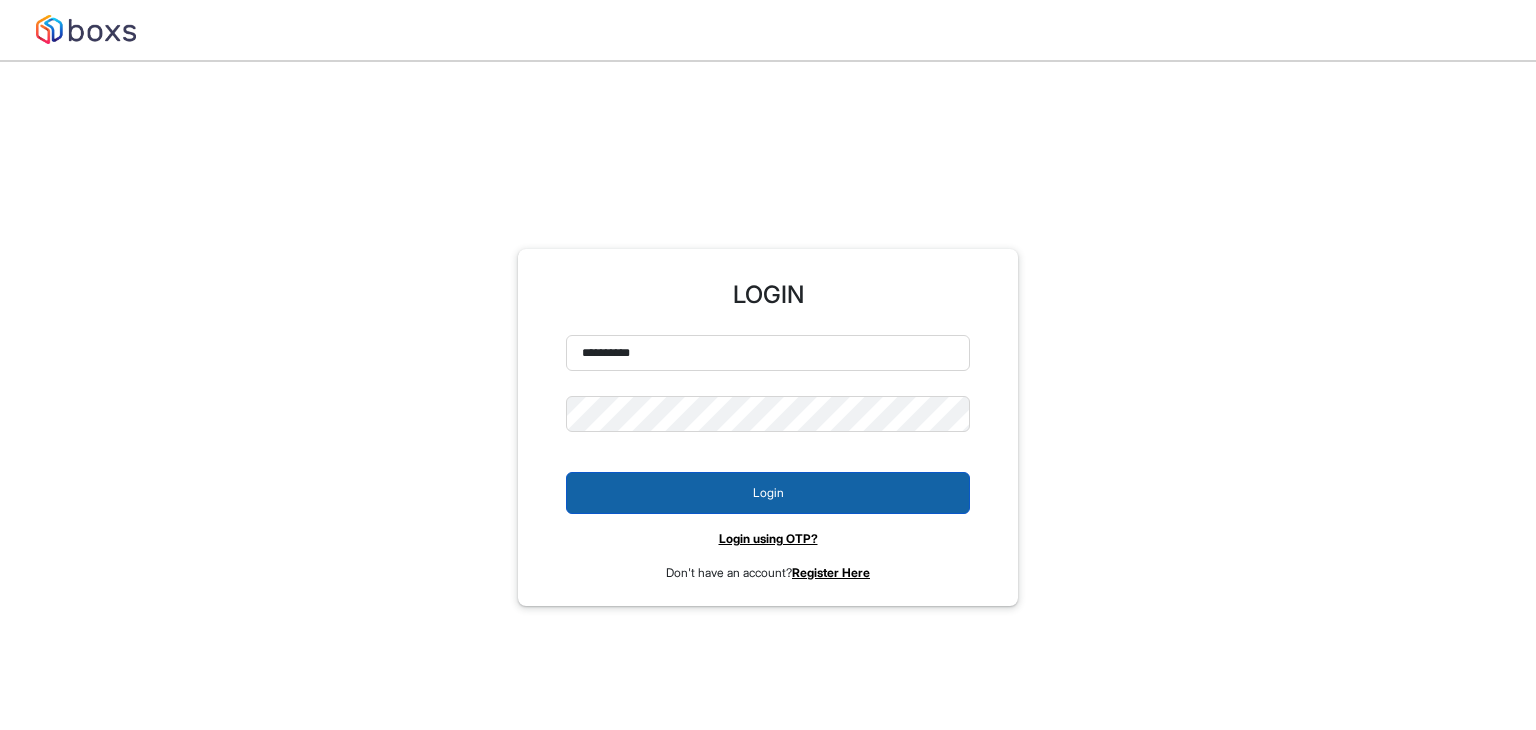 click on "Login" at bounding box center [768, 493] 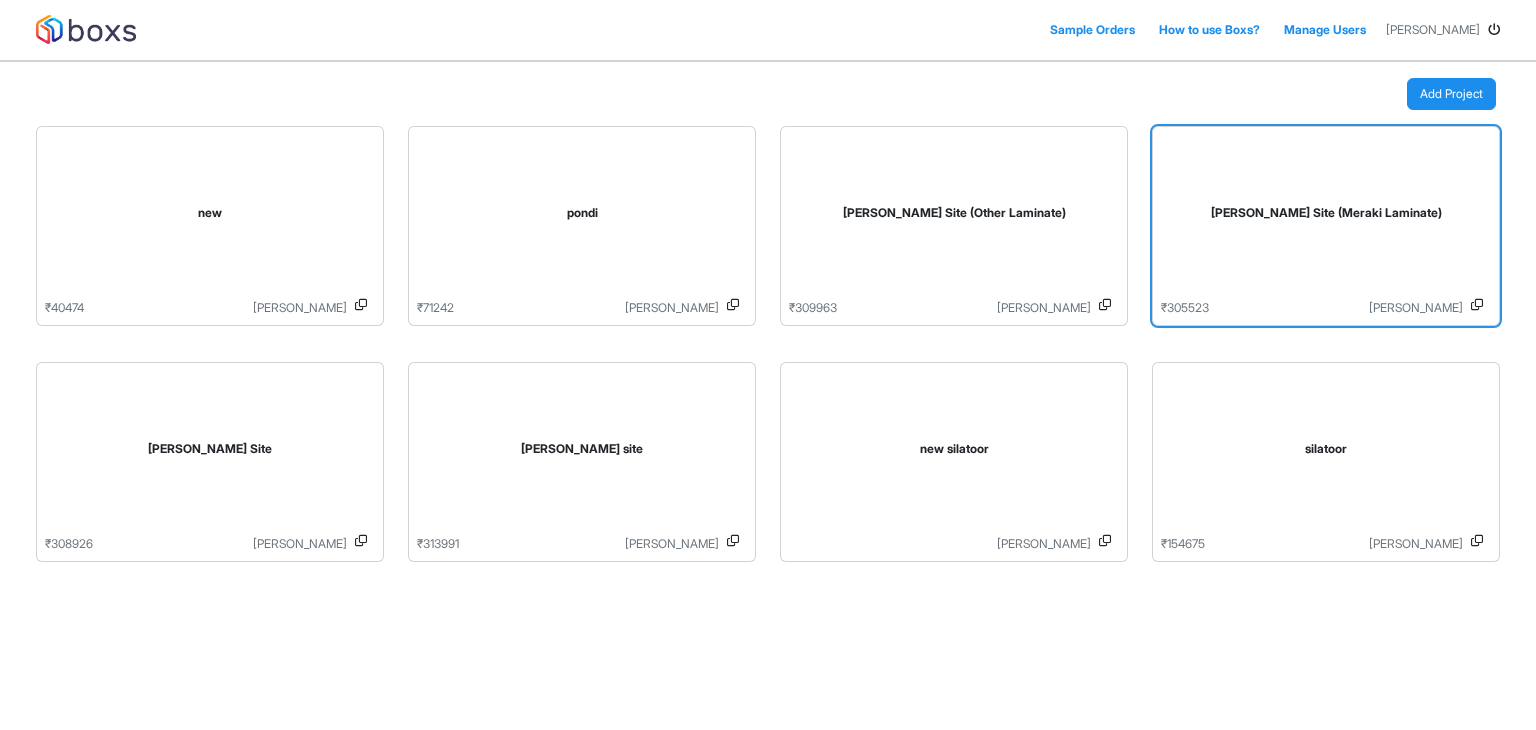 click on "[PERSON_NAME] Site  (Meraki Laminate)" at bounding box center (1326, 217) 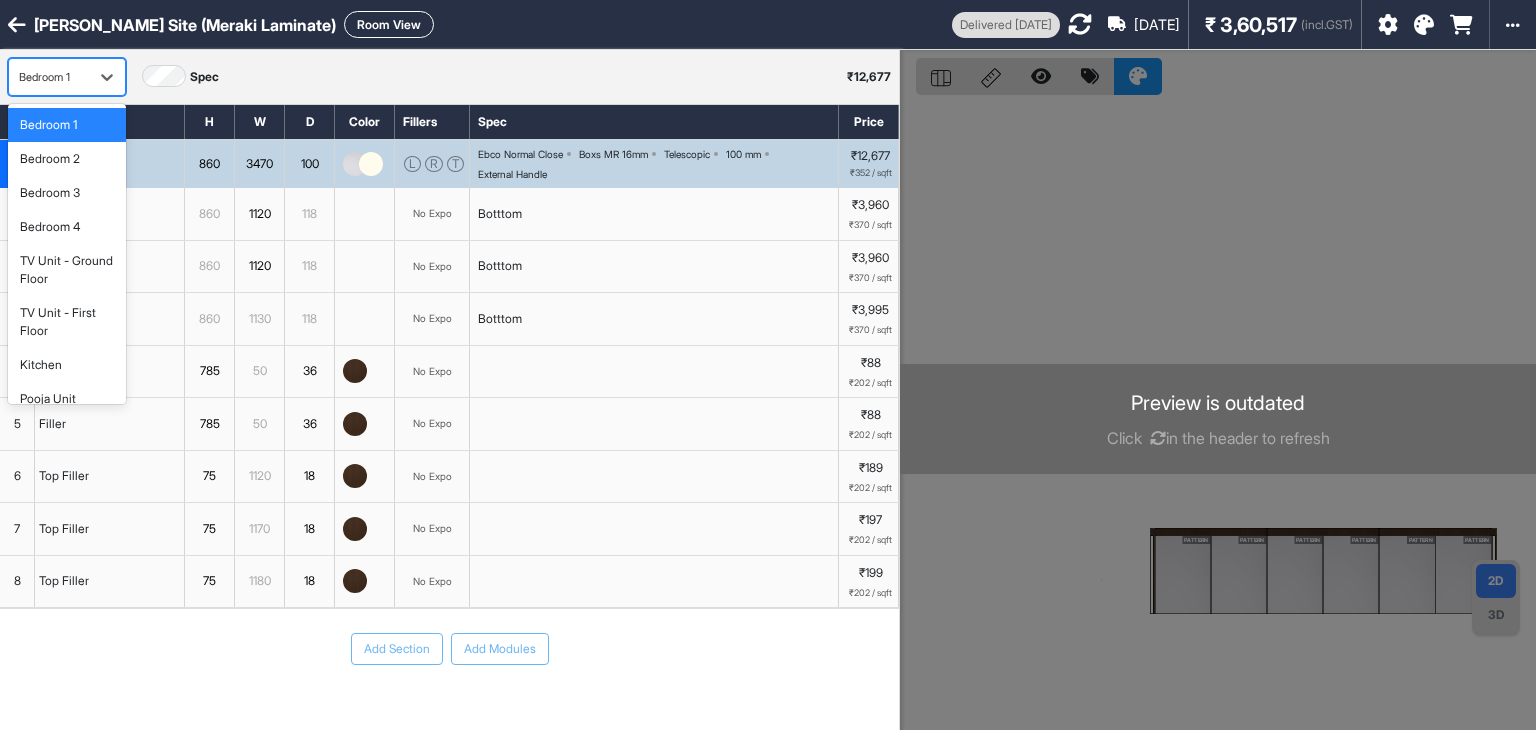 click on "Bedroom 1" at bounding box center (49, 77) 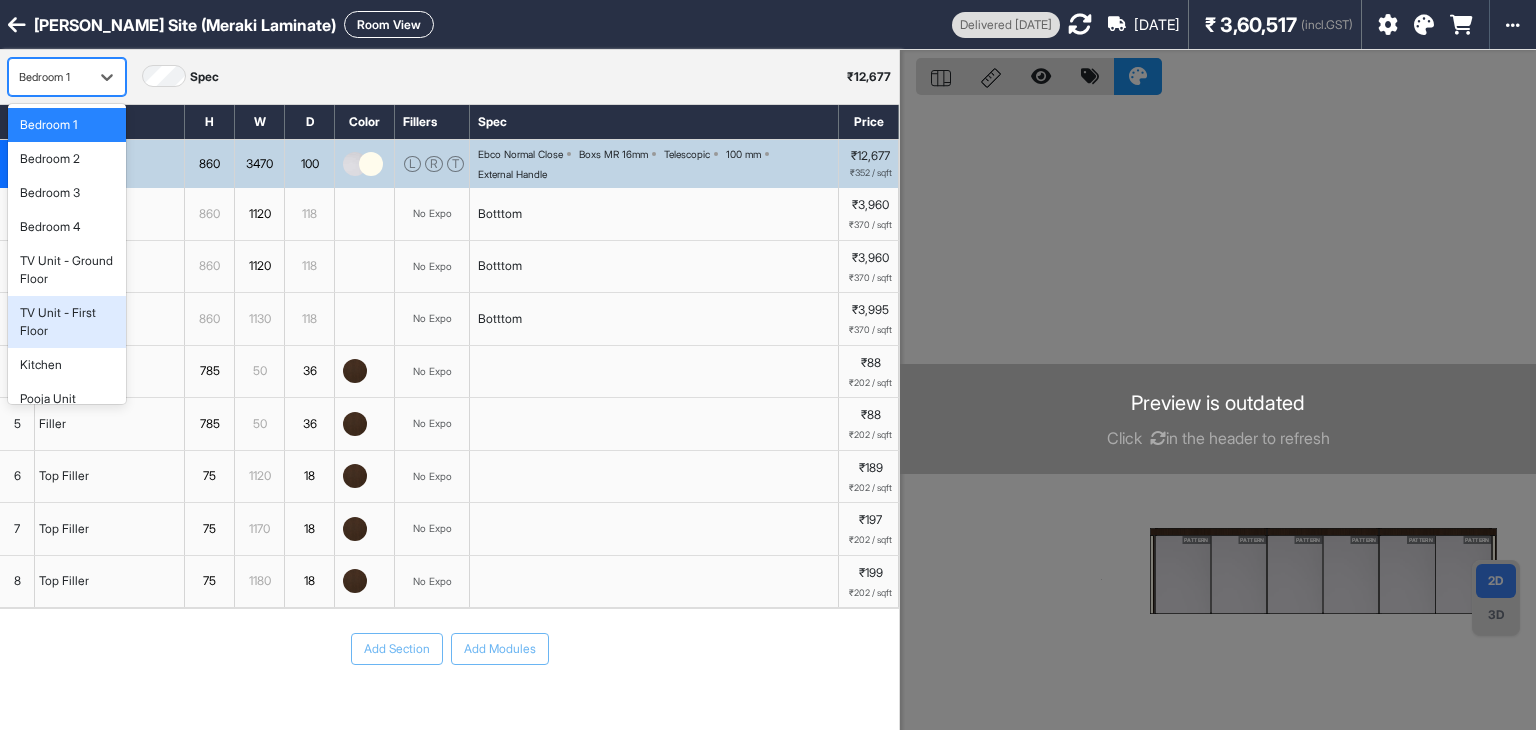 click on "TV Unit - First Floor" at bounding box center [67, 322] 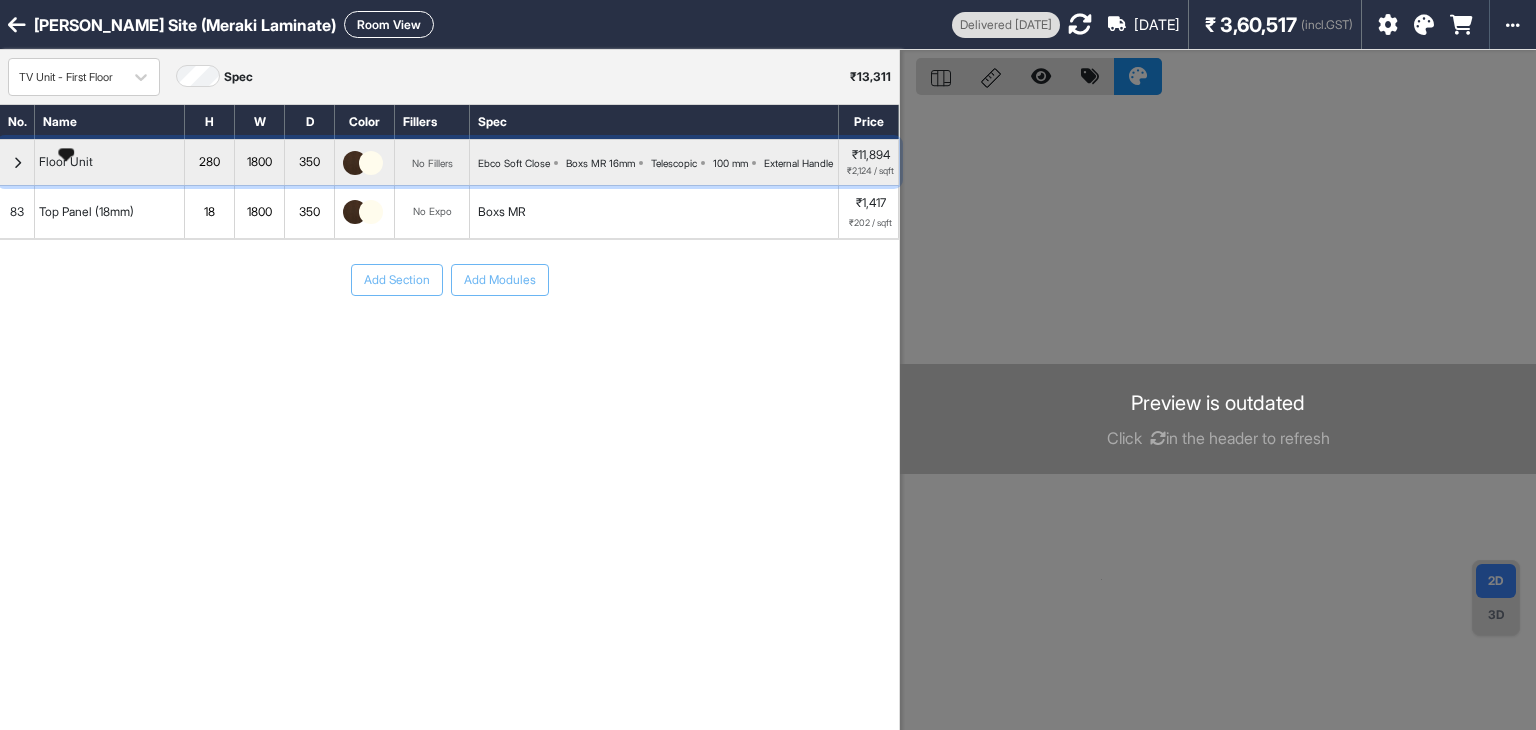click on "Floor Unit" at bounding box center [66, 162] 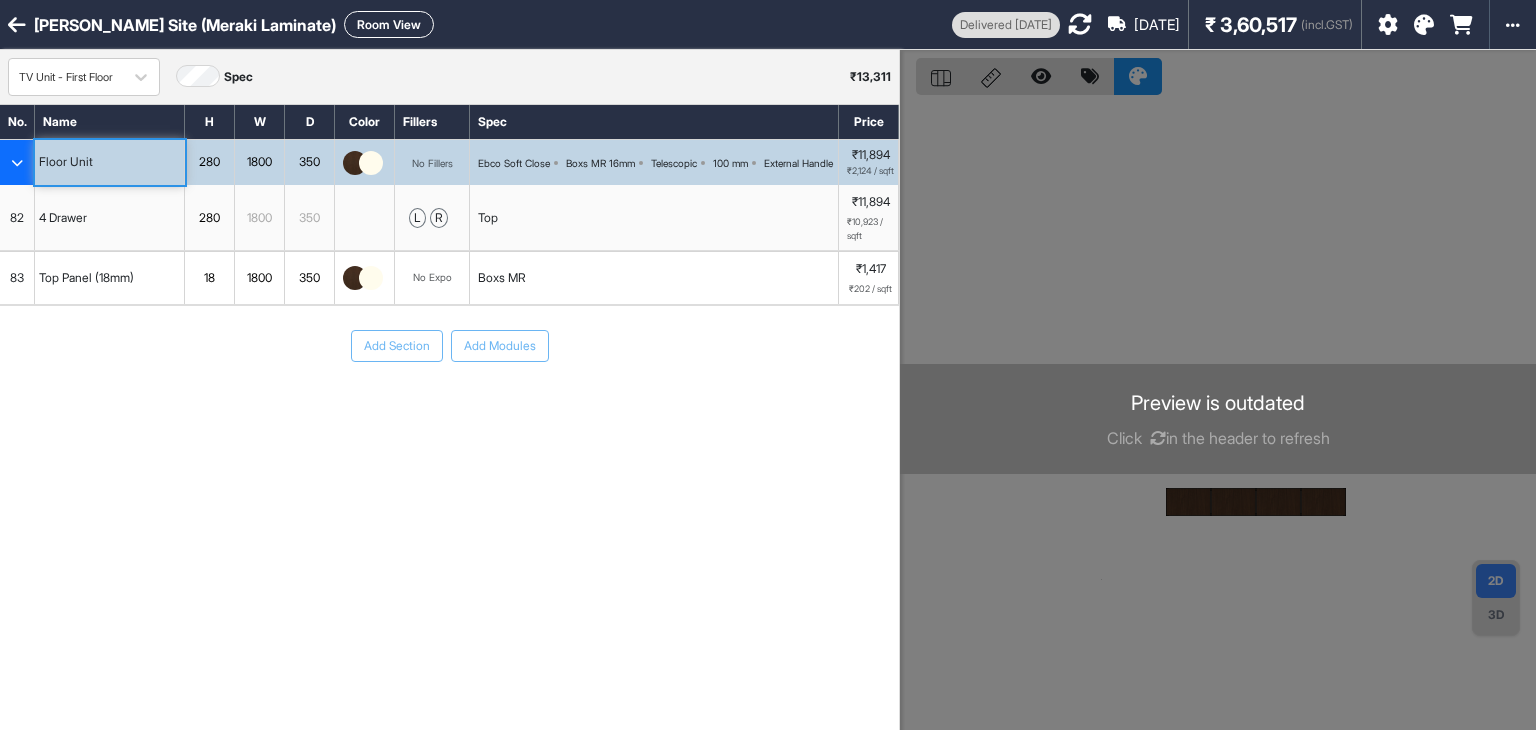 click on "Preview is outdated" at bounding box center (1218, 403) 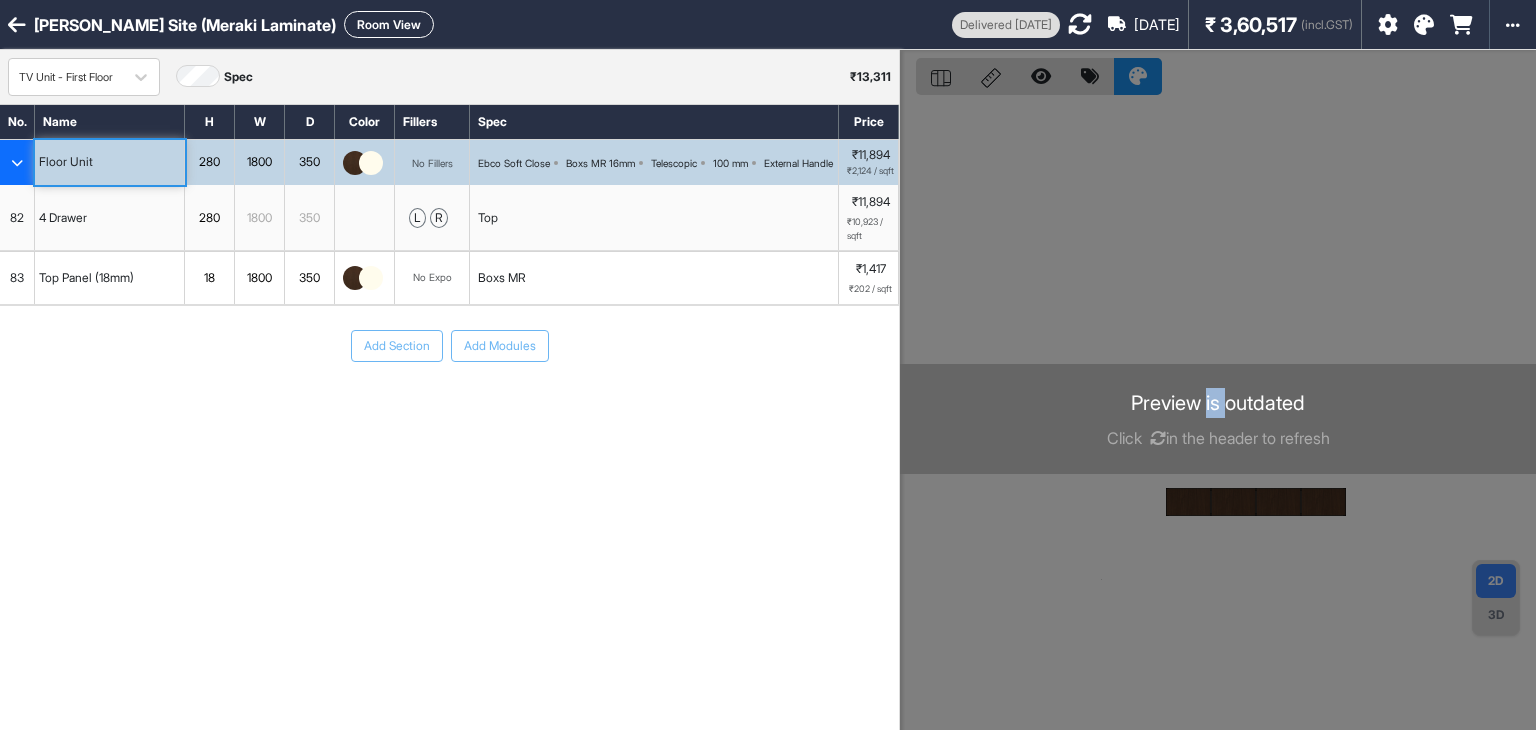 click on "Preview is outdated" at bounding box center [1218, 403] 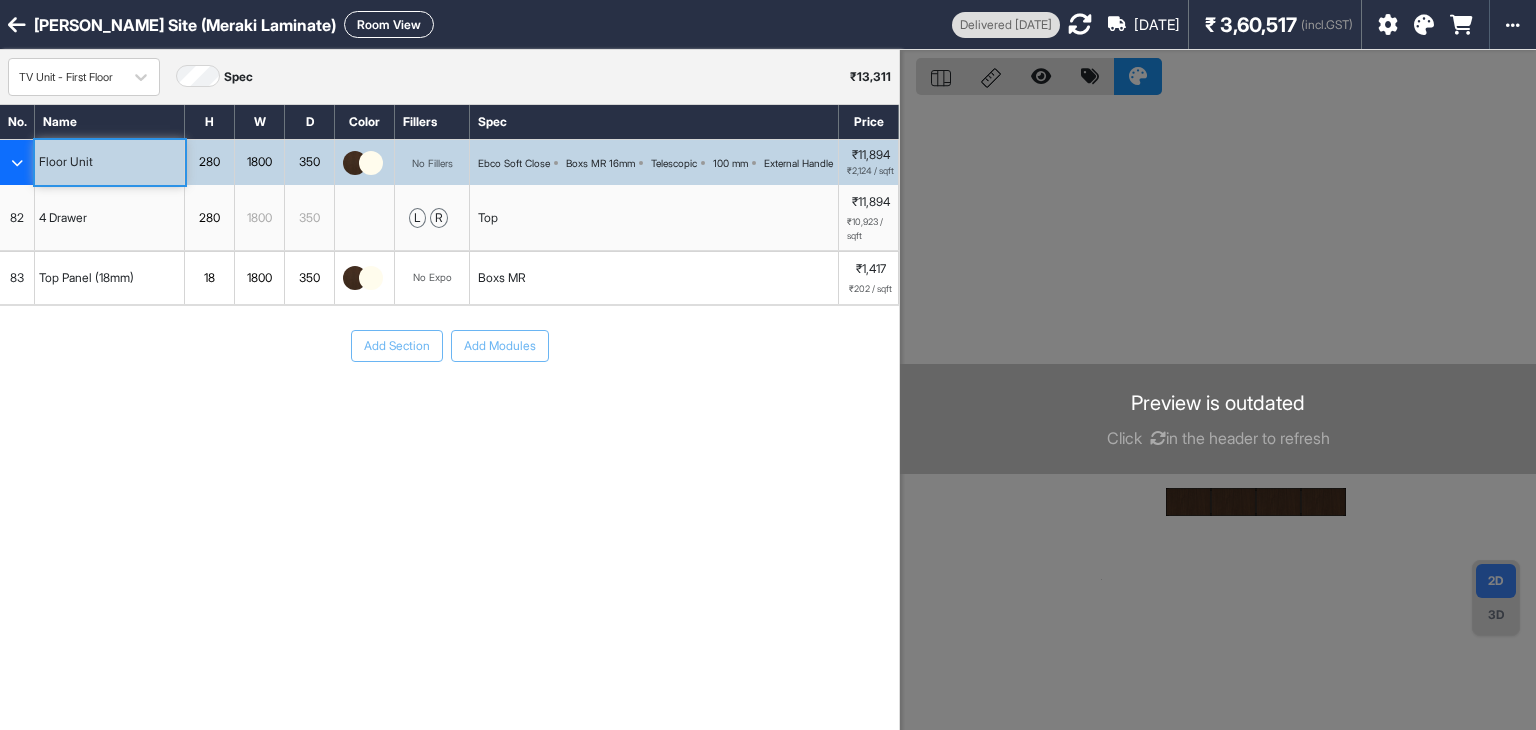 click at bounding box center [1218, 415] 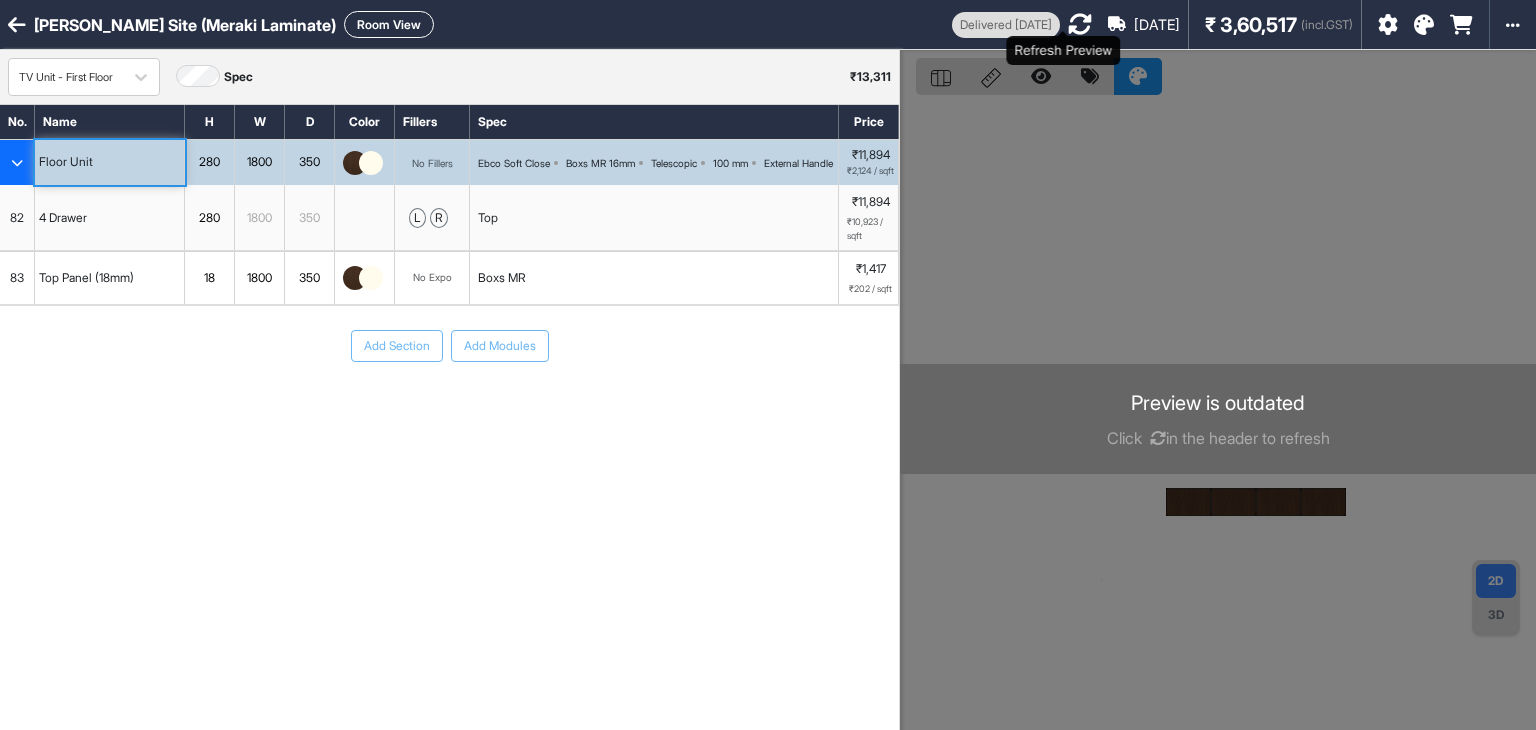 click at bounding box center (1080, 24) 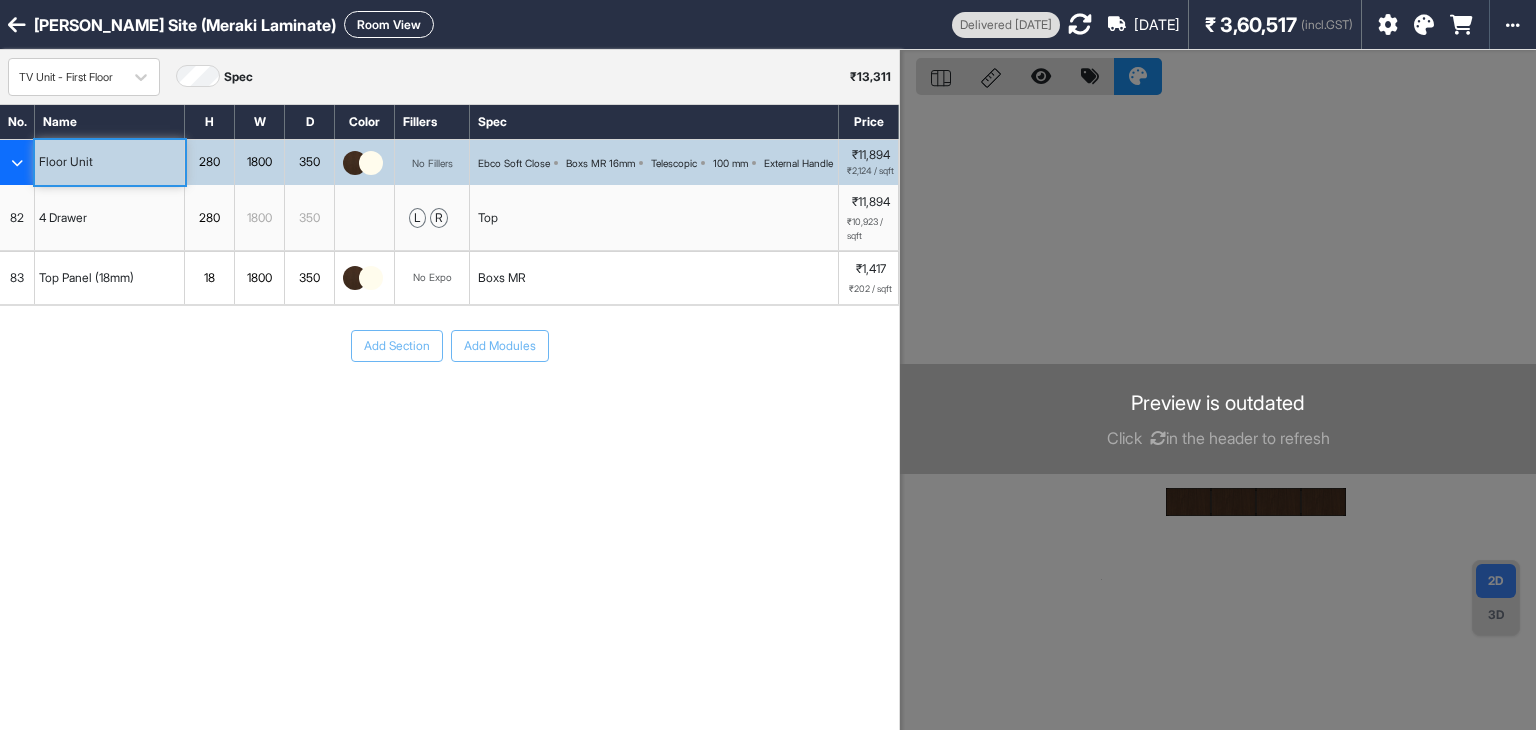 click at bounding box center [1080, 24] 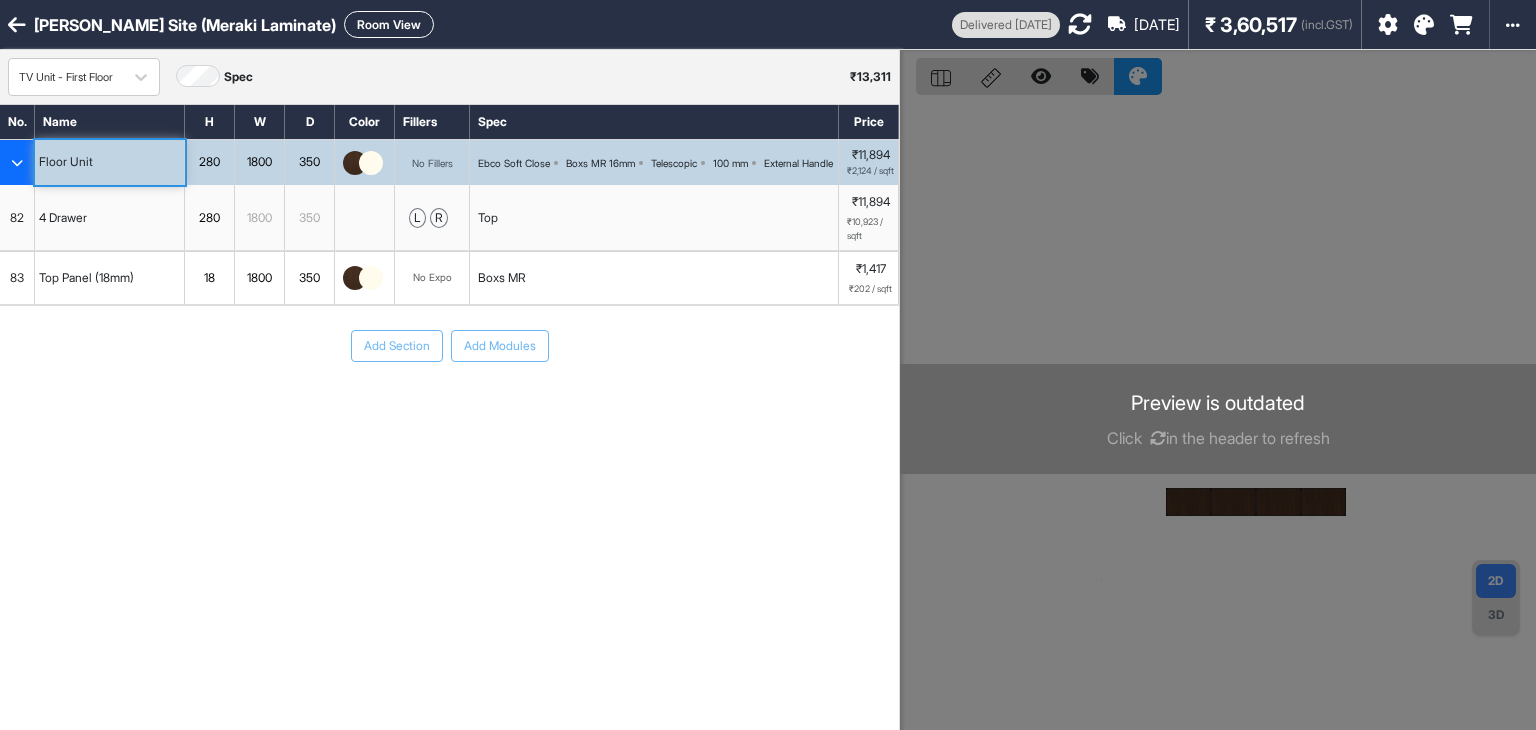click on "Preview is outdated Click   in the header to refresh" at bounding box center (1218, 419) 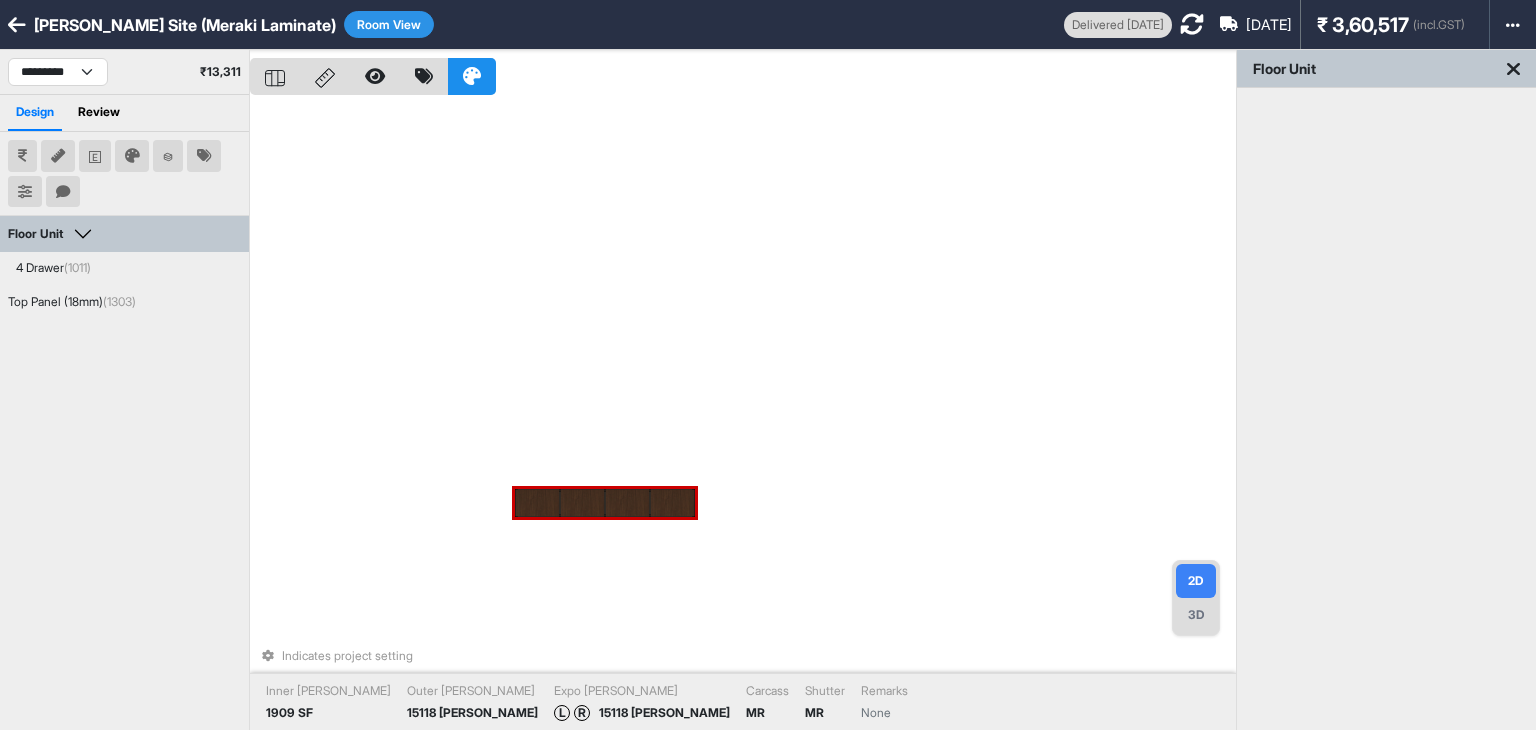 click at bounding box center (582, 503) 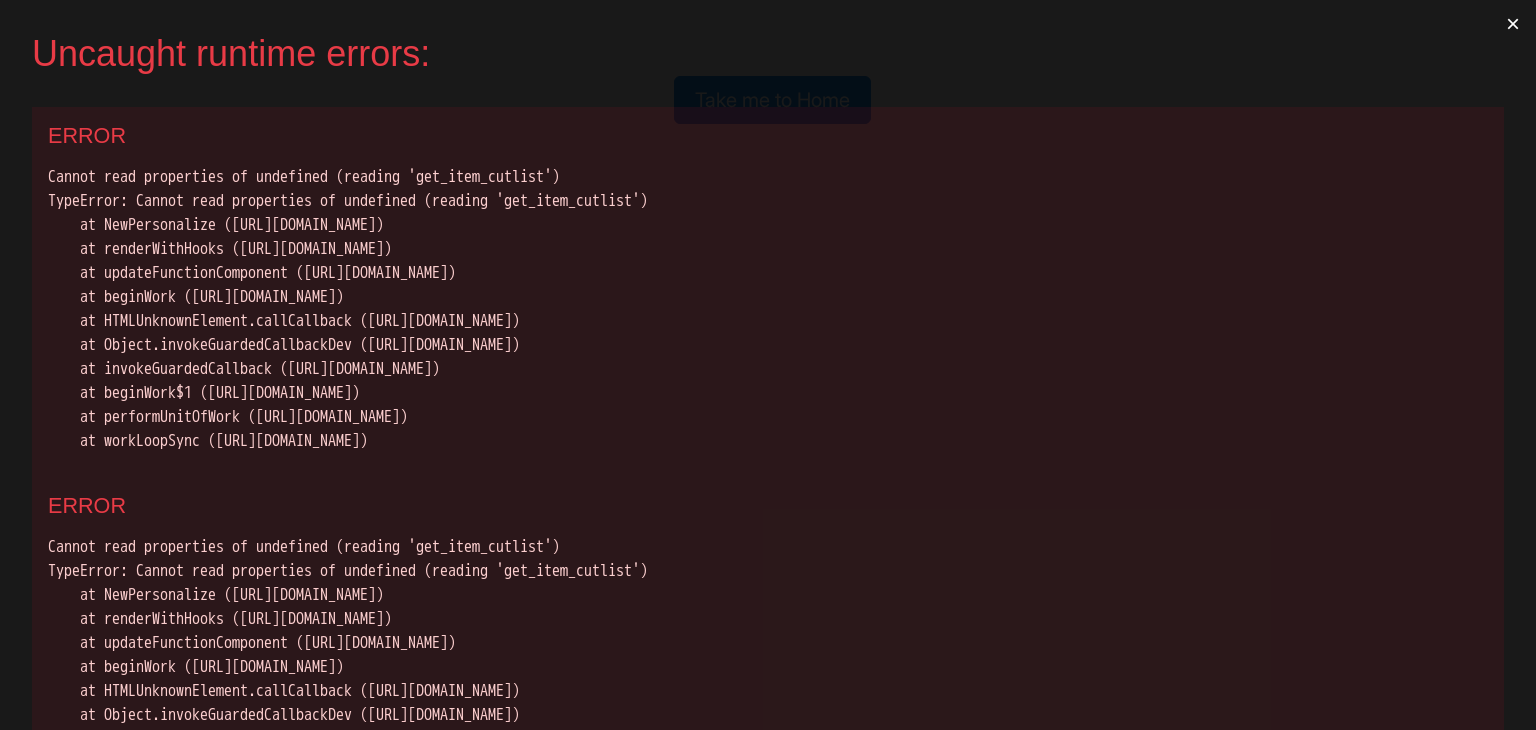 scroll, scrollTop: 0, scrollLeft: 0, axis: both 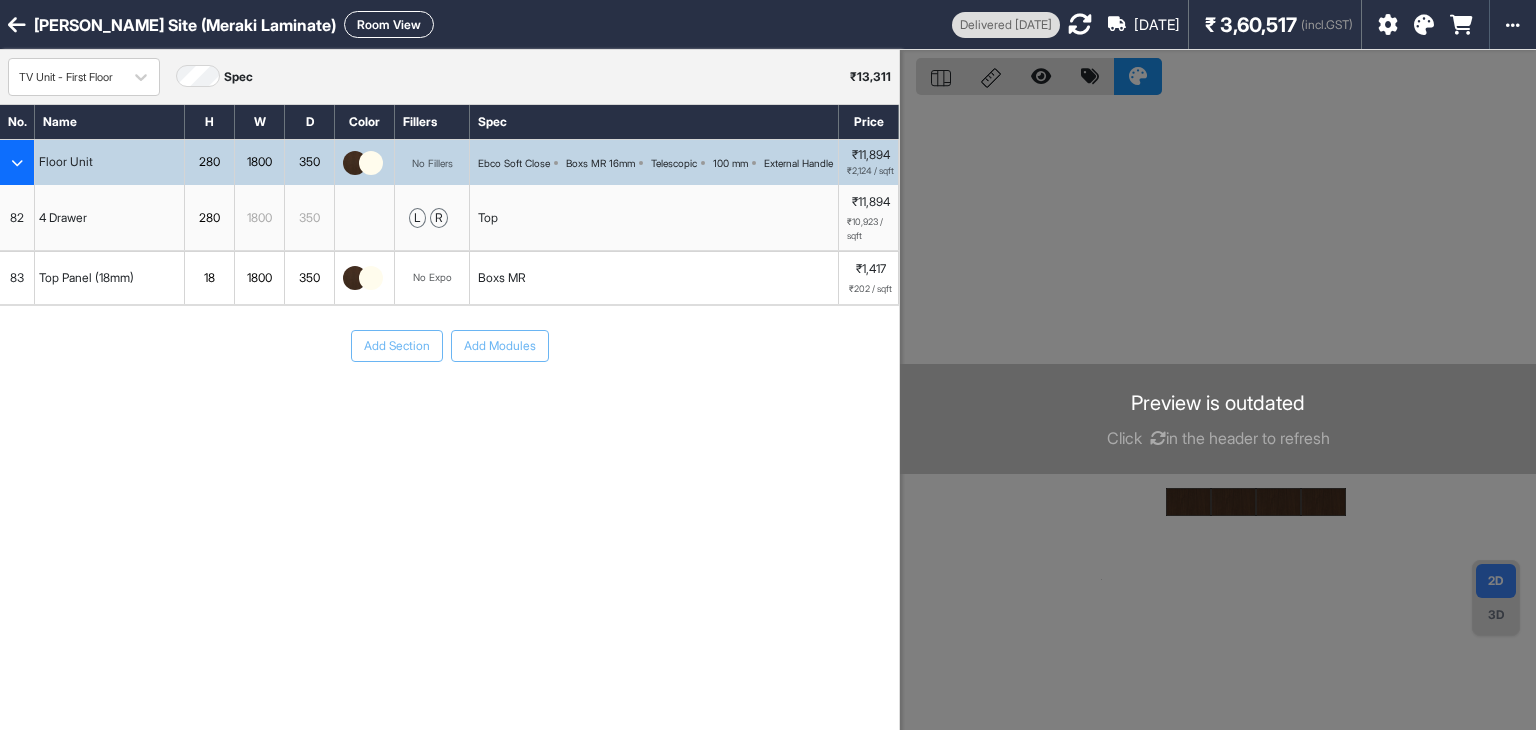 click on "82" at bounding box center (17, 217) 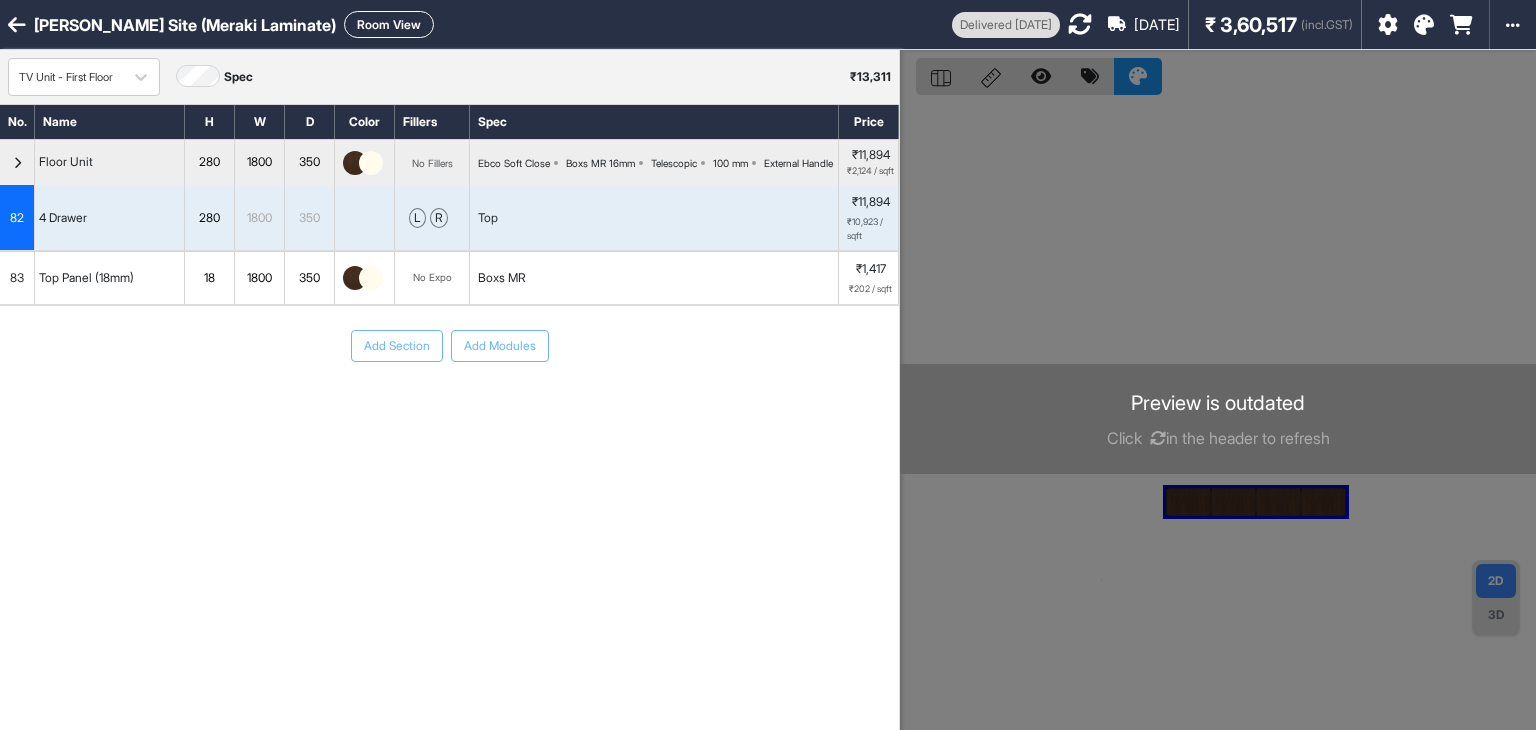 click on "Top Panel (18mm)" at bounding box center [110, 278] 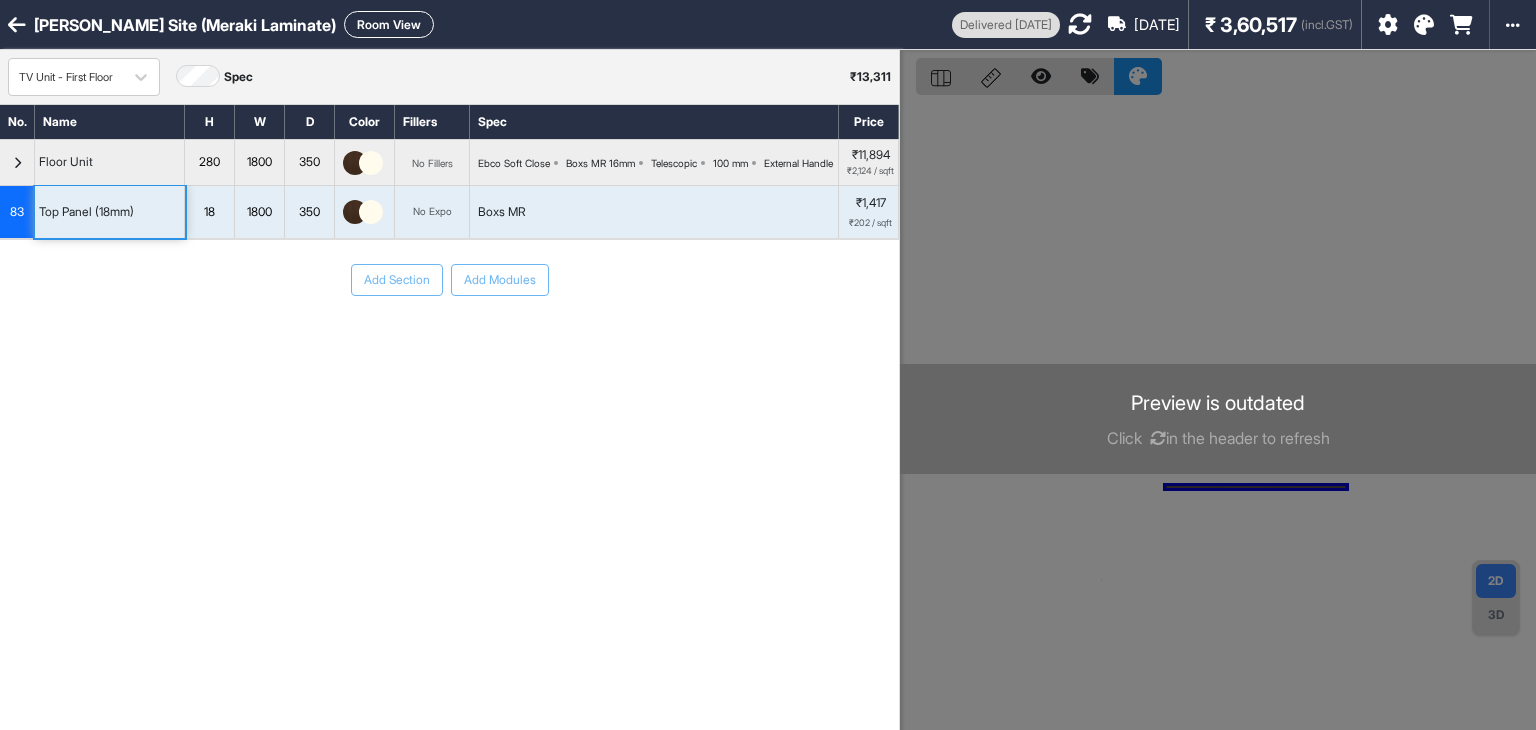 click at bounding box center (17, 162) 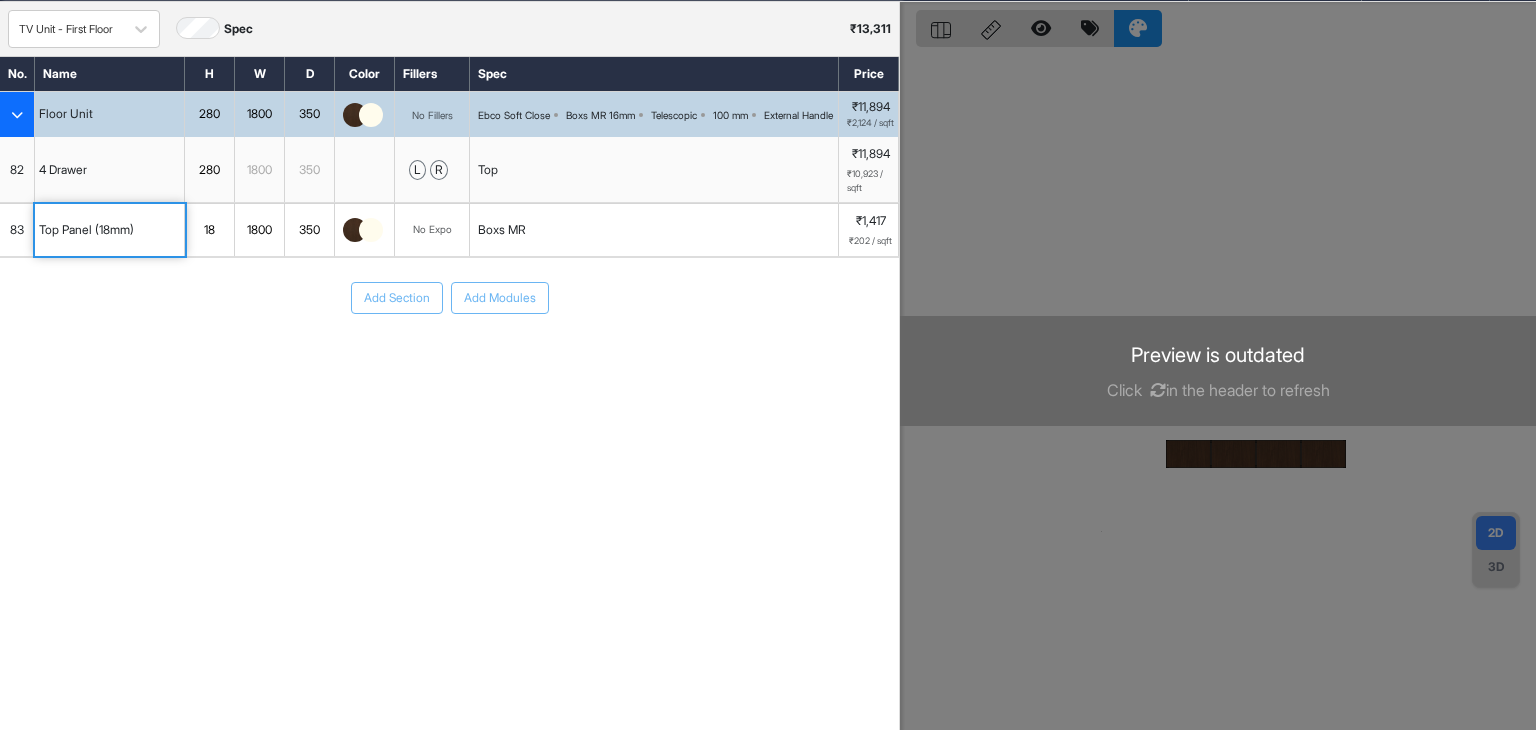 scroll, scrollTop: 50, scrollLeft: 0, axis: vertical 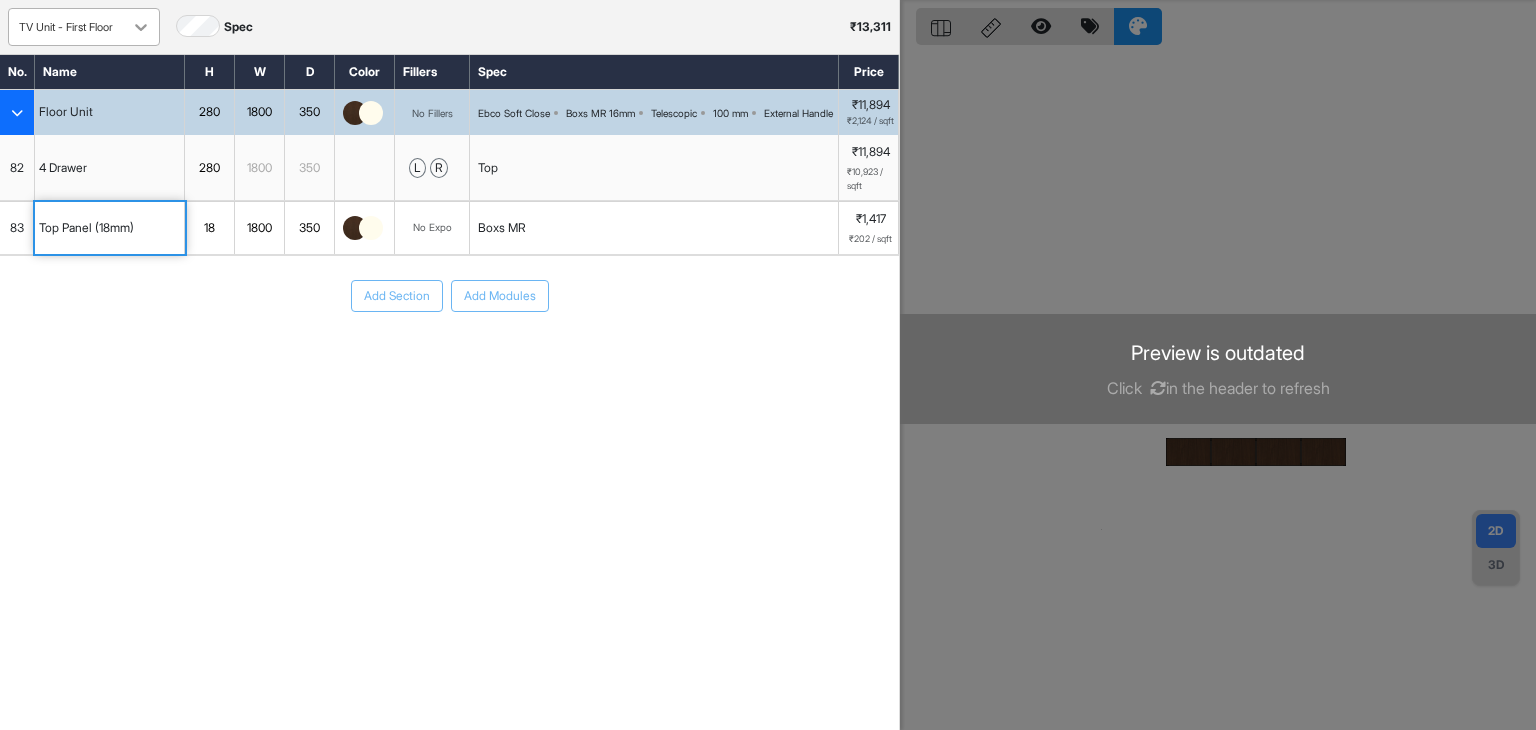 click 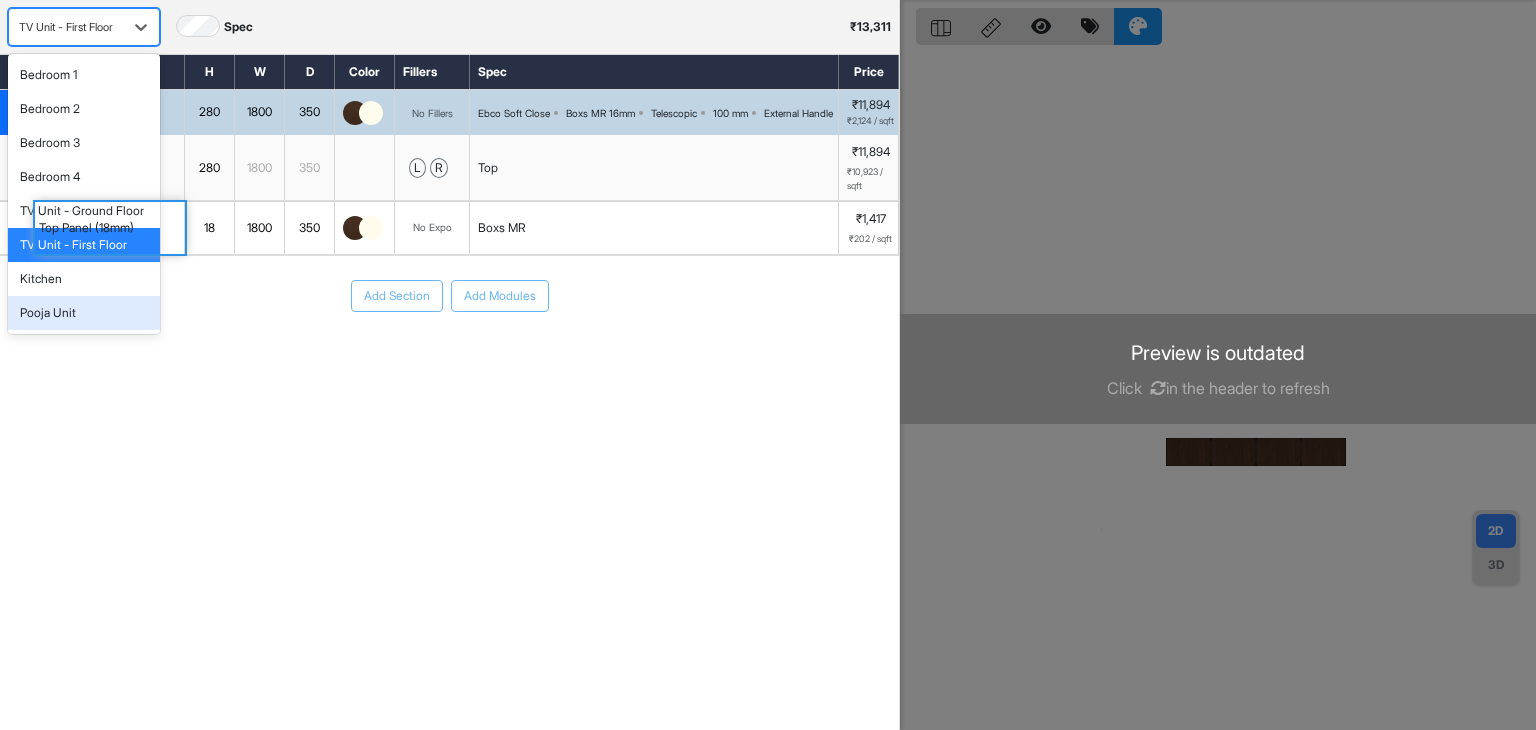 click on "Add Section Add Modules" at bounding box center (449, 356) 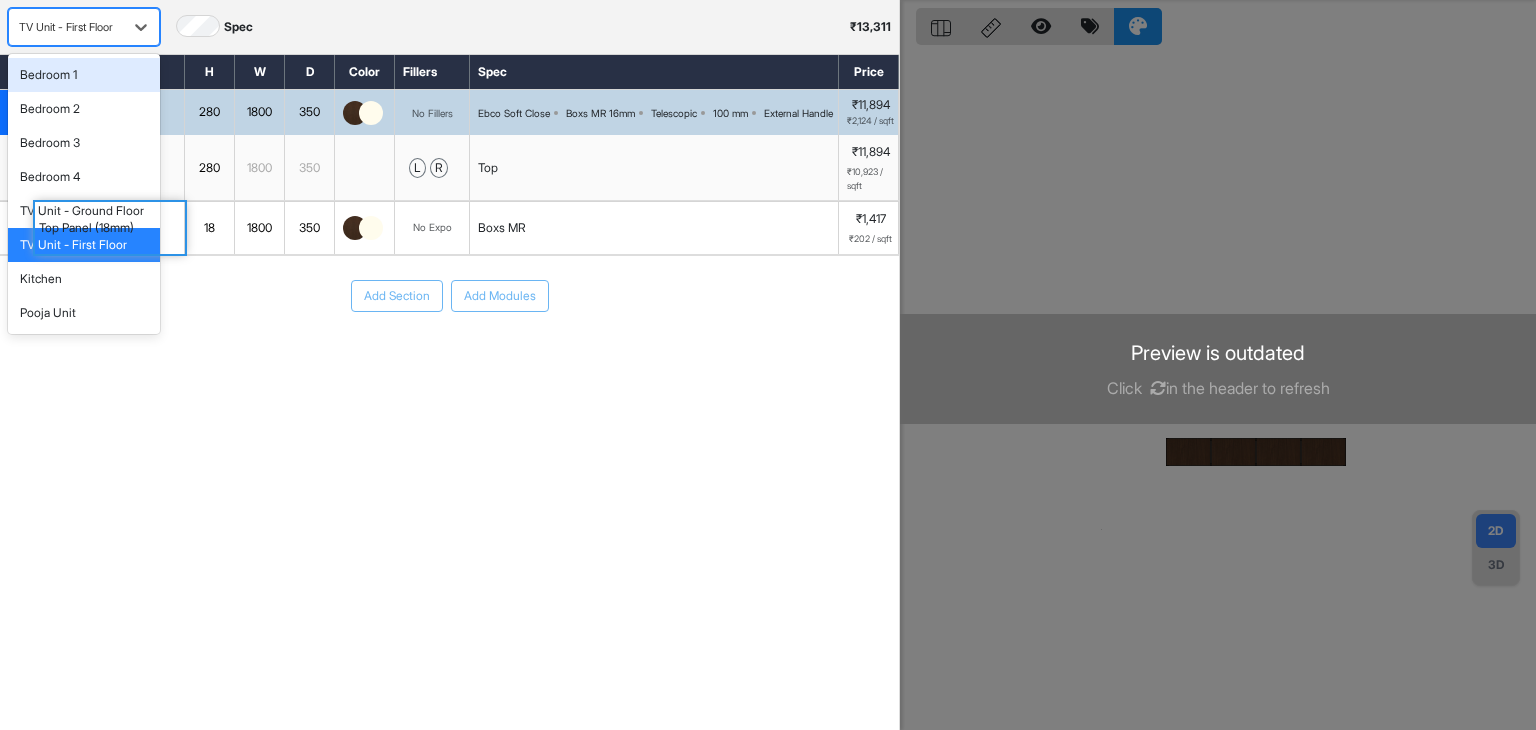 click on "TV Unit - First Floor" at bounding box center (66, 27) 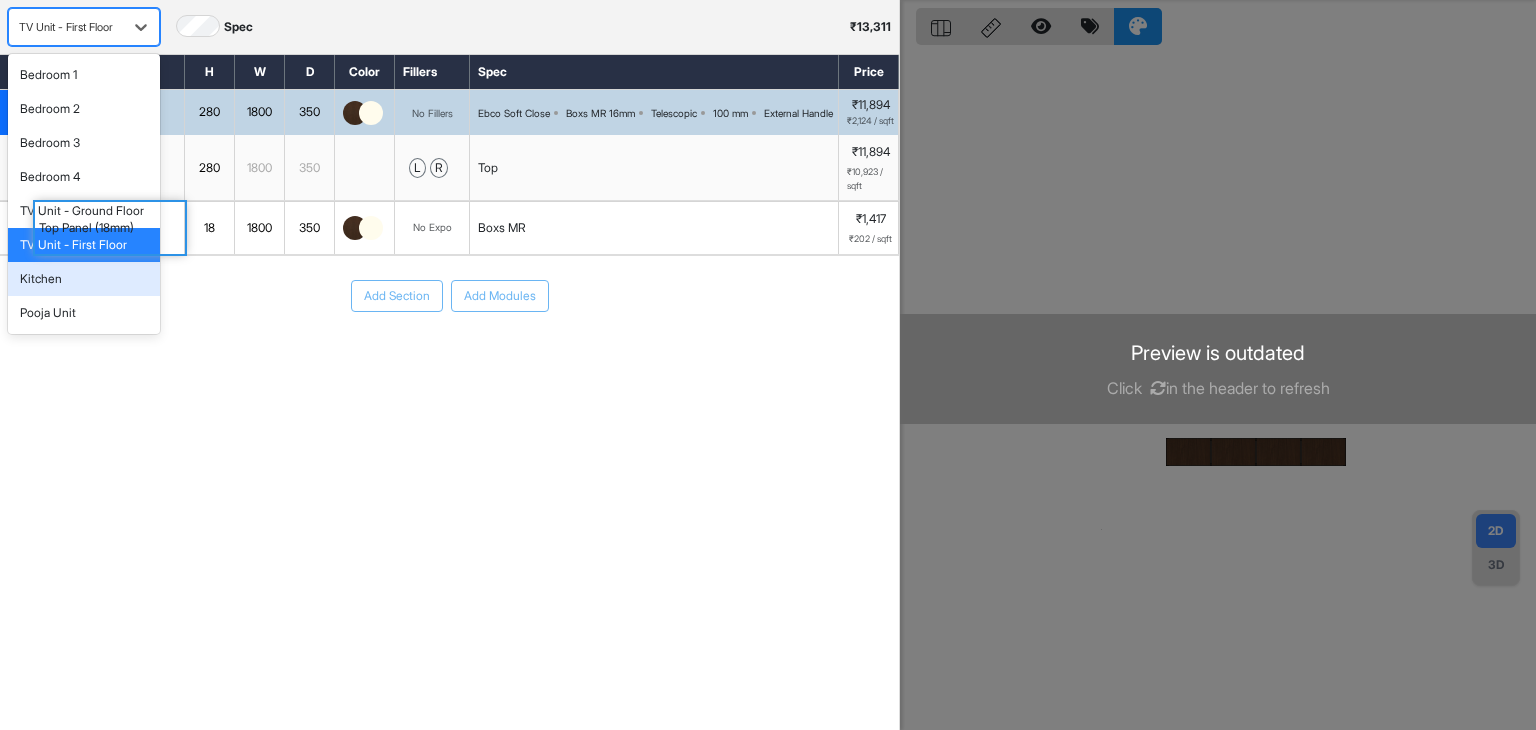 click on "Kitchen" at bounding box center [84, 279] 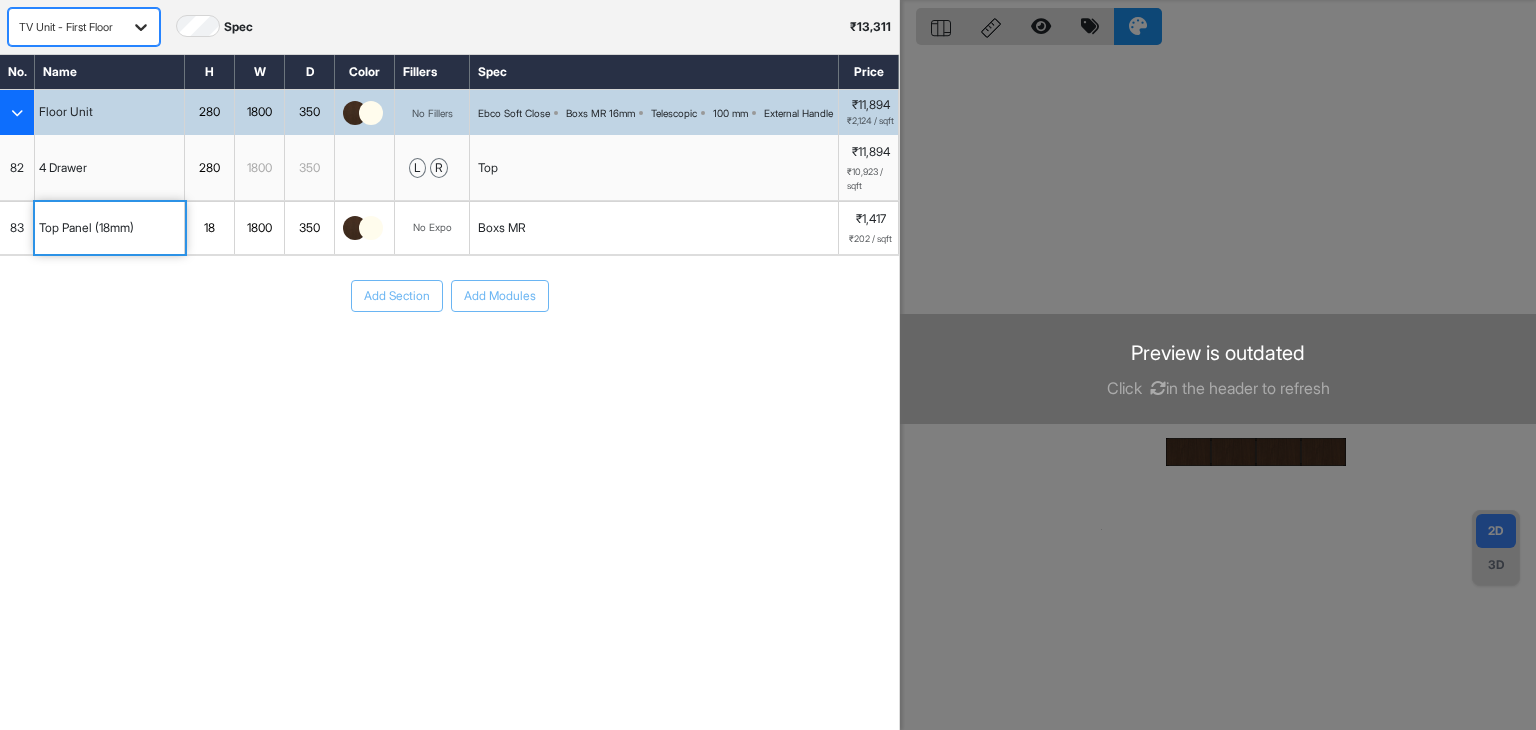 click 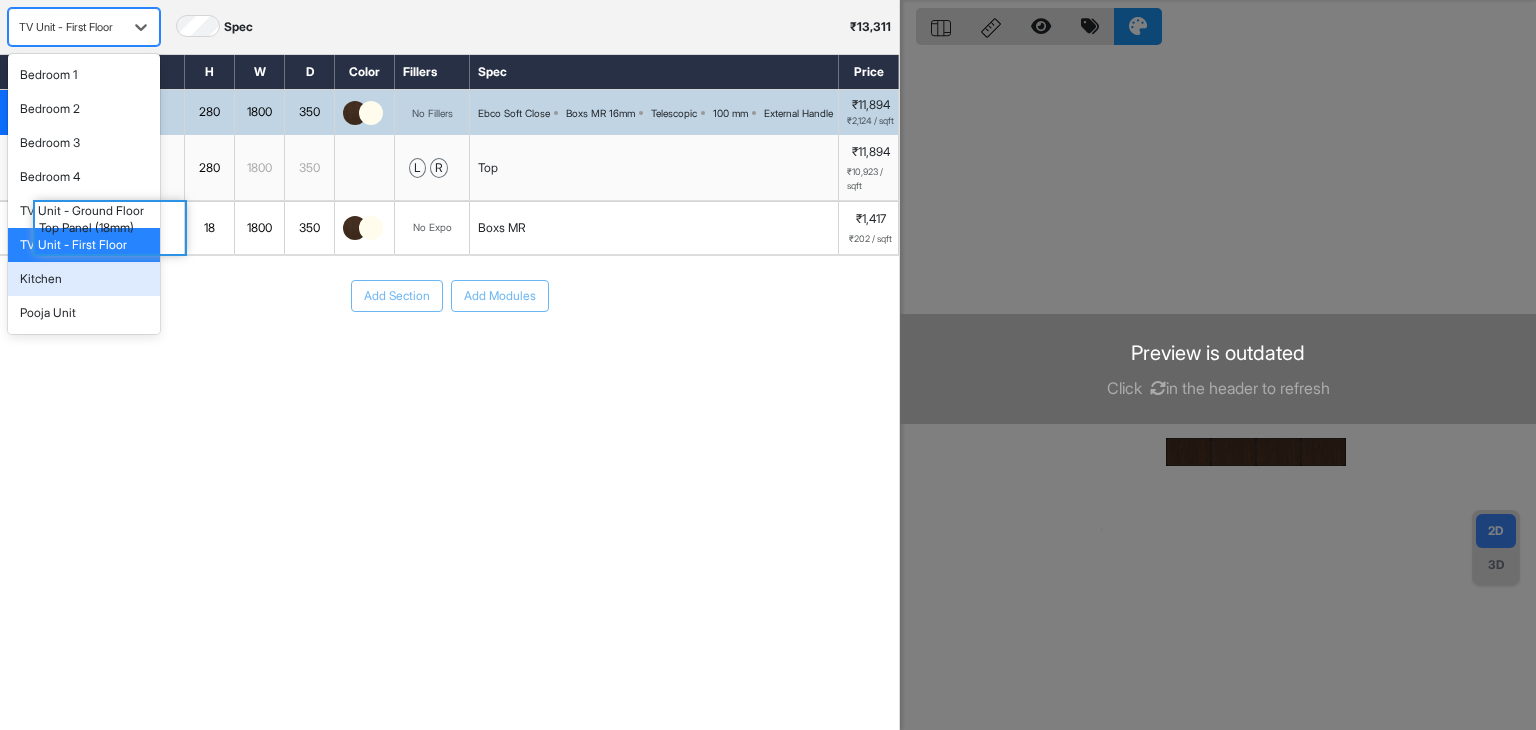 click on "Kitchen" at bounding box center (84, 279) 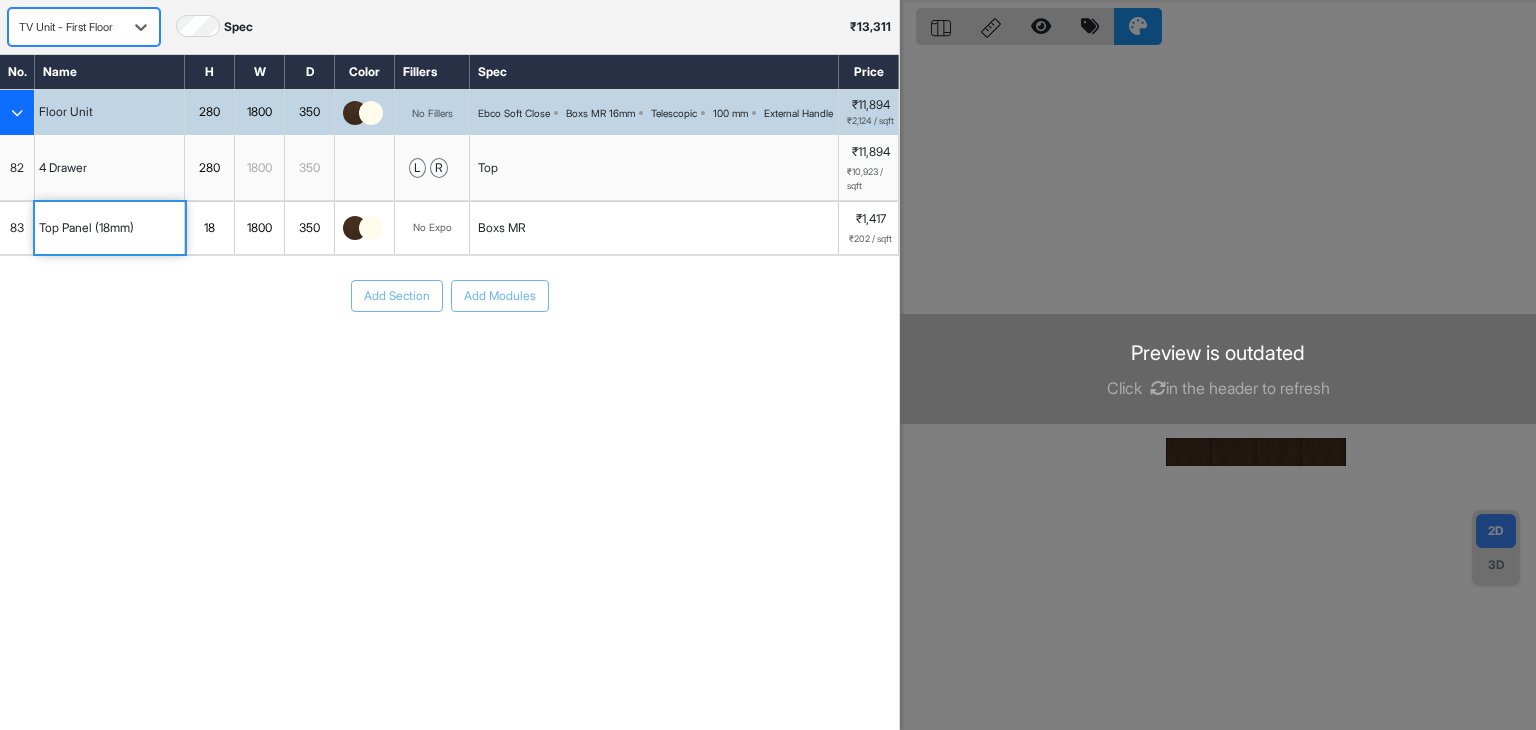 click on "No. Name H W D Color Fillers Spec Price Floor Unit 280 1800 350 No Fillers Ebco Soft Close Boxs MR 16mm Telescopic 100 mm External Handle ₹11,894 ₹2,124 / sqft 82 4 Drawer 280 1800 350 l r Top ₹11,894 ₹10,923 / sqft
To pick up a draggable item, press the space bar.
While dragging, use the arrow keys to move the item.
Press space again to drop the item in its new position, or press escape to cancel.
83 Top Panel (18mm) 18 1800 350 No Expo Boxs MR ₹1,417 ₹202 / sqft
To pick up a draggable item, press the space bar.
While dragging, use the arrow keys to move the item.
Press space again to drop the item in its new position, or press escape to cancel.
Add Section Add Modules" at bounding box center (449, 346) 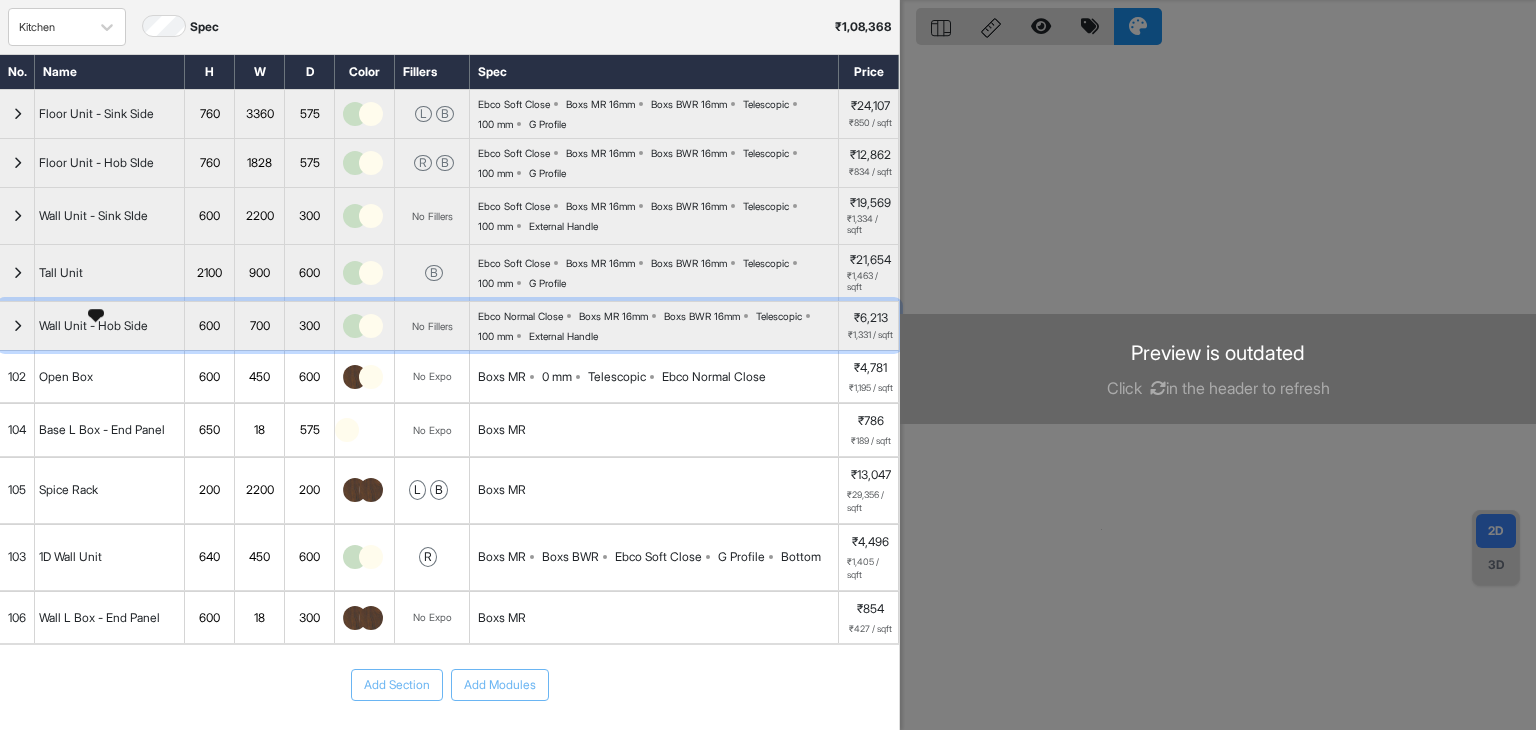 click on "Wall Unit - Hob Side" at bounding box center [93, 326] 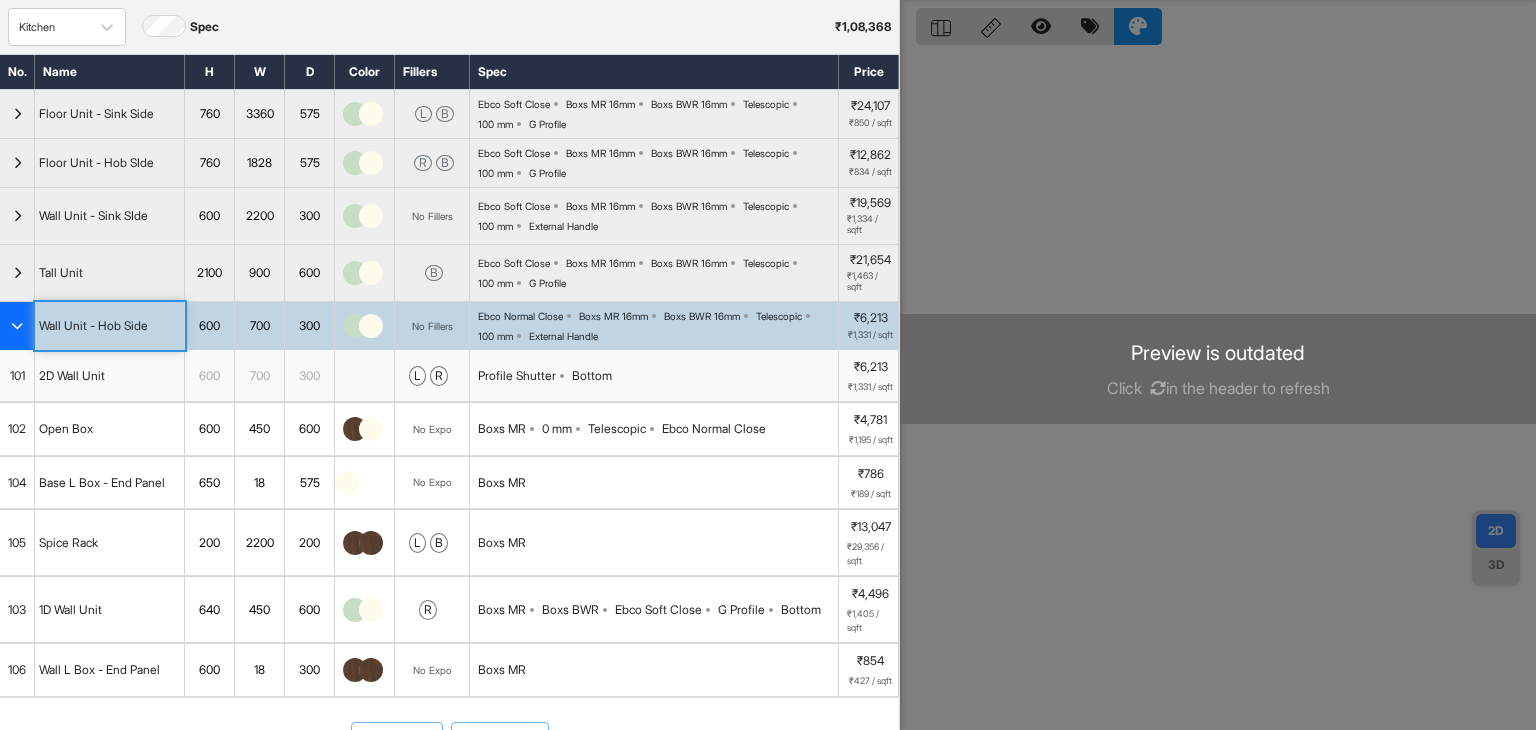 click on "Profile Shutter Bottom" at bounding box center (654, 376) 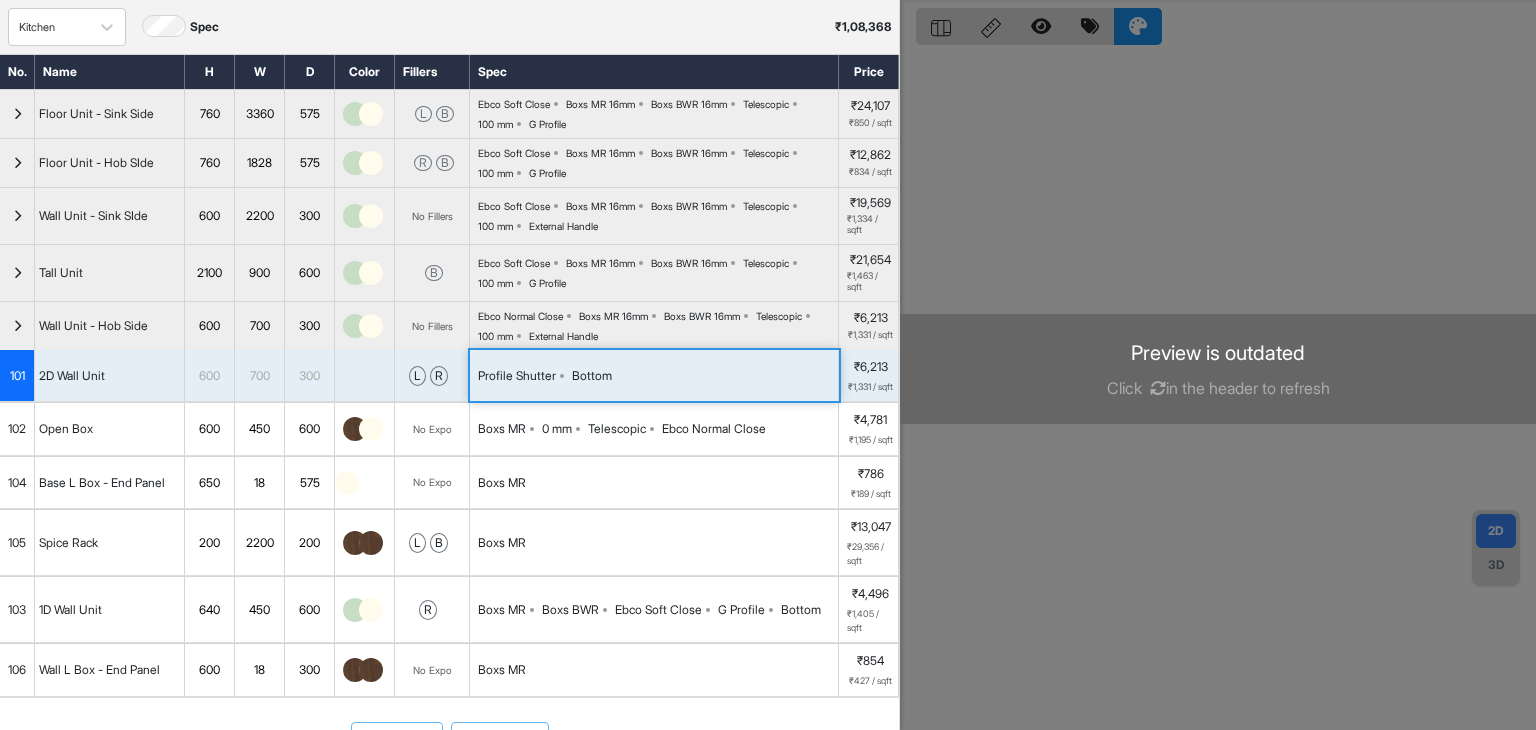 click on "Profile Shutter" at bounding box center (521, 376) 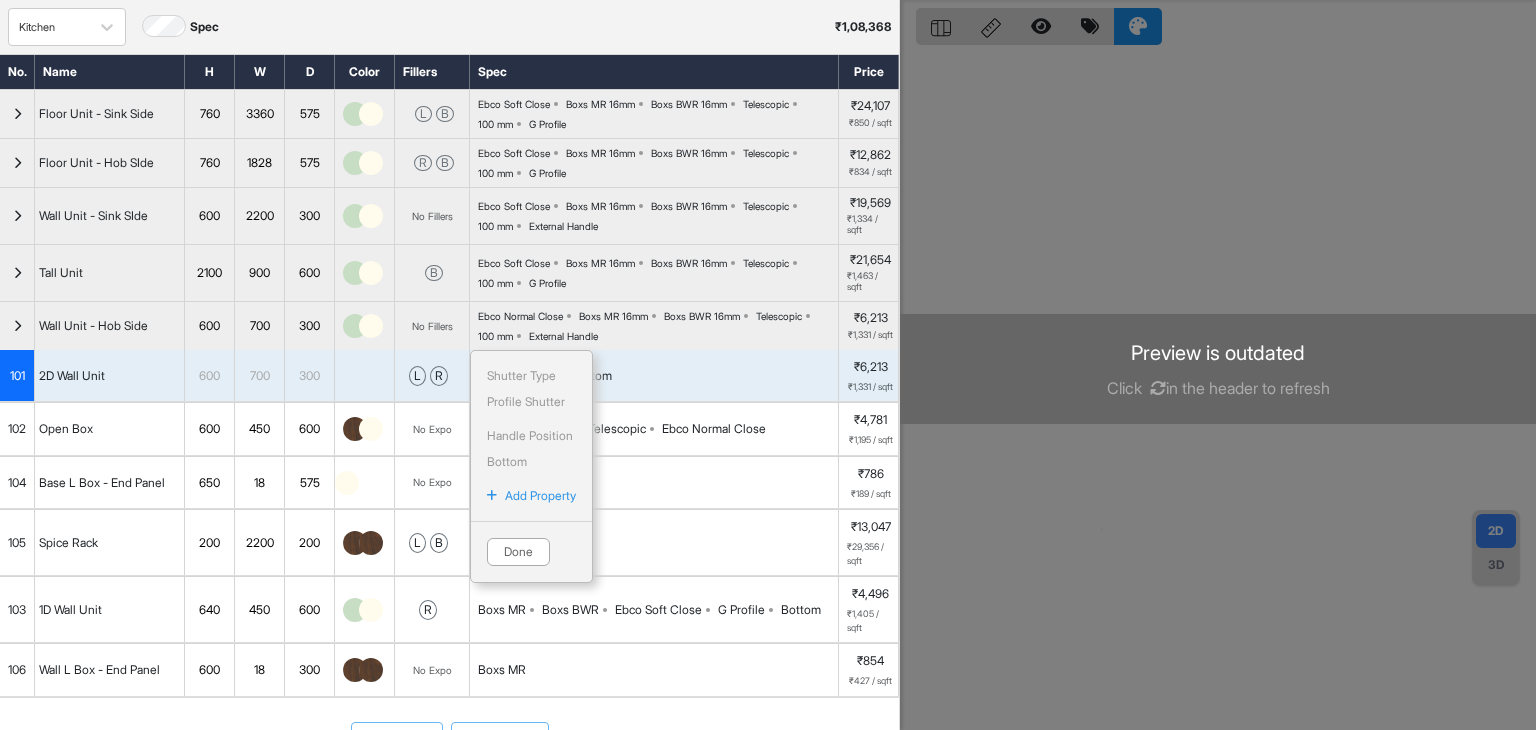 click on "Profile Shutter Bottom Shutter Type Profile Shutter Handle Position Bottom Add Property Done" at bounding box center [654, 376] 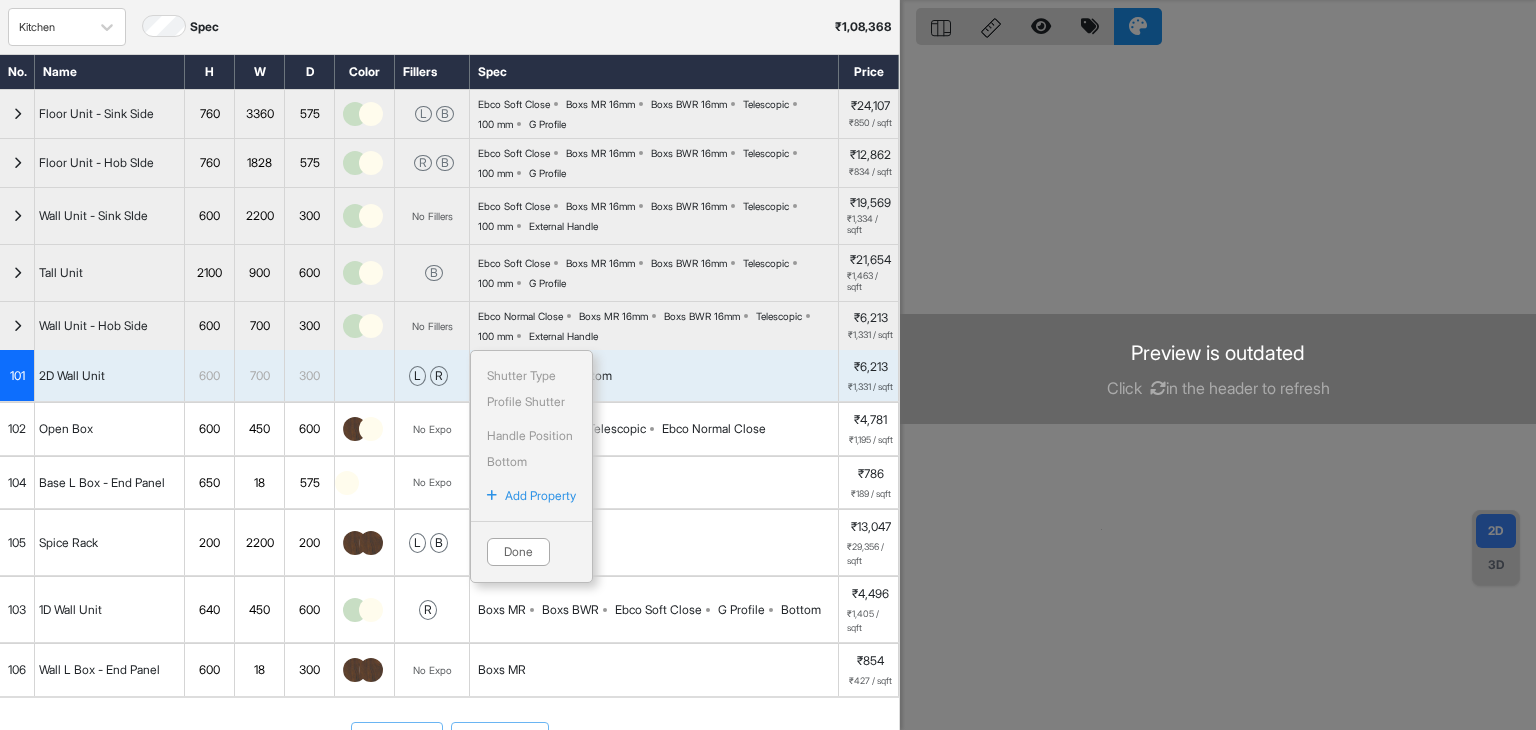 click on "2D Wall Unit" at bounding box center [72, 376] 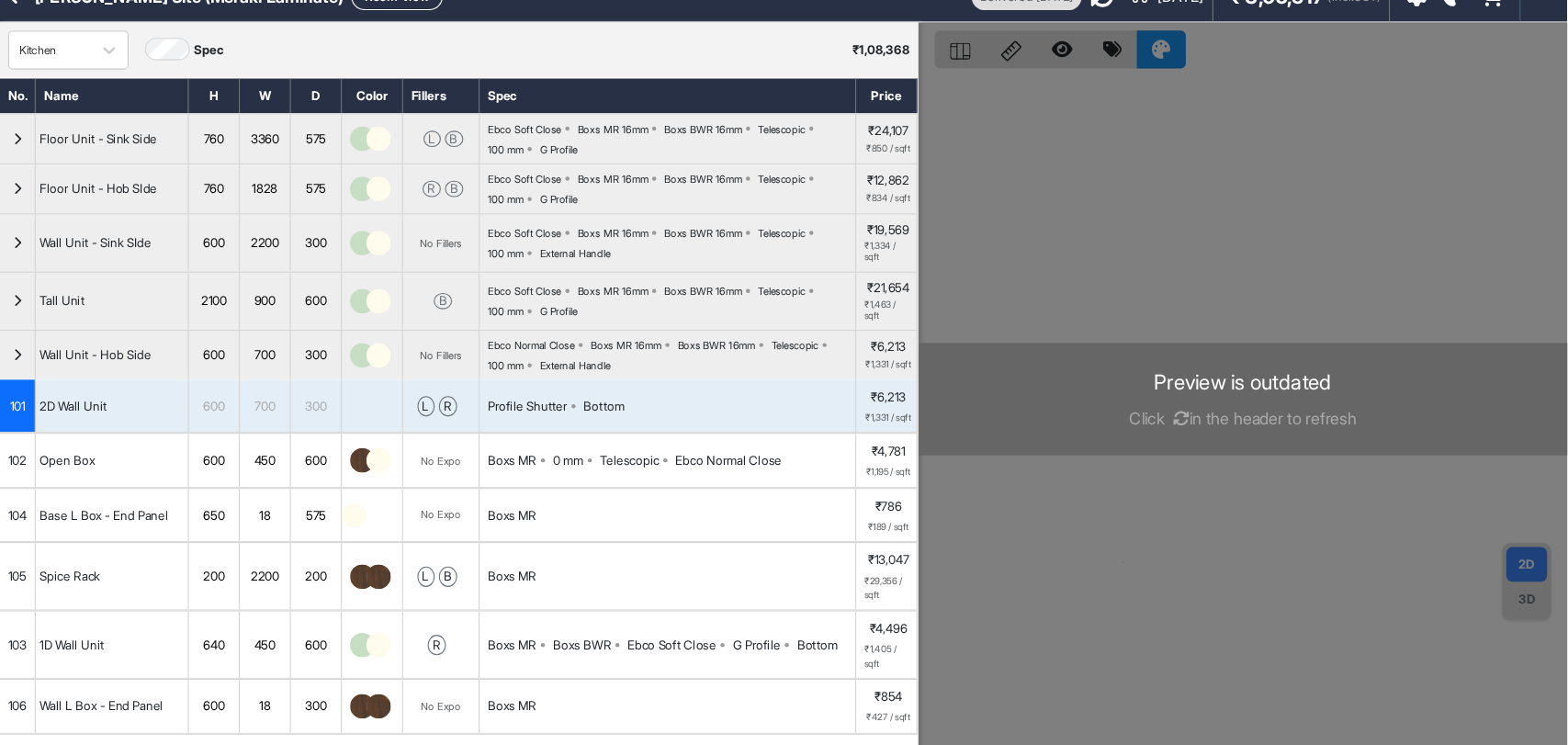 scroll, scrollTop: 0, scrollLeft: 0, axis: both 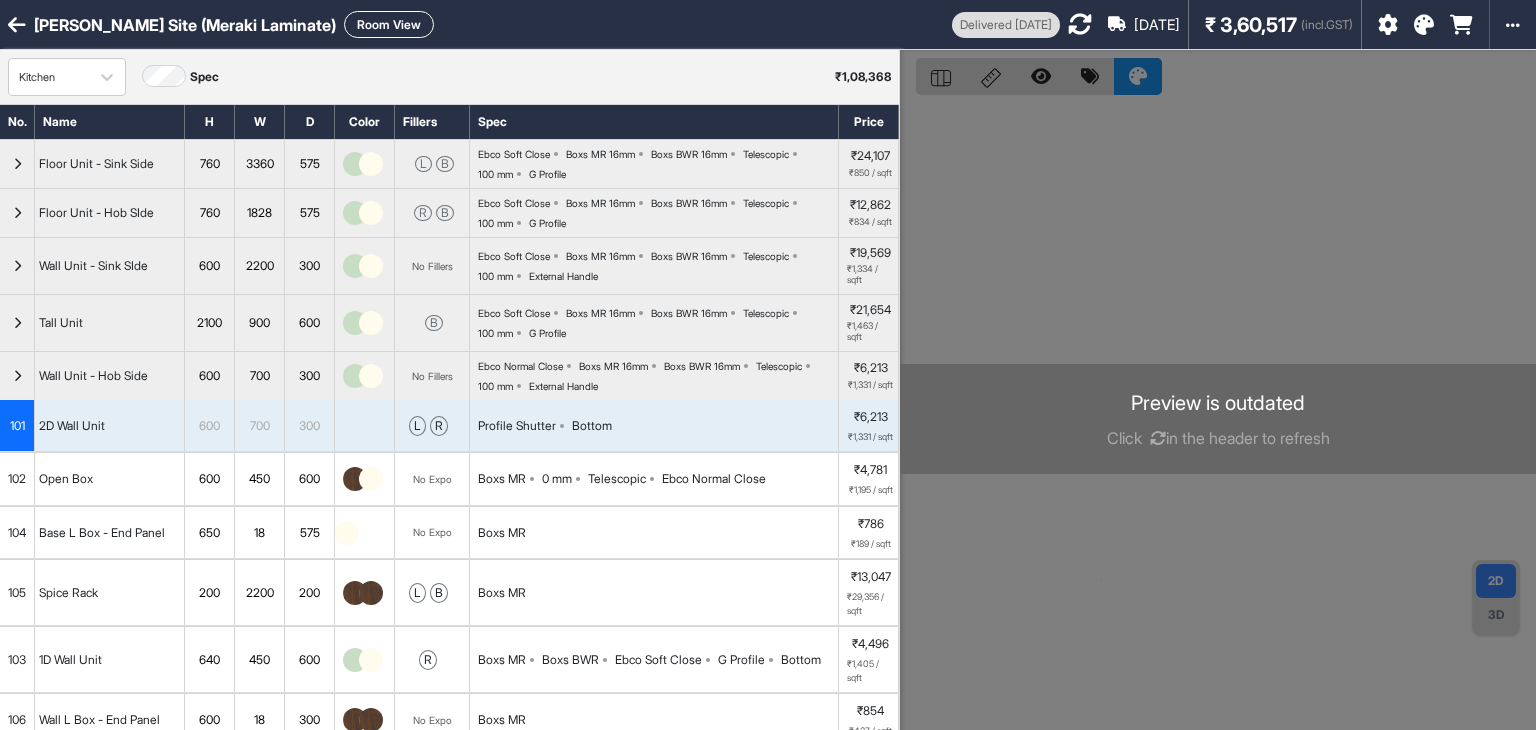 click on "101" at bounding box center (17, 426) 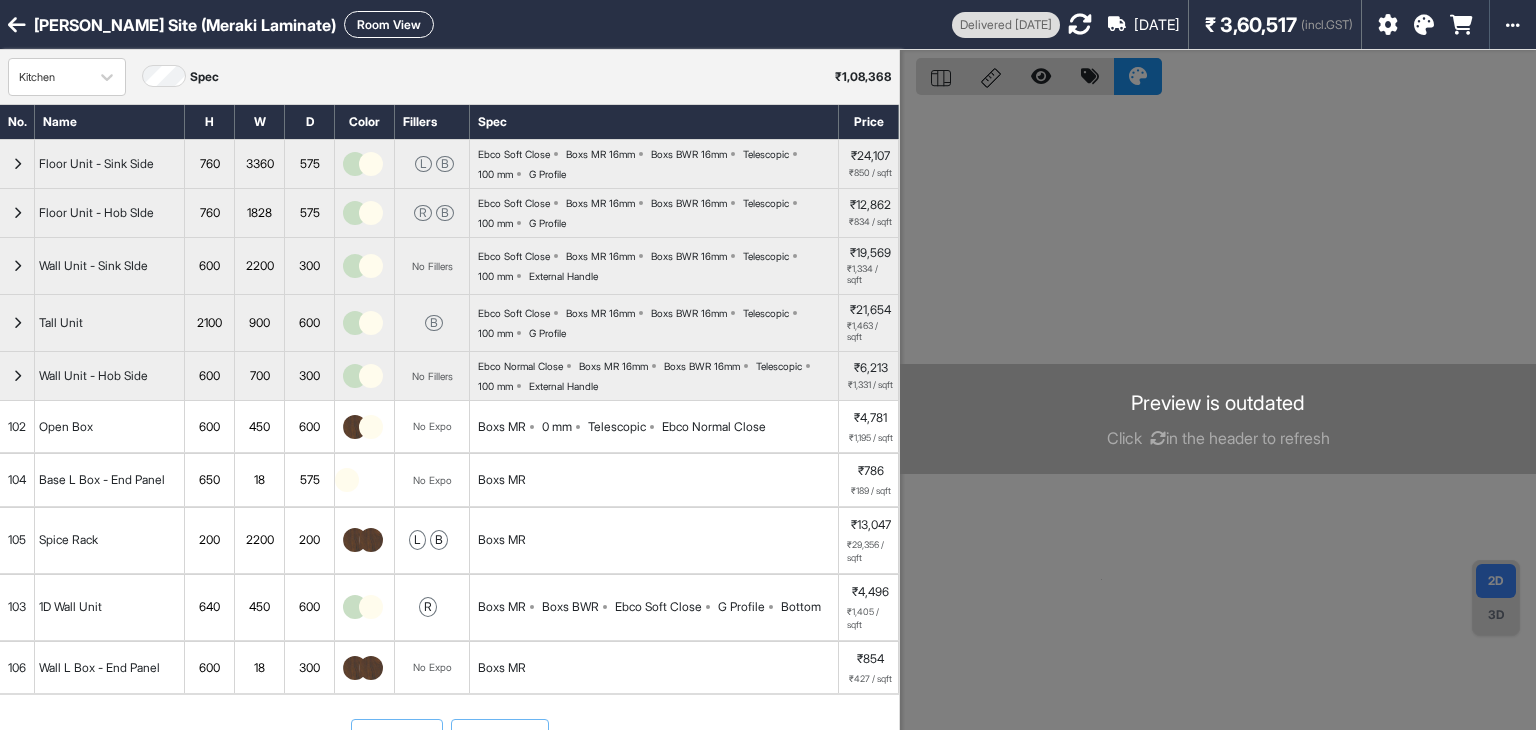 click on "102" at bounding box center (17, 427) 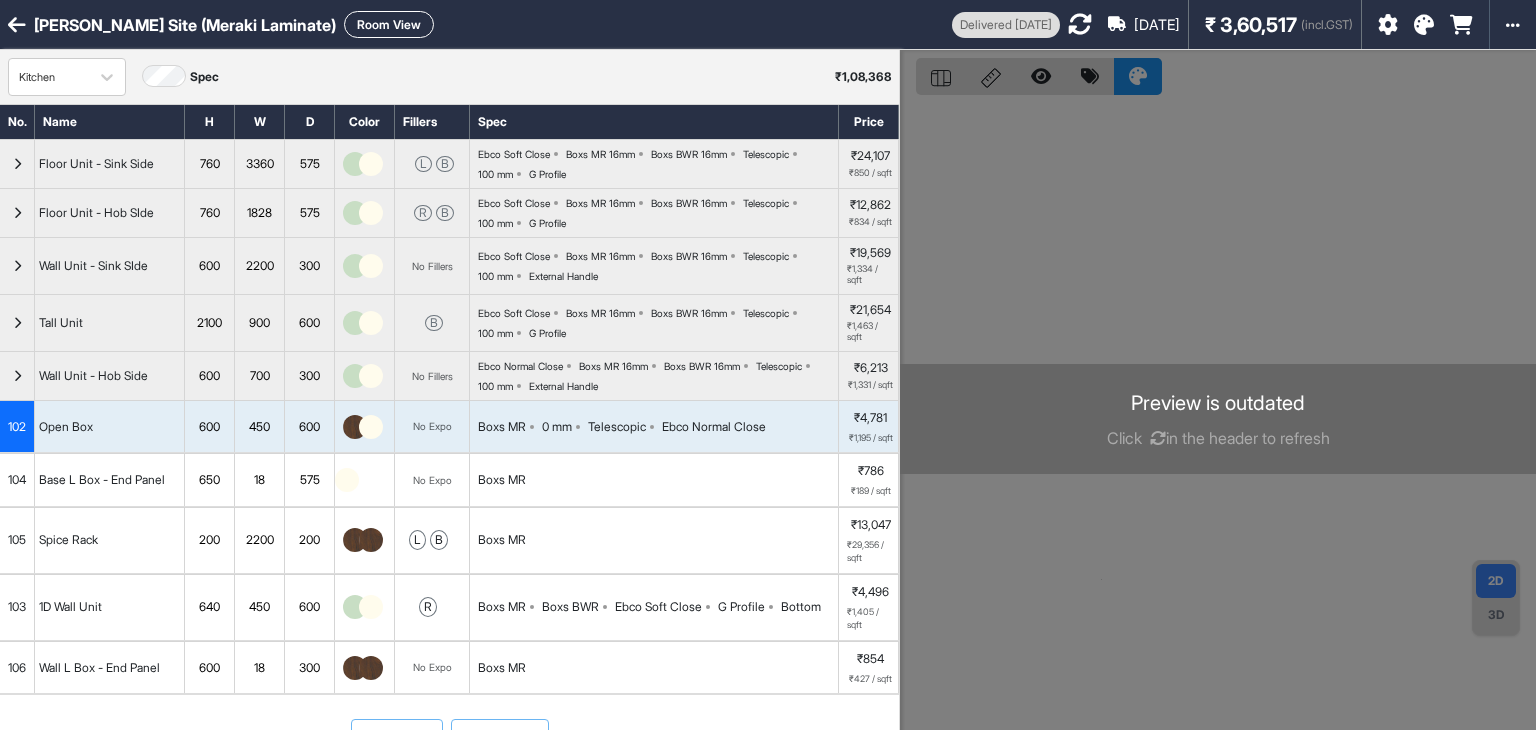 click on "102" at bounding box center [17, 427] 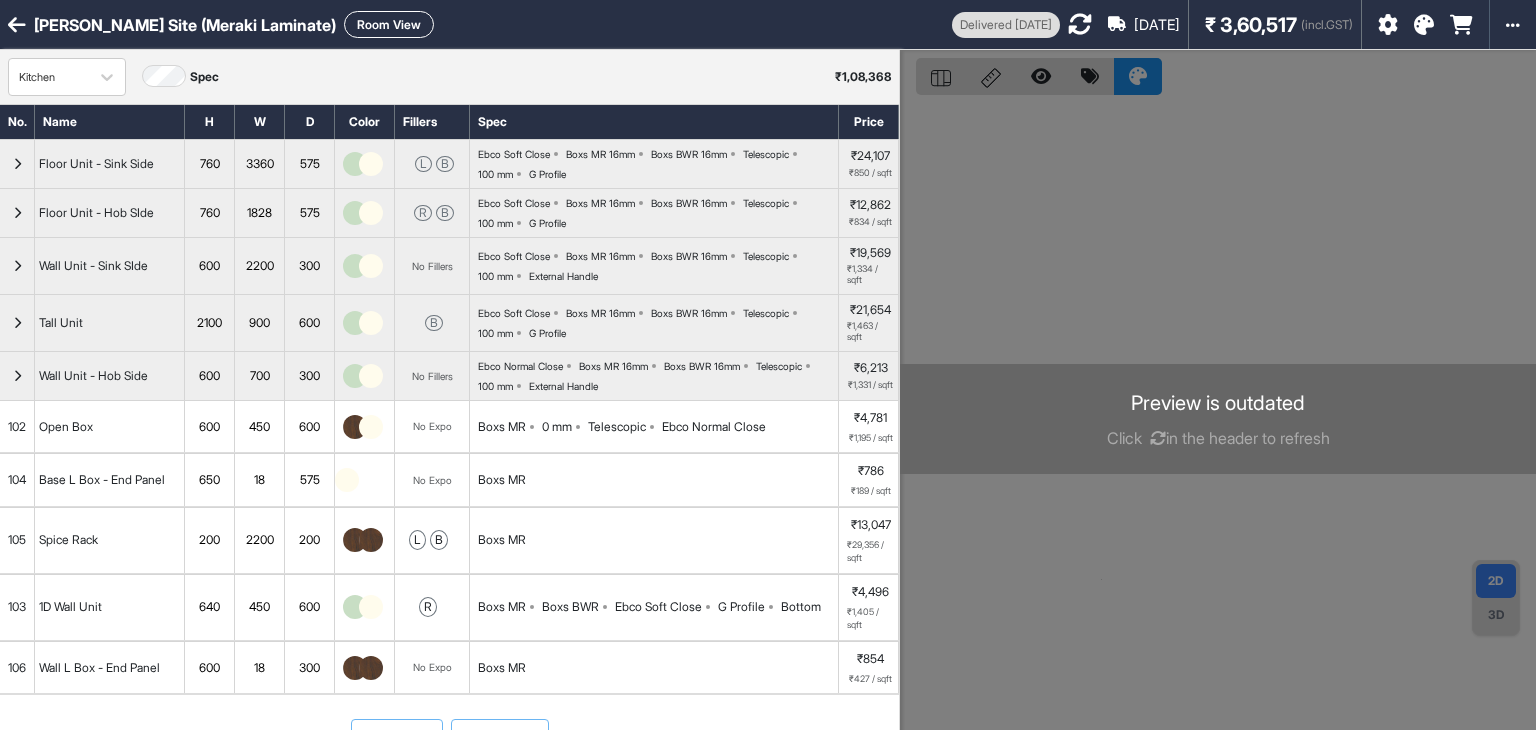 click on "102" at bounding box center [17, 427] 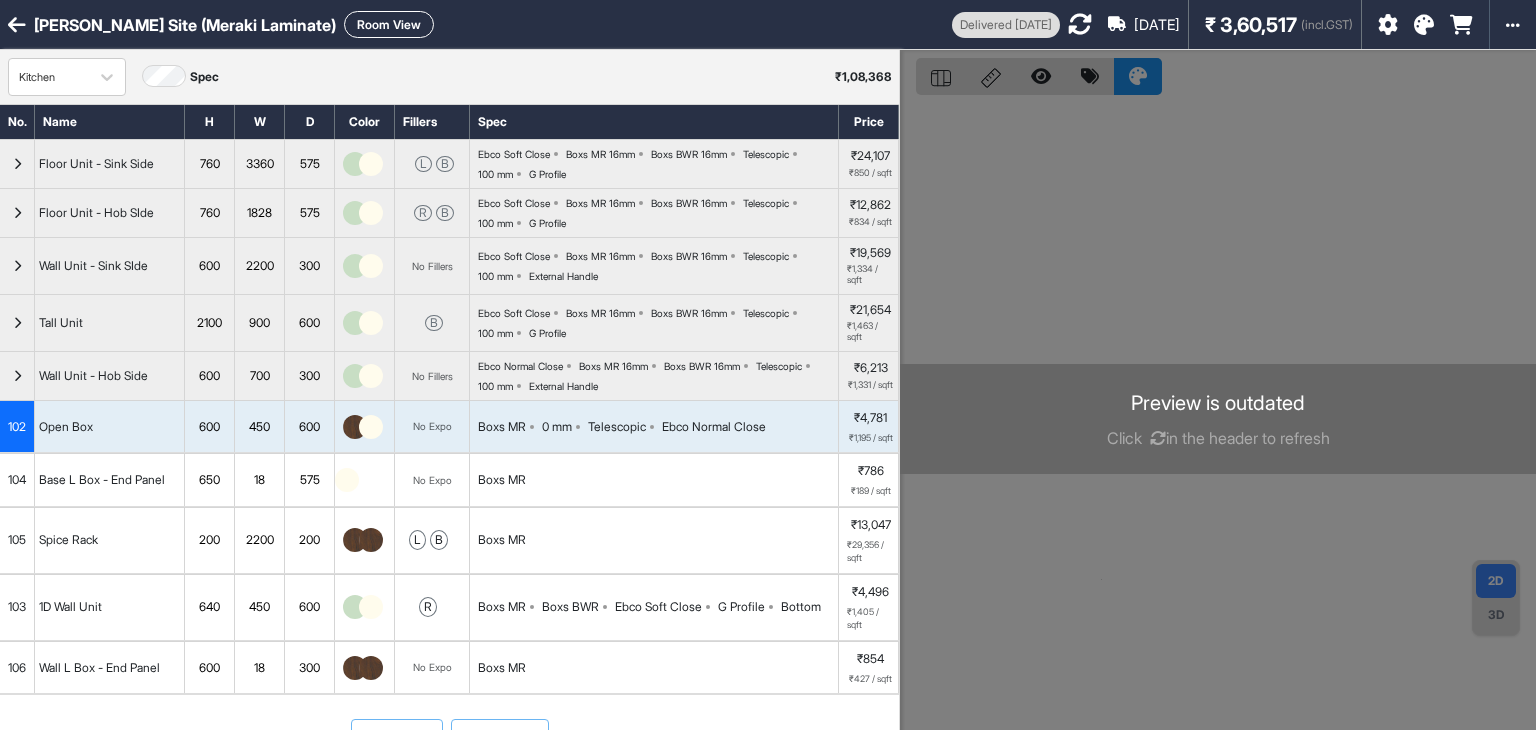 click on "Boxs MR 0 mm Telescopic Ebco Normal Close" at bounding box center (654, 427) 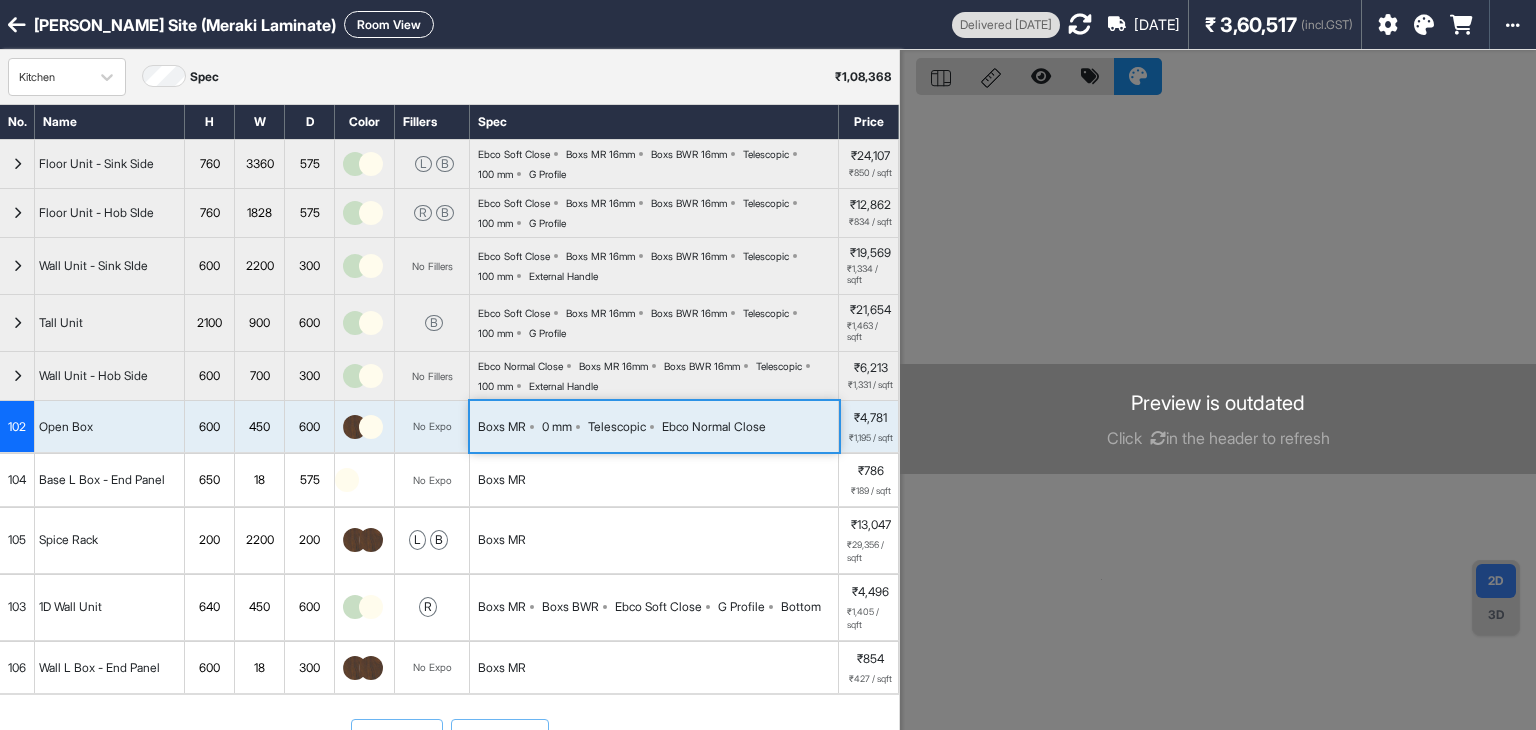 click at bounding box center (1218, 415) 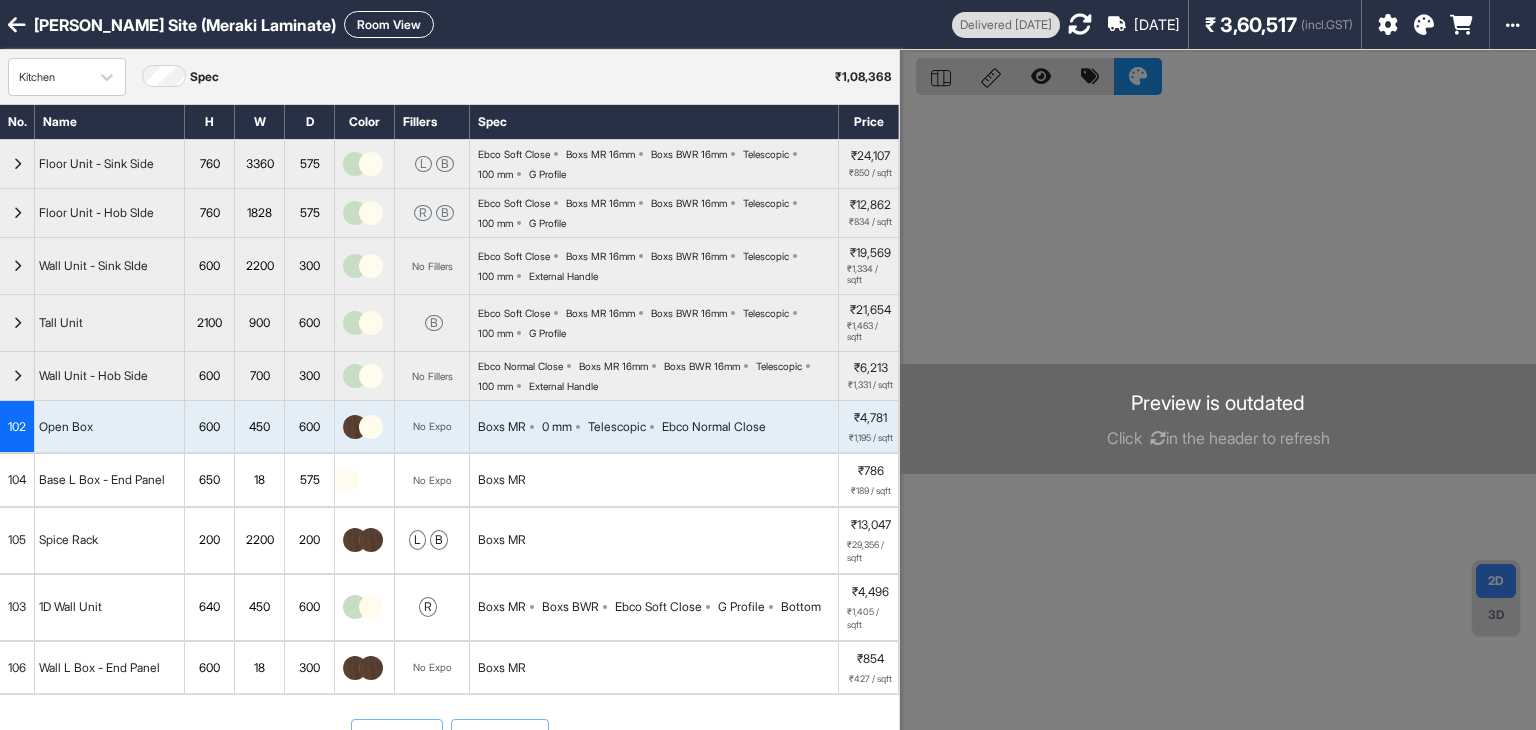 click on "Spice Rack" at bounding box center (110, 540) 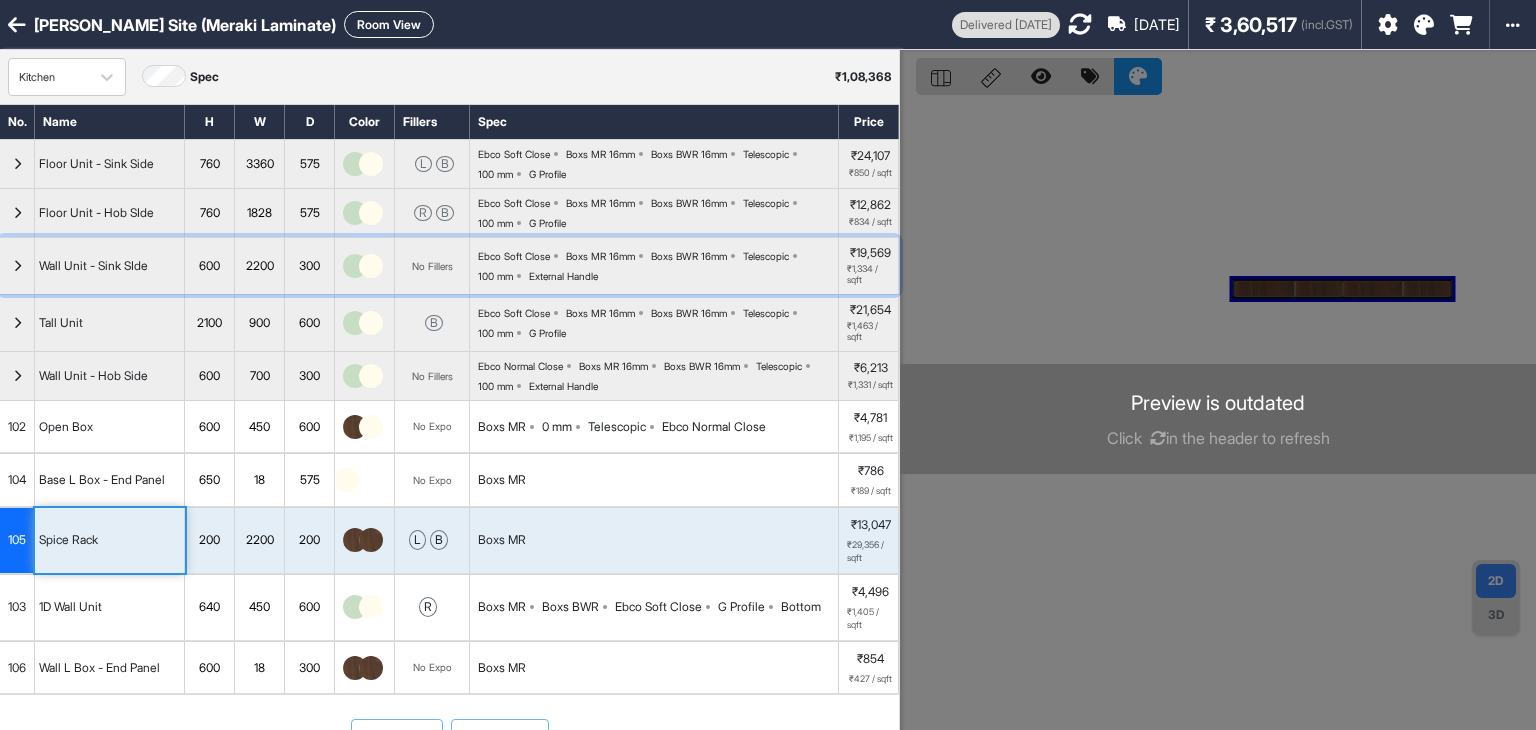 click at bounding box center (17, 266) 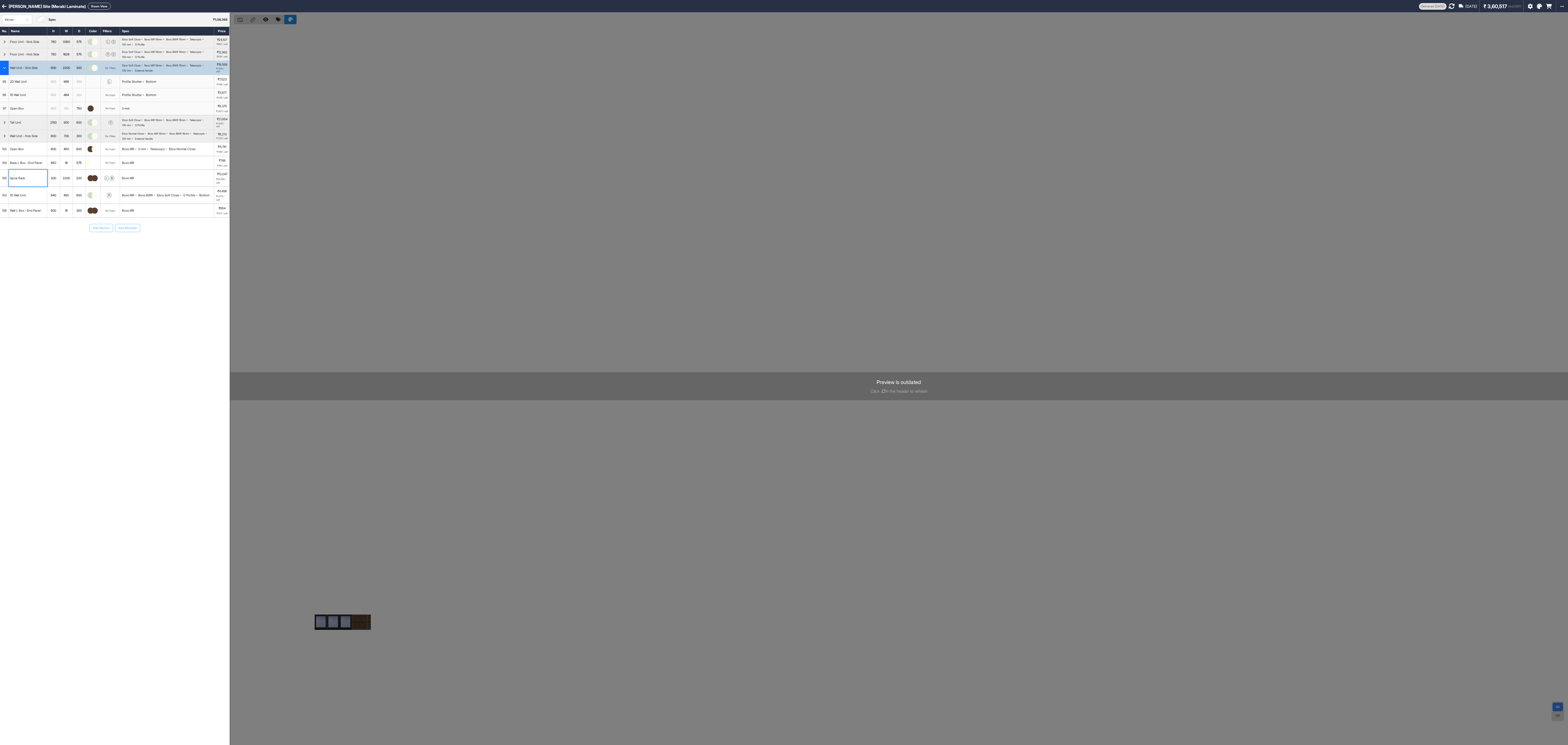 type 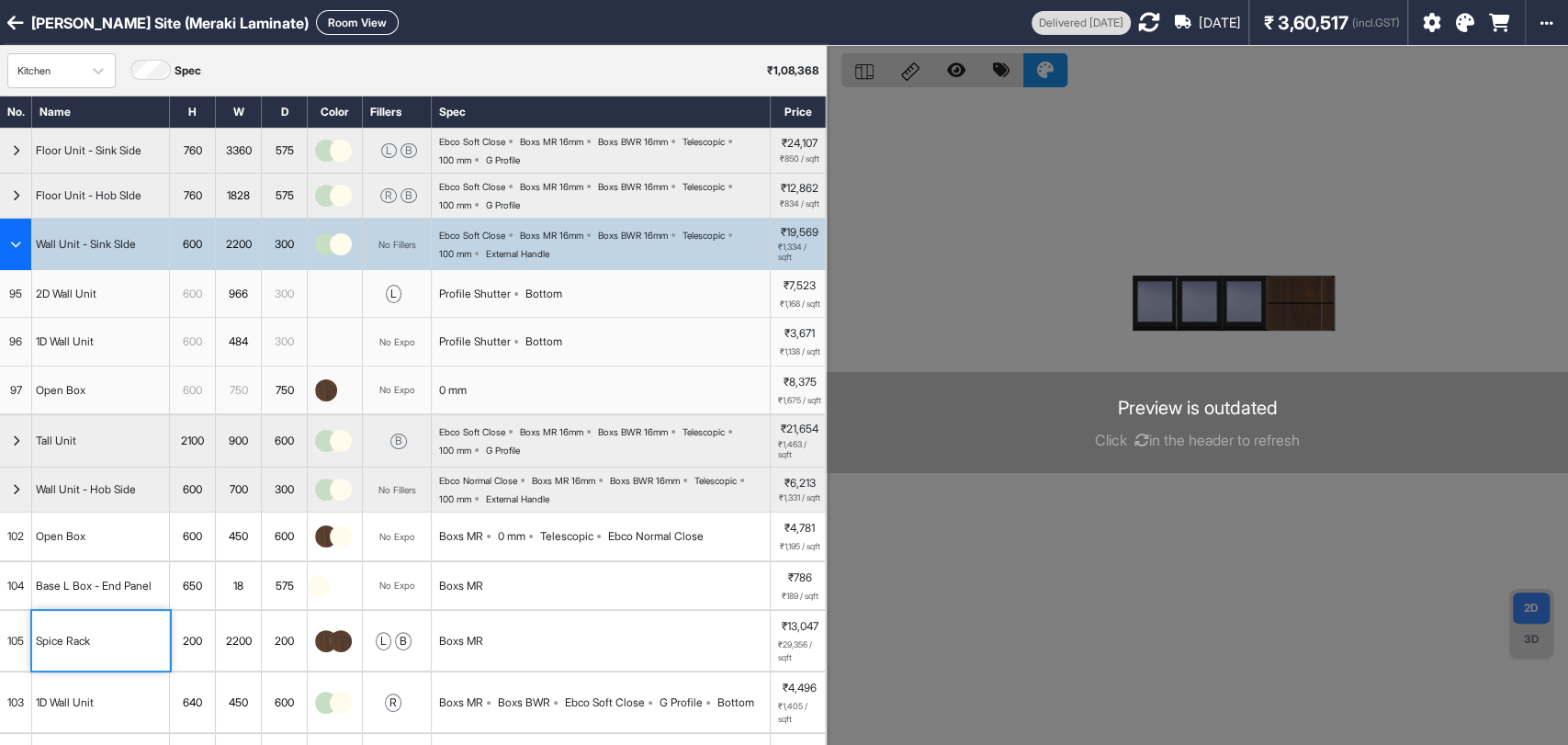 click at bounding box center (1197, 418) 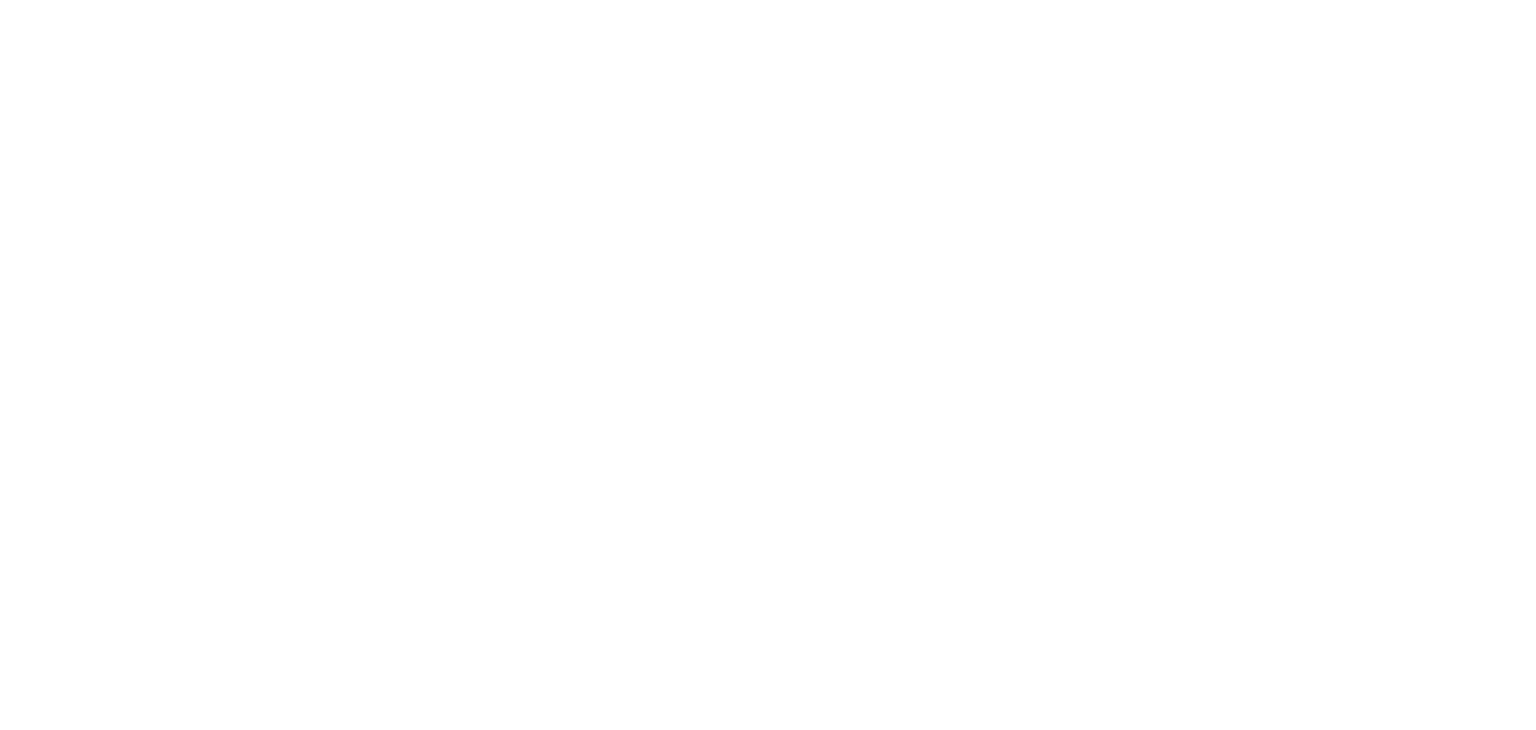 scroll, scrollTop: 0, scrollLeft: 0, axis: both 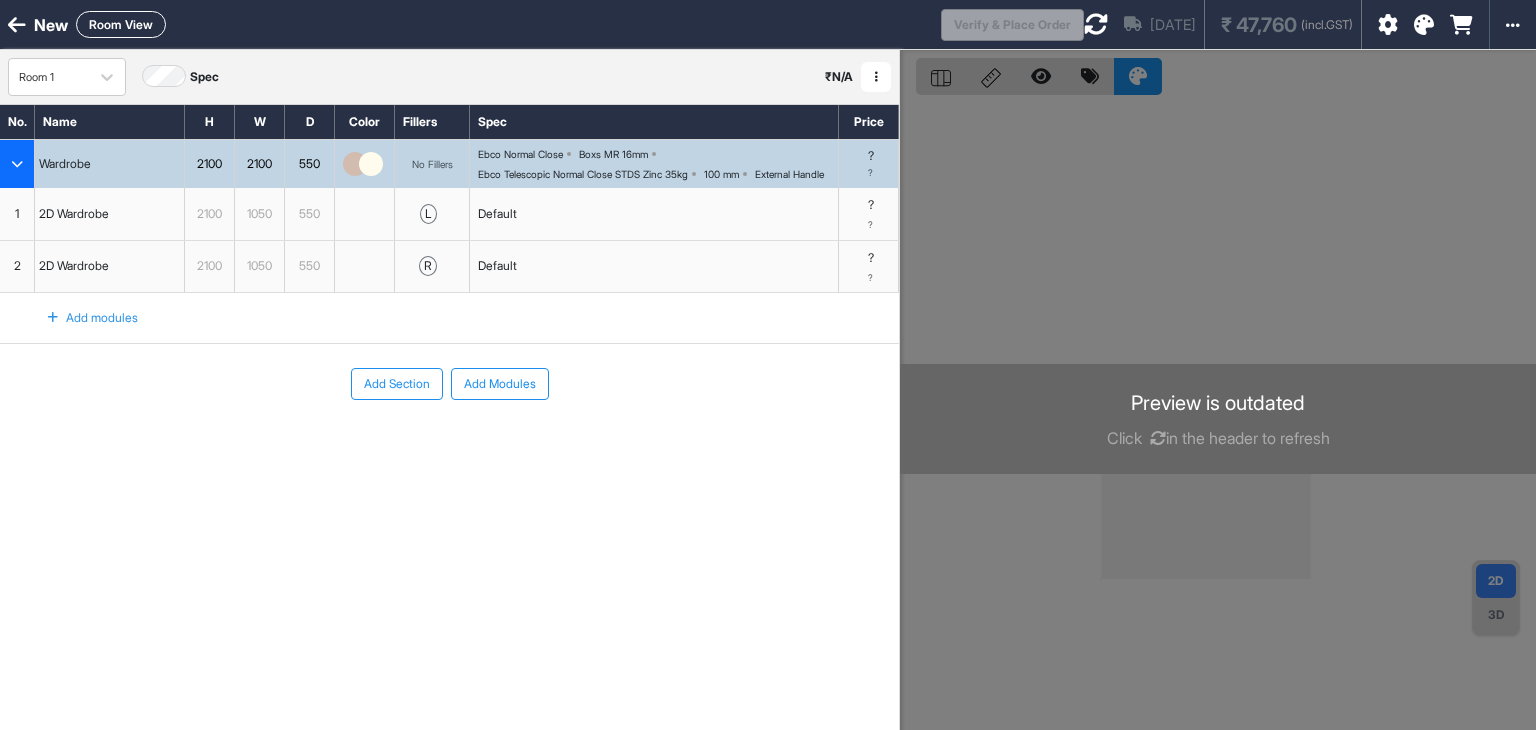 click on "Room View" at bounding box center [121, 24] 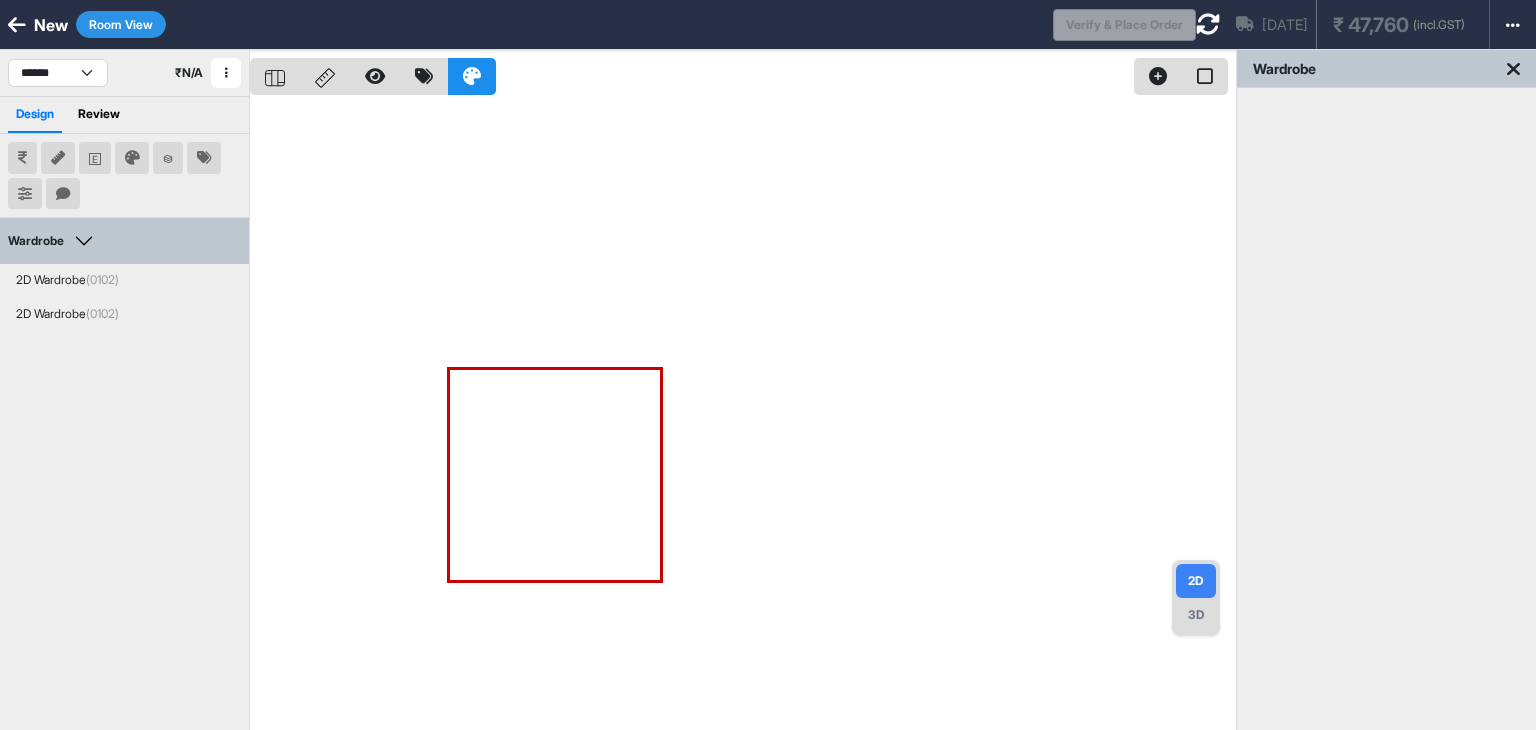 click on "3D" at bounding box center (1196, 615) 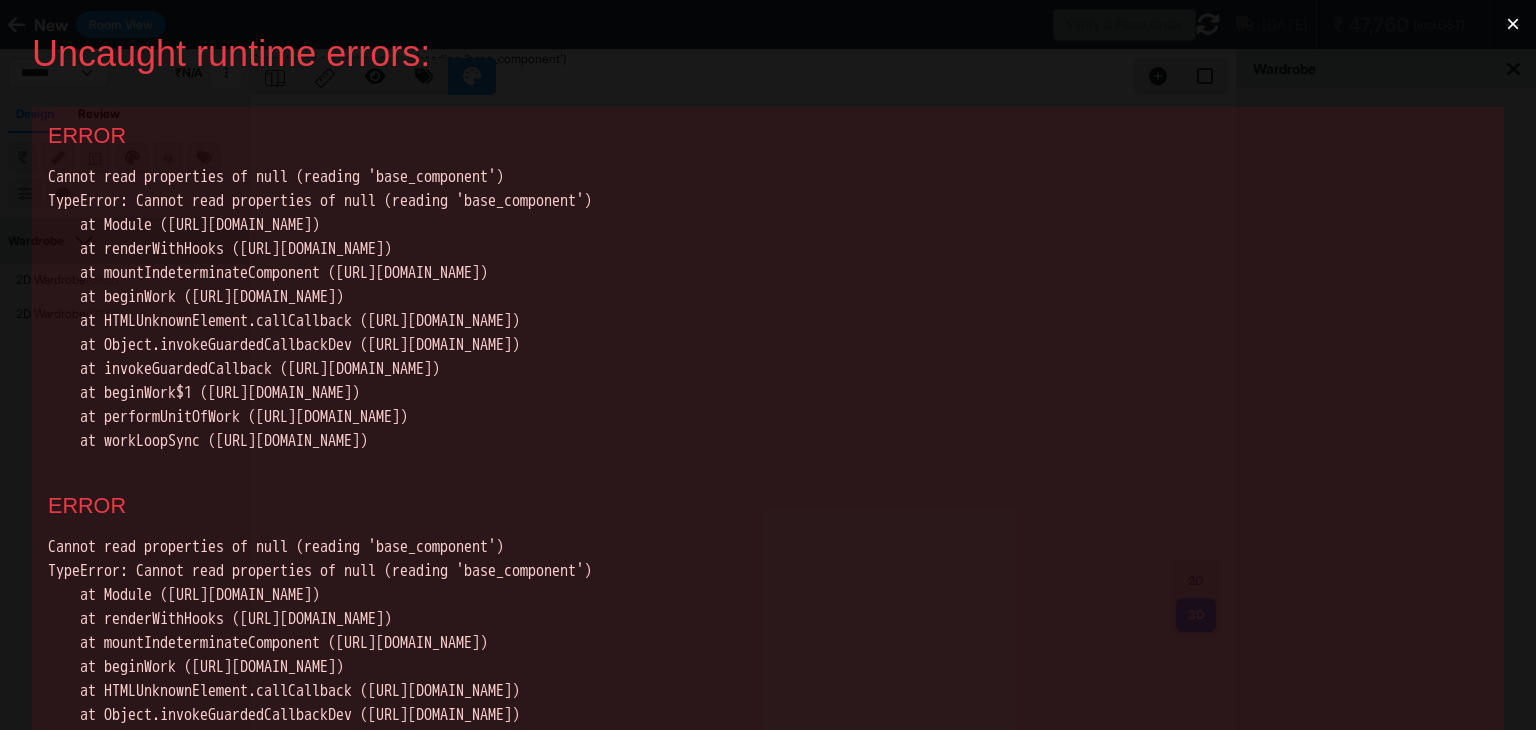 scroll, scrollTop: 0, scrollLeft: 0, axis: both 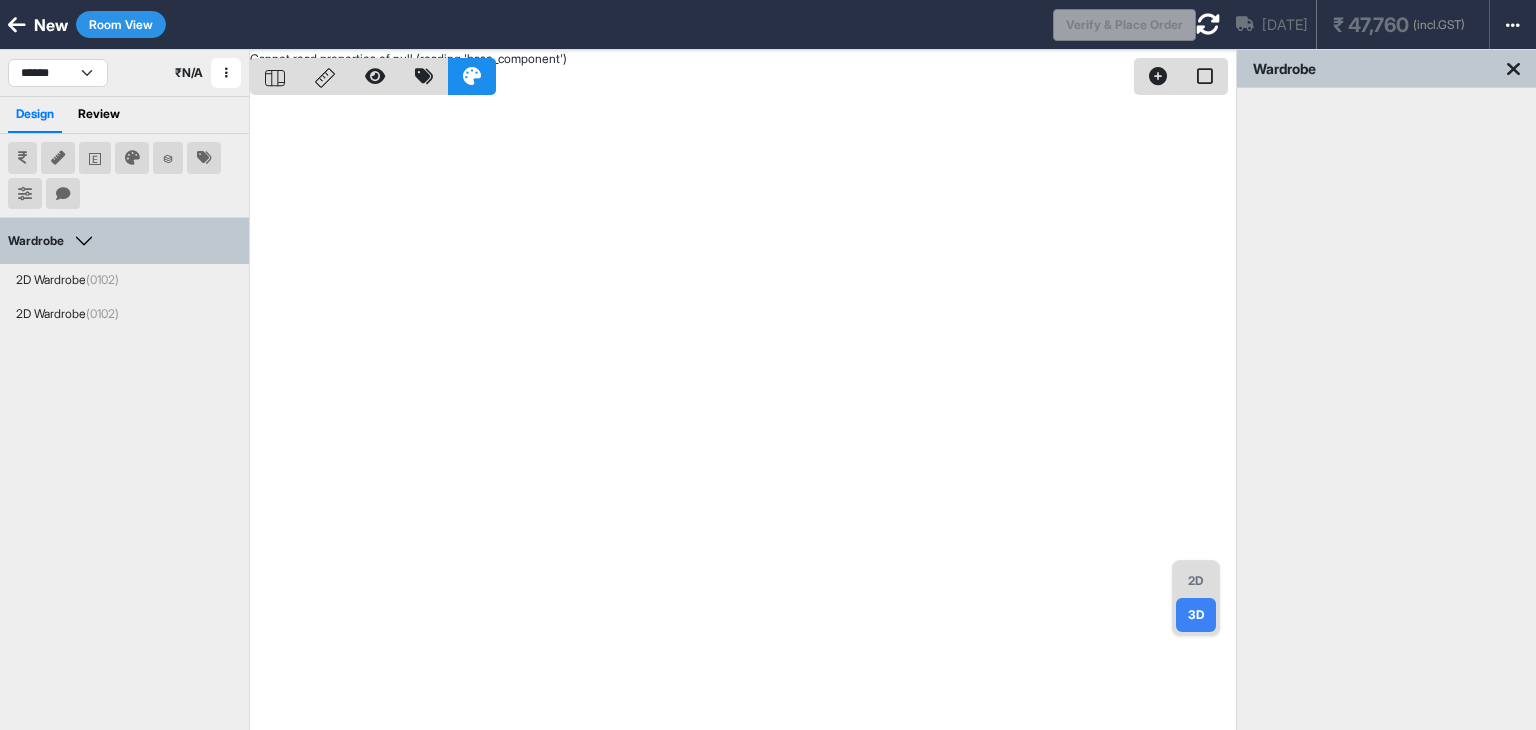 click on "2D" at bounding box center (1196, 581) 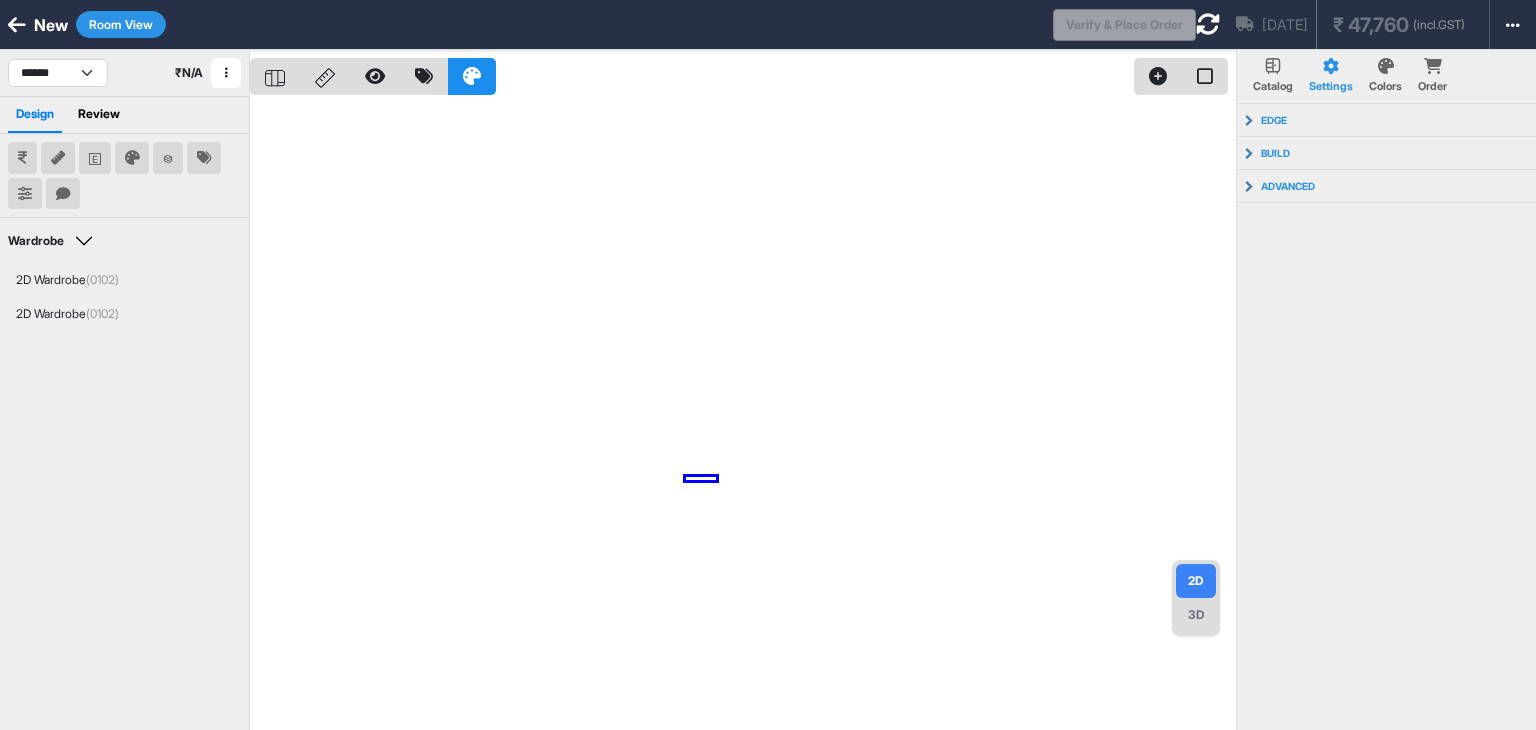 drag, startPoint x: 716, startPoint y: 480, endPoint x: 687, endPoint y: 477, distance: 29.15476 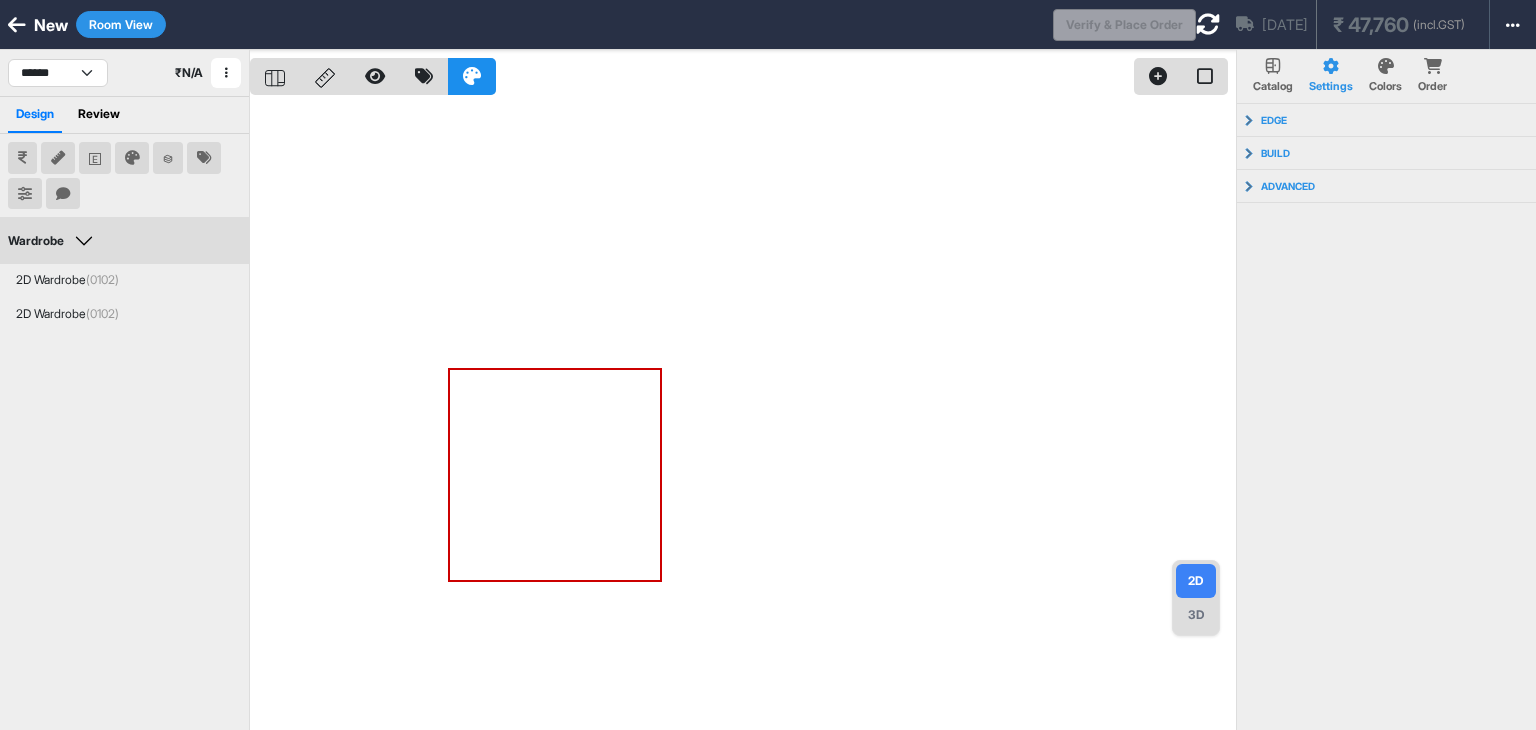 click on "Wardrobe   Edit  Group  Name" at bounding box center [124, 241] 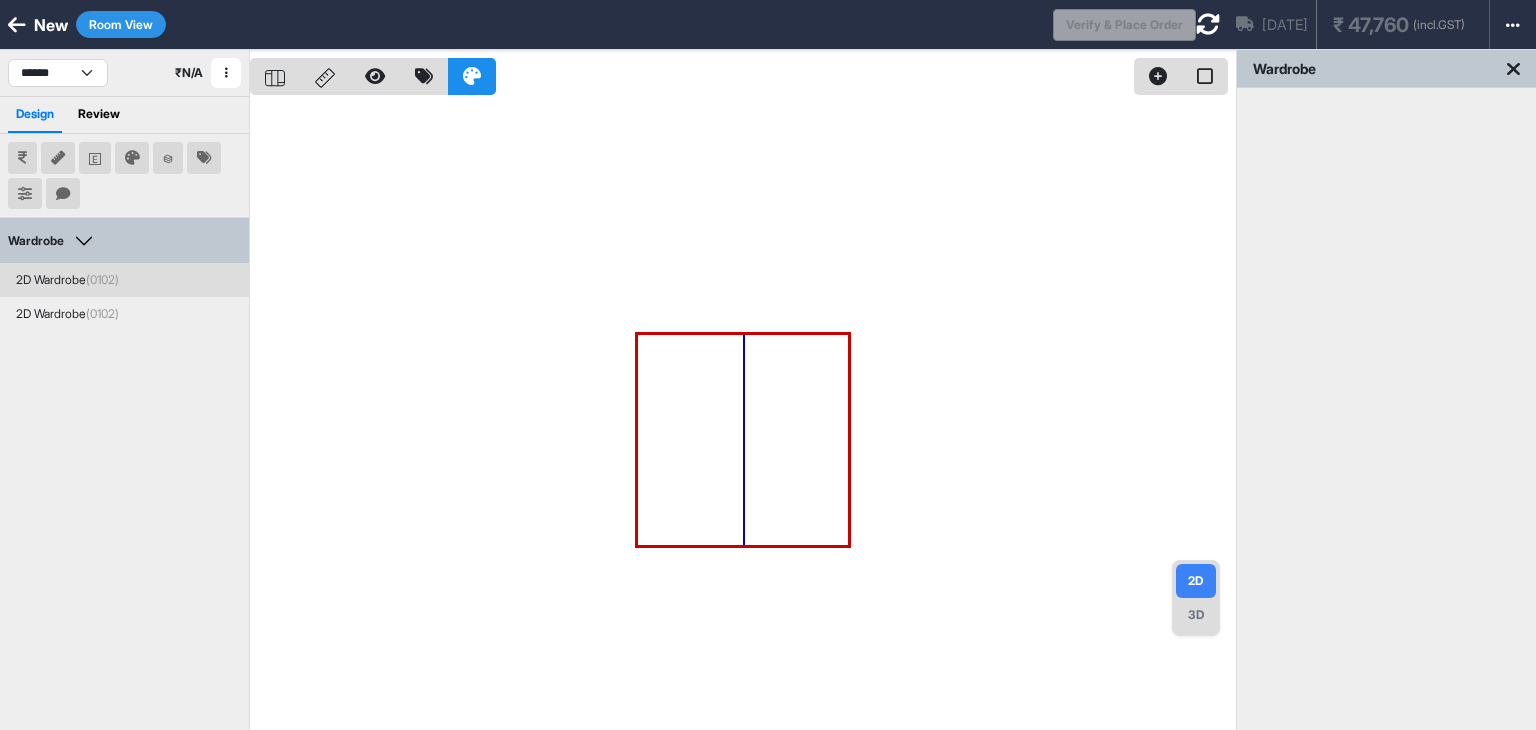 click on "(0102)" at bounding box center (102, 279) 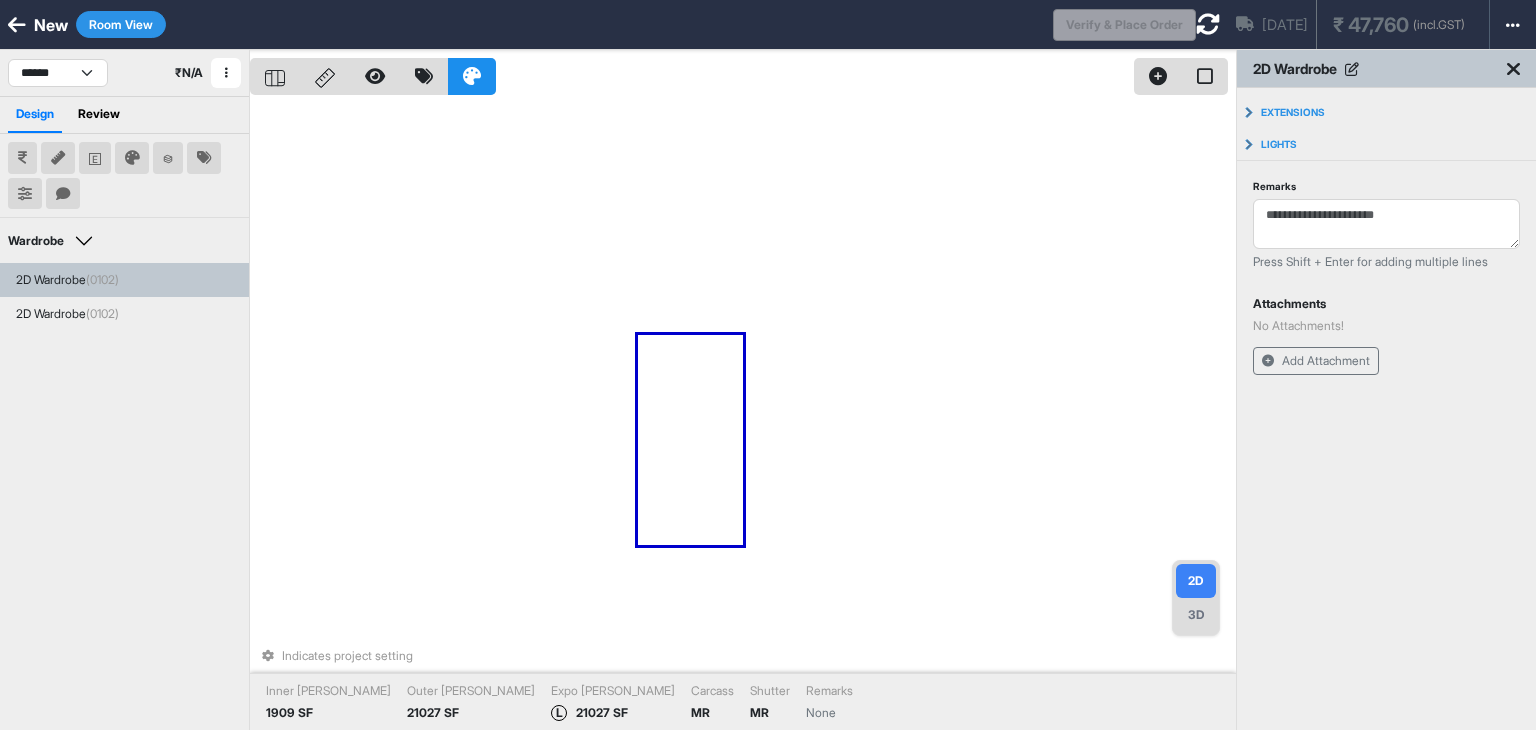 click on "Room View" at bounding box center (121, 24) 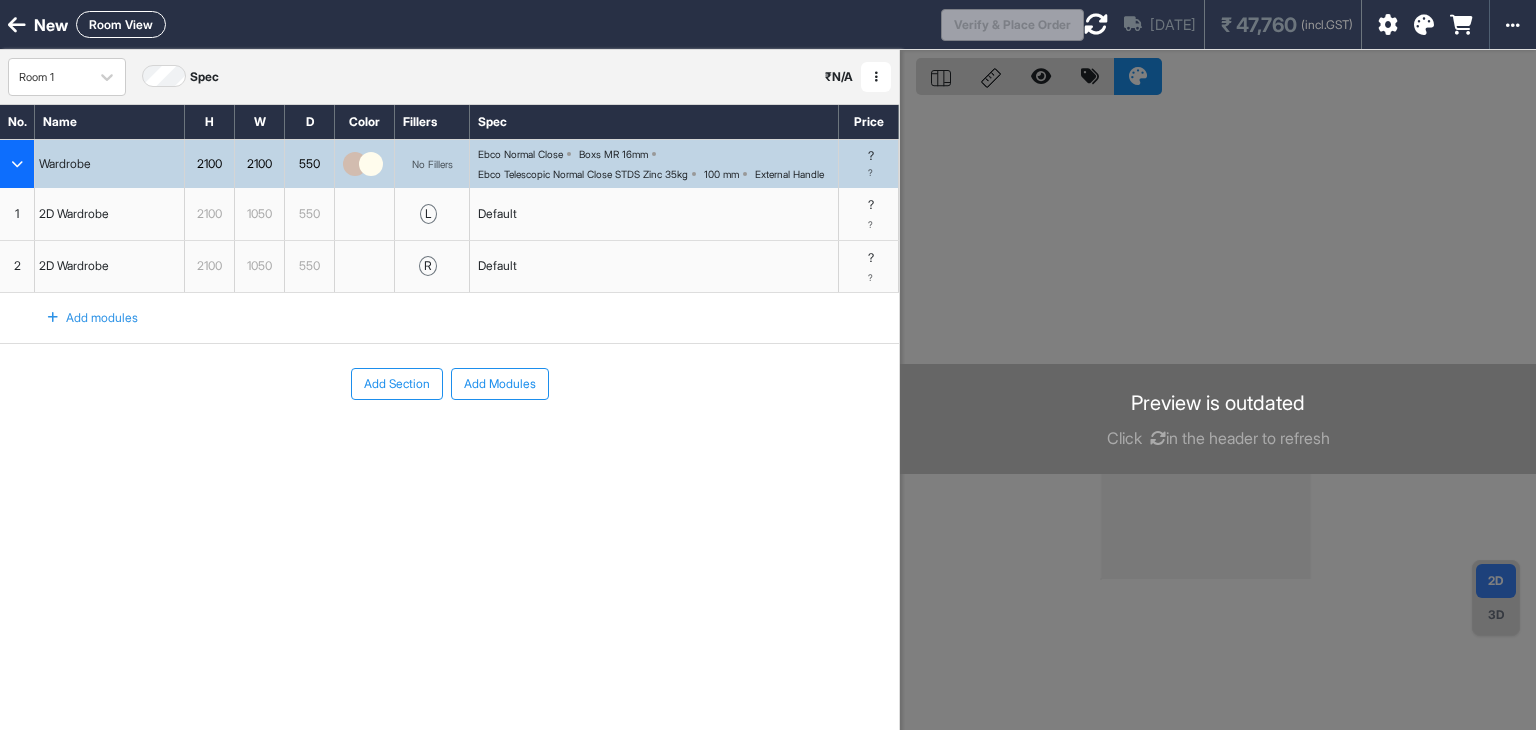click on "Preview is outdated Click   in the header to refresh" at bounding box center (1218, 419) 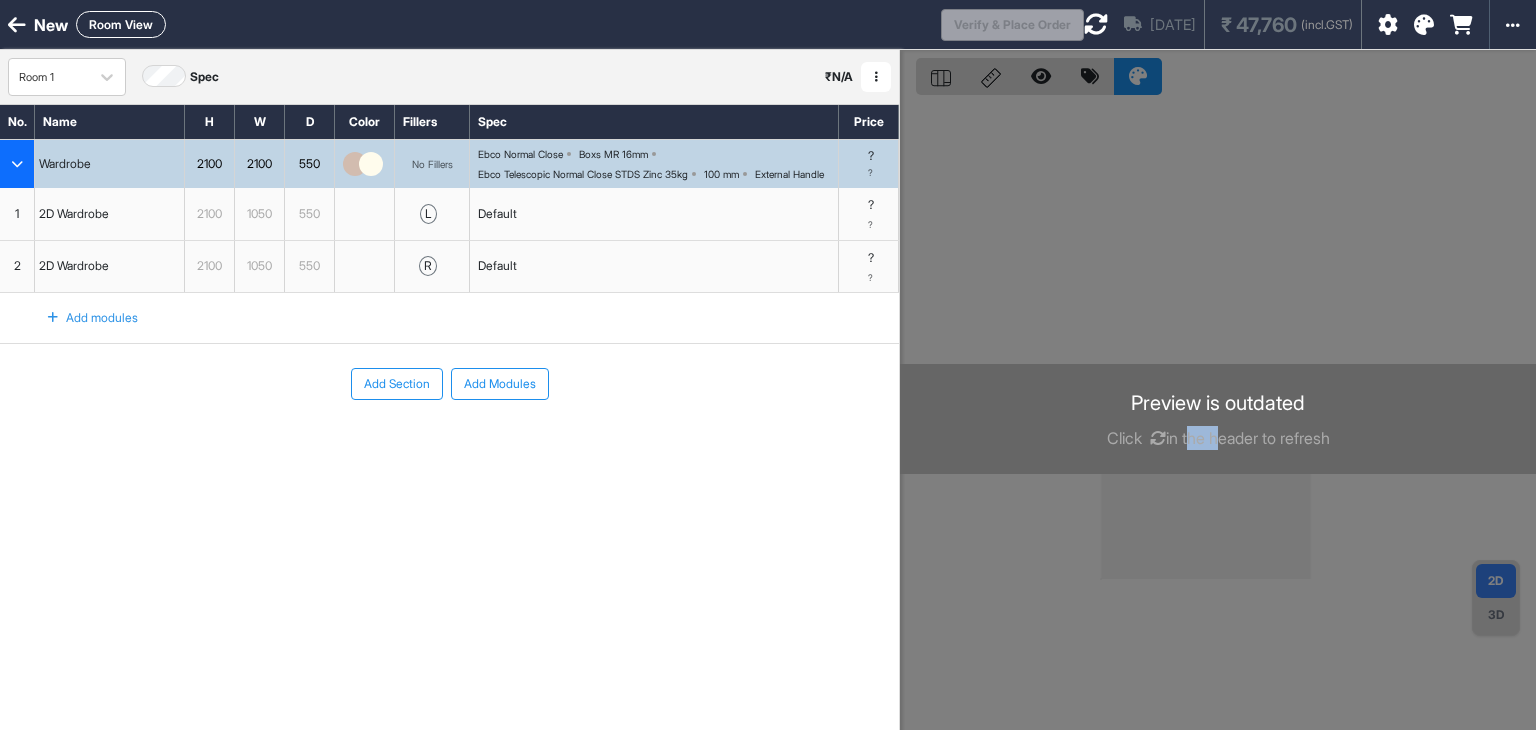 click on "Preview is outdated Click   in the header to refresh" at bounding box center [1218, 419] 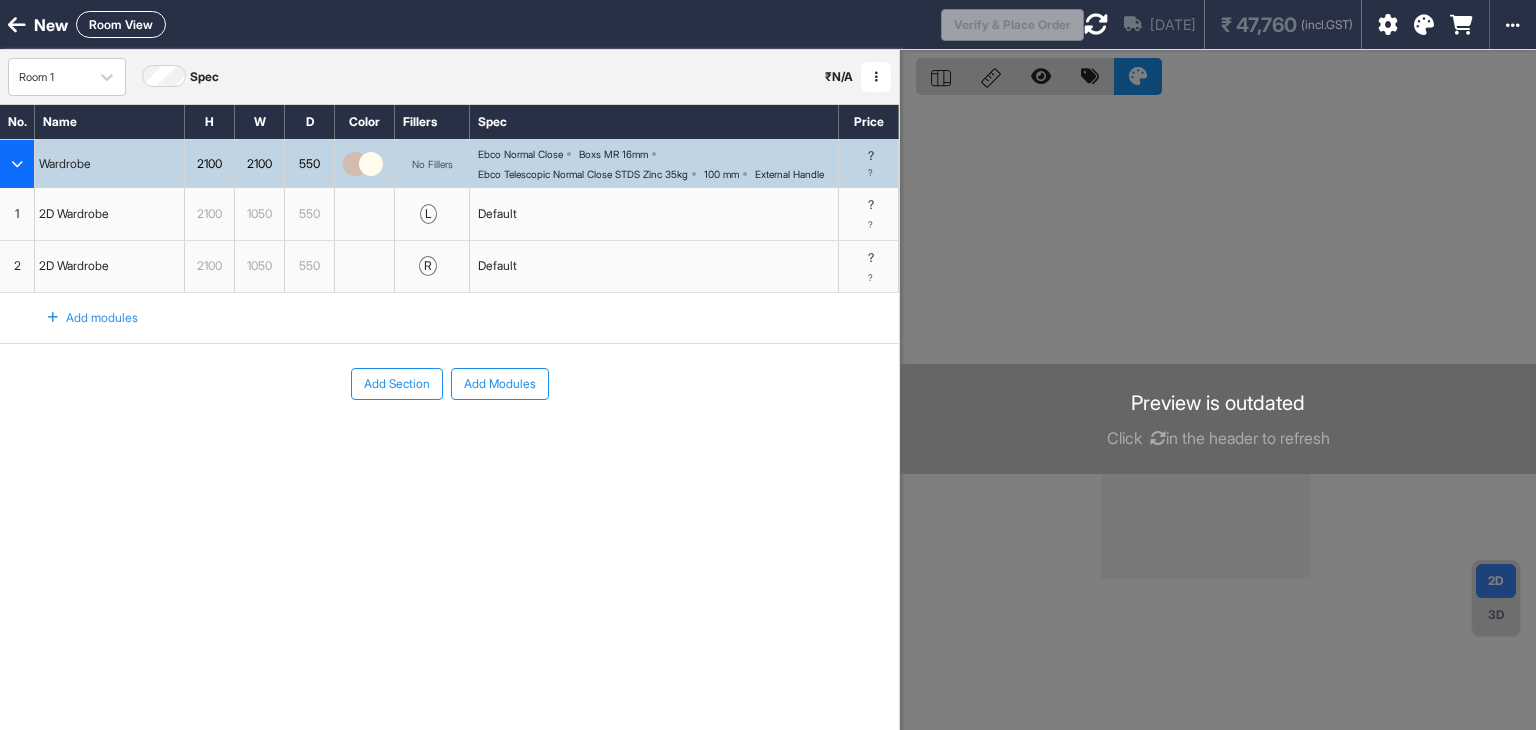 click at bounding box center [1096, 24] 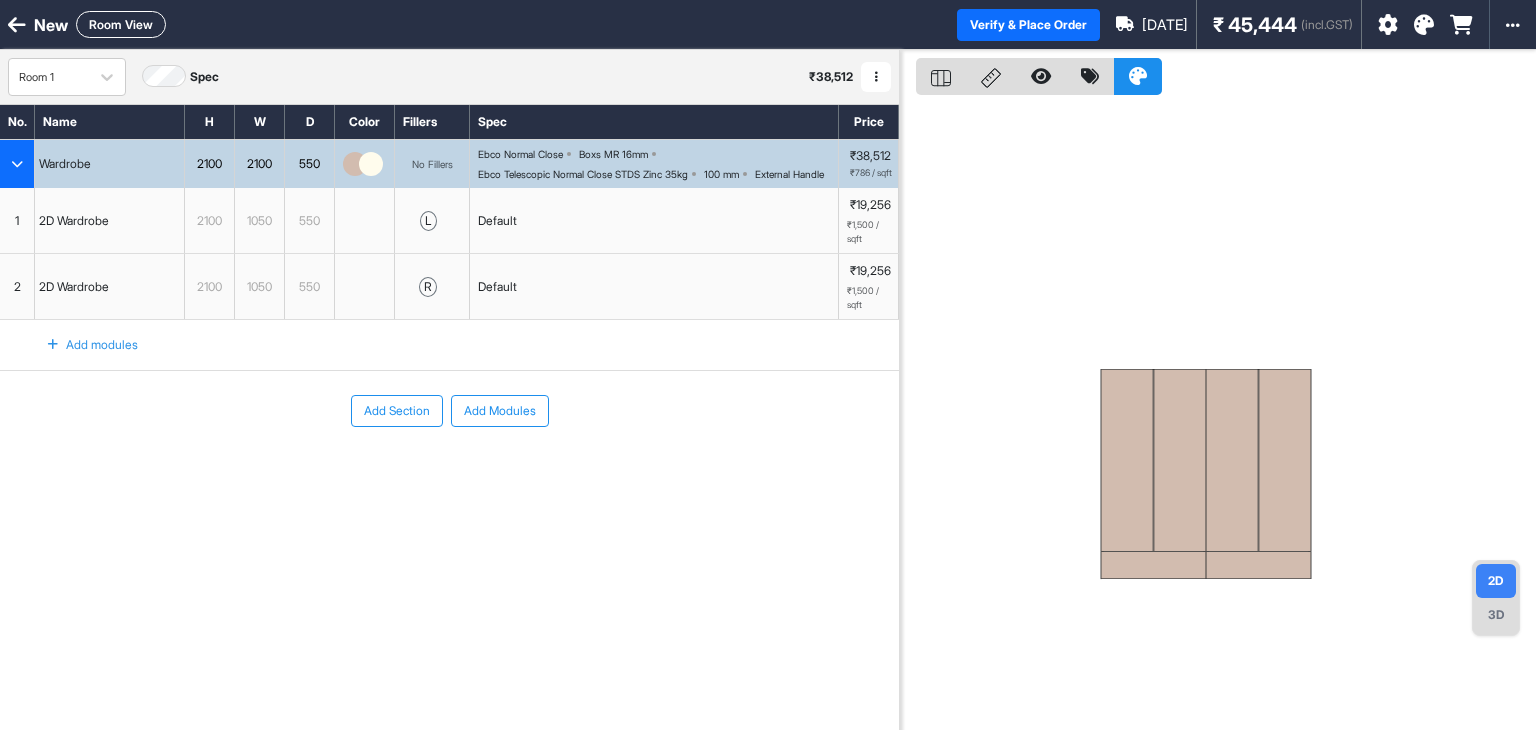 click at bounding box center (1127, 460) 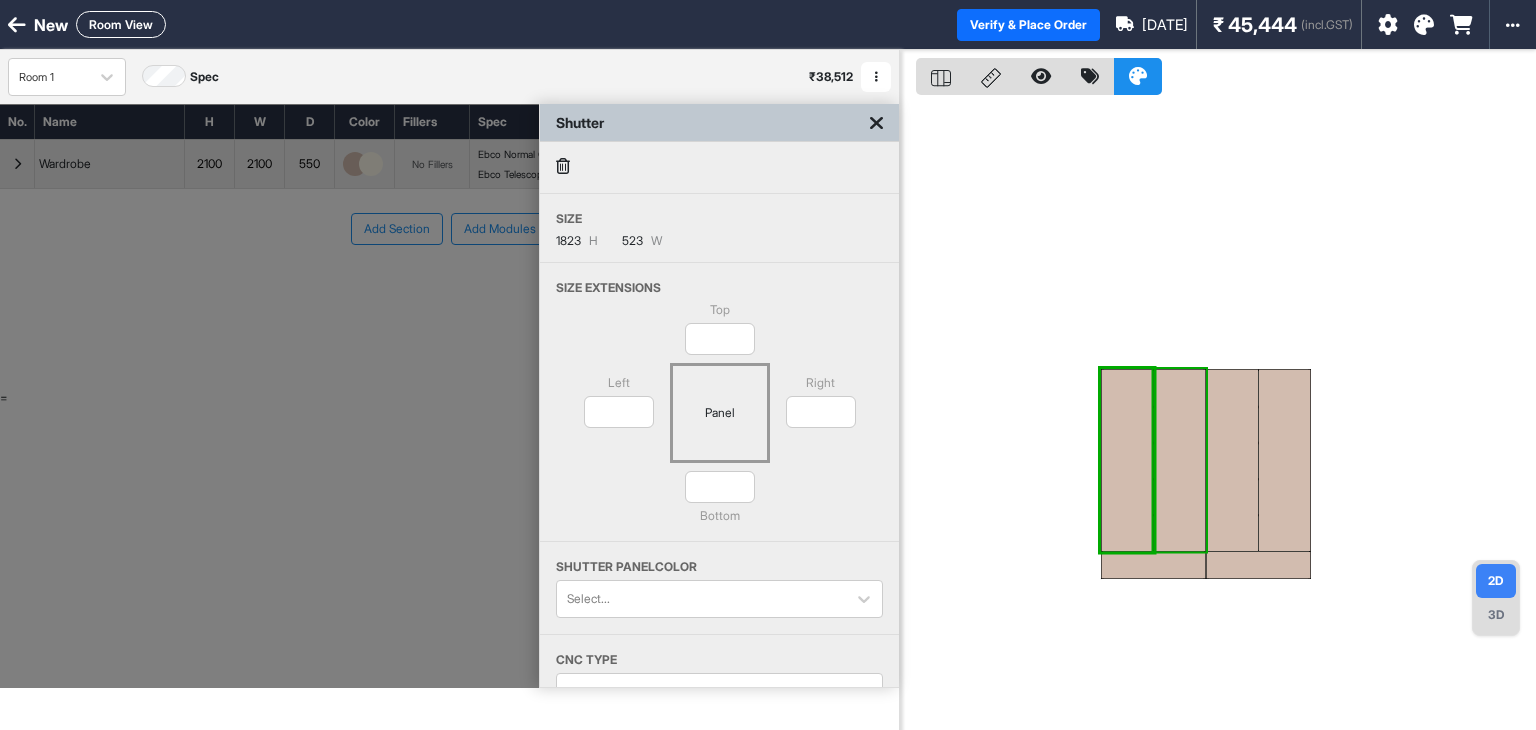 click at bounding box center (1180, 460) 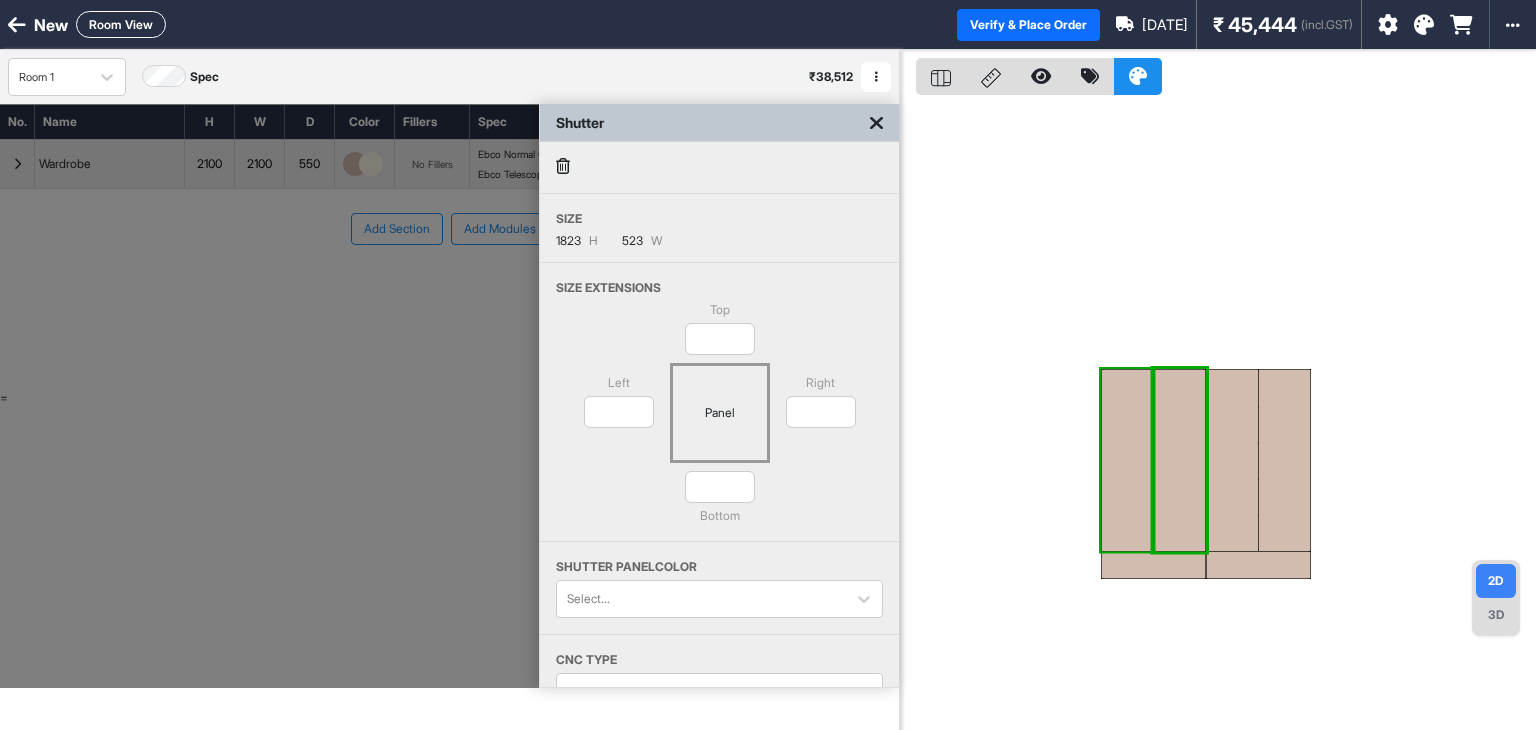 click at bounding box center [1127, 460] 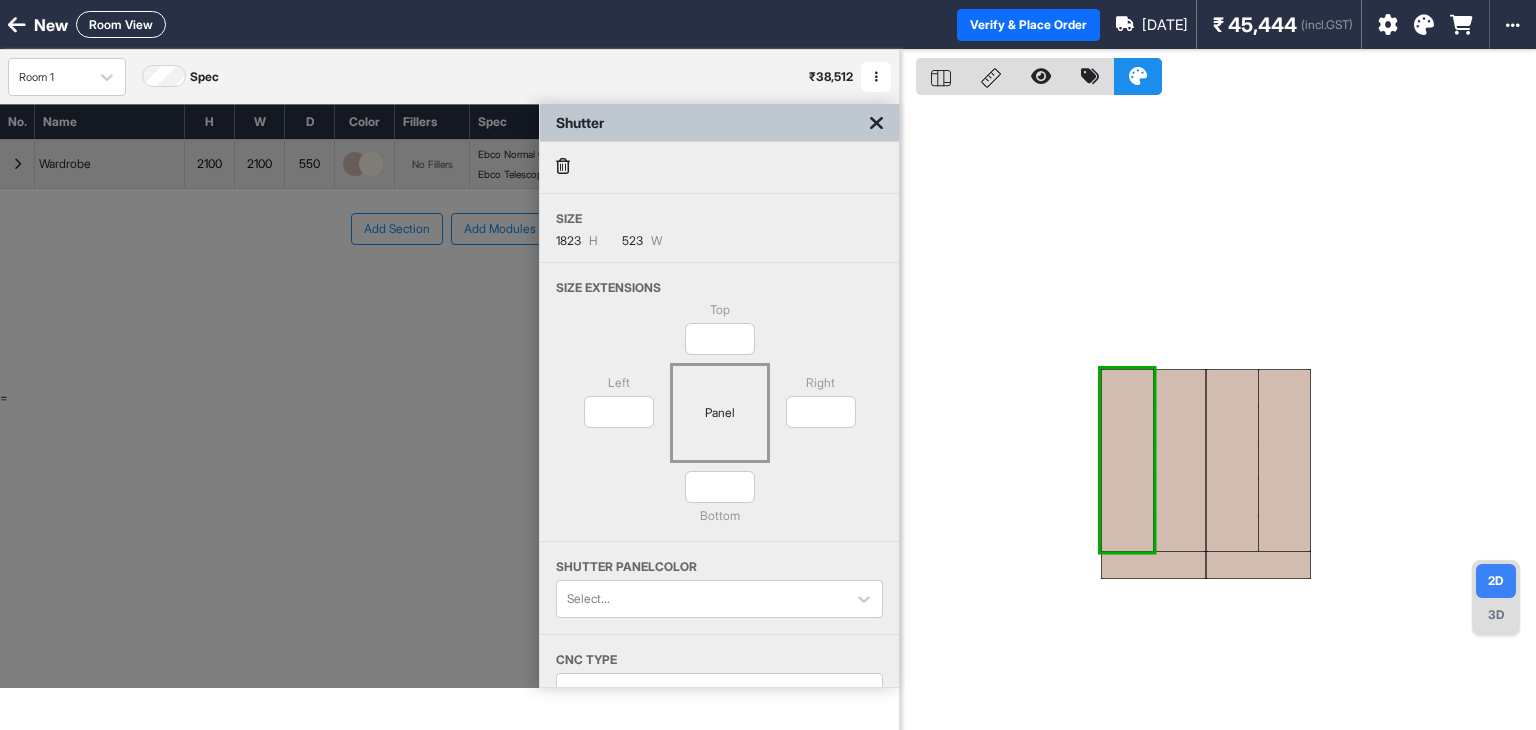click at bounding box center [1218, 415] 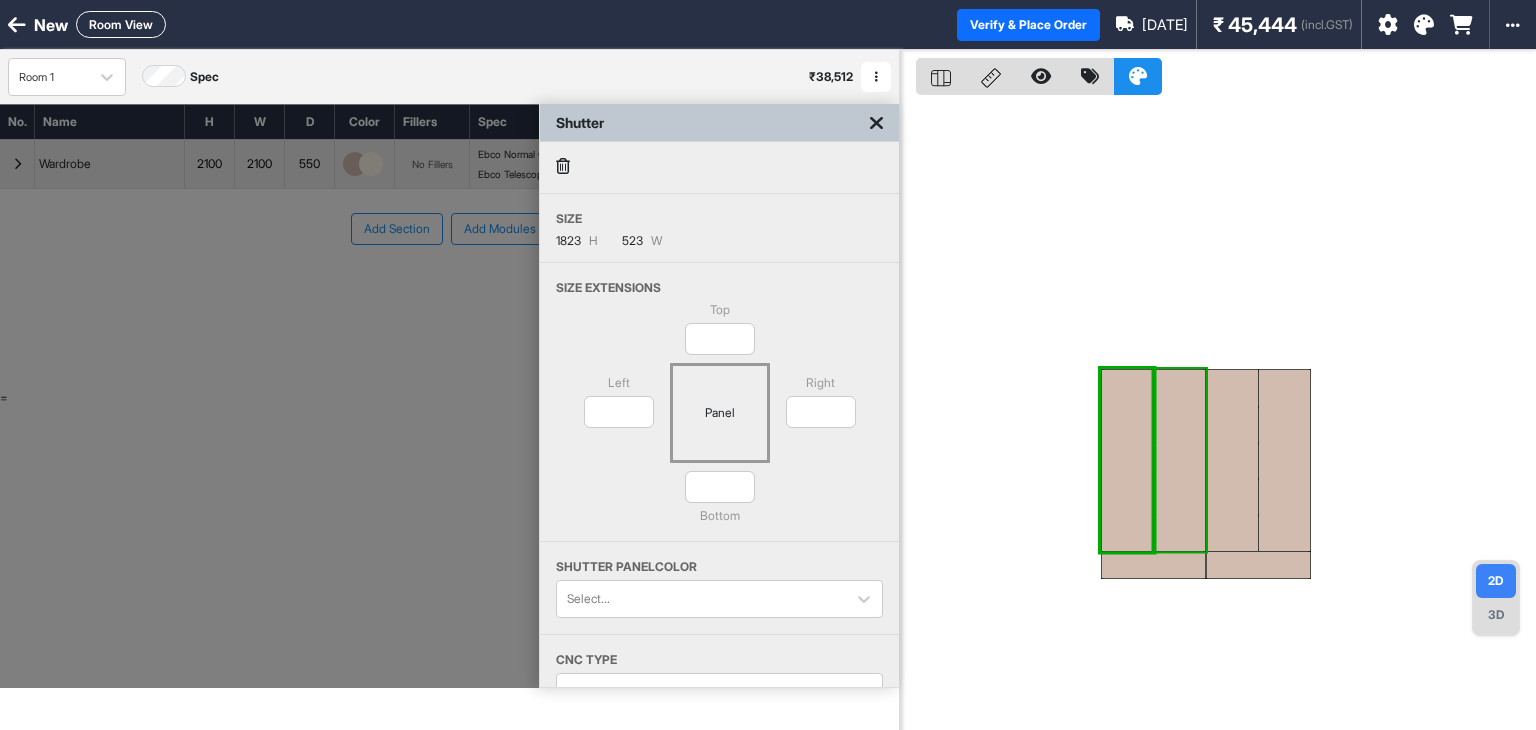 click at bounding box center [1180, 460] 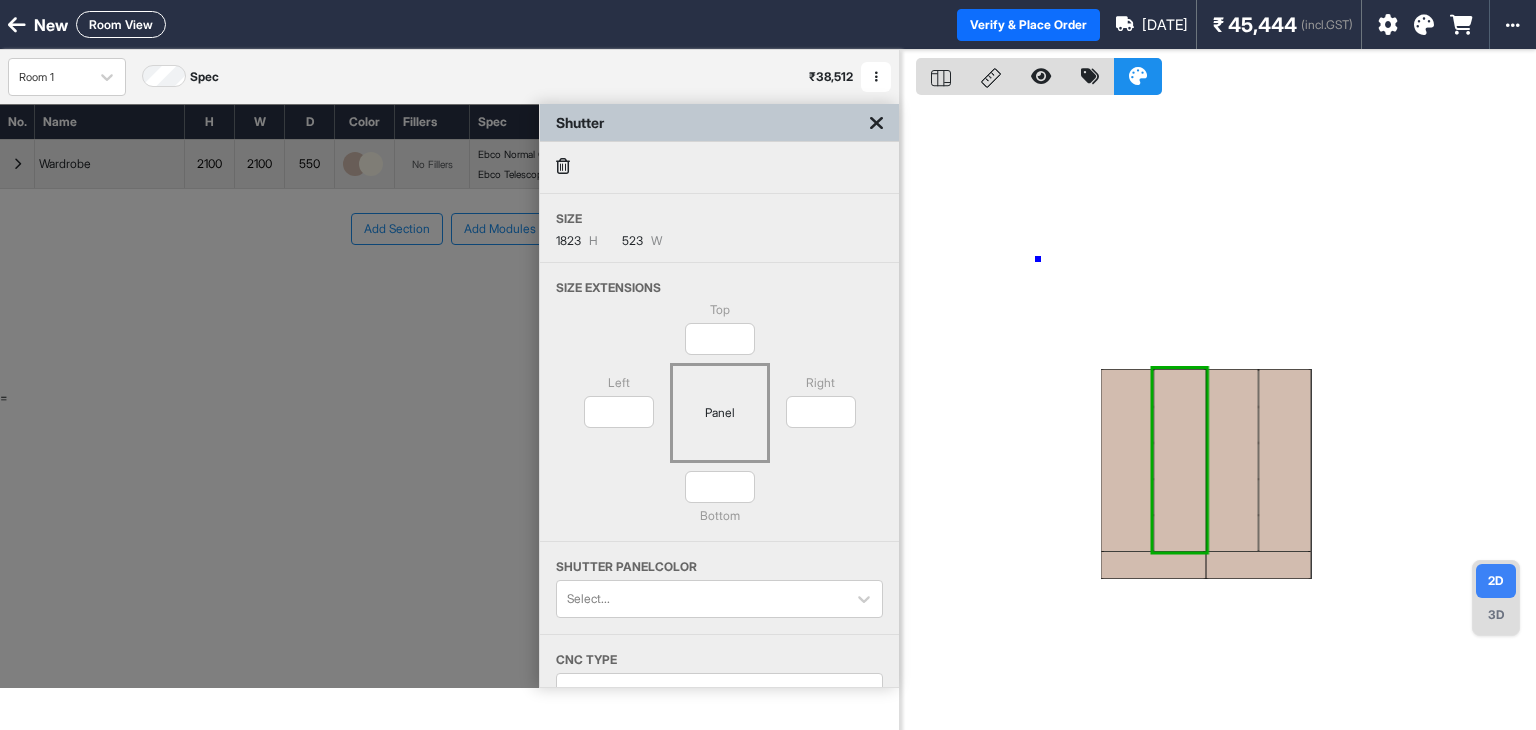 click at bounding box center (1218, 415) 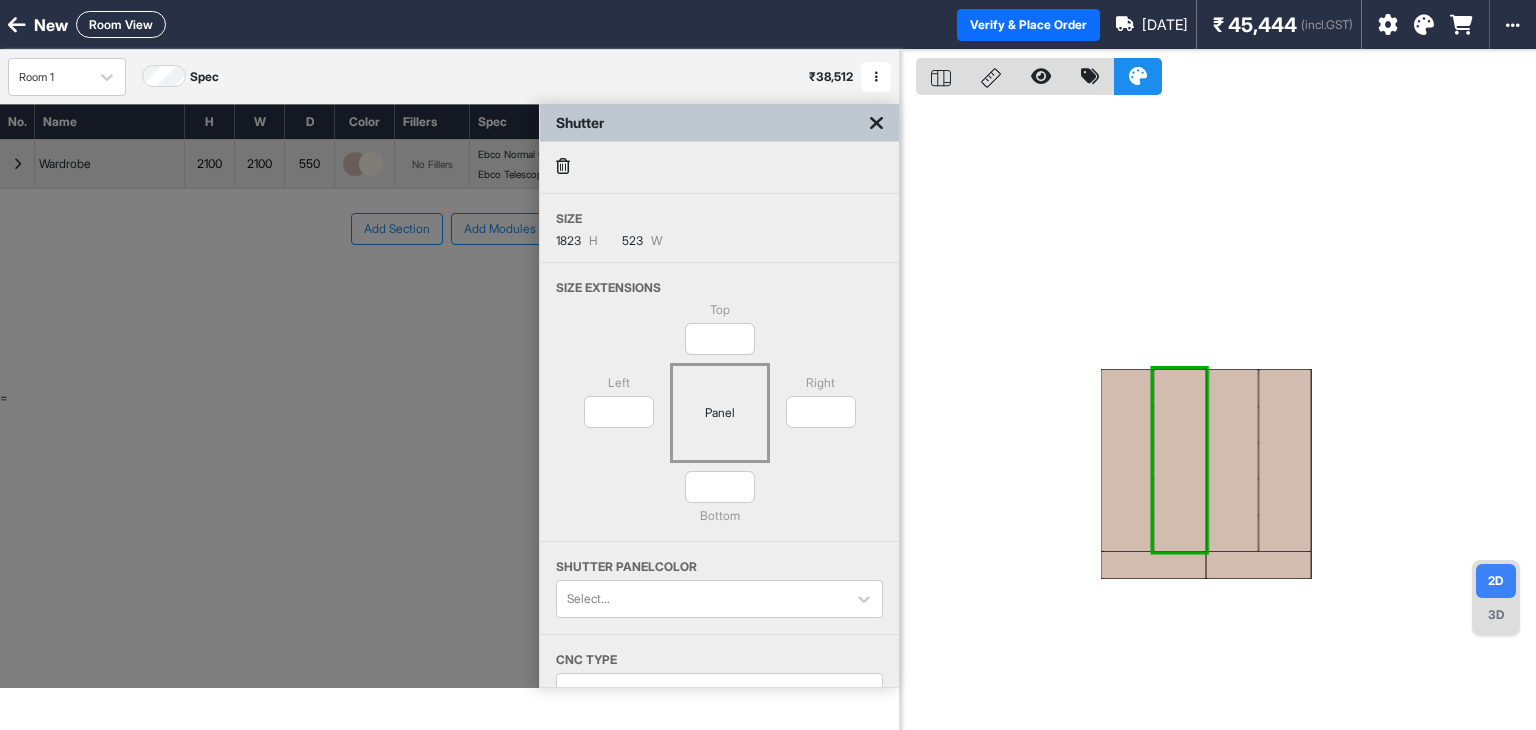 click on "Shutter" at bounding box center (719, 123) 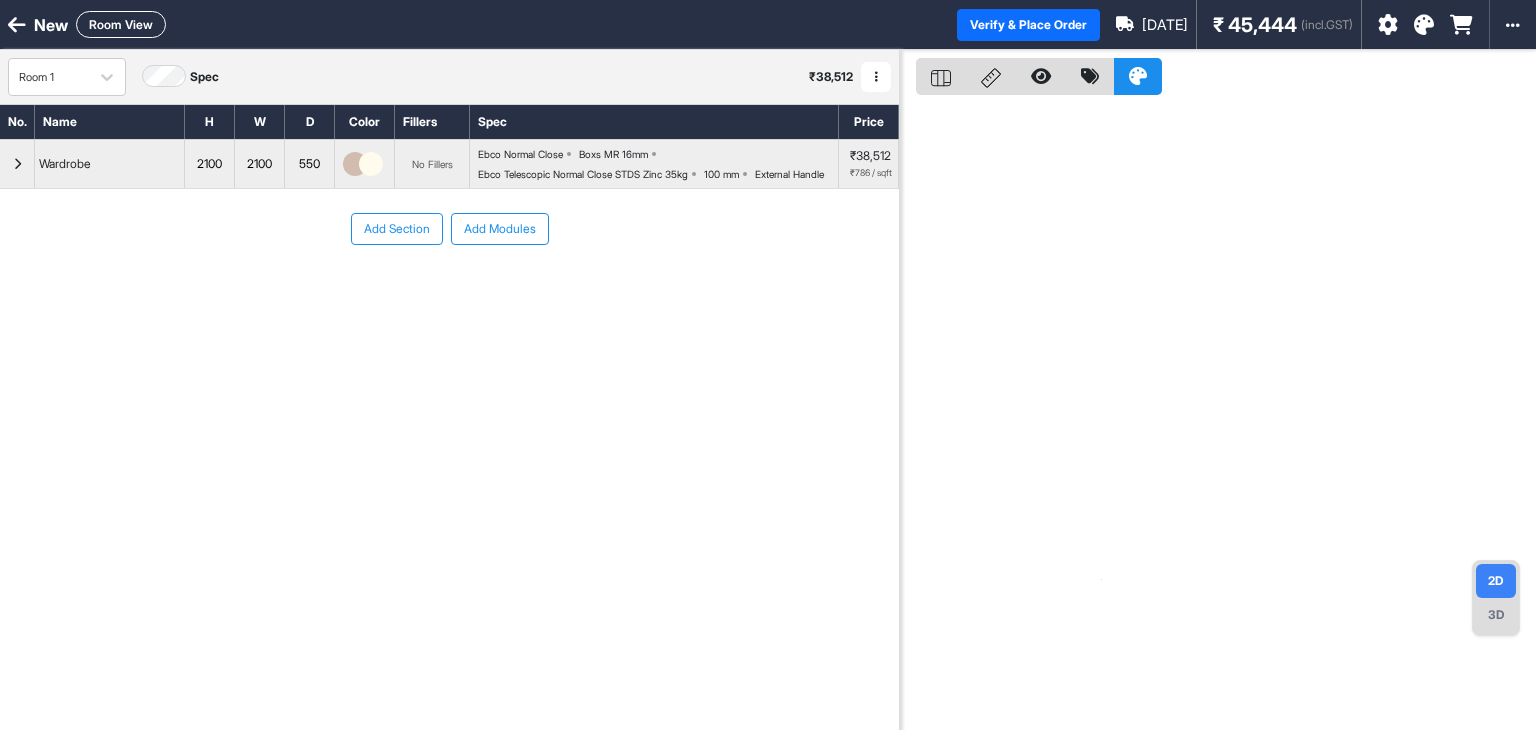 click at bounding box center [17, 164] 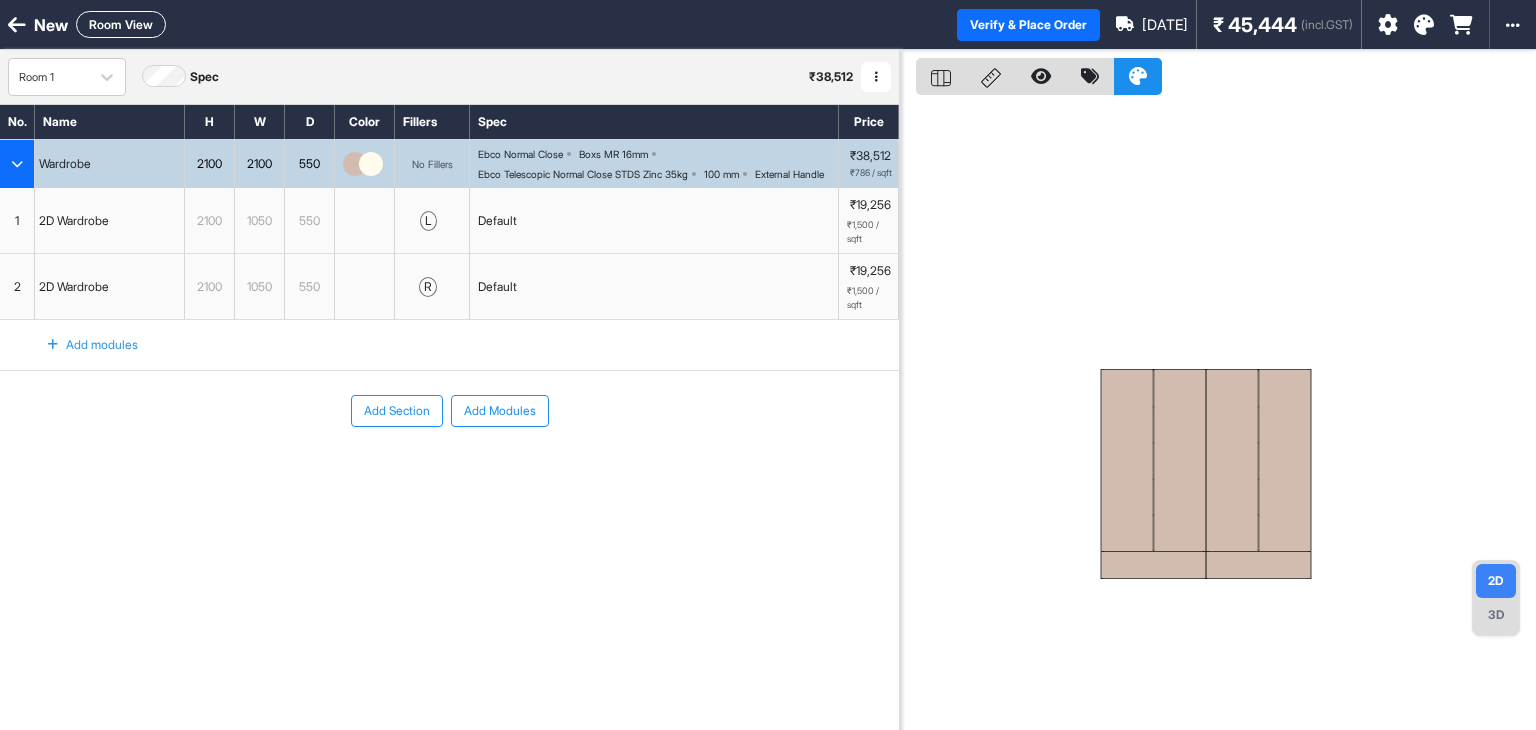 click on "1" at bounding box center (17, 220) 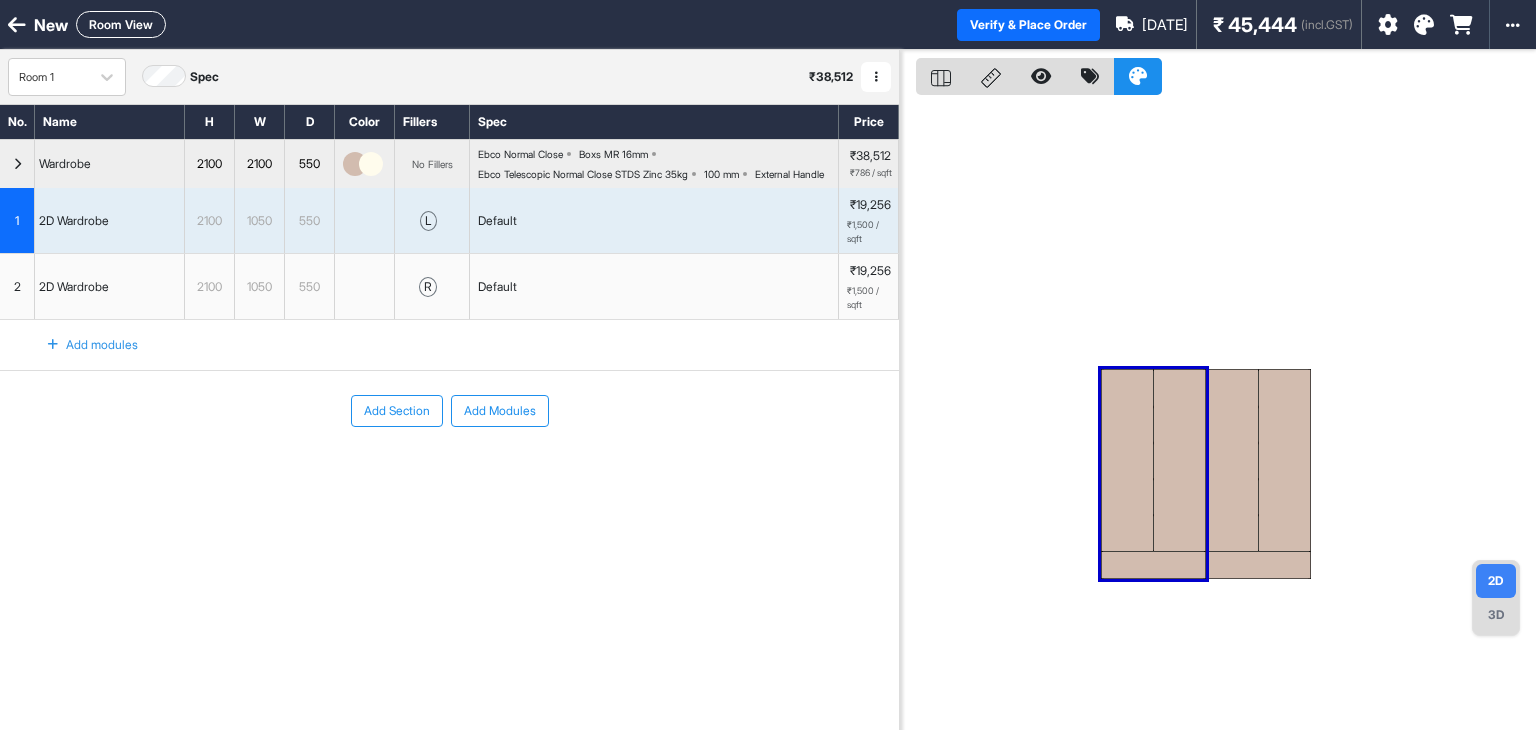 click on "2D Wardrobe" at bounding box center (110, 220) 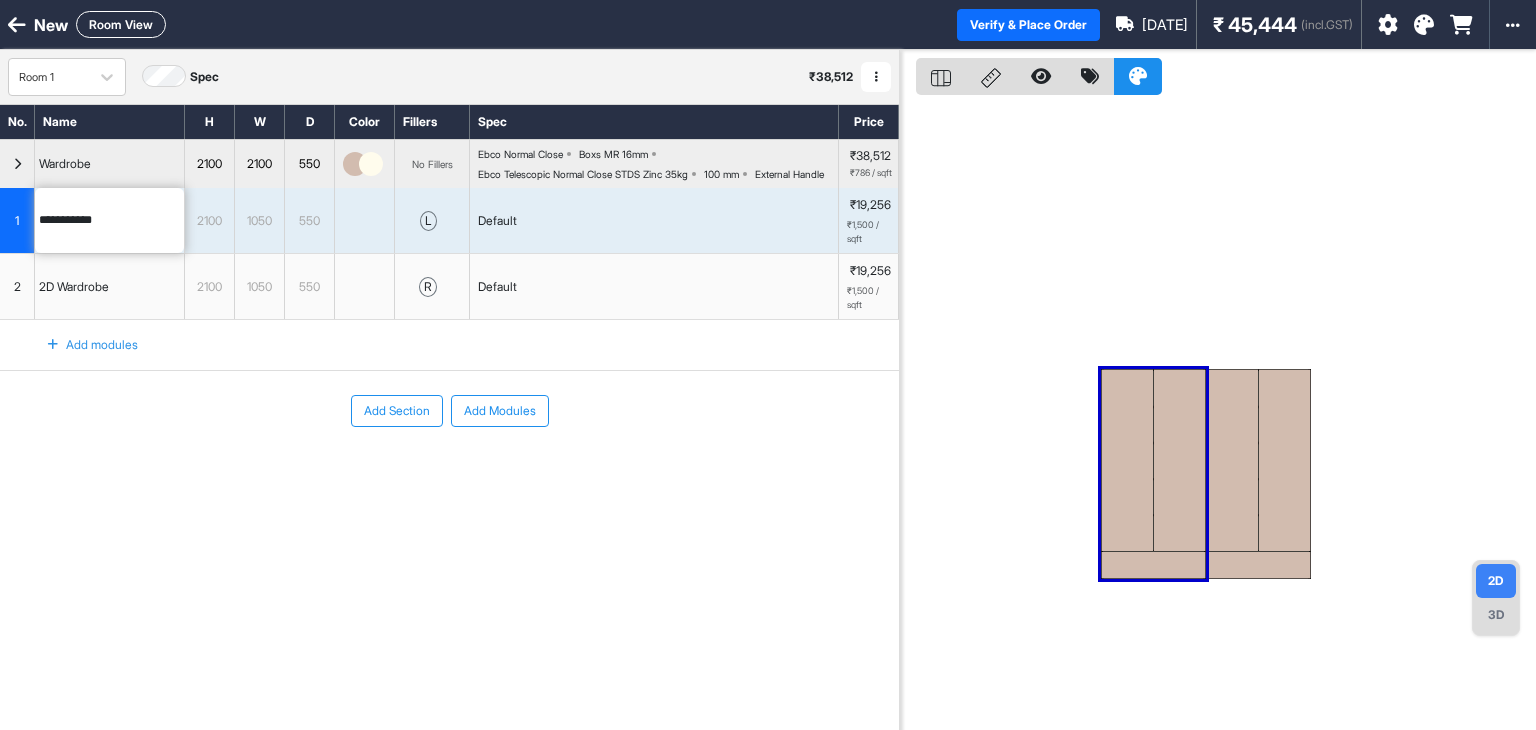 click on "1" at bounding box center (17, 220) 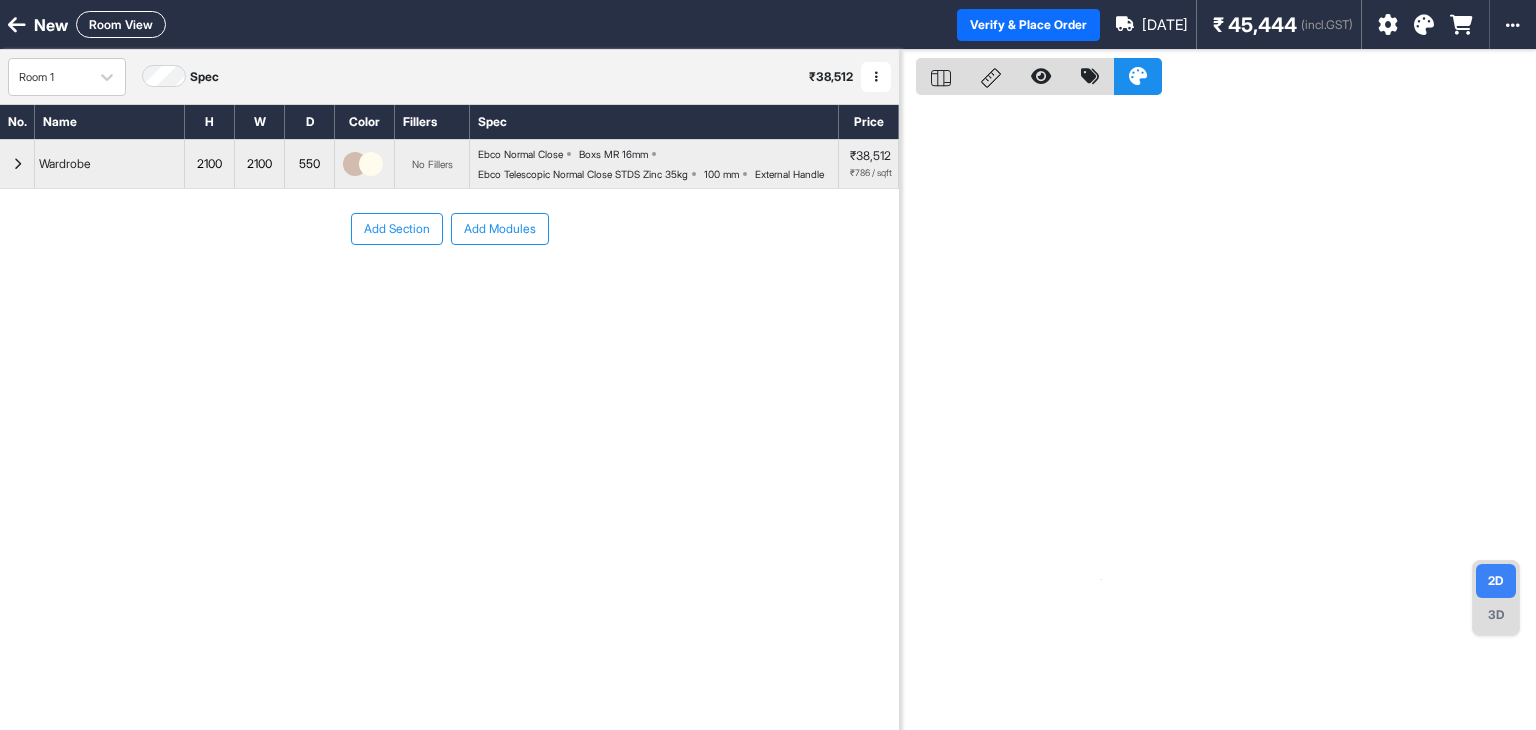 click on "Add Section Add Modules" at bounding box center [449, 229] 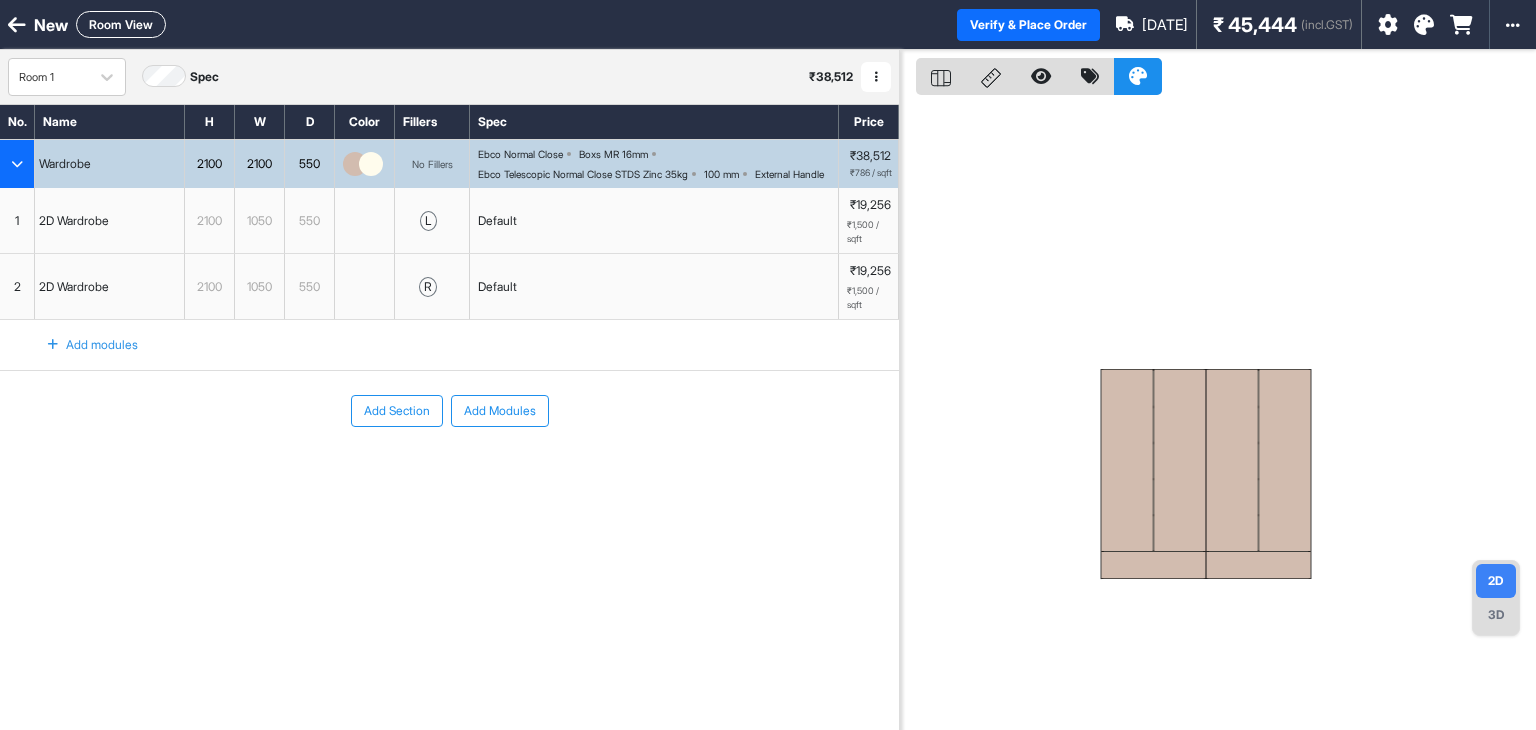 click on "1" at bounding box center [17, 220] 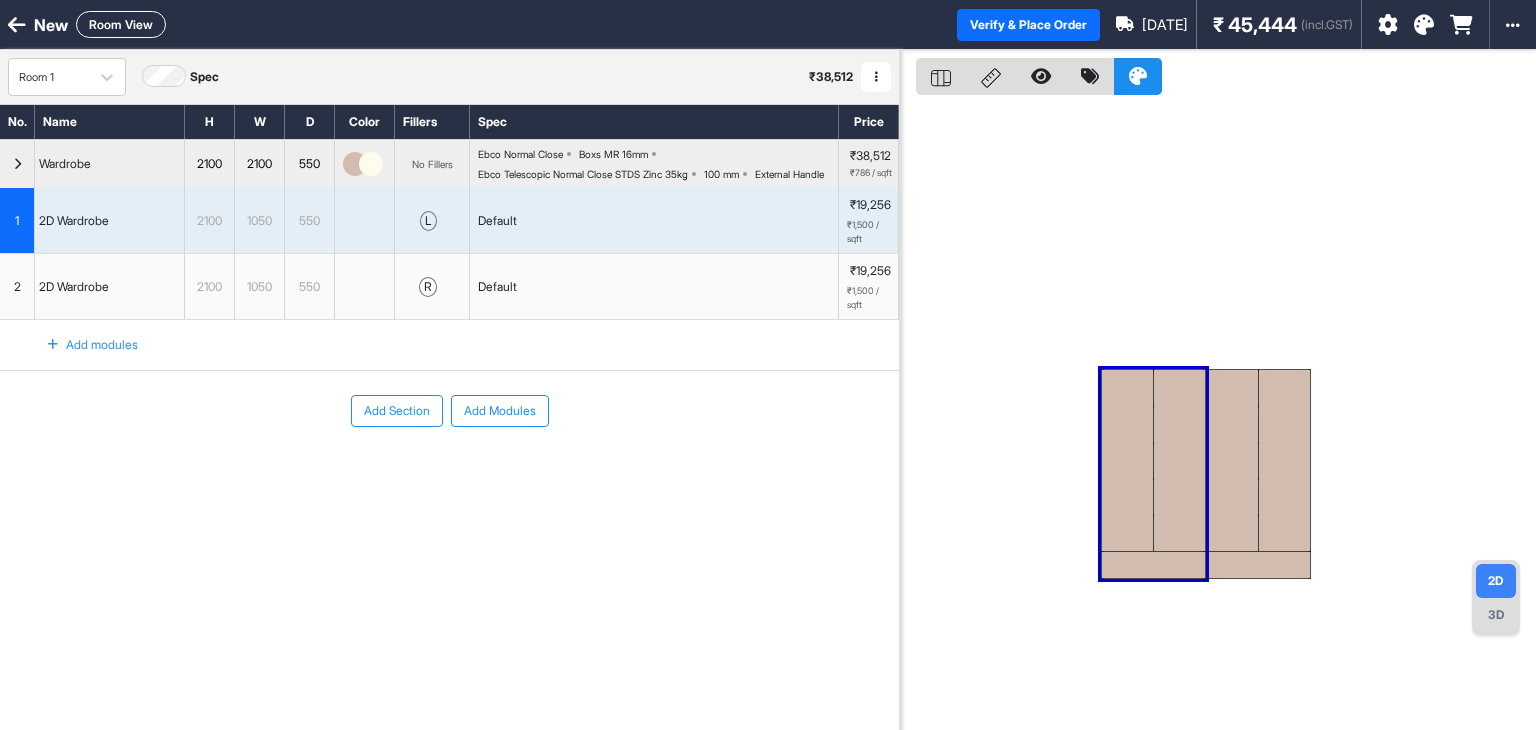 click at bounding box center (1388, 25) 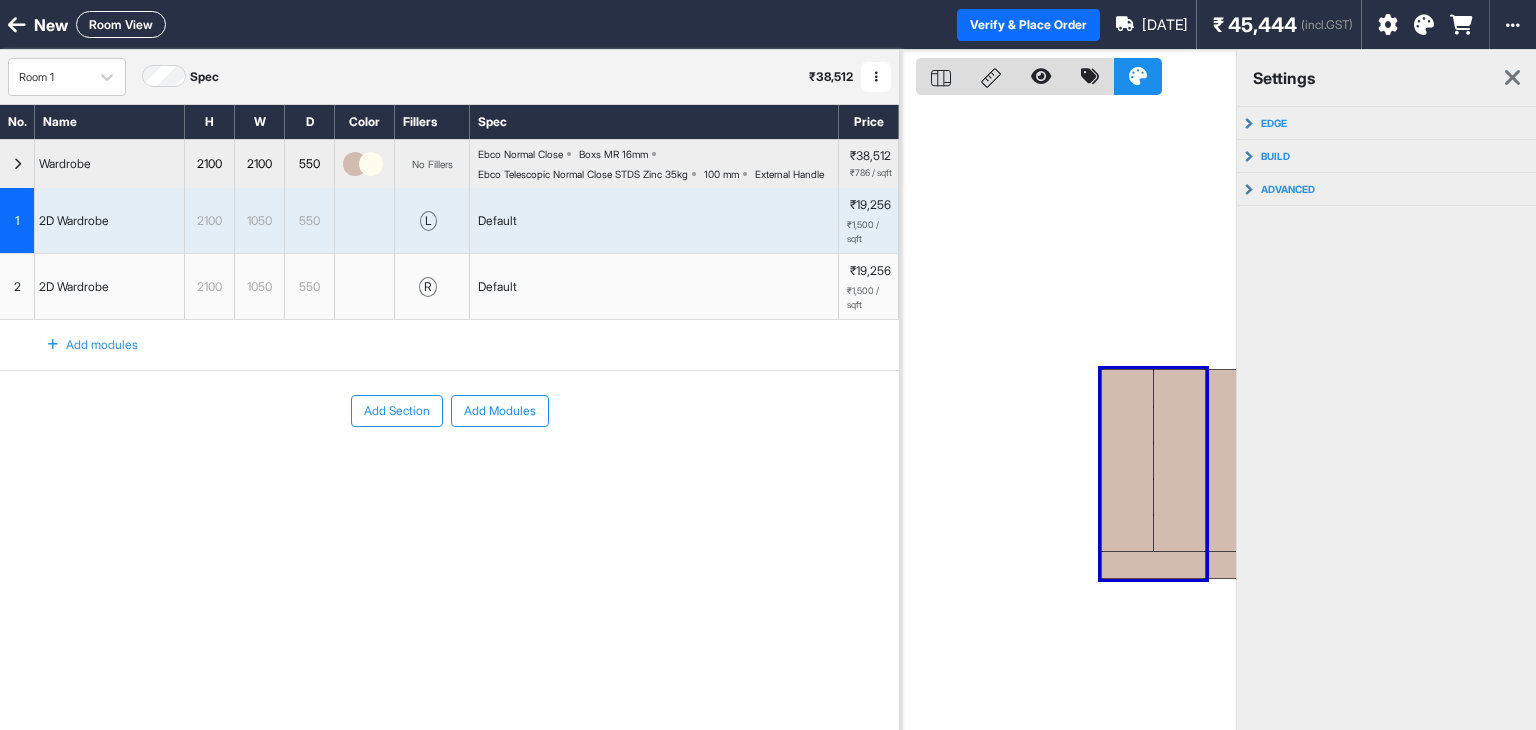 click at bounding box center [1512, 78] 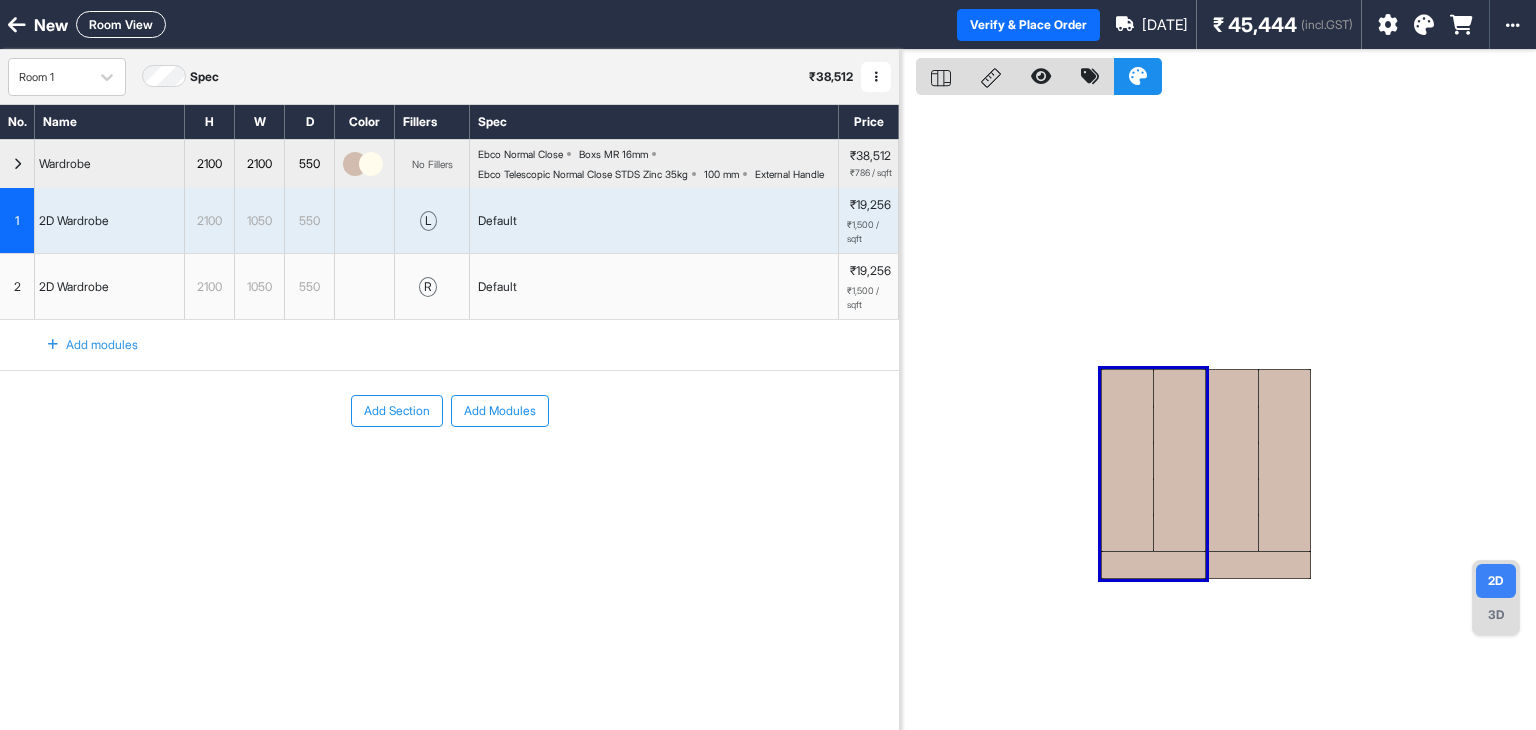 click at bounding box center (1127, 460) 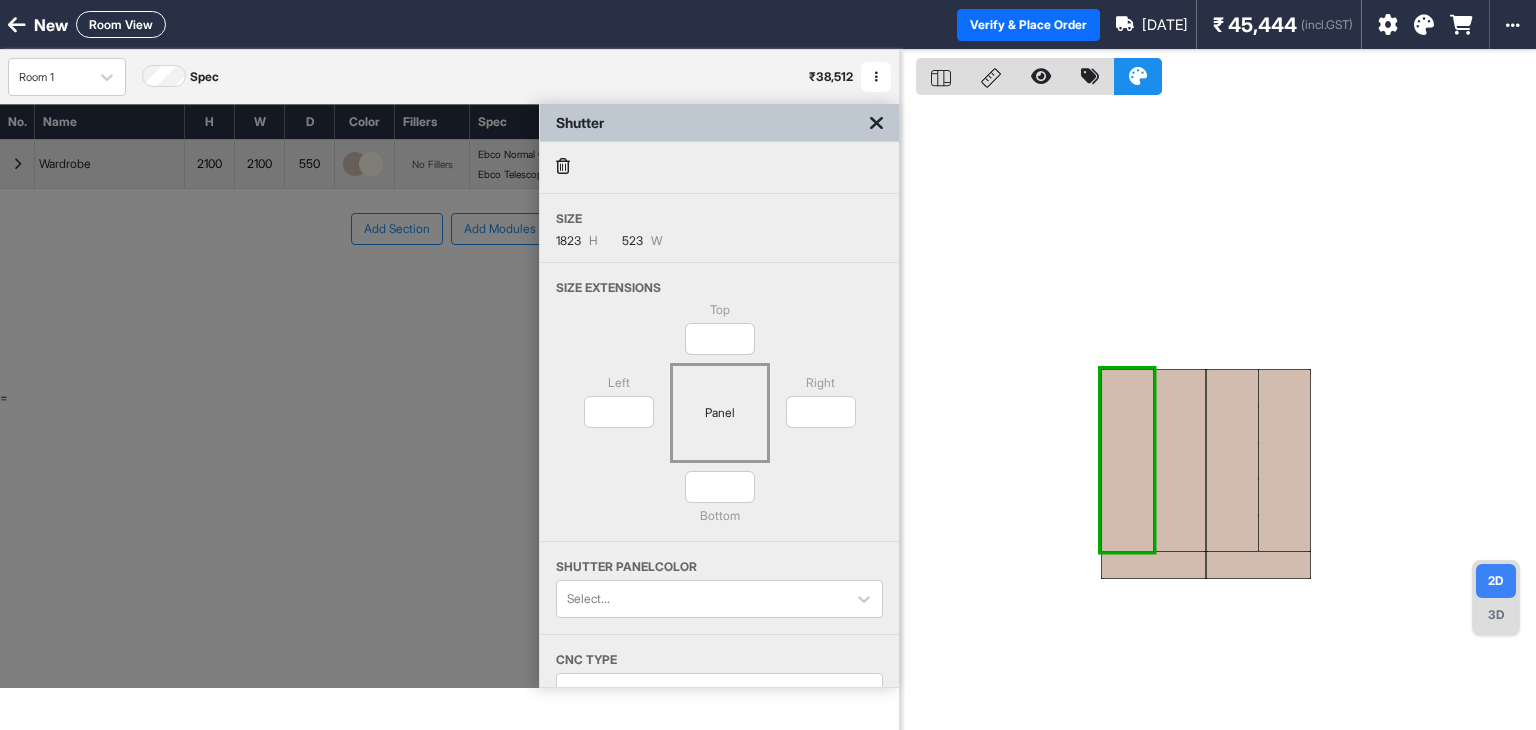 click at bounding box center [1127, 460] 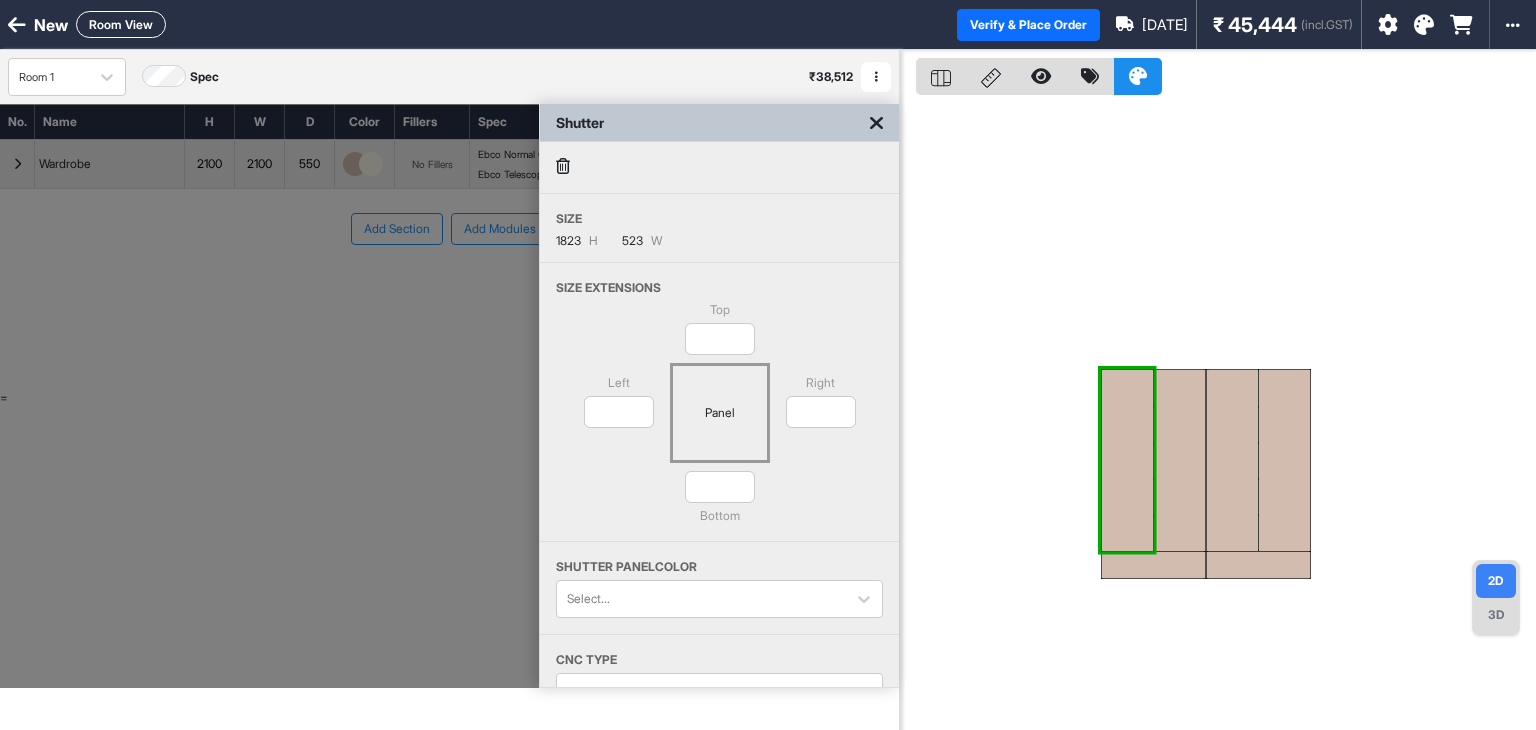 click at bounding box center (941, 76) 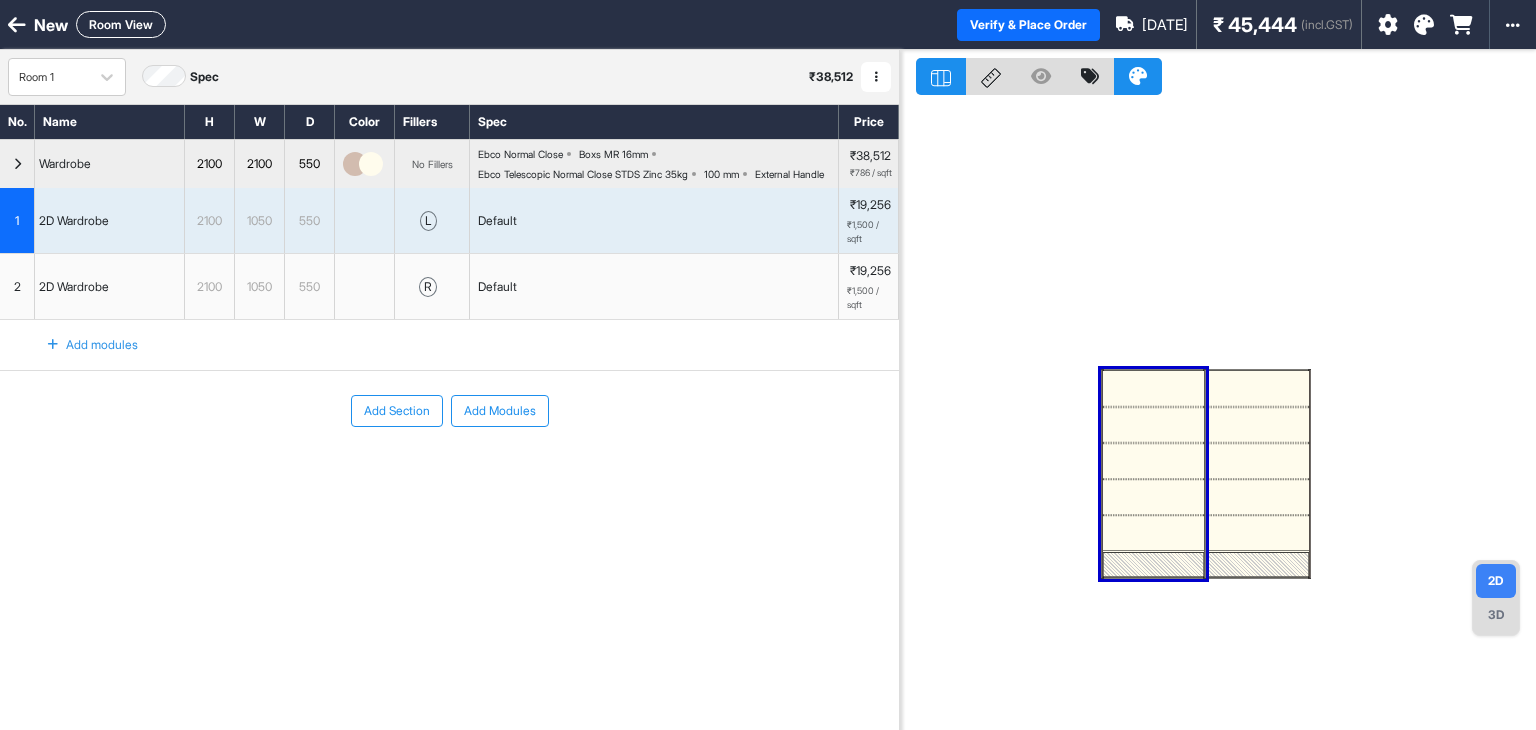 click at bounding box center [1153, 497] 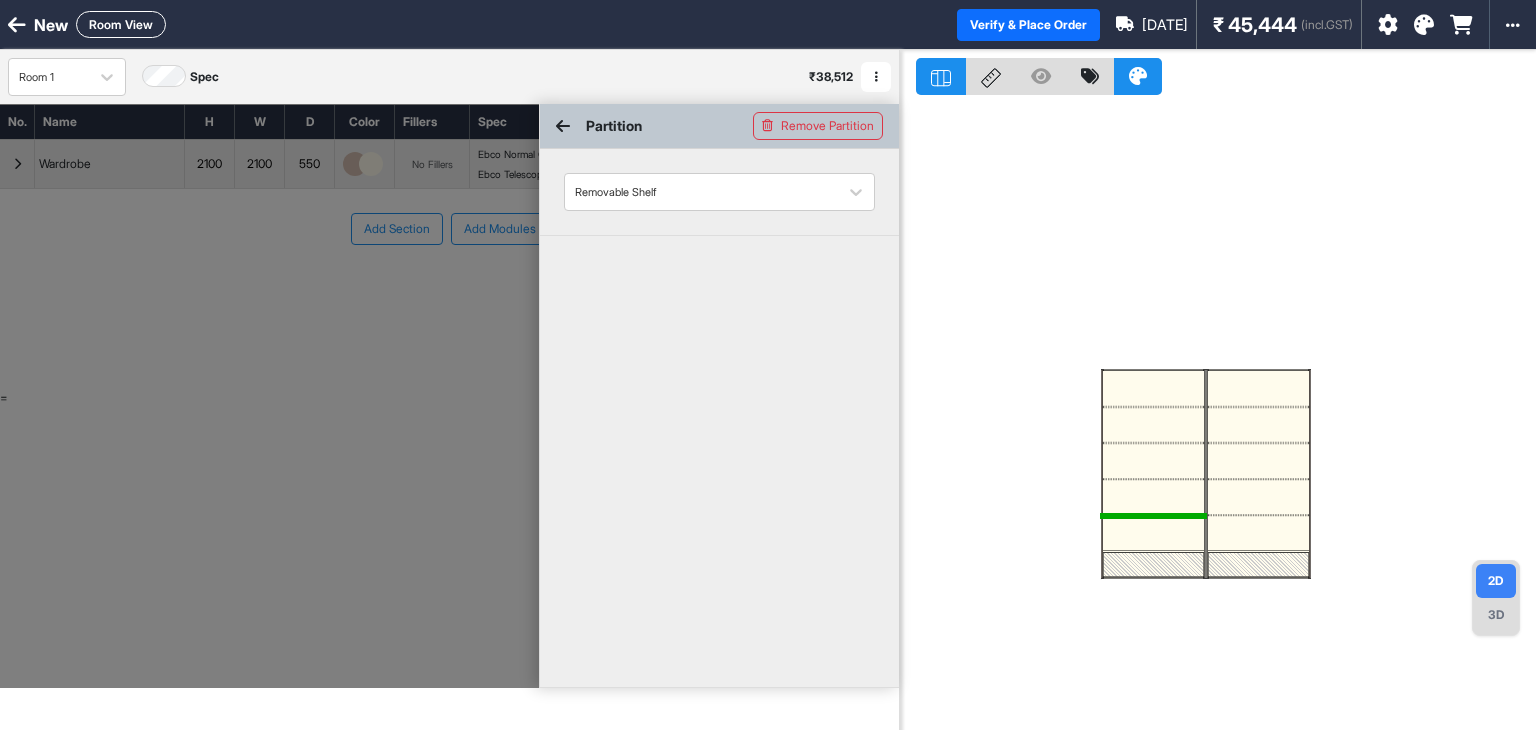 drag, startPoint x: 1157, startPoint y: 514, endPoint x: 1156, endPoint y: 533, distance: 19.026299 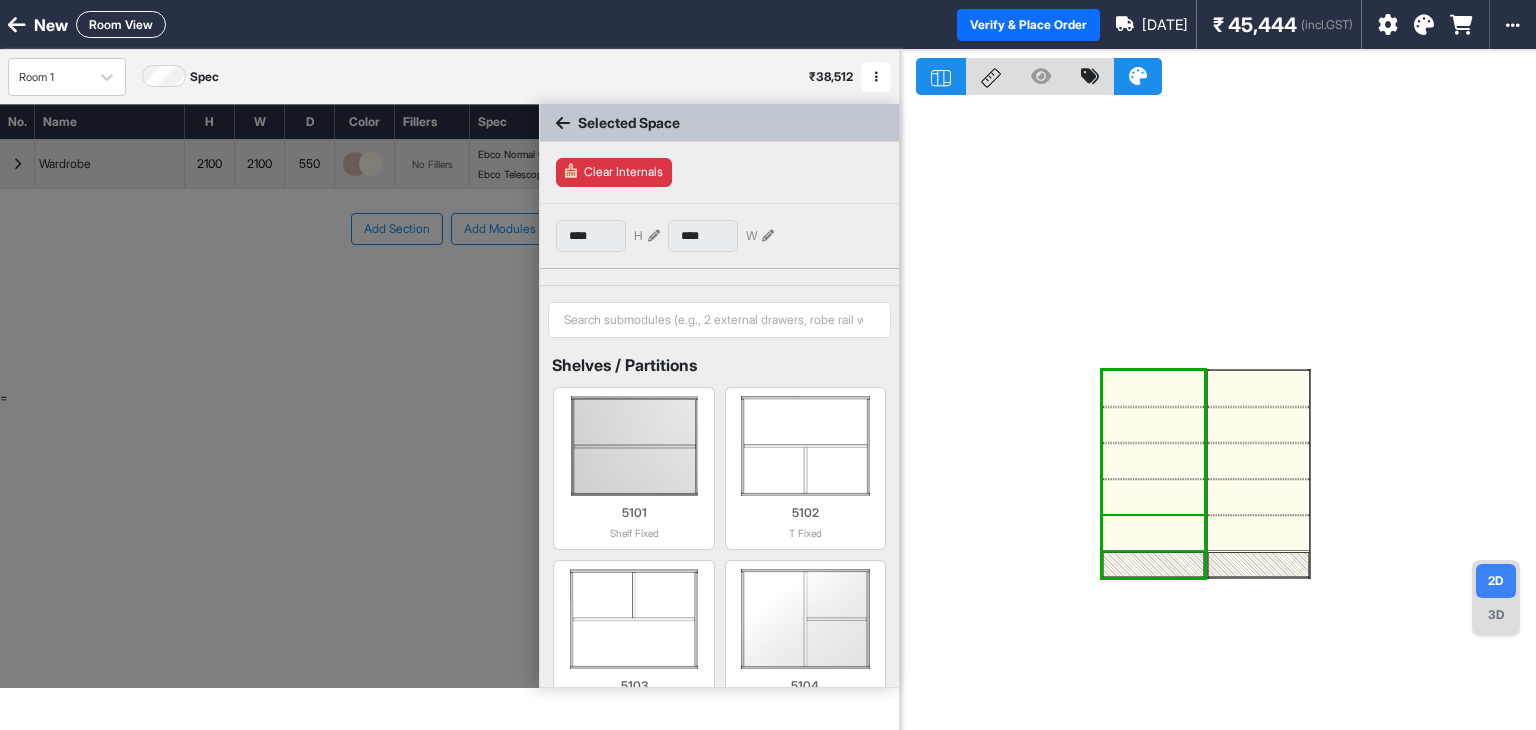 click at bounding box center (1153, 533) 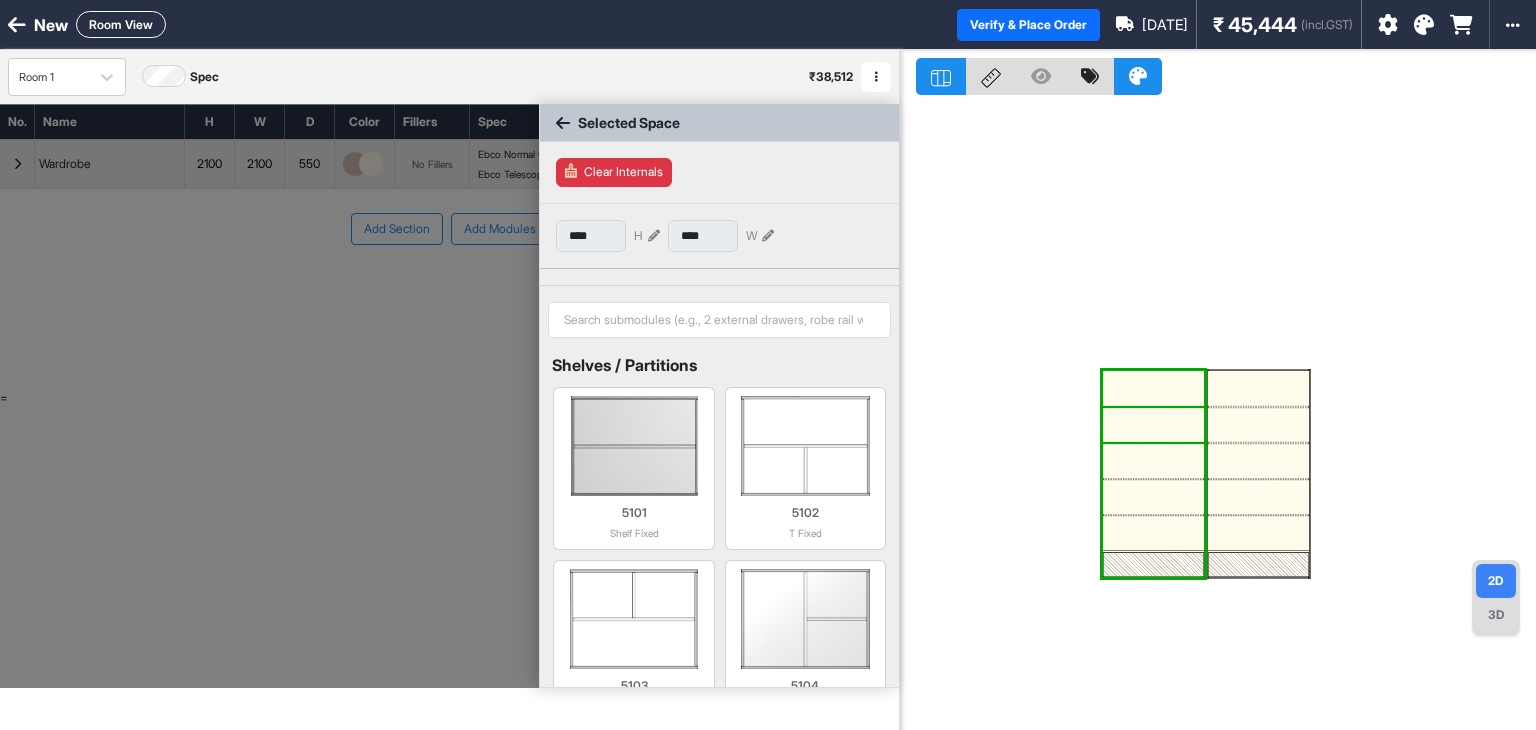 drag, startPoint x: 1162, startPoint y: 525, endPoint x: 1138, endPoint y: 417, distance: 110.63454 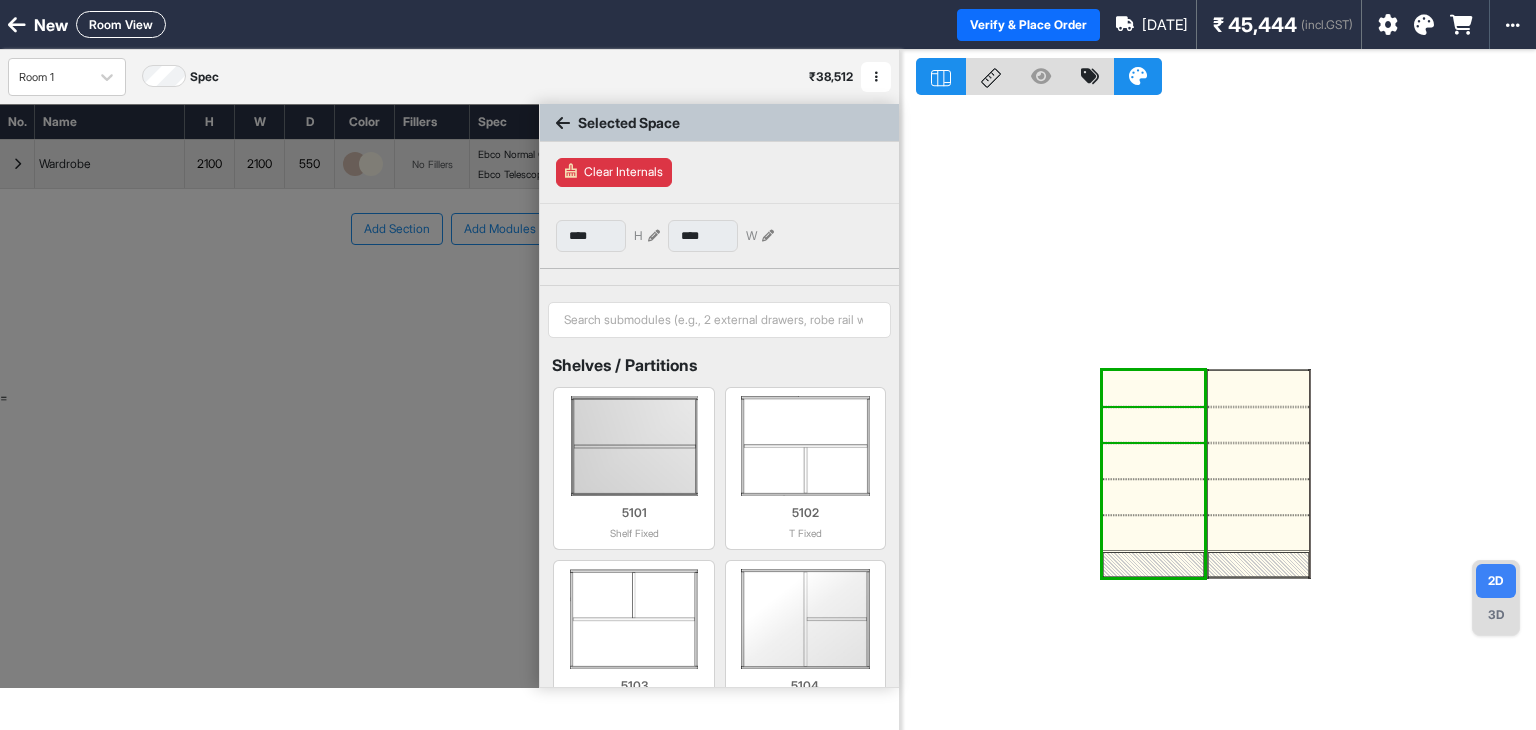 click at bounding box center (1153, 425) 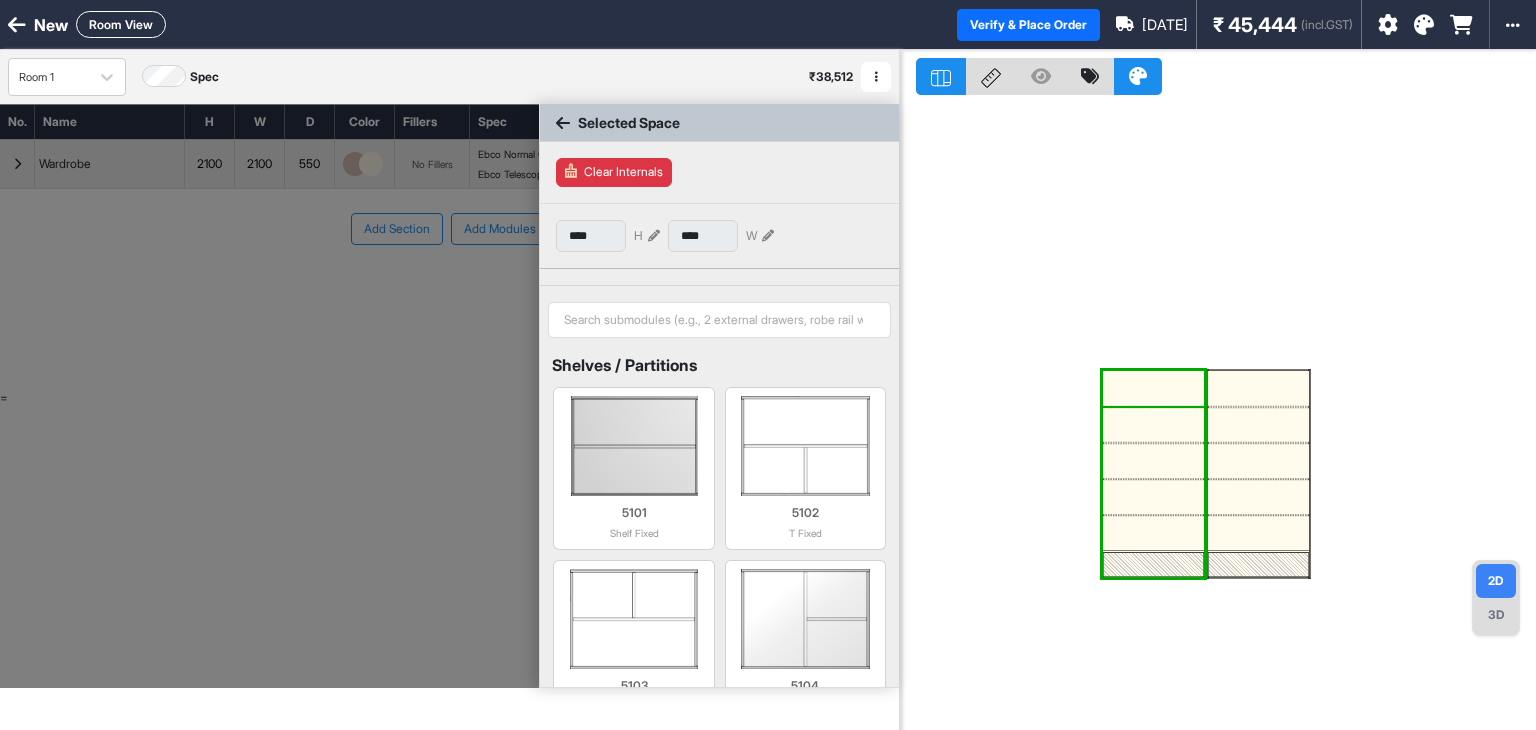 click at bounding box center [1153, 388] 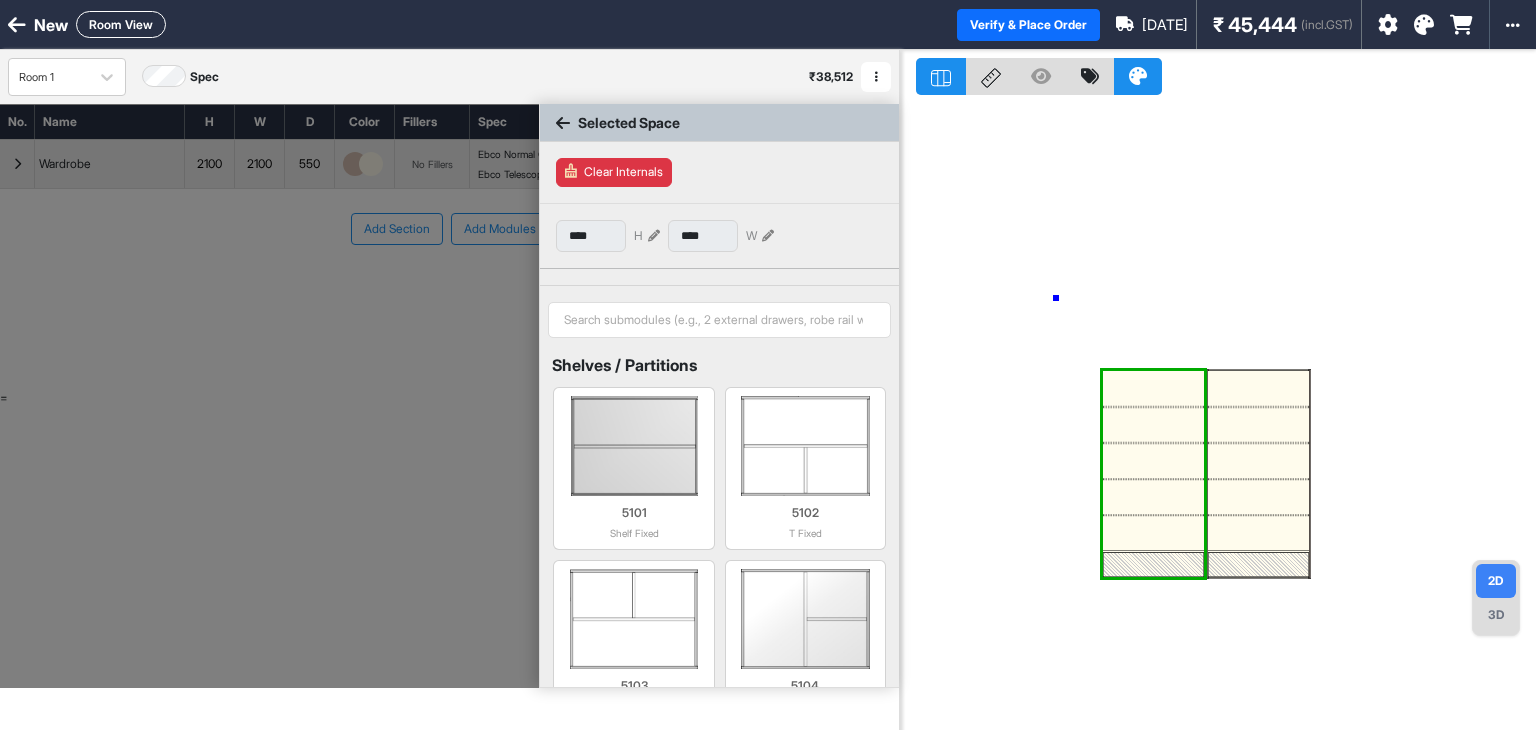click at bounding box center [1218, 415] 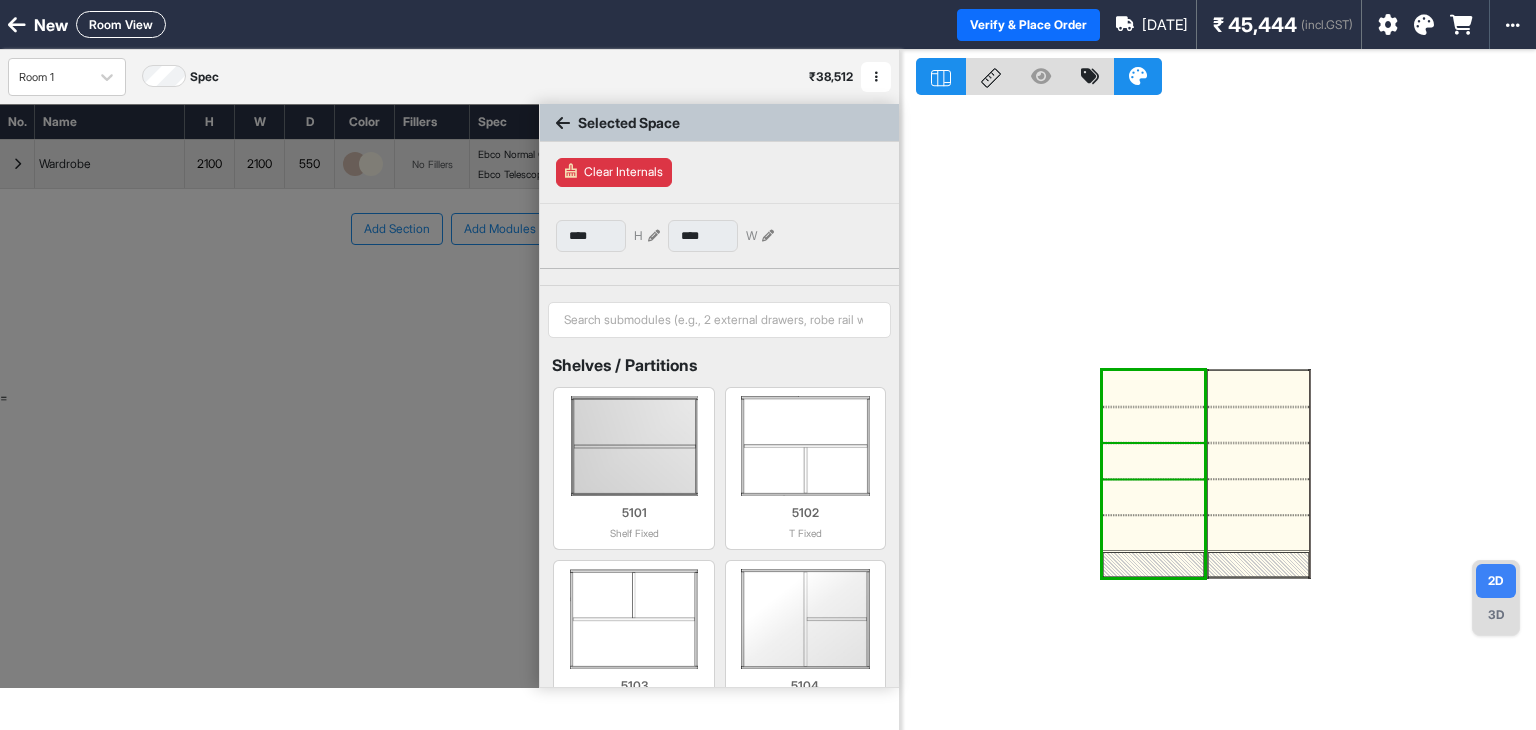 click at bounding box center [1153, 461] 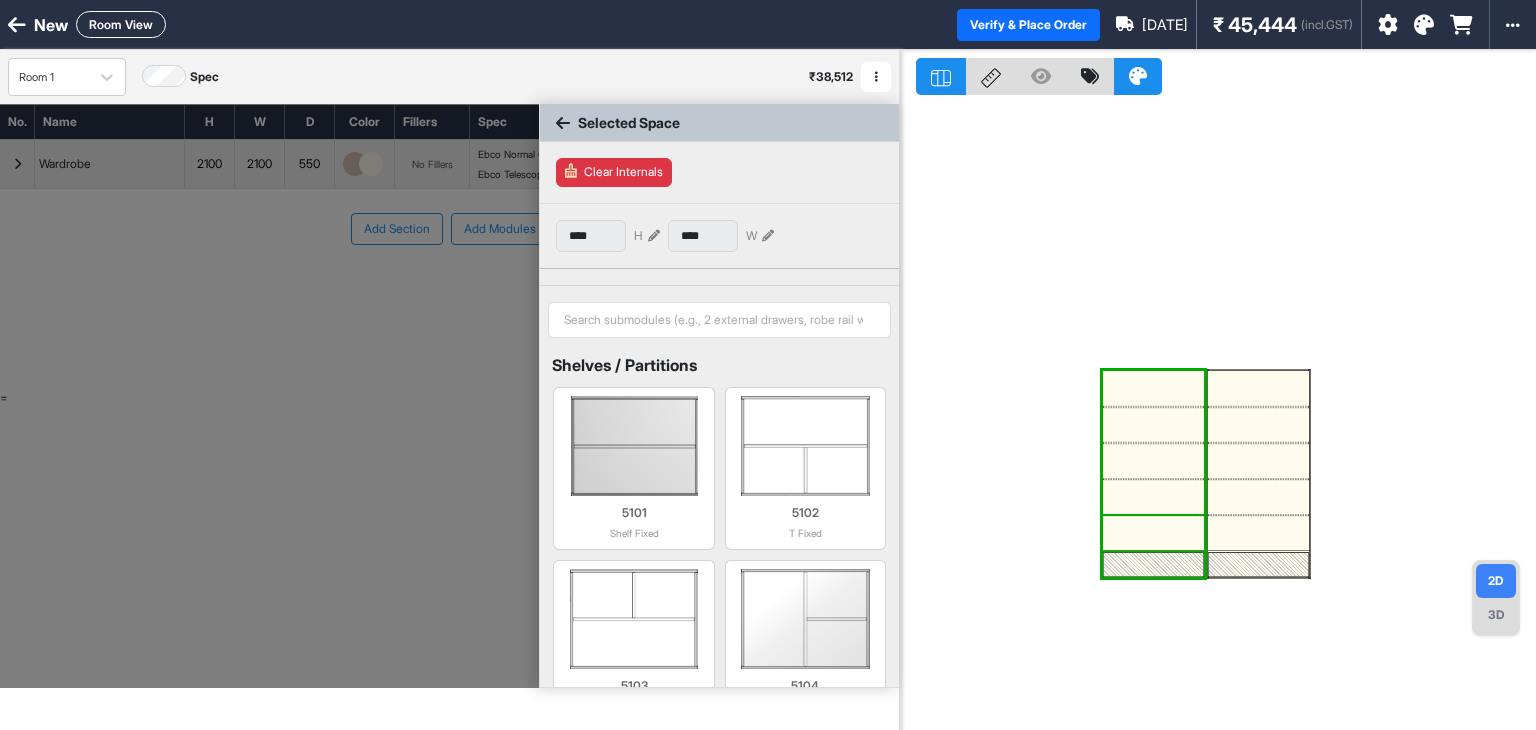 click at bounding box center (1153, 533) 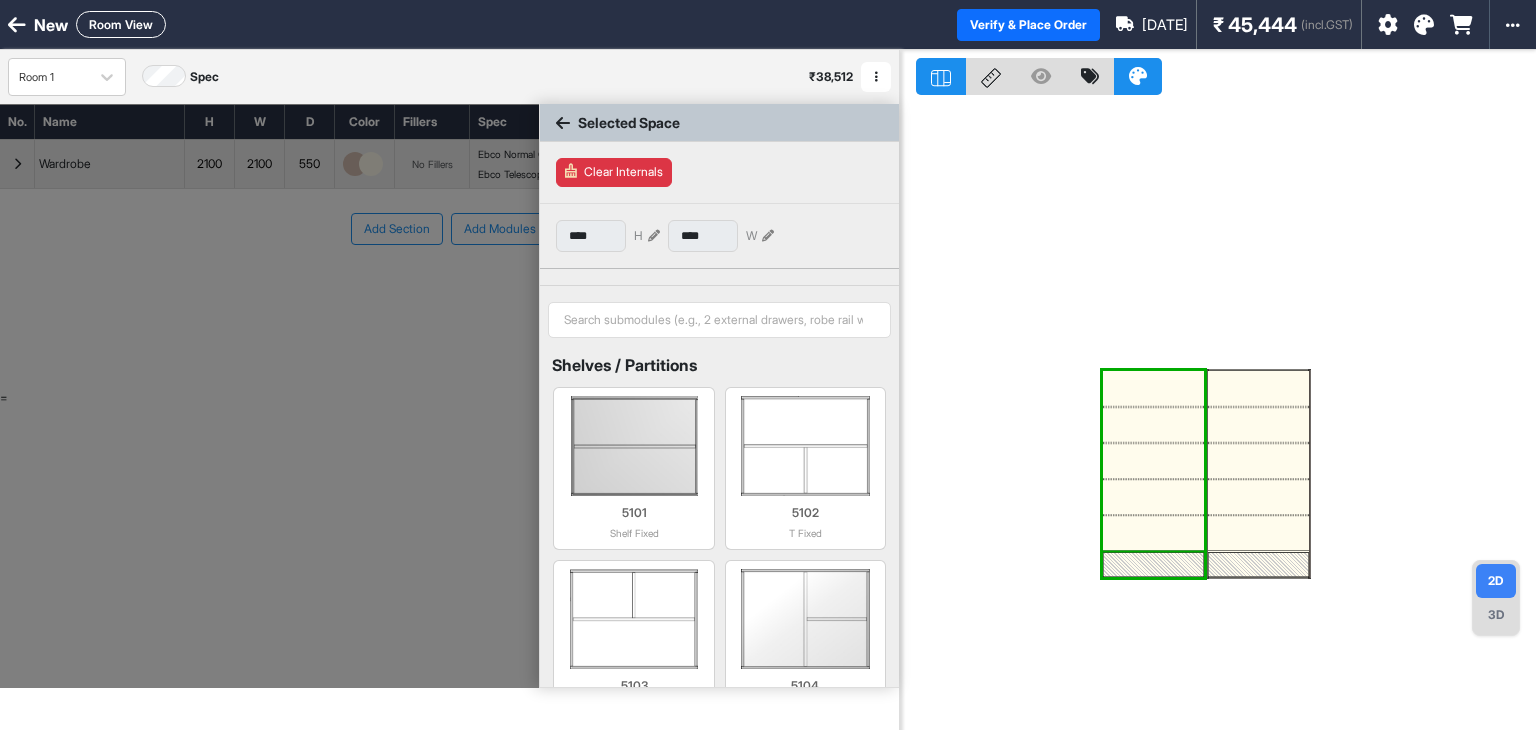 click at bounding box center [1153, 564] 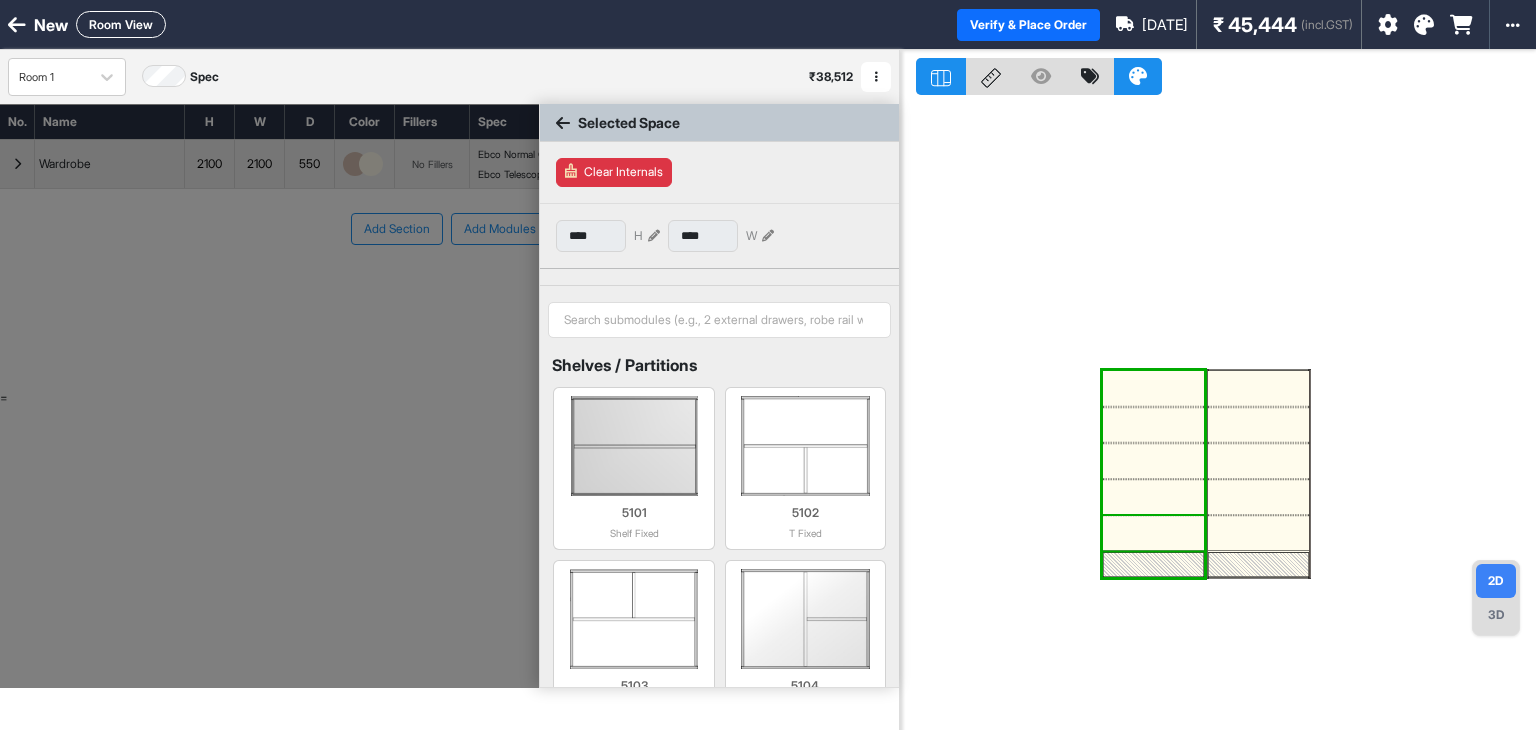 click at bounding box center [1153, 533] 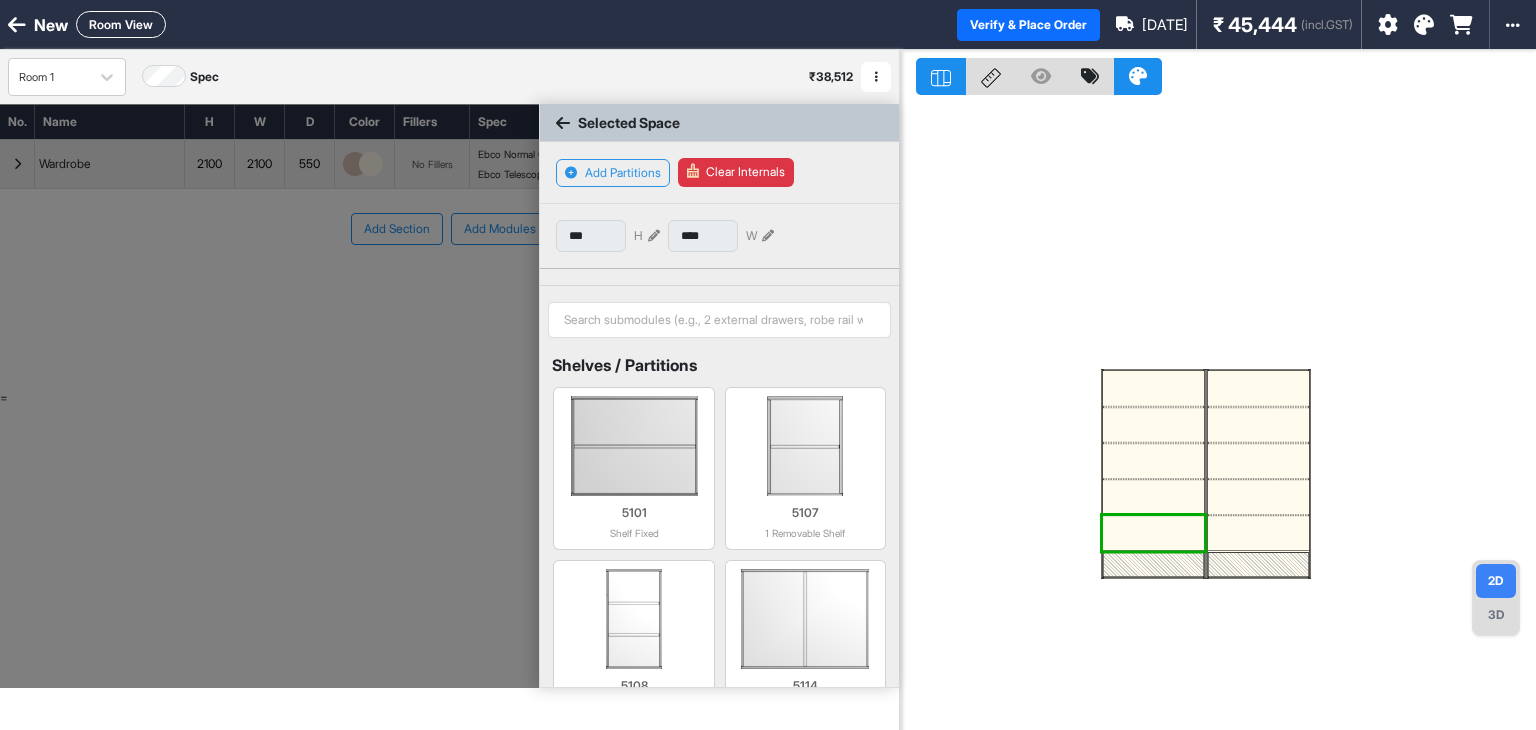 click on "Clear Internals" at bounding box center [736, 172] 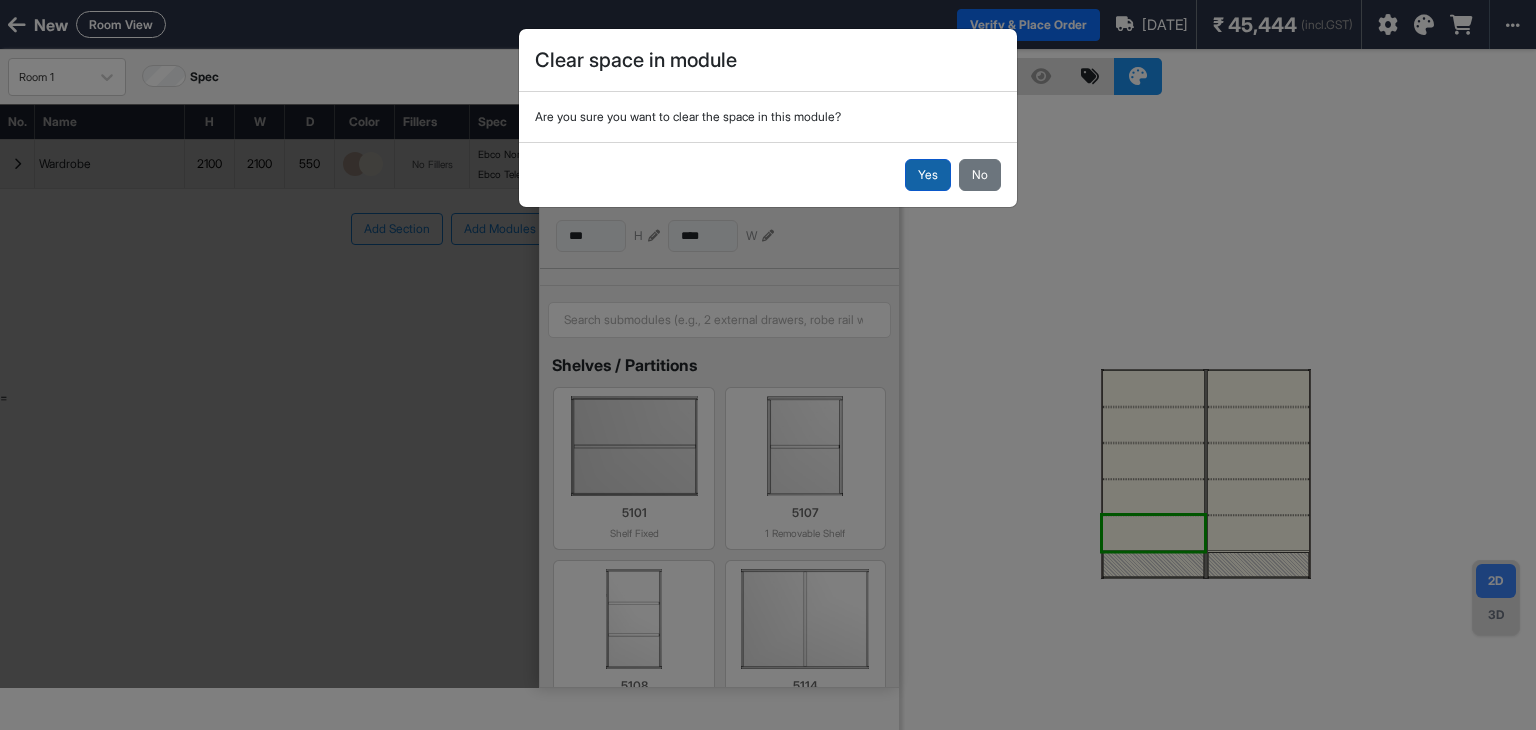 click on "Yes" at bounding box center (928, 175) 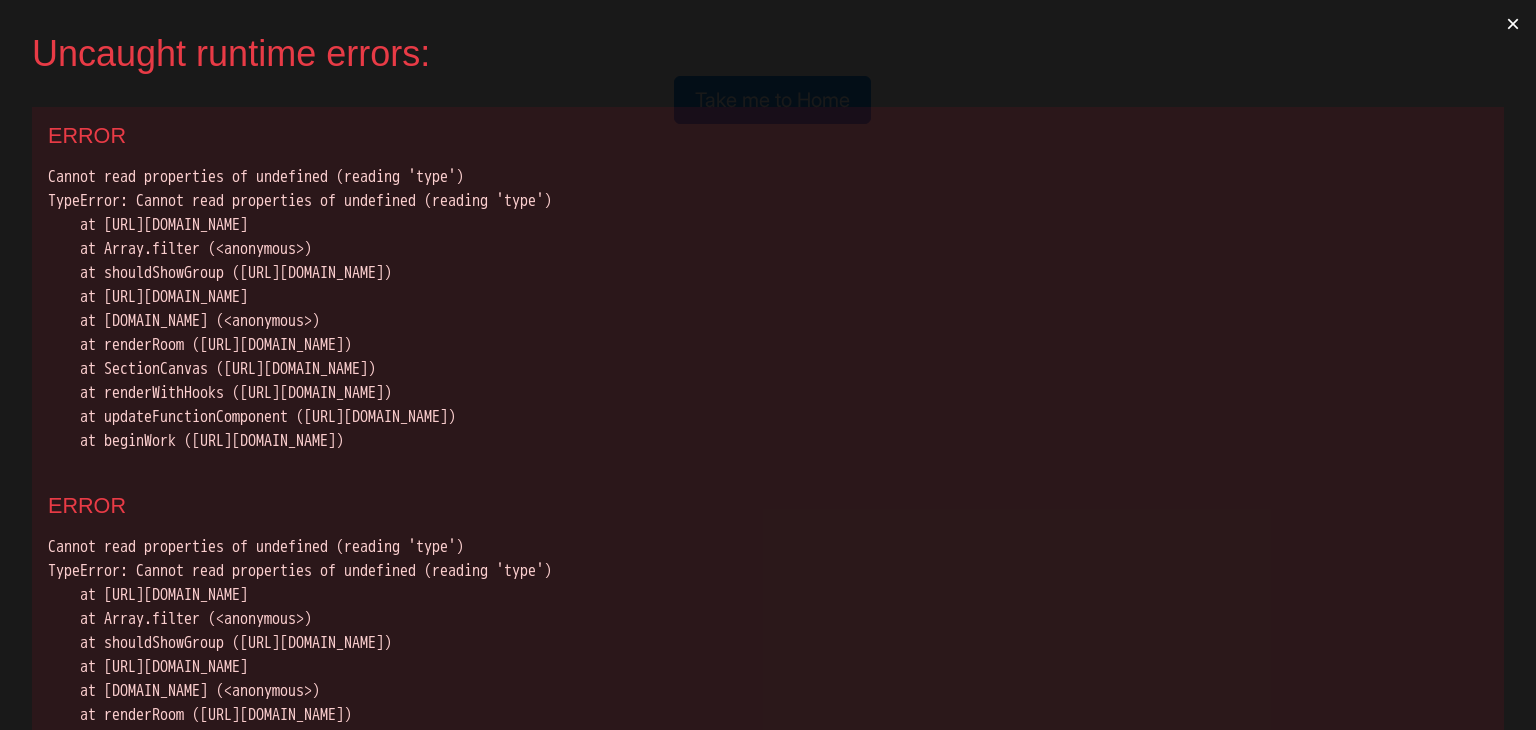 scroll, scrollTop: 0, scrollLeft: 0, axis: both 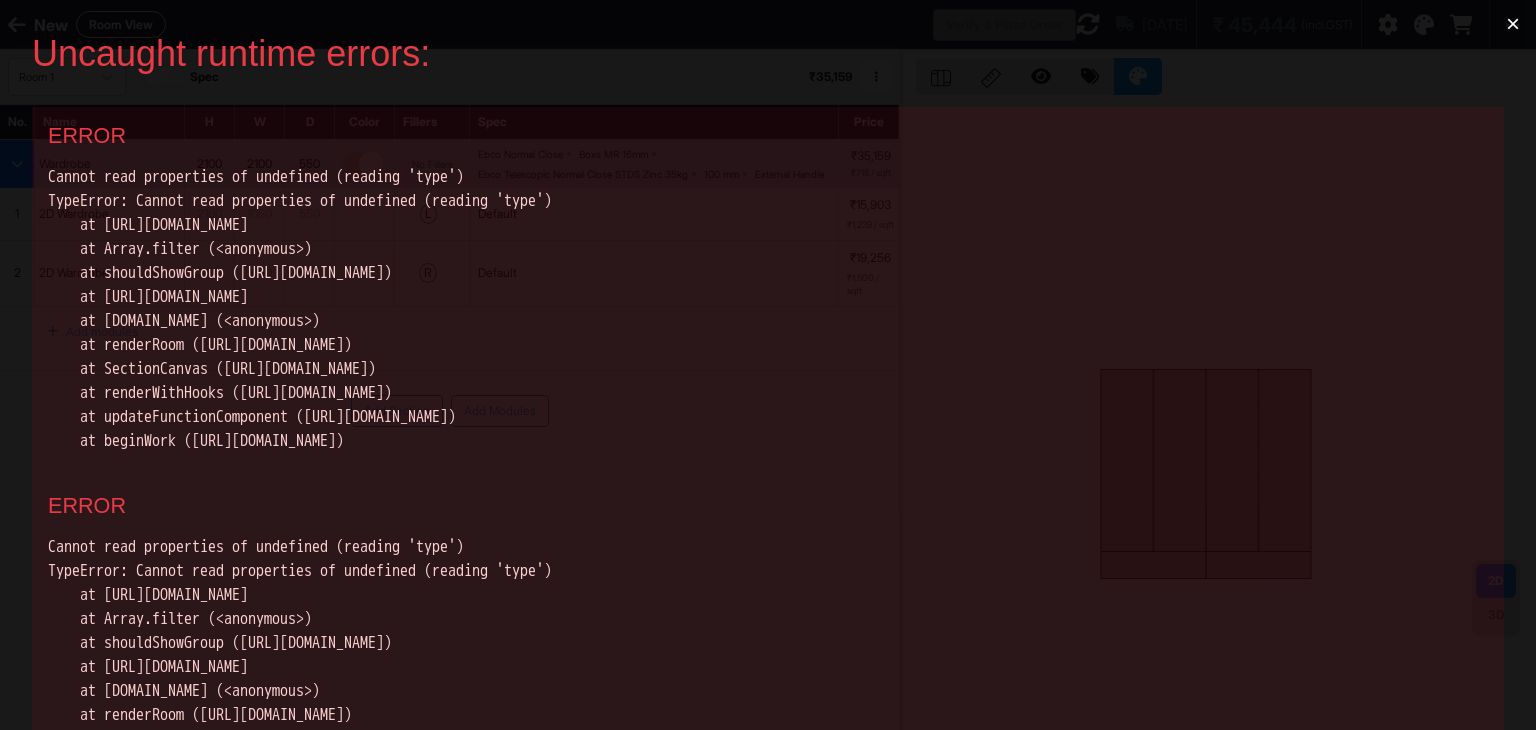 click on "×" at bounding box center [1513, 24] 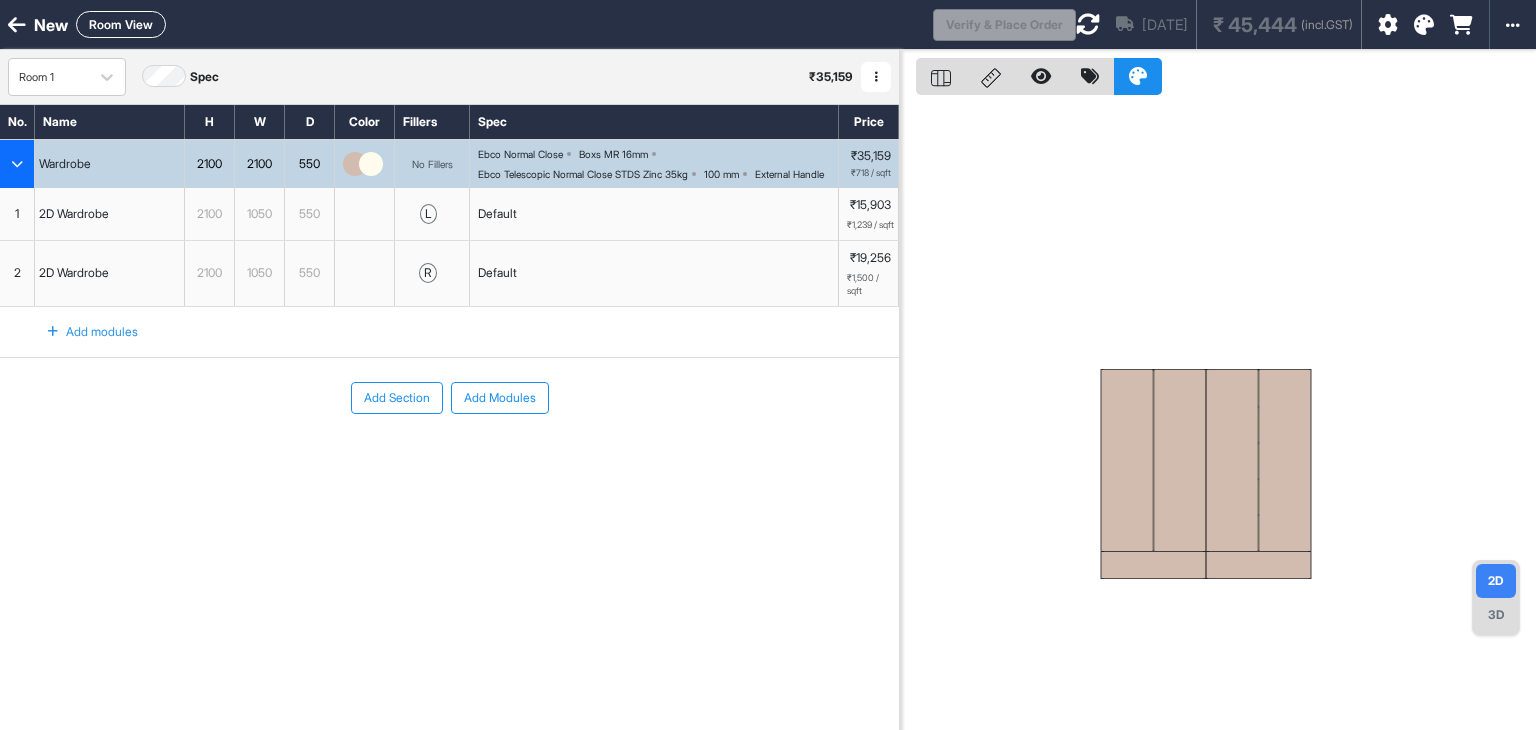 click at bounding box center (1127, 460) 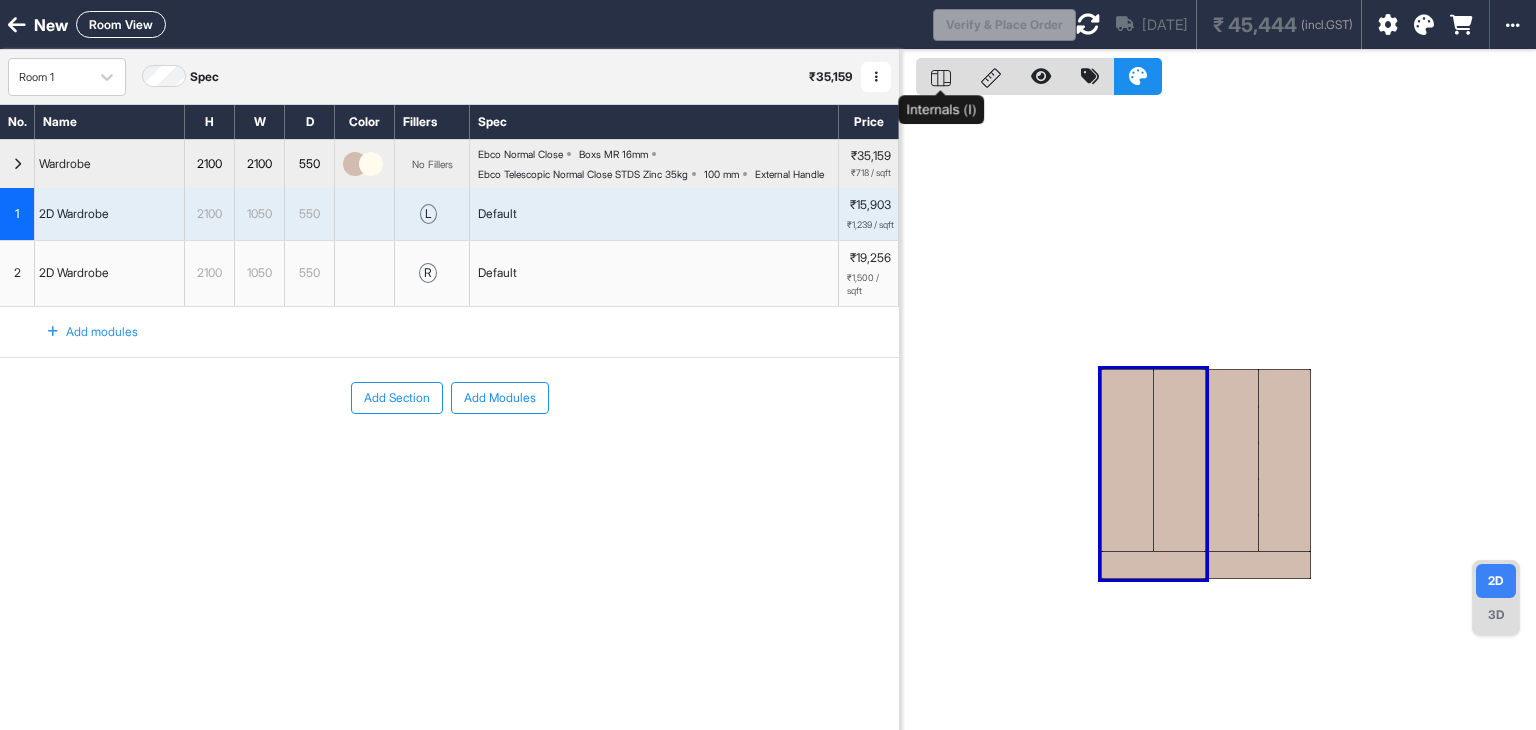 click 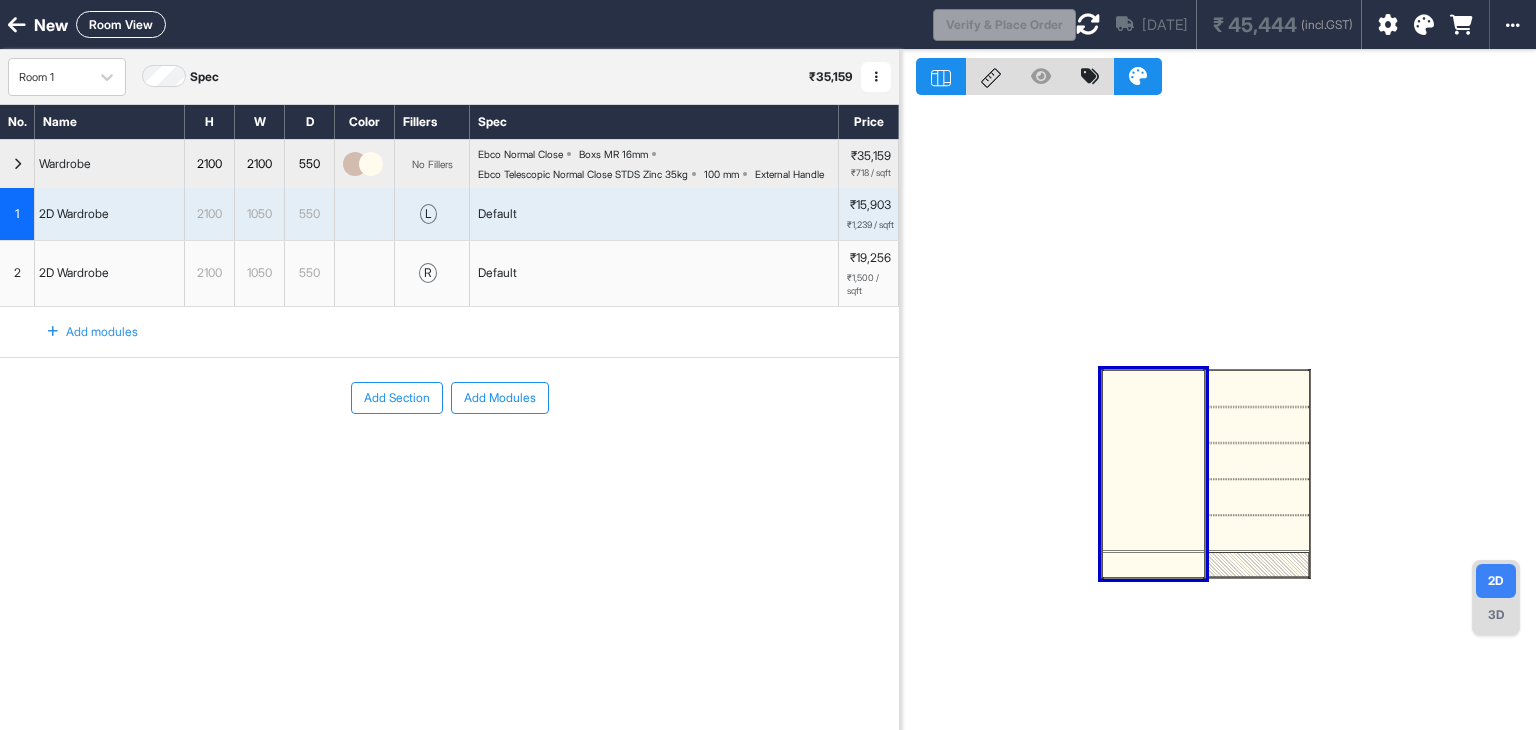 click at bounding box center [1153, 461] 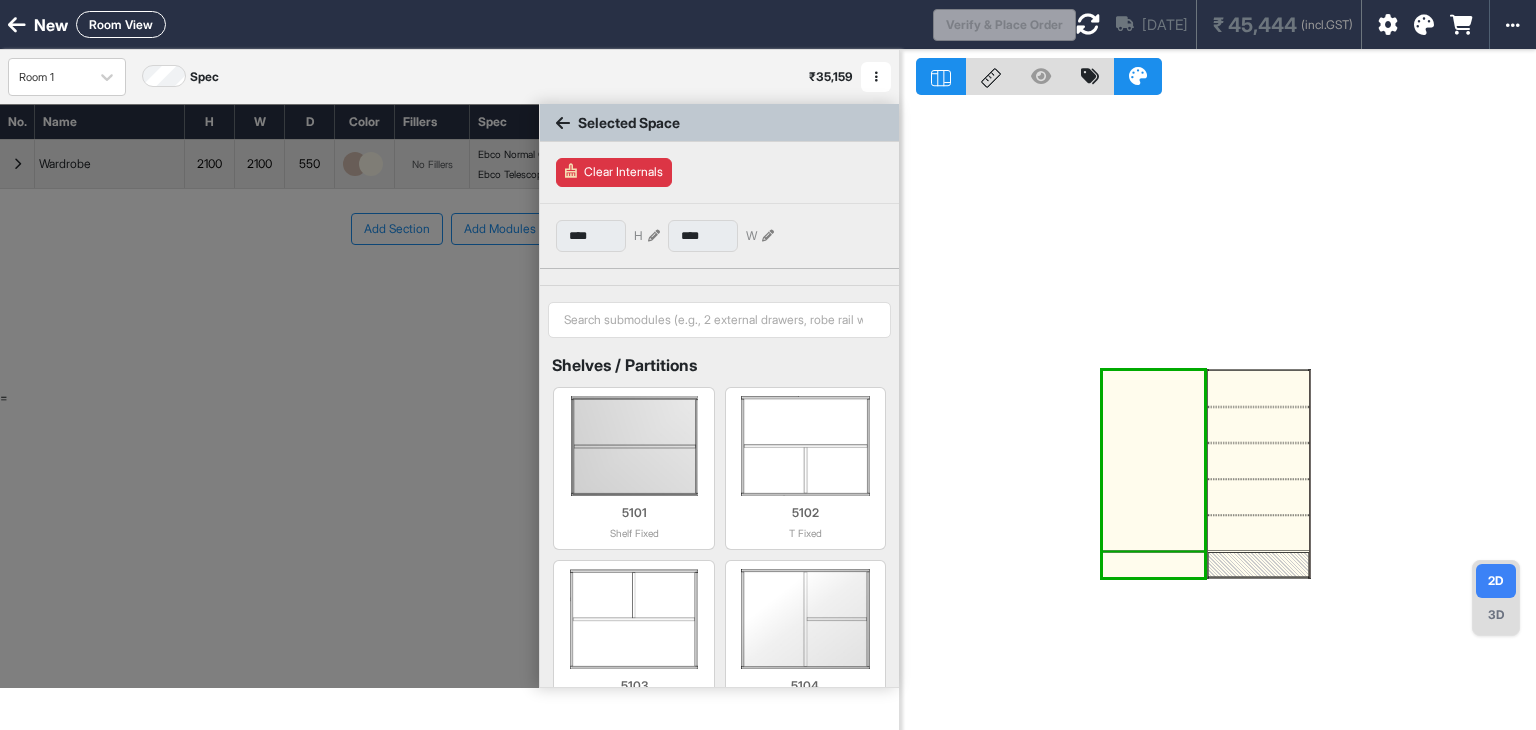 click at bounding box center (1153, 461) 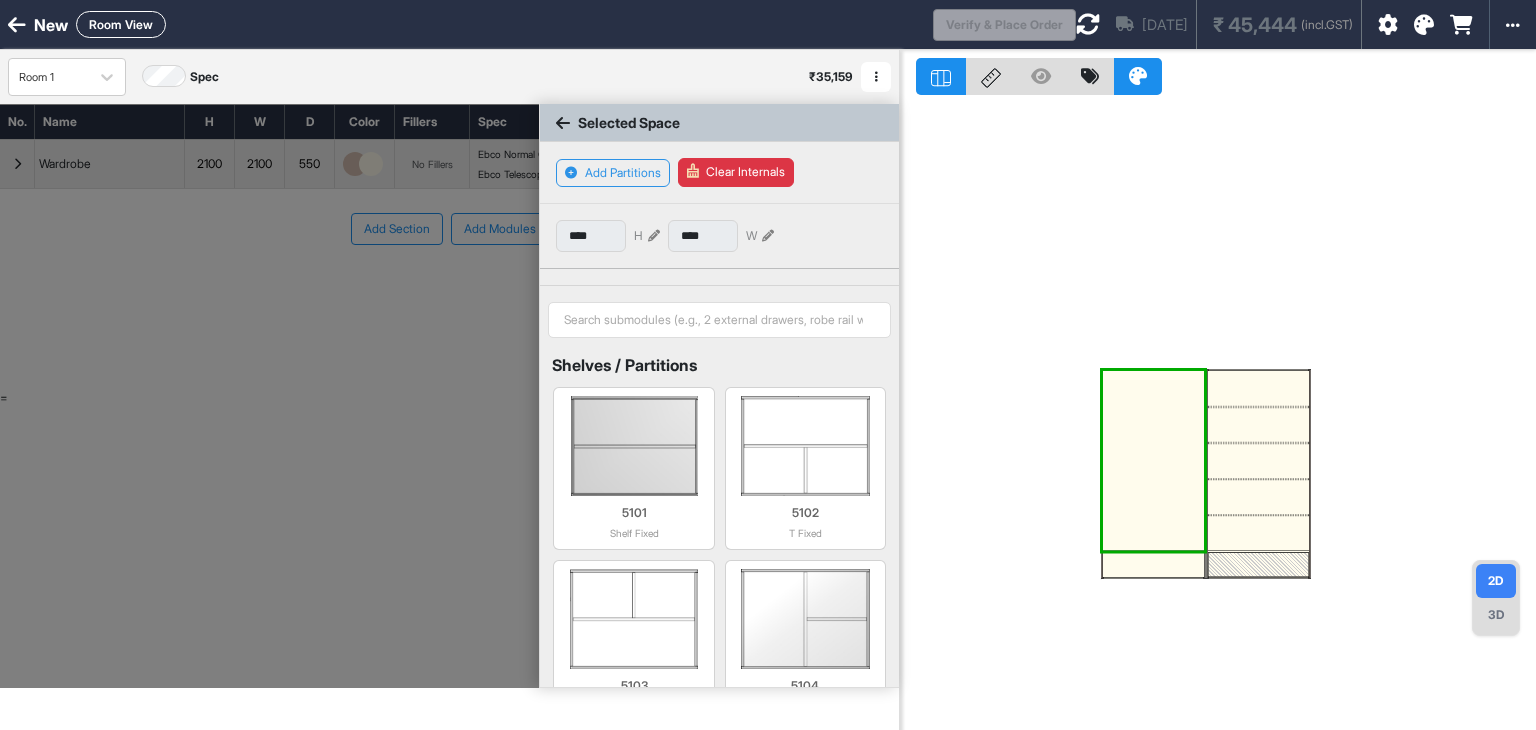 click at bounding box center [1153, 564] 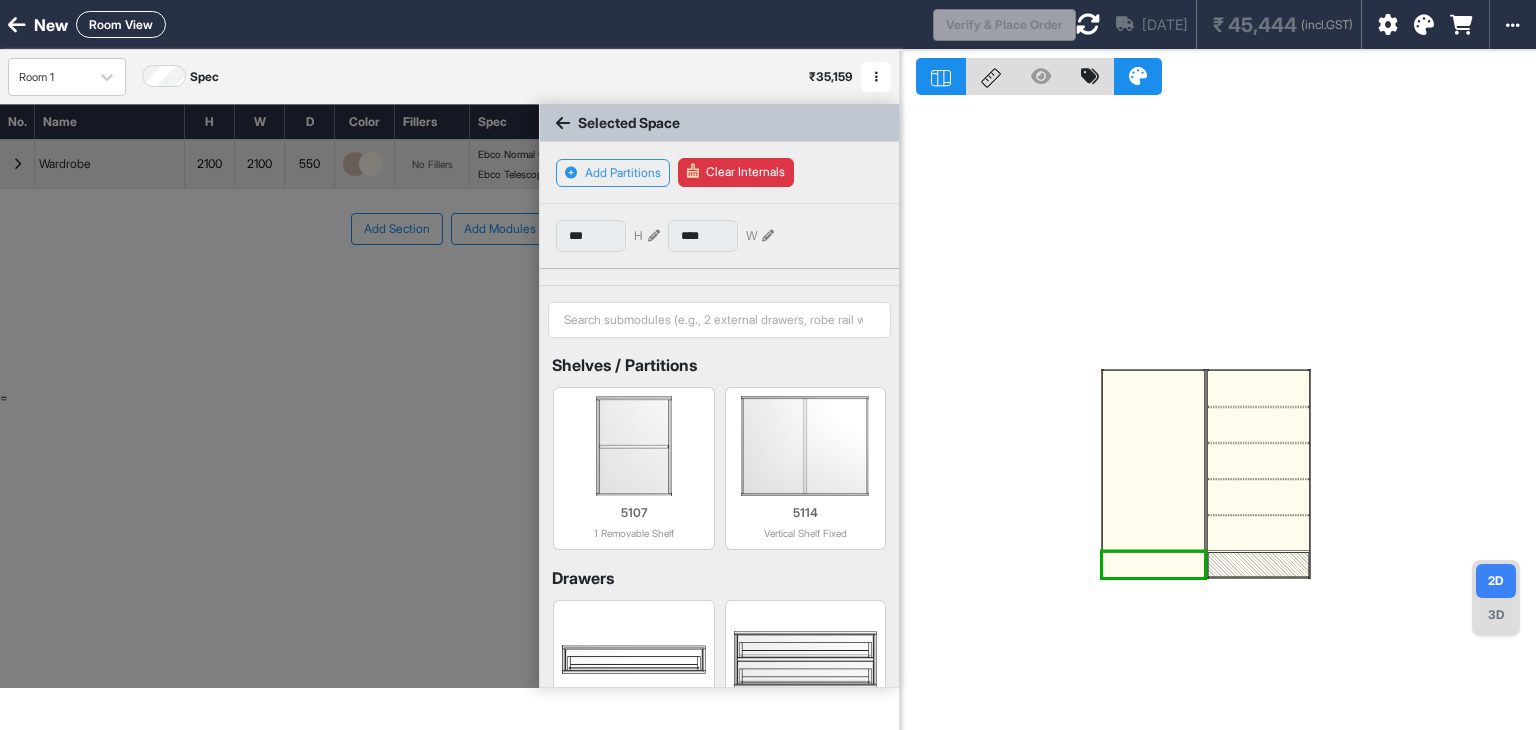 click on "2D 3D" at bounding box center [1496, 598] 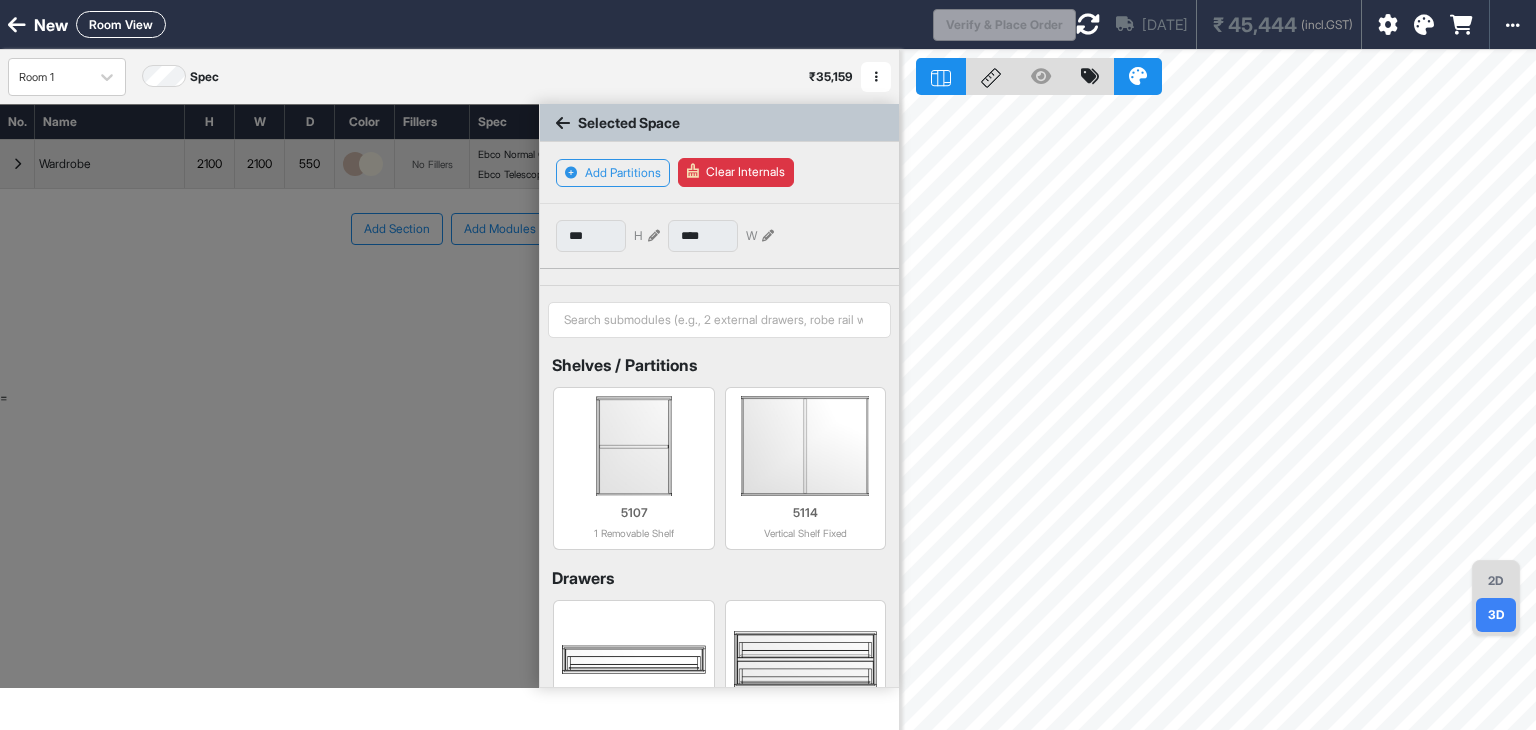 click on "2D" at bounding box center [1496, 581] 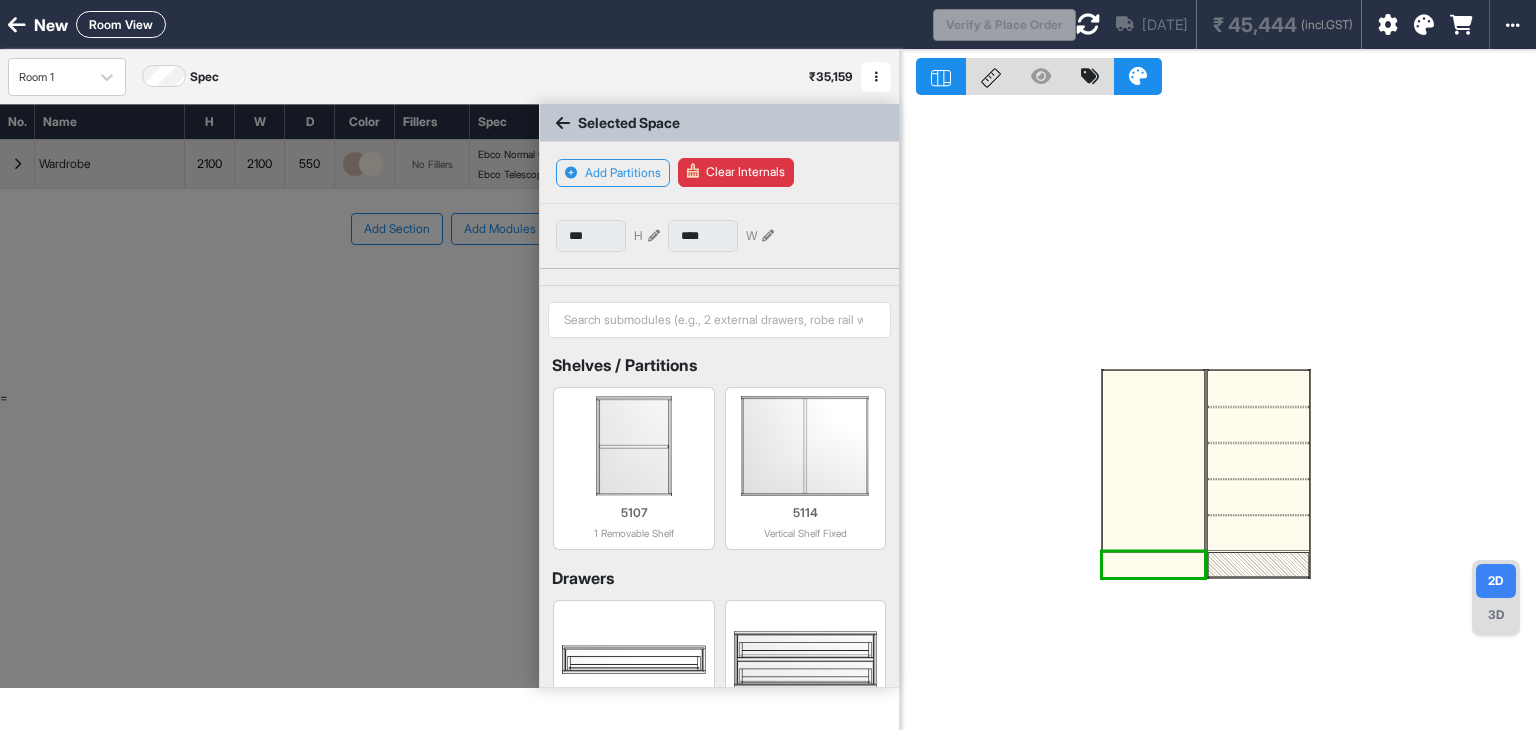 drag, startPoint x: 1168, startPoint y: 557, endPoint x: 1145, endPoint y: 446, distance: 113.35784 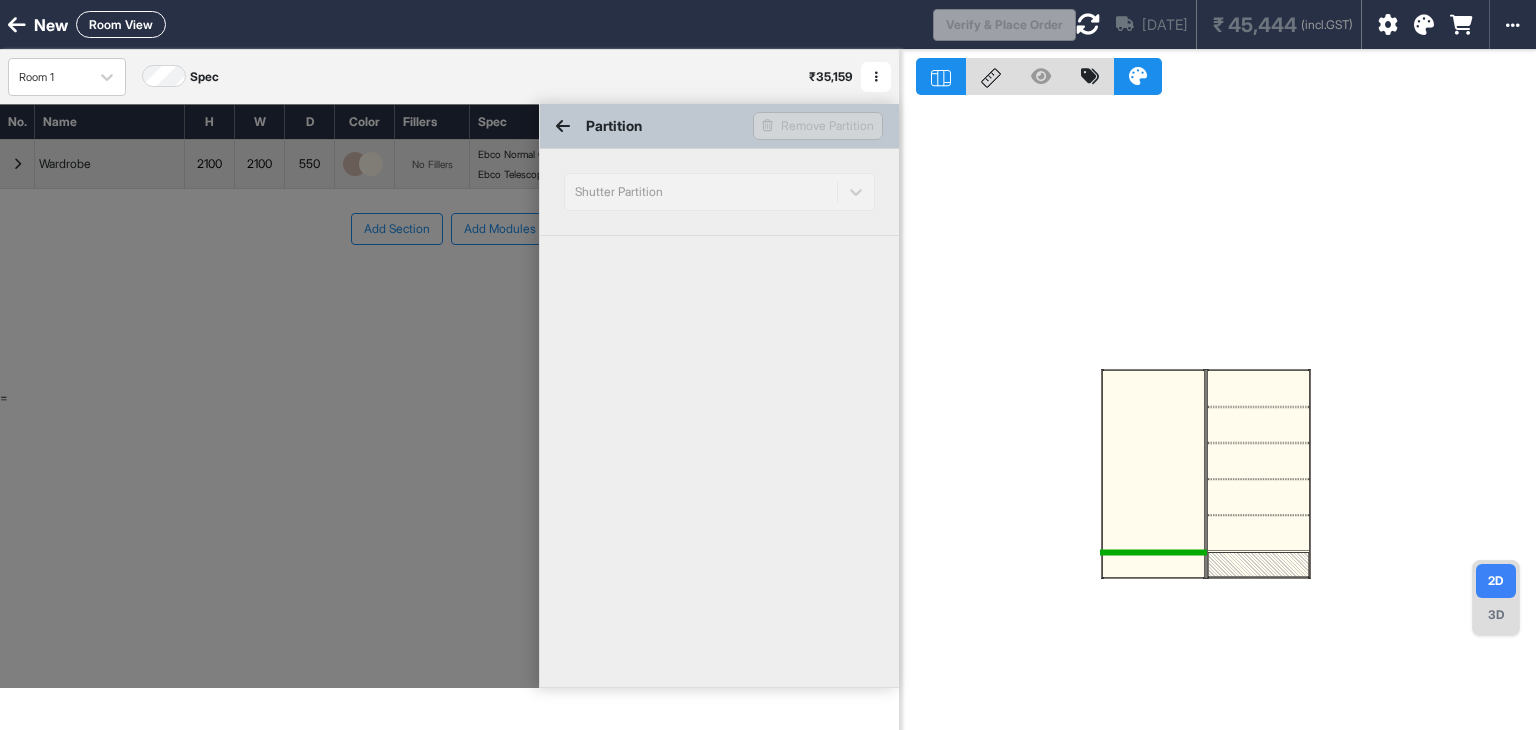click at bounding box center (1153, 552) 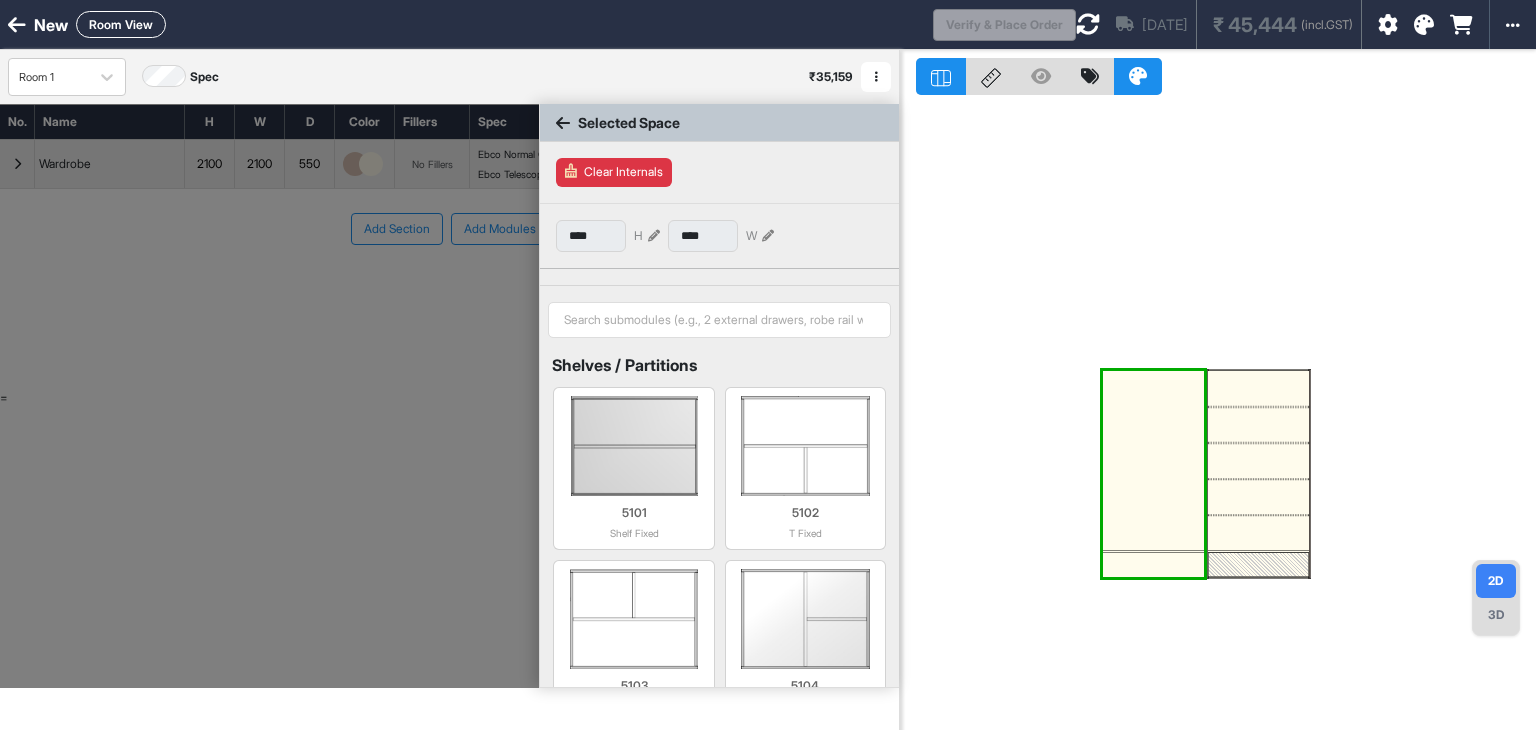 click on "Clear Internals" at bounding box center (614, 172) 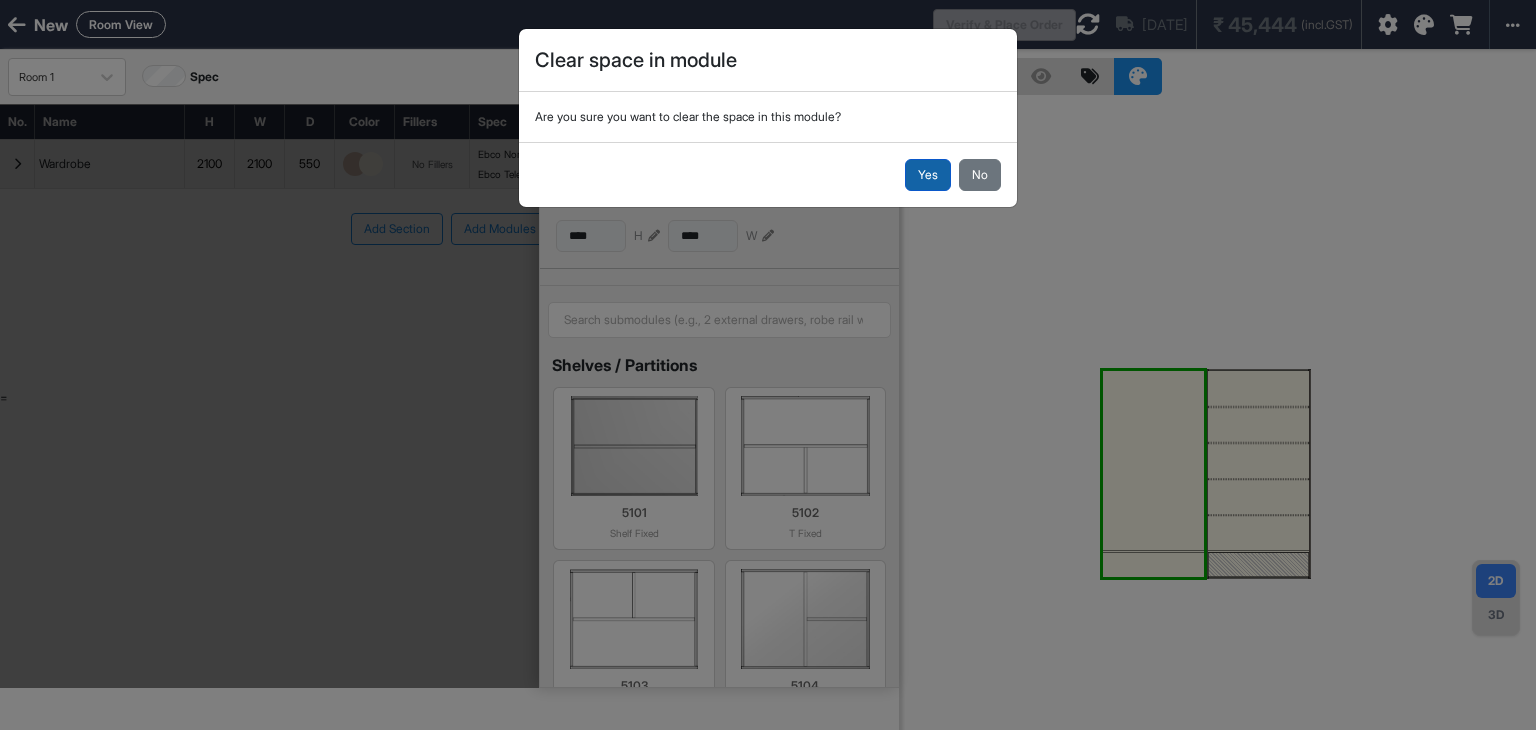 click on "Yes" at bounding box center (928, 175) 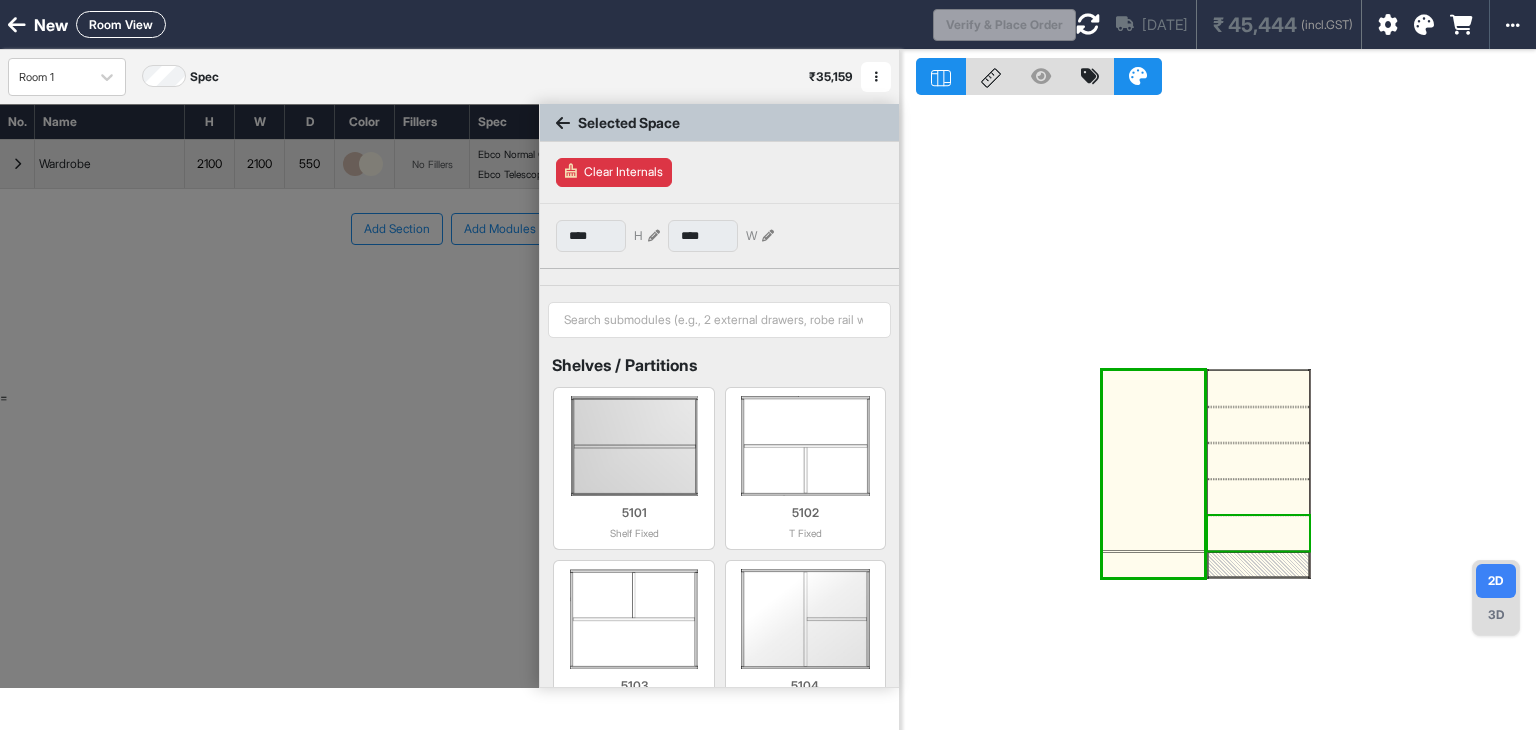 click at bounding box center (1258, 533) 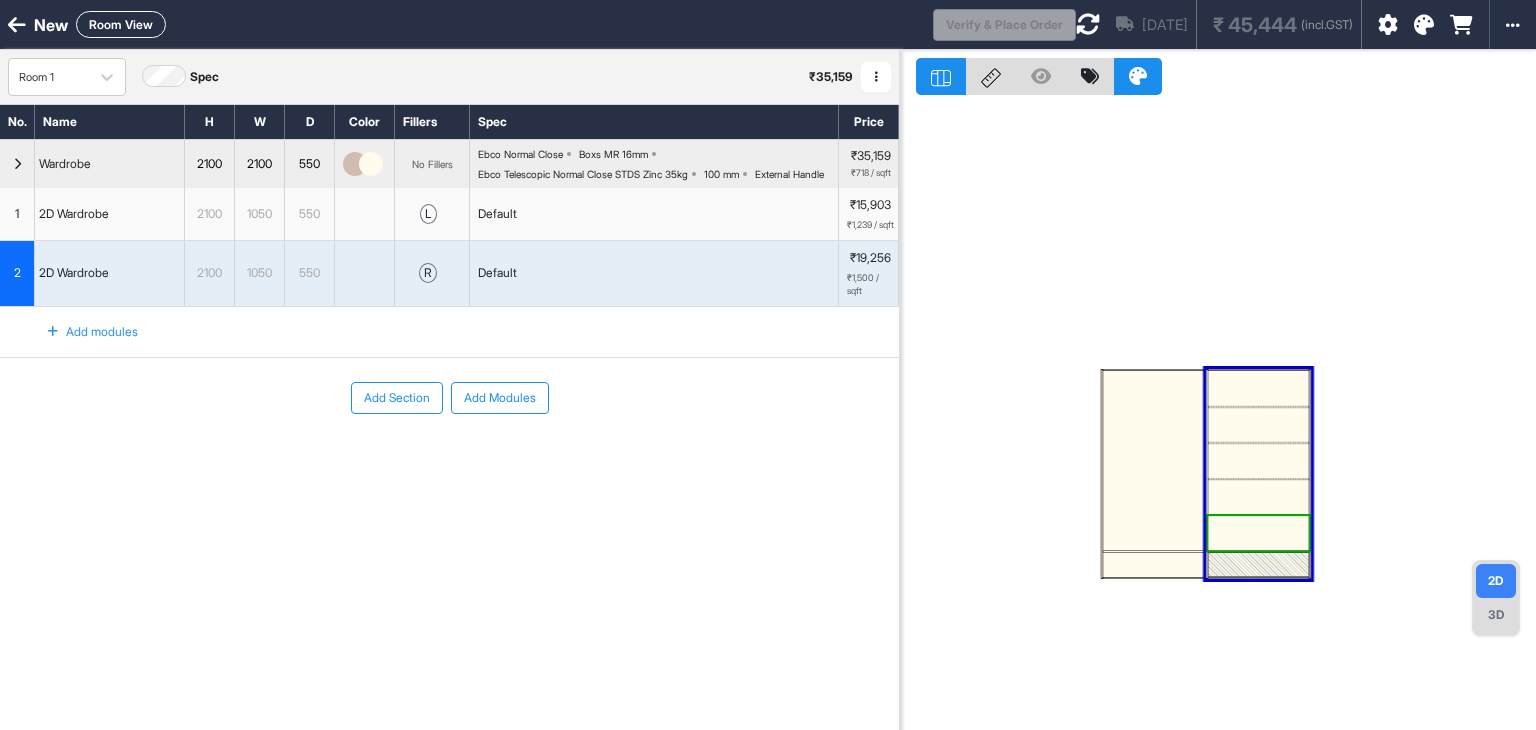click at bounding box center (1258, 533) 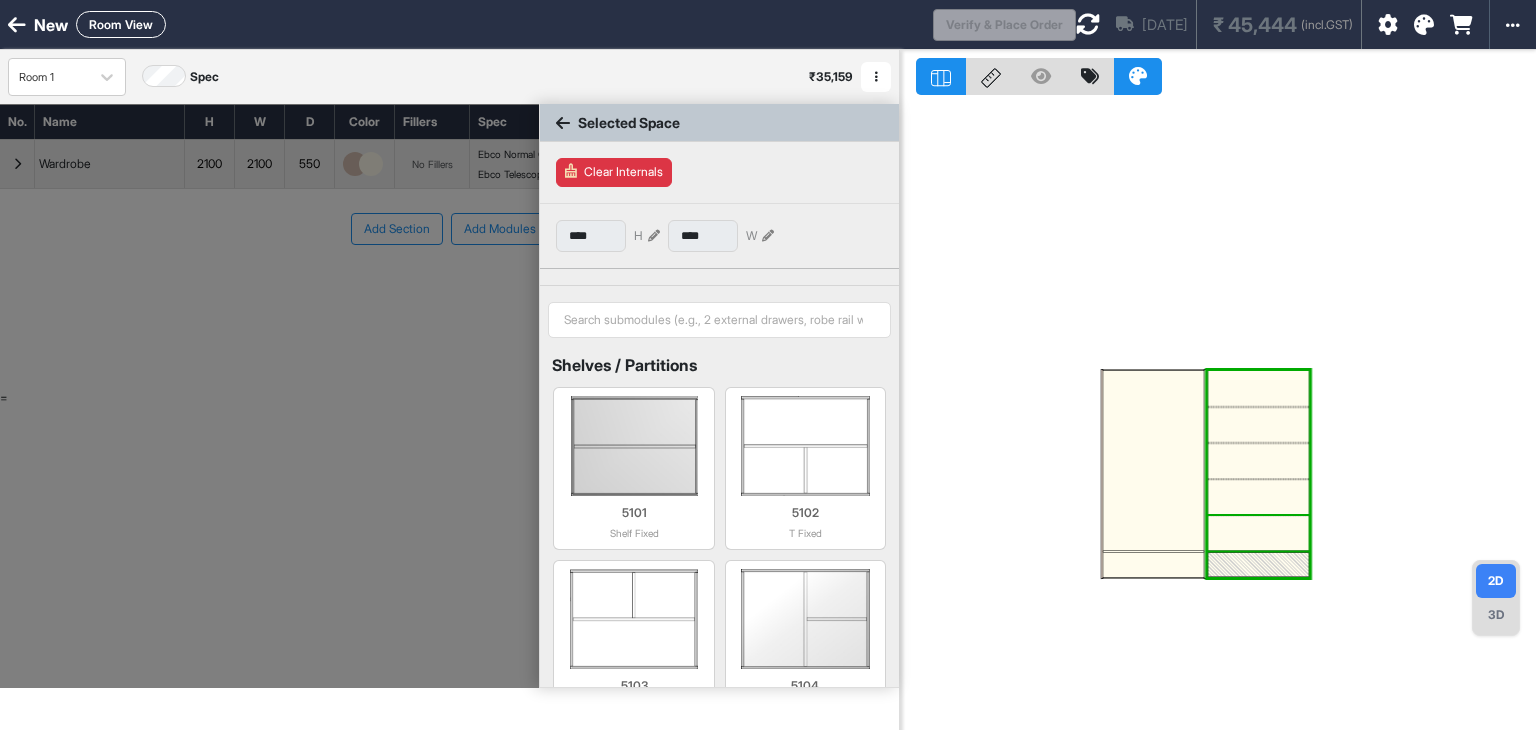 click at bounding box center (1258, 533) 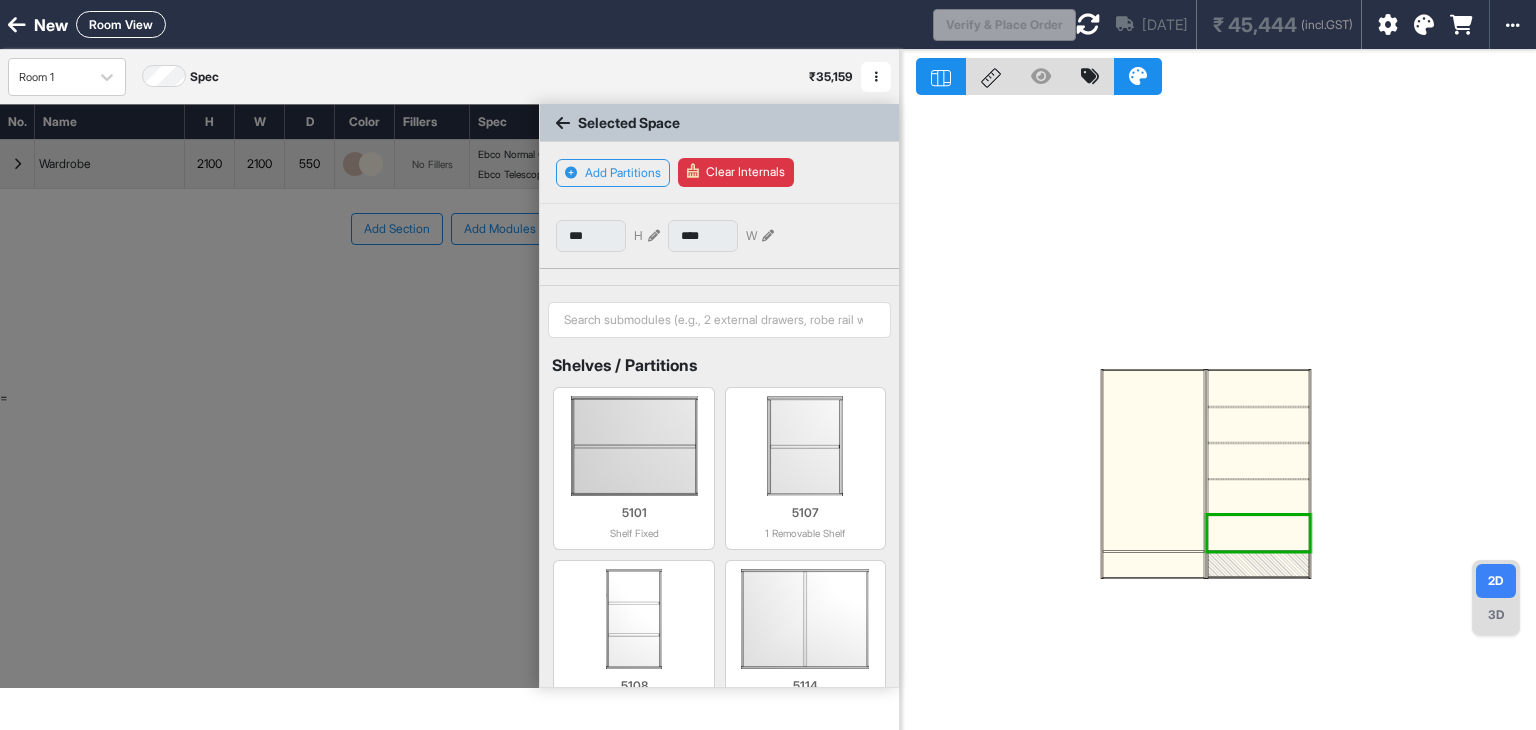 click on "Clear Internals" at bounding box center [736, 172] 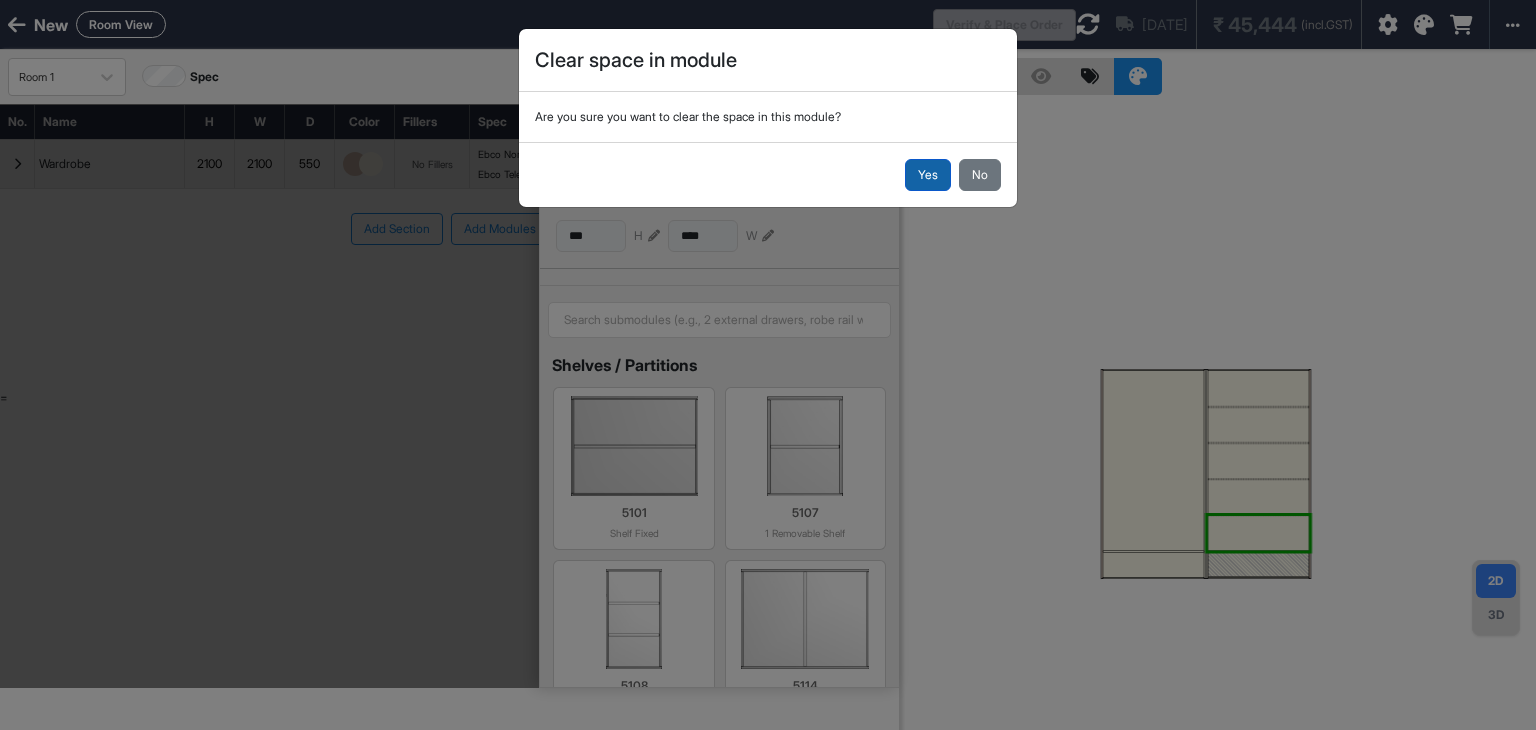 click on "Yes" at bounding box center (928, 175) 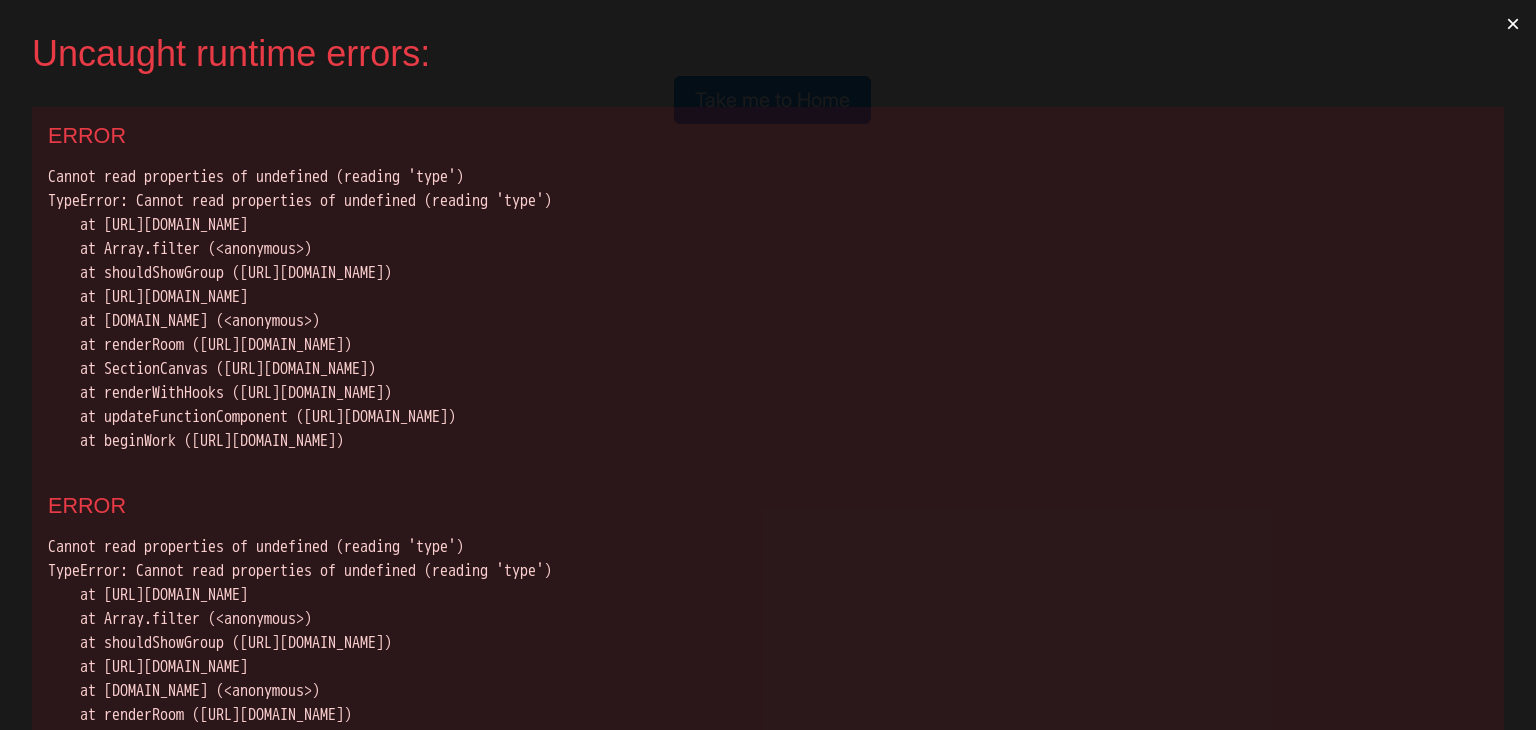 scroll, scrollTop: 0, scrollLeft: 0, axis: both 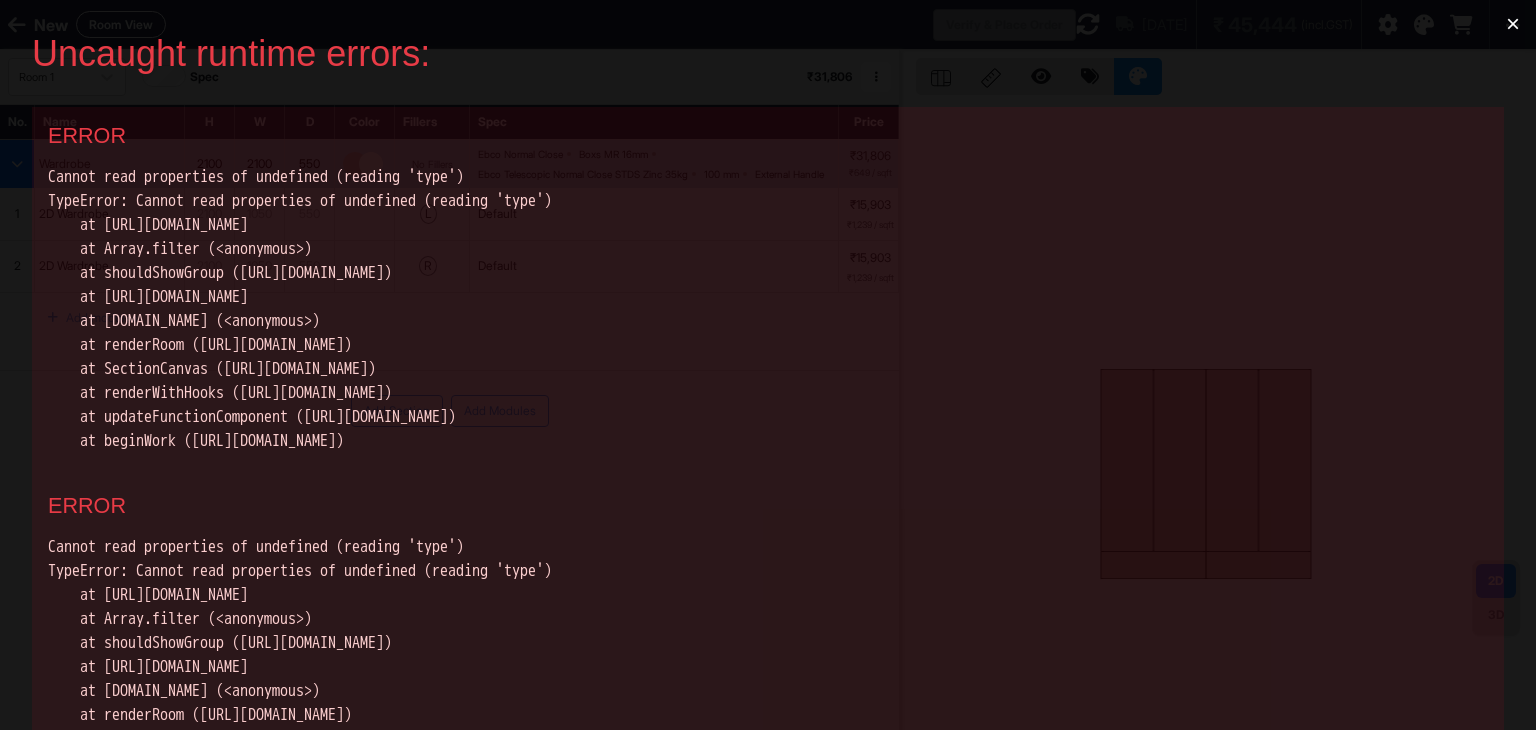 click on "×" at bounding box center (1513, 24) 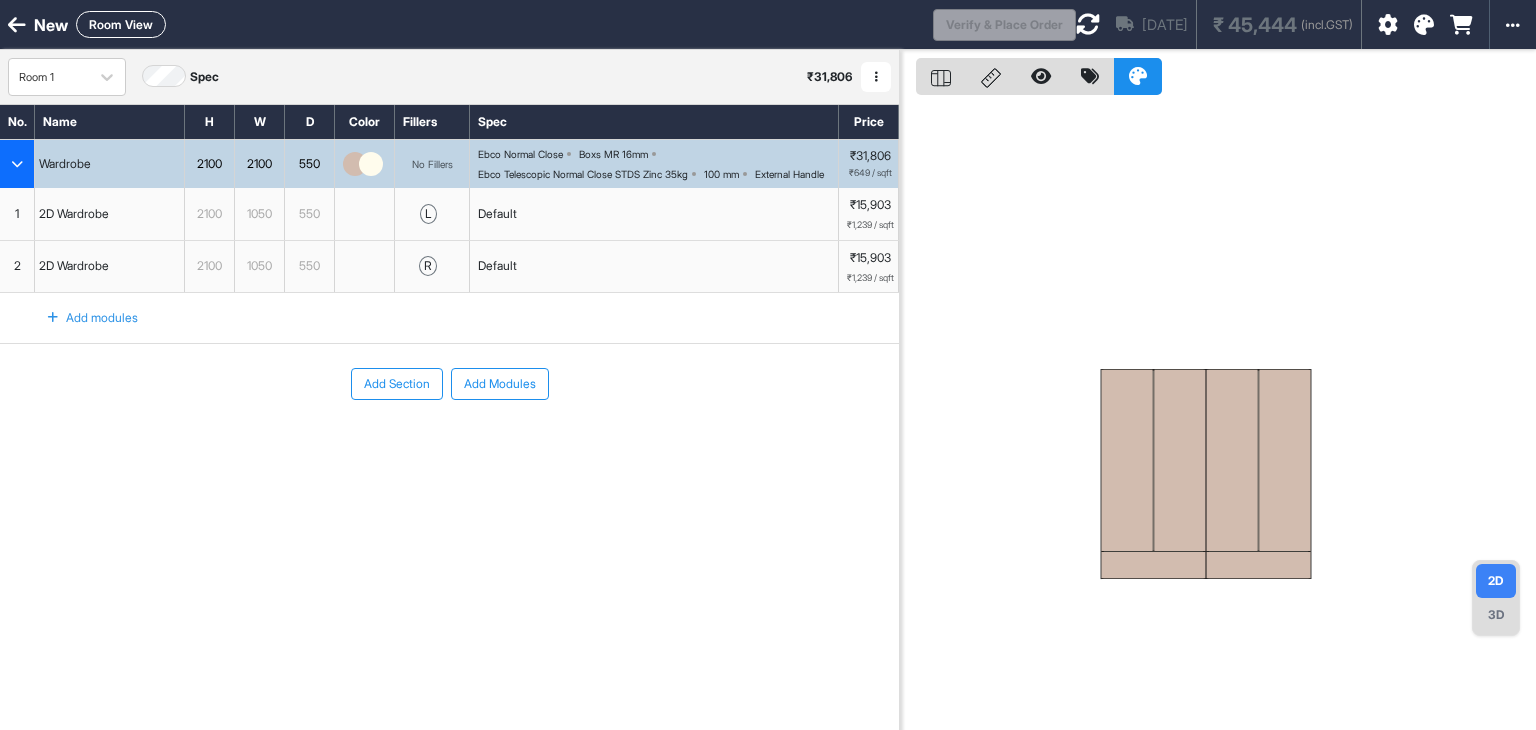 click at bounding box center [1232, 460] 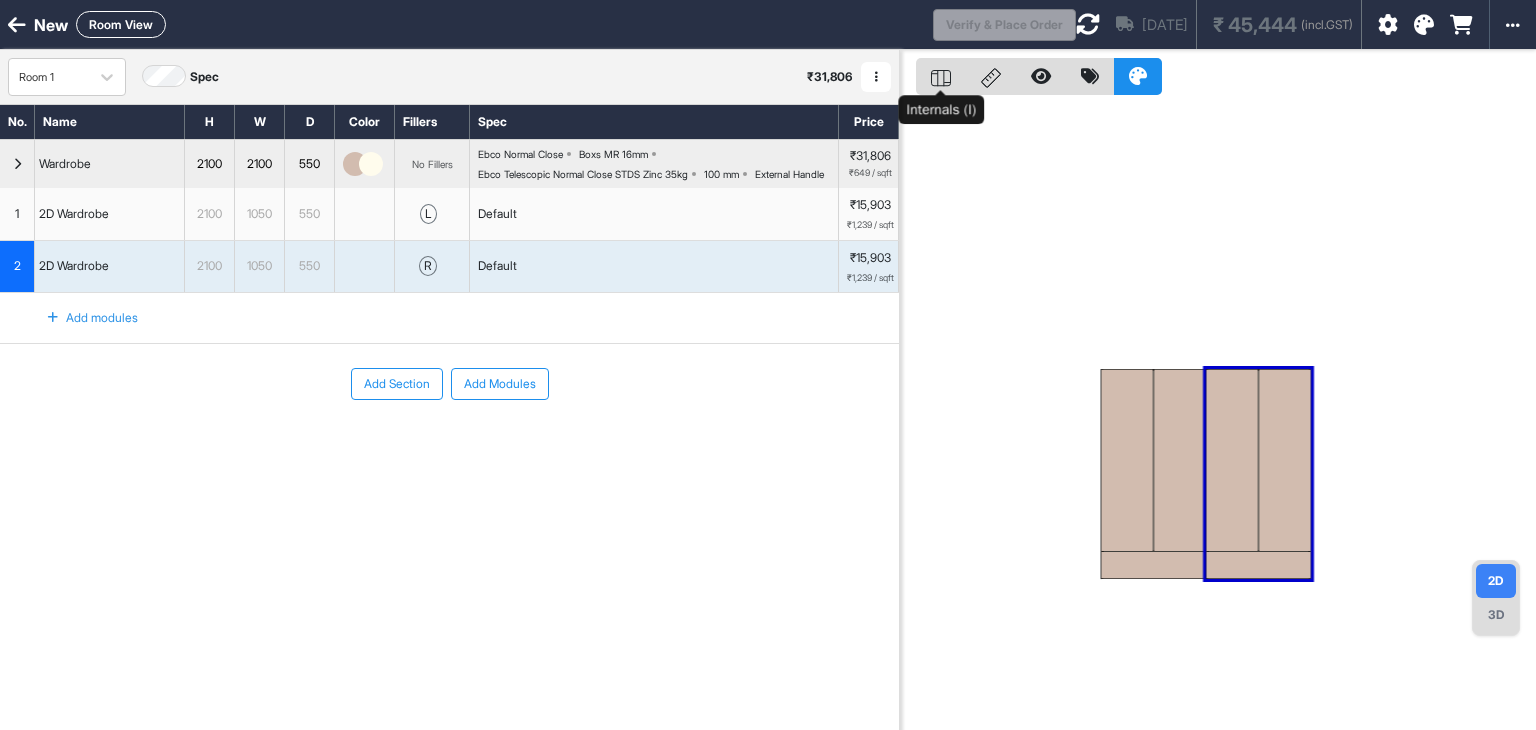 click at bounding box center [941, 76] 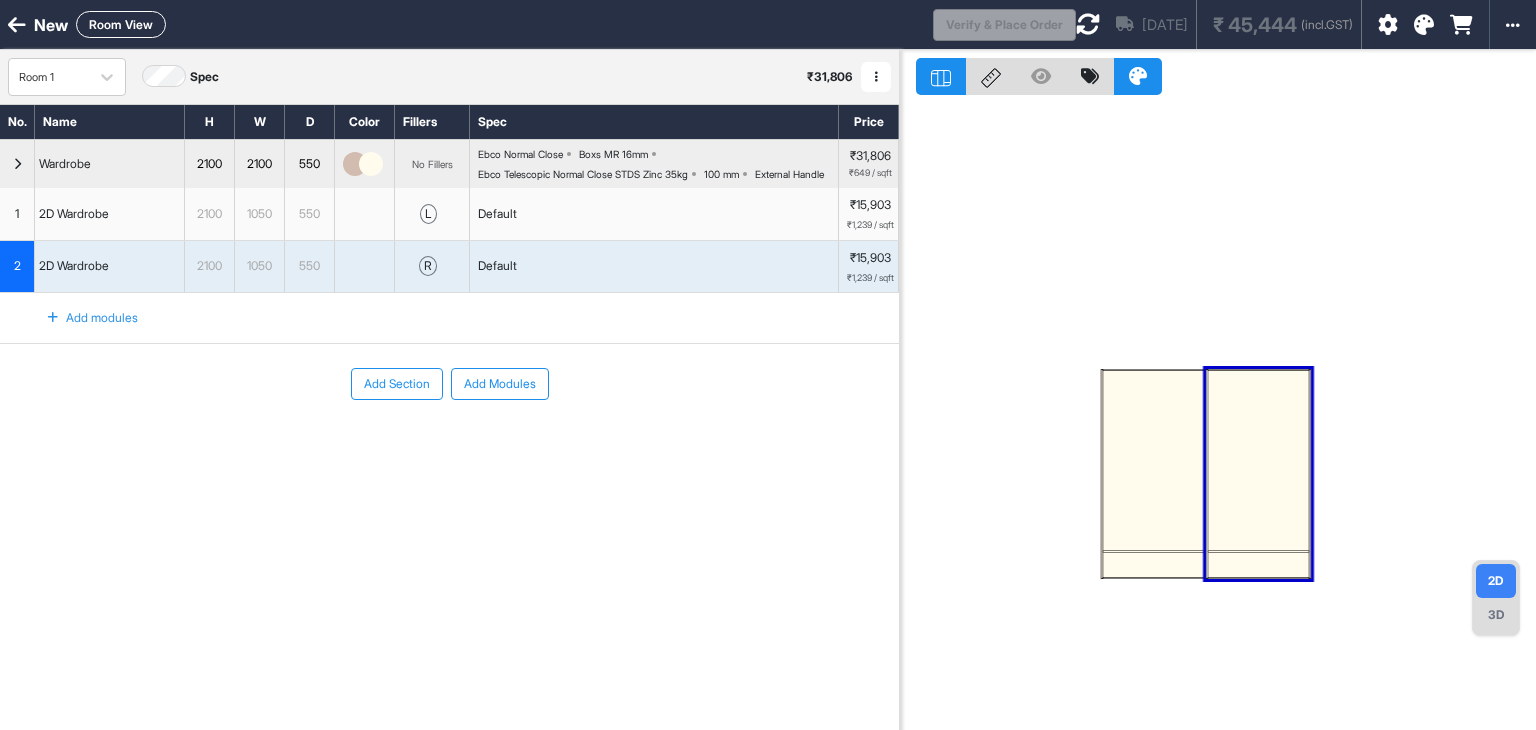 click at bounding box center [1258, 461] 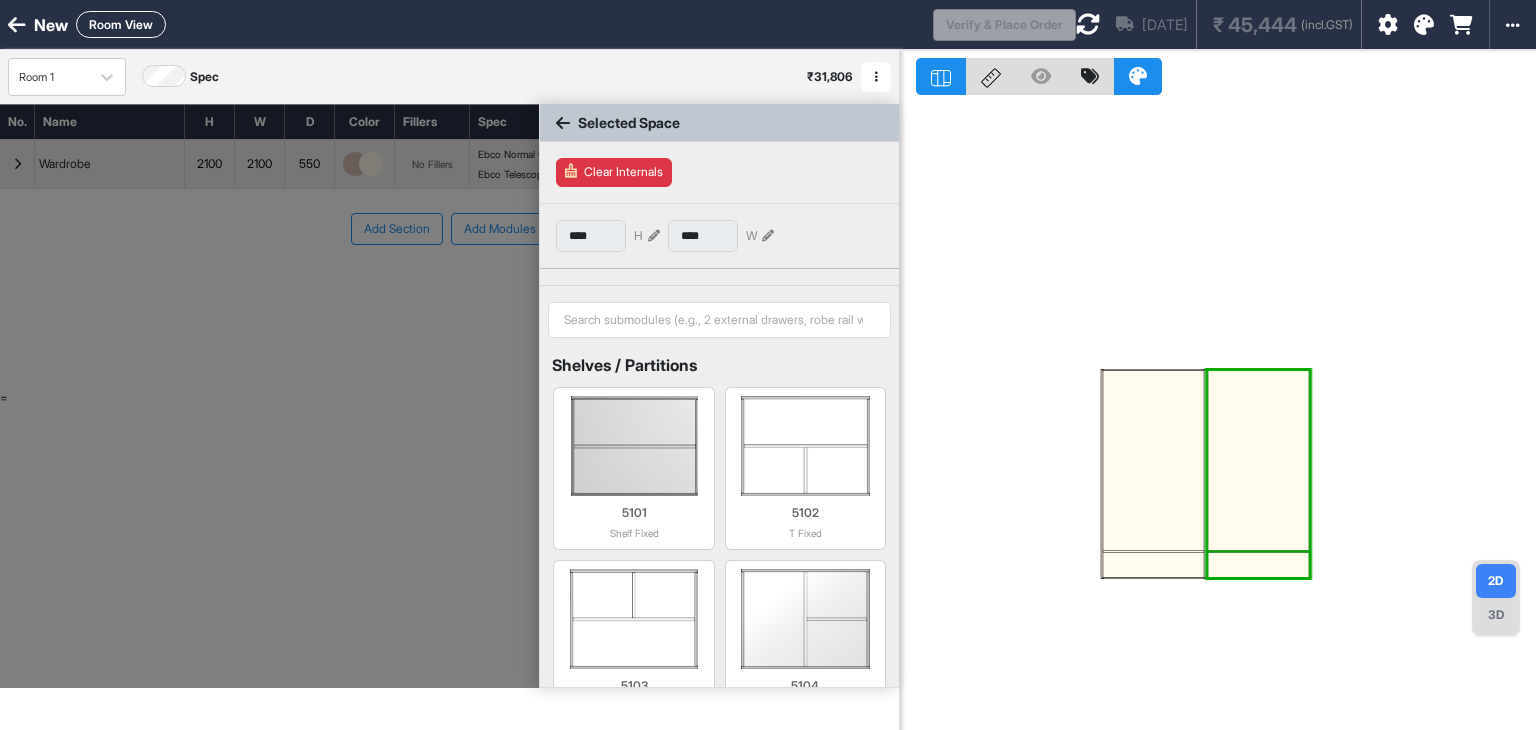 drag, startPoint x: 1257, startPoint y: 551, endPoint x: 1250, endPoint y: 561, distance: 12.206555 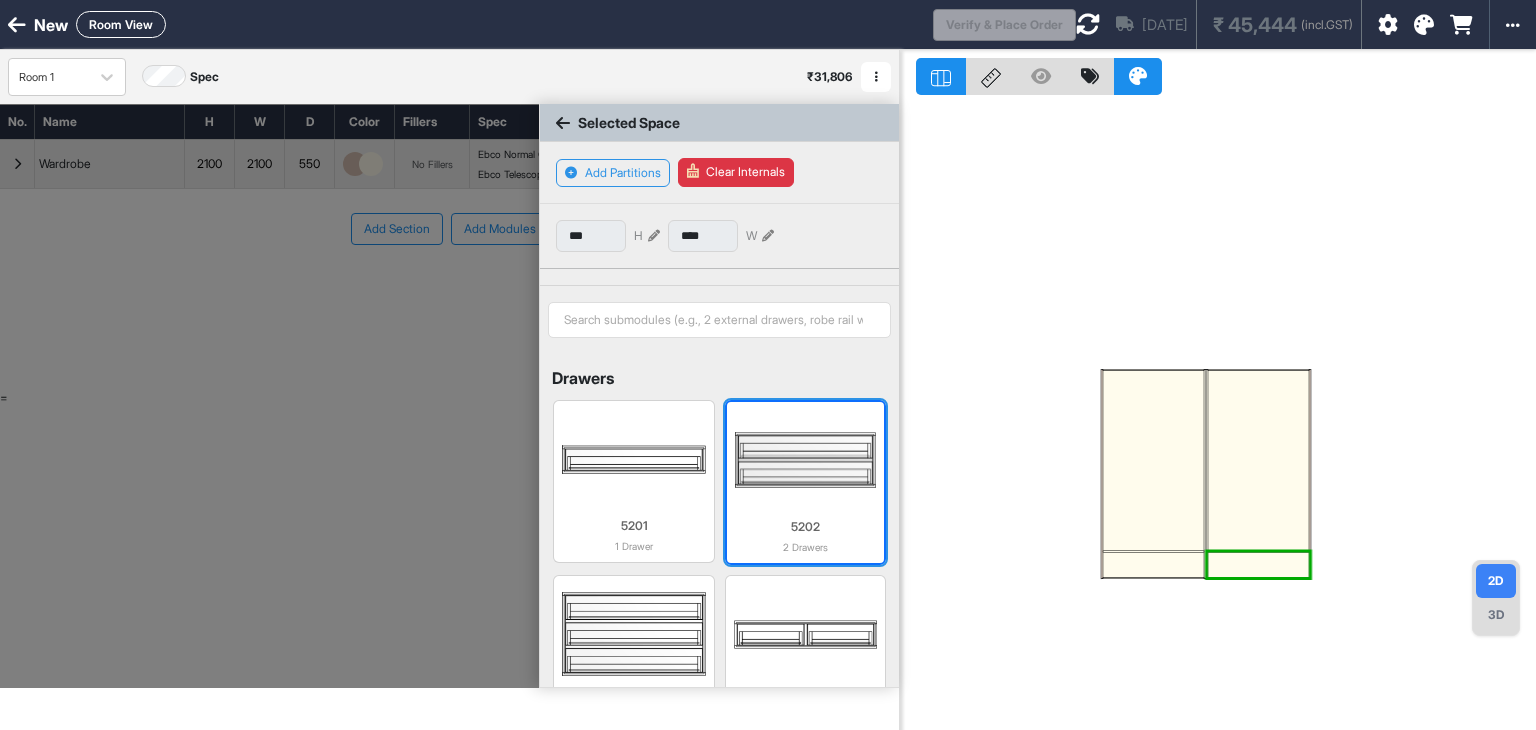 scroll, scrollTop: 198, scrollLeft: 0, axis: vertical 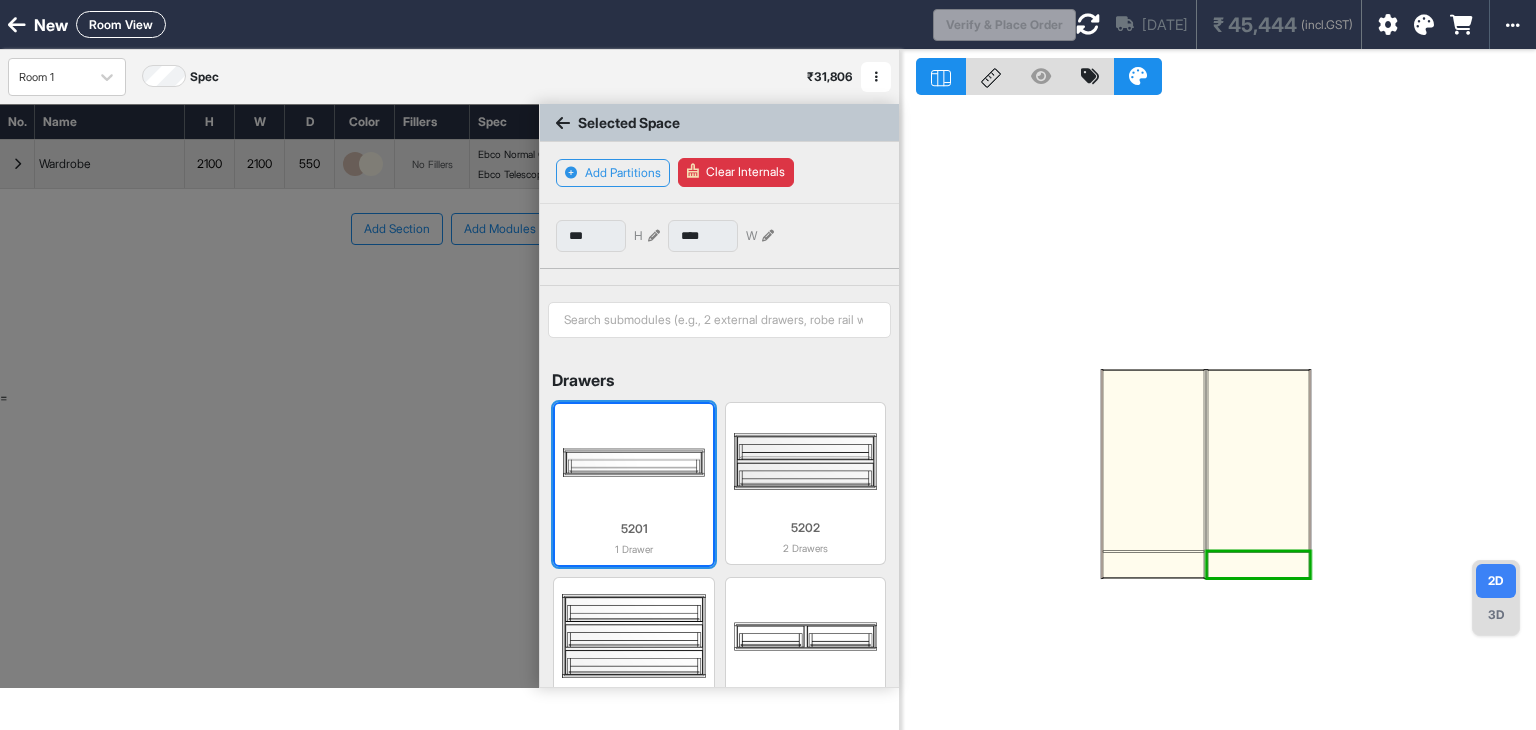 click at bounding box center (633, 462) 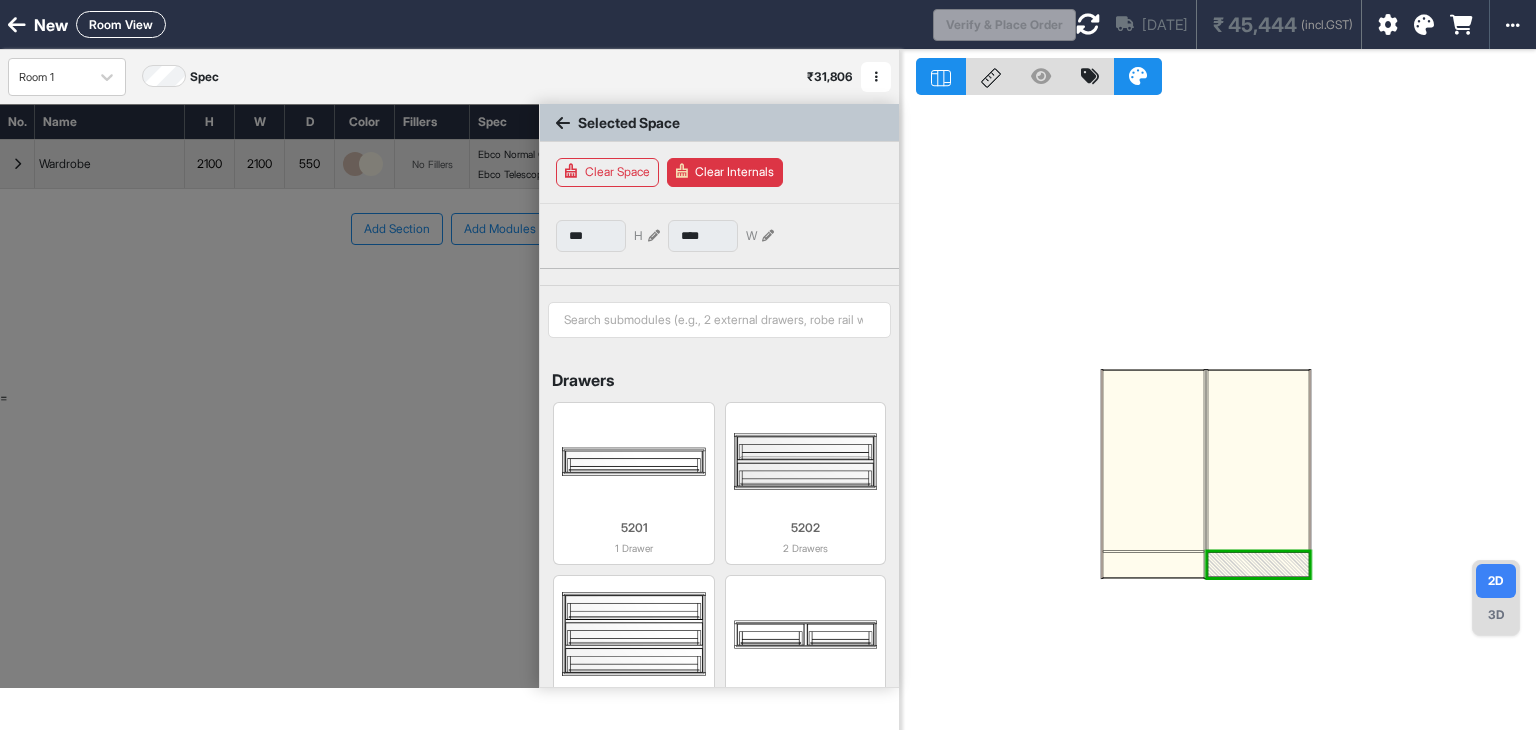 click at bounding box center (1153, 564) 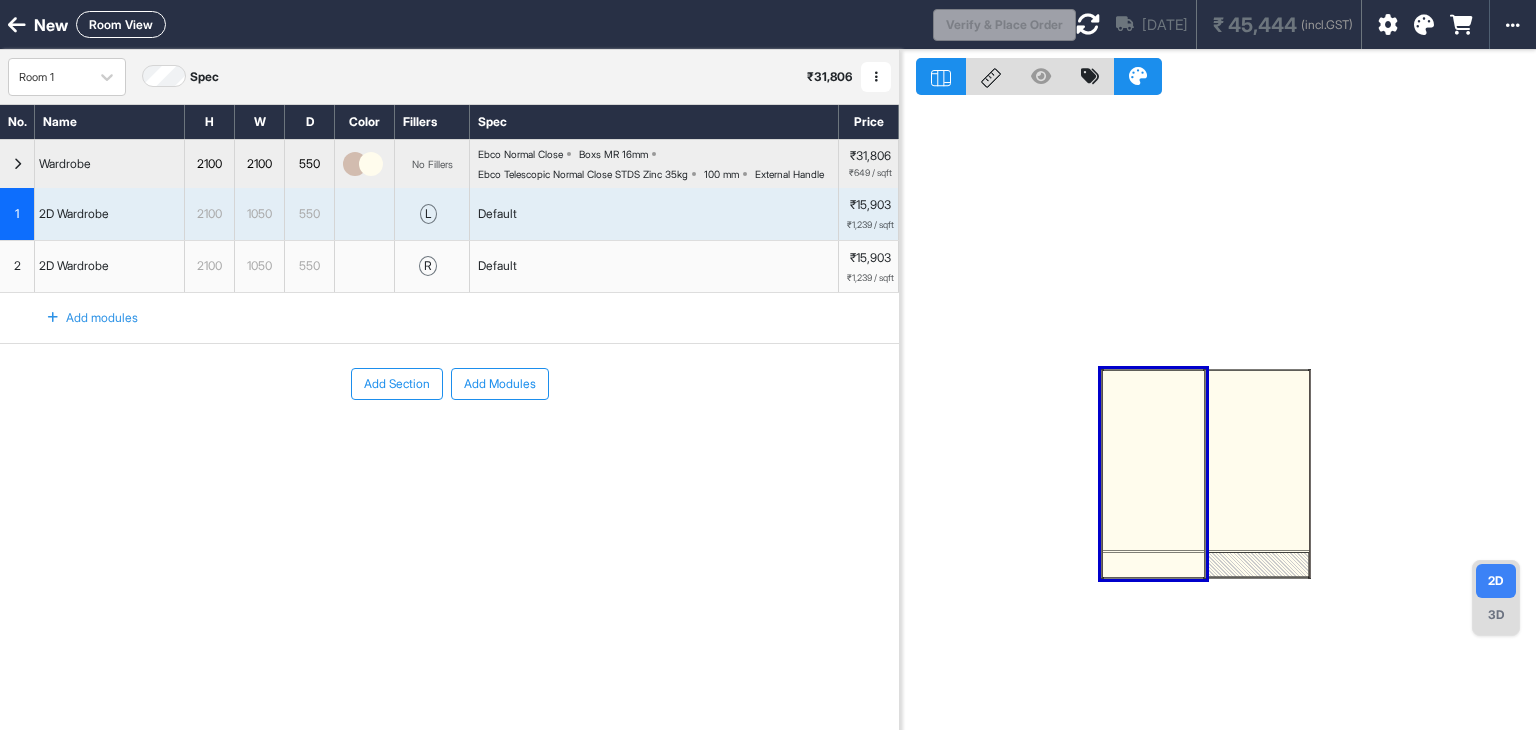 click at bounding box center (1153, 564) 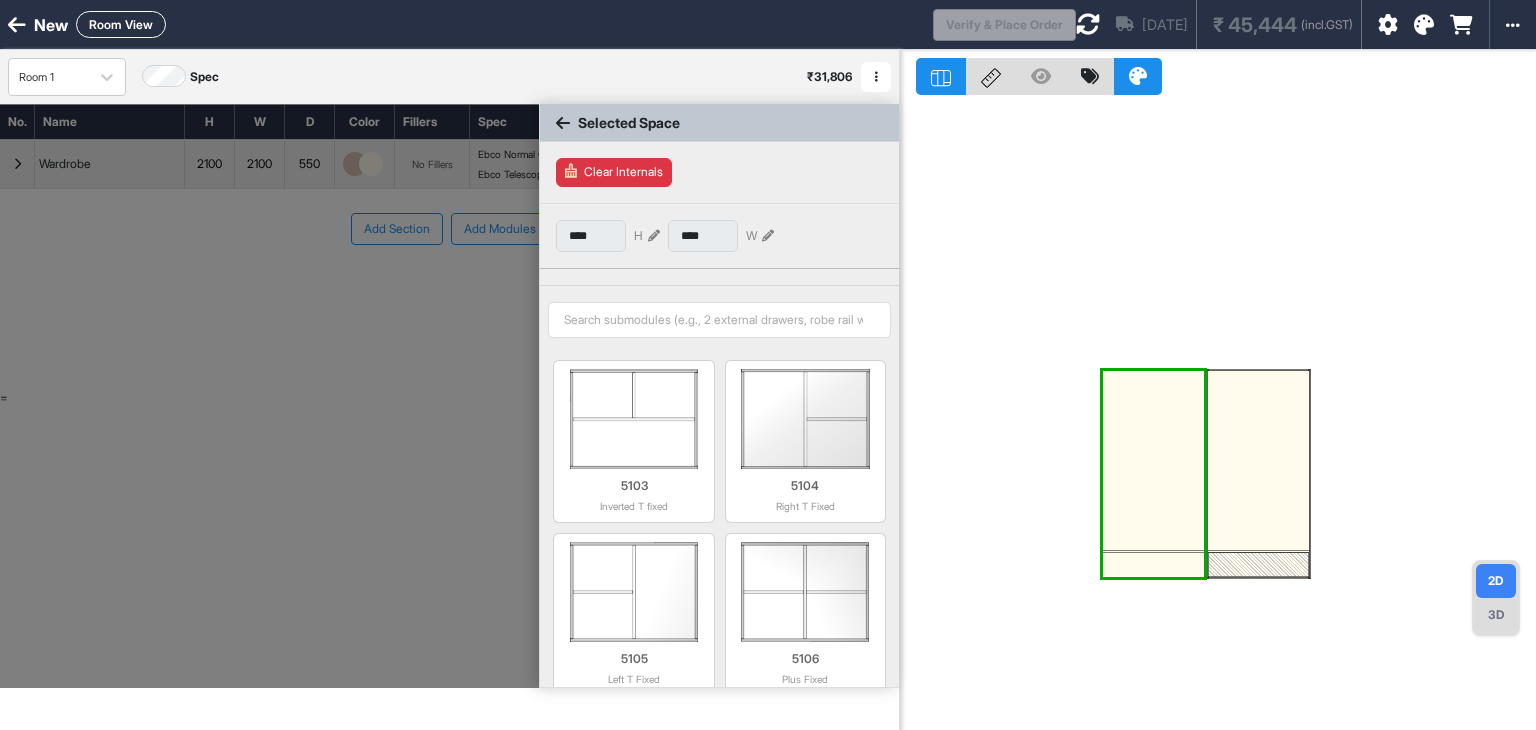 scroll, scrollTop: 198, scrollLeft: 0, axis: vertical 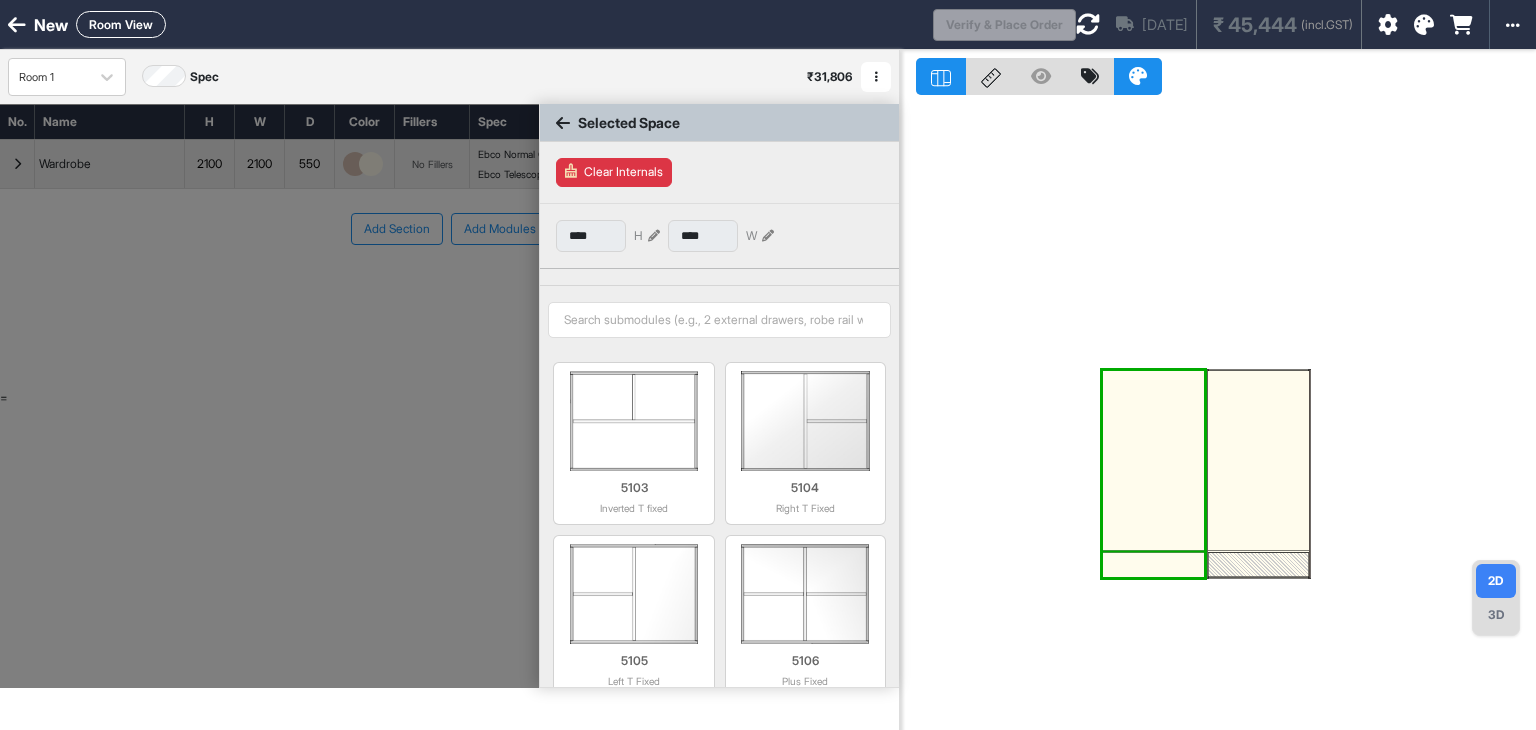 click at bounding box center (1153, 564) 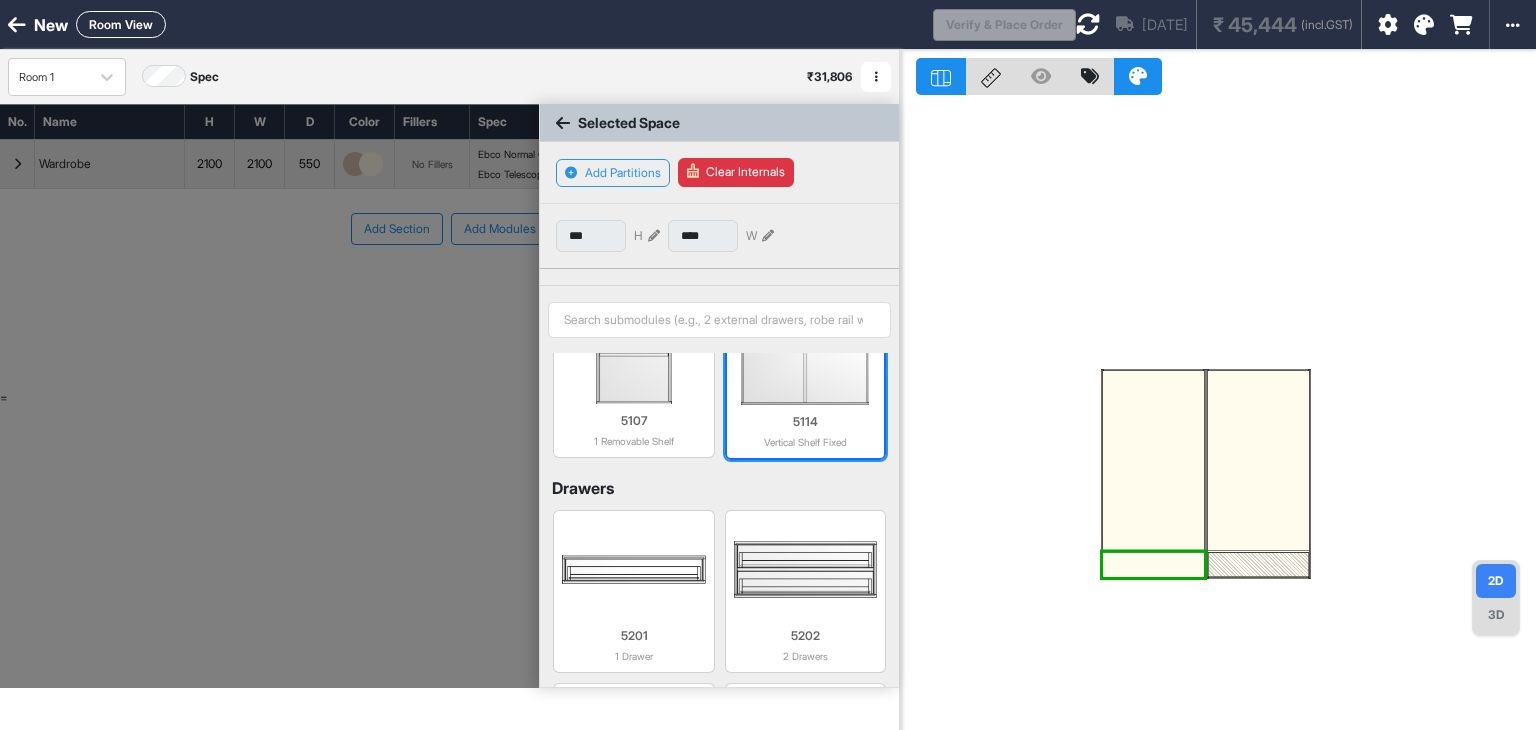 scroll, scrollTop: 100, scrollLeft: 0, axis: vertical 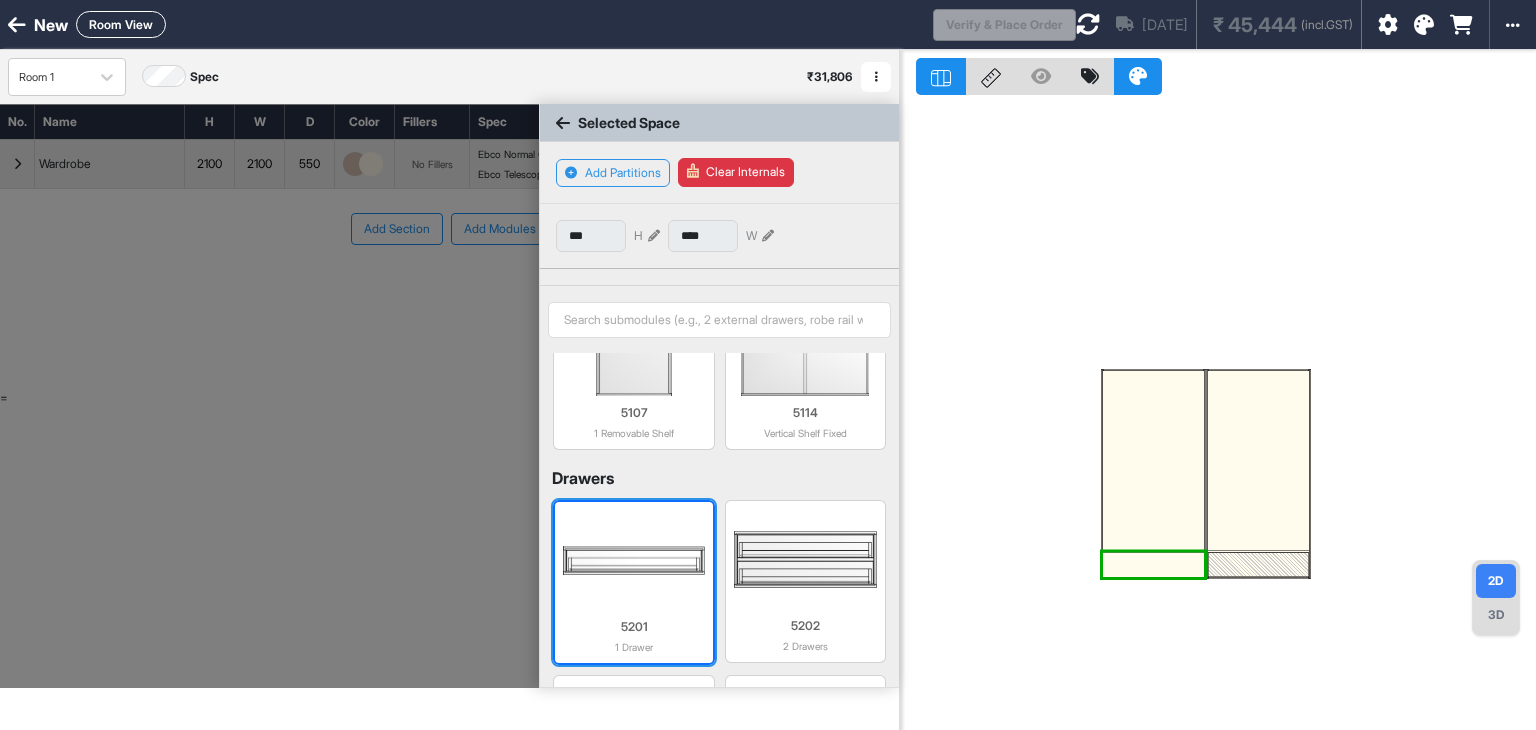 click at bounding box center [633, 560] 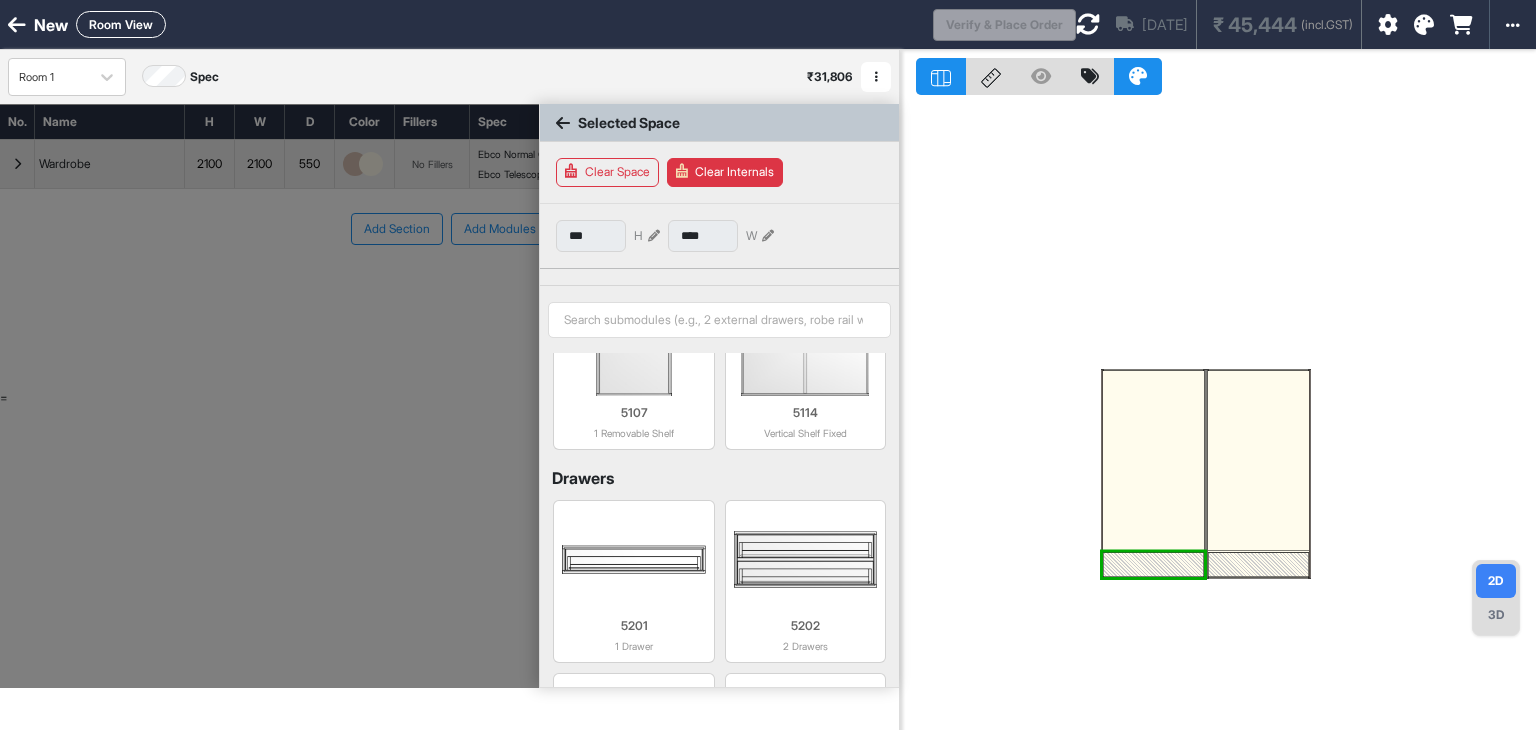 click at bounding box center [1153, 461] 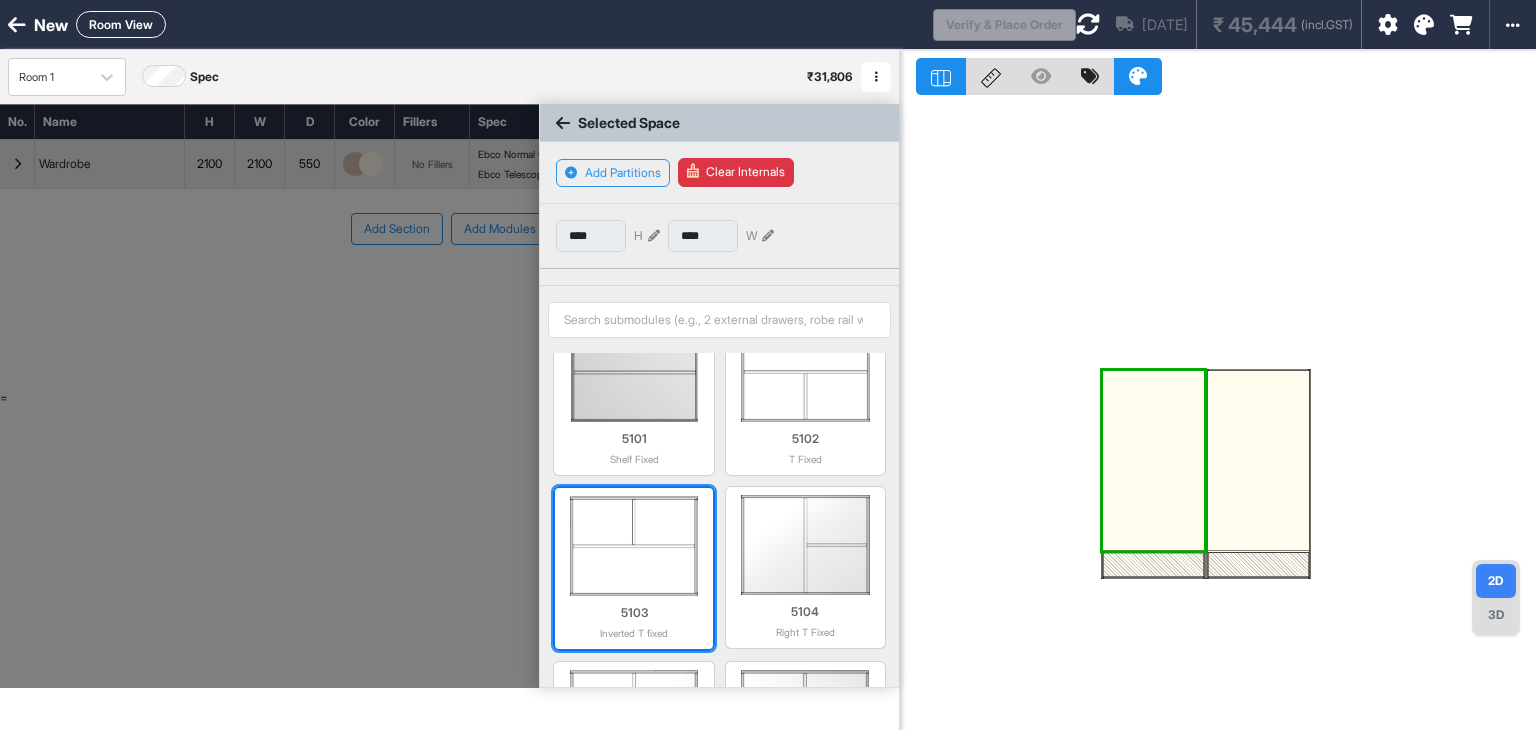 scroll, scrollTop: 0, scrollLeft: 0, axis: both 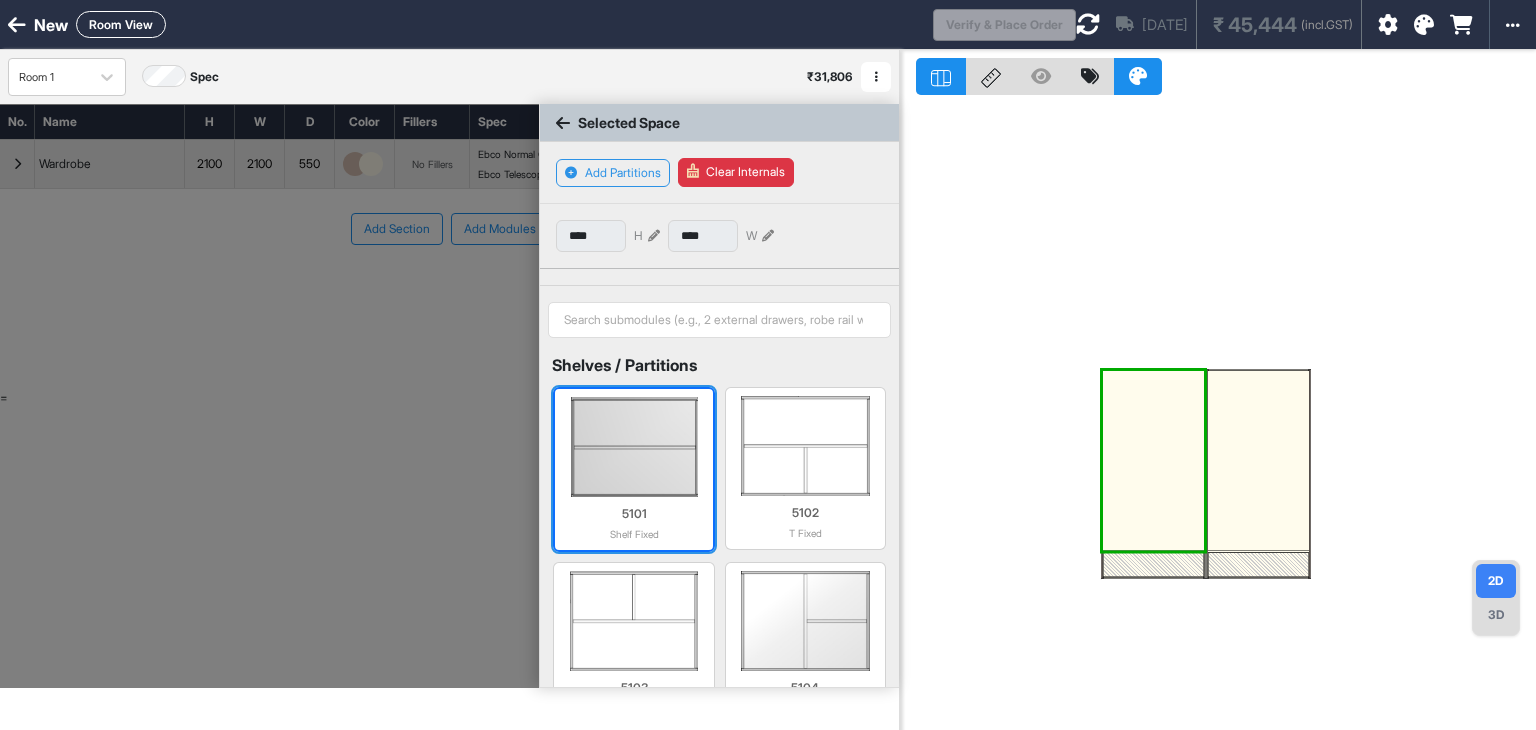 click at bounding box center (633, 447) 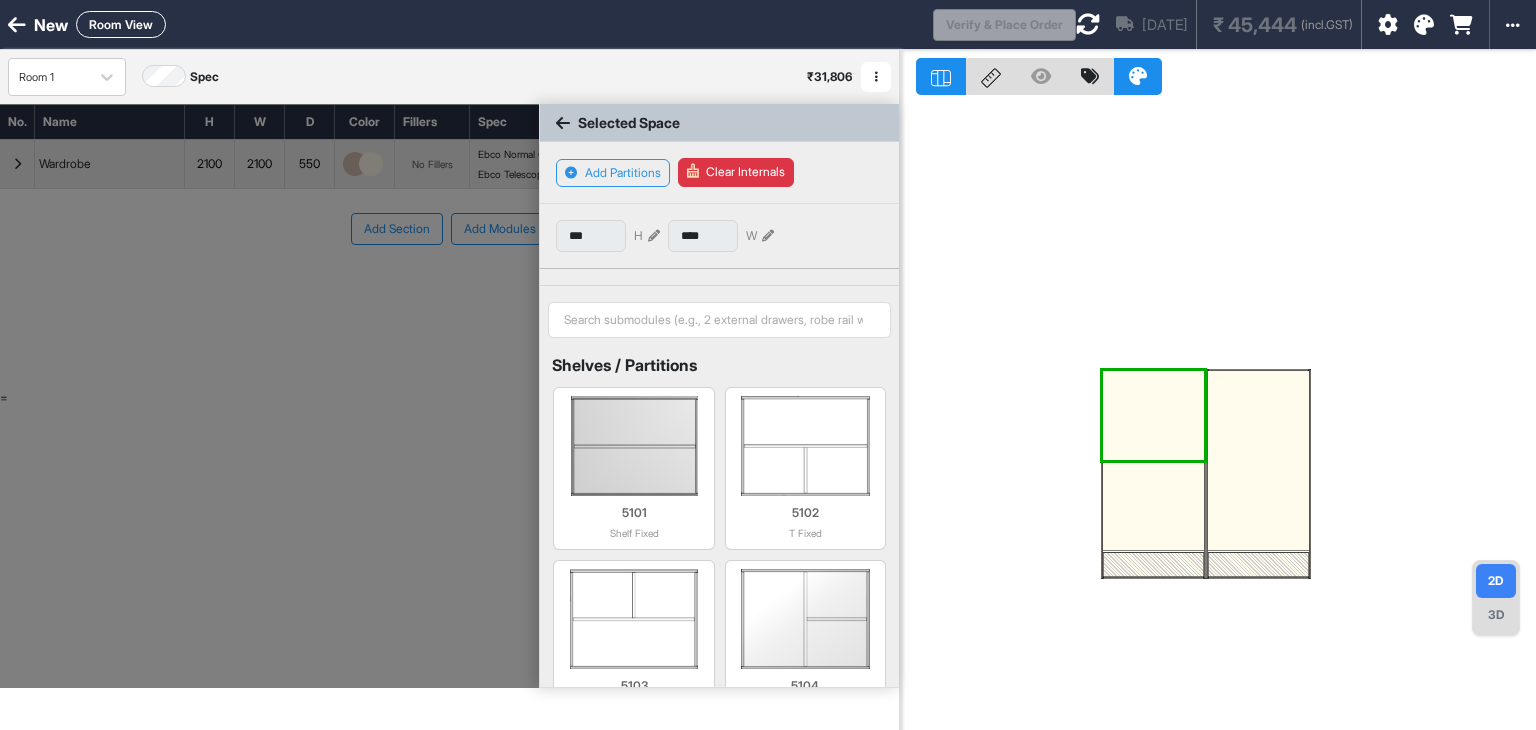 click at bounding box center [1153, 506] 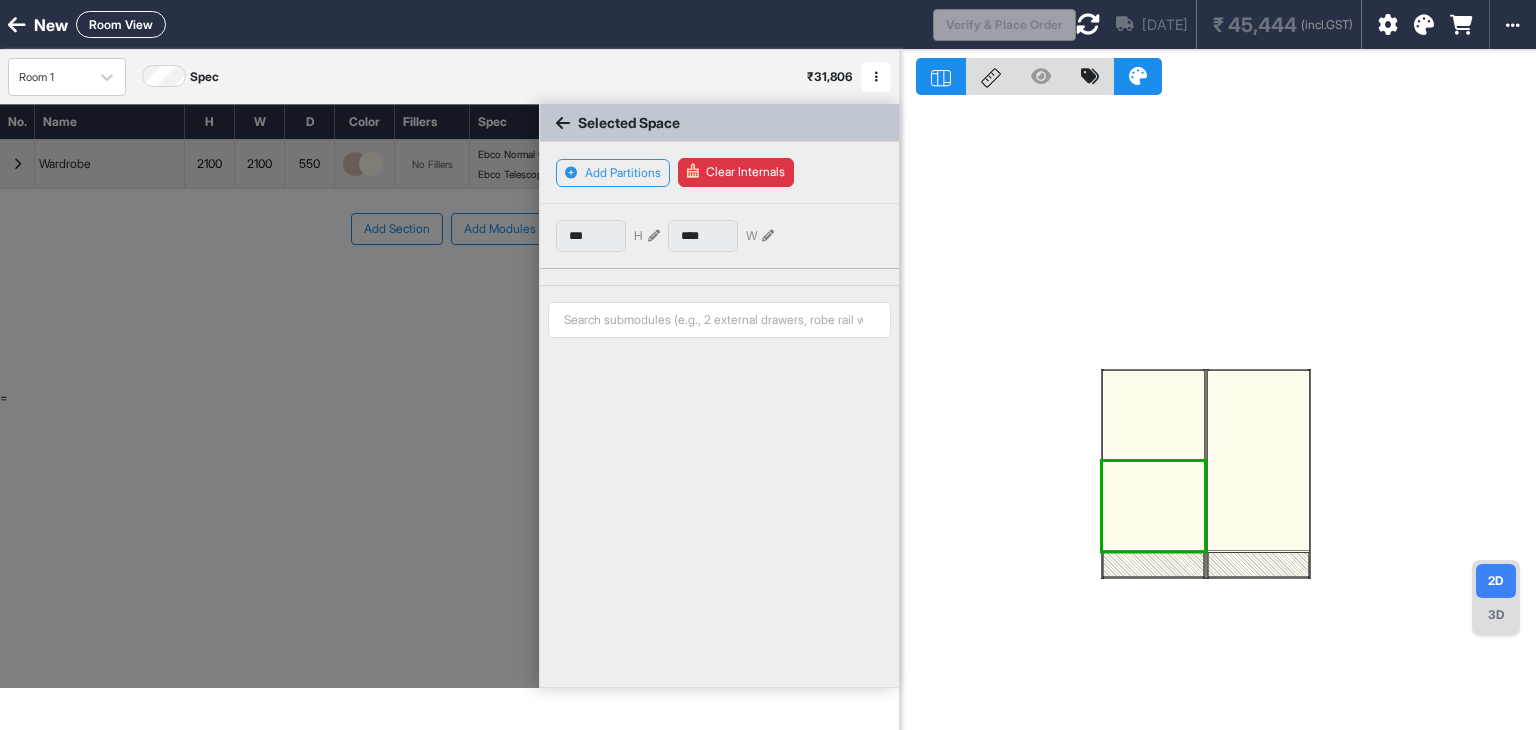 type on "***" 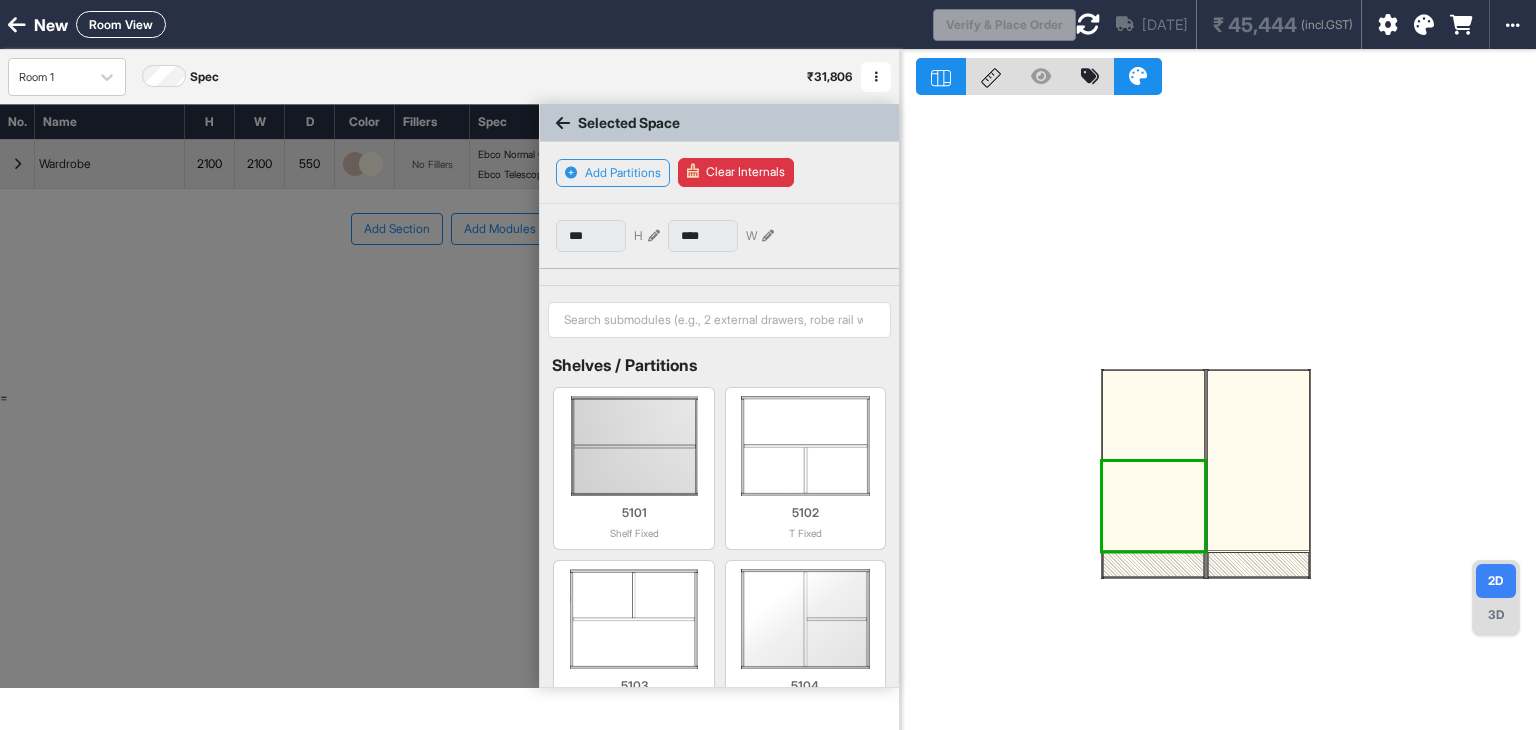click at bounding box center [1258, 461] 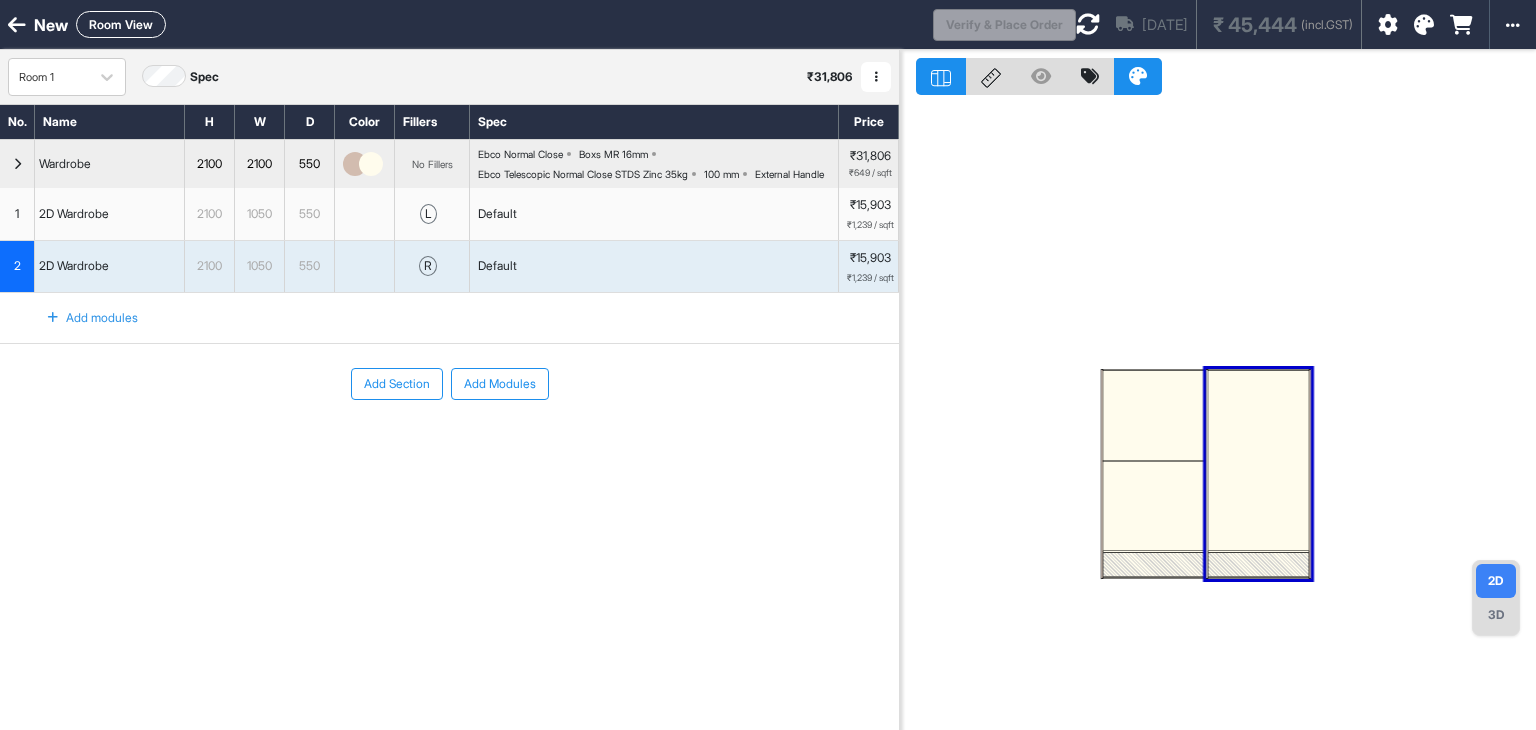 click at bounding box center [1258, 461] 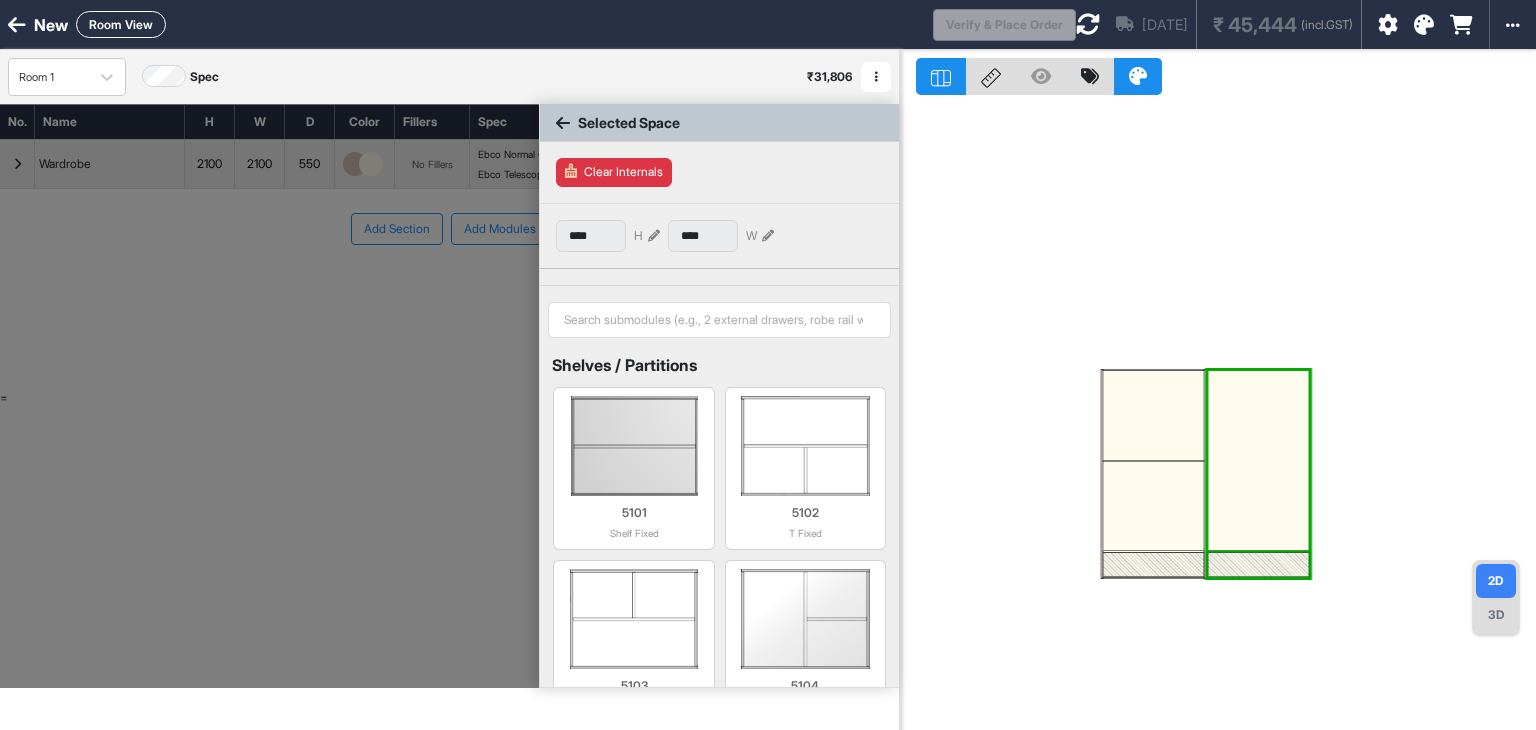 click at bounding box center [1258, 461] 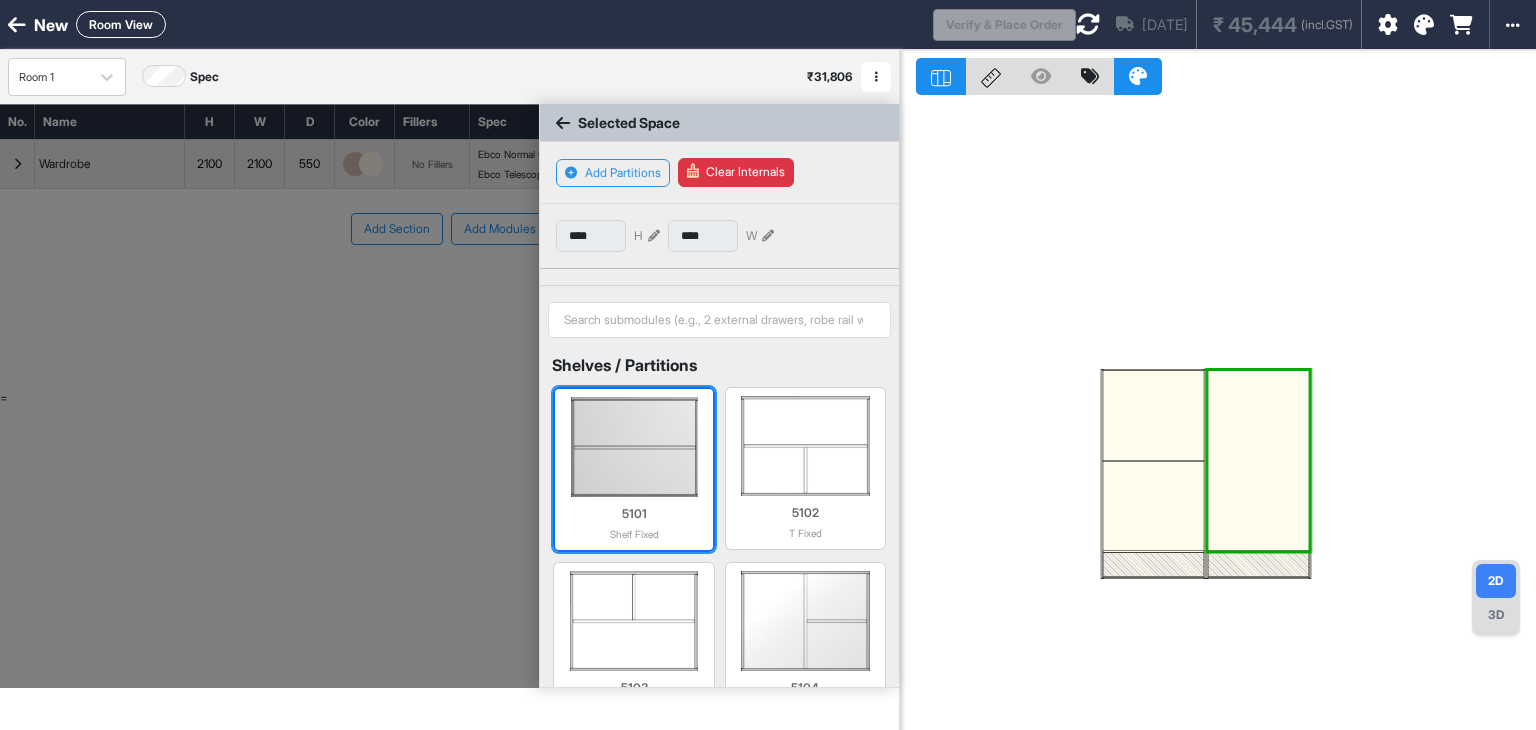 click at bounding box center (633, 447) 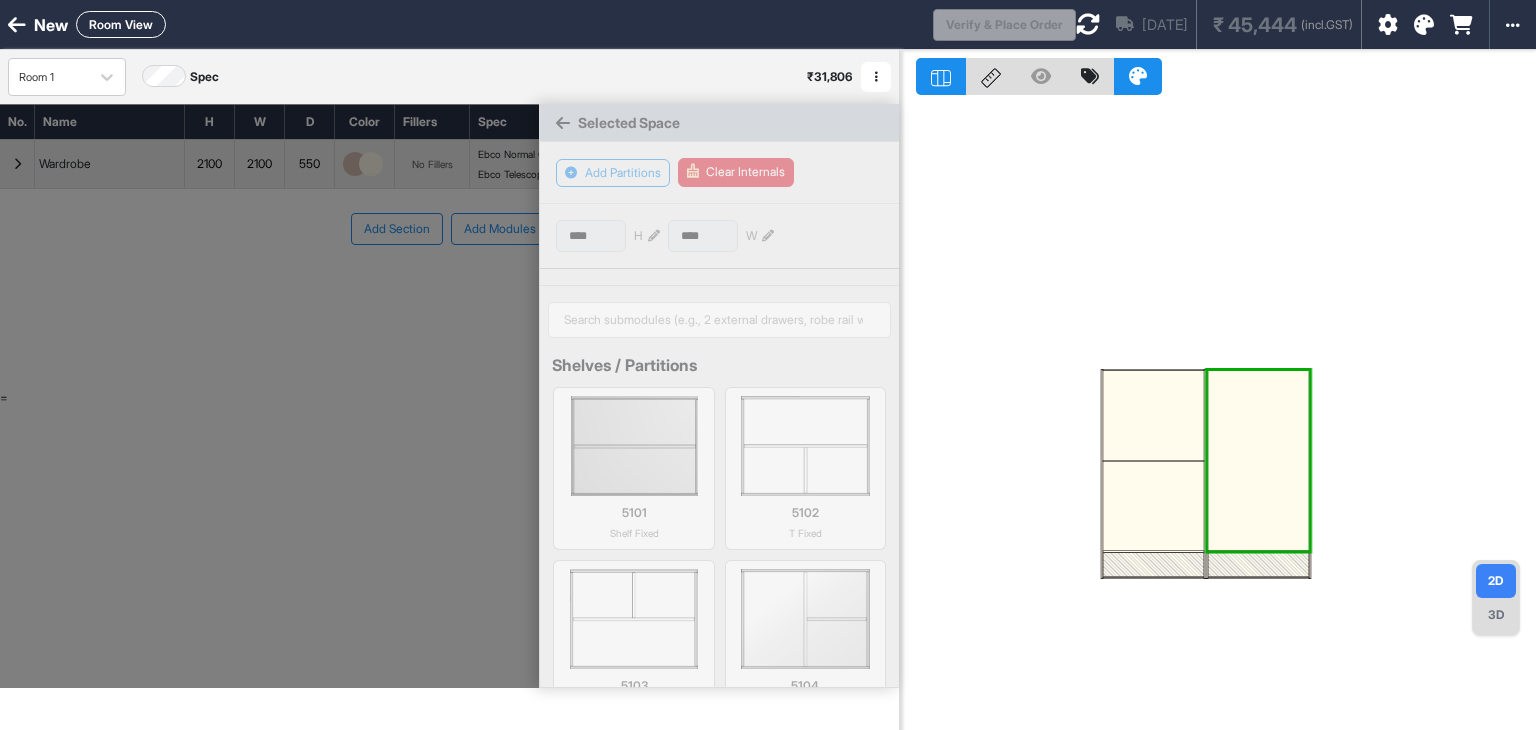 type on "***" 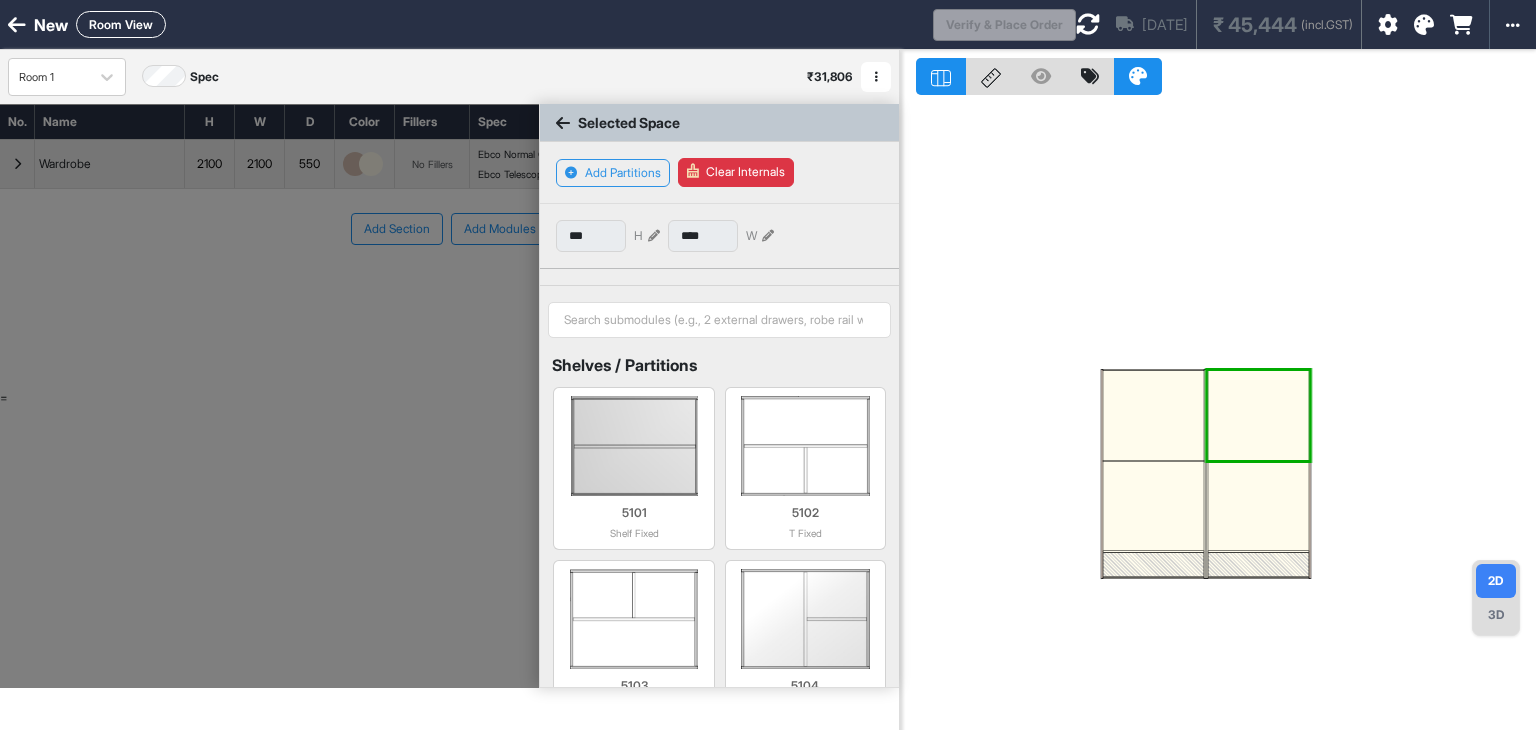 click at bounding box center (1153, 415) 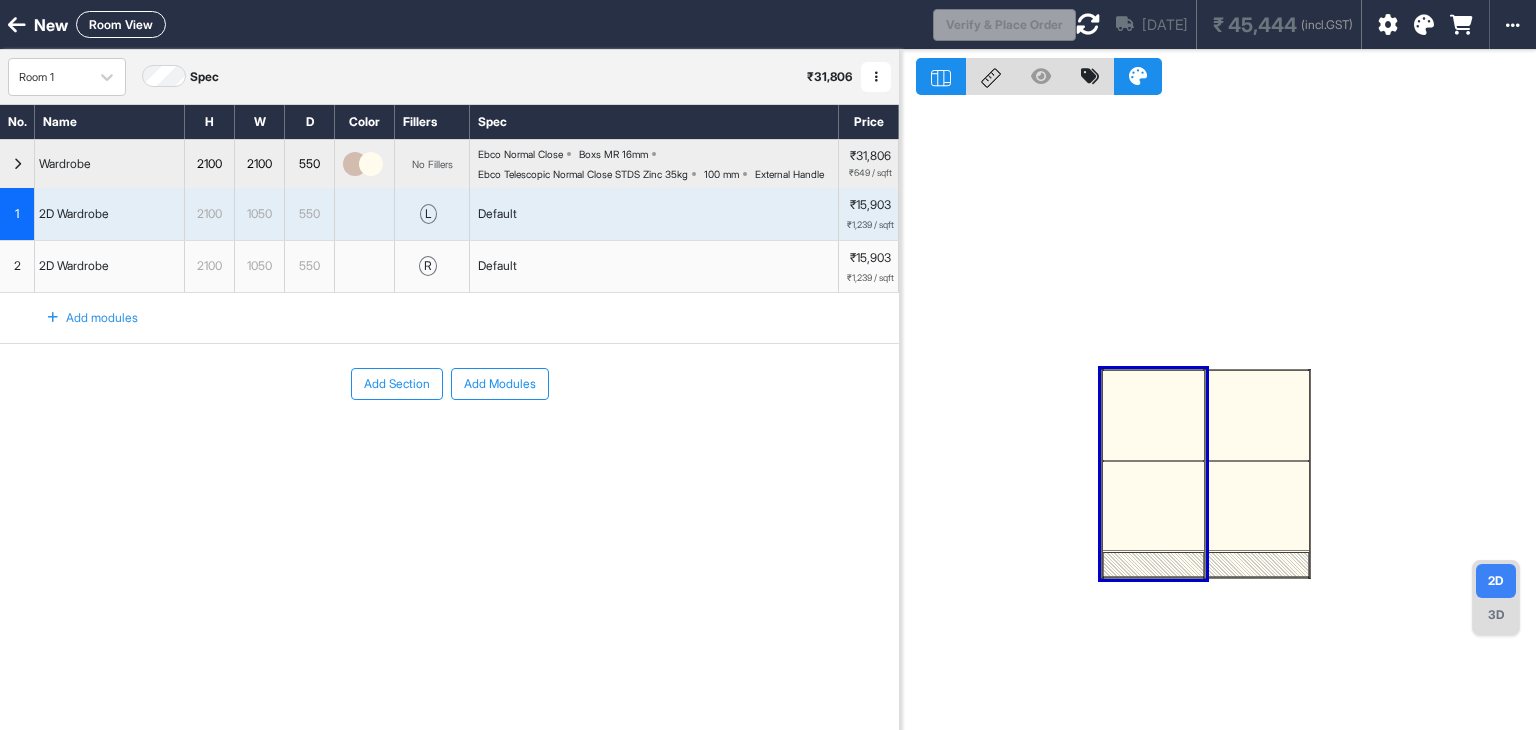 click at bounding box center [1153, 415] 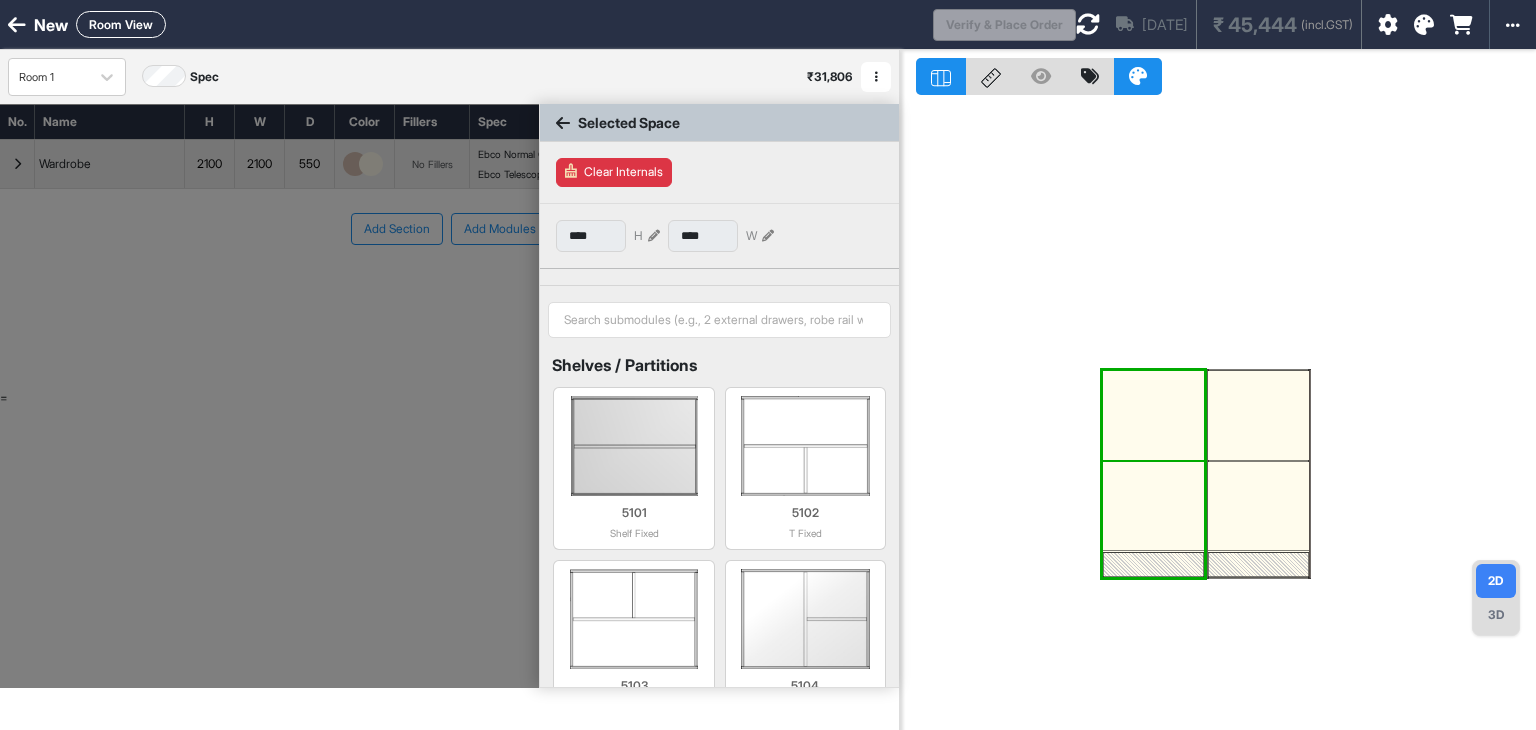 click at bounding box center [1153, 415] 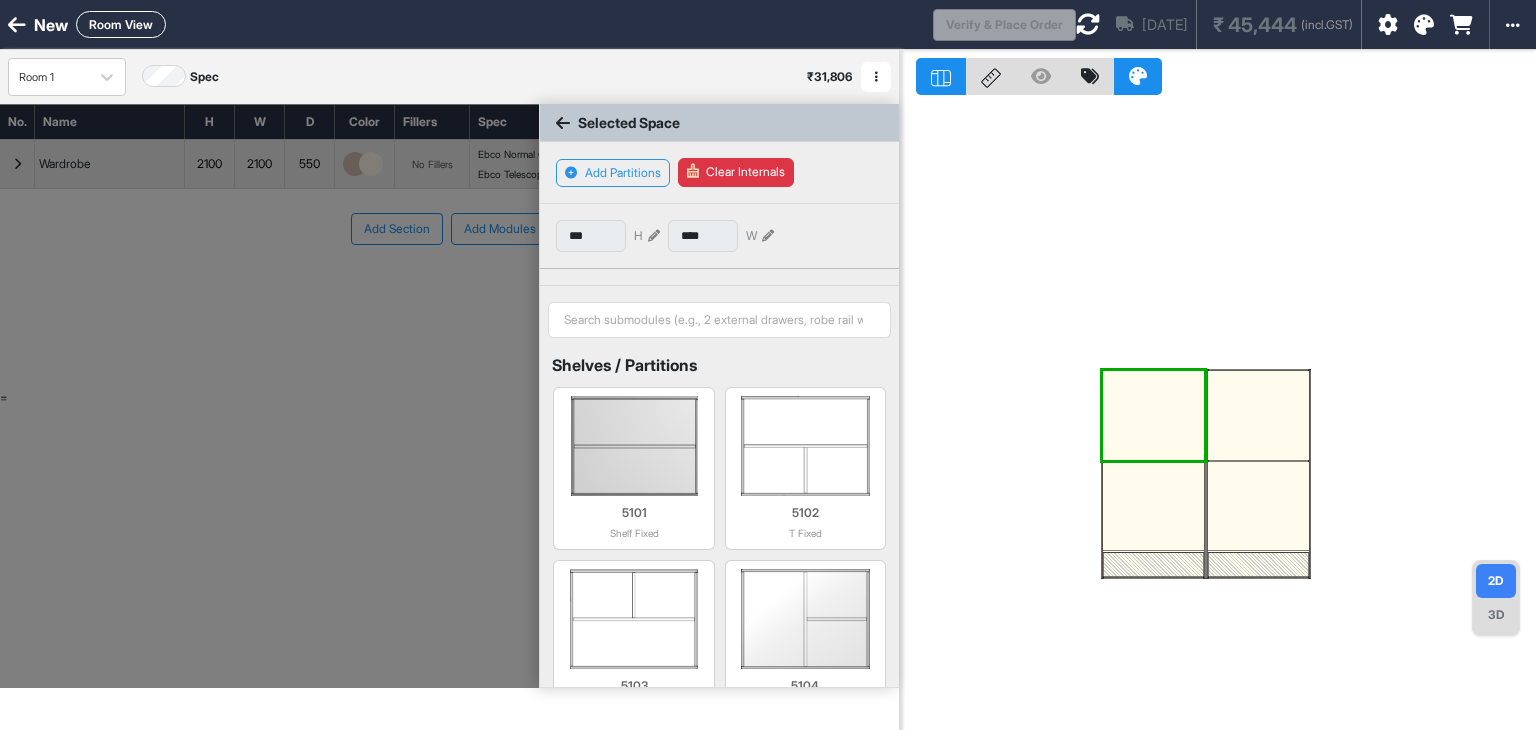 click at bounding box center (768, 236) 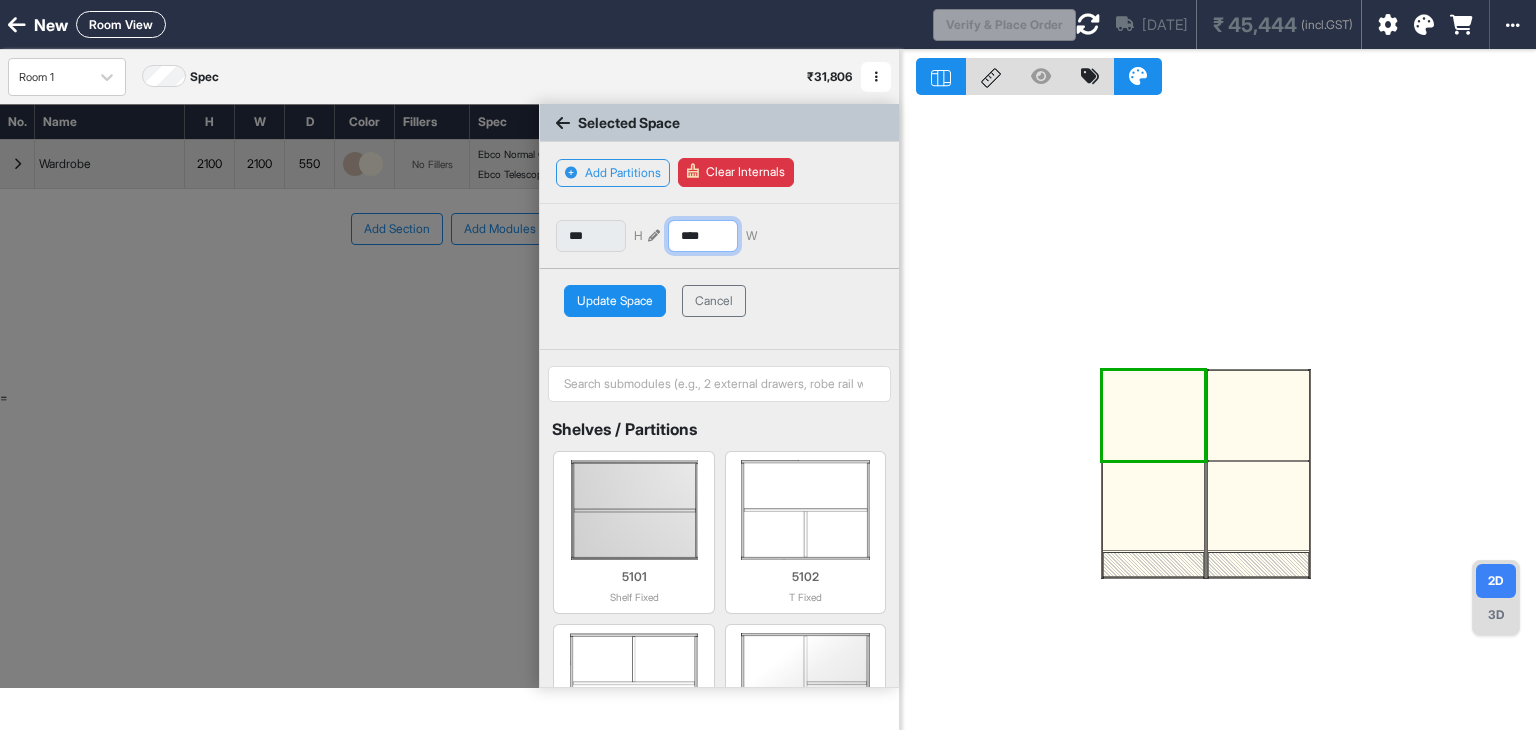 click on "****" at bounding box center (703, 236) 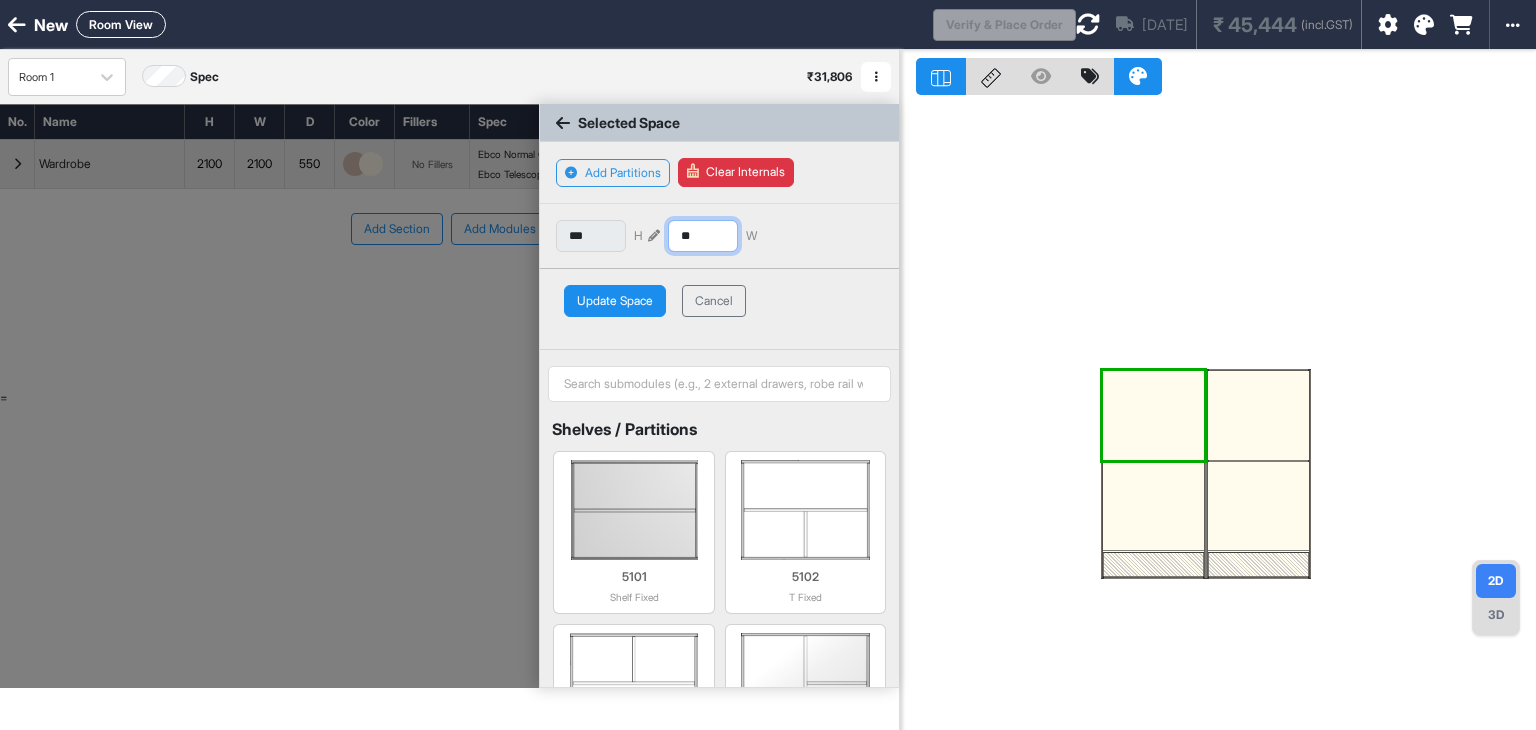 type on "*" 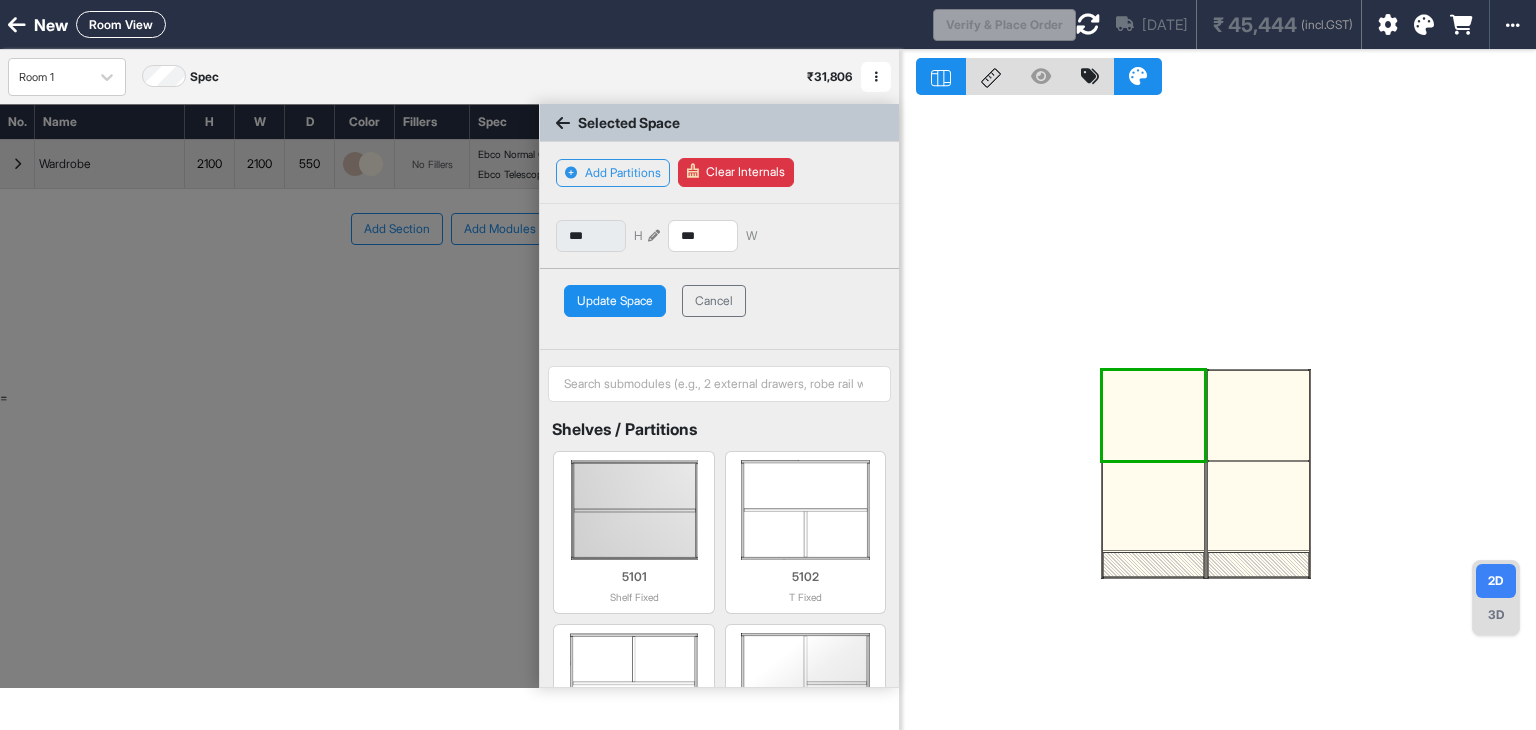 click on "Update Space" at bounding box center (615, 301) 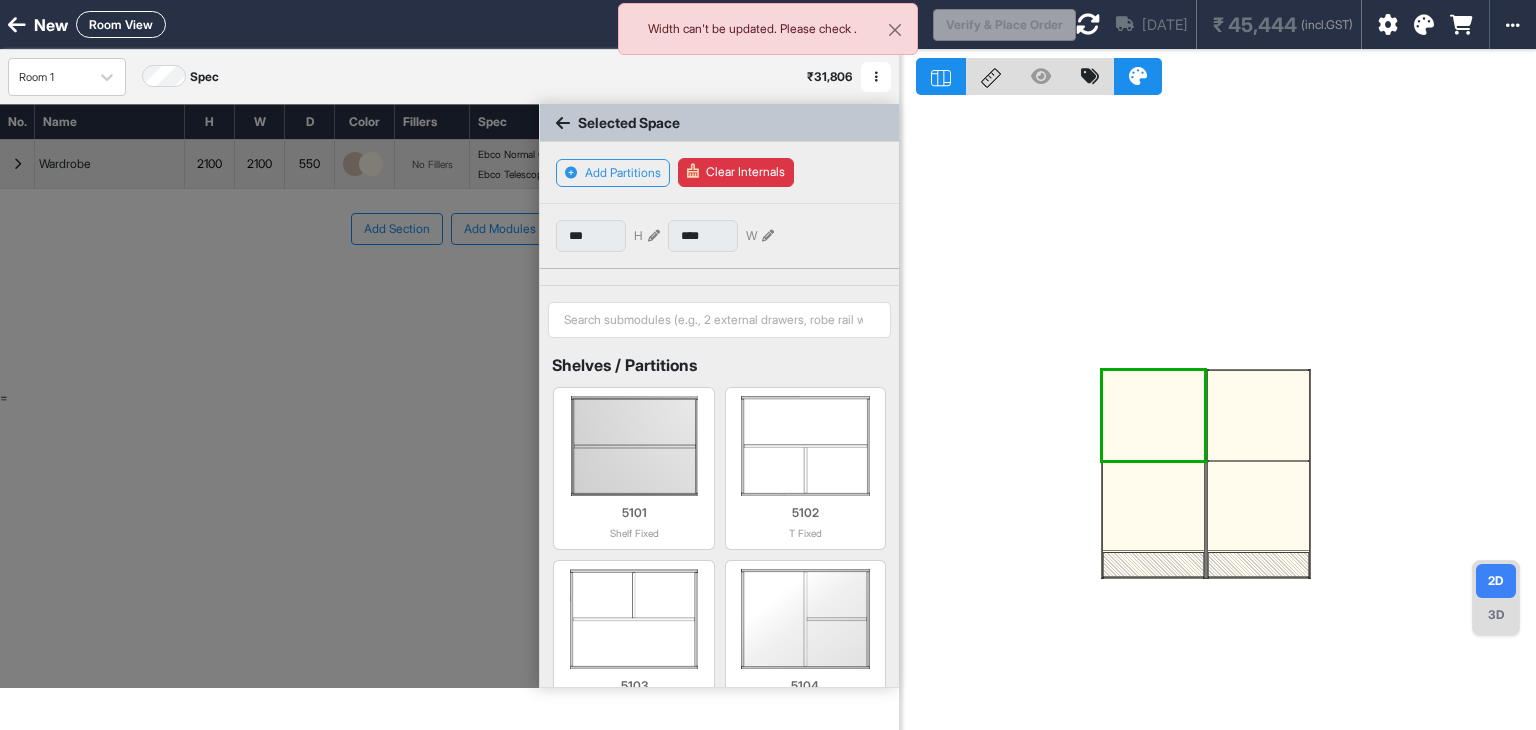 click at bounding box center [768, 236] 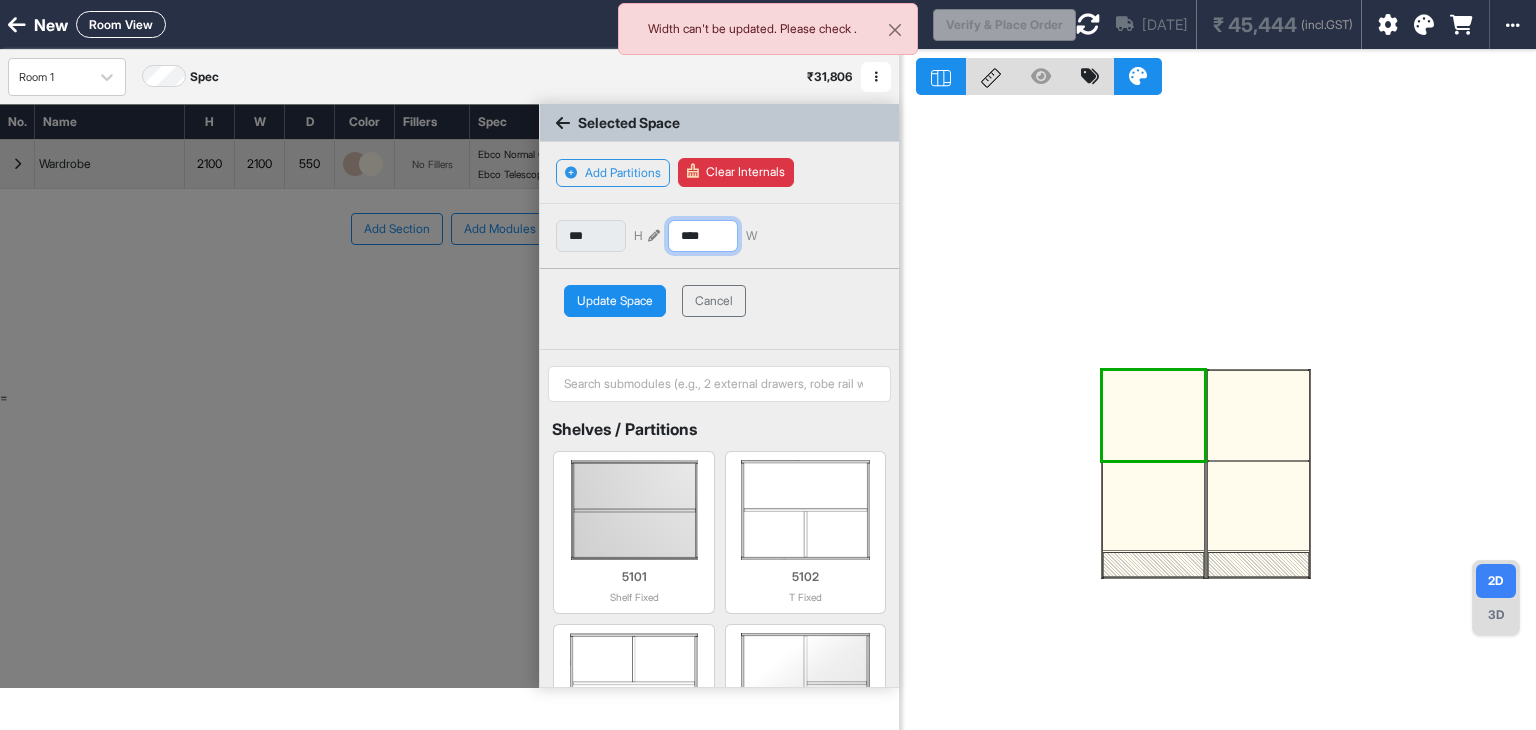 click on "****" at bounding box center [703, 236] 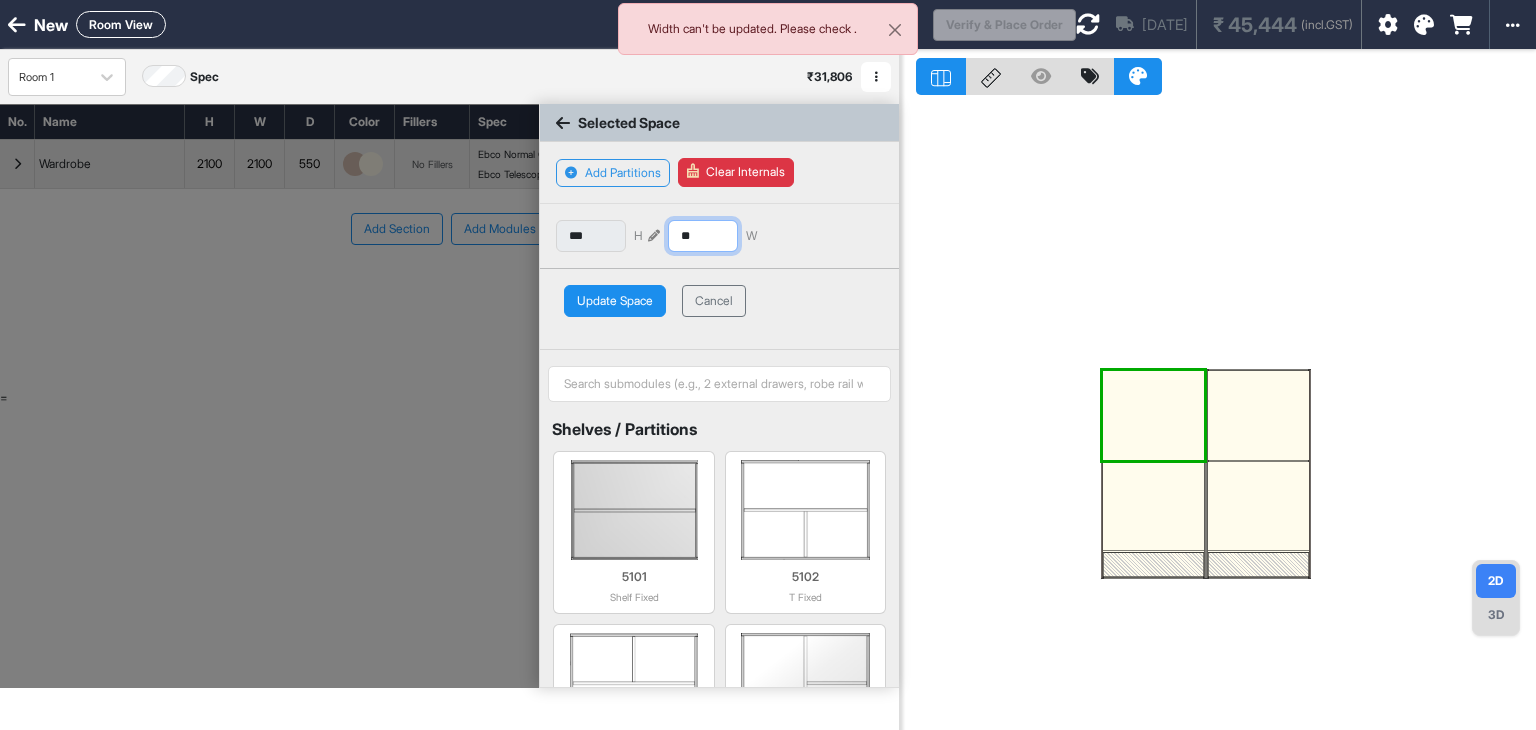 type on "*" 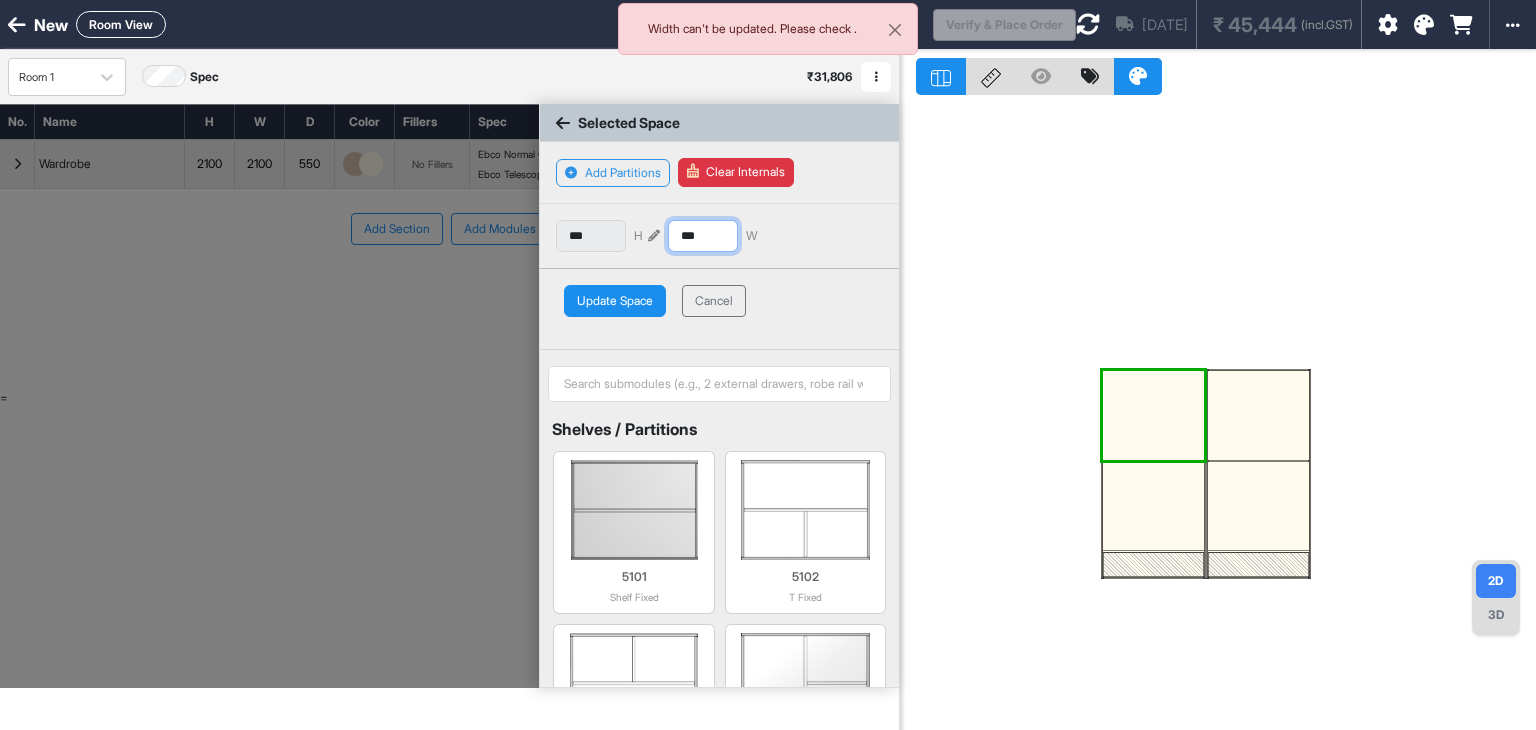 type on "***" 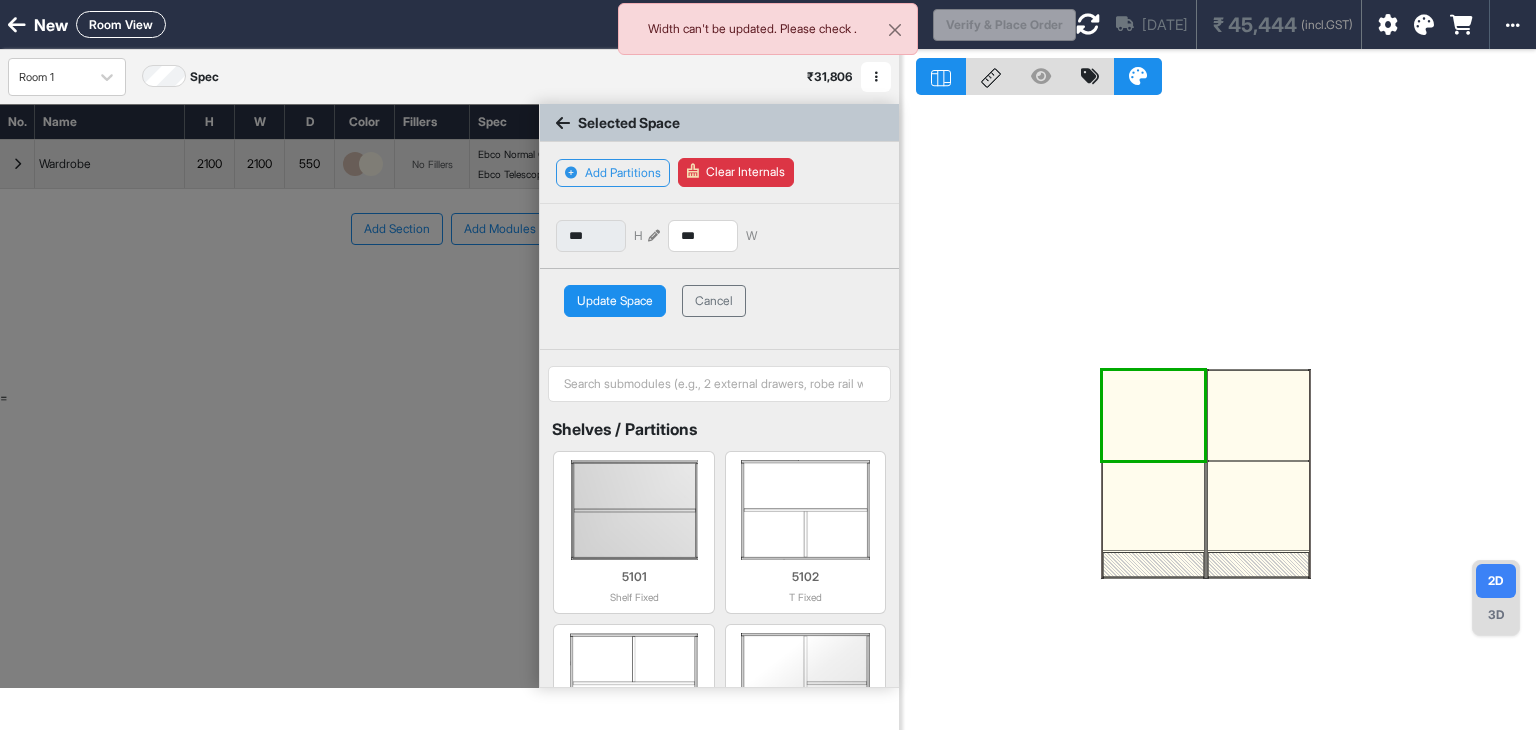 click on "Selected Space Add Partitions   Clear Internals *** H *** W Update Space Cancel Shelves / Partitions 5101 Shelf Fixed 5102 T Fixed 5103 Inverted T fixed 5104 Right T Fixed 5105 Left T Fixed 5106 Plus Fixed 5107 1 Removable Shelf 5108 2 Removable Shelves 5109 3 Removable Shelves 5110 4 Removable Shelves 5111 5 Removable Shelves 5114 Vertical Shelf Fixed 5115 Vertical Shelf Fixed from Left 5116 Vertical Shelf Fixed from Right Drawers 5202 2 Drawers 5203 1 Drawer Top 5204 2 Drawer Top 5205 1 Drawer Bottom 5206 2 Drawer Bottom 5207 1 Drawer Set Top 5208 2 Drawer Set Top 5209 1 Drawer Set Bottom 5210 2 Drawer Set Bottom 5211 3 Drawers 5219 4 Drawers without separators 5212 4 Drawers 5220 5 Drawers without separators 5213 5 Drawers 5215 2 Drawer Sets 5216 3 Drawer Sets 5217 4 Drawer Sets 5218 5 Drawer Sets Tandem Drawers 5302 2 Tandem Drawers 5303 3 Tandem Drawers 5304 4 Tandem Drawers 5305 5 Tandem Drawers Padding 5401 2 side 18mm Padding 5402 2 side 50mm Padding 5403 Left 18mm Padding 5404 Right 18mm Padding" at bounding box center [719, 469] 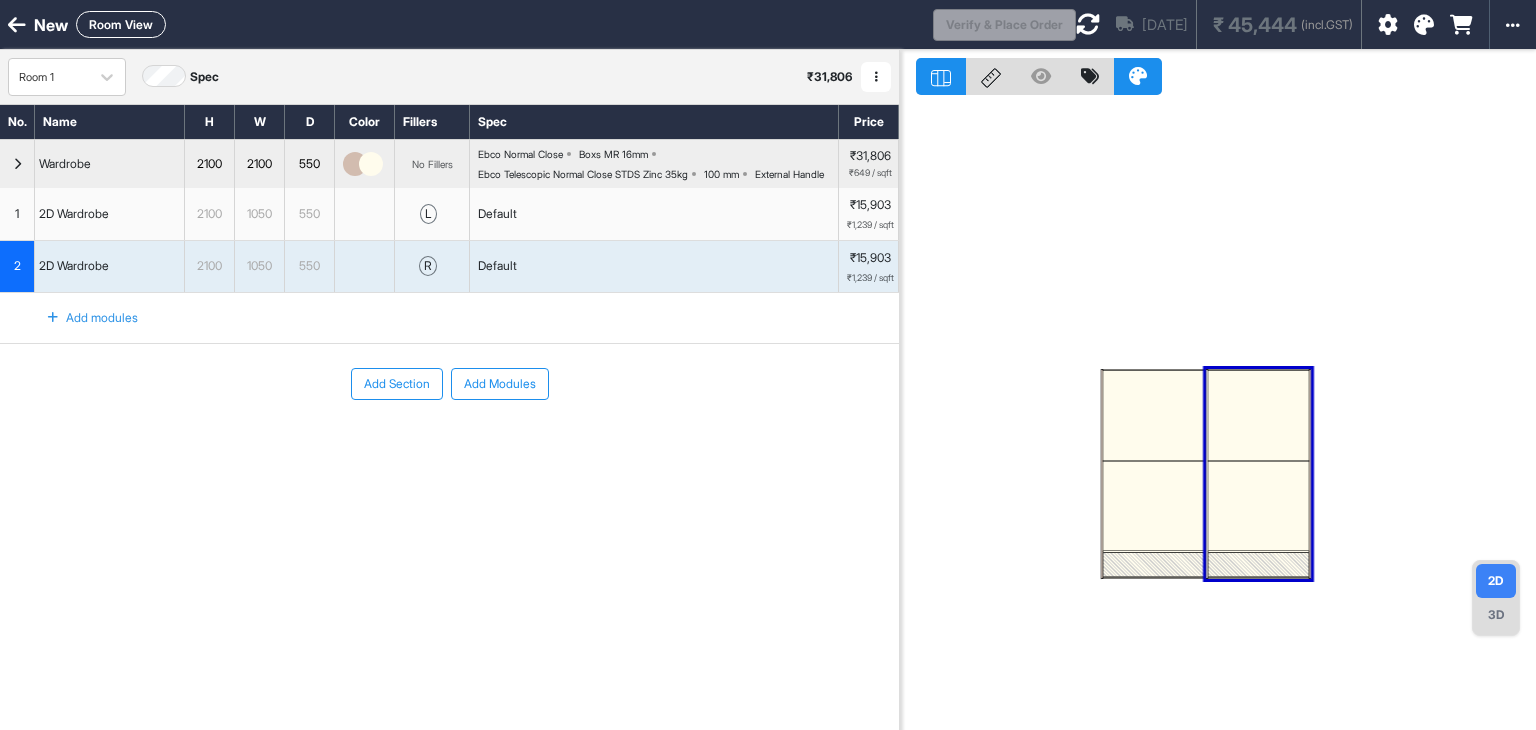 click at bounding box center [1153, 415] 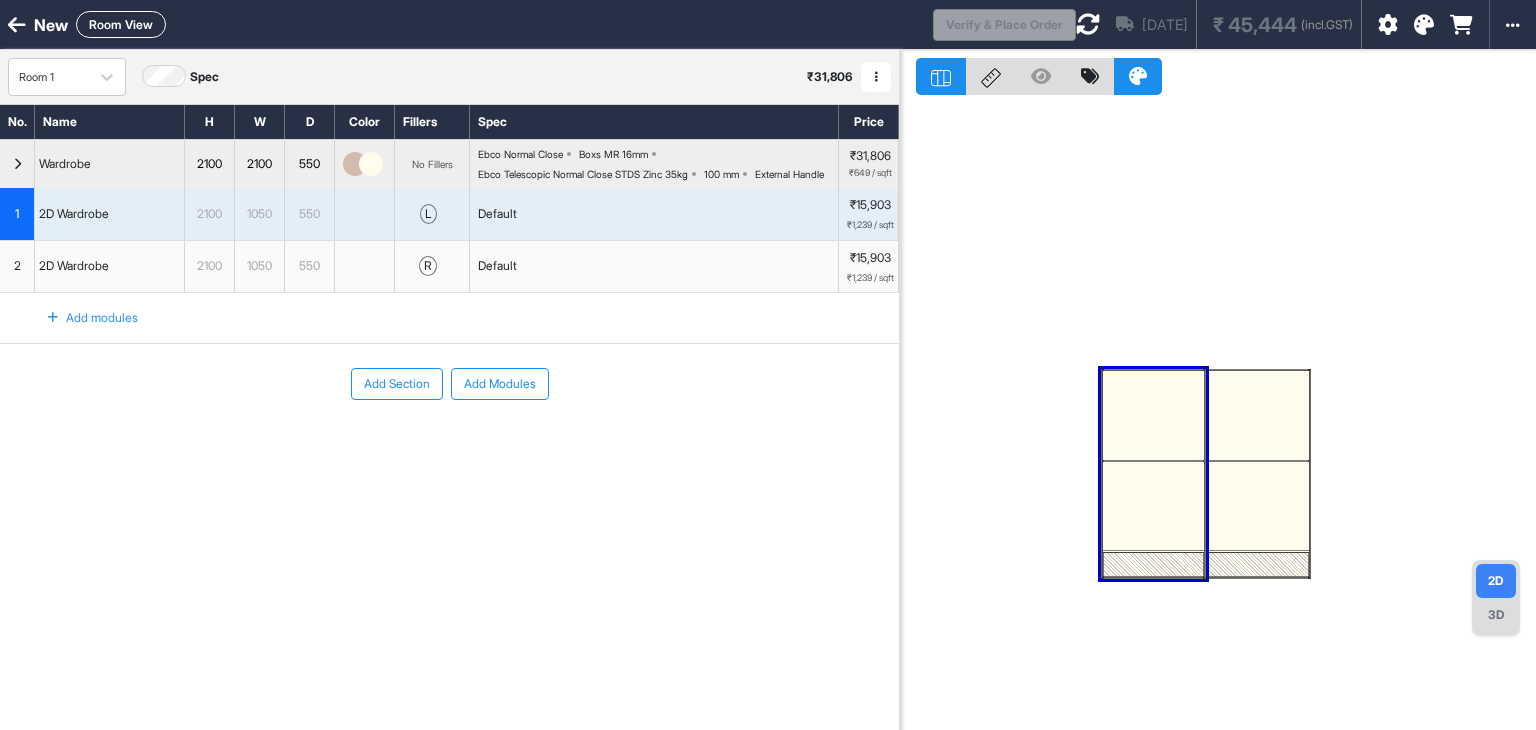 click at bounding box center [1153, 415] 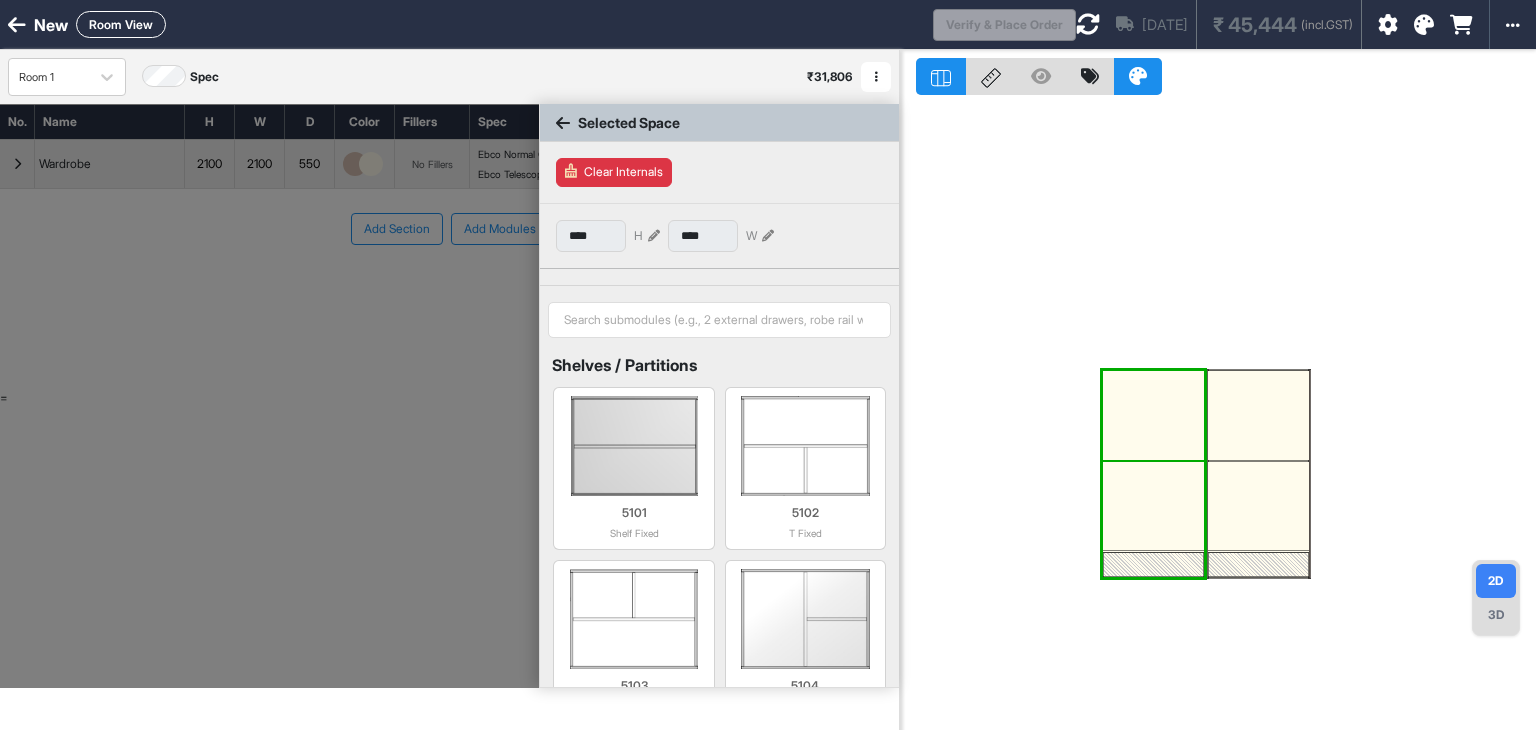 click at bounding box center (1153, 415) 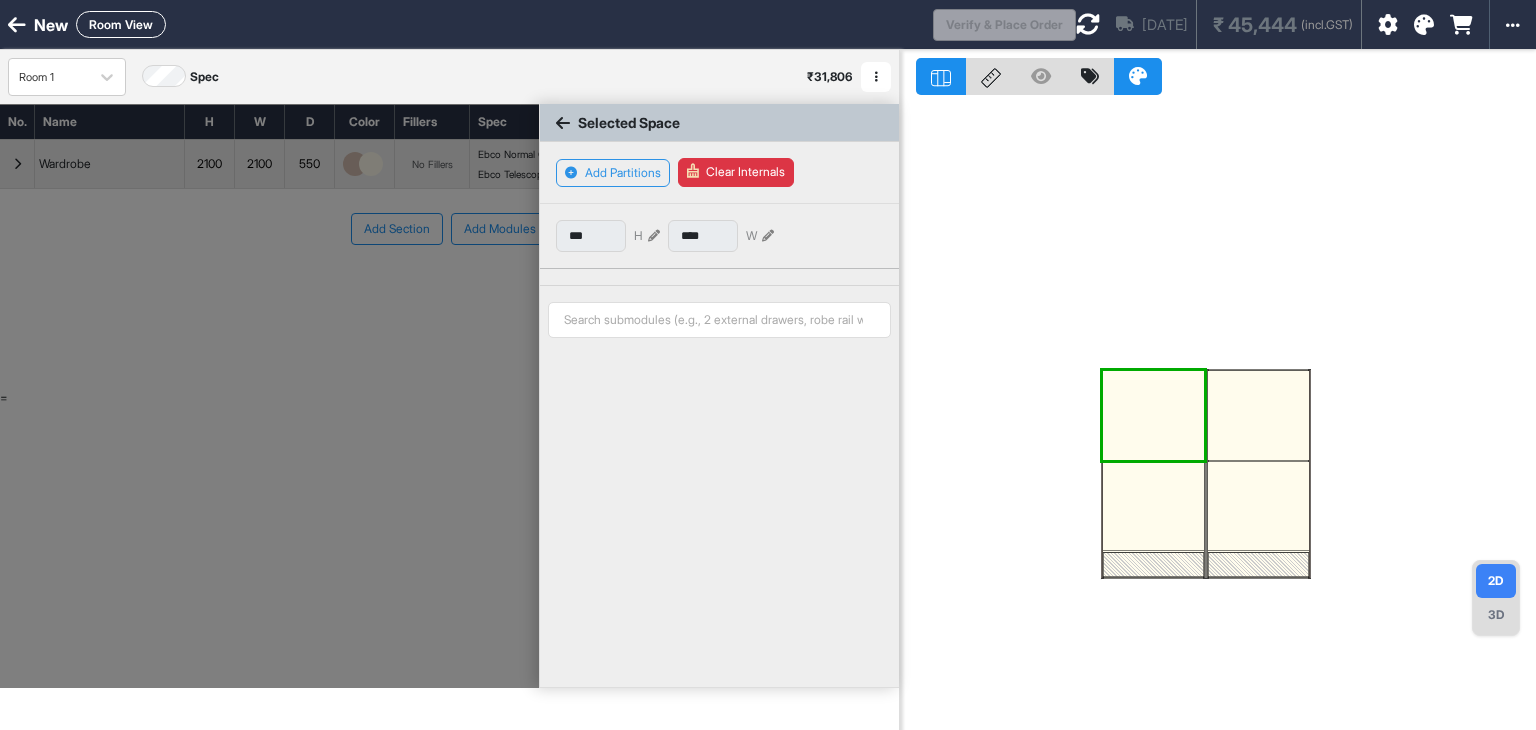 type on "***" 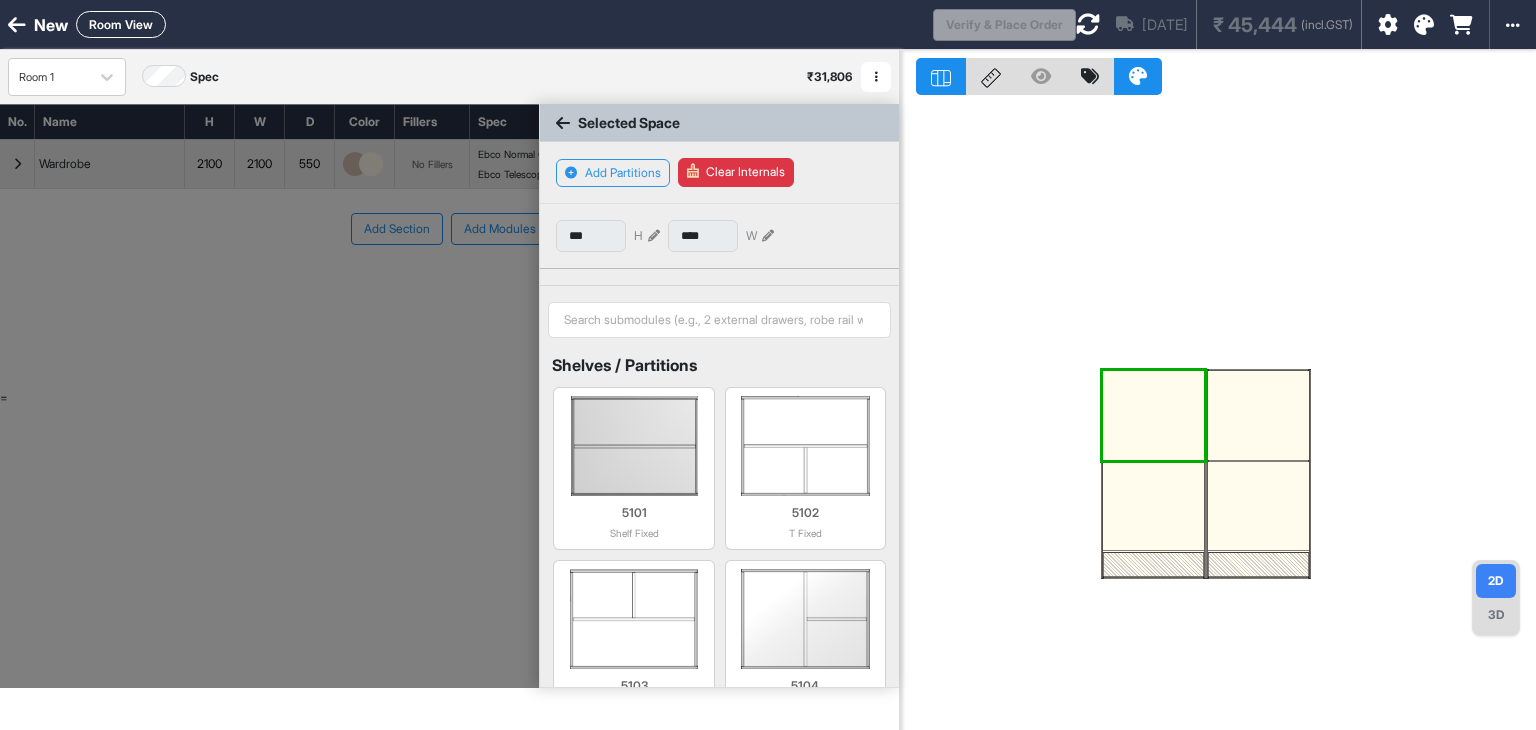 click at bounding box center [1153, 415] 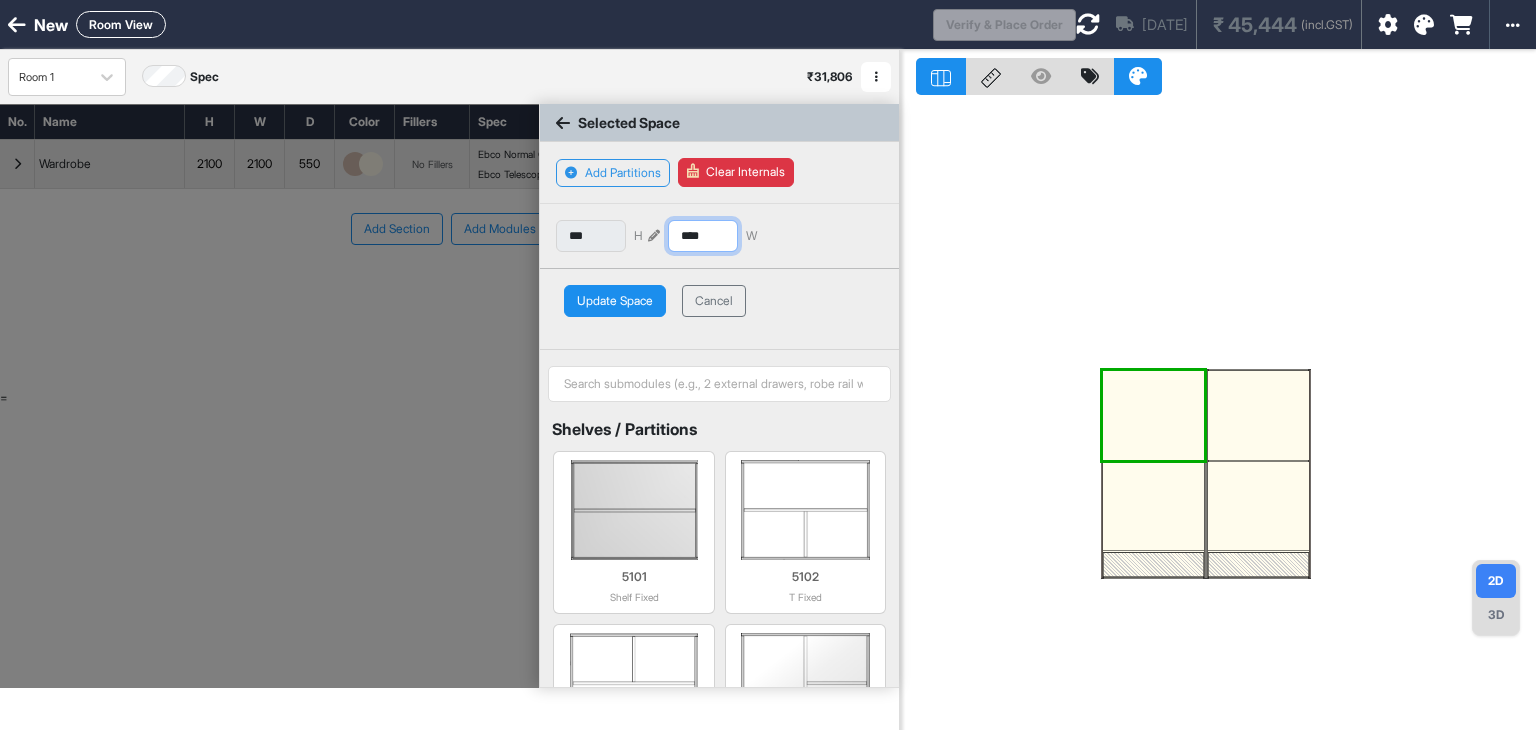 click on "****" at bounding box center (703, 236) 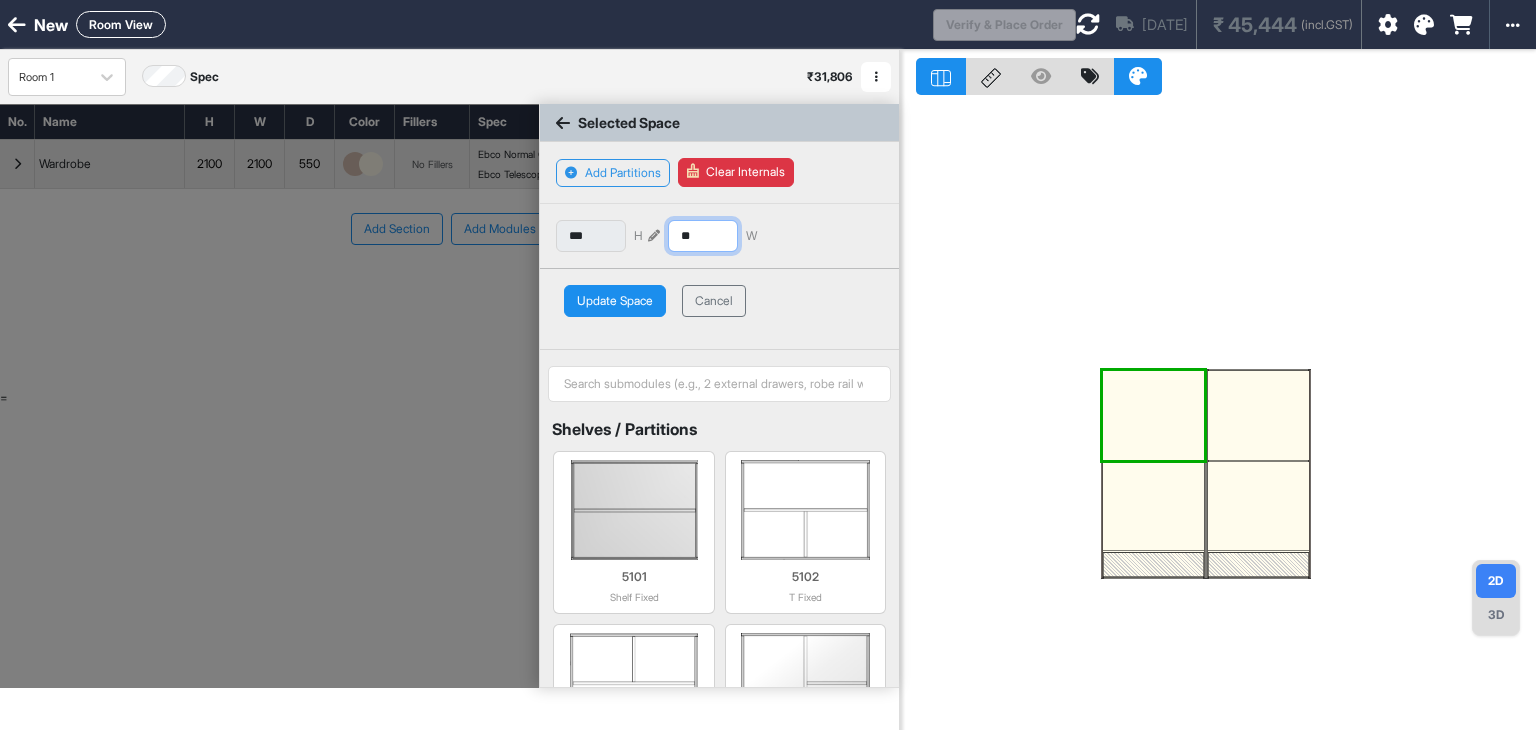 type on "*" 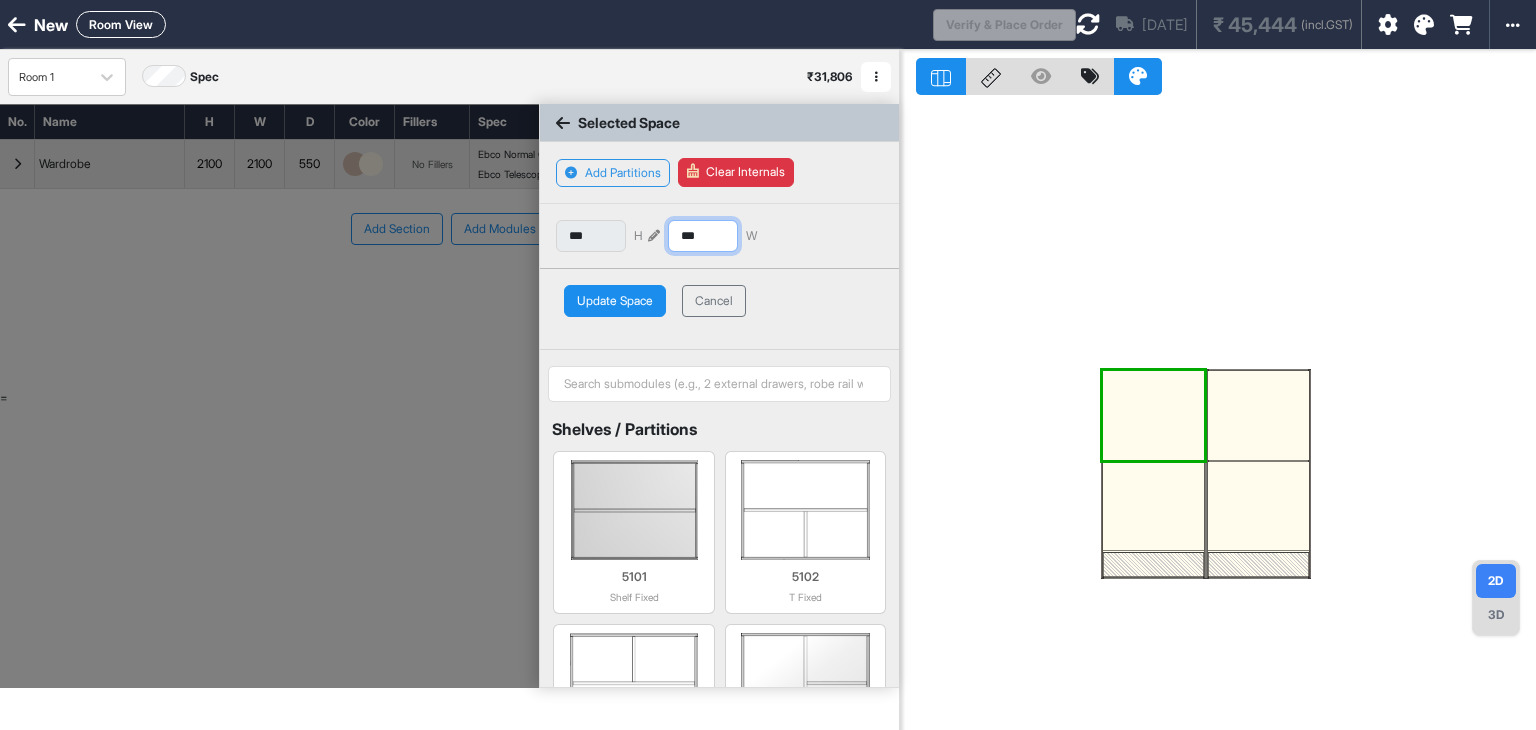 type on "***" 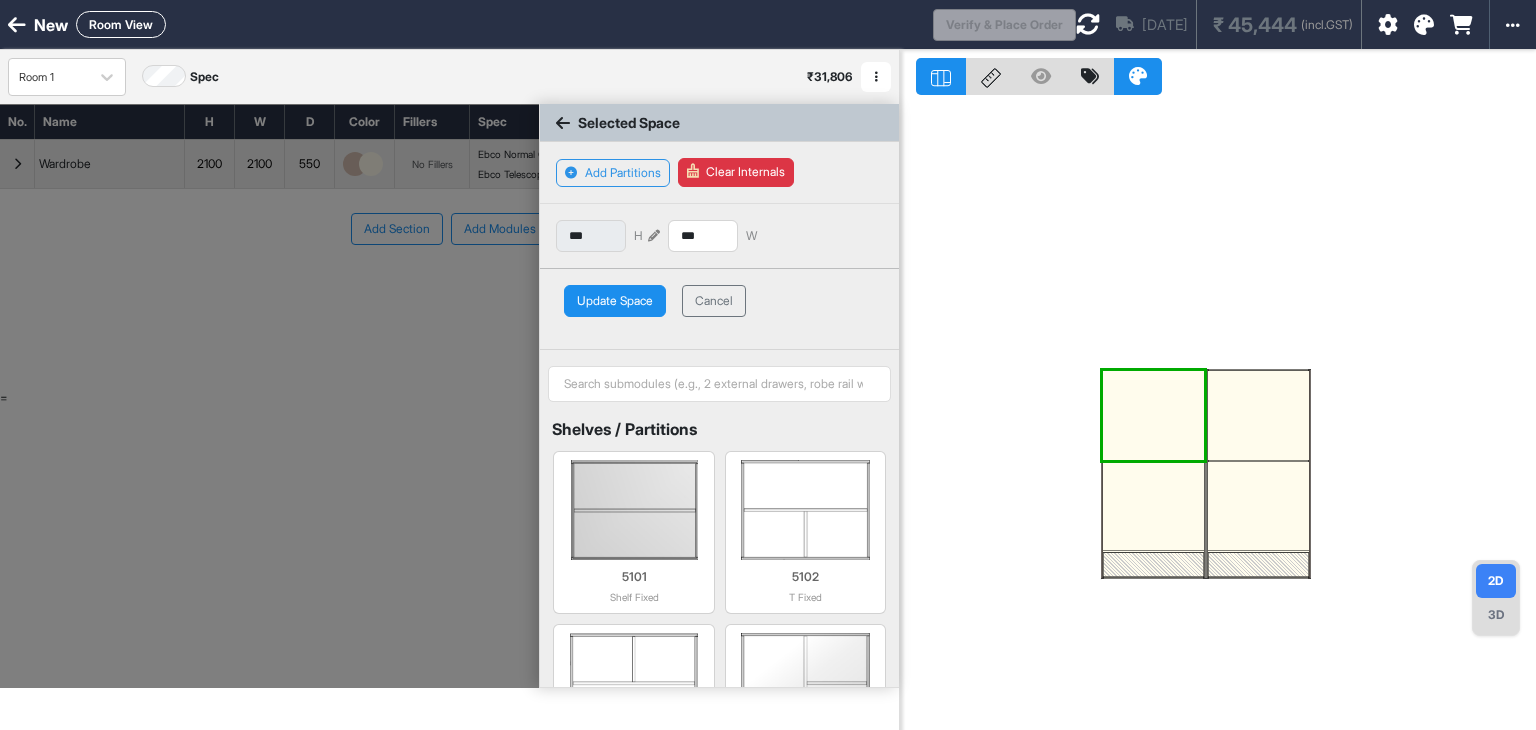 click at bounding box center (1258, 415) 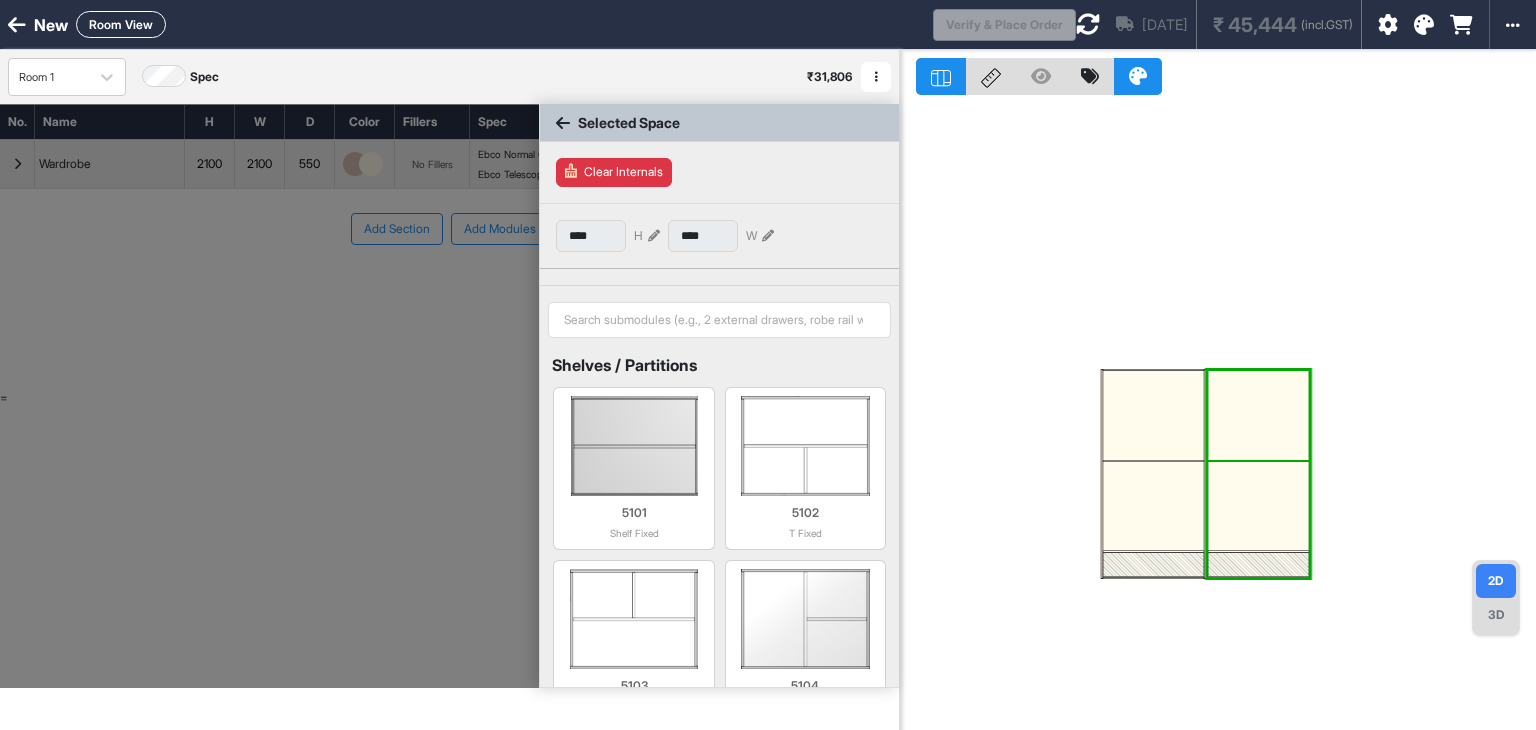 click at bounding box center [1258, 415] 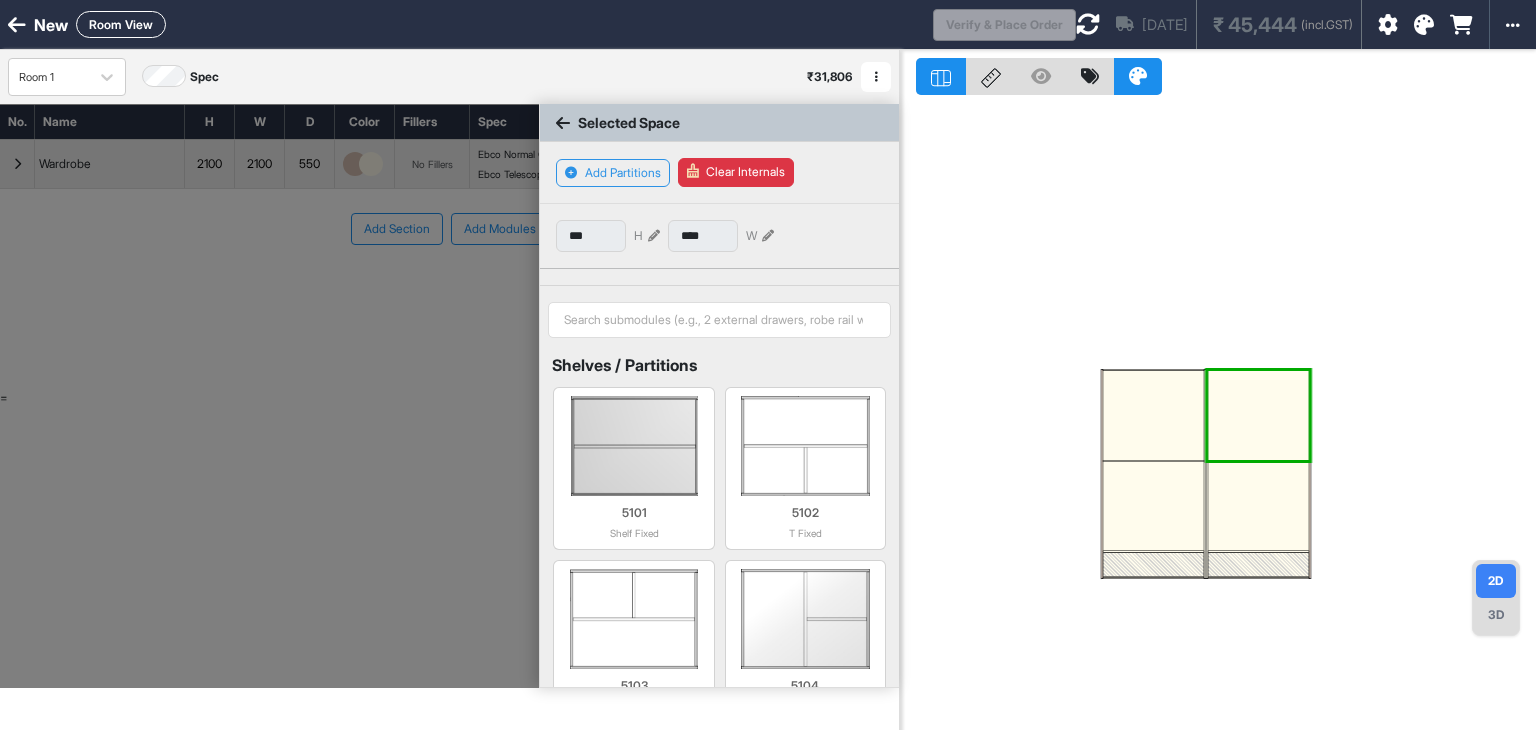 click at bounding box center (1258, 415) 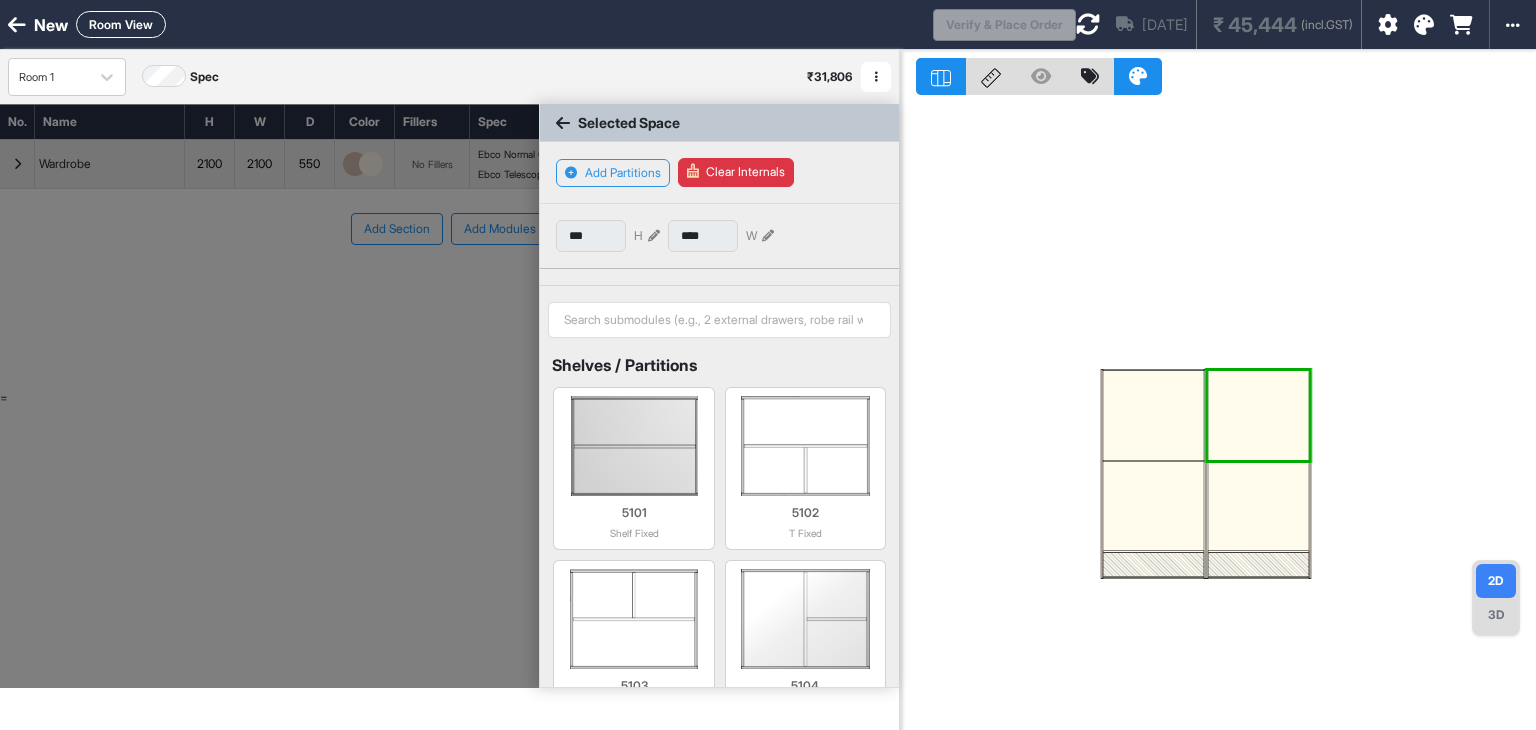 click at bounding box center (654, 236) 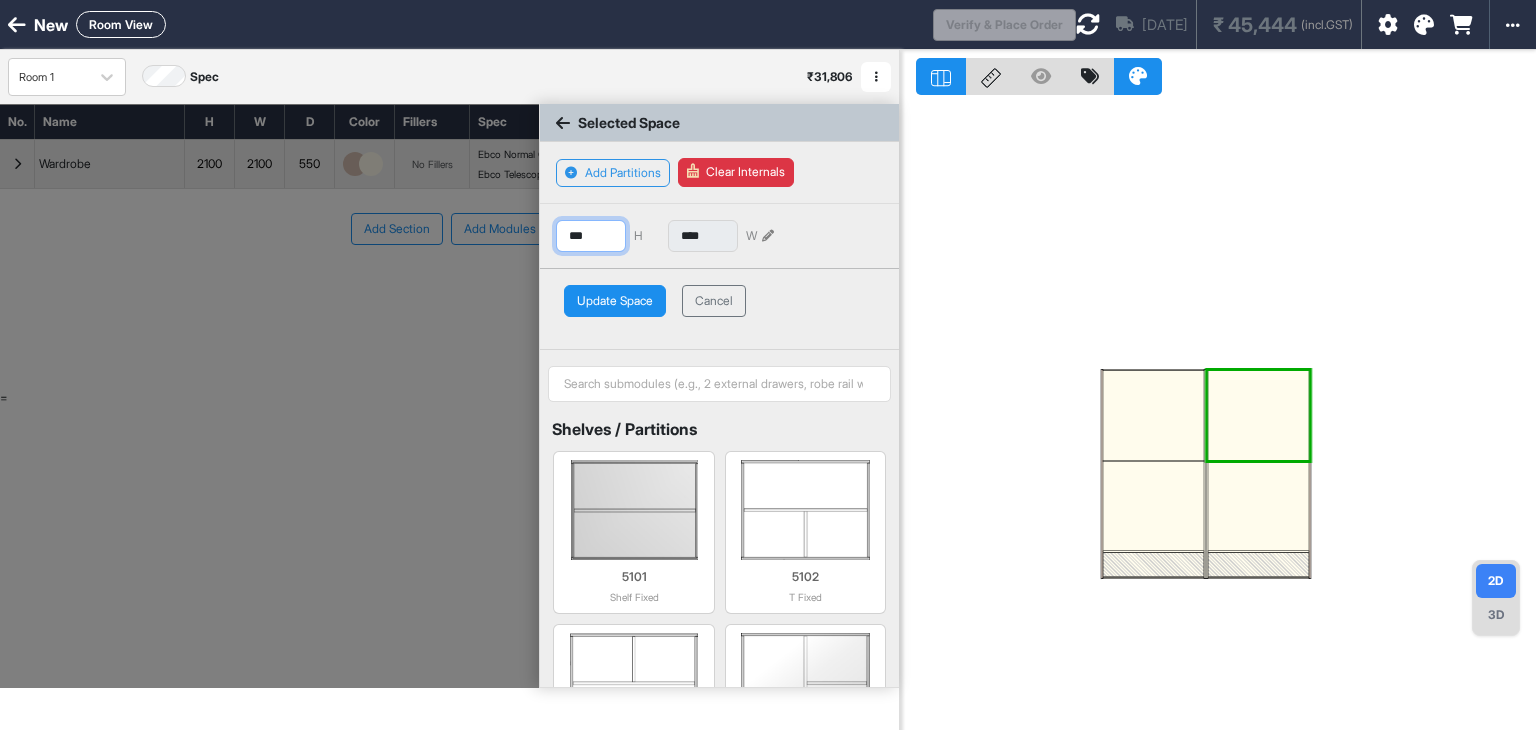 click on "***" at bounding box center [591, 236] 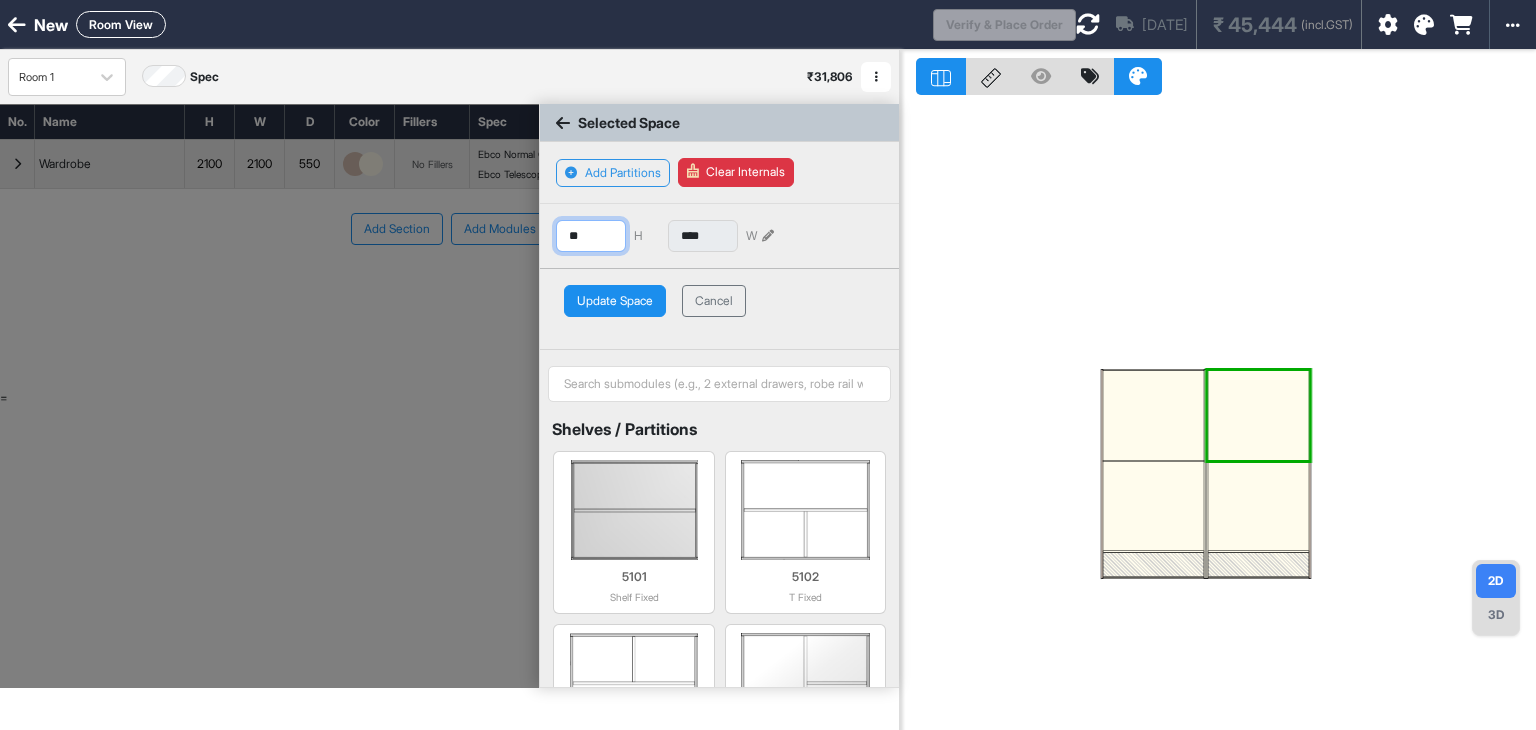 type on "*" 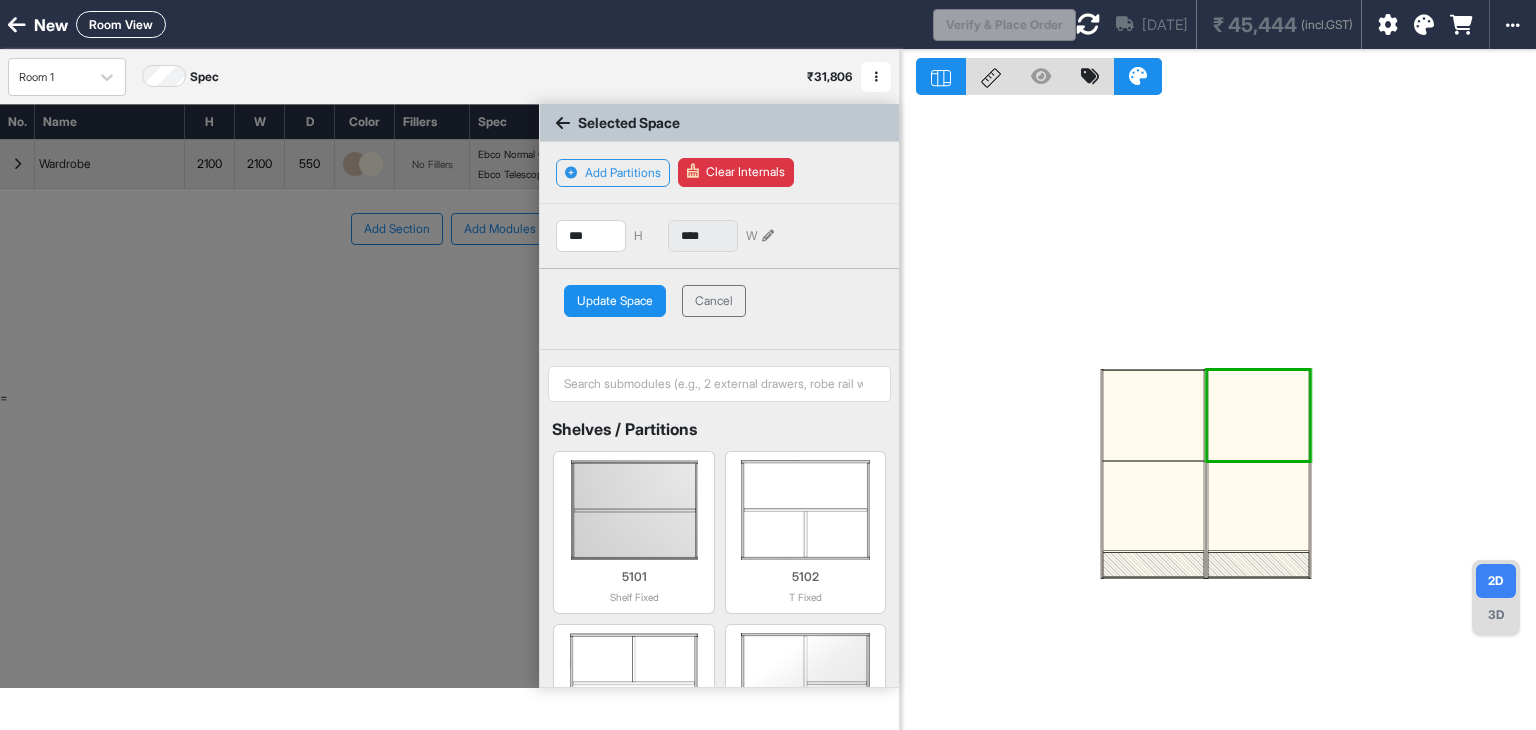 click on "Update Space" at bounding box center (615, 301) 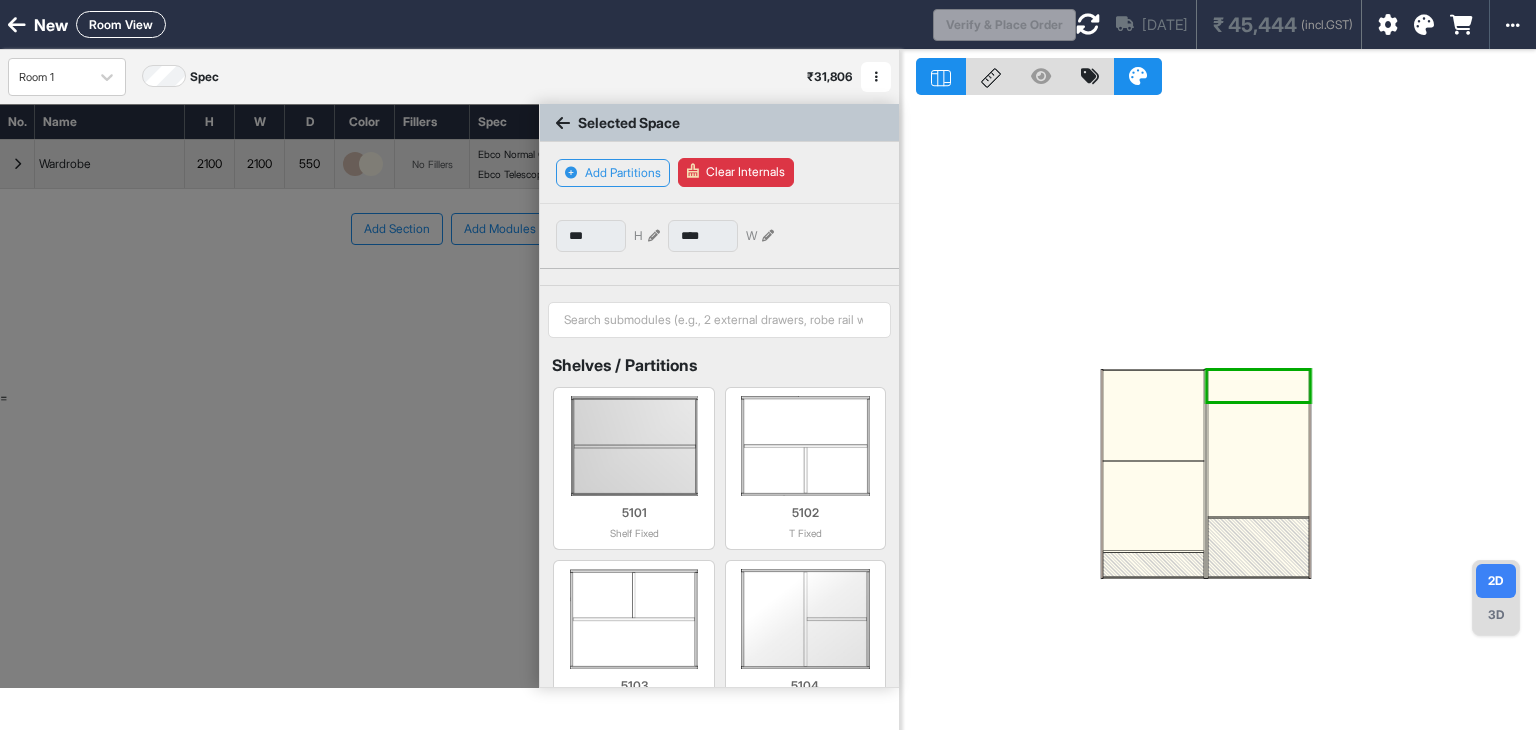 click at bounding box center (1258, 547) 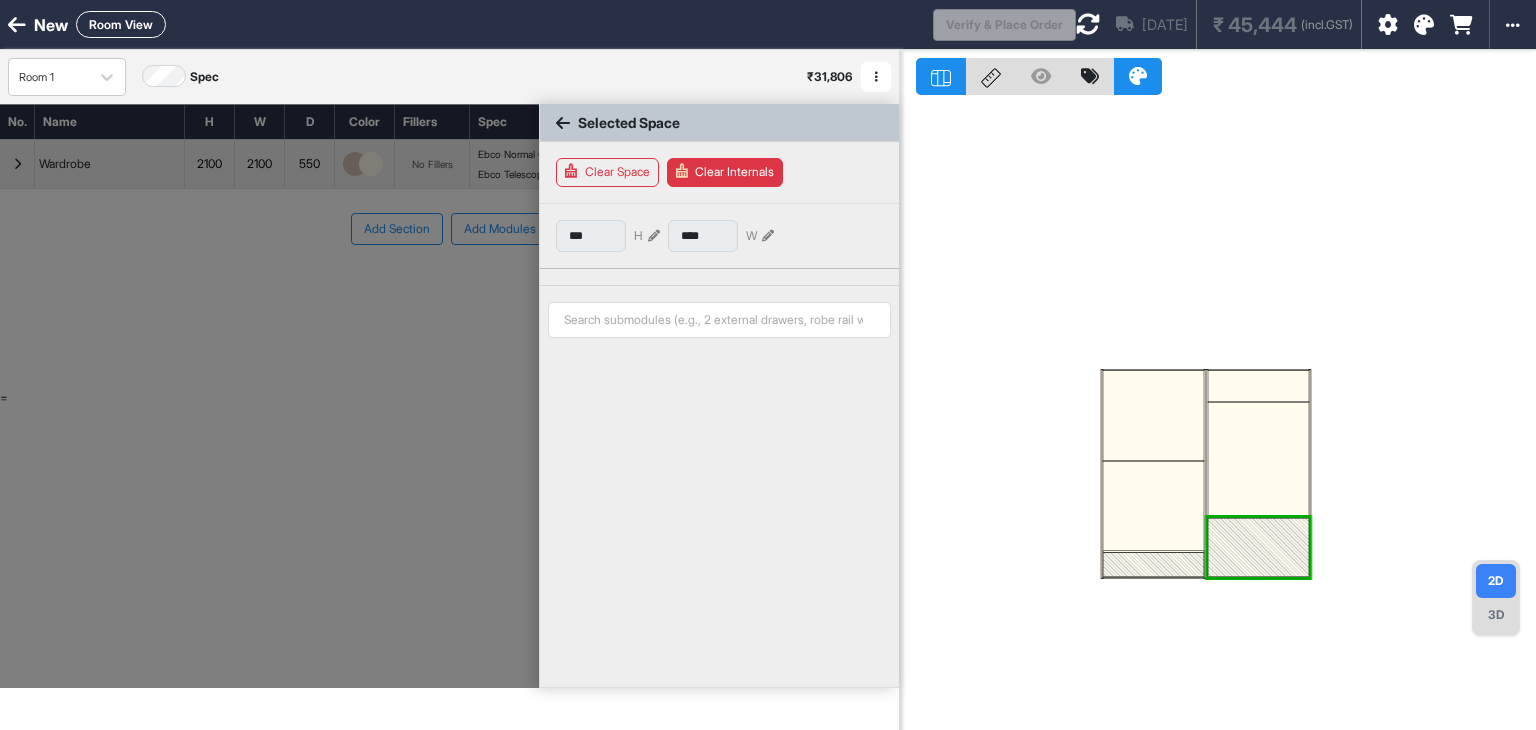 click at bounding box center [1258, 547] 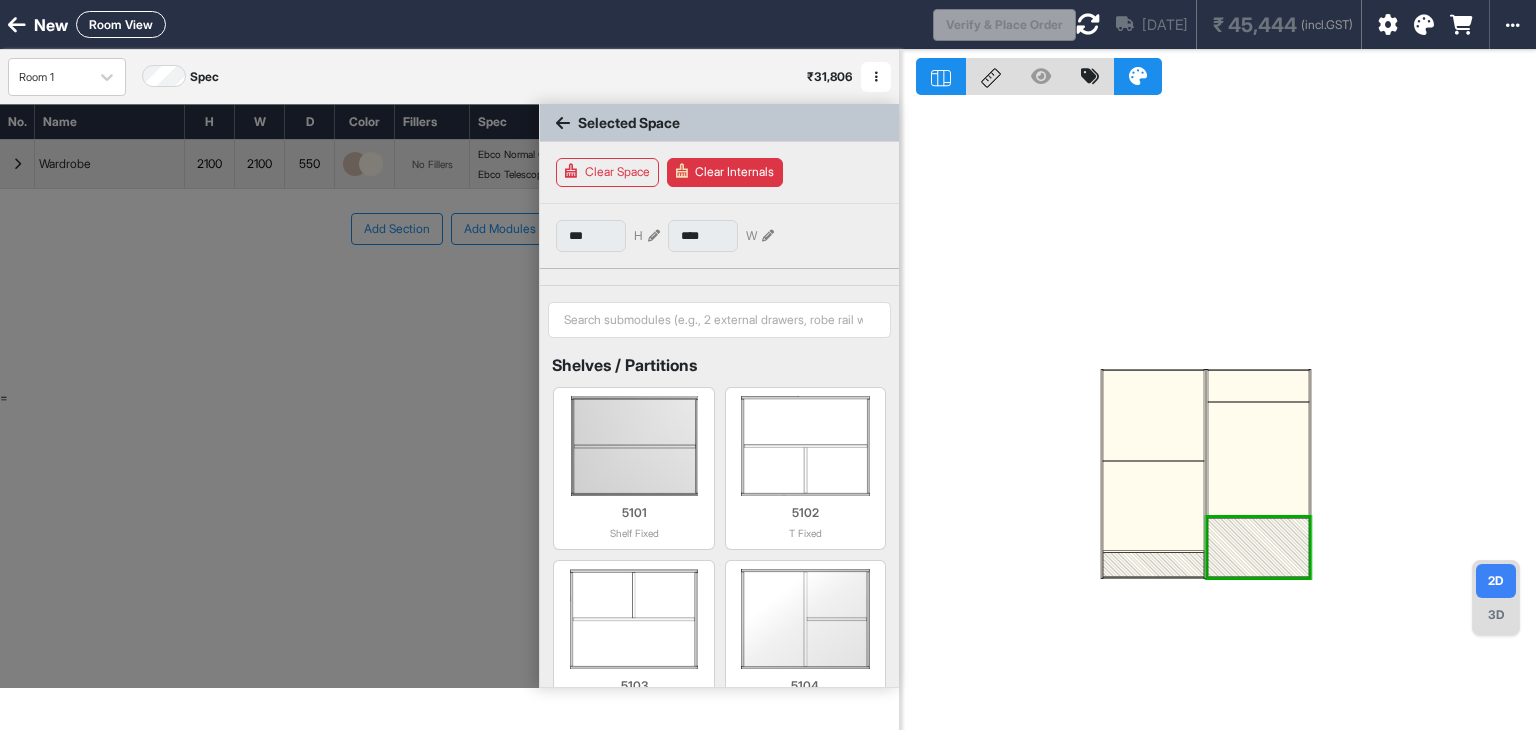 click at bounding box center (1153, 415) 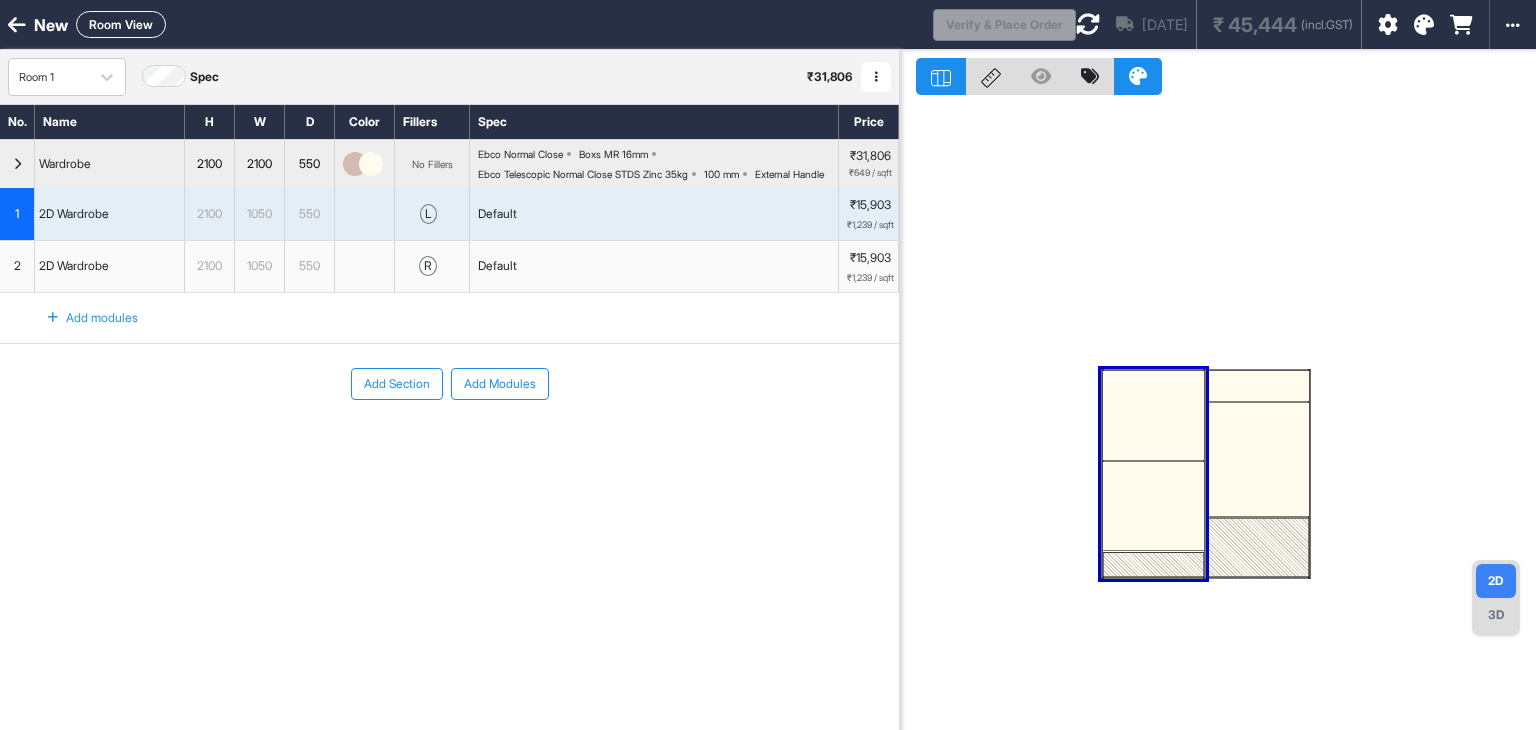 click at bounding box center (1153, 415) 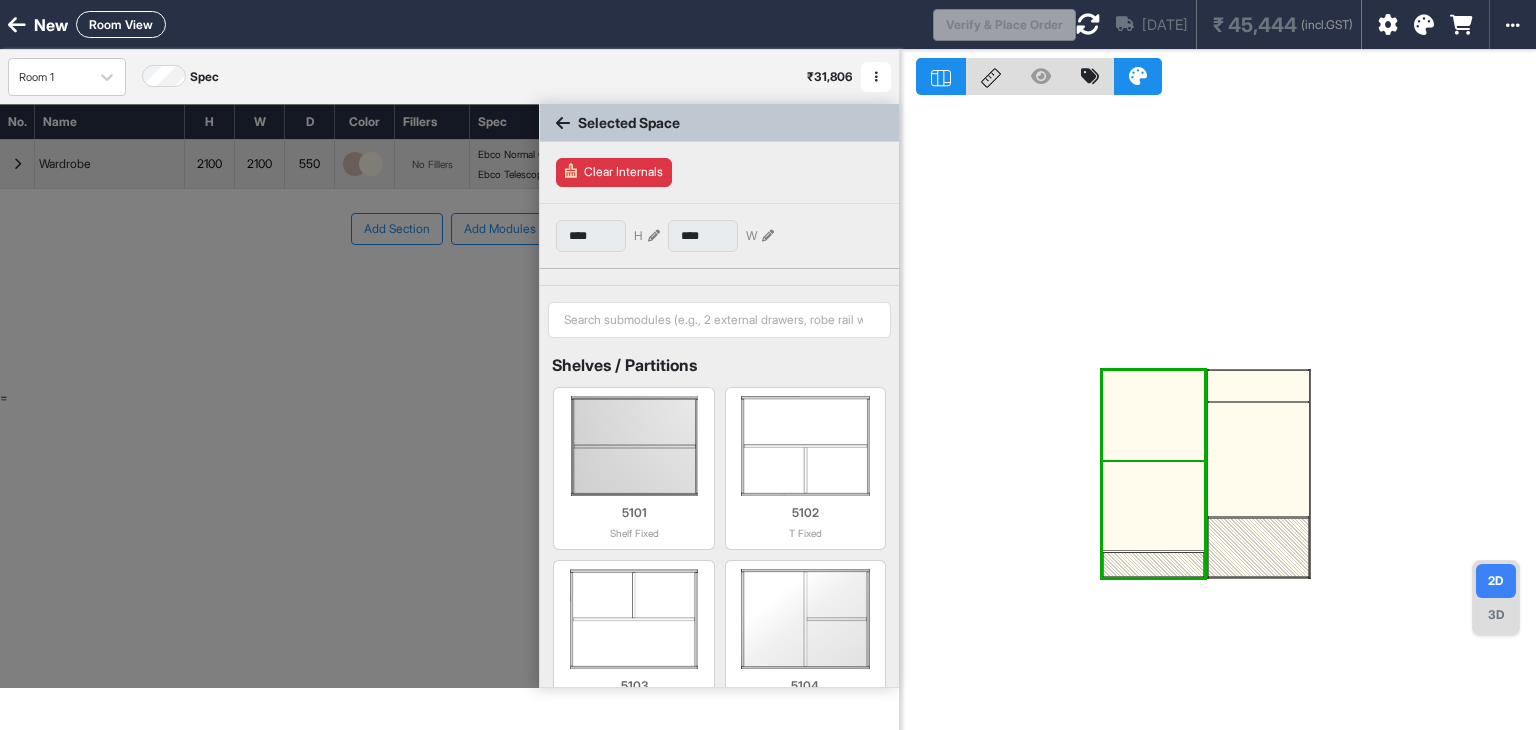 click at bounding box center [1153, 415] 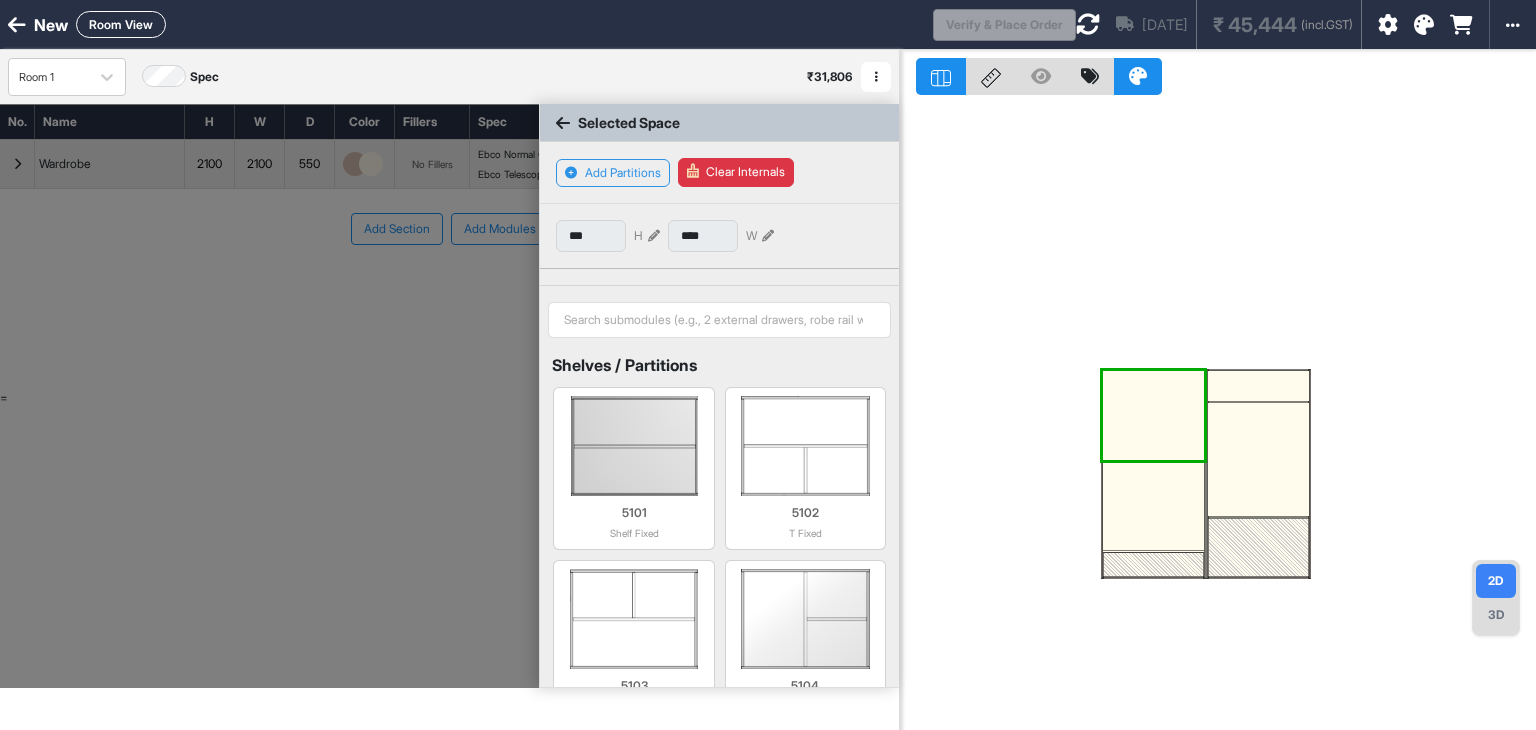 click at bounding box center [654, 236] 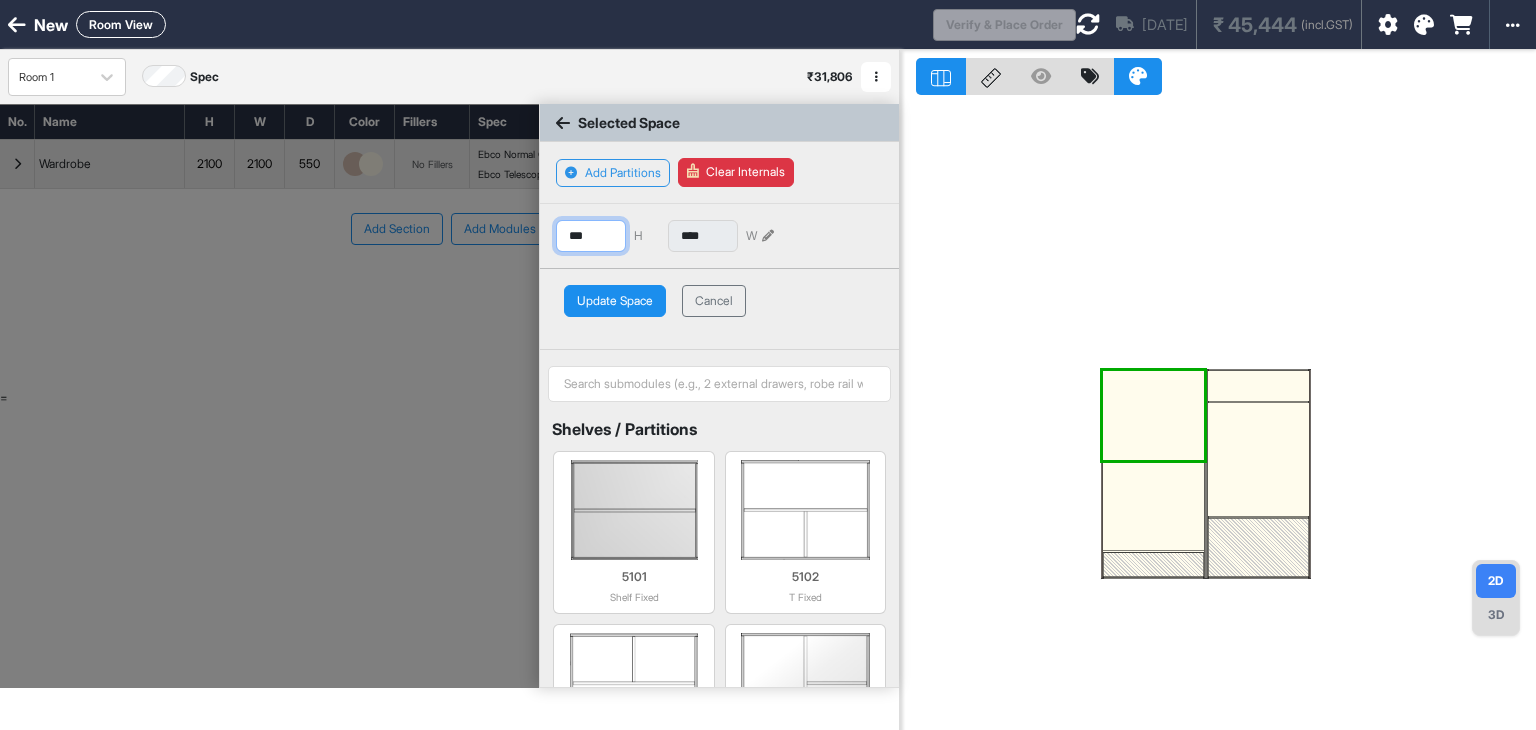 click on "***" at bounding box center [591, 236] 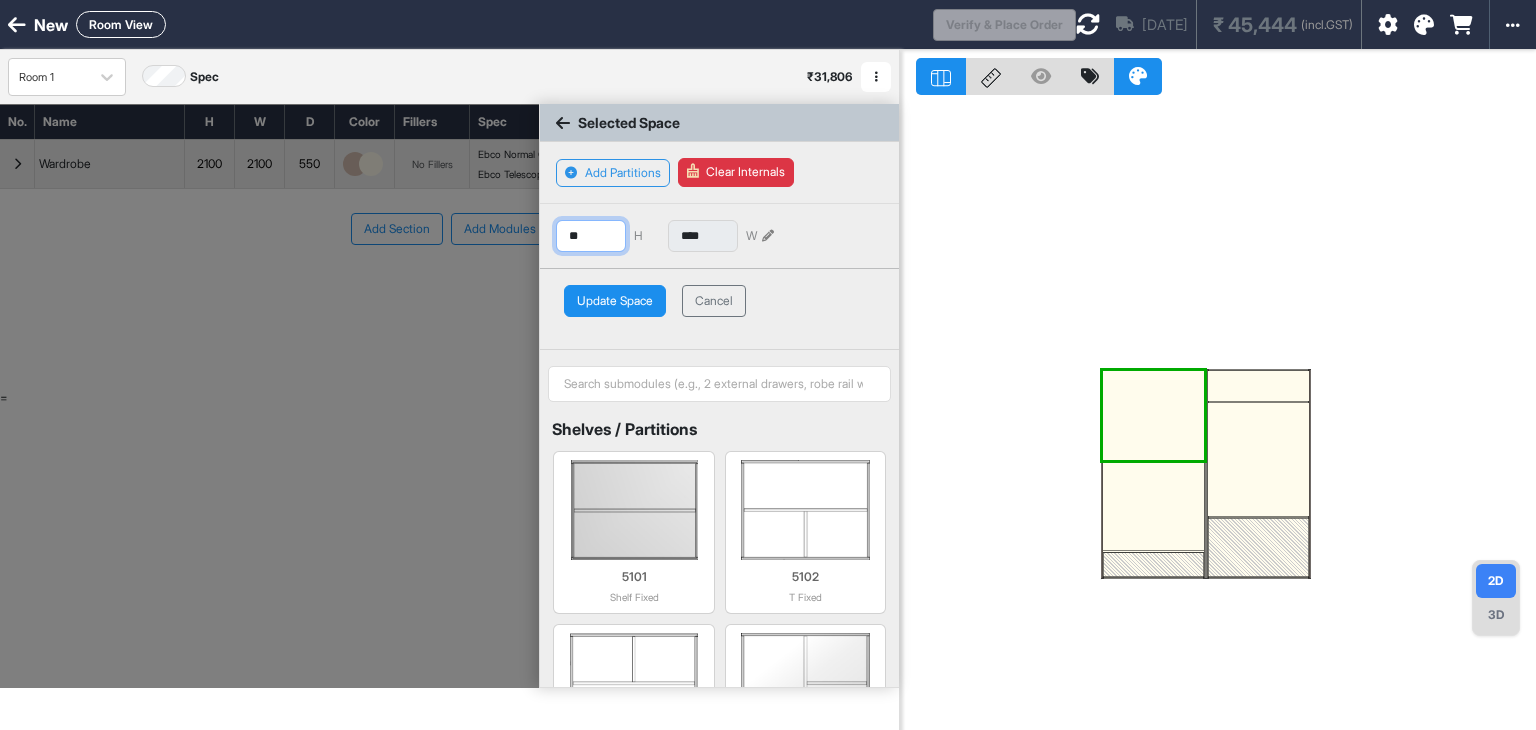 type on "*" 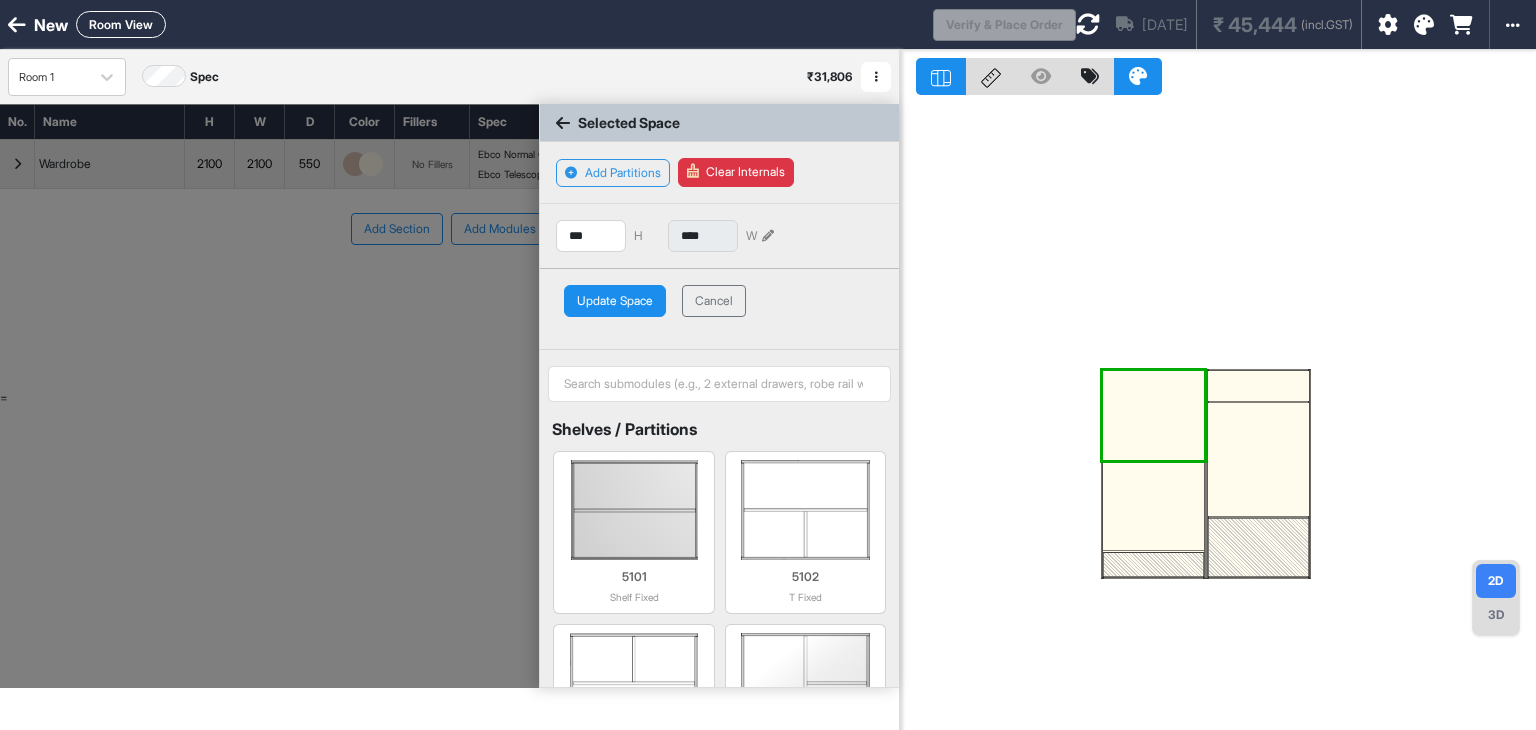 click on "Update Space" at bounding box center (615, 301) 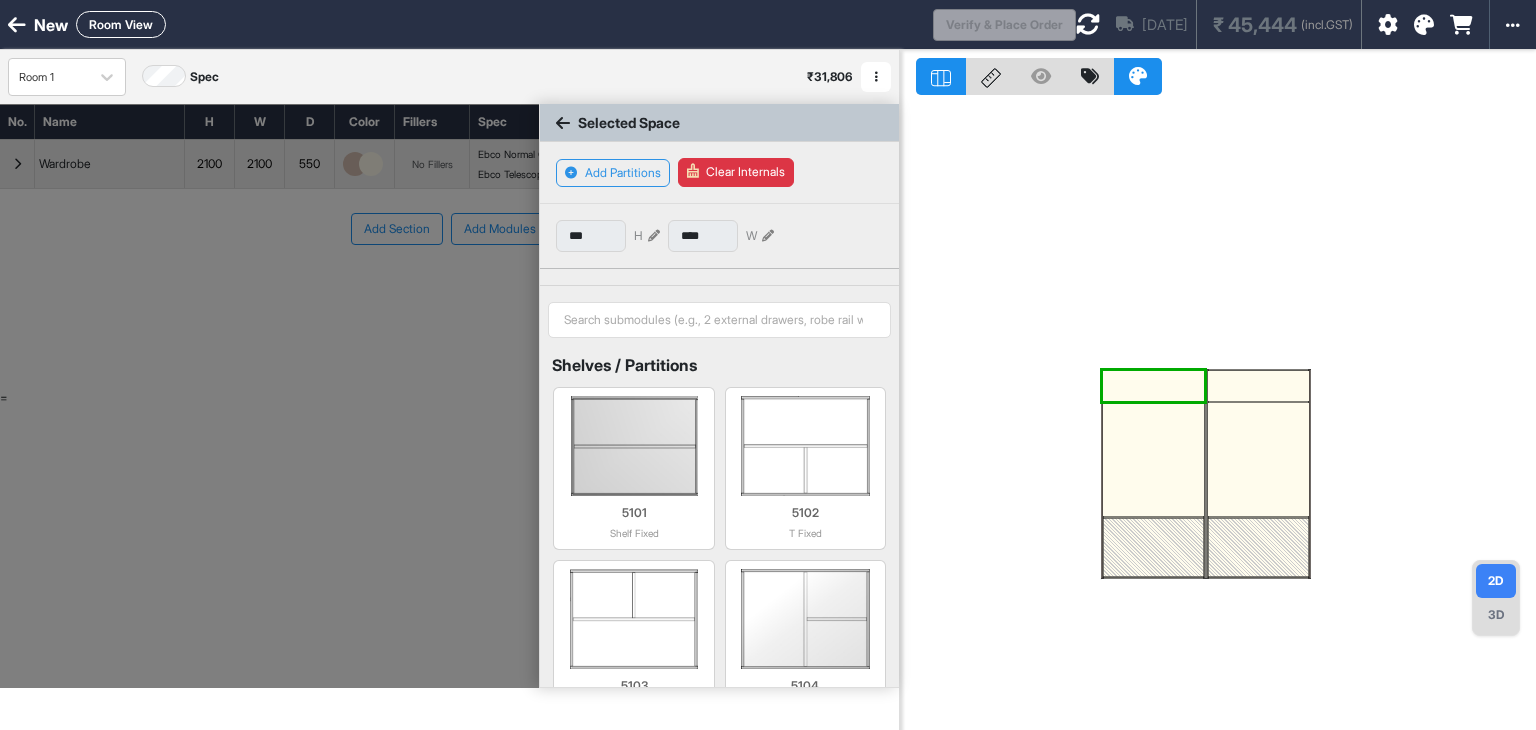 click at bounding box center [1153, 459] 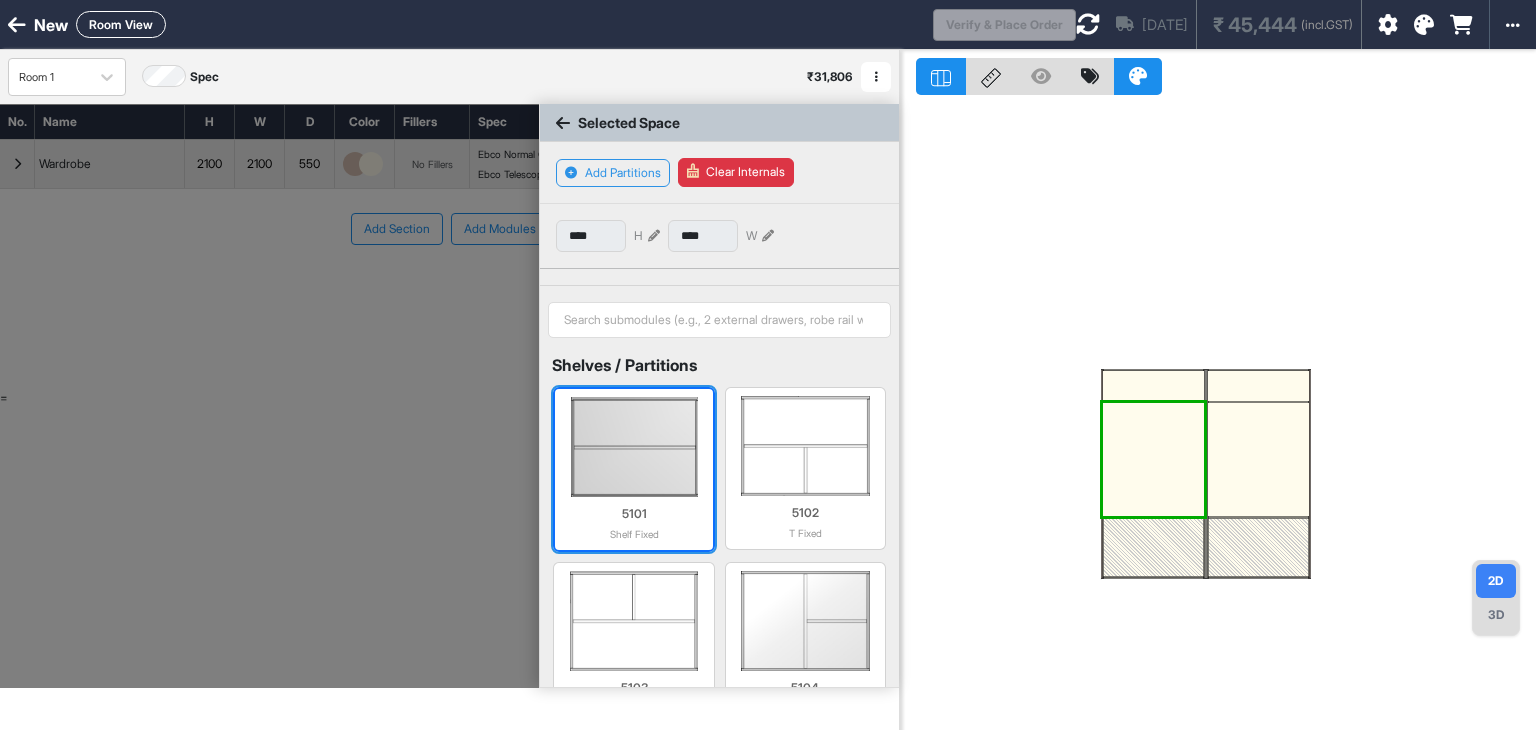 click at bounding box center (633, 447) 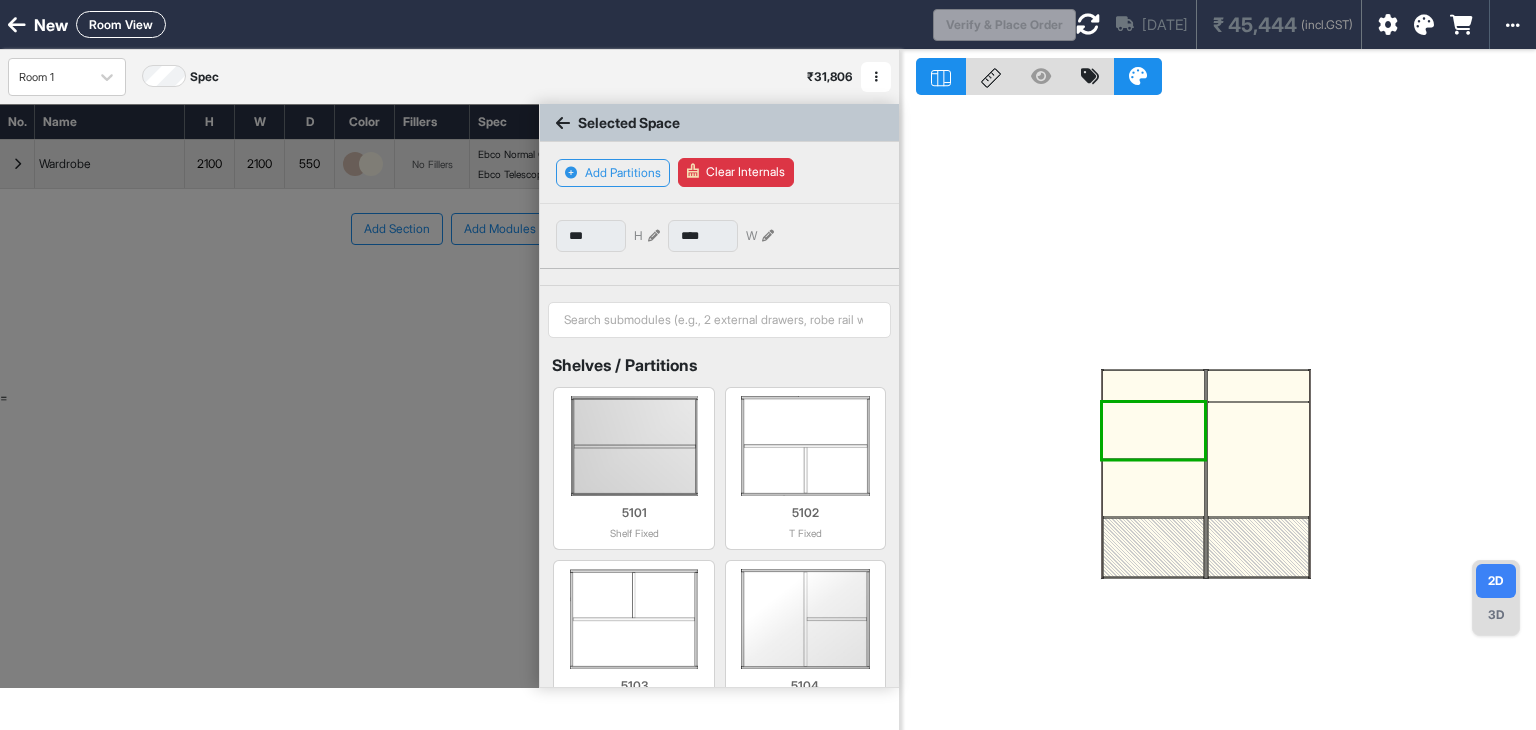click at bounding box center [1153, 489] 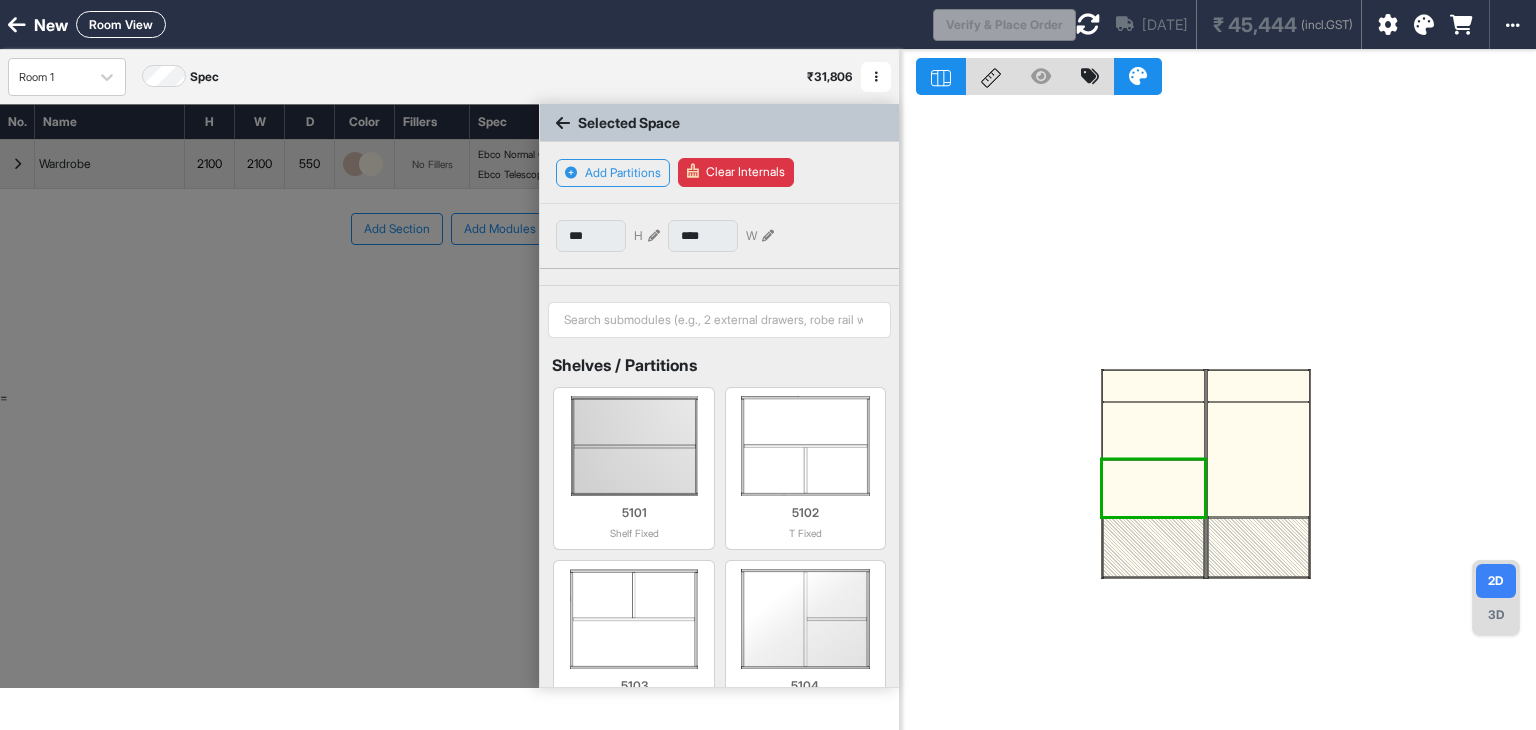 click at bounding box center [1153, 431] 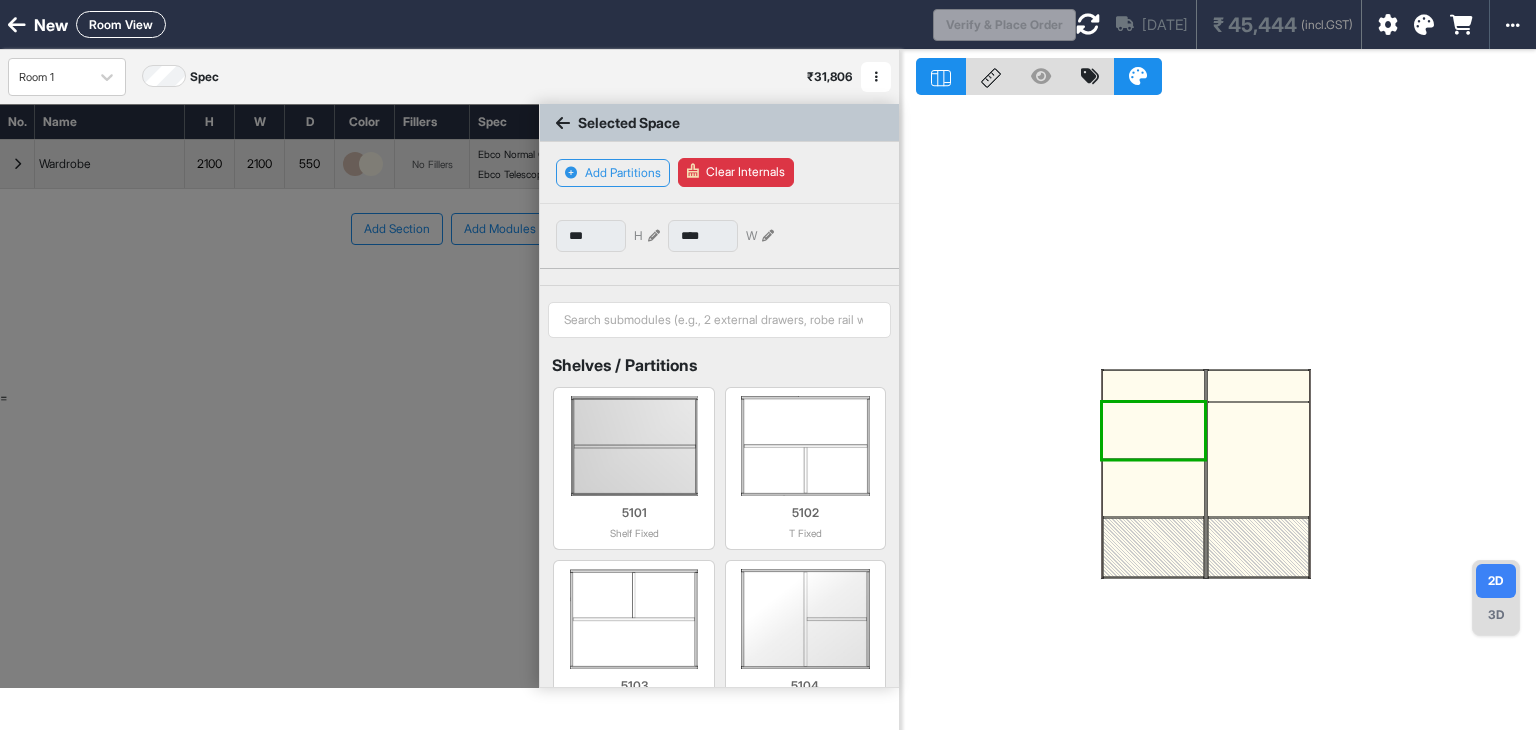 click at bounding box center (1153, 489) 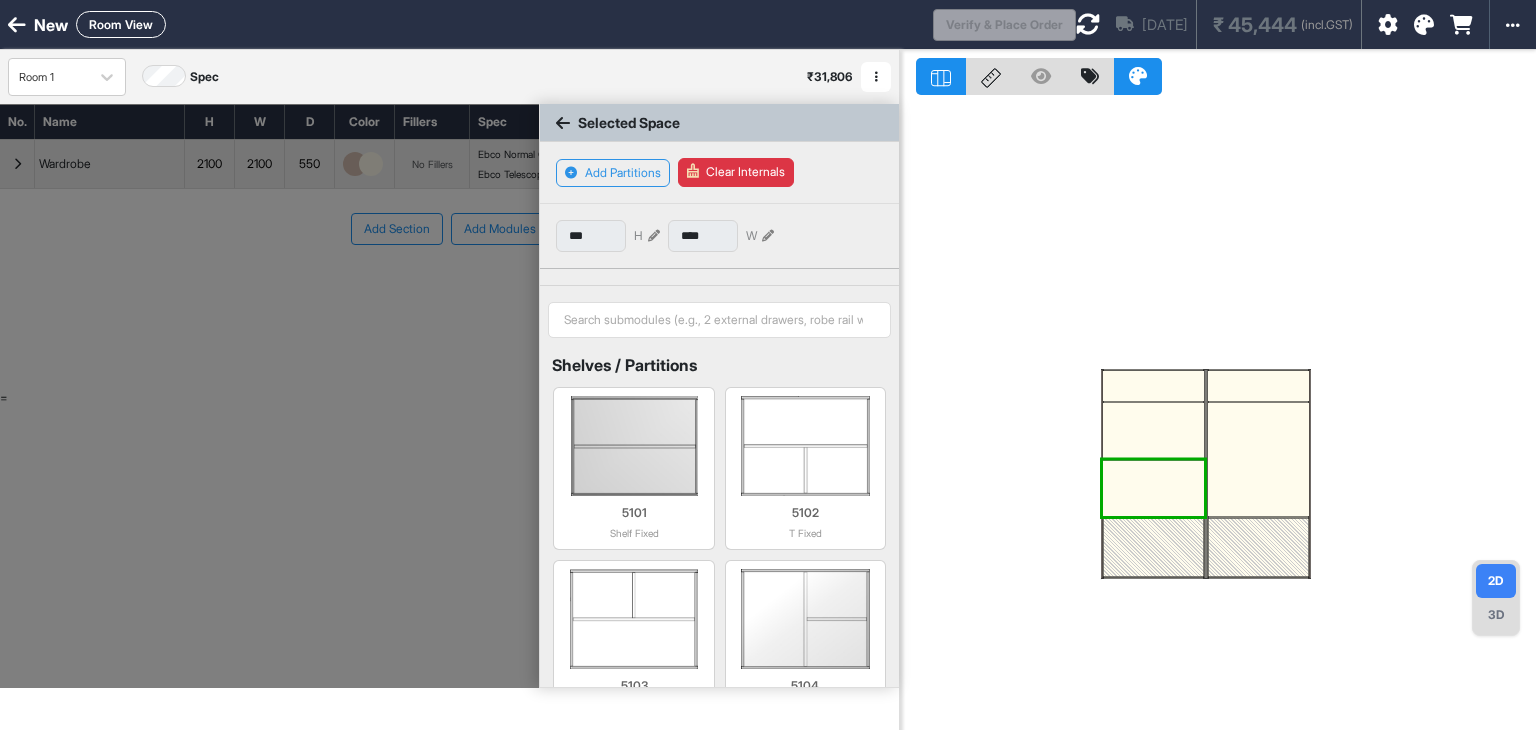 click at bounding box center (1153, 386) 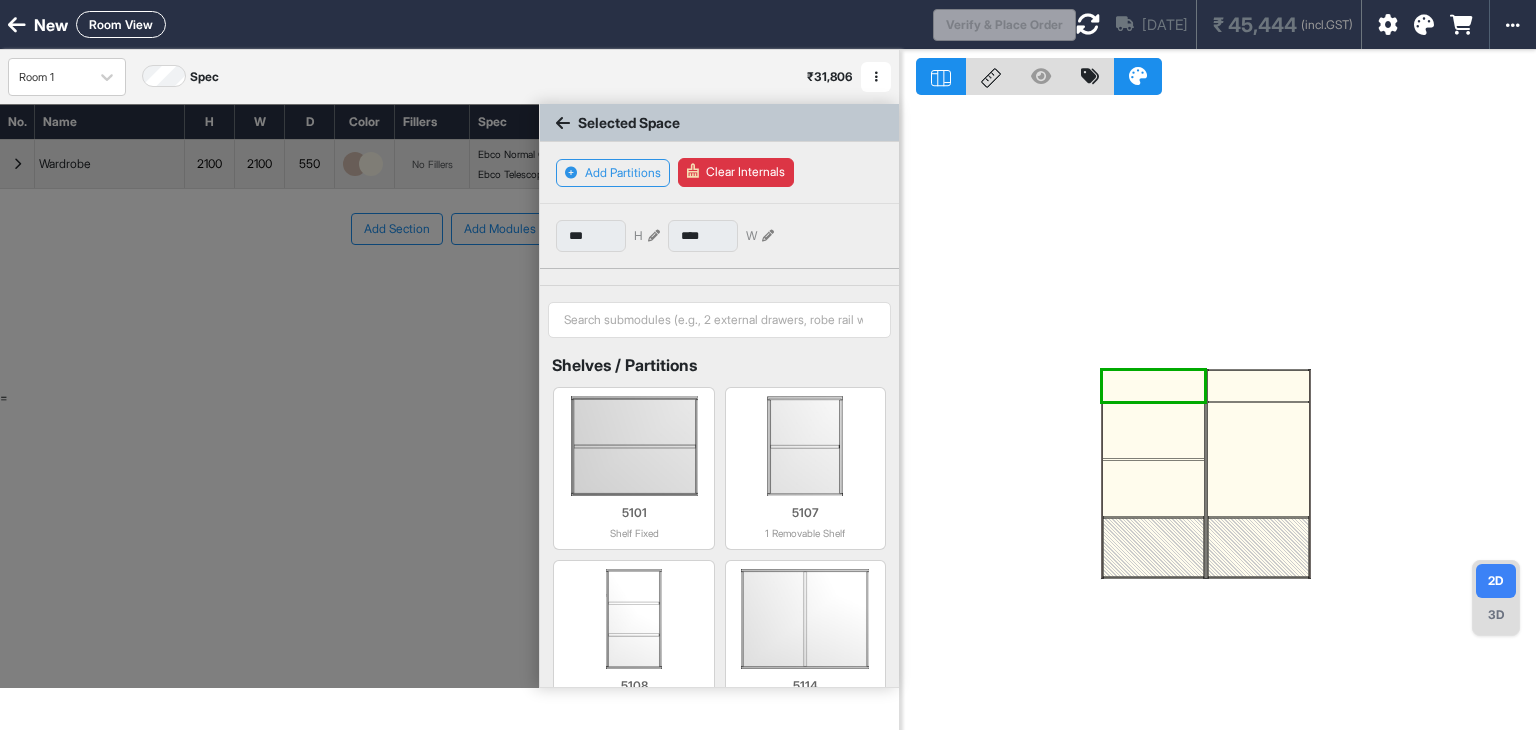 click at bounding box center (1153, 489) 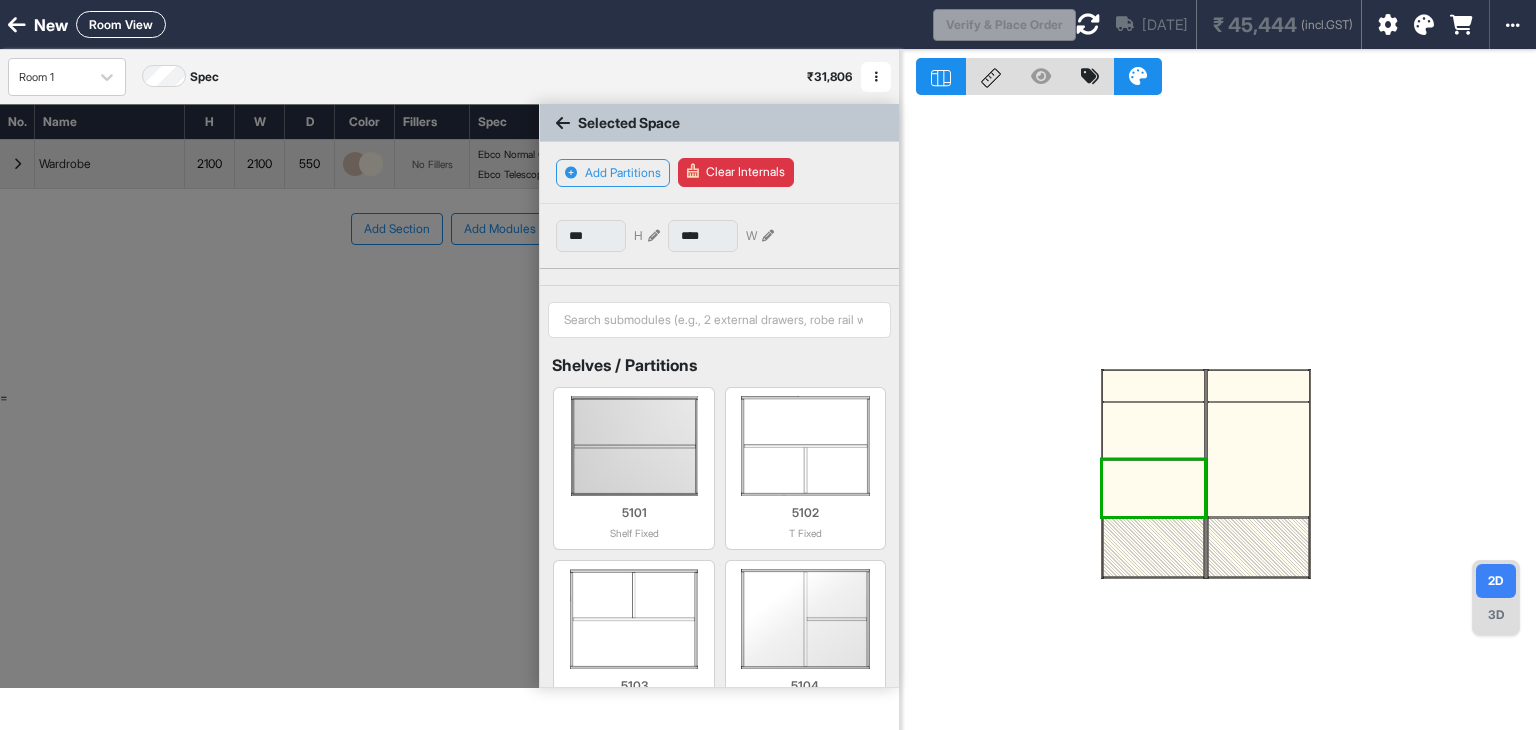 click at bounding box center (1153, 489) 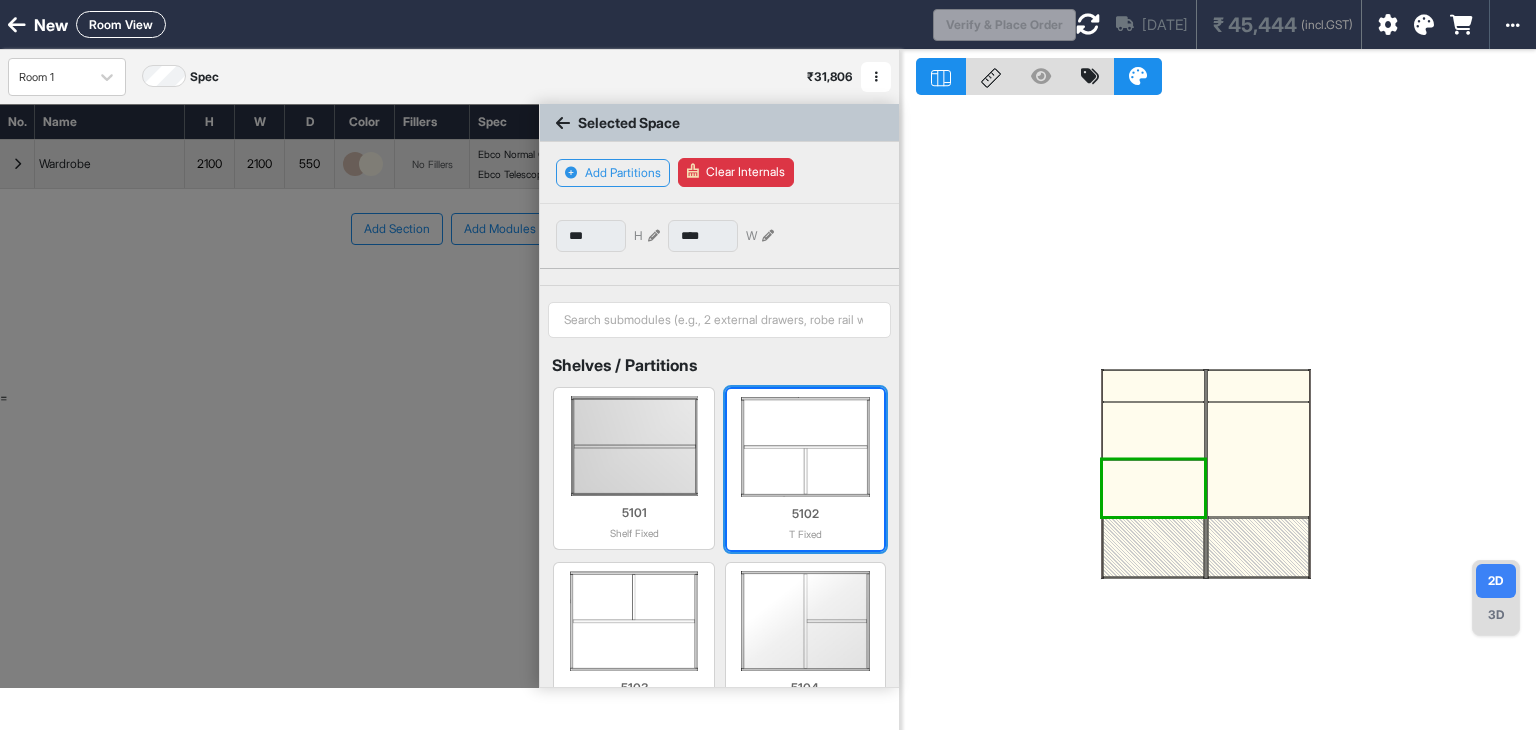 click at bounding box center (805, 447) 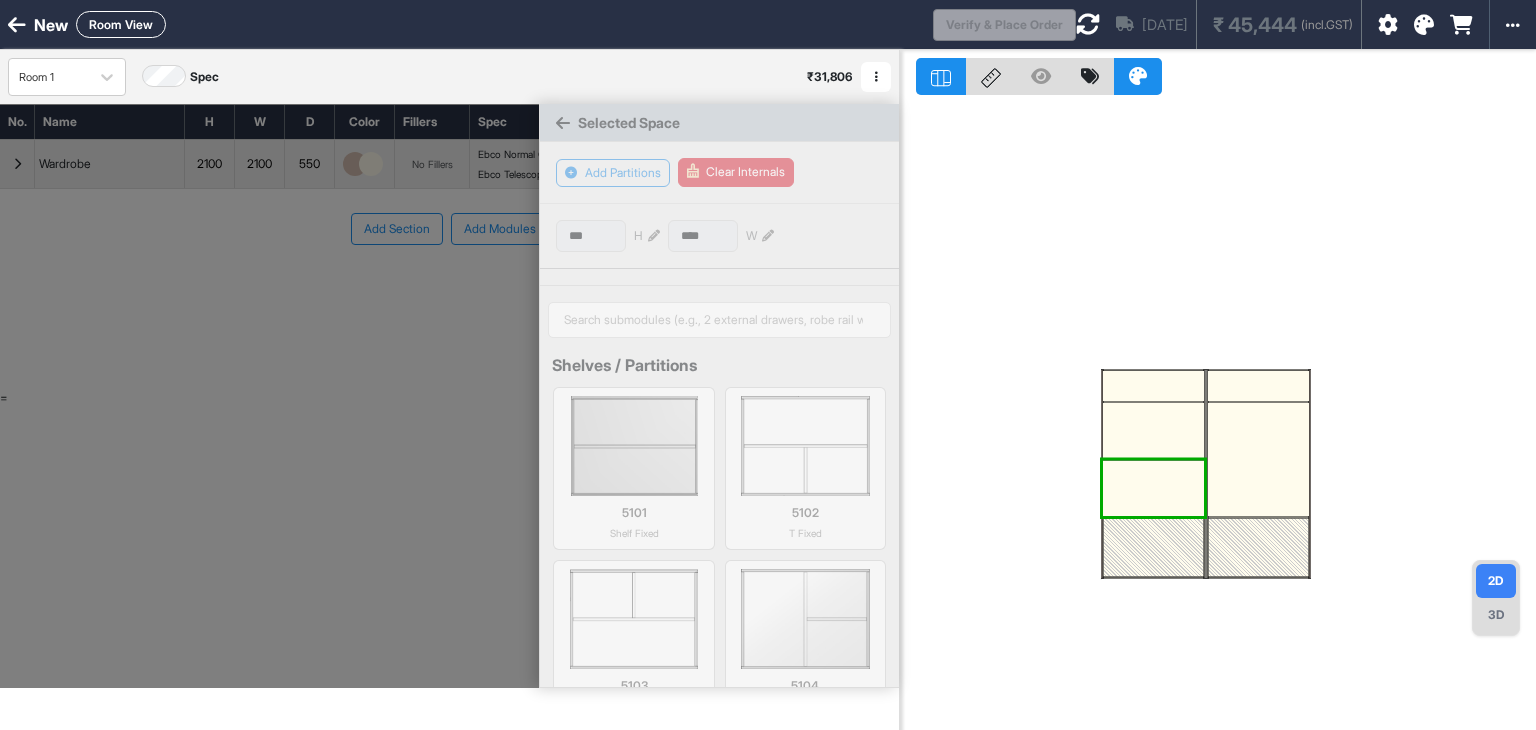type on "***" 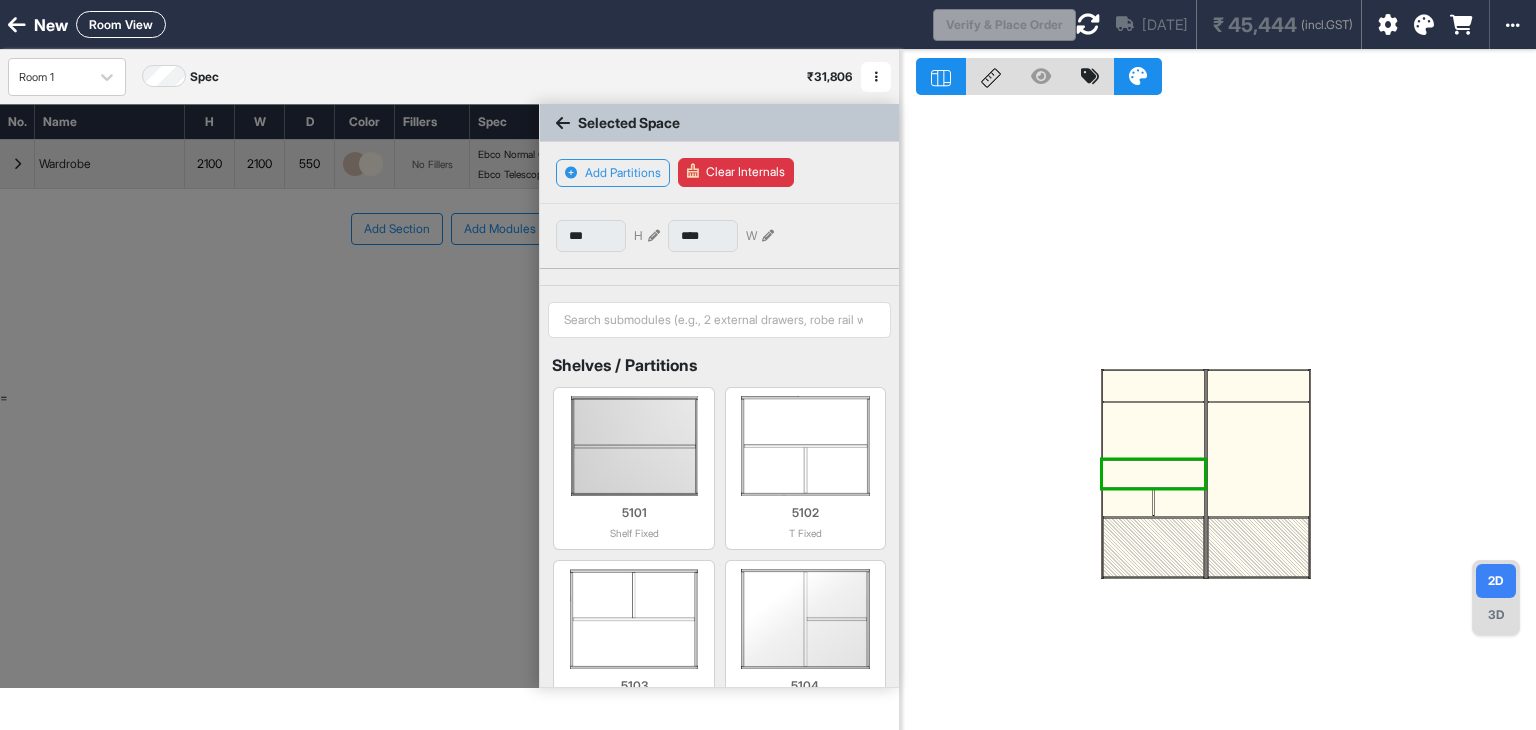 click at bounding box center (1218, 415) 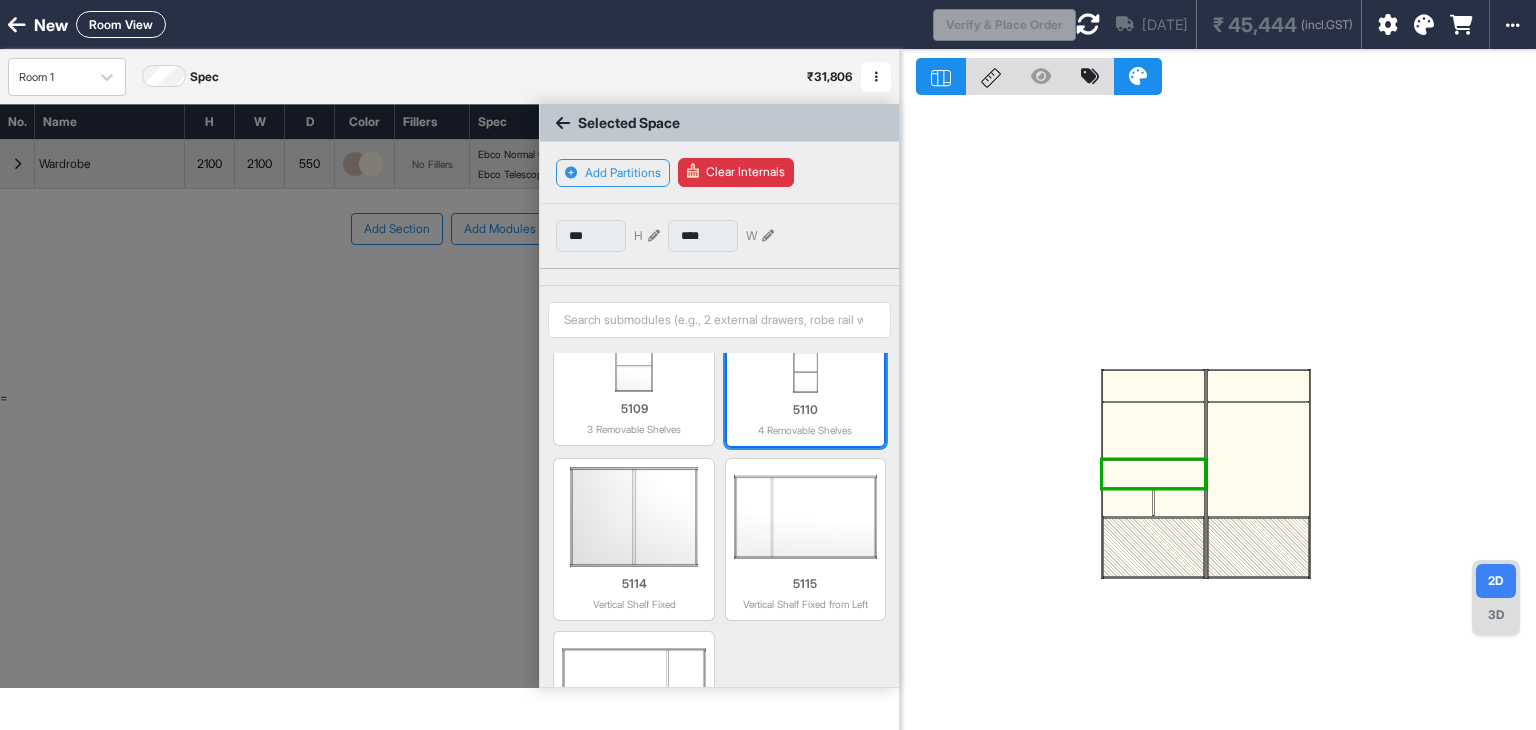 scroll, scrollTop: 798, scrollLeft: 0, axis: vertical 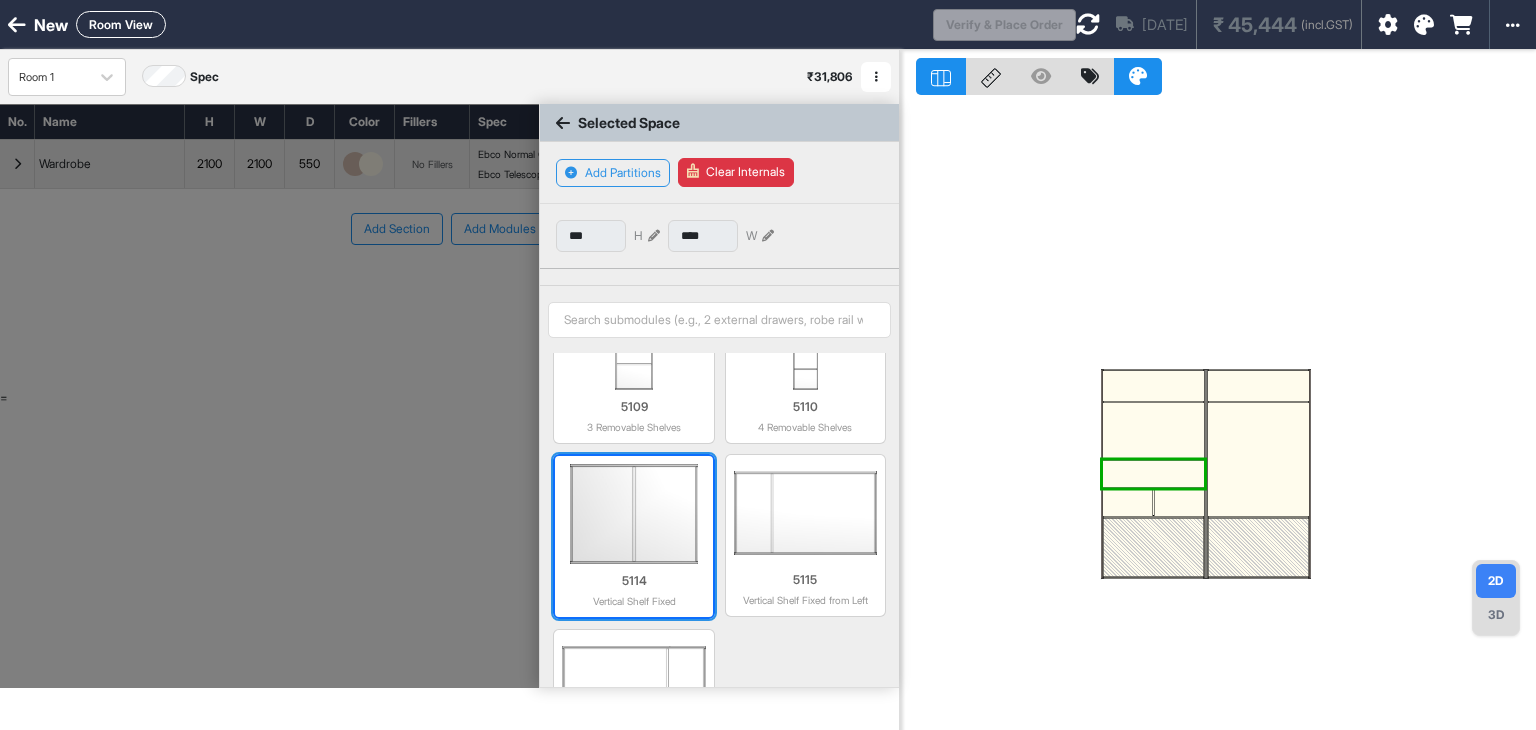 click at bounding box center [633, 514] 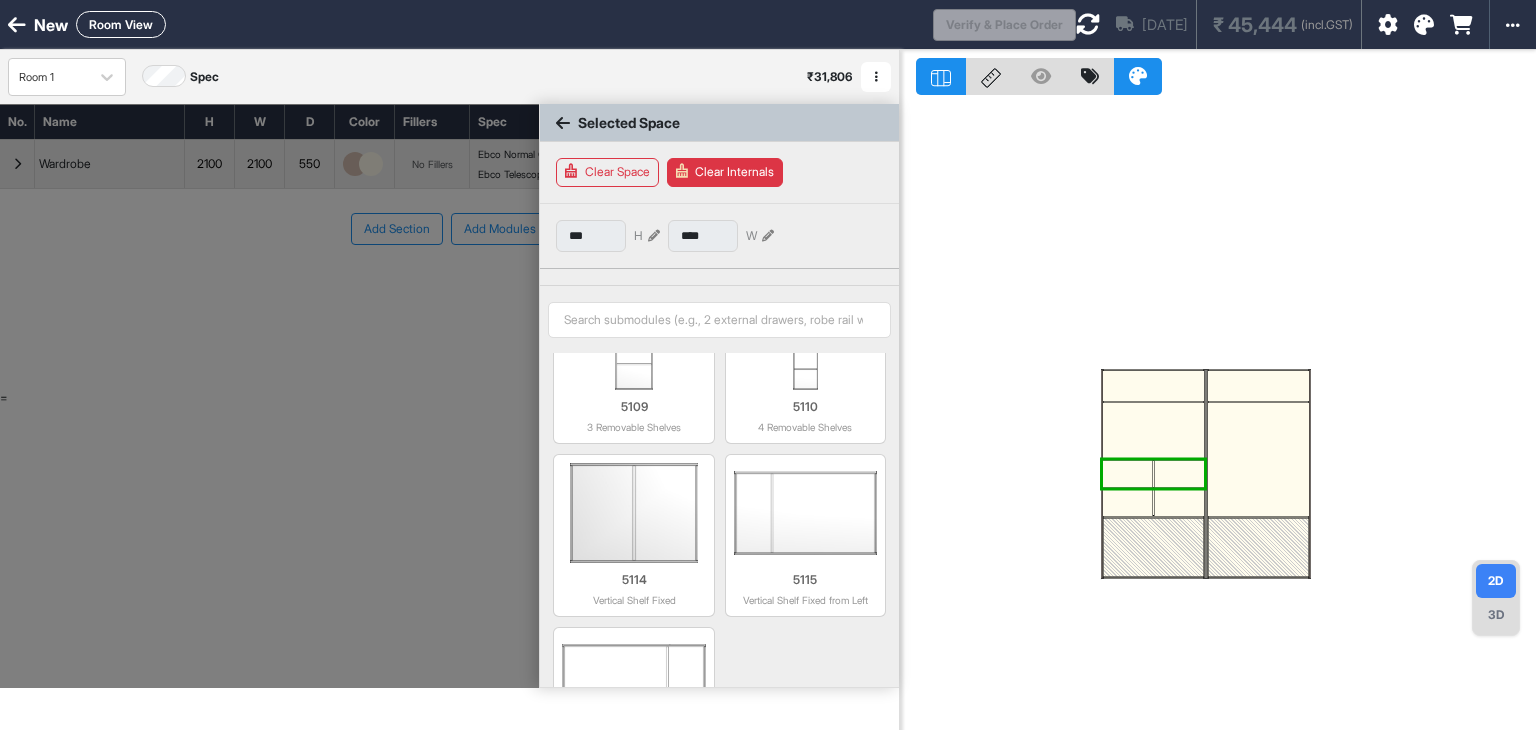 click at bounding box center [1258, 459] 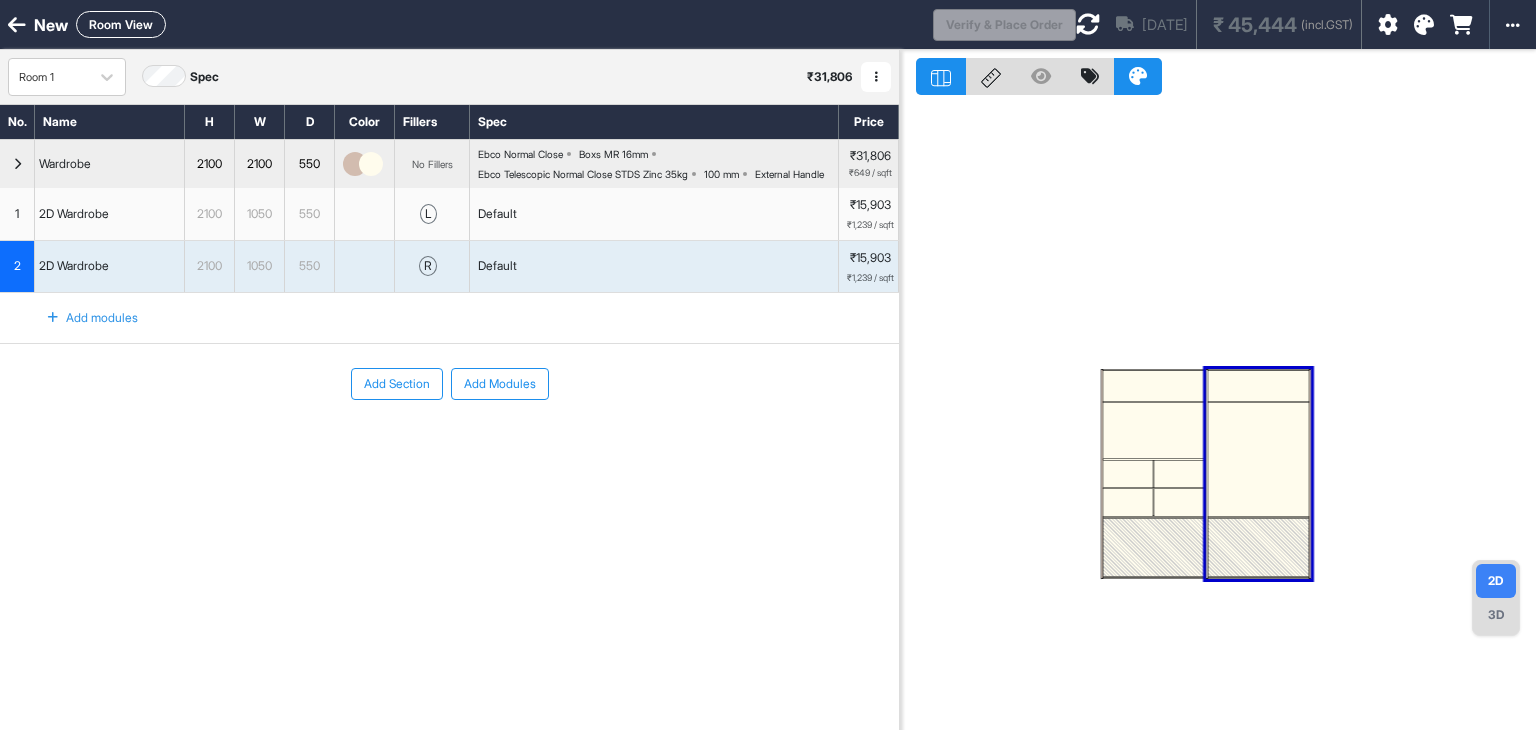 click at bounding box center (1153, 431) 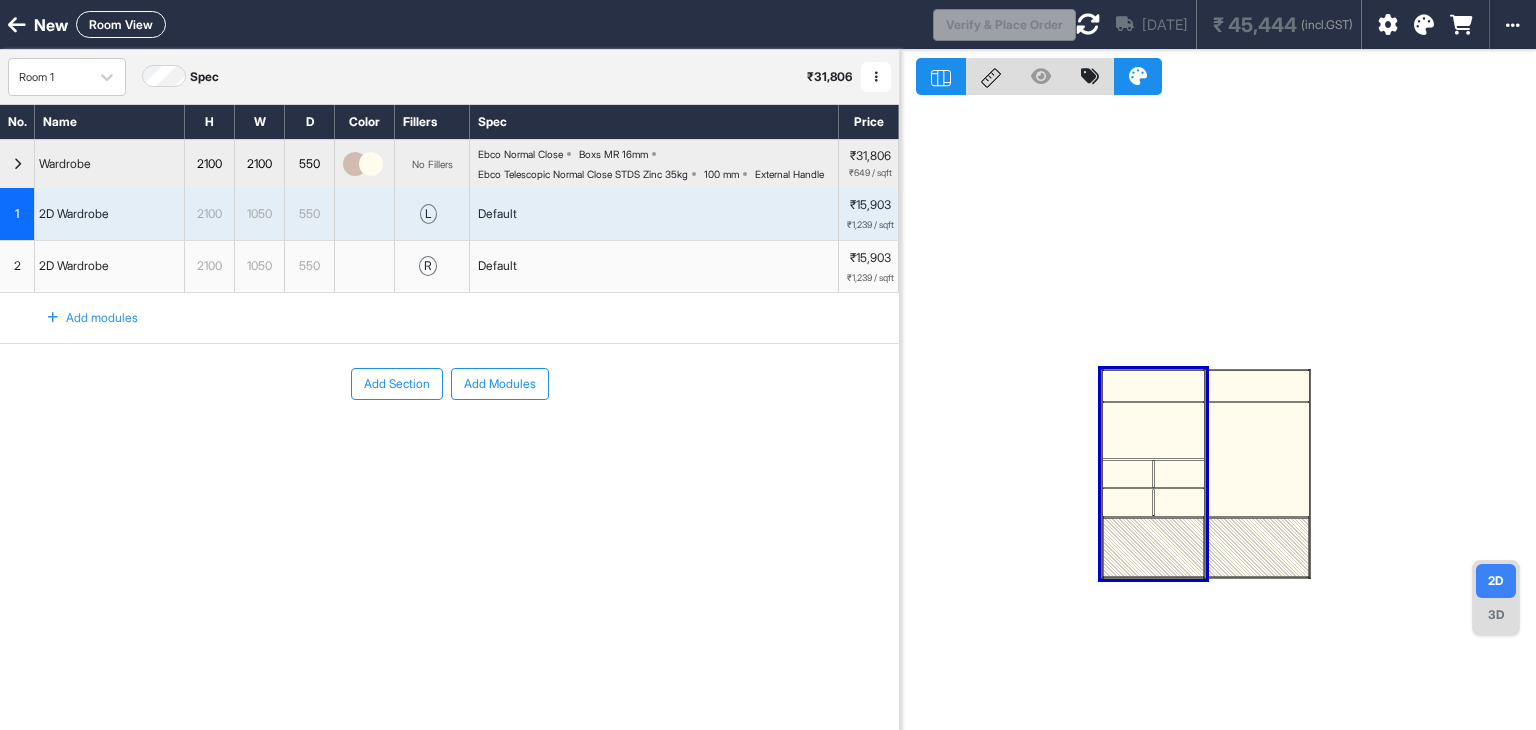 click at bounding box center (1153, 431) 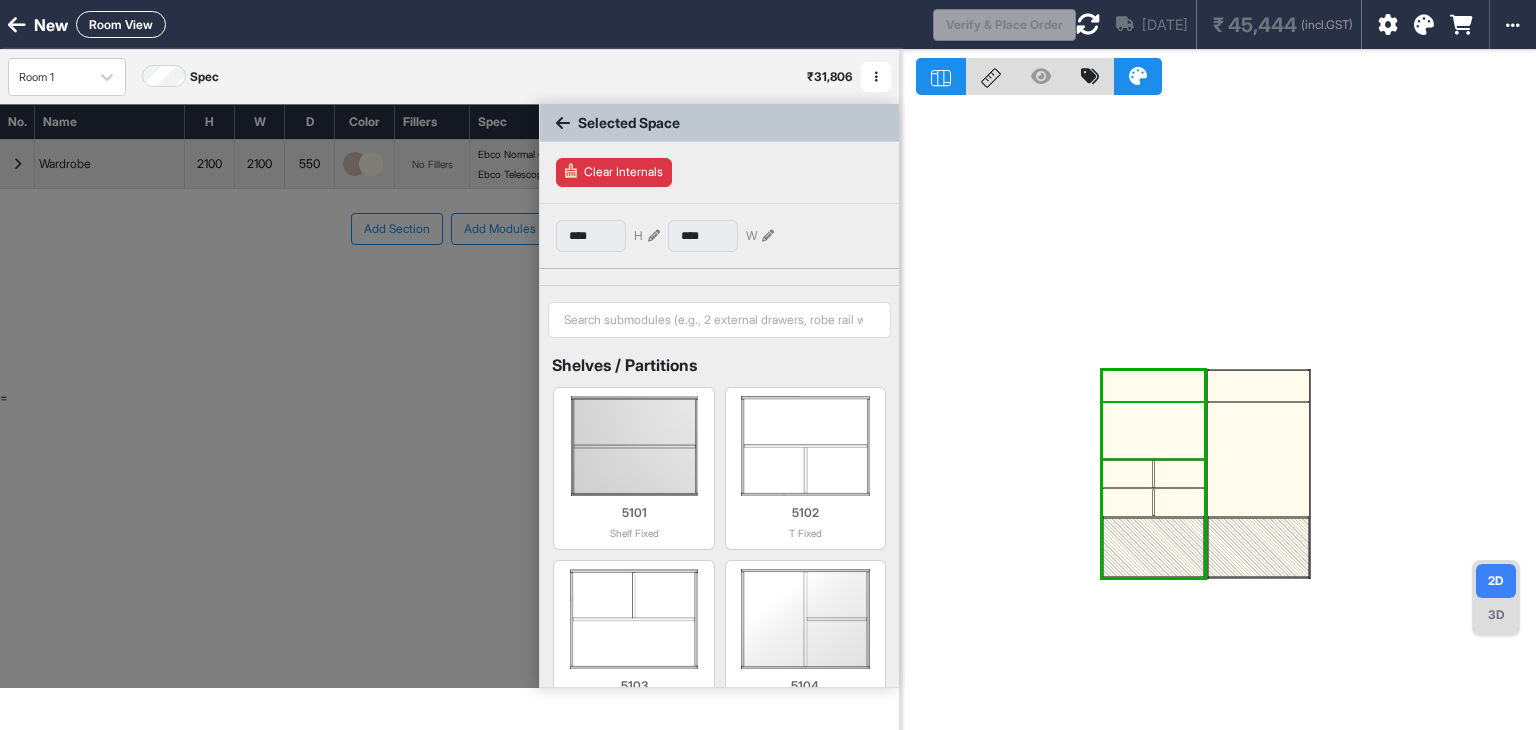 click at bounding box center (1153, 431) 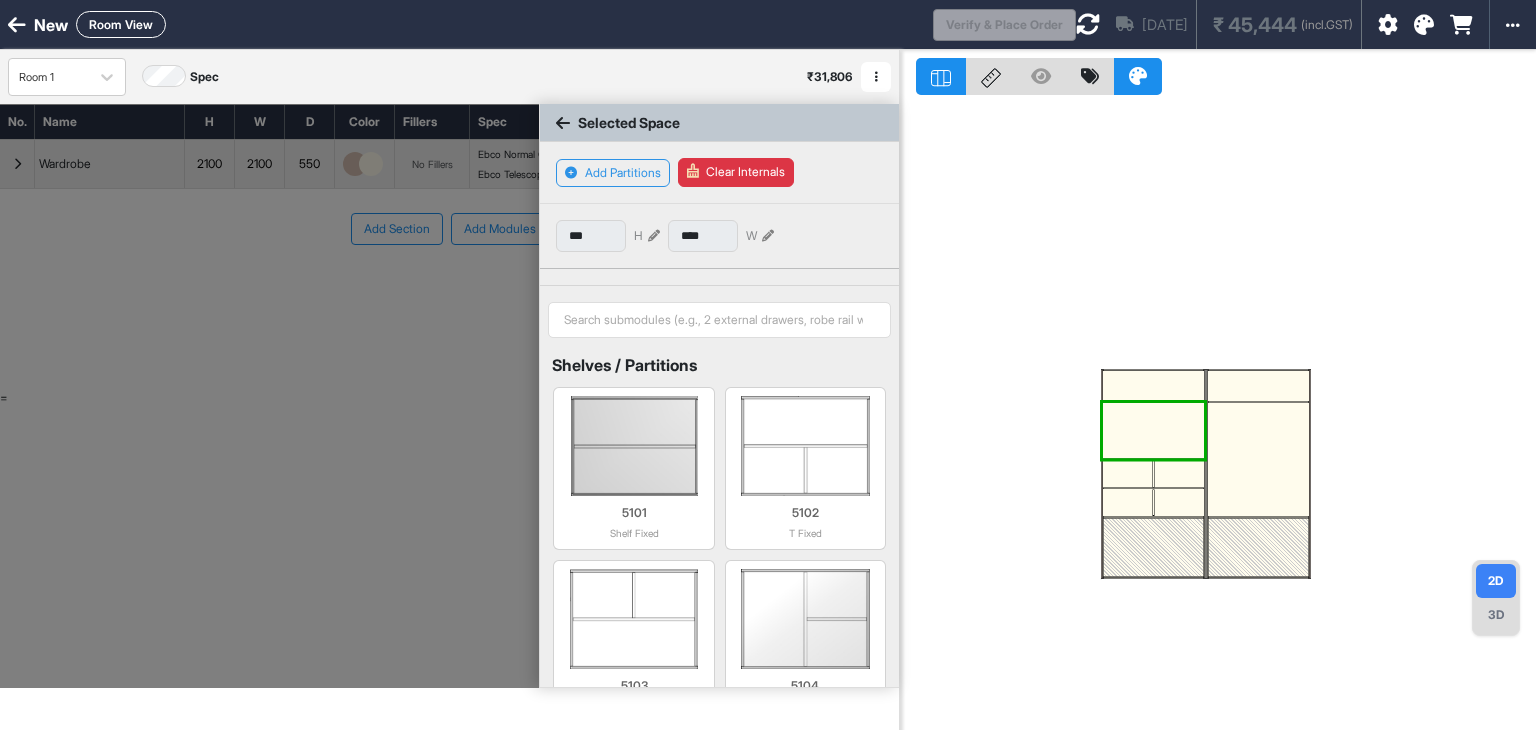 click at bounding box center [1153, 431] 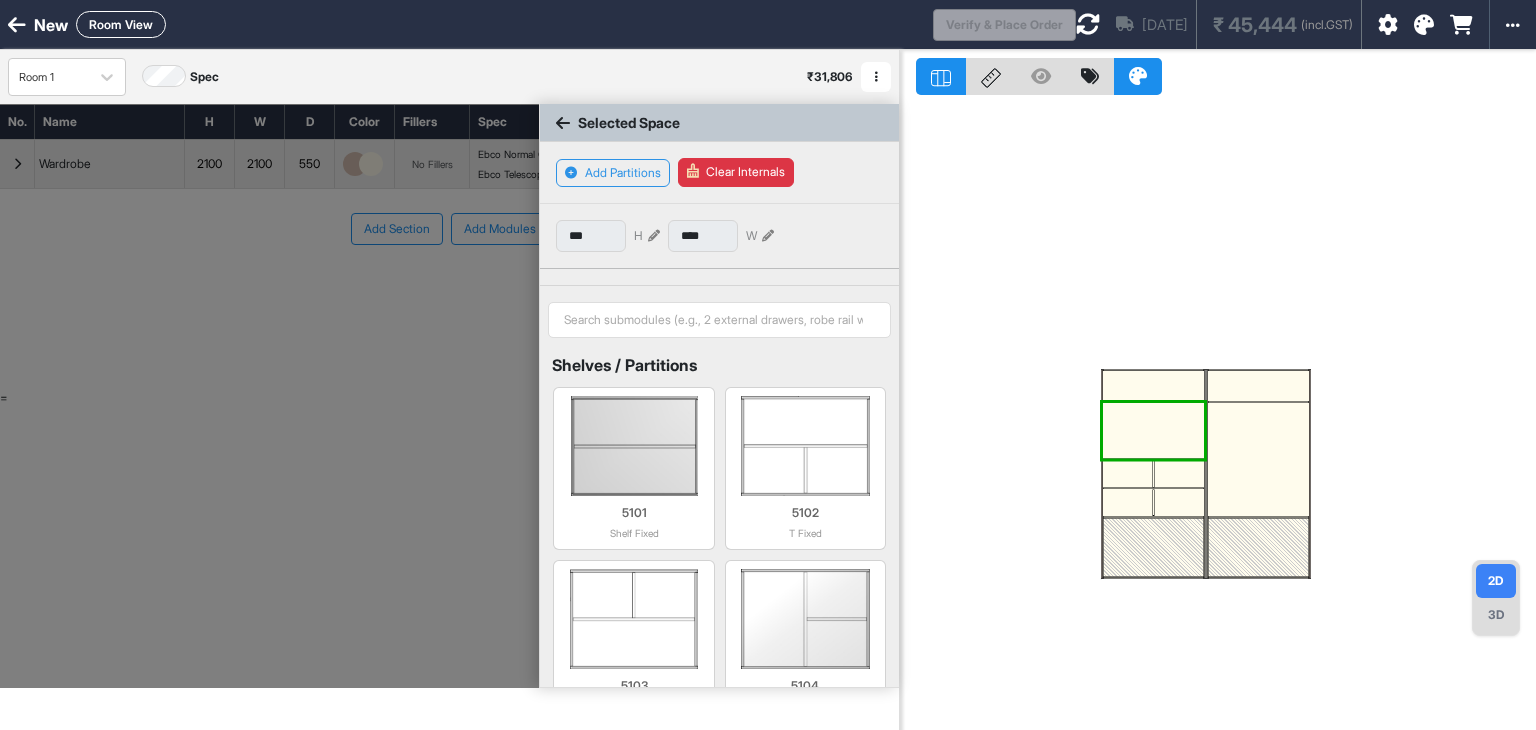 click at bounding box center (1153, 547) 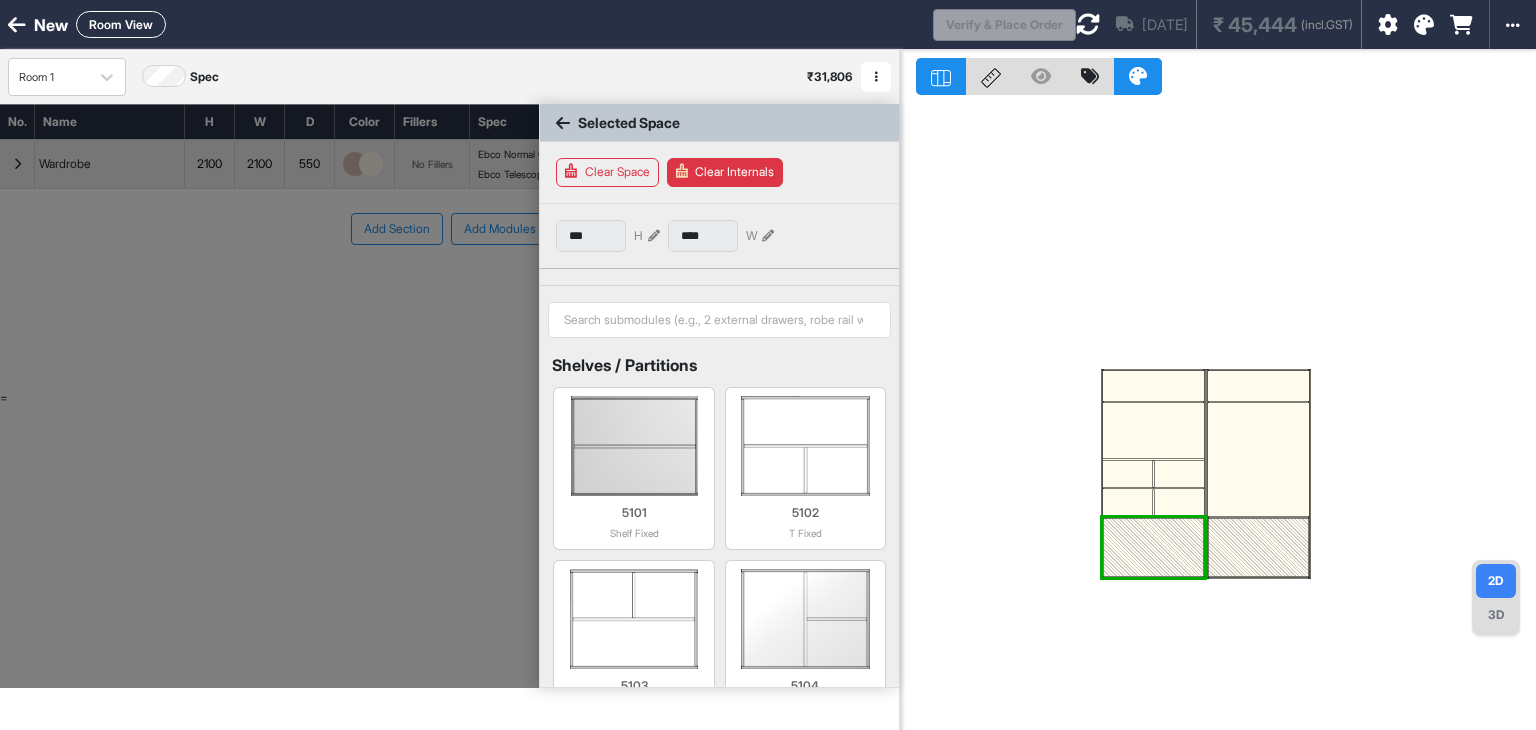 click at bounding box center (654, 236) 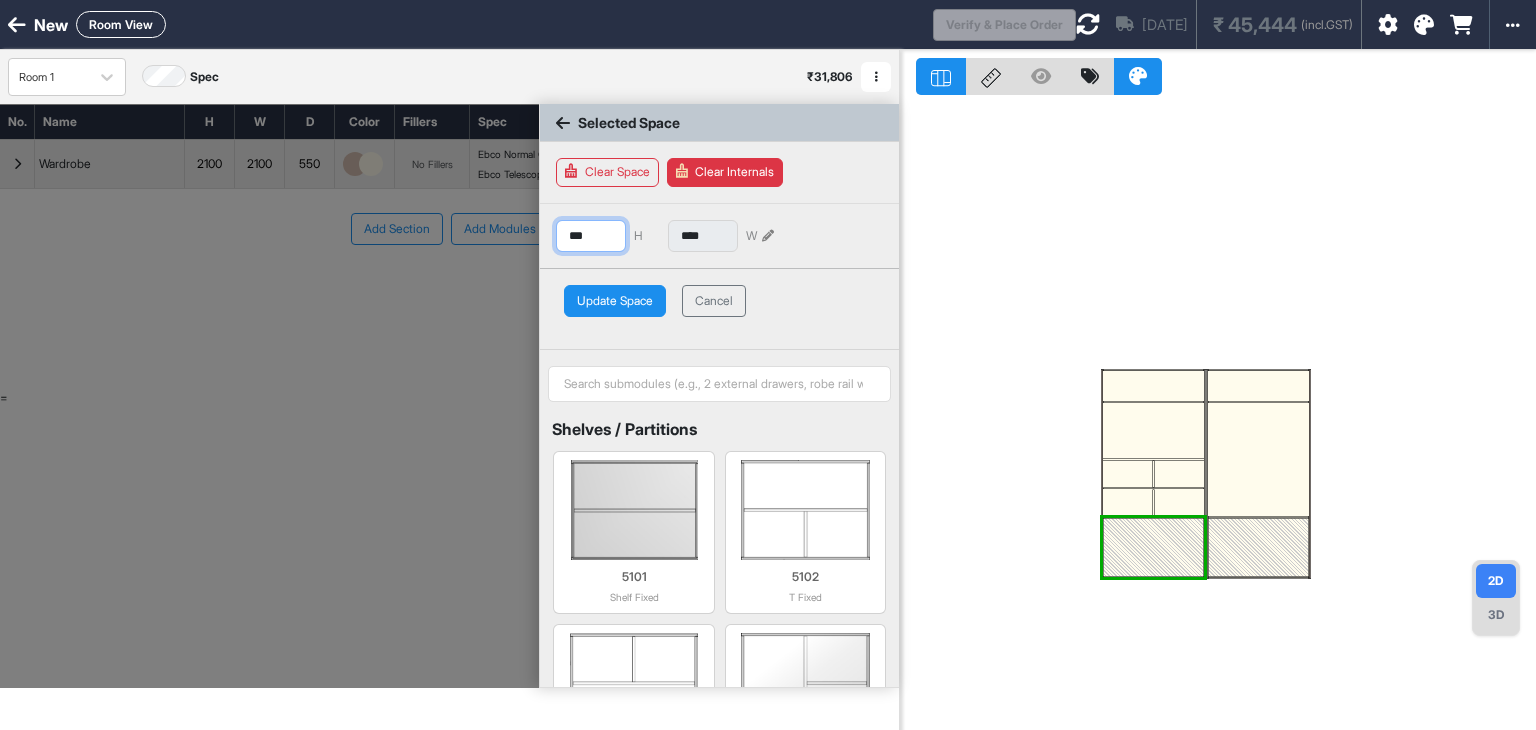 click on "***" at bounding box center [591, 236] 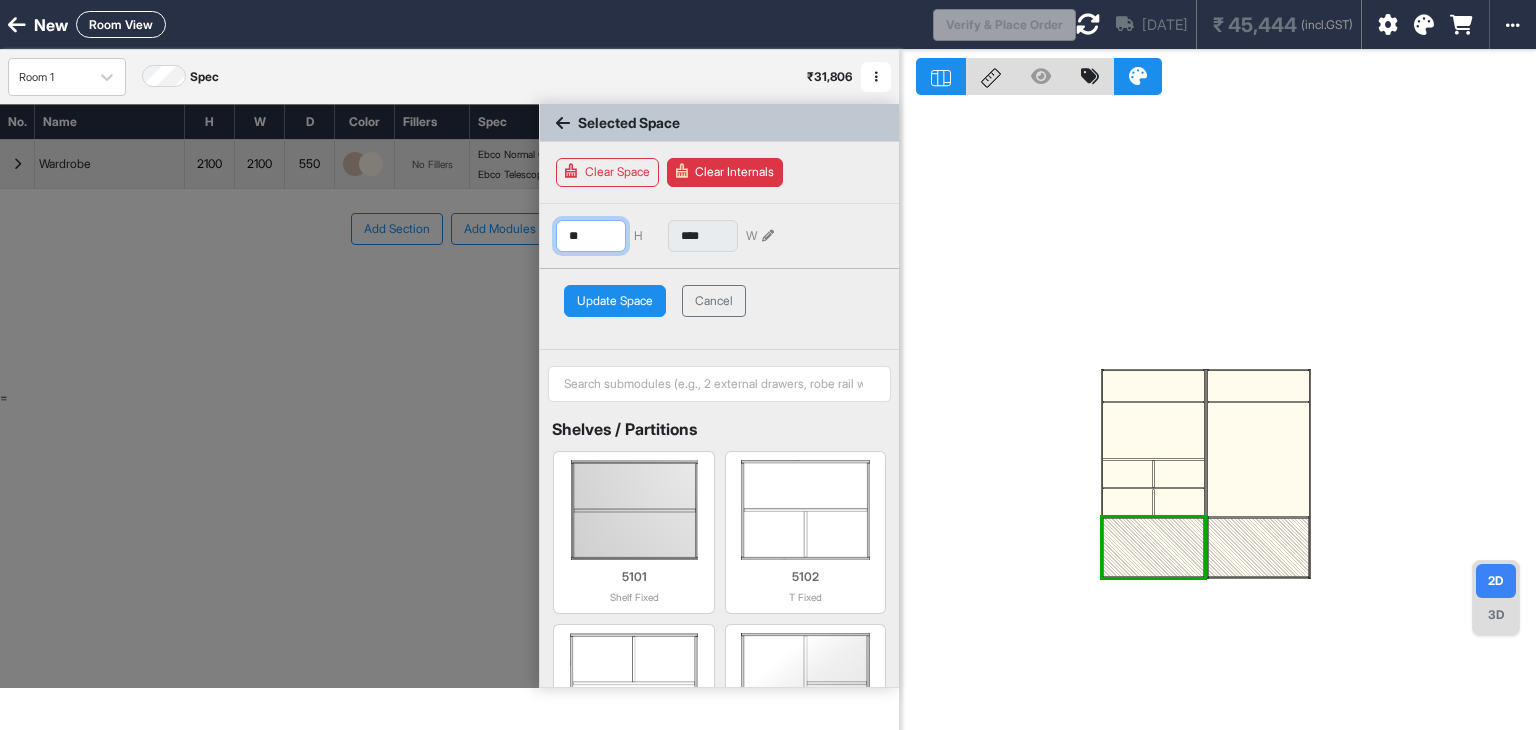 type on "*" 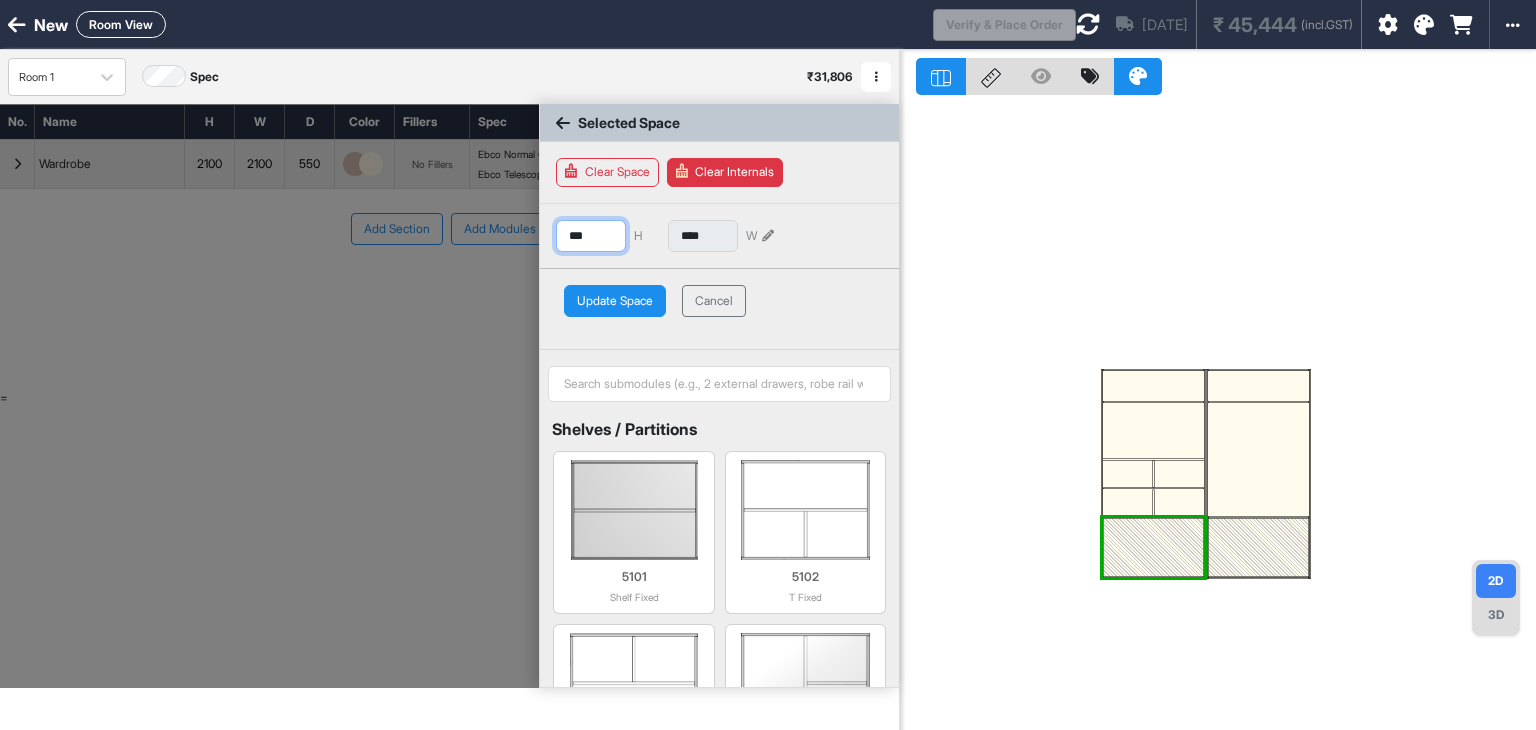 type on "***" 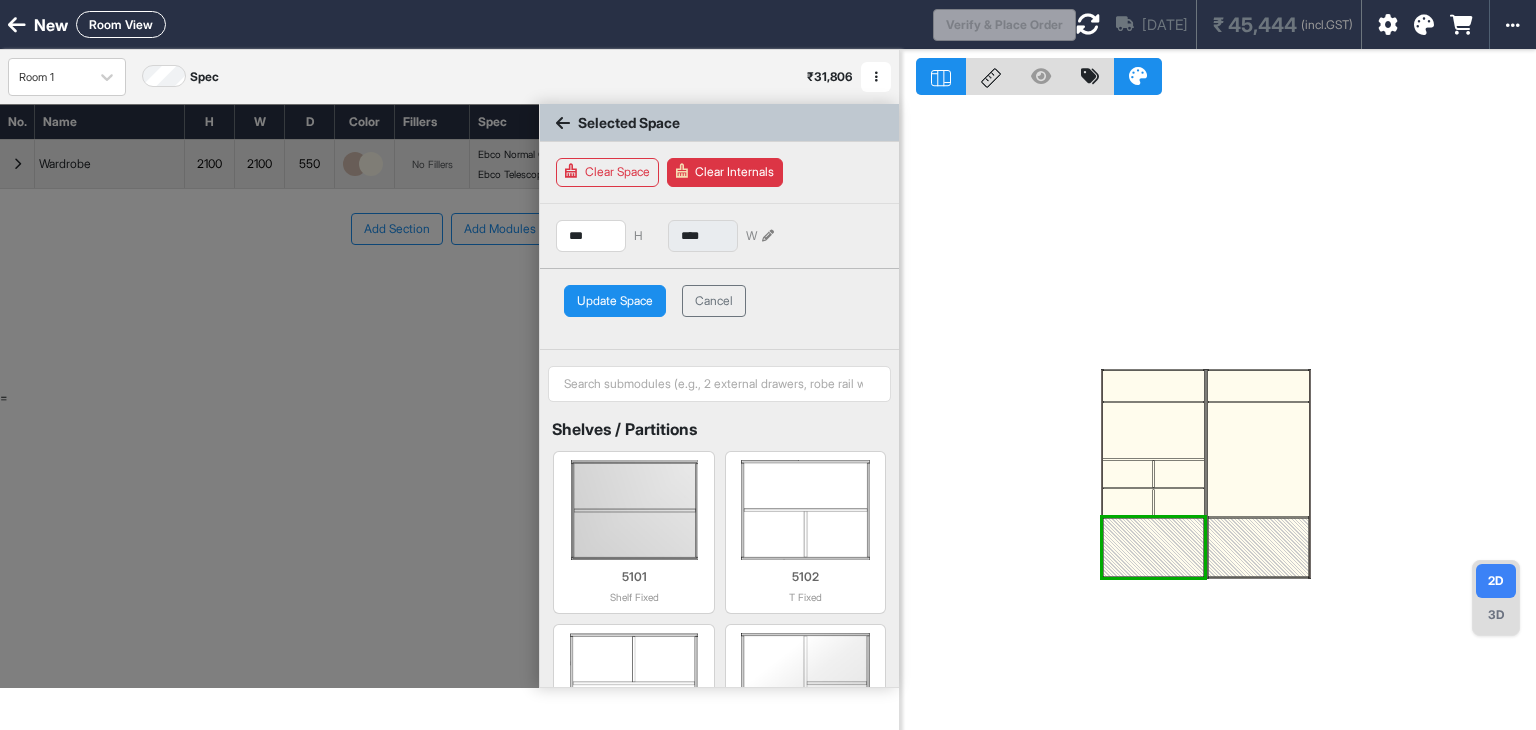click on "Update Space" at bounding box center (615, 301) 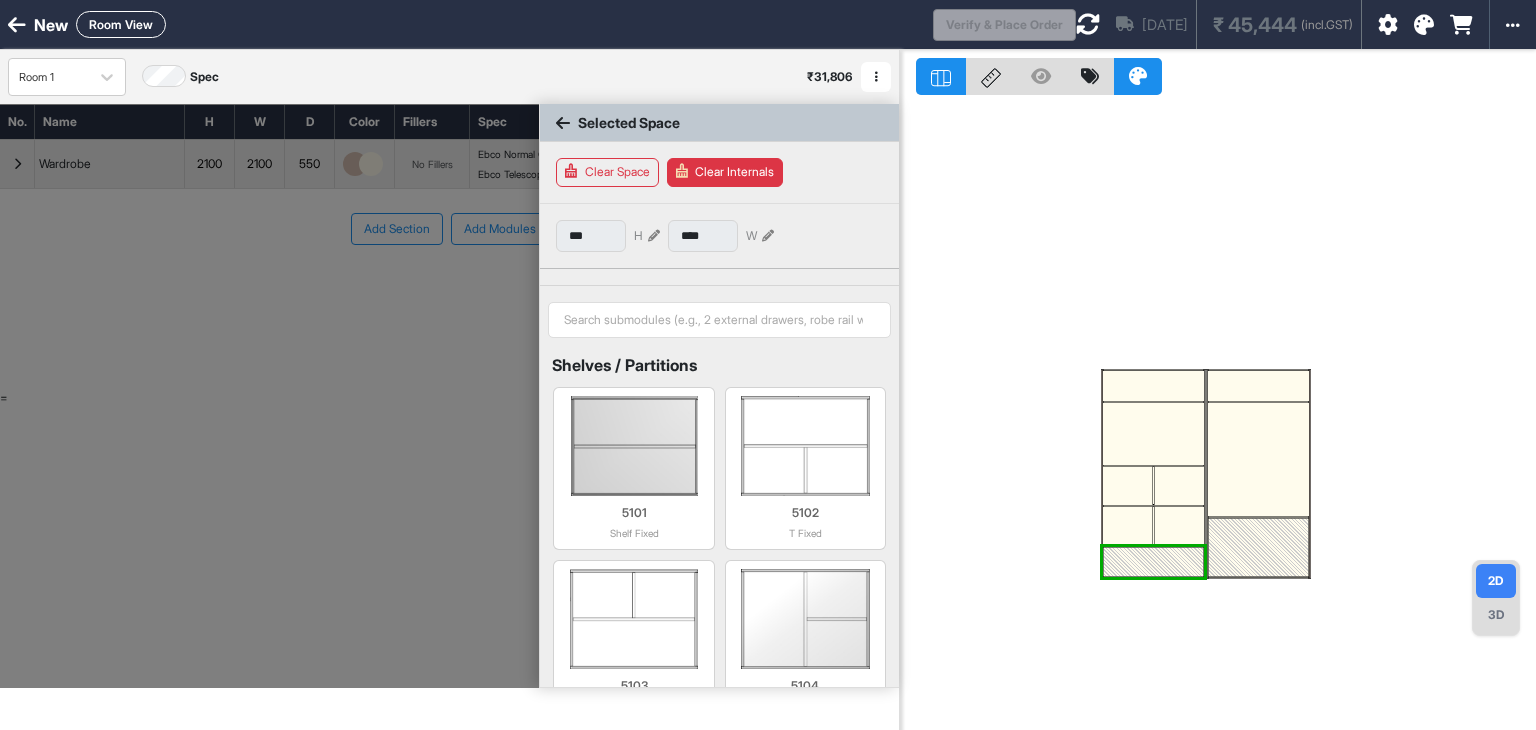 click at bounding box center (1258, 547) 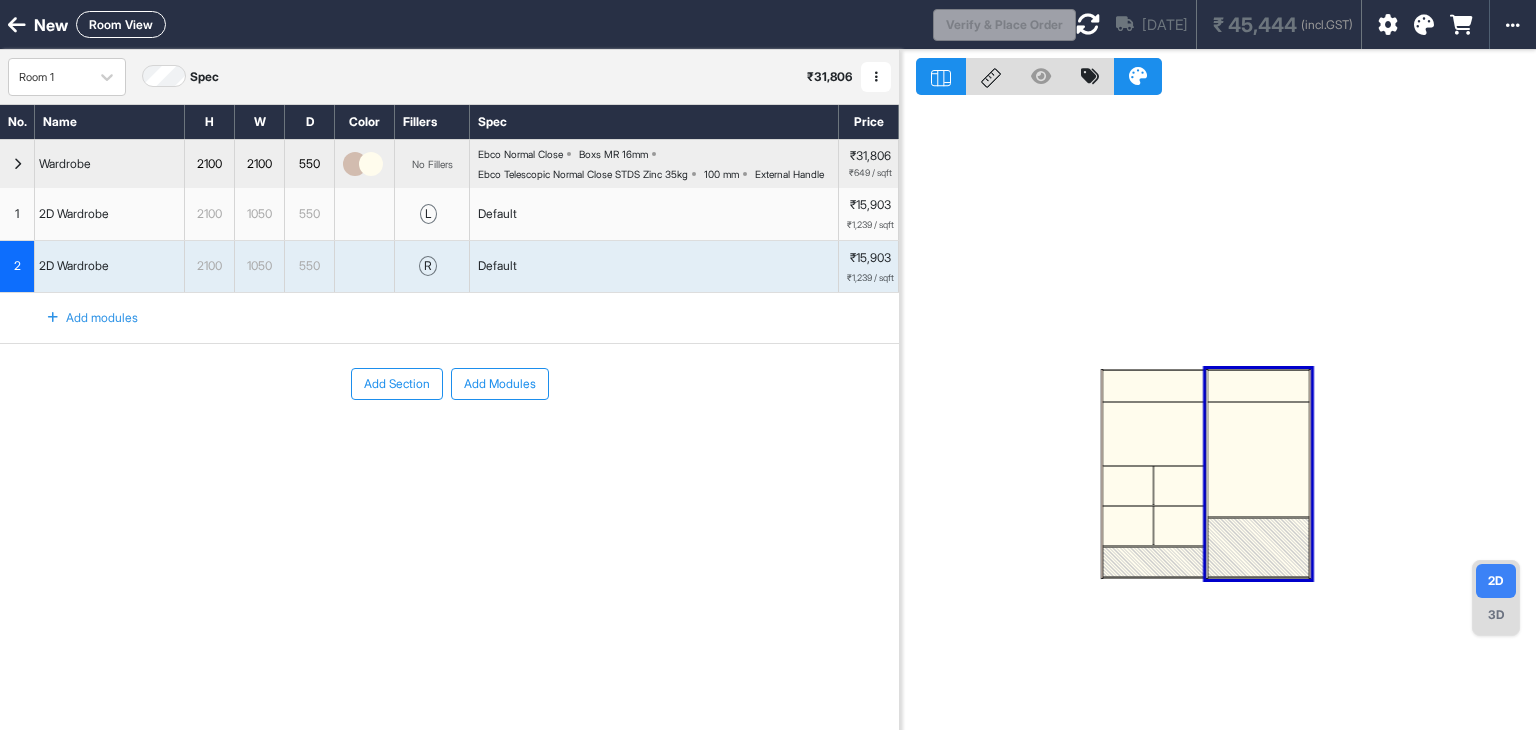 click at bounding box center (1258, 547) 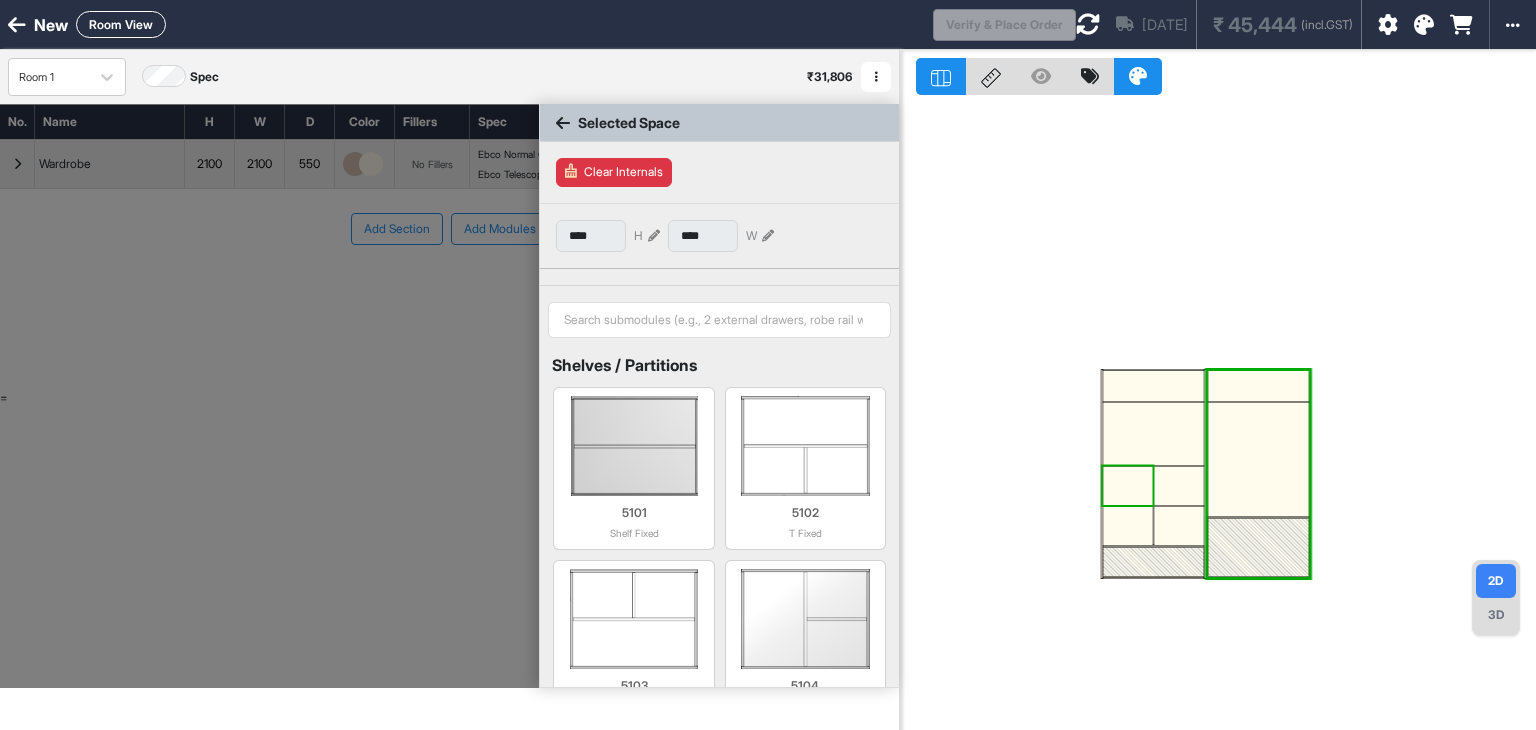 click at bounding box center (1128, 486) 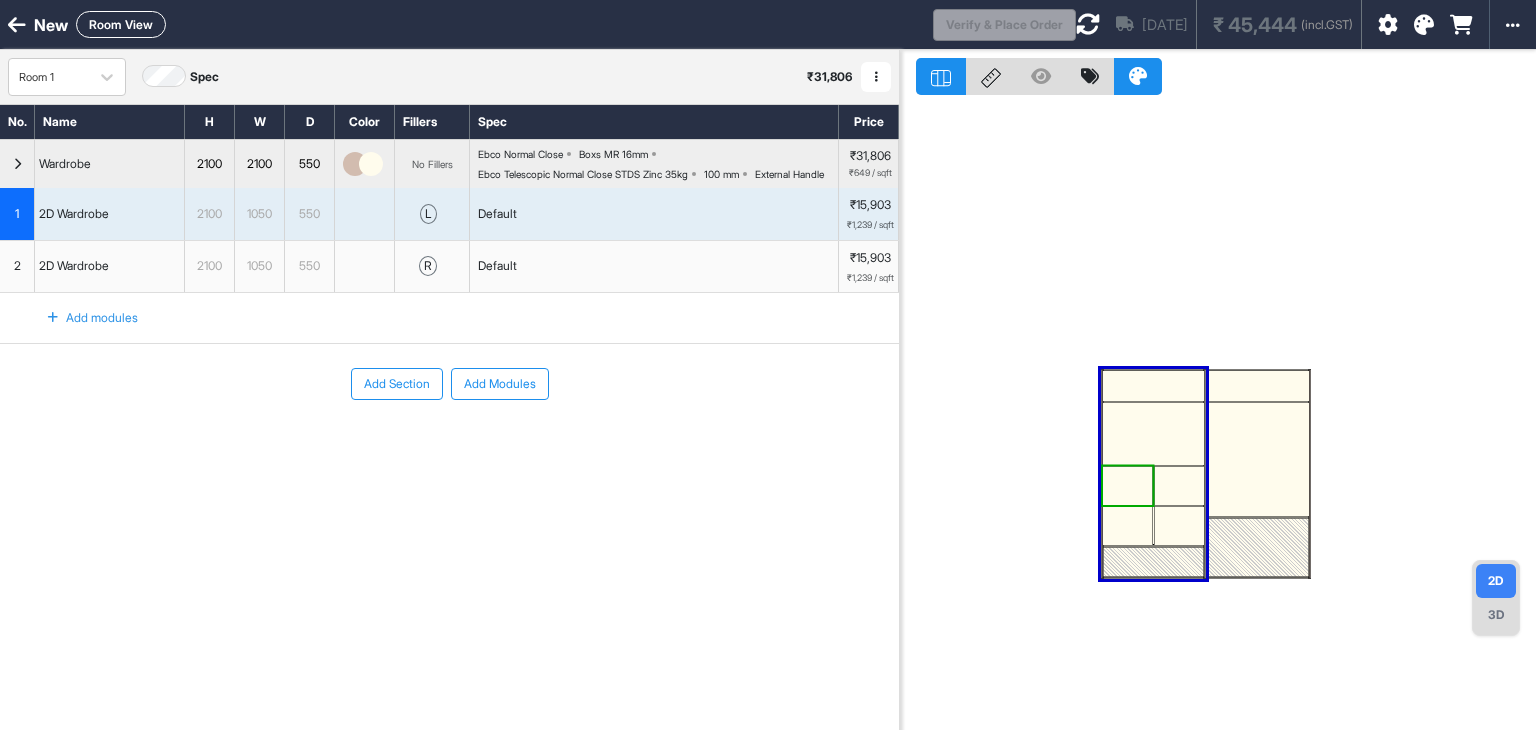 click at bounding box center [1128, 486] 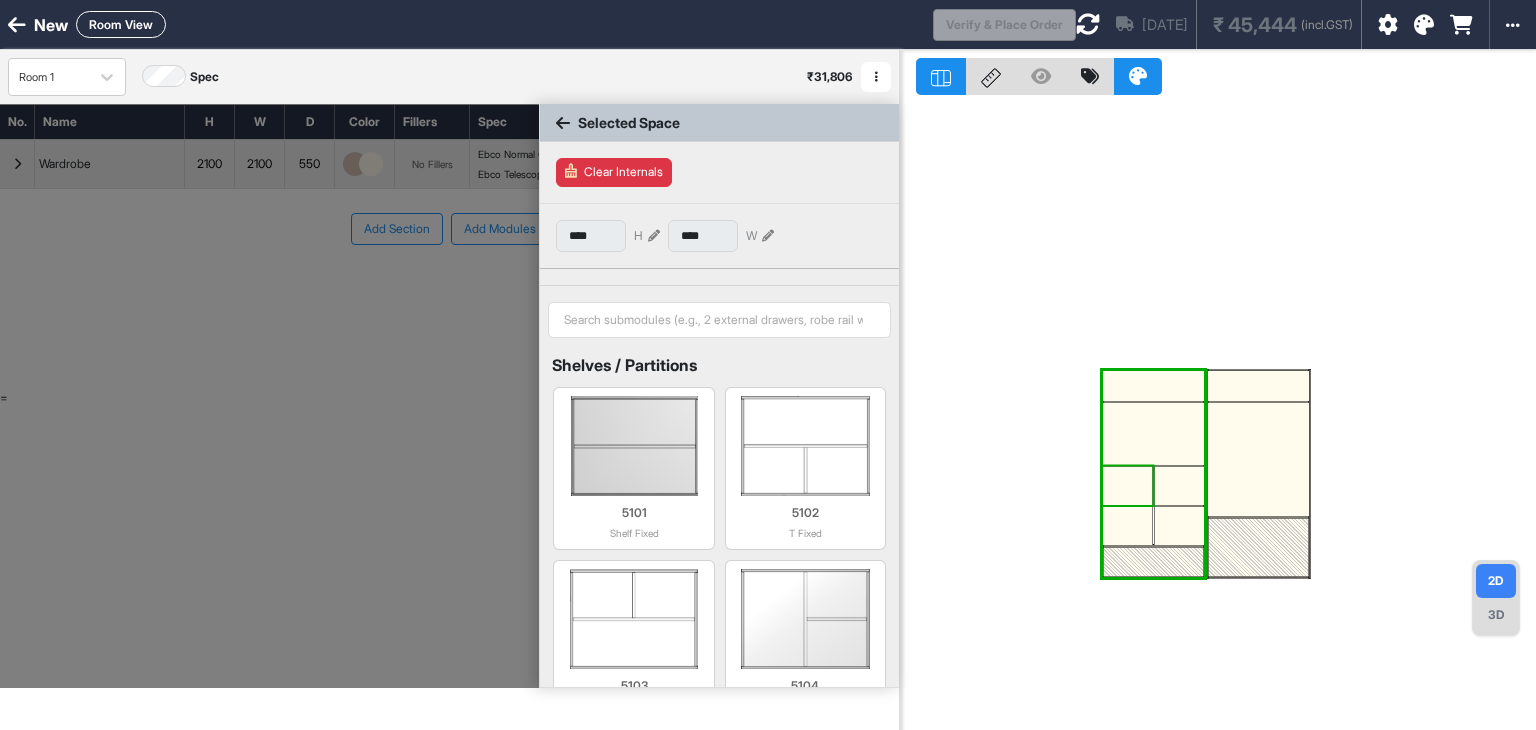click at bounding box center (1128, 486) 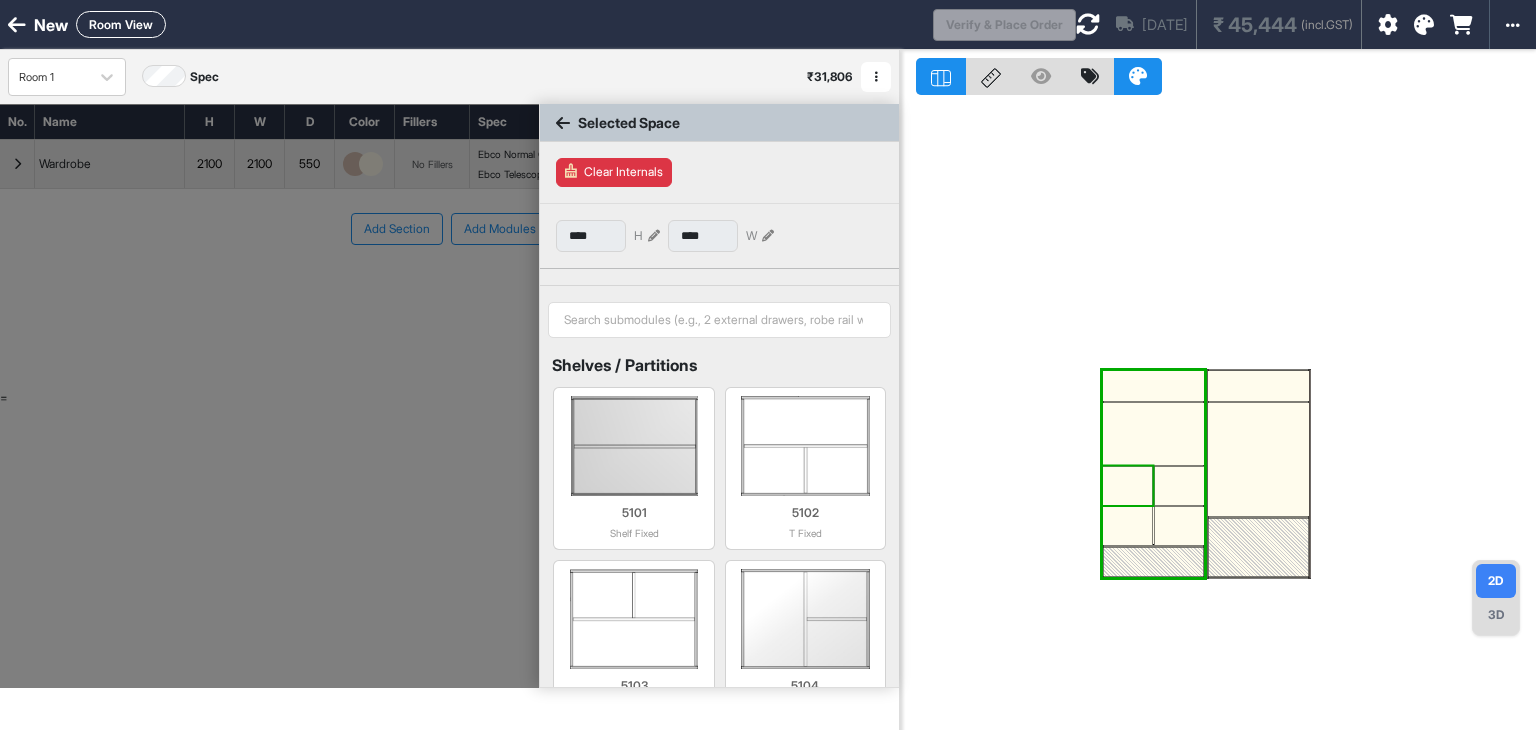 click at bounding box center (1128, 486) 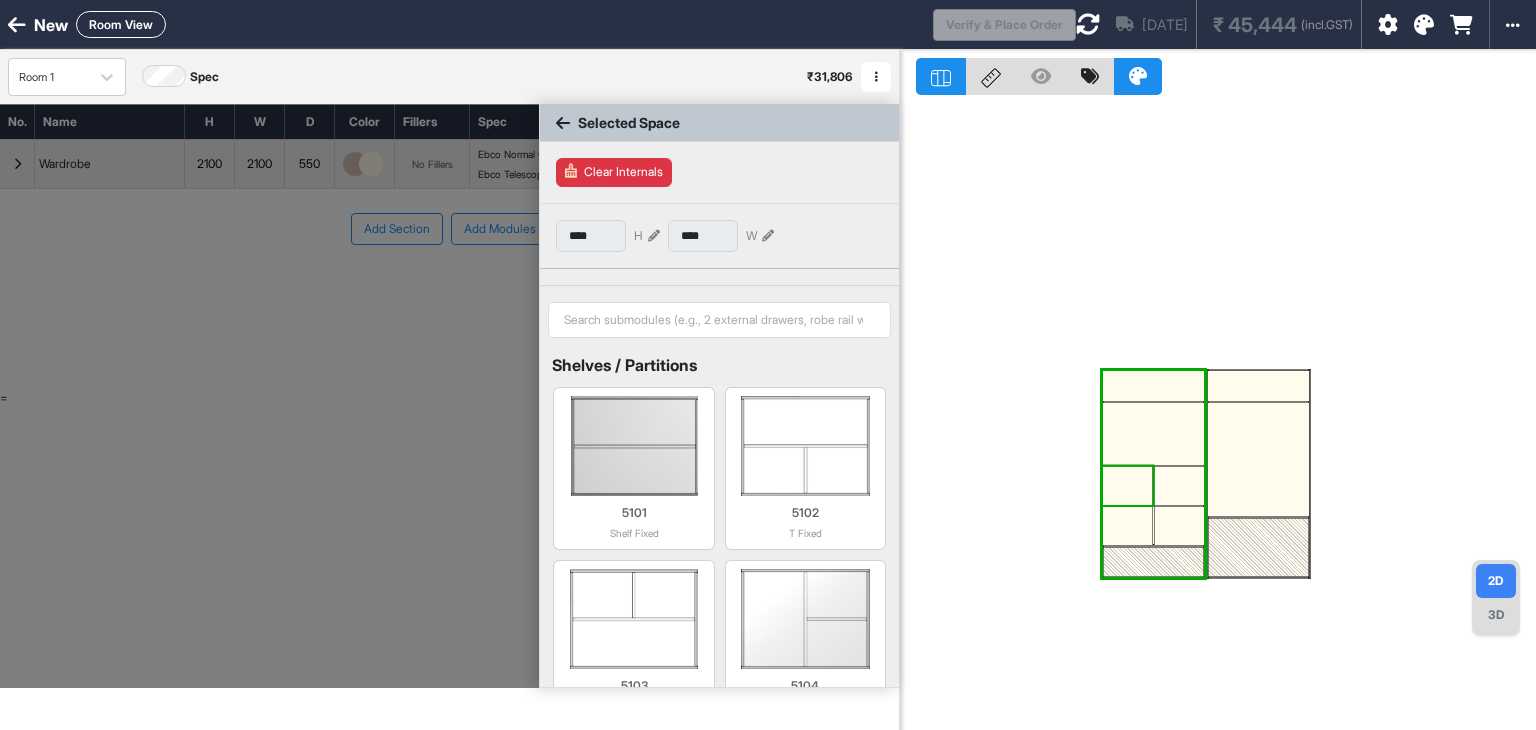 type on "***" 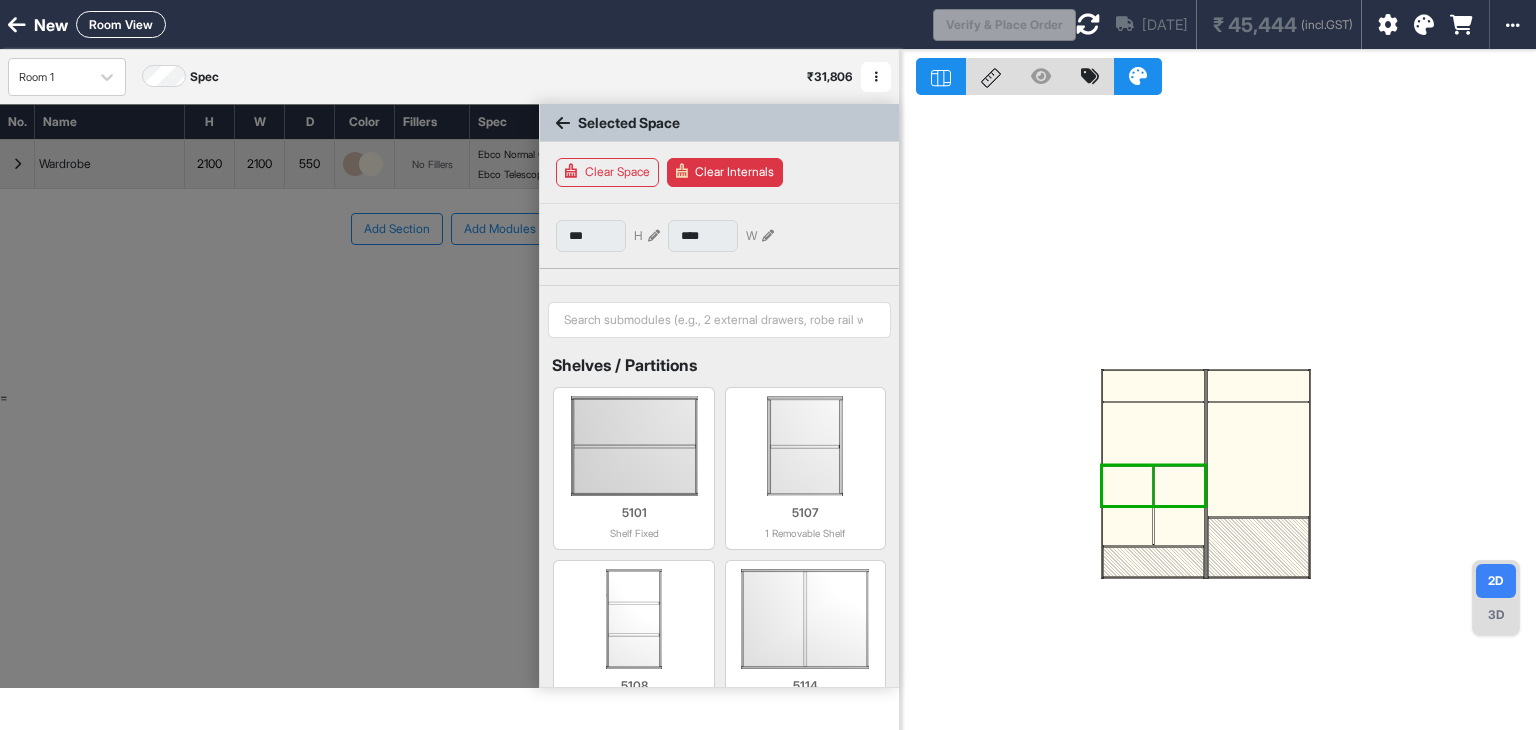 click at bounding box center (1128, 486) 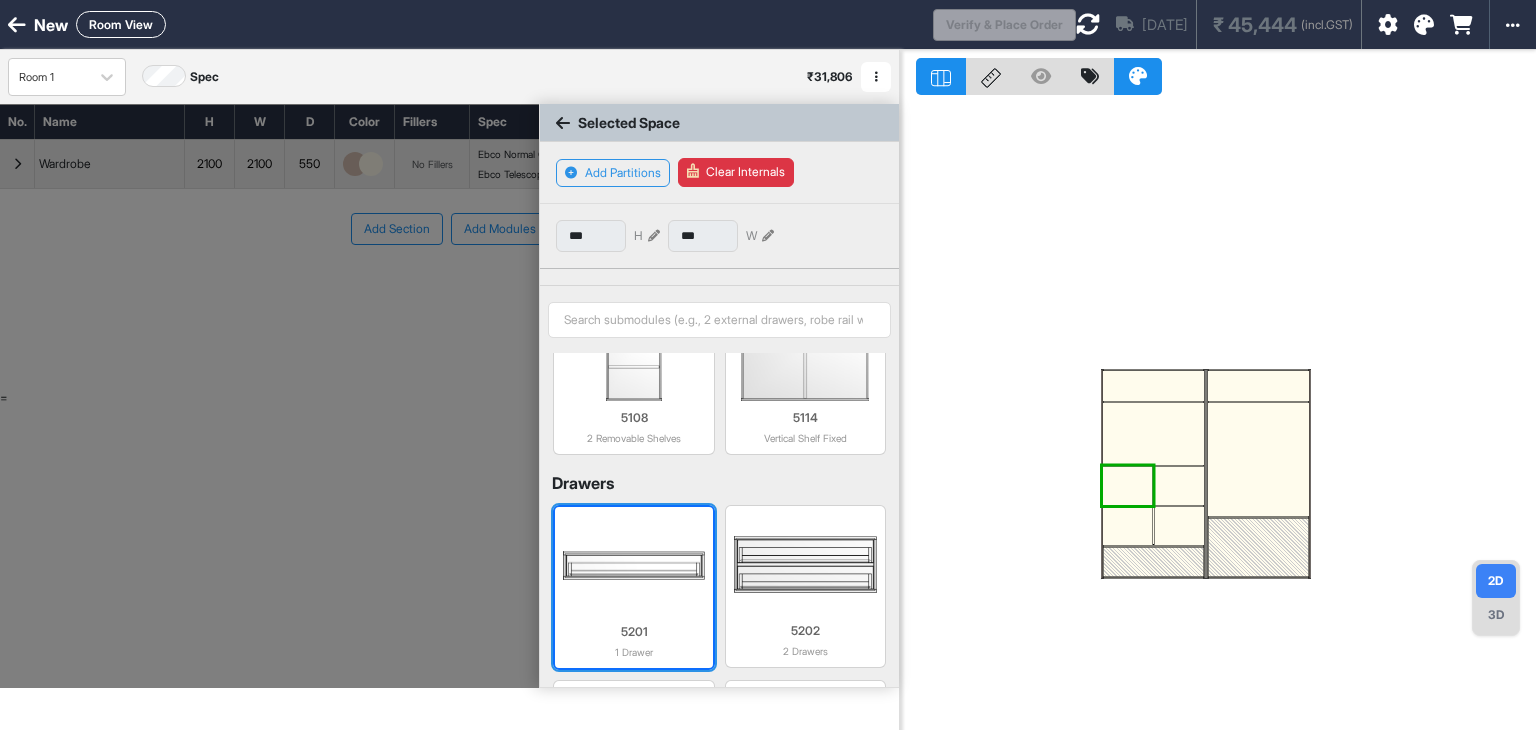 scroll, scrollTop: 299, scrollLeft: 0, axis: vertical 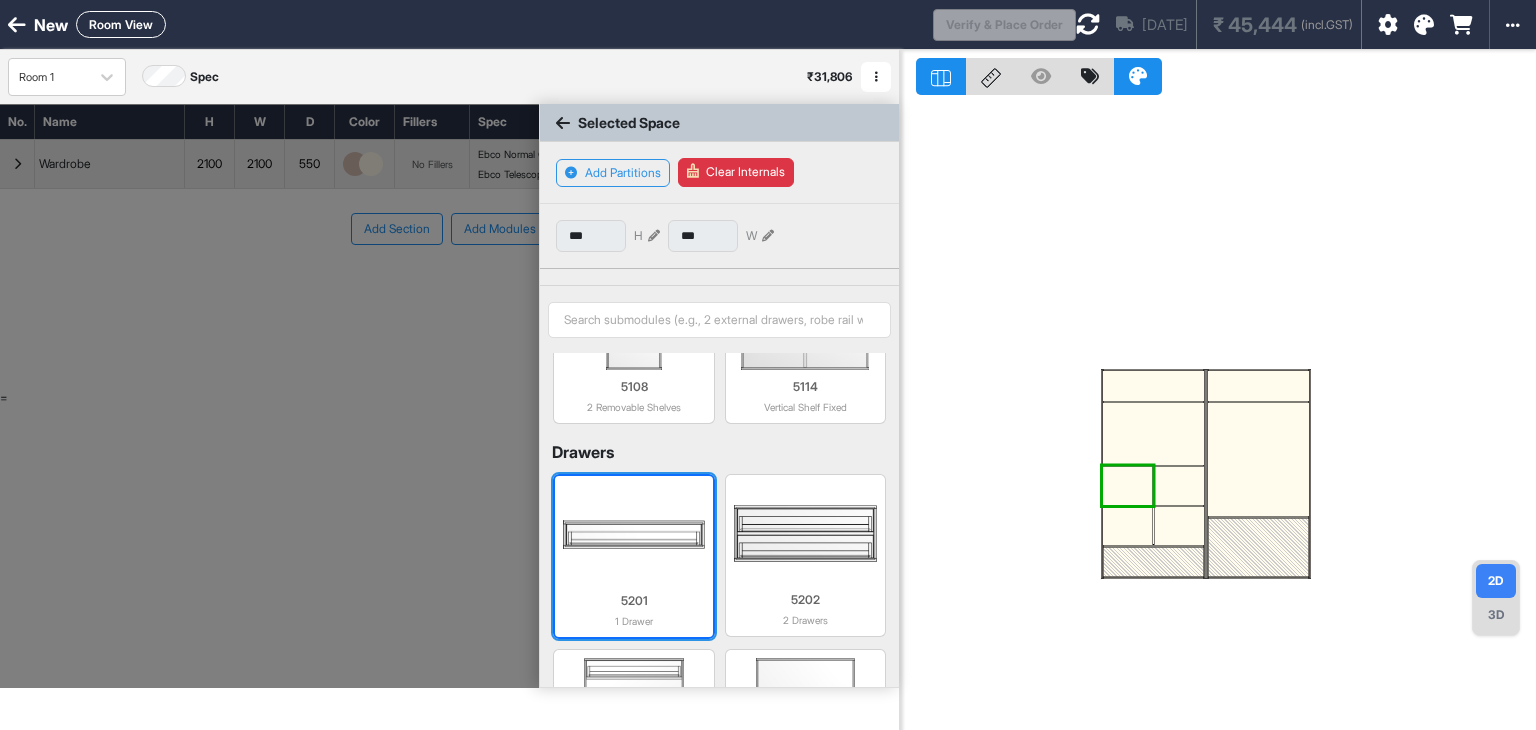 click at bounding box center [633, 534] 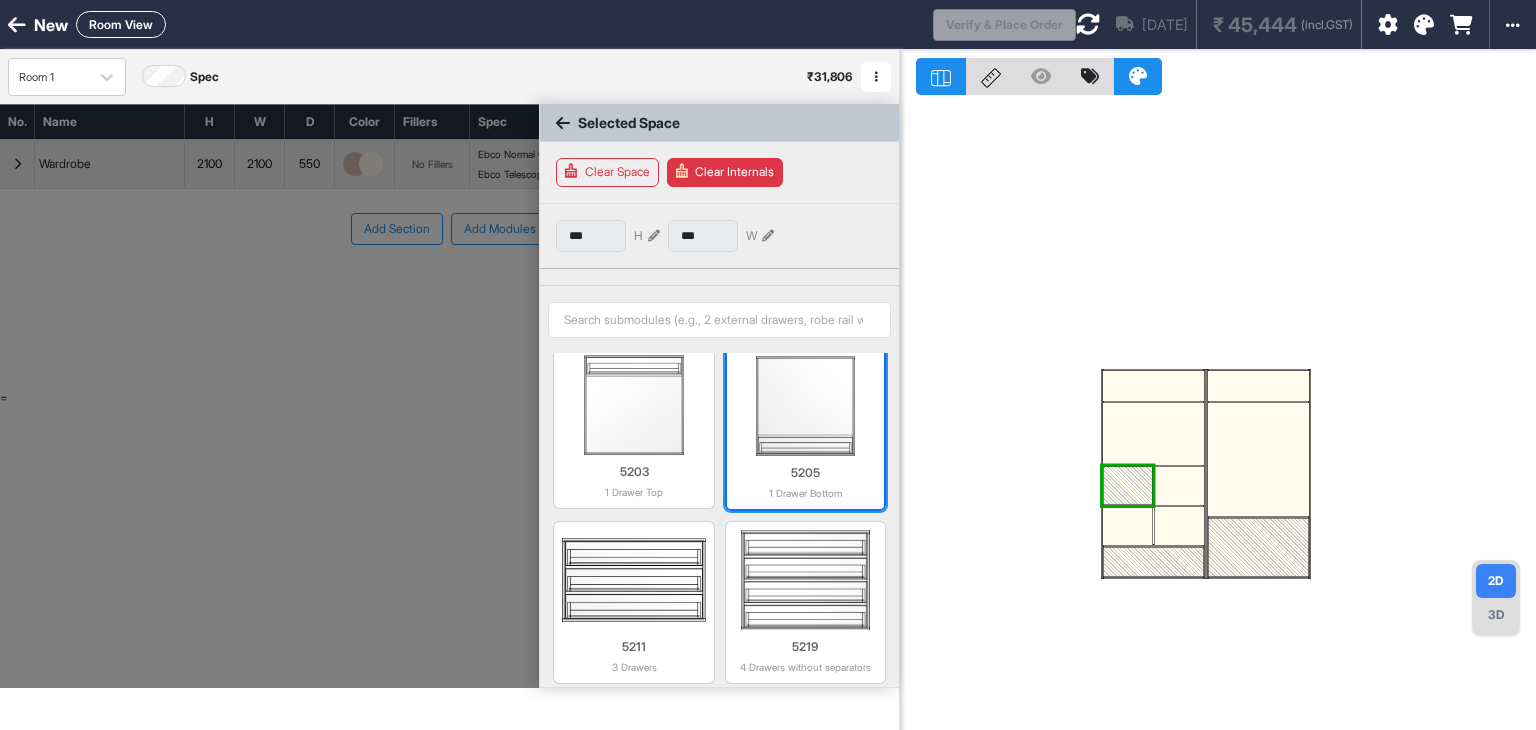 scroll, scrollTop: 599, scrollLeft: 0, axis: vertical 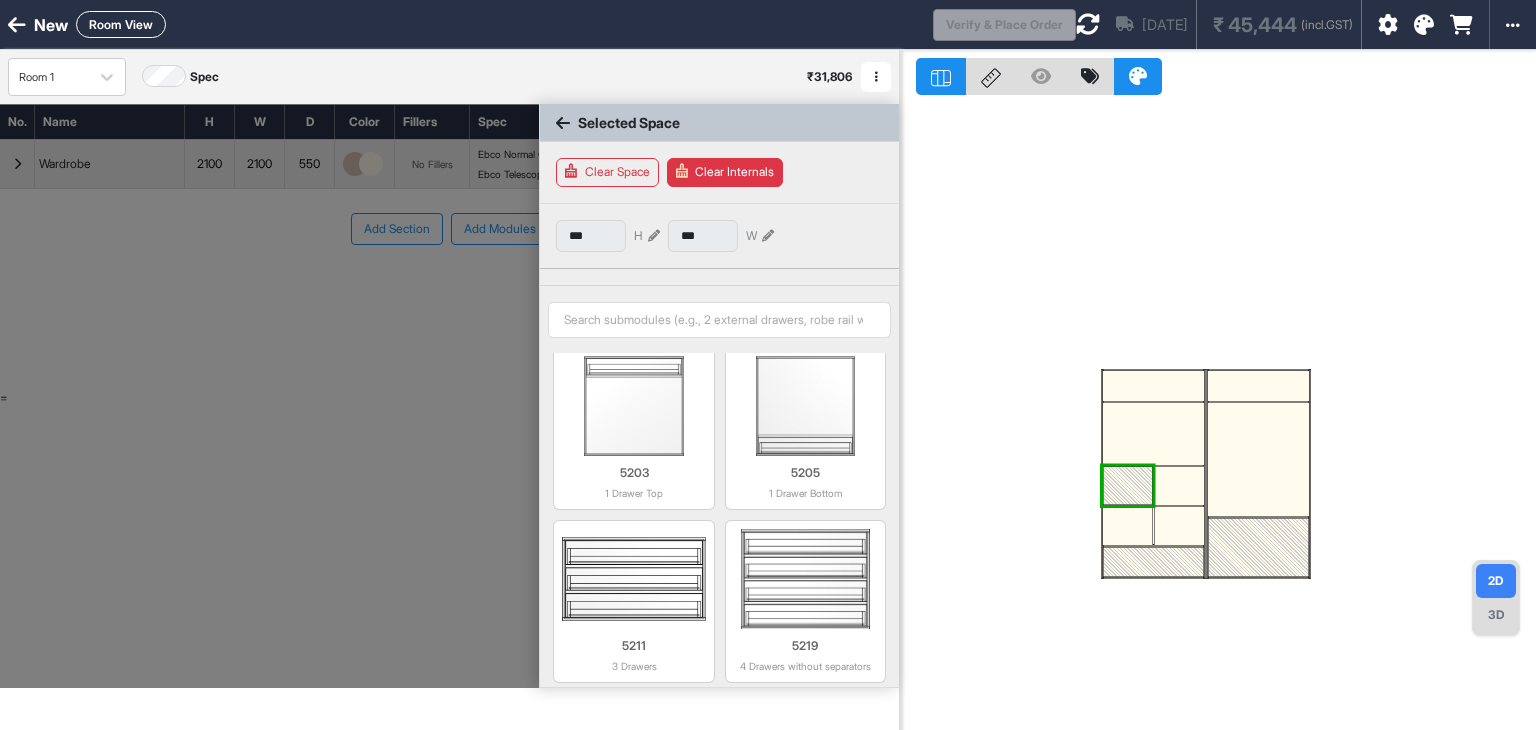 click at bounding box center [1128, 486] 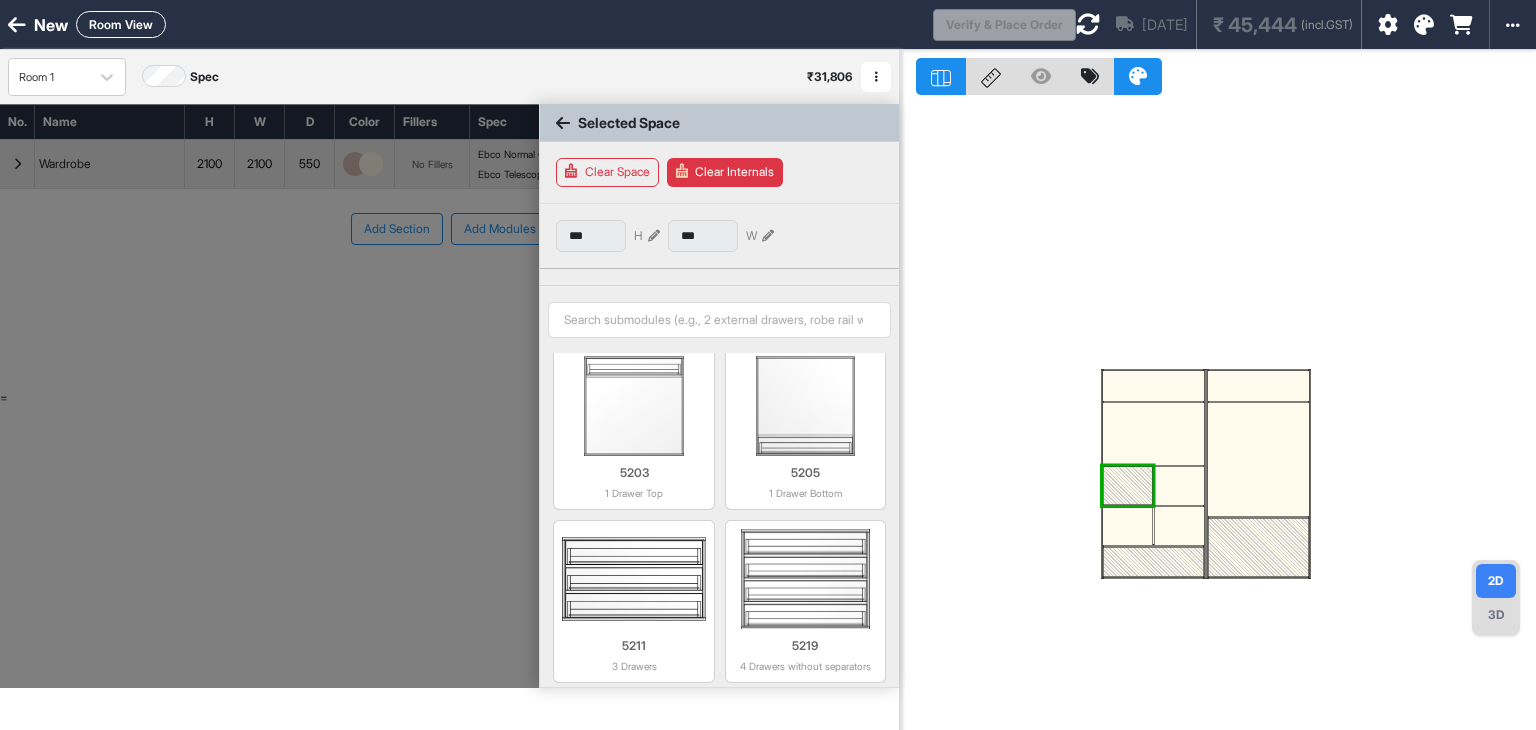 click on "Clear Internals" at bounding box center [725, 172] 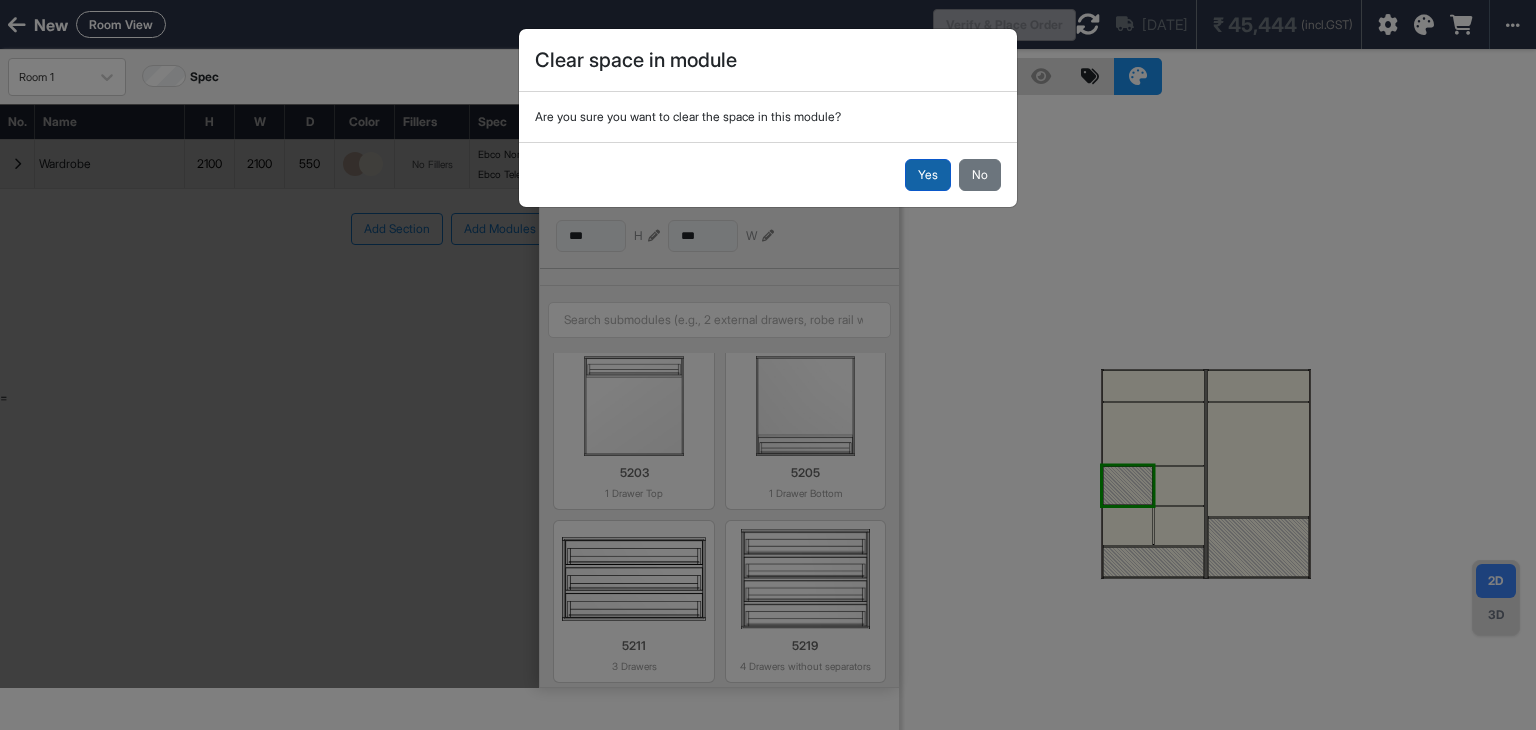 click on "Yes" at bounding box center [928, 175] 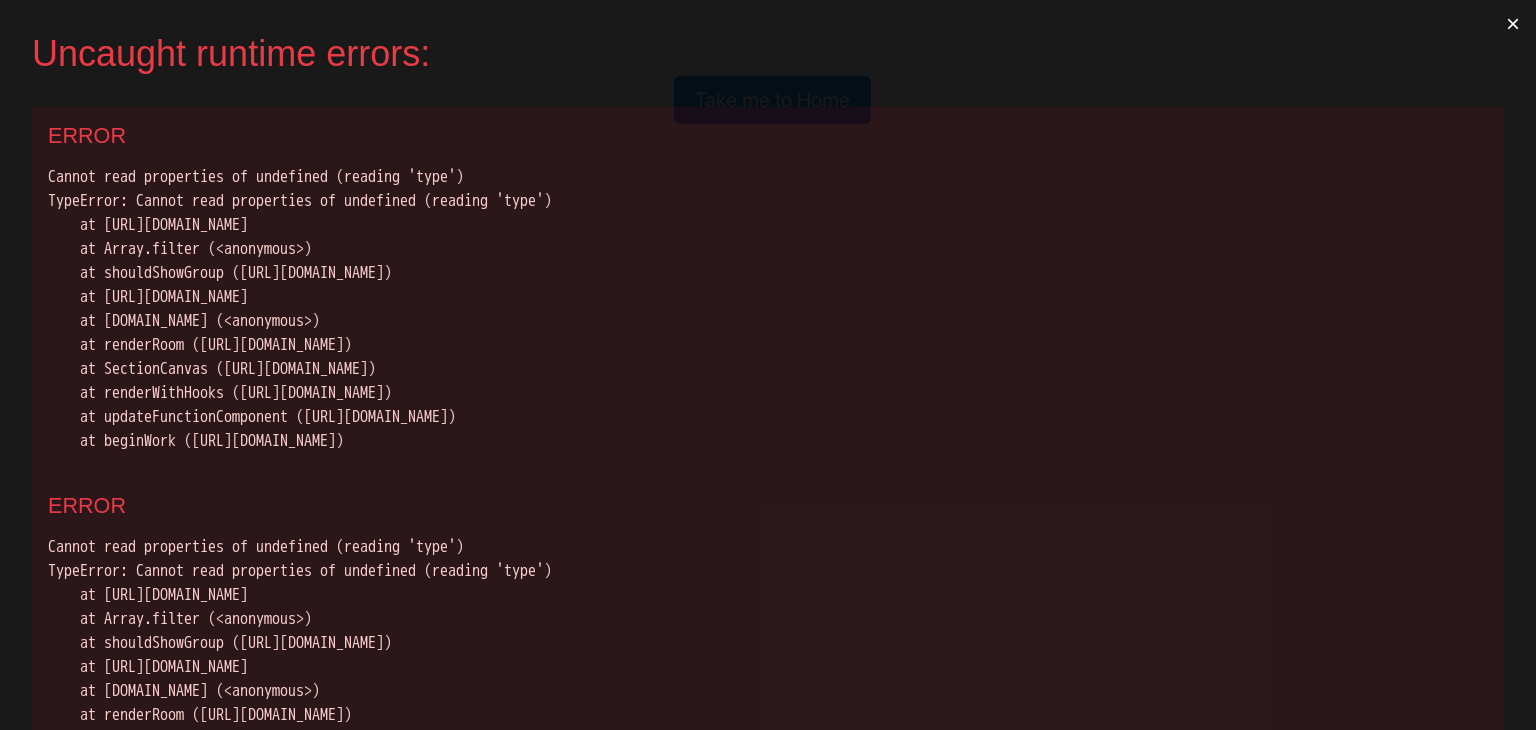 scroll, scrollTop: 0, scrollLeft: 0, axis: both 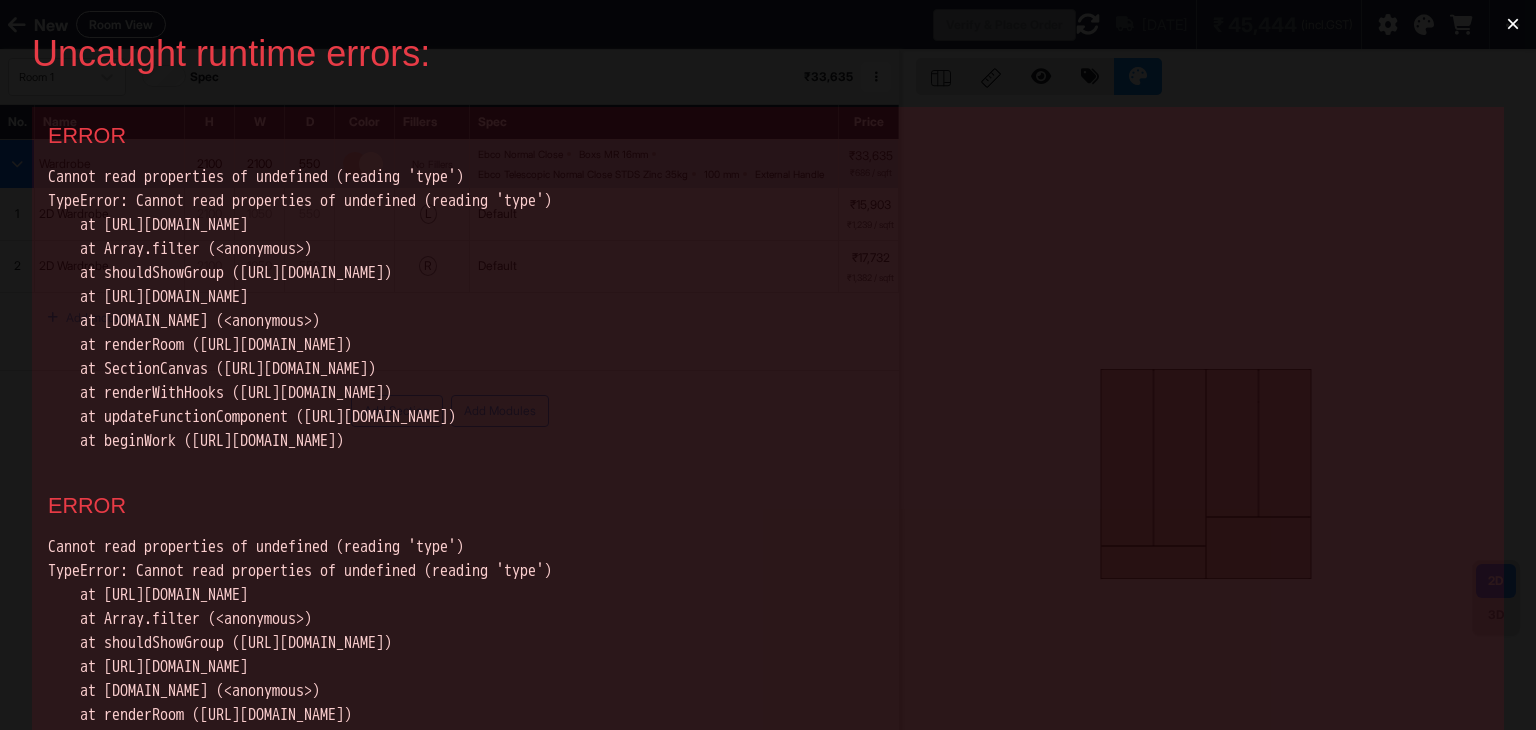 click on "×" at bounding box center [1513, 24] 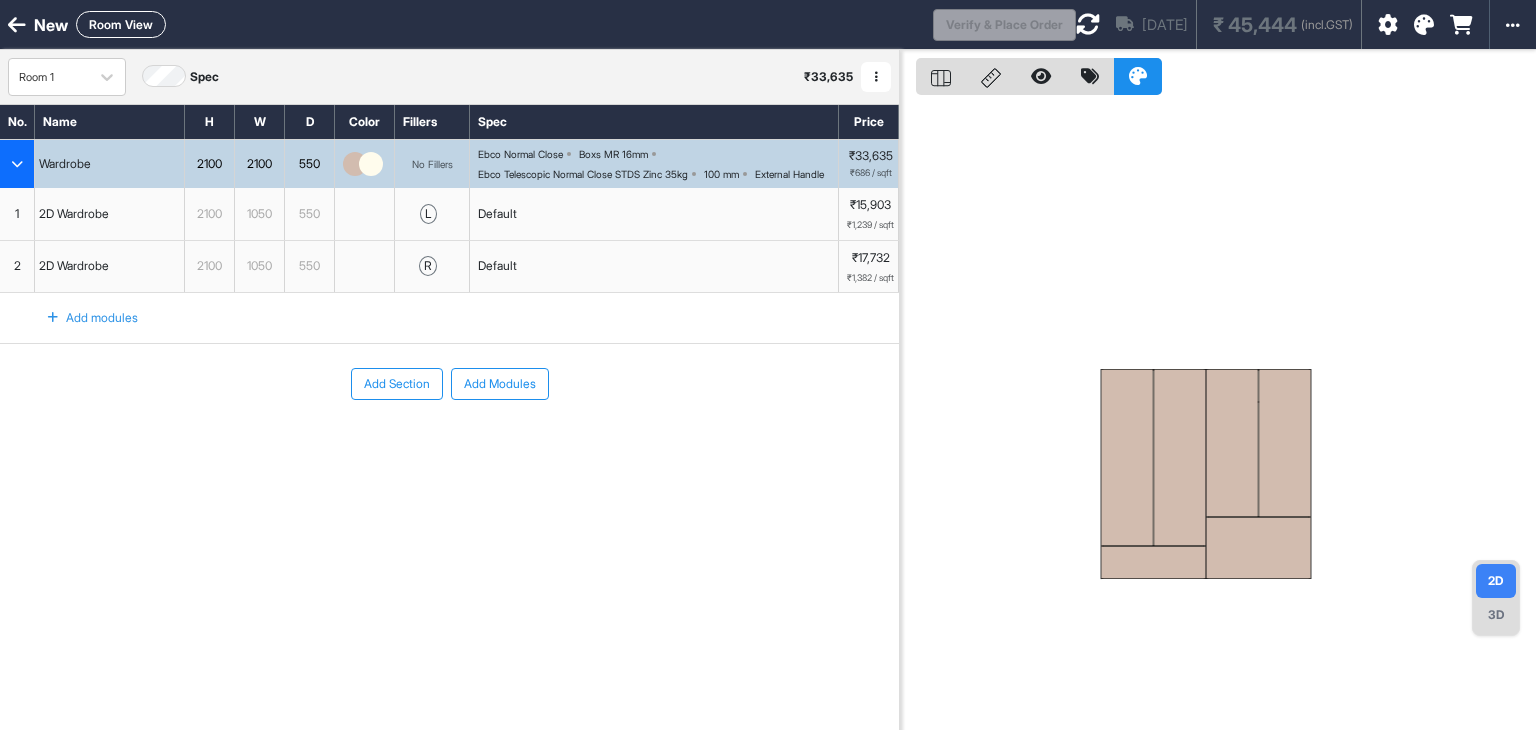 click at bounding box center (1180, 457) 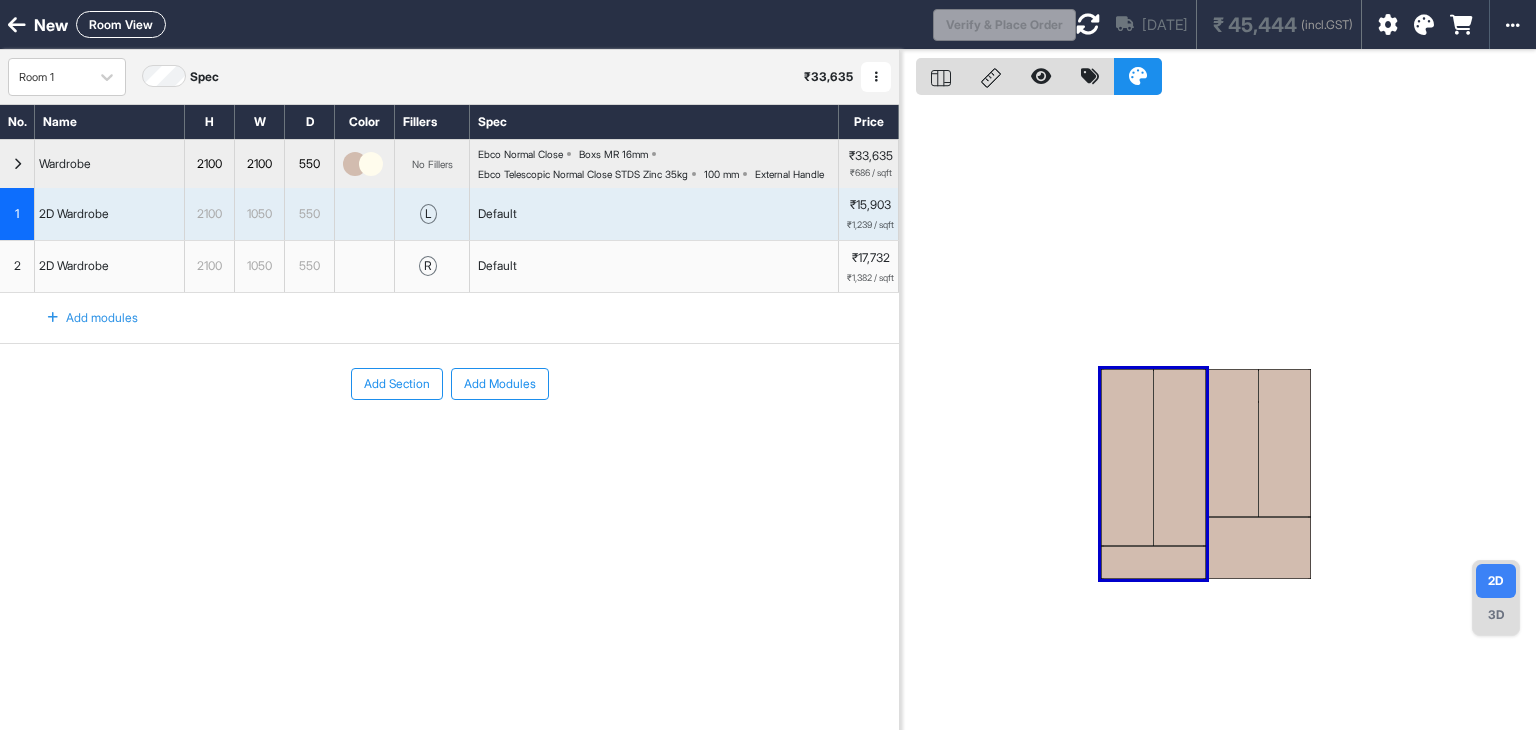 click at bounding box center [1180, 457] 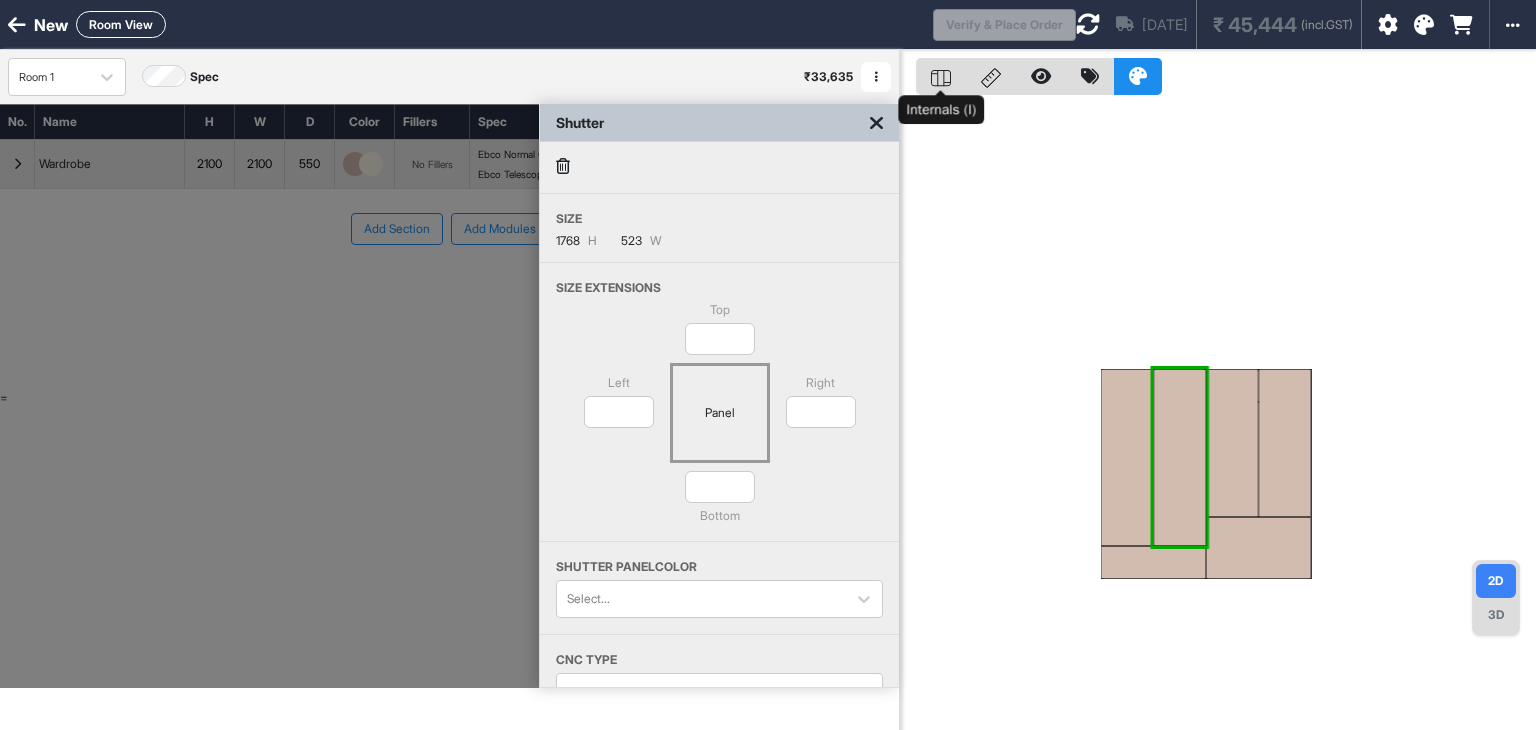 click 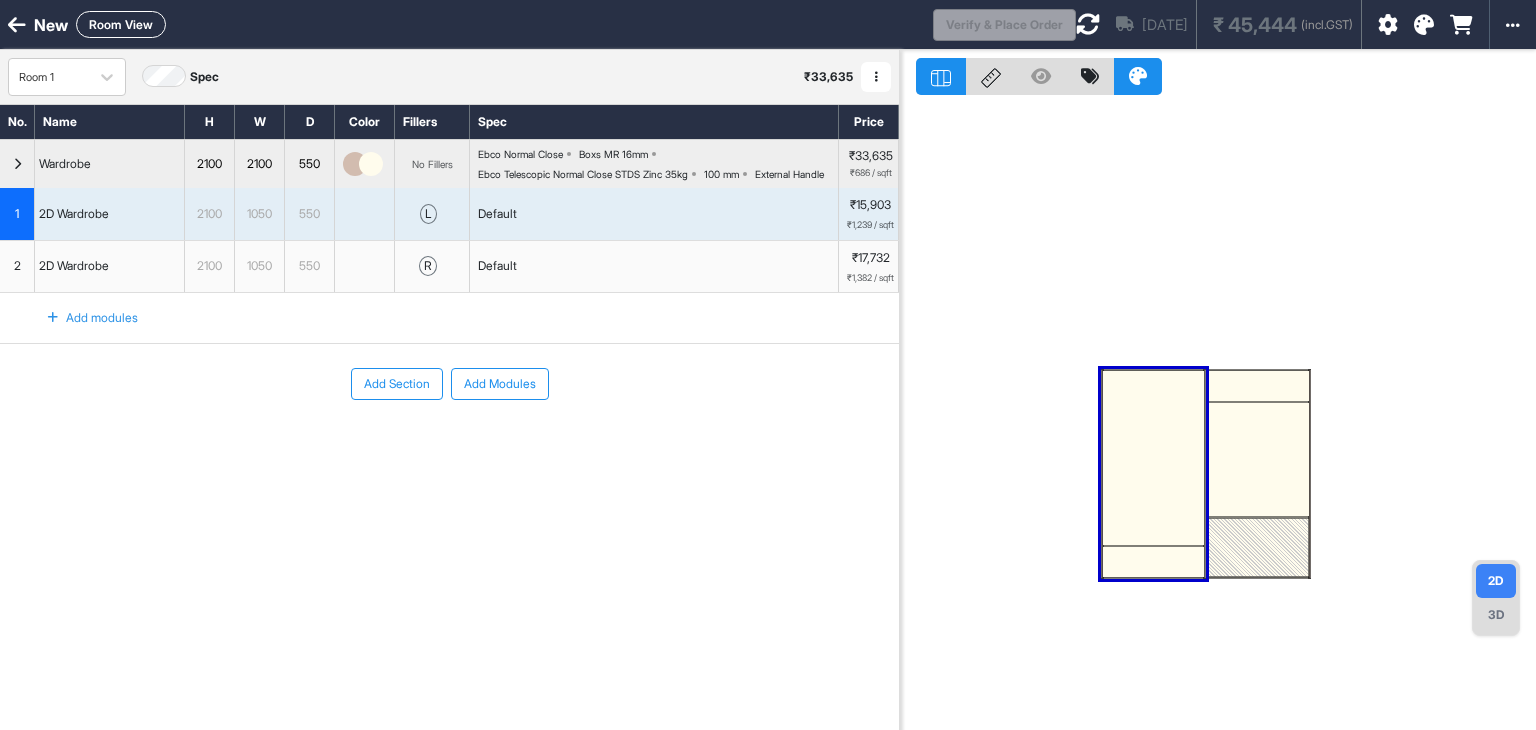 click at bounding box center (1153, 474) 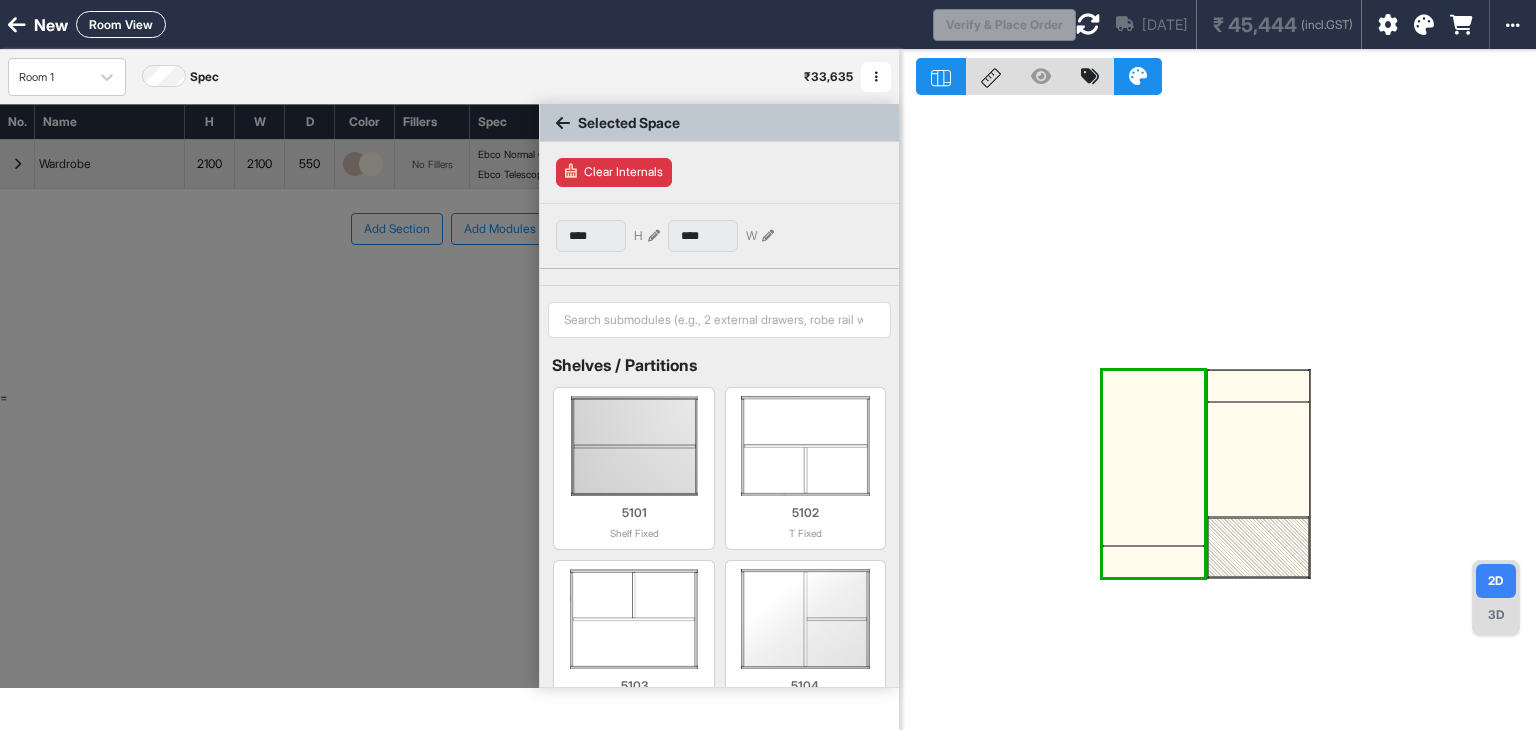 click at bounding box center (1153, 474) 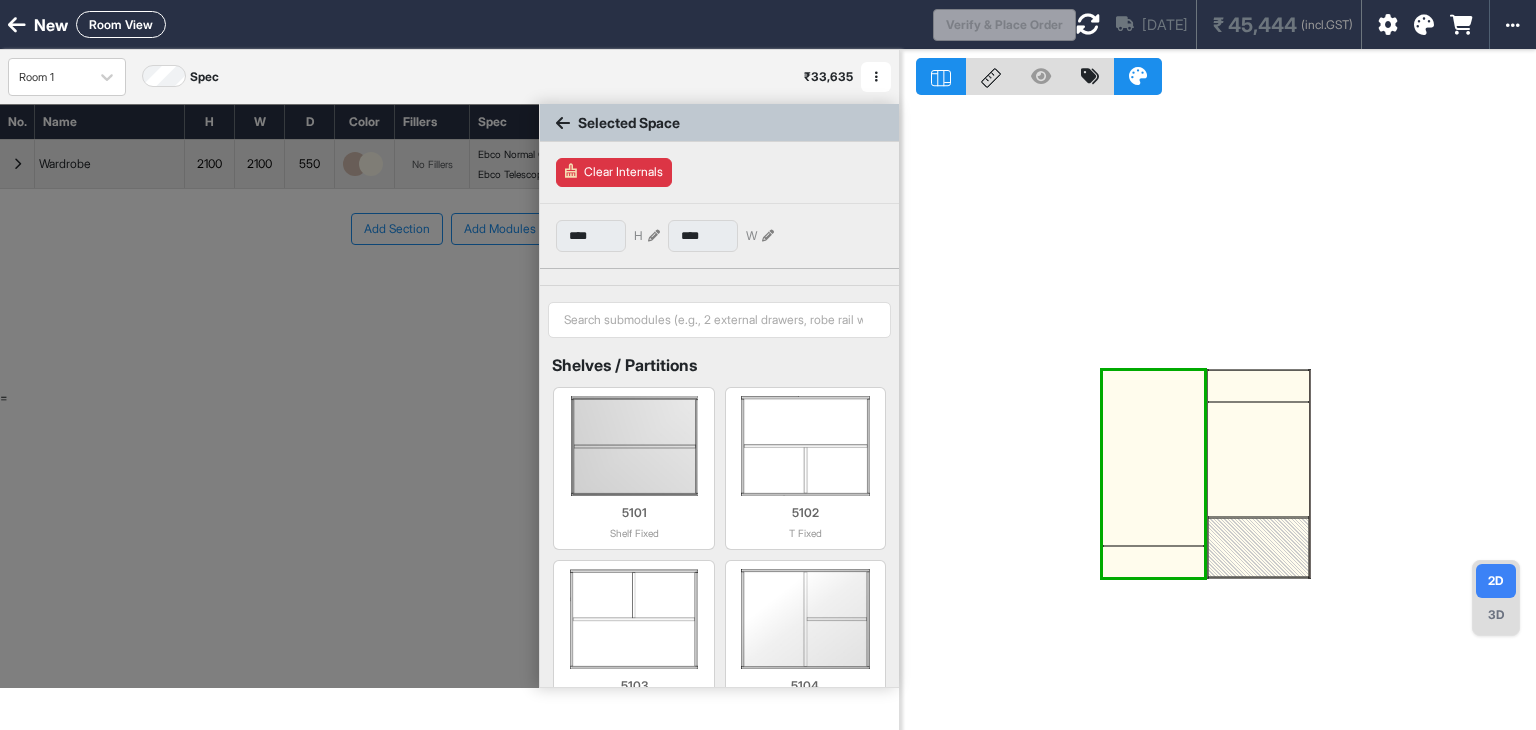 click at bounding box center [1153, 474] 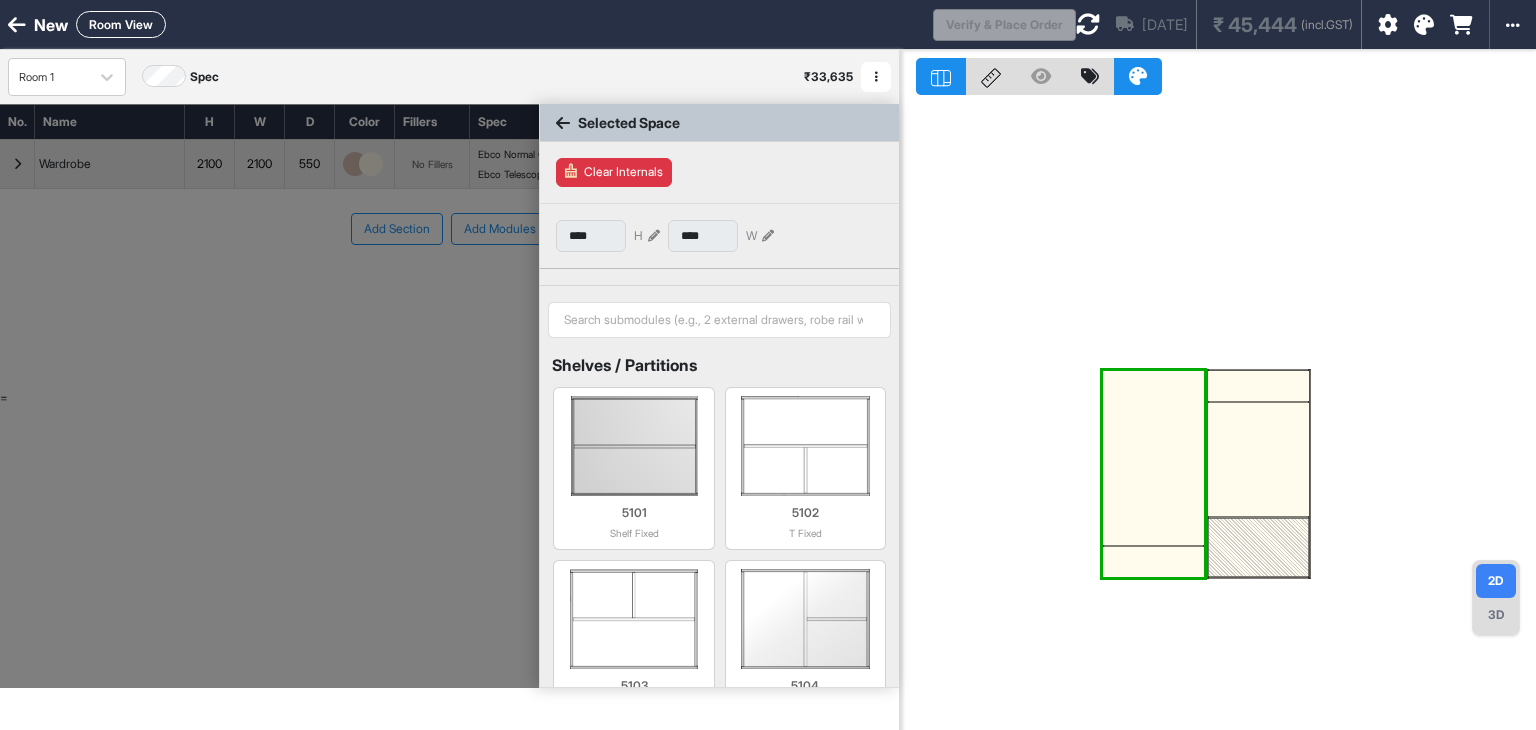 click at bounding box center [1153, 474] 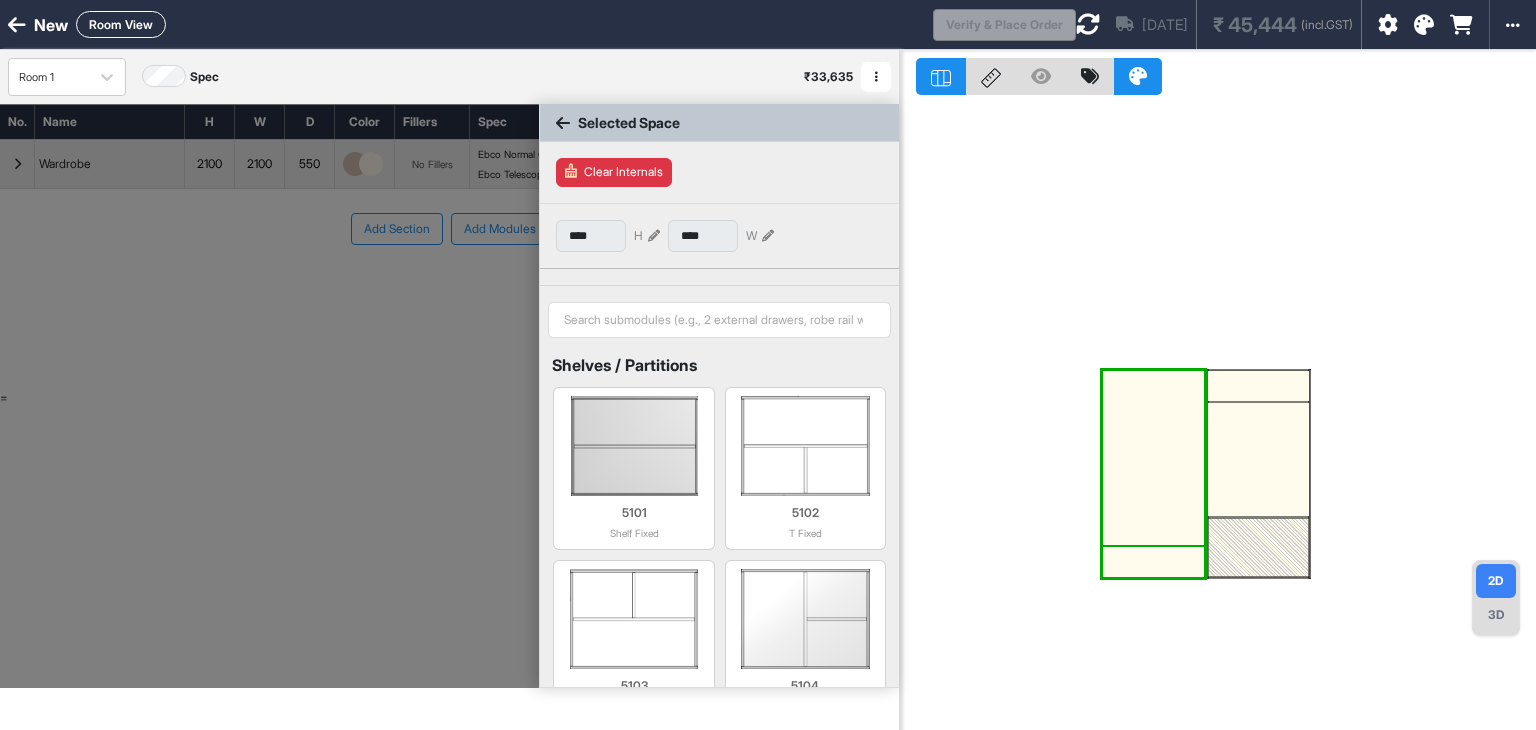 click at bounding box center [1153, 562] 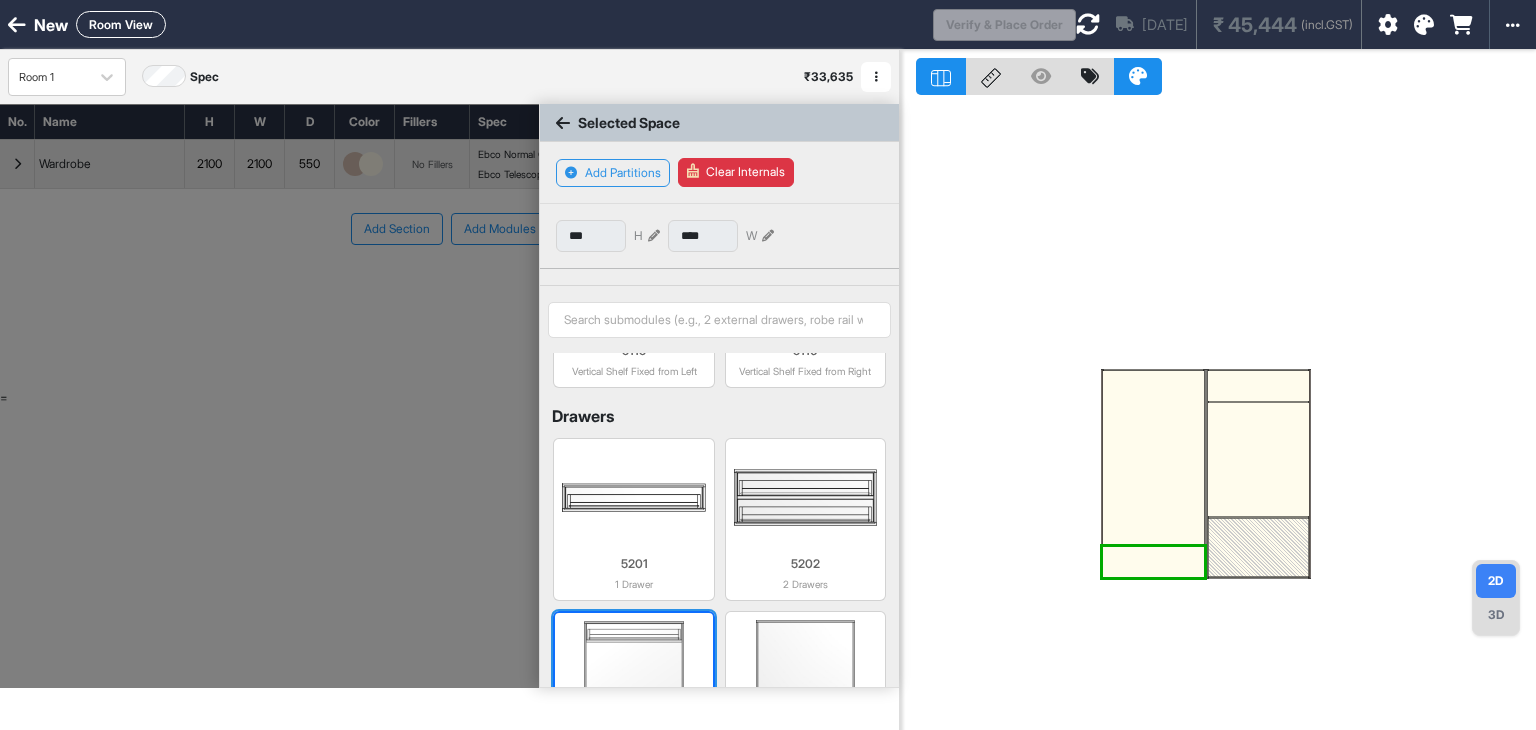 scroll, scrollTop: 498, scrollLeft: 0, axis: vertical 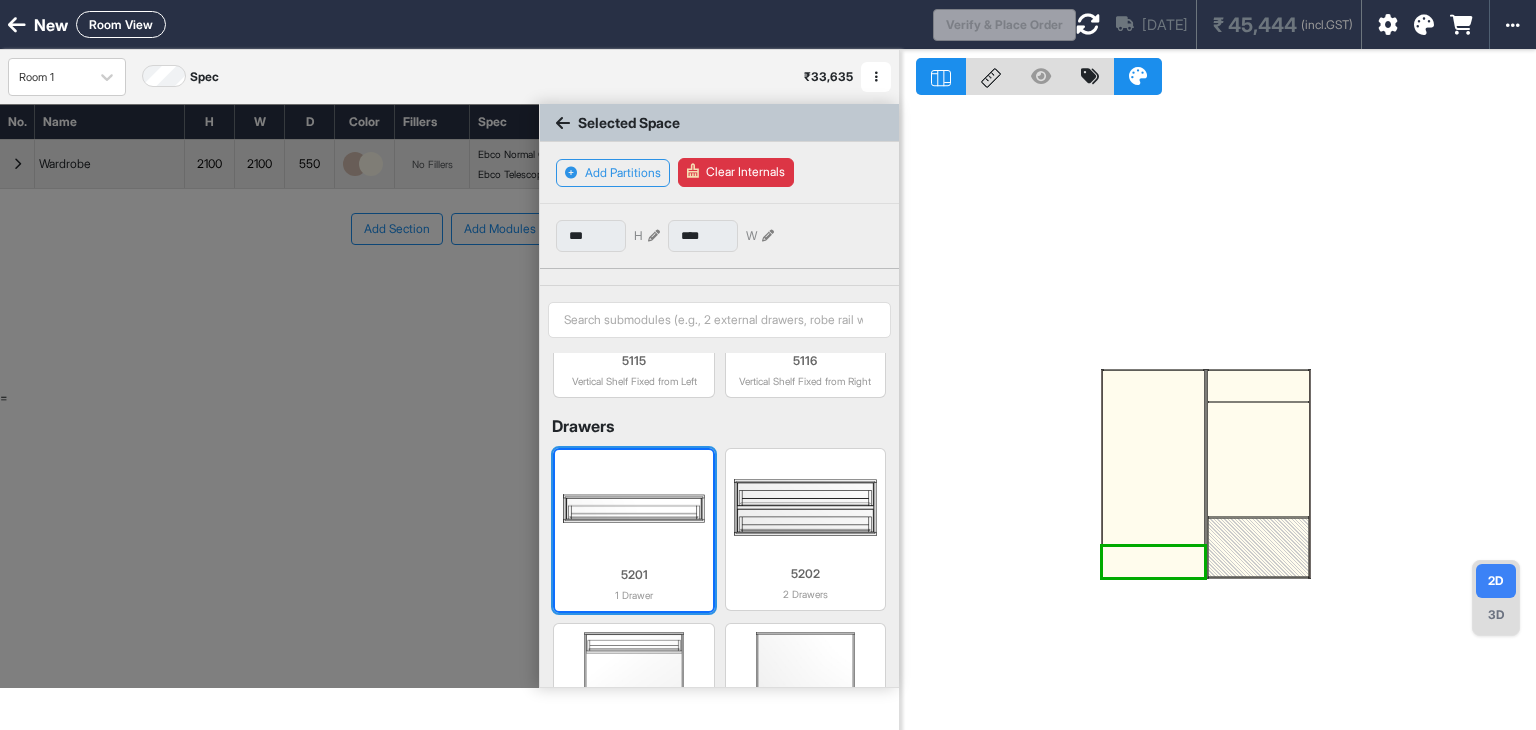 click at bounding box center [633, 508] 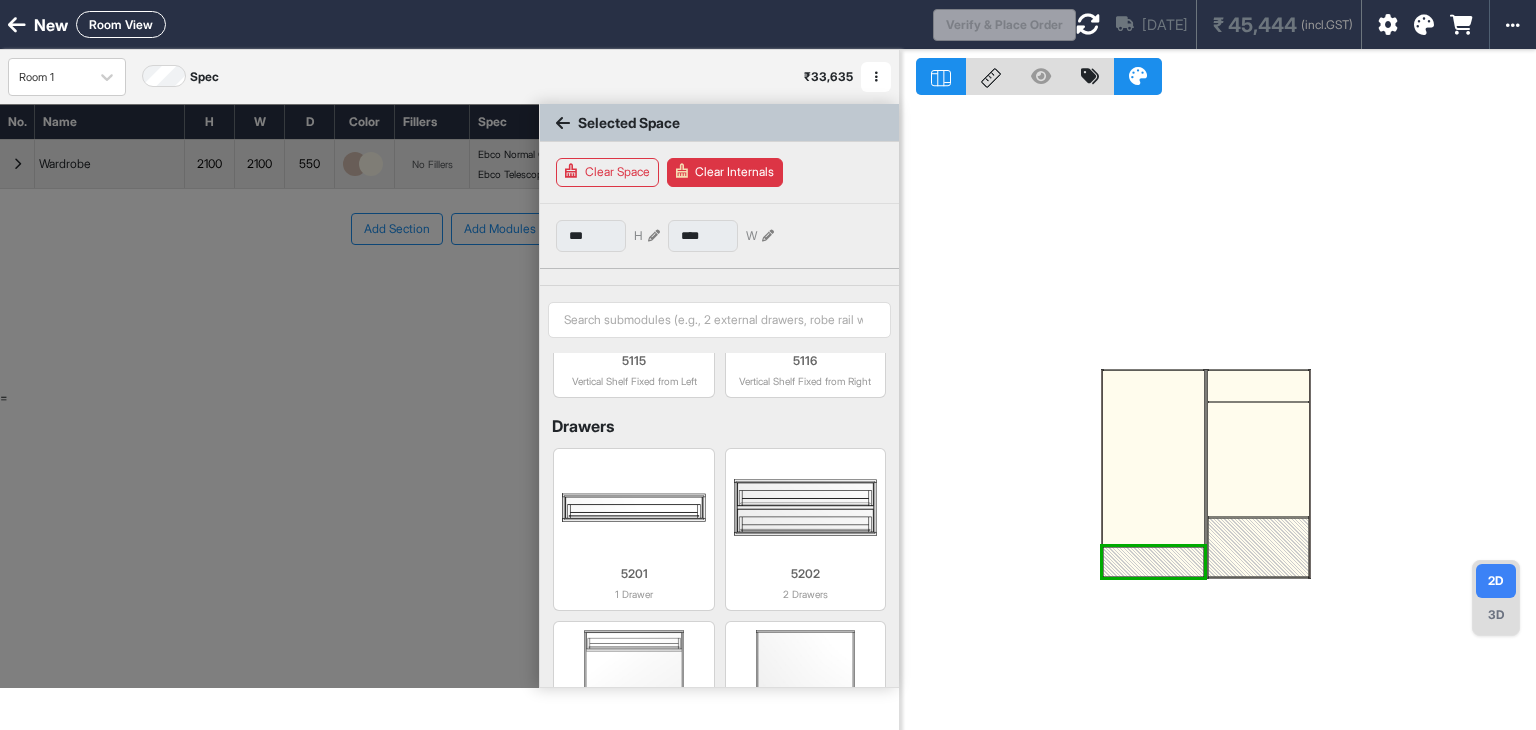 click at bounding box center (1153, 474) 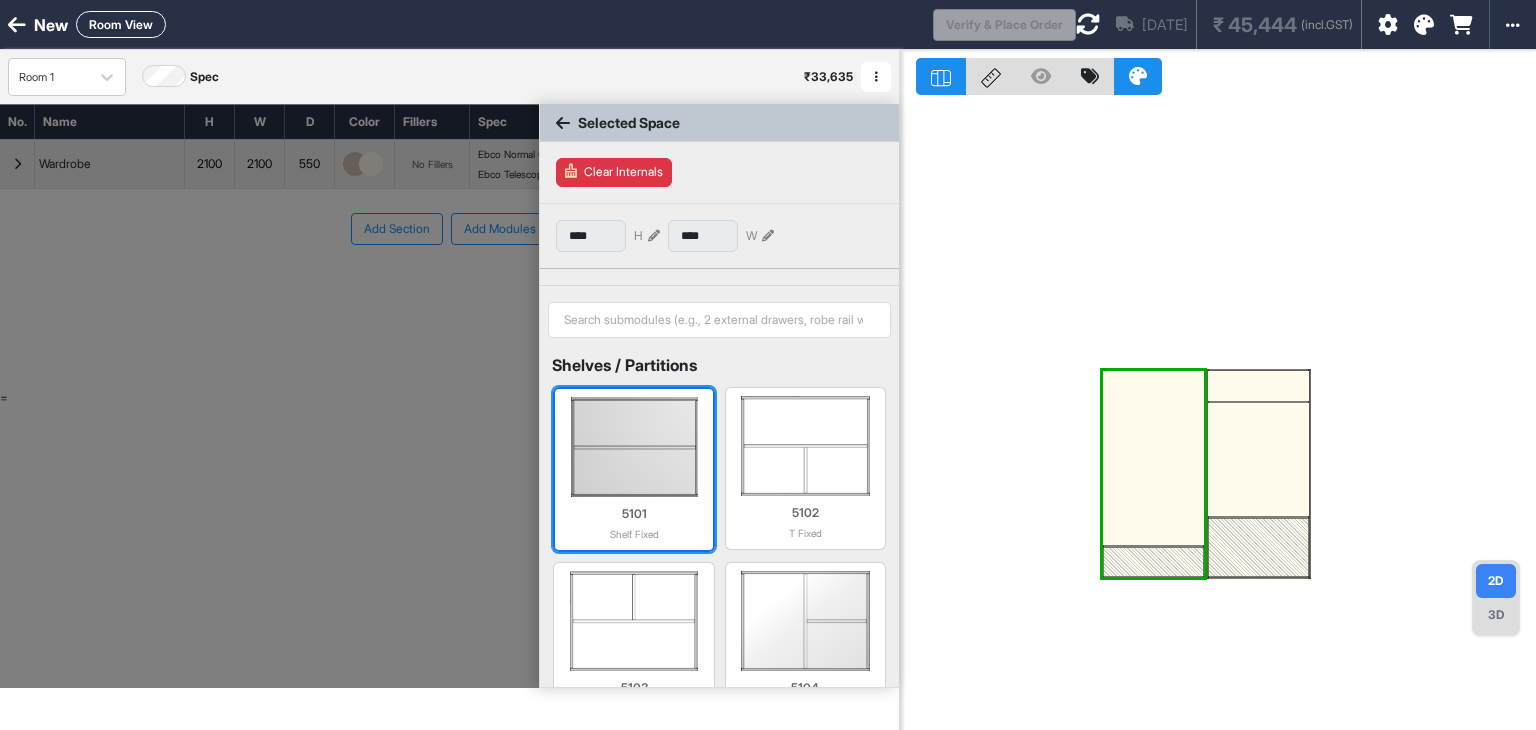 click at bounding box center [633, 447] 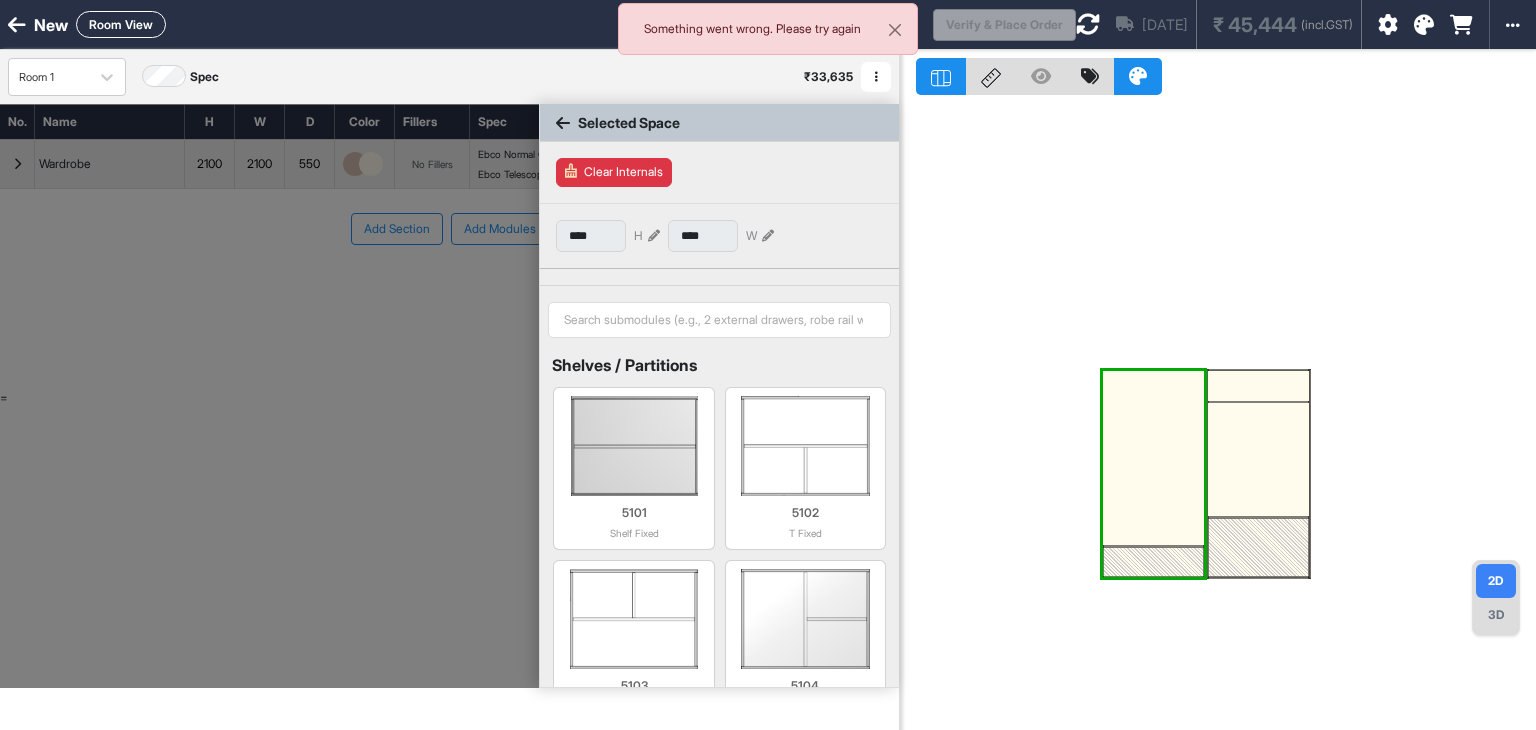 click at bounding box center [1153, 474] 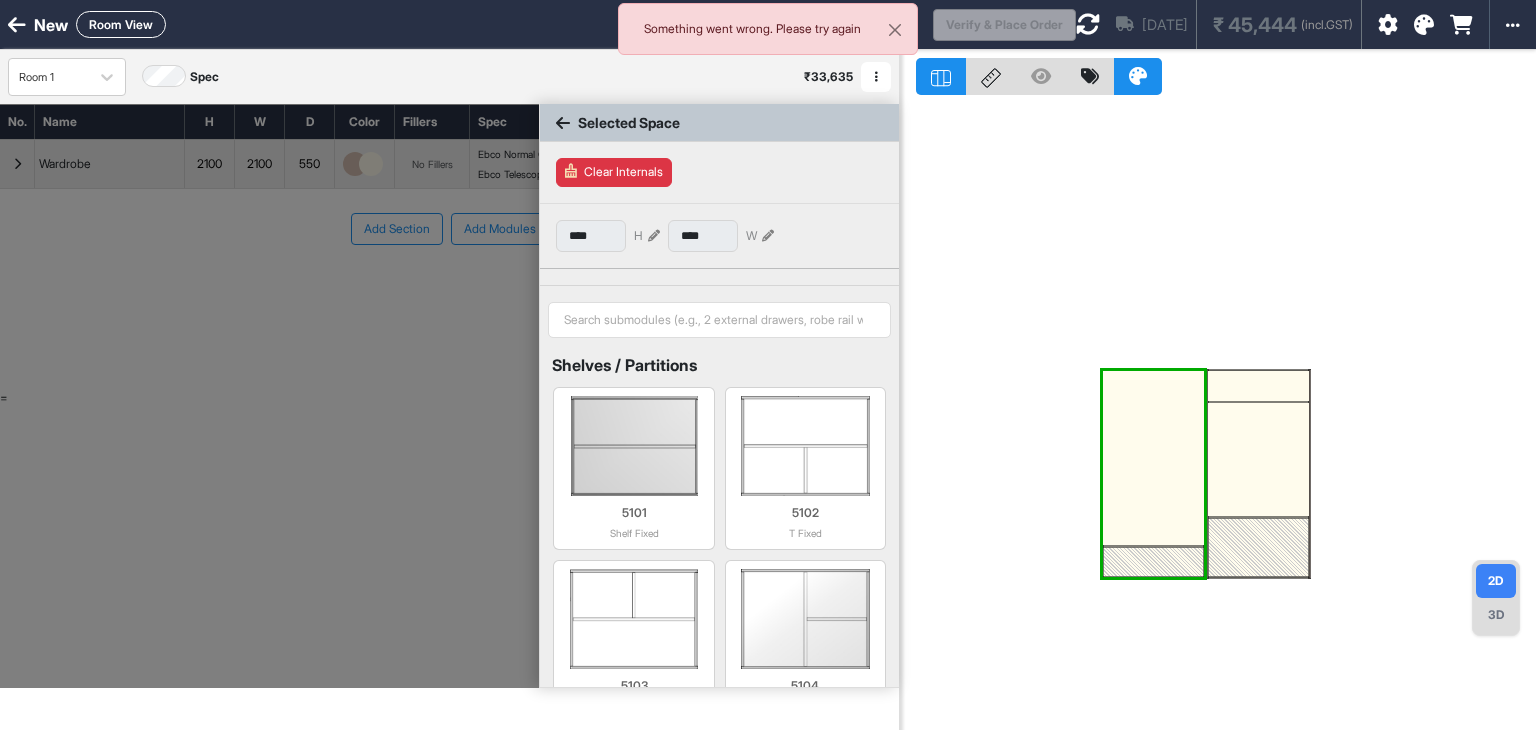 click at bounding box center (1218, 415) 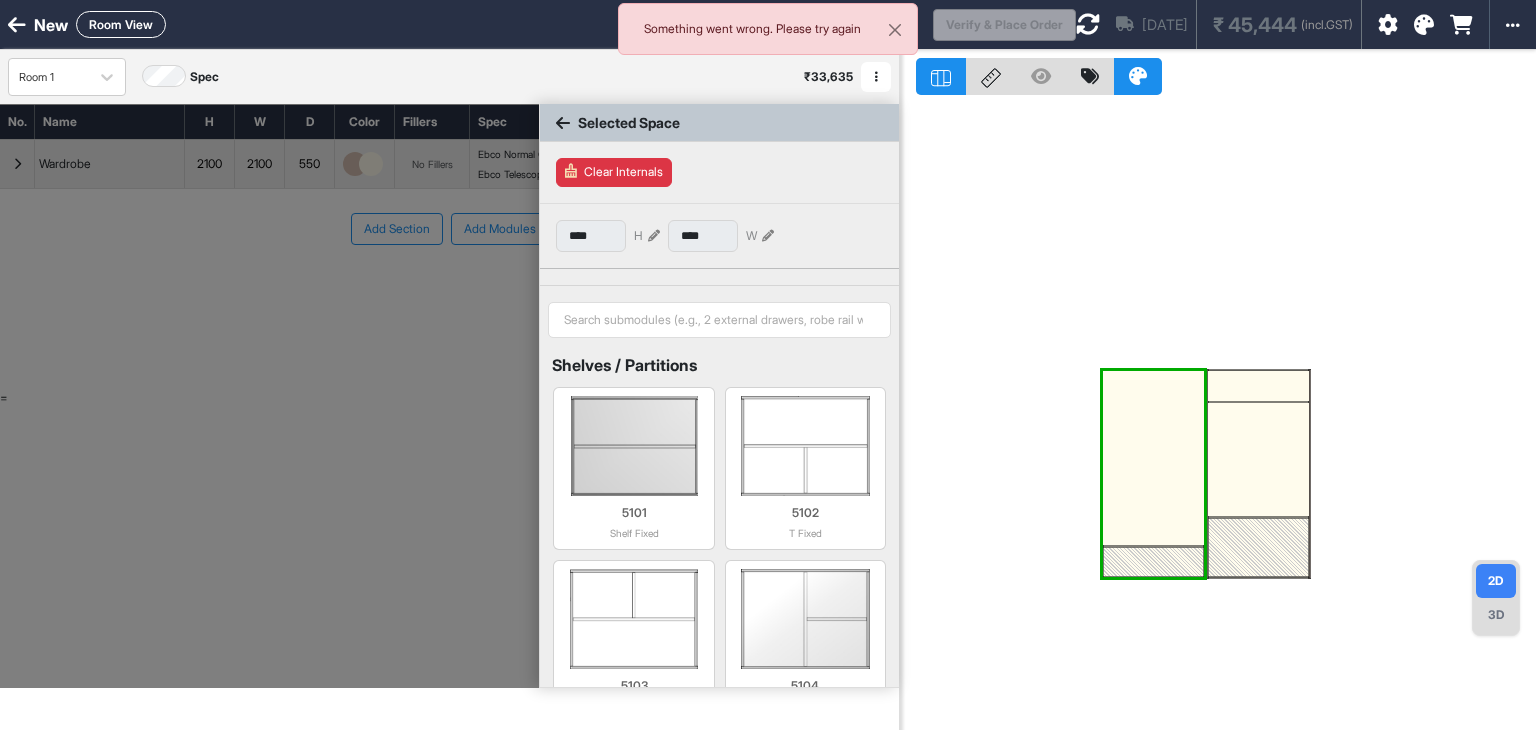 click at bounding box center (1153, 474) 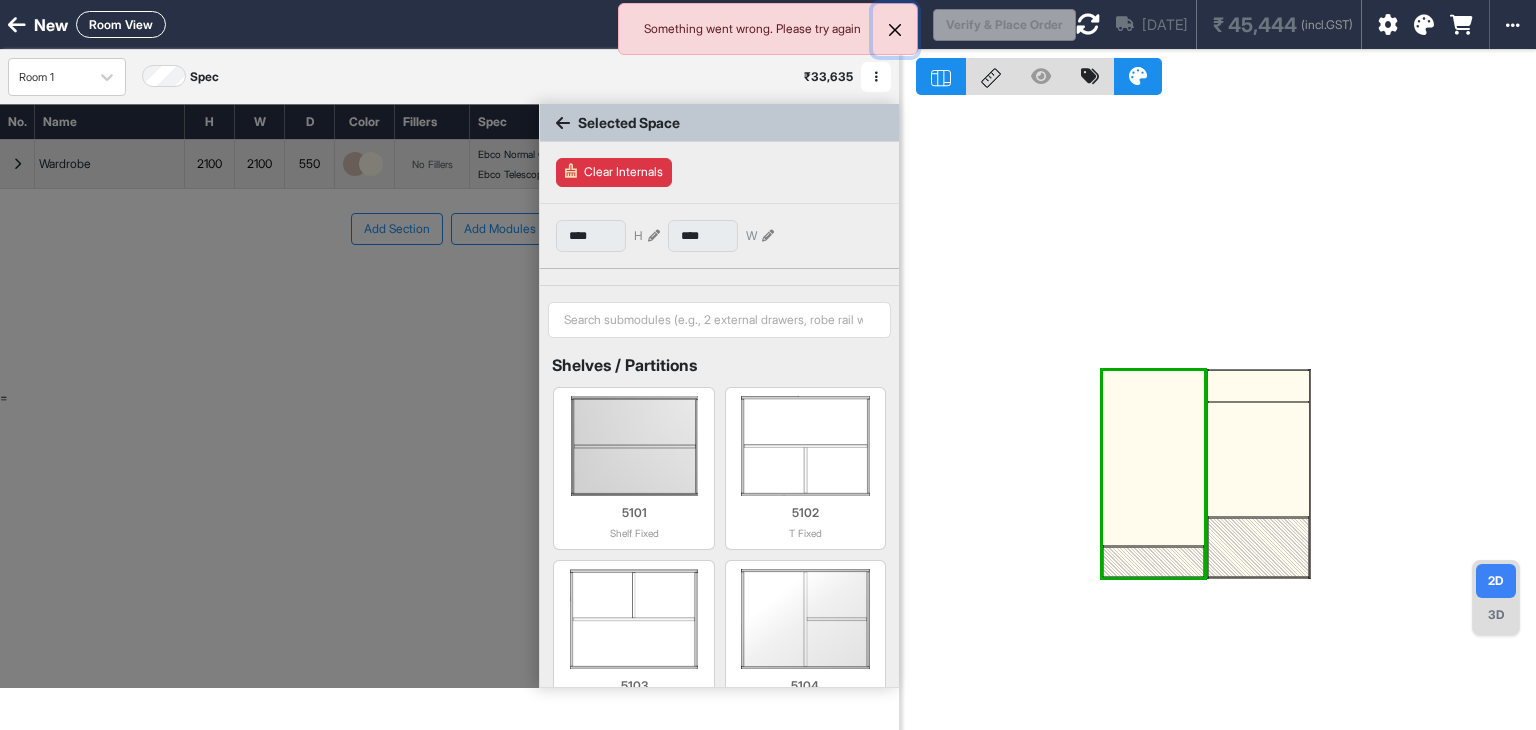 click at bounding box center [895, 30] 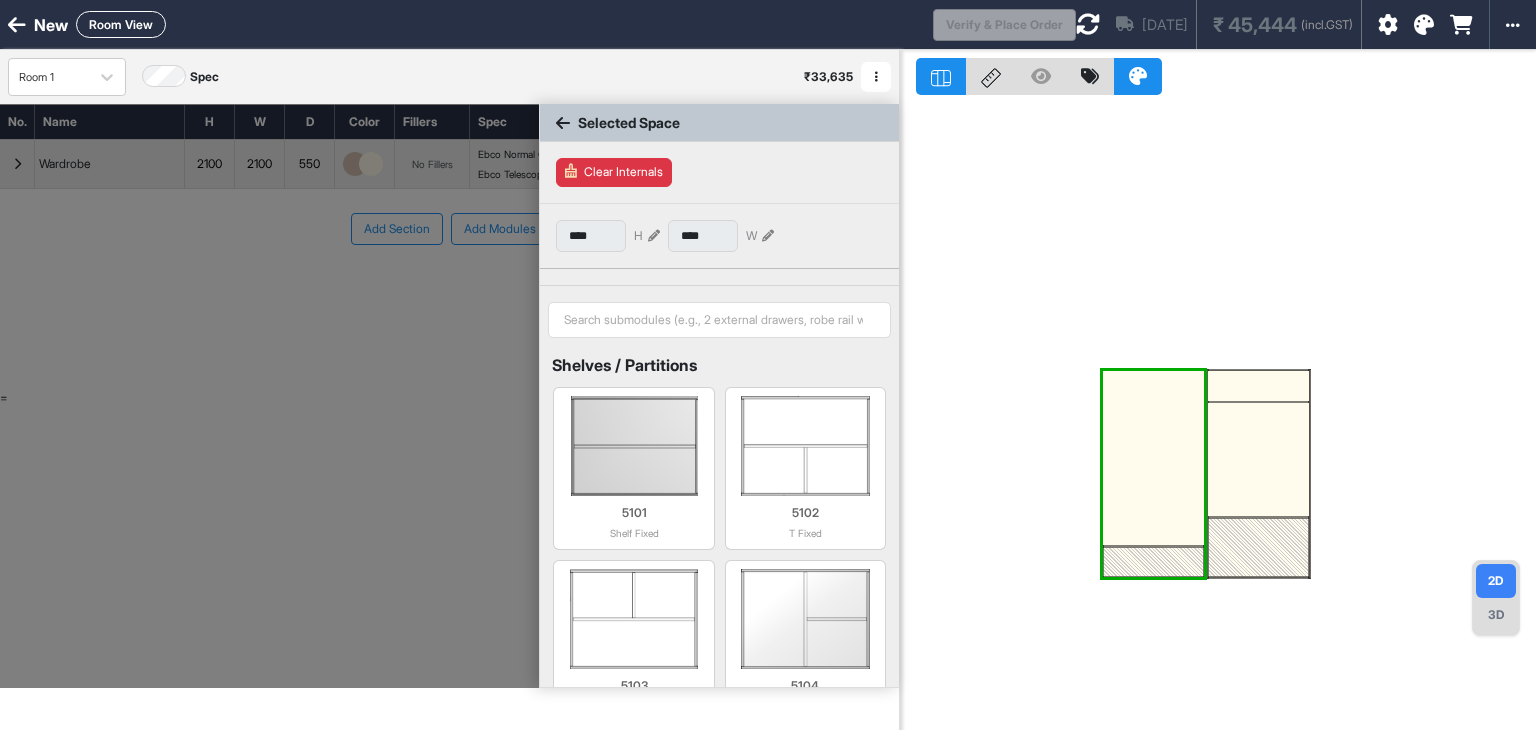 click at bounding box center (1153, 474) 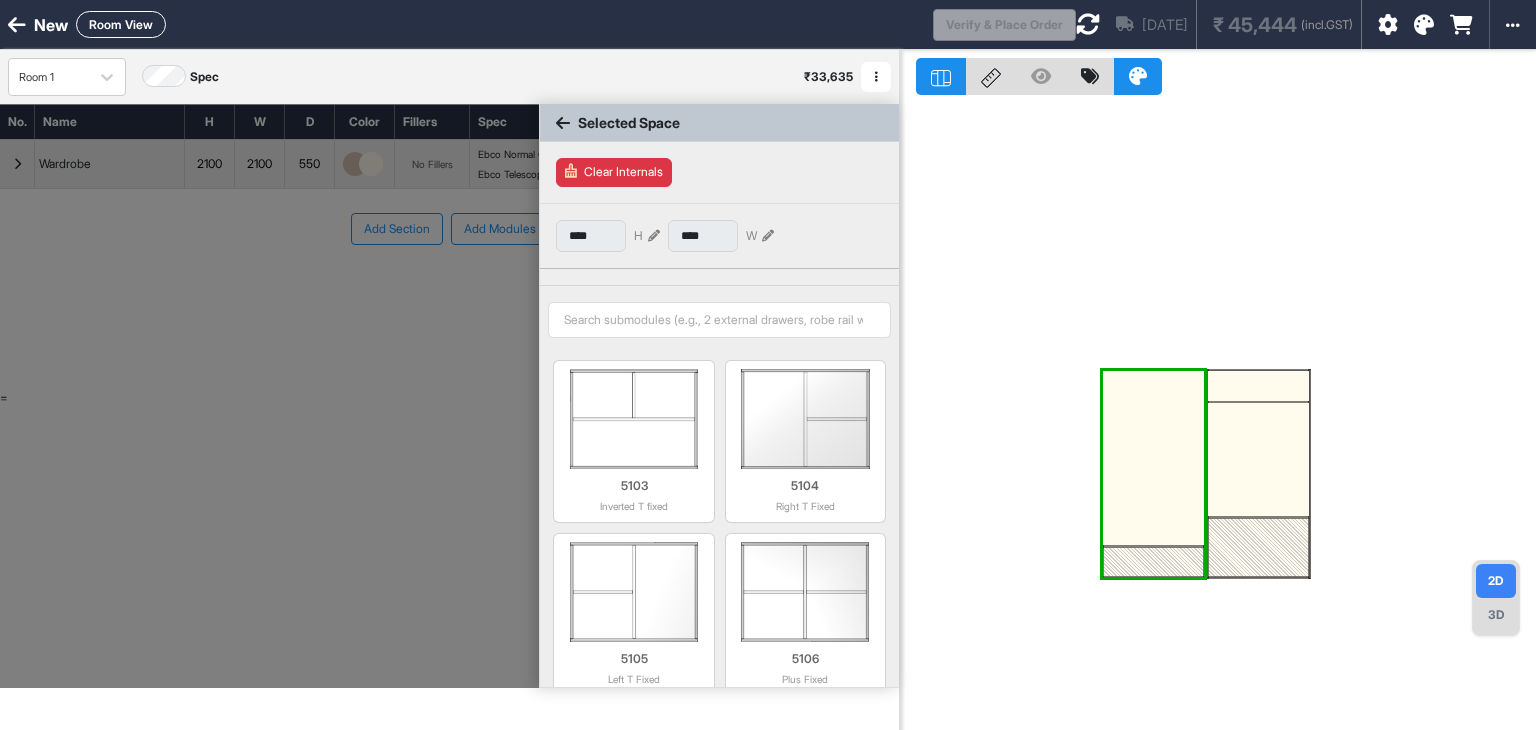 scroll, scrollTop: 198, scrollLeft: 0, axis: vertical 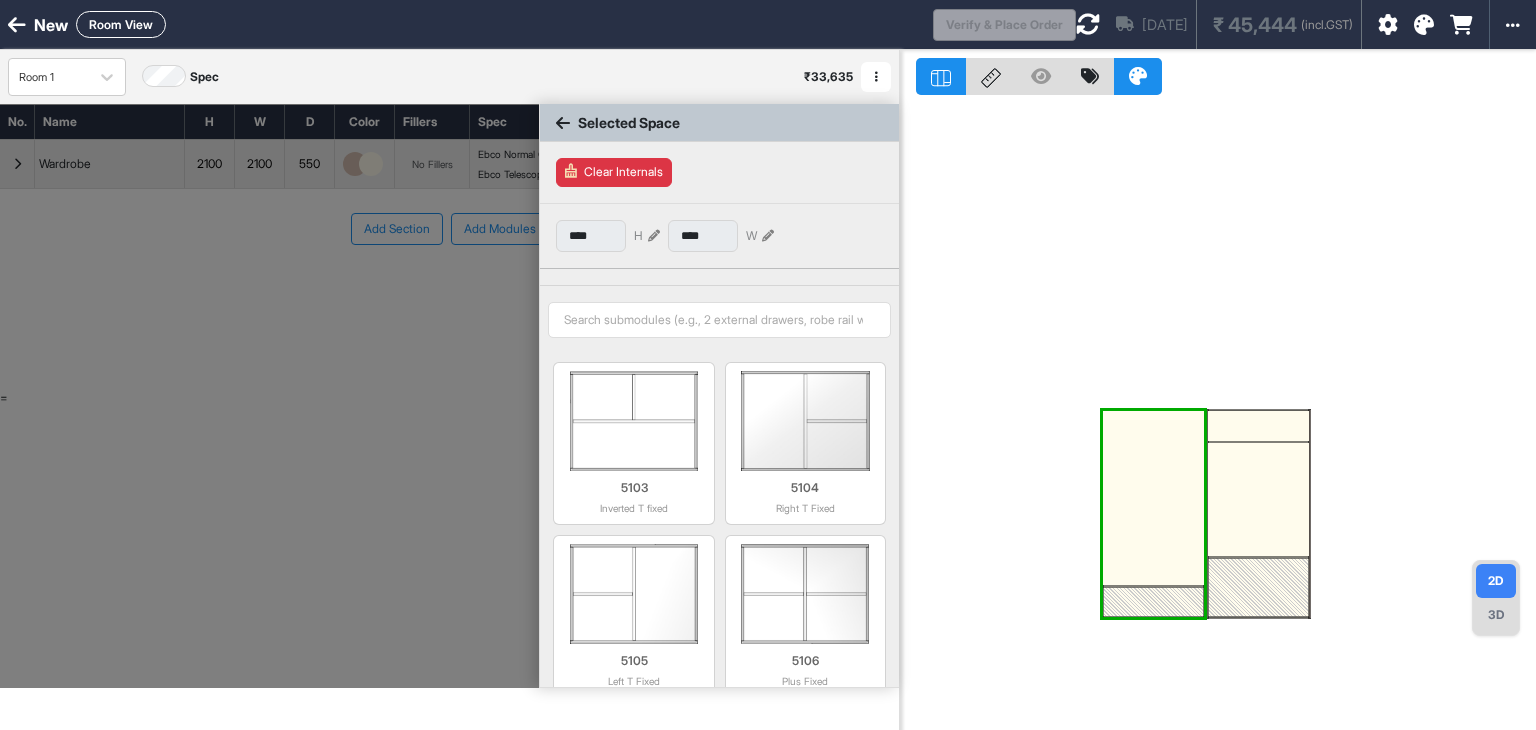 click at bounding box center (1153, 514) 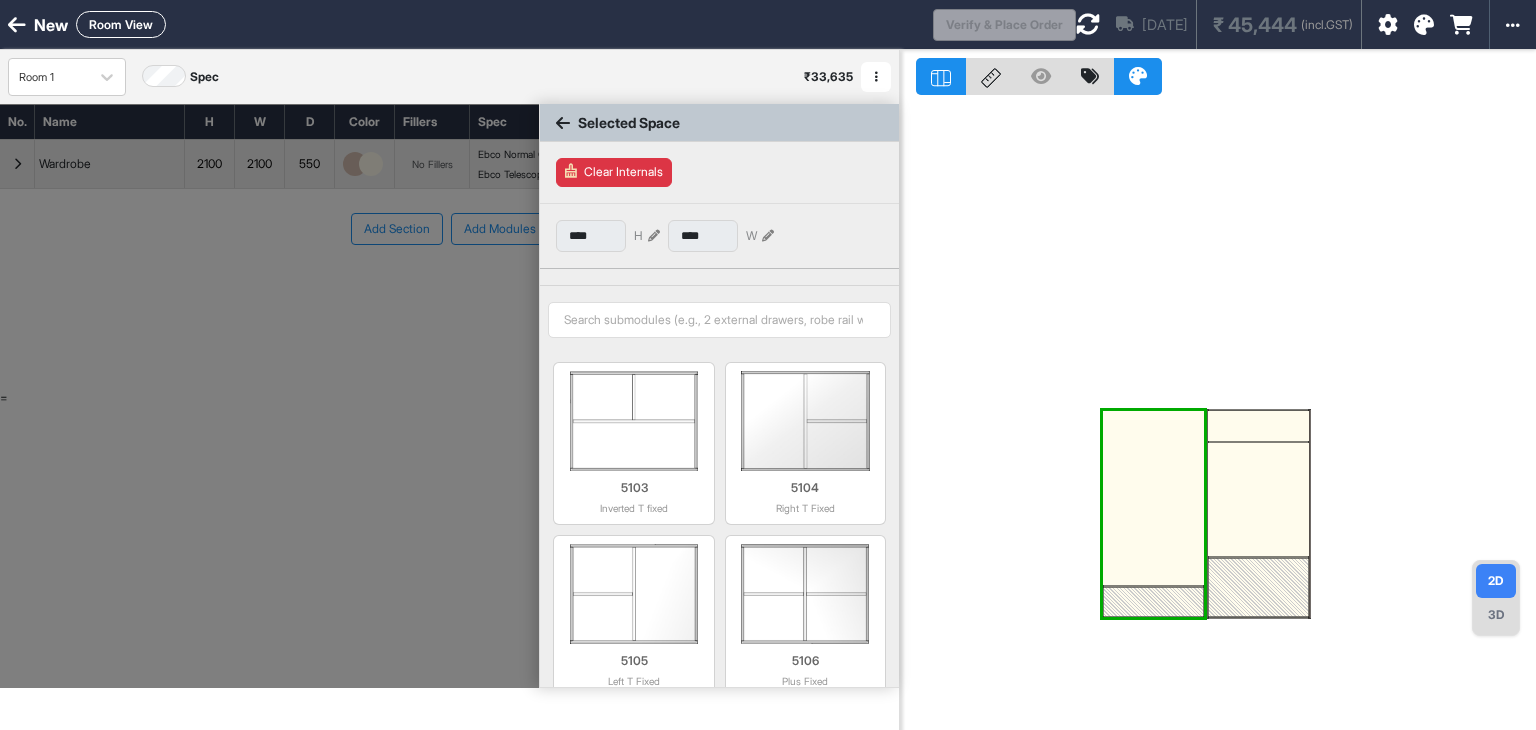 click at bounding box center [1153, 514] 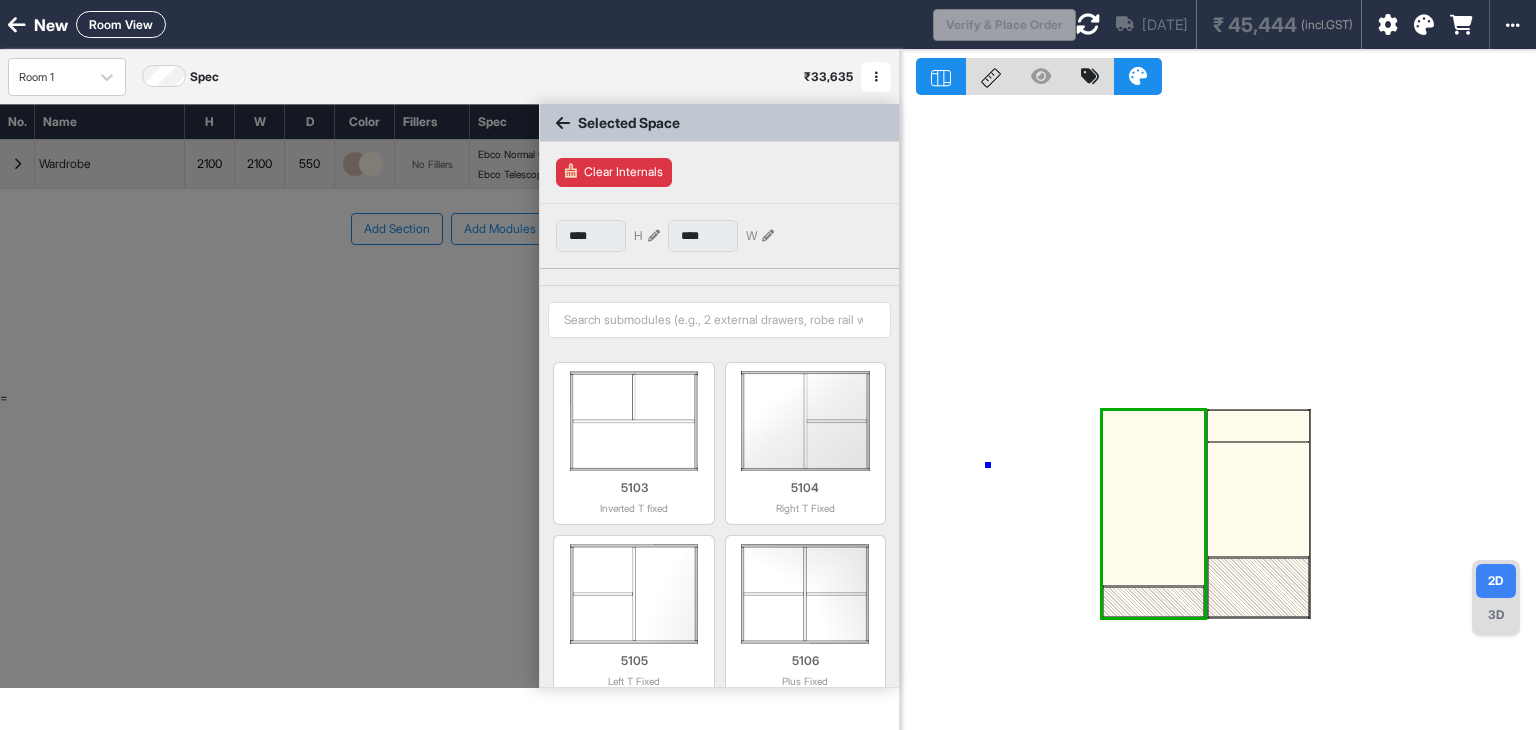 click at bounding box center (1218, 415) 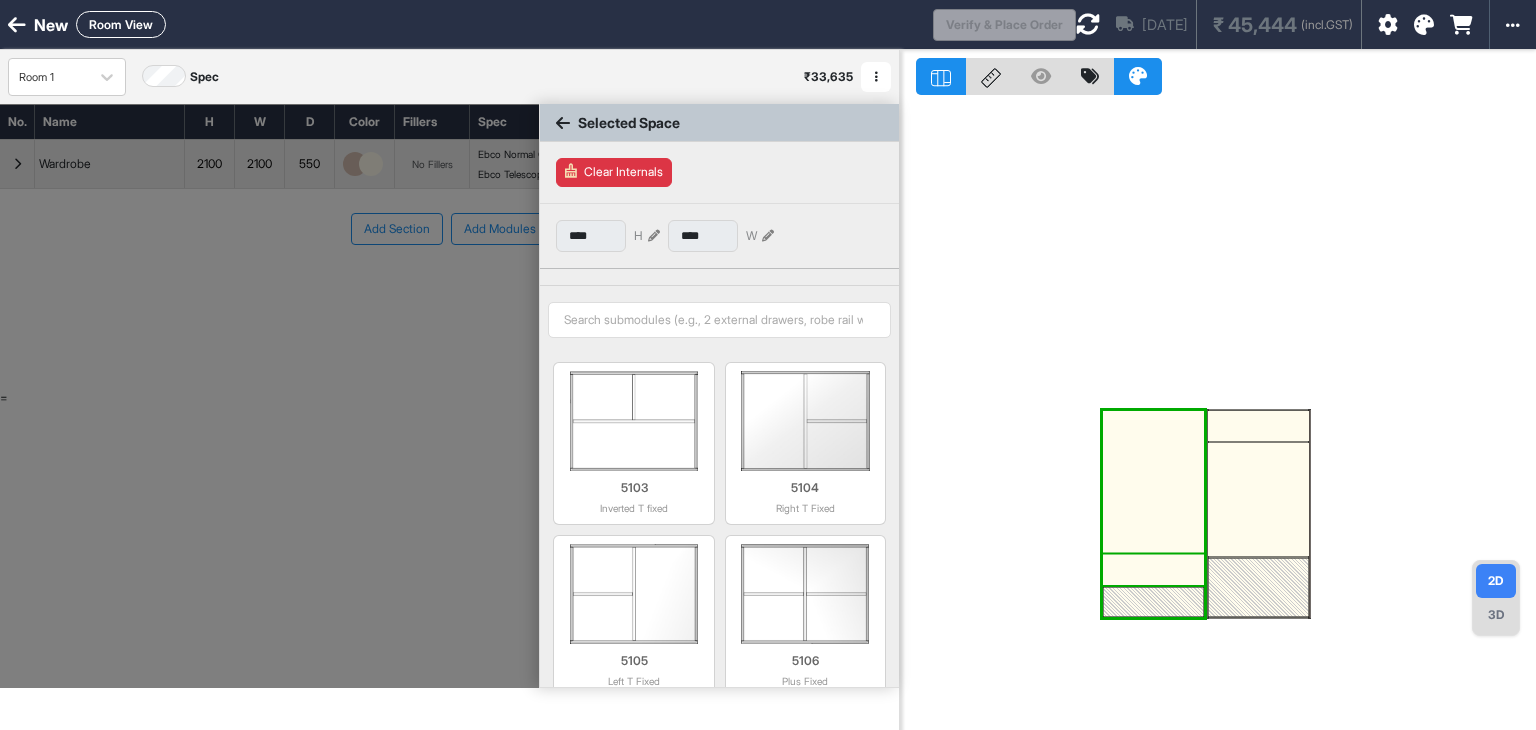 click at bounding box center (1153, 570) 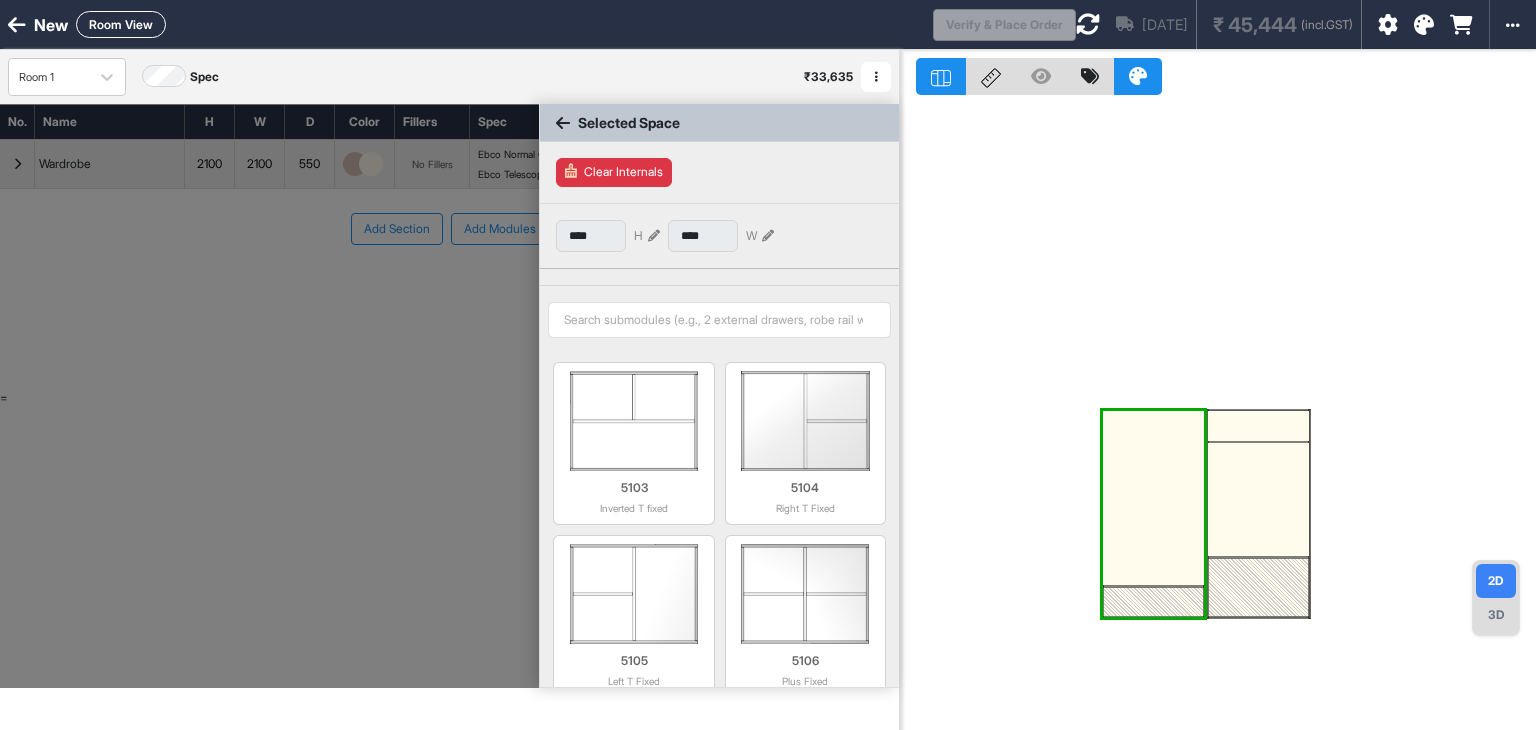 click at bounding box center [1153, 514] 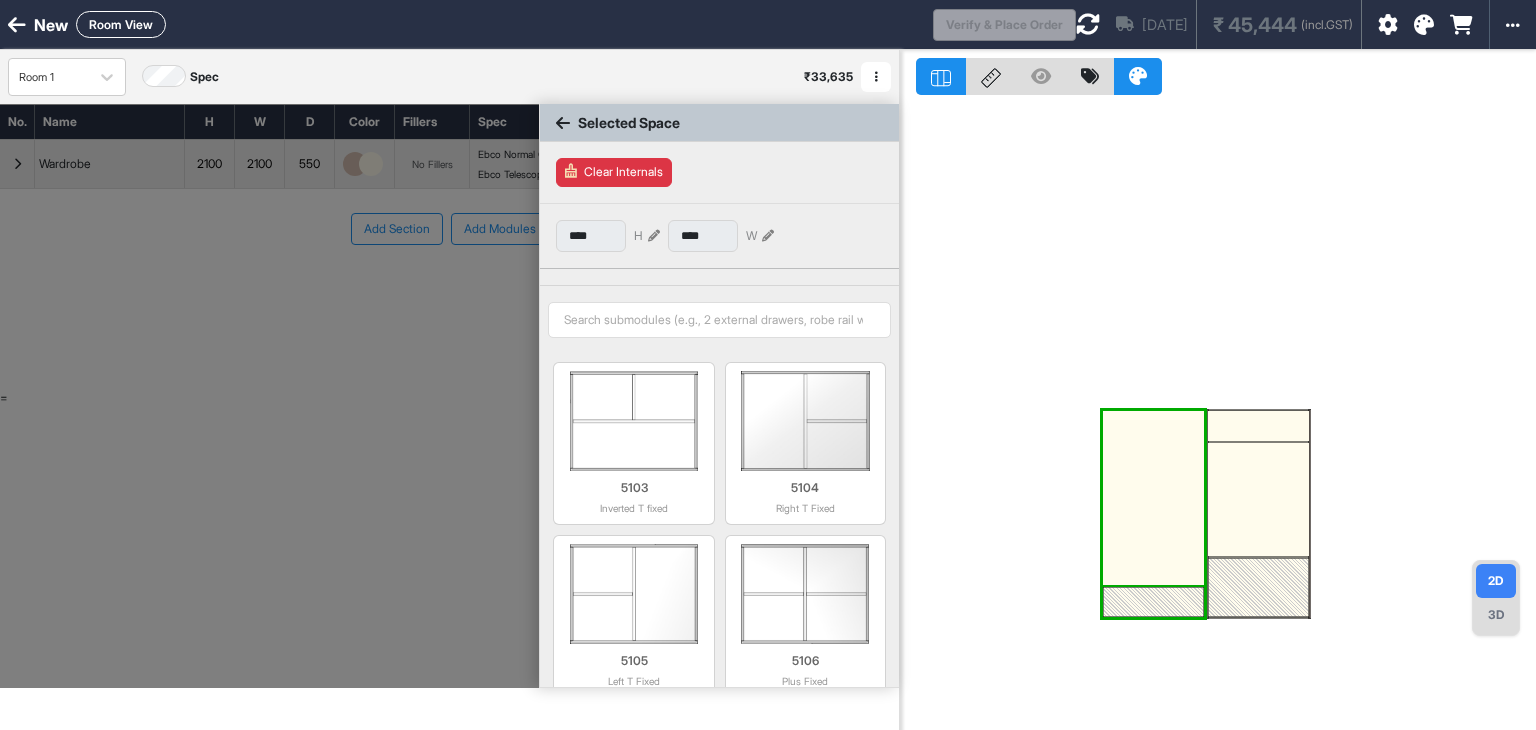click at bounding box center (1153, 602) 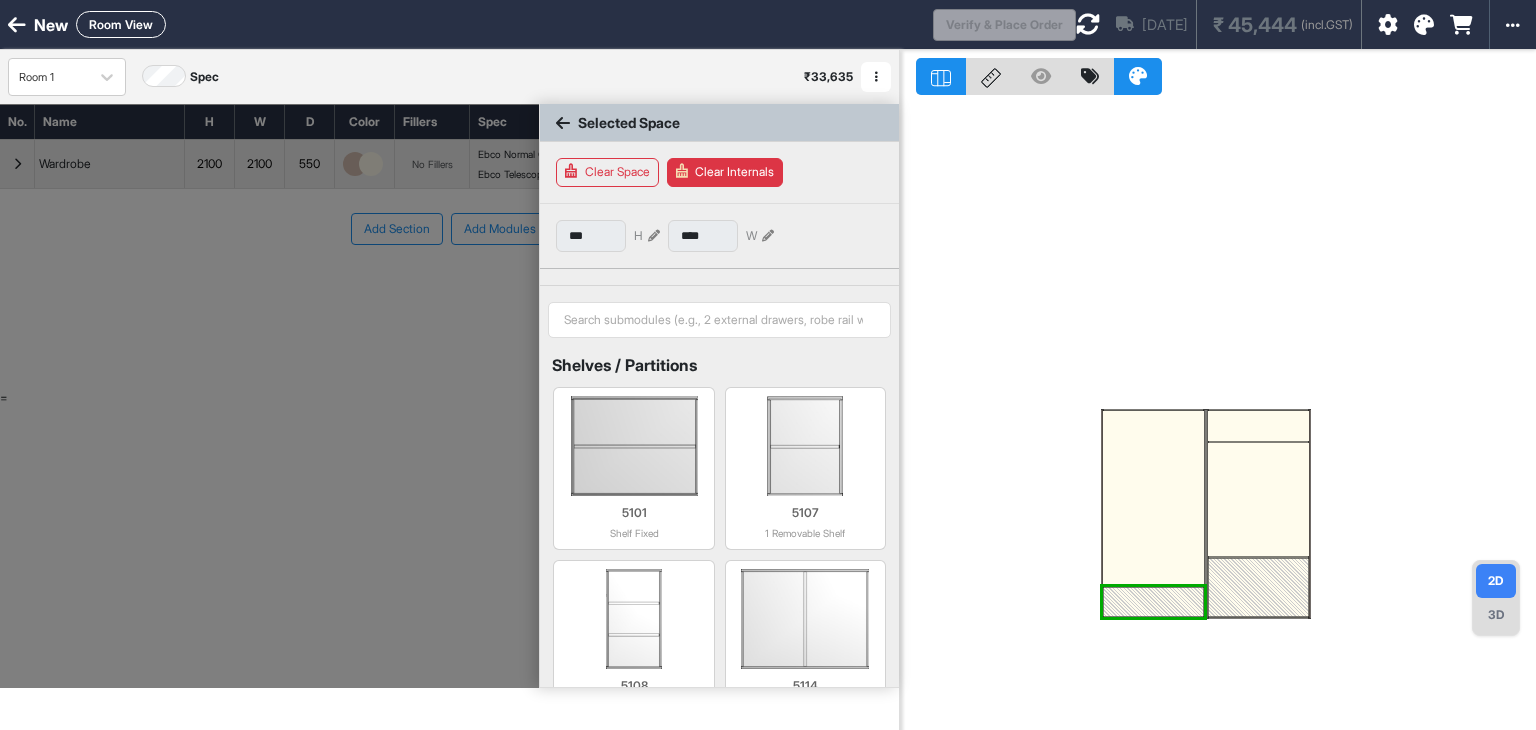 click at bounding box center (1153, 514) 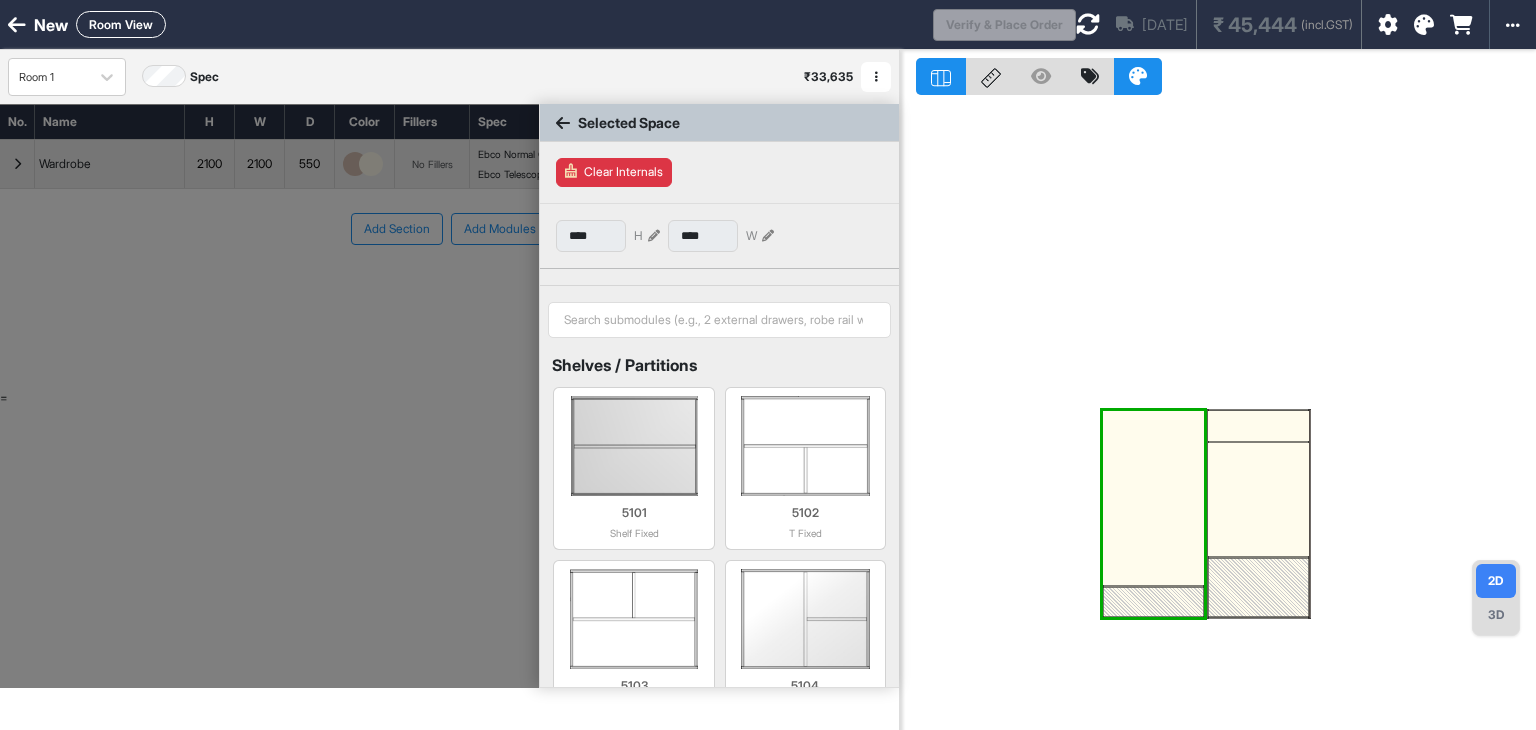 click at bounding box center (1153, 514) 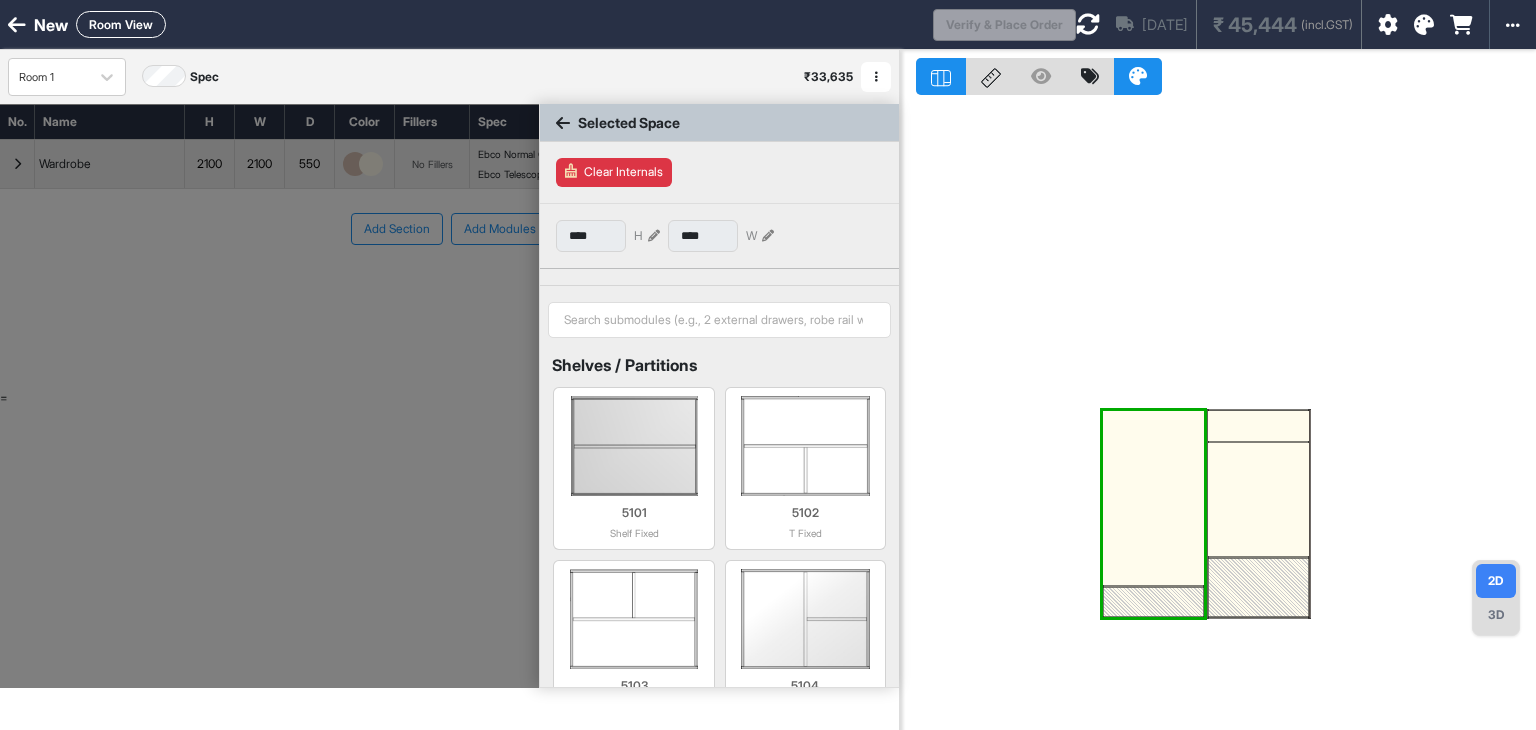 click on "Clear Internals" at bounding box center (614, 172) 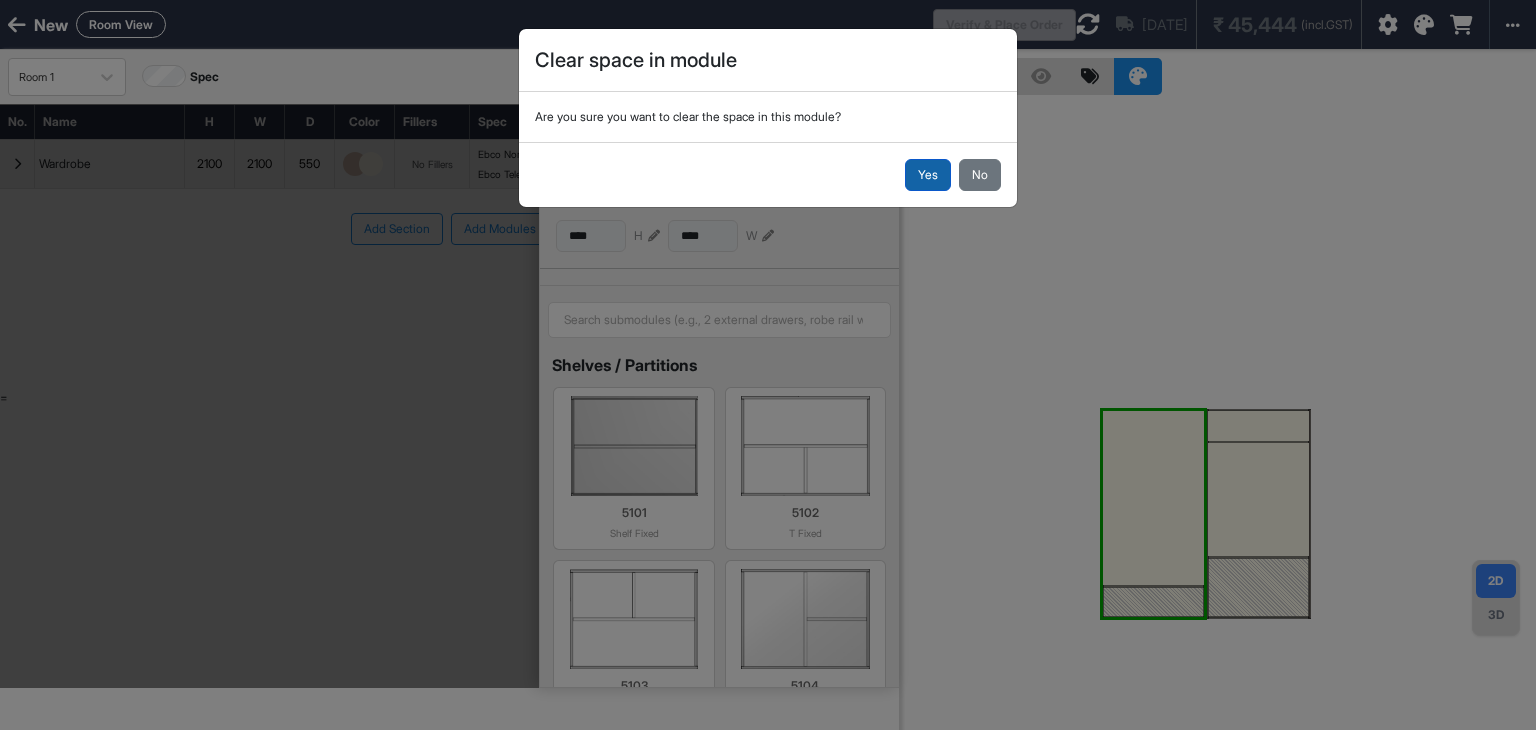 click on "Yes" at bounding box center [928, 175] 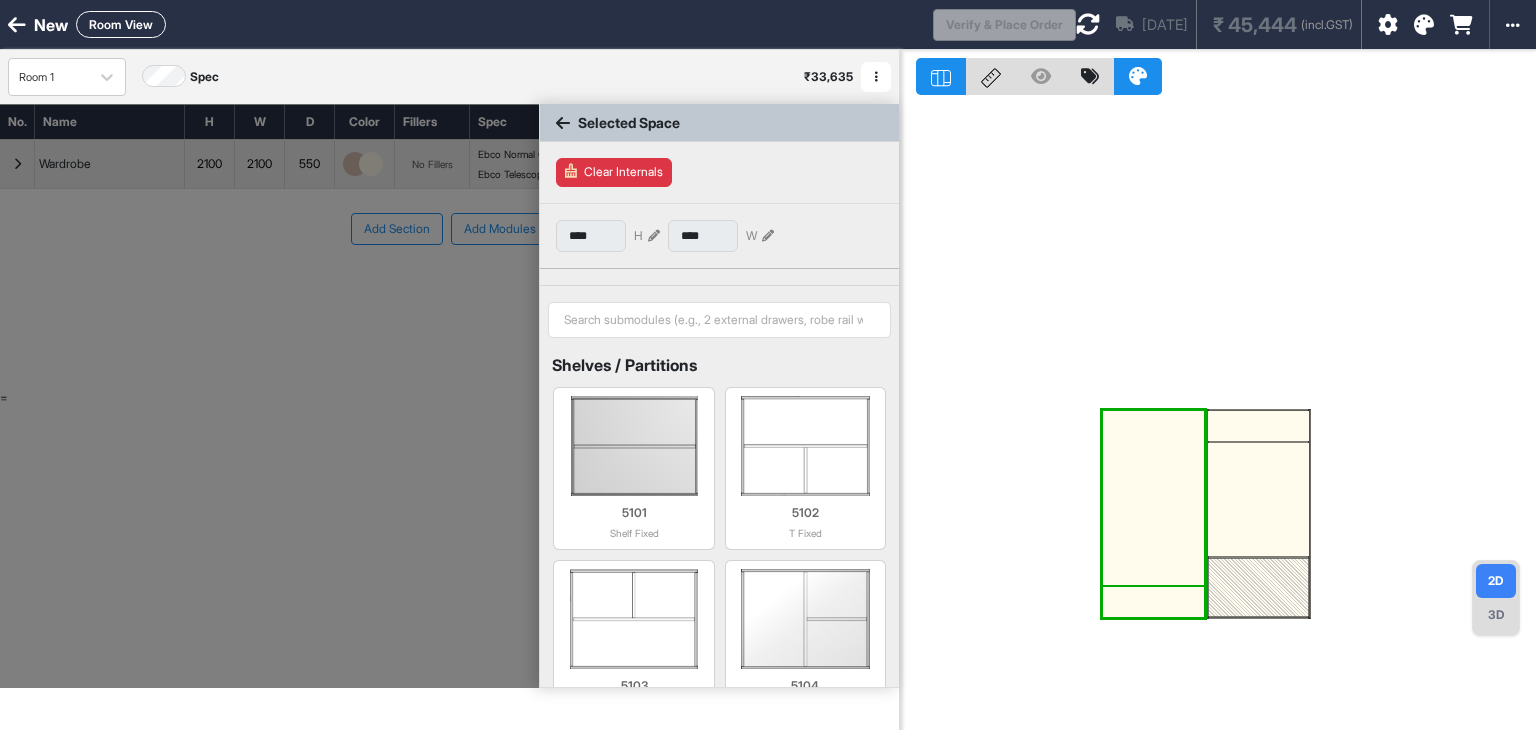 click at bounding box center [1153, 602] 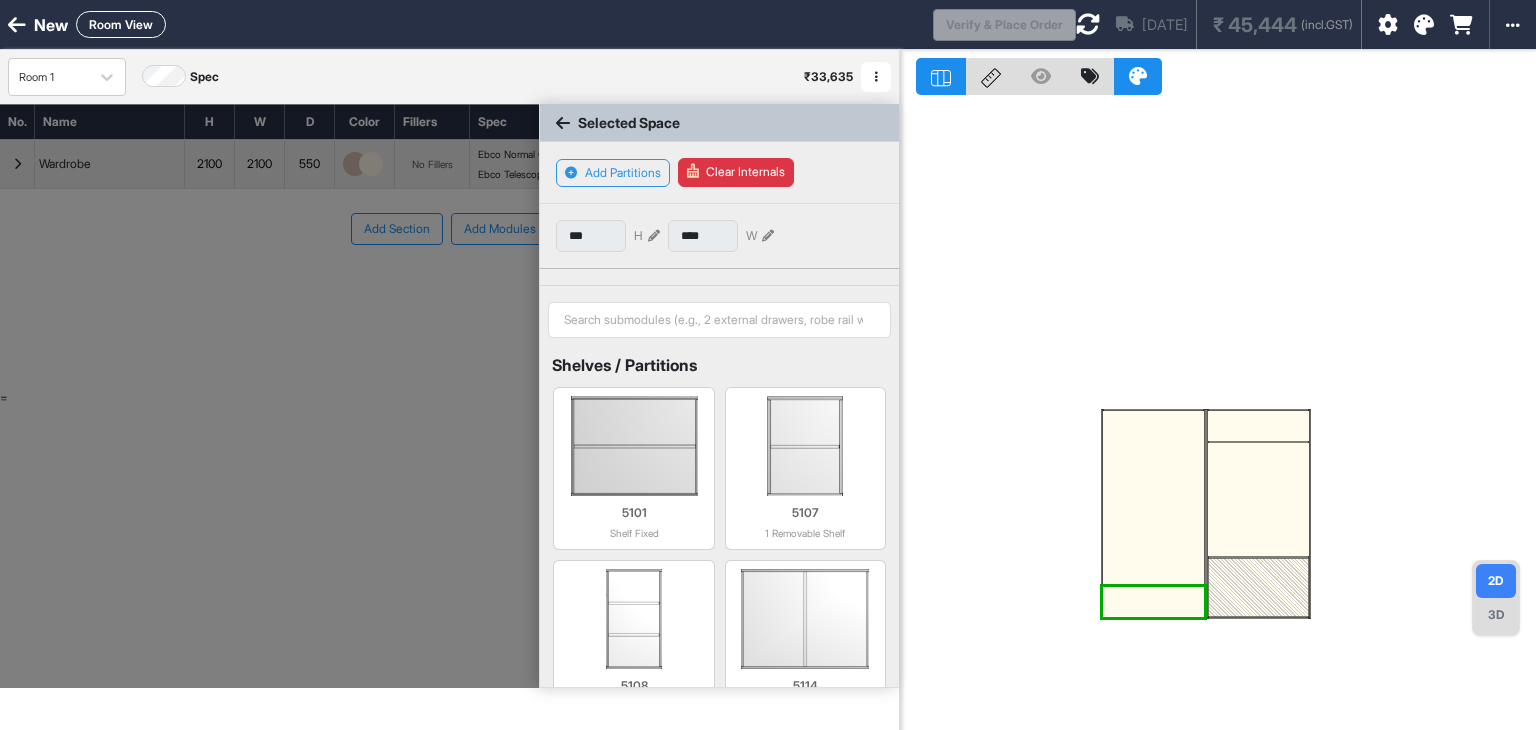 click at bounding box center (1153, 514) 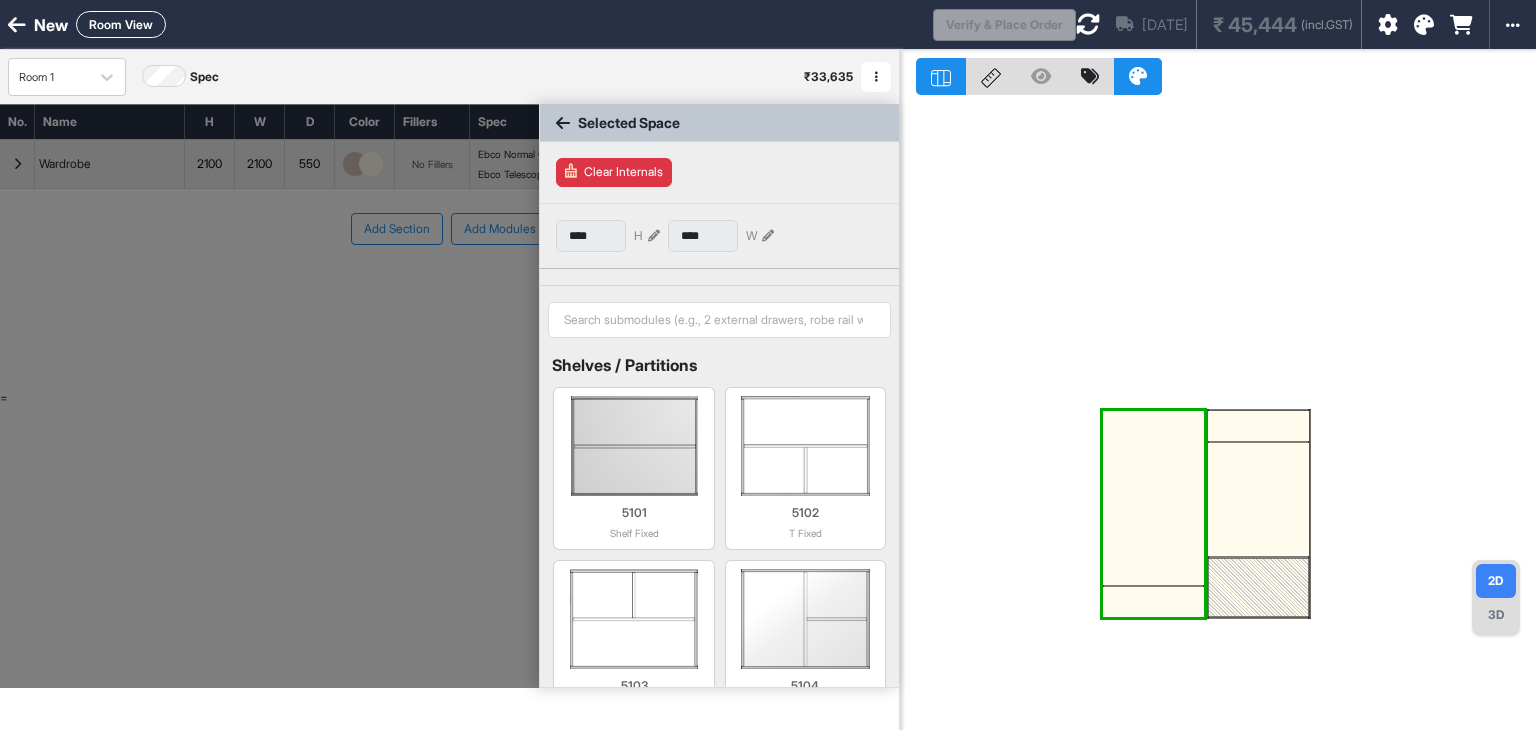 click at bounding box center (1153, 514) 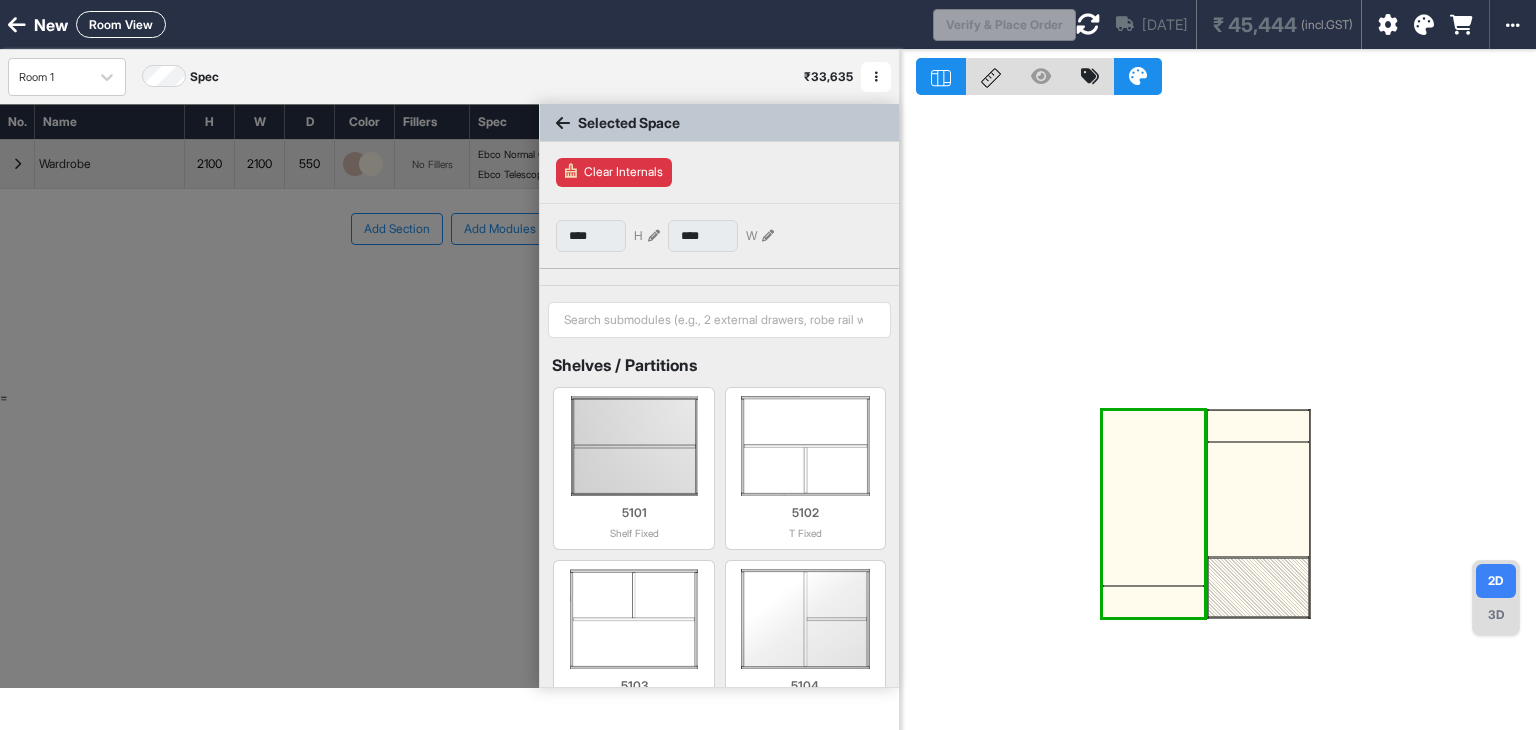 click on "Clear Internals" at bounding box center [614, 172] 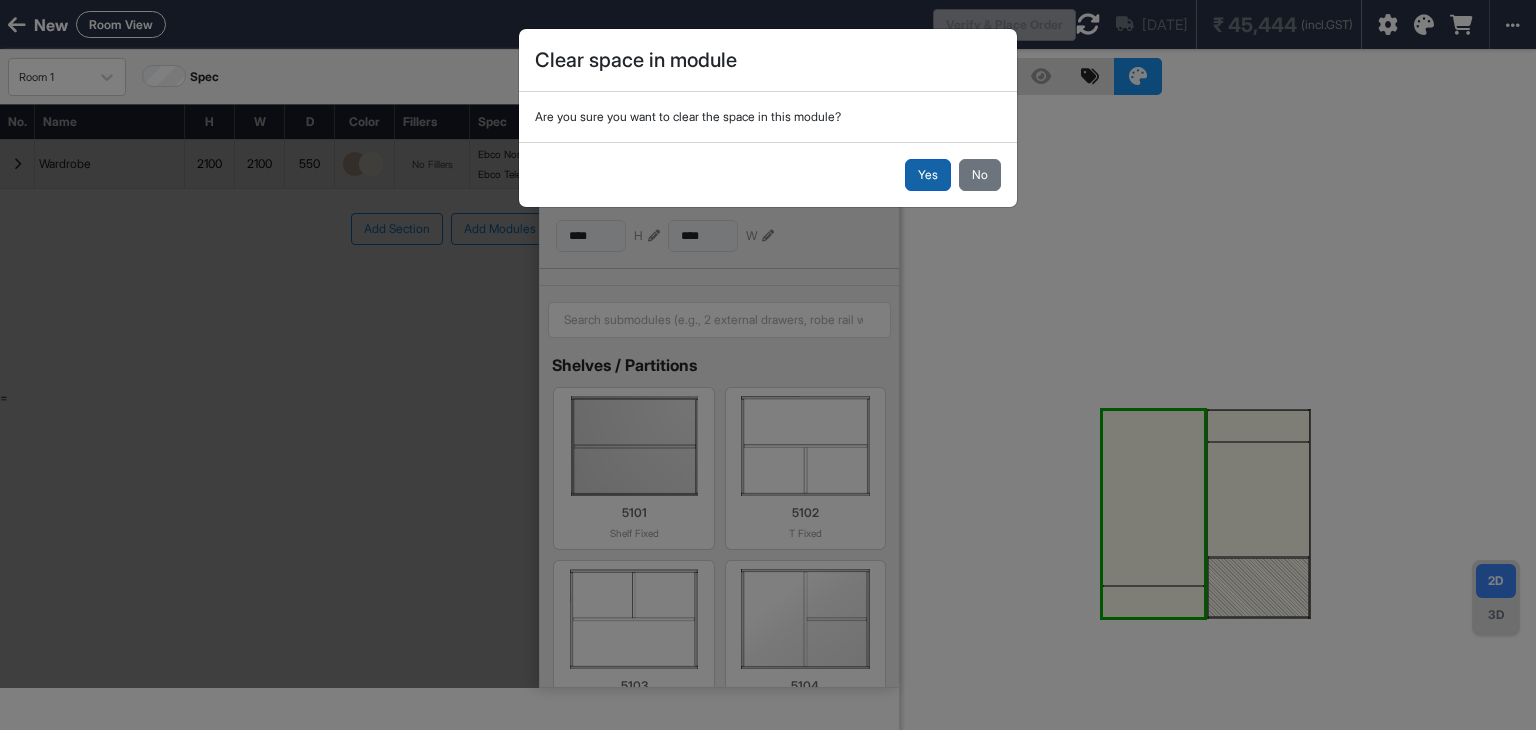 click on "Yes" at bounding box center [928, 175] 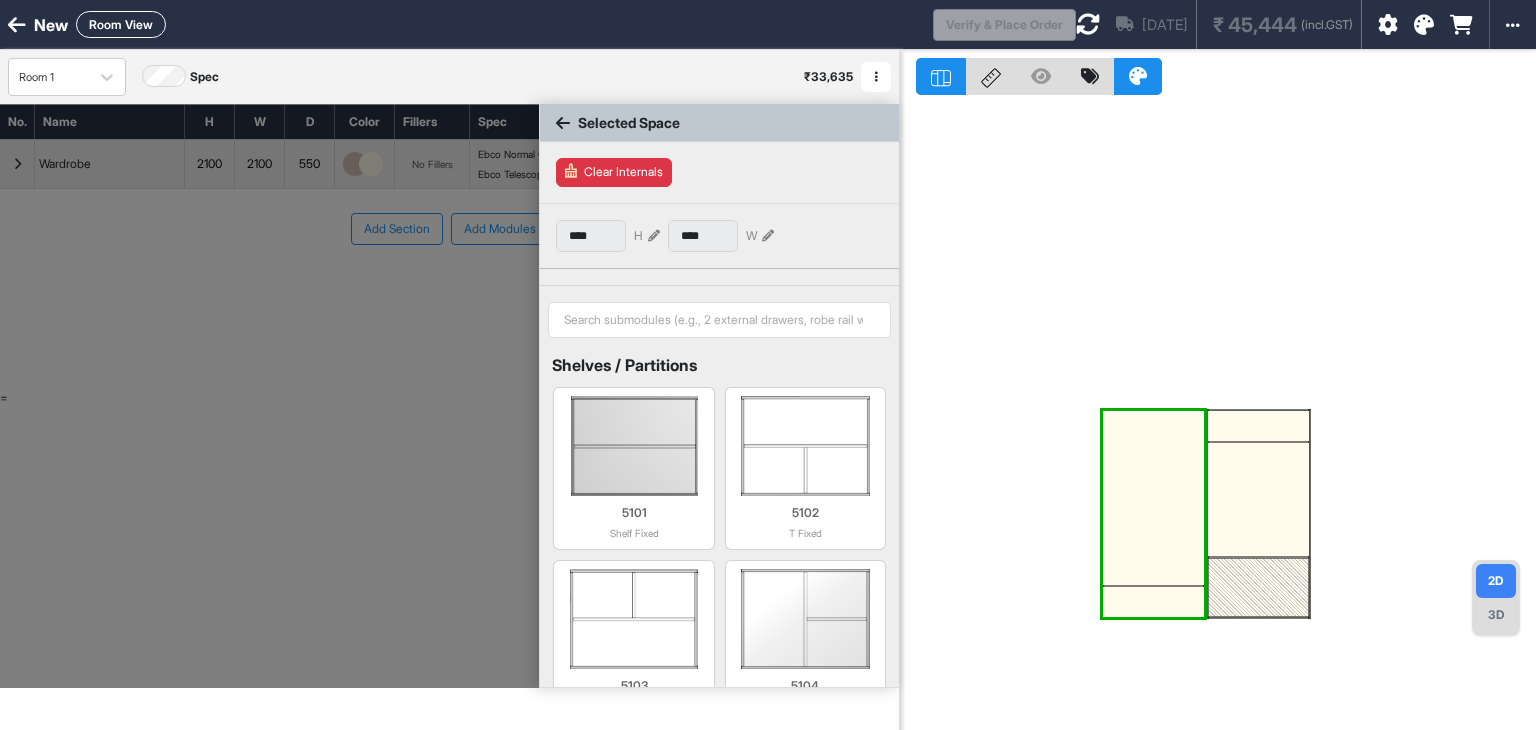 click at bounding box center (1153, 586) 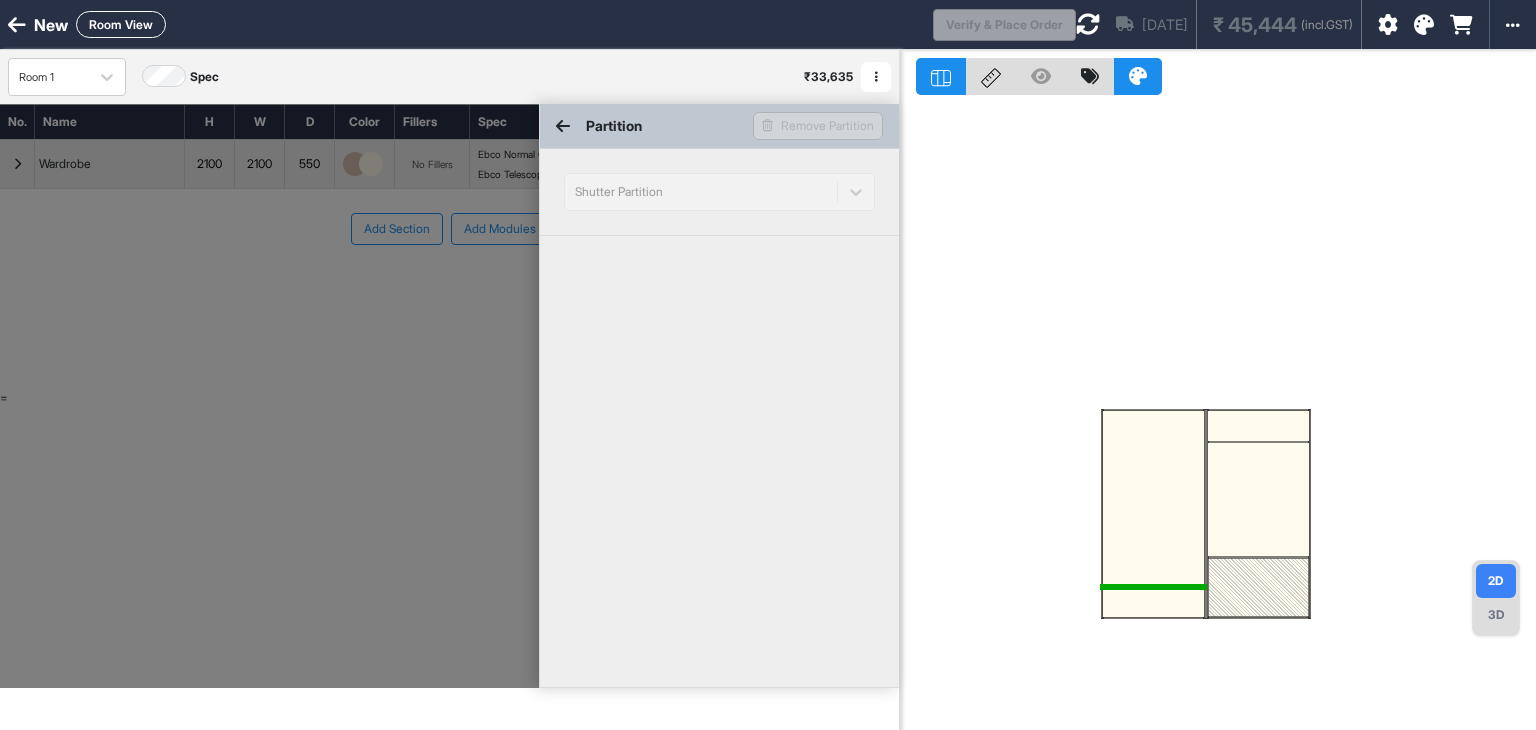 click at bounding box center (1153, 586) 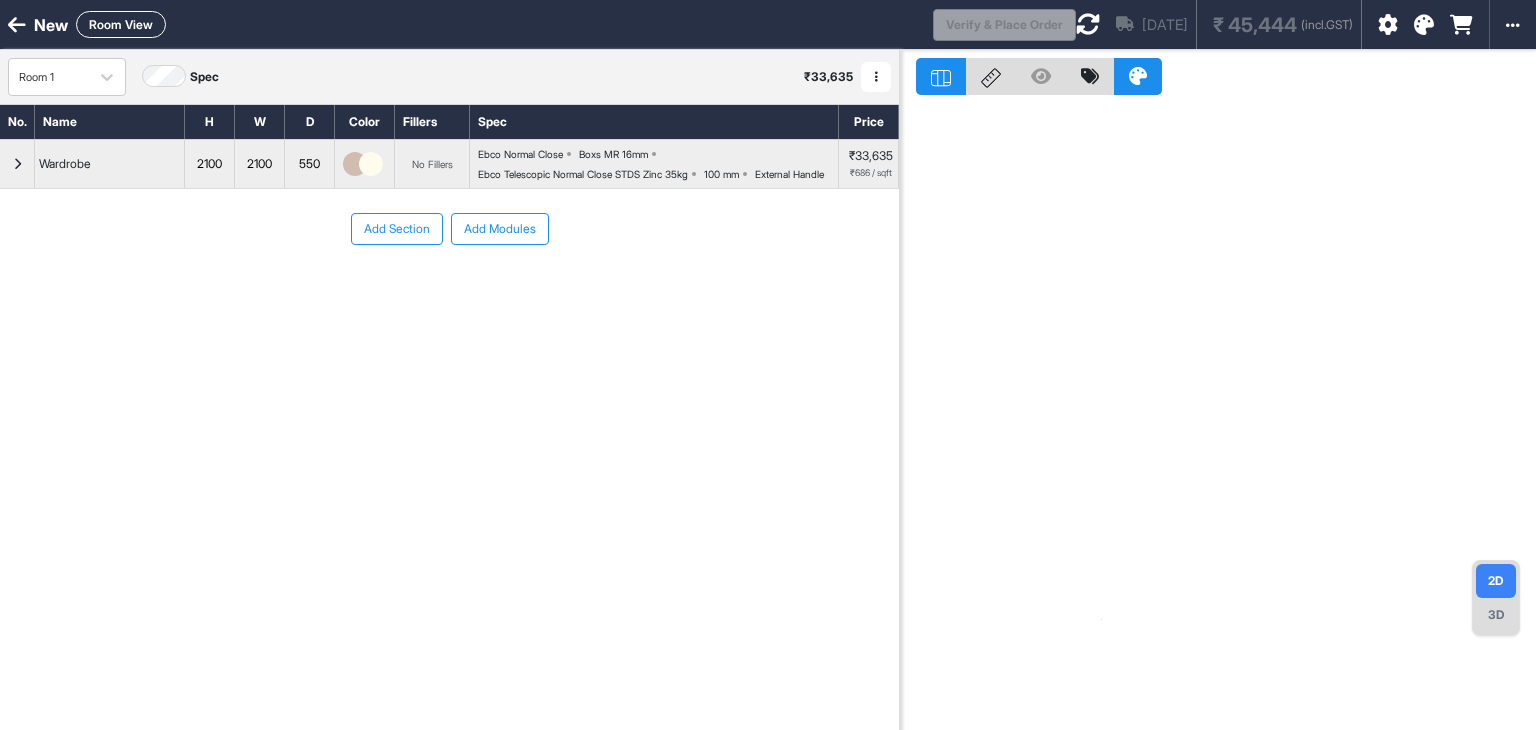click at bounding box center [17, 164] 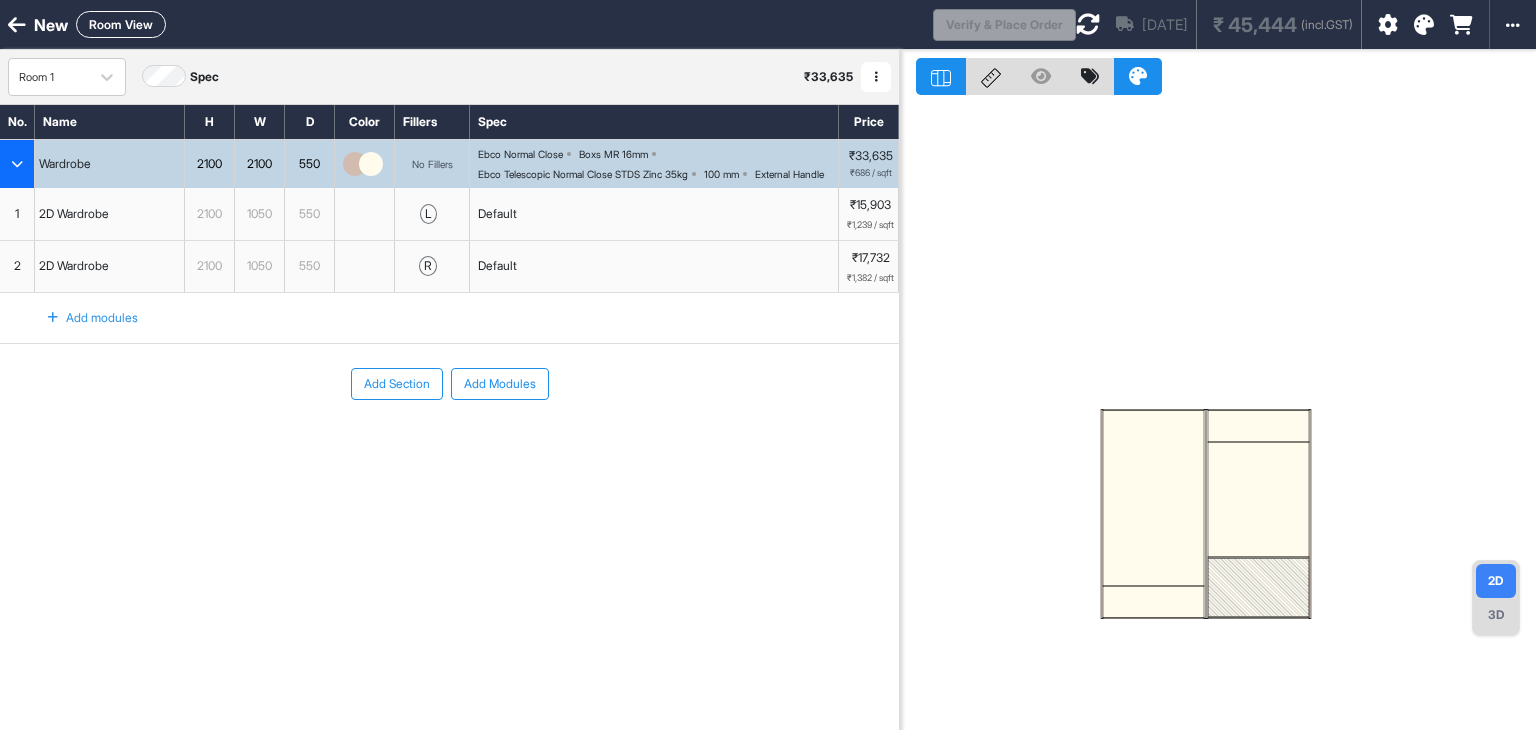 click at bounding box center [1153, 514] 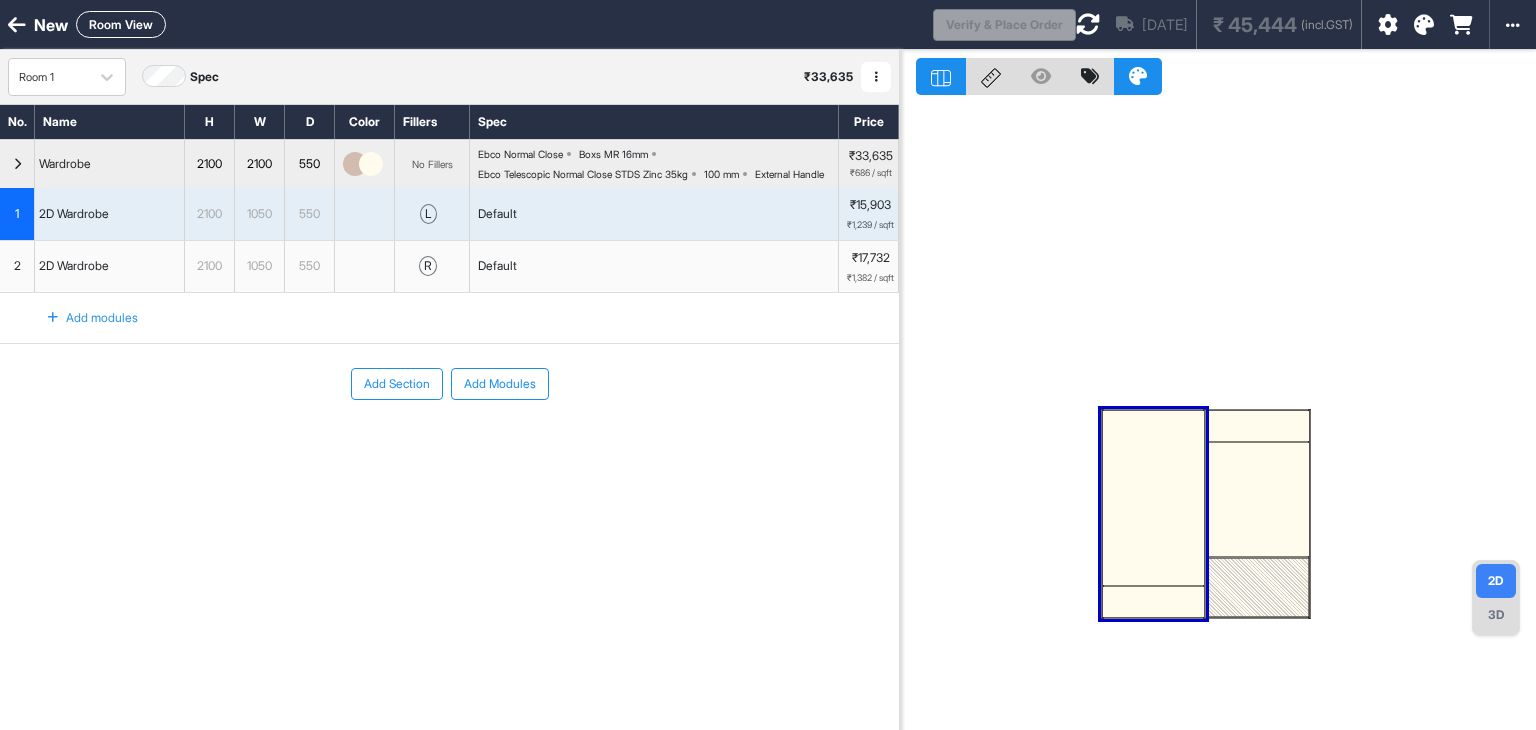 click at bounding box center [1153, 514] 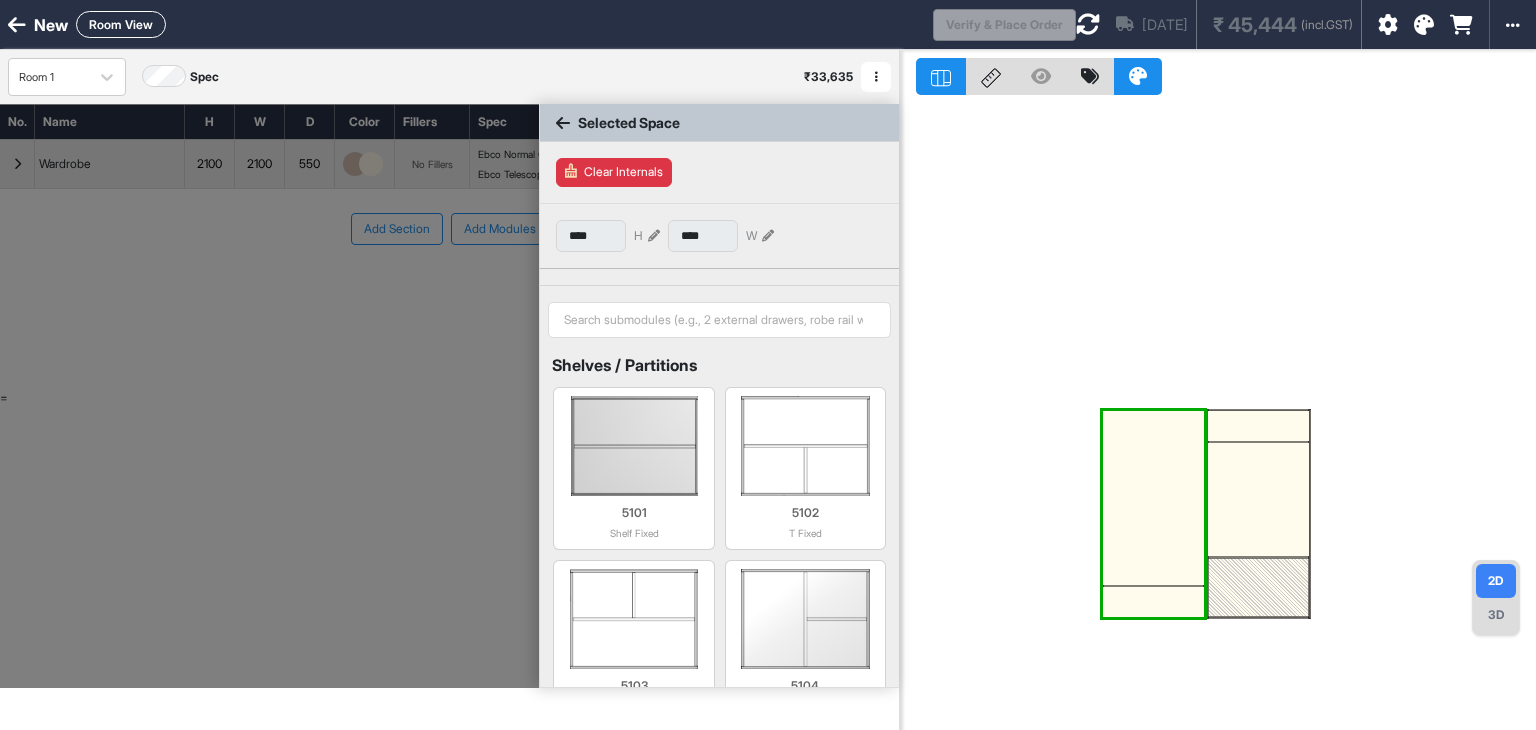 click at bounding box center (1153, 514) 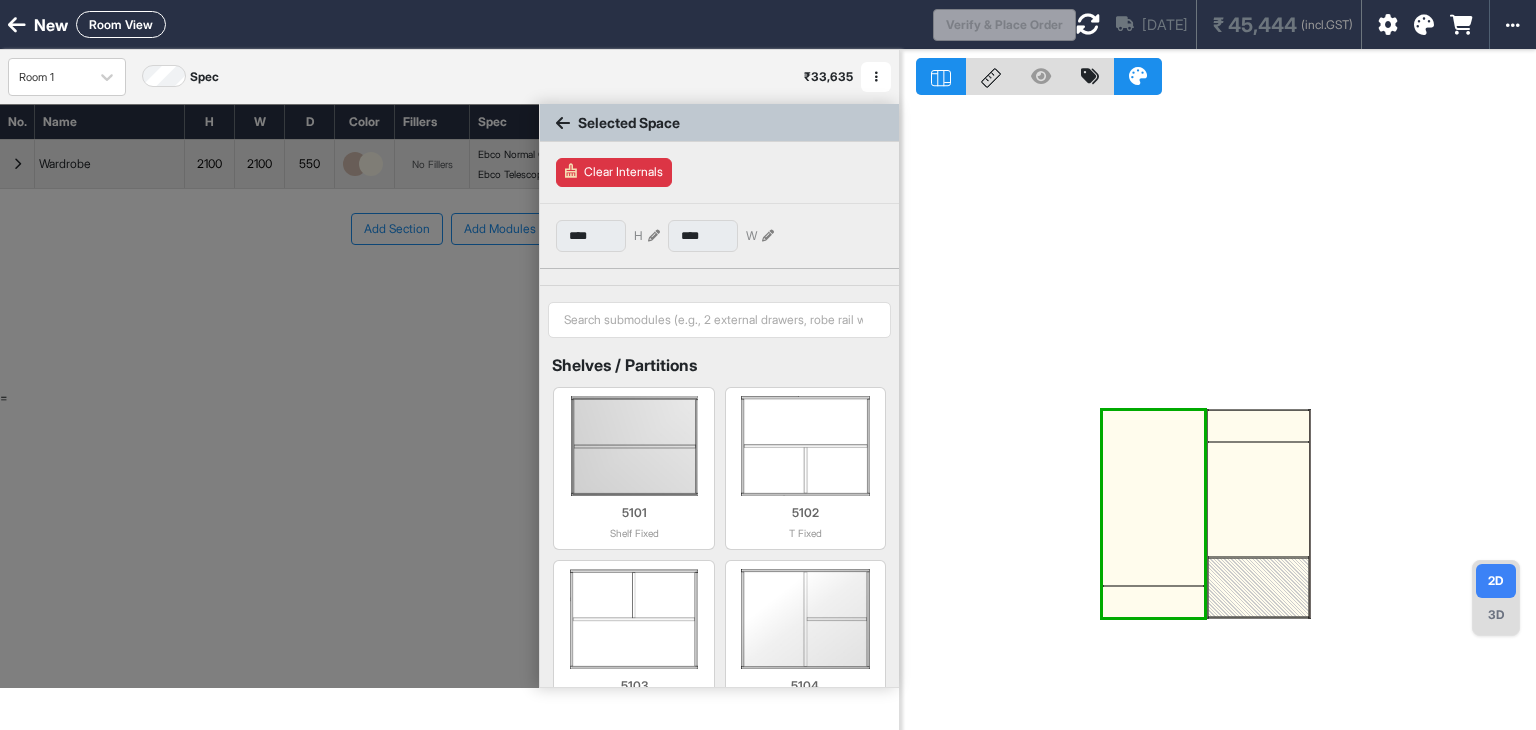 click at bounding box center [1218, 415] 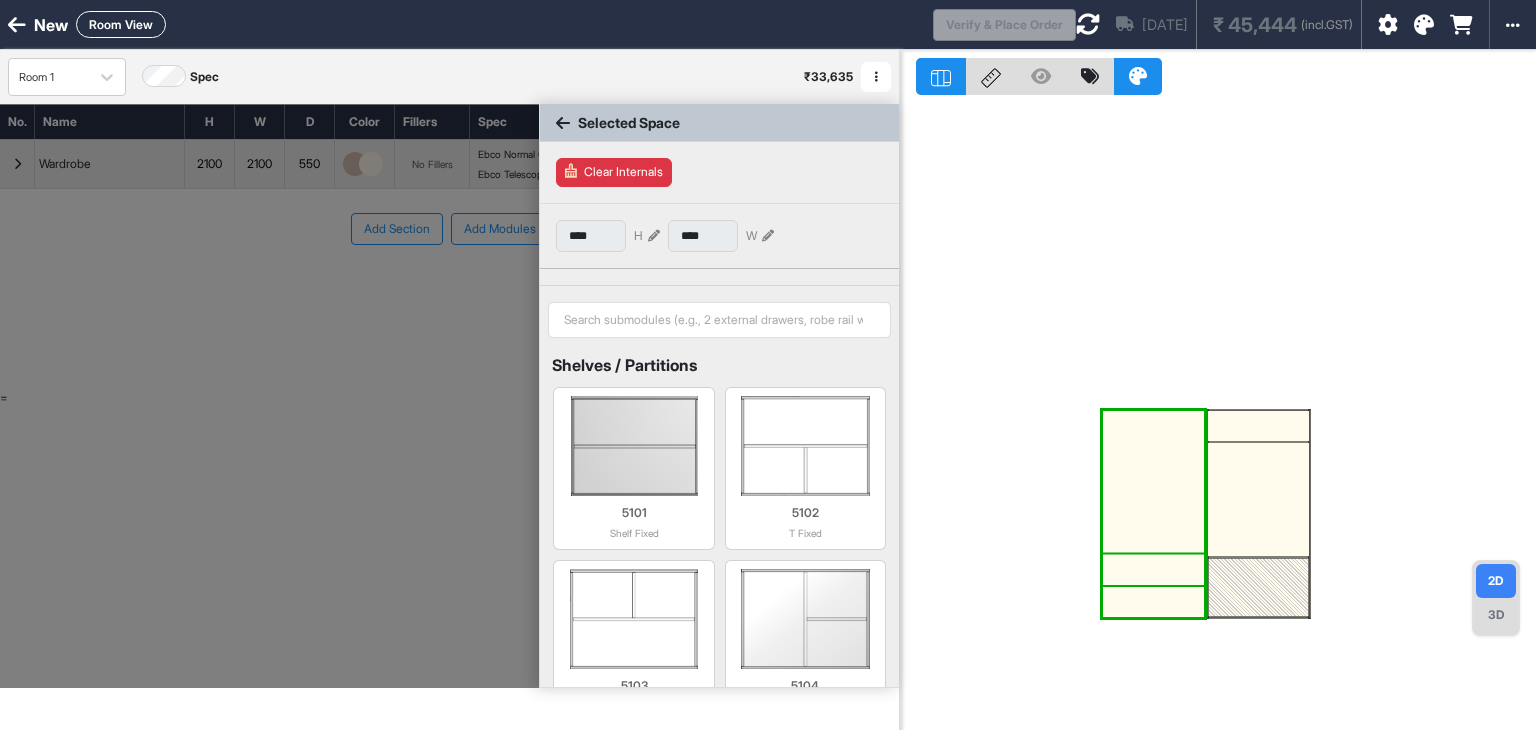 click at bounding box center [1153, 570] 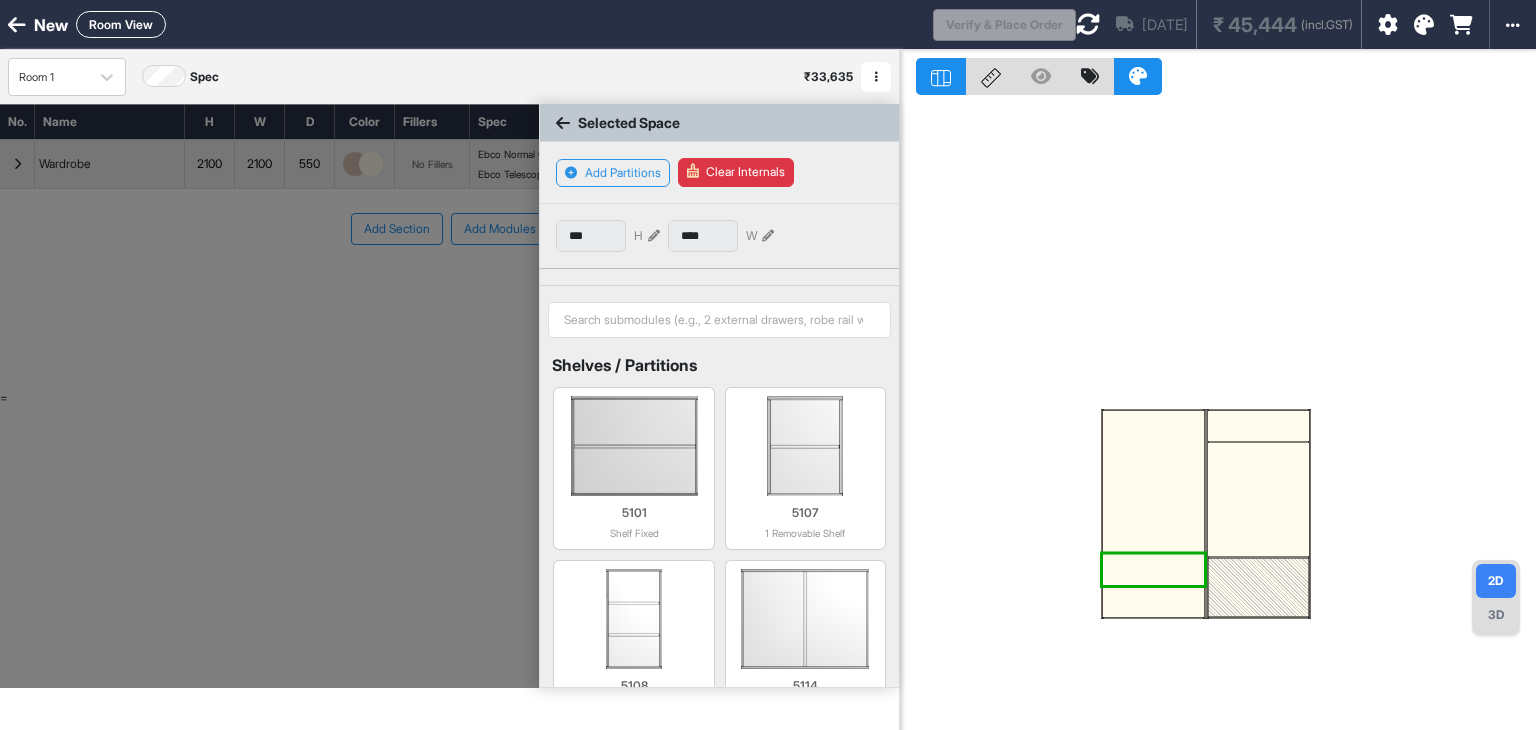 click at bounding box center (1153, 602) 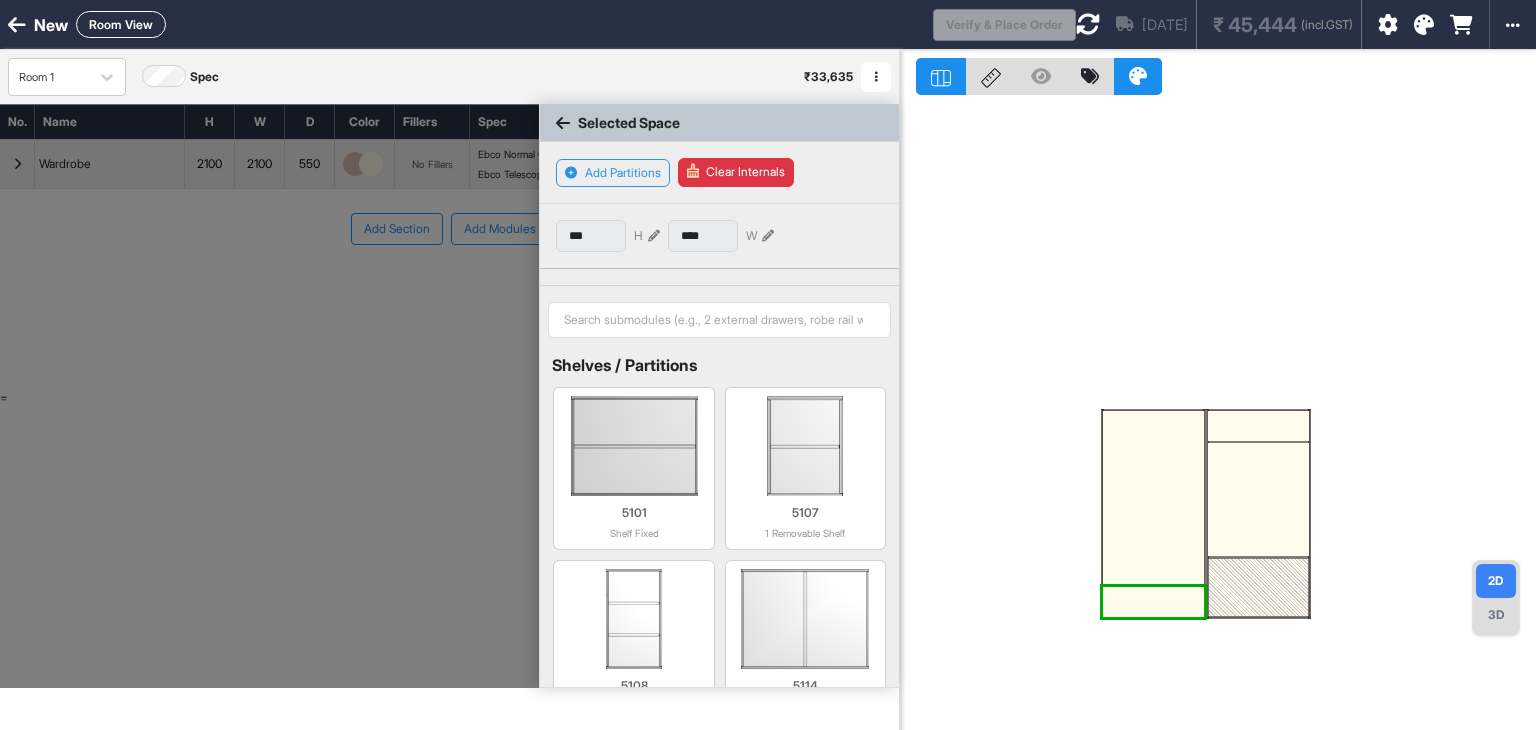 click at bounding box center (1153, 602) 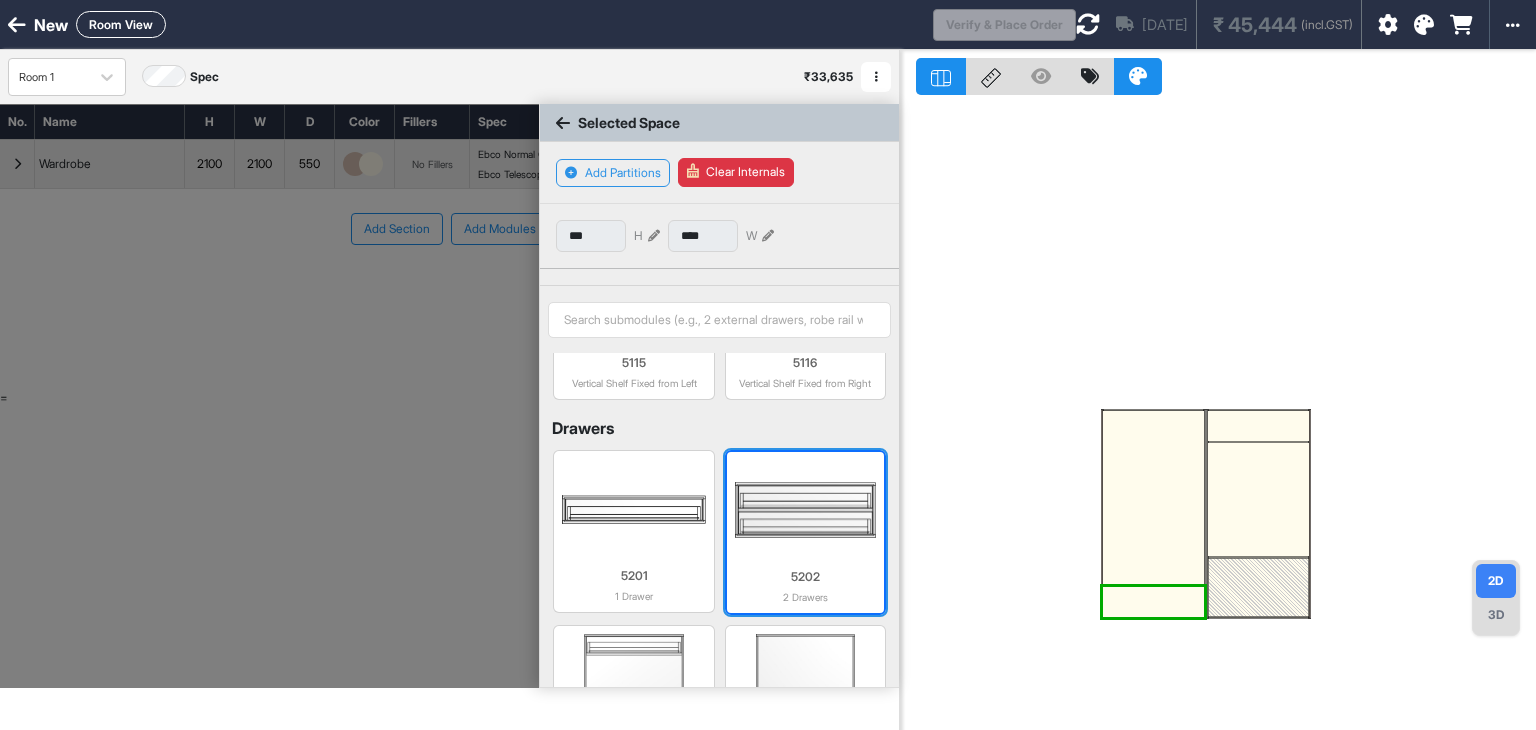 scroll, scrollTop: 498, scrollLeft: 0, axis: vertical 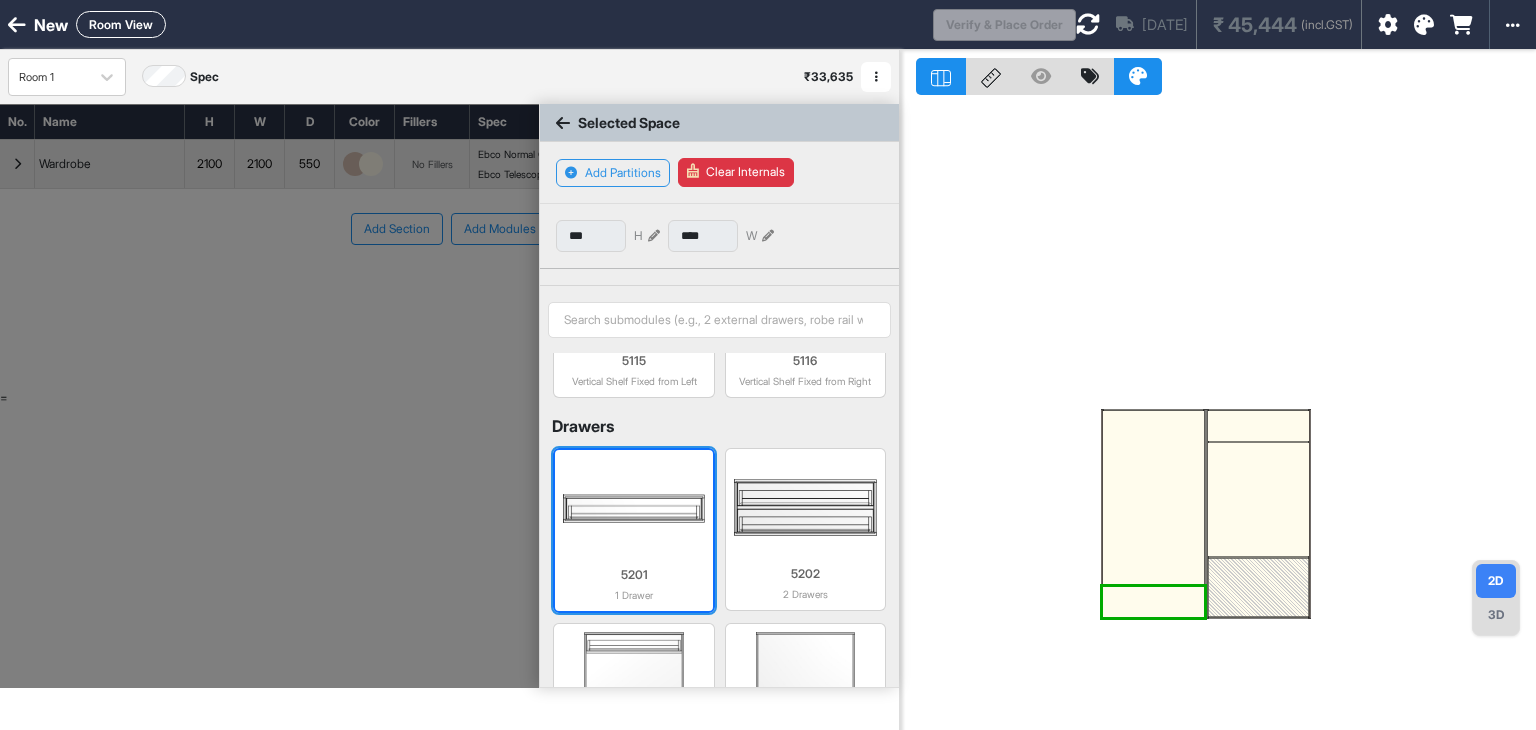 click at bounding box center (633, 508) 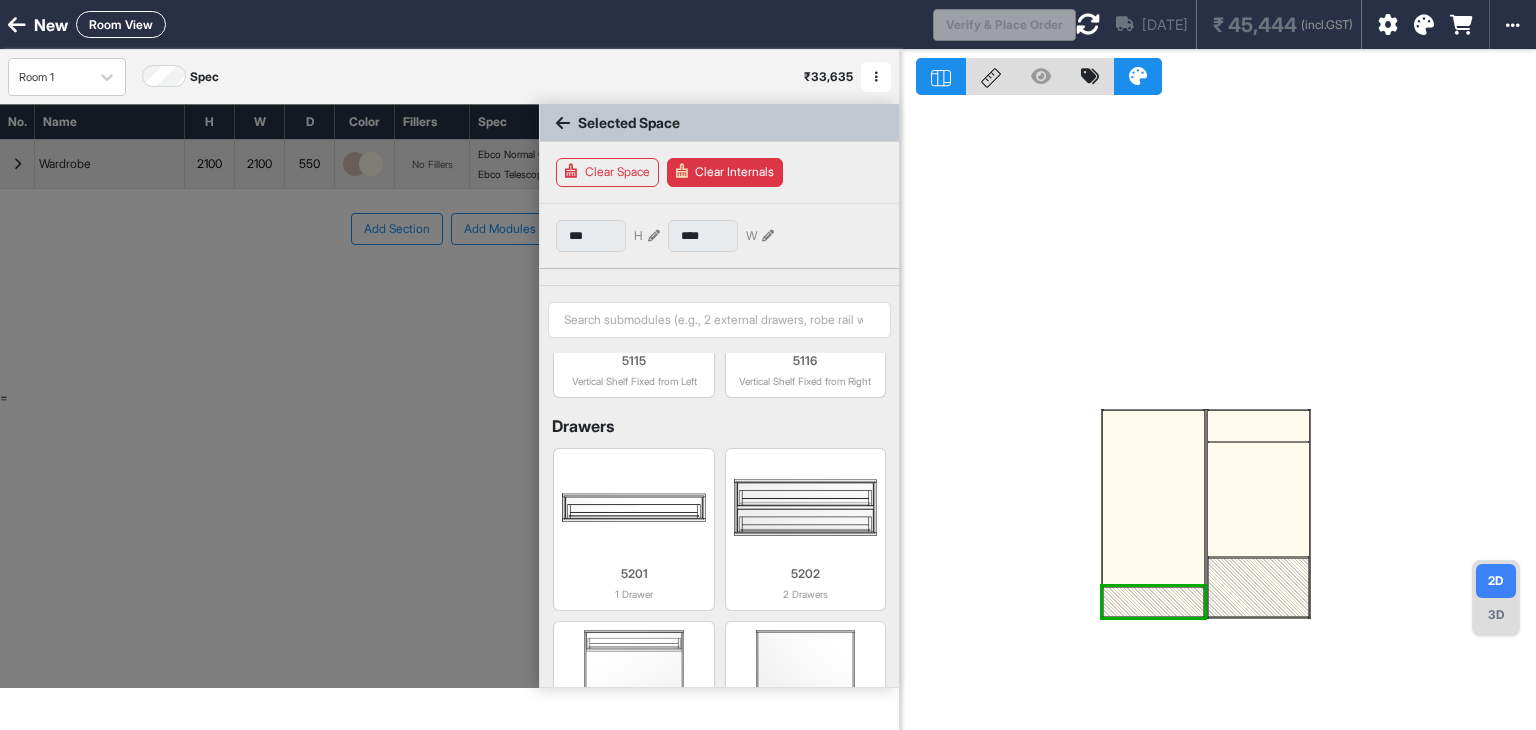 click at bounding box center (1153, 514) 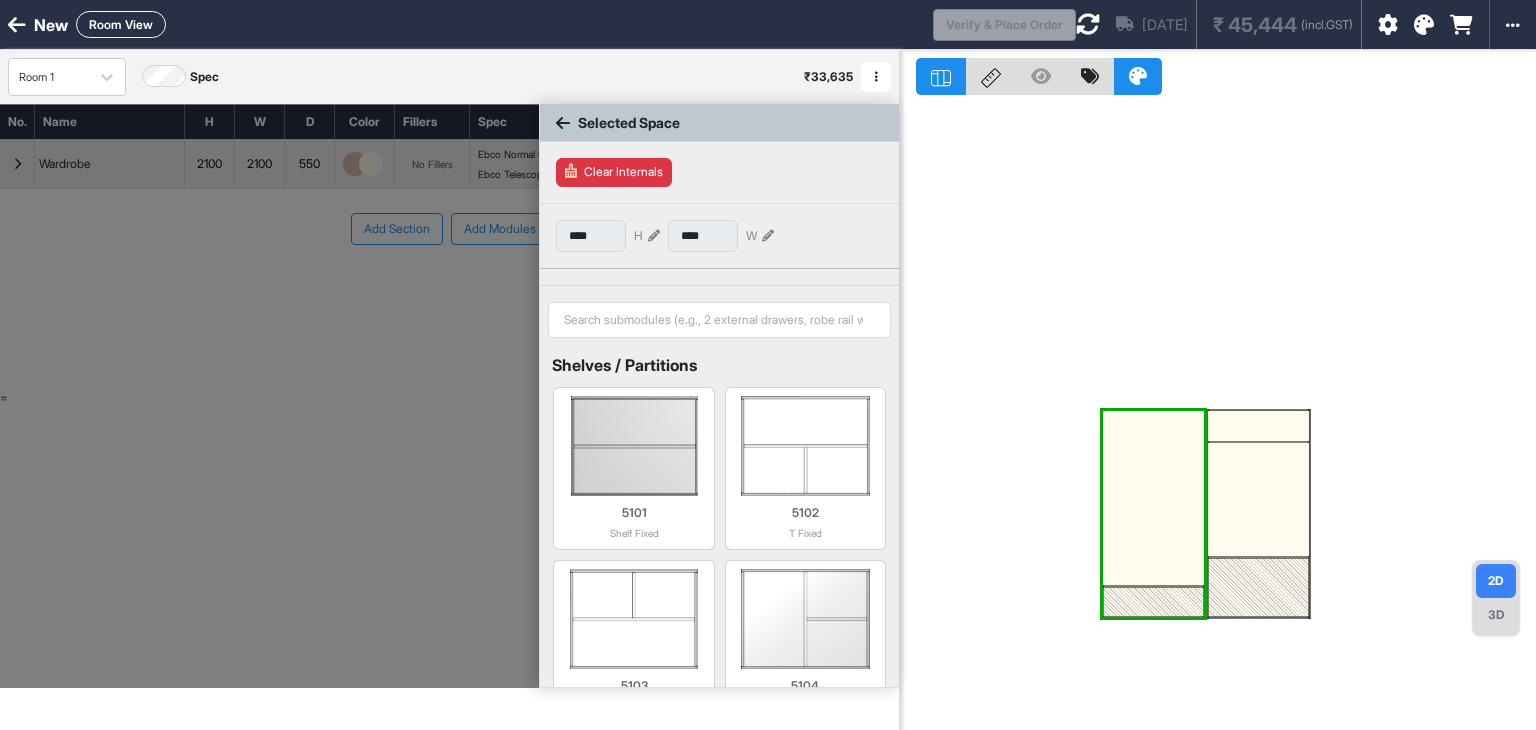 click at bounding box center [1153, 514] 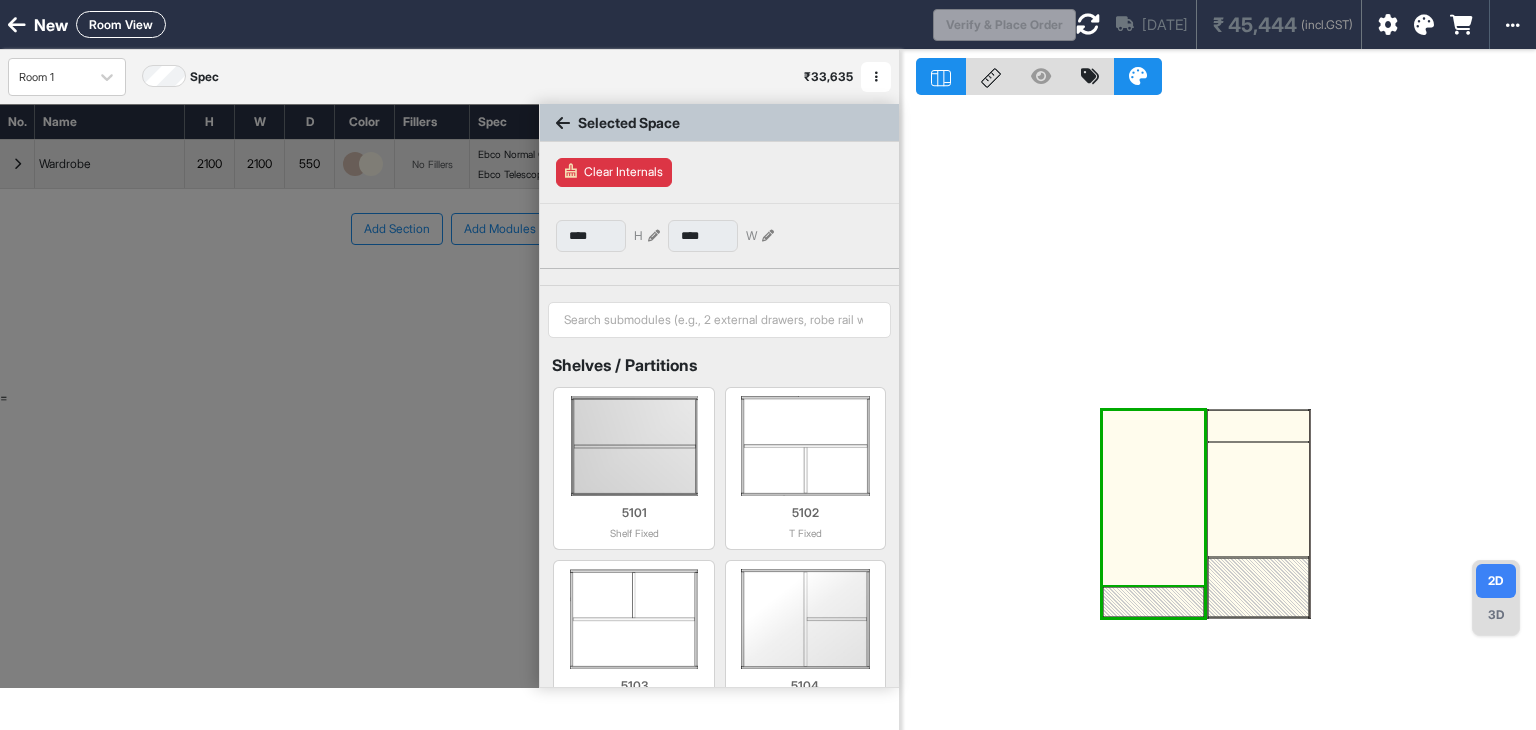 click at bounding box center (1153, 602) 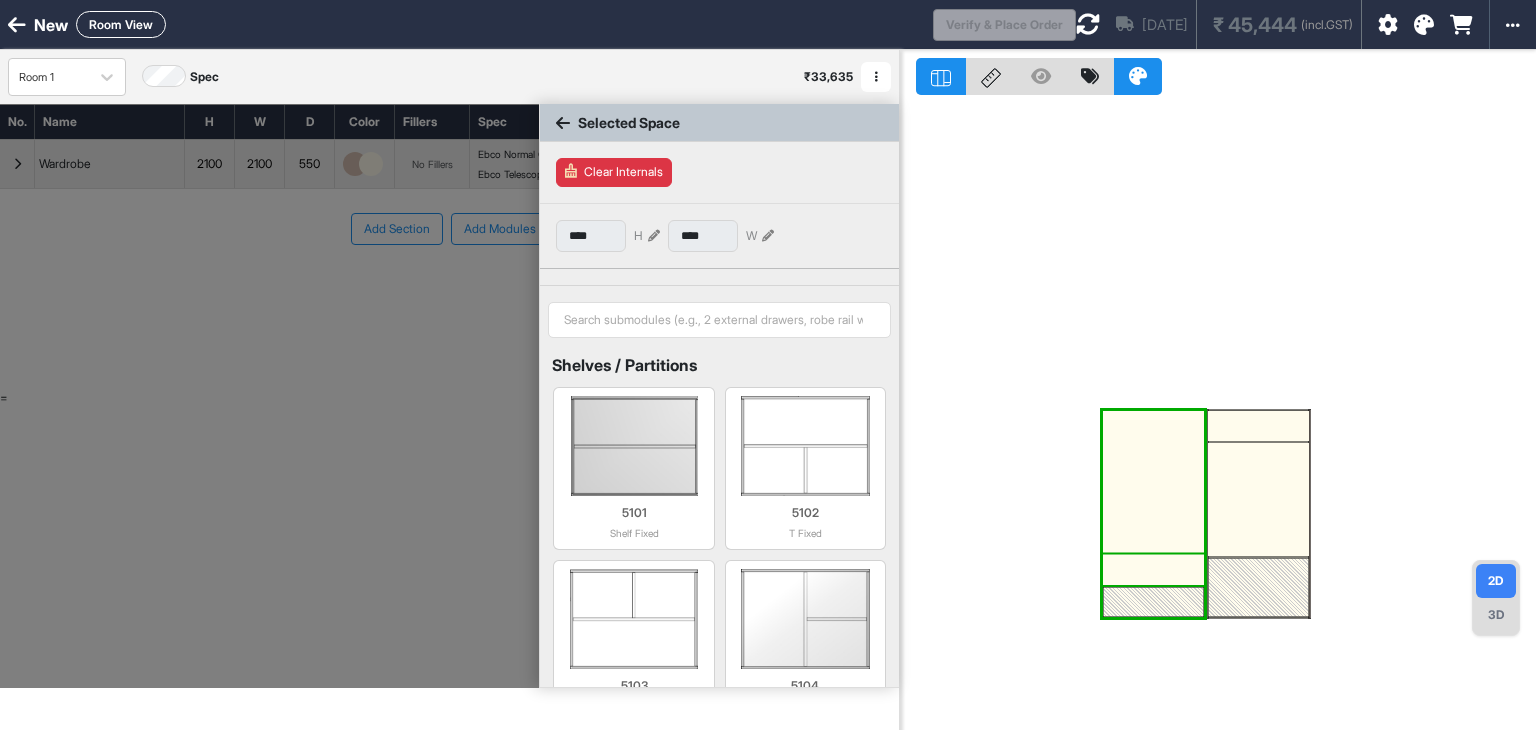 click at bounding box center [1153, 570] 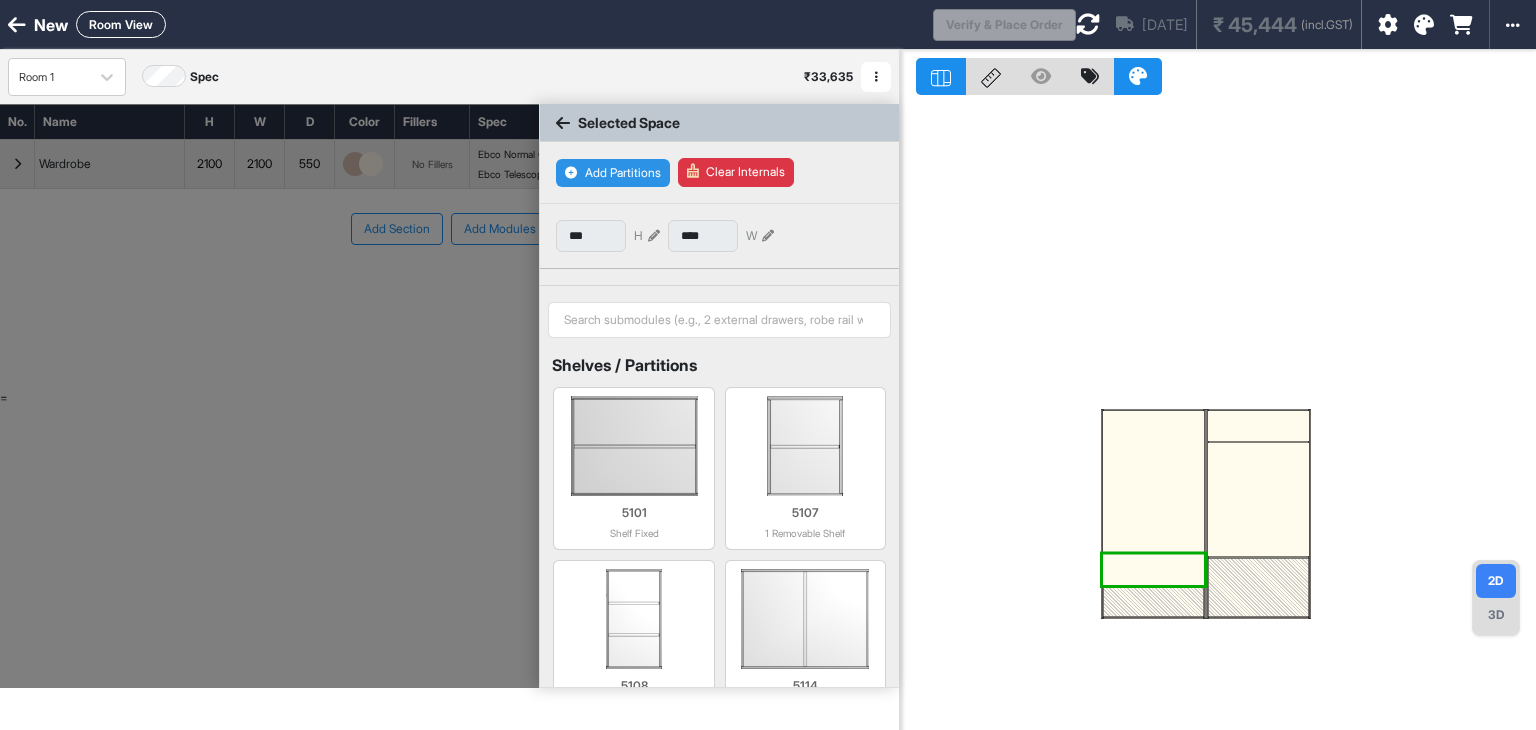 click on "Add Partitions" at bounding box center [613, 173] 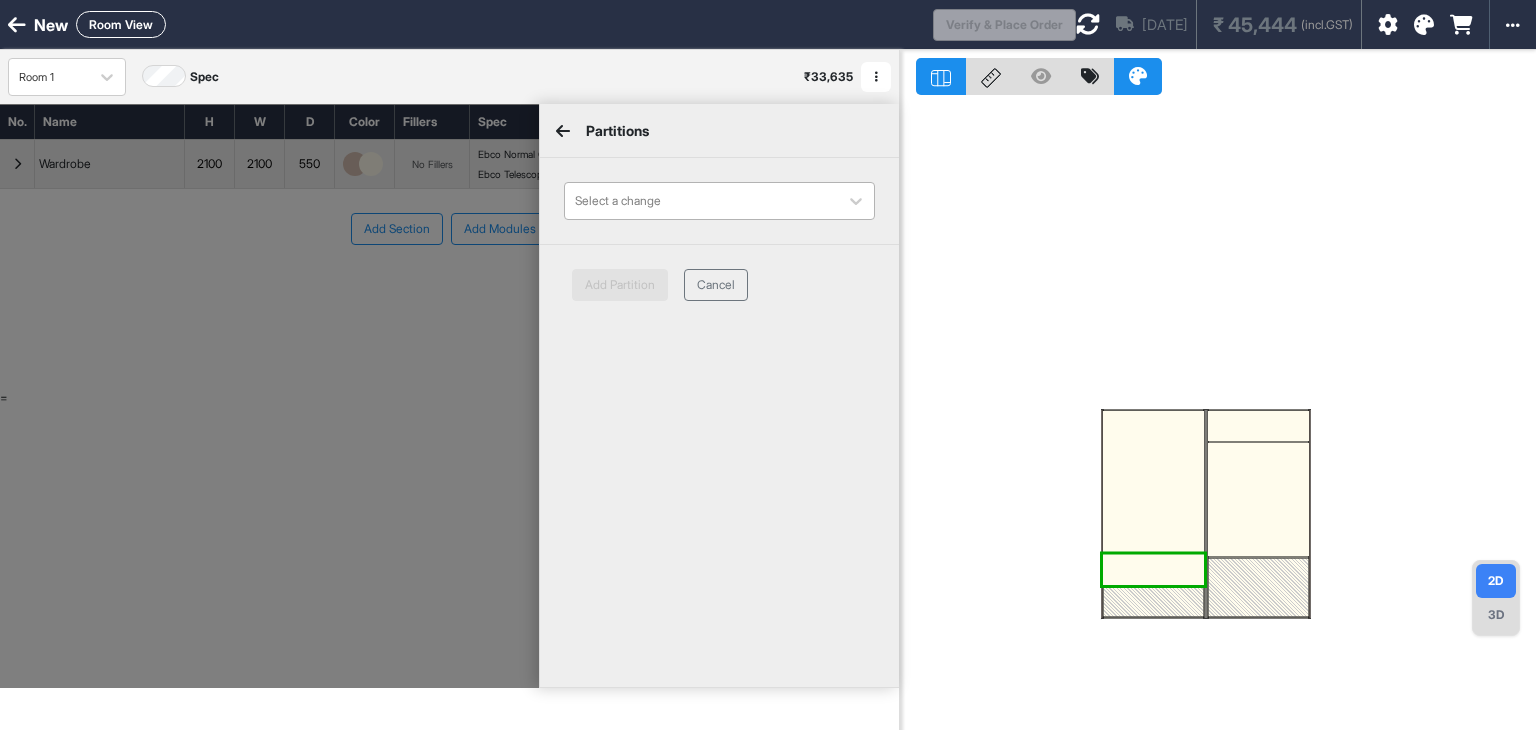 click at bounding box center (701, 201) 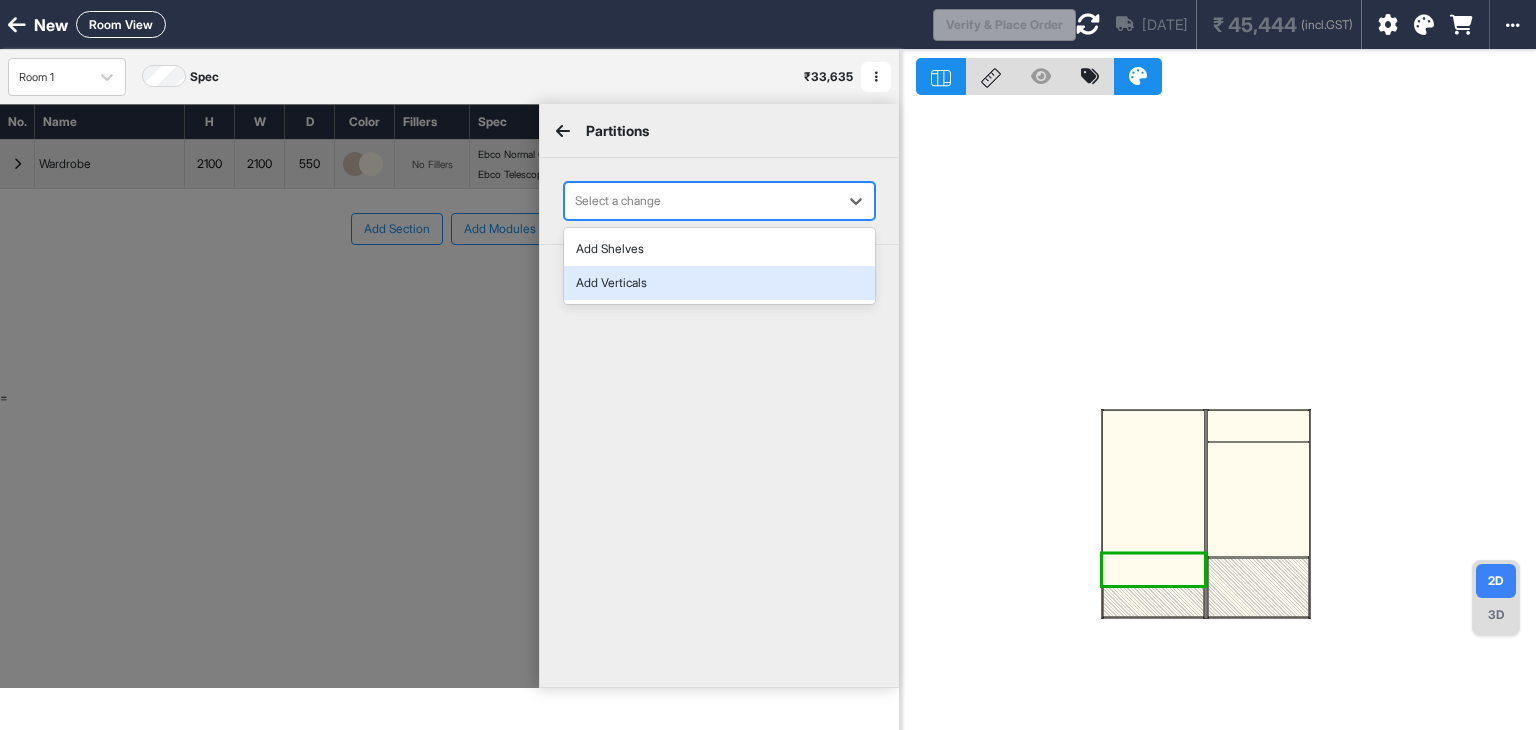 click on "Add Verticals" at bounding box center [719, 283] 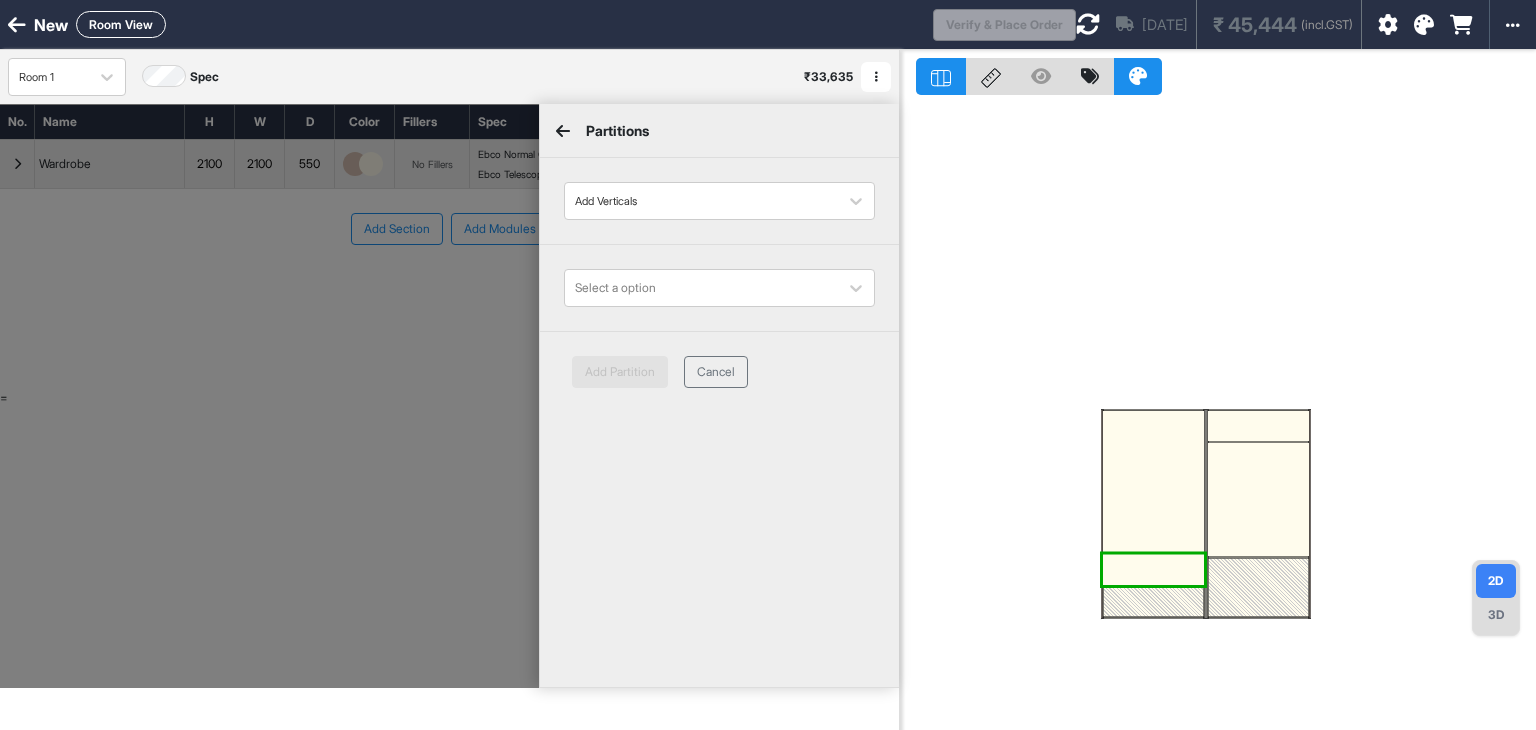 click at bounding box center [1153, 514] 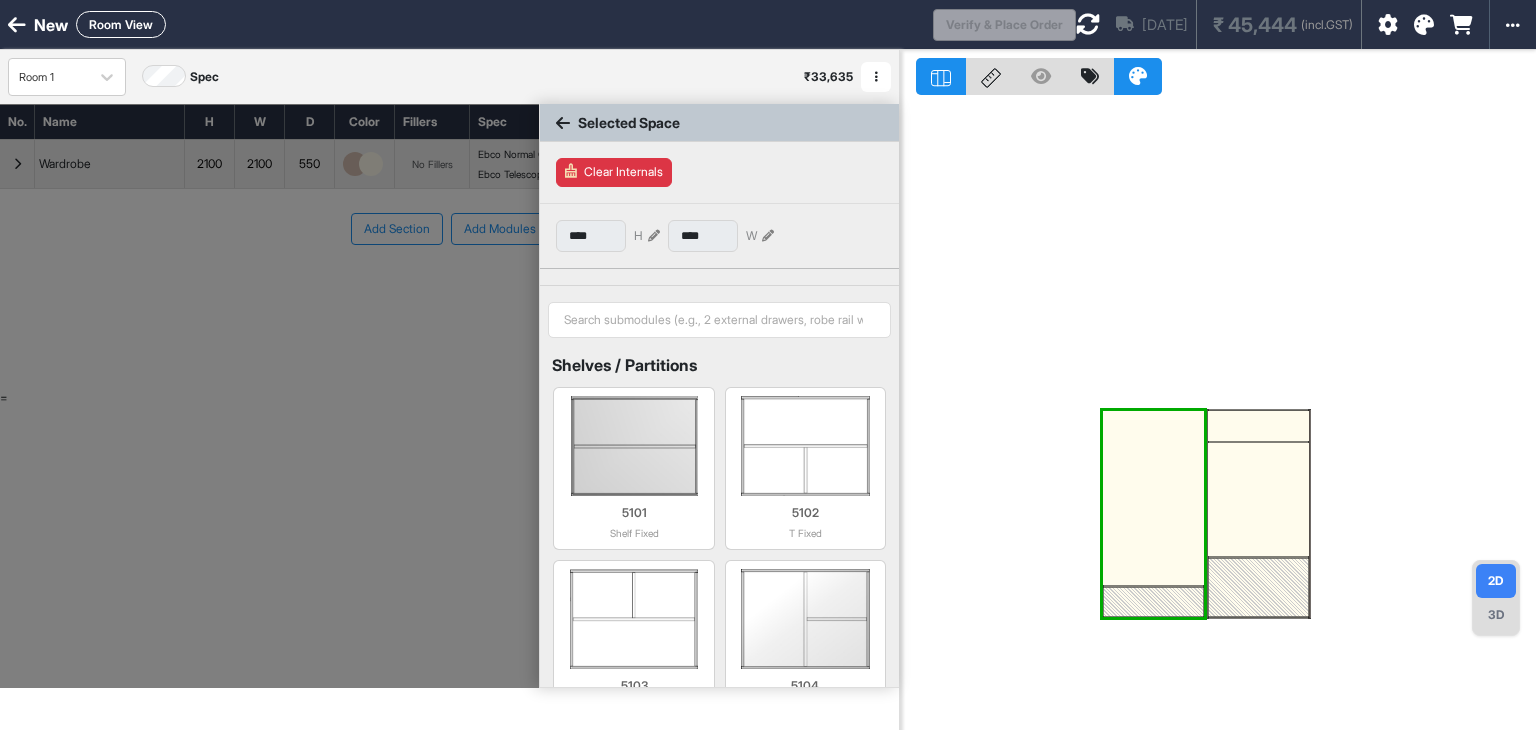 click at bounding box center [1153, 514] 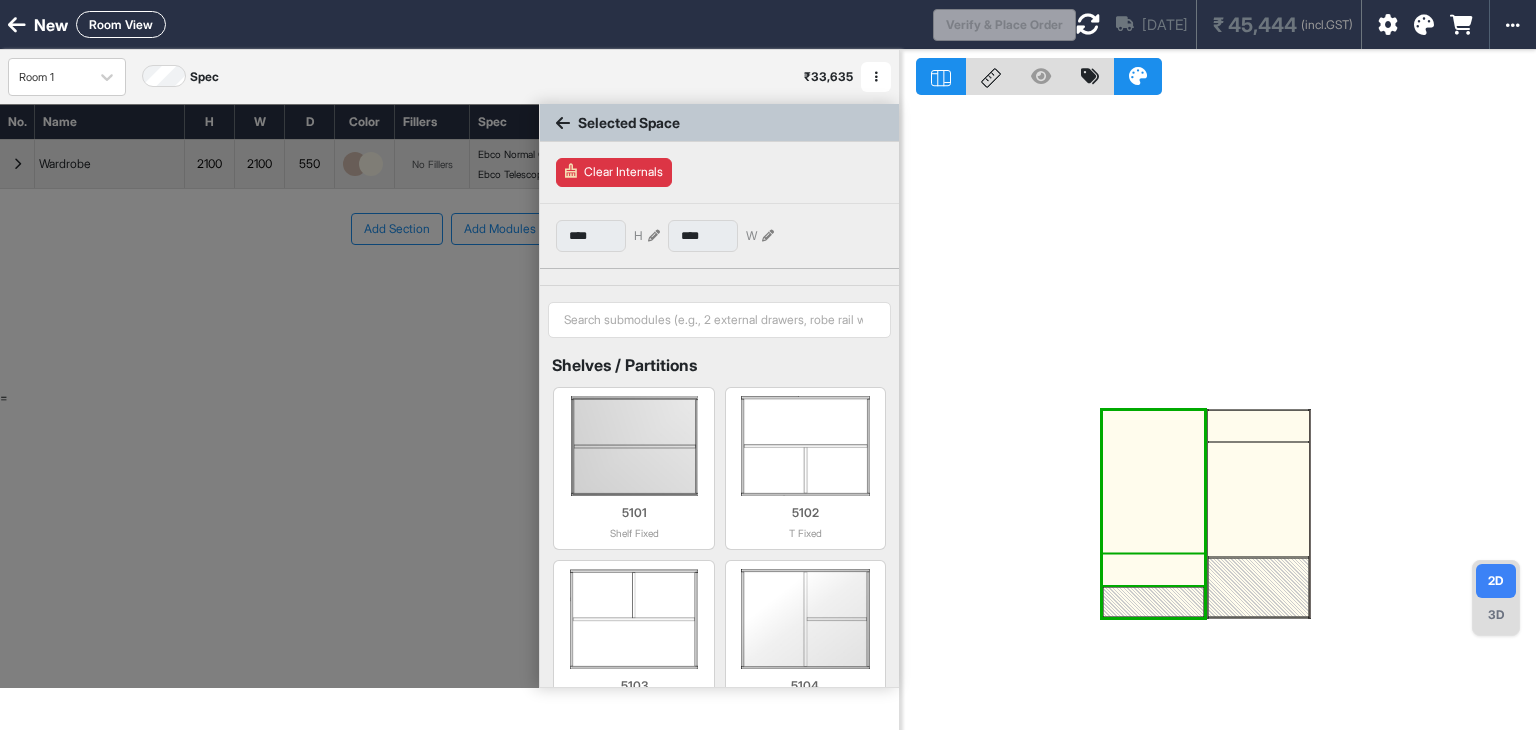 click at bounding box center [1153, 570] 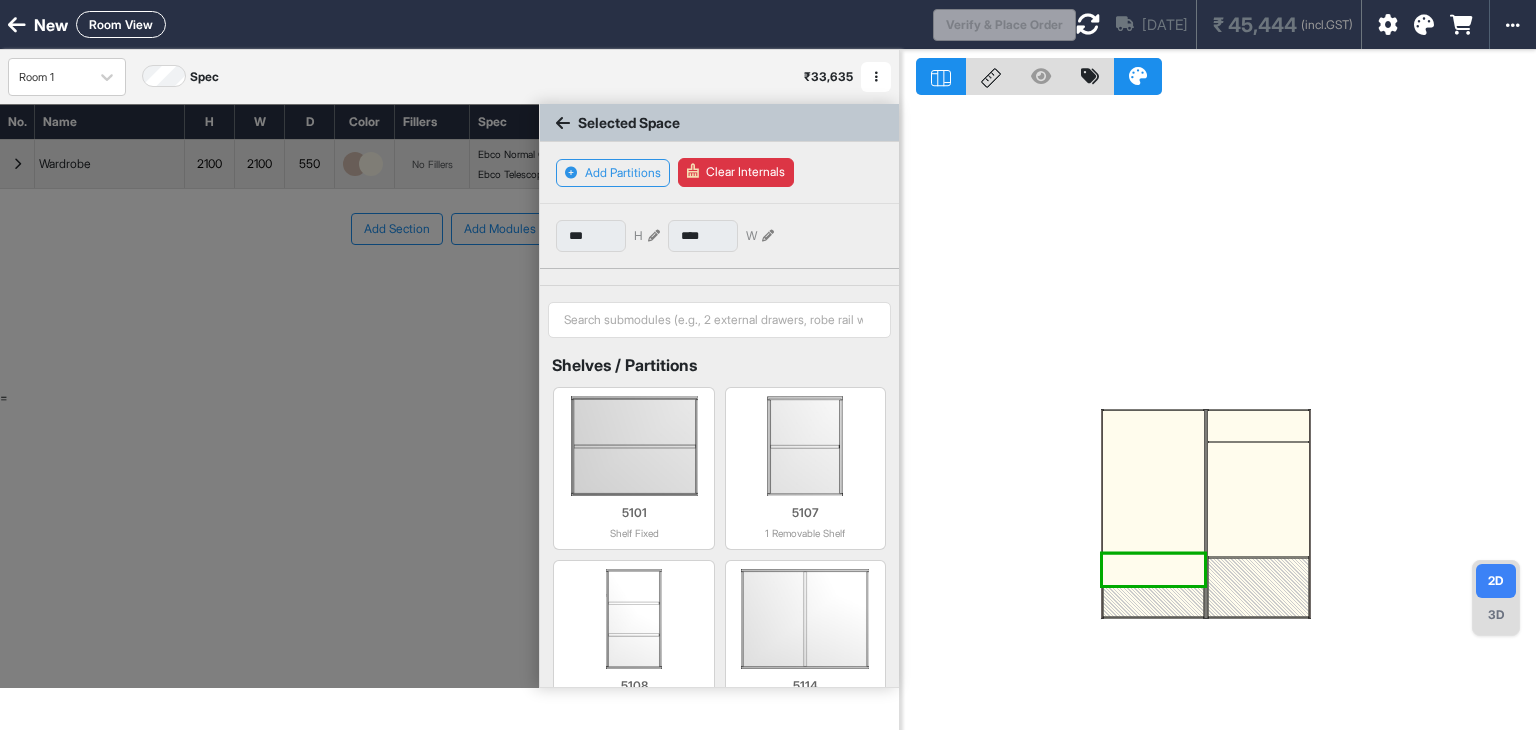 click at bounding box center (1153, 570) 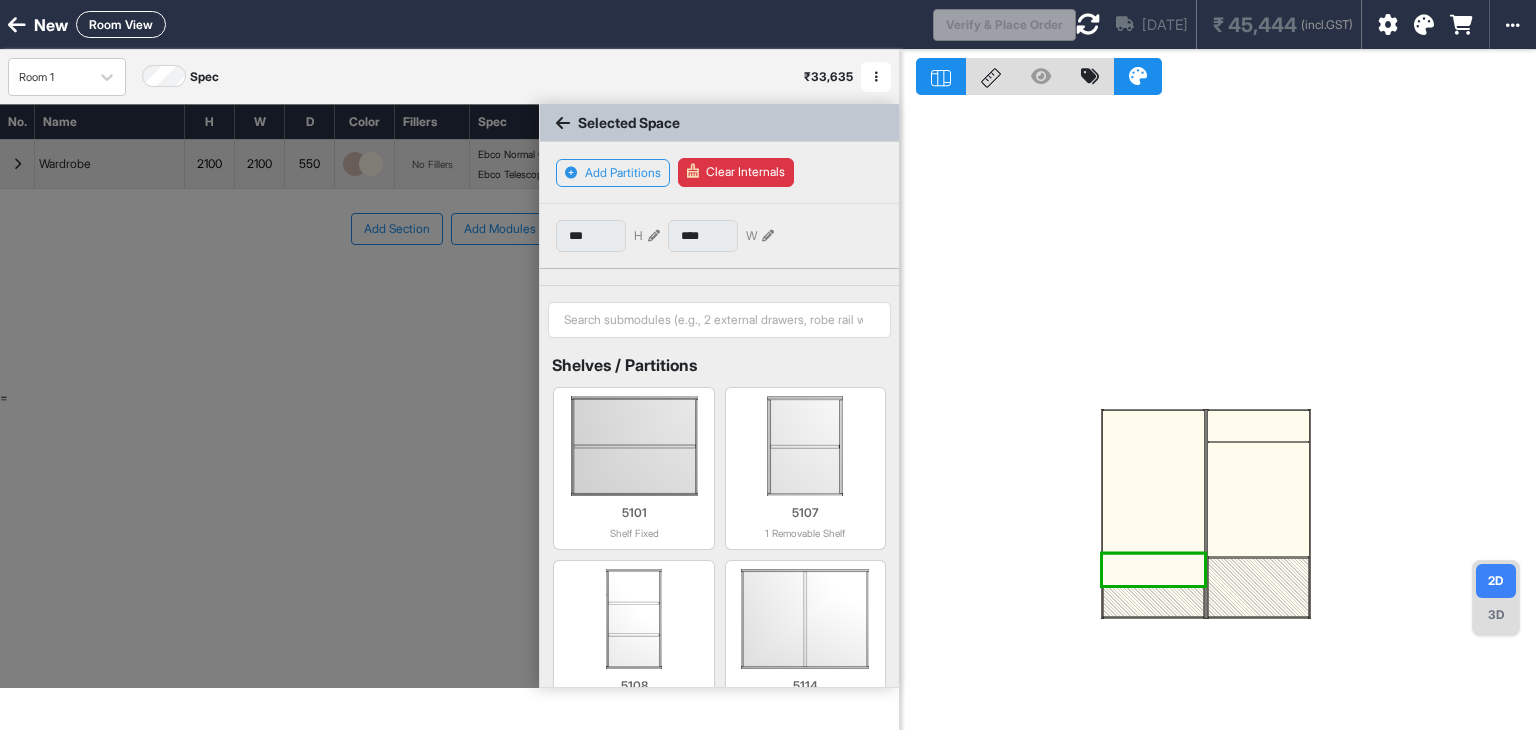 click at bounding box center [1153, 570] 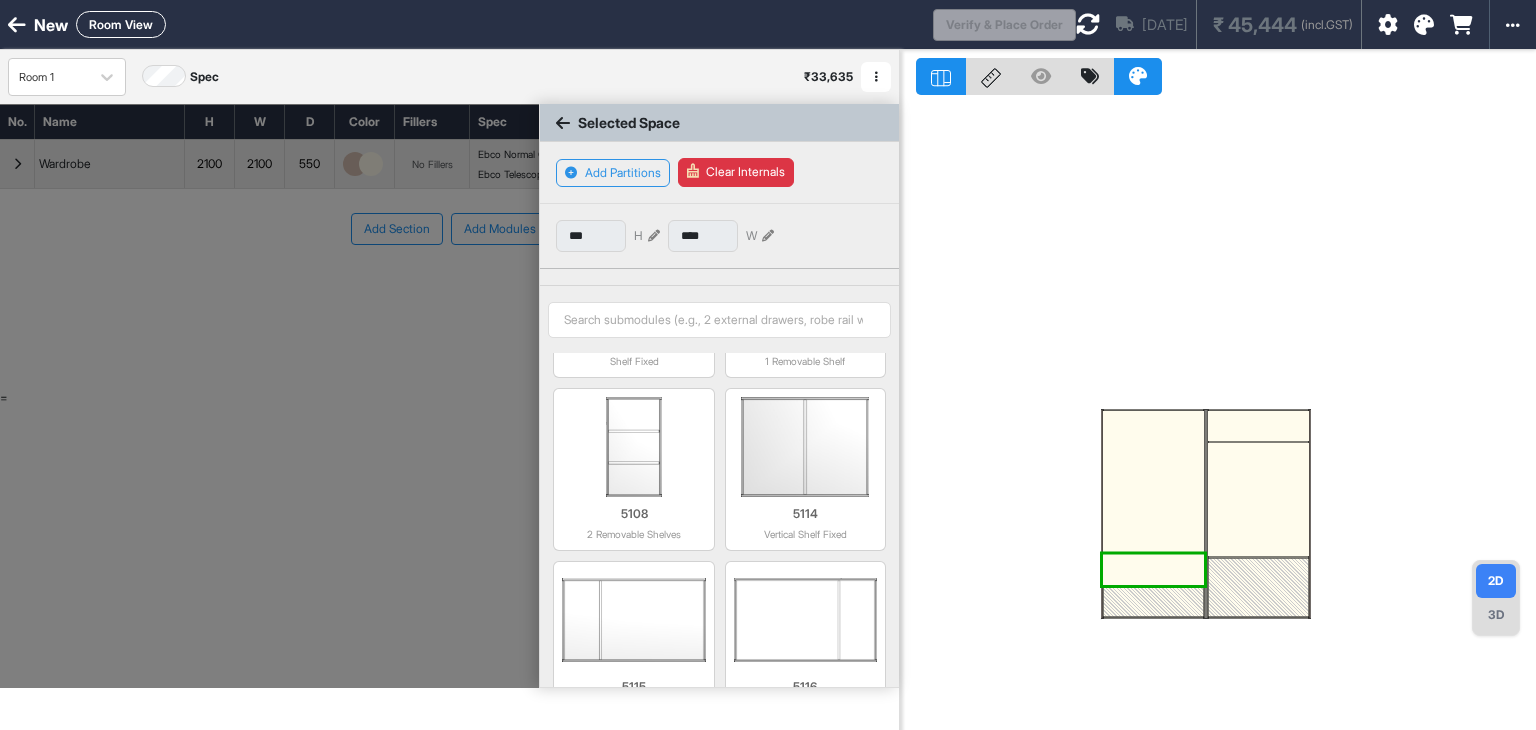 scroll, scrollTop: 200, scrollLeft: 0, axis: vertical 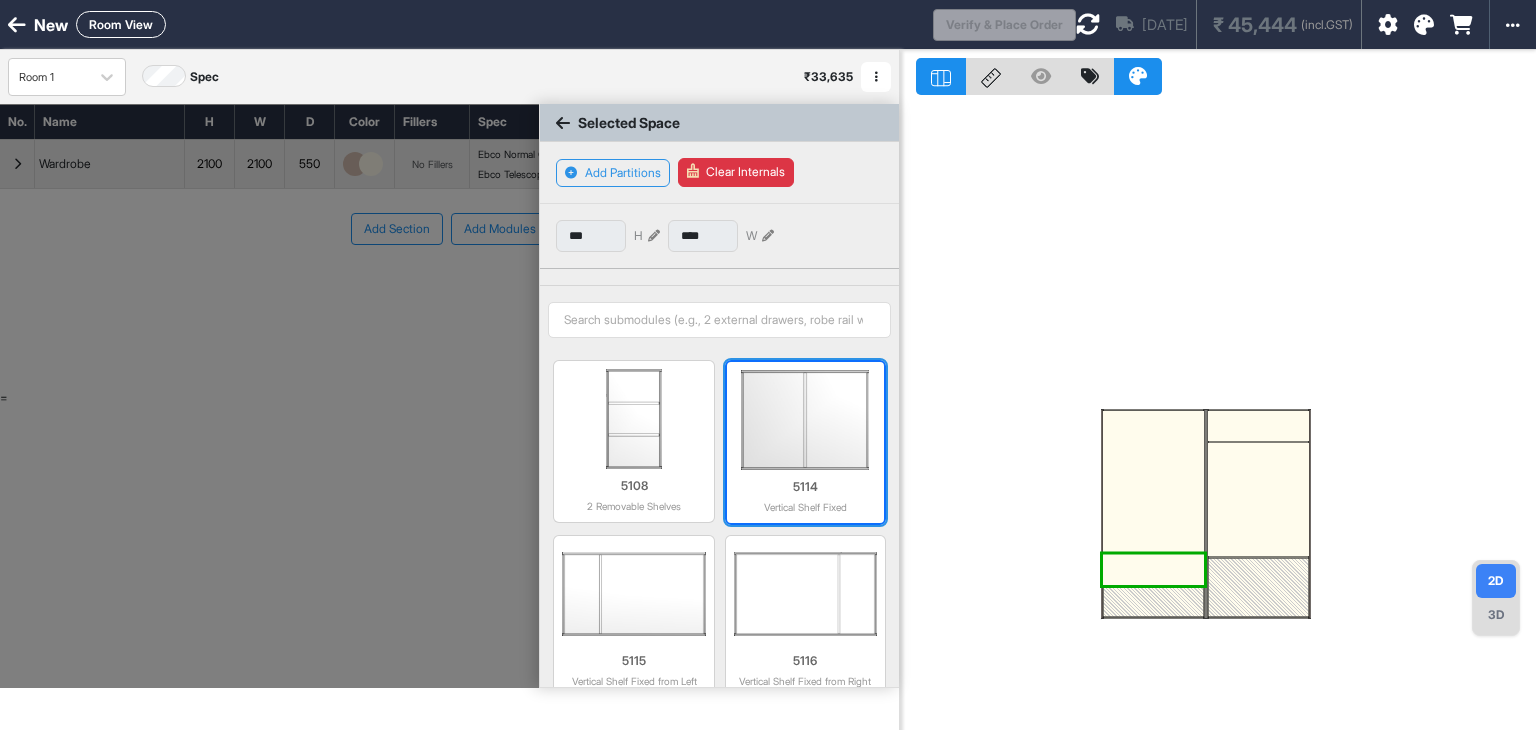 click at bounding box center [805, 420] 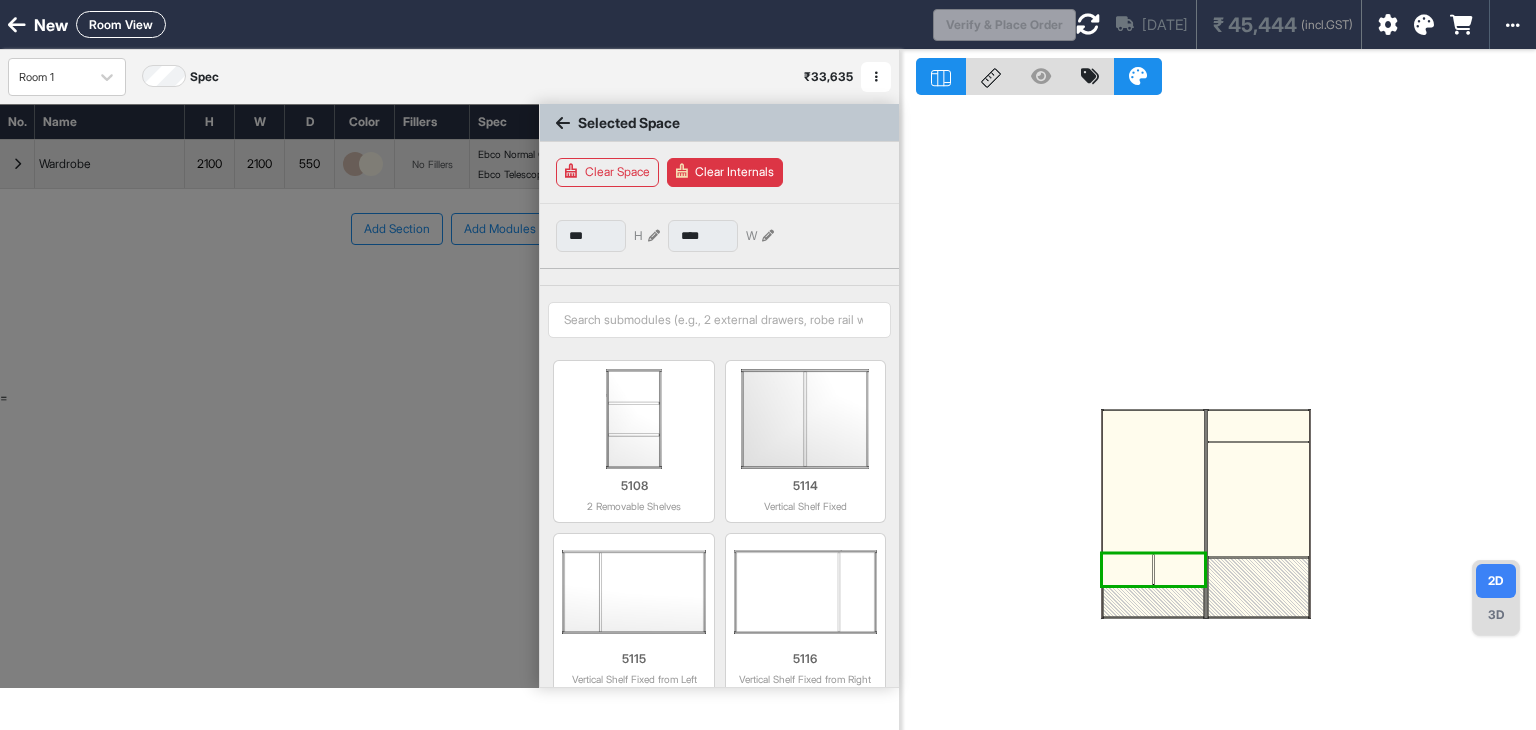 click at bounding box center (1153, 514) 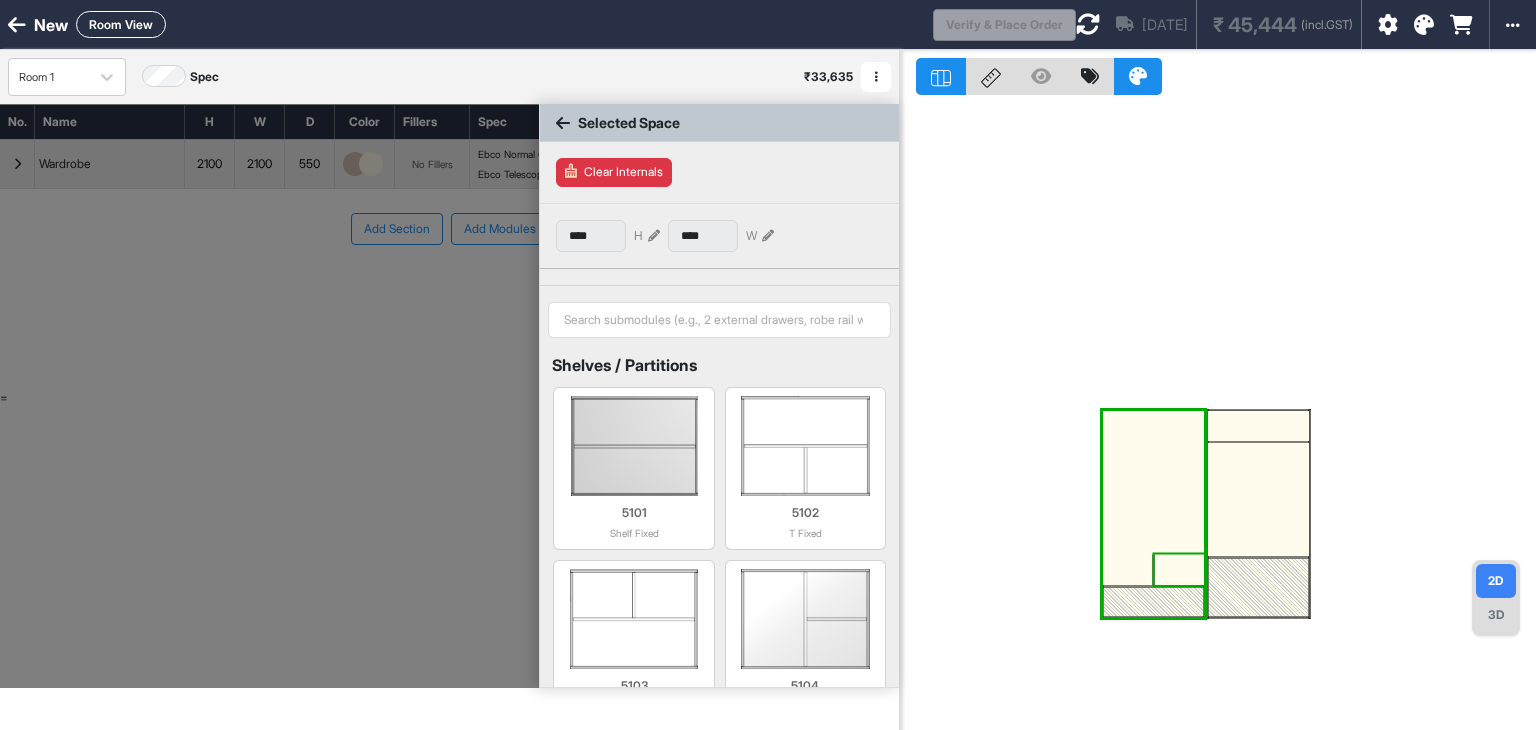 click at bounding box center (1179, 570) 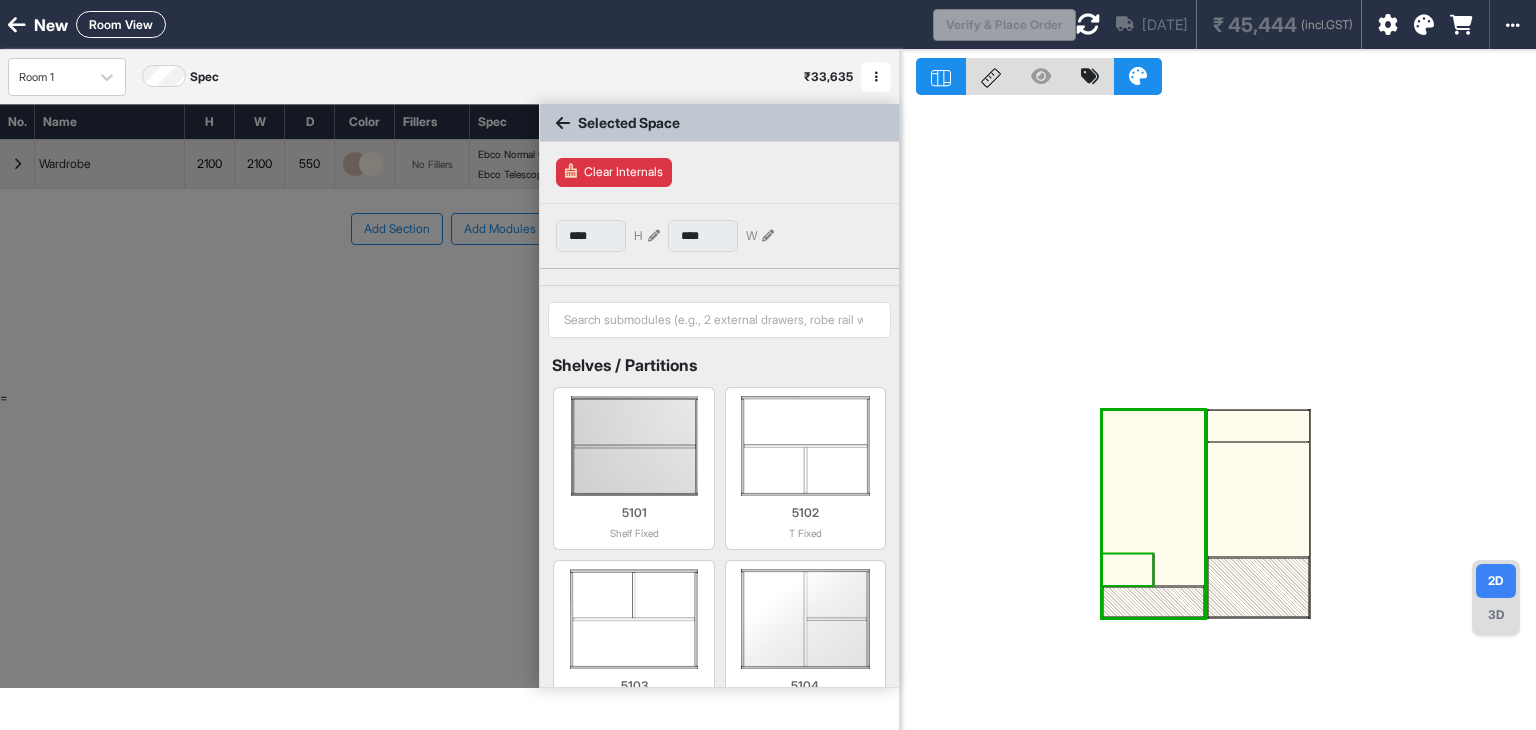 click at bounding box center [1128, 570] 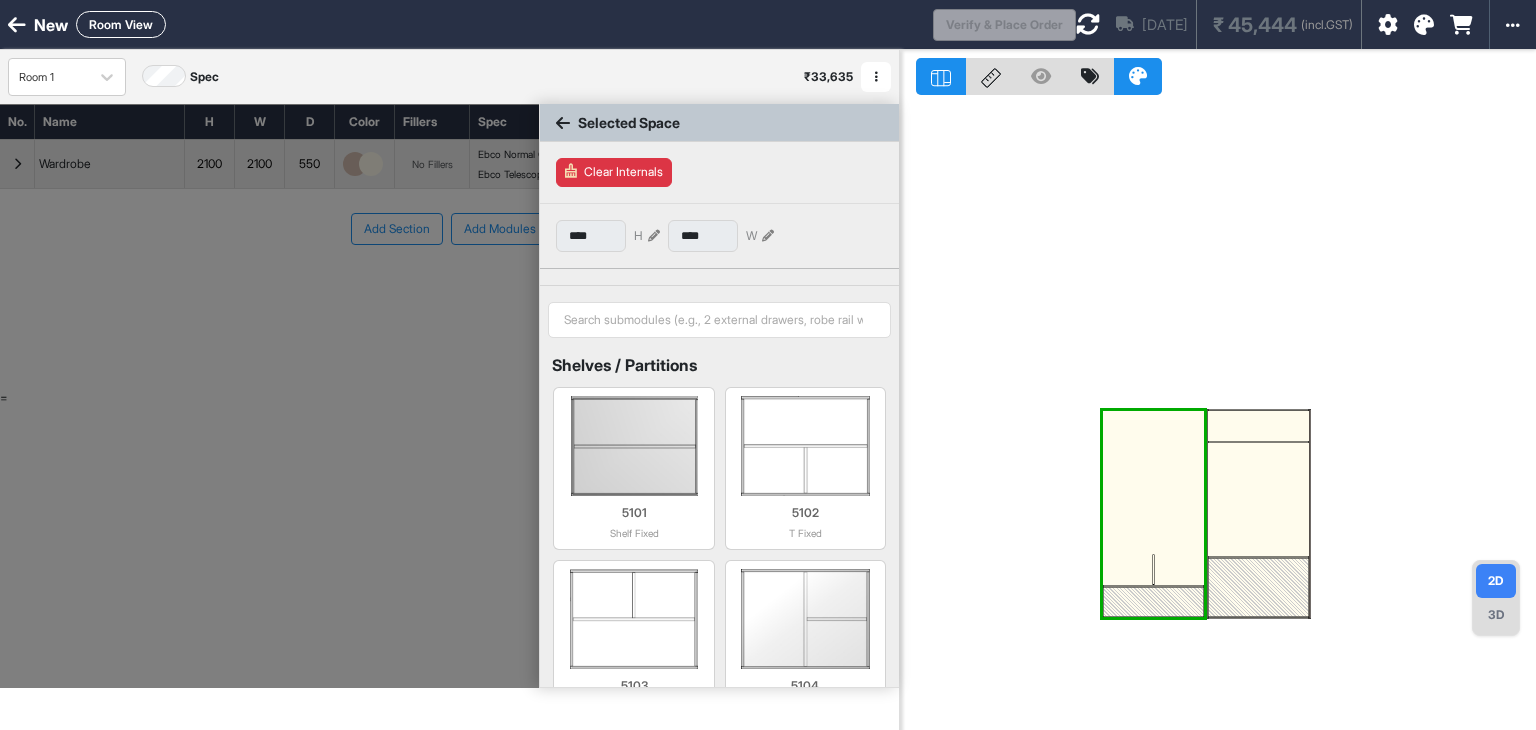 click at bounding box center (1153, 514) 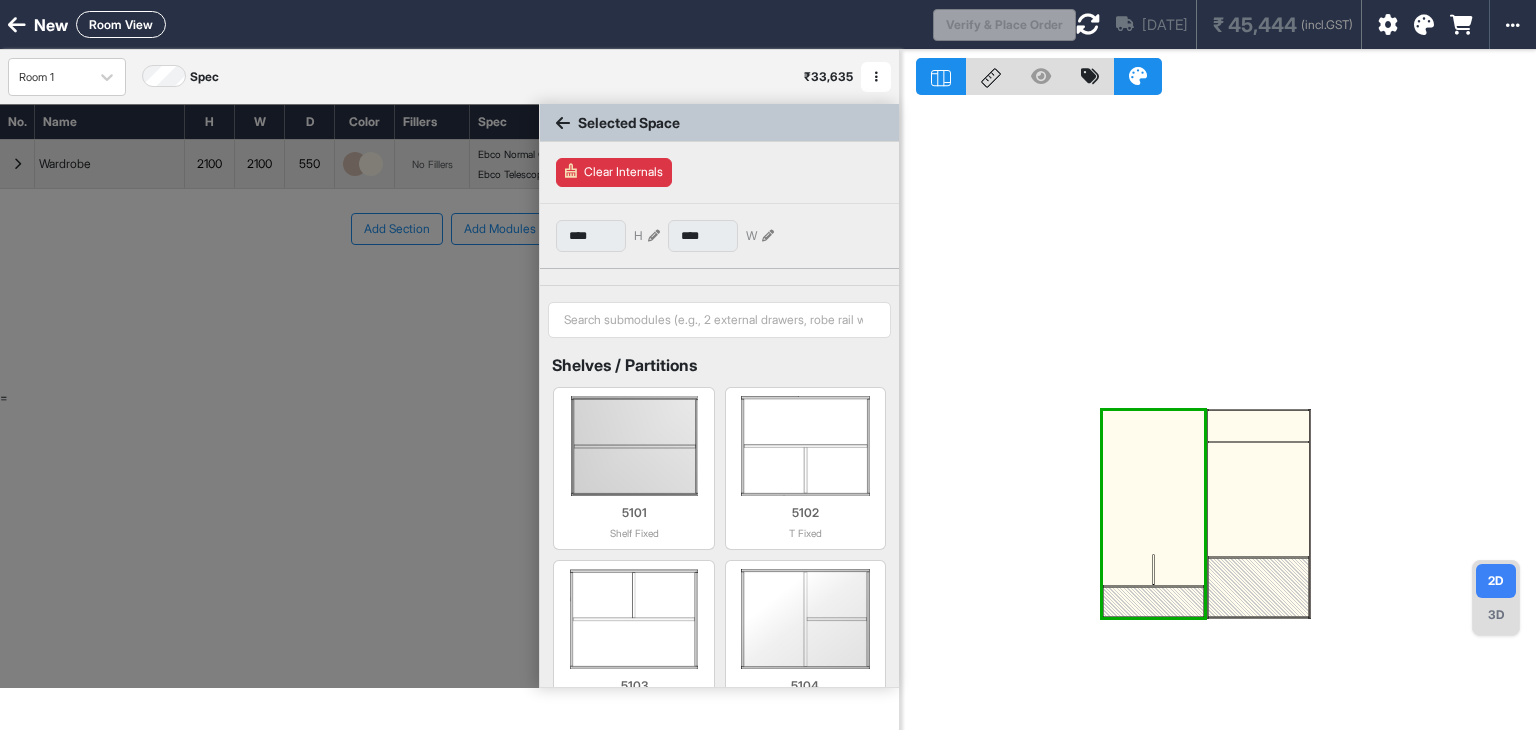 click at bounding box center (1153, 514) 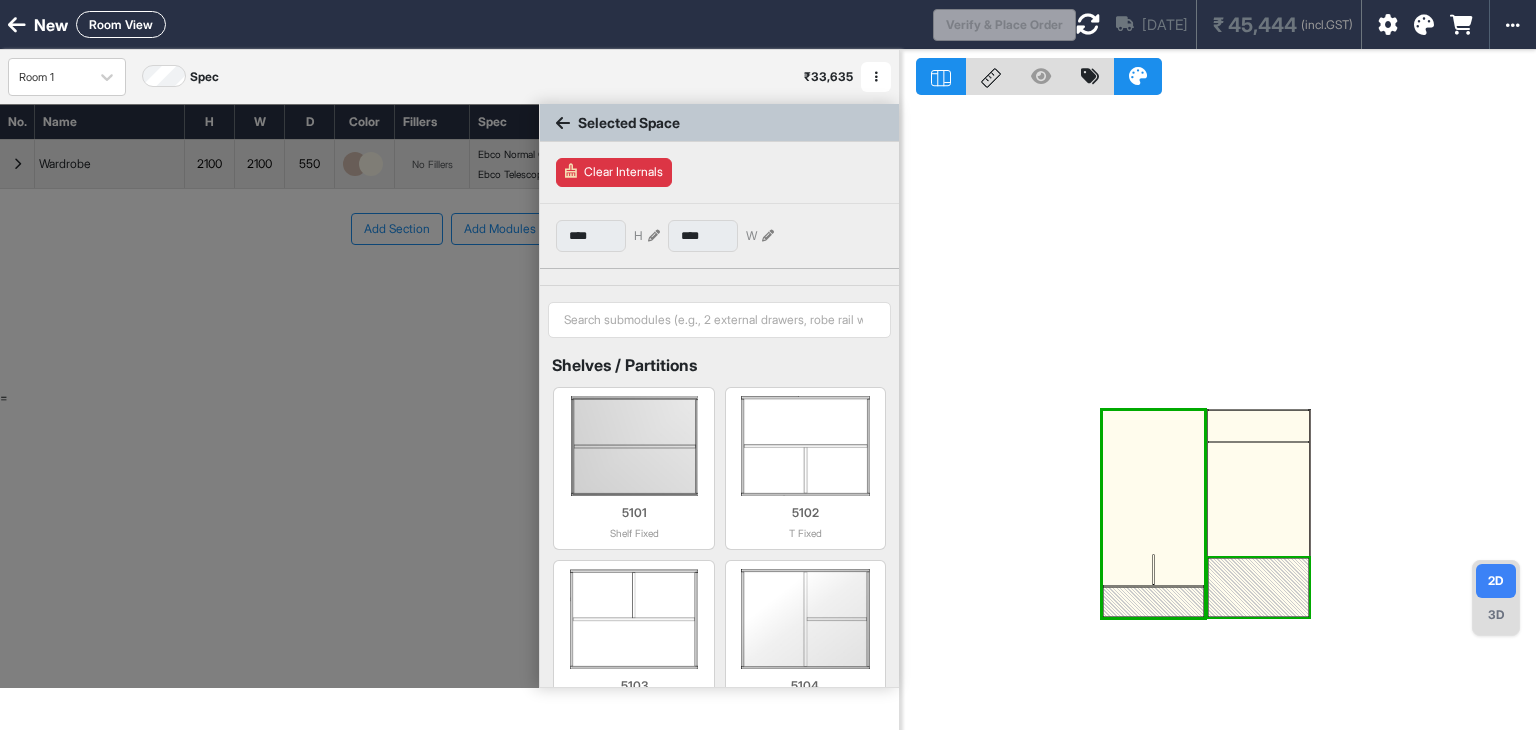 click at bounding box center [1258, 587] 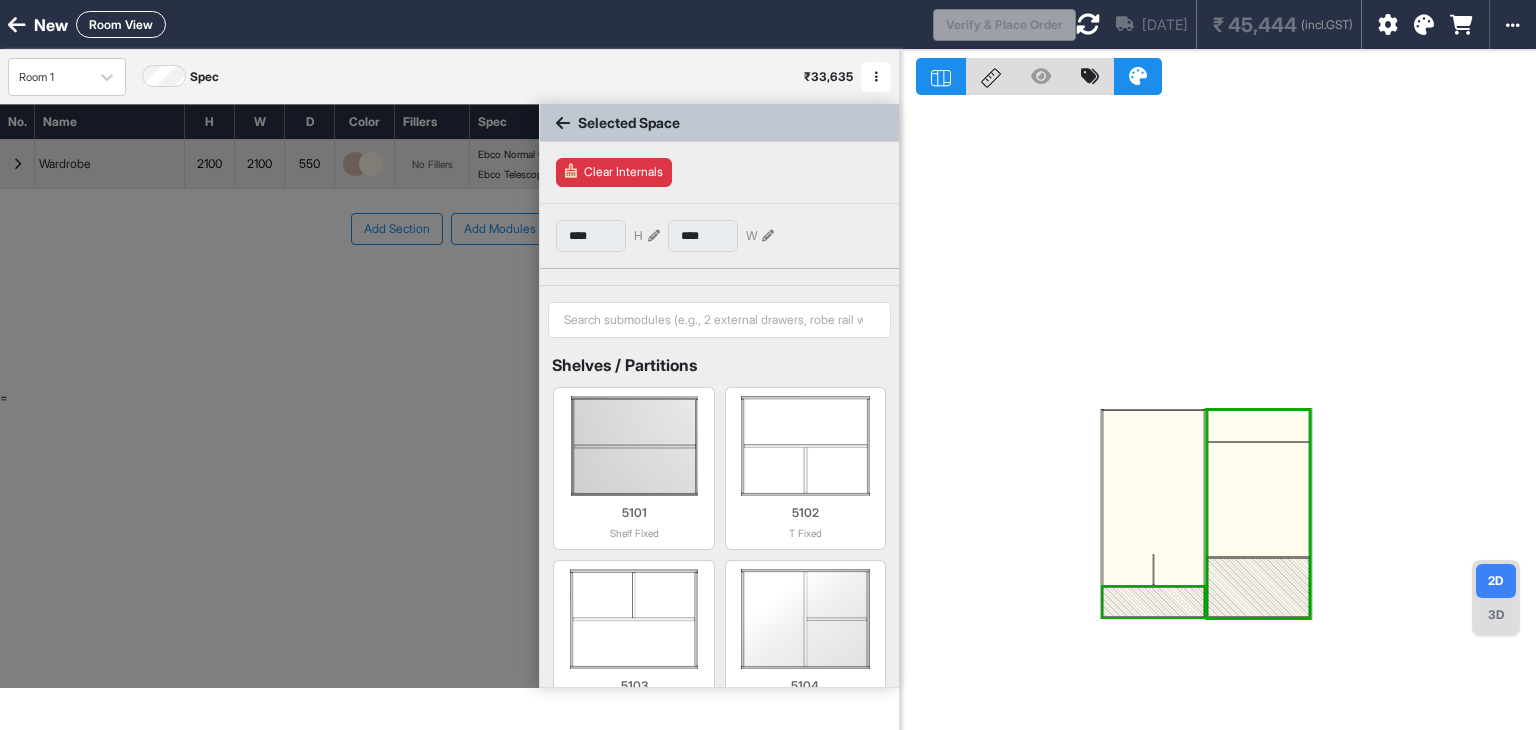 click at bounding box center (1153, 602) 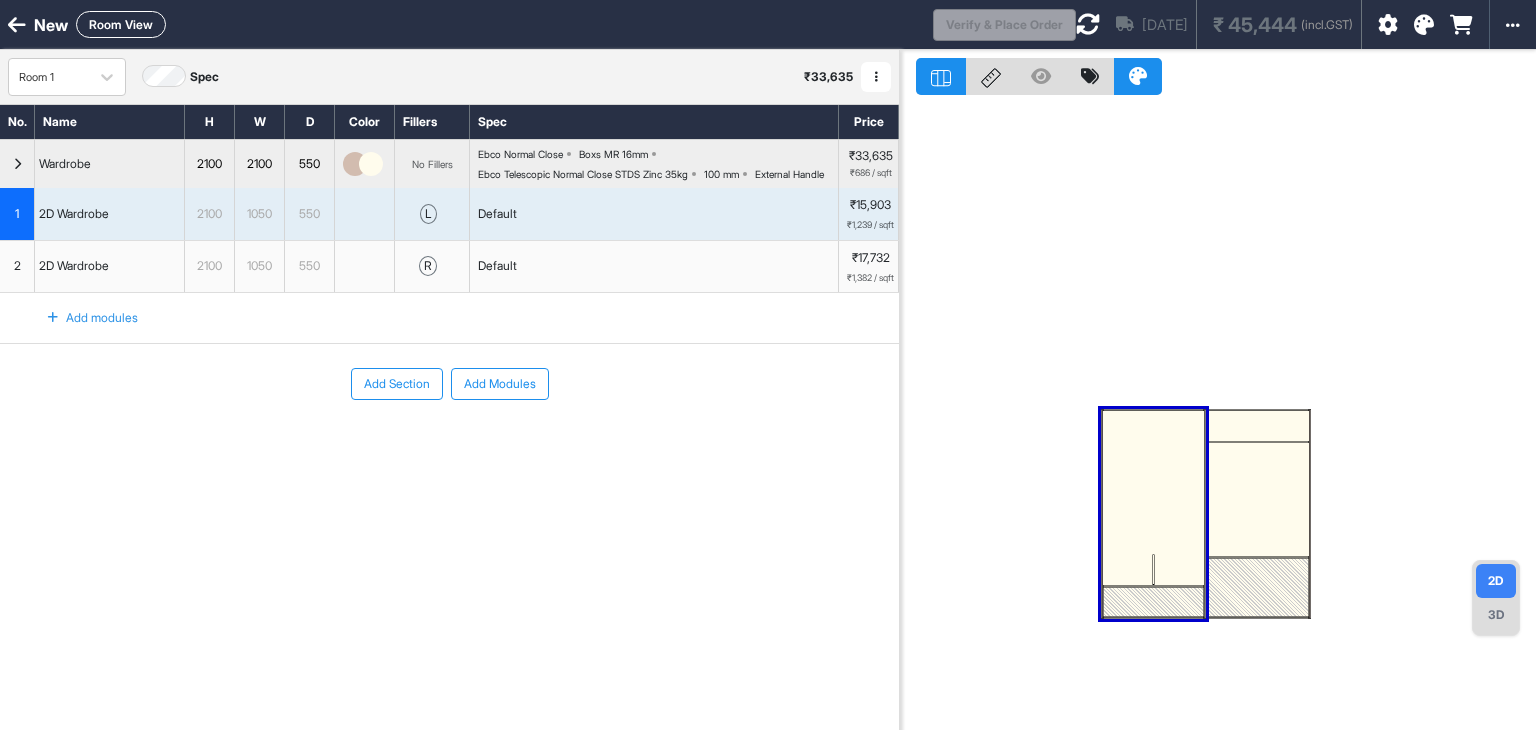 click at bounding box center [1153, 514] 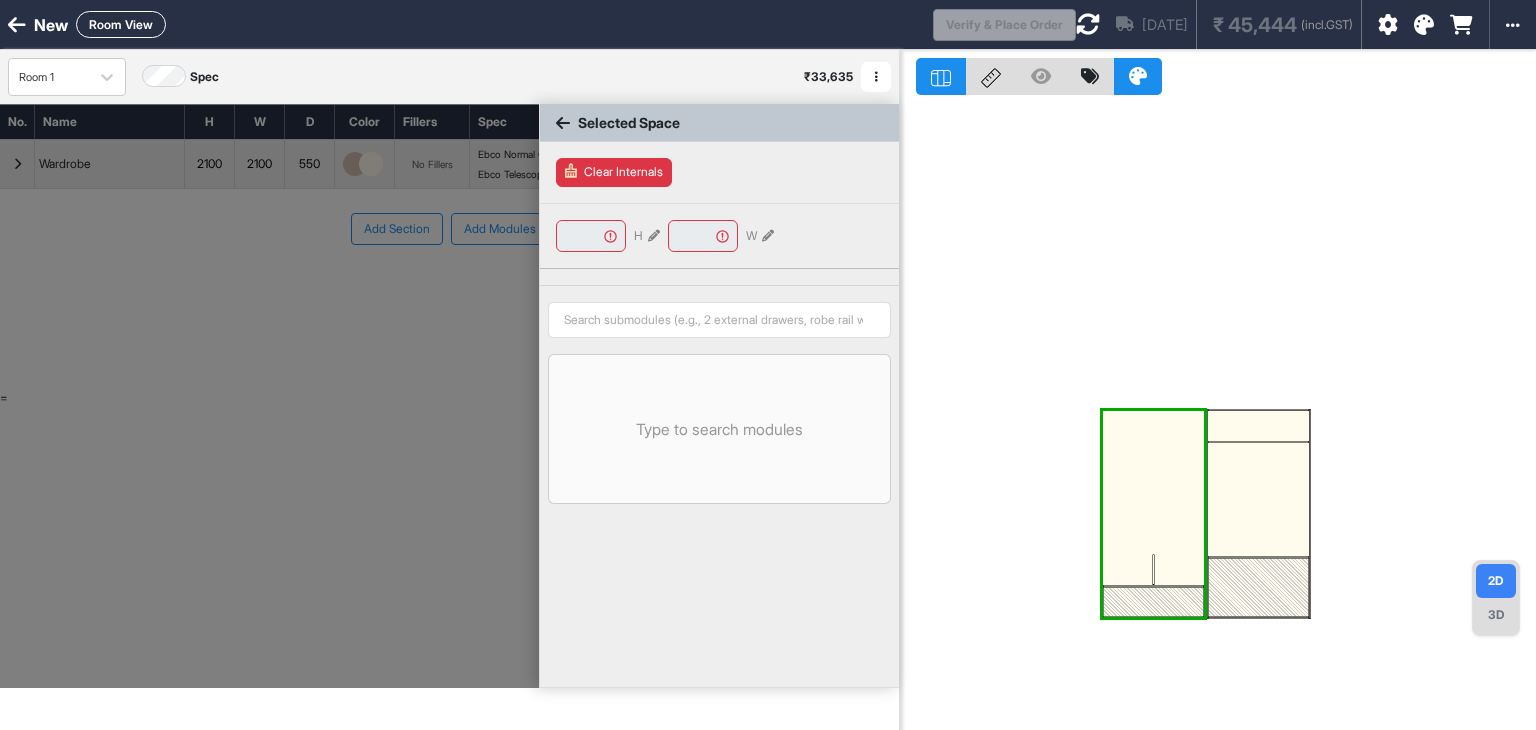 type on "****" 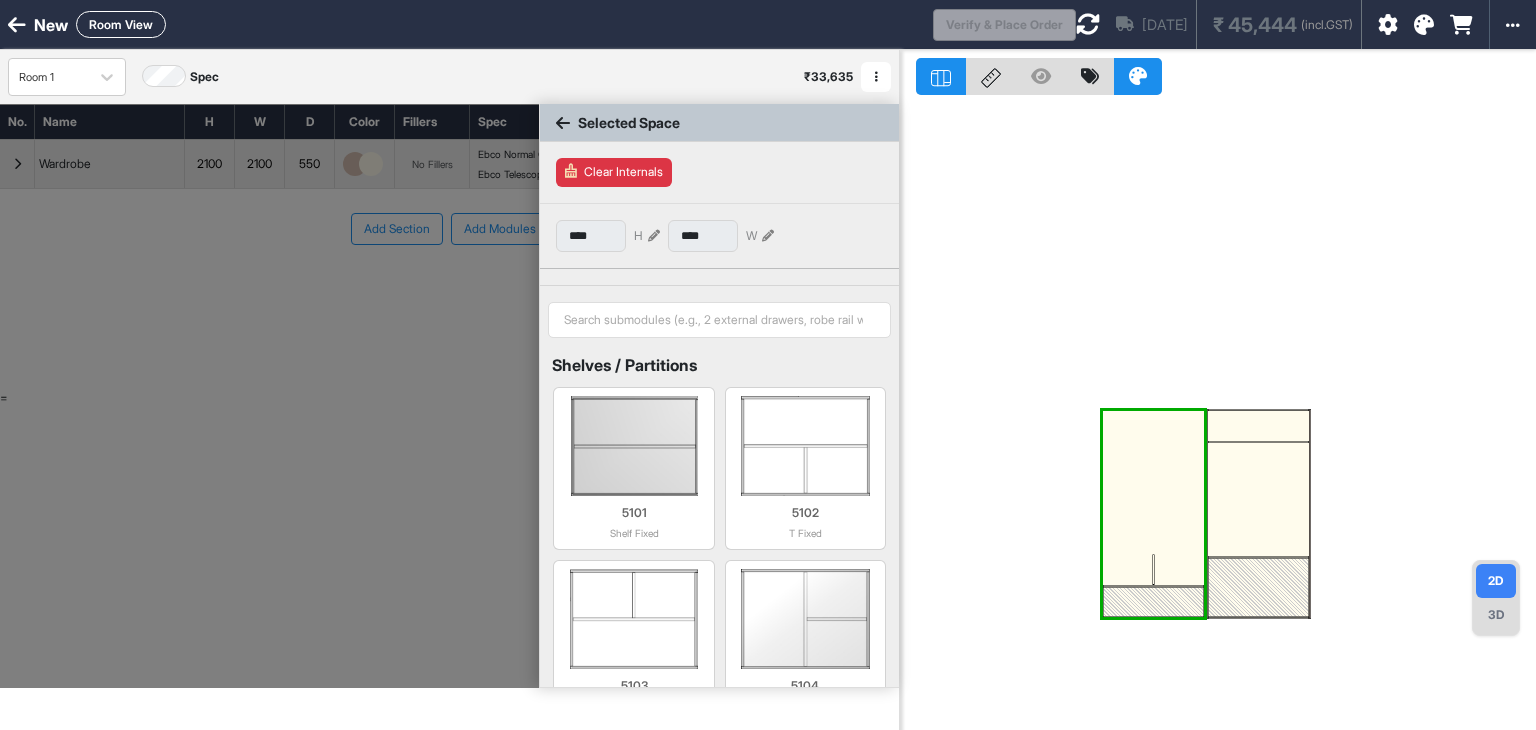 click on "Clear Internals" at bounding box center (614, 172) 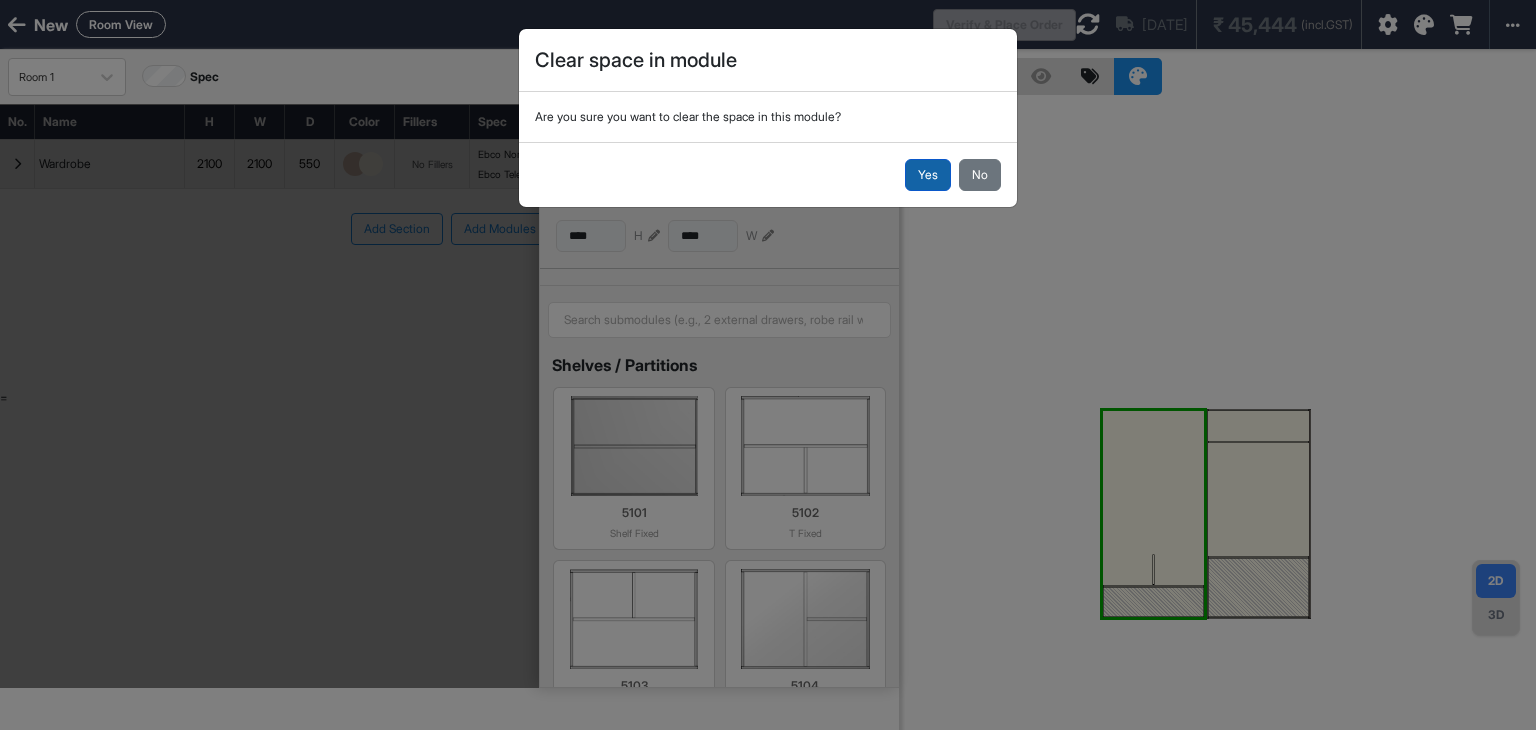 click on "Yes" at bounding box center (928, 175) 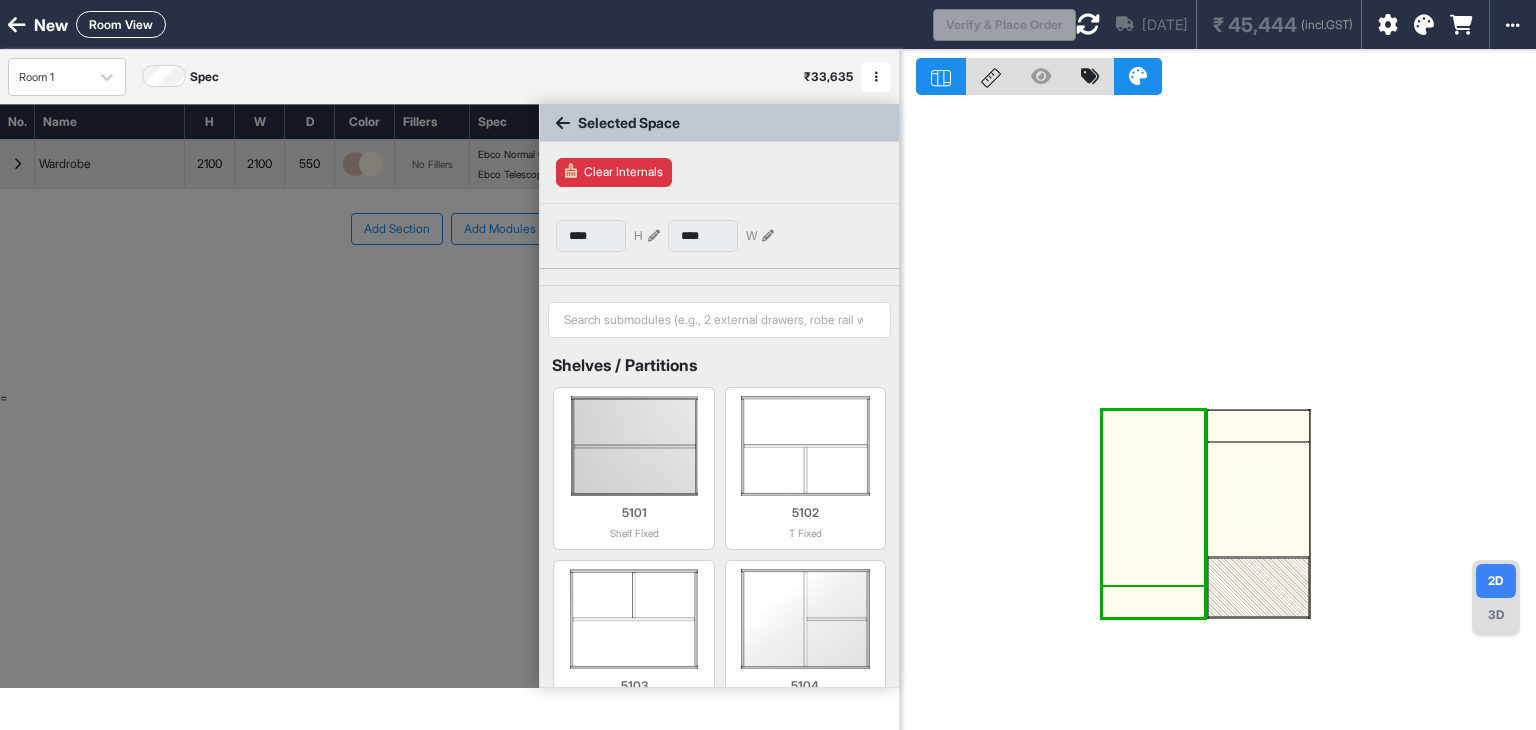 click at bounding box center (1153, 602) 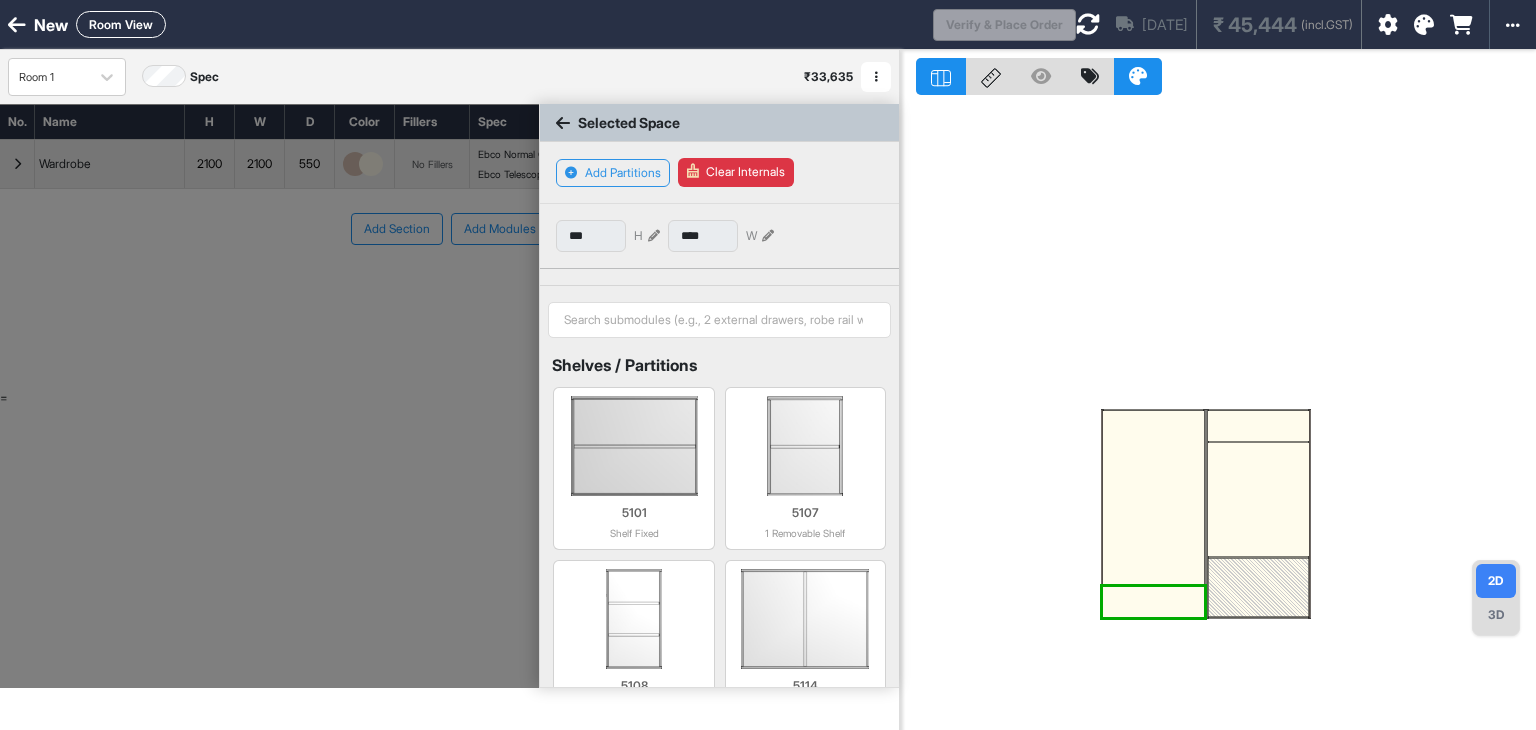 click on "Clear Internals" at bounding box center [736, 172] 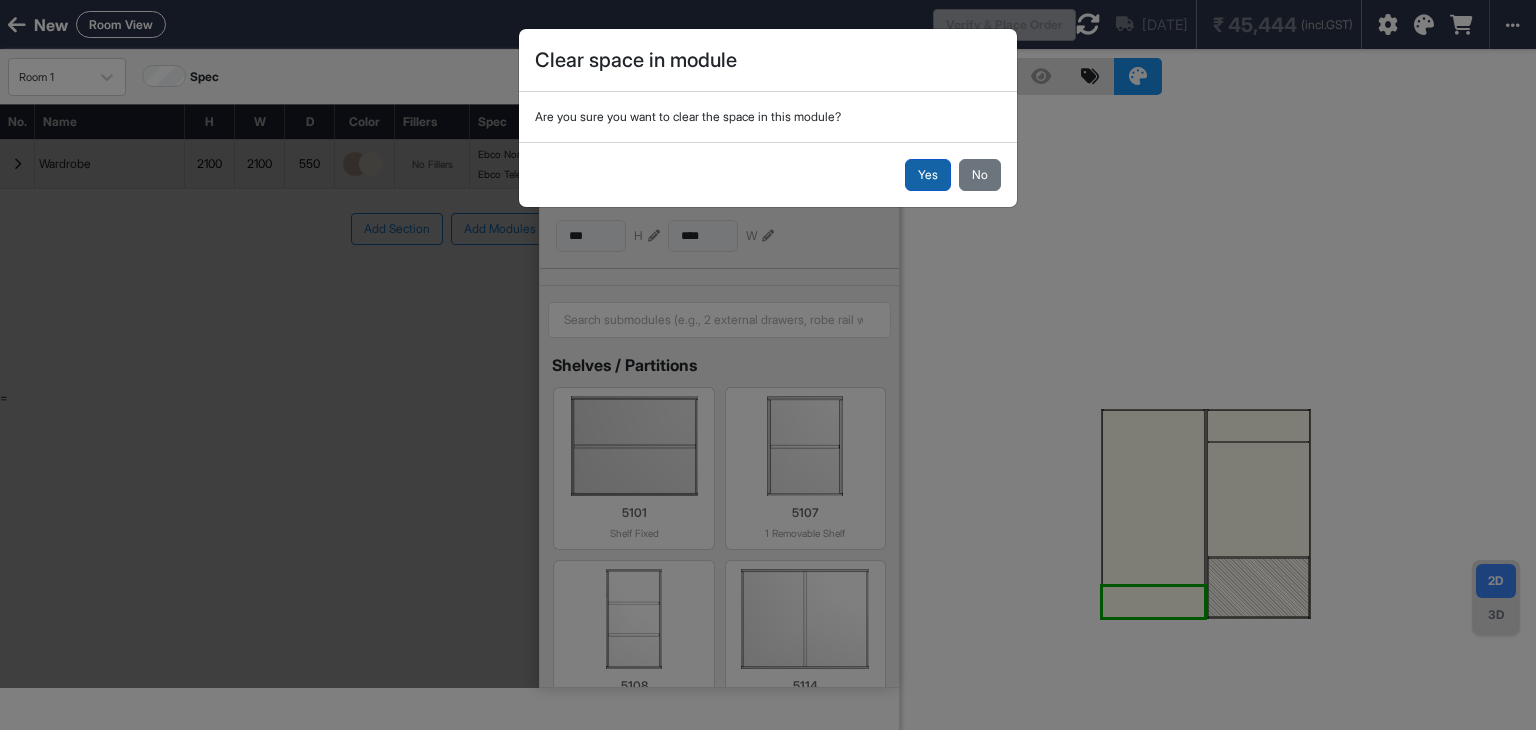 click on "Yes" at bounding box center [928, 175] 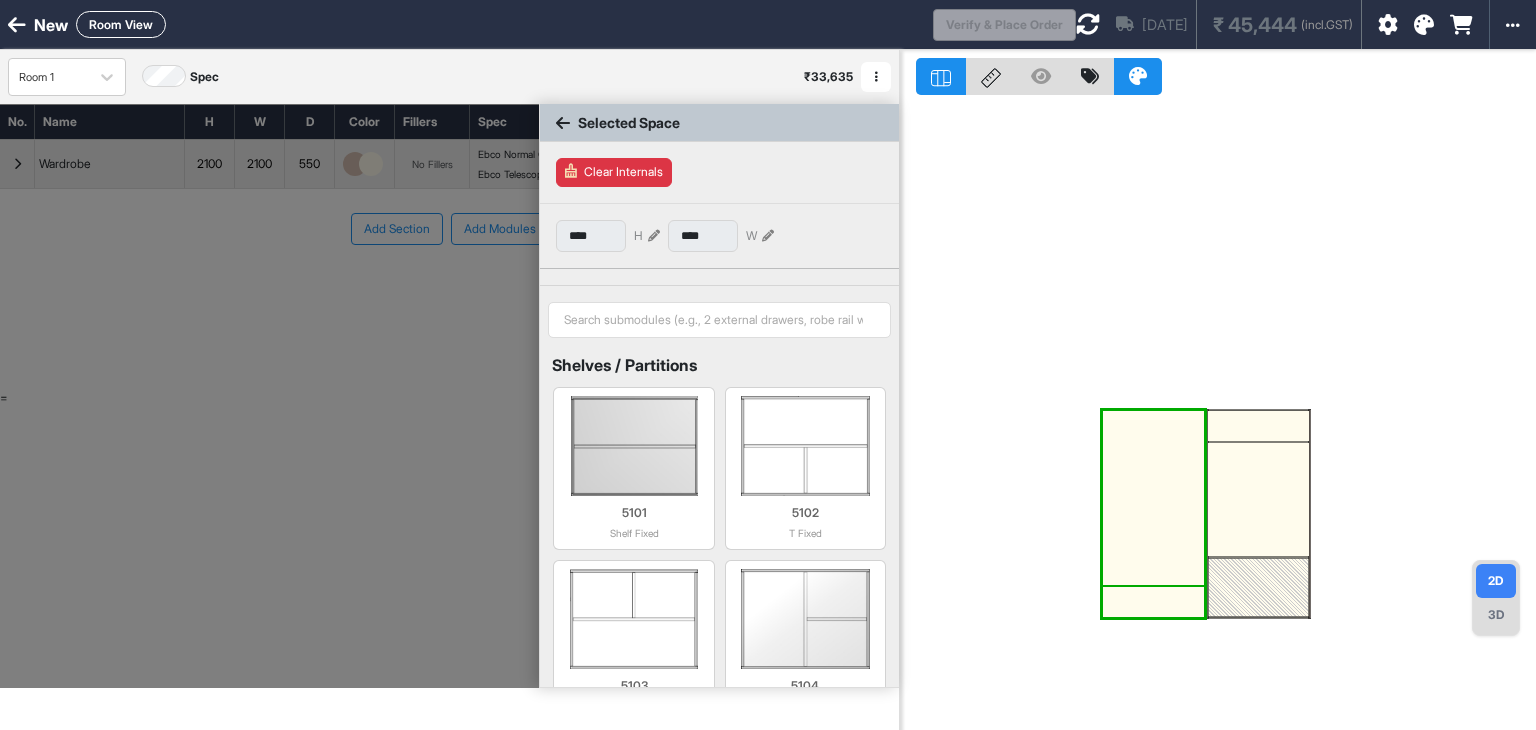 click at bounding box center [1153, 602] 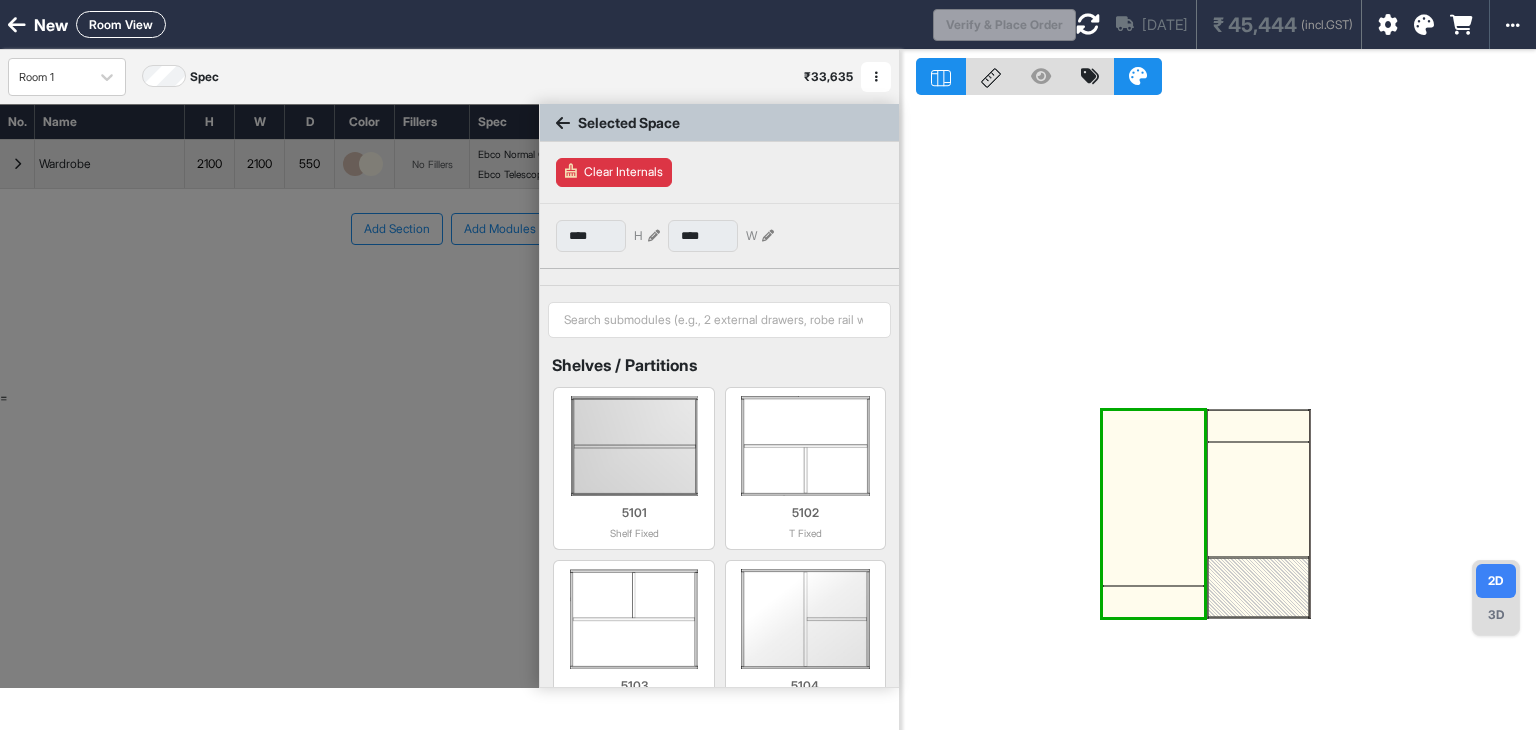 click at bounding box center (1153, 514) 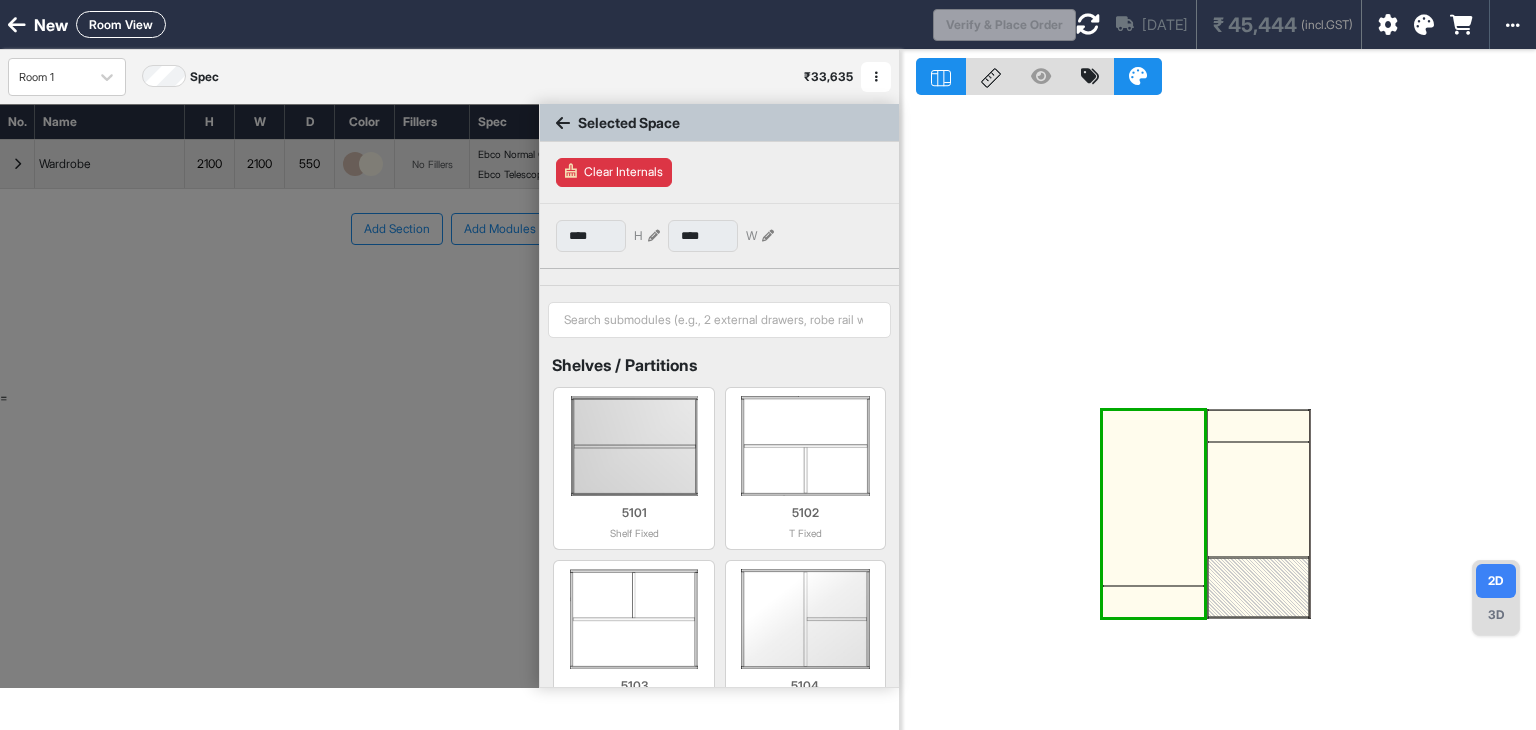 click at bounding box center [1153, 514] 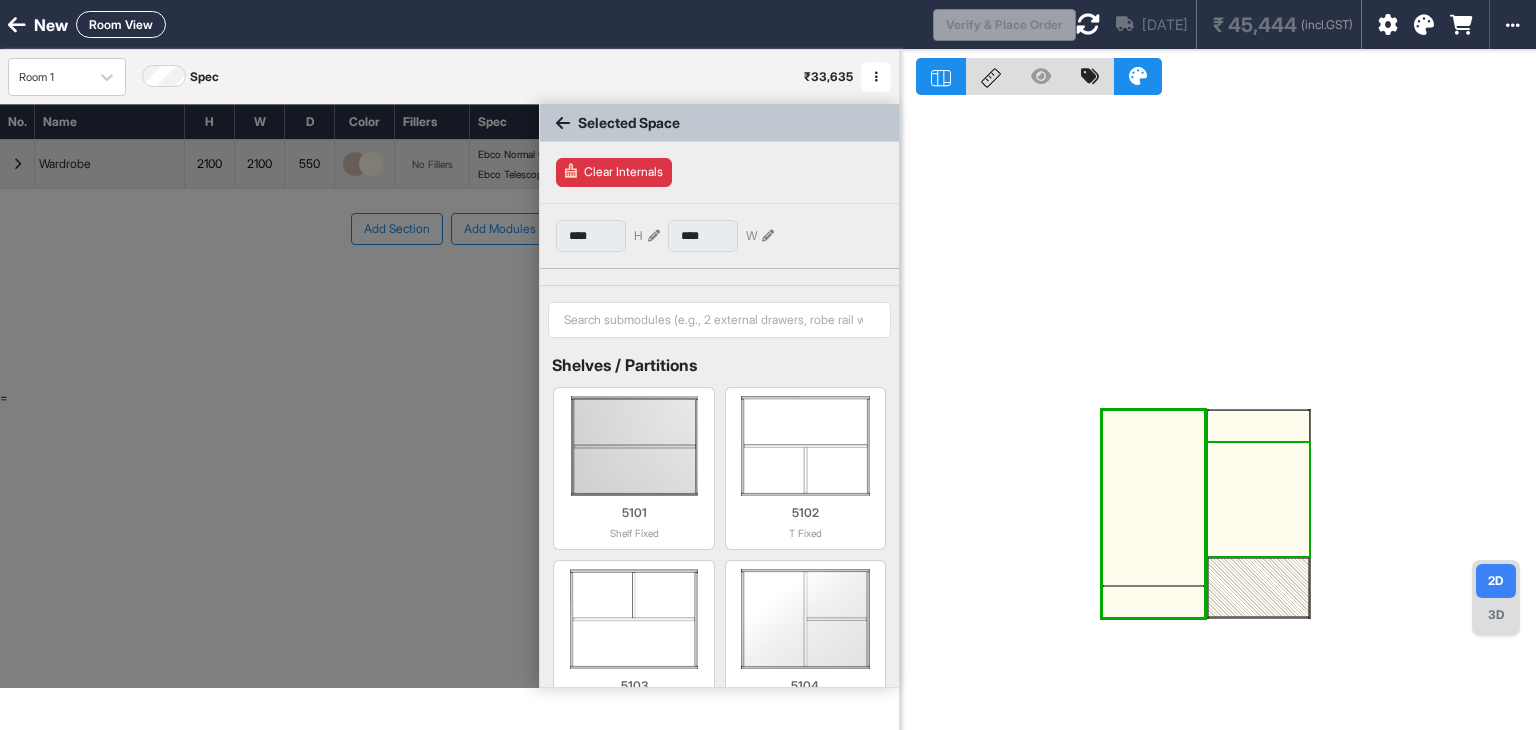 click at bounding box center [1258, 499] 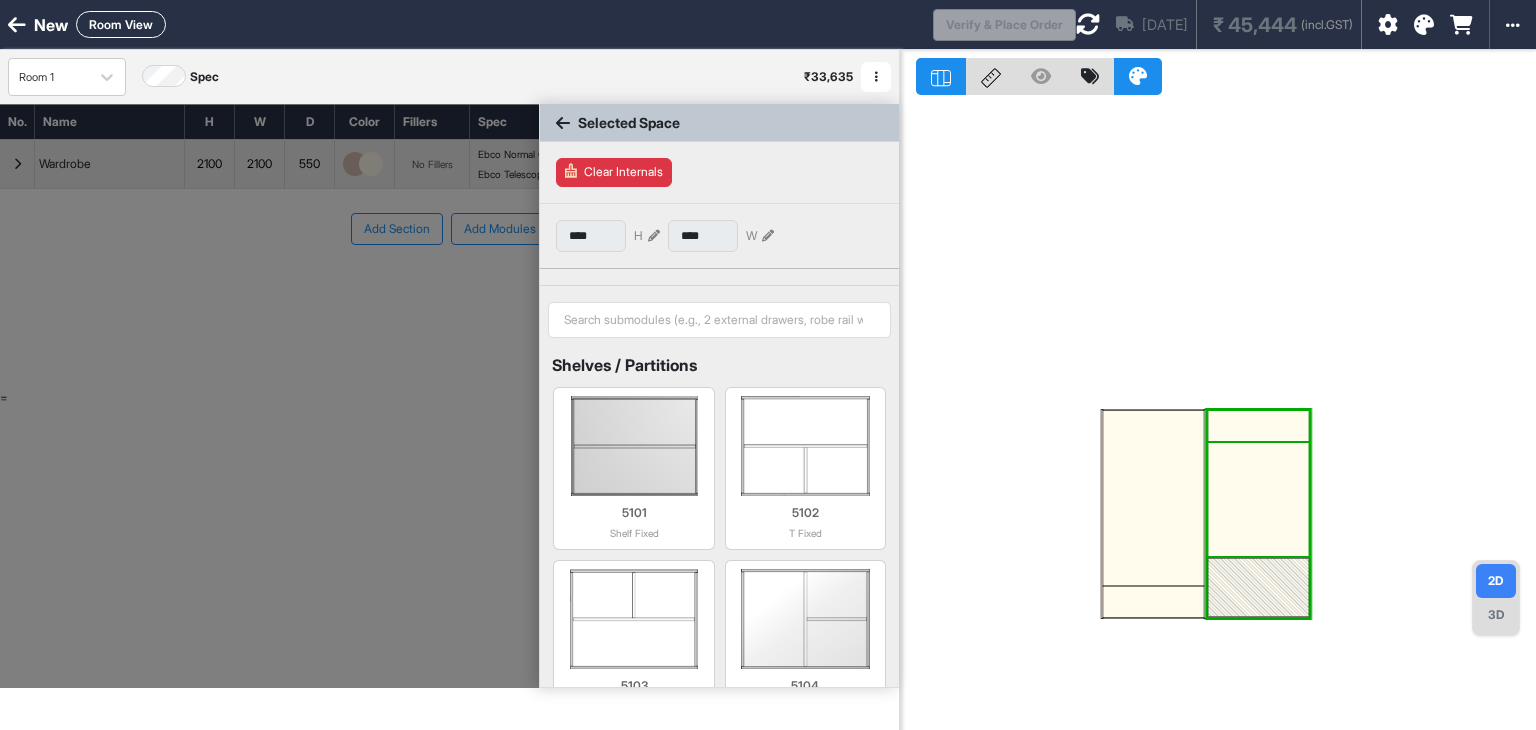 click at bounding box center [1258, 499] 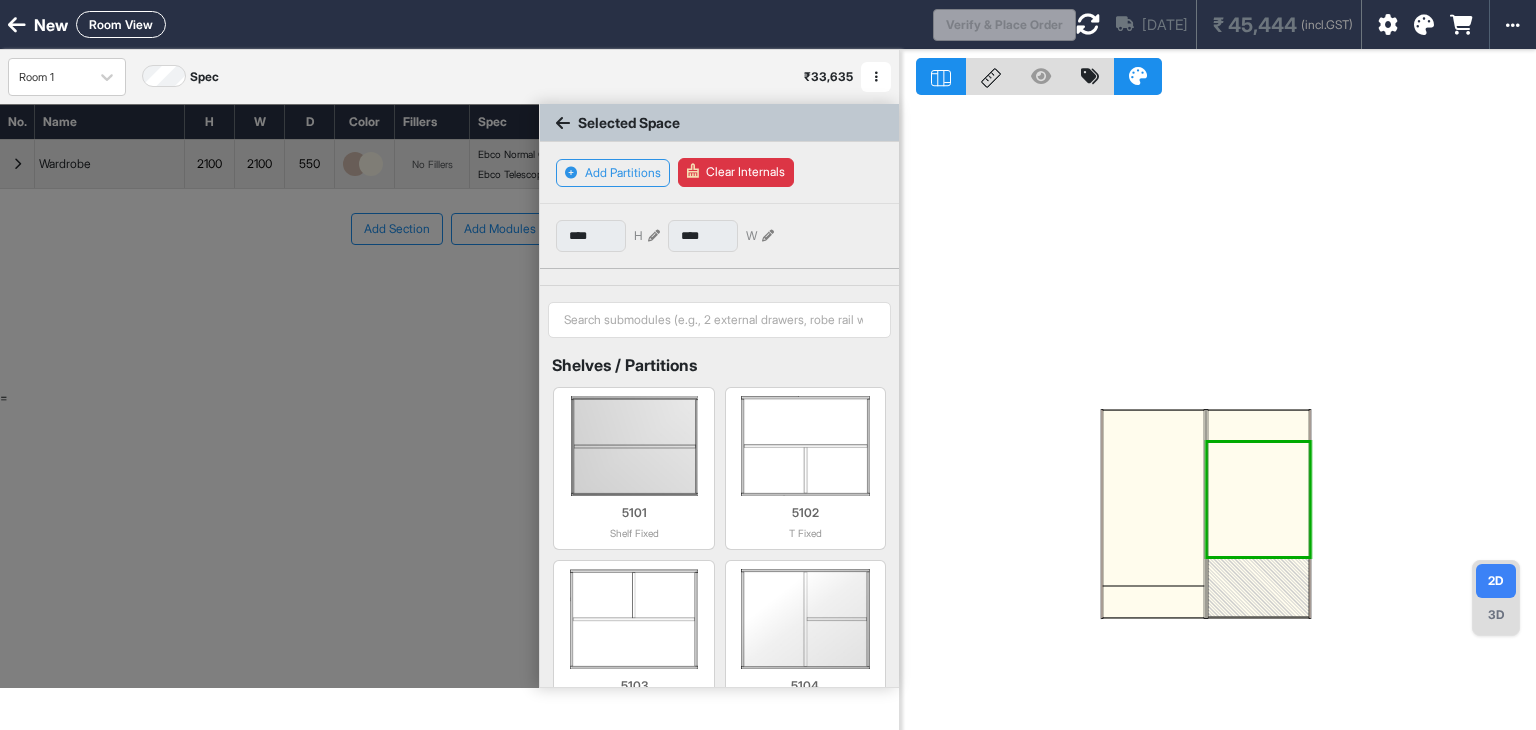 click at bounding box center (1153, 586) 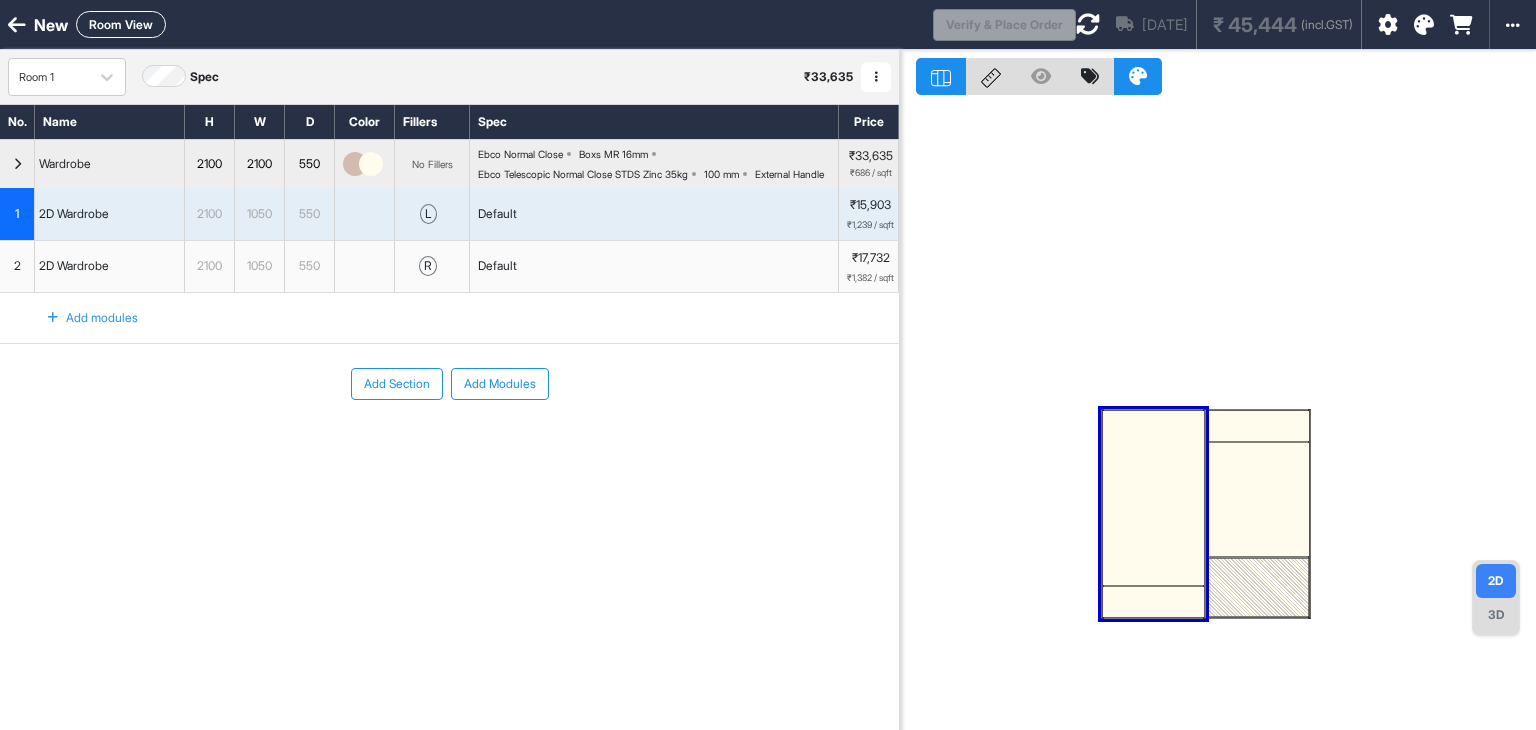 click at bounding box center (1153, 514) 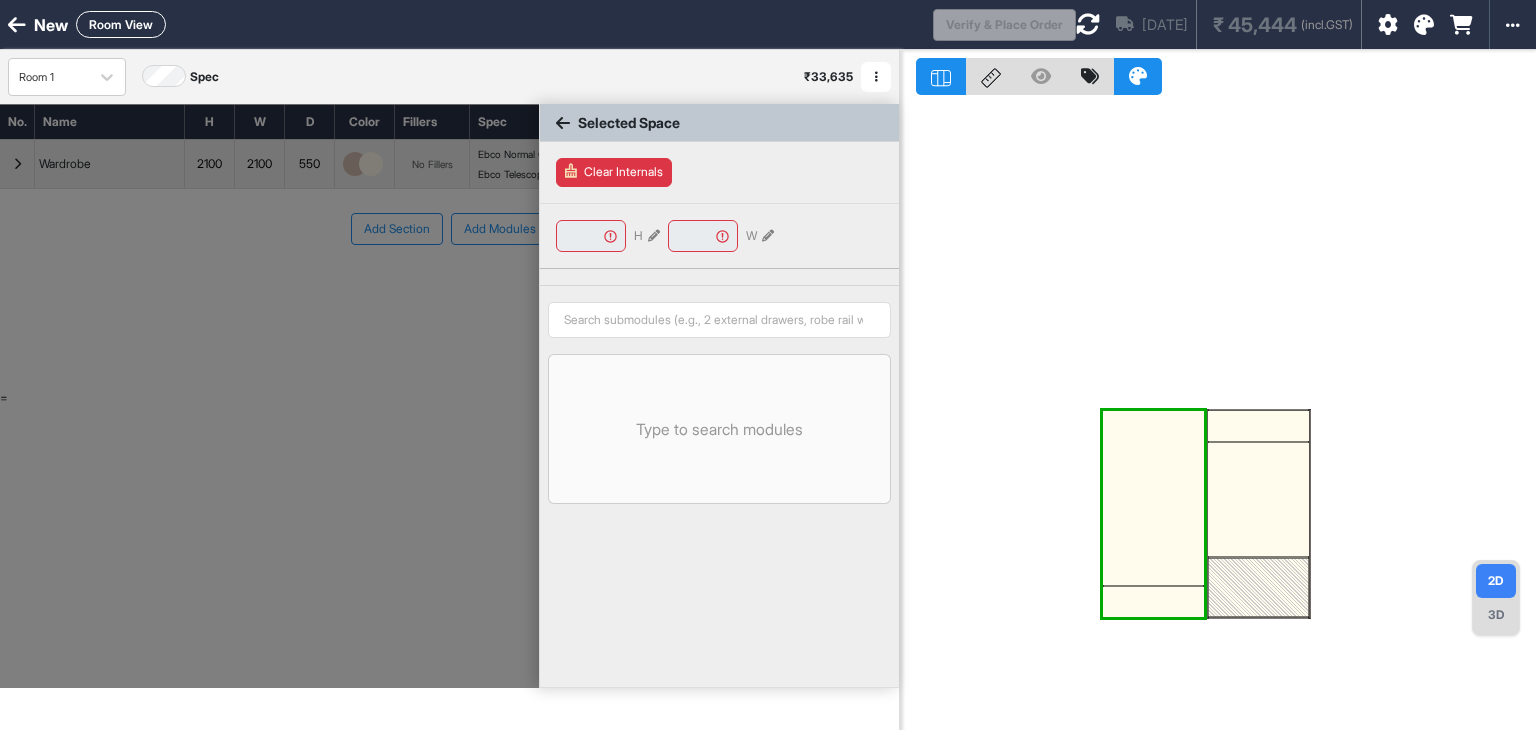 type on "****" 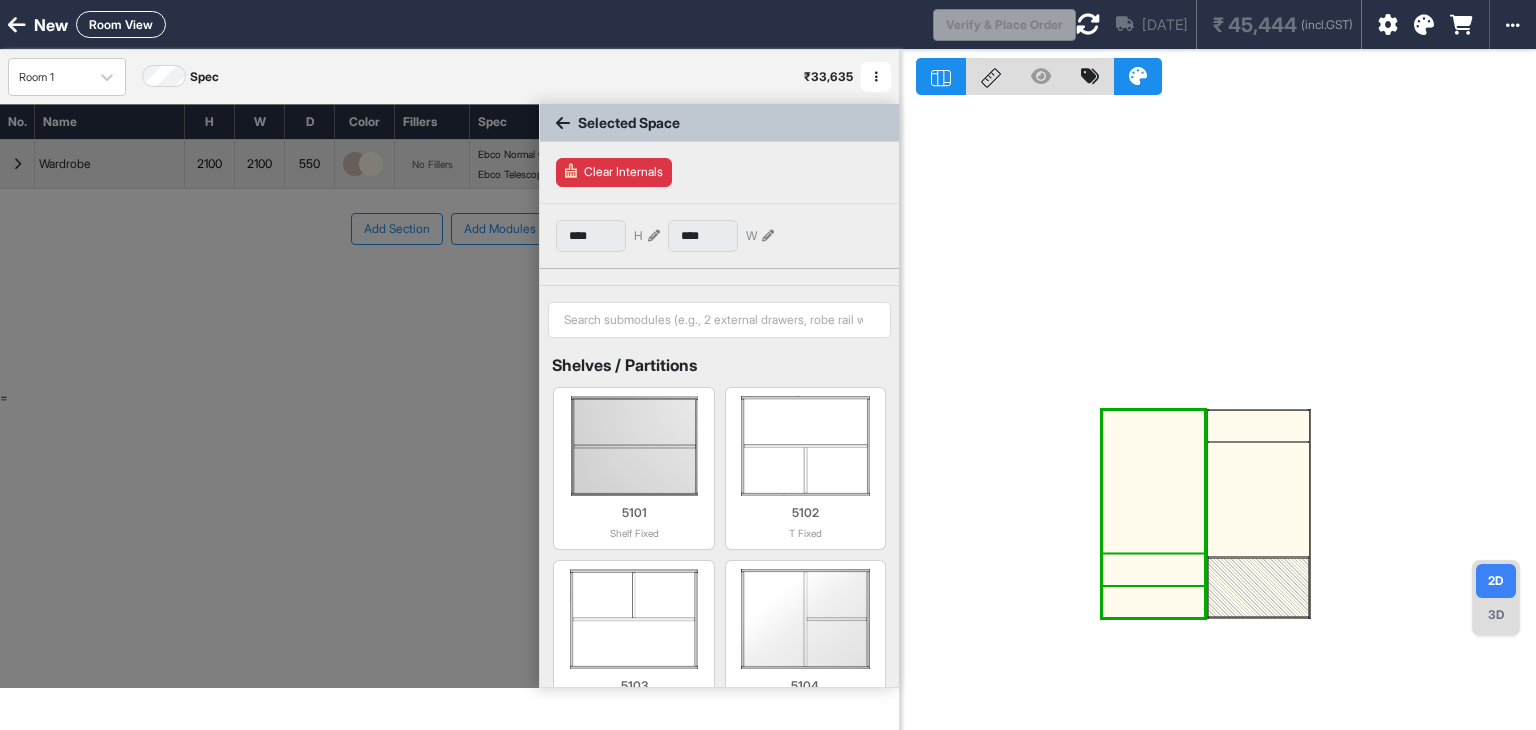 click at bounding box center [1153, 570] 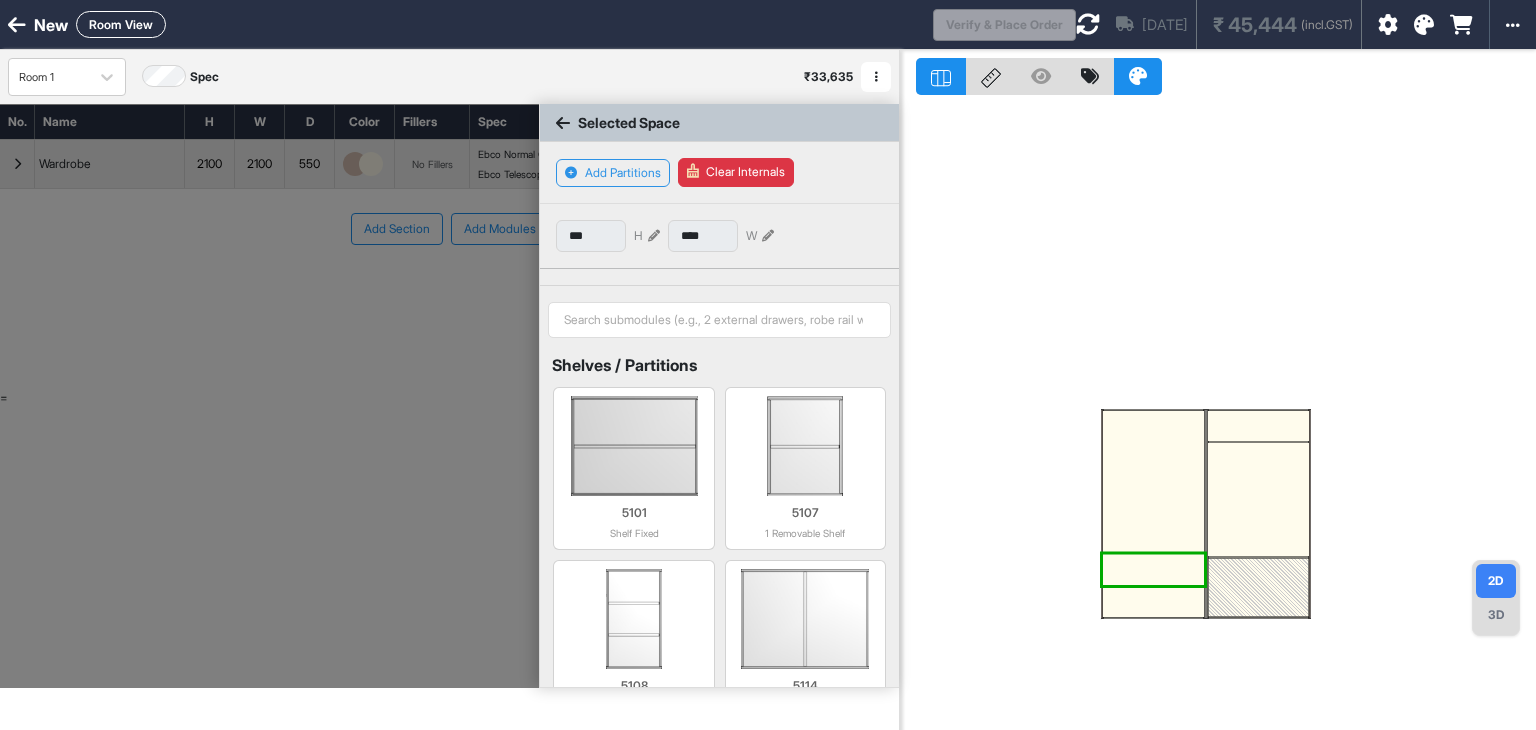 click at bounding box center [1153, 602] 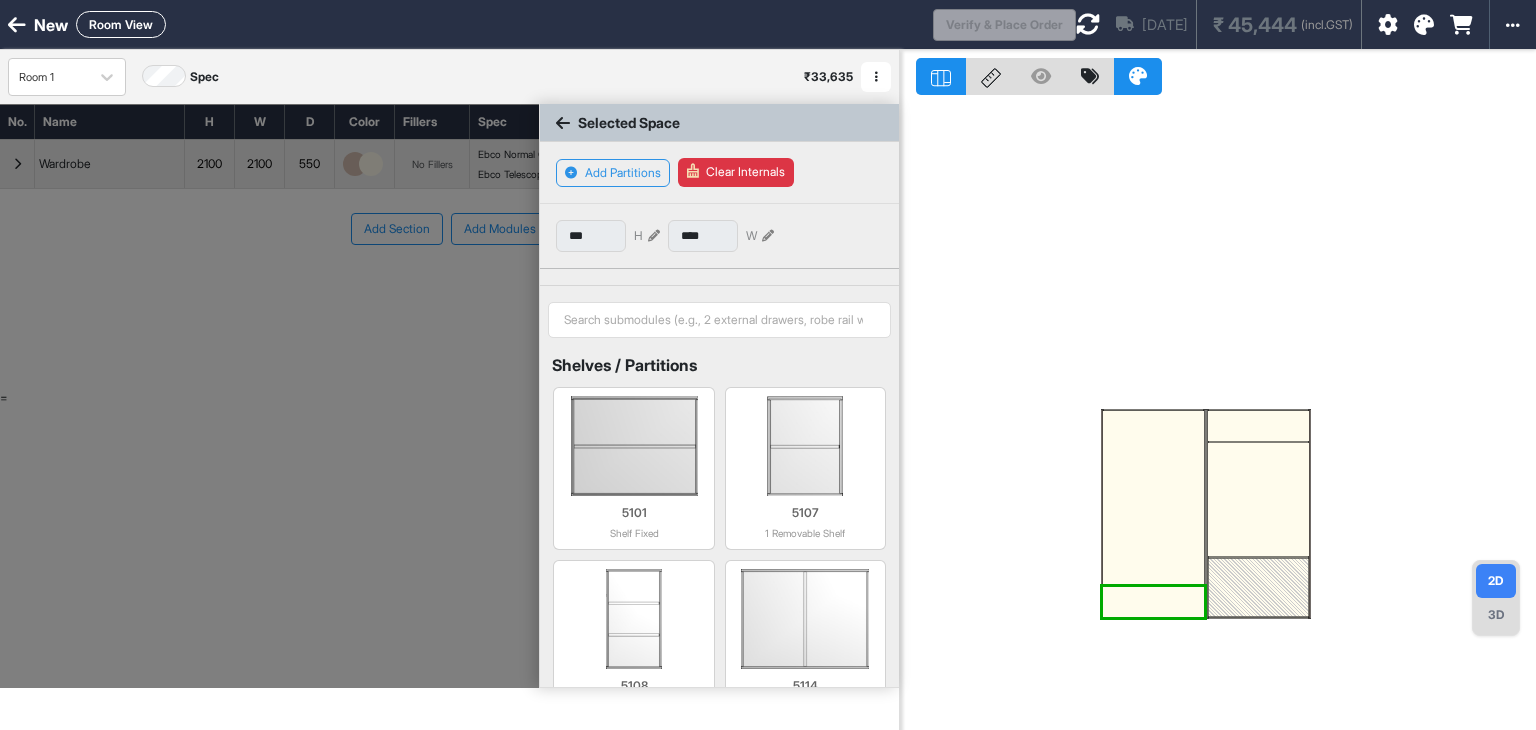 click on "Clear Internals" at bounding box center [736, 172] 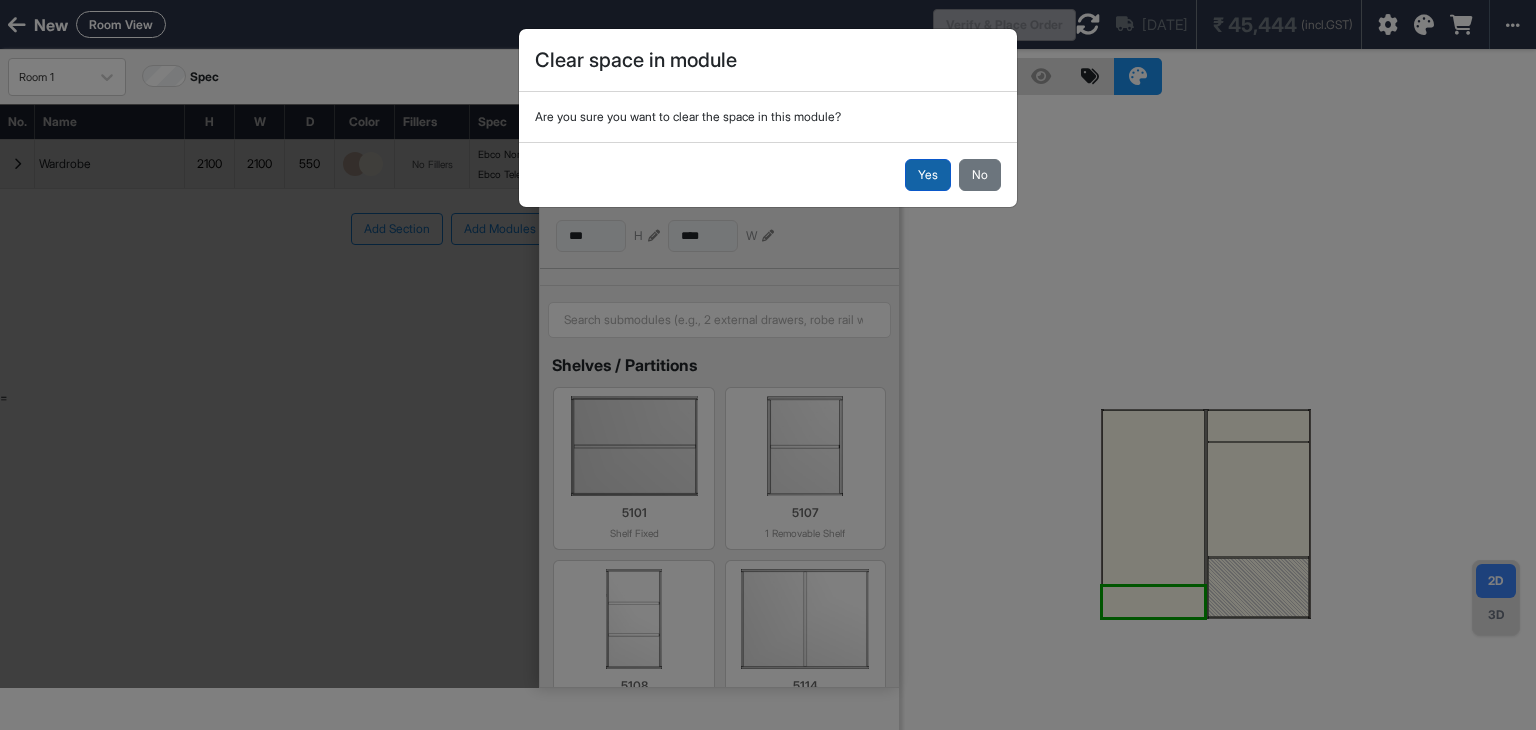 click on "Yes" at bounding box center (928, 175) 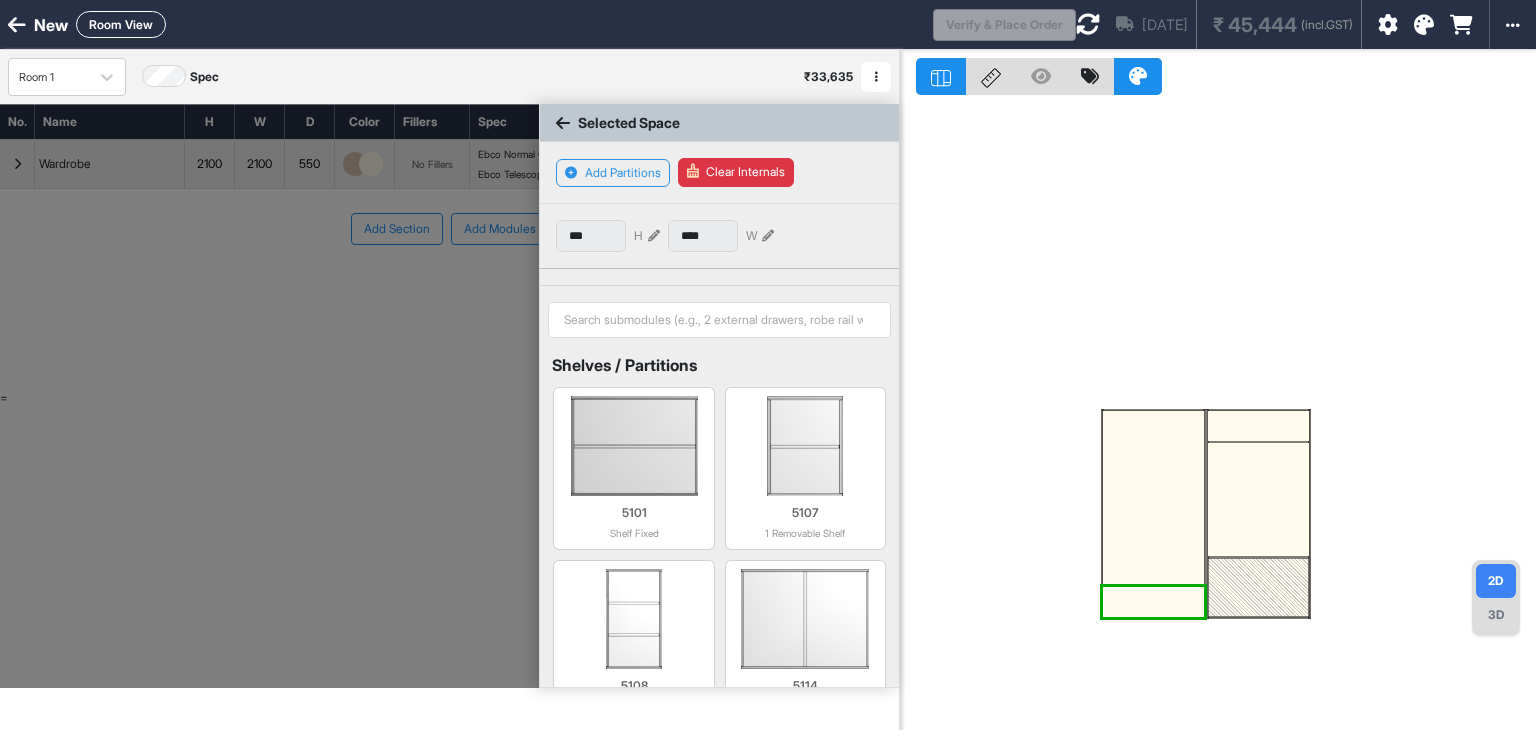 drag, startPoint x: 1166, startPoint y: 605, endPoint x: 1156, endPoint y: 445, distance: 160.3122 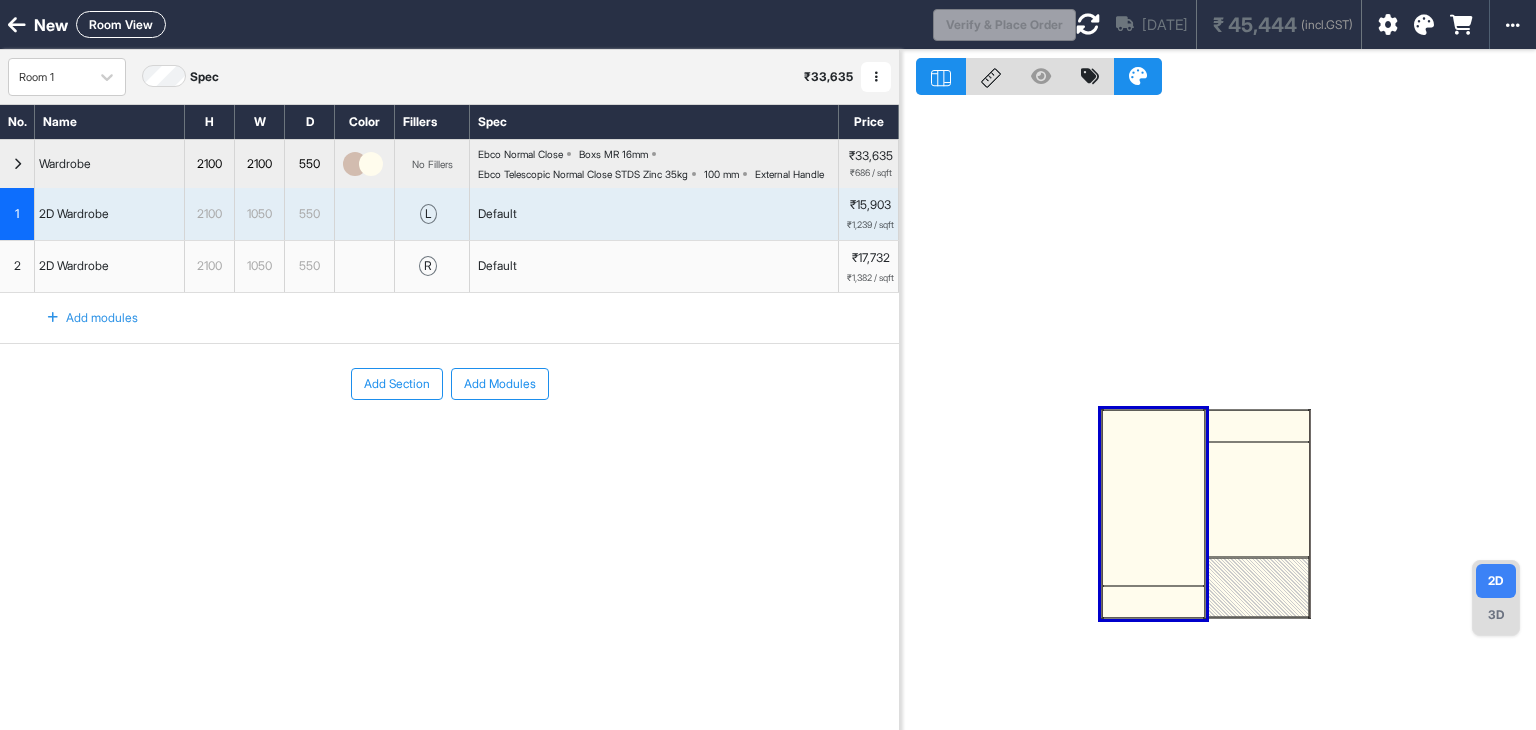 click at bounding box center [1153, 570] 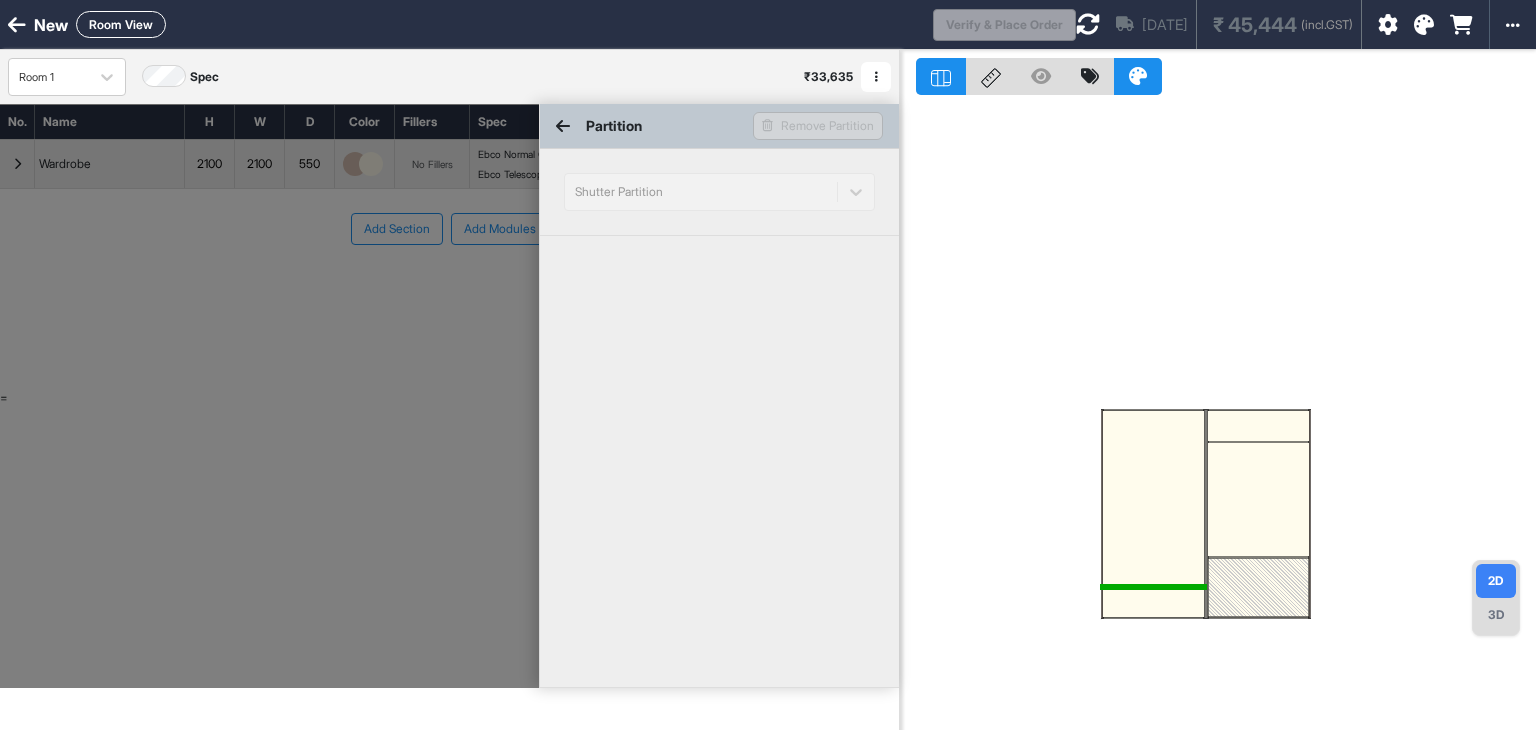 click at bounding box center (1153, 602) 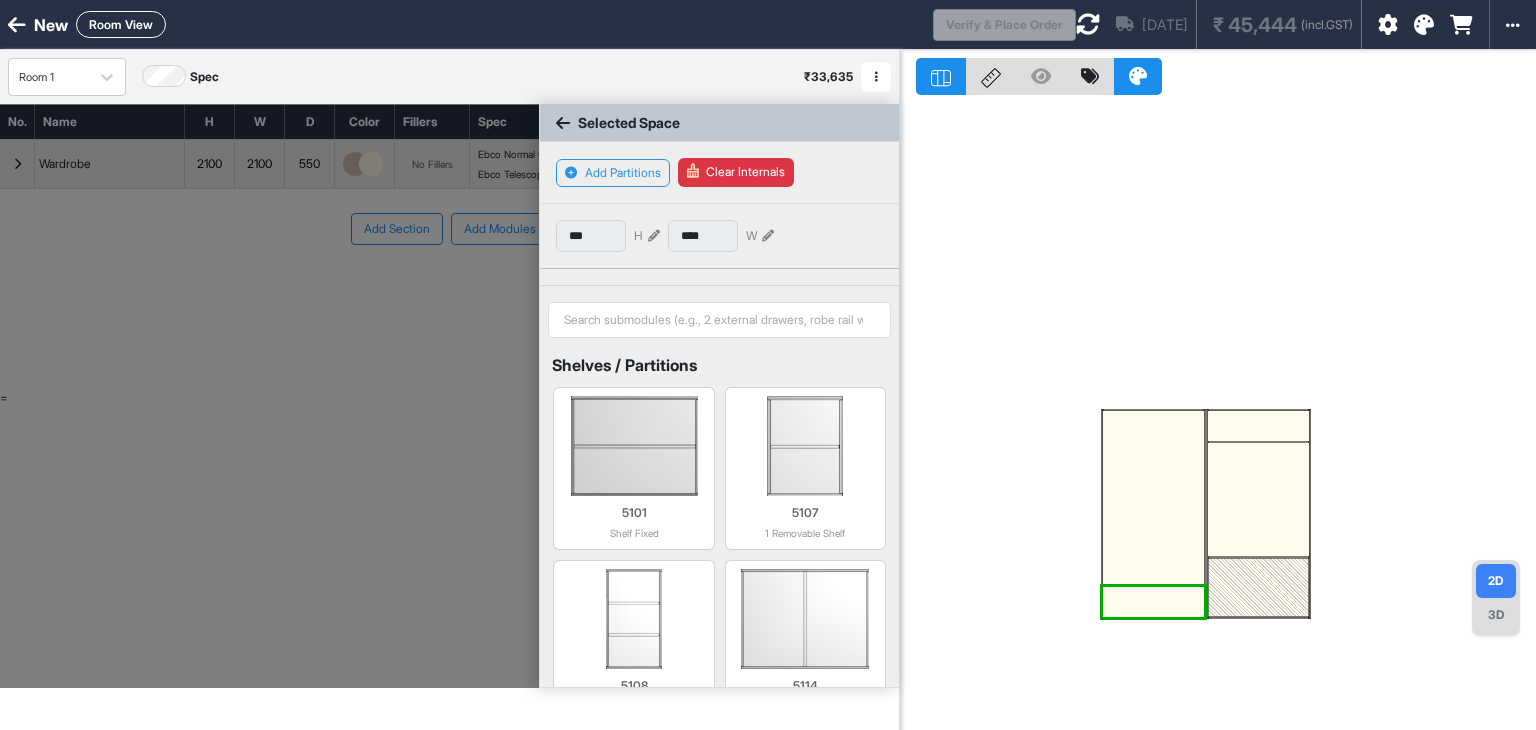 click on "Clear Internals" at bounding box center [736, 172] 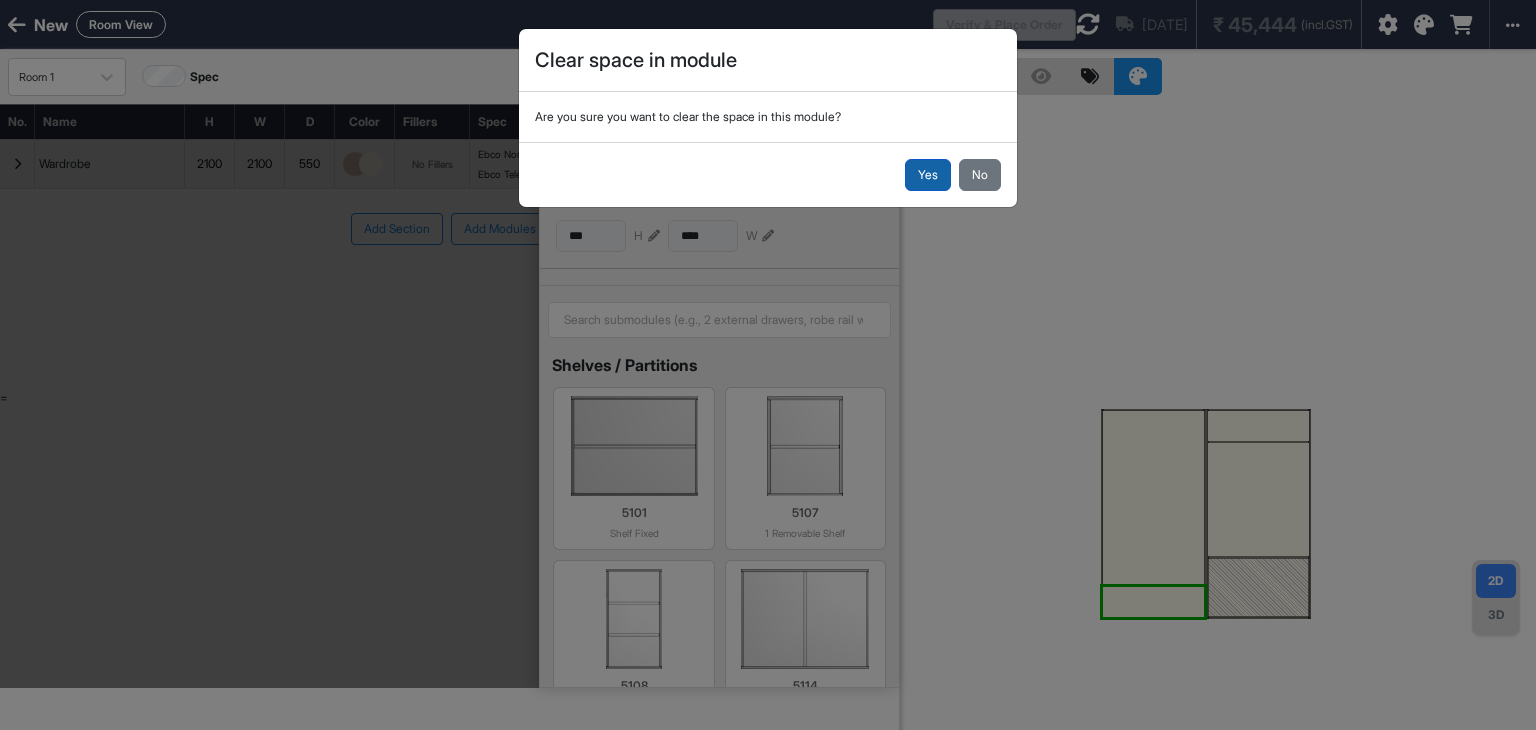 click on "Yes" at bounding box center (928, 175) 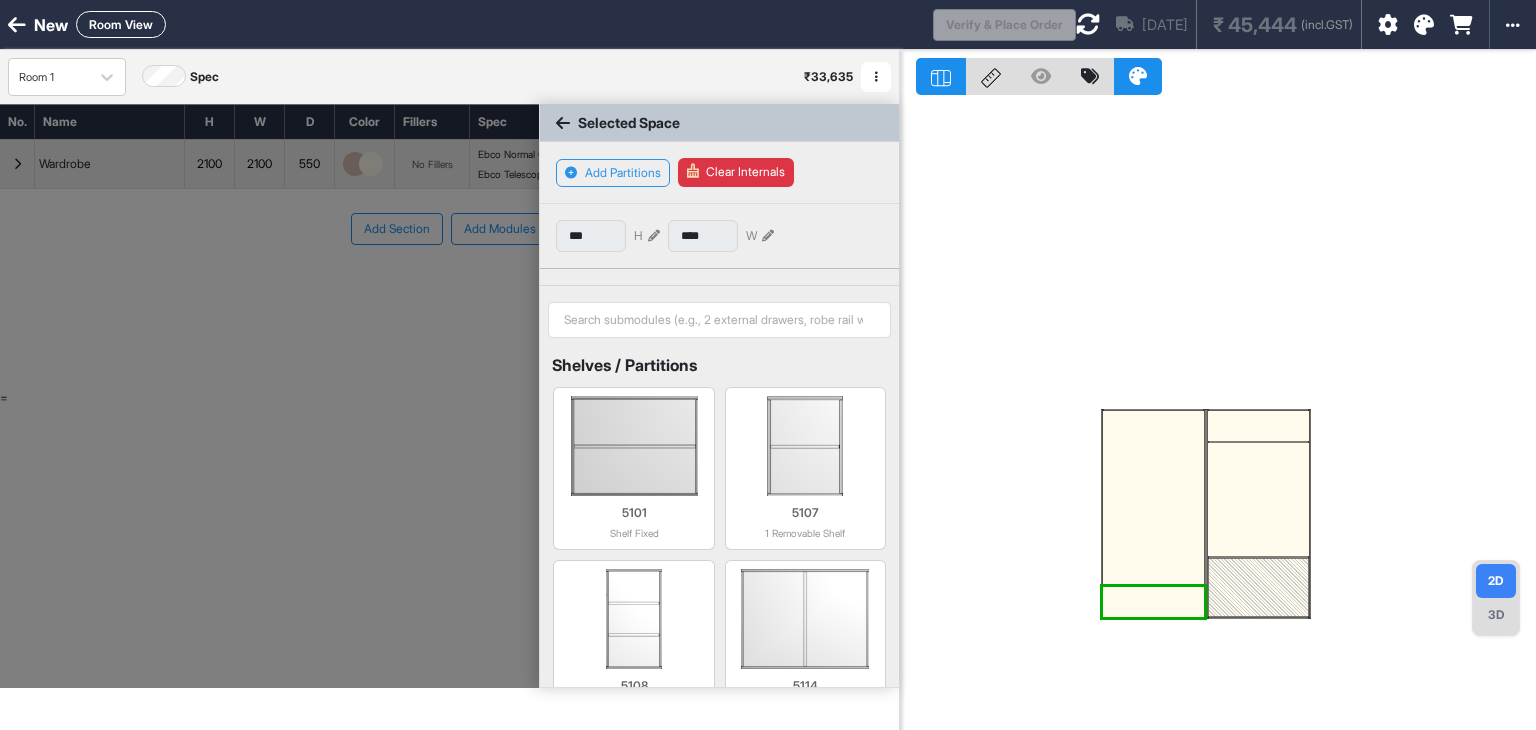 click on "Clear Internals" at bounding box center [736, 172] 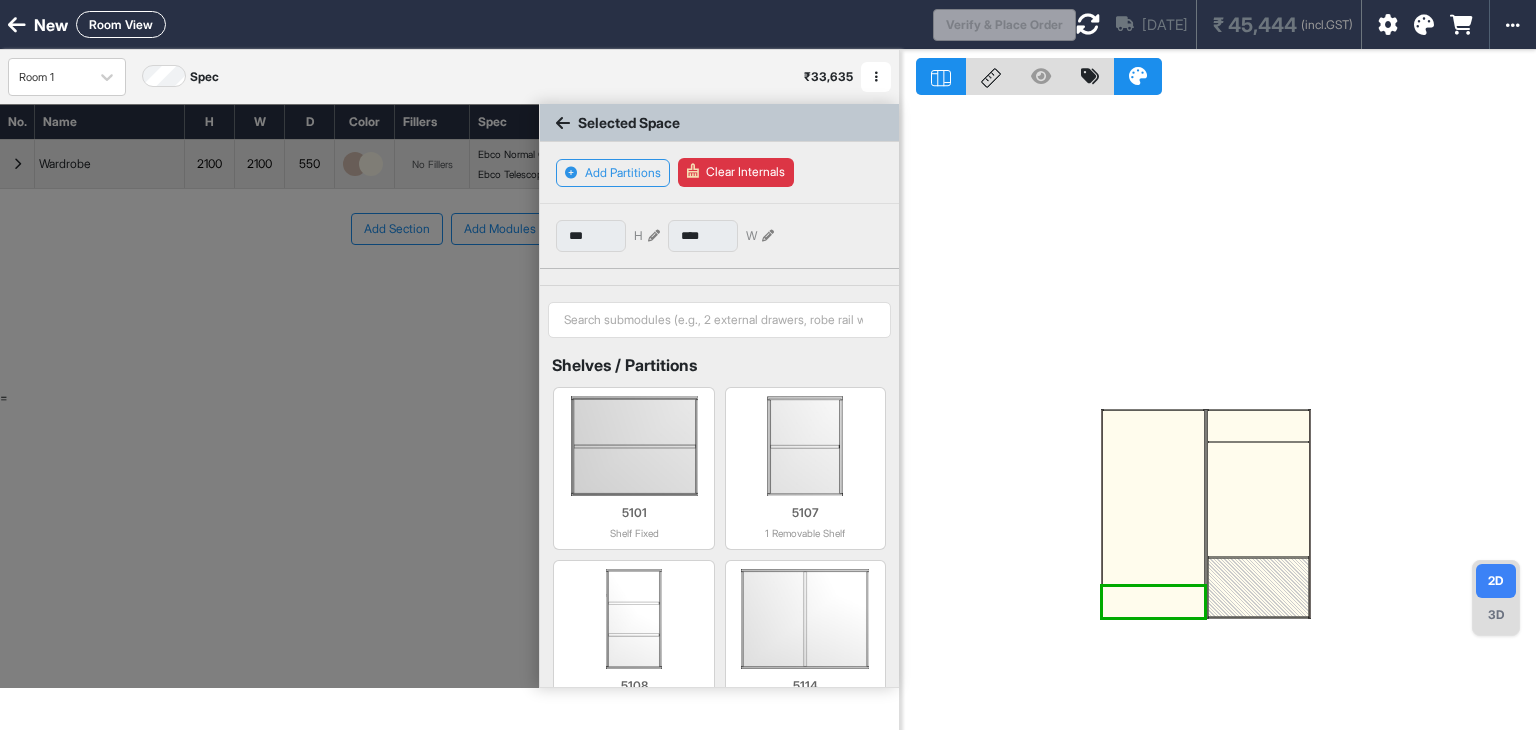 click on "Clear space in module Are you sure you want to clear the space in this module? Yes   No" at bounding box center [768, 365] 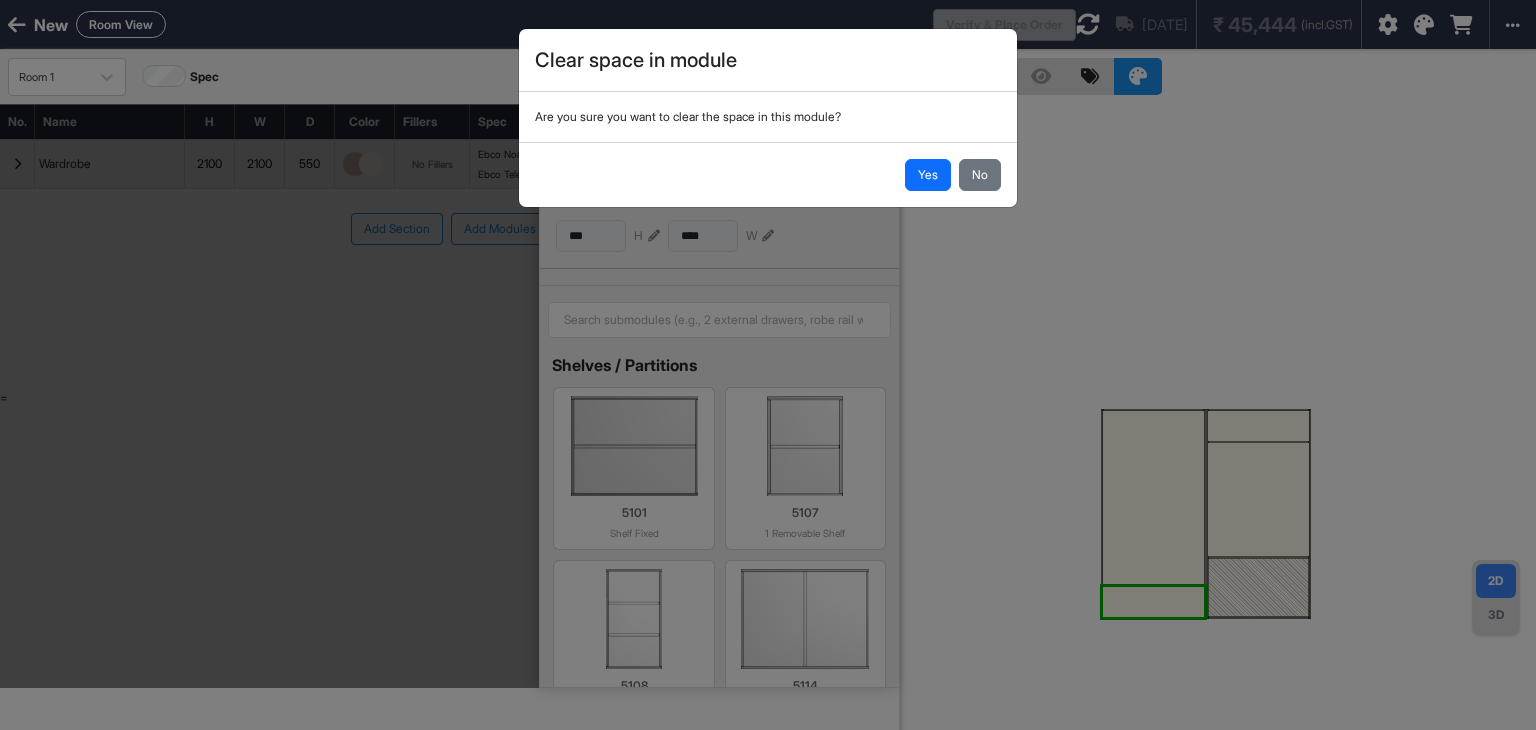 click on "Clear space in module Are you sure you want to clear the space in this module? Yes   No" at bounding box center (768, 365) 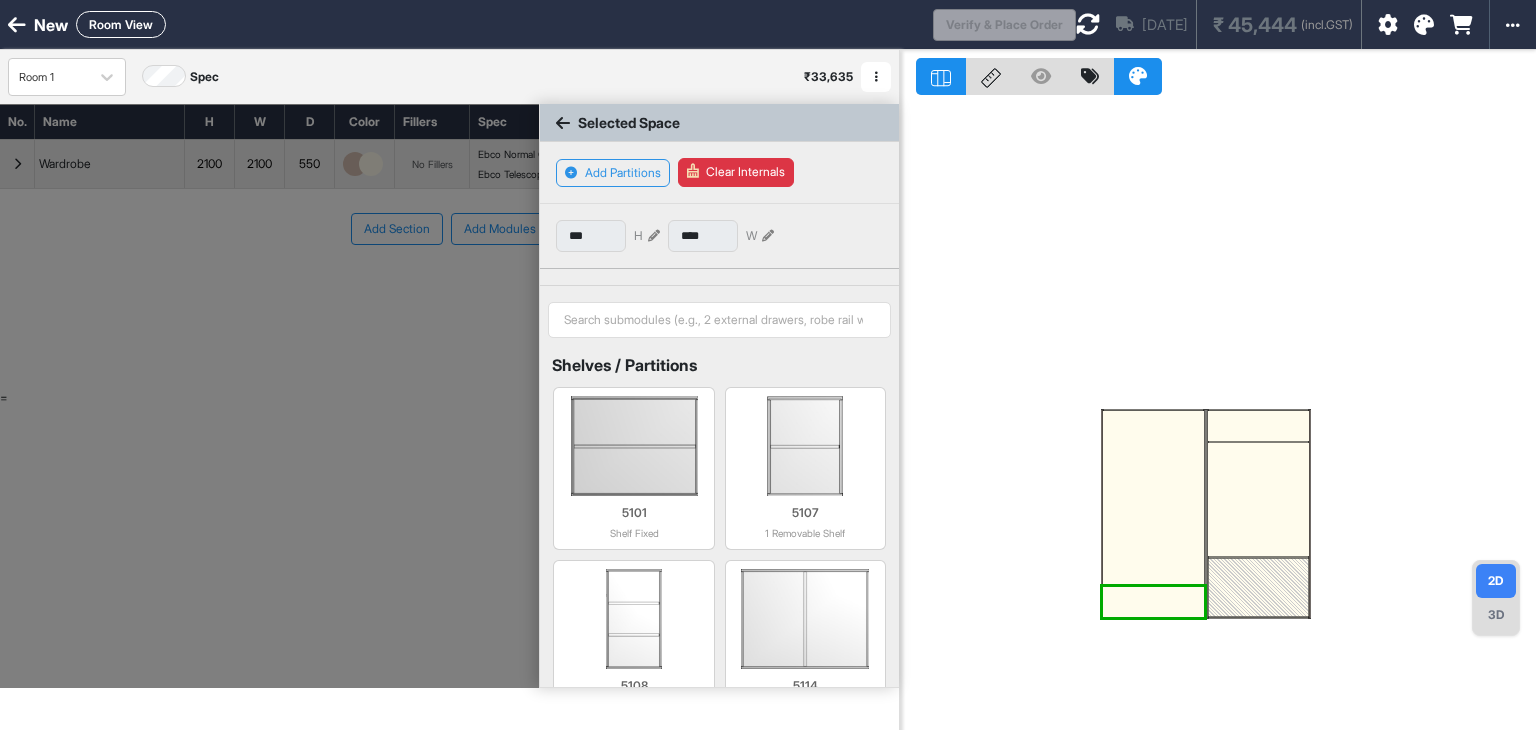 click at bounding box center [654, 236] 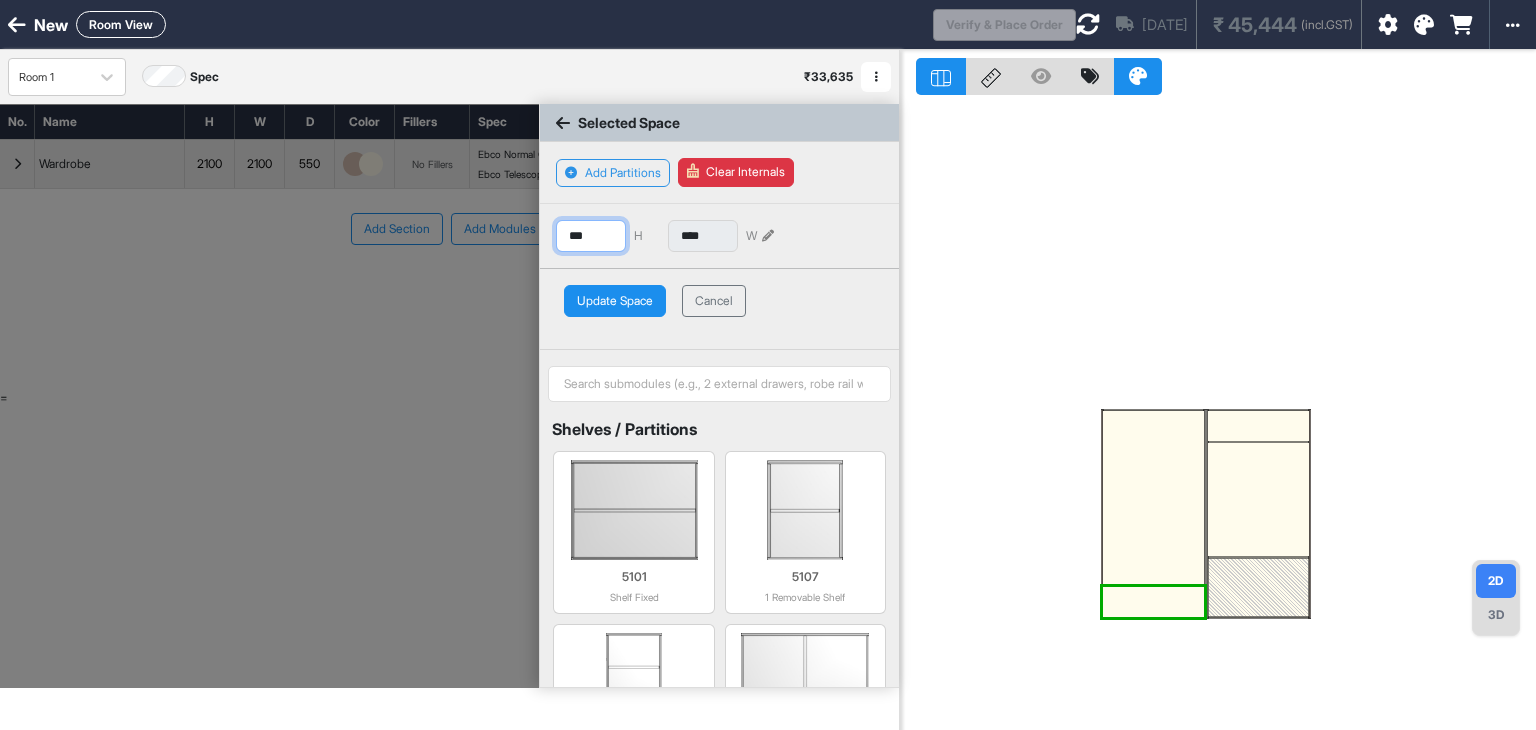 click on "***" at bounding box center (591, 236) 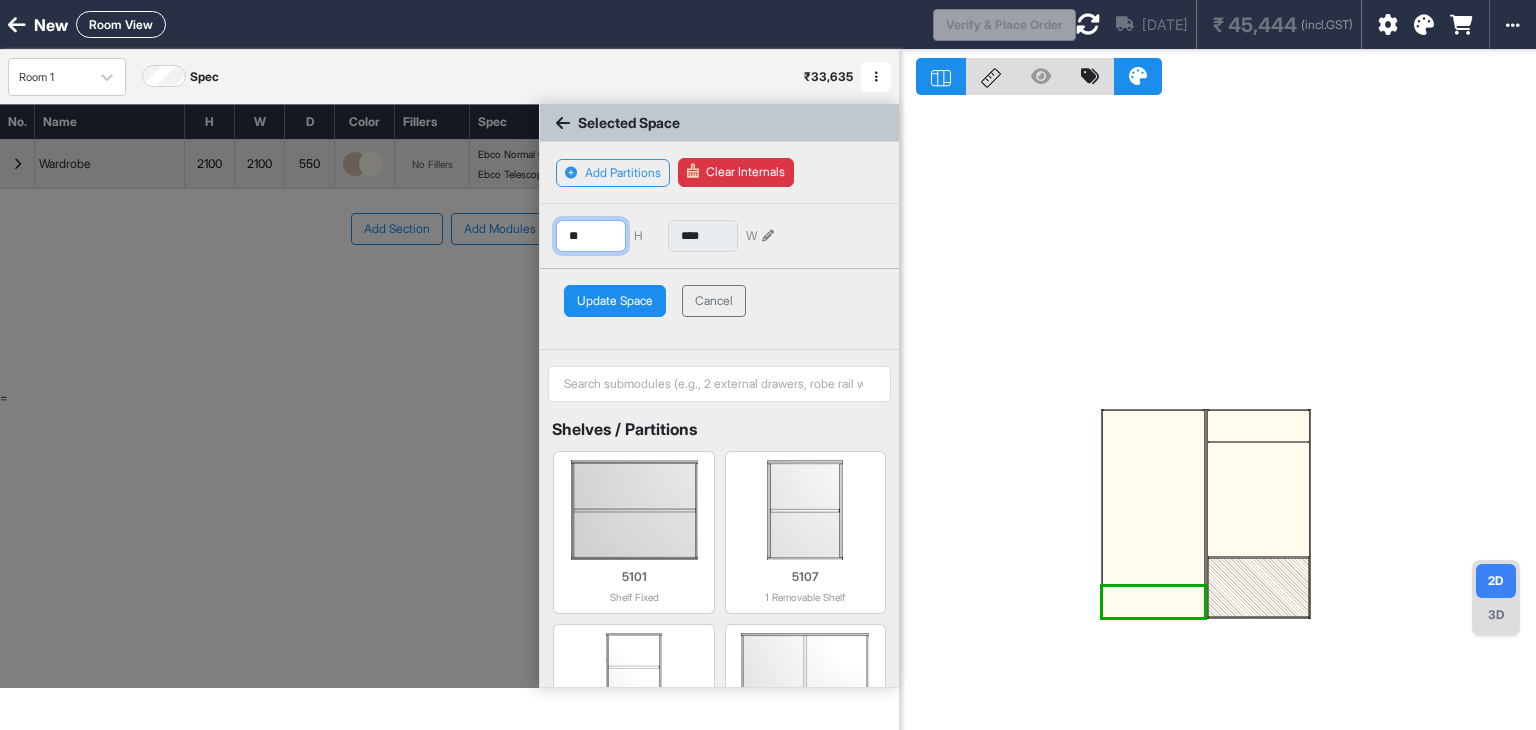 type on "*" 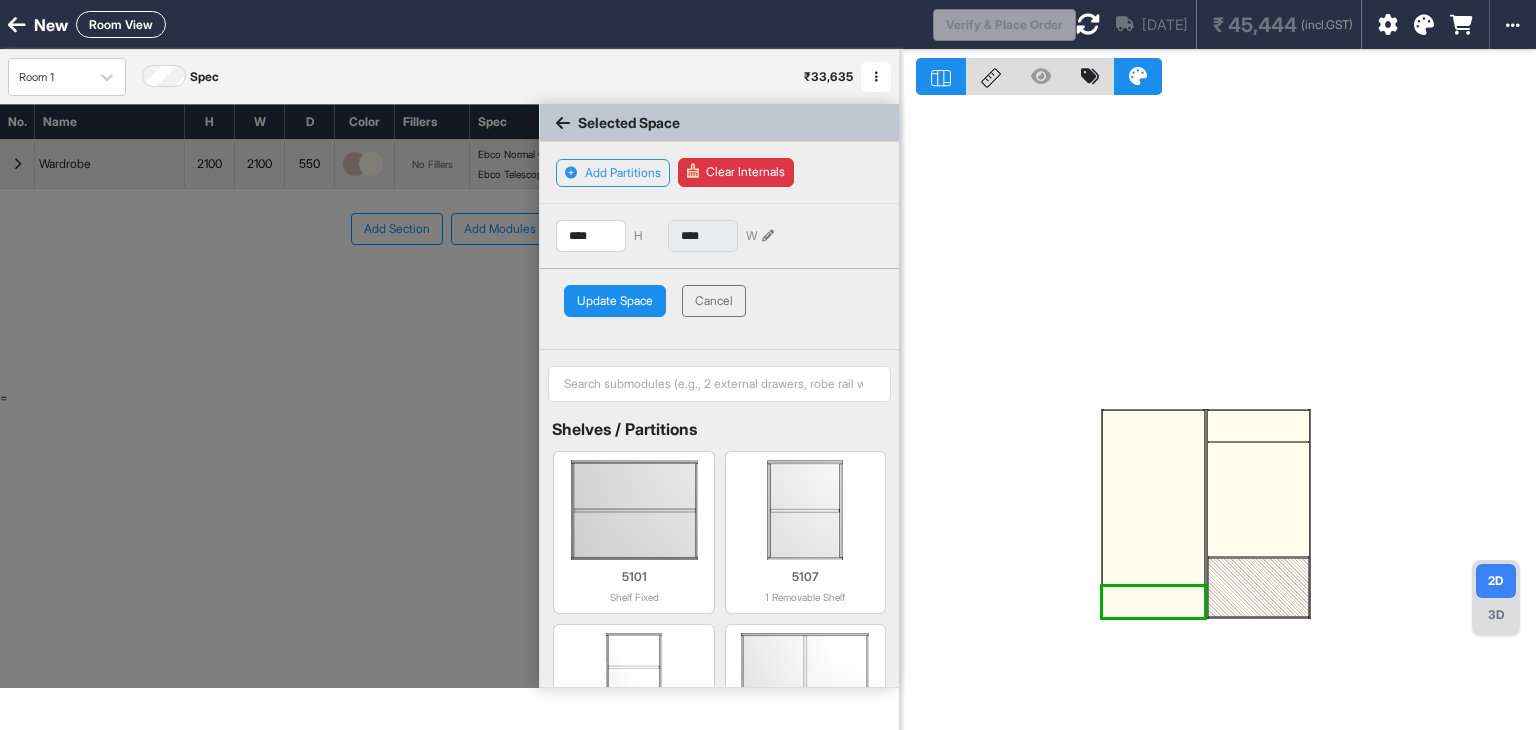 click on "Update Space" at bounding box center [615, 301] 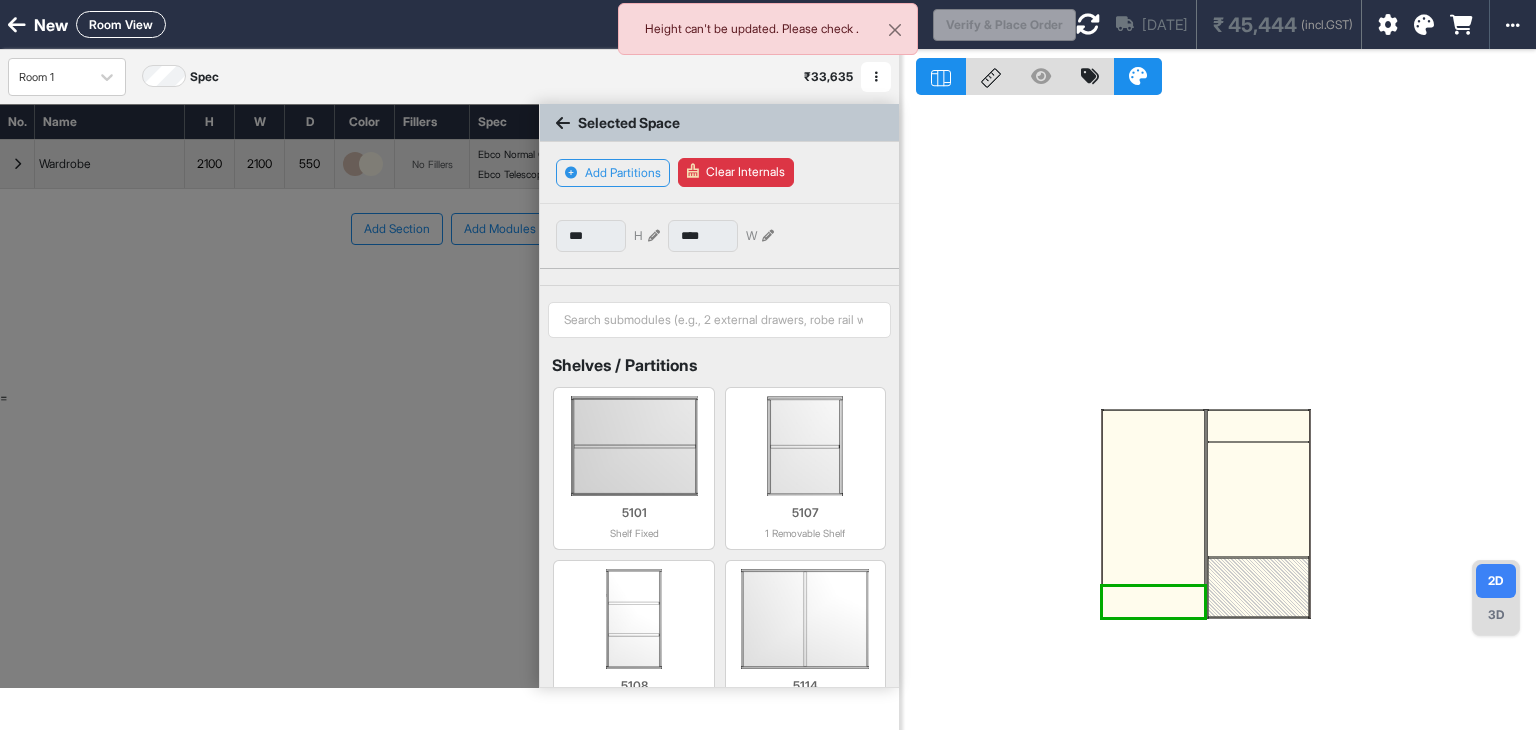 click at bounding box center [1153, 586] 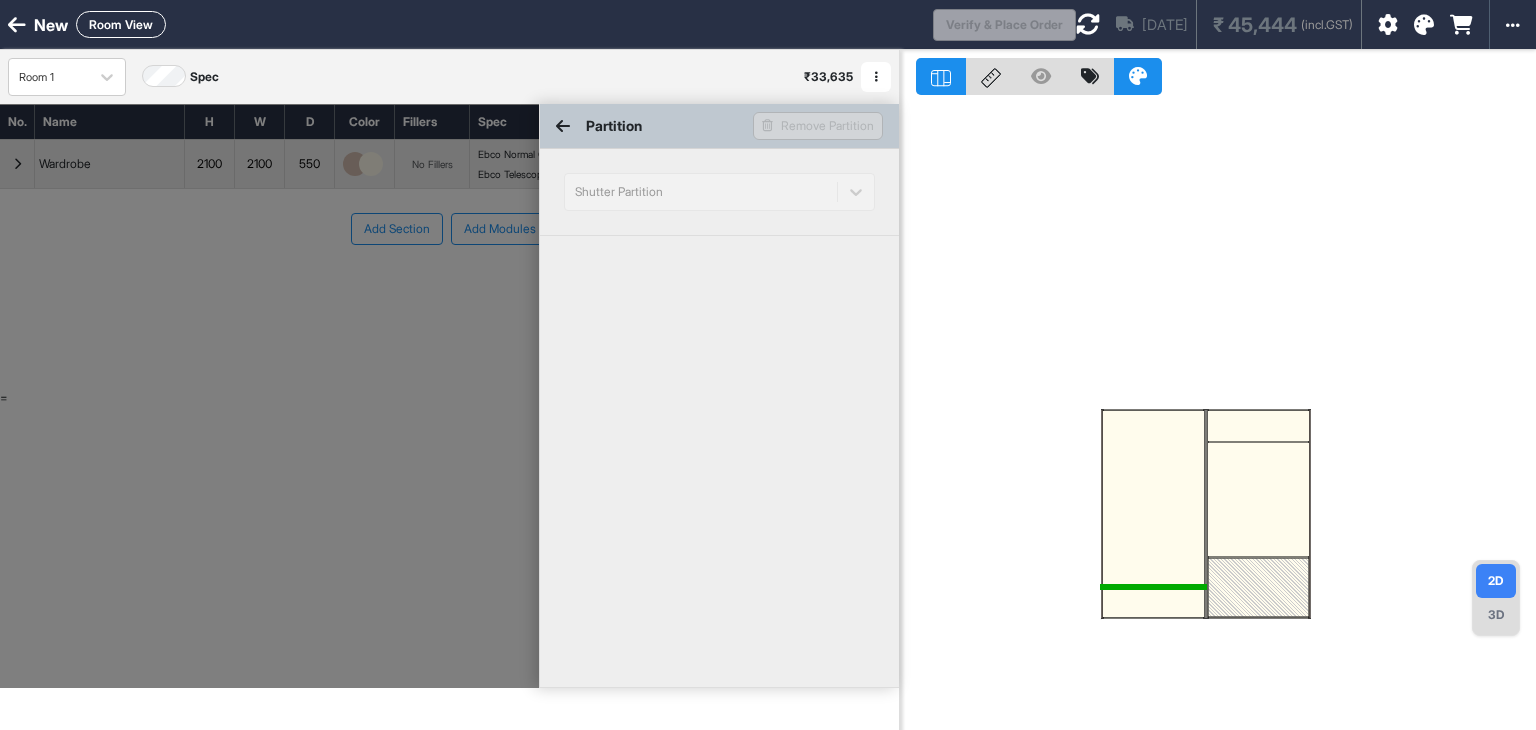 click at bounding box center (1153, 602) 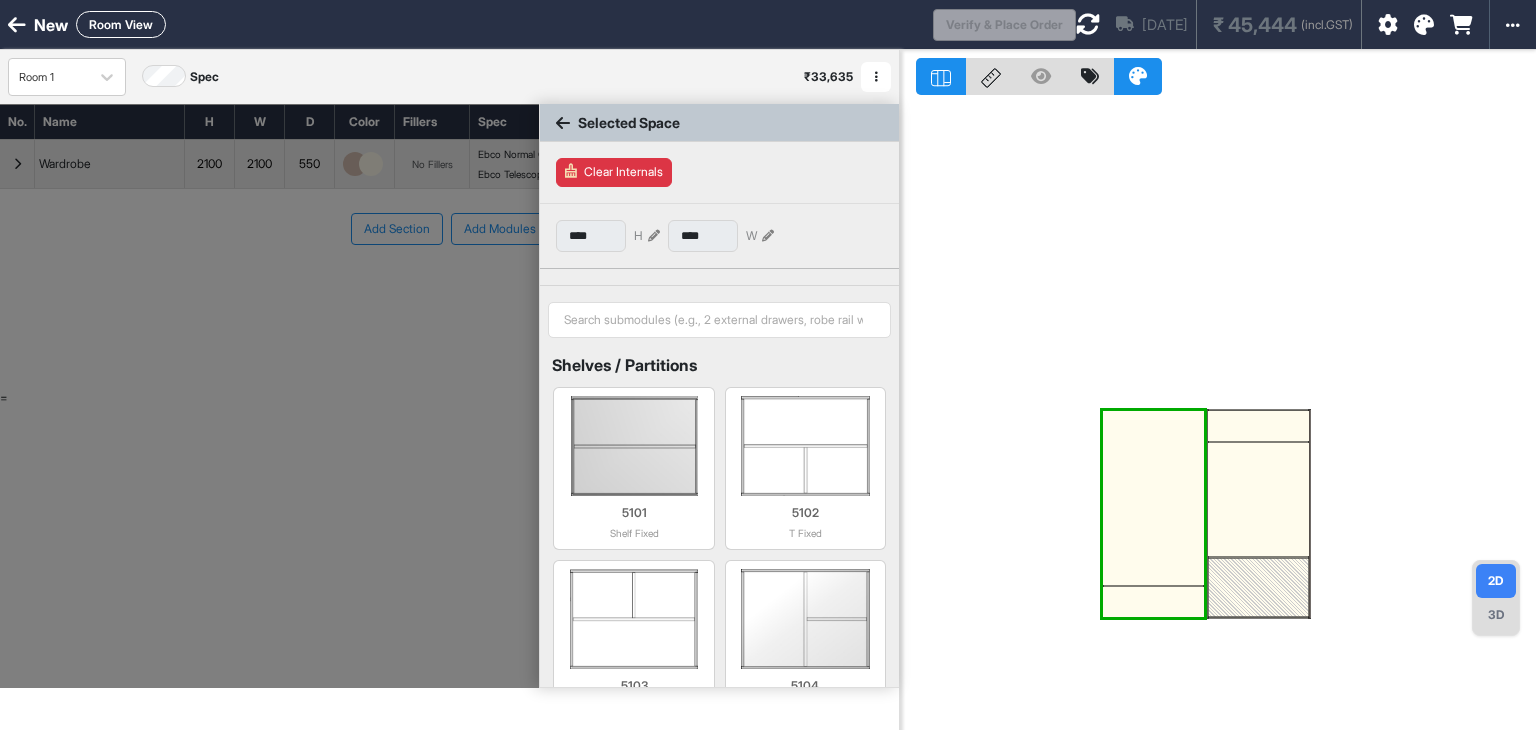 click on "3D" at bounding box center (1496, 615) 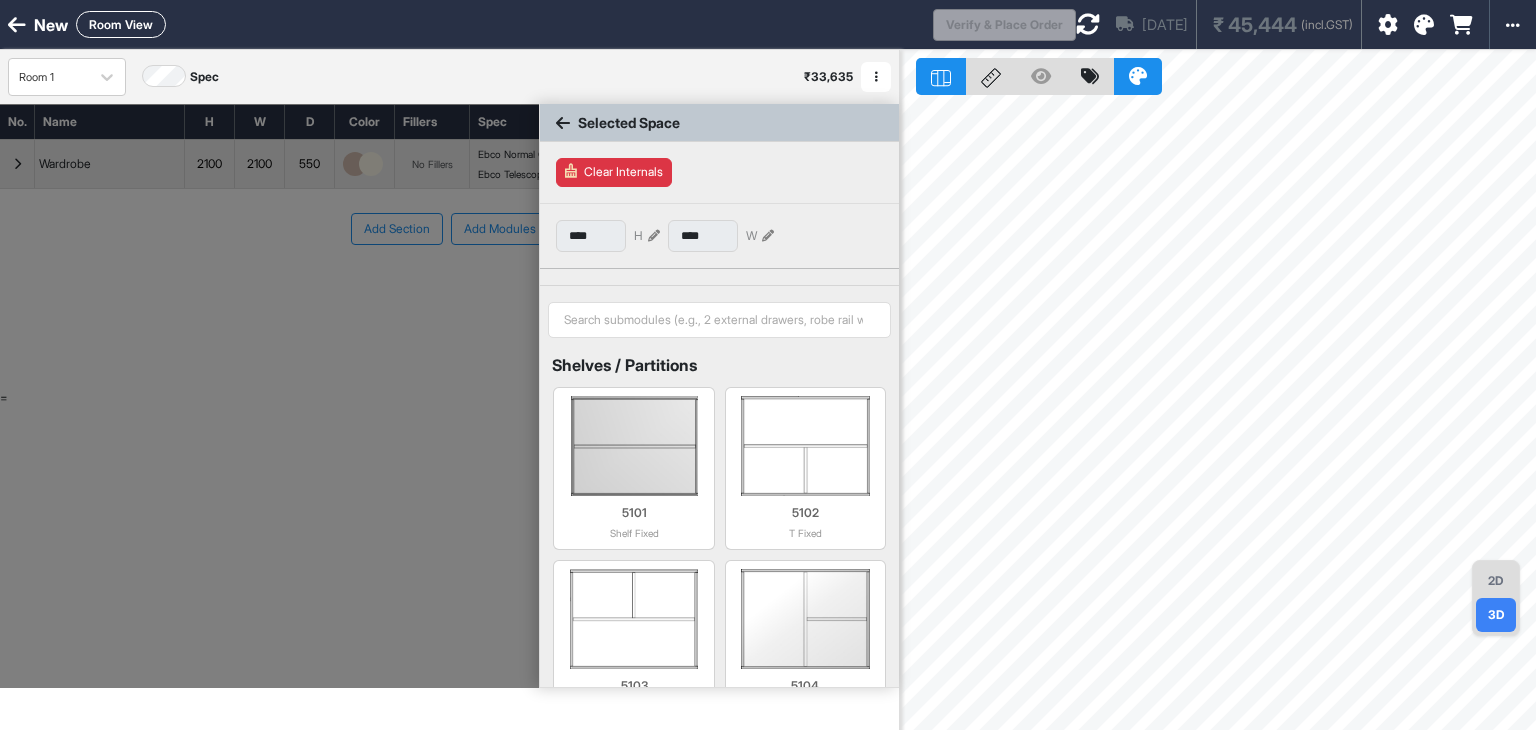 click on "2D" at bounding box center [1496, 581] 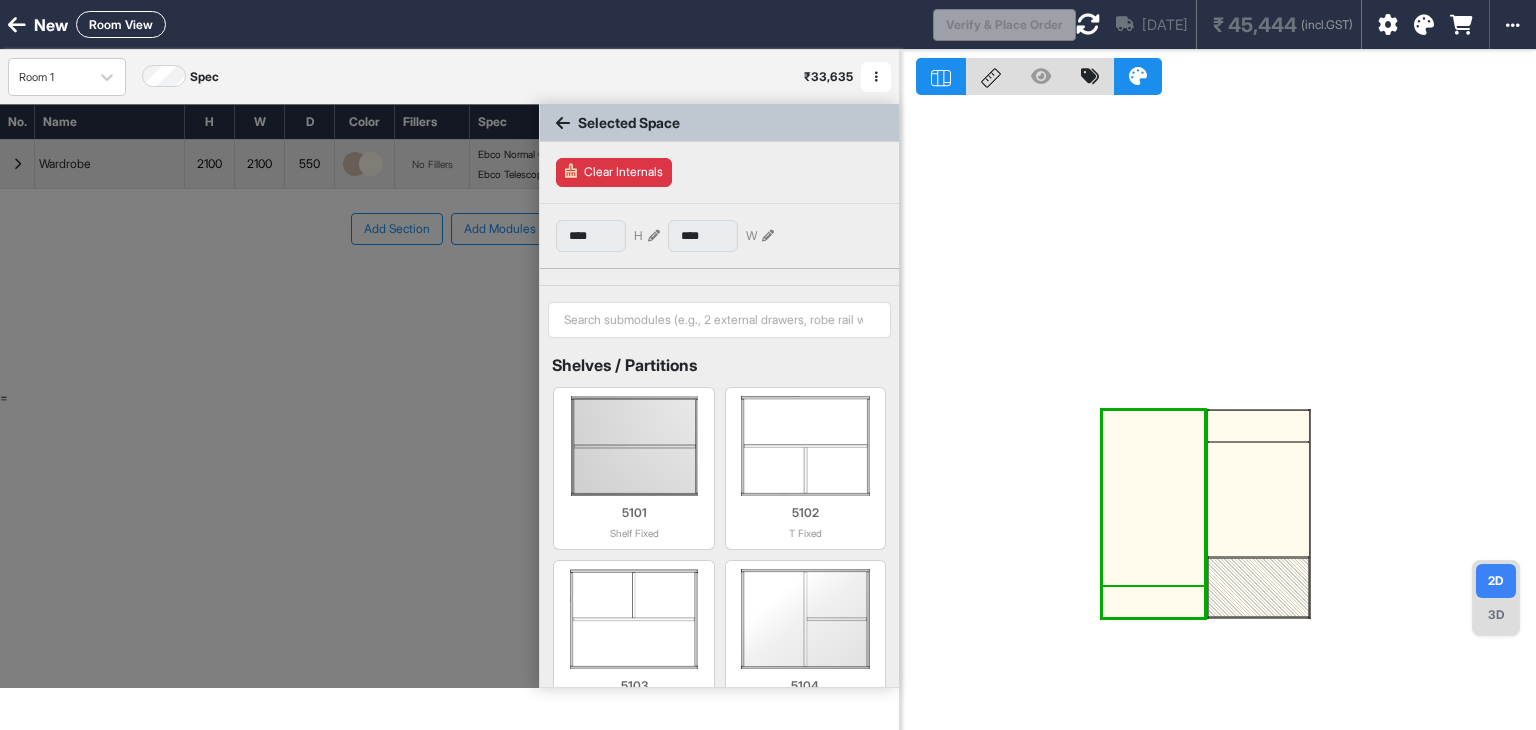 click at bounding box center [1153, 602] 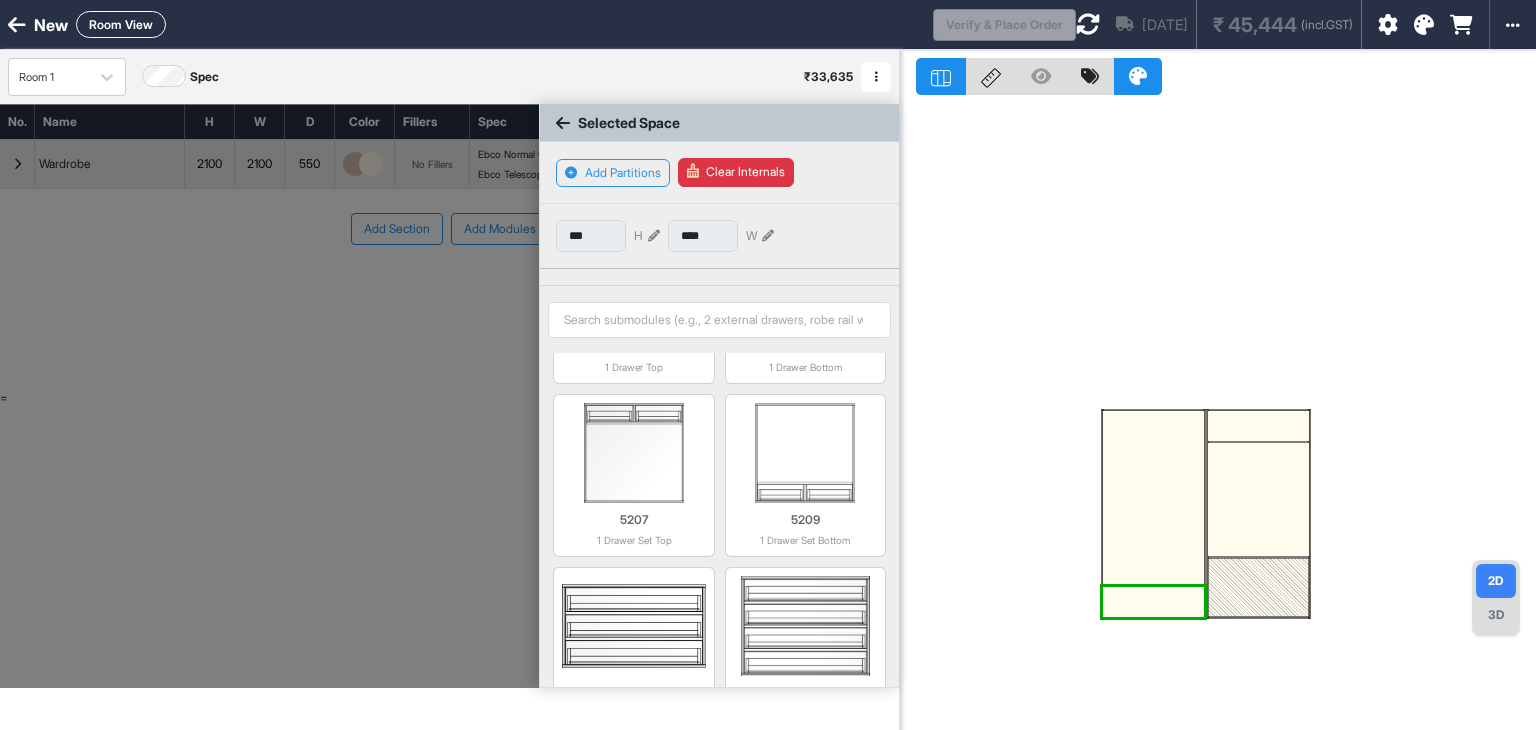 scroll, scrollTop: 898, scrollLeft: 0, axis: vertical 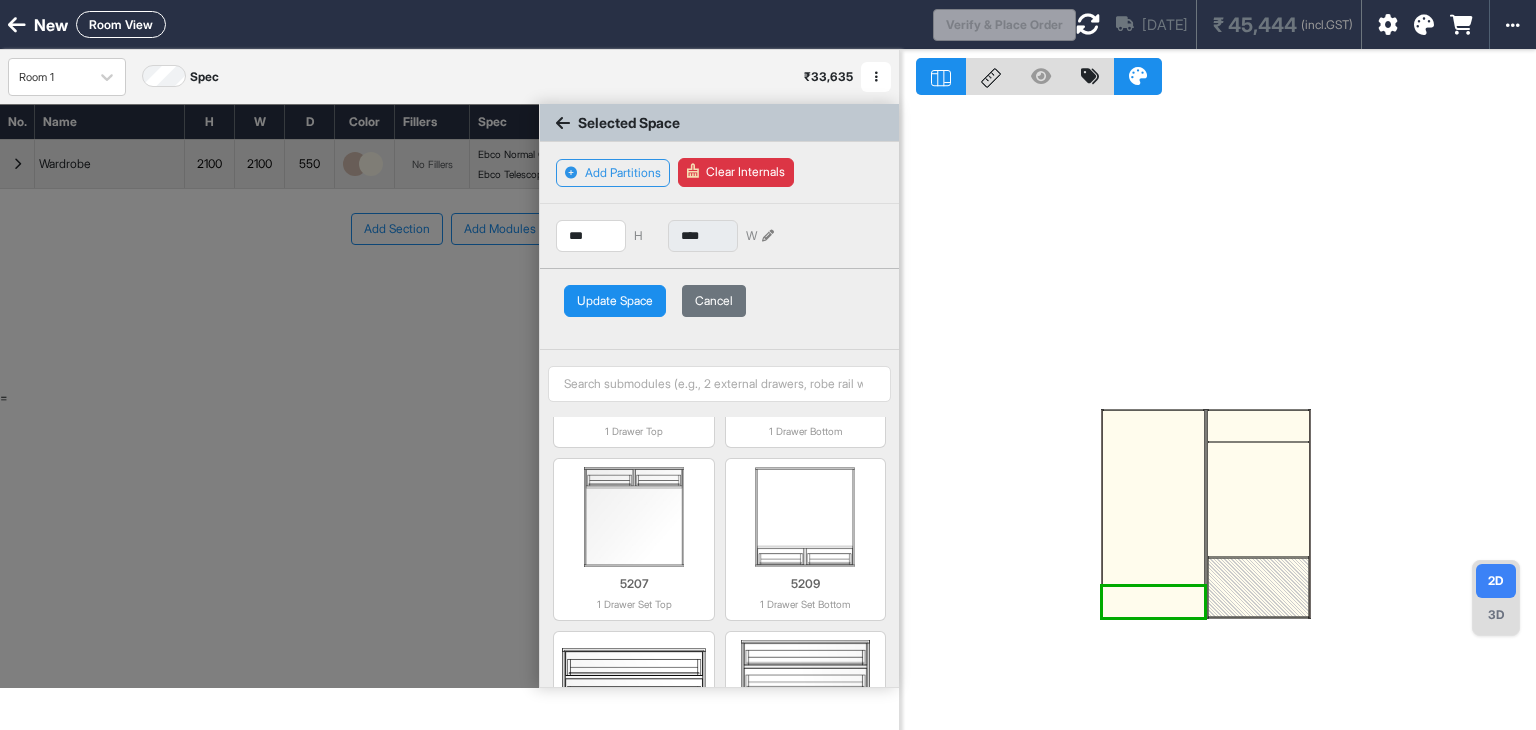 click on "Cancel" at bounding box center [714, 301] 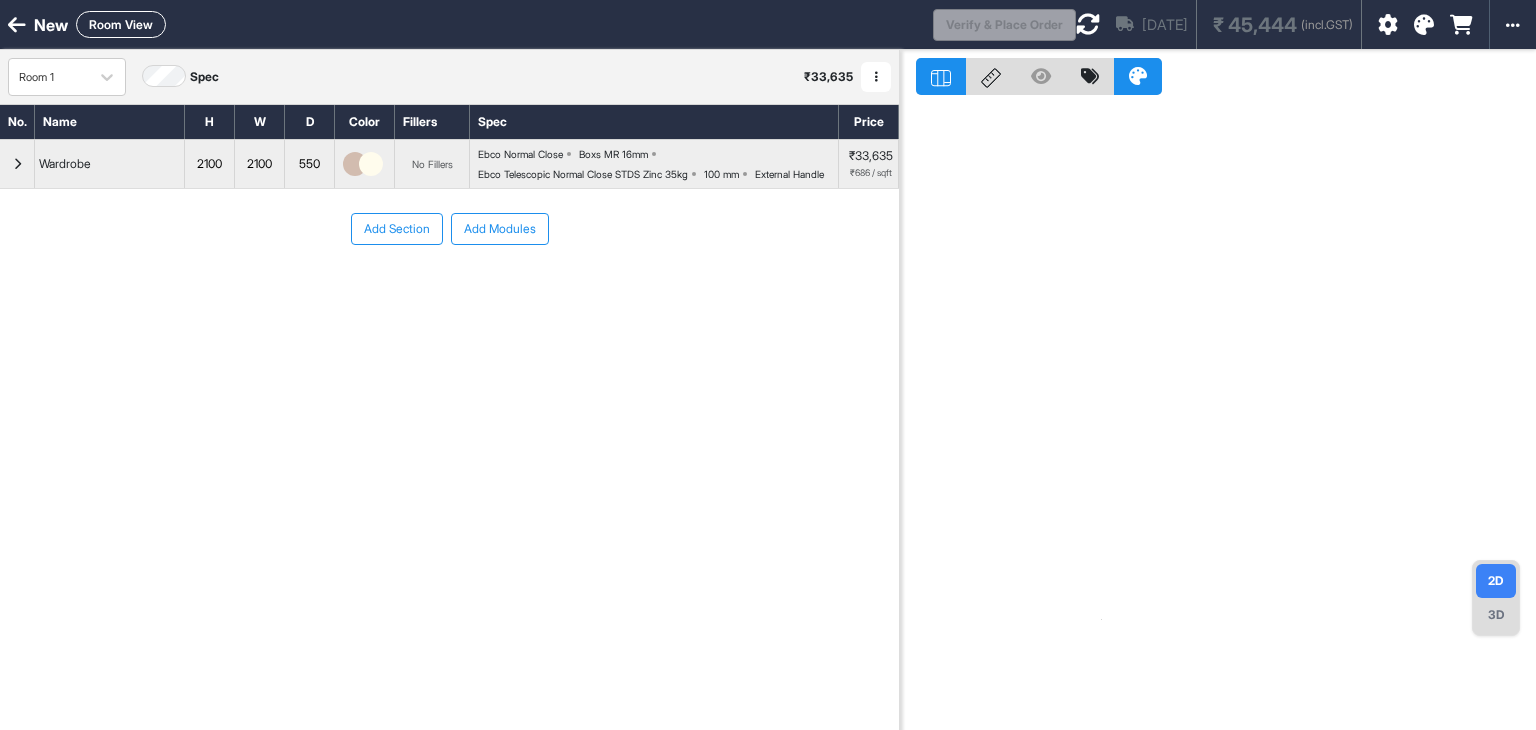 click at bounding box center [17, 164] 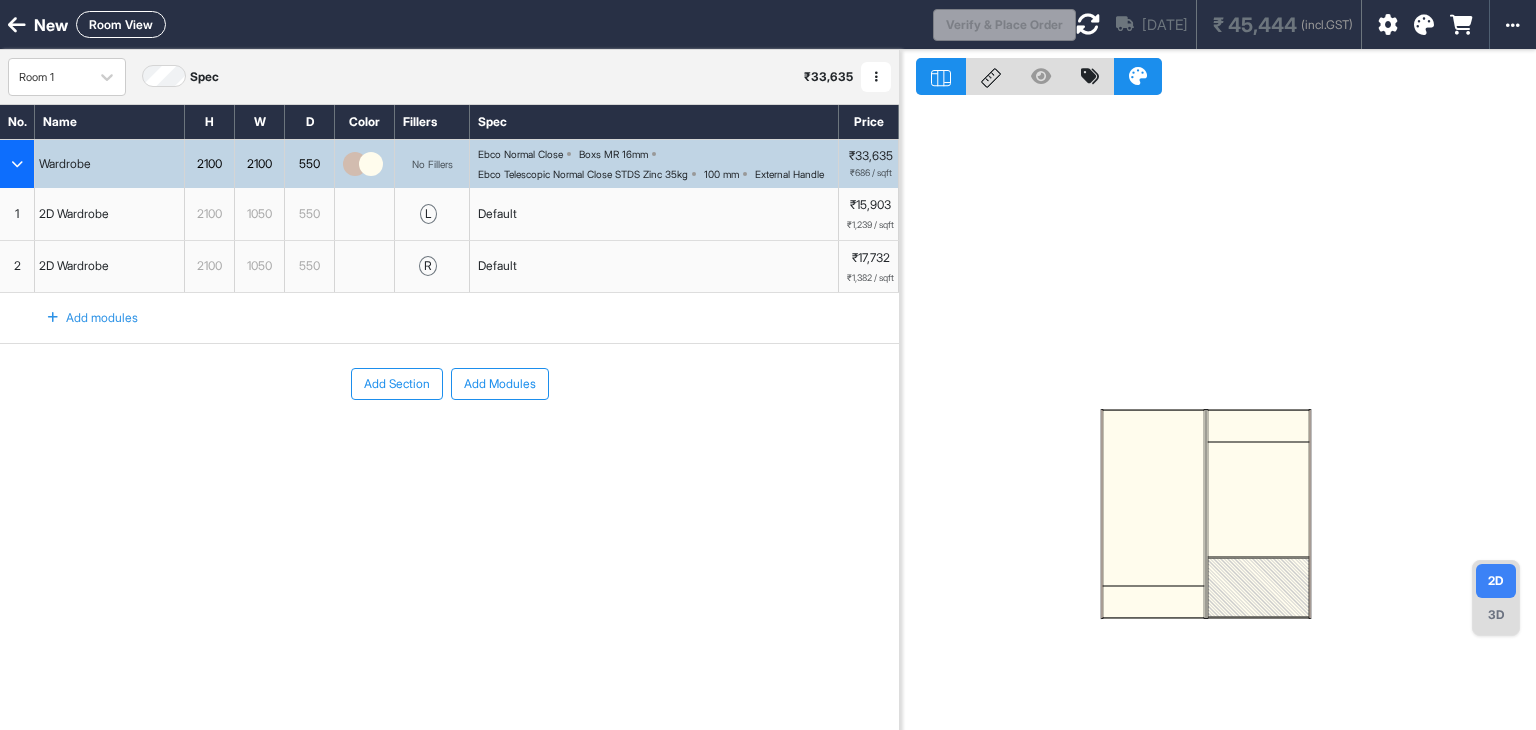 click at bounding box center (1153, 602) 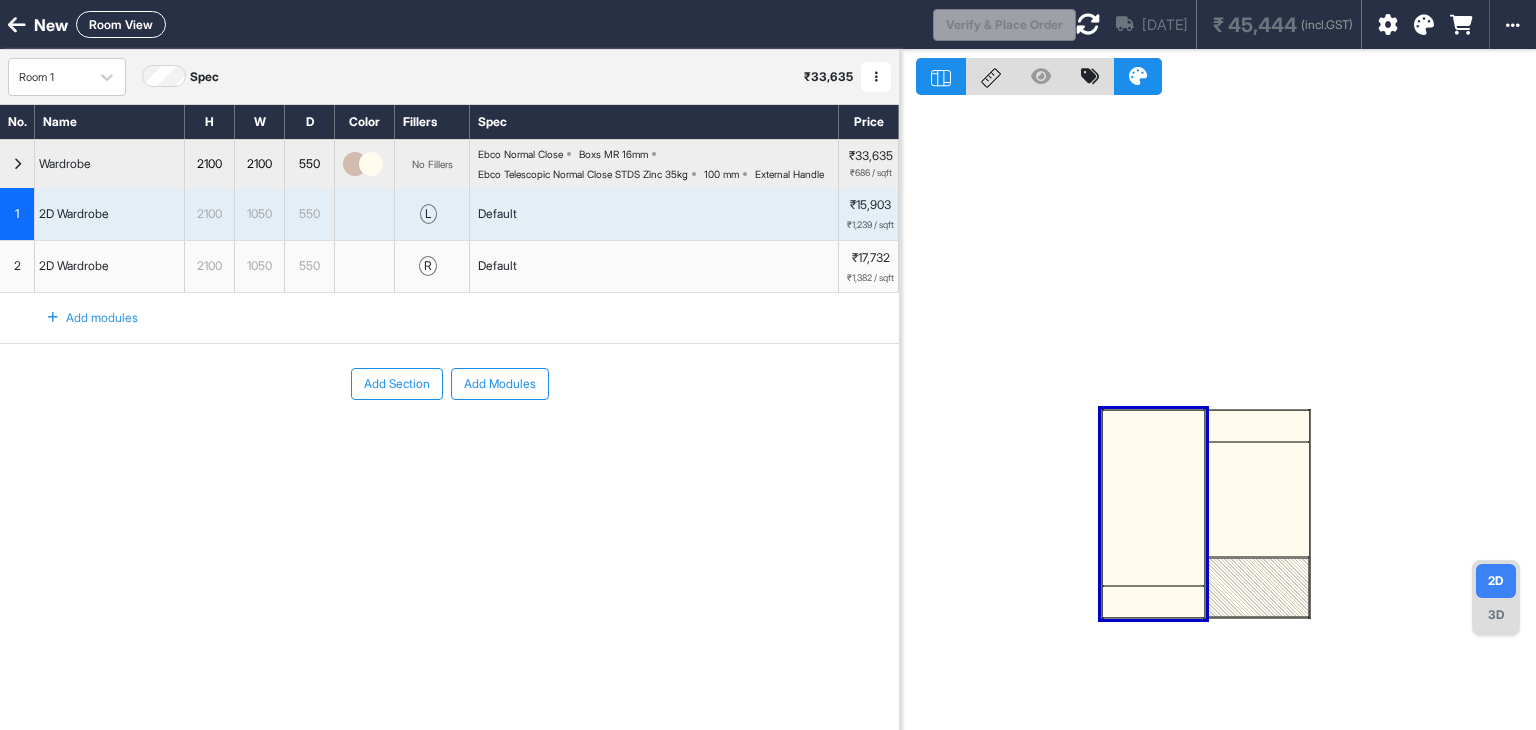 click at bounding box center (1153, 514) 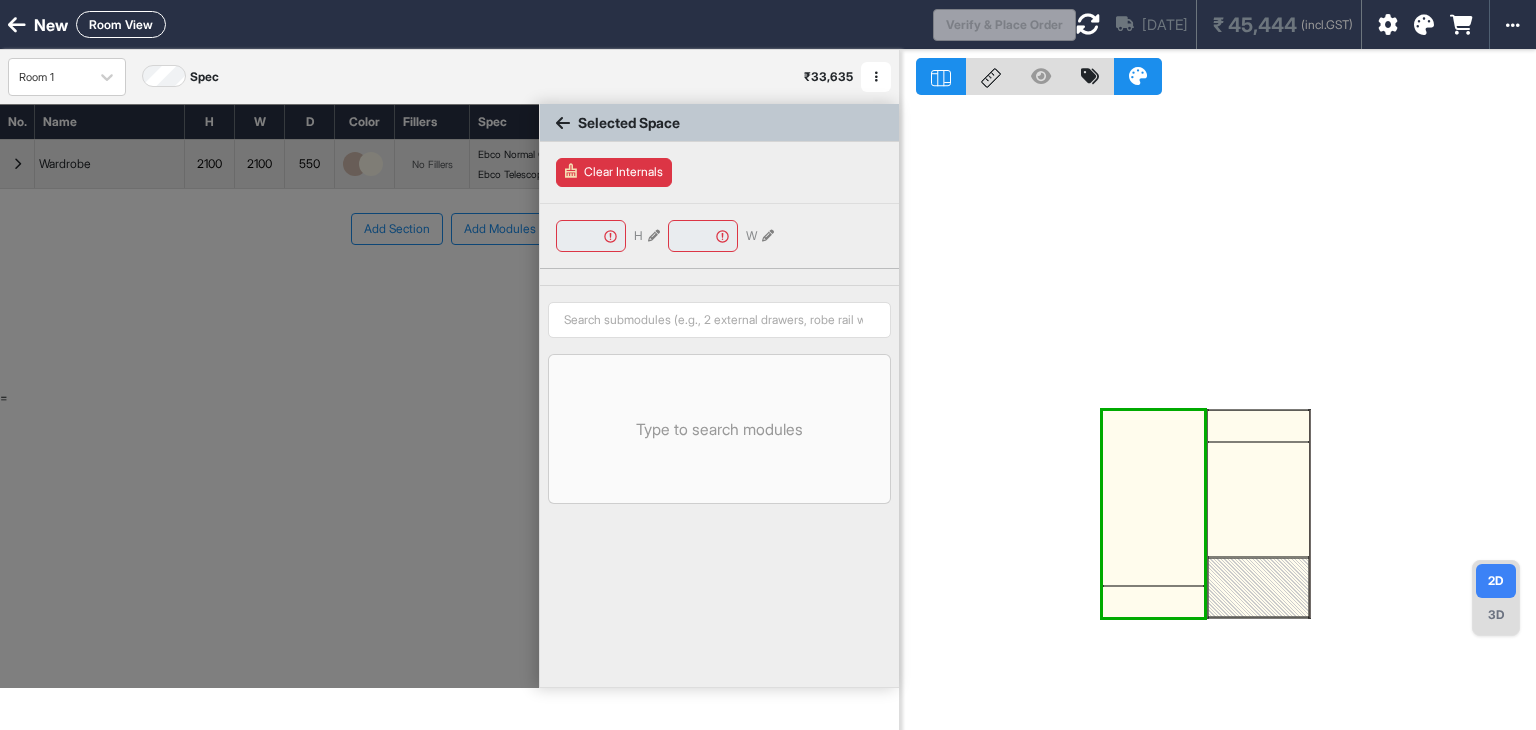 type on "****" 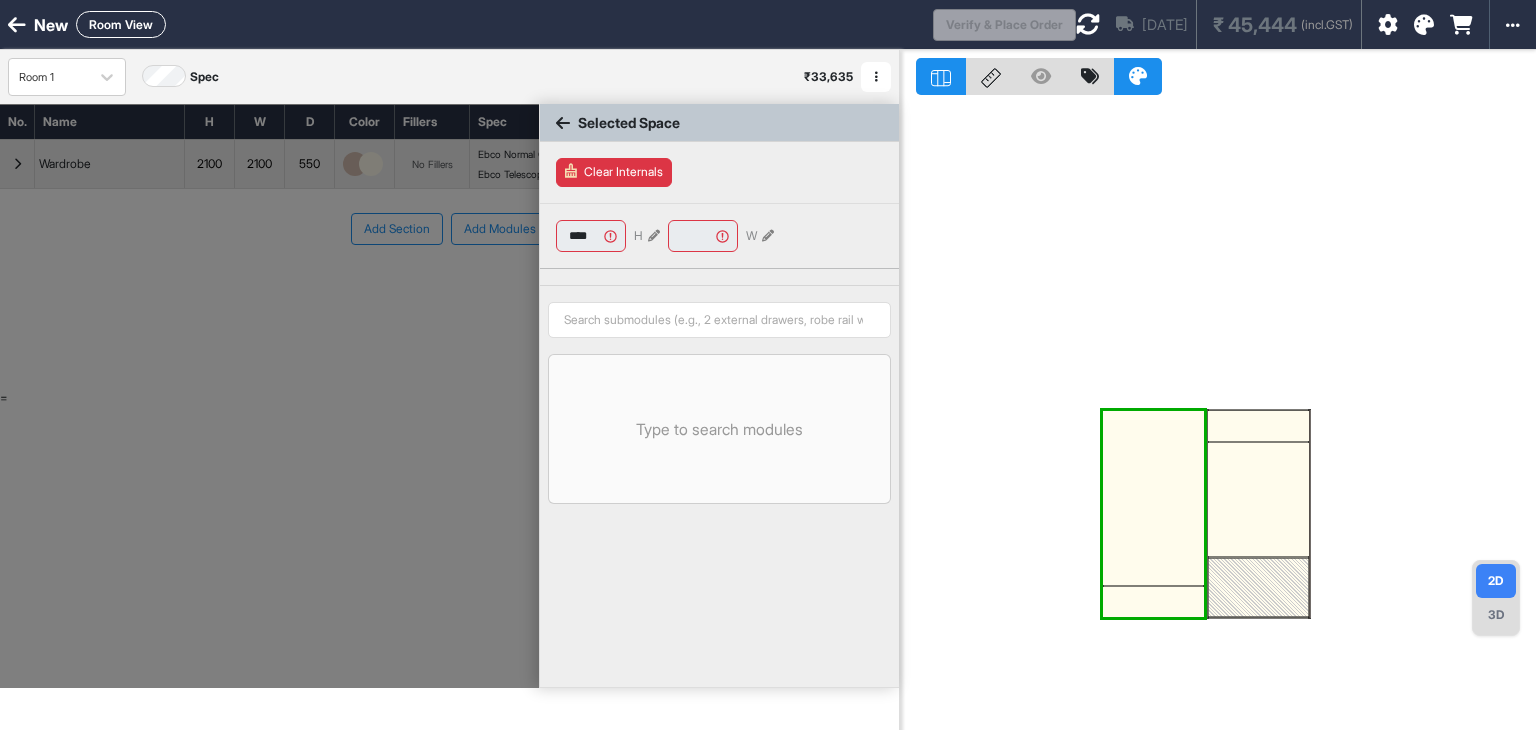 type on "****" 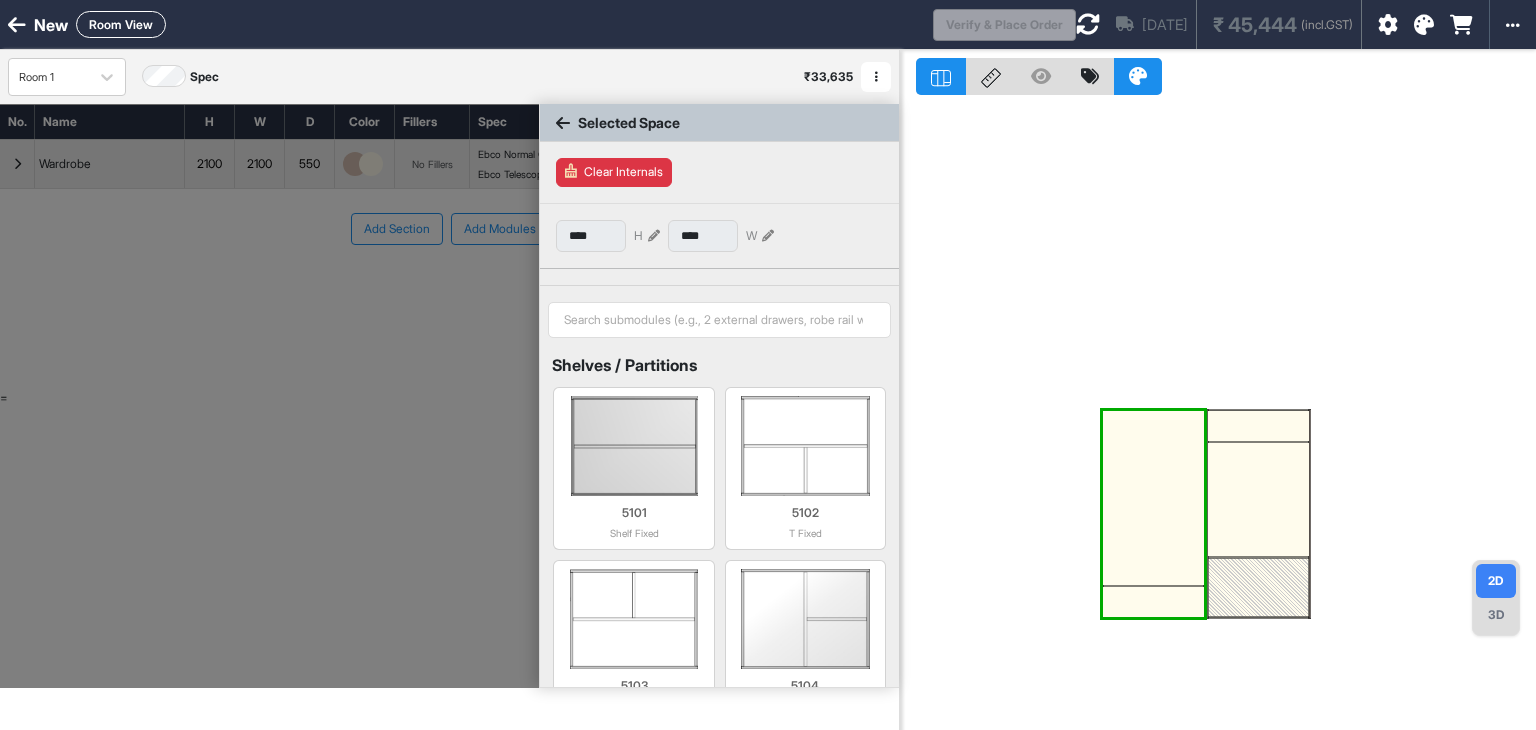 click at bounding box center [1153, 514] 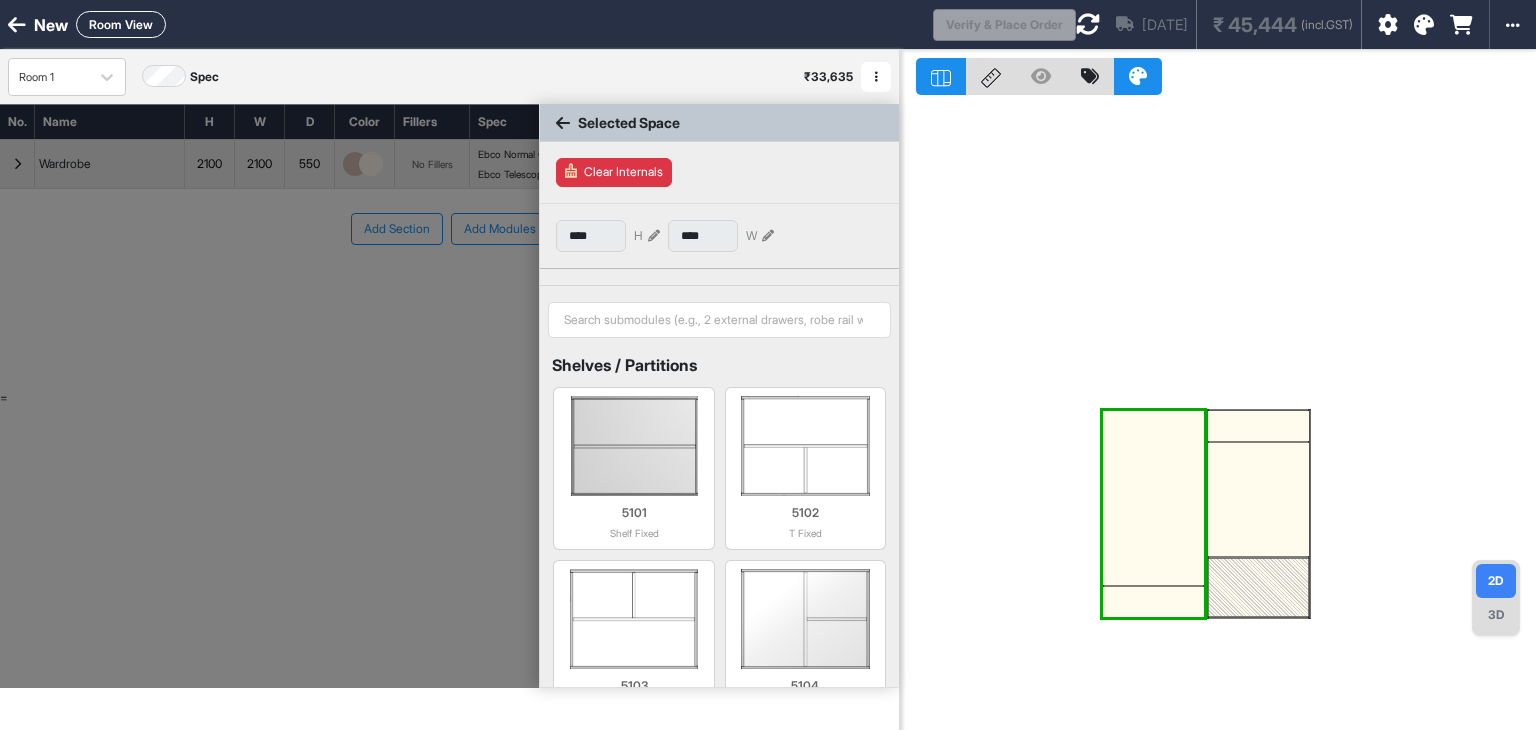 click at bounding box center (1153, 514) 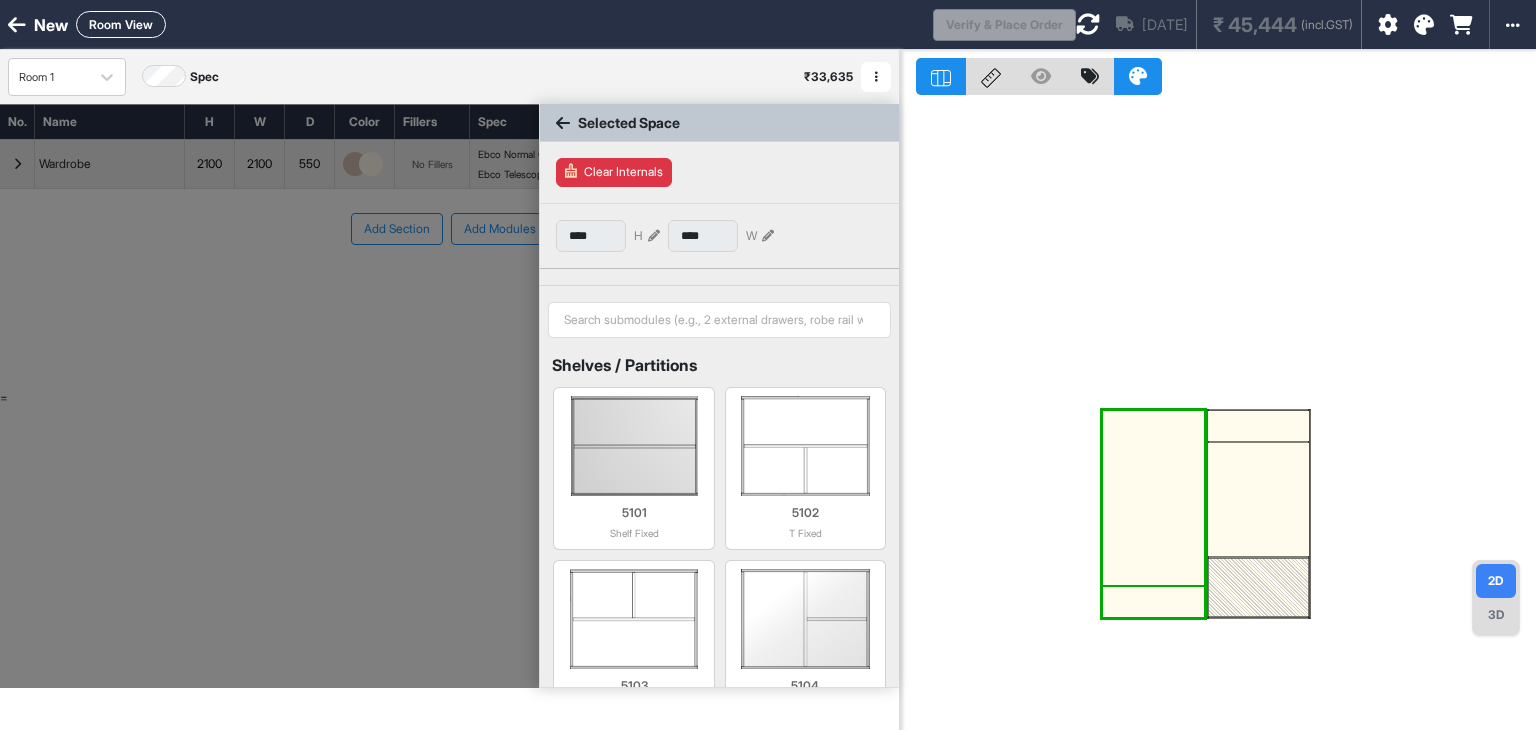 click at bounding box center [1153, 602] 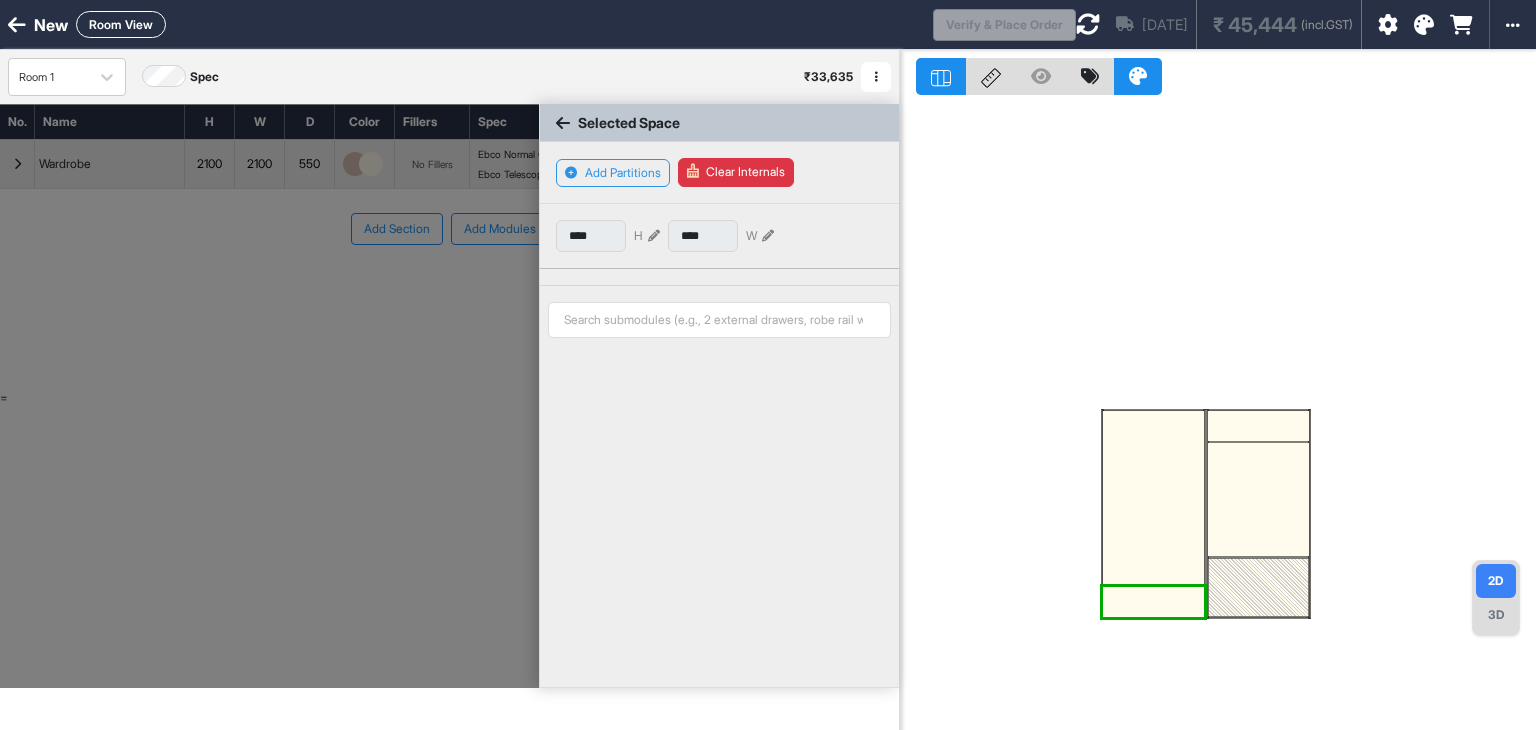 type on "***" 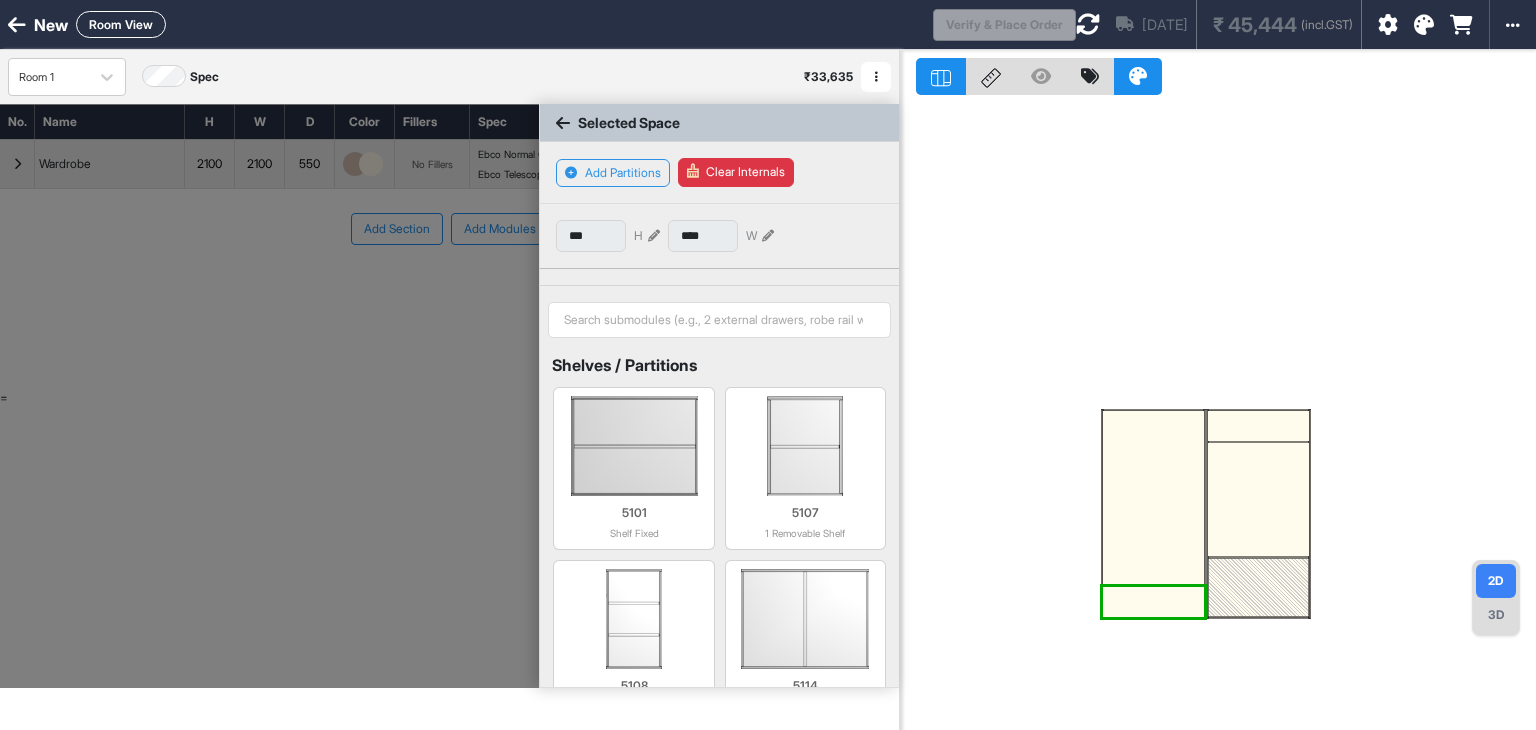 click at bounding box center (1153, 602) 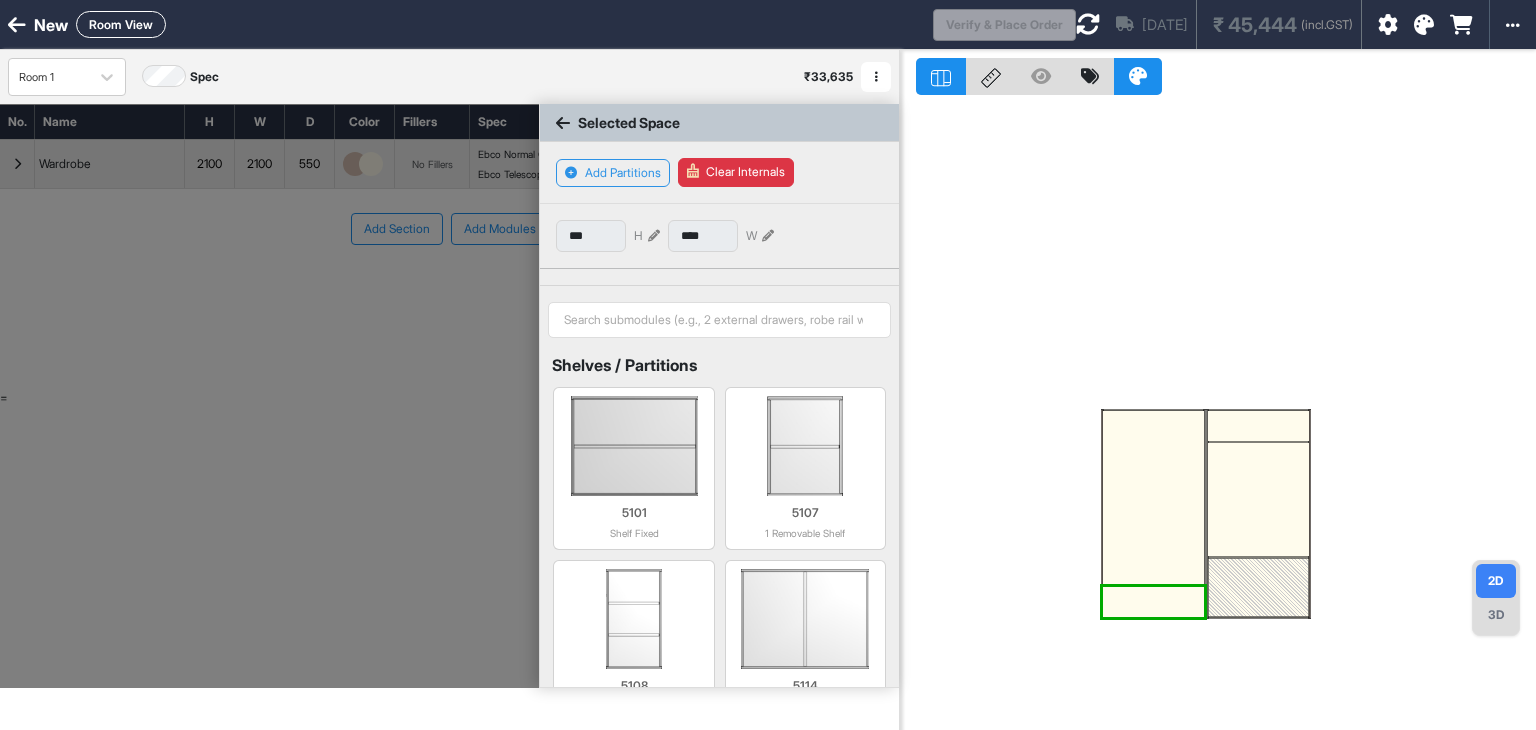click at bounding box center (1258, 587) 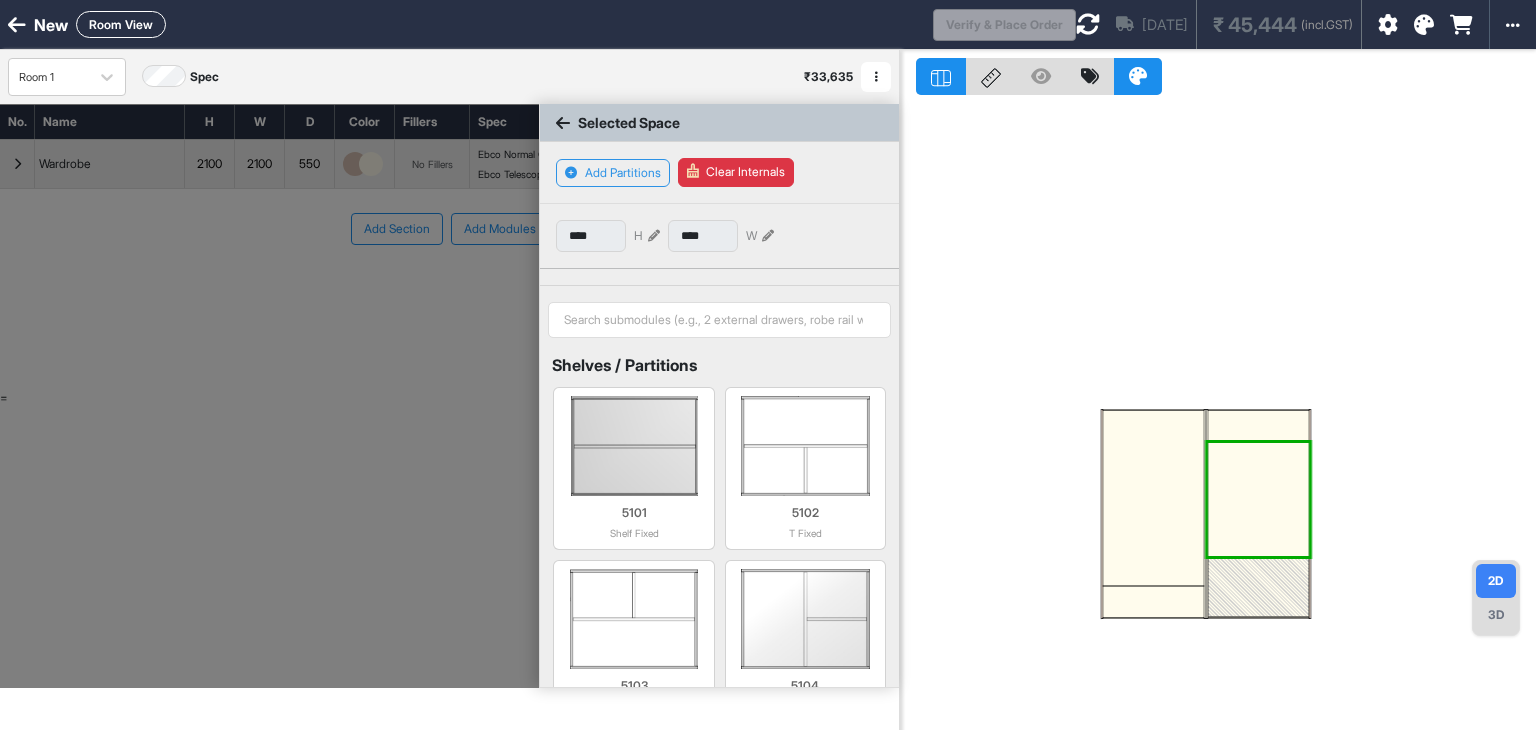 click at bounding box center (1258, 499) 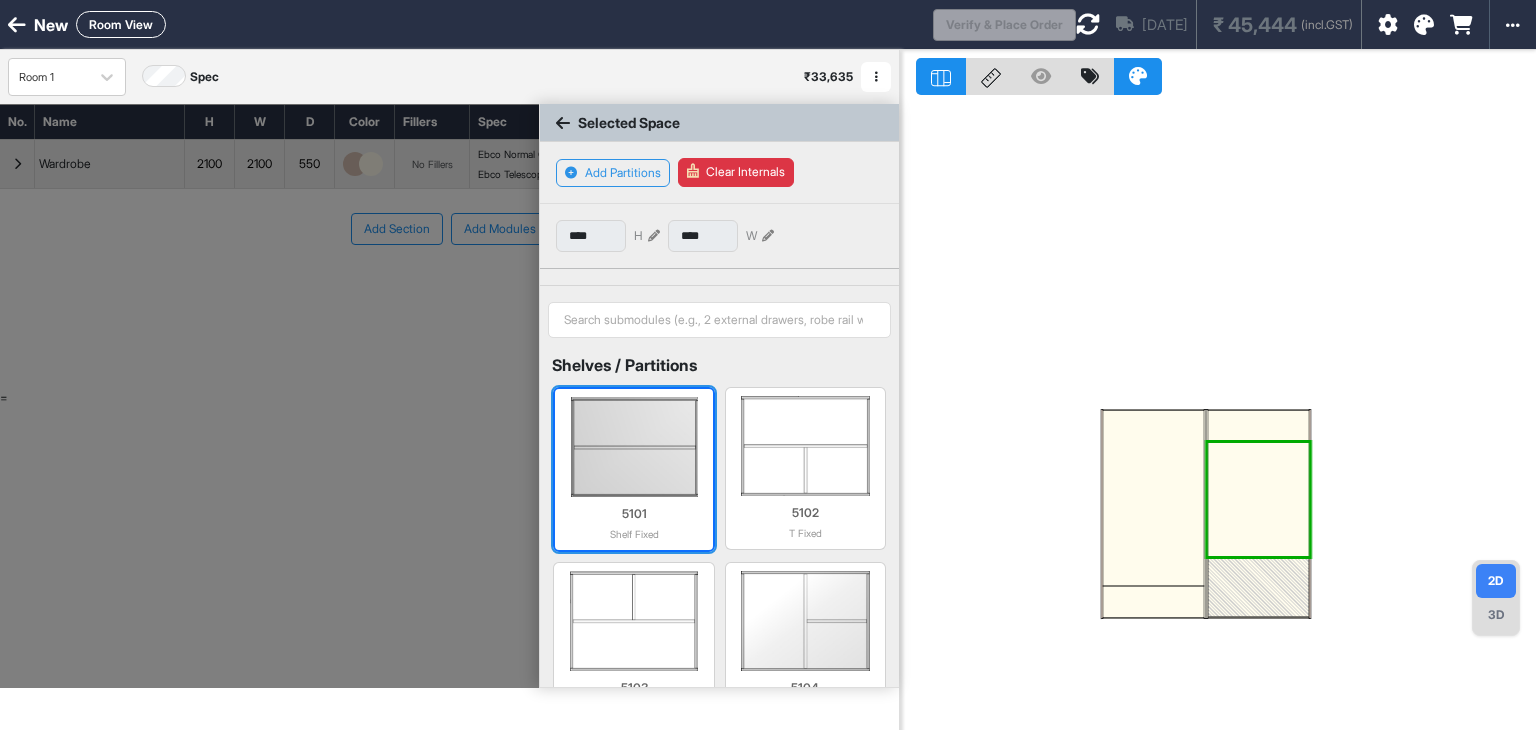 click at bounding box center (633, 447) 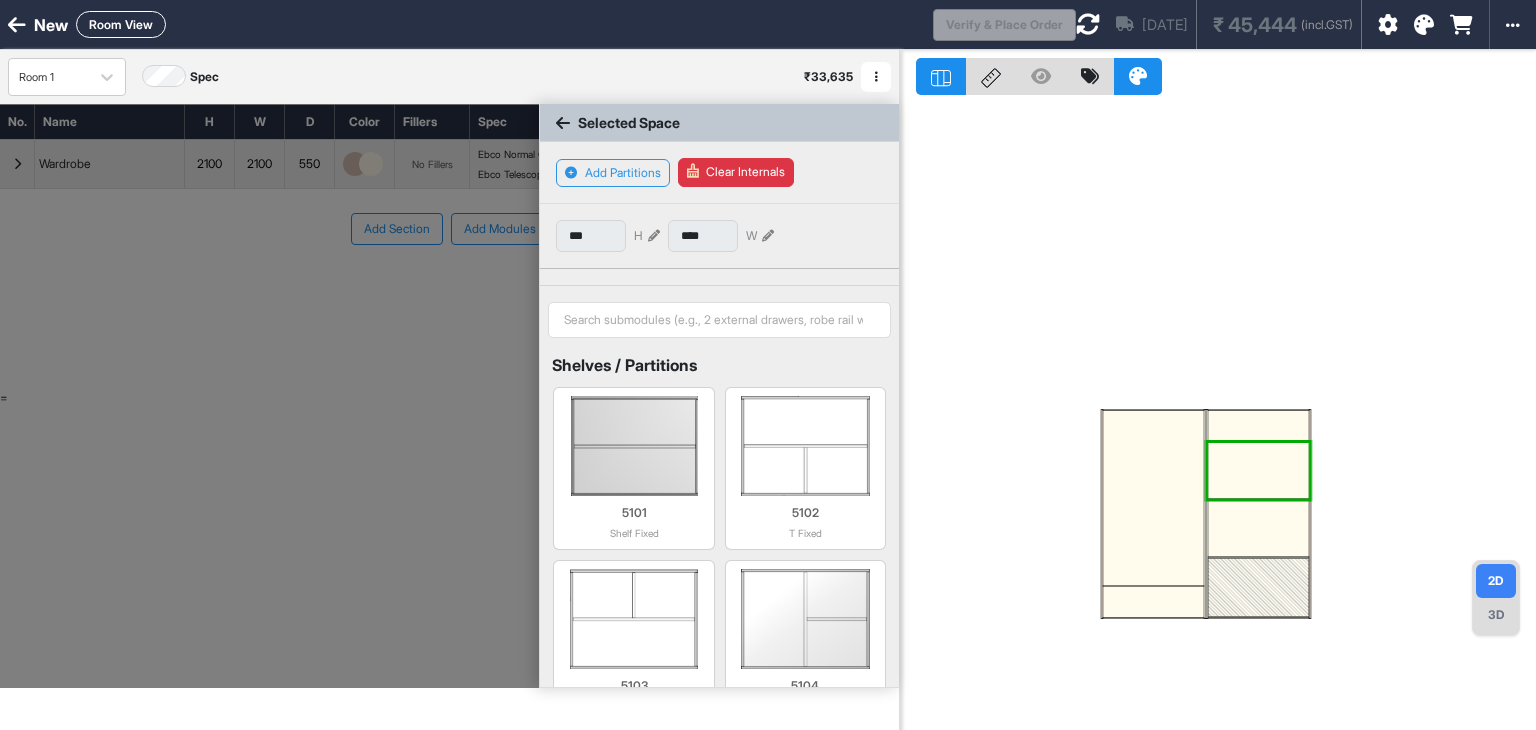 click at bounding box center (1258, 471) 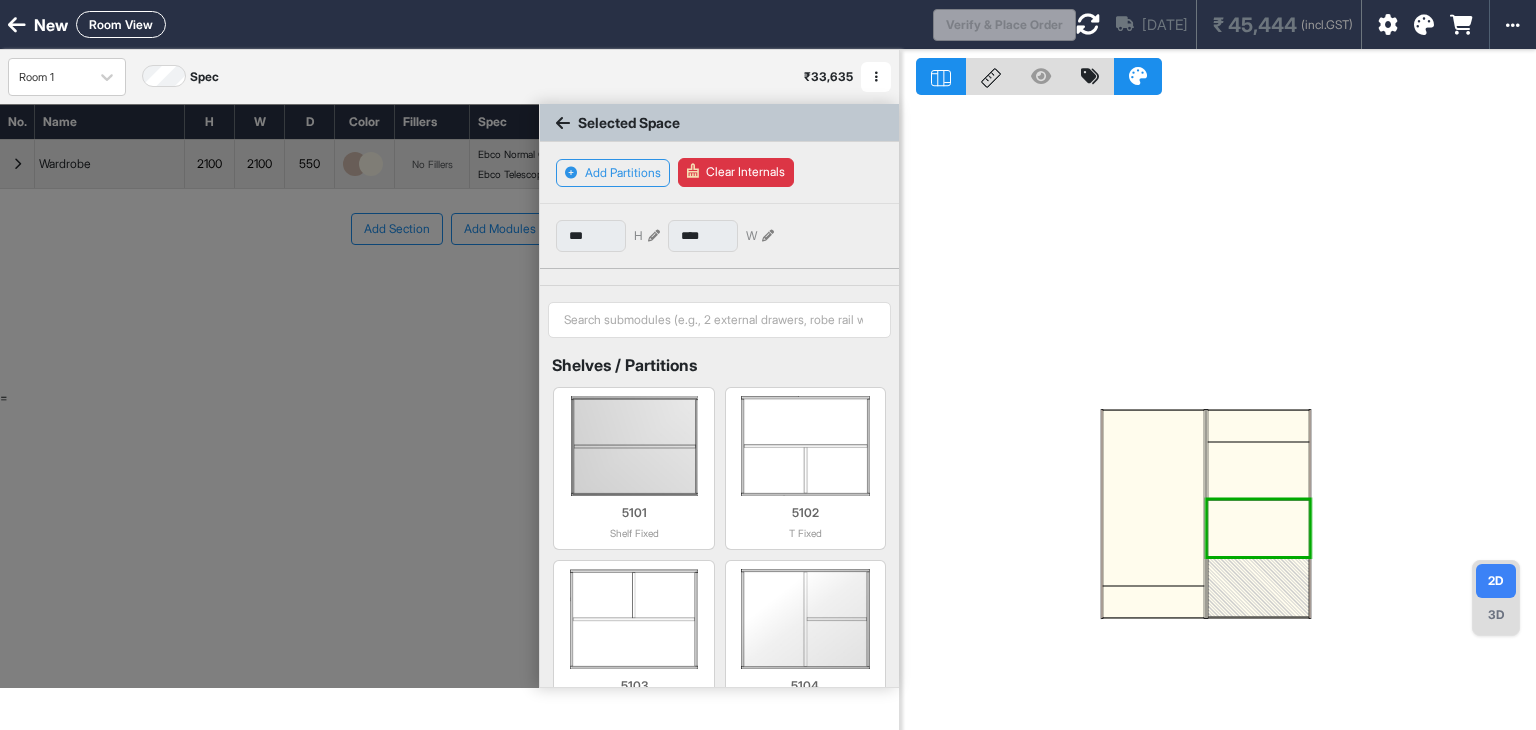 click at bounding box center (1258, 587) 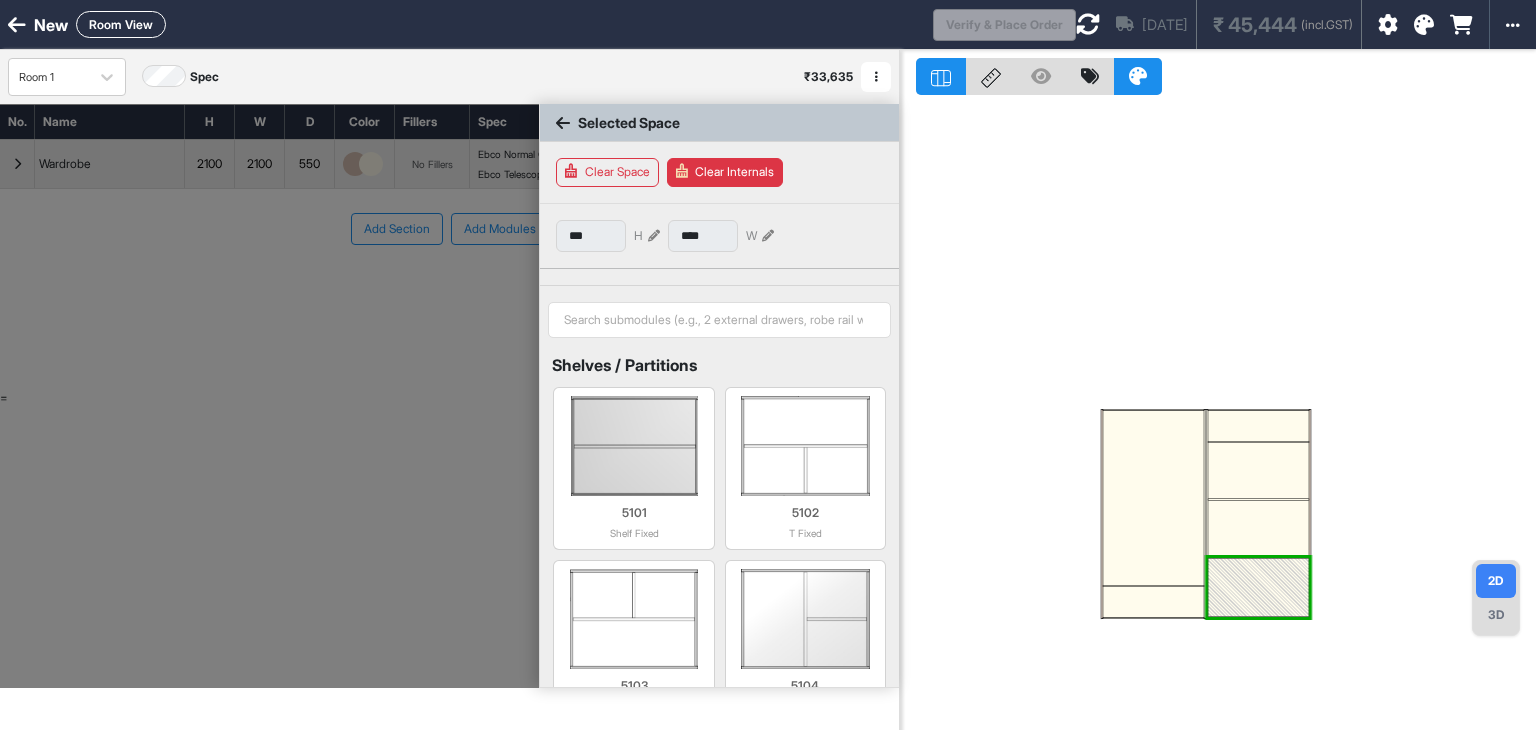 click at bounding box center [654, 236] 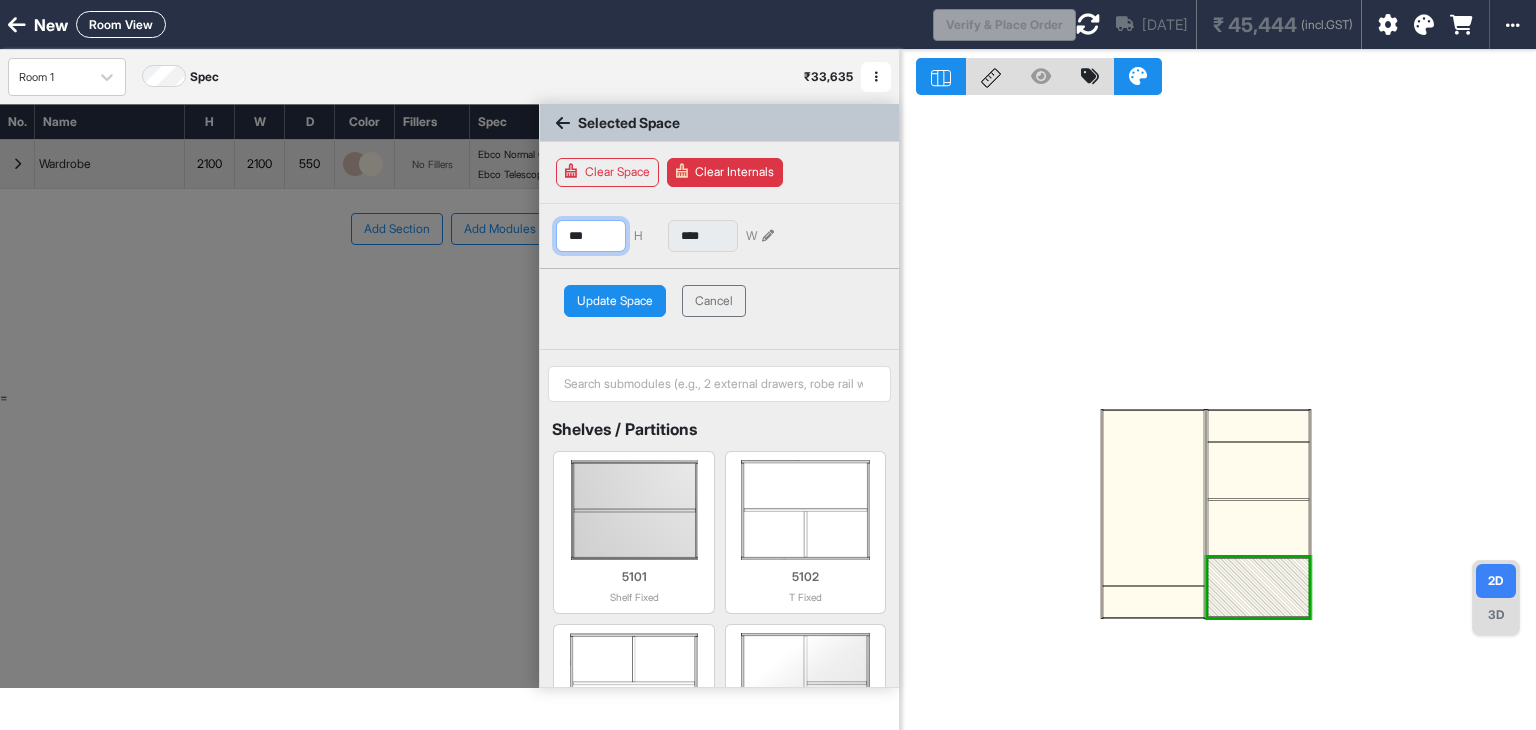 click on "***" at bounding box center [591, 236] 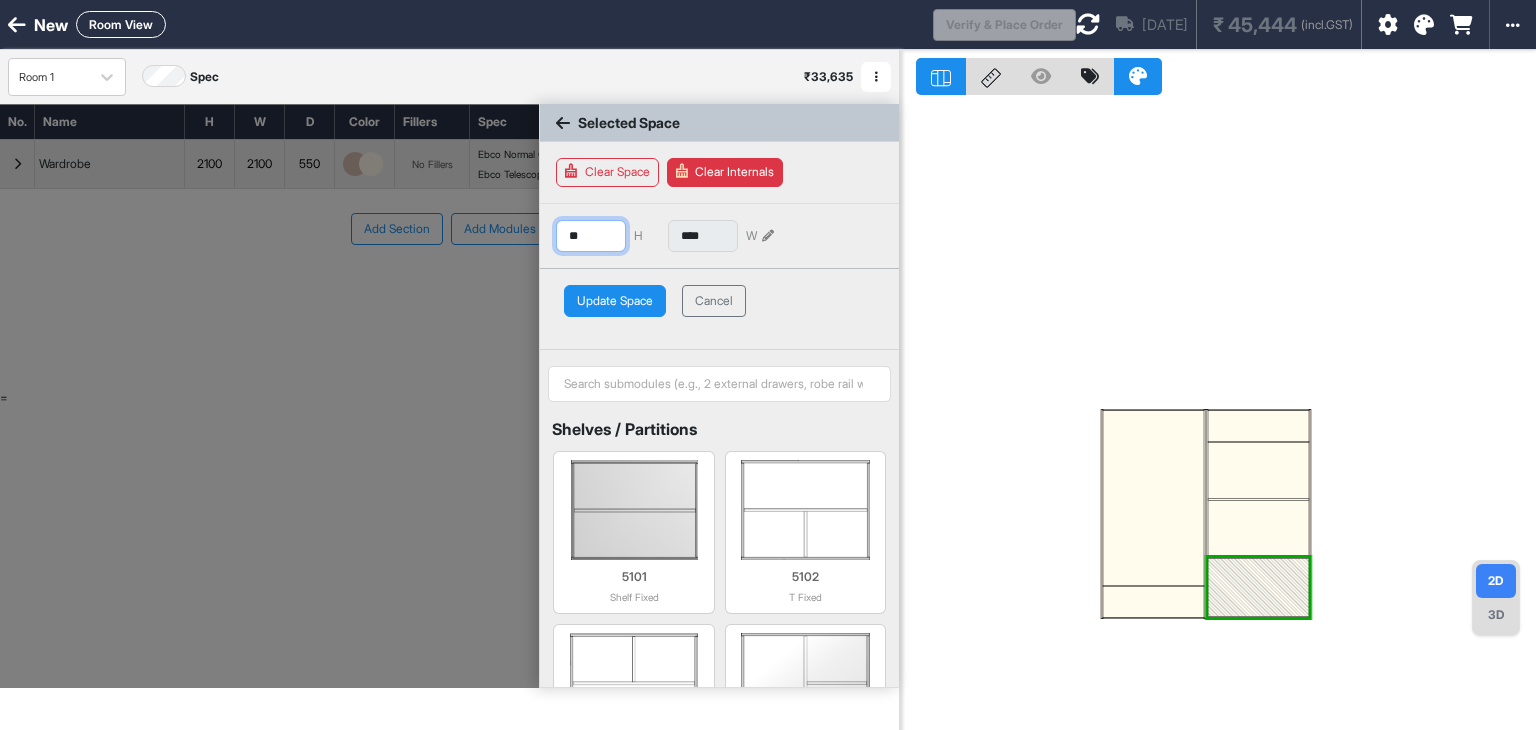 type on "*" 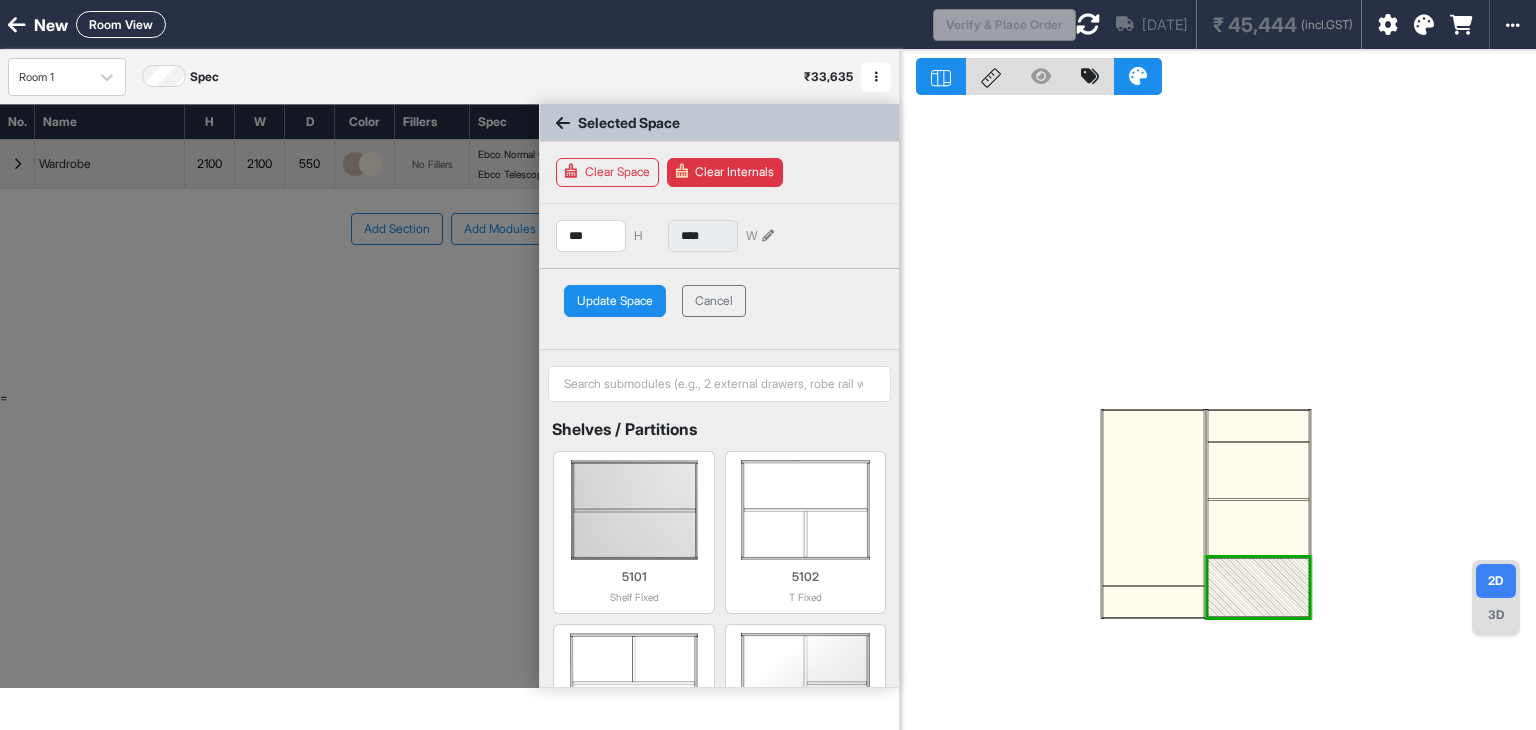 click on "Update Space" at bounding box center [615, 301] 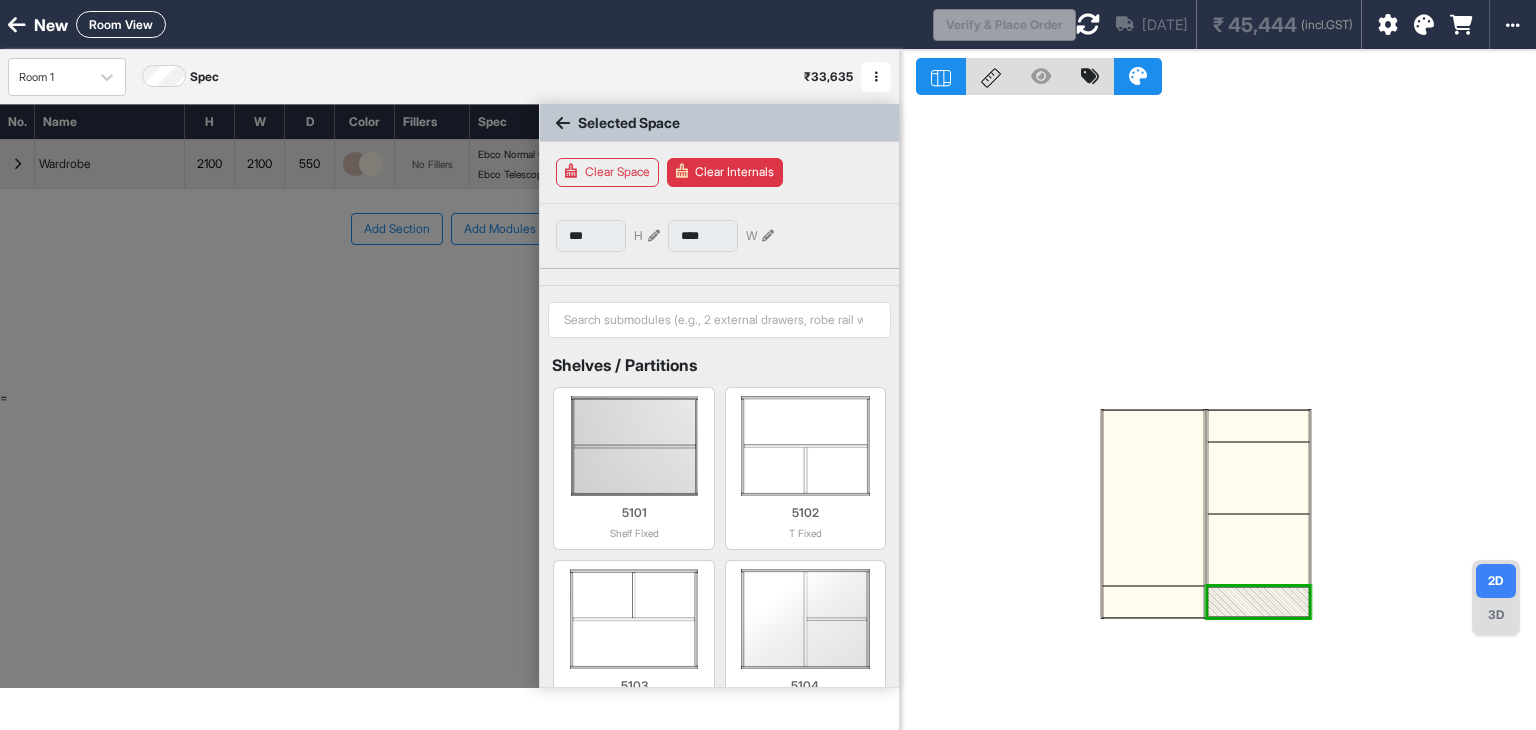 click at bounding box center (1258, 550) 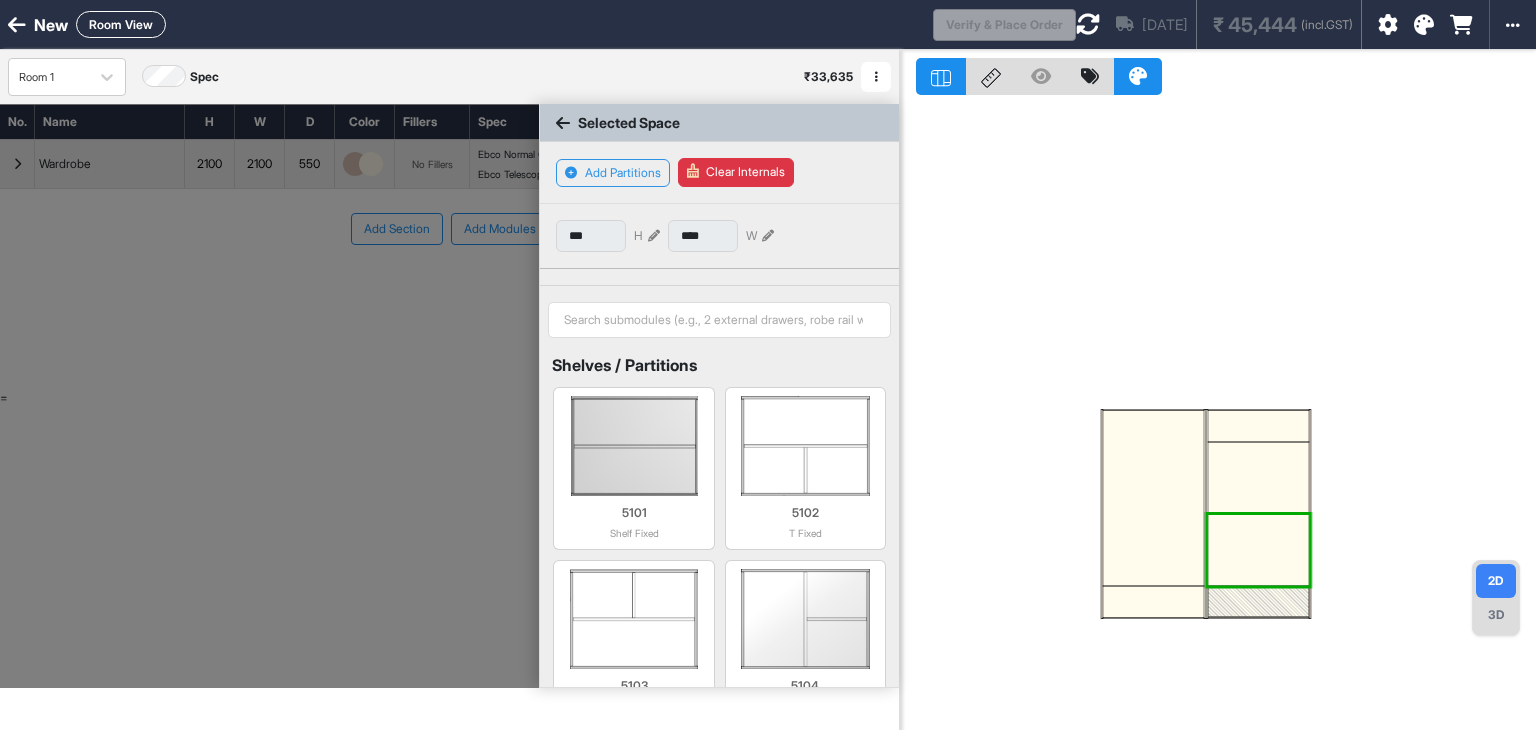 click at bounding box center (1258, 550) 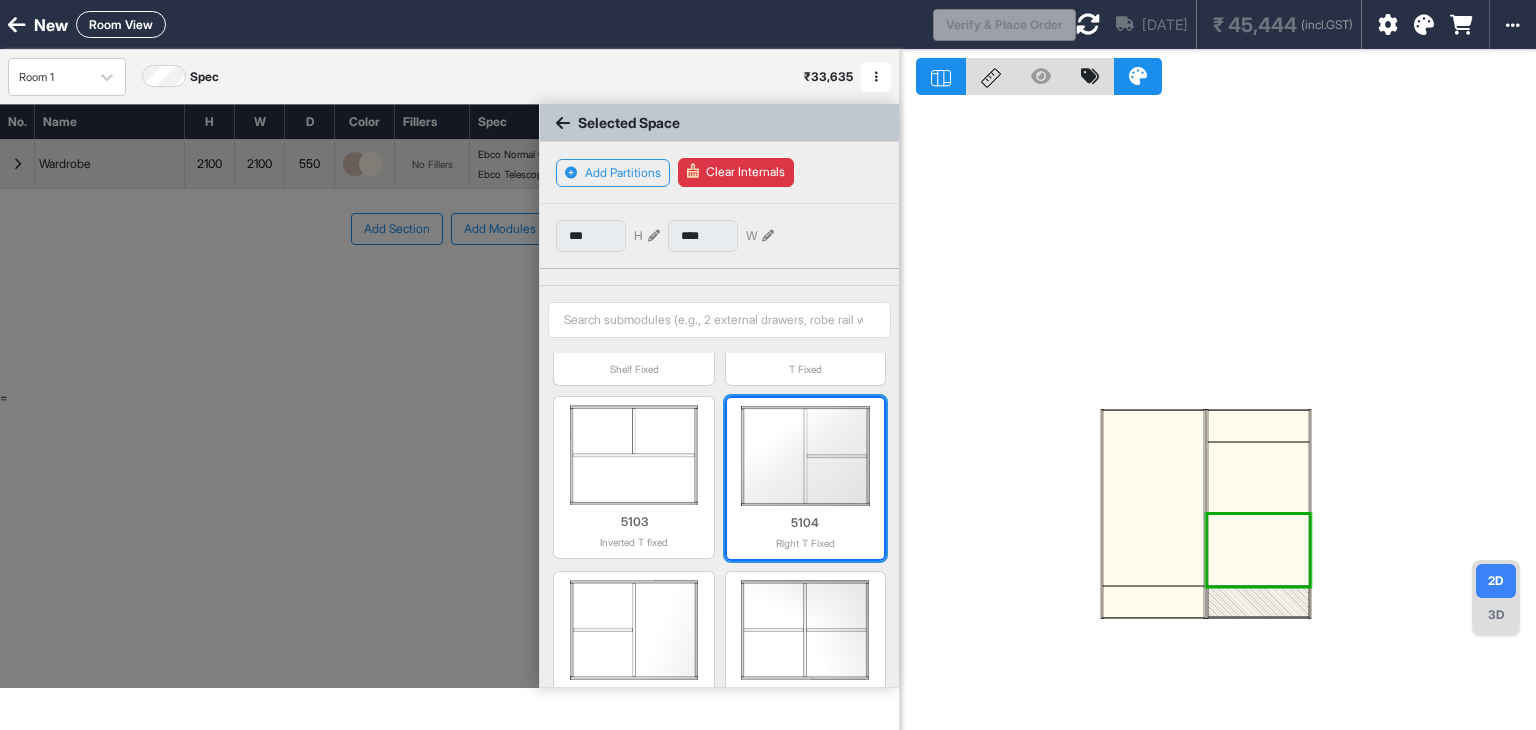 scroll, scrollTop: 200, scrollLeft: 0, axis: vertical 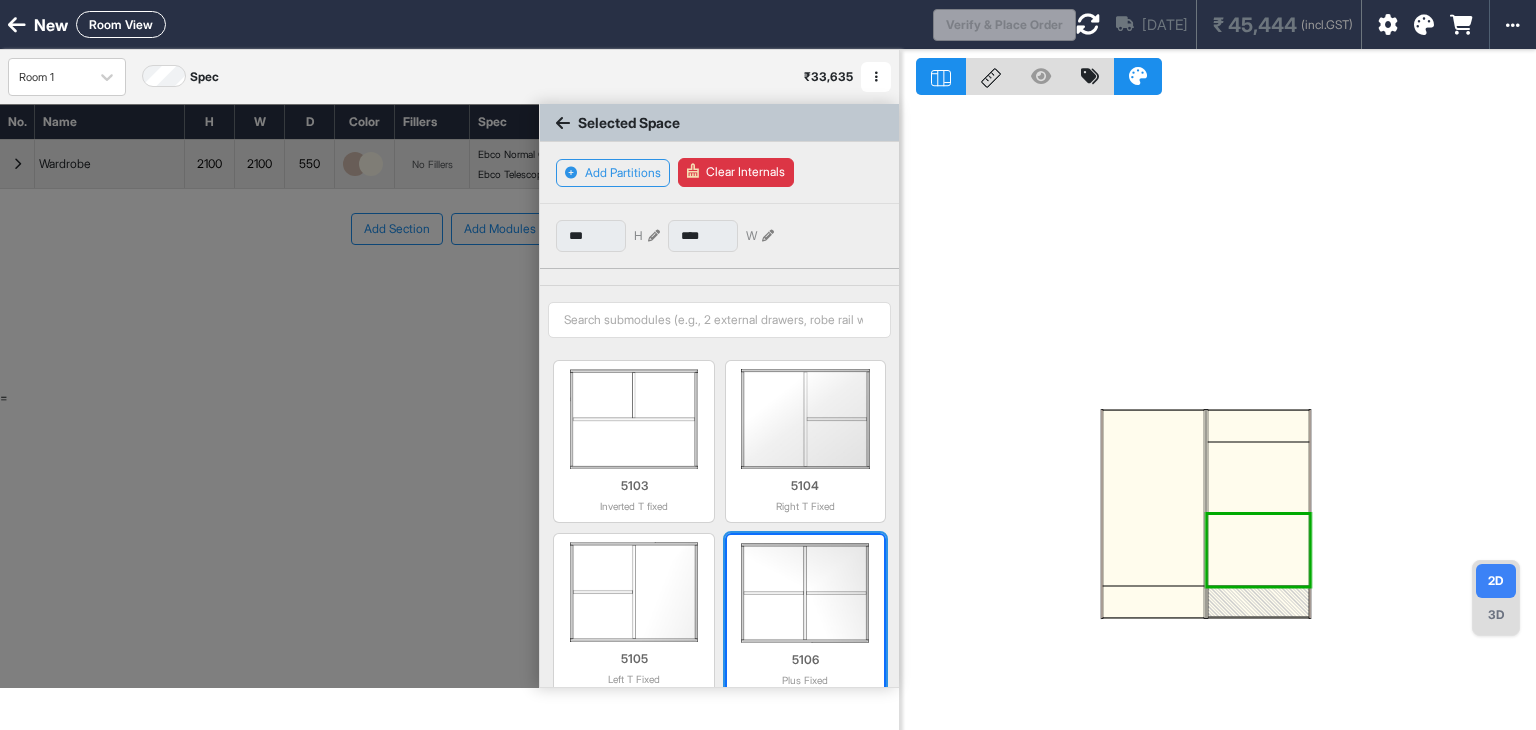 click at bounding box center (805, 593) 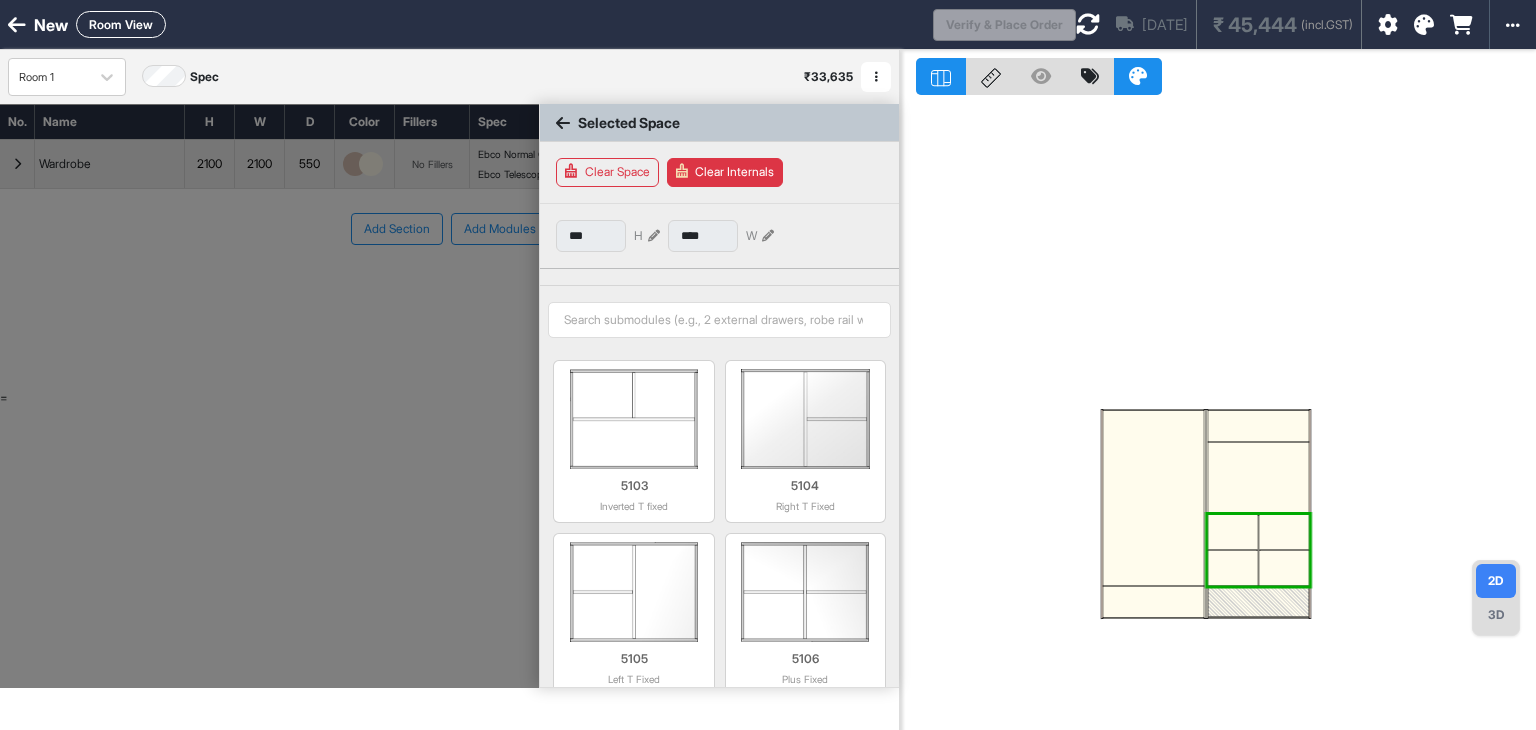 click at bounding box center [1233, 532] 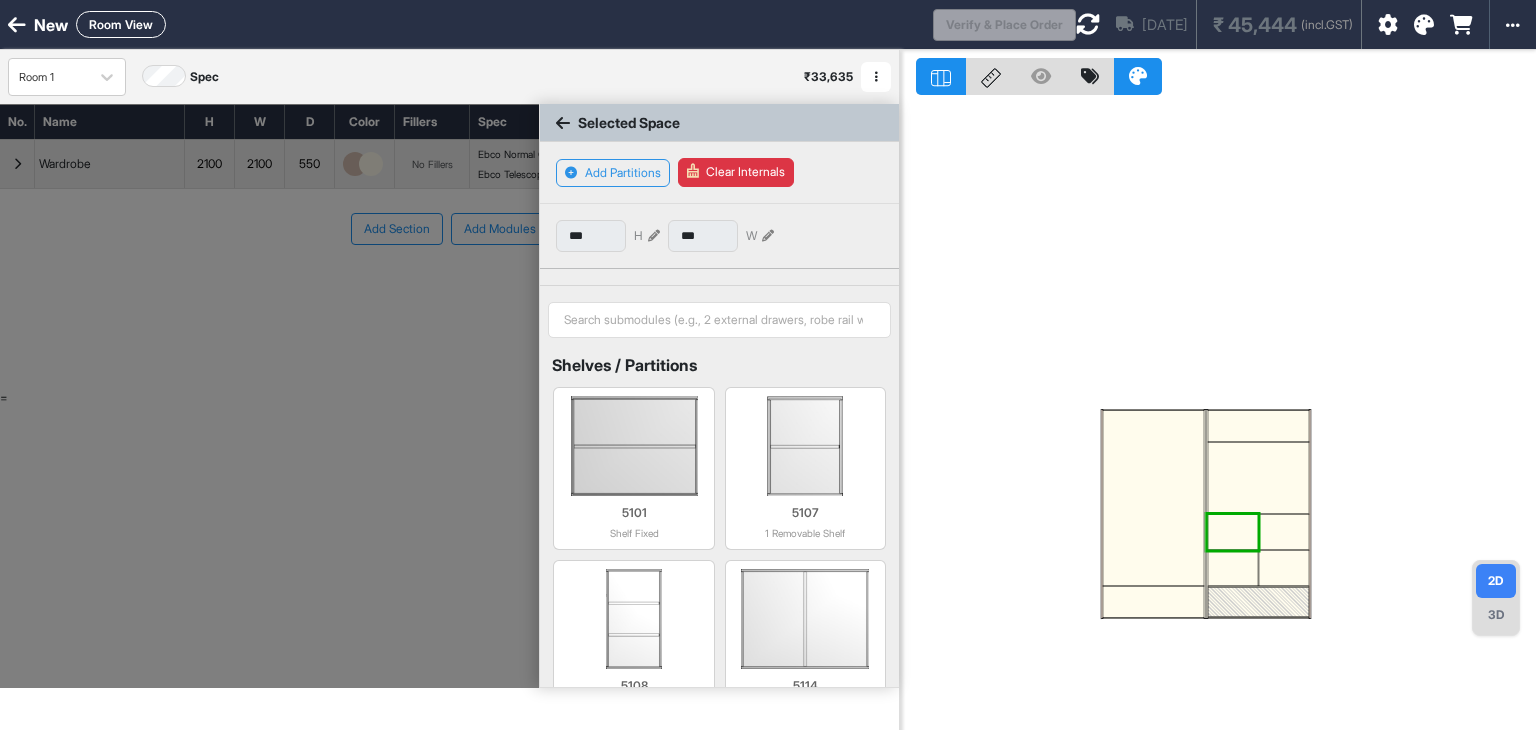 click at bounding box center [1233, 532] 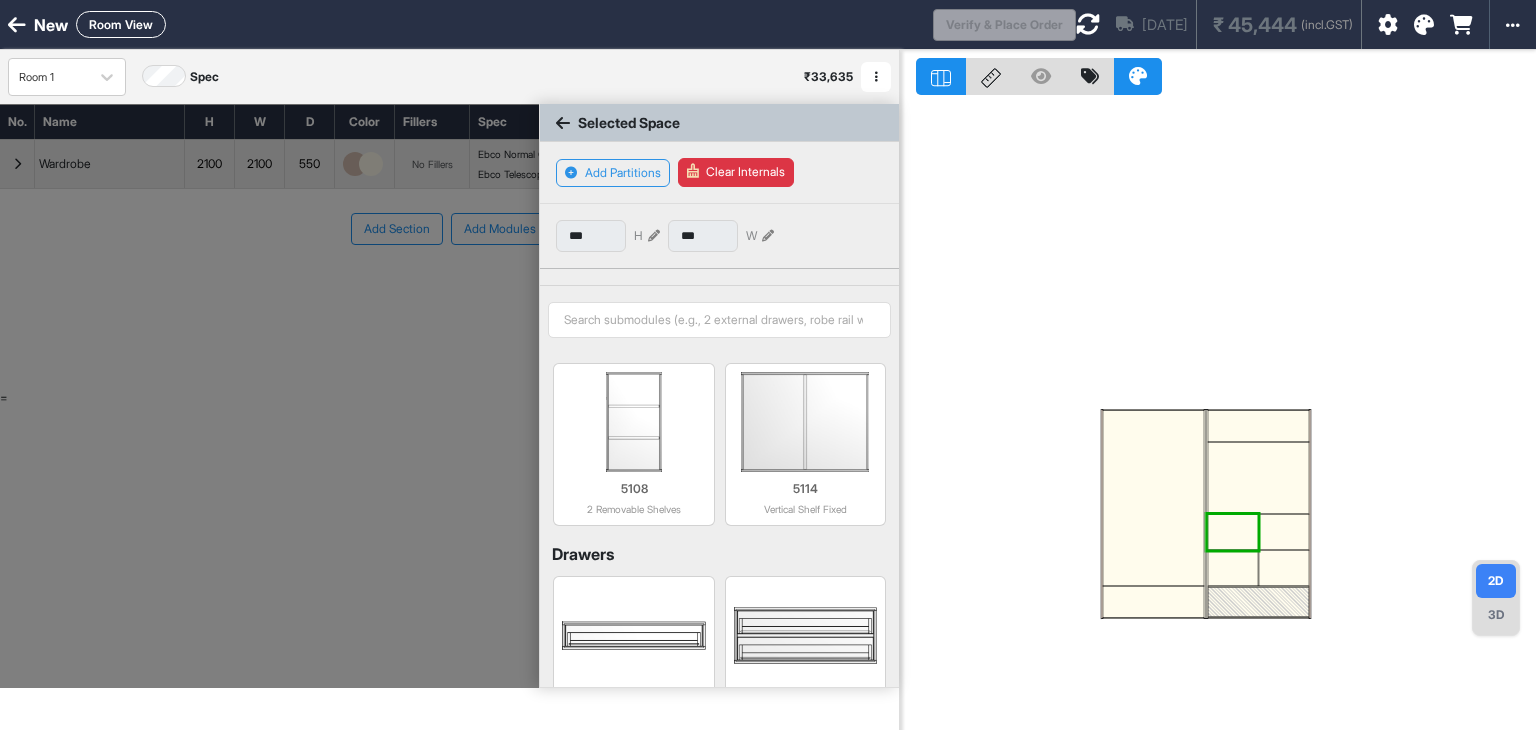 scroll, scrollTop: 200, scrollLeft: 0, axis: vertical 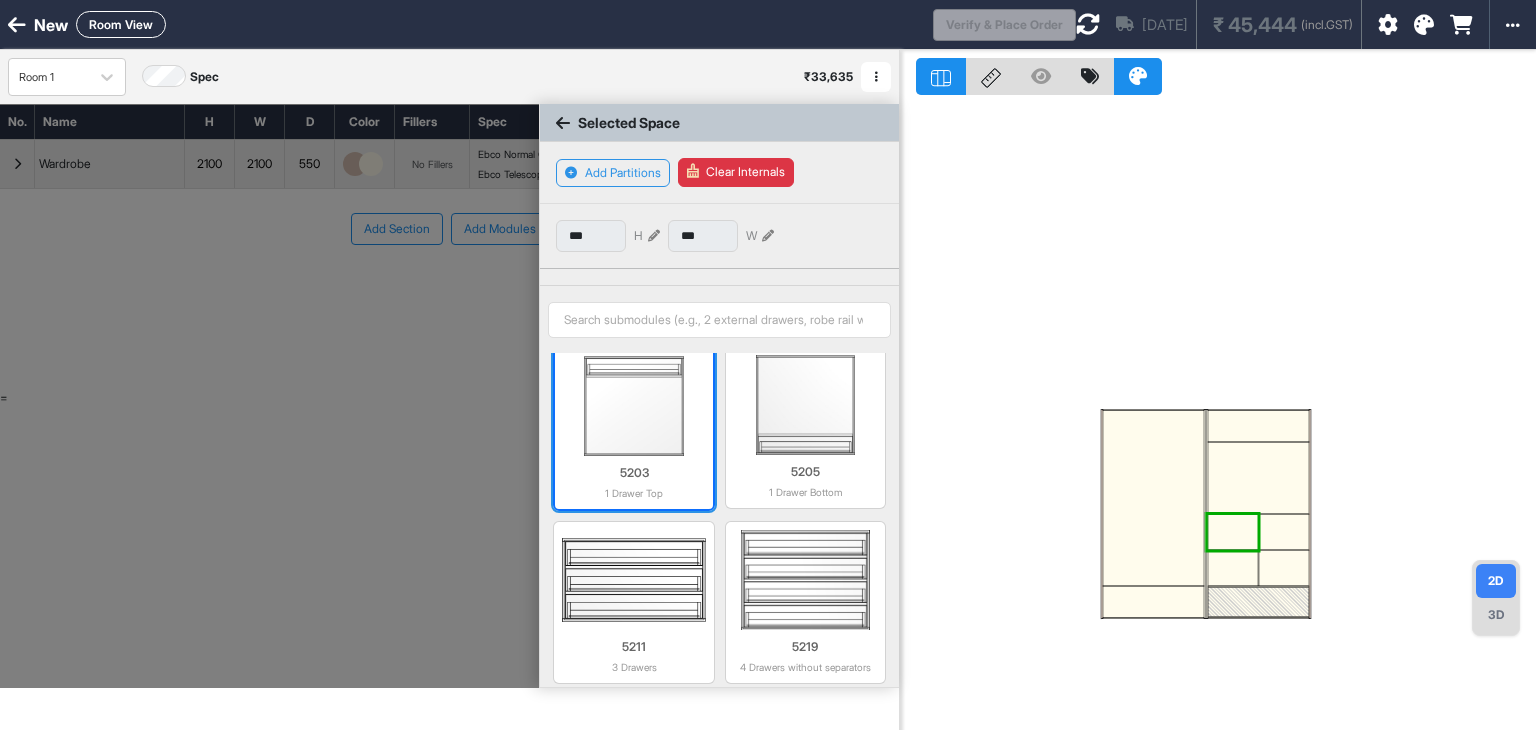 click at bounding box center [633, 406] 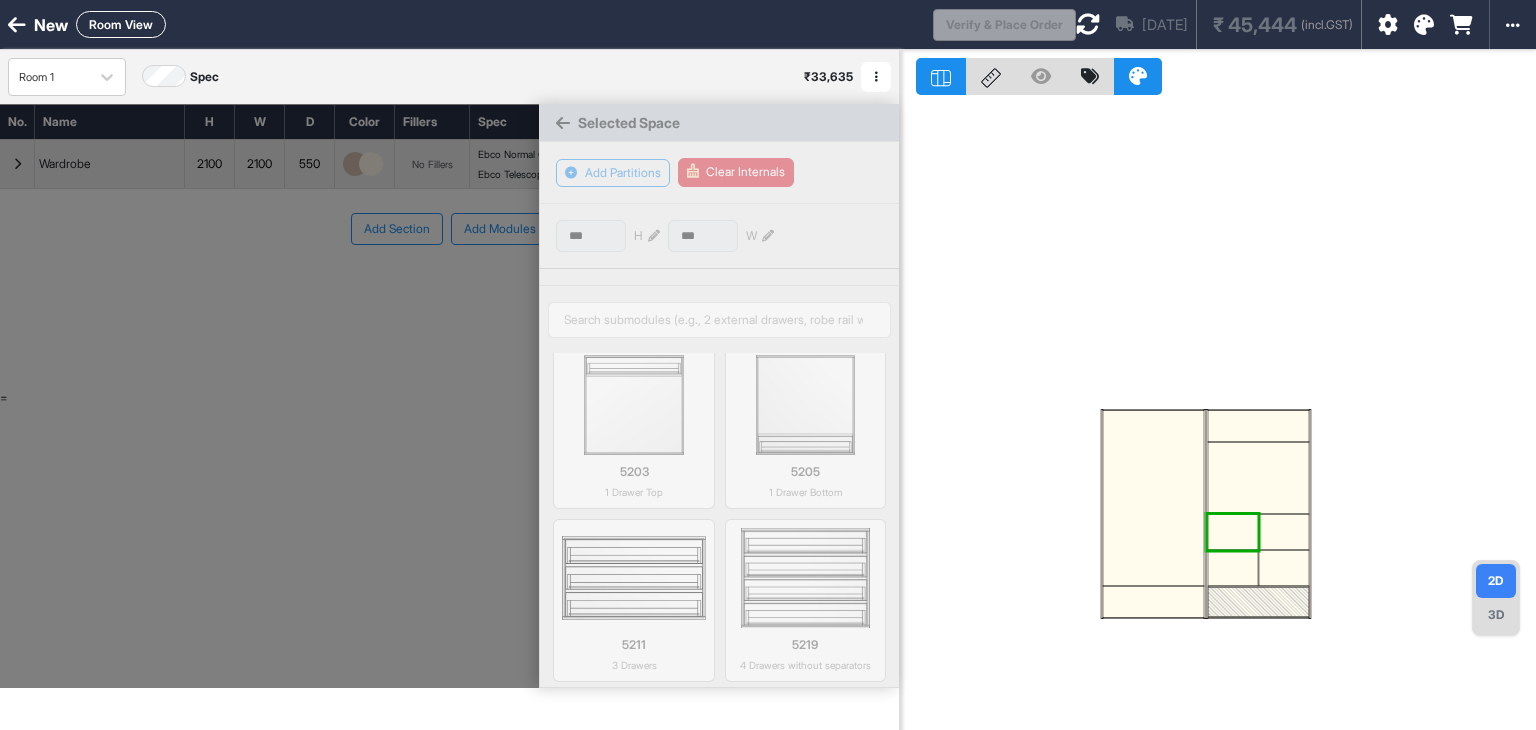 scroll, scrollTop: 600, scrollLeft: 0, axis: vertical 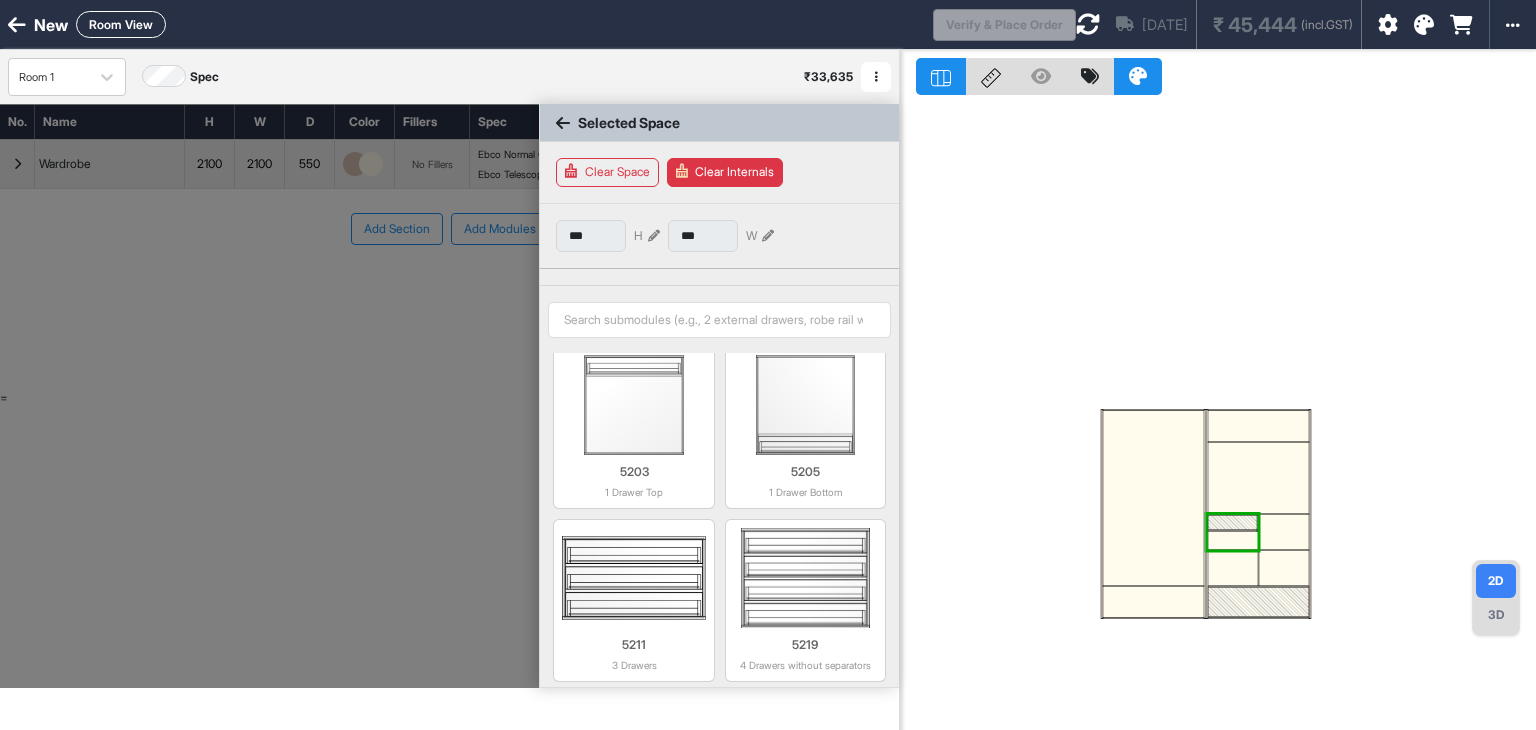 click at bounding box center [1284, 532] 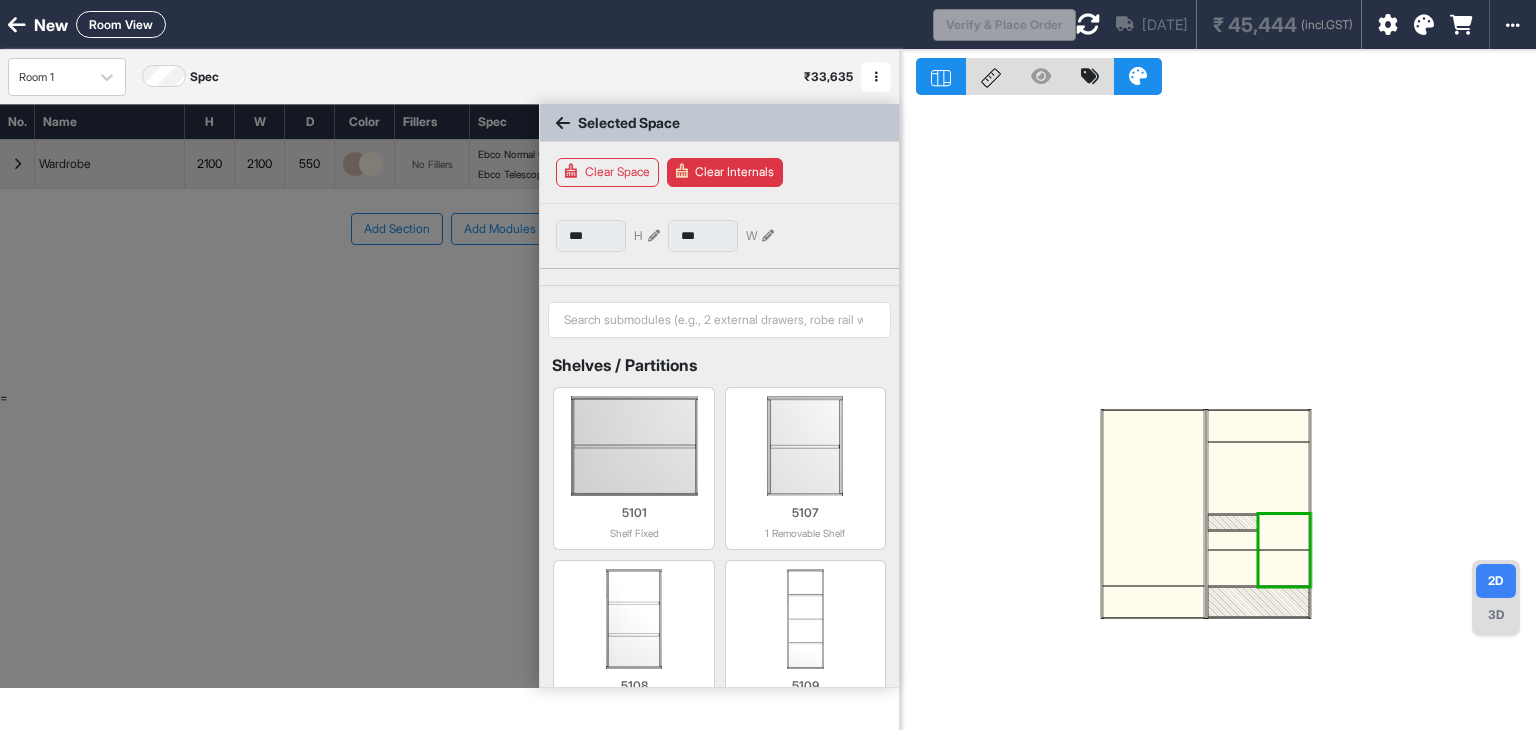 click at bounding box center (1284, 532) 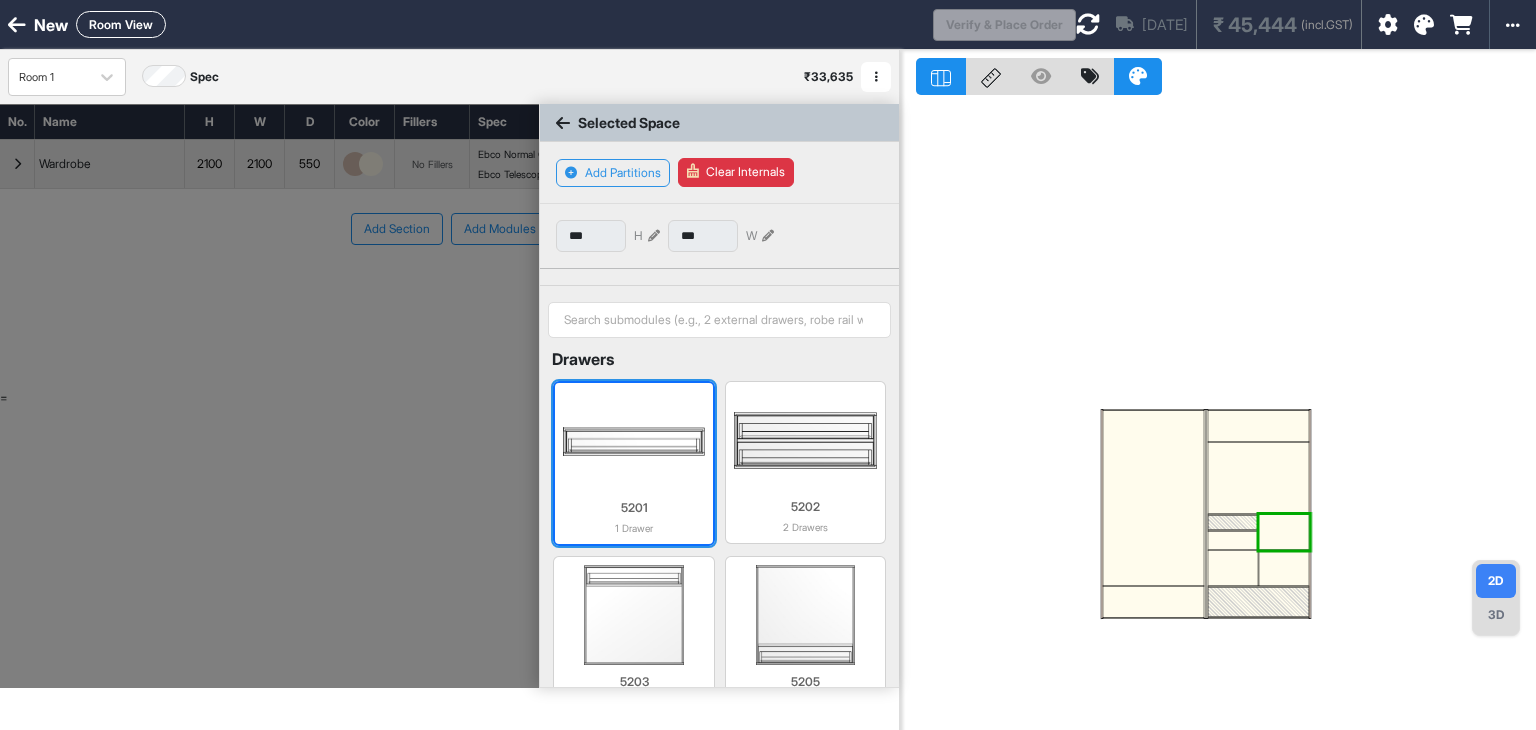 scroll, scrollTop: 400, scrollLeft: 0, axis: vertical 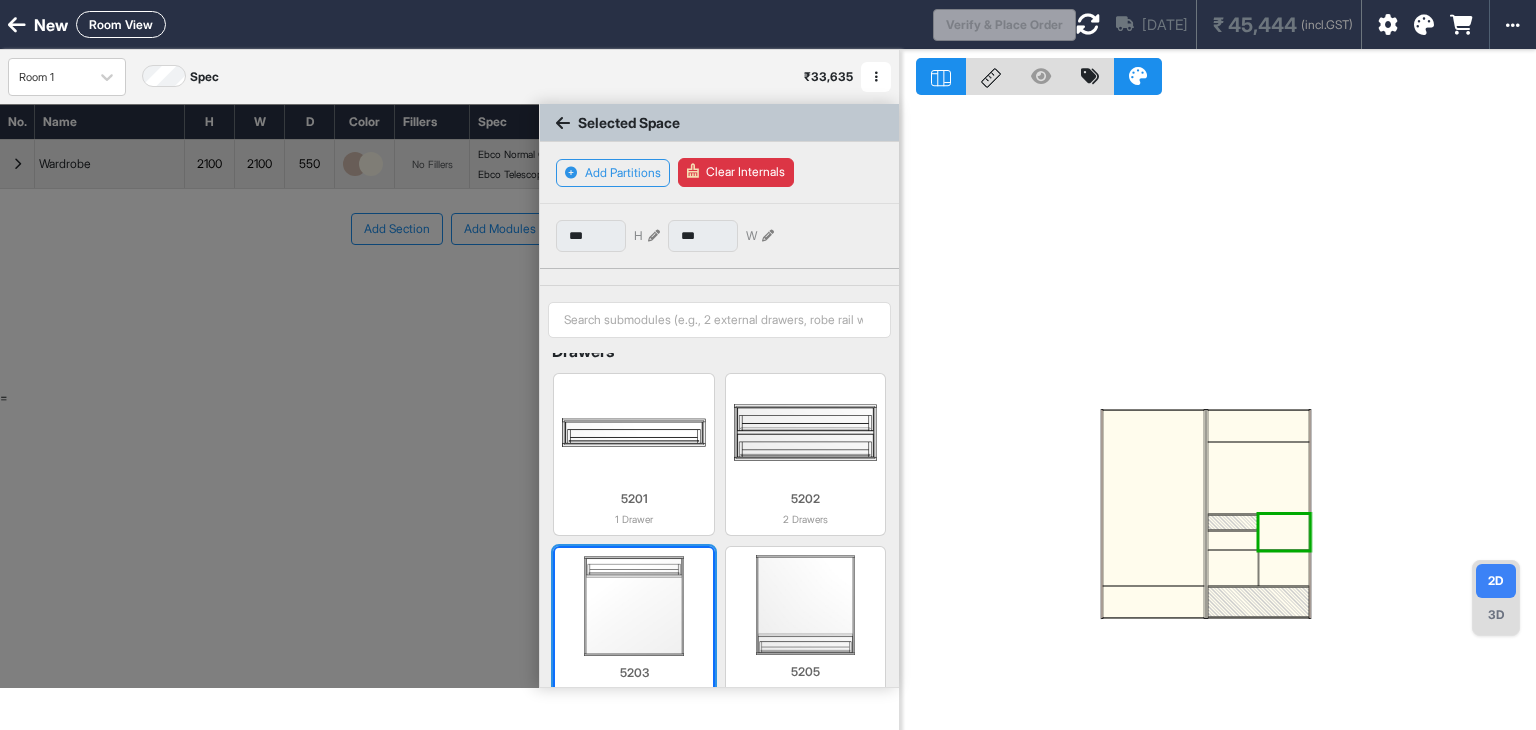 click at bounding box center (633, 606) 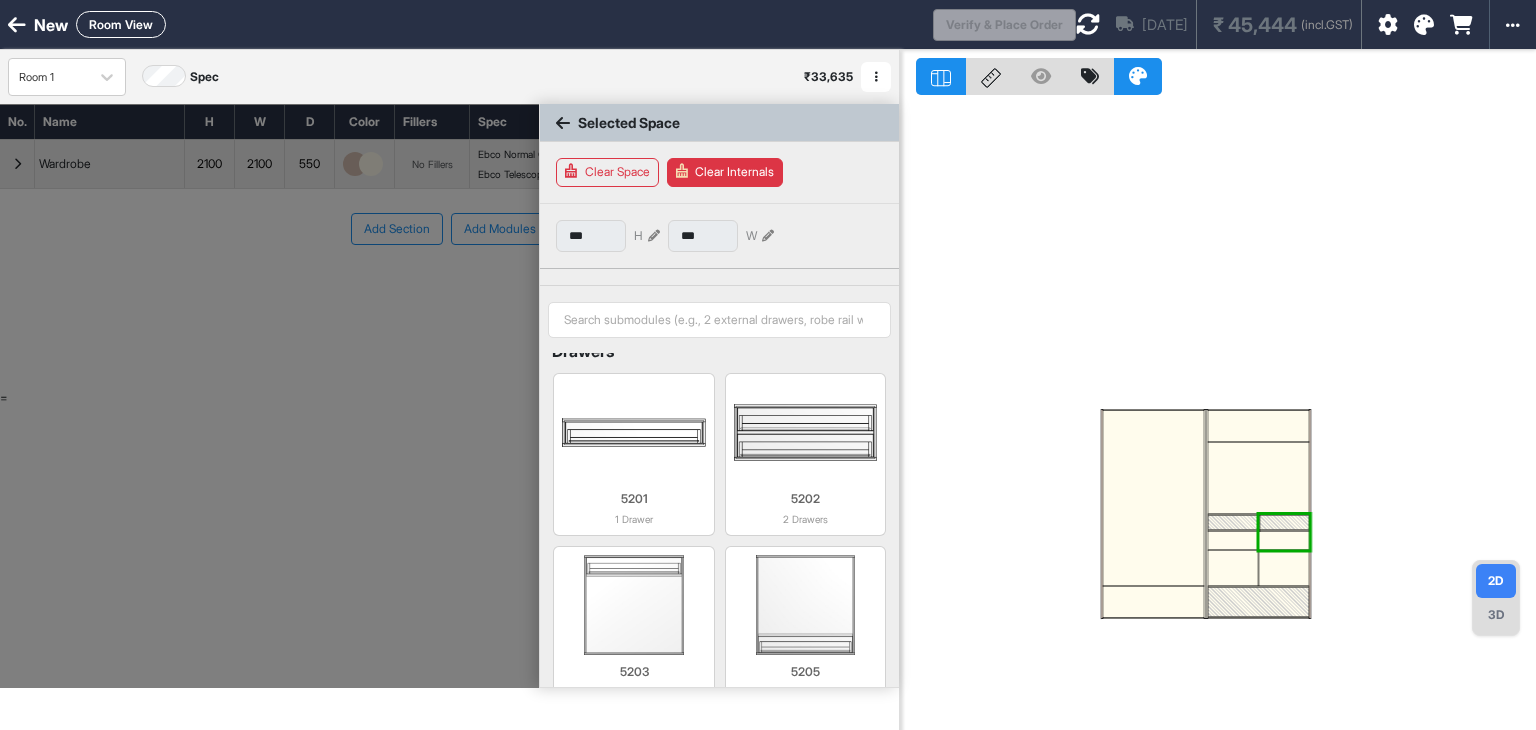 click at bounding box center [1218, 415] 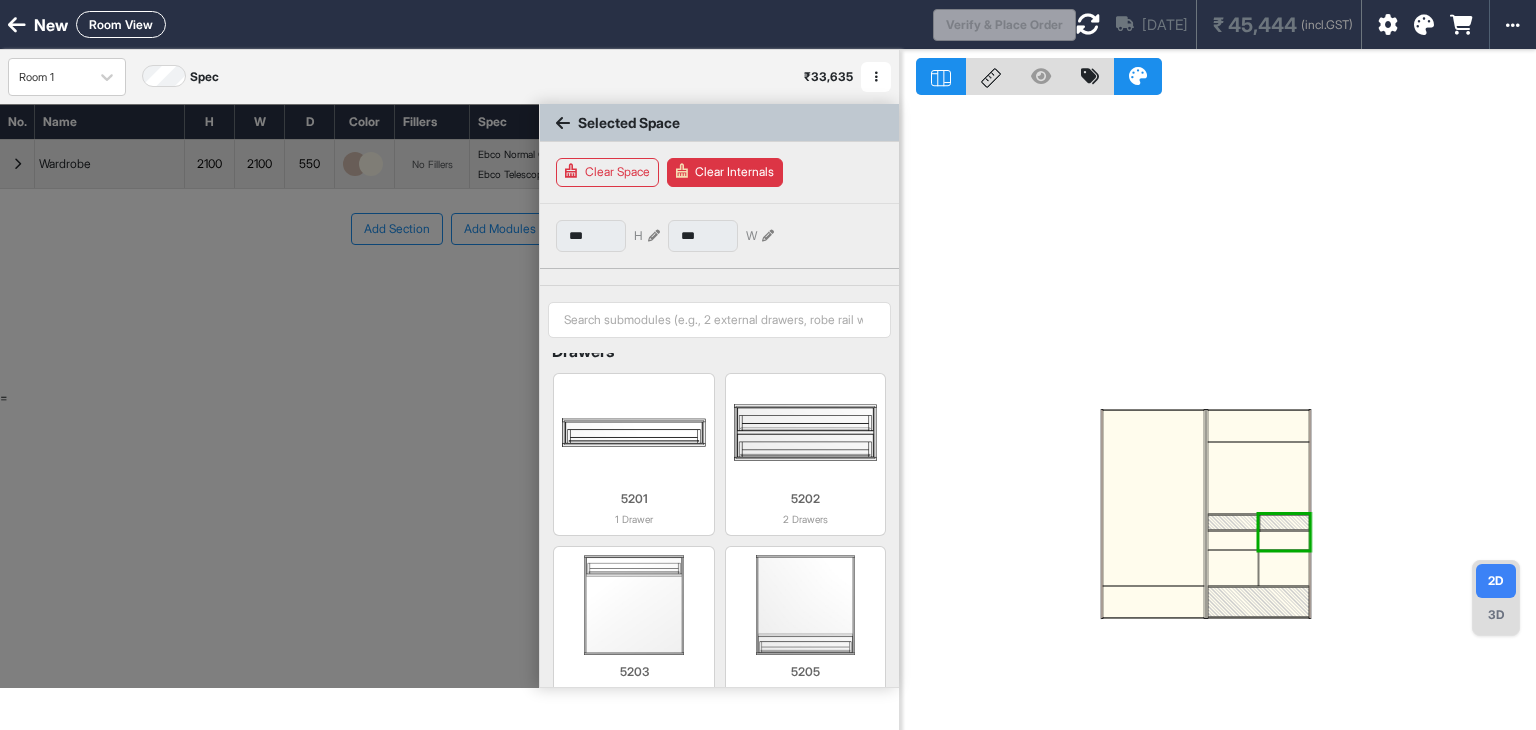 click on "3D" at bounding box center (1496, 615) 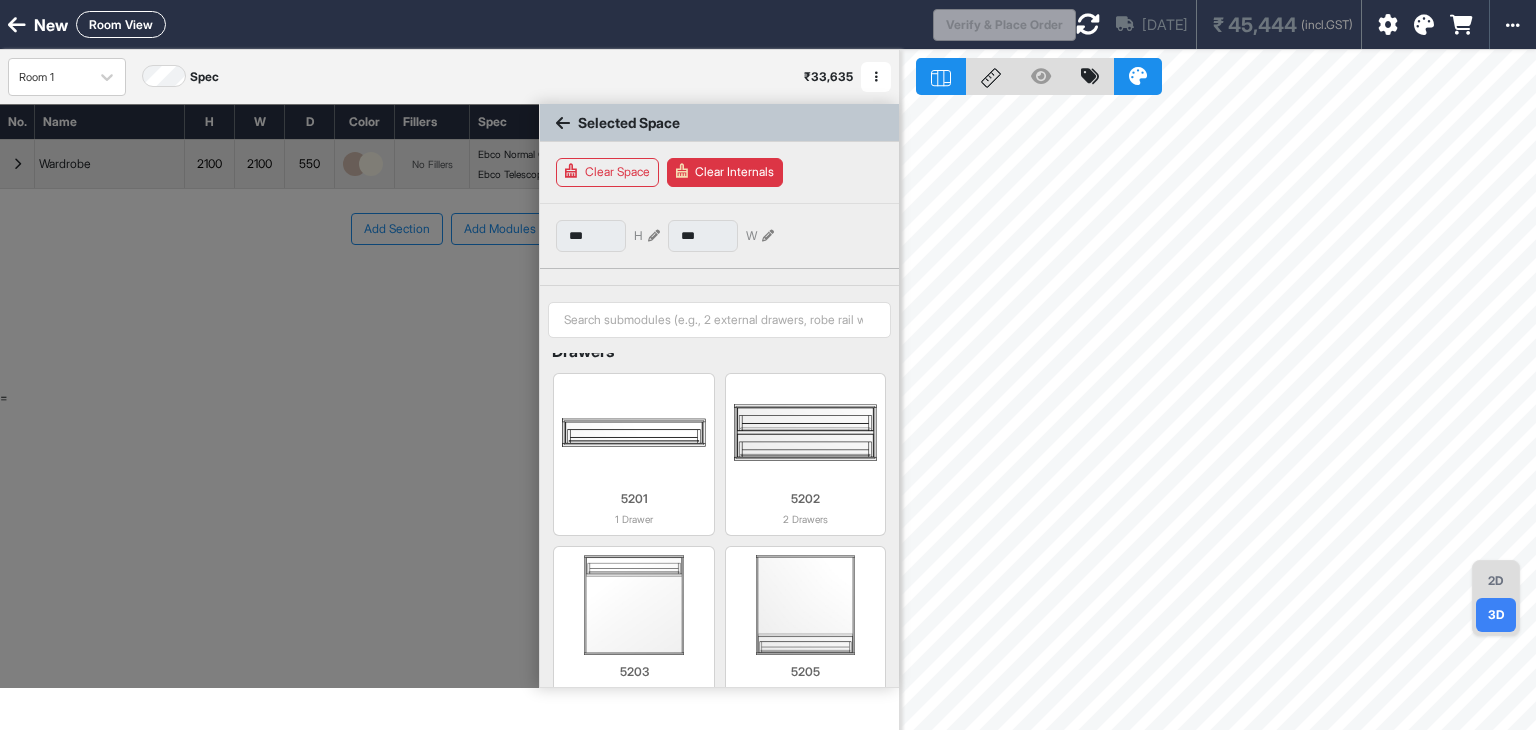click at bounding box center (269, 396) 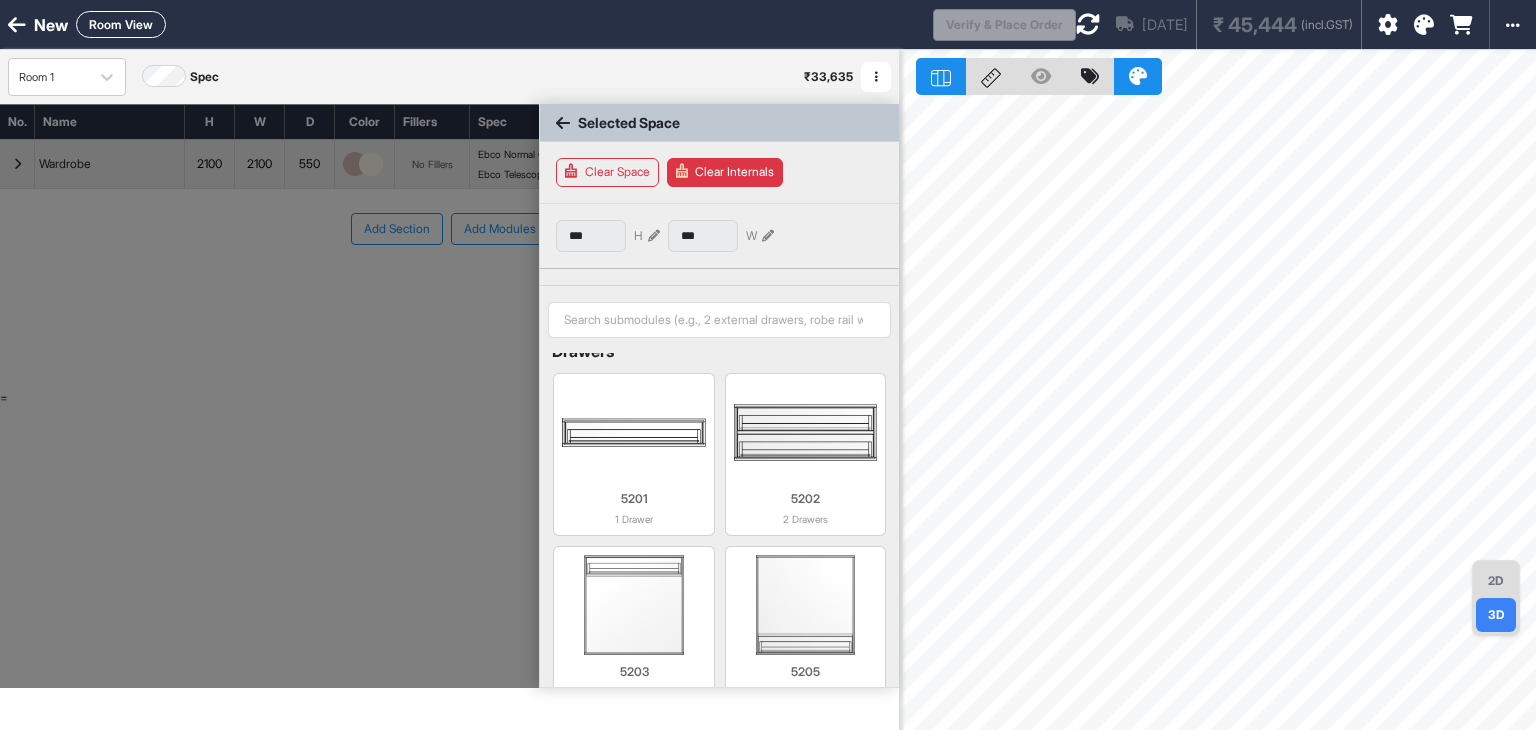 click at bounding box center (269, 396) 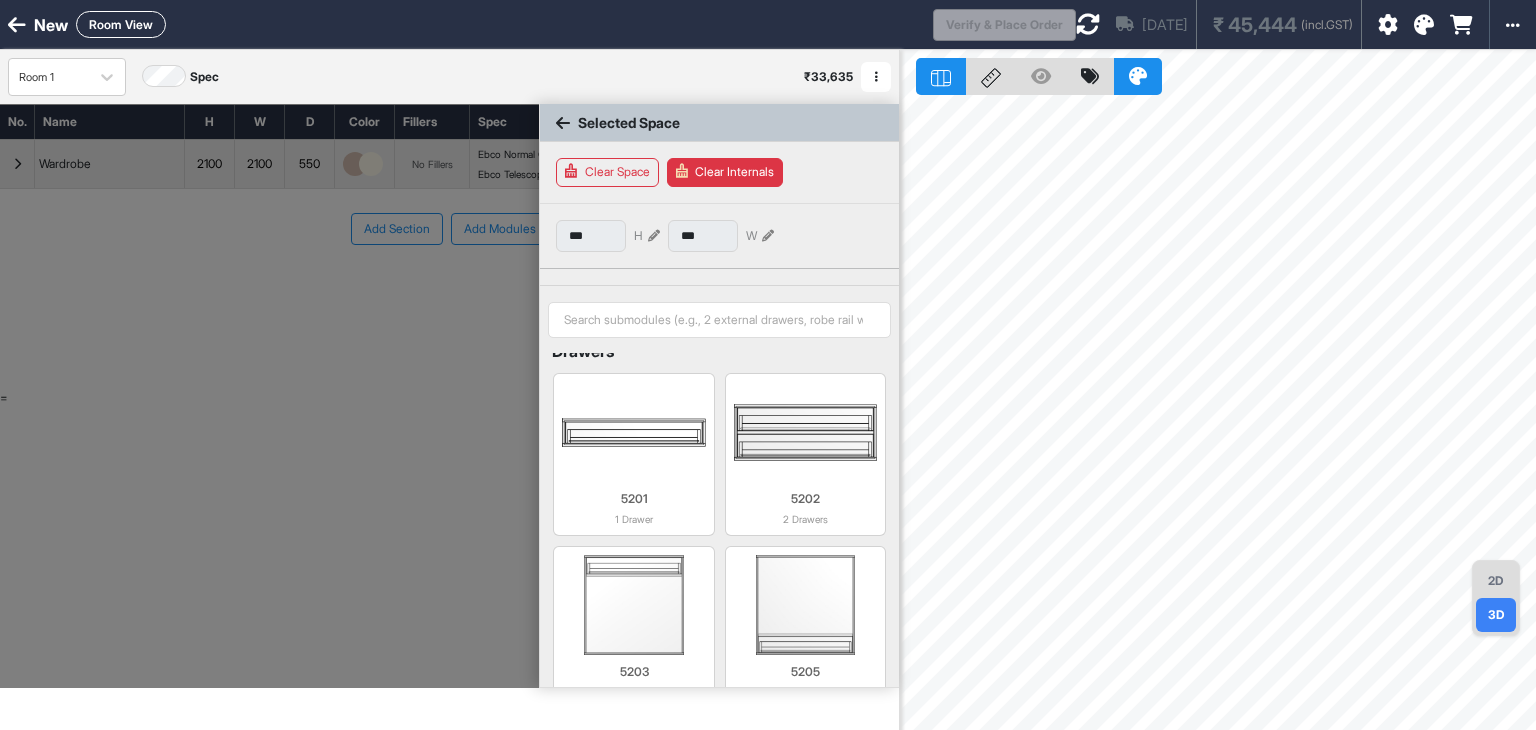 click on "2D" at bounding box center [1496, 581] 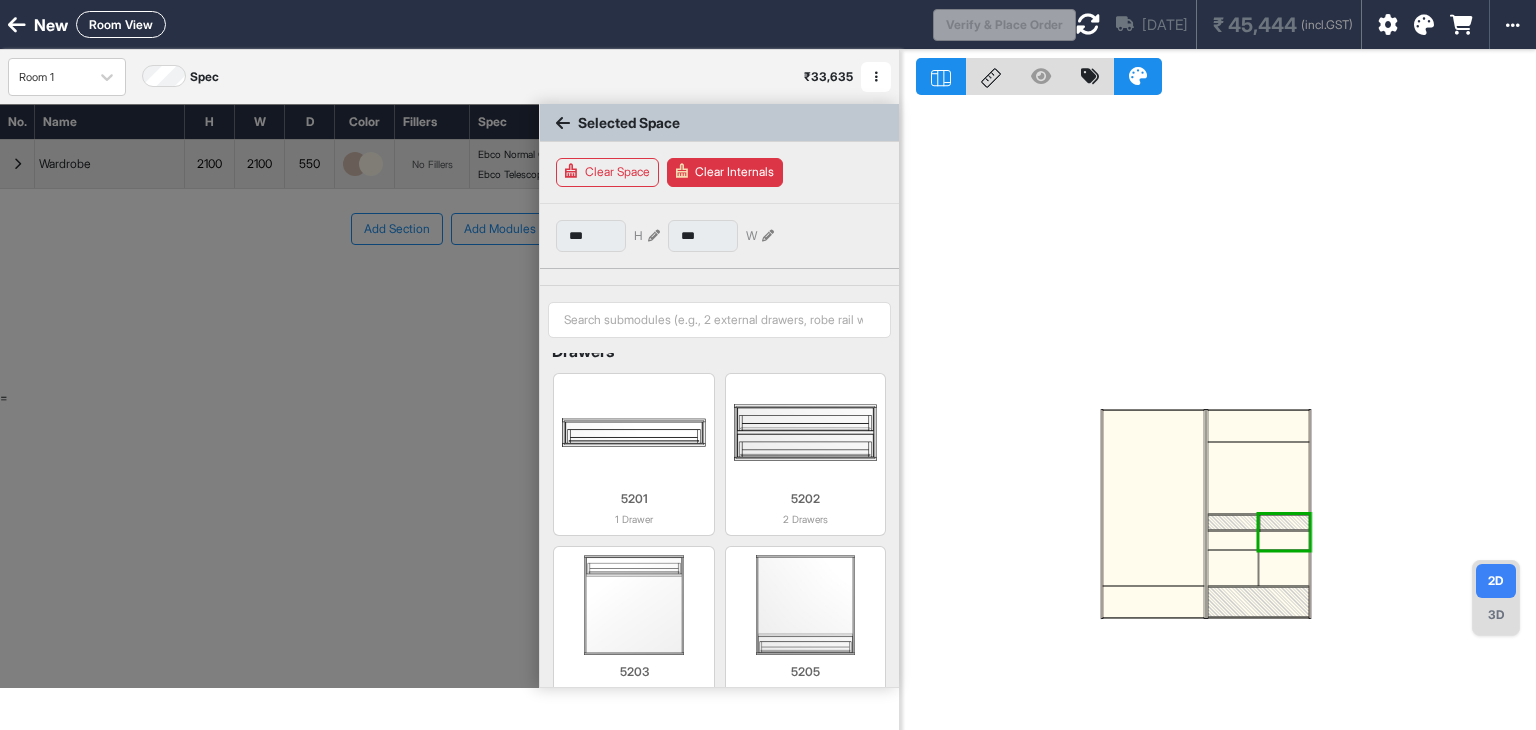 click at bounding box center [1218, 415] 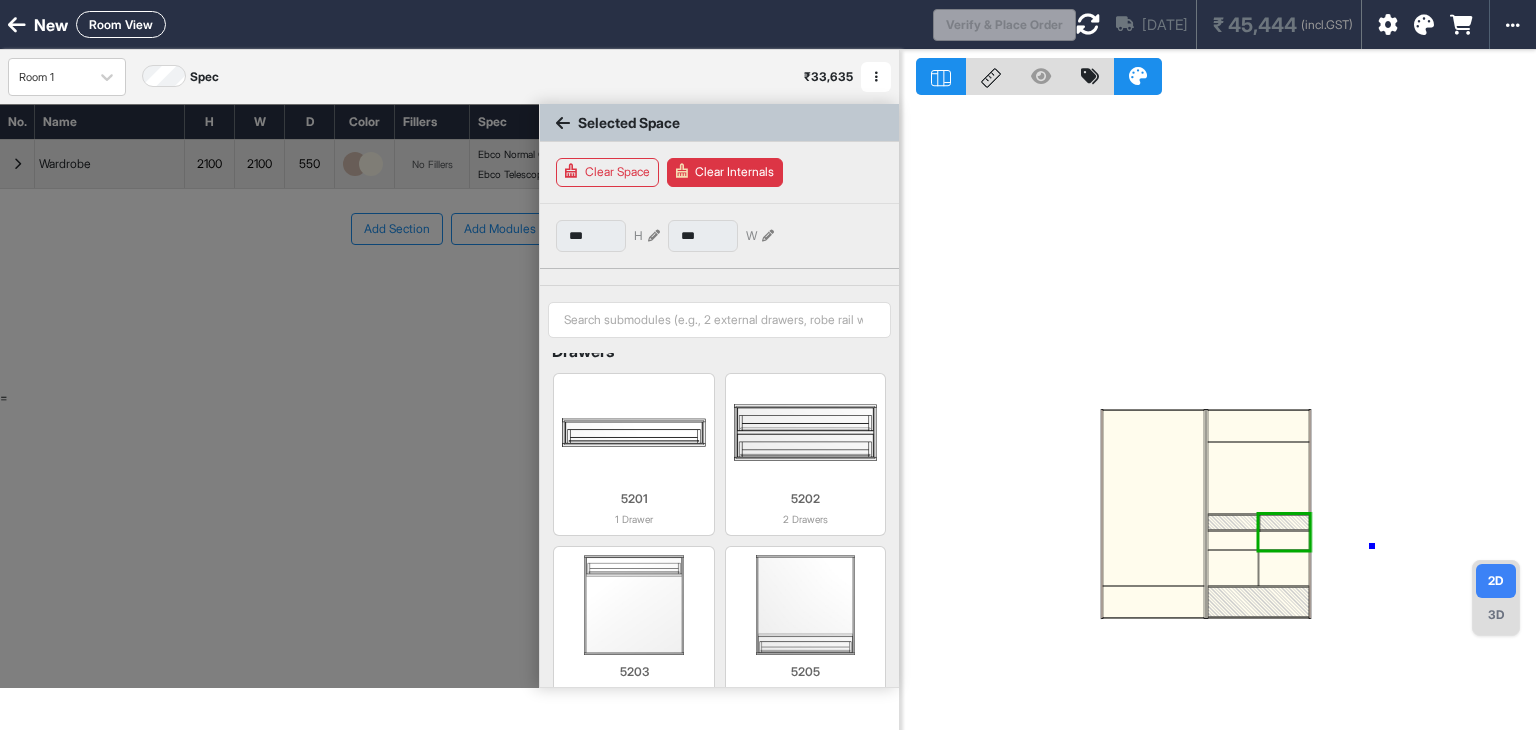 click at bounding box center [1218, 415] 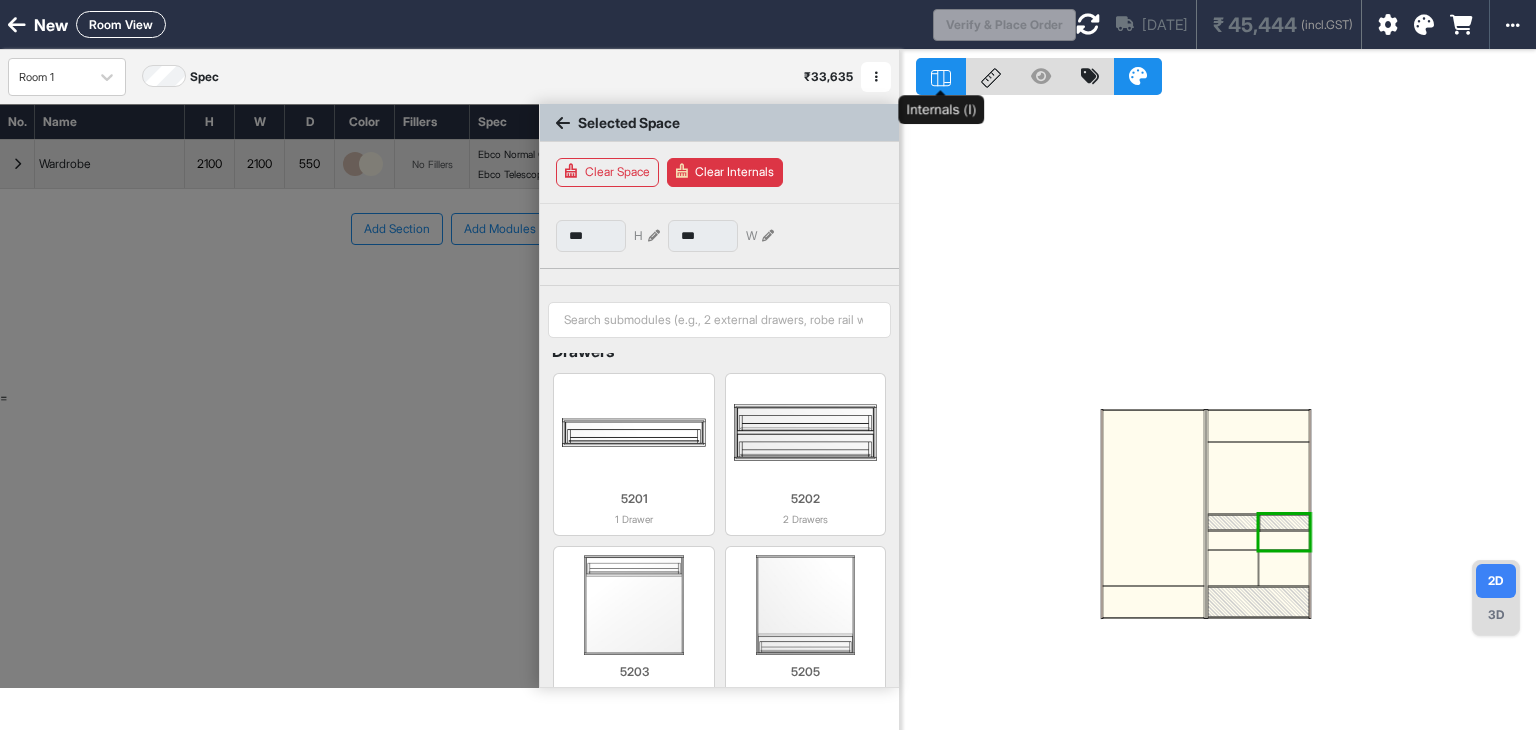 click at bounding box center (941, 76) 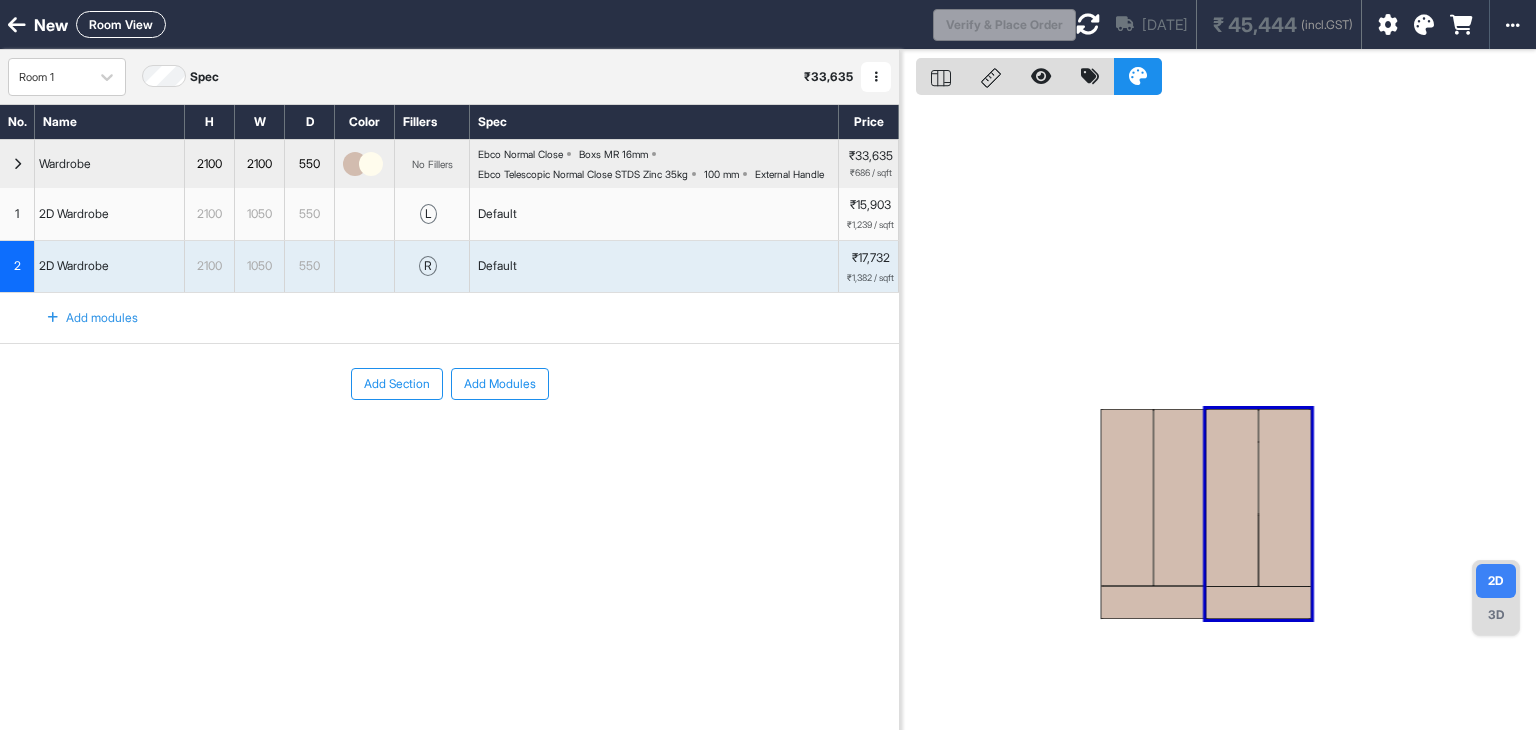 click at bounding box center (1218, 415) 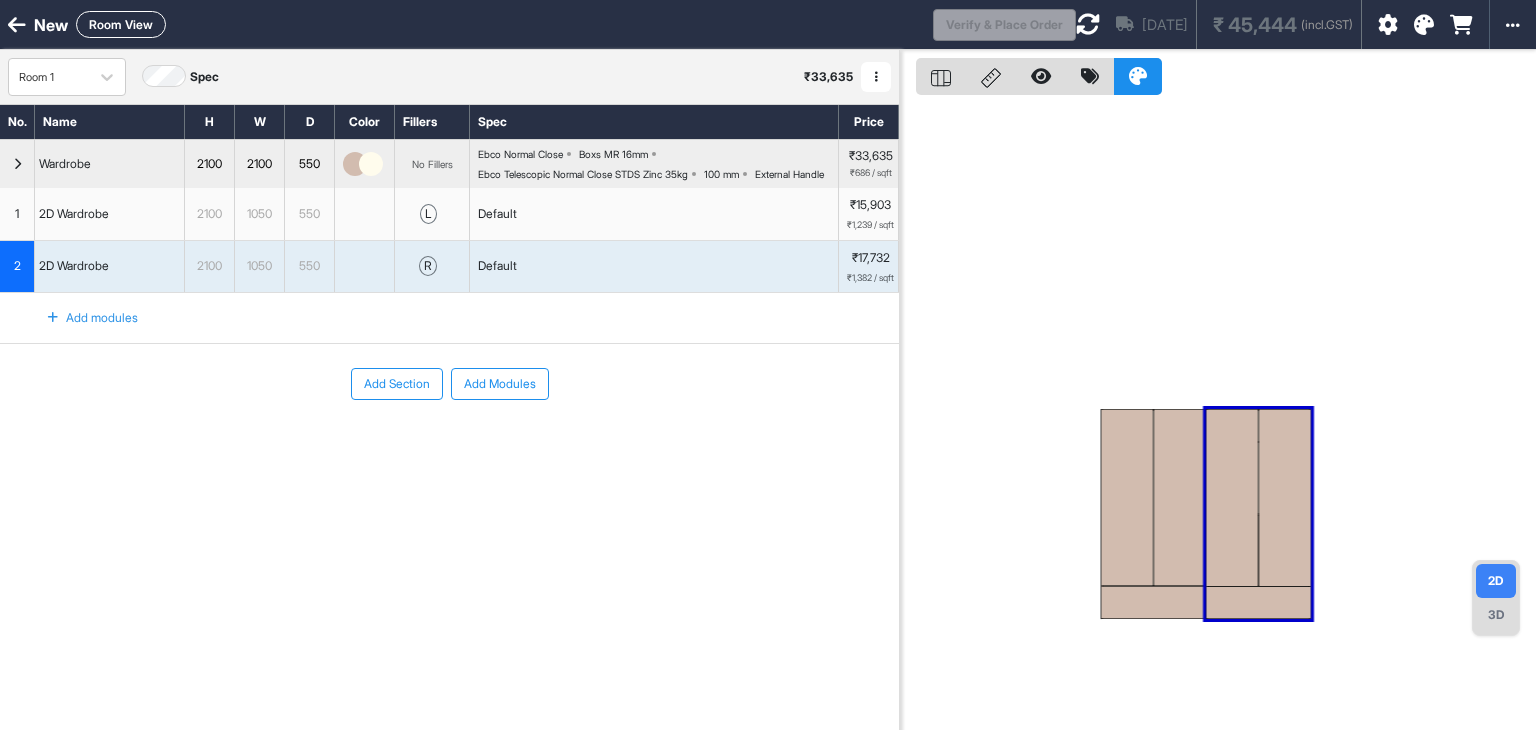 click at bounding box center (1127, 497) 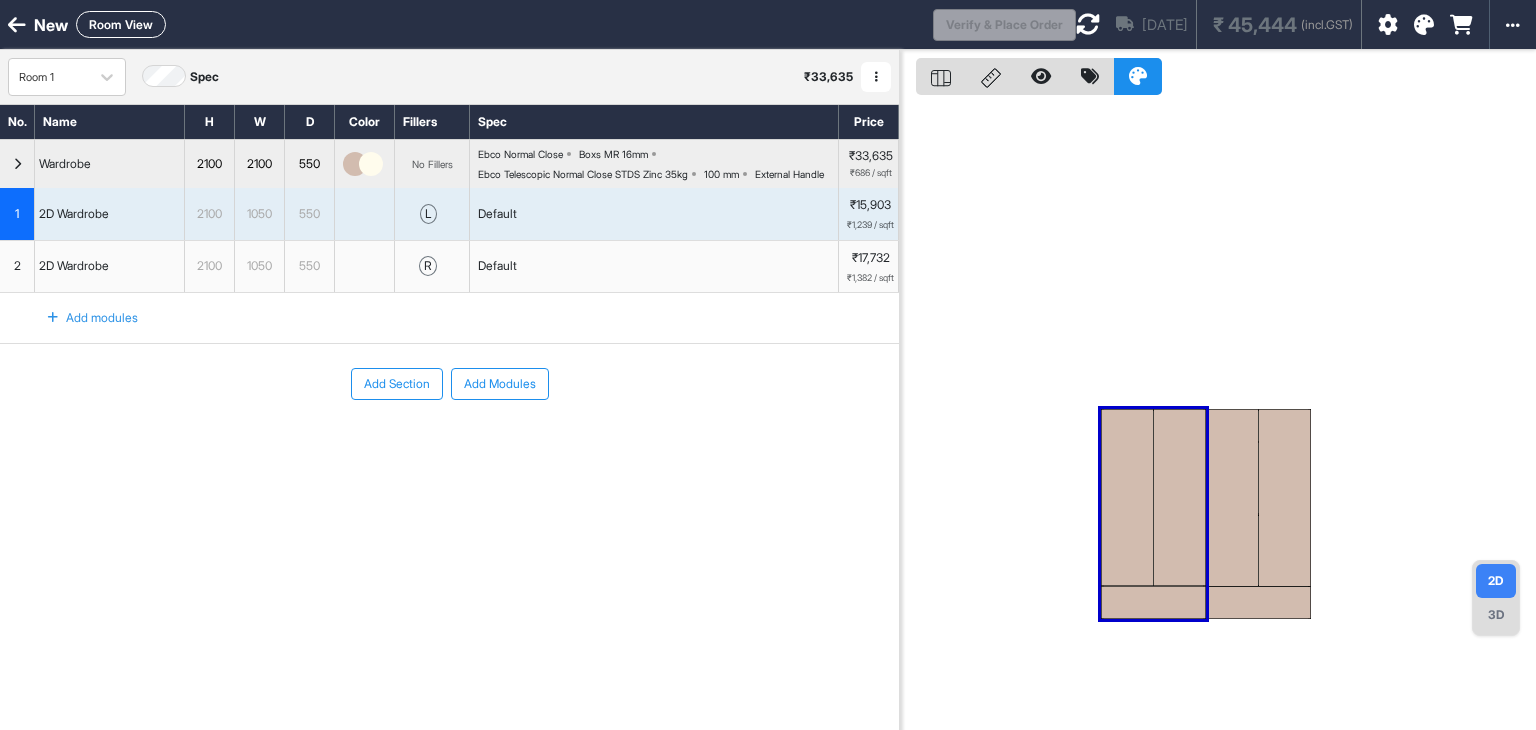 click at bounding box center [1127, 497] 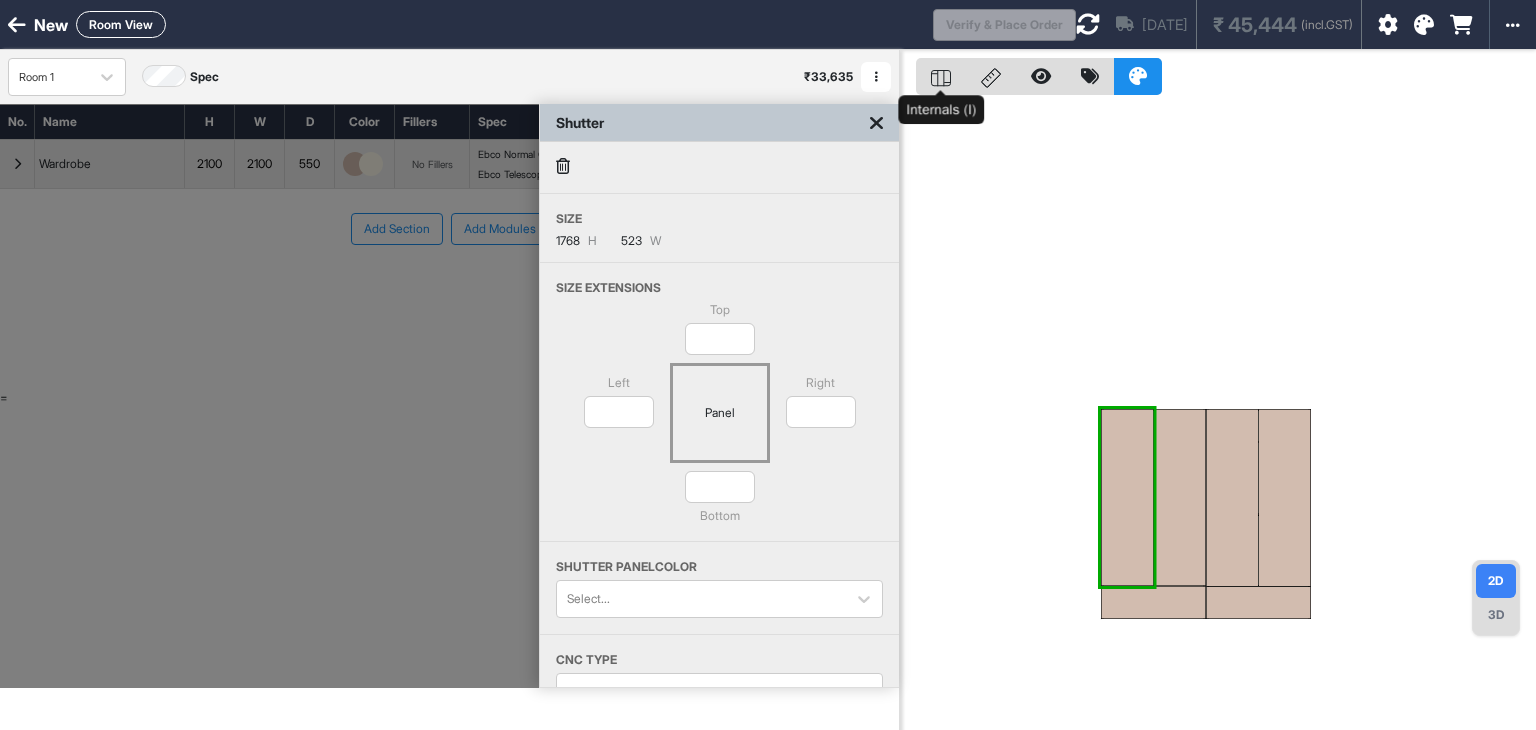click at bounding box center (941, 76) 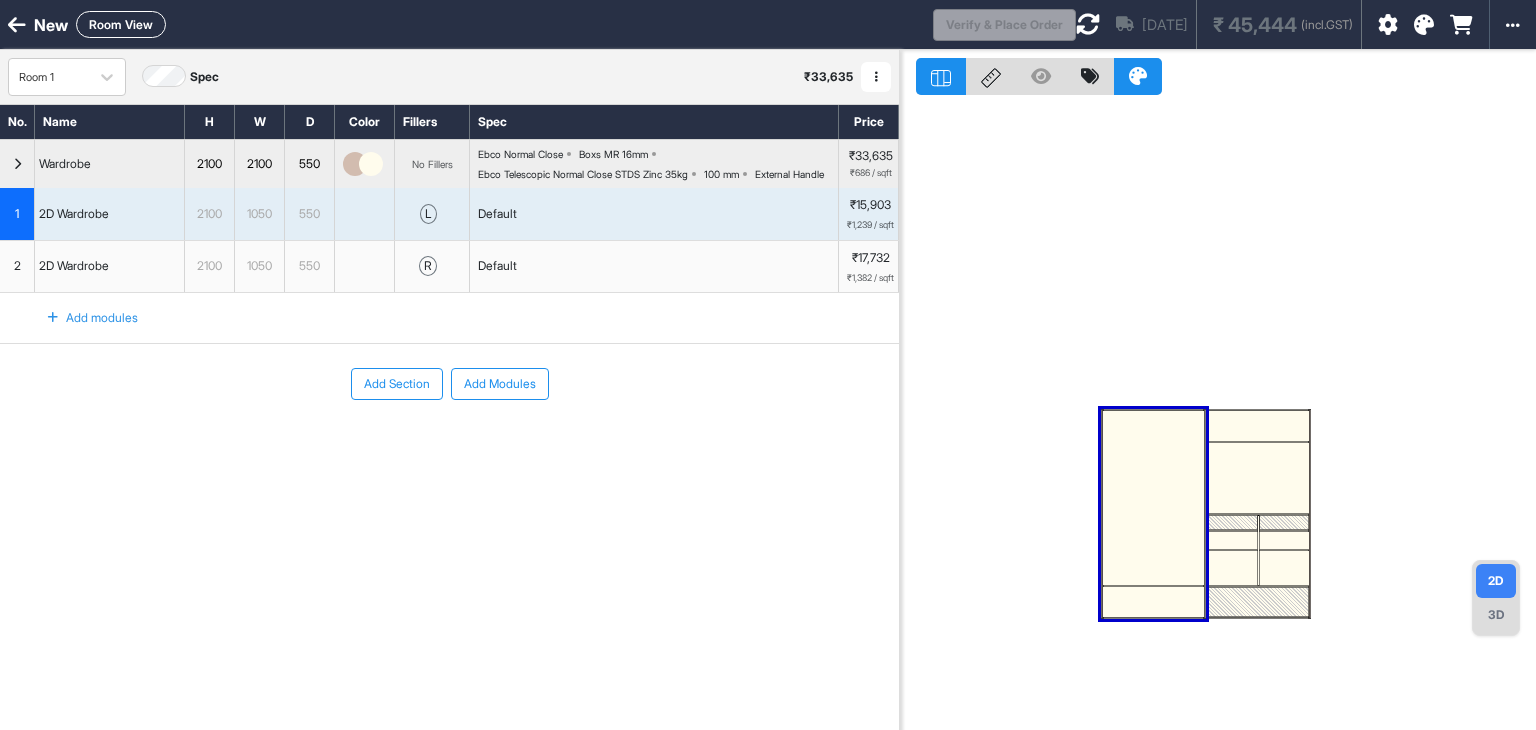 click at bounding box center (1153, 514) 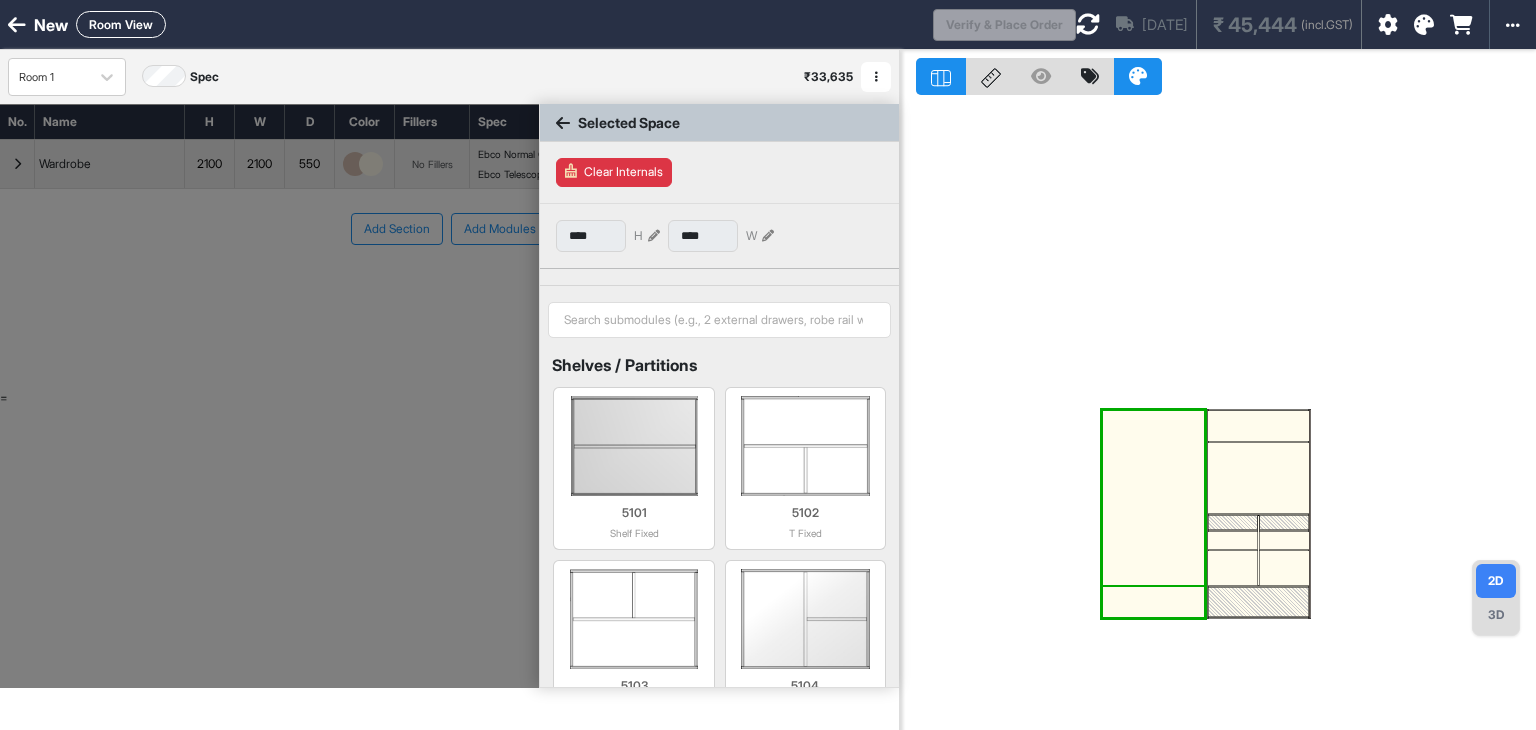 click at bounding box center [1153, 602] 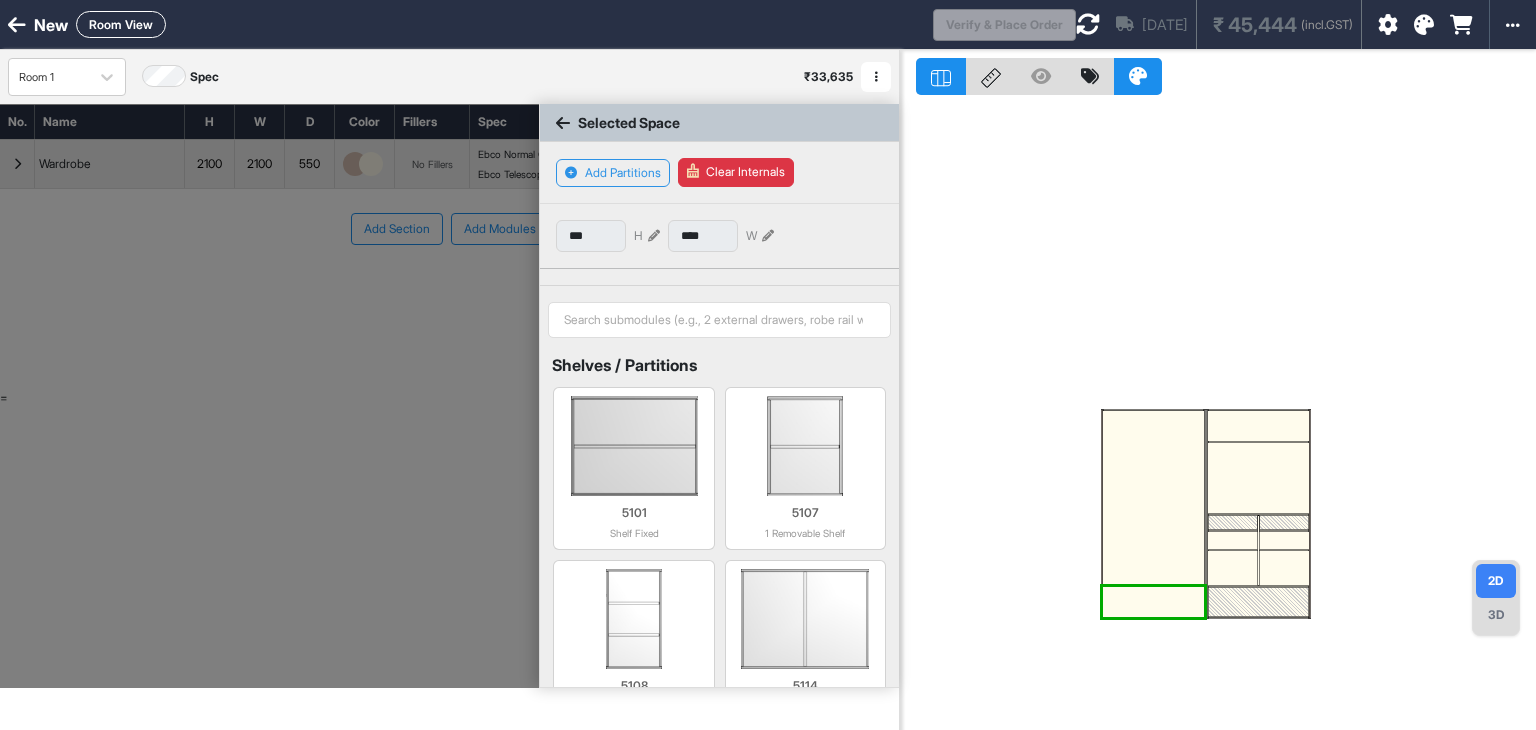 click at bounding box center (1153, 602) 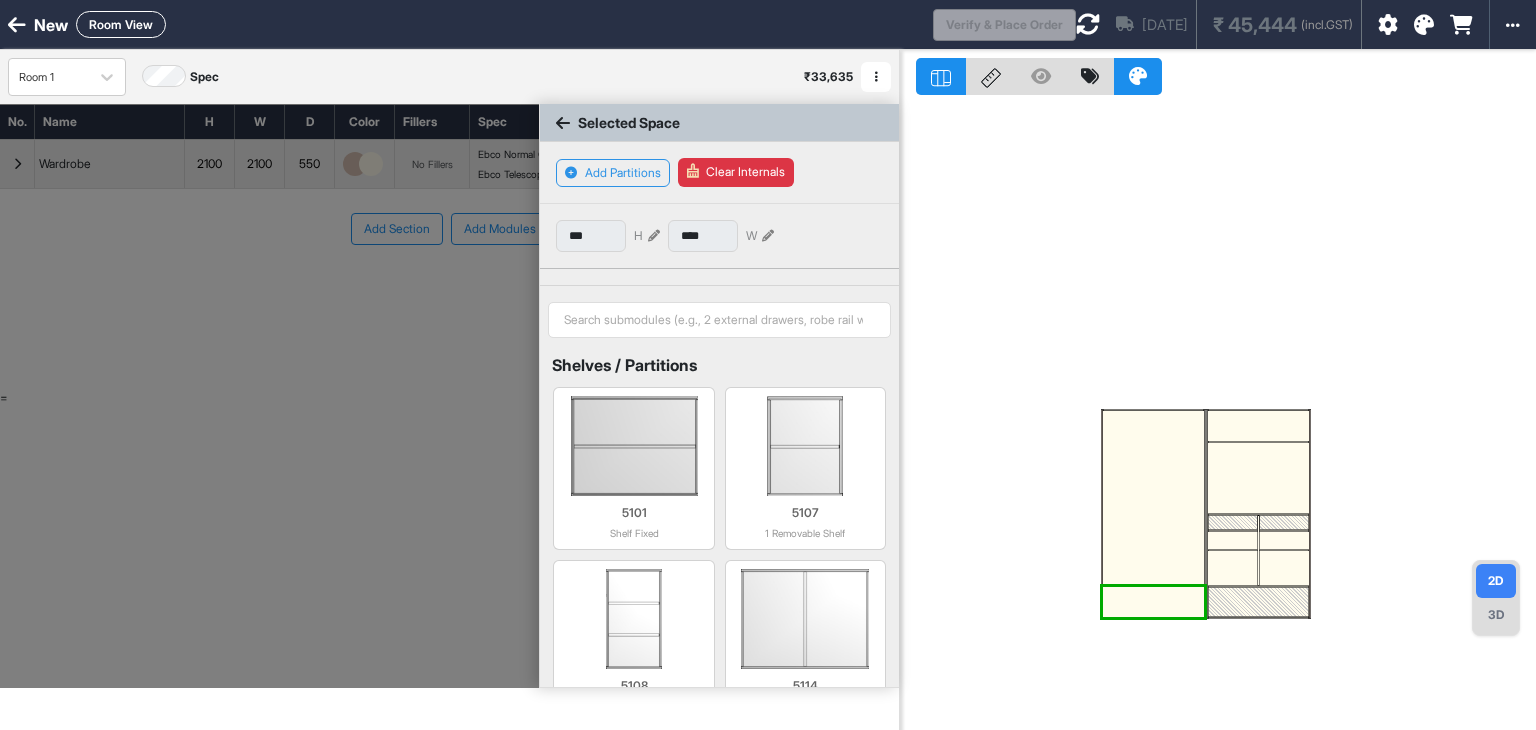 click on "Clear Internals" at bounding box center (736, 172) 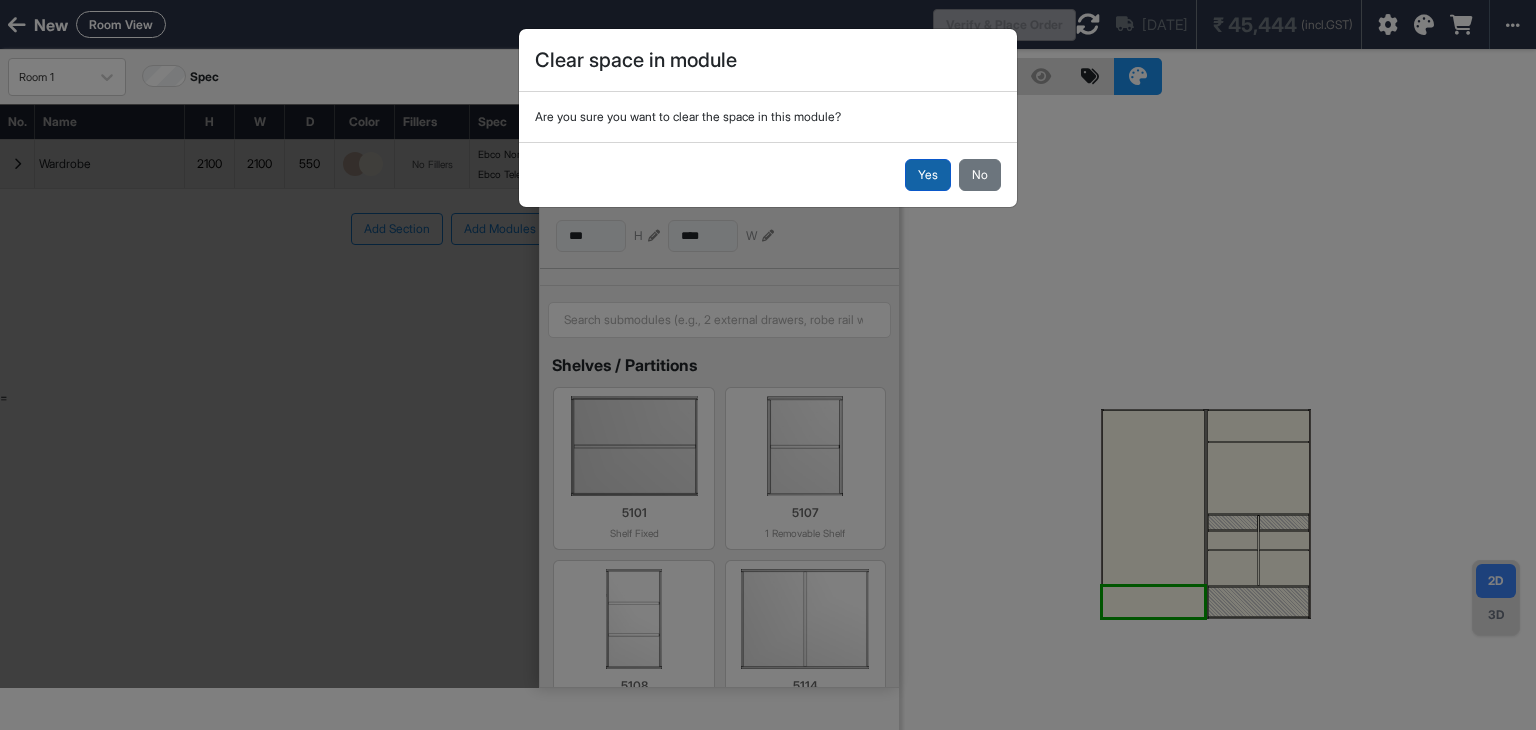 click on "Yes" at bounding box center (928, 175) 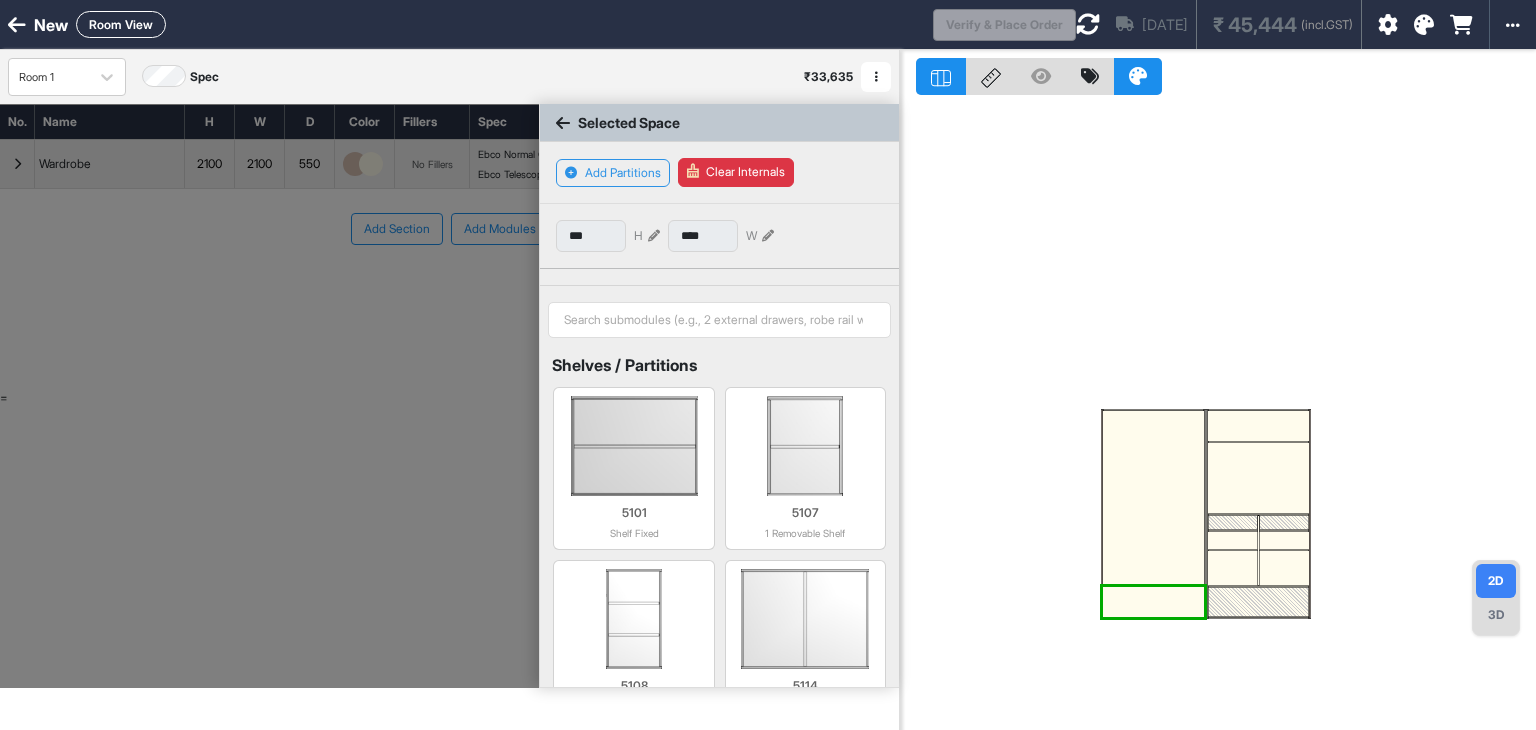click 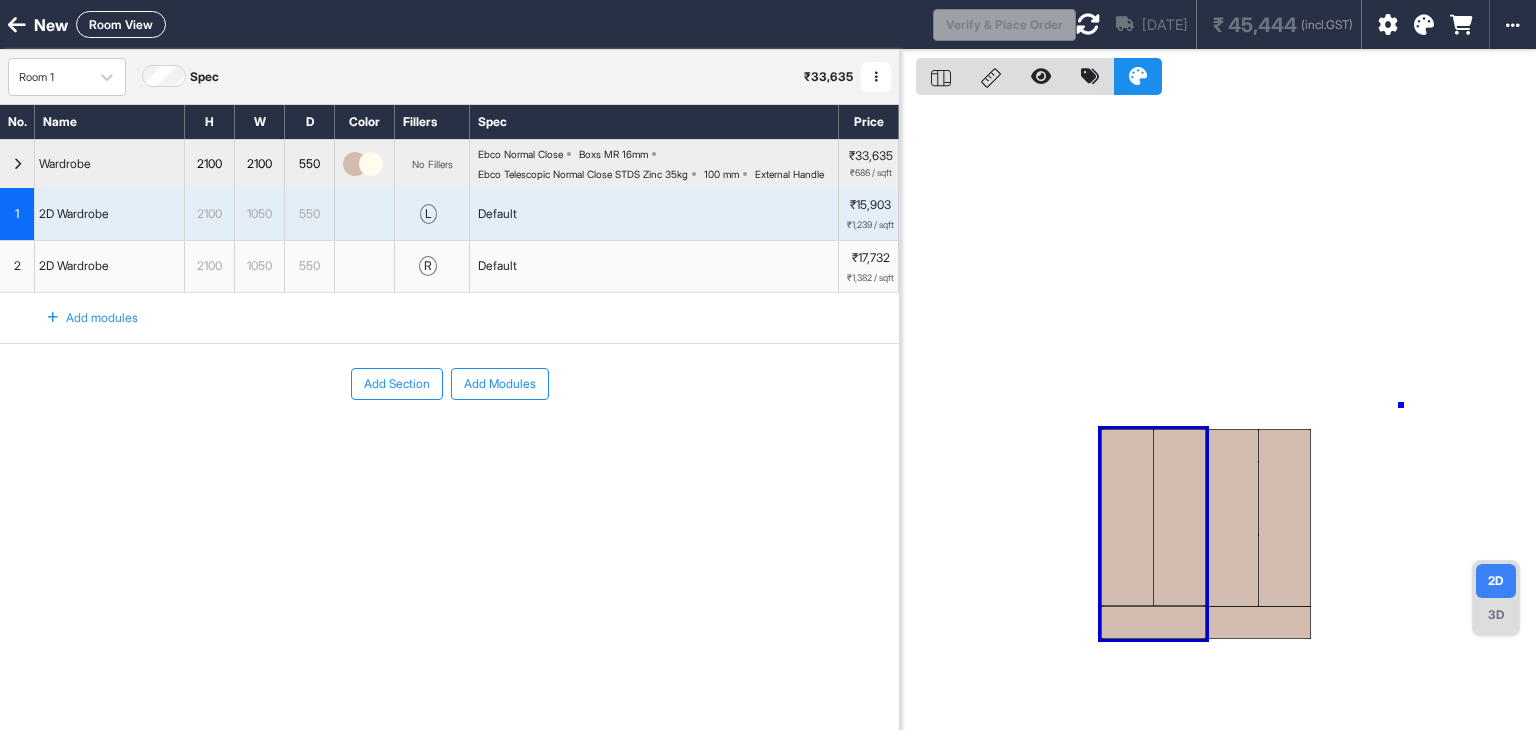 click at bounding box center (1218, 415) 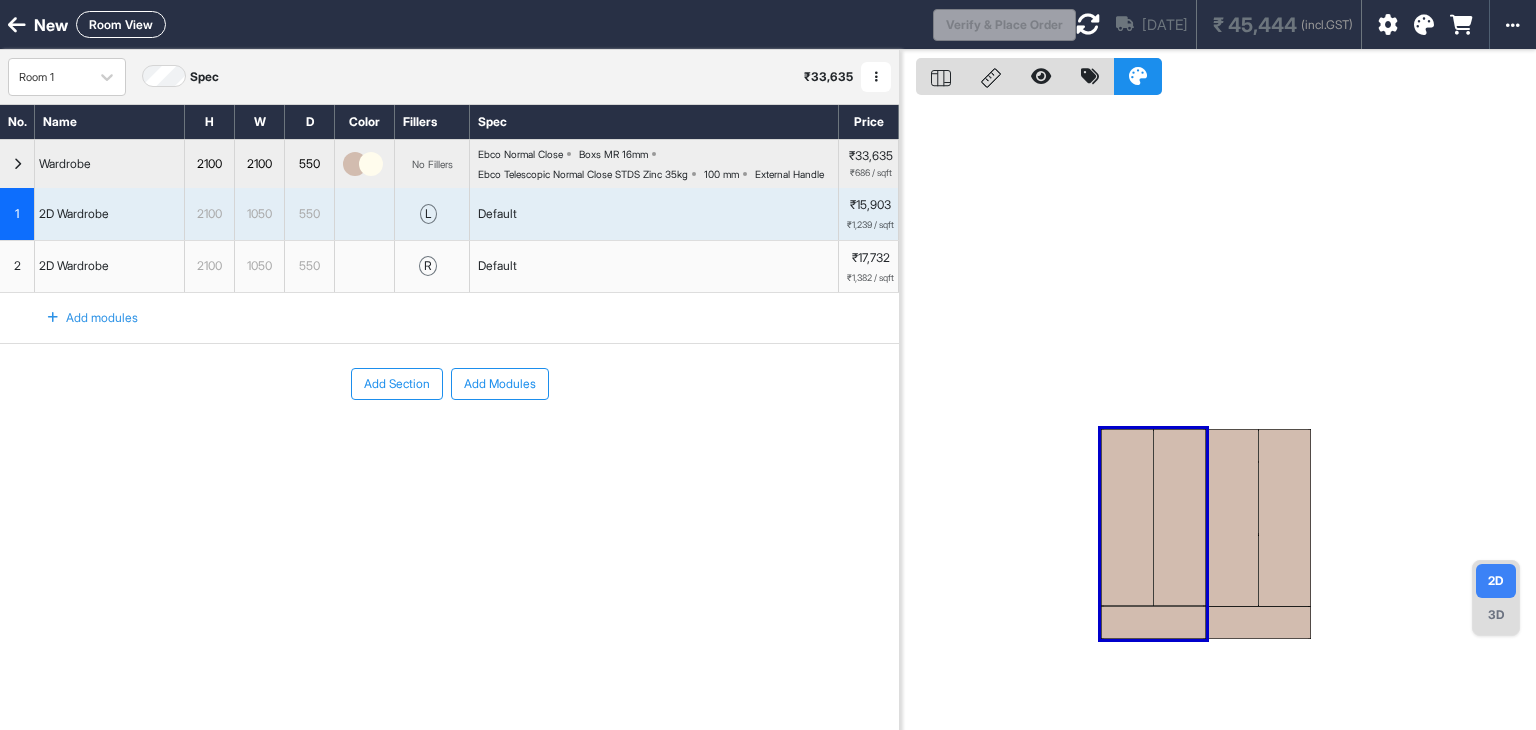 click on "3D" at bounding box center [1496, 615] 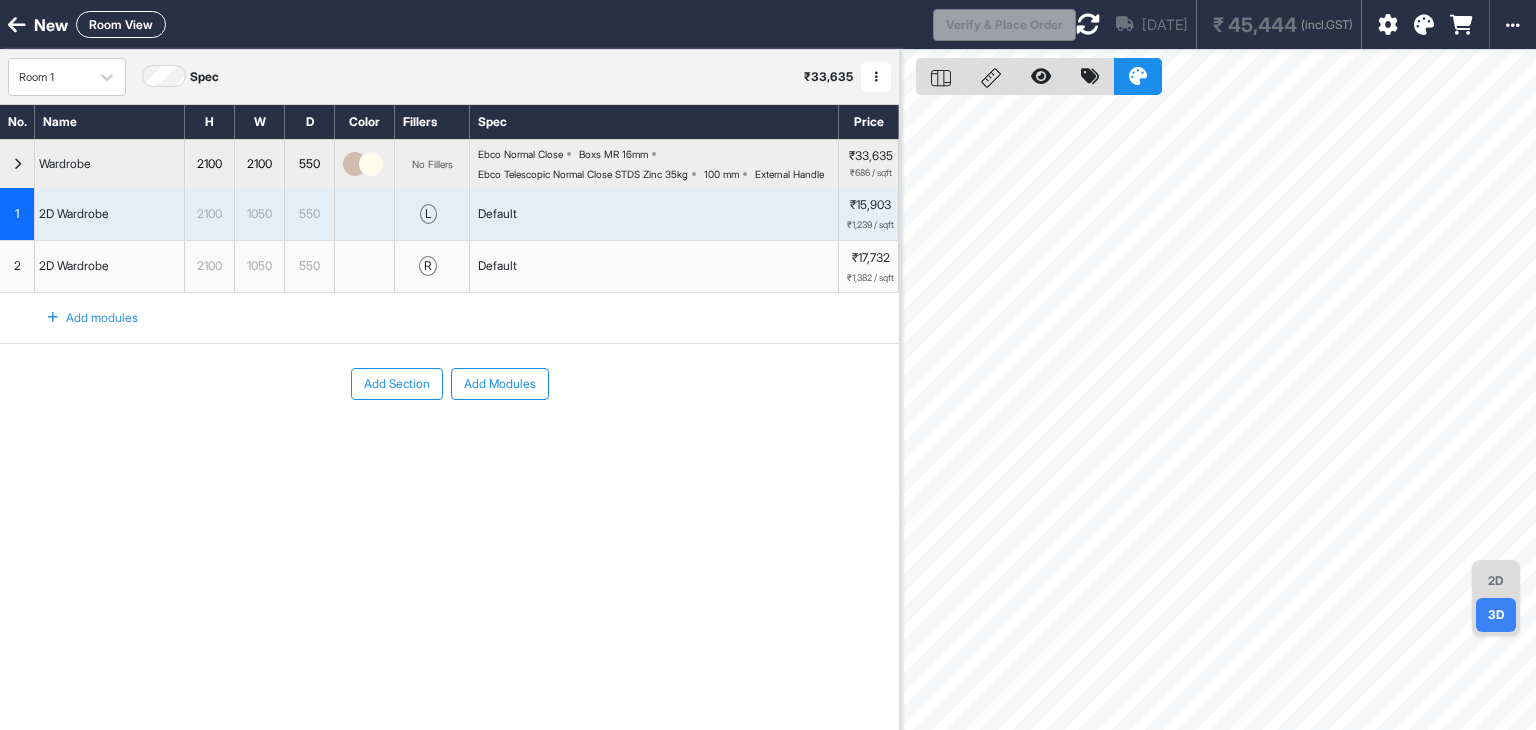 click on "2D" at bounding box center [1496, 581] 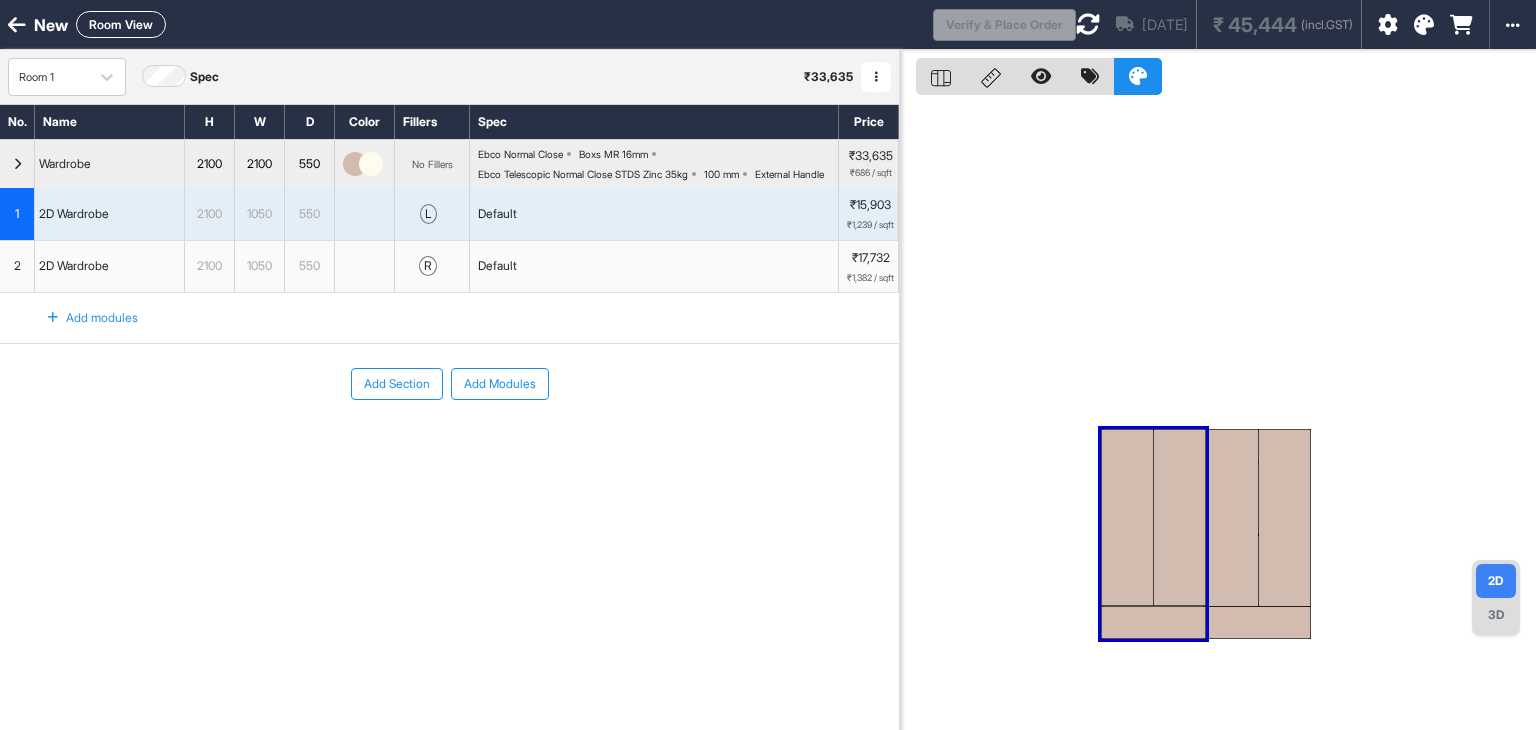 click at bounding box center [941, 76] 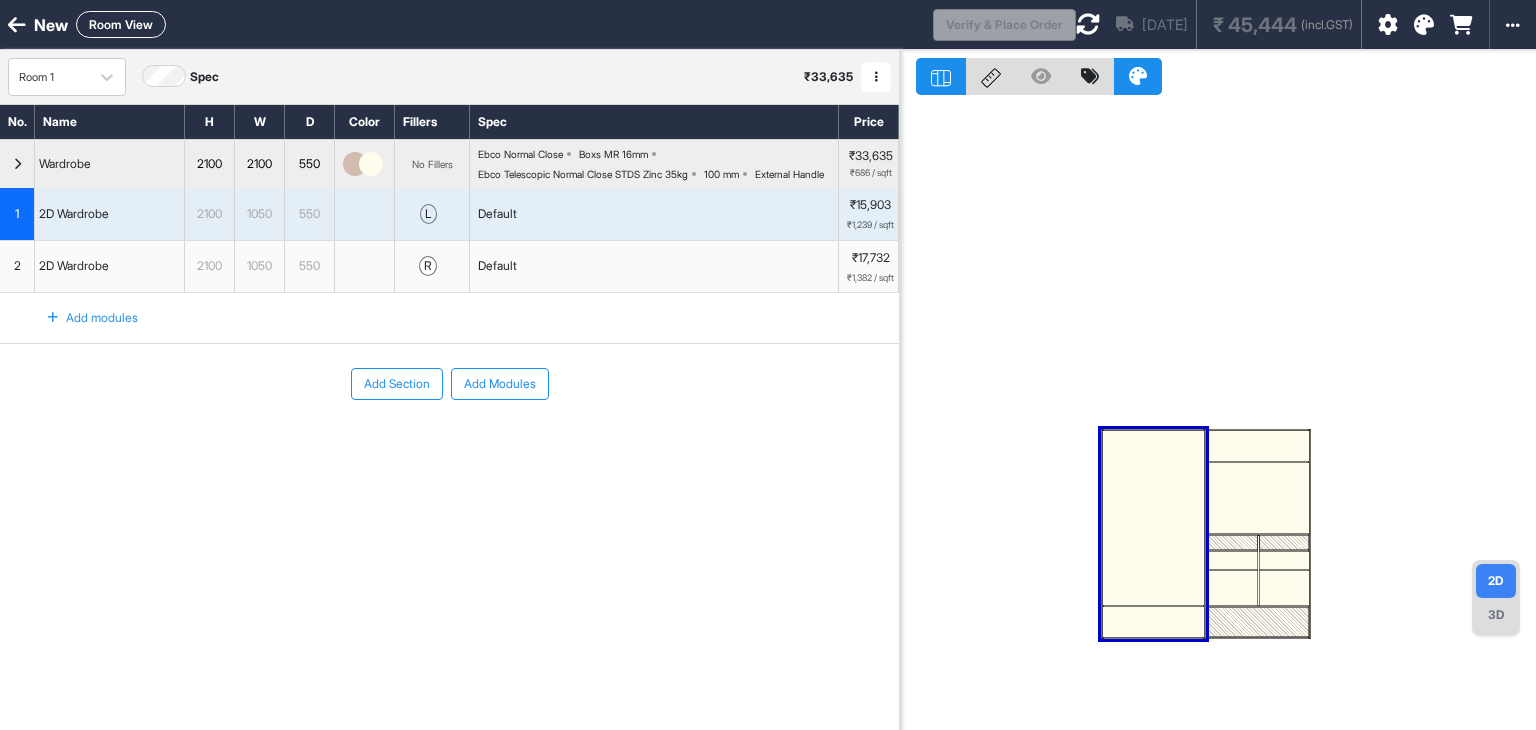 click on "3D" at bounding box center [1496, 615] 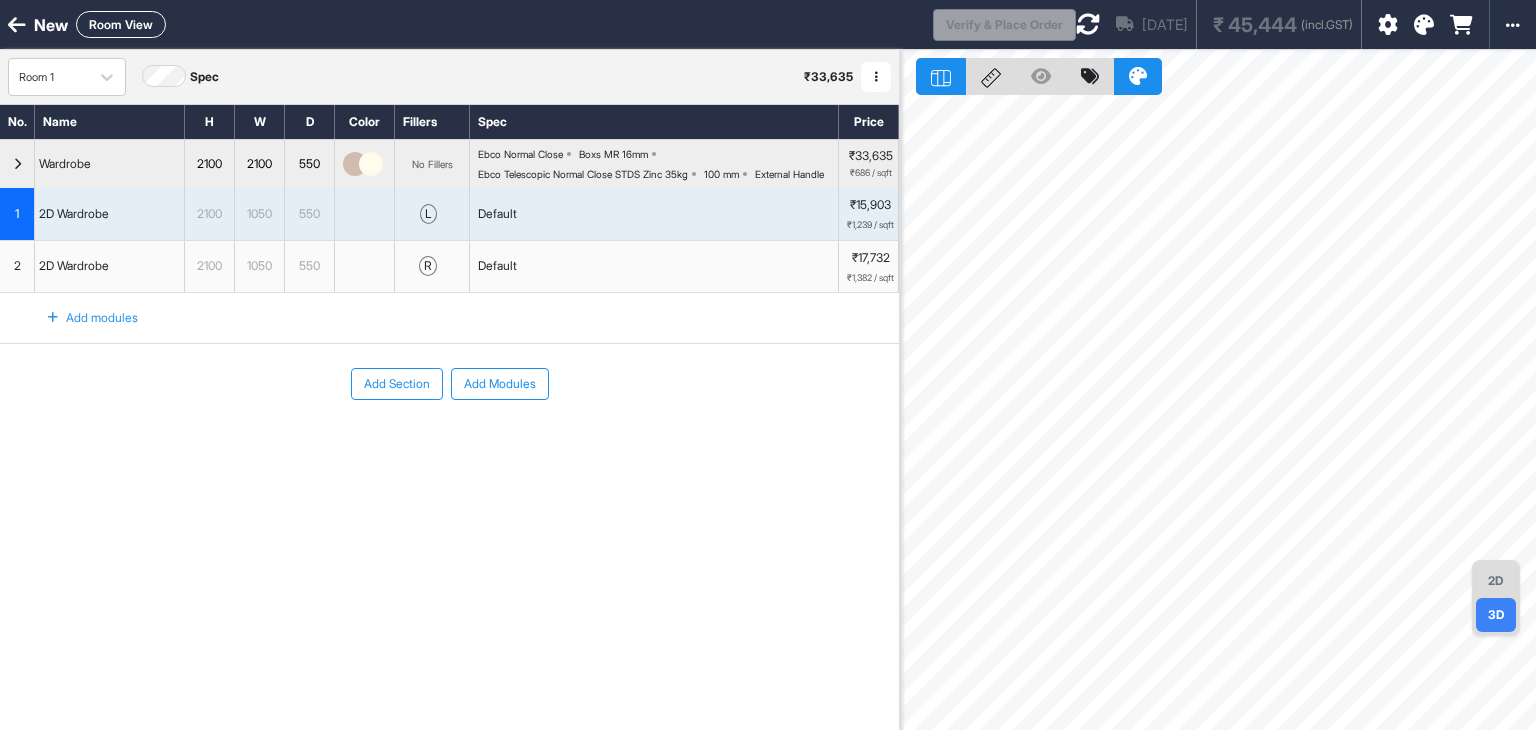 click on "2D" at bounding box center [1496, 581] 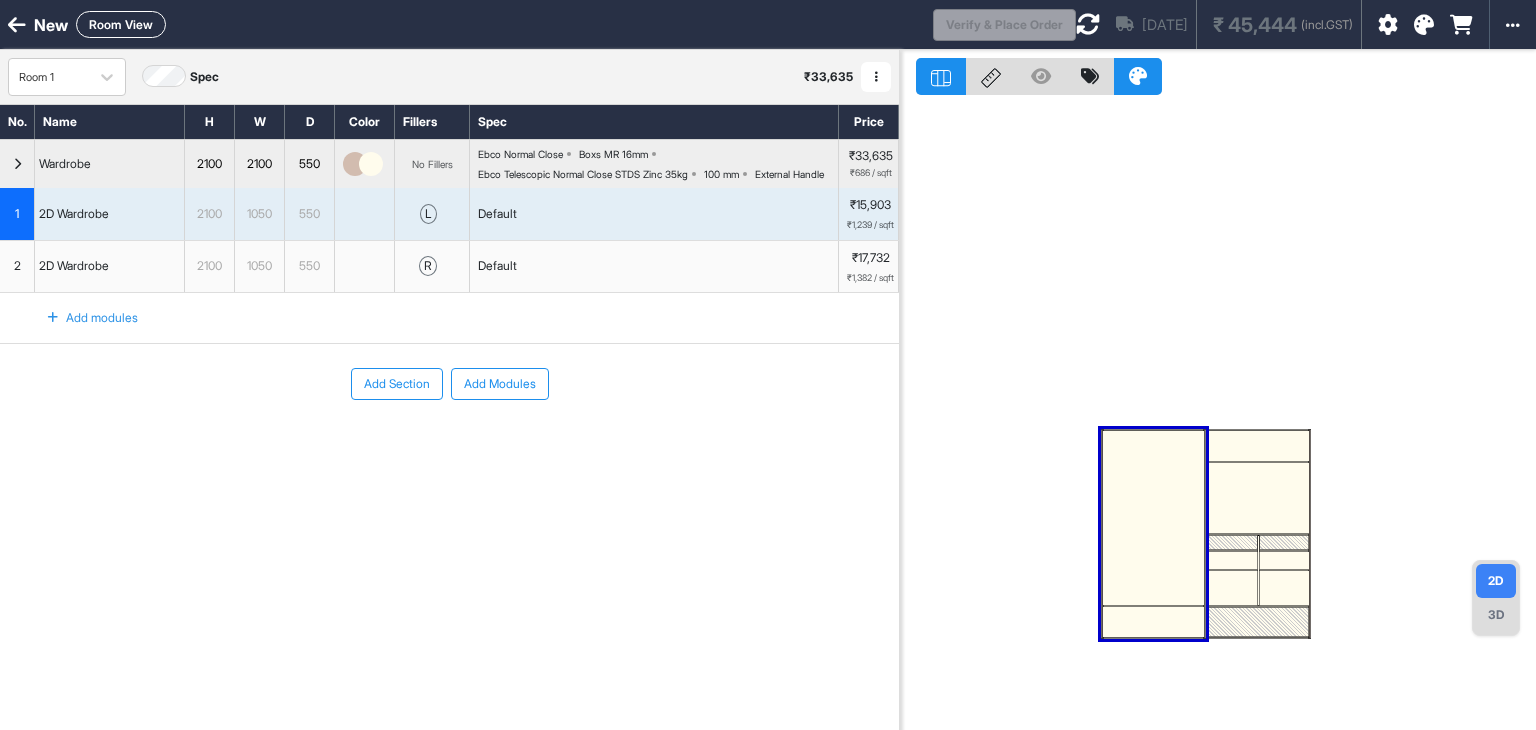 click on "3D" at bounding box center (1496, 615) 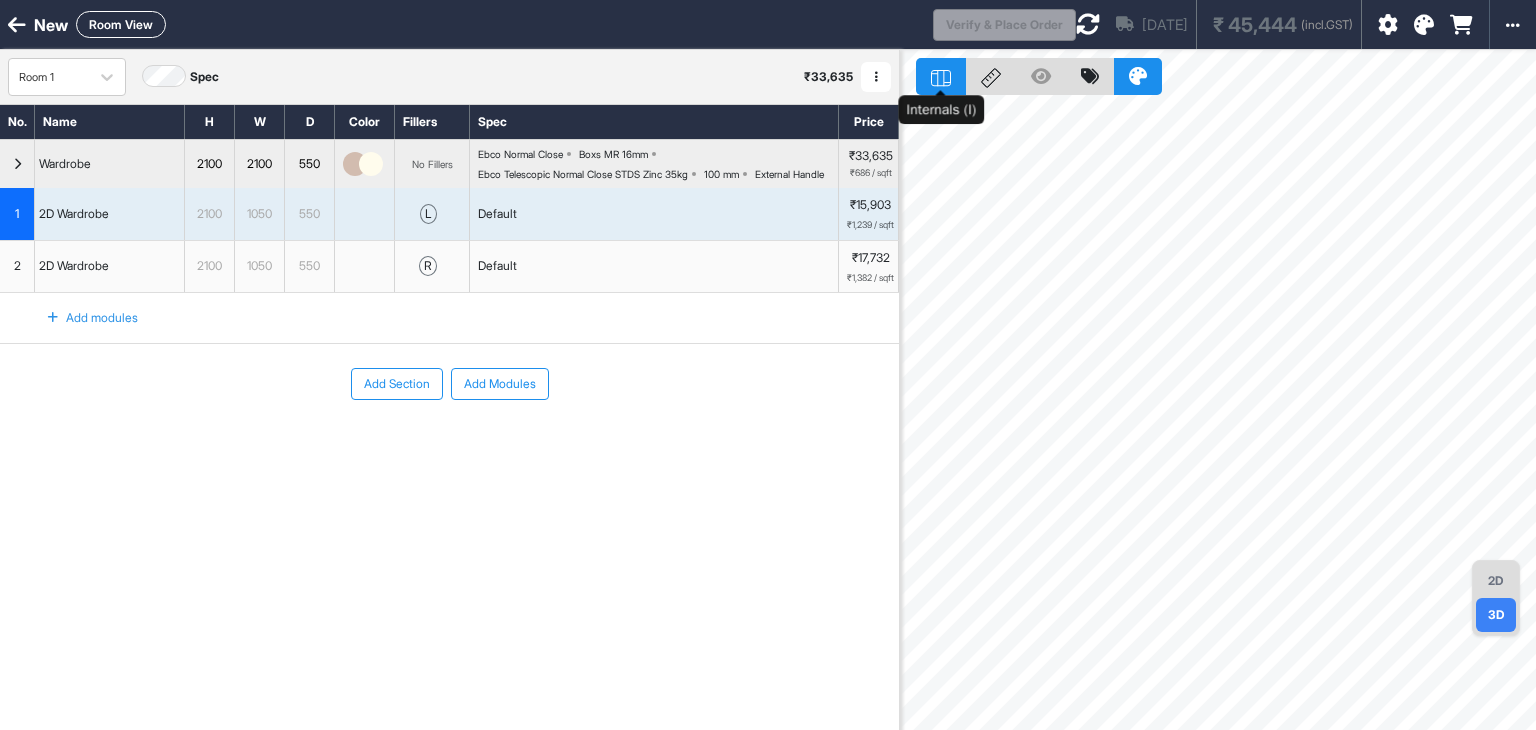 click at bounding box center (941, 76) 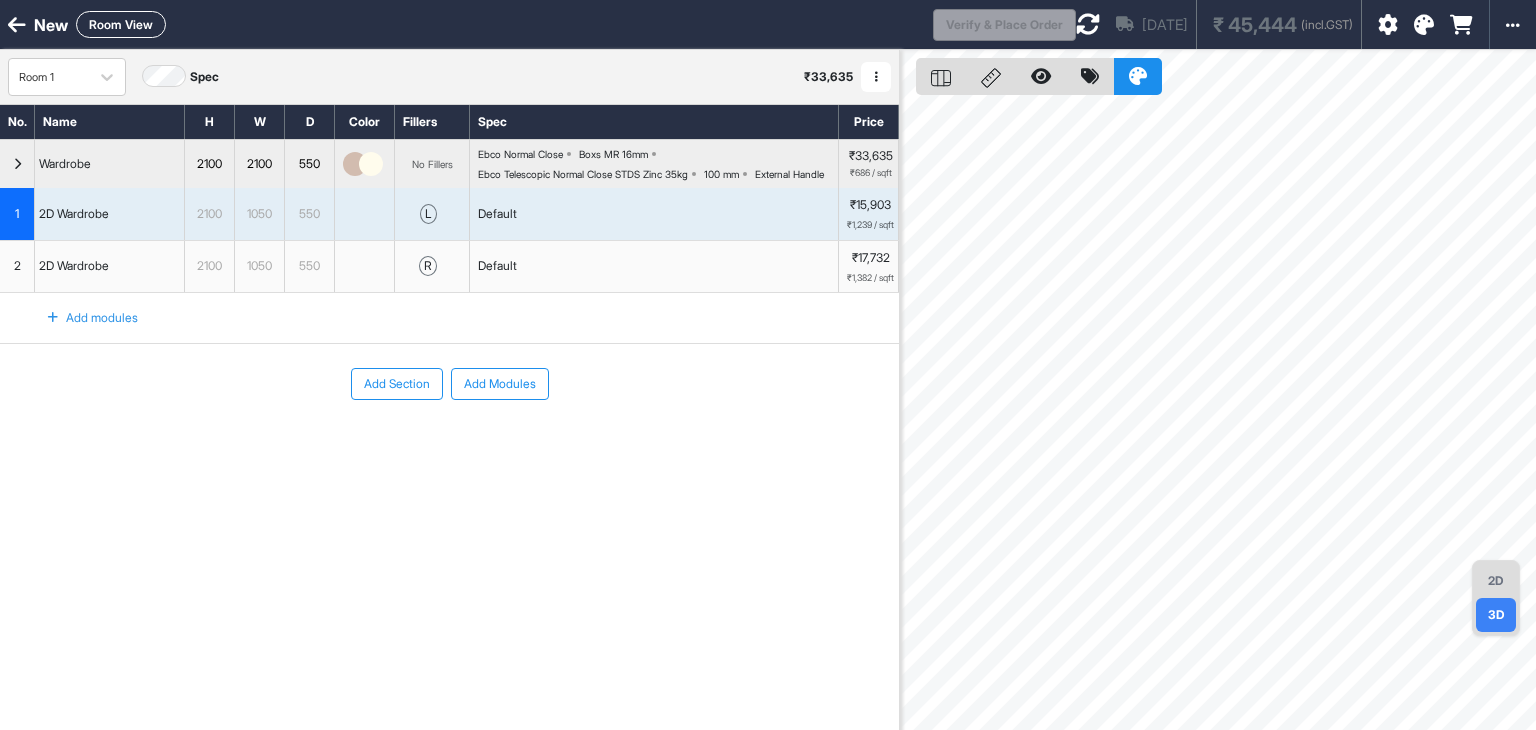click at bounding box center [17, 164] 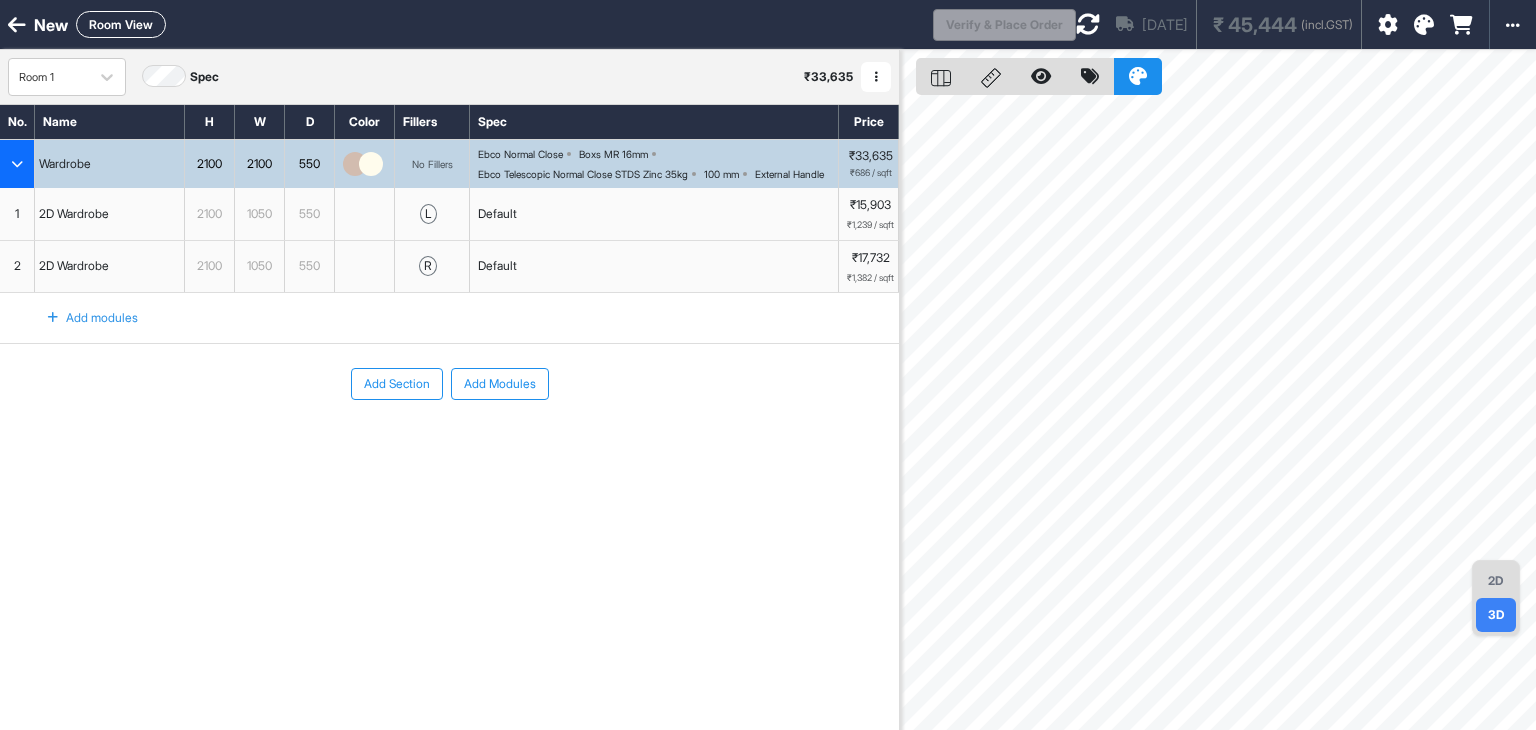 click at bounding box center [17, 164] 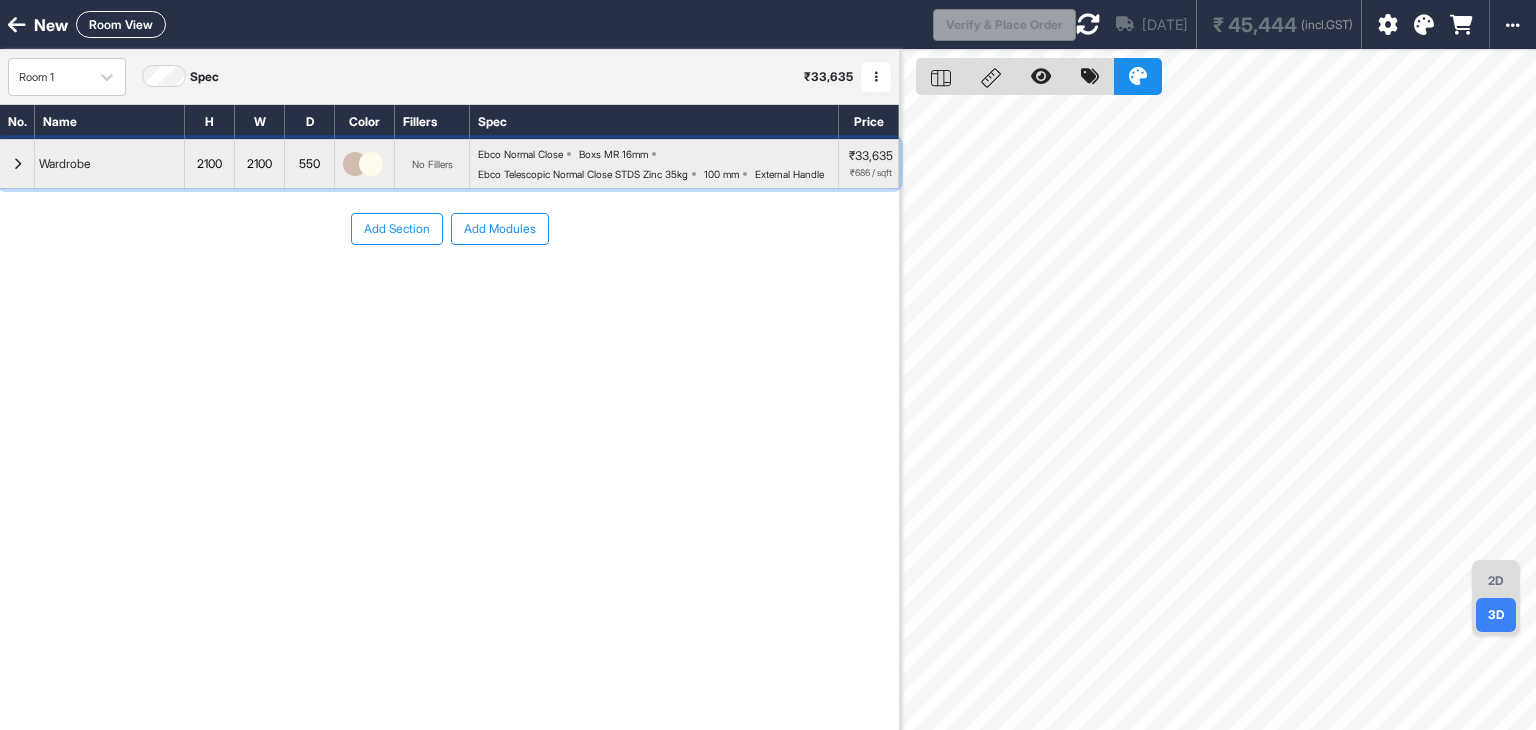 click at bounding box center [17, 164] 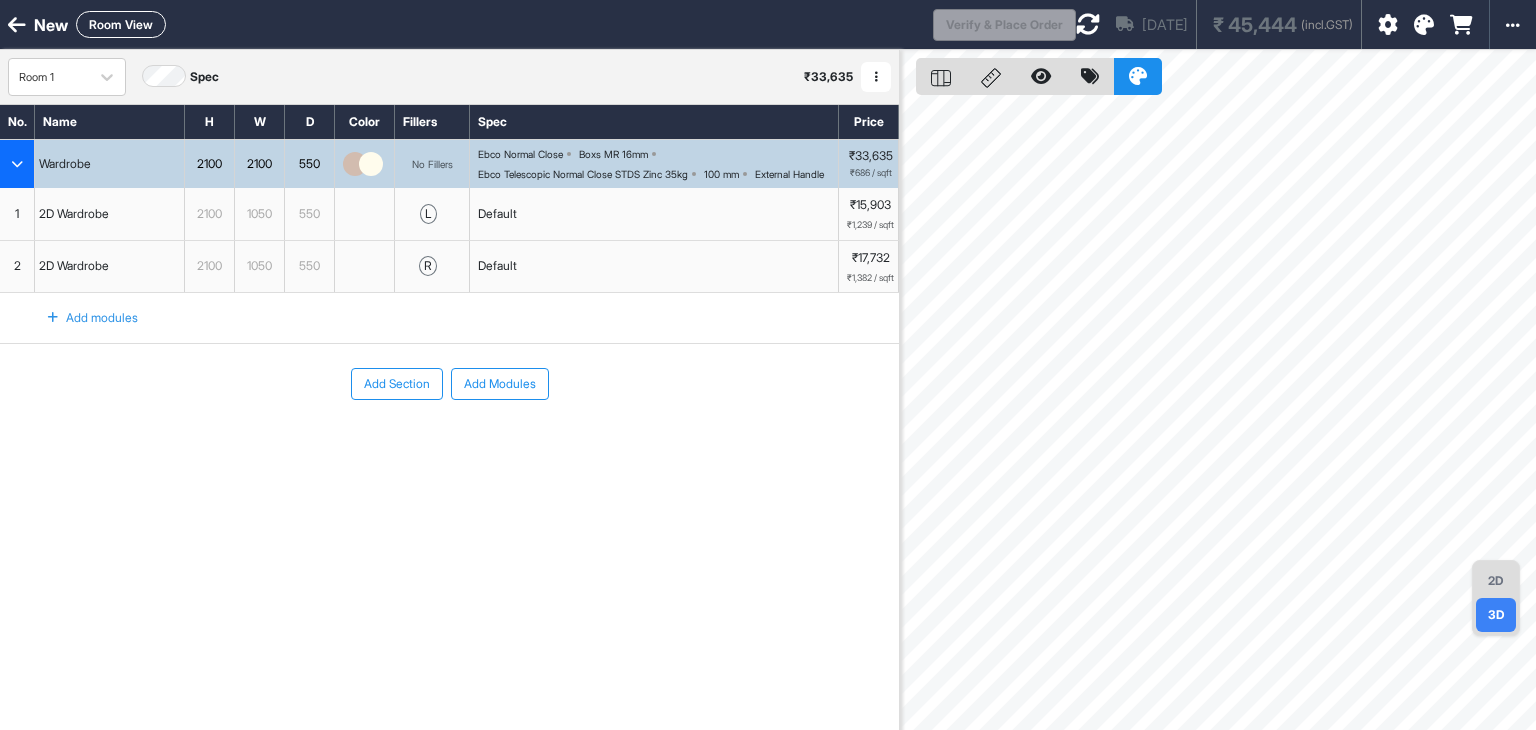 click at bounding box center (17, 164) 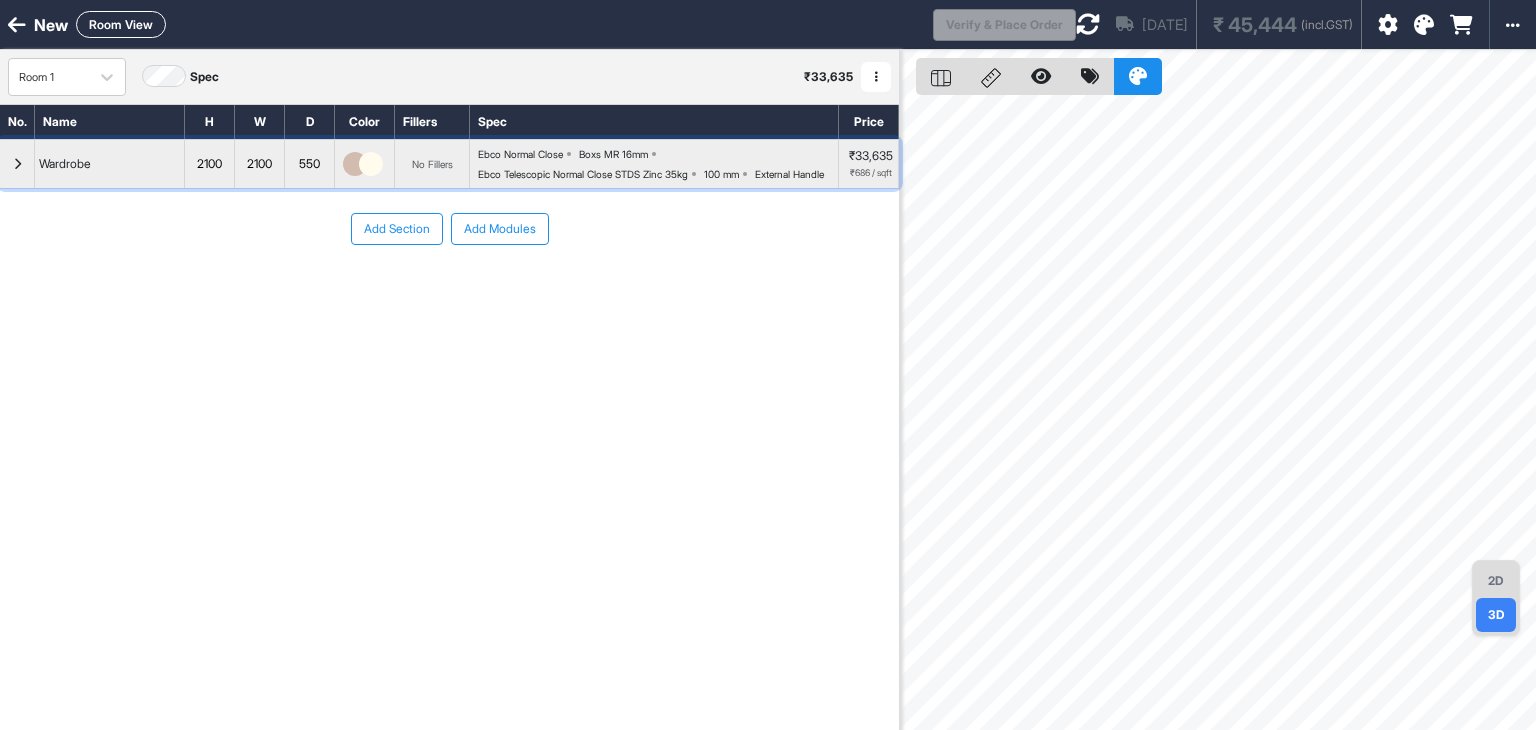 click at bounding box center (17, 164) 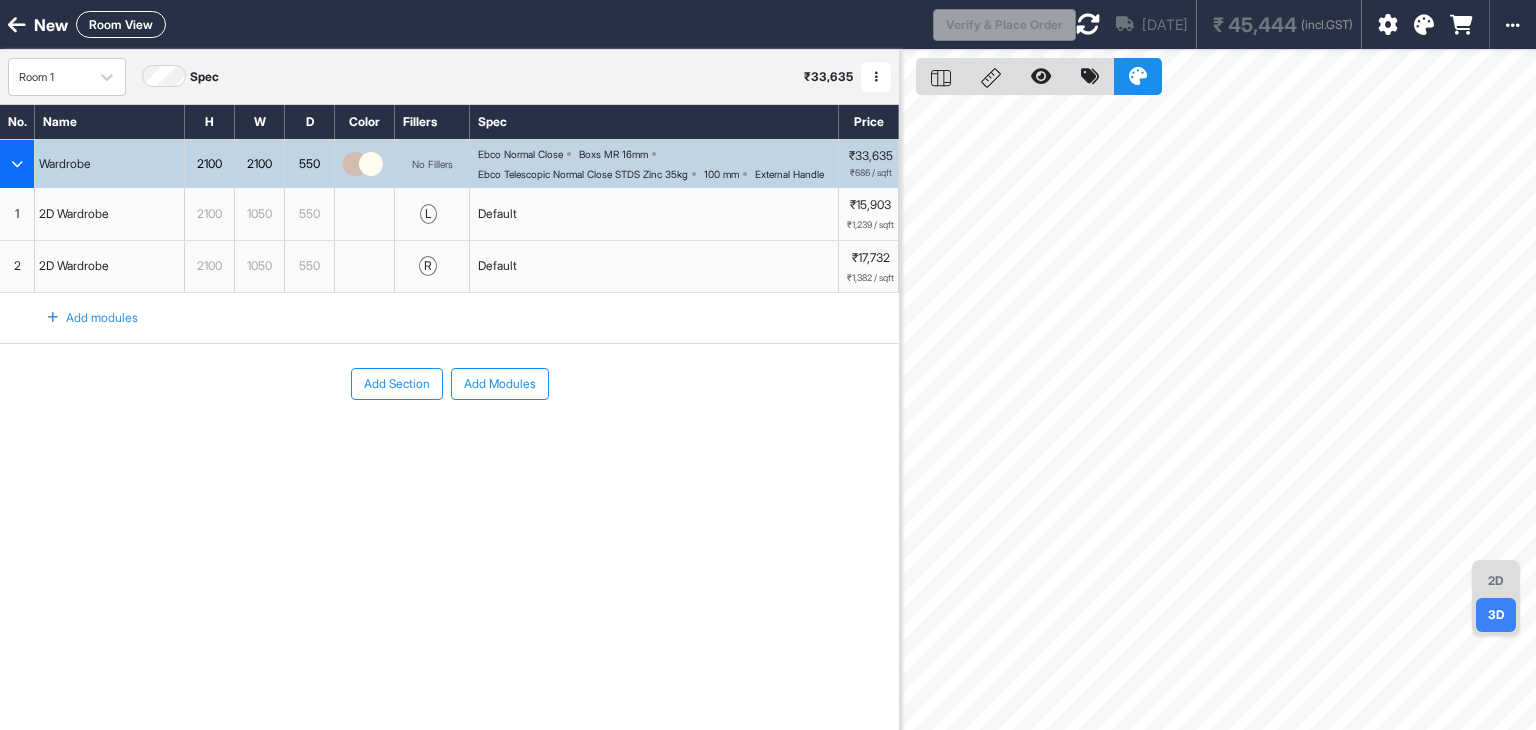 click at bounding box center (53, 318) 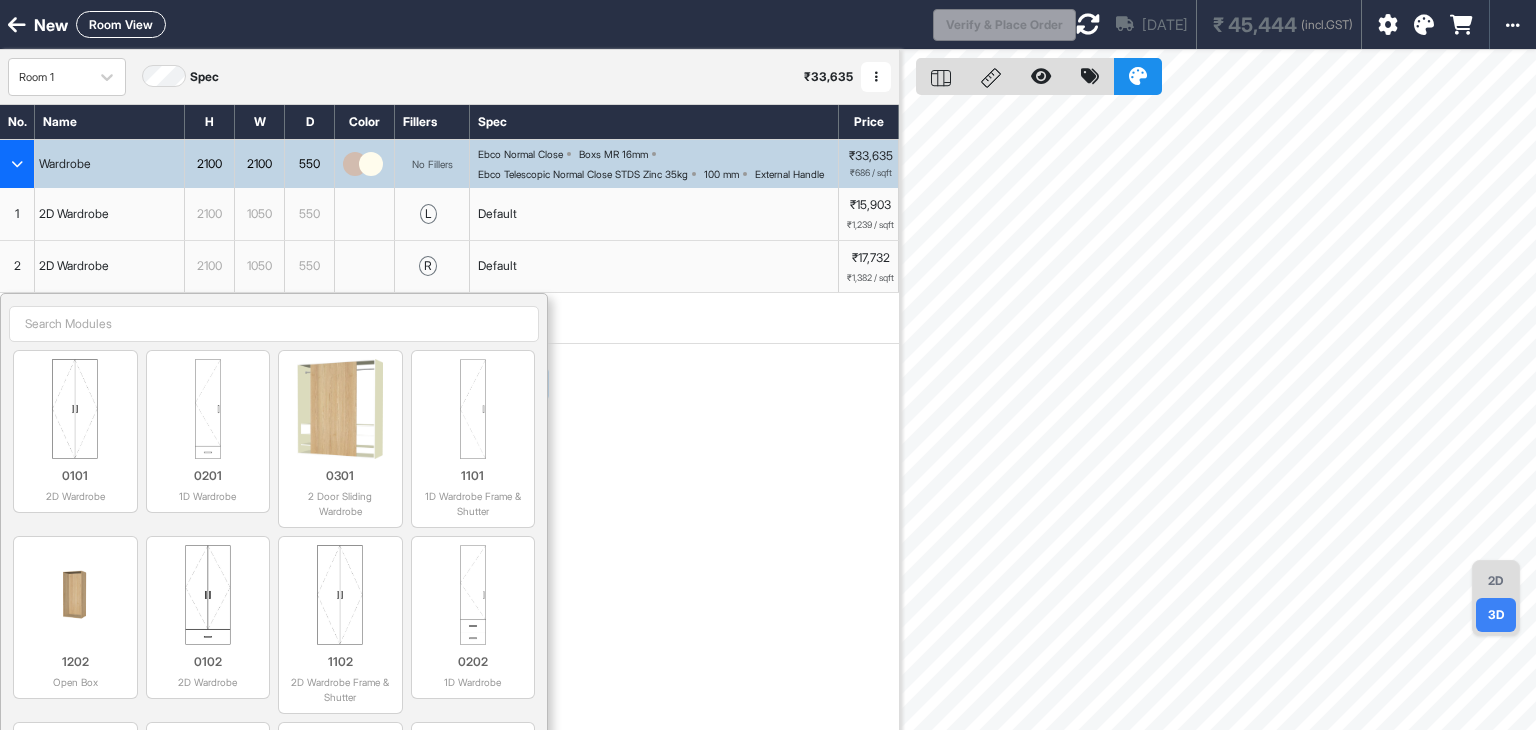 click at bounding box center [274, 324] 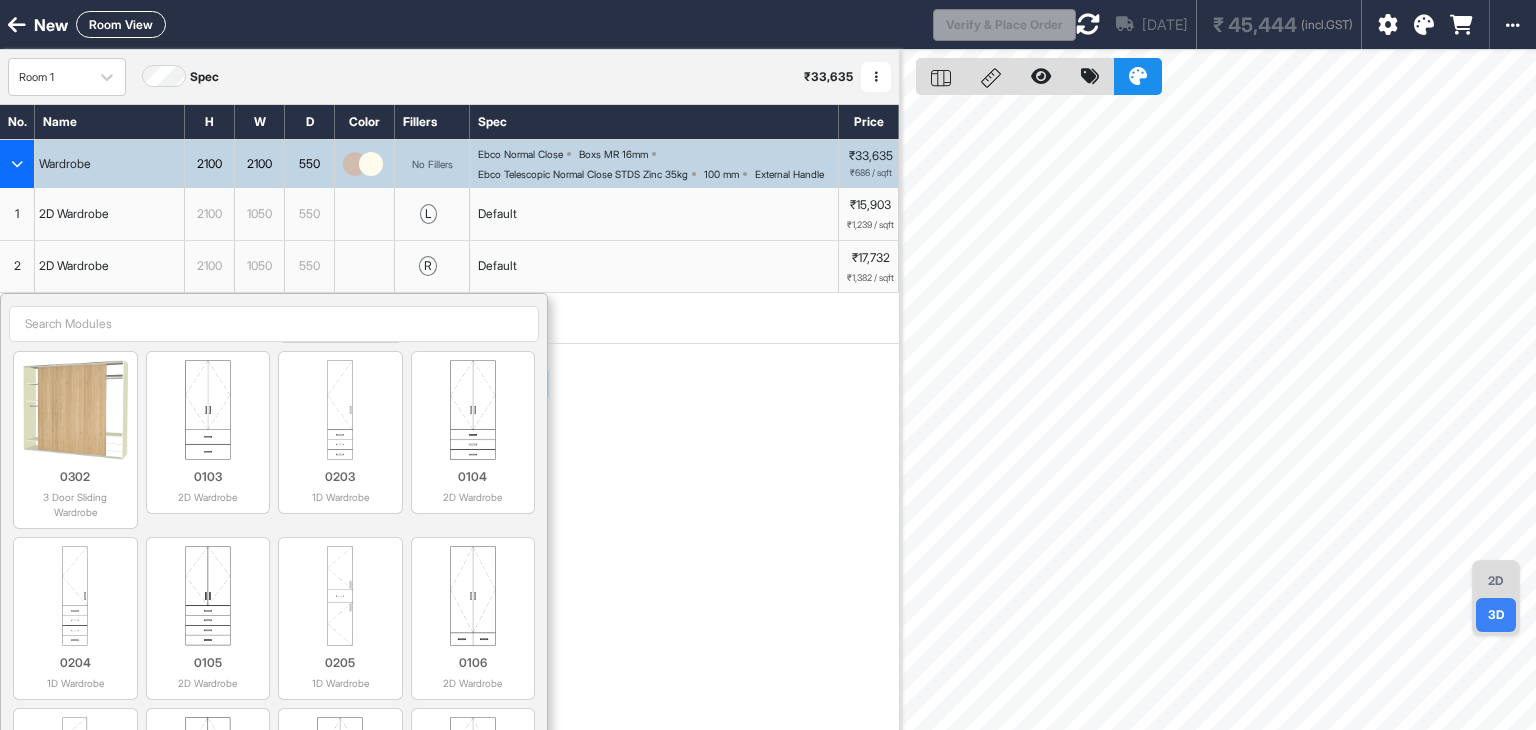 scroll, scrollTop: 400, scrollLeft: 0, axis: vertical 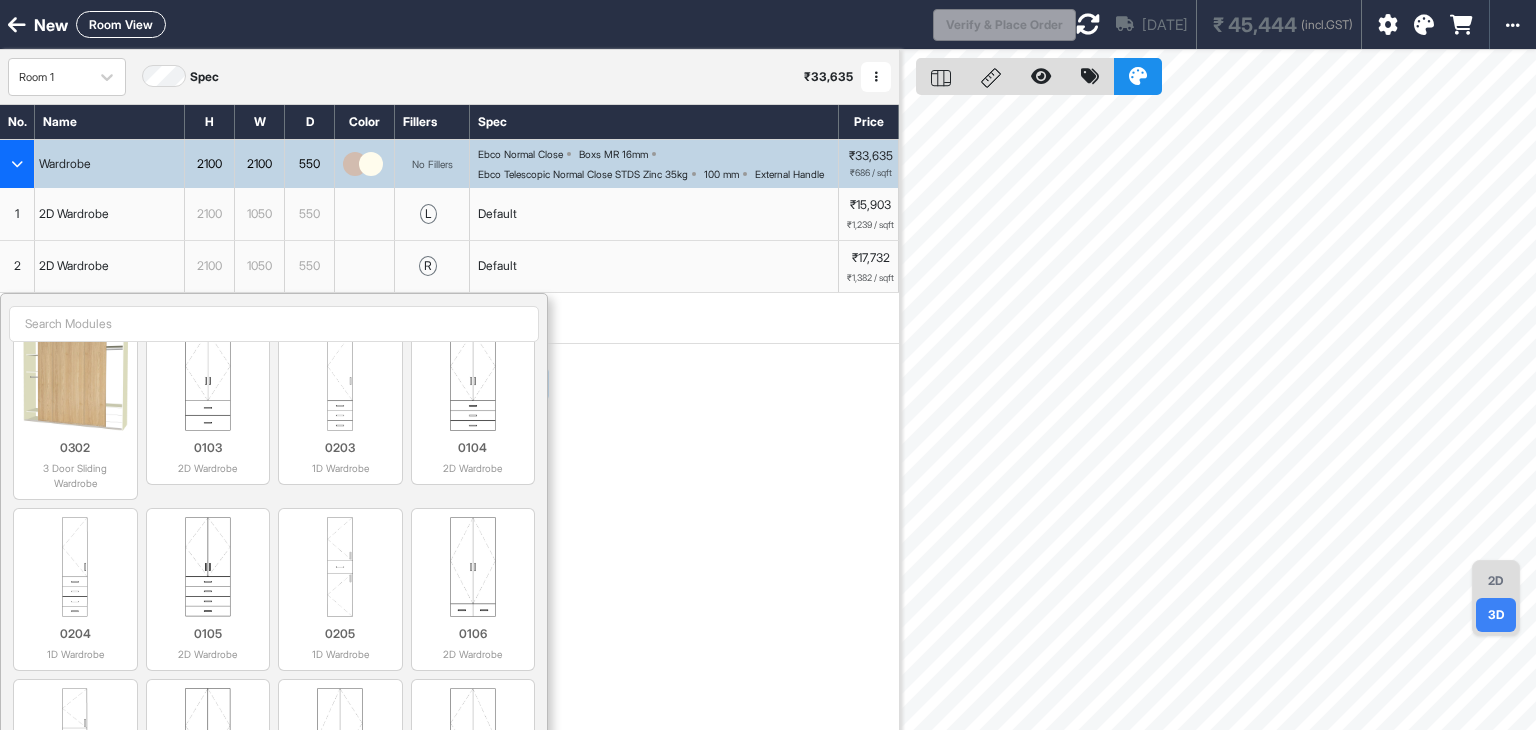 click at bounding box center [274, 324] 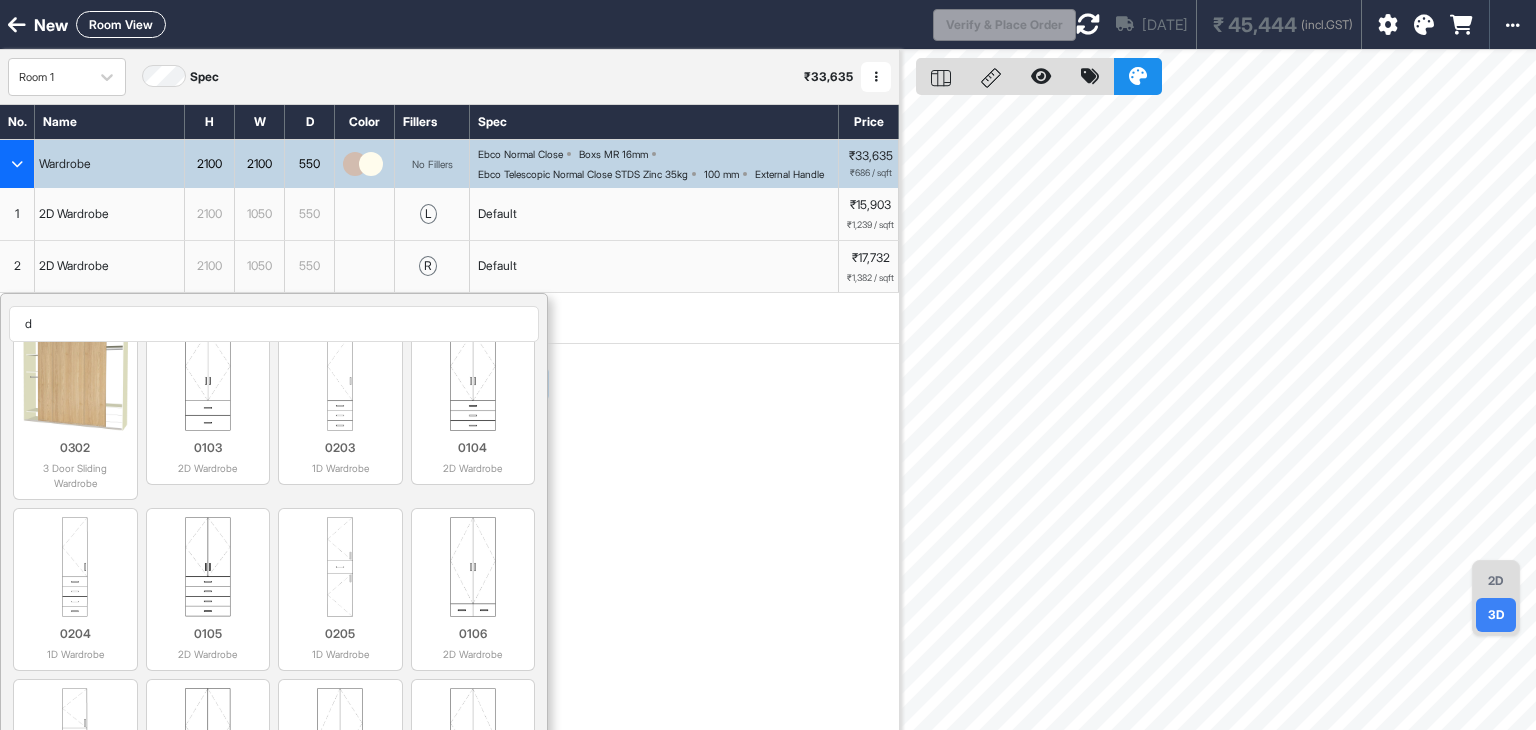 type on "dr" 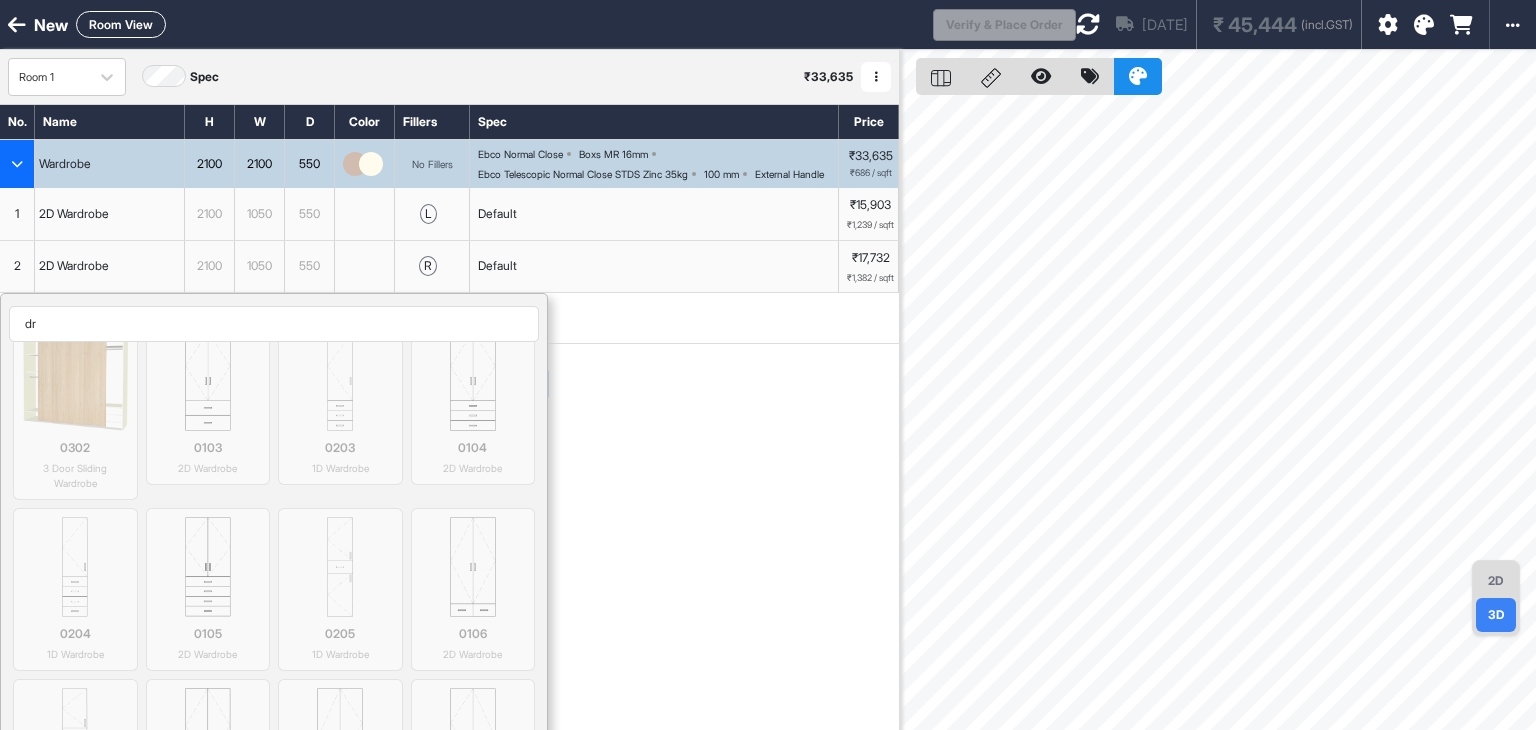 scroll, scrollTop: 162, scrollLeft: 0, axis: vertical 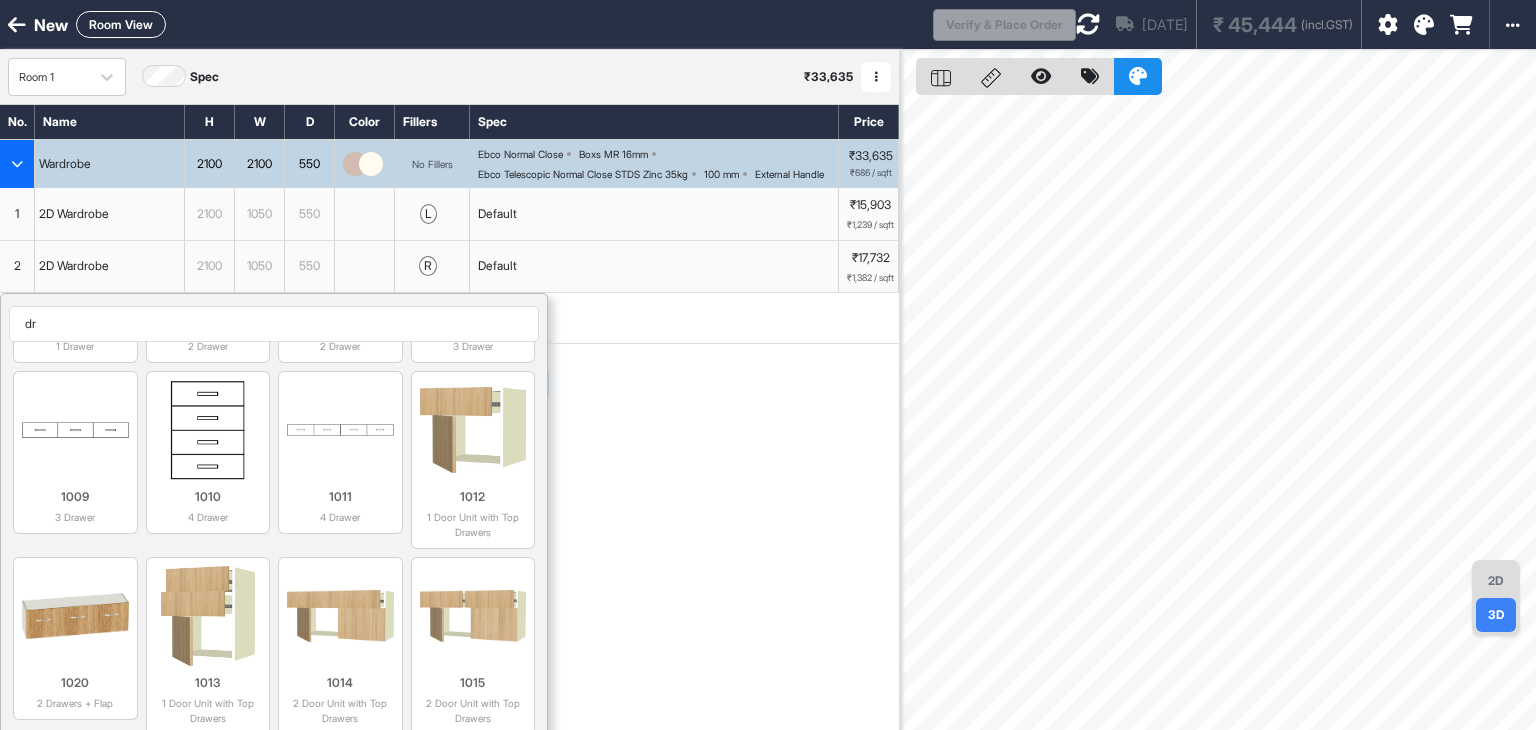 click on "dr" at bounding box center [274, 324] 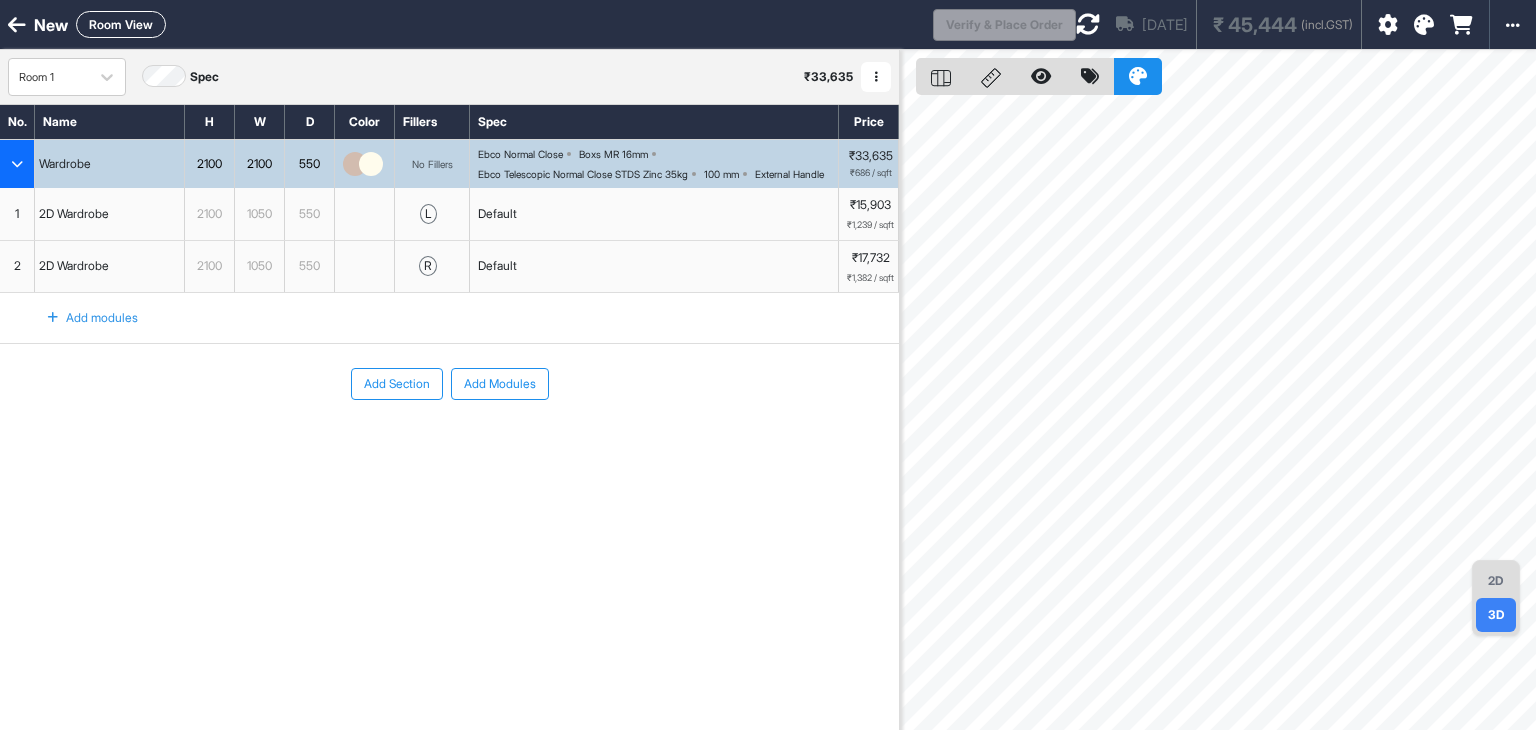 click on "1" at bounding box center (17, 214) 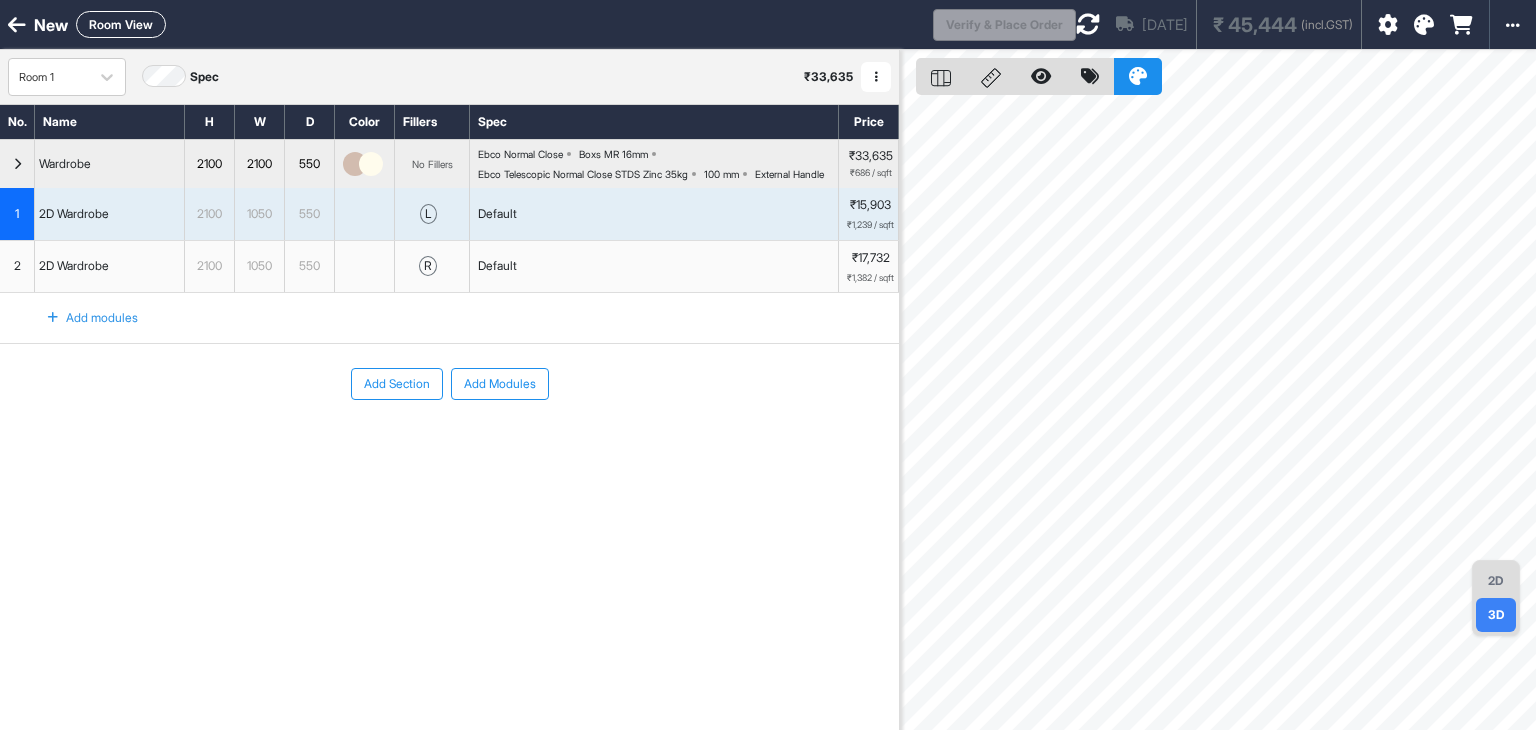 click on "Default" at bounding box center (497, 214) 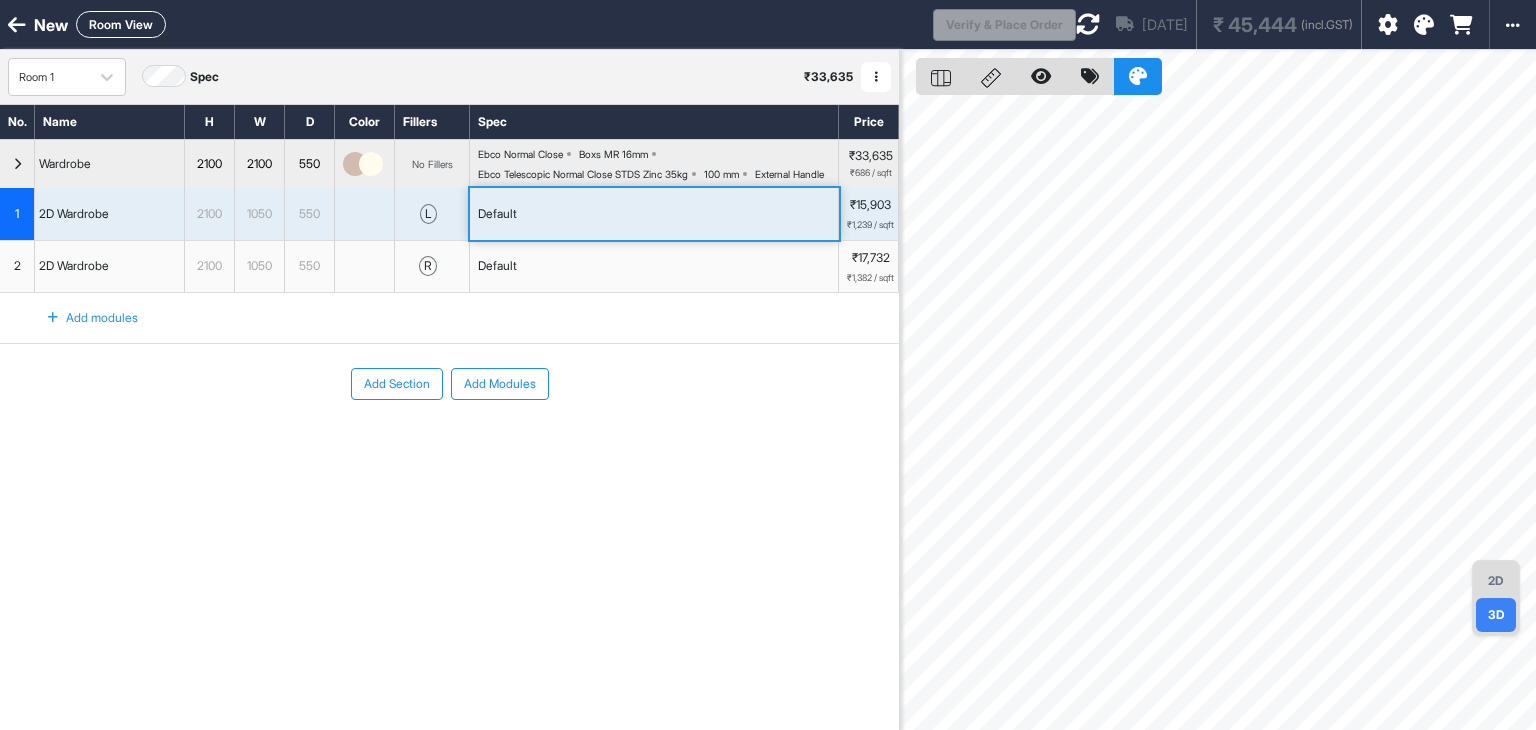 click on "2100" at bounding box center [209, 214] 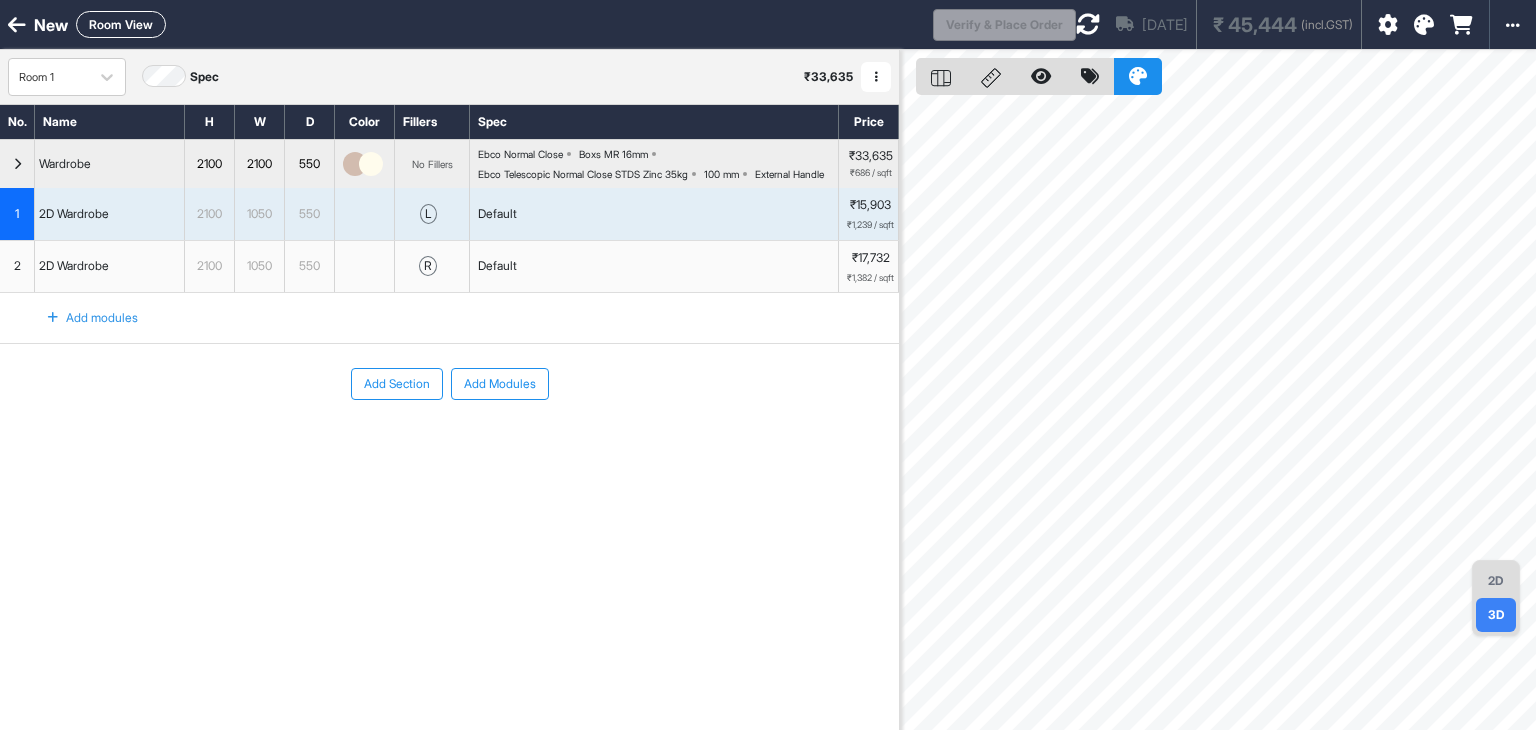 click on "2100" at bounding box center [209, 214] 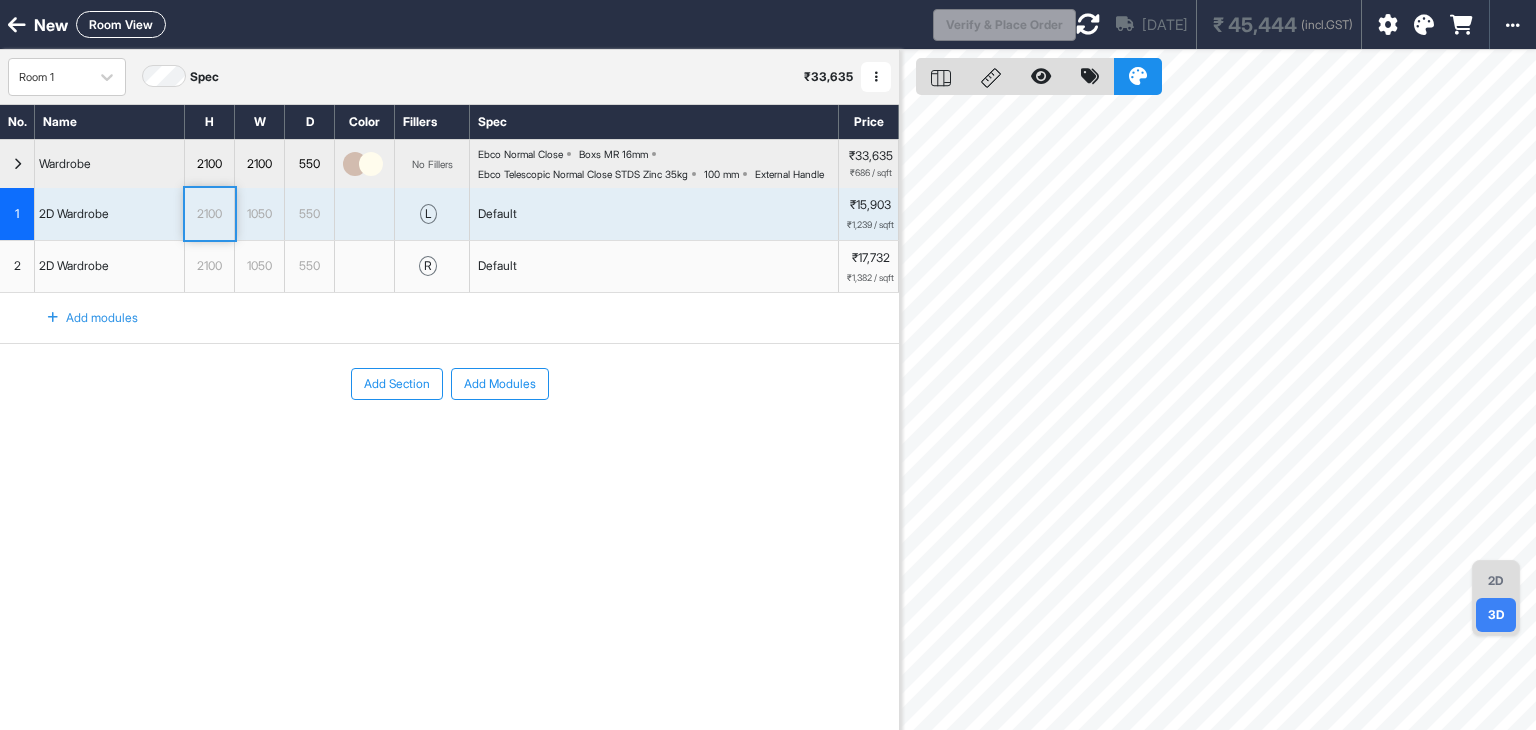 click on "2100" at bounding box center [209, 214] 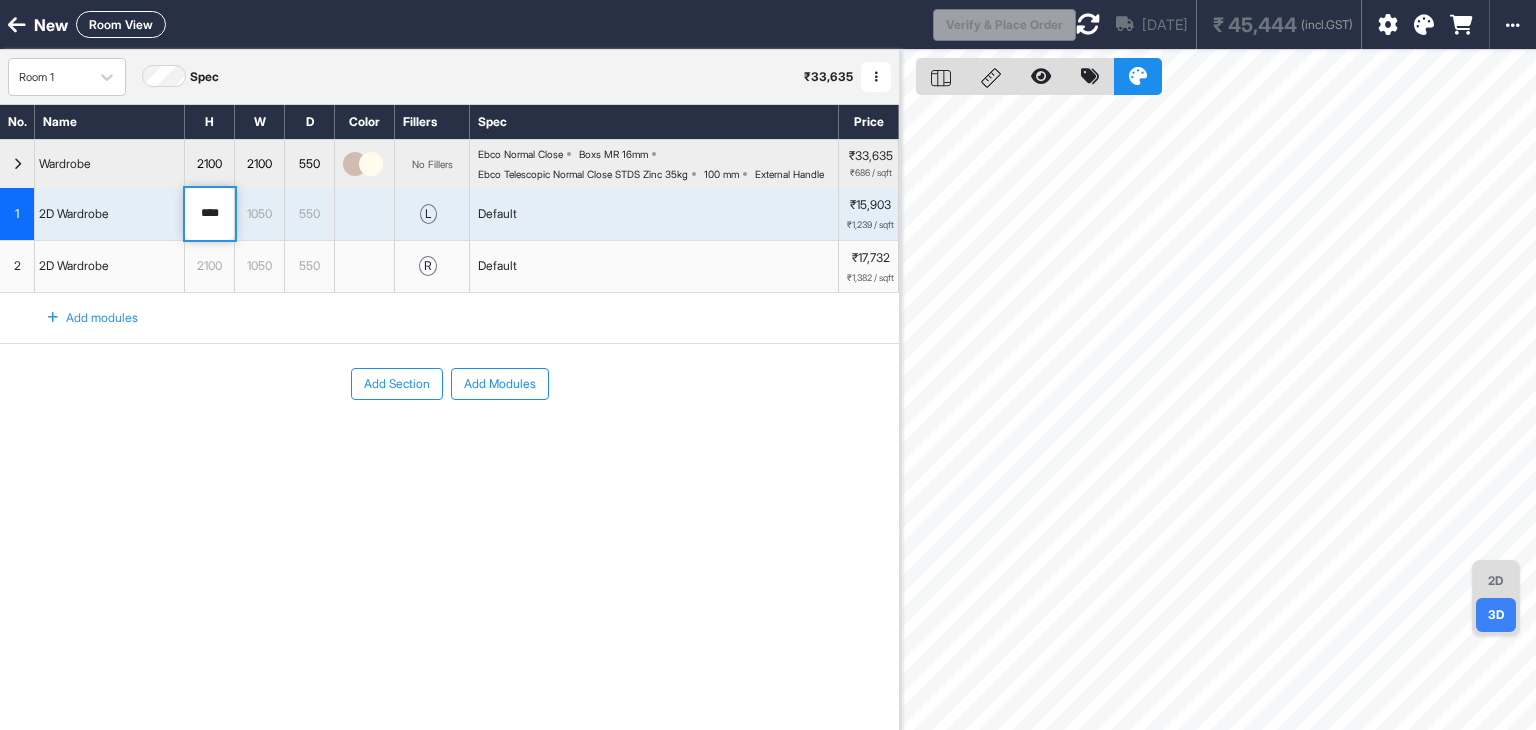 drag, startPoint x: 223, startPoint y: 244, endPoint x: 191, endPoint y: 237, distance: 32.75668 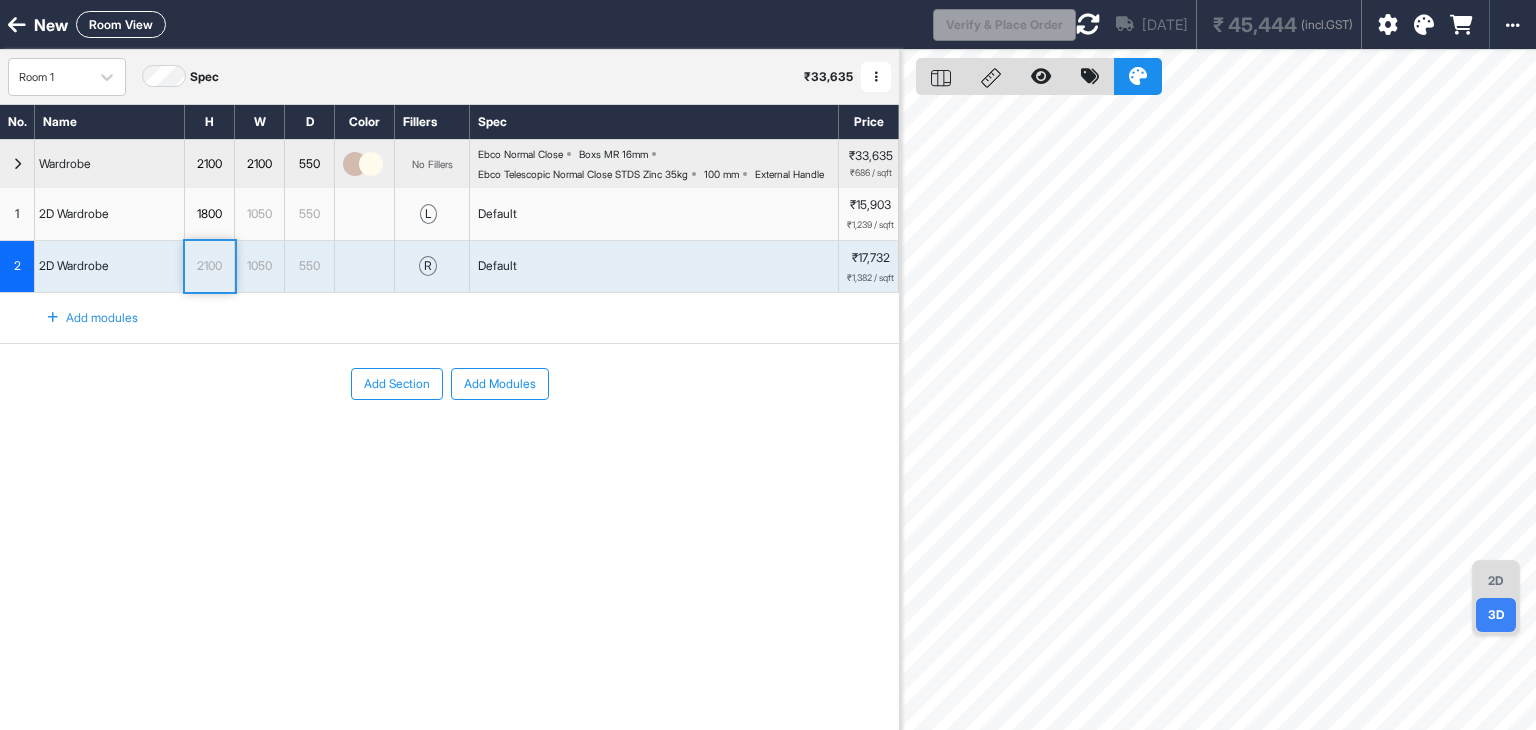 click on "2100" at bounding box center (209, 266) 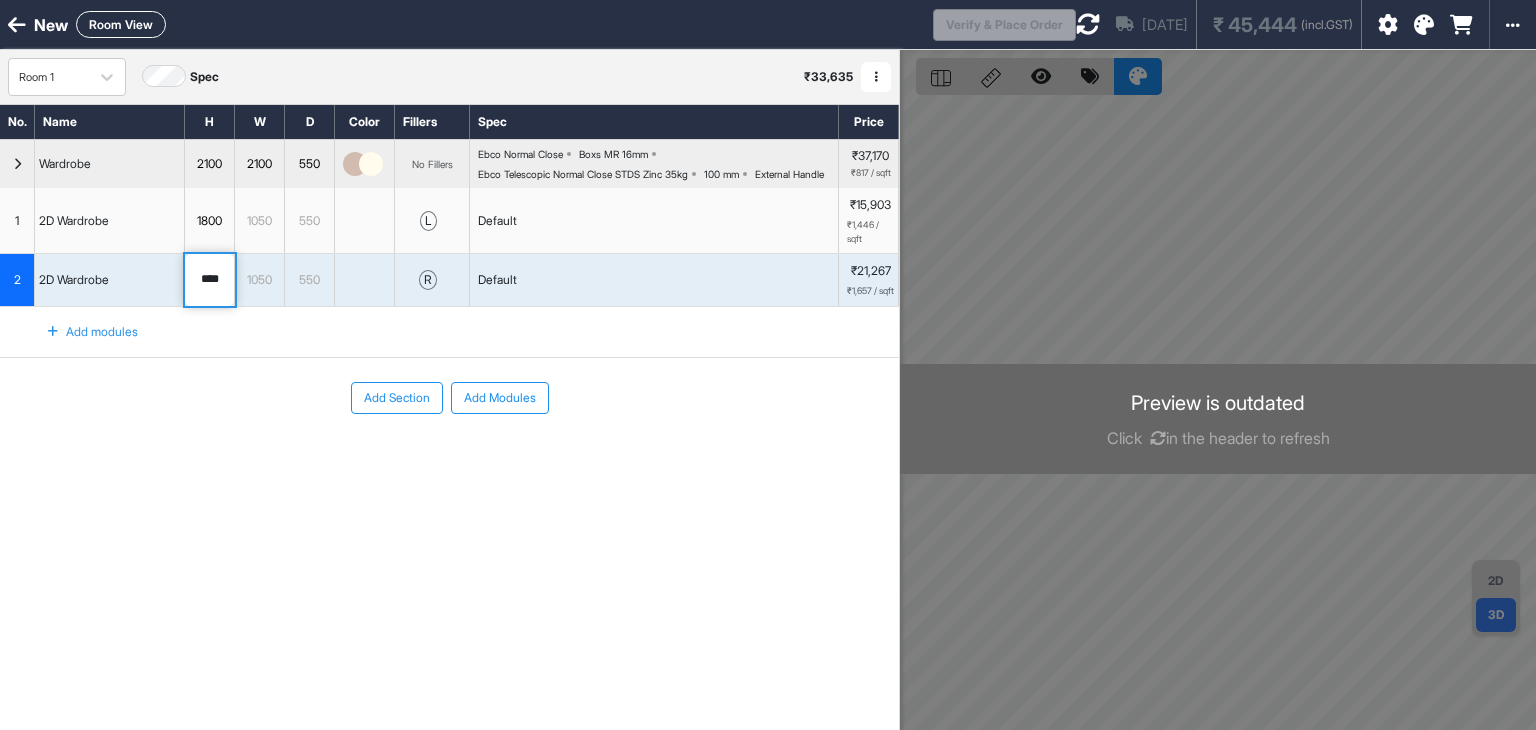 drag, startPoint x: 225, startPoint y: 305, endPoint x: 189, endPoint y: 305, distance: 36 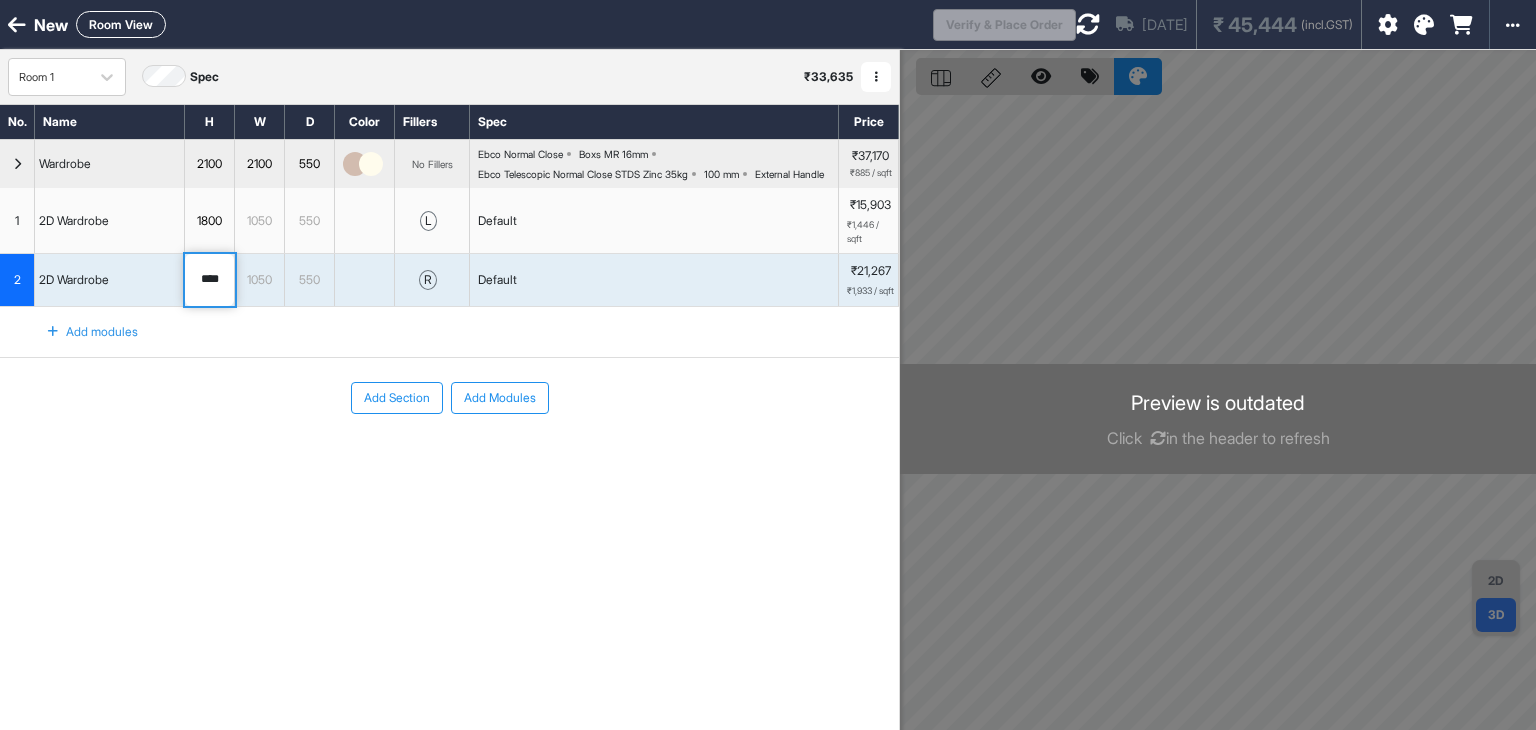 click on "Add Section Add Modules" at bounding box center (449, 398) 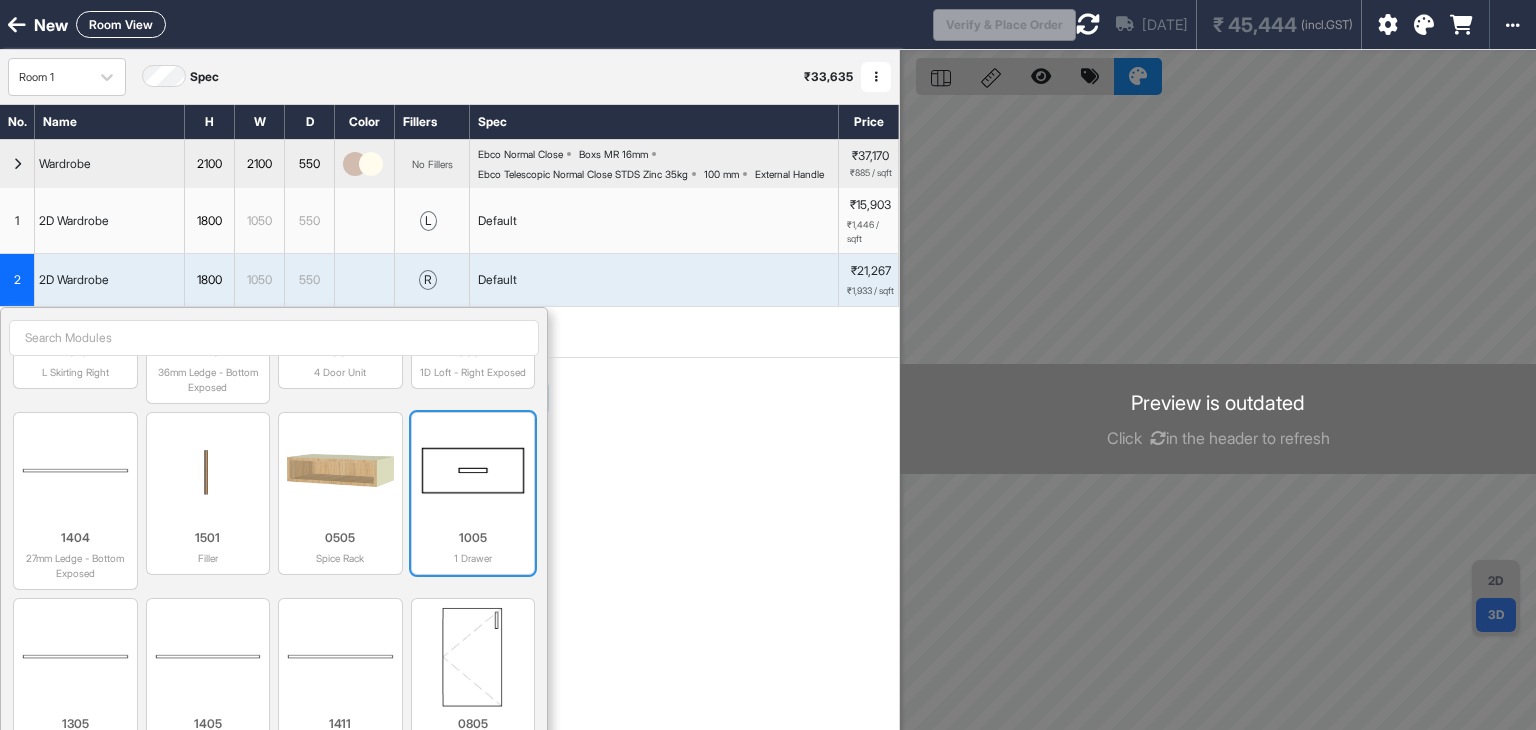 scroll, scrollTop: 2500, scrollLeft: 0, axis: vertical 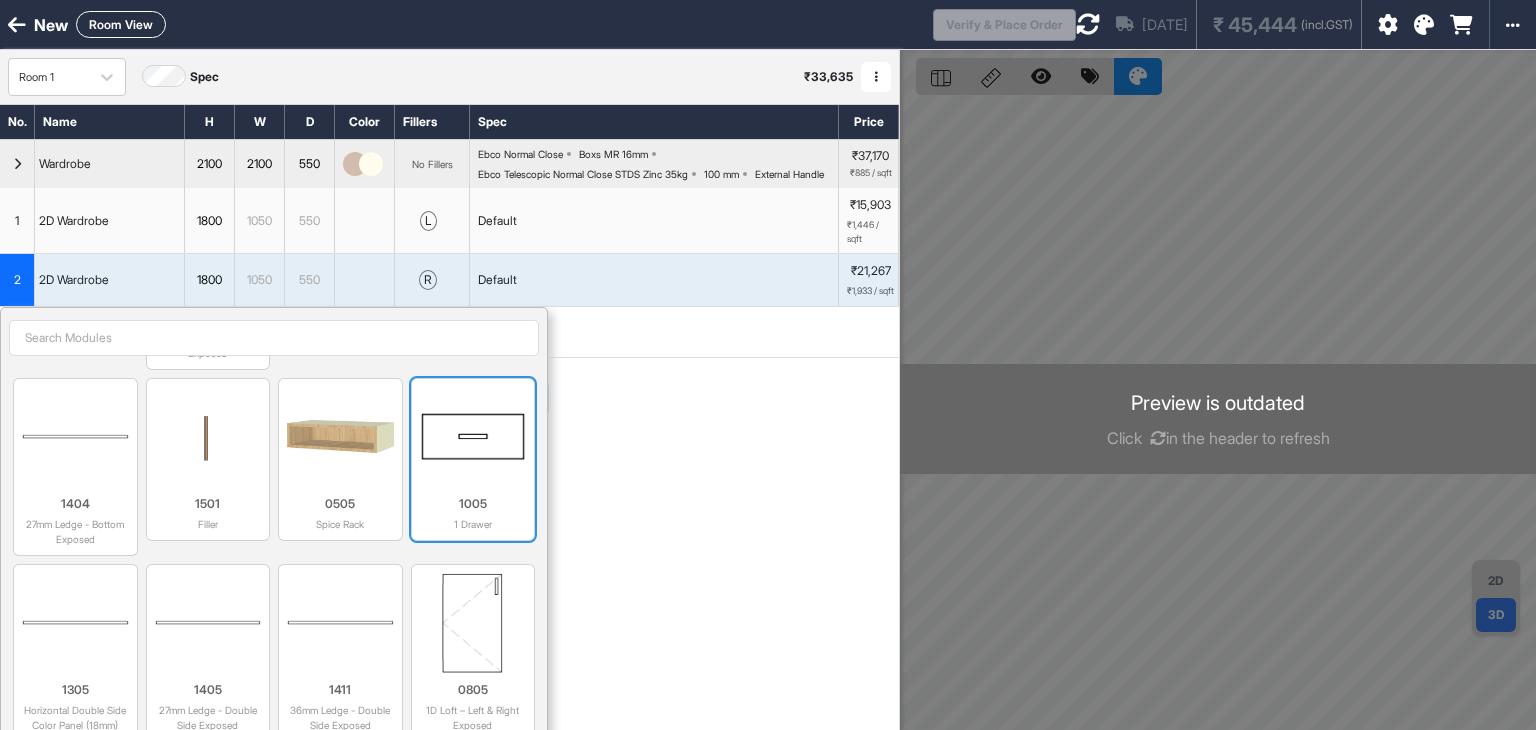 click at bounding box center (473, 437) 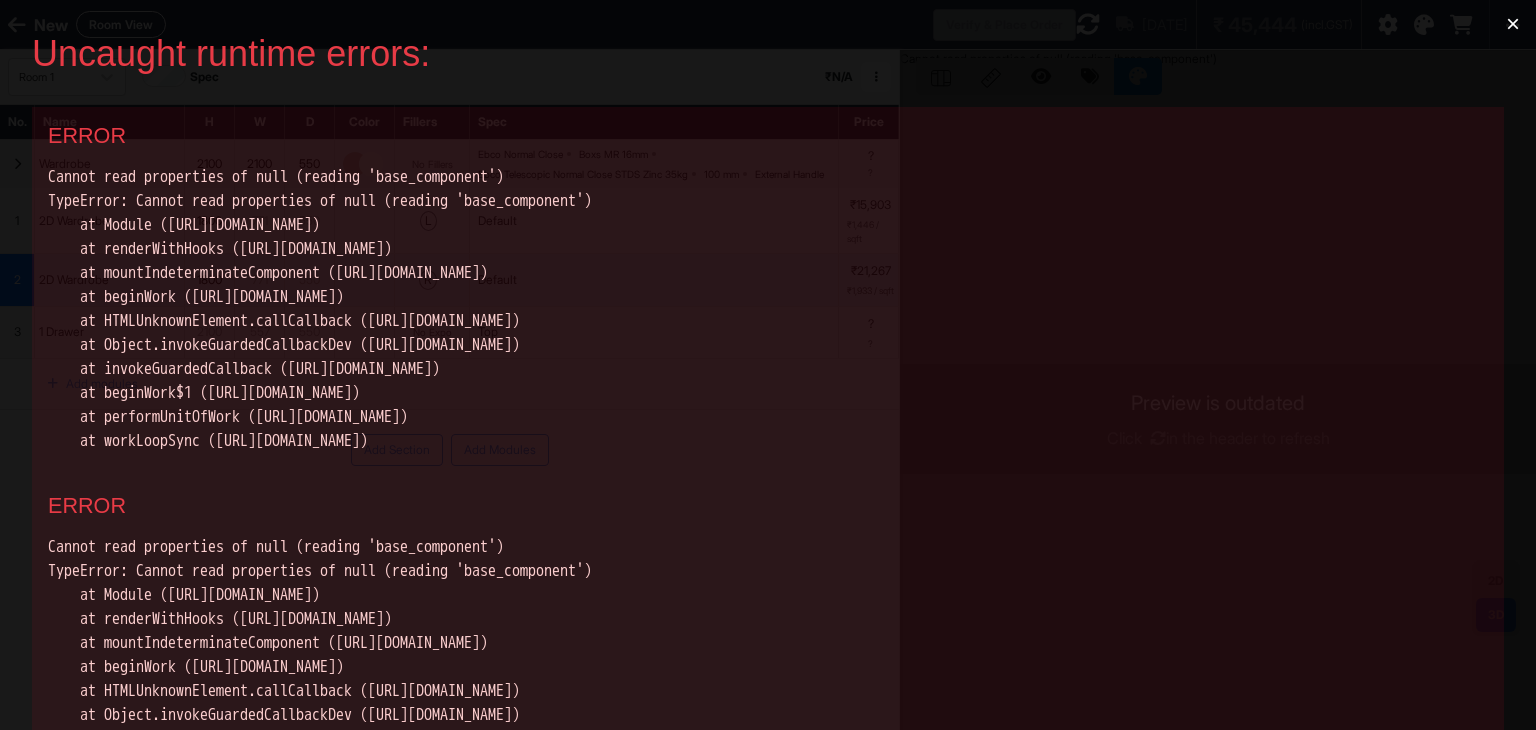 scroll, scrollTop: 0, scrollLeft: 0, axis: both 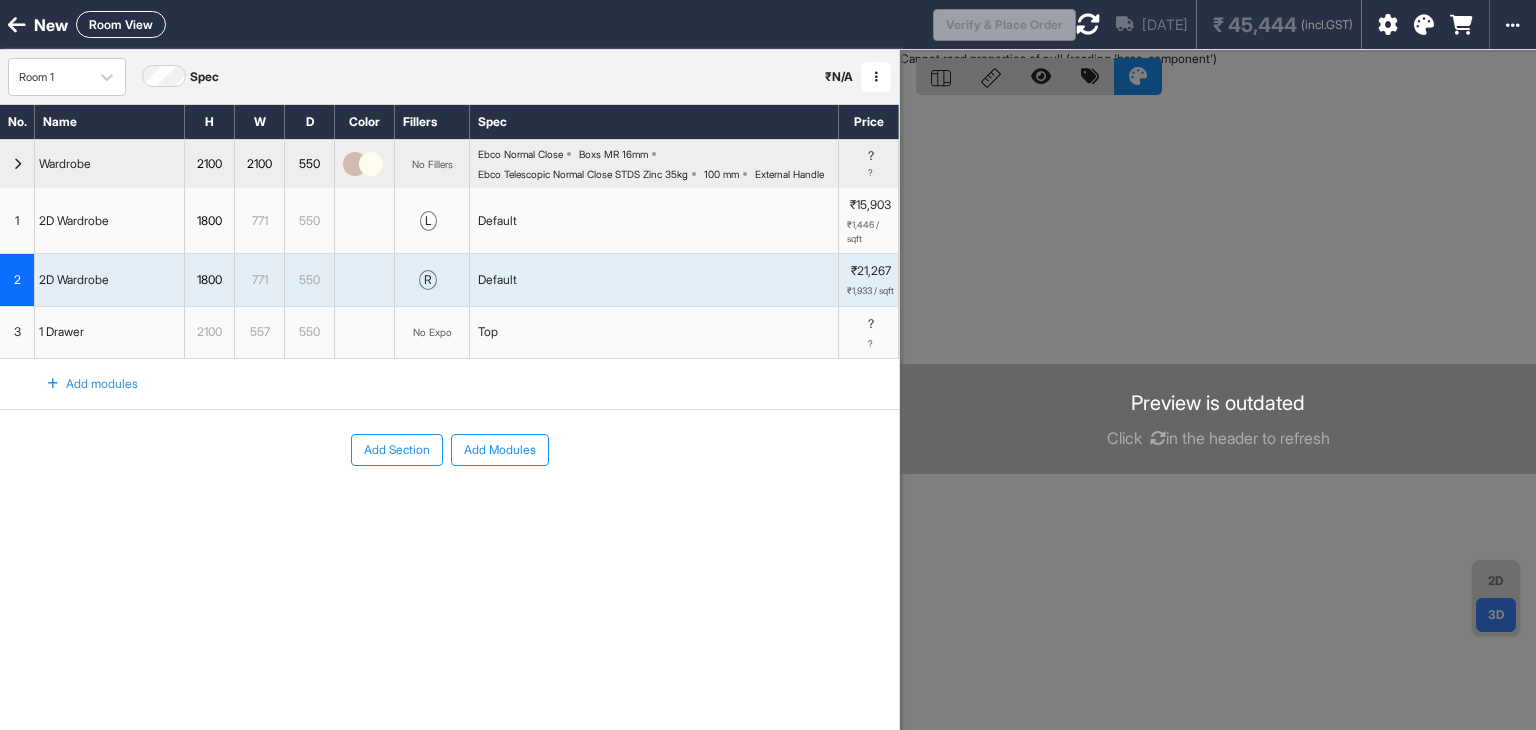 click on "1" at bounding box center [17, 220] 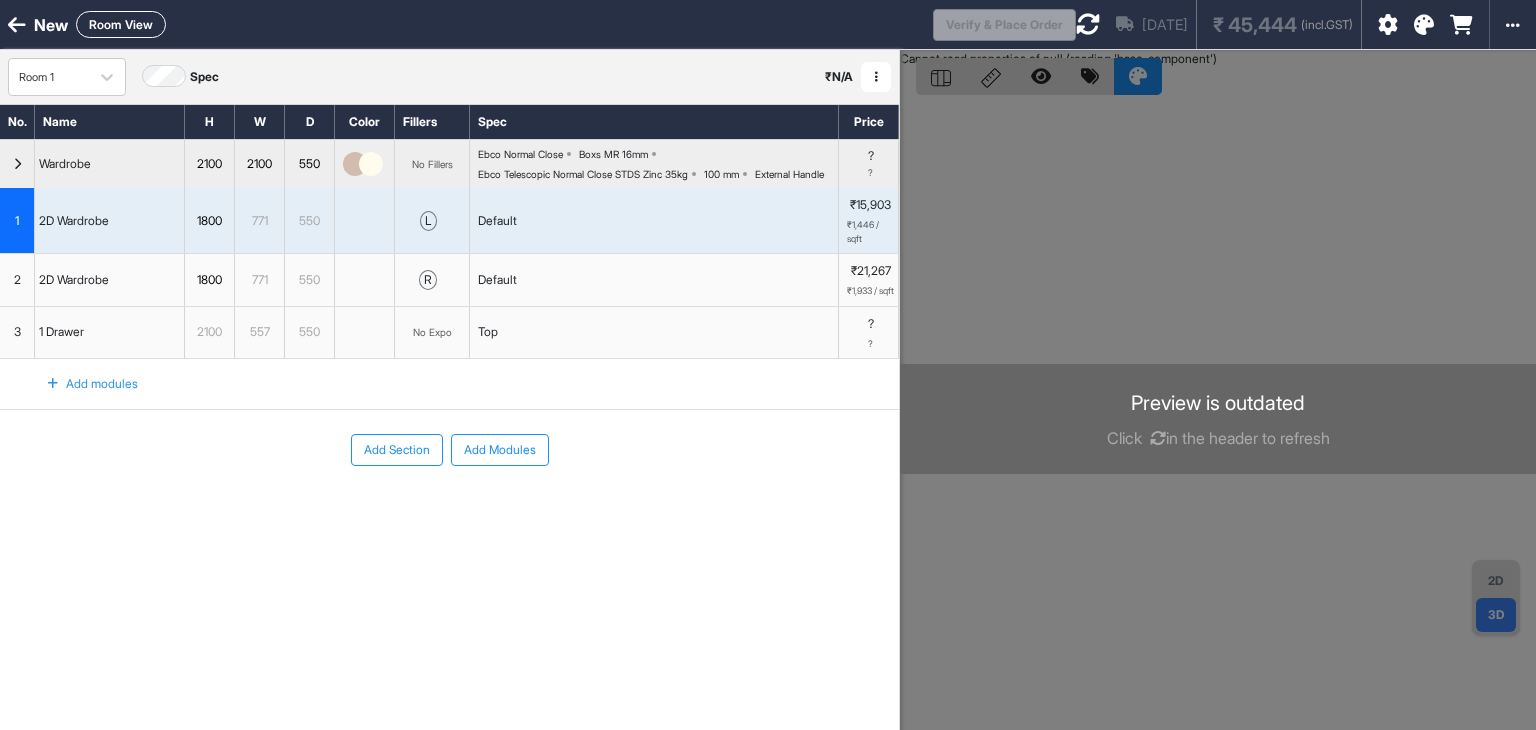 click on "2100" at bounding box center (209, 332) 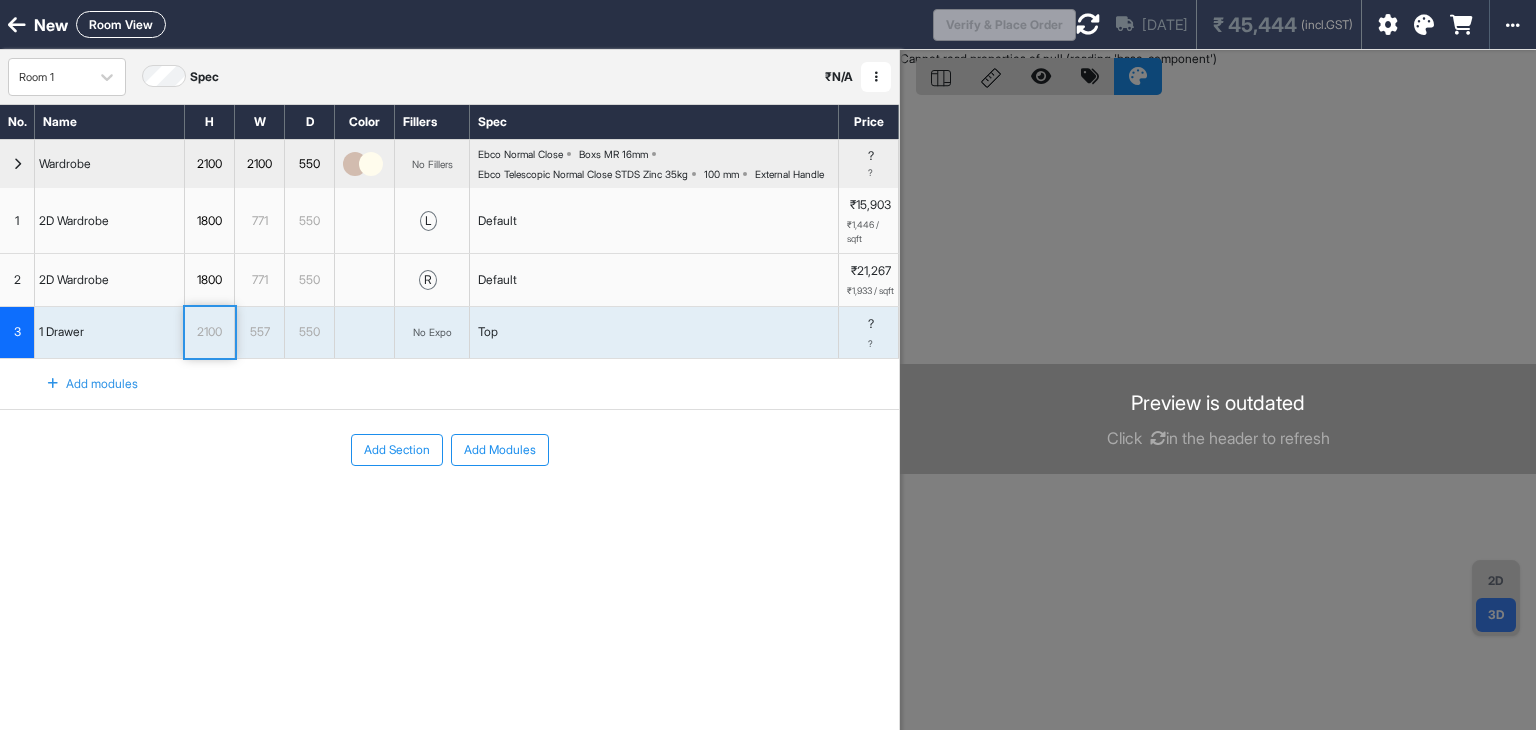 click on "2100" at bounding box center [209, 332] 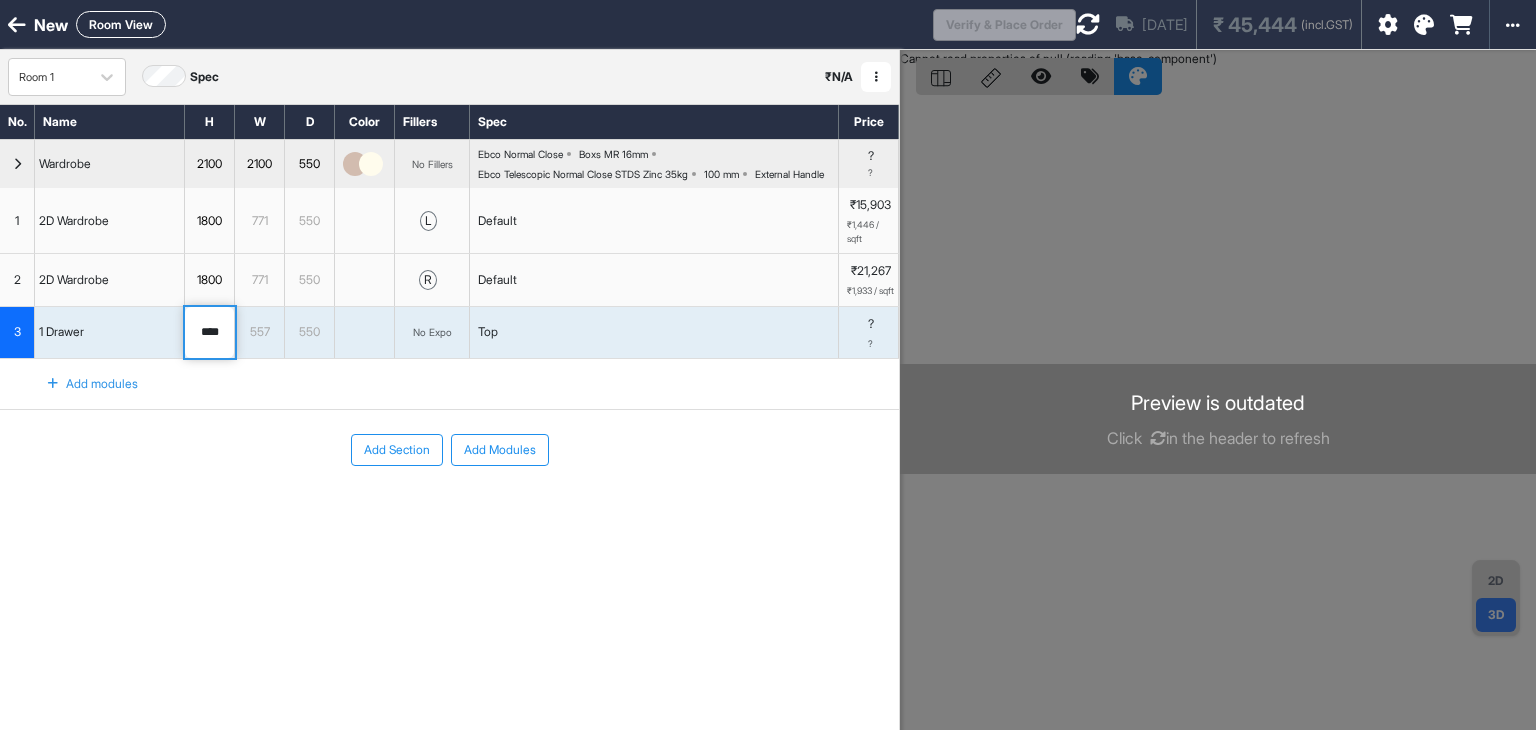 click on "****" at bounding box center (209, 333) 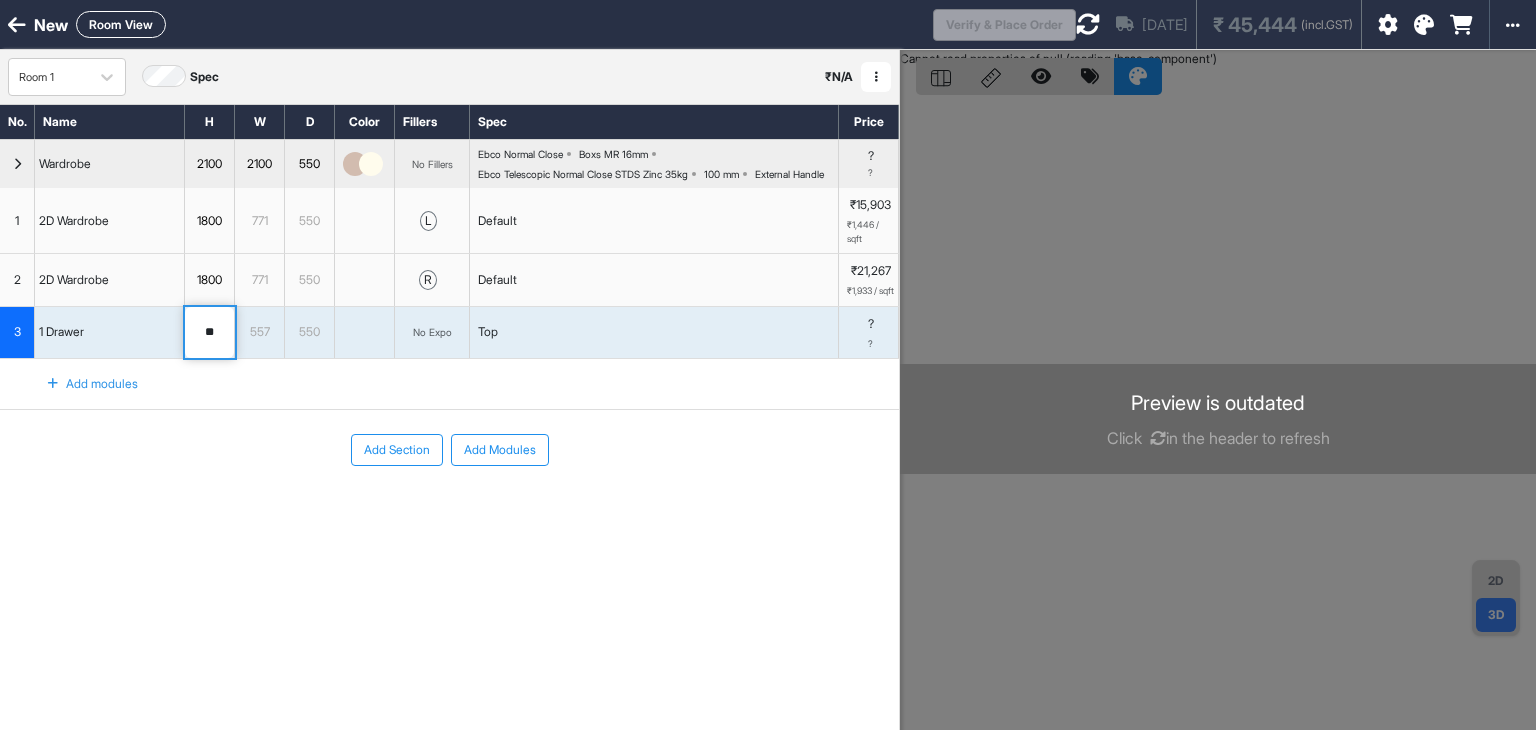 type on "*" 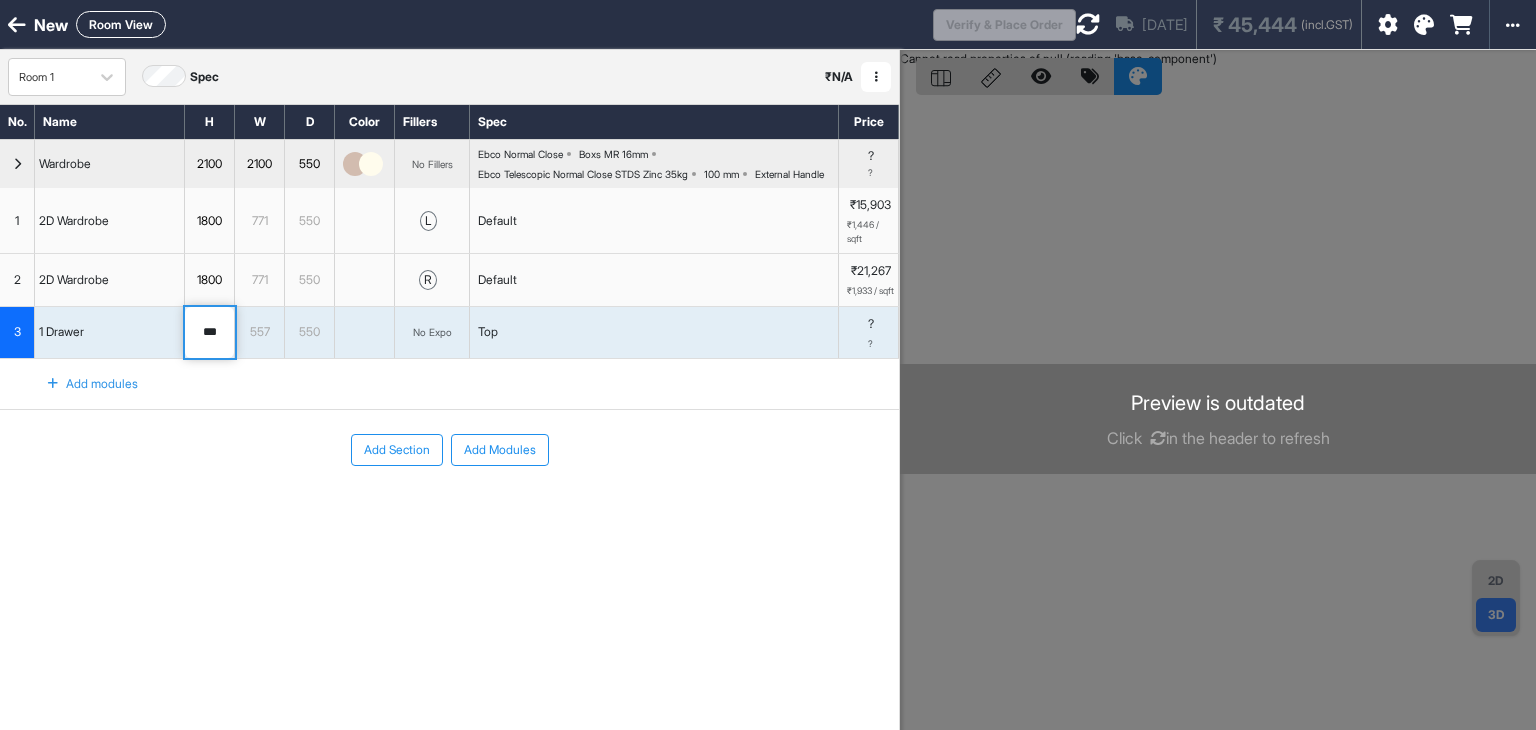 type on "***" 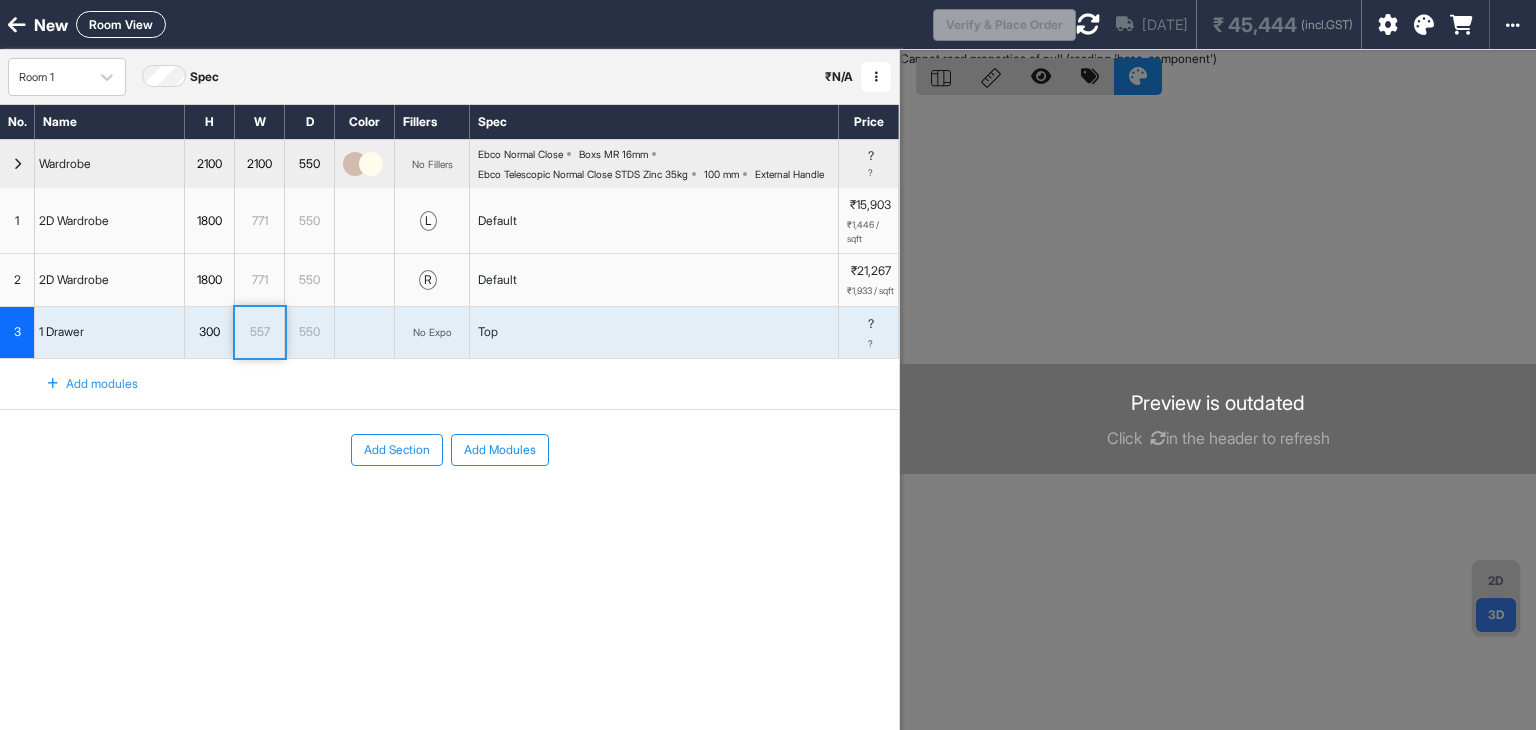 click on "557" at bounding box center (259, 332) 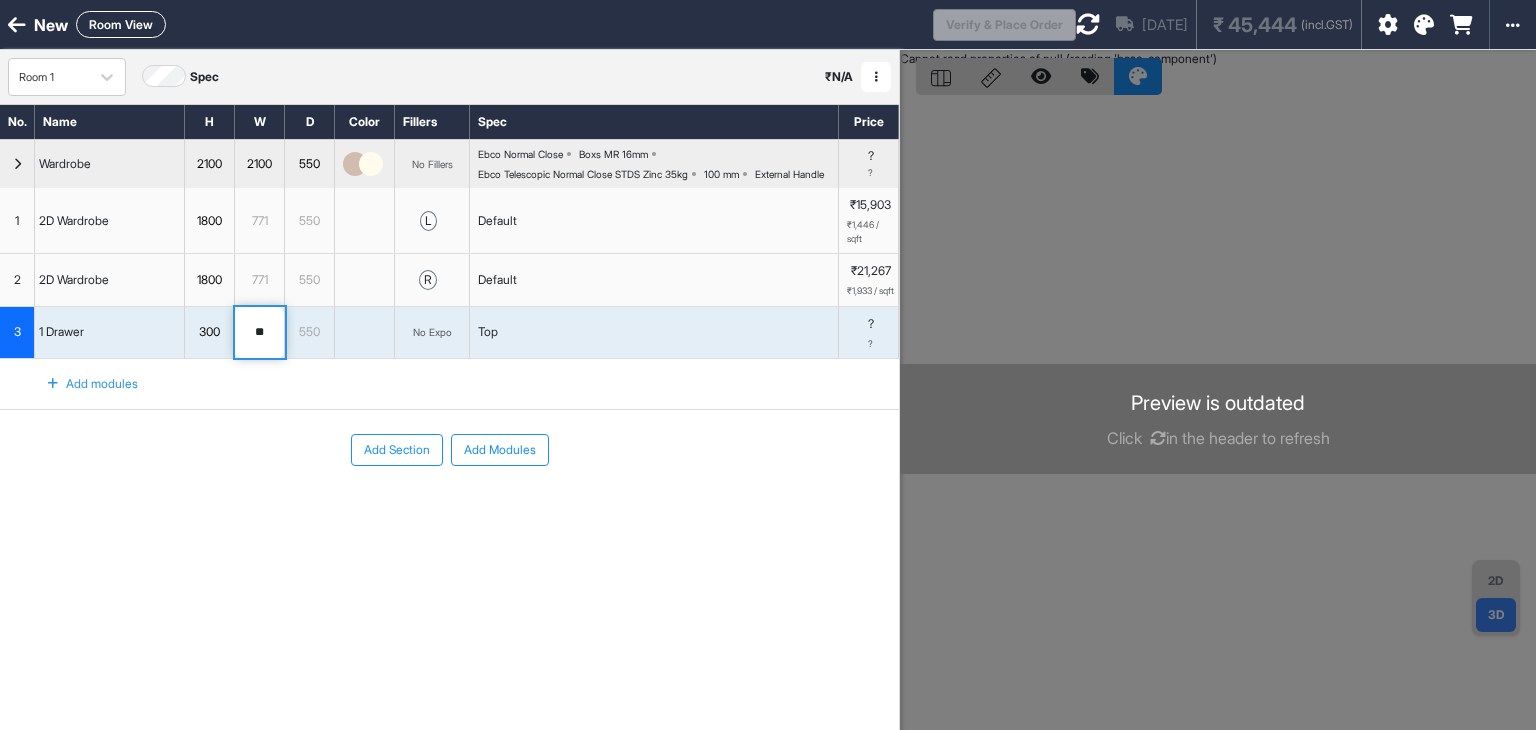 type on "*" 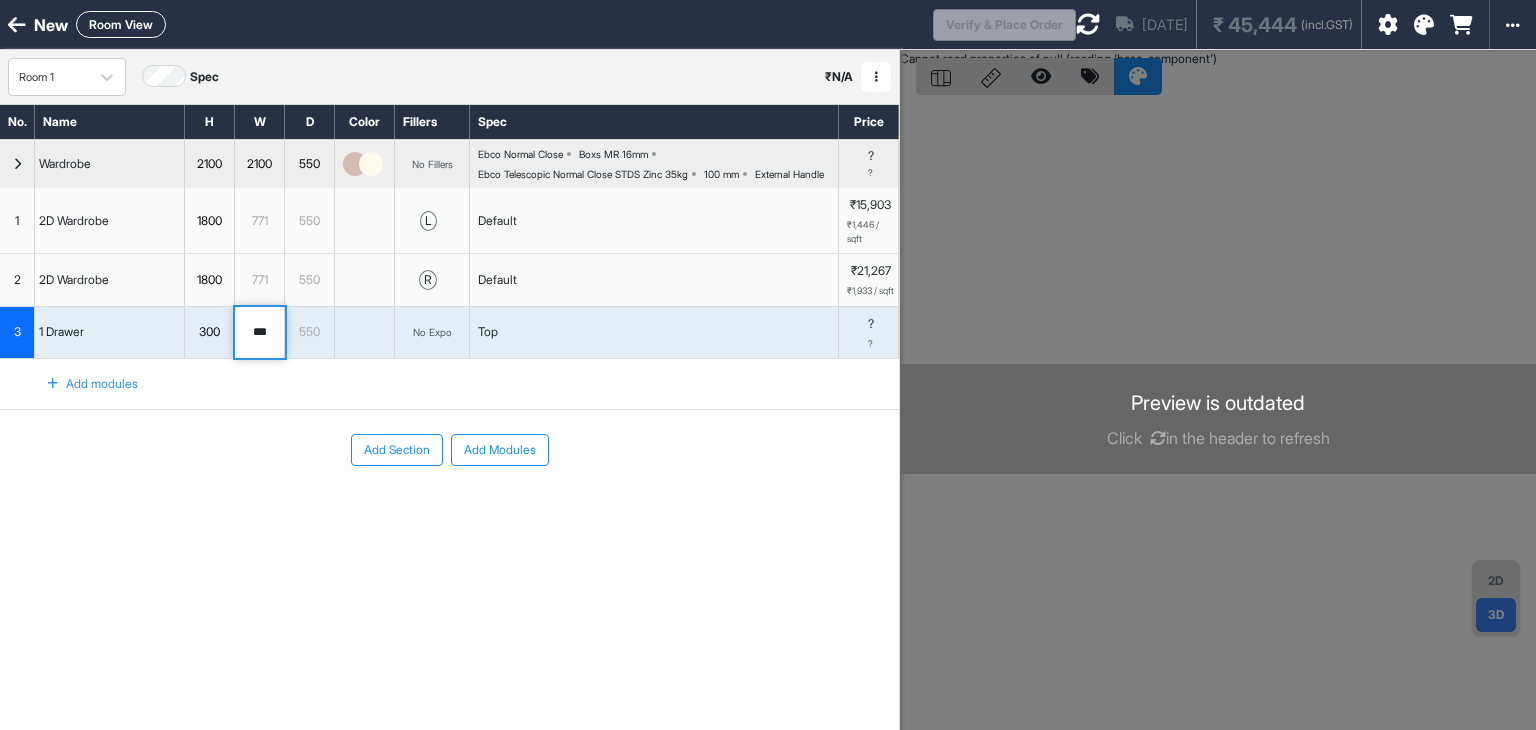 type on "***" 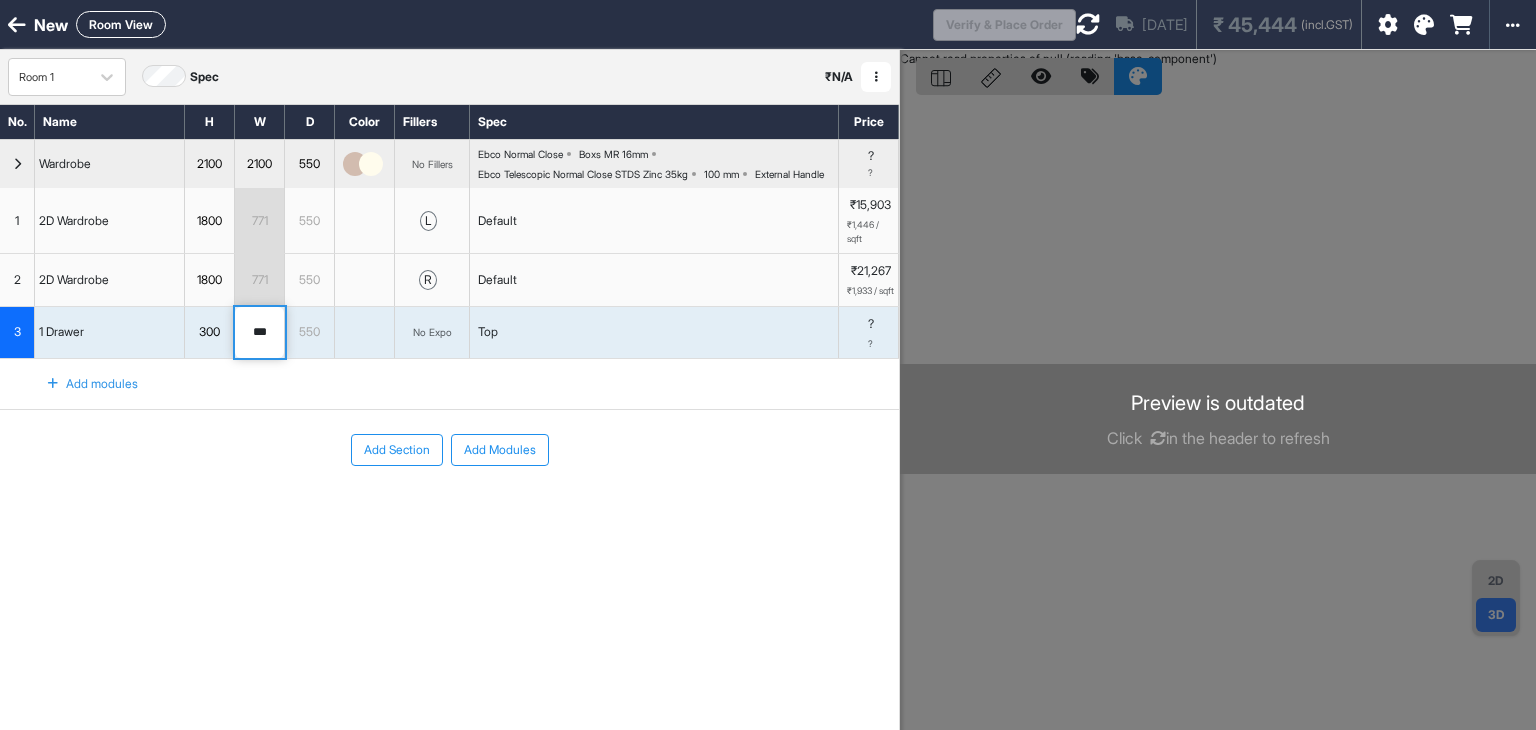 click on "Add modules" at bounding box center (449, 384) 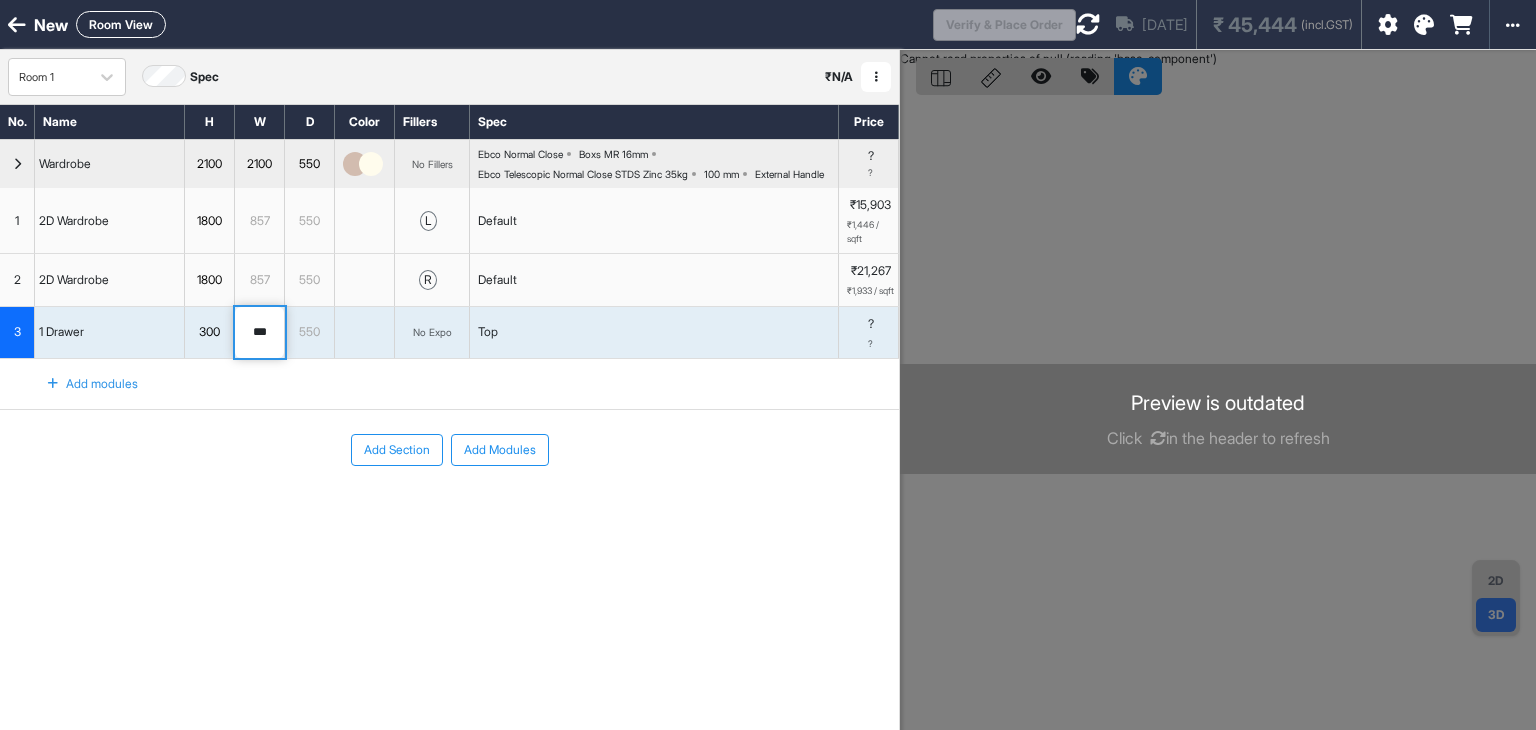 click at bounding box center [53, 384] 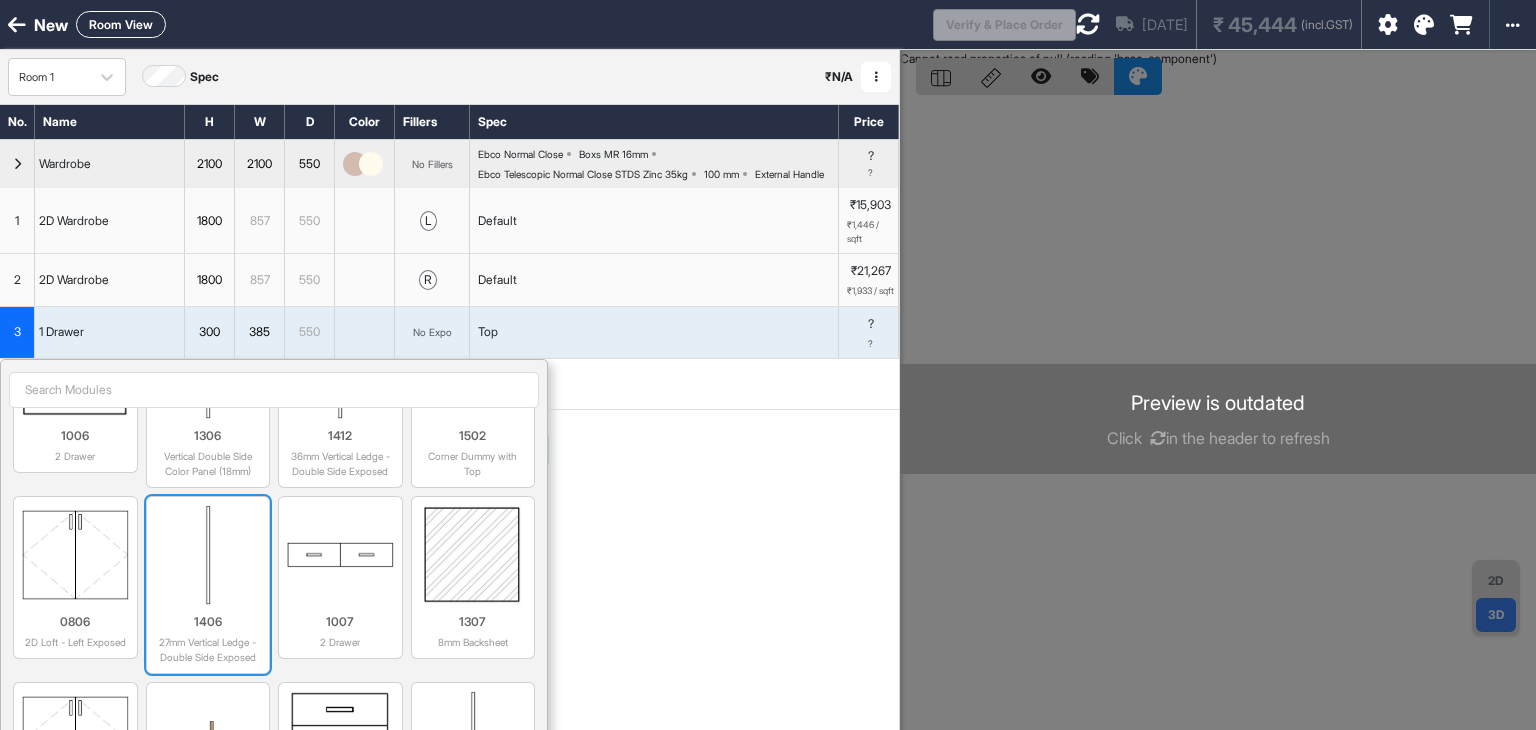 scroll, scrollTop: 3000, scrollLeft: 0, axis: vertical 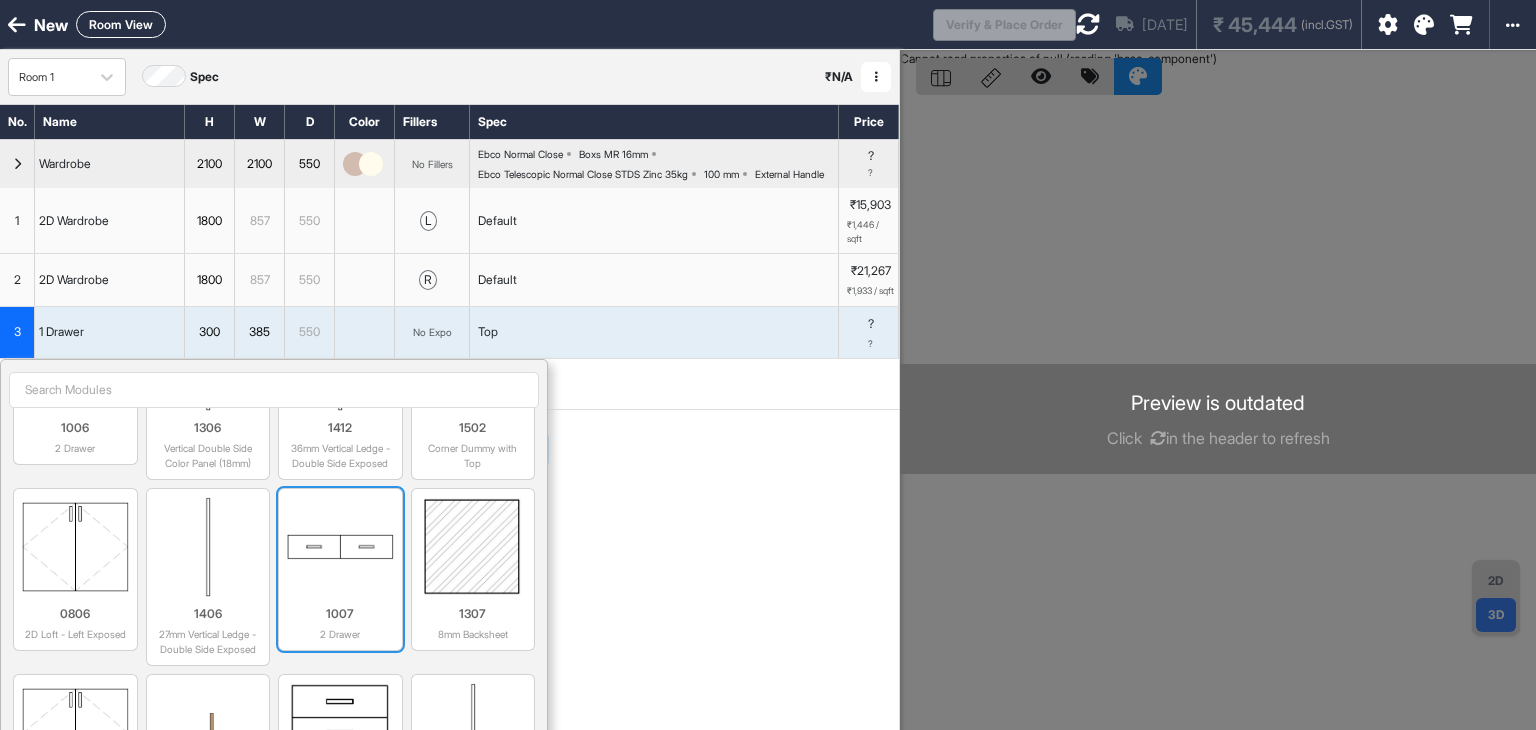 click at bounding box center [340, 547] 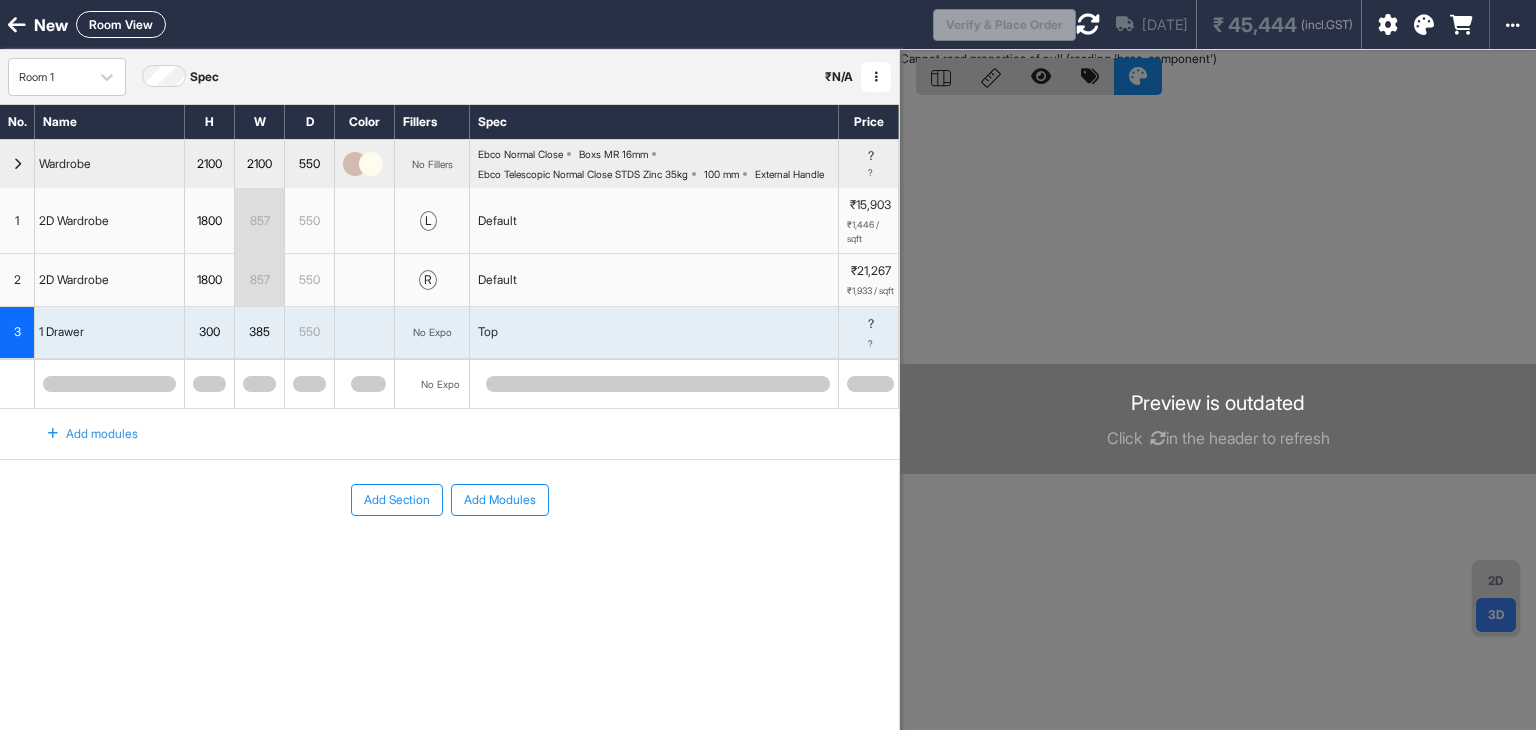 click on "3" at bounding box center [17, 333] 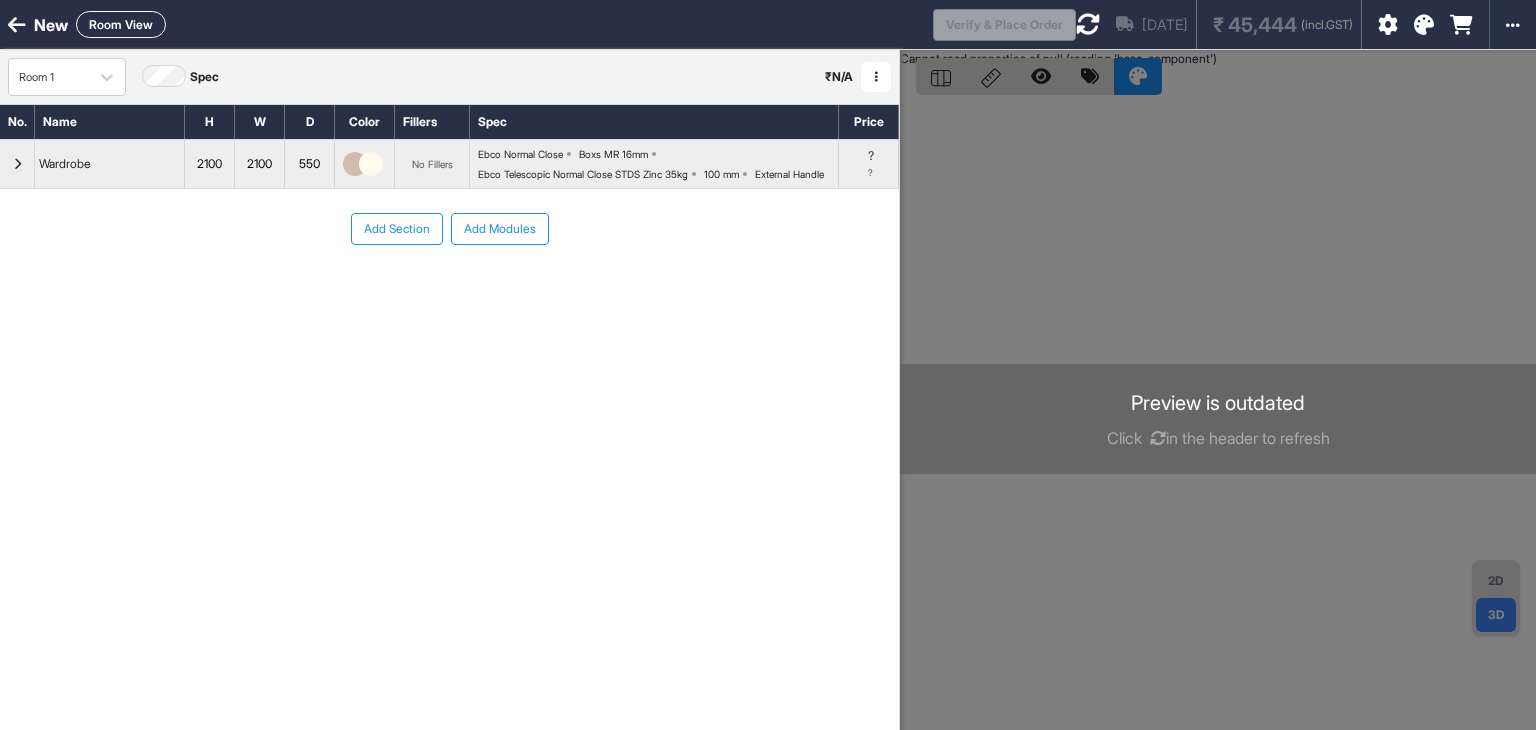 click at bounding box center (17, 164) 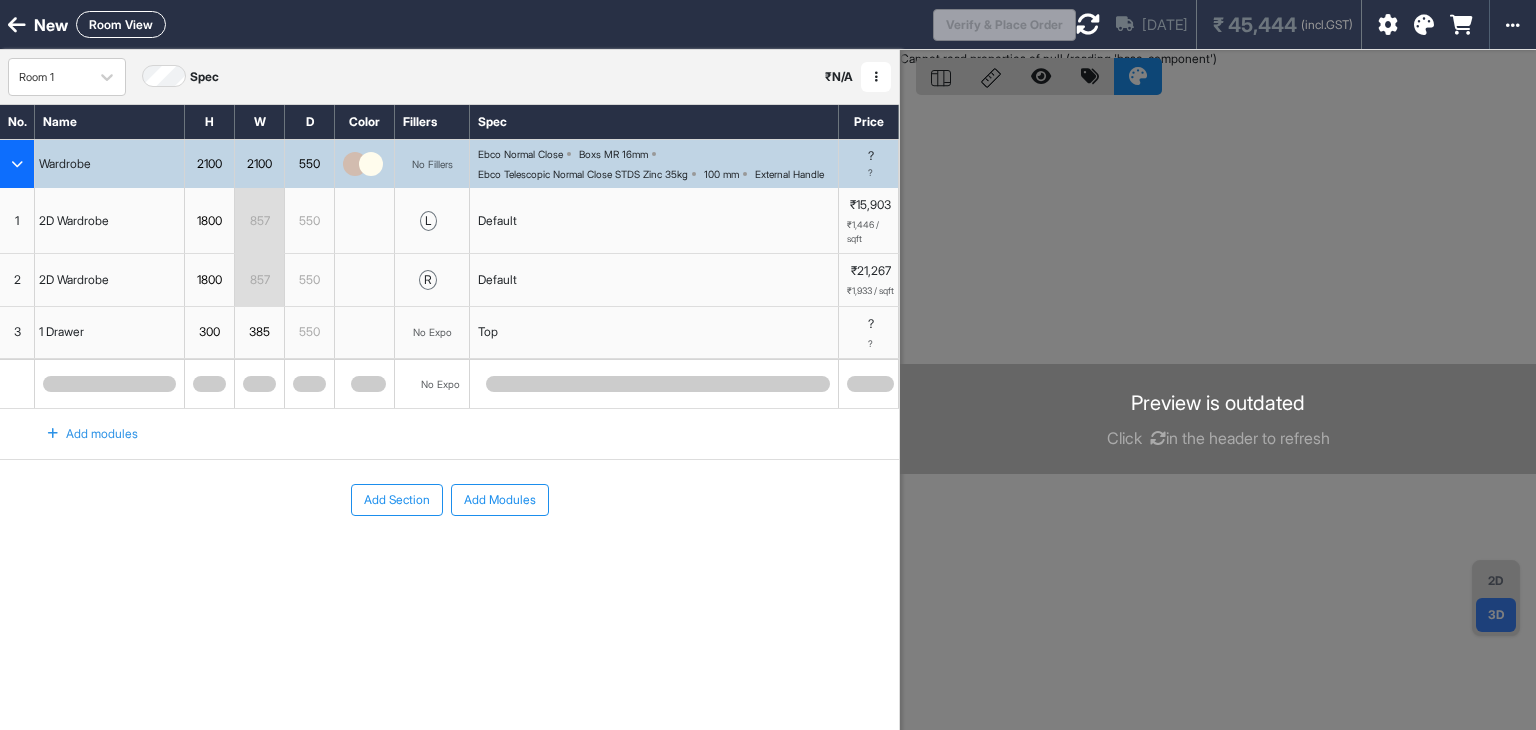 click on "3" at bounding box center [17, 333] 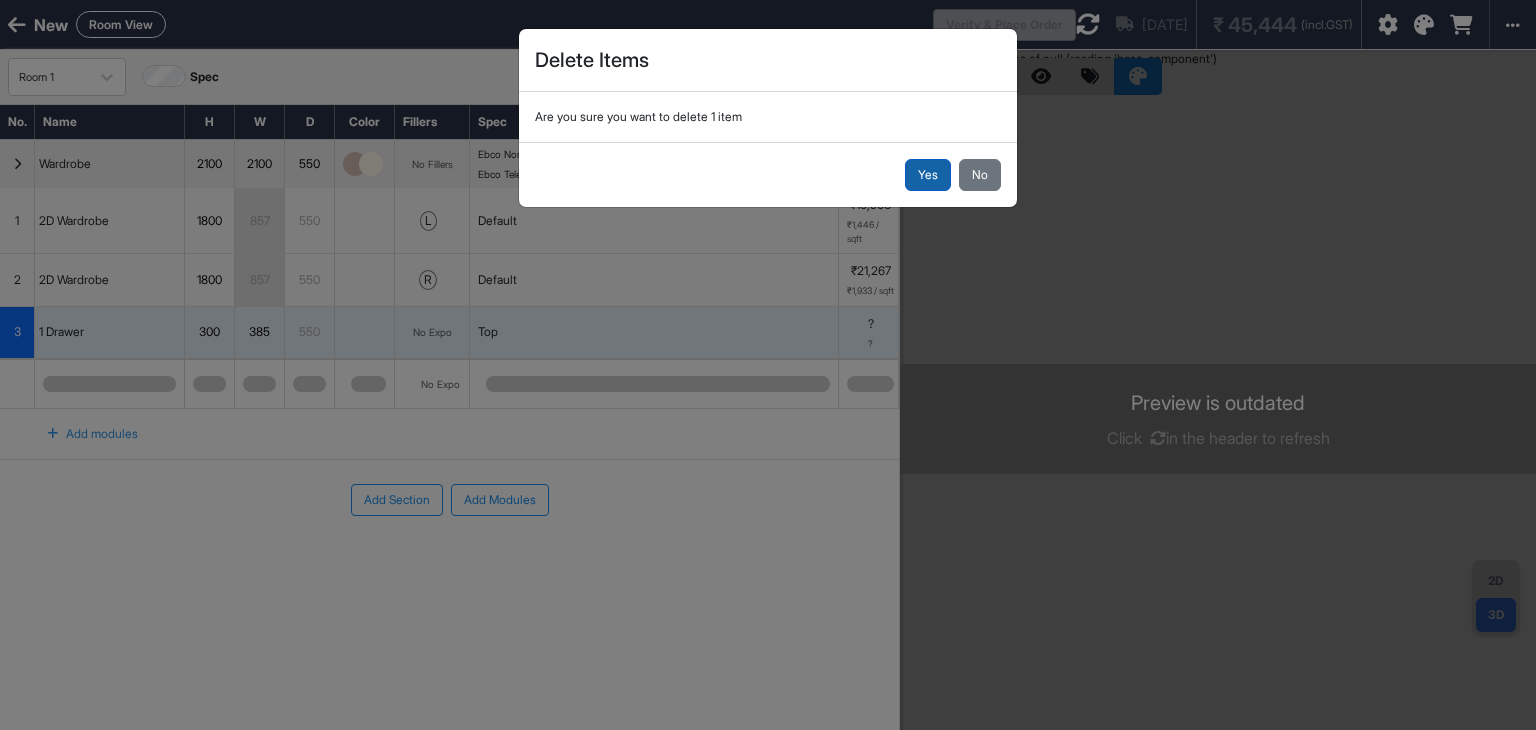 click on "Yes" at bounding box center (928, 175) 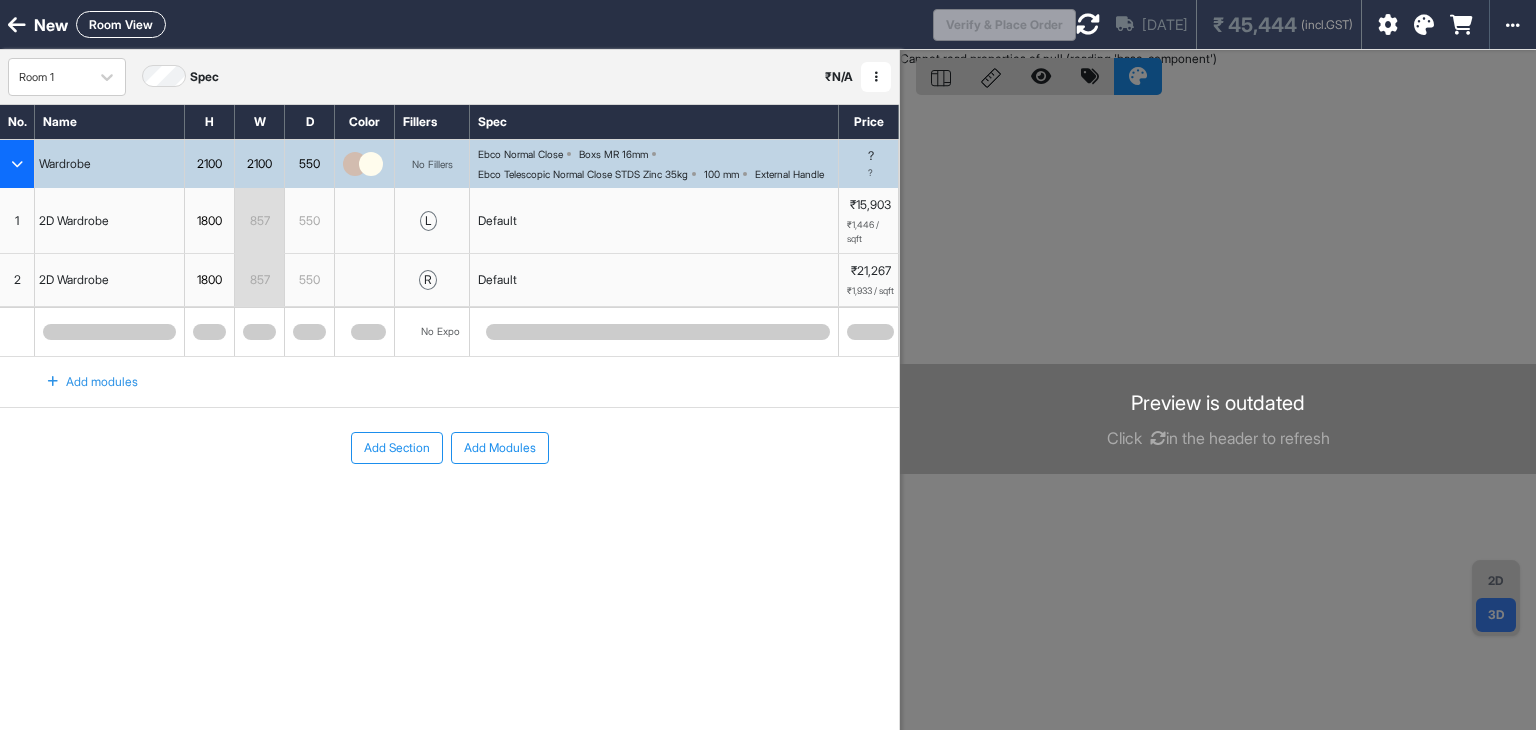 click at bounding box center (17, 332) 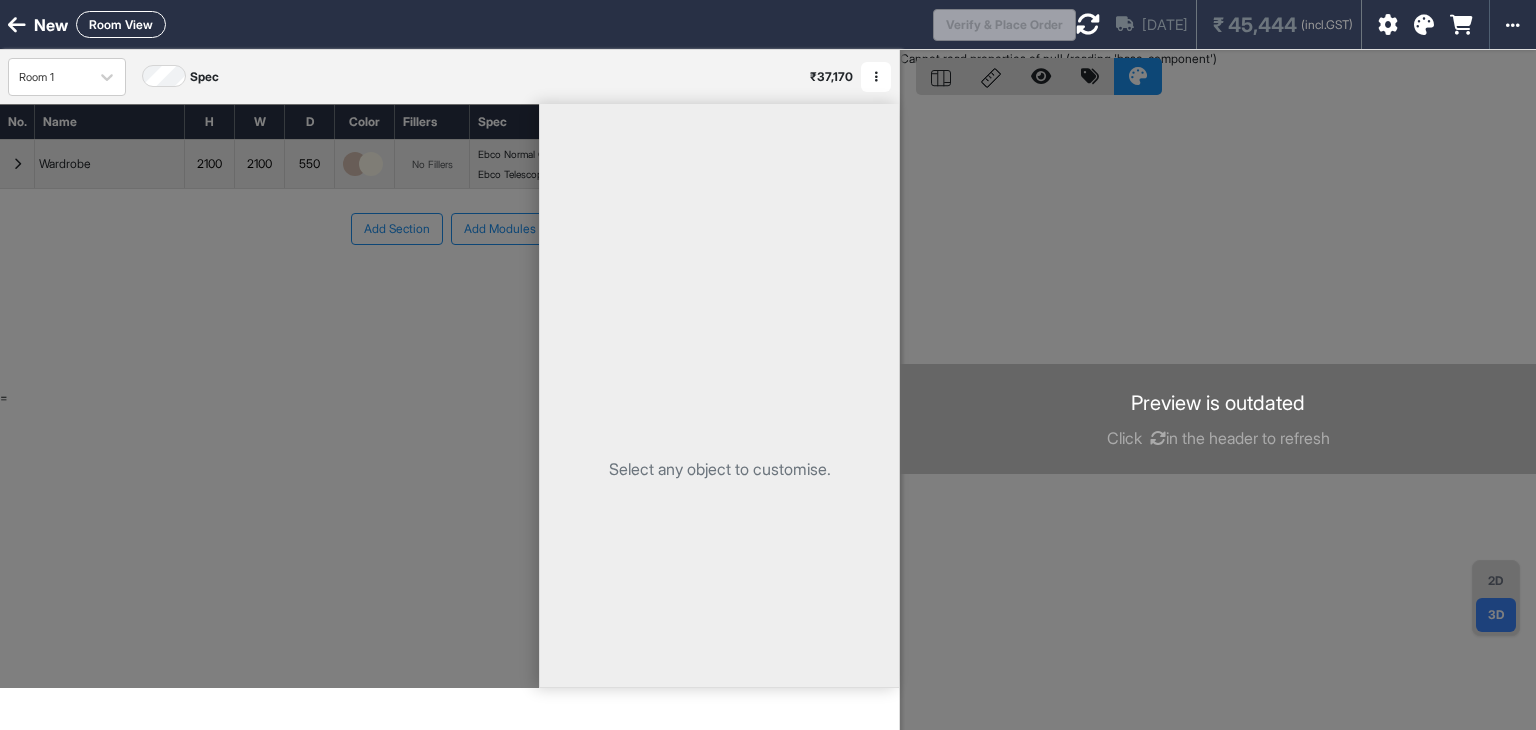 click at bounding box center [269, 396] 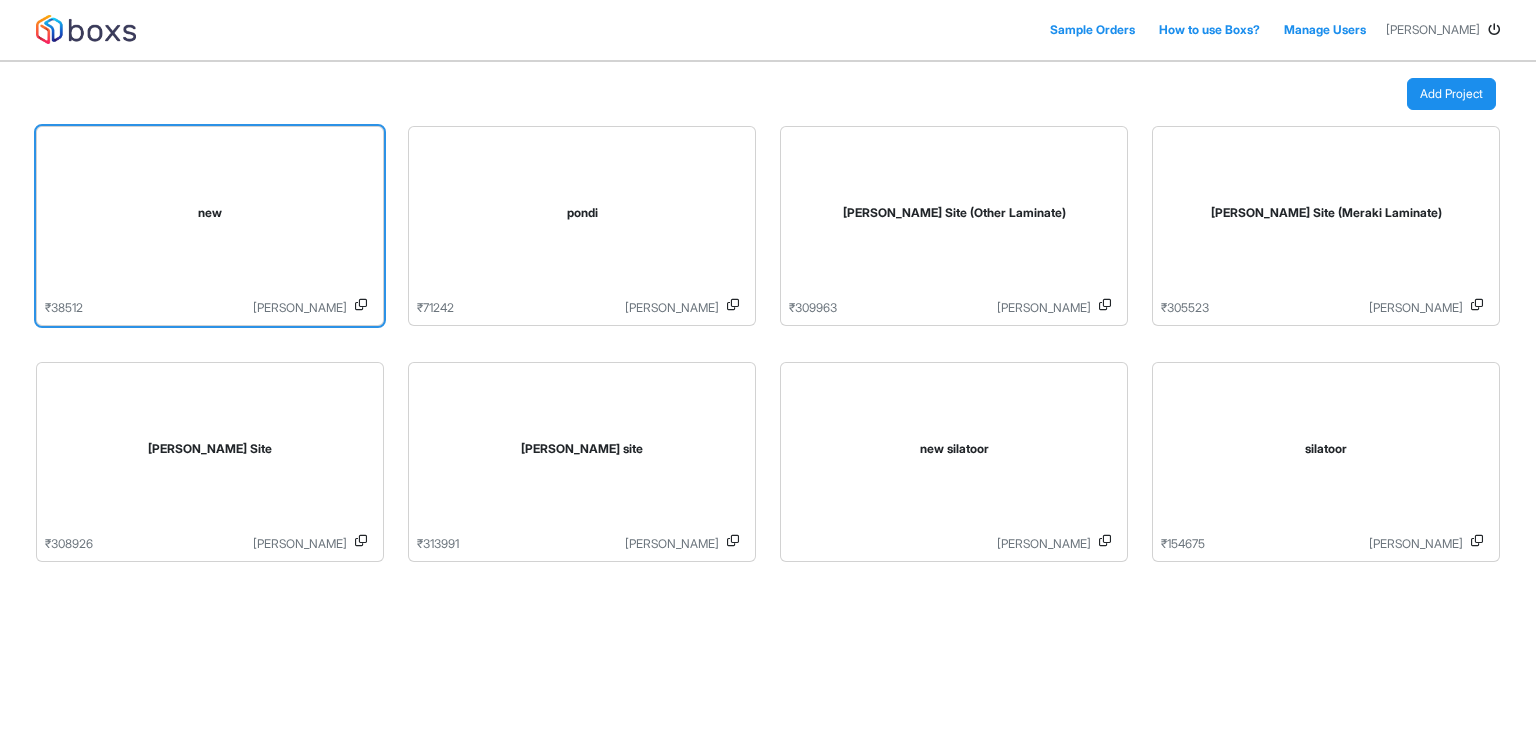 click on "new" at bounding box center [210, 217] 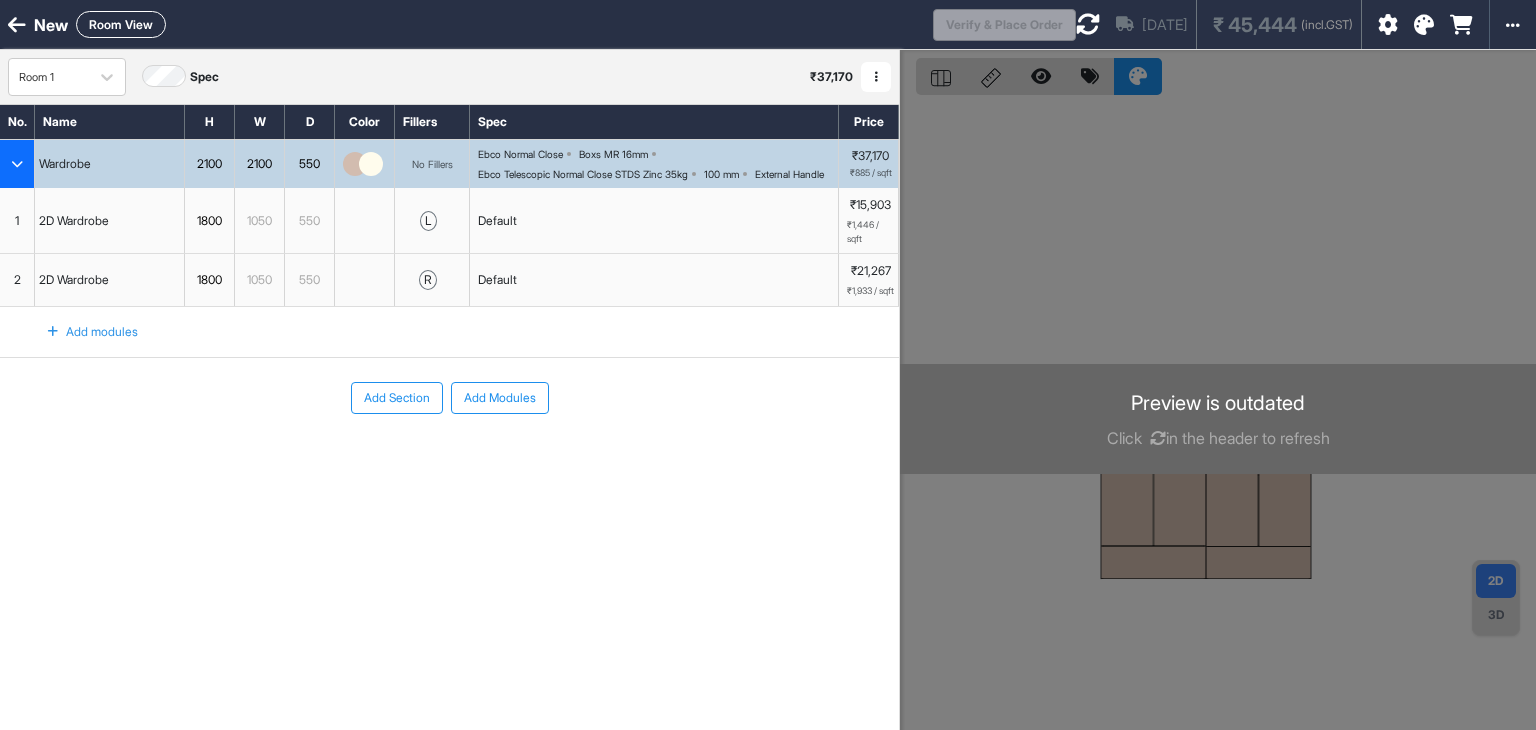 click on "Add modules" at bounding box center [81, 332] 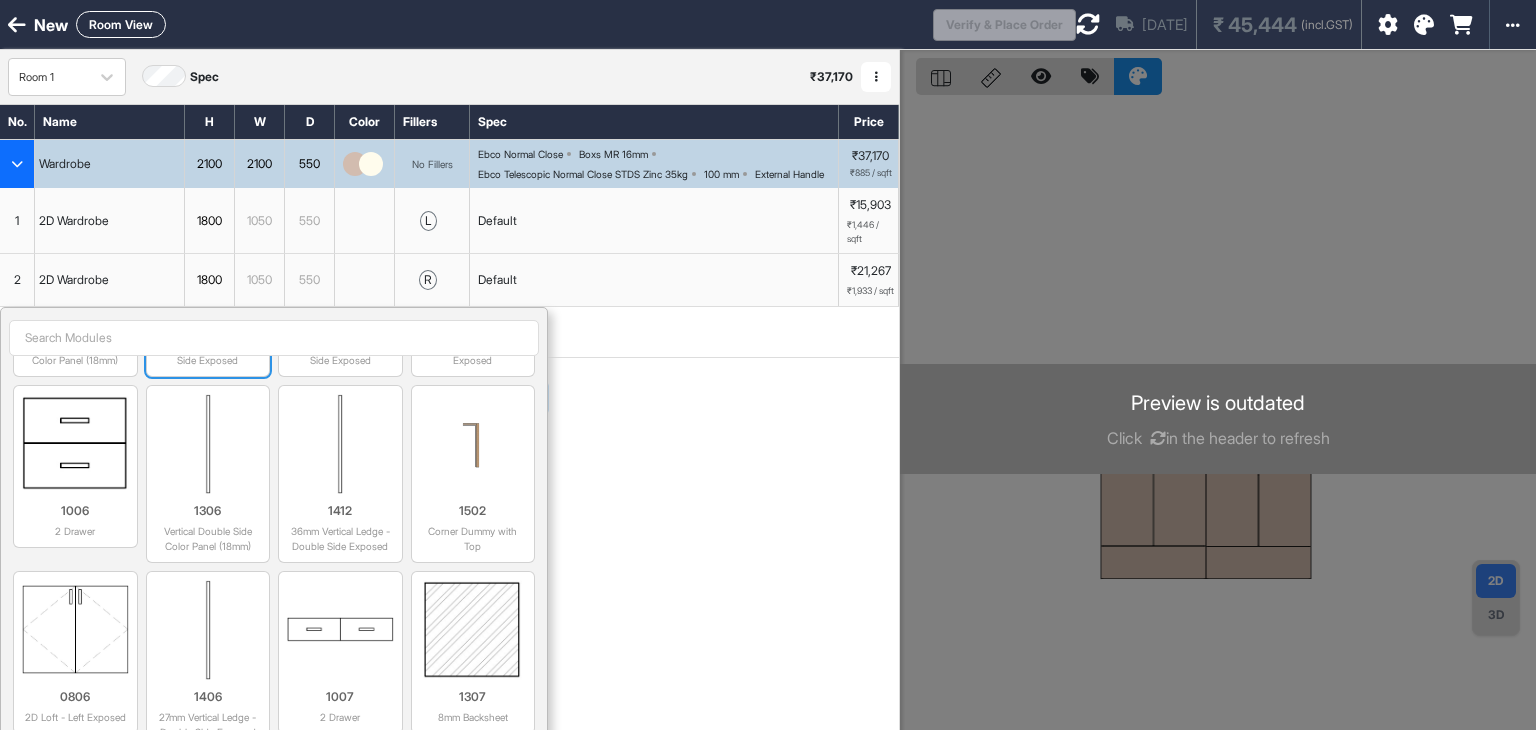 scroll, scrollTop: 2900, scrollLeft: 0, axis: vertical 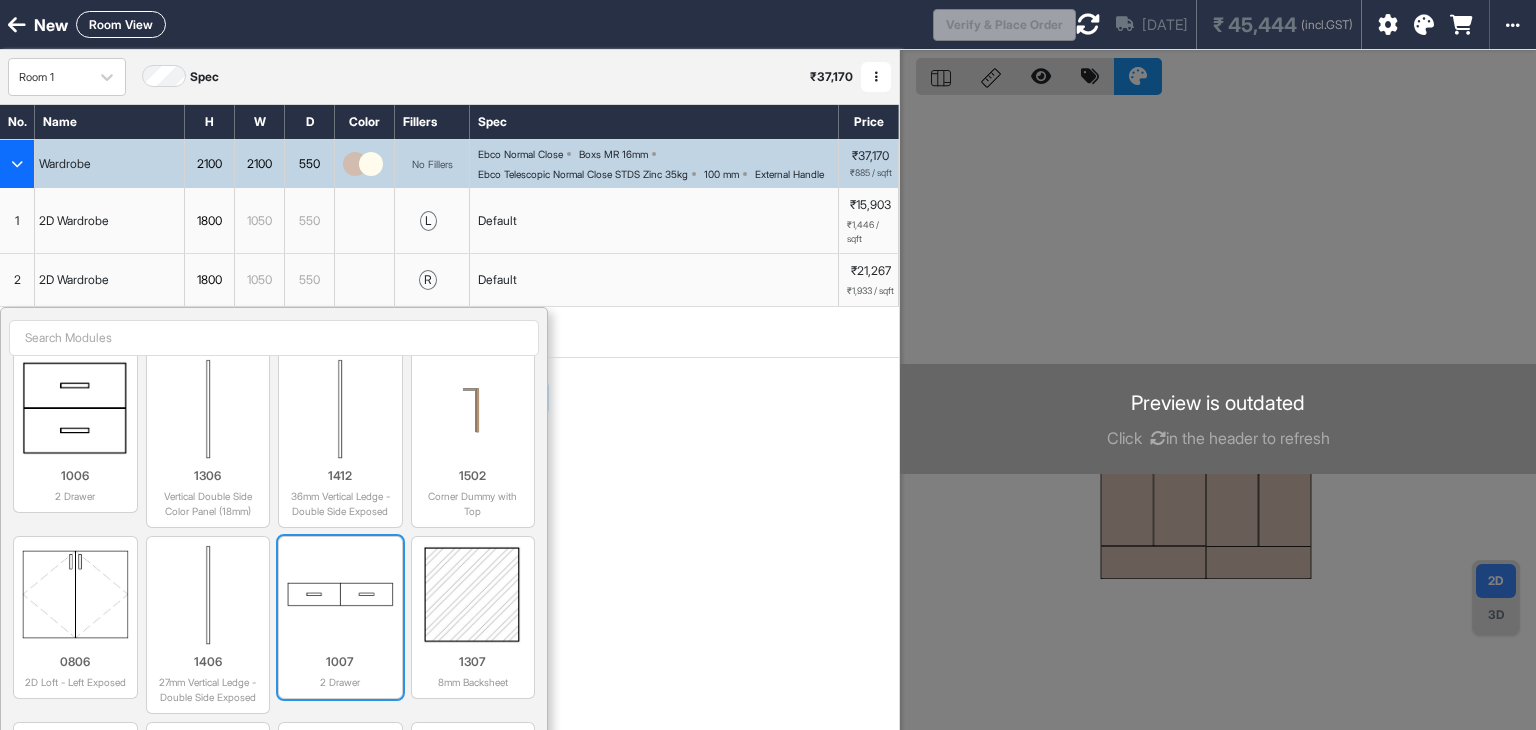 click at bounding box center (340, 595) 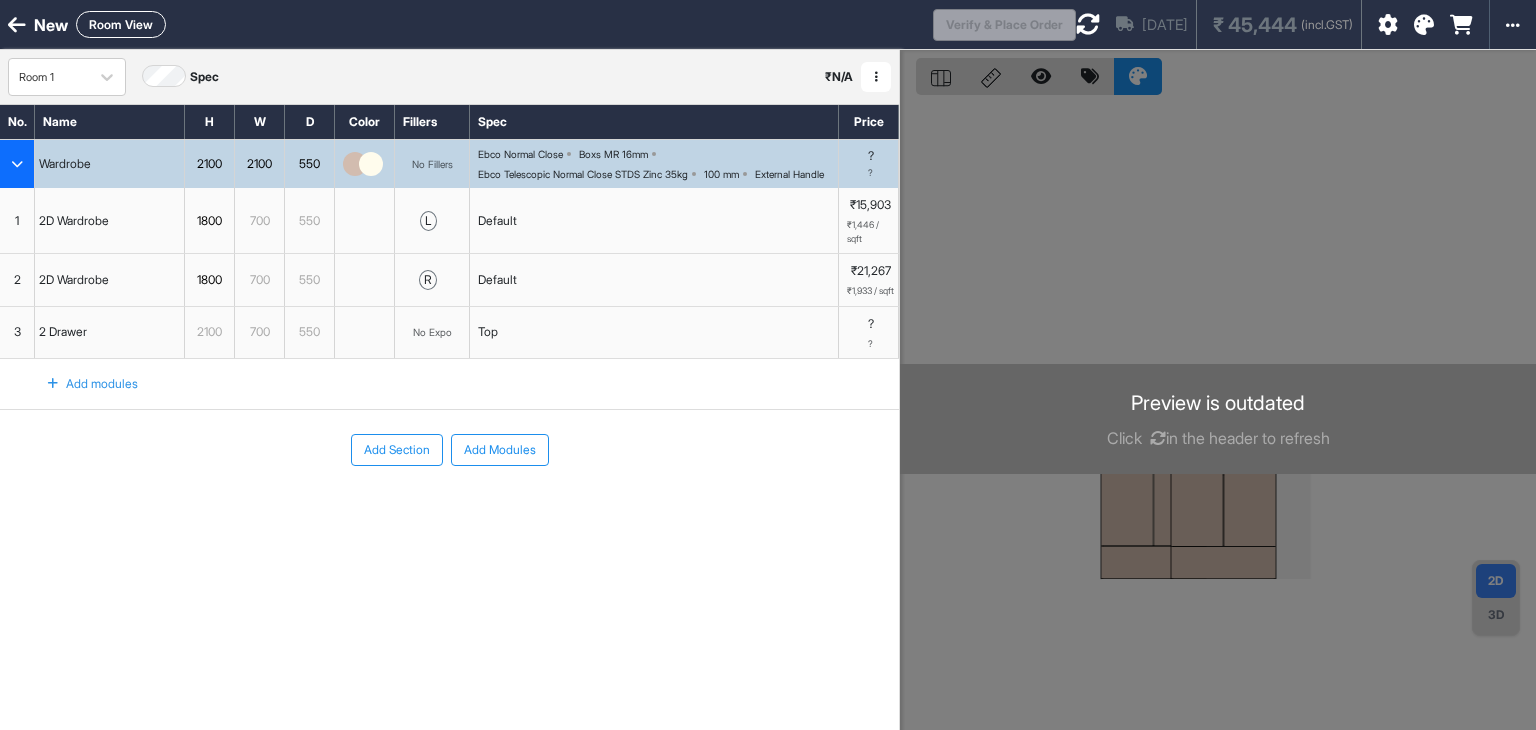 click on "700" at bounding box center (259, 332) 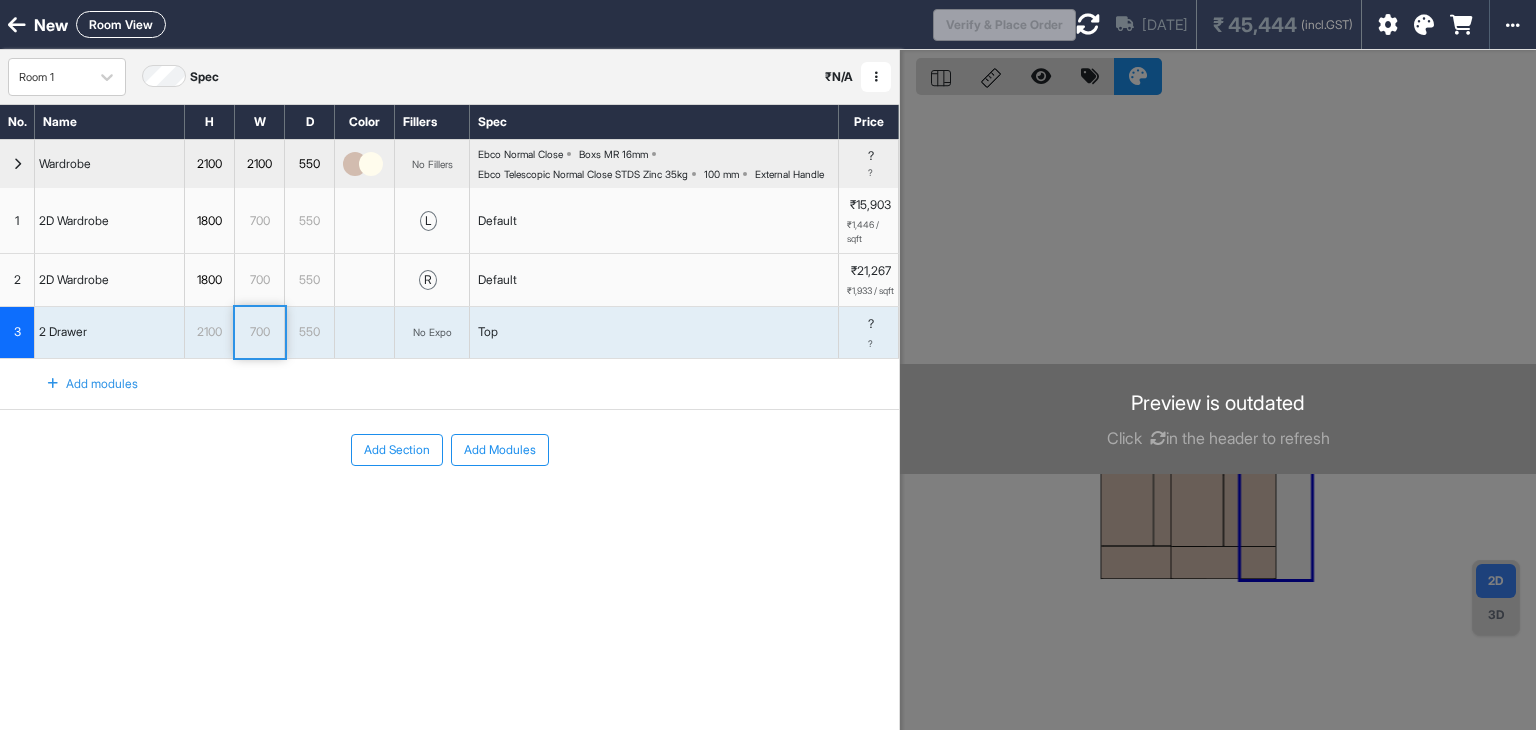 click on "Add Section Add Modules" at bounding box center (449, 510) 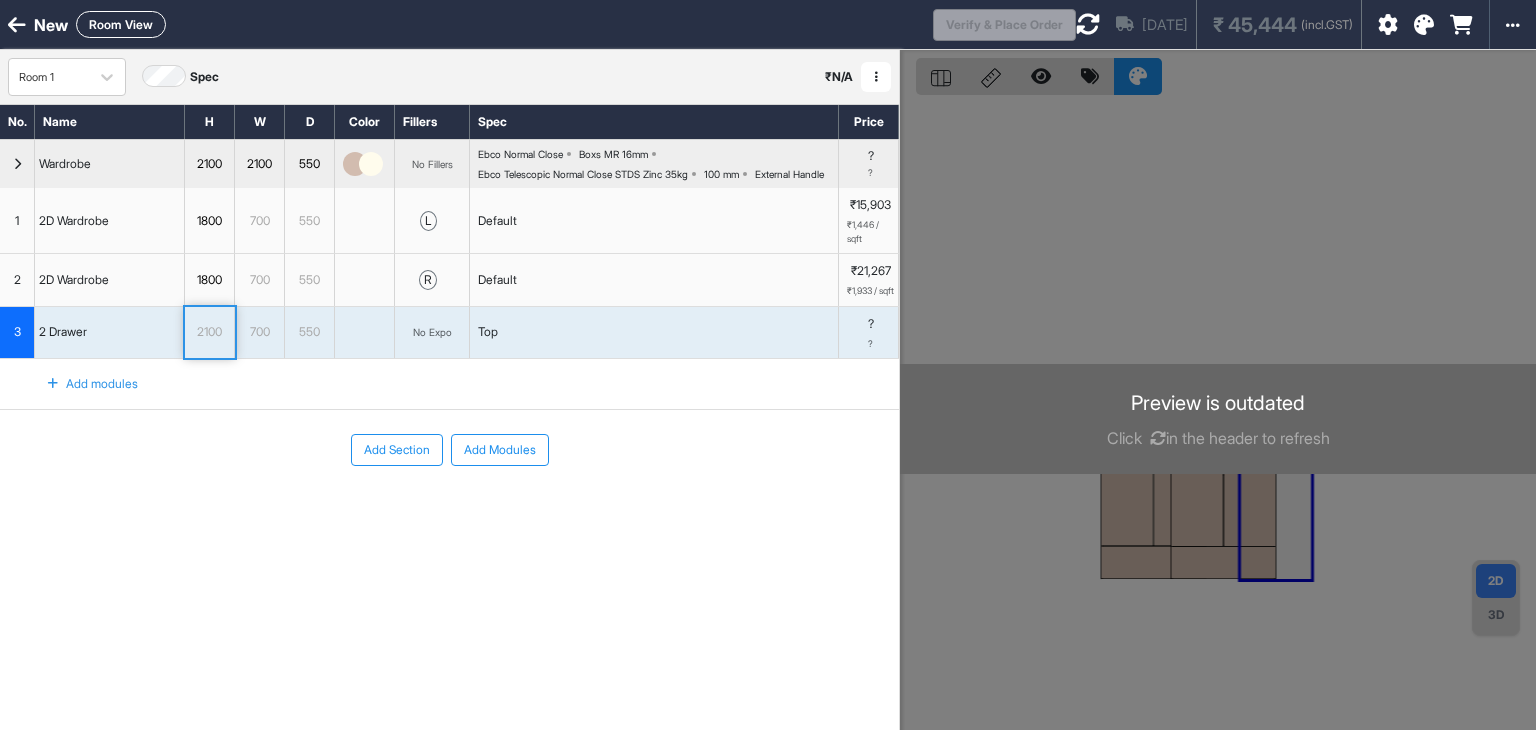click on "2100" at bounding box center [209, 332] 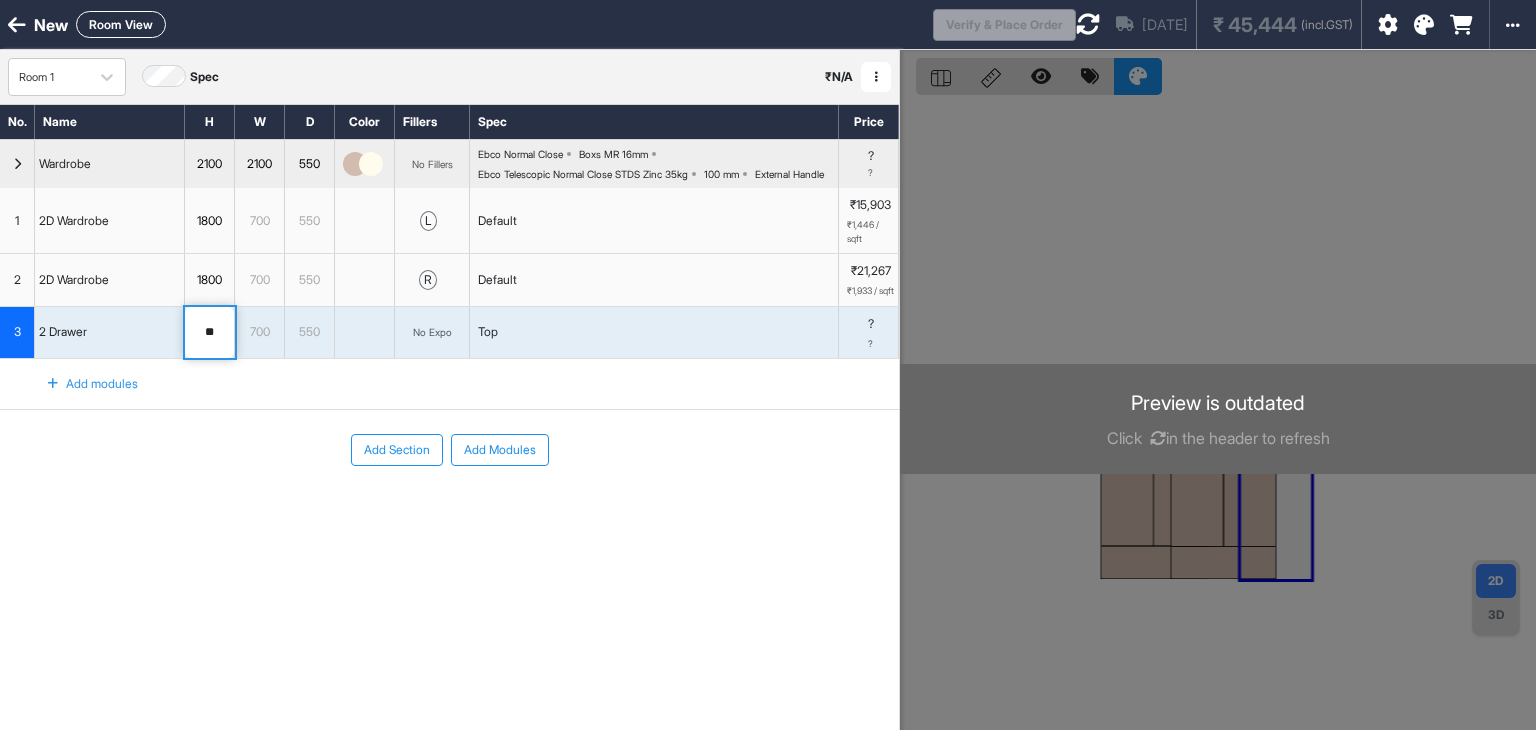 type on "*" 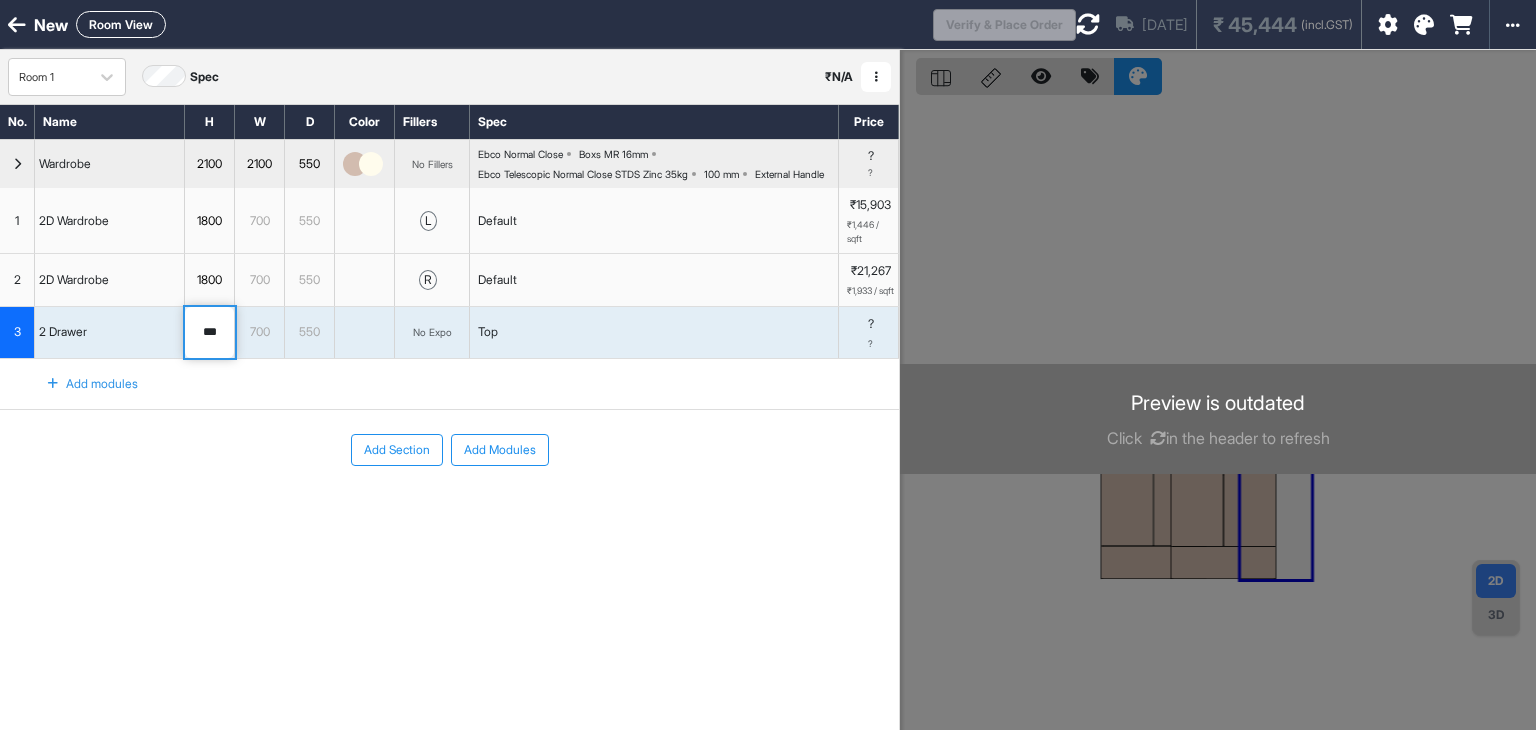 type on "***" 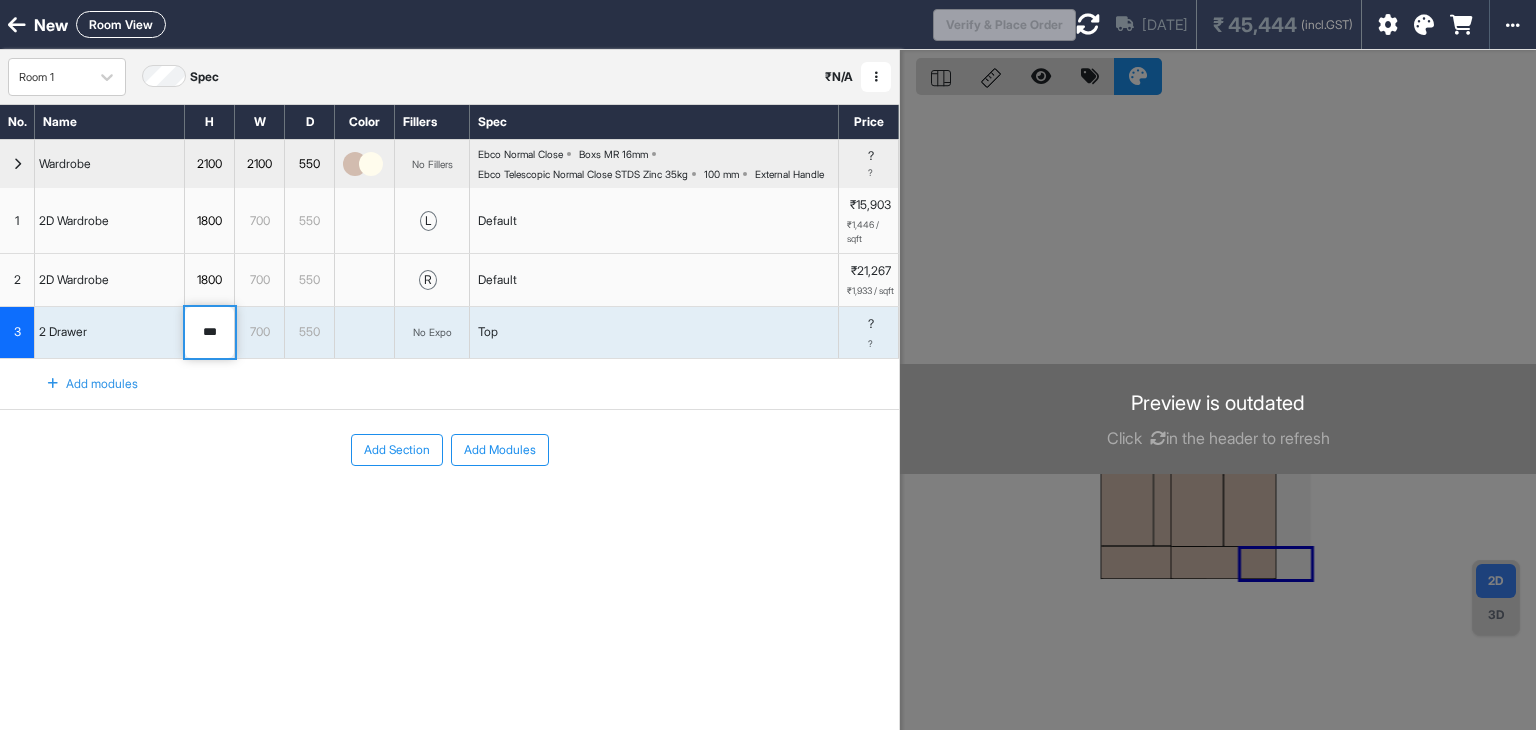 click on "Add Section Add Modules" at bounding box center (449, 510) 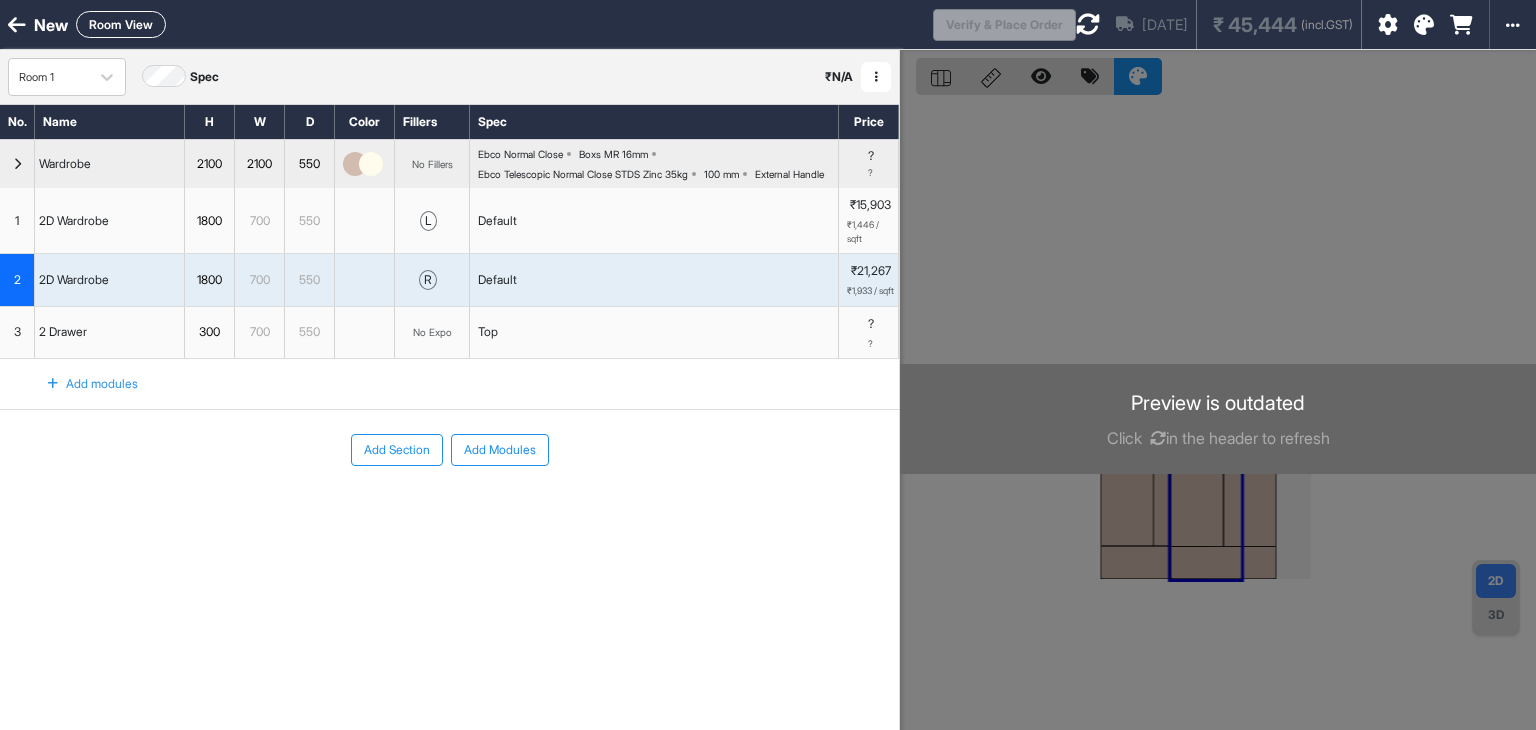 click on "Add Section Add Modules" at bounding box center (449, 510) 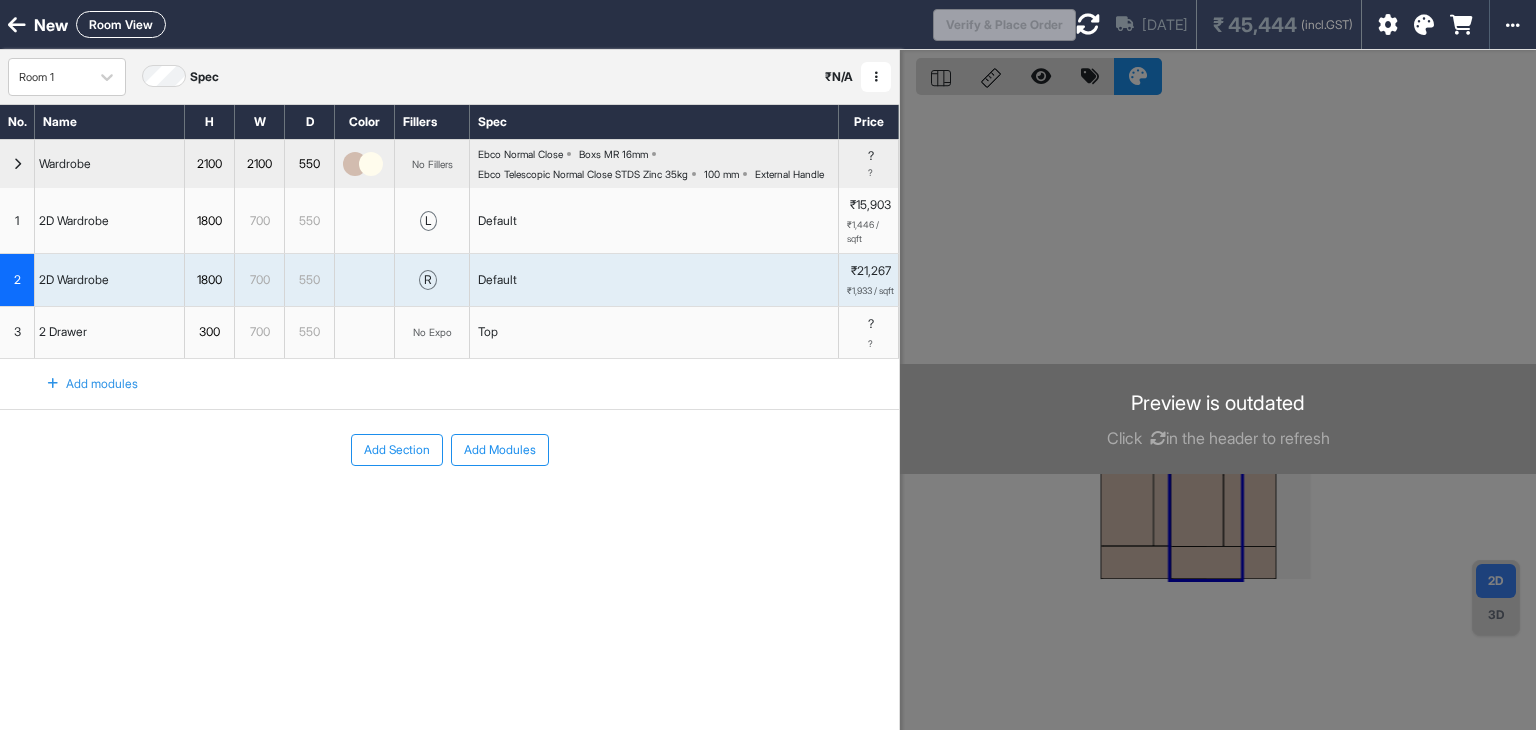 click at bounding box center (1088, 24) 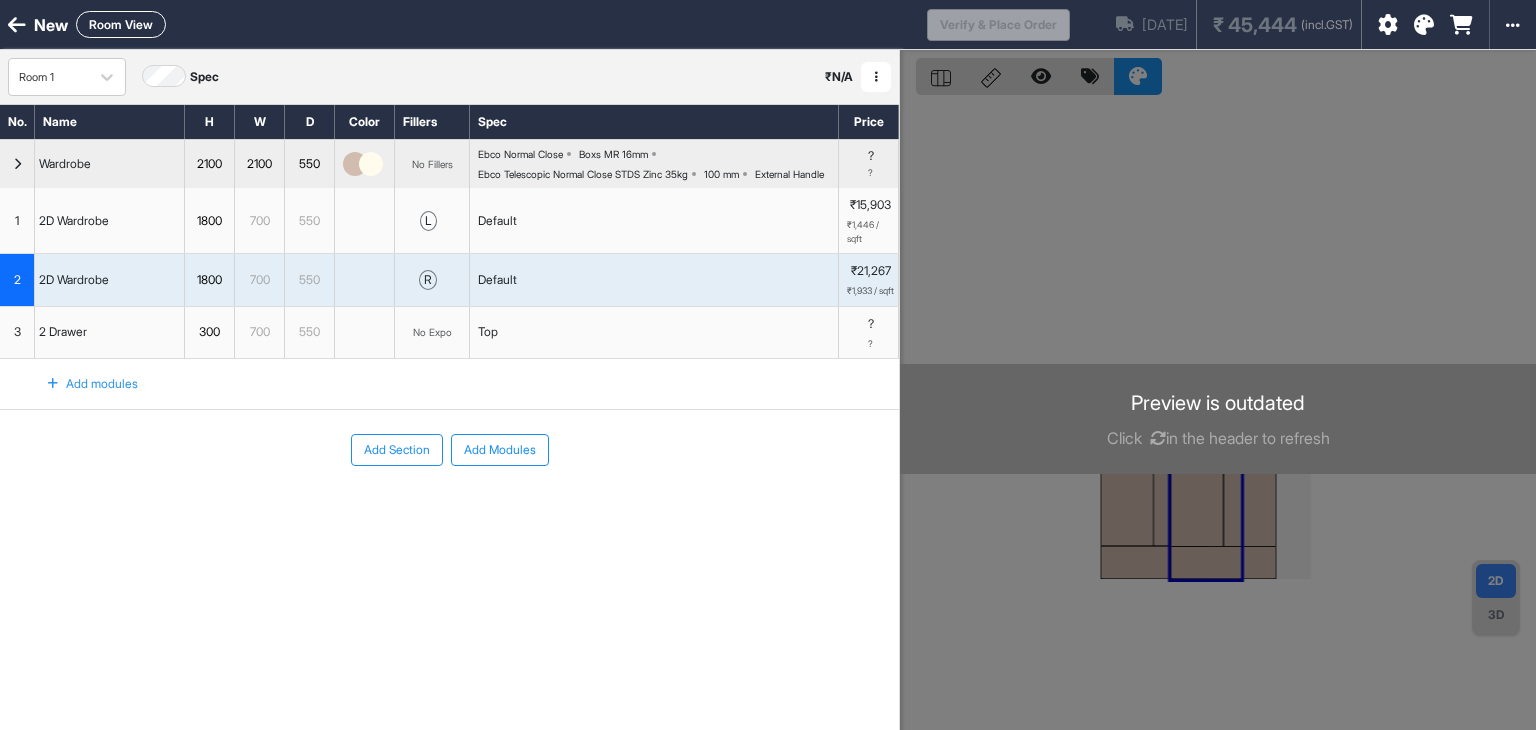 click at bounding box center (53, 384) 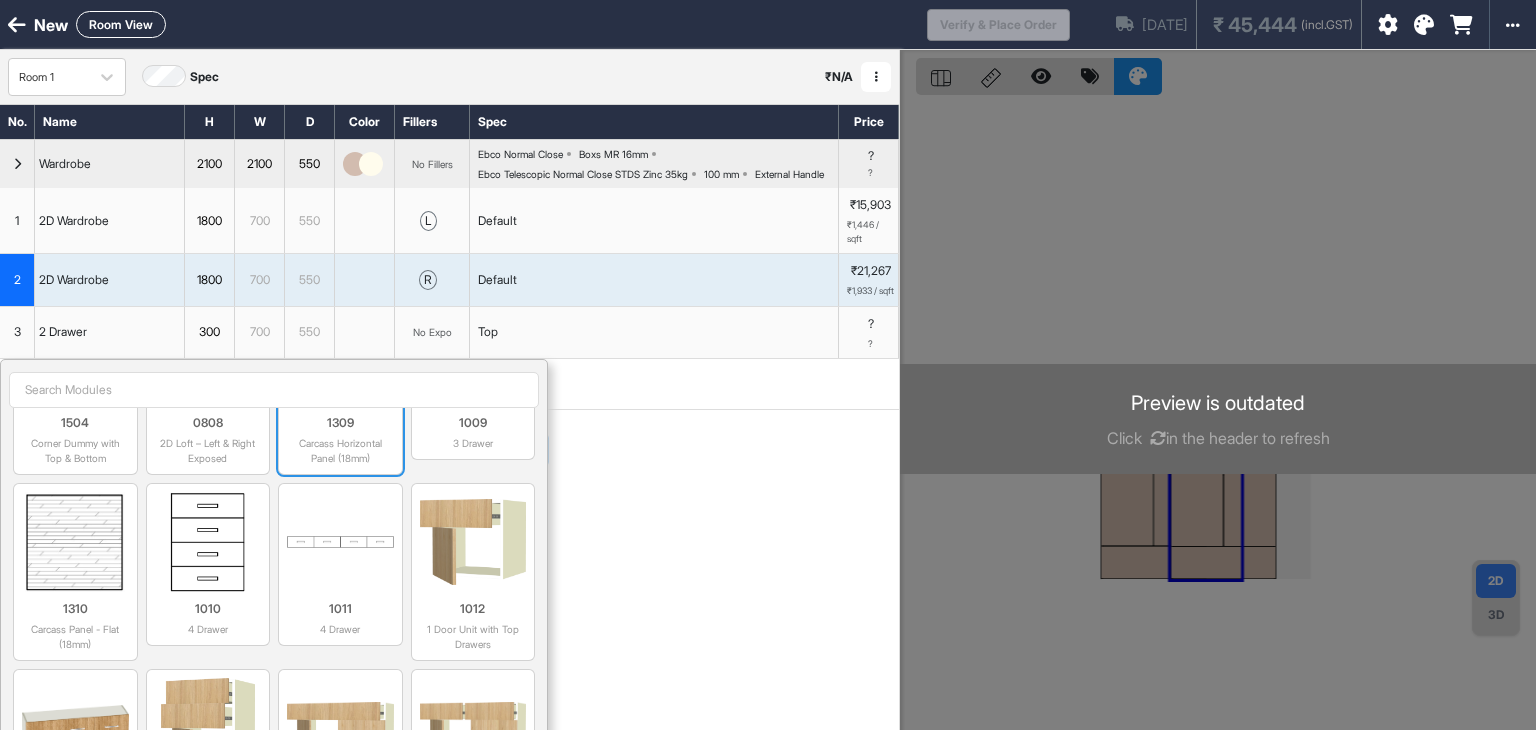 scroll, scrollTop: 3600, scrollLeft: 0, axis: vertical 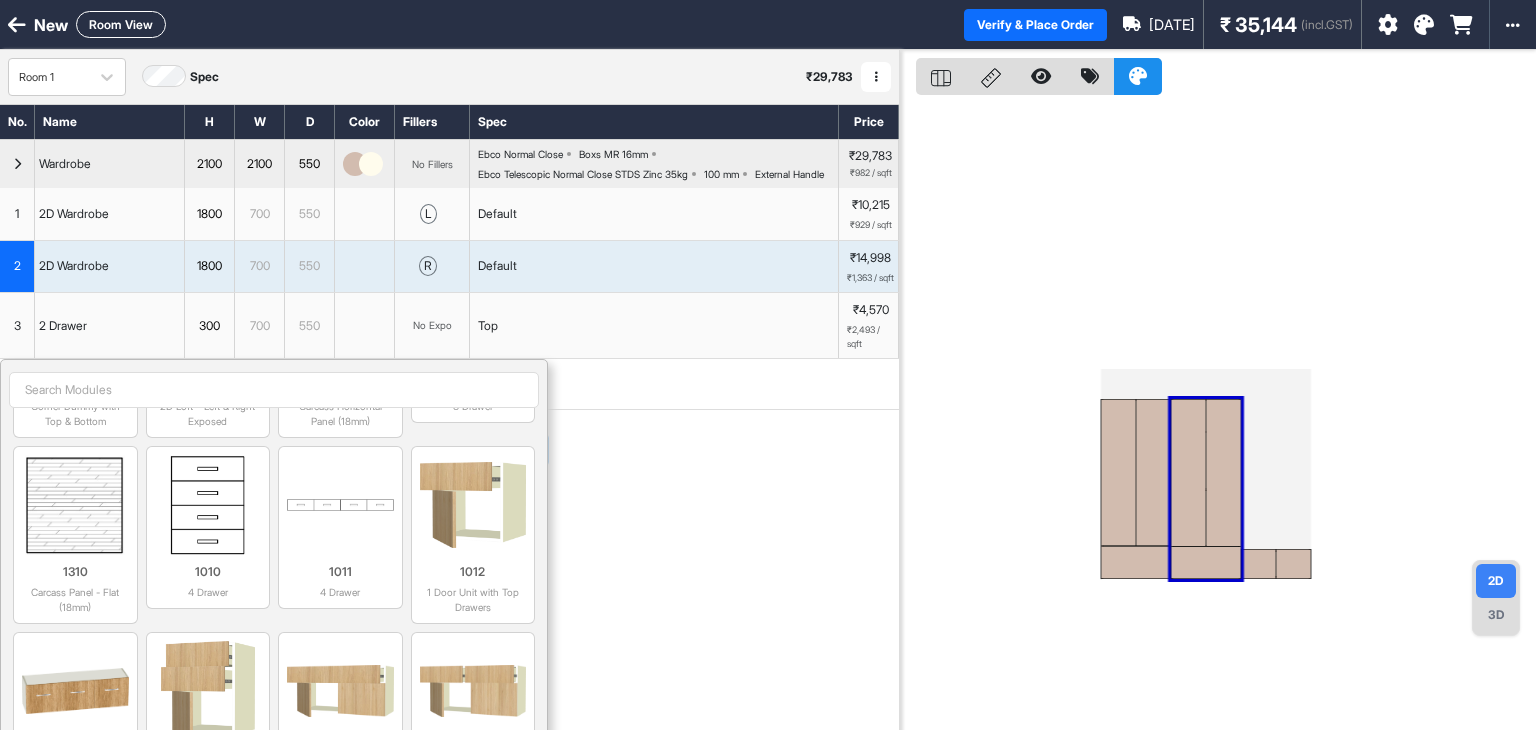 click on "2100" at bounding box center (209, 164) 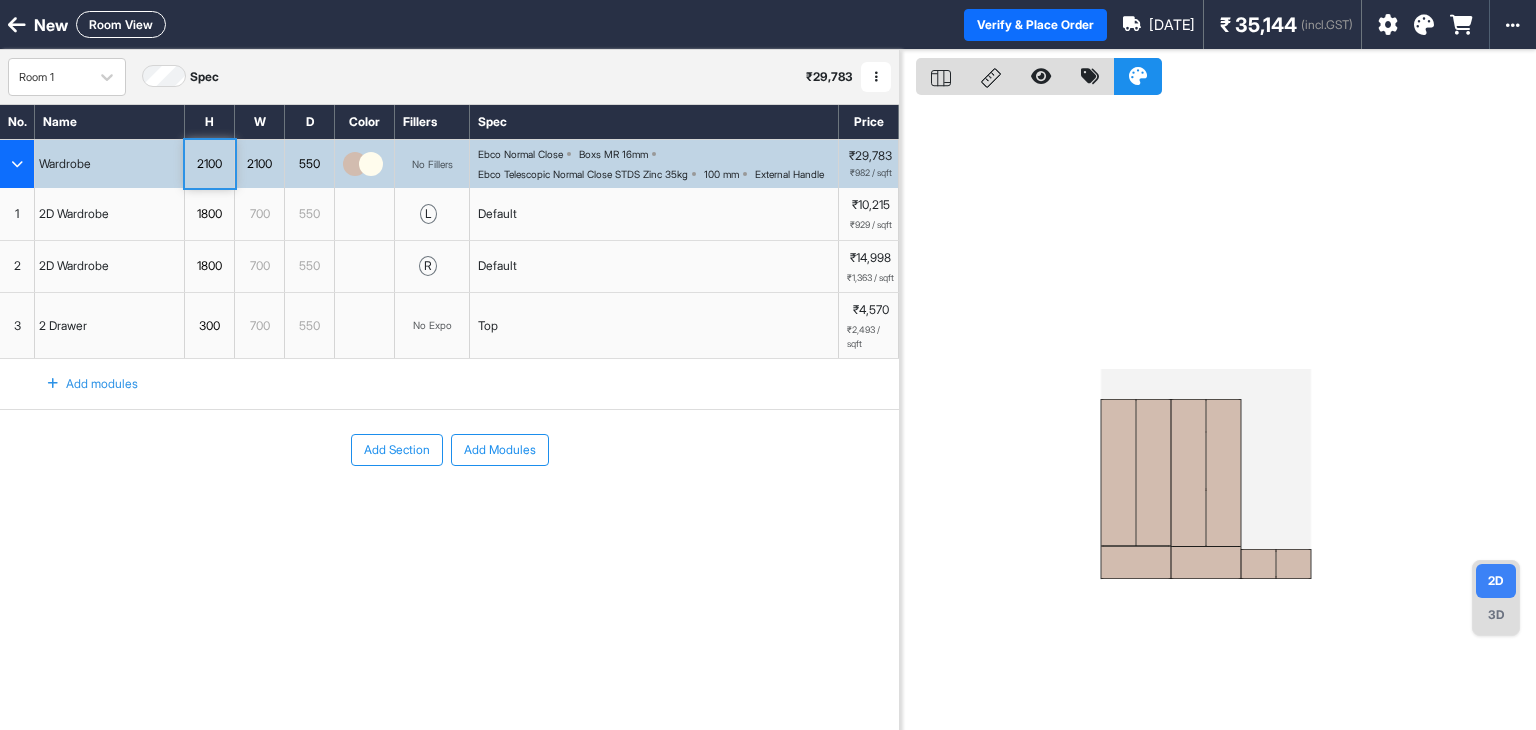 click on "2100" at bounding box center [209, 164] 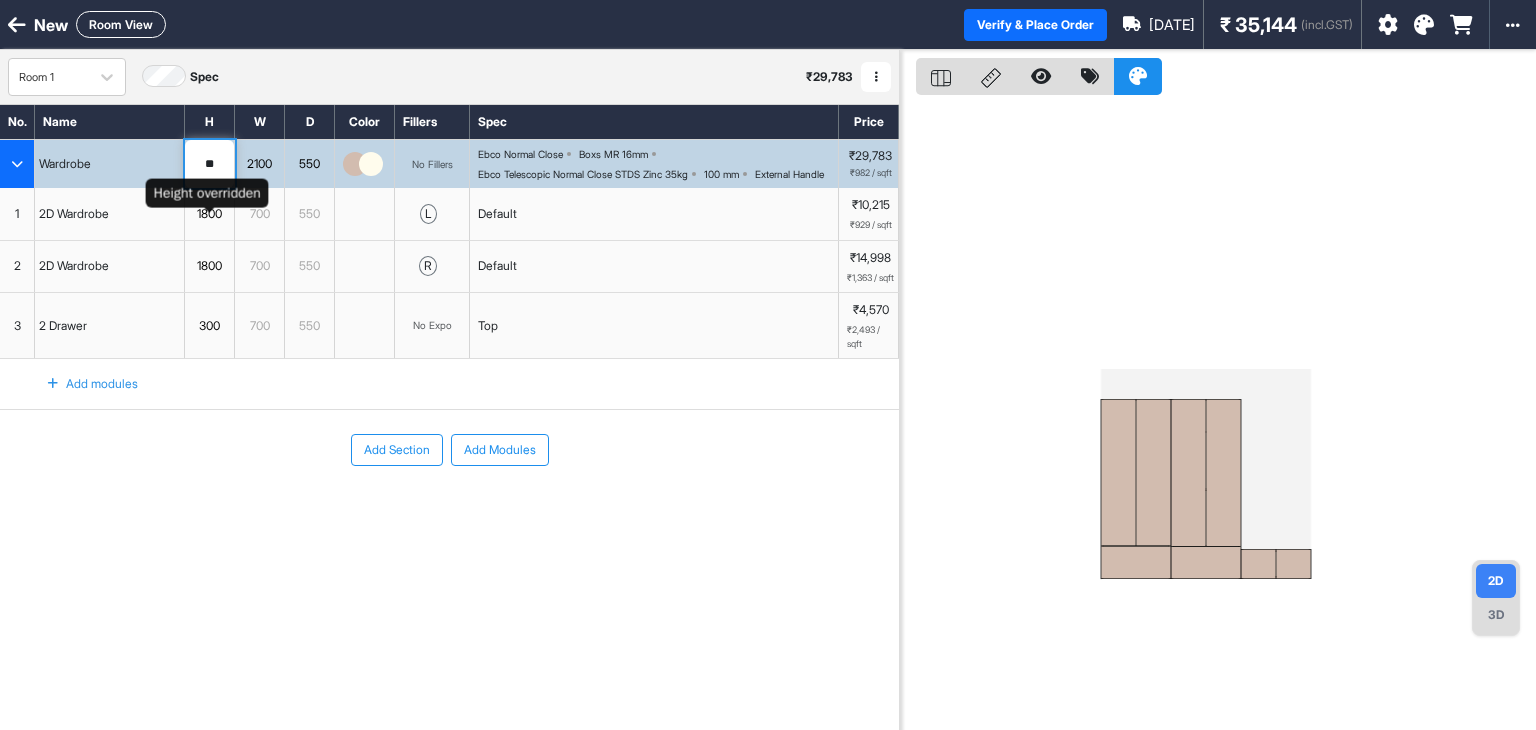 type on "*" 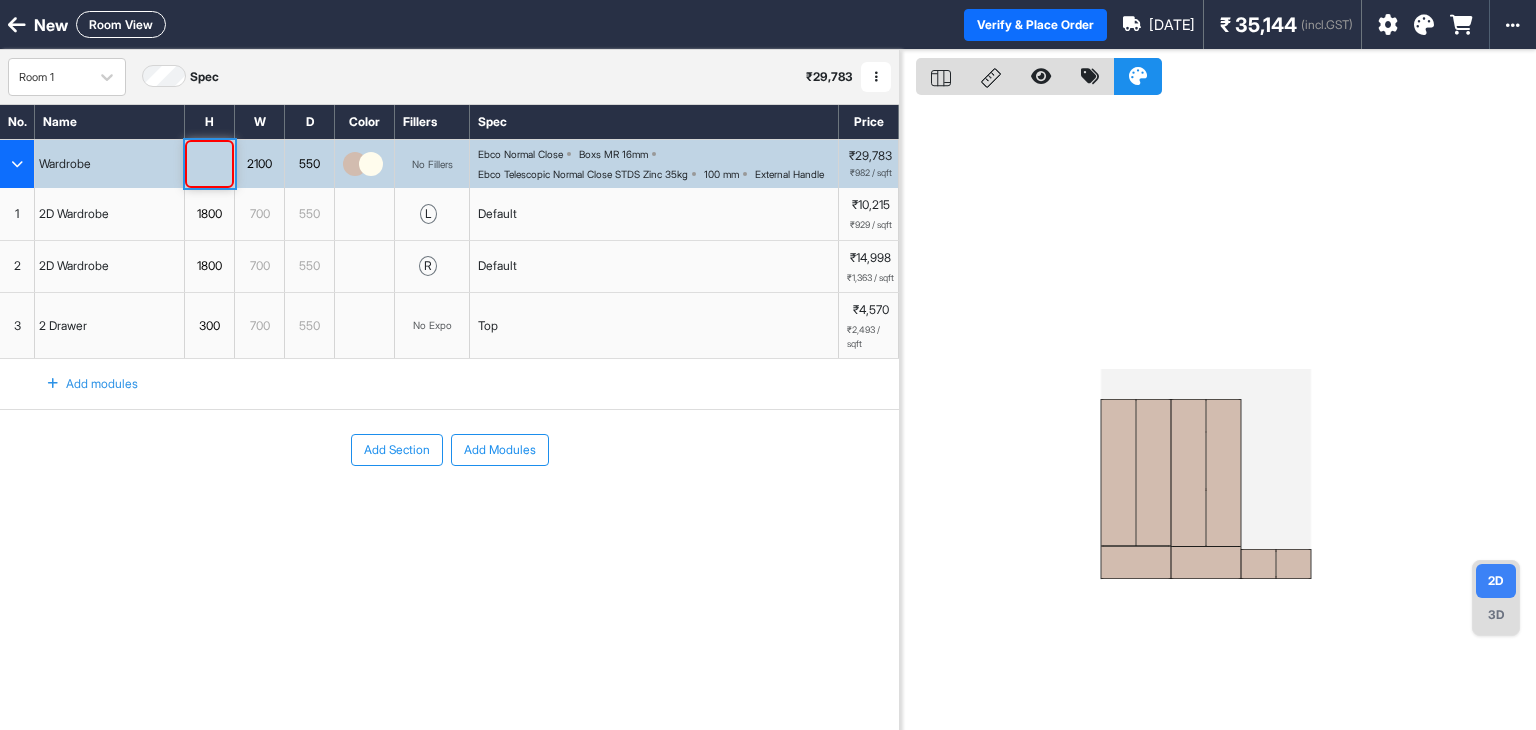 type 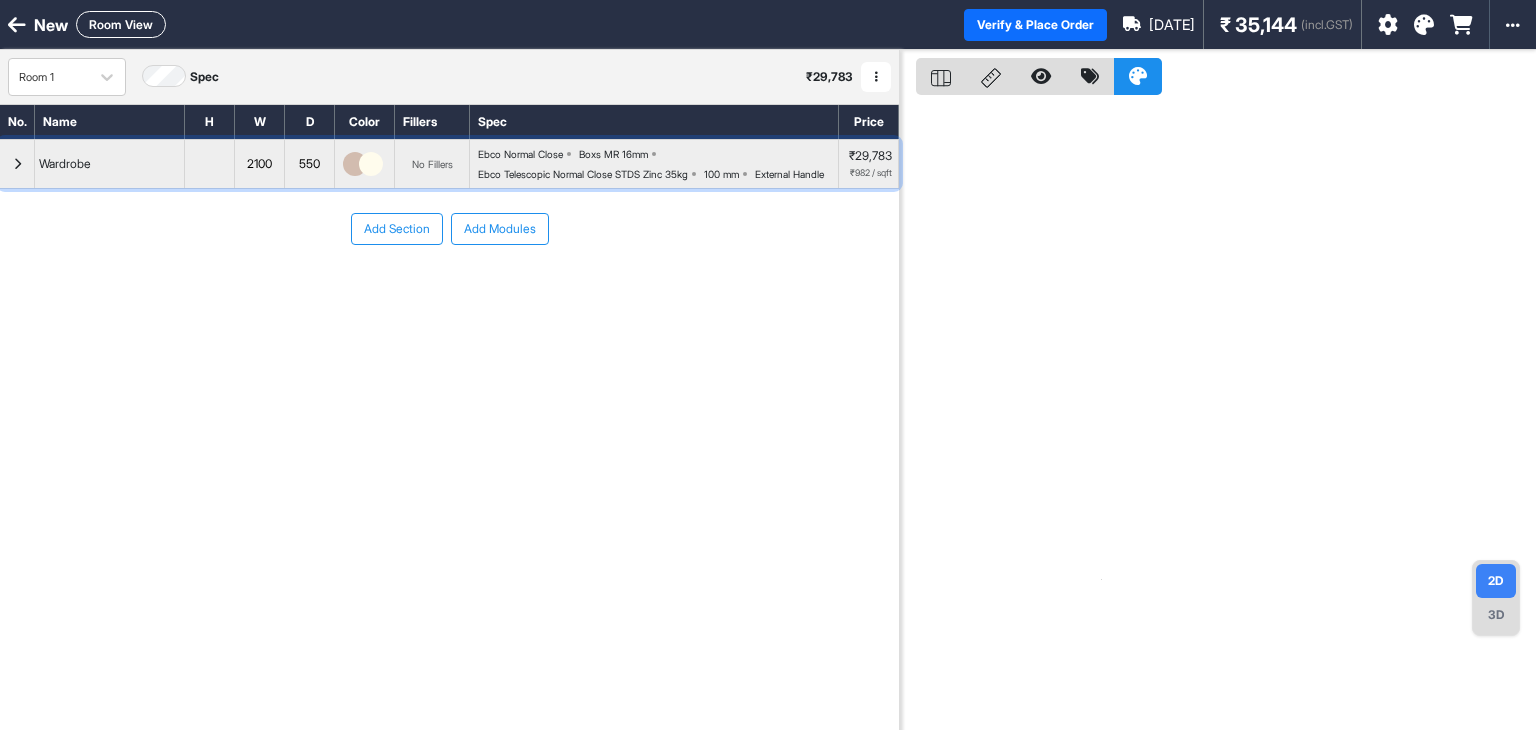 click at bounding box center [17, 164] 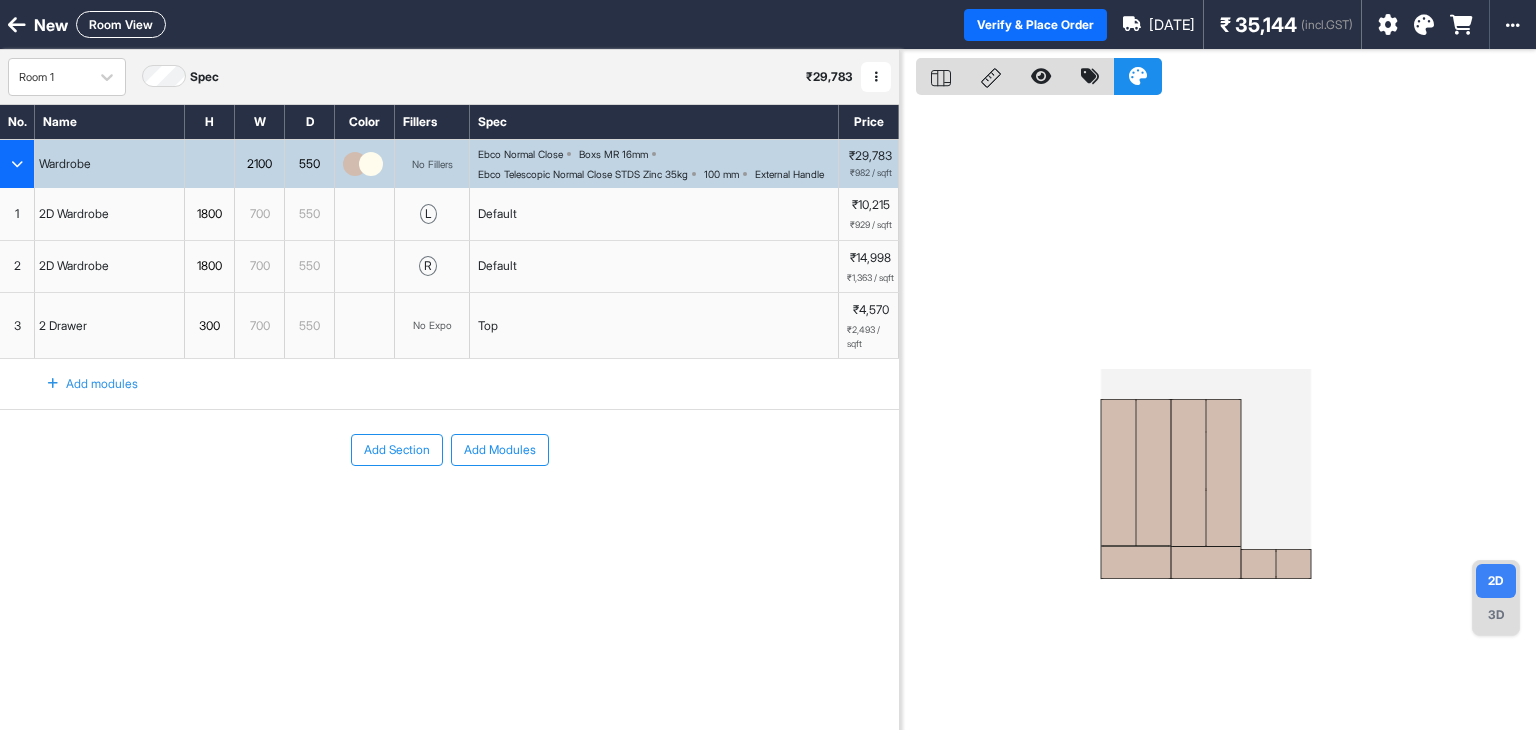 type 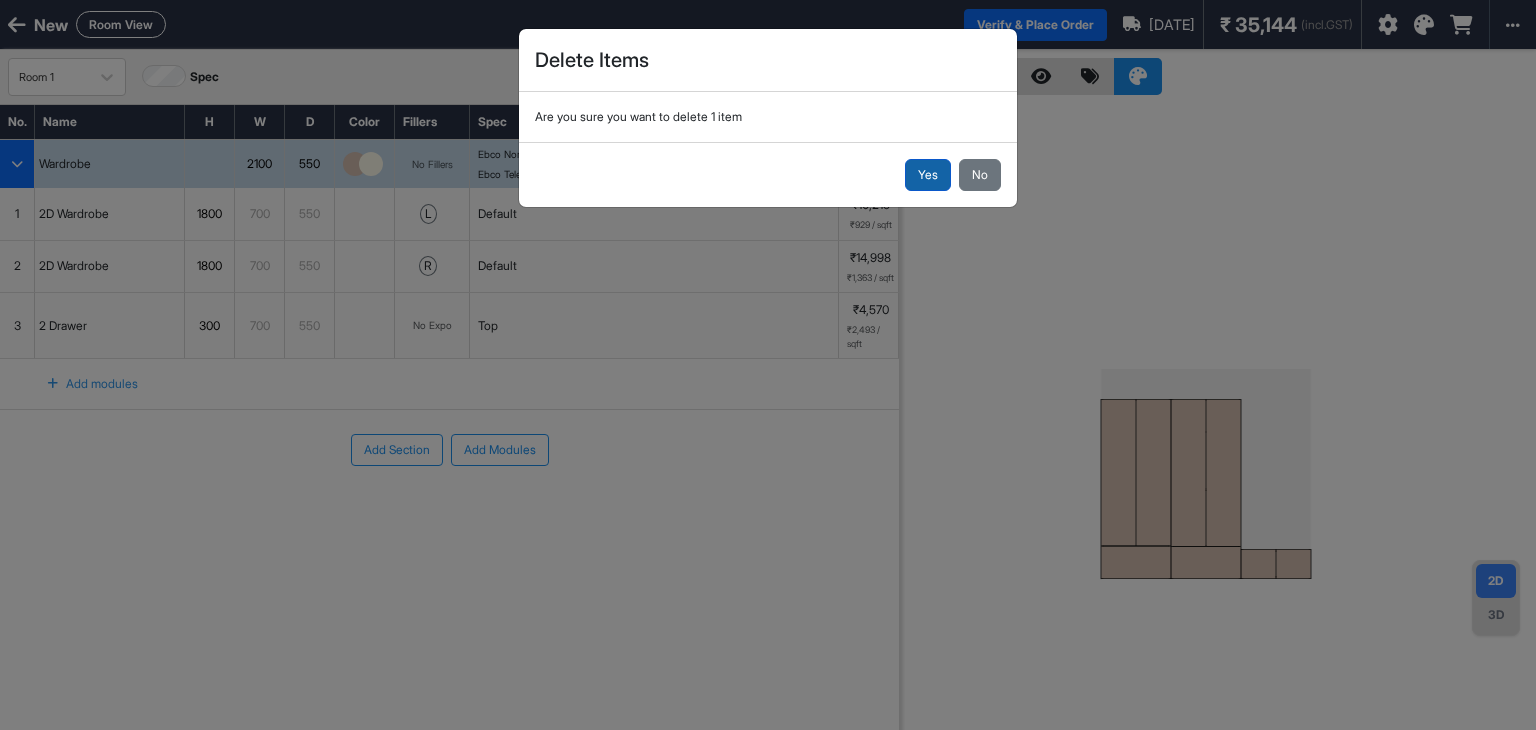 click on "Yes" at bounding box center (928, 175) 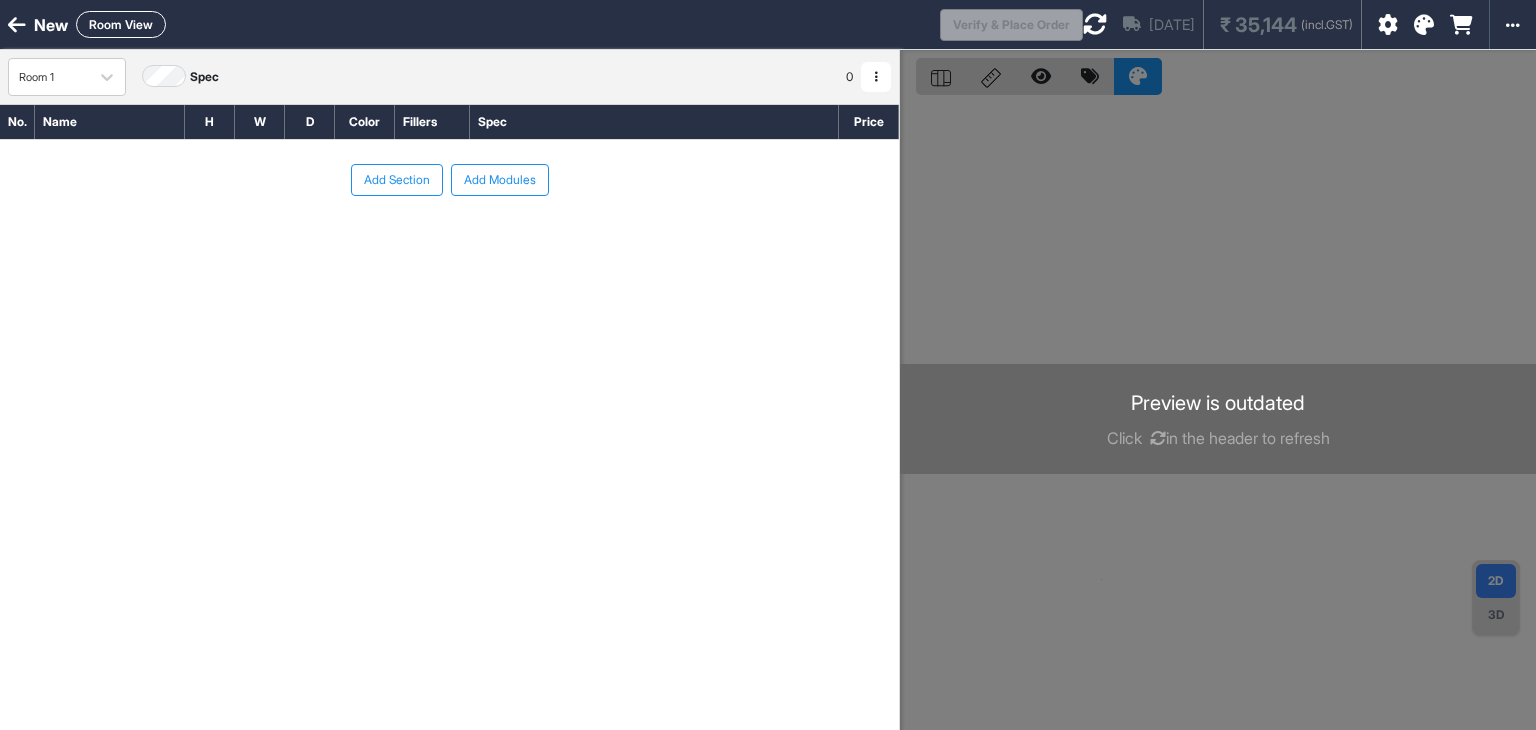 click on "Add Section" at bounding box center (397, 180) 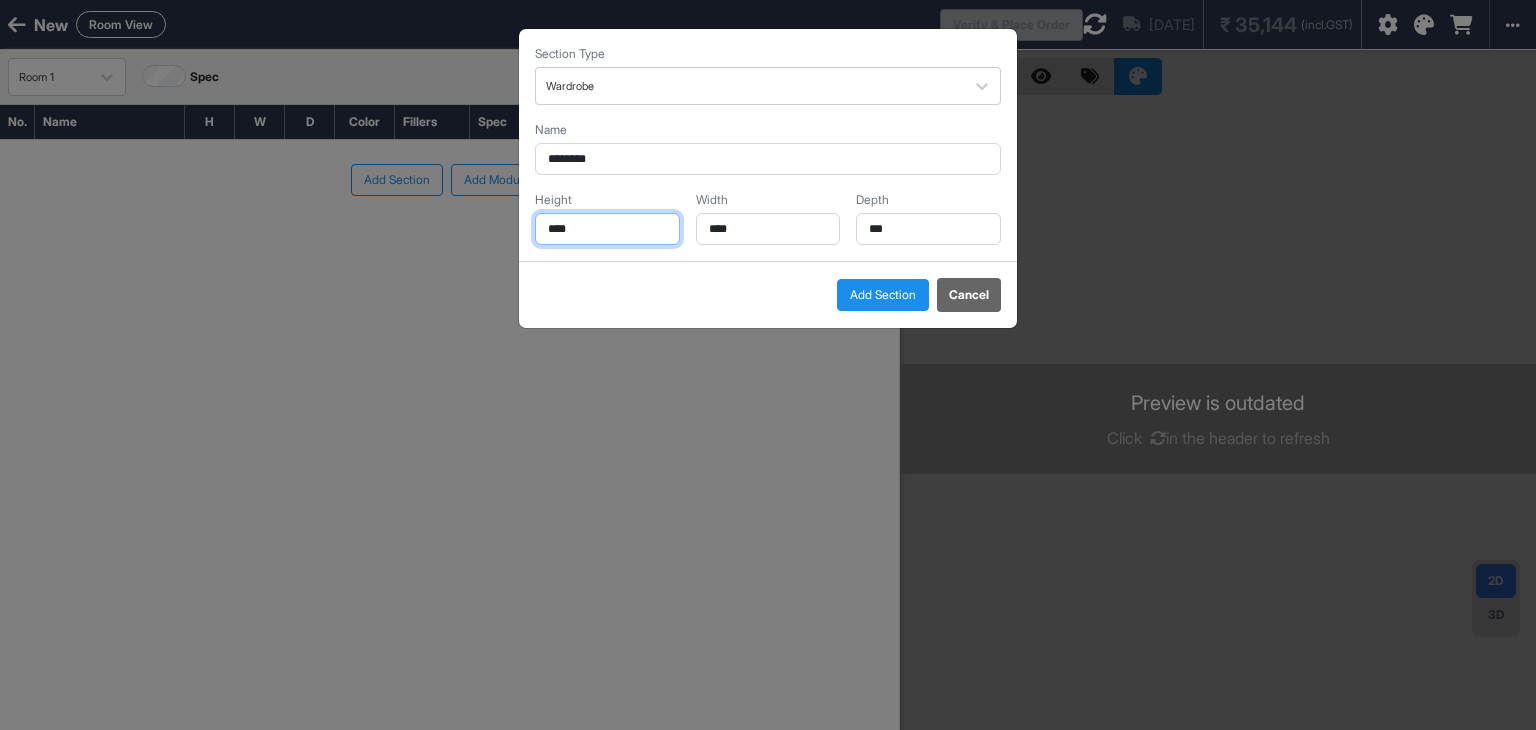 click on "****" at bounding box center [607, 229] 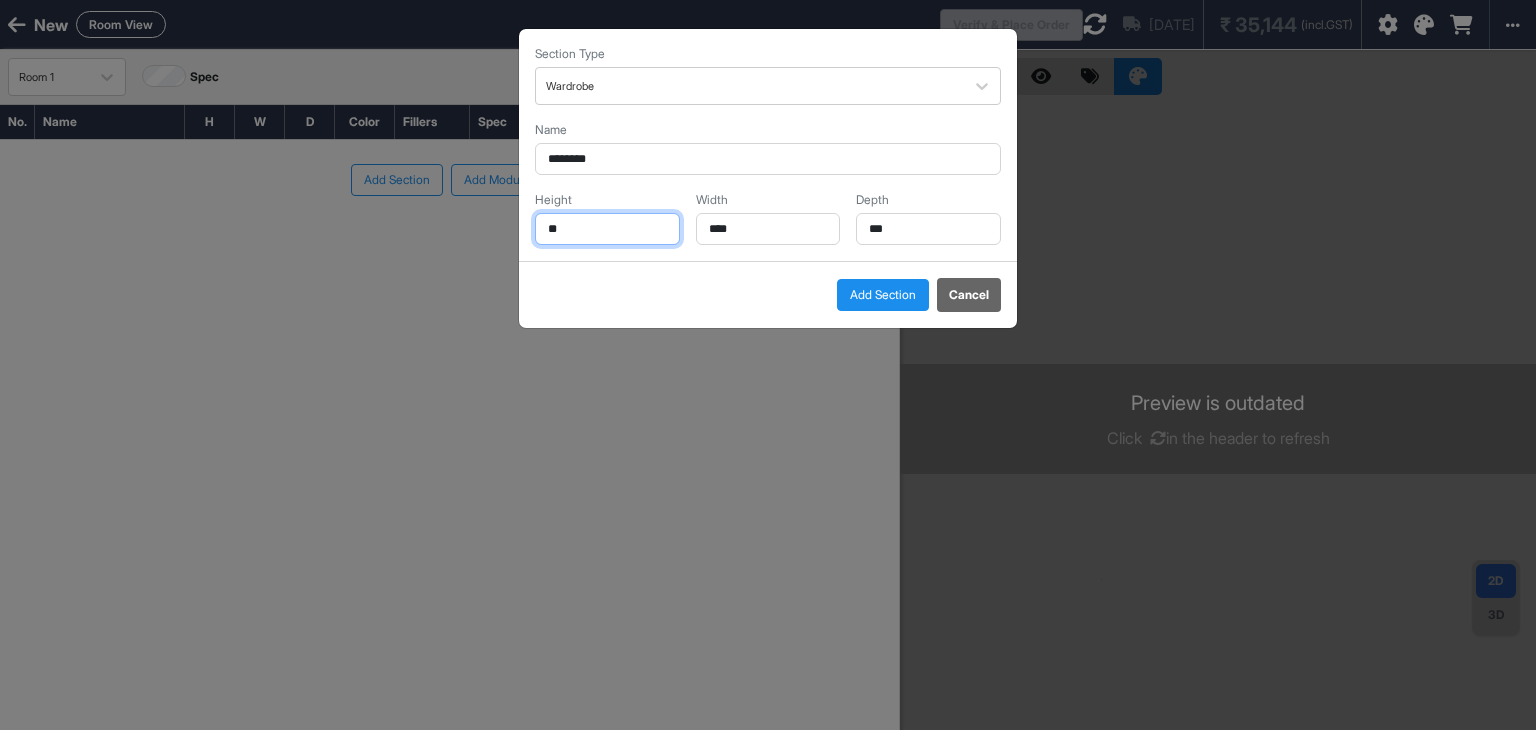 type on "*" 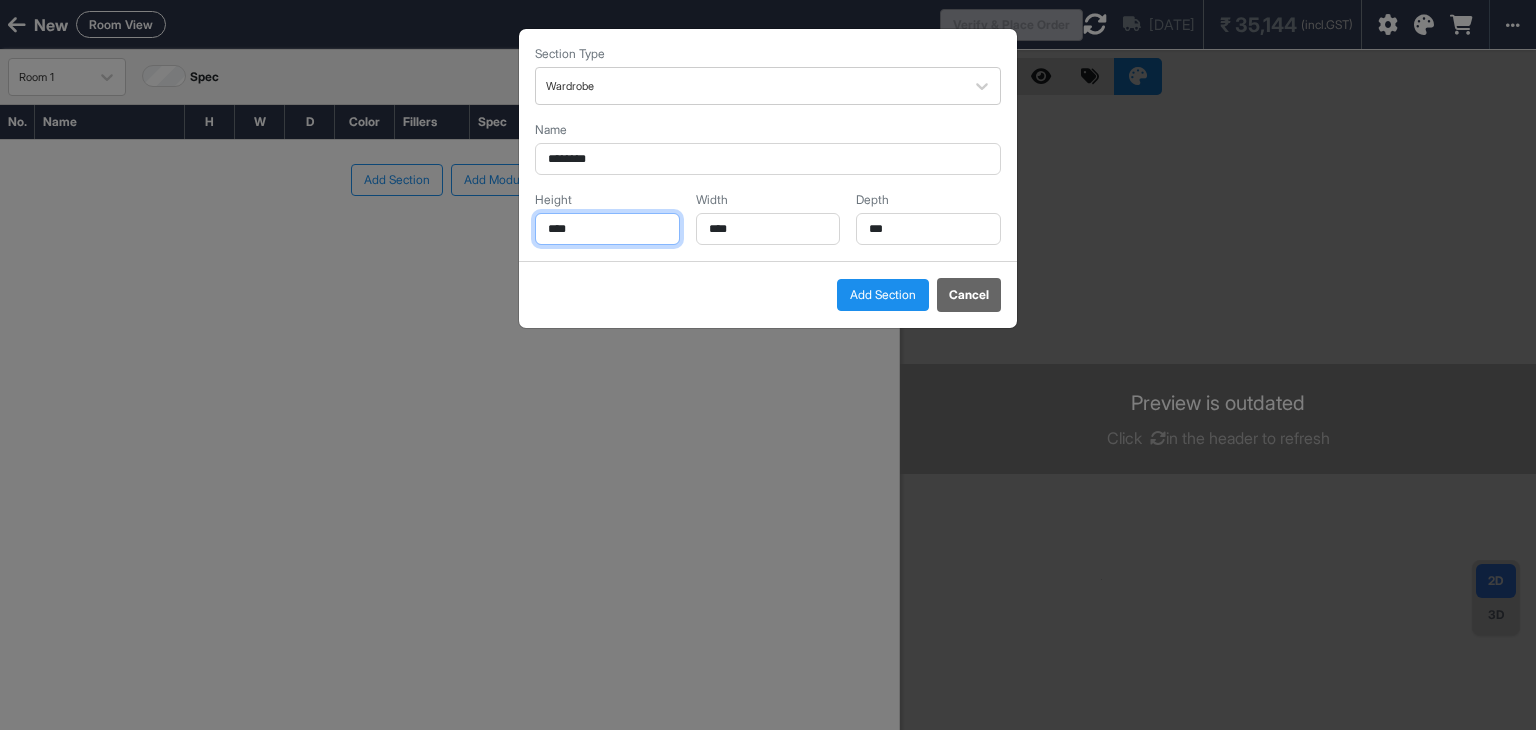 type on "****" 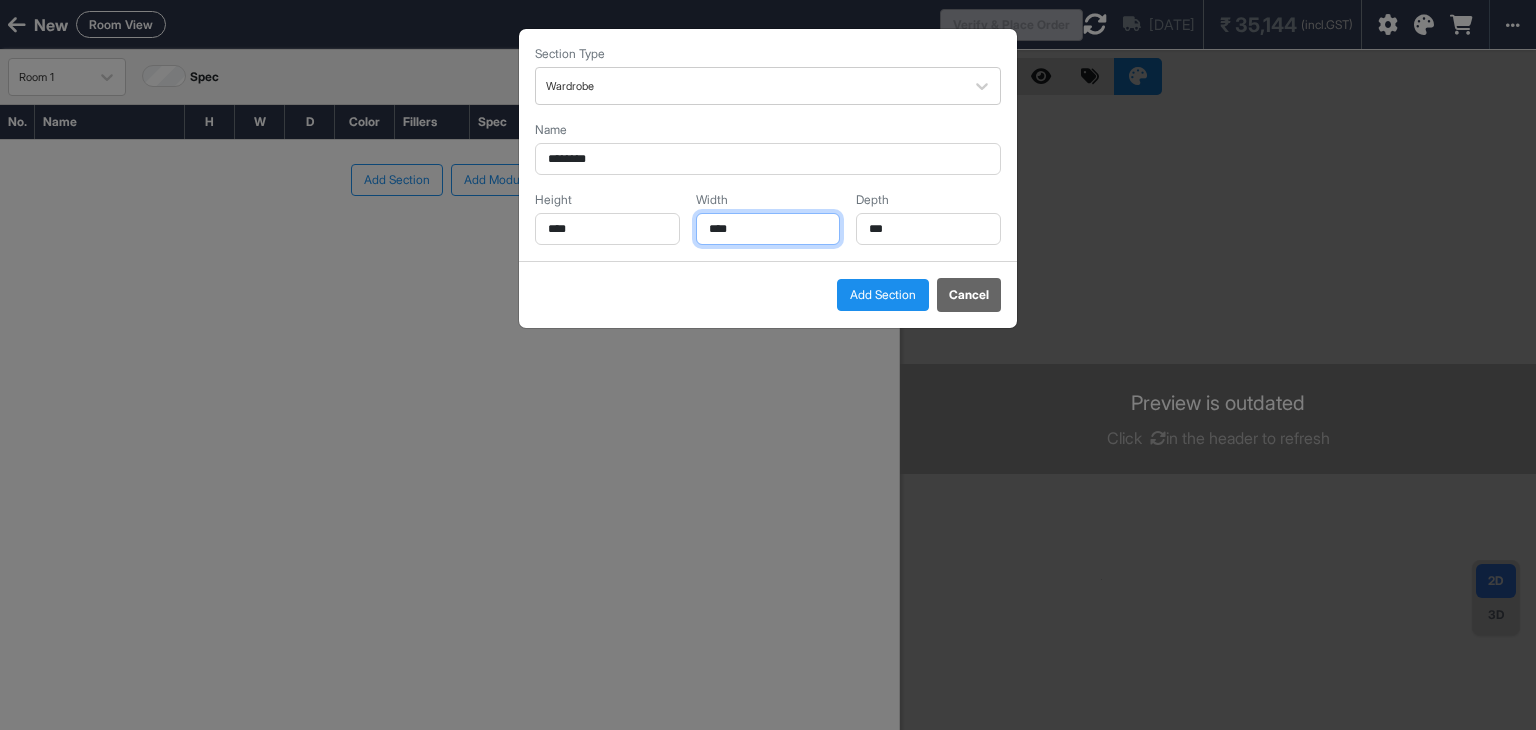 click on "****" at bounding box center [768, 229] 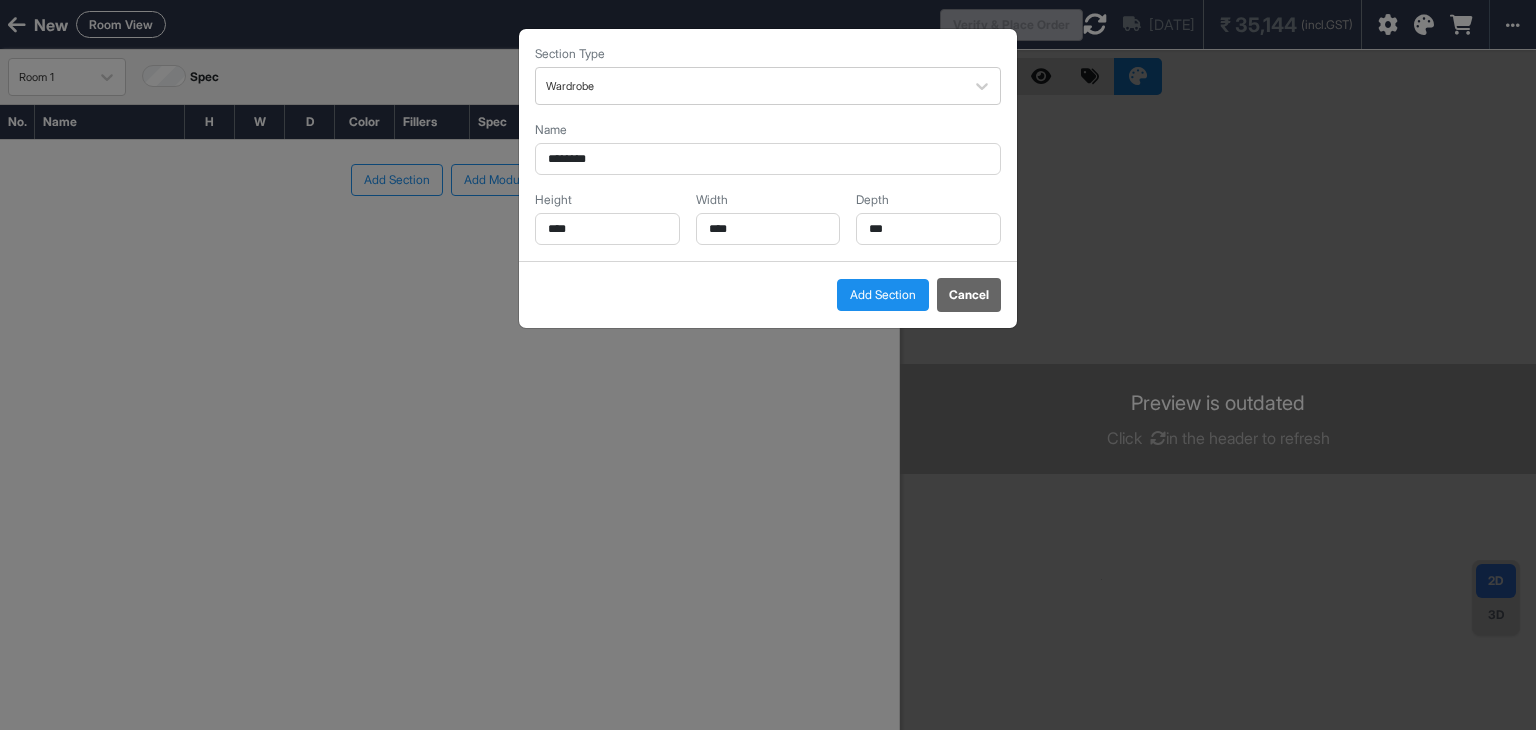 click on "Add Section" at bounding box center [883, 295] 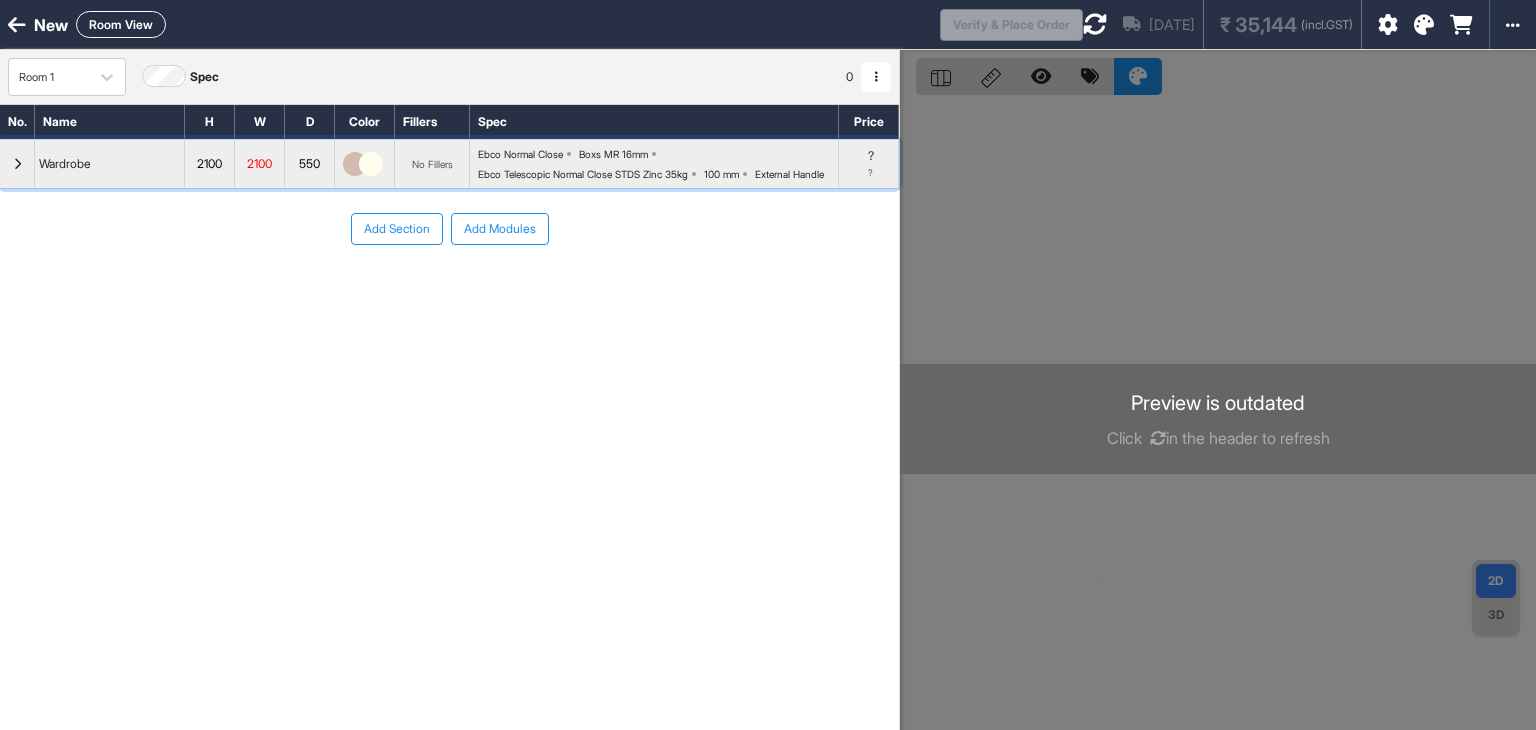 click at bounding box center [17, 164] 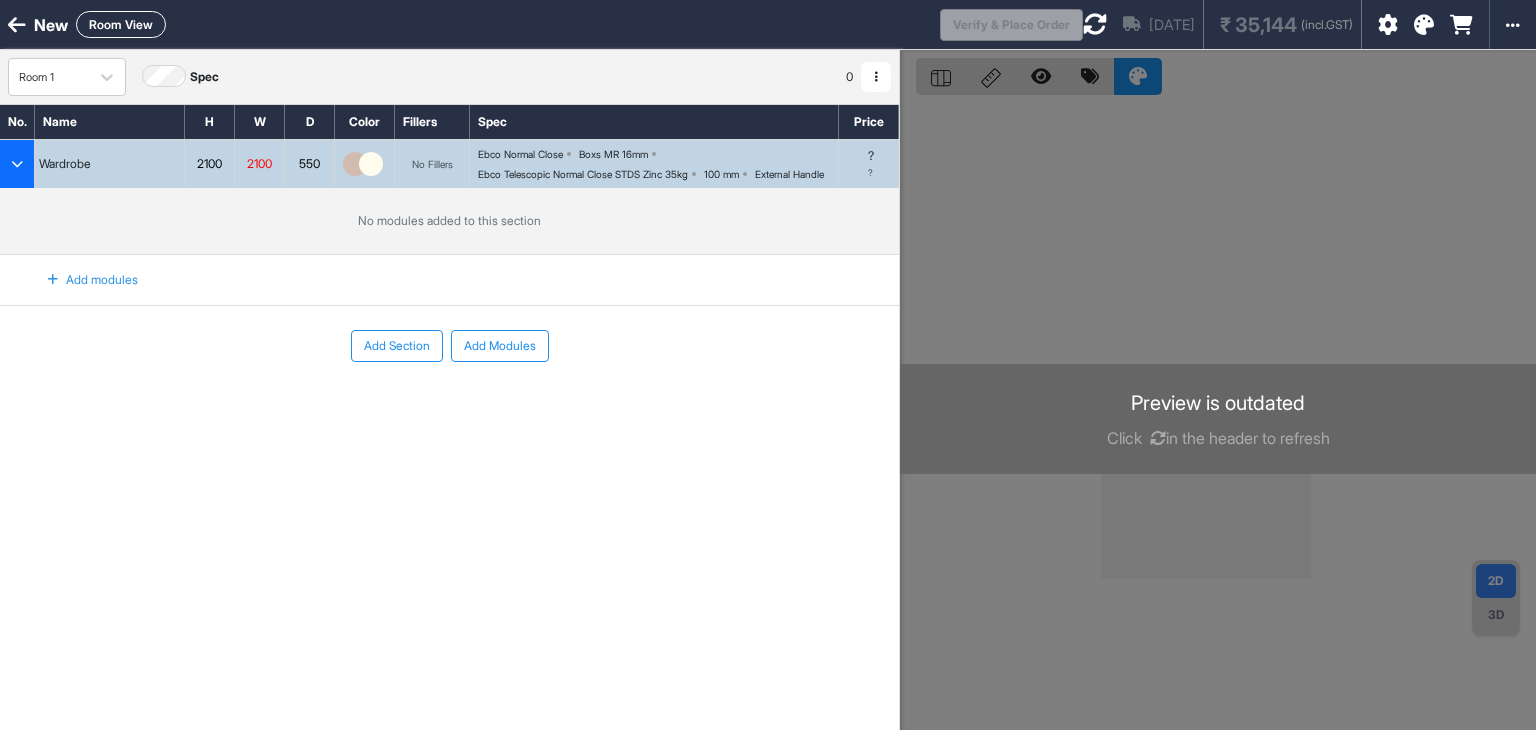 click on "Add modules" at bounding box center (81, 280) 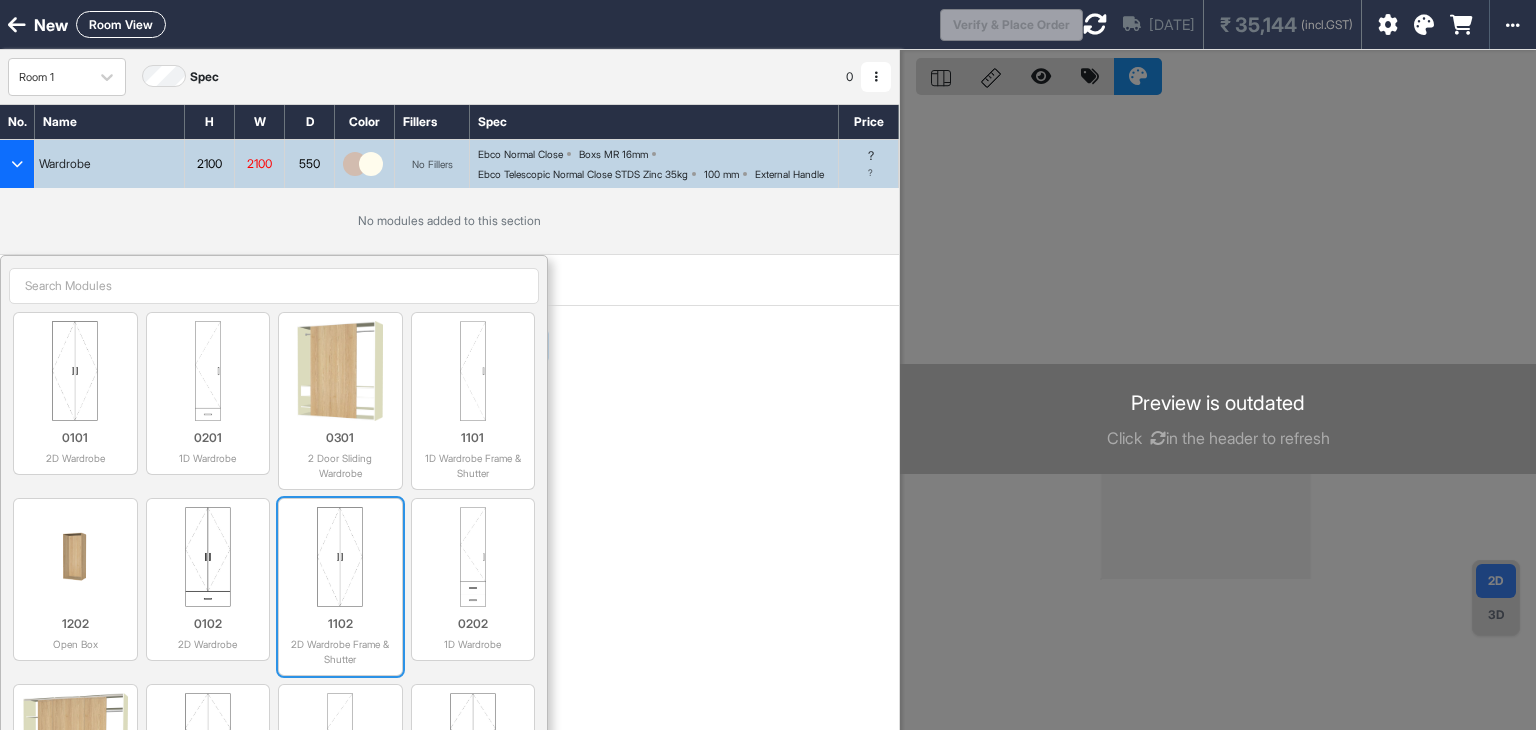 click at bounding box center (340, 557) 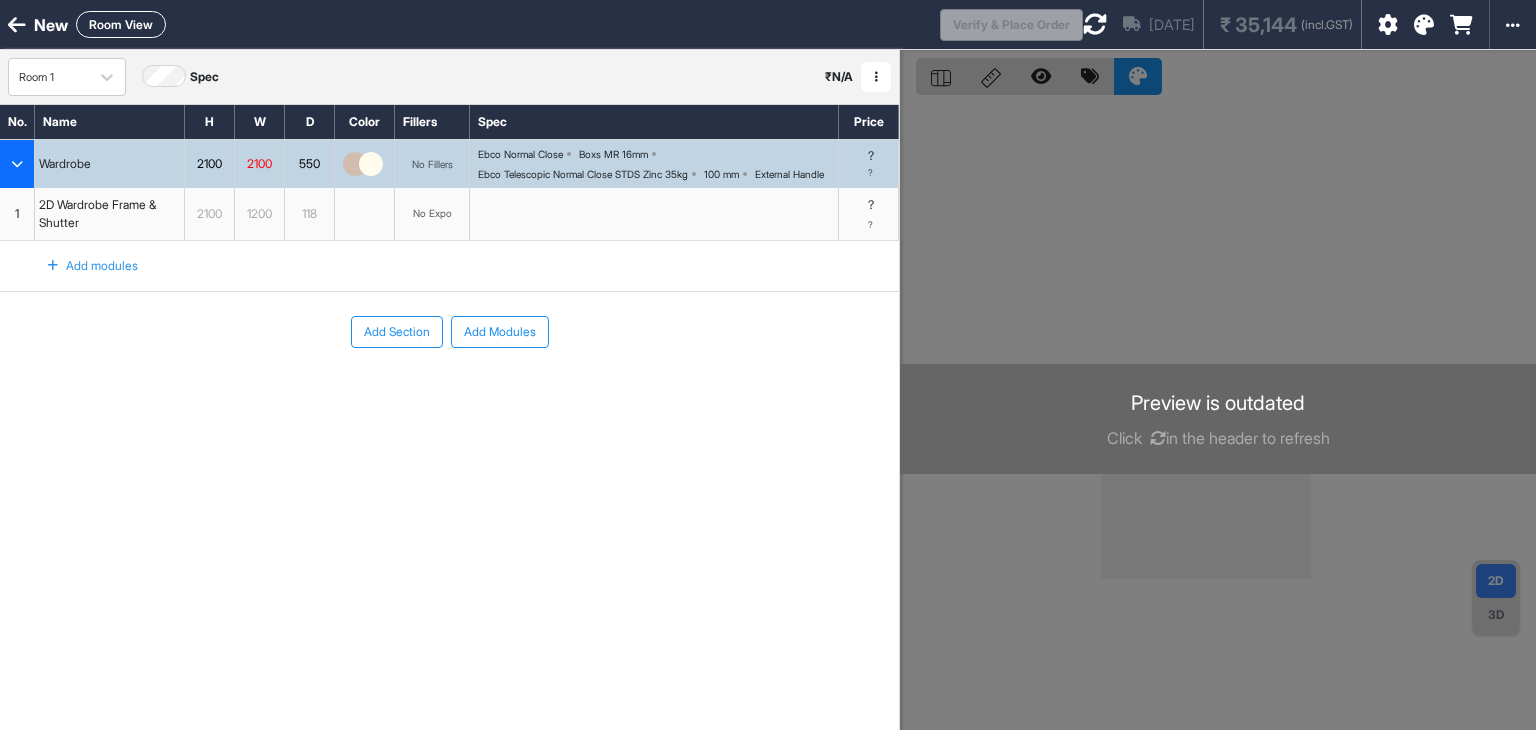click on "2100" at bounding box center [209, 214] 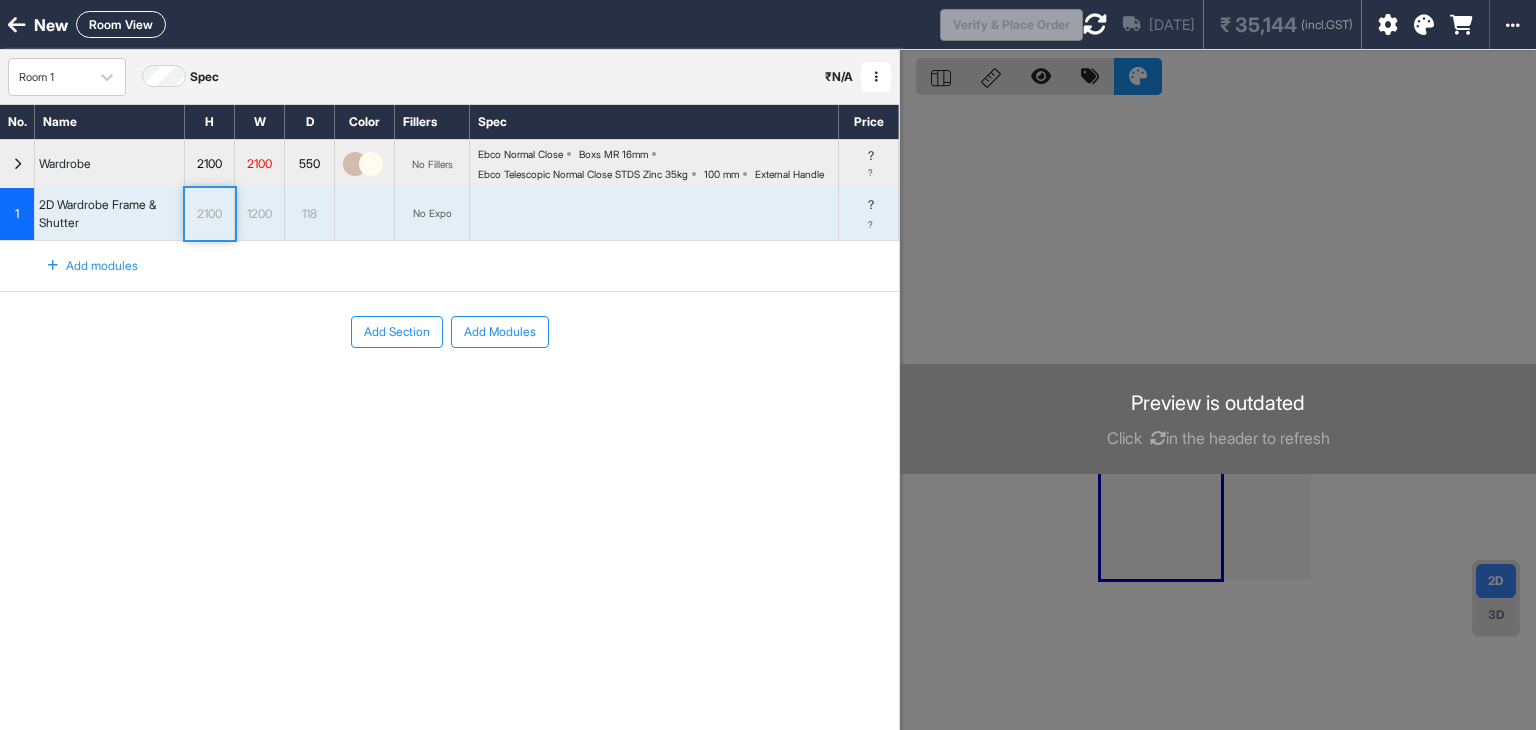 click at bounding box center (1218, 415) 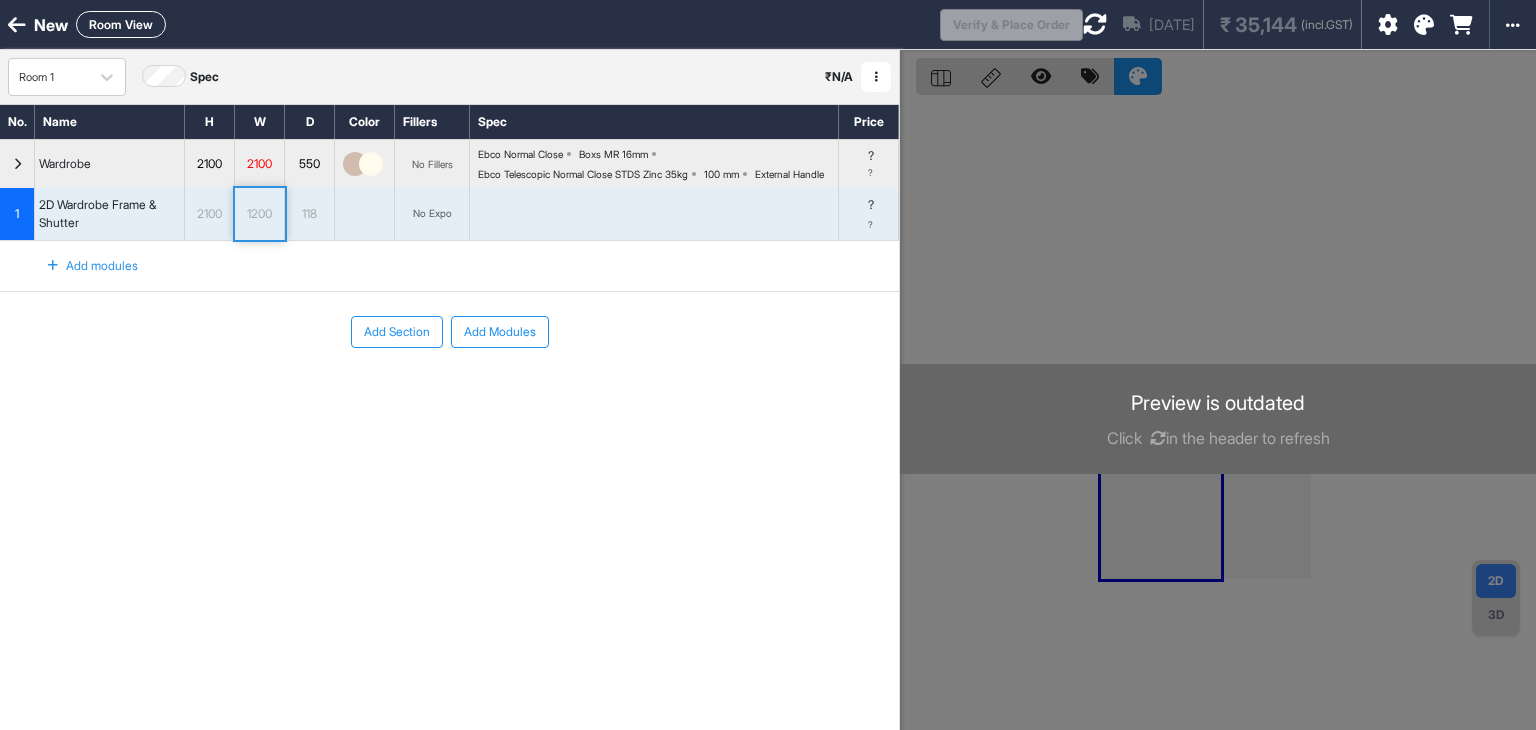 click on "2100" at bounding box center [209, 214] 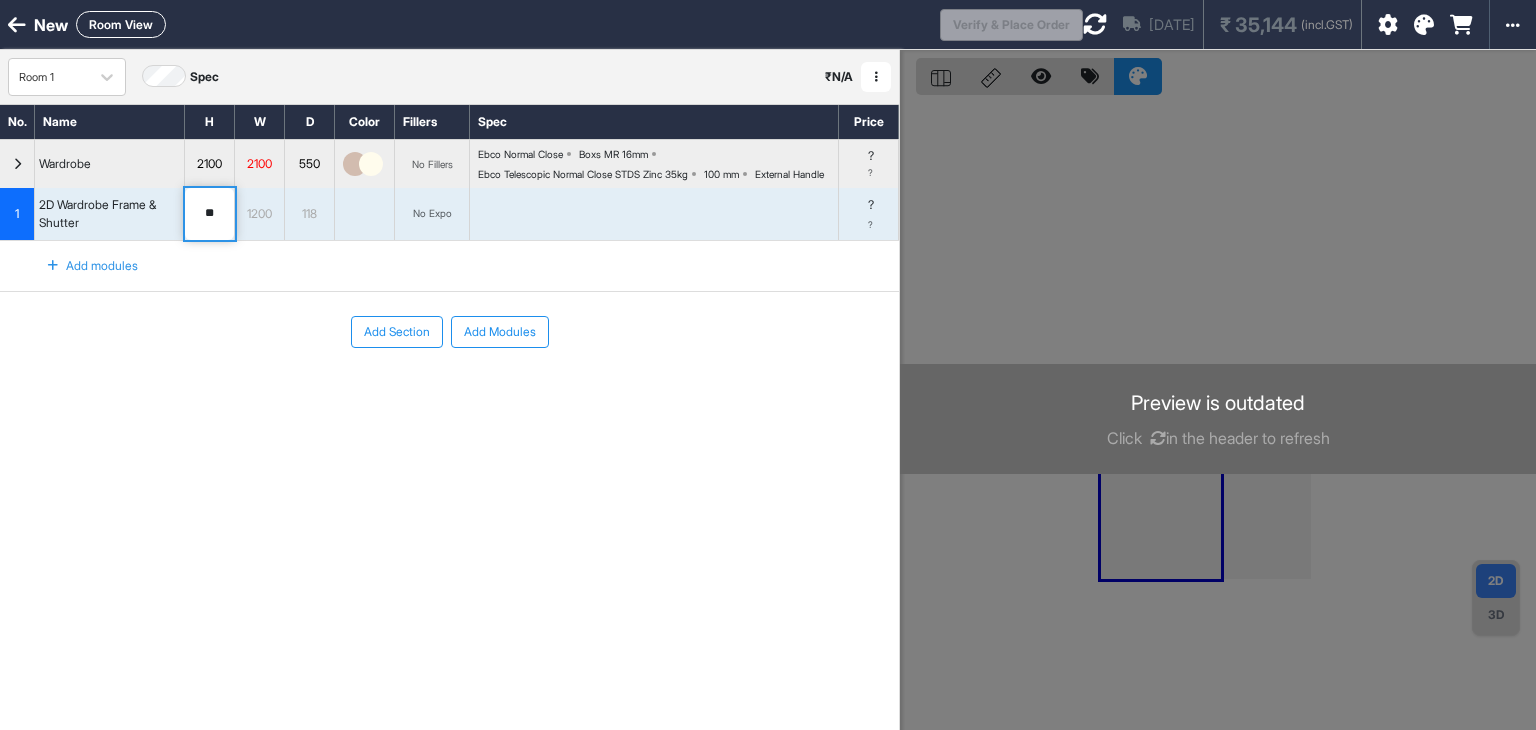 type on "*" 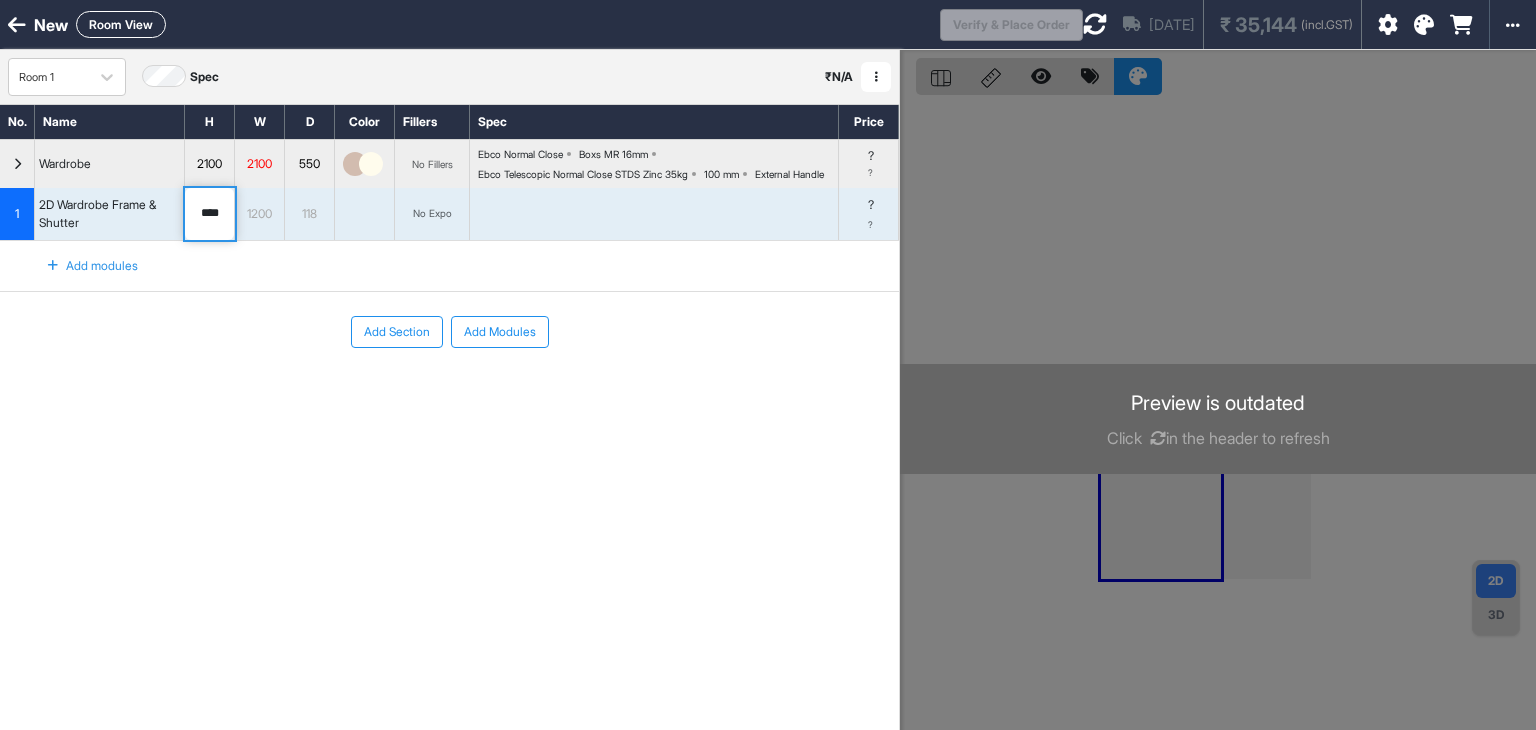 type on "****" 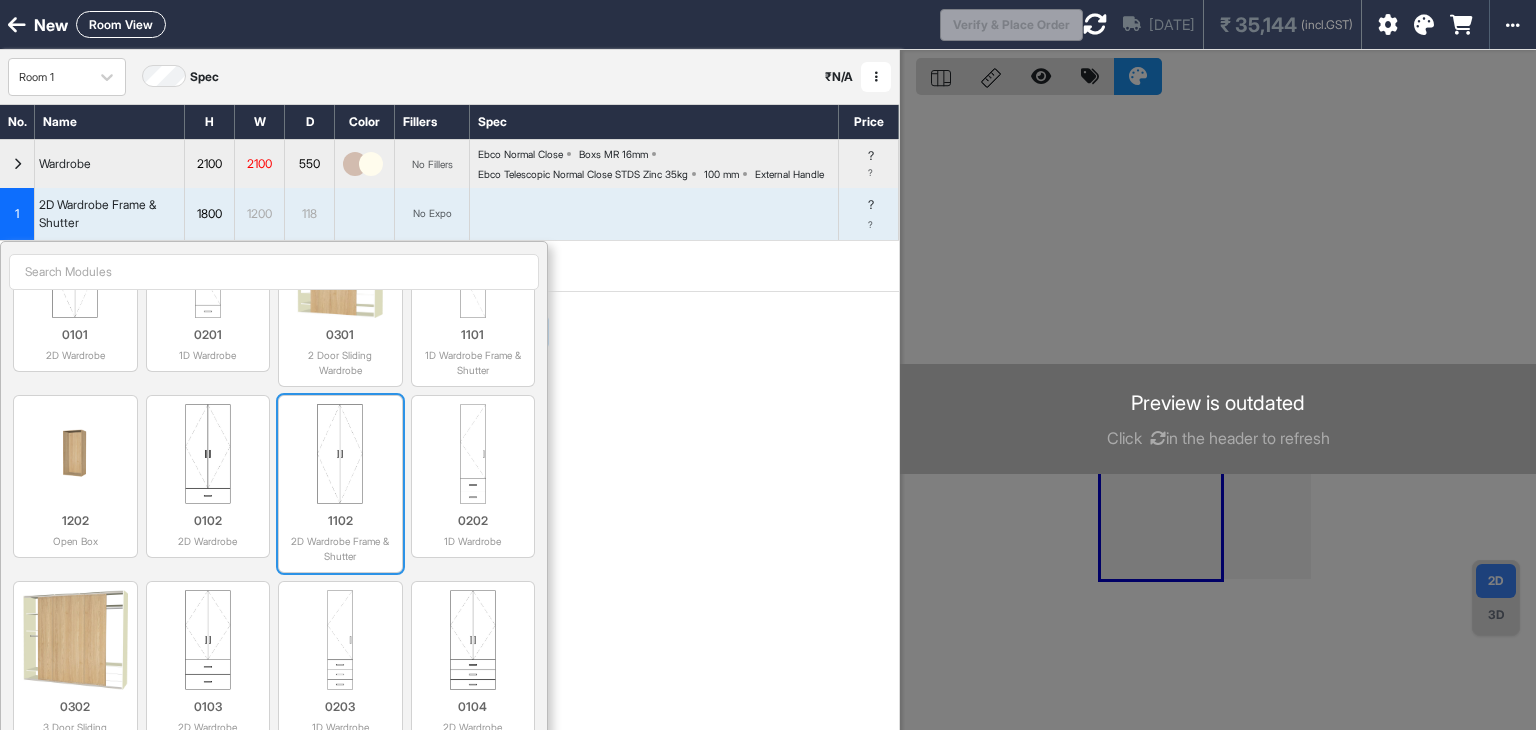 scroll, scrollTop: 100, scrollLeft: 0, axis: vertical 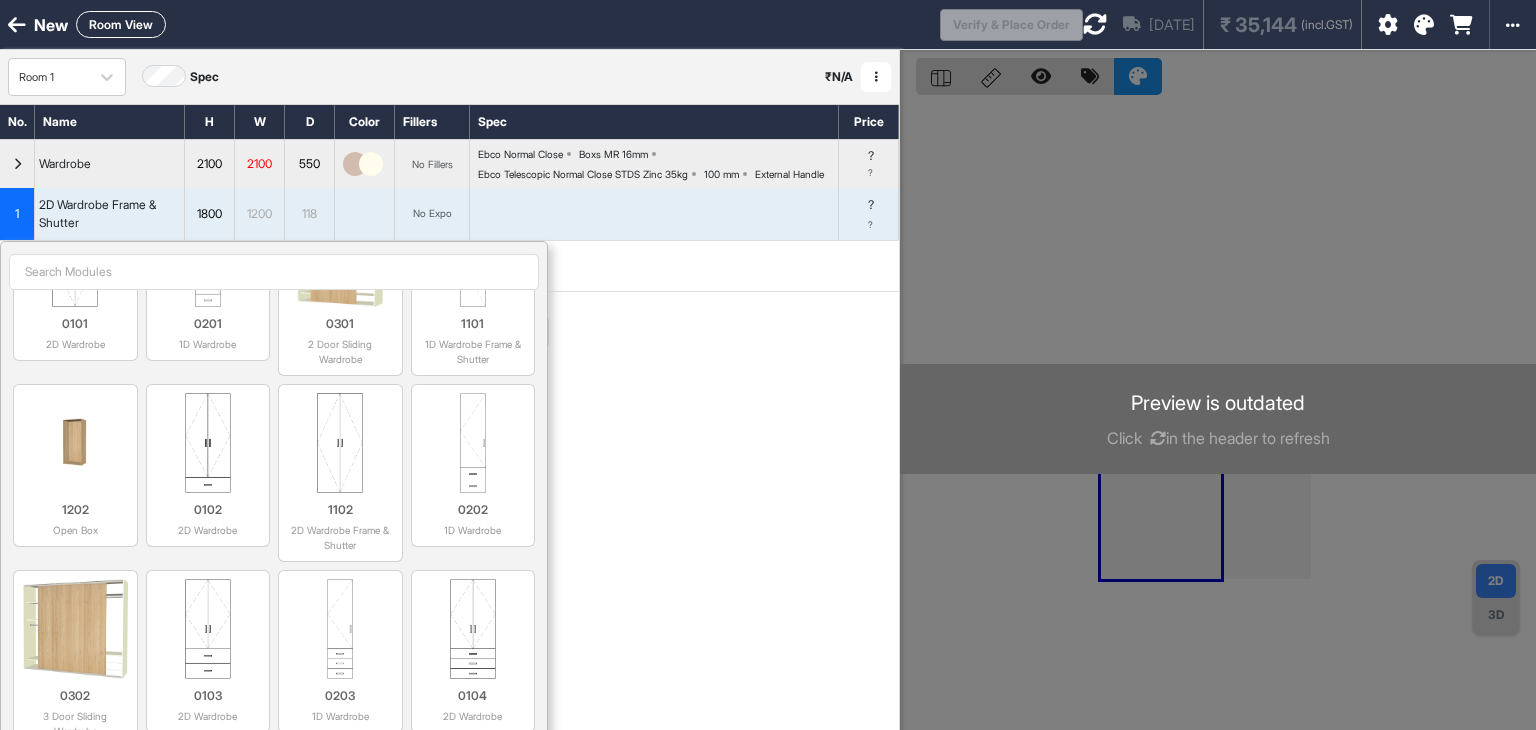 click on "1" at bounding box center (17, 214) 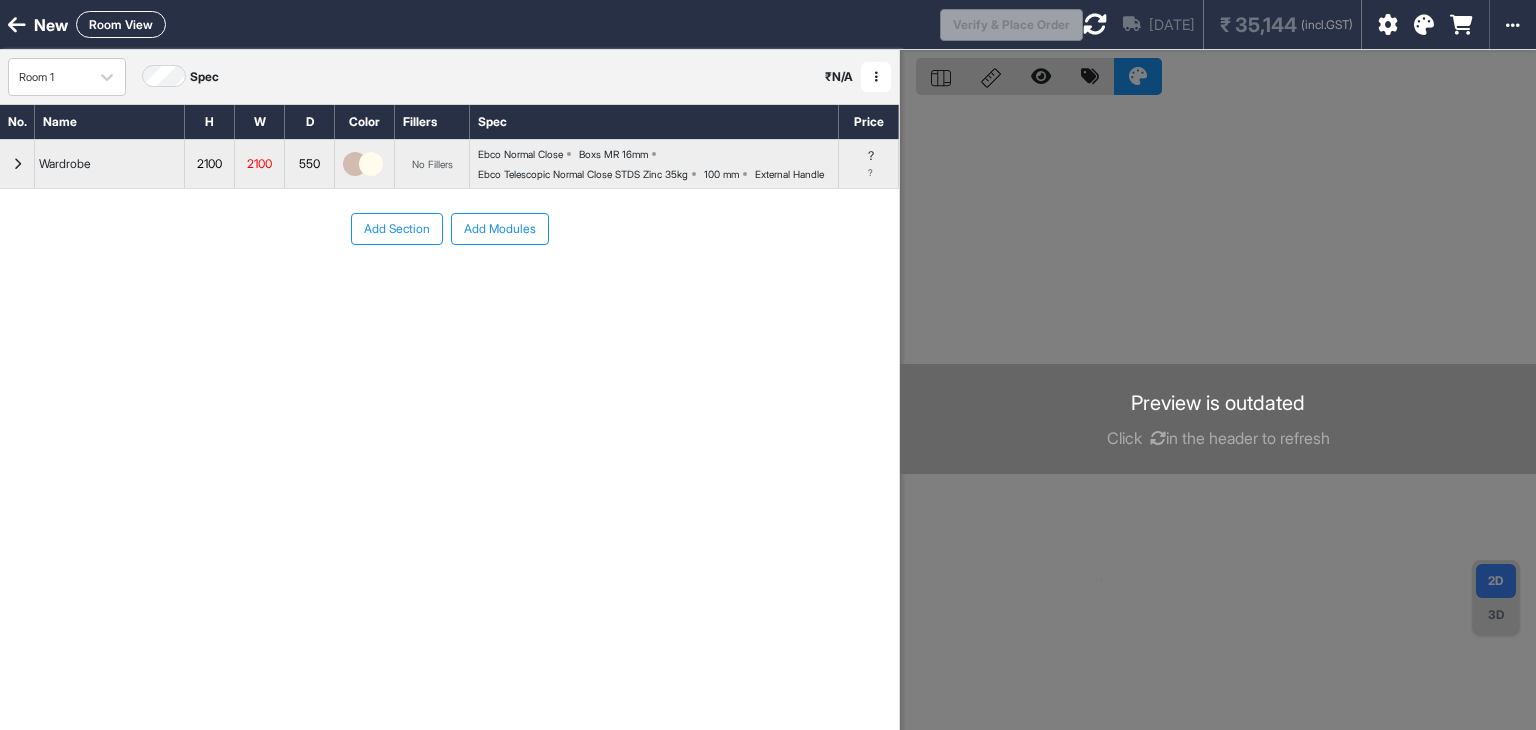click at bounding box center (17, 164) 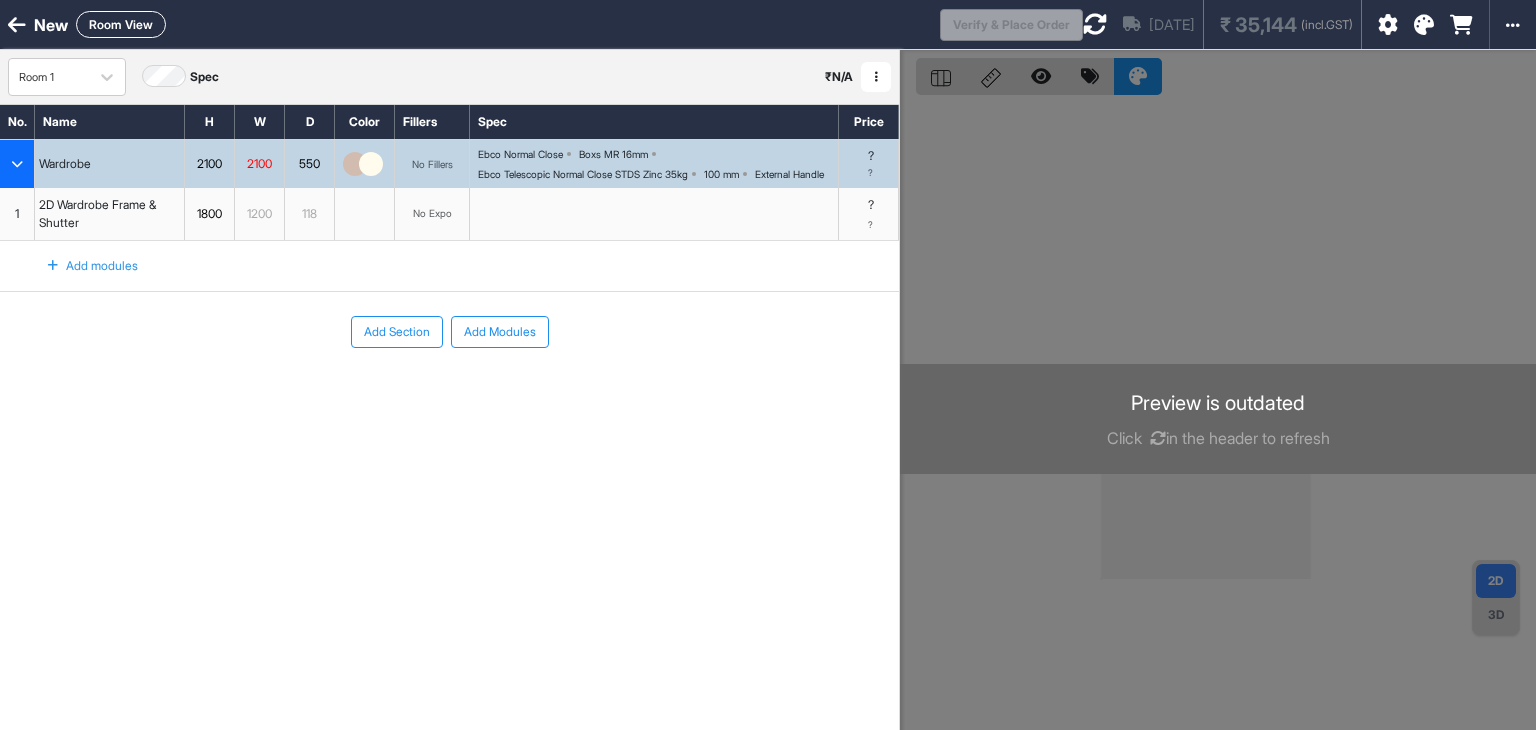 click on "1" at bounding box center [17, 214] 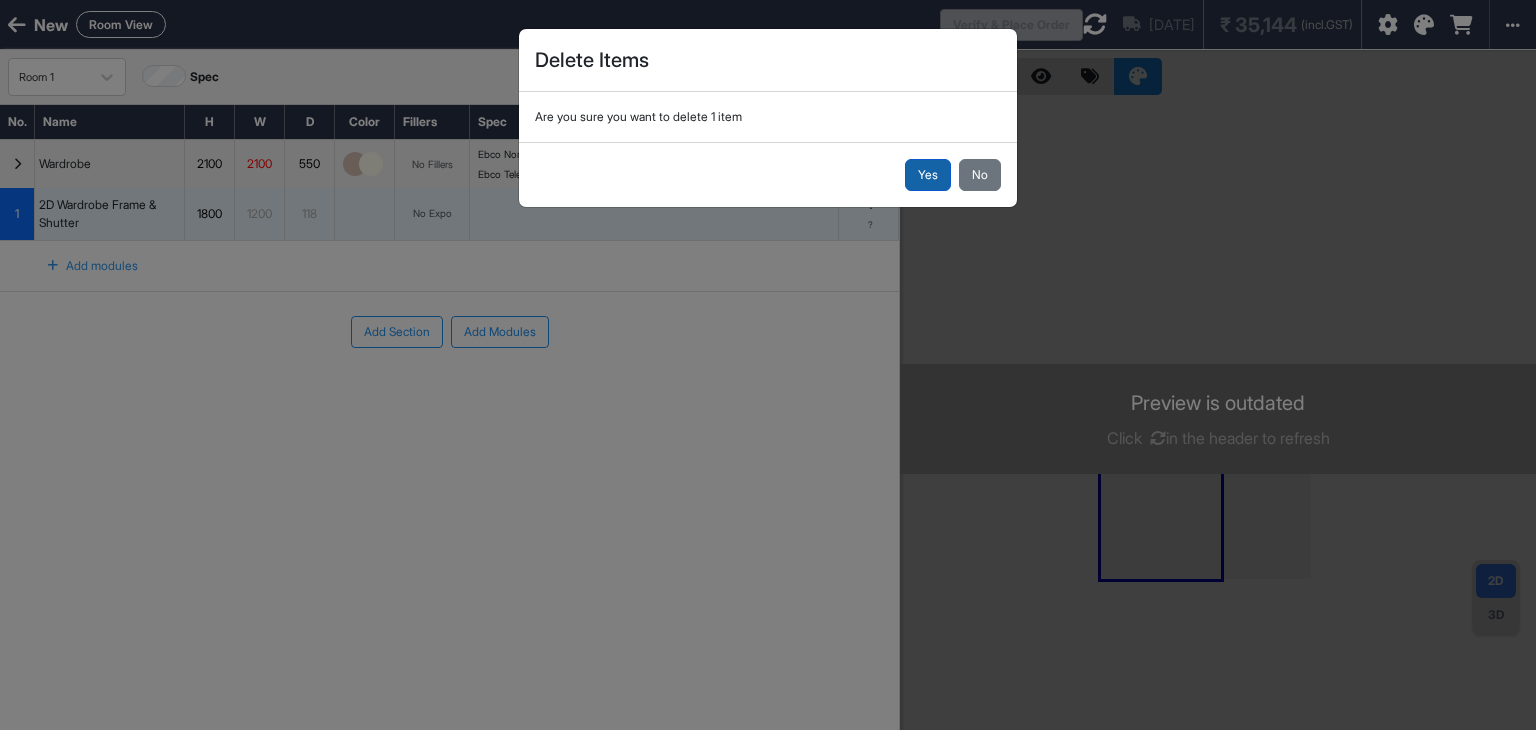 click on "Yes" at bounding box center (928, 175) 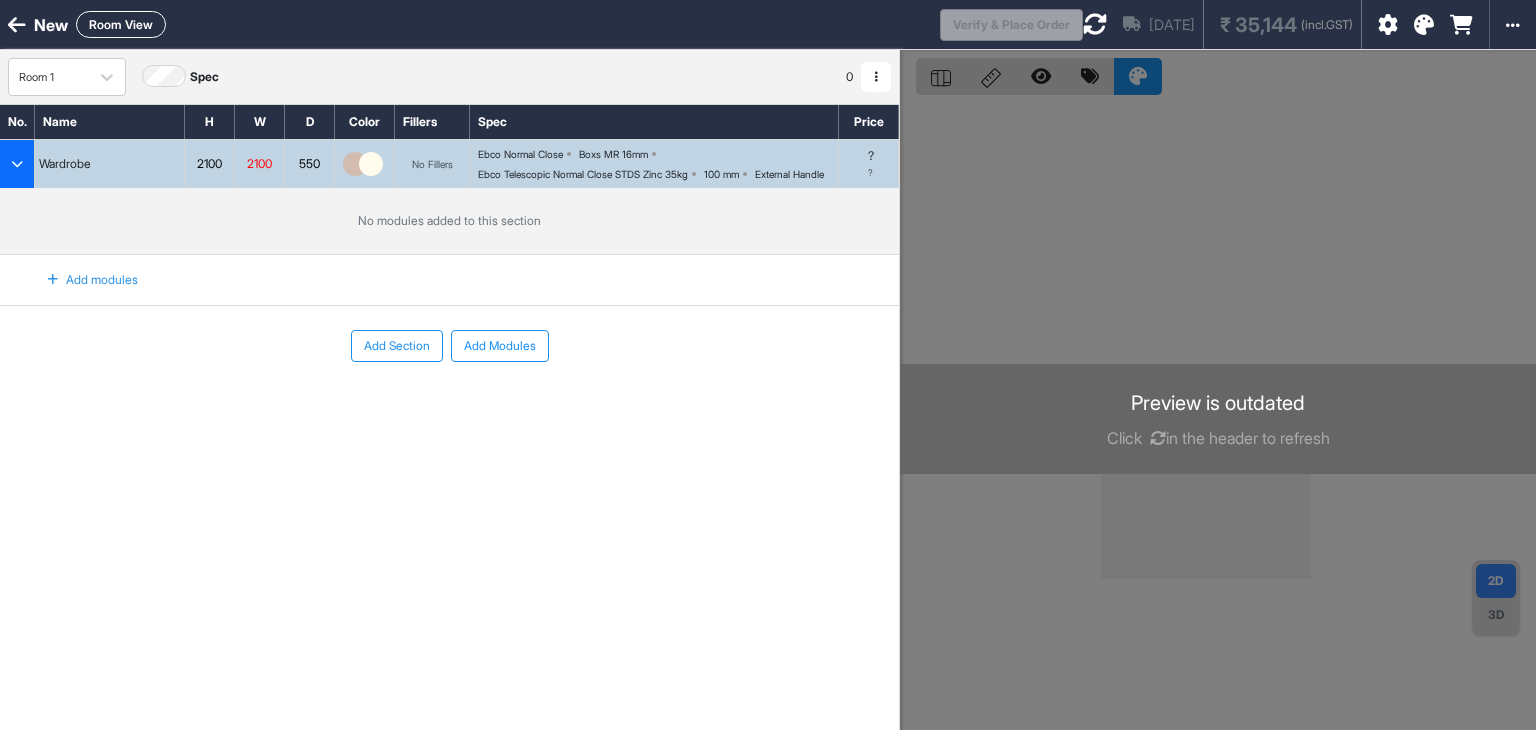 click at bounding box center [53, 280] 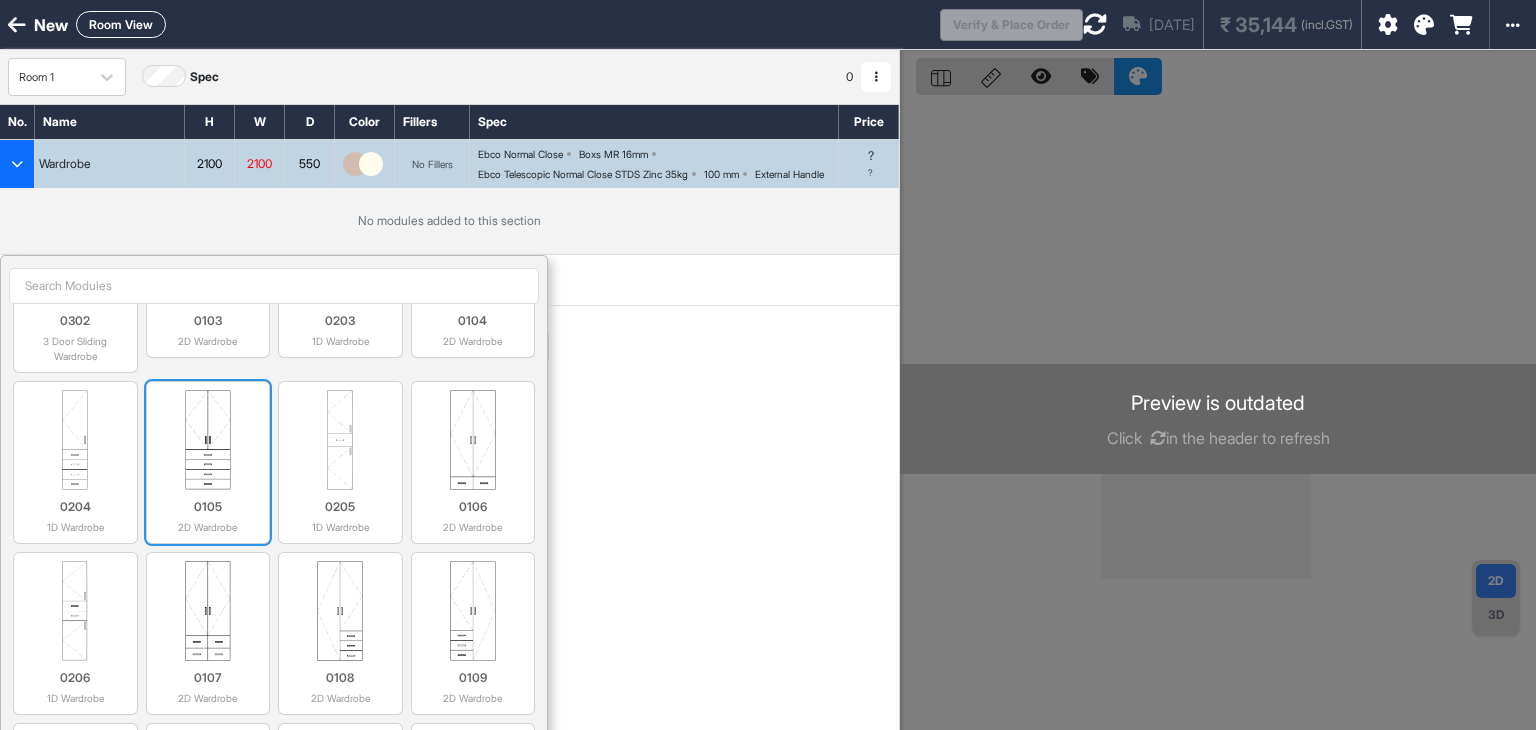 scroll, scrollTop: 500, scrollLeft: 0, axis: vertical 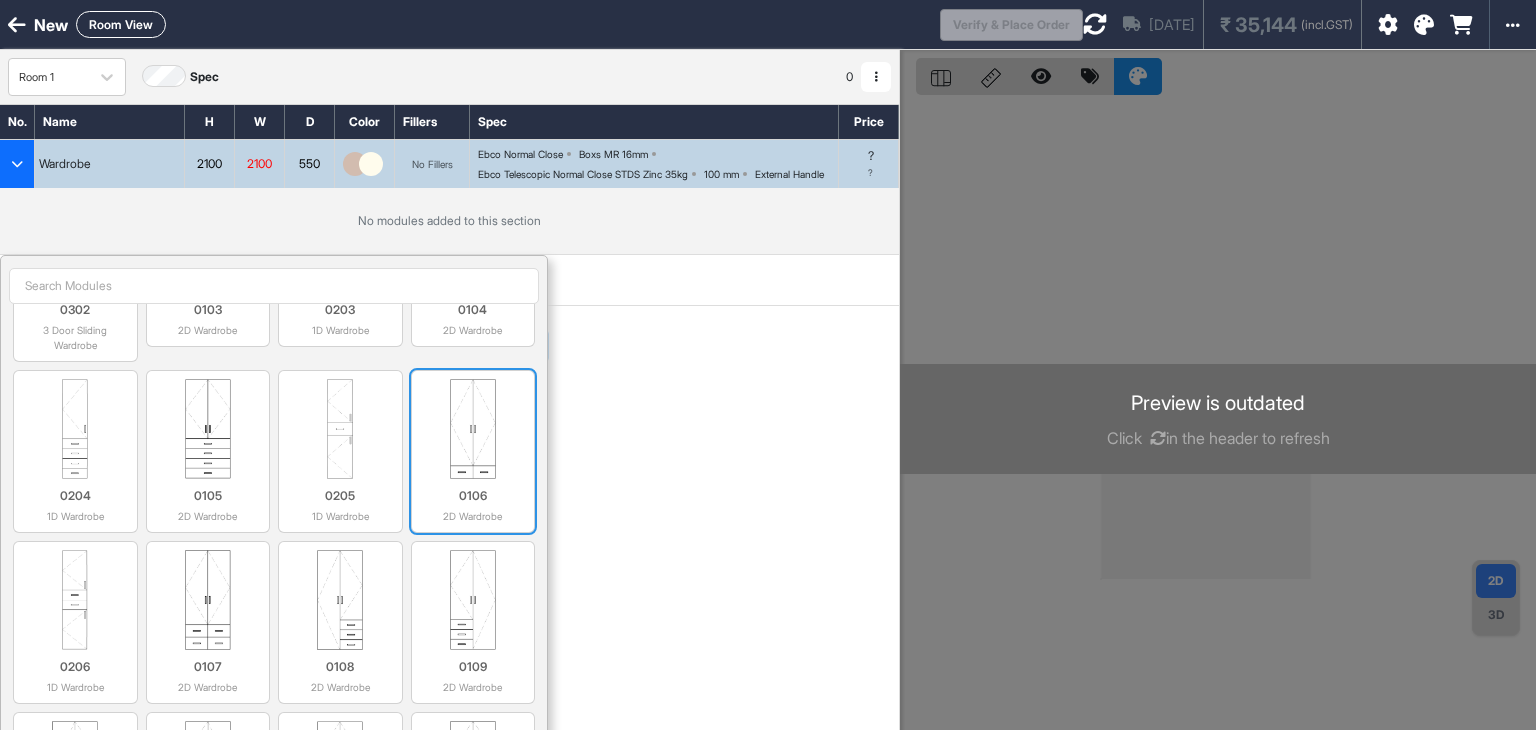 click at bounding box center [473, 429] 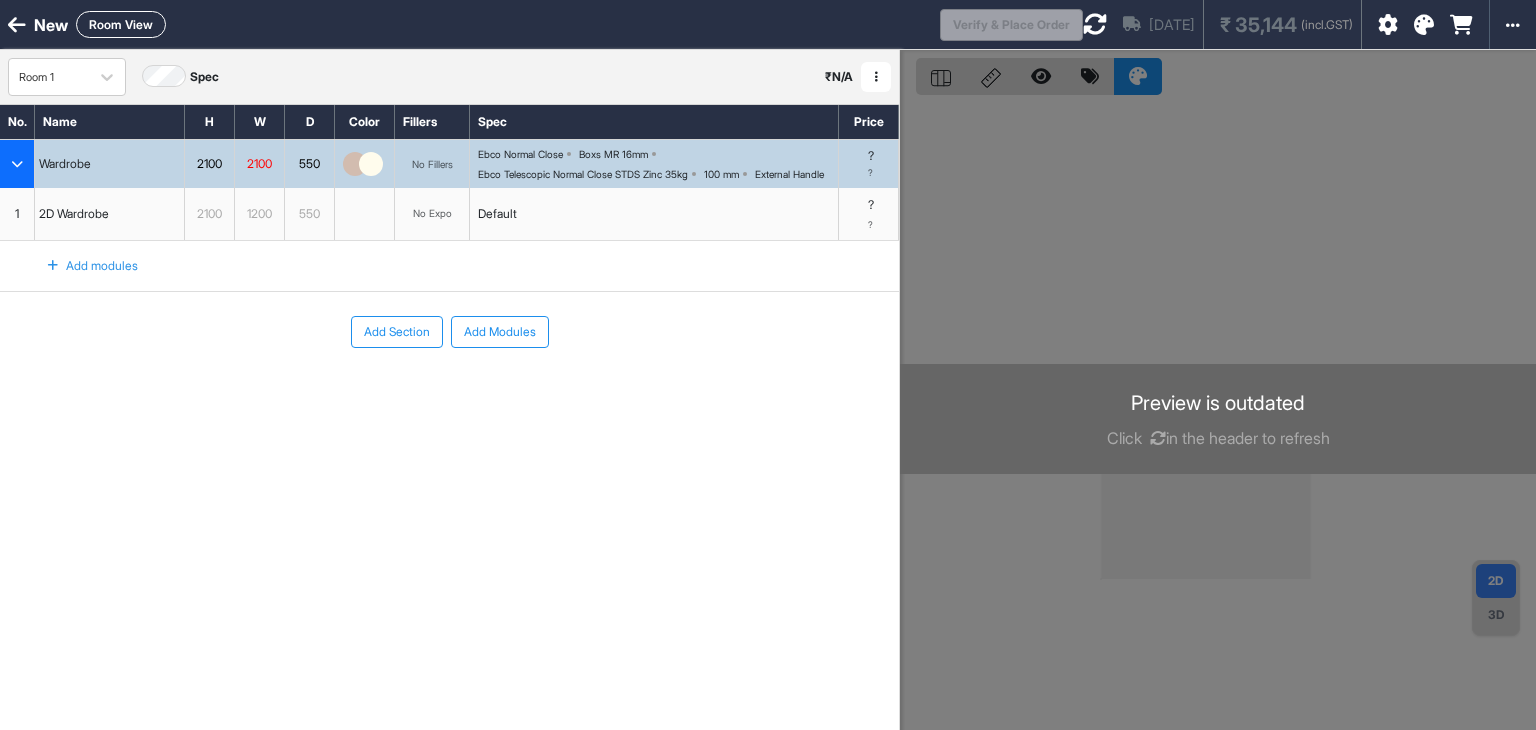 click at bounding box center [53, 266] 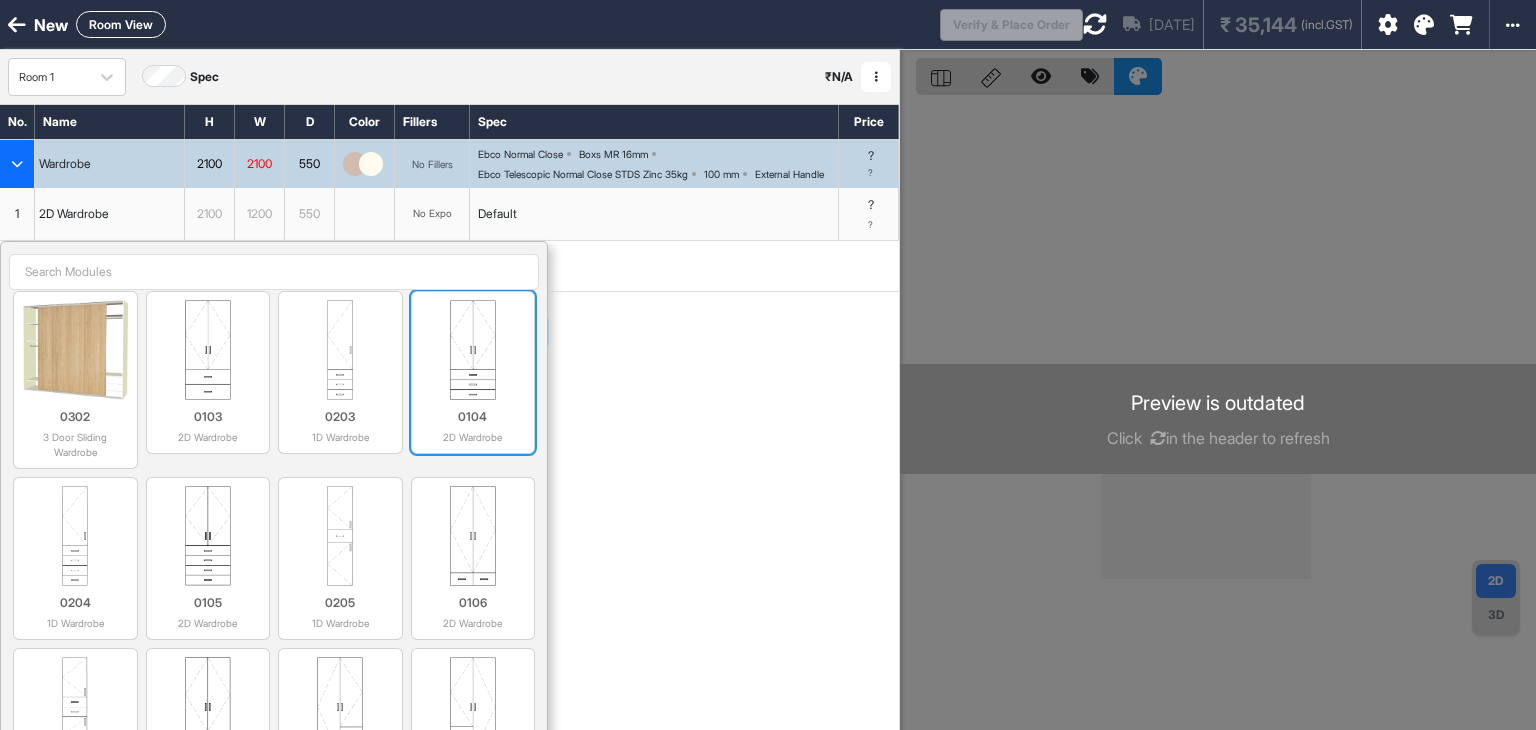 scroll, scrollTop: 400, scrollLeft: 0, axis: vertical 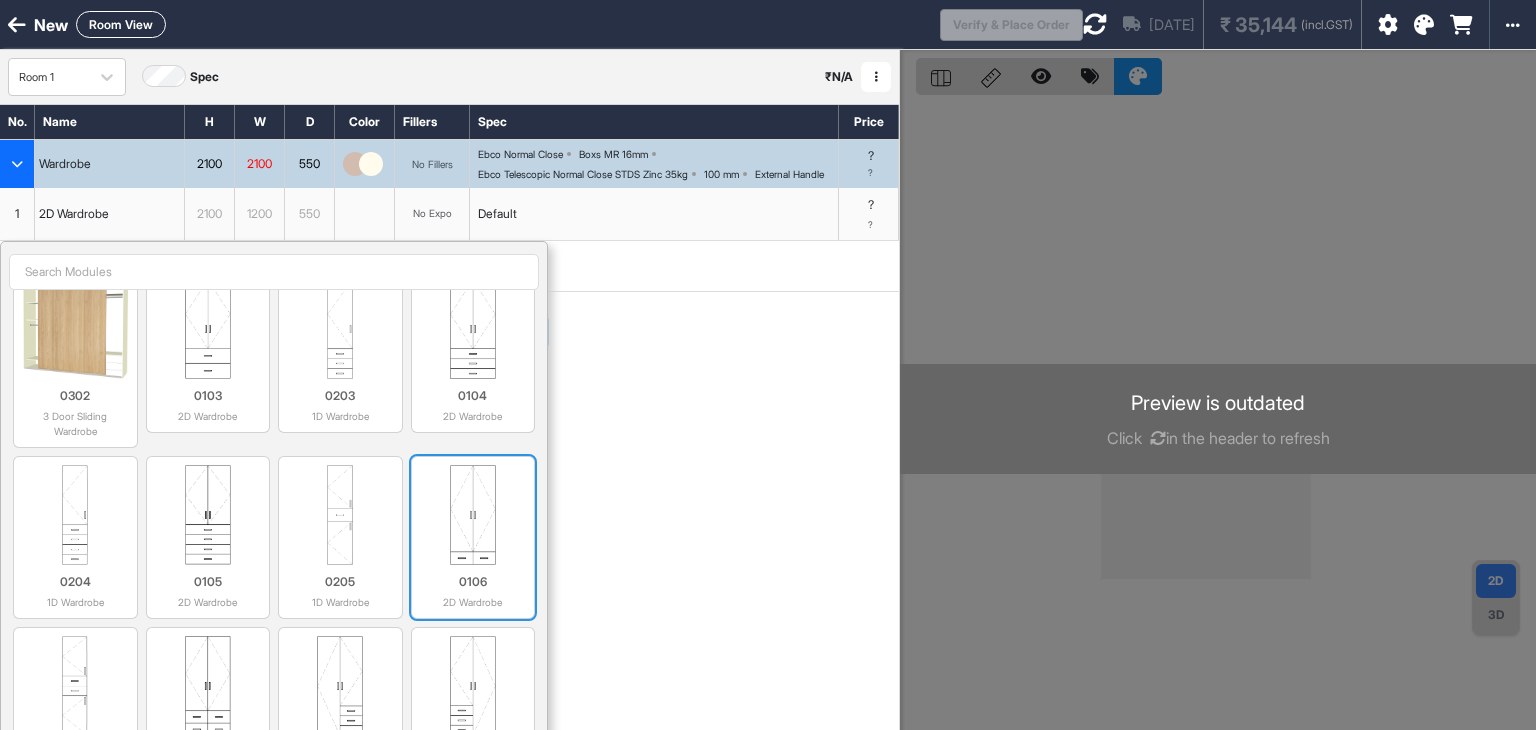click on "0106 2D Wardrobe" at bounding box center (473, 587) 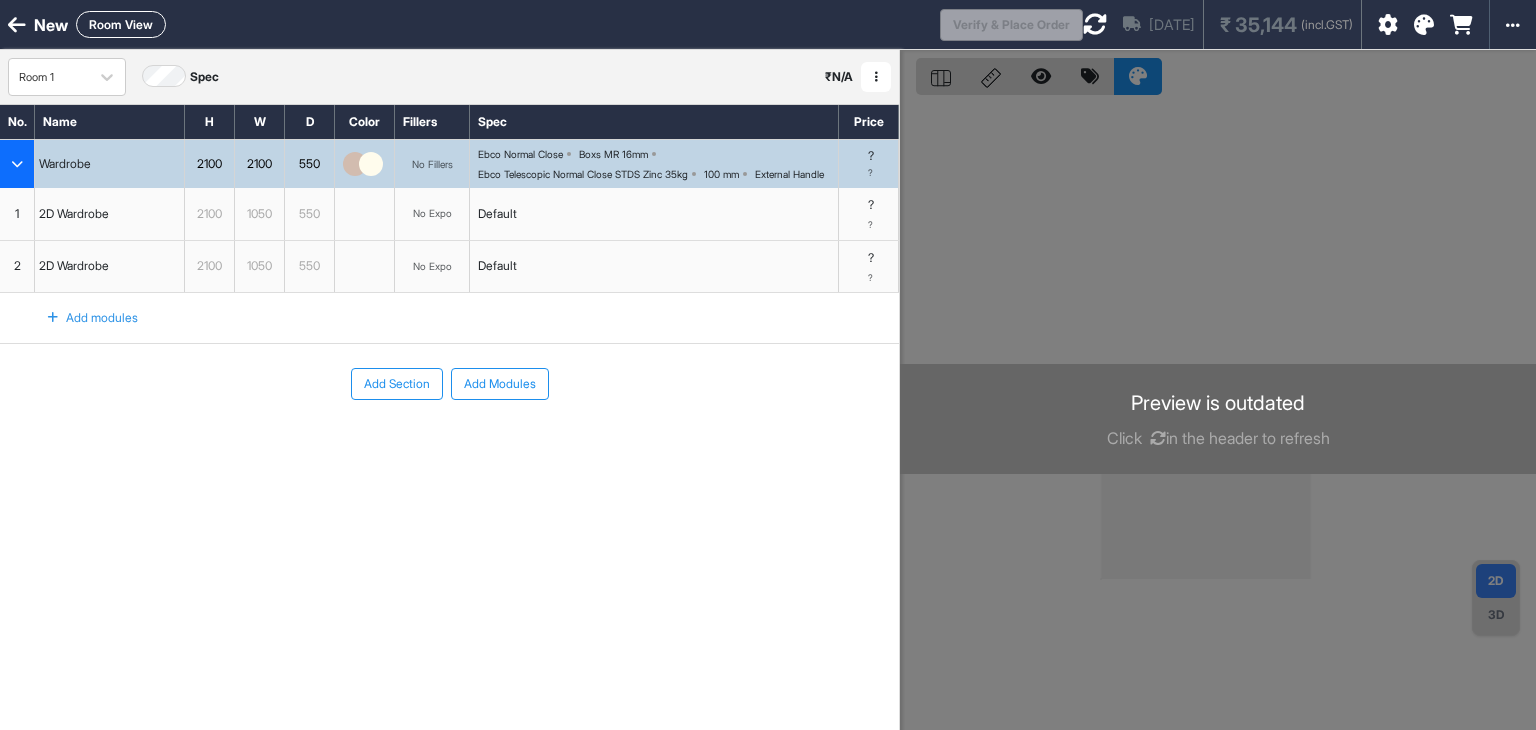 click at bounding box center [1095, 24] 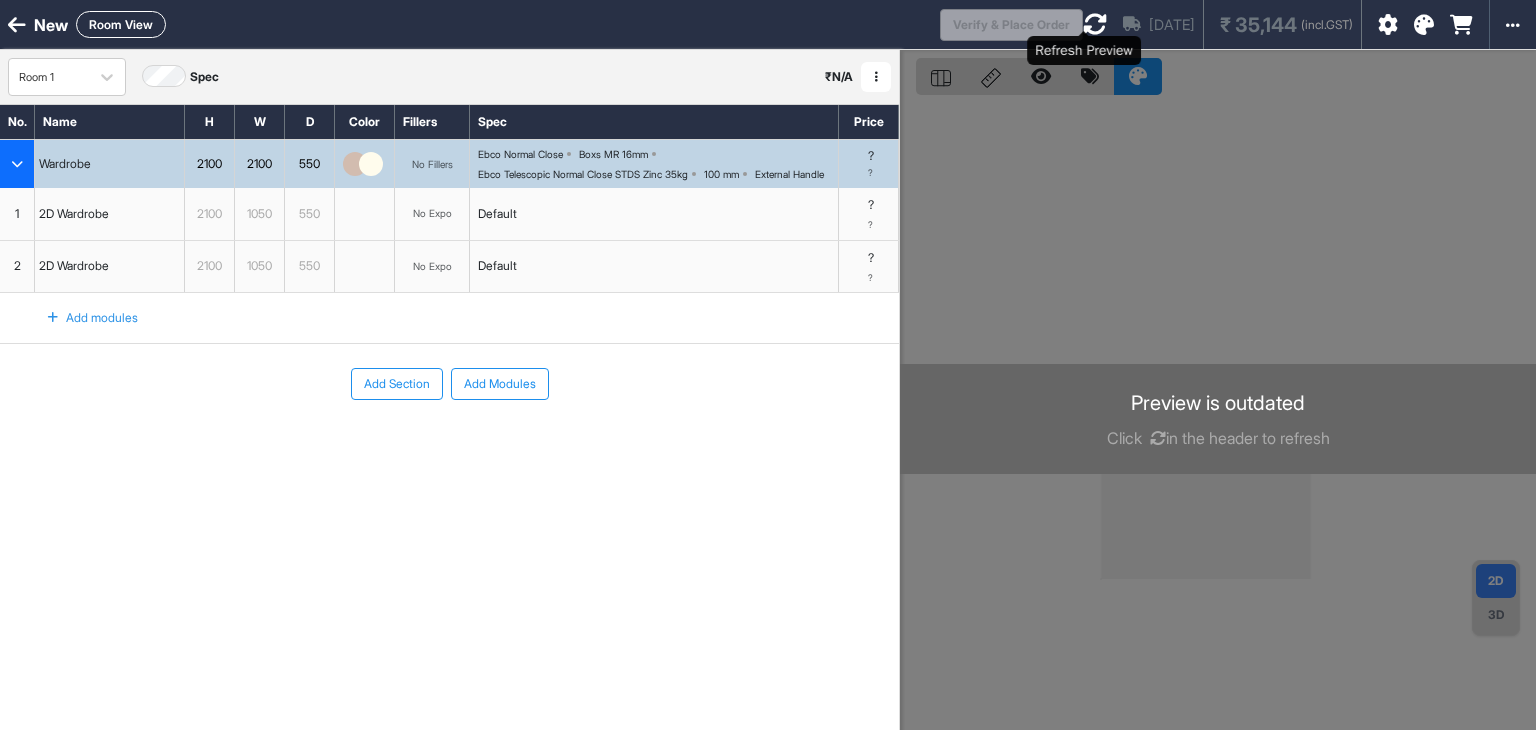 click at bounding box center (1095, 24) 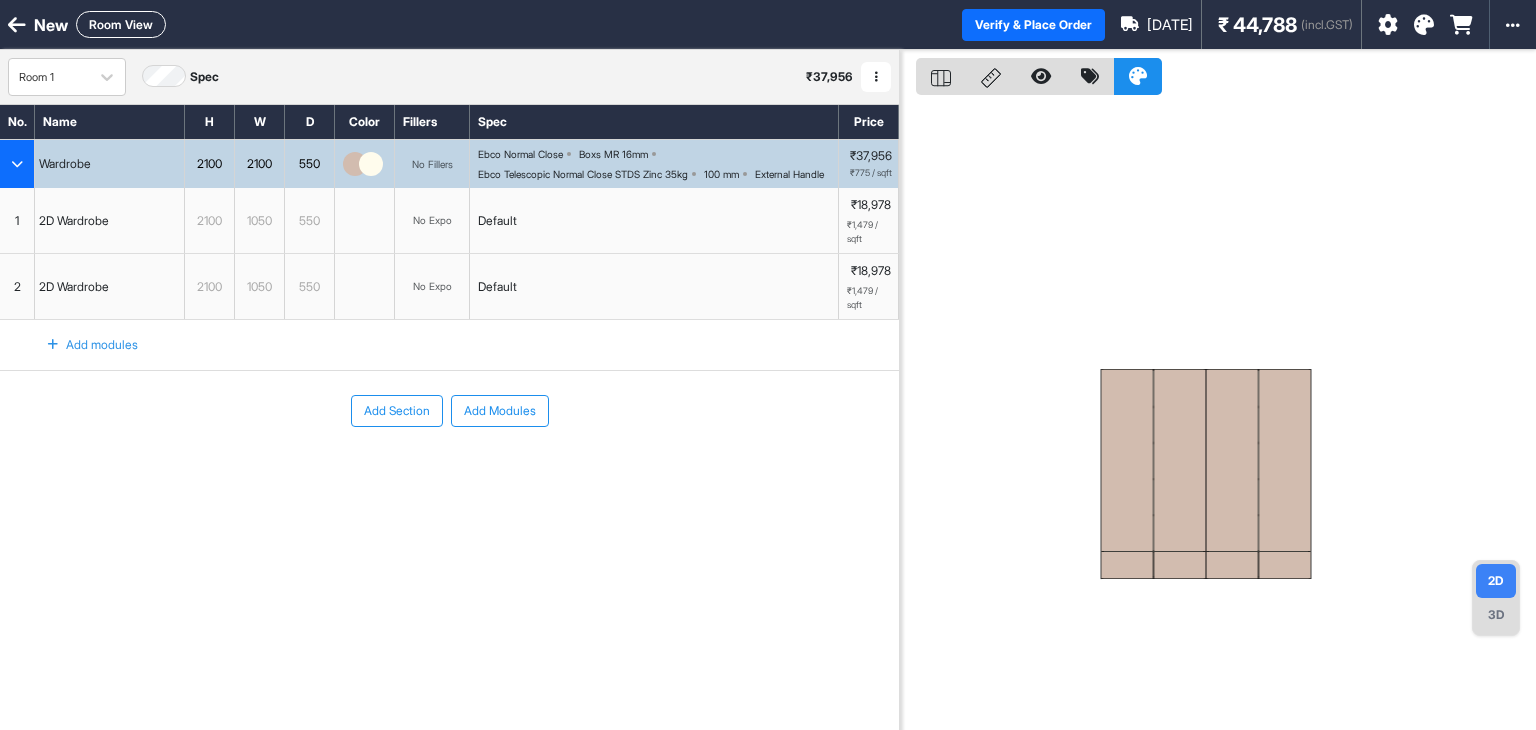 click on "3D" at bounding box center [1496, 615] 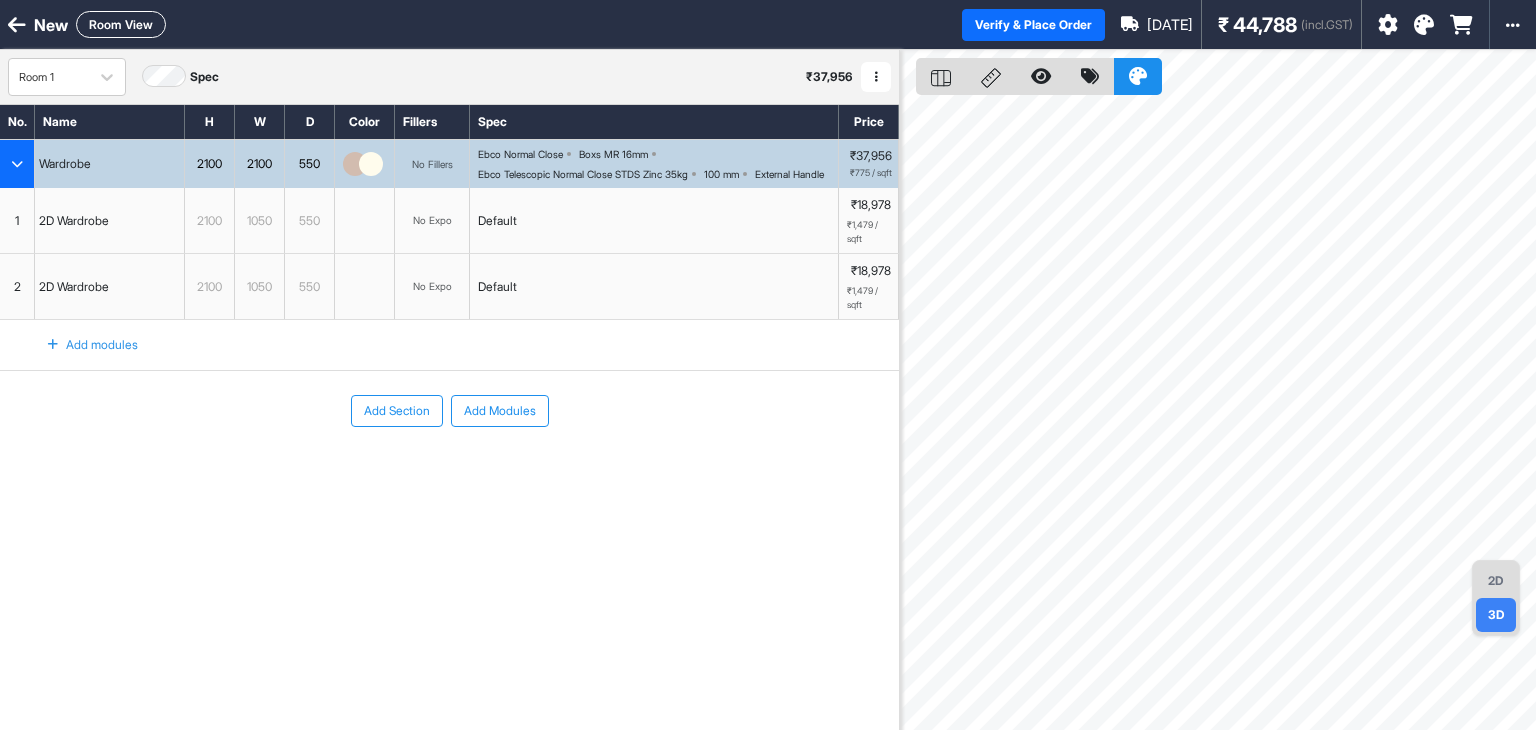 click on "2D" at bounding box center [1496, 581] 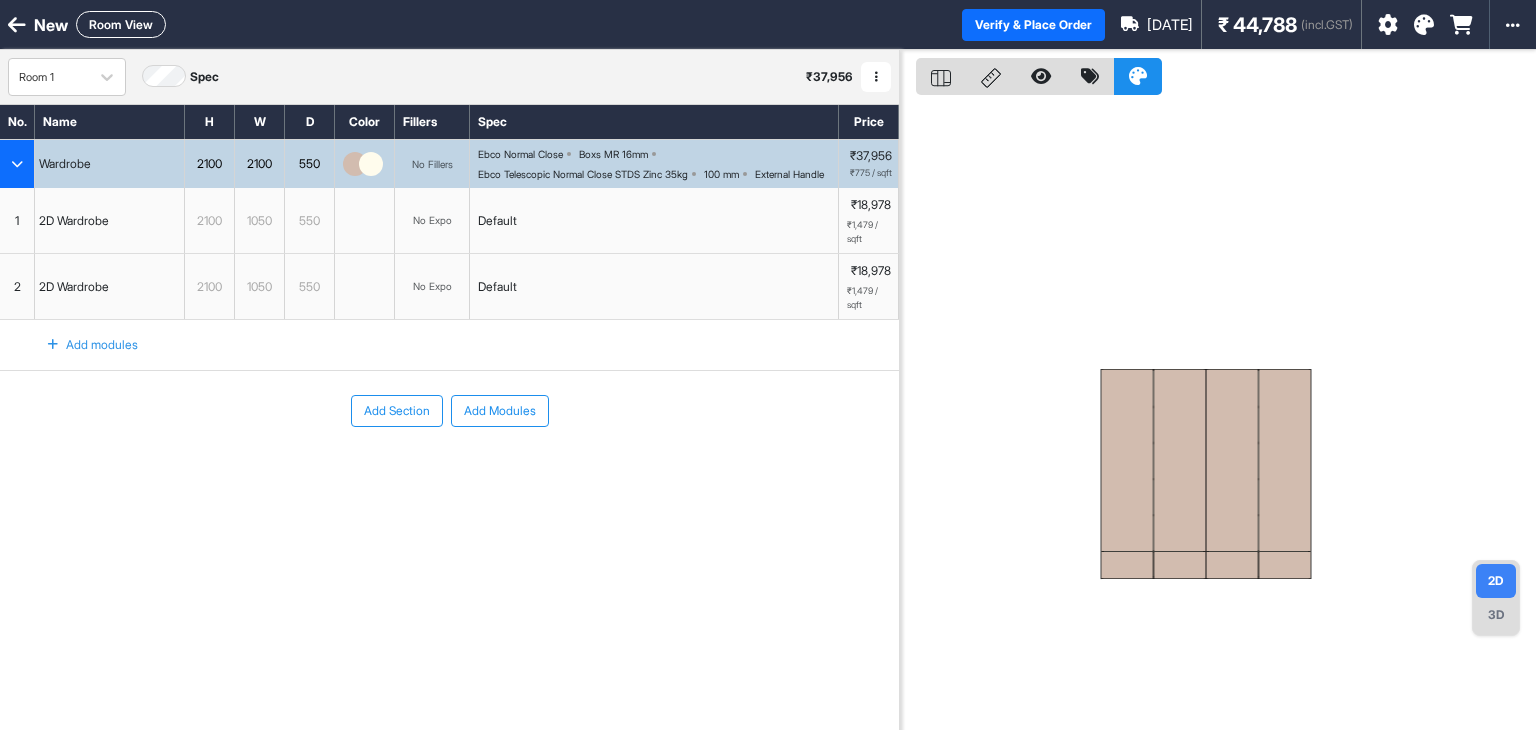 click at bounding box center (1180, 460) 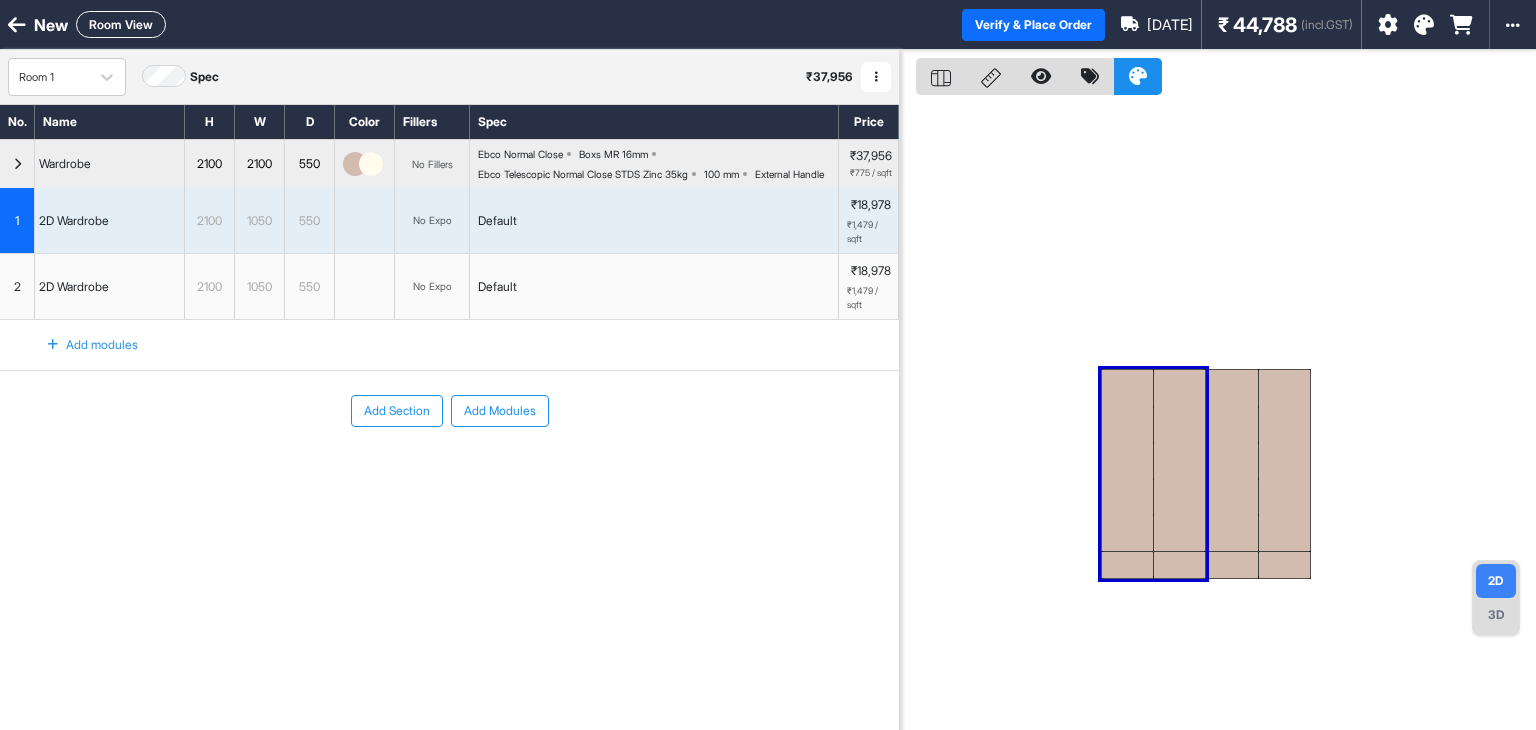click at bounding box center (1180, 460) 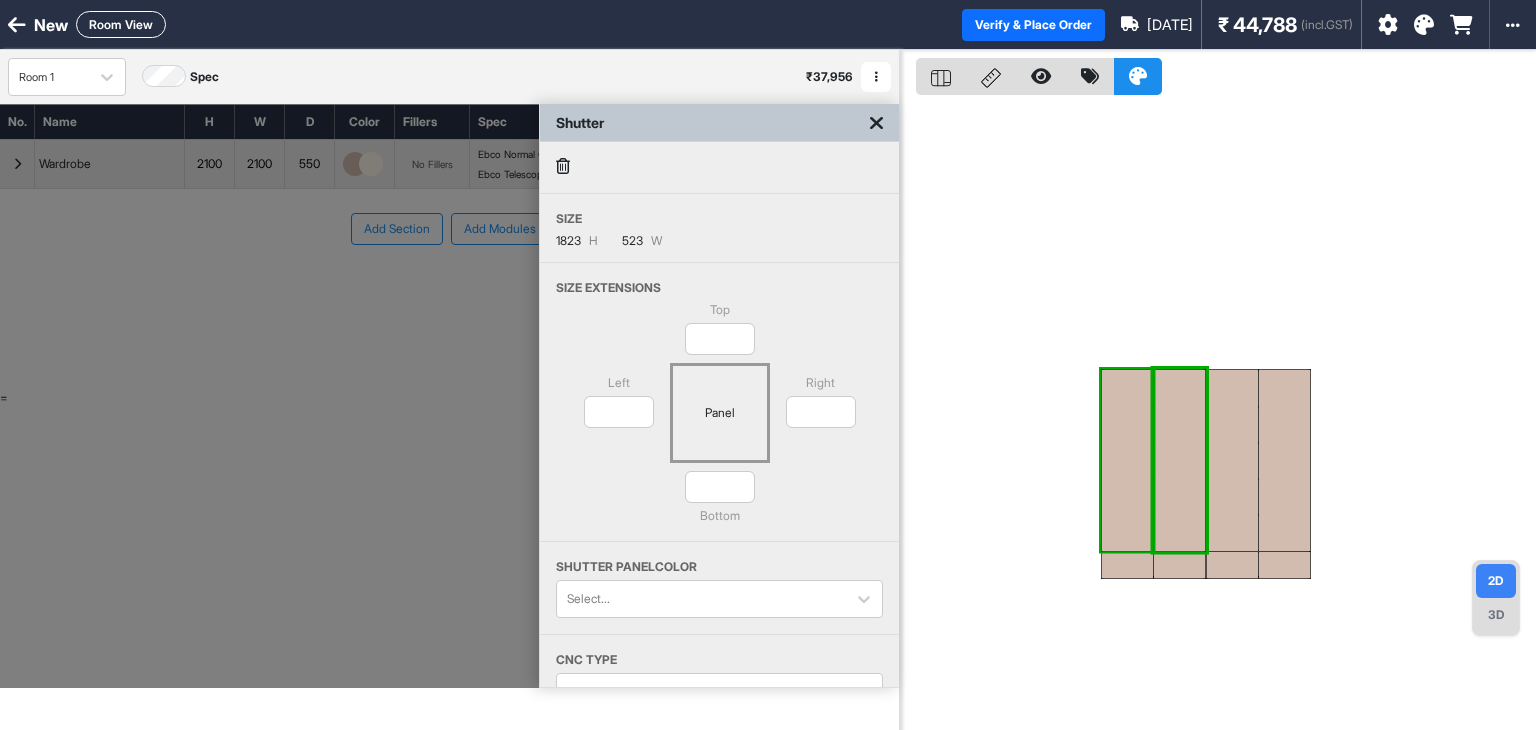 click at bounding box center [1127, 460] 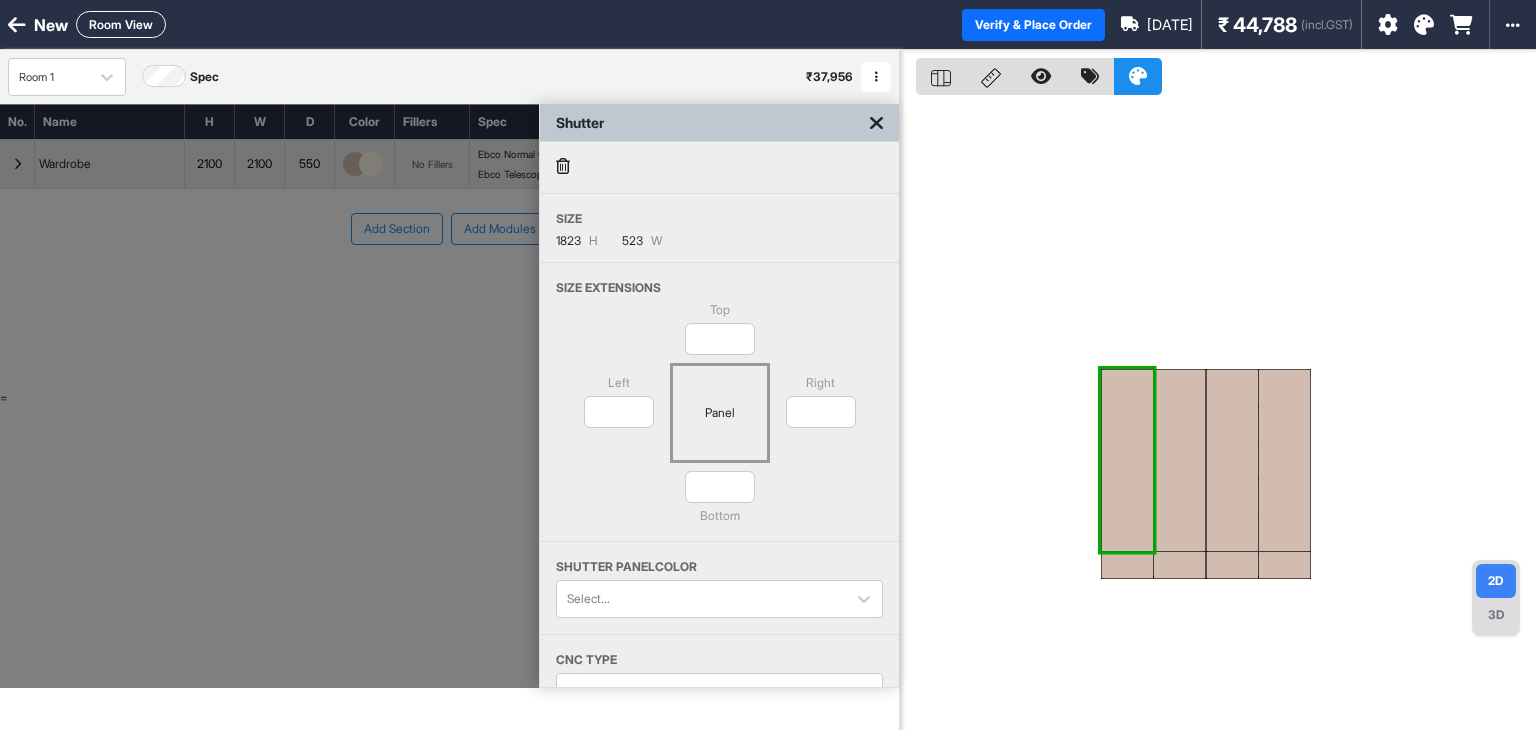 click at bounding box center [1127, 460] 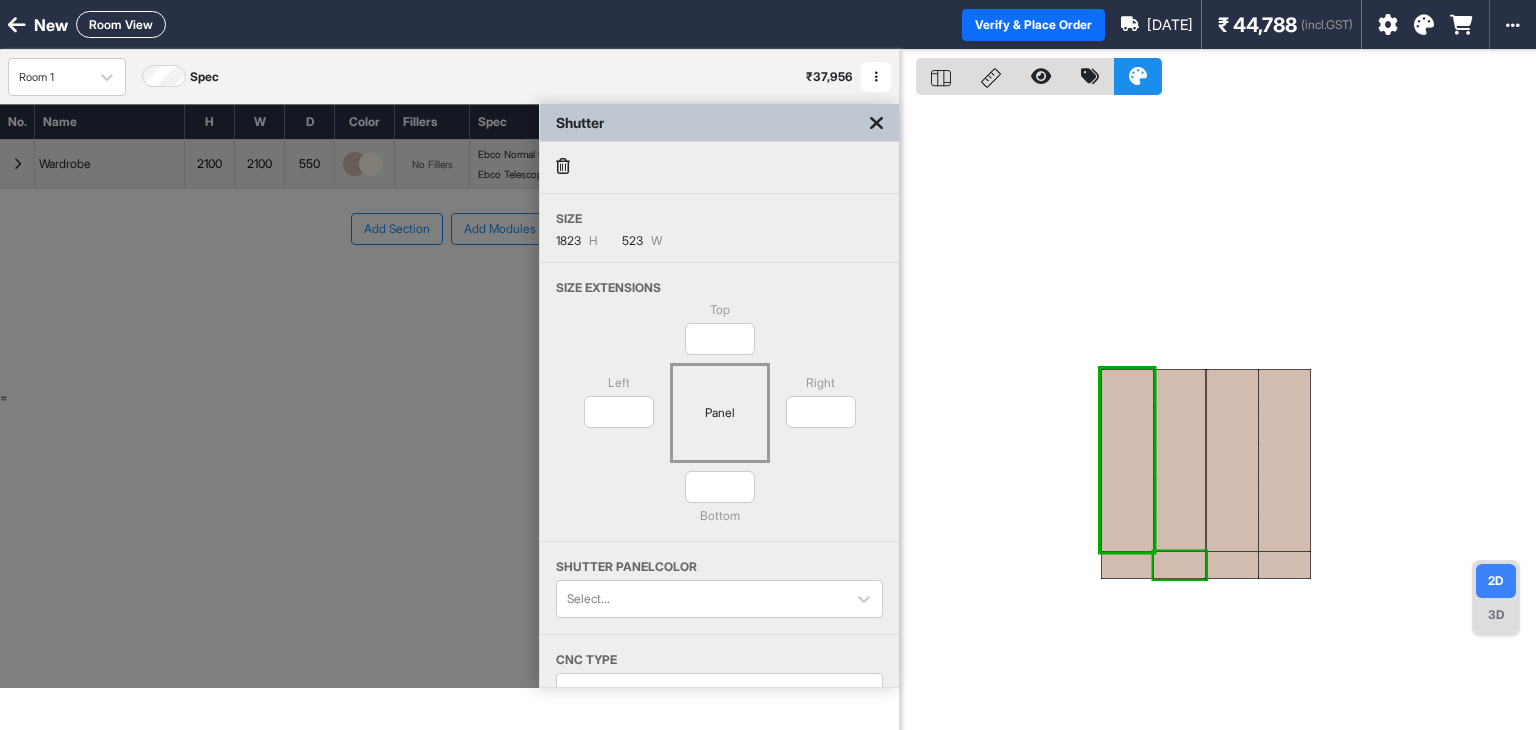 click at bounding box center (1180, 565) 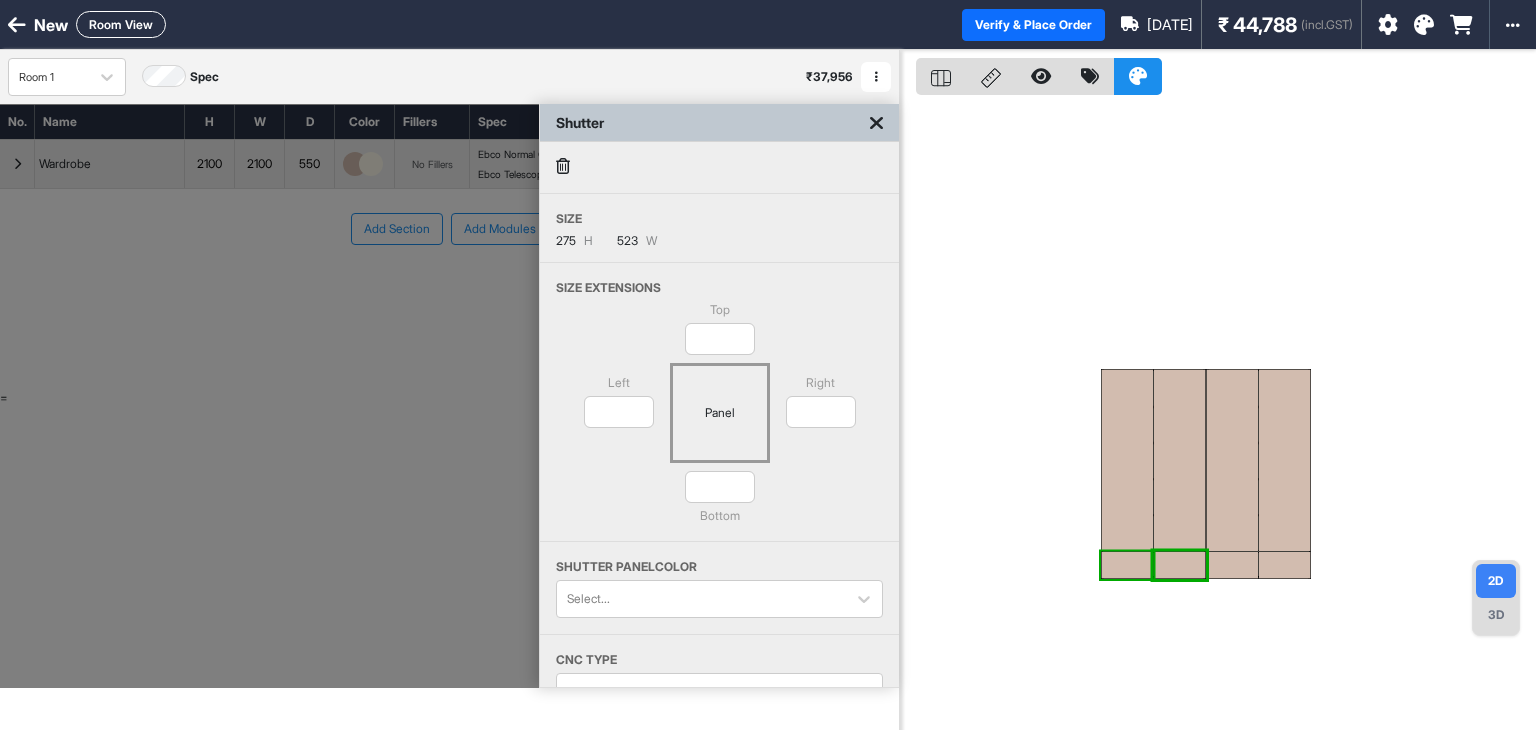 click at bounding box center [1127, 565] 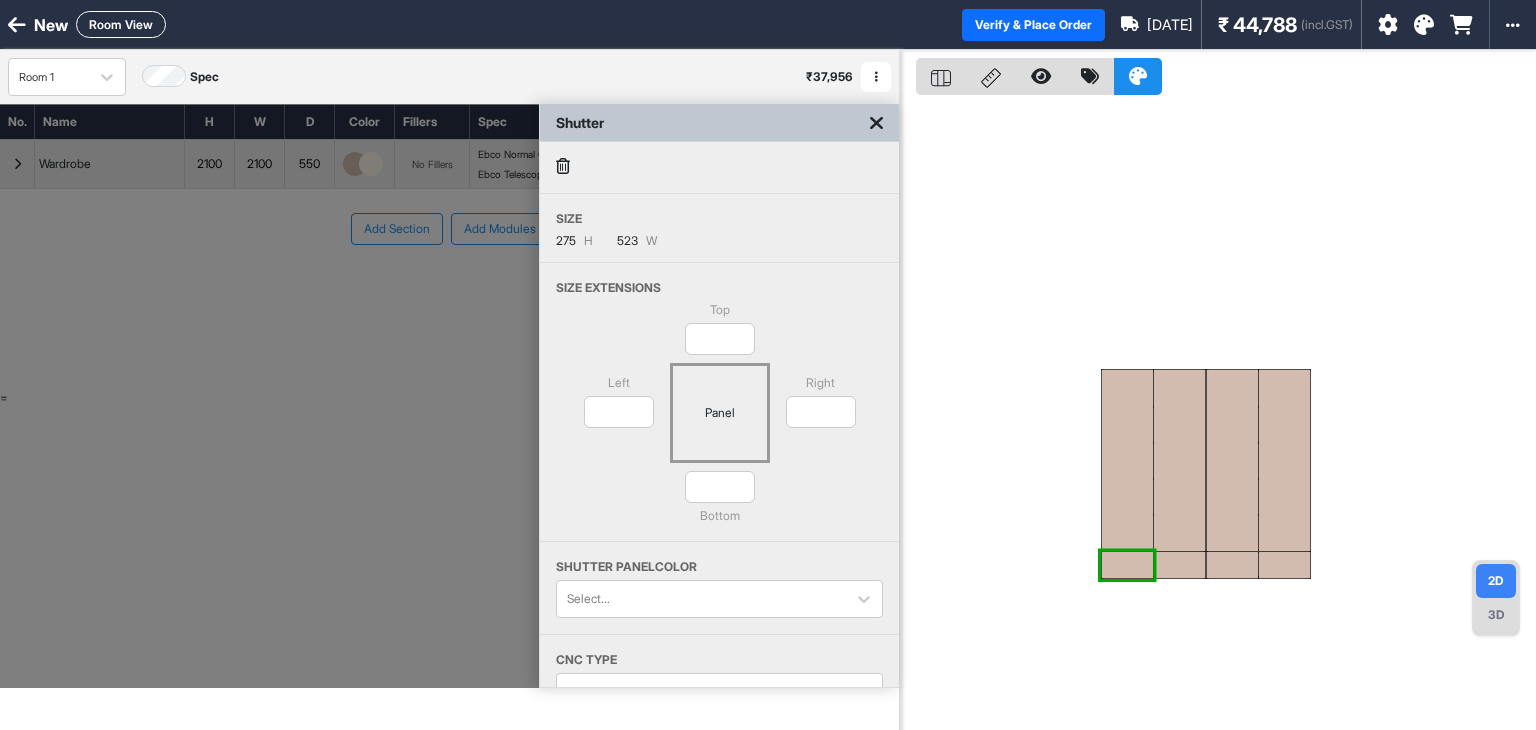 click at bounding box center (1127, 565) 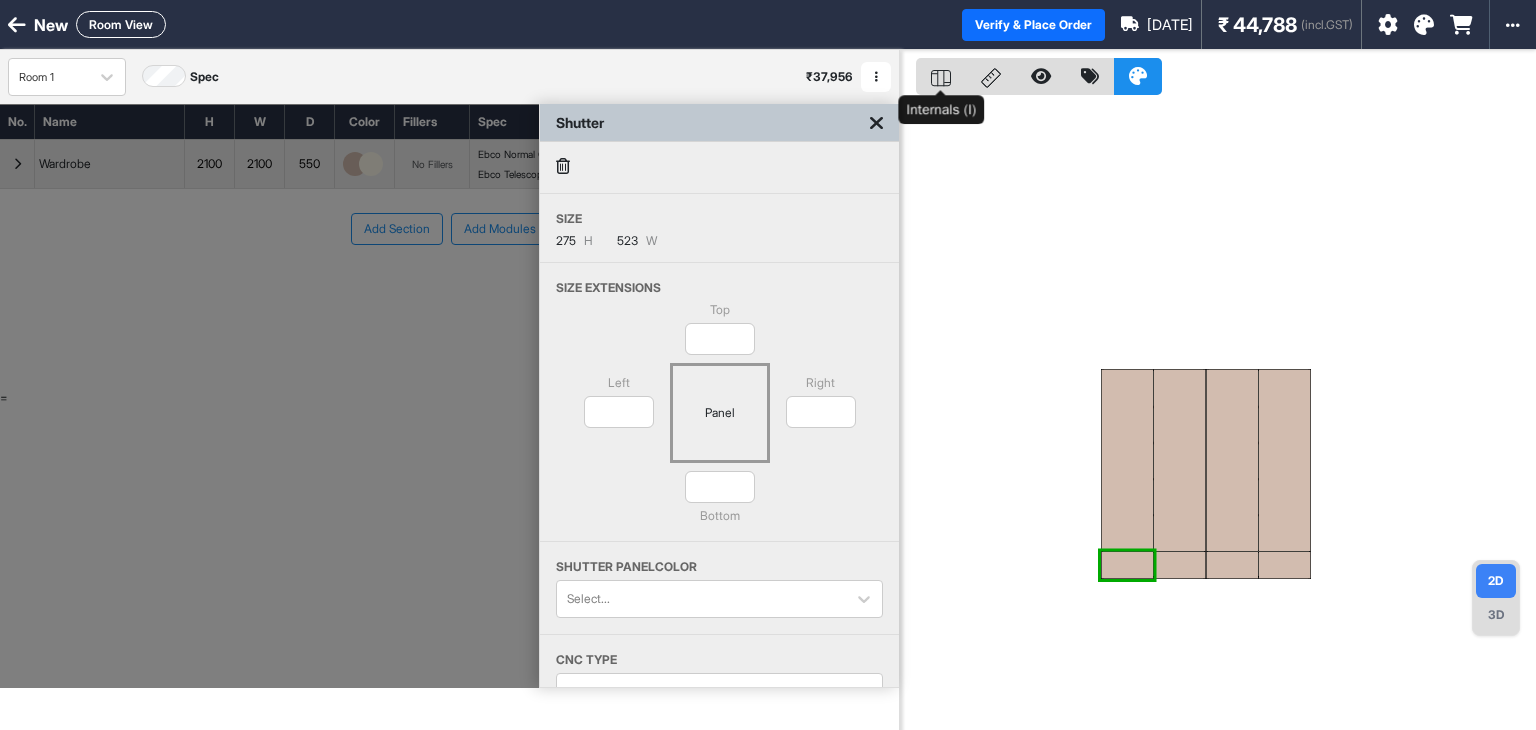 click 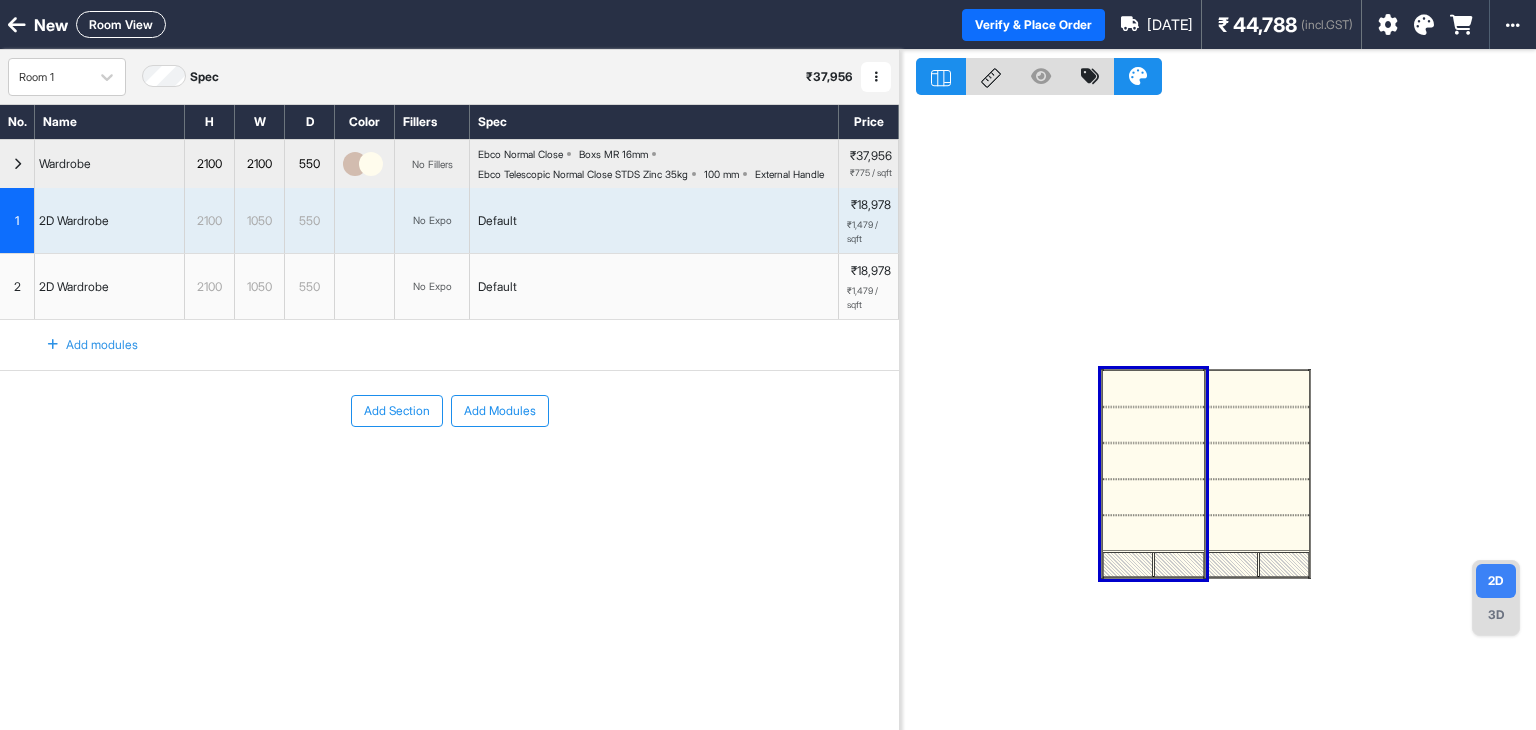 click at bounding box center (1128, 564) 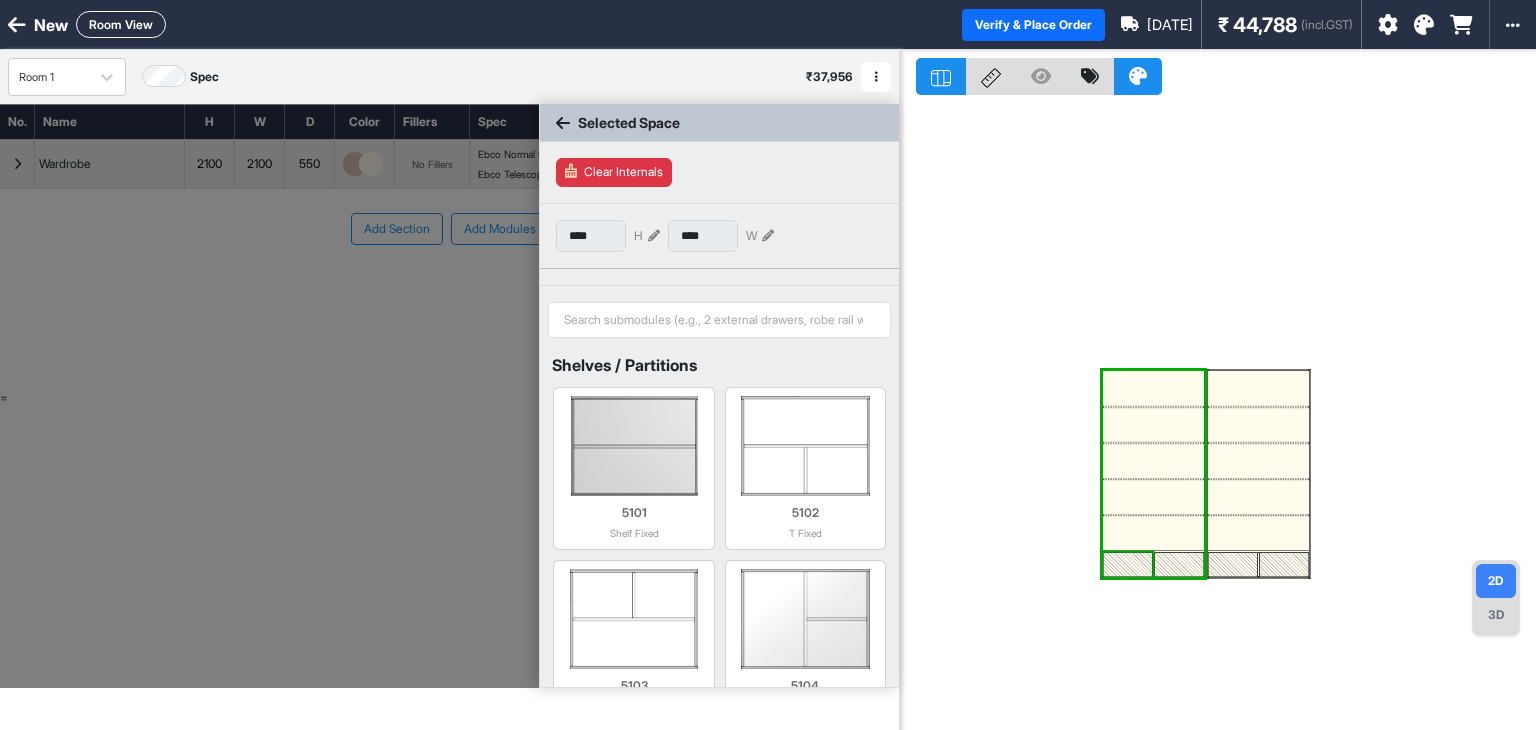click at bounding box center [1128, 564] 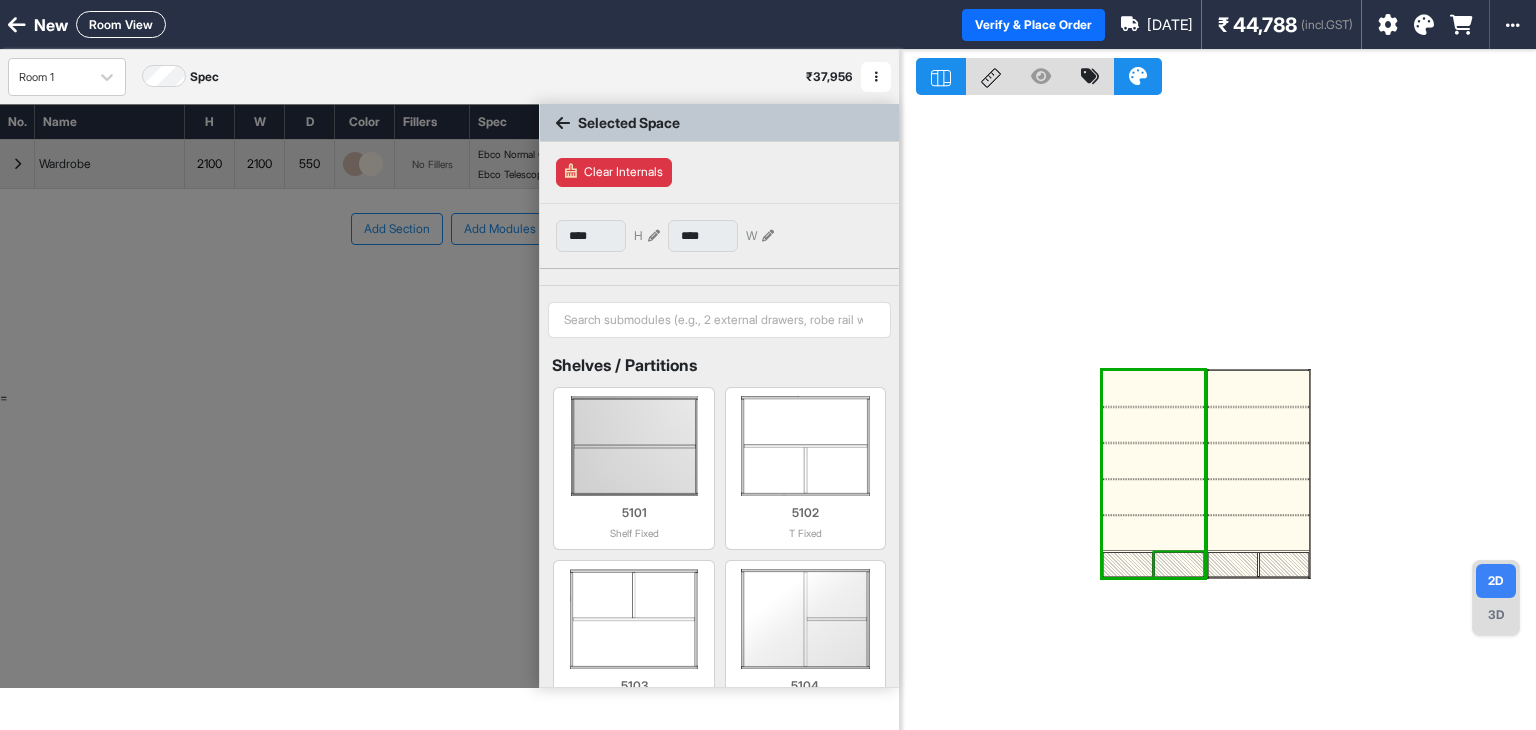 click at bounding box center (1179, 564) 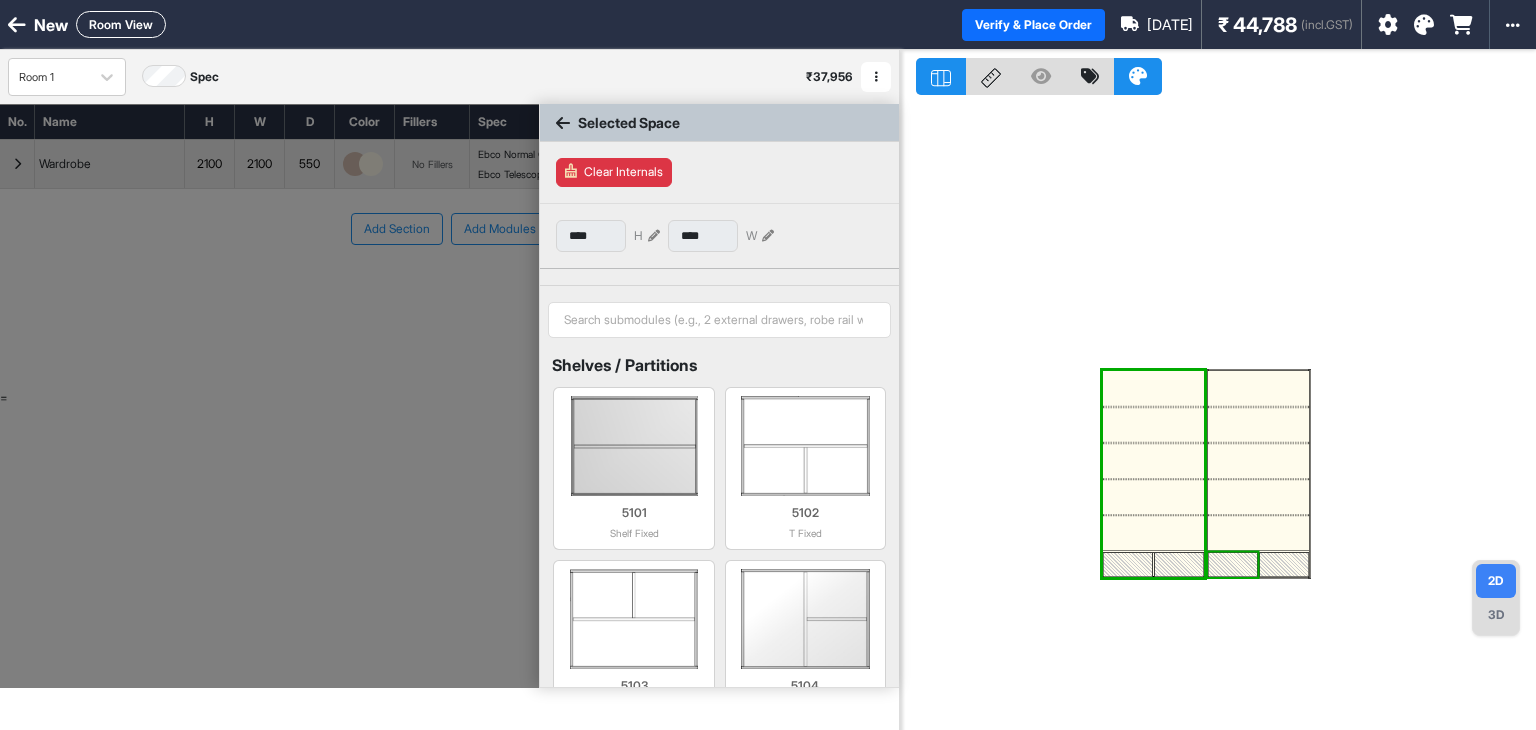 click at bounding box center (1233, 564) 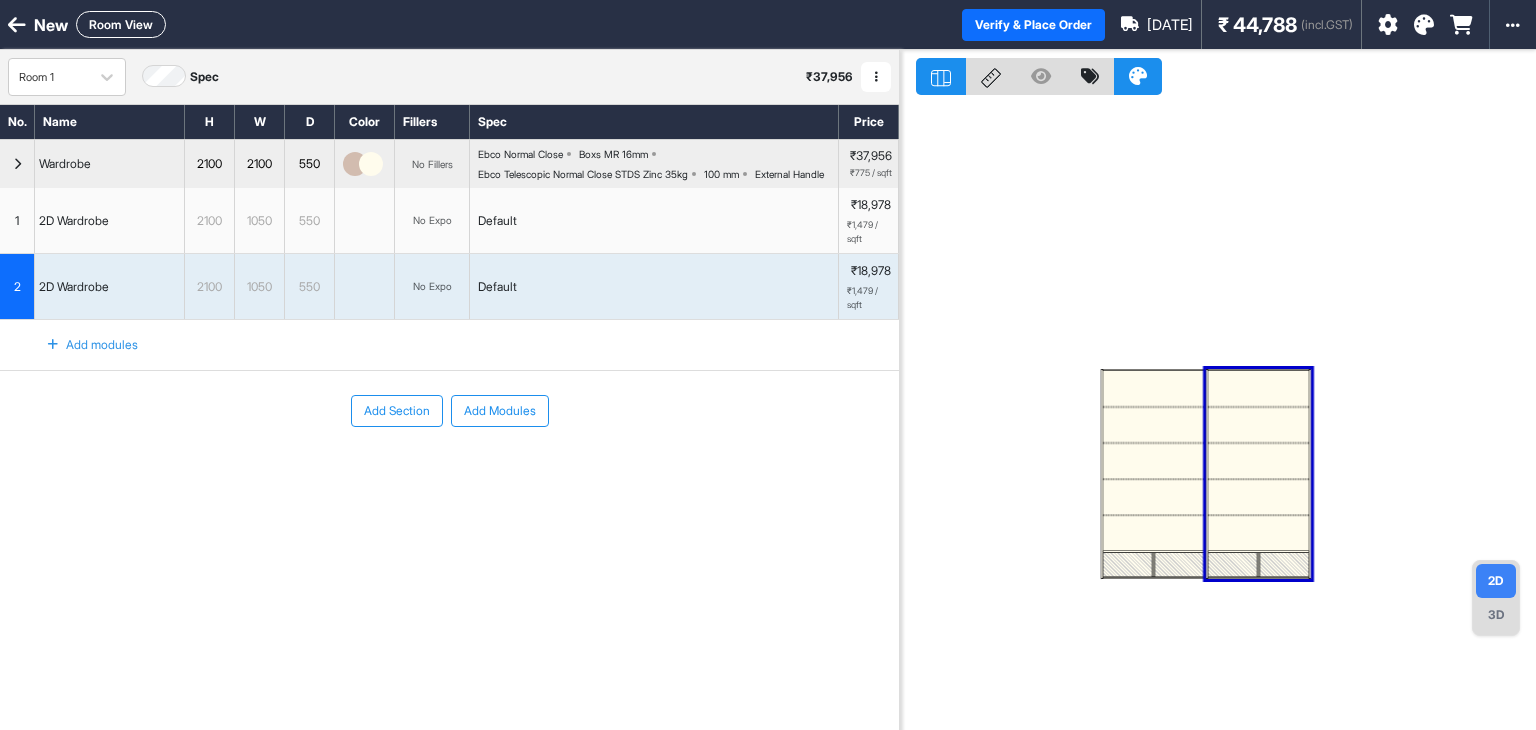 click 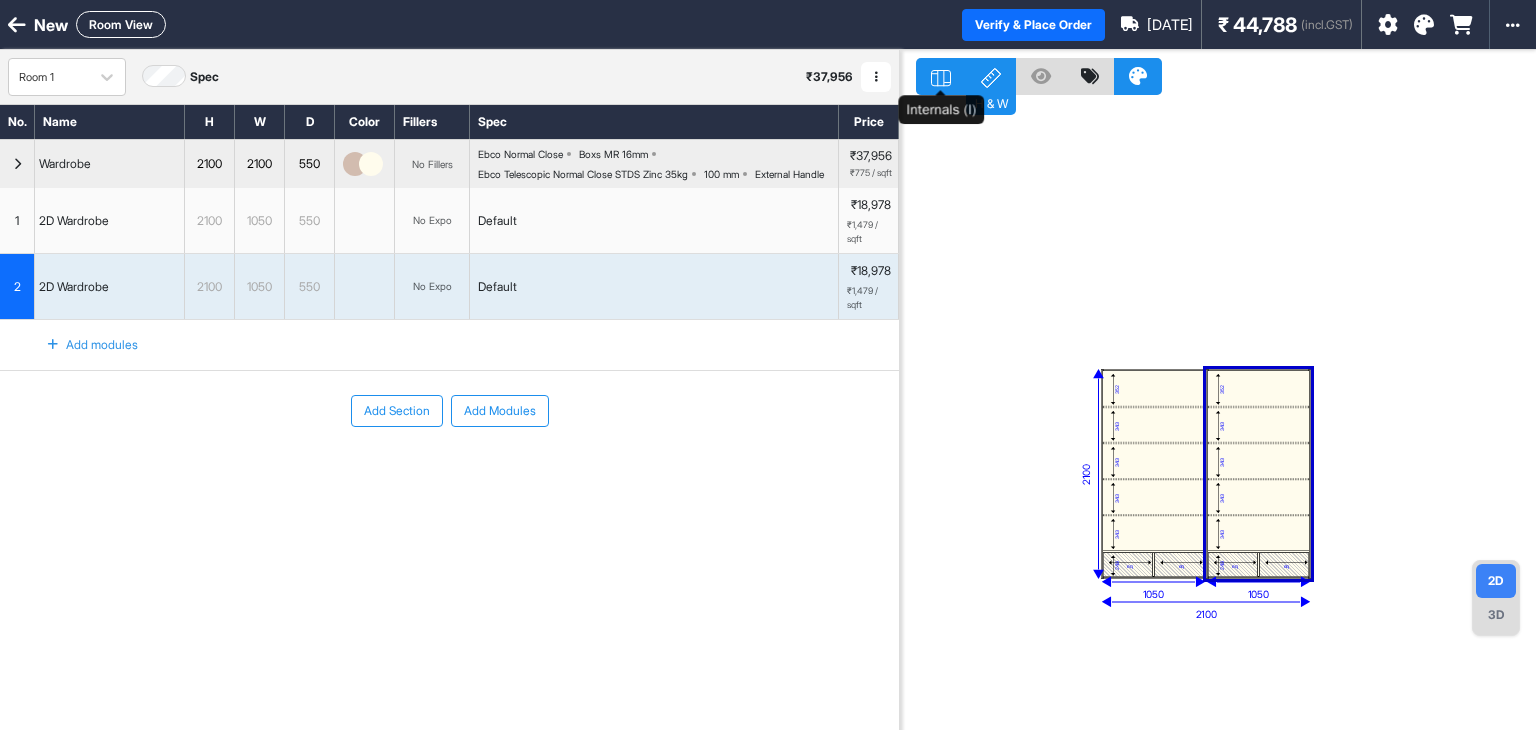 click 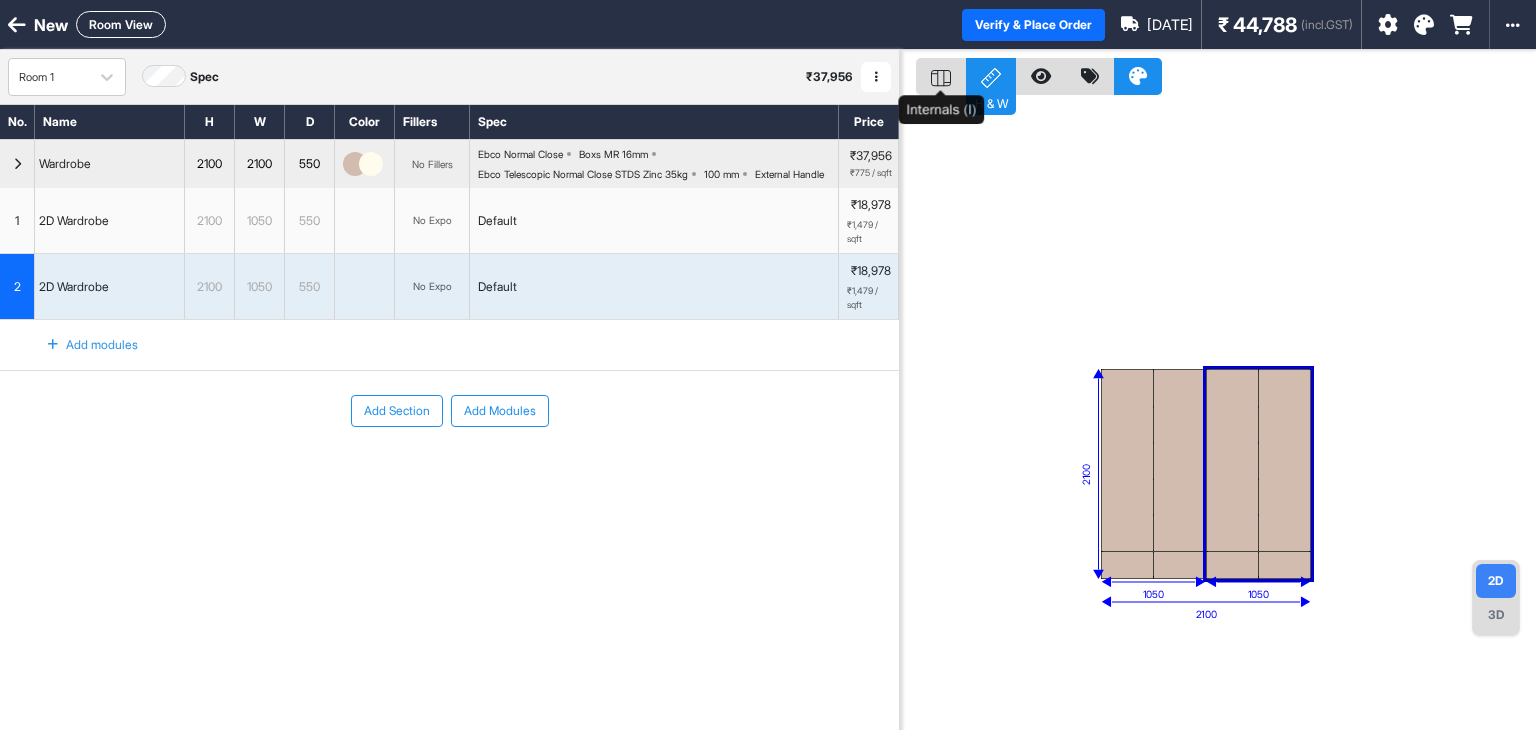 click 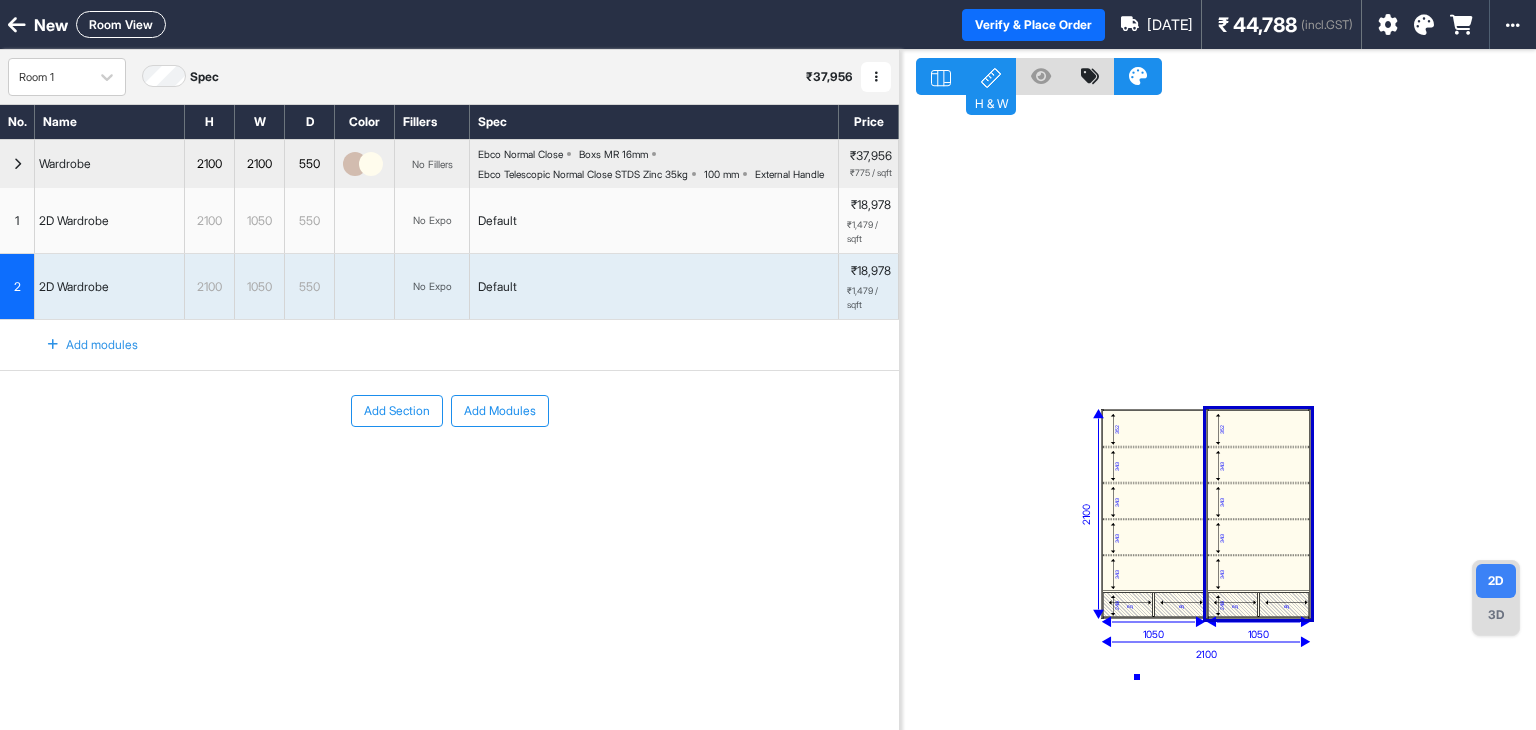 click on "352 343 343 343 343 eq eq 249 352 343 343 343 343 eq eq 249 2100 2100 1050 1050" at bounding box center [1218, 415] 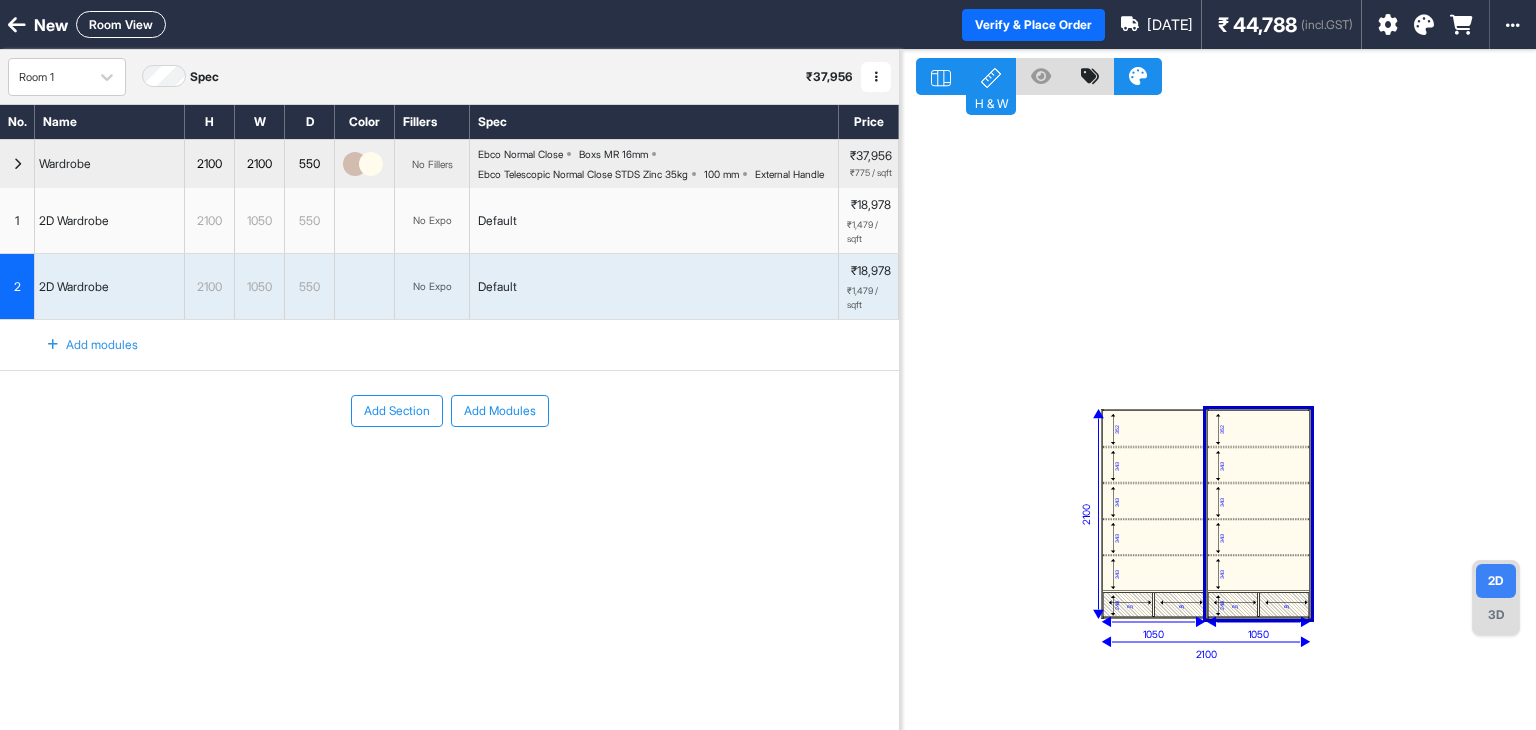 click on "352 343 343 343 343 eq eq 249 352 343 343 343 343 eq eq 249 2100 2100 1050 1050" at bounding box center (1218, 415) 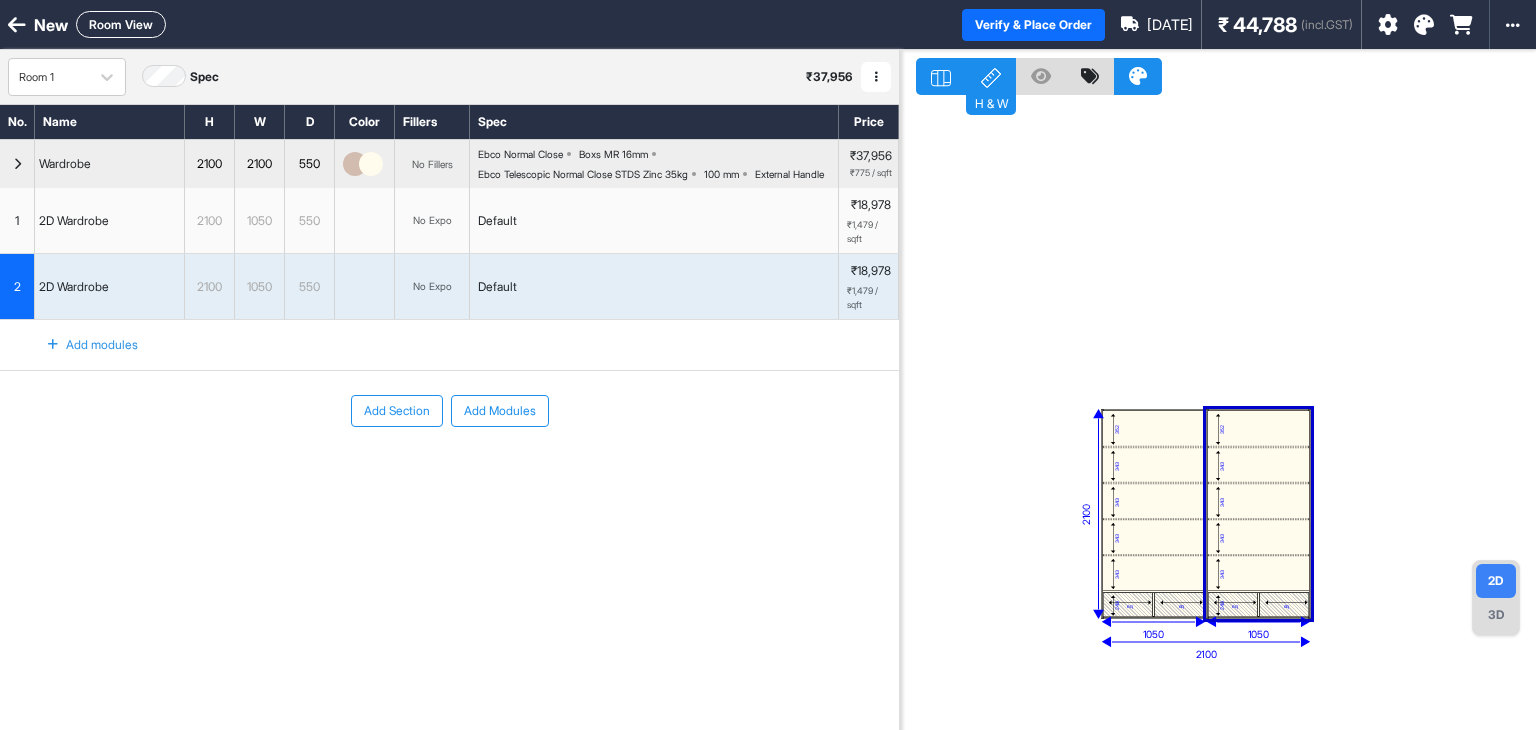 click 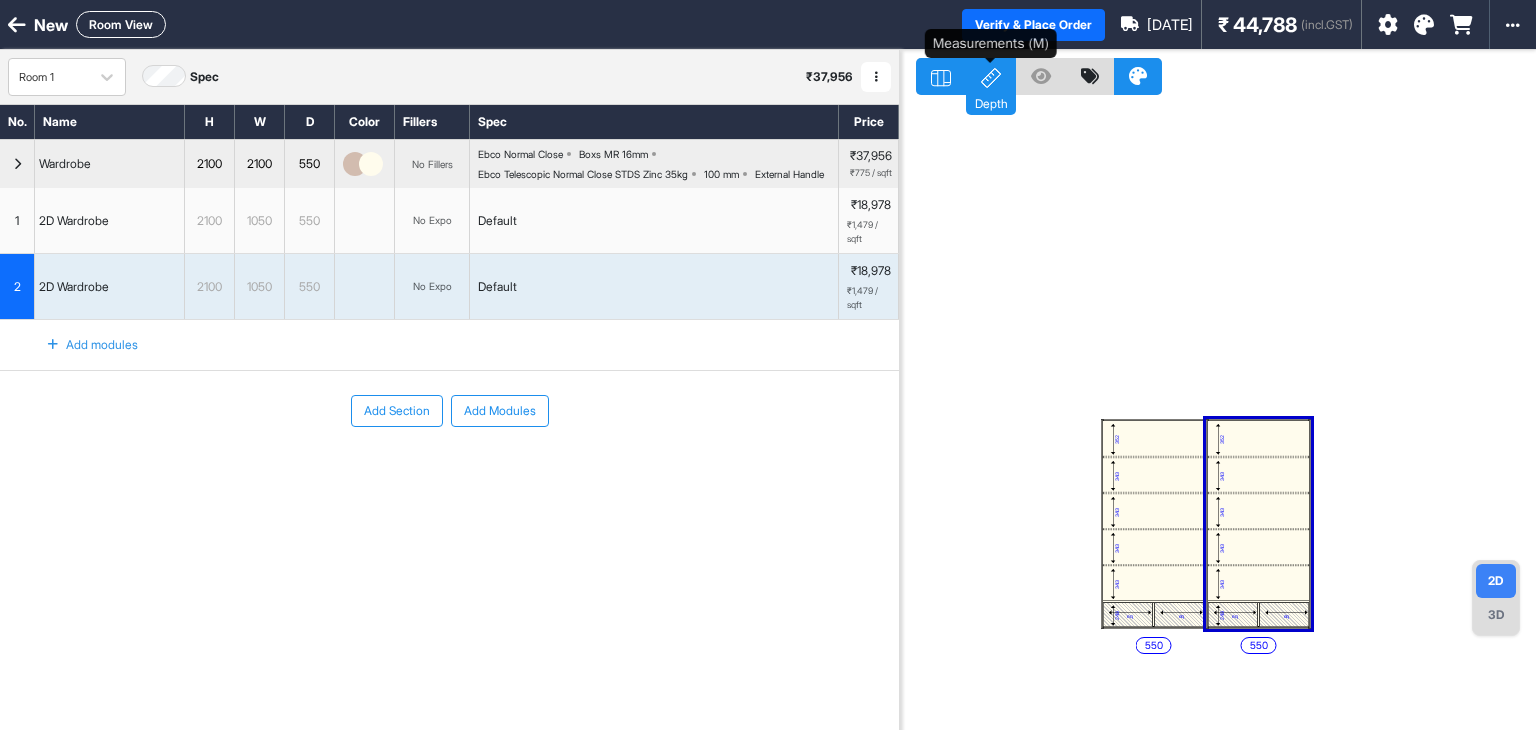 click on "Depth" at bounding box center (991, 102) 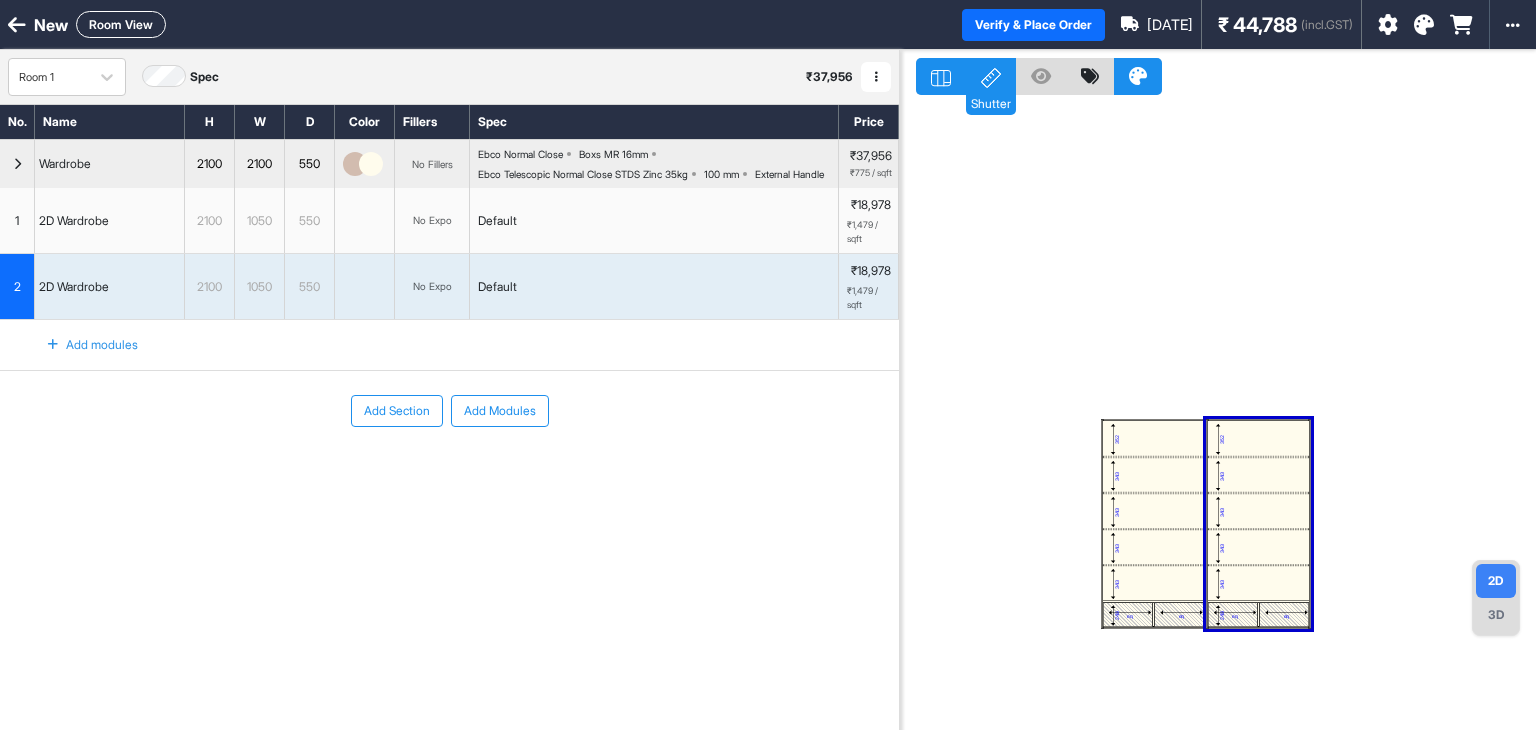 click on "352 343 343 343 343 eq eq 249 352 343 343 343 343 eq eq 249" at bounding box center [1218, 415] 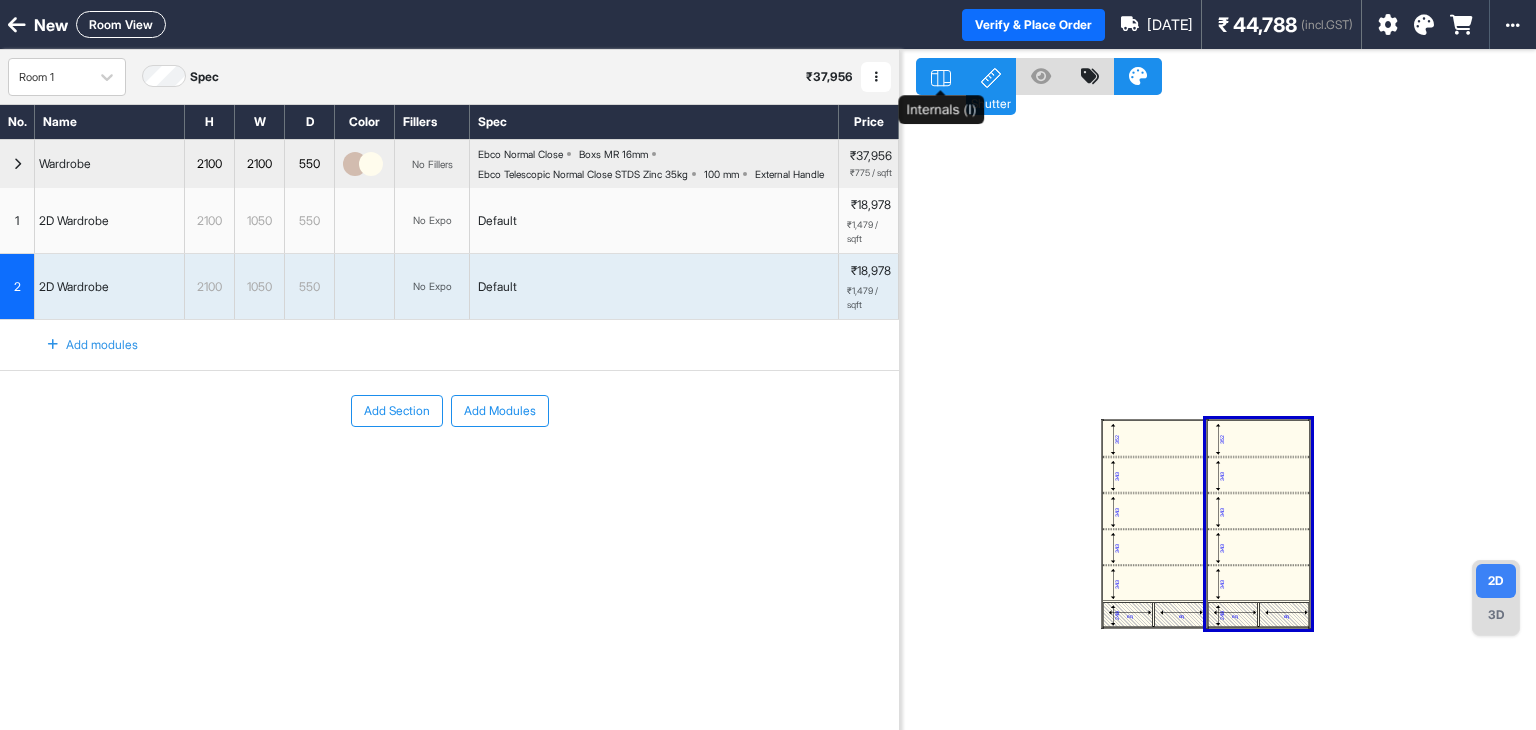 click at bounding box center (941, 76) 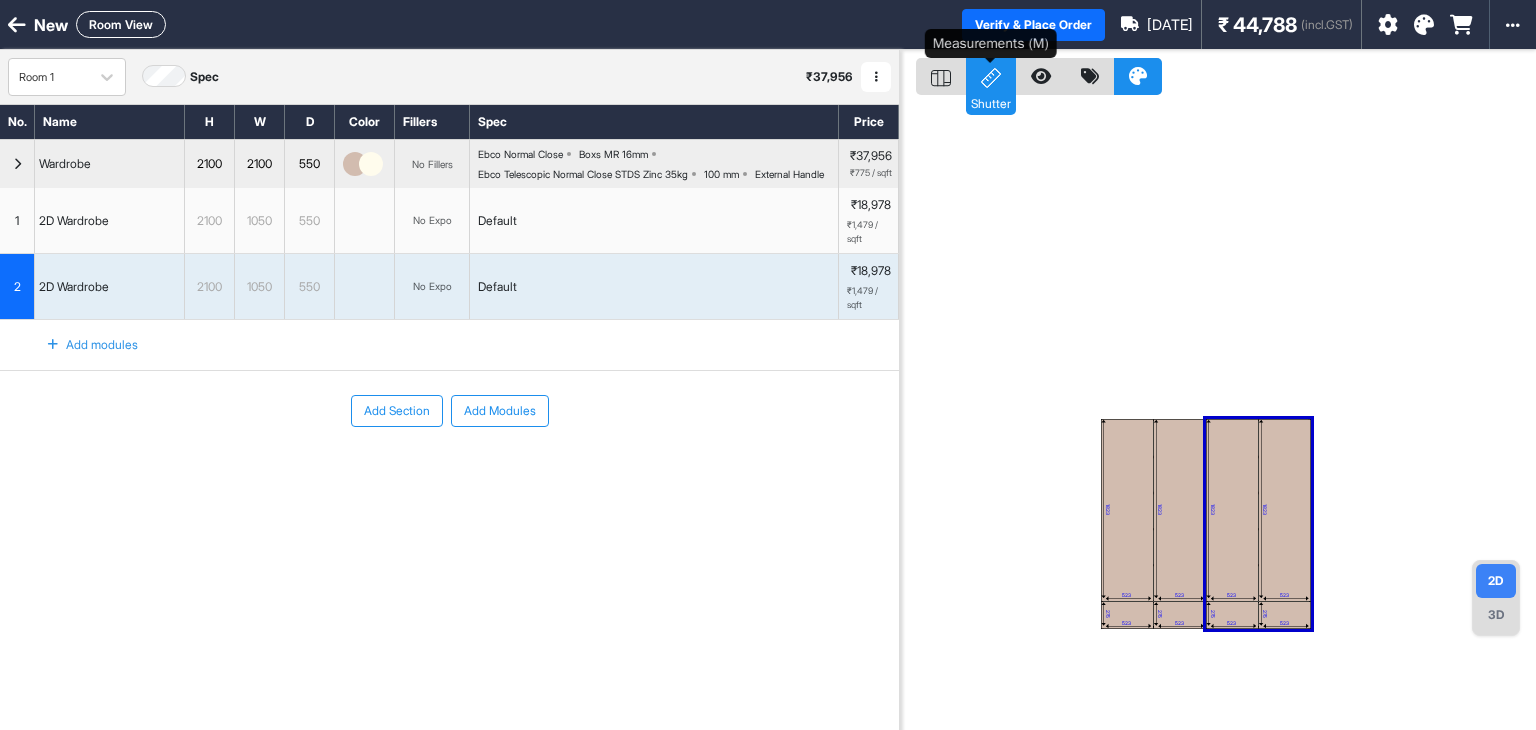 click 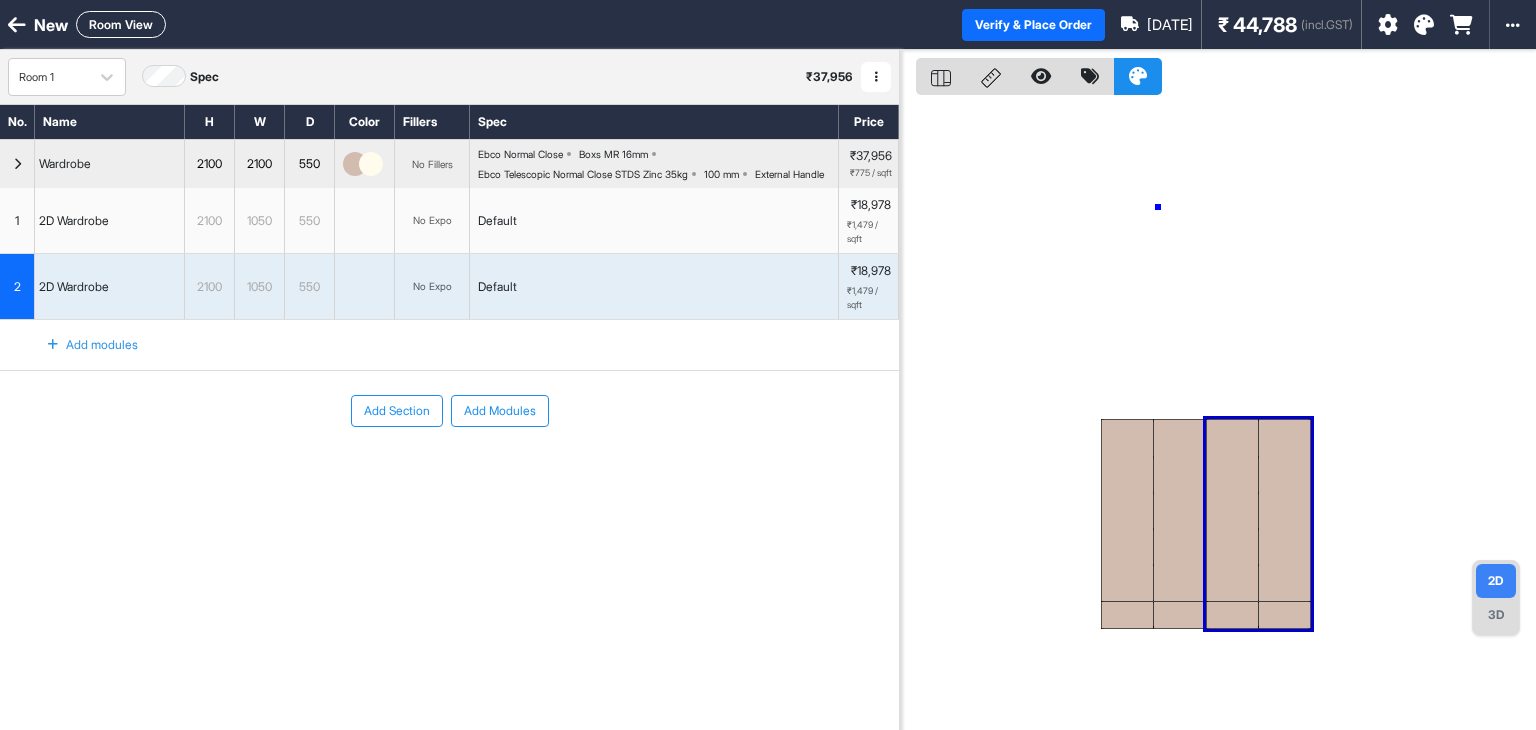 click at bounding box center (1218, 415) 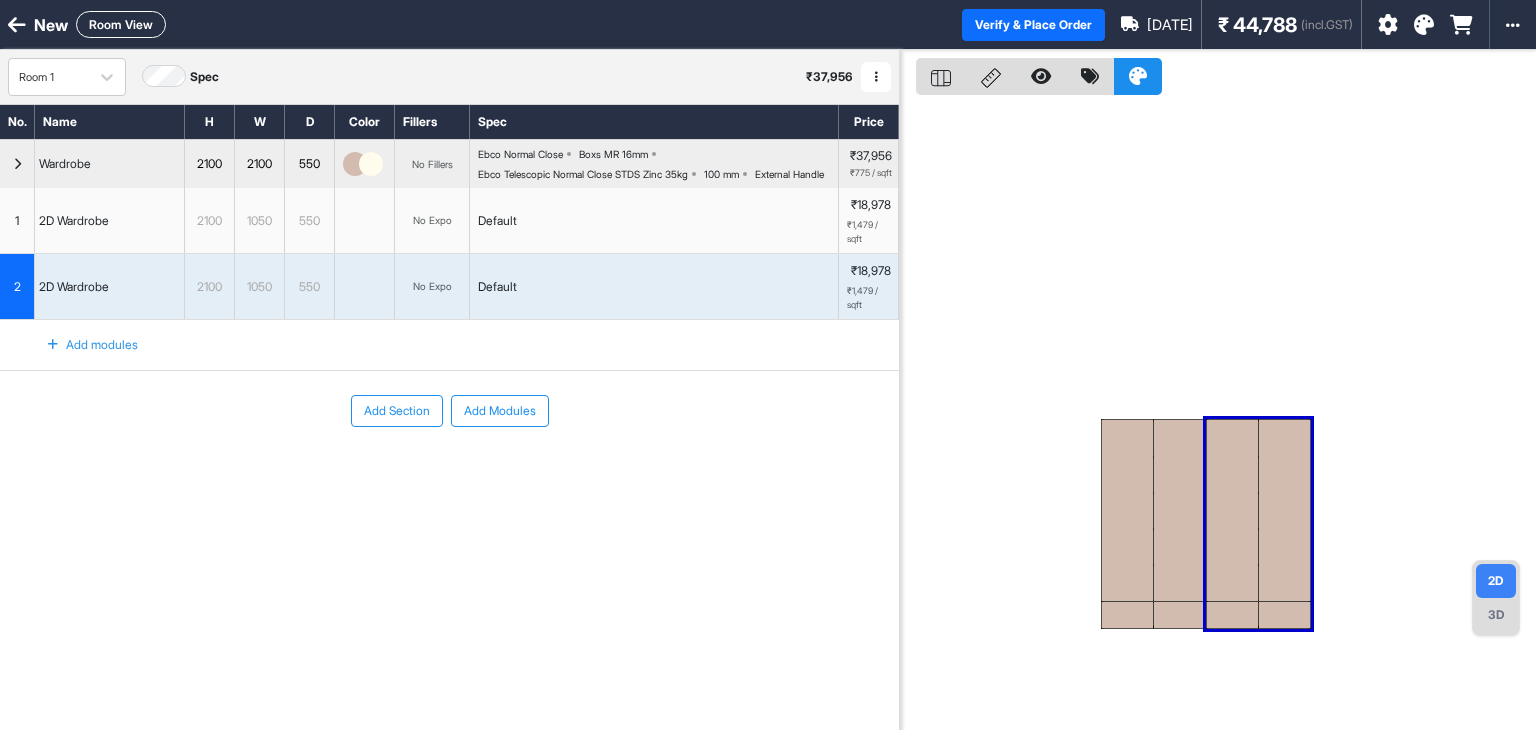 click at bounding box center (1218, 415) 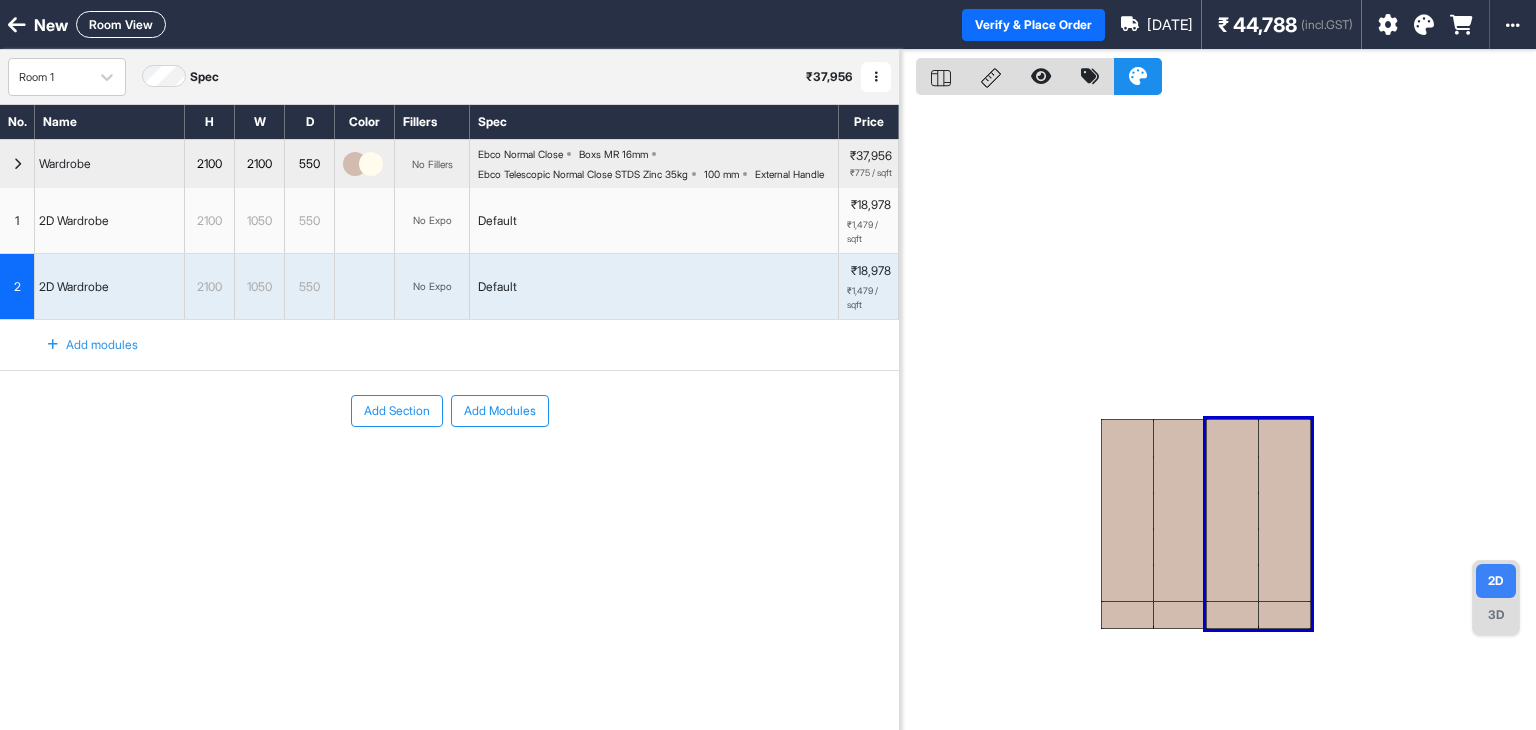 click at bounding box center [941, 76] 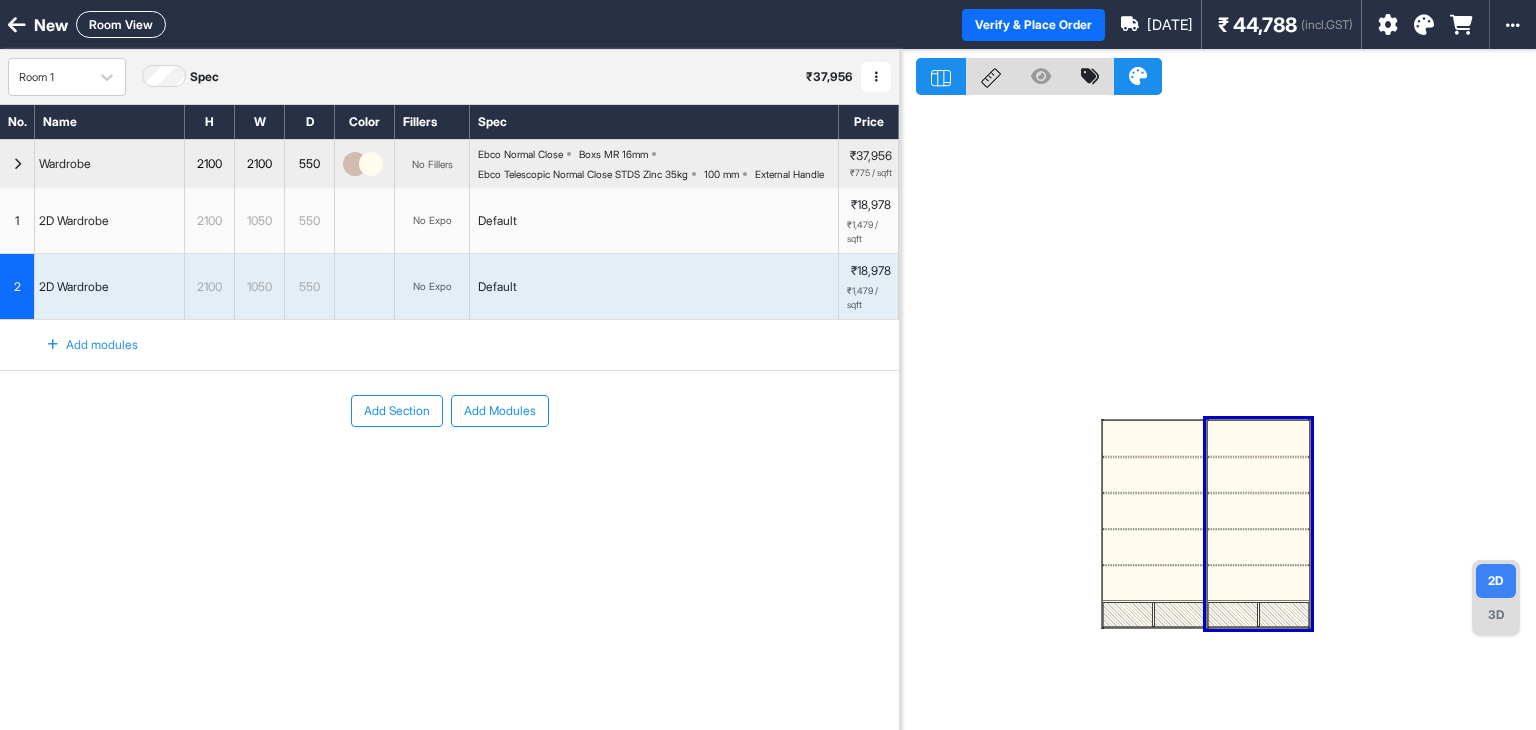 click at bounding box center (1218, 415) 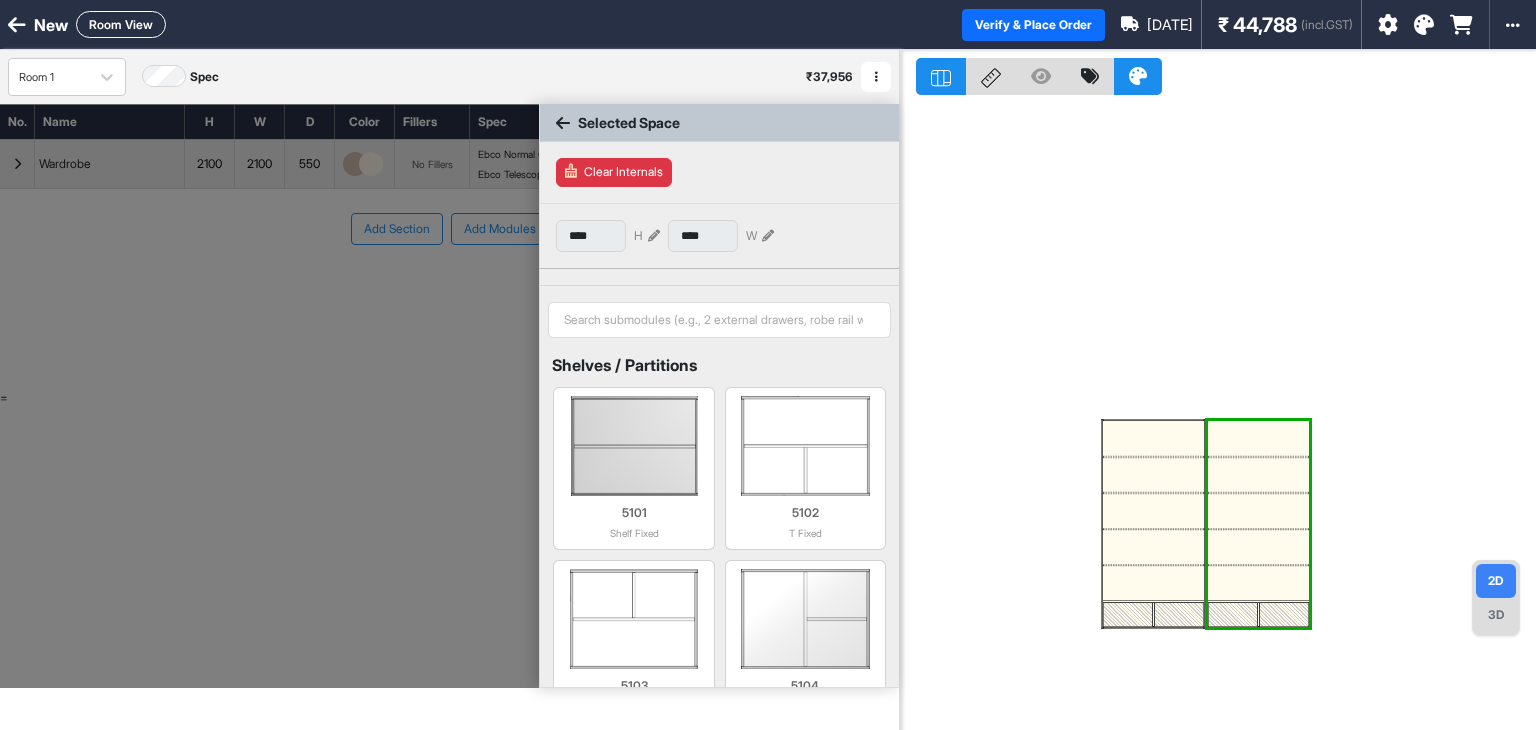 drag, startPoint x: 1257, startPoint y: 555, endPoint x: 1262, endPoint y: 564, distance: 10.29563 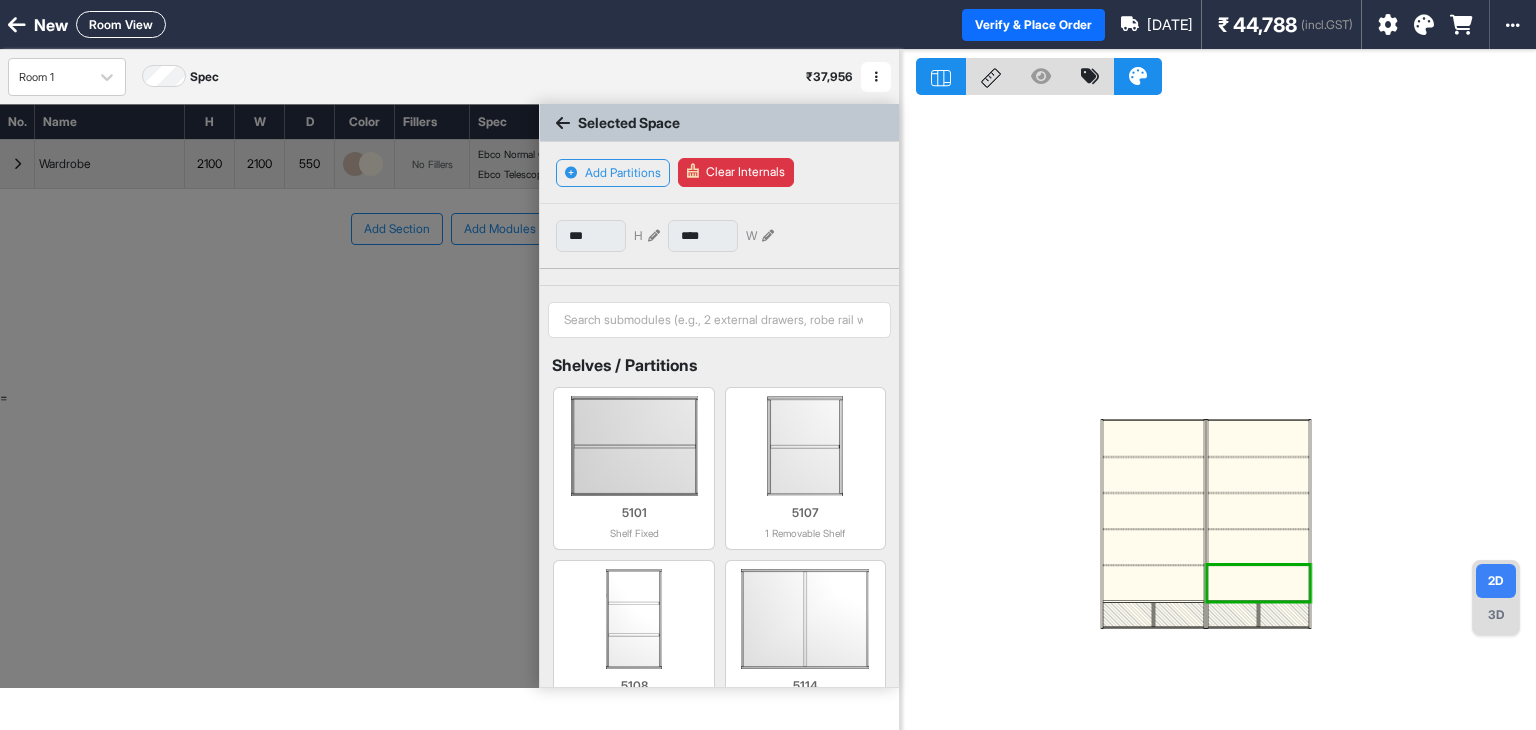 click at bounding box center (1258, 438) 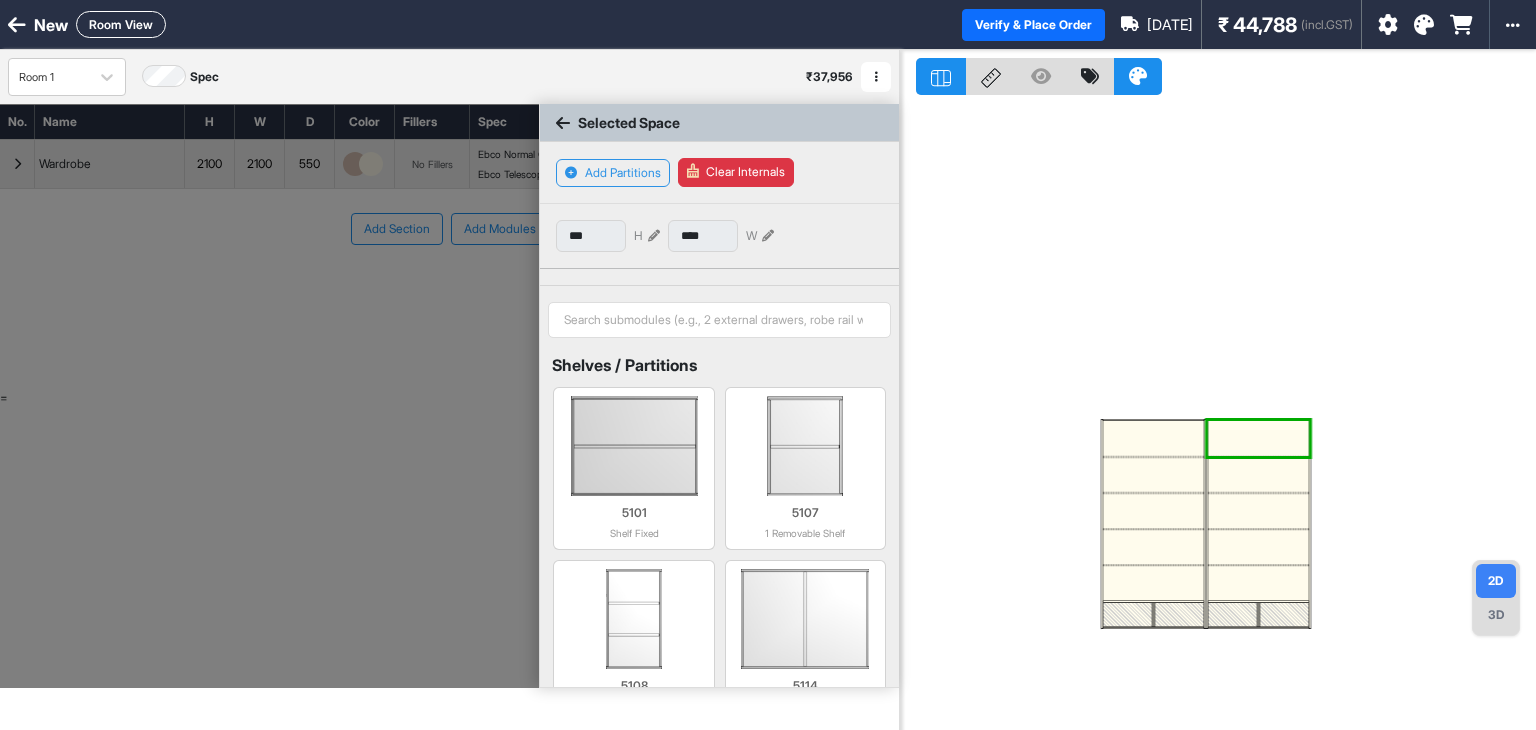 click at bounding box center (1258, 583) 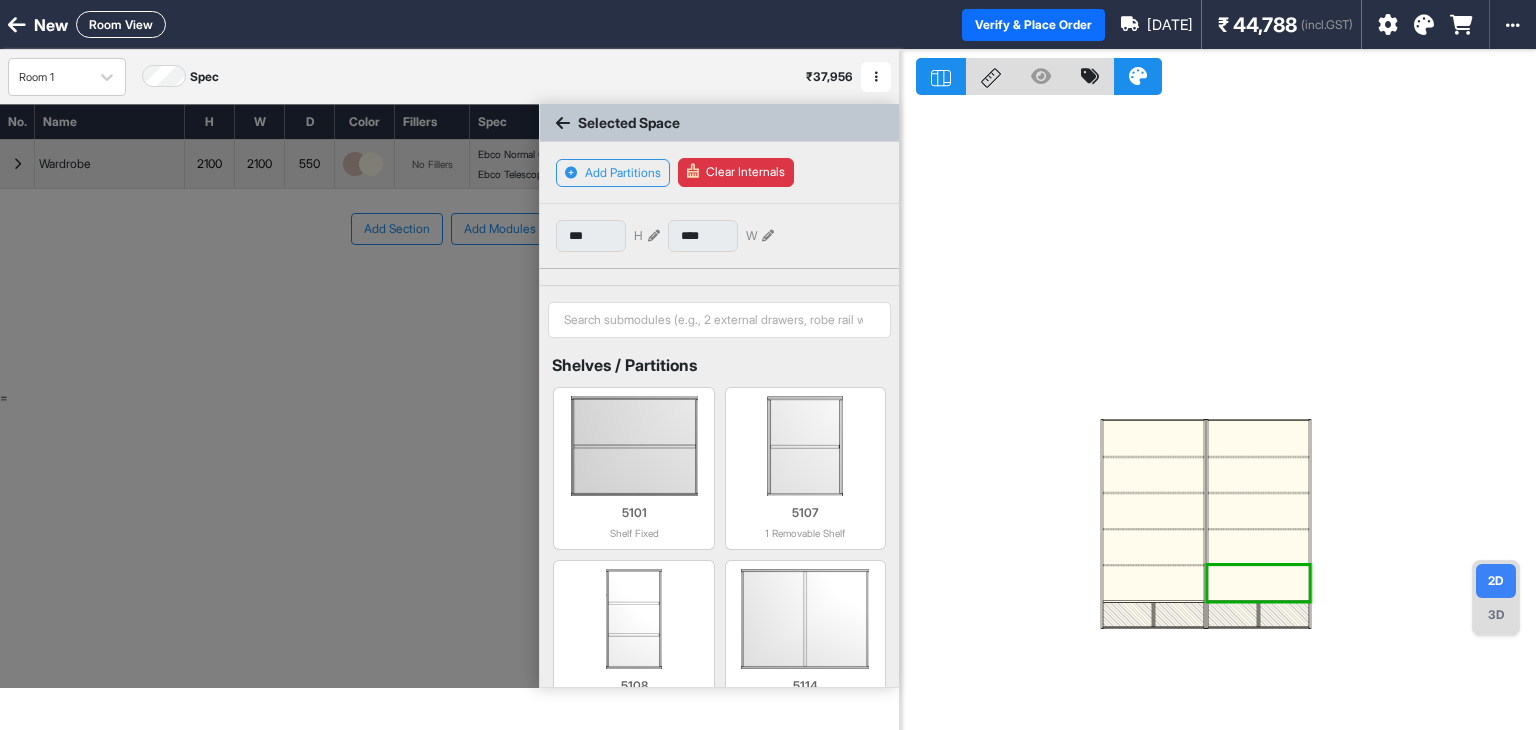 click at bounding box center [1284, 614] 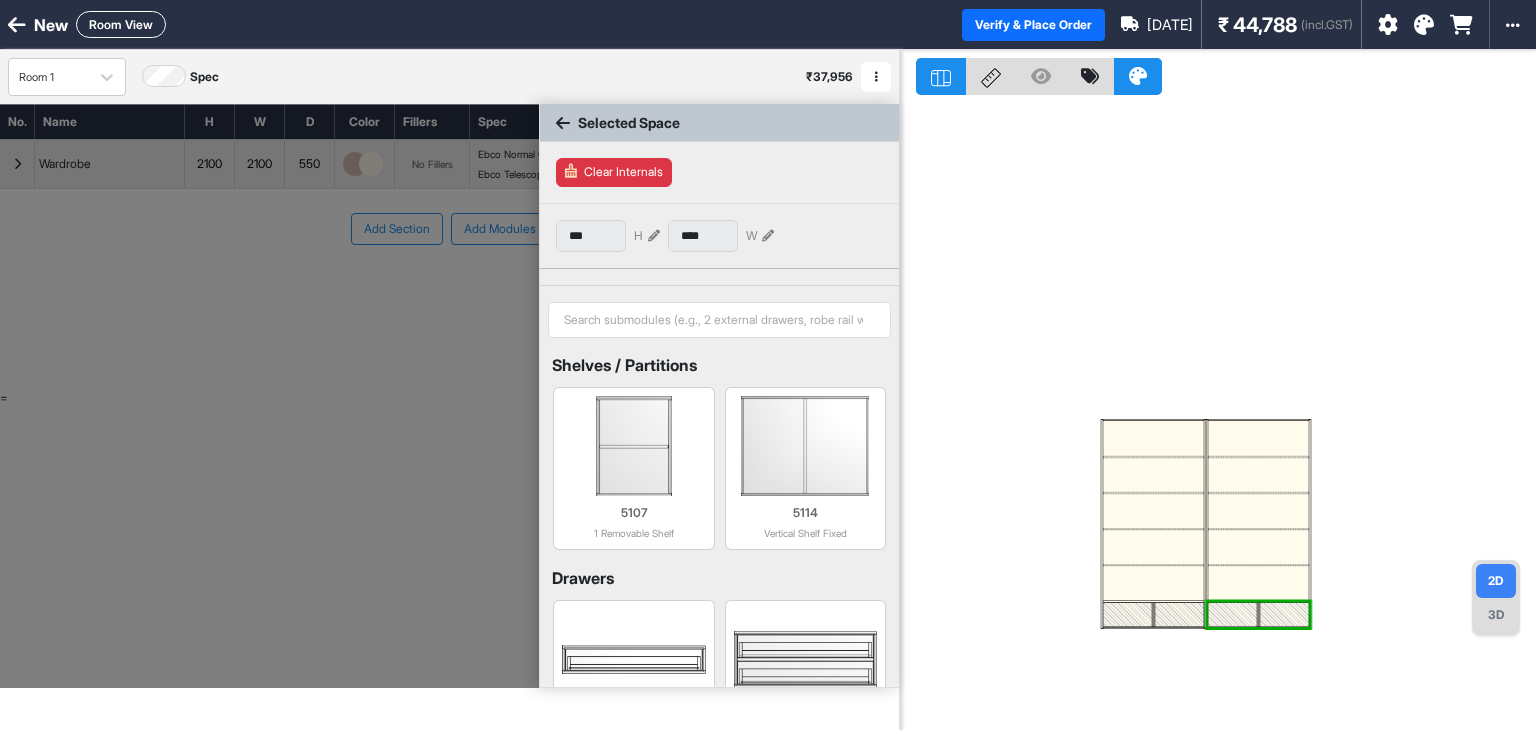 click at bounding box center [1218, 415] 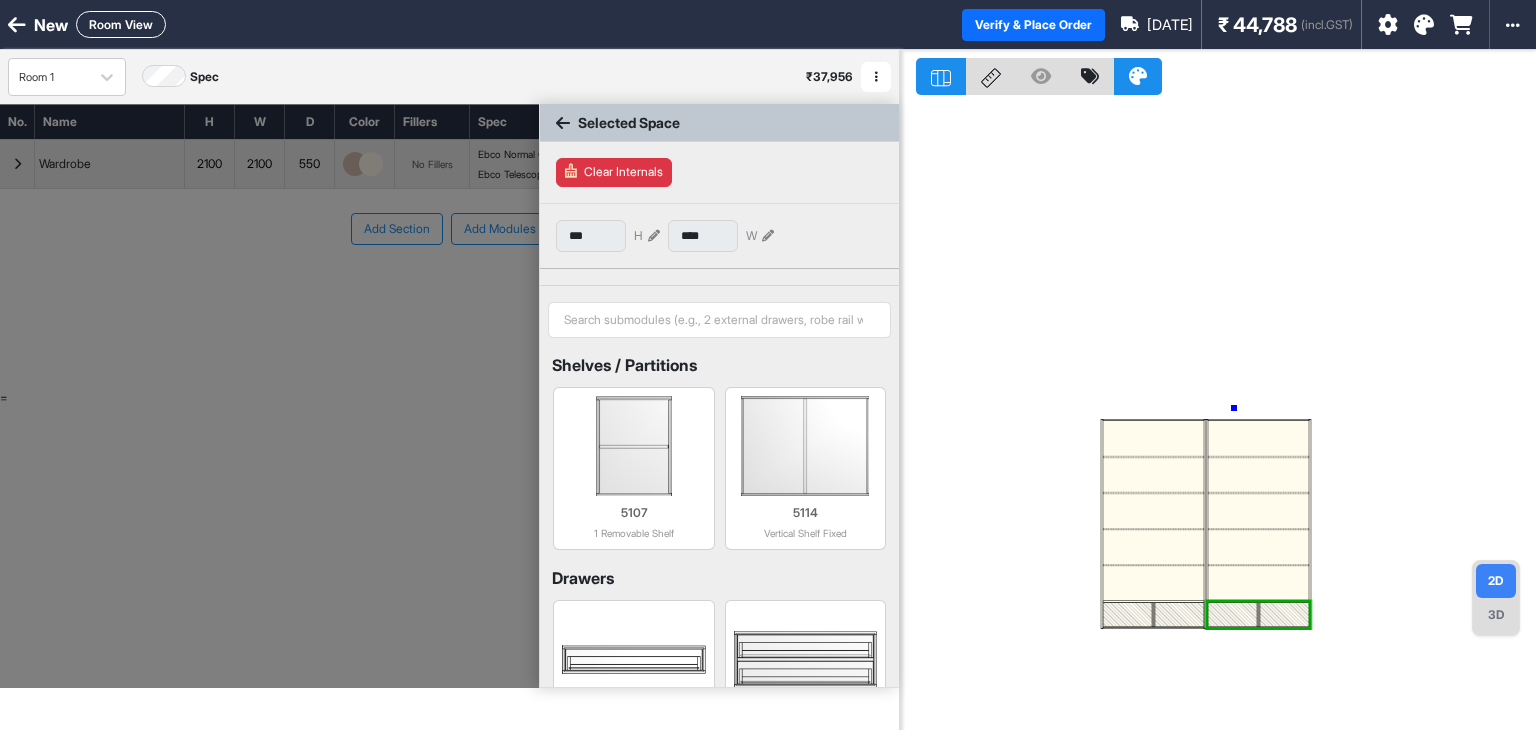 click at bounding box center (1218, 415) 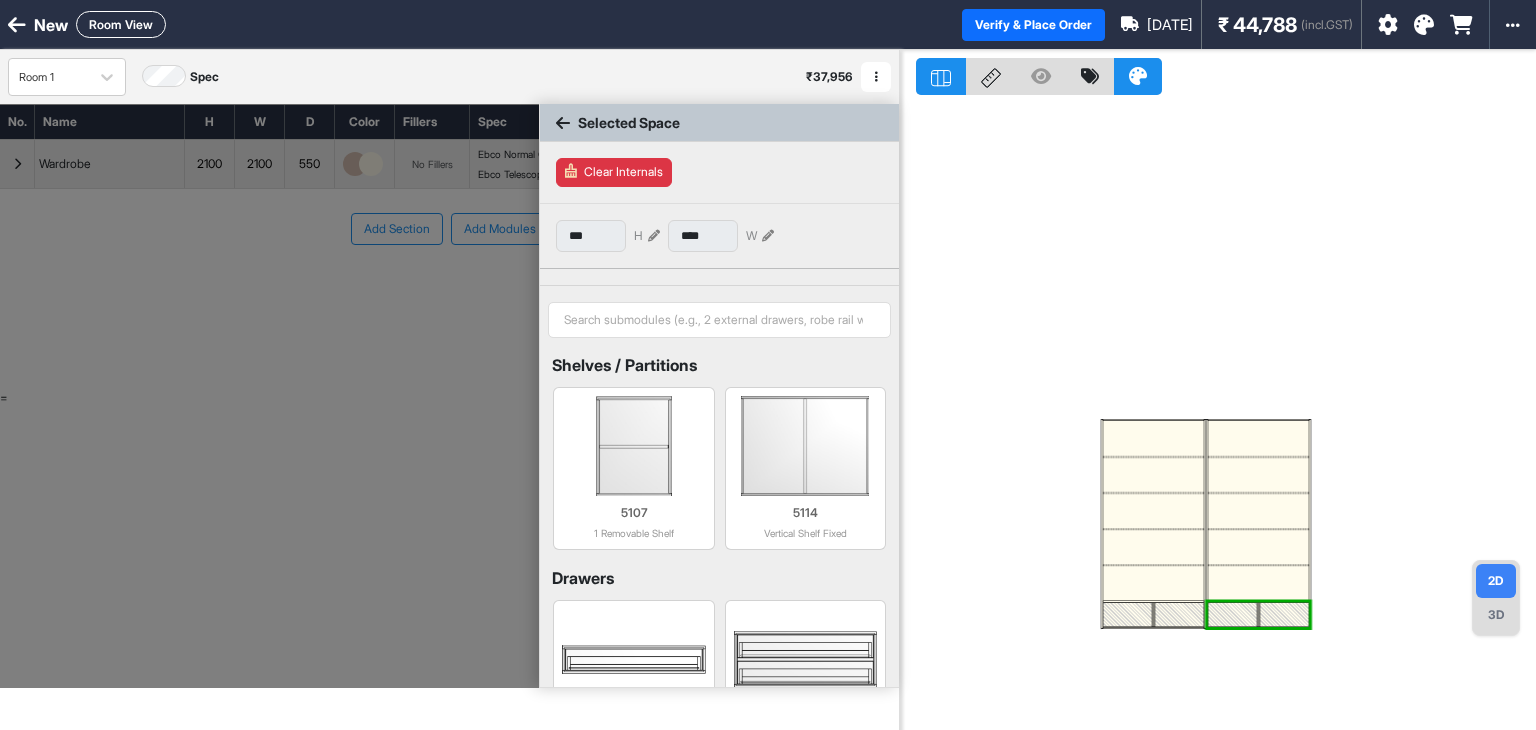 click at bounding box center [1258, 438] 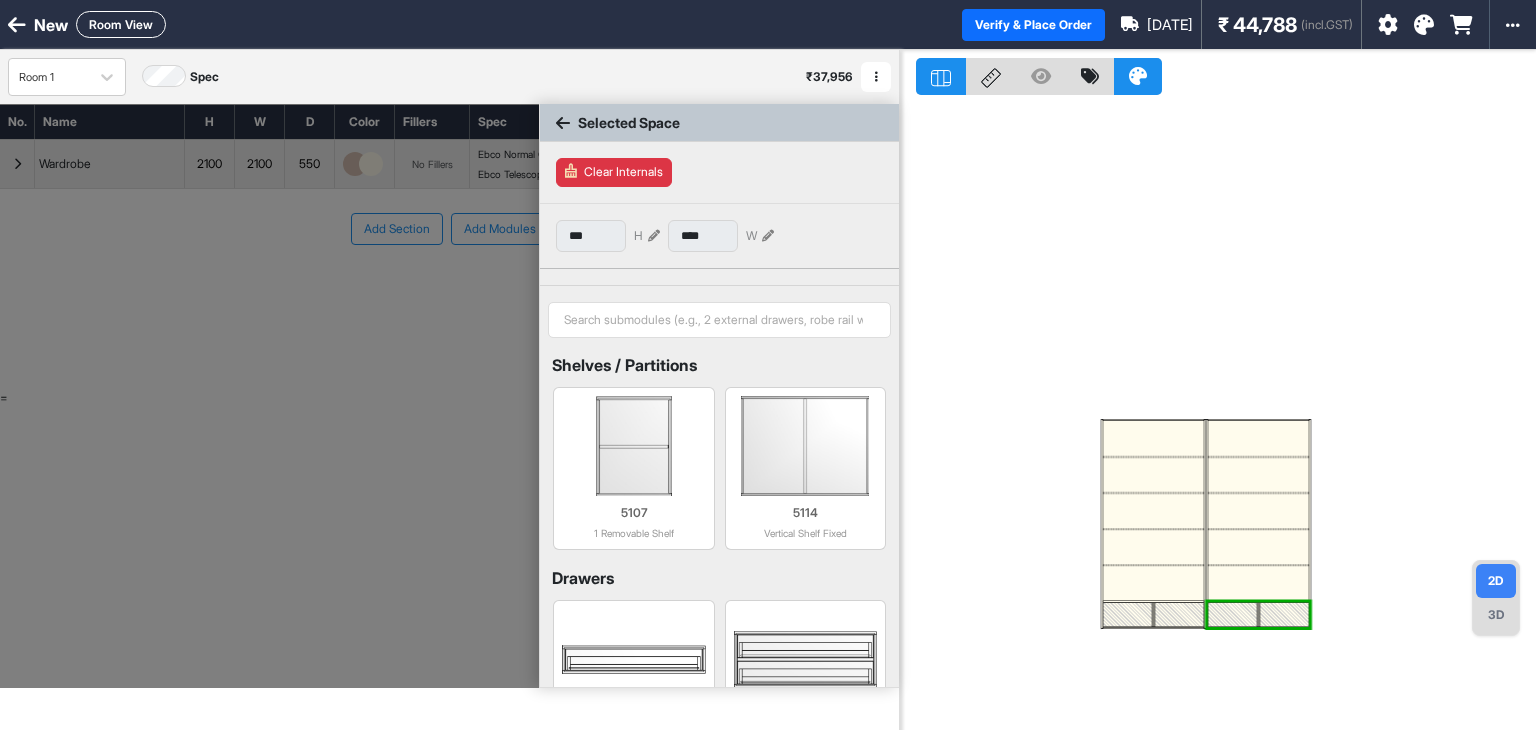 type on "***" 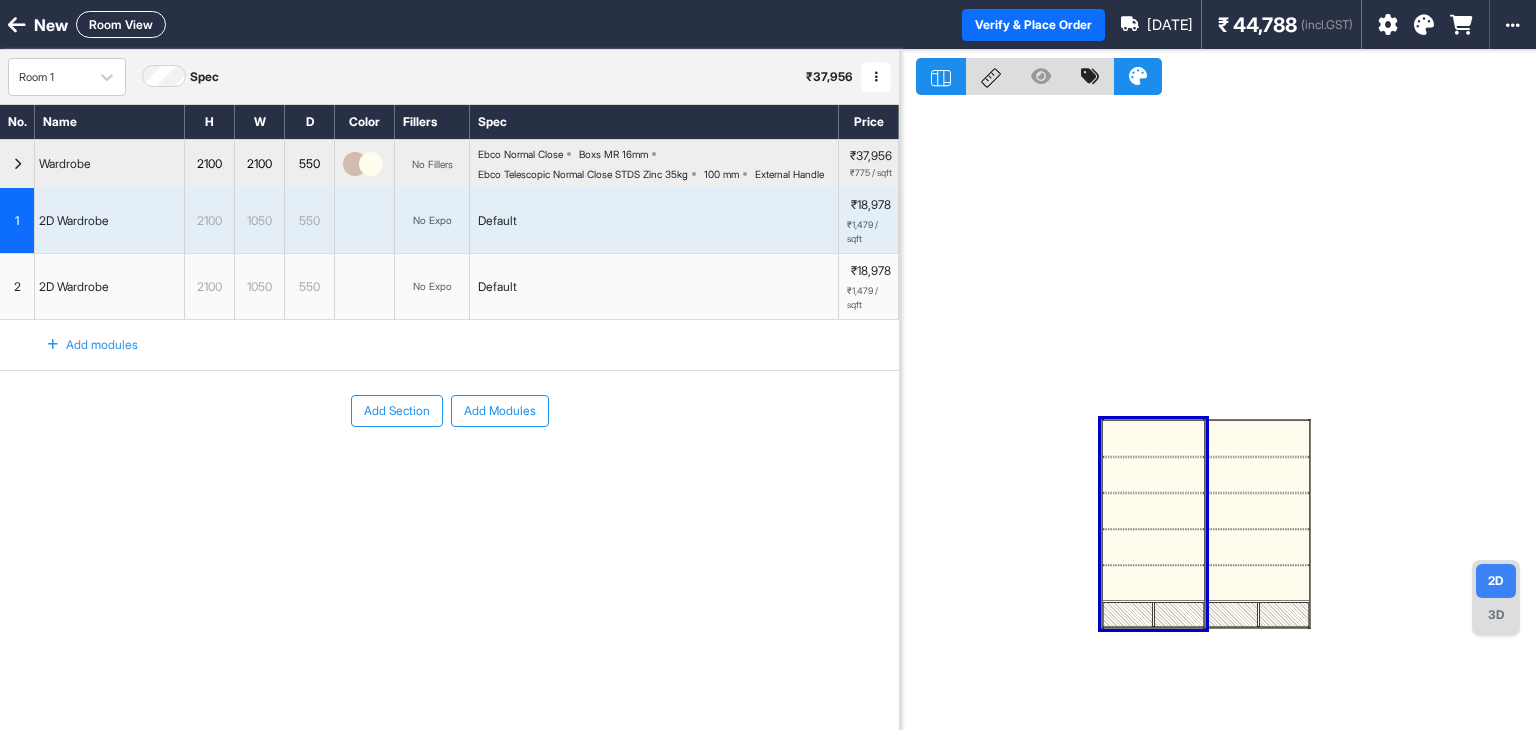 click at bounding box center (1153, 438) 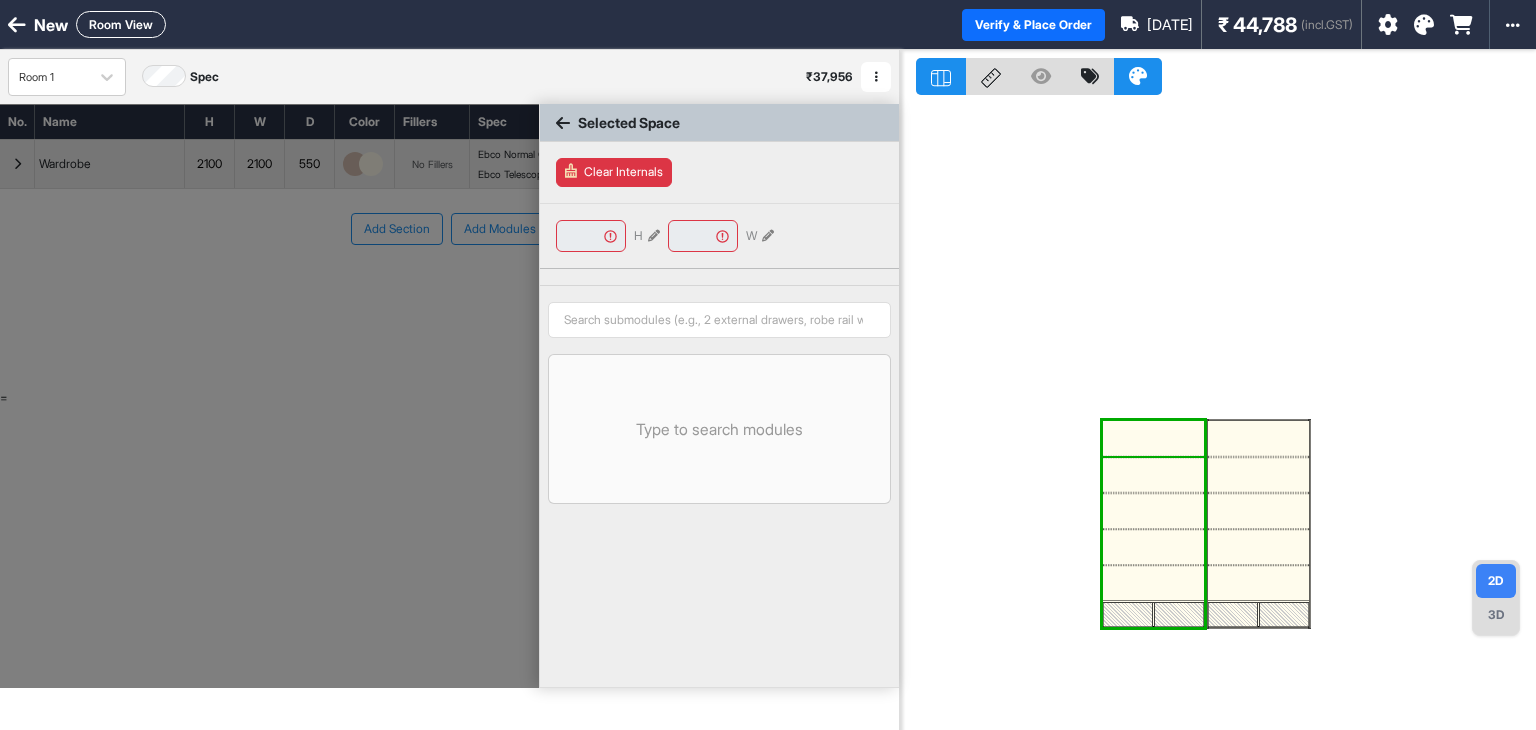 type on "****" 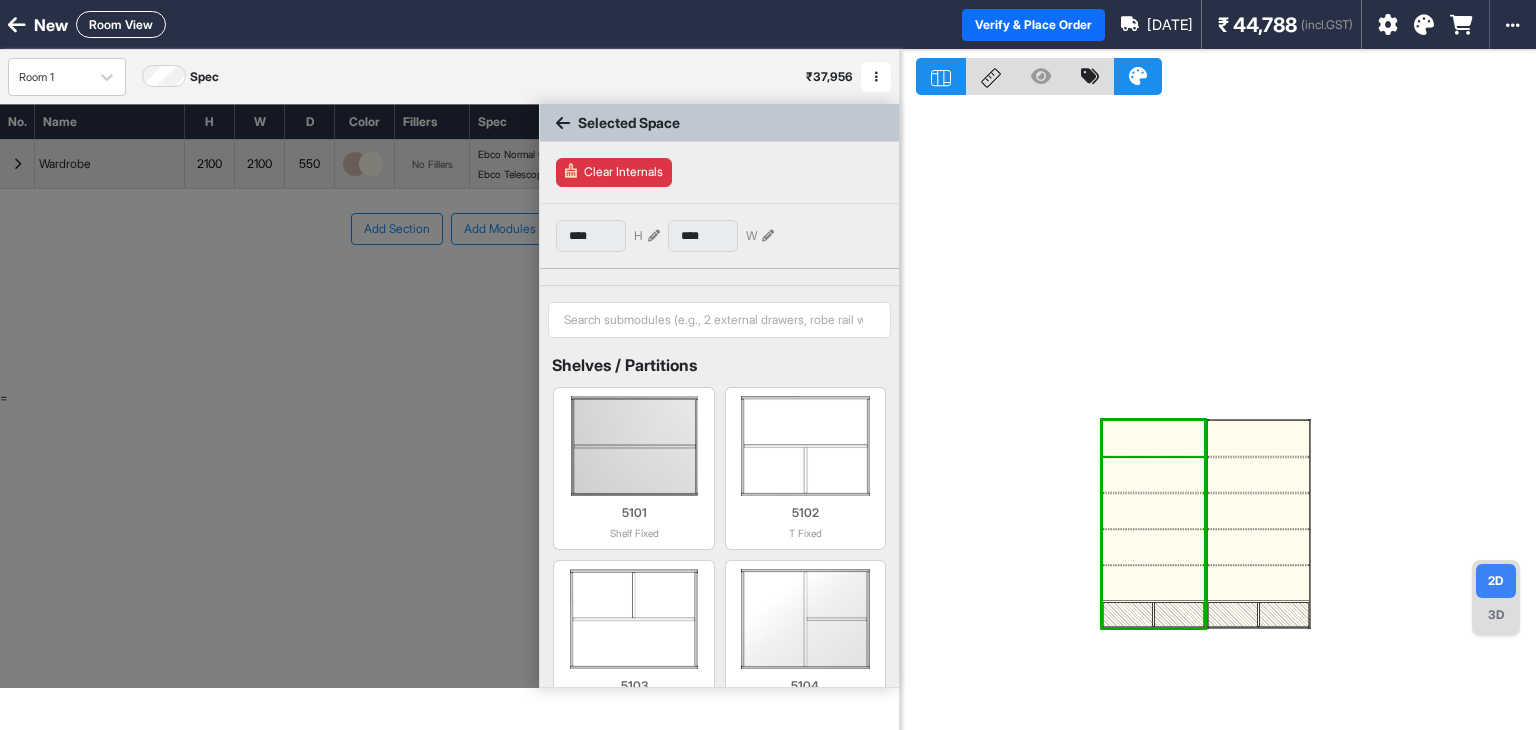 click at bounding box center [1153, 438] 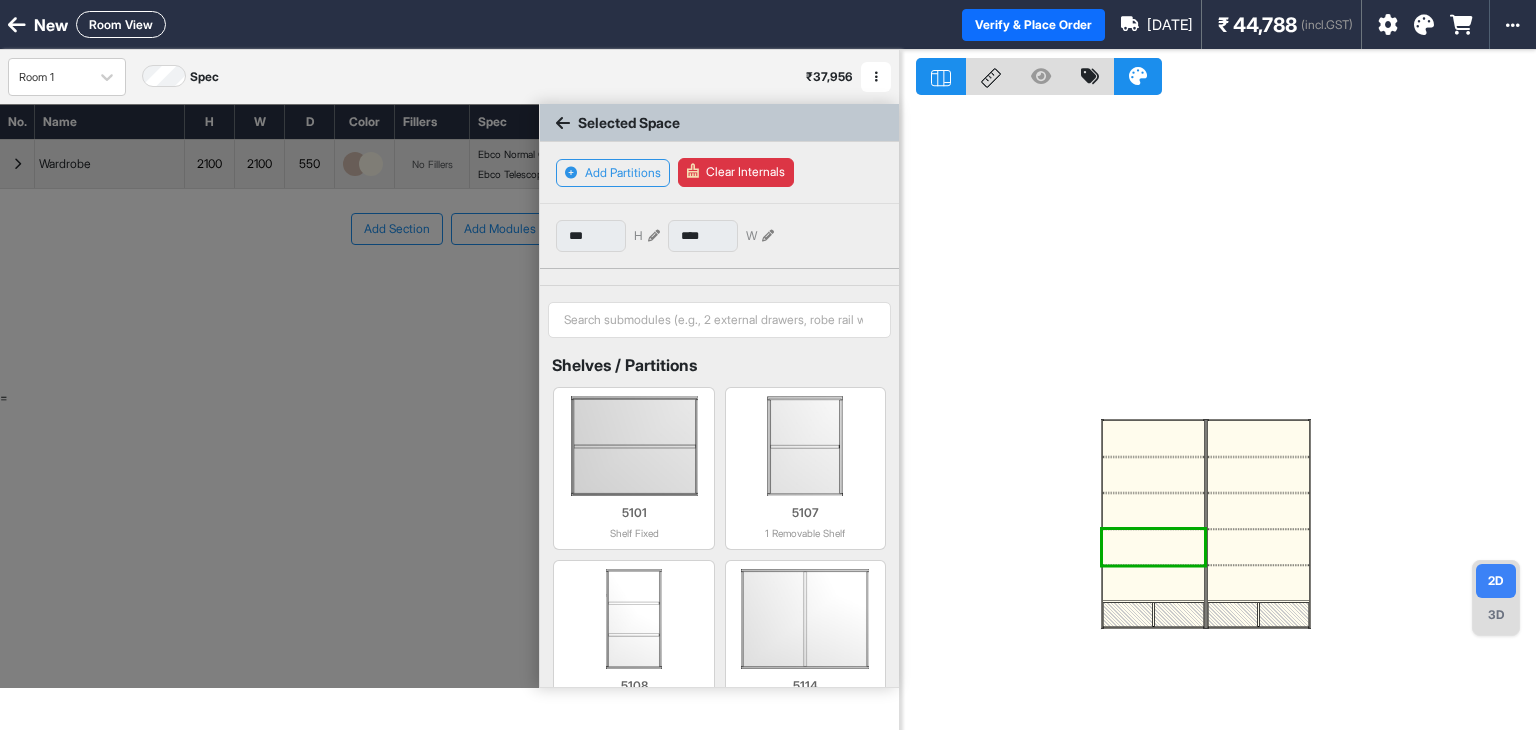 drag, startPoint x: 1170, startPoint y: 548, endPoint x: 1146, endPoint y: 453, distance: 97.984695 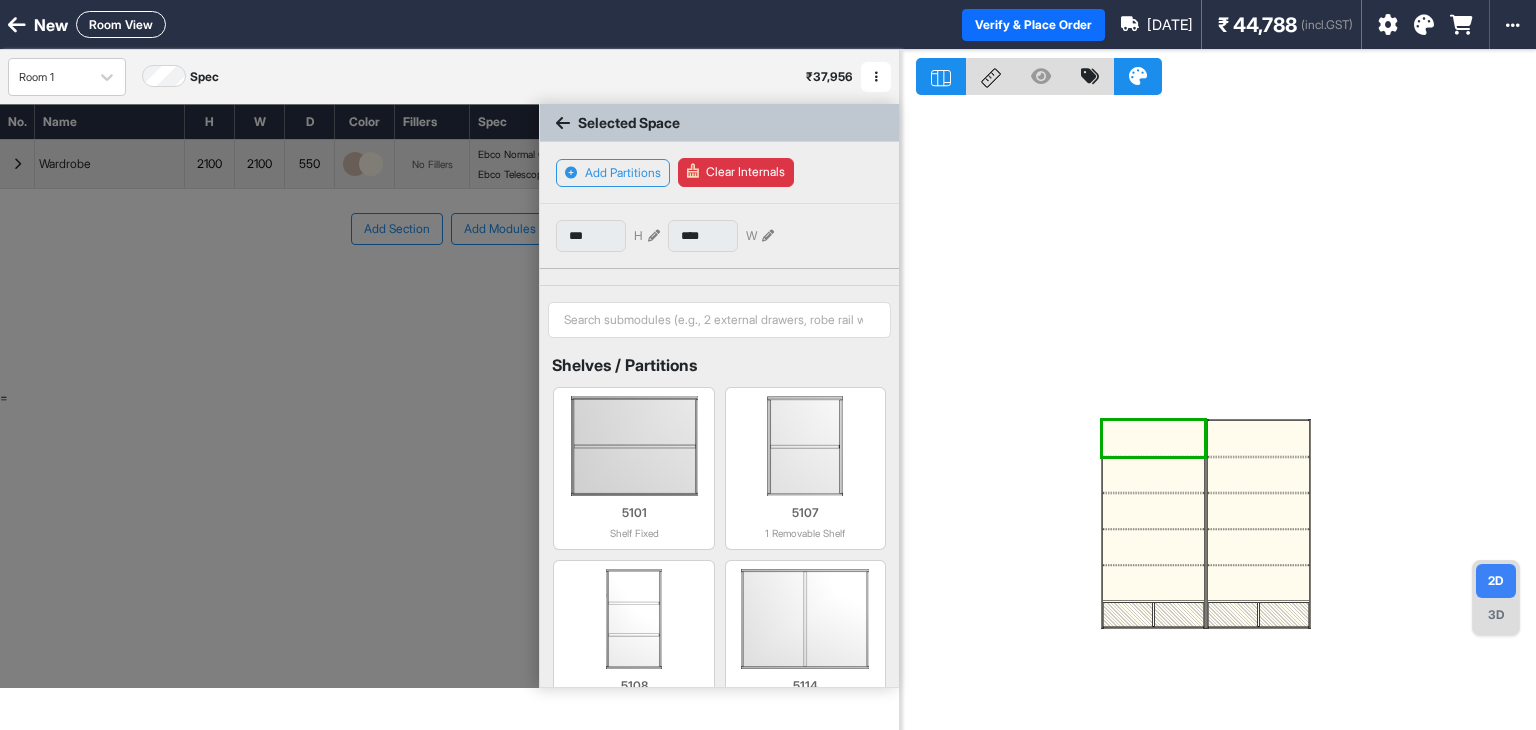 click at bounding box center [1153, 511] 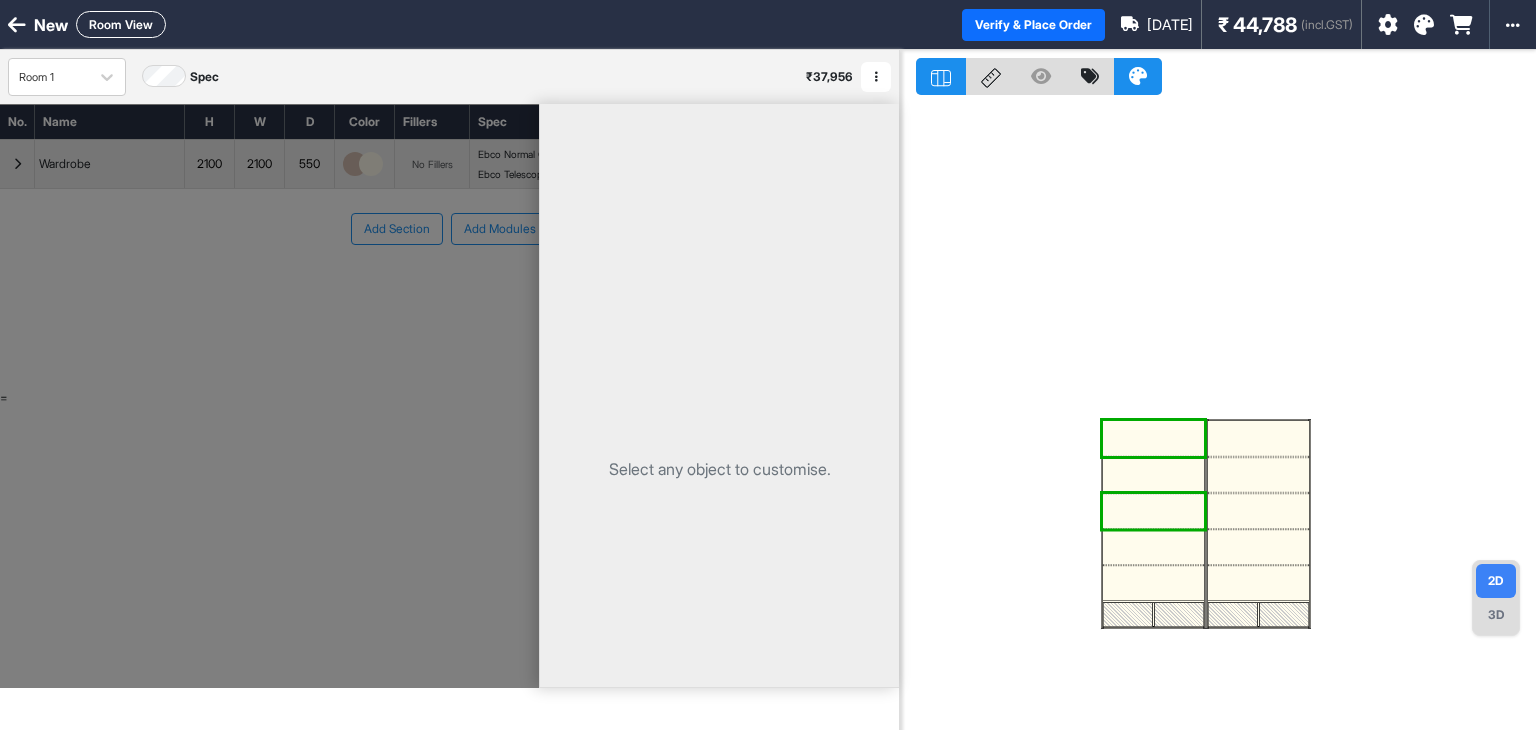 click at bounding box center (1153, 547) 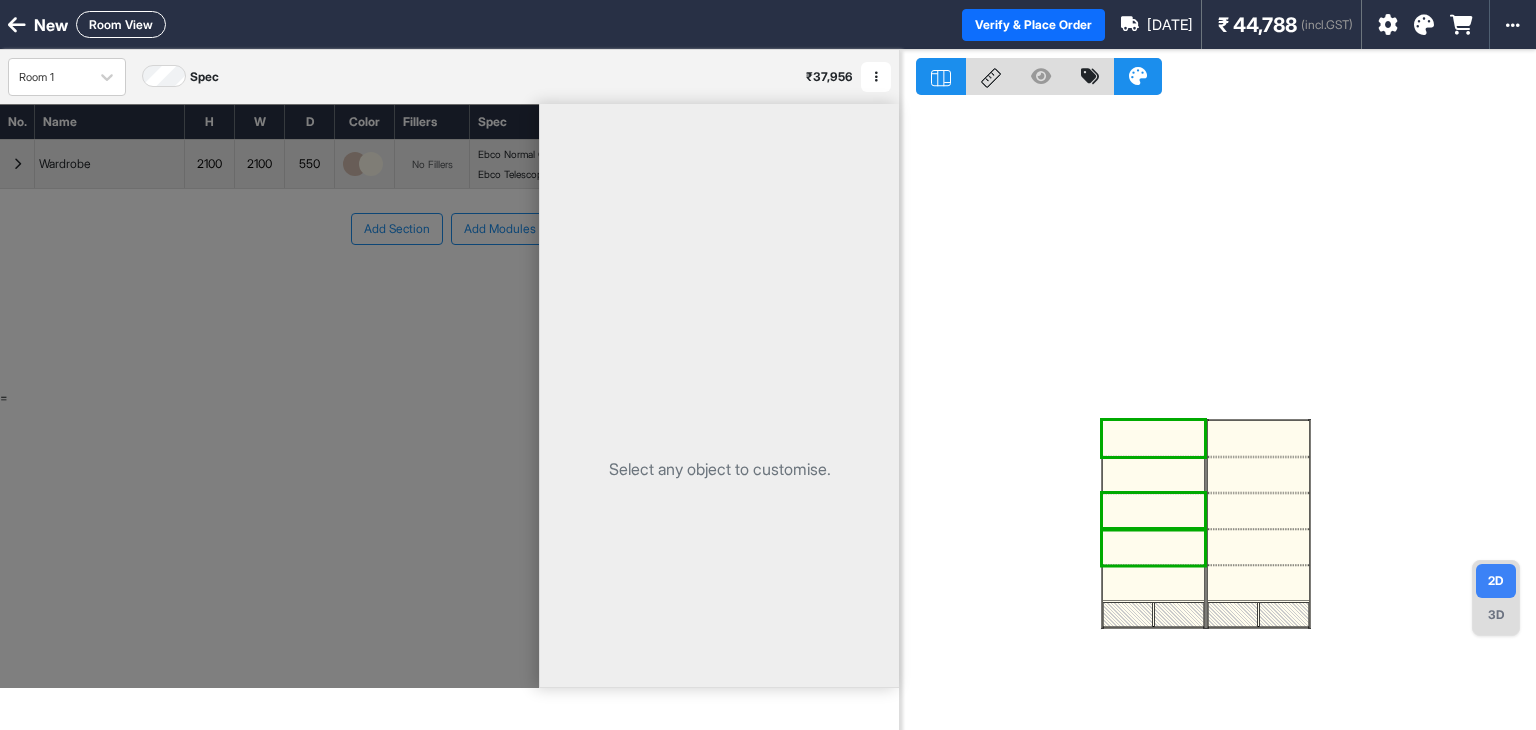 click at bounding box center (1153, 583) 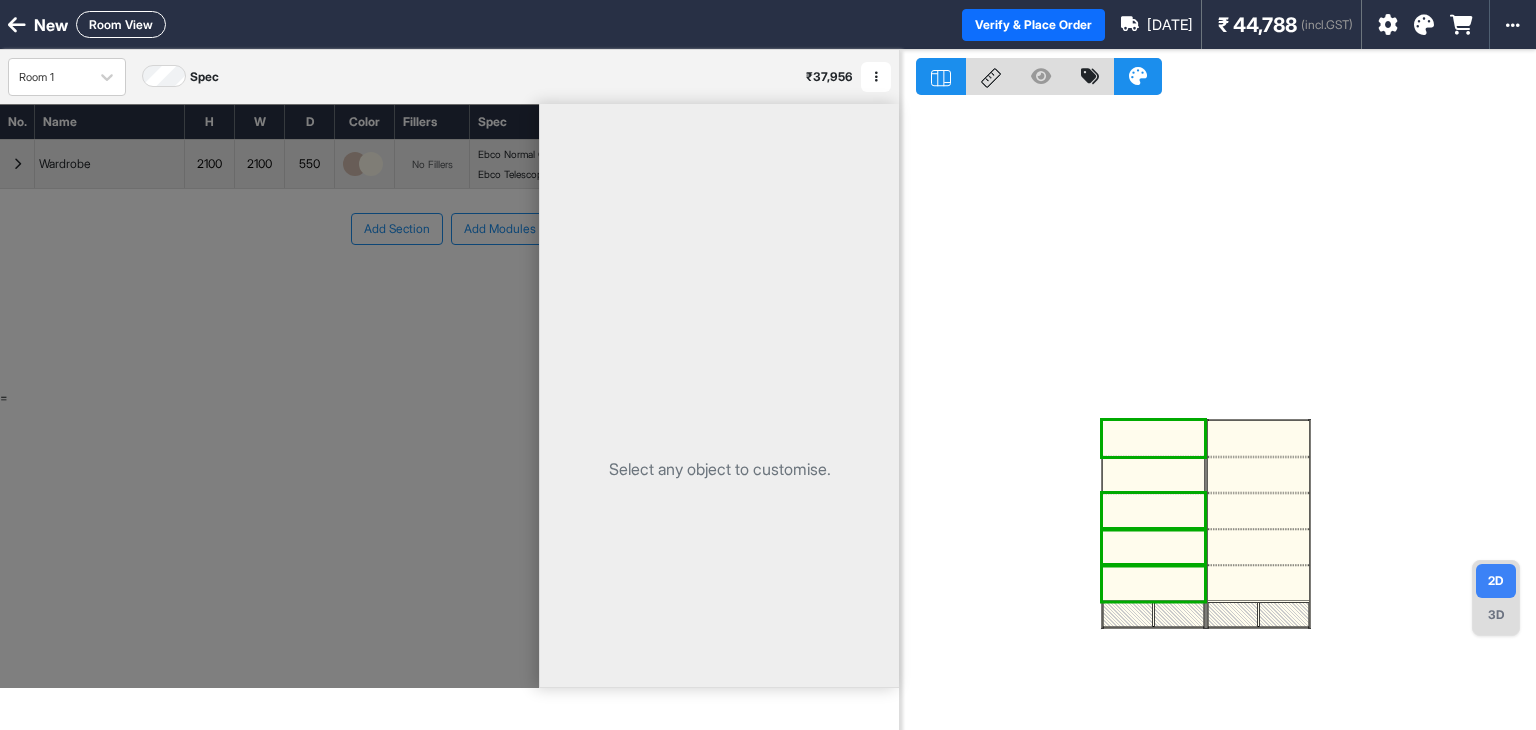 click at bounding box center (1153, 475) 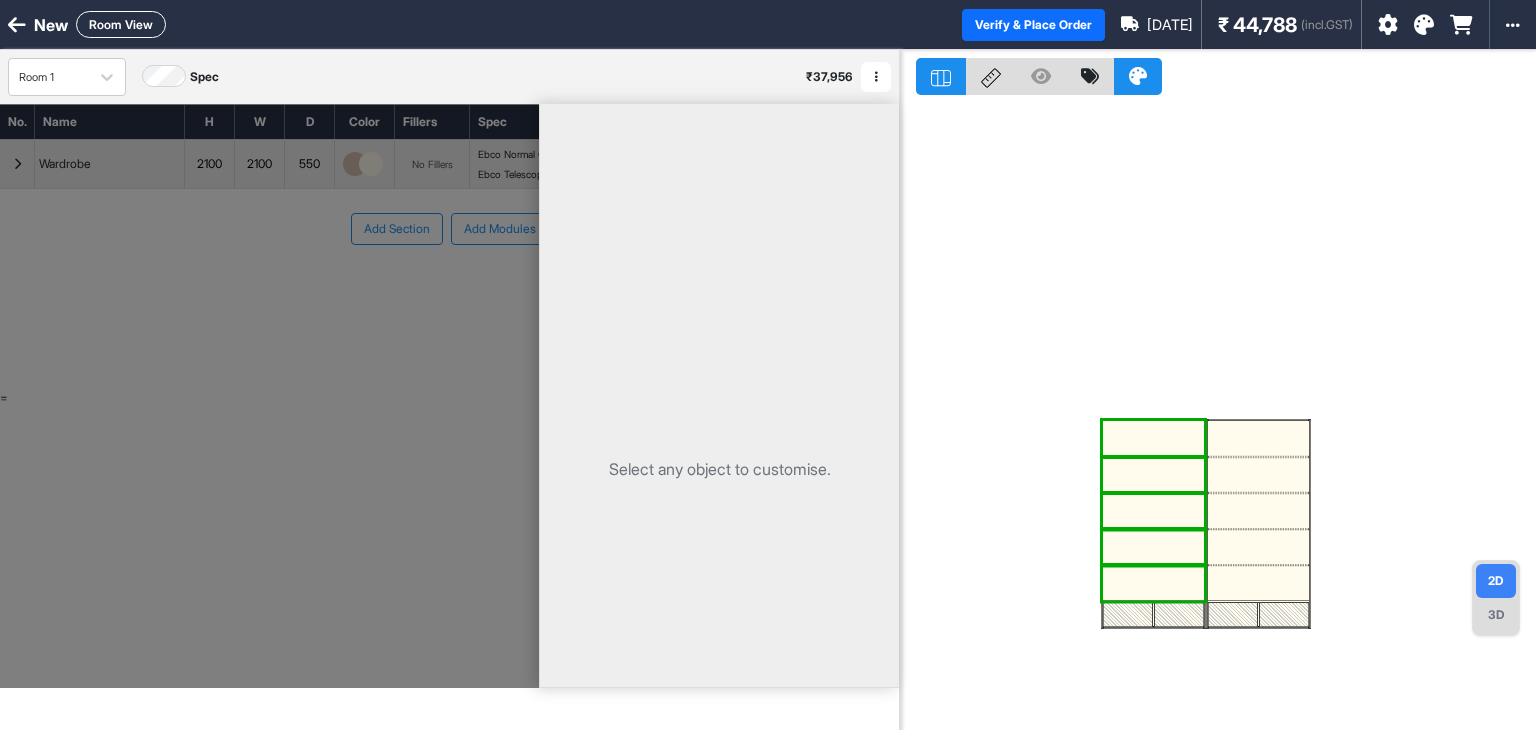 click on "Select any object to customise." at bounding box center [719, 469] 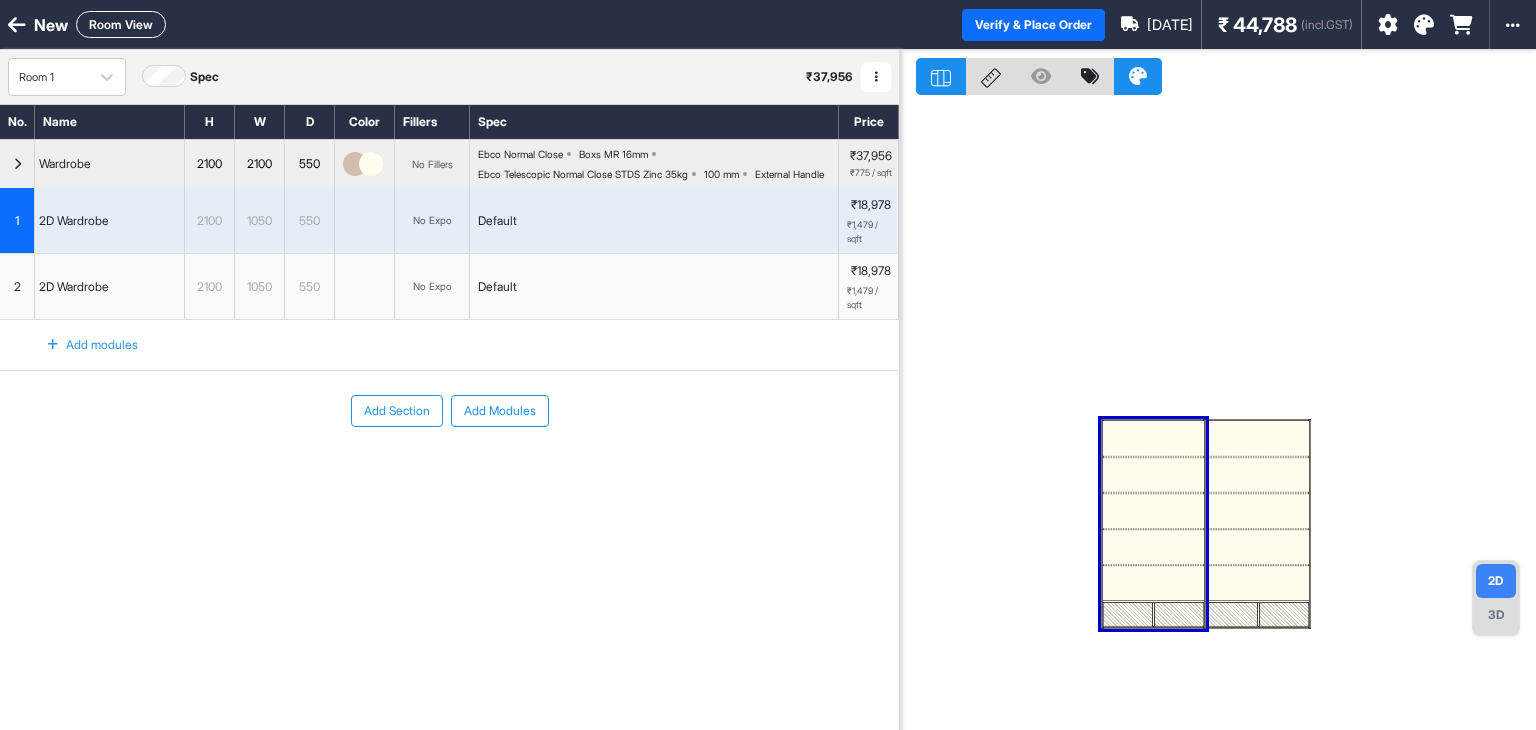 click at bounding box center [1153, 438] 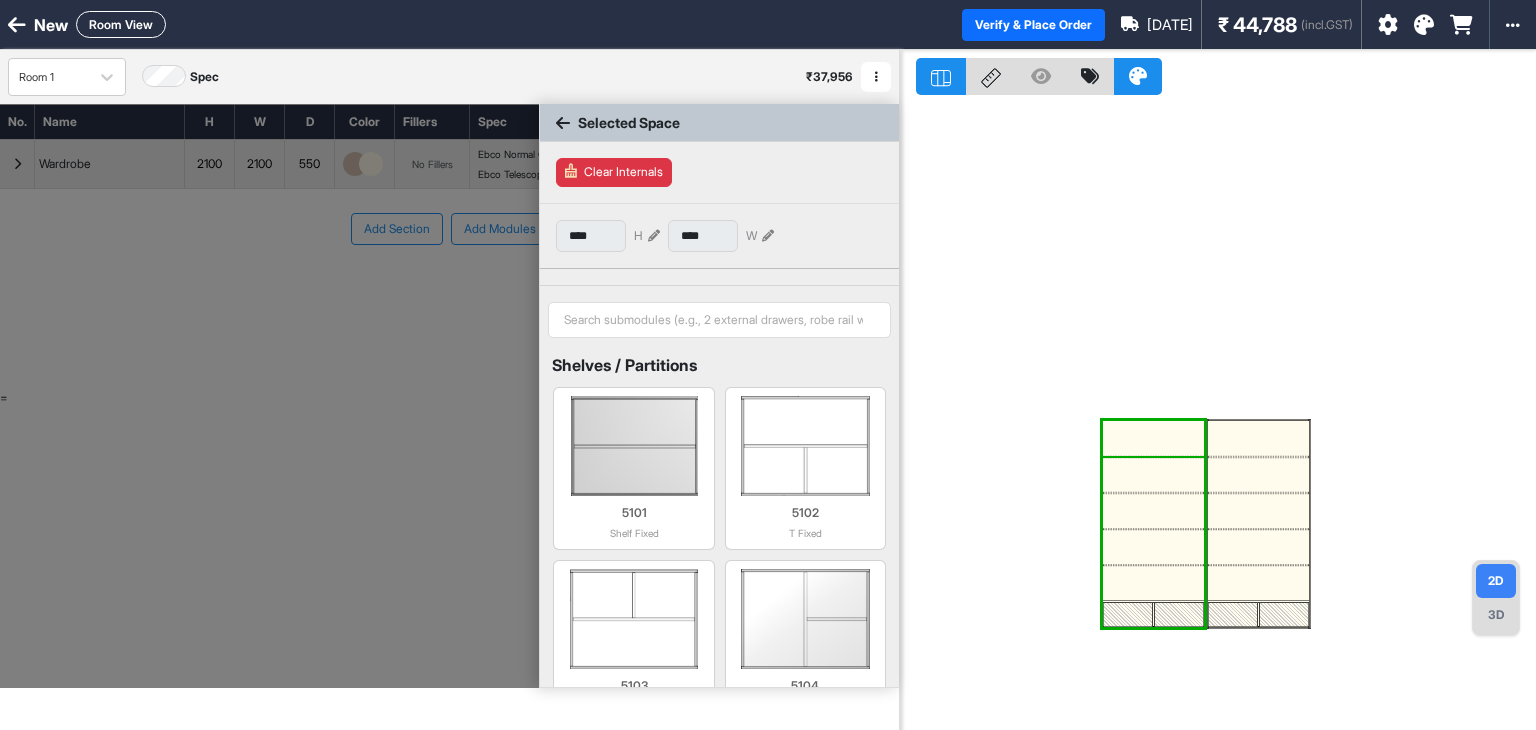 click at bounding box center [1153, 438] 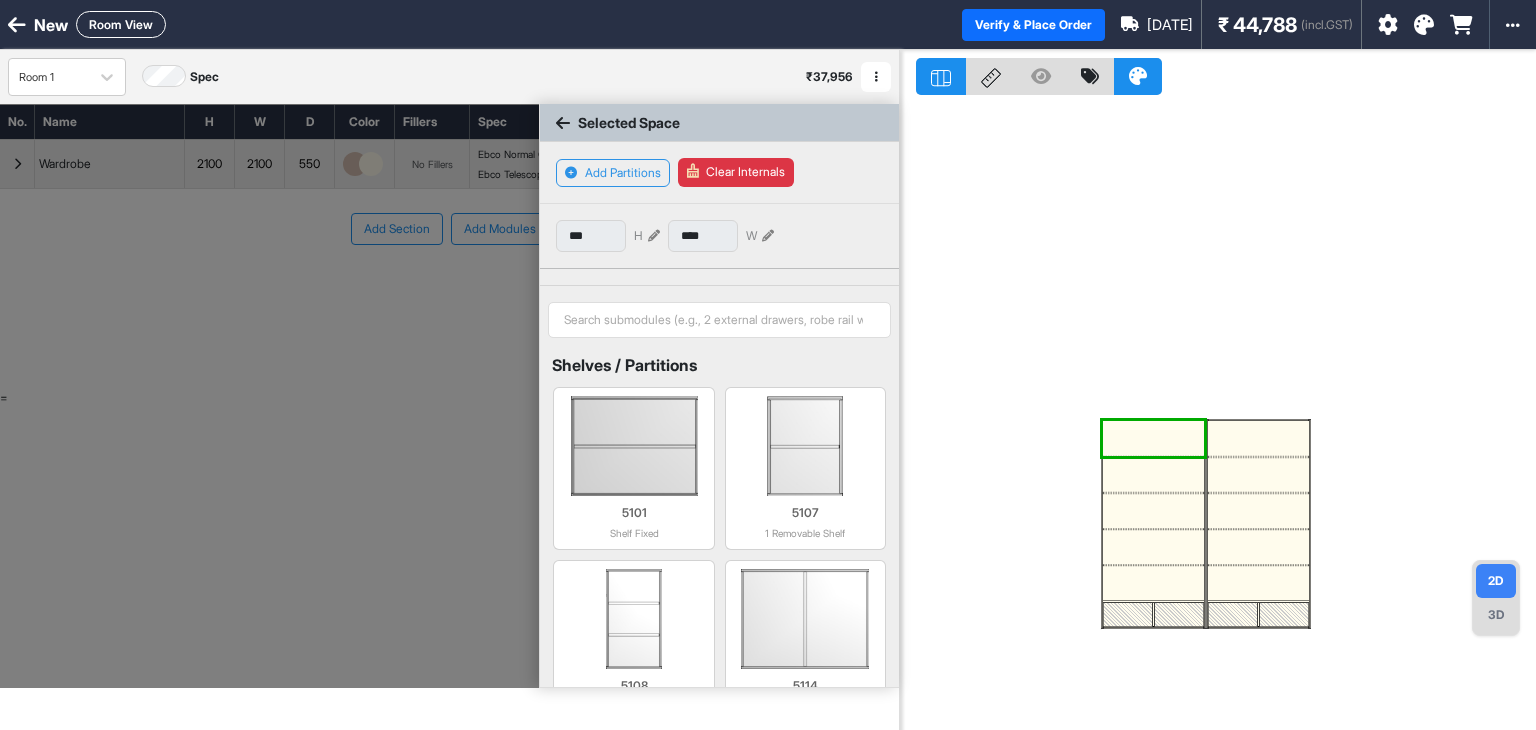 click on "Clear Internals" at bounding box center [736, 172] 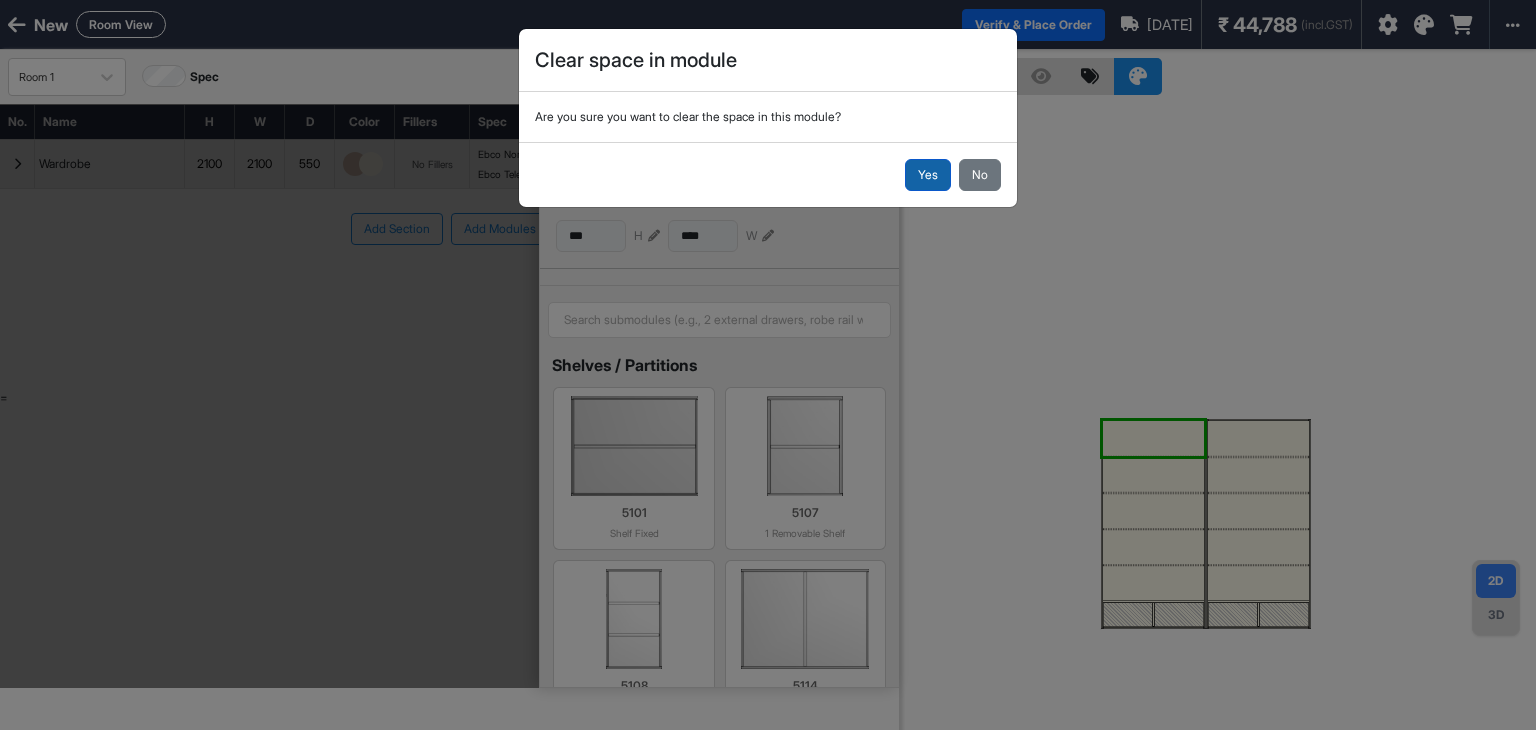click on "Yes" at bounding box center (928, 175) 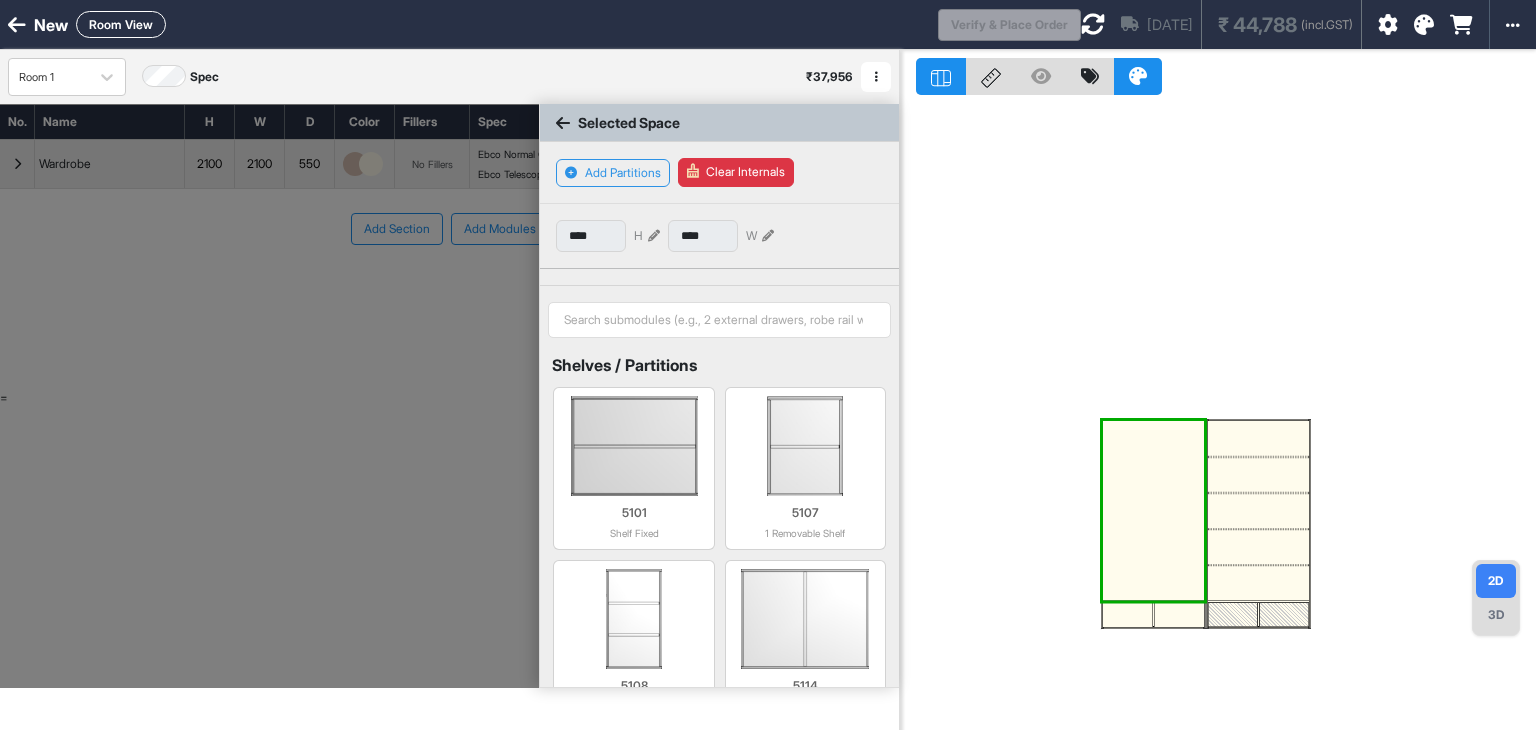 click at bounding box center (1153, 511) 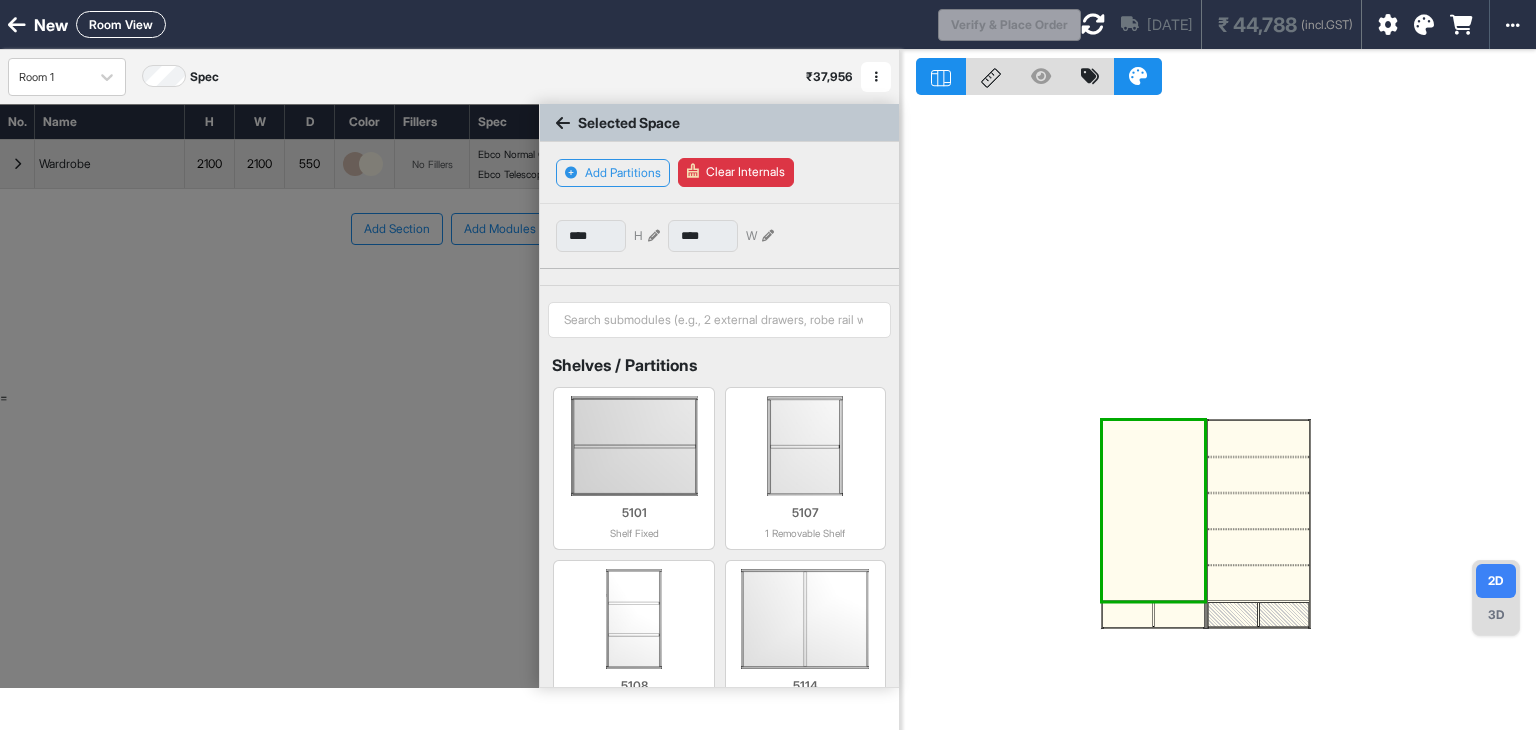 click at bounding box center [1218, 415] 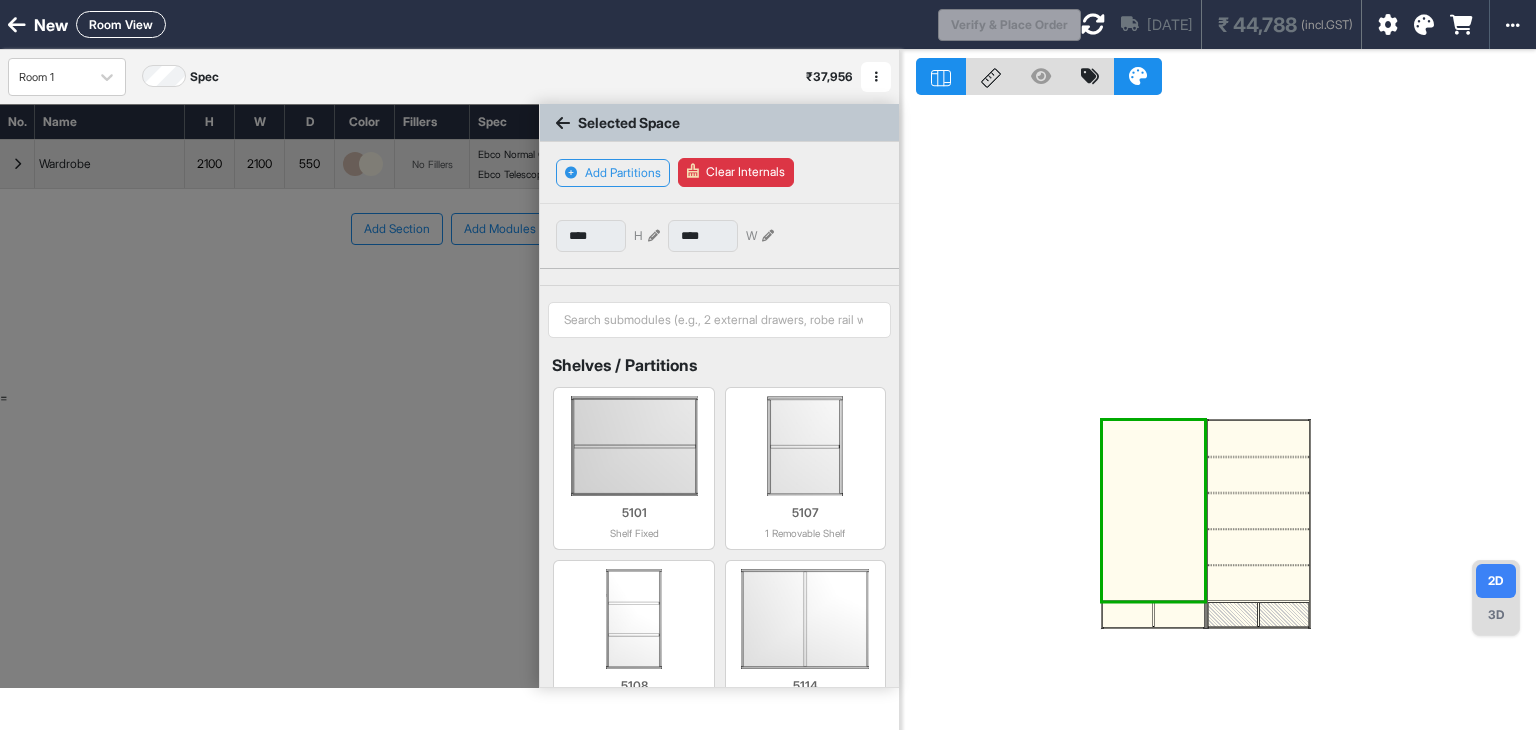 click at bounding box center (1179, 614) 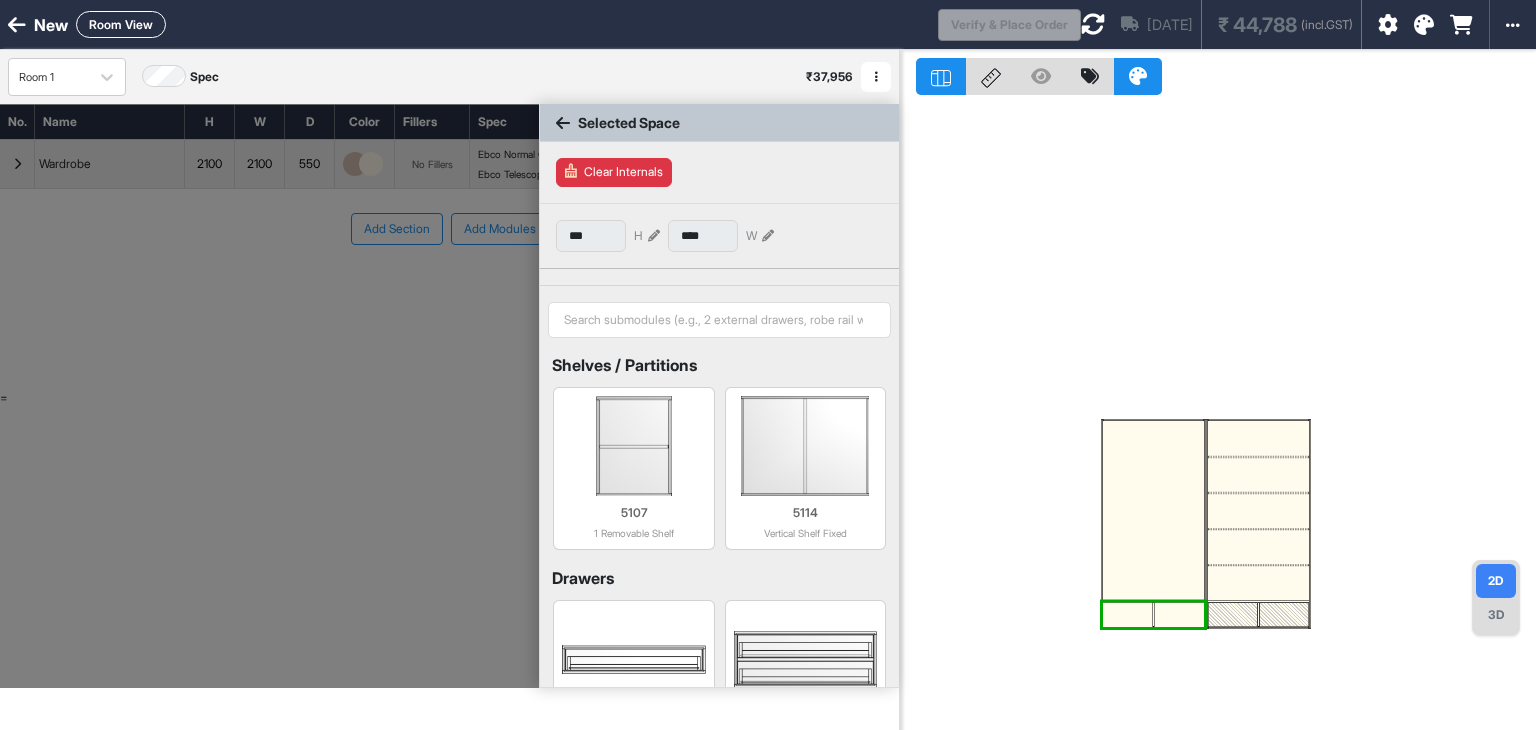 click at bounding box center (1218, 415) 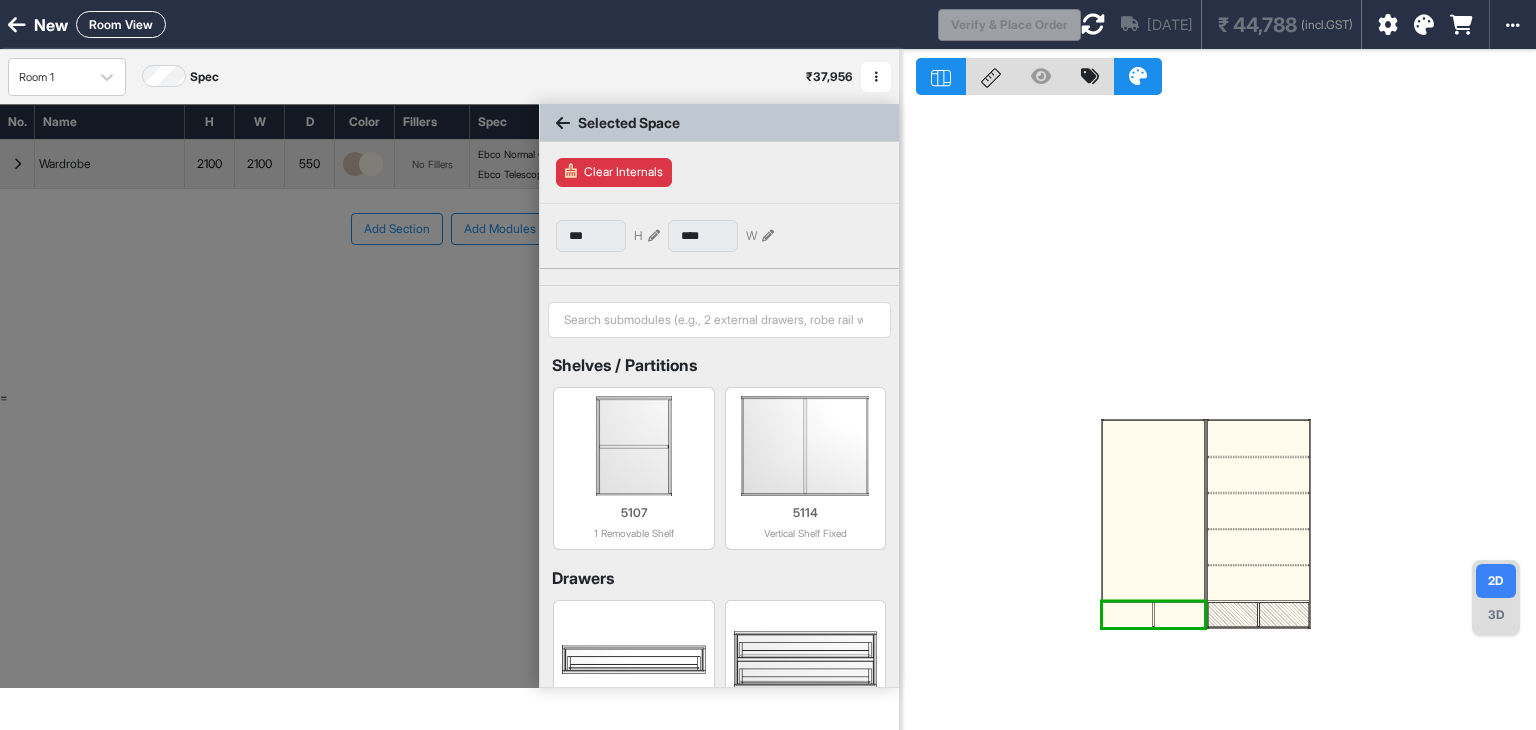 type on "***" 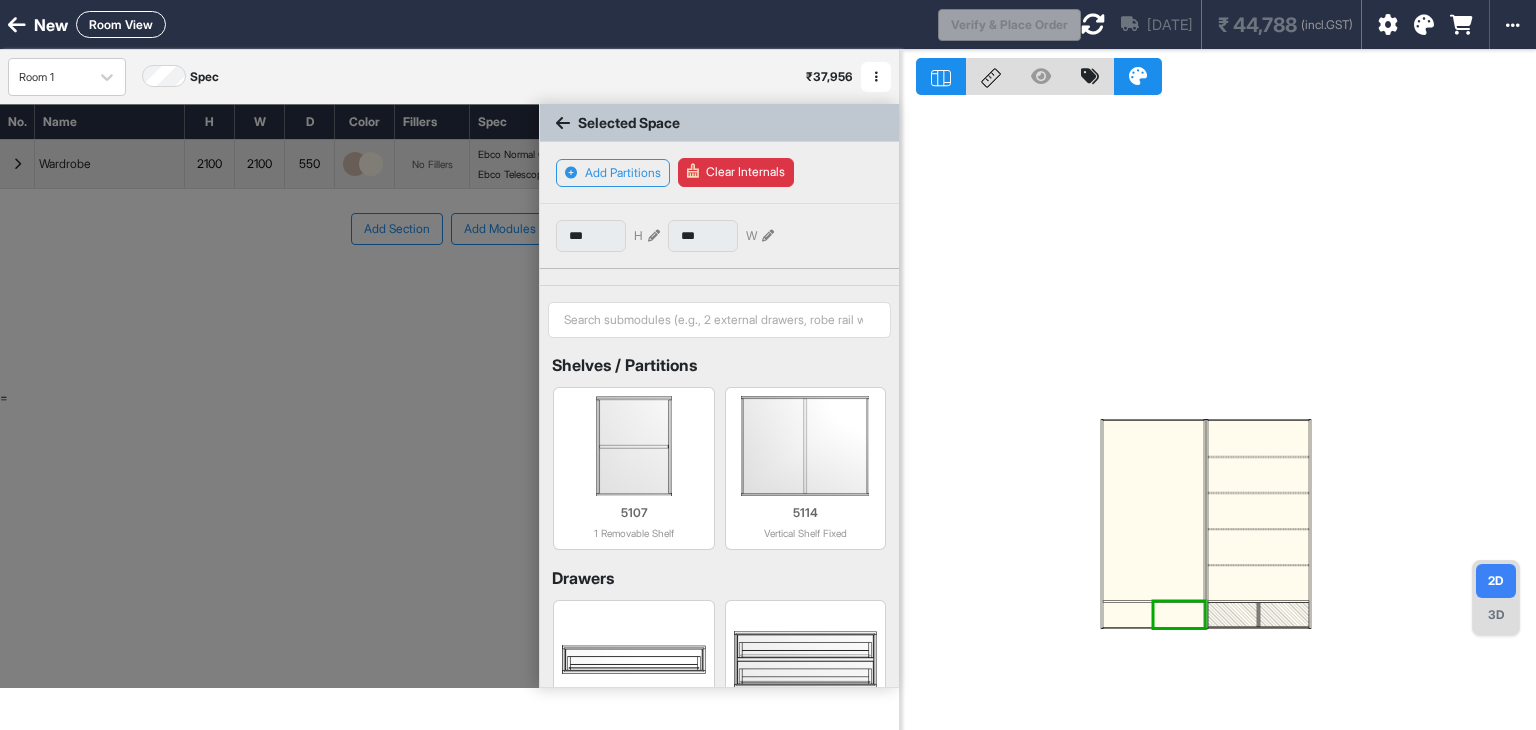 click at bounding box center [1128, 614] 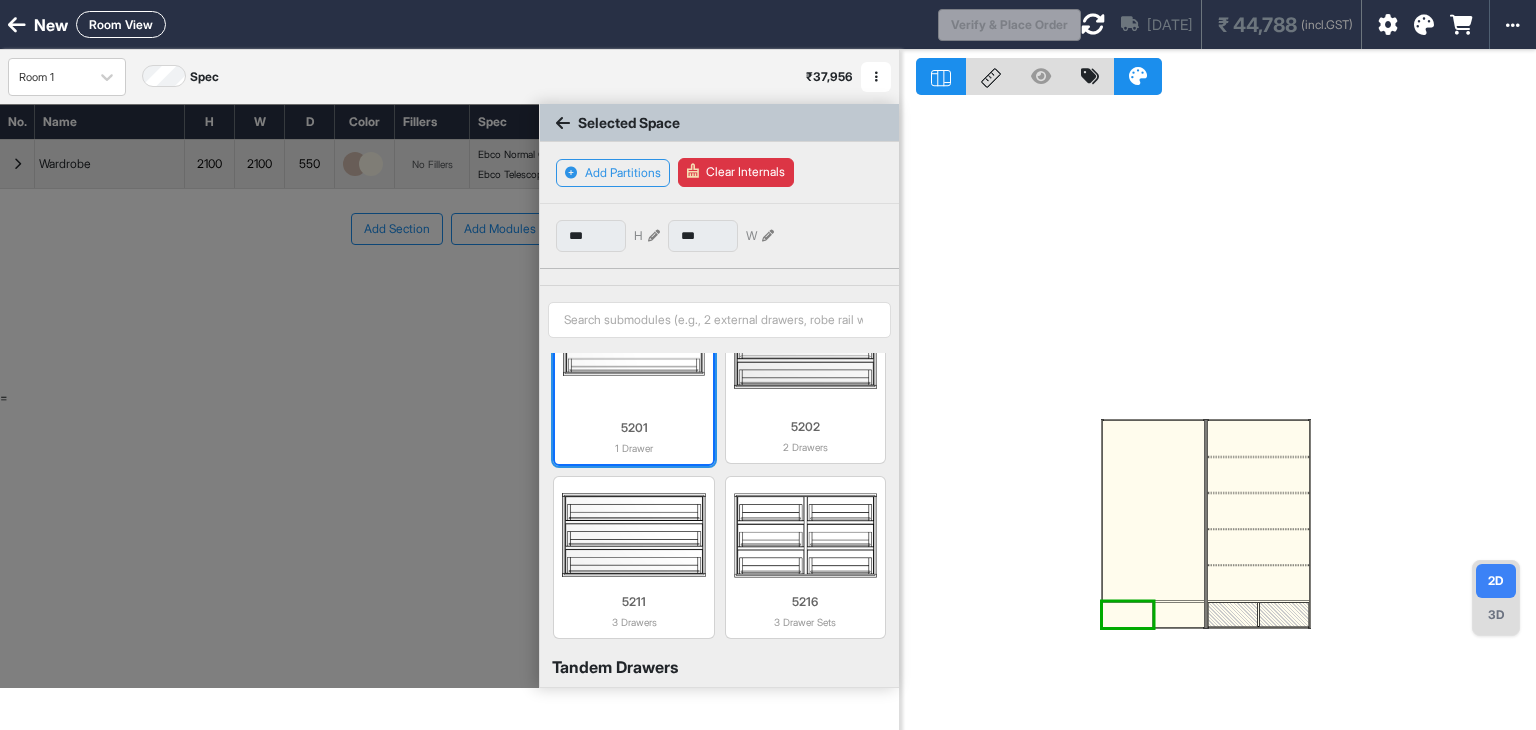 click at bounding box center (633, 361) 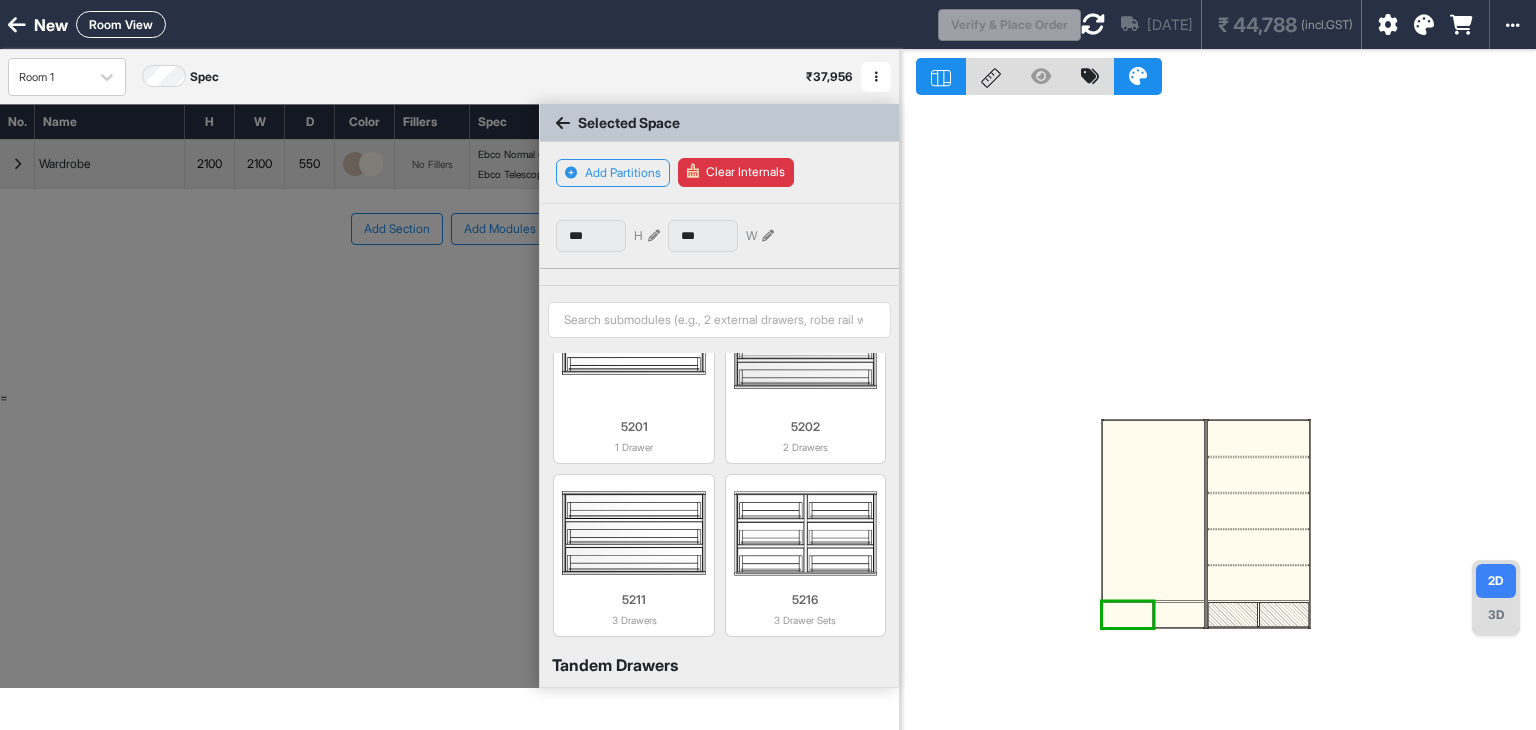scroll, scrollTop: 298, scrollLeft: 0, axis: vertical 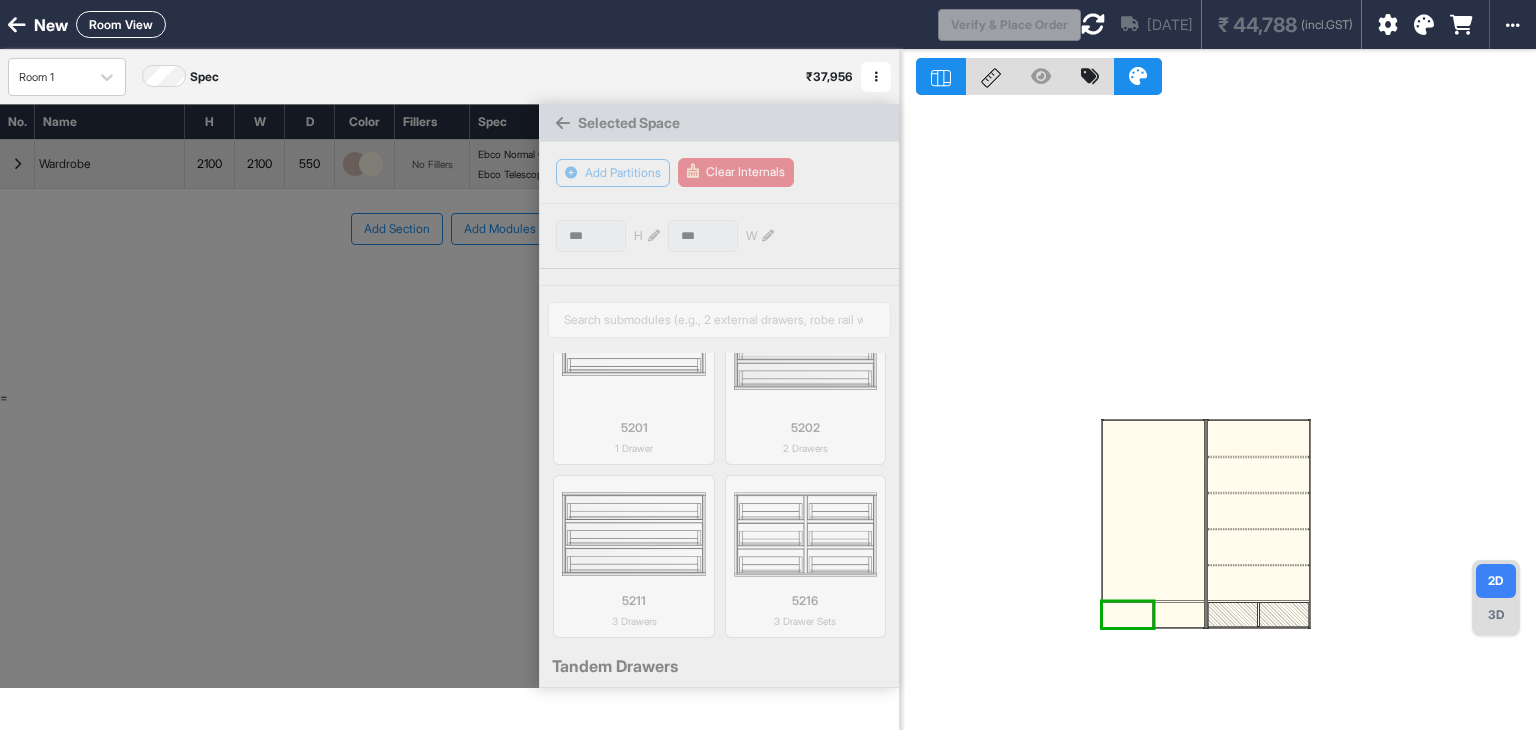 click at bounding box center (1179, 614) 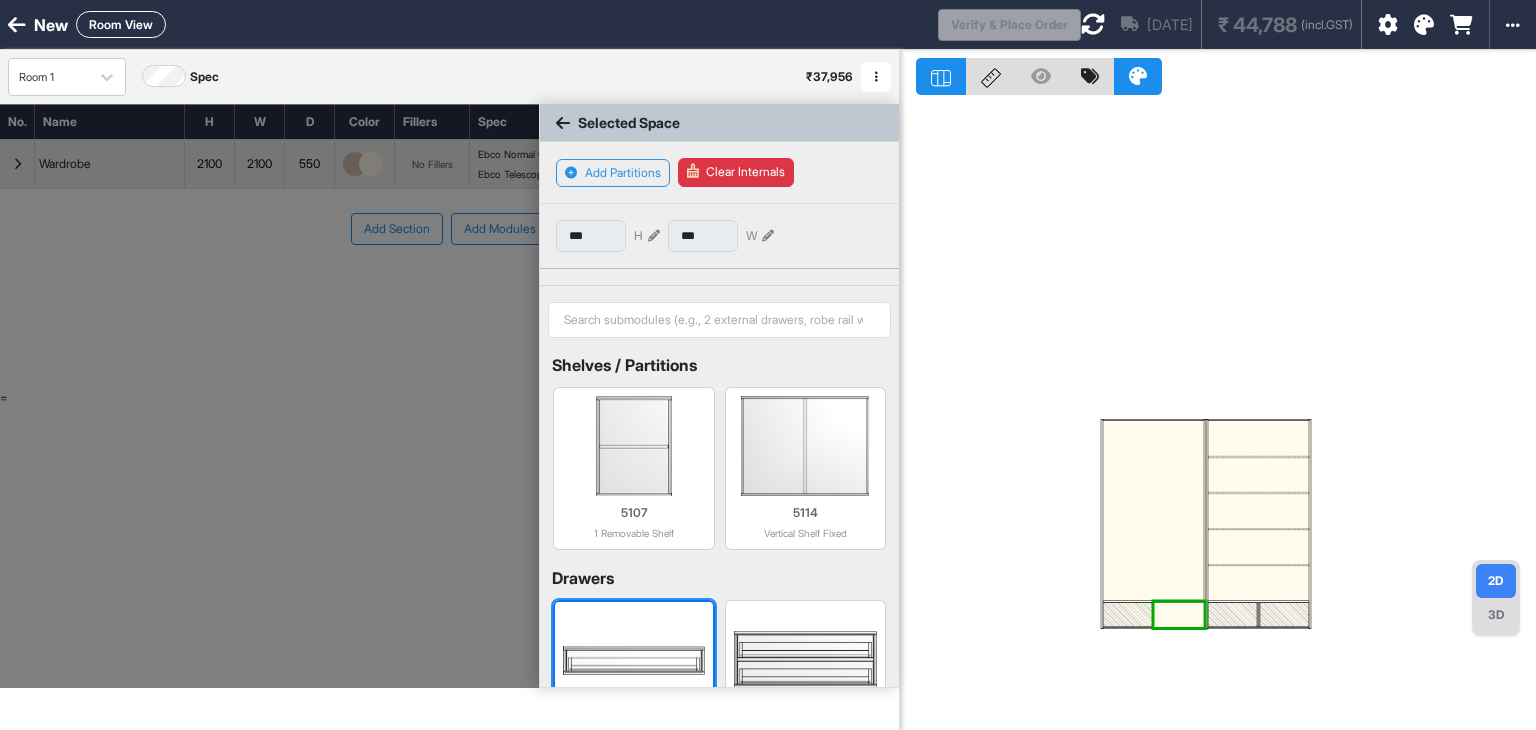 click at bounding box center [633, 660] 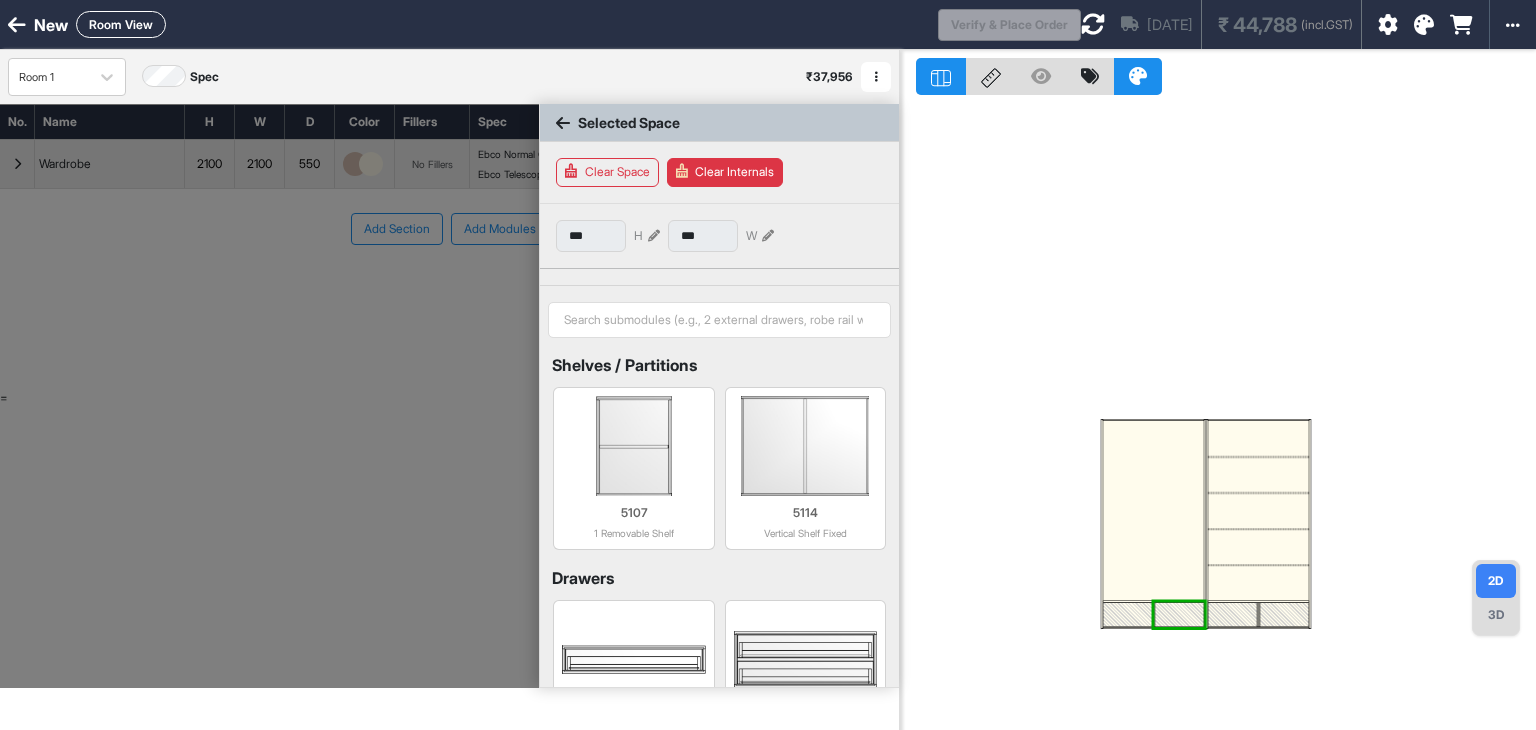 click on "3D" at bounding box center (1496, 615) 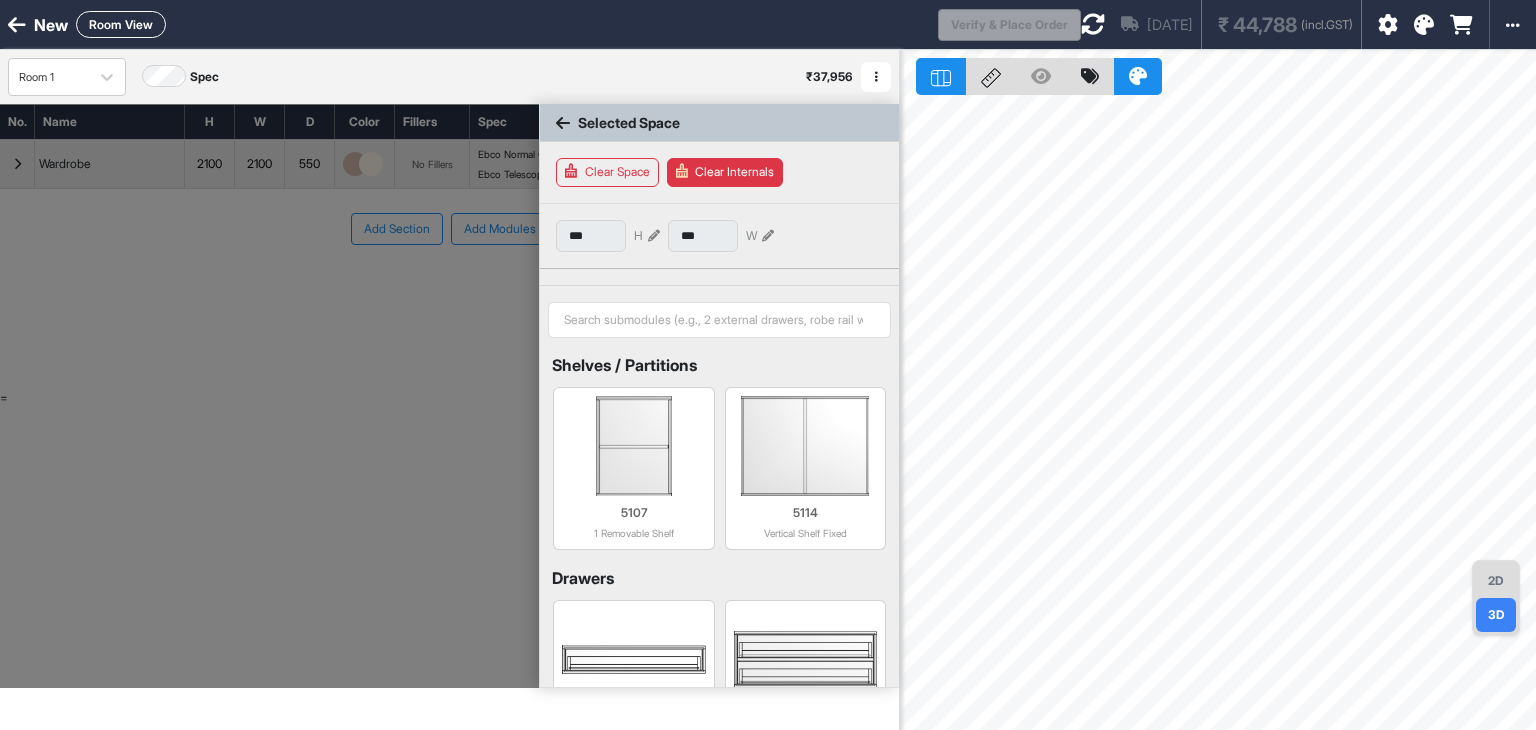 click on "2D" at bounding box center [1496, 581] 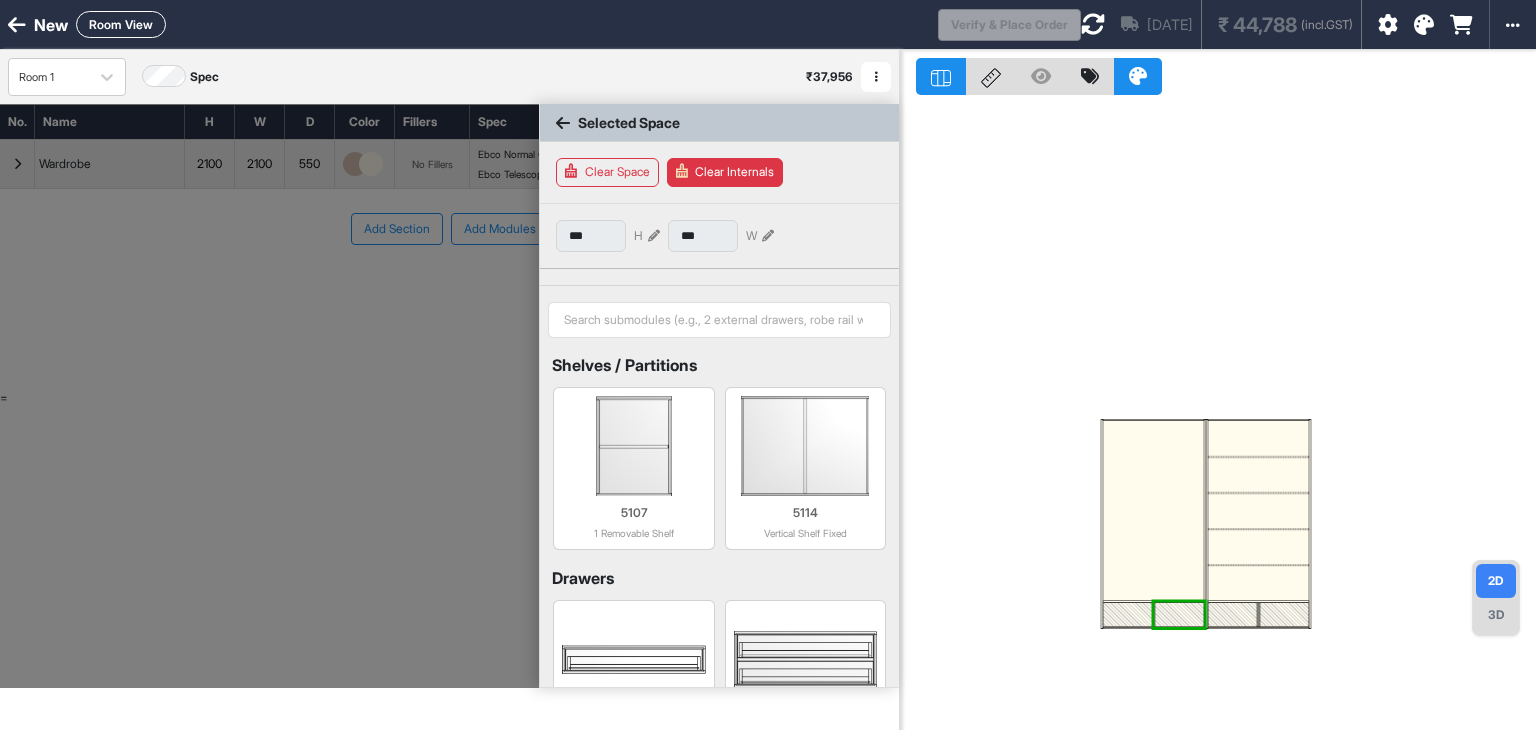 click at bounding box center (1153, 511) 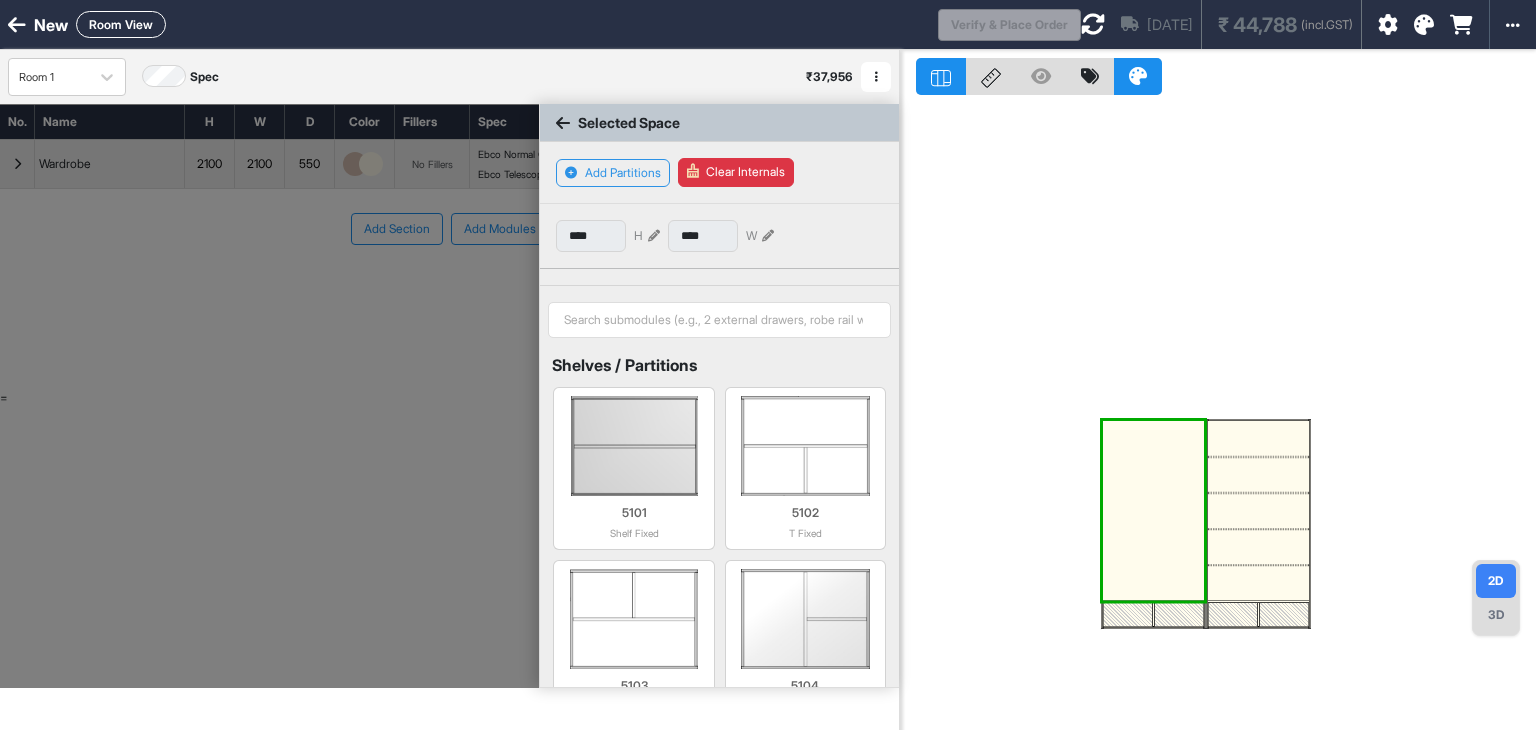 click at bounding box center (1153, 511) 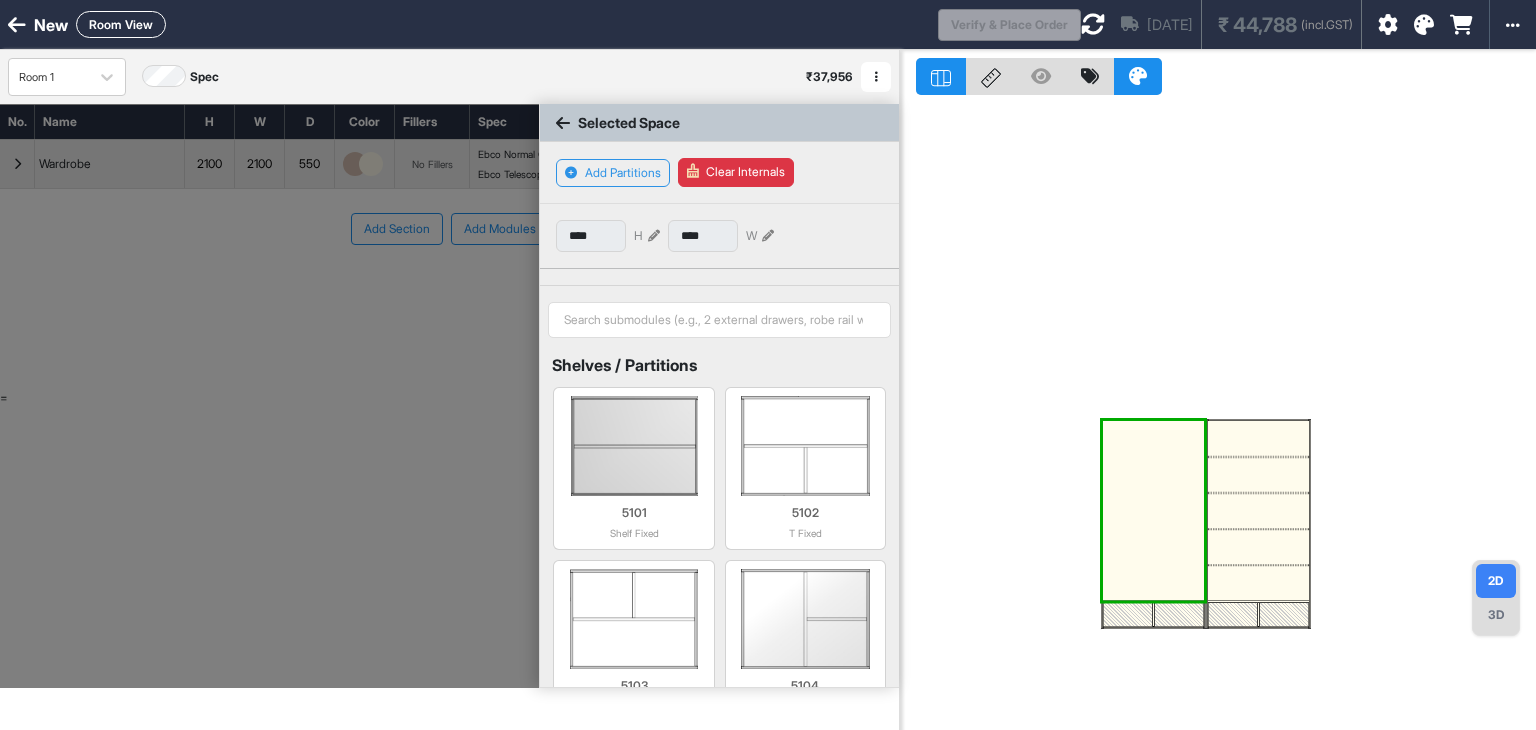 click at bounding box center [1153, 511] 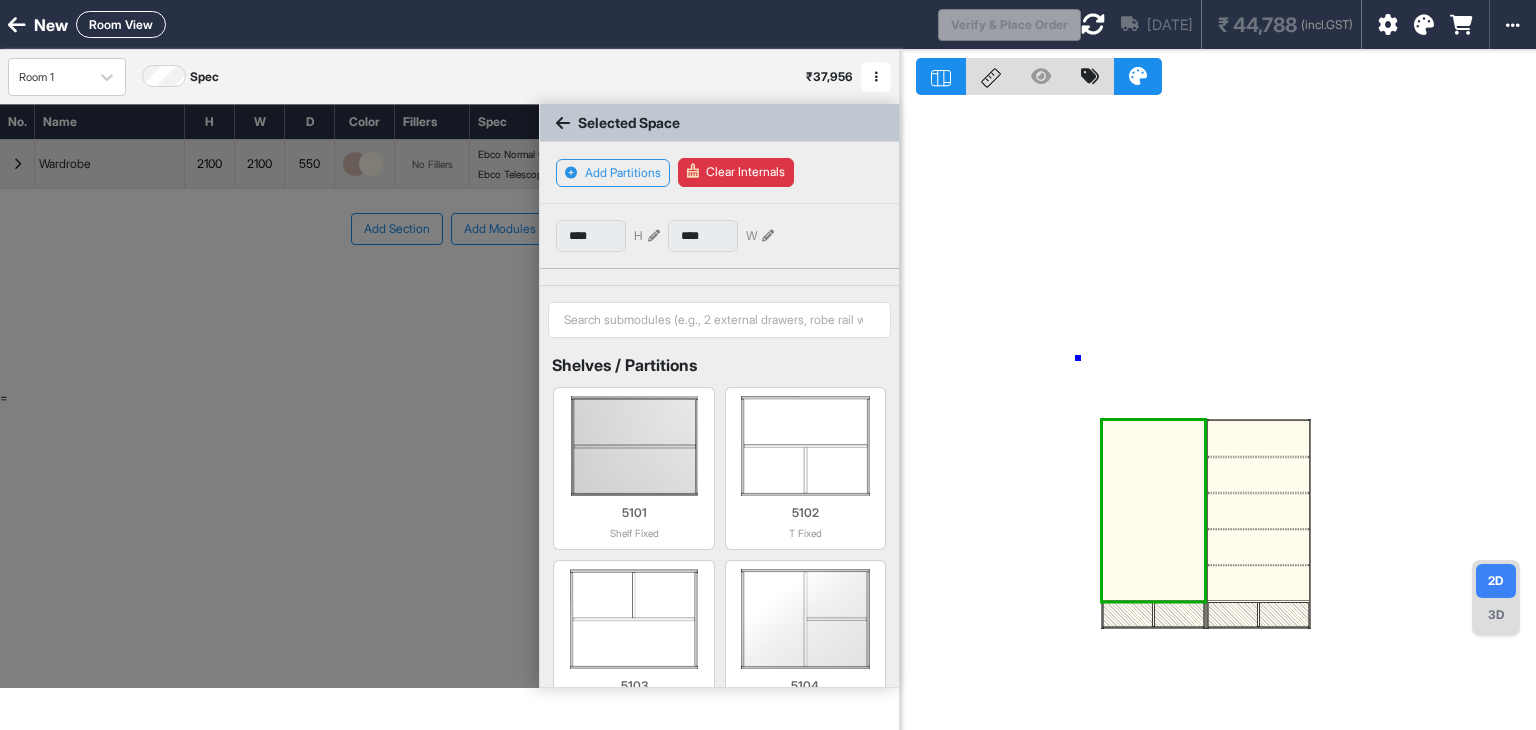 click at bounding box center (1218, 415) 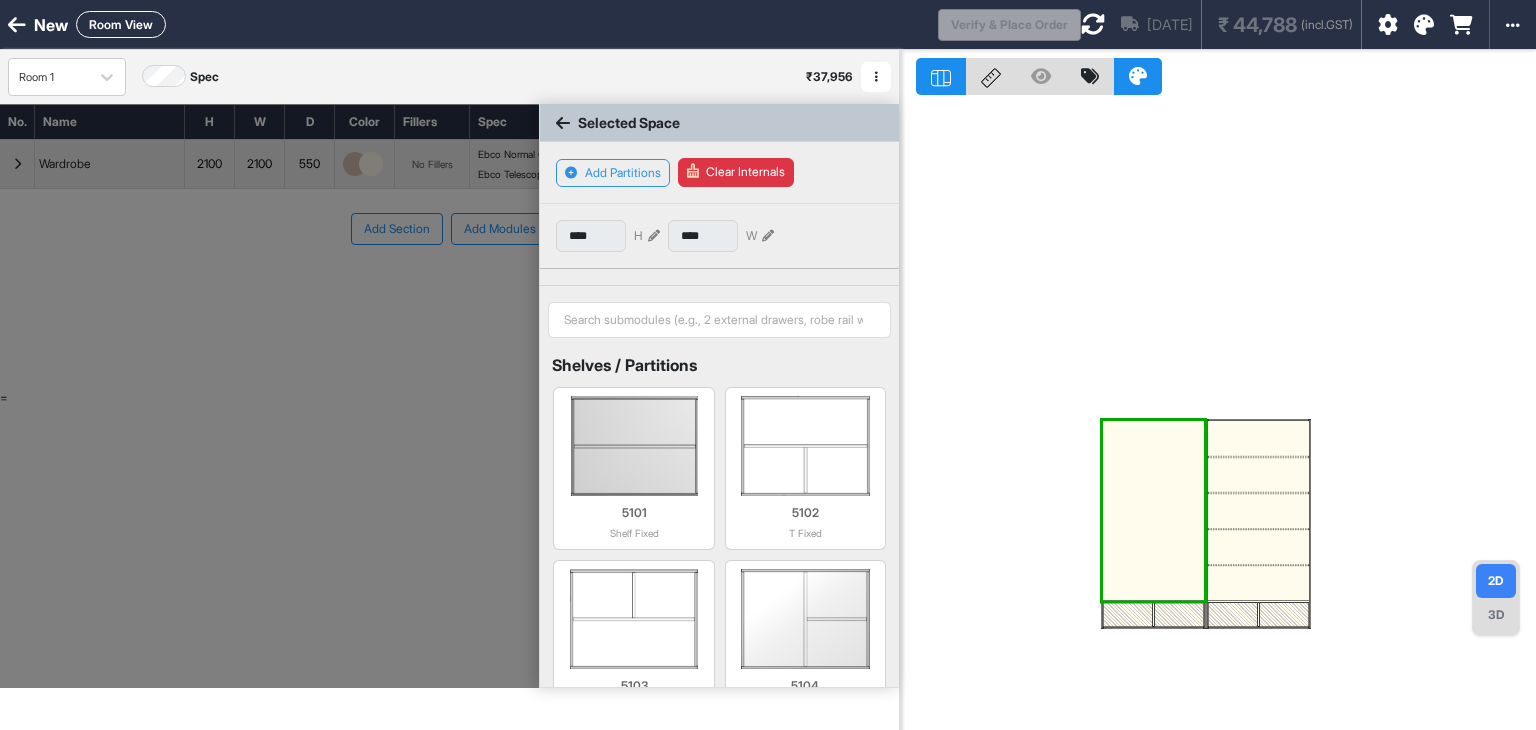 click at bounding box center (1218, 415) 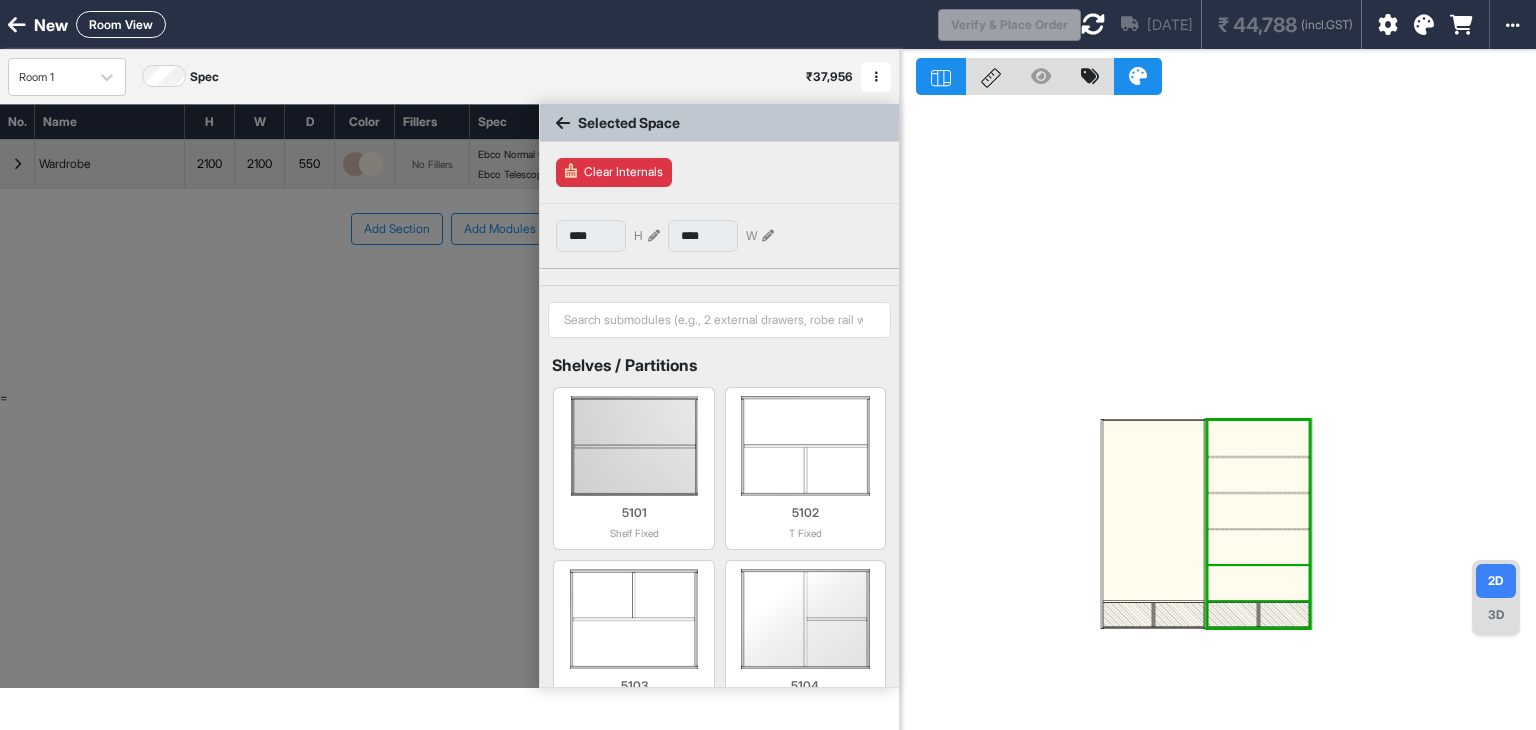 click at bounding box center [1258, 583] 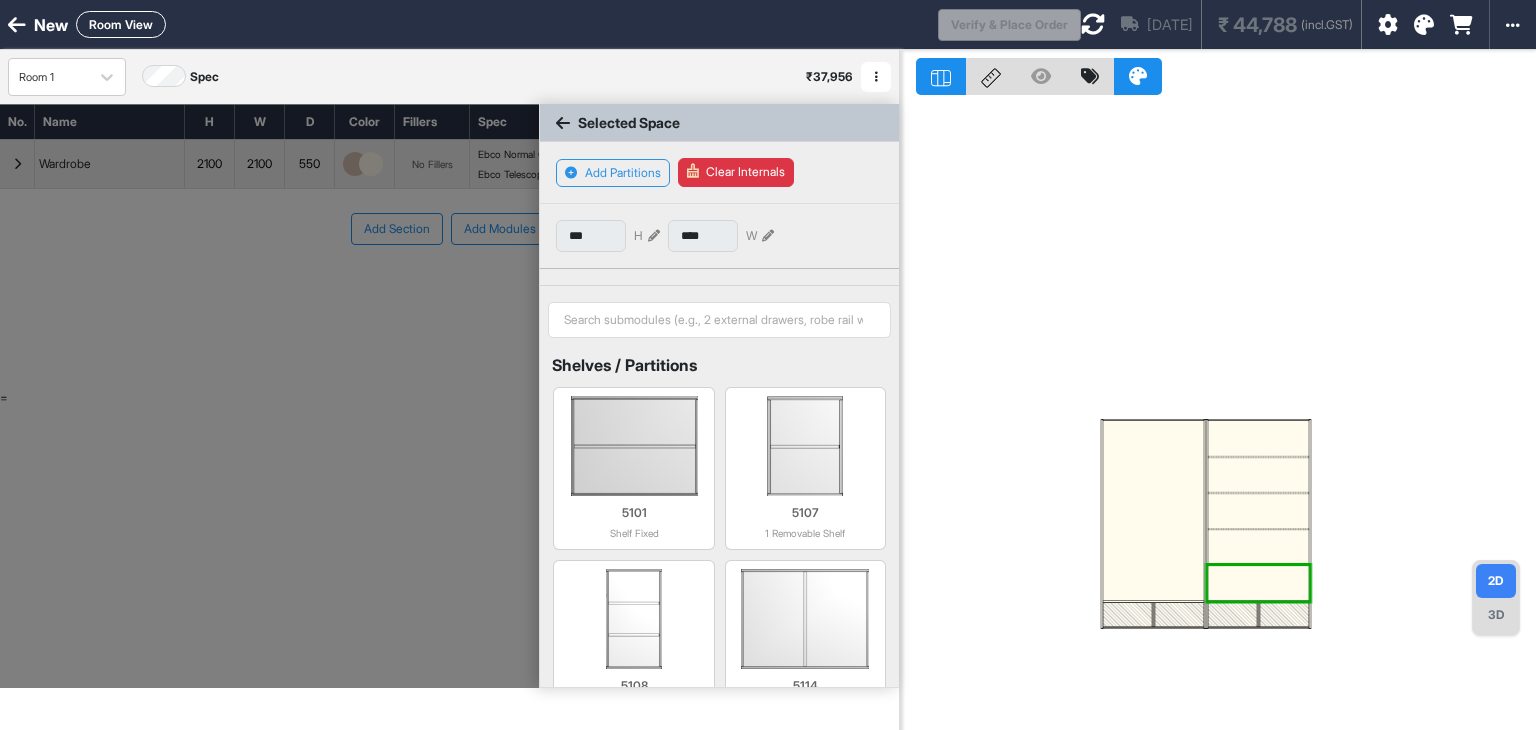 click at bounding box center (1218, 415) 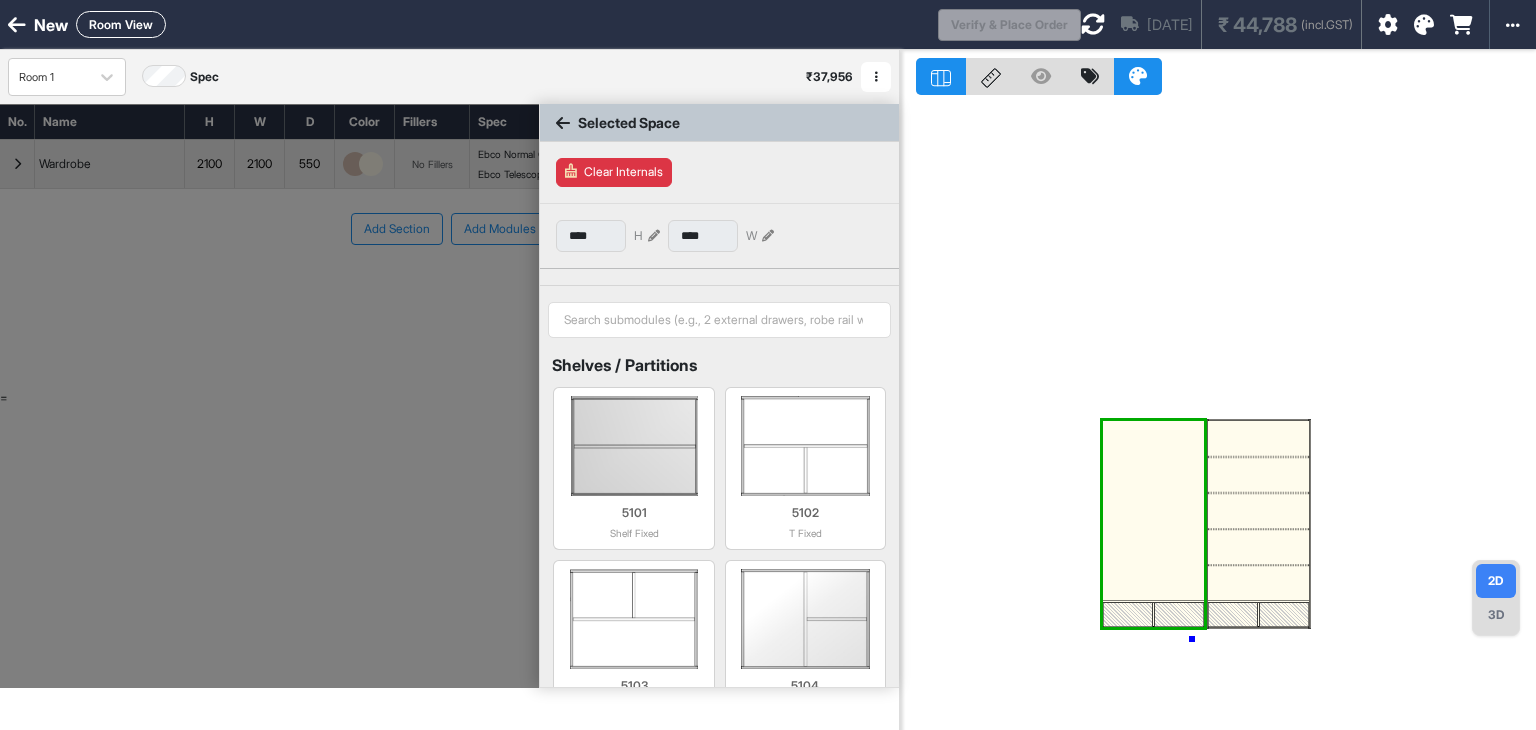 click at bounding box center [1218, 415] 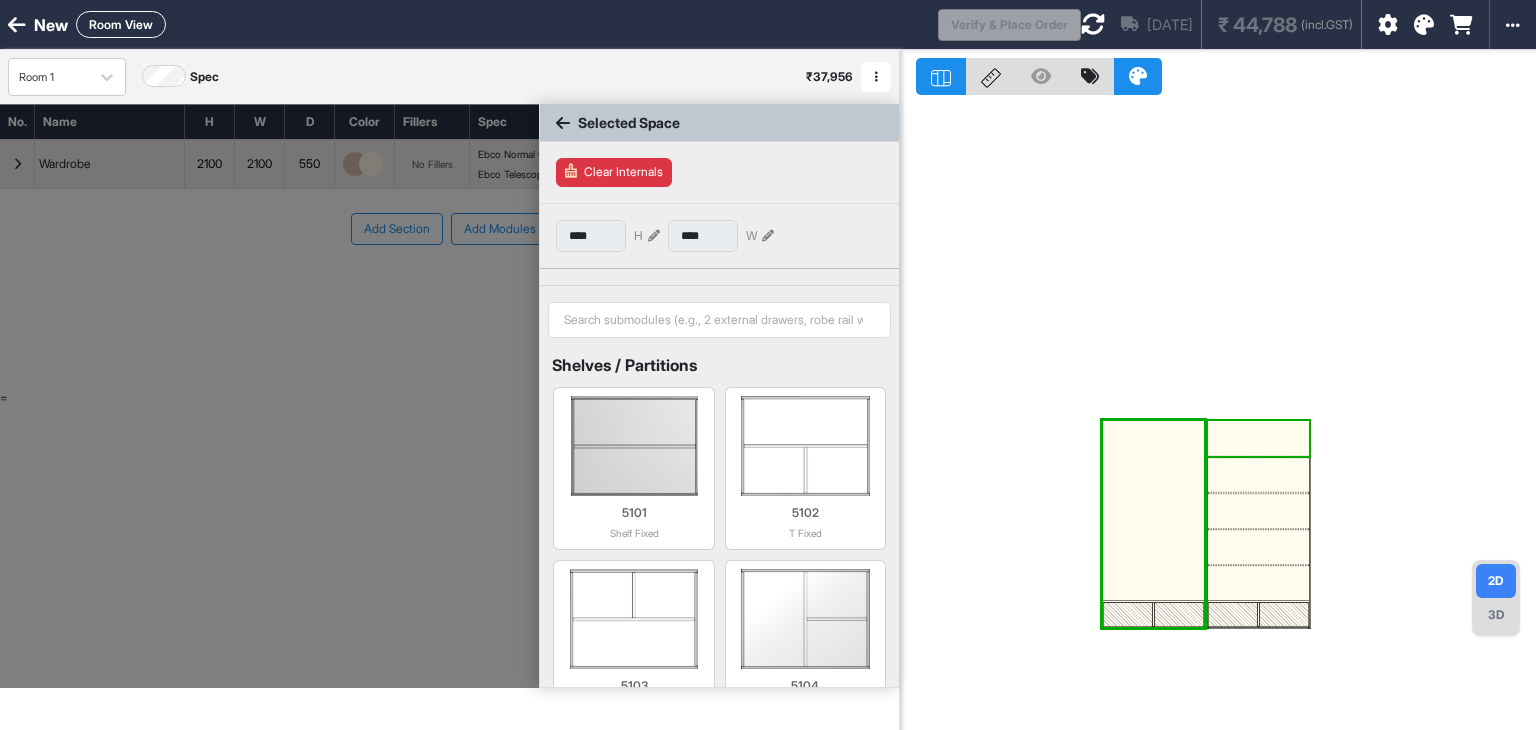 click at bounding box center [1258, 438] 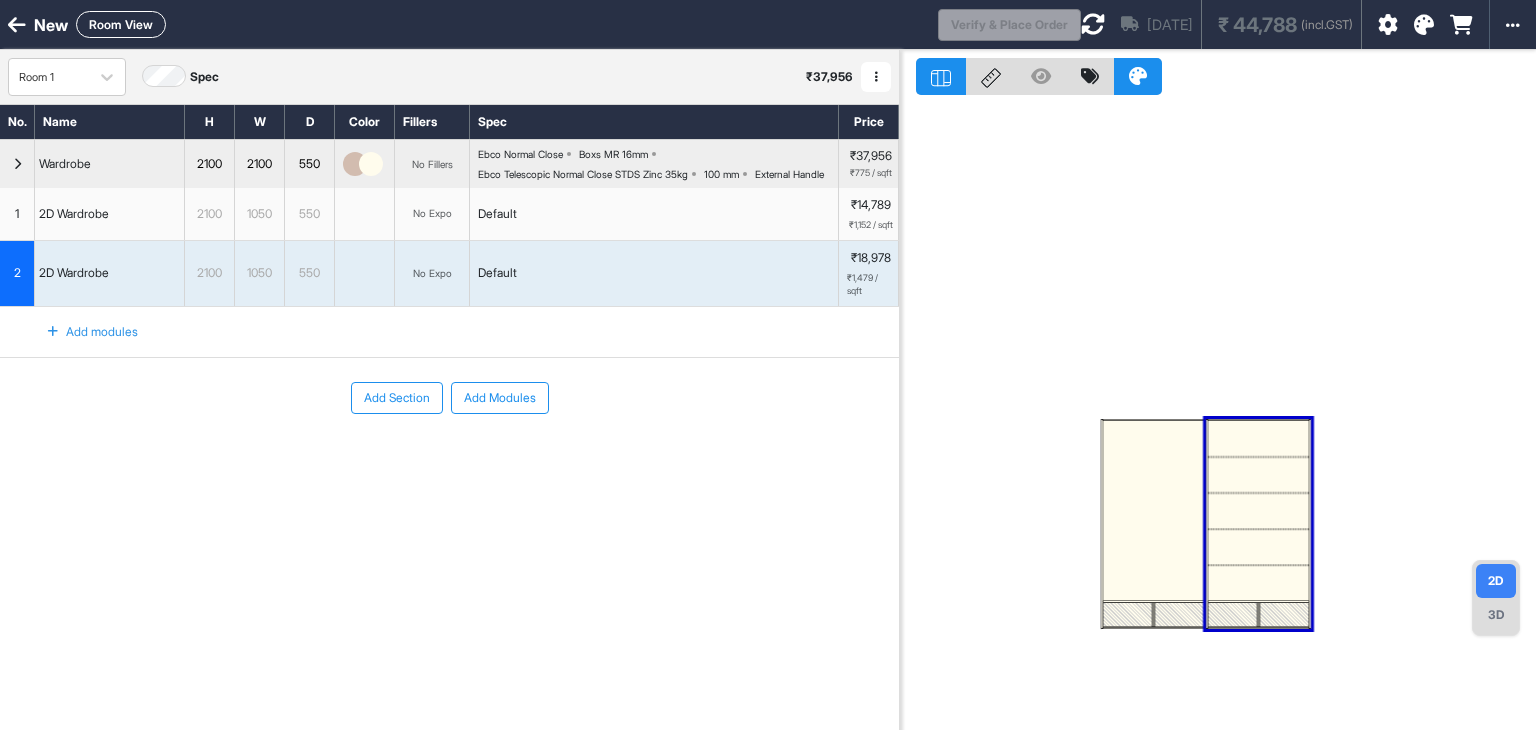 click on "1" at bounding box center [17, 214] 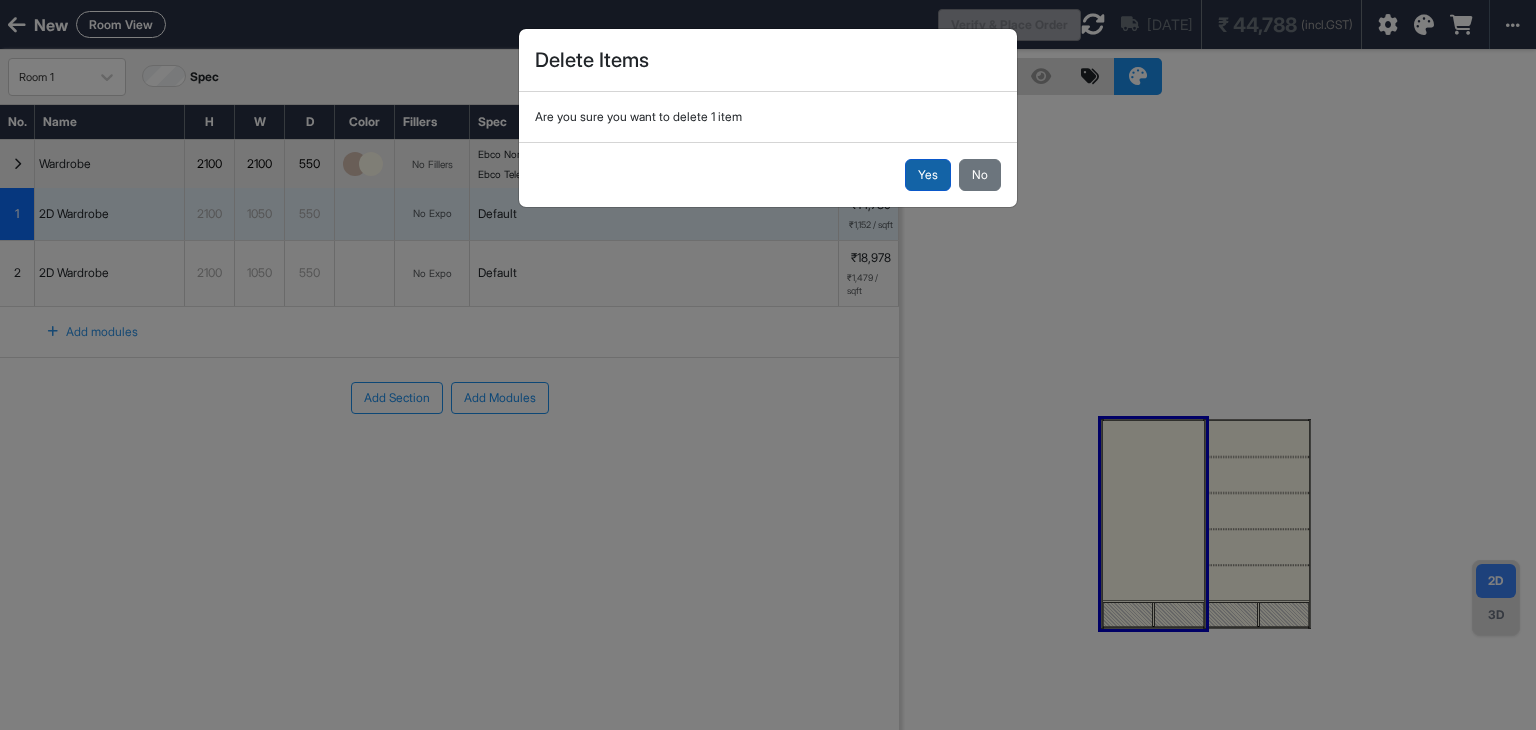 click on "Yes" at bounding box center [928, 175] 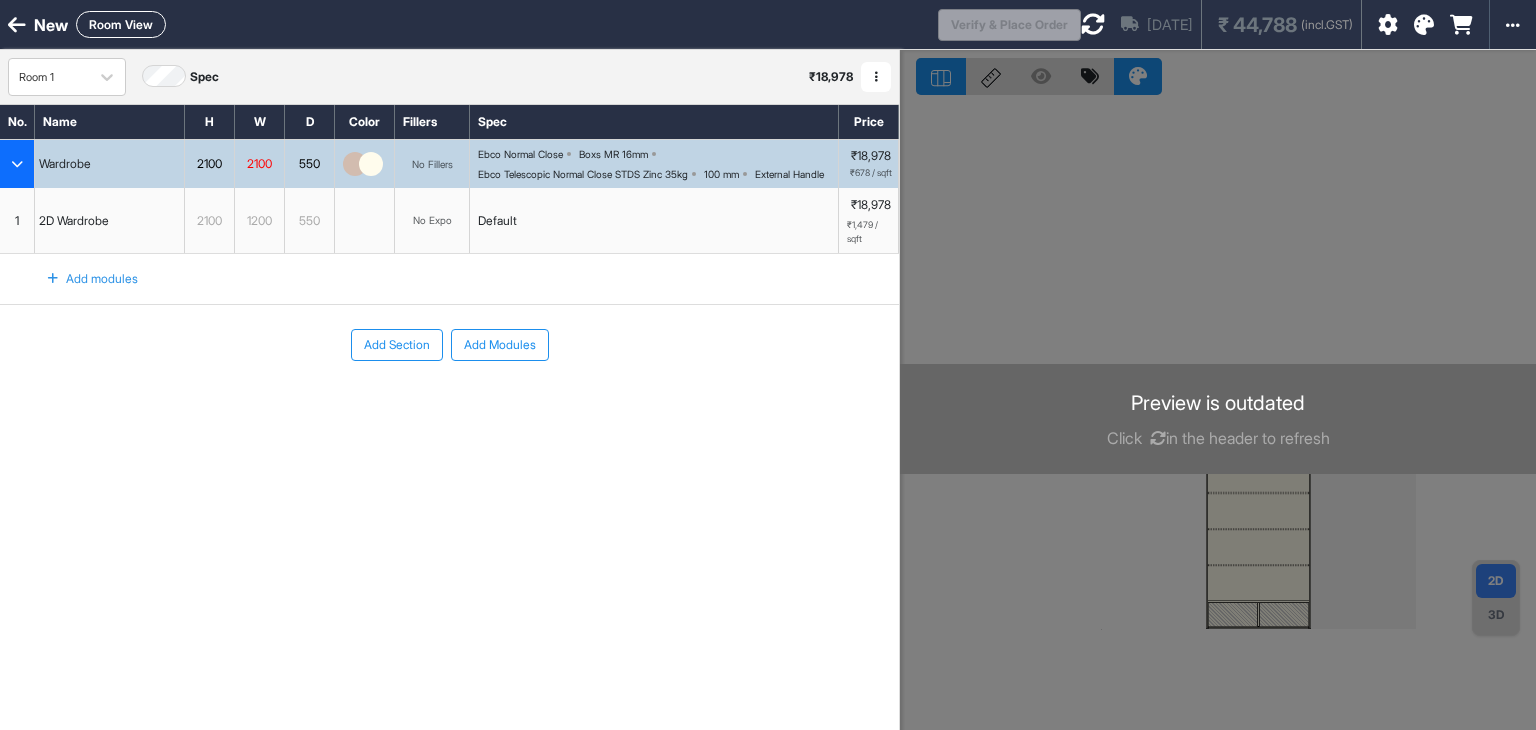 click at bounding box center (53, 279) 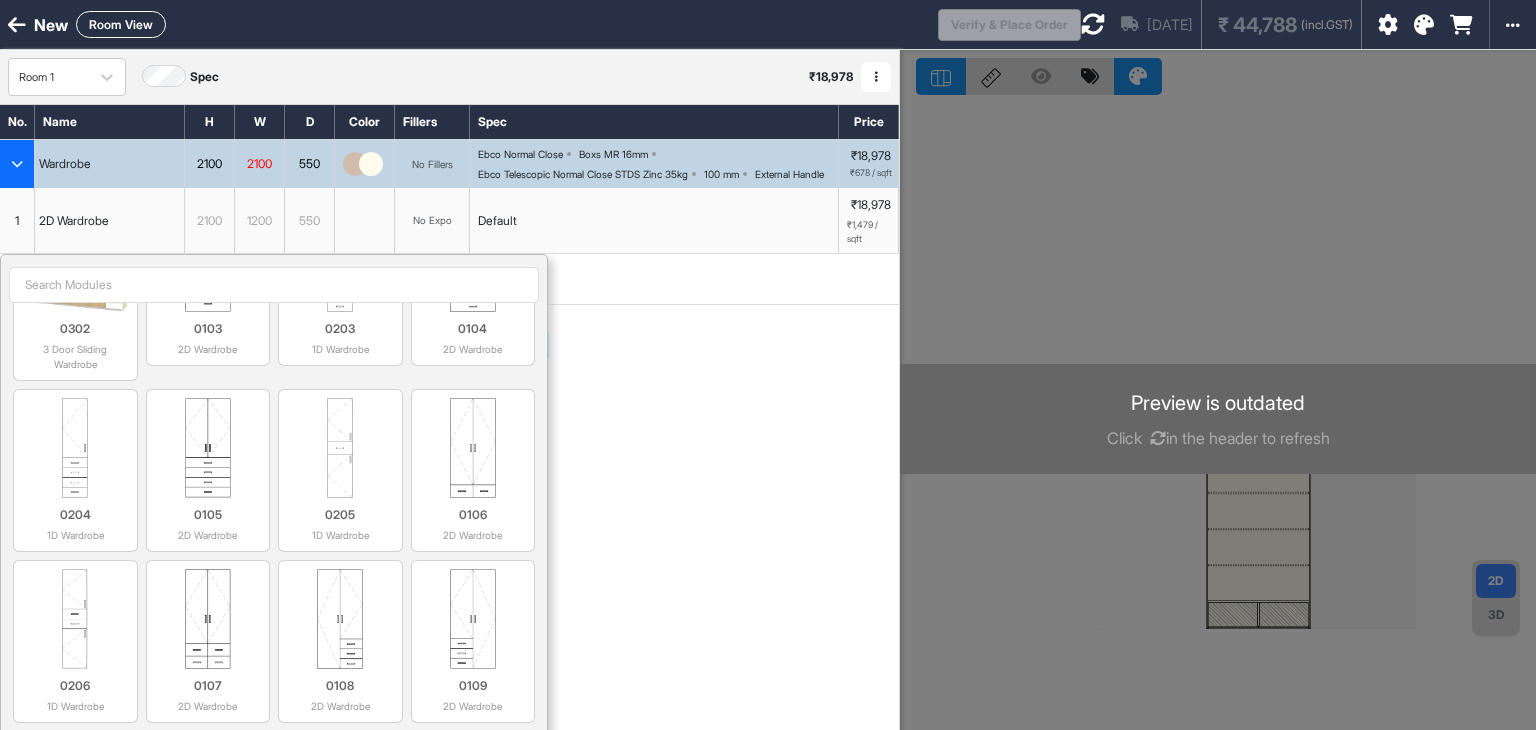 scroll, scrollTop: 500, scrollLeft: 0, axis: vertical 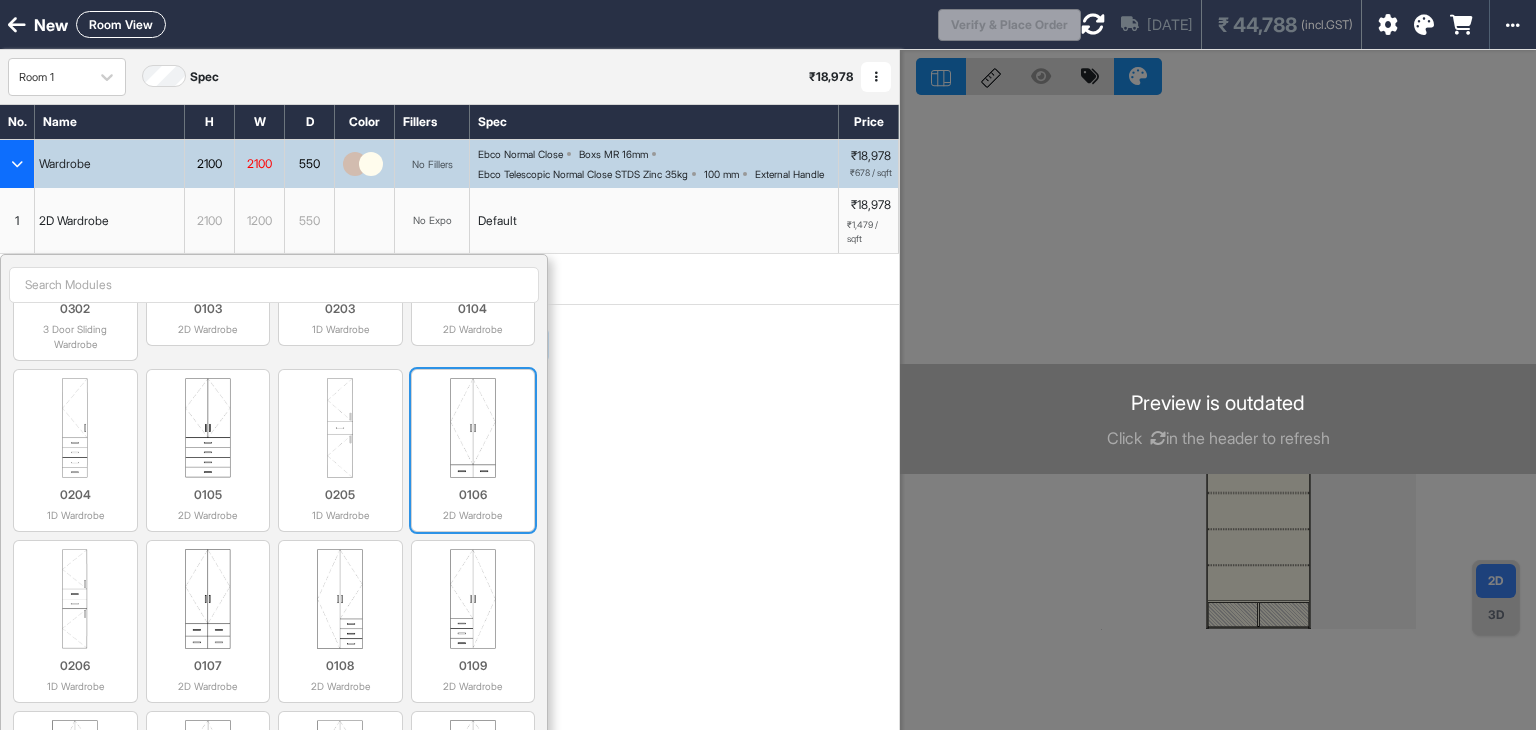 click at bounding box center [473, 428] 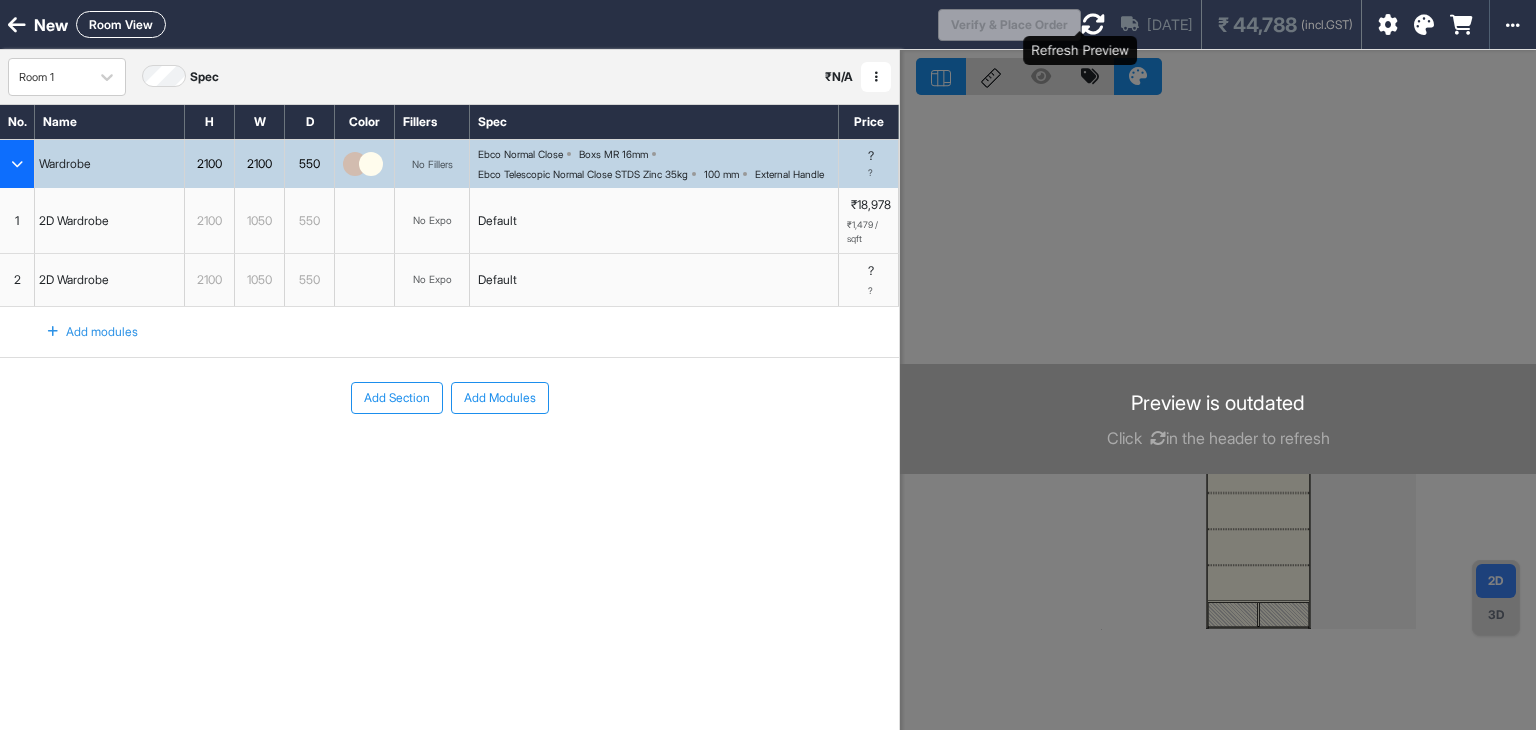 click at bounding box center (1093, 24) 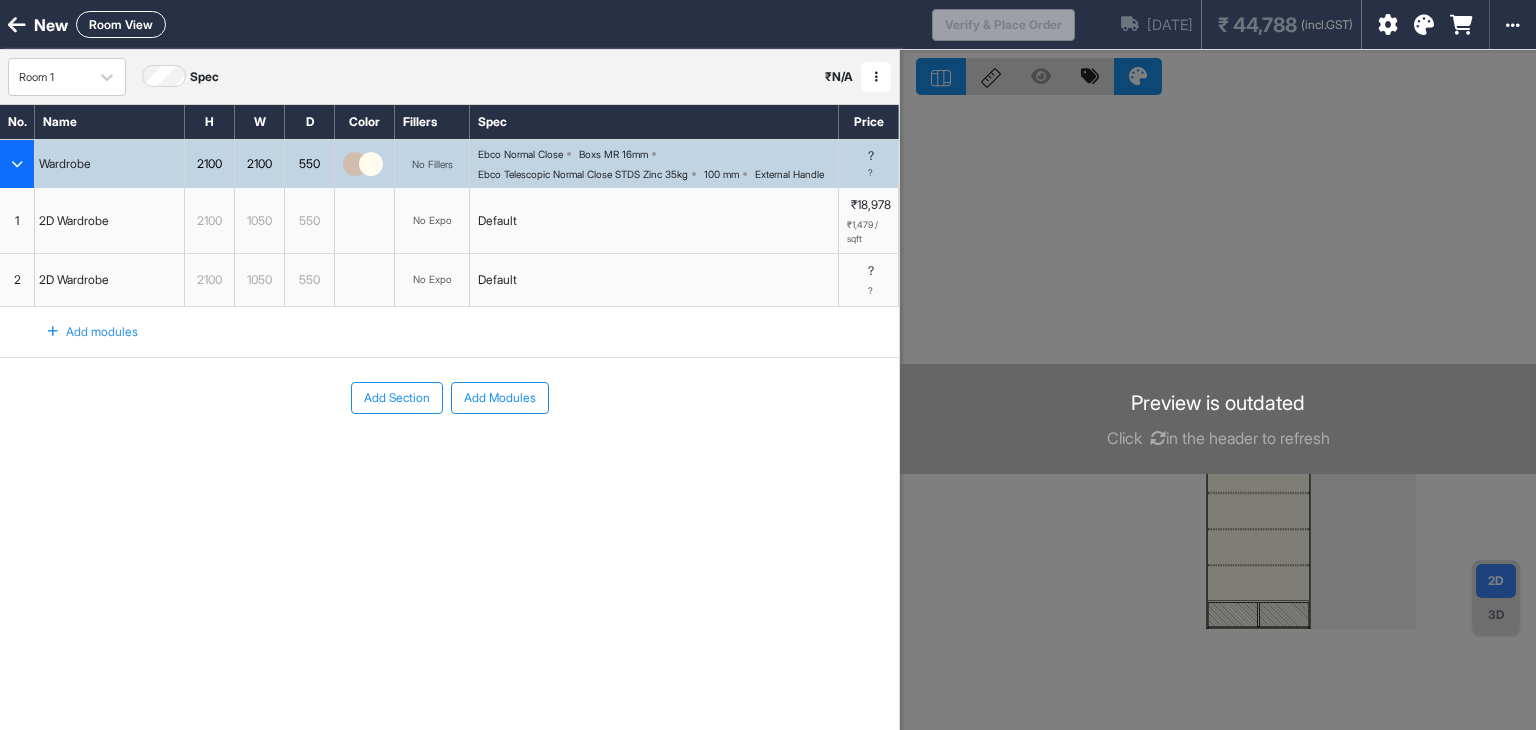 click on "No Expo" at bounding box center [432, 220] 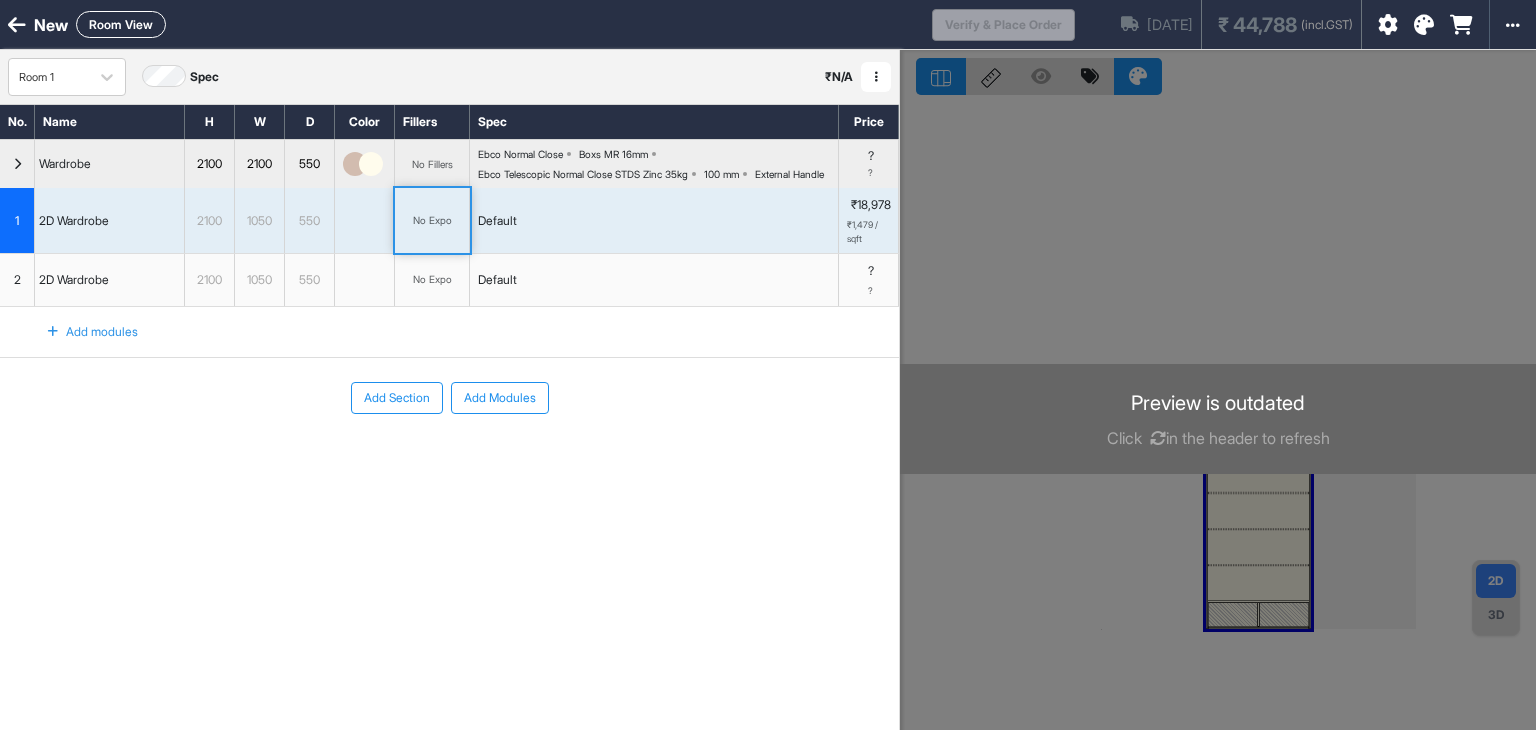 click on "No Expo" at bounding box center (432, 220) 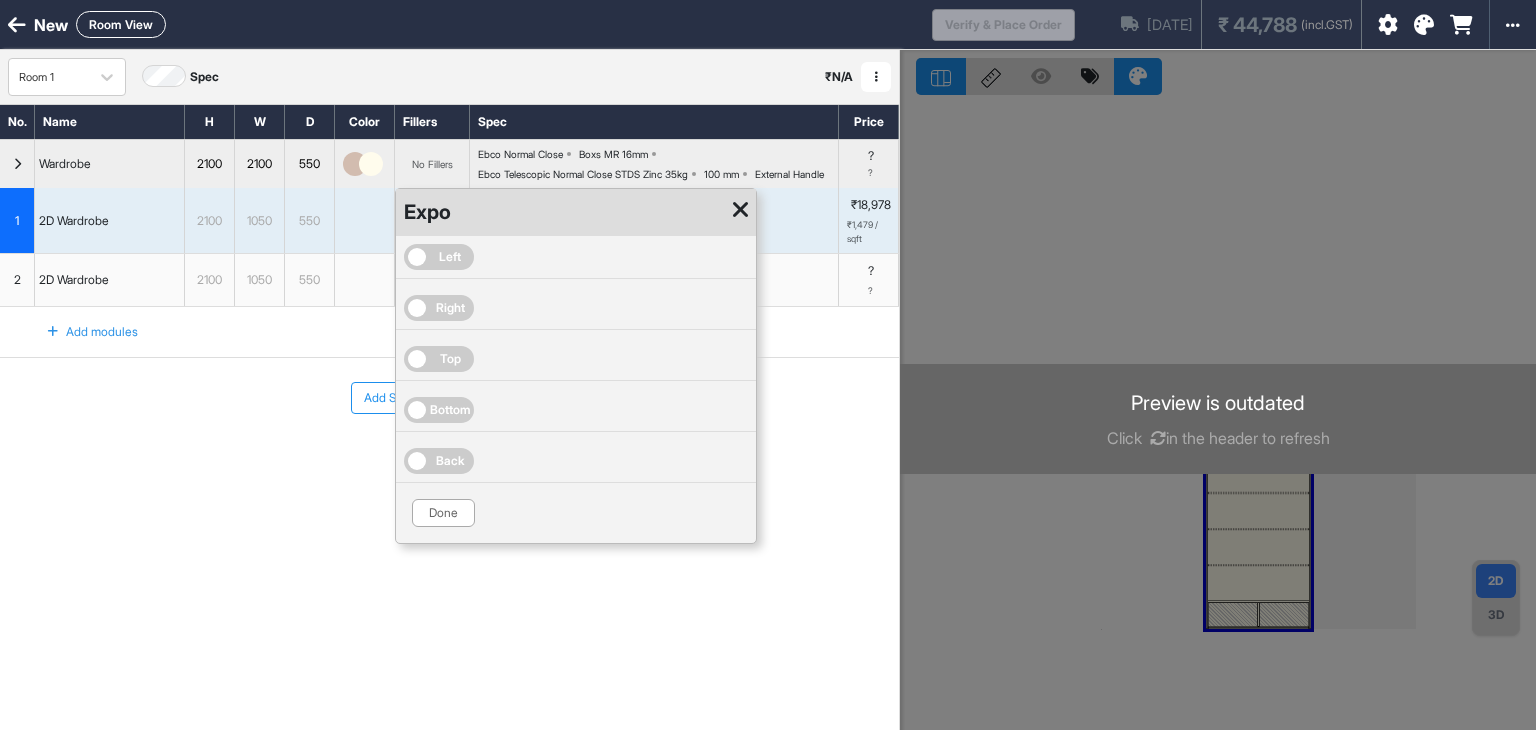 click on "Left" at bounding box center (439, 257) 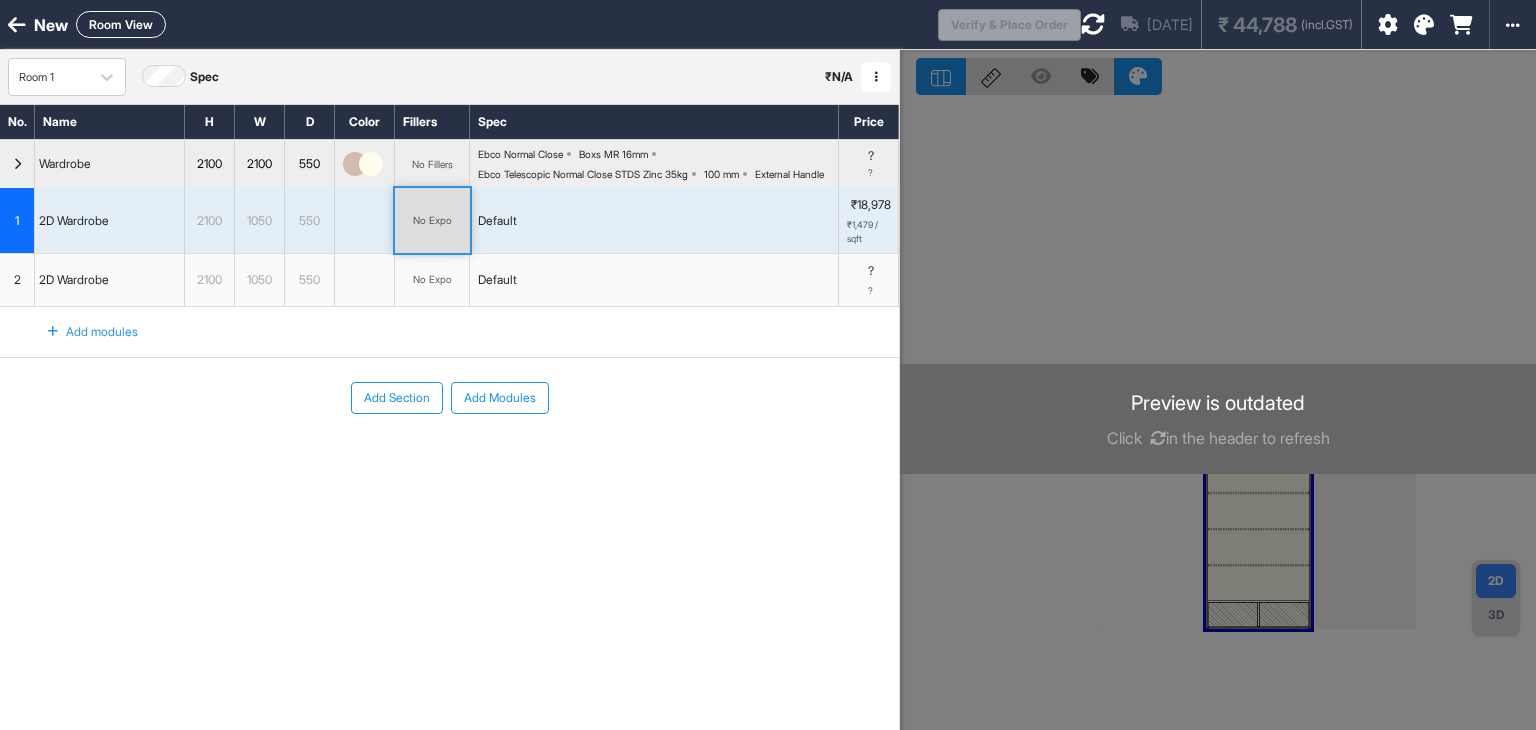 click on "No Expo" at bounding box center (432, 279) 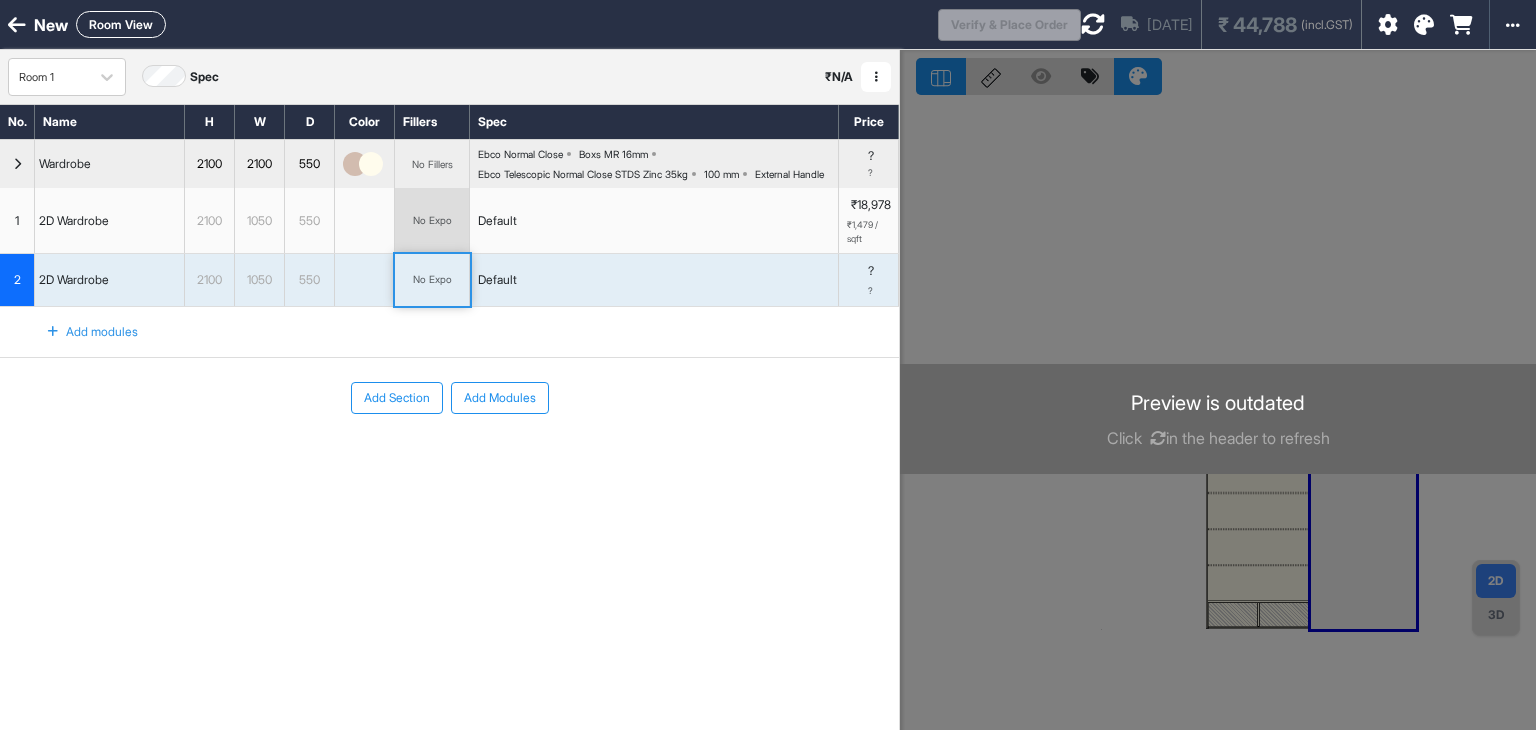 click on "No Expo" at bounding box center (432, 279) 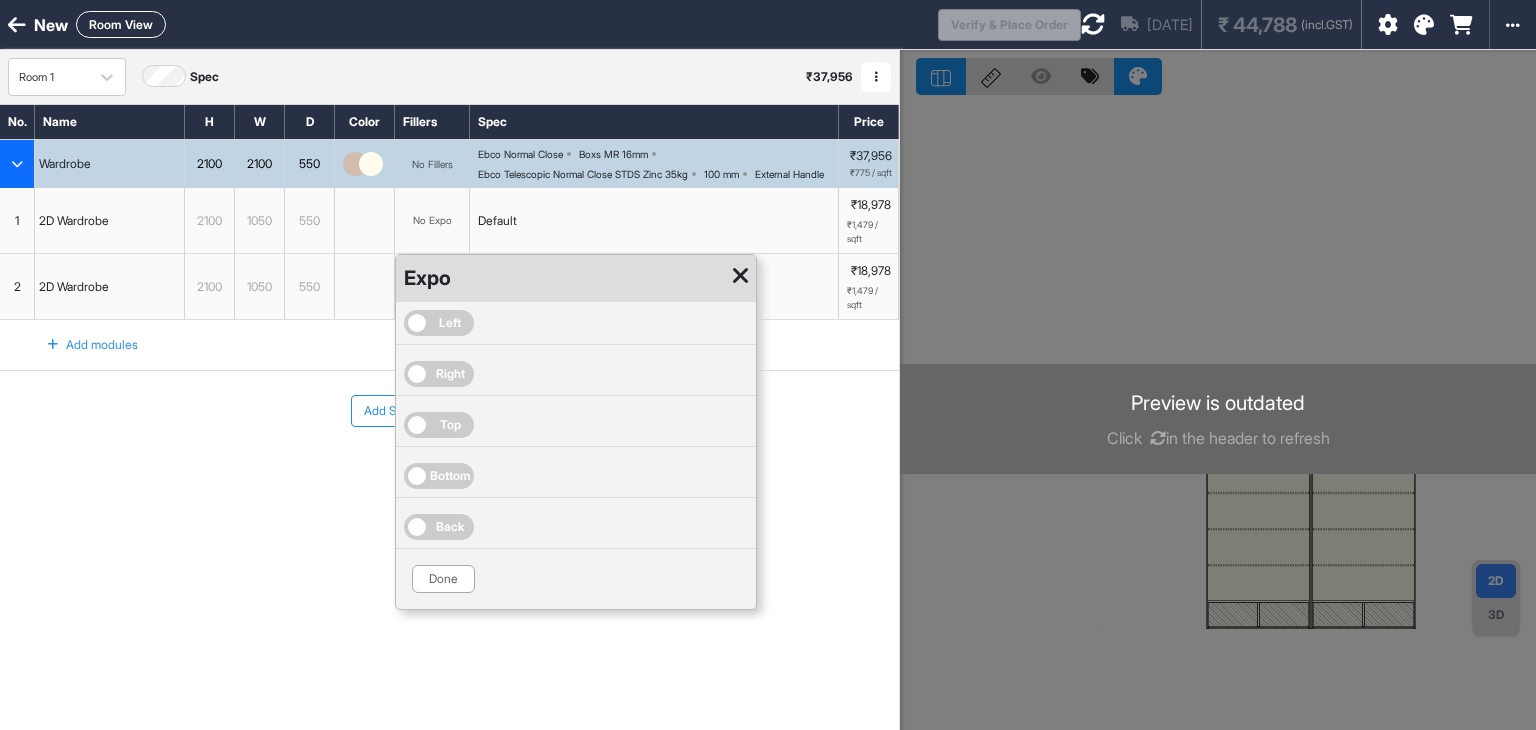 click on "Right" at bounding box center [439, 374] 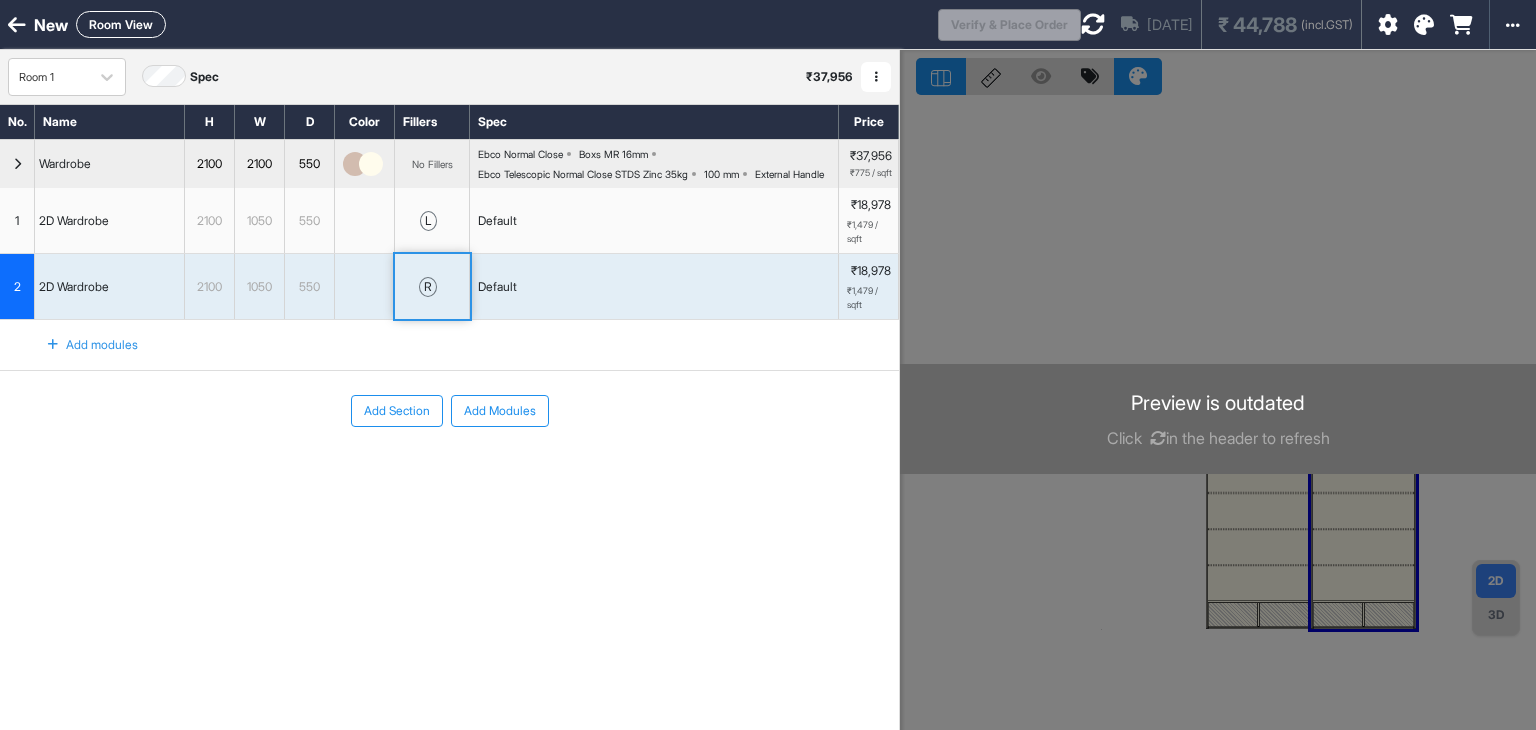 click on "Add Section Add Modules" at bounding box center (449, 471) 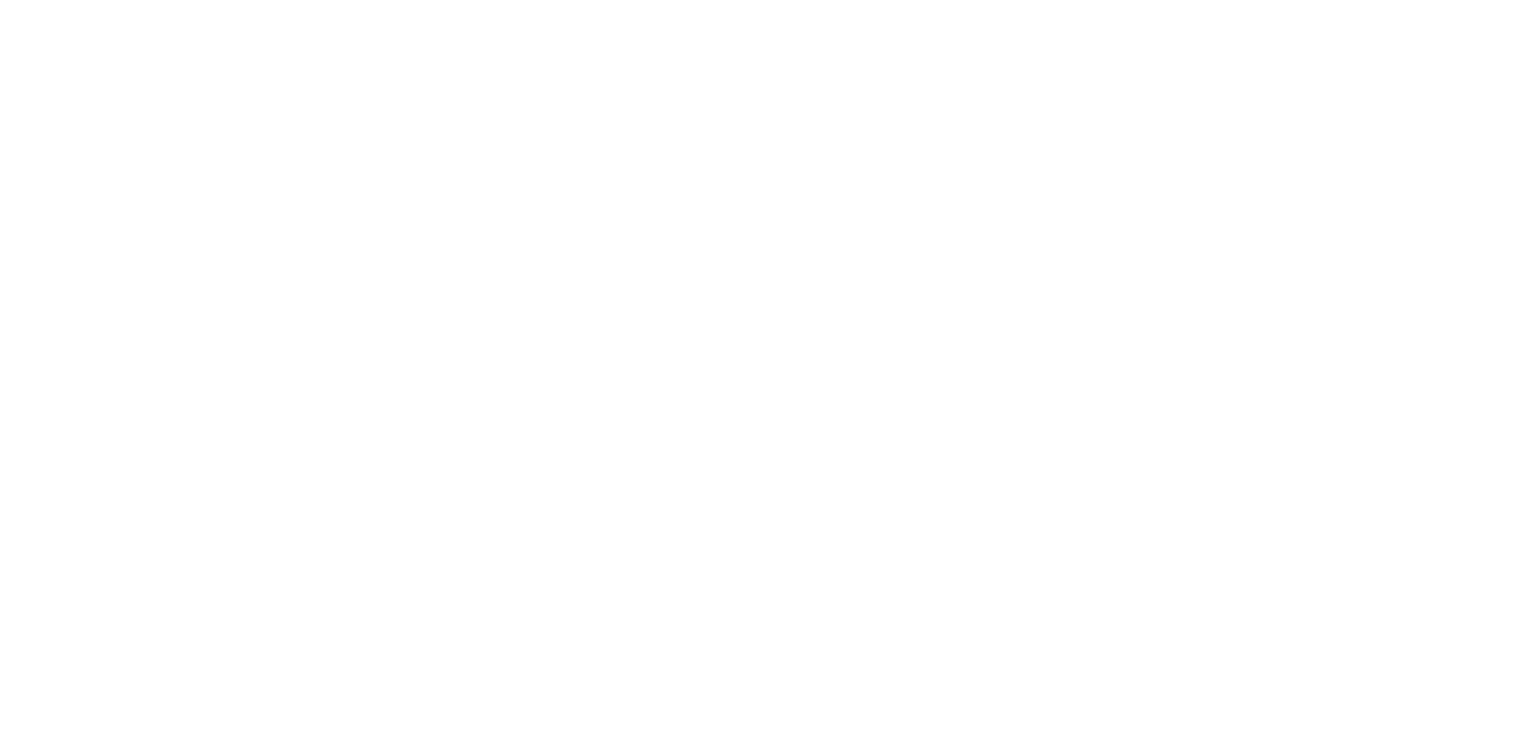 scroll, scrollTop: 0, scrollLeft: 0, axis: both 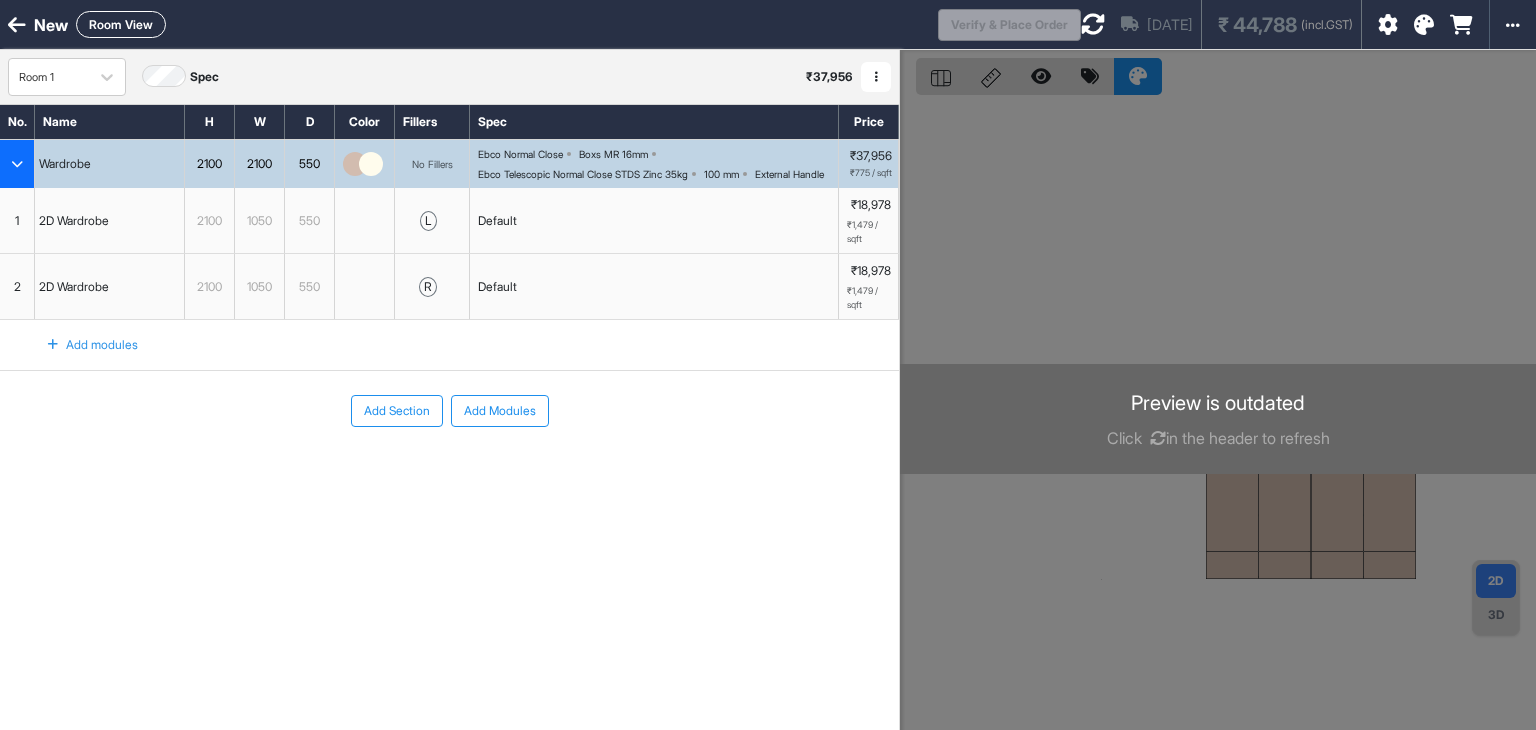 click at bounding box center [1218, 415] 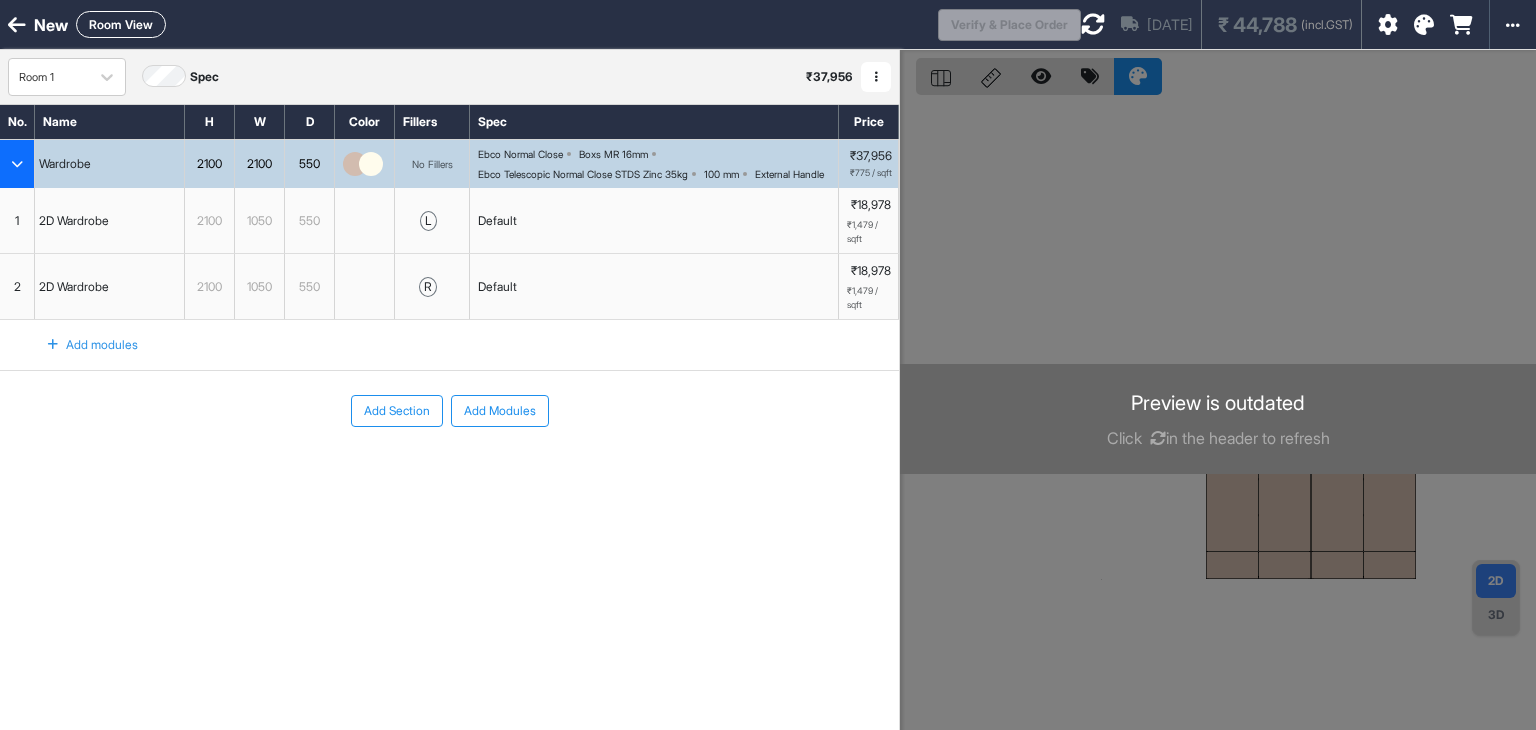 click at bounding box center (1093, 24) 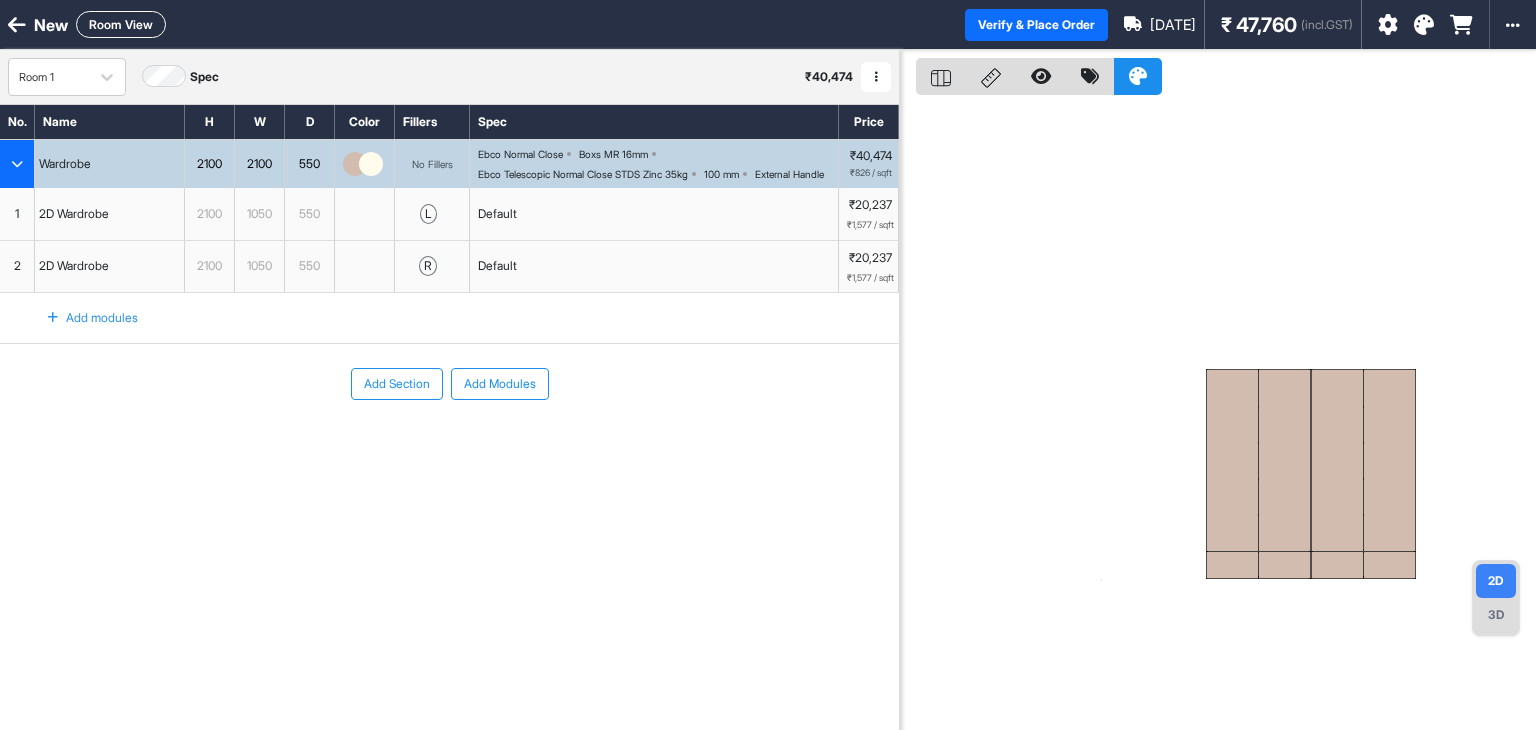 click at bounding box center [1285, 460] 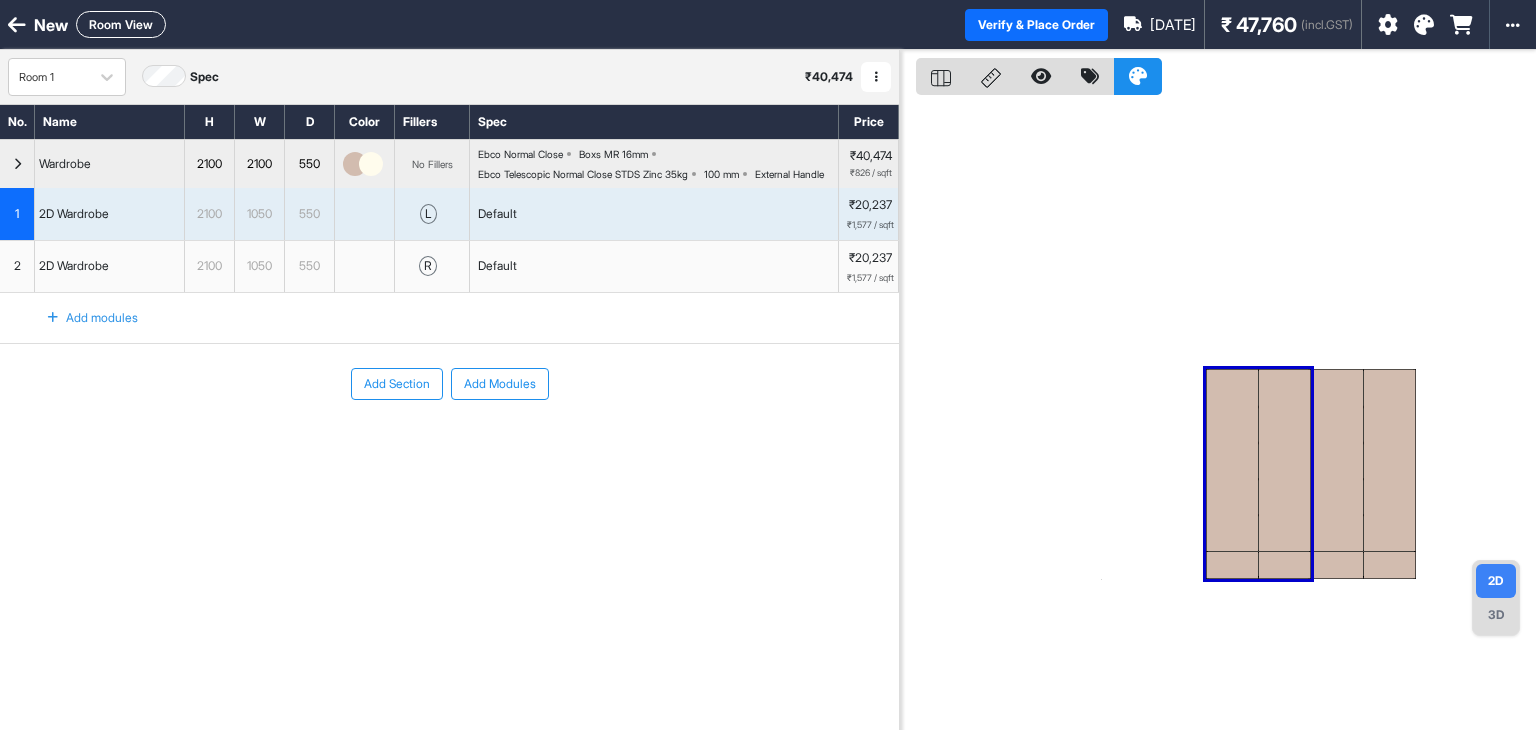 click at bounding box center [1285, 460] 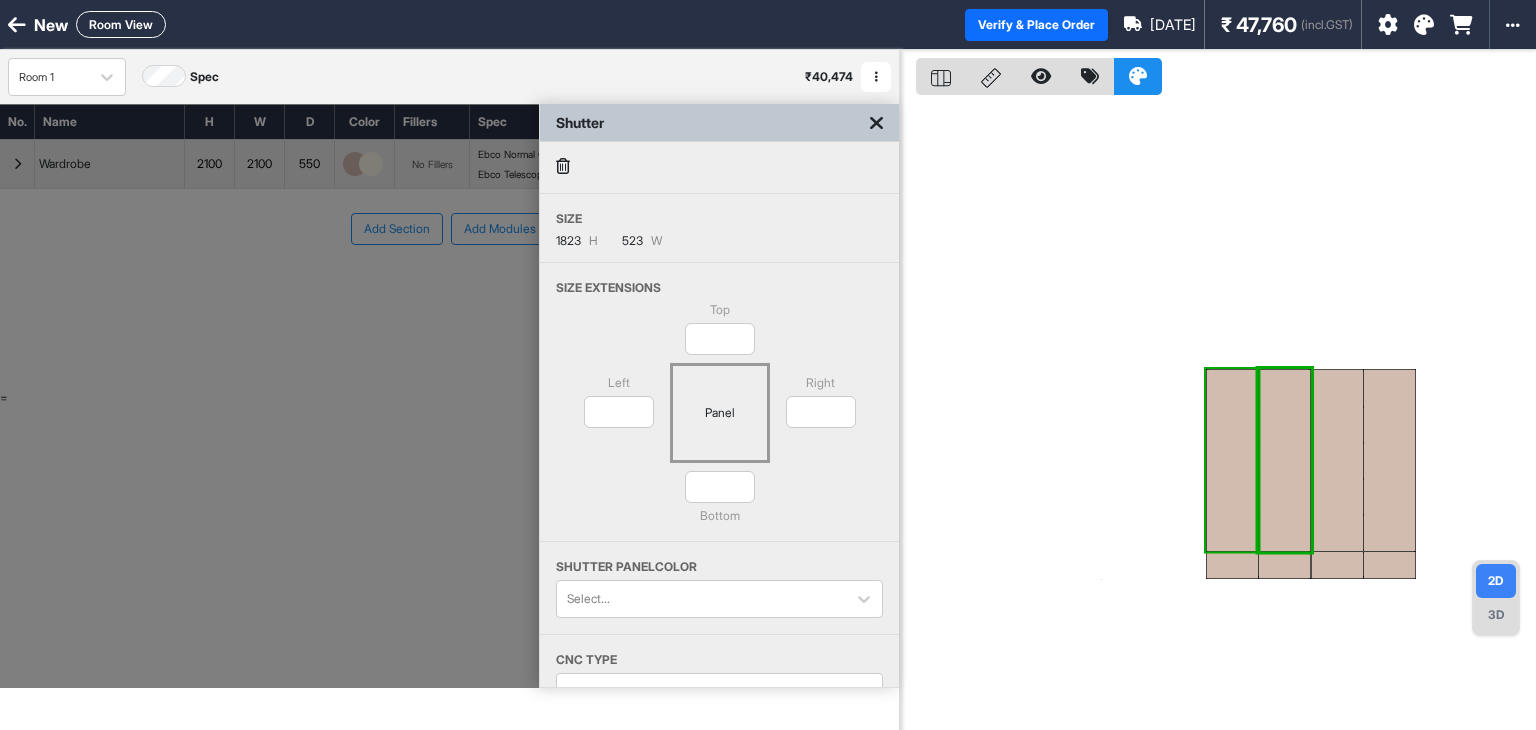 click at bounding box center (1232, 460) 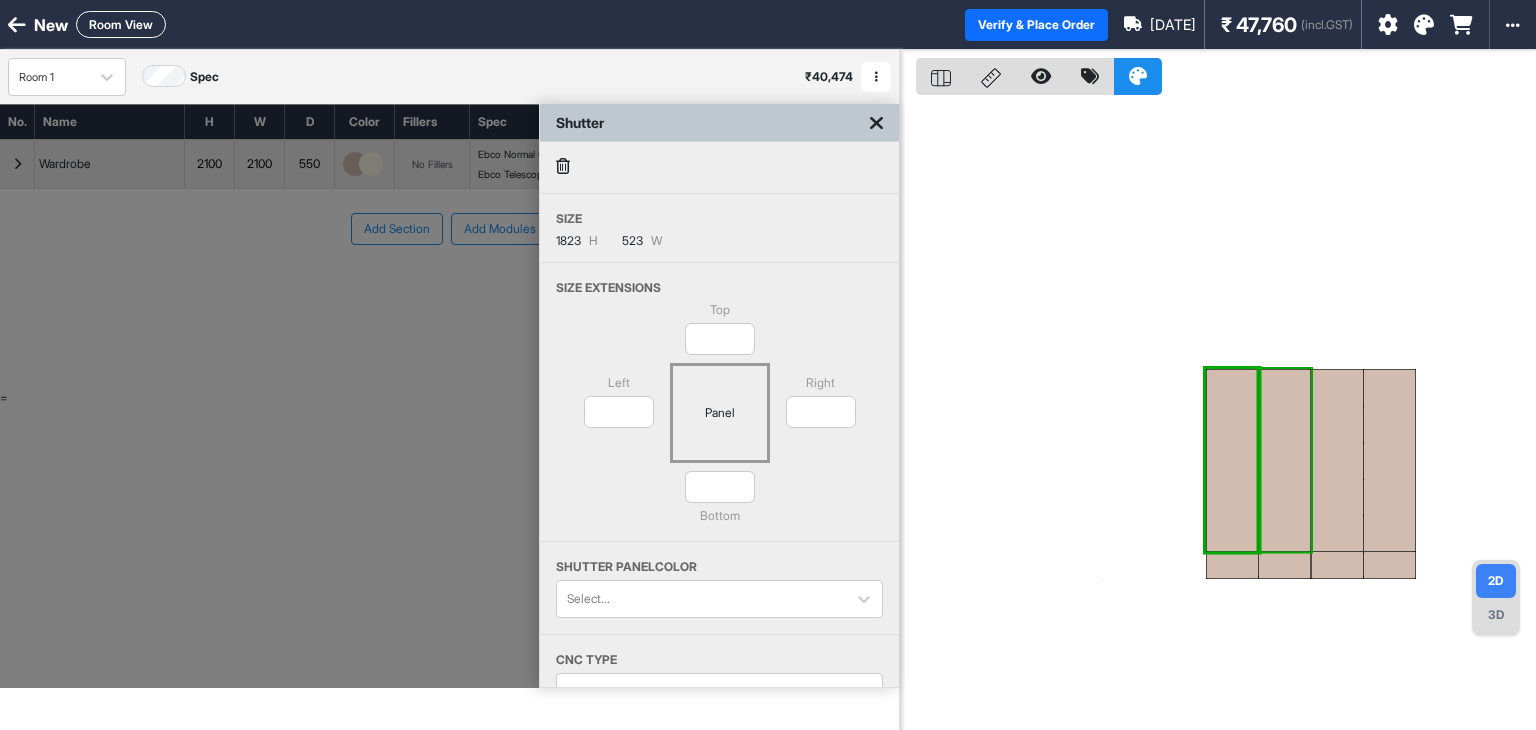 click at bounding box center (1285, 460) 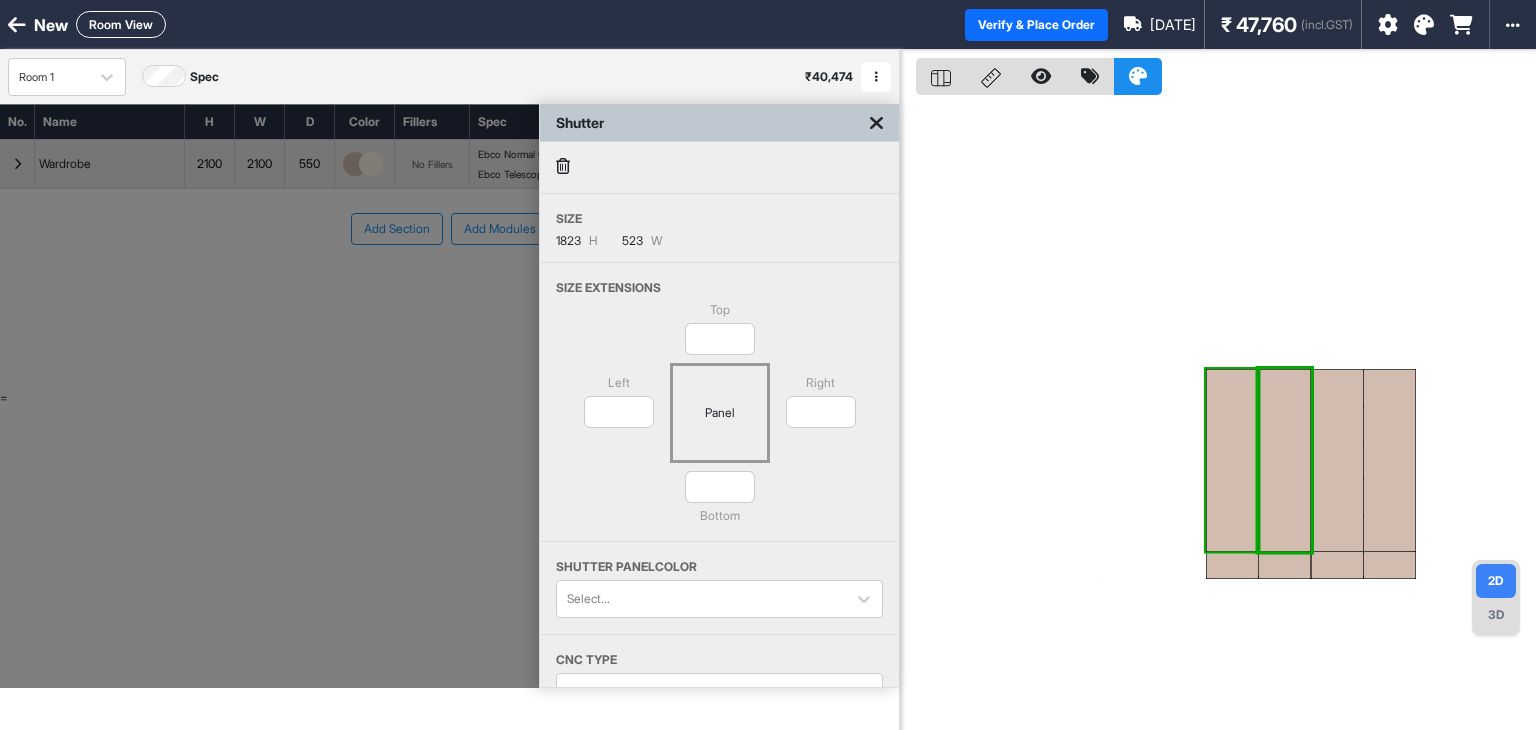 click at bounding box center [1232, 460] 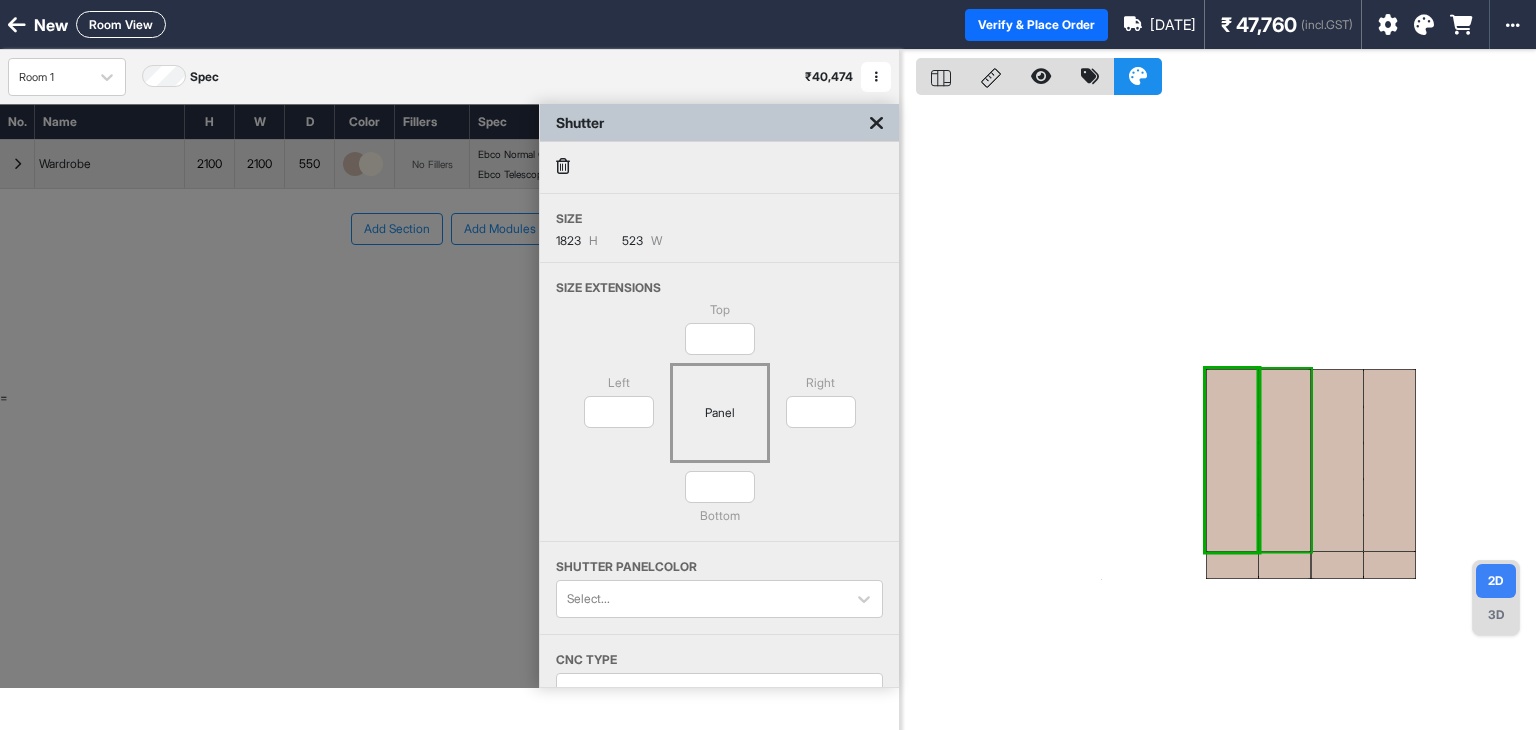 click at bounding box center (1285, 460) 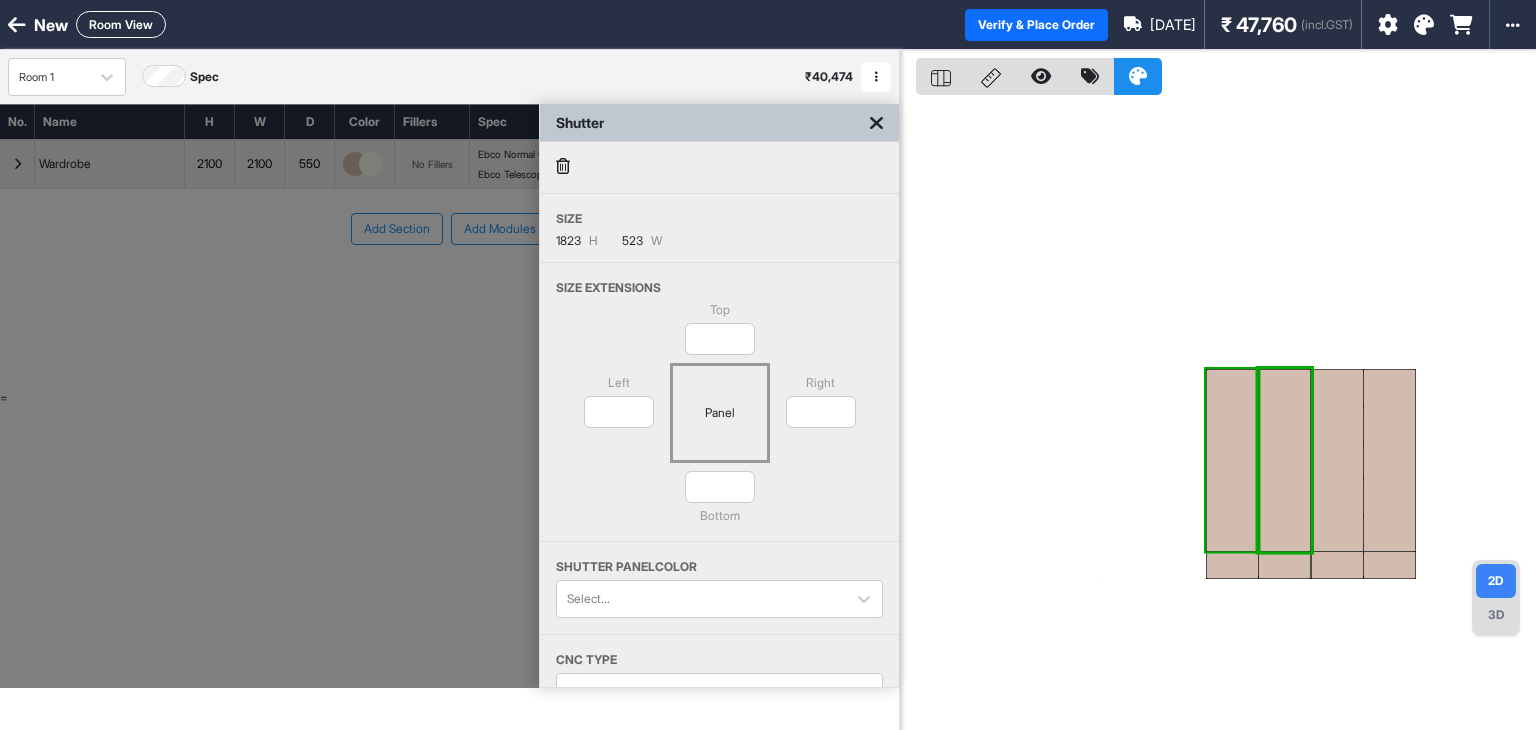 click 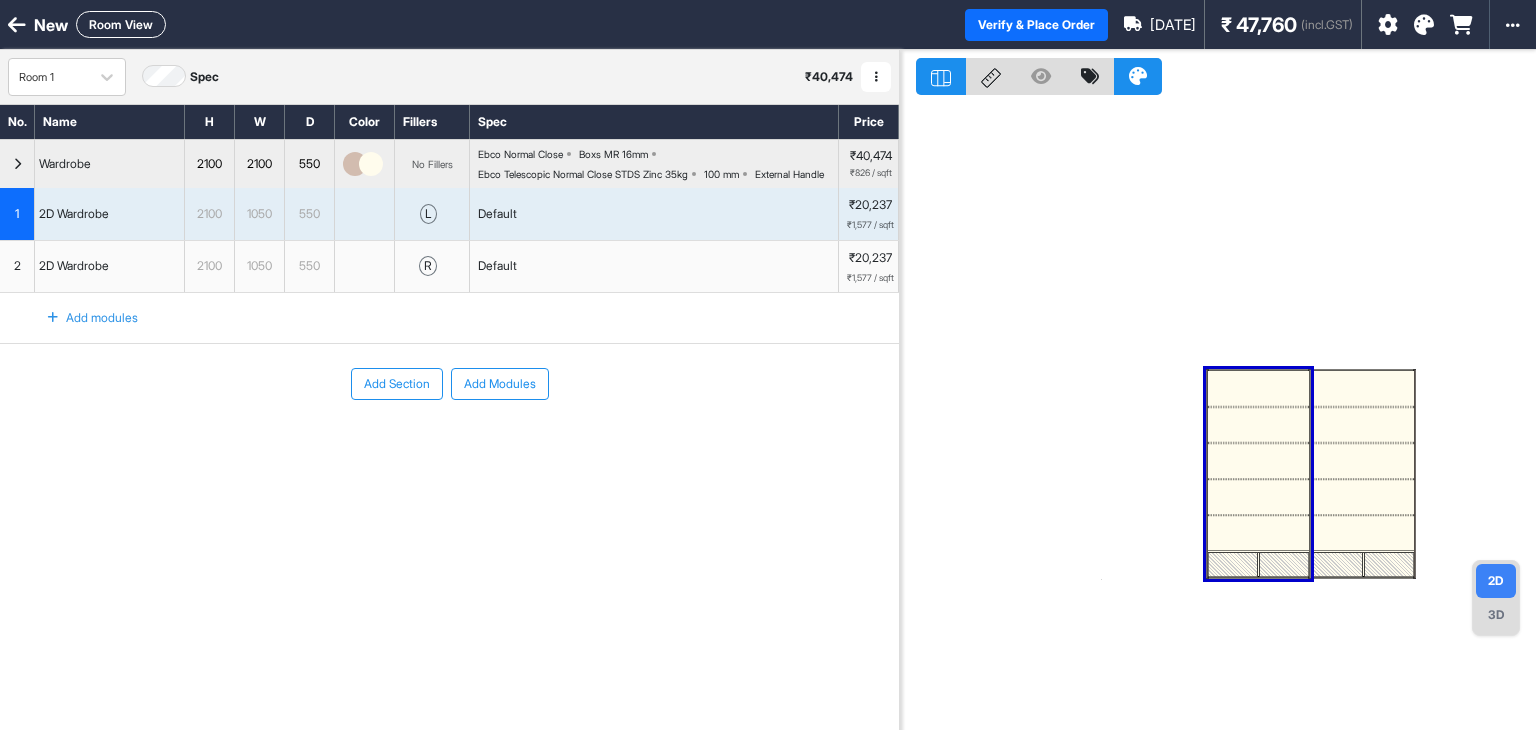 click at bounding box center [1258, 533] 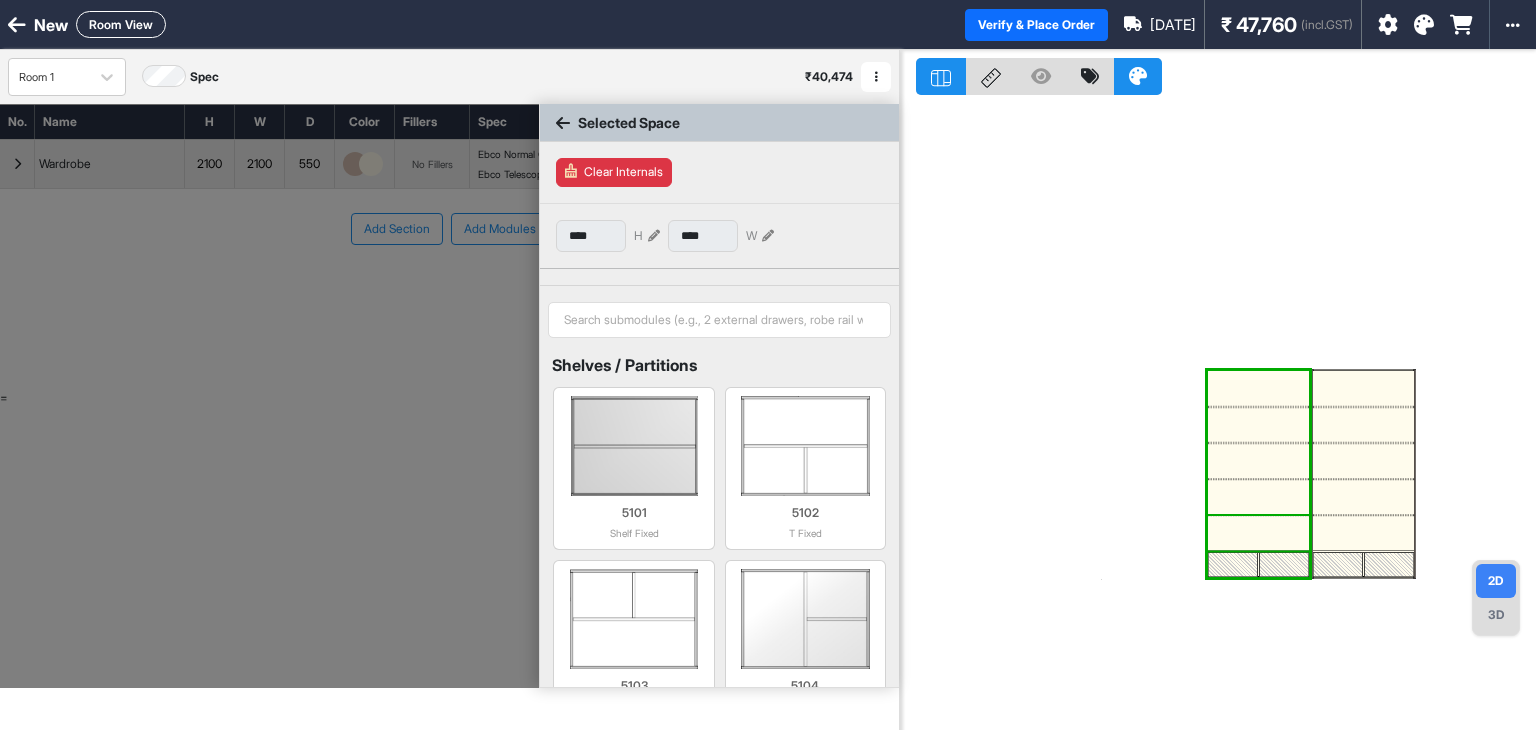 click at bounding box center [1258, 533] 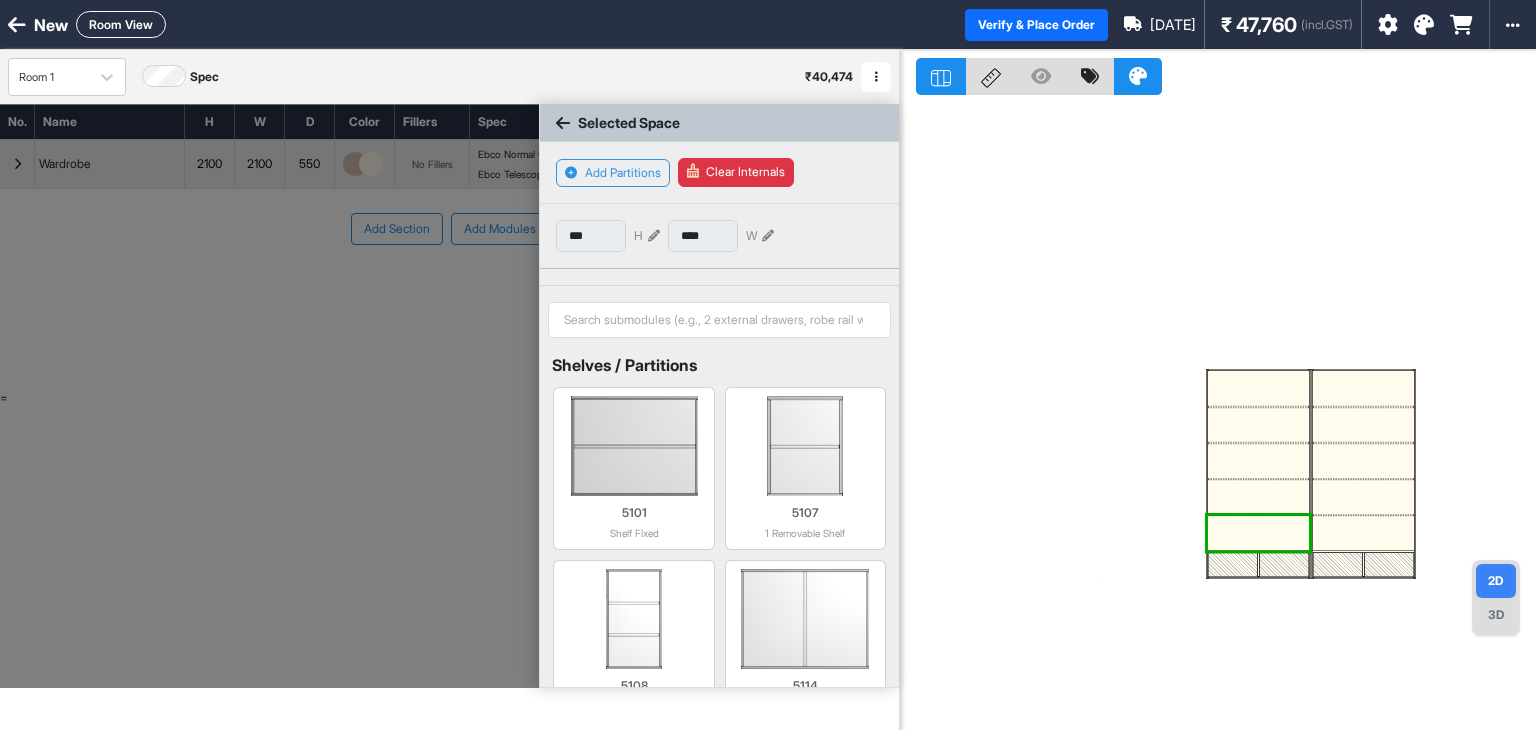 click at bounding box center [1258, 461] 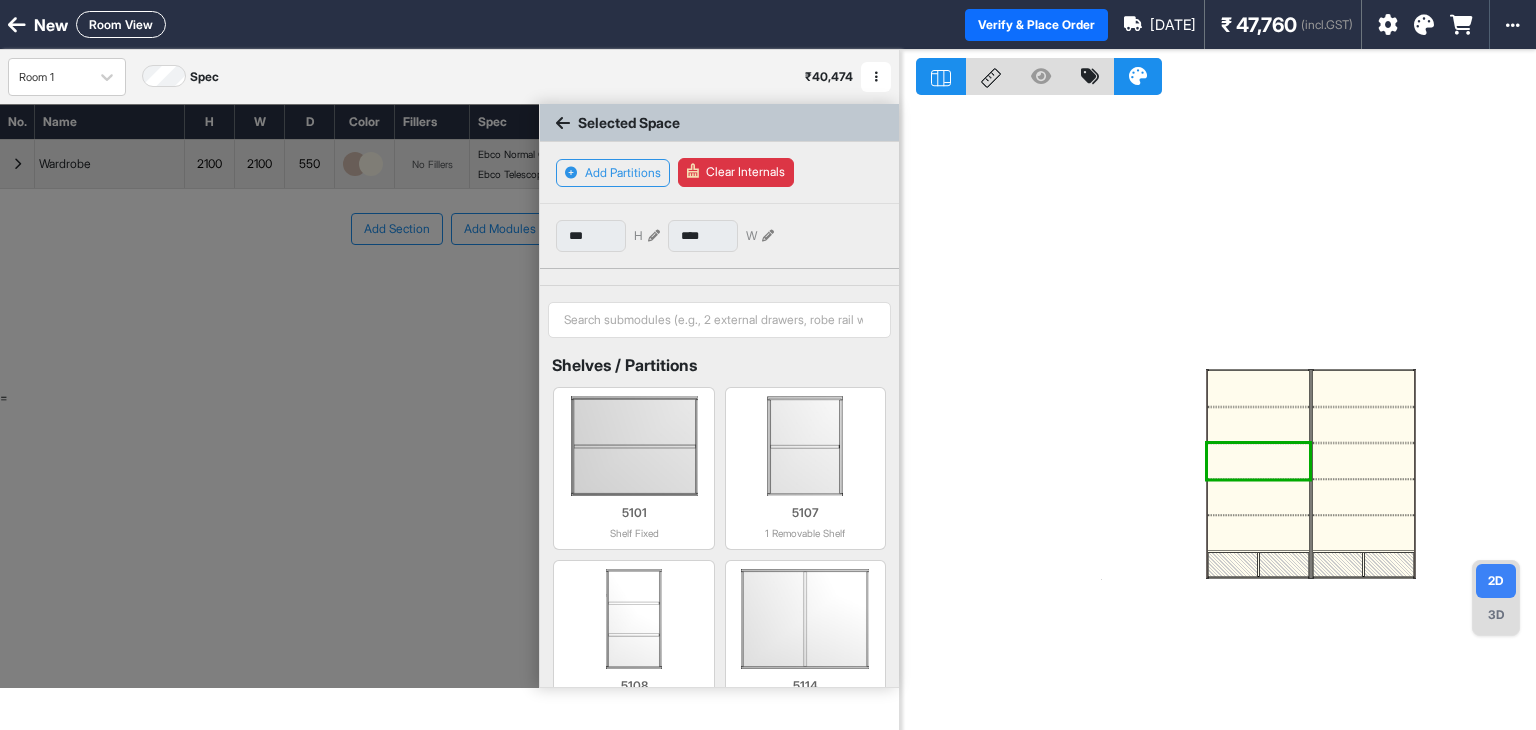 click at bounding box center (1258, 425) 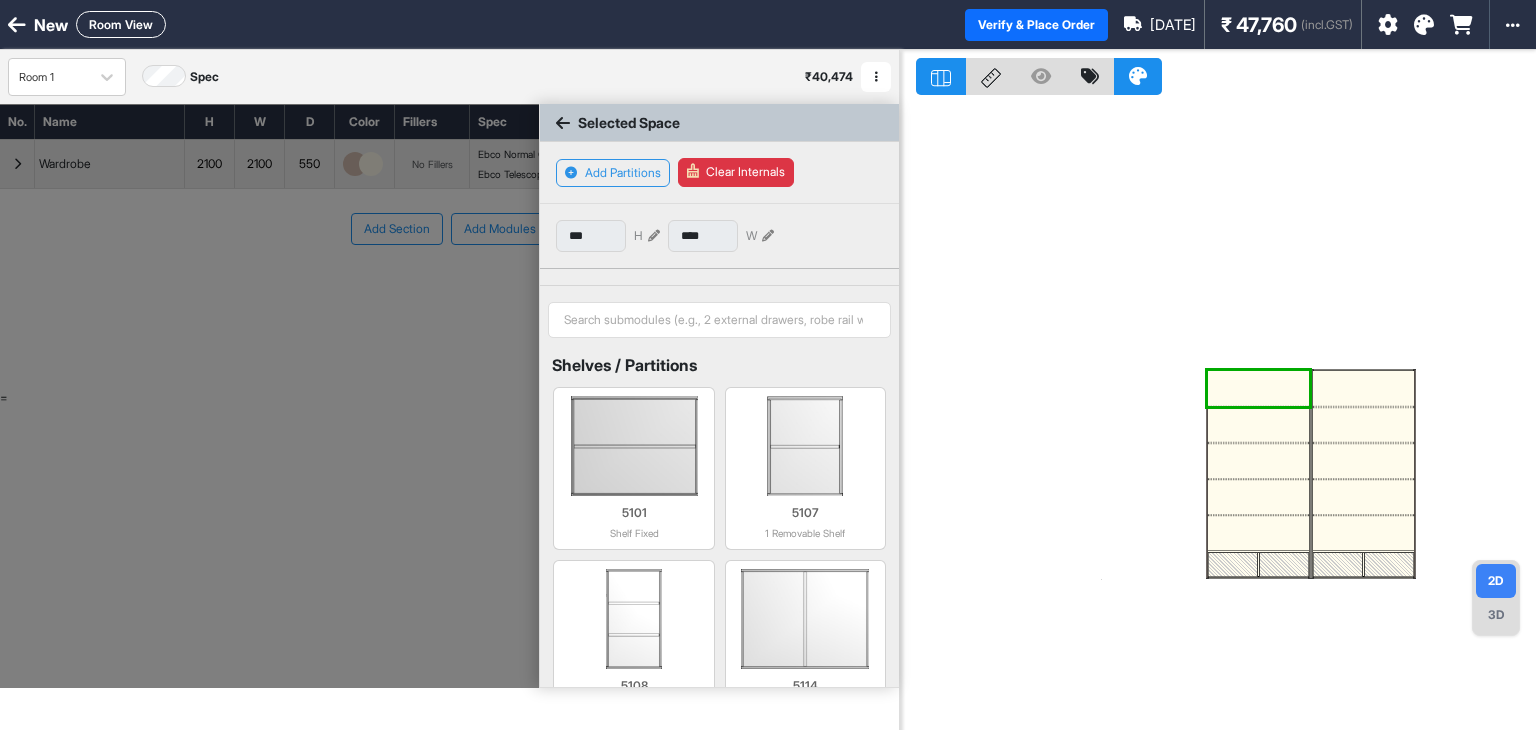click at bounding box center [1258, 425] 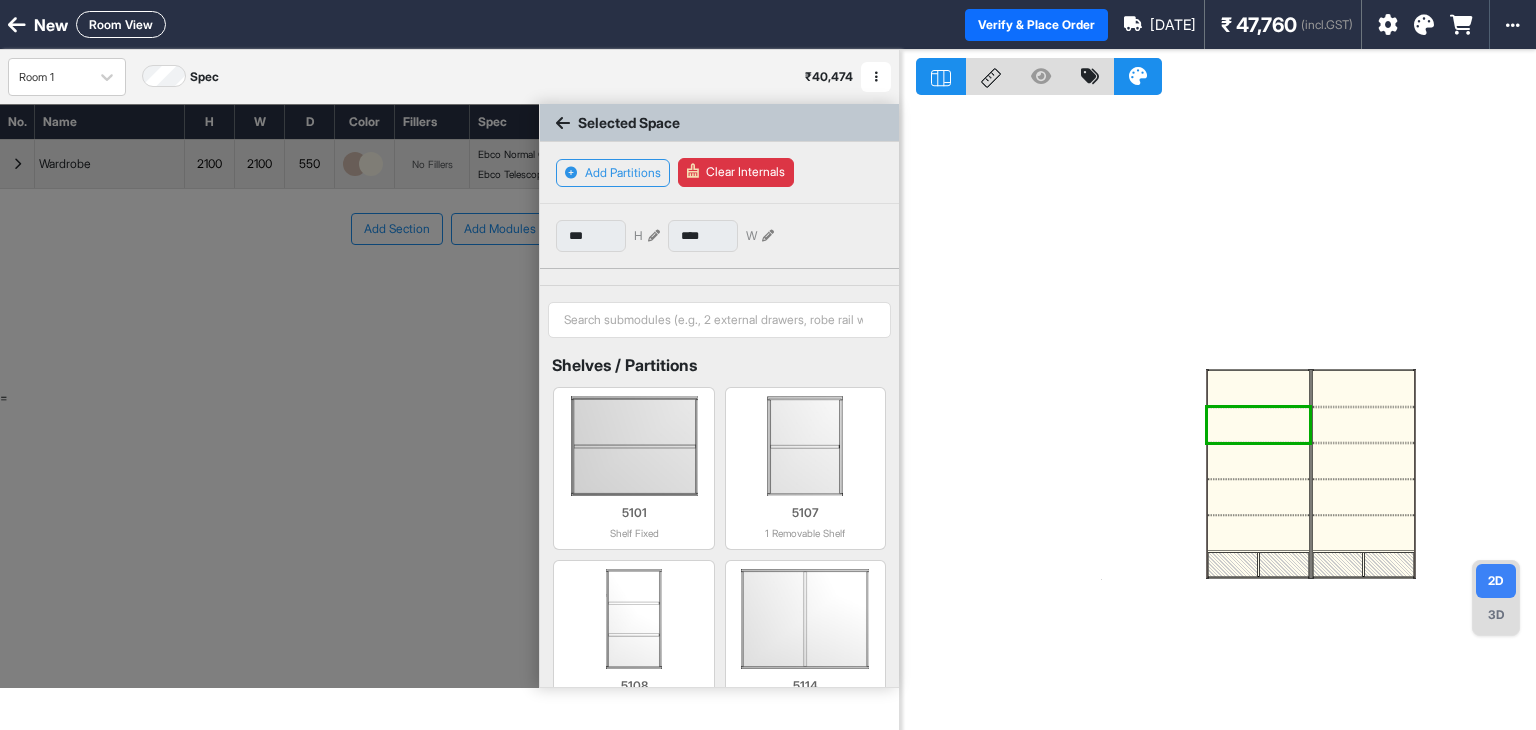 click at bounding box center (1258, 461) 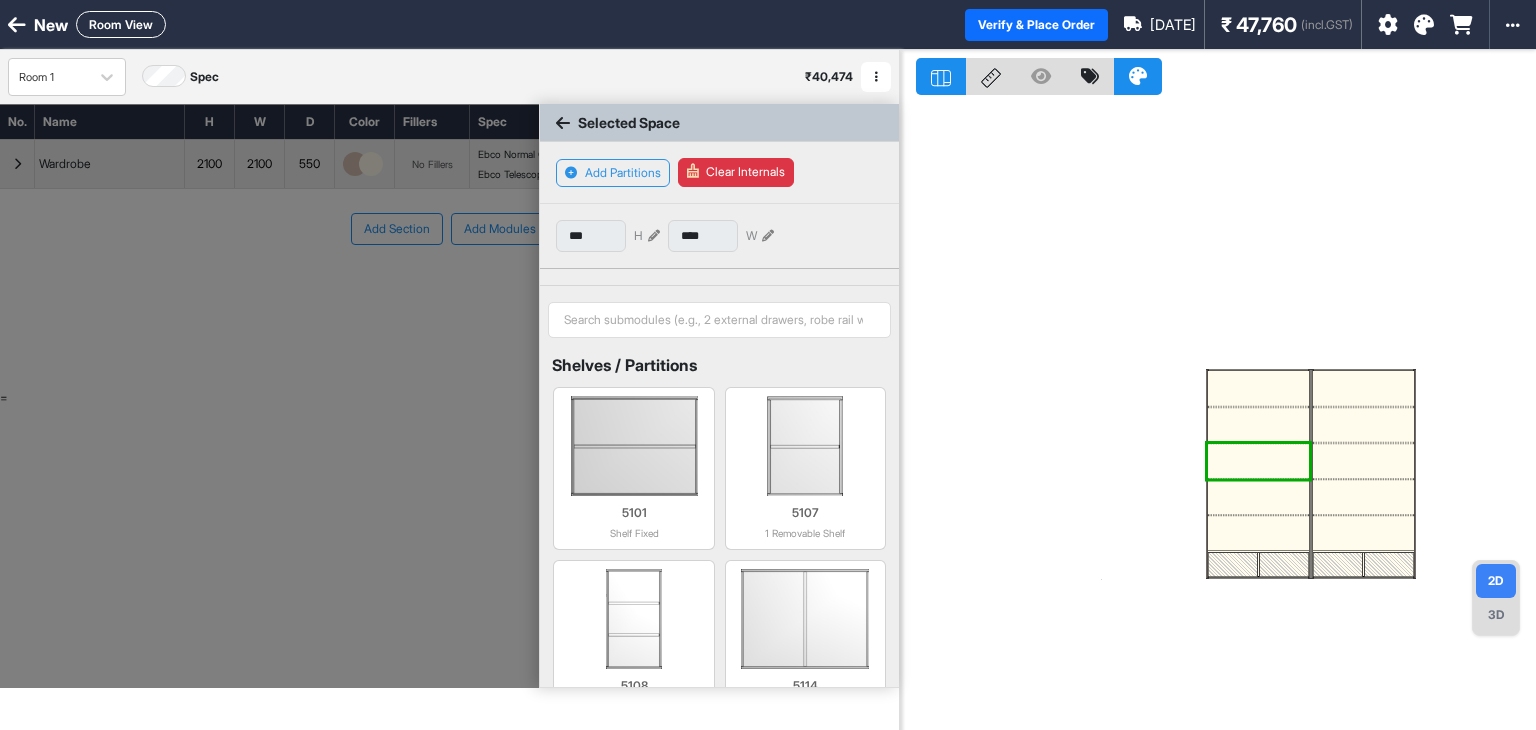 click at bounding box center (1258, 425) 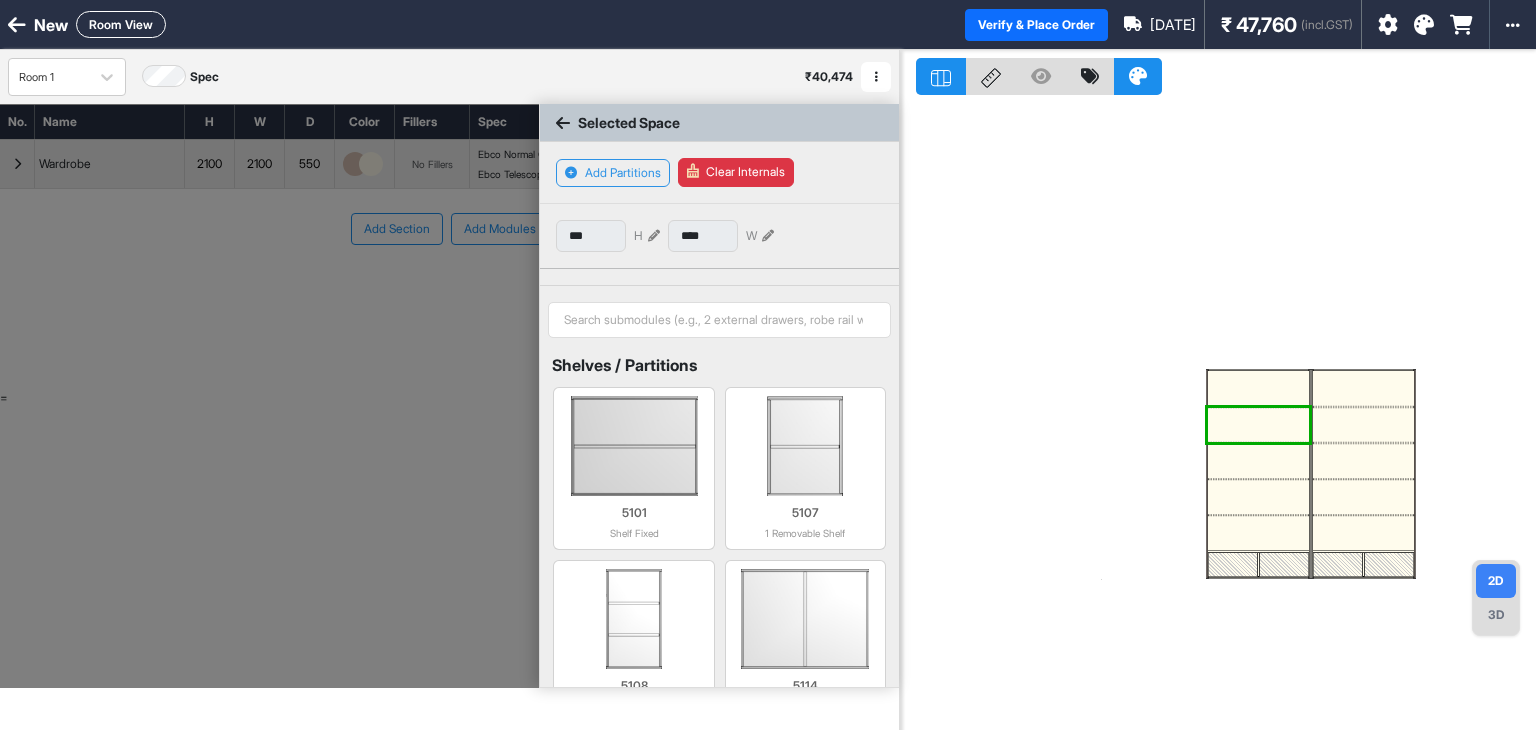 click at bounding box center (1258, 461) 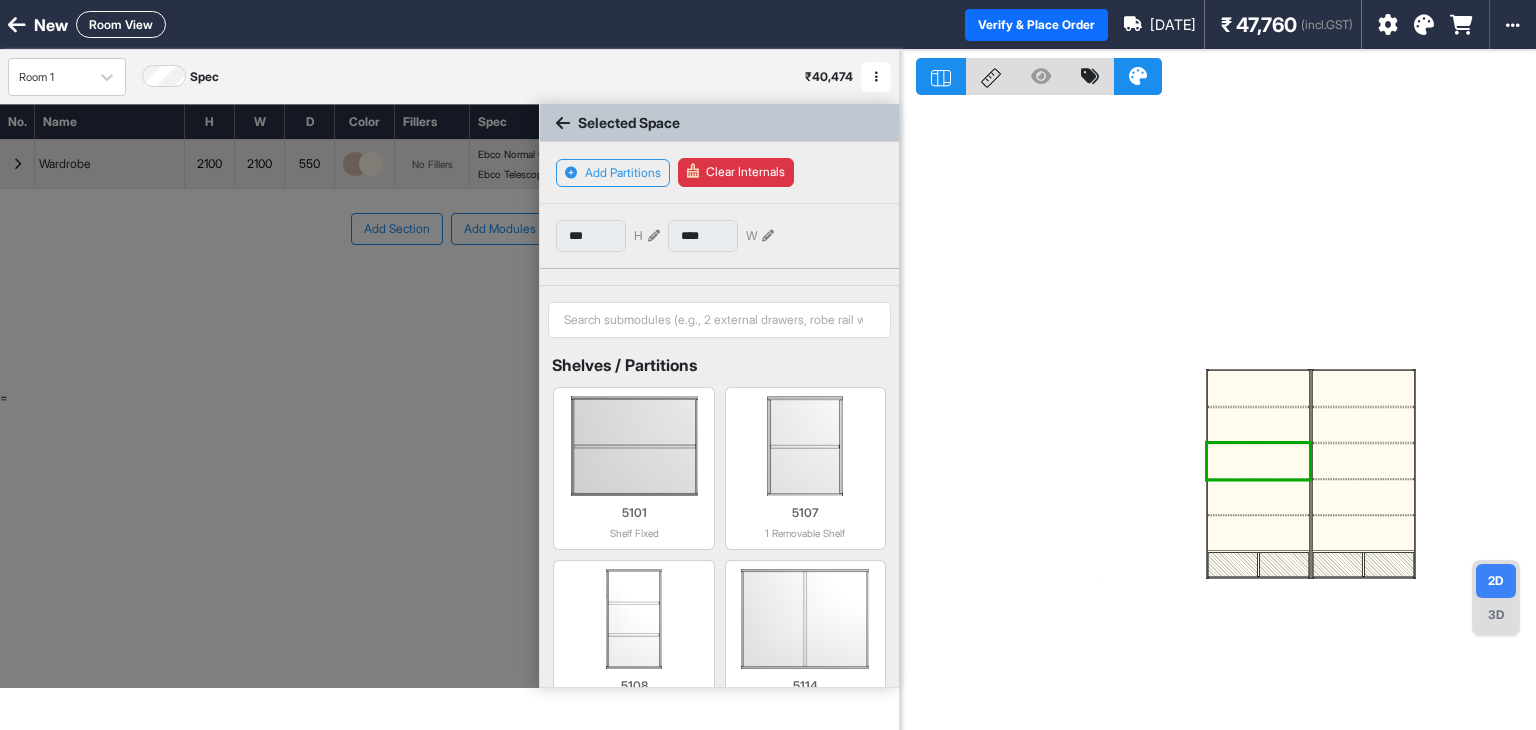 click at bounding box center [1258, 497] 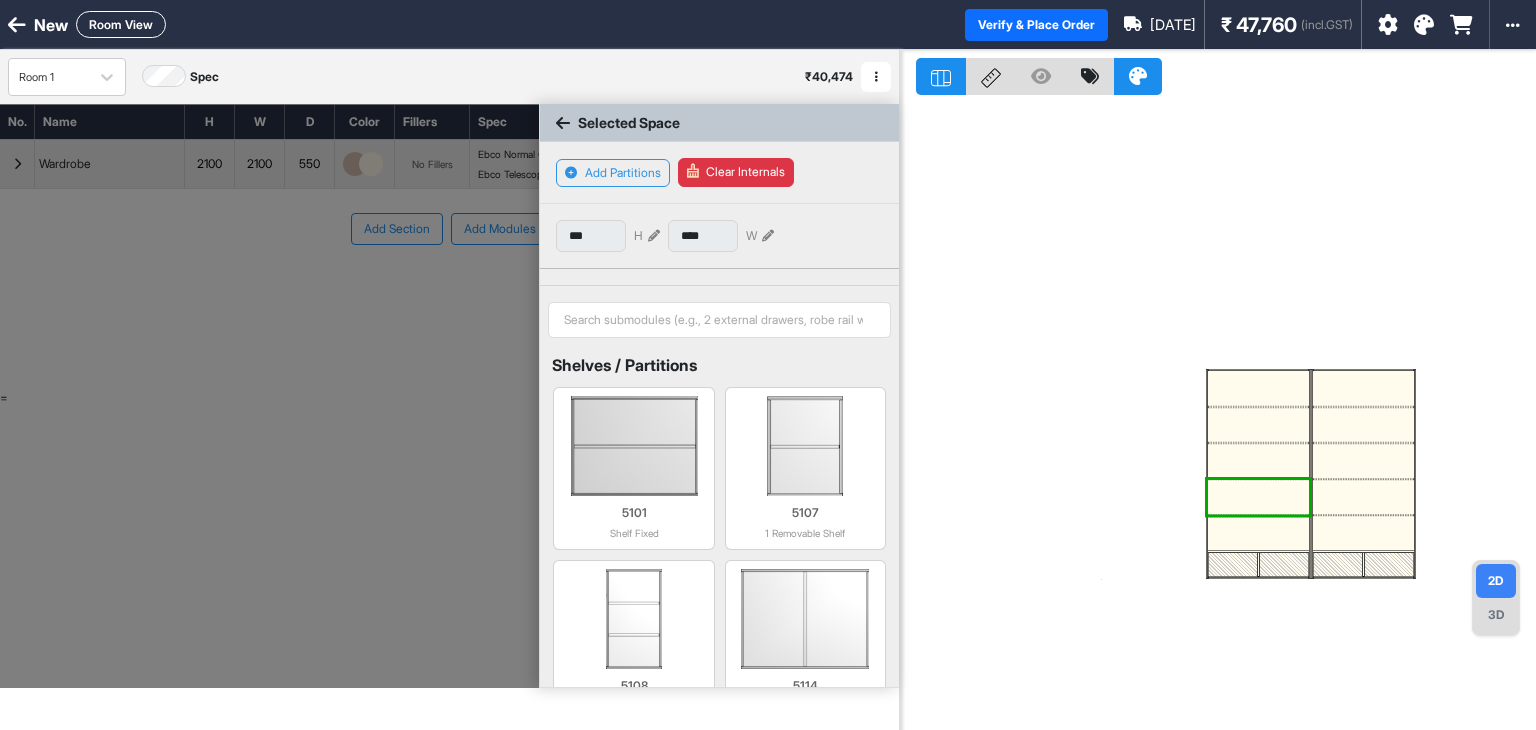 click at bounding box center (1258, 533) 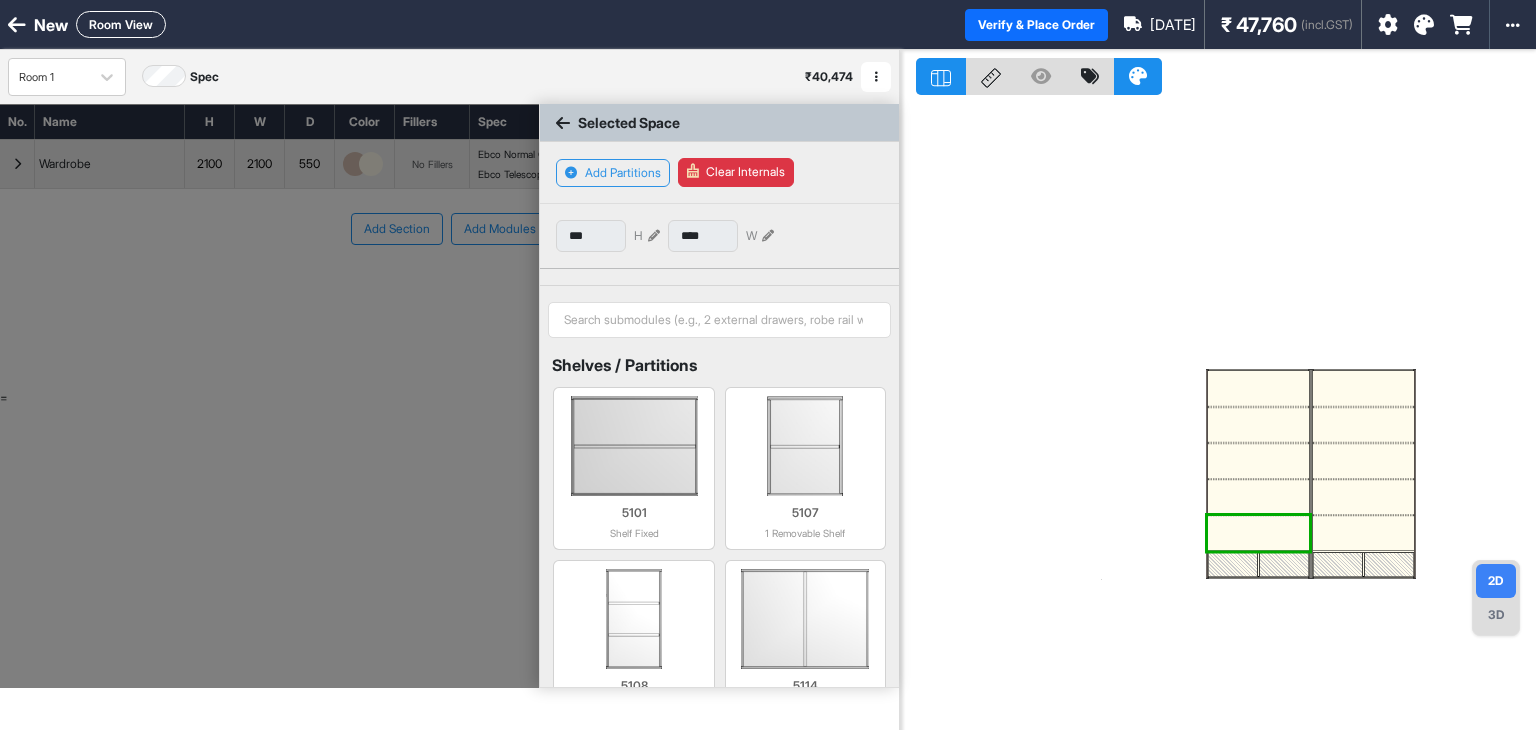 click at bounding box center (1258, 497) 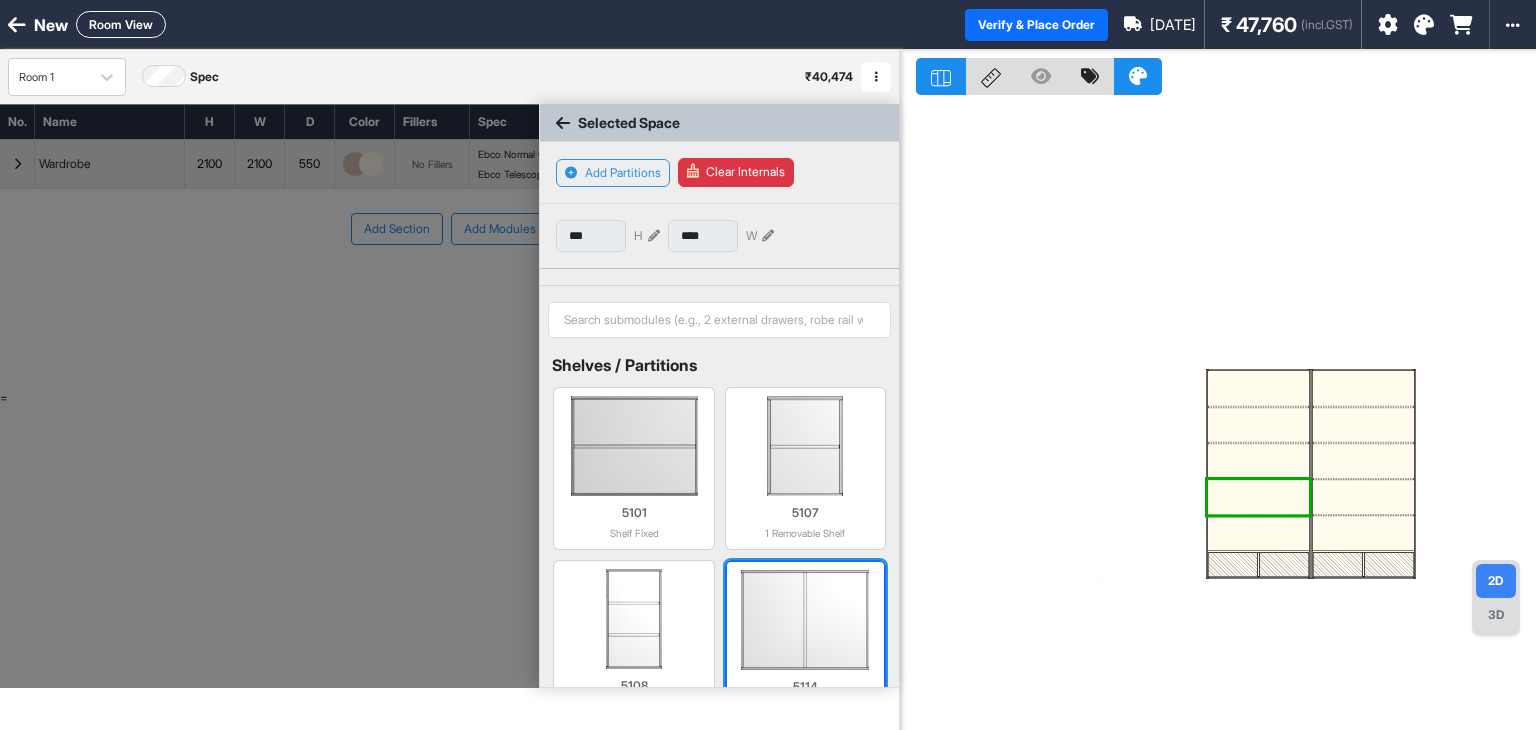 click at bounding box center (805, 620) 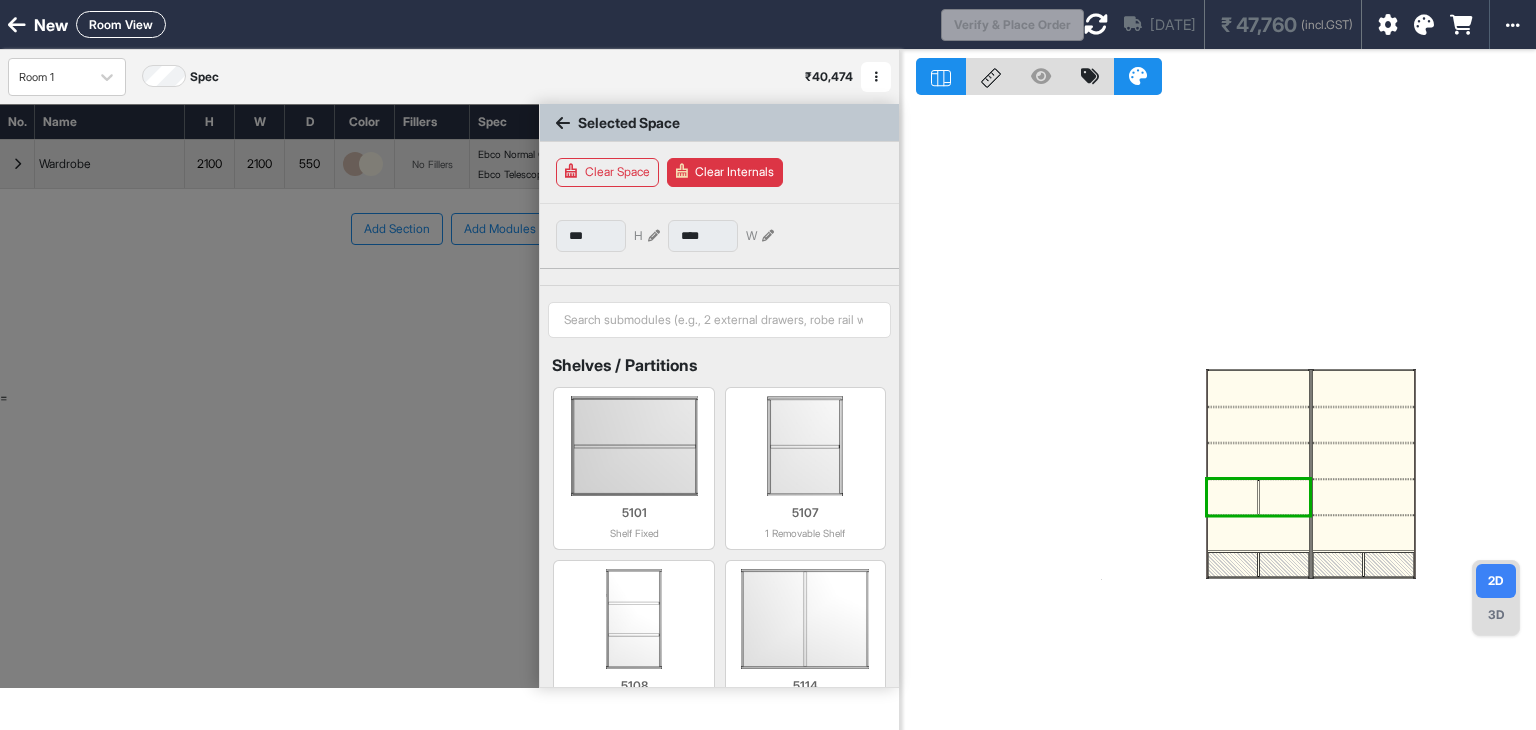 click at bounding box center [1258, 533] 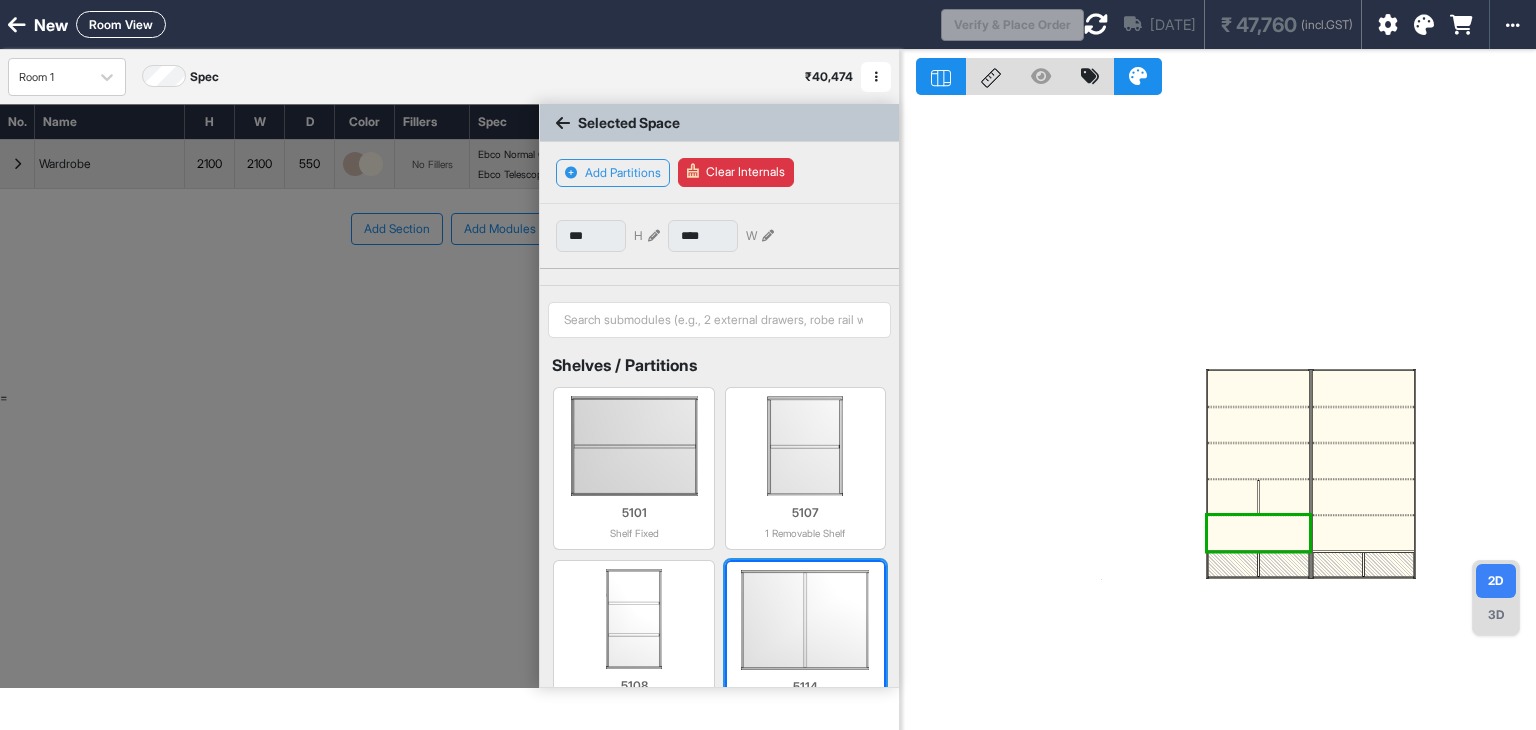 click at bounding box center [805, 620] 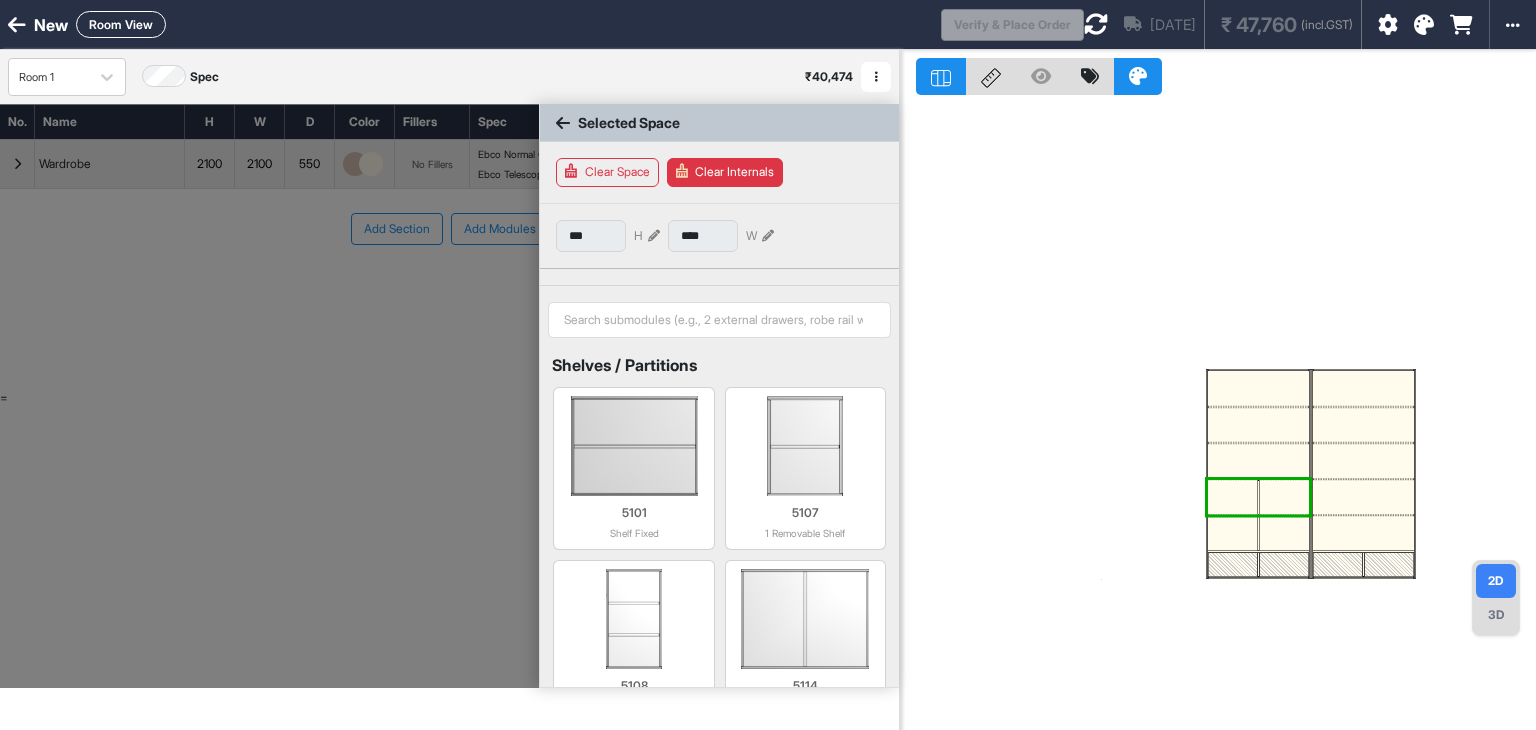 click at bounding box center (1233, 497) 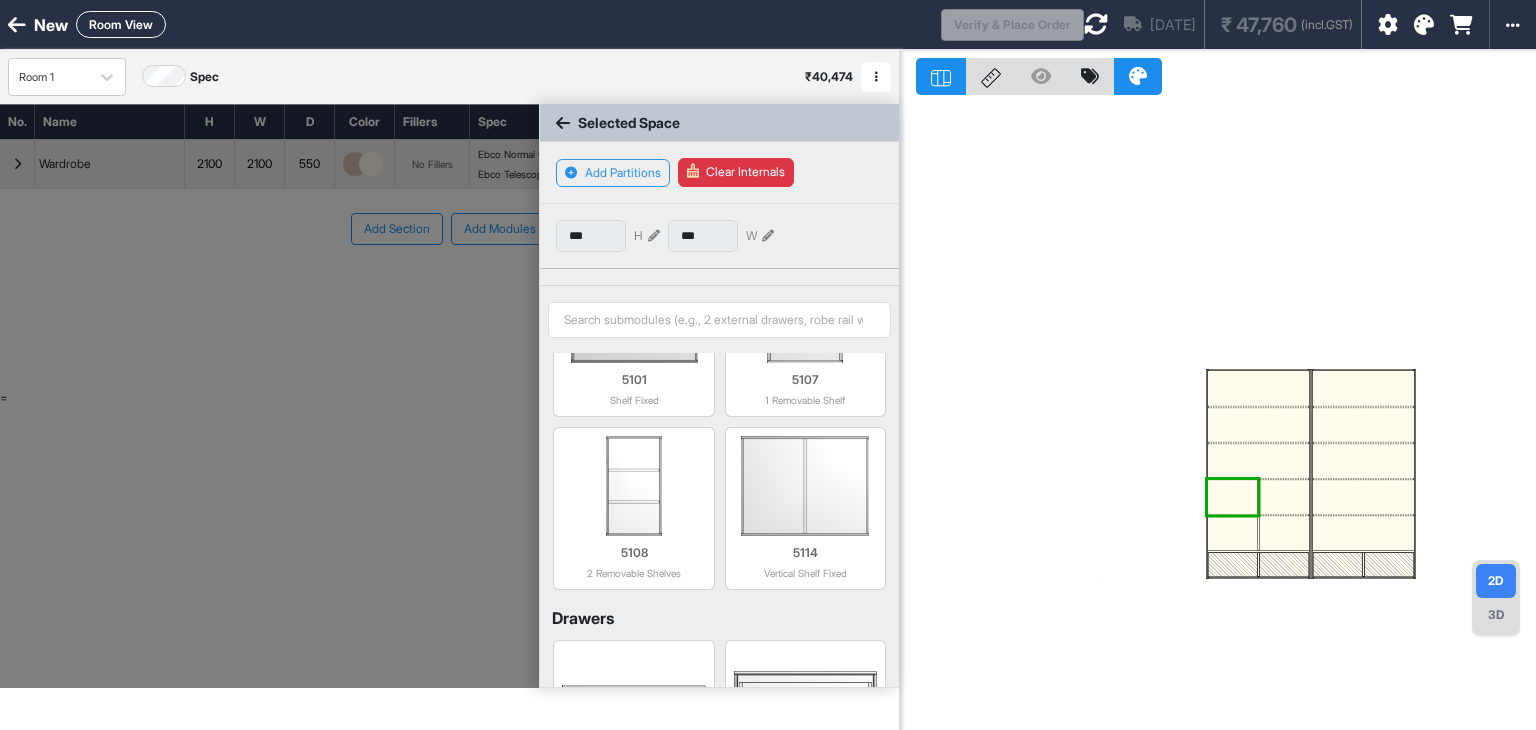 scroll, scrollTop: 400, scrollLeft: 0, axis: vertical 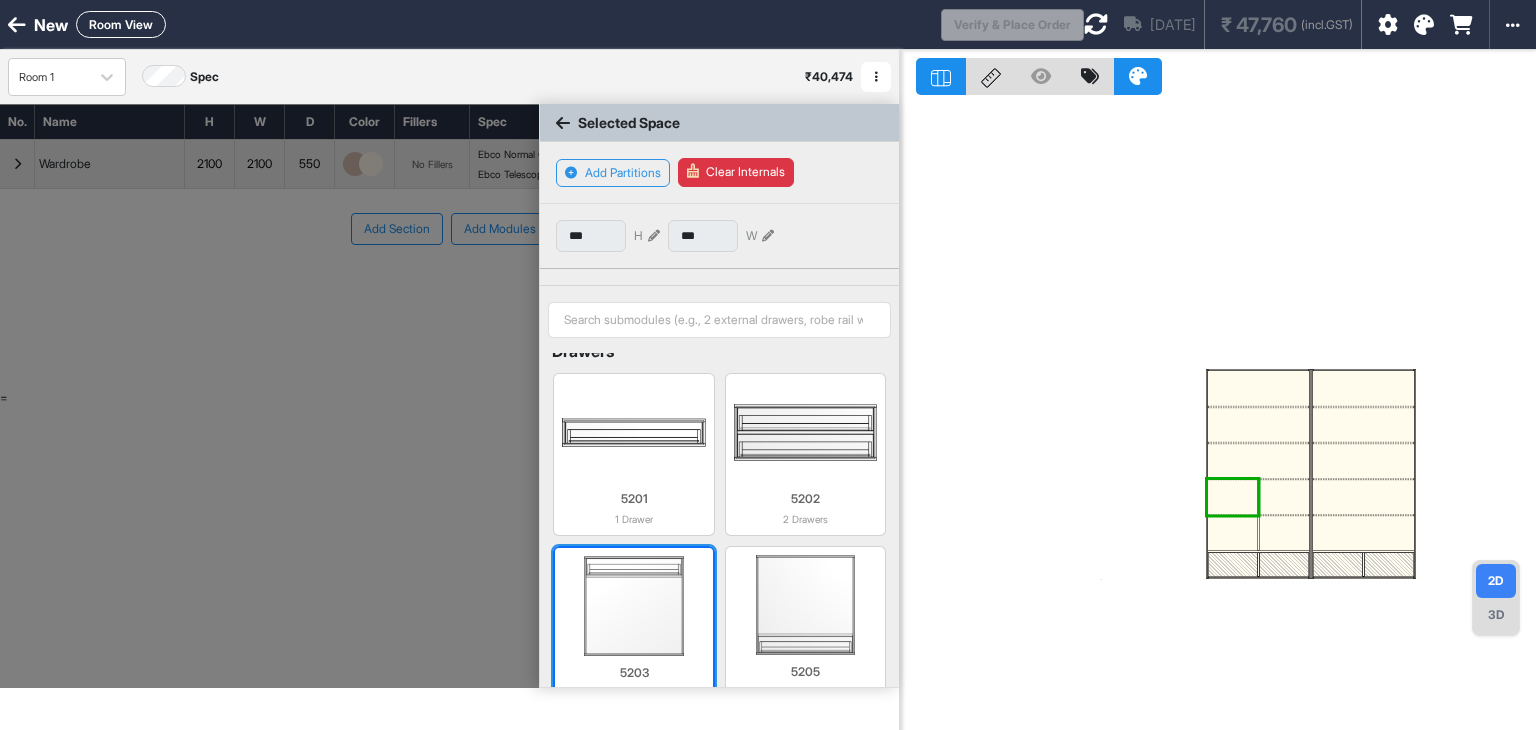 click at bounding box center (633, 606) 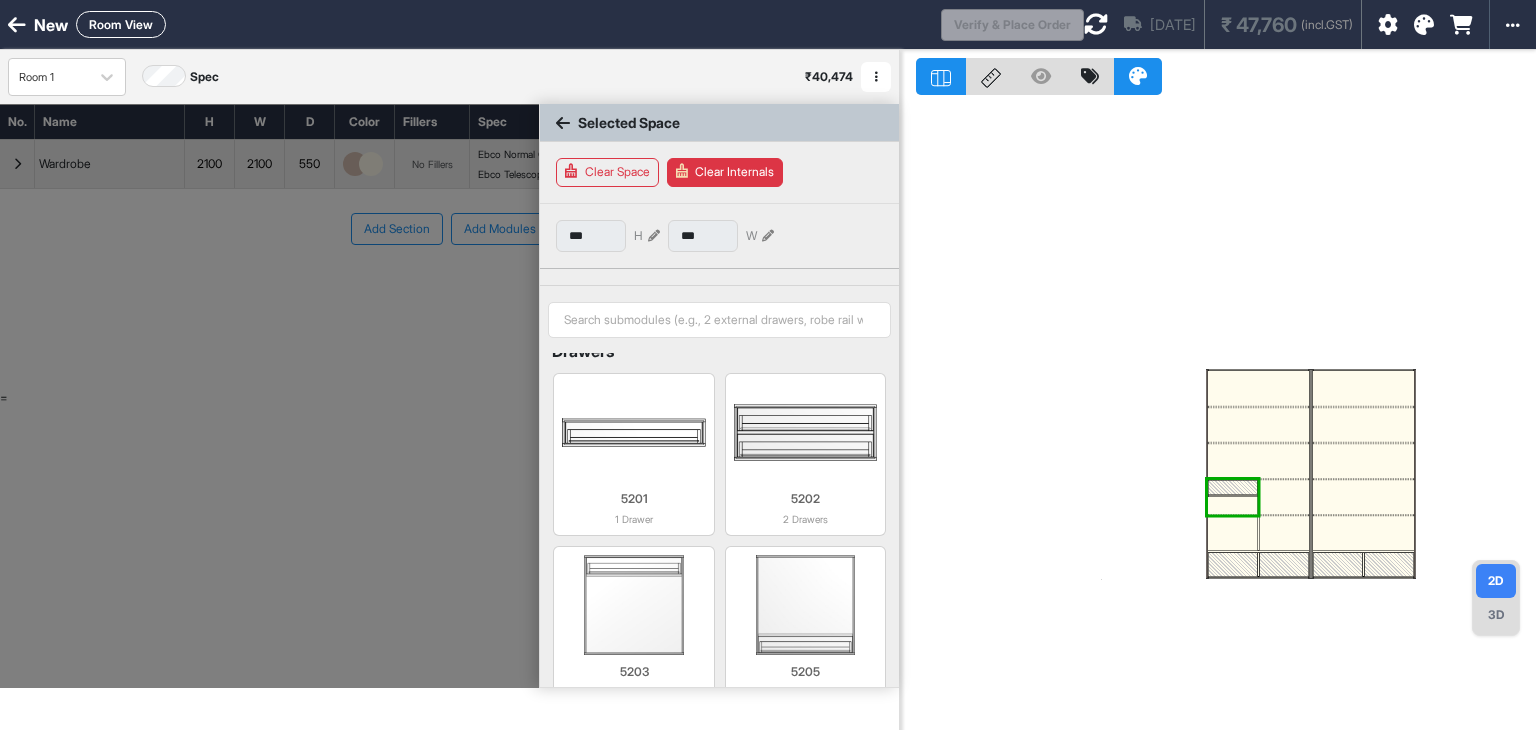 click at bounding box center [1284, 497] 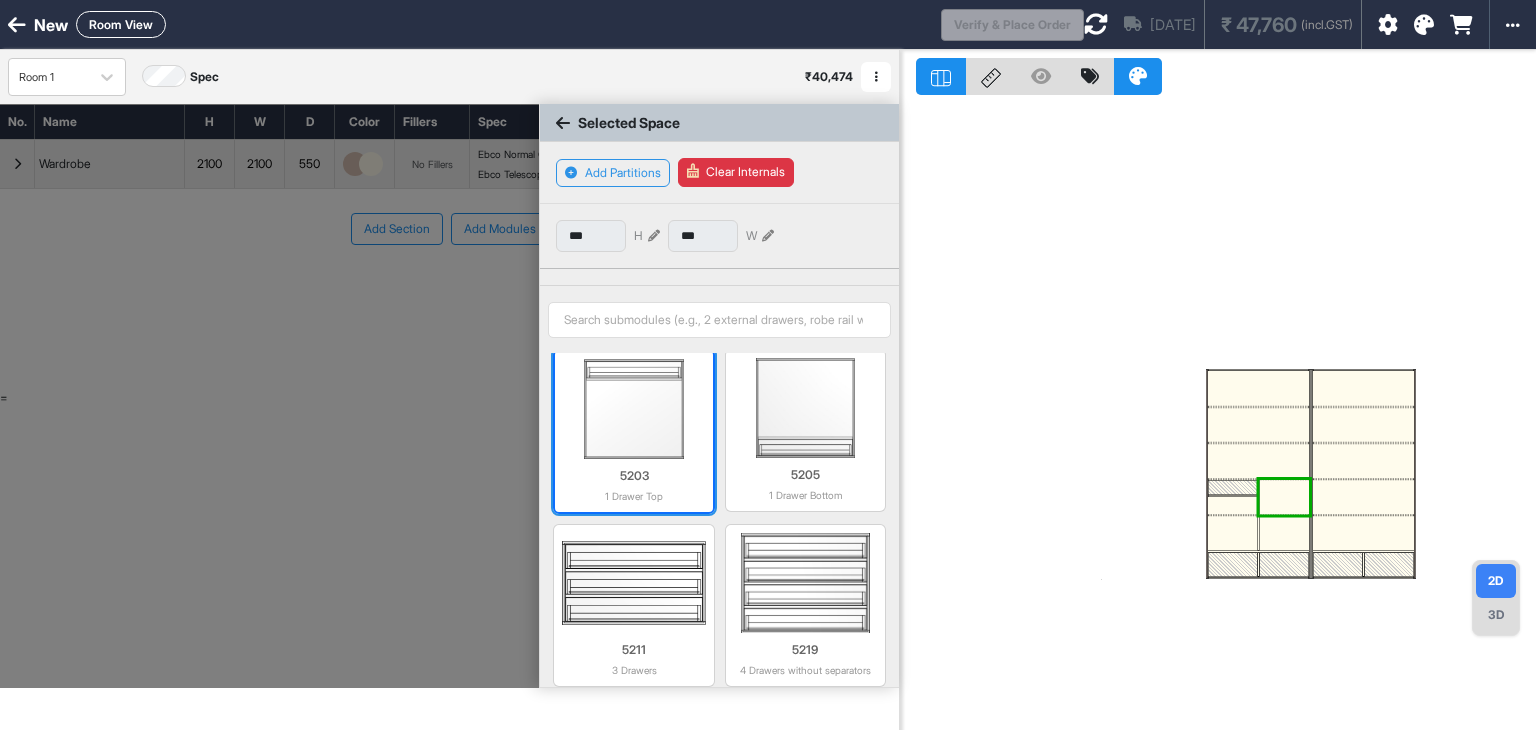click at bounding box center (633, 409) 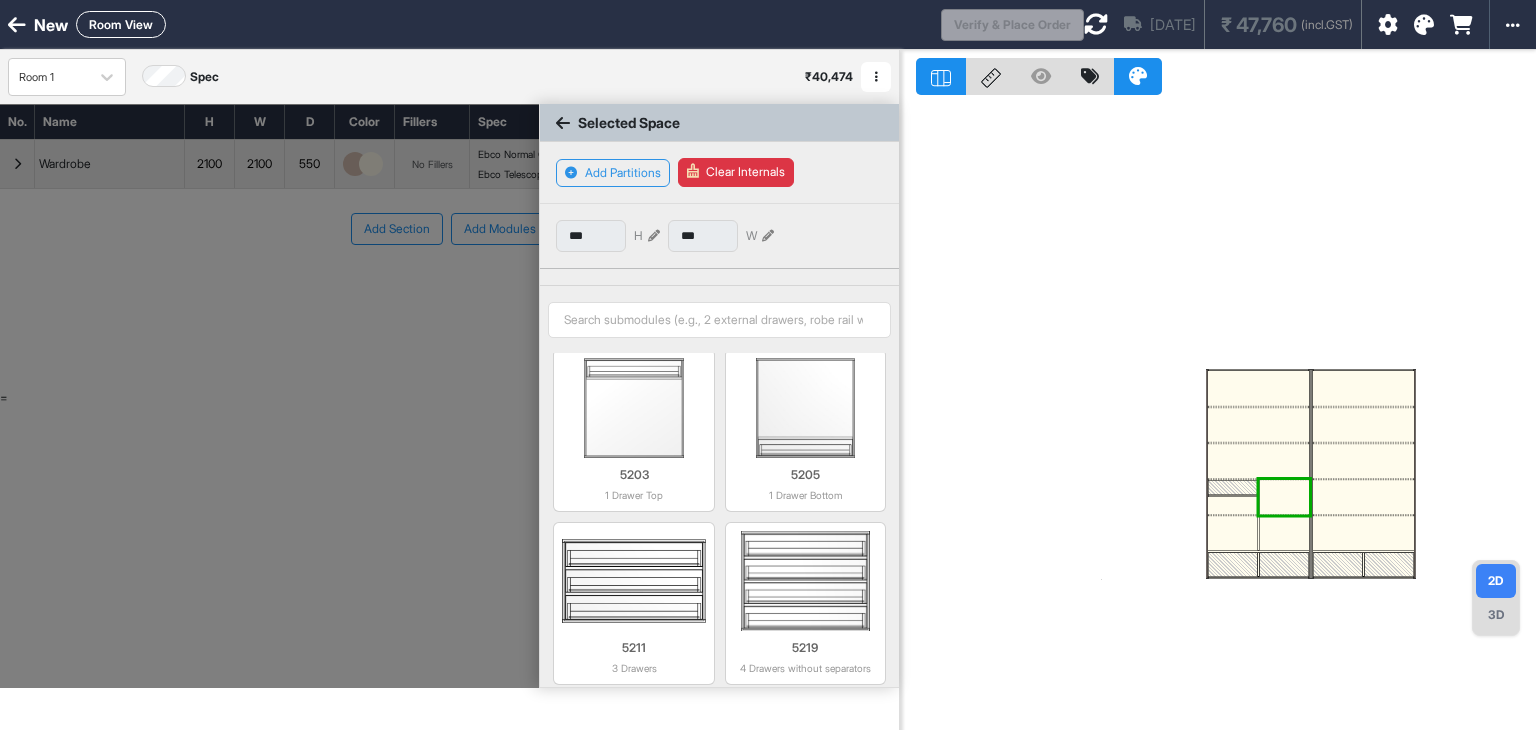 scroll, scrollTop: 596, scrollLeft: 0, axis: vertical 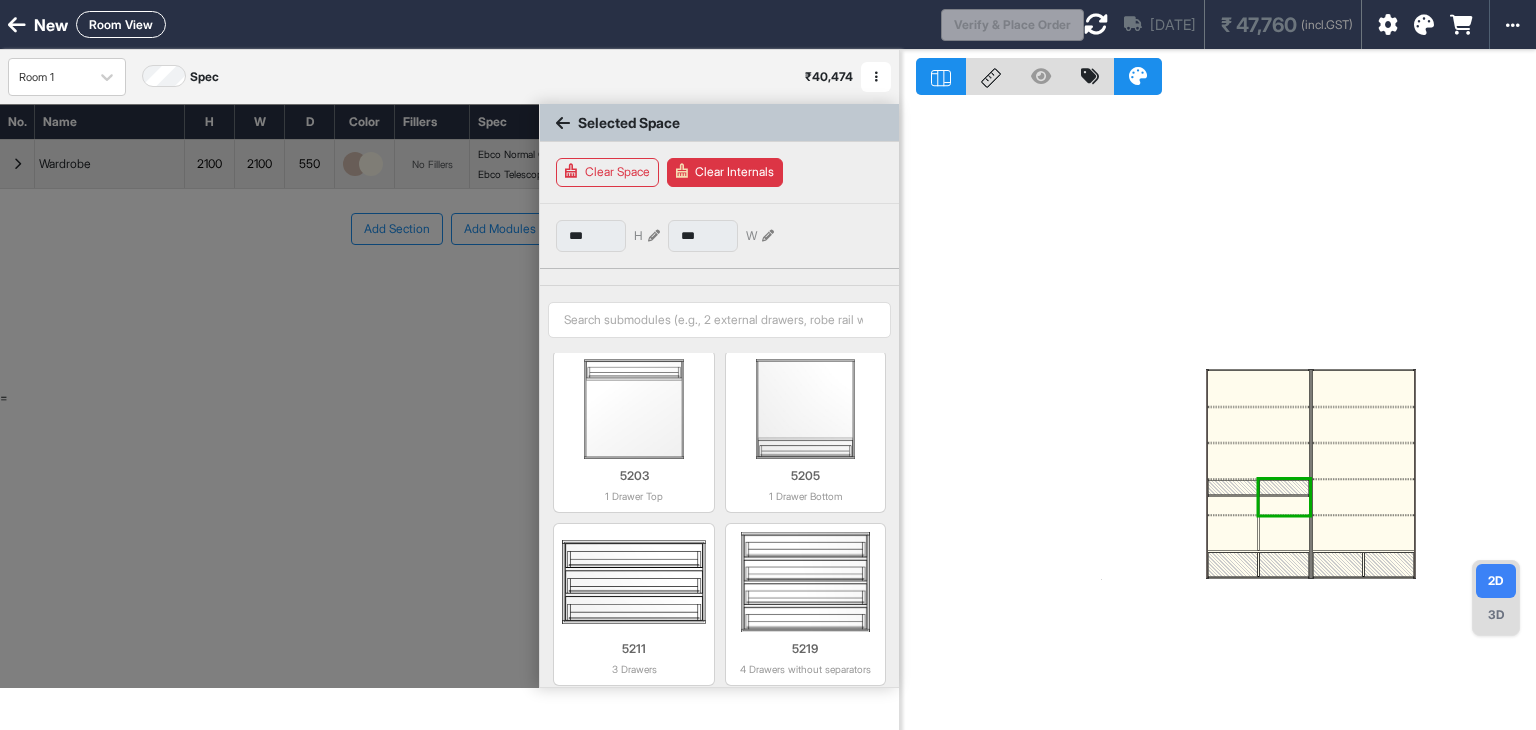 click at bounding box center (1258, 461) 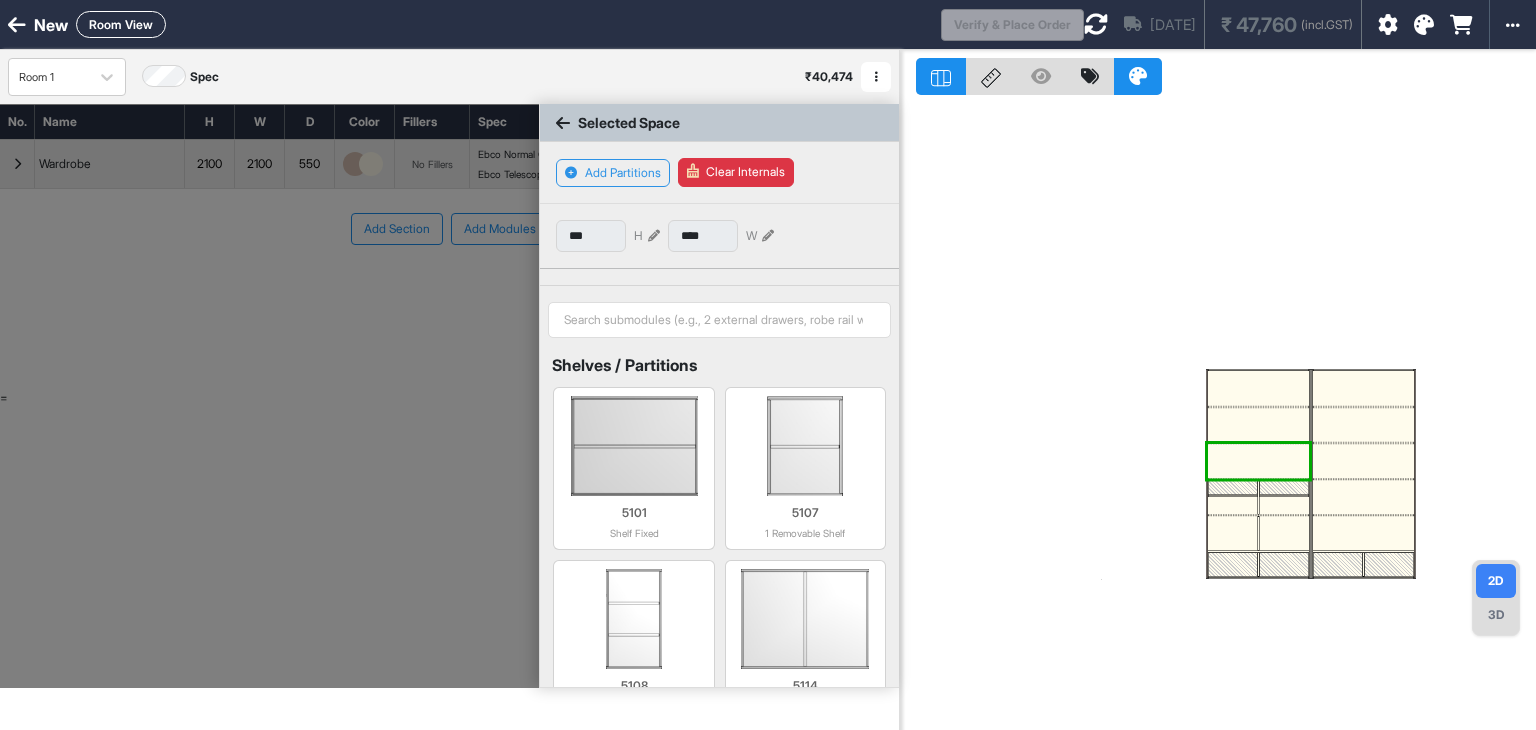 click at bounding box center (1258, 425) 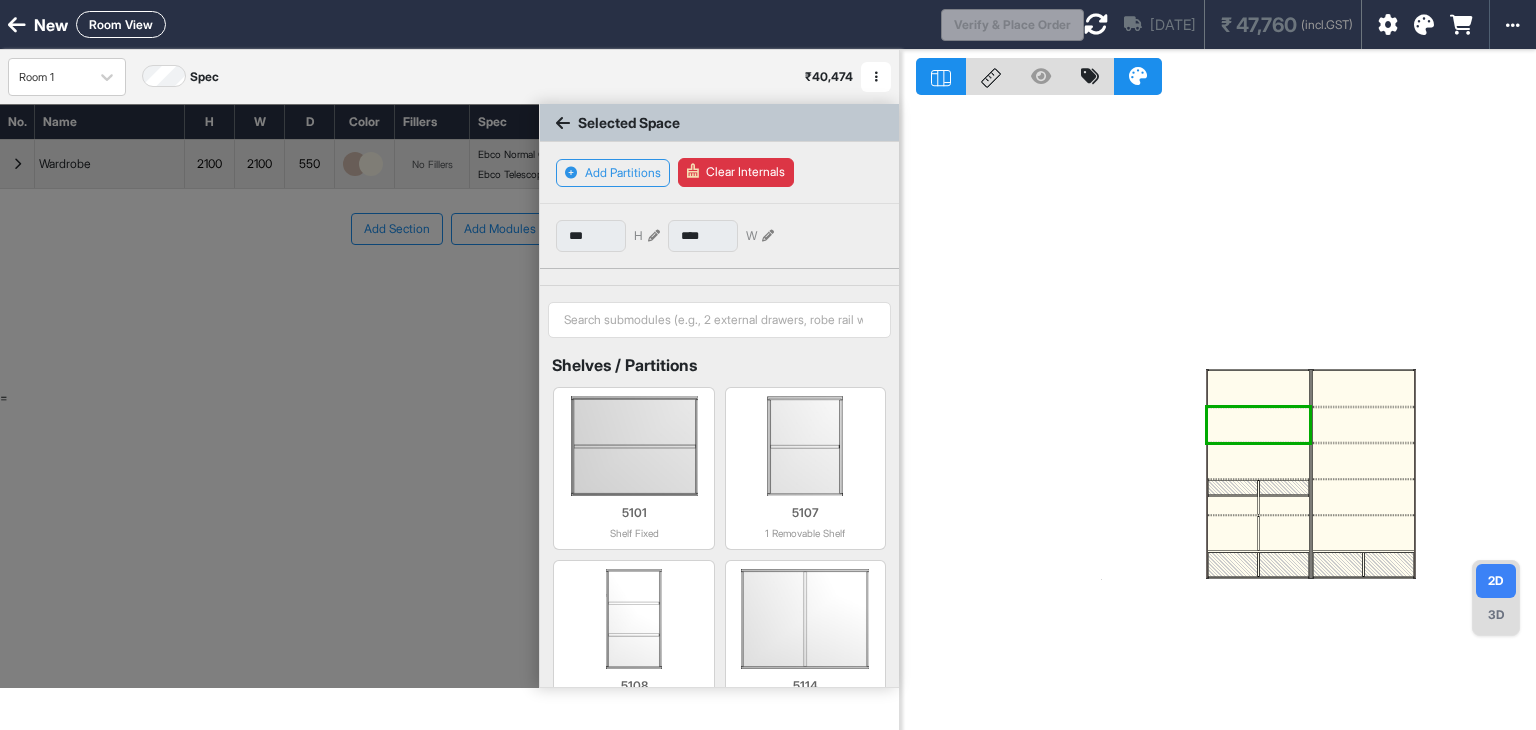 click at bounding box center [1258, 443] 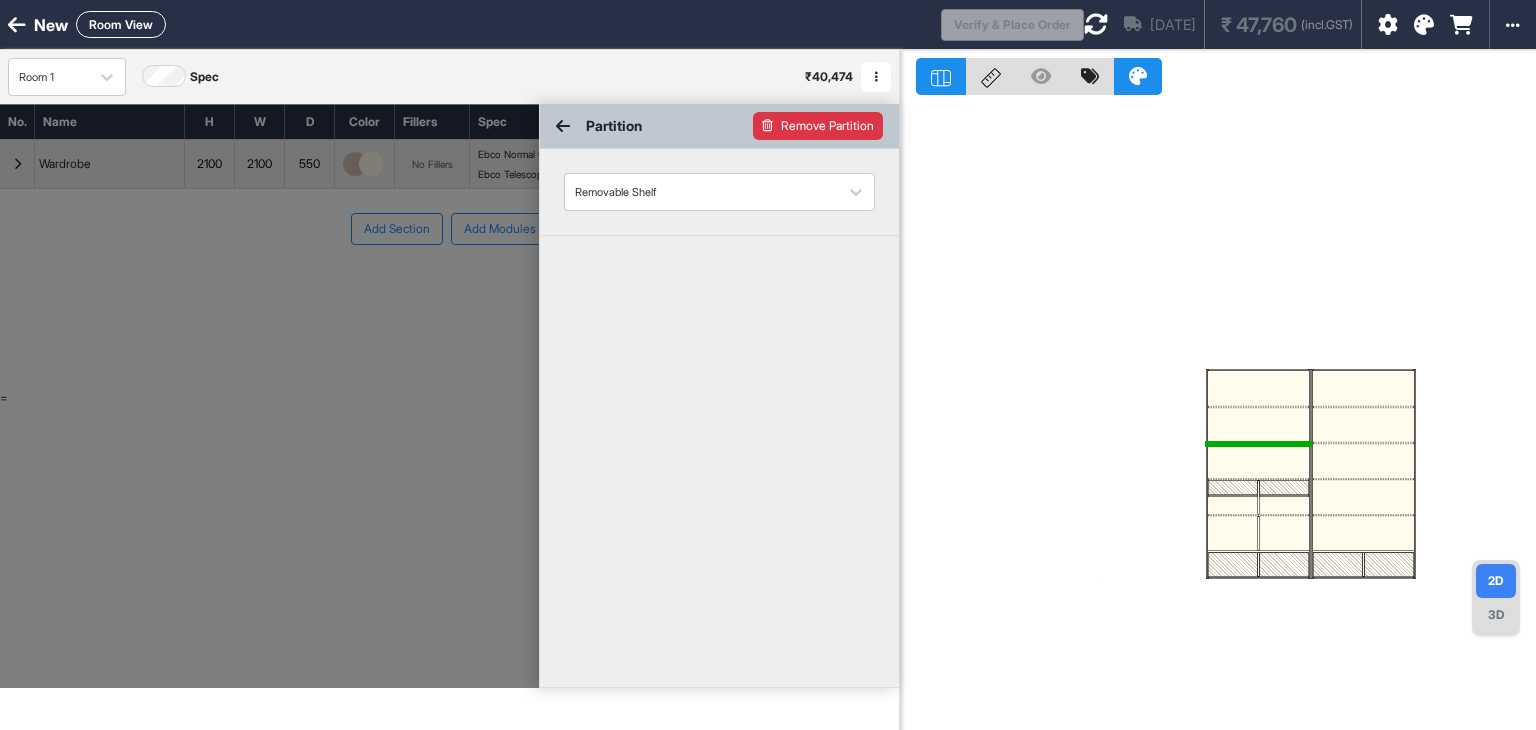 click on "Remove Partition" at bounding box center (818, 126) 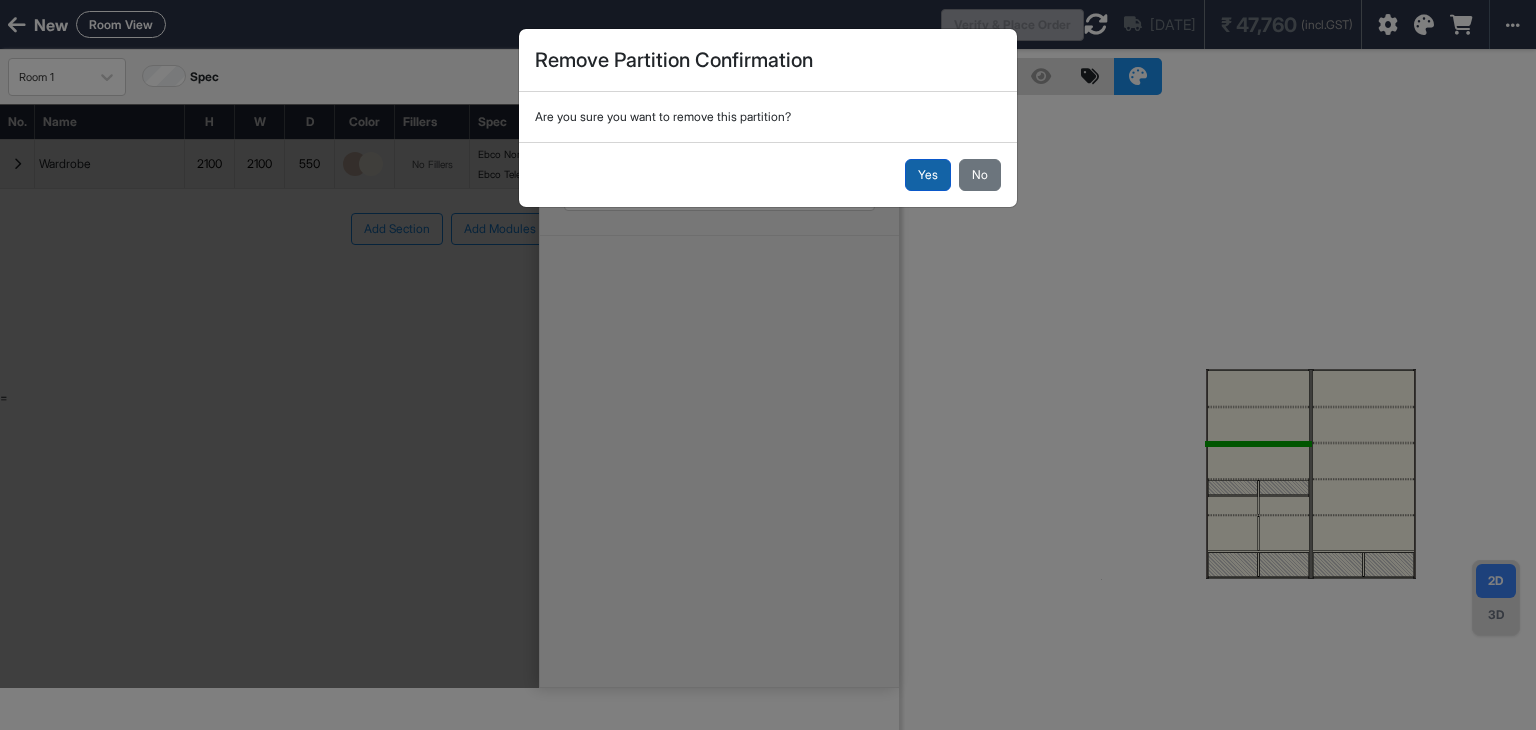 click on "Yes" at bounding box center (928, 175) 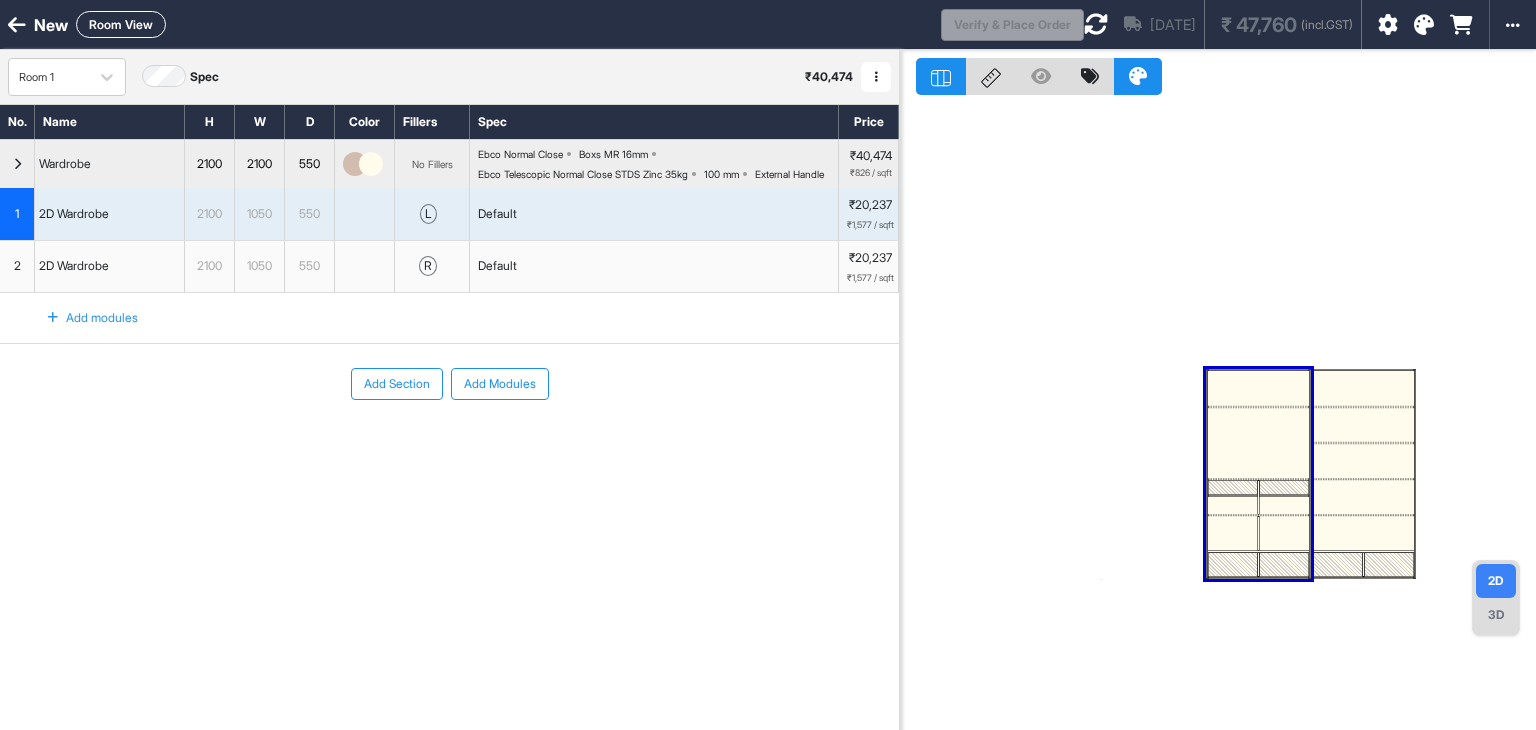 click at bounding box center (1258, 443) 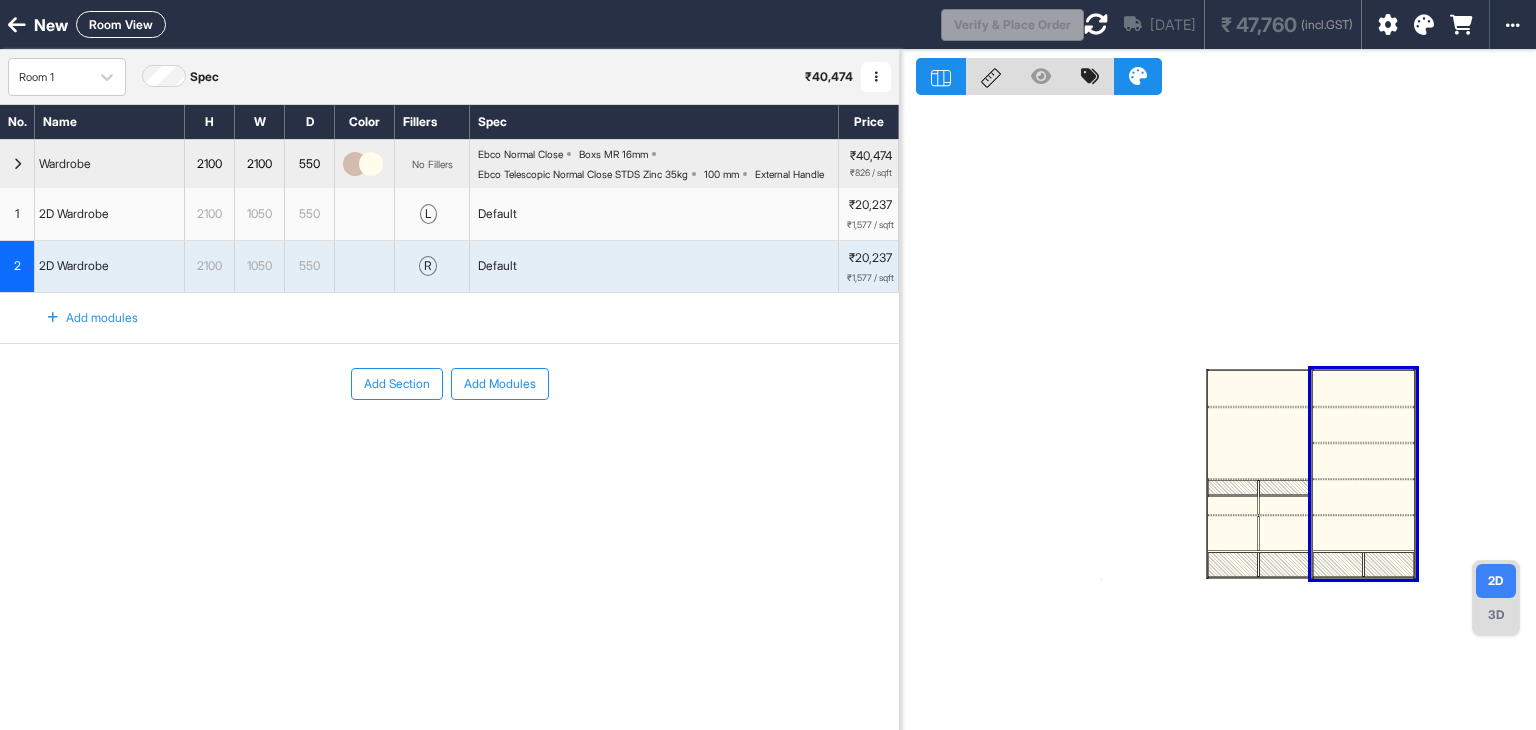 click at bounding box center [1258, 515] 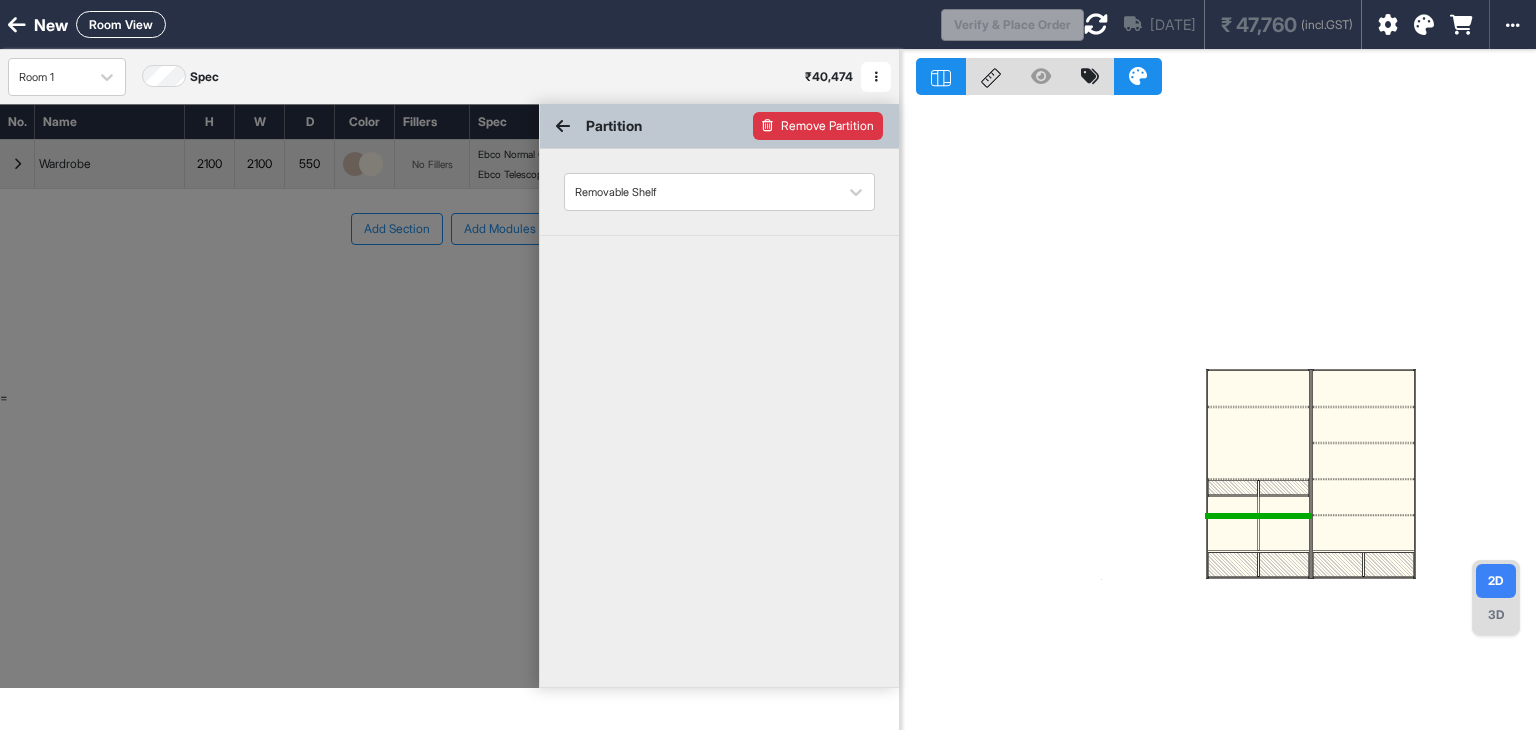 click on "Remove Partition" at bounding box center [818, 126] 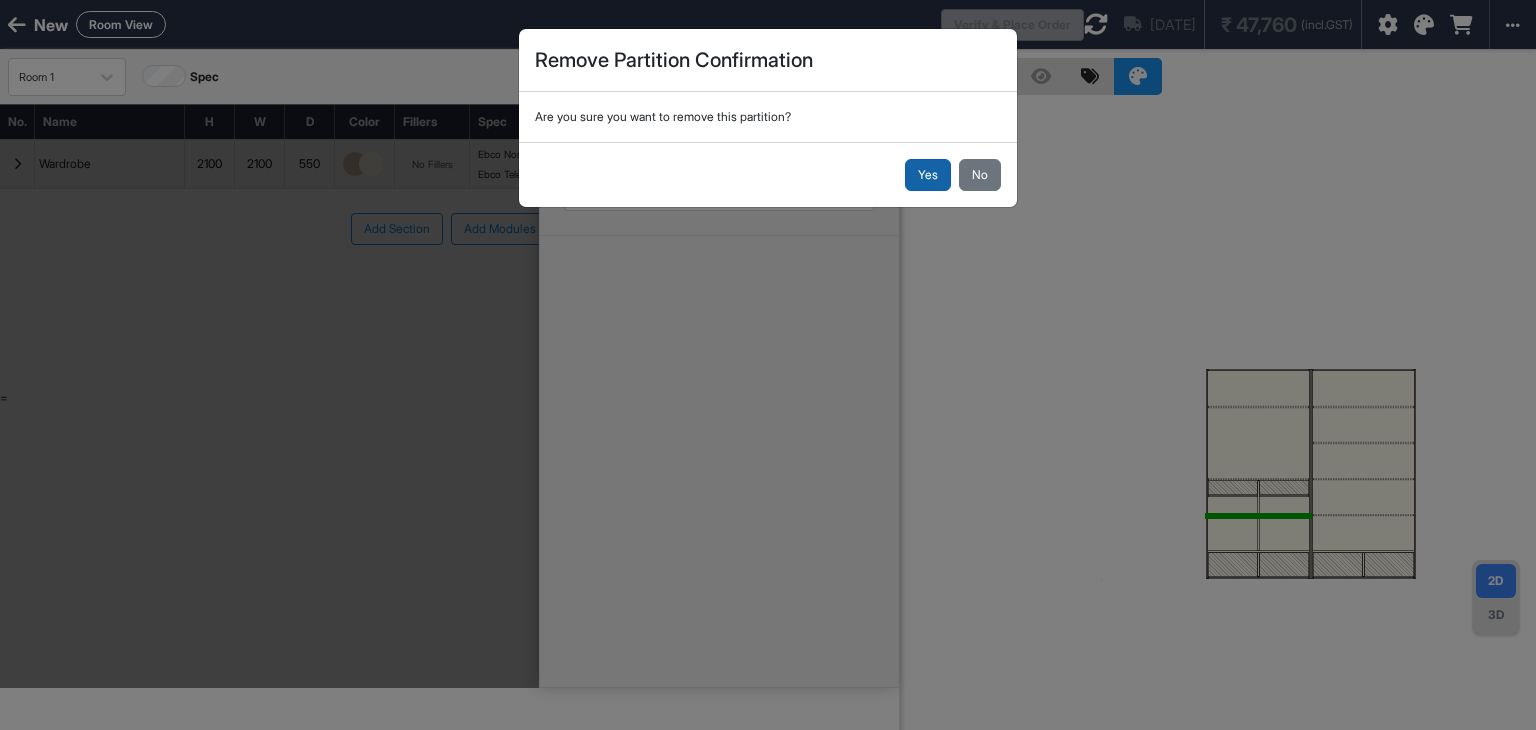 click on "Yes" at bounding box center [928, 175] 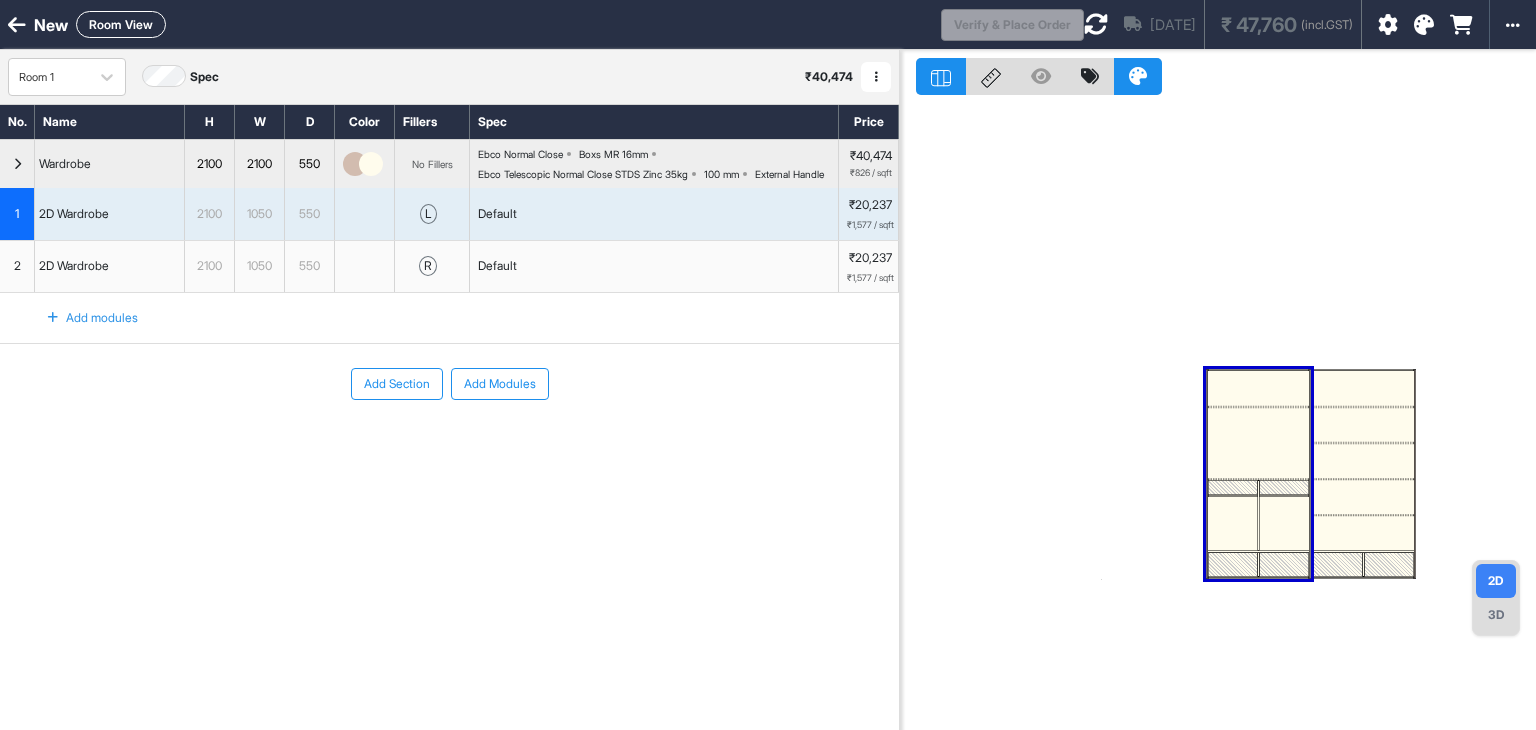 click at bounding box center [1233, 524] 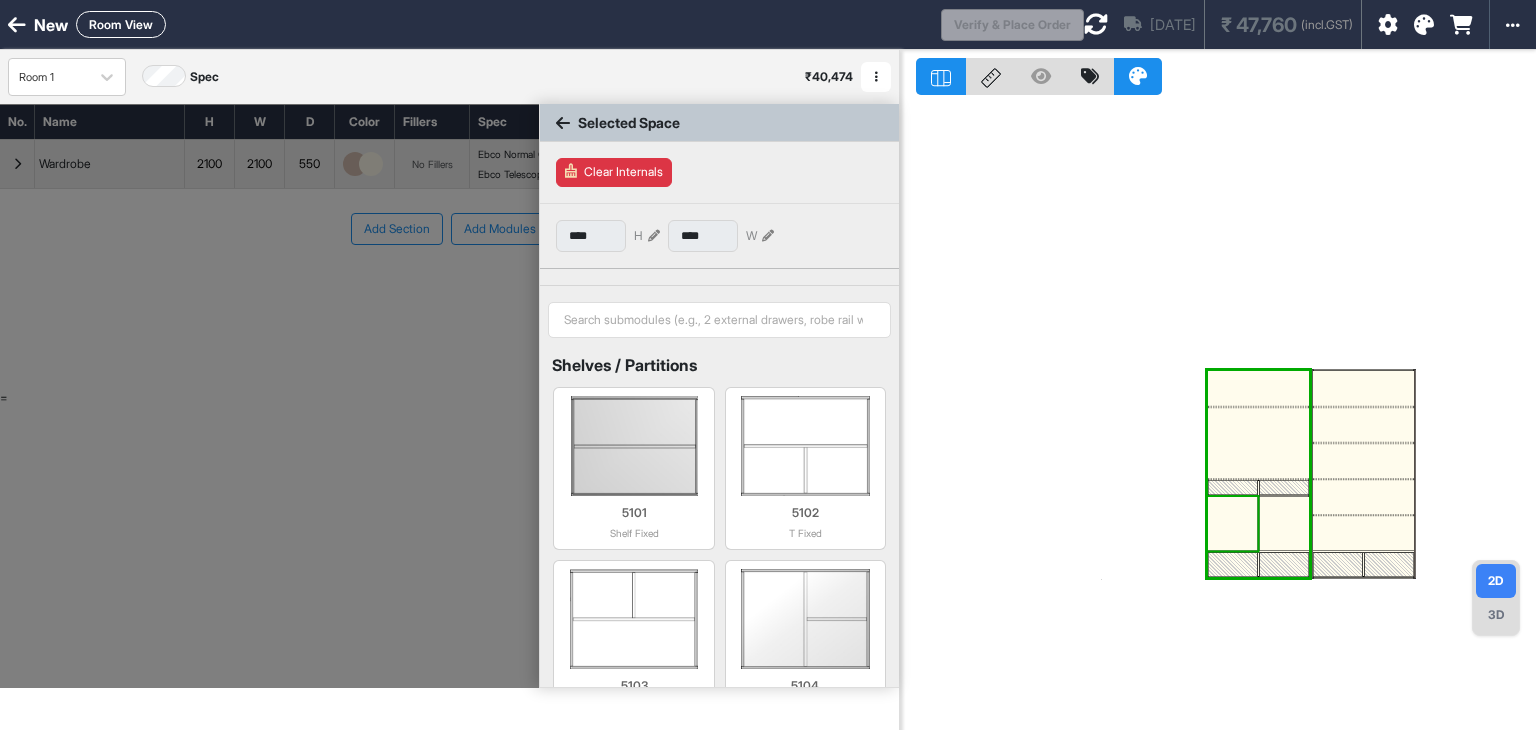 click at bounding box center (1233, 524) 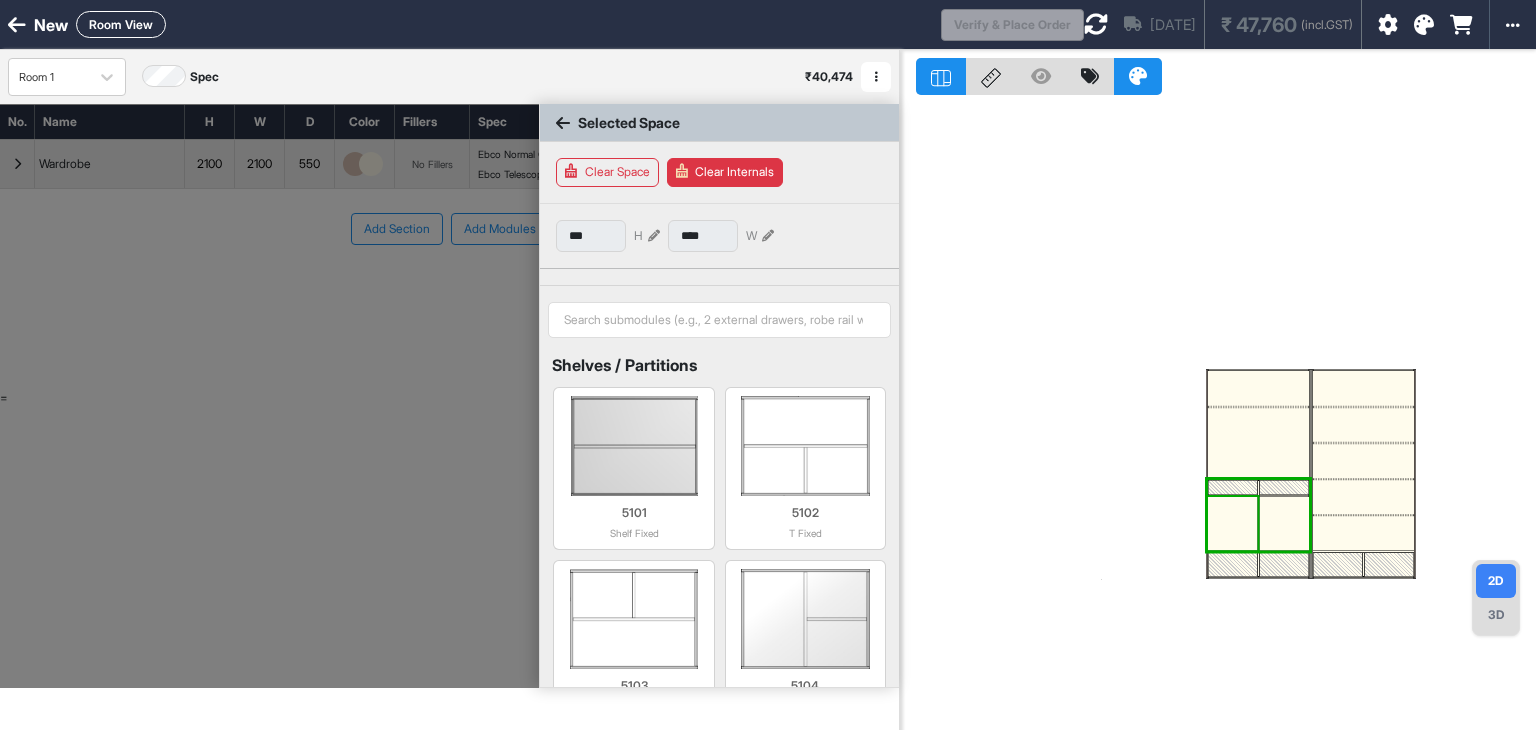 click at bounding box center (1233, 524) 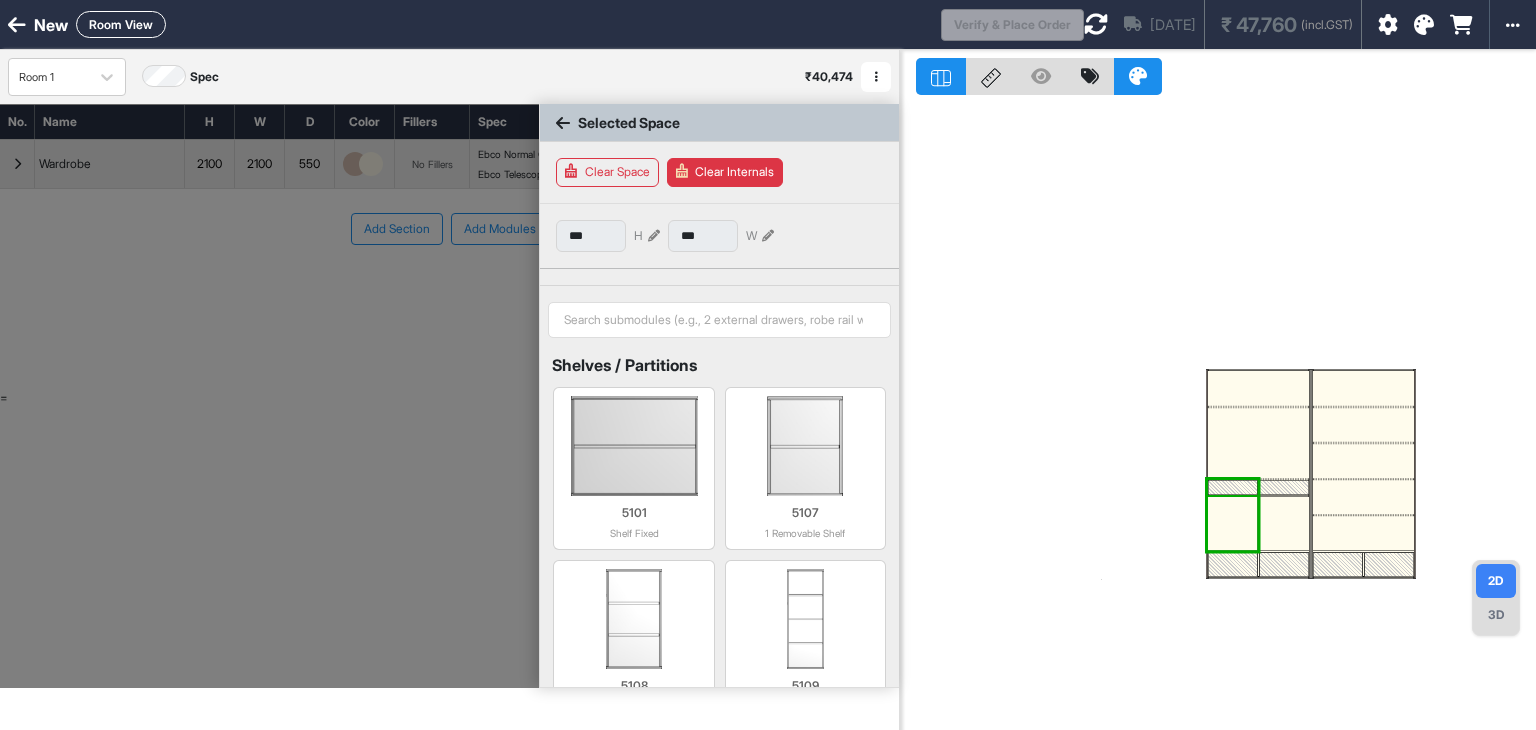 click at bounding box center [1233, 524] 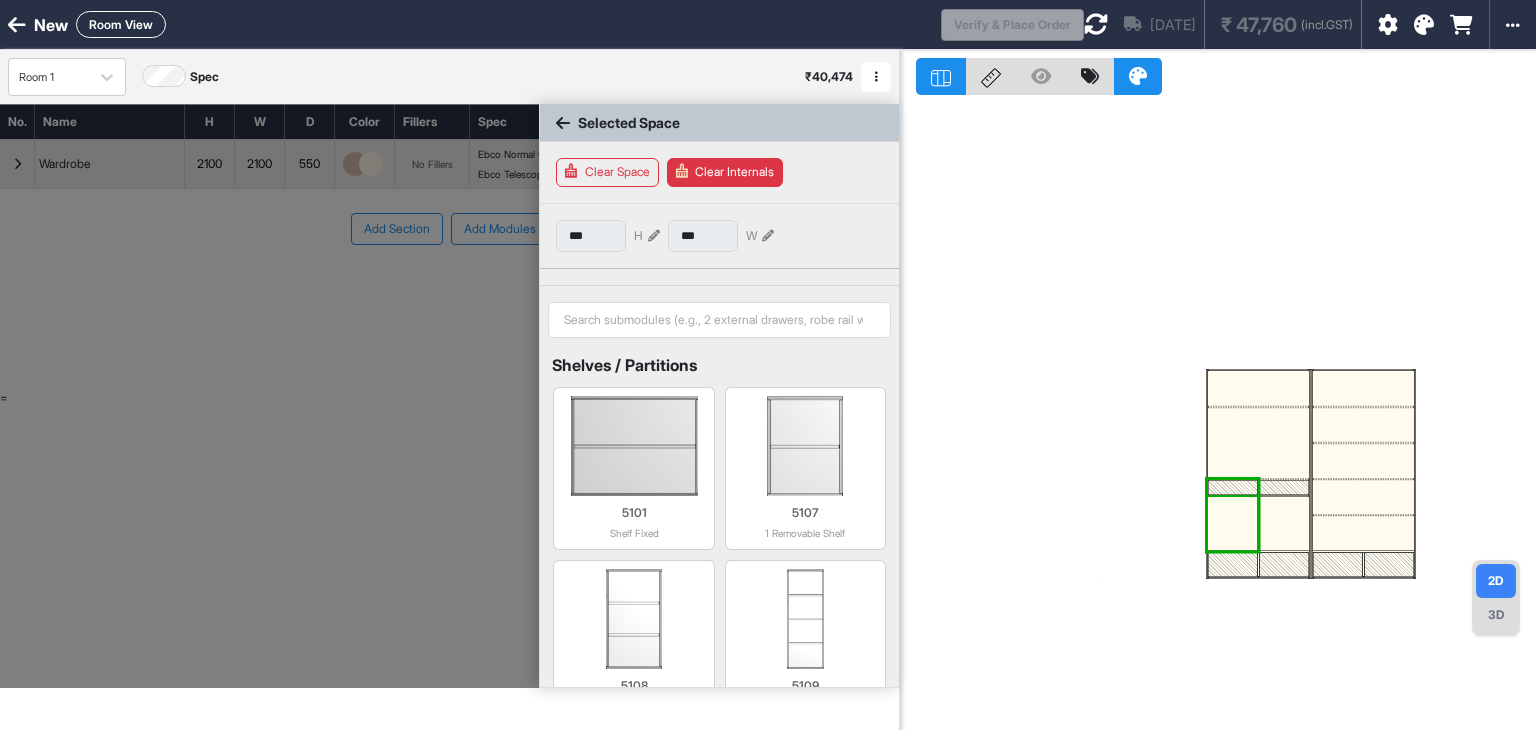 click at bounding box center (1233, 524) 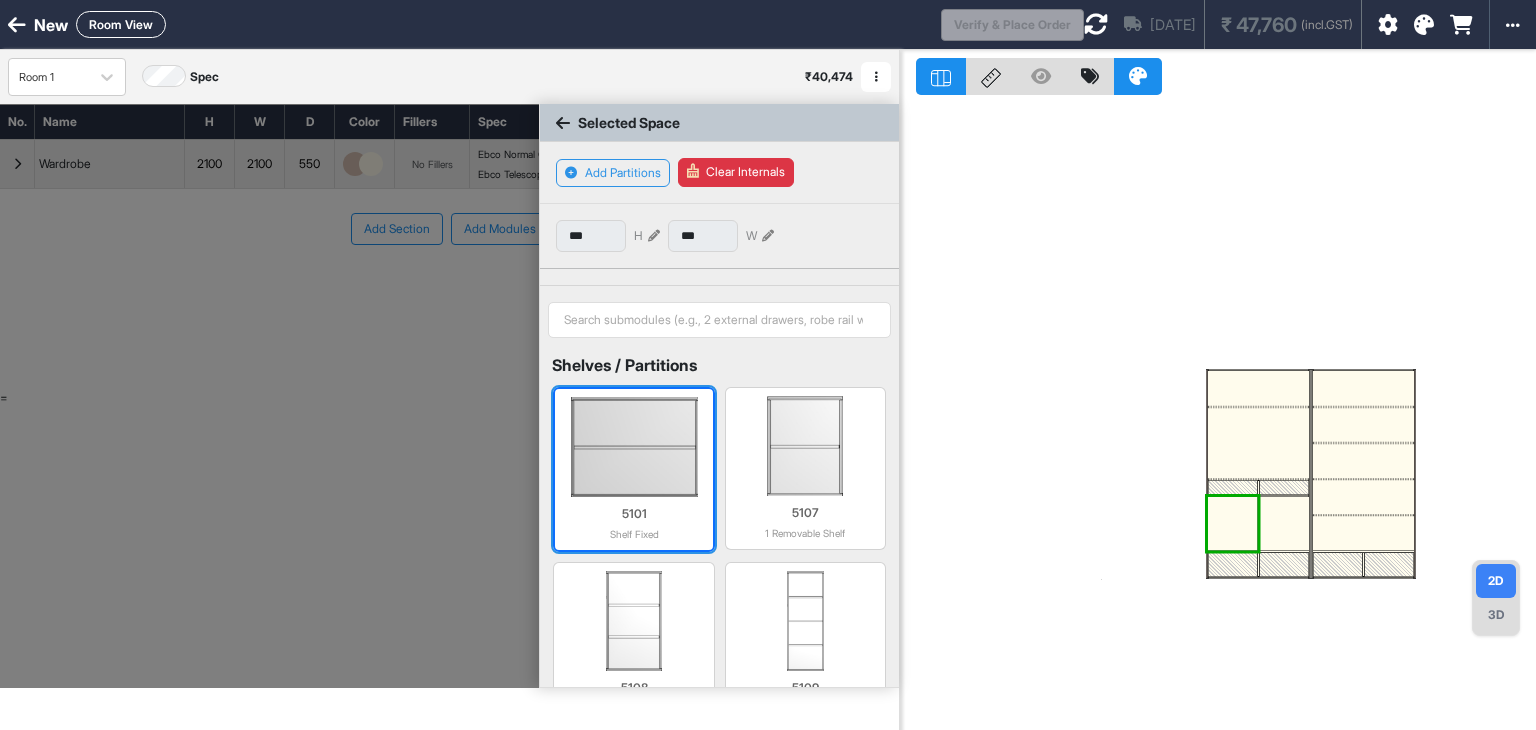click on "5101" at bounding box center (633, 514) 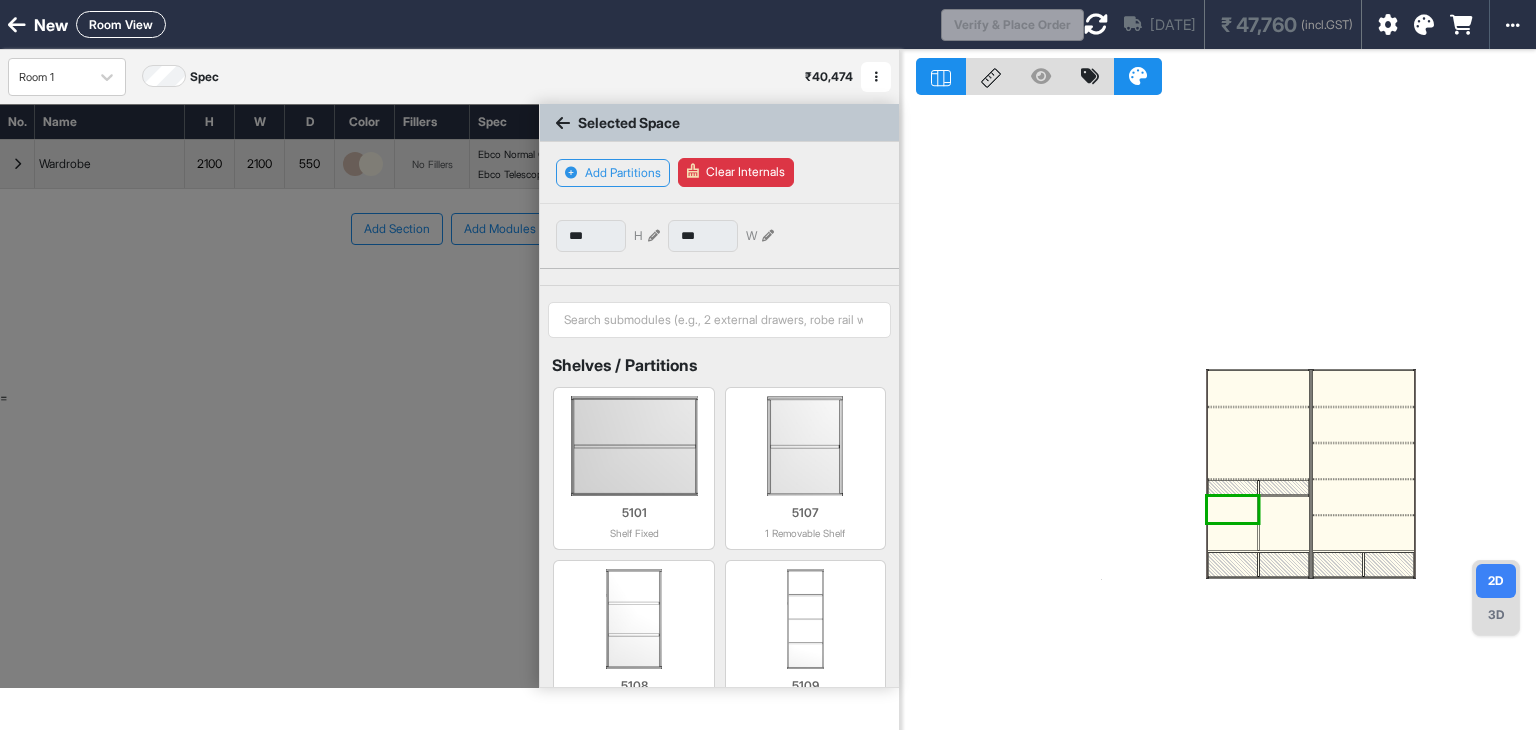 click at bounding box center (1284, 524) 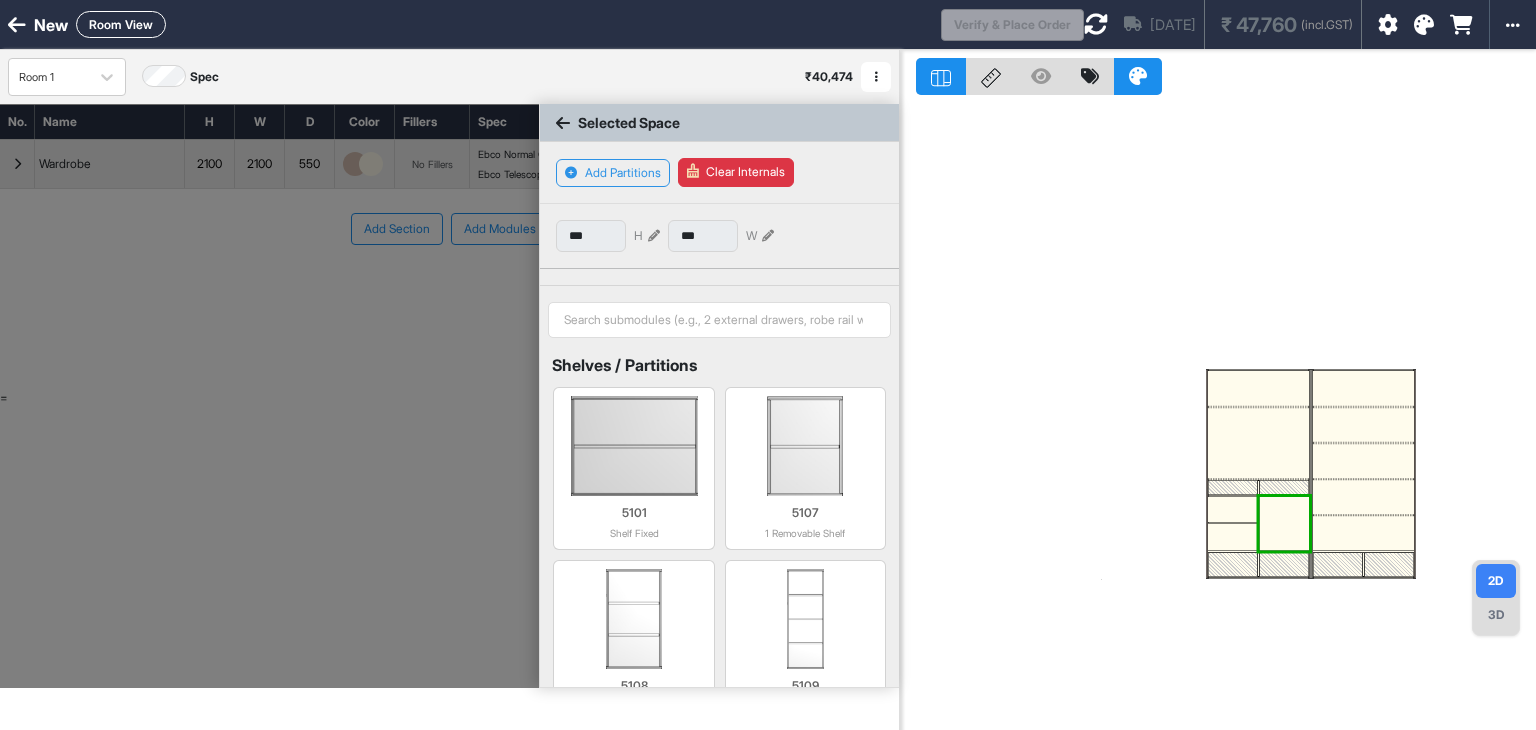 click at bounding box center [1284, 524] 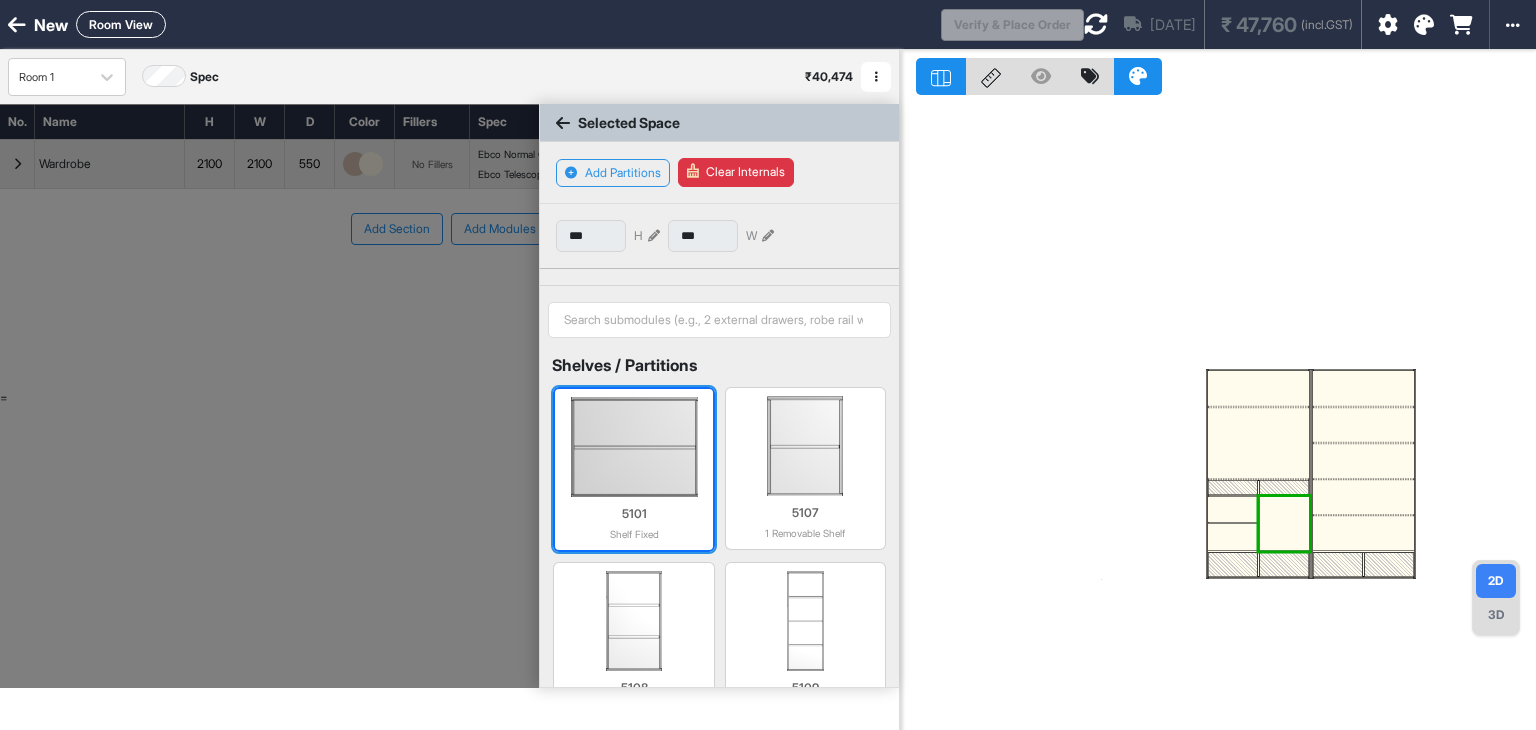 click at bounding box center (633, 447) 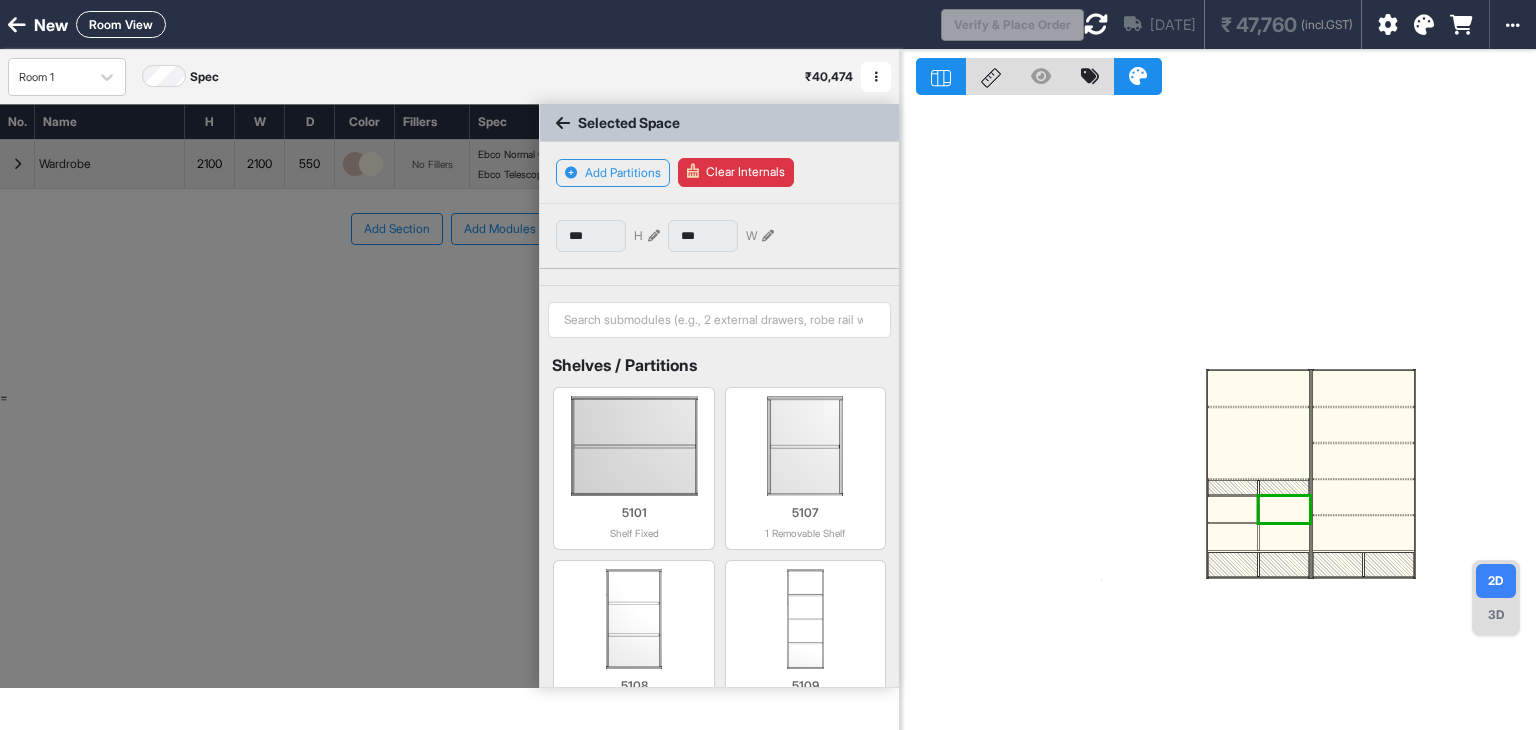 type on "***" 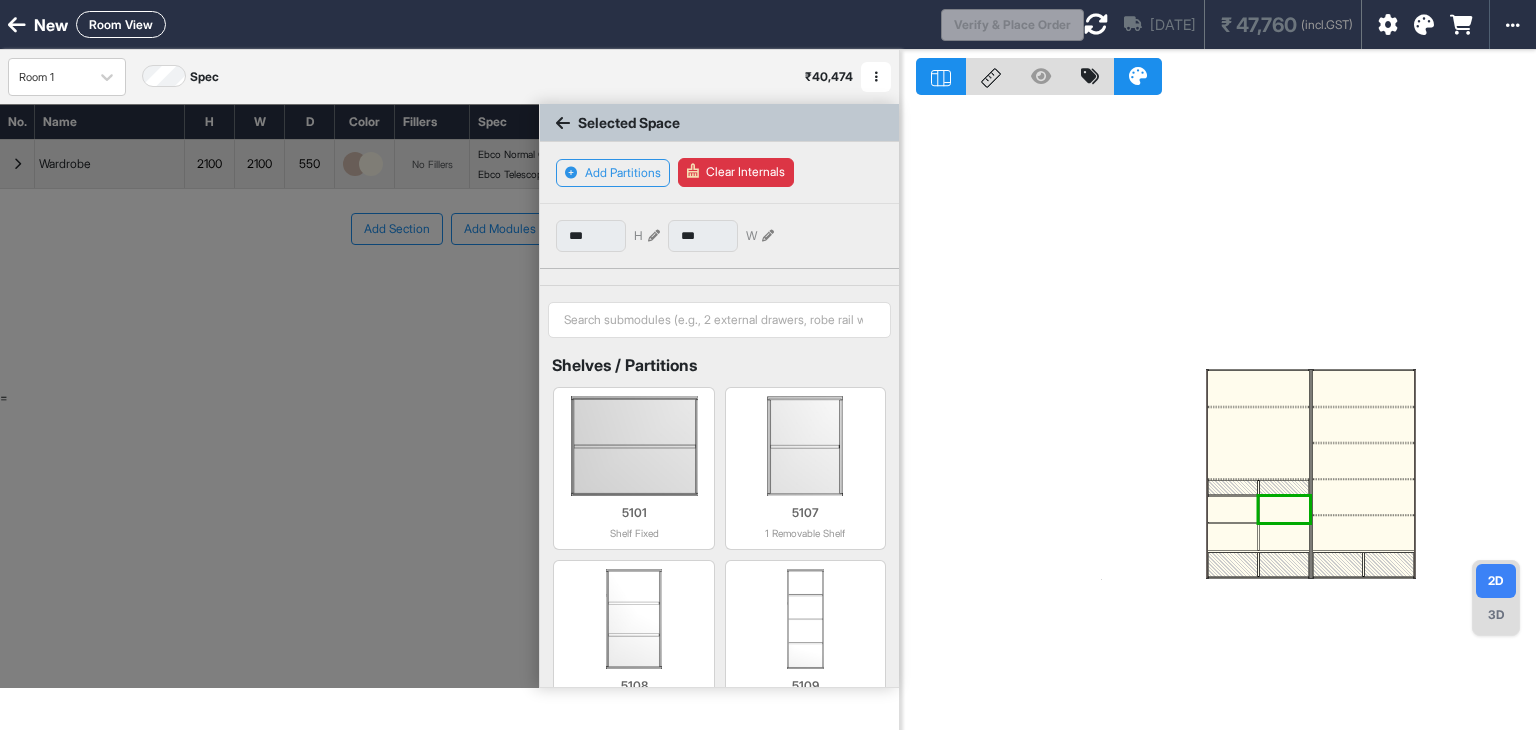 click at bounding box center (1363, 533) 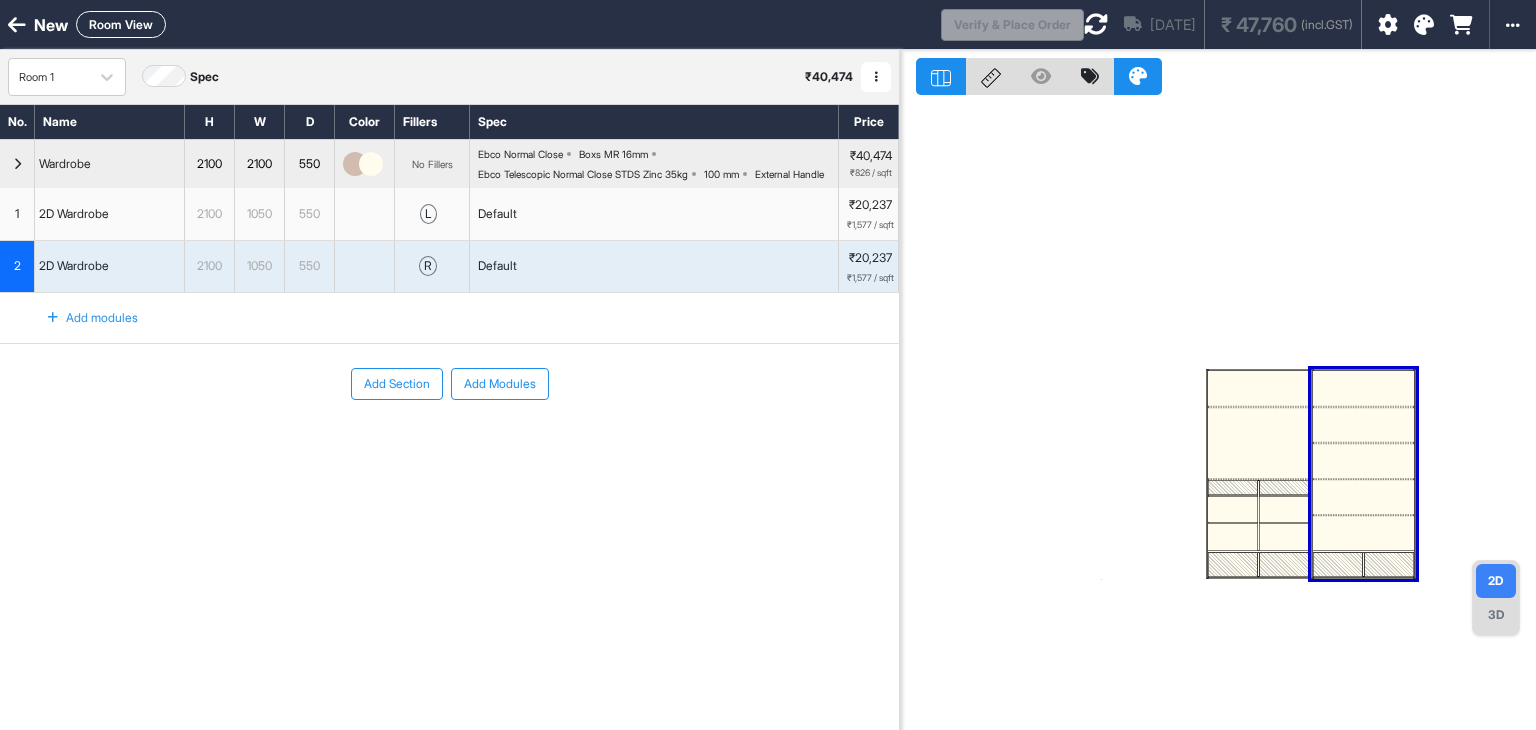 click at bounding box center (1363, 533) 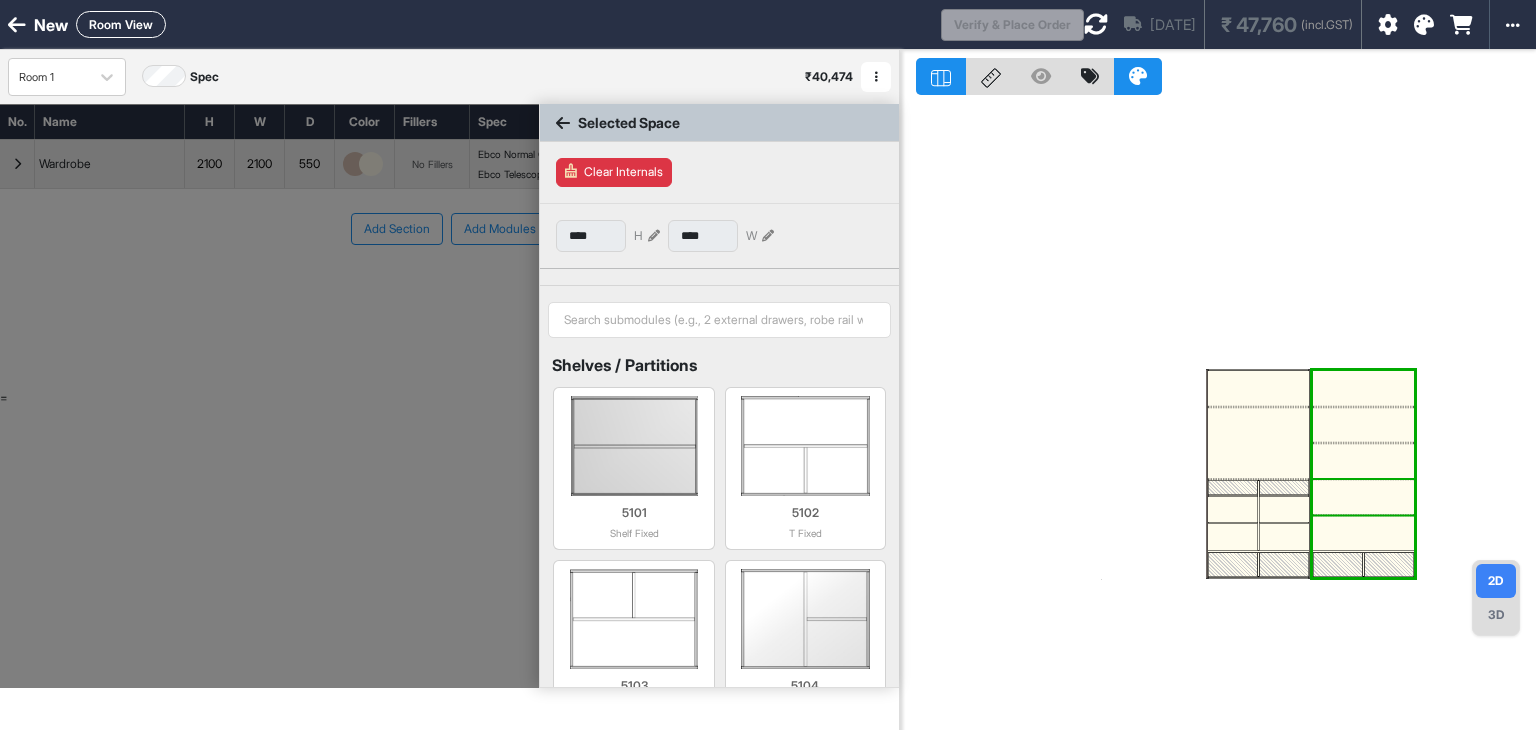 click at bounding box center [1363, 497] 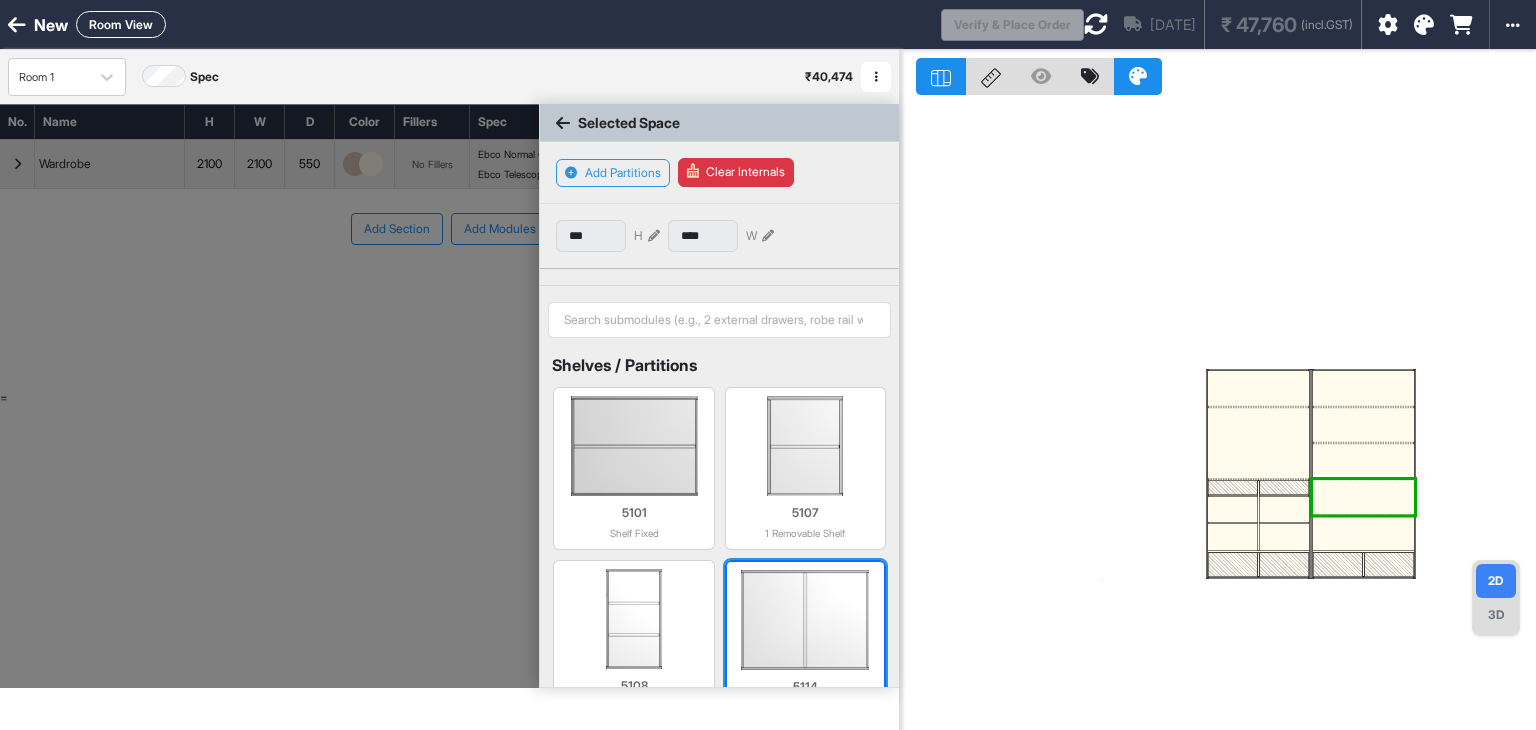 click at bounding box center [805, 620] 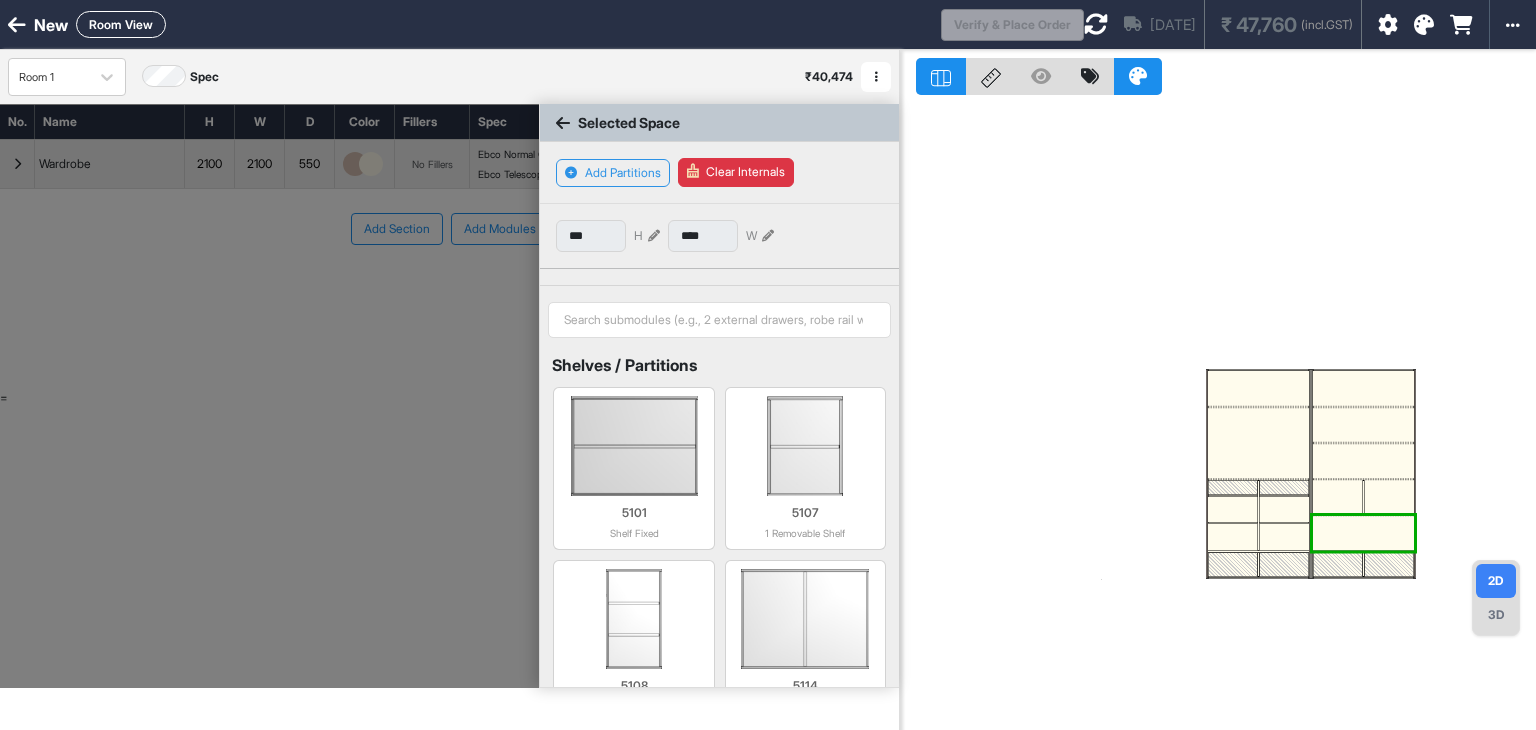 click at bounding box center (1363, 533) 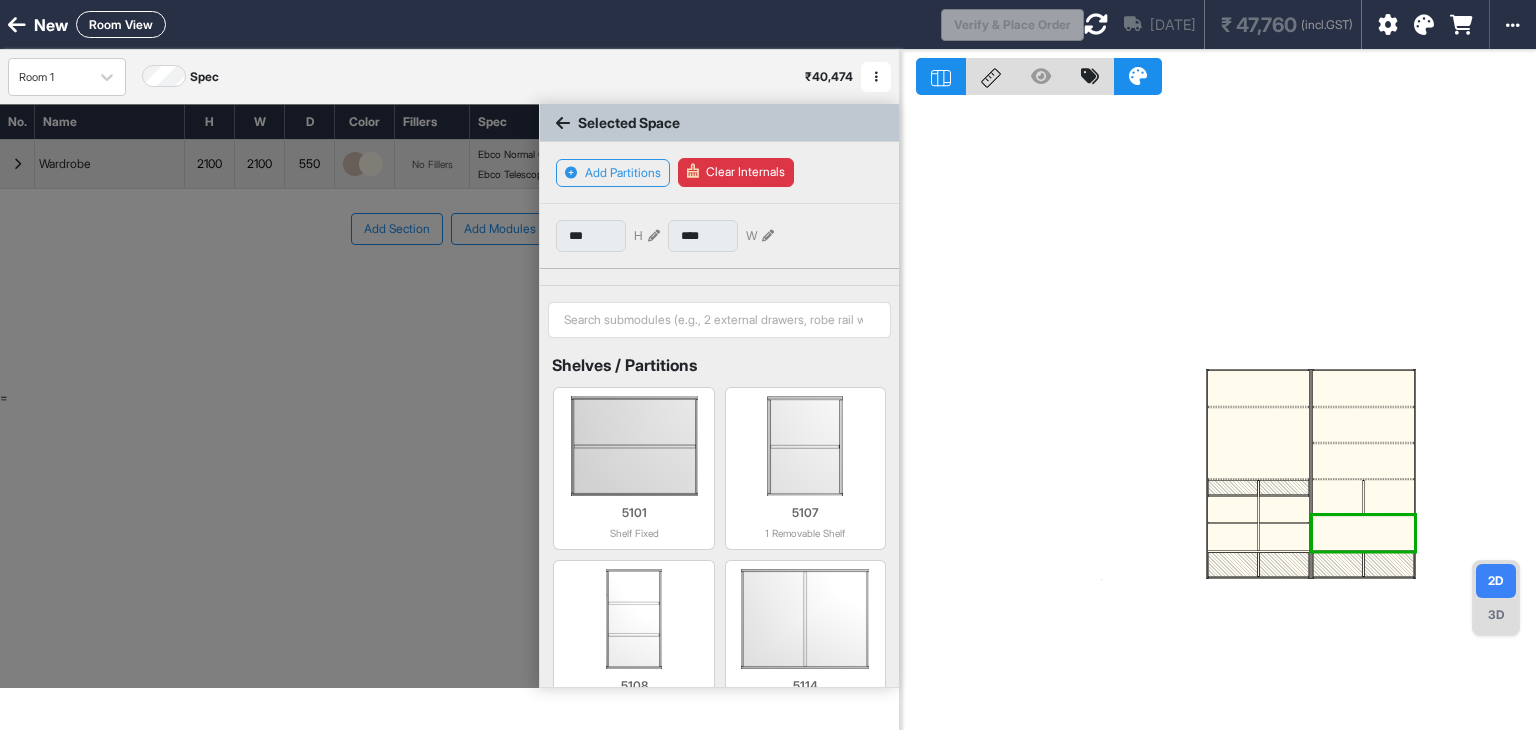 click at bounding box center [1363, 533] 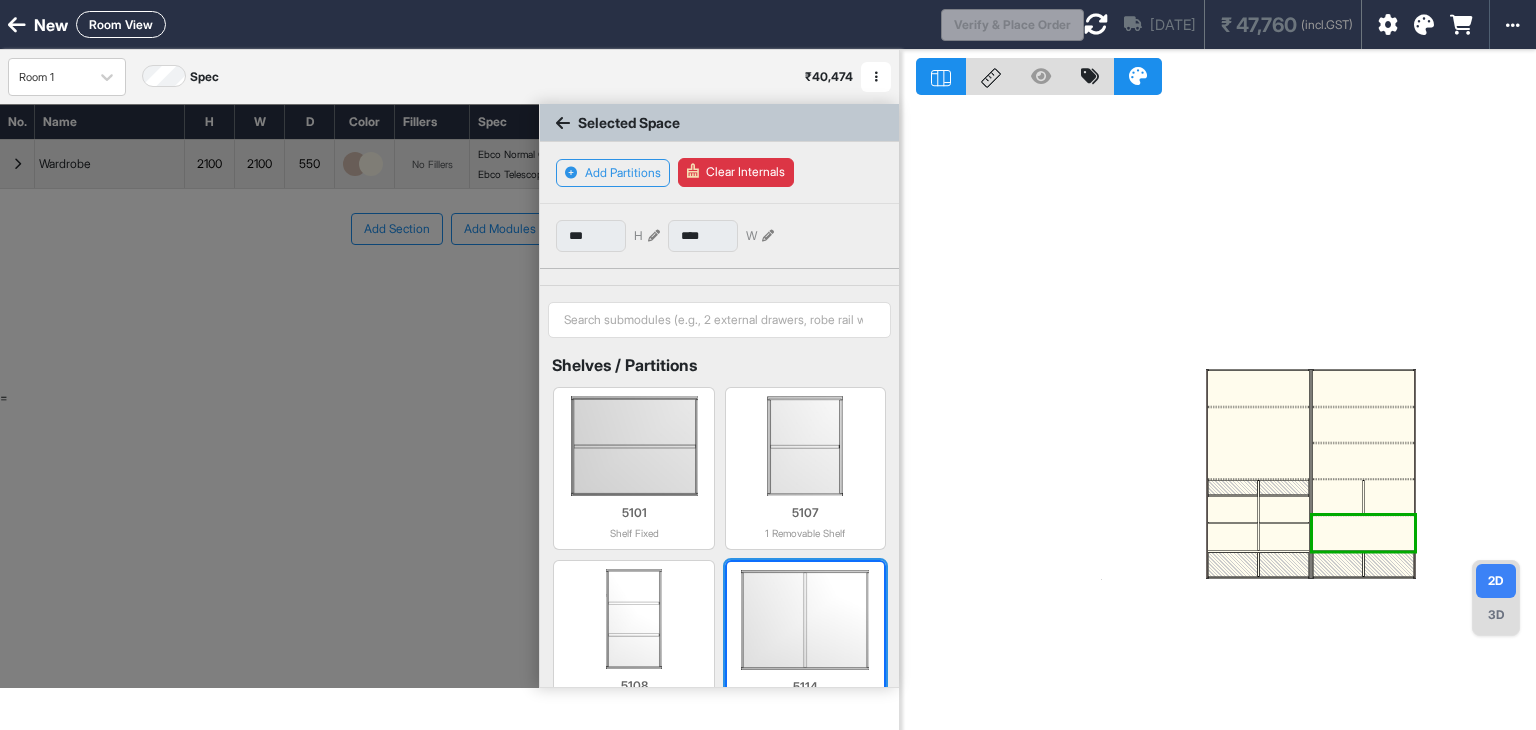 click at bounding box center (805, 620) 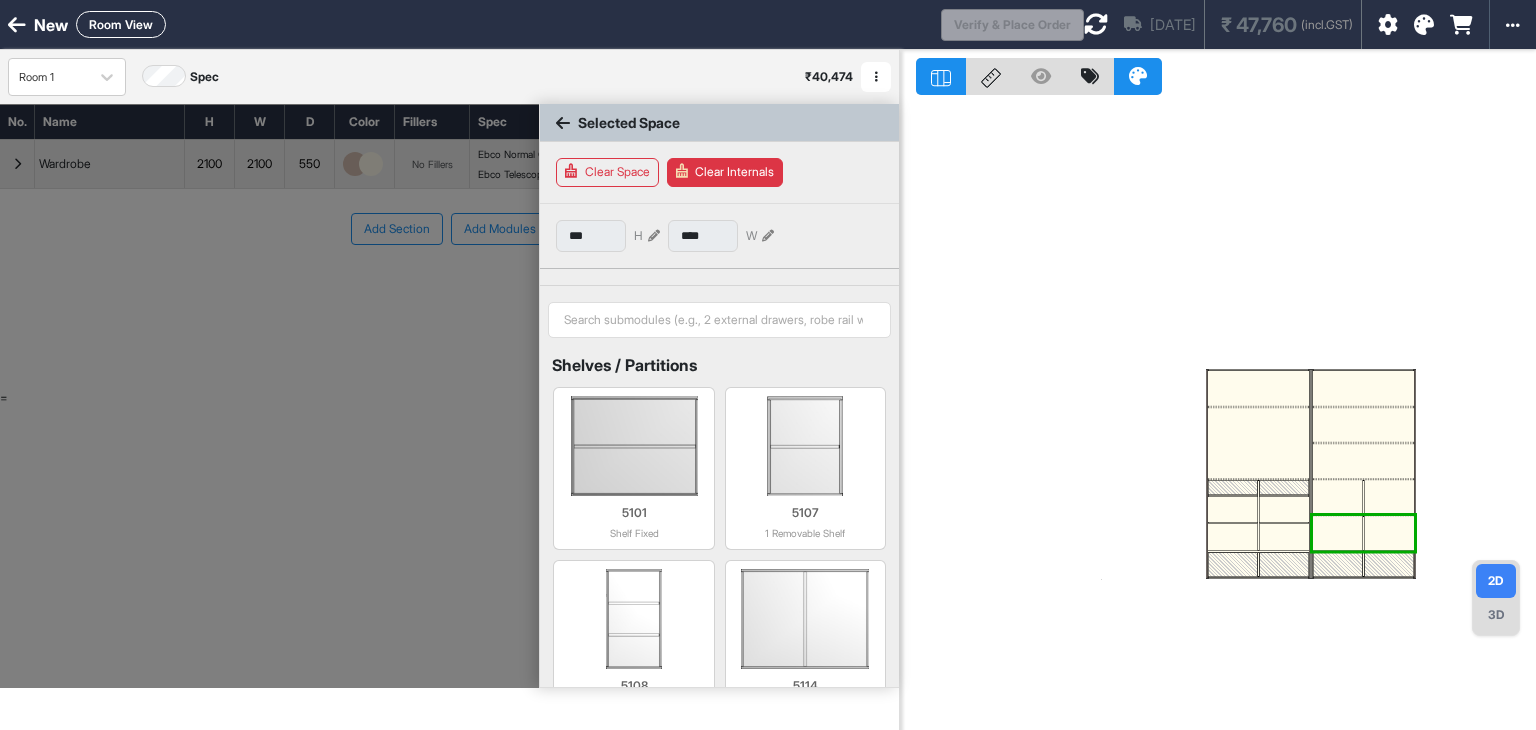 click at bounding box center [1338, 497] 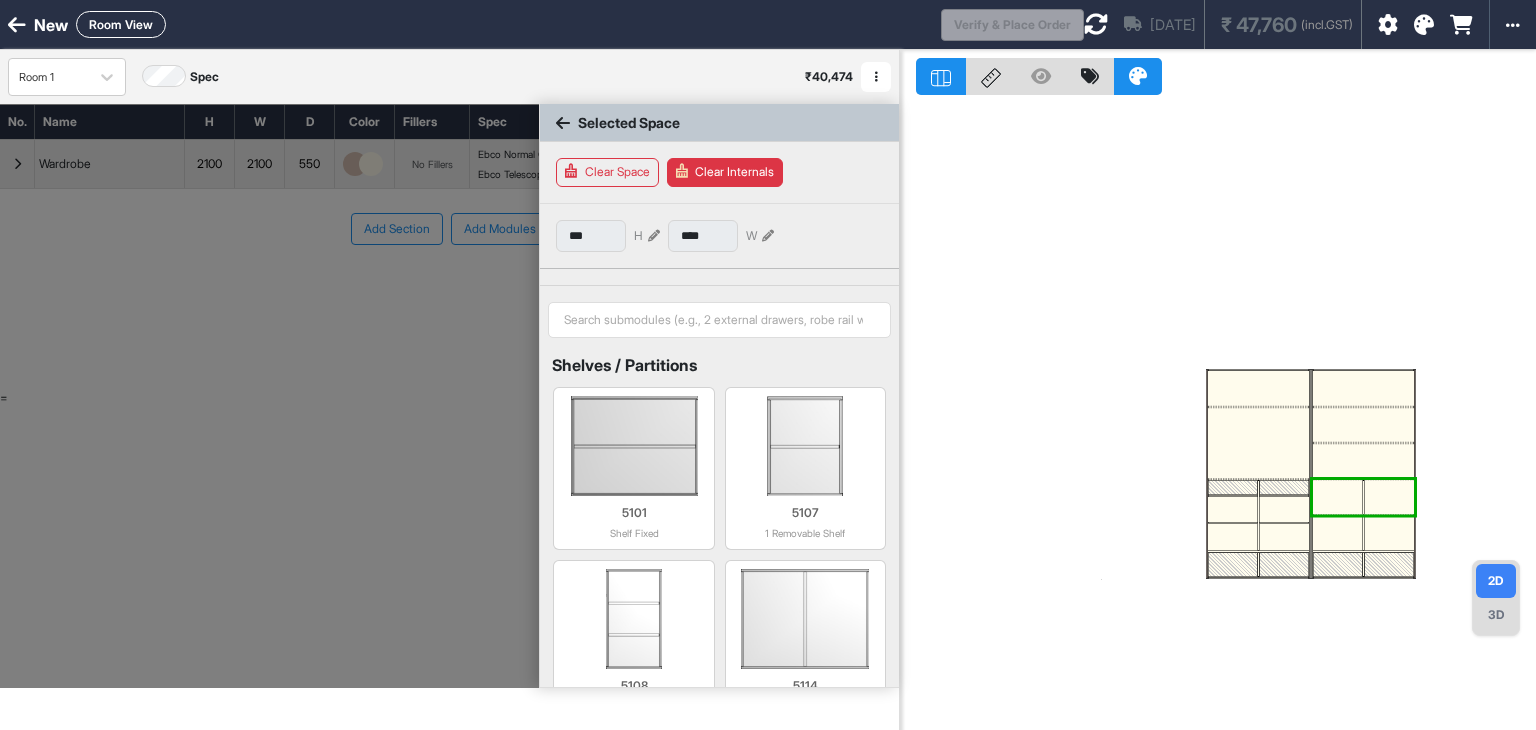 click at bounding box center [1338, 497] 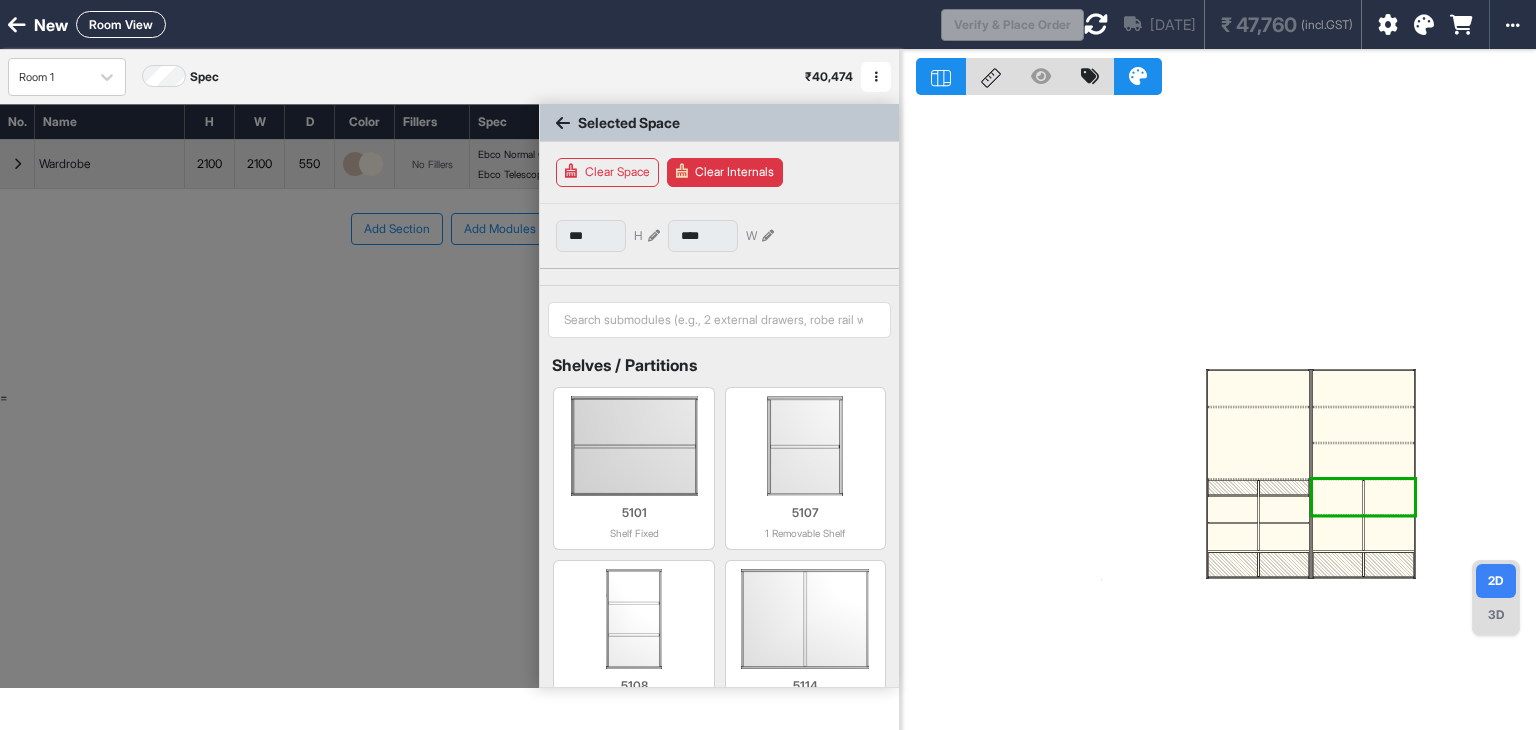 click at bounding box center [1338, 497] 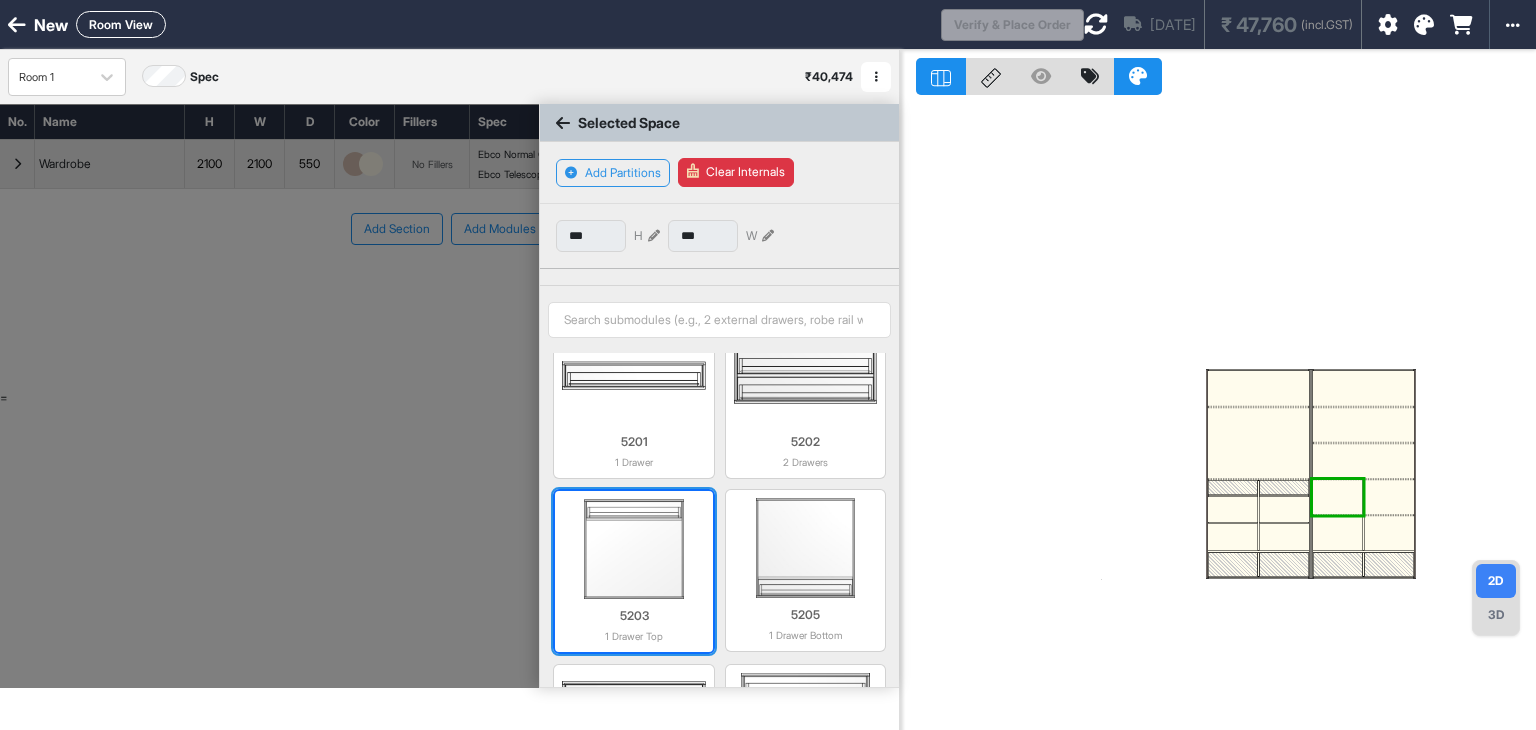scroll, scrollTop: 500, scrollLeft: 0, axis: vertical 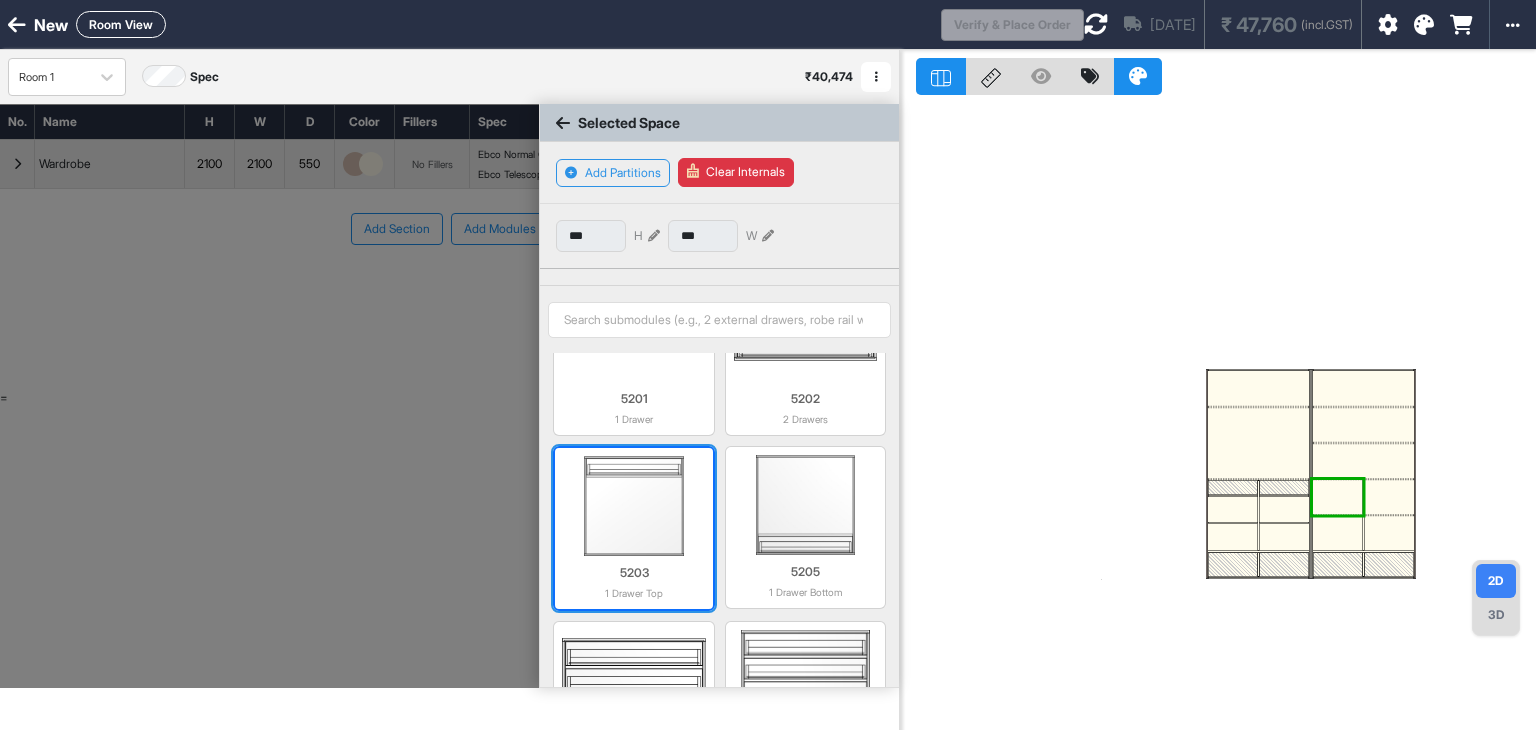 click at bounding box center (633, 506) 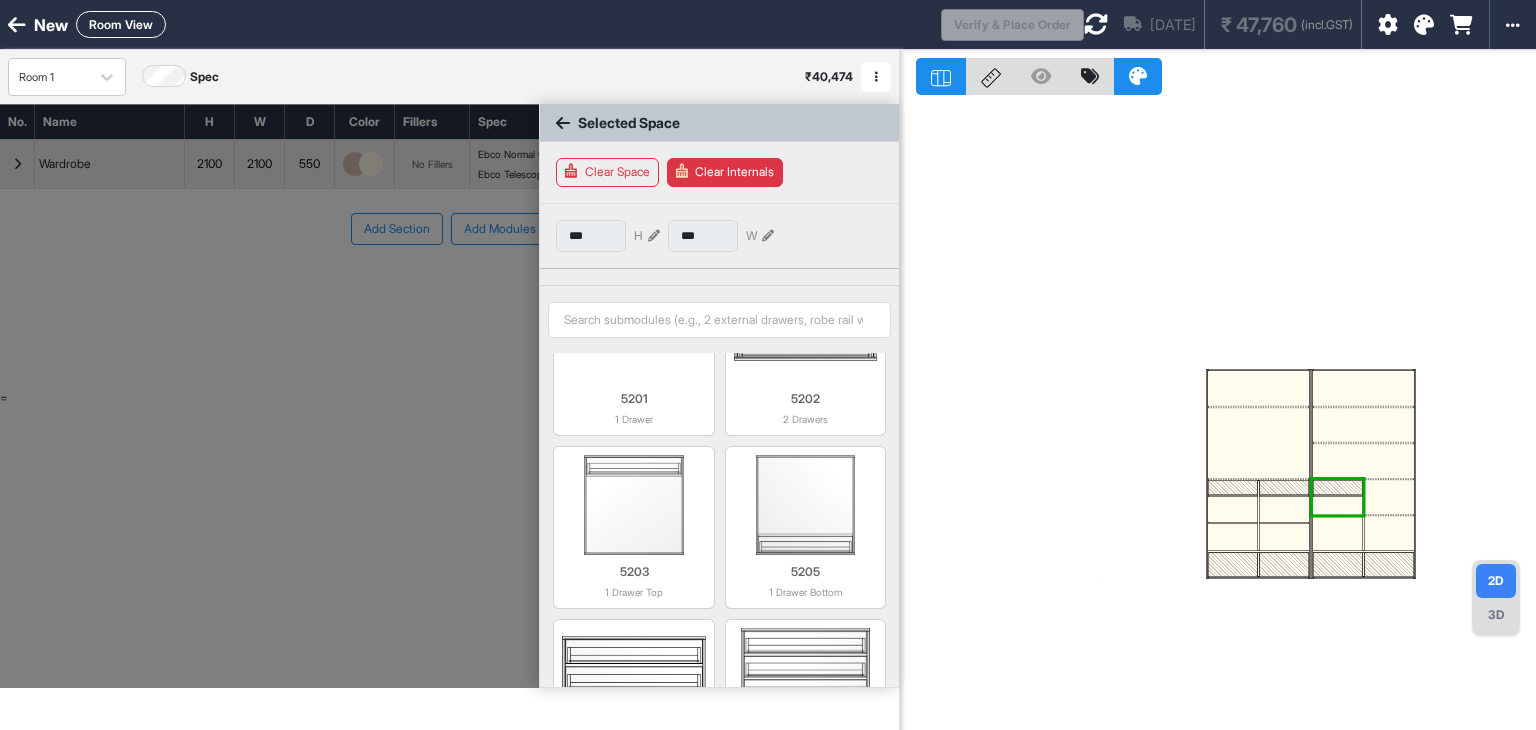 click at bounding box center [1389, 497] 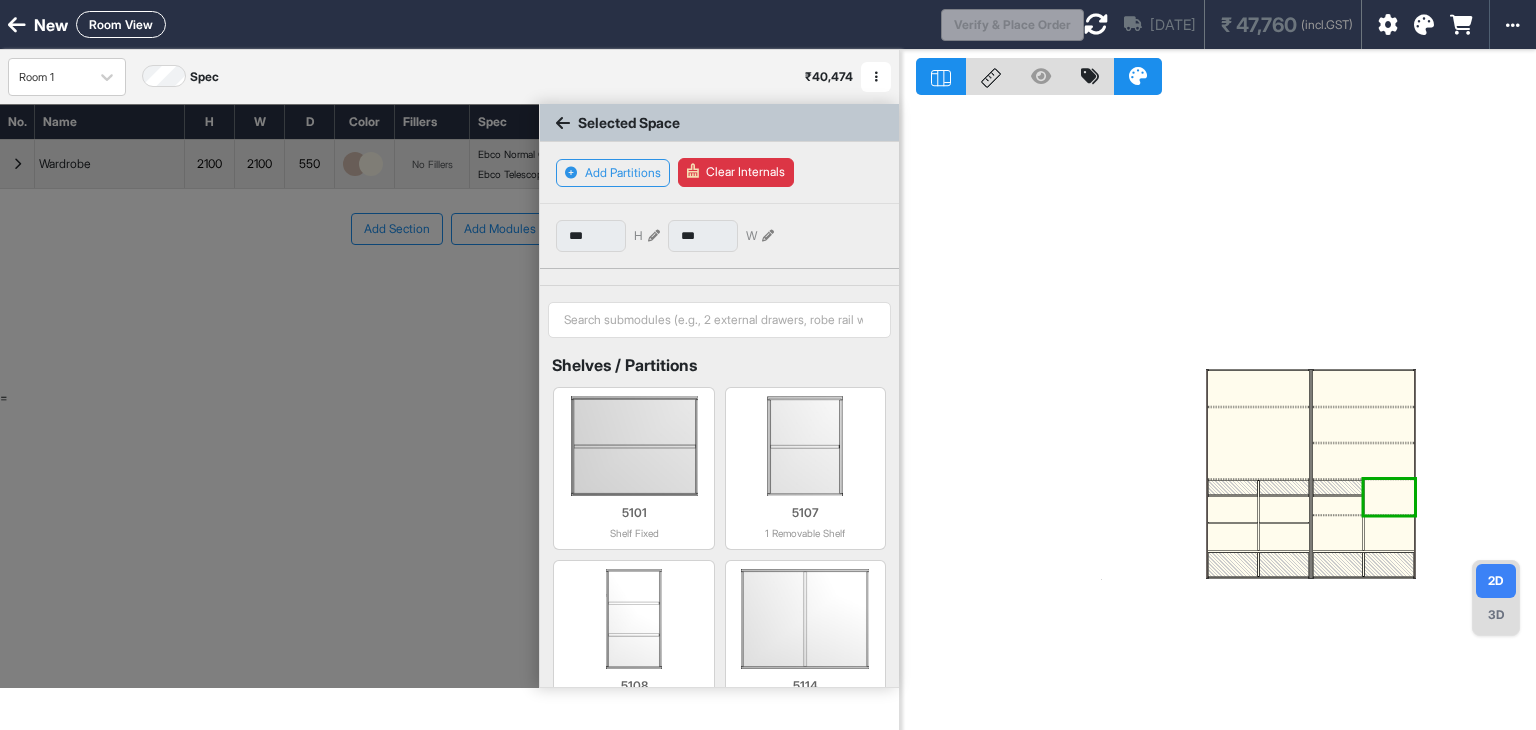 click at bounding box center [1389, 497] 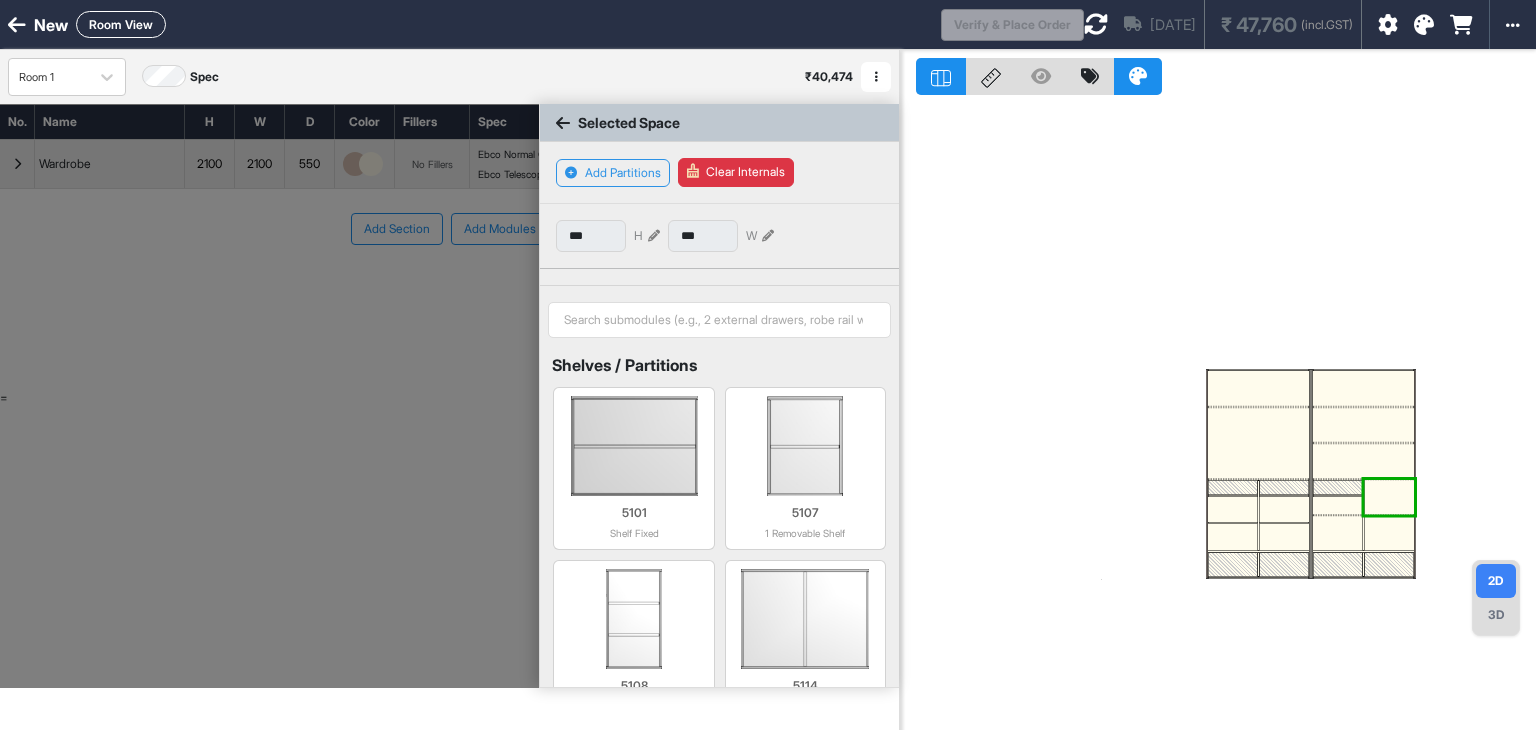 click at bounding box center (1389, 497) 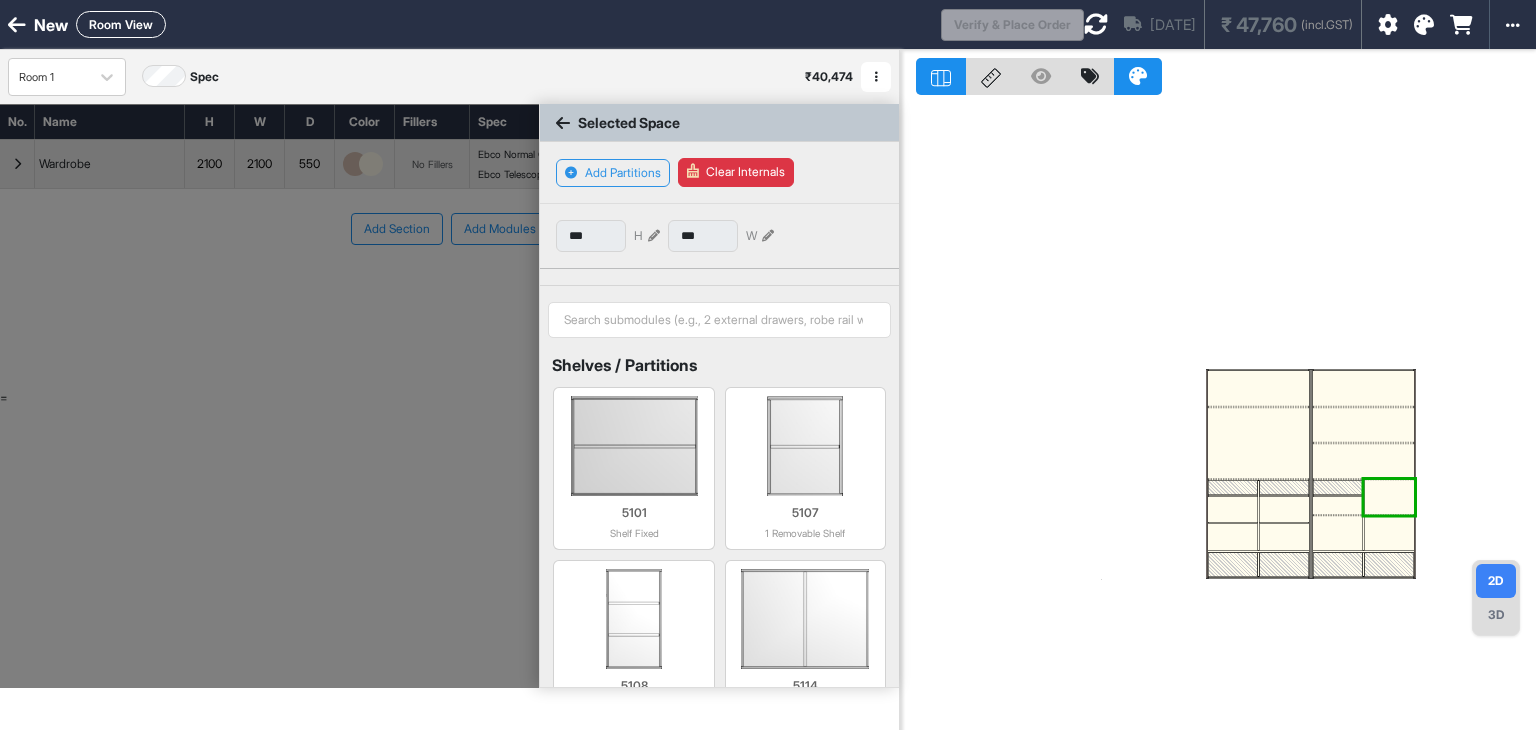 click at bounding box center (1389, 497) 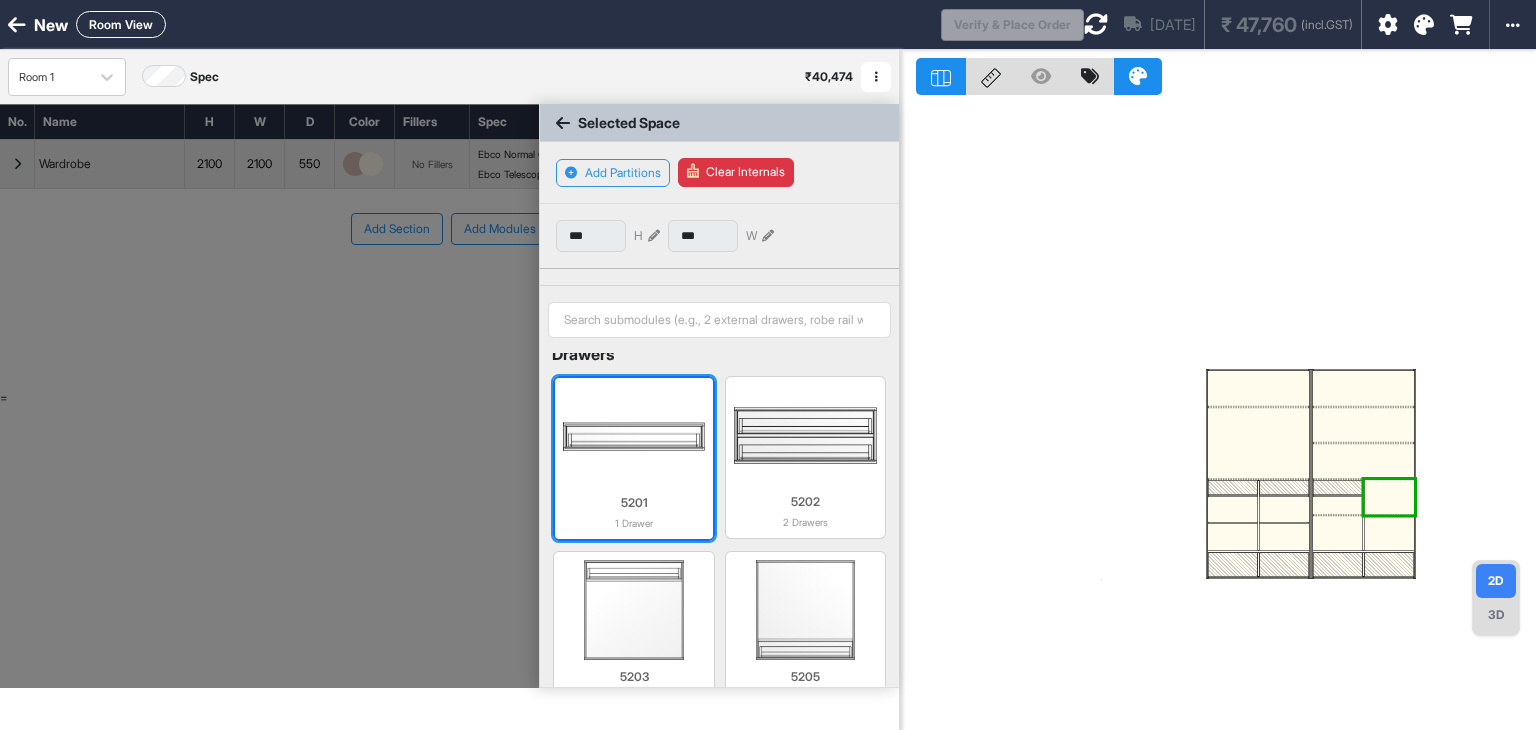 scroll, scrollTop: 400, scrollLeft: 0, axis: vertical 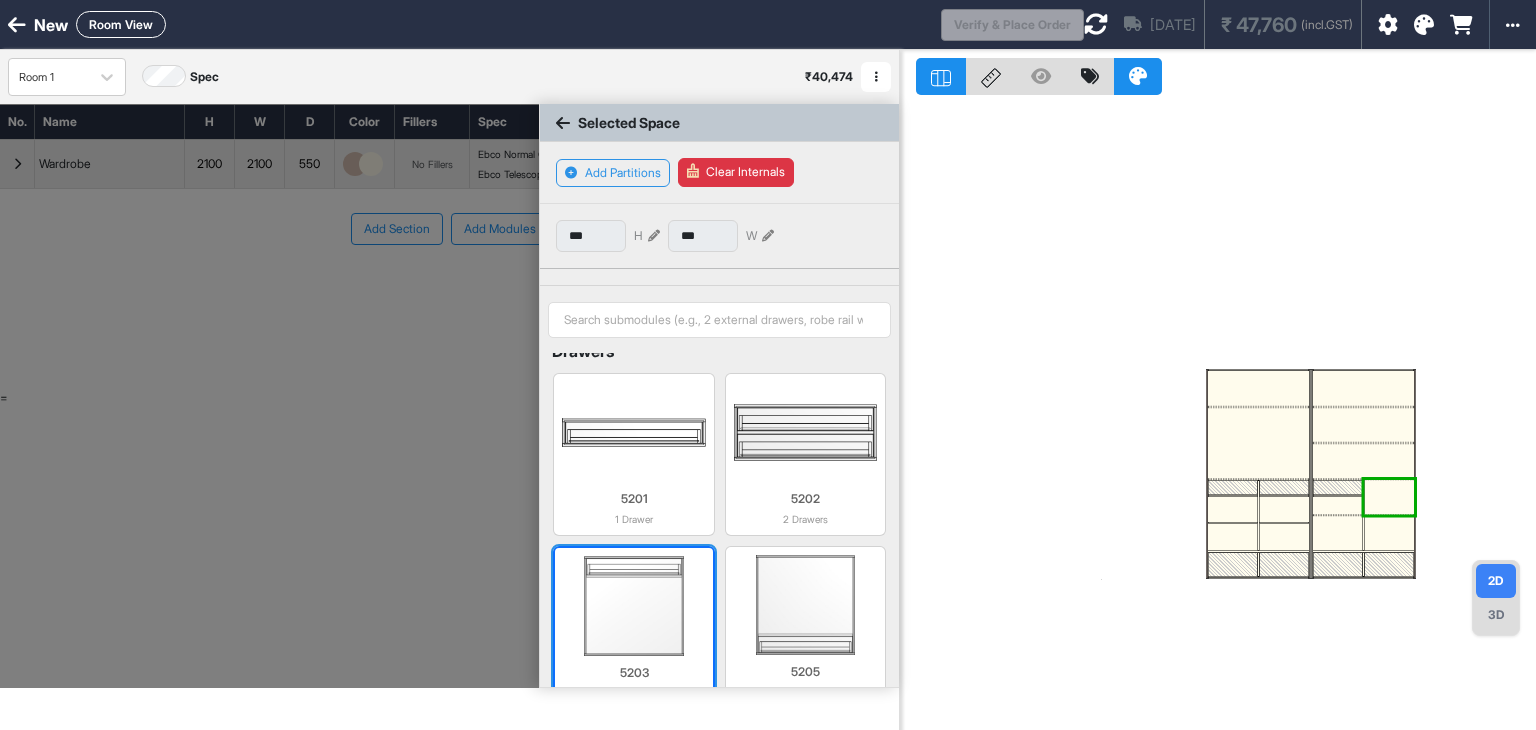click at bounding box center [633, 606] 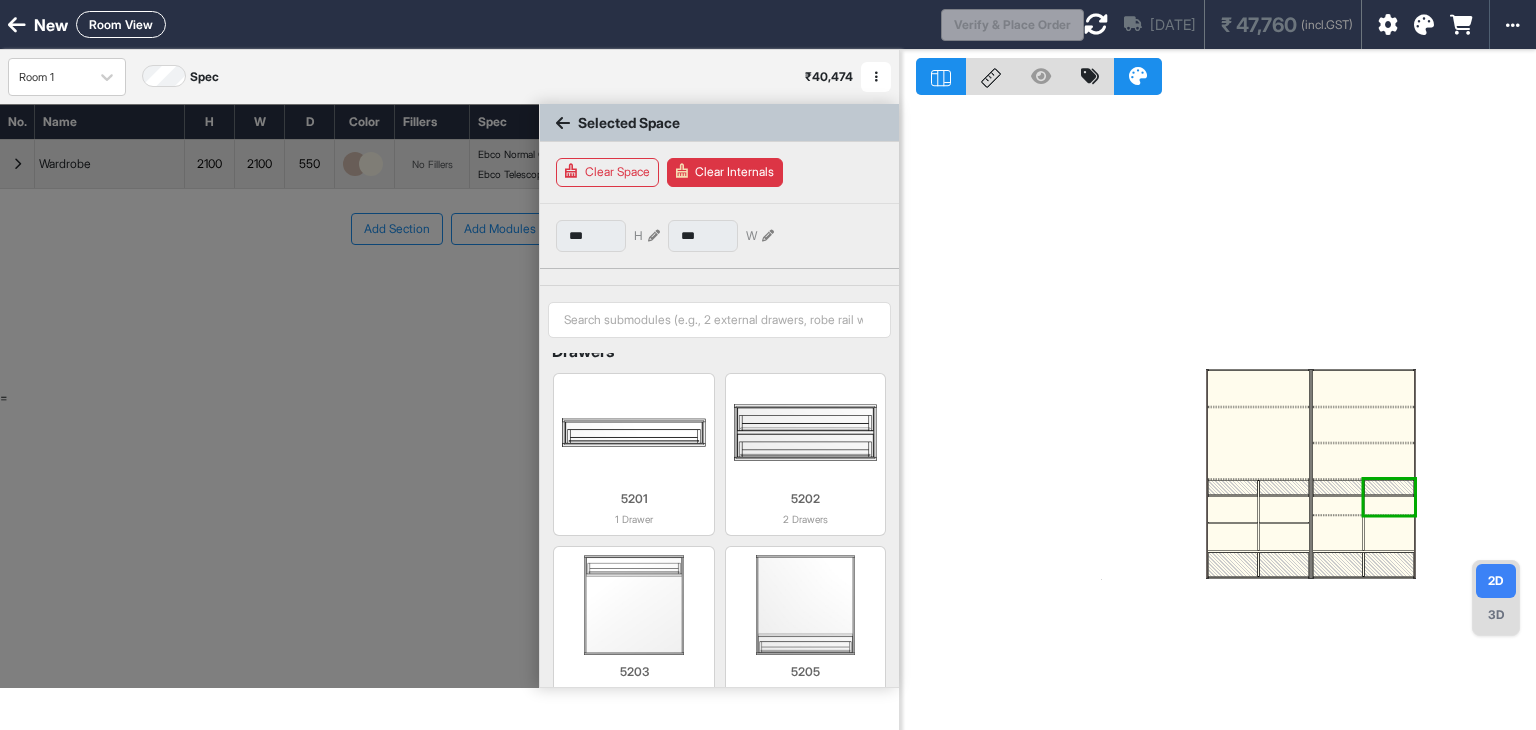 click at bounding box center [1338, 533] 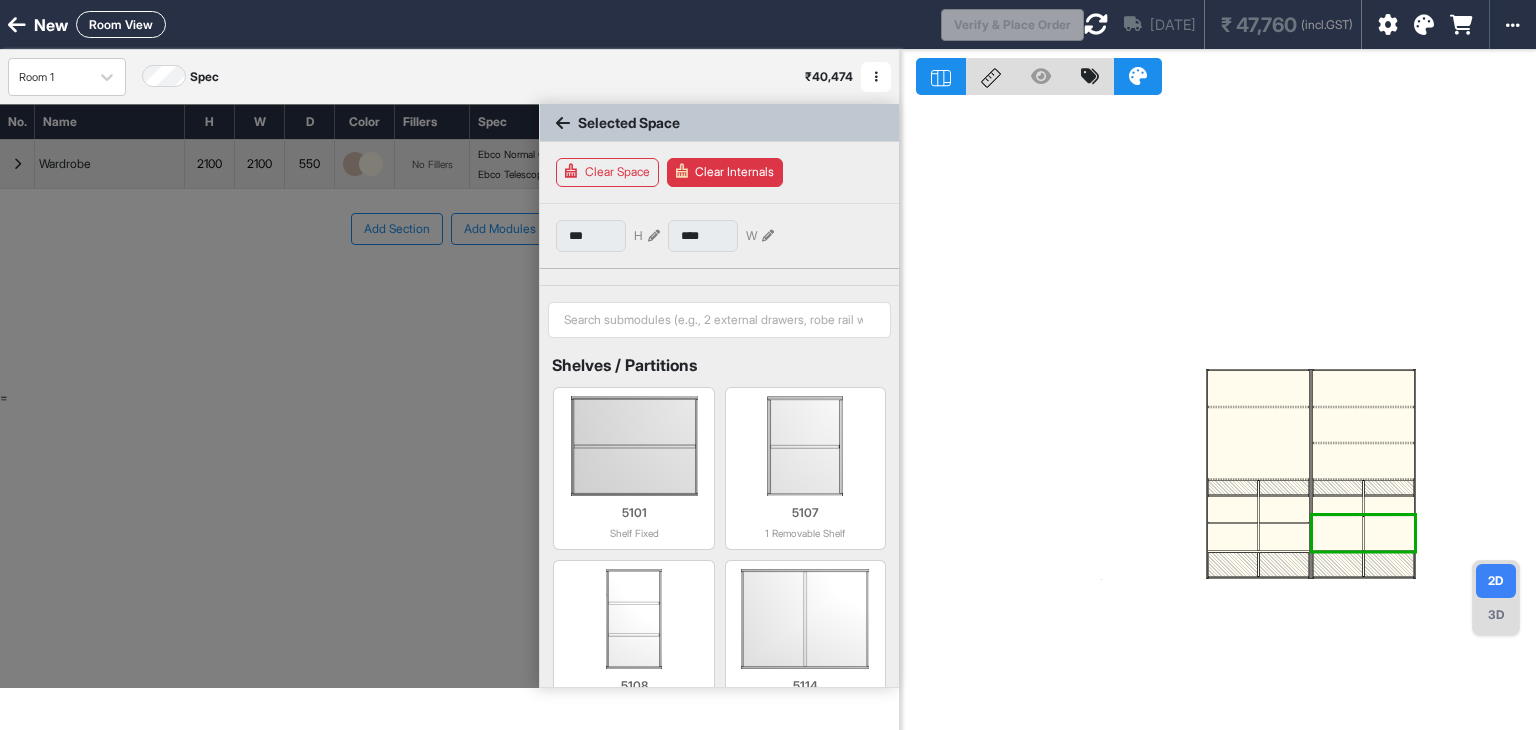 click at bounding box center [1363, 515] 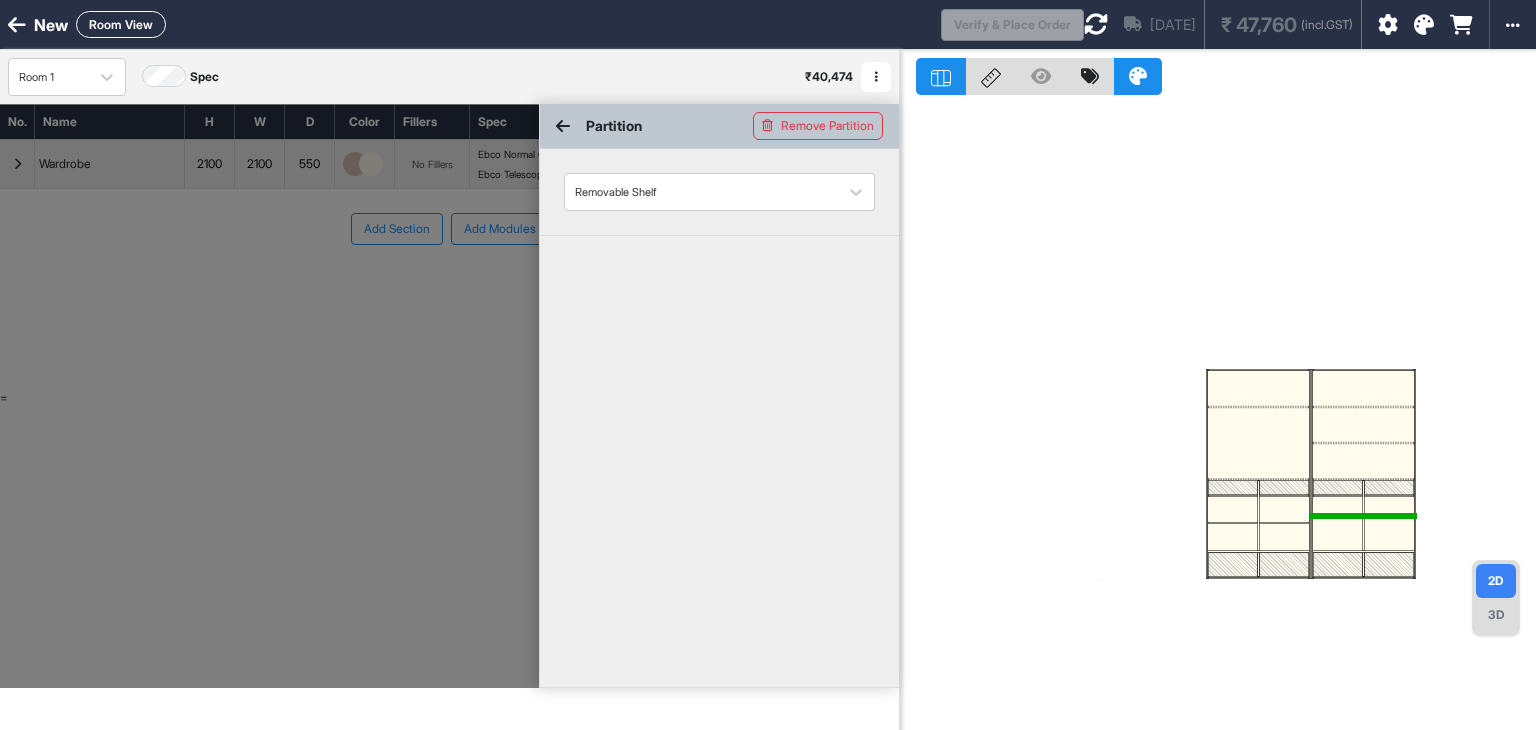 click at bounding box center [1363, 515] 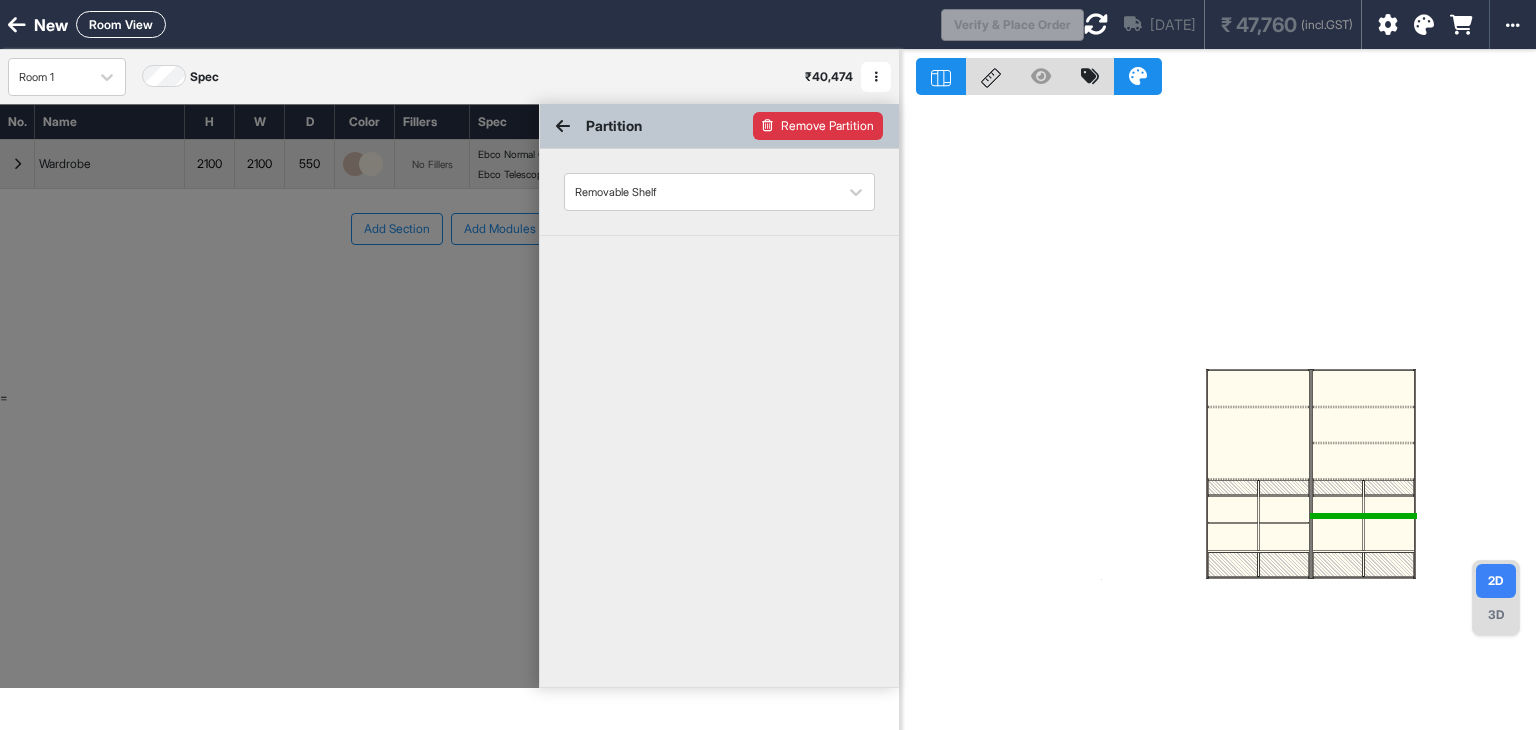 click on "Remove Partition" at bounding box center (818, 126) 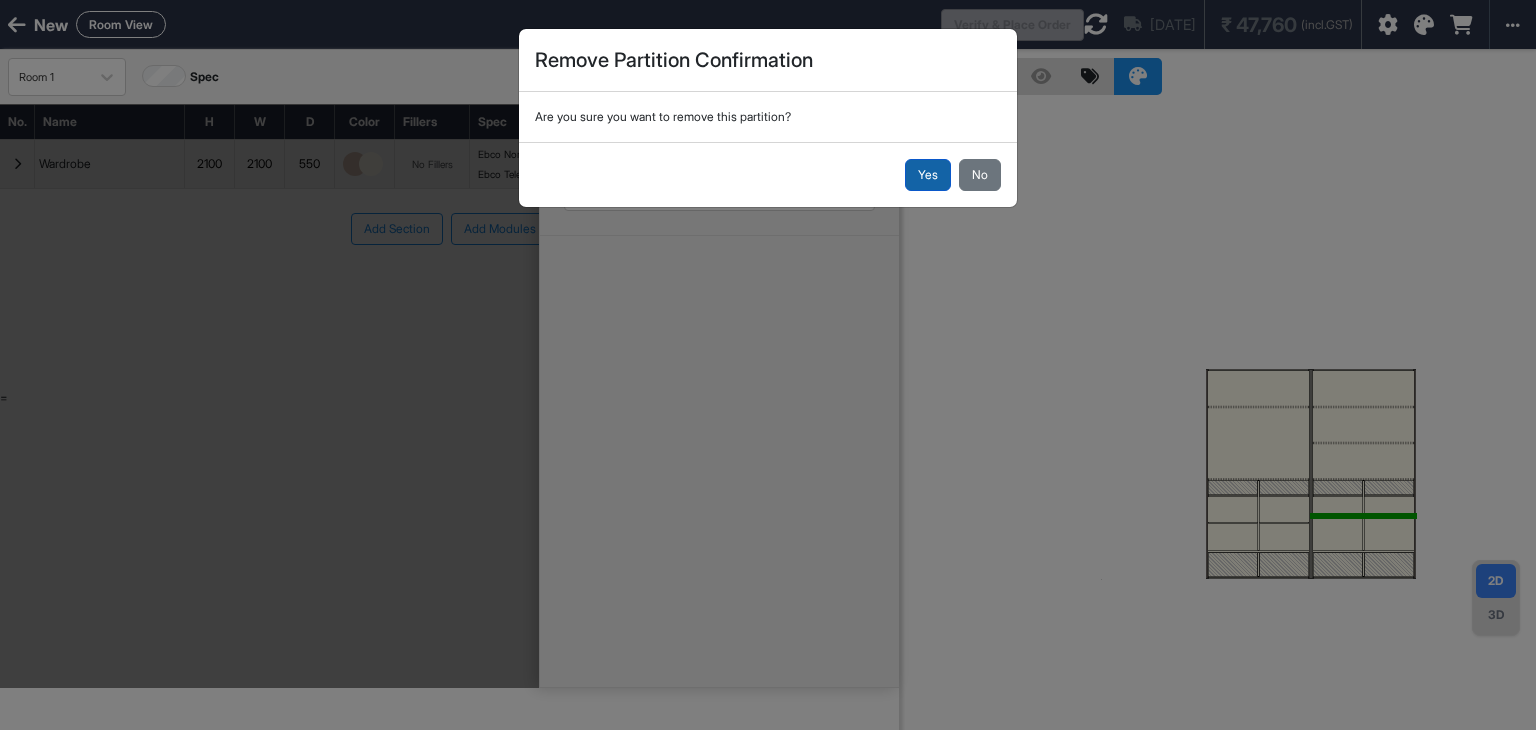 click on "Yes" at bounding box center [928, 175] 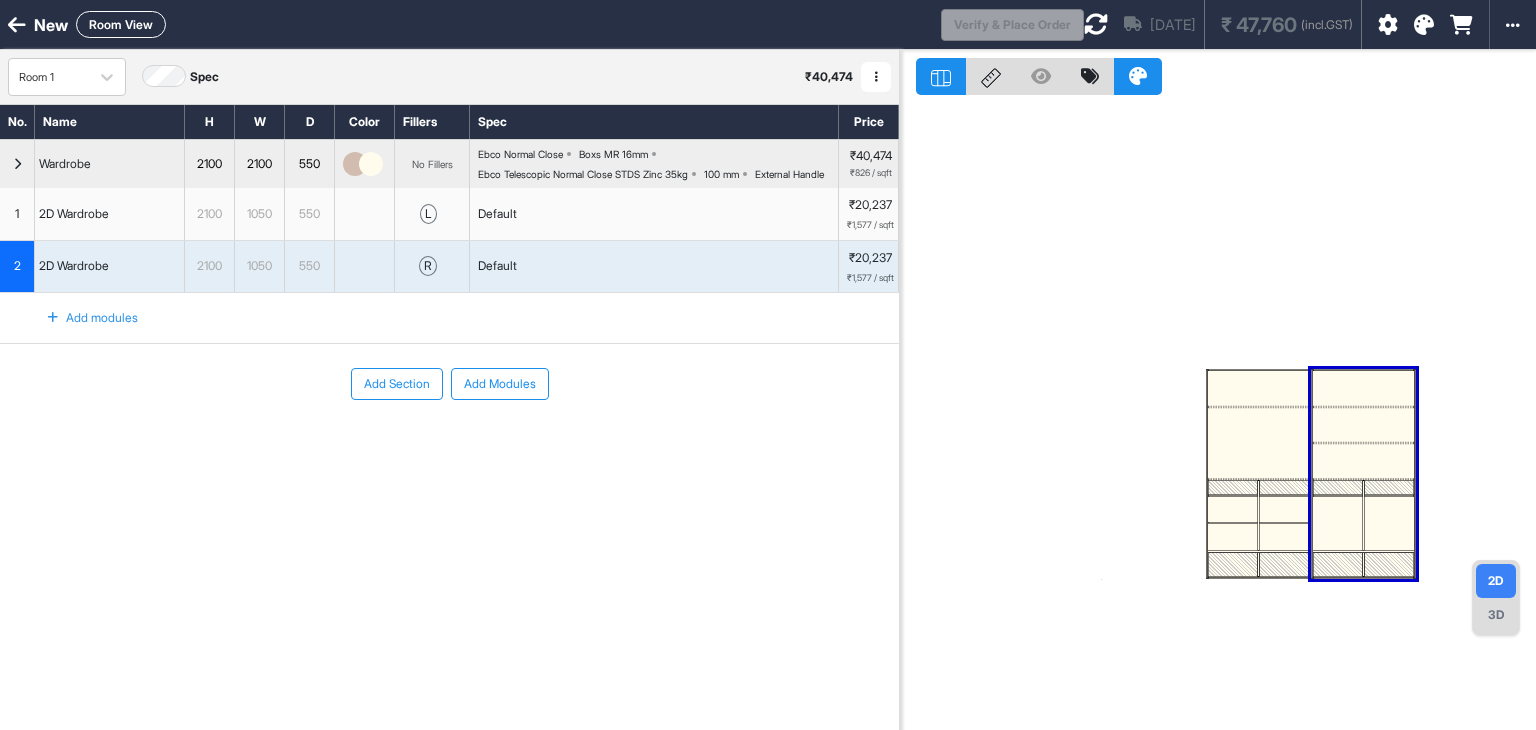 click at bounding box center (1338, 524) 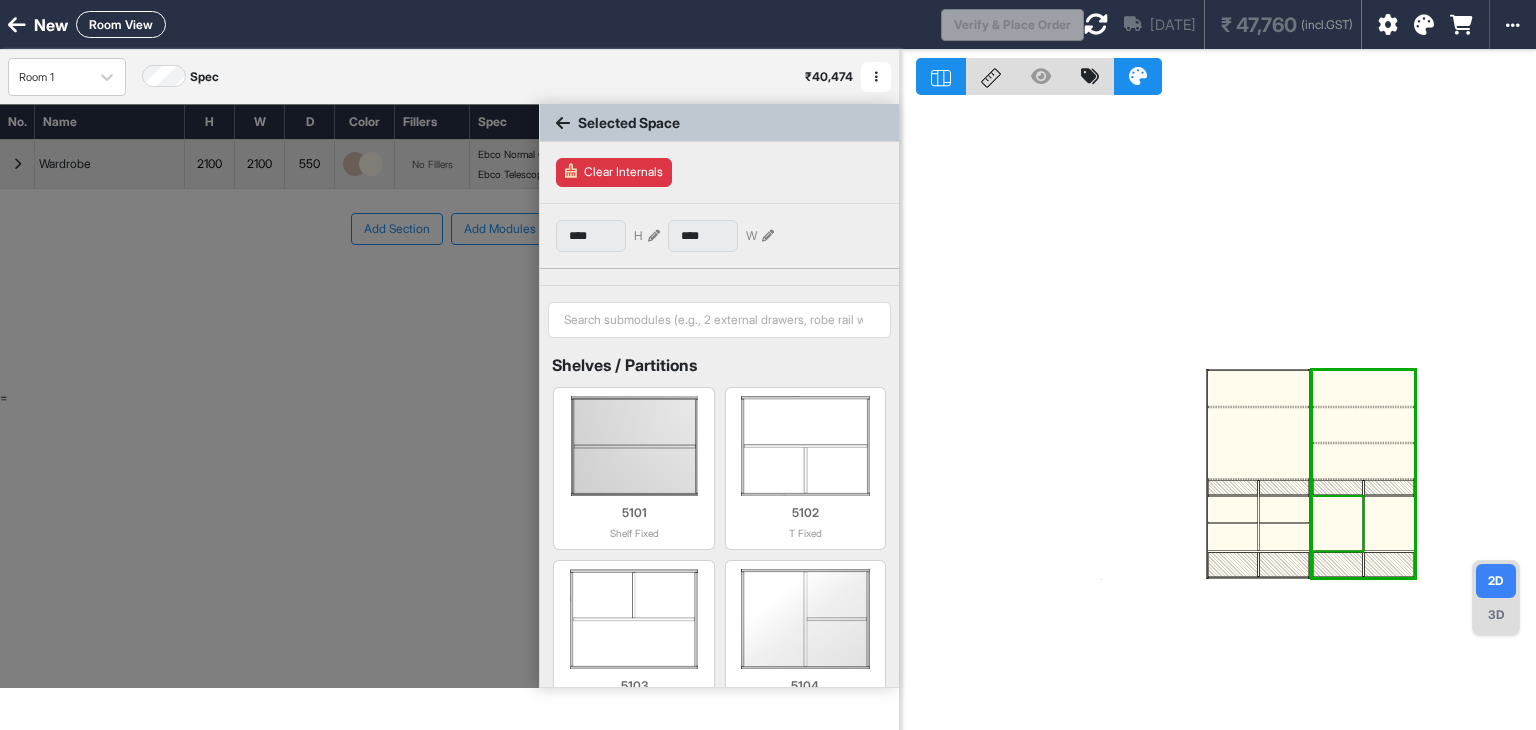 click at bounding box center [1338, 524] 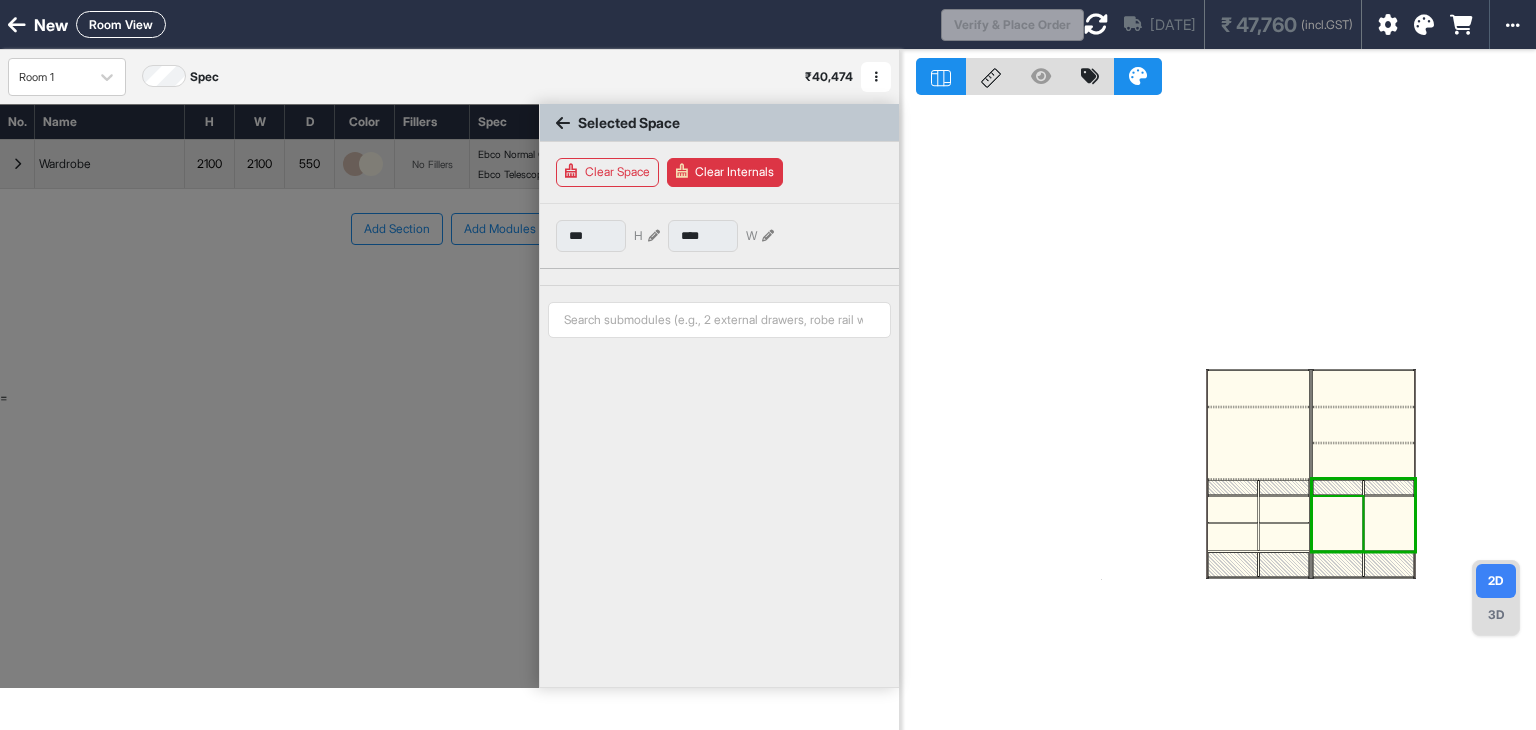 type on "***" 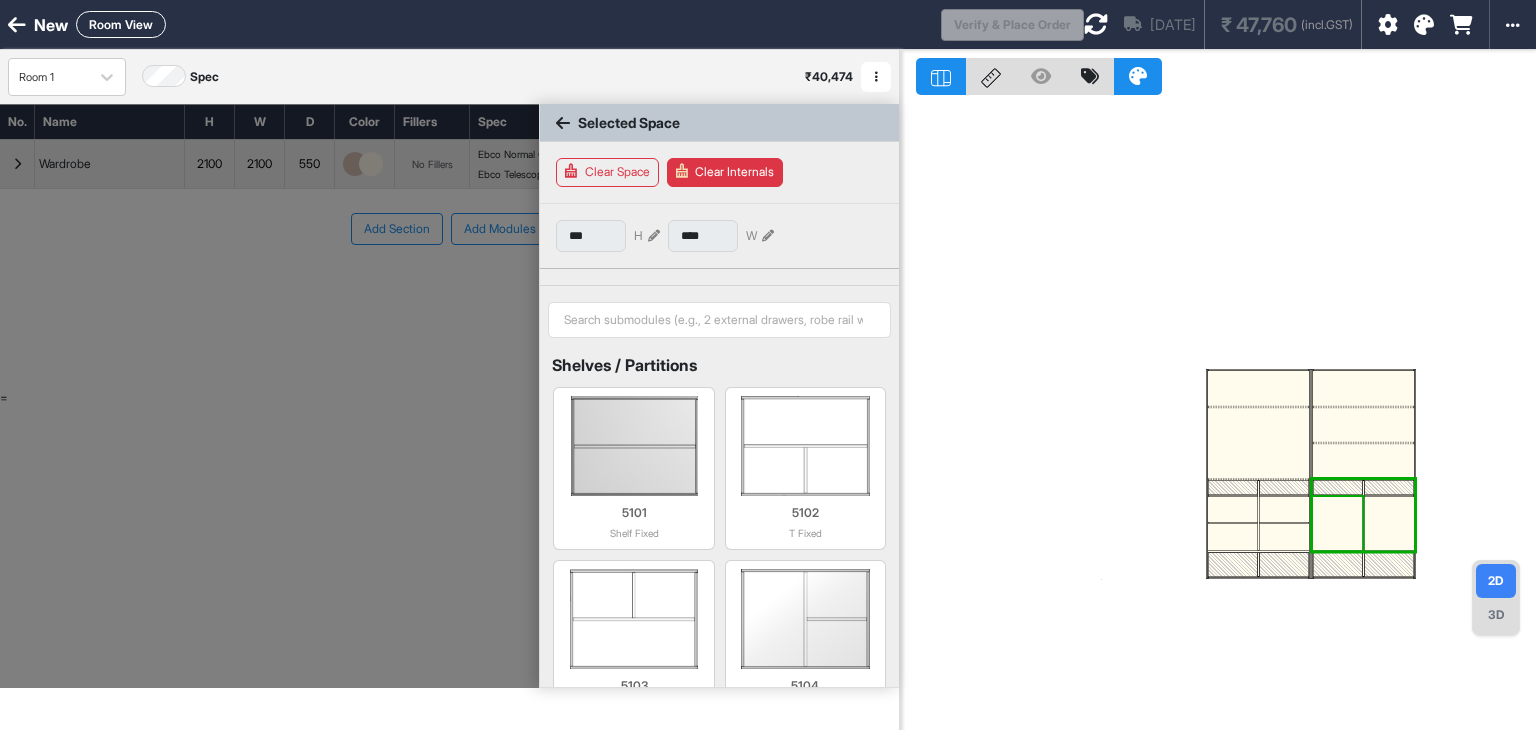 click at bounding box center [1338, 524] 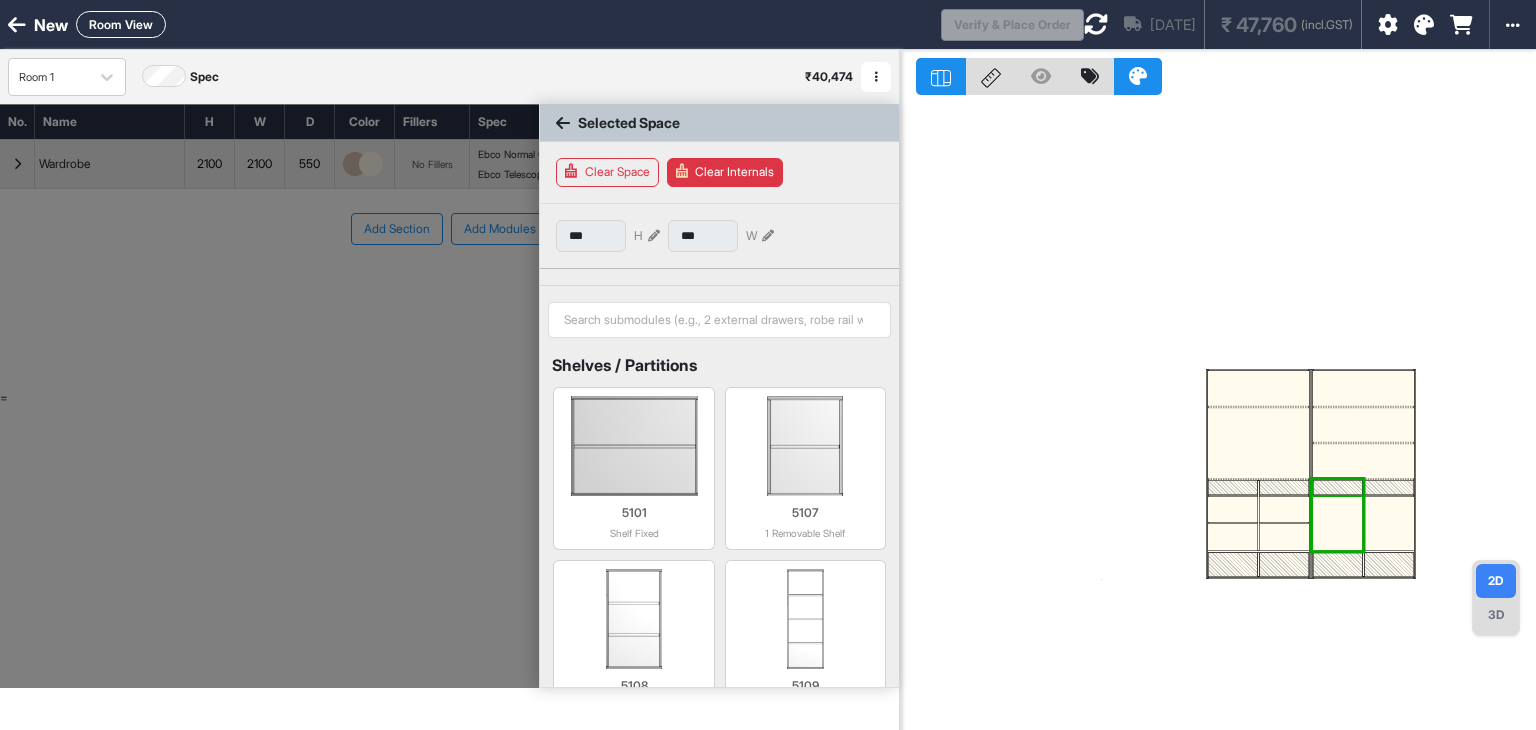 click at bounding box center [1338, 524] 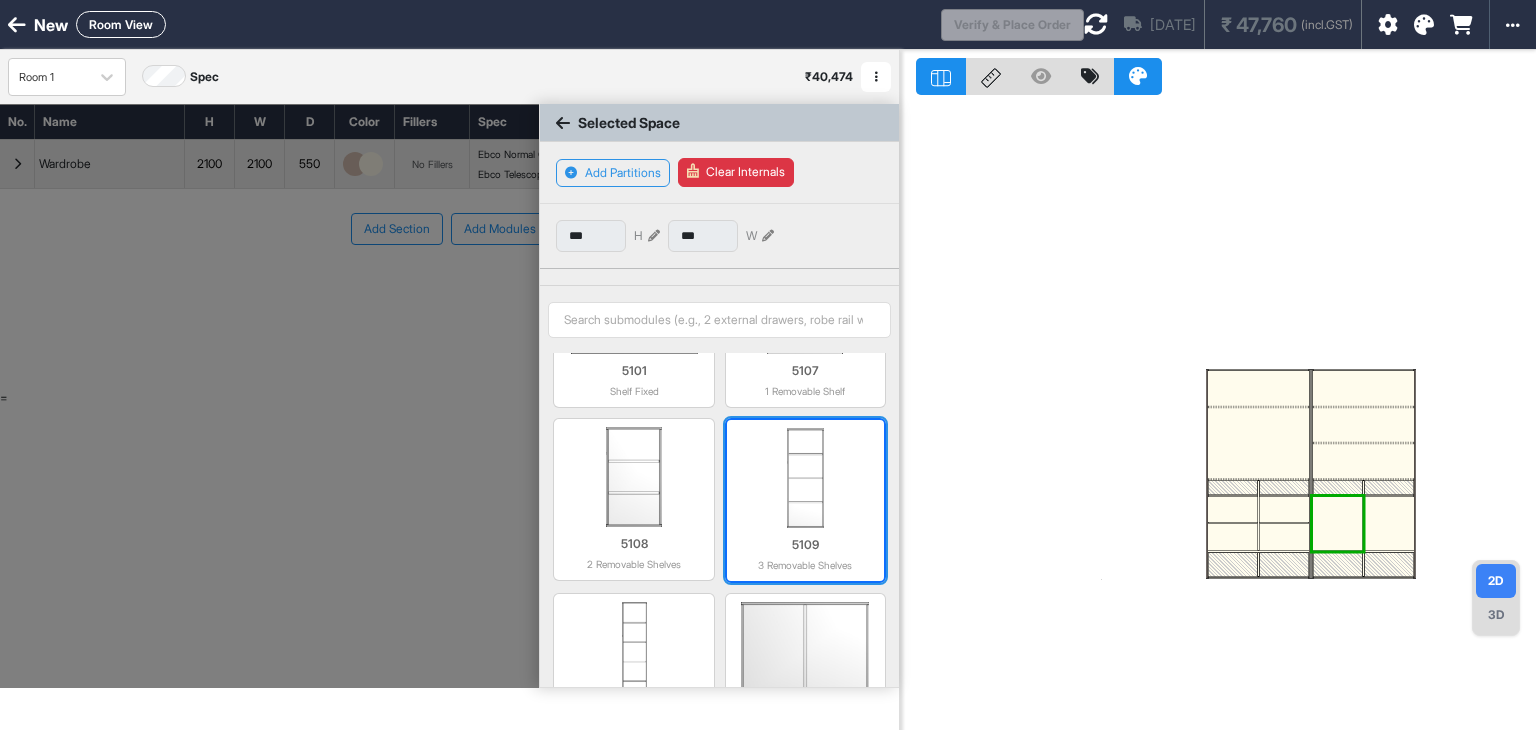scroll, scrollTop: 0, scrollLeft: 0, axis: both 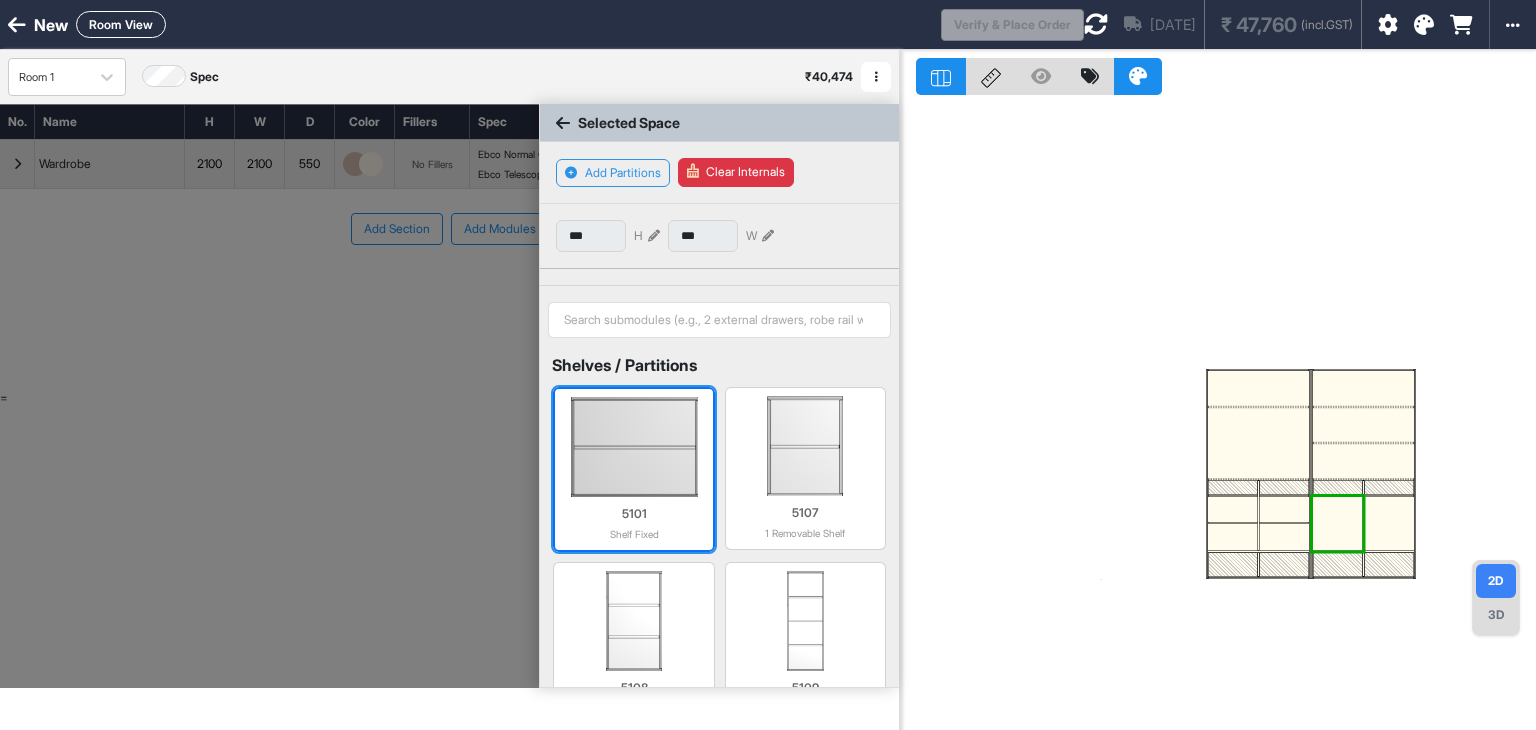 click at bounding box center [633, 447] 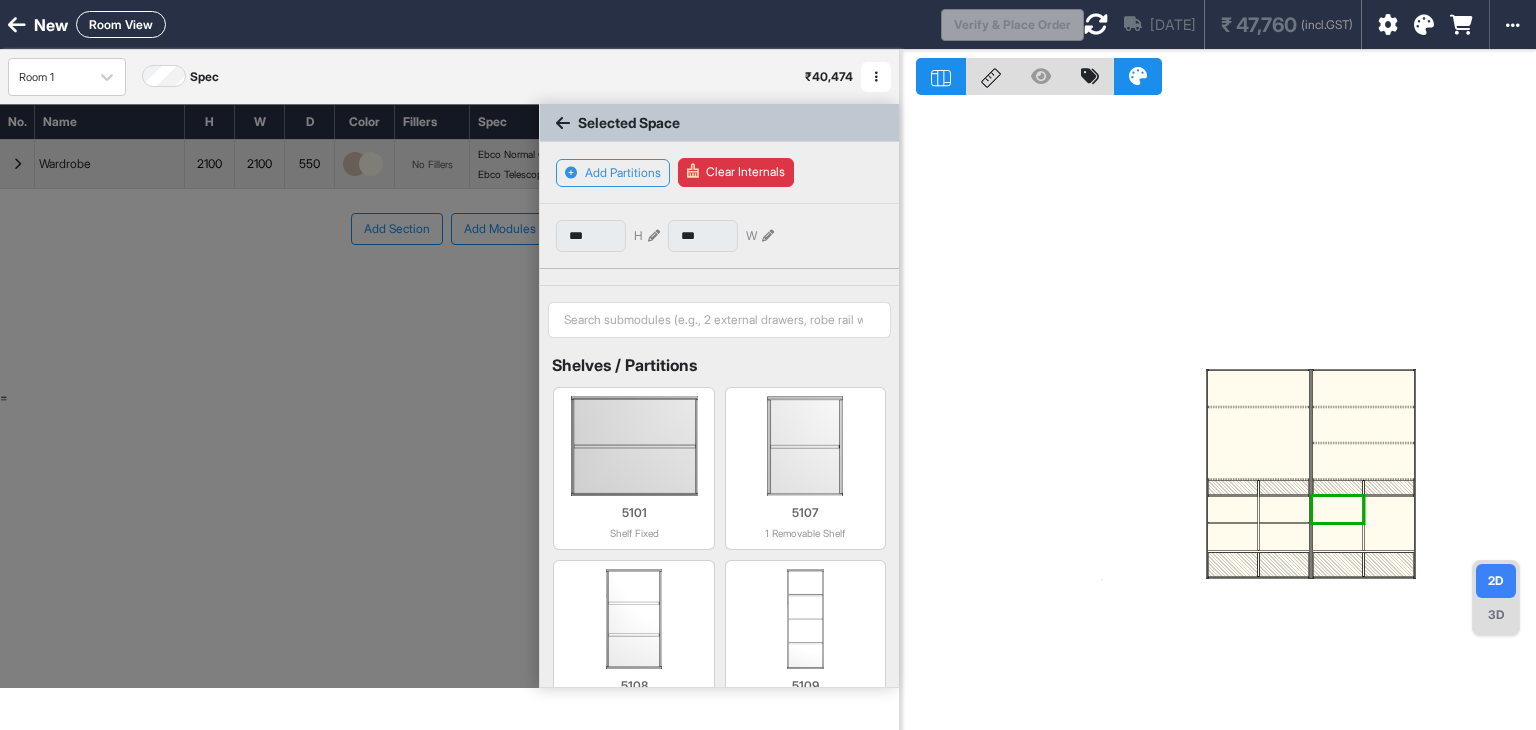 click at bounding box center [1389, 524] 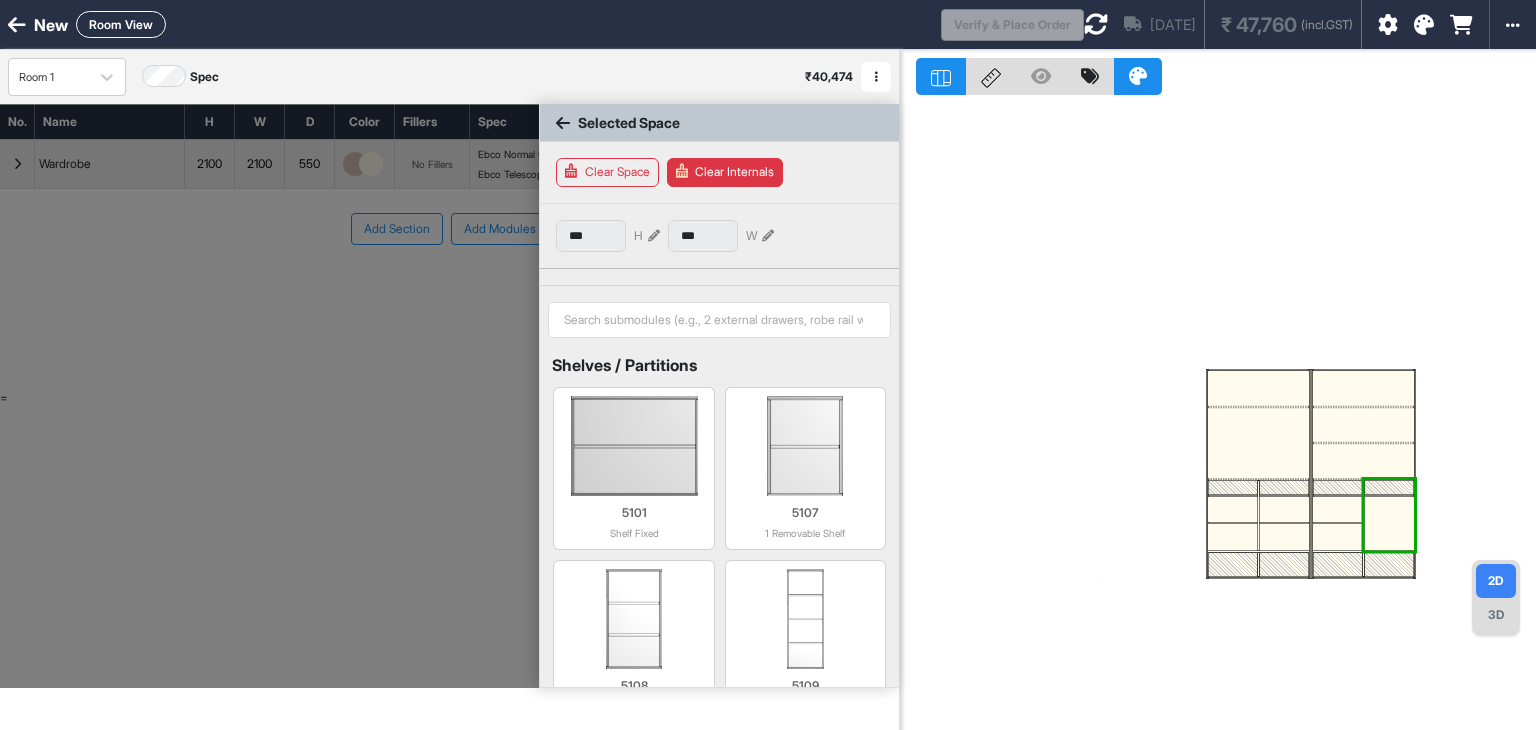 click at bounding box center (1389, 524) 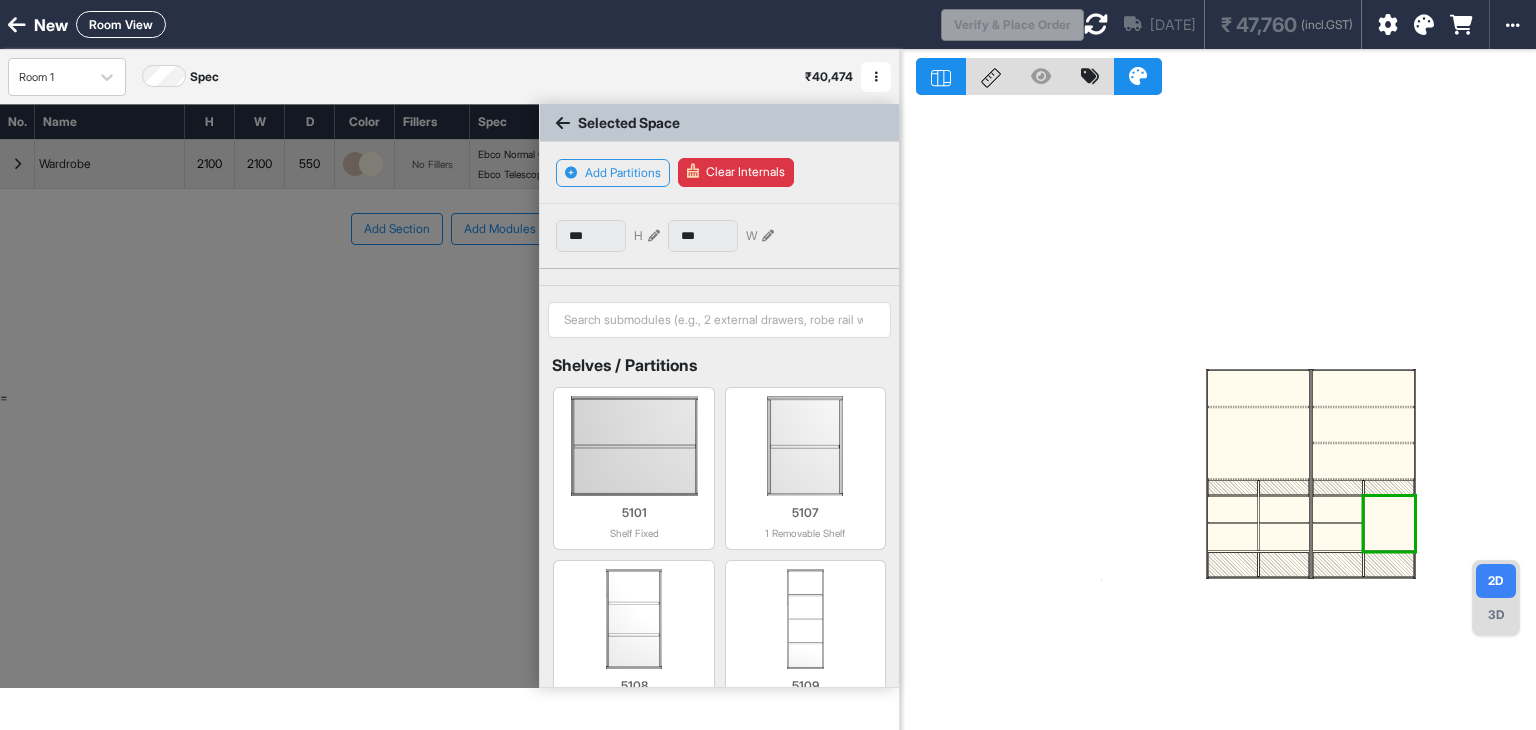 click at bounding box center [1389, 524] 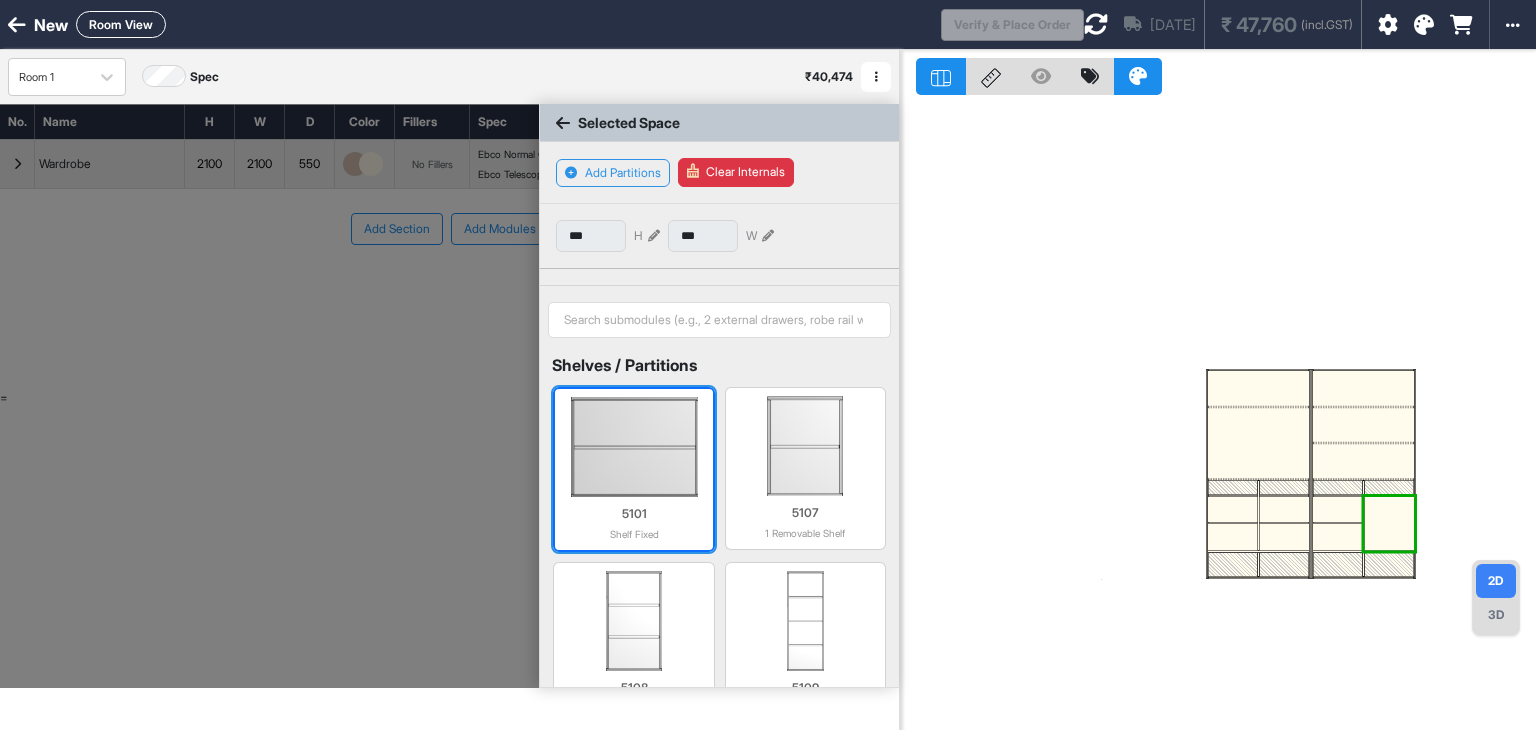 click on "5101 Shelf Fixed" at bounding box center [633, 519] 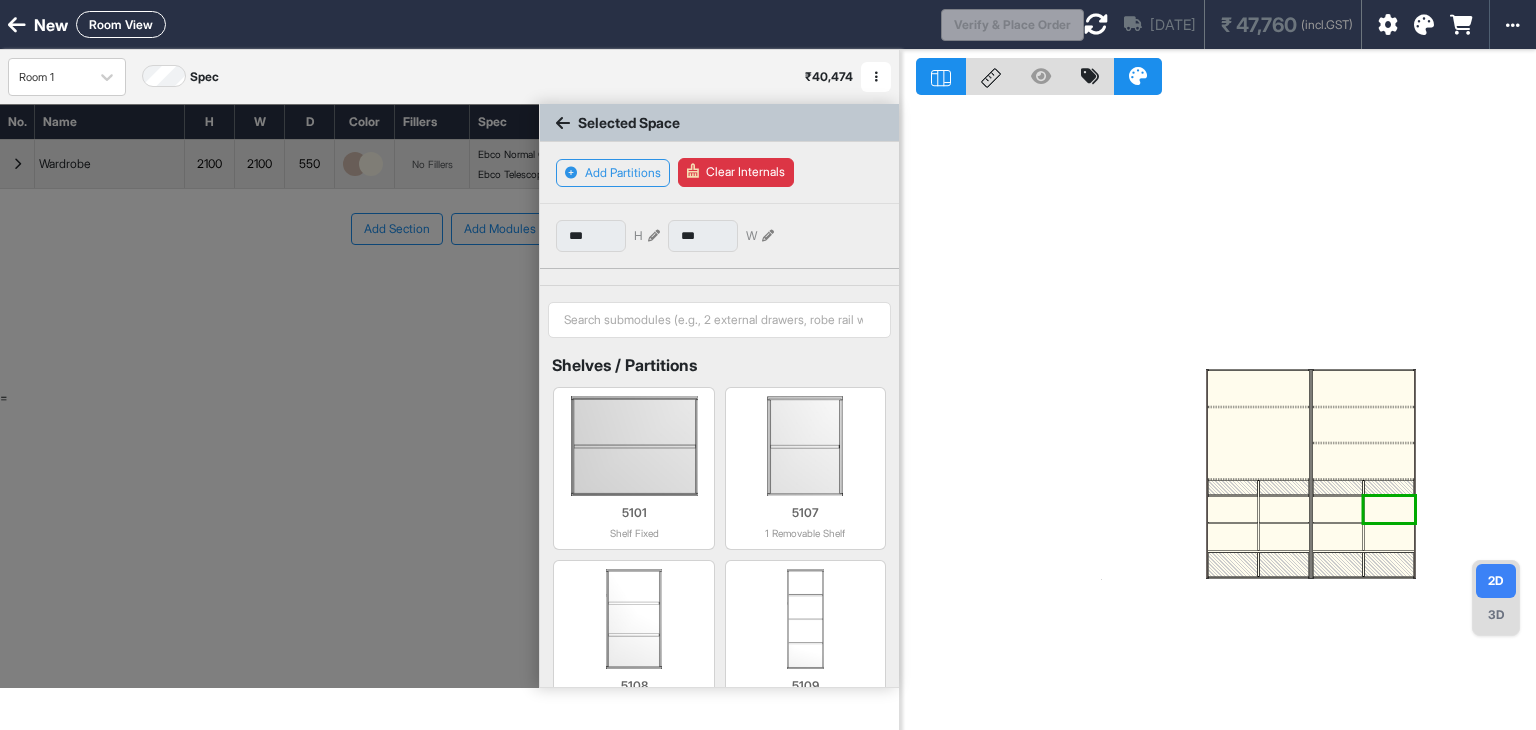 click at bounding box center [1363, 425] 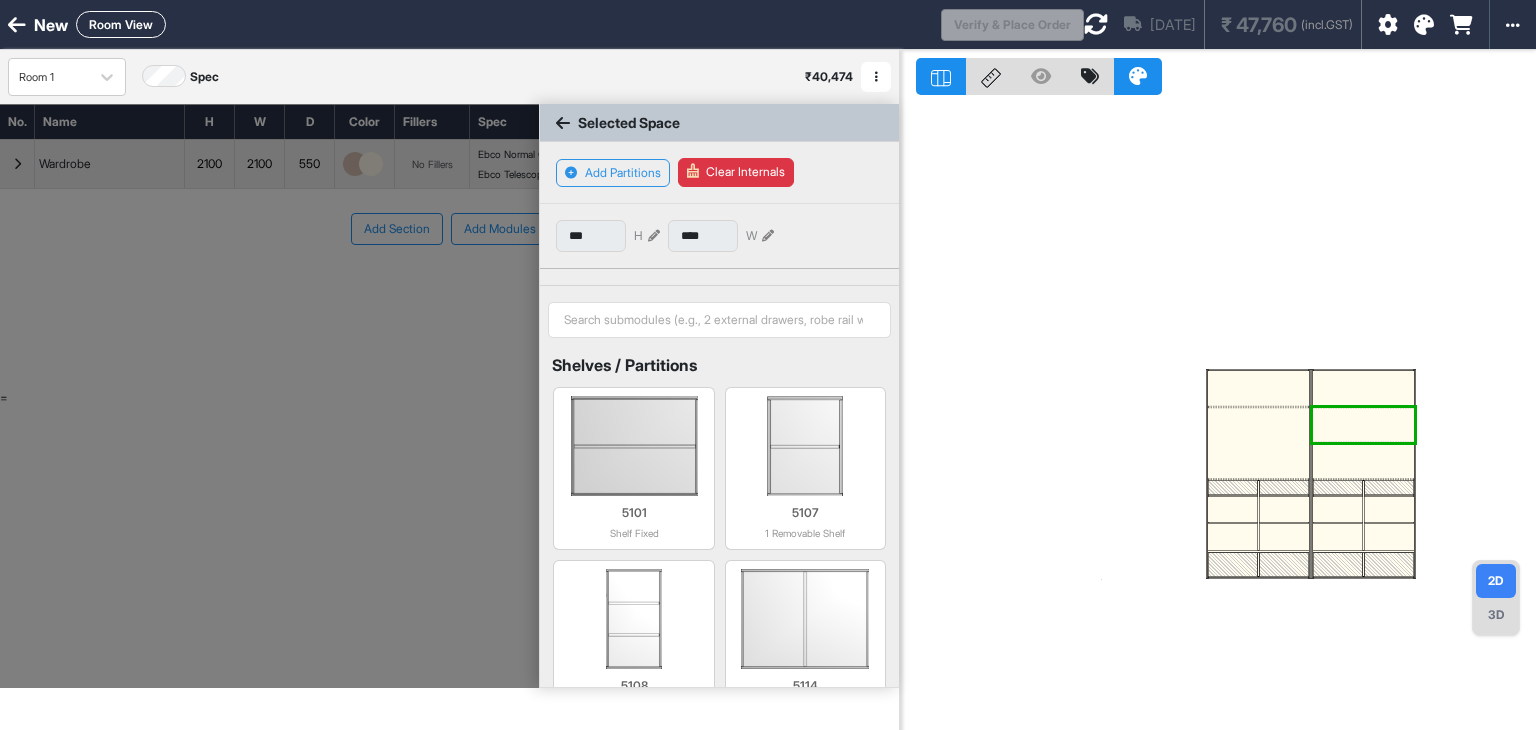 click at bounding box center [1363, 461] 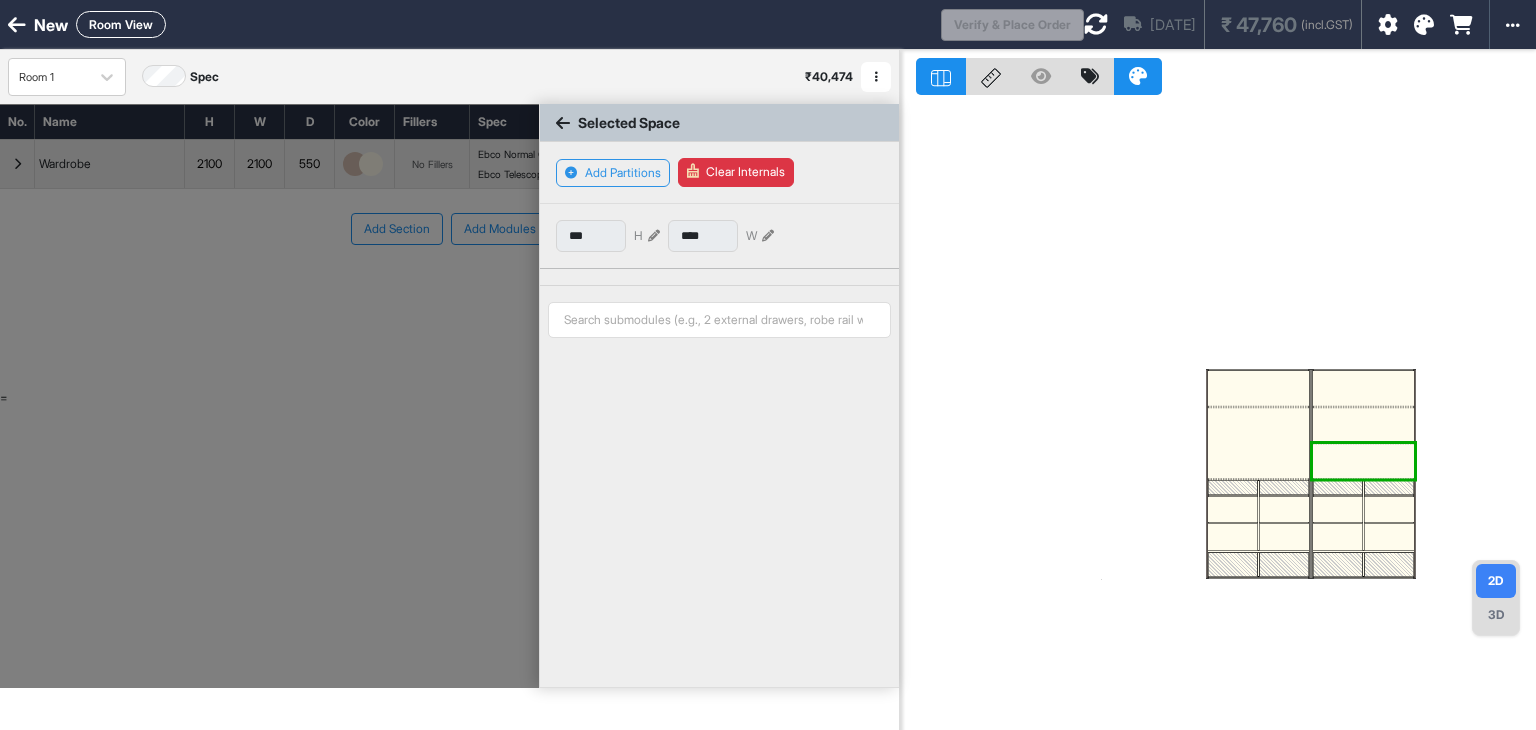 click at bounding box center [1363, 461] 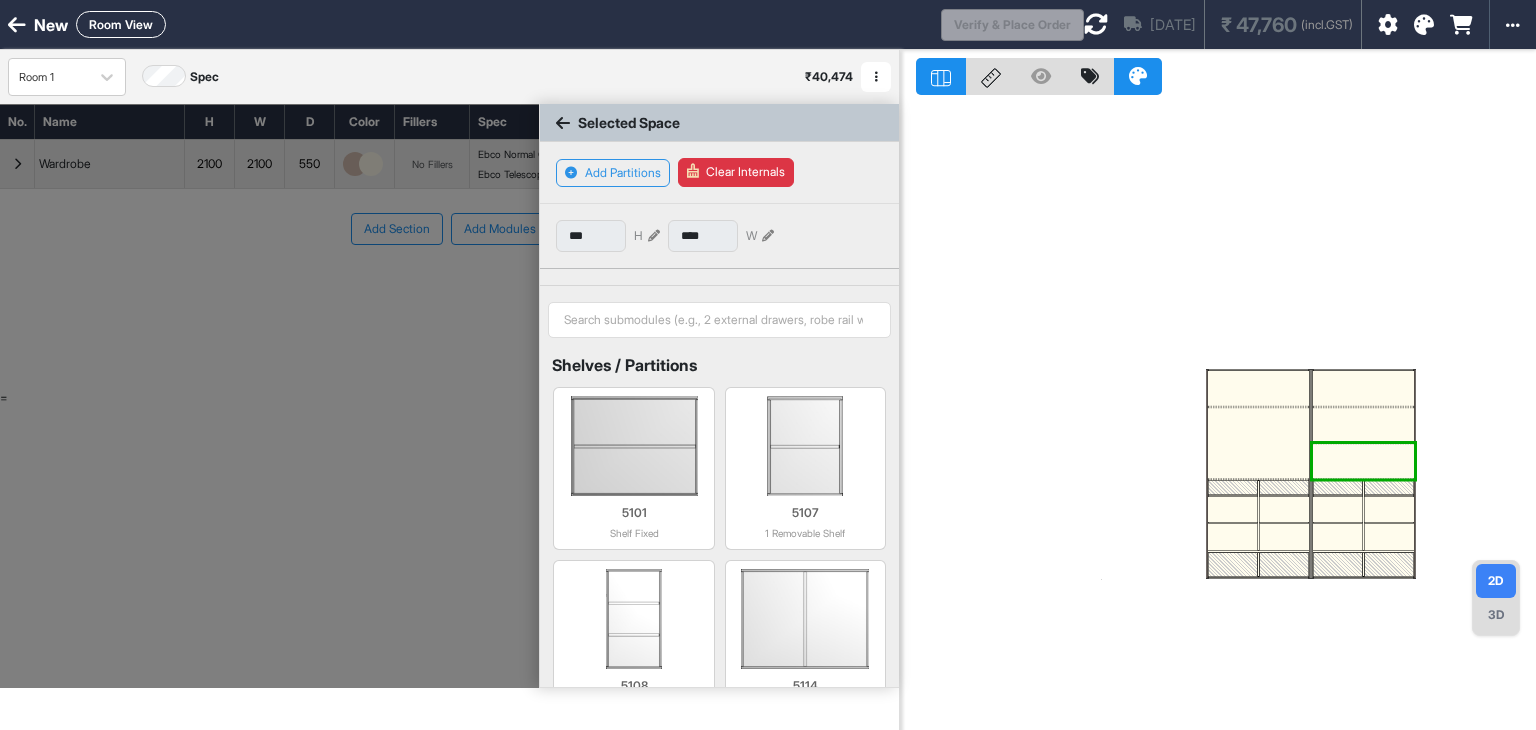 click at bounding box center (1363, 461) 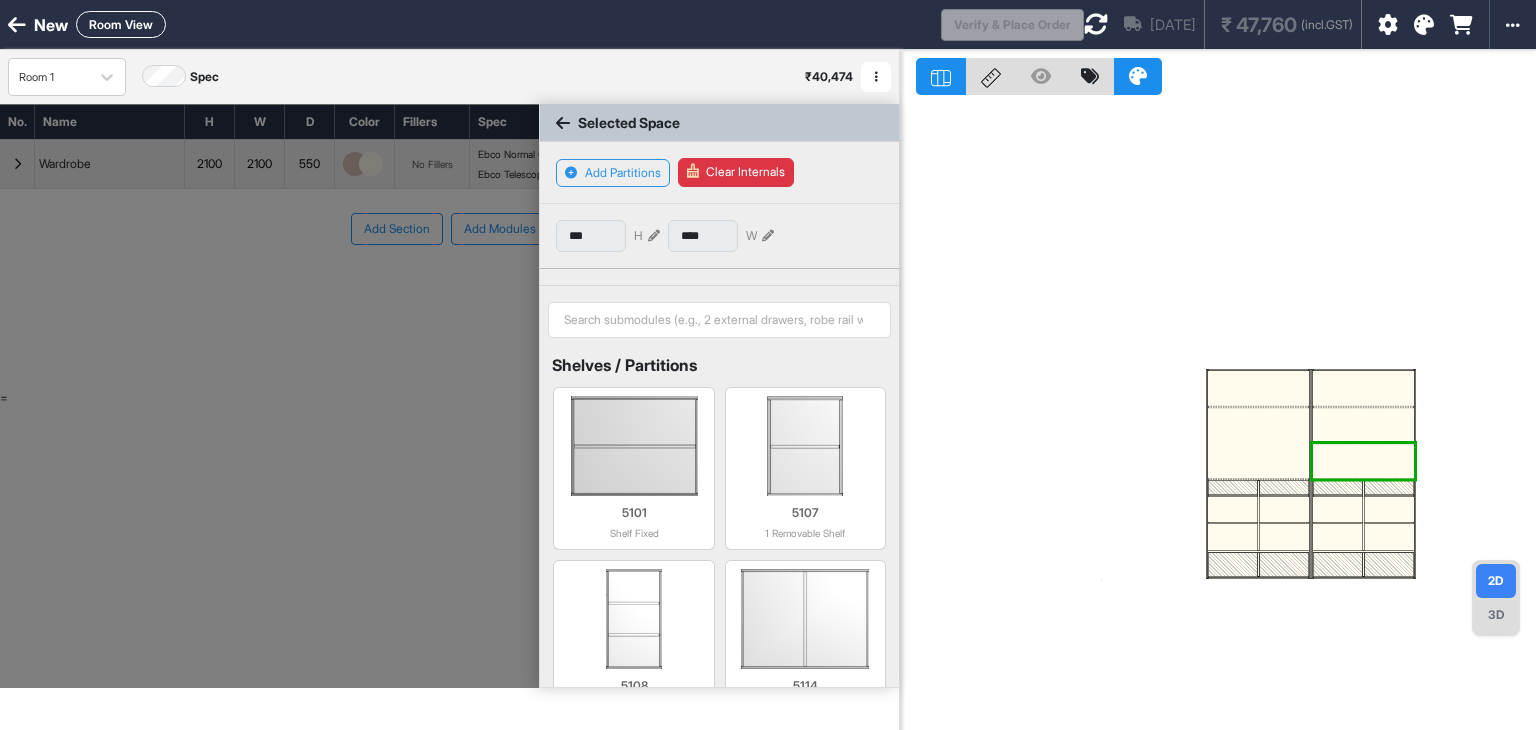click at bounding box center [1363, 461] 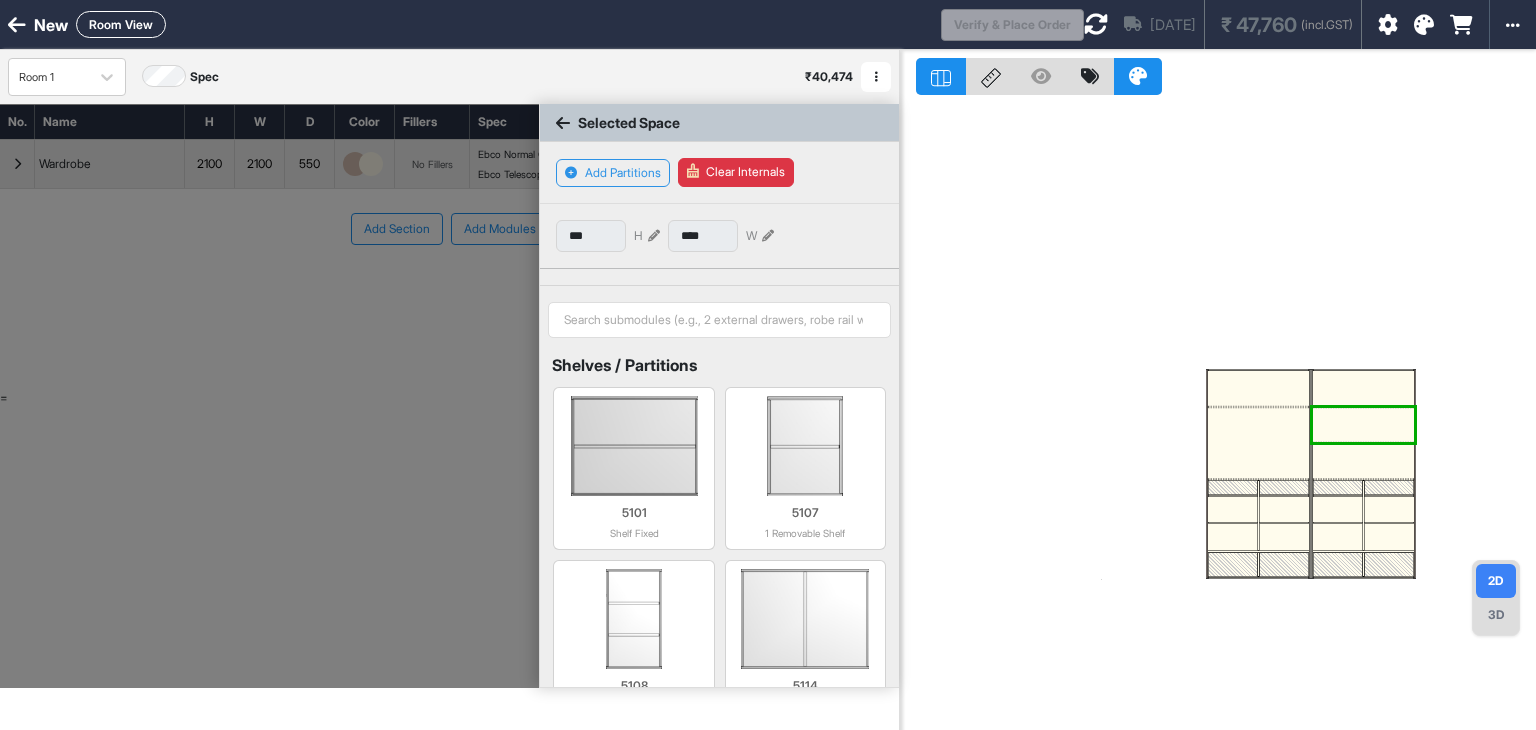 click at bounding box center [1363, 443] 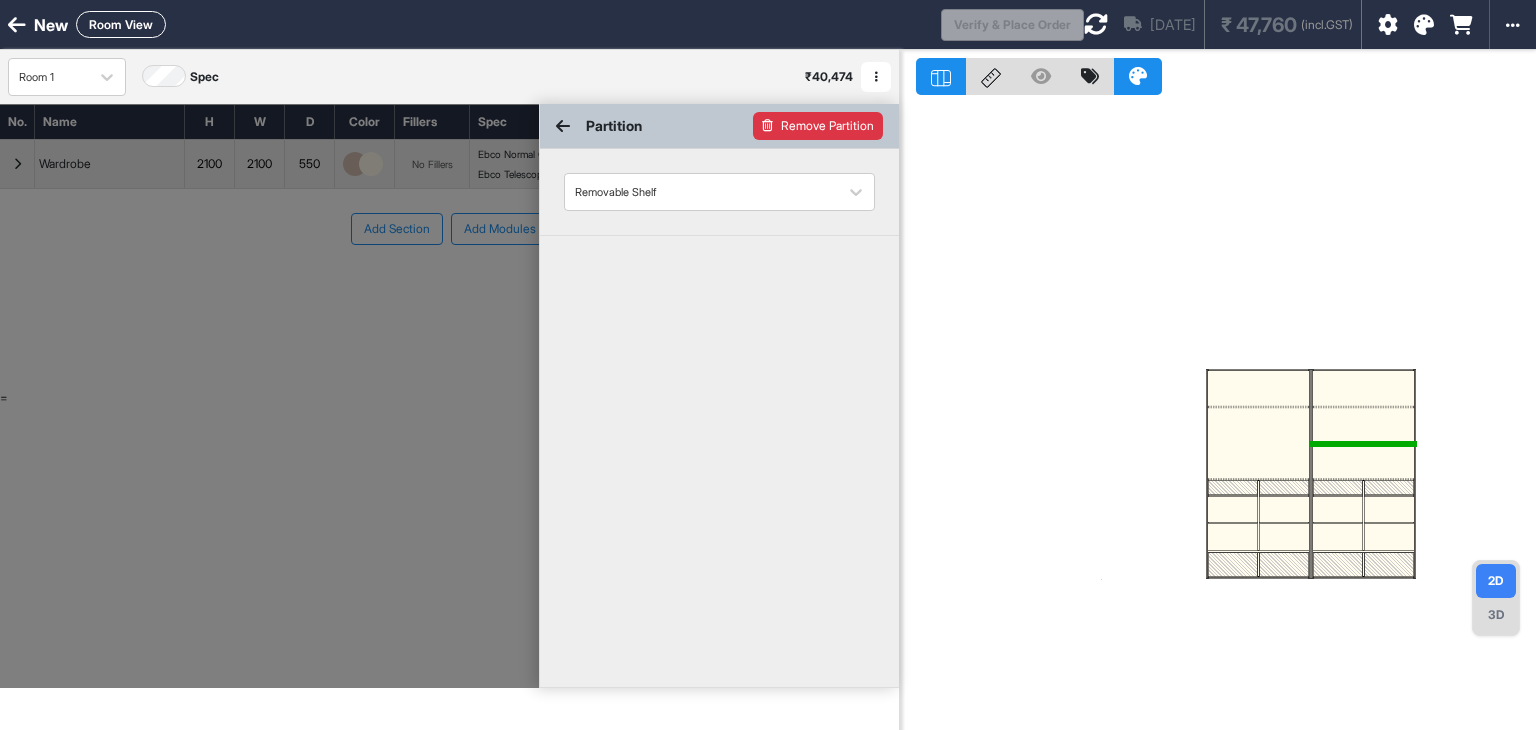 click on "Remove Partition" at bounding box center [818, 126] 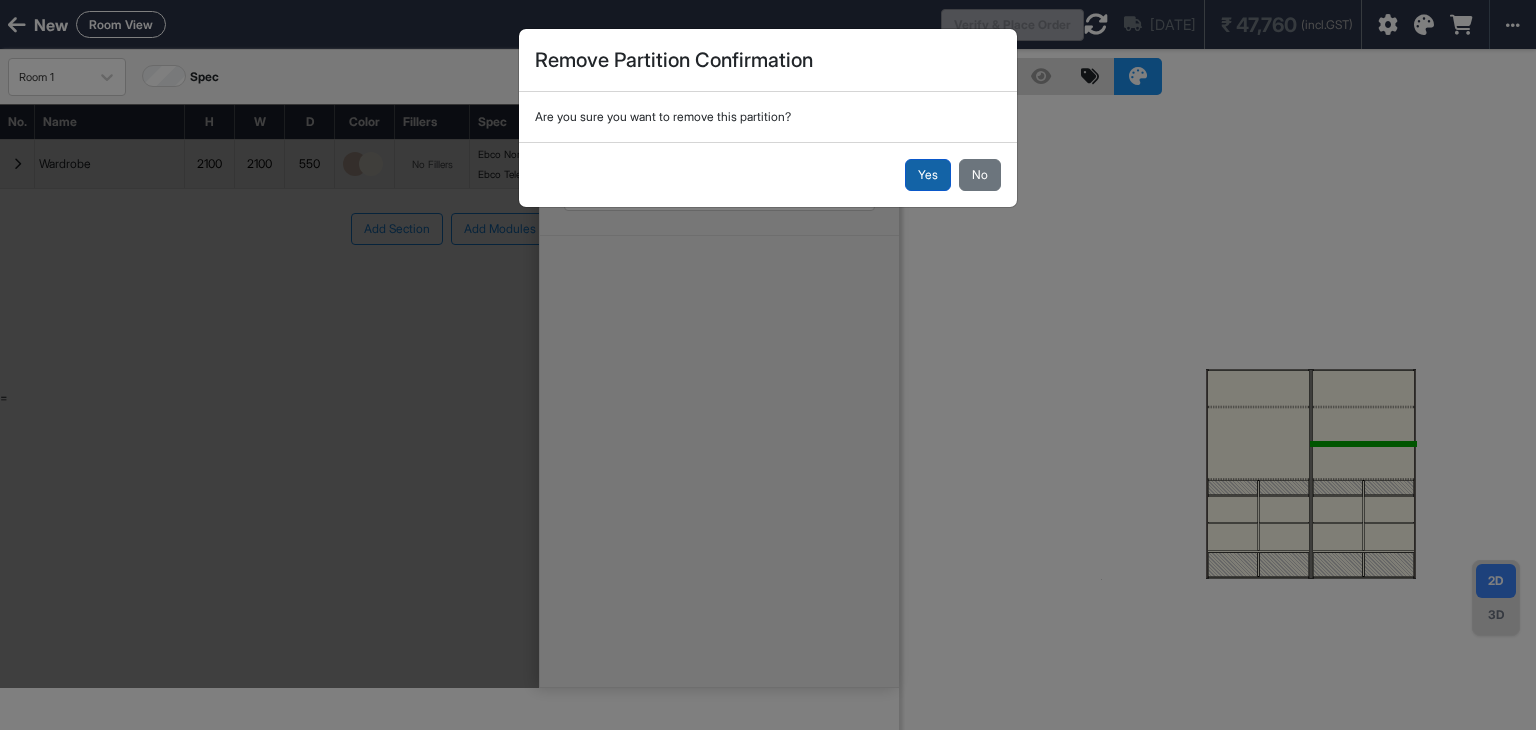 click on "Yes" at bounding box center [928, 175] 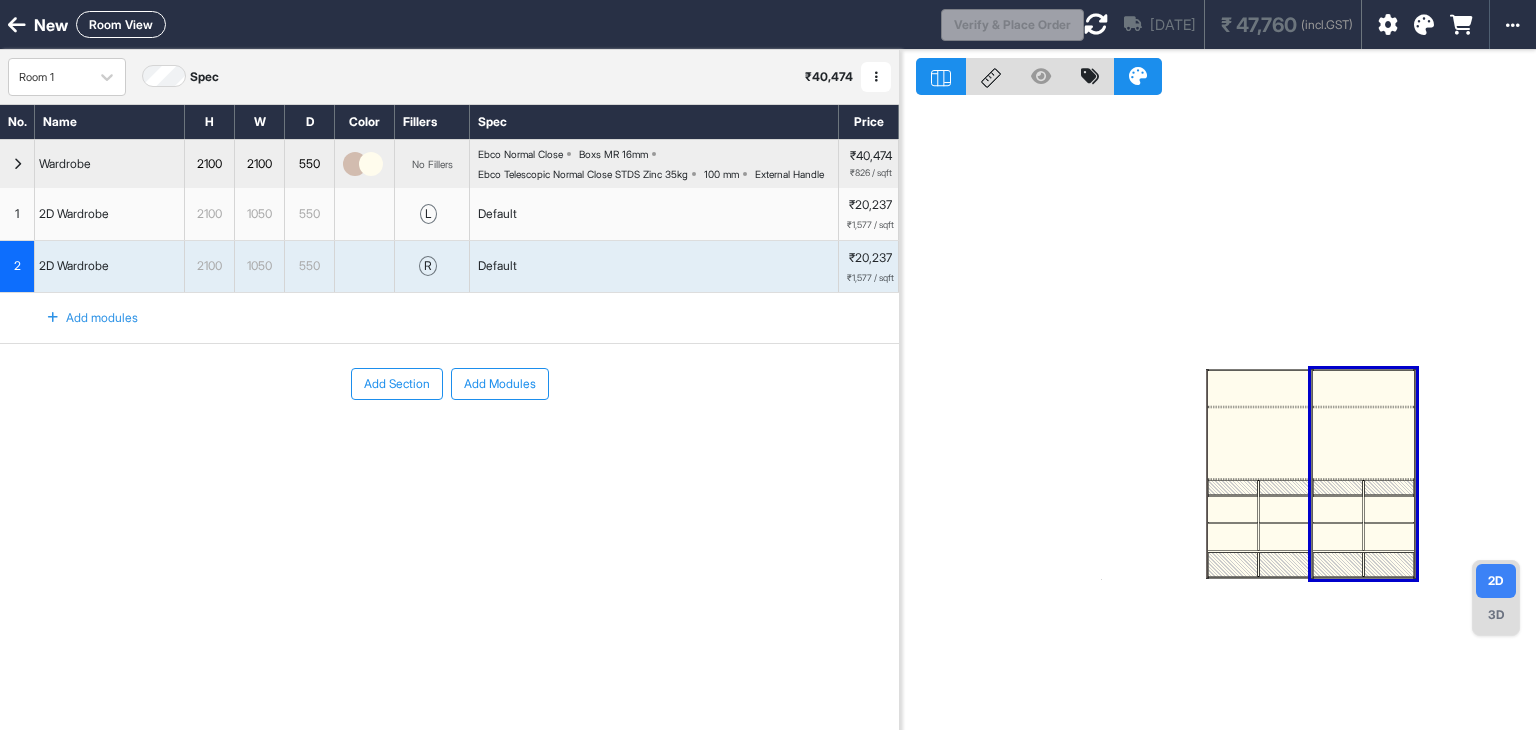 click at bounding box center (1218, 415) 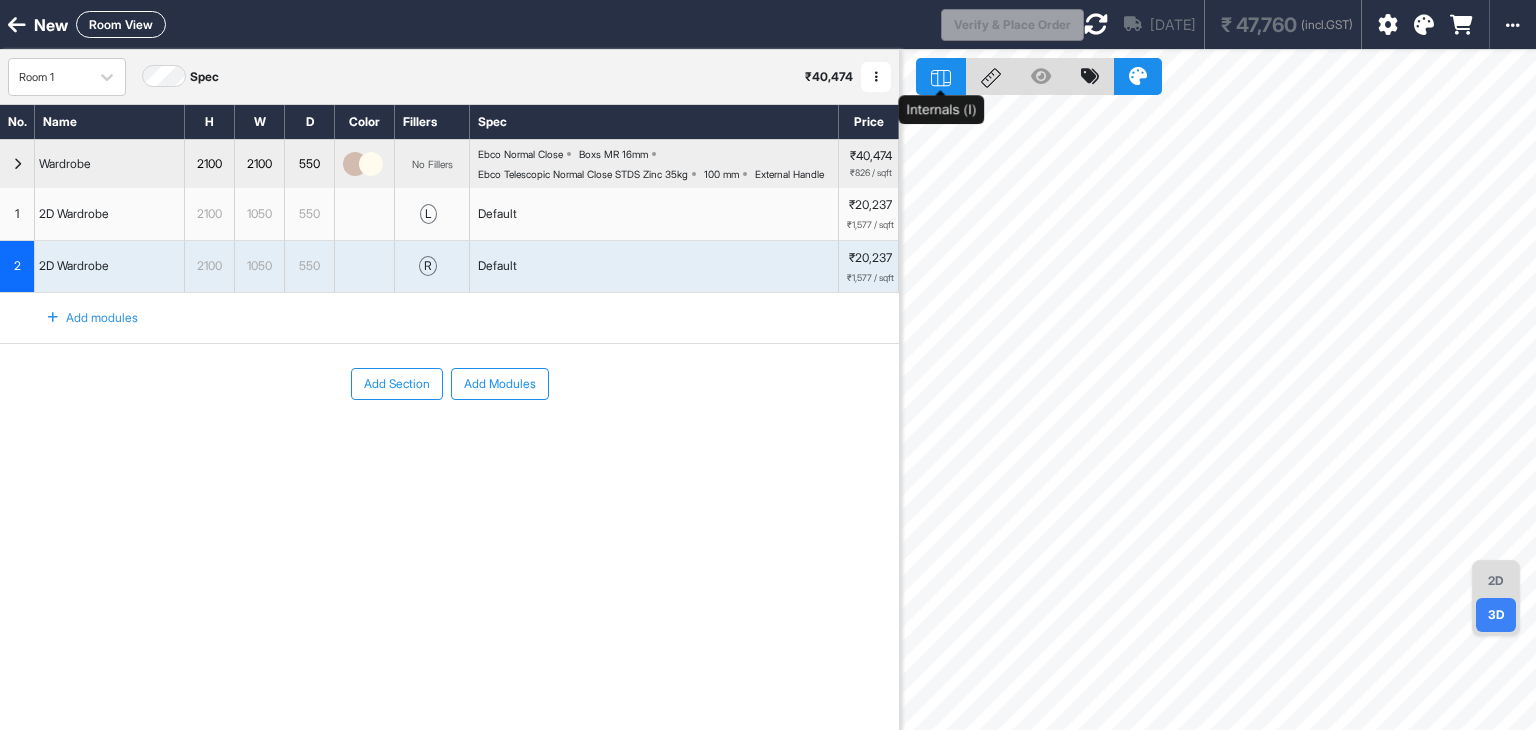 click at bounding box center [941, 76] 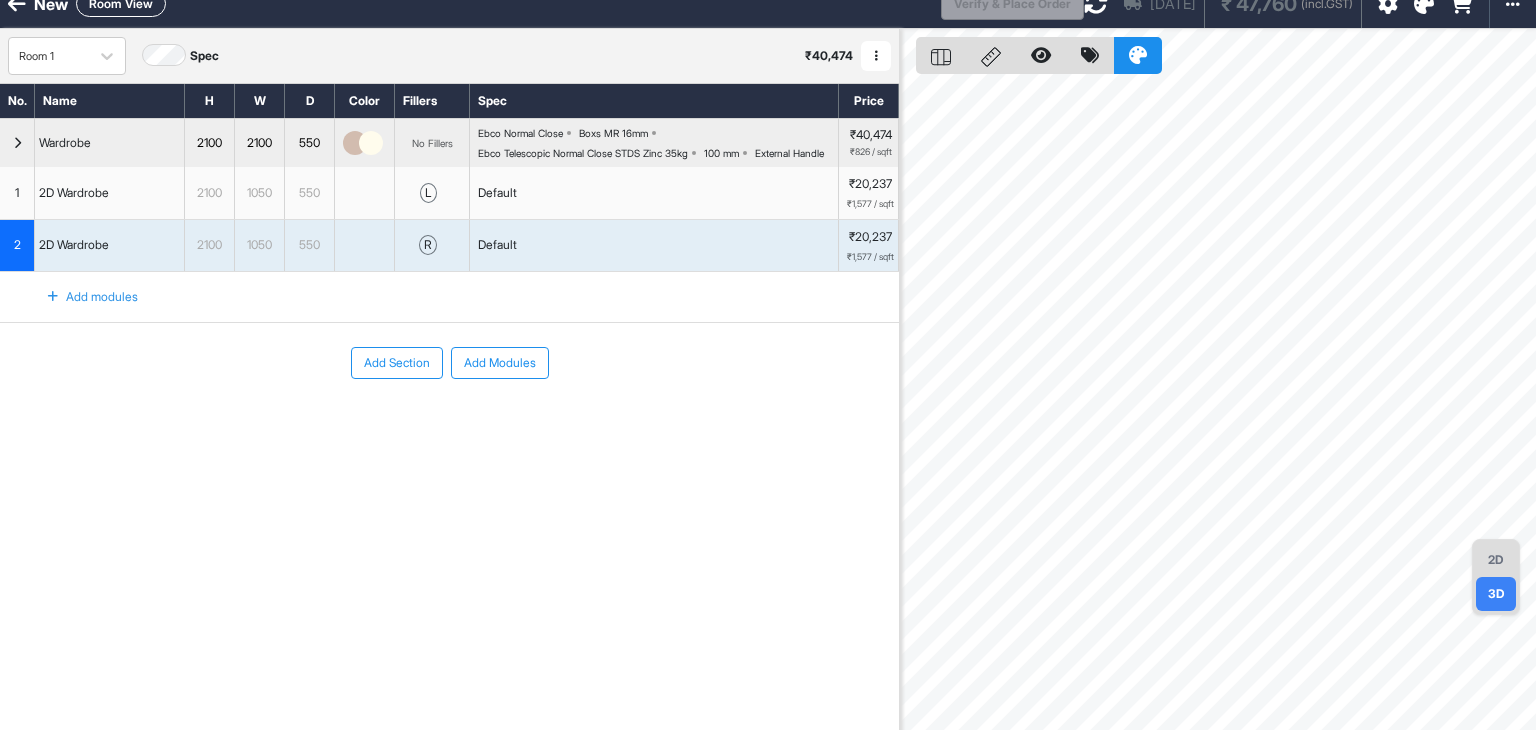 scroll, scrollTop: 50, scrollLeft: 0, axis: vertical 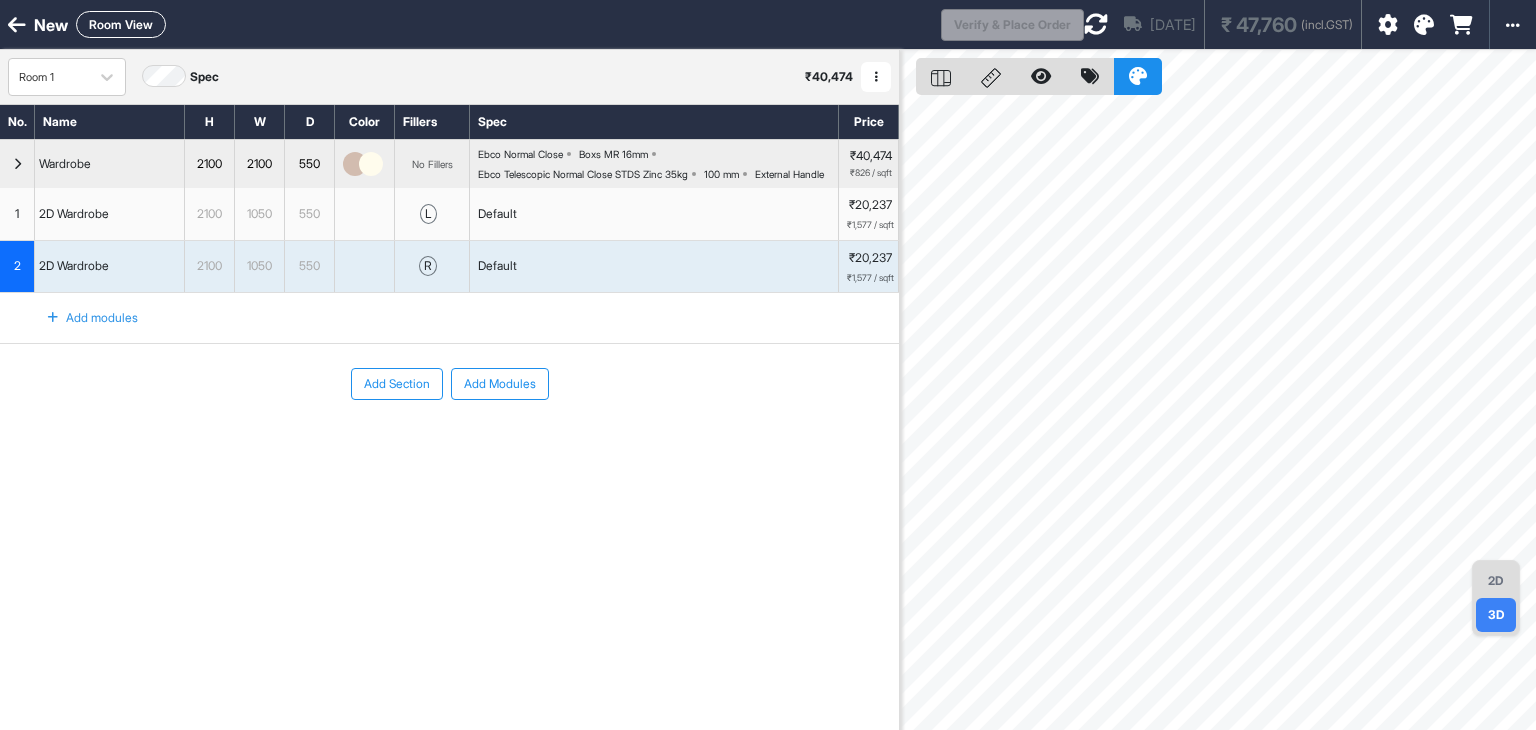 click on "Add Section Add Modules" at bounding box center (449, 444) 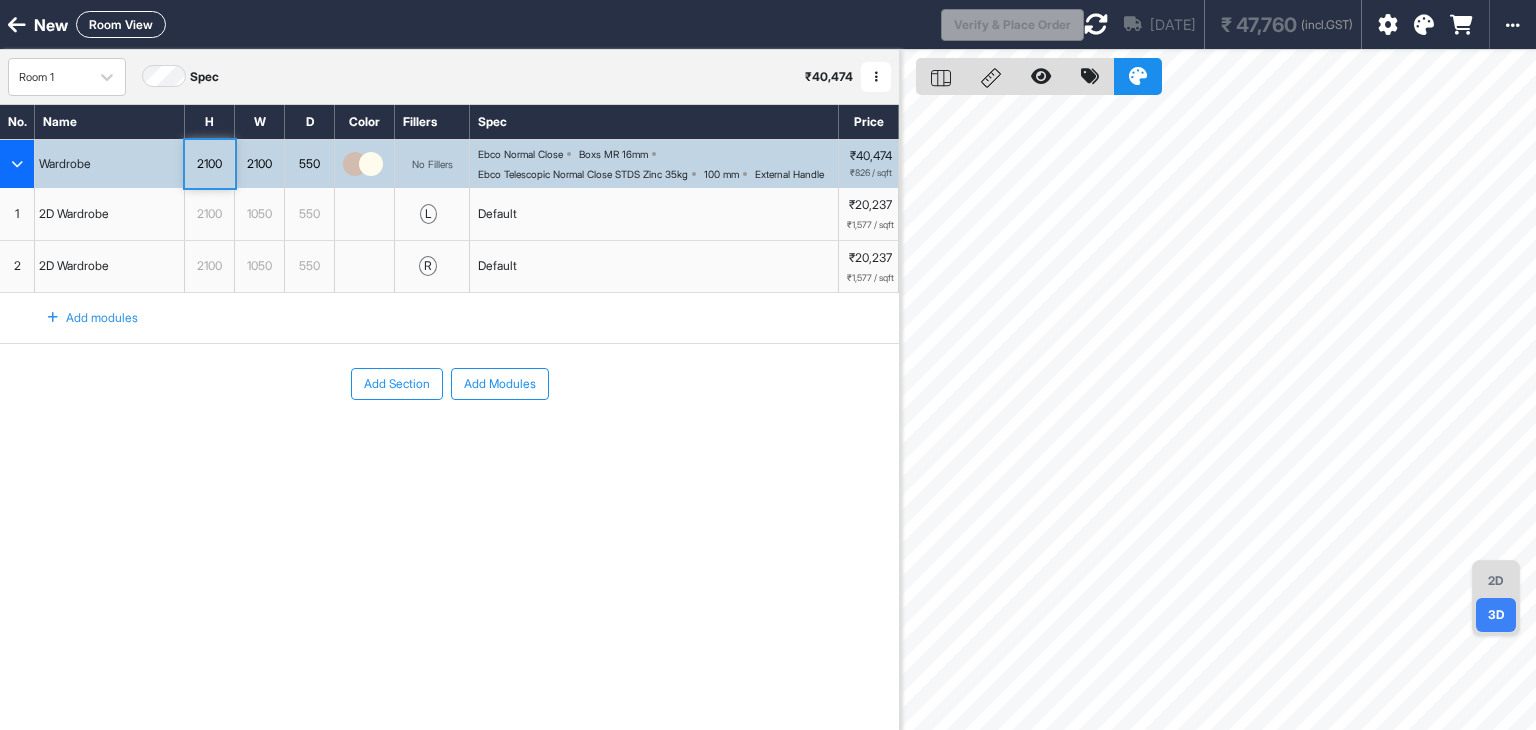 click on "2100" at bounding box center (209, 164) 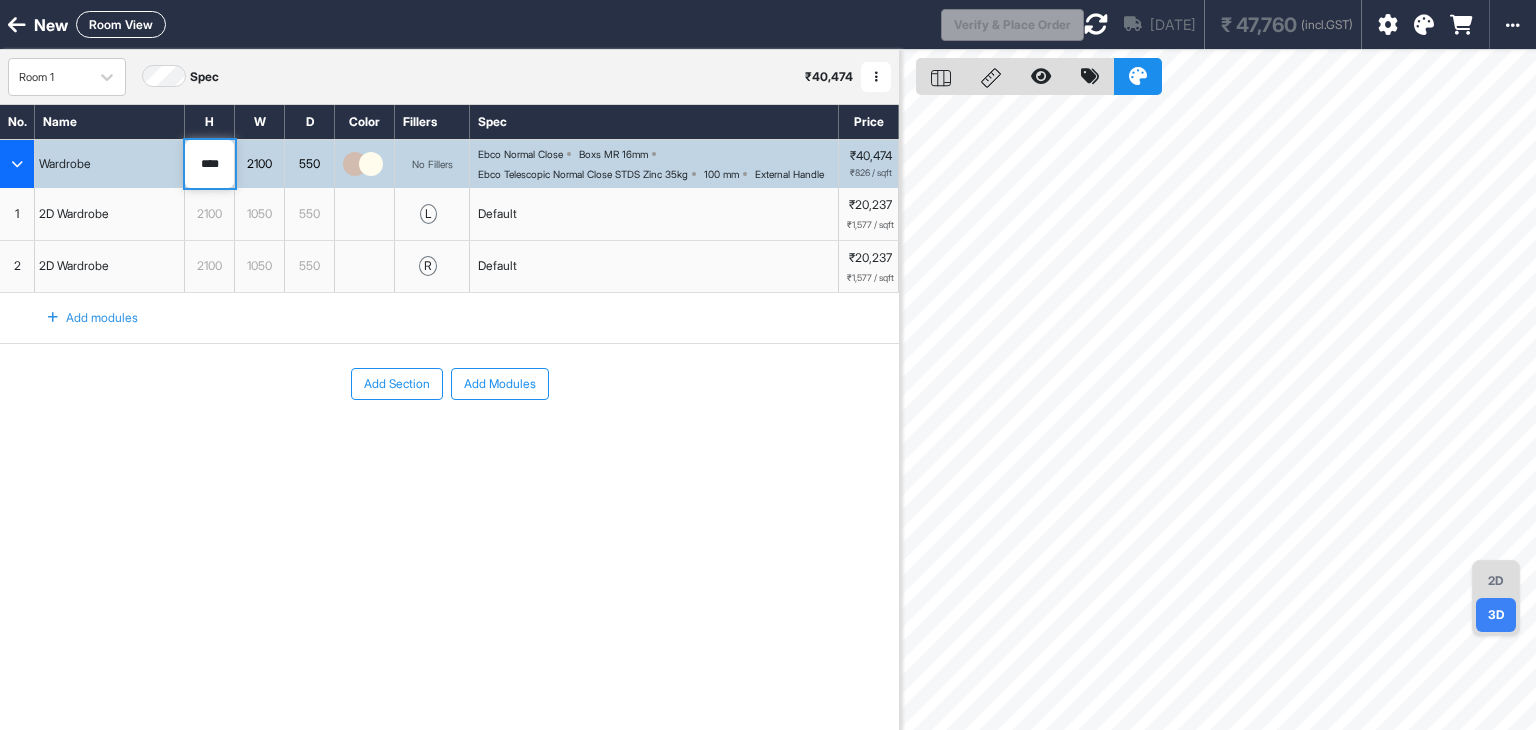 type on "****" 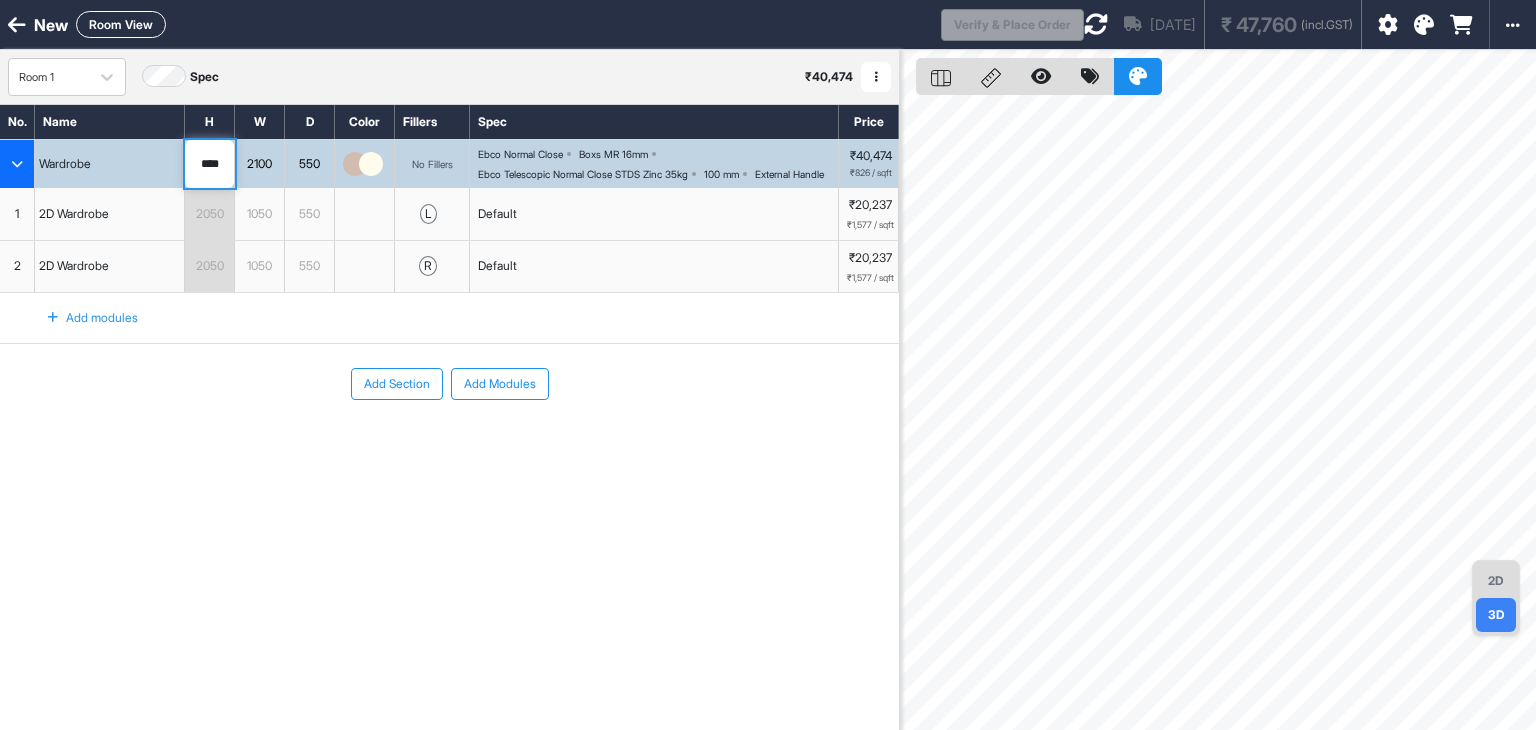 click on "2050" at bounding box center (209, 214) 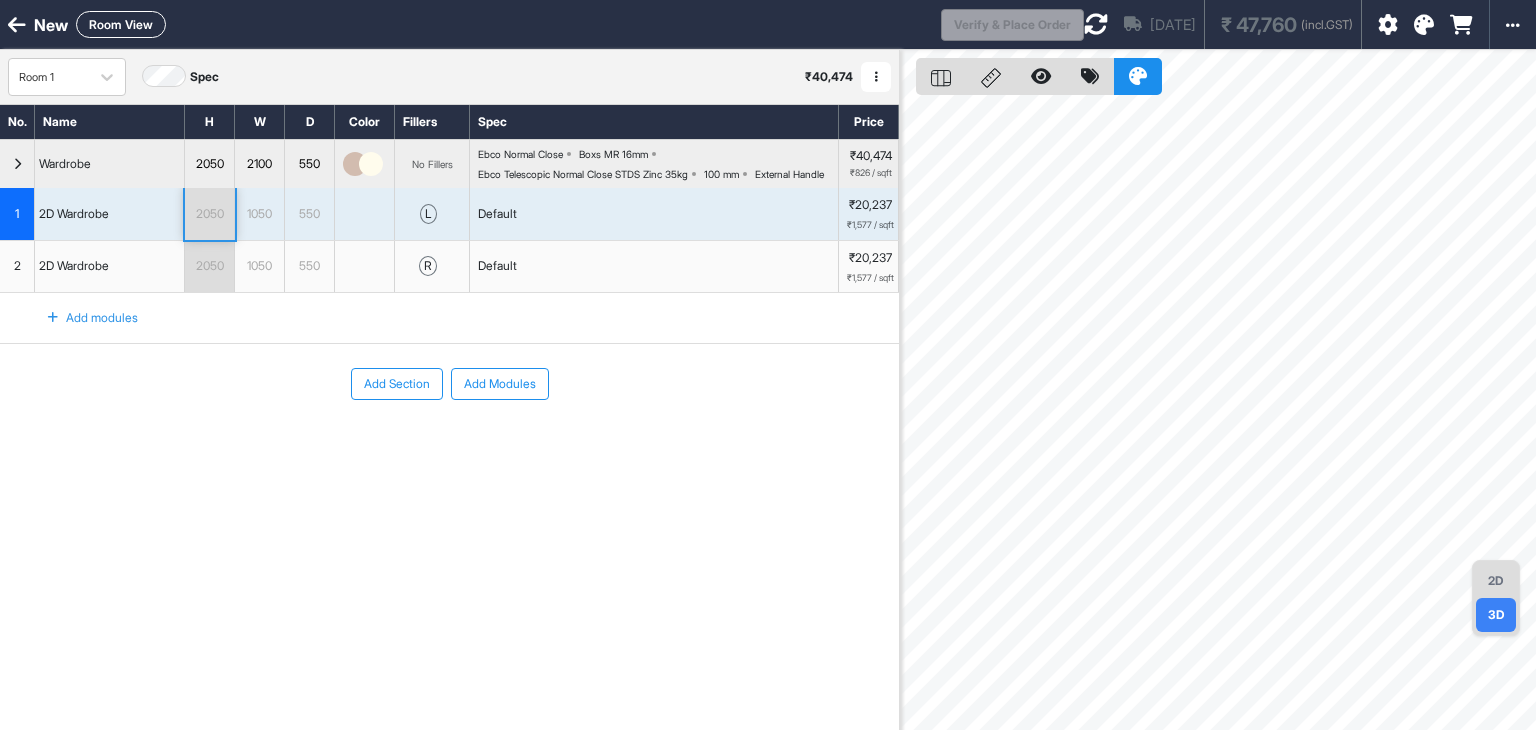 click on "2050" at bounding box center [209, 214] 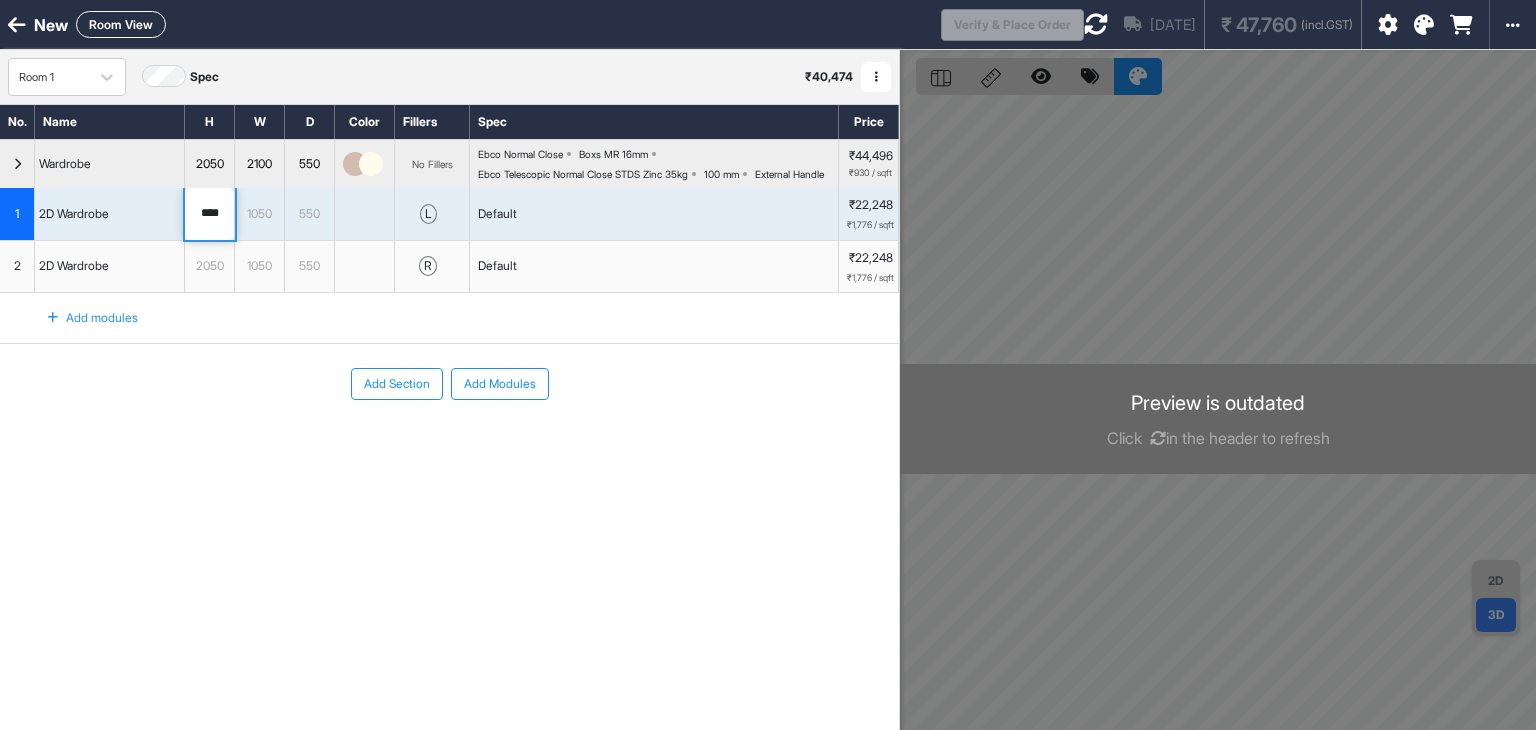 click on "Add modules" at bounding box center [449, 318] 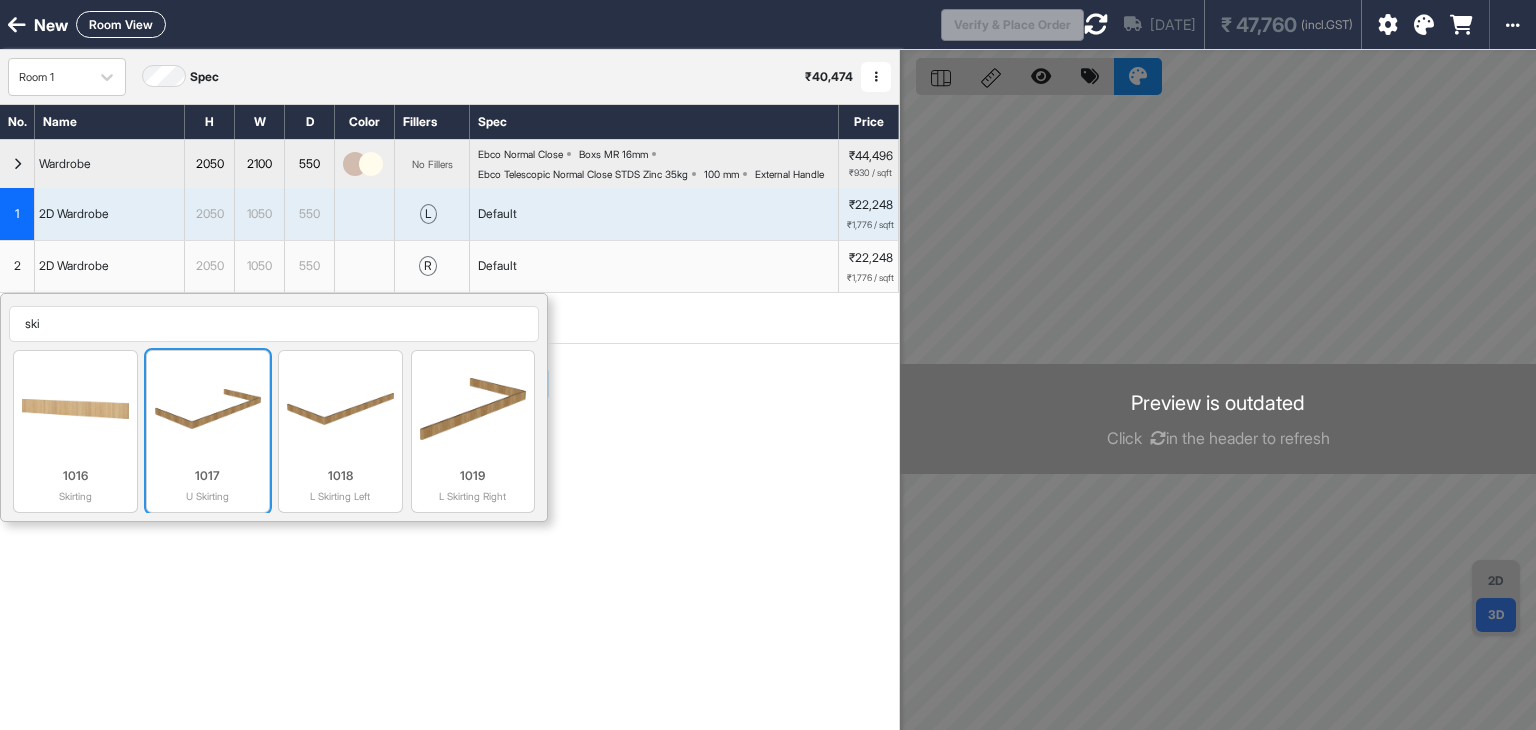 type on "ski" 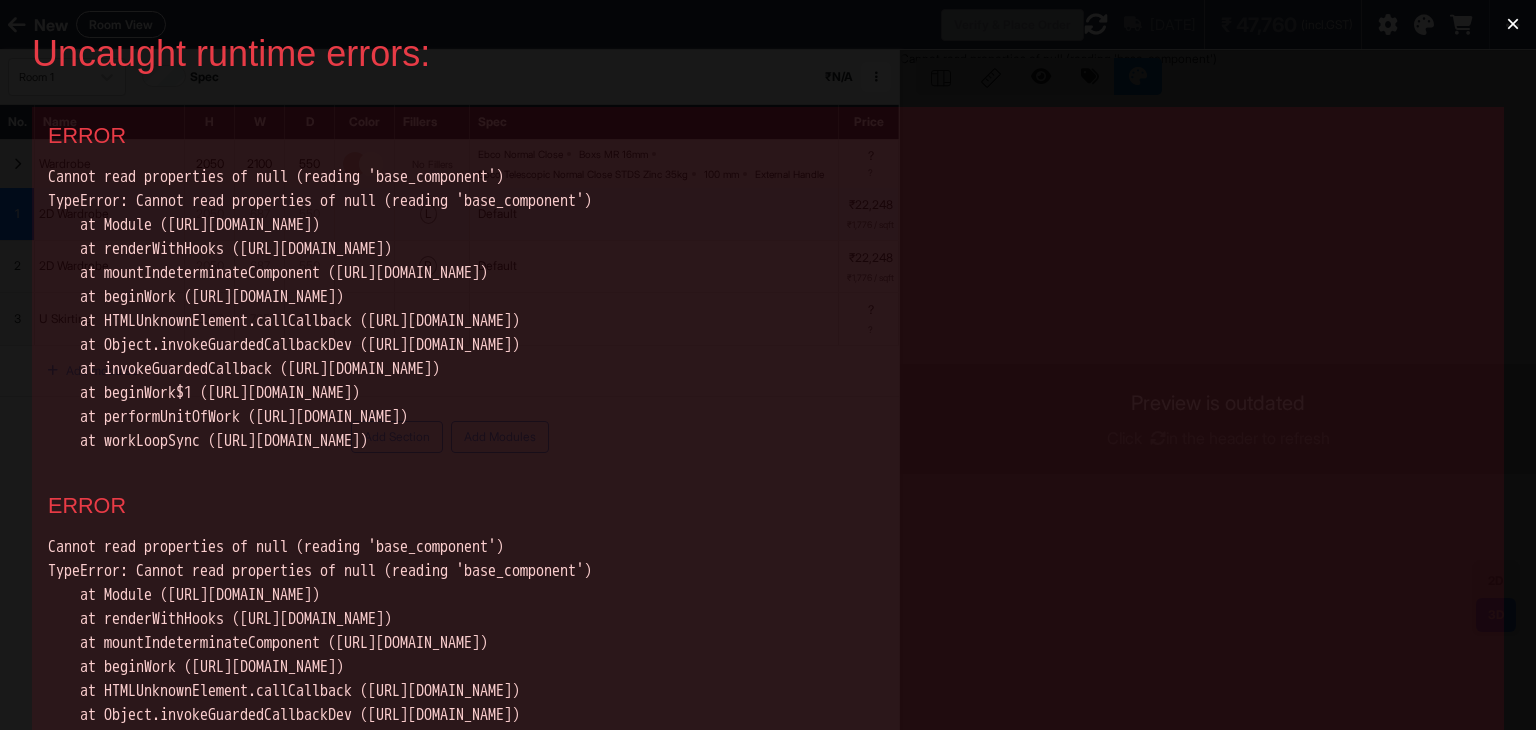 scroll, scrollTop: 0, scrollLeft: 0, axis: both 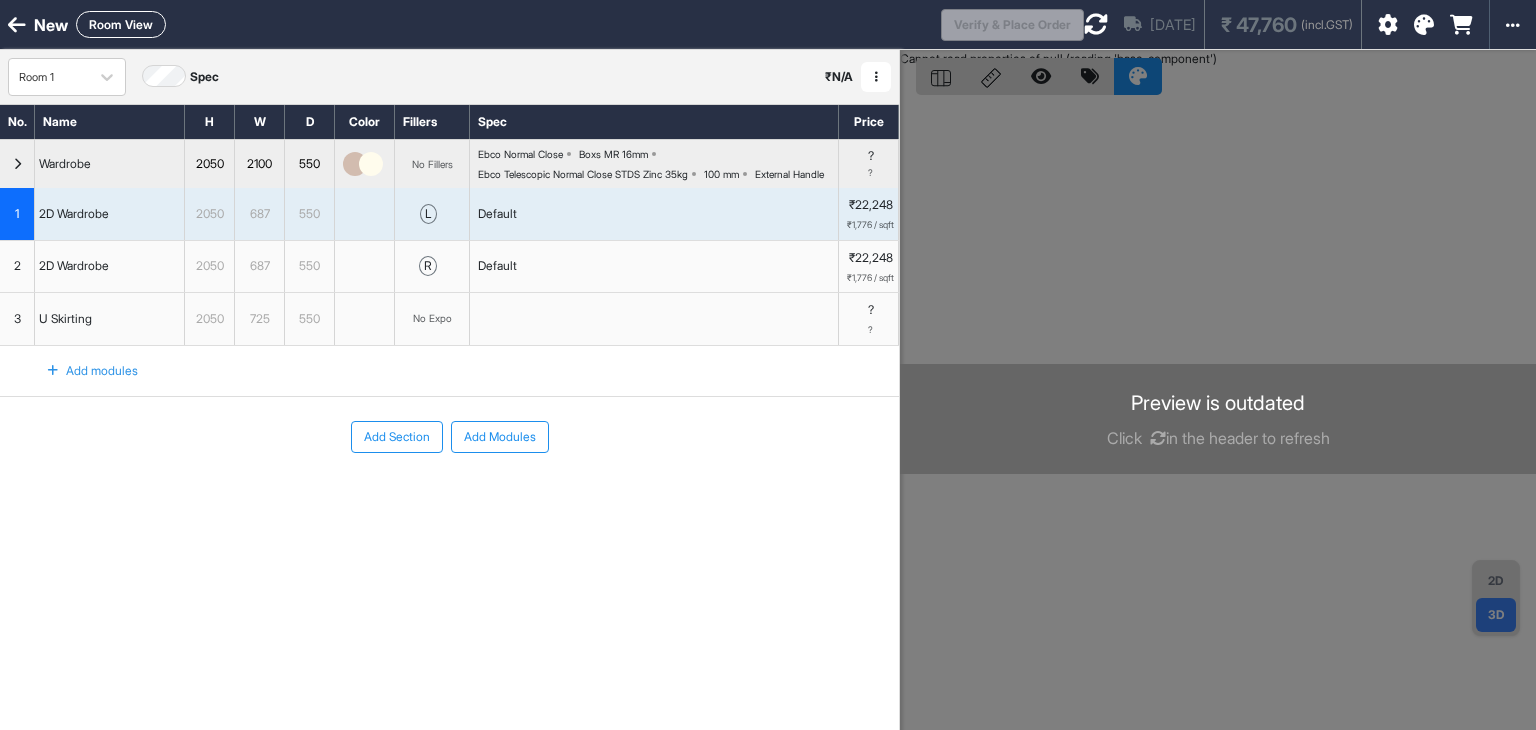click on "No Expo" at bounding box center (432, 319) 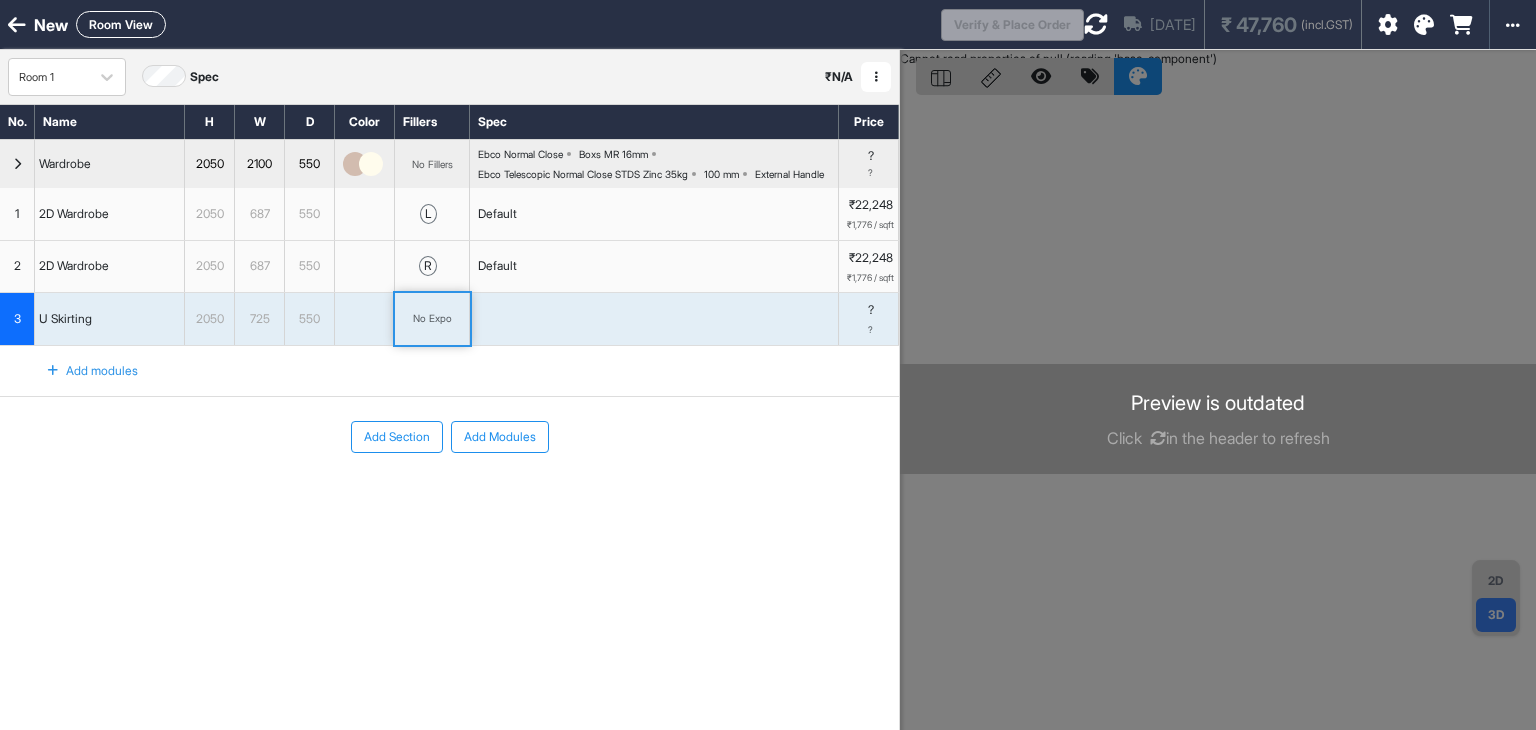 click on "No Expo" at bounding box center [432, 319] 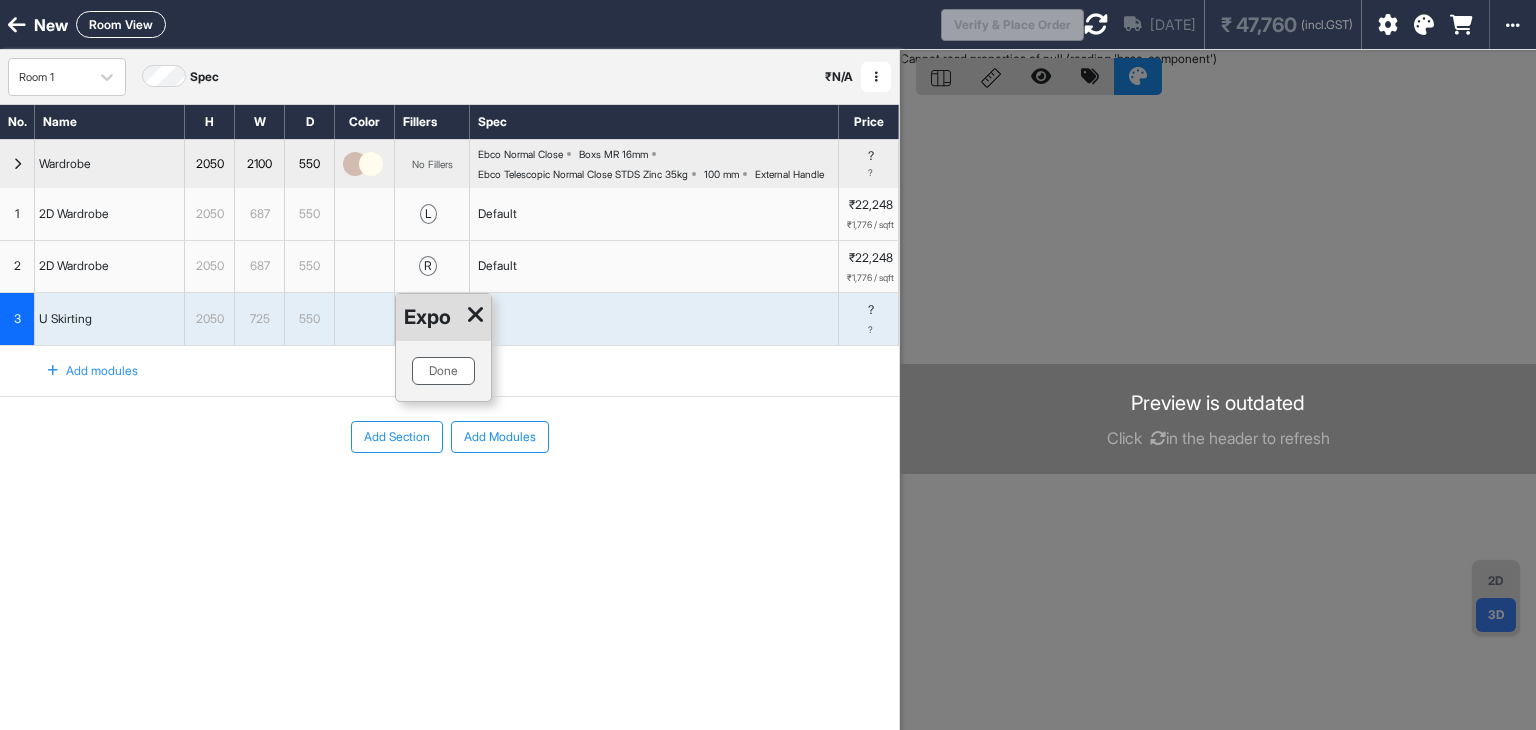 click on "Done" at bounding box center (443, 371) 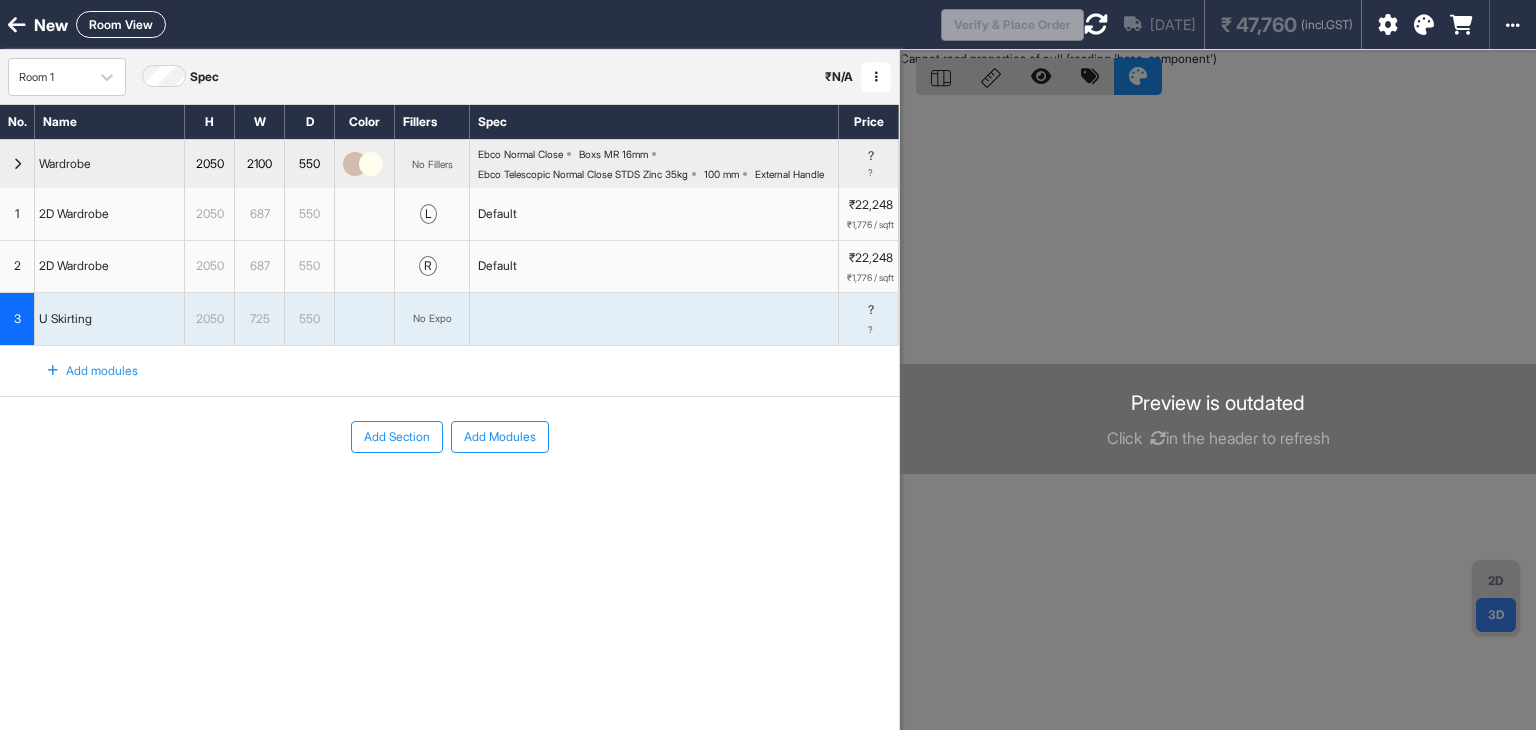 click on "No Expo" at bounding box center [432, 319] 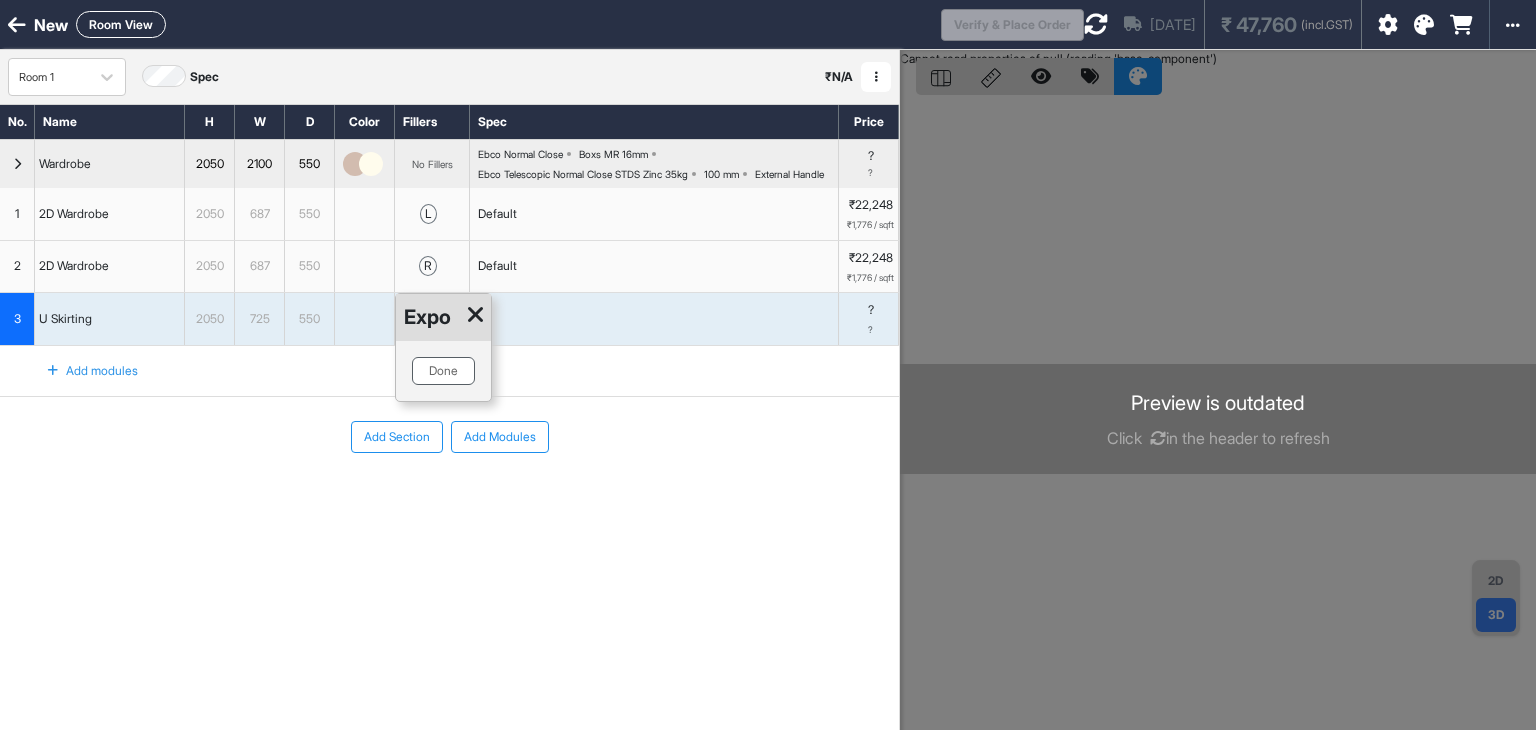 click on "Done" at bounding box center [443, 371] 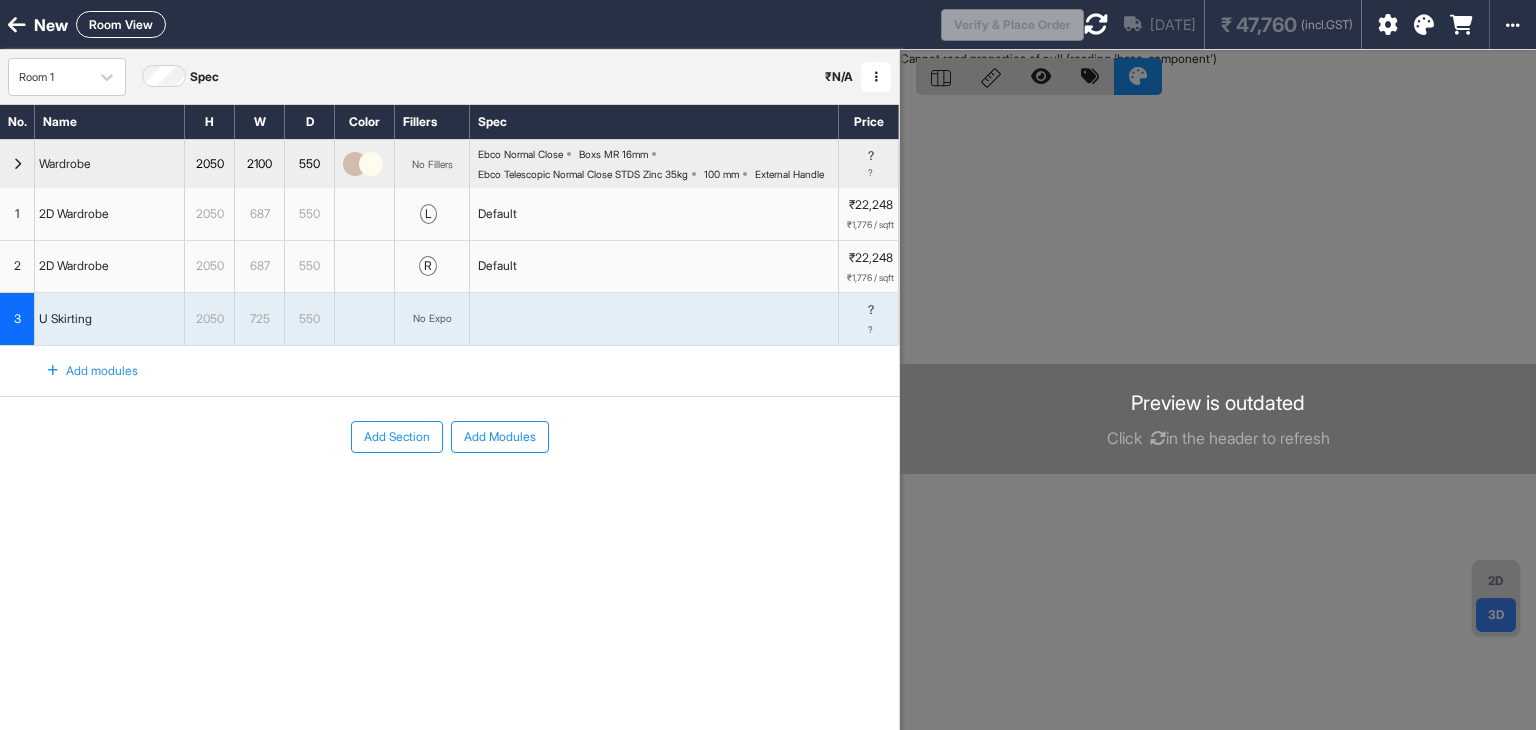 click on "No Expo" at bounding box center [432, 318] 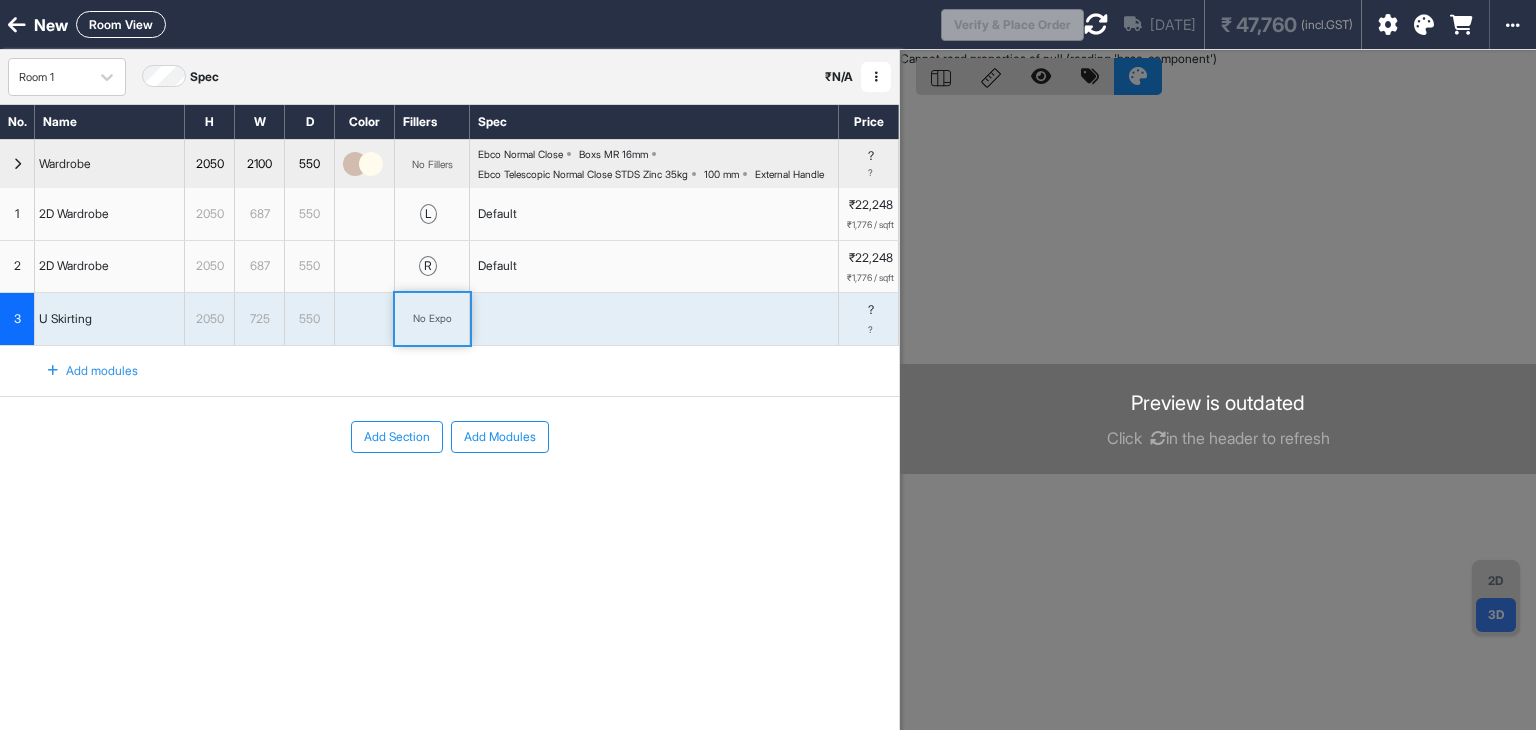 click on "No Expo" at bounding box center [432, 318] 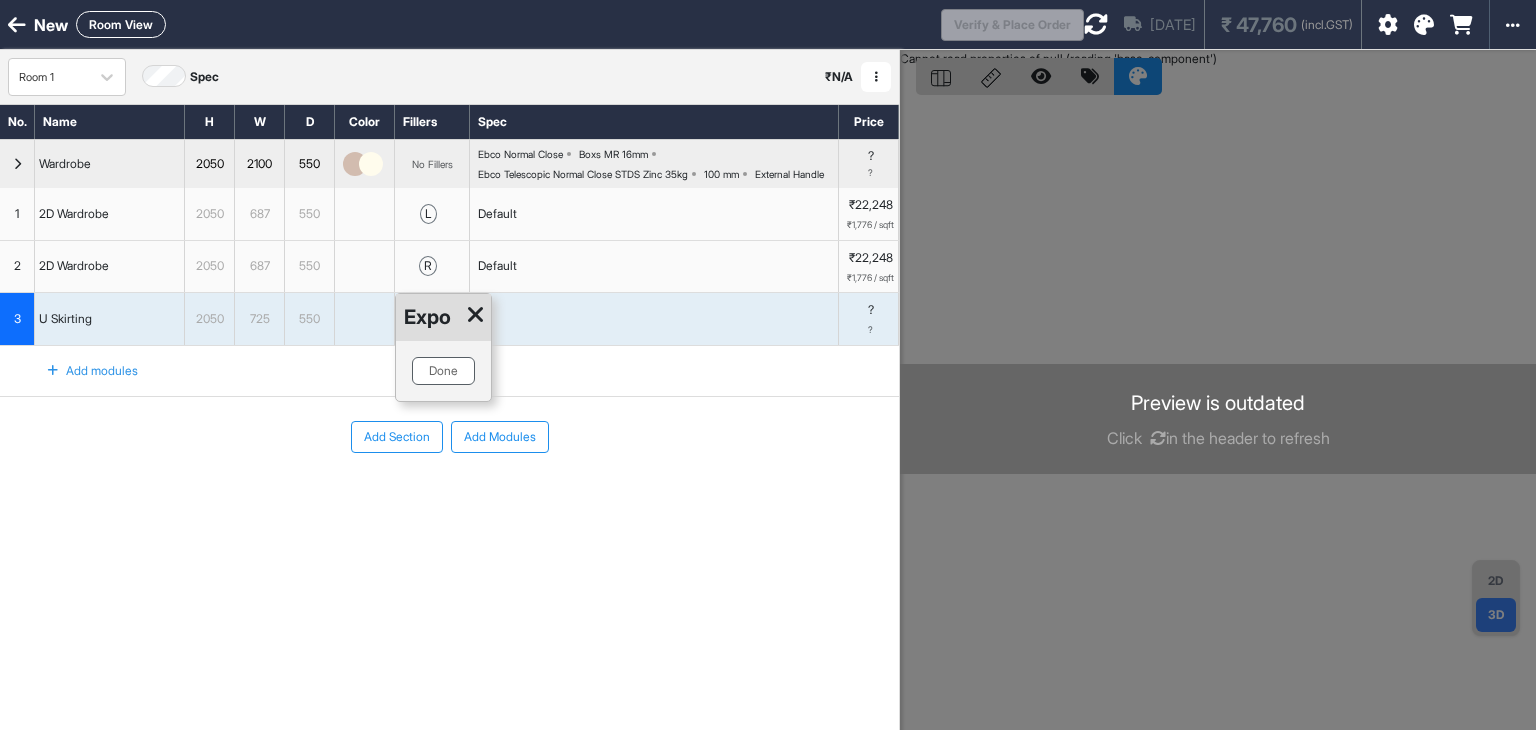 click on "Done" at bounding box center (443, 371) 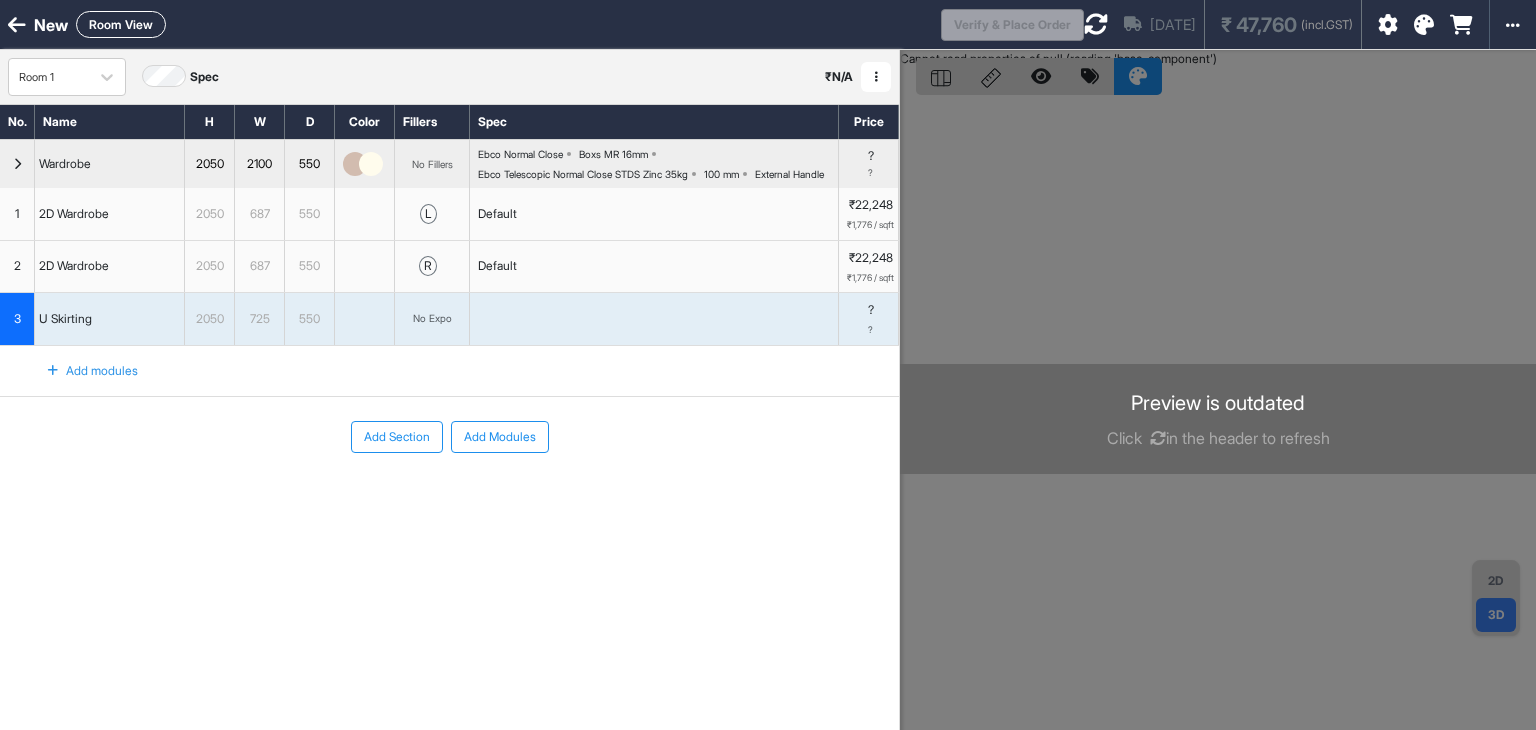 click on "? ?" at bounding box center [869, 319] 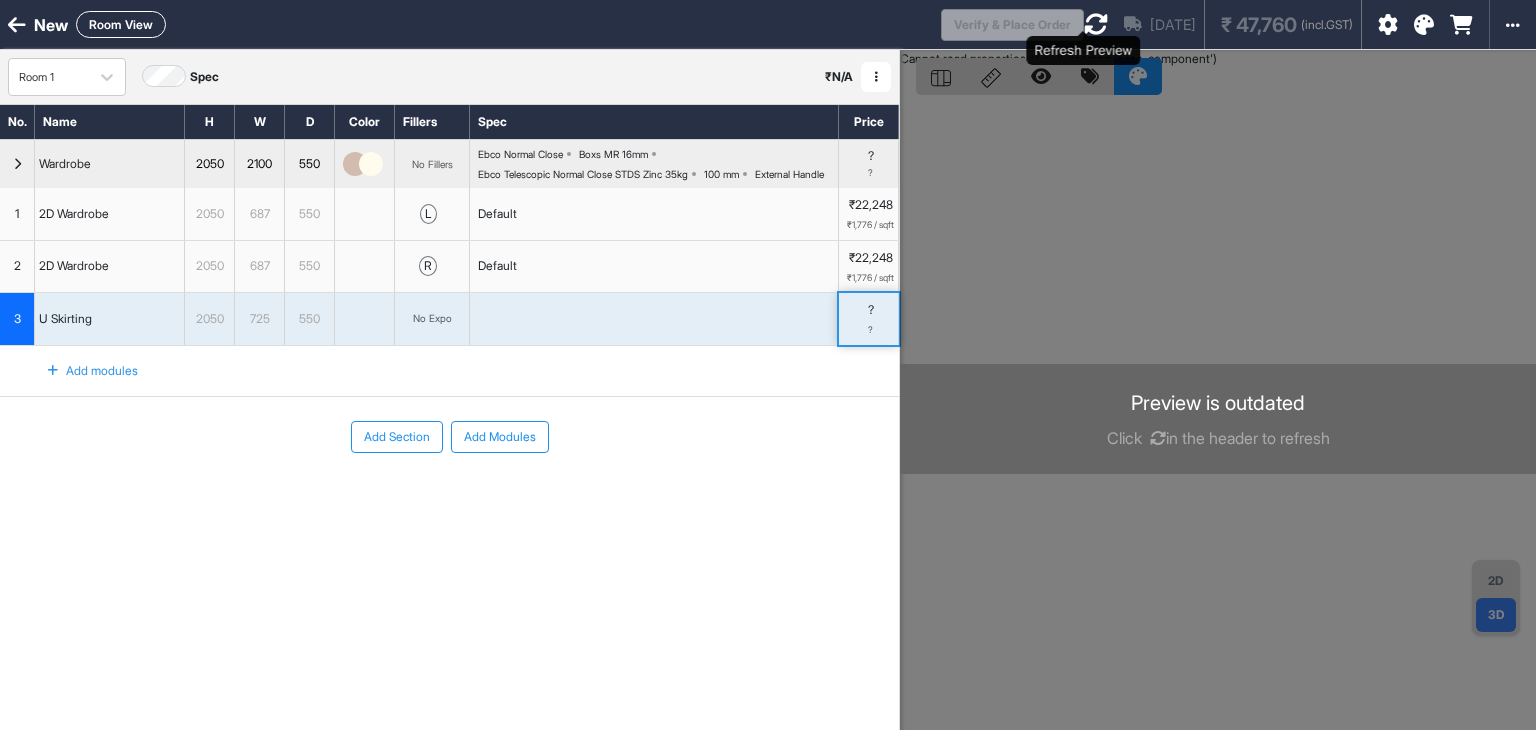 click at bounding box center [1096, 24] 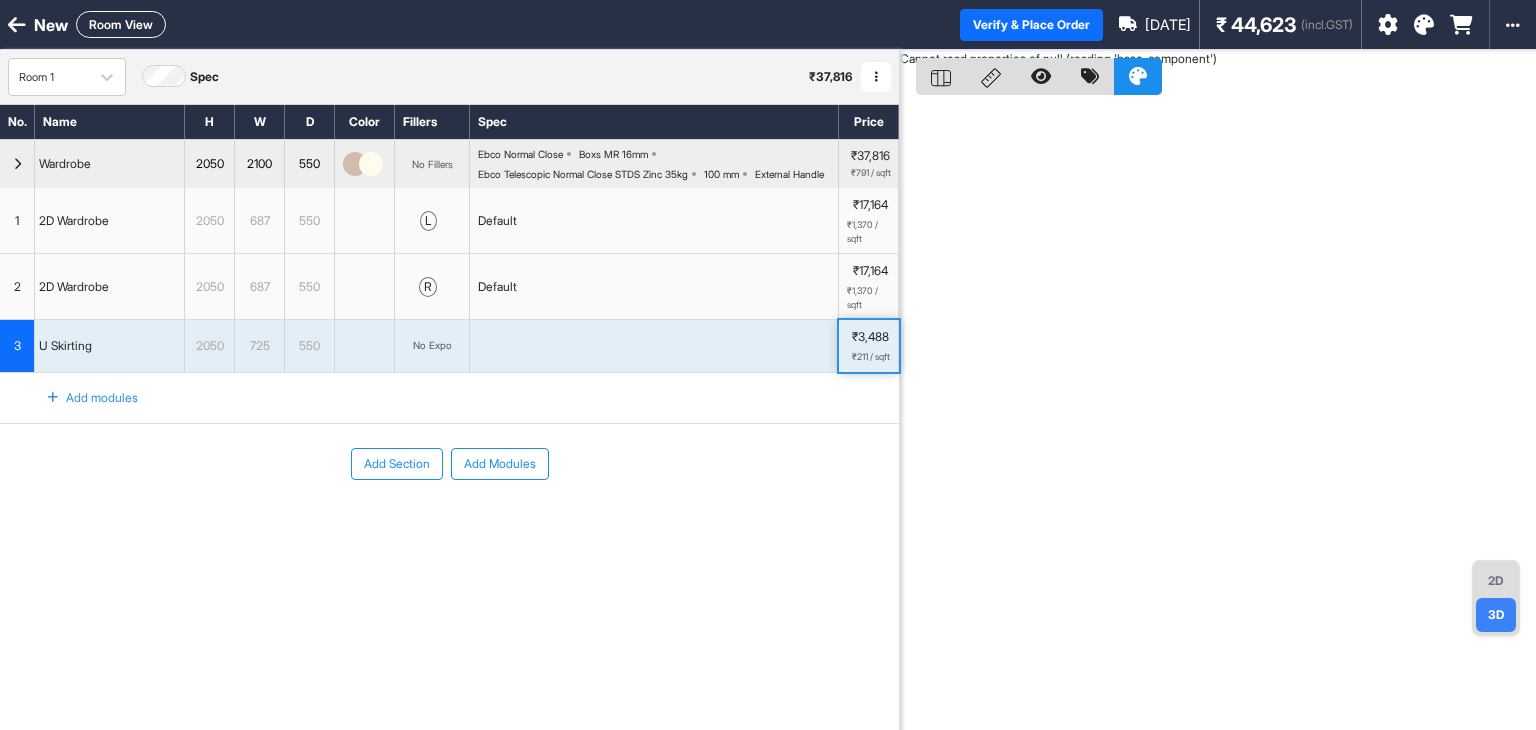 click on "Add Section Add Modules" at bounding box center (449, 524) 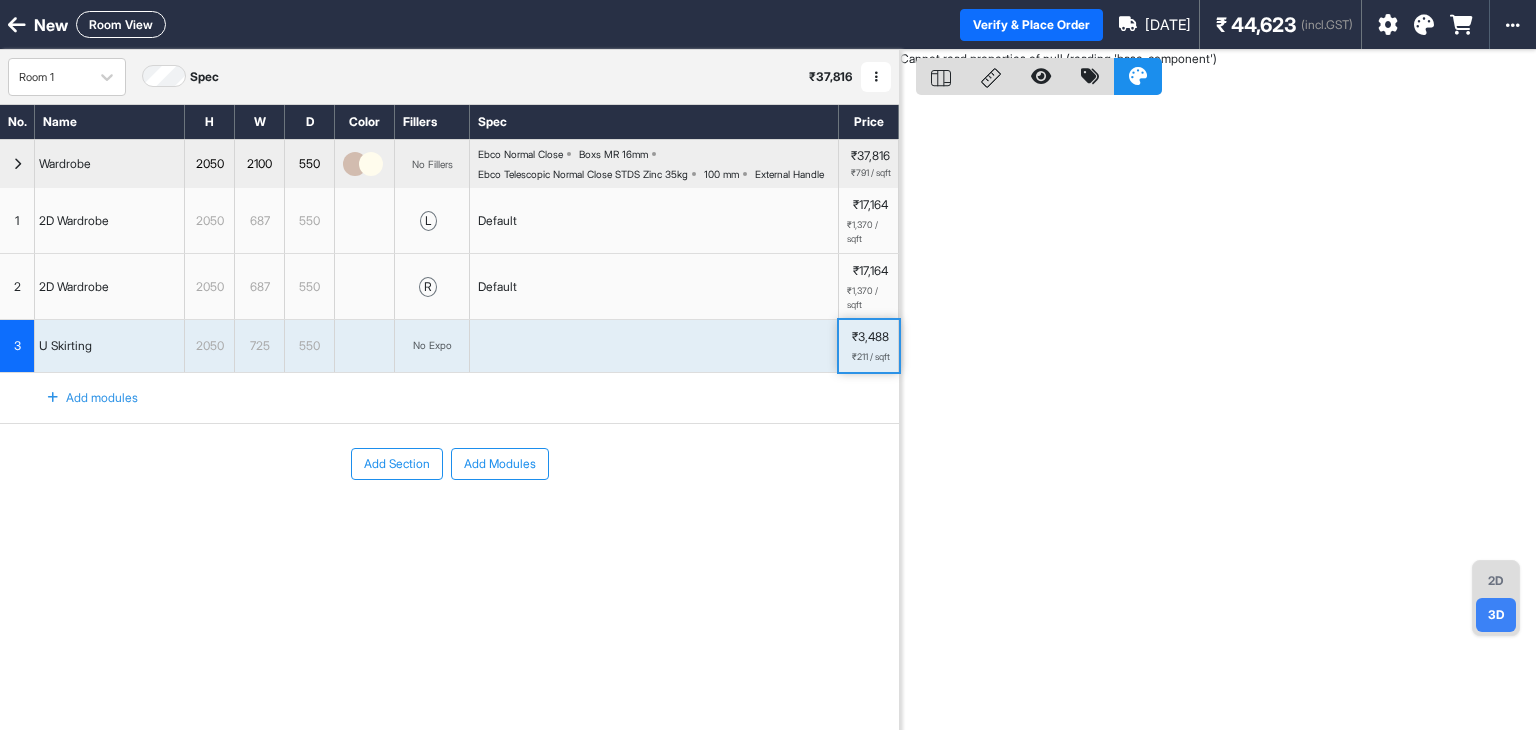 click on "No Expo" at bounding box center (432, 345) 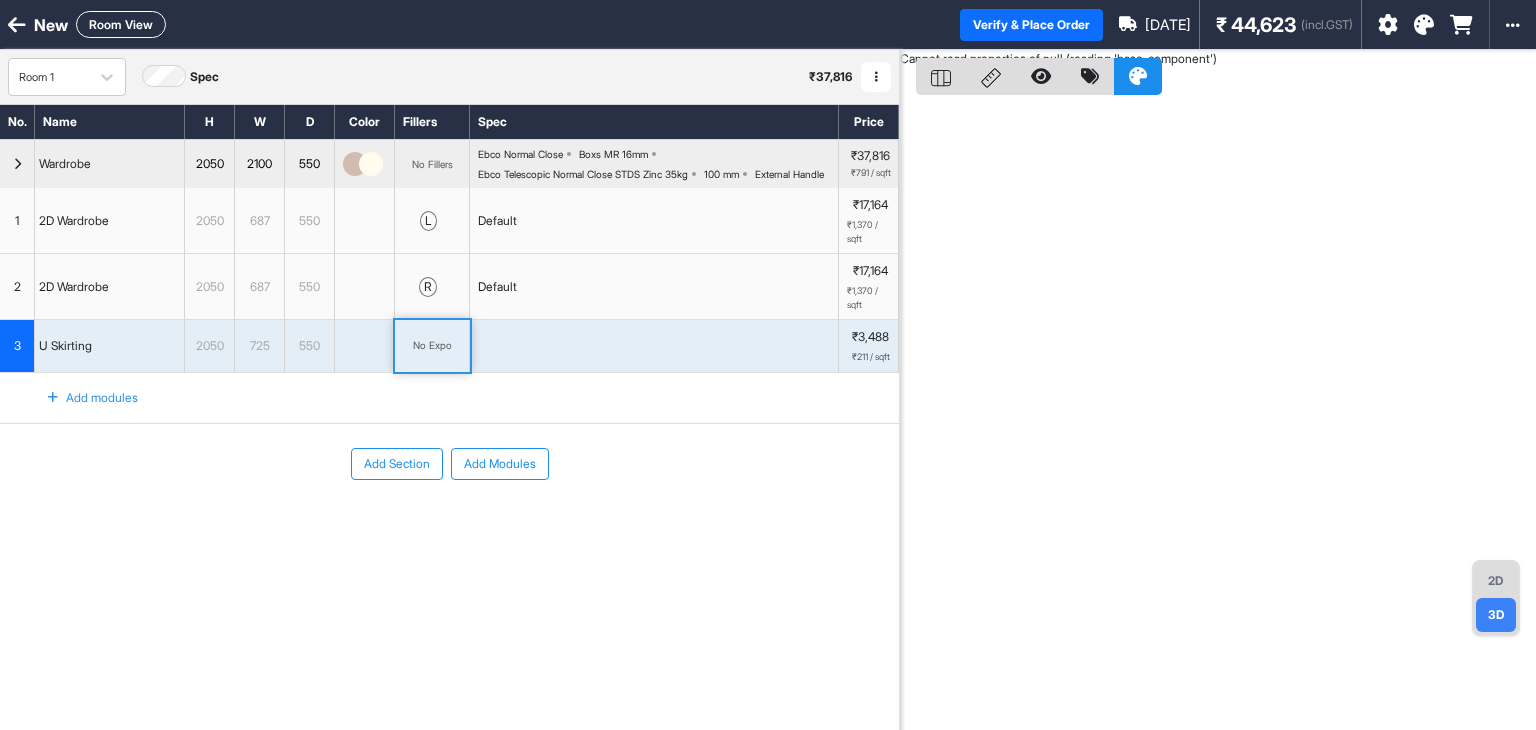 click on "Add Section Add Modules" at bounding box center [449, 524] 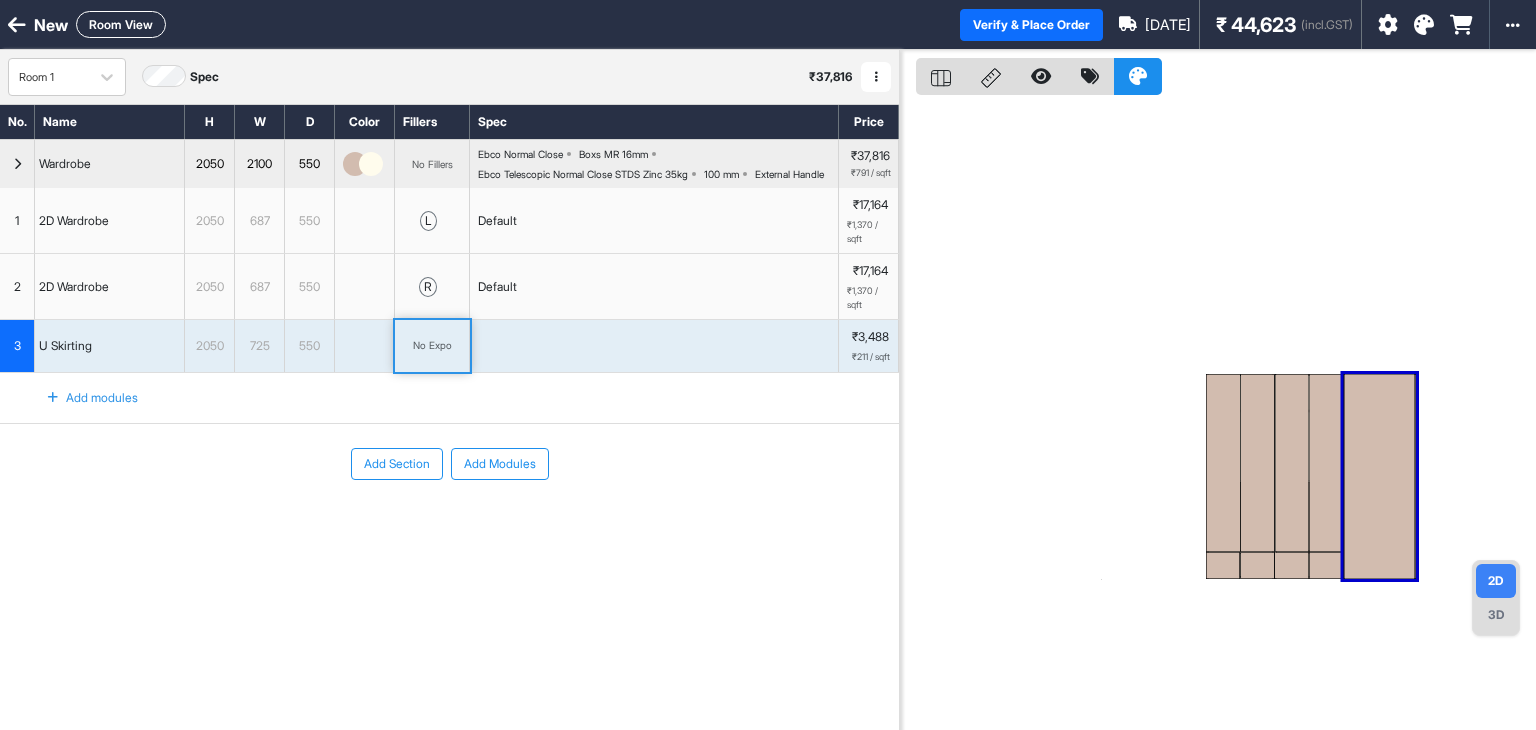 click on "3D" at bounding box center (1496, 615) 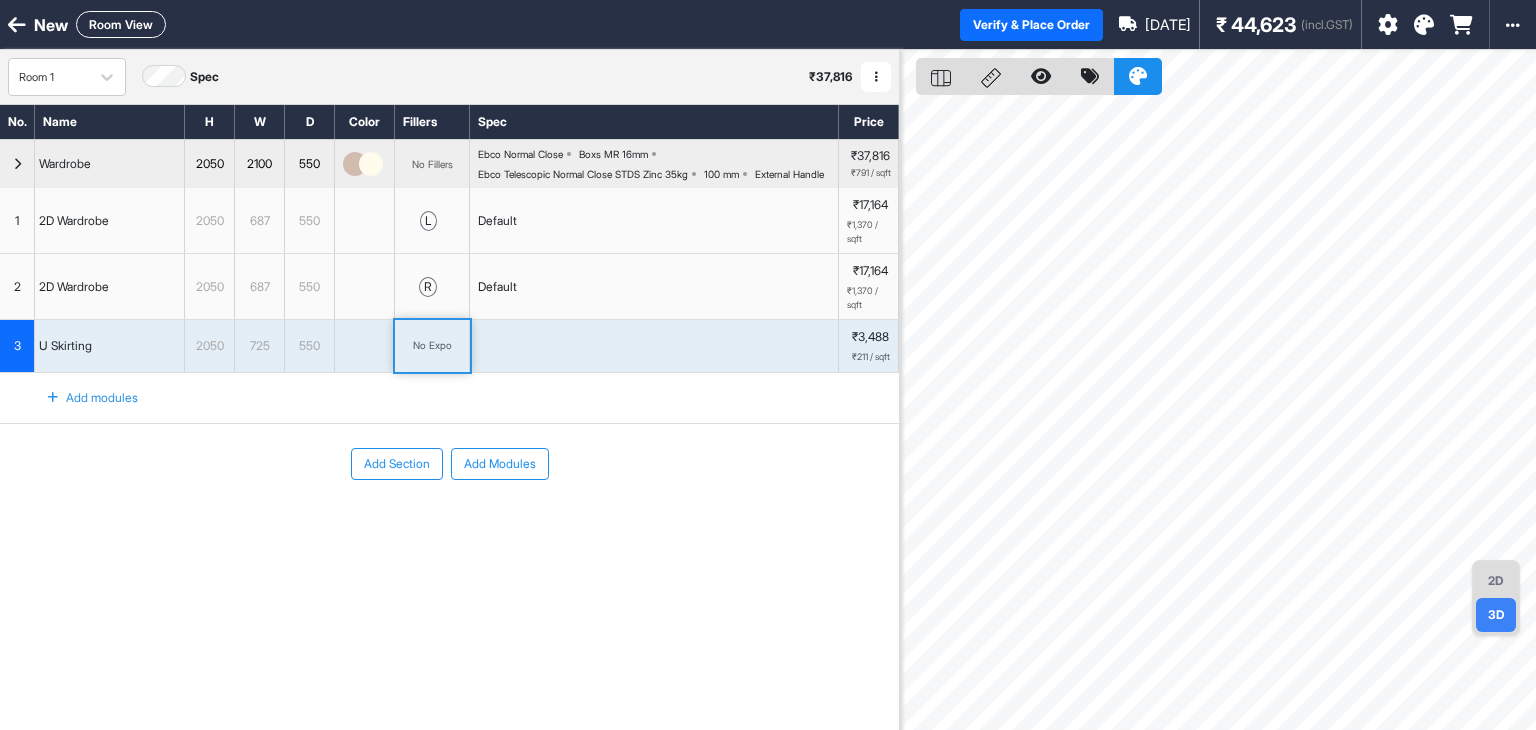 click on "Room View" at bounding box center [121, 24] 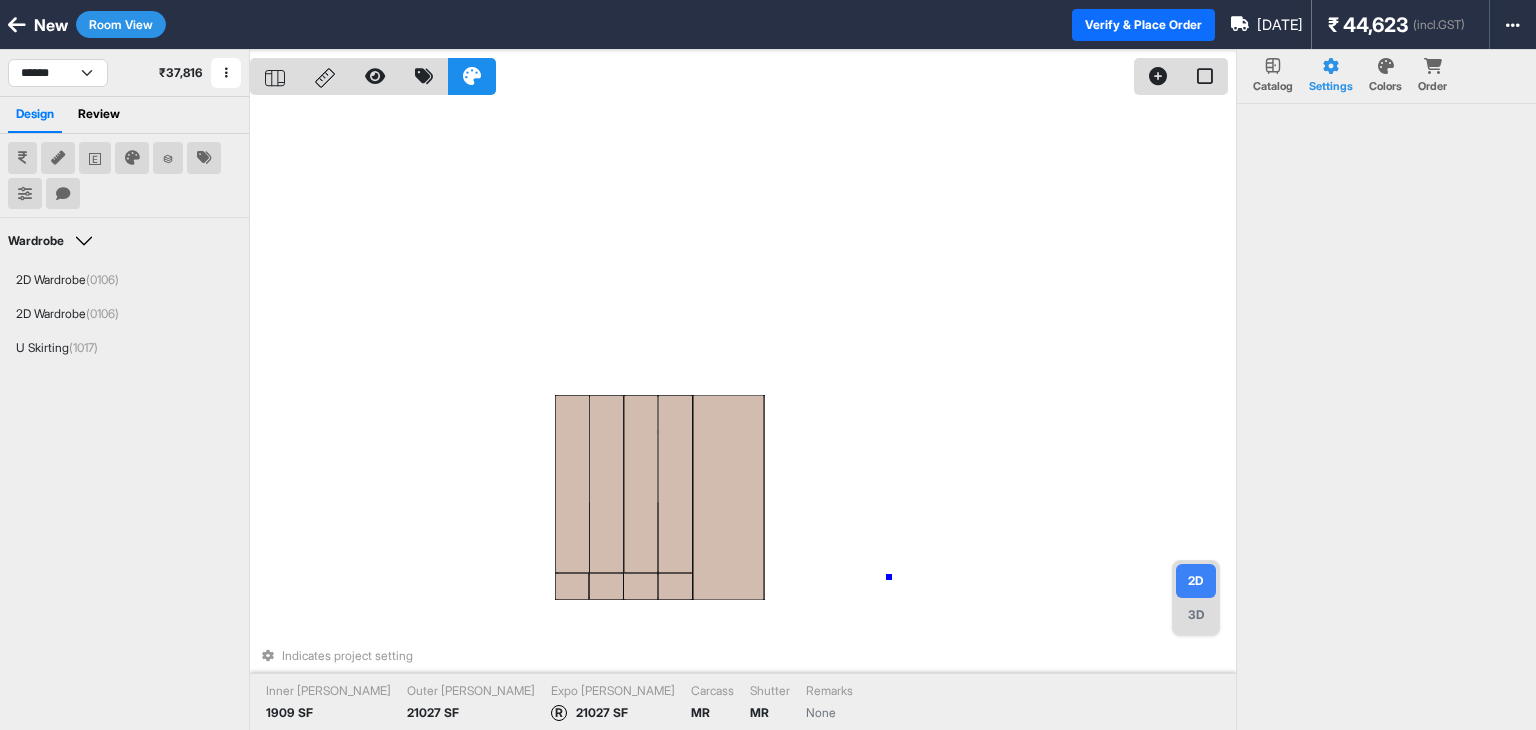 click on "Indicates project setting Inner Lam 1909 SF Outer Lam 21027 SF Expo Lam R 21027 SF Carcass MR Shutter MR Remarks None" at bounding box center (743, 415) 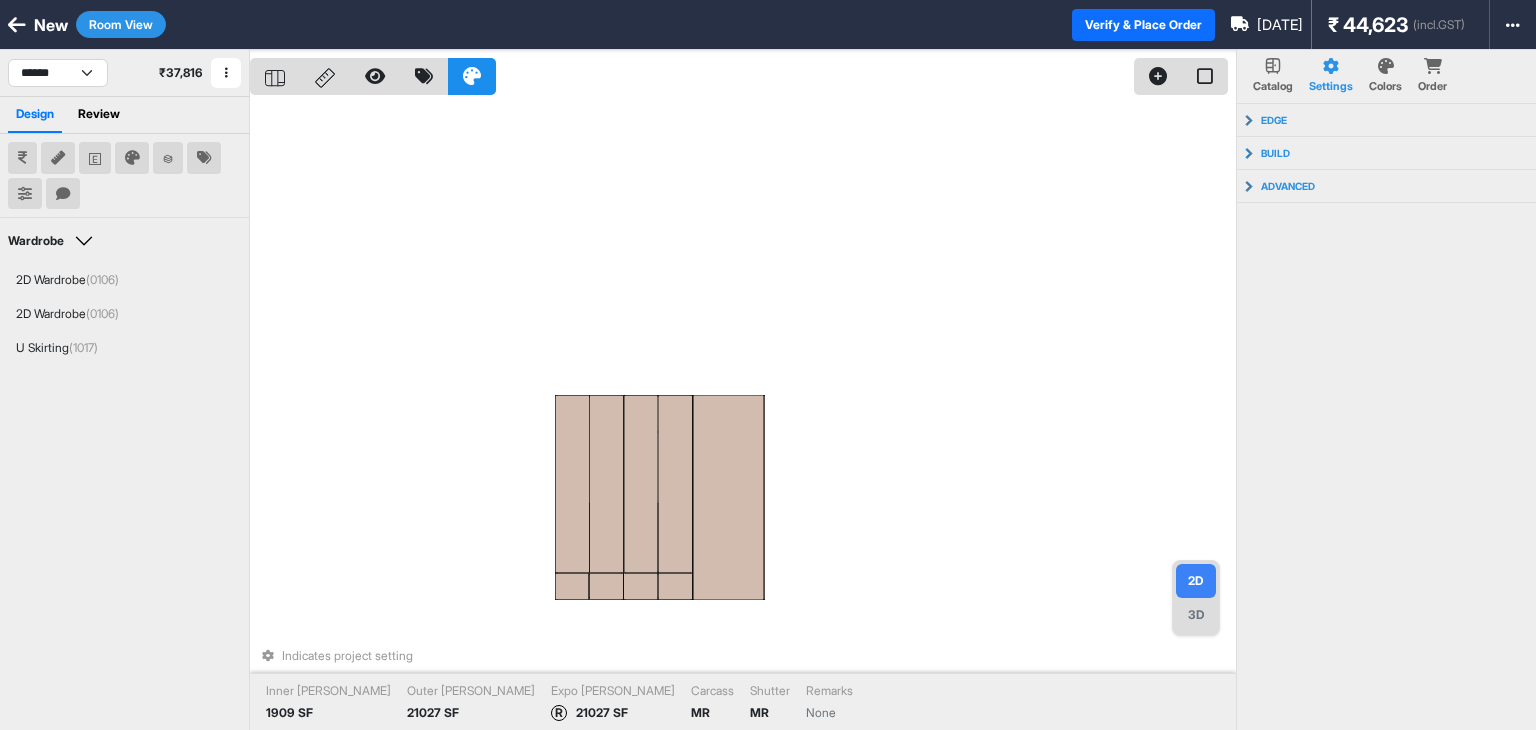 click on "3D" at bounding box center [1196, 615] 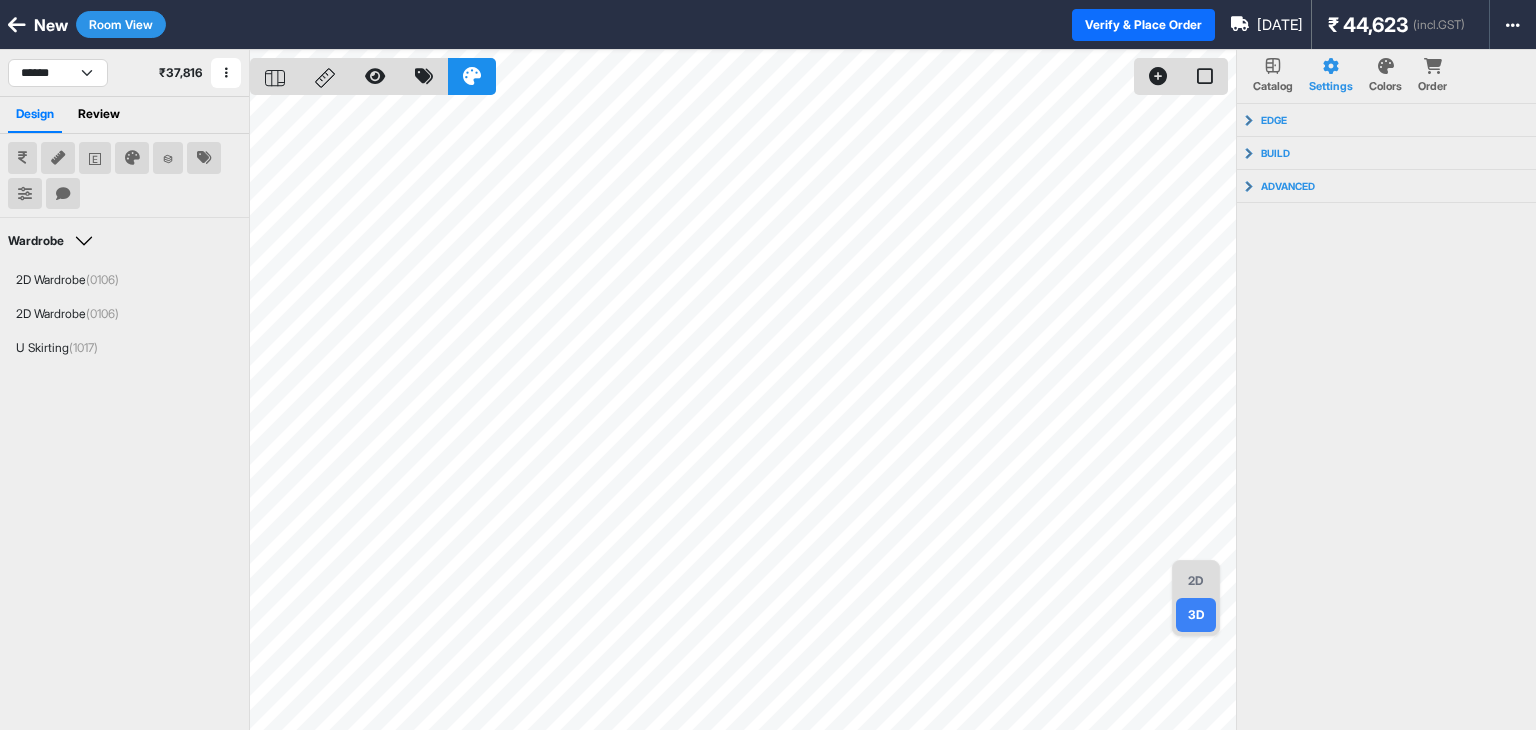 click on "2D" at bounding box center (1196, 581) 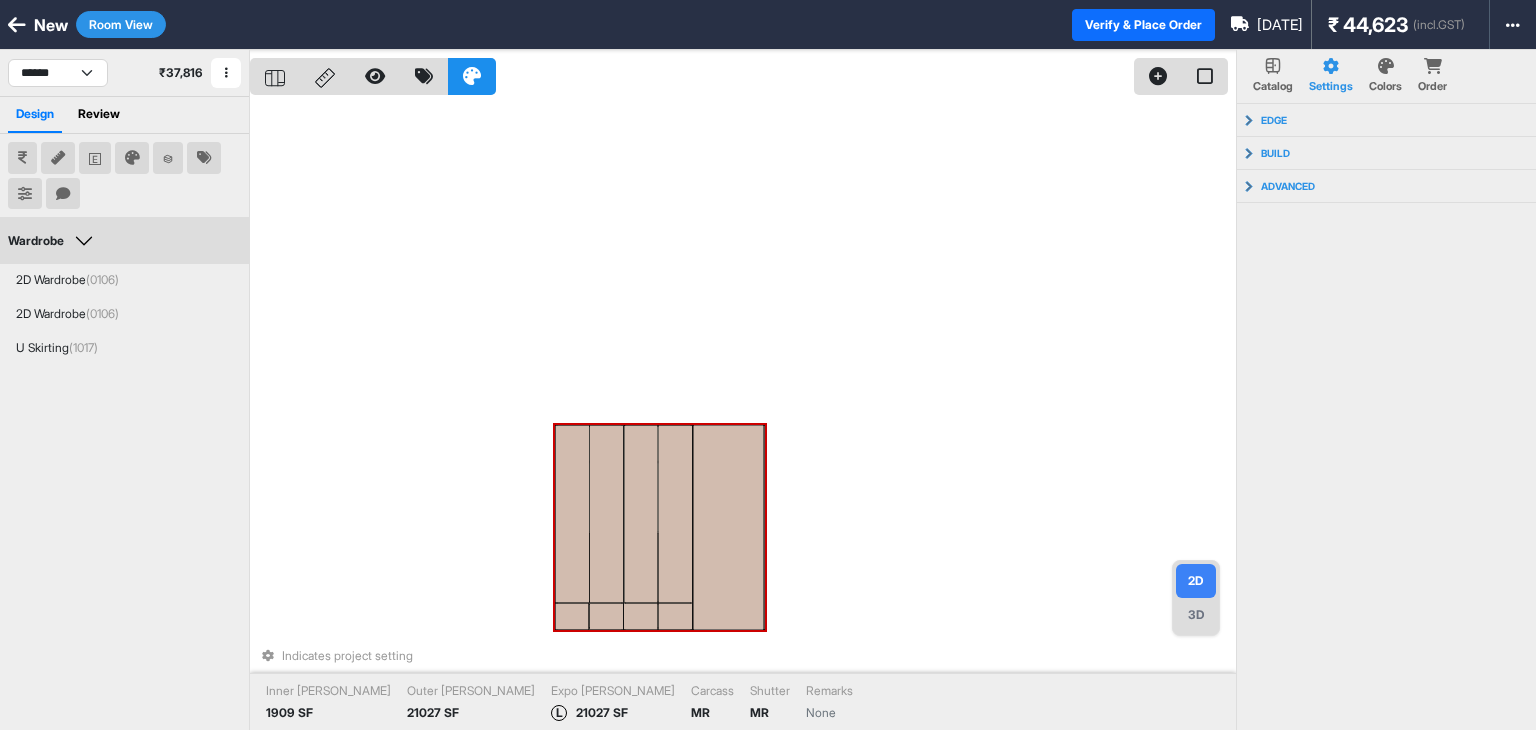 click on "Room View" at bounding box center [121, 24] 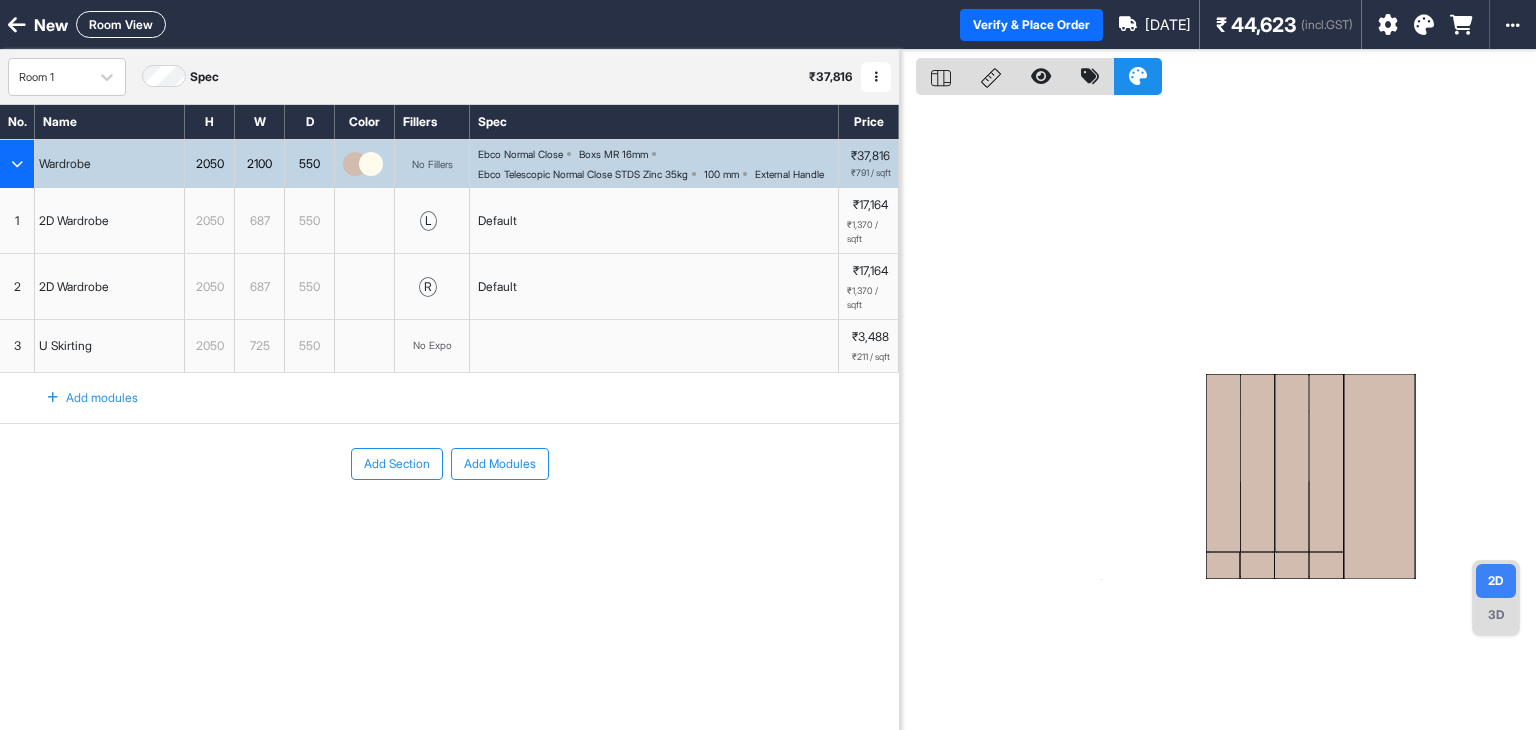 click at bounding box center (1379, 476) 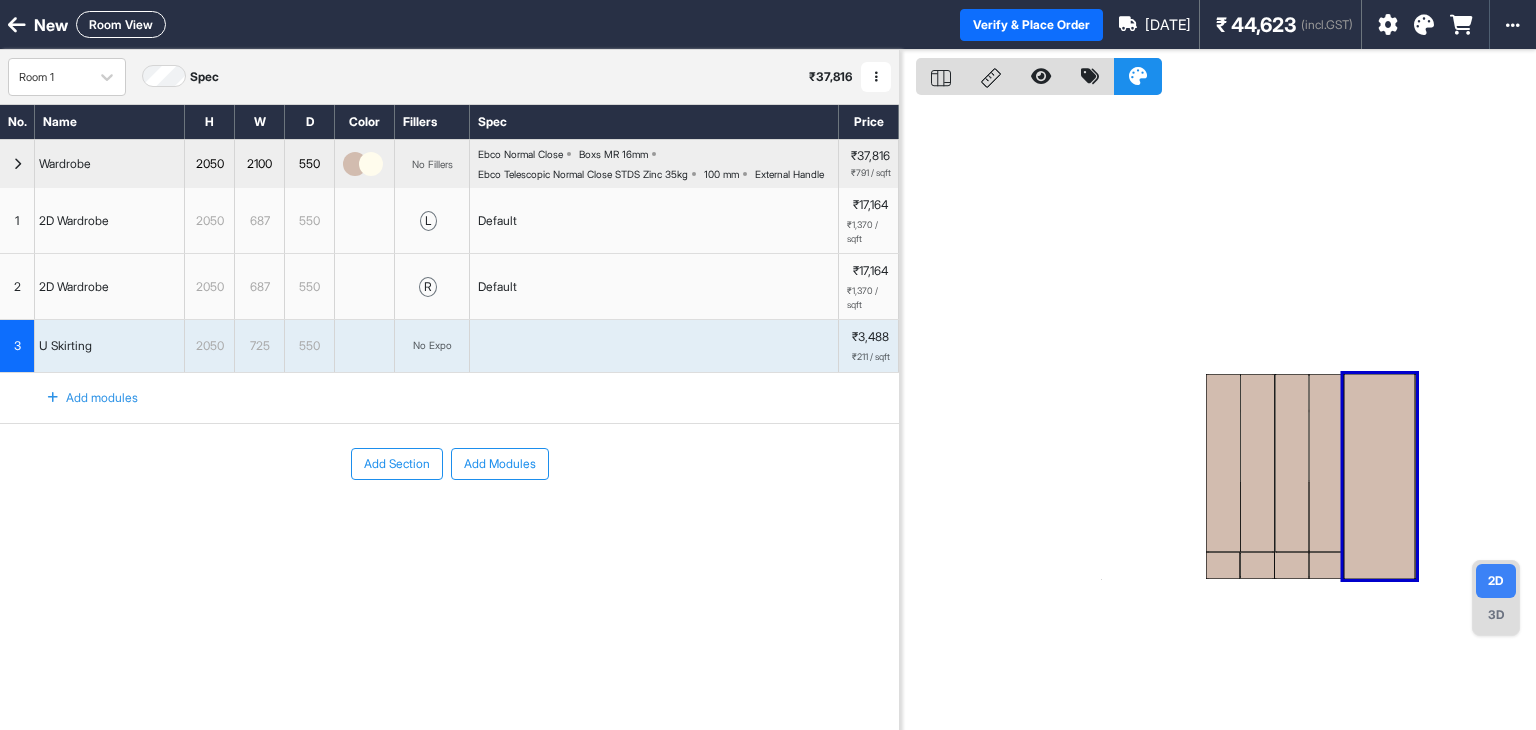 click at bounding box center [1379, 476] 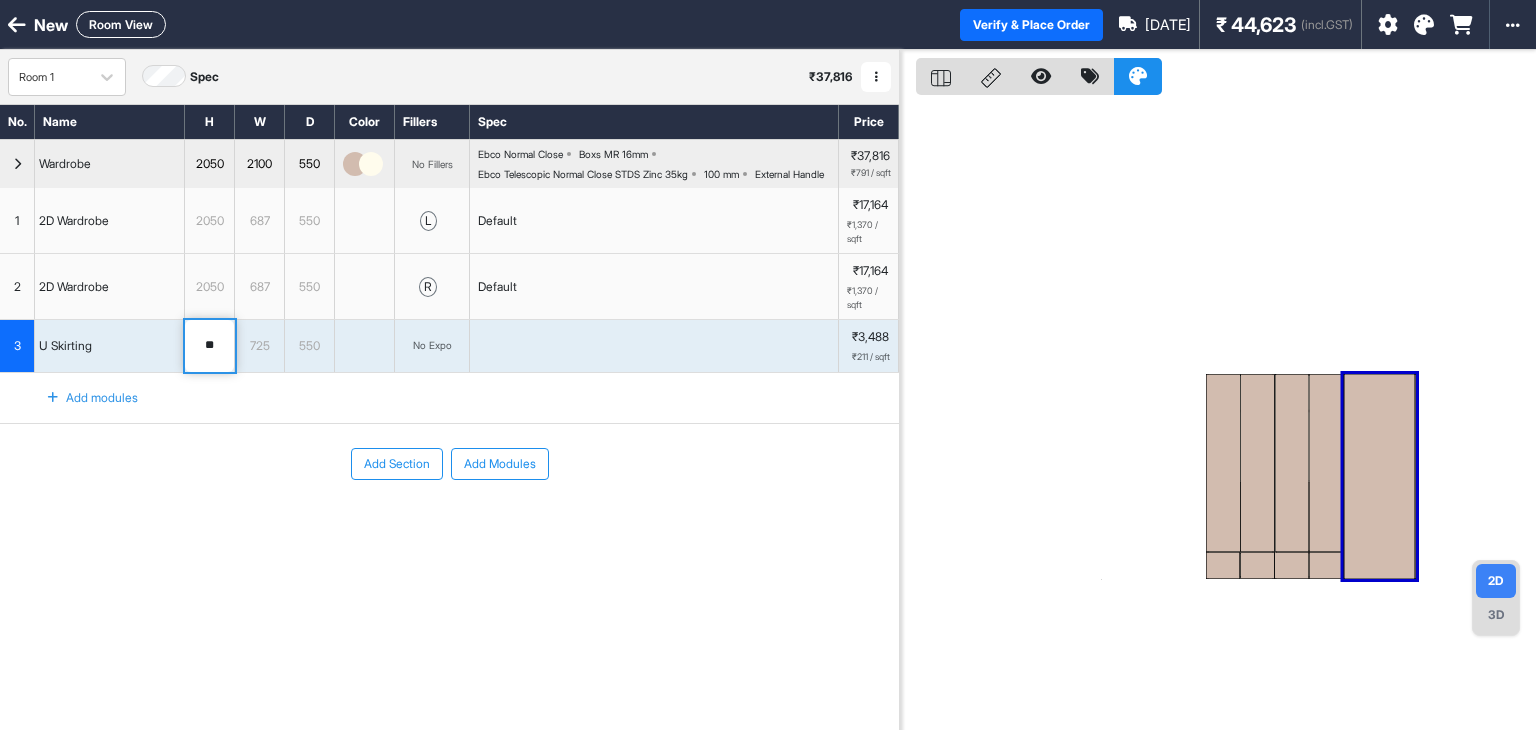 type on "*" 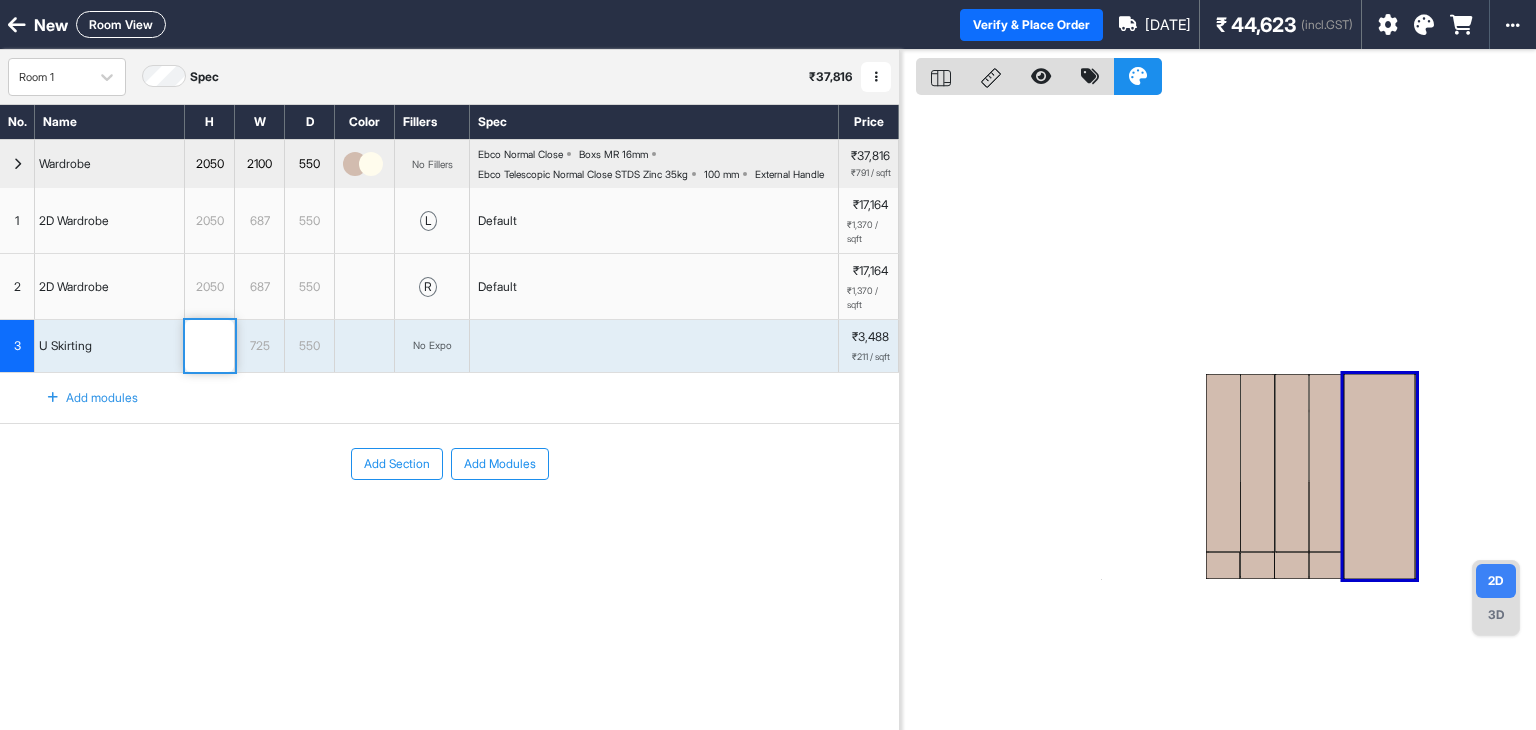 type on "*" 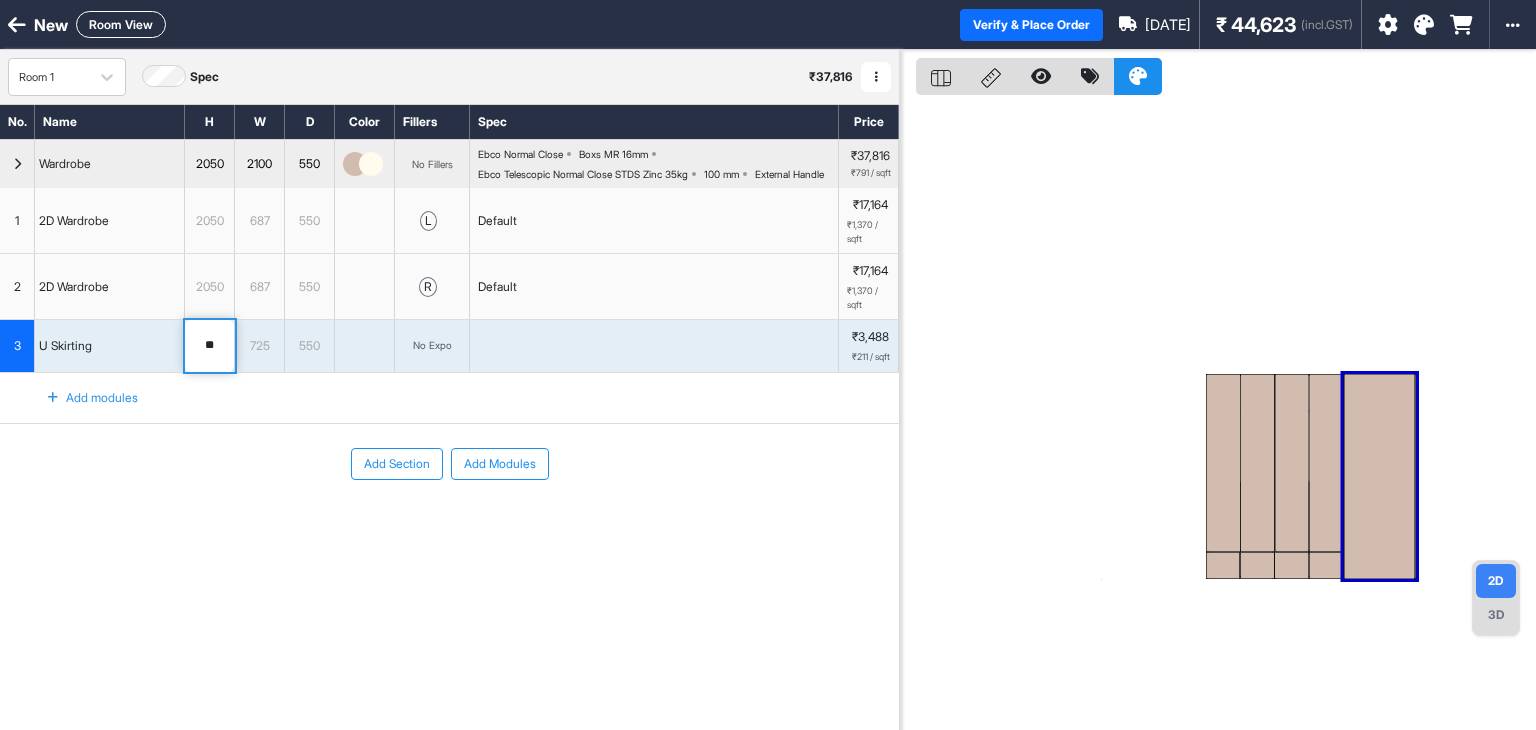 type on "**" 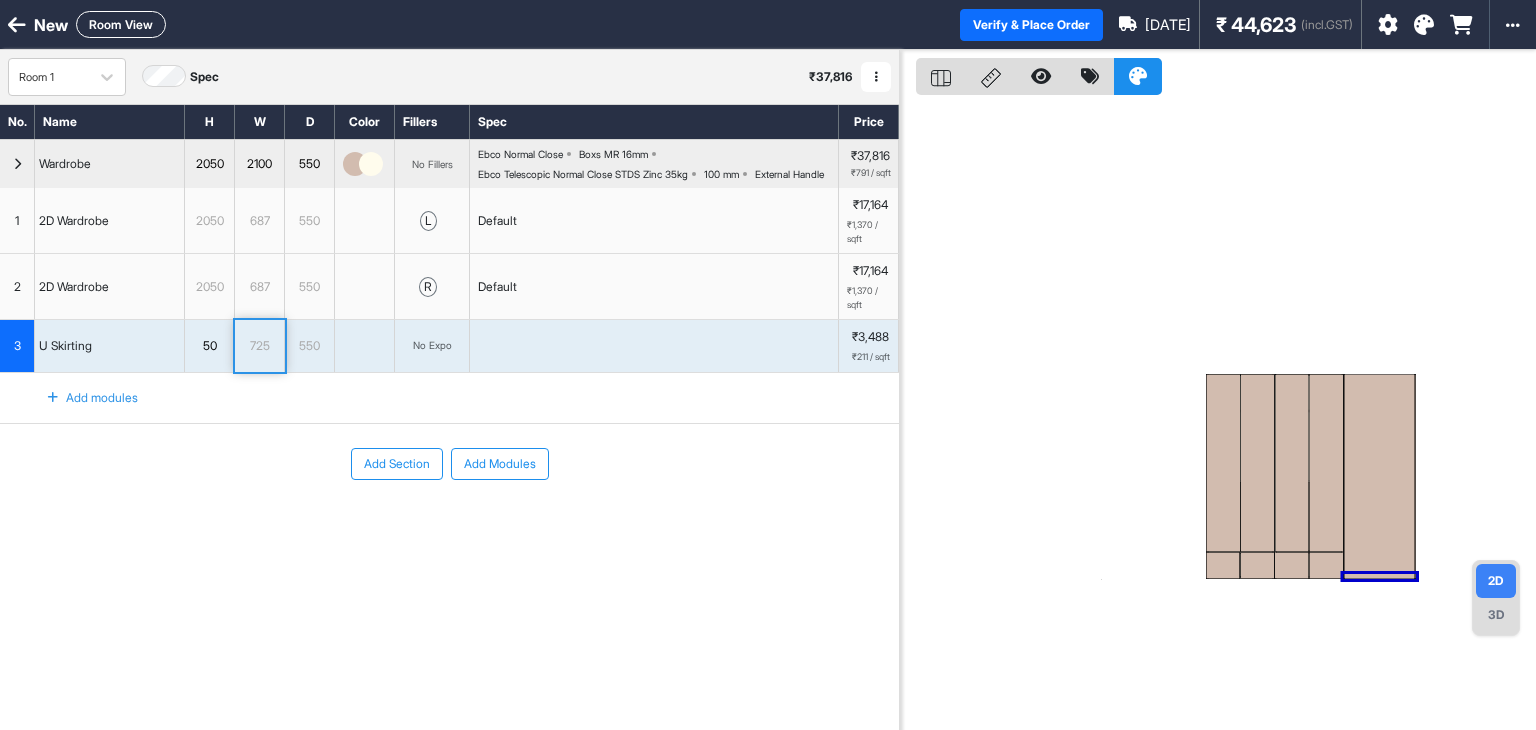 click on "725" at bounding box center (259, 346) 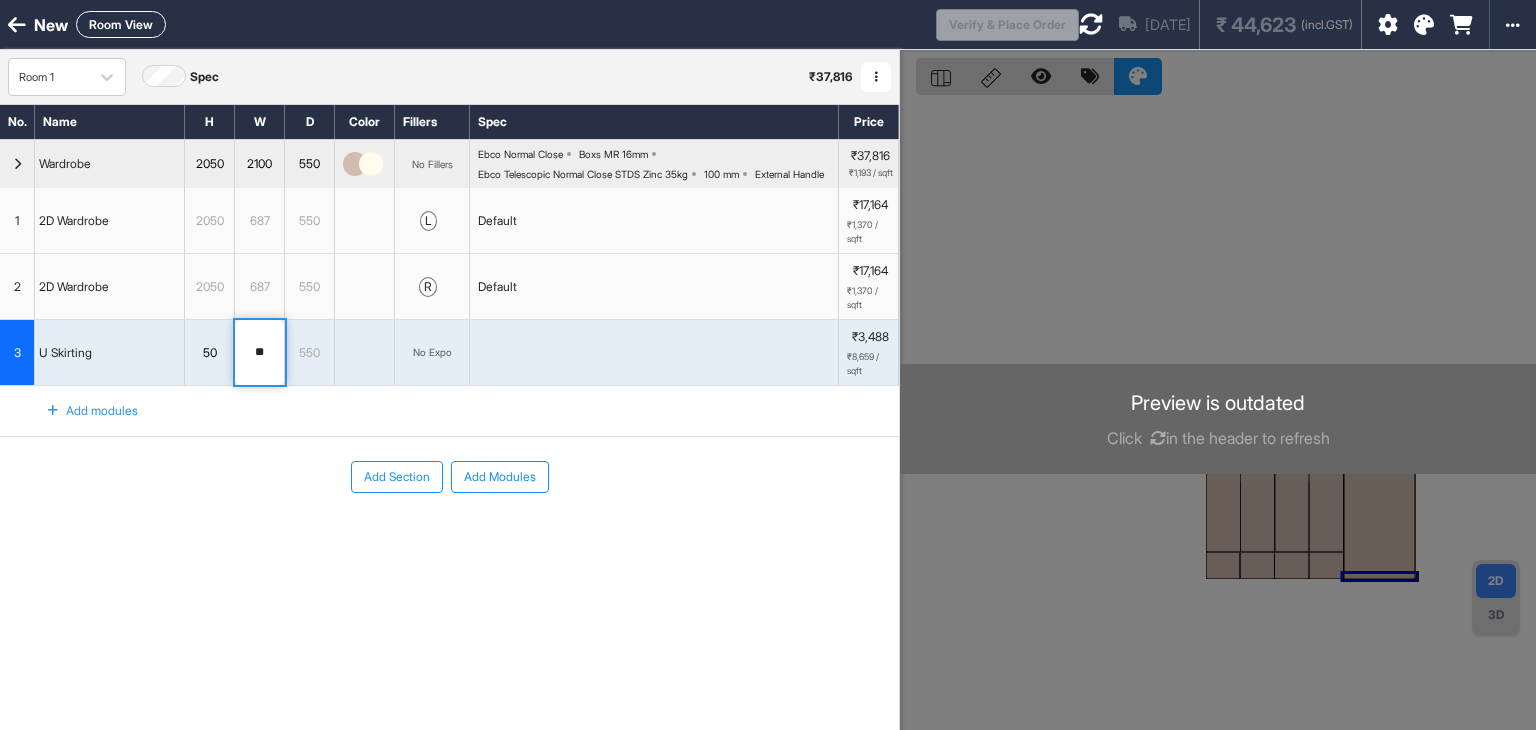 type on "*" 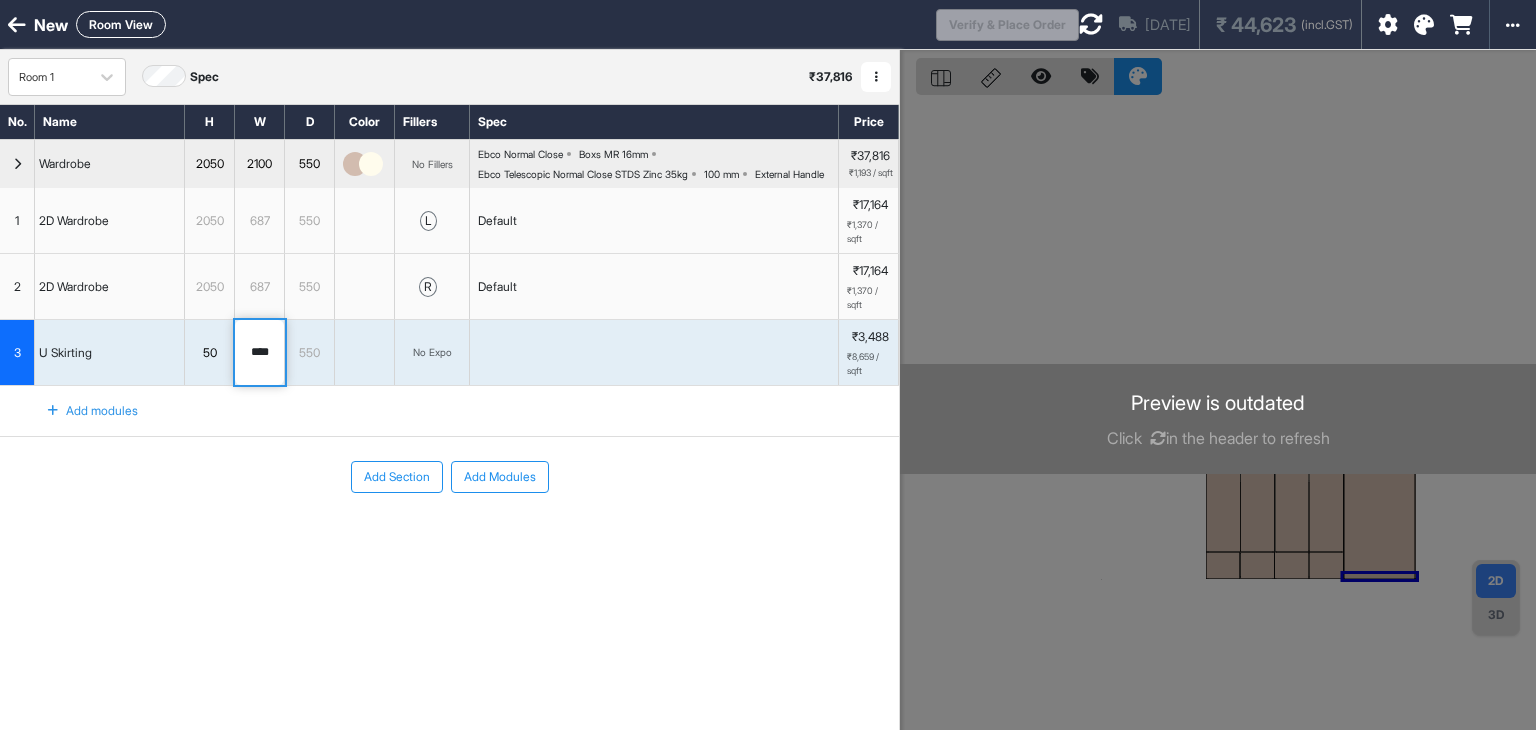 type on "****" 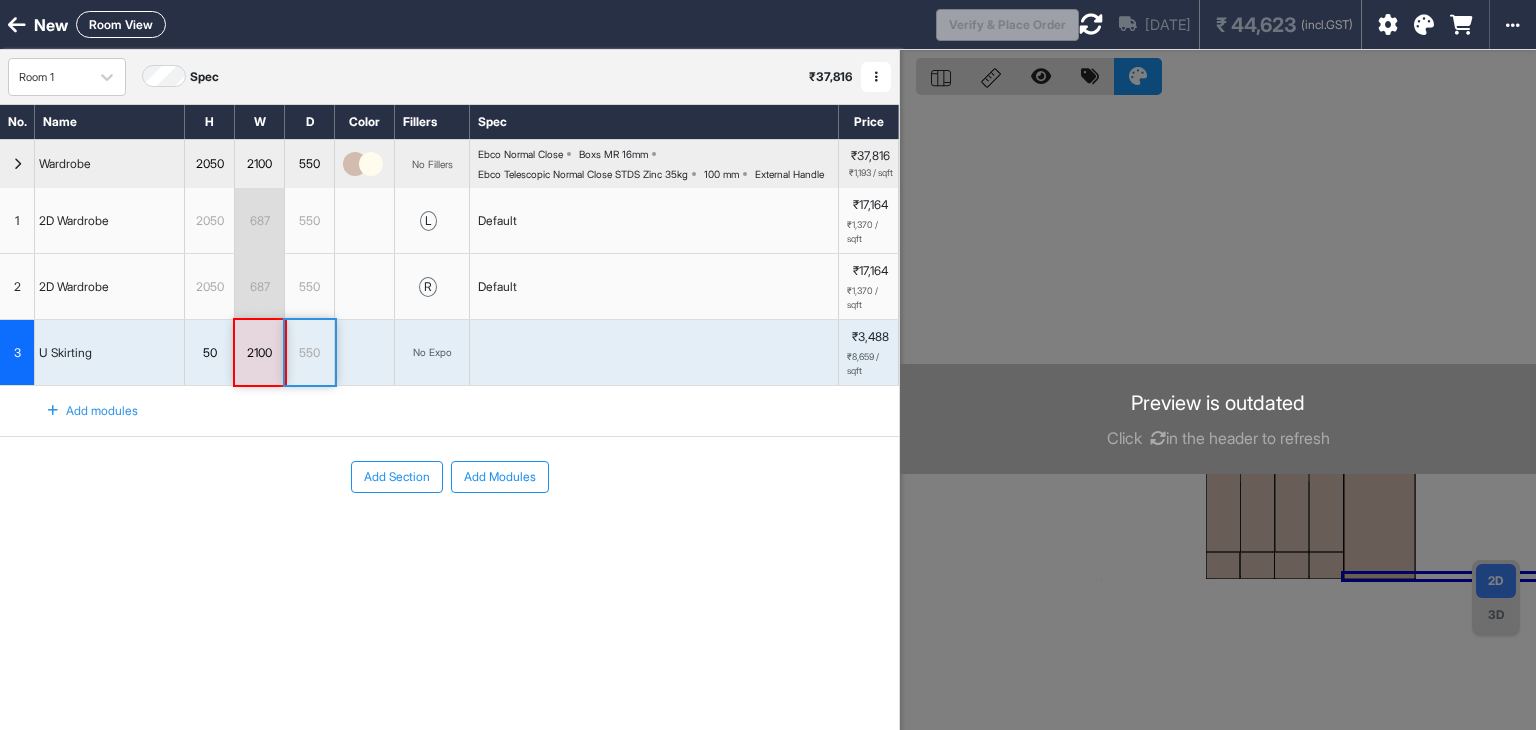 click on "Add modules" at bounding box center (449, 411) 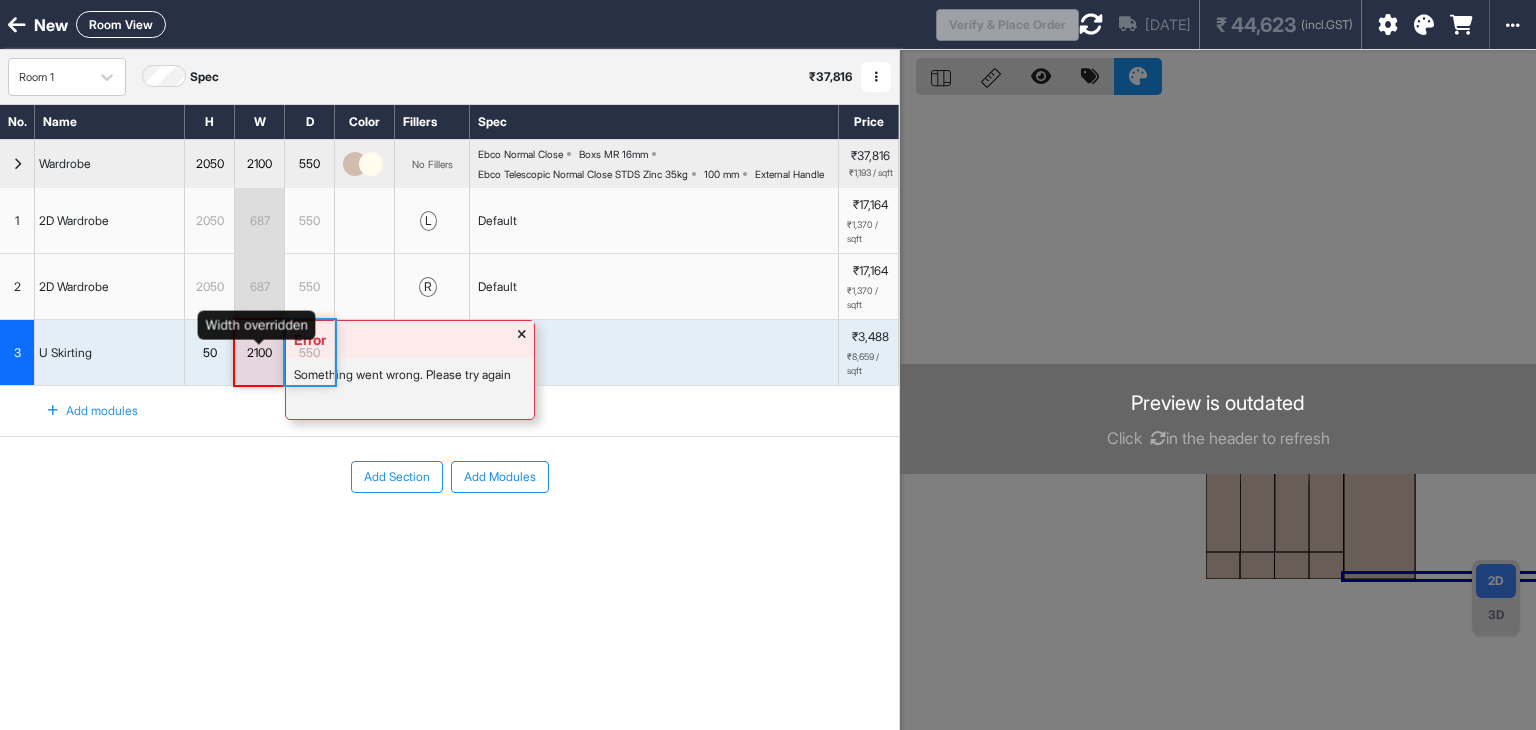 click on "Error Something went wrong. Please try again 2100" at bounding box center (260, 352) 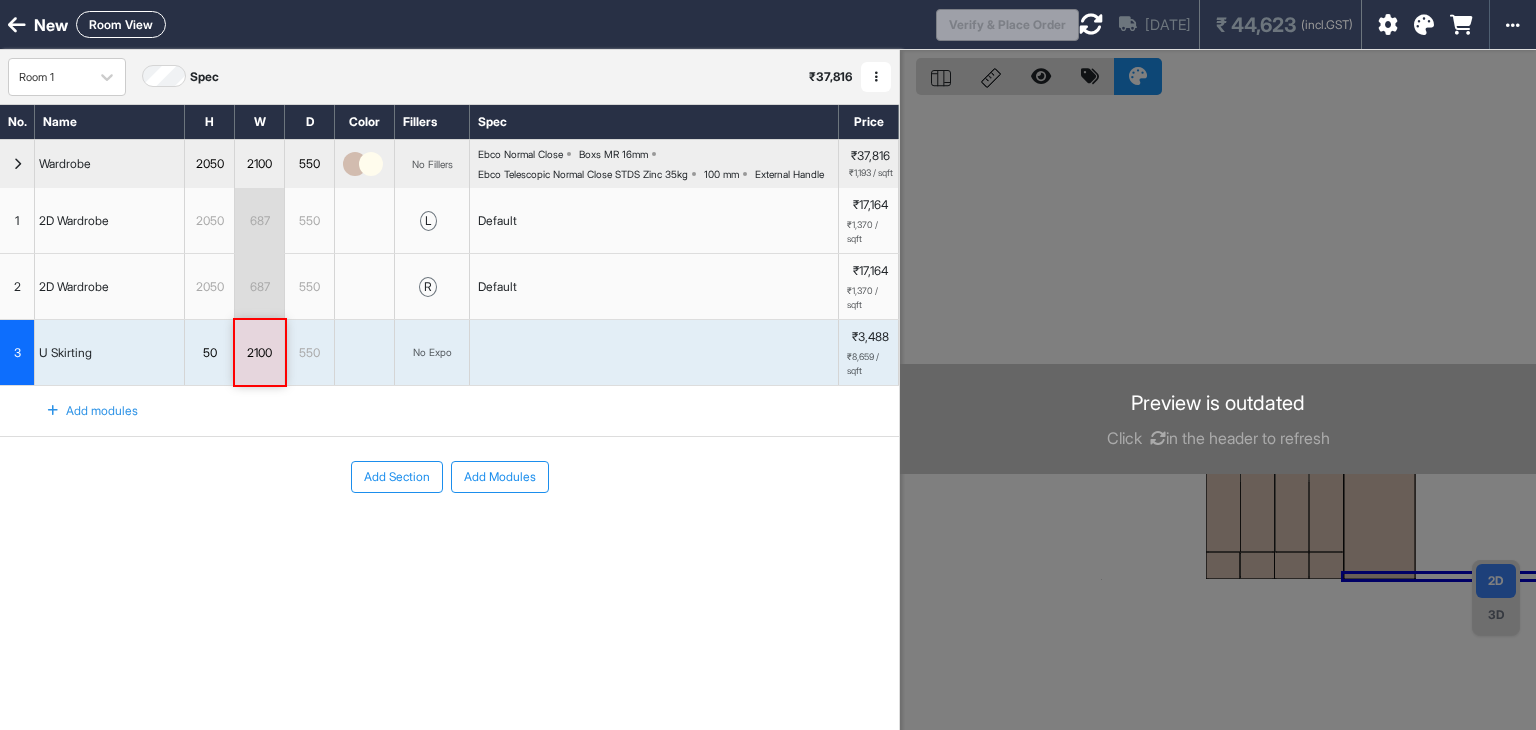 click on "Add modules" at bounding box center (449, 411) 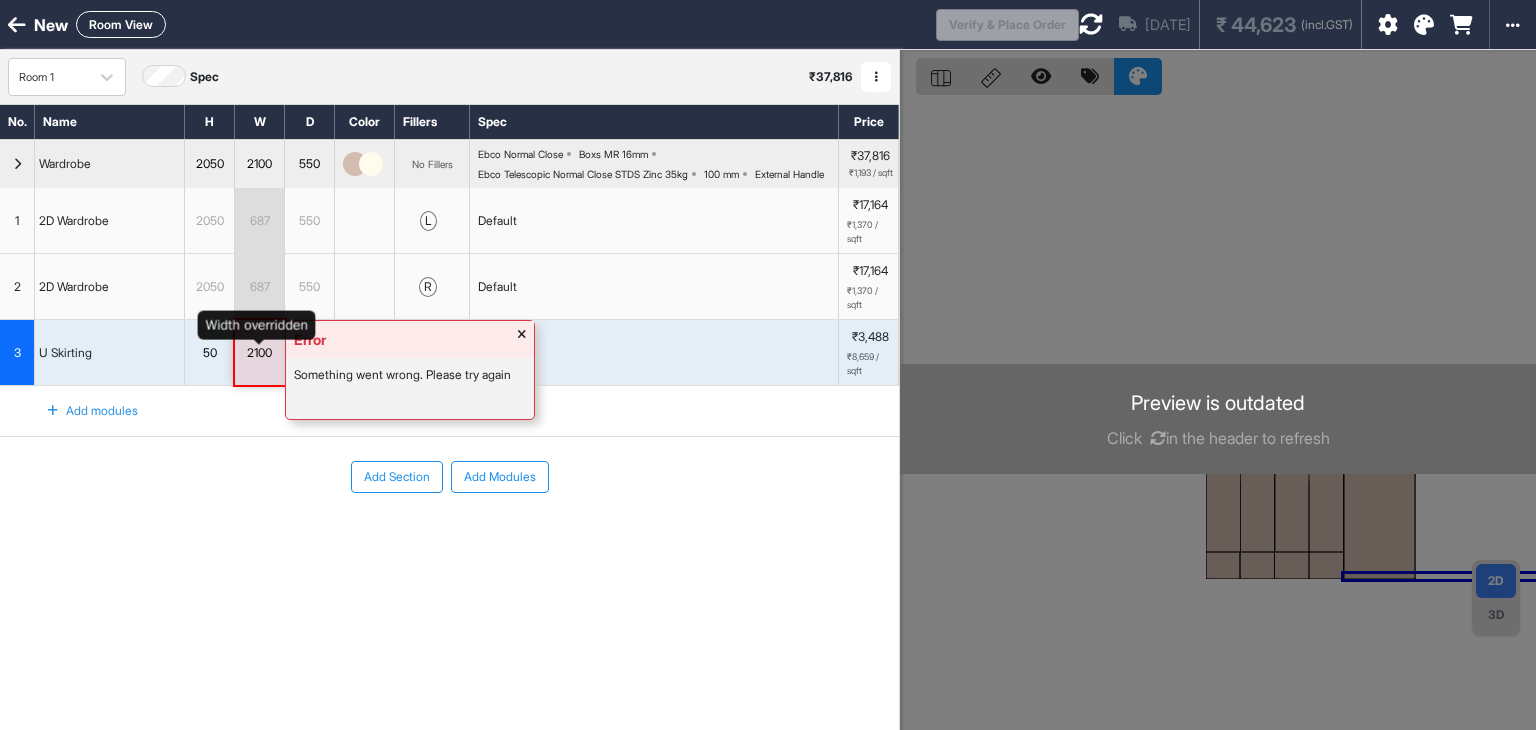 click on "Error Something went wrong. Please try again 2100" at bounding box center (260, 352) 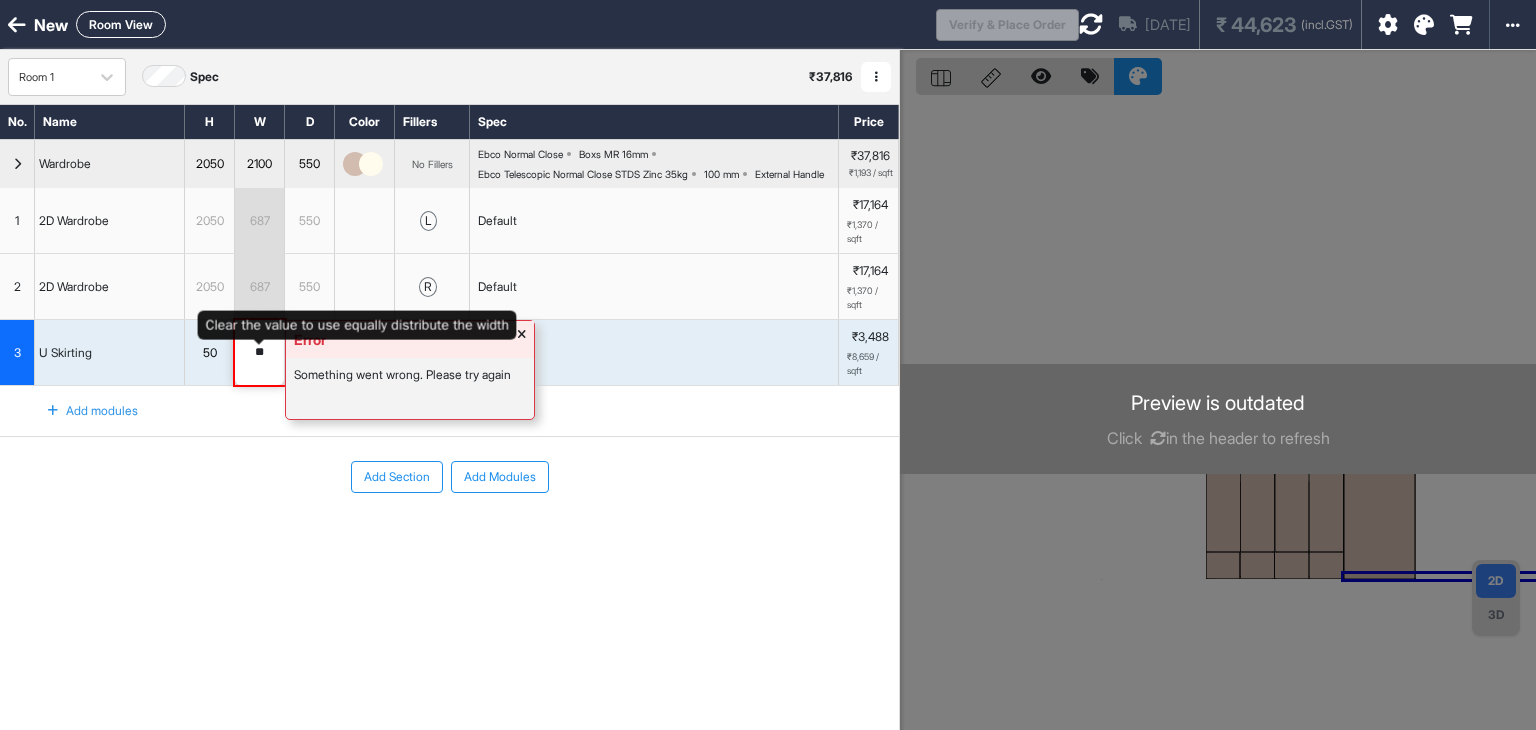 type on "*" 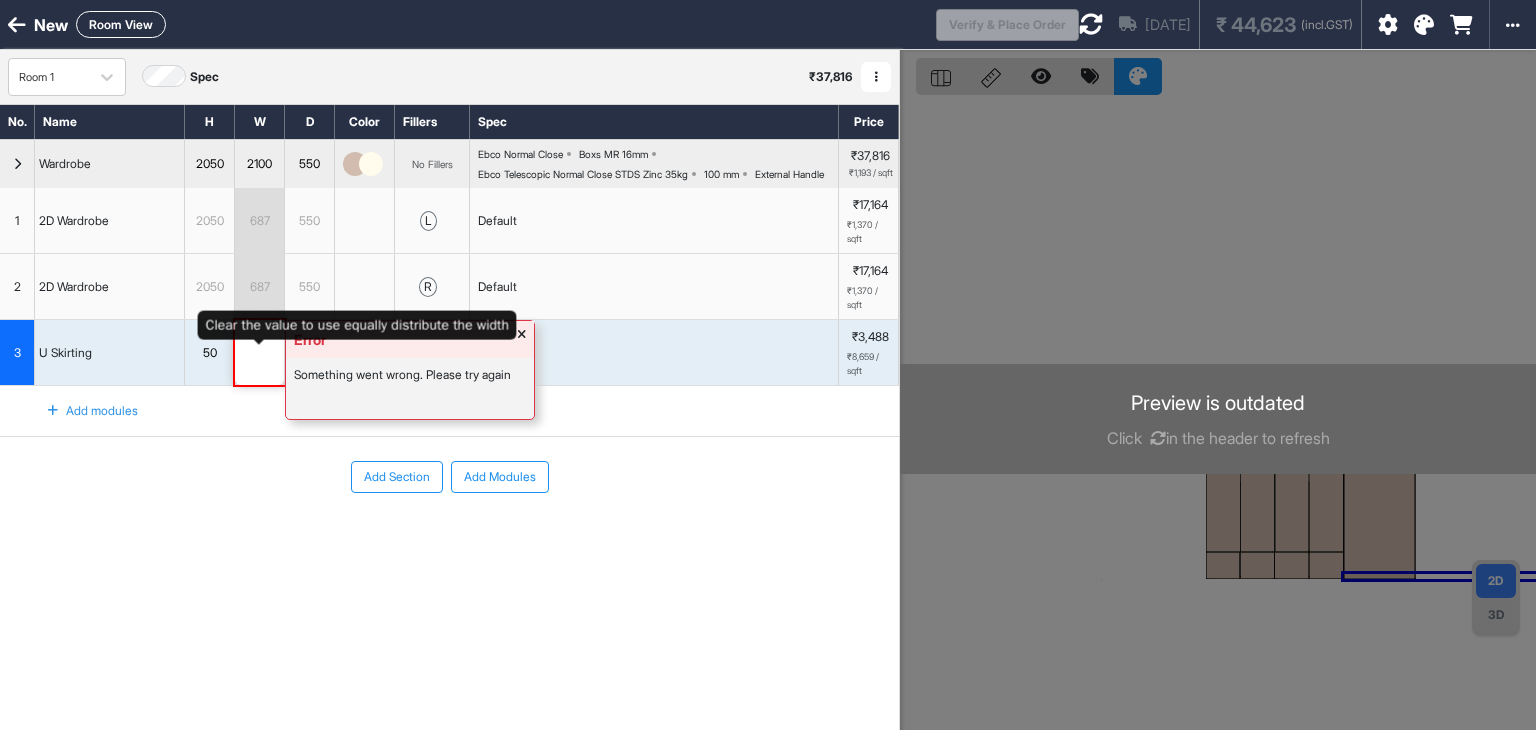 type 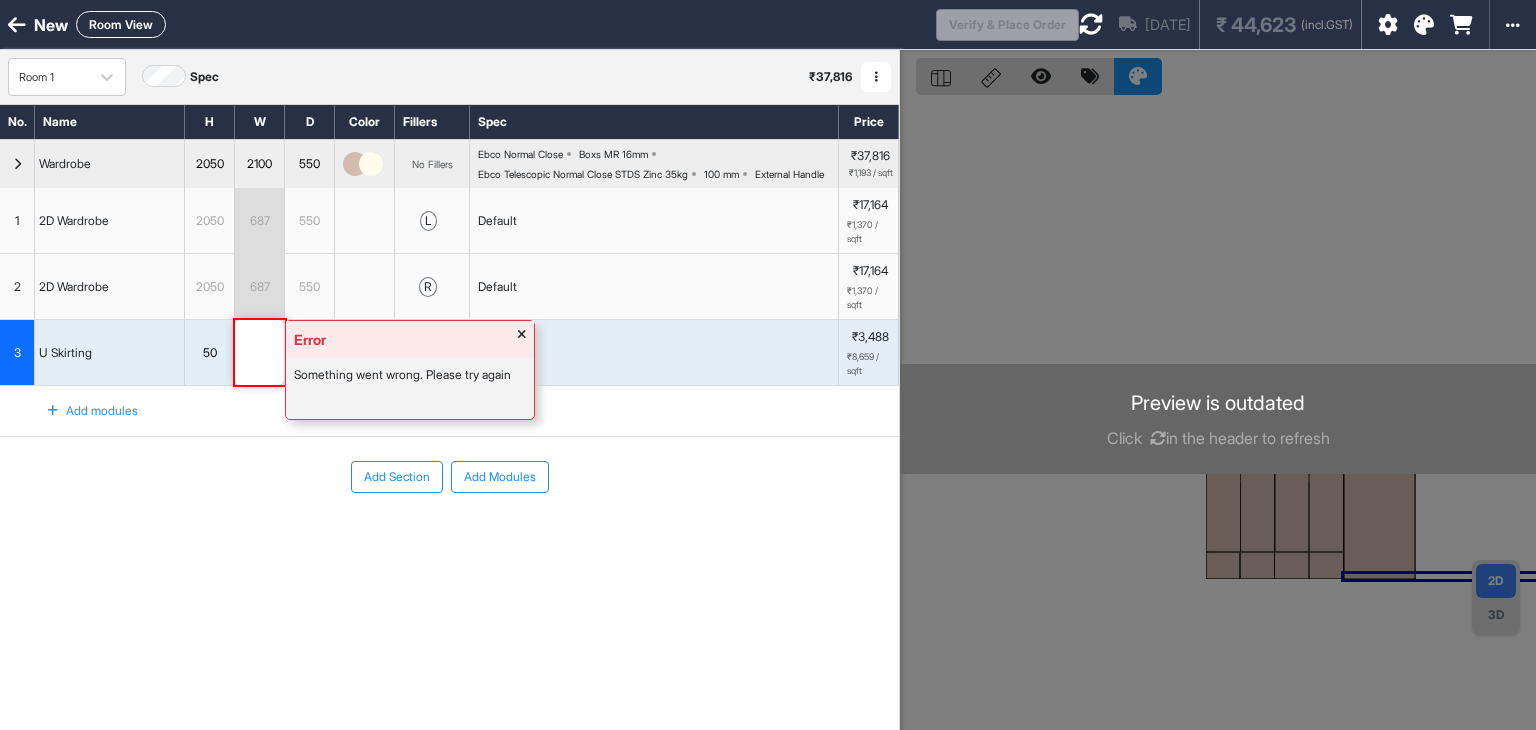 click at bounding box center [522, 339] 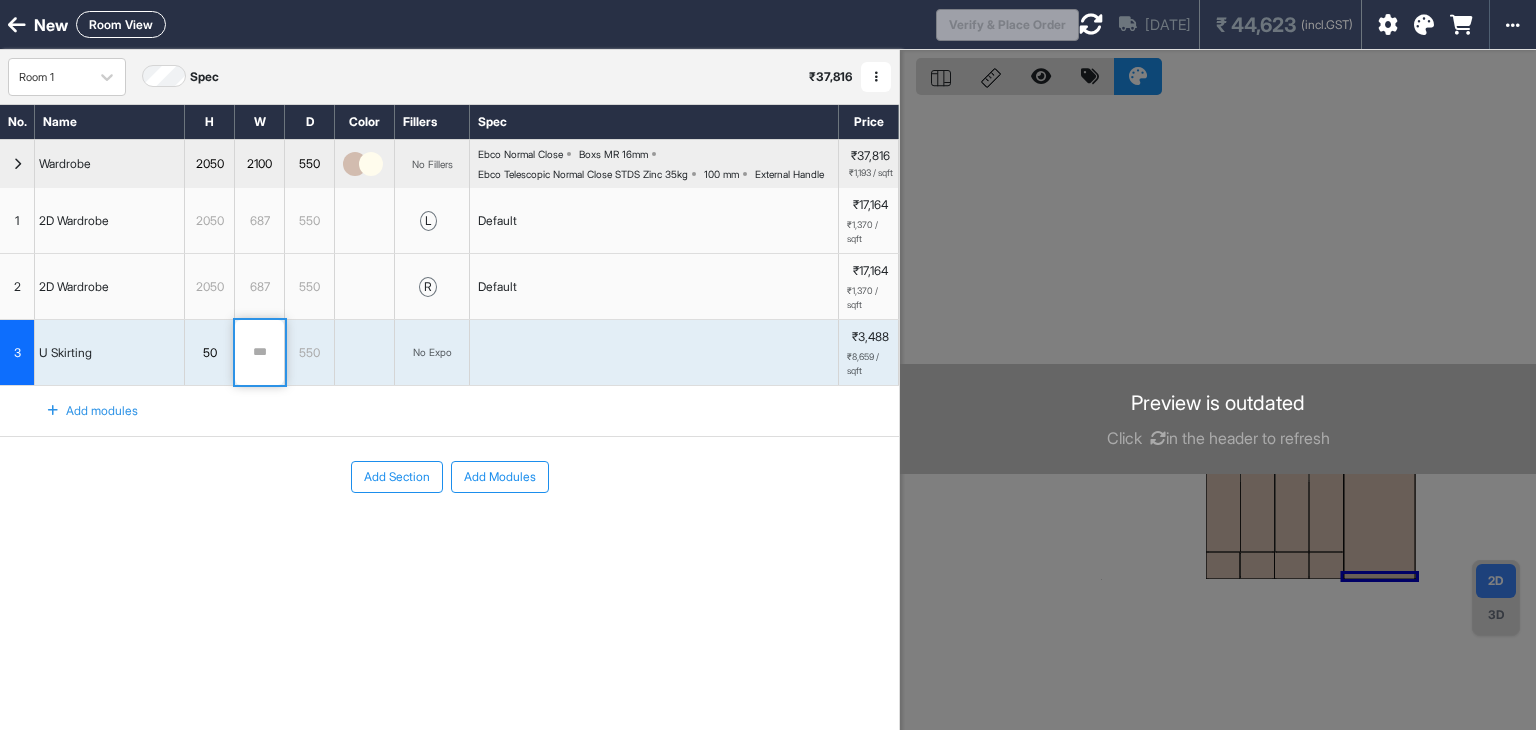 click at bounding box center (1218, 415) 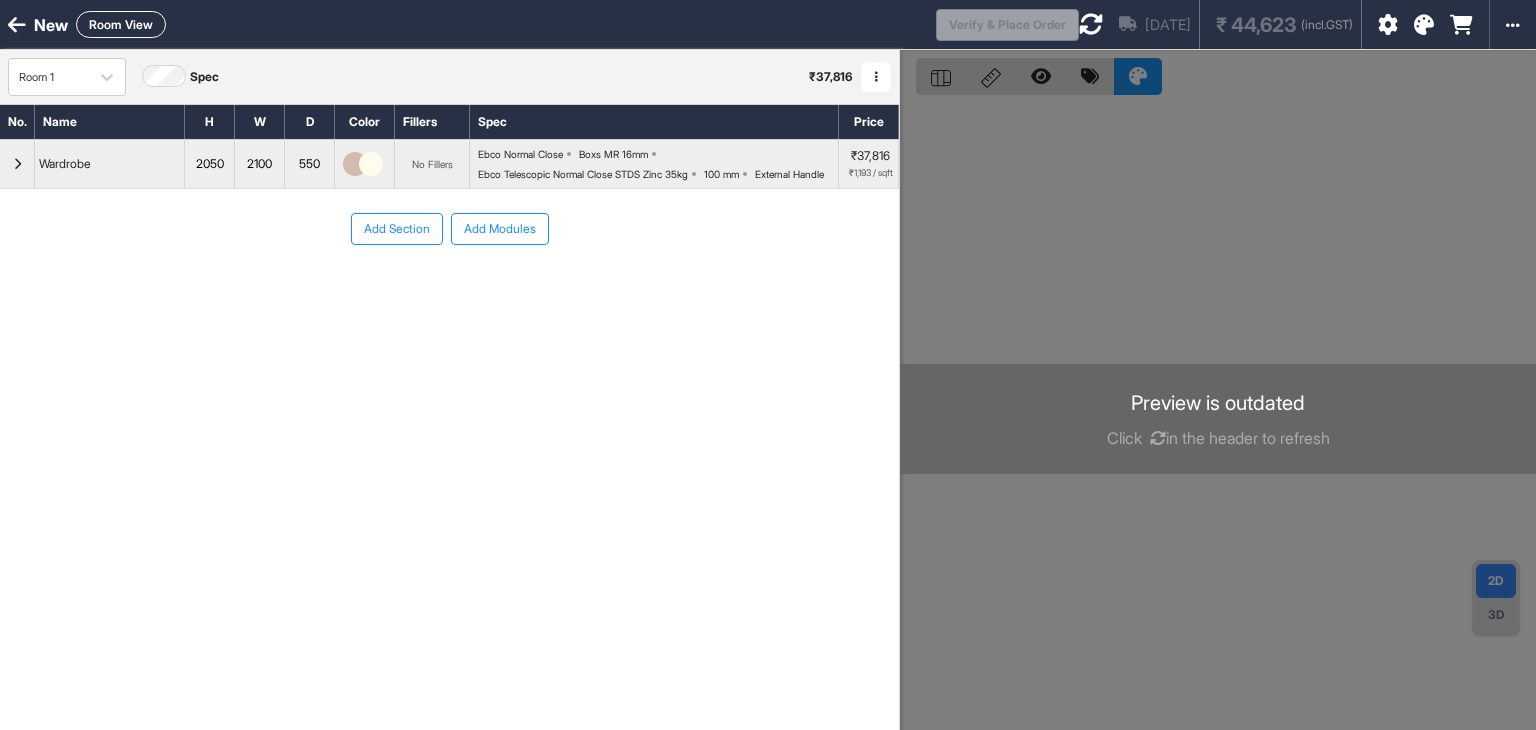 click at bounding box center (17, 164) 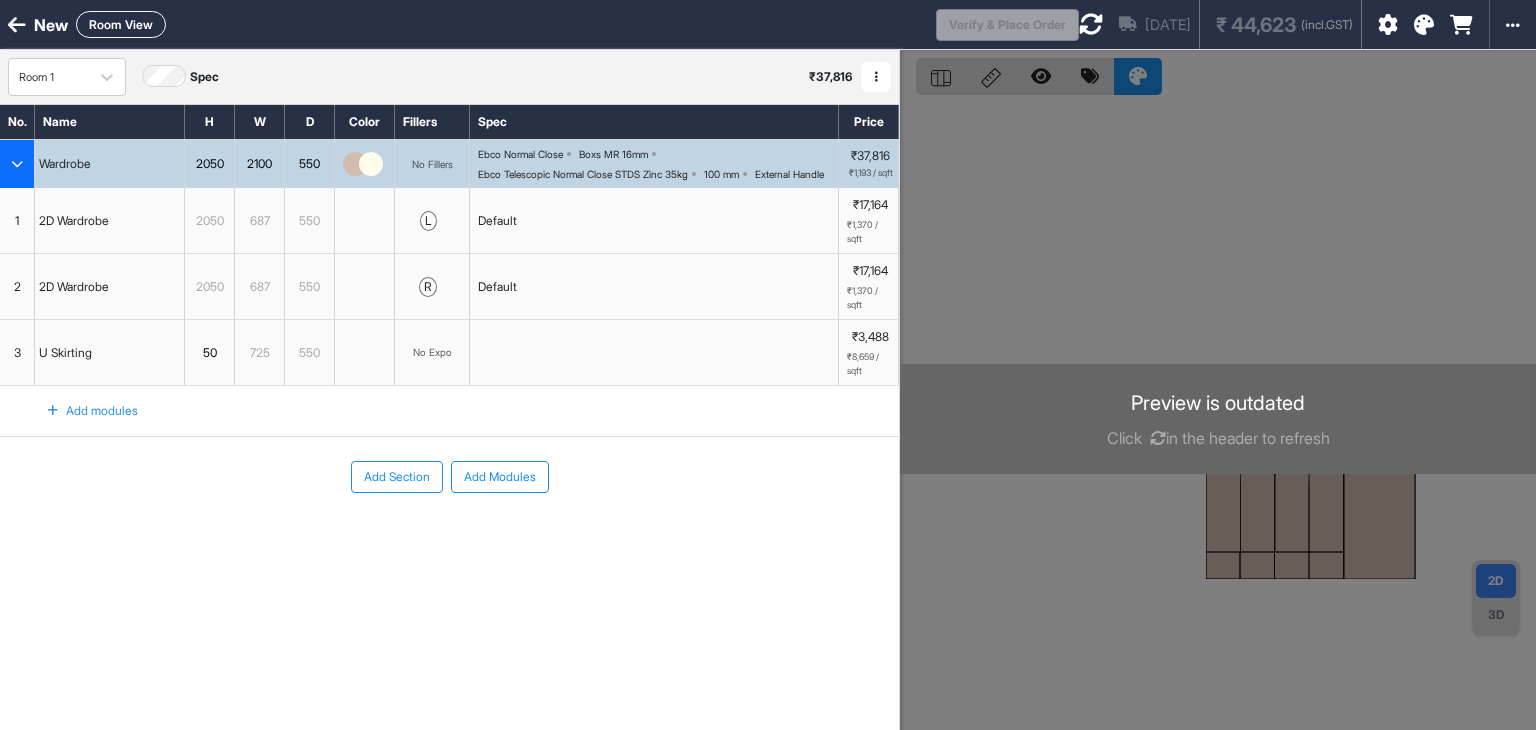 click on "3" at bounding box center (17, 353) 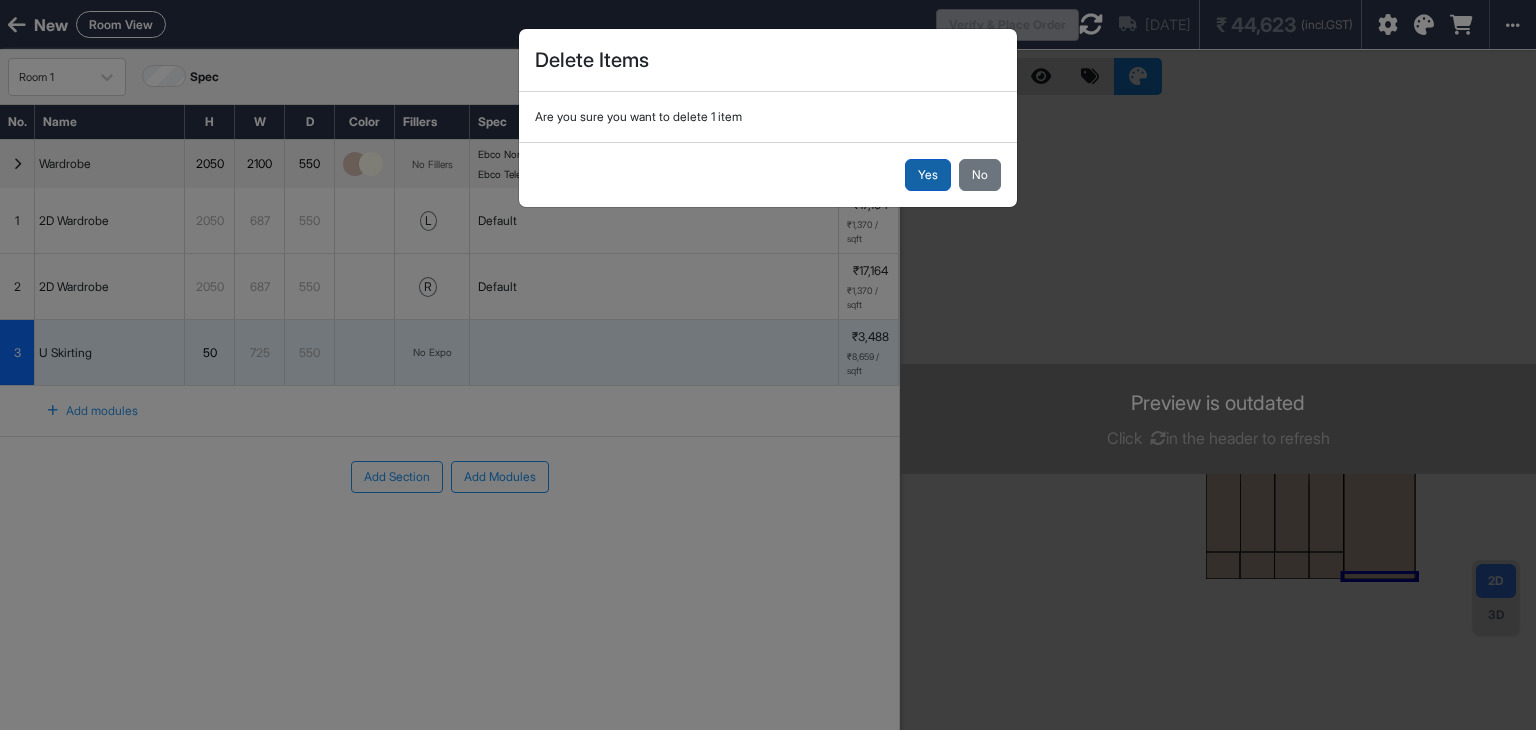 click on "Yes" at bounding box center (928, 175) 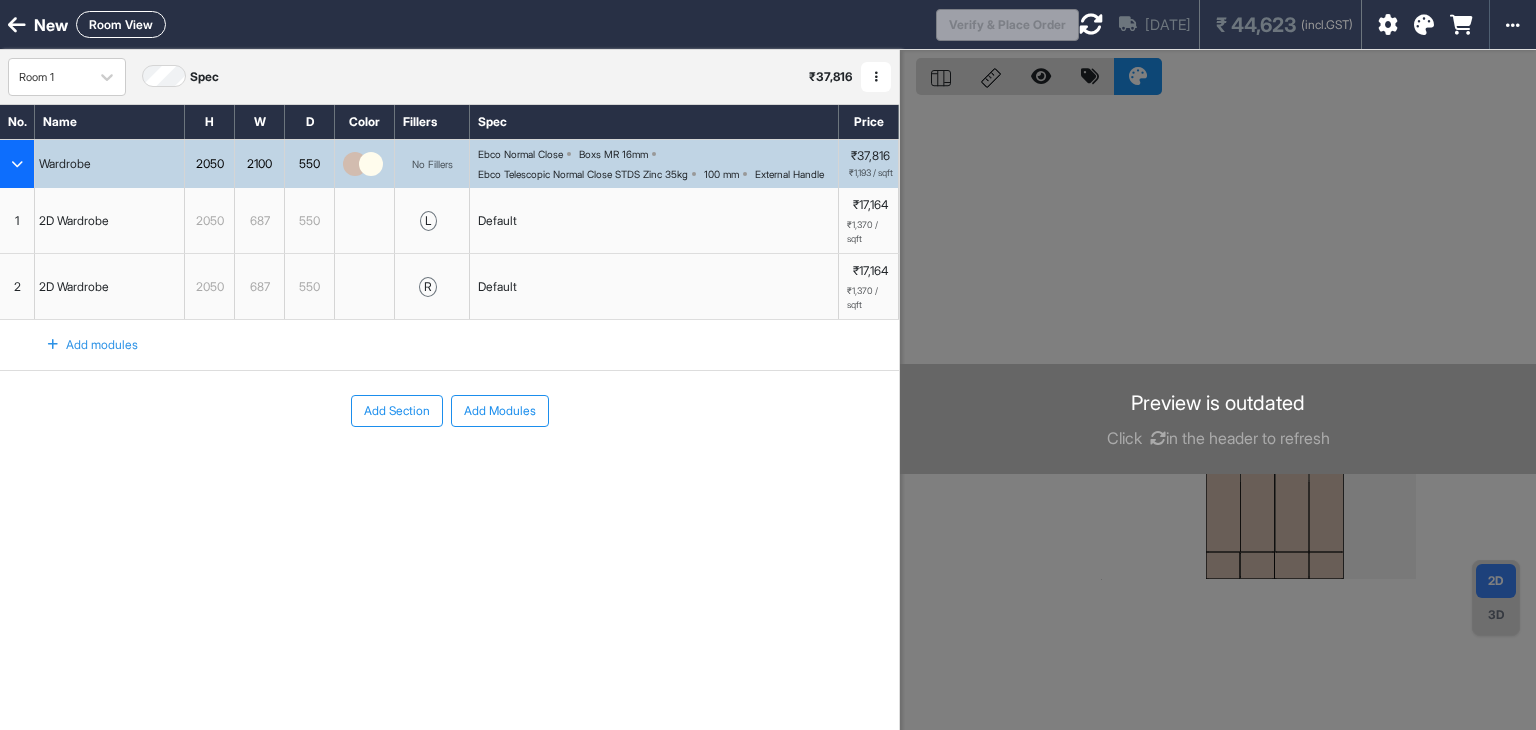 click at bounding box center [1218, 415] 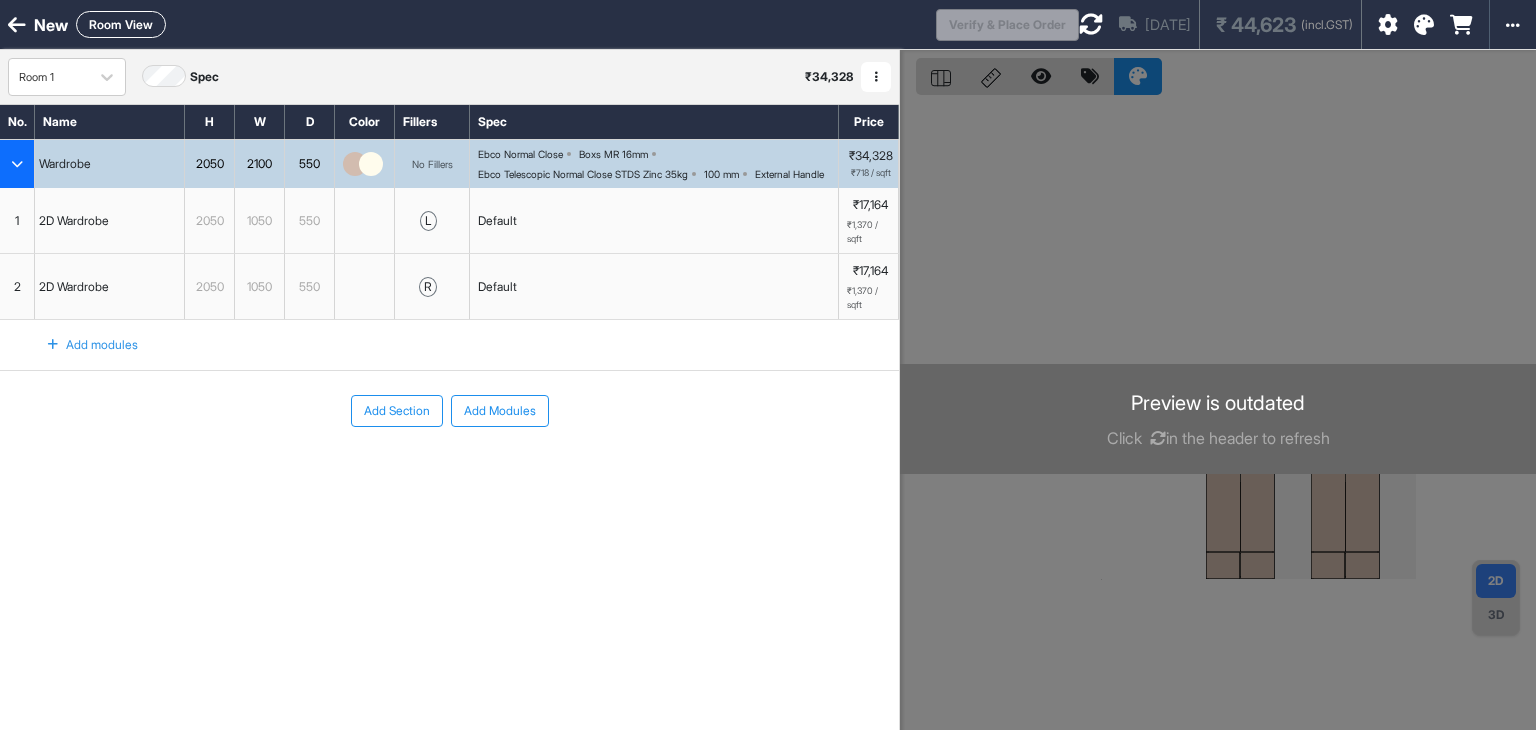 click at bounding box center [1218, 415] 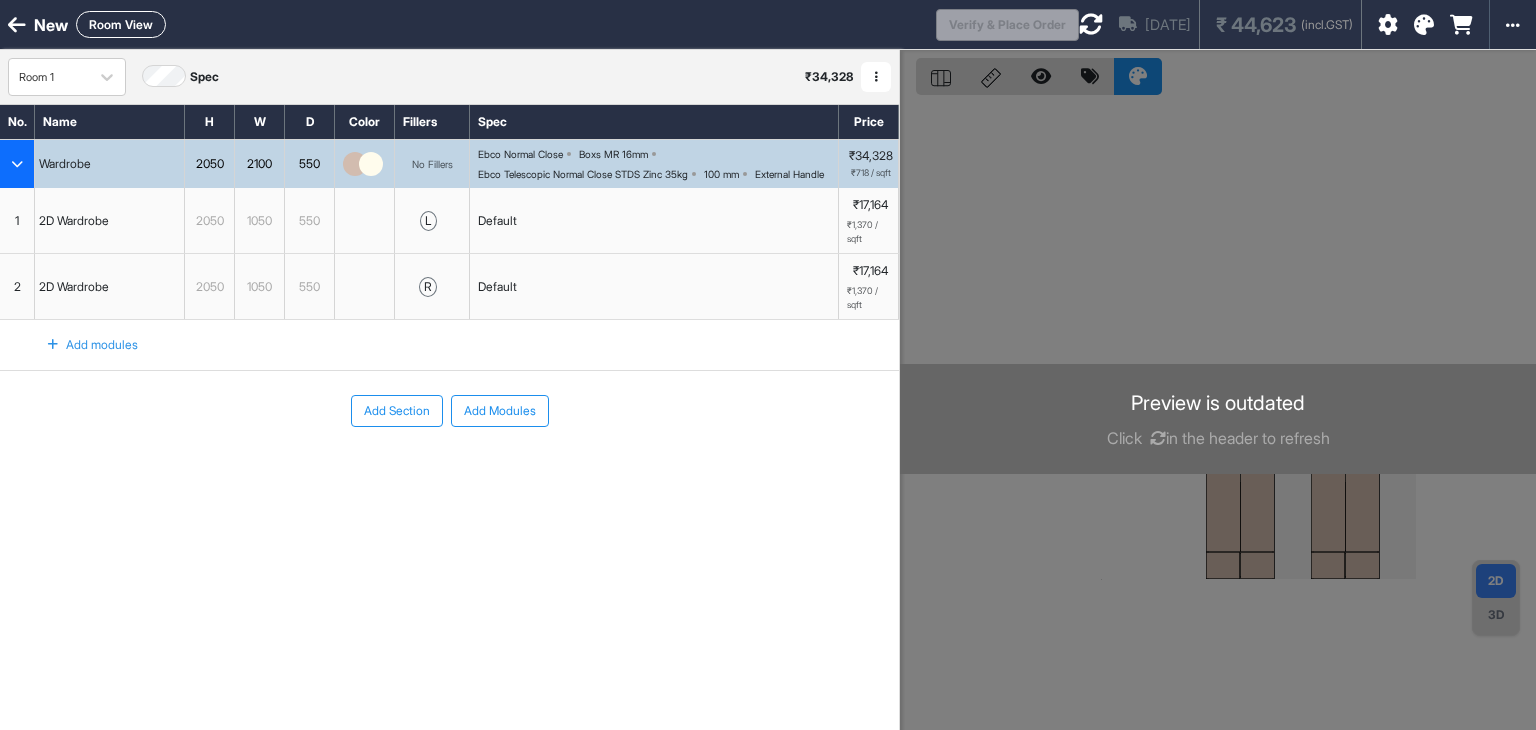 click on "Add Section Add Modules" at bounding box center (449, 471) 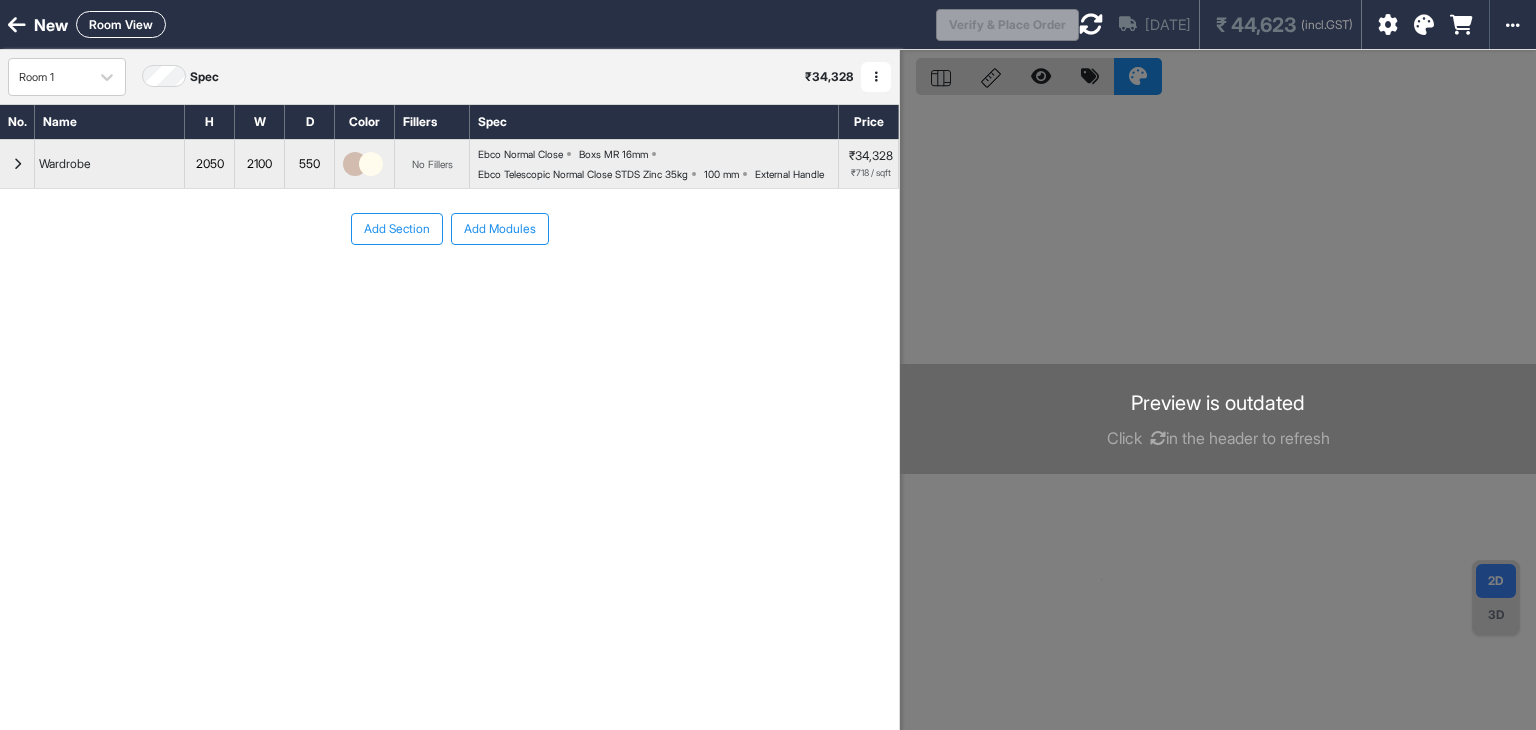 click at bounding box center [1091, 24] 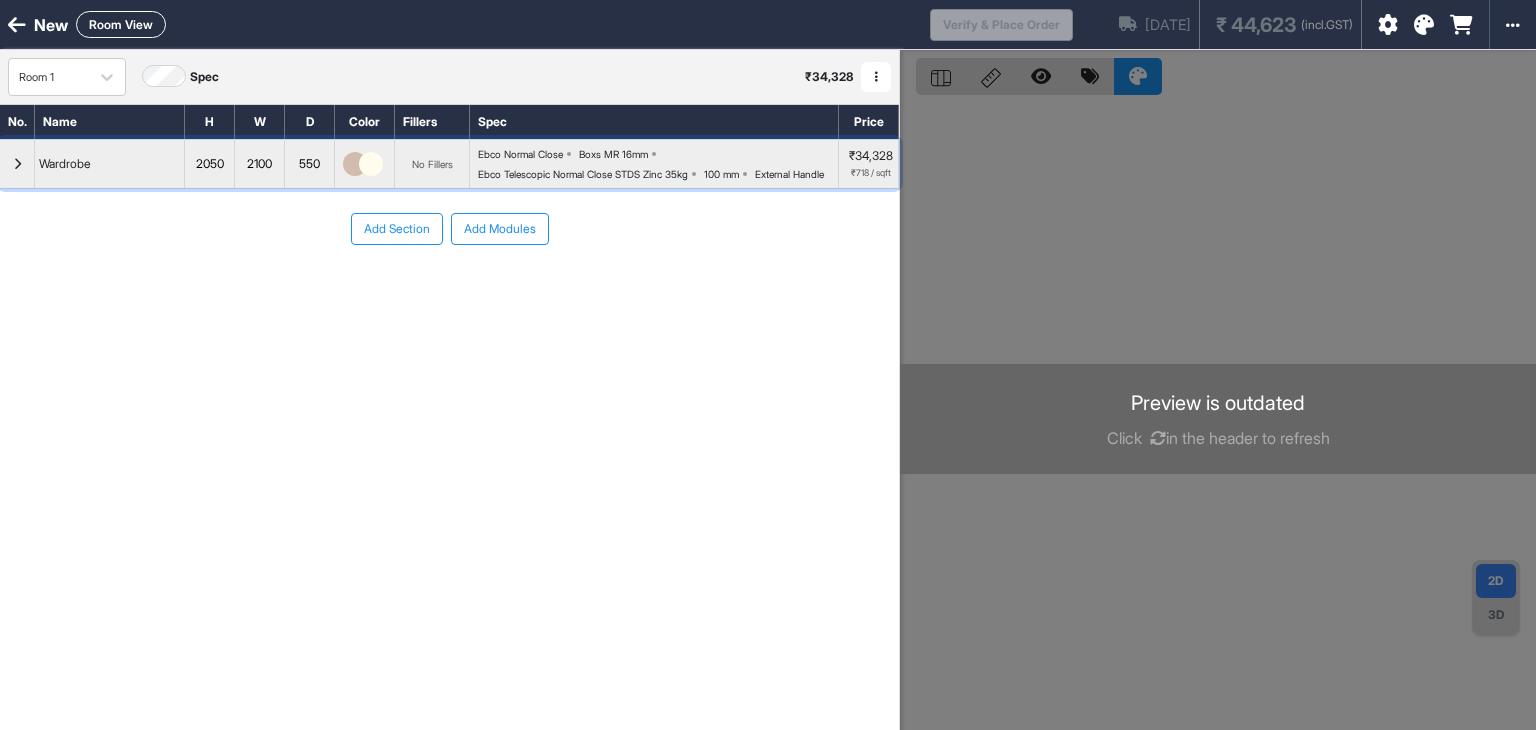 click at bounding box center (17, 164) 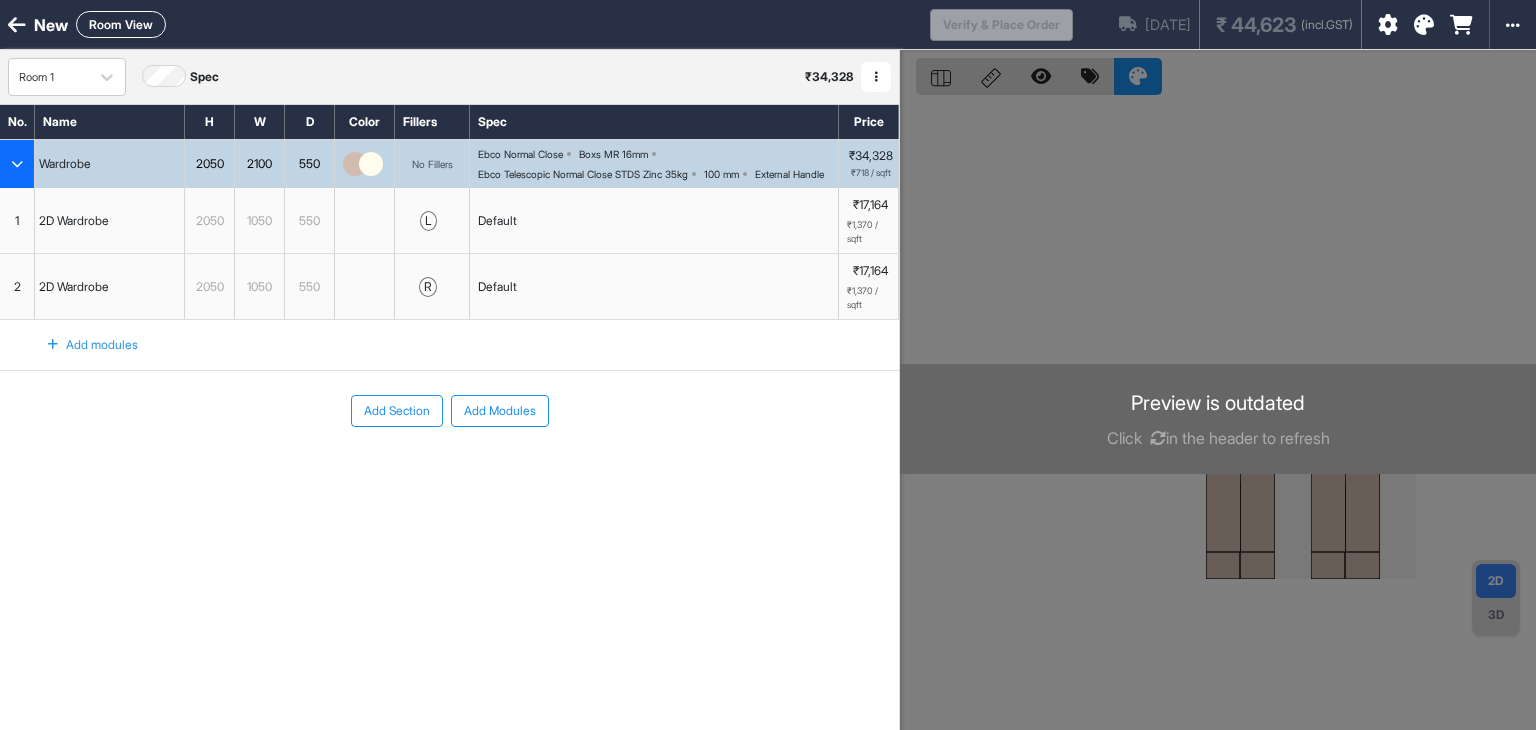 click at bounding box center (1218, 415) 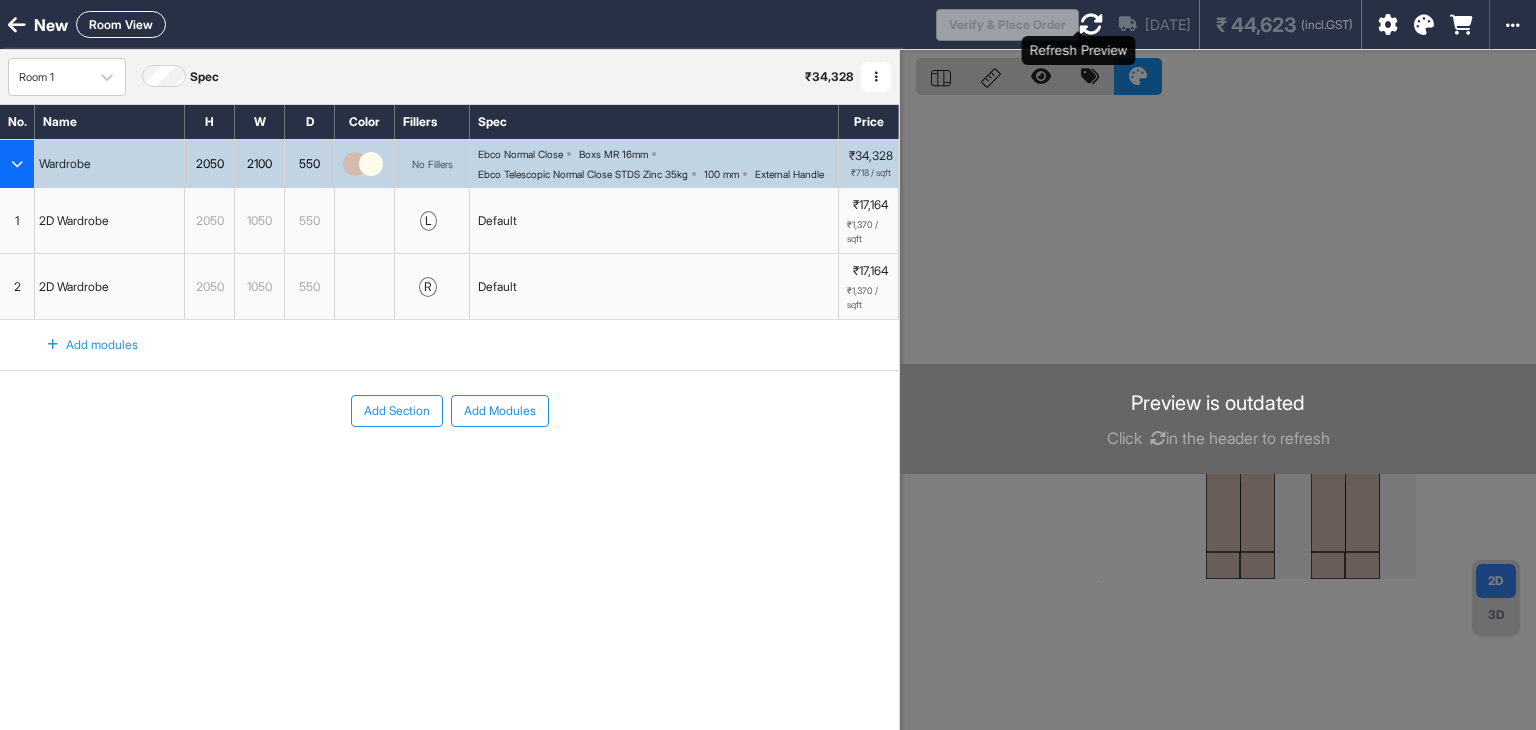 click on "Verify & Place Order" at bounding box center (1007, 25) 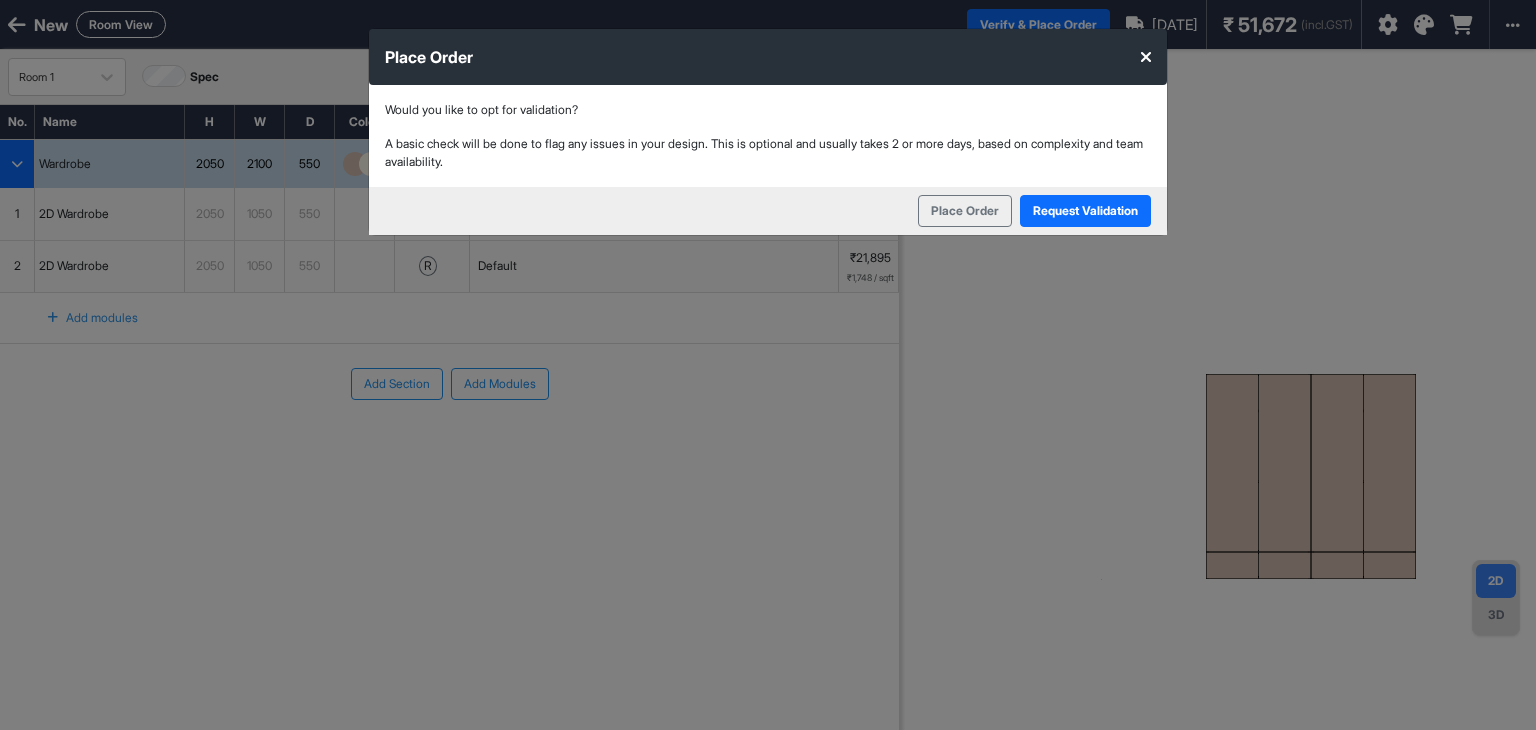 click on "Place Order Would you like to opt for validation? A basic check will be done to flag any issues in your design. This is optional and usually takes 2 or more days, based on complexity and team availability. Request Validation Place Order" at bounding box center (768, 365) 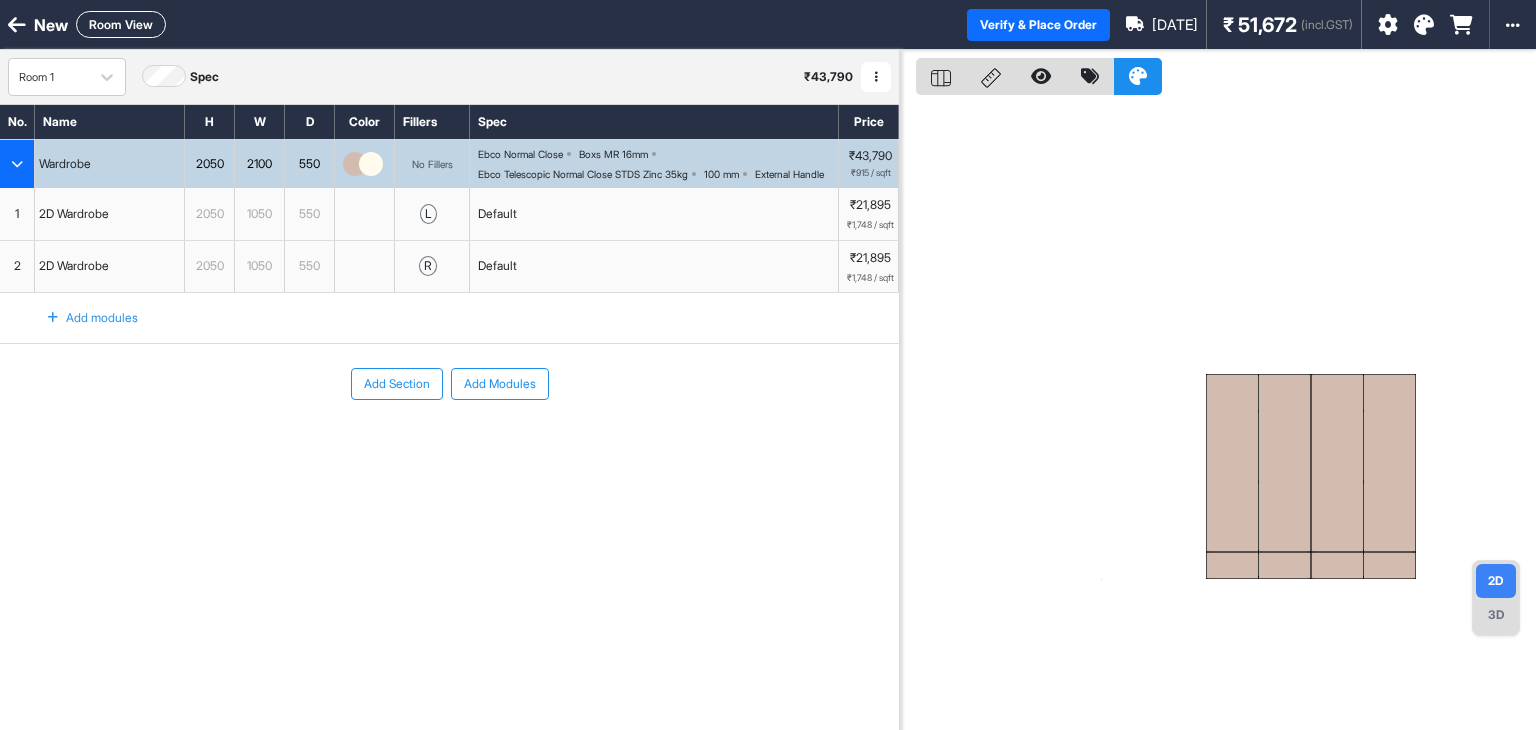 click on "2050" at bounding box center [209, 214] 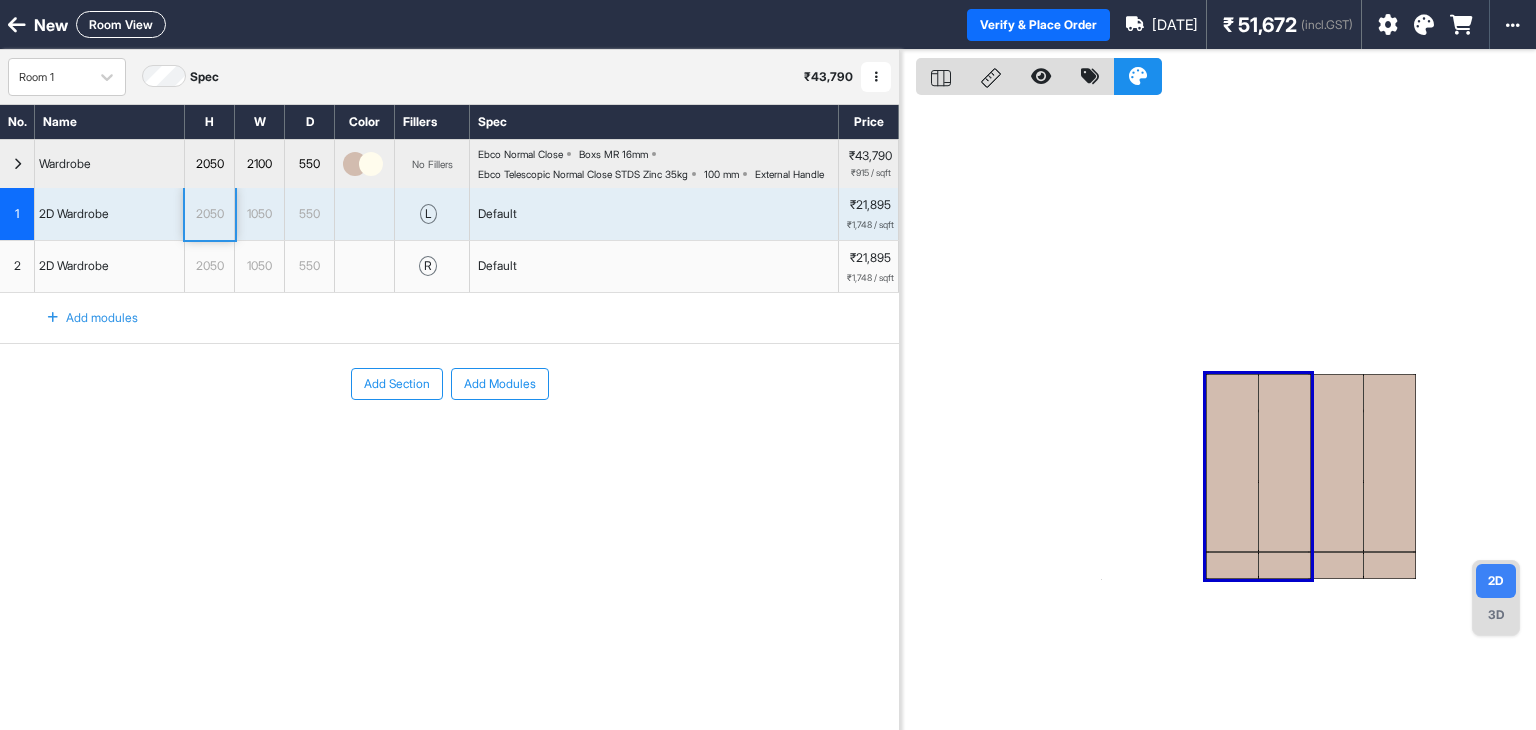 click on "2050" at bounding box center (210, 164) 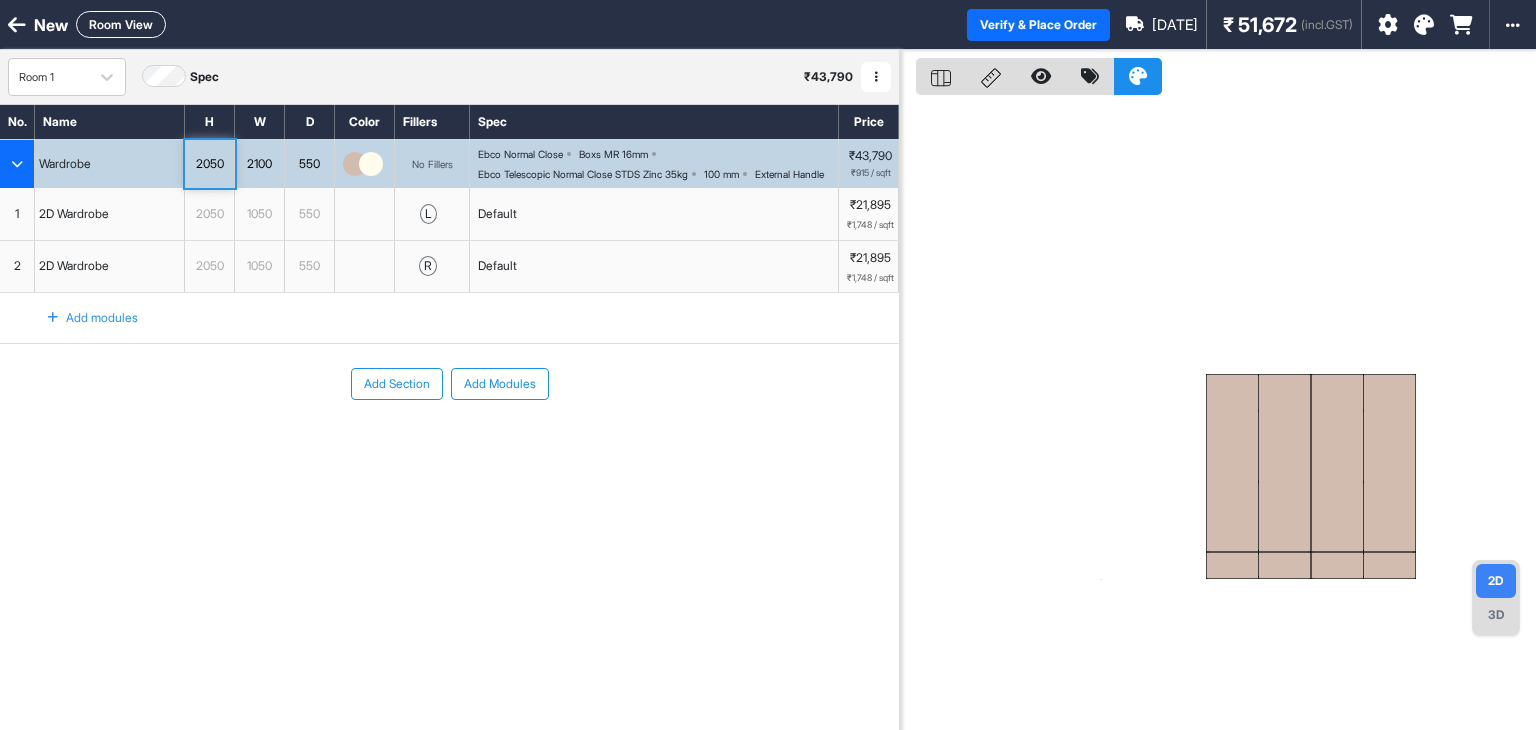 click on "2050" at bounding box center [209, 266] 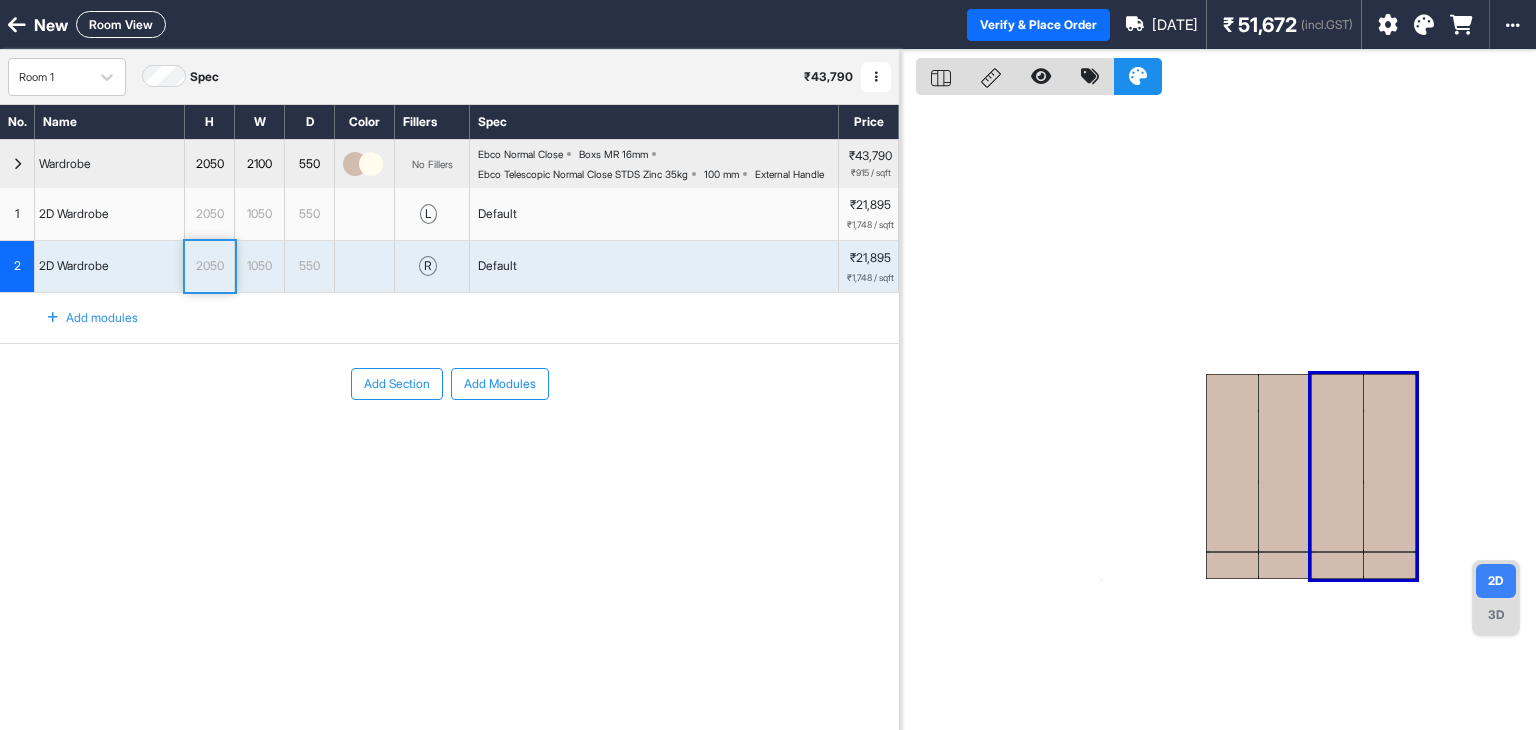 click on "2050" at bounding box center [209, 164] 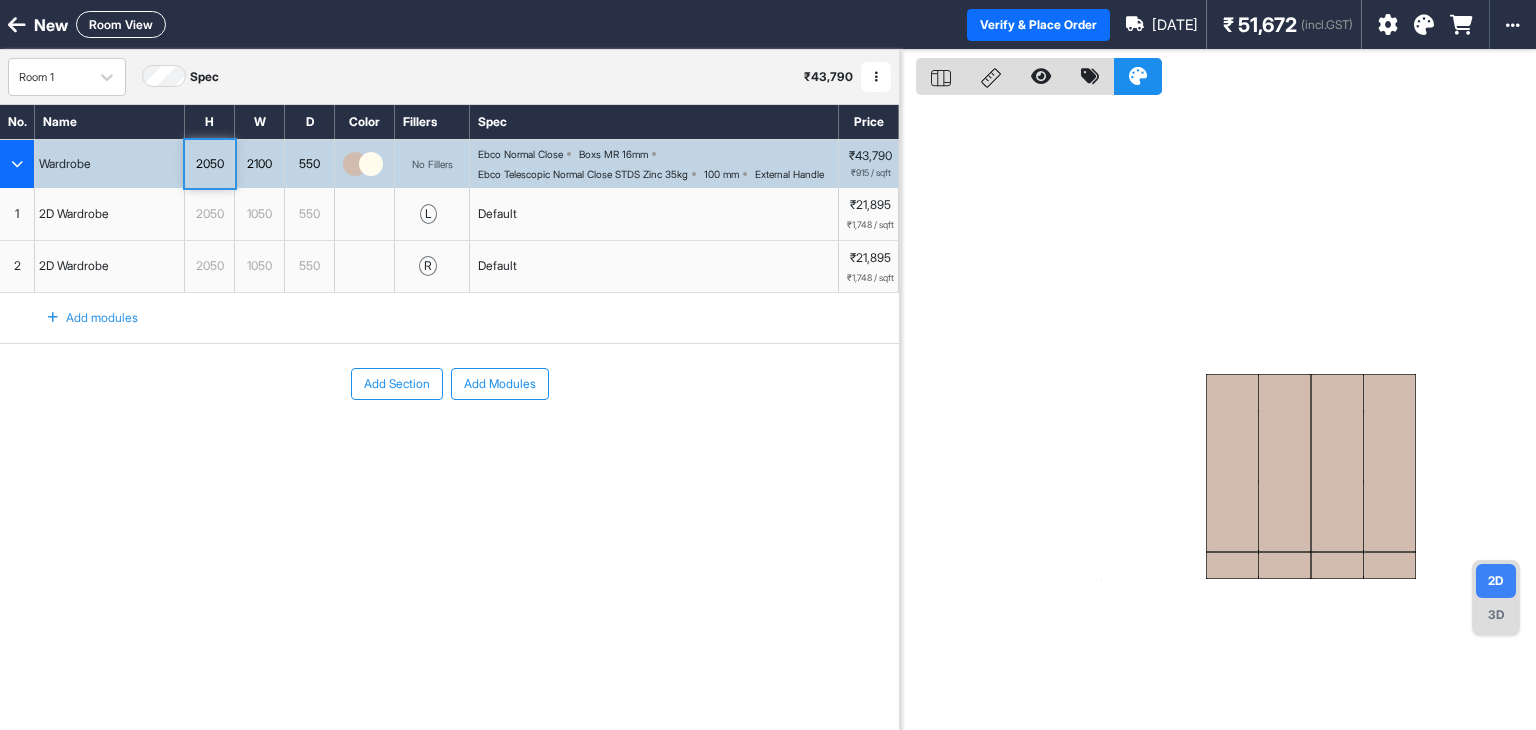 click on "2050" at bounding box center [209, 164] 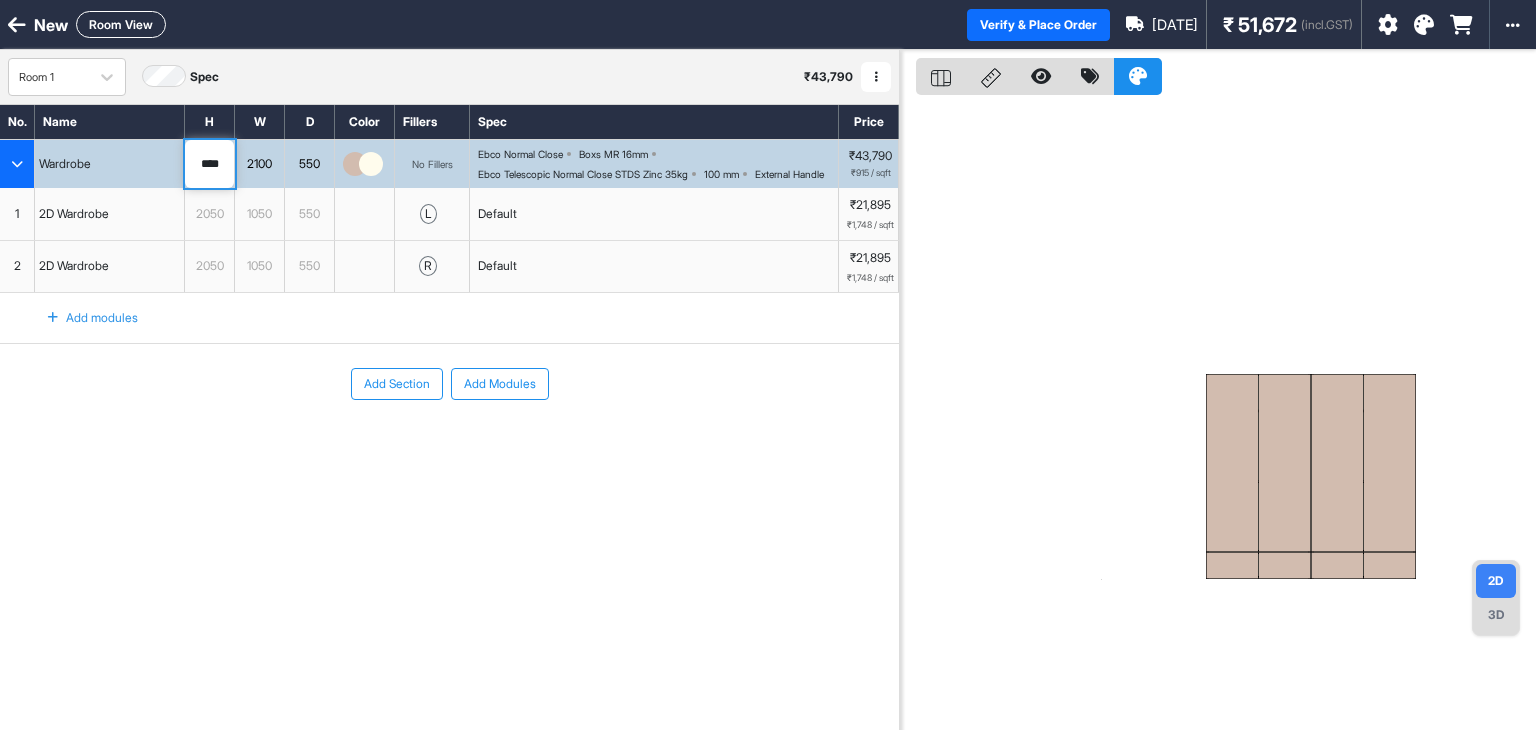 type on "****" 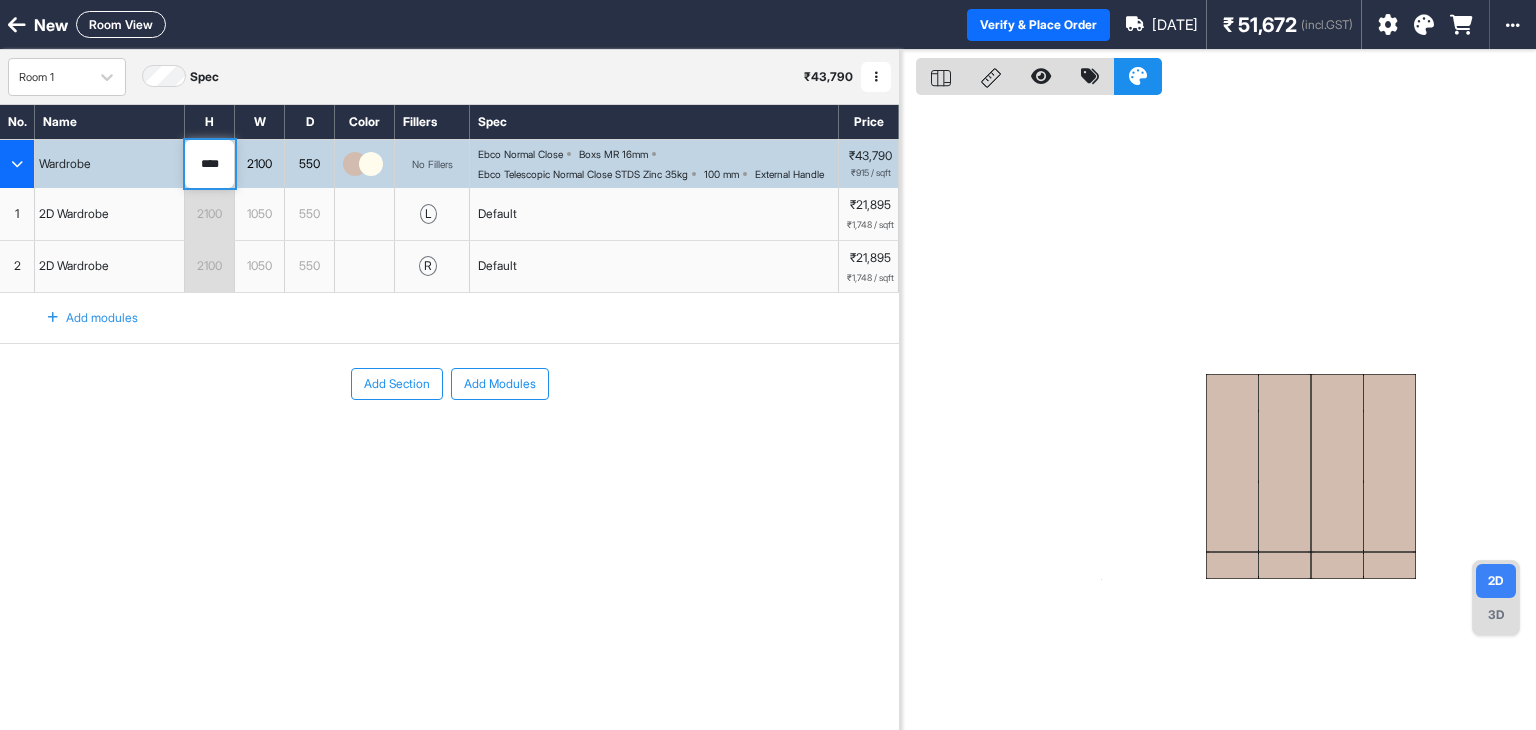 click on "Add Section Add Modules" at bounding box center (449, 444) 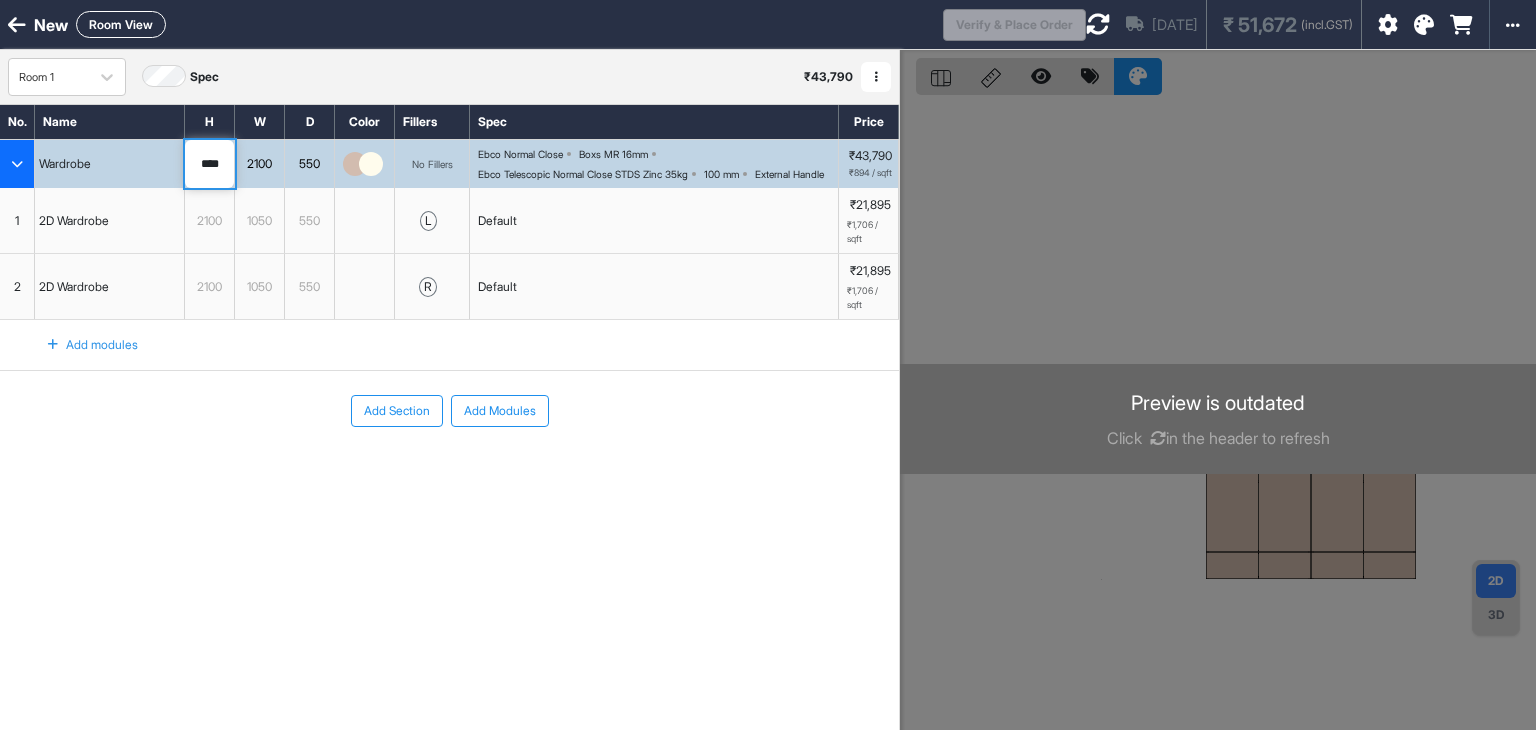 click on "2100" at bounding box center [209, 221] 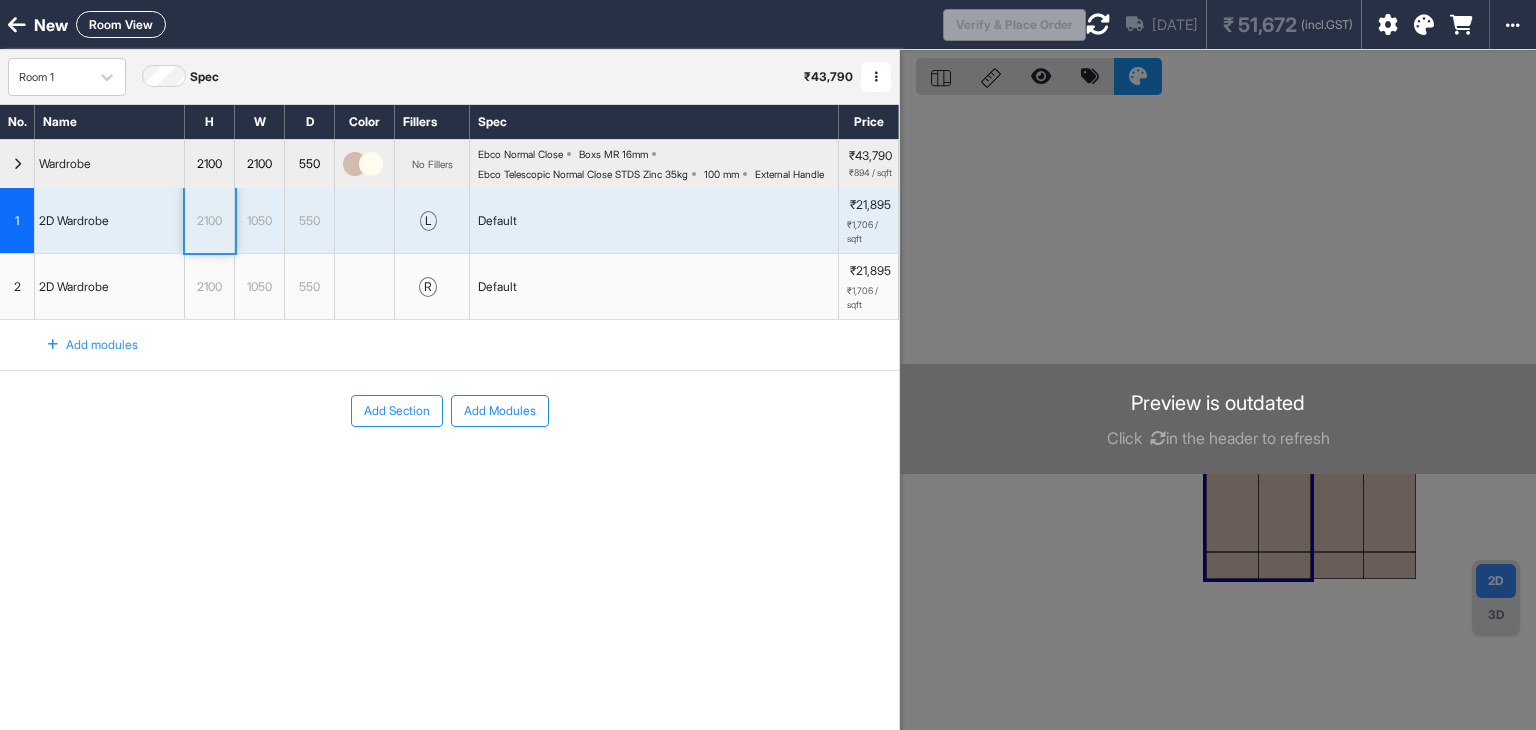 click on "2100" at bounding box center (209, 221) 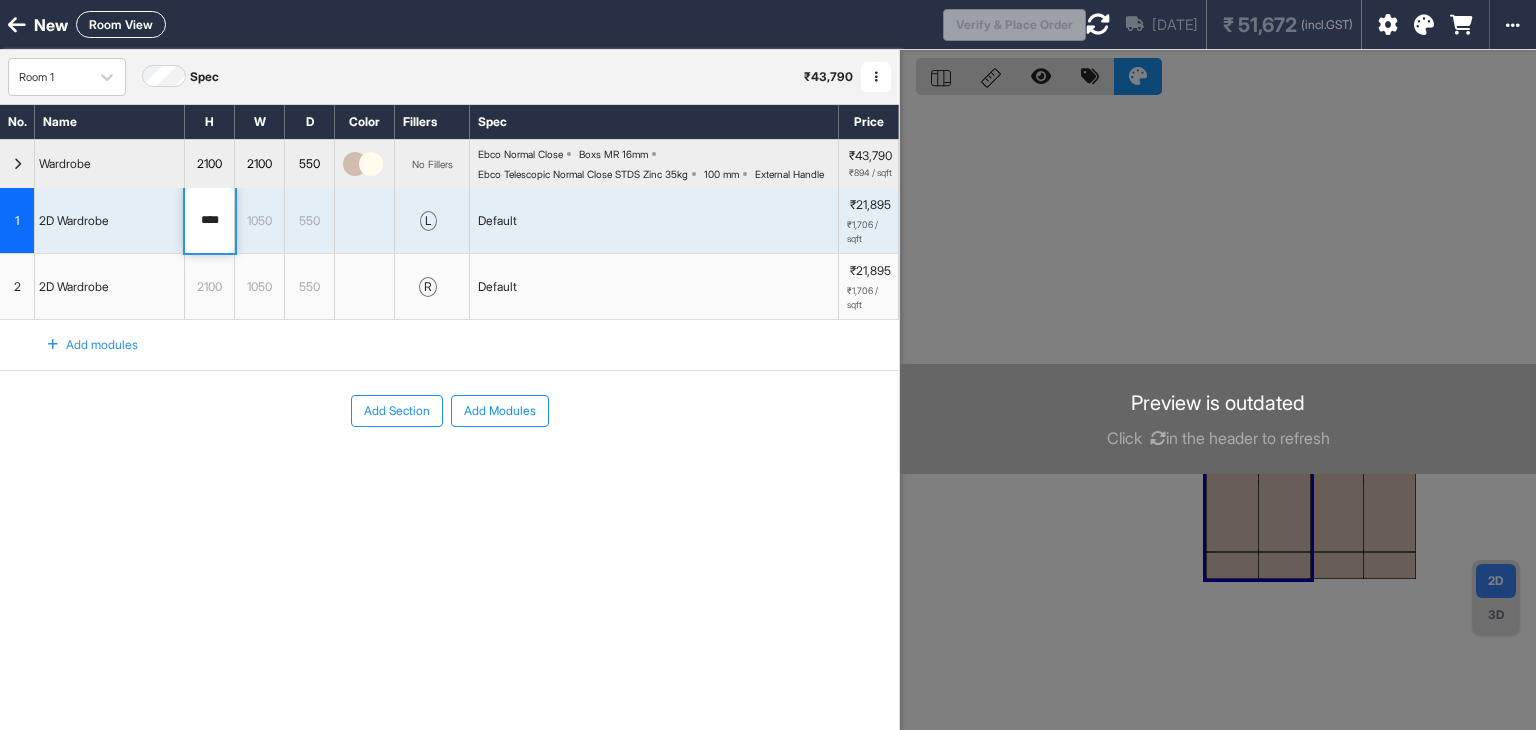 type on "****" 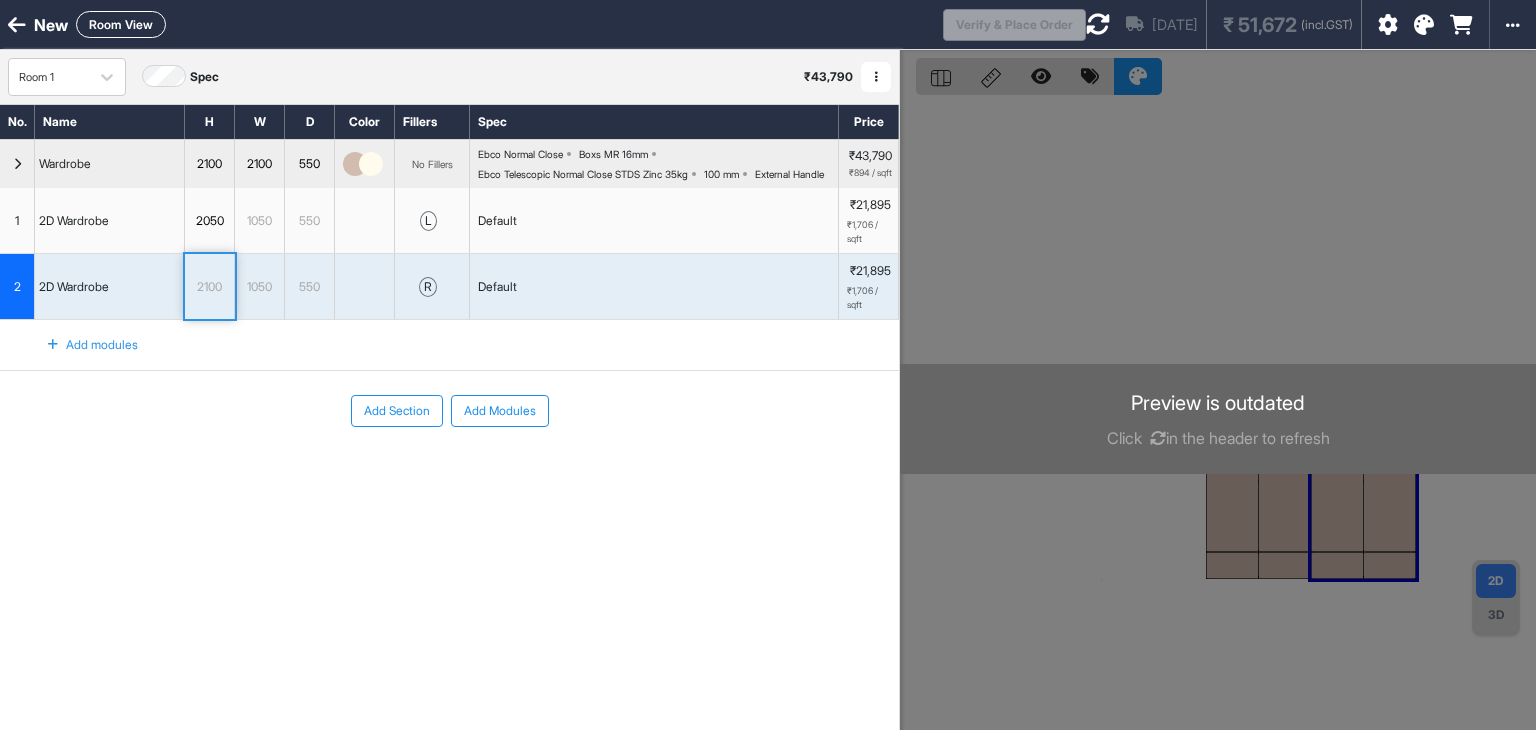 click on "2100" at bounding box center [209, 287] 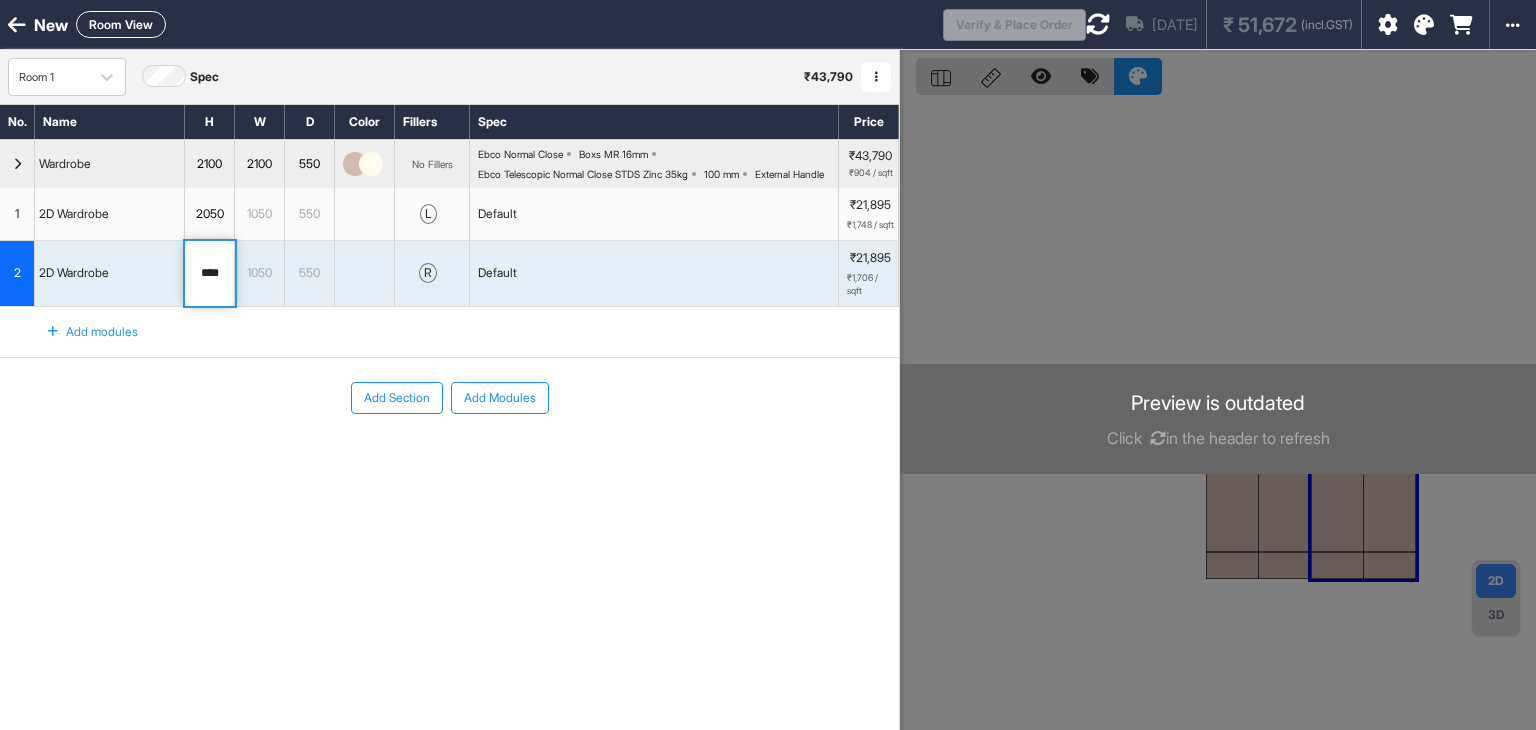 type on "****" 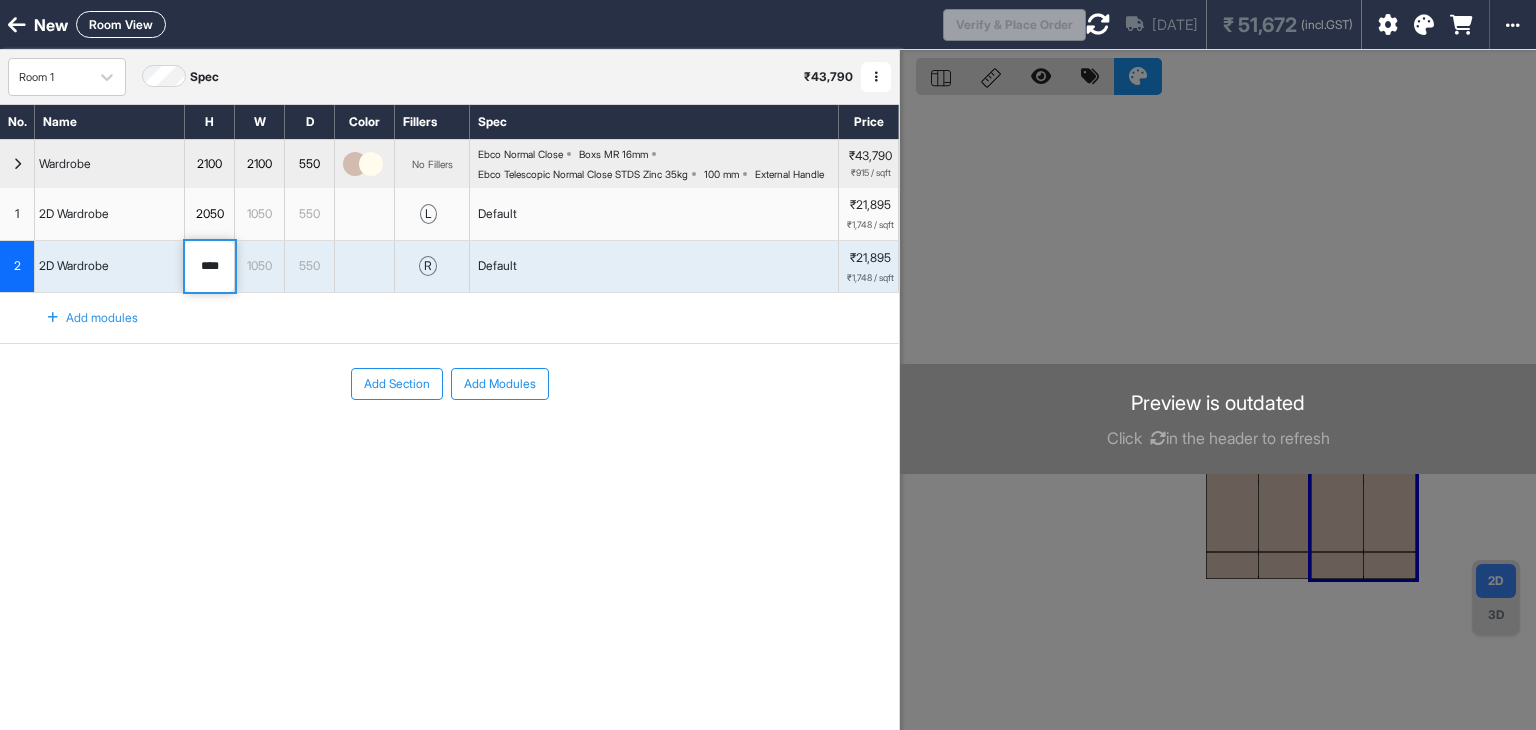 click on "Add Section Add Modules" at bounding box center [449, 384] 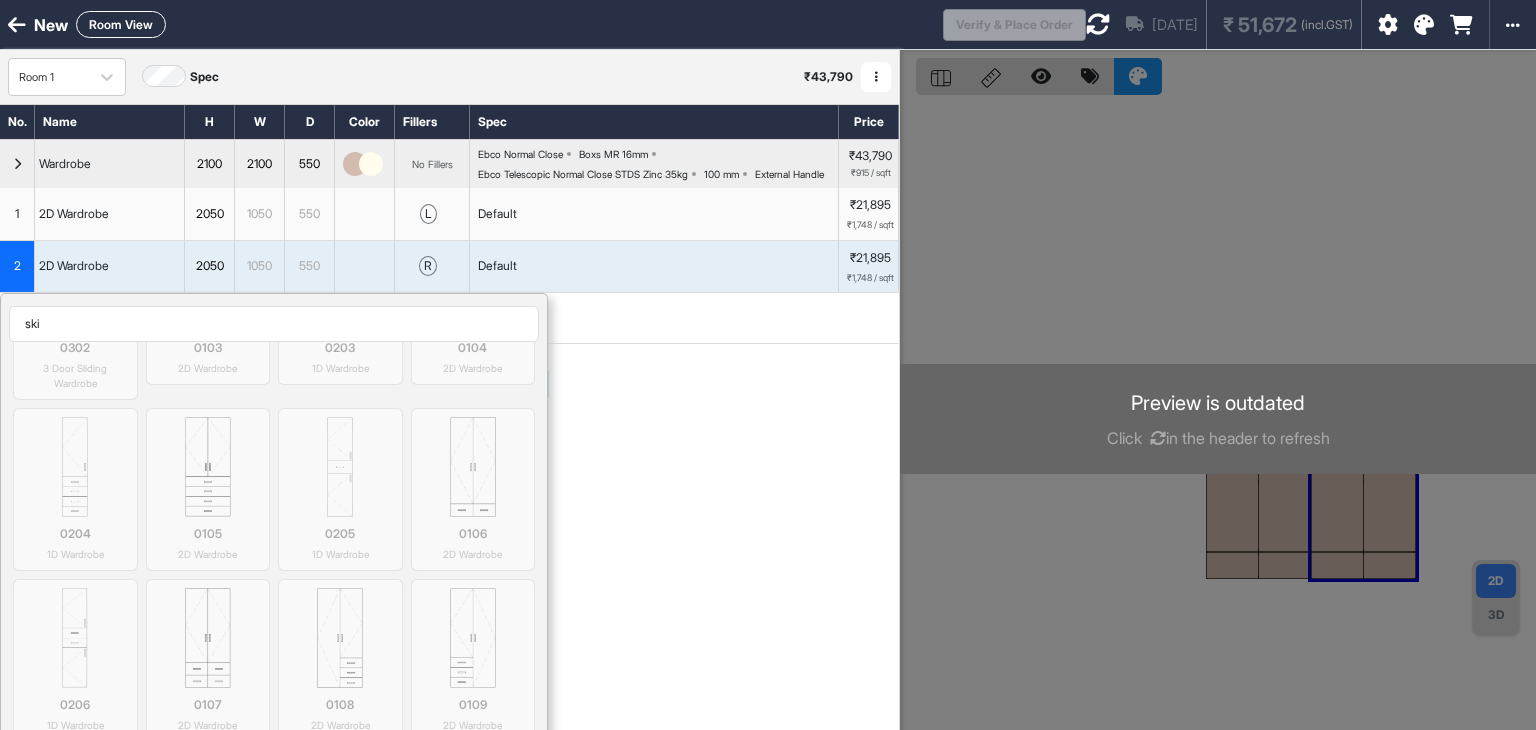 scroll, scrollTop: 0, scrollLeft: 0, axis: both 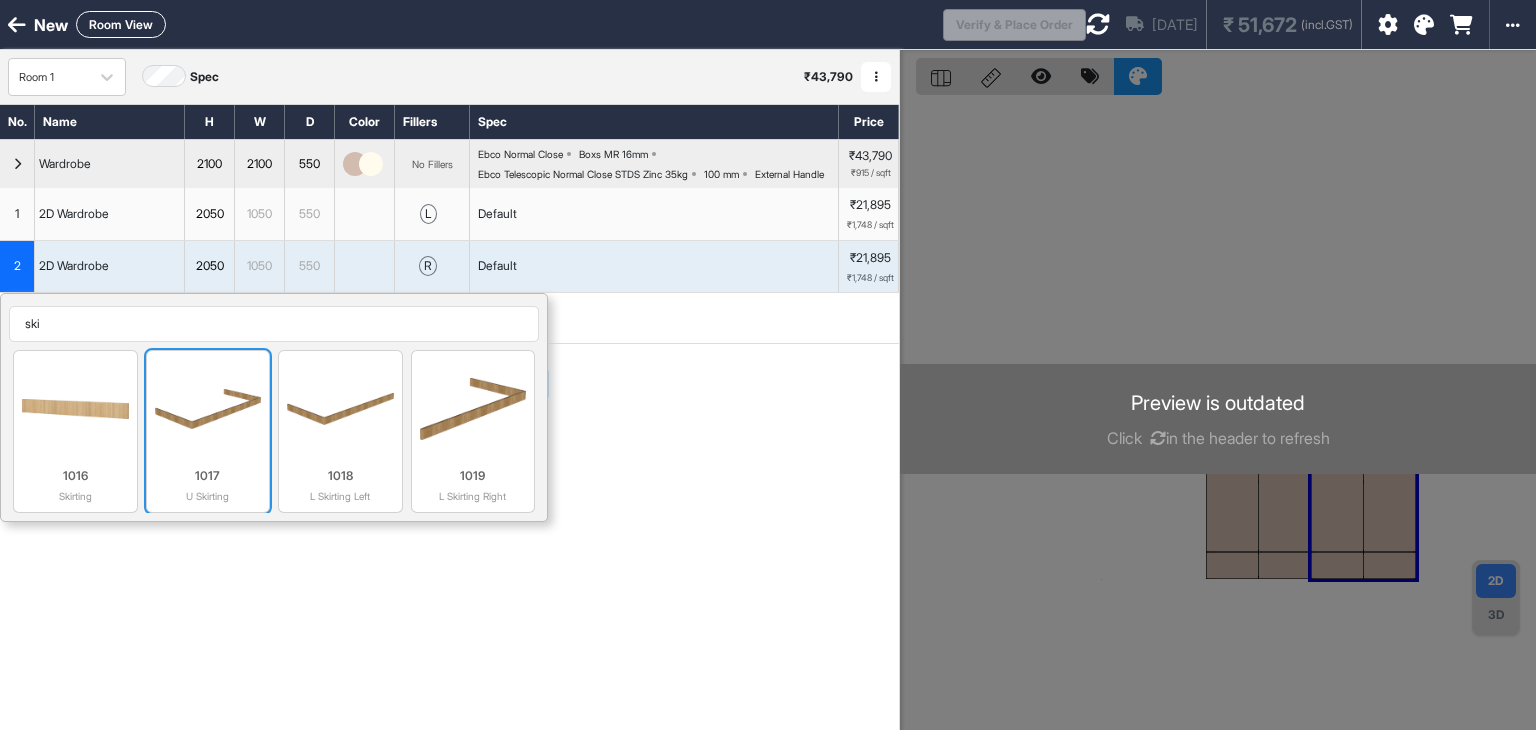 type on "ski" 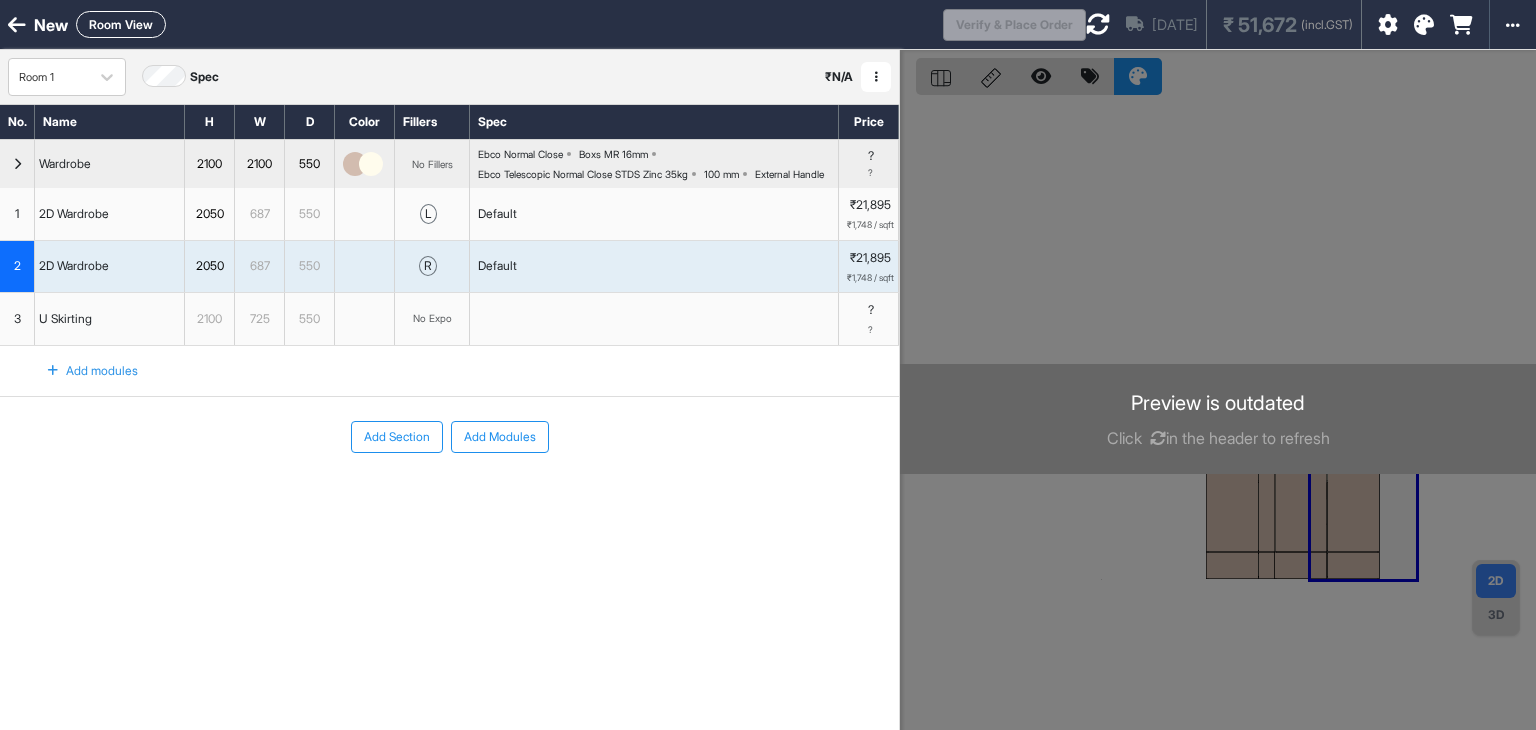 click on "725" at bounding box center [259, 319] 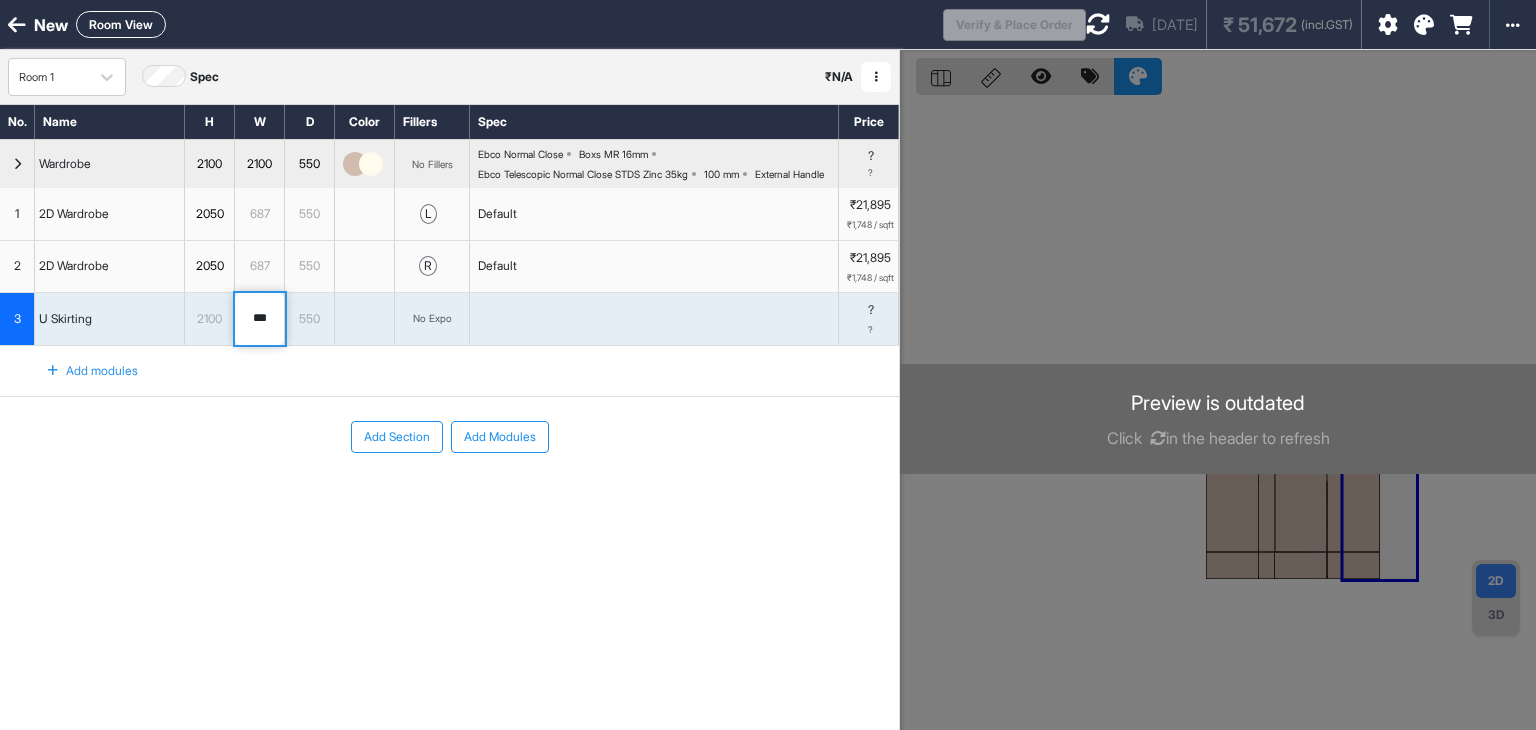 click on "No Expo" at bounding box center [432, 319] 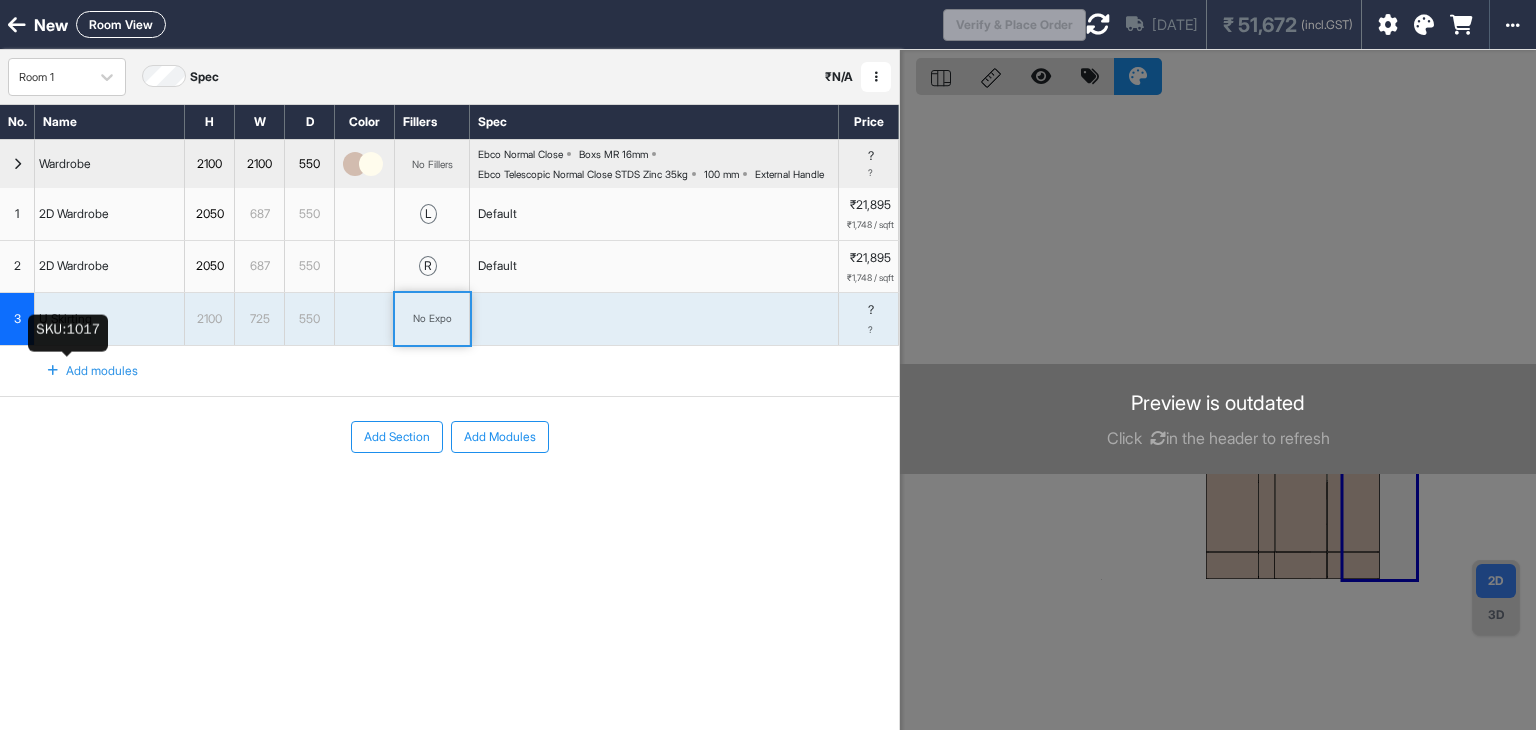 click on "3" at bounding box center [17, 319] 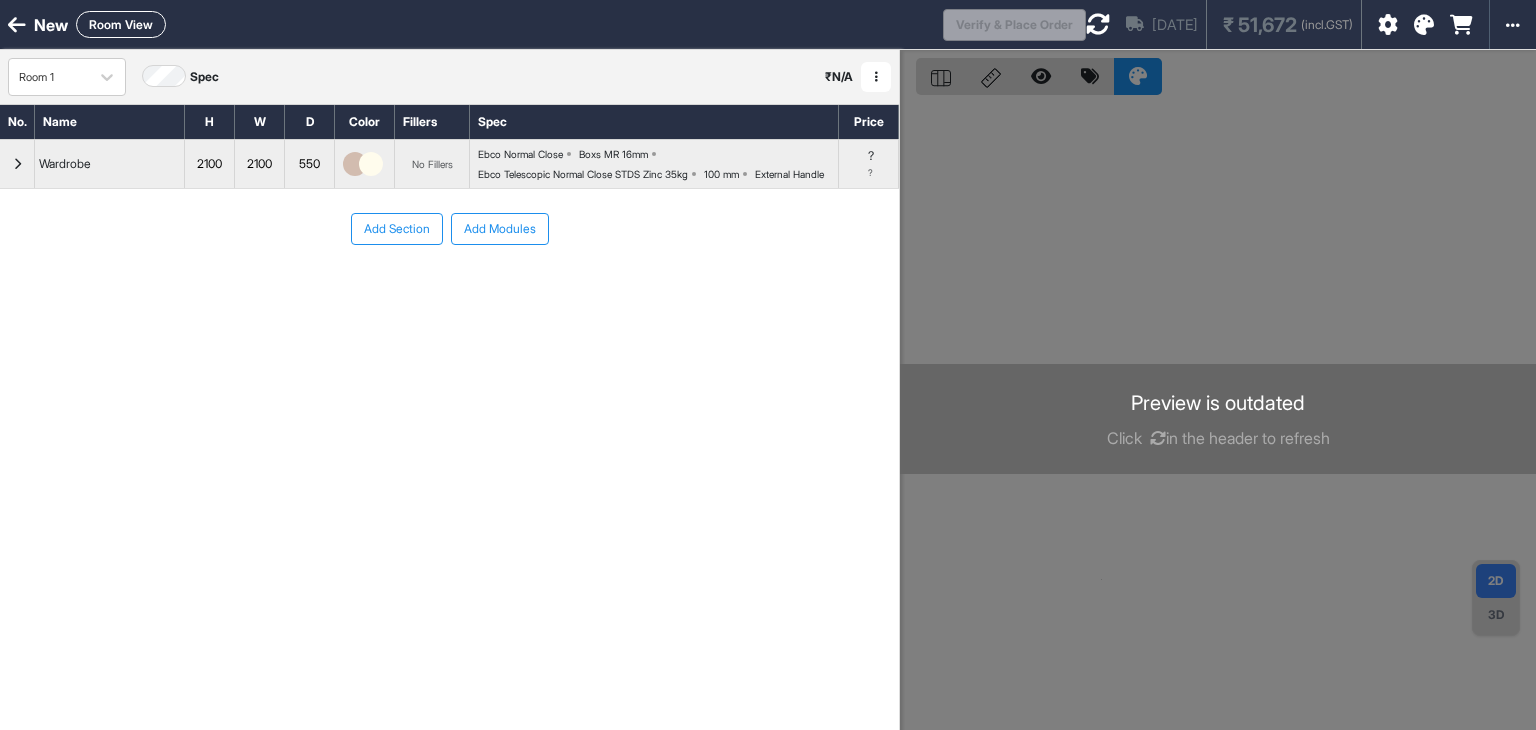 click at bounding box center (17, 164) 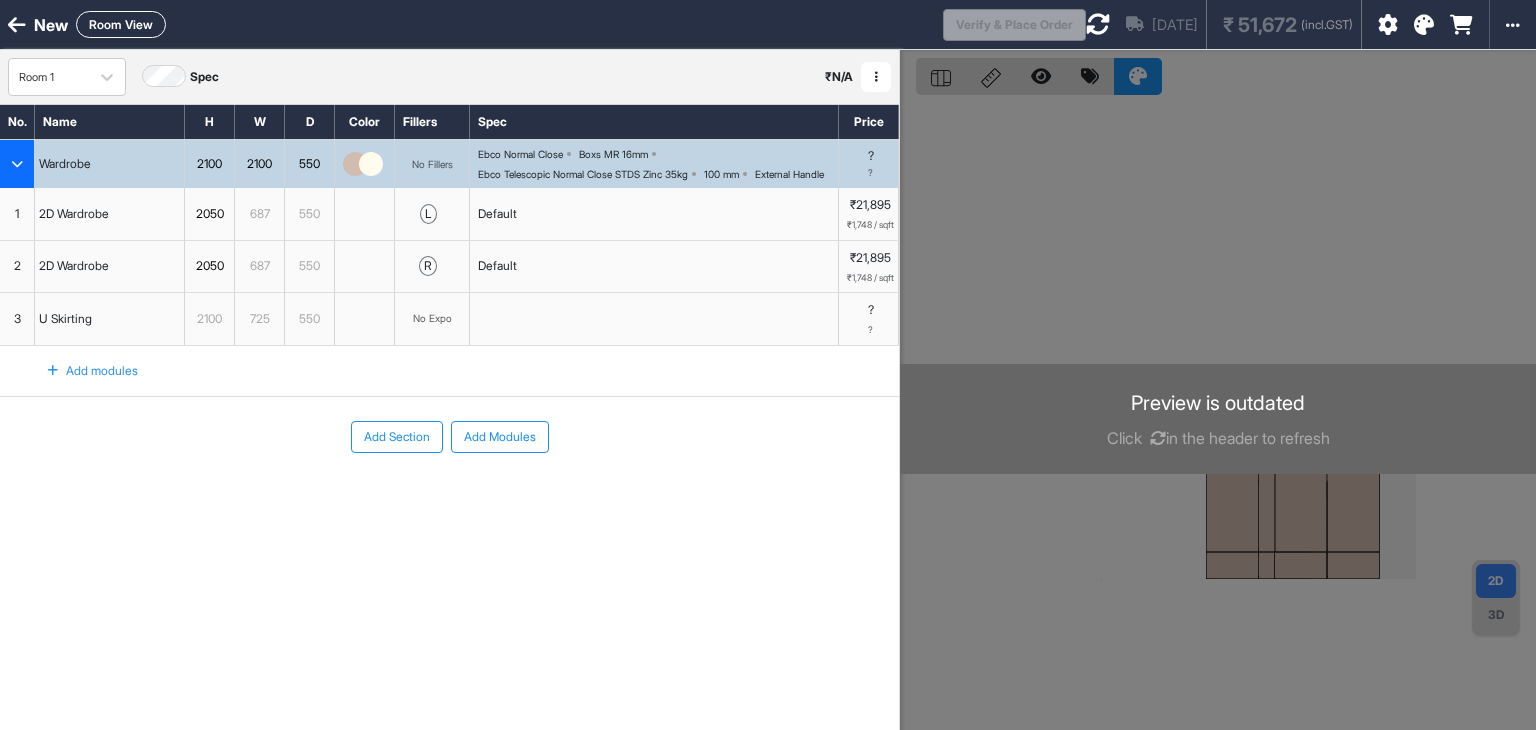 click on "3" at bounding box center (17, 319) 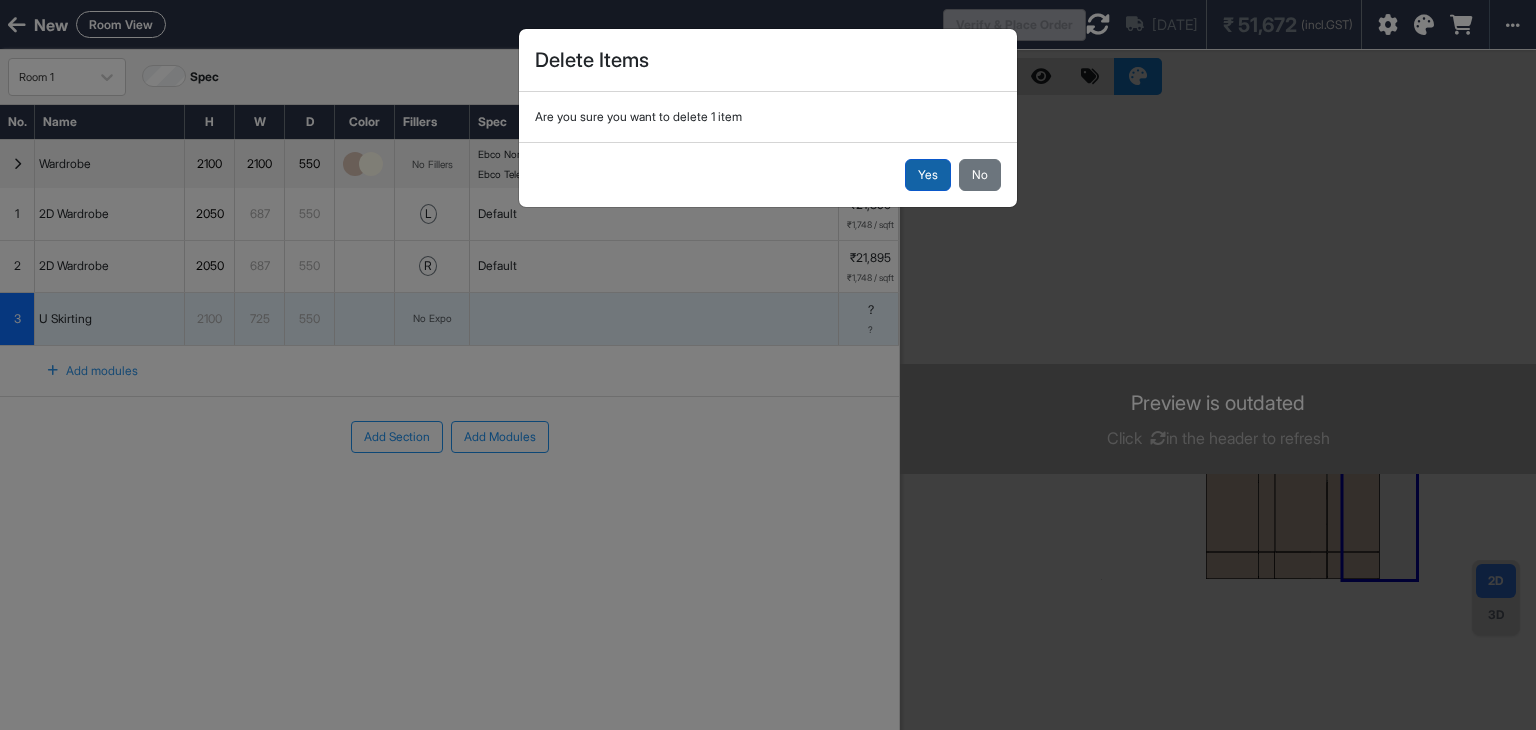 click on "Yes" at bounding box center (928, 175) 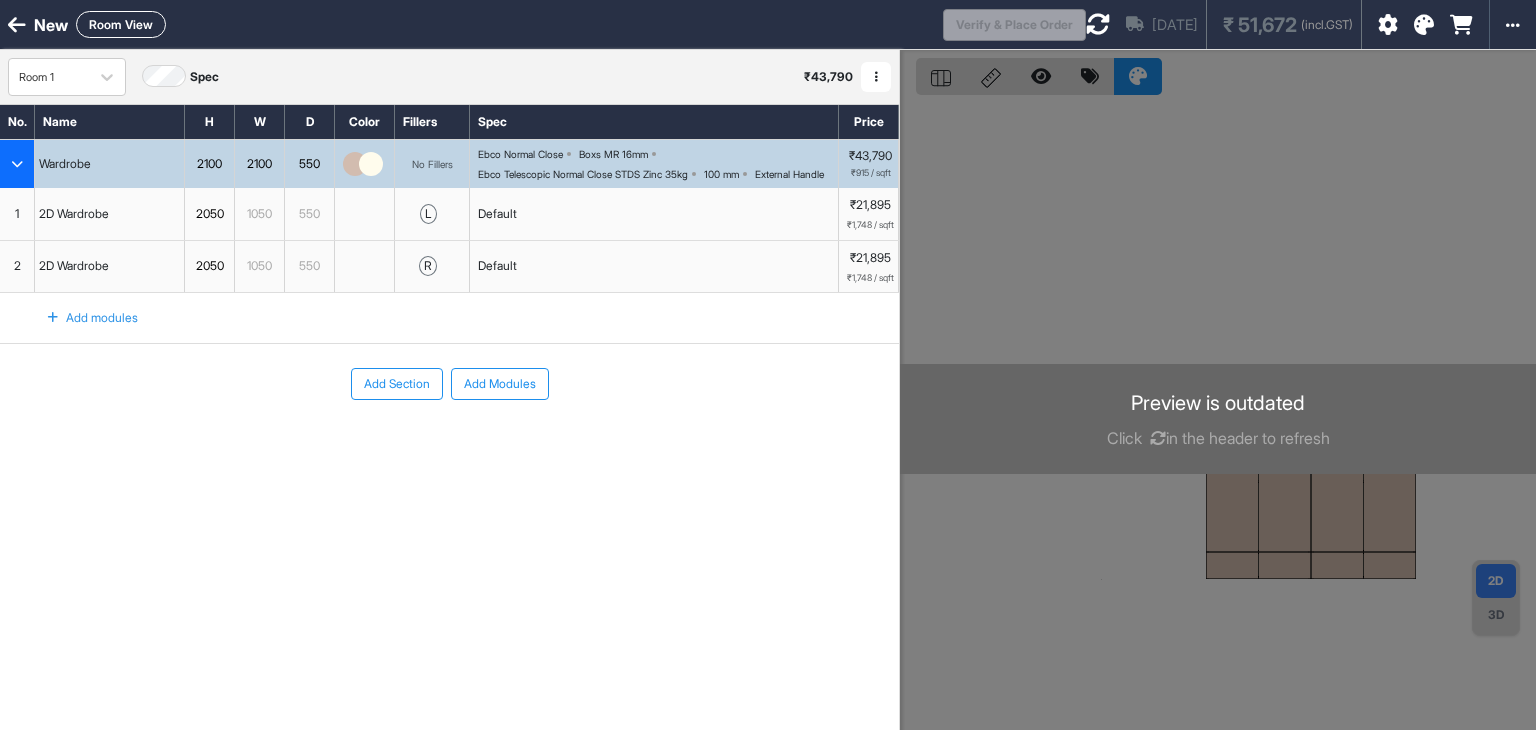 click on "Add Section Add Modules" at bounding box center [449, 444] 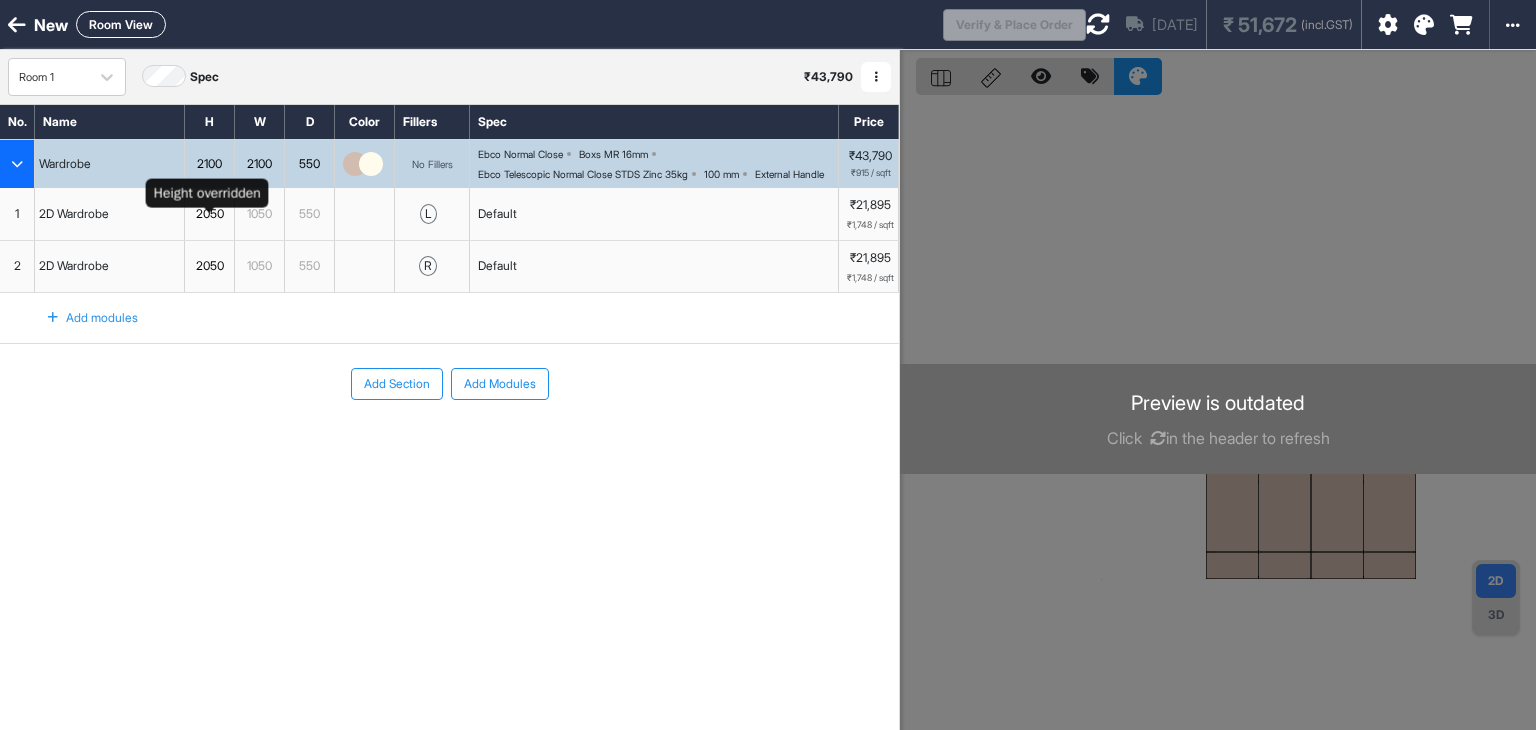 click on "2050" at bounding box center [209, 214] 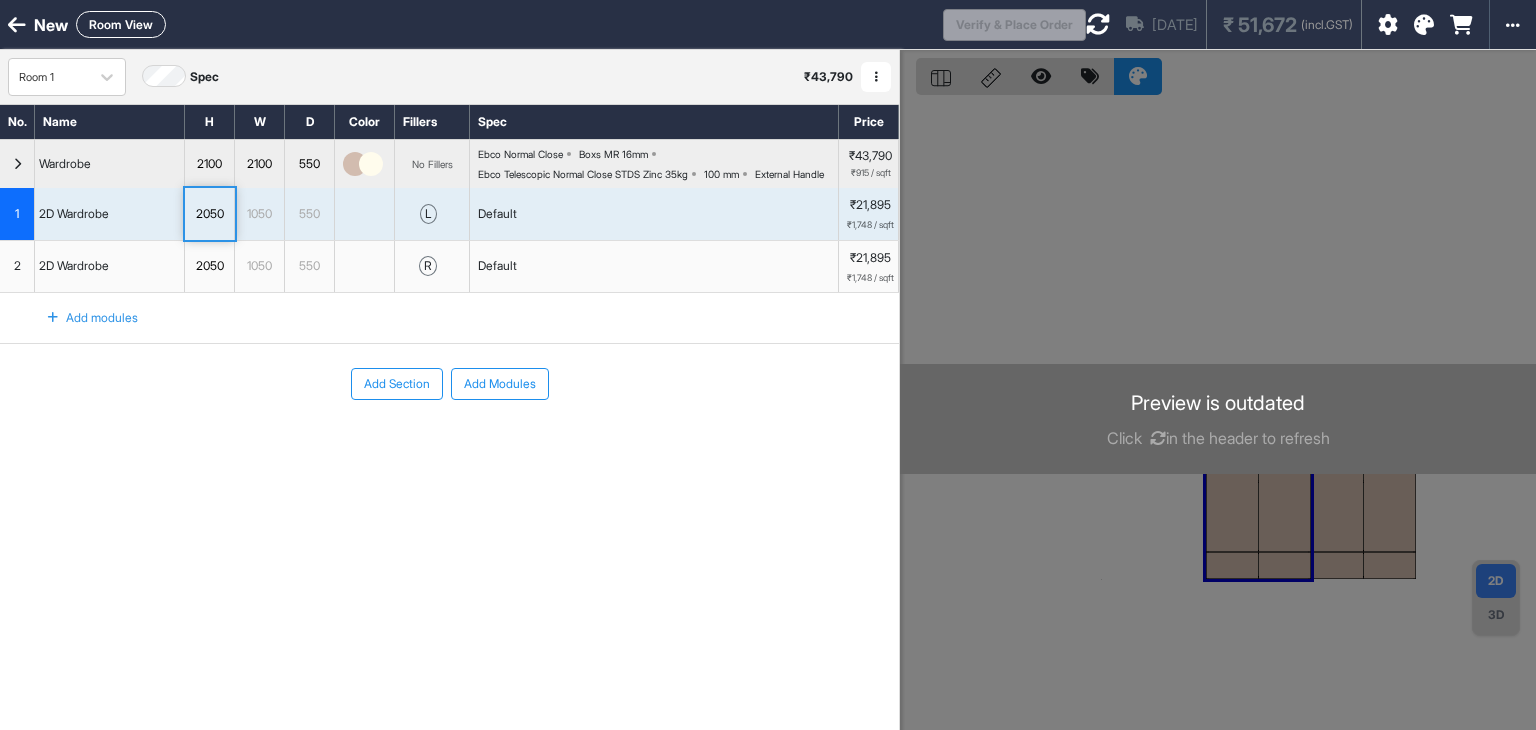 click on "2050" at bounding box center [210, 267] 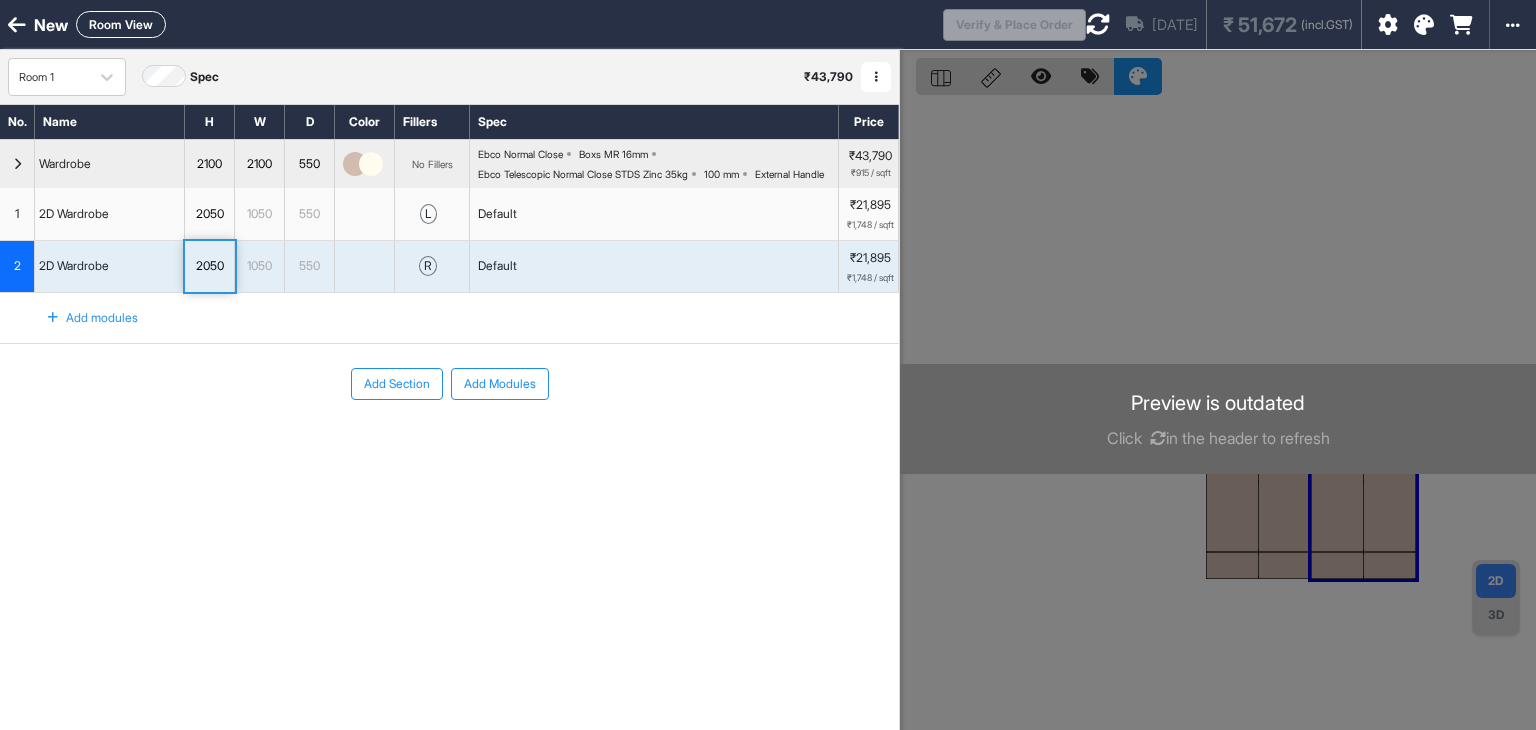 click on "2100" at bounding box center [209, 164] 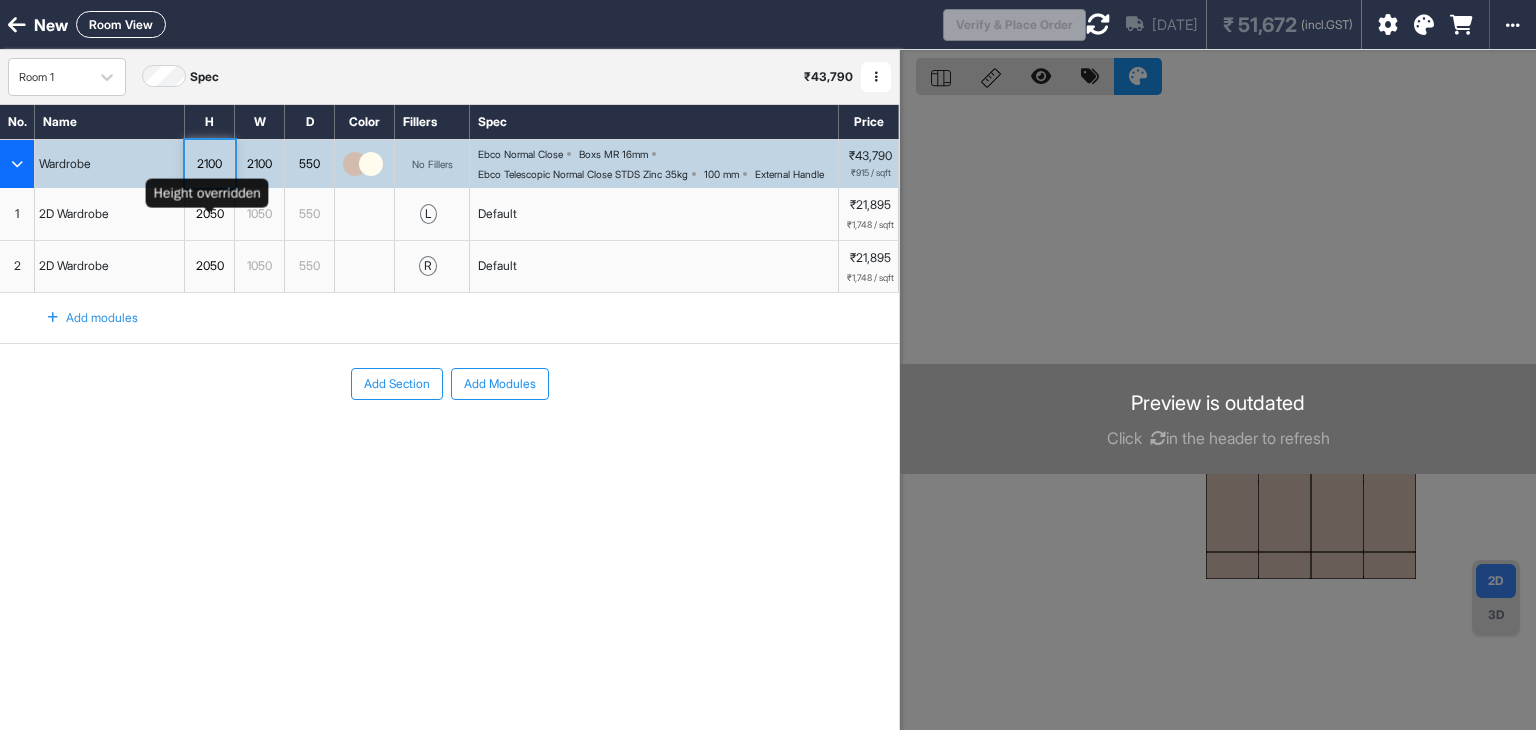 click on "2050" at bounding box center [209, 214] 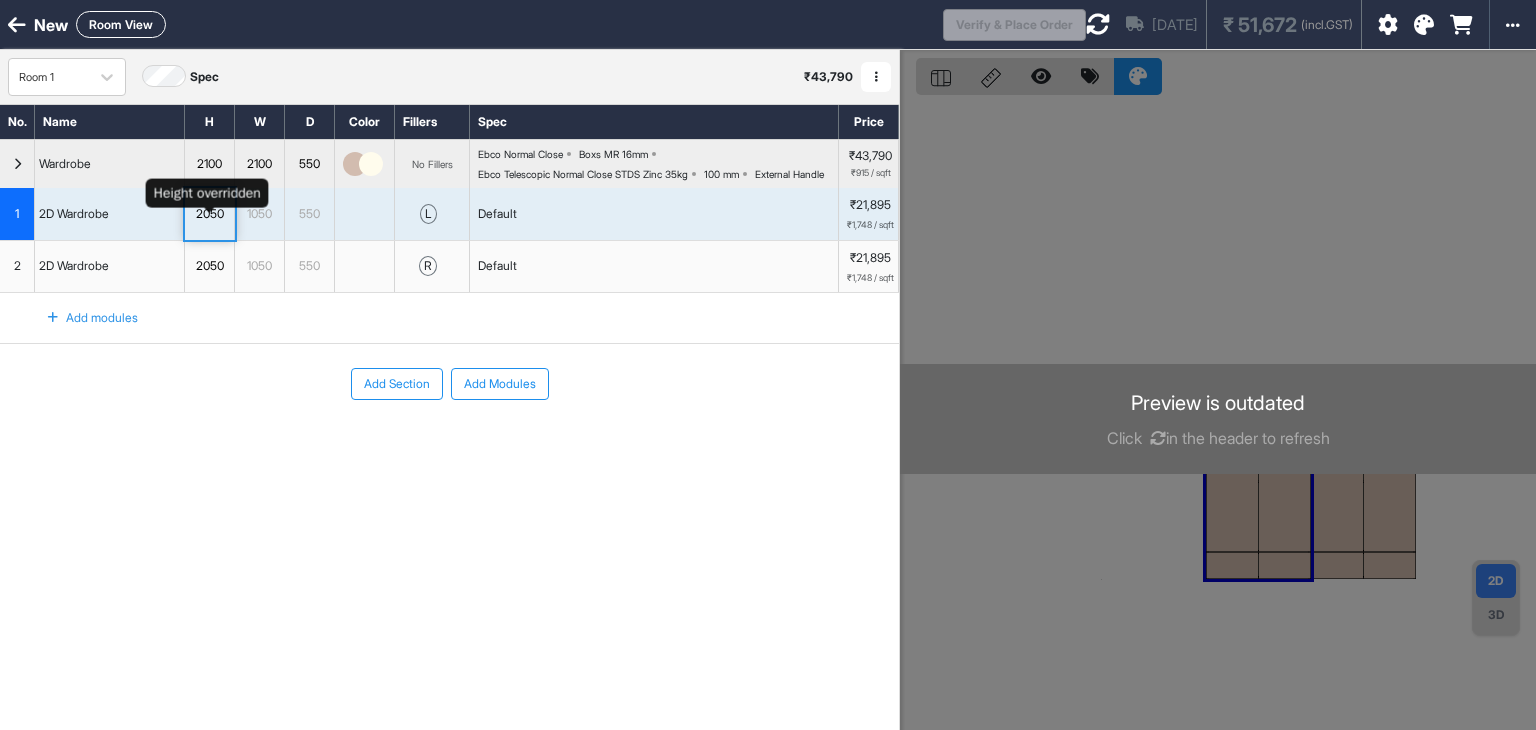click on "2050" at bounding box center (209, 214) 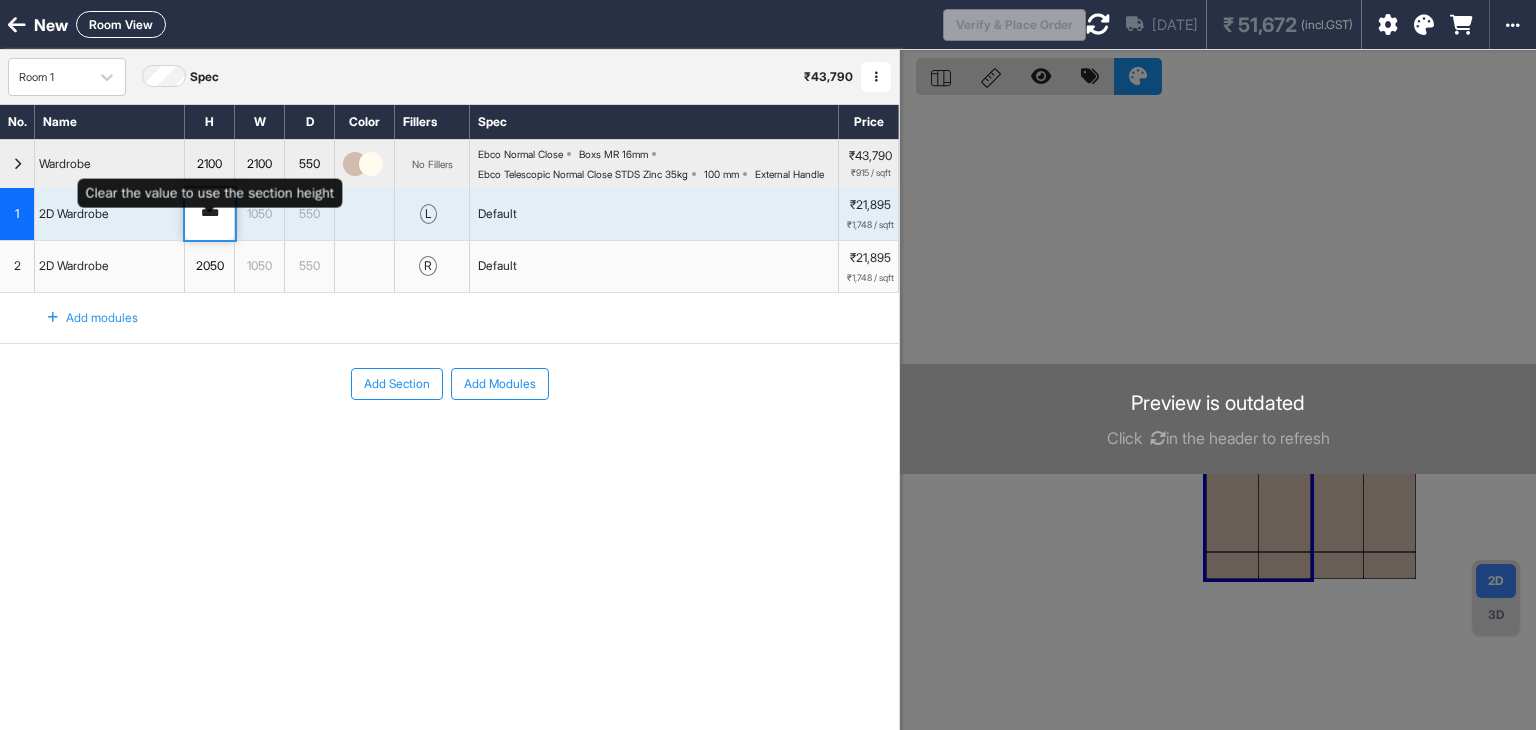 click on "****" at bounding box center [209, 214] 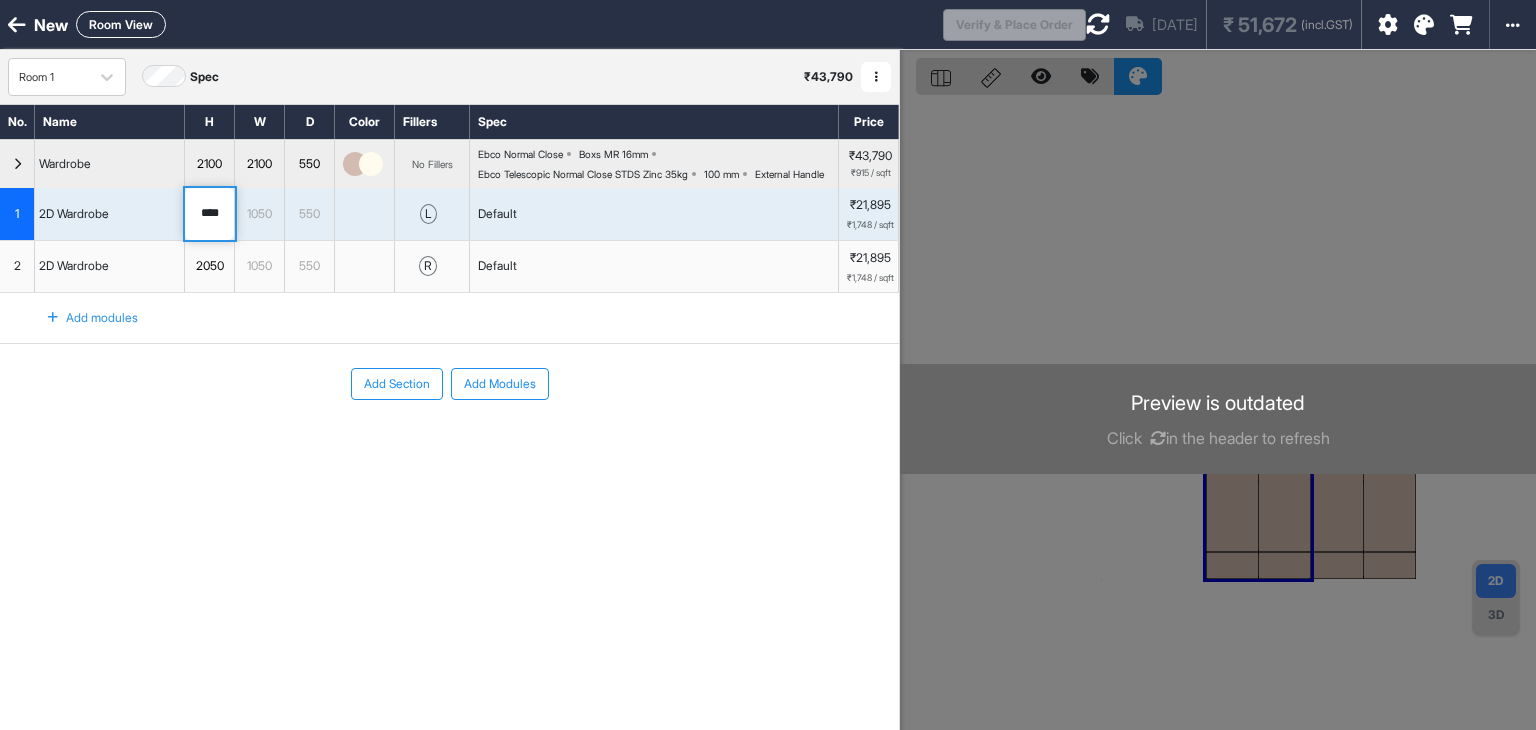 click on "Add Section Add Modules" at bounding box center (449, 444) 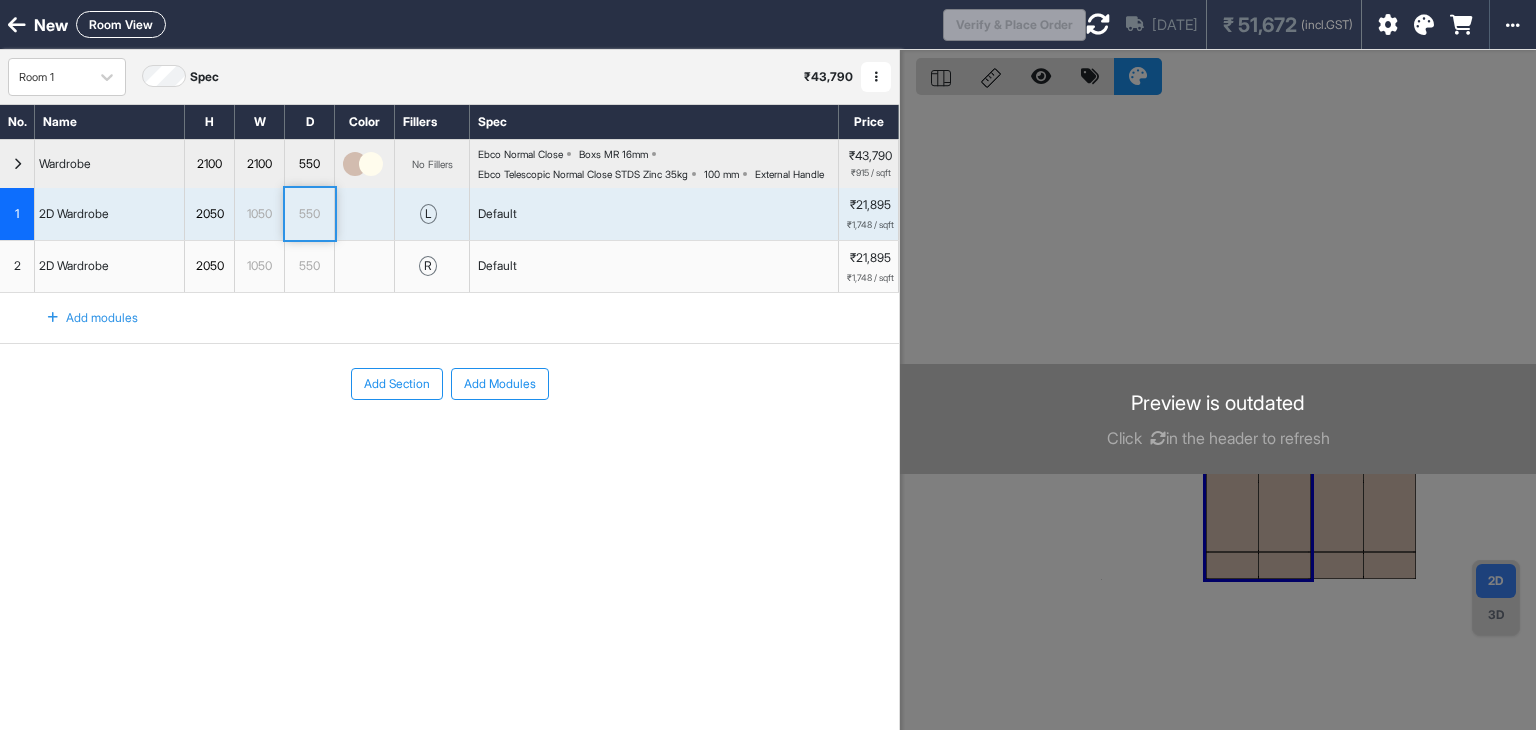 click on "550" at bounding box center [310, 267] 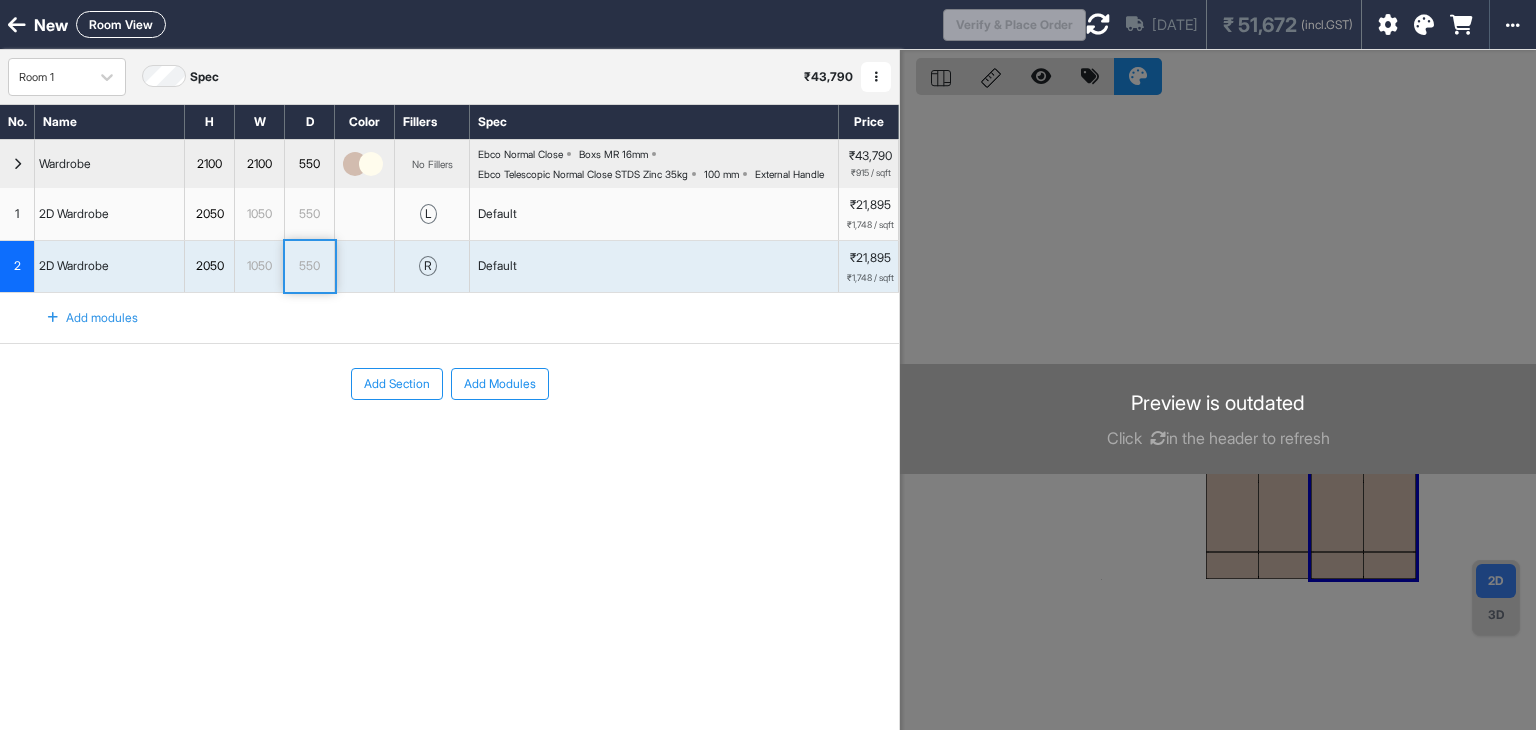 click at bounding box center [53, 318] 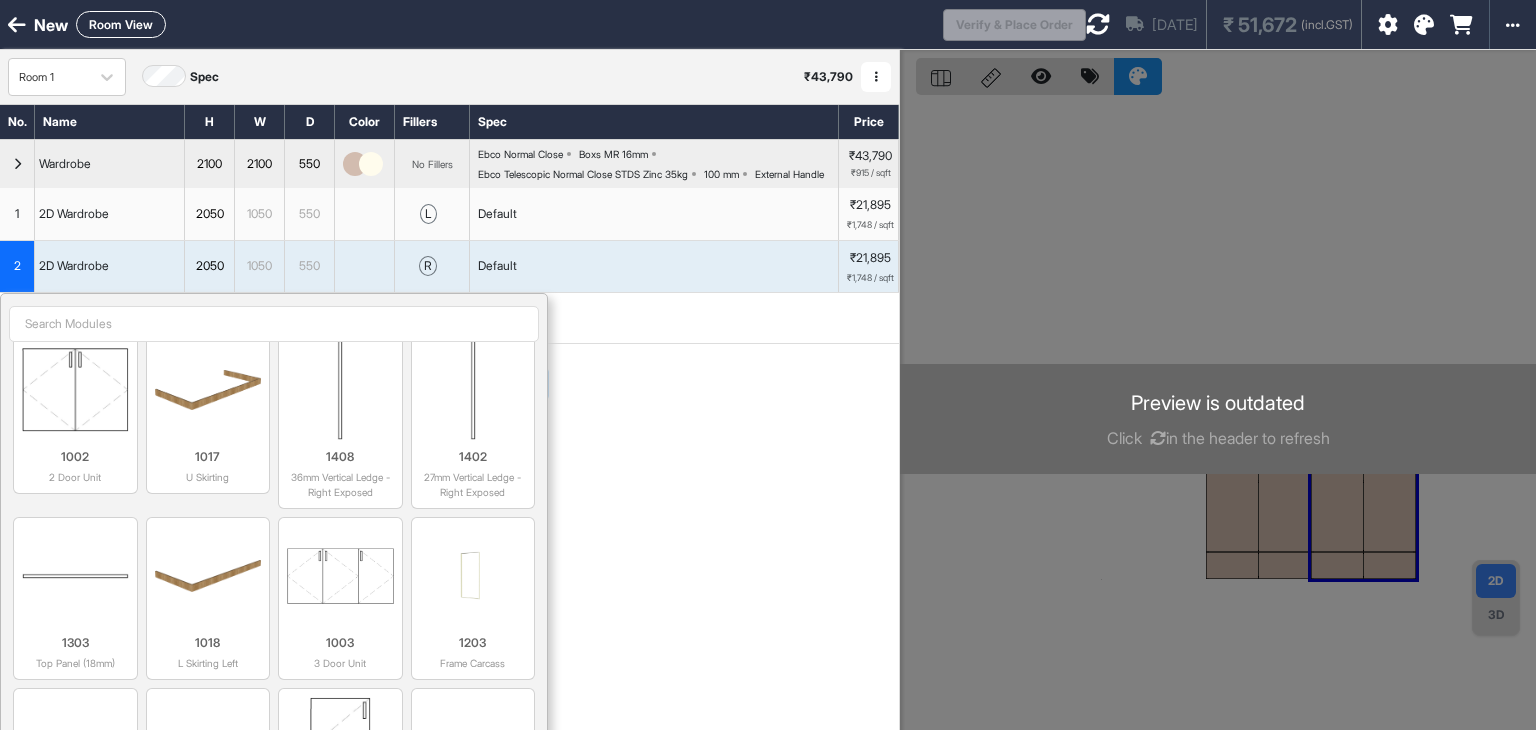 scroll, scrollTop: 1800, scrollLeft: 0, axis: vertical 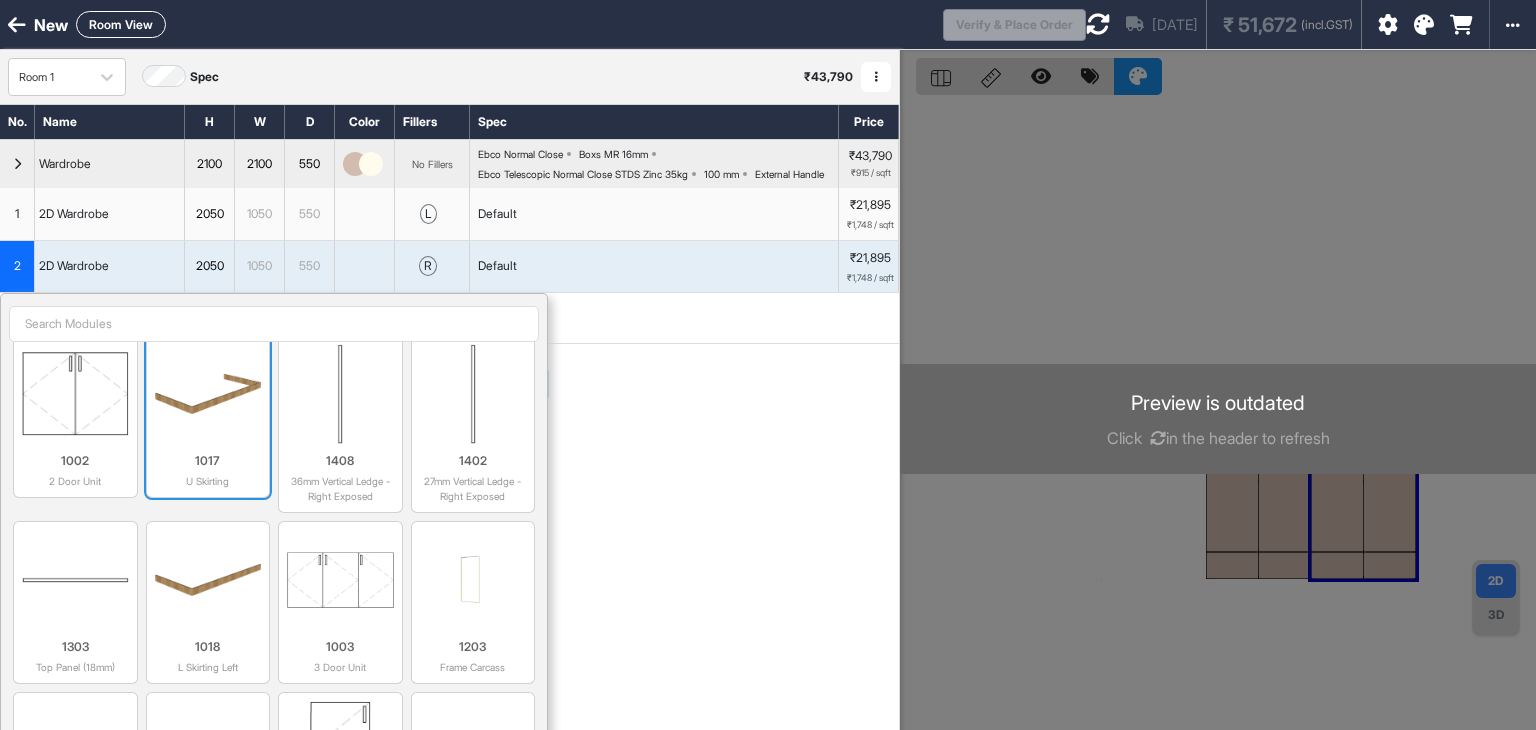 click on "1017" at bounding box center (208, 461) 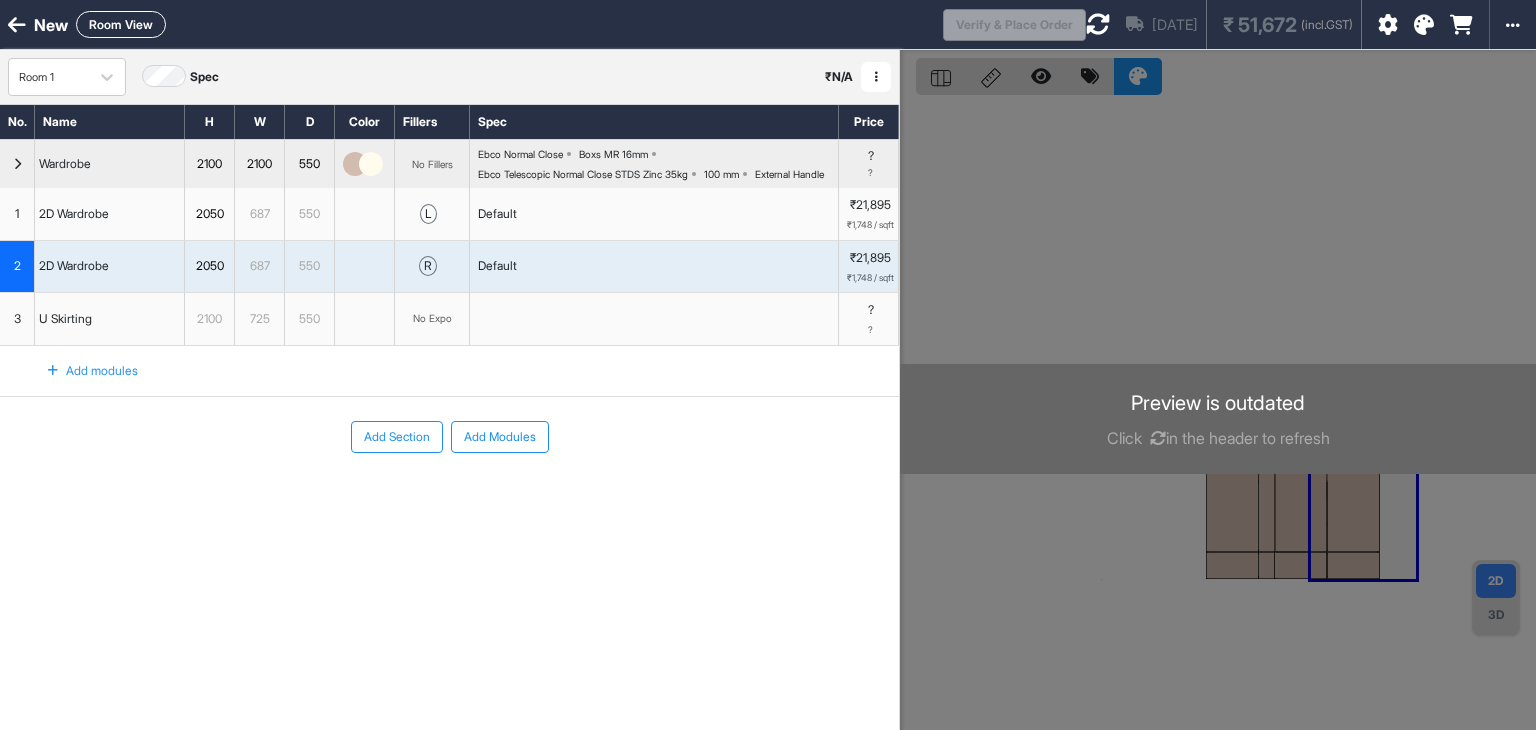 click on "725" at bounding box center [259, 319] 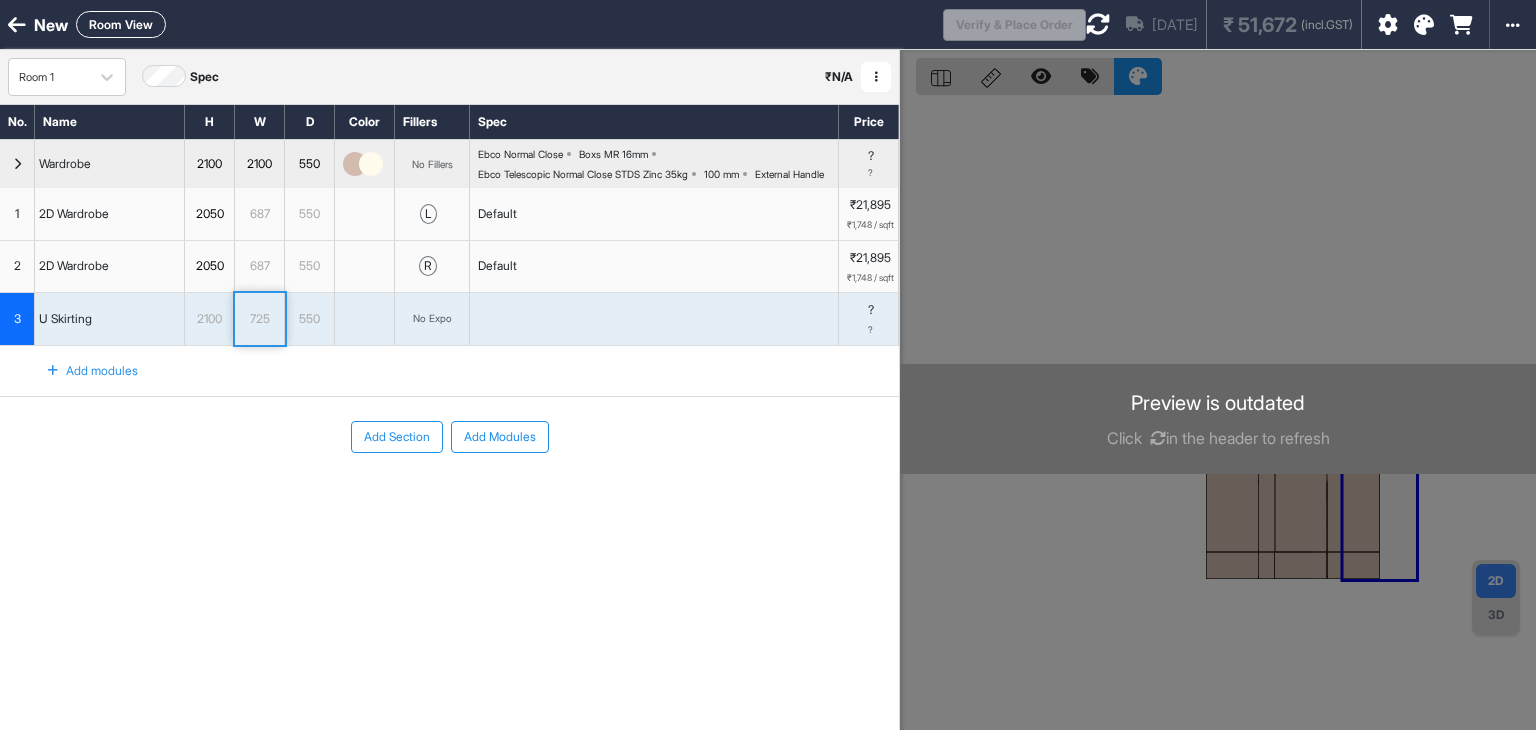 click on "725" at bounding box center (259, 319) 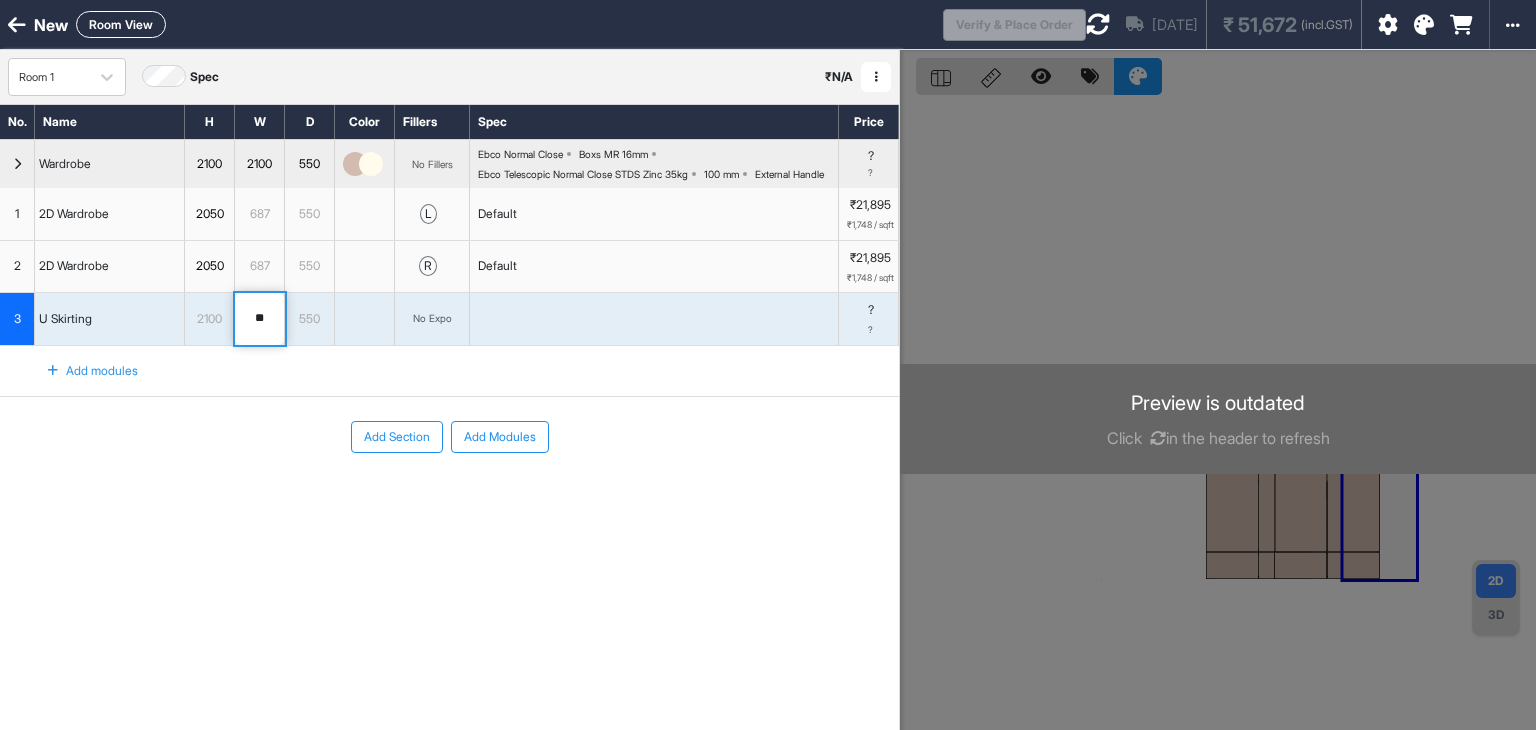 type on "*" 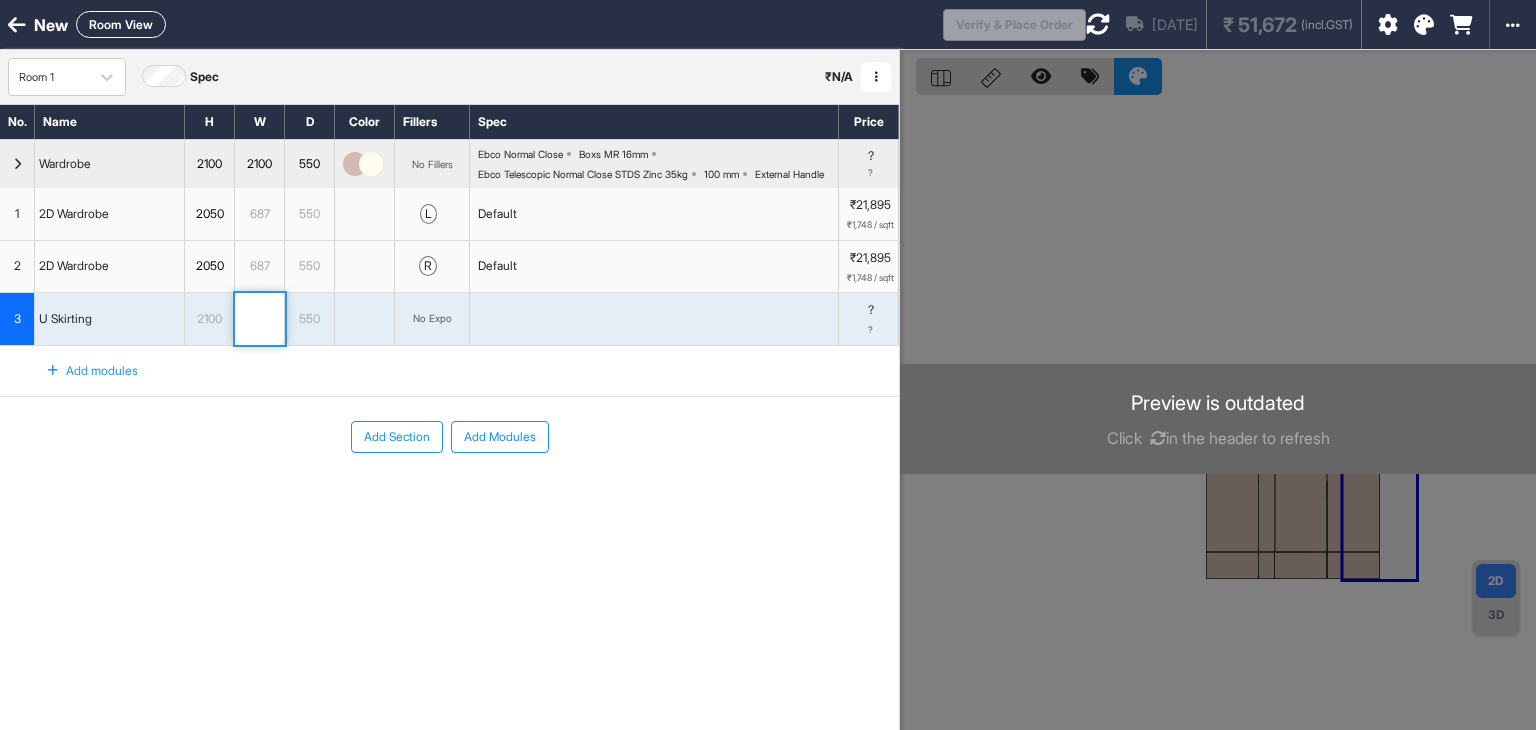 type 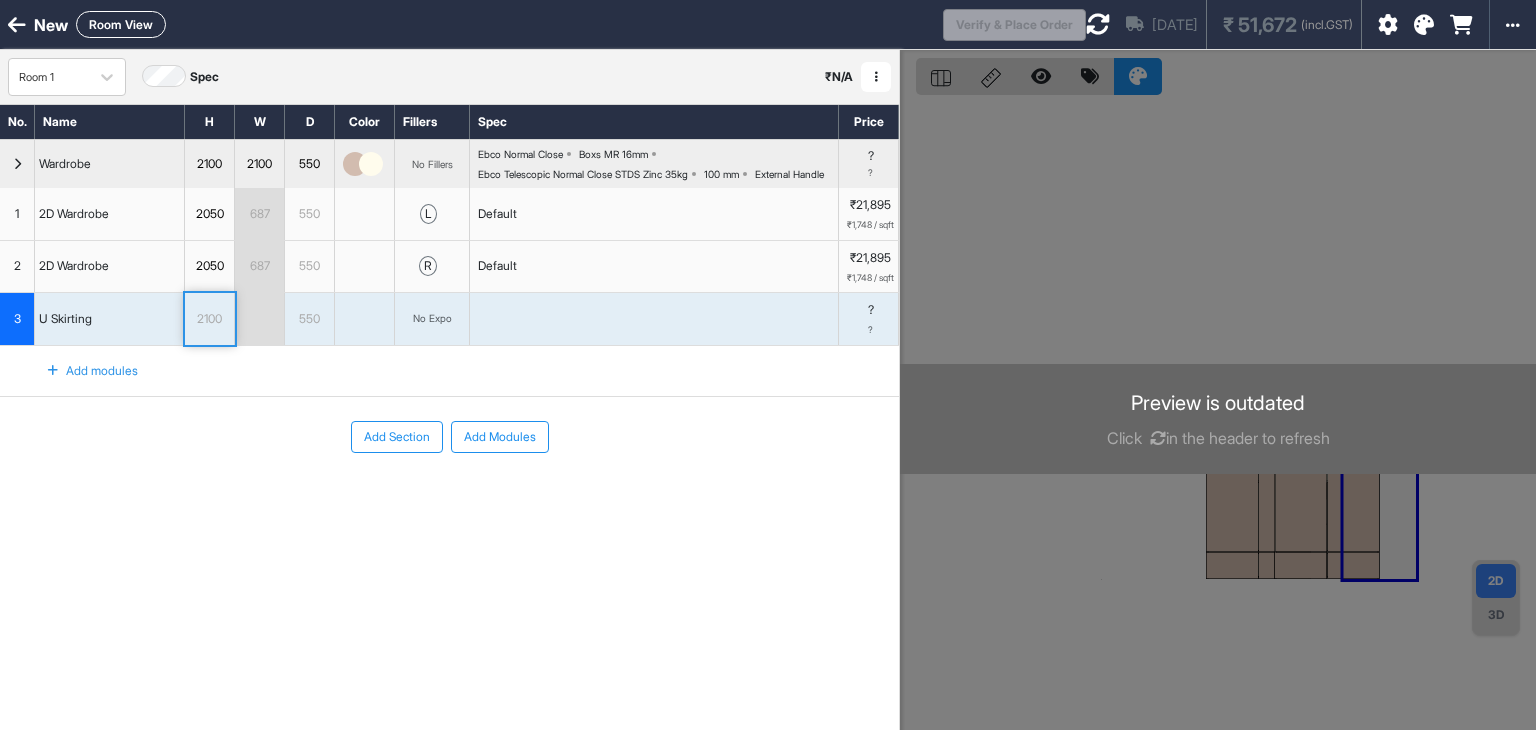 click on "2100" at bounding box center [209, 319] 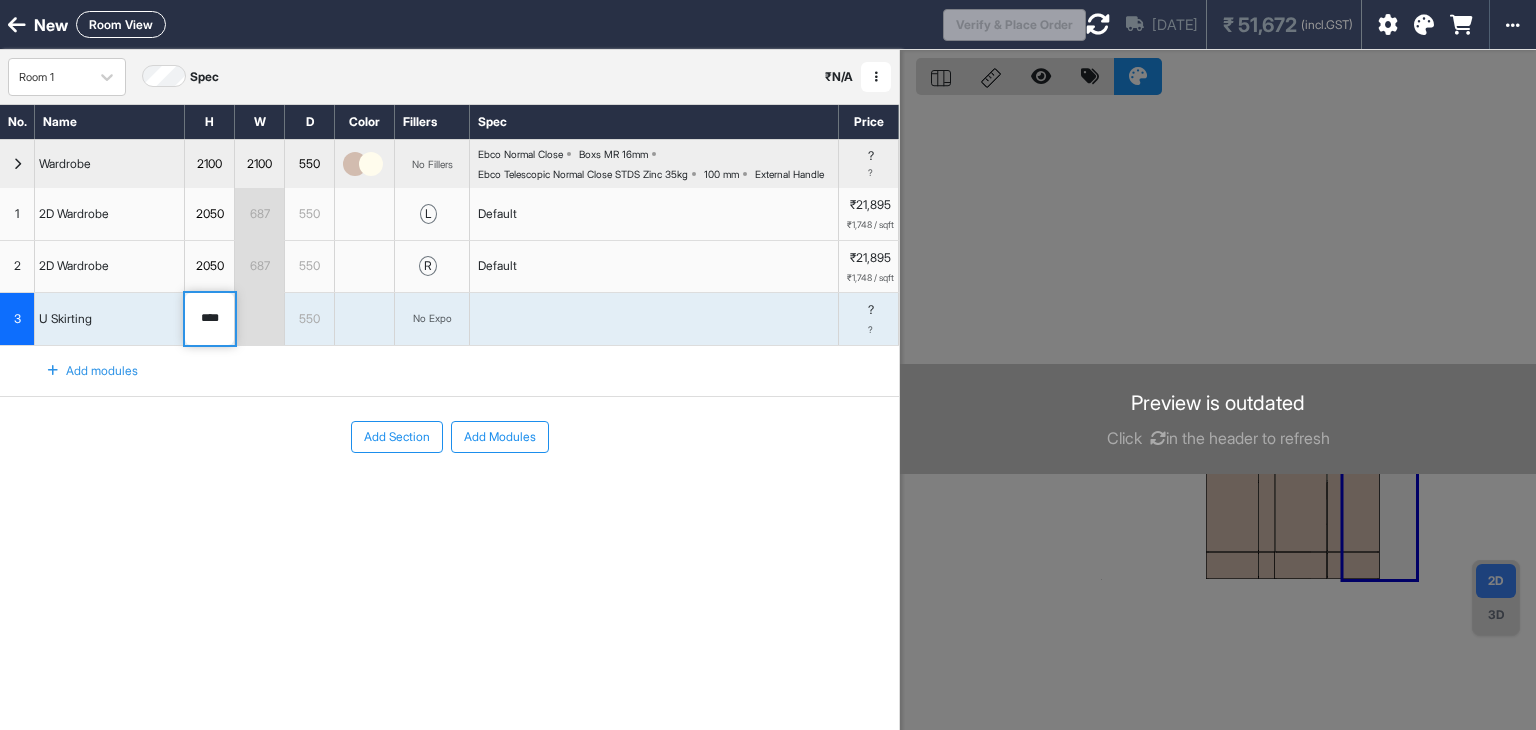click on "****" at bounding box center (209, 319) 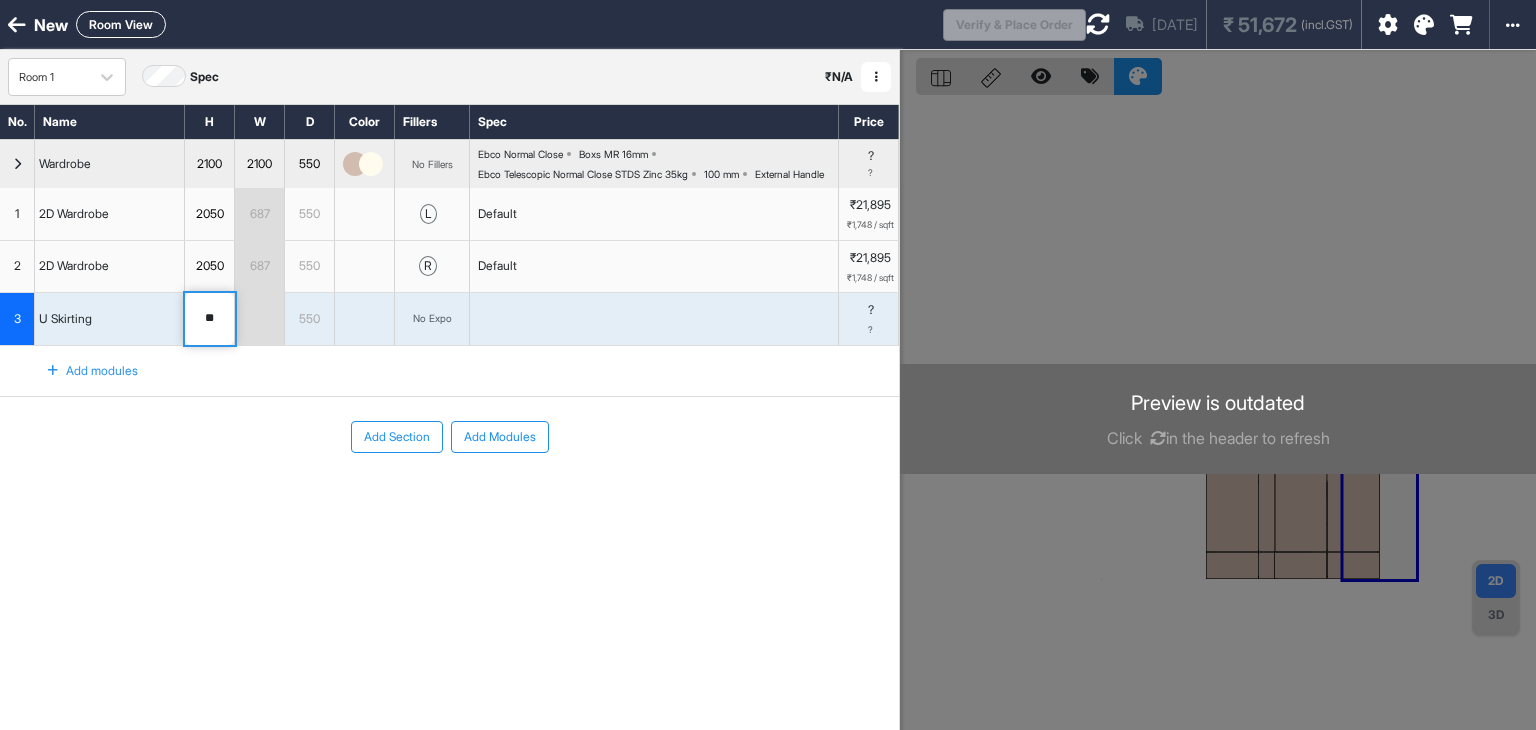 type on "*" 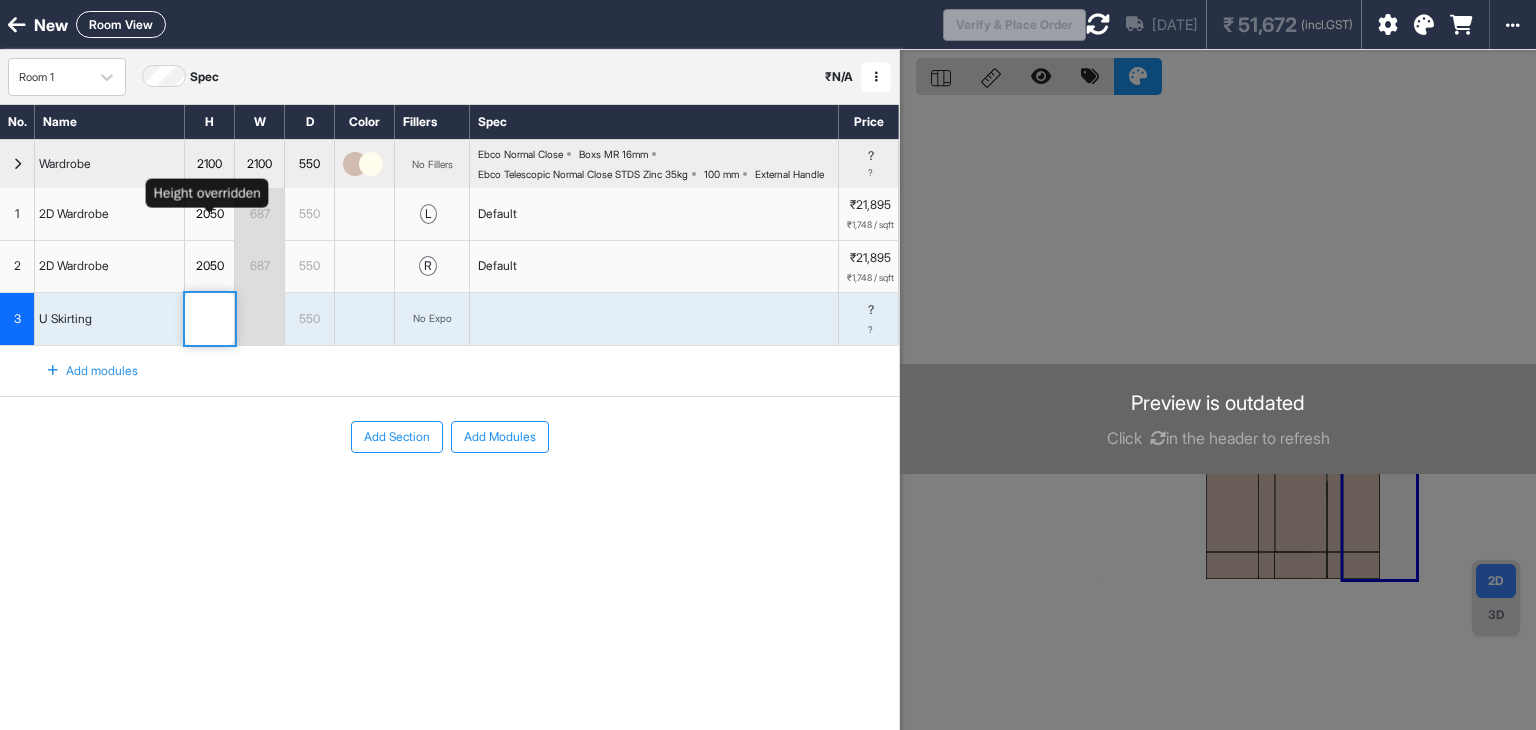 type 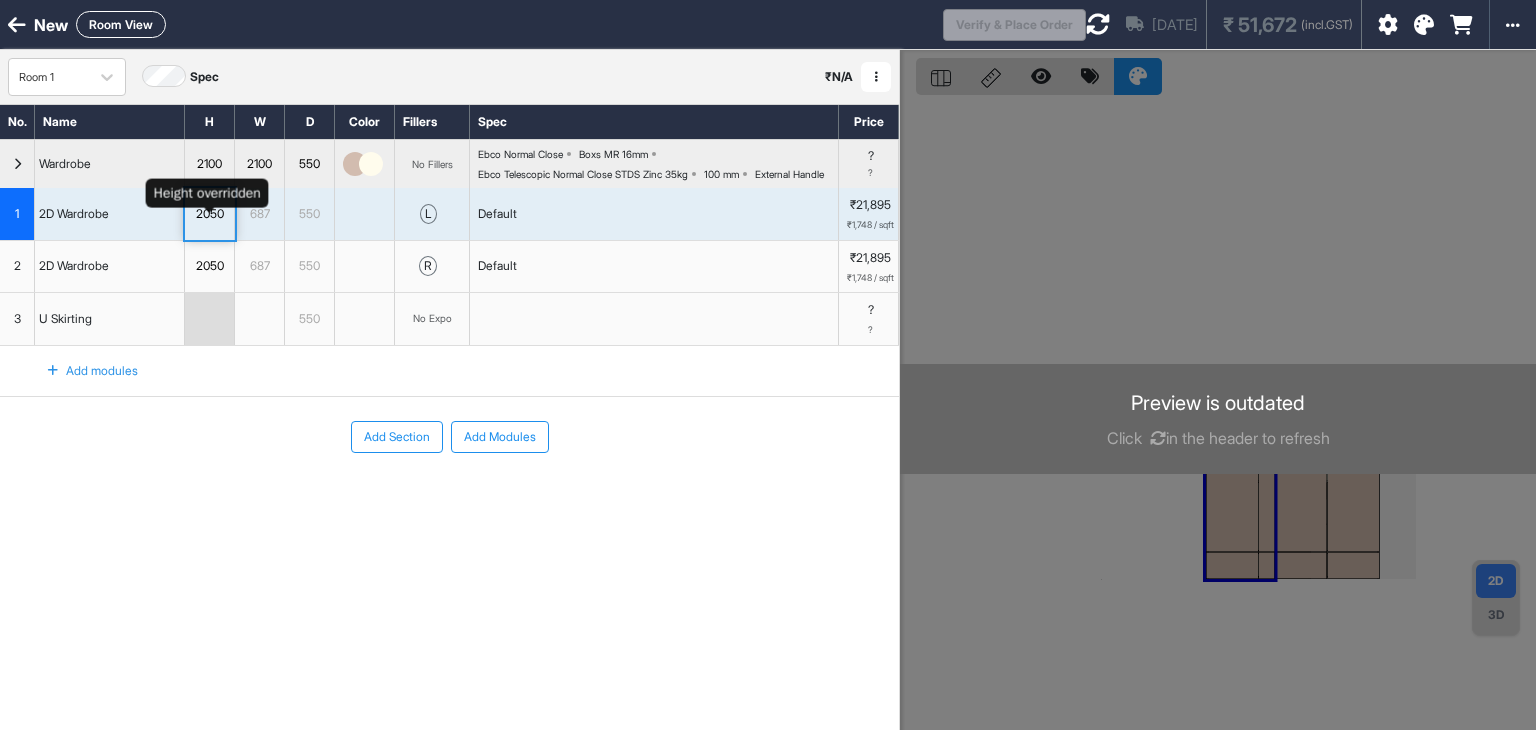 click on "2050" at bounding box center (209, 214) 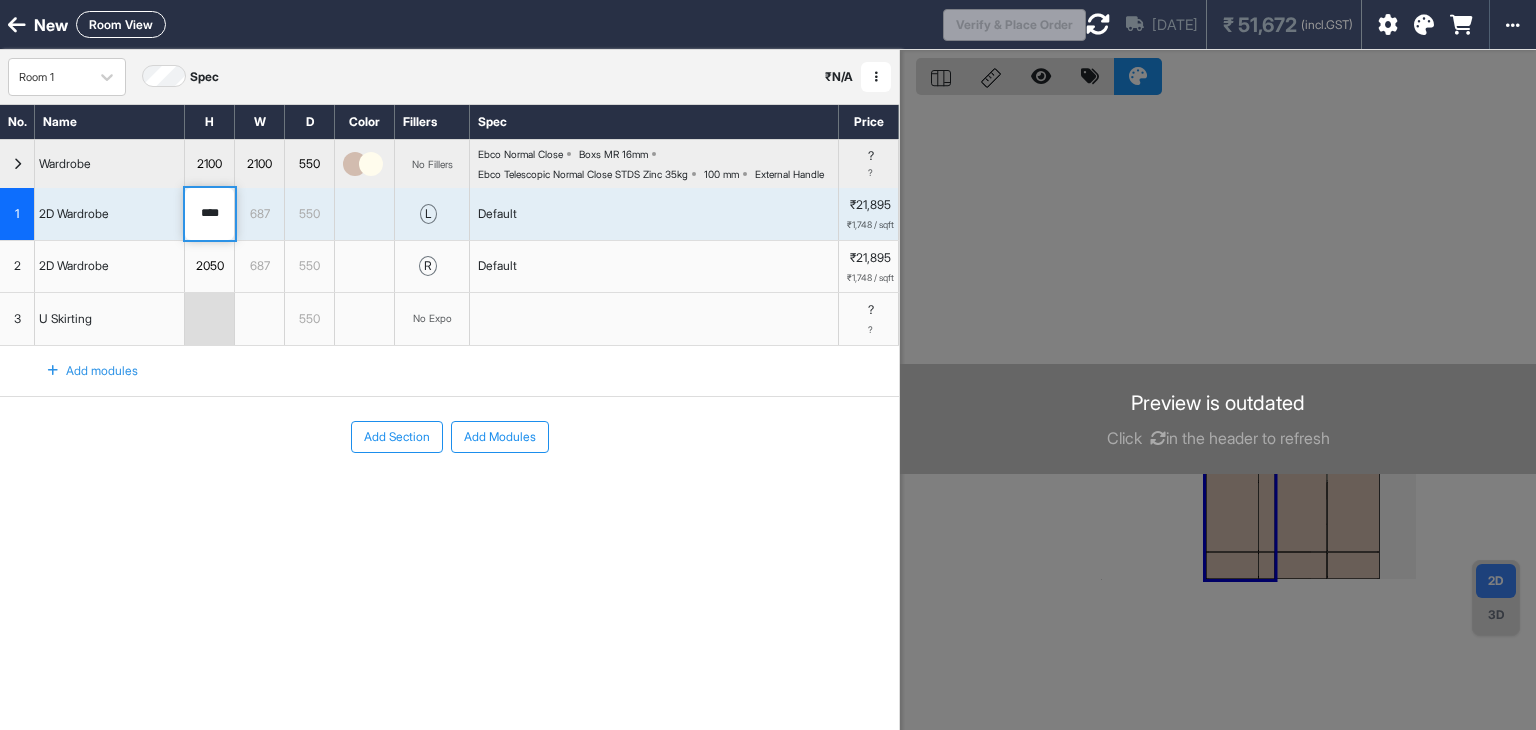 click on "Add Section Add Modules" at bounding box center [449, 497] 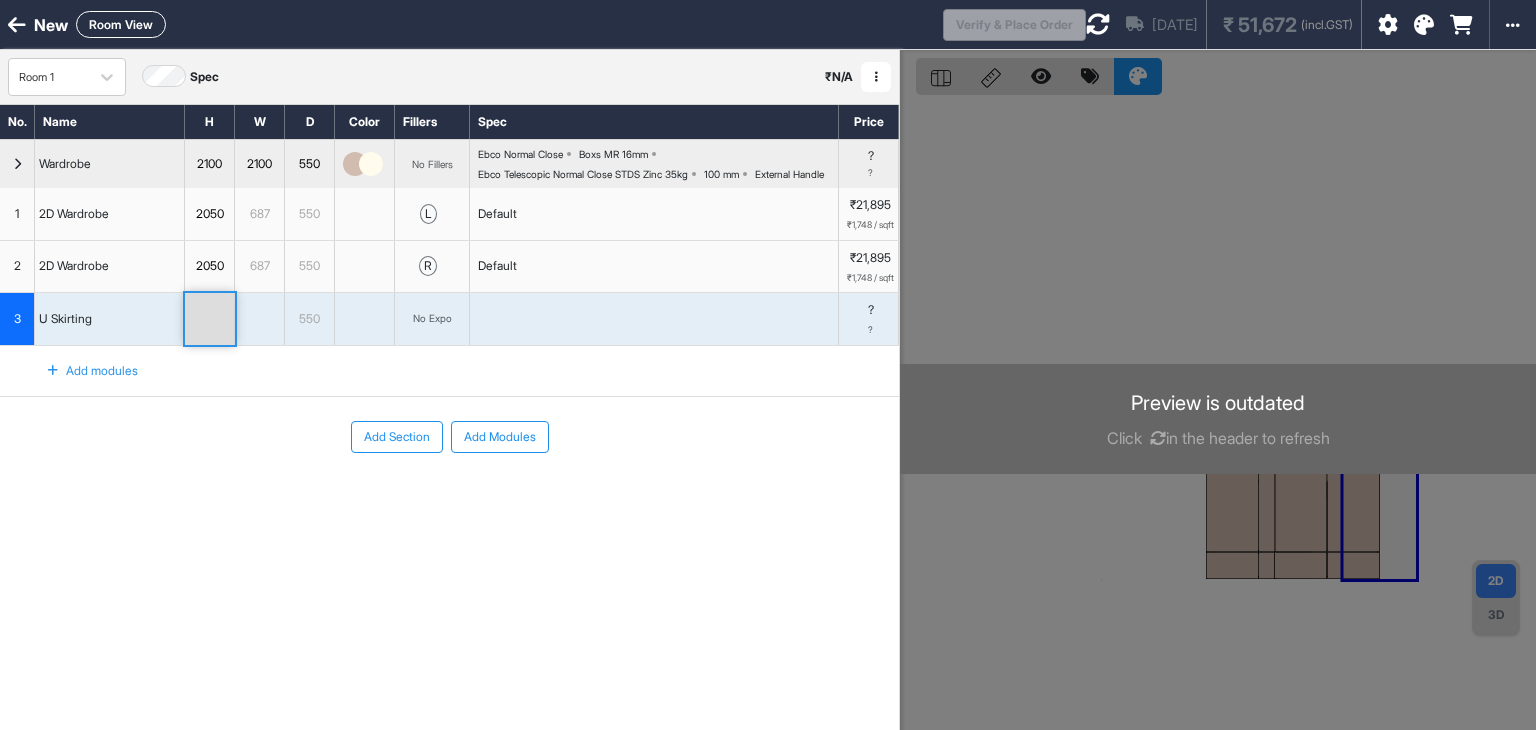 click at bounding box center (210, 319) 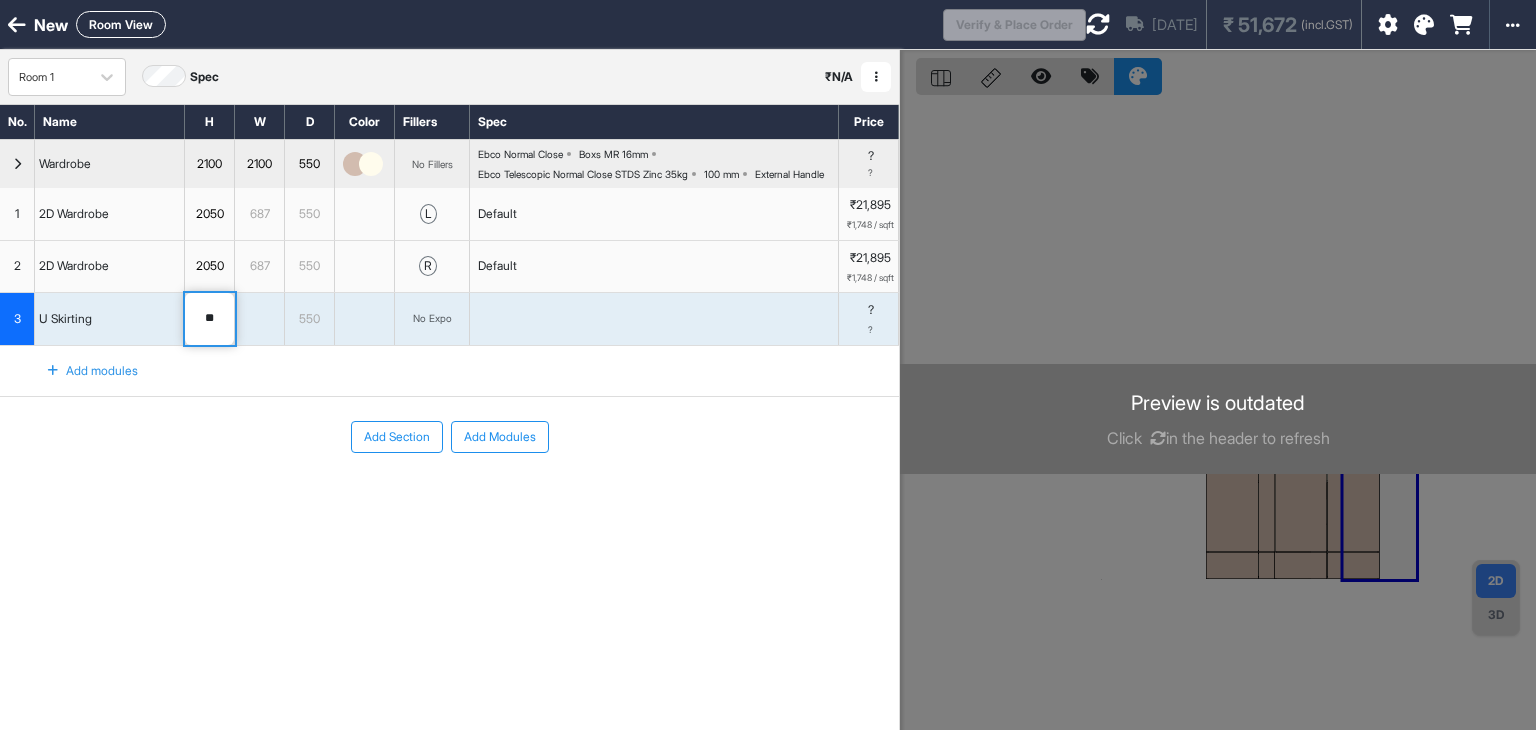 type on "*" 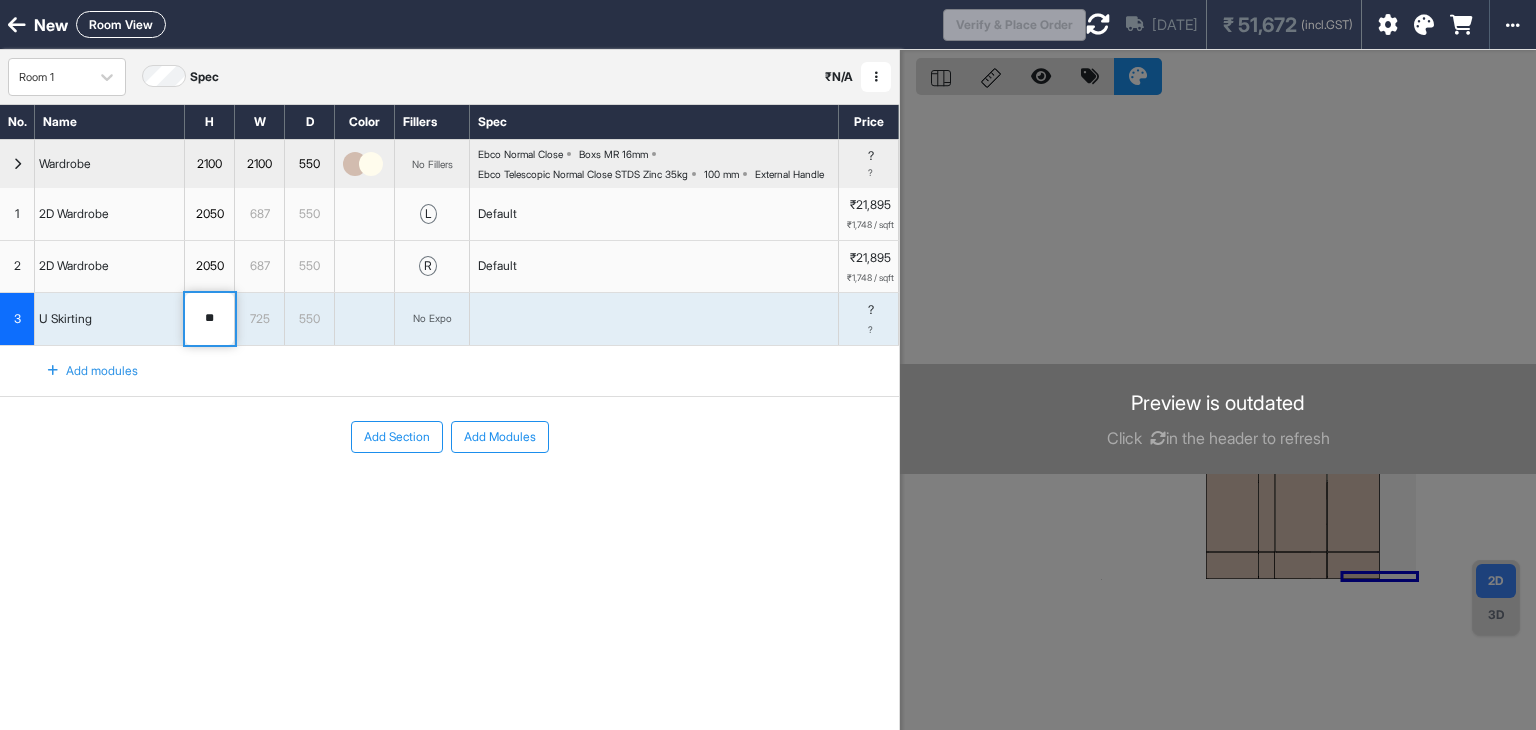 click on "725" at bounding box center (260, 319) 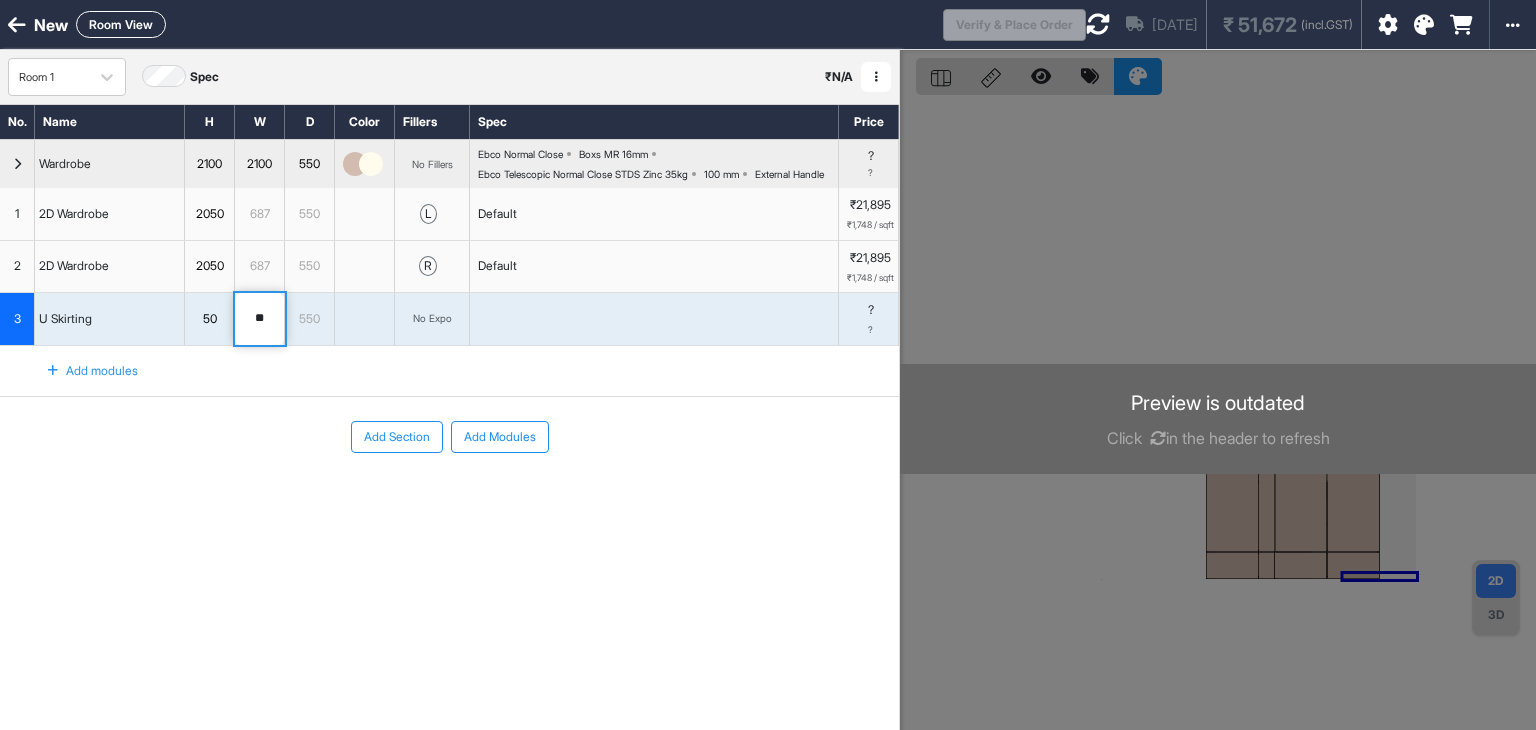 type on "*" 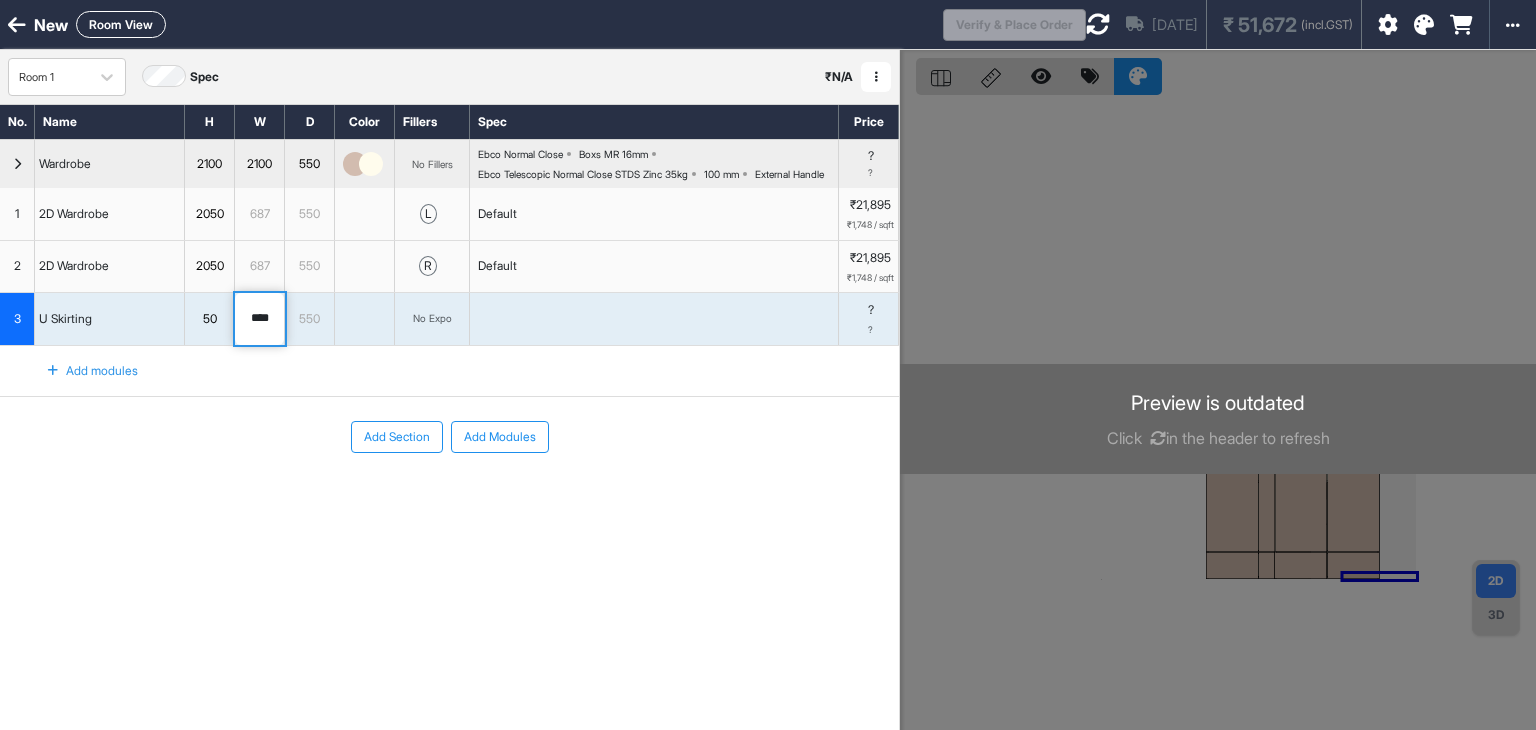 type on "****" 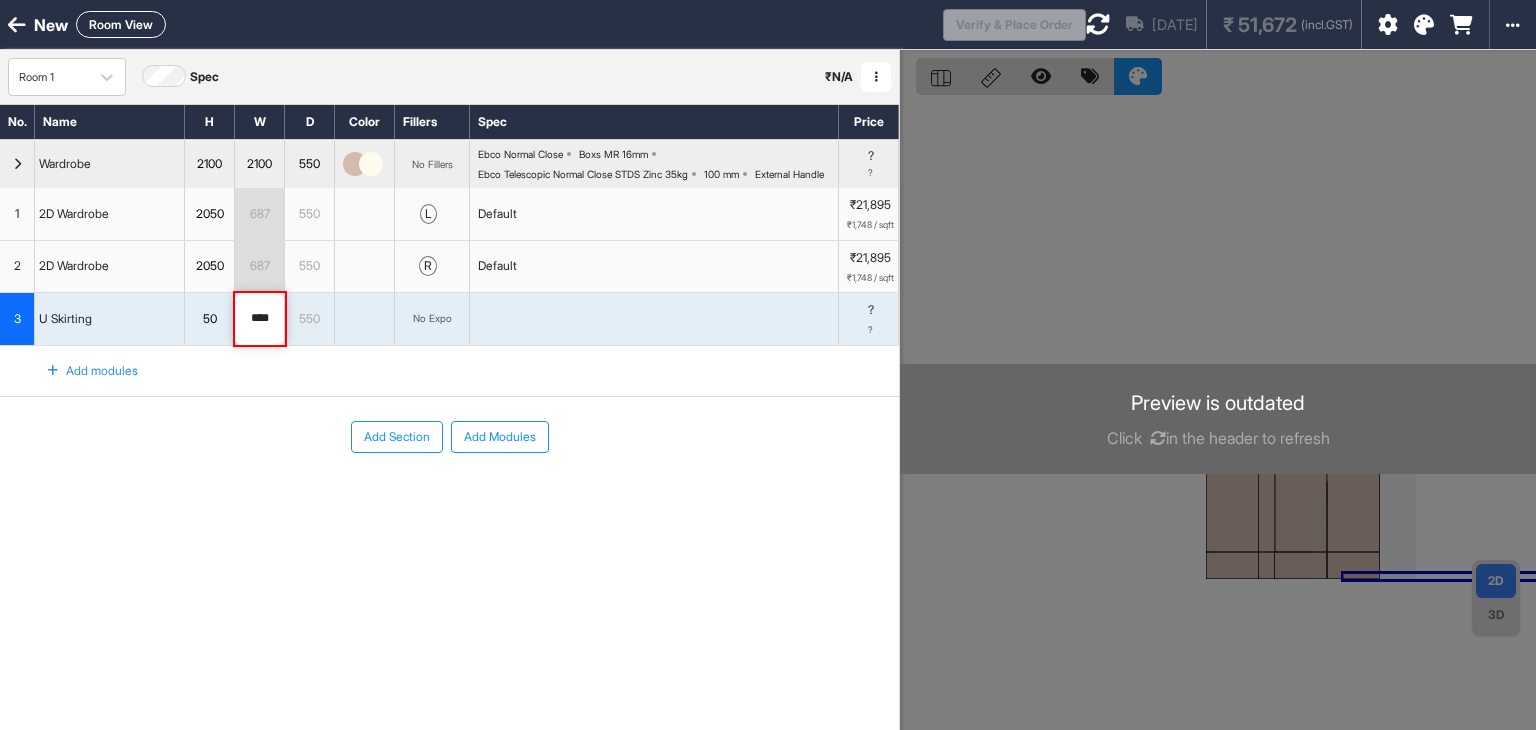 click on "Add Section Add Modules" at bounding box center (449, 437) 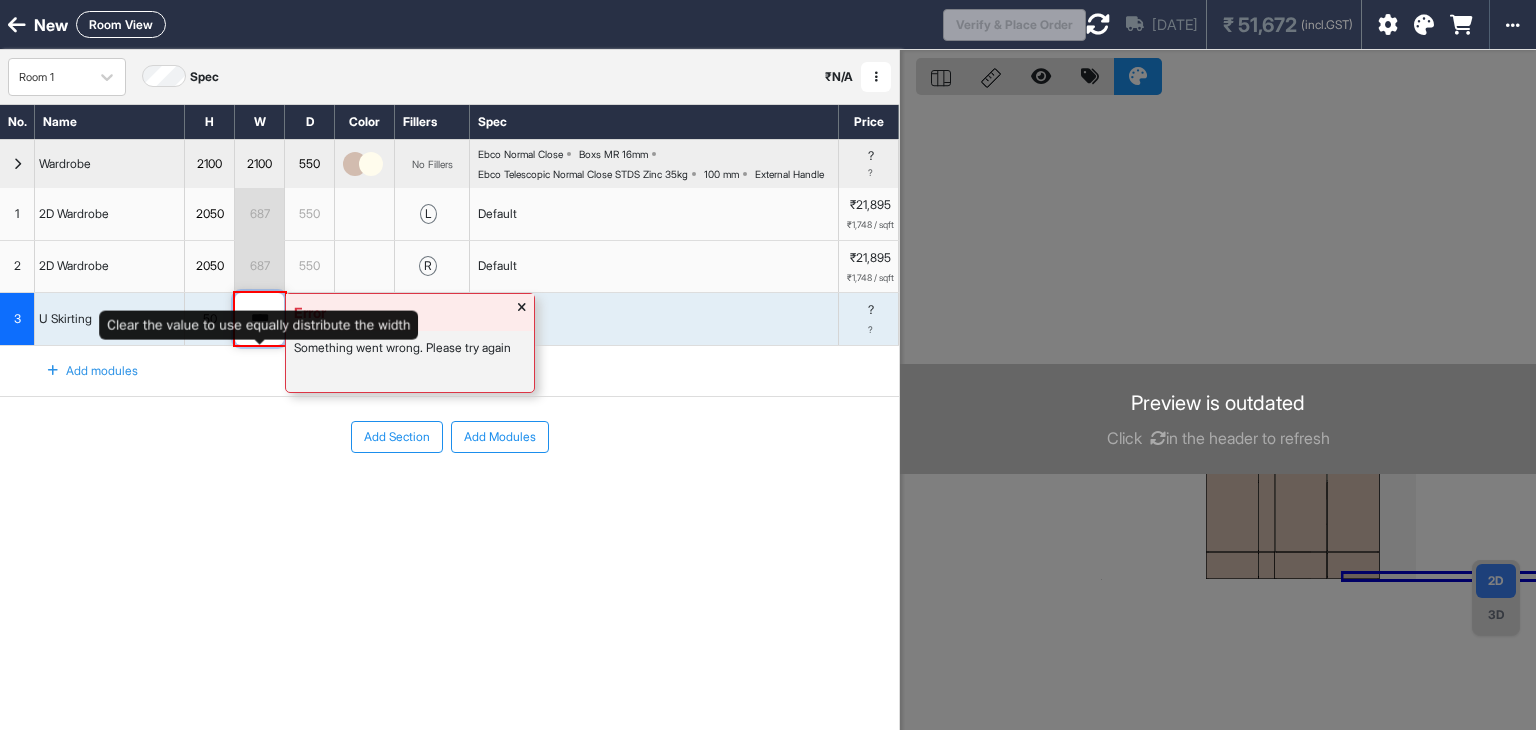 click on "****" at bounding box center [259, 319] 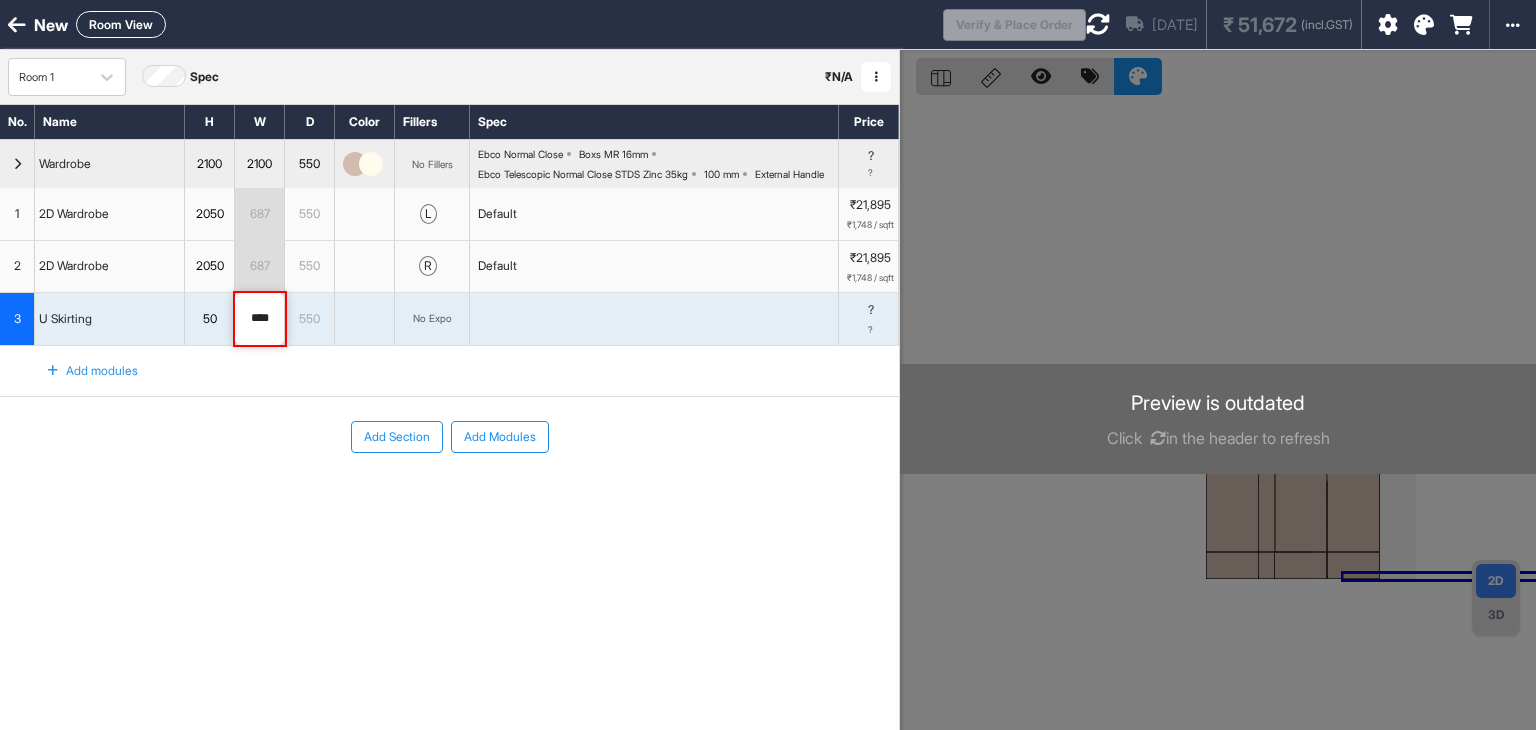click on "687" at bounding box center (260, 267) 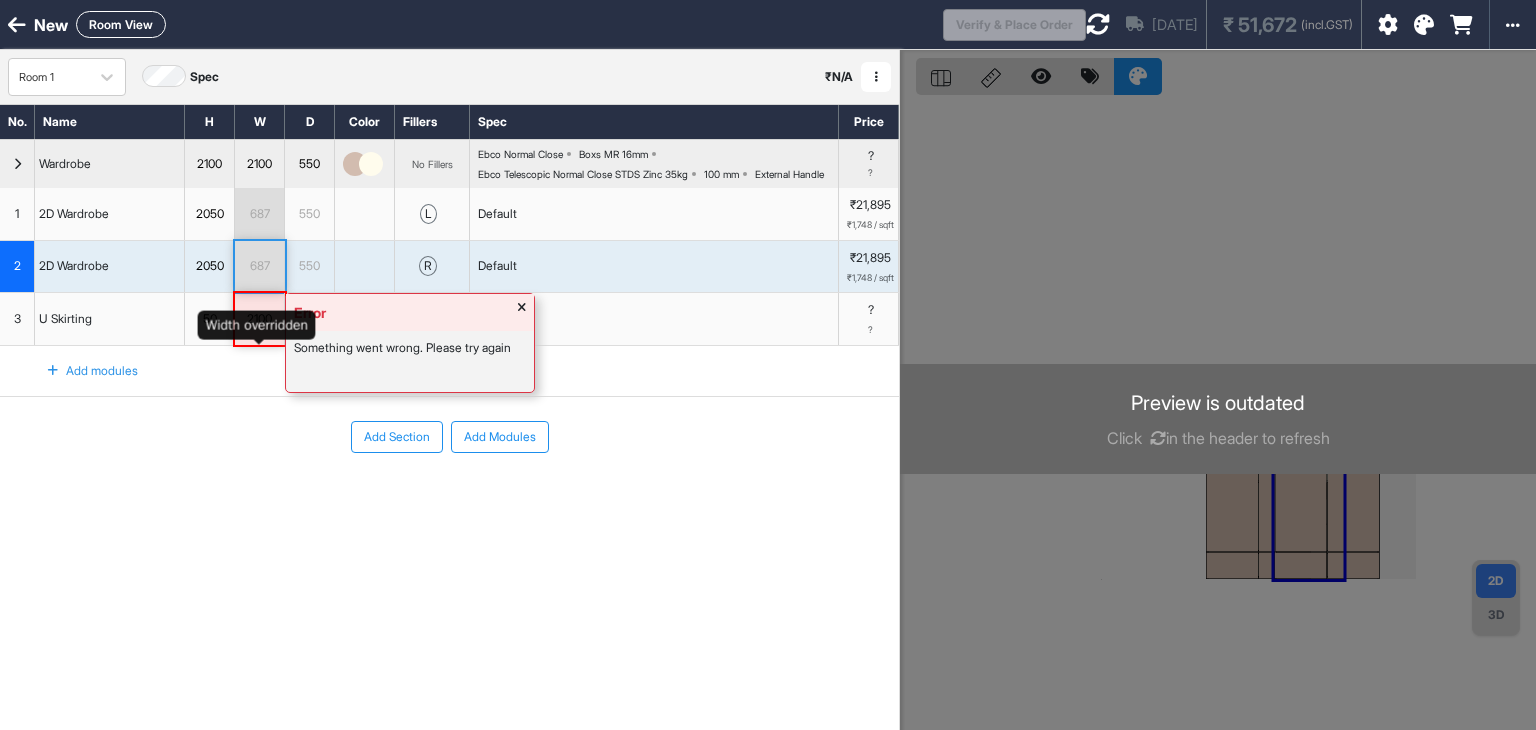 click on "2100" at bounding box center (259, 319) 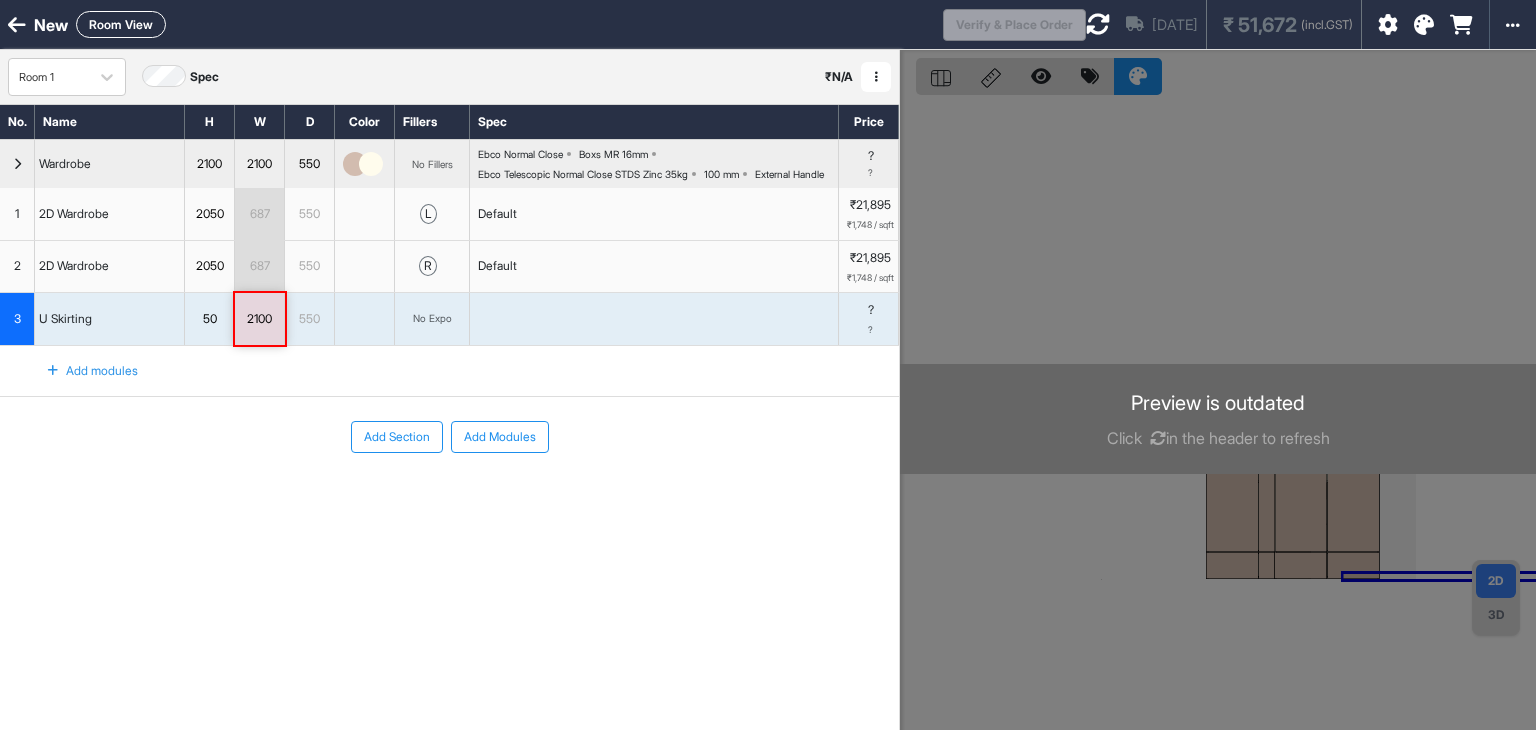 click on "3" at bounding box center (17, 319) 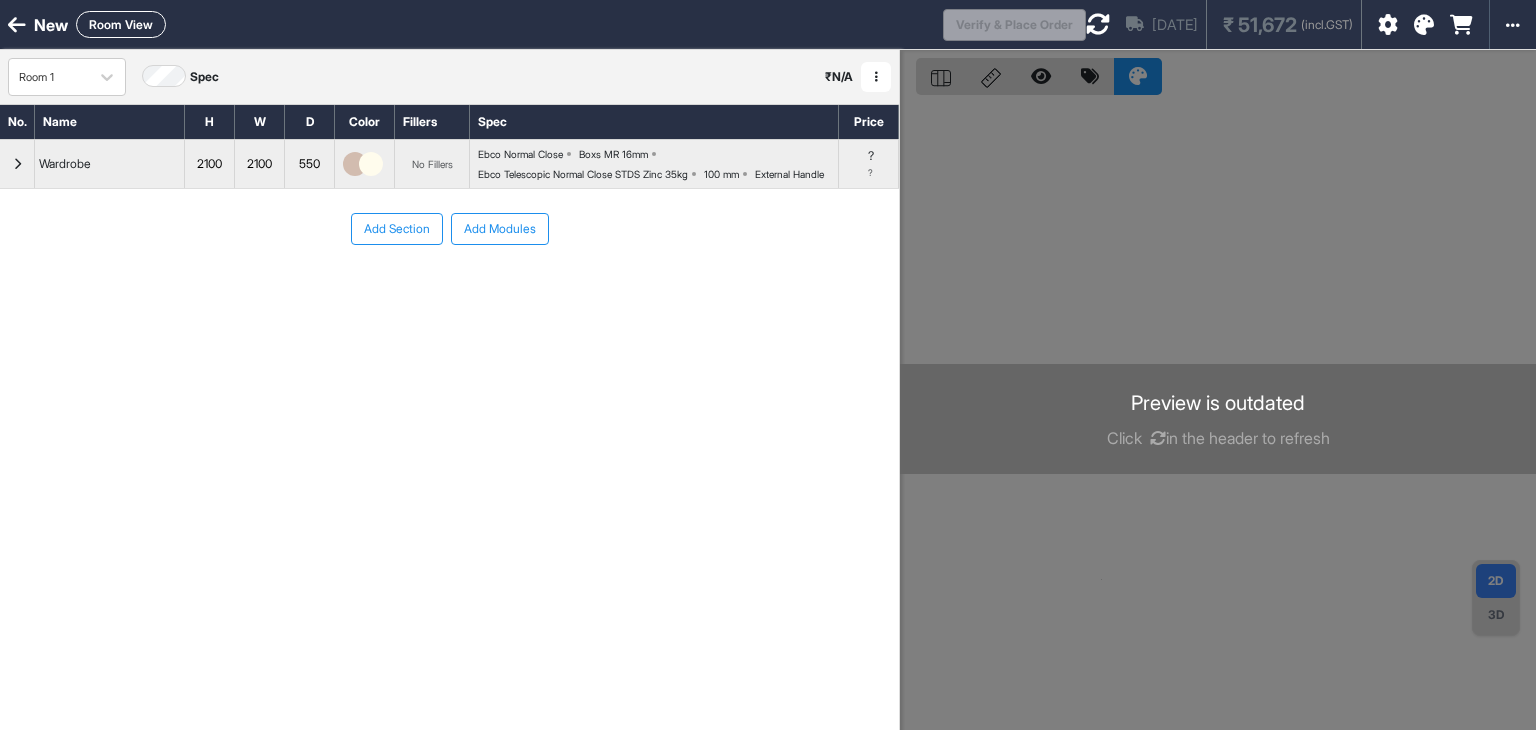 click at bounding box center (17, 164) 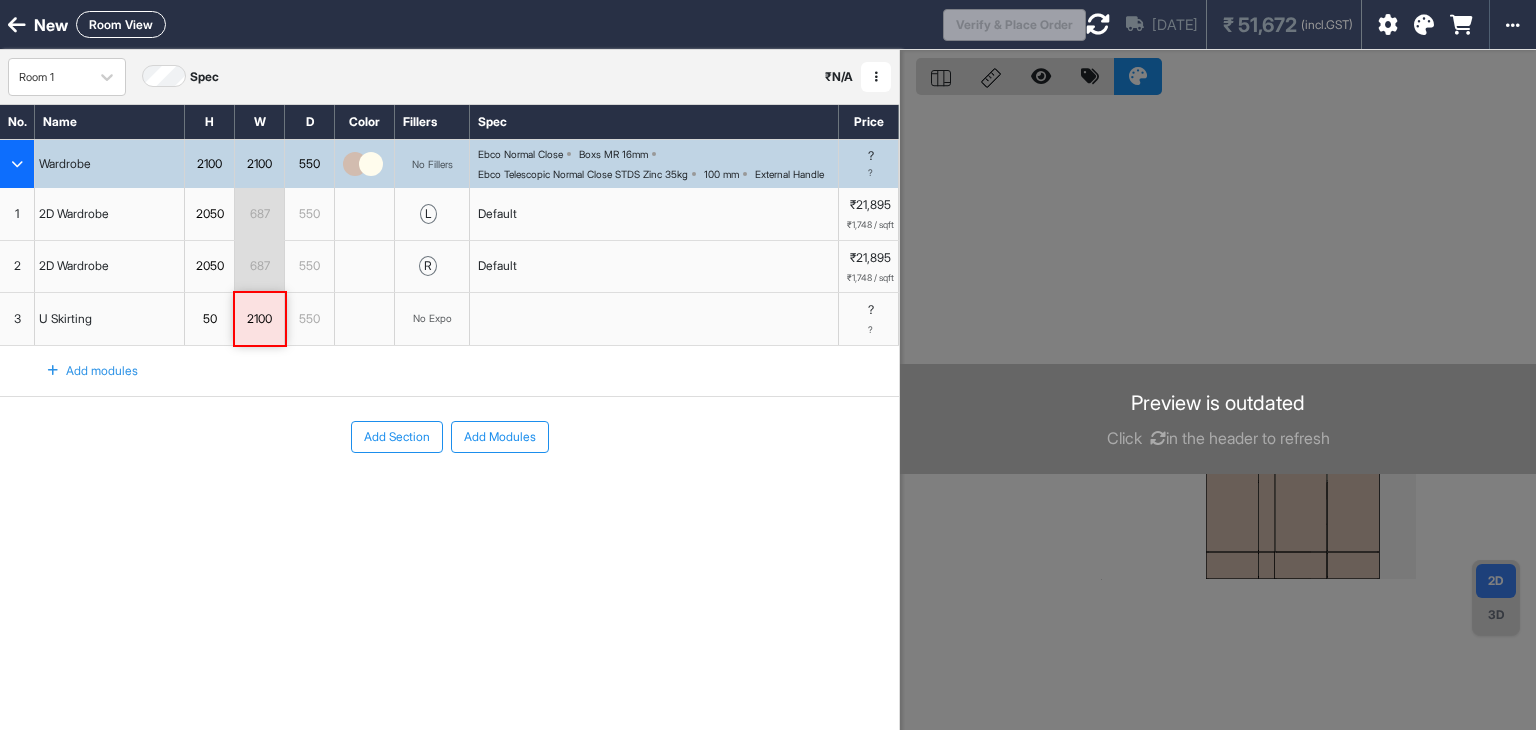 click on "3" at bounding box center [17, 319] 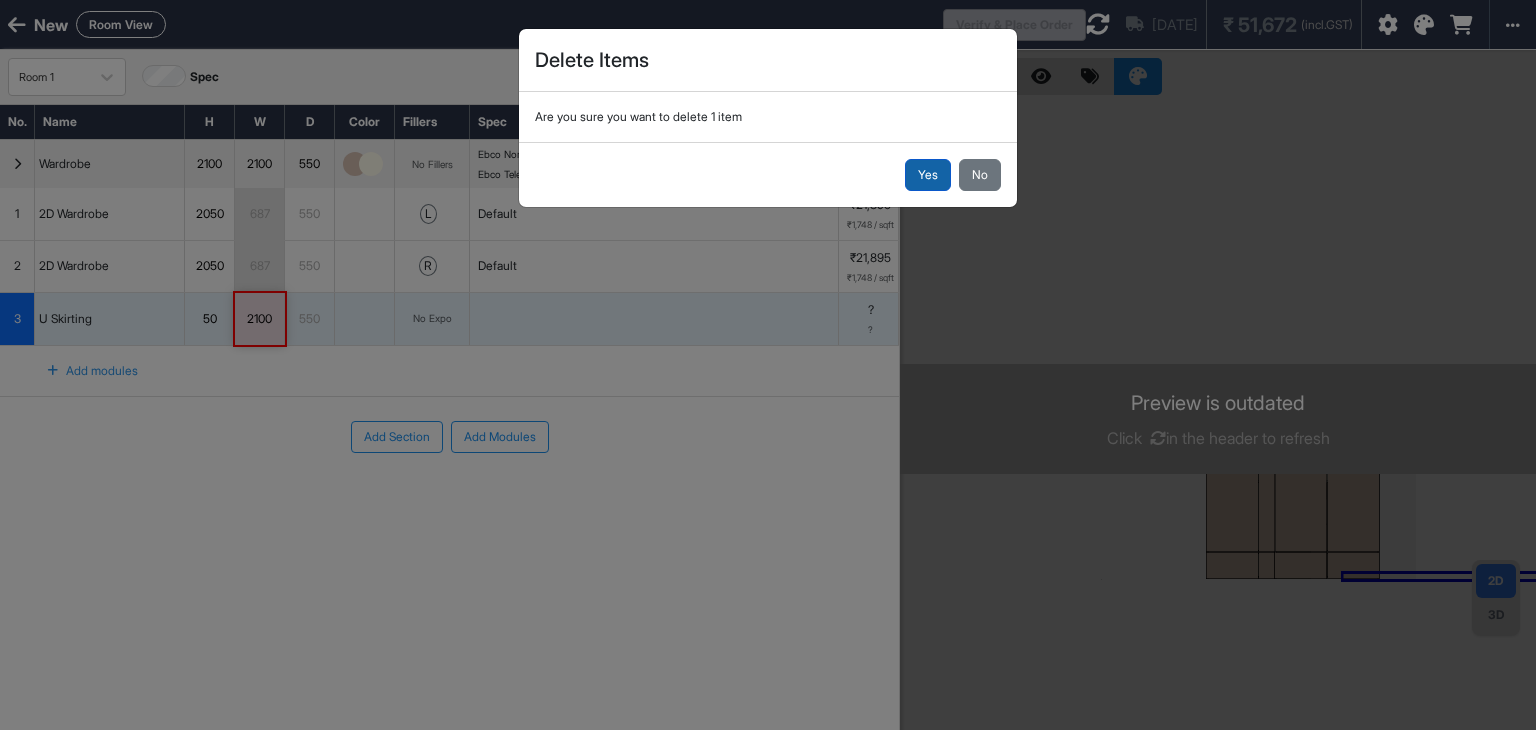 click on "Yes" at bounding box center [928, 175] 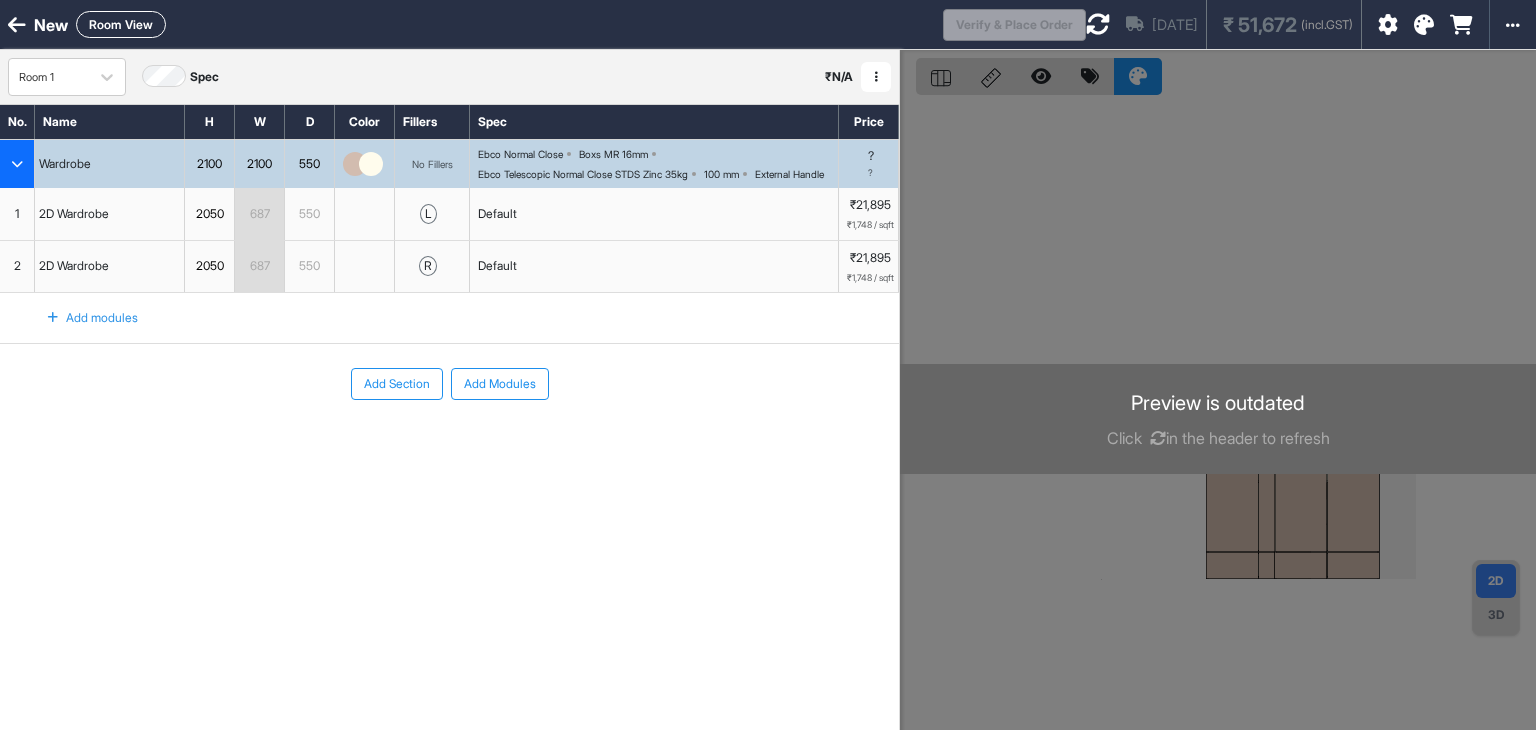 click at bounding box center (53, 318) 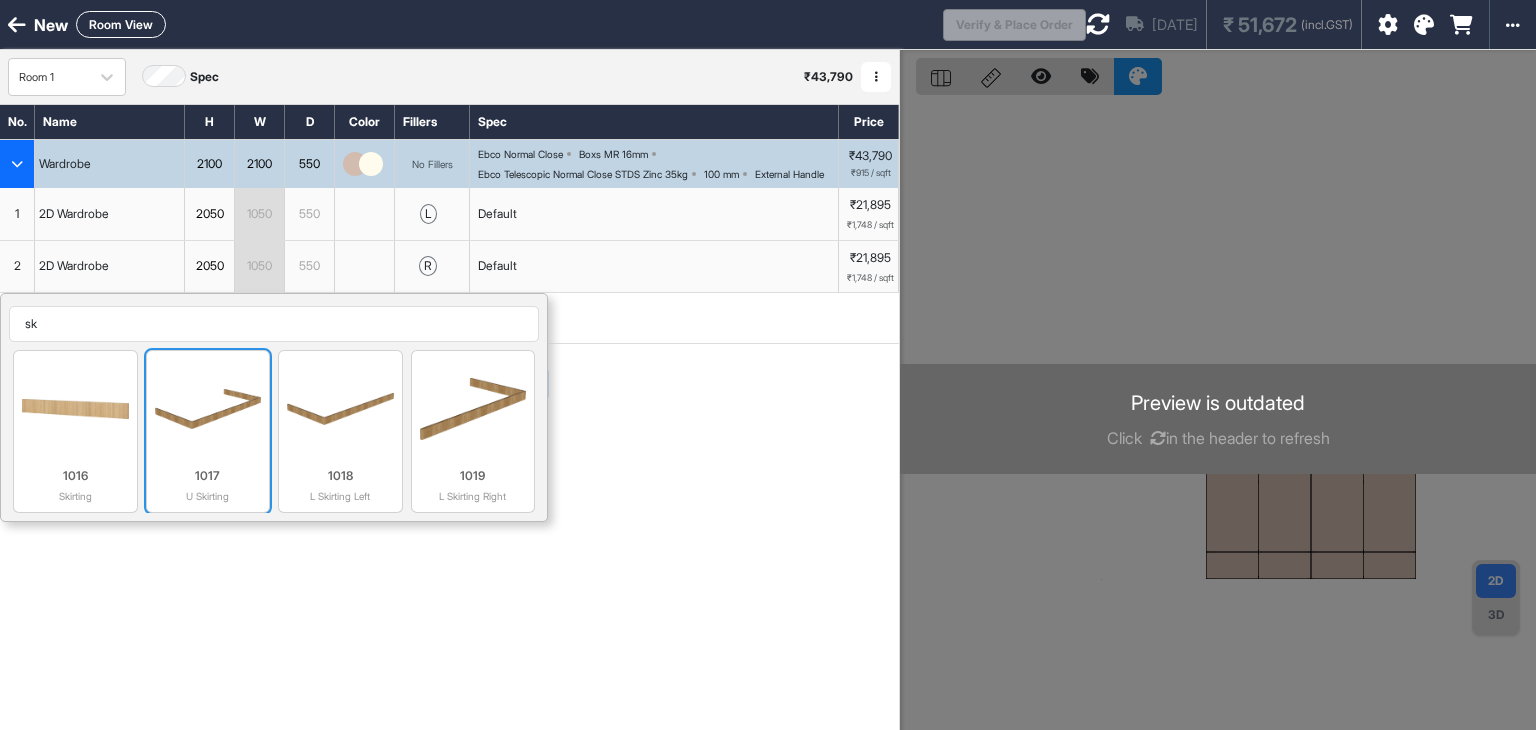 scroll, scrollTop: 0, scrollLeft: 0, axis: both 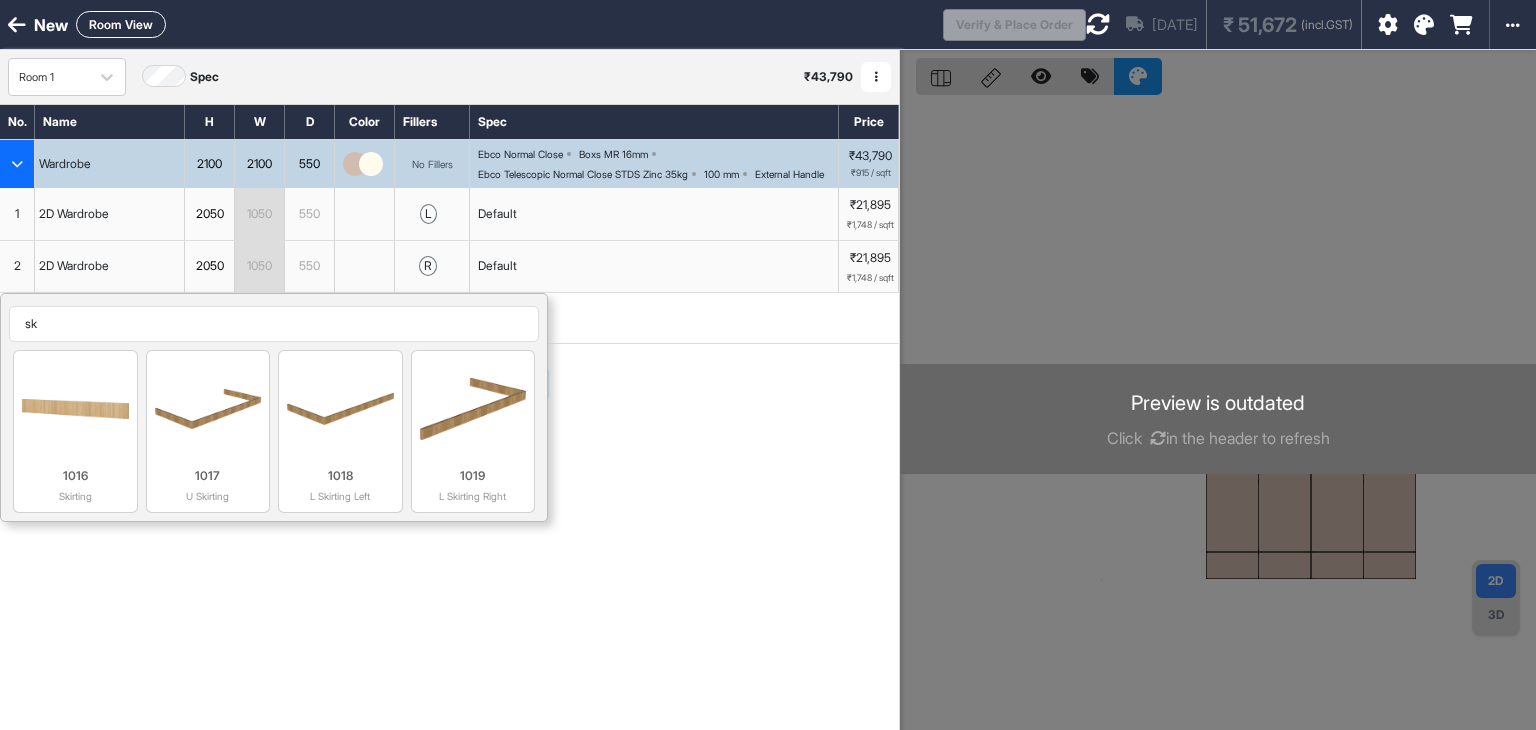 type on "sk" 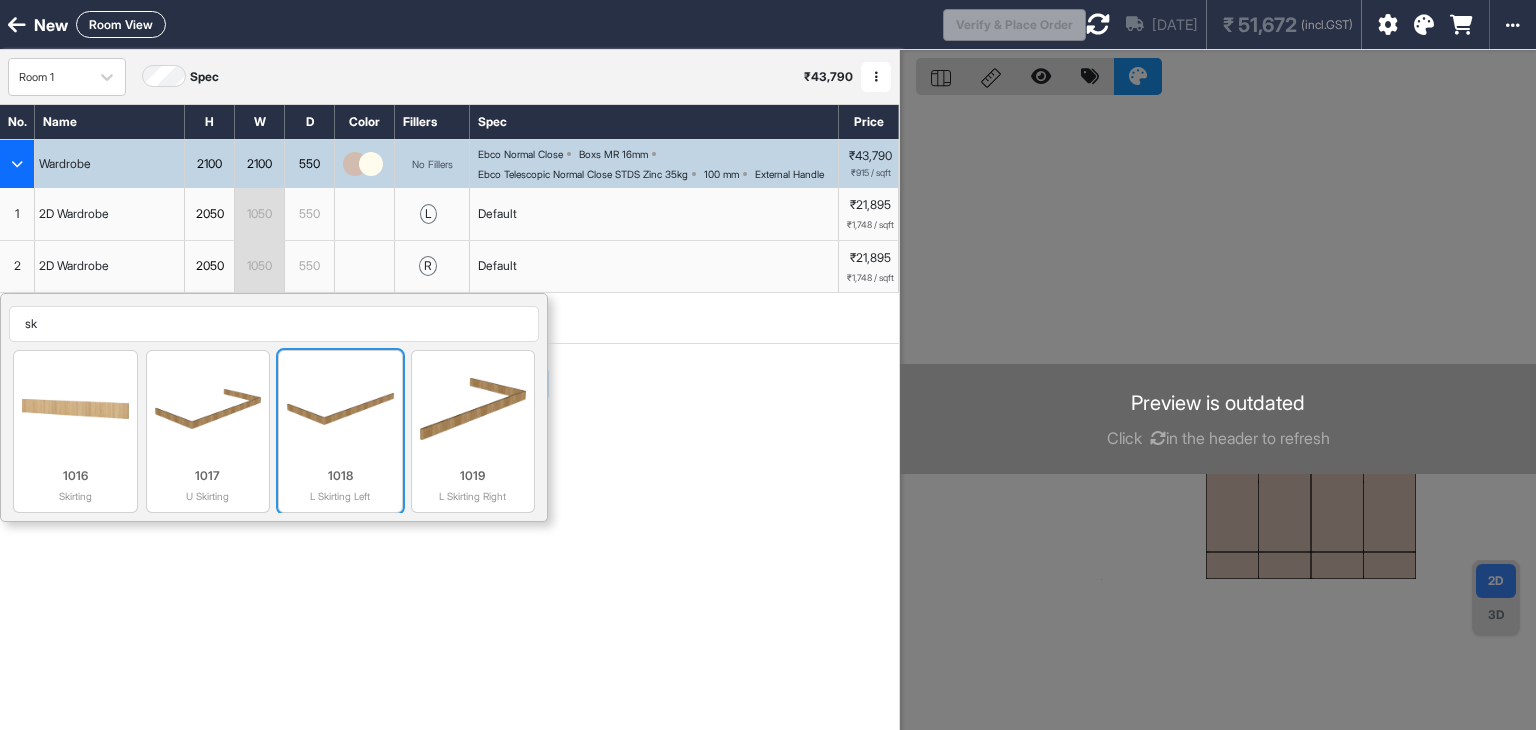 click at bounding box center (340, 409) 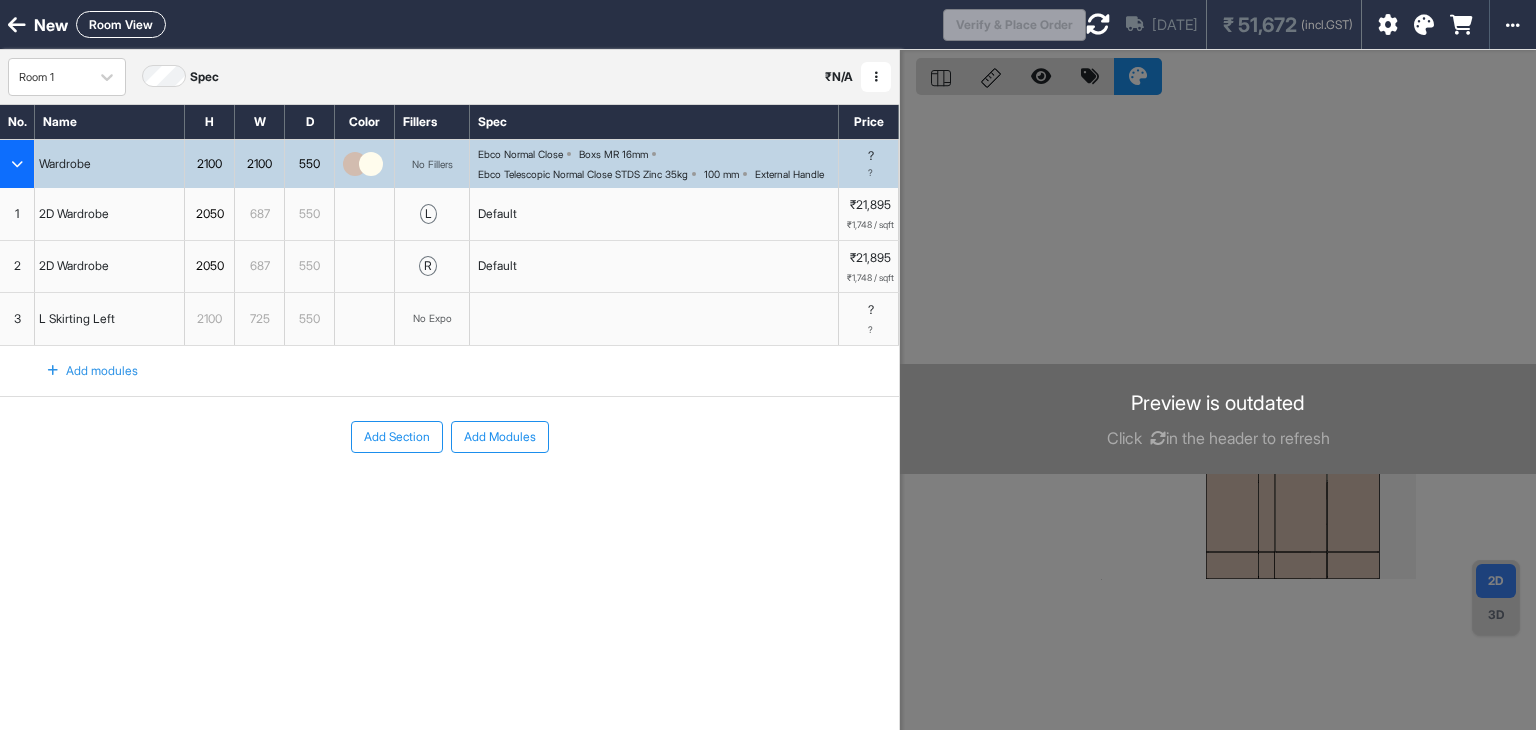 click on "2100" at bounding box center [209, 319] 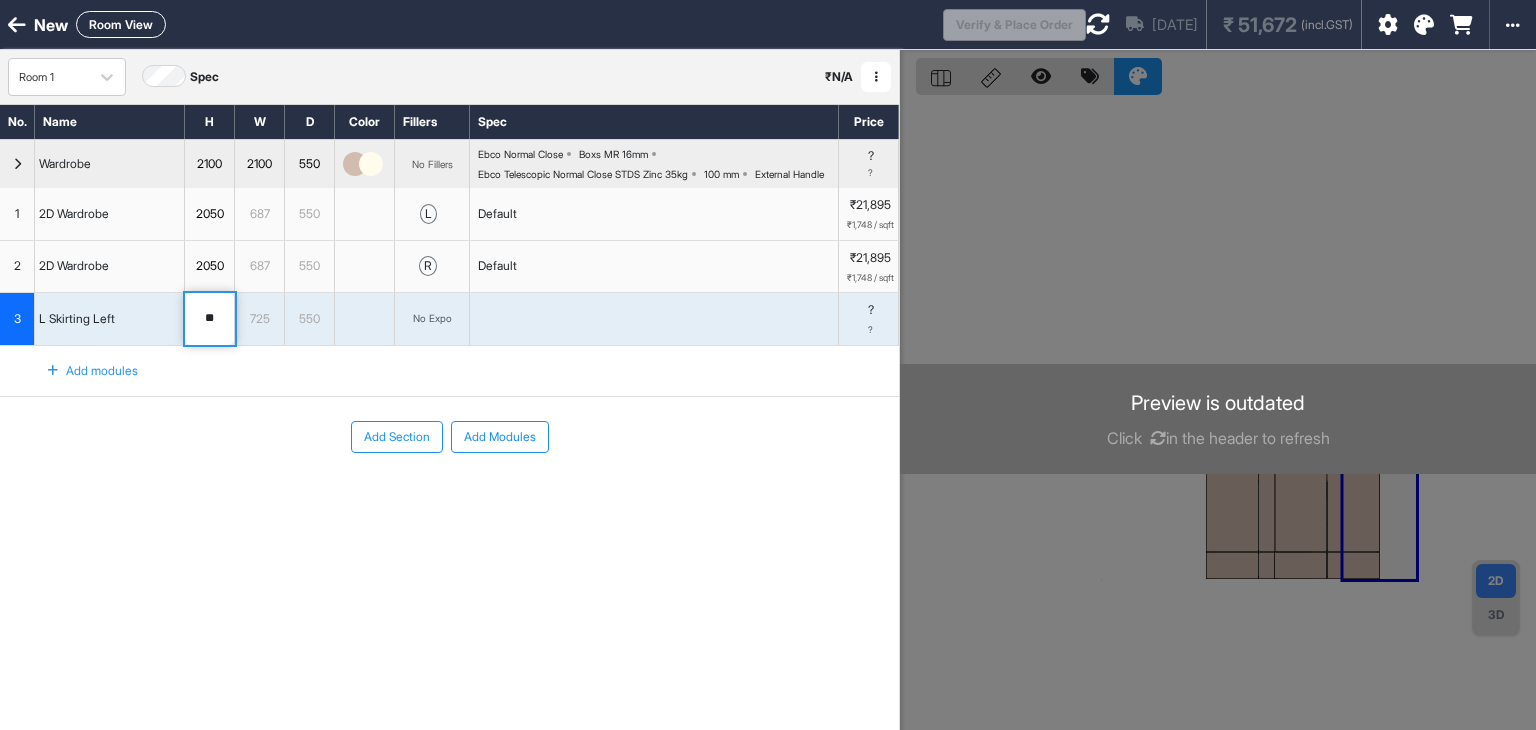 type on "*" 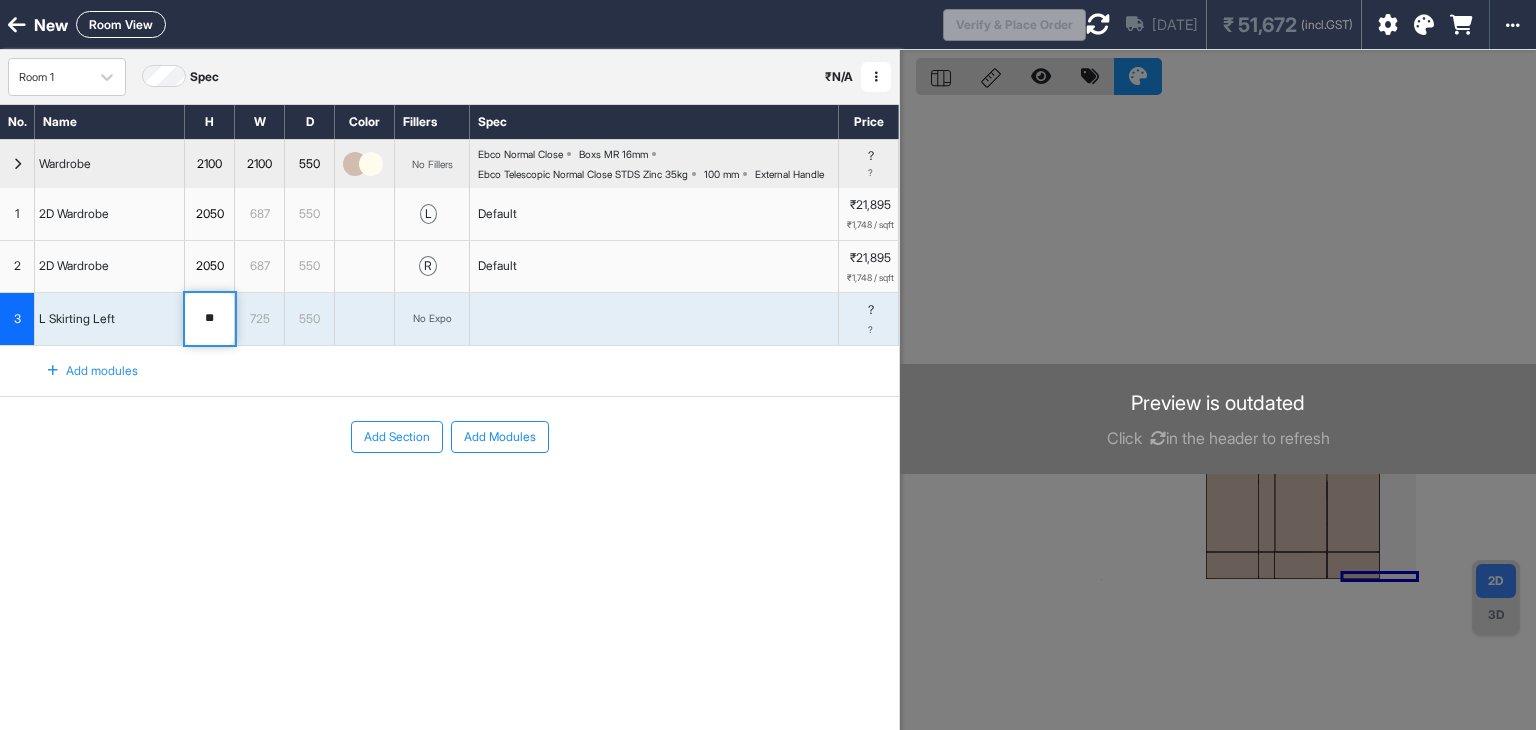 click at bounding box center [53, 371] 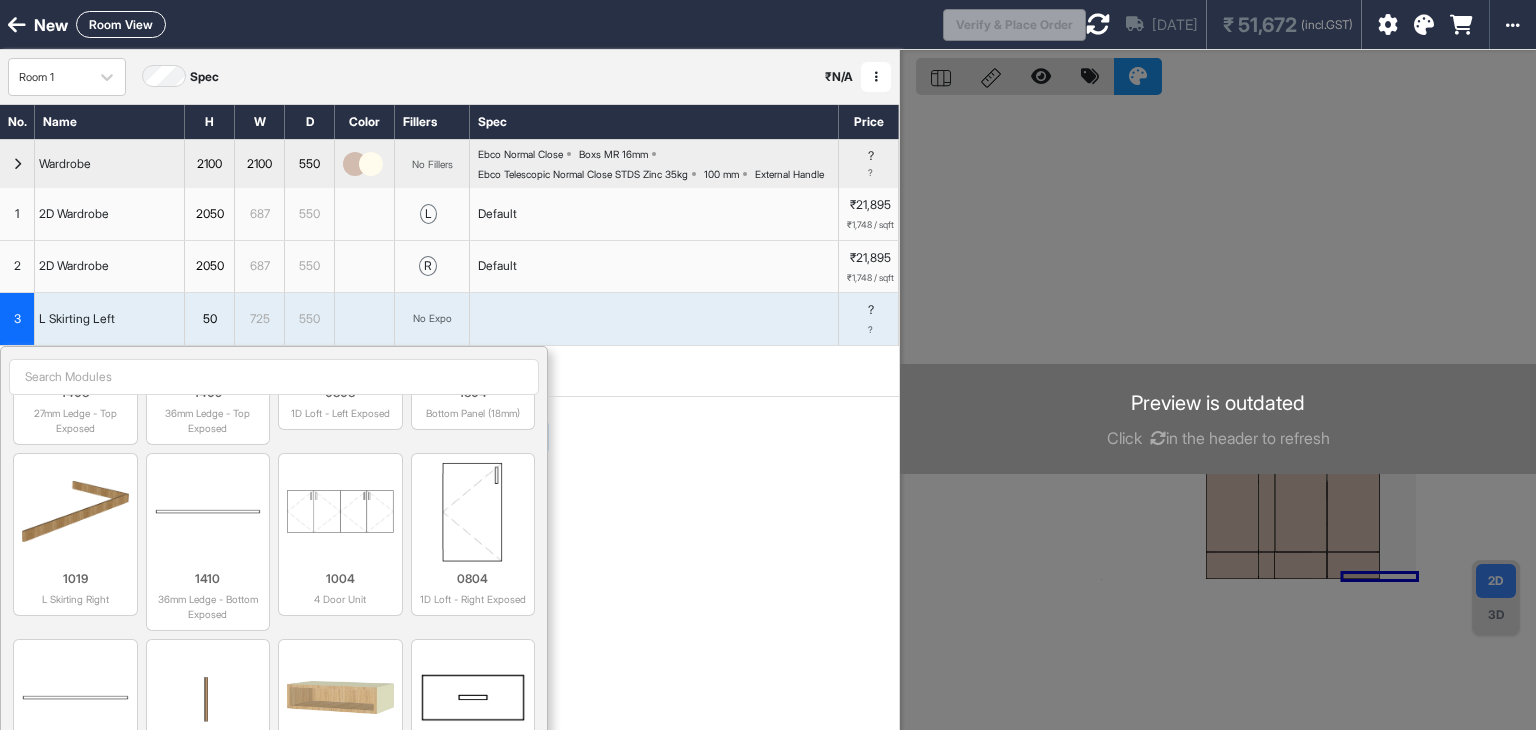 scroll, scrollTop: 2300, scrollLeft: 0, axis: vertical 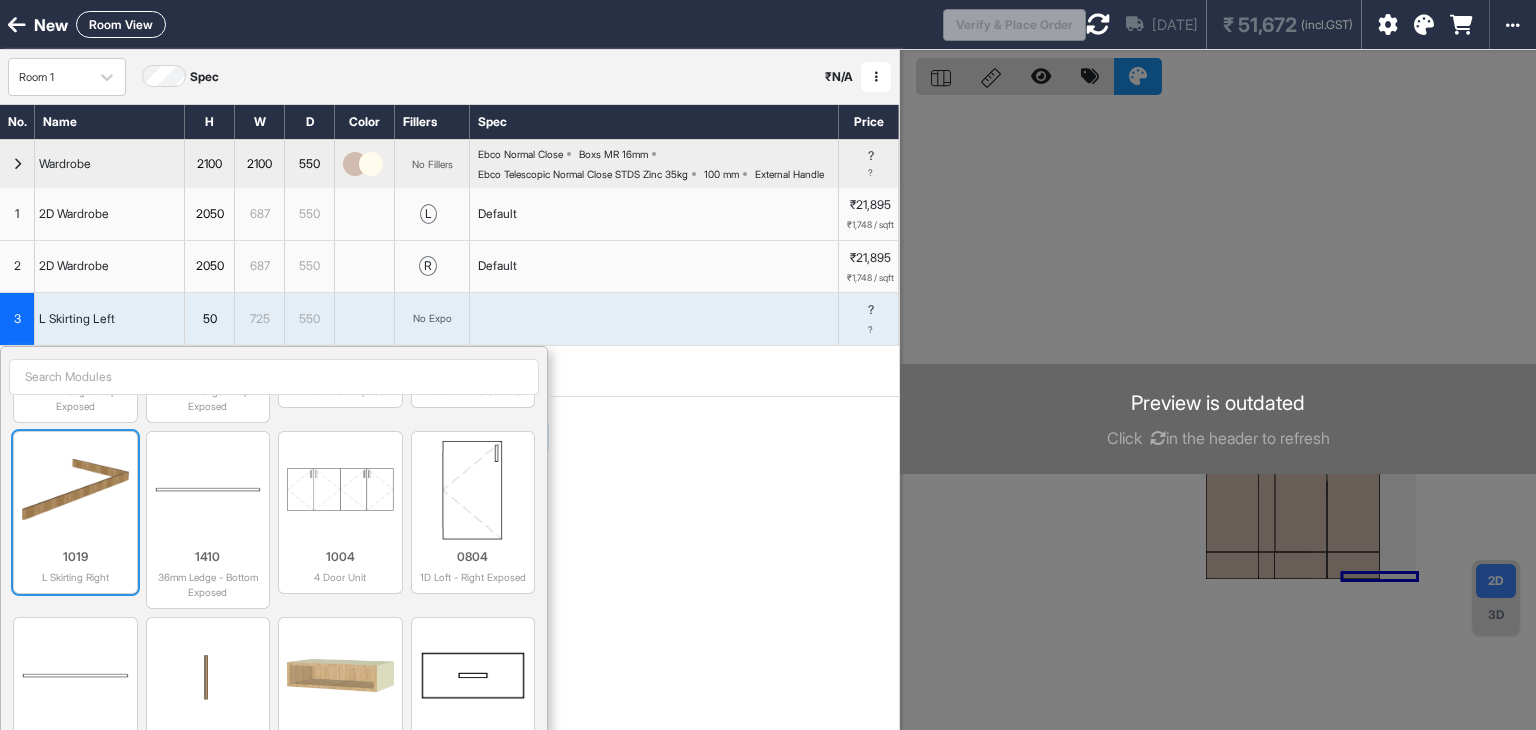 click at bounding box center [75, 490] 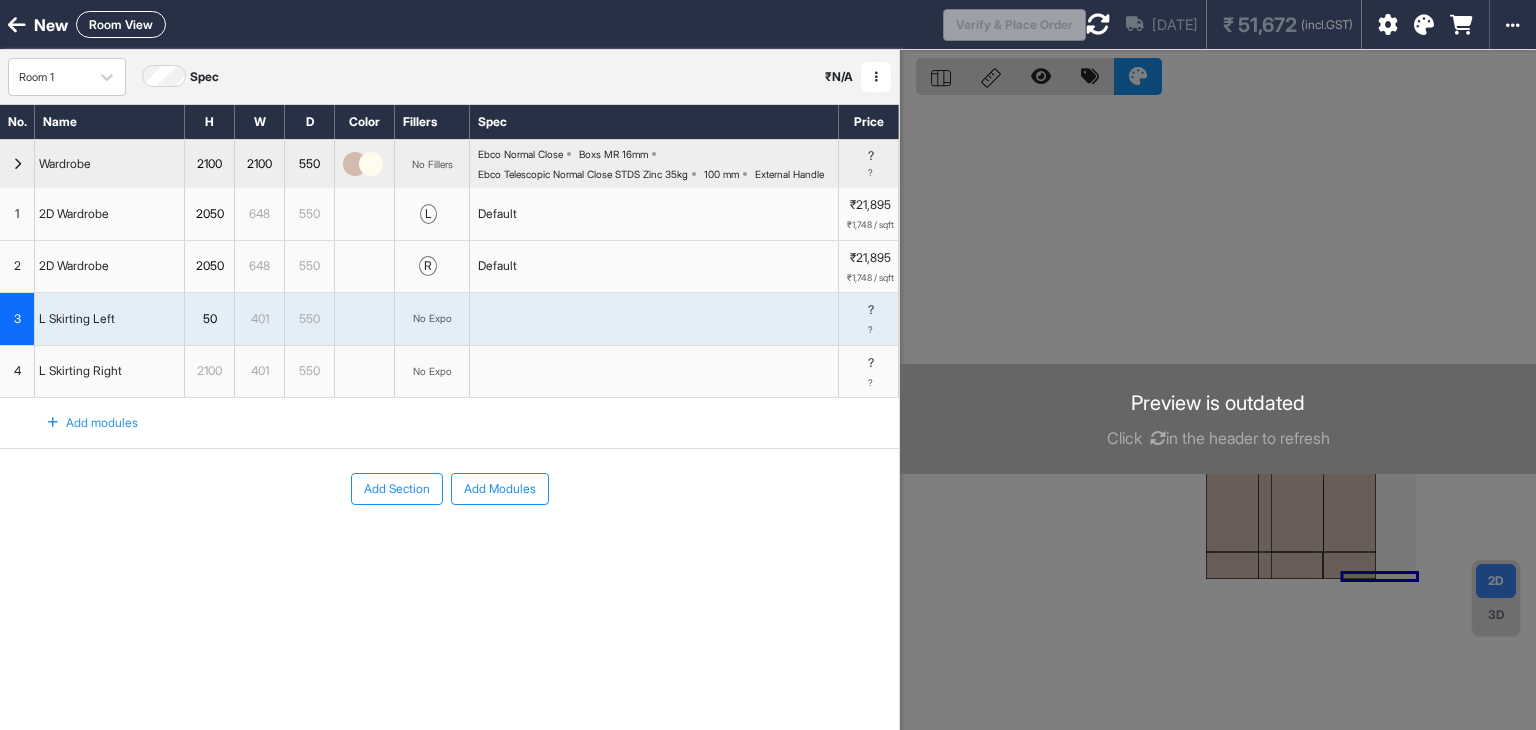 click on "2100" at bounding box center (209, 371) 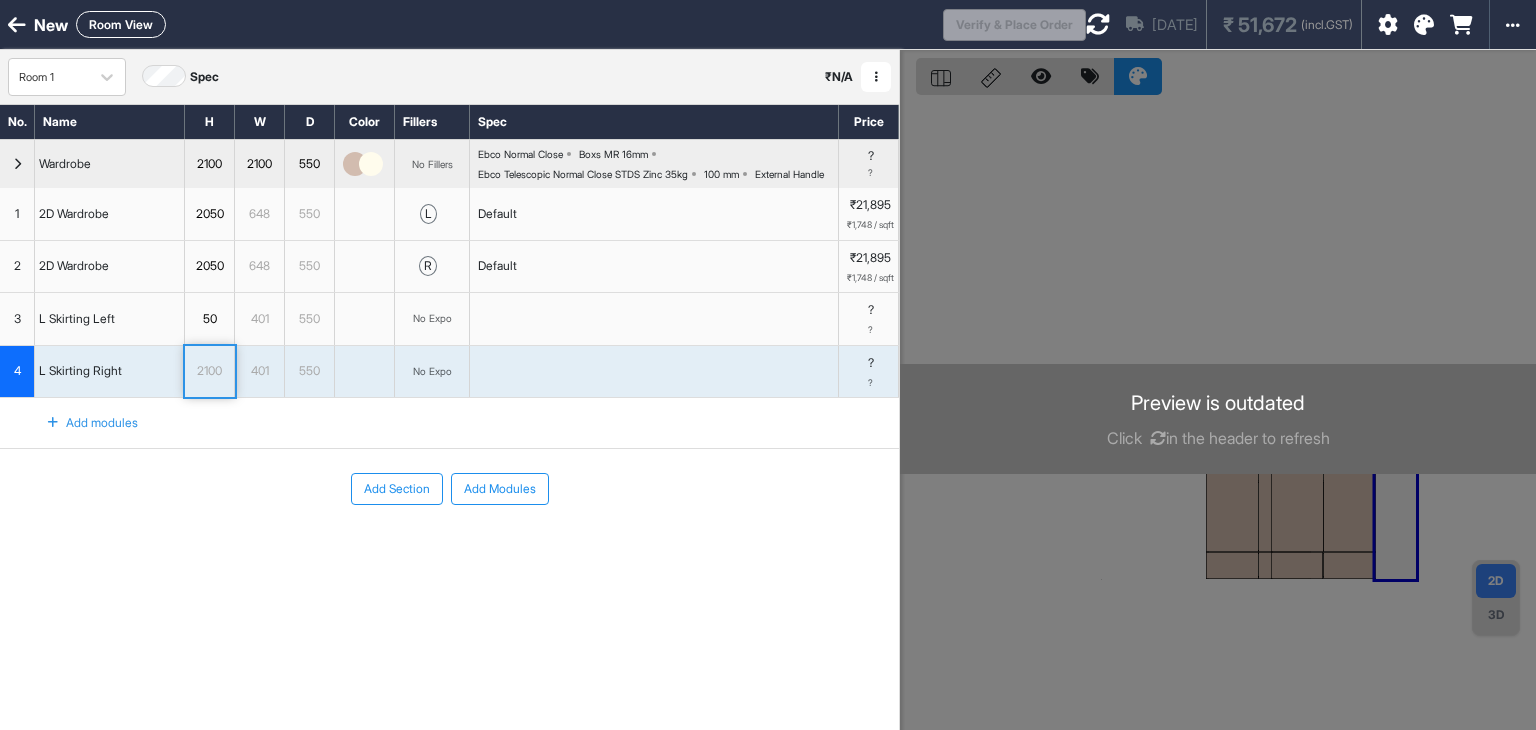 click on "2100" at bounding box center [209, 371] 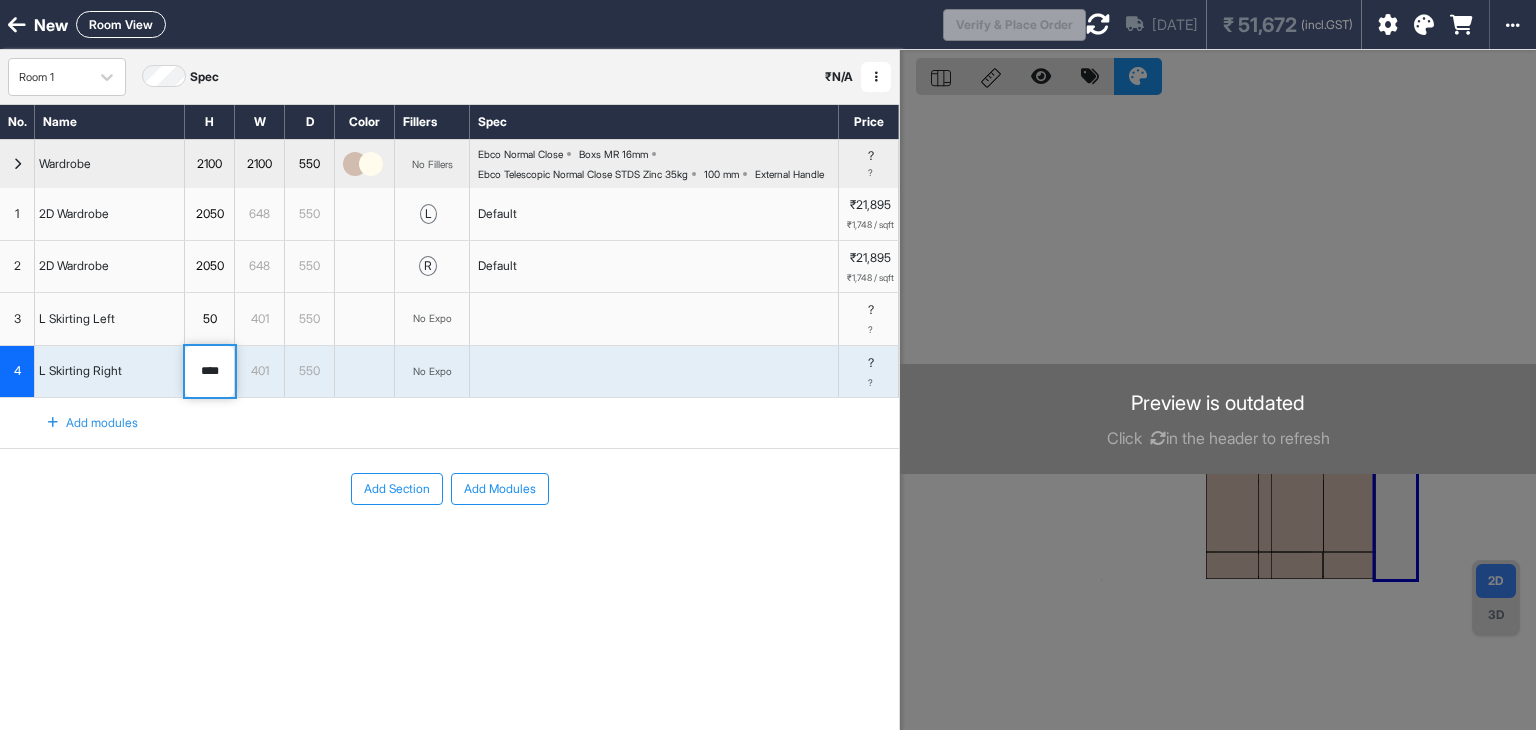 click on "****" at bounding box center [209, 372] 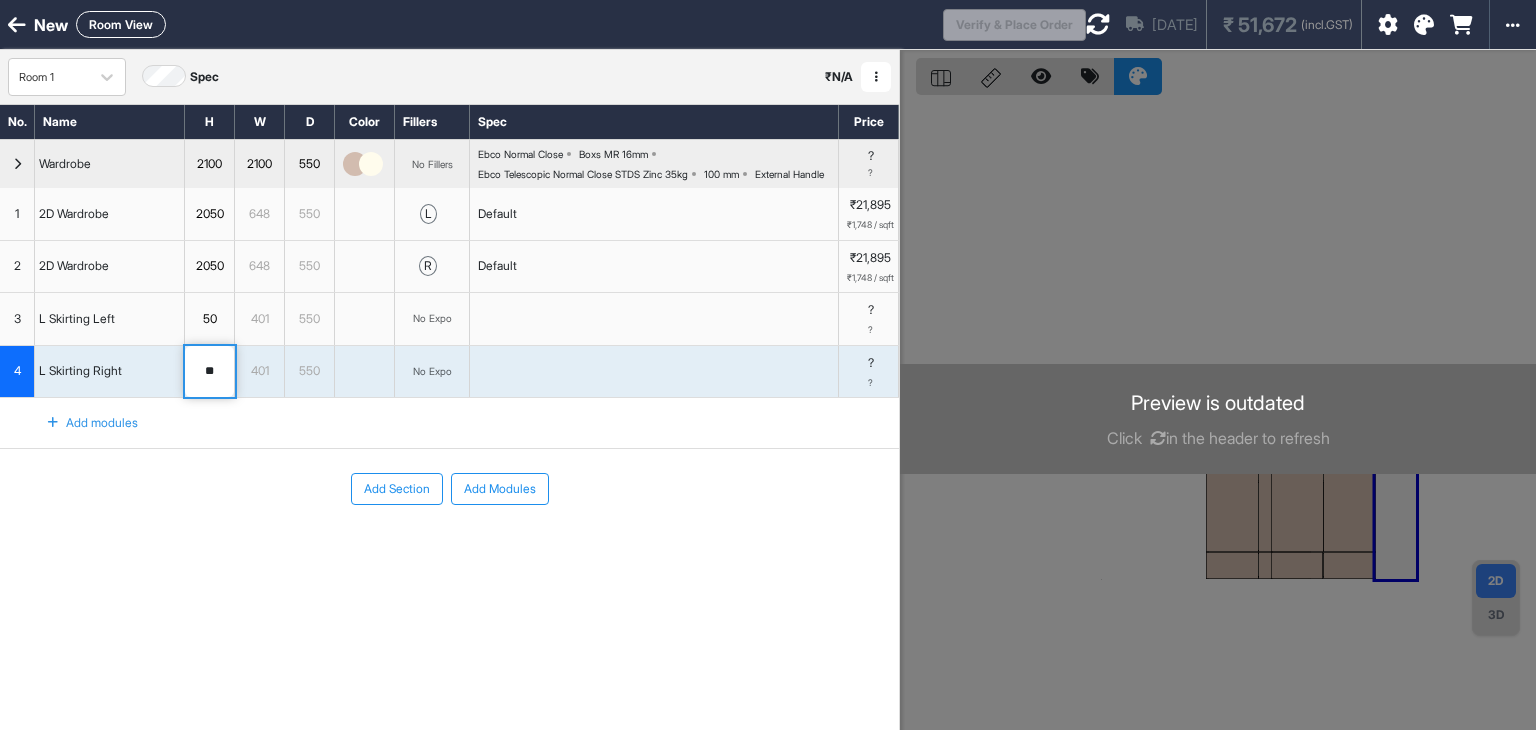 type on "*" 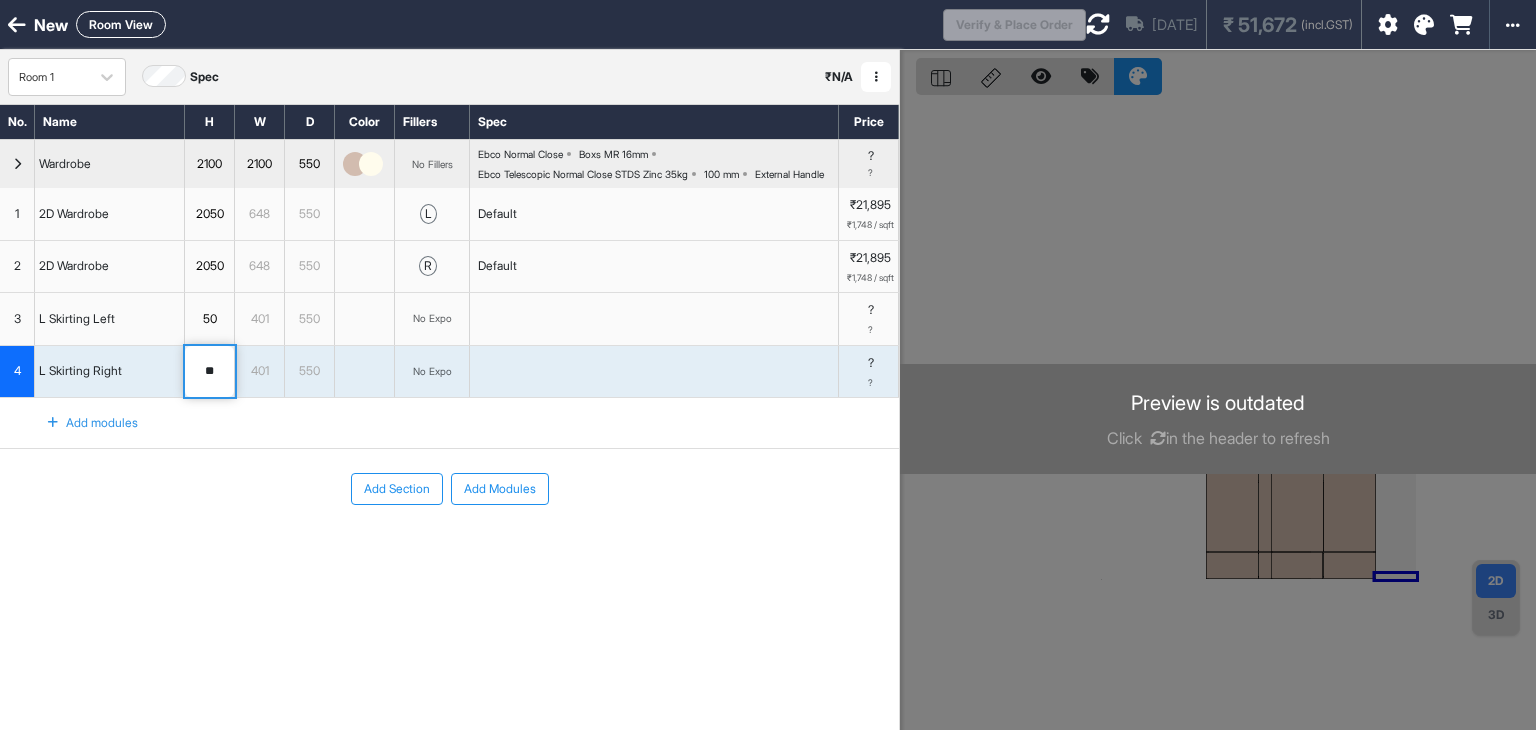 click on "648" at bounding box center (259, 214) 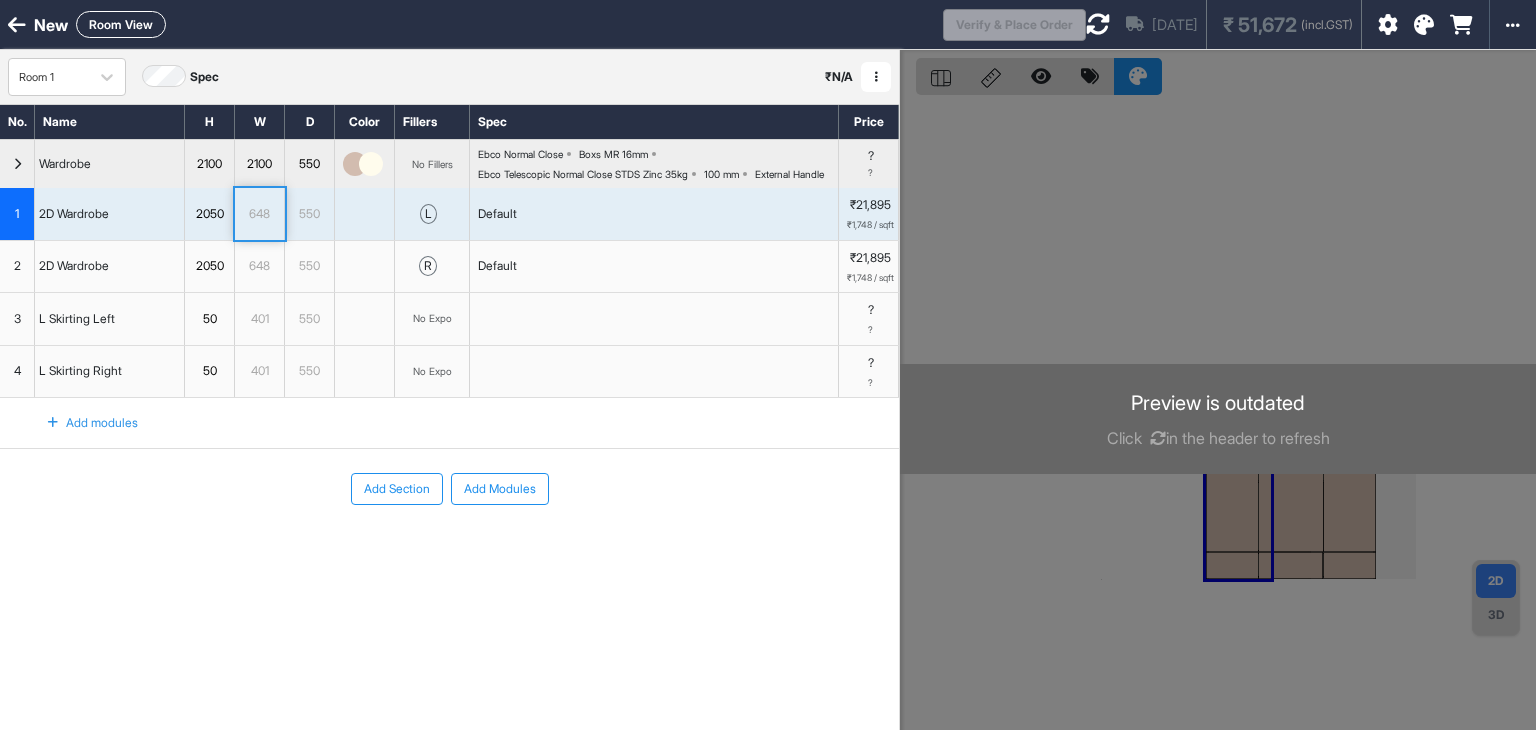 click on "648" at bounding box center (259, 214) 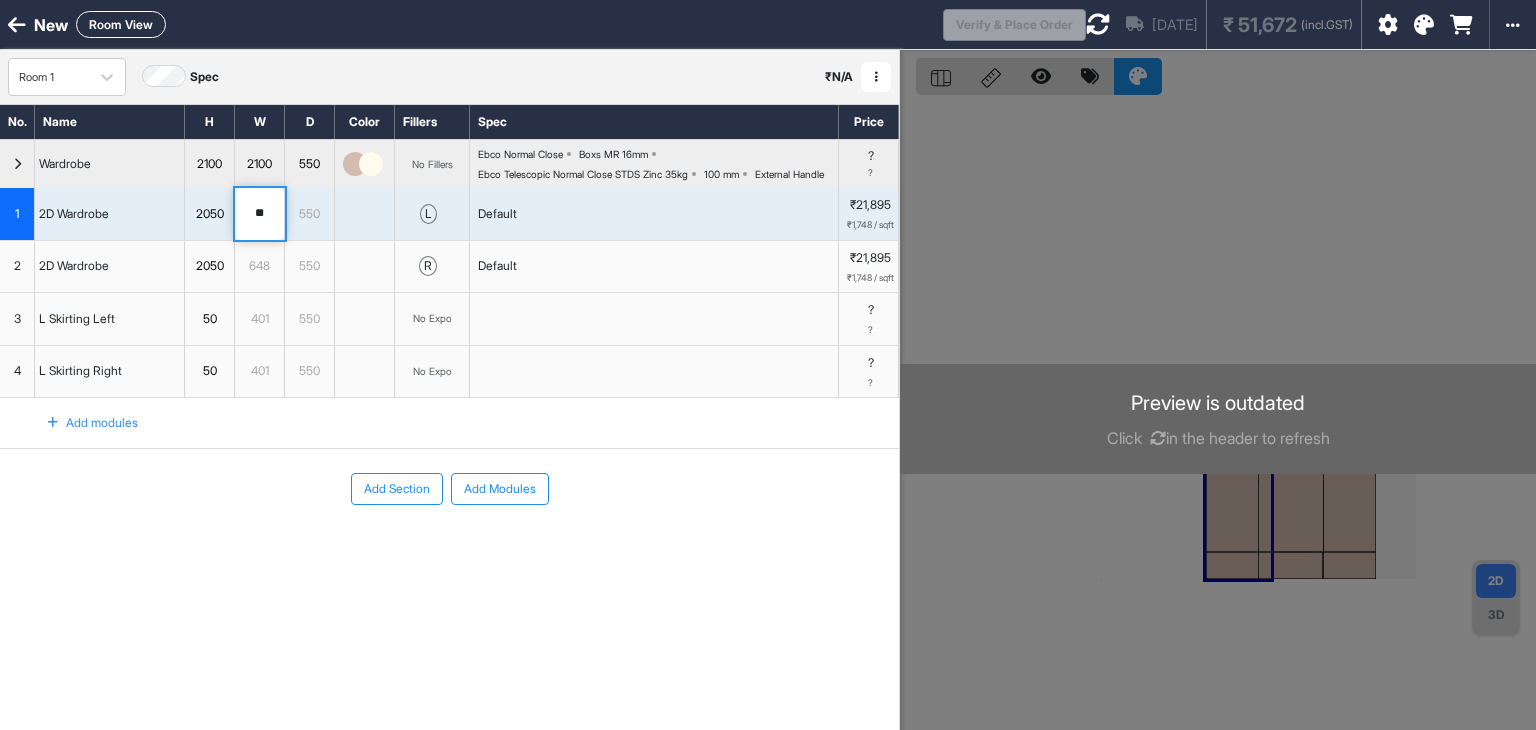 type on "*" 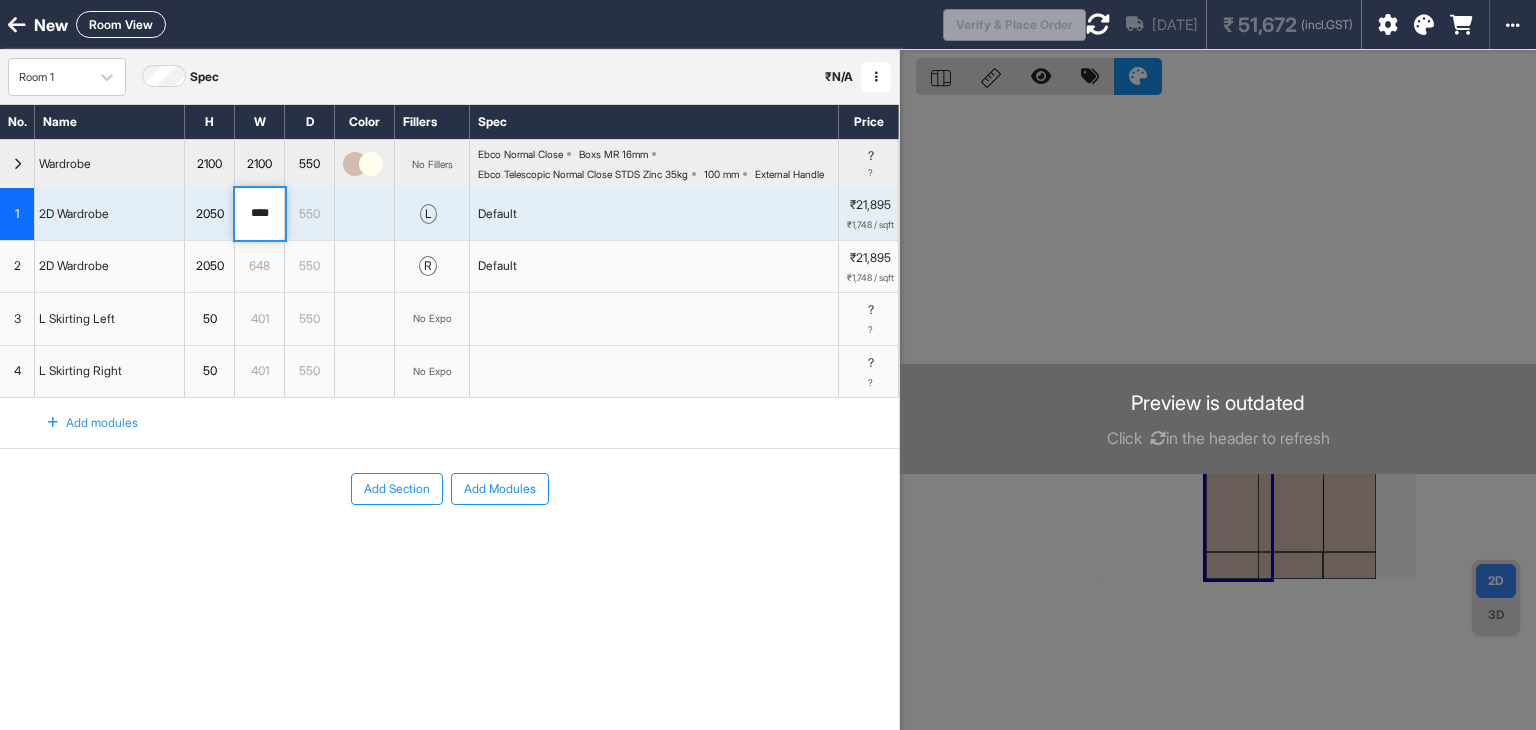 type on "****" 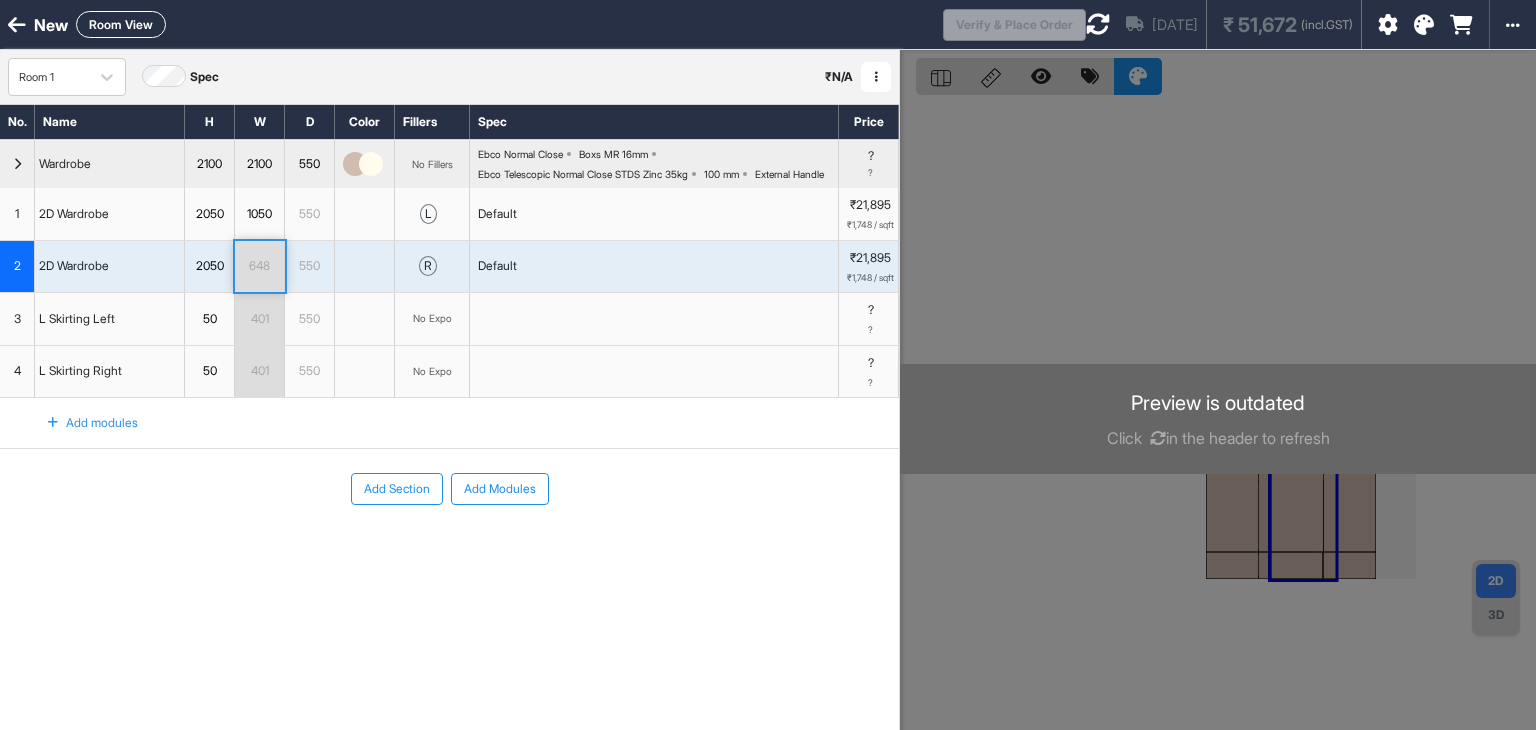 click on "648" at bounding box center (259, 266) 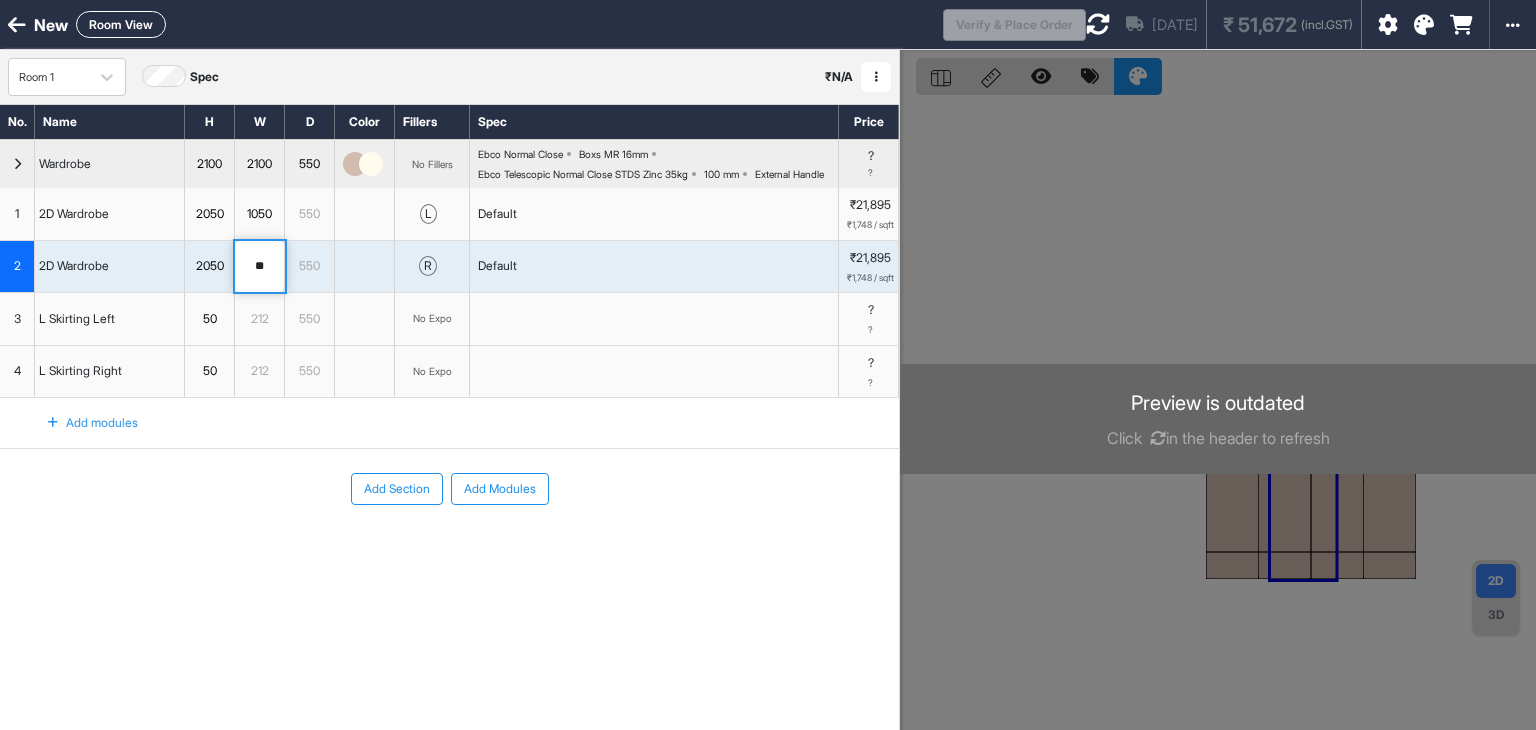 type on "*" 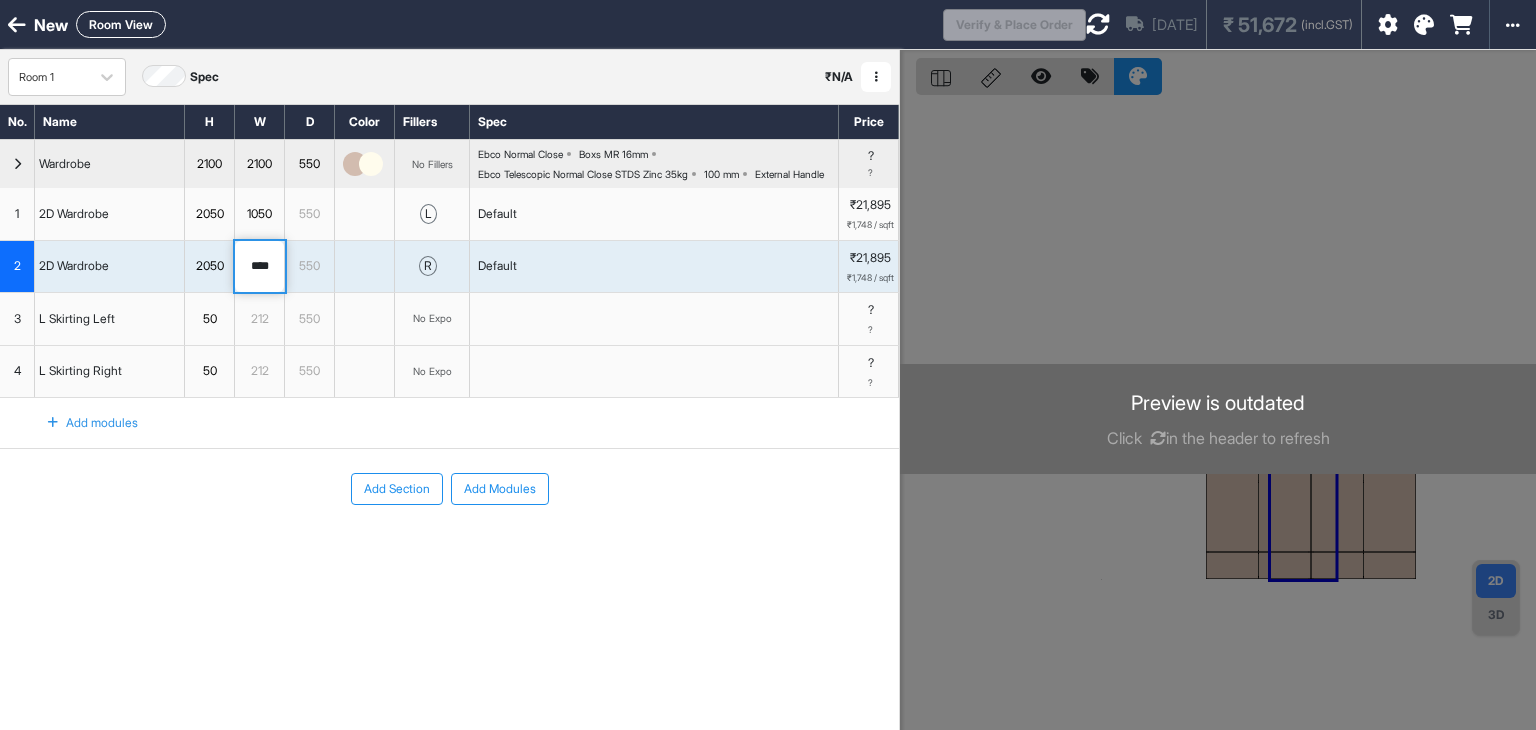 type on "****" 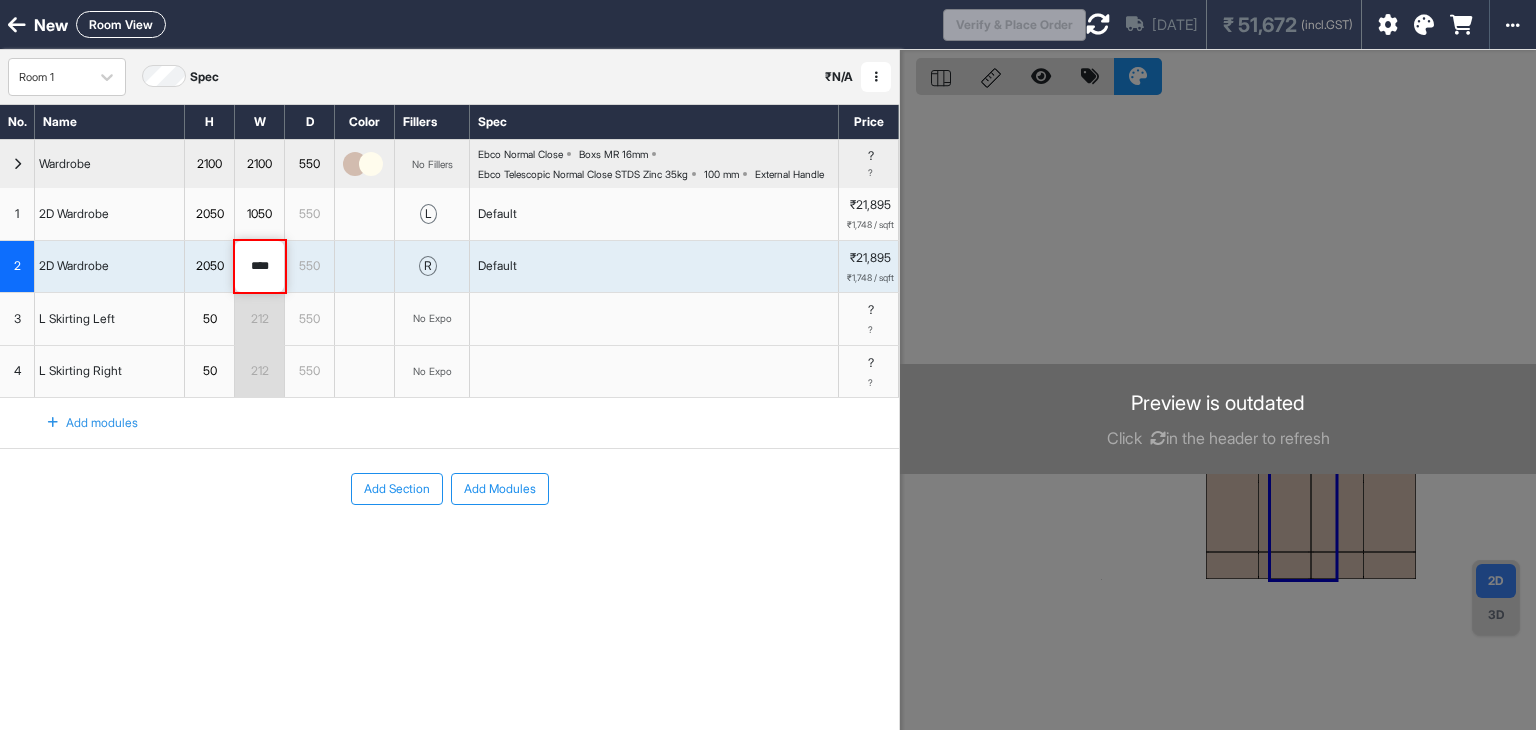 click on "Add Section Add Modules" at bounding box center (449, 549) 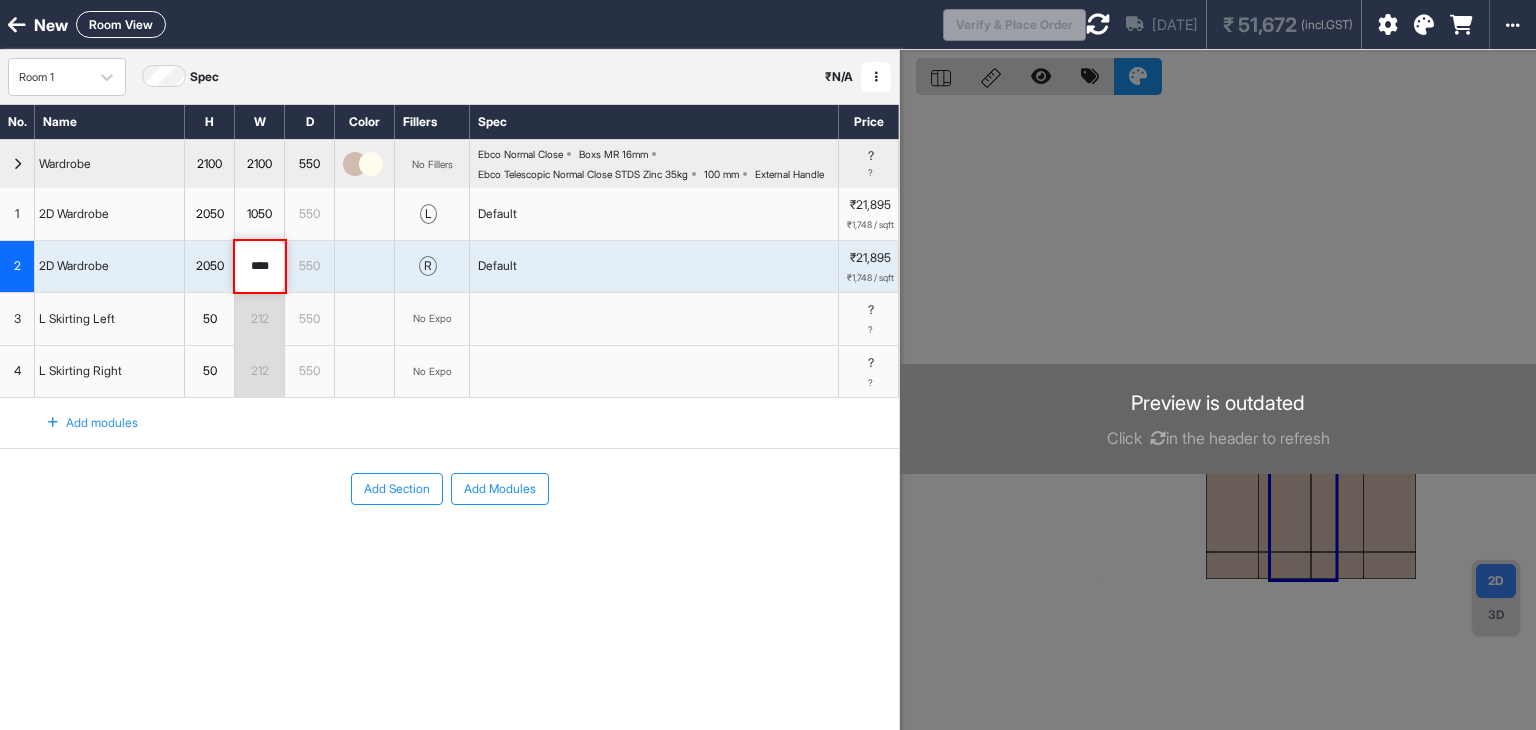 click on "212" at bounding box center [259, 319] 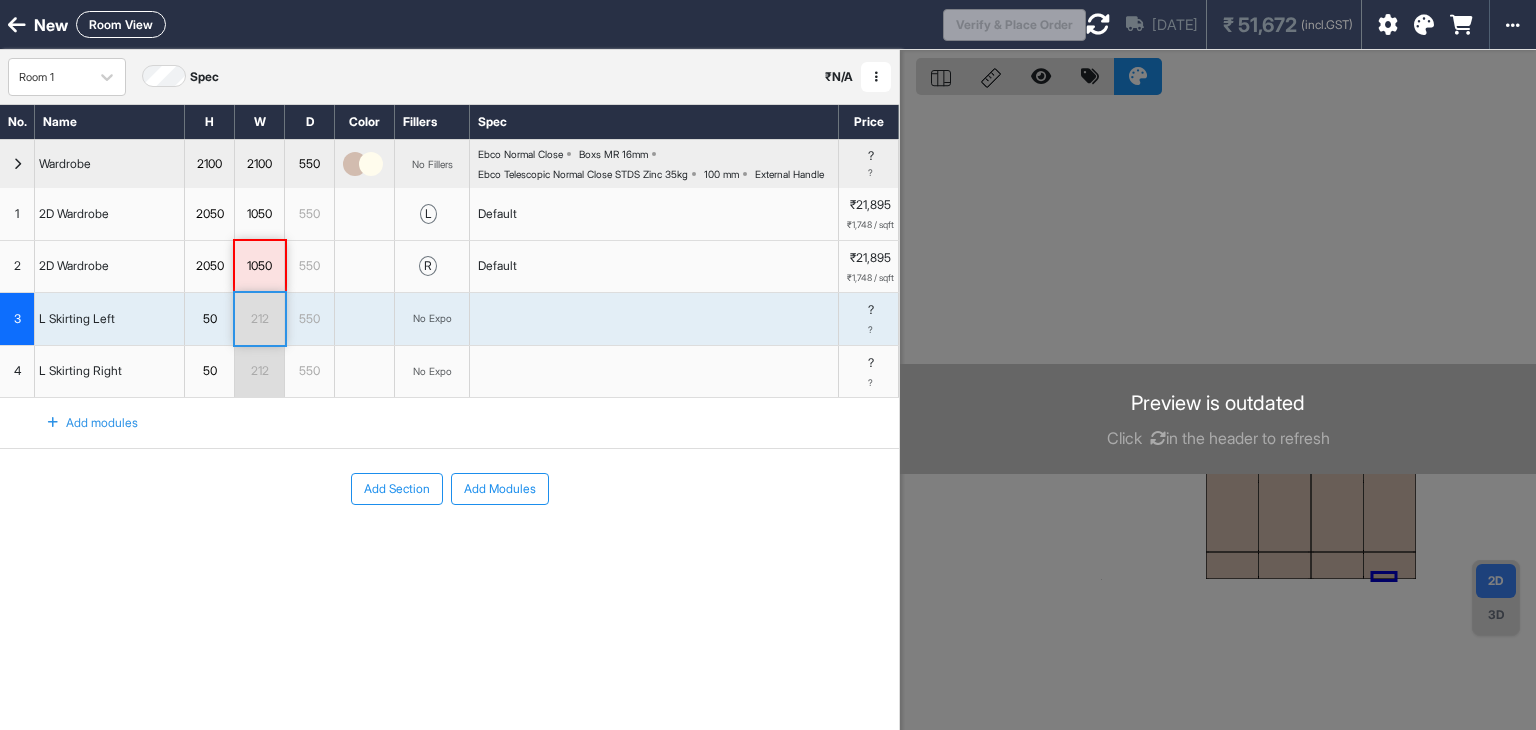 click on "Add Section Add Modules" at bounding box center [449, 489] 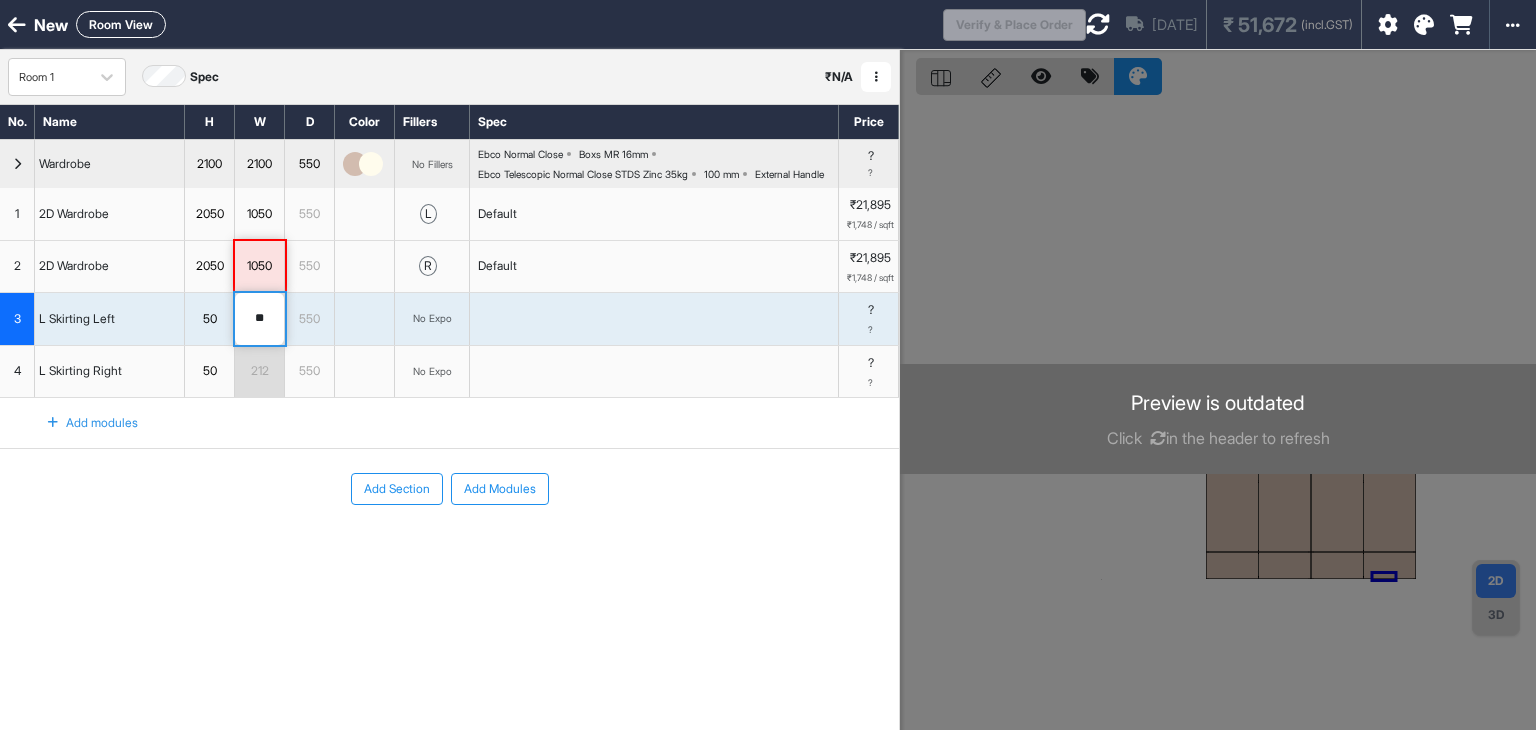 type on "*" 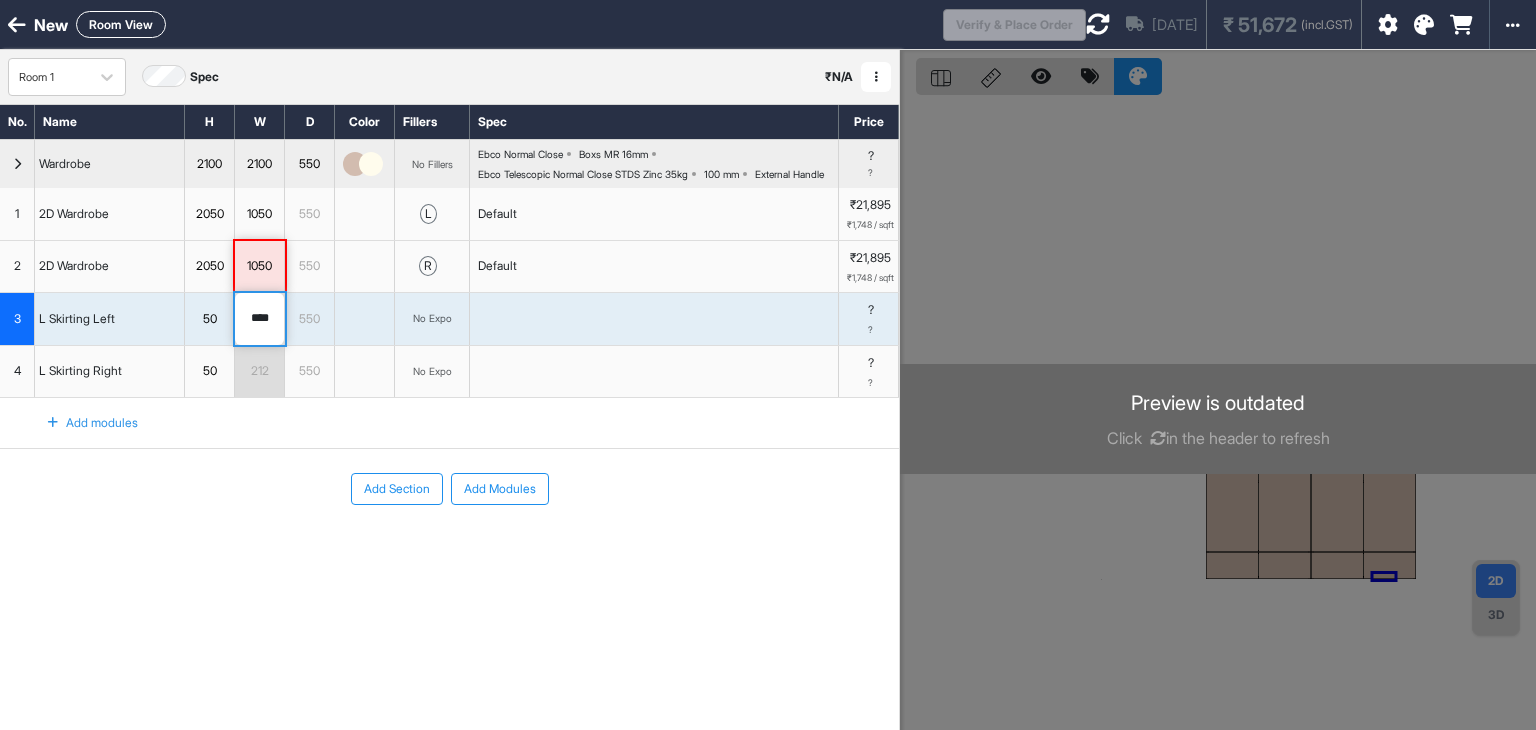 type on "****" 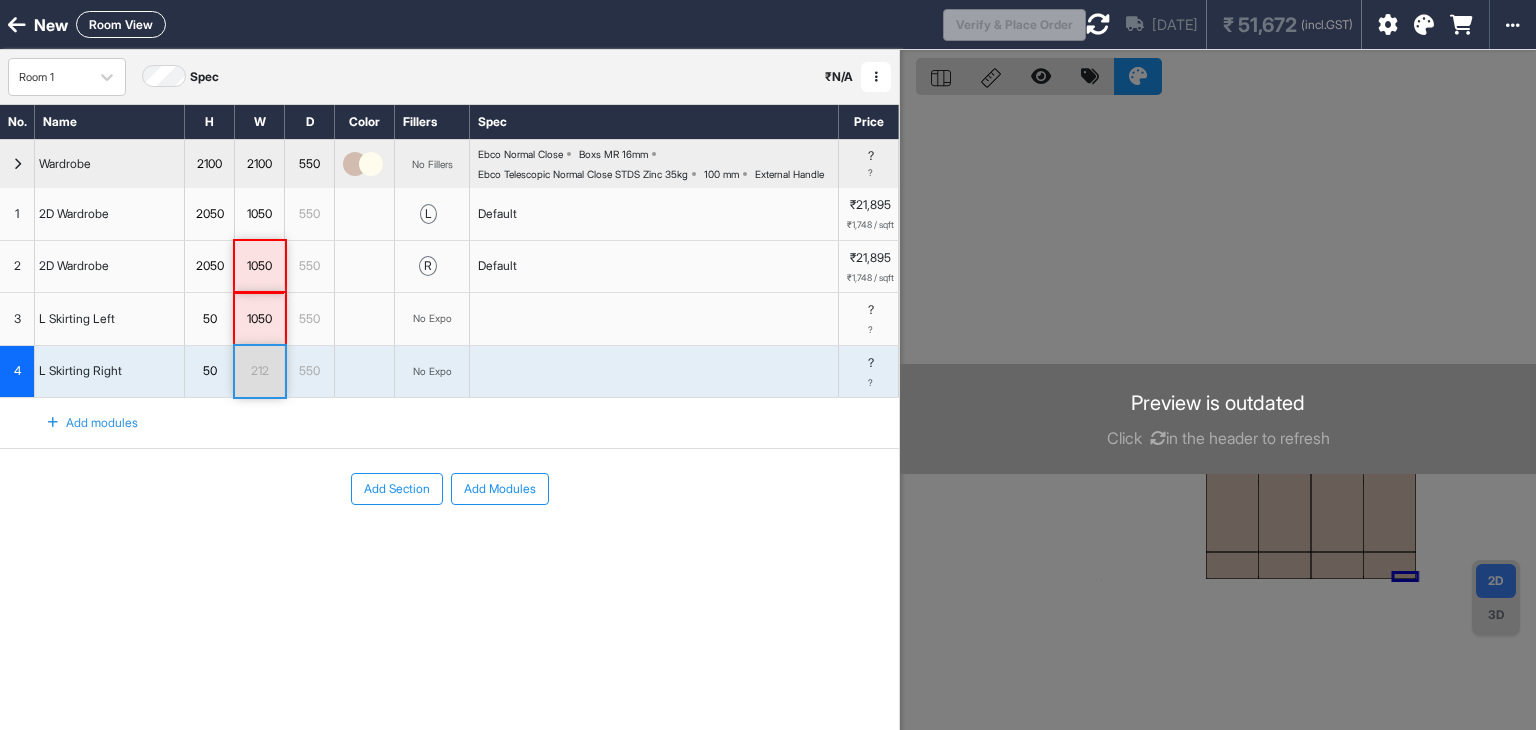 click on "212" at bounding box center (259, 371) 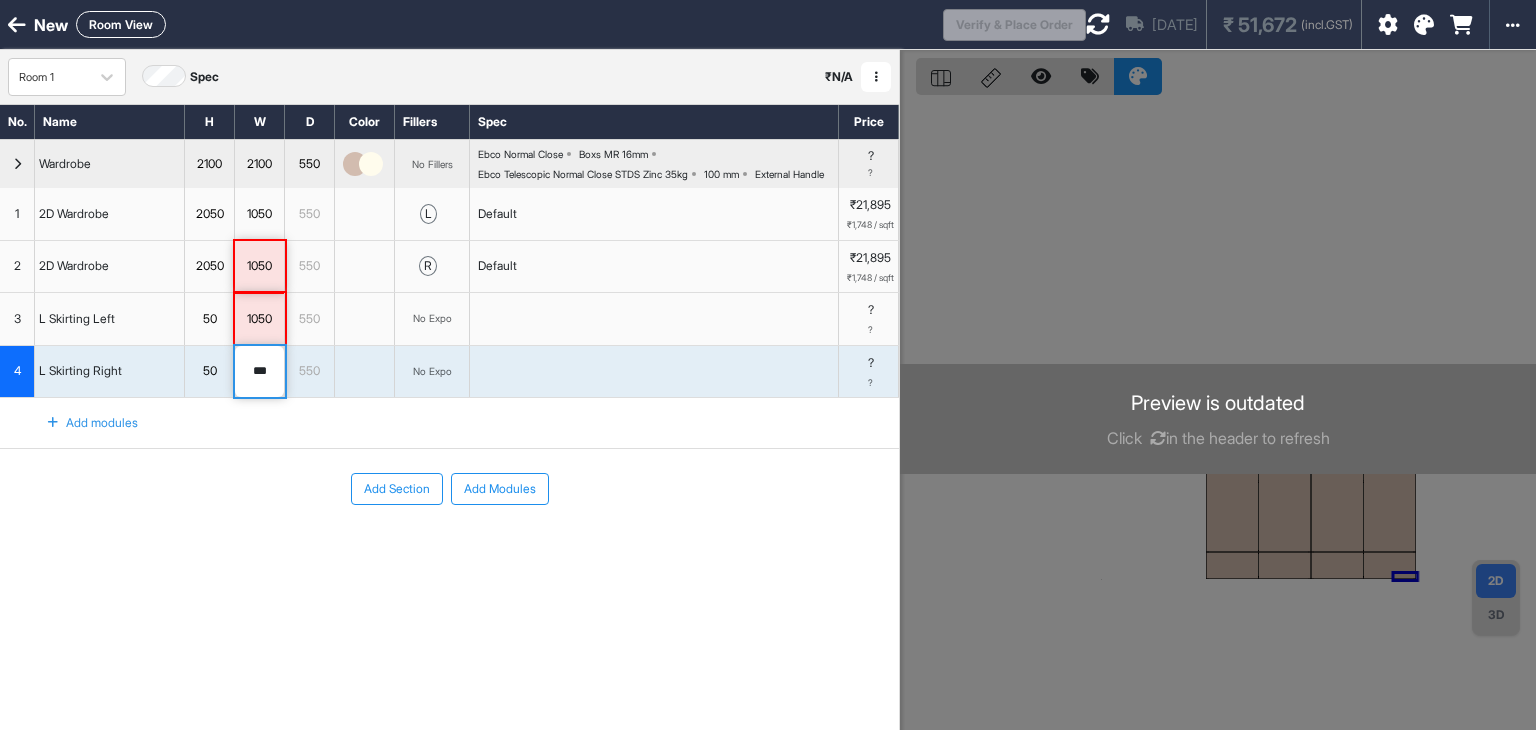 click on "Add Section Add Modules" at bounding box center (449, 549) 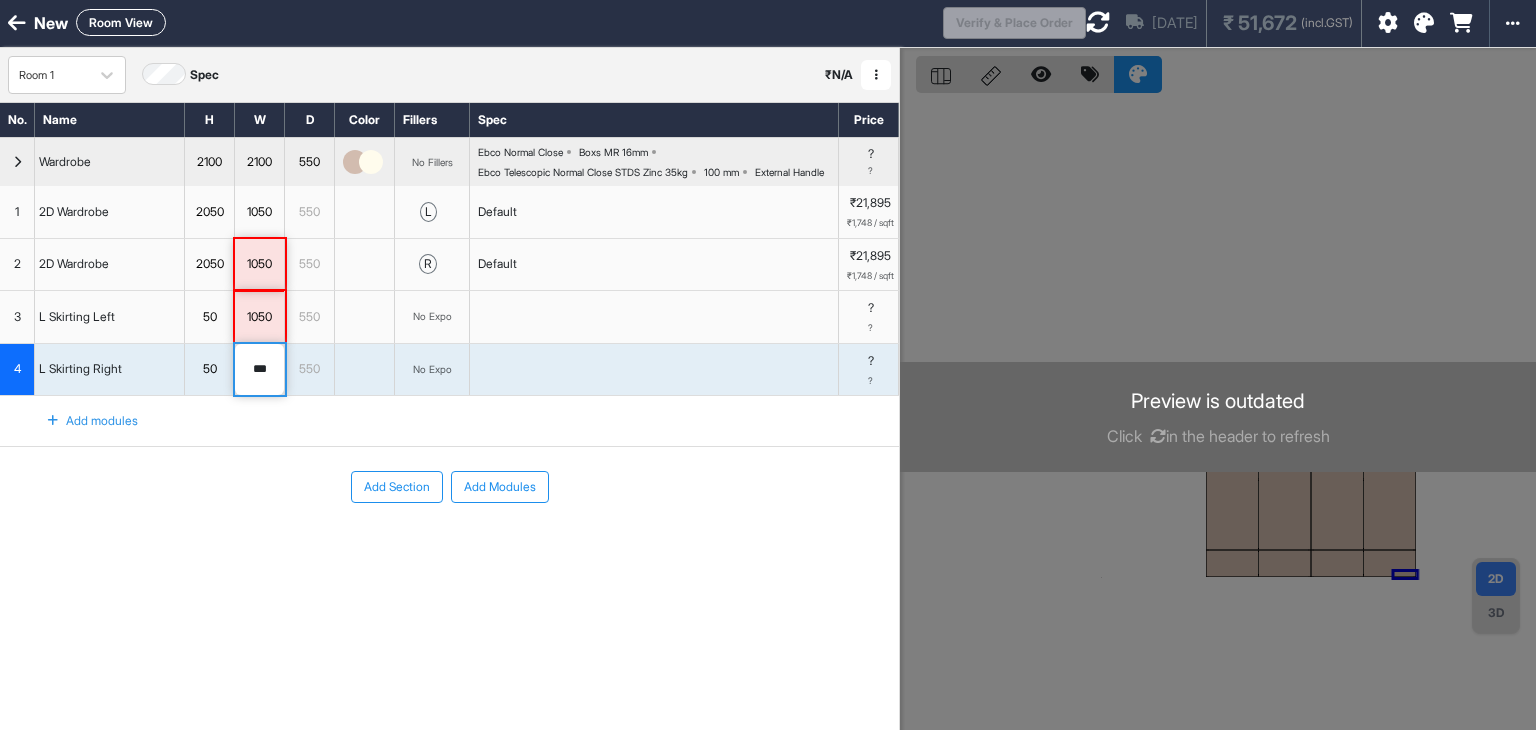 scroll, scrollTop: 0, scrollLeft: 0, axis: both 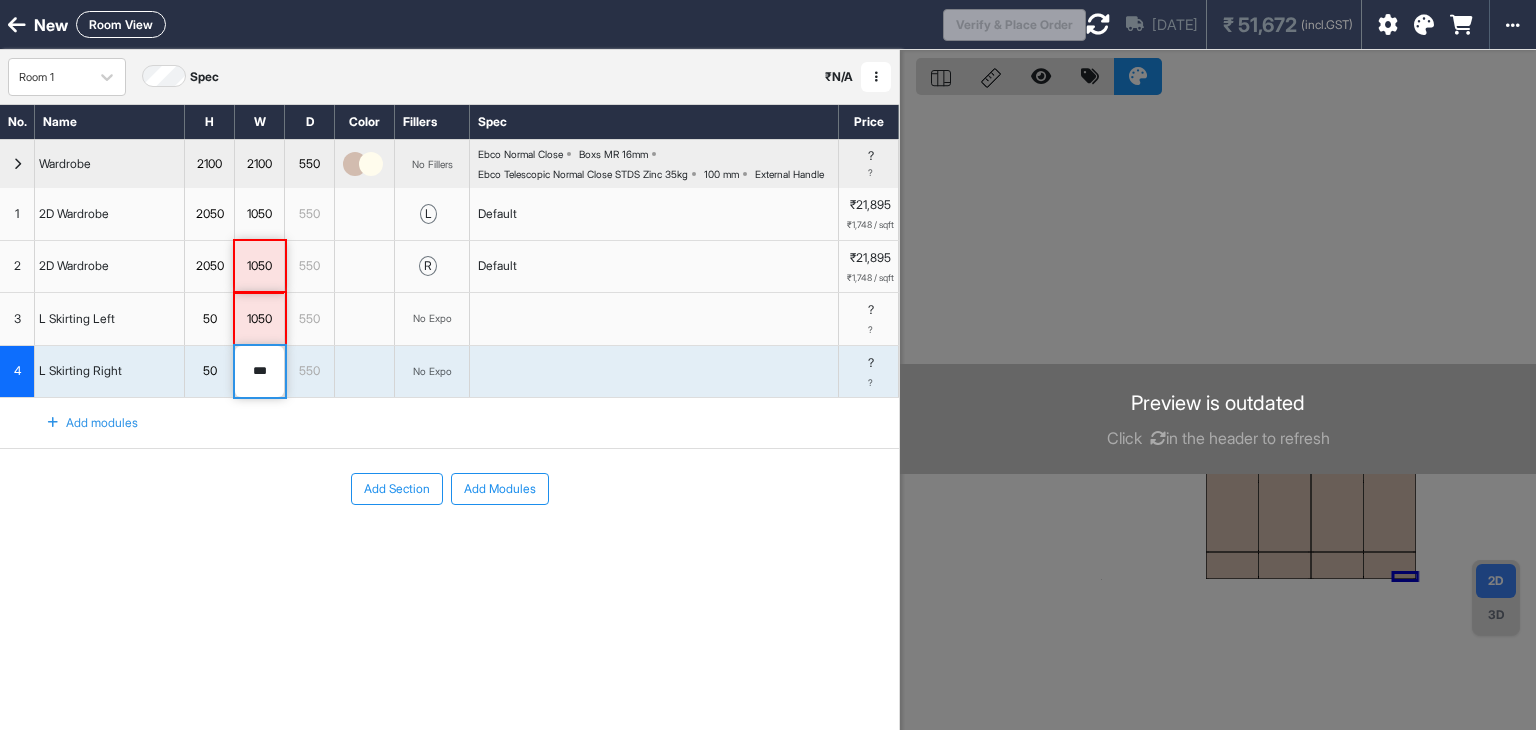 click at bounding box center (17, 164) 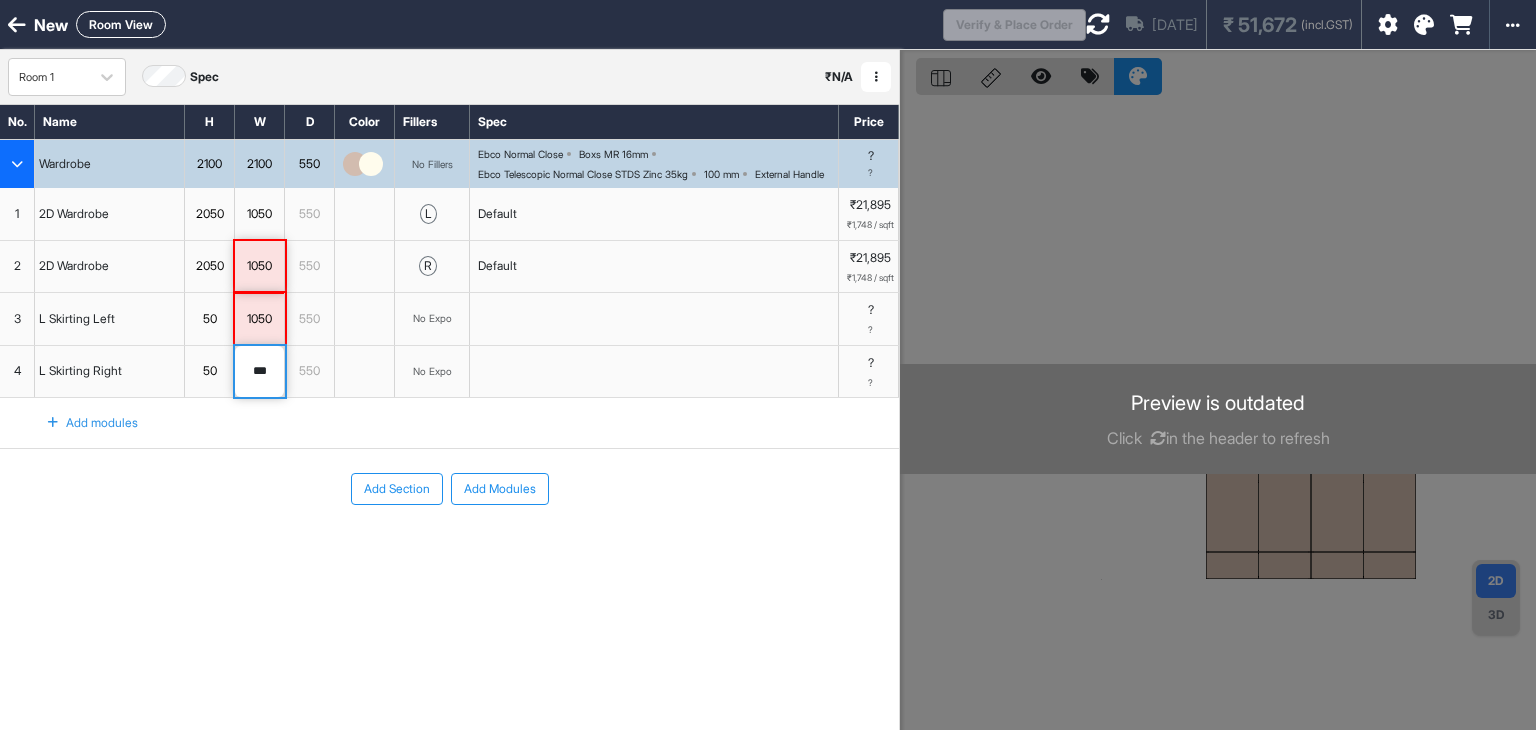 click on "3" at bounding box center [17, 319] 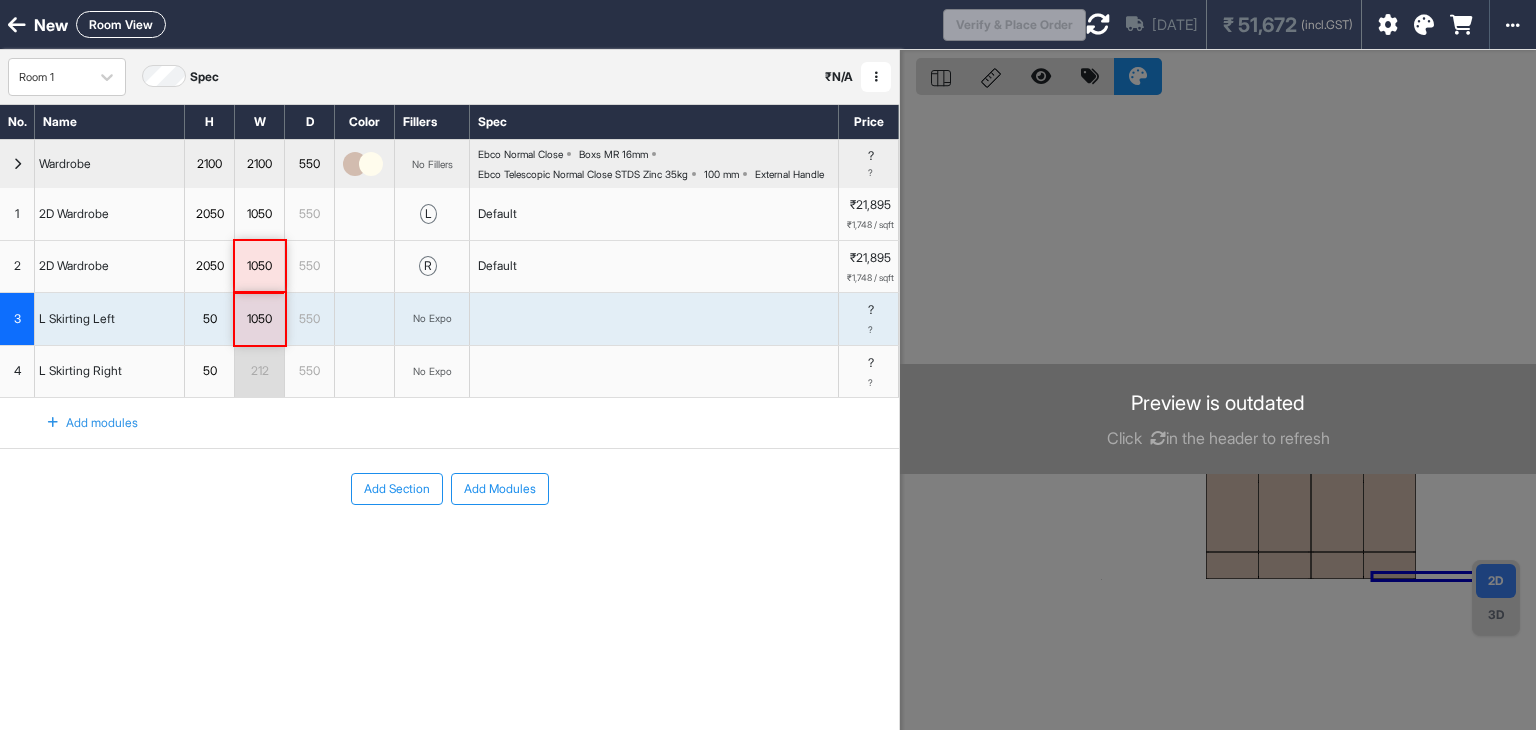 click on "2" at bounding box center [17, 267] 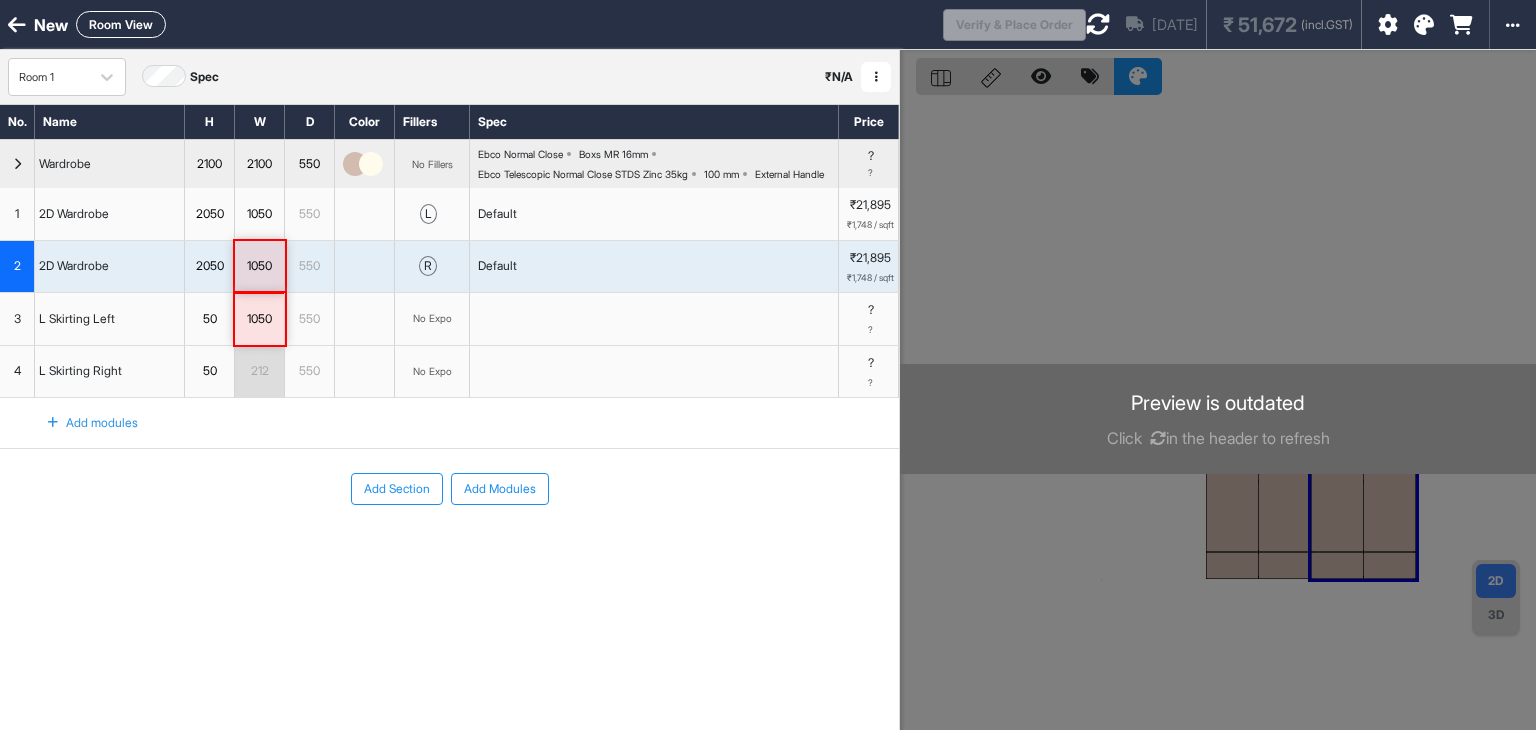 click on "3" at bounding box center [17, 319] 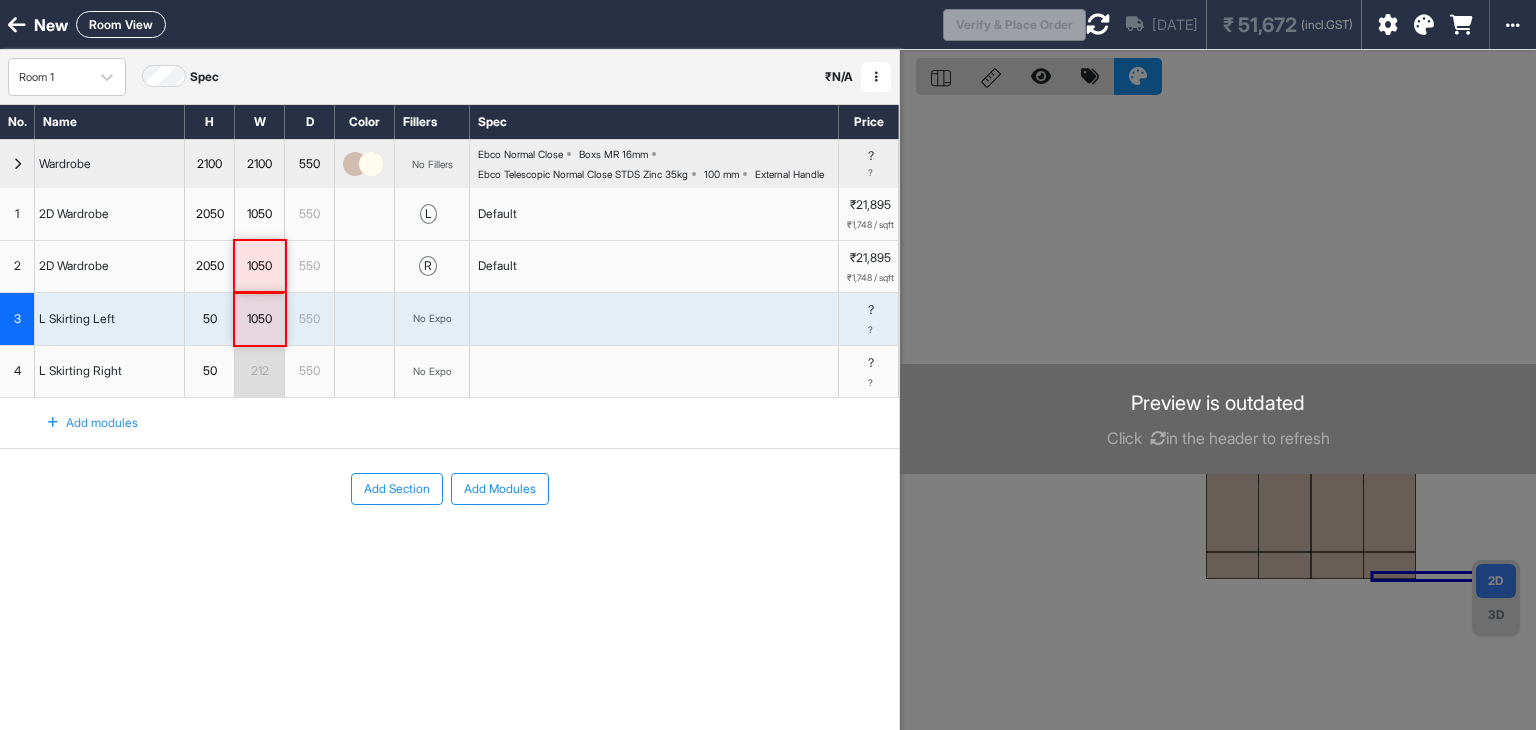 click on "550" at bounding box center [309, 319] 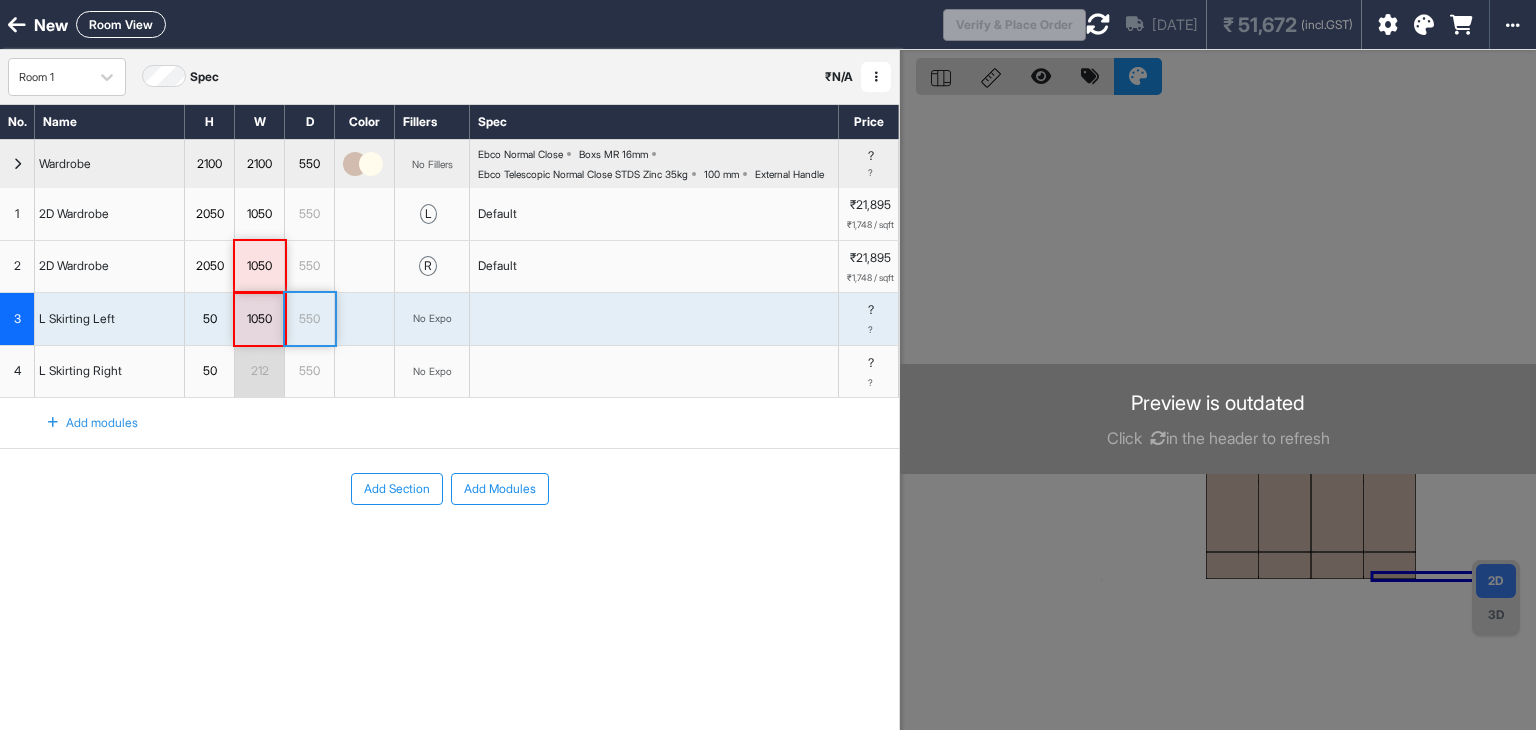 click on "550" at bounding box center [309, 319] 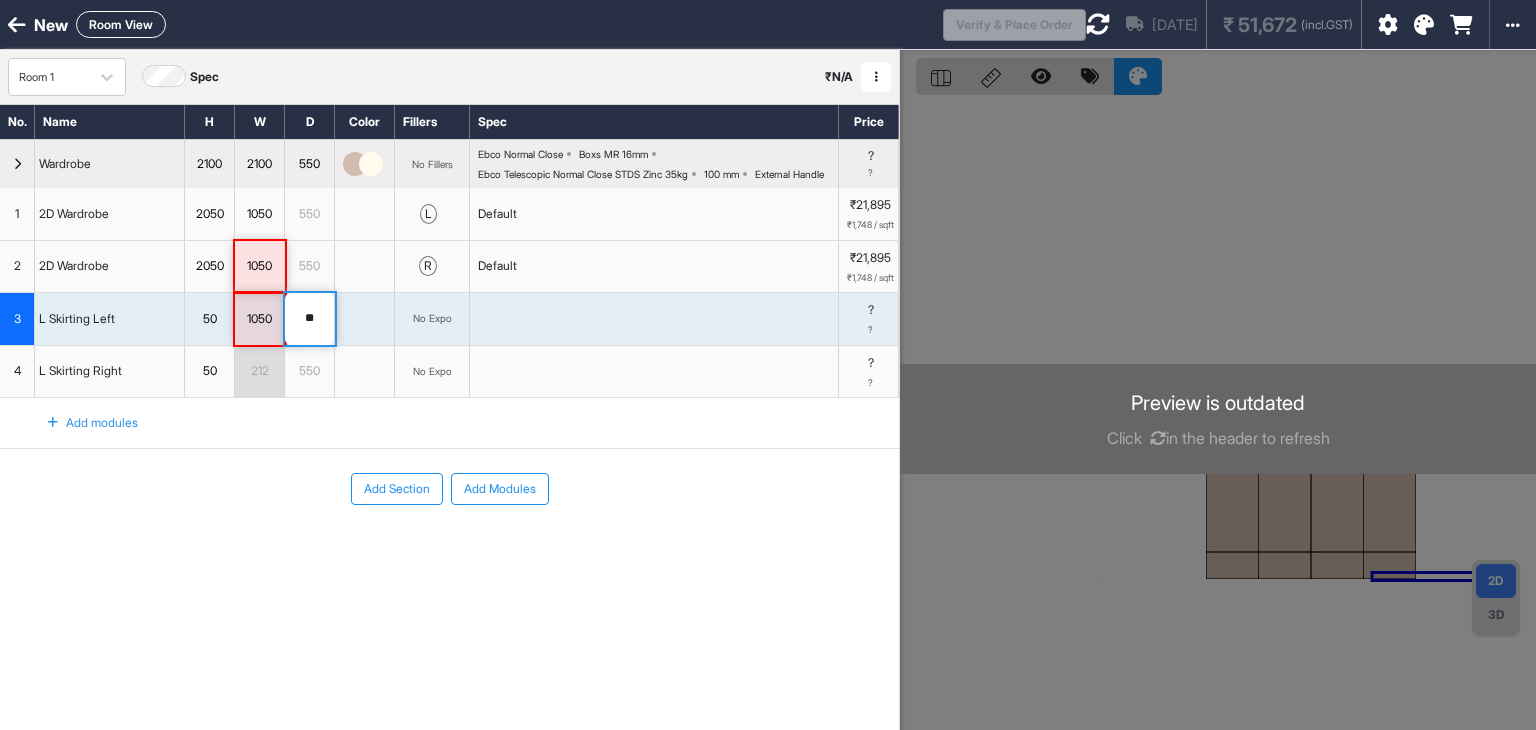 type on "*" 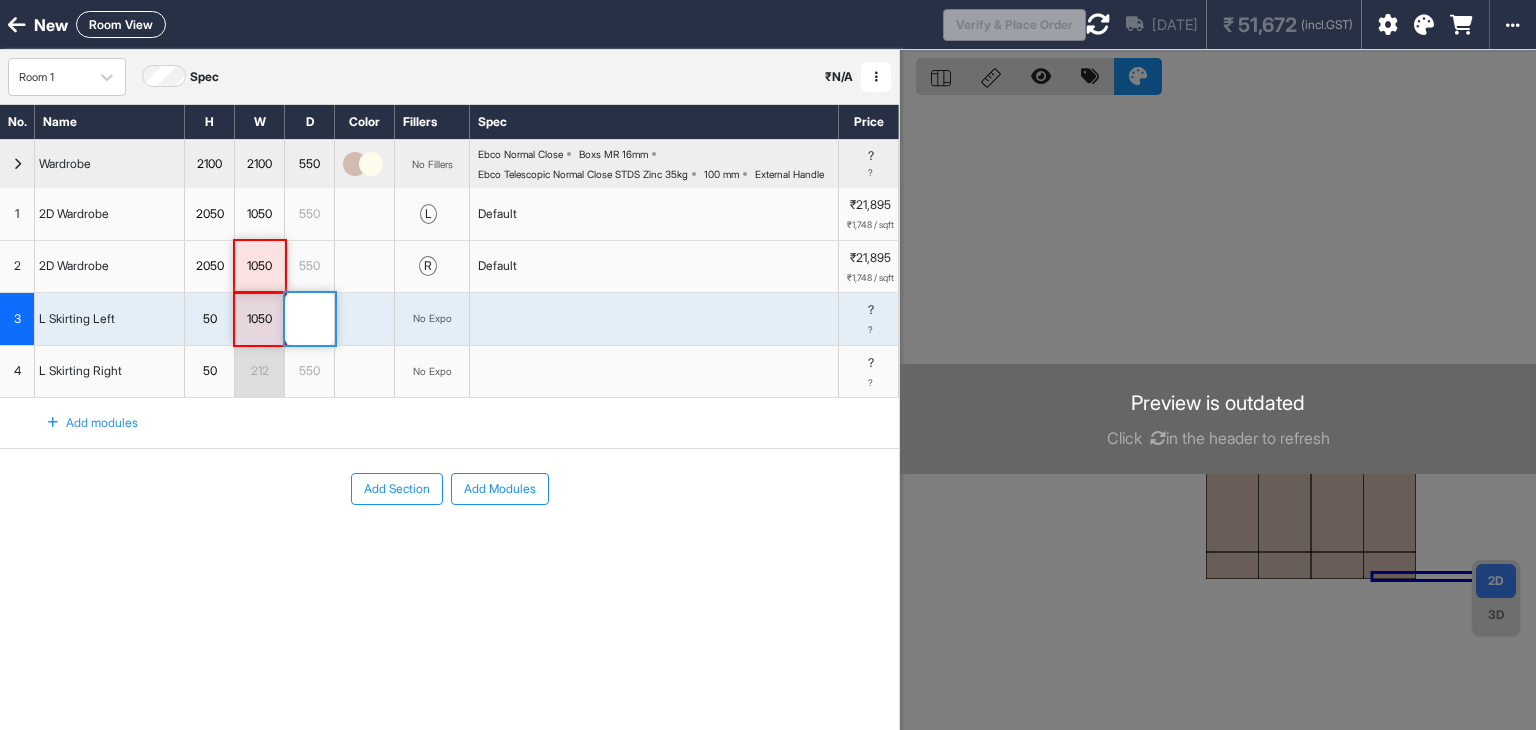 type 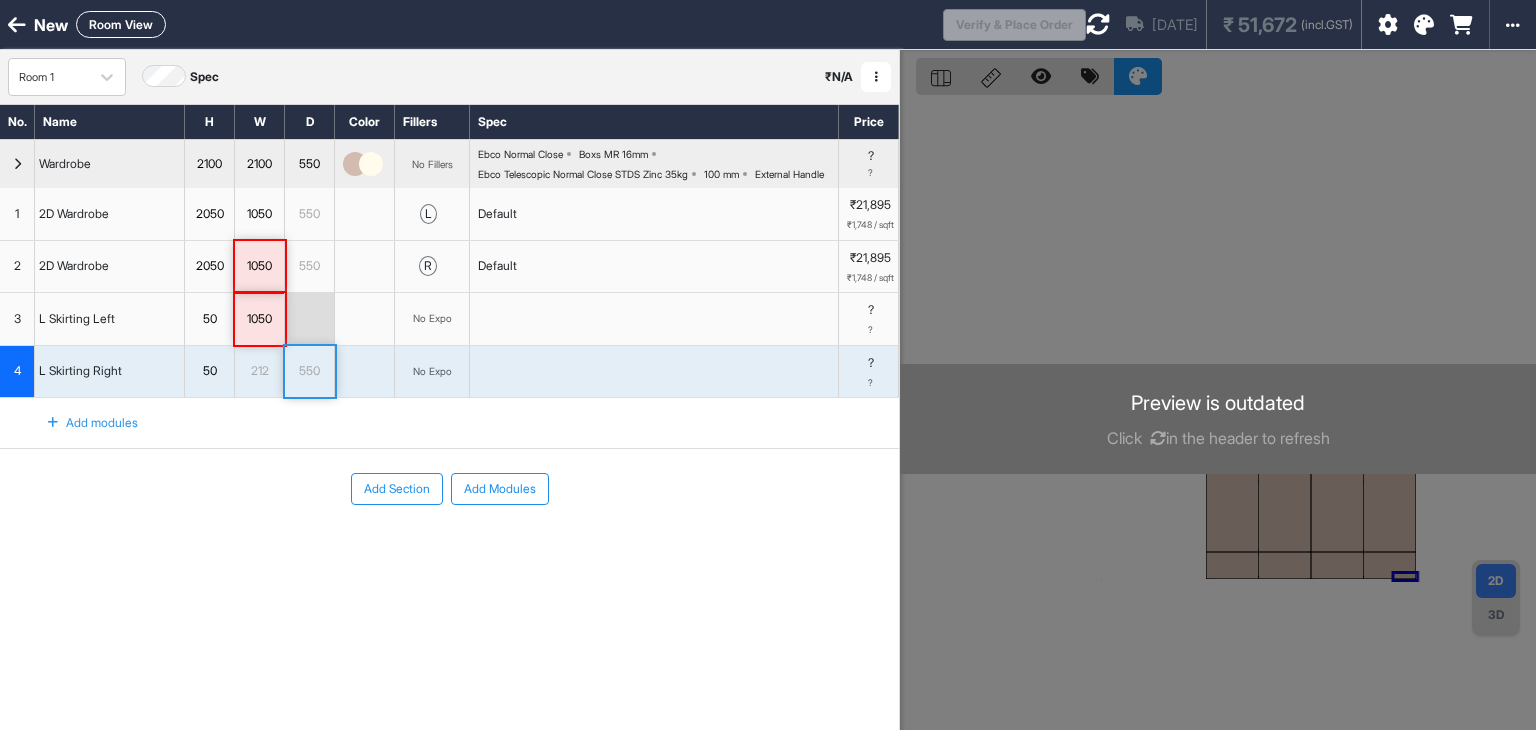 click on "550" at bounding box center [310, 372] 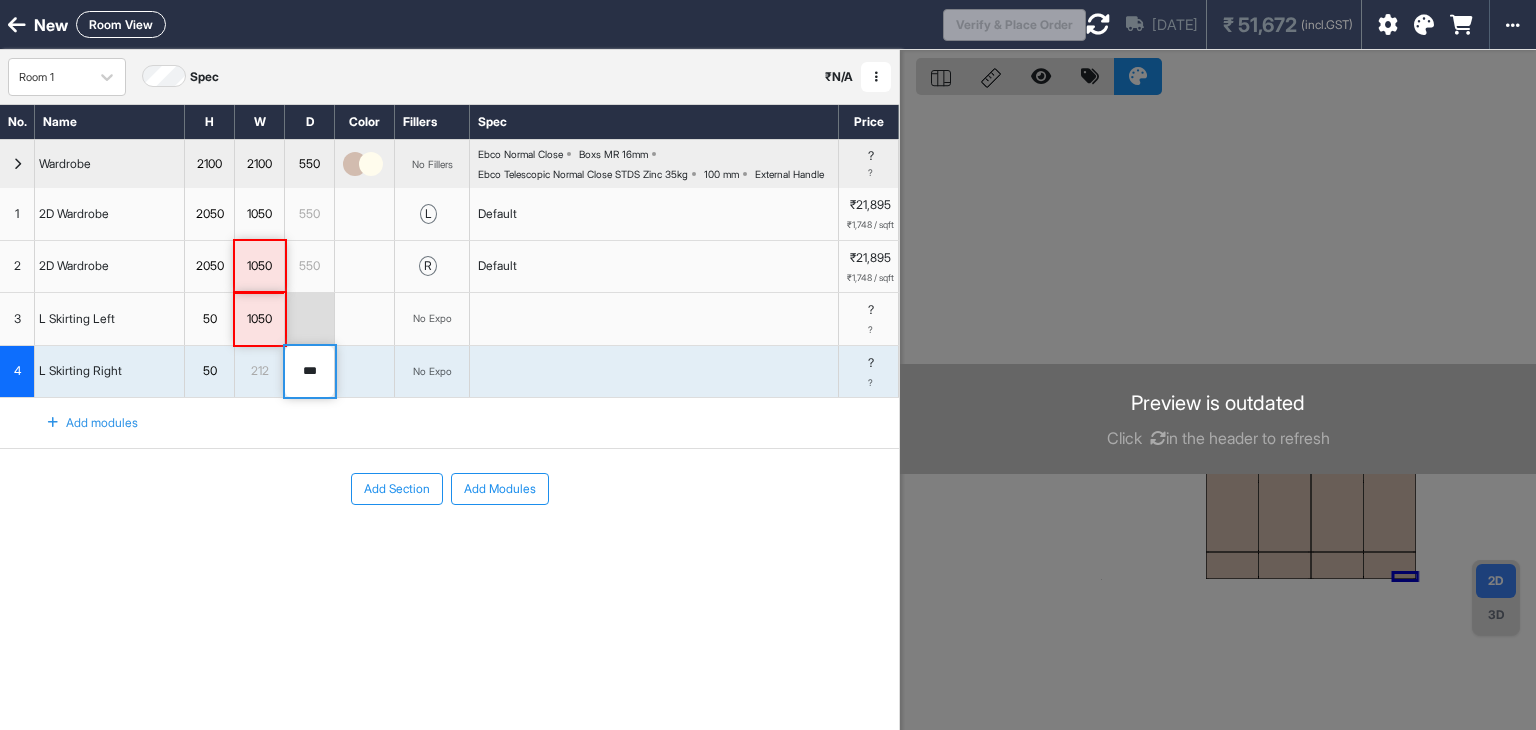 click on "***" at bounding box center [309, 372] 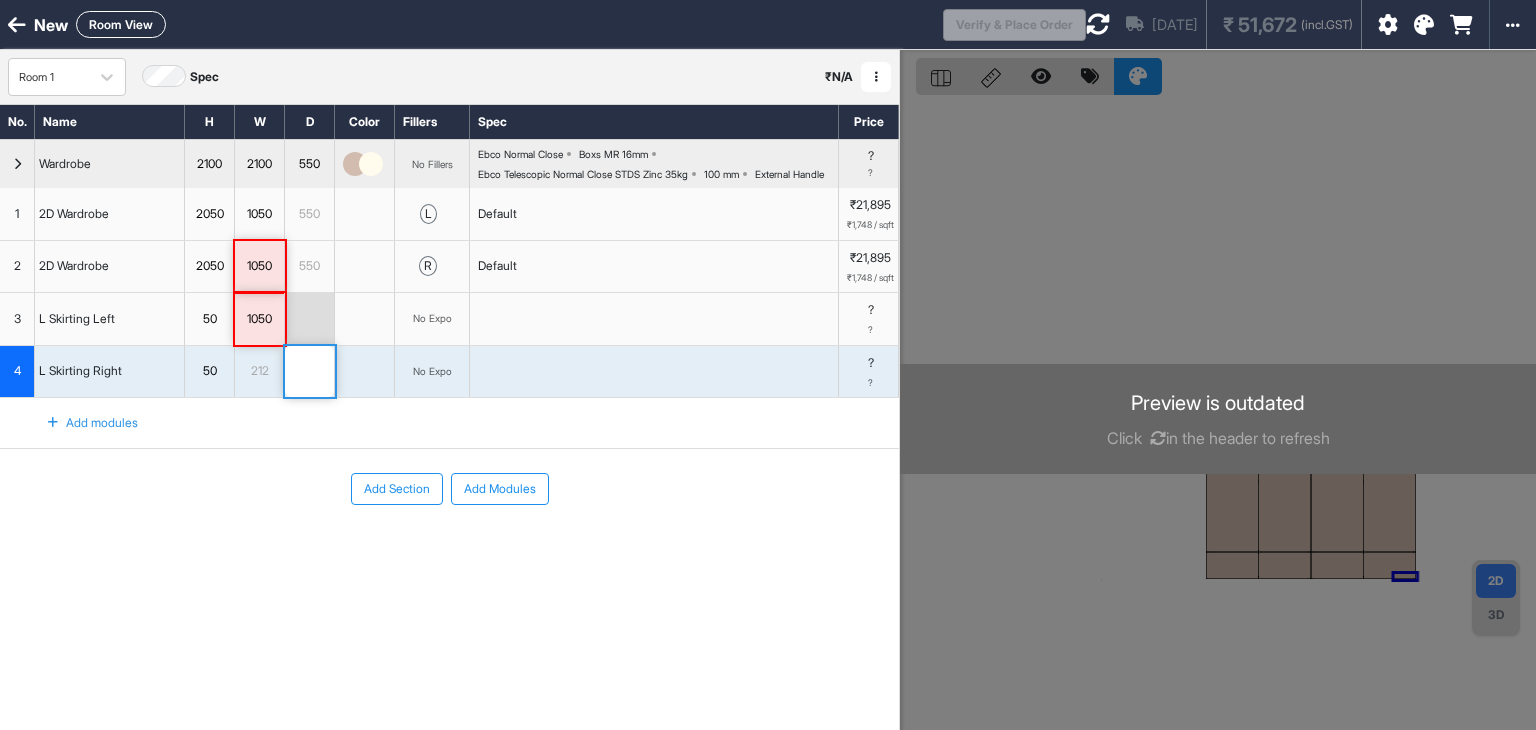 type 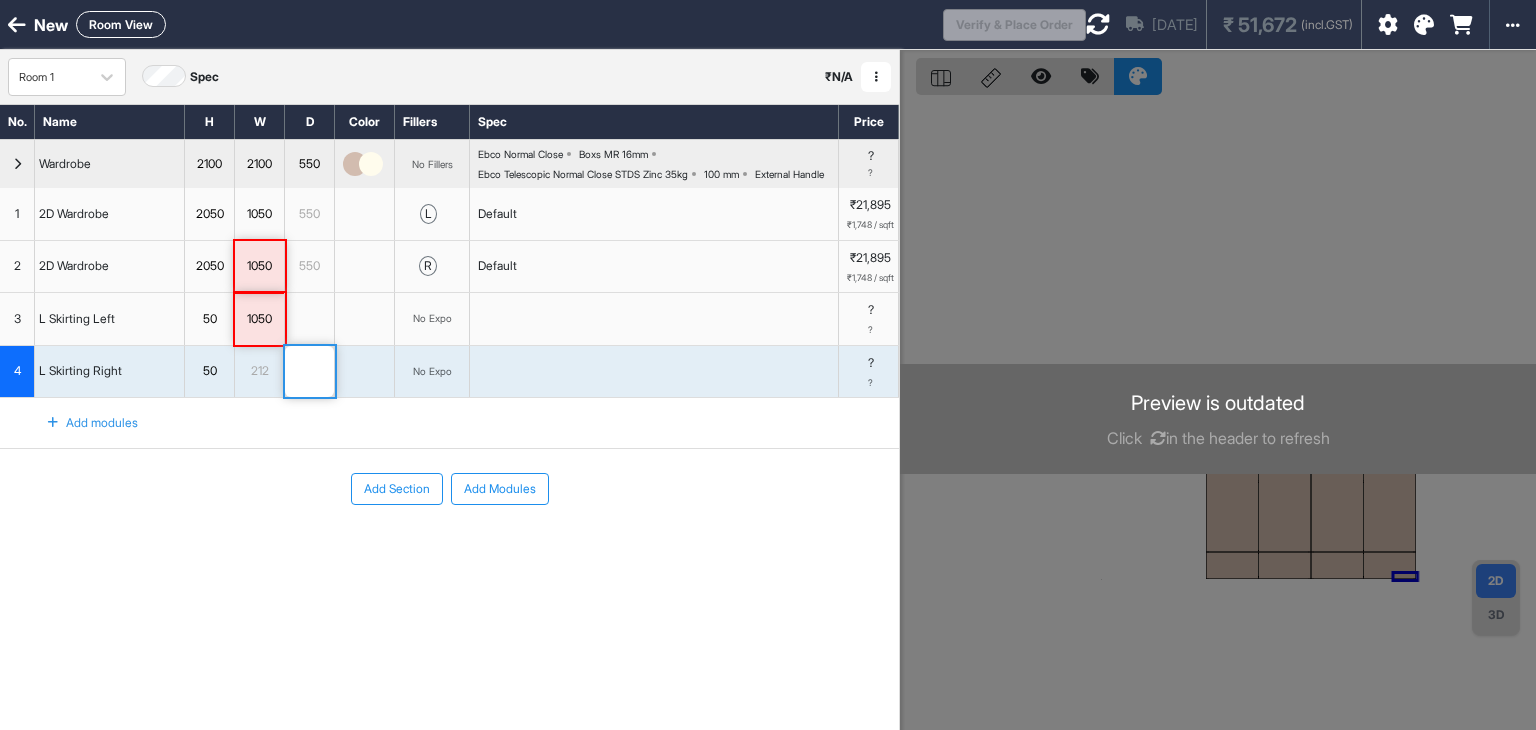 click on "Add Section Add Modules" at bounding box center (449, 489) 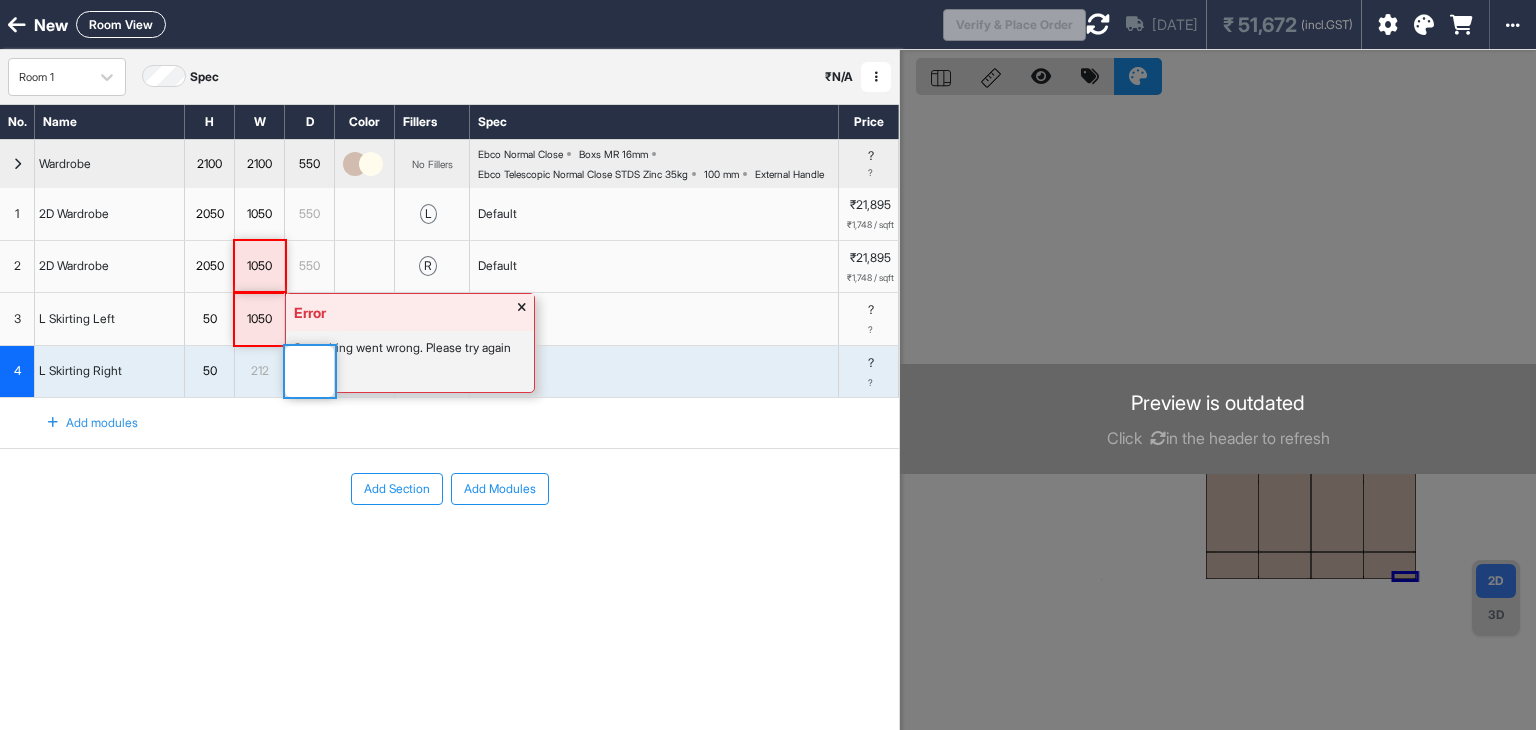 click on "1050" at bounding box center [259, 319] 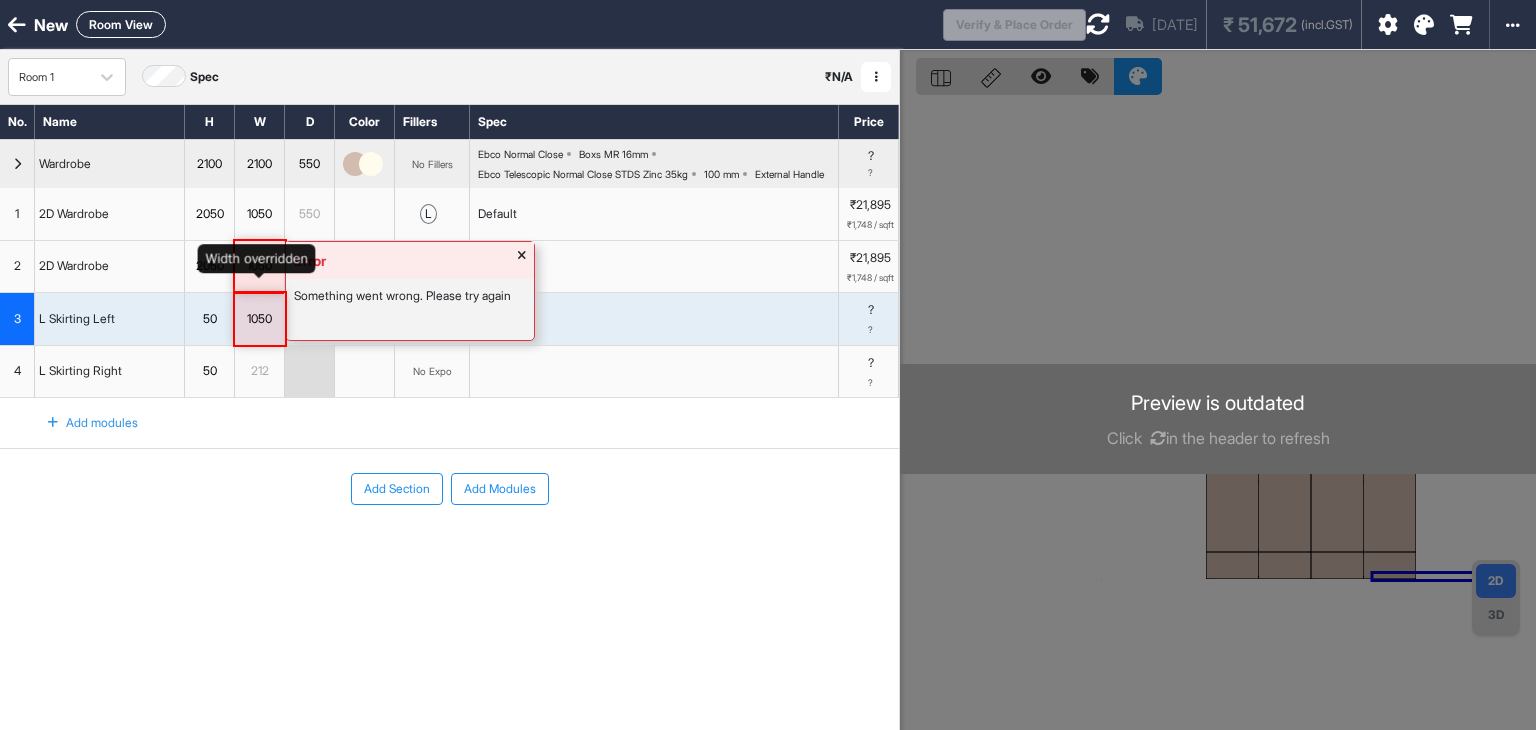 click on "1050" at bounding box center [259, 266] 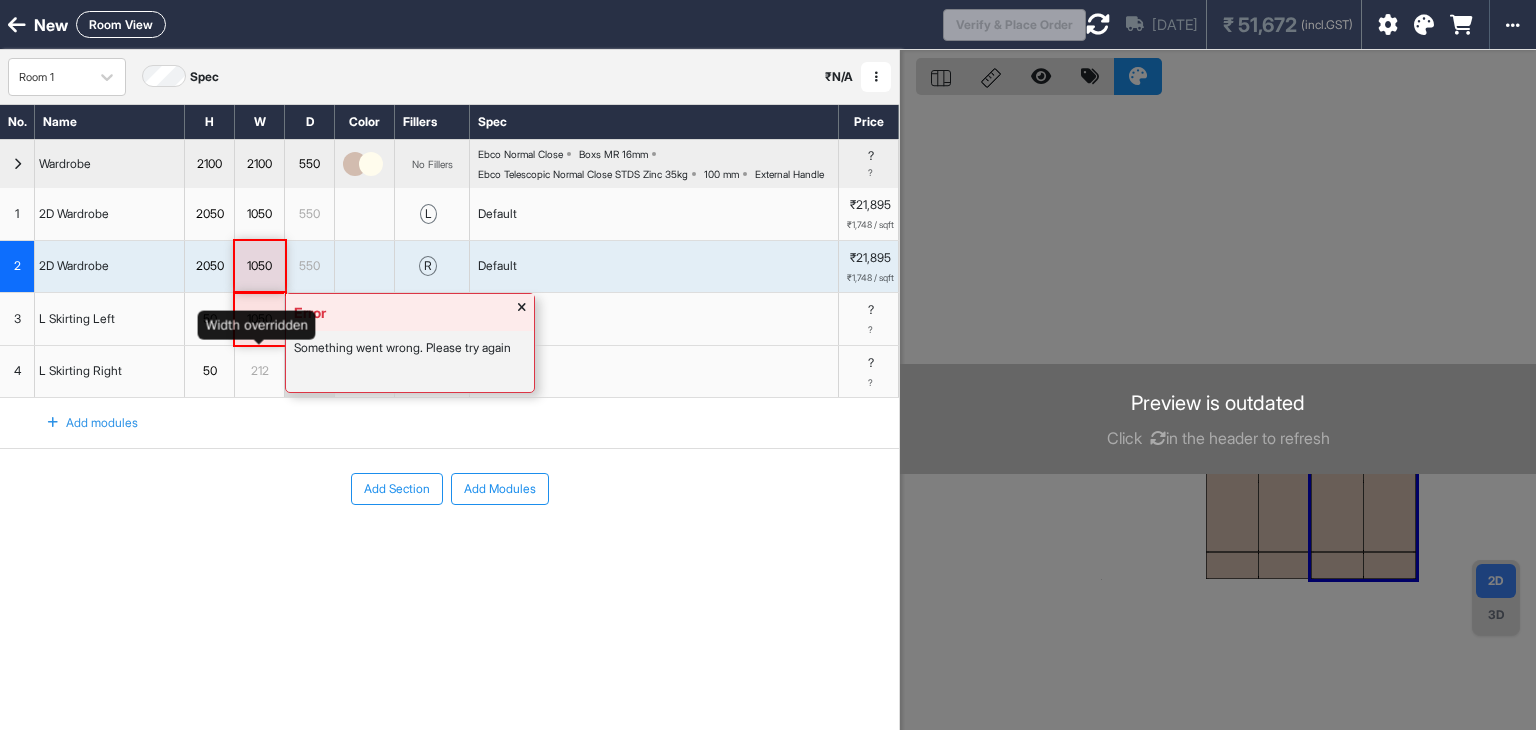 click on "1050" at bounding box center [259, 319] 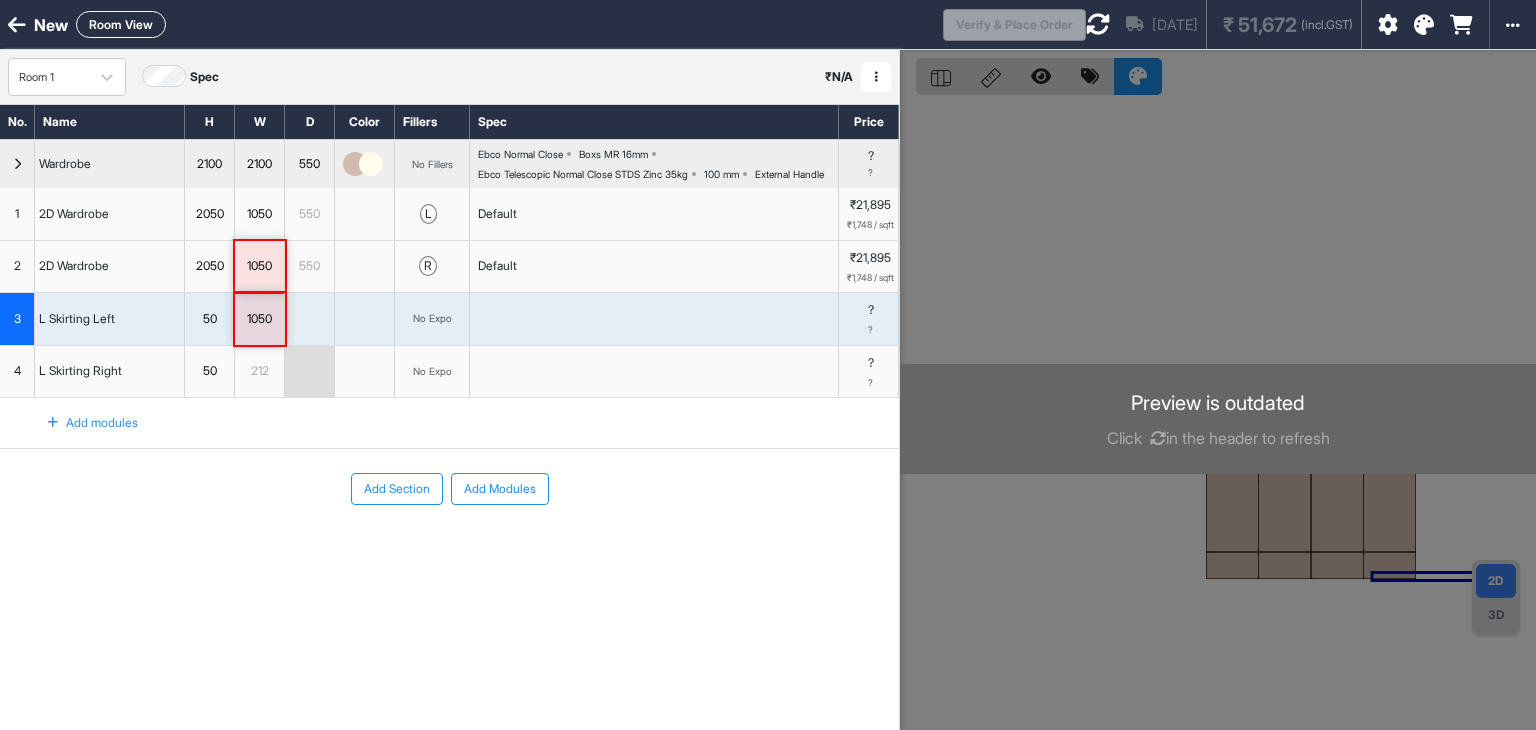 click on "Room View" at bounding box center [121, 24] 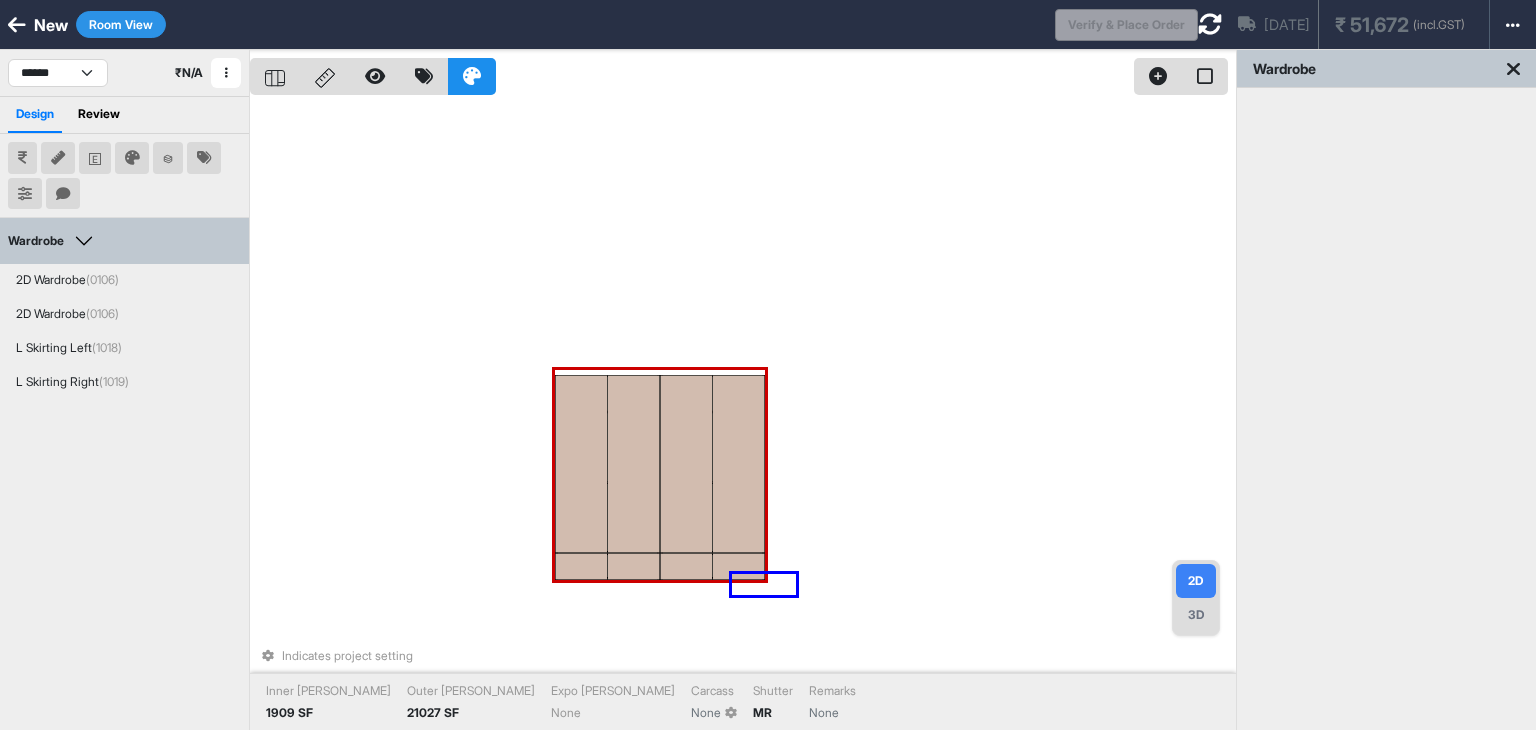 click on "Indicates project setting Inner Lam 1909 SF Outer Lam 21027 SF Expo Lam None Carcass None Shutter MR Remarks None" at bounding box center (743, 415) 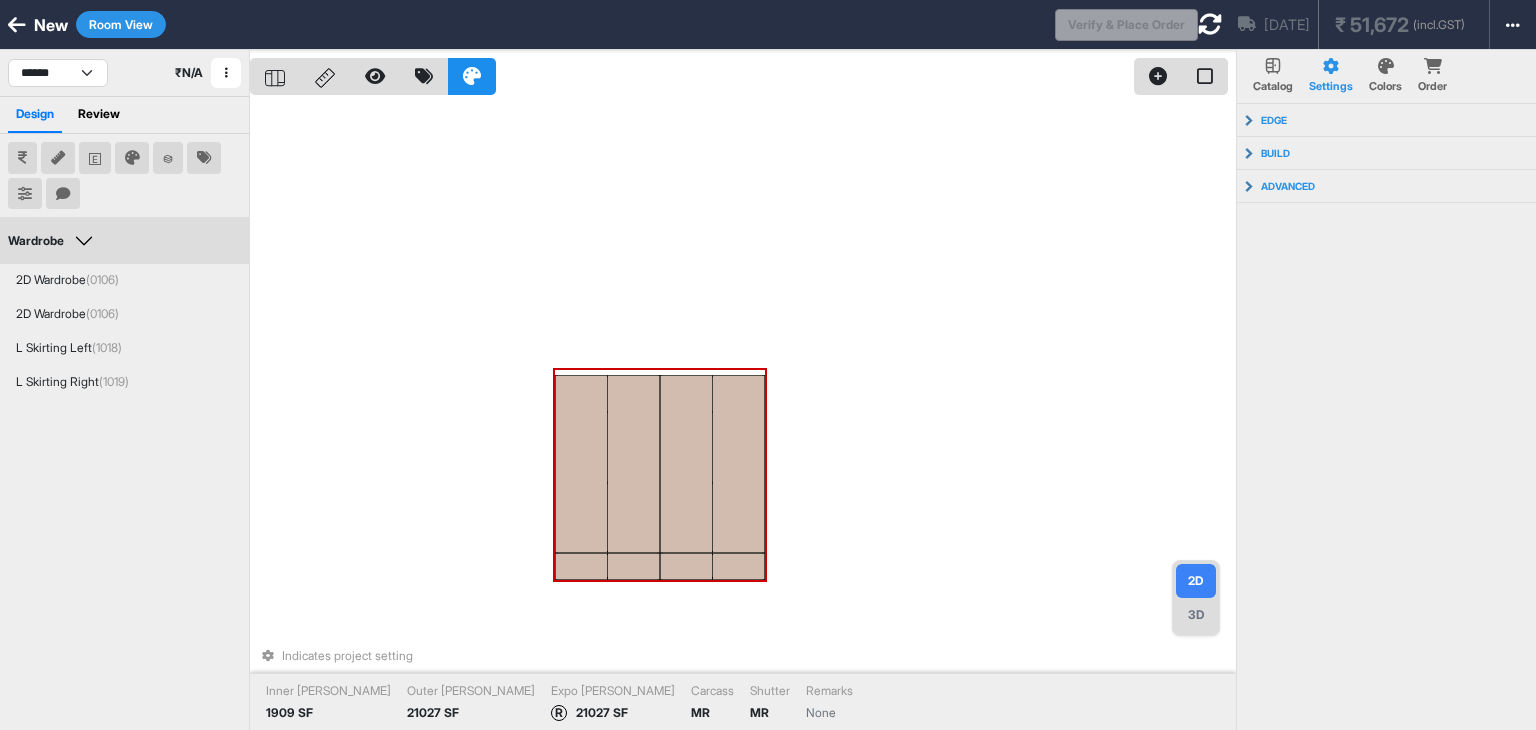 drag, startPoint x: 764, startPoint y: 544, endPoint x: 693, endPoint y: 511, distance: 78.29432 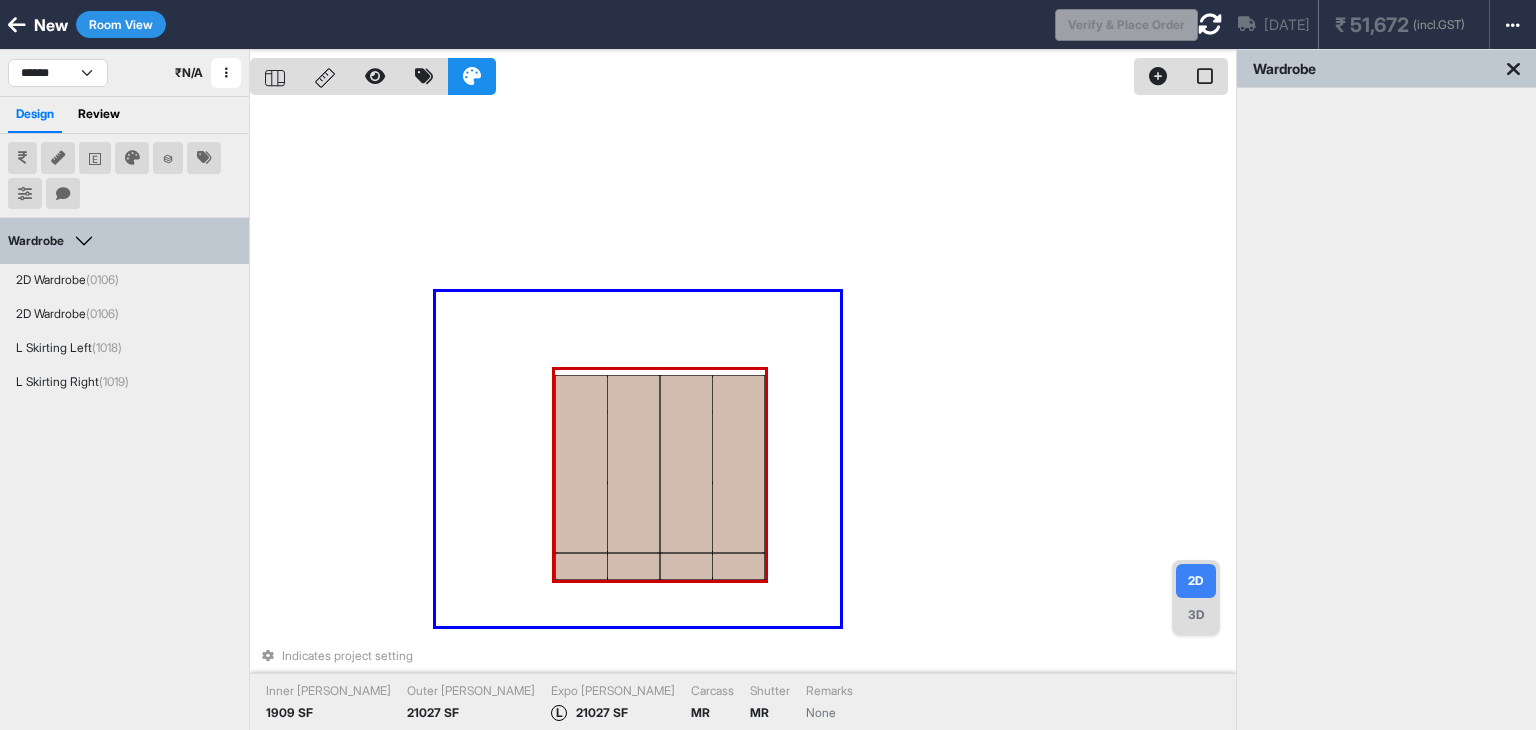 drag, startPoint x: 830, startPoint y: 614, endPoint x: 428, endPoint y: 268, distance: 530.39606 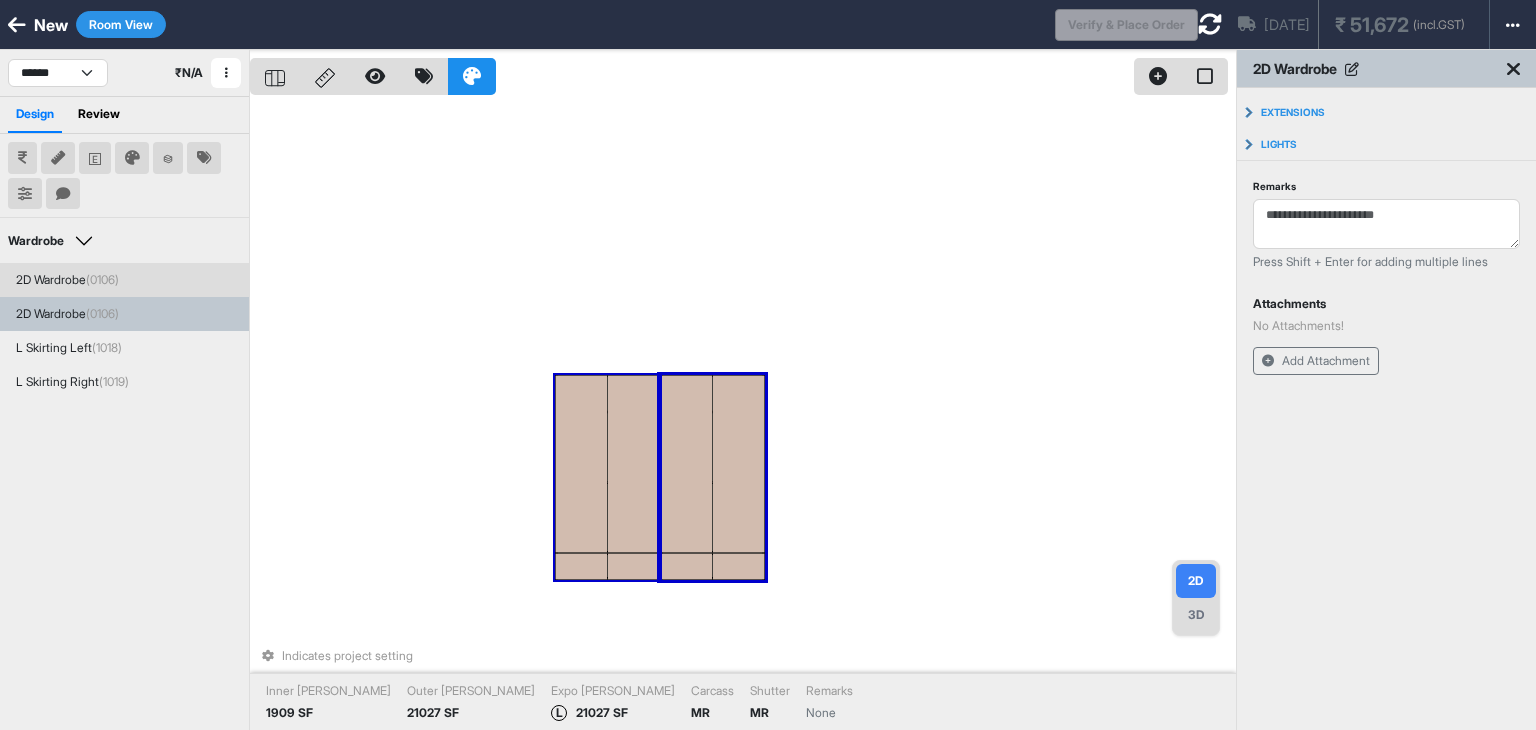 drag, startPoint x: 710, startPoint y: 529, endPoint x: 659, endPoint y: 532, distance: 51.088158 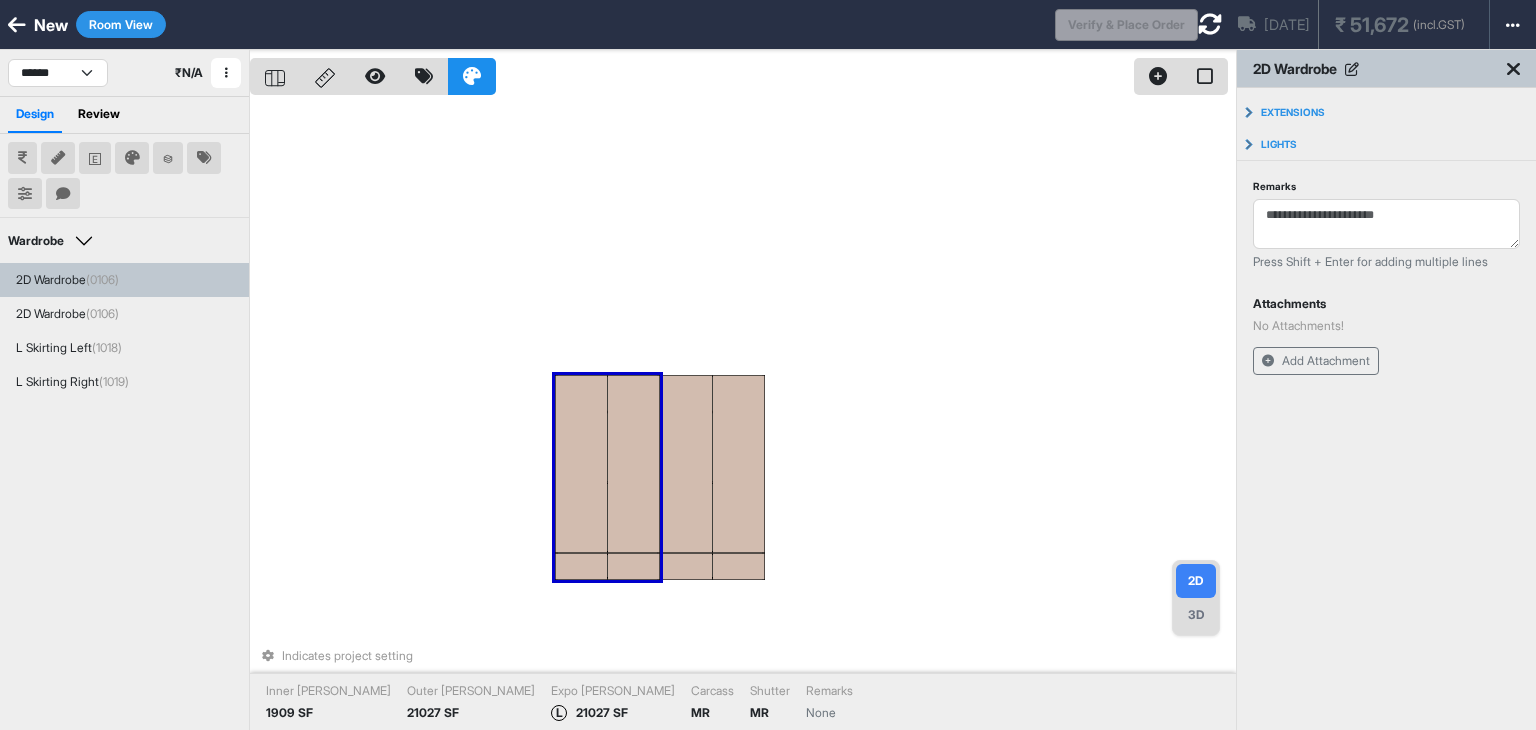 click on "3D" at bounding box center (1196, 615) 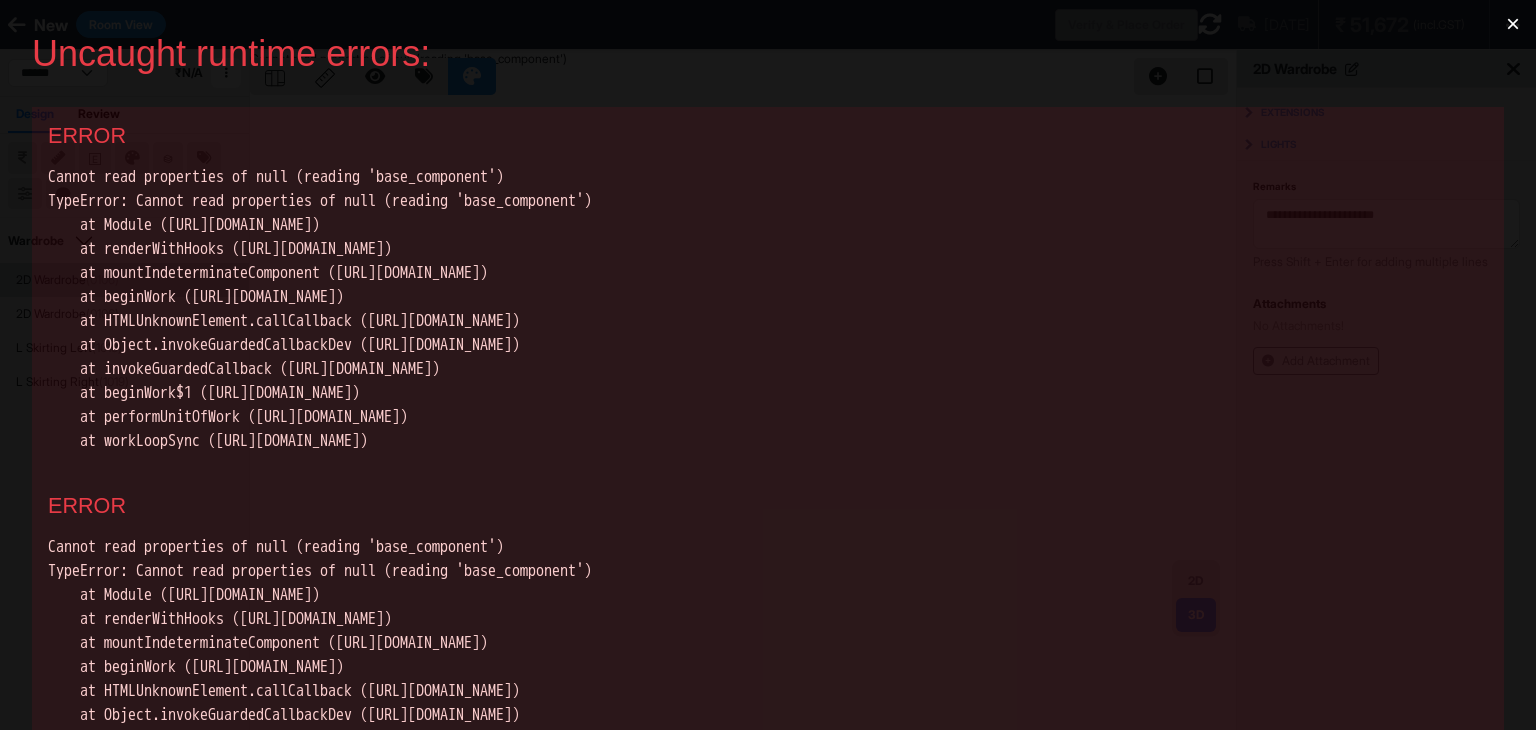 scroll, scrollTop: 0, scrollLeft: 0, axis: both 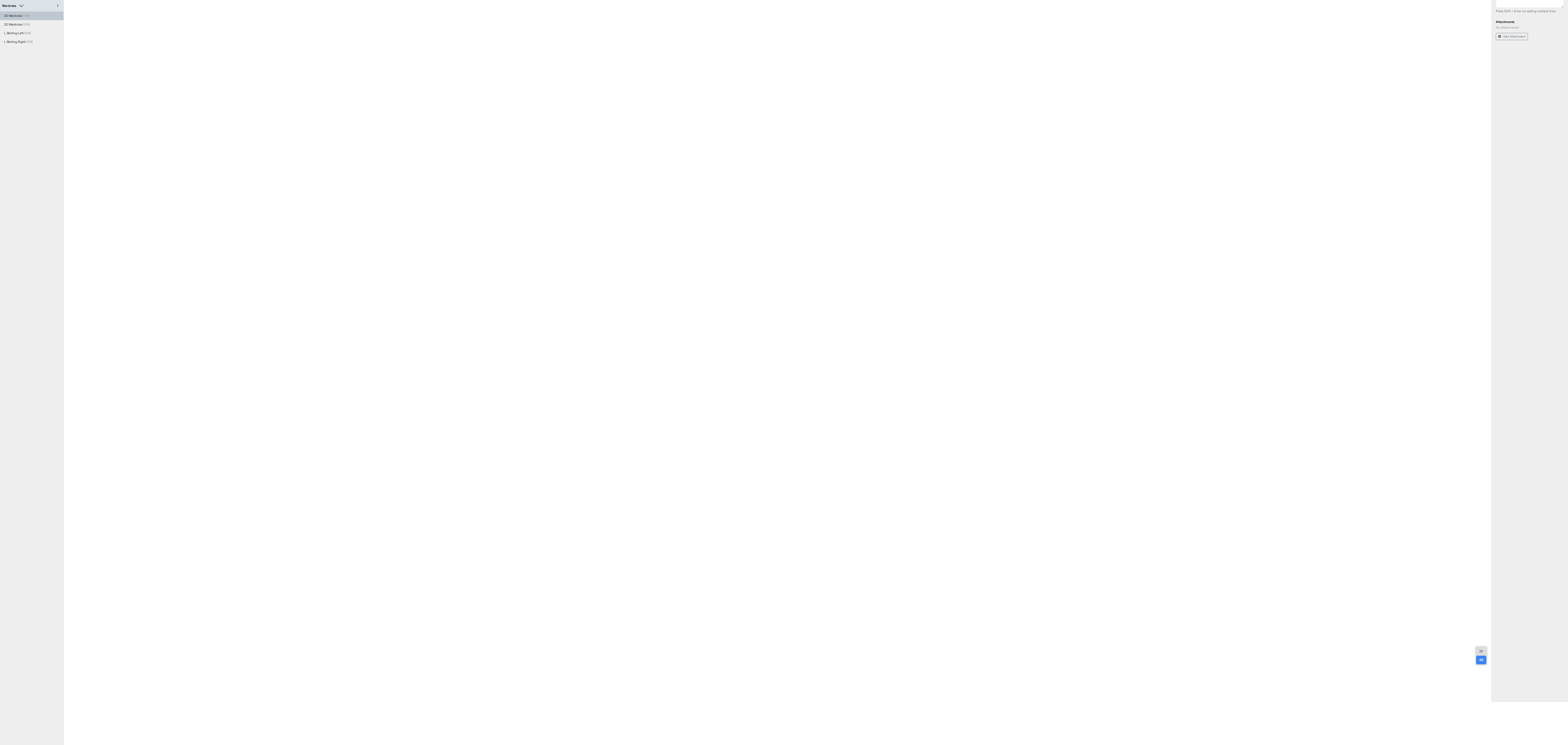 click on "2D 3D Cannot read properties of null (reading 'base_component')" at bounding box center (778, 330) 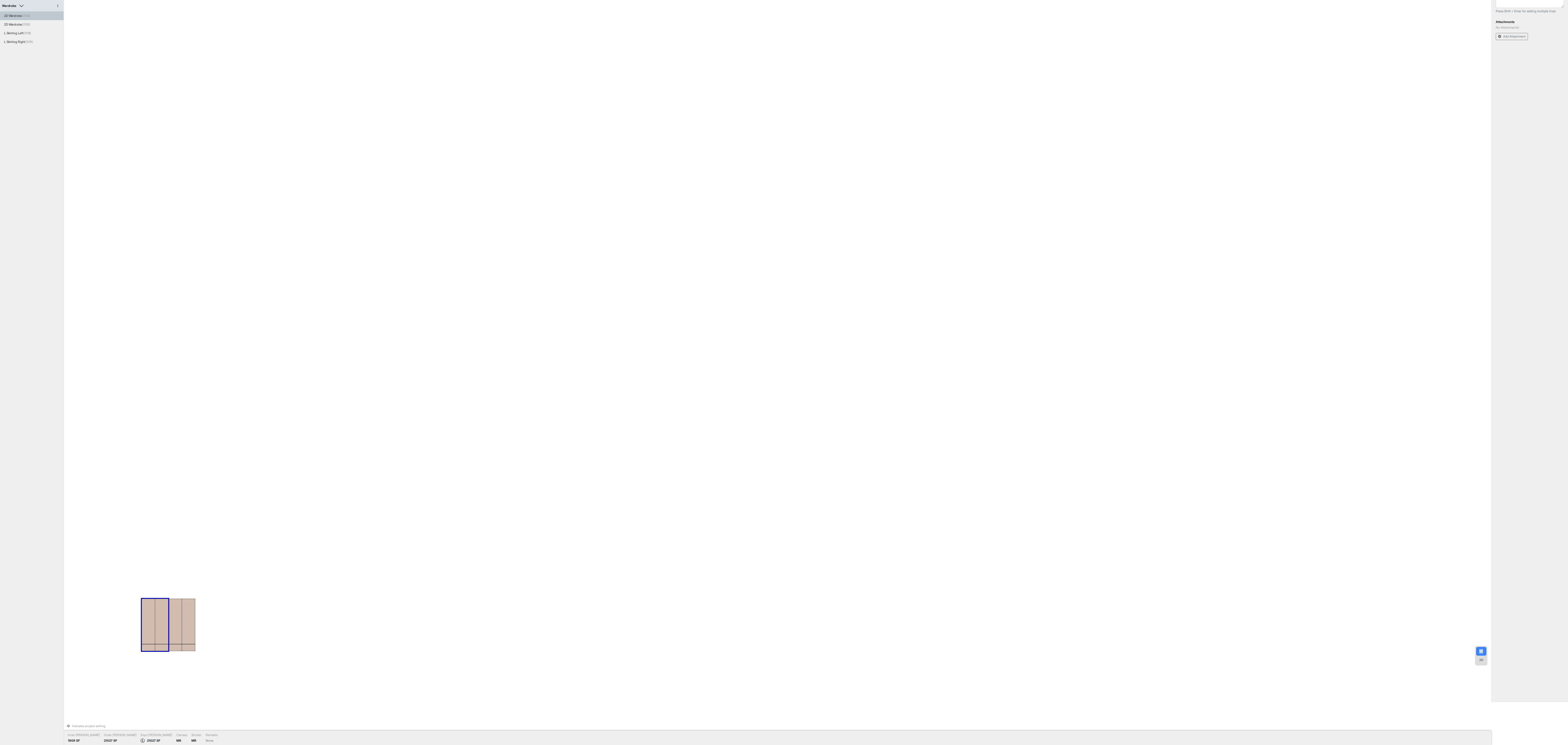 click on "2D" at bounding box center (1481, 651) 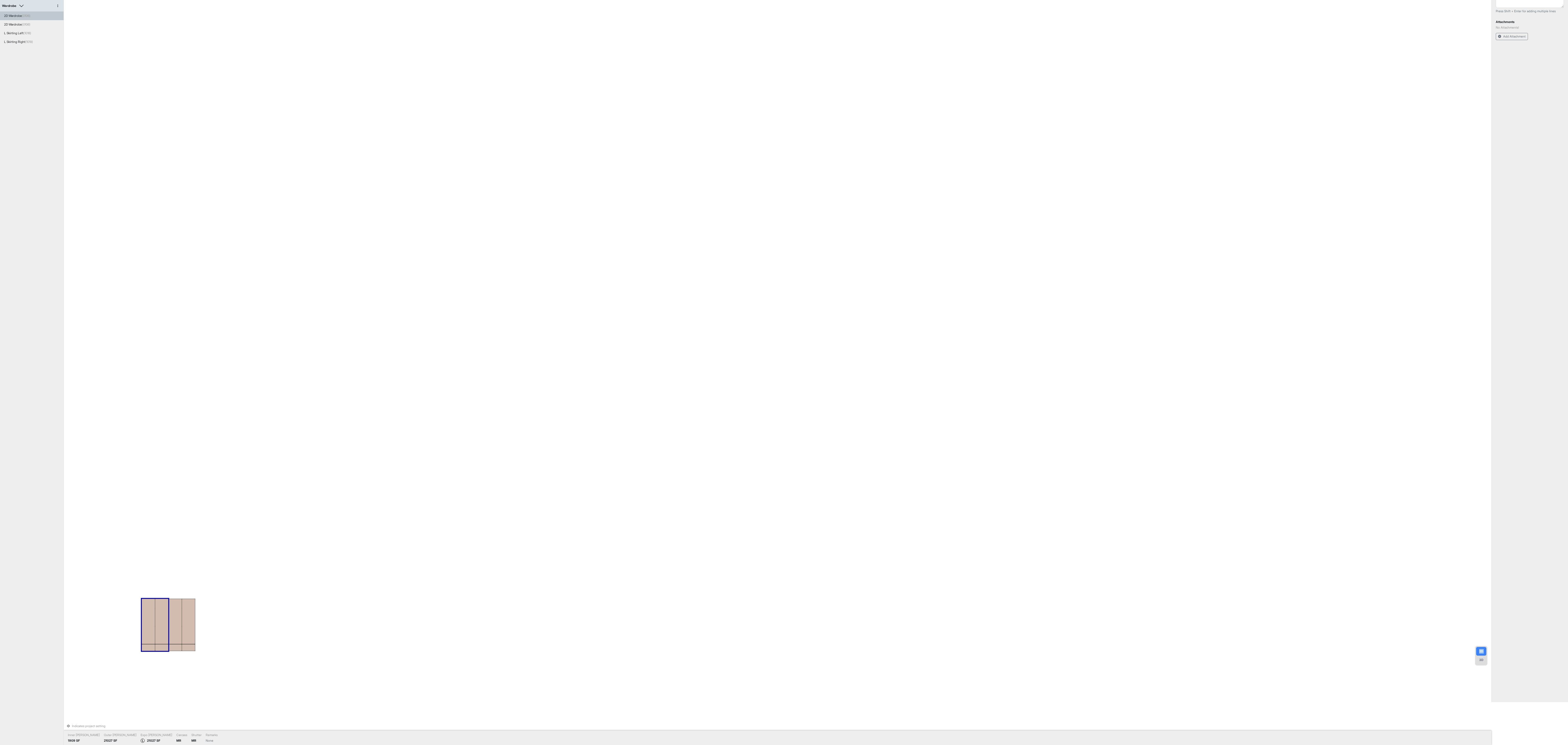 click on "2D" at bounding box center [1481, 651] 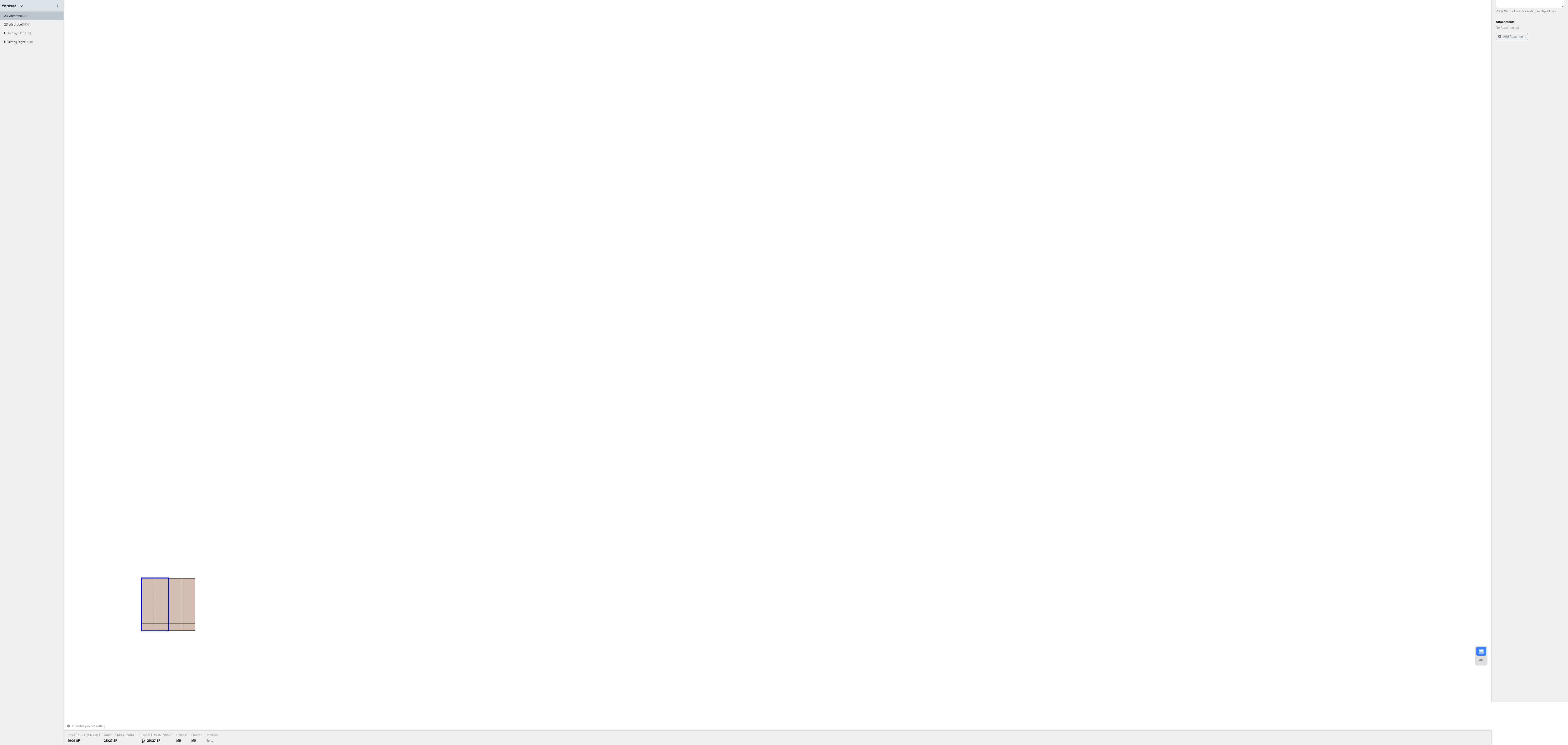 click on "2D" at bounding box center (1481, 651) 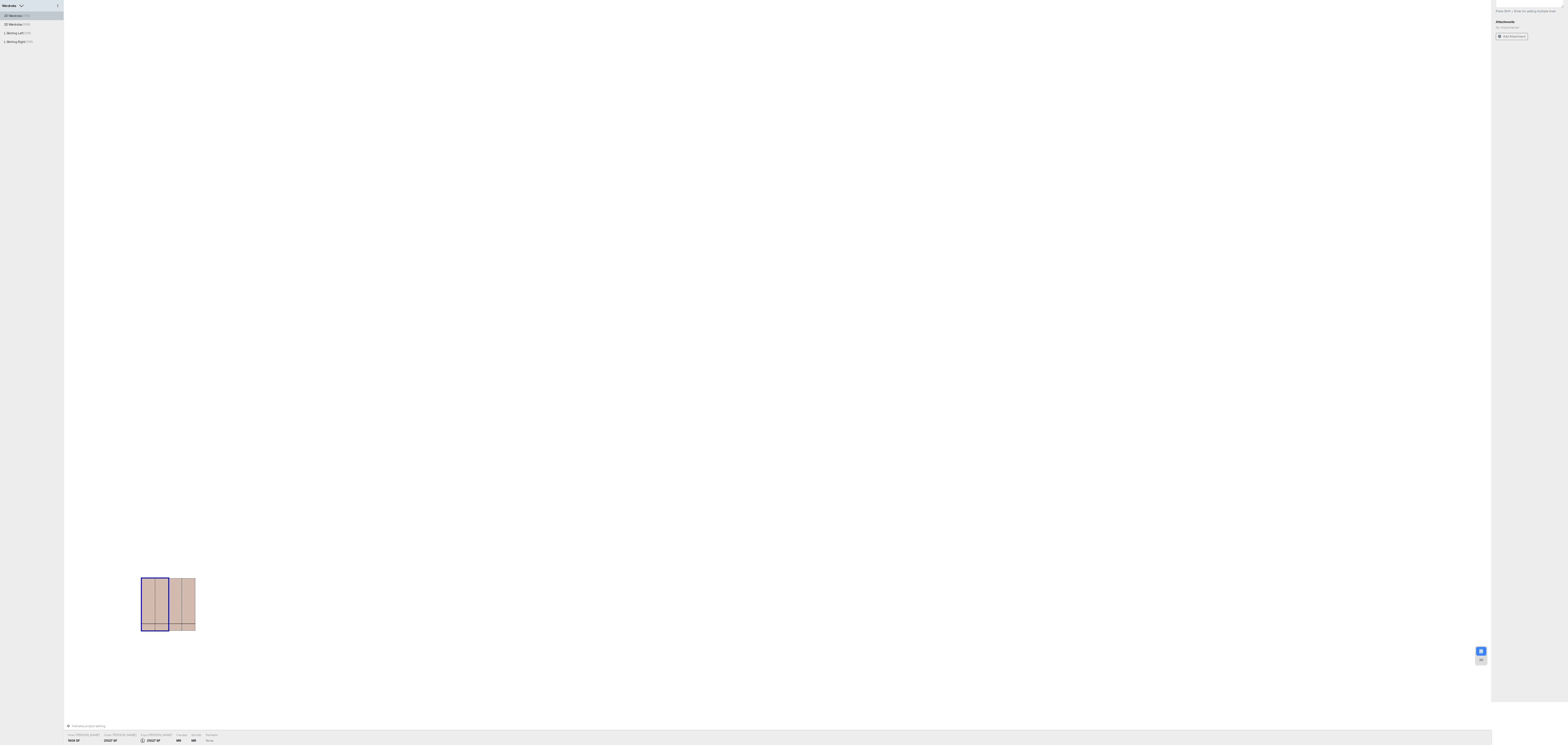 click on "2D" at bounding box center (1481, 651) 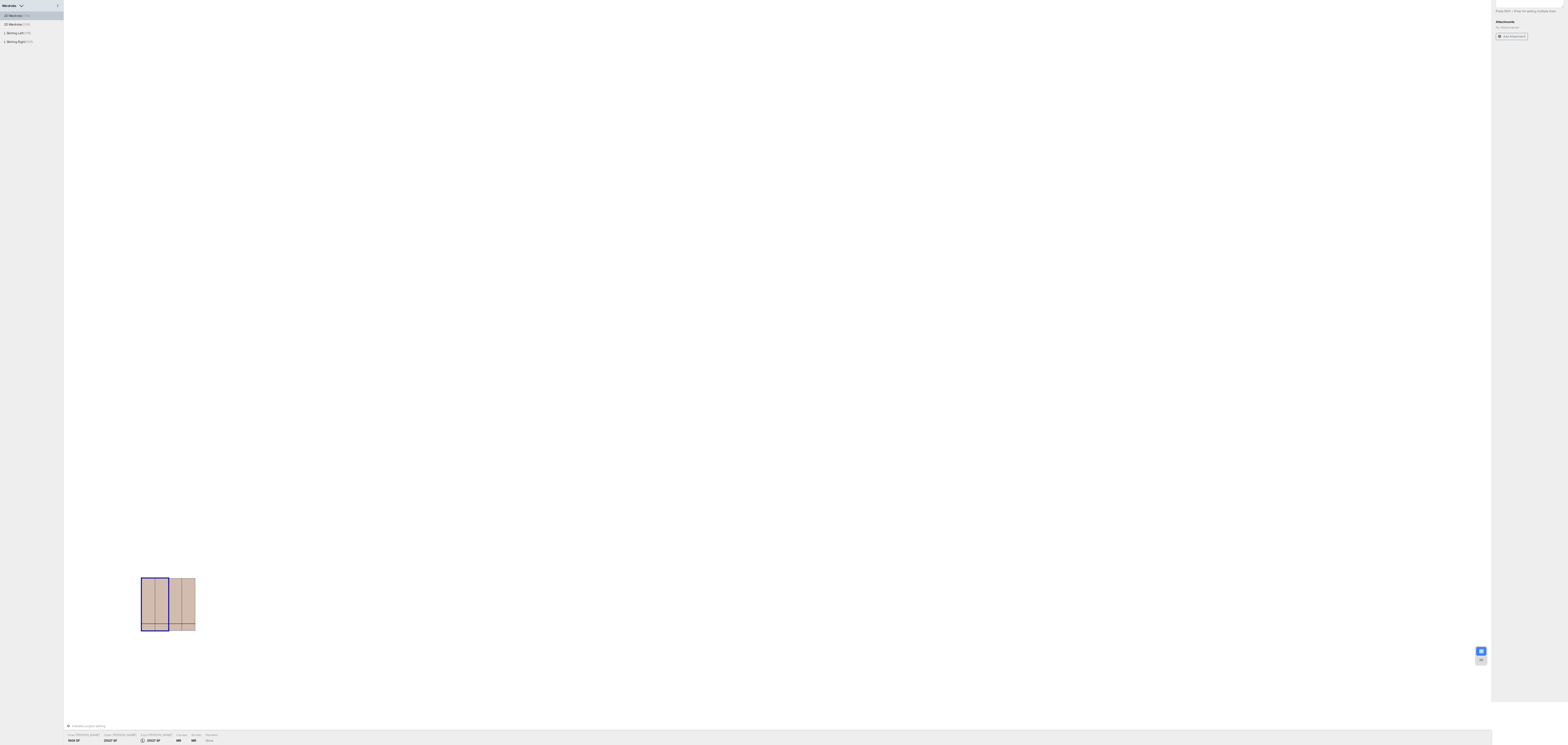 click on "2D" at bounding box center (1481, 651) 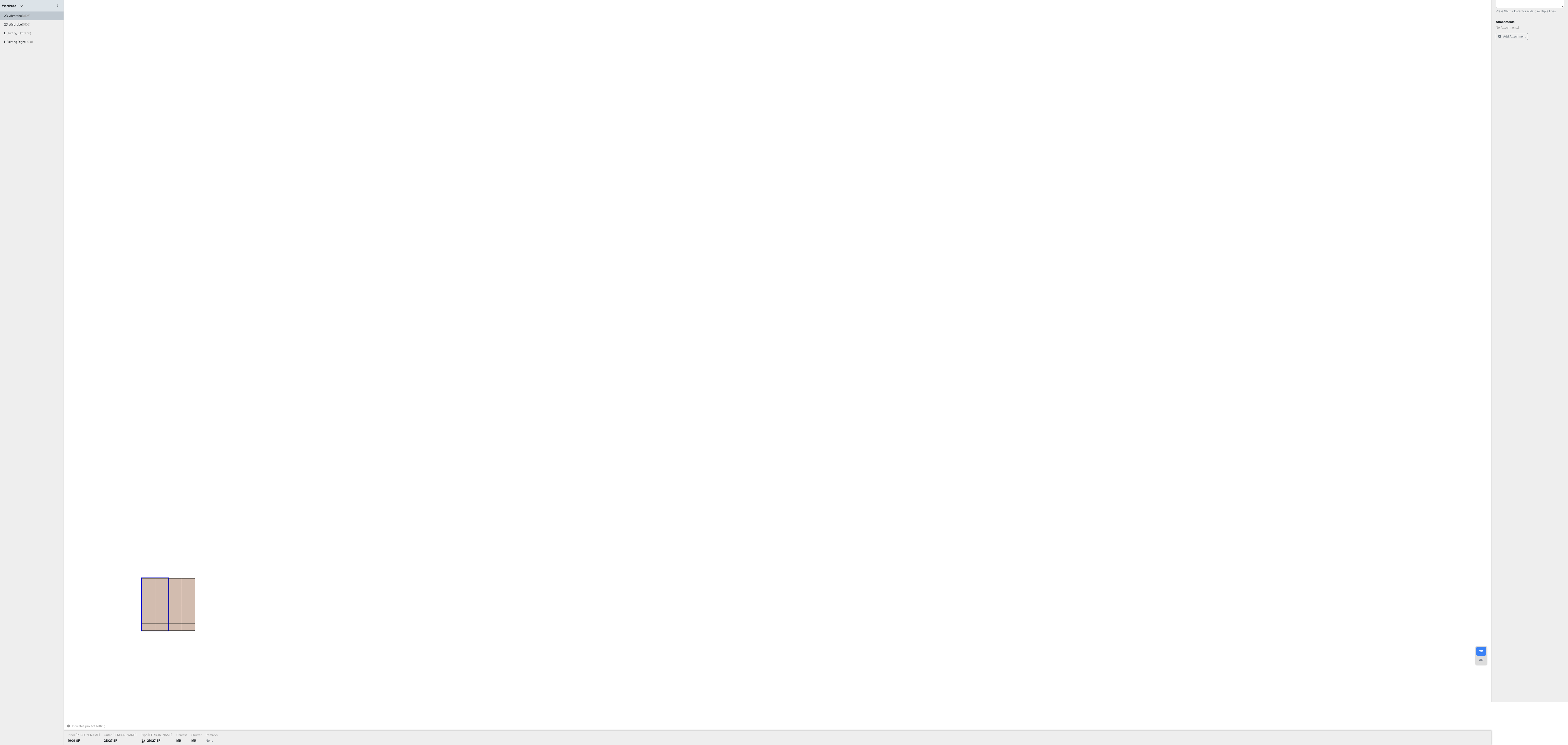 click on "2D 3D" at bounding box center (1481, 656) 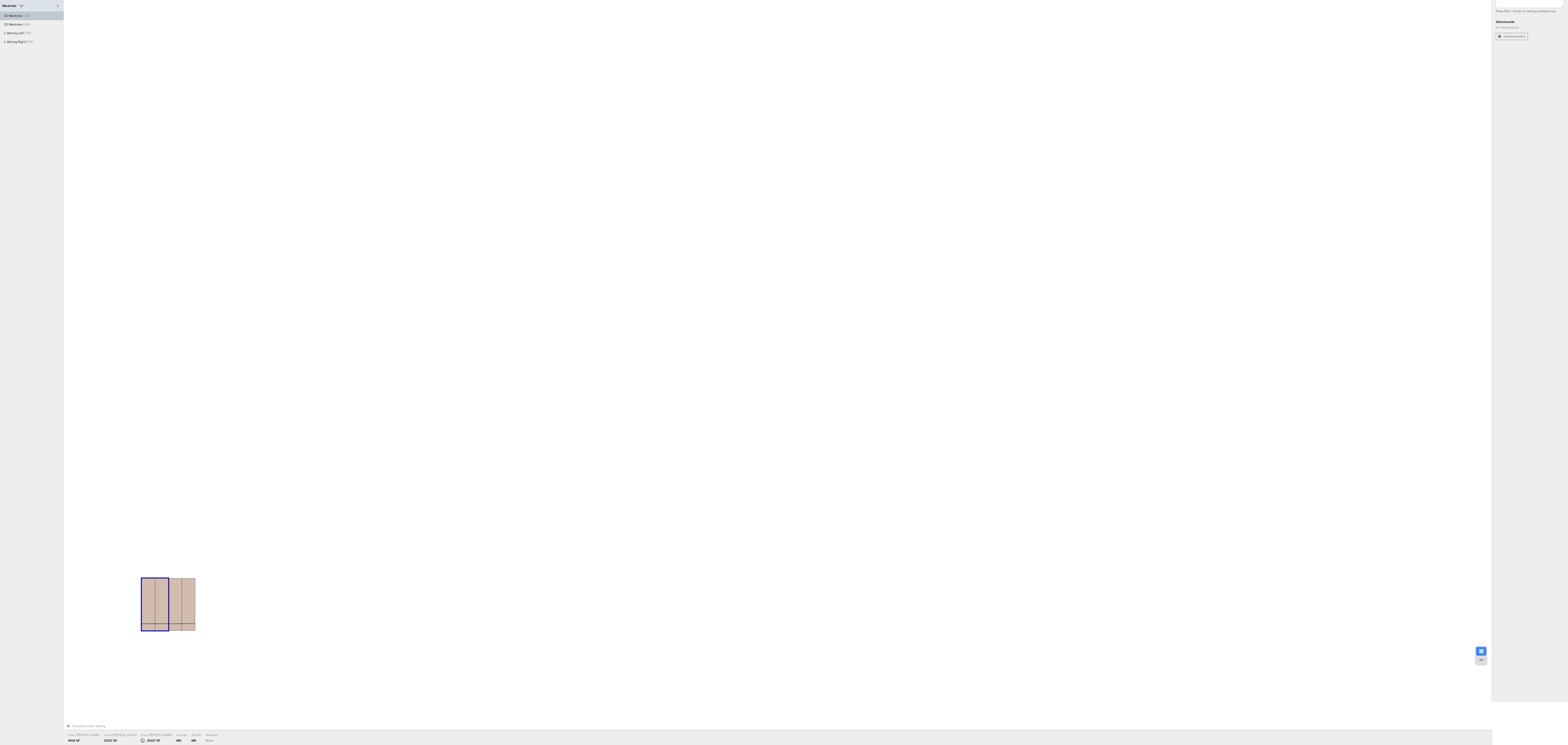 click on "2D 3D" at bounding box center [1481, 656] 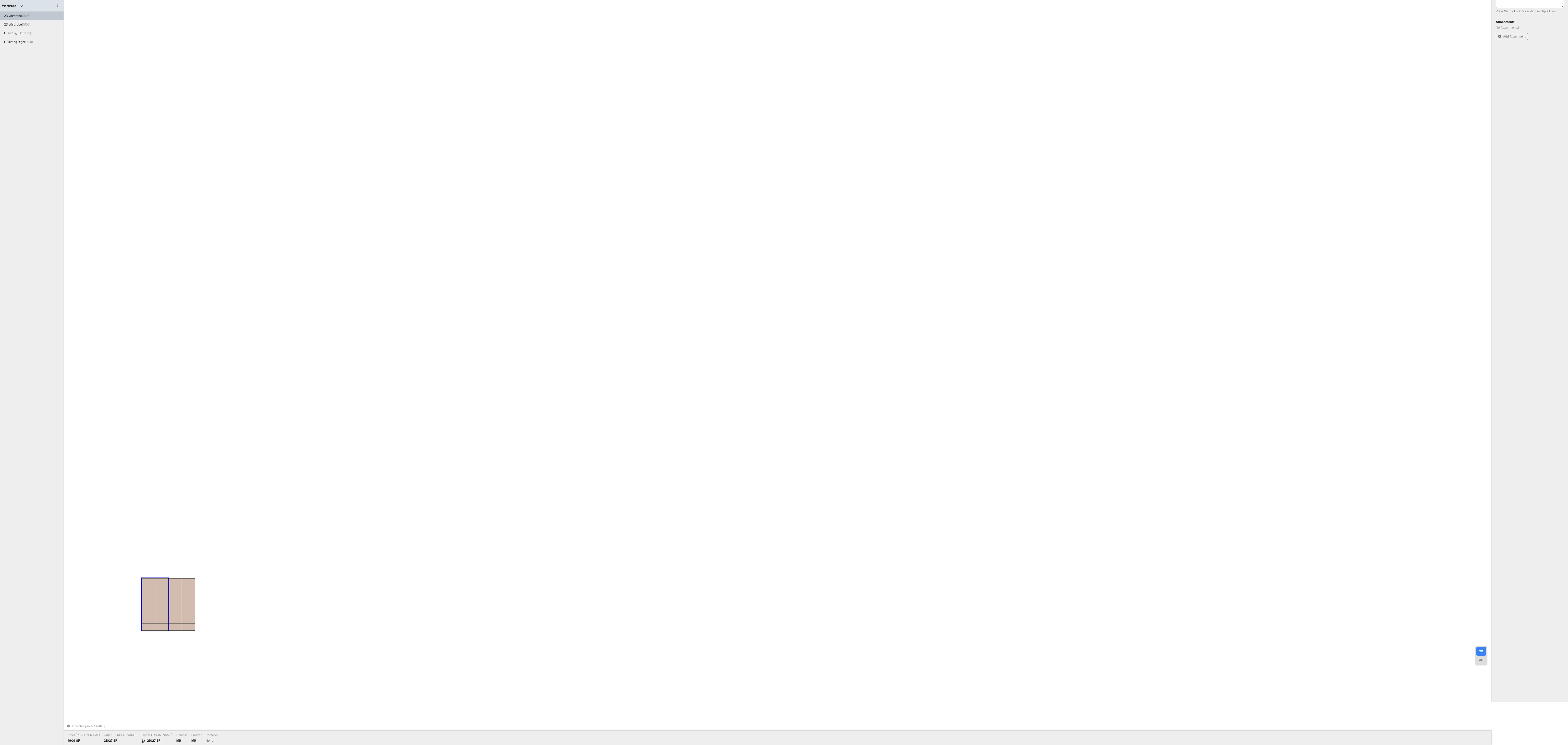 click on "2D" at bounding box center [1481, 651] 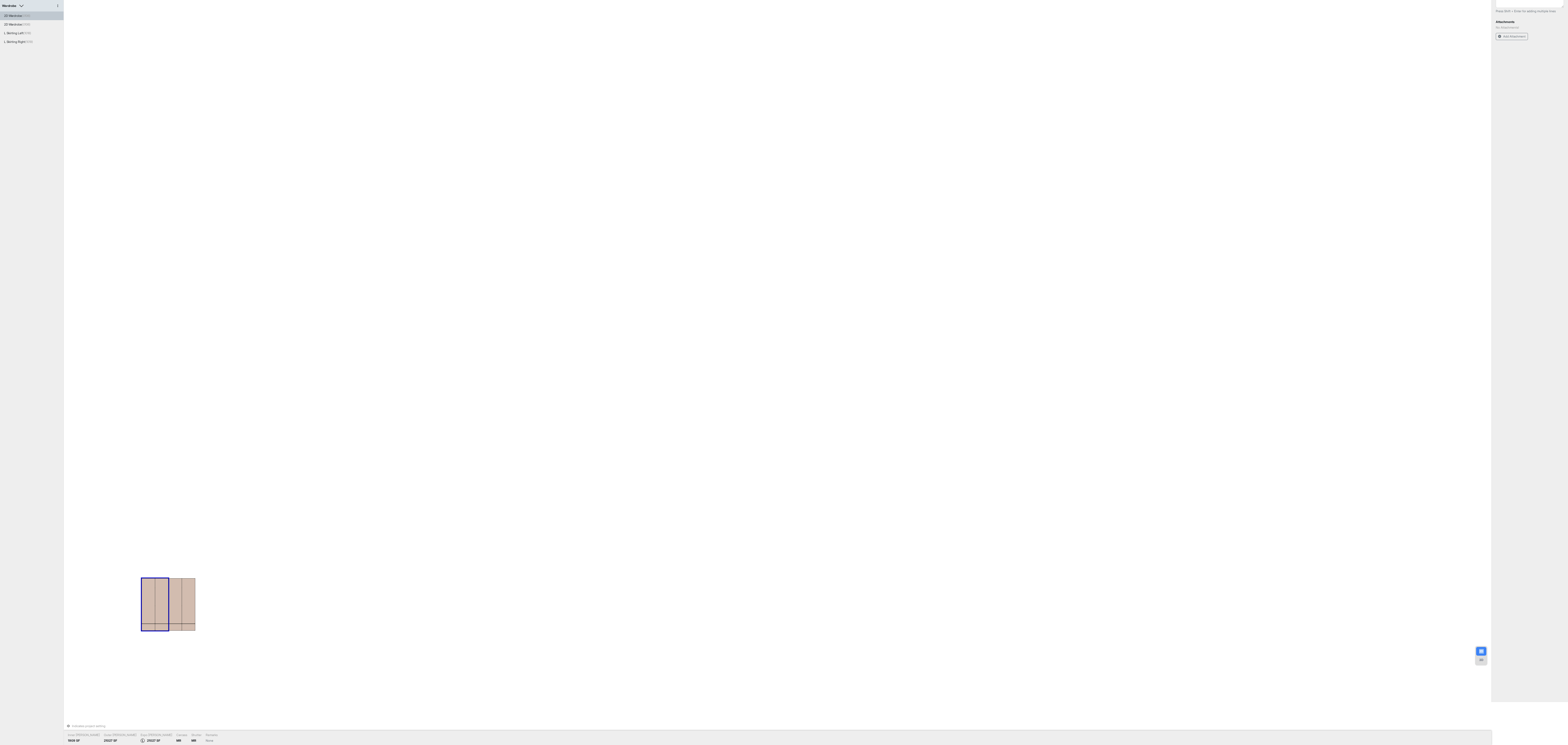 click on "2D" at bounding box center [1481, 651] 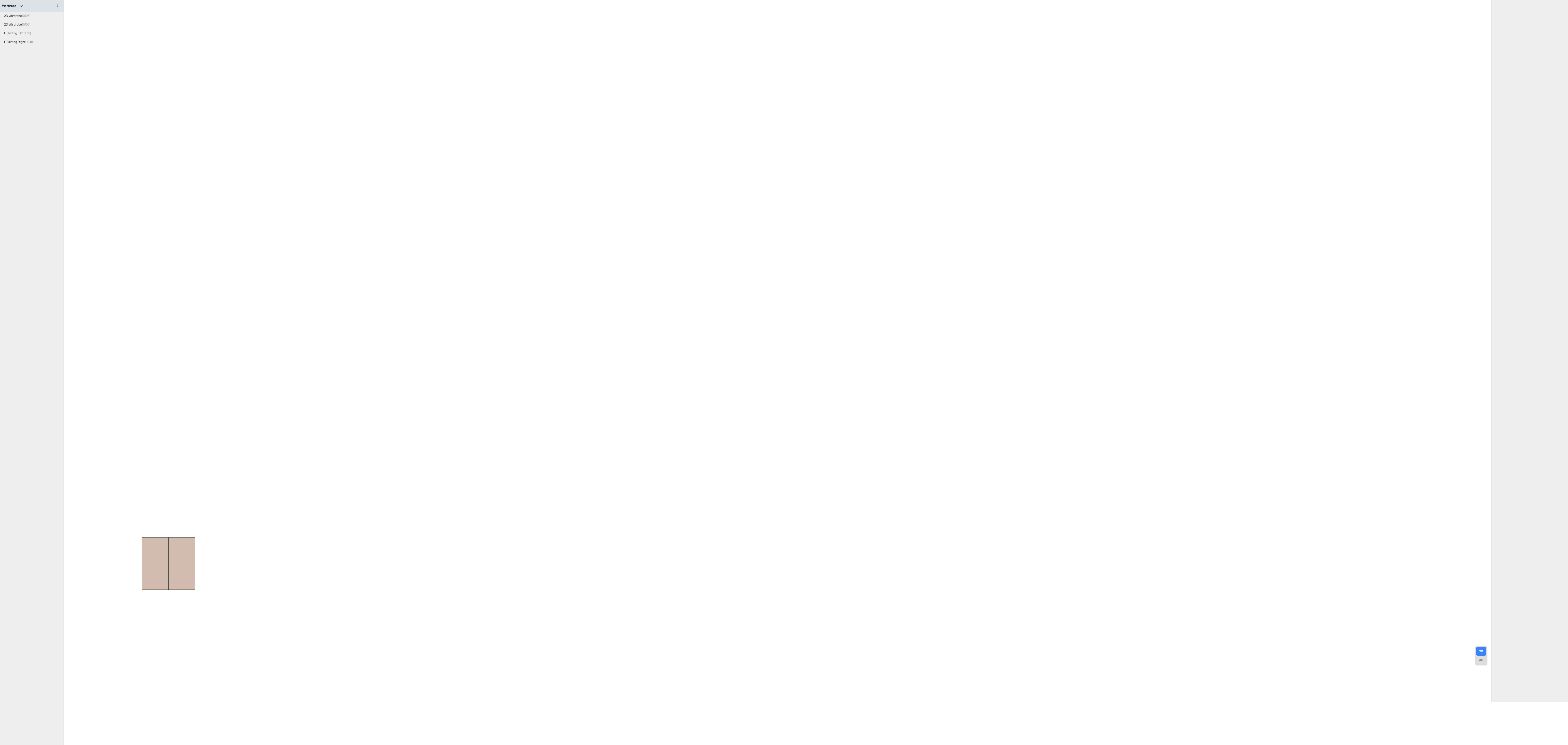 drag, startPoint x: 541, startPoint y: 743, endPoint x: 481, endPoint y: 726, distance: 62.36185 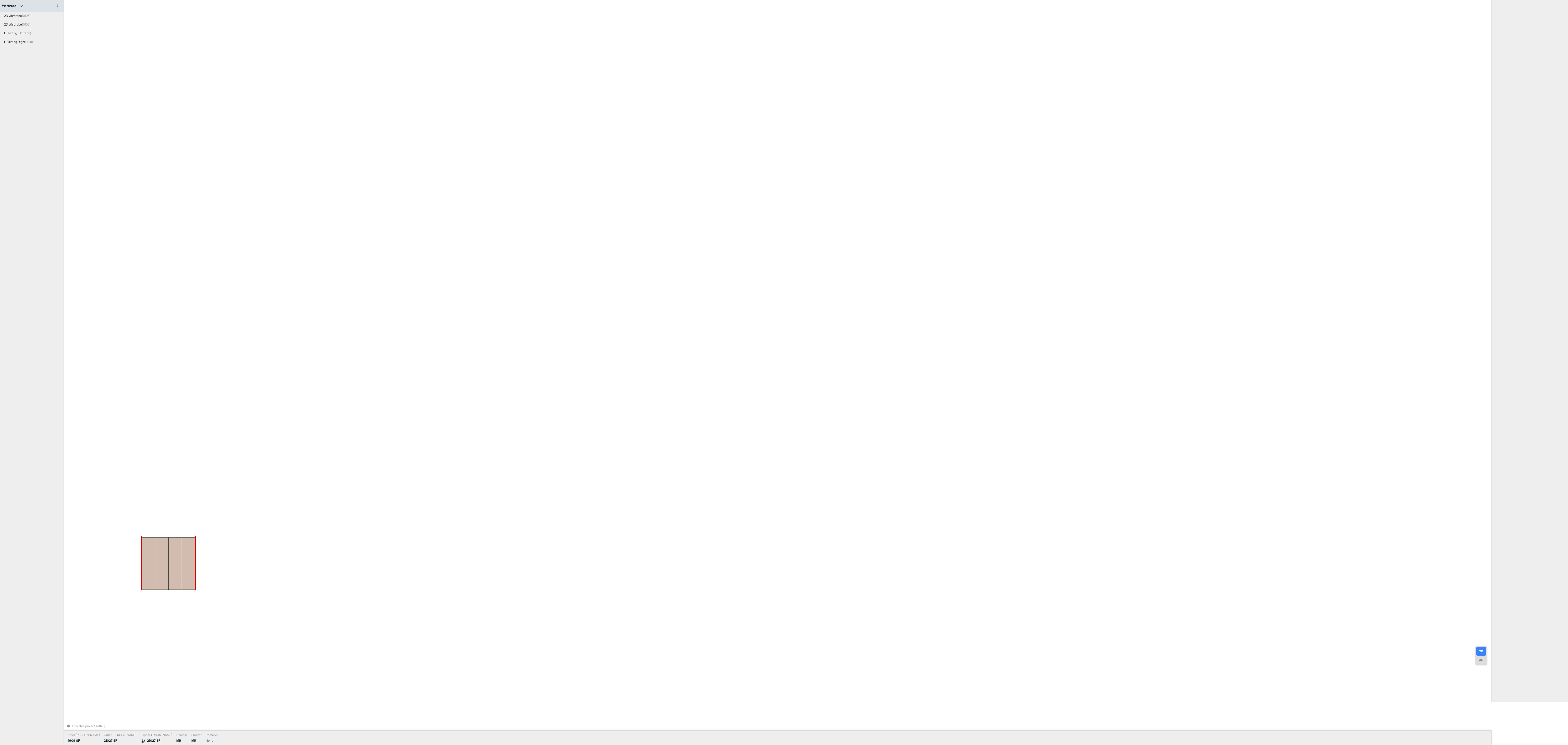 click at bounding box center (162, 560) 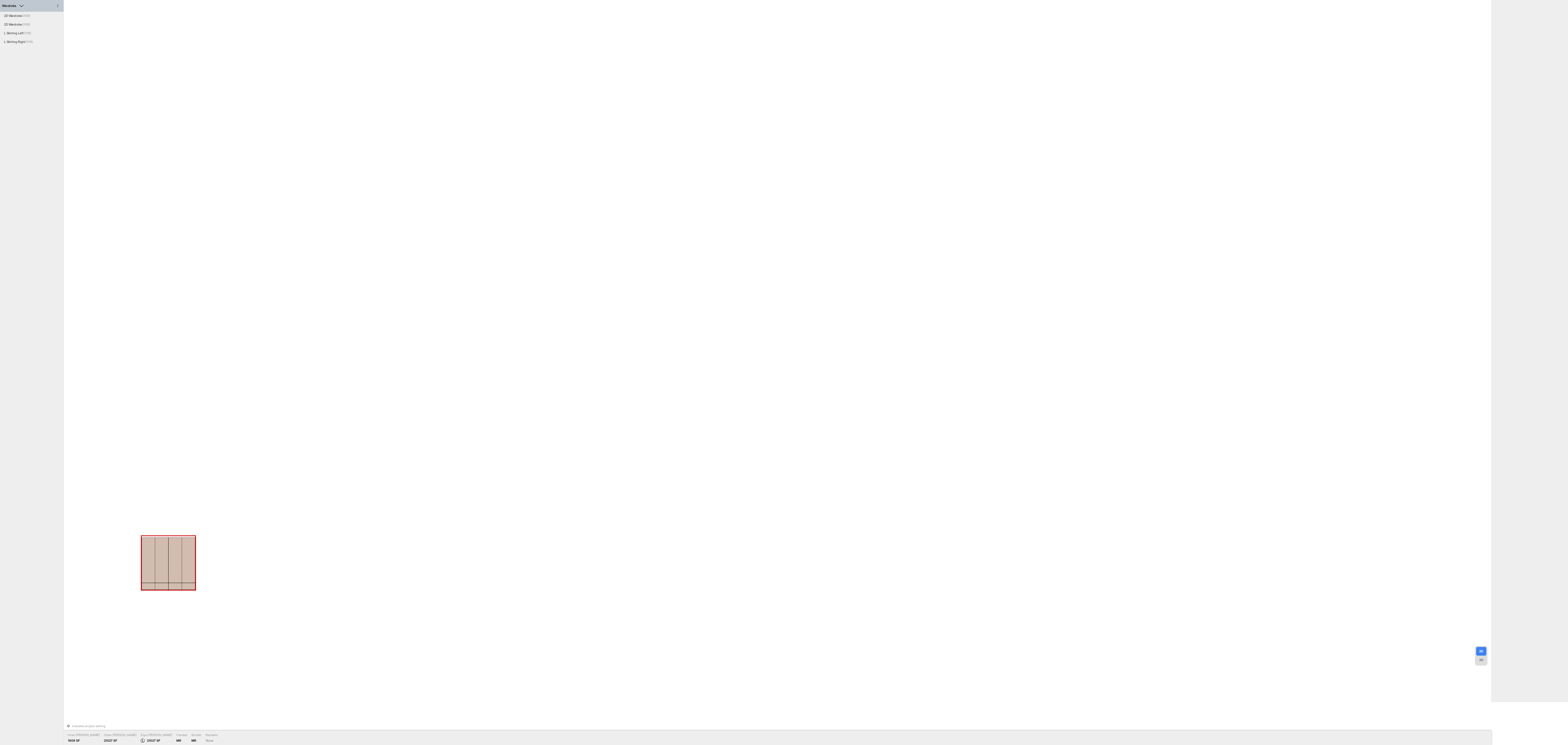 click at bounding box center [162, 560] 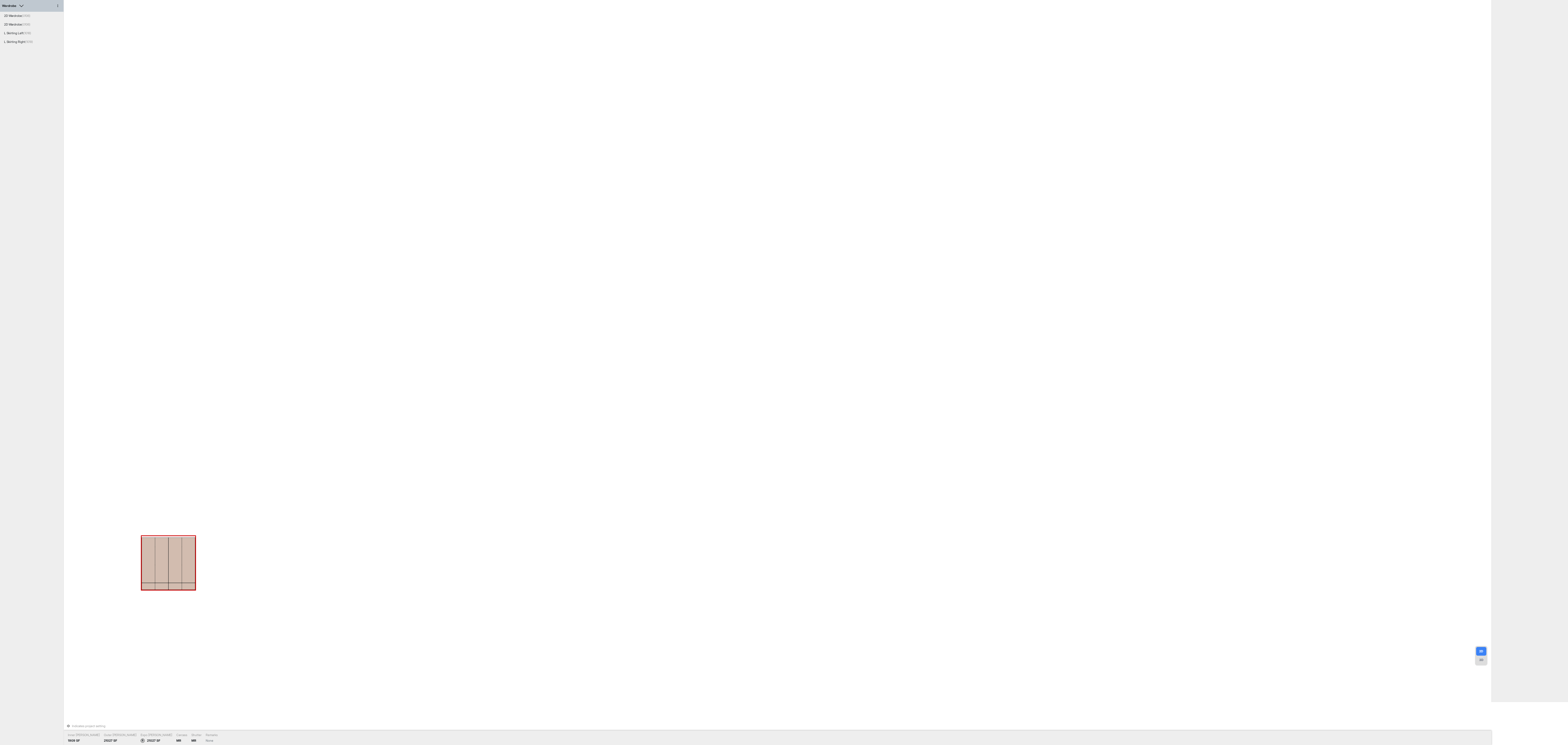 click at bounding box center (189, 560) 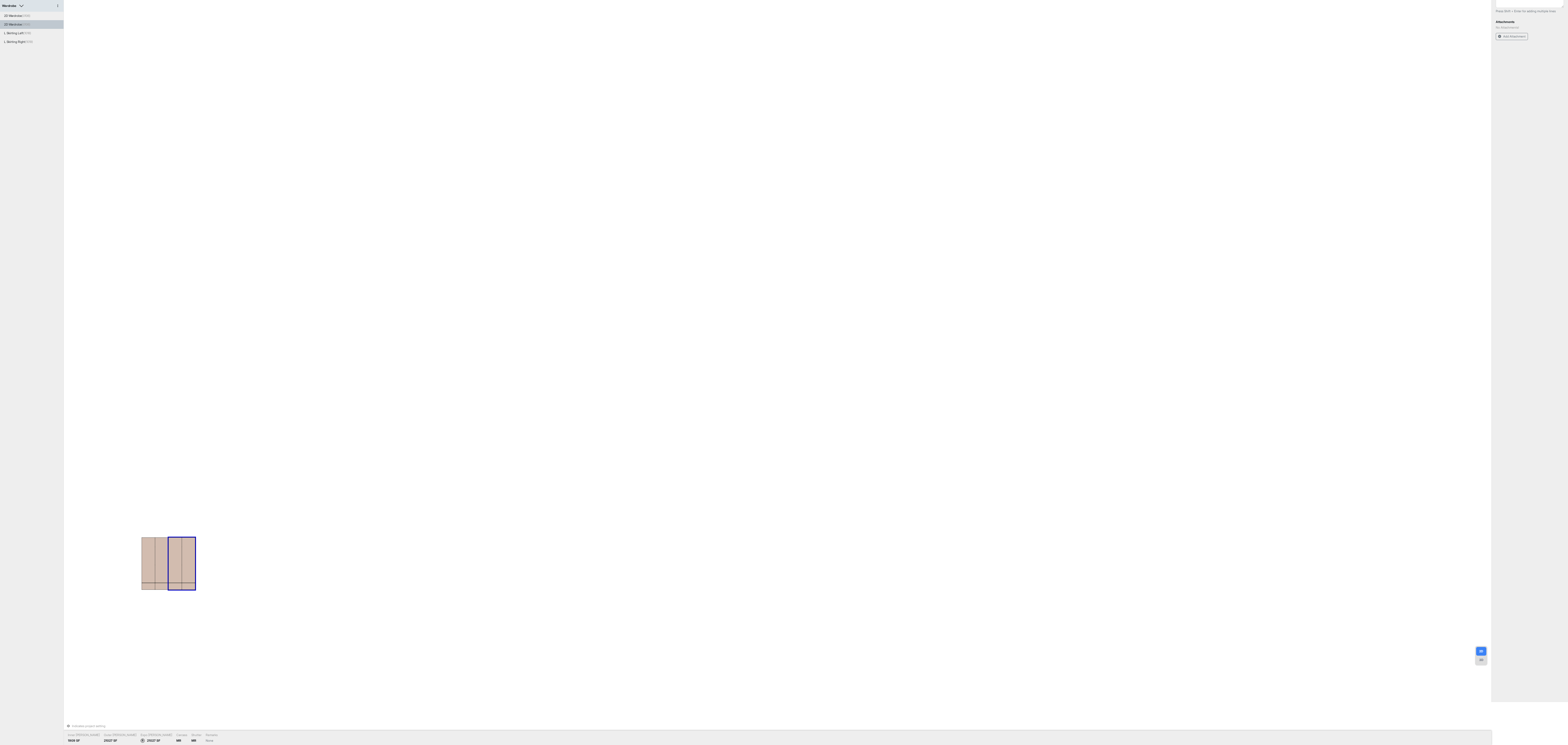 click at bounding box center [189, 560] 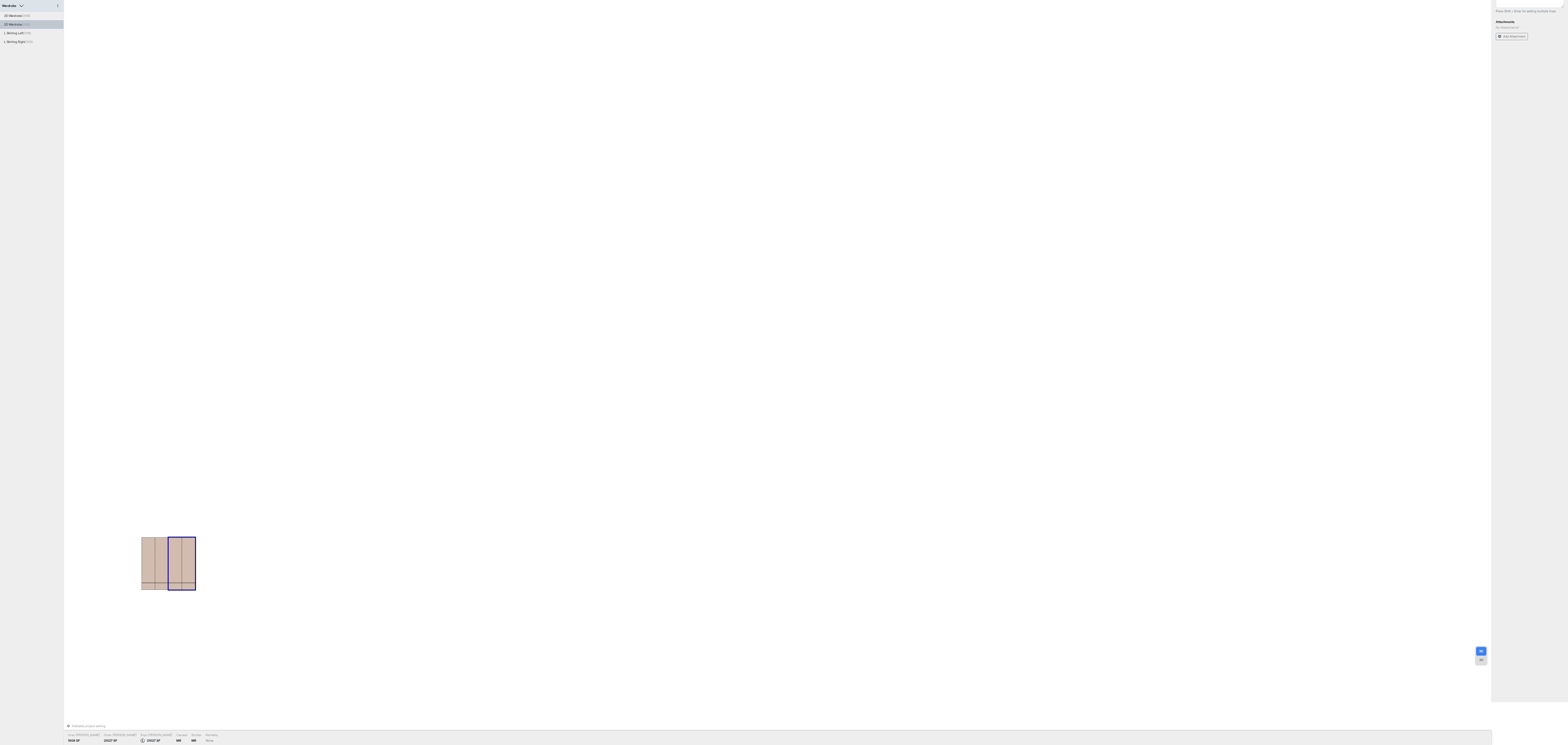 click on "Wardrobe" at bounding box center (9, 6) 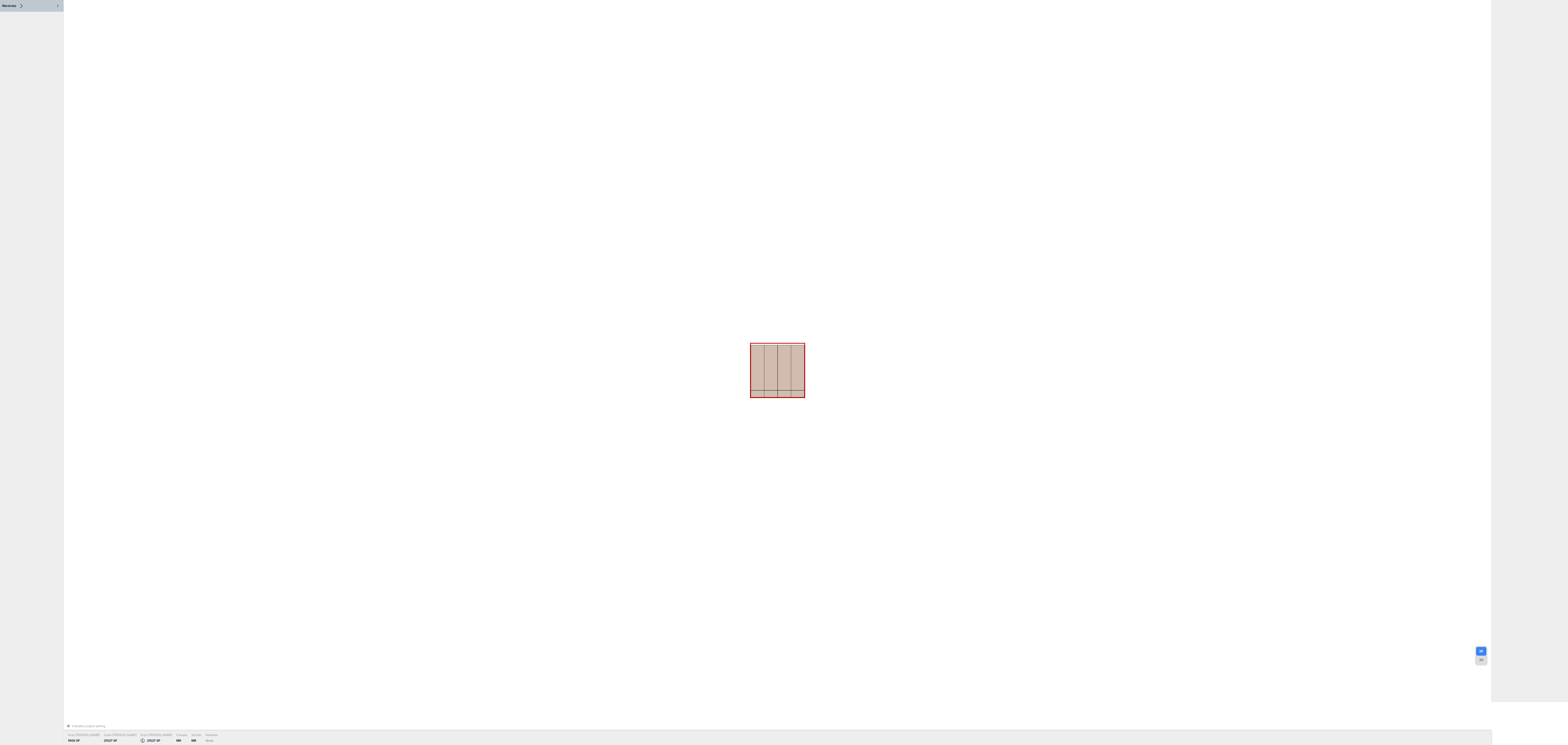 click on "3D" at bounding box center [1481, 660] 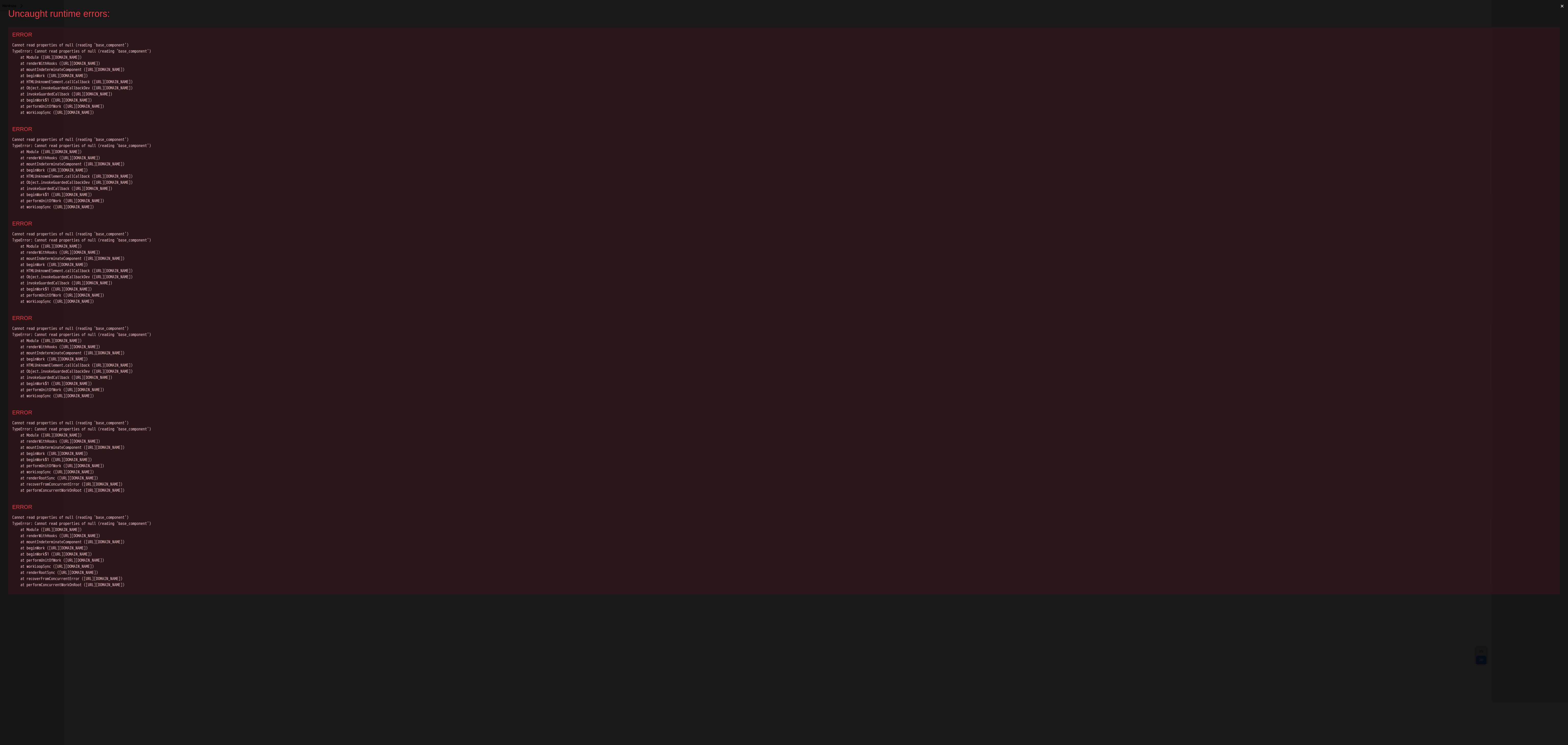 scroll, scrollTop: 0, scrollLeft: 0, axis: both 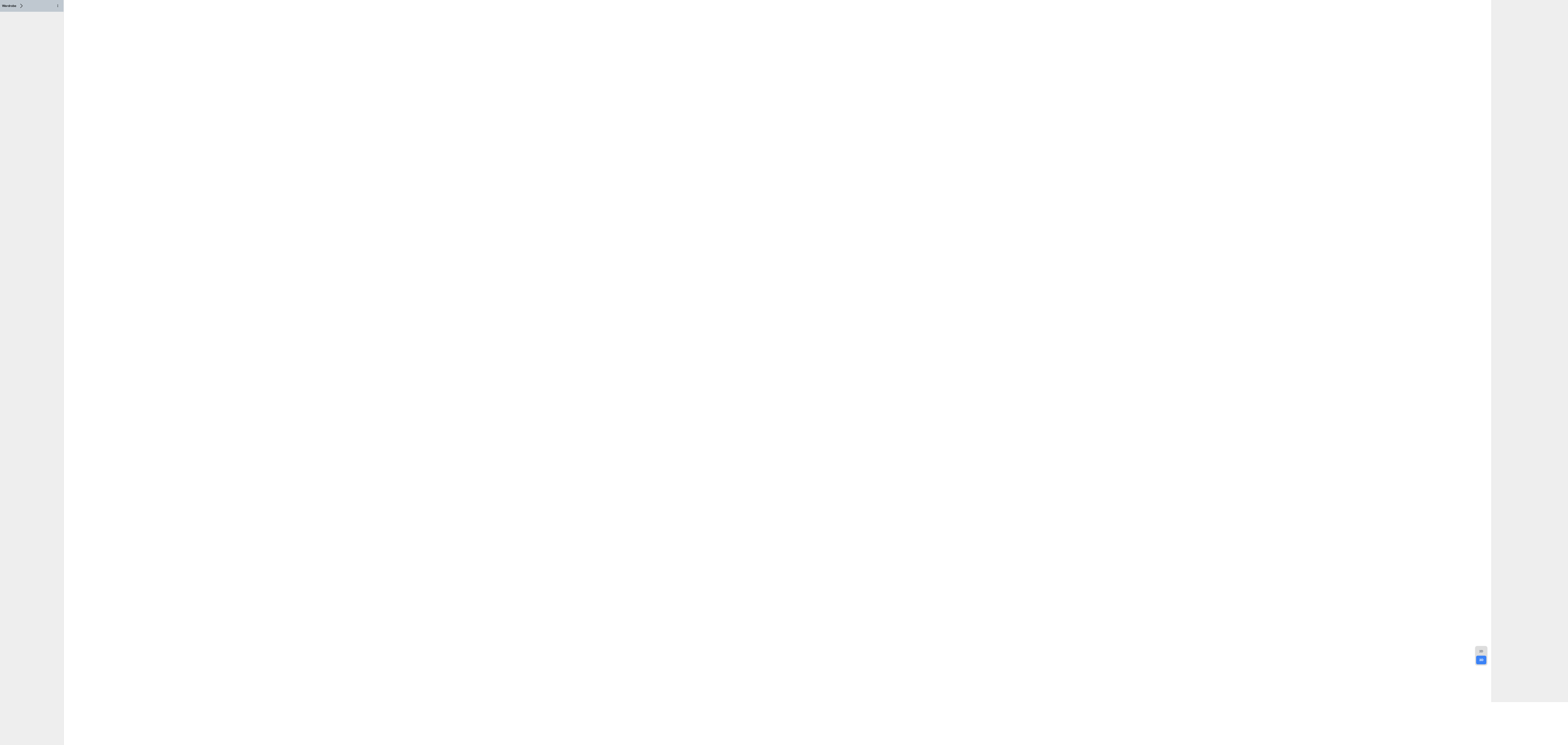 click on "2D" at bounding box center (1481, 651) 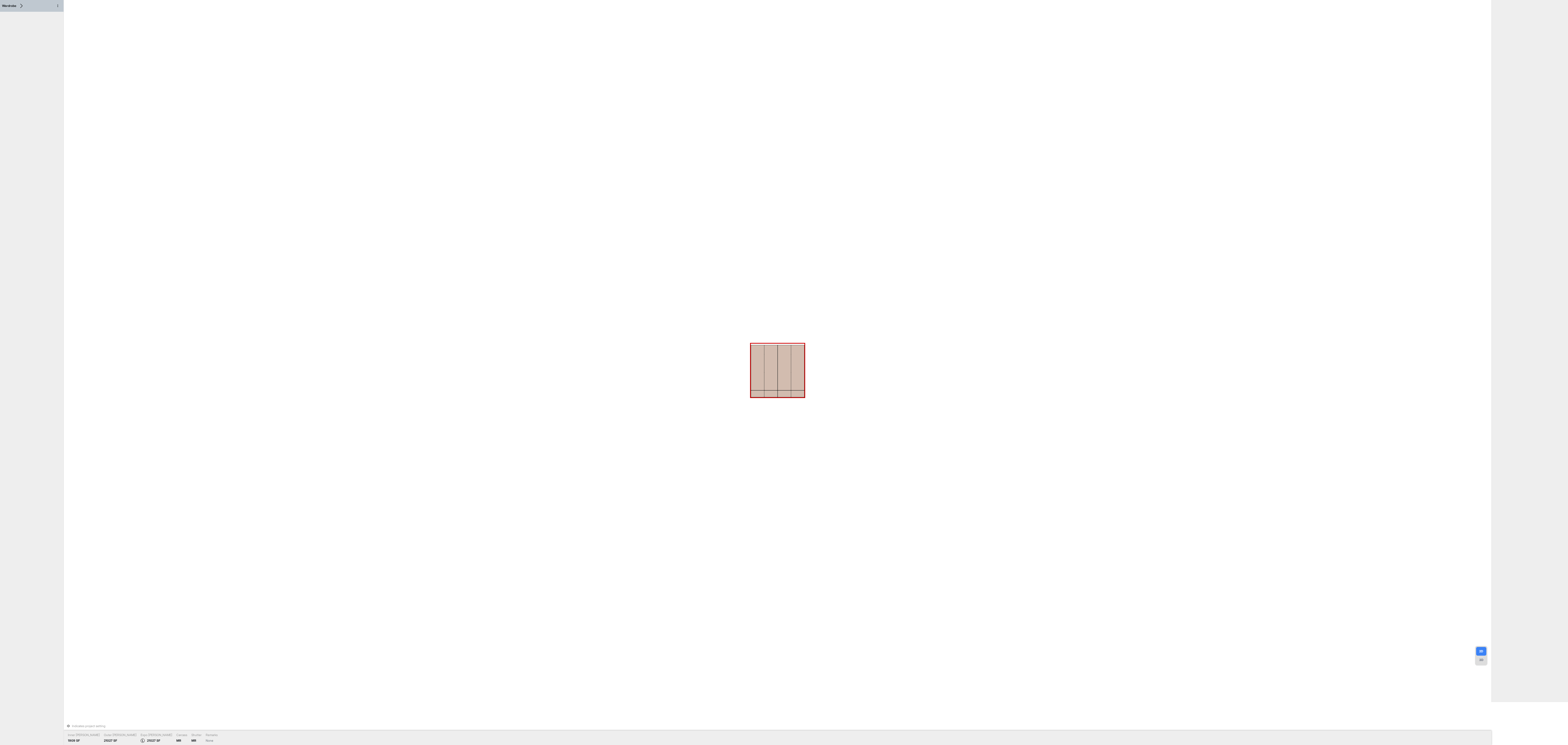 click on "2D" at bounding box center (1481, 651) 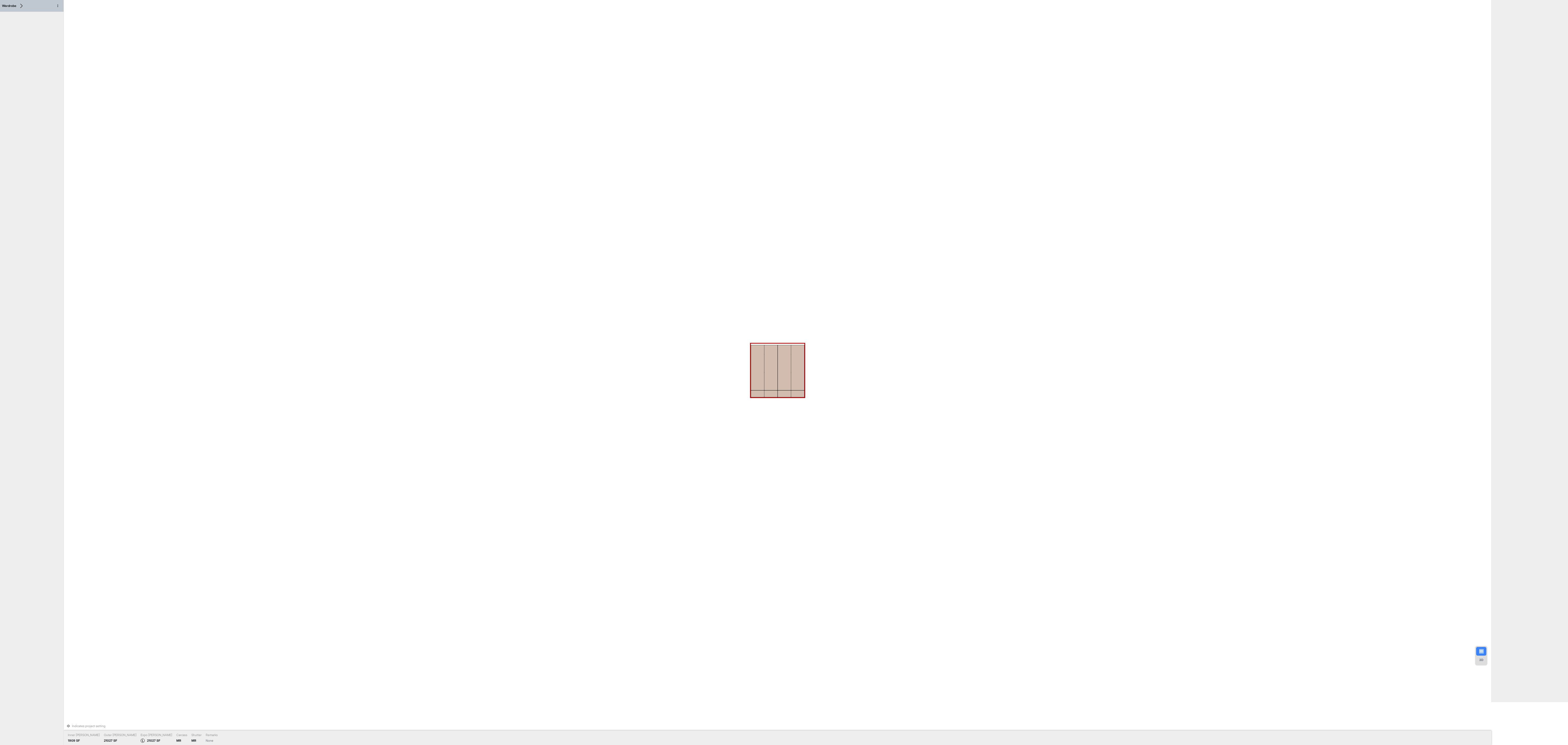 click on "2D" at bounding box center [1481, 651] 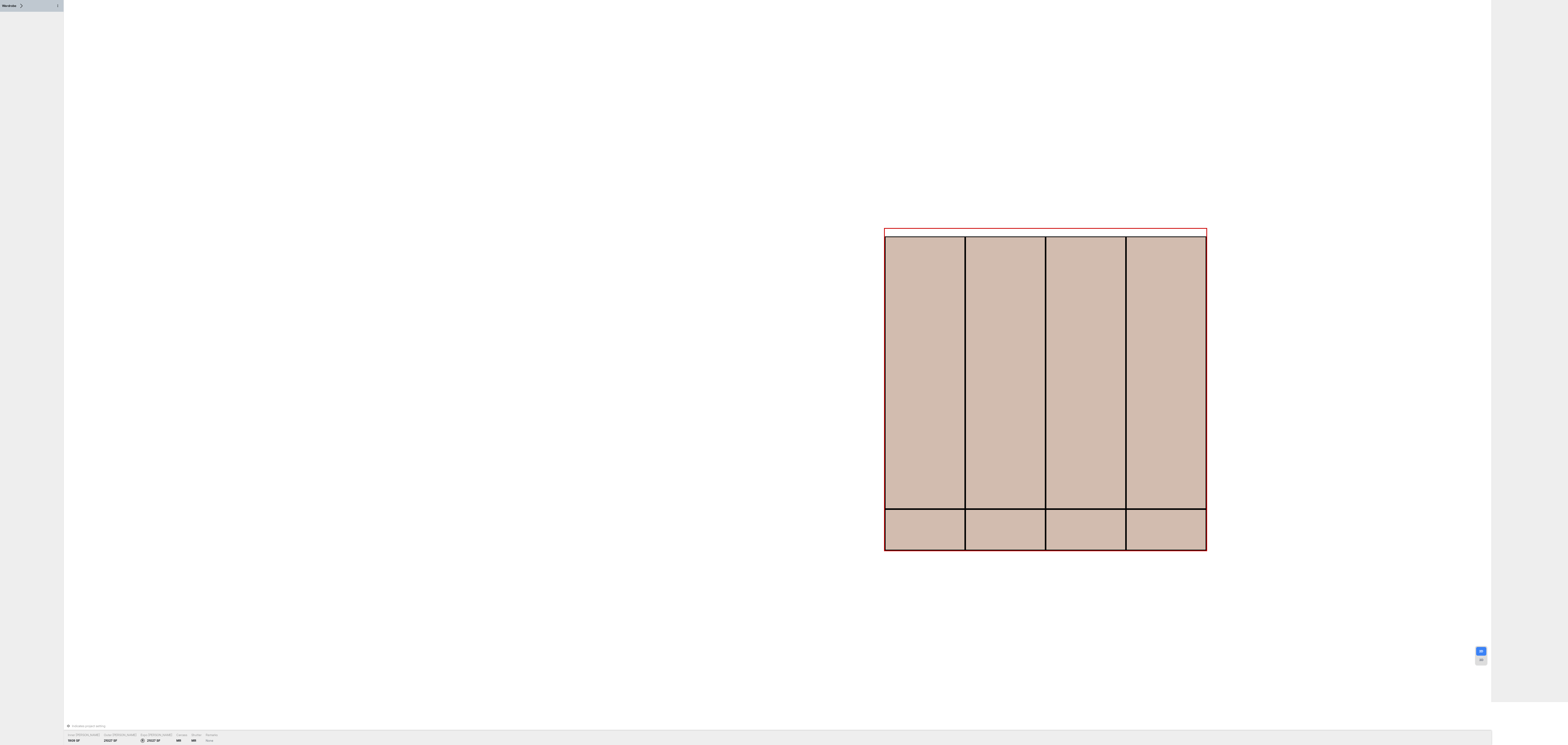 click on "3D" at bounding box center (1481, 660) 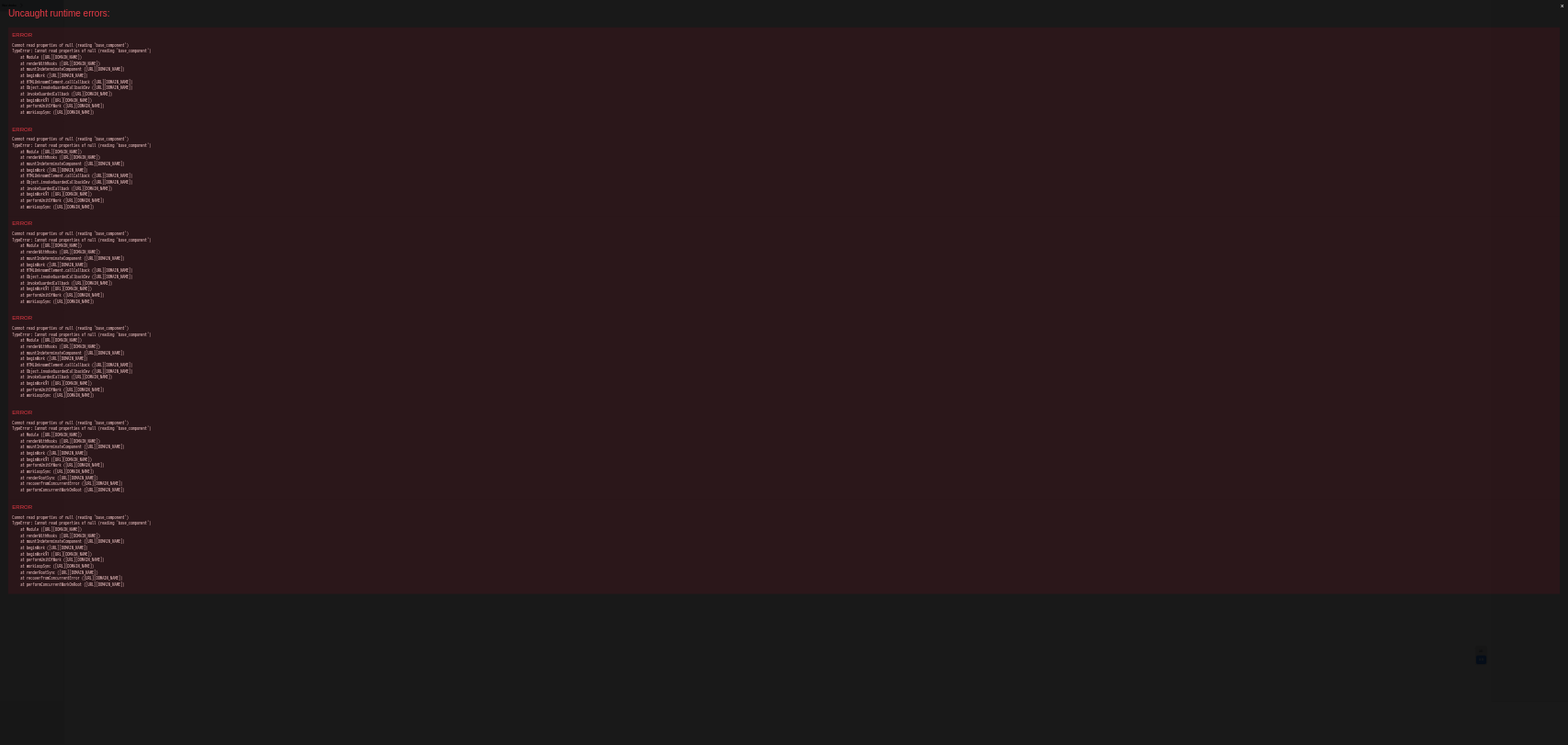 scroll, scrollTop: 0, scrollLeft: 0, axis: both 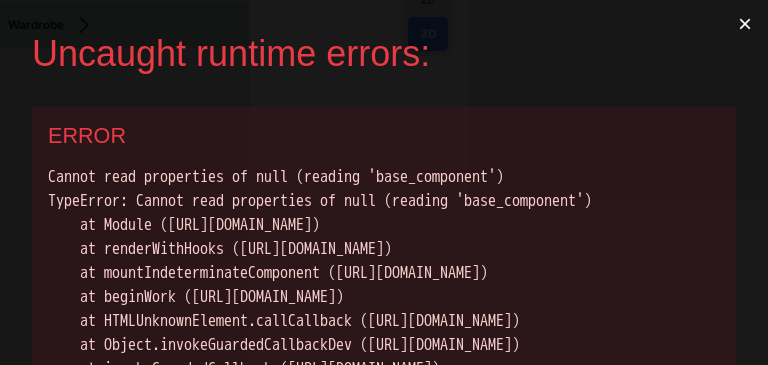 click on "×" at bounding box center [745, 24] 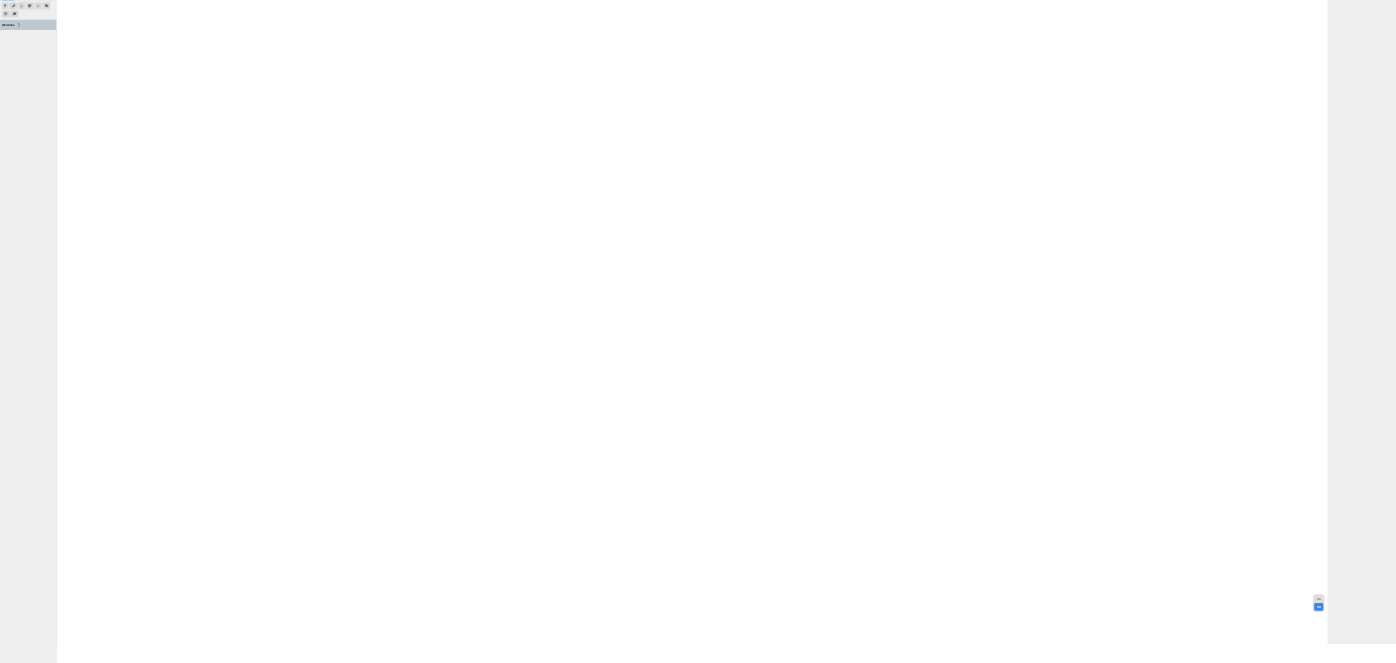 scroll, scrollTop: 0, scrollLeft: 0, axis: both 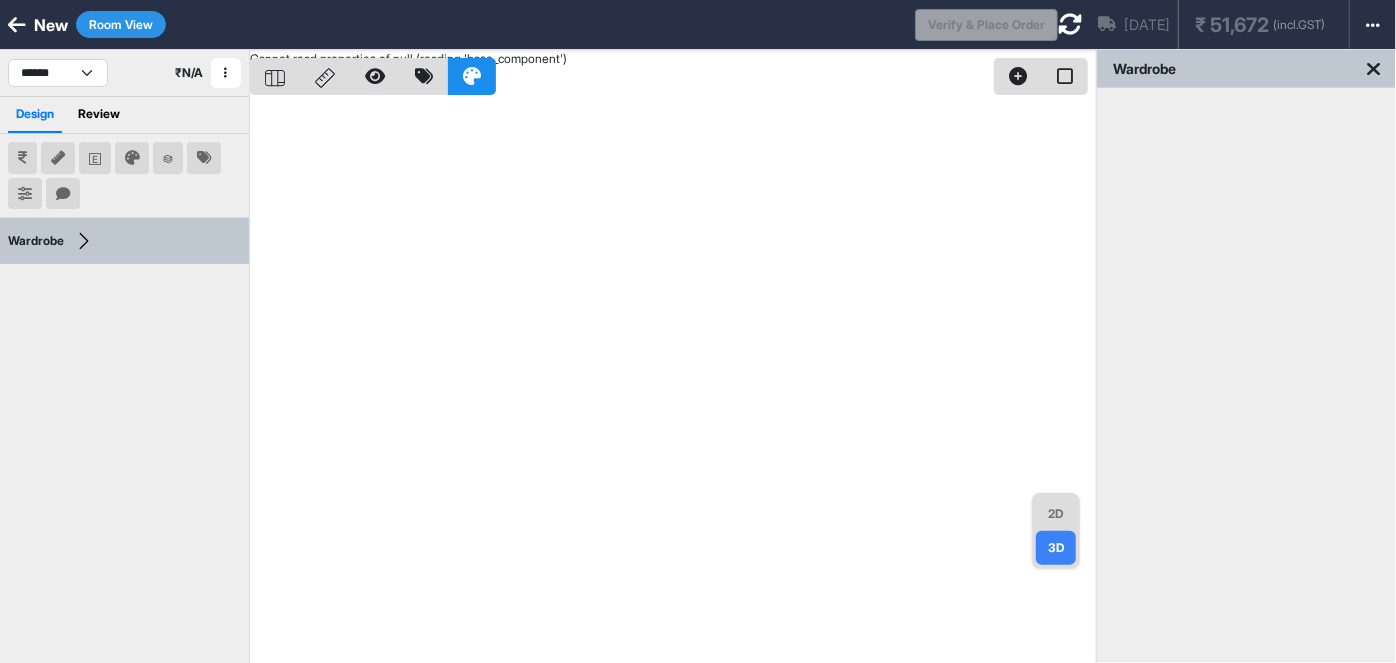click on "2D 3D Cannot read properties of null (reading 'base_component')" at bounding box center [673, 381] 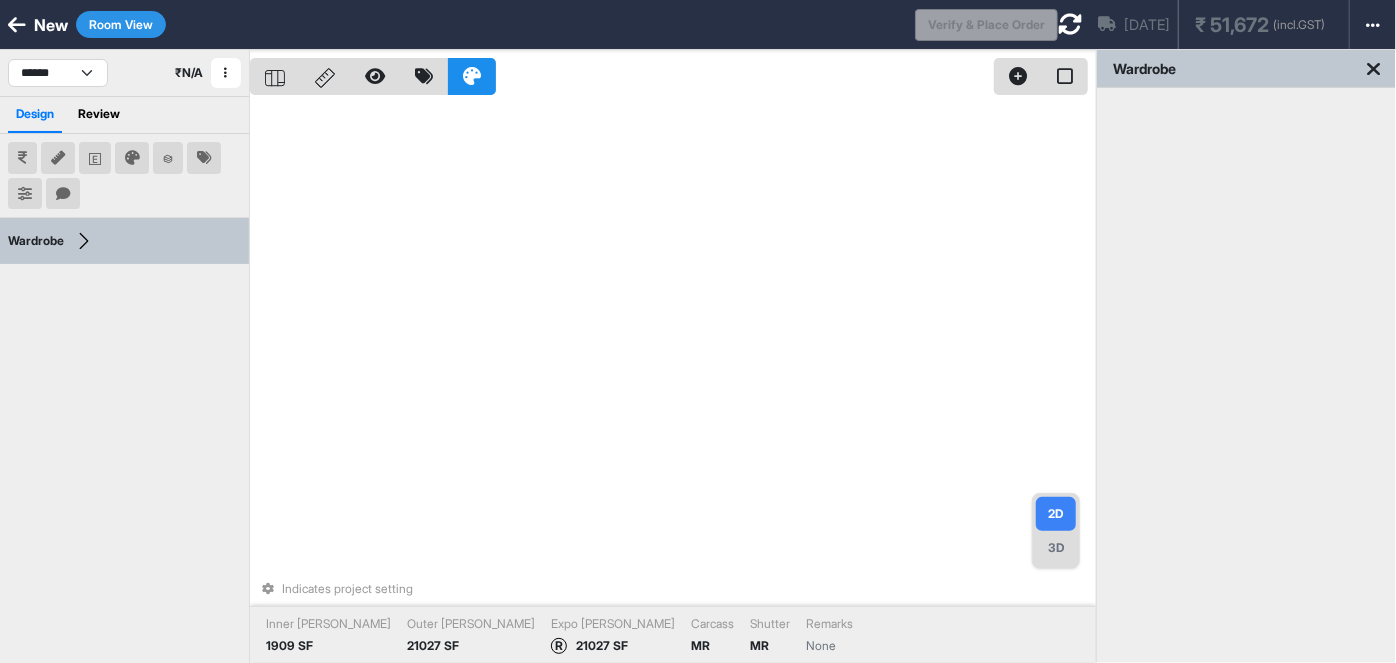 click on "3D" at bounding box center [1056, 548] 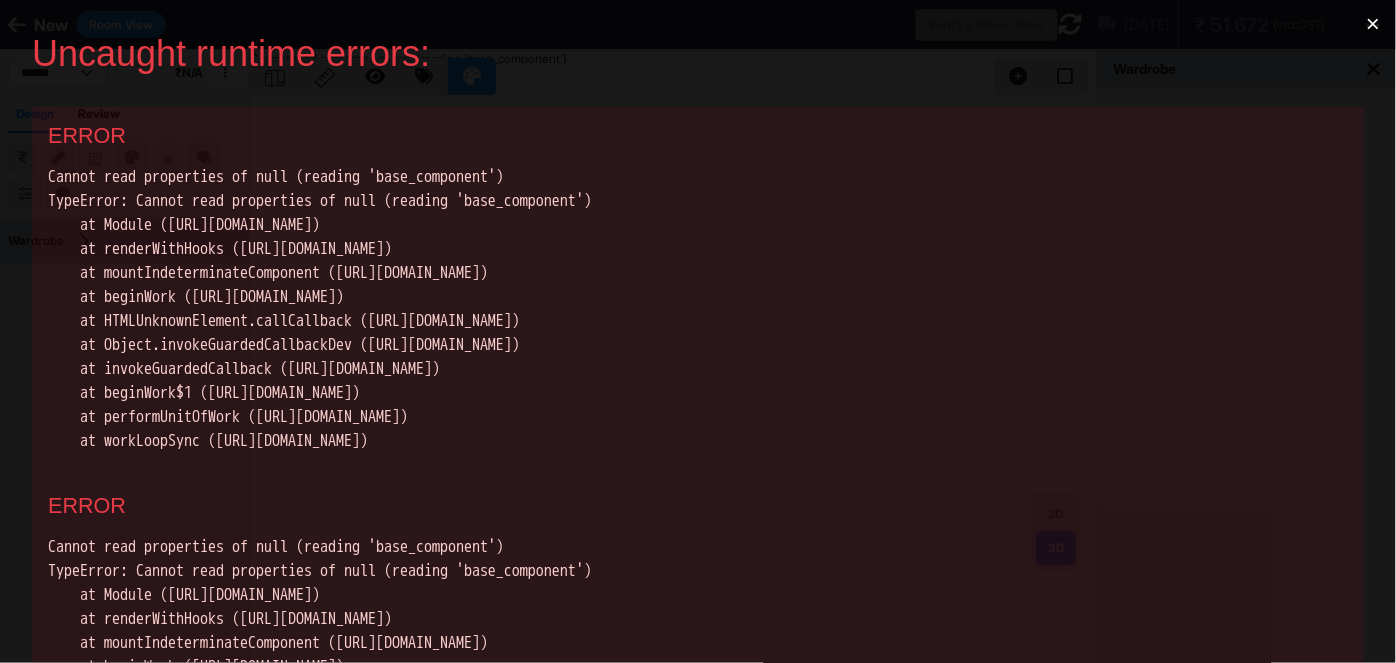 scroll, scrollTop: 0, scrollLeft: 0, axis: both 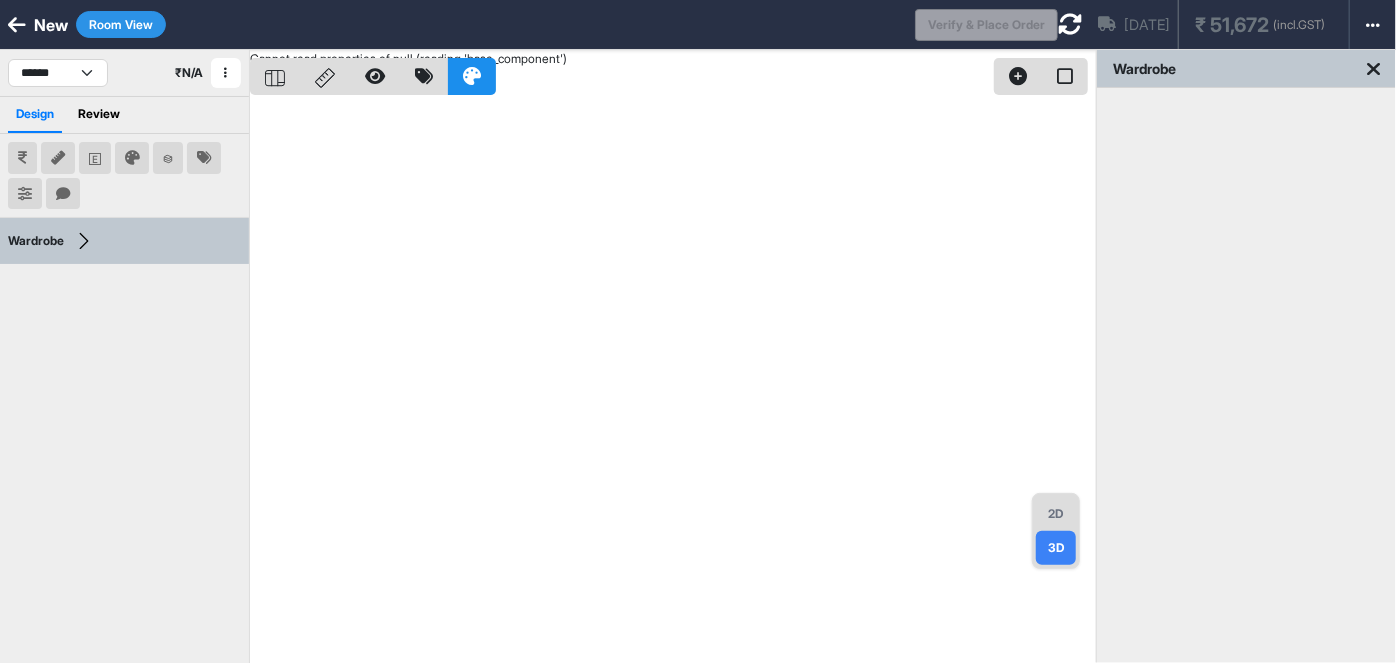 click on "2D 3D Cannot read properties of null (reading 'base_component')" at bounding box center (673, 381) 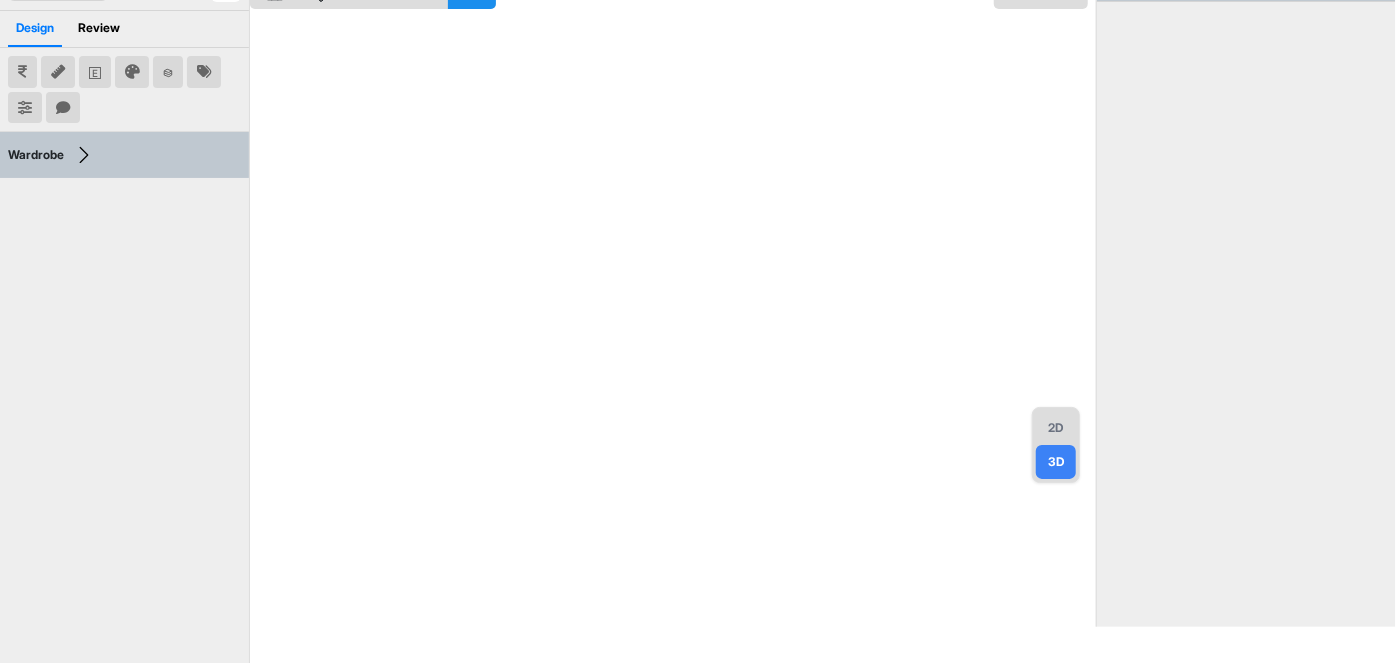 scroll, scrollTop: 90, scrollLeft: 0, axis: vertical 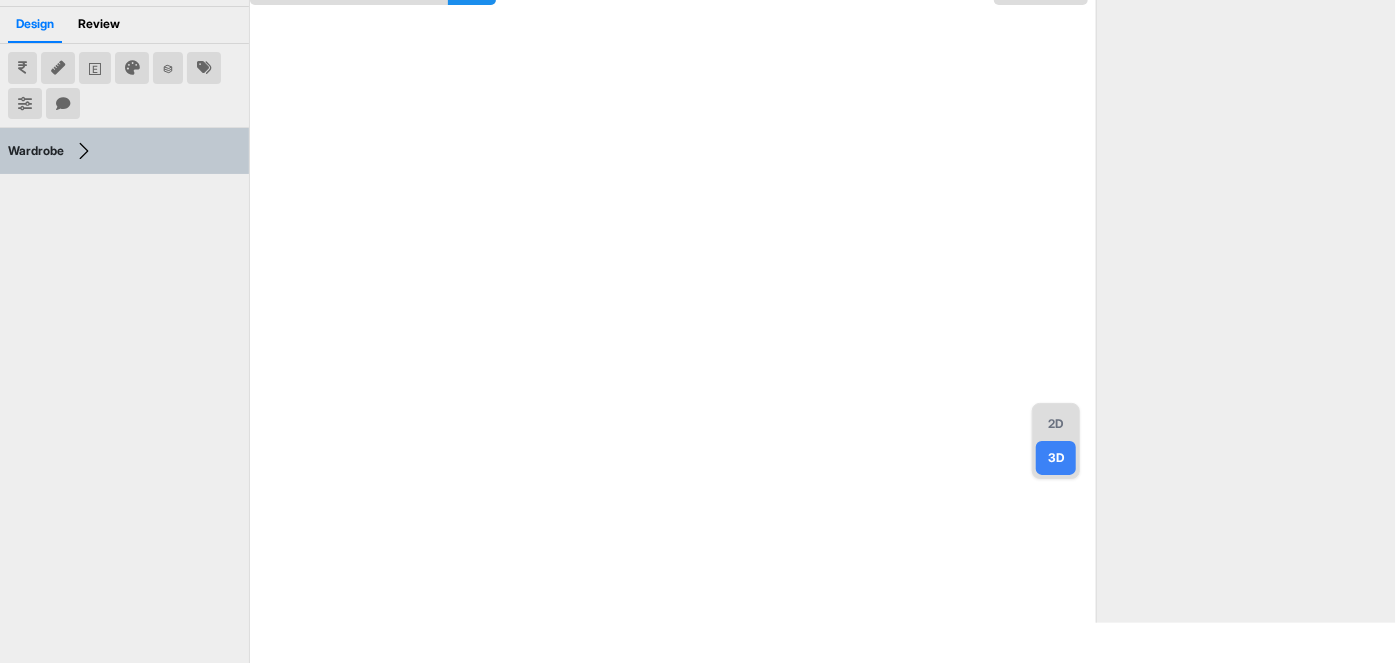 click on "2D" at bounding box center (1056, 424) 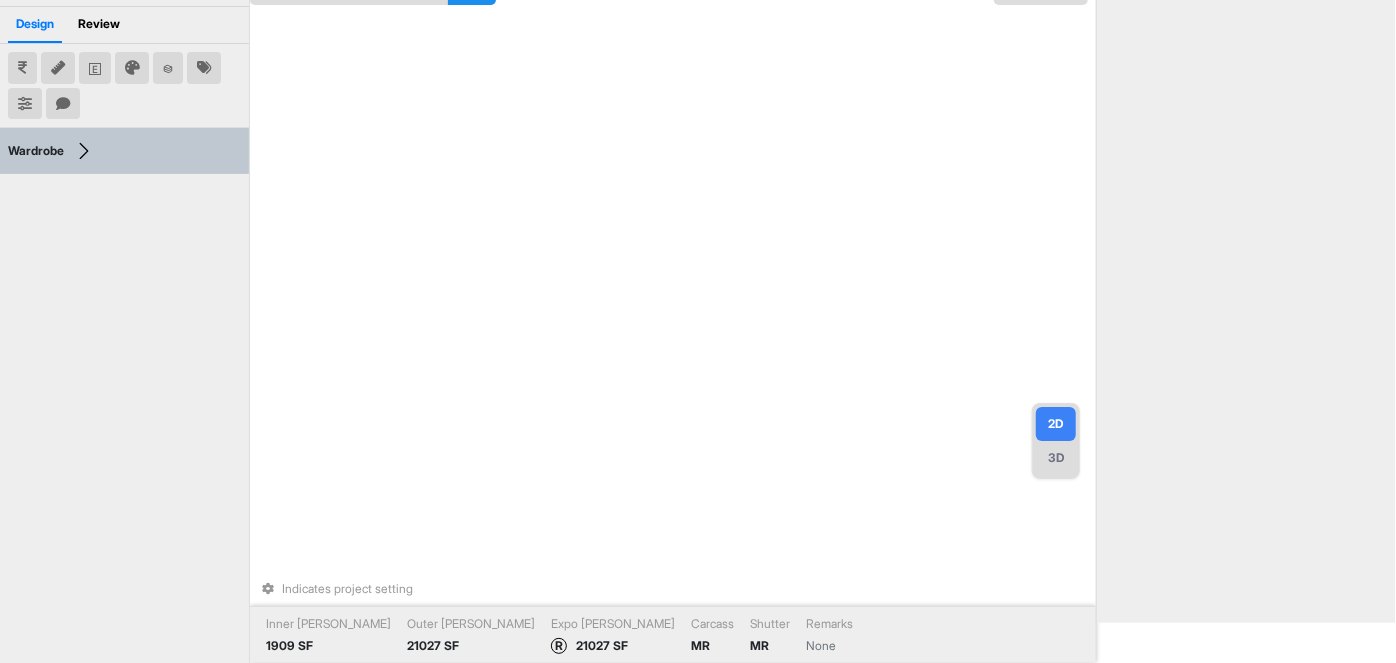 click on "2D" at bounding box center (1056, 424) 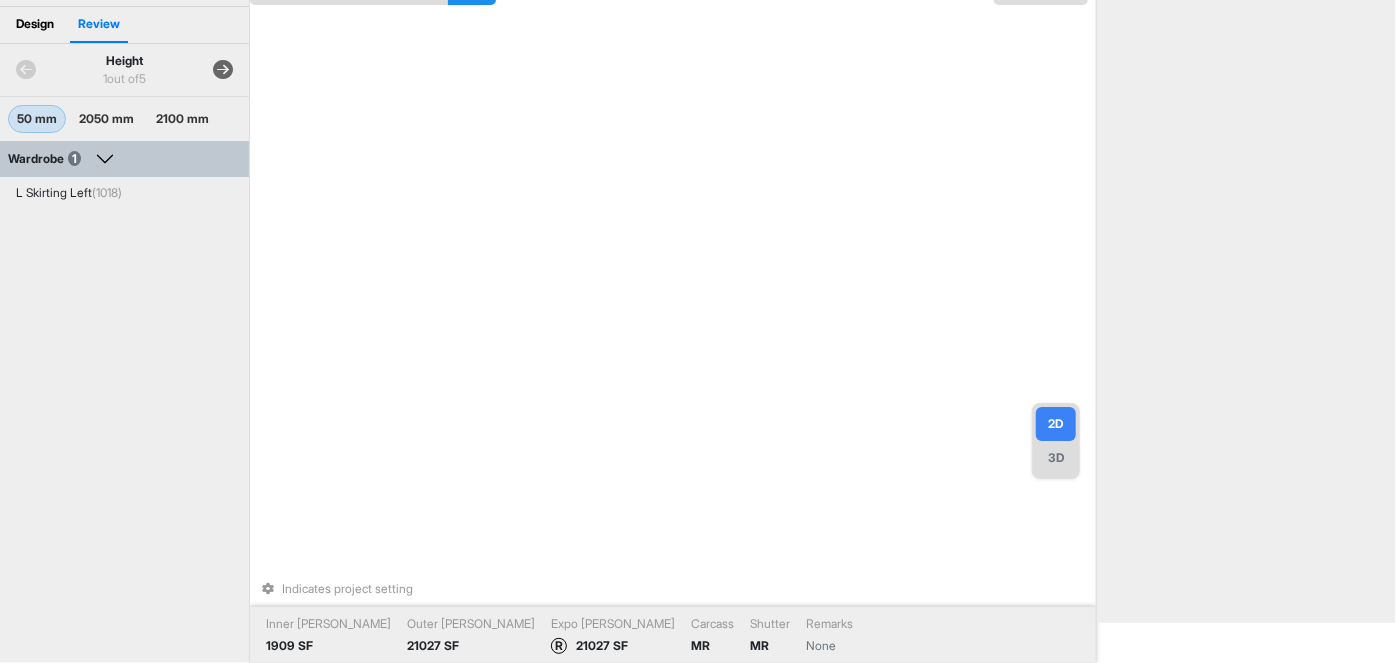 click on "Design" at bounding box center (35, 25) 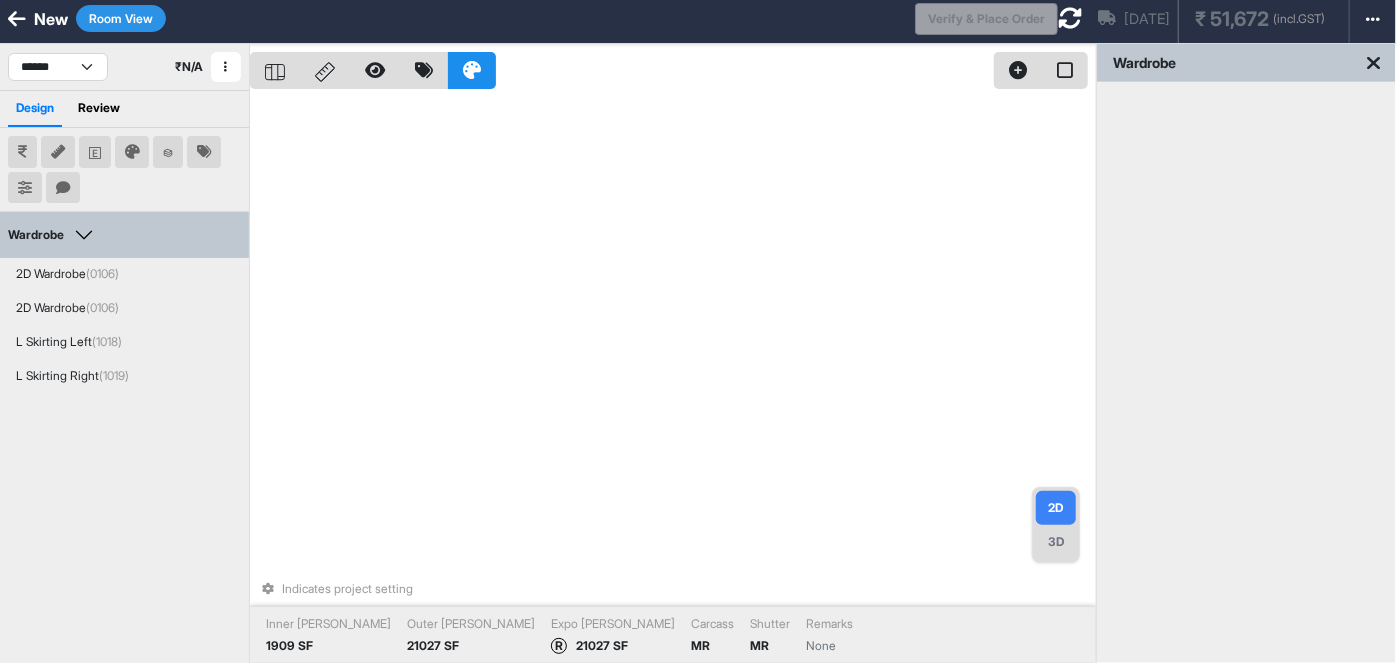 scroll, scrollTop: 0, scrollLeft: 0, axis: both 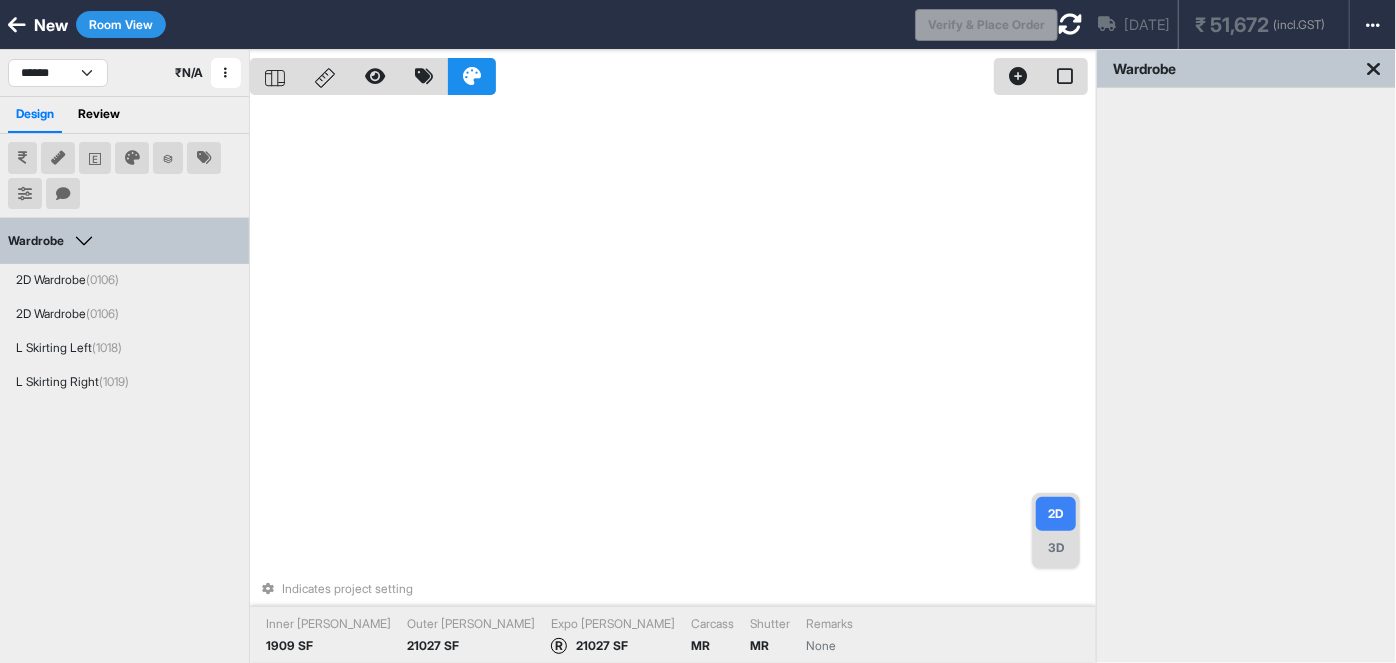click on "Room View" at bounding box center [121, 24] 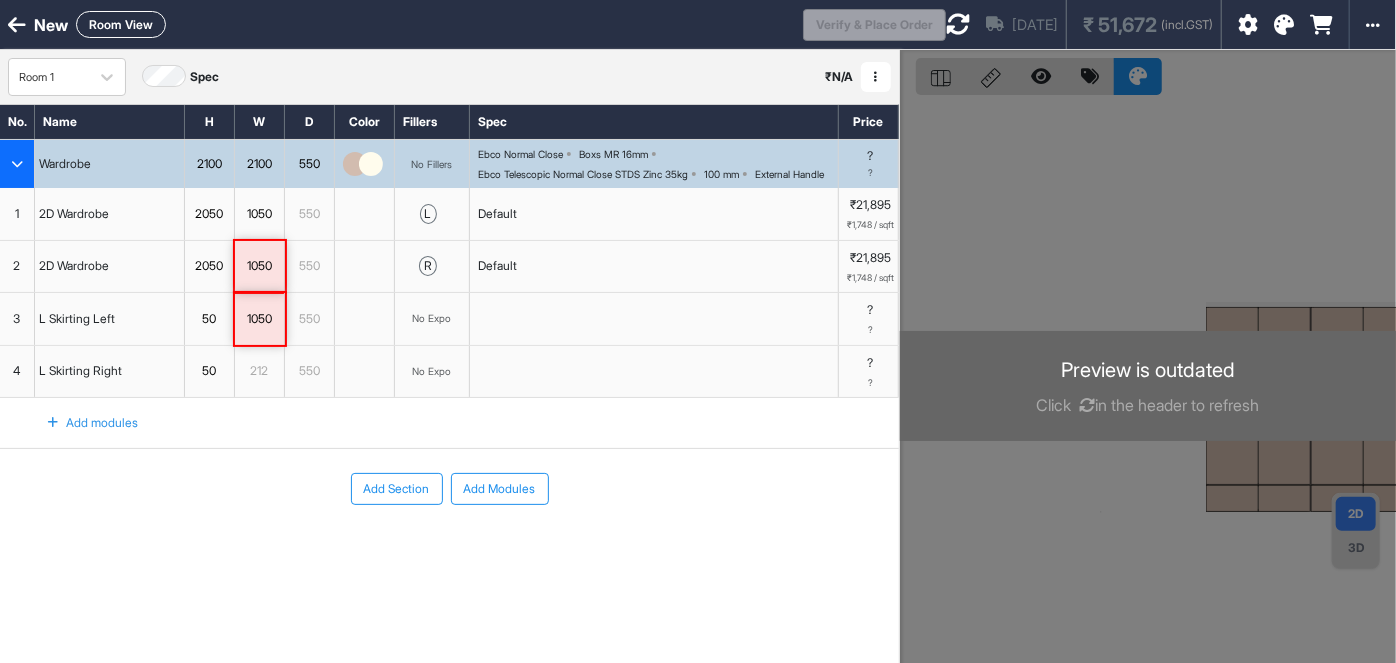 click on "212" at bounding box center (259, 371) 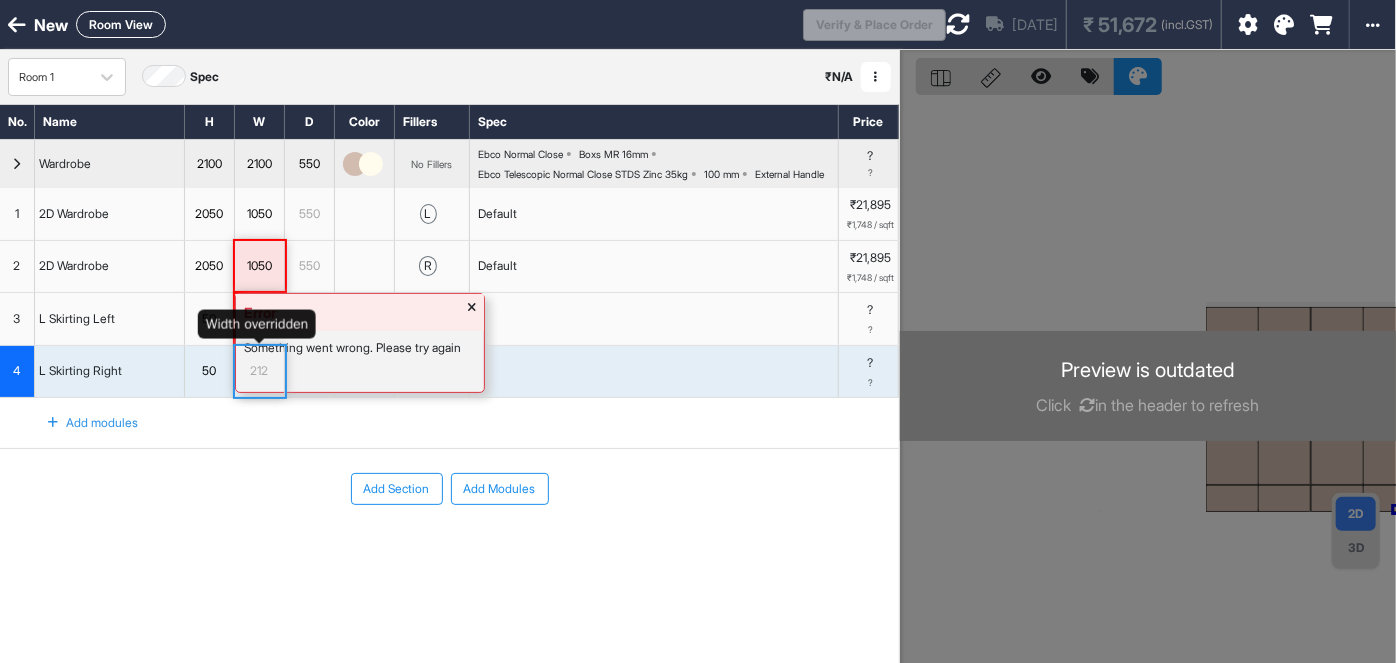 click on "Something went wrong. Please try again" at bounding box center (360, 348) 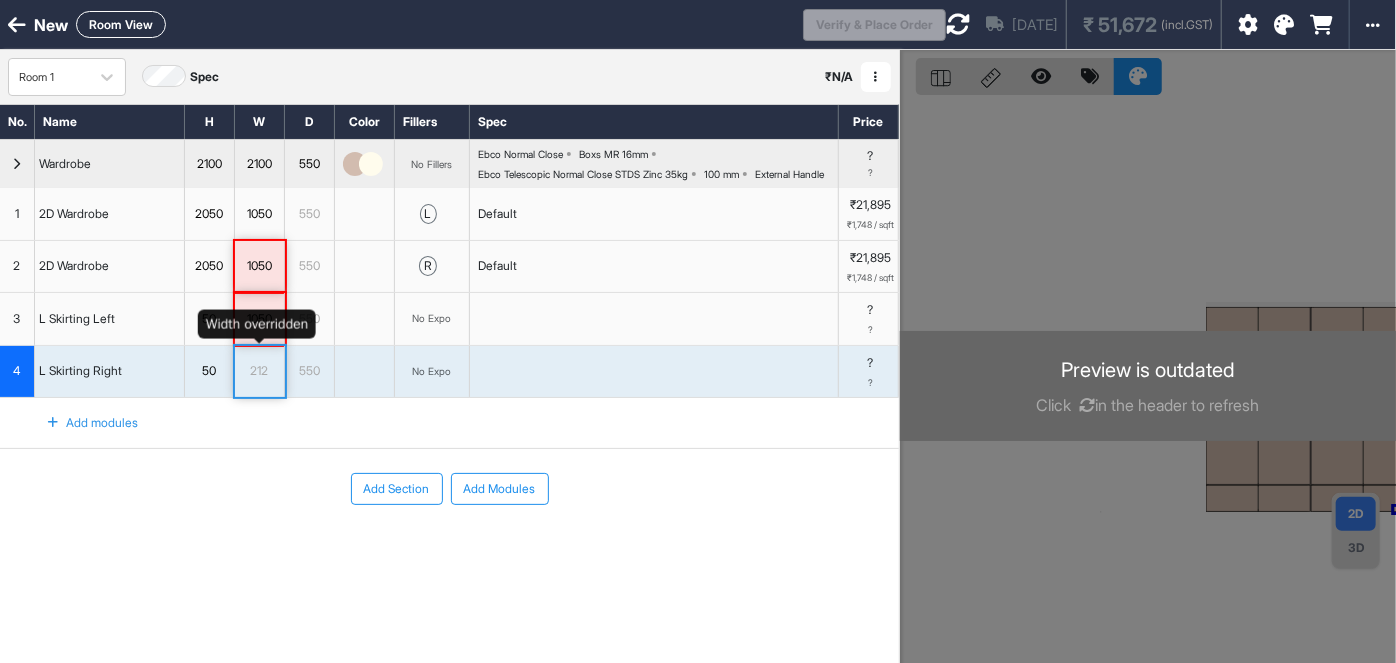 click on "Add Section" at bounding box center (397, 489) 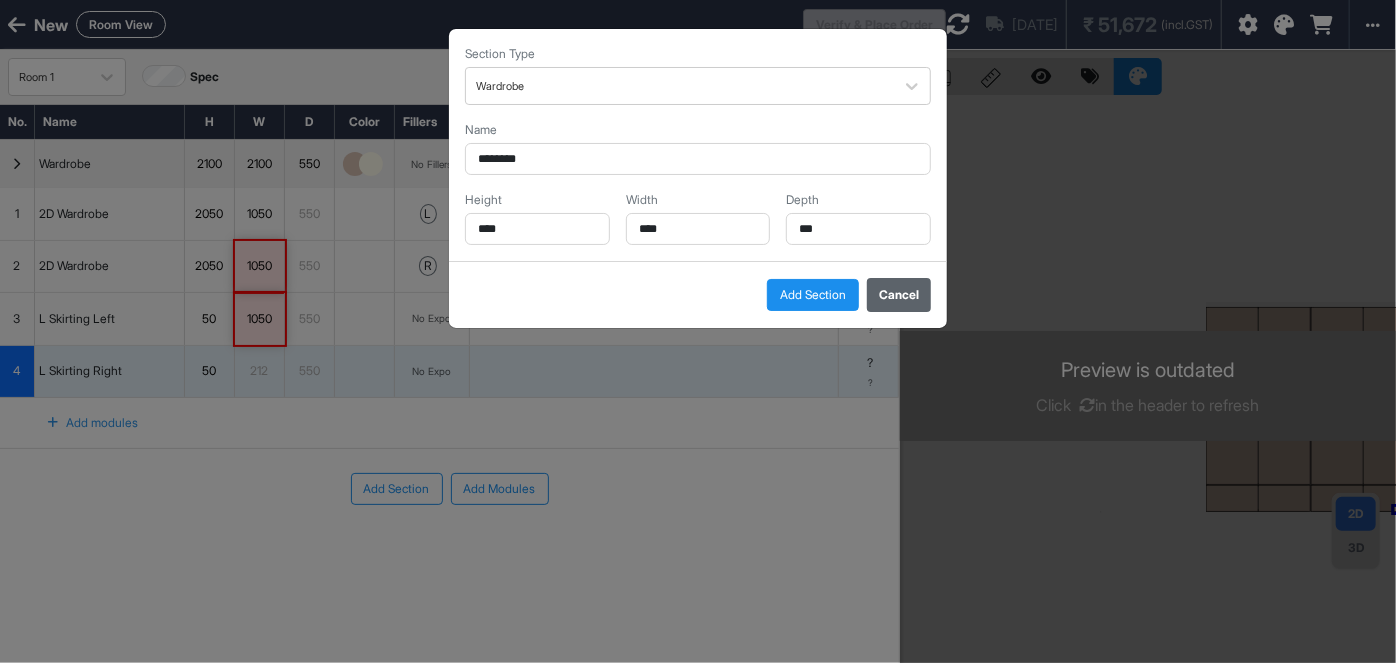 click on "Cancel" at bounding box center [899, 295] 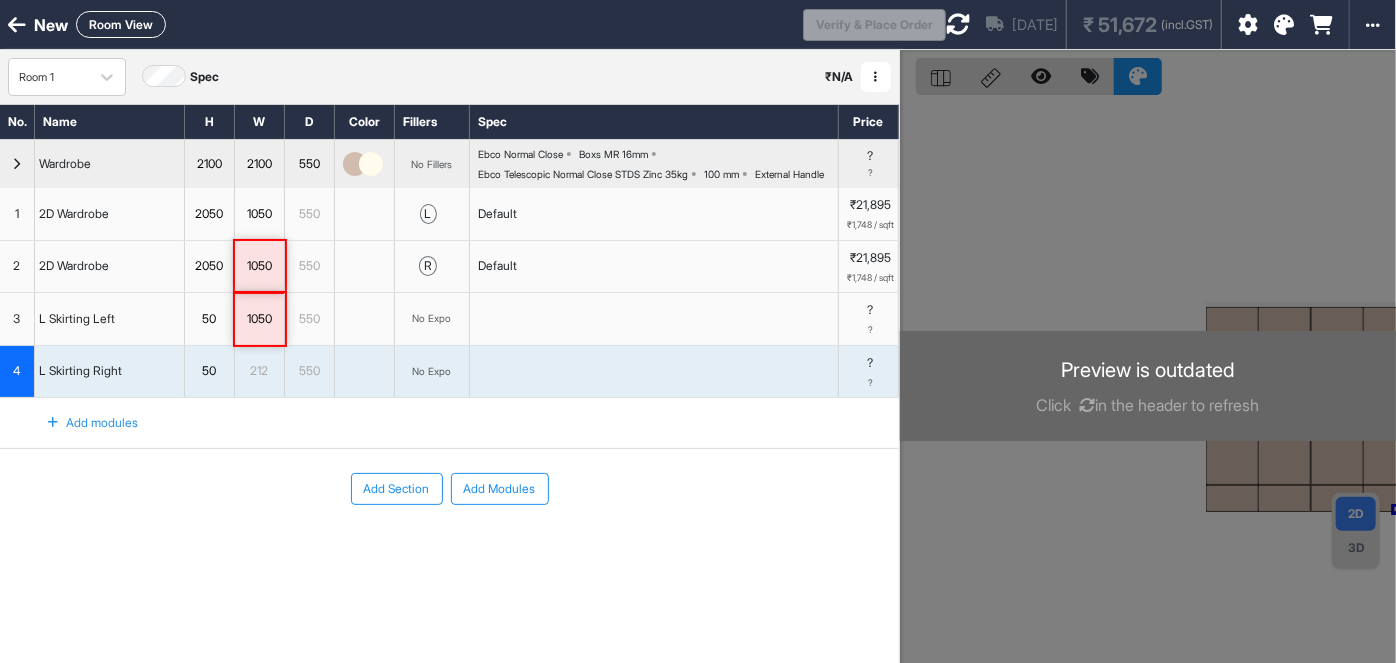 click on "Add Section Add Modules" at bounding box center (449, 549) 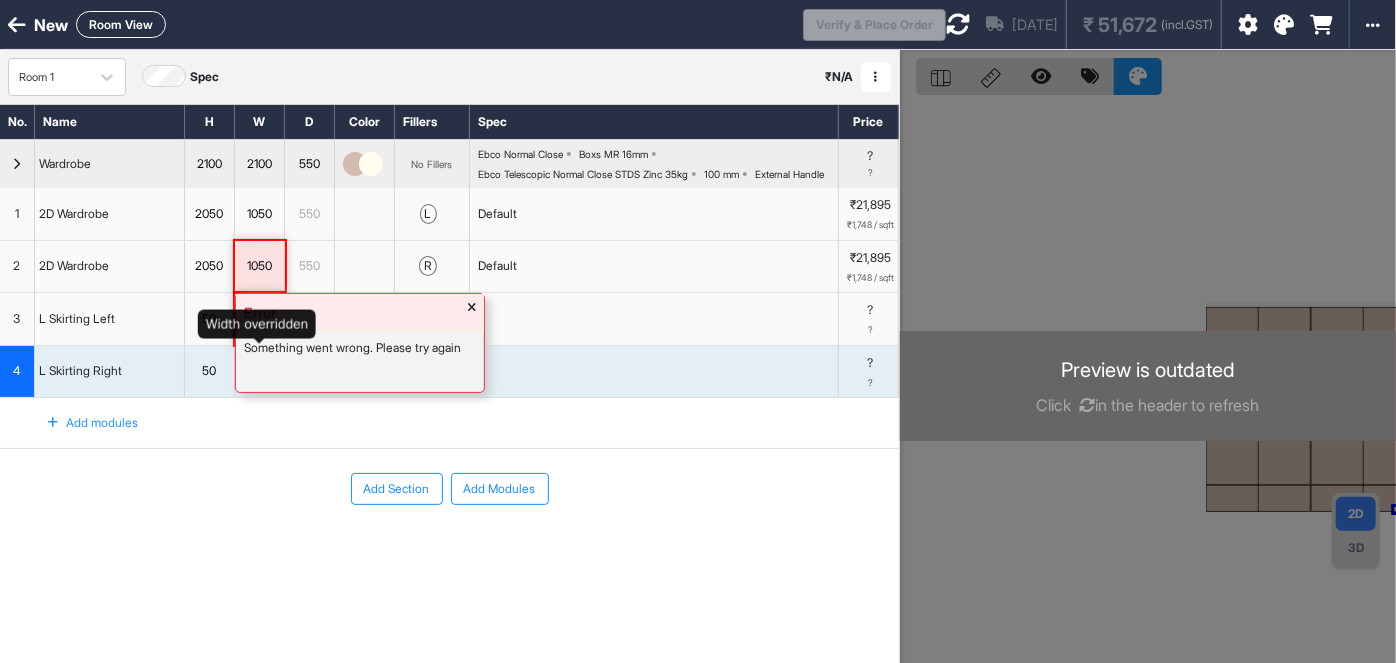 click at bounding box center [472, 312] 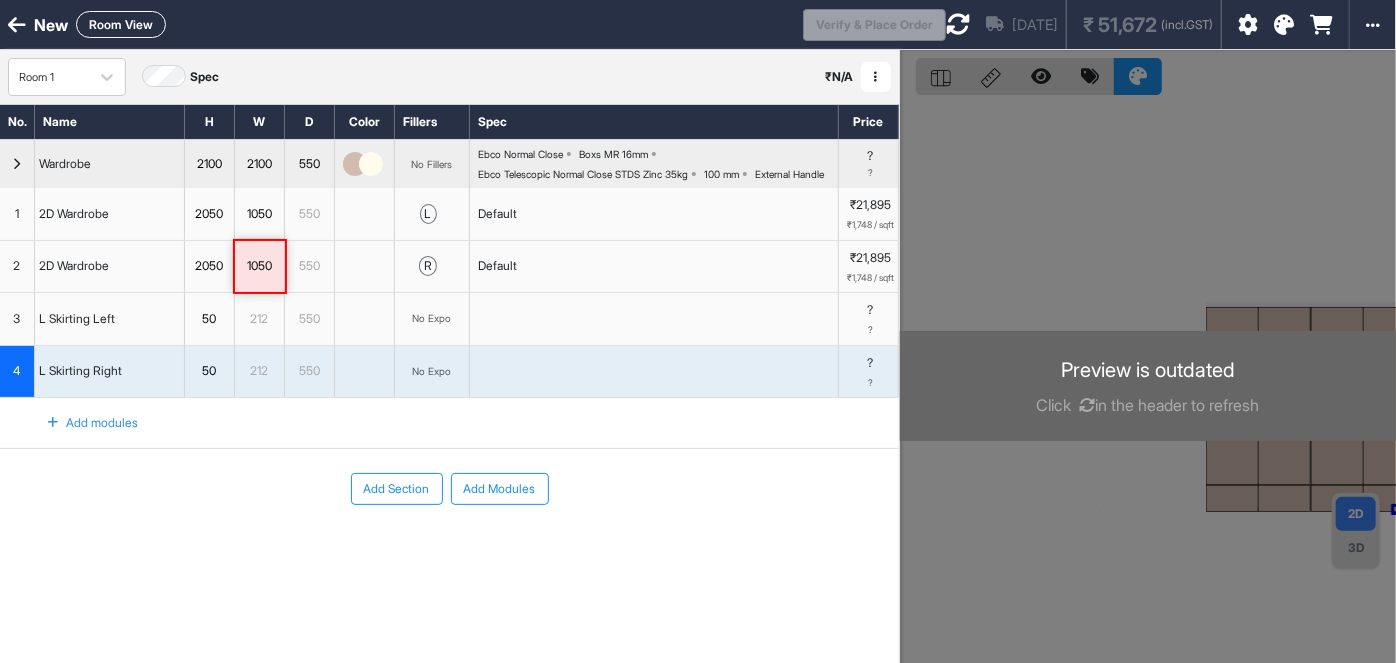 click on "Add Section Add Modules" at bounding box center [449, 489] 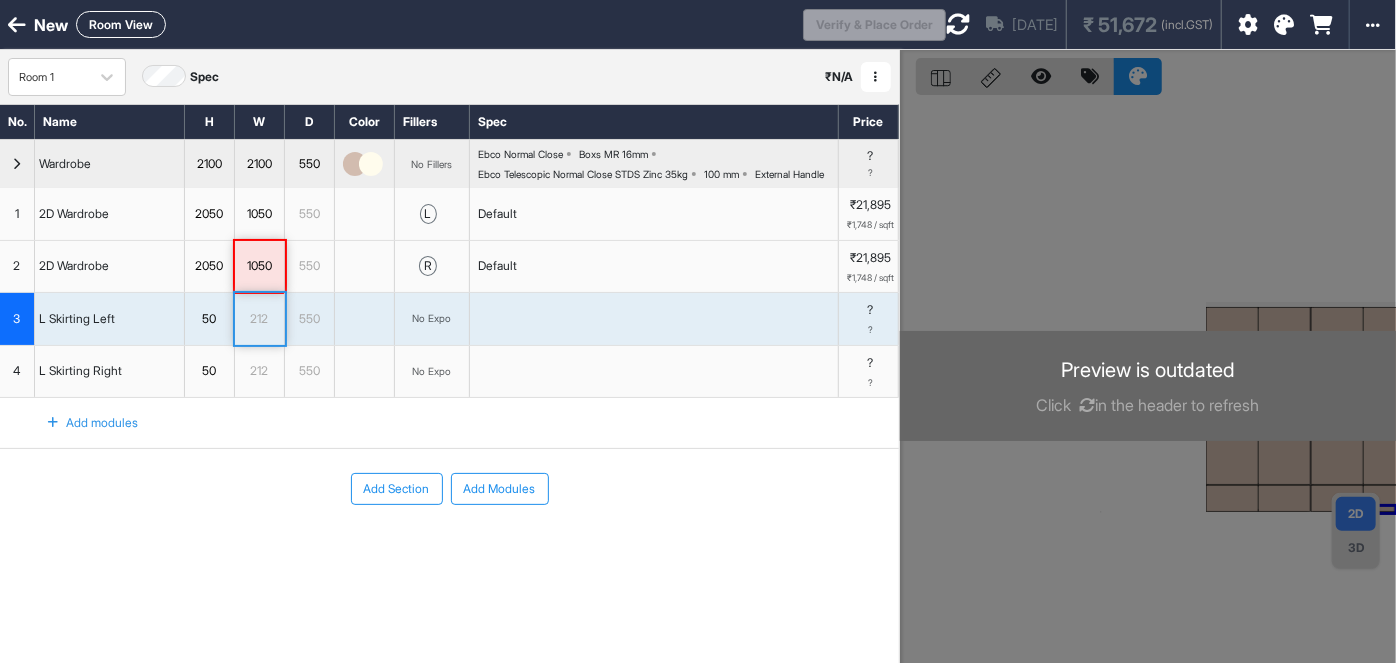 click on "212" at bounding box center [259, 319] 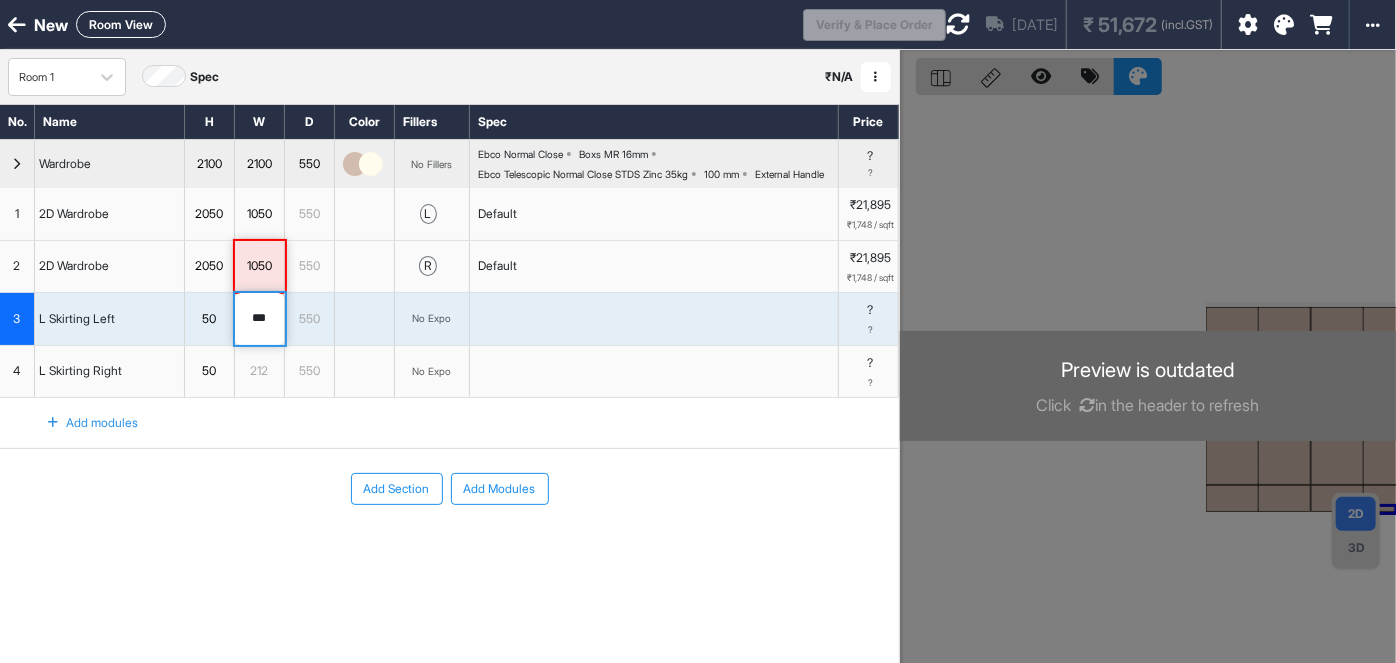 click on "Add Section" at bounding box center [397, 489] 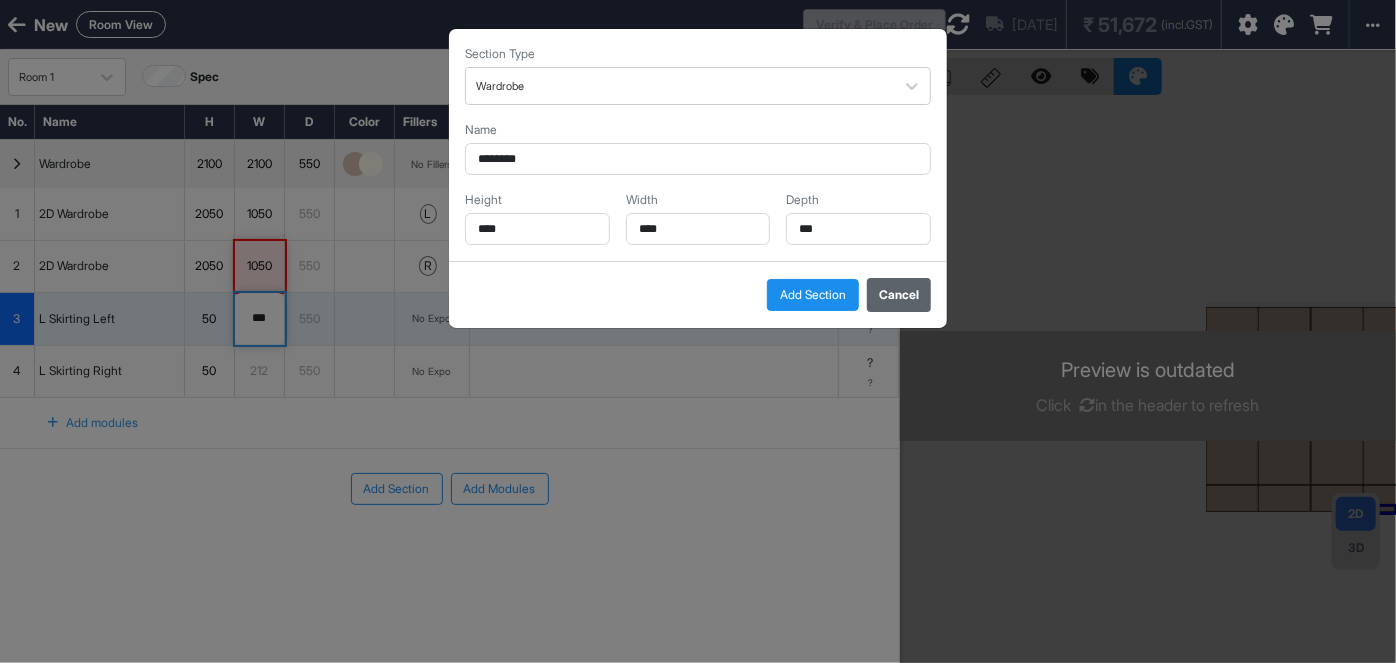 click on "Cancel" at bounding box center [899, 295] 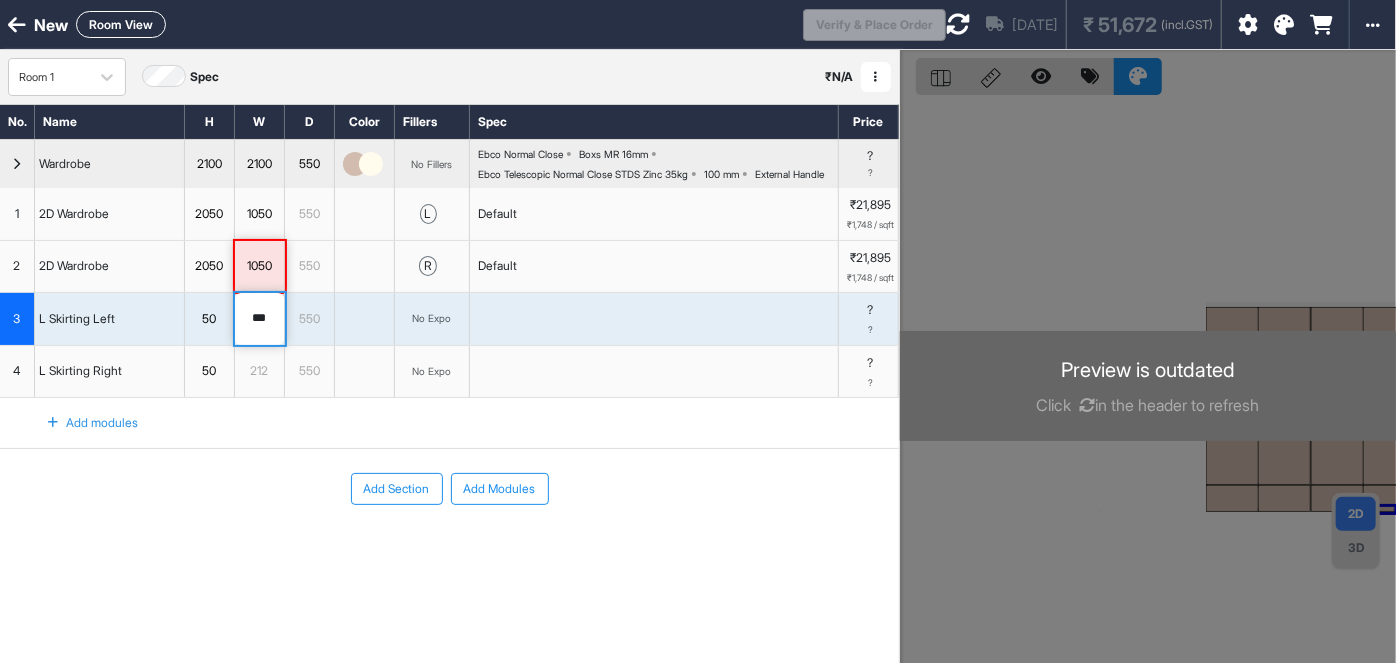 click on "Add Modules" at bounding box center [500, 489] 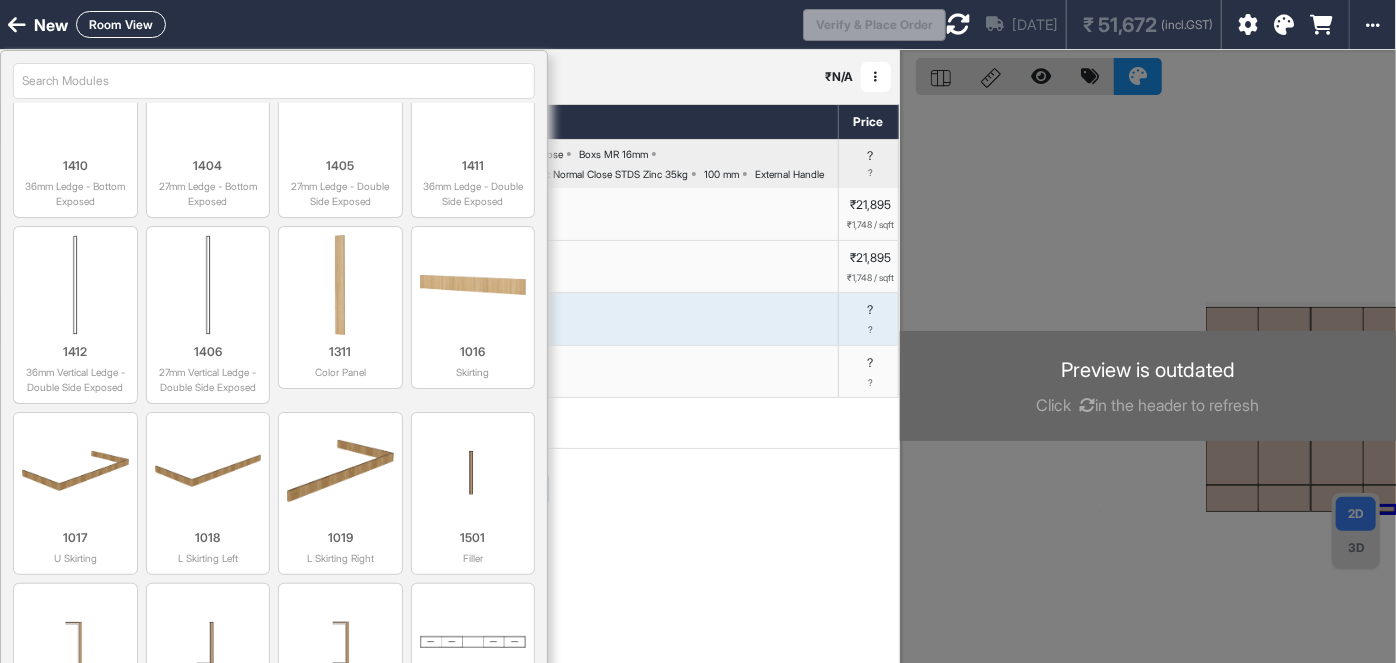 scroll, scrollTop: 4888, scrollLeft: 0, axis: vertical 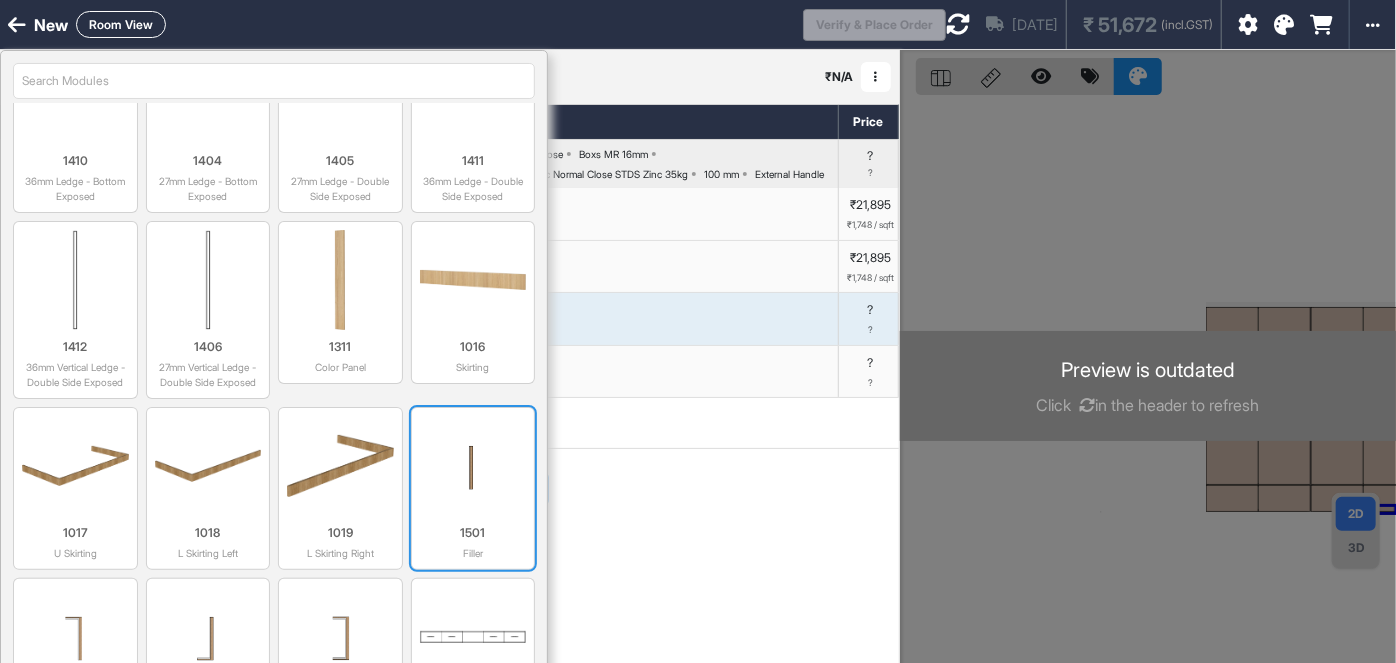 click at bounding box center (473, 466) 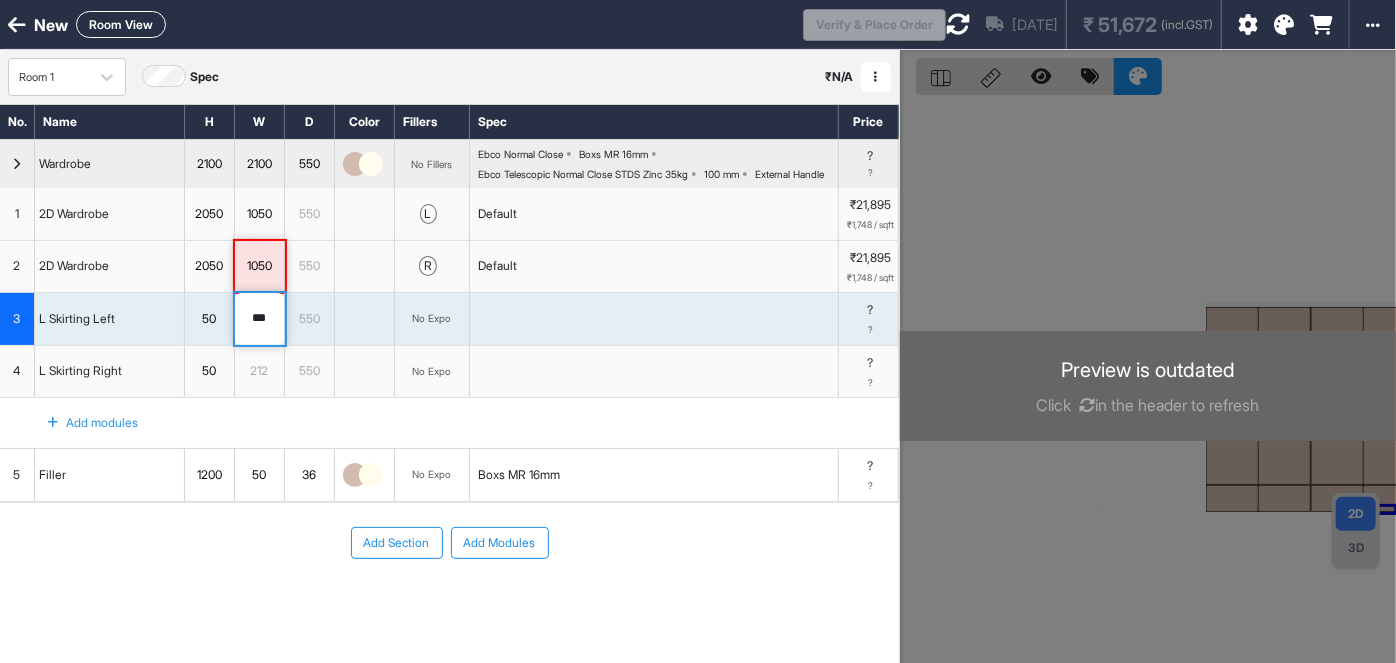 click on "5" at bounding box center [17, 475] 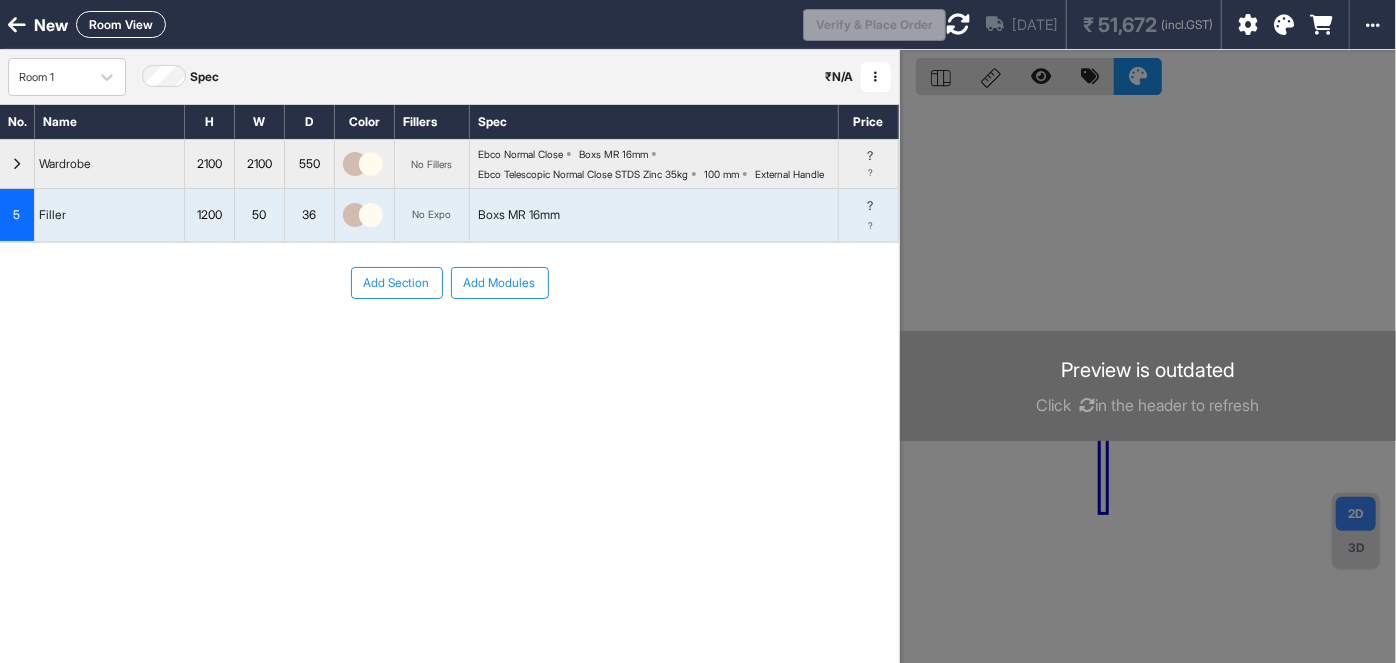click on "5" at bounding box center [17, 215] 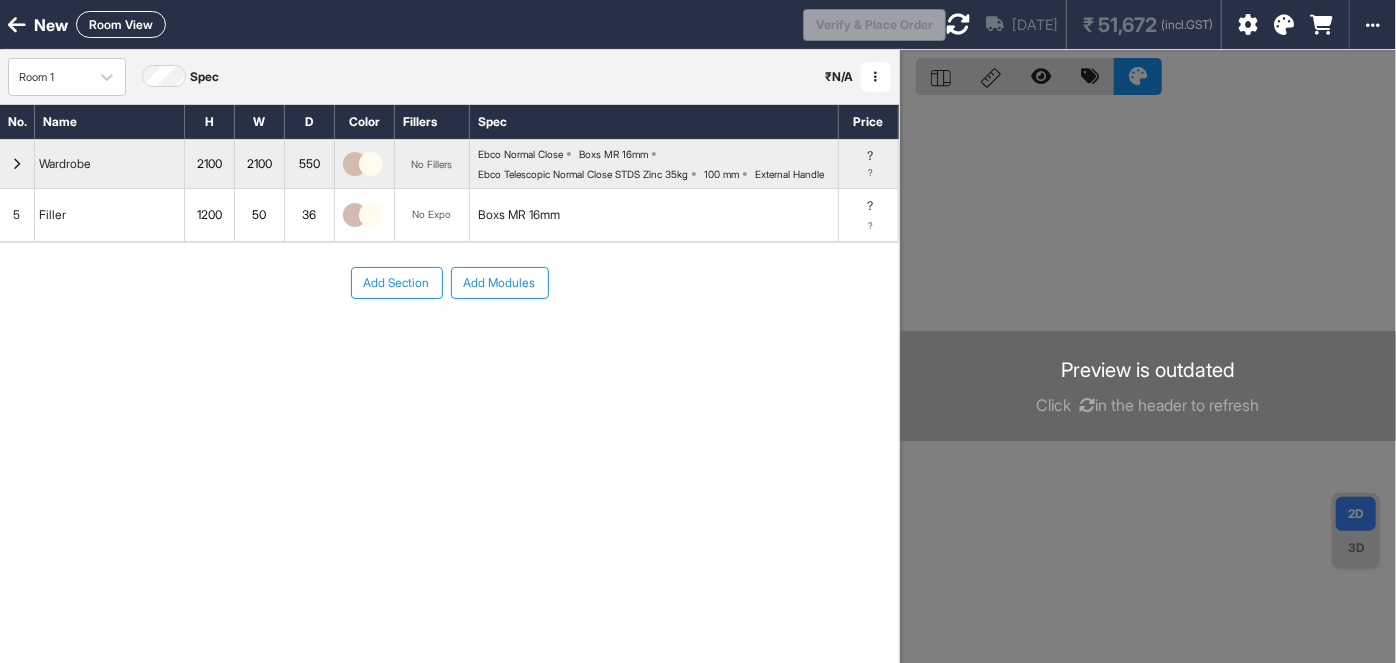 click on "5" at bounding box center [17, 215] 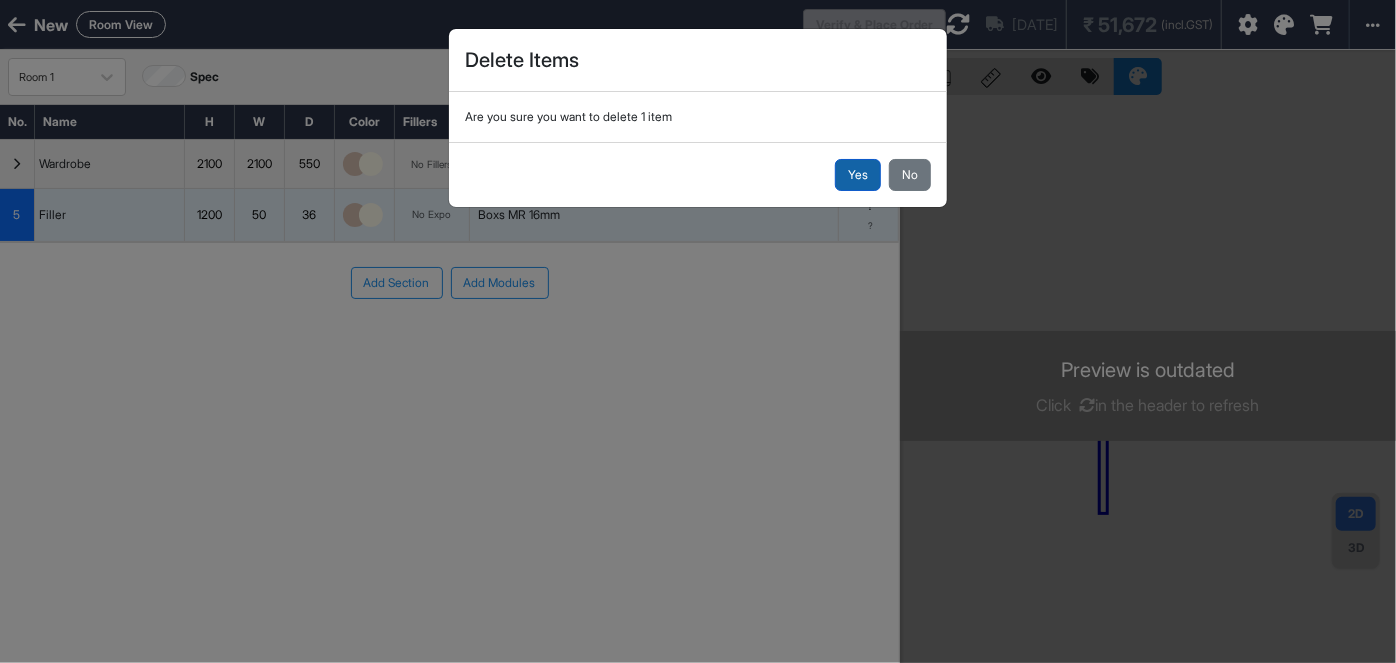 click on "Yes" at bounding box center (858, 175) 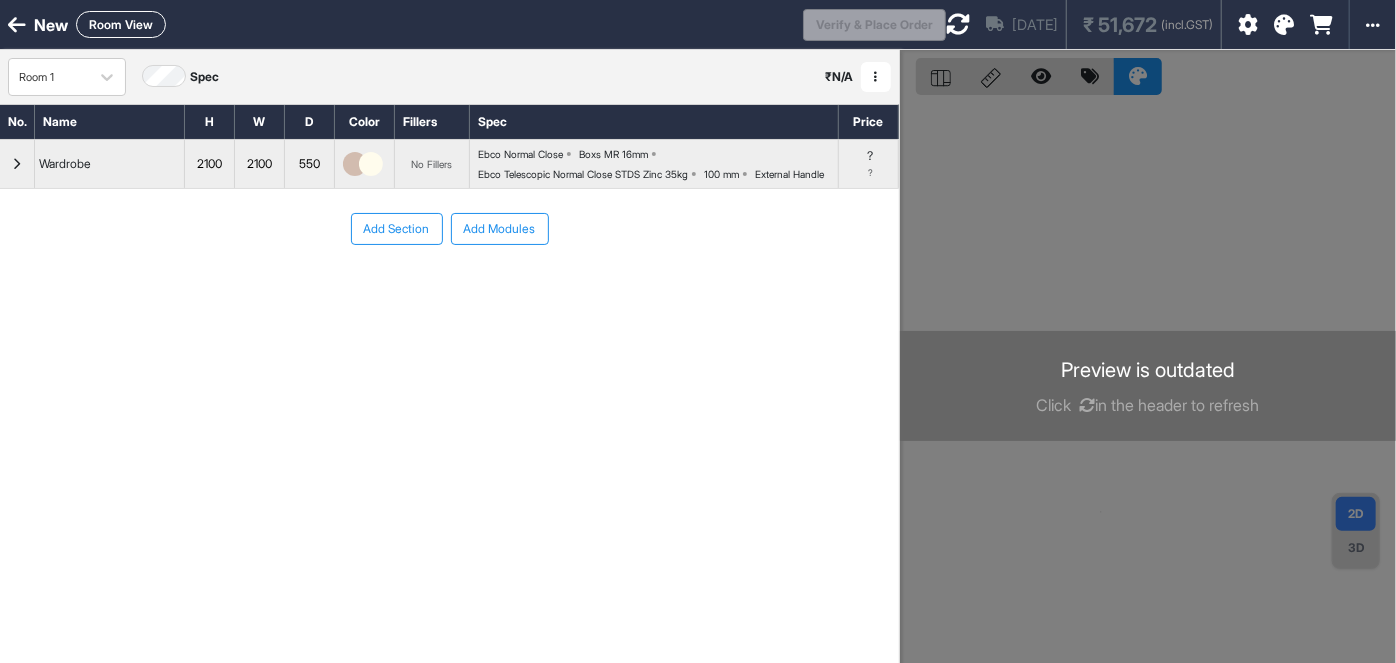 click at bounding box center (17, 164) 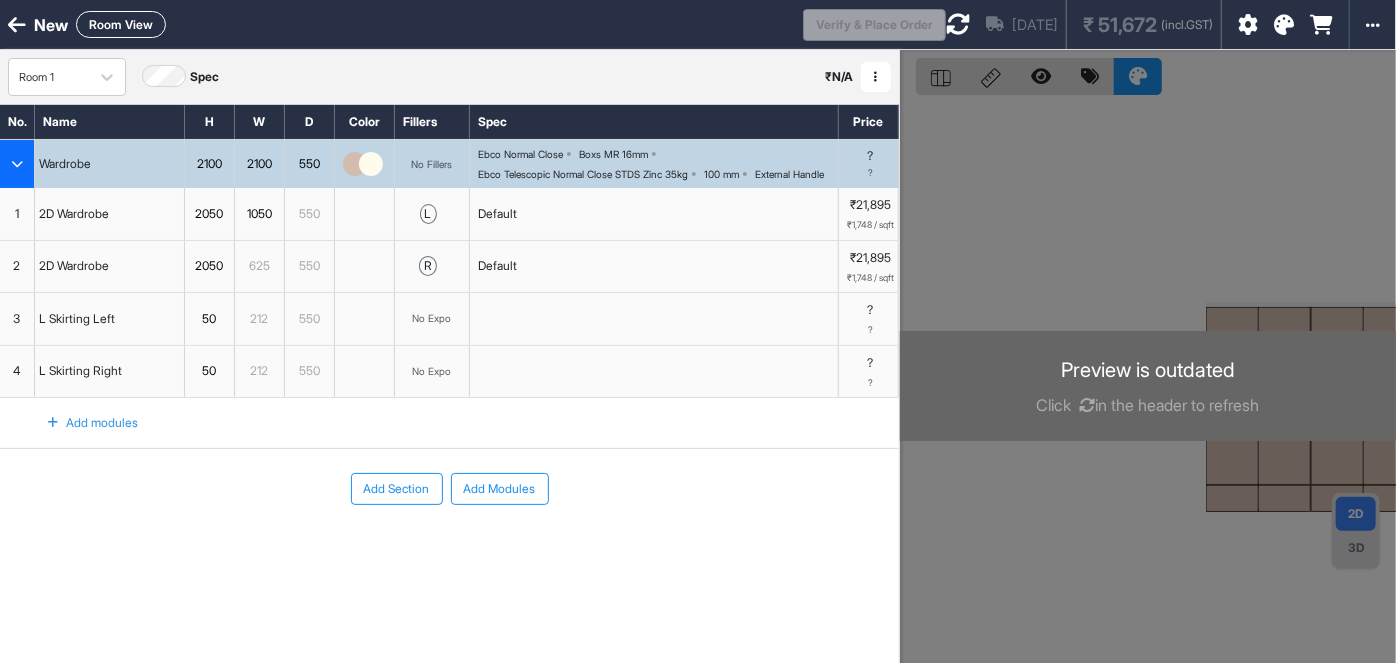click on "Add Modules" at bounding box center [500, 489] 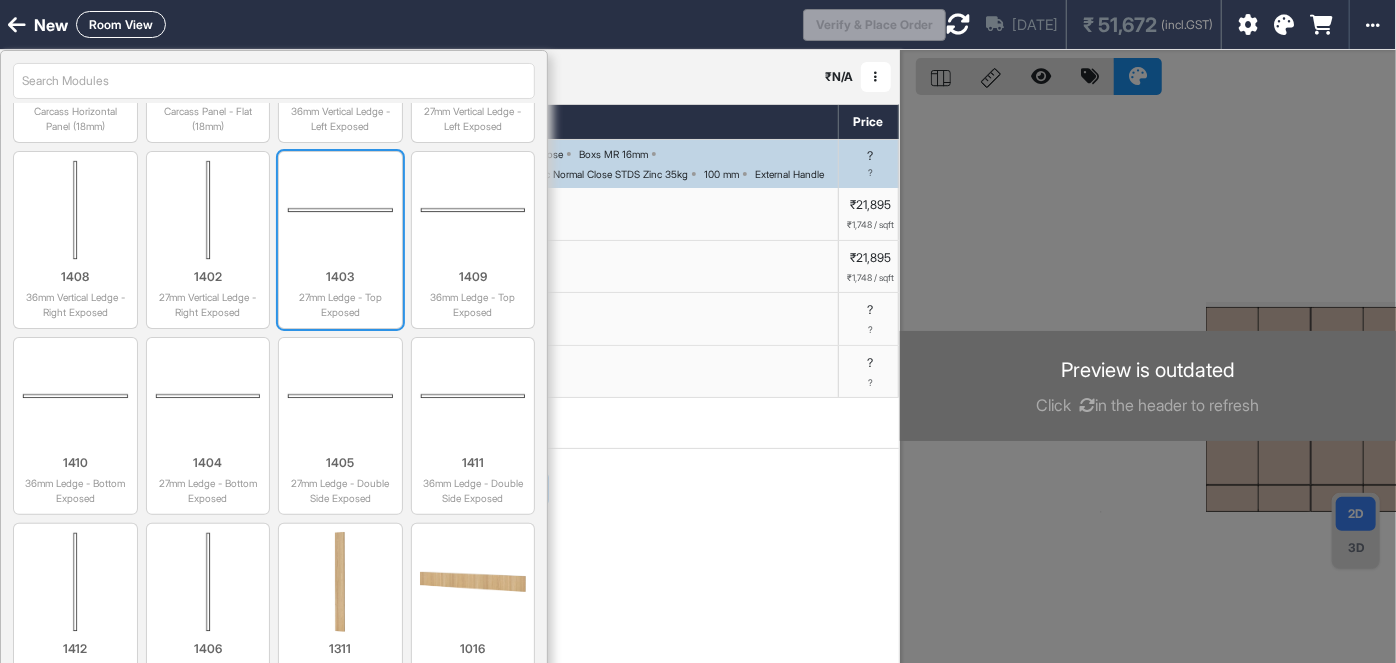 scroll, scrollTop: 4818, scrollLeft: 0, axis: vertical 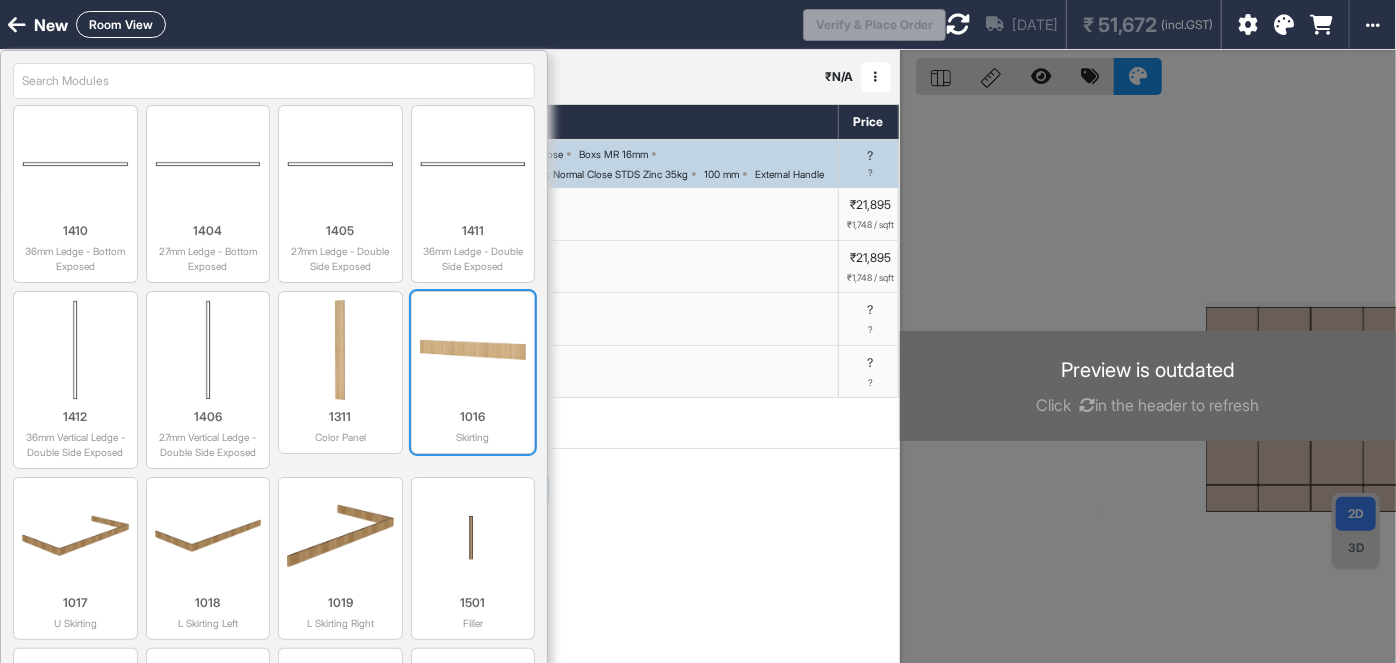click on "1016 Skirting" at bounding box center [473, 422] 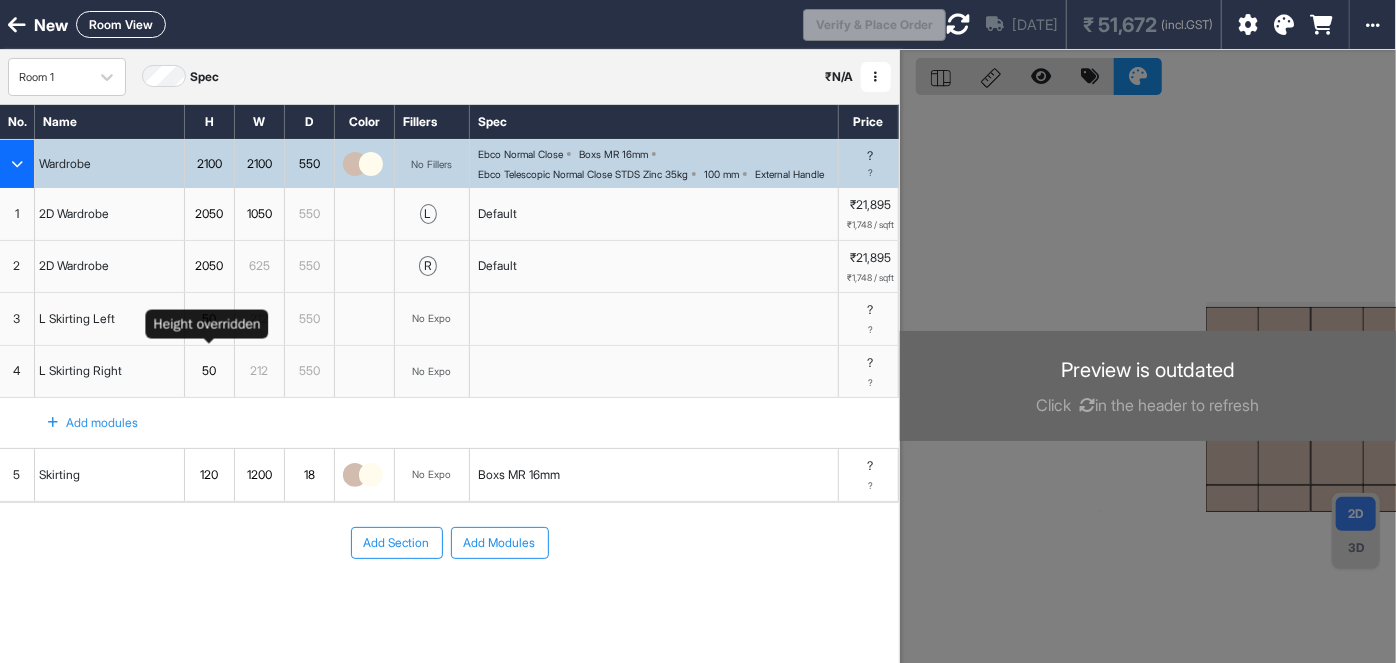click on "50" at bounding box center (209, 319) 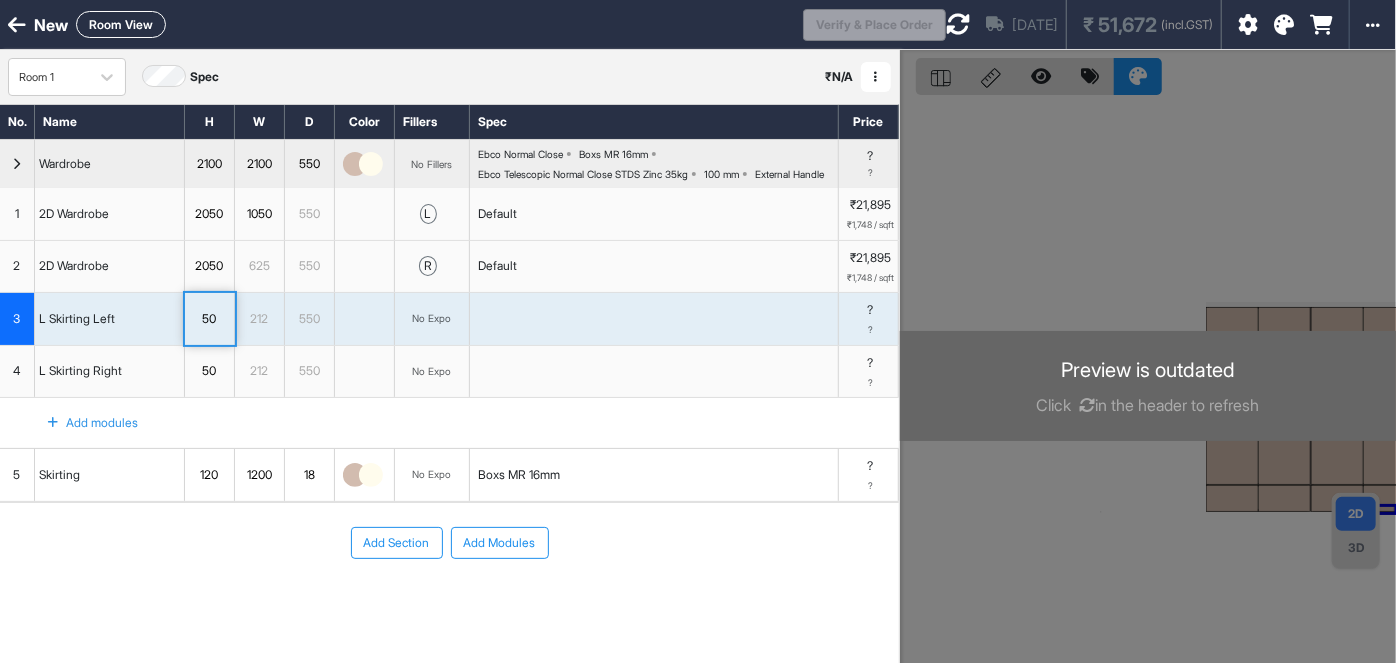click on "212" at bounding box center (259, 319) 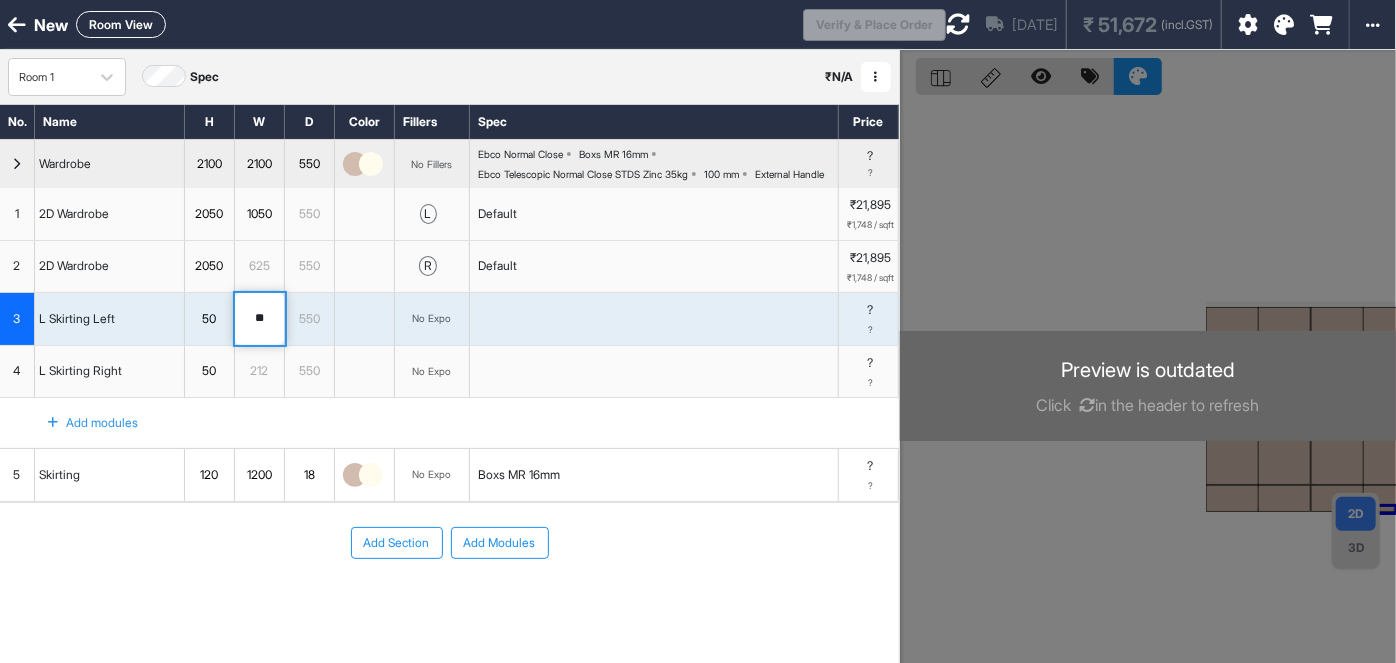type on "*" 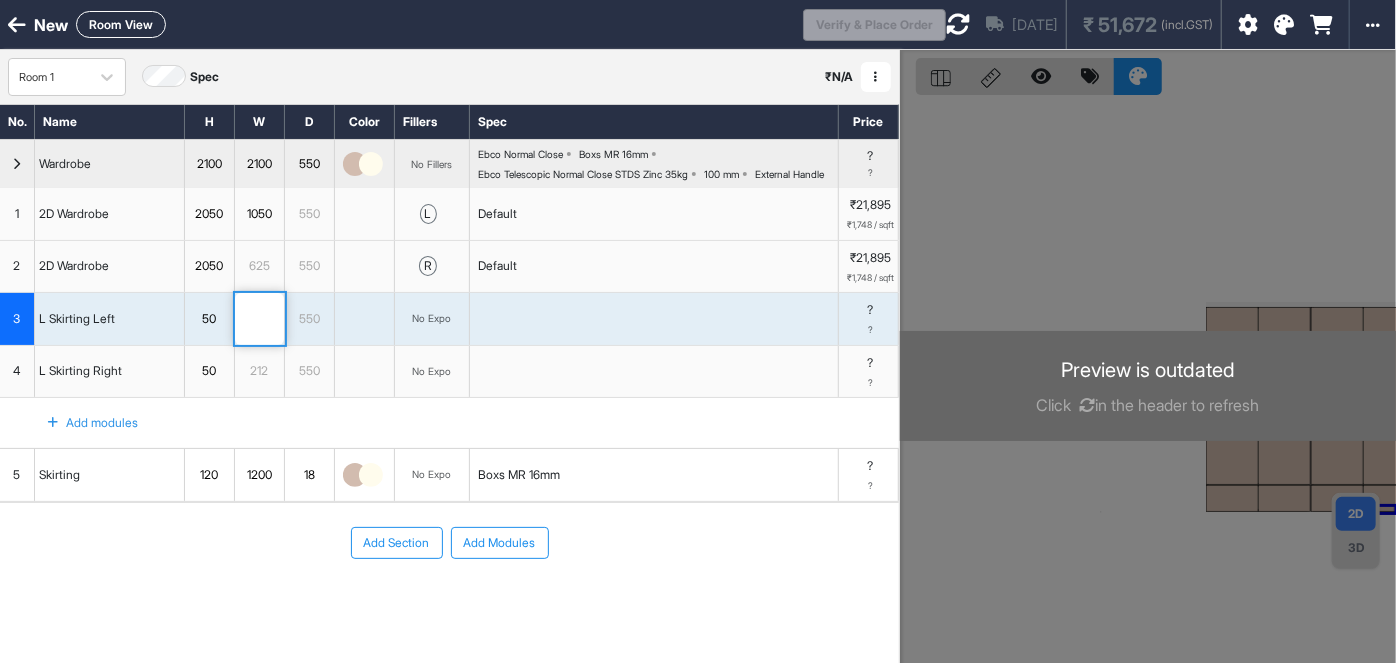 type 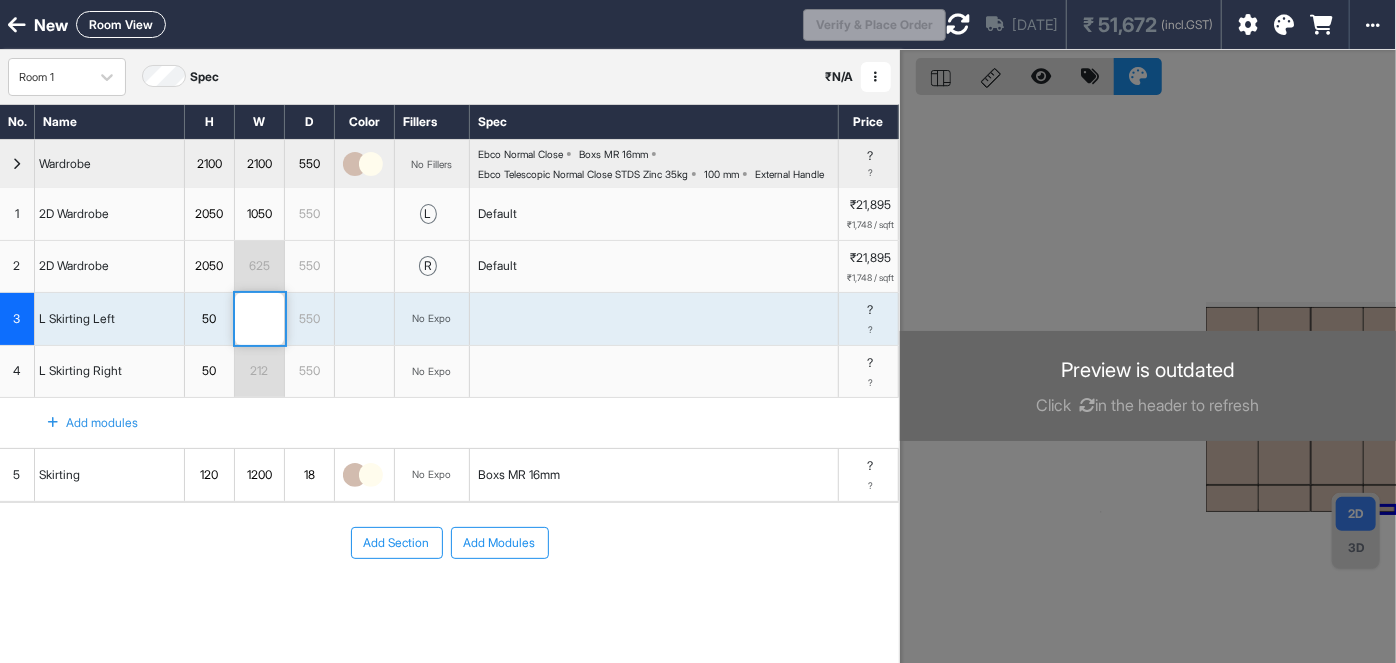 click on "625" at bounding box center (259, 266) 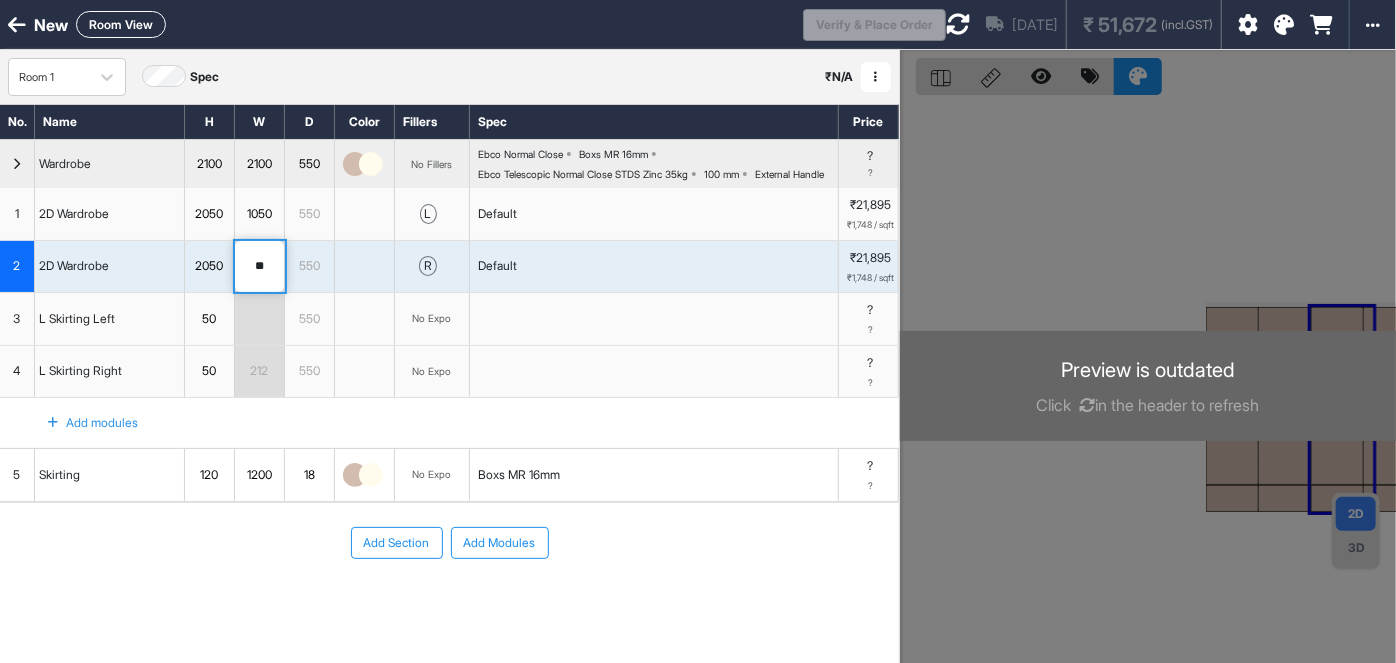 type on "*" 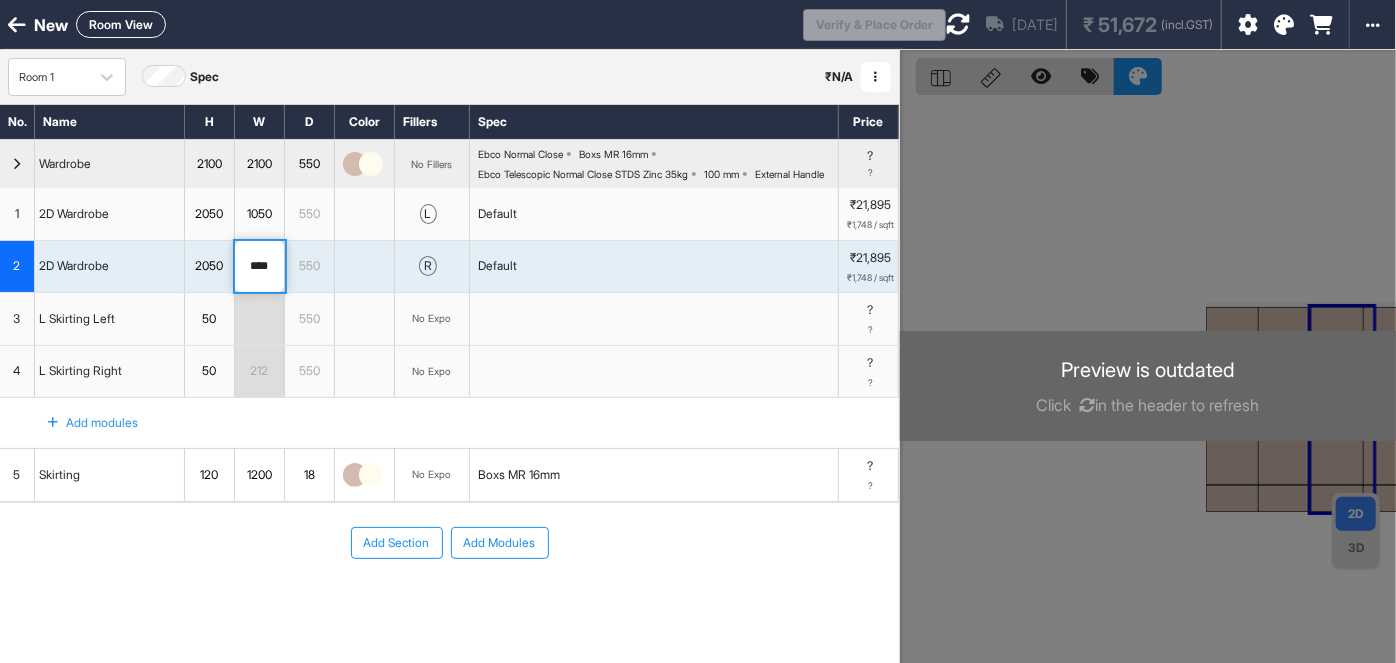 type on "****" 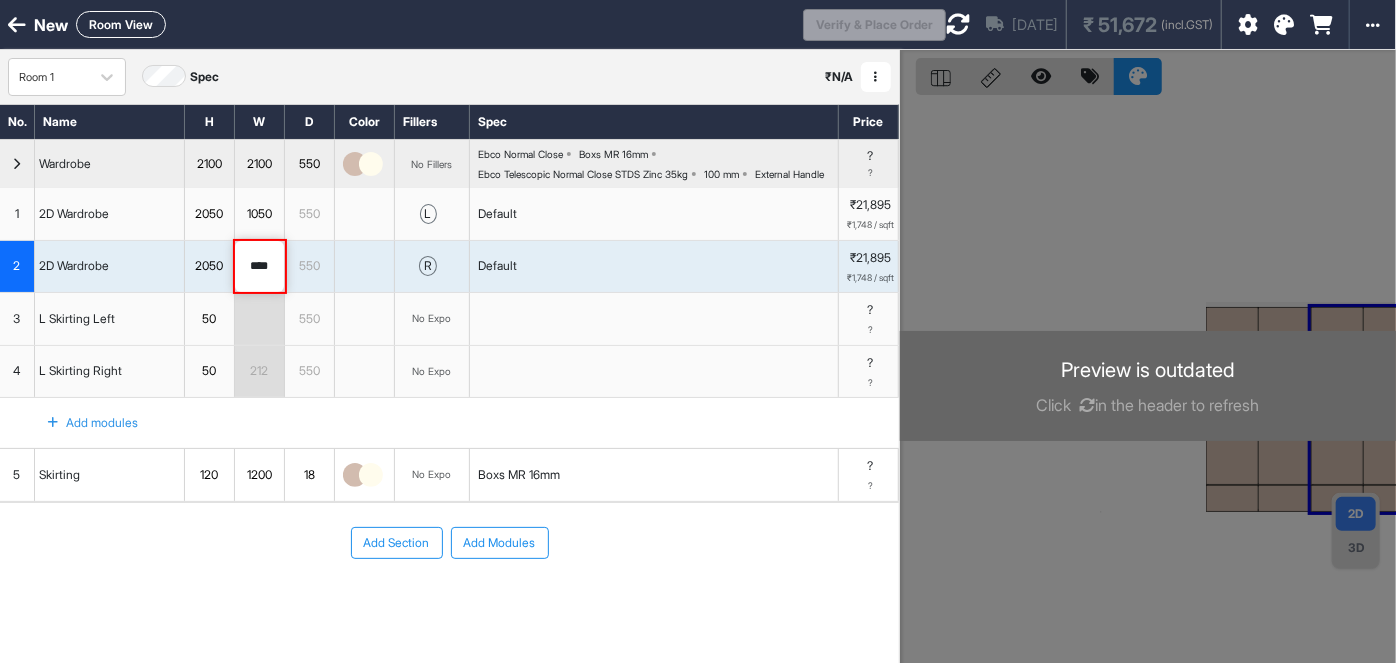 click at bounding box center (260, 319) 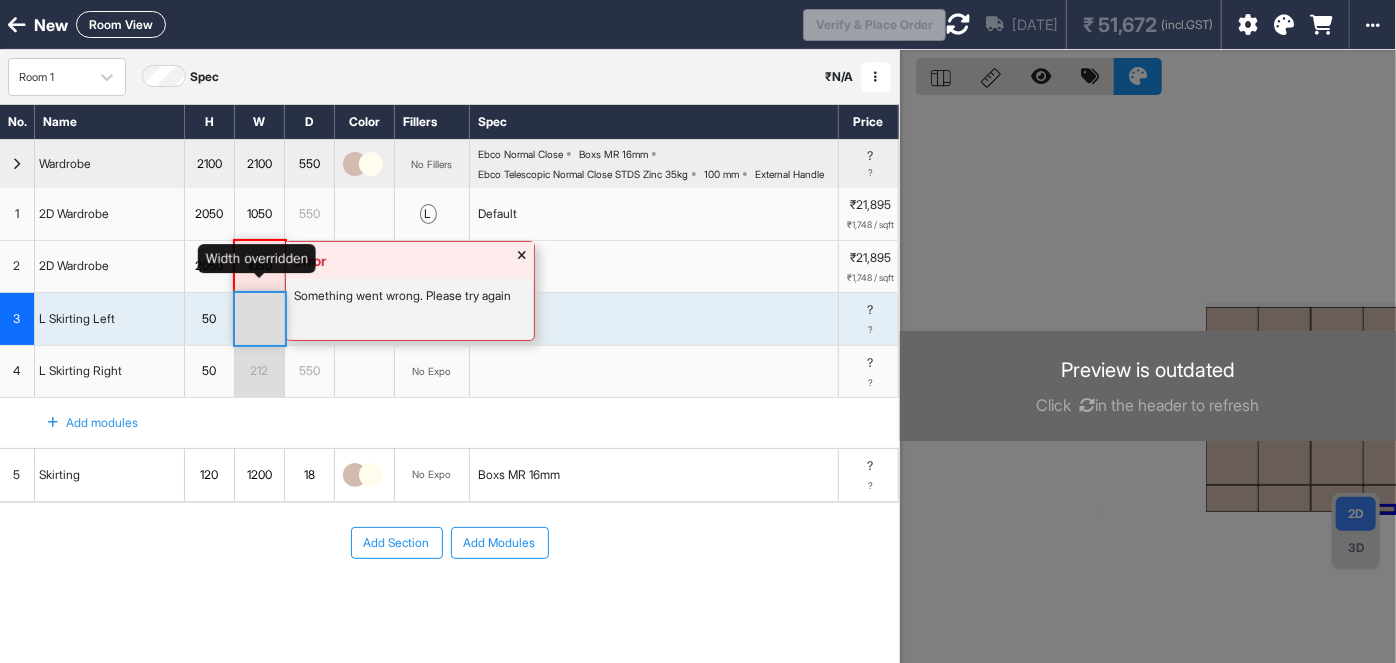 click on "1050" at bounding box center (259, 266) 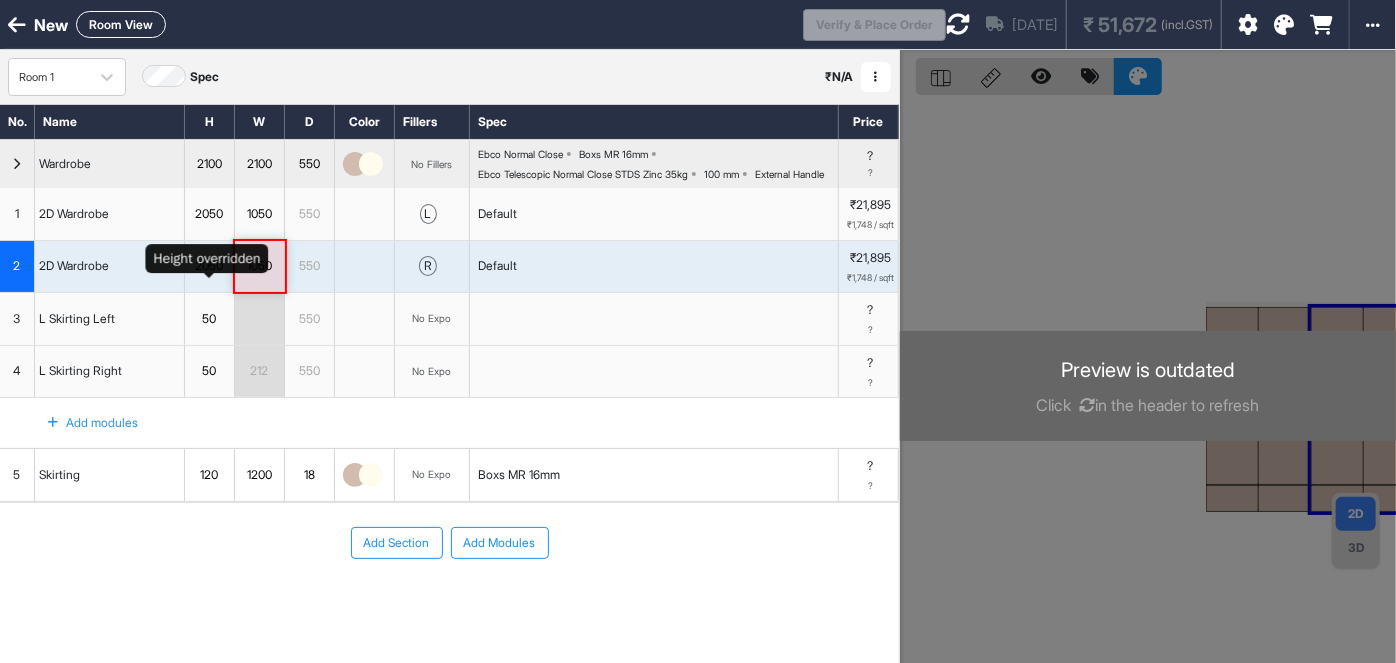 click on "2050" at bounding box center [209, 266] 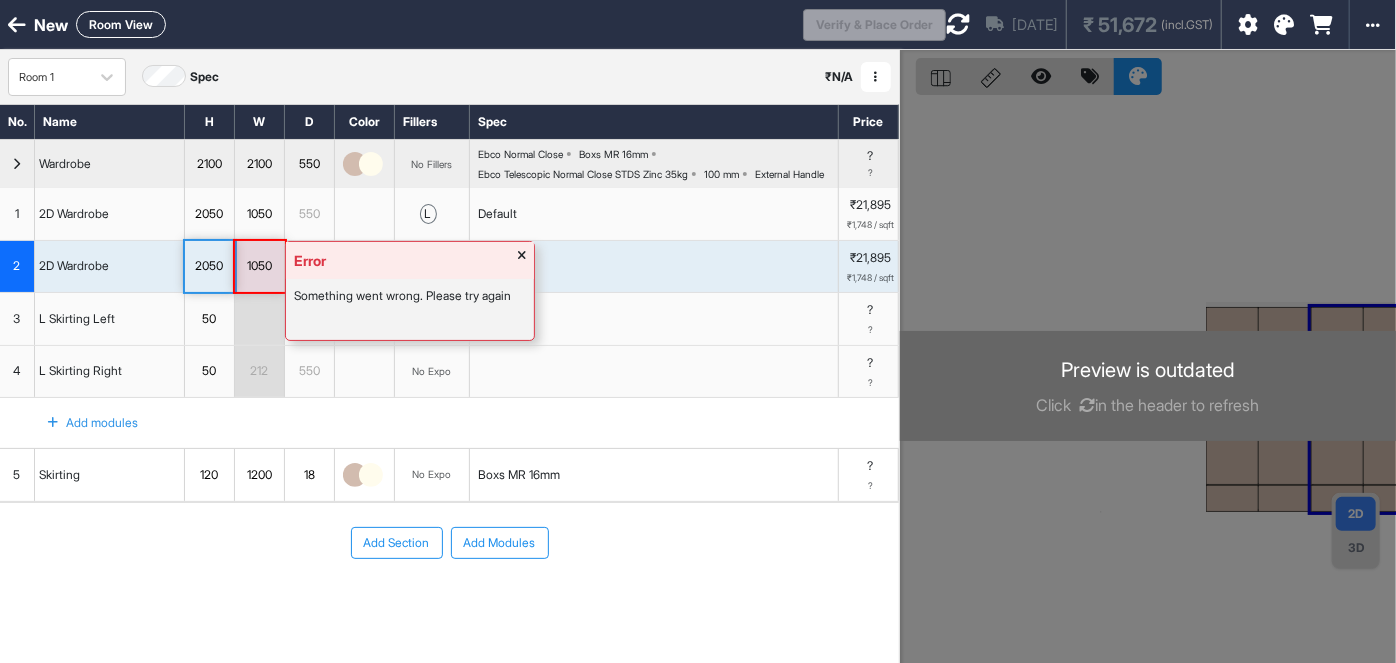 click on "1050" at bounding box center [259, 266] 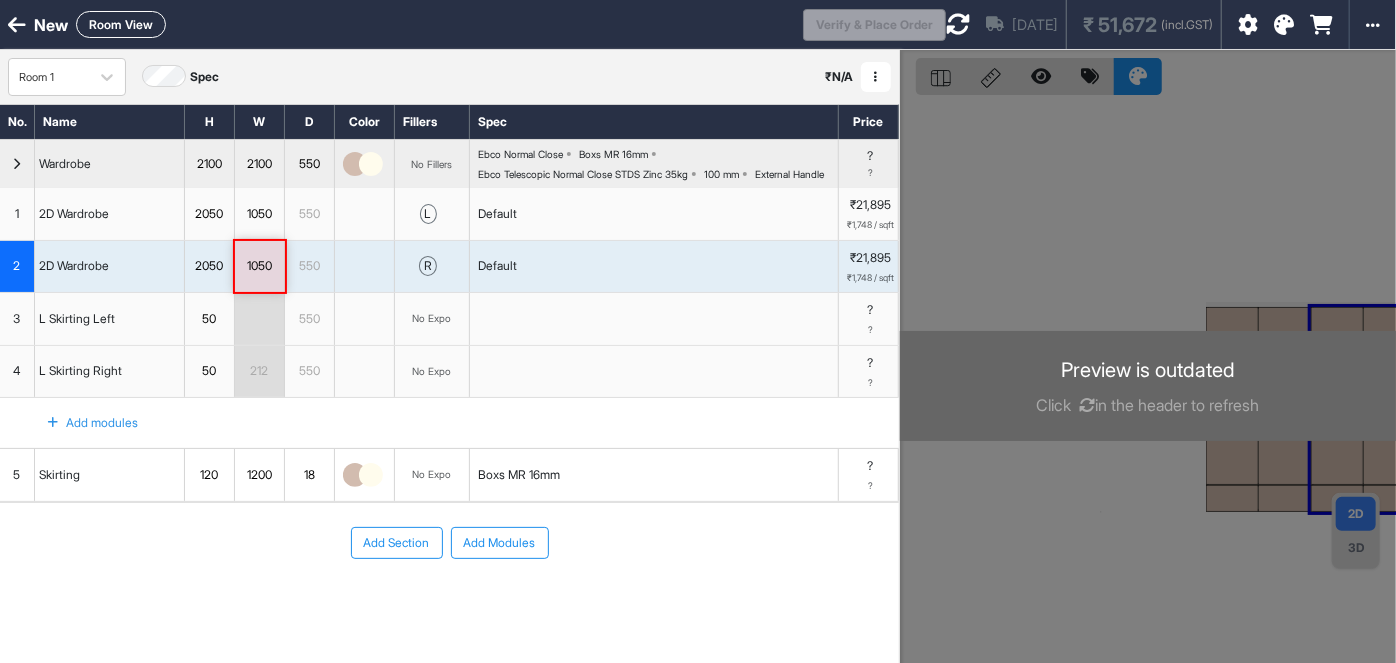 click on "550" at bounding box center (309, 371) 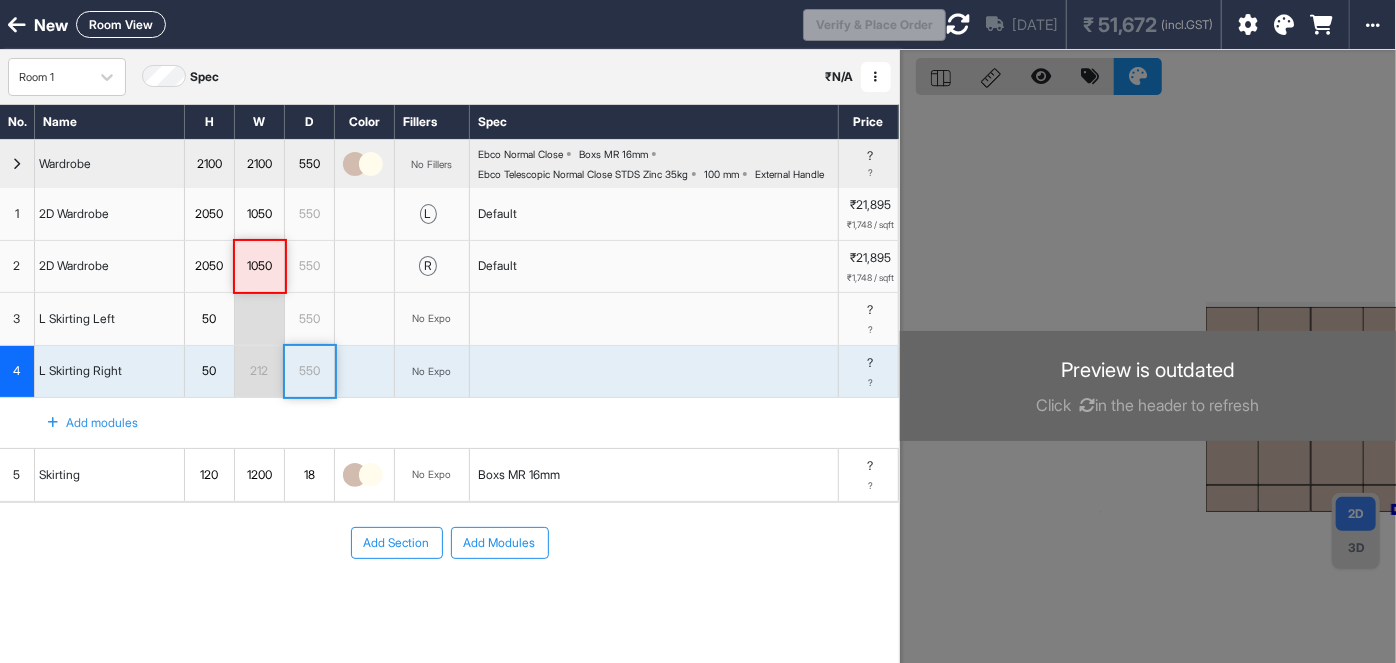 click at bounding box center (260, 319) 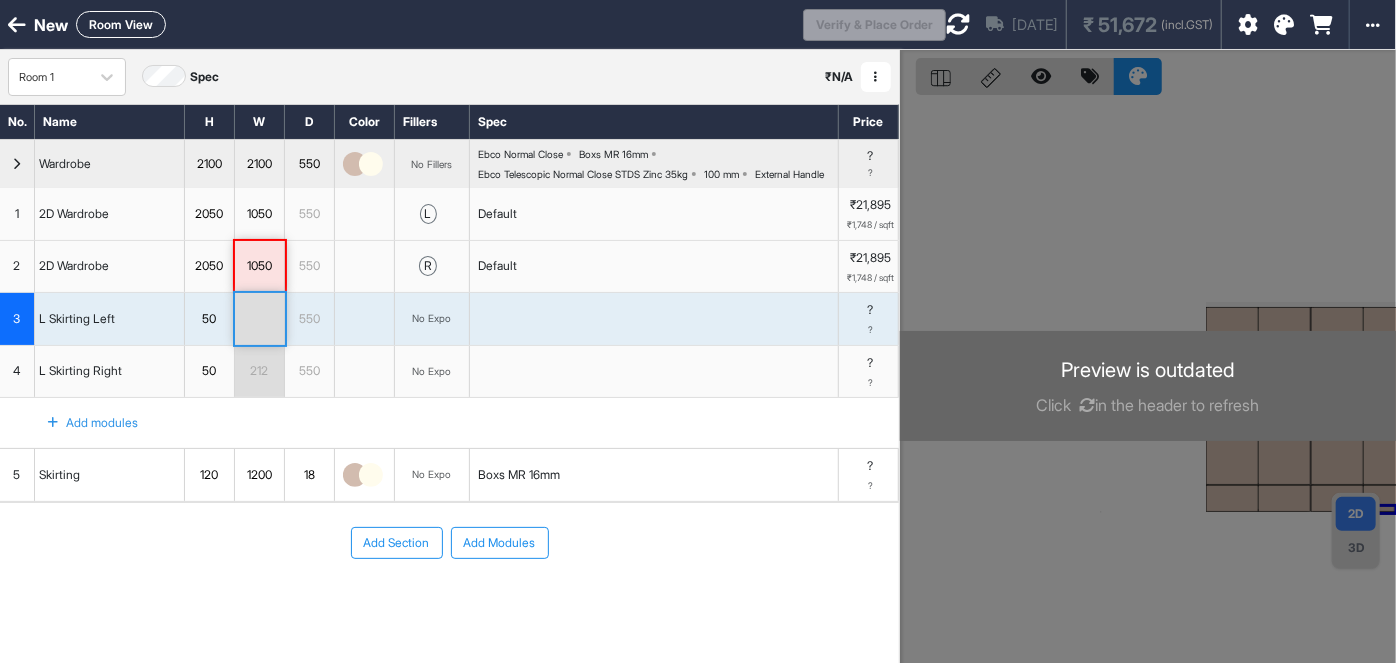 click at bounding box center (260, 319) 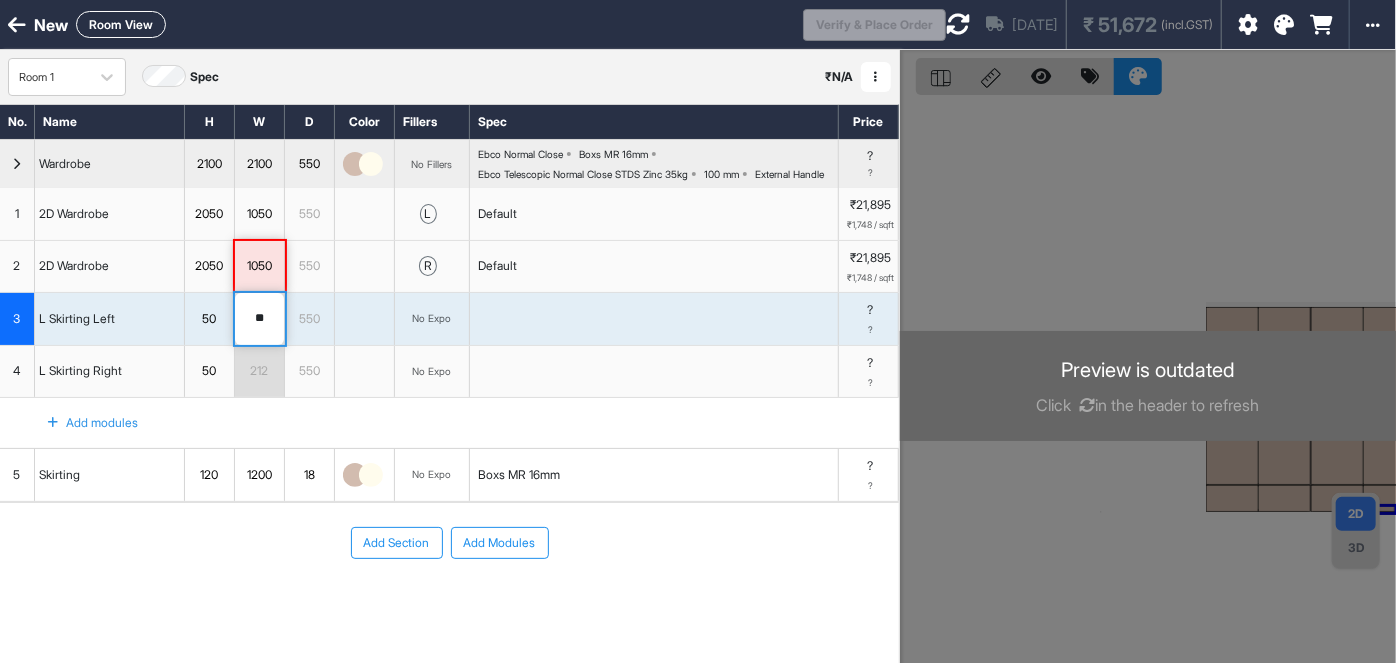 type on "*" 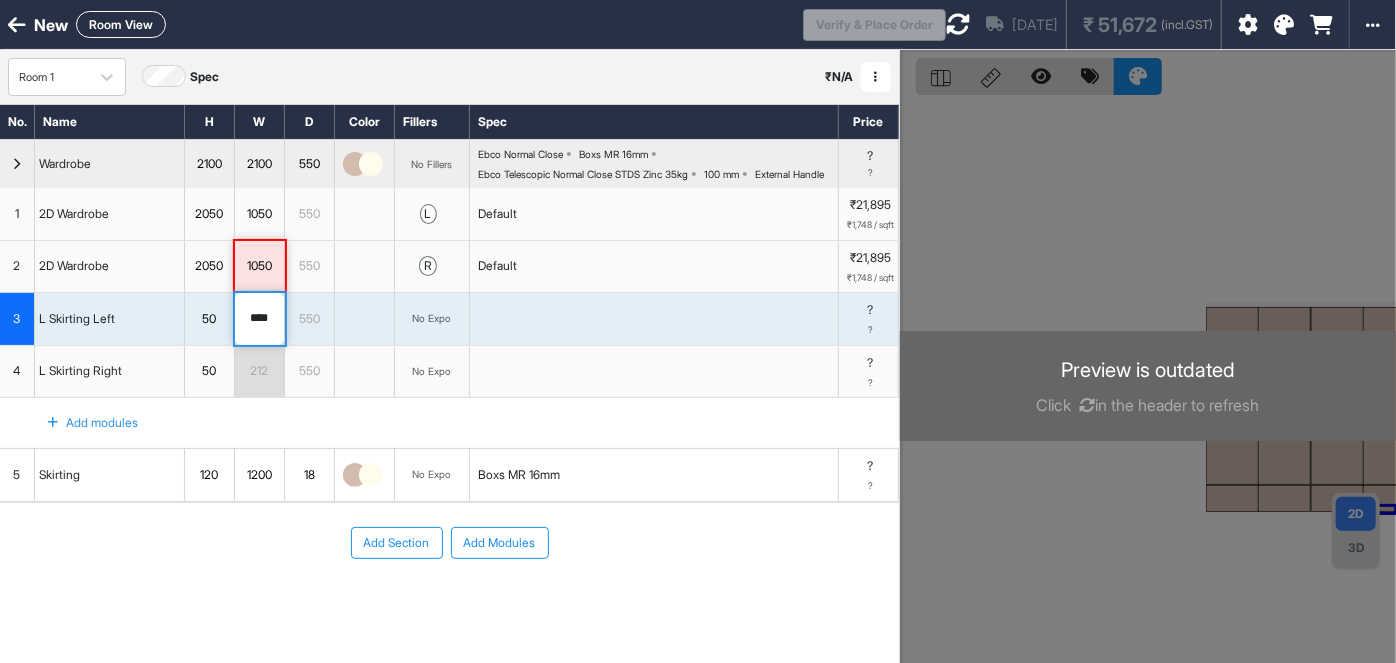 type on "****" 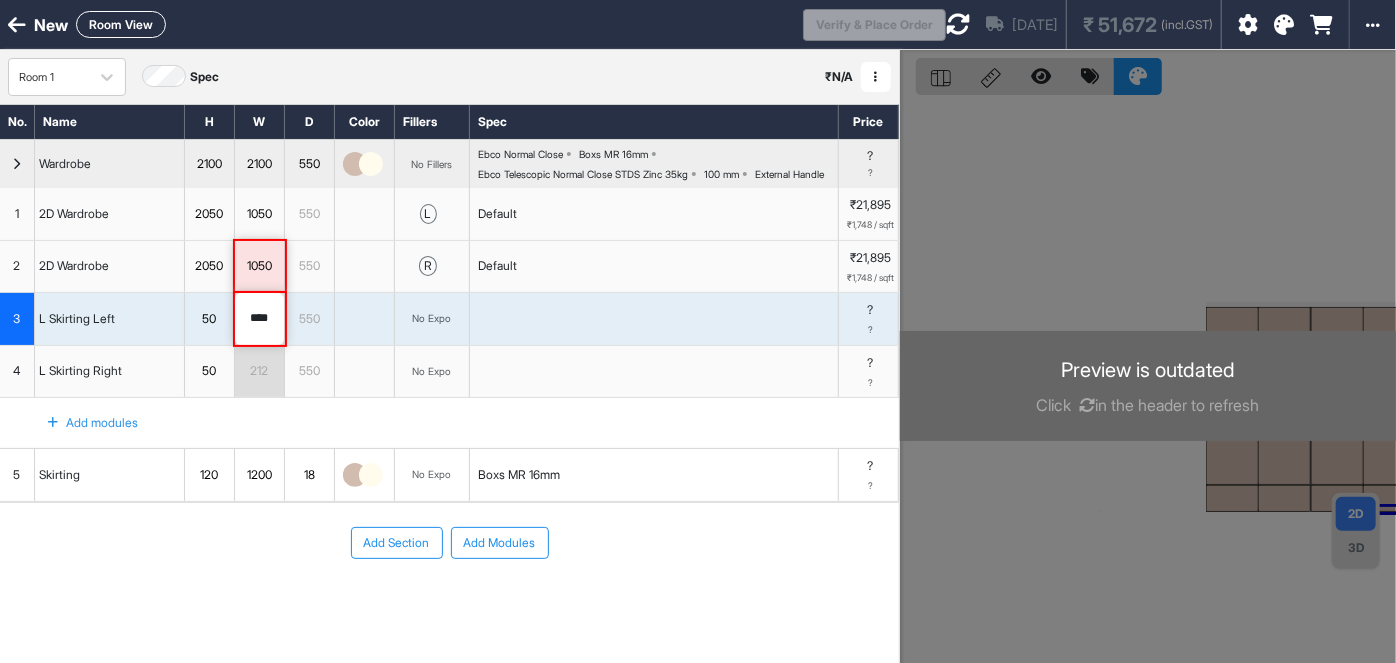 click on "Add Section Add Modules" at bounding box center [449, 543] 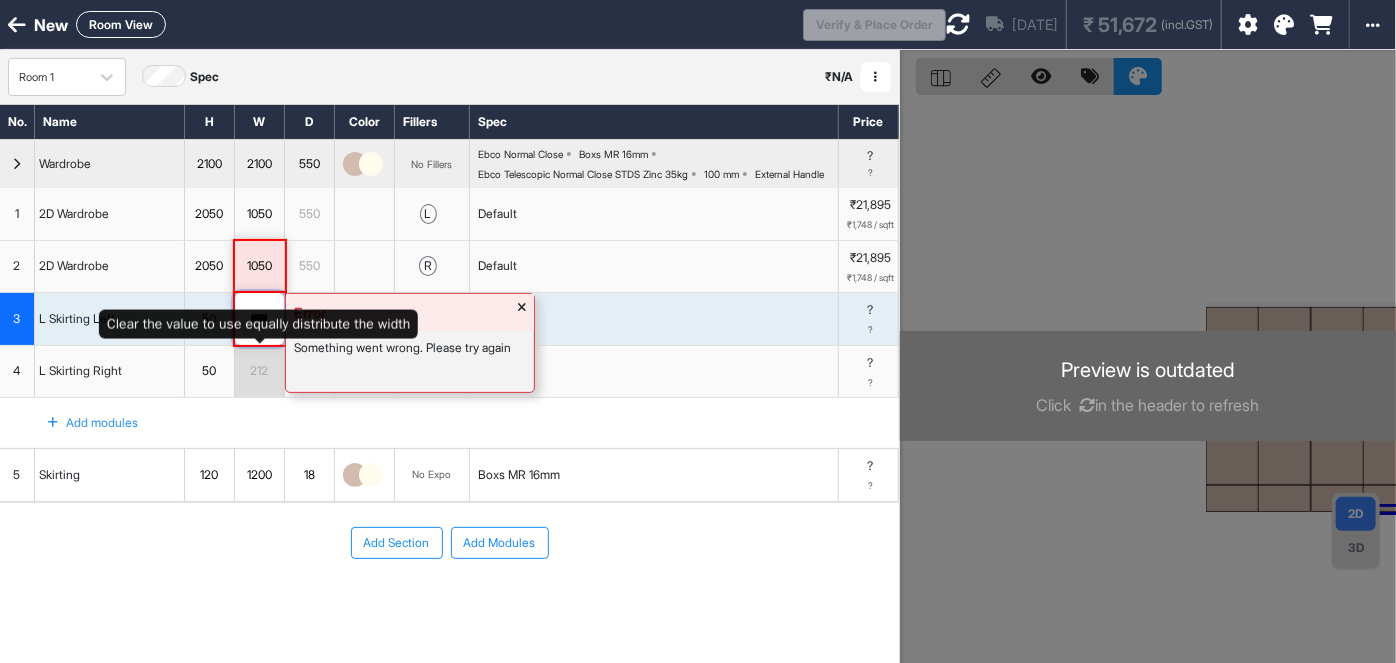 click on "****" at bounding box center [259, 319] 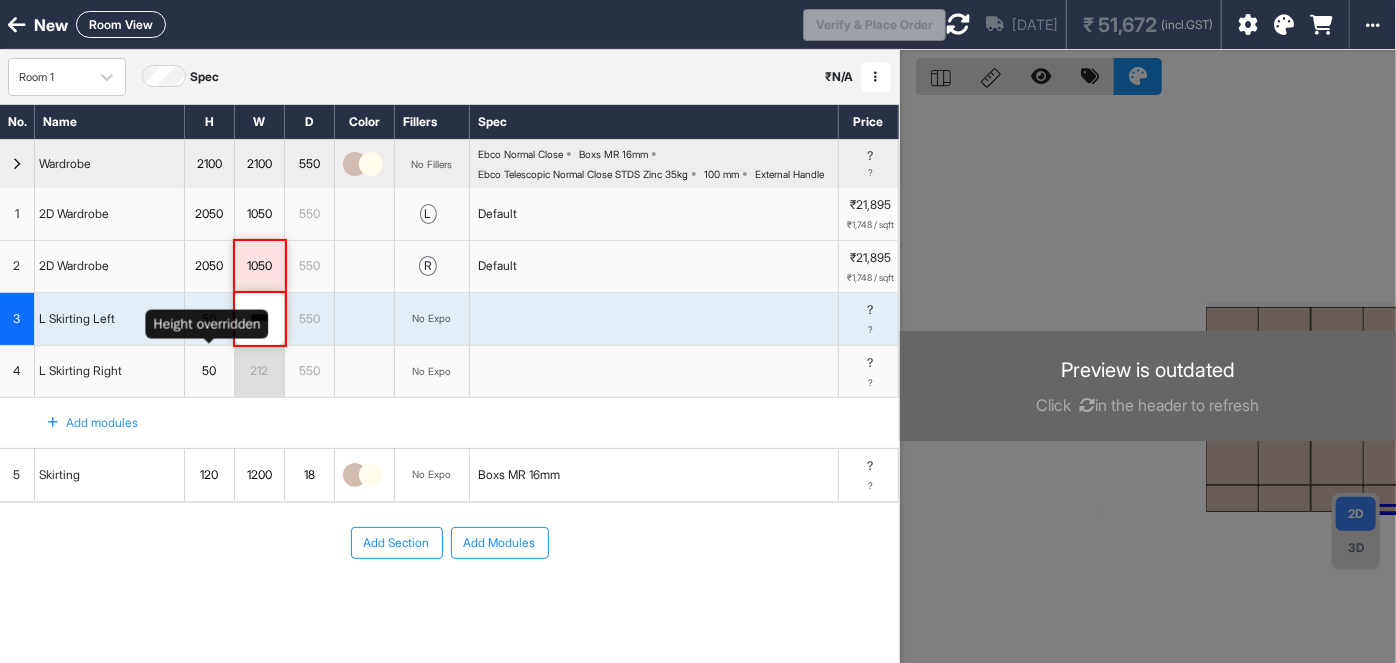 click on "50" at bounding box center [209, 319] 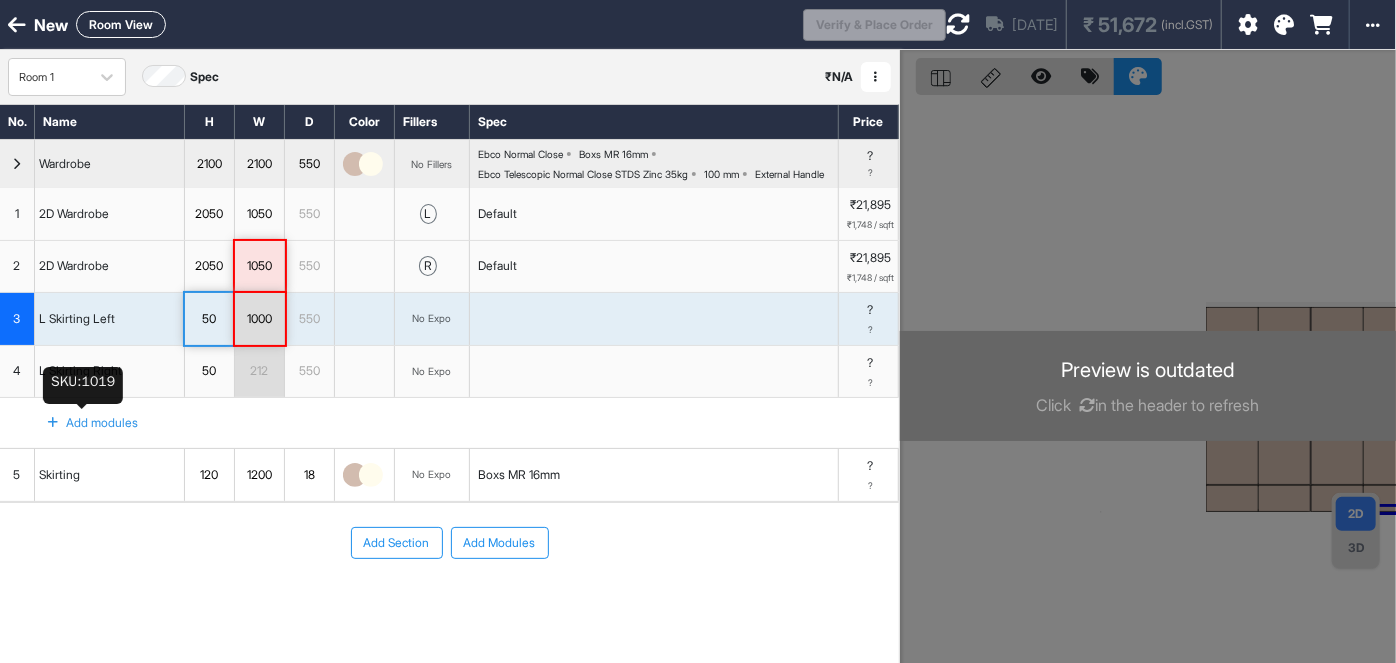 click on "L Skirting Right" at bounding box center (80, 371) 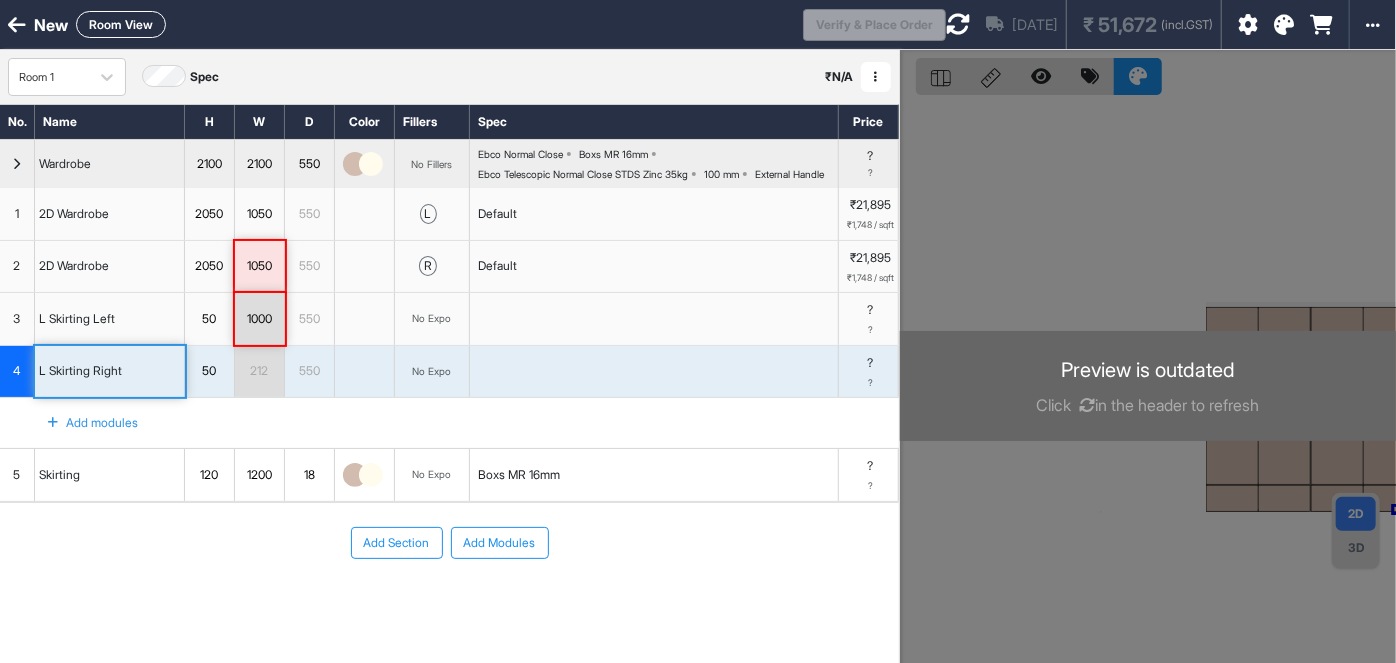 click on "212" at bounding box center [259, 371] 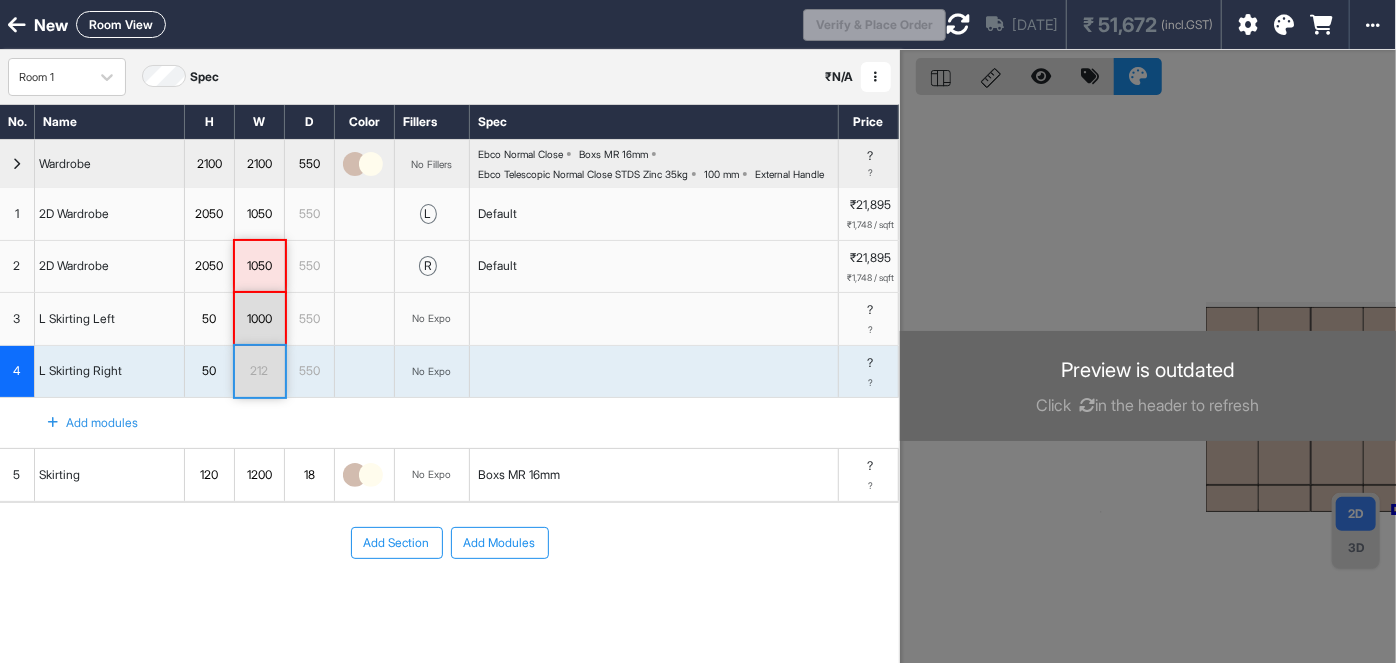 click on "212" at bounding box center [259, 371] 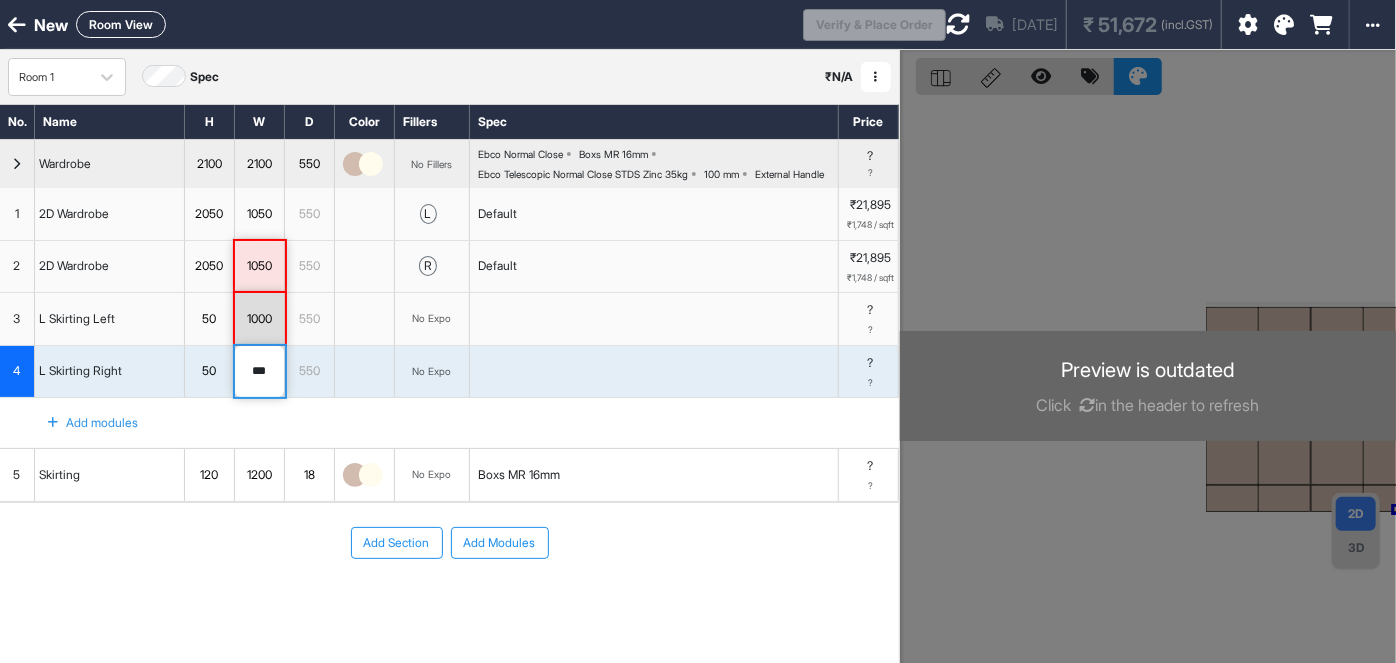 click on "5" at bounding box center (17, 475) 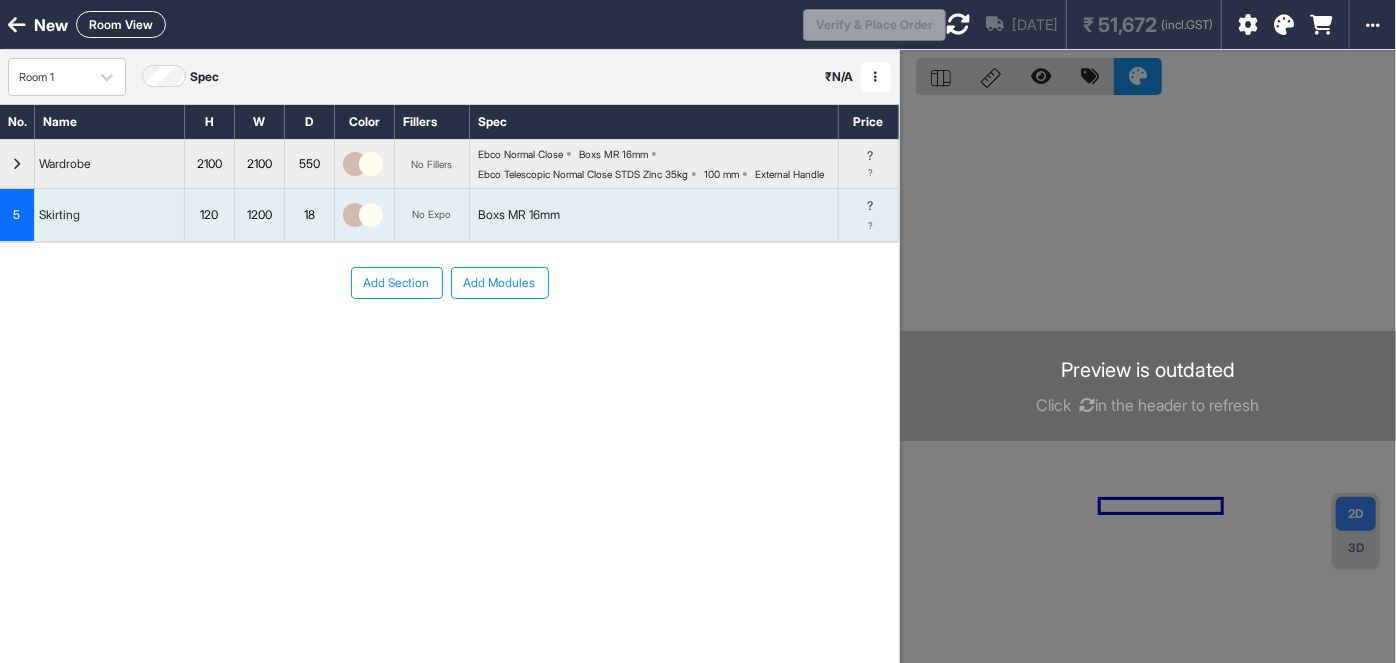 click on "5" at bounding box center (17, 215) 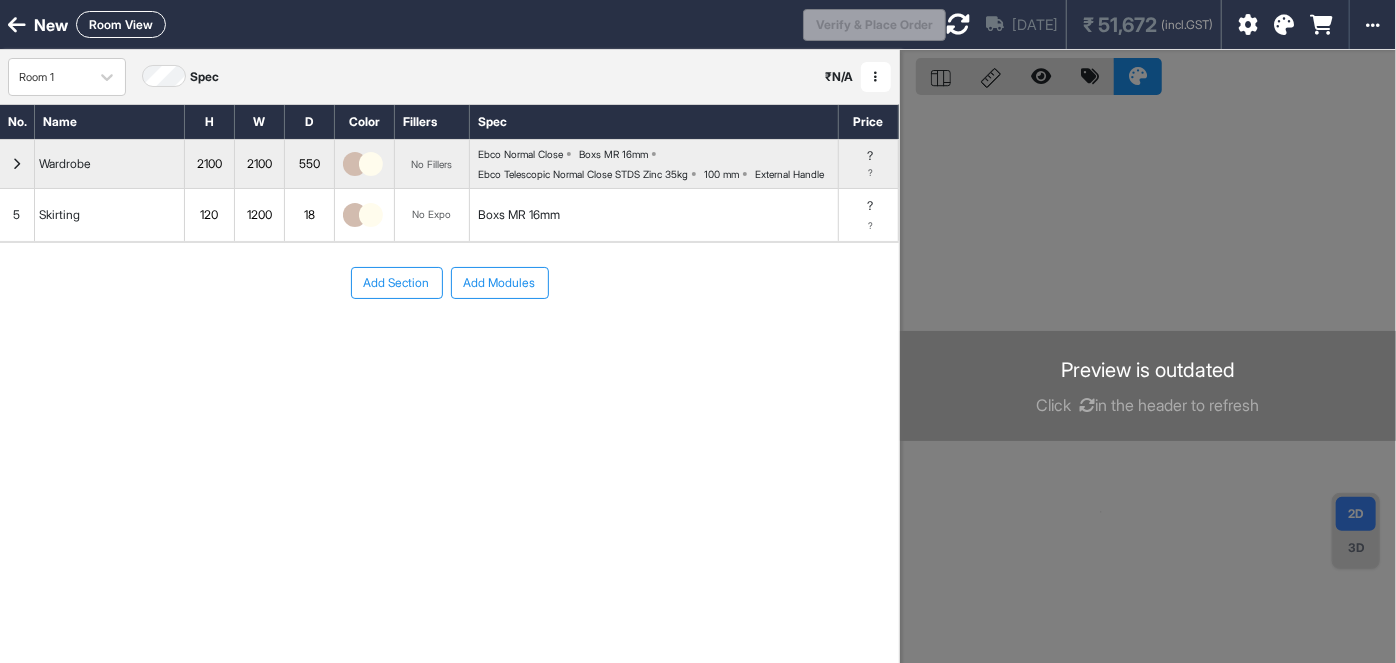 click on "5" at bounding box center (17, 215) 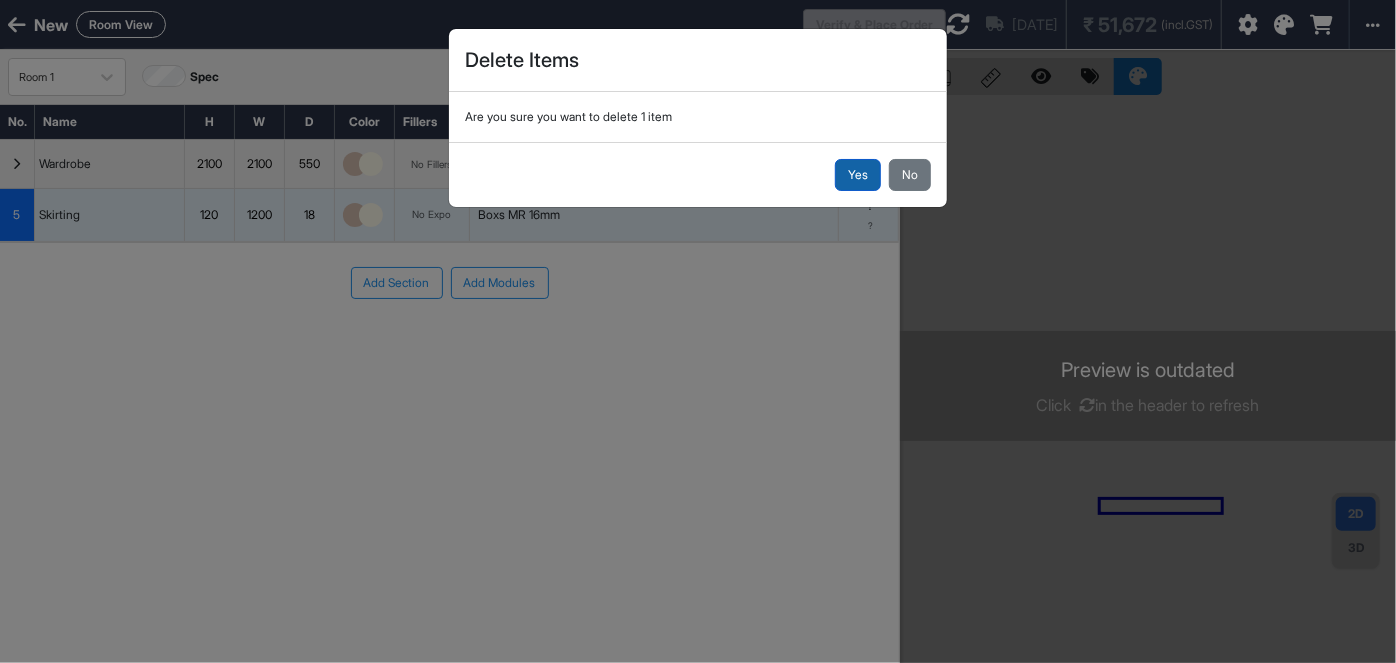 click on "Yes" at bounding box center (858, 175) 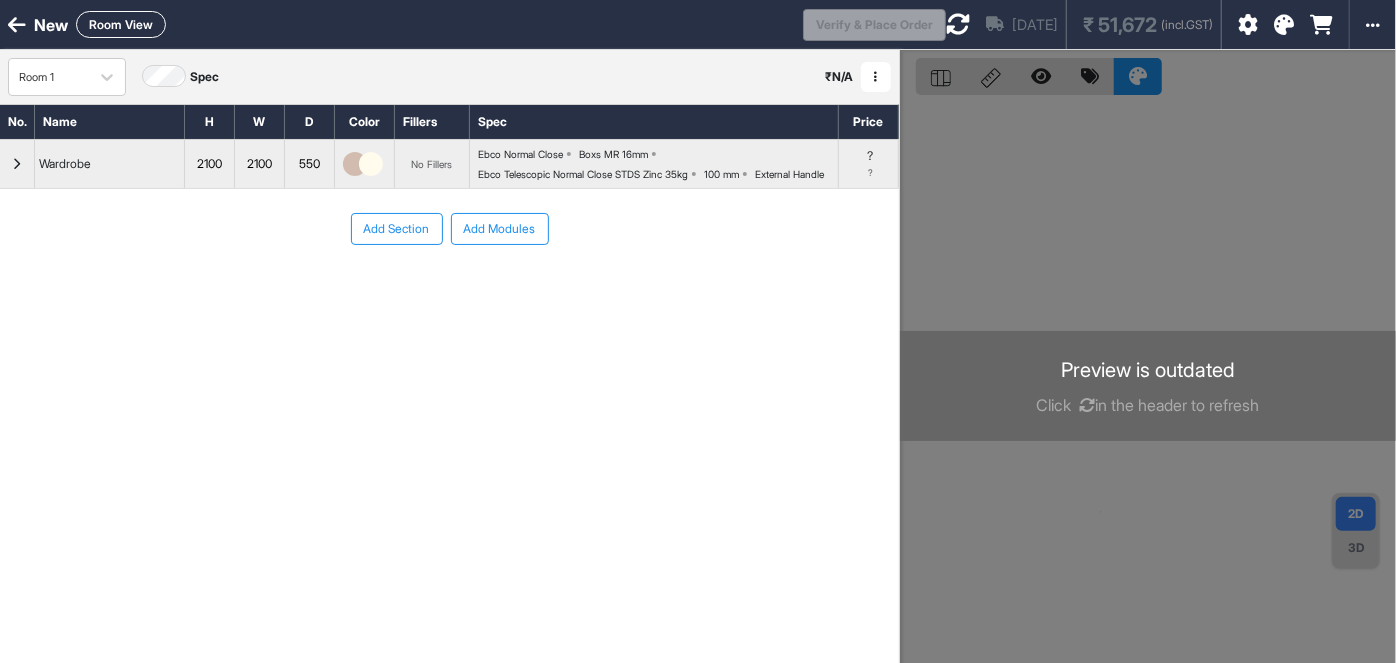 click at bounding box center (17, 164) 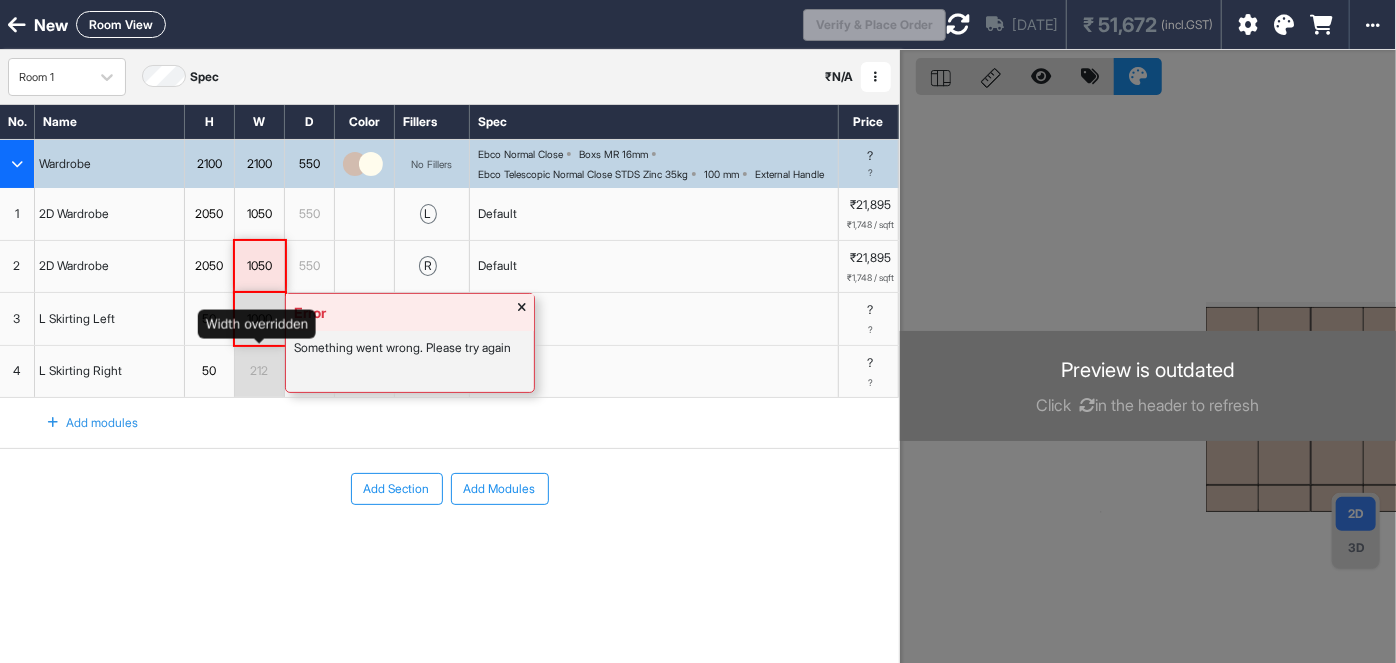click on "1000" at bounding box center [259, 319] 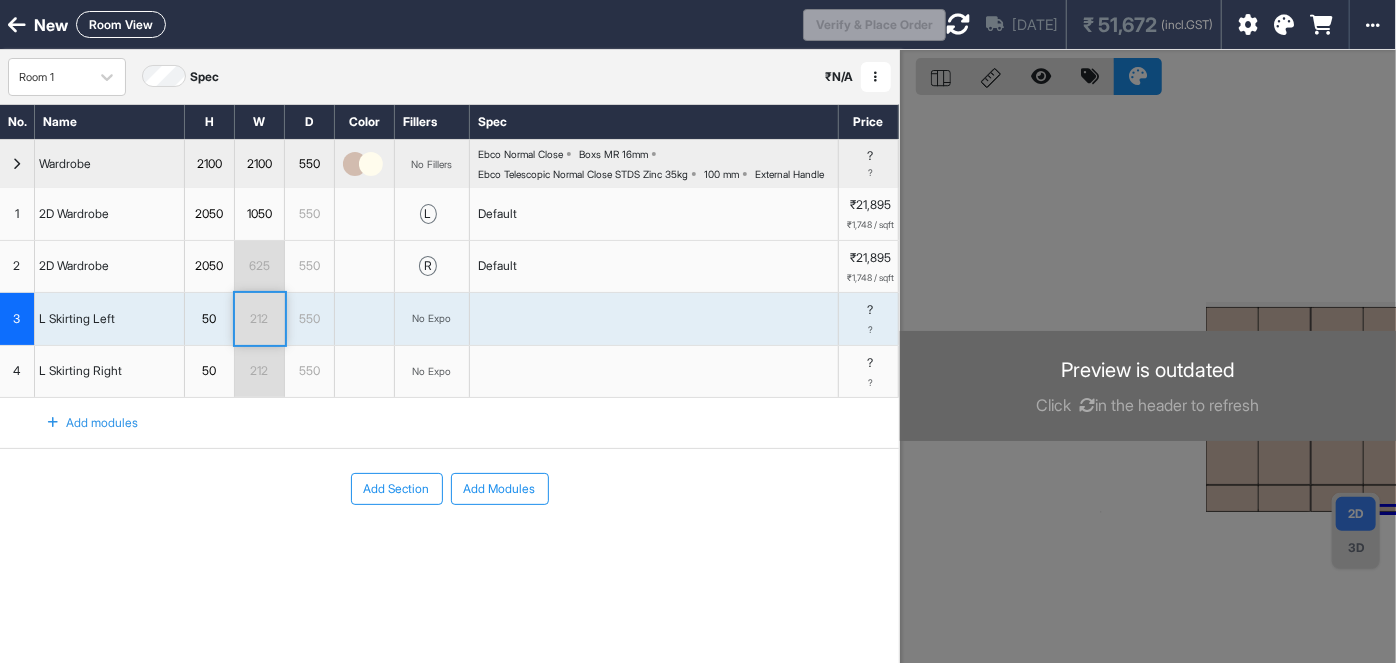 click on "212" at bounding box center [259, 319] 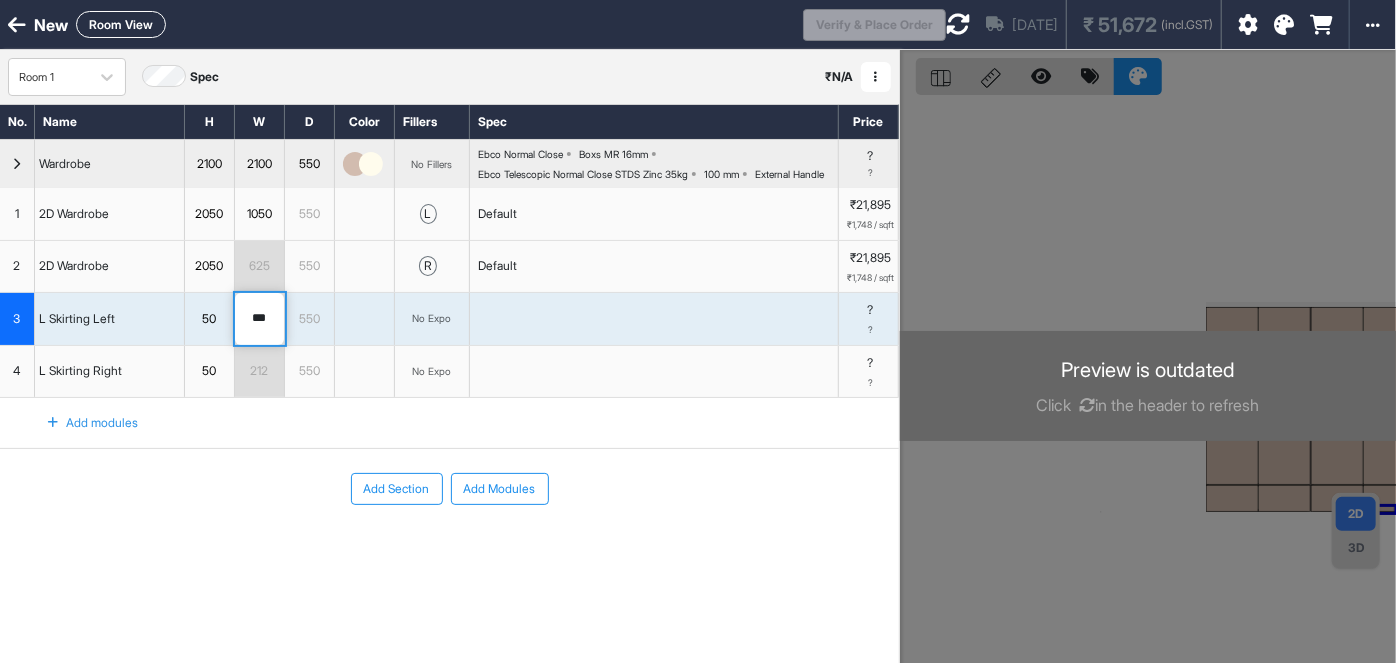 click on "3" at bounding box center [17, 319] 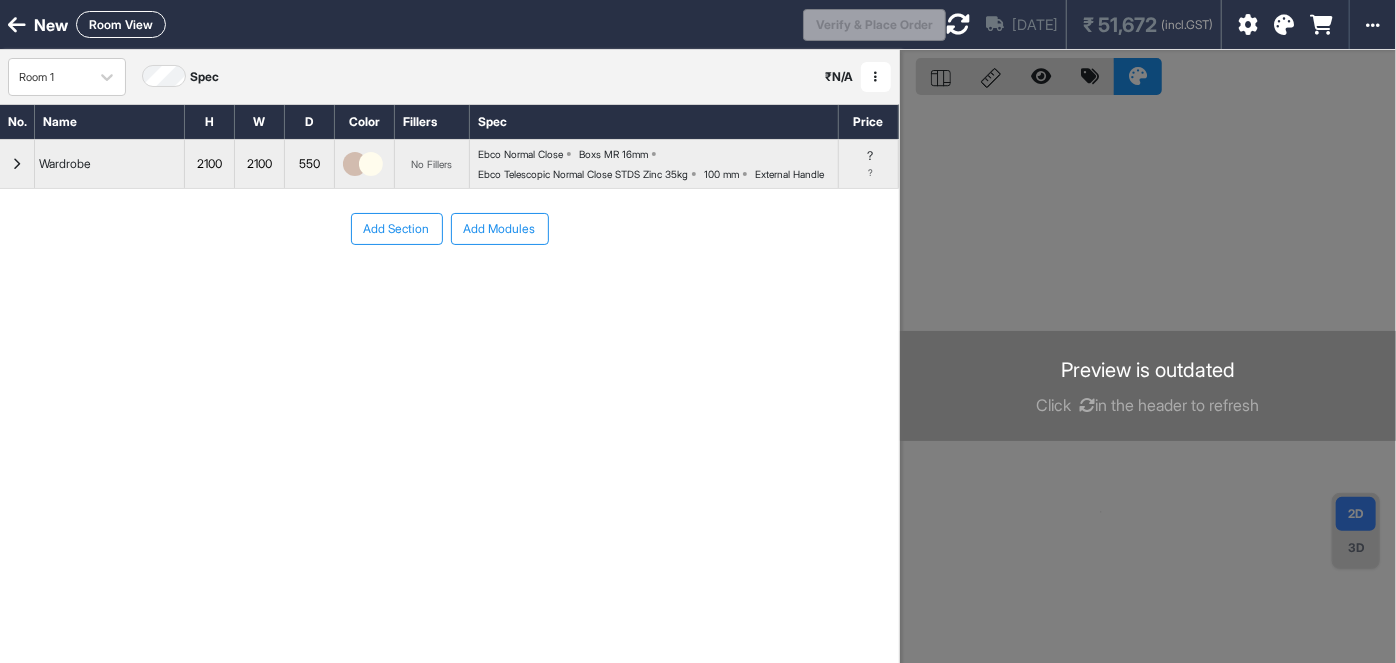 click at bounding box center [17, 164] 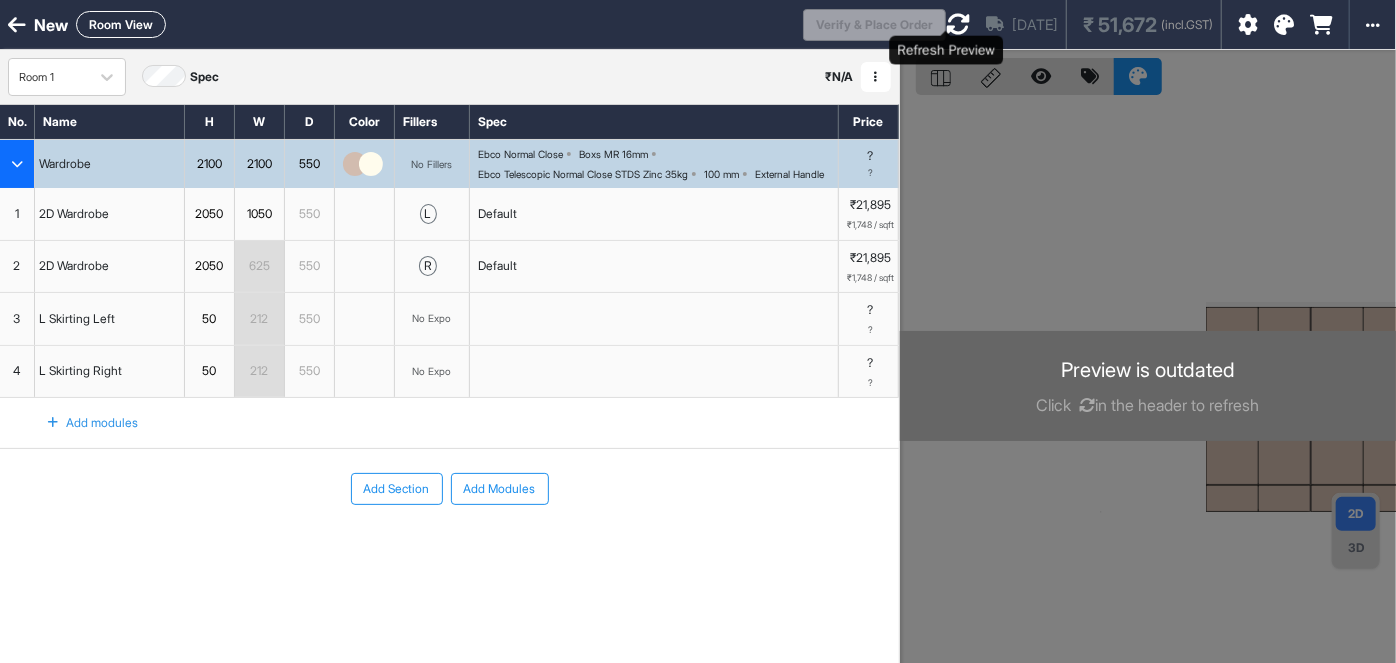 click at bounding box center (958, 24) 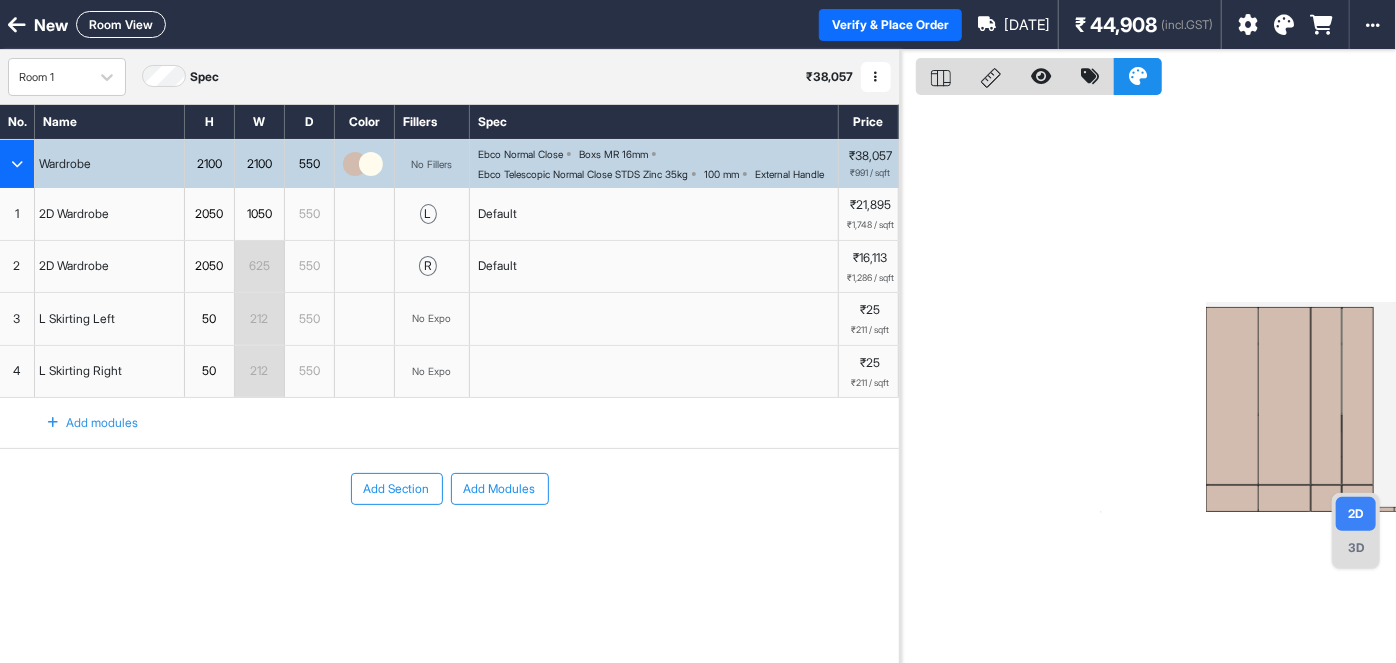 click at bounding box center (1326, 396) 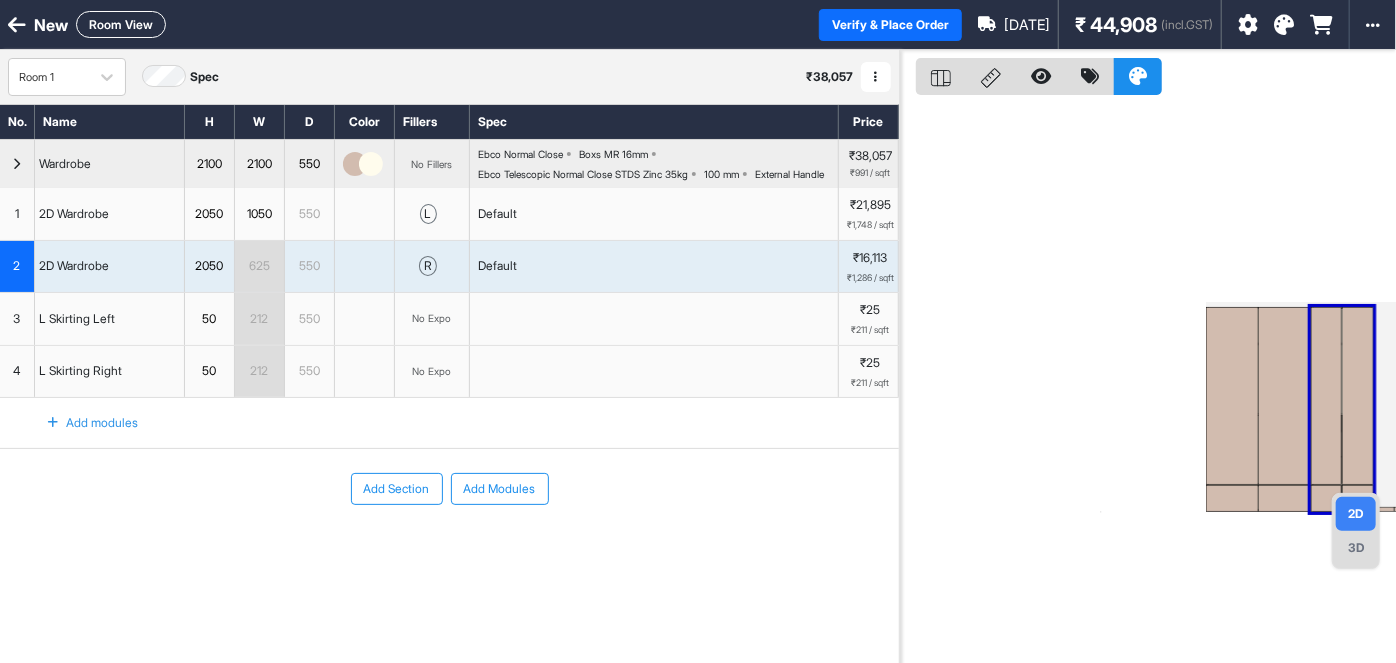 click on "625" at bounding box center [259, 266] 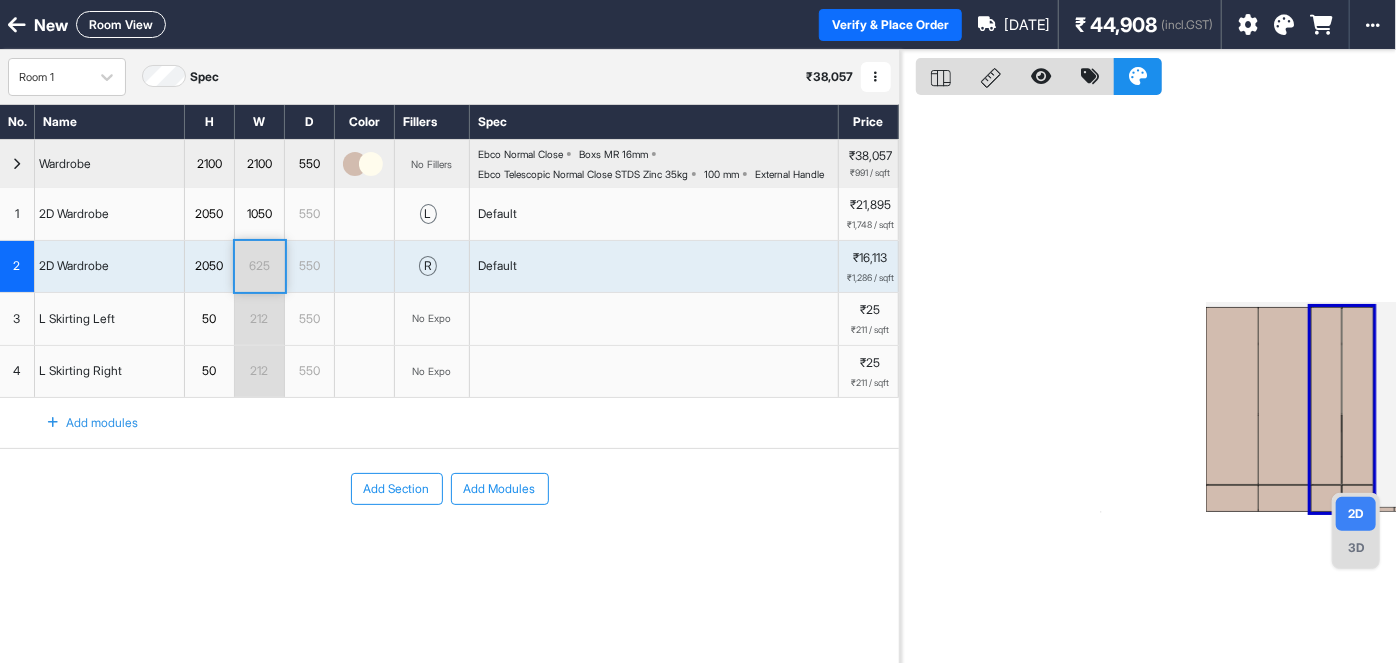 click on "625" at bounding box center (259, 266) 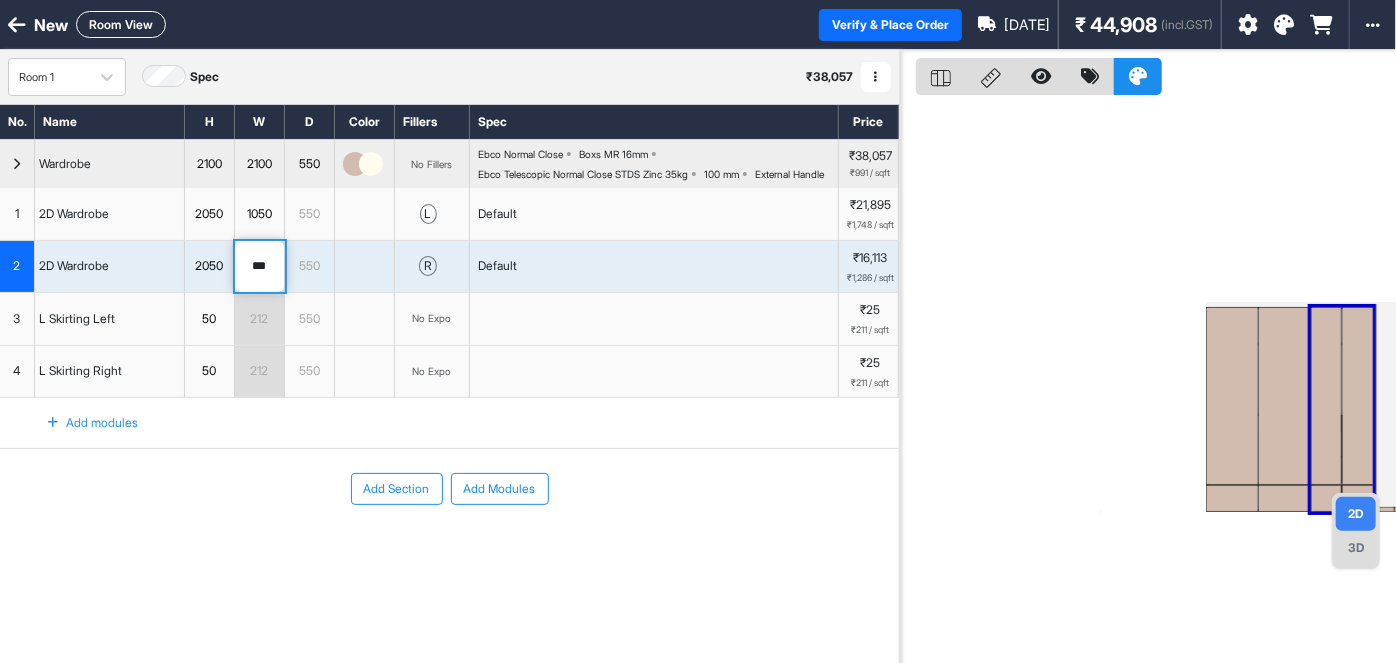 type on "****" 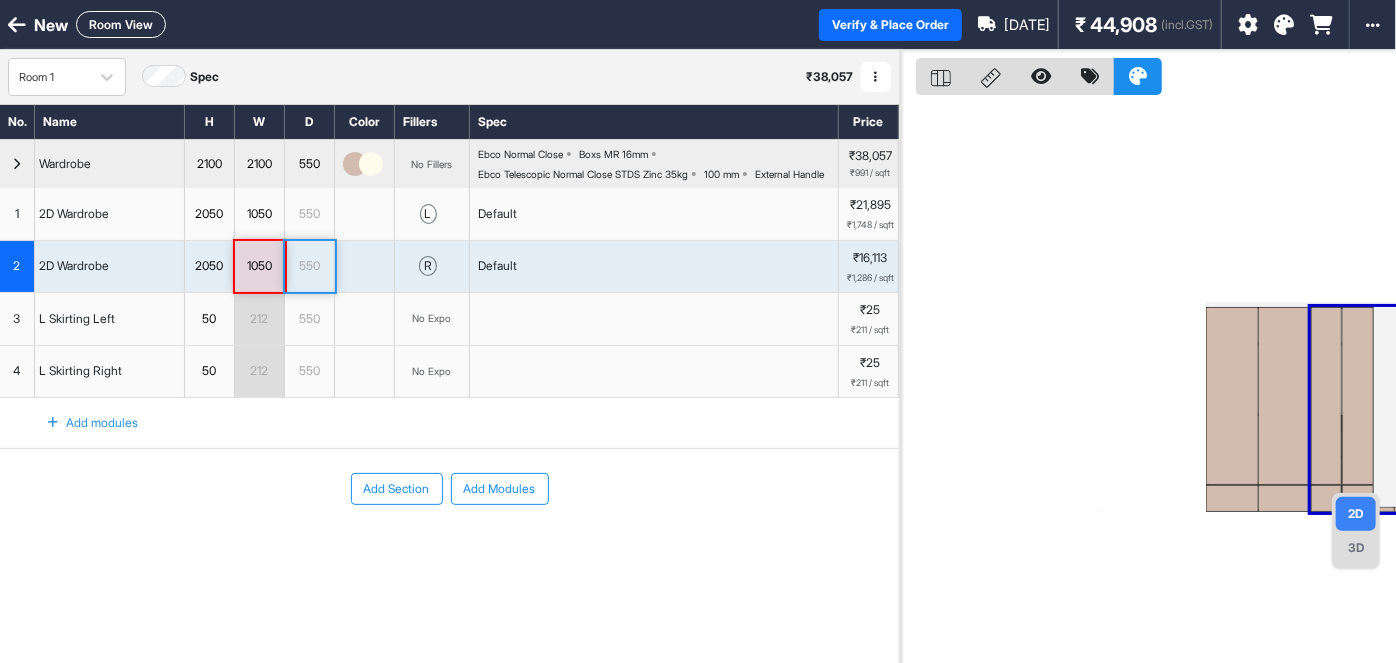 click at bounding box center (1357, 396) 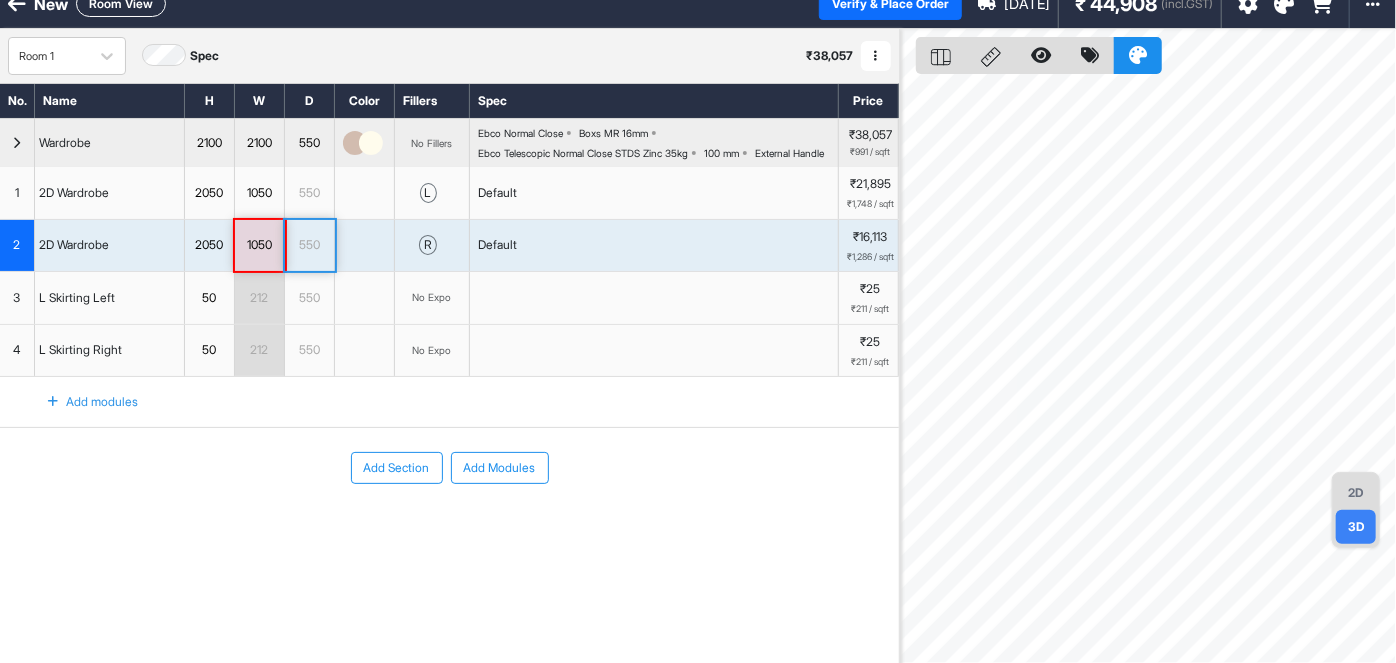 scroll, scrollTop: 50, scrollLeft: 0, axis: vertical 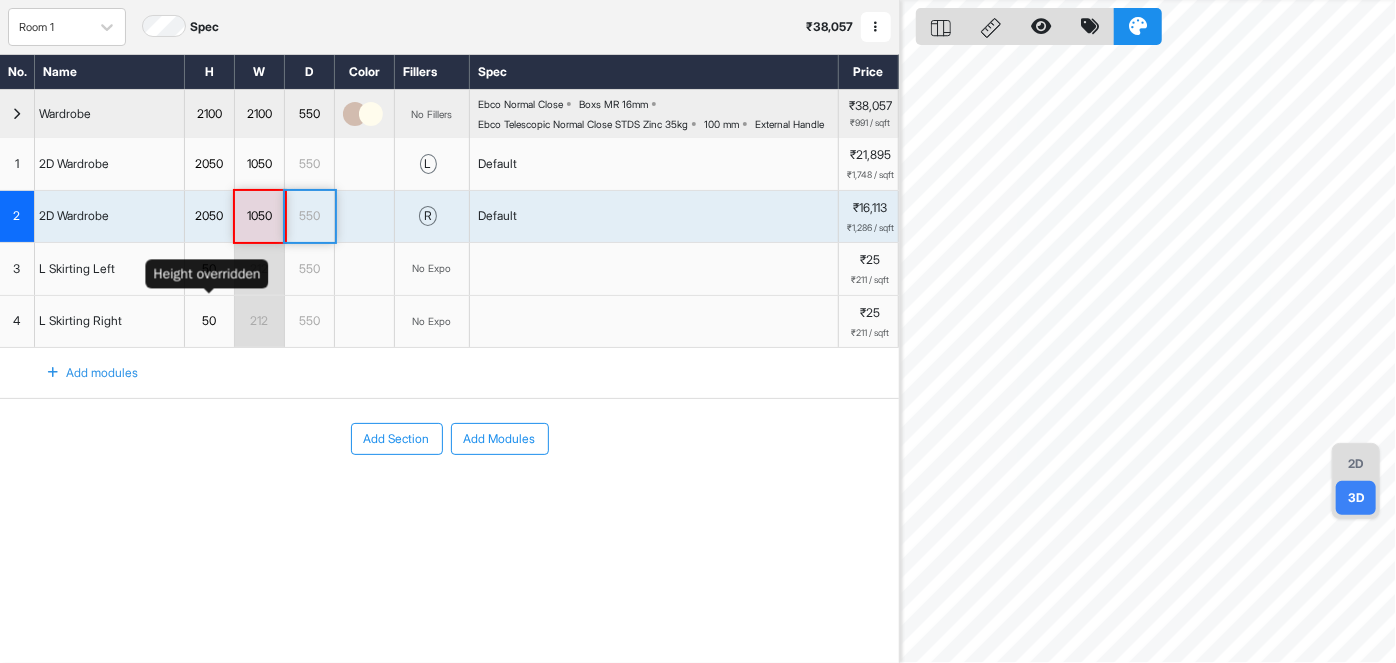 click on "50" at bounding box center [209, 269] 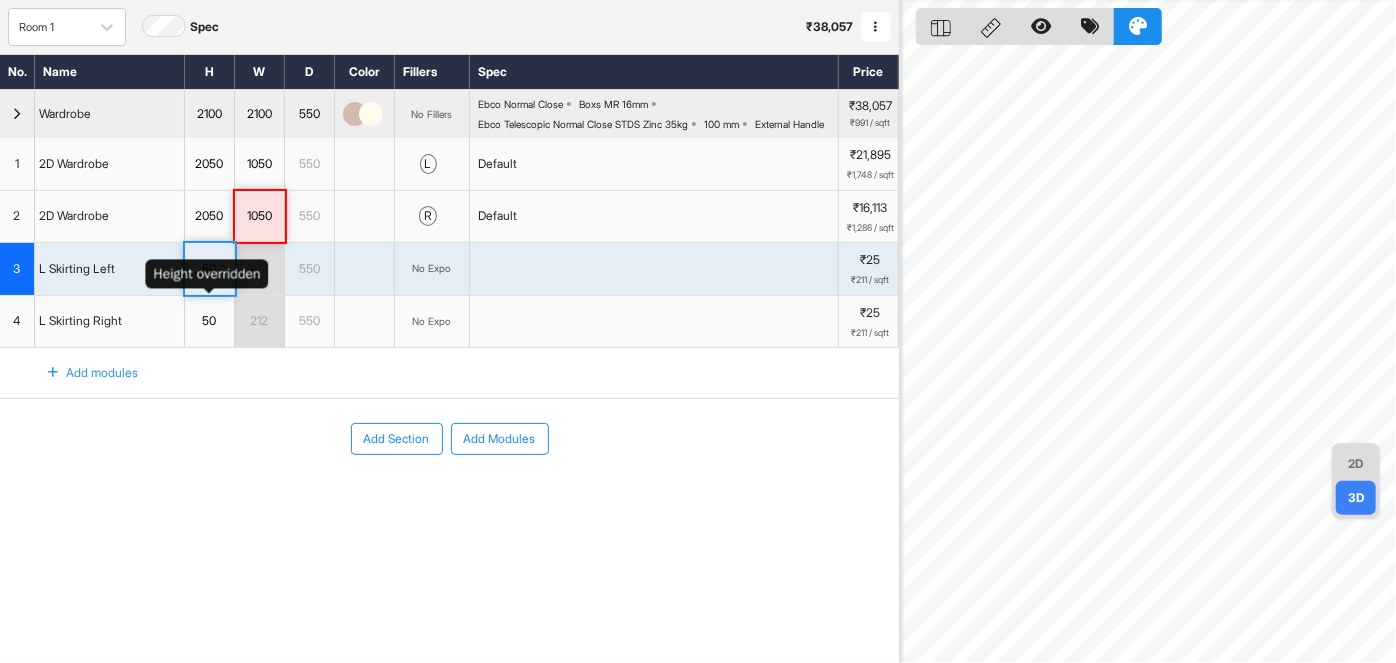 click on "50" at bounding box center (209, 269) 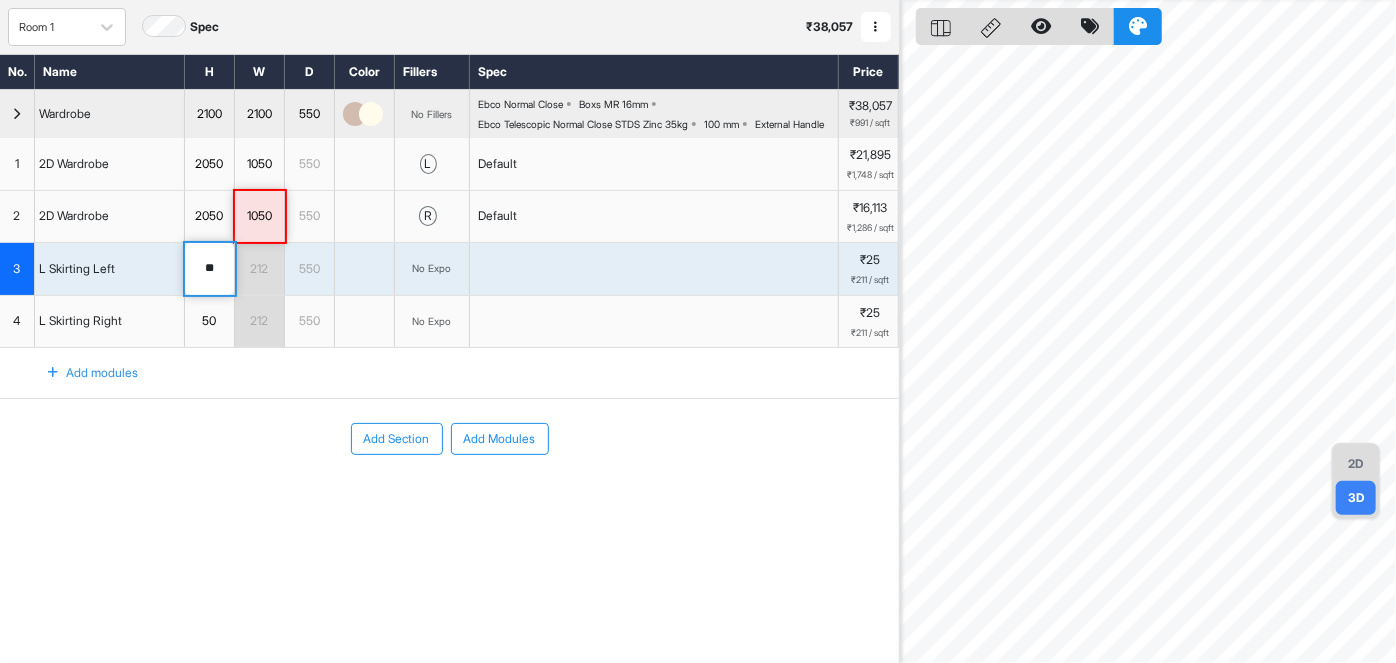 type on "*" 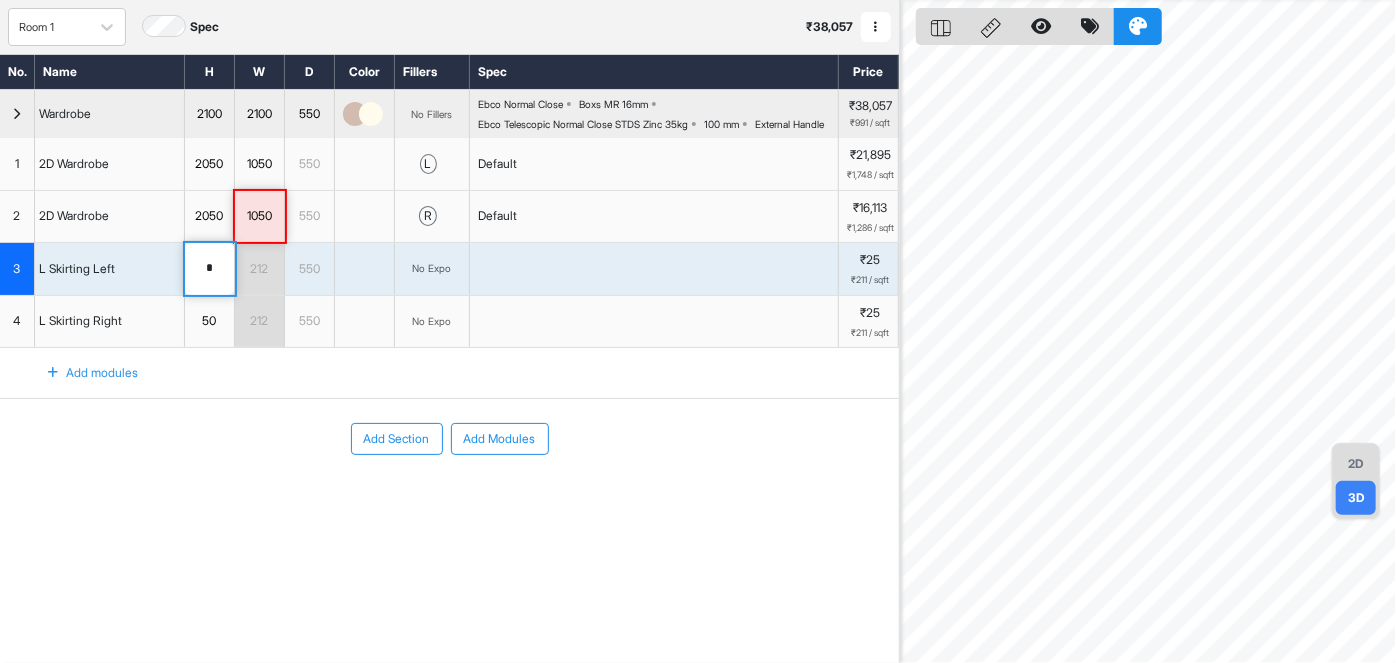 type on "**" 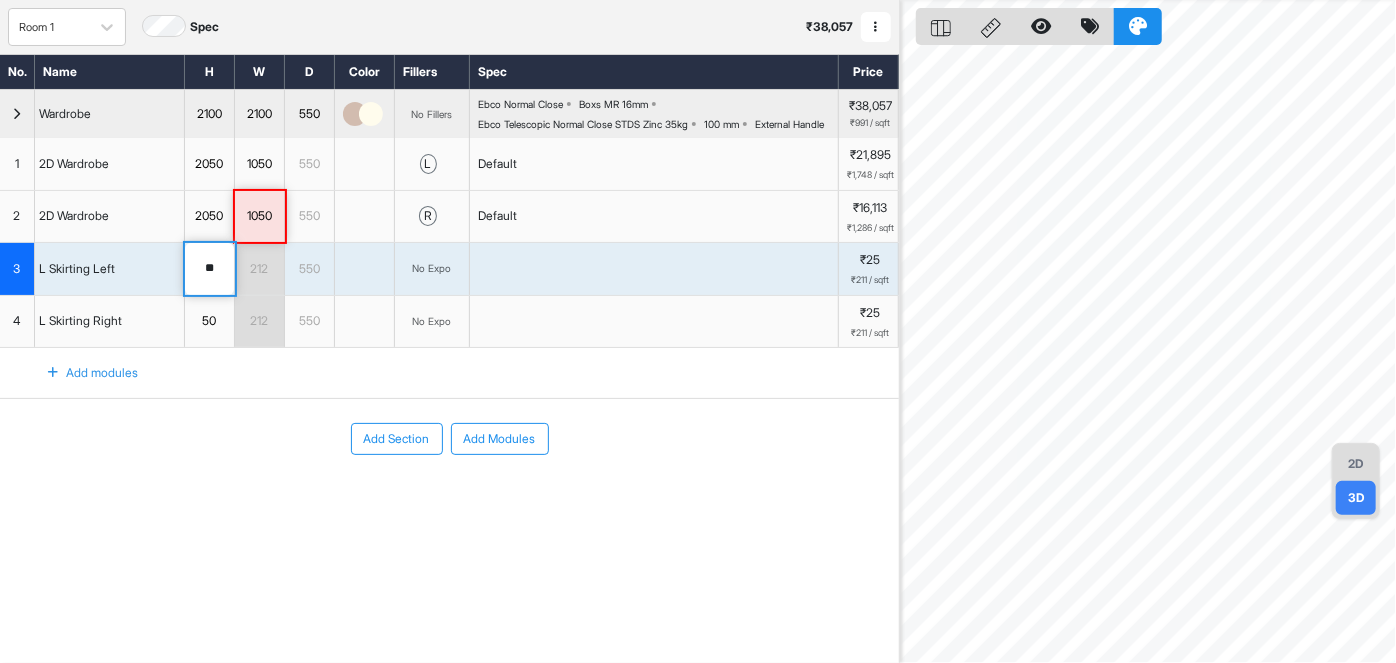 click on "212" at bounding box center [259, 269] 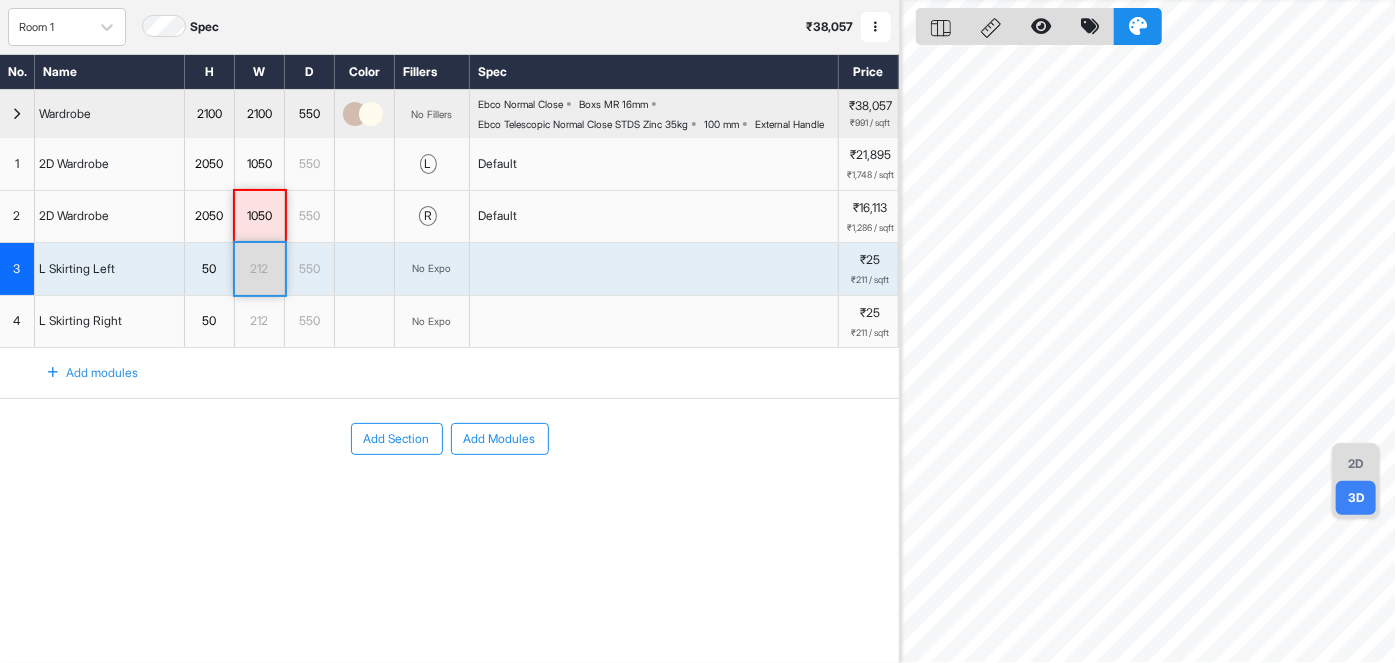 click on "212" at bounding box center (259, 269) 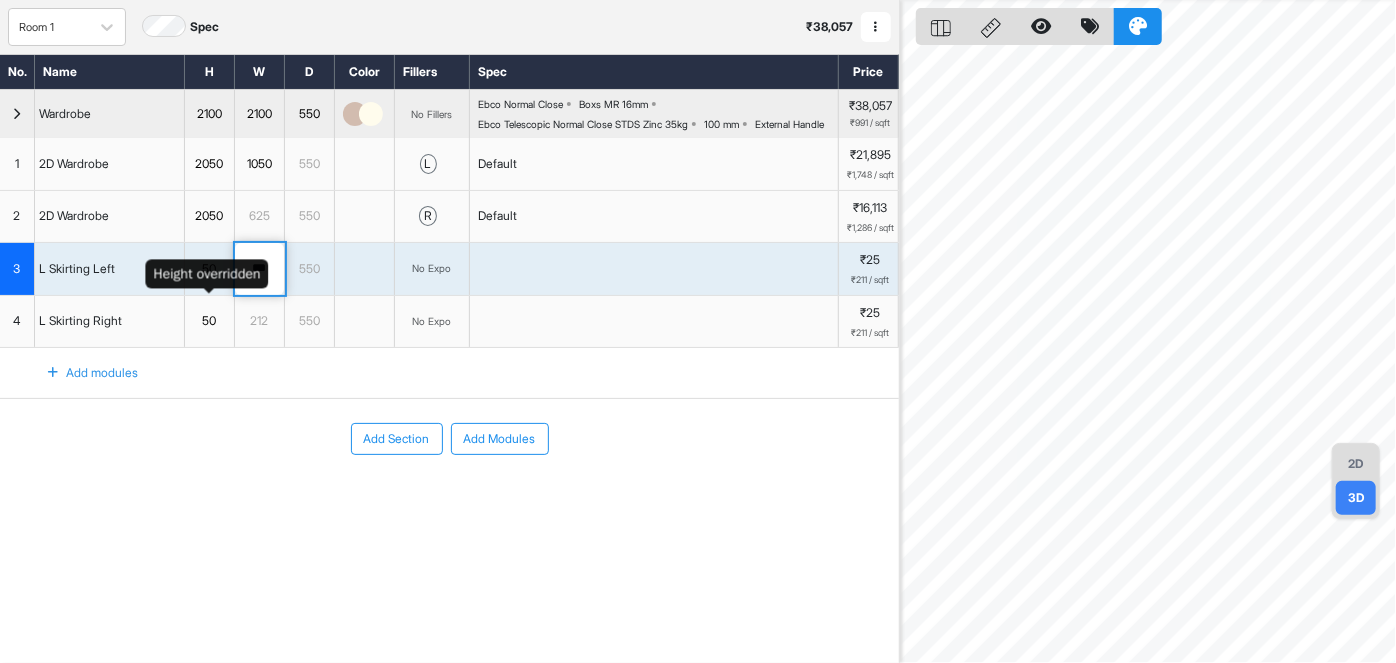 click on "50" at bounding box center [209, 269] 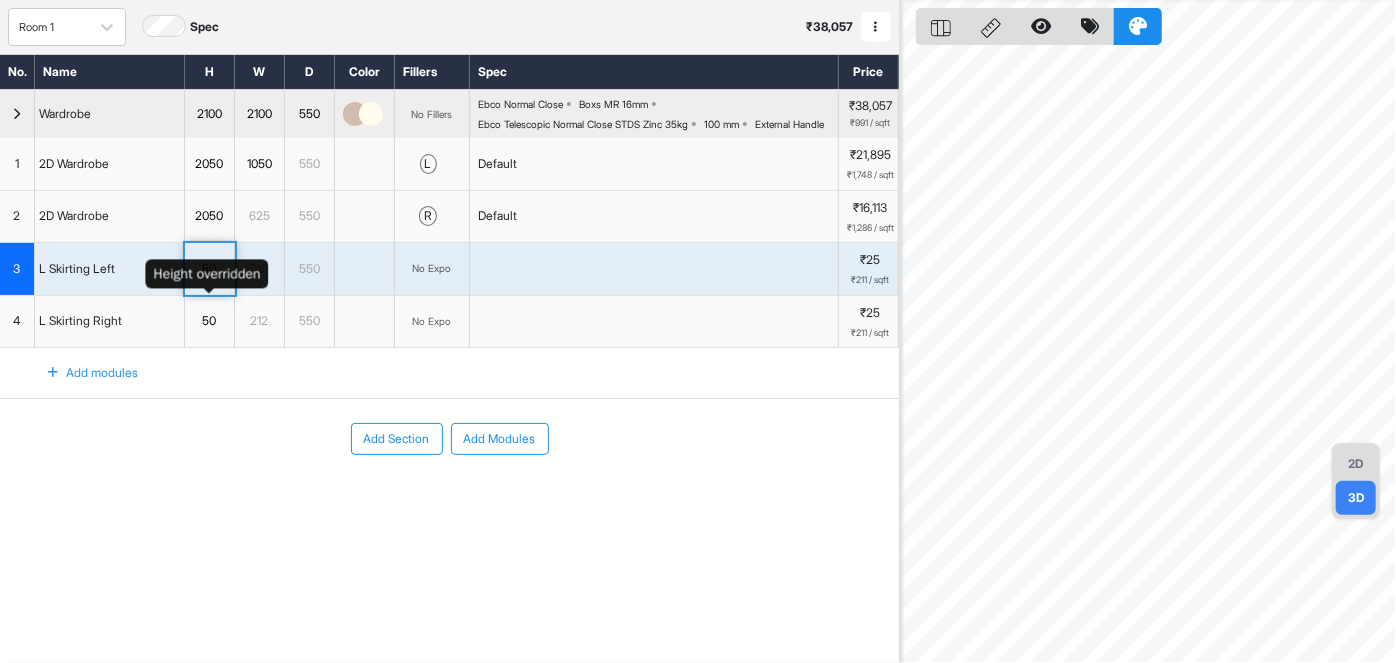 click on "50" at bounding box center [209, 269] 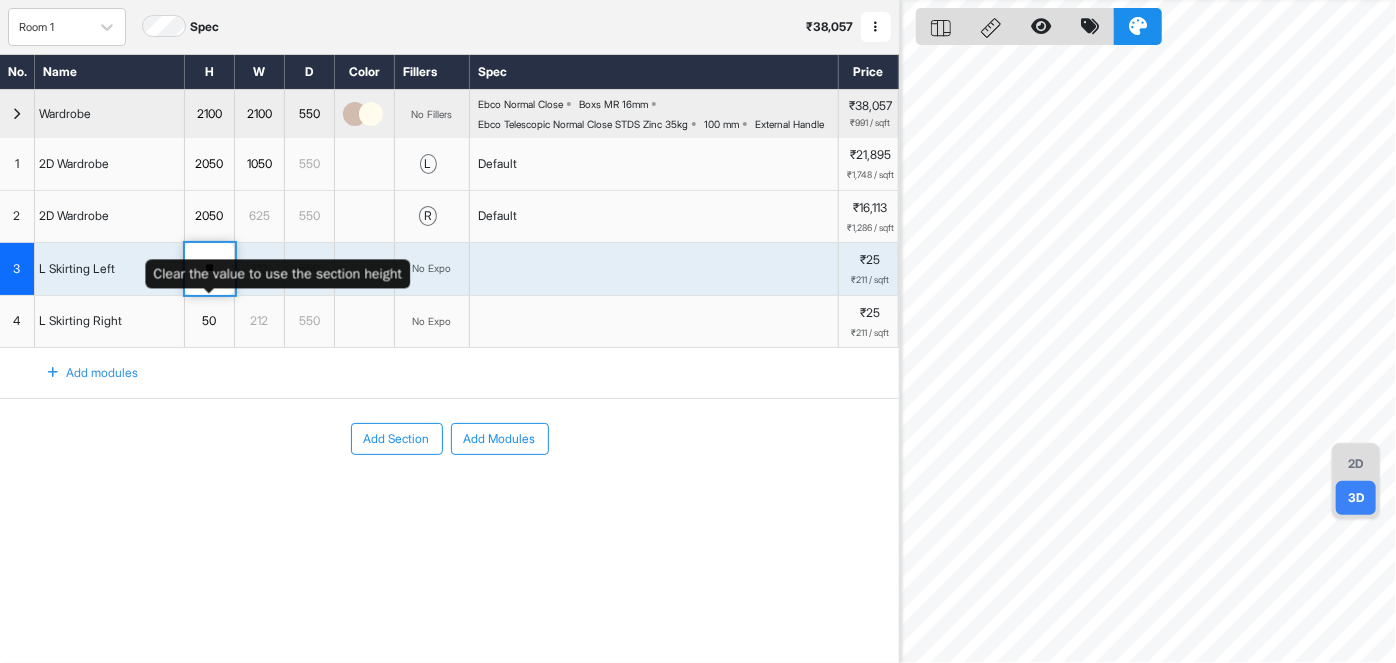 type on "*" 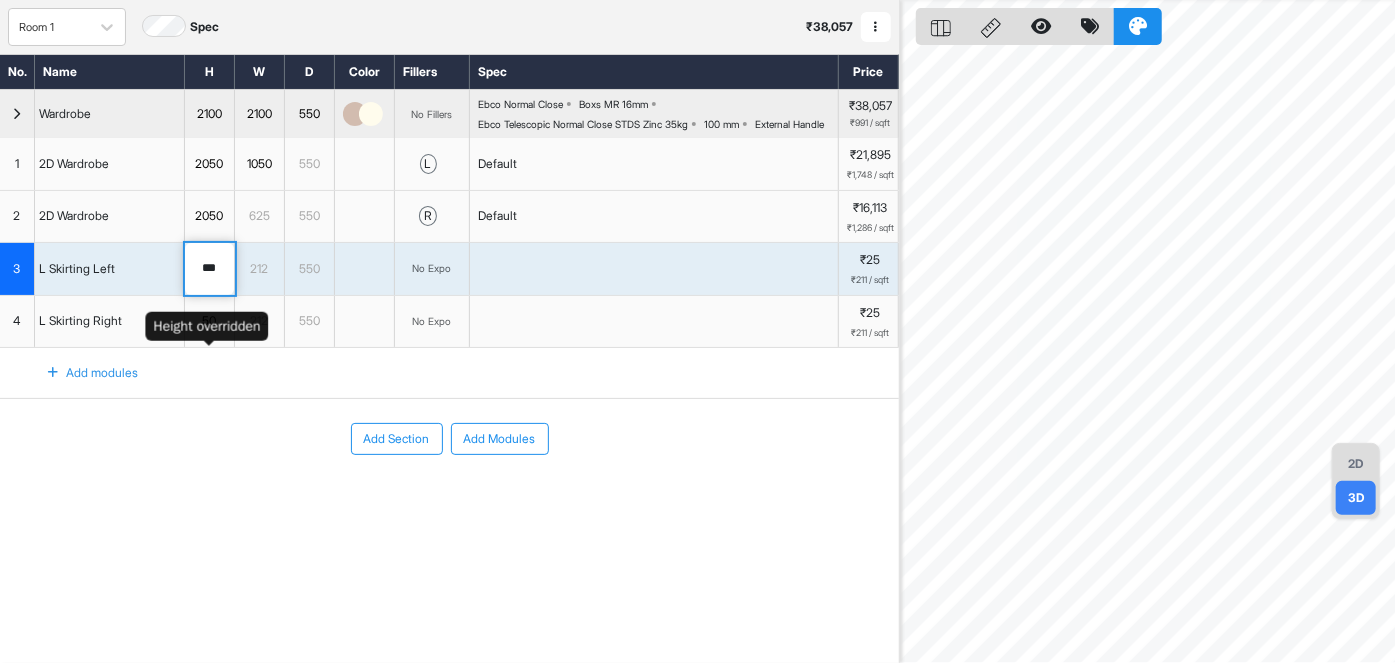 type on "***" 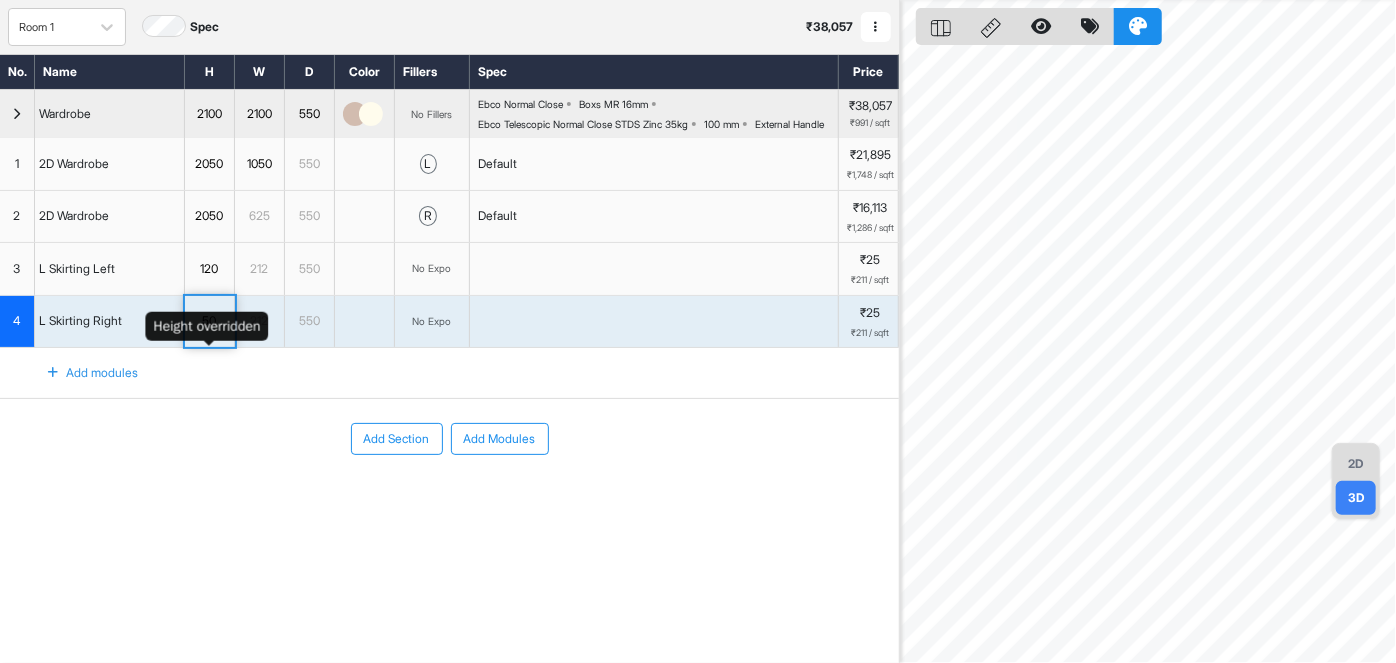 click on "50" at bounding box center (209, 321) 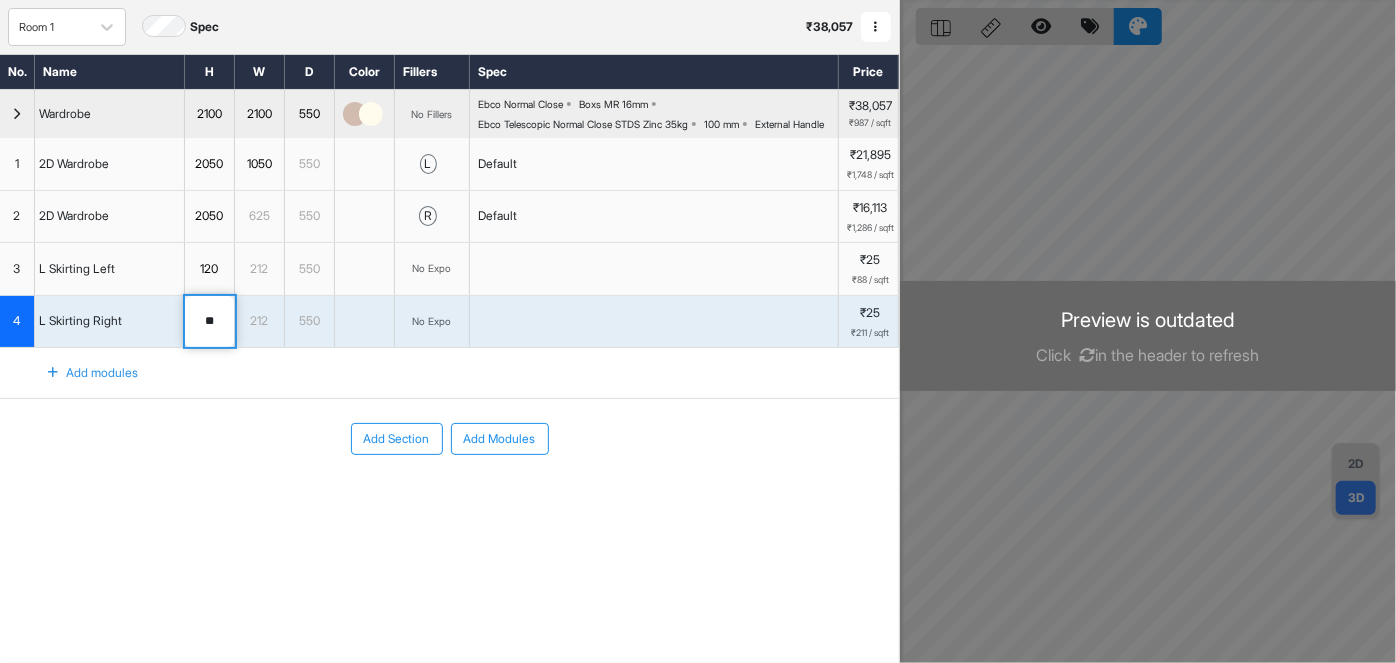 type on "*" 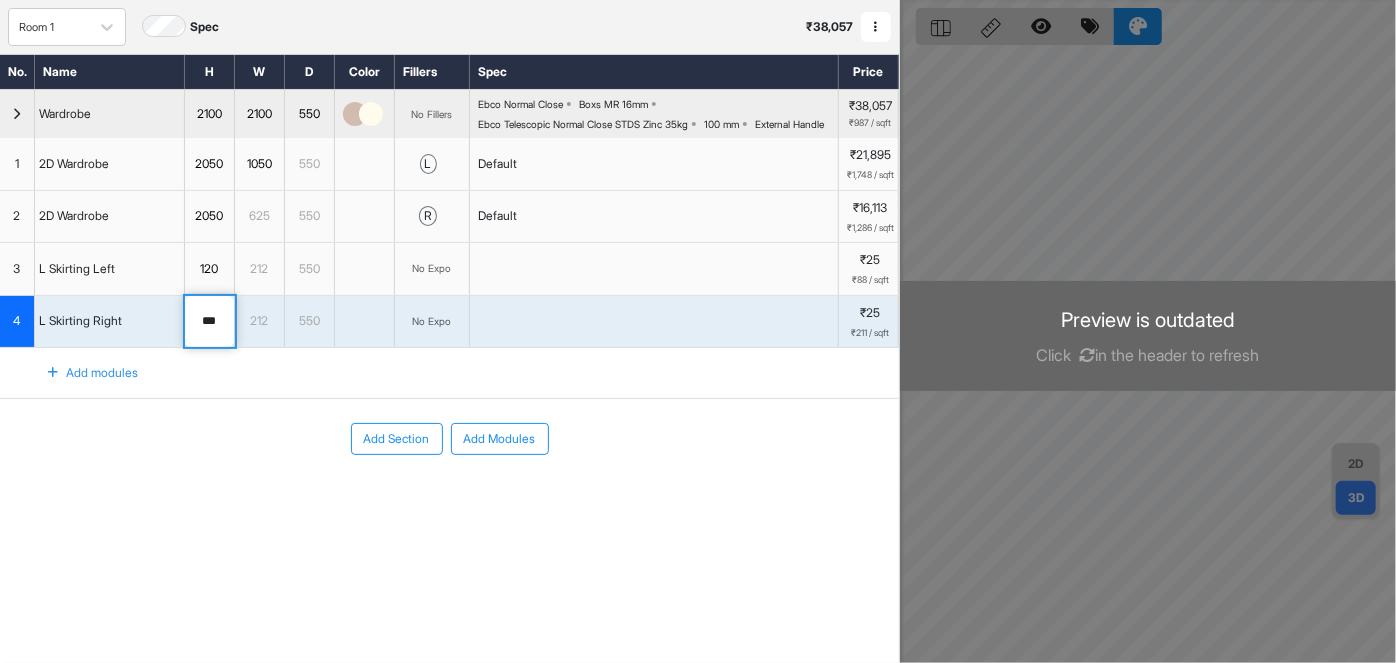 type on "***" 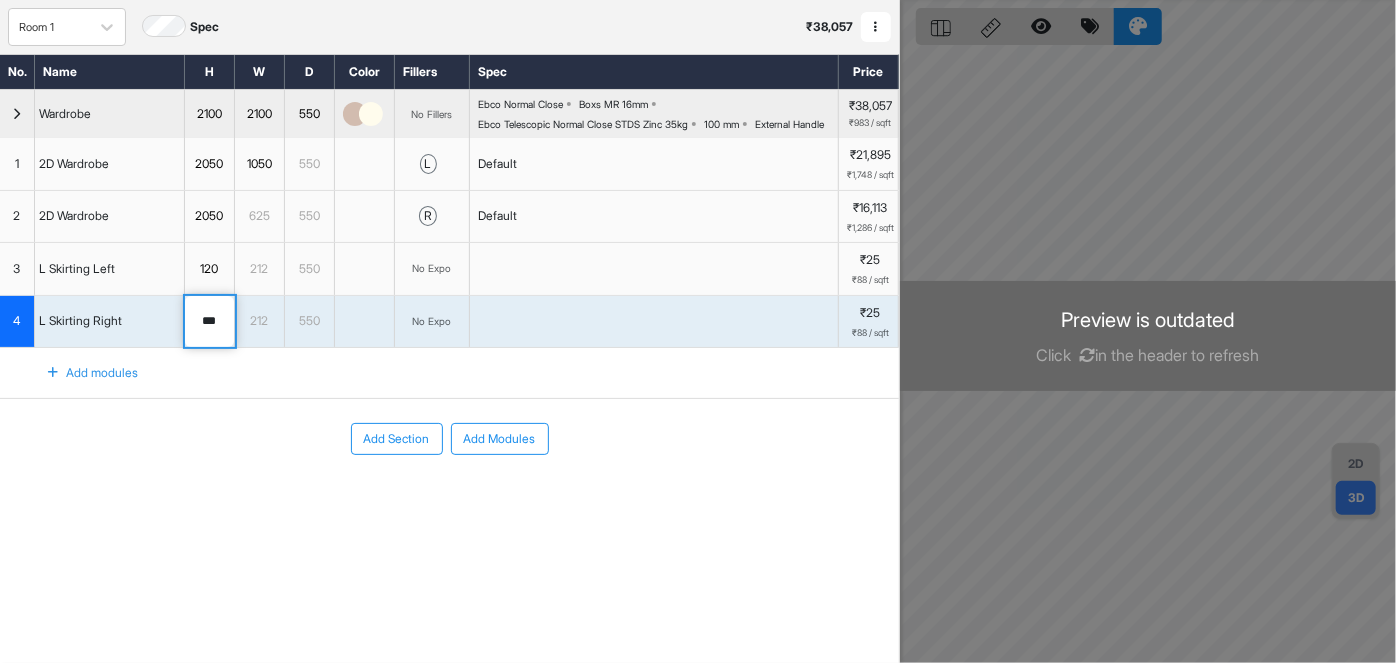 click on "Add Section Add Modules" at bounding box center (449, 499) 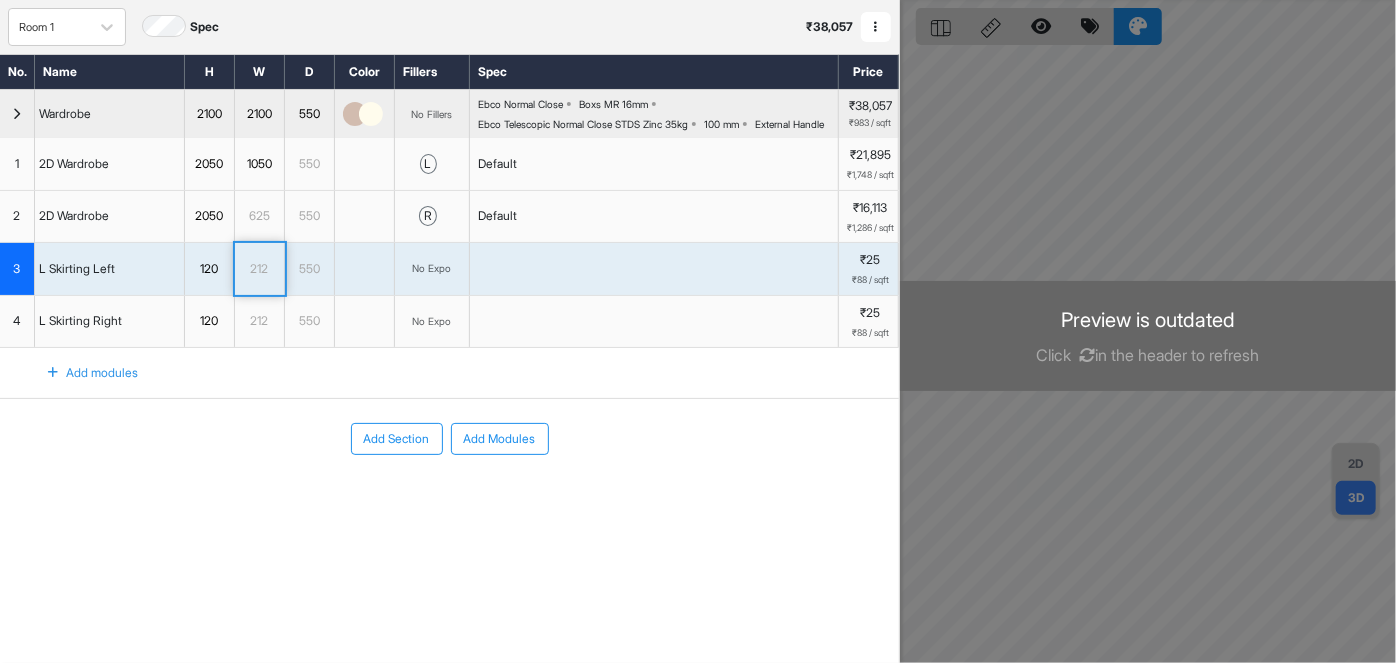 click on "625" at bounding box center (259, 216) 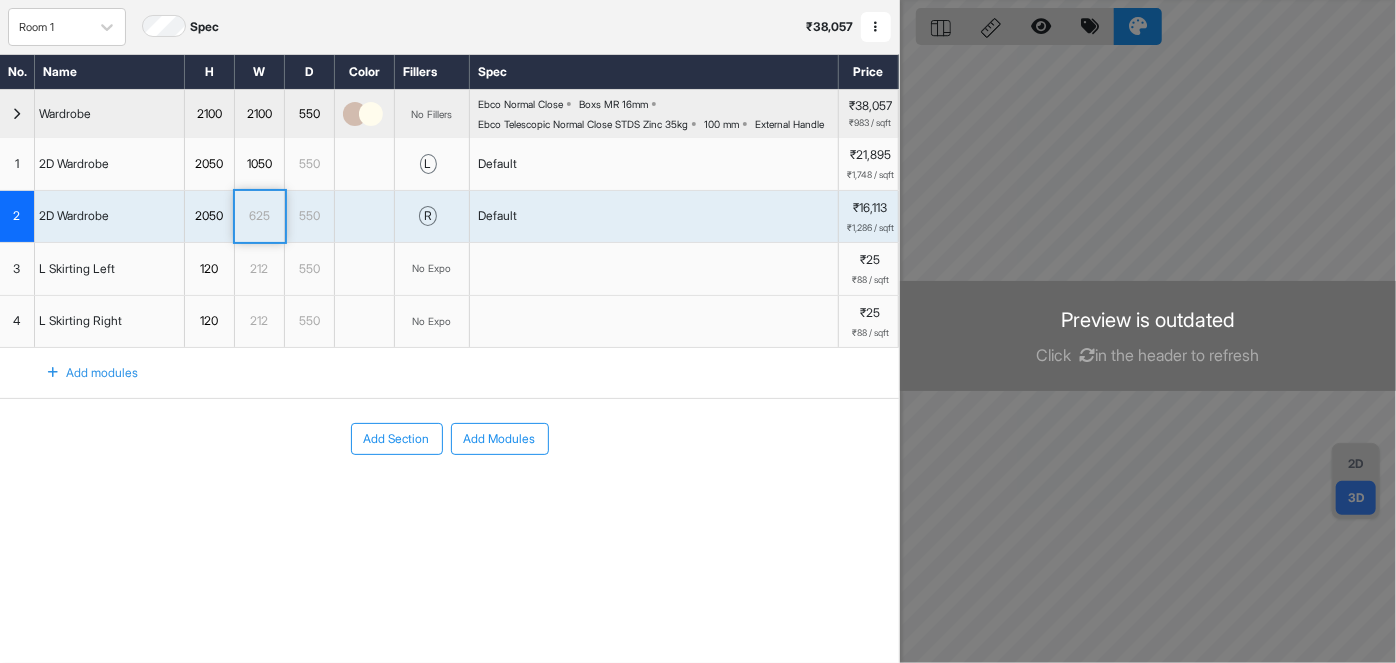 click on "625" at bounding box center (259, 216) 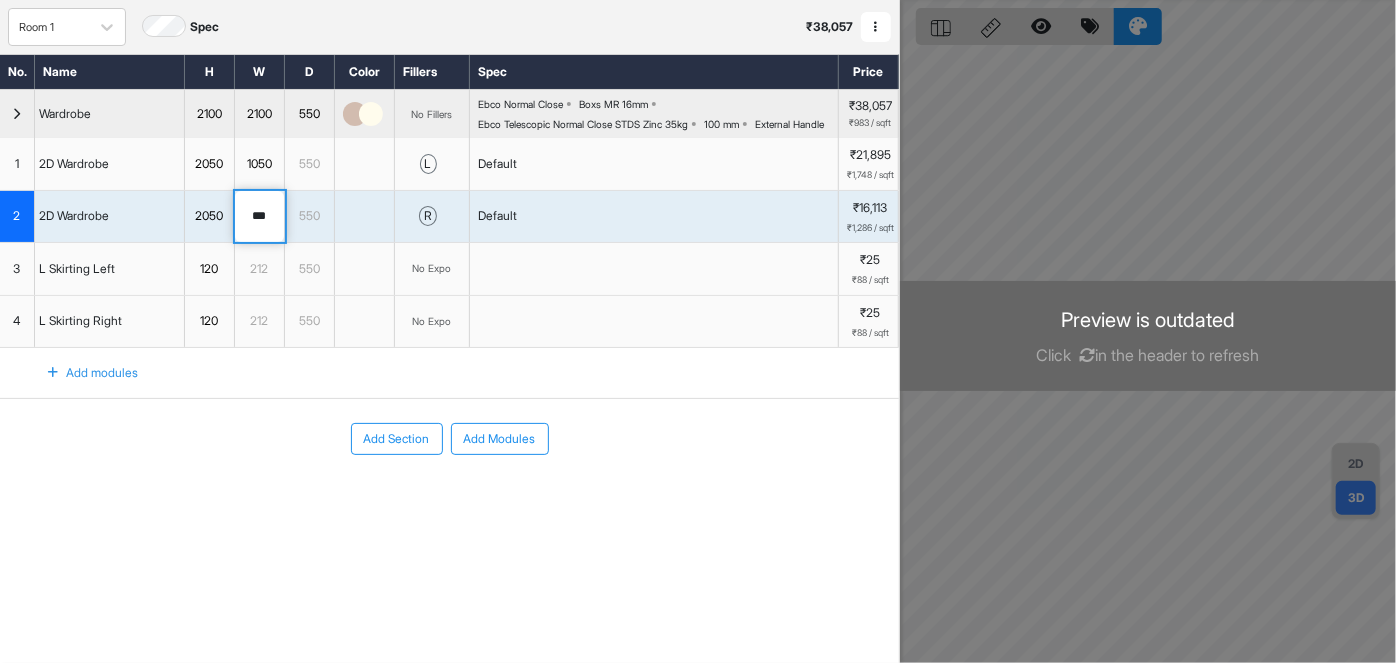 click on "***" at bounding box center [259, 217] 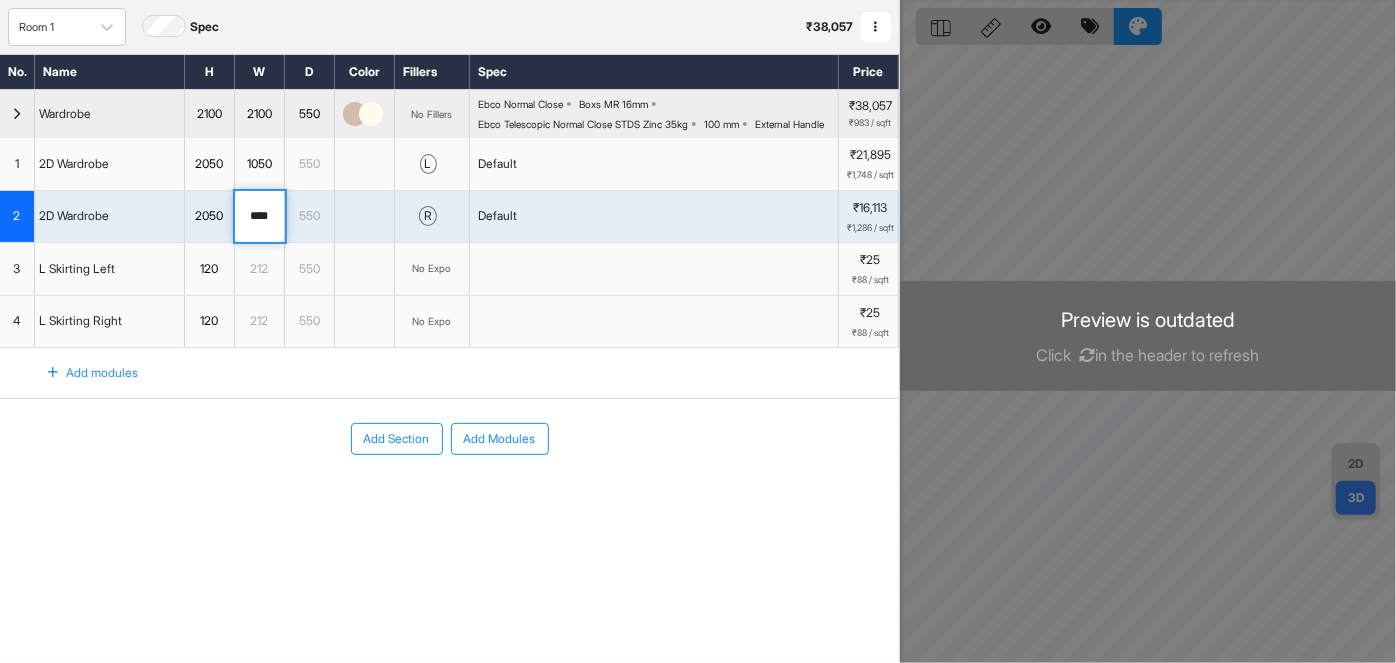 type on "****" 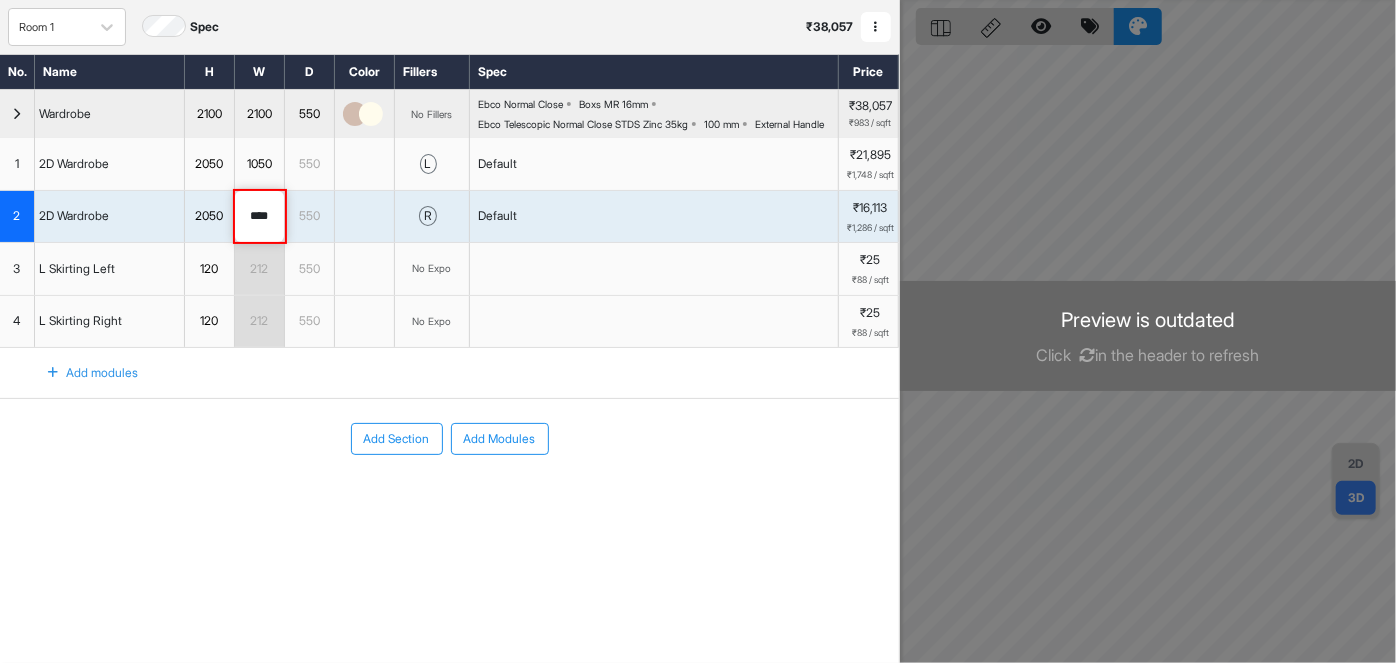 click on "212" at bounding box center (260, 269) 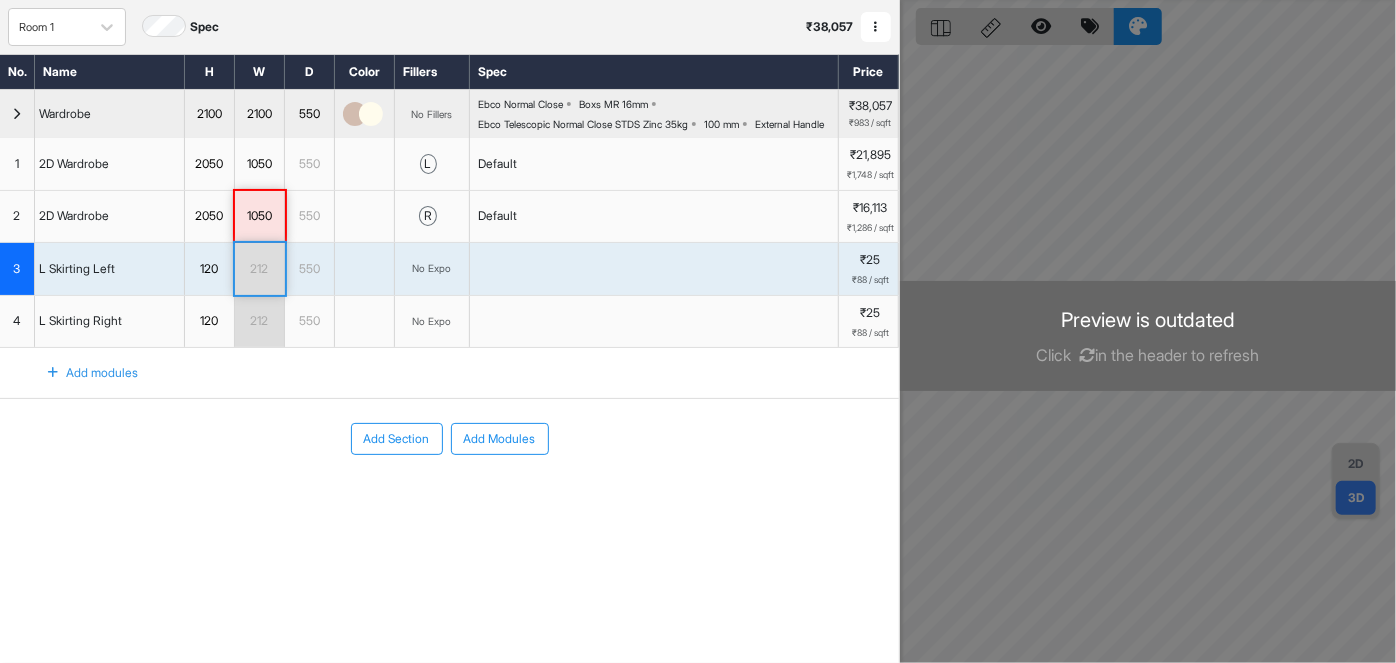 click on "212" at bounding box center [260, 269] 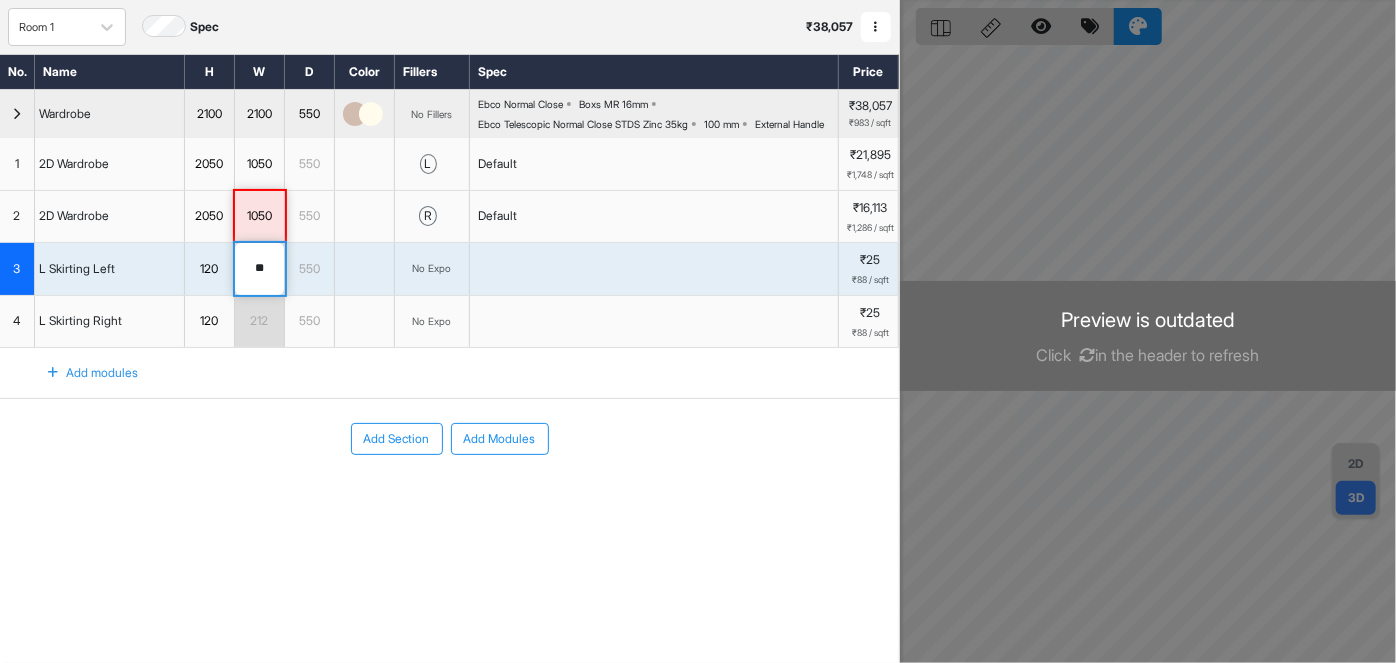type on "*" 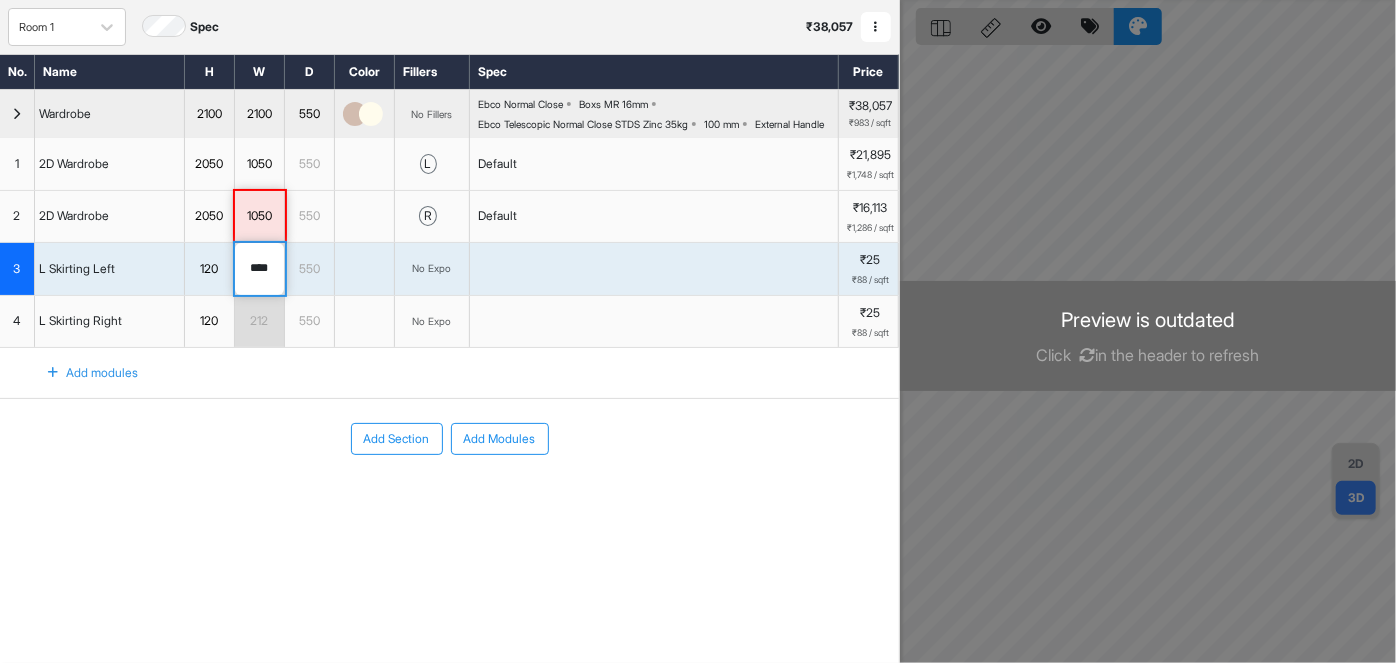type on "****" 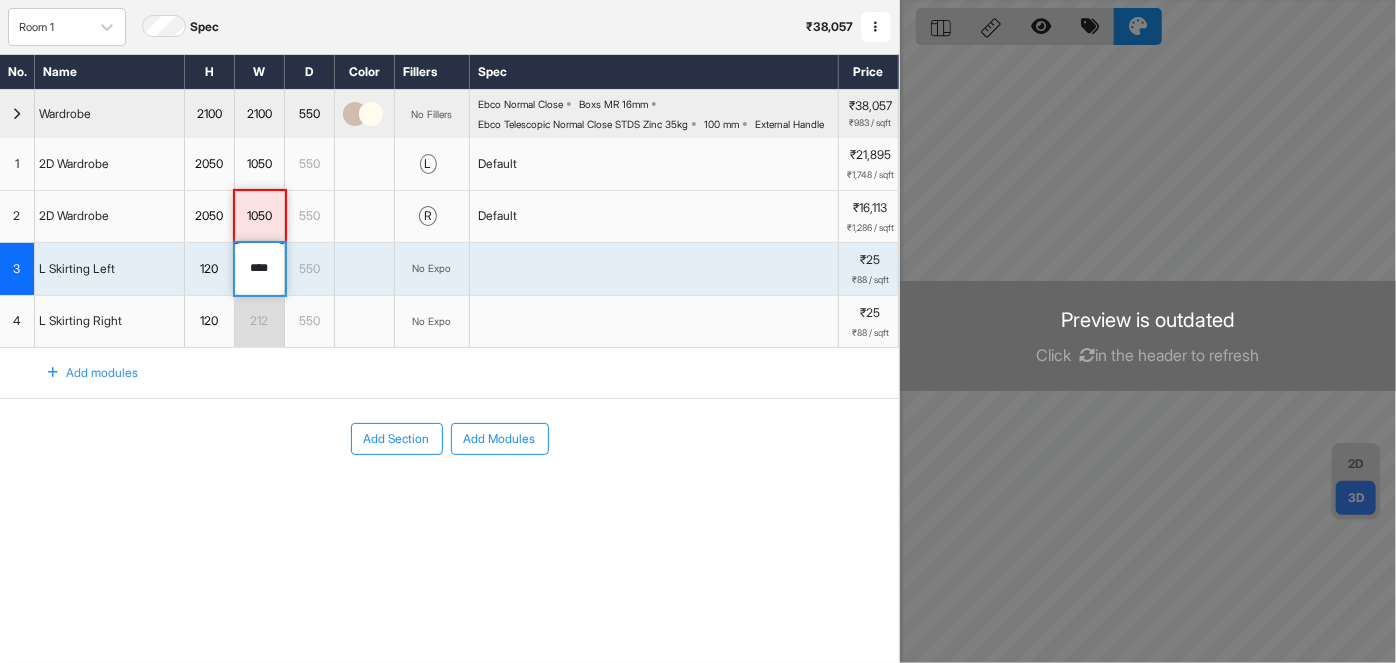 click on "212" at bounding box center (259, 321) 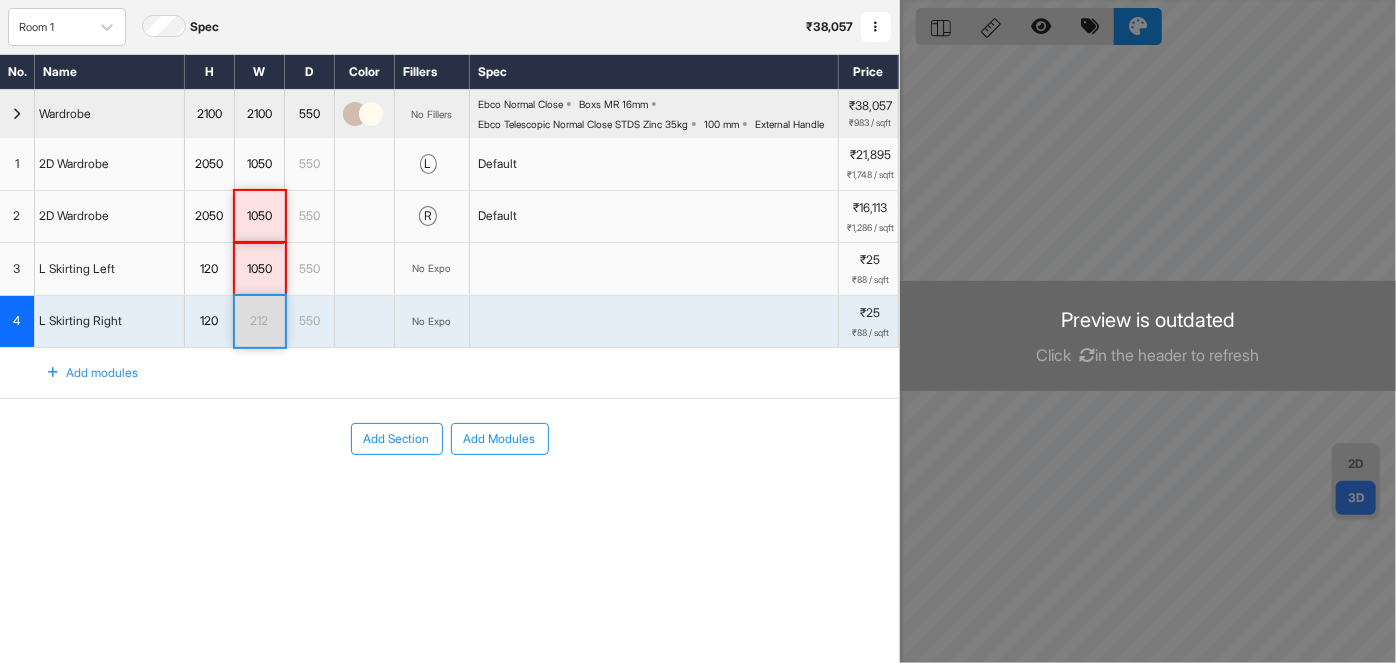 click on "212" at bounding box center [259, 321] 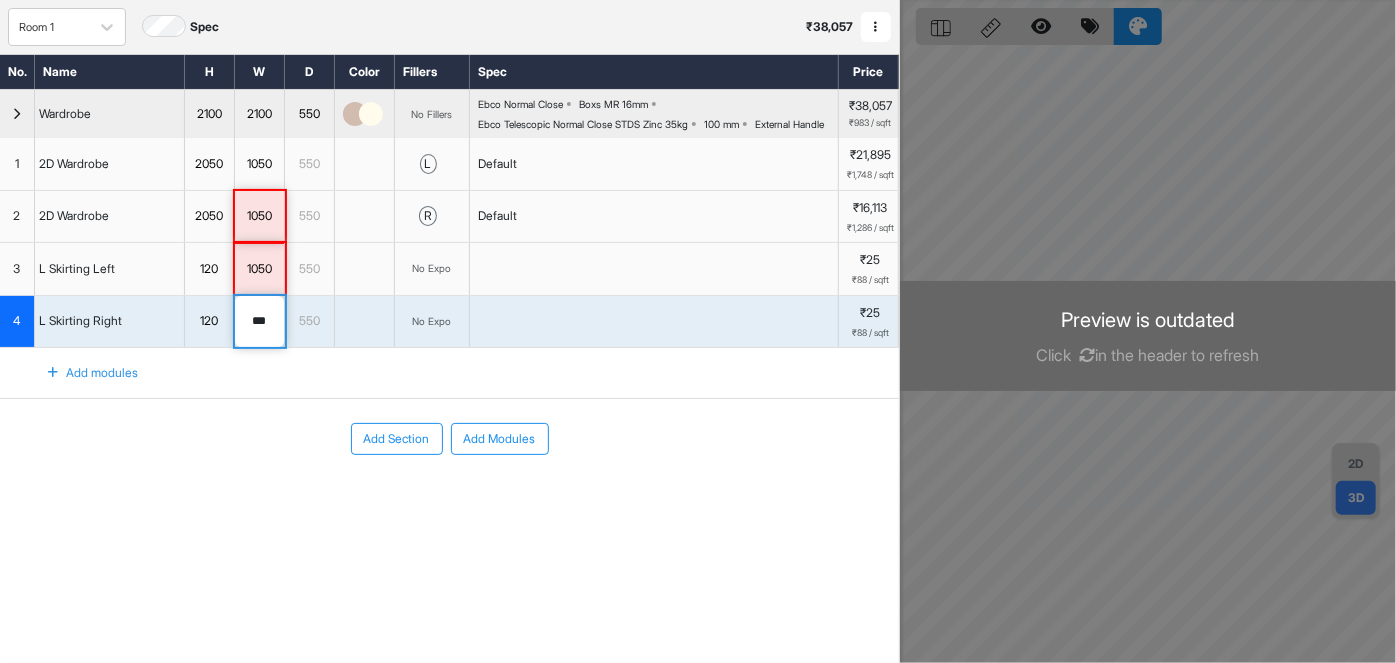 click on "***" at bounding box center (259, 322) 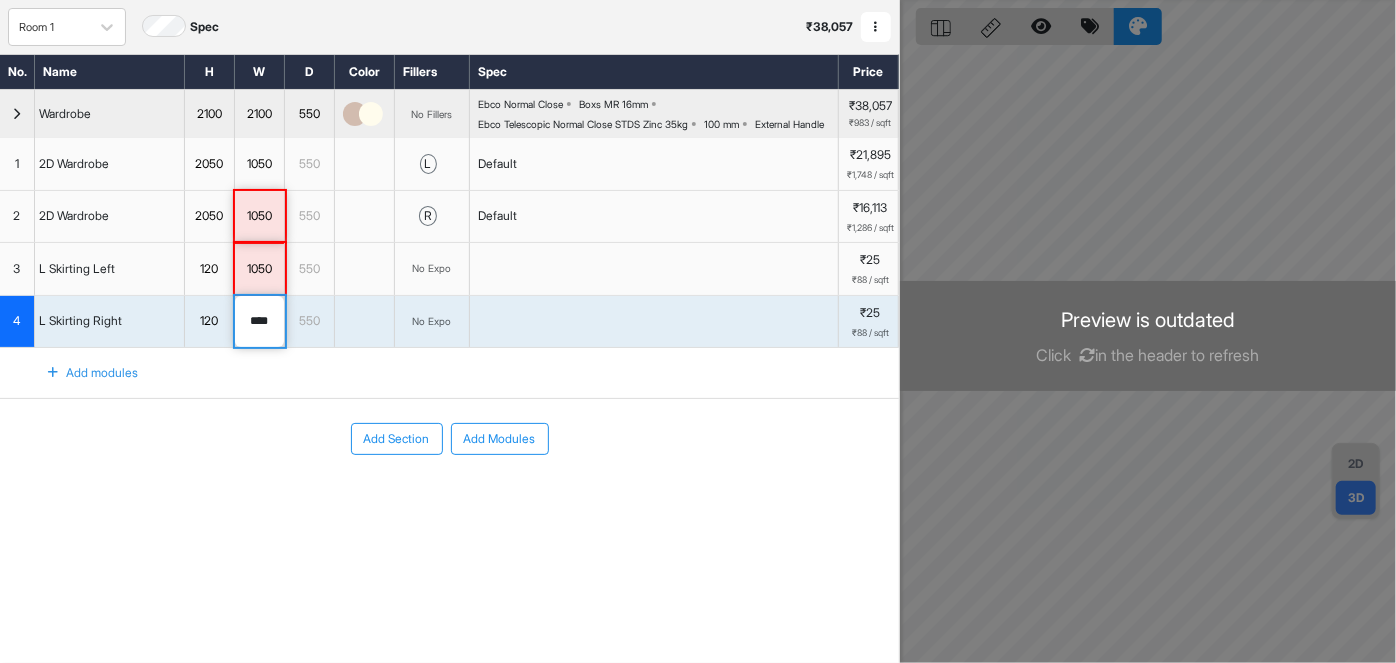 type on "****" 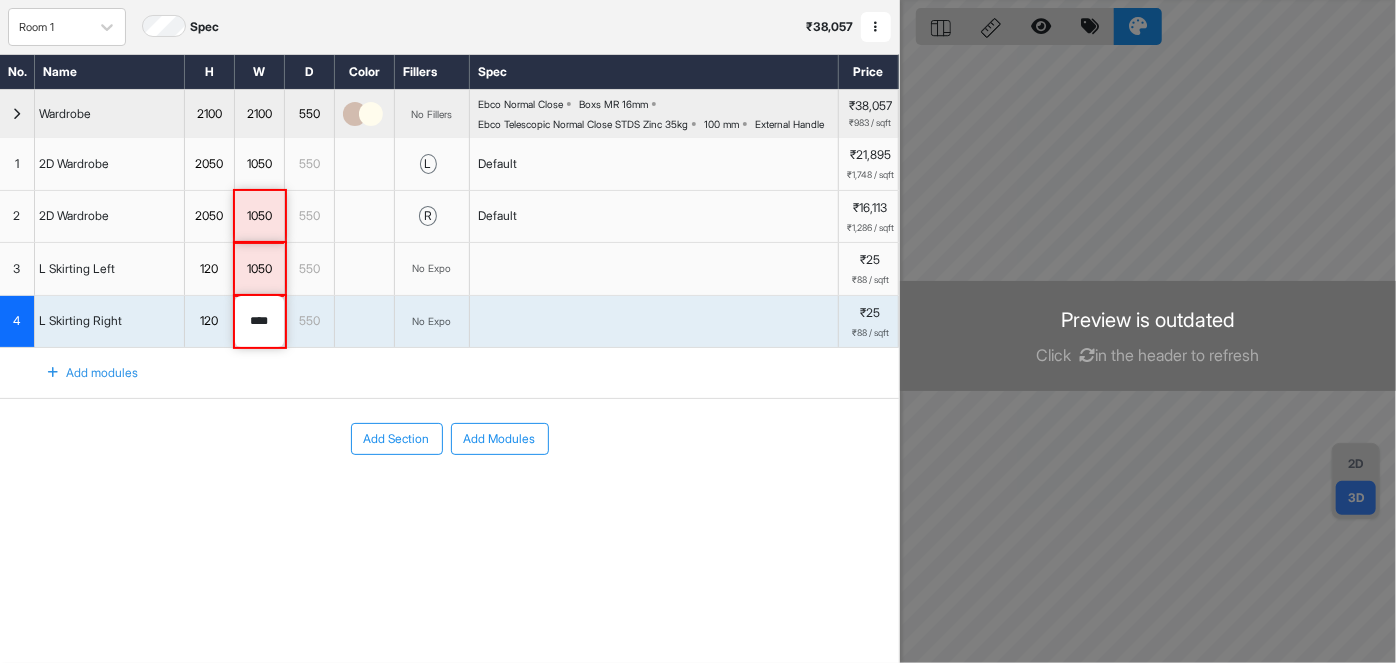 click on "3" at bounding box center (17, 269) 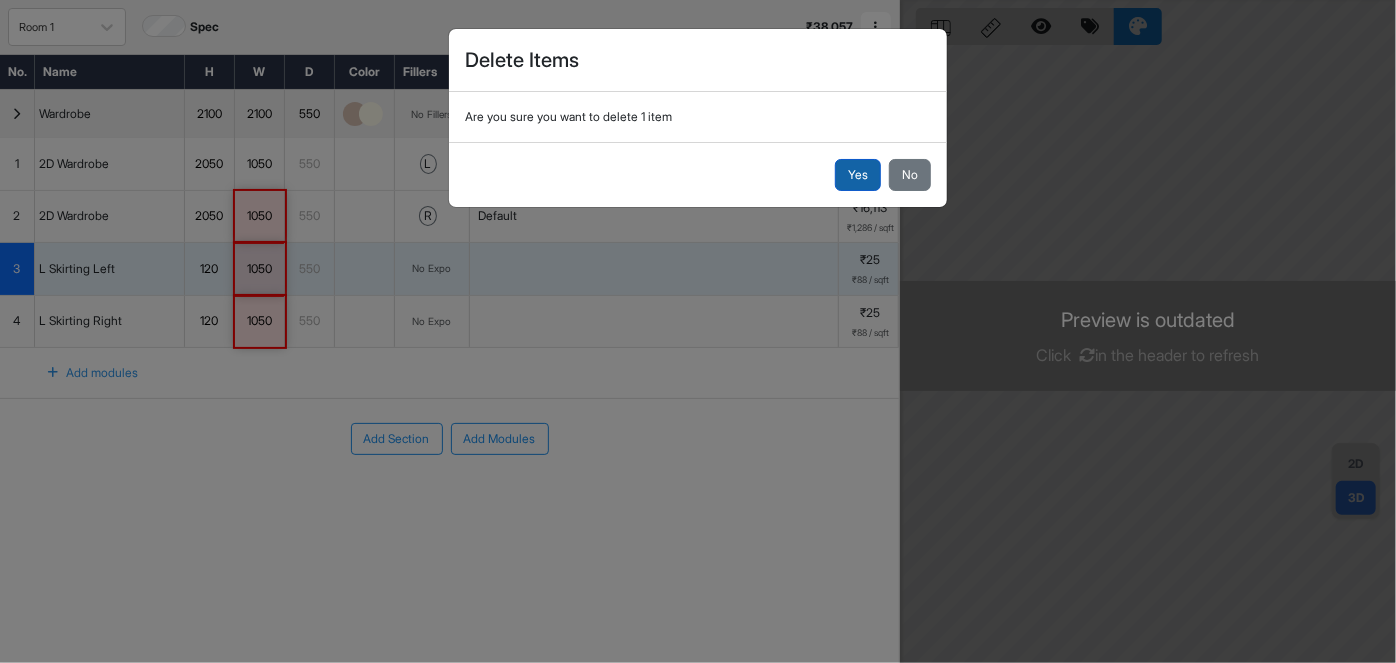 click on "Yes" at bounding box center (858, 175) 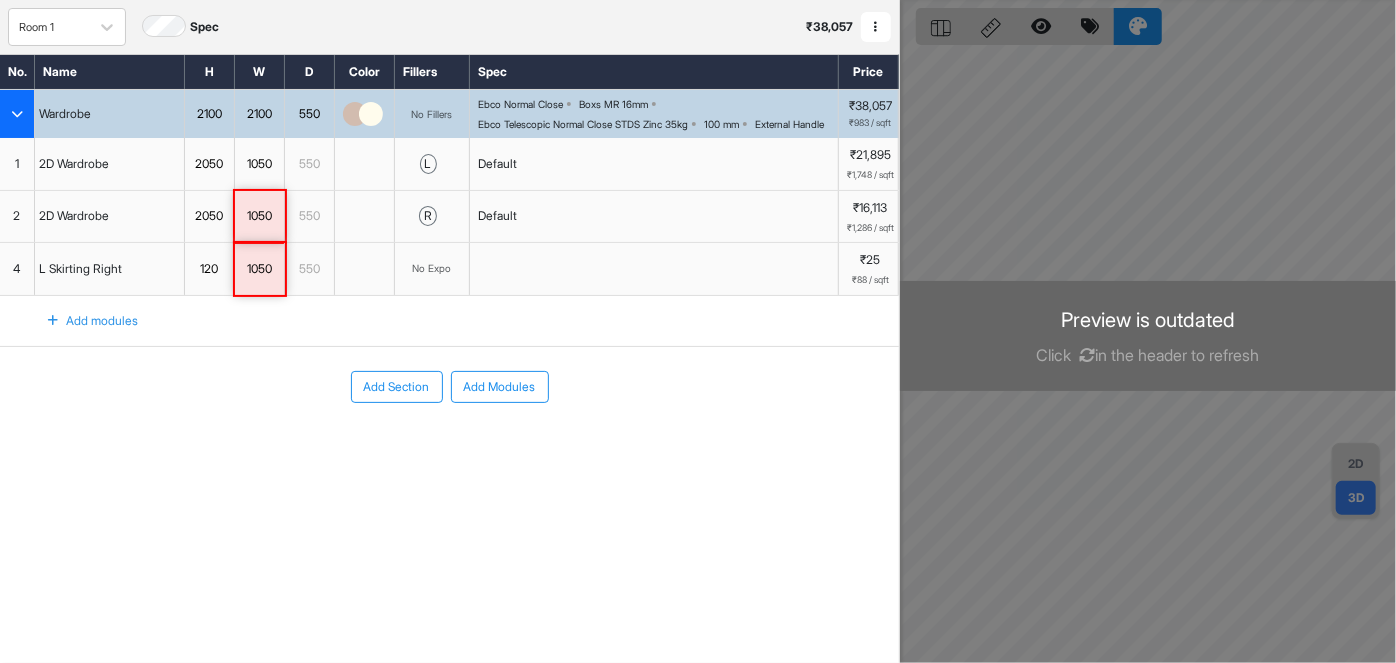 click on "4" at bounding box center (17, 269) 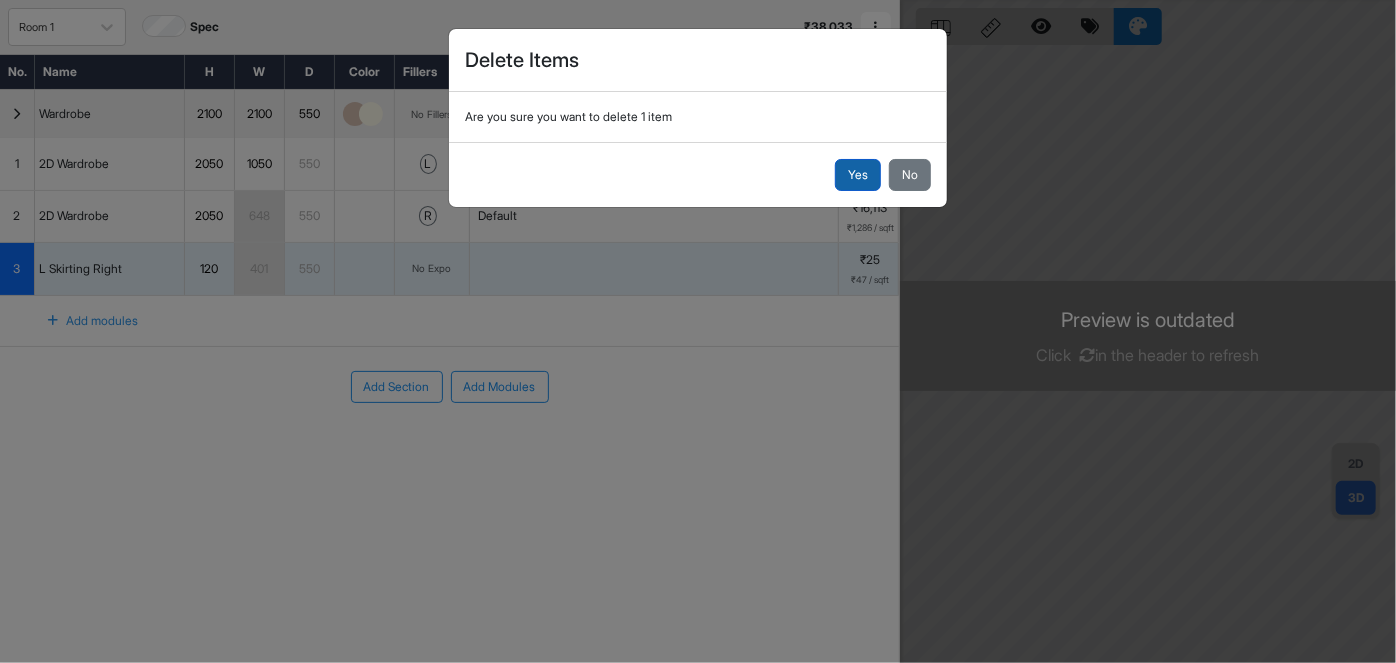 click on "Yes" at bounding box center (858, 175) 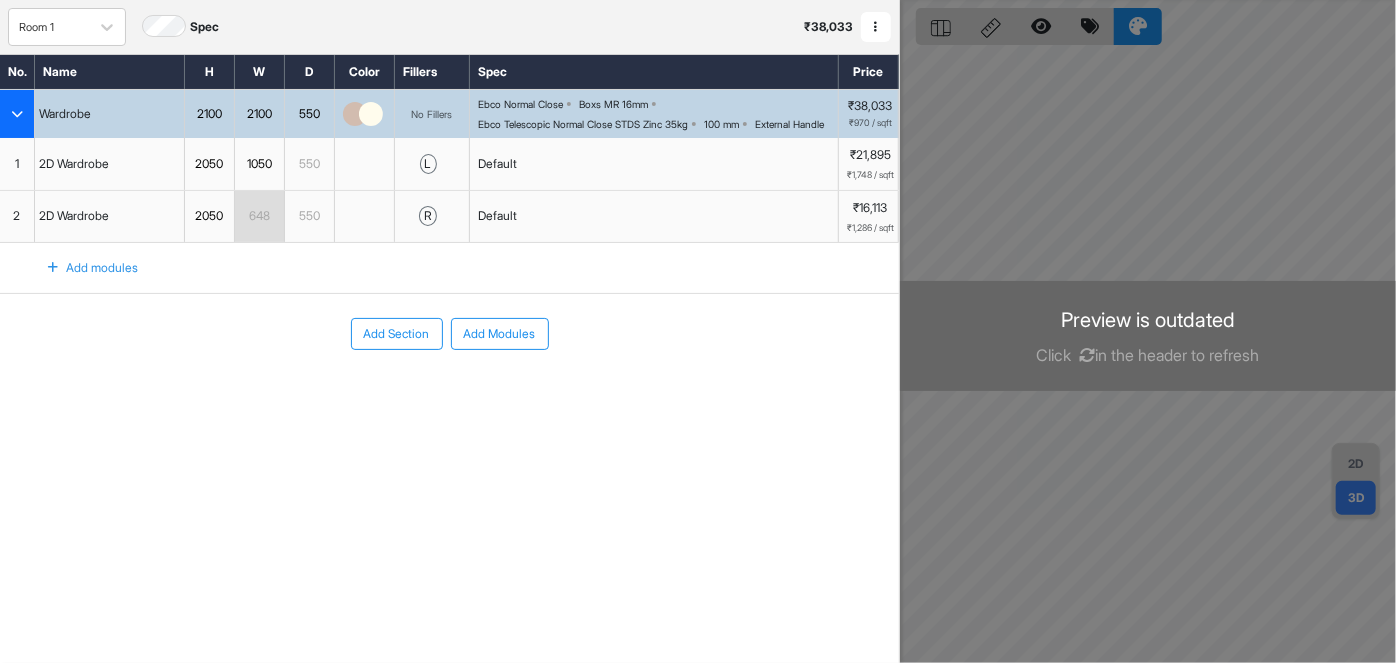click on "Add Section Add Modules" at bounding box center [449, 334] 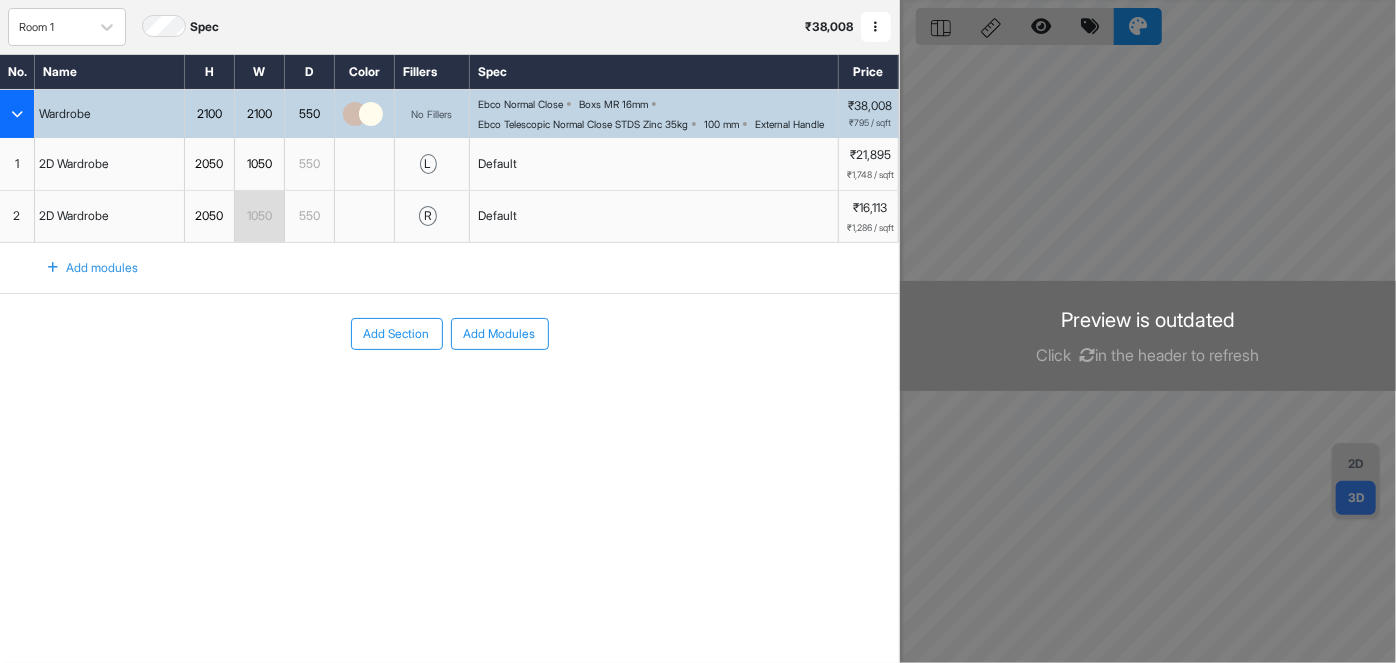 click on "1050" at bounding box center [259, 216] 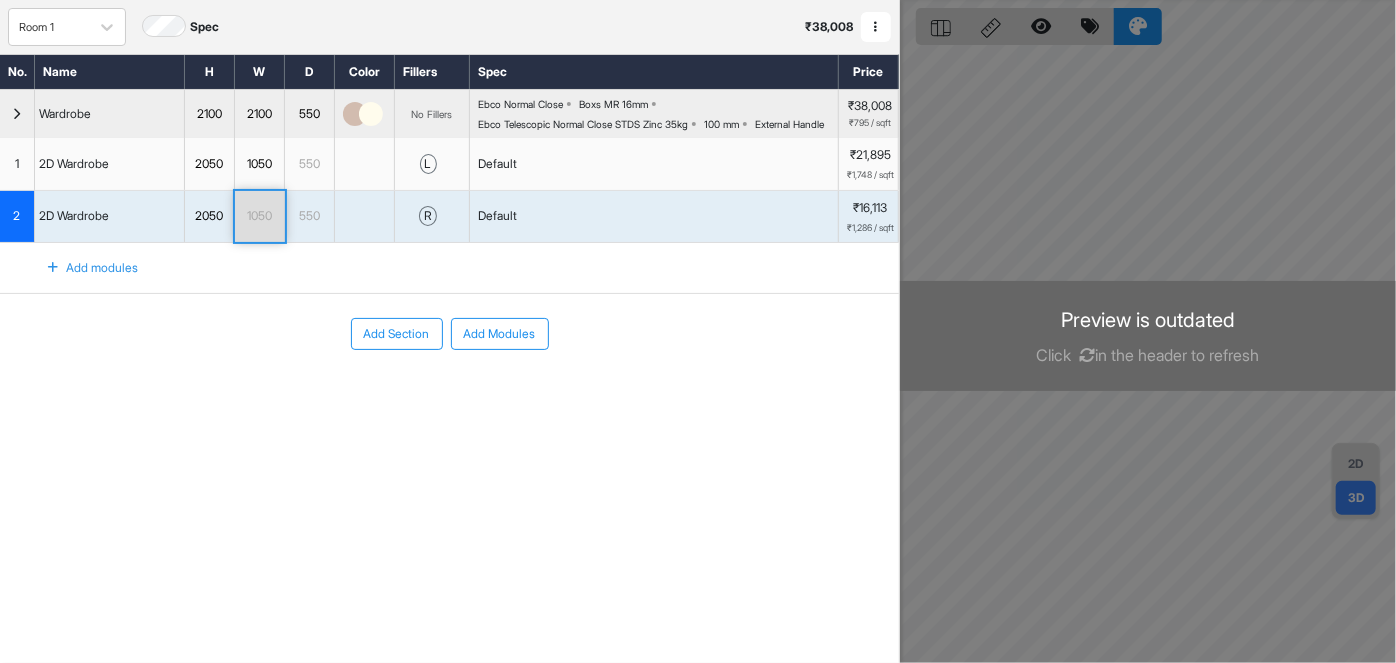 click on "1050" at bounding box center (259, 216) 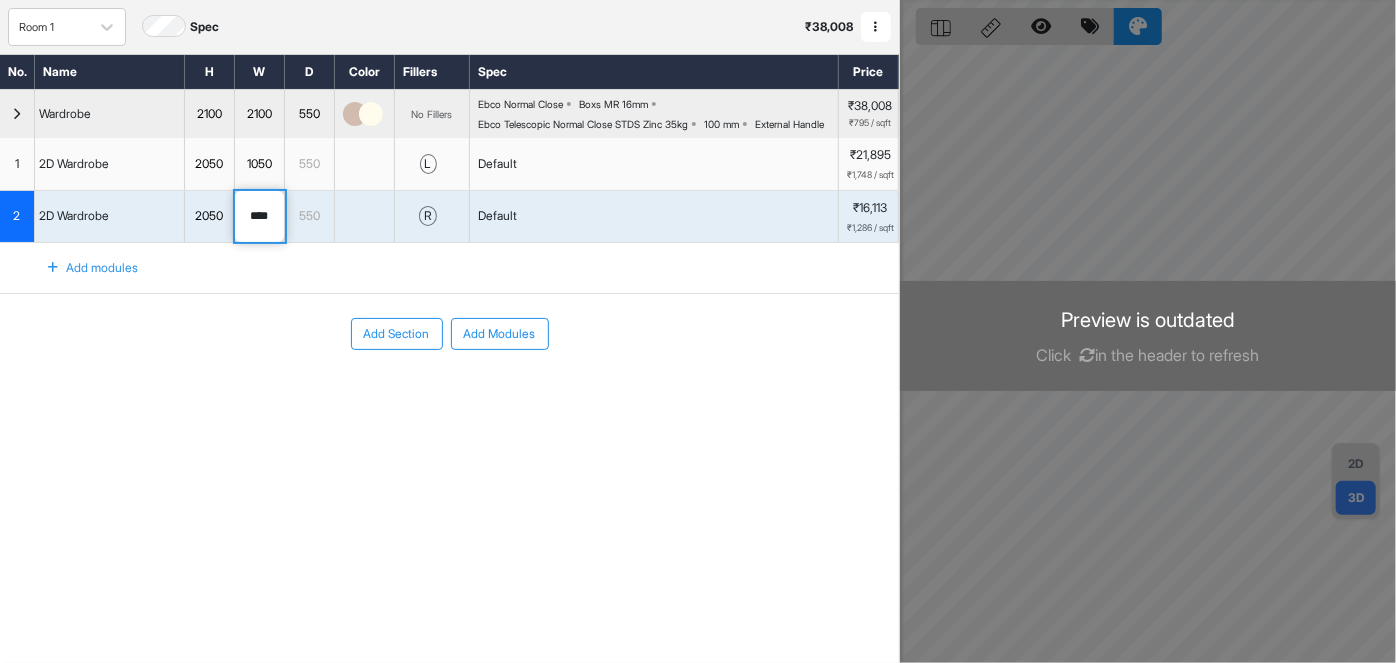 click on "Add modules" at bounding box center [449, 268] 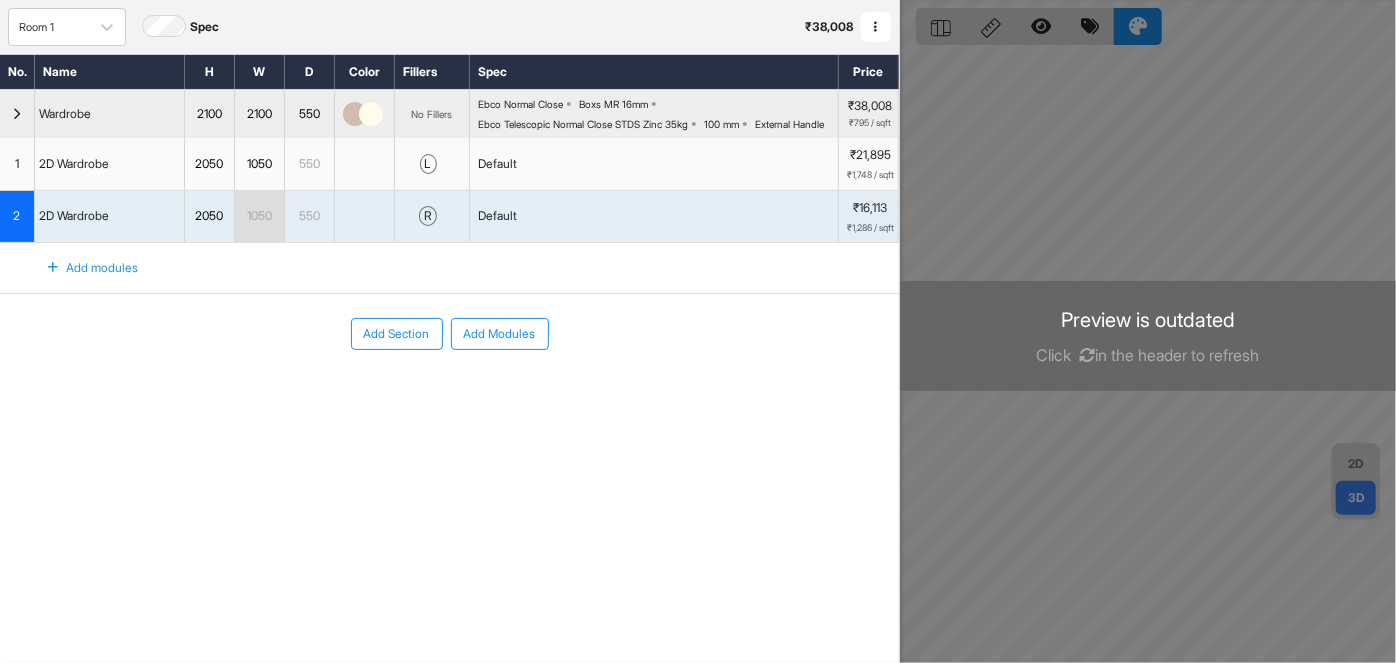 click on "Add Section Add Modules" at bounding box center [449, 394] 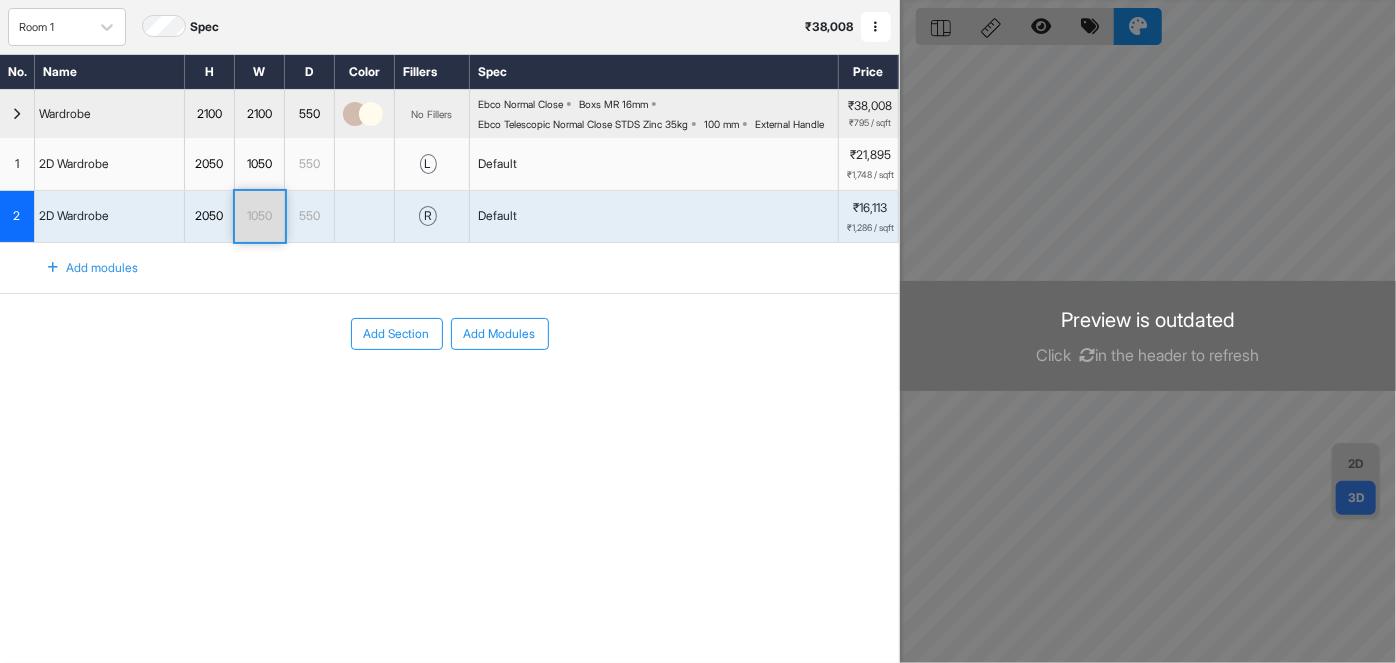 click on "1050" at bounding box center (259, 216) 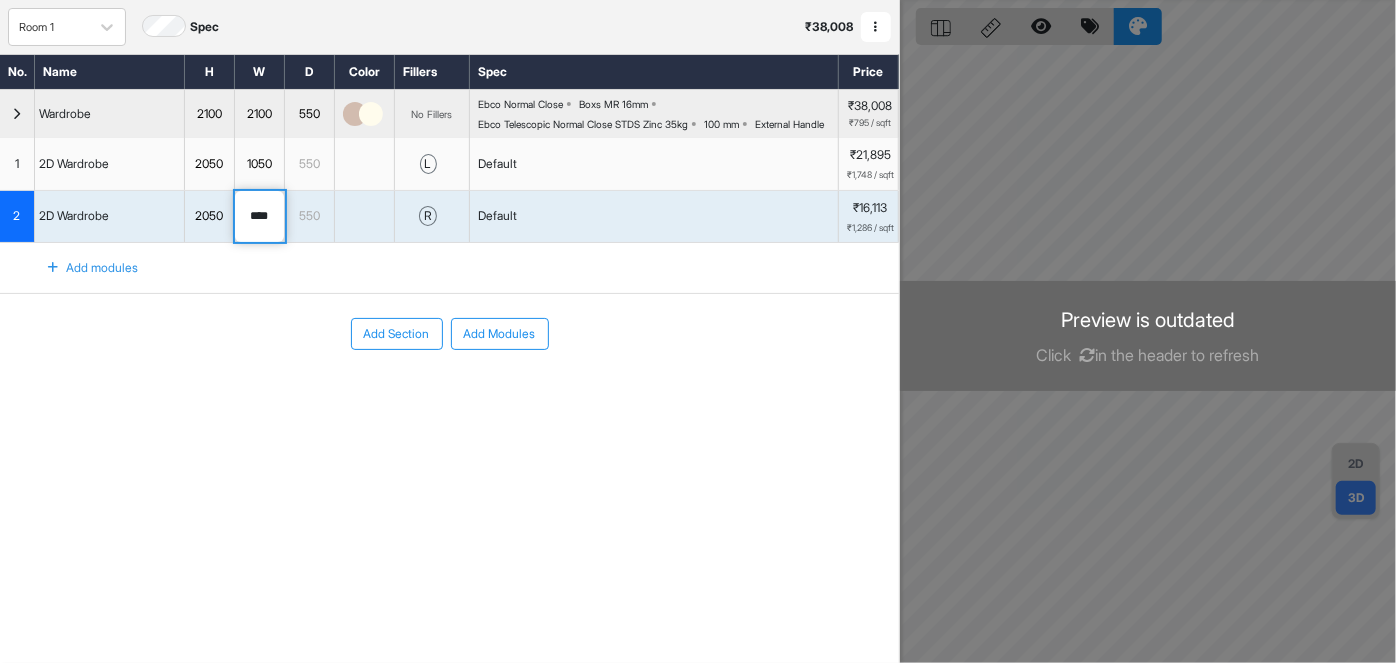 click on "Add Section Add Modules" at bounding box center (449, 394) 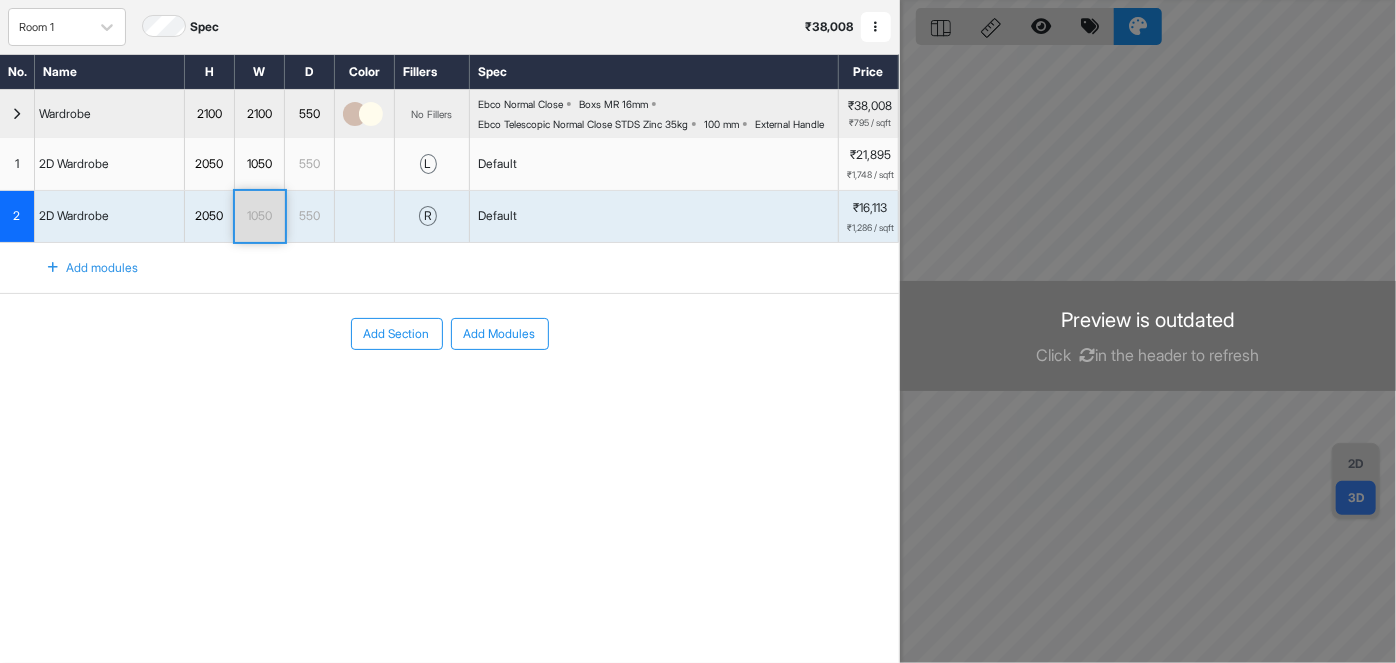 click on "Add Section Add Modules" at bounding box center (449, 394) 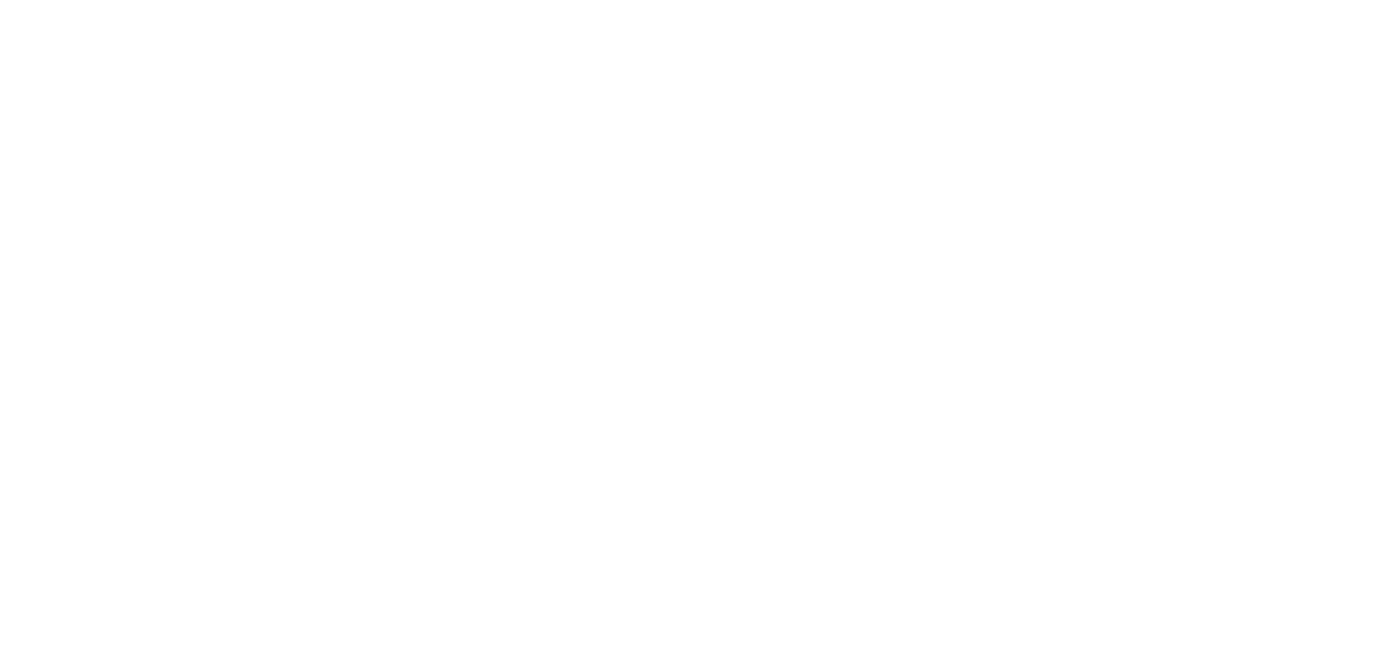 scroll, scrollTop: 0, scrollLeft: 0, axis: both 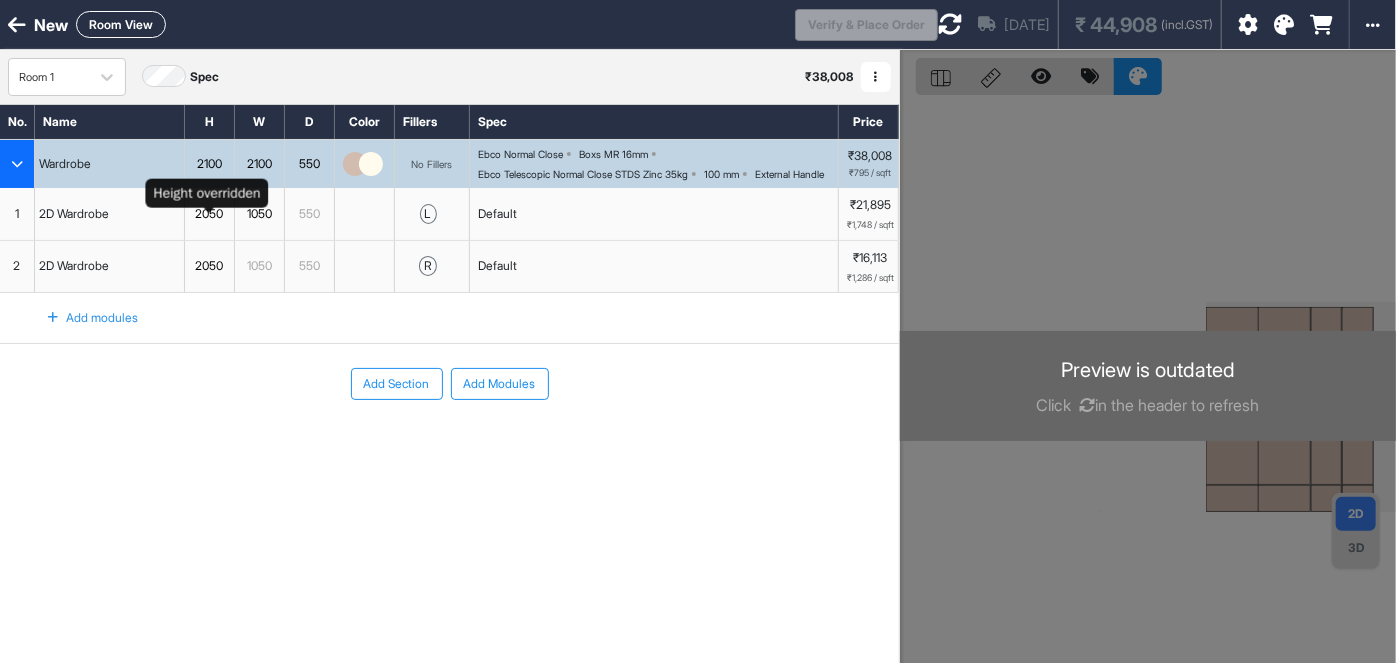 click on "2050" at bounding box center [209, 214] 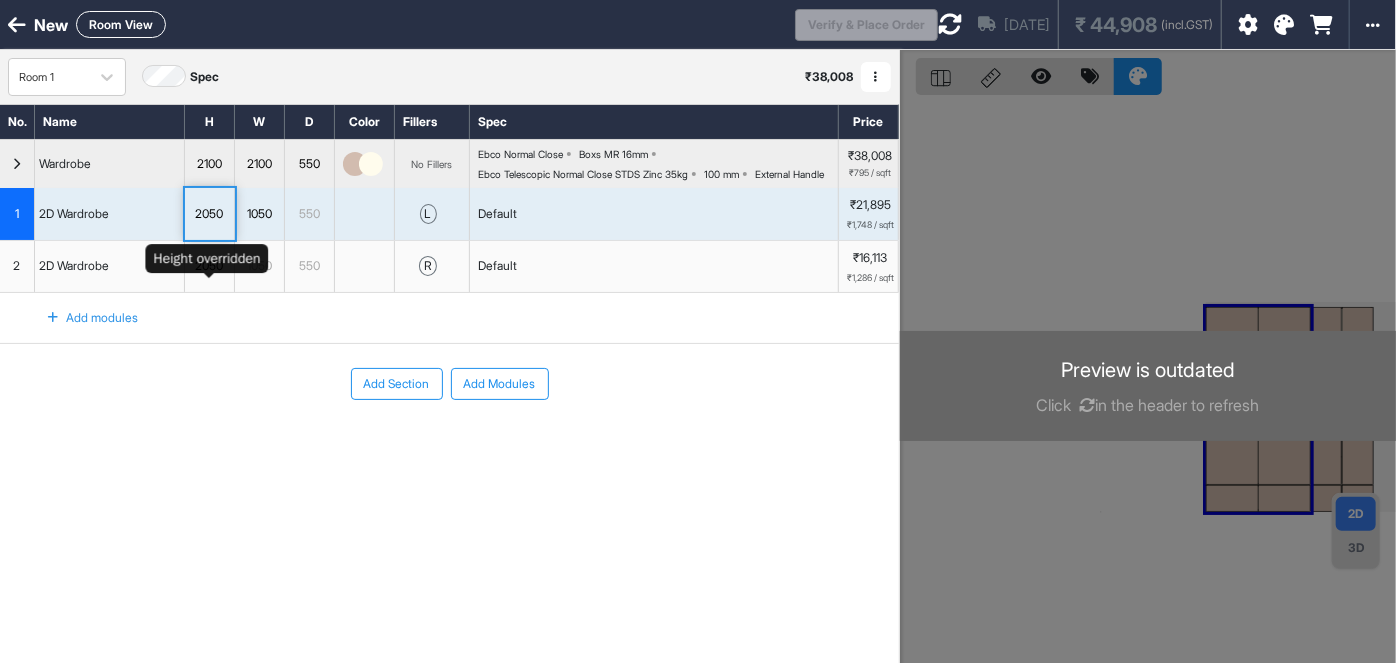 click on "2050" at bounding box center [209, 266] 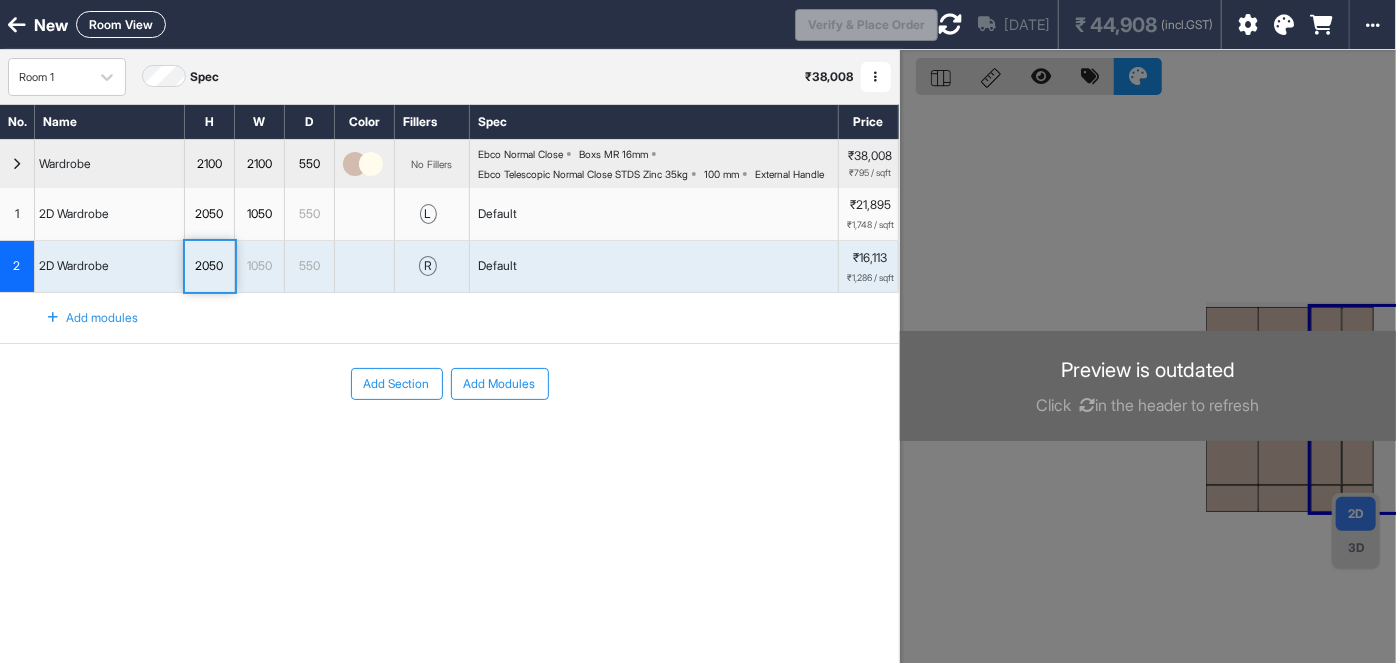 click on "Add Section Add Modules" at bounding box center [449, 444] 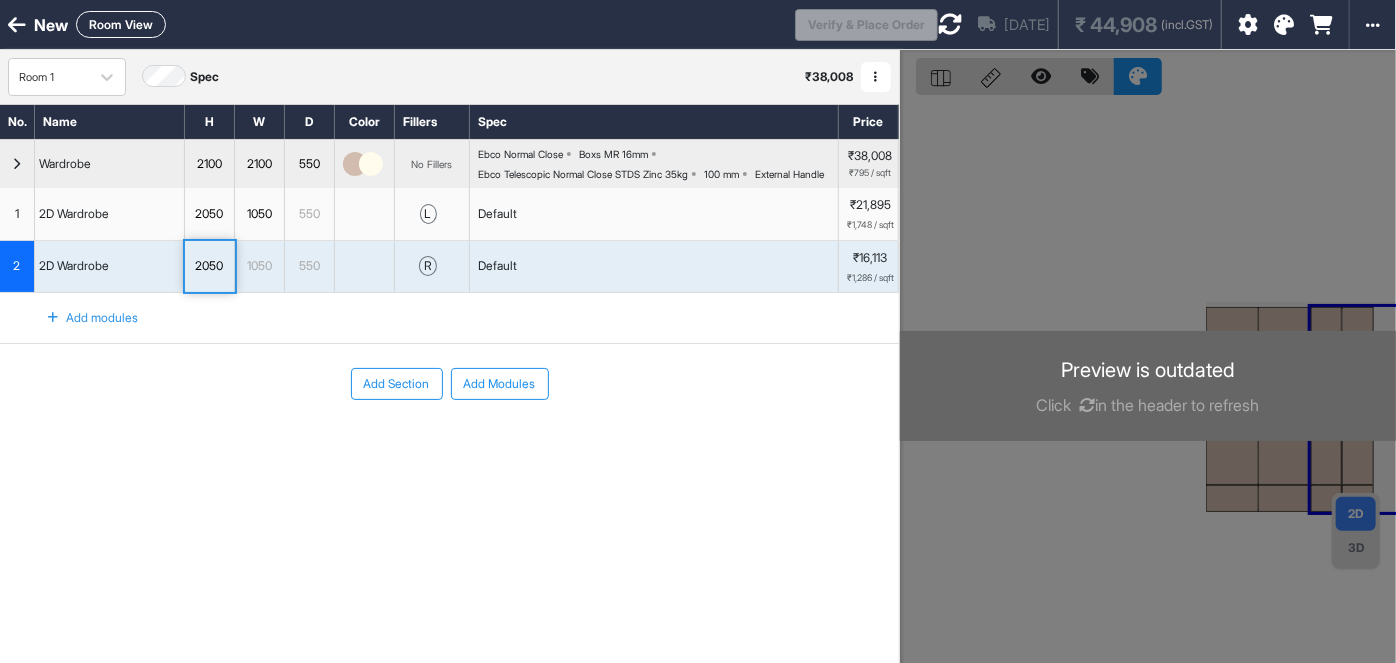 click at bounding box center [950, 24] 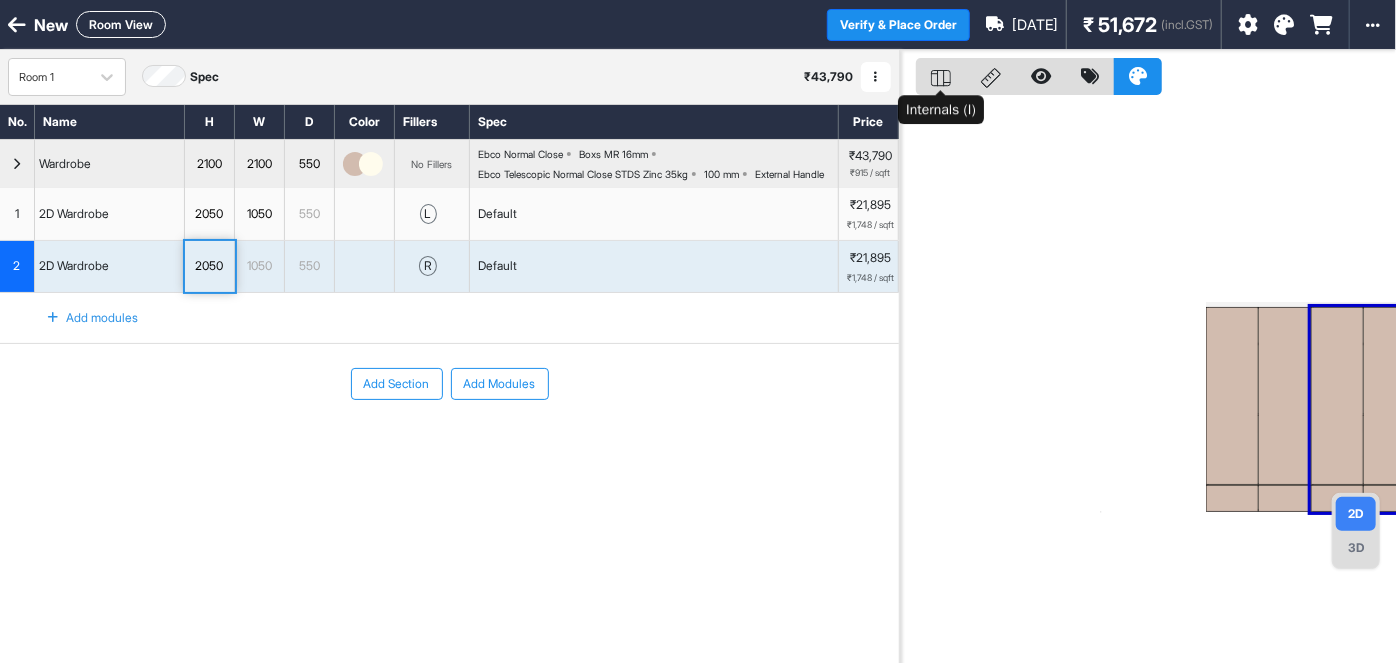 click 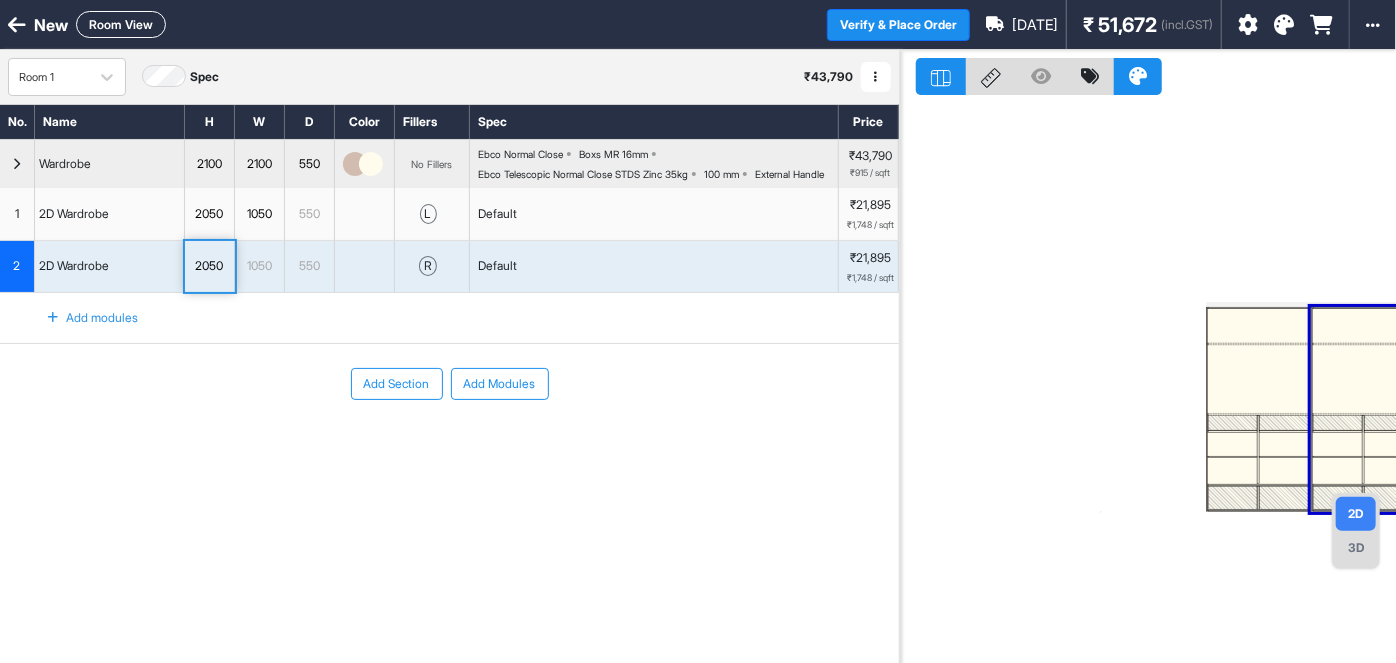 click on "Add Section Add Modules" at bounding box center [449, 384] 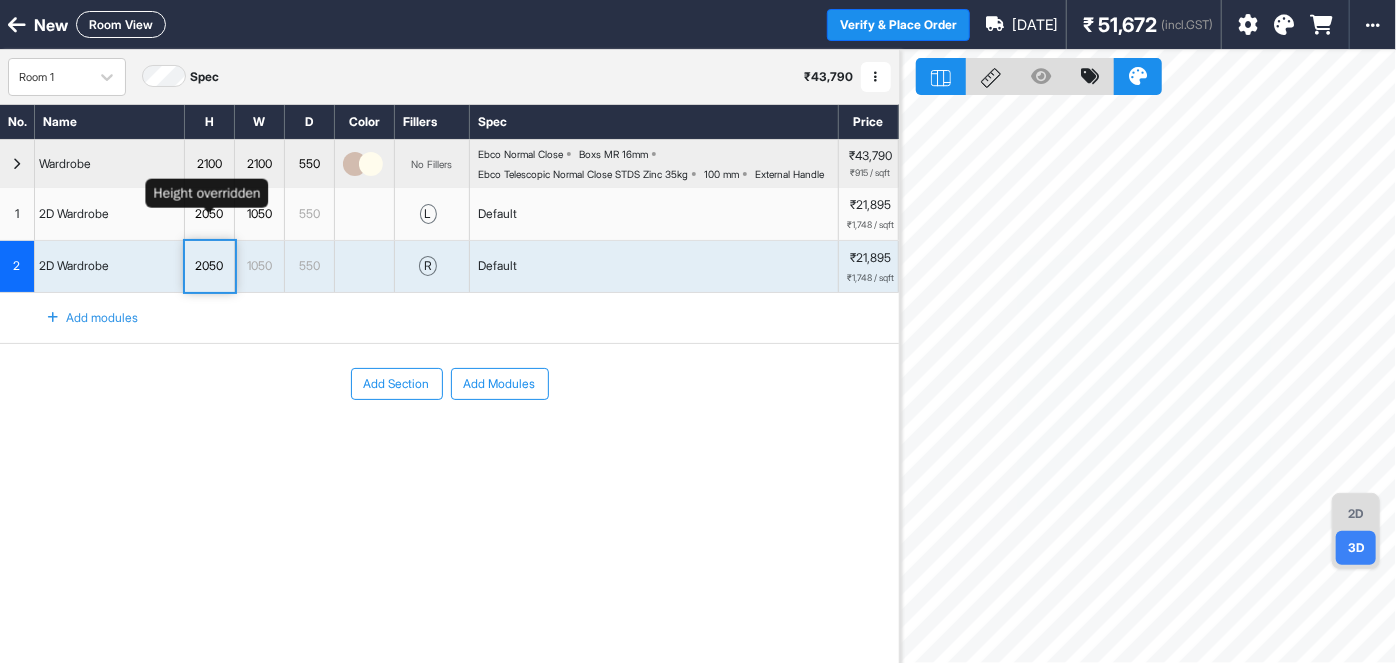 click on "2050" at bounding box center [210, 214] 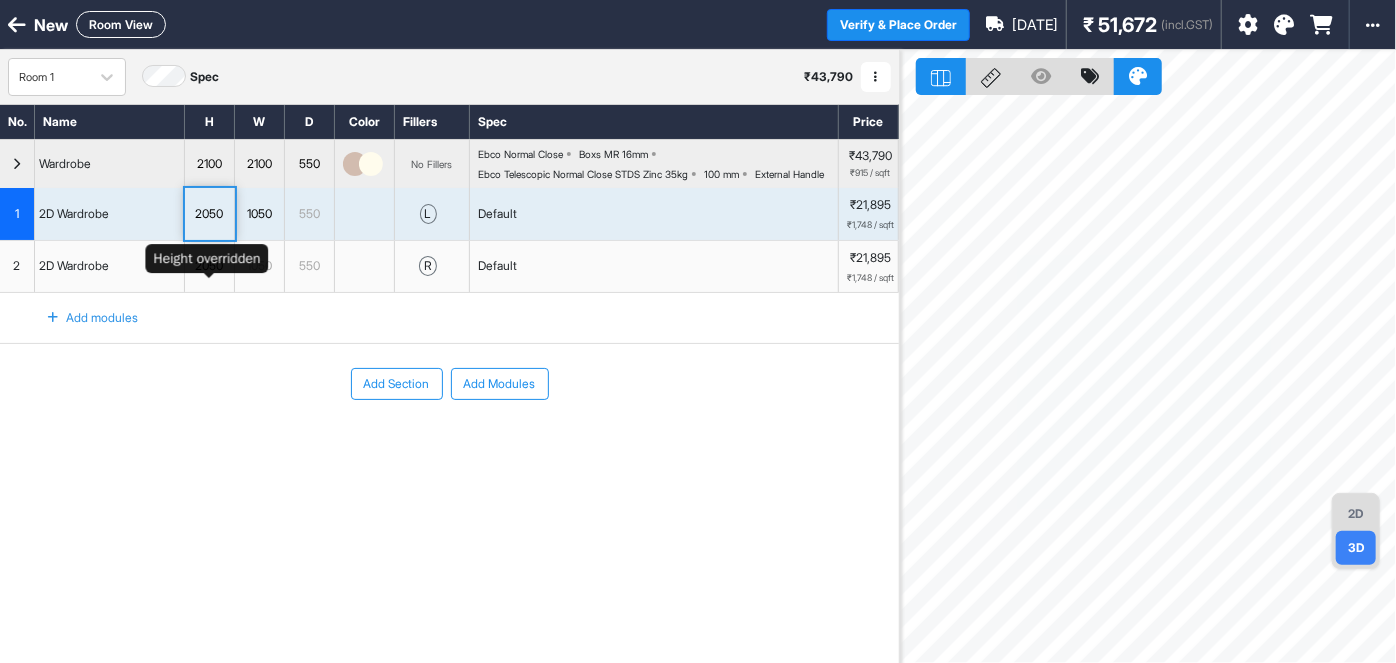 click on "2050" at bounding box center (209, 266) 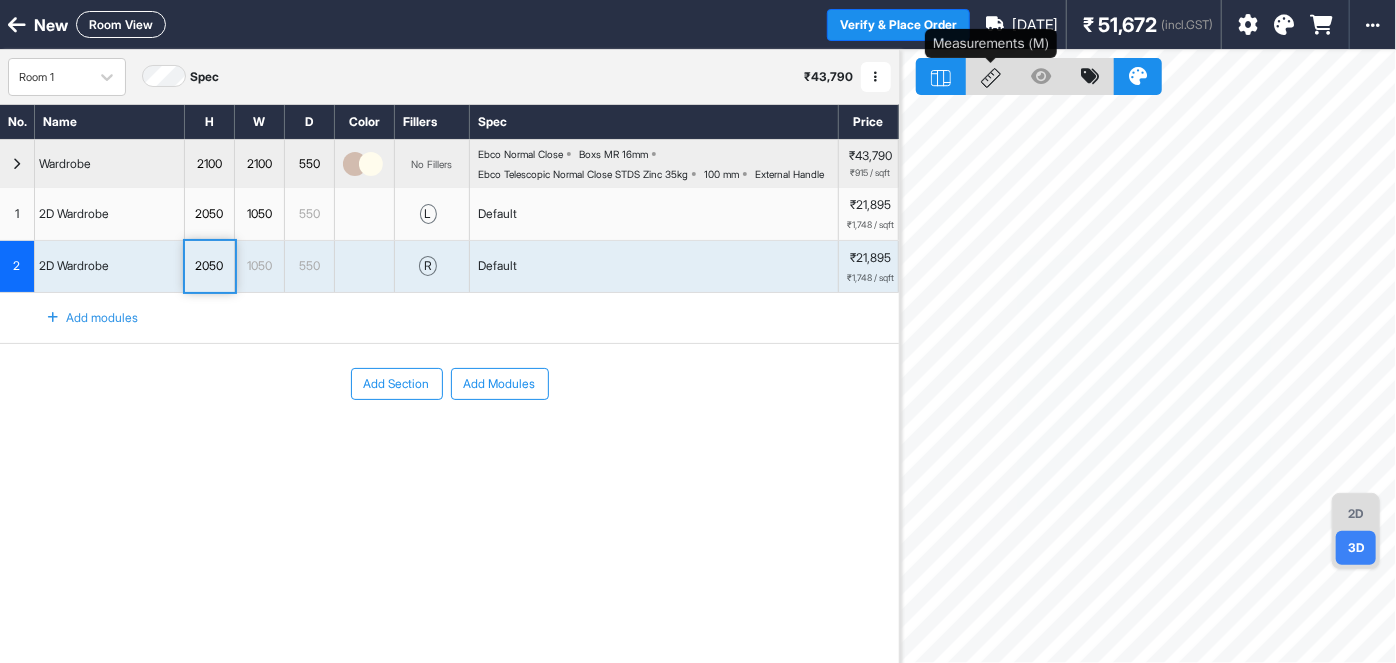 click 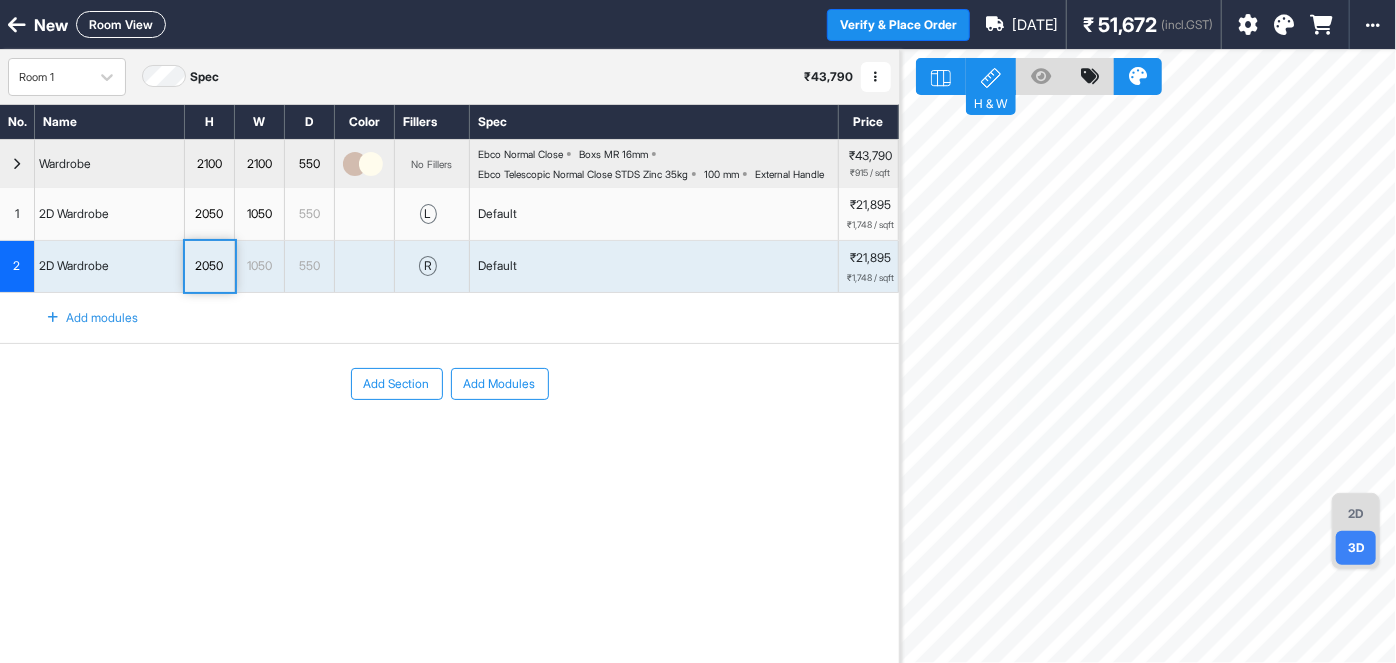 click 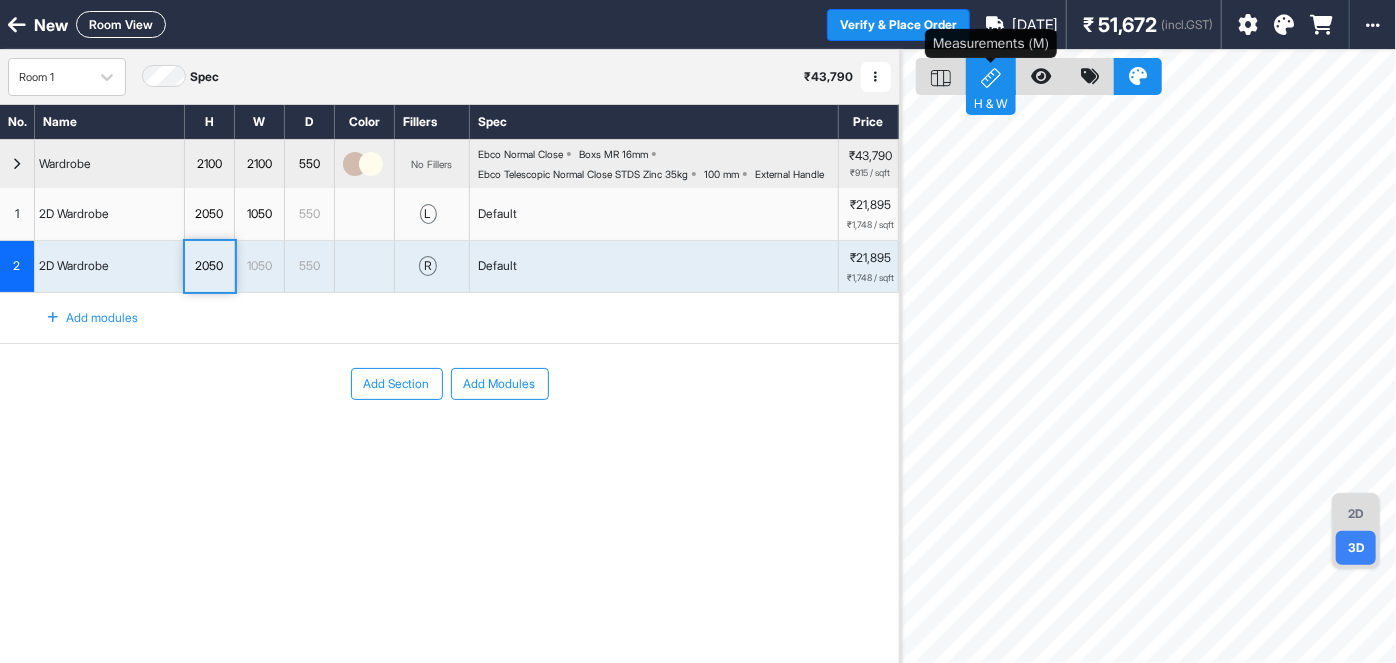 click on "H & W" at bounding box center (991, 102) 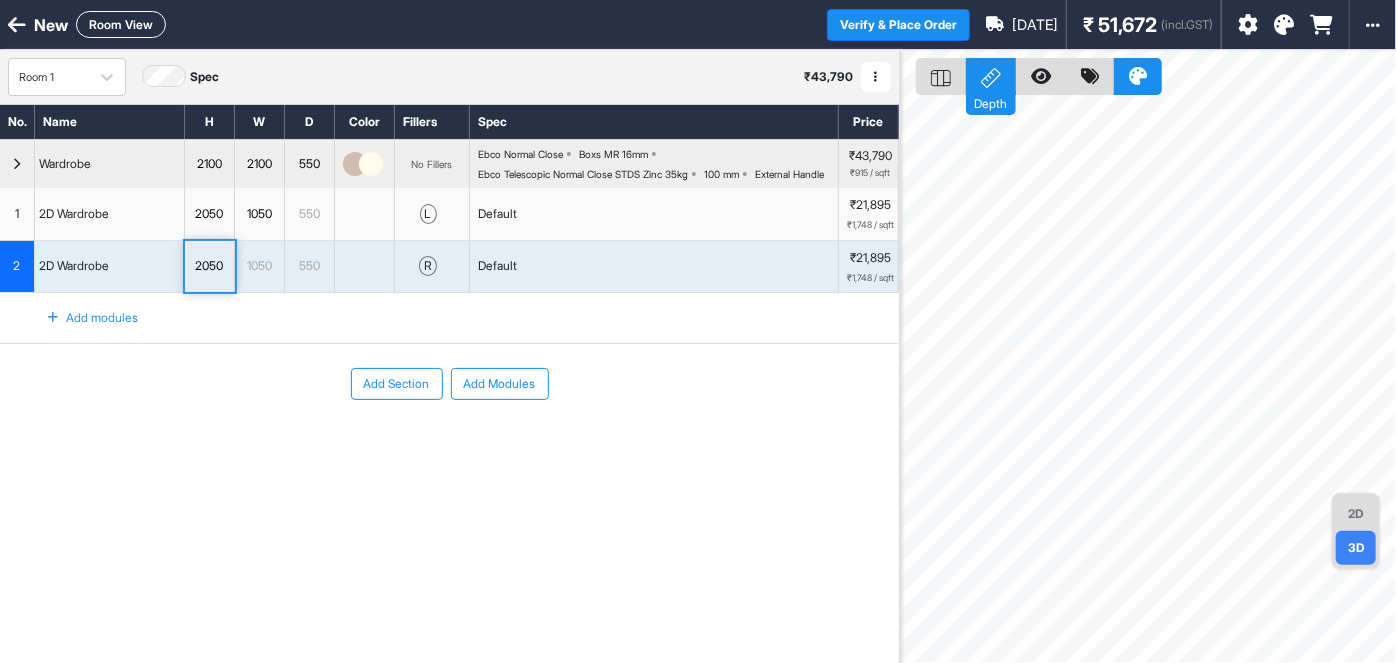 click on "2D" at bounding box center (1356, 514) 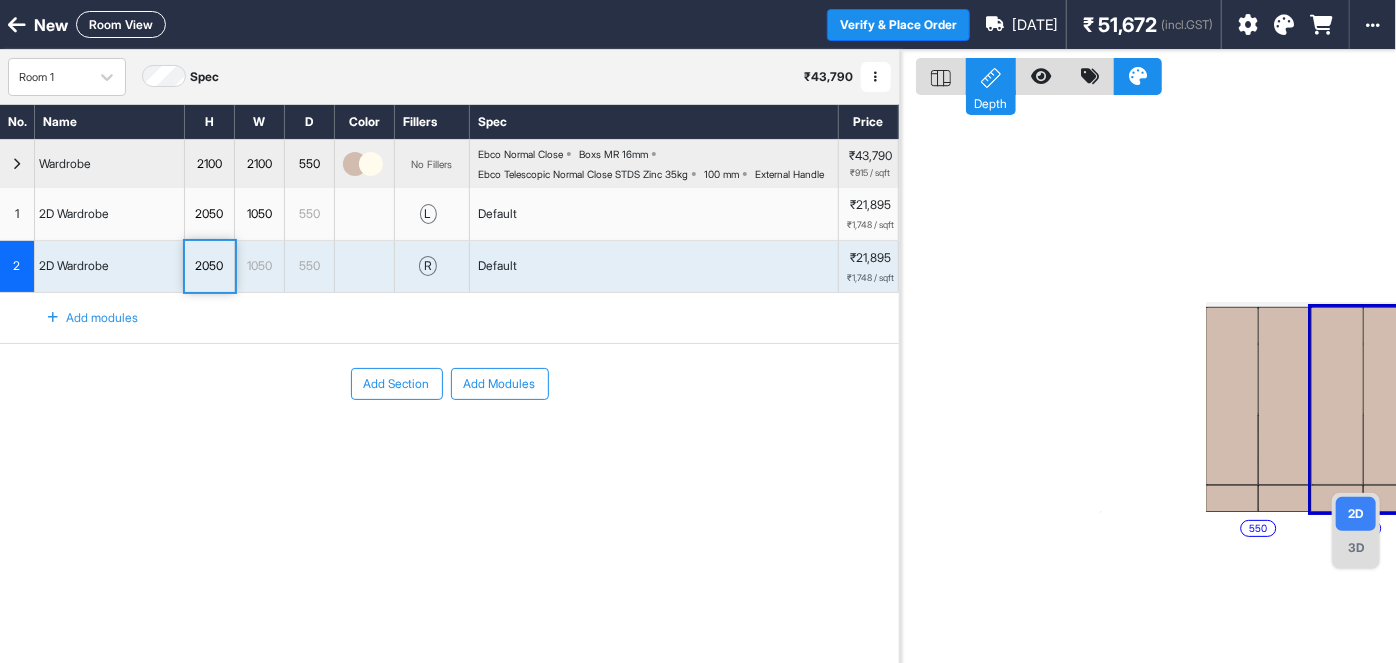 click 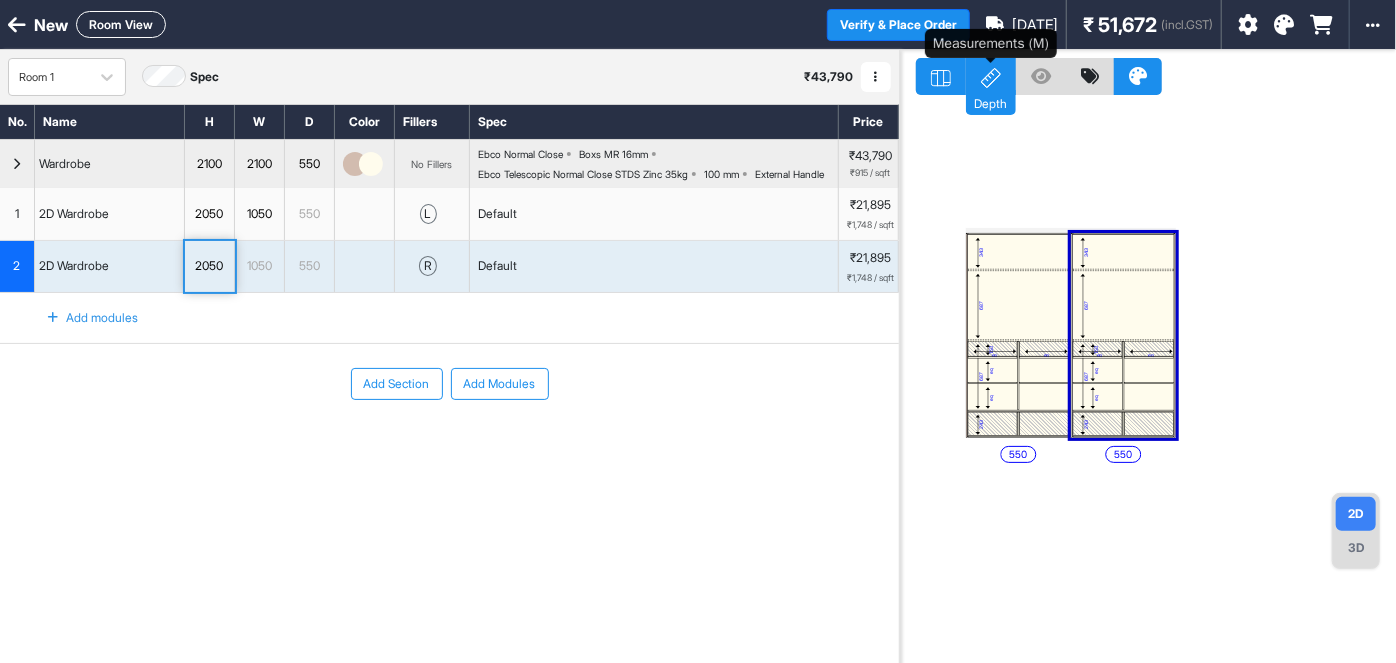 click 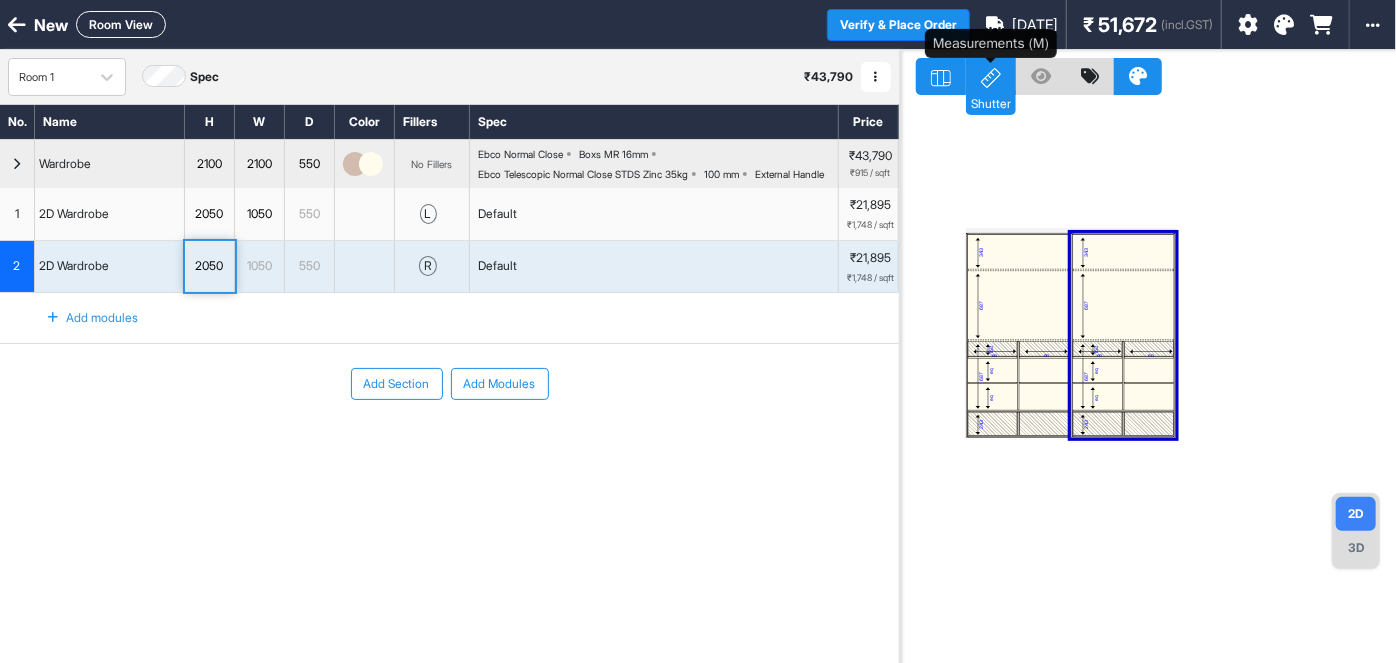 click 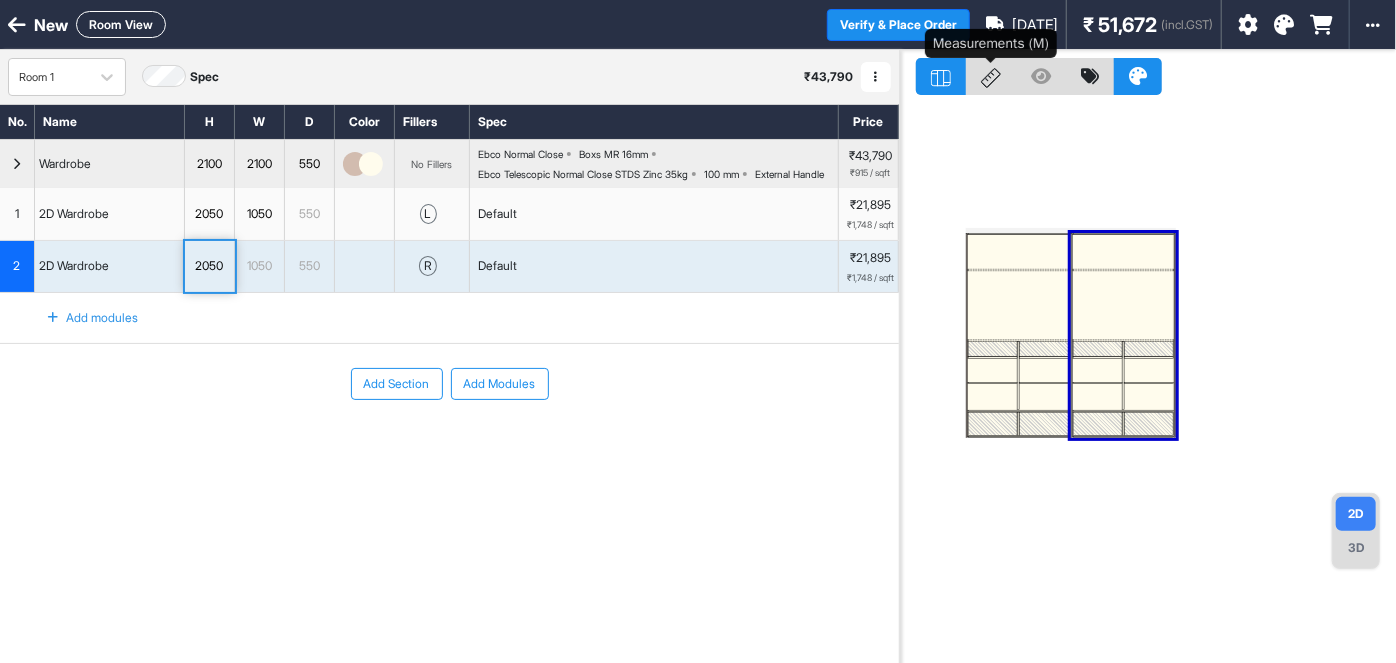 click 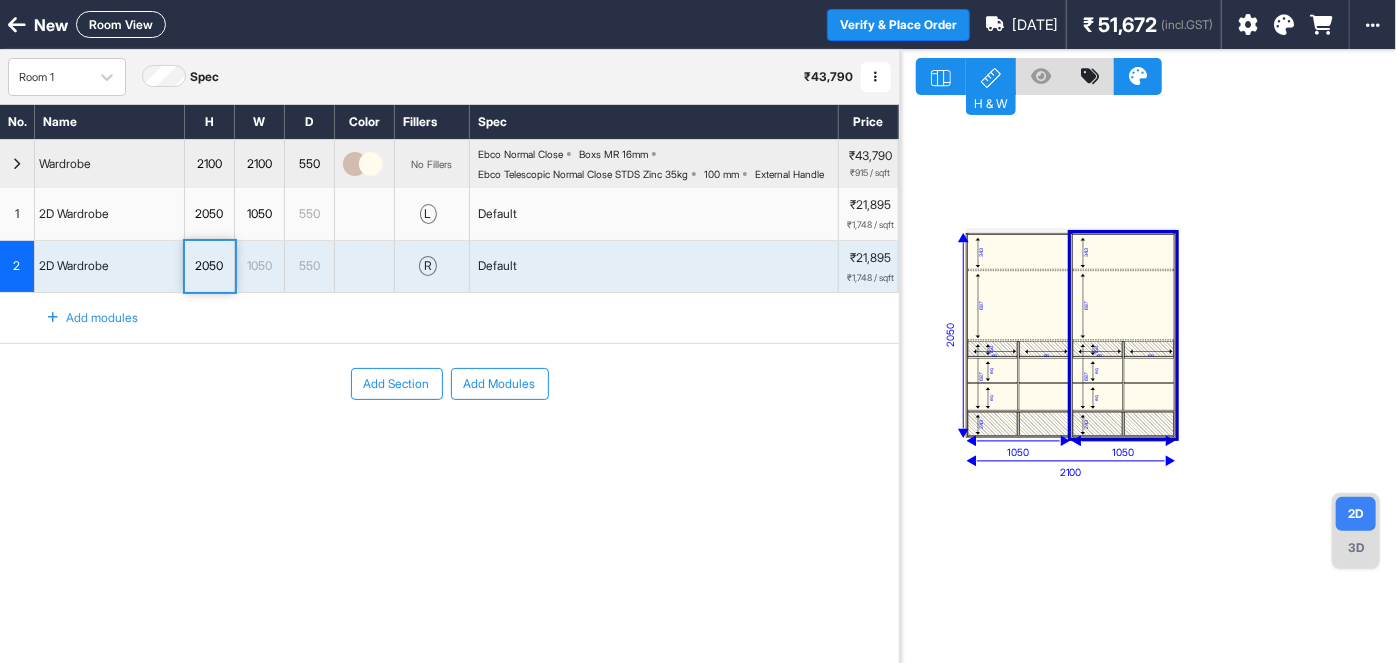 click at bounding box center (53, 318) 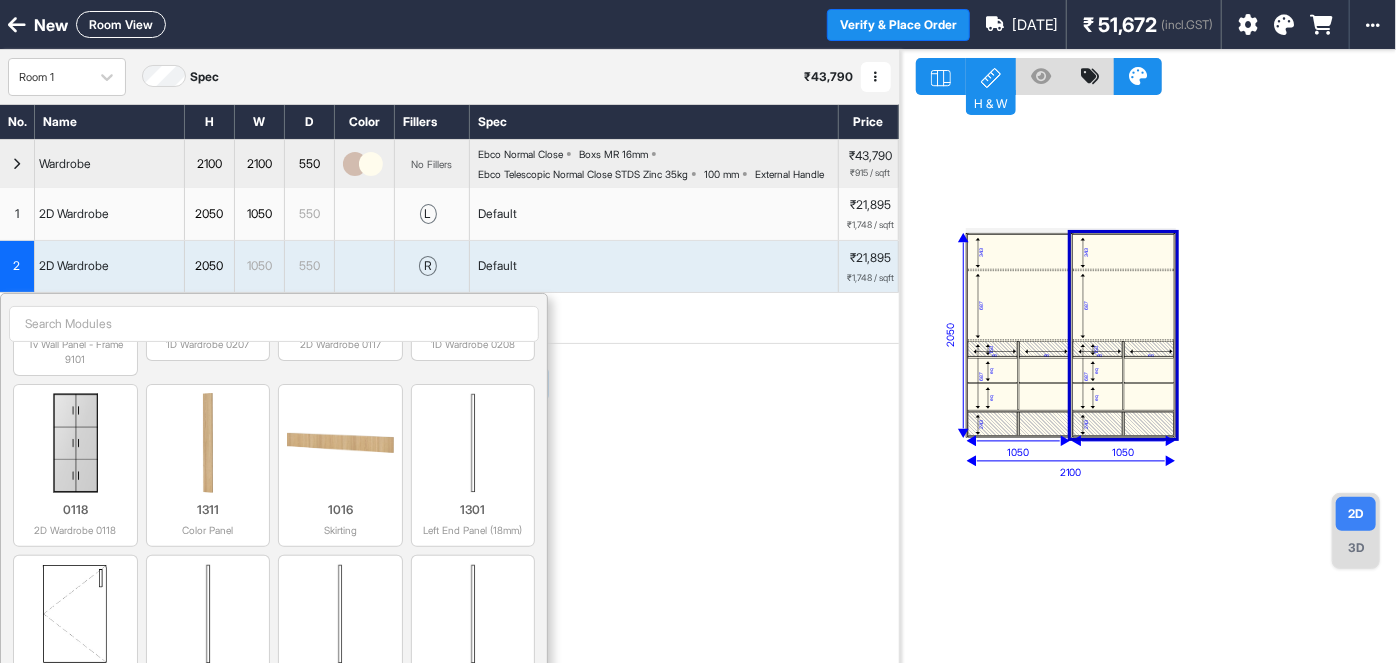 scroll, scrollTop: 1454, scrollLeft: 0, axis: vertical 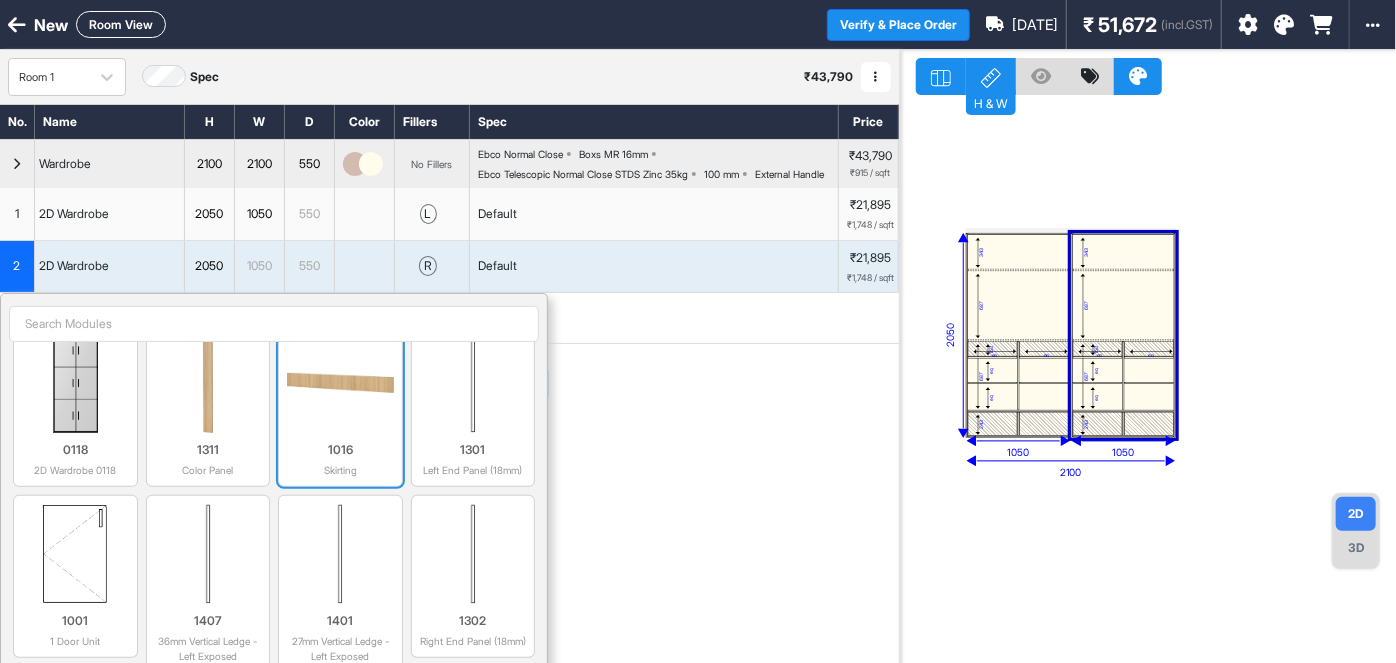 click on "1016" at bounding box center [340, 450] 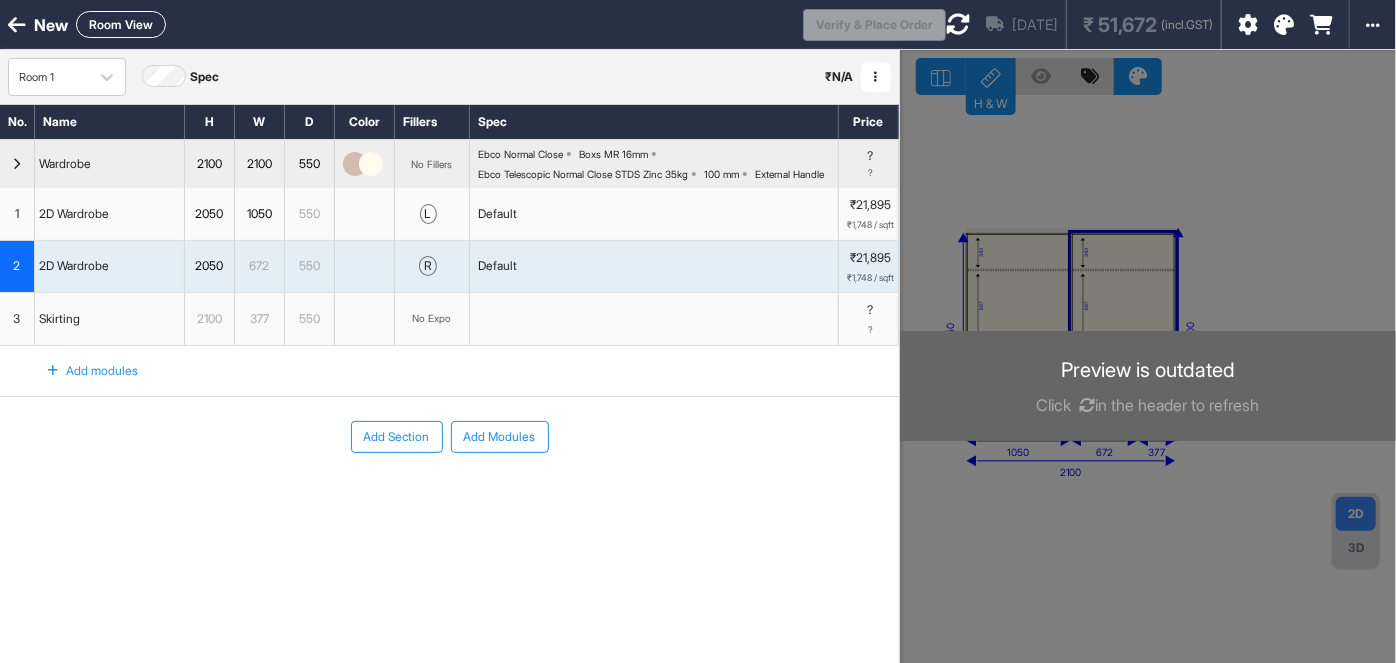 click on "377" at bounding box center (259, 319) 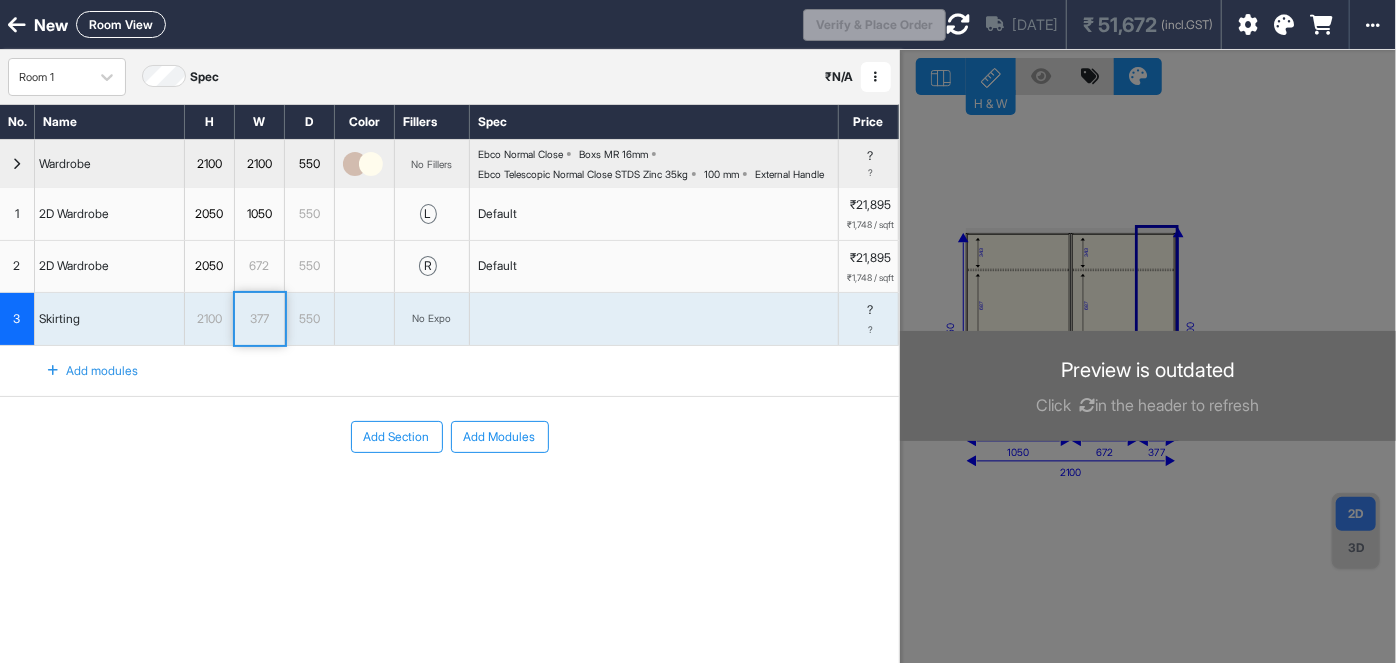 click at bounding box center (1148, 381) 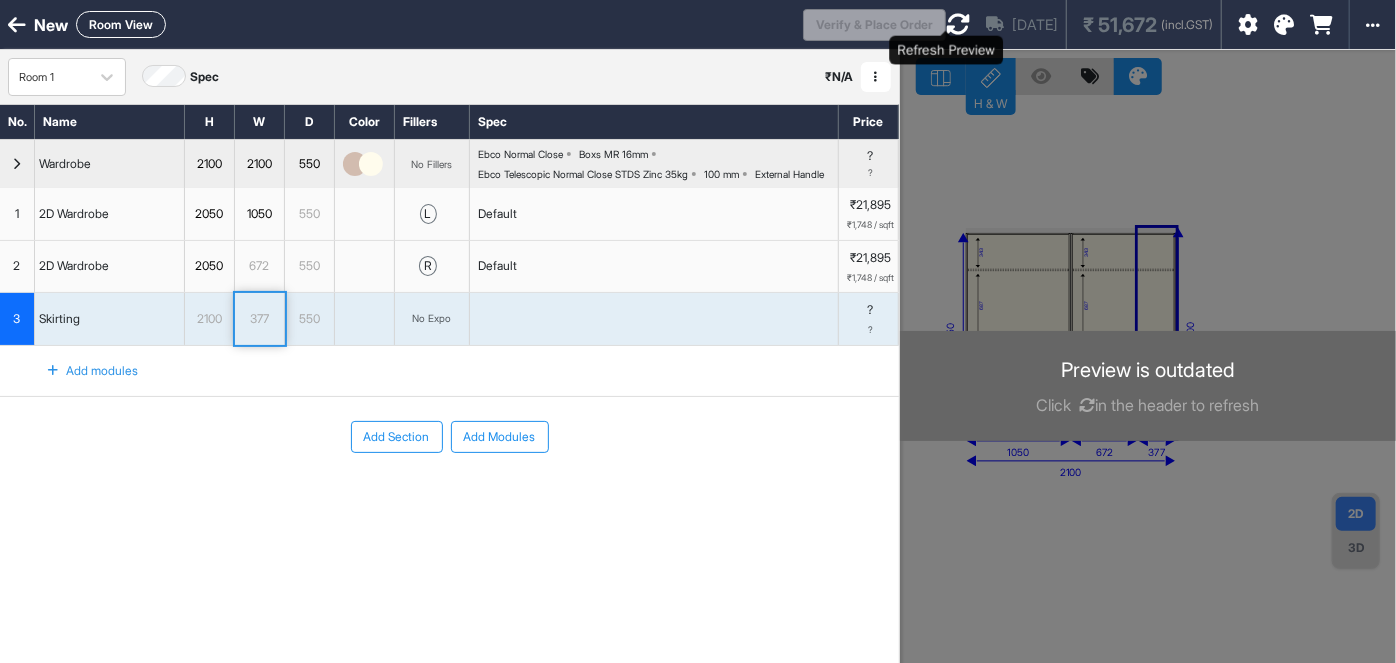 click at bounding box center [958, 24] 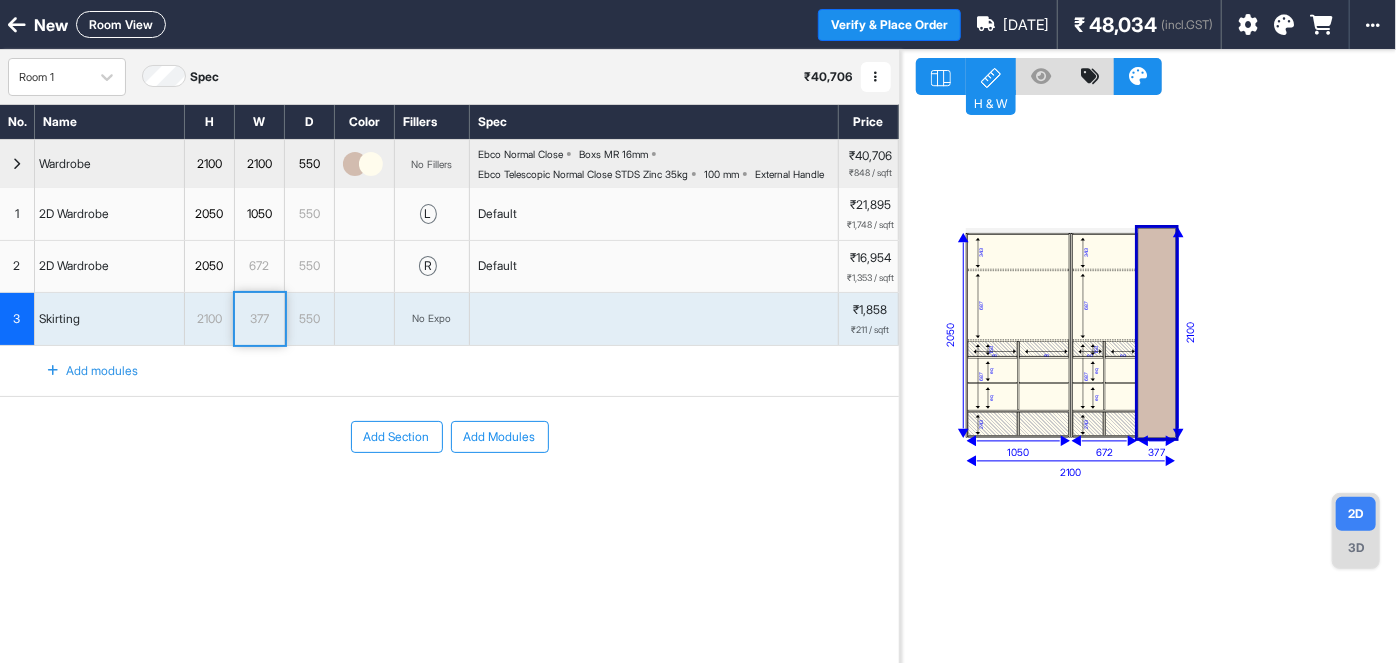 click on "3D" at bounding box center (1356, 548) 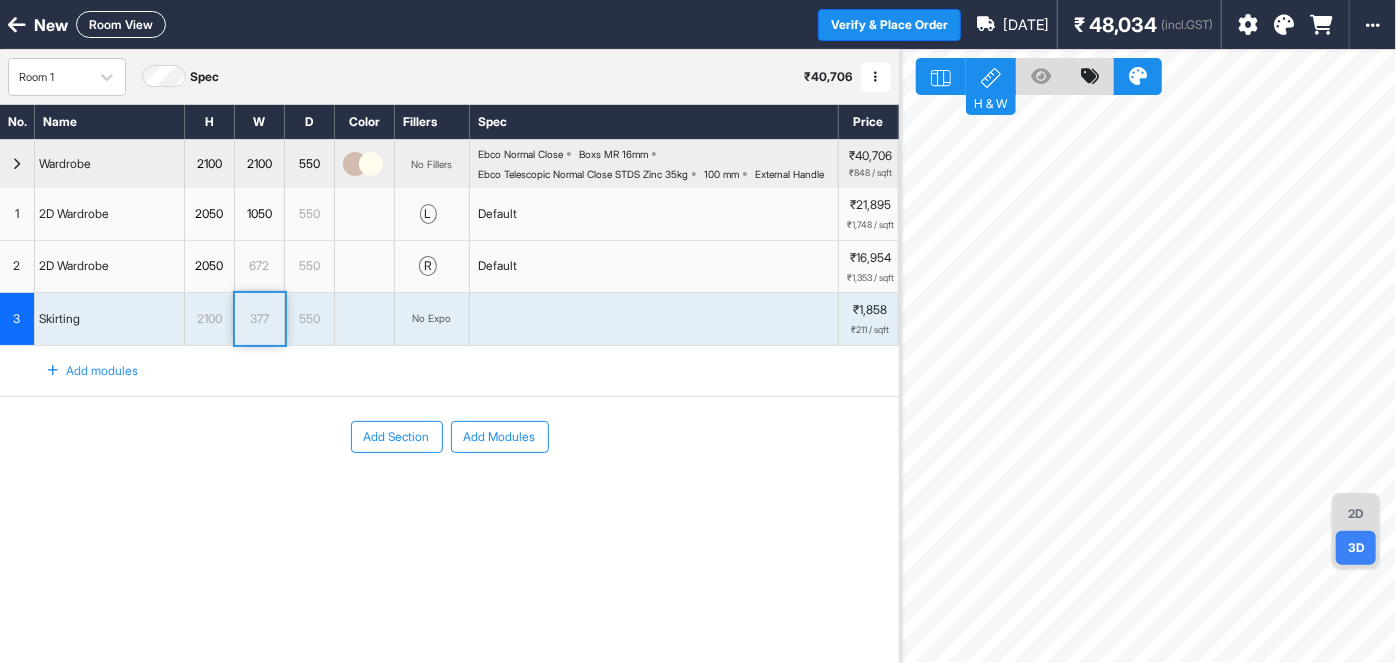 click on "3" at bounding box center (17, 319) 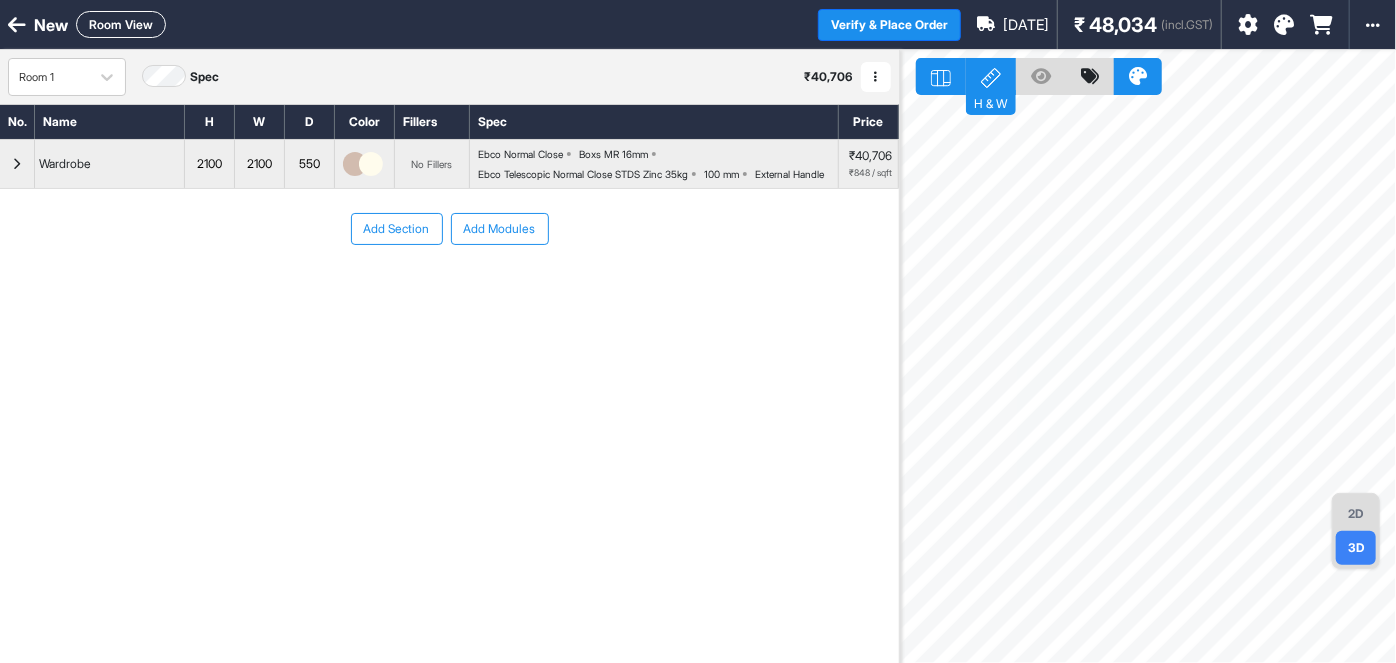 click at bounding box center [17, 164] 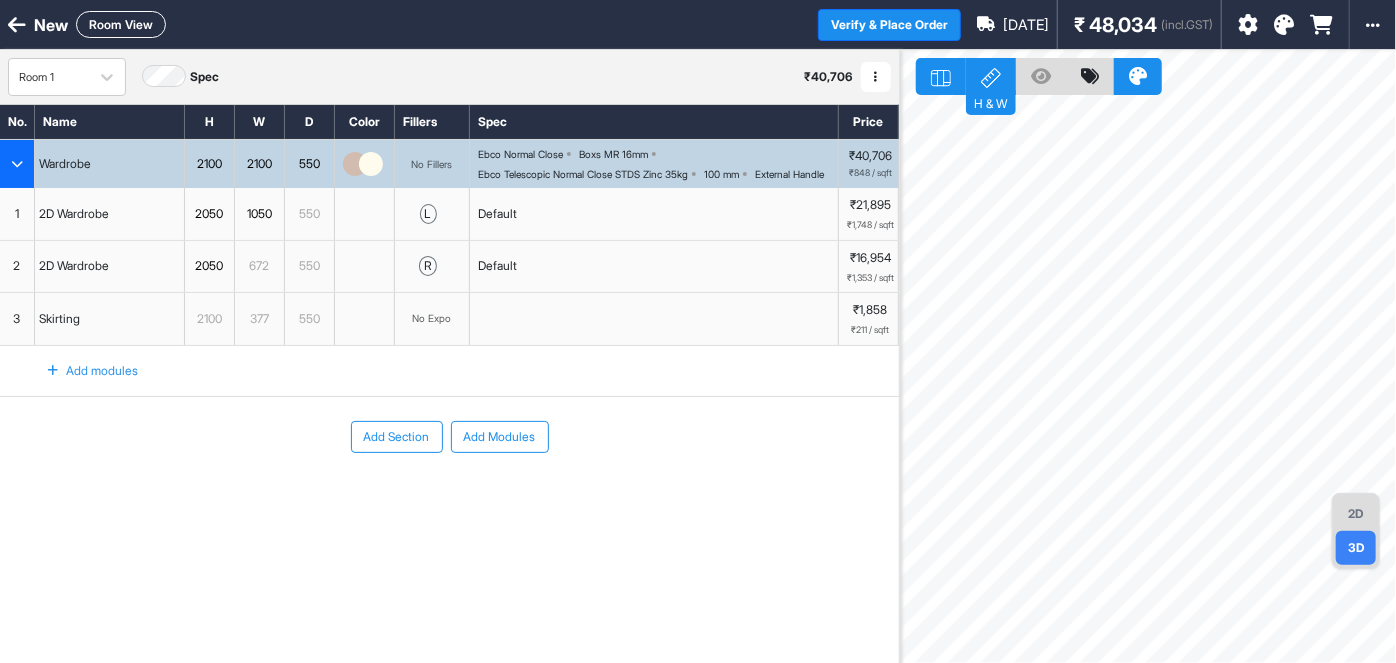 click on "3" at bounding box center [17, 319] 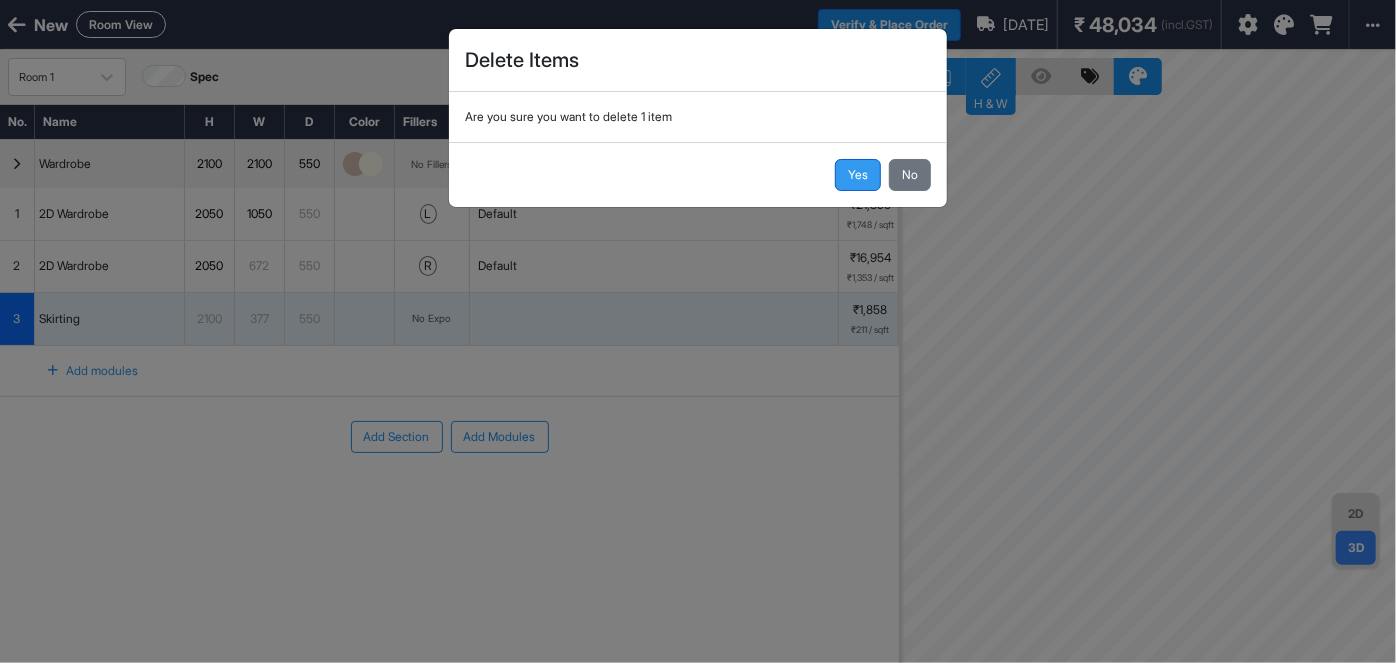 click on "Yes" at bounding box center (858, 175) 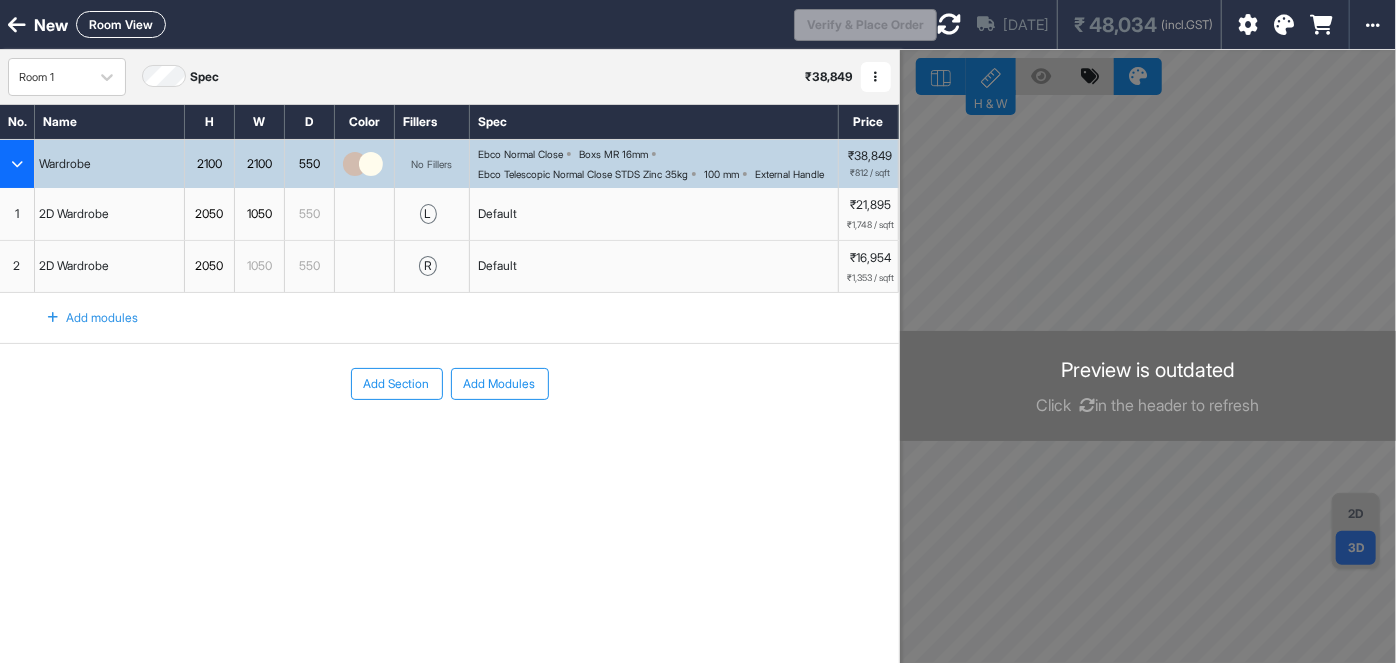 click on "Add modules" at bounding box center [81, 318] 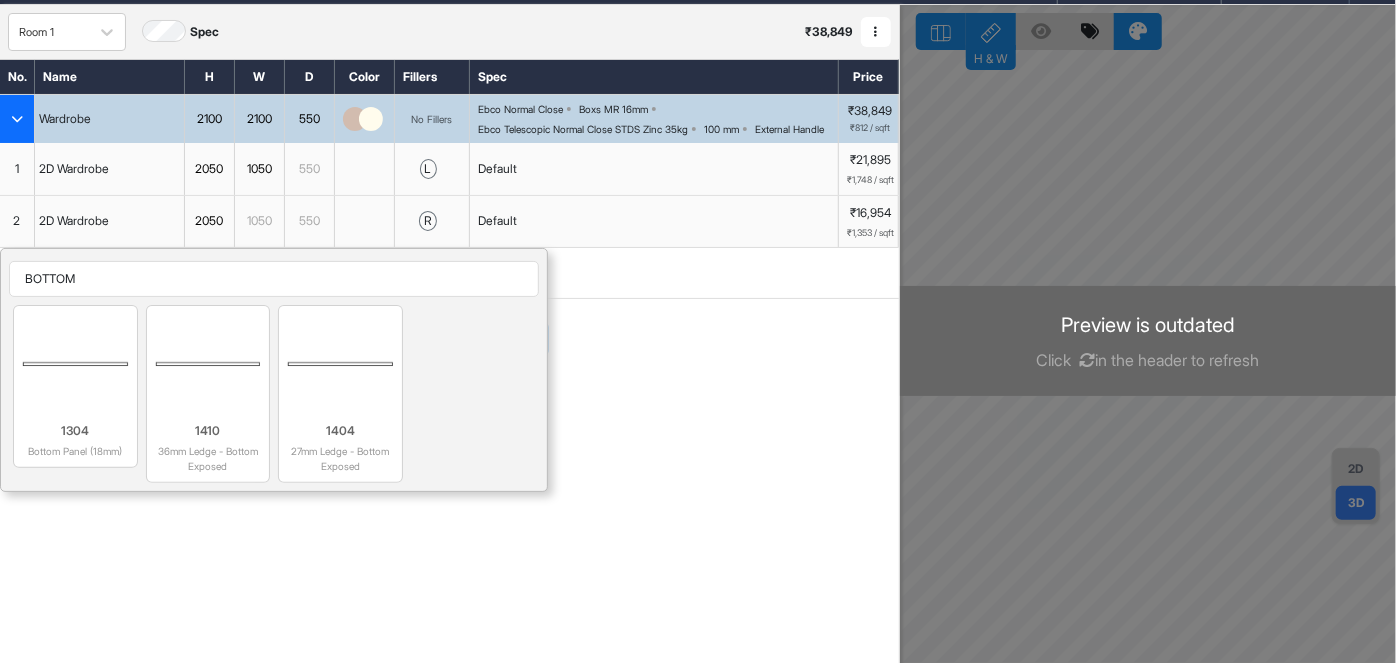 scroll, scrollTop: 50, scrollLeft: 0, axis: vertical 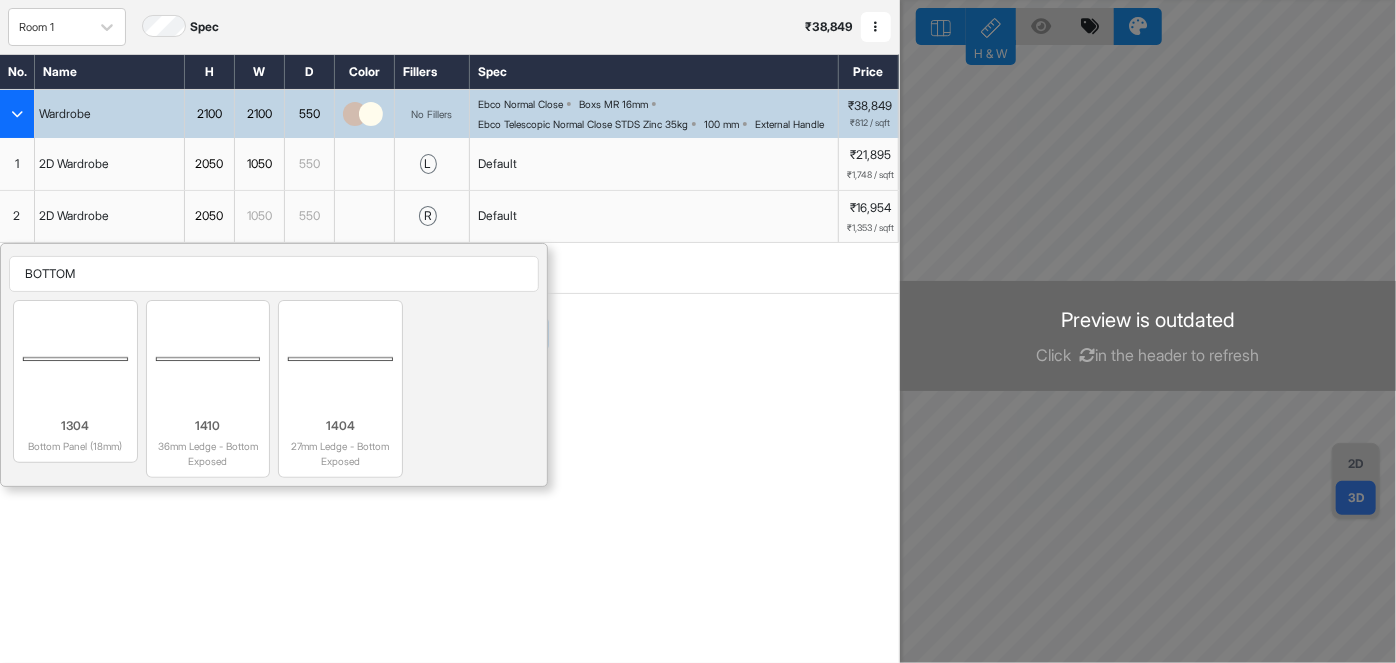 click on "BOTTOM" at bounding box center (274, 274) 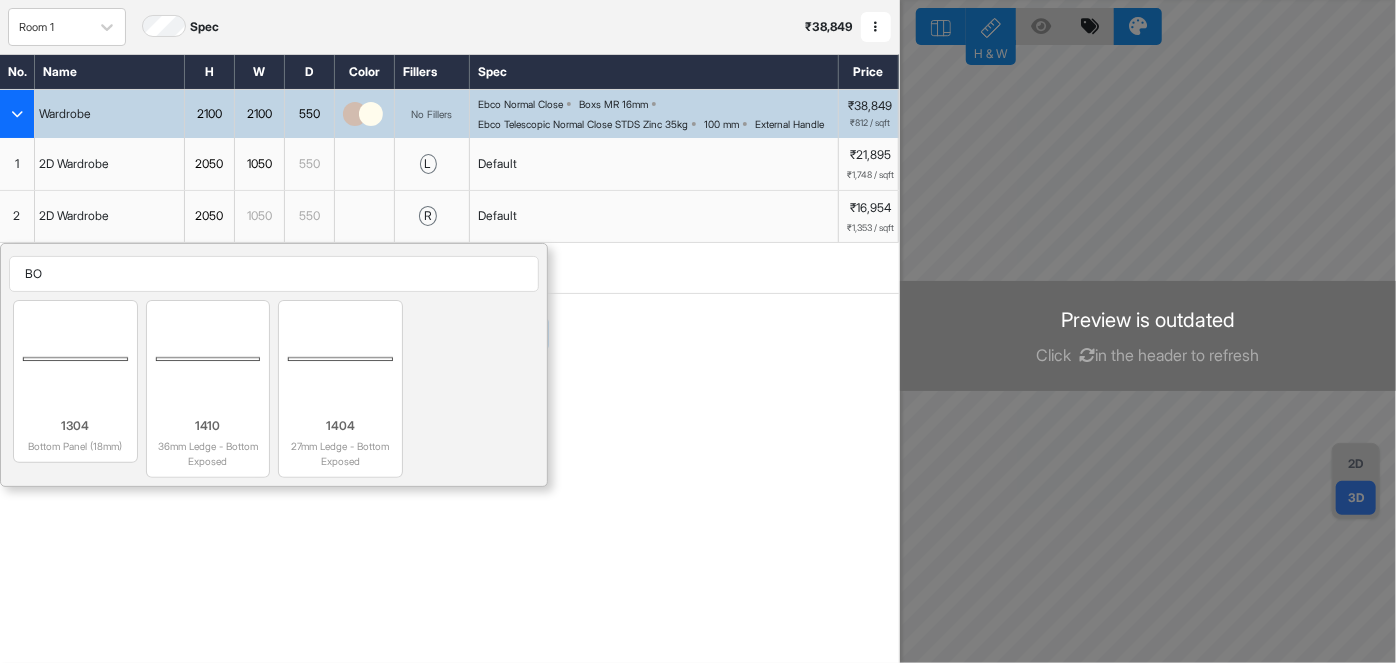 type on "B" 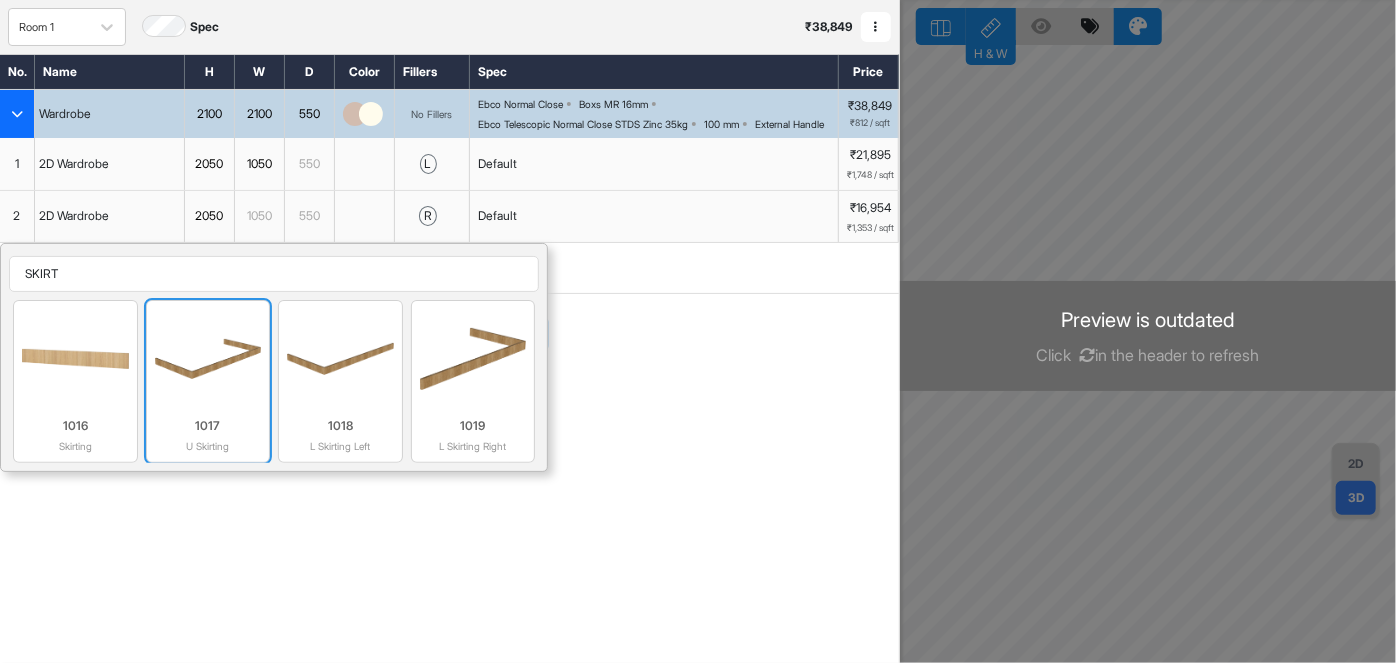type on "SKIRT" 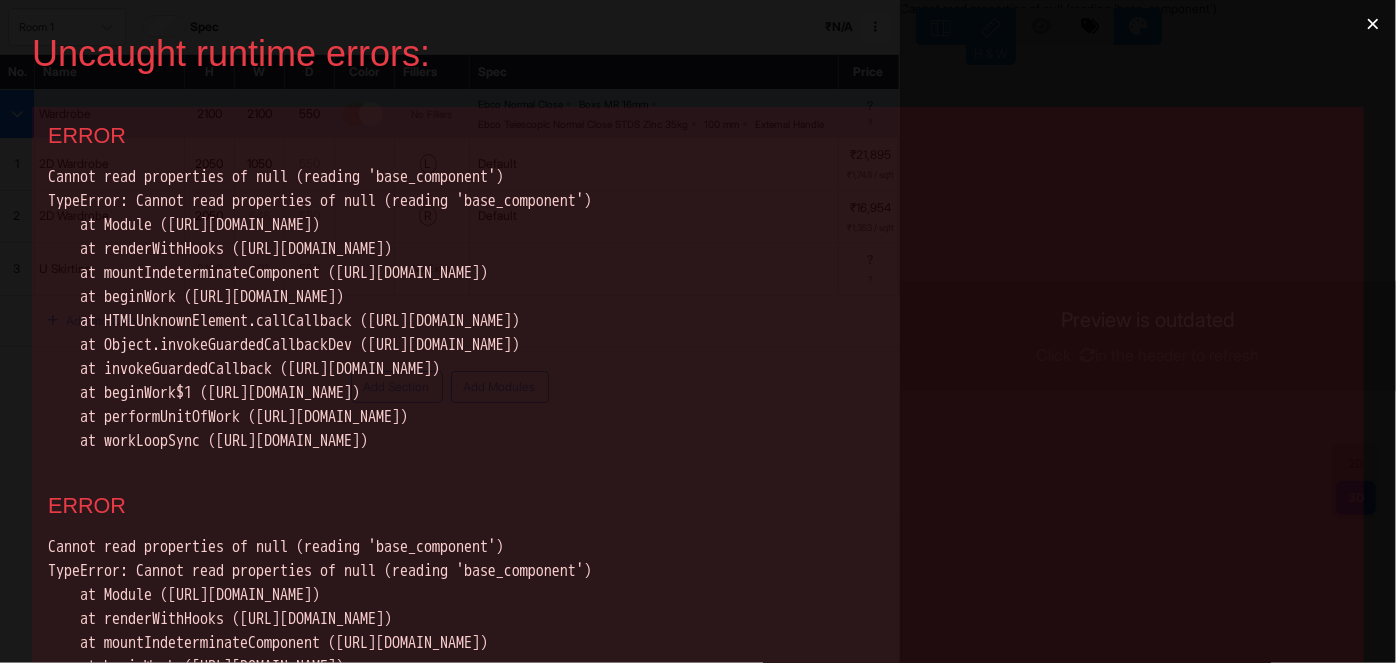 scroll, scrollTop: 0, scrollLeft: 0, axis: both 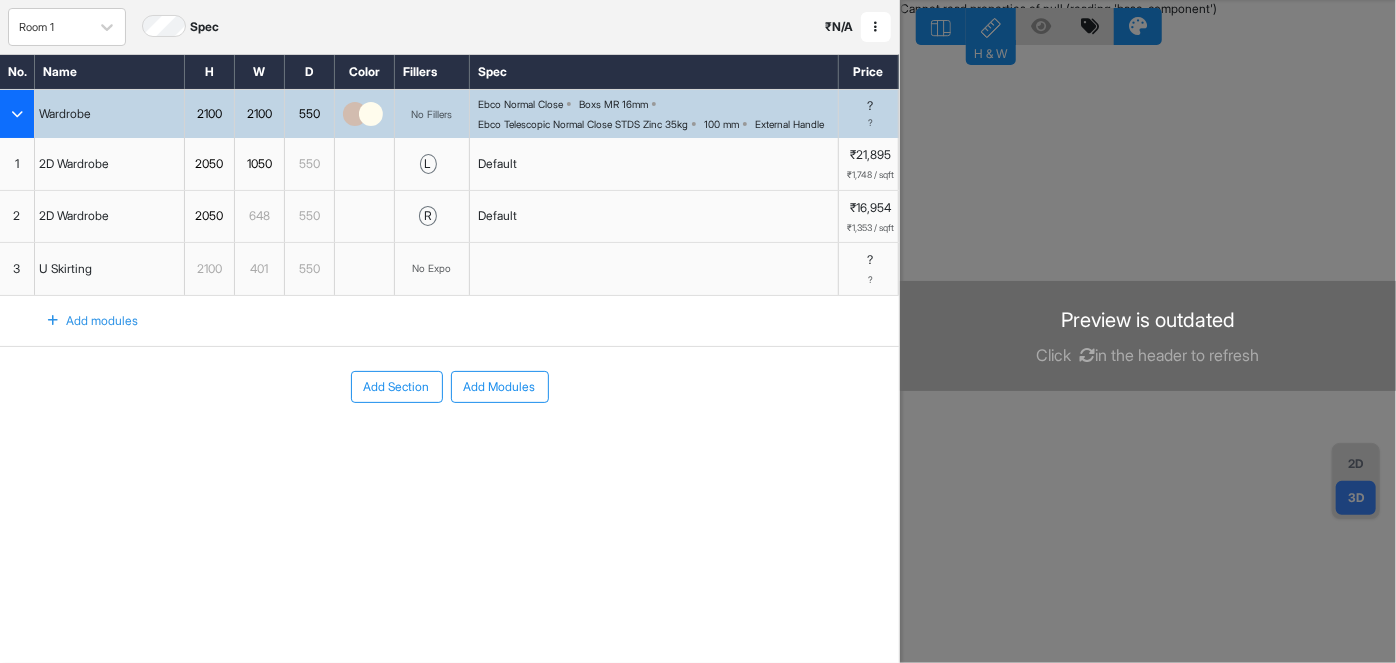 click on "2100" at bounding box center [209, 269] 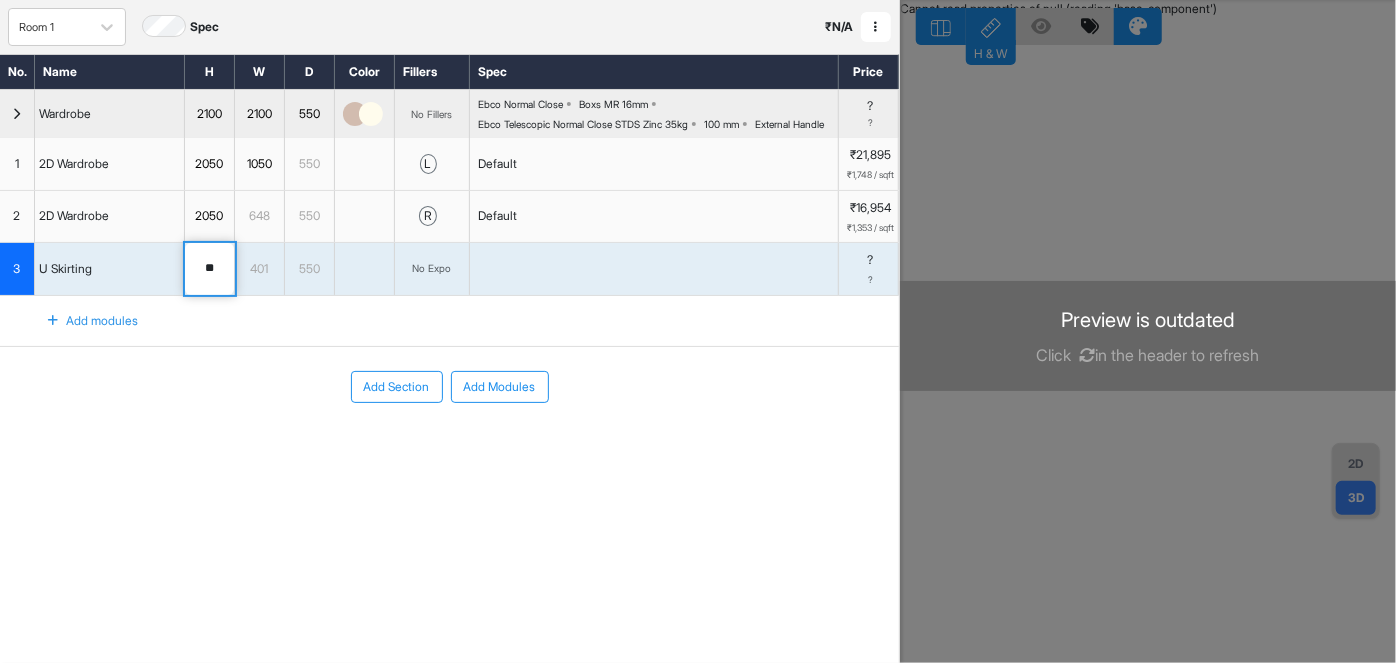 type on "*" 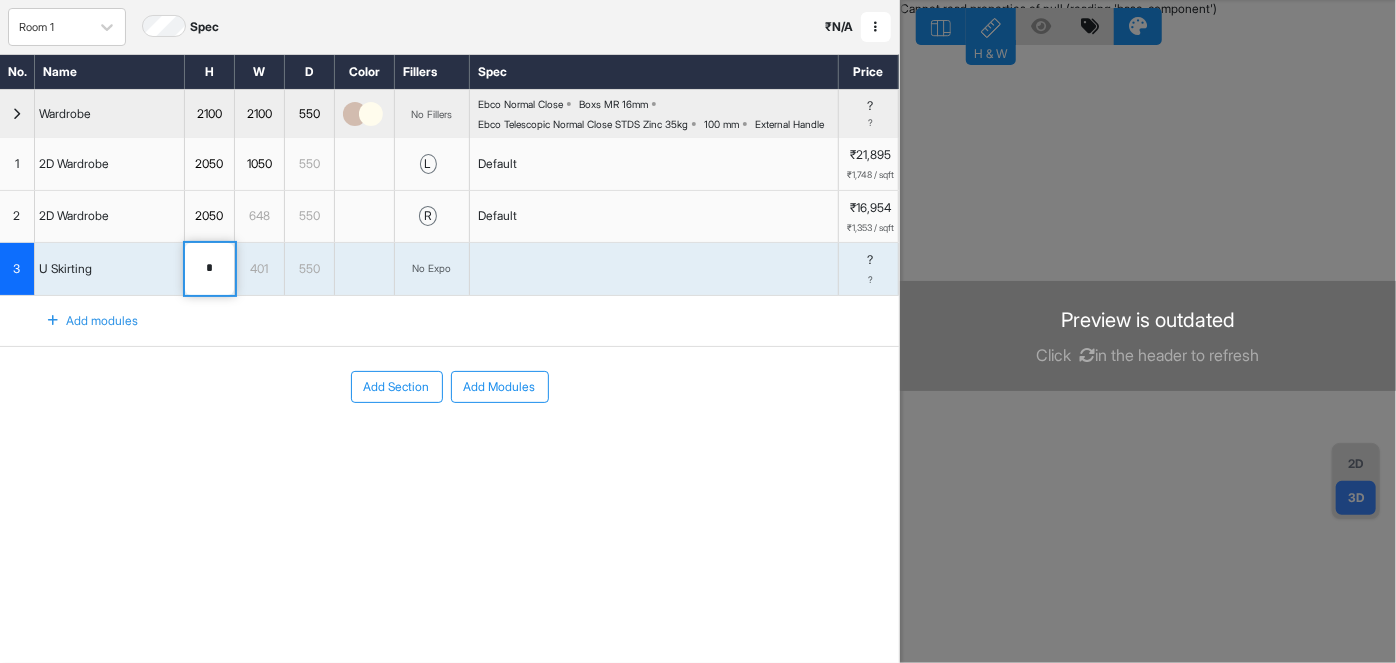 type on "**" 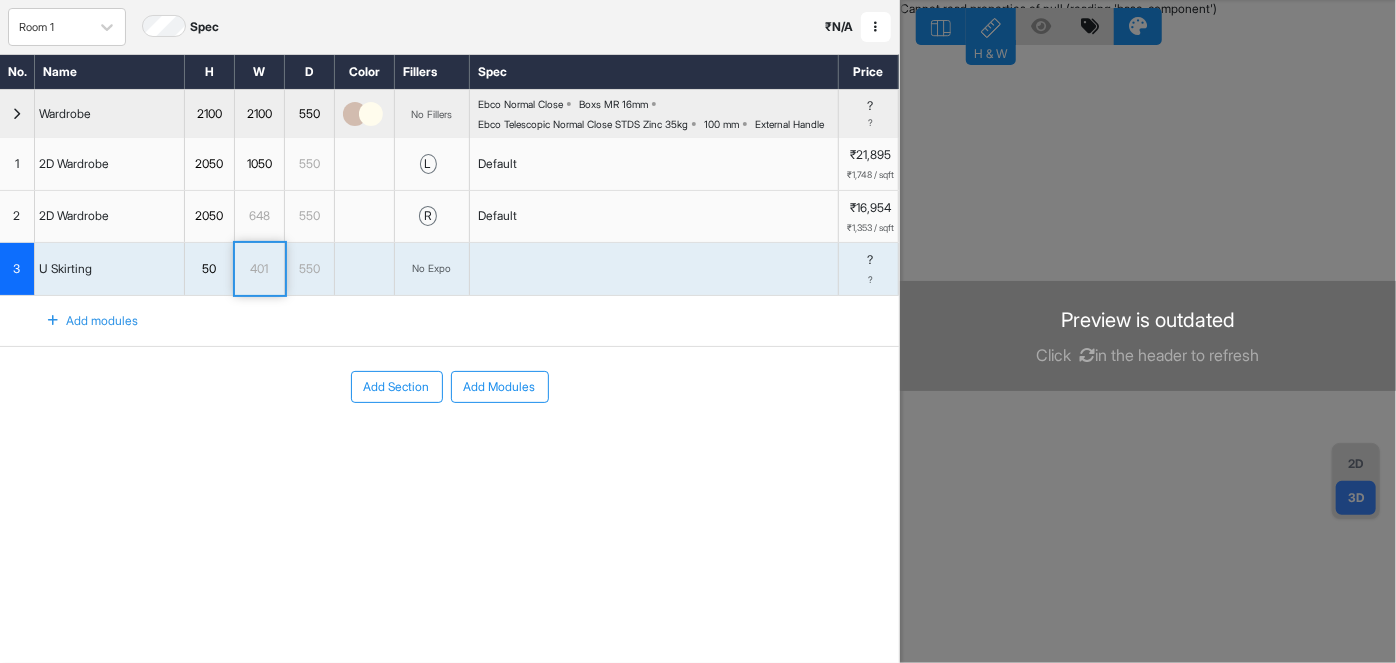 click on "Add Section Add Modules" at bounding box center [449, 447] 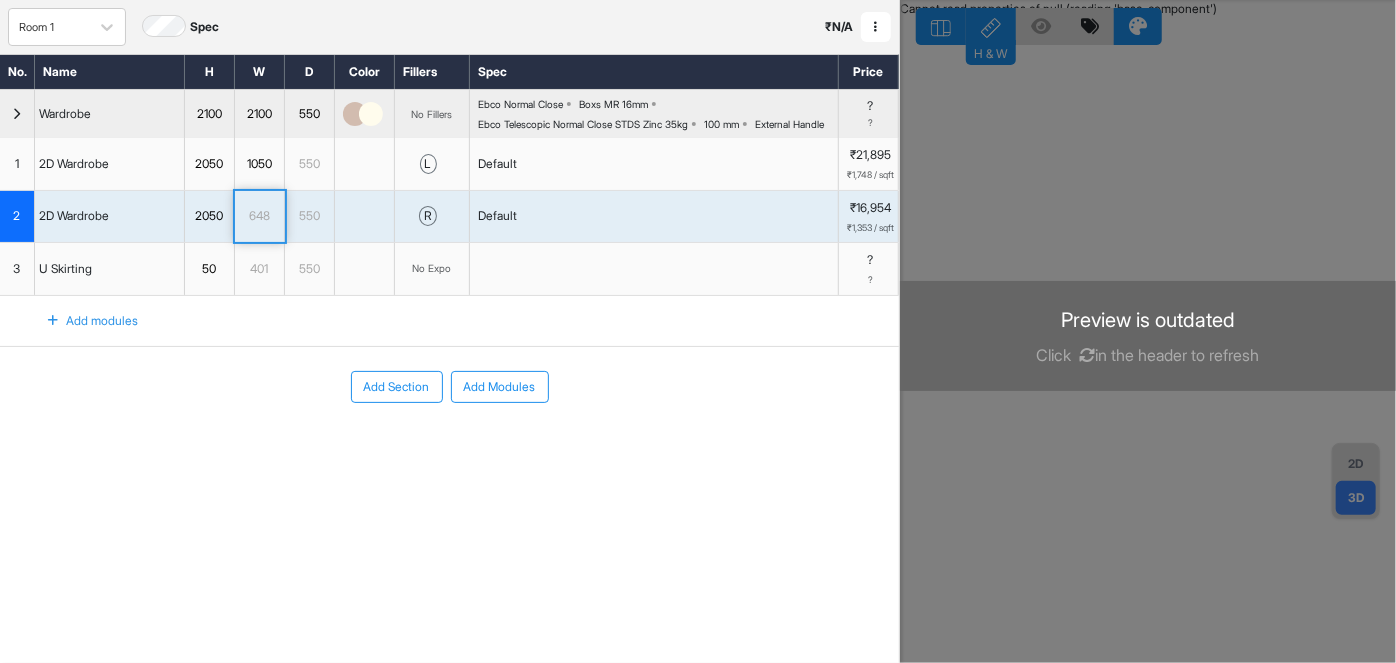 click on "401" at bounding box center (259, 269) 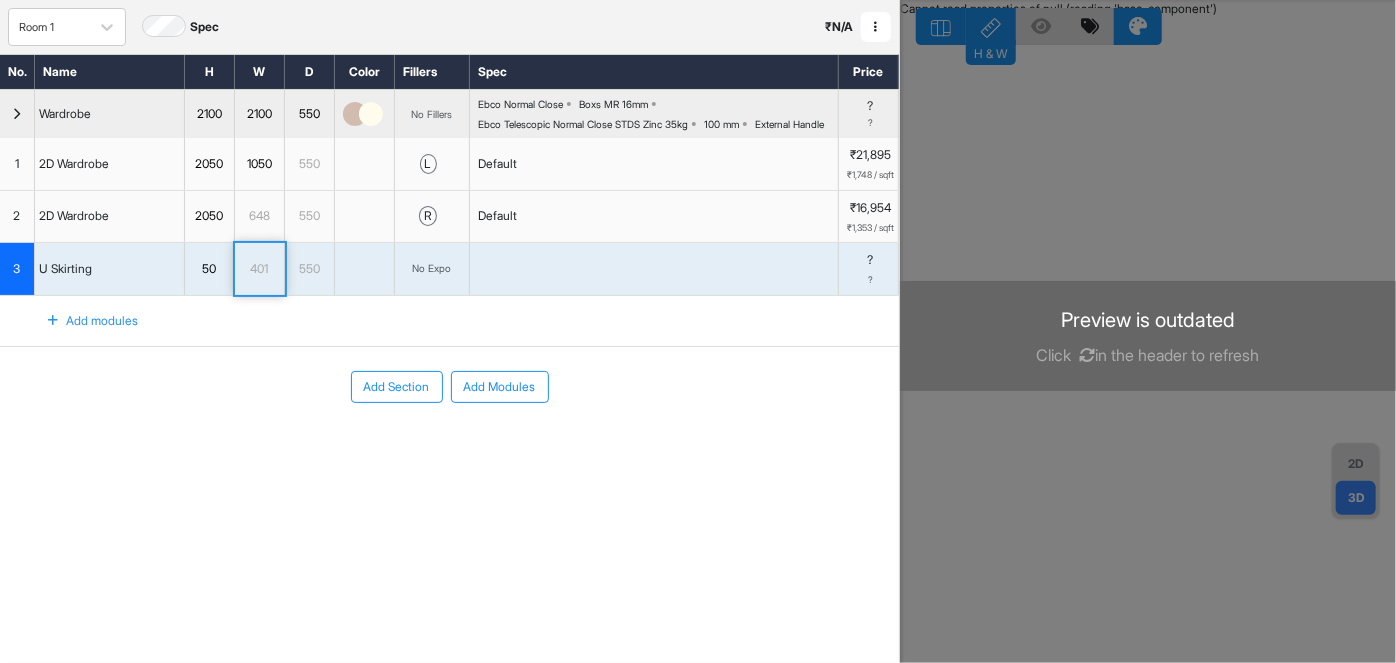 click on "648" at bounding box center (259, 216) 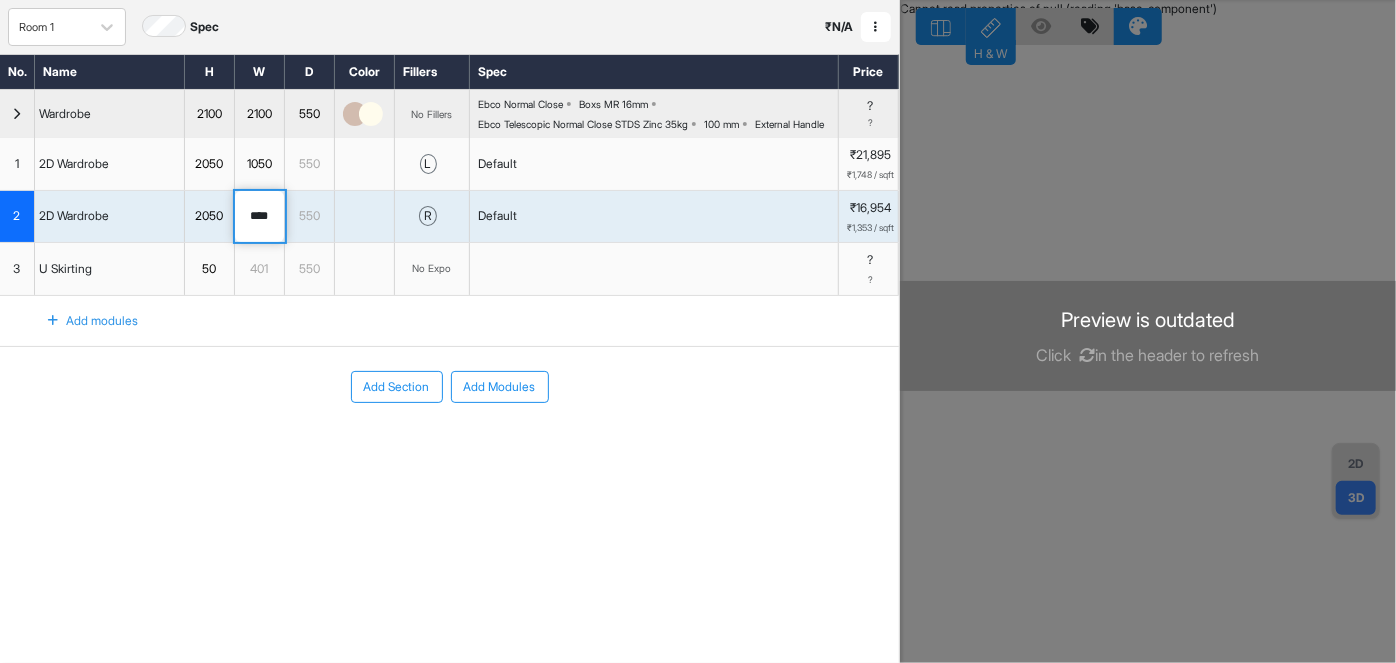 type on "****" 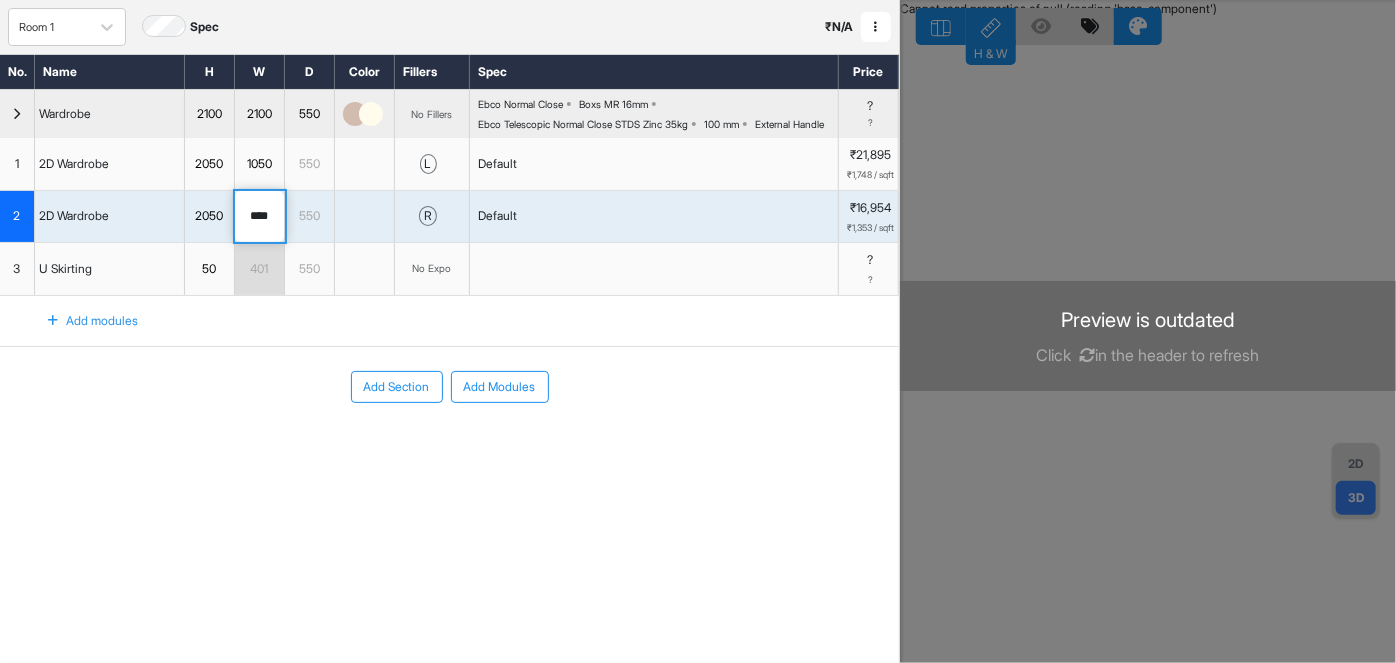 click on "Add Section Add Modules" at bounding box center (449, 387) 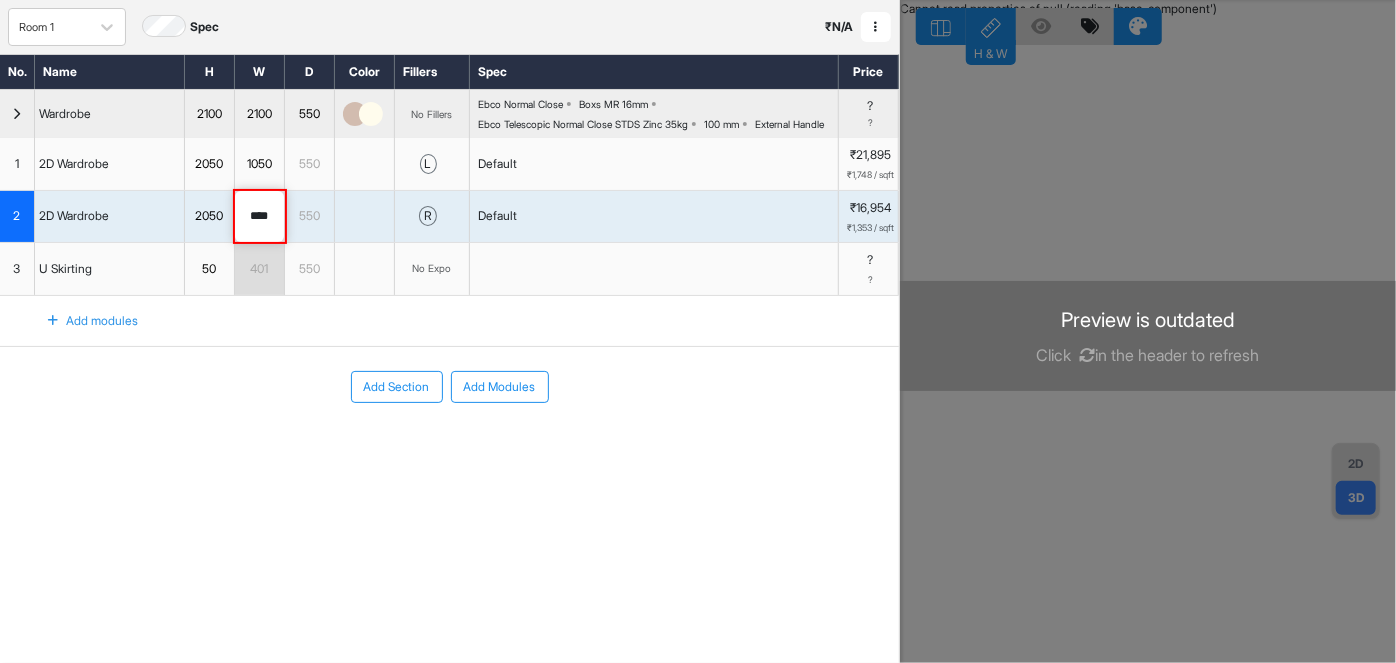 click on "2" at bounding box center (17, 217) 